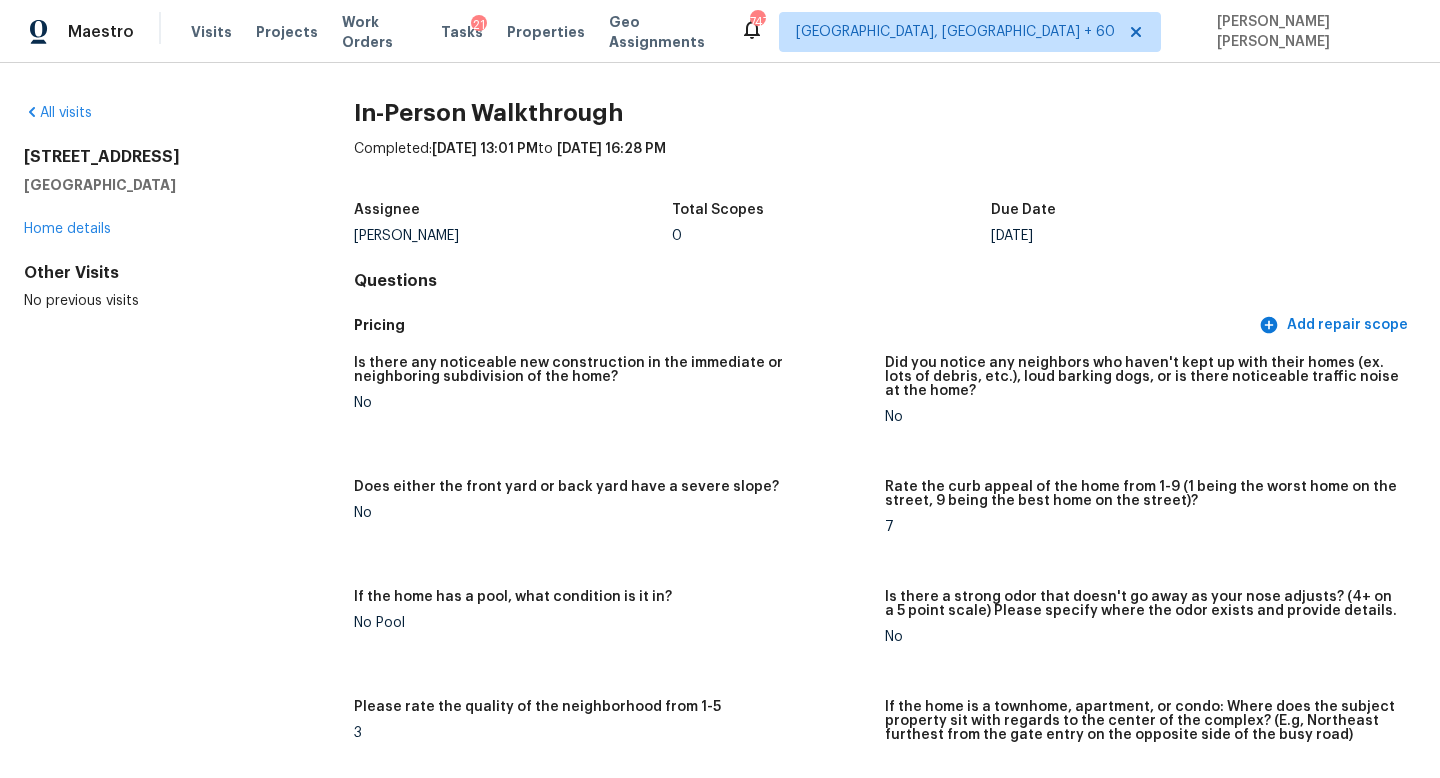 scroll, scrollTop: 0, scrollLeft: 0, axis: both 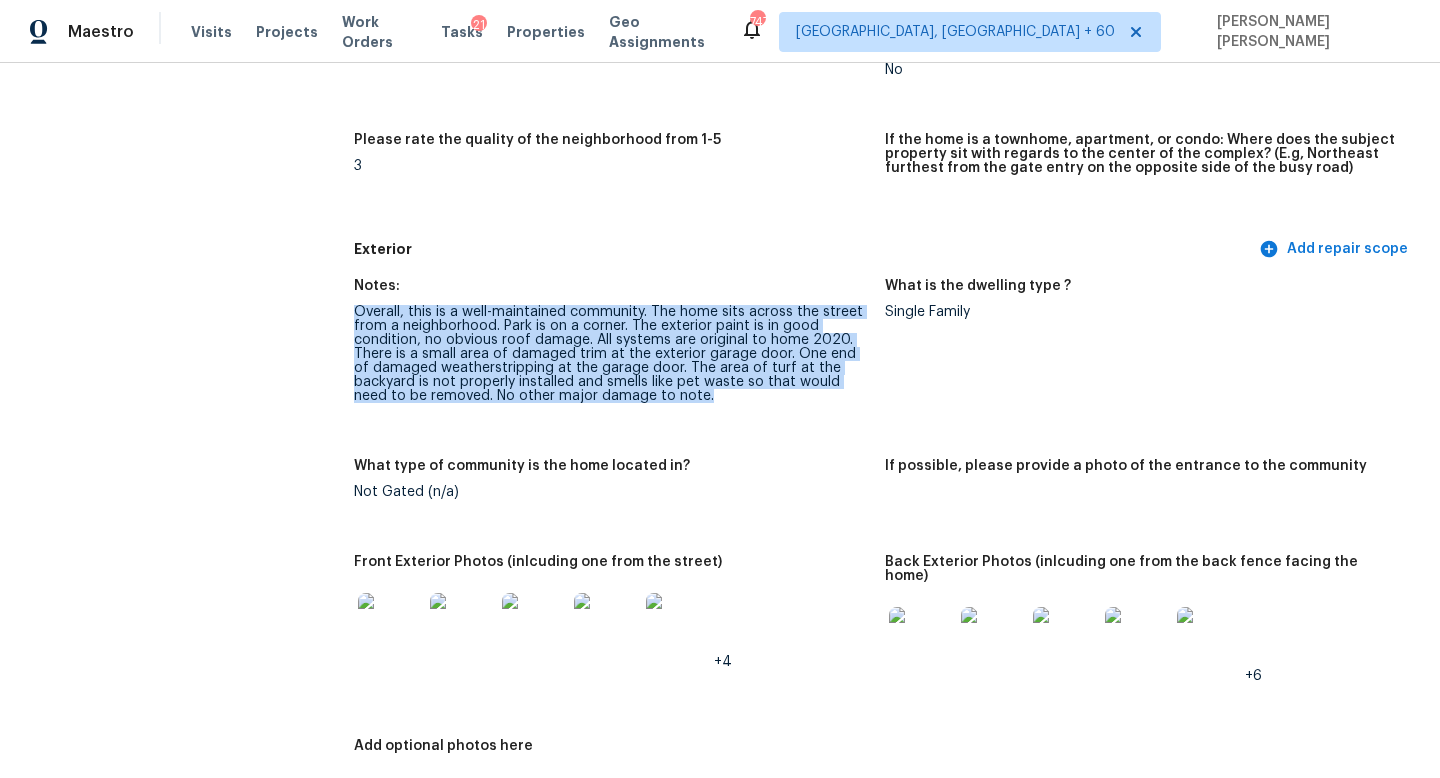 drag, startPoint x: 354, startPoint y: 312, endPoint x: 752, endPoint y: 427, distance: 414.2813 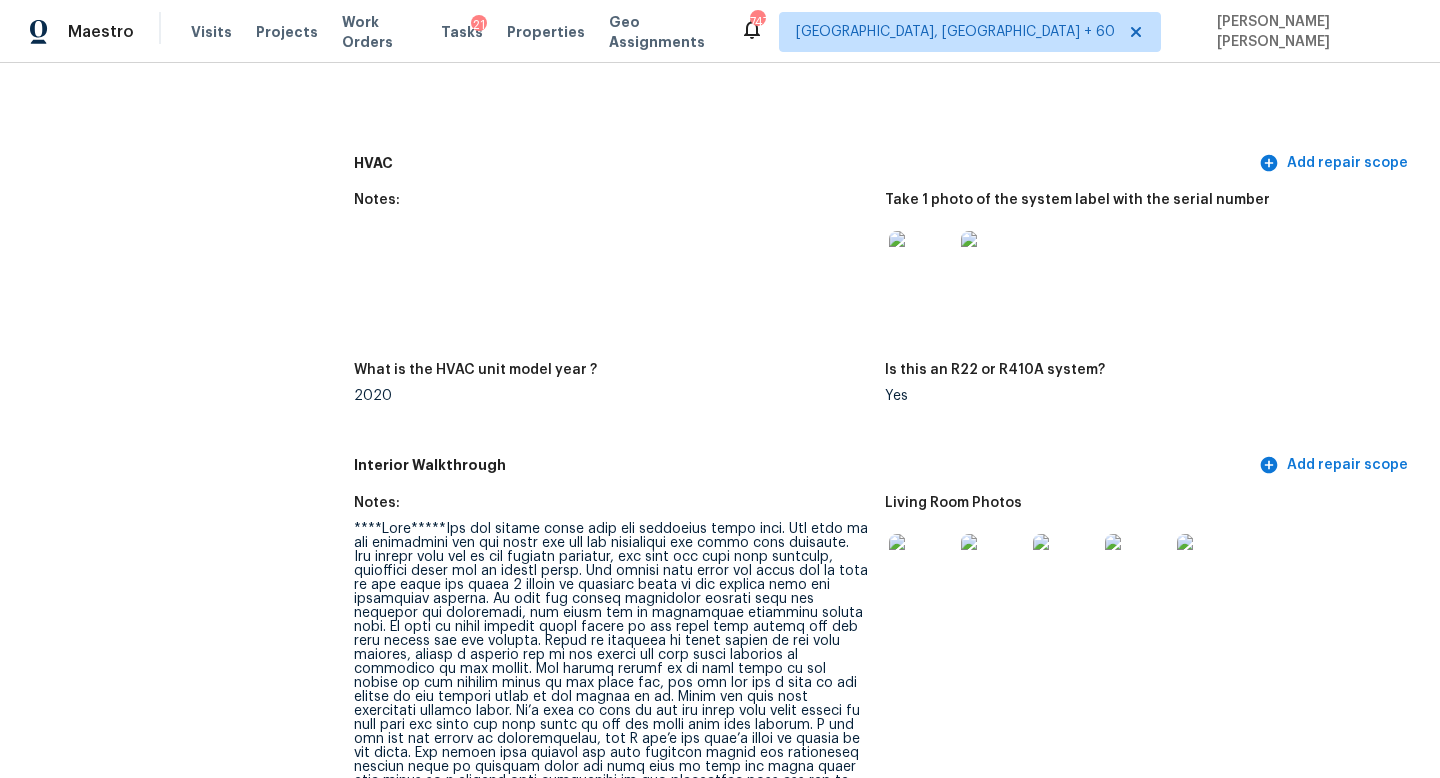 scroll, scrollTop: 2108, scrollLeft: 0, axis: vertical 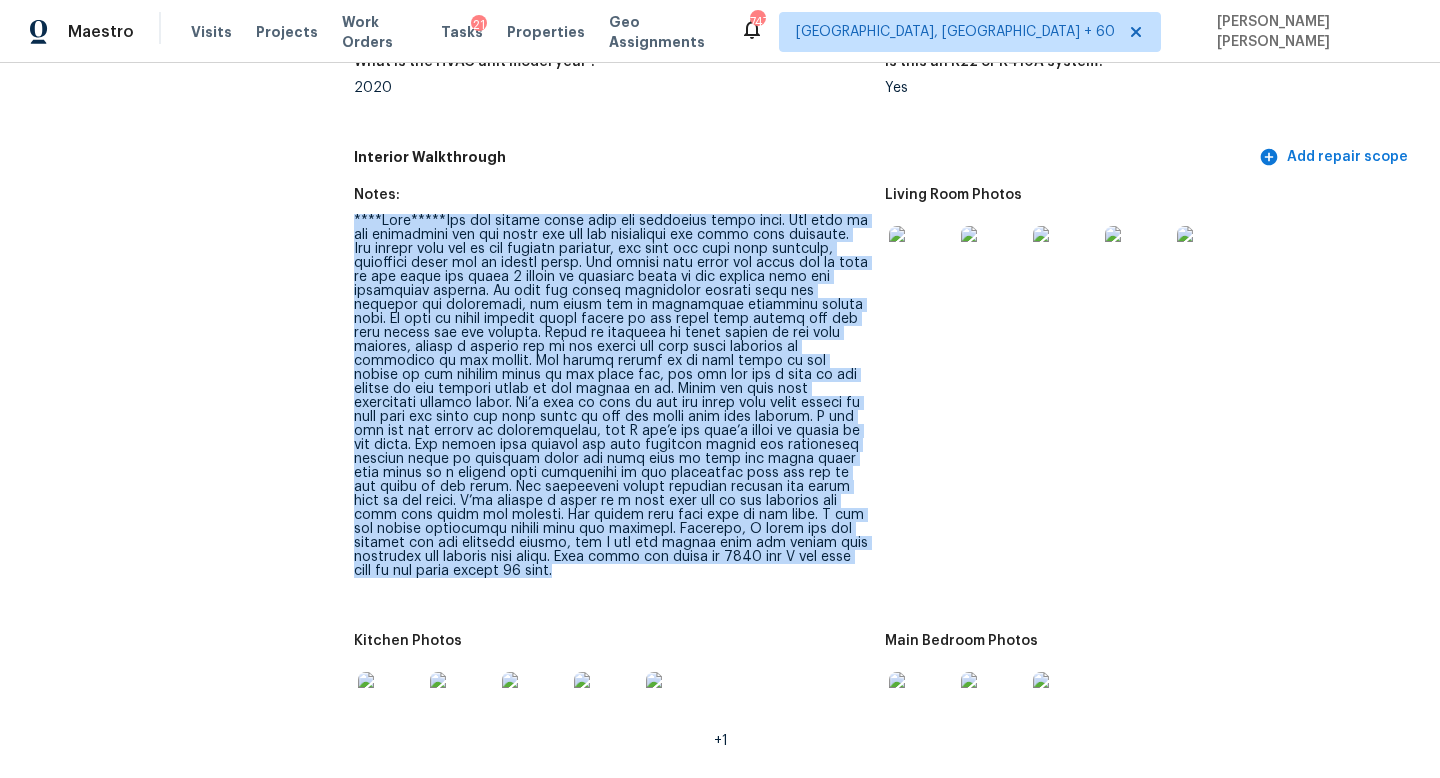 drag, startPoint x: 351, startPoint y: 199, endPoint x: 821, endPoint y: 543, distance: 582.4397 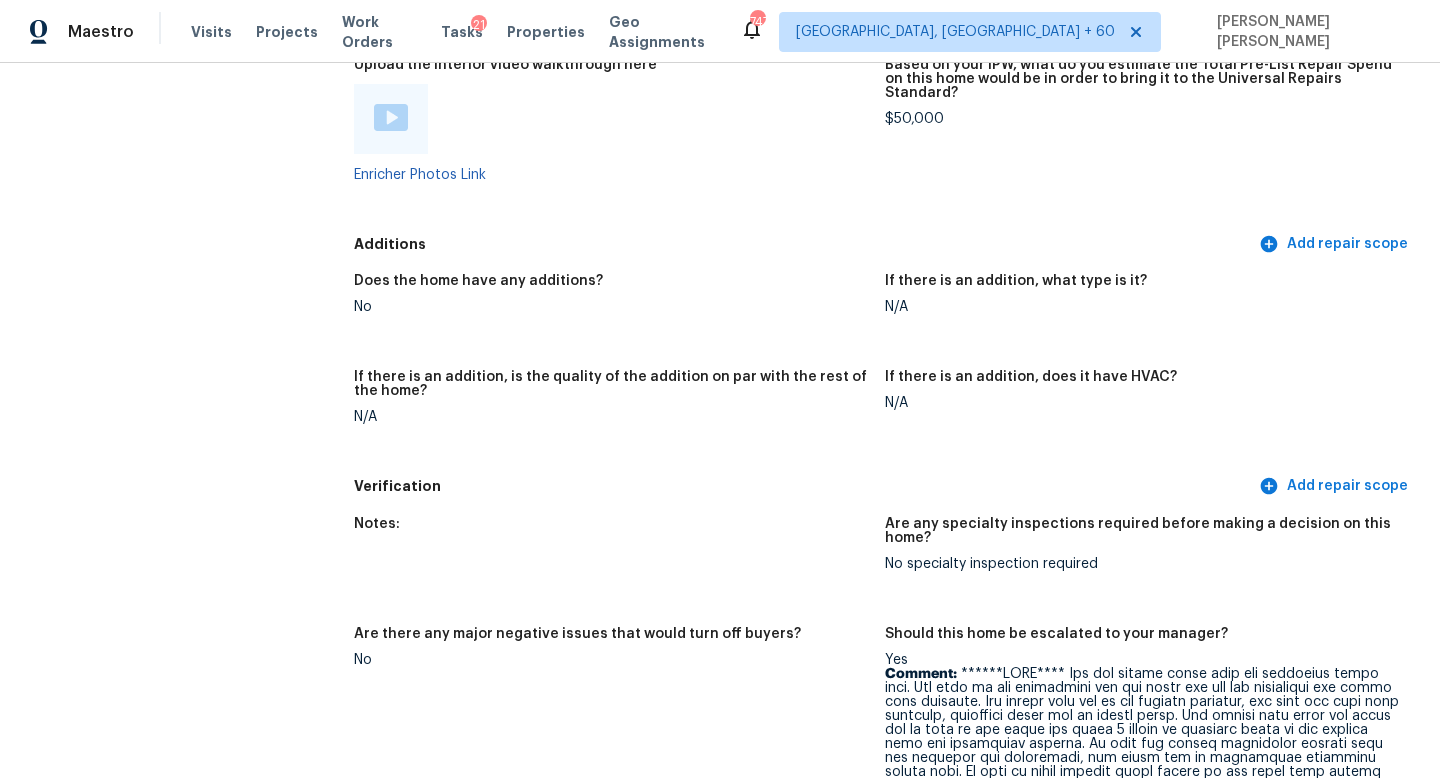 scroll, scrollTop: 4776, scrollLeft: 0, axis: vertical 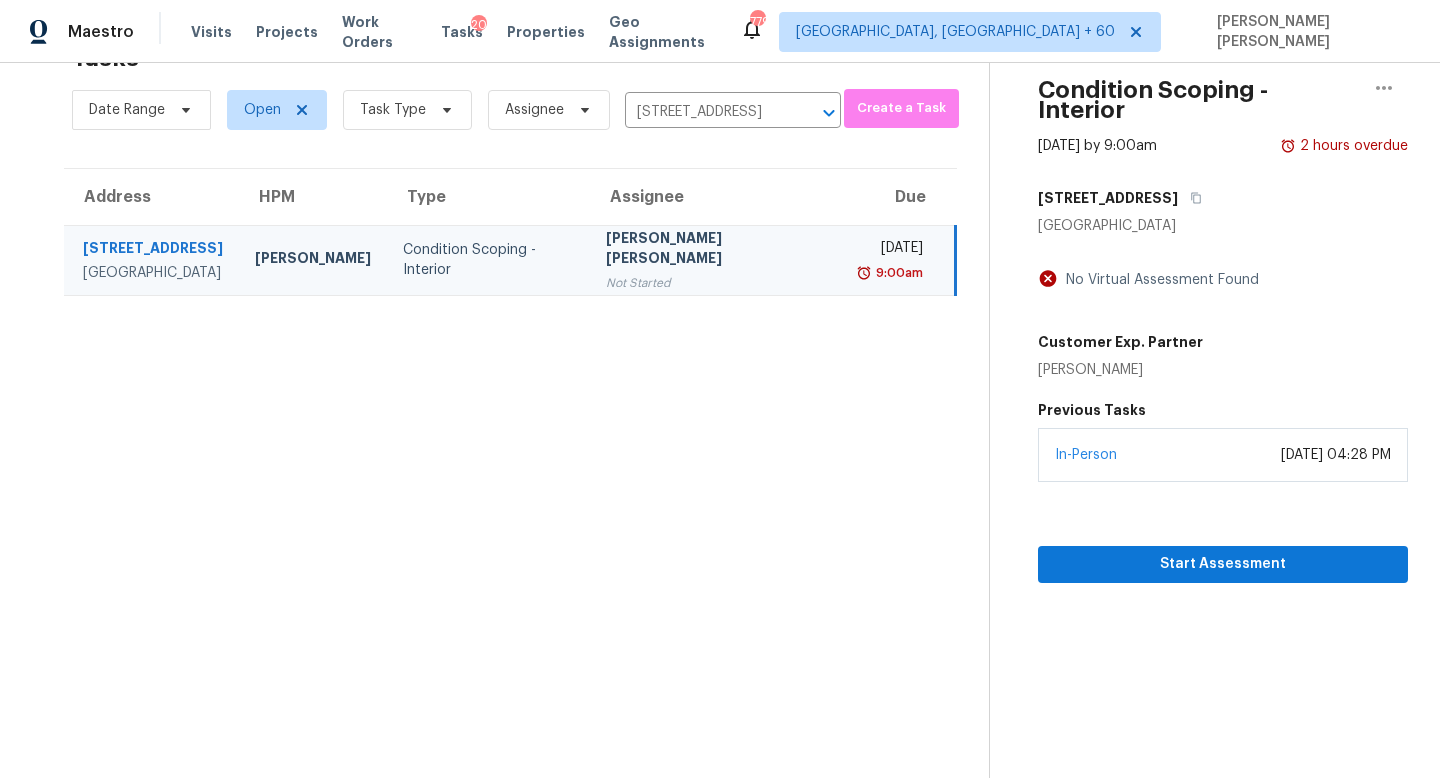click on "Not Started" at bounding box center [716, 283] 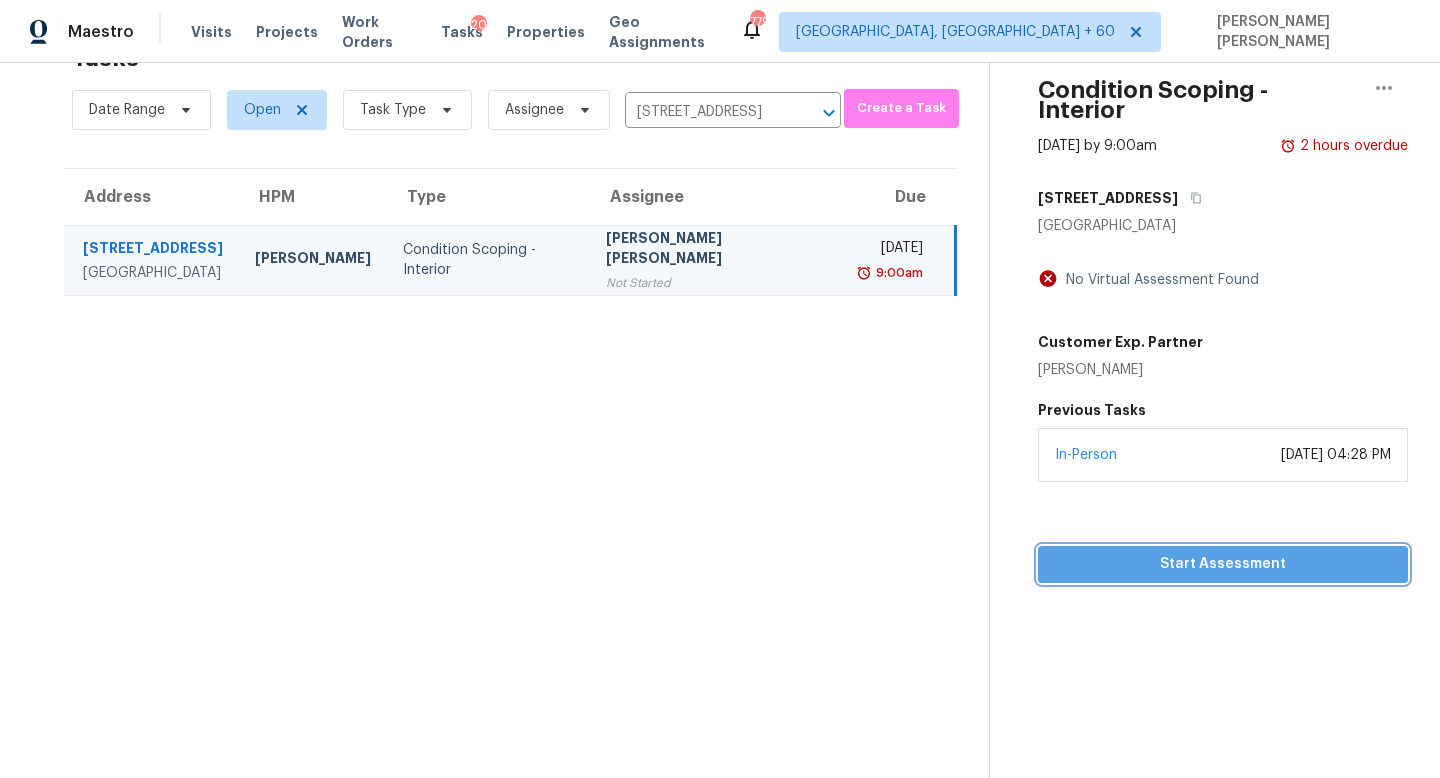 click on "Start Assessment" at bounding box center (1223, 564) 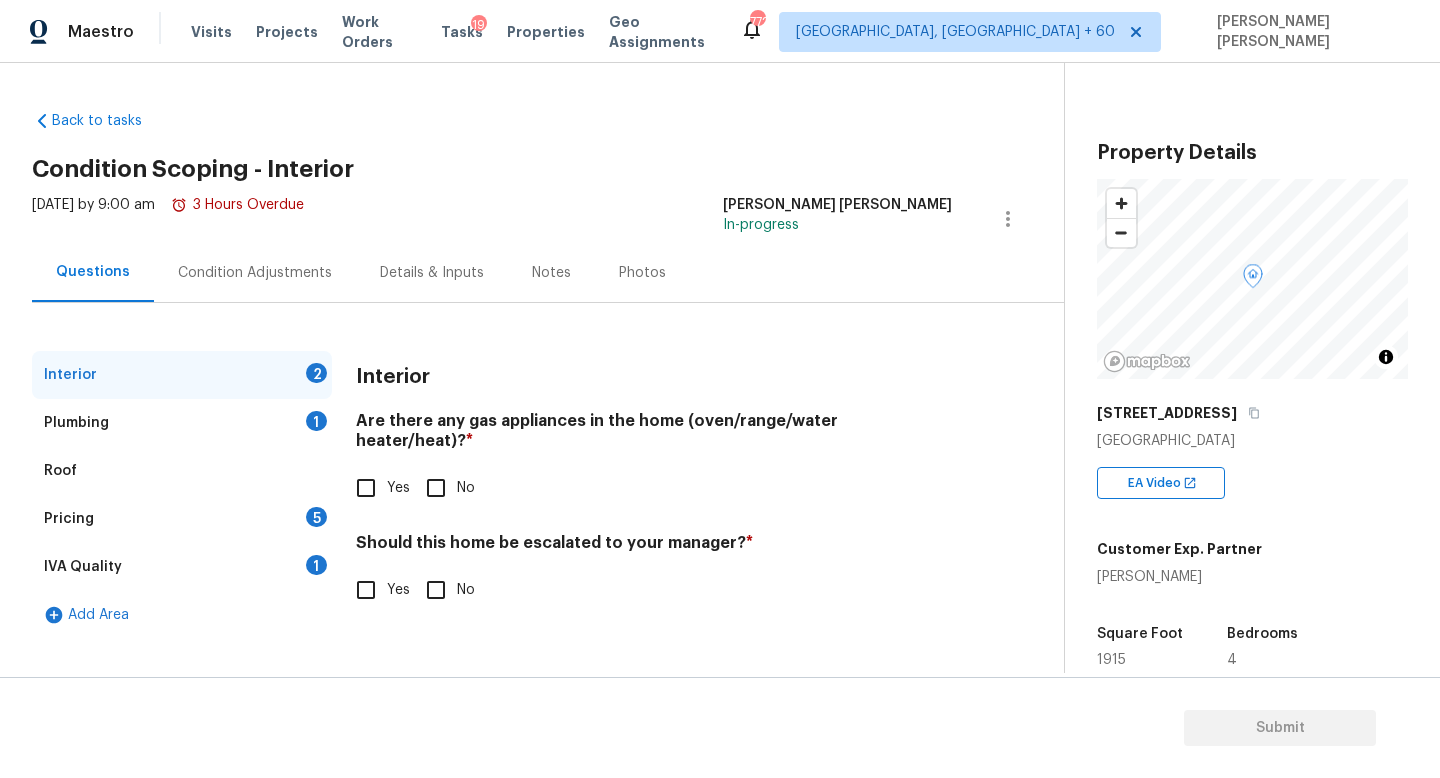 click on "Yes" at bounding box center [366, 488] 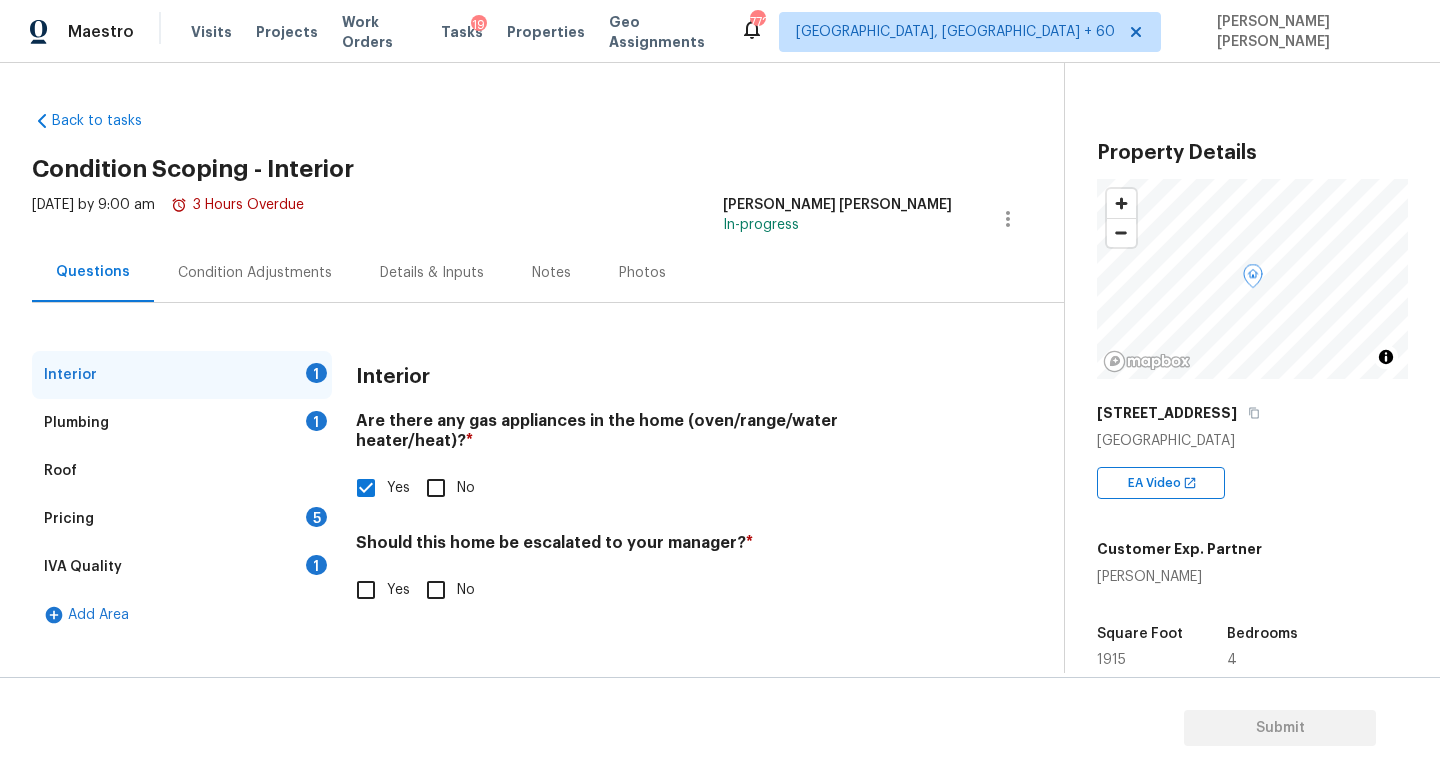 click on "Plumbing 1" at bounding box center (182, 423) 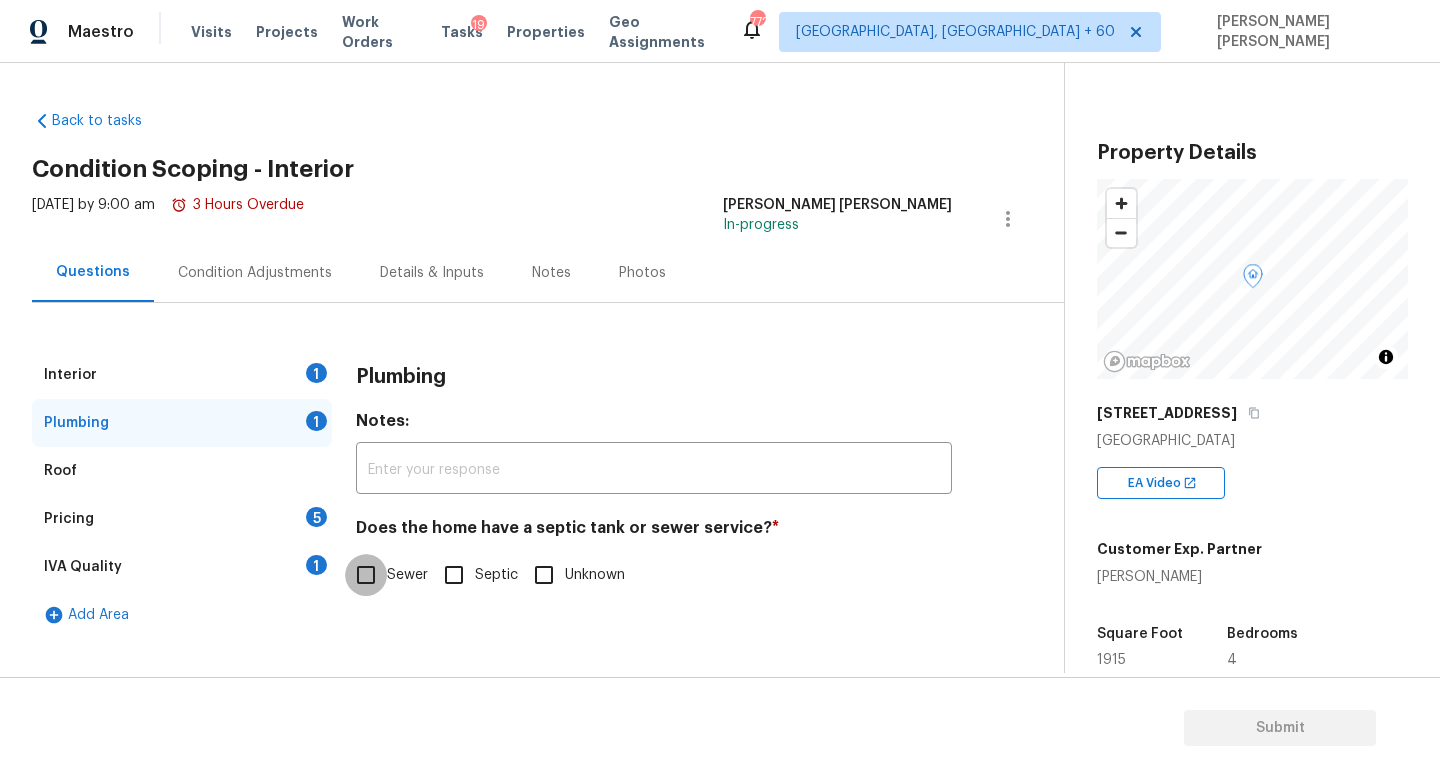 click on "Sewer" at bounding box center (366, 575) 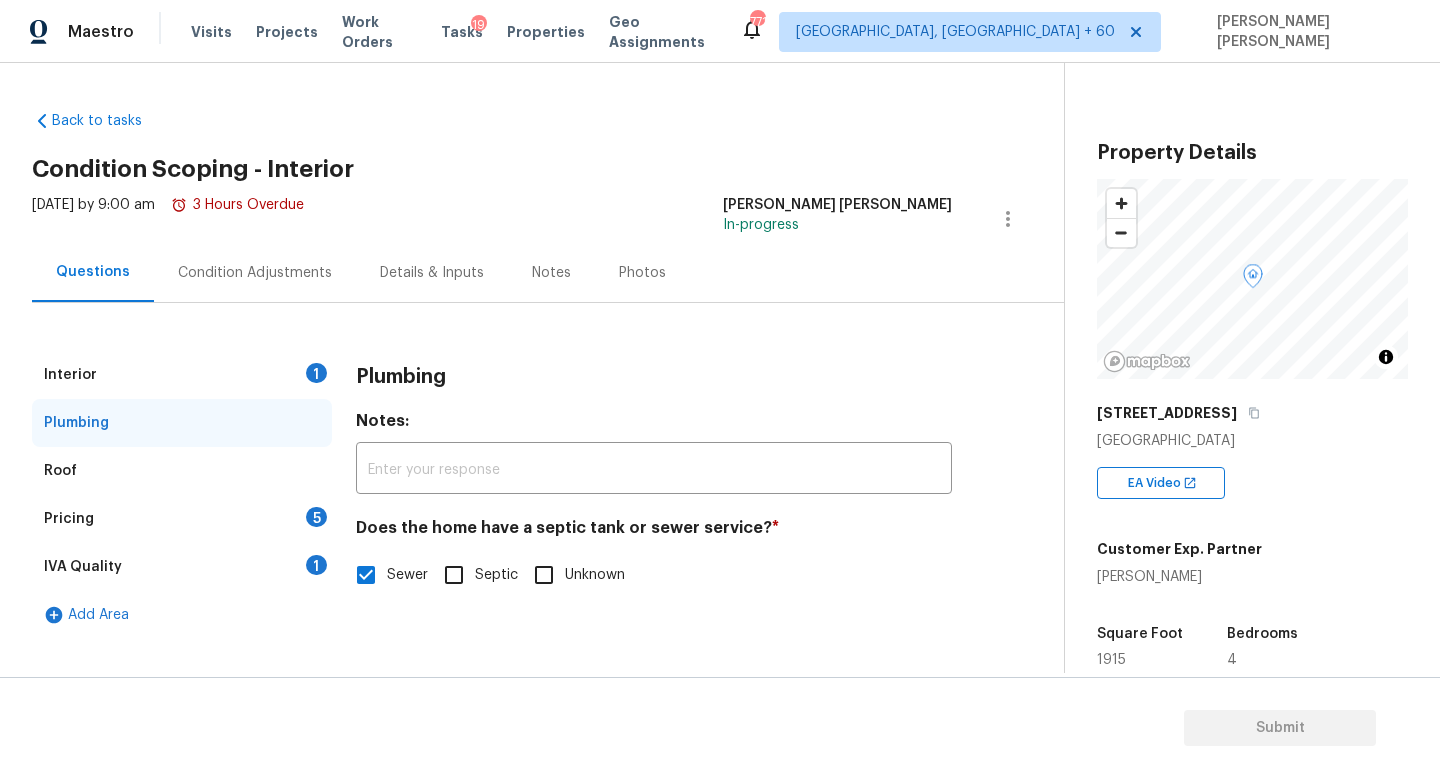 click on "Interior 1" at bounding box center [182, 375] 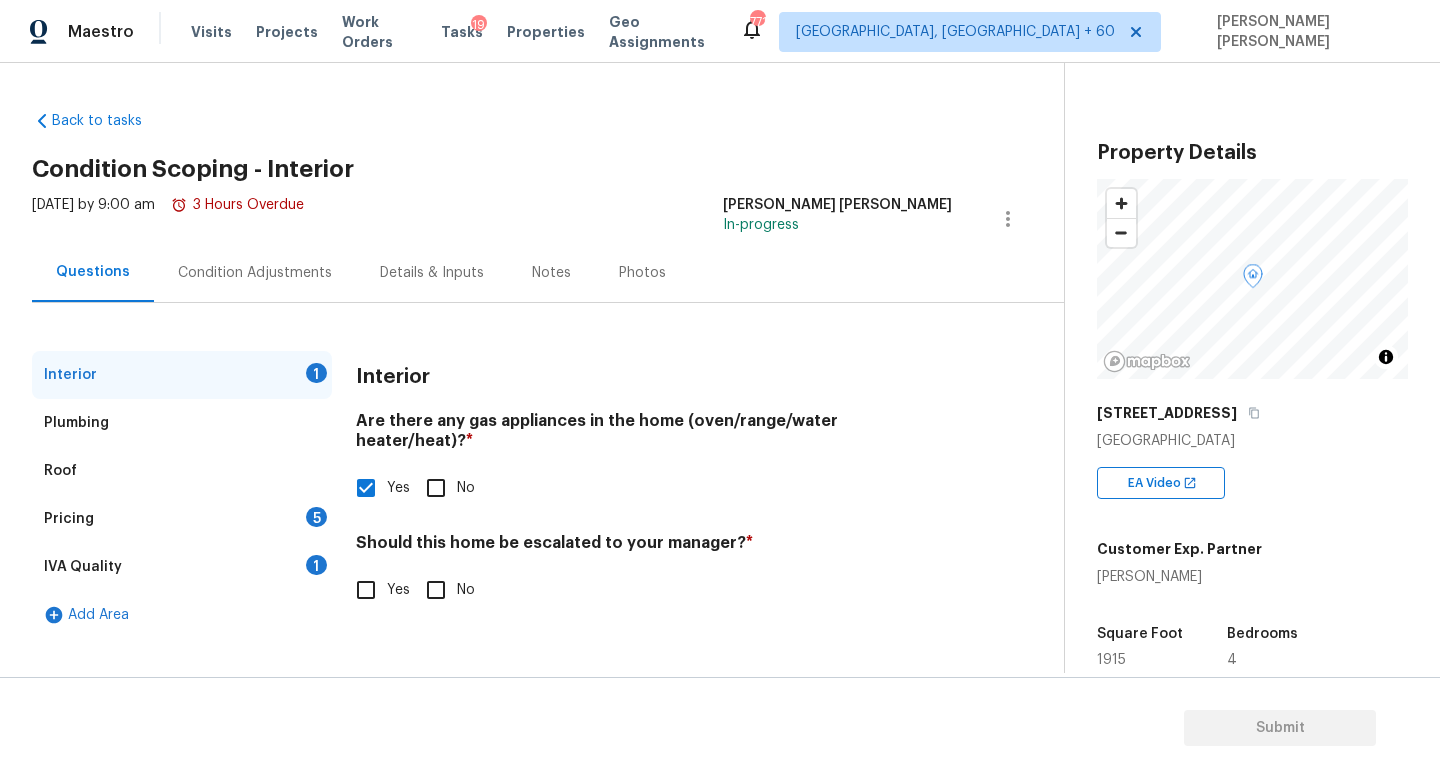 click on "Yes" at bounding box center (366, 590) 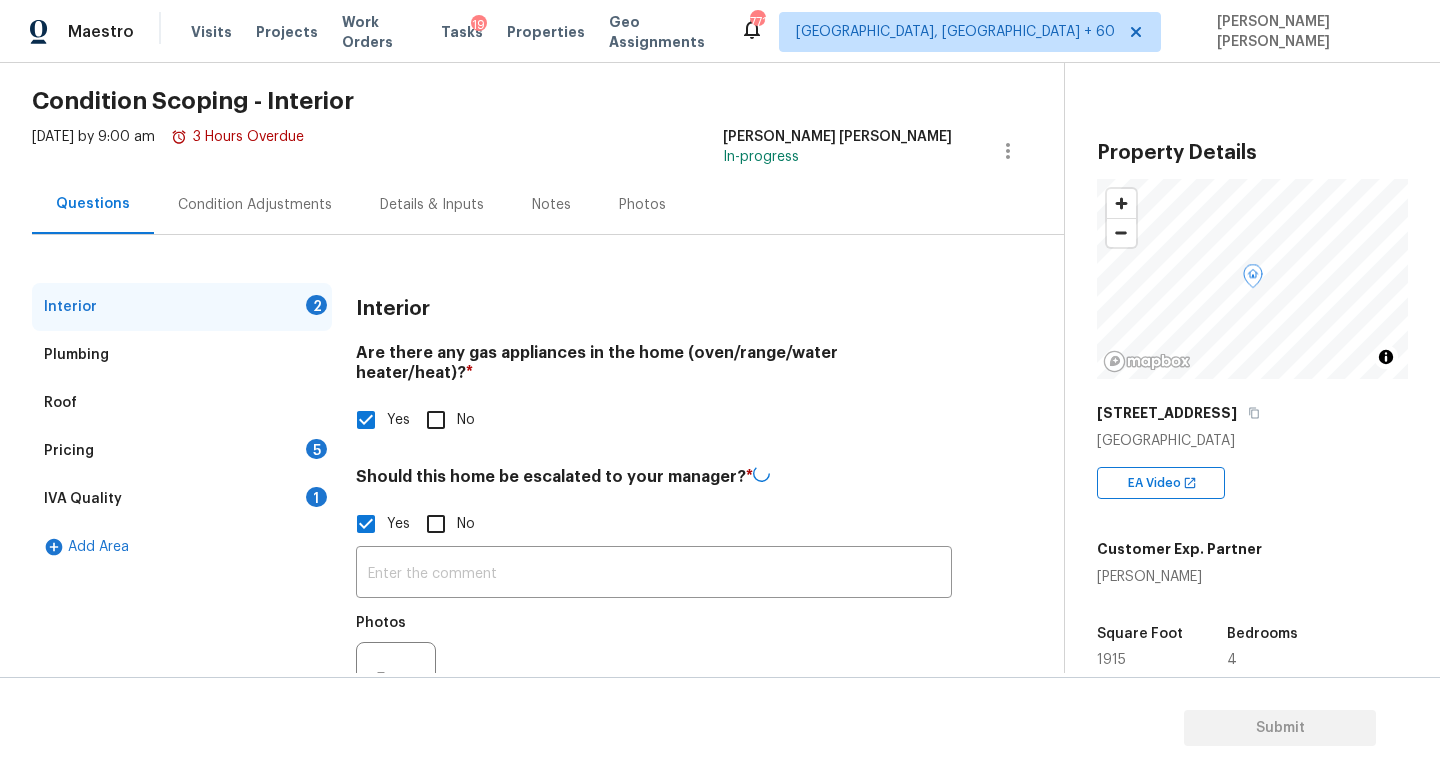 scroll, scrollTop: 119, scrollLeft: 0, axis: vertical 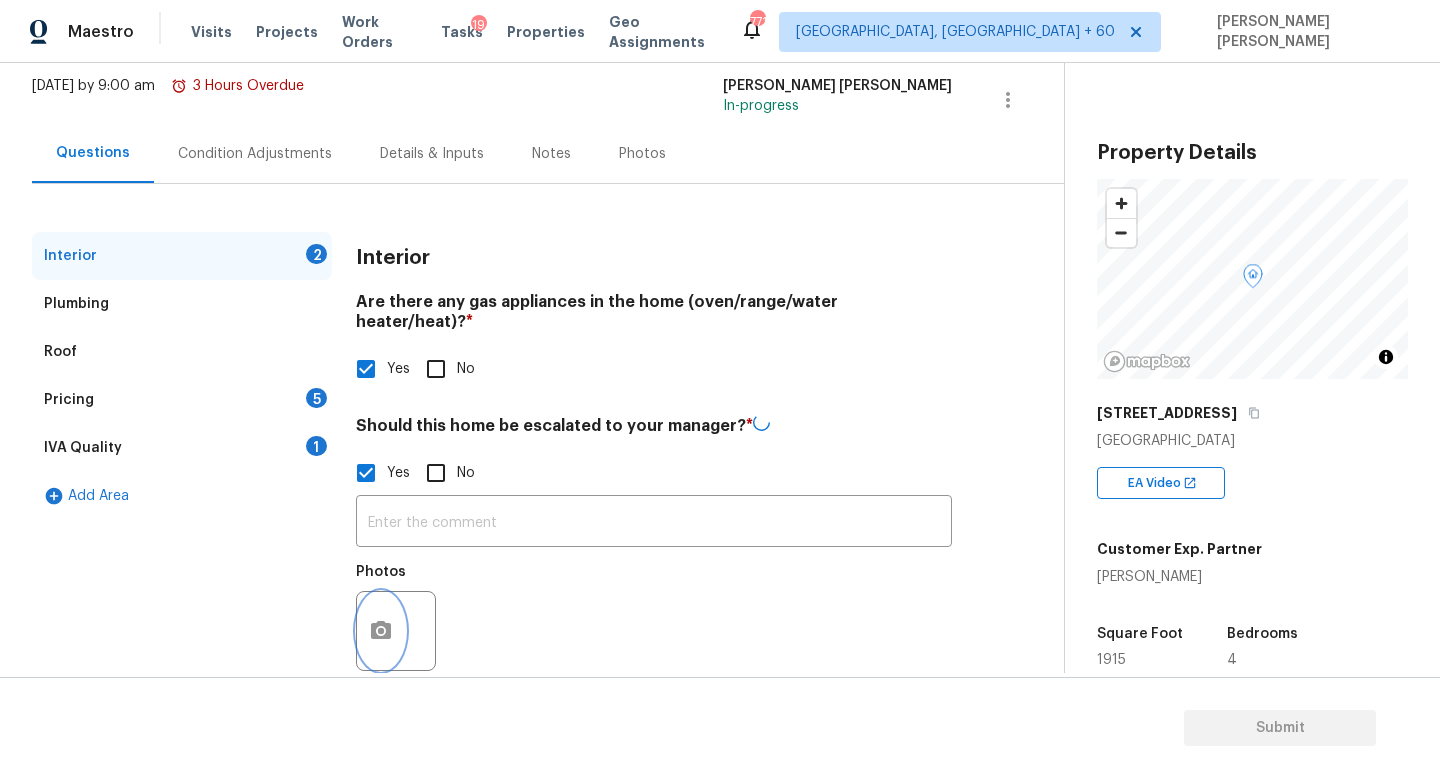 click 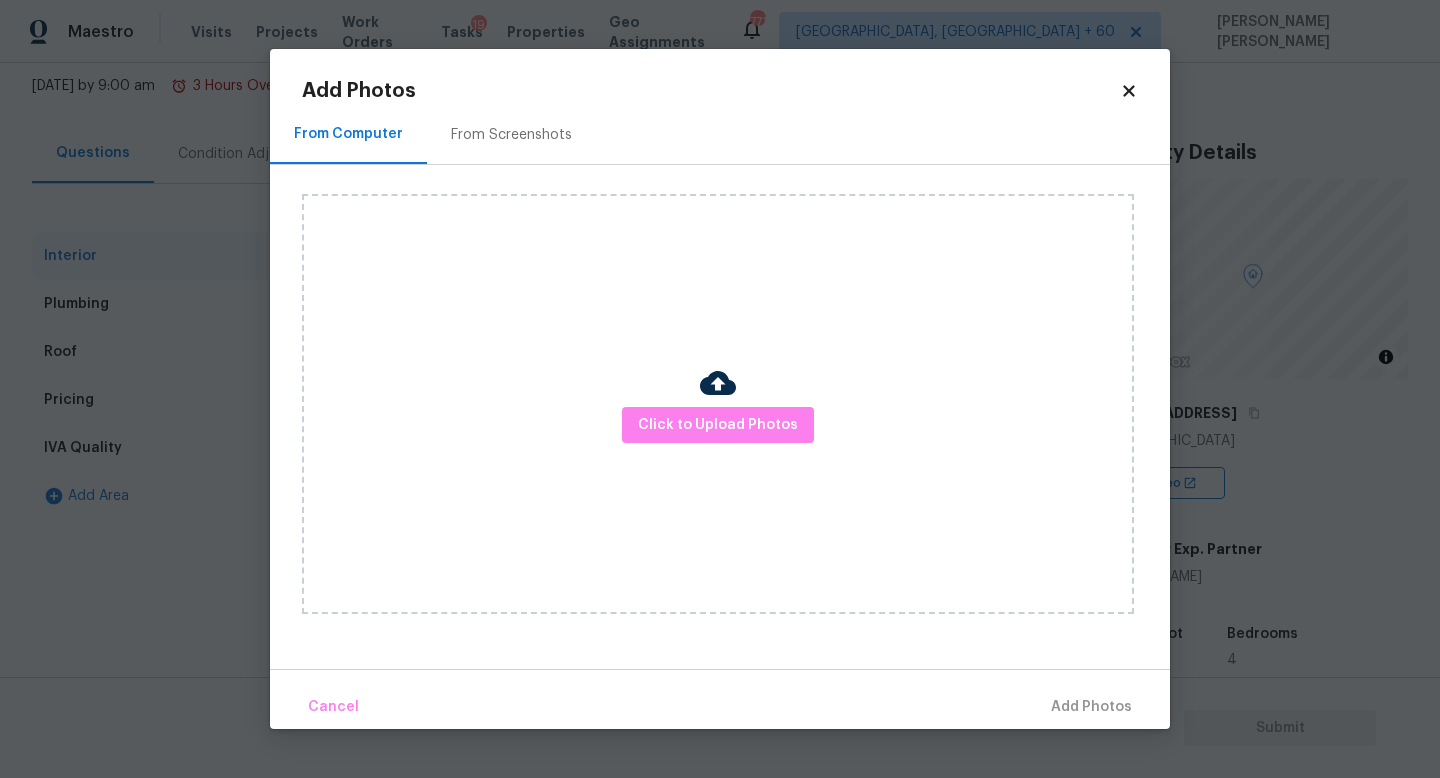 click on "Click to Upload Photos" at bounding box center (718, 404) 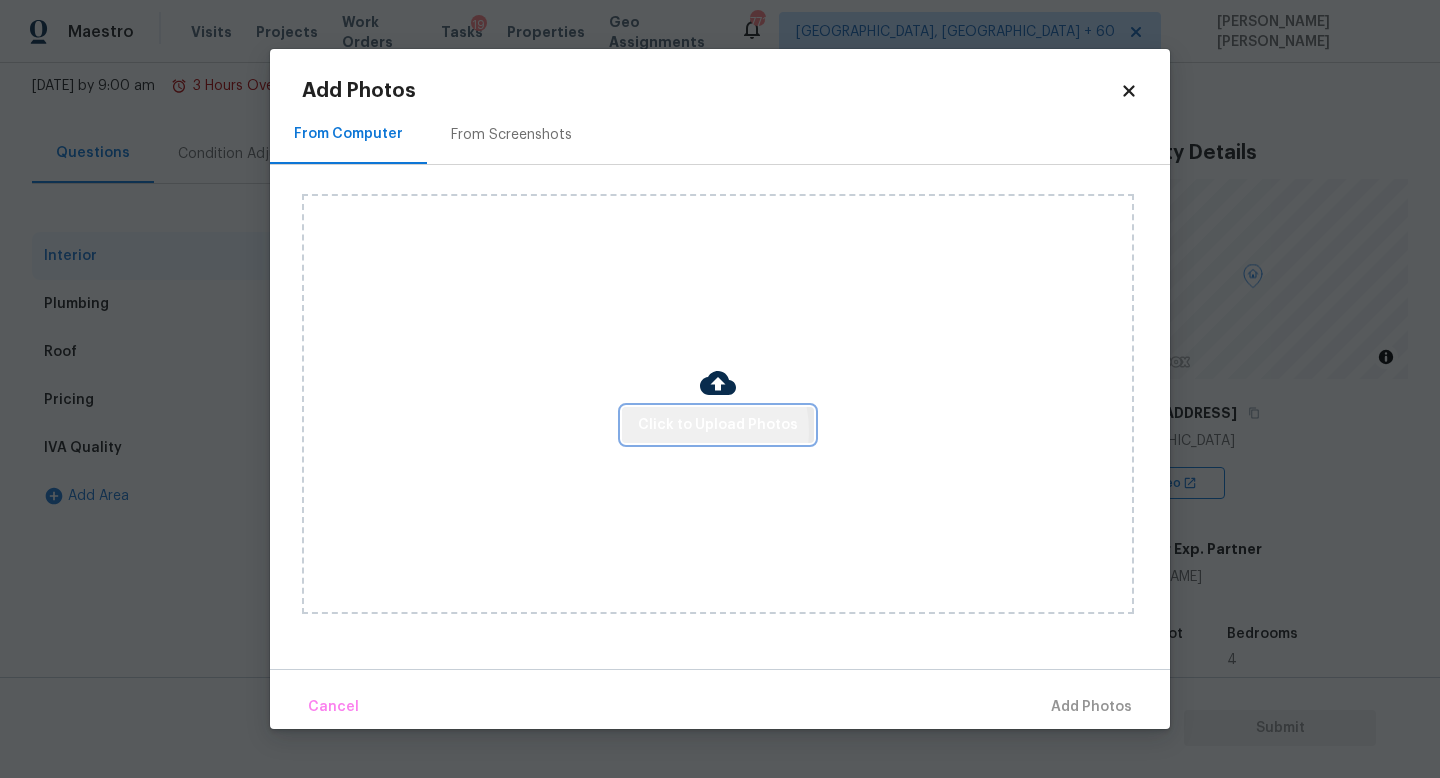 click on "Click to Upload Photos" at bounding box center [718, 425] 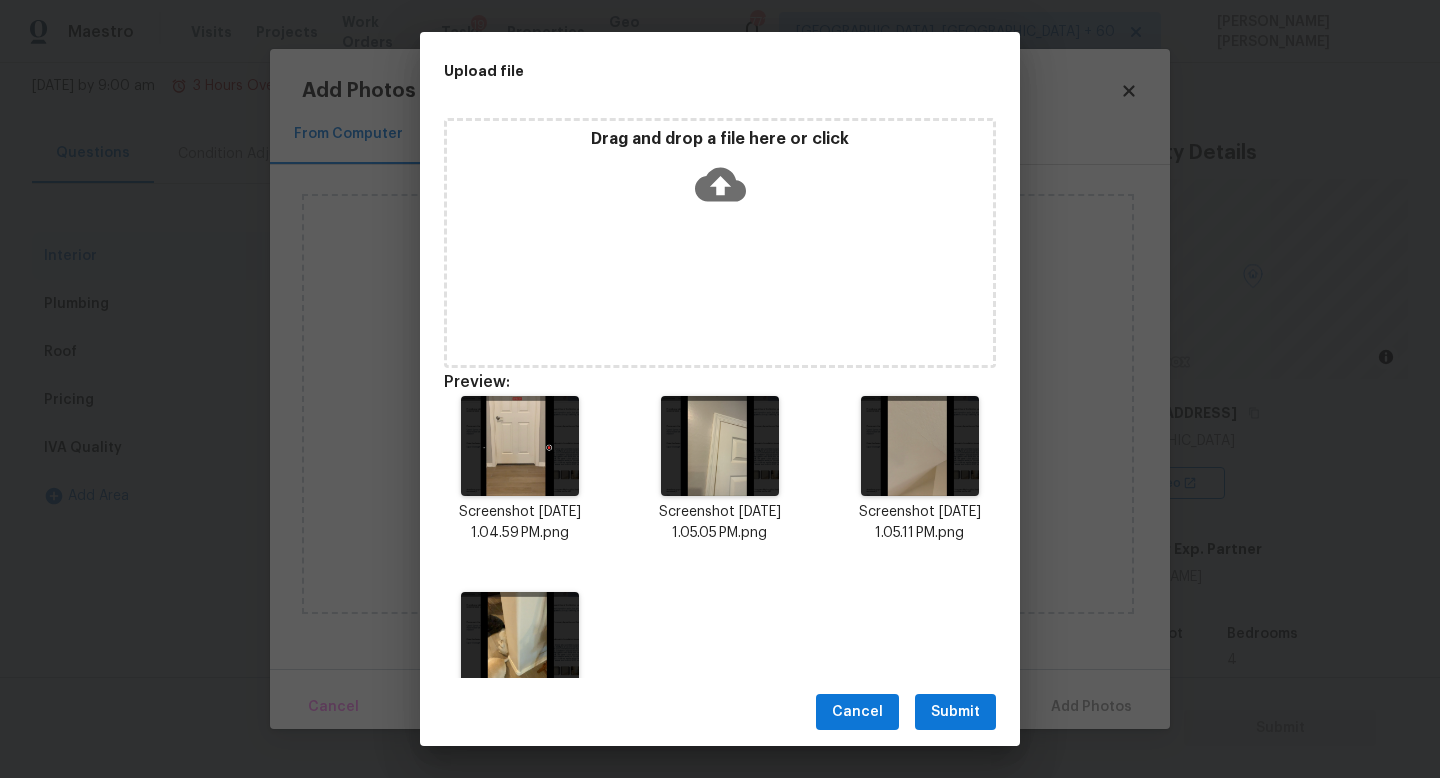 click on "Submit" at bounding box center [955, 712] 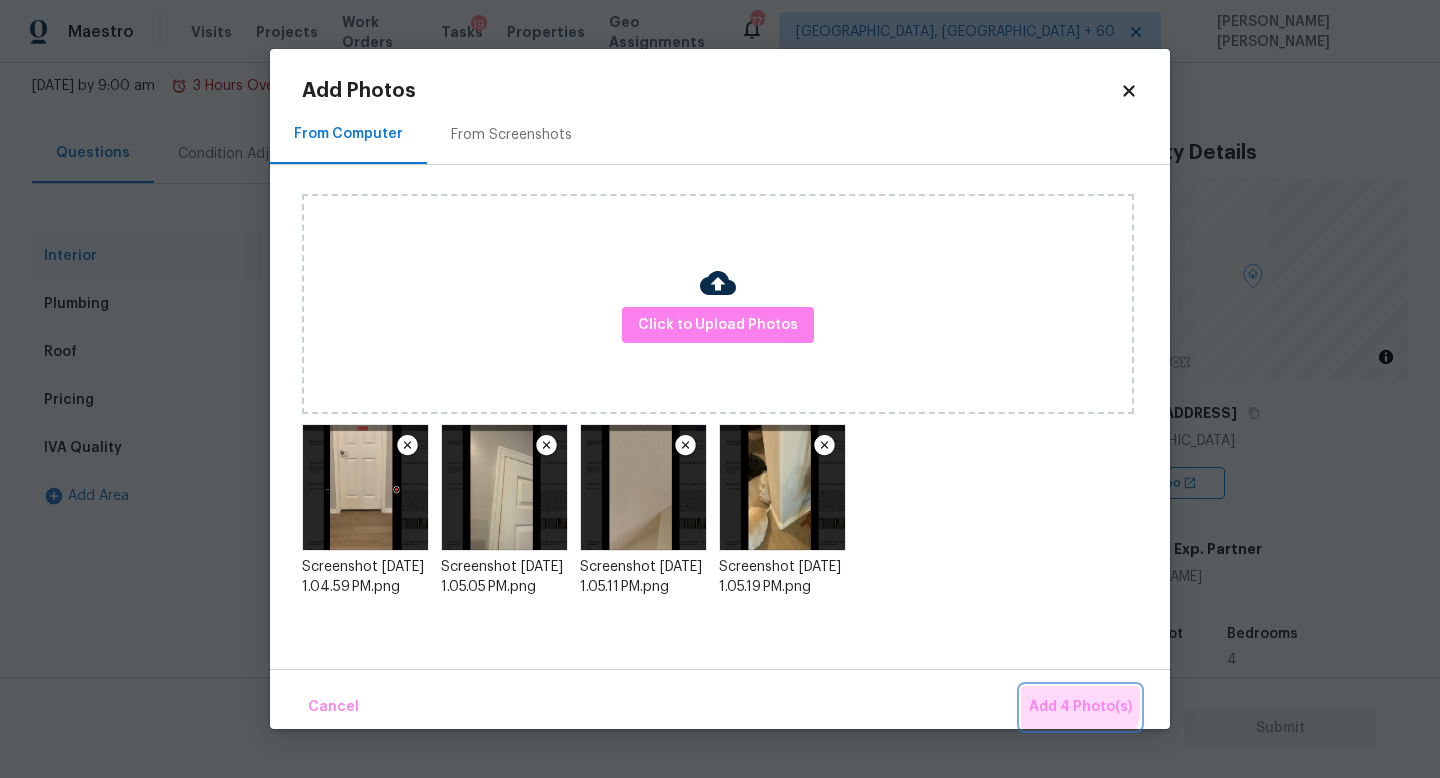click on "Add 4 Photo(s)" at bounding box center (1080, 707) 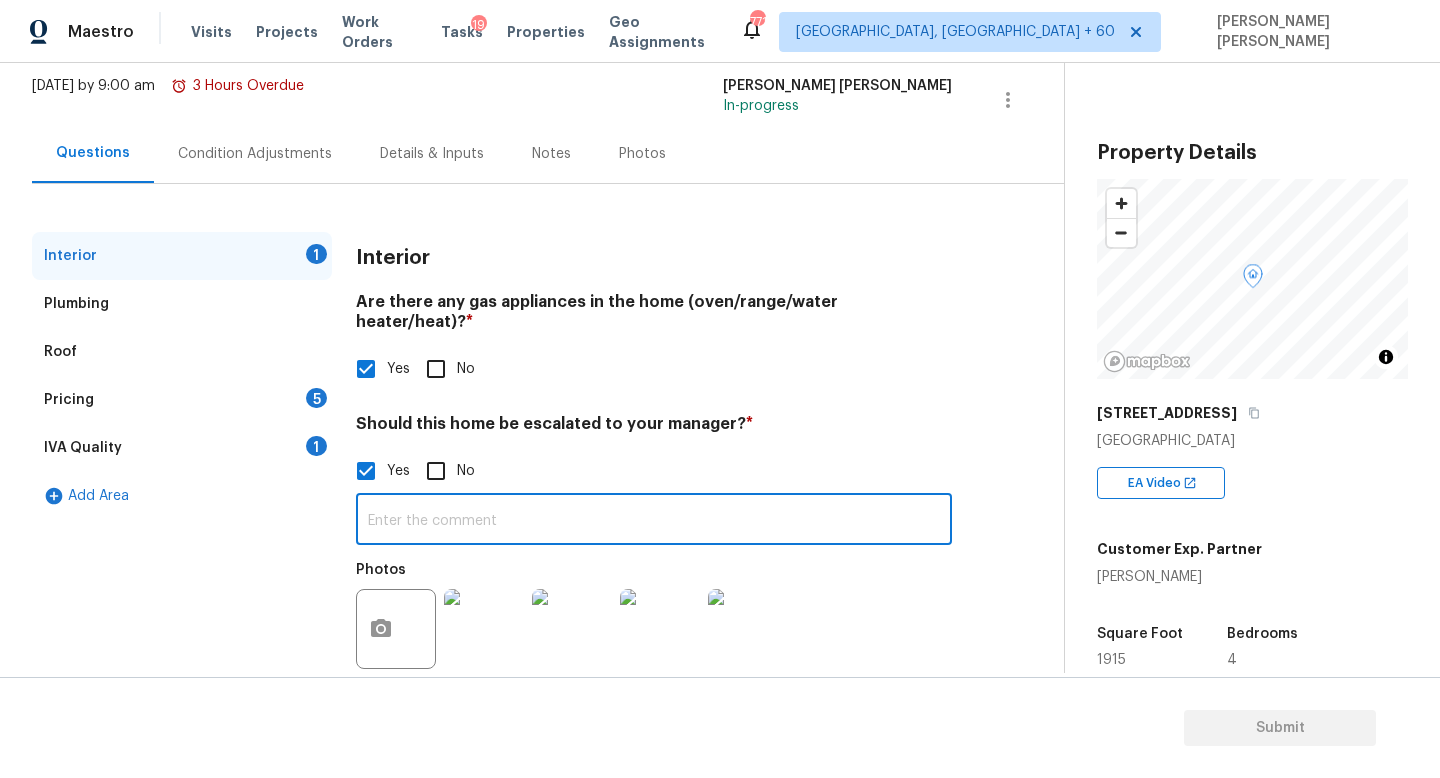click at bounding box center (654, 521) 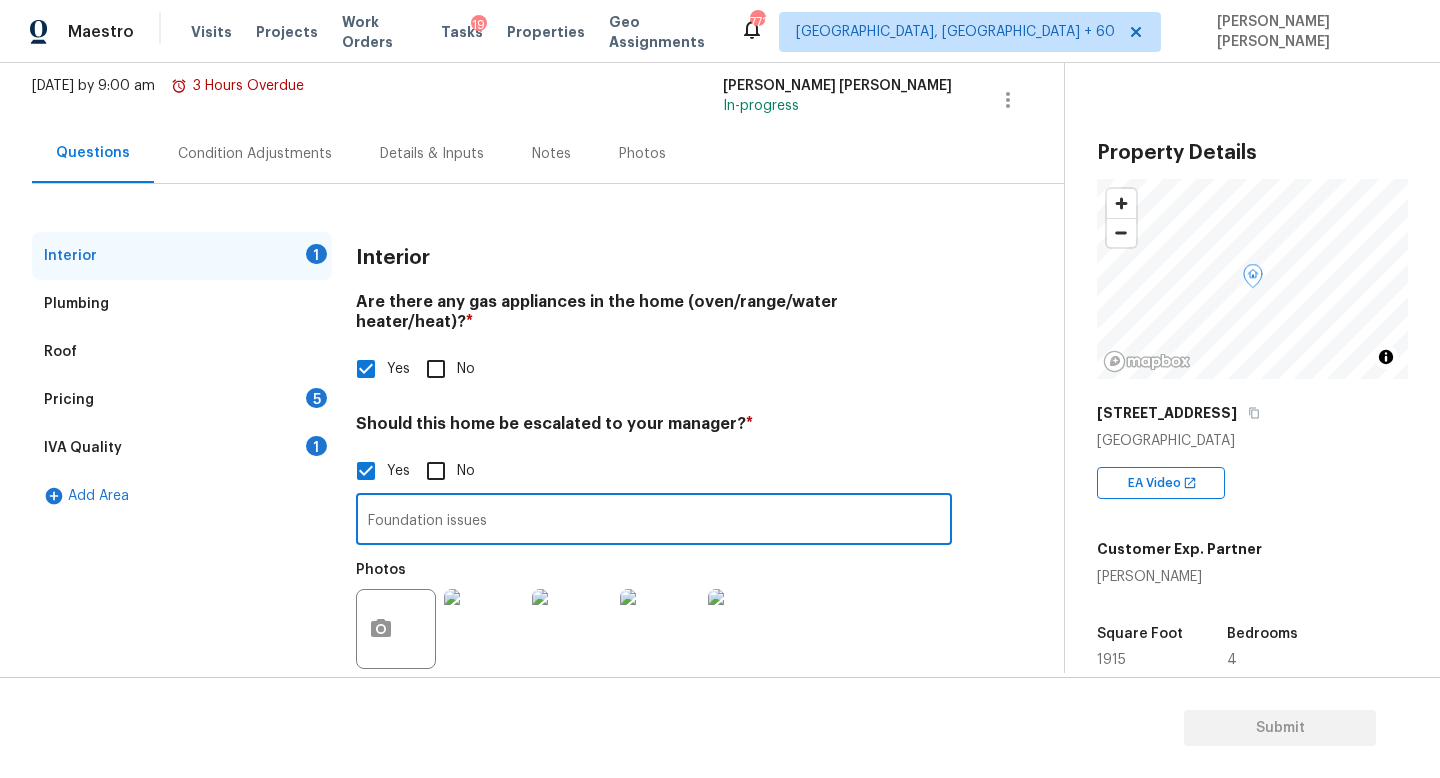 type on "Foundation issues" 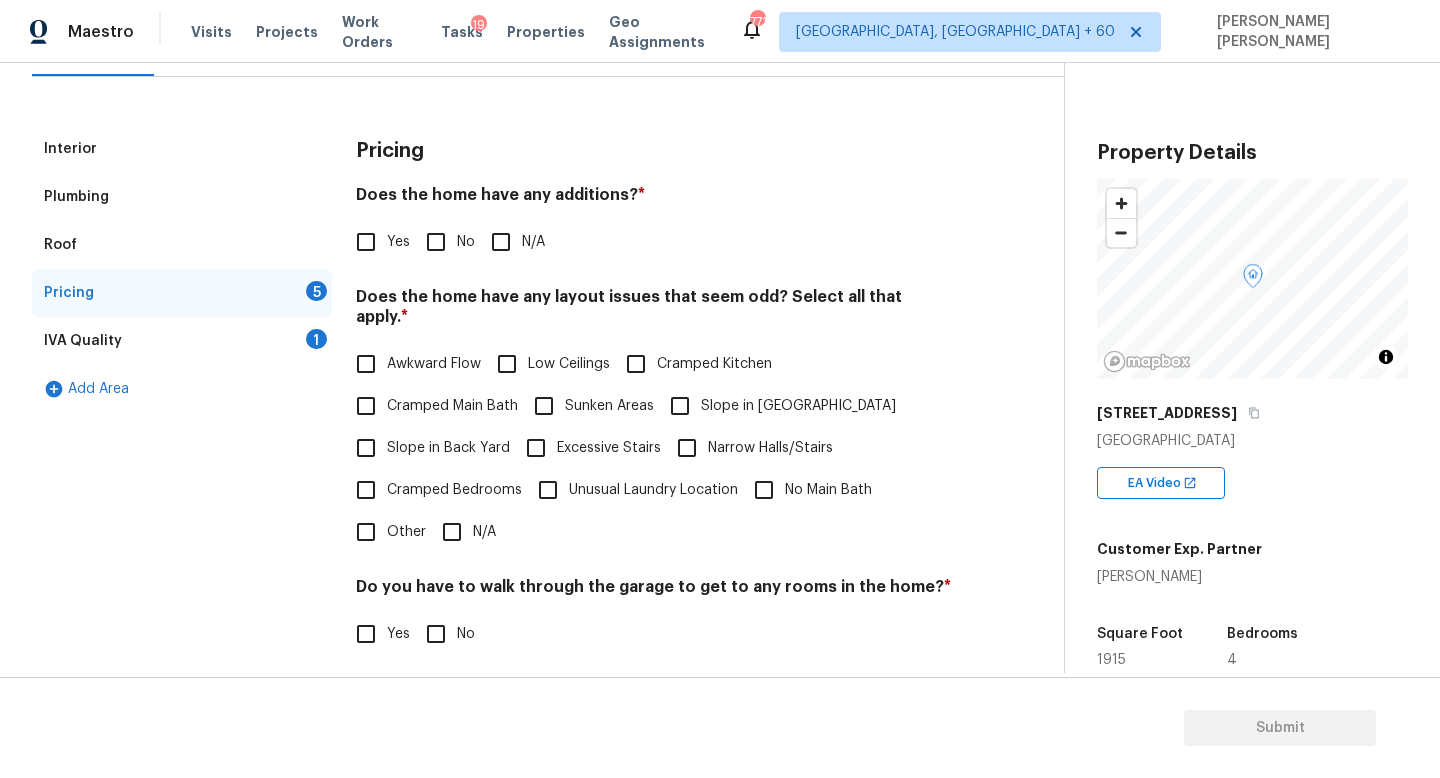 scroll, scrollTop: 227, scrollLeft: 0, axis: vertical 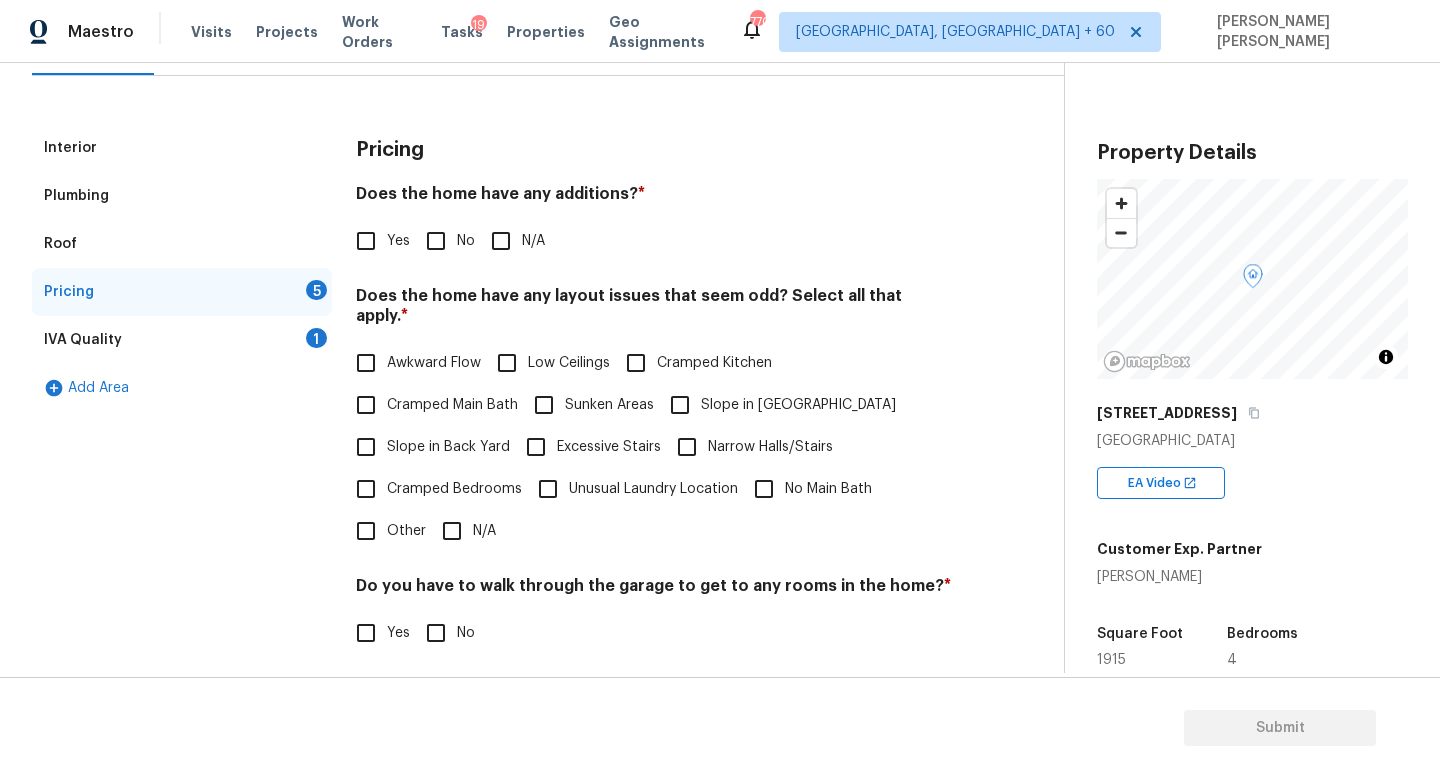 click on "No" at bounding box center [436, 241] 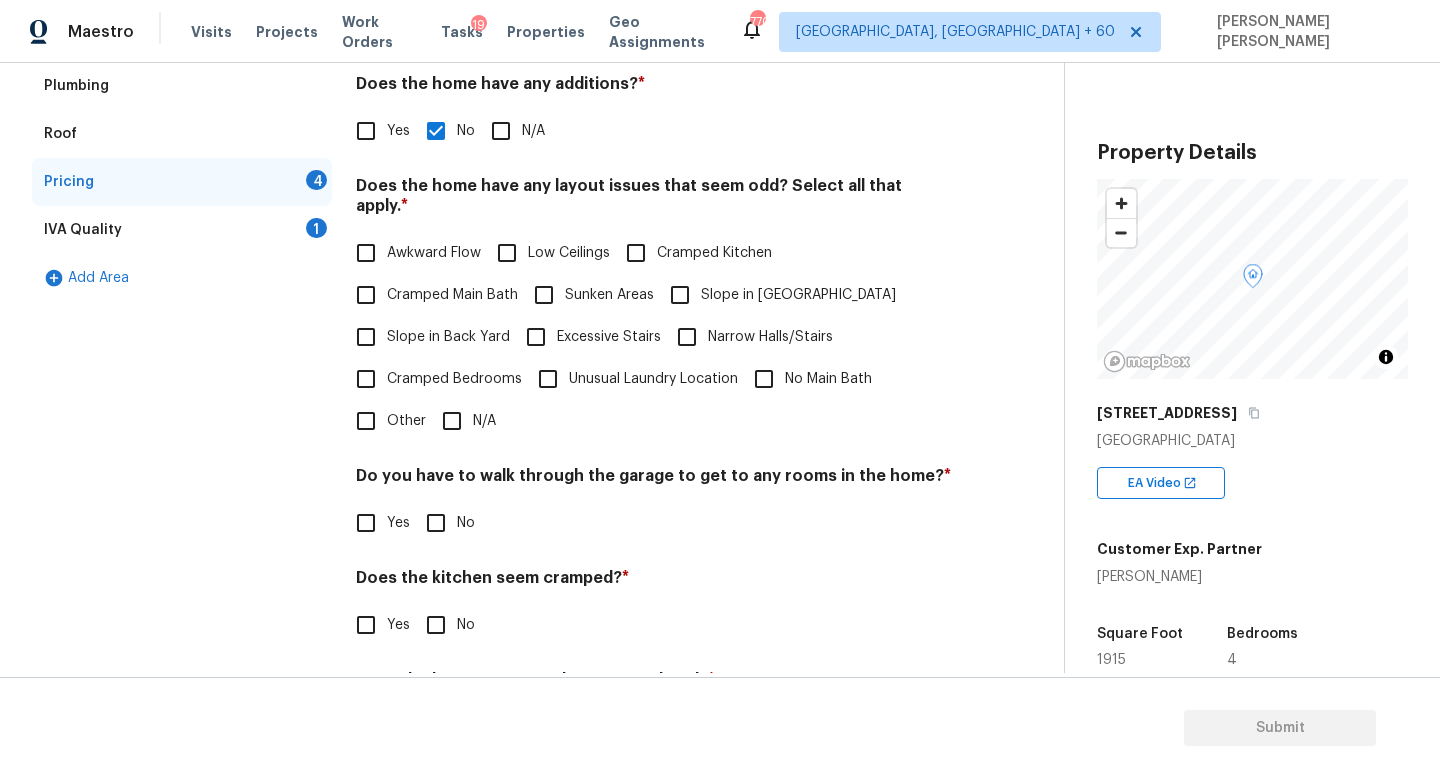 scroll, scrollTop: 370, scrollLeft: 0, axis: vertical 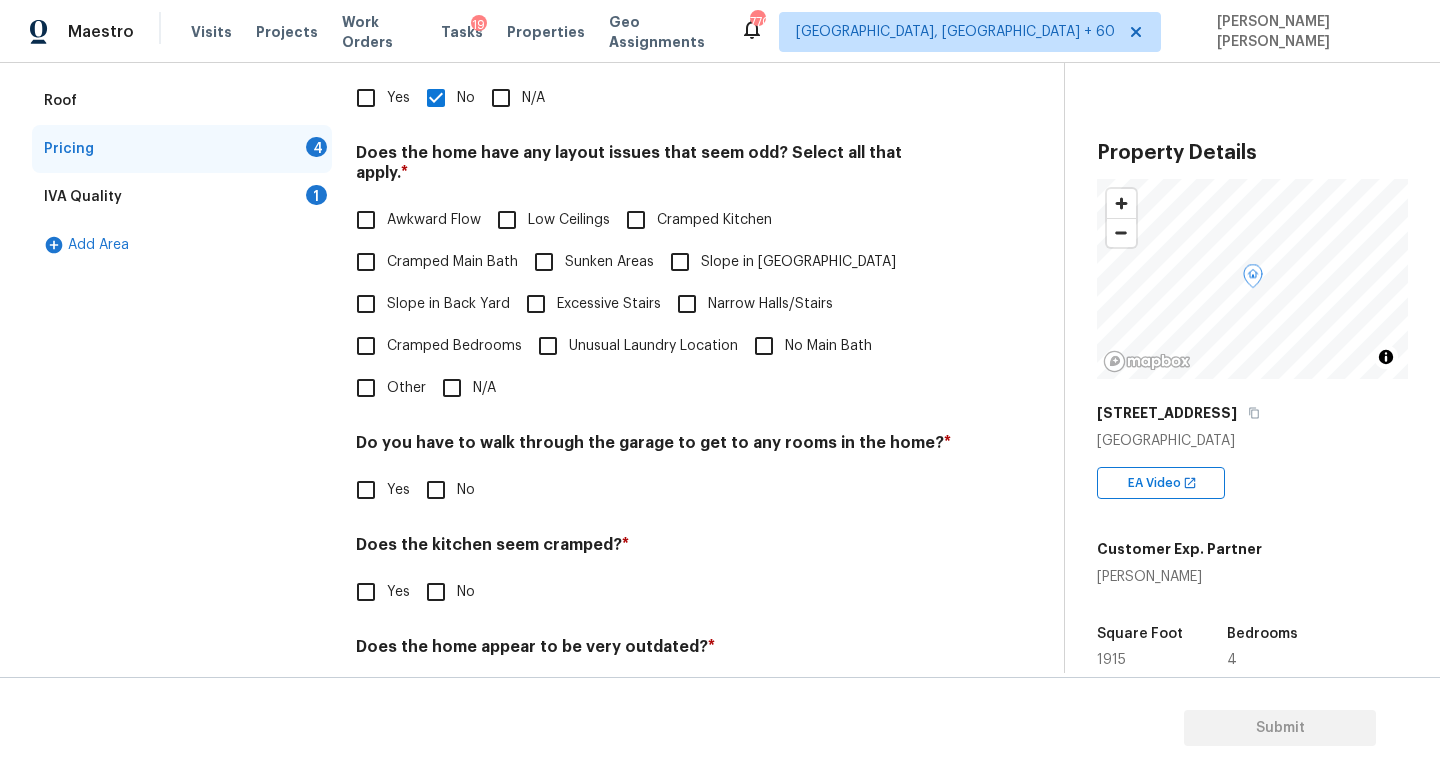 click on "N/A" at bounding box center (452, 388) 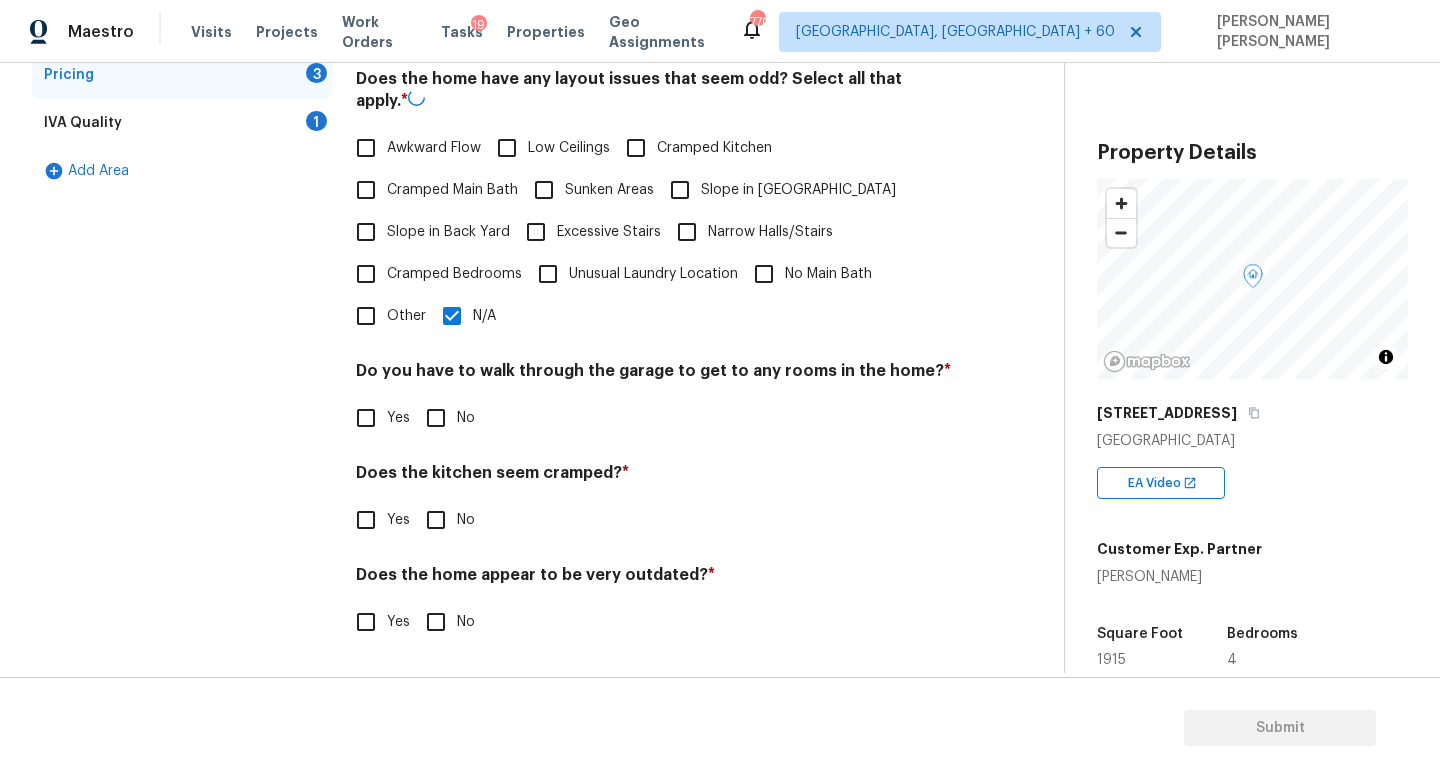 scroll, scrollTop: 422, scrollLeft: 0, axis: vertical 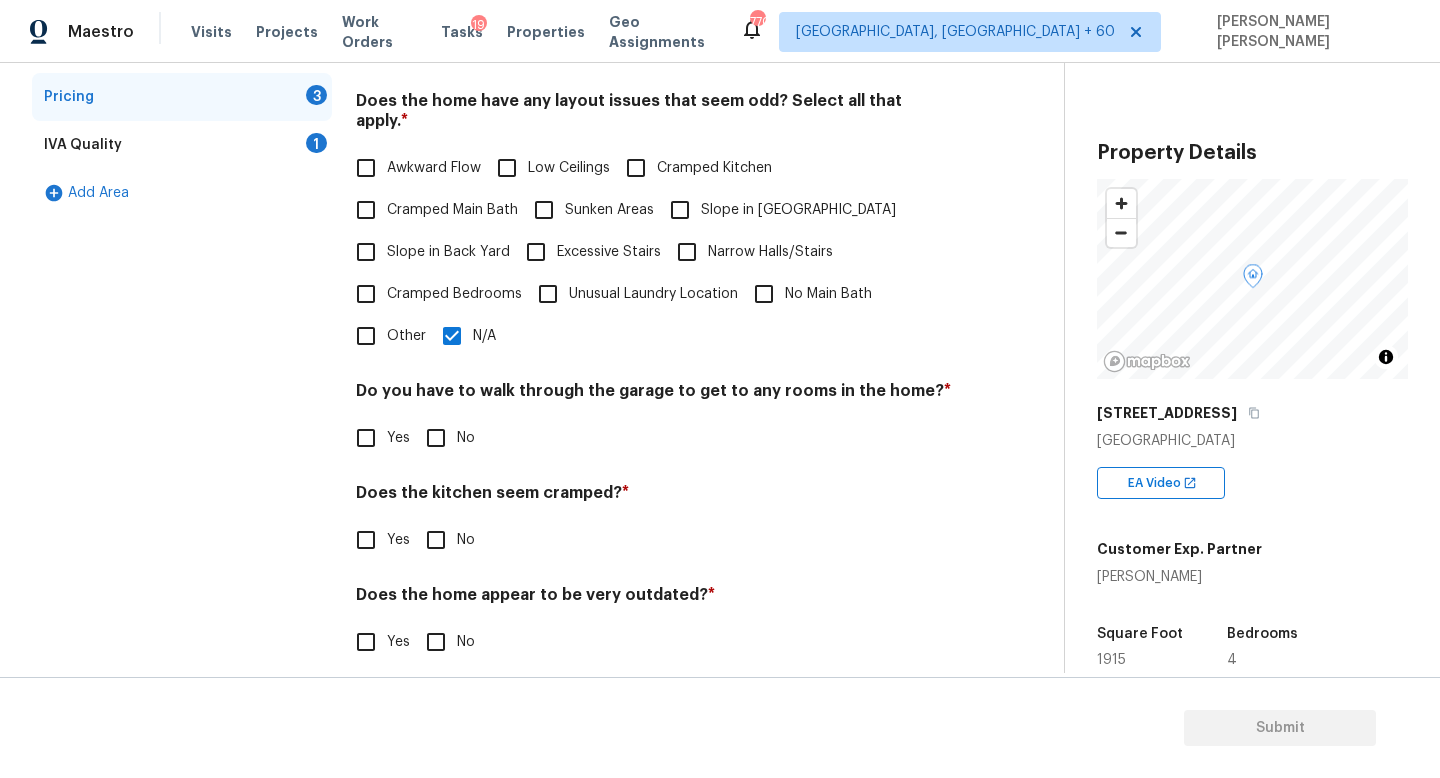 click on "Pricing Does the home have any additions?  * Yes No N/A Does the home have any layout issues that seem odd? Select all that apply.  * Awkward Flow Low Ceilings Cramped Kitchen Cramped Main Bath Sunken Areas Slope in Front Yard Slope in Back Yard Excessive Stairs Narrow Halls/Stairs Cramped Bedrooms Unusual Laundry Location No Main Bath Other N/A Do you have to walk through the garage to get to any rooms in the home?  * Yes No Does the kitchen seem cramped?  * Yes No Does the home appear to be very outdated?  * Yes No" at bounding box center [654, 308] 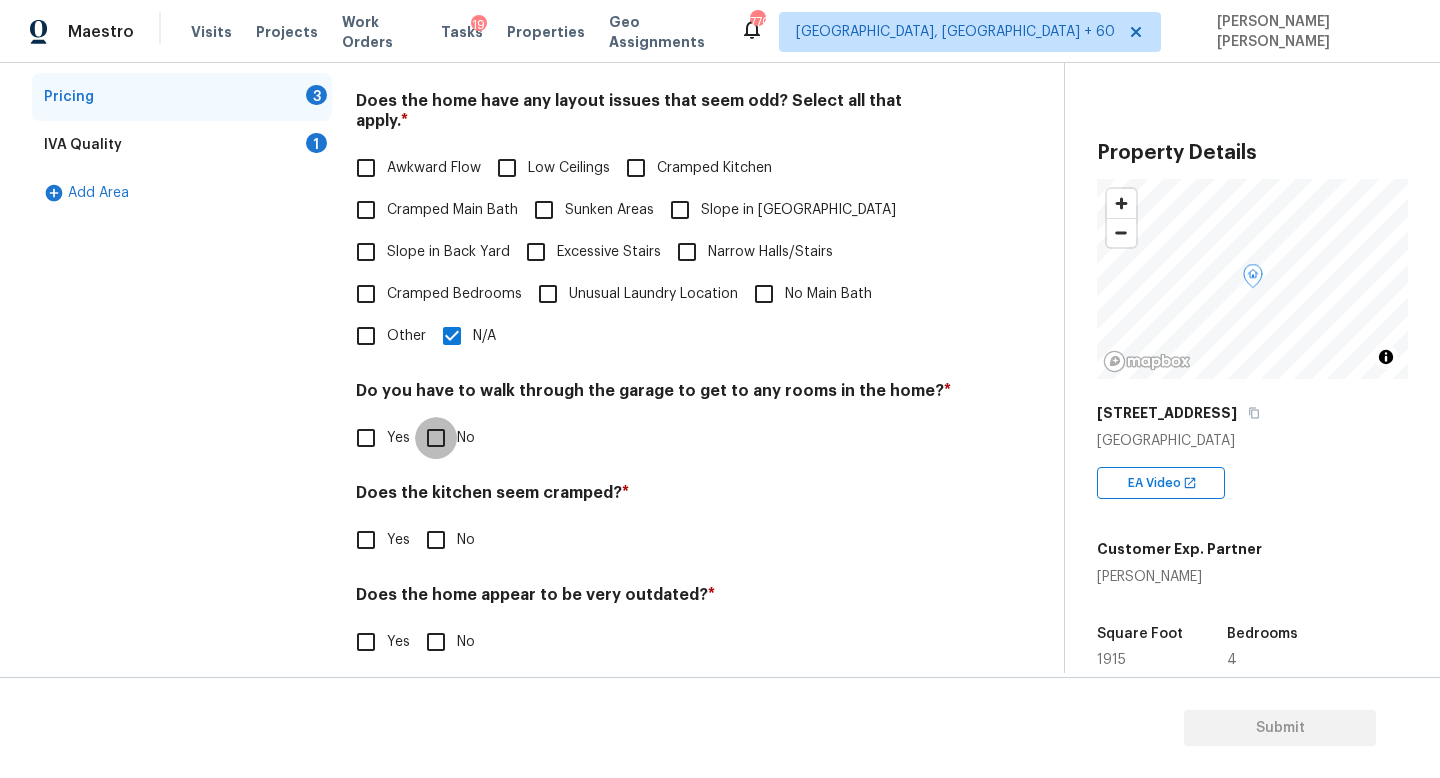 click on "No" at bounding box center [436, 438] 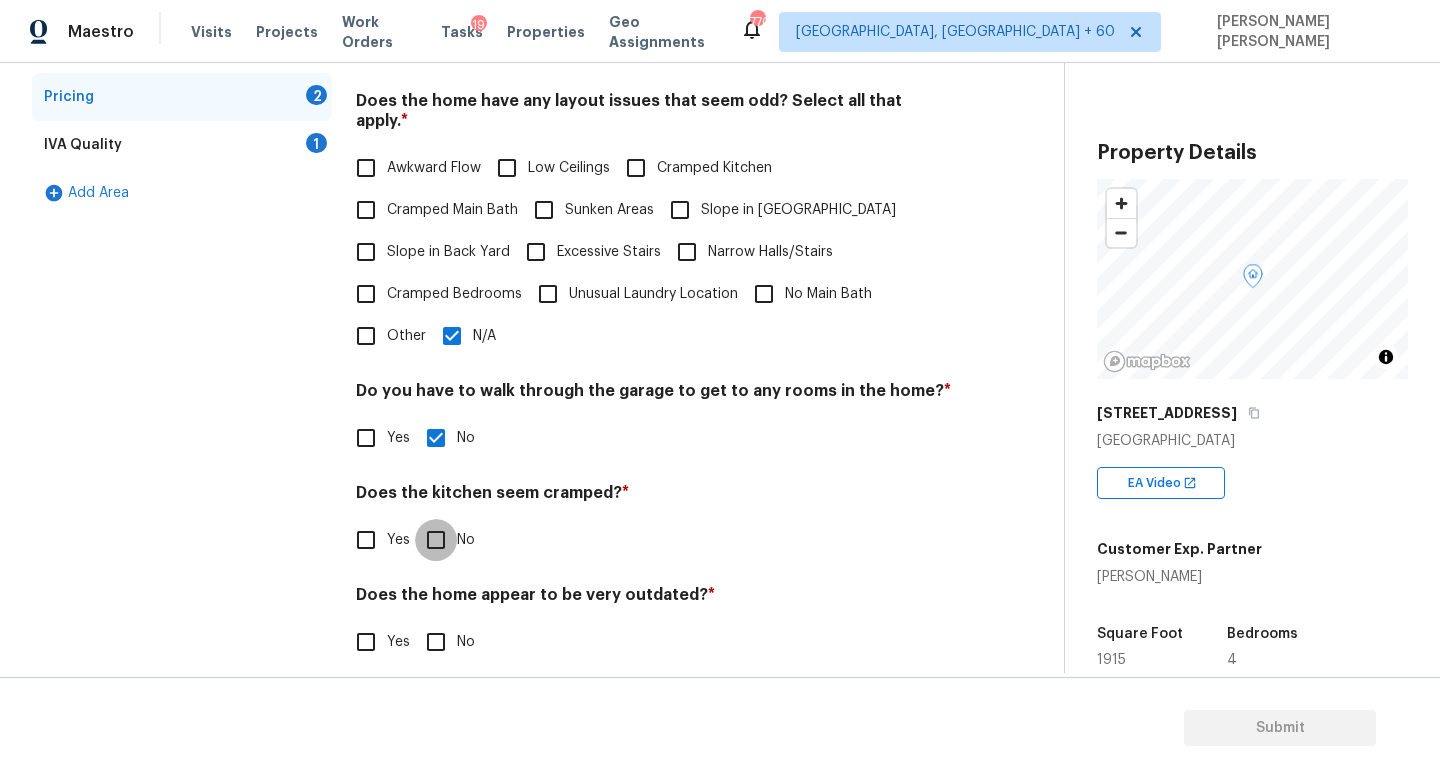 click on "No" at bounding box center [436, 540] 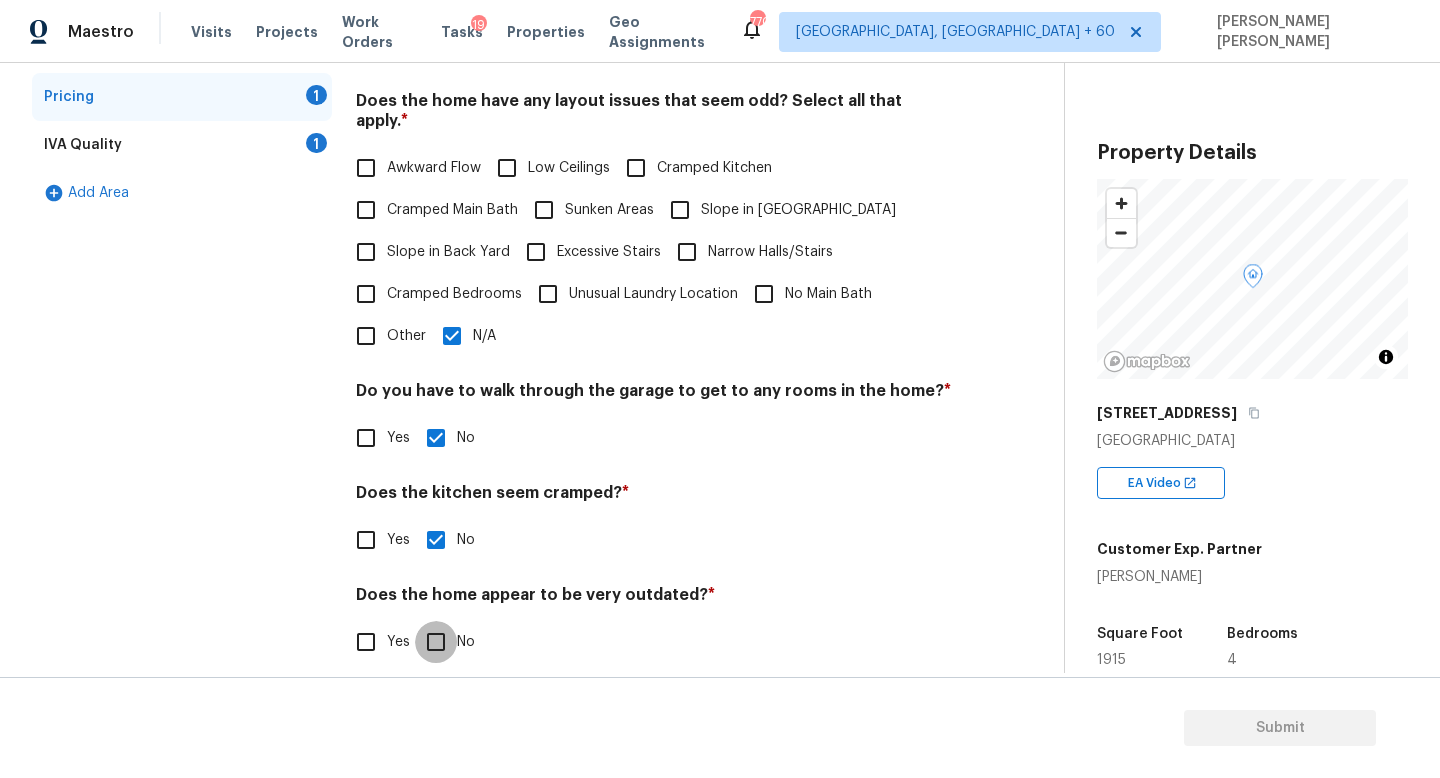 click on "No" at bounding box center [436, 642] 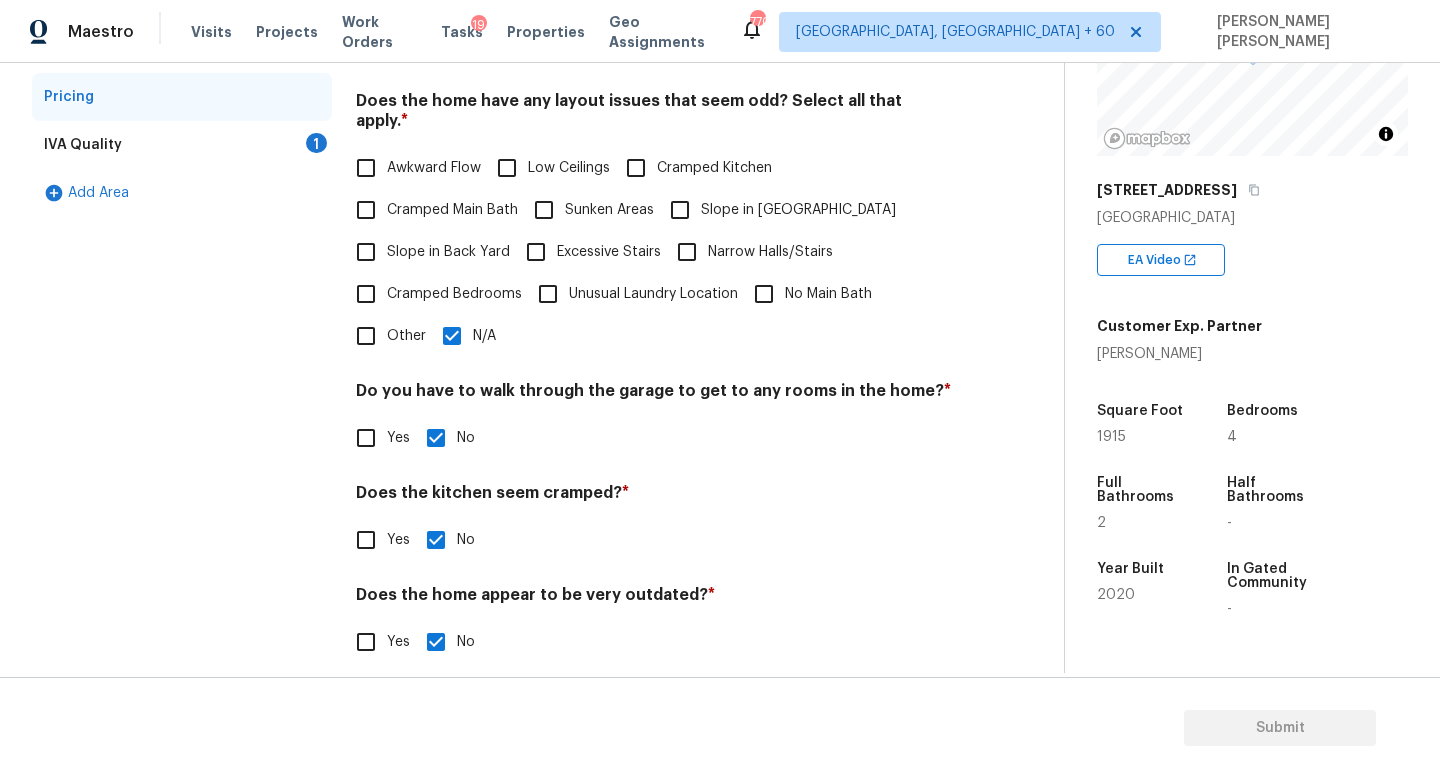 scroll, scrollTop: 335, scrollLeft: 0, axis: vertical 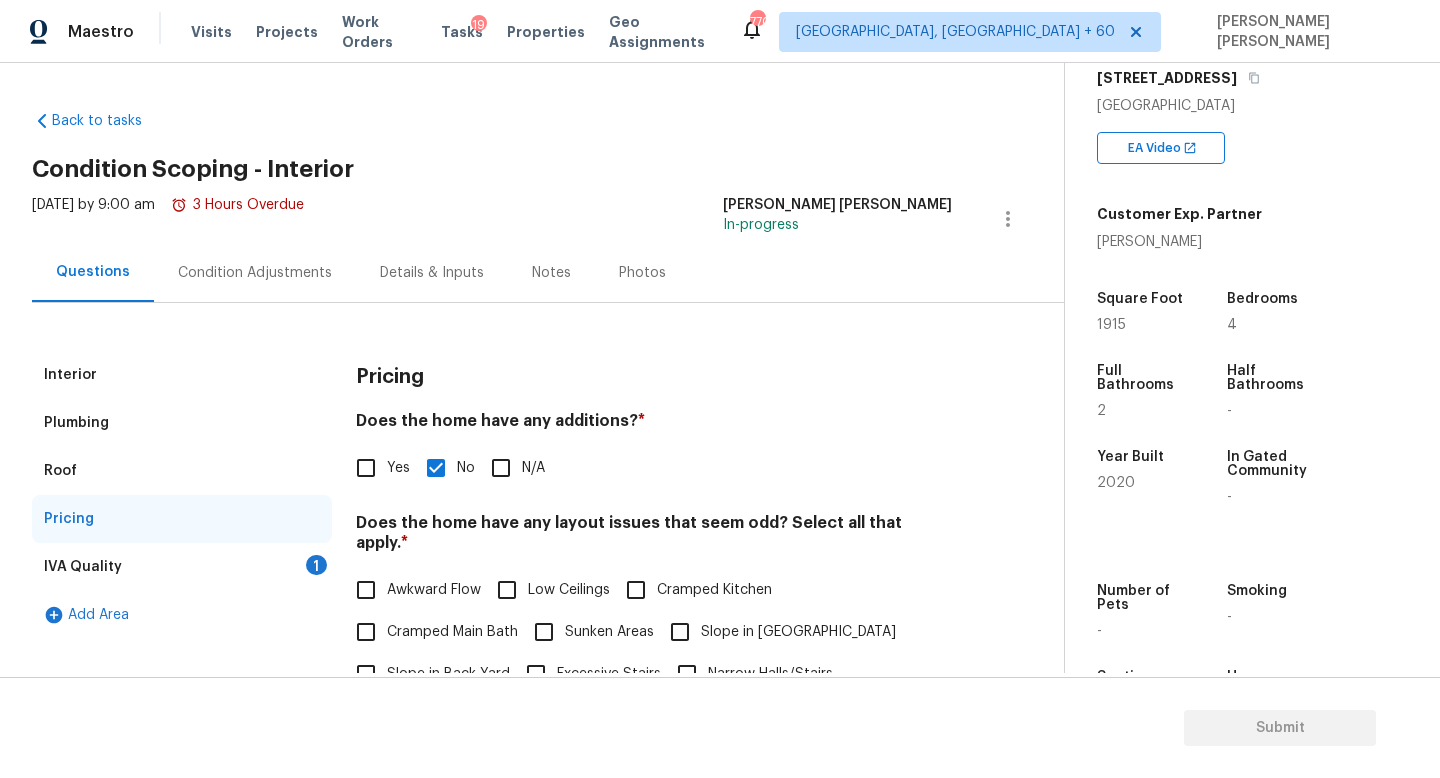 click on "IVA Quality 1" at bounding box center [182, 567] 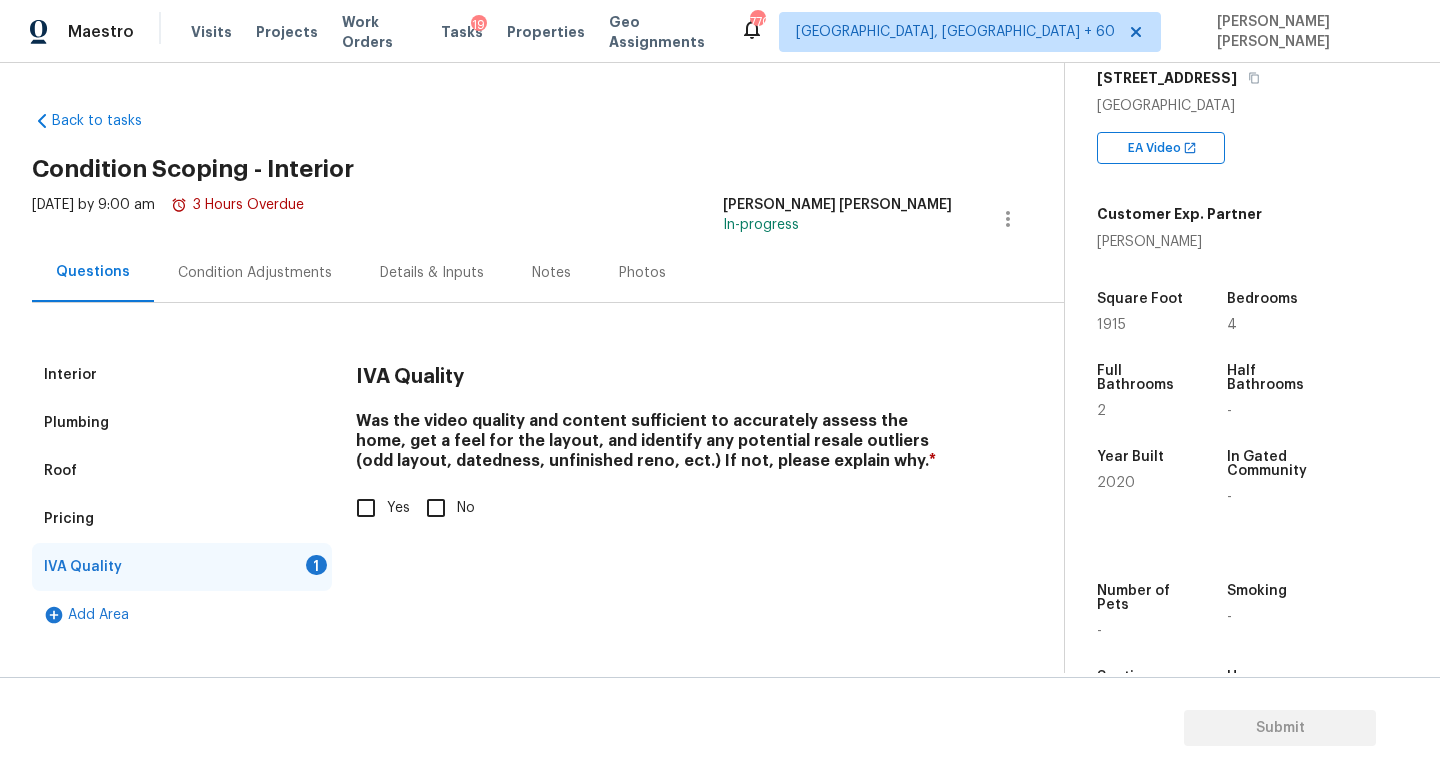 click on "Yes" at bounding box center (366, 508) 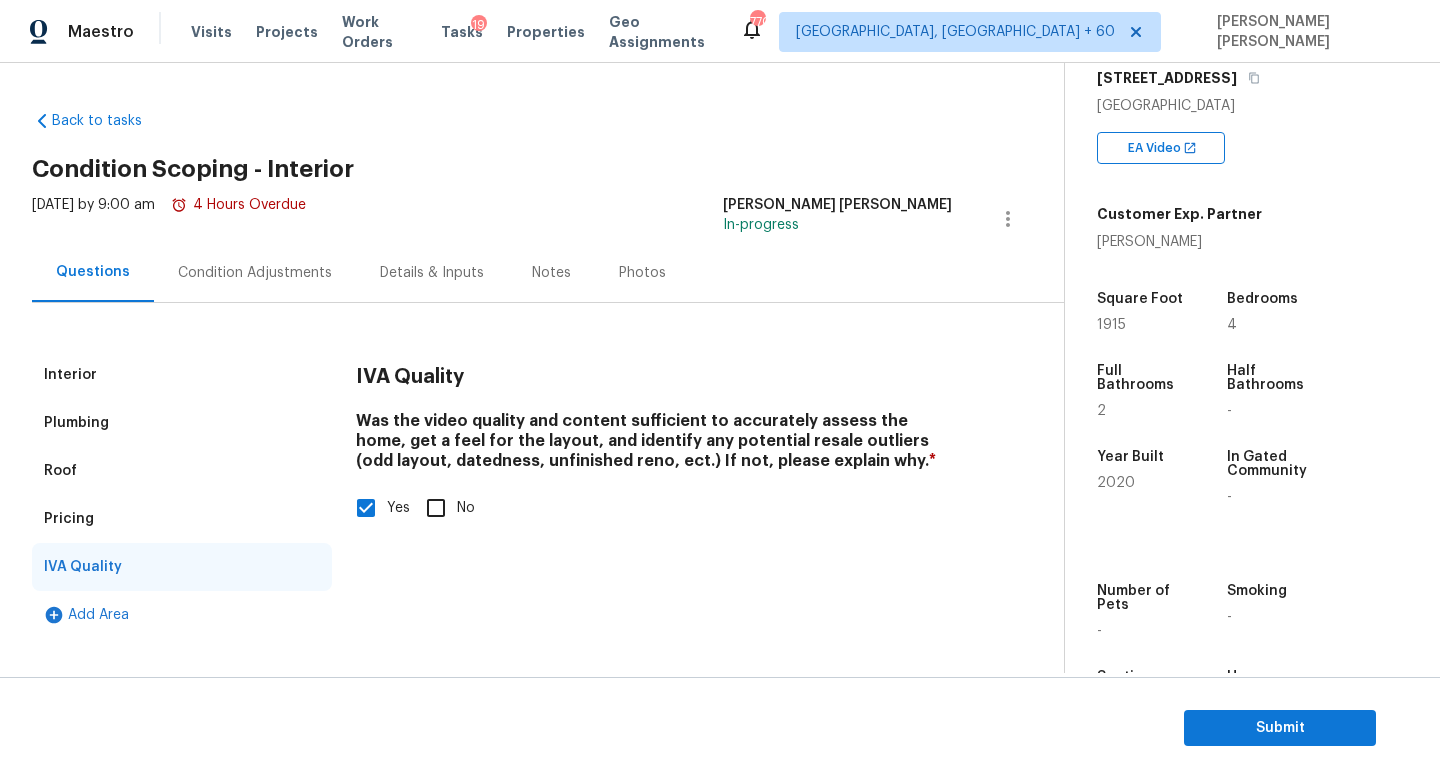 click on "Condition Adjustments" at bounding box center [255, 272] 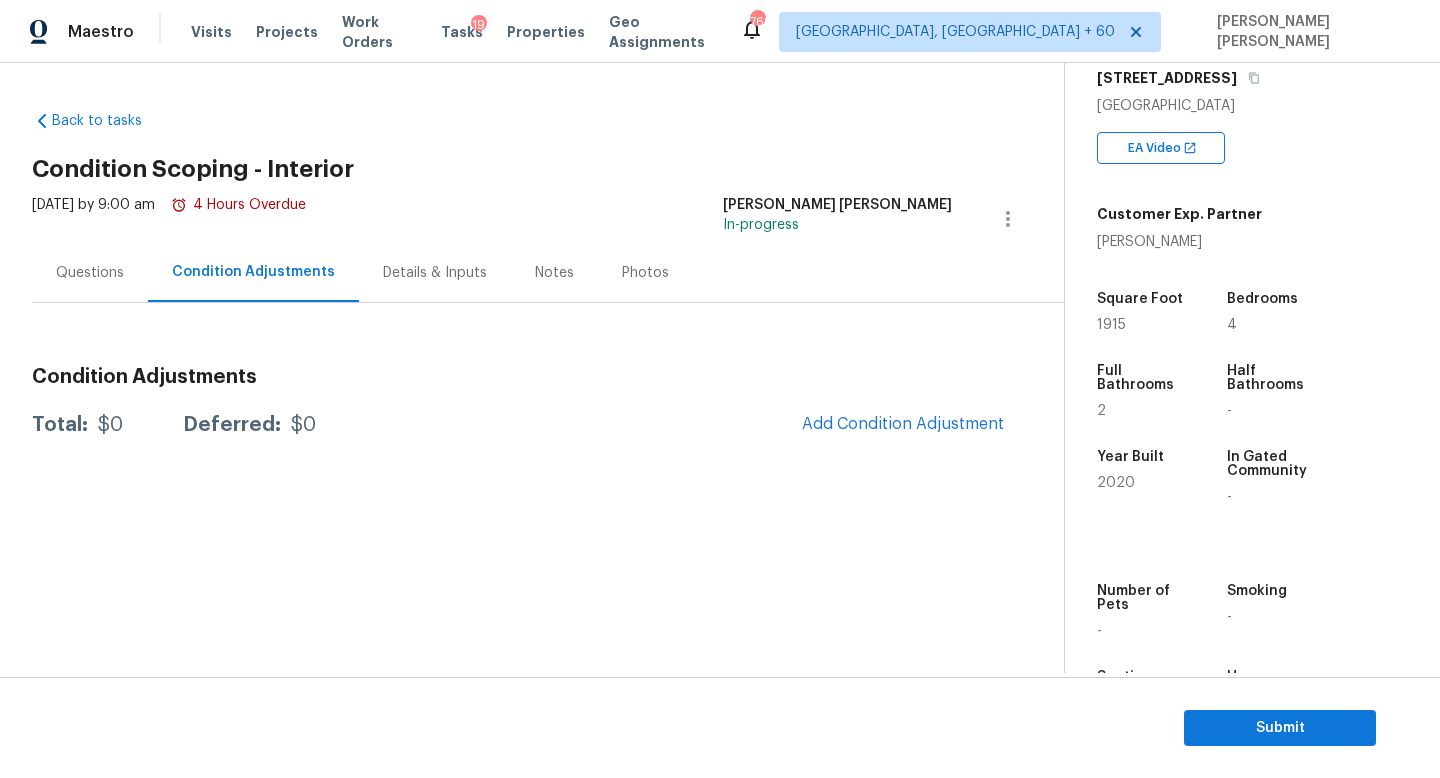 click on "Questions" at bounding box center [90, 272] 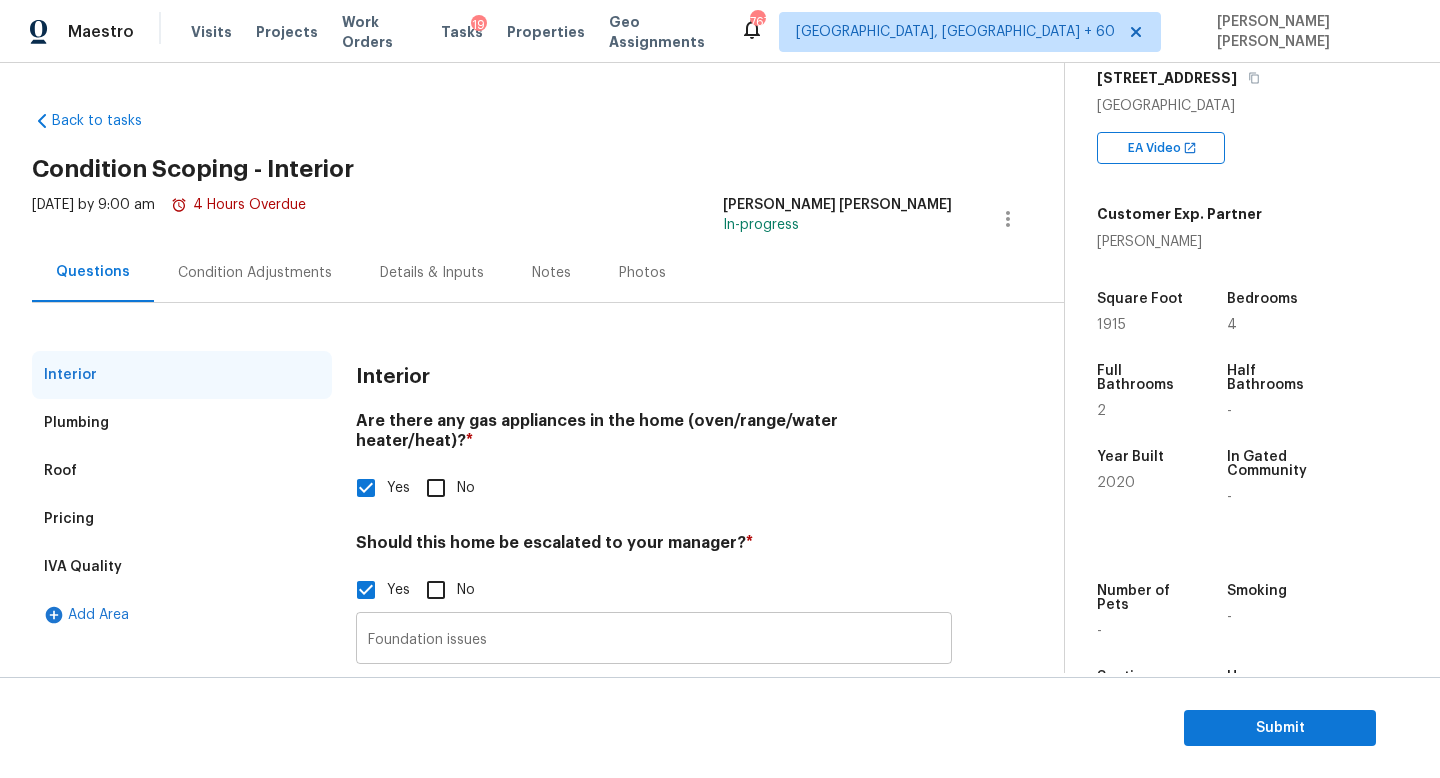 click on "Foundation issues" at bounding box center (654, 640) 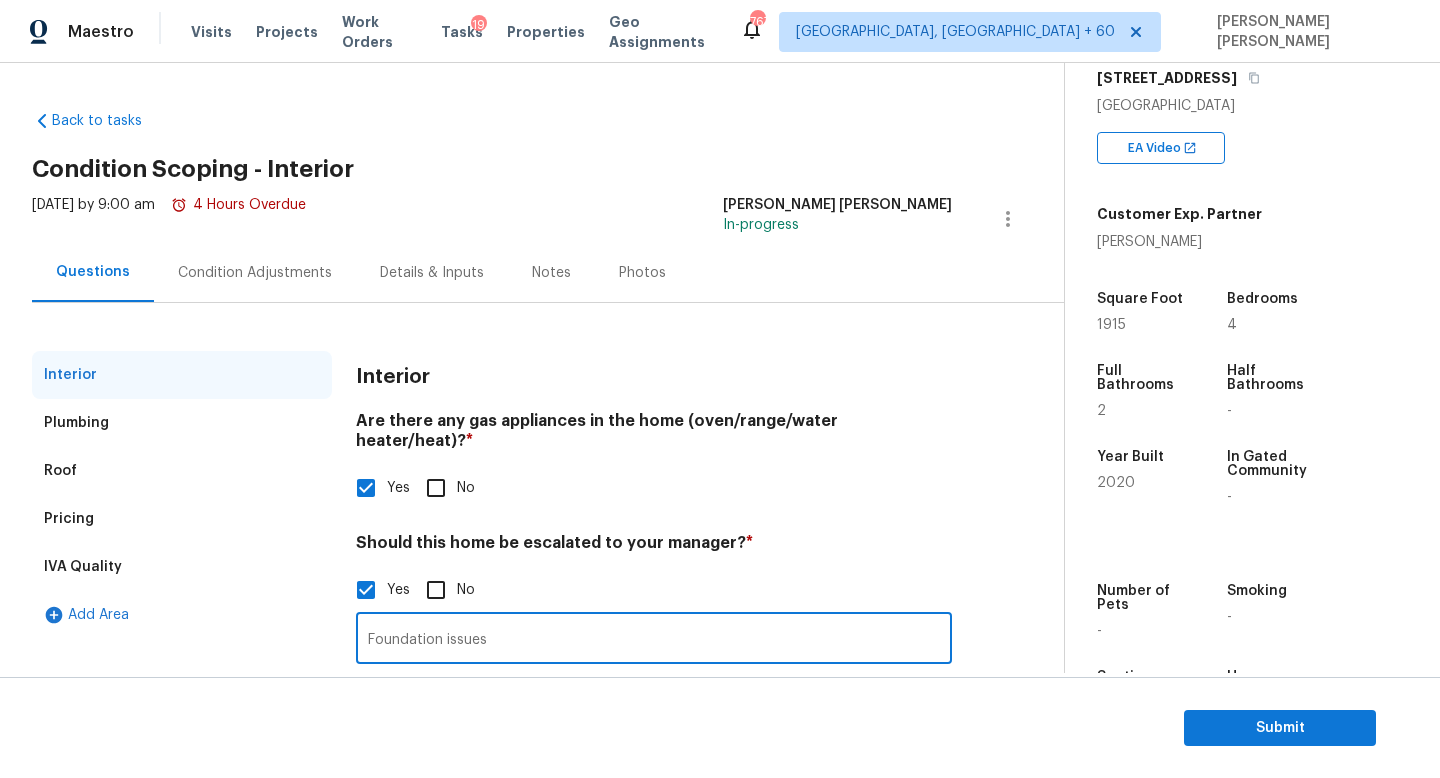 click on "Foundation issues" at bounding box center (654, 640) 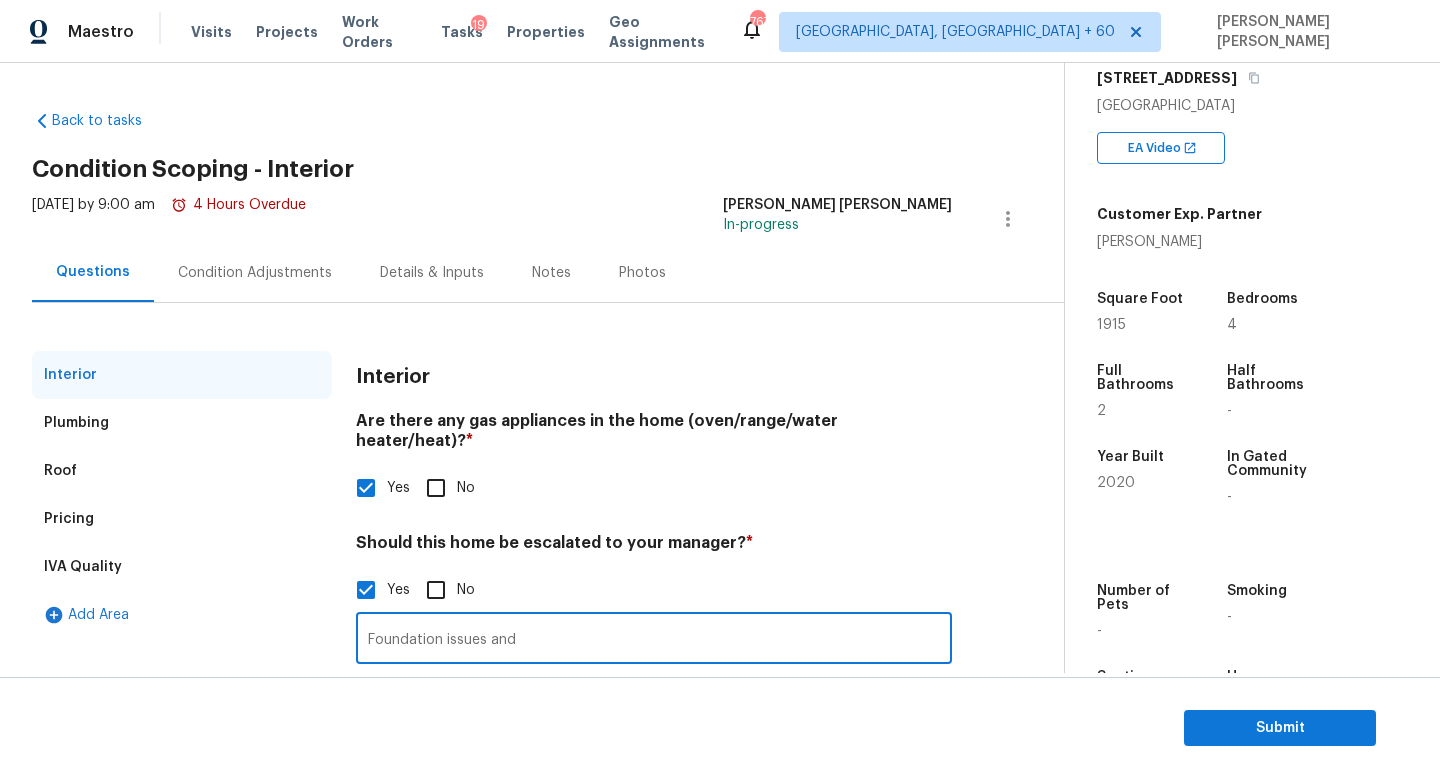 click on "Foundation issues and" at bounding box center [654, 640] 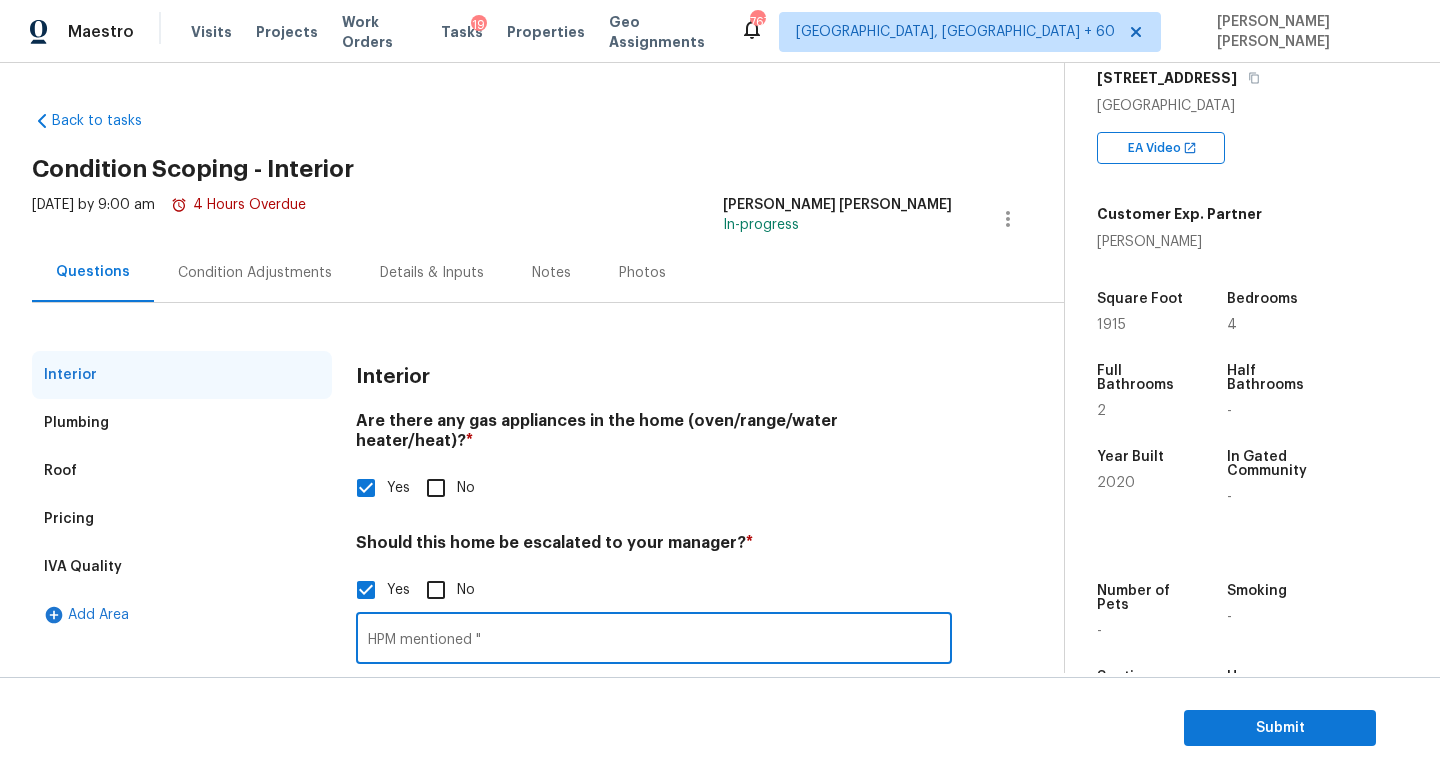 paste on "The tenant also pointed out some settling cracks and separating drywall seems at multiple areas and said when he uses his laser level that there is a quarter inch difference in the foundation from one end of the house to the other. The foundation slopes downward towards the north side of the house. I’ll include a photo of a door into one of the bedrooms and this door frame has shifted. The pantry door also rubs on the jamb. I did not notice foundation issues from the exterior. Visually, I could see the doorway and the settling cracks, but I did not verify what the tenant said regarding the quarter inch slope. This house was built in 2020 and I was told that it was built within 60 days." 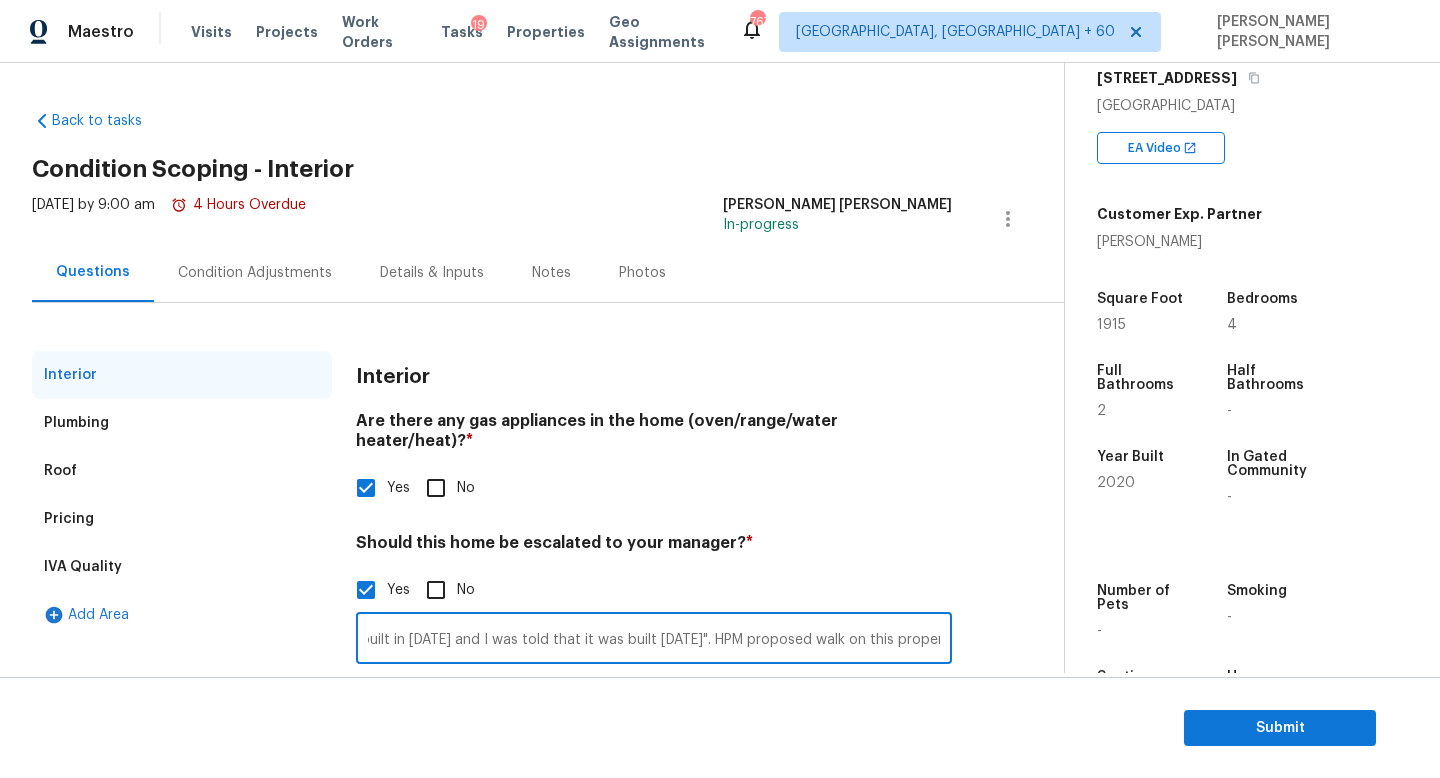 scroll, scrollTop: 0, scrollLeft: 4312, axis: horizontal 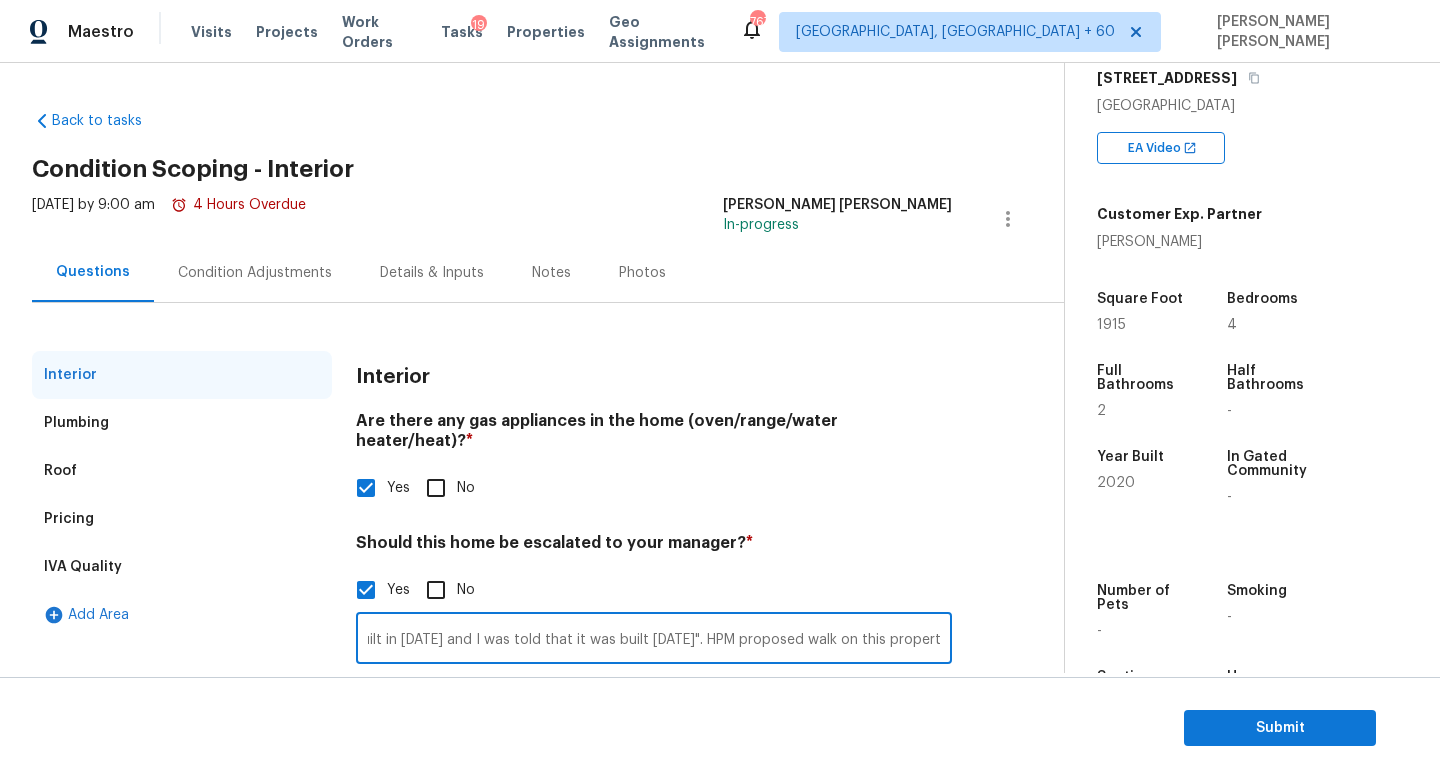 type on "HPM mentioned "The tenant also pointed out some settling cracks and separating drywall seems at multiple areas and said when he uses his laser level that there is a quarter inch difference in the foundation from one end of the house to the other. The foundation slopes downward towards the north side of the house. I’ll include a photo of a door into one of the bedrooms and this door frame has shifted. The pantry door also rubs on the jamb. I did not notice foundation issues from the exterior. Visually, I could see the doorway and the settling cracks, but I did not verify what the tenant said regarding the quarter inch slope. This house was built in 2020 and I was told that it was built within 60 days". HPM proposed walk on this property as well." 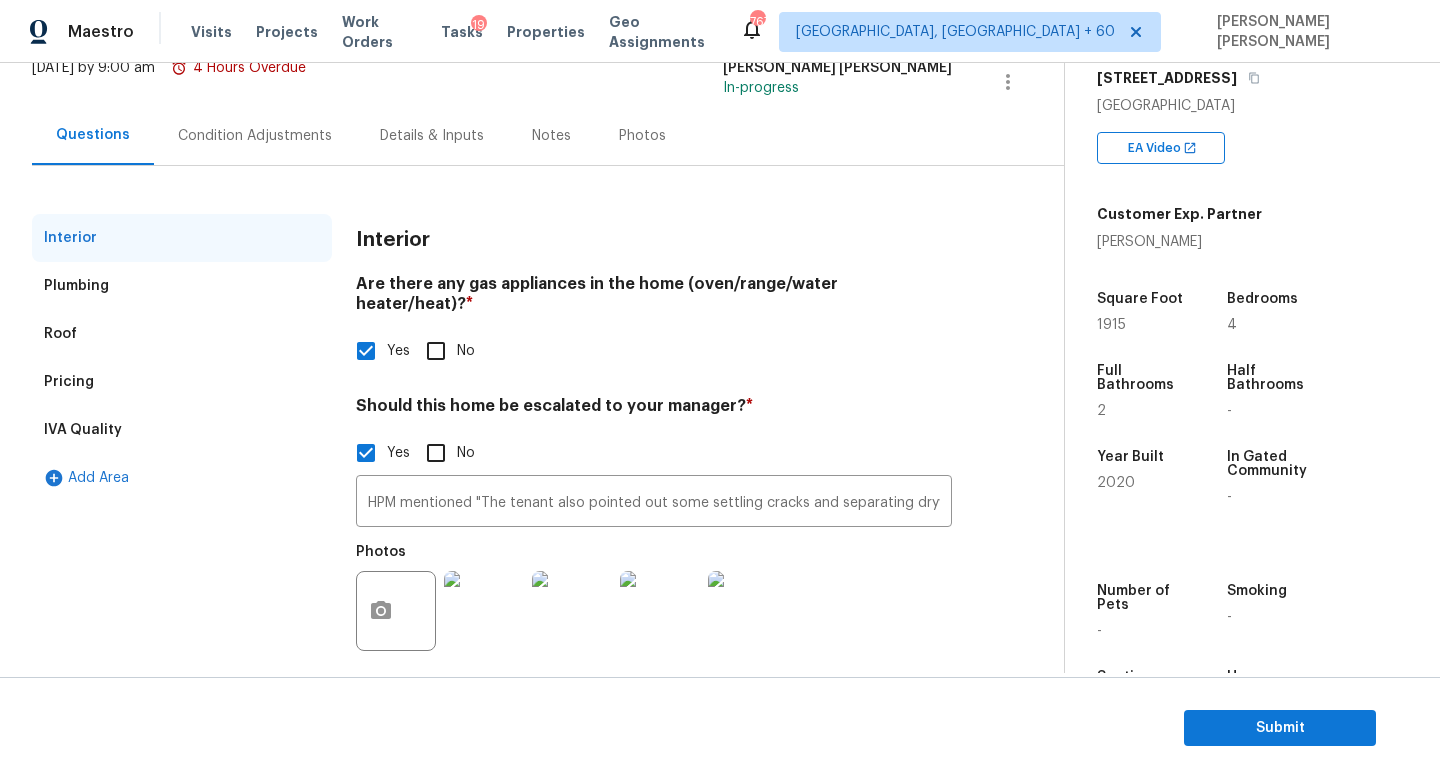 scroll, scrollTop: 0, scrollLeft: 0, axis: both 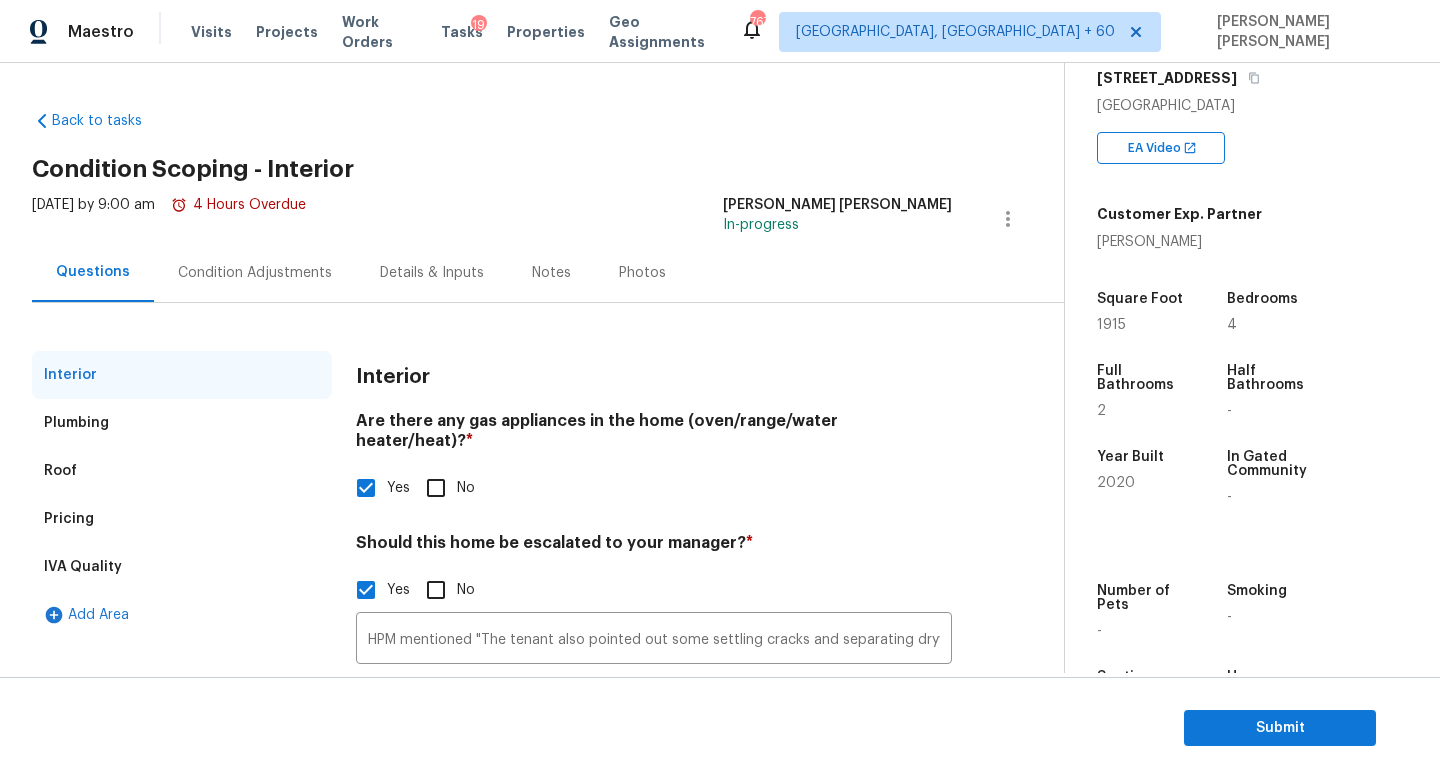 click on "Condition Adjustments" at bounding box center [255, 272] 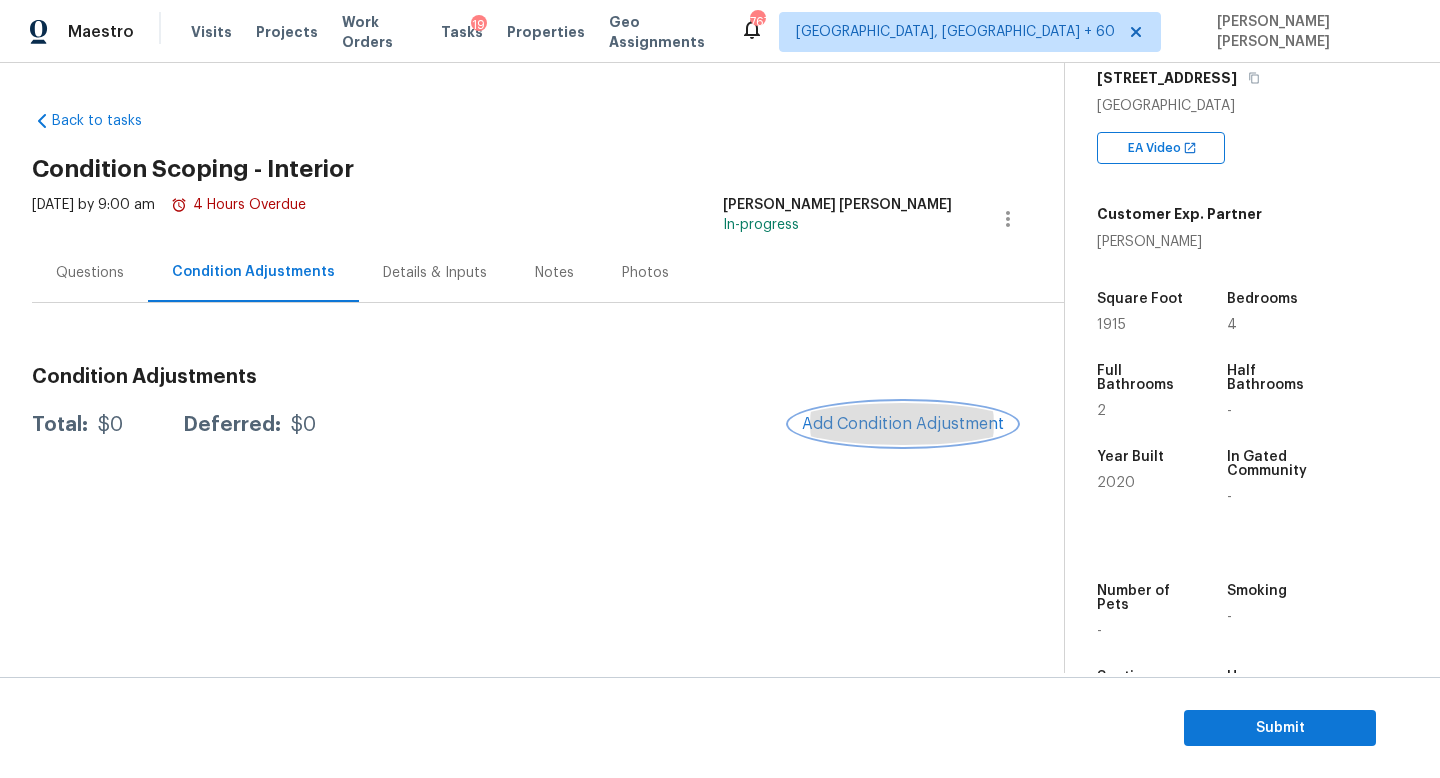click on "Add Condition Adjustment" at bounding box center [903, 424] 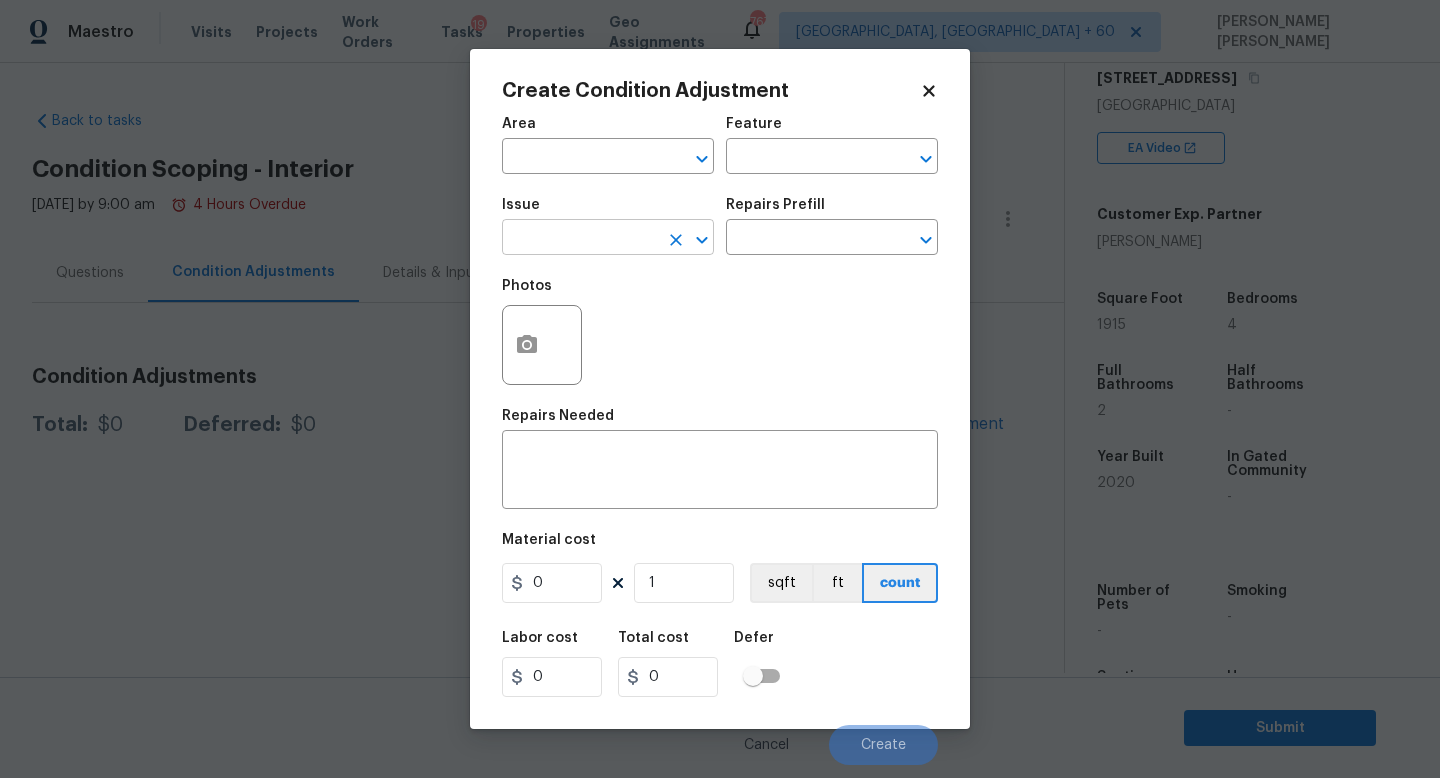 click at bounding box center [580, 239] 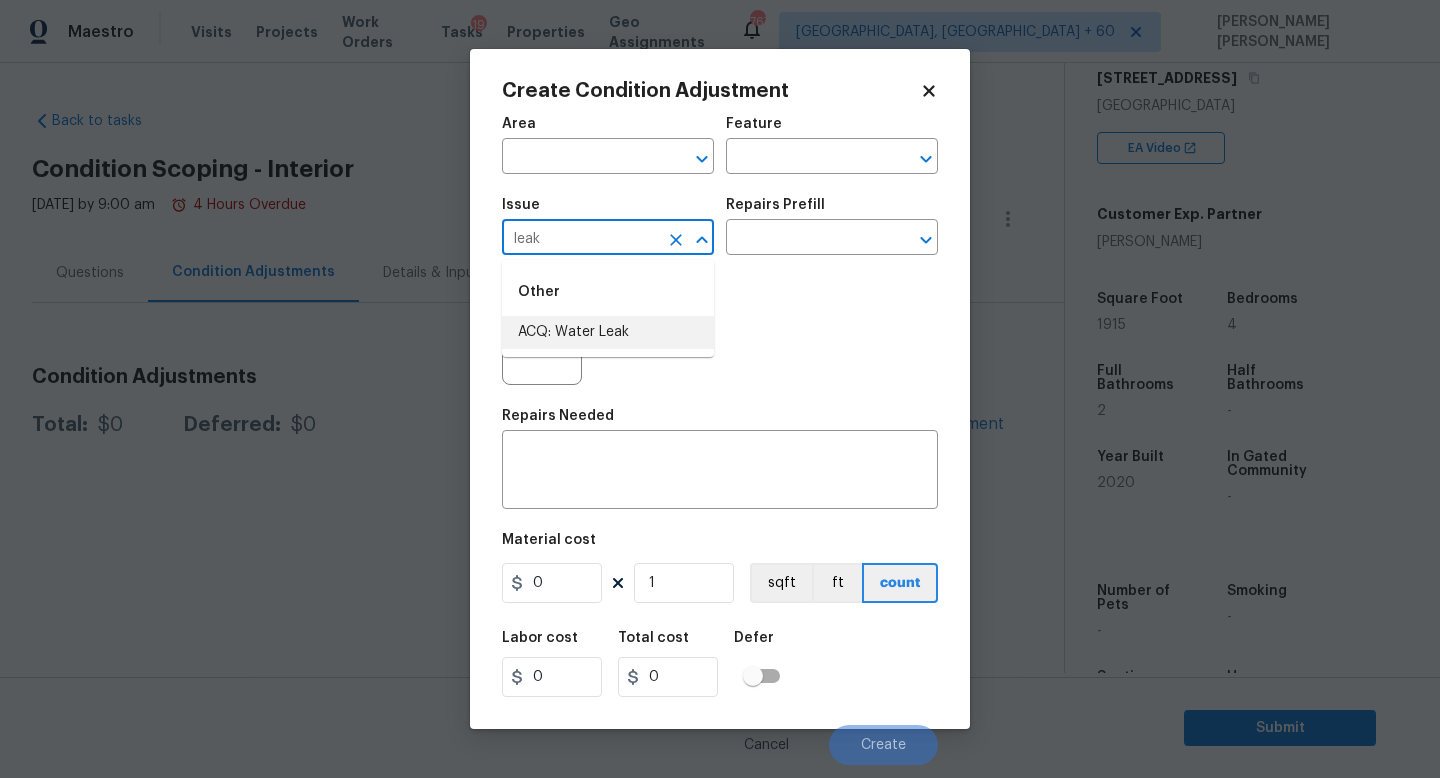 click on "ACQ: Water Leak" at bounding box center [608, 332] 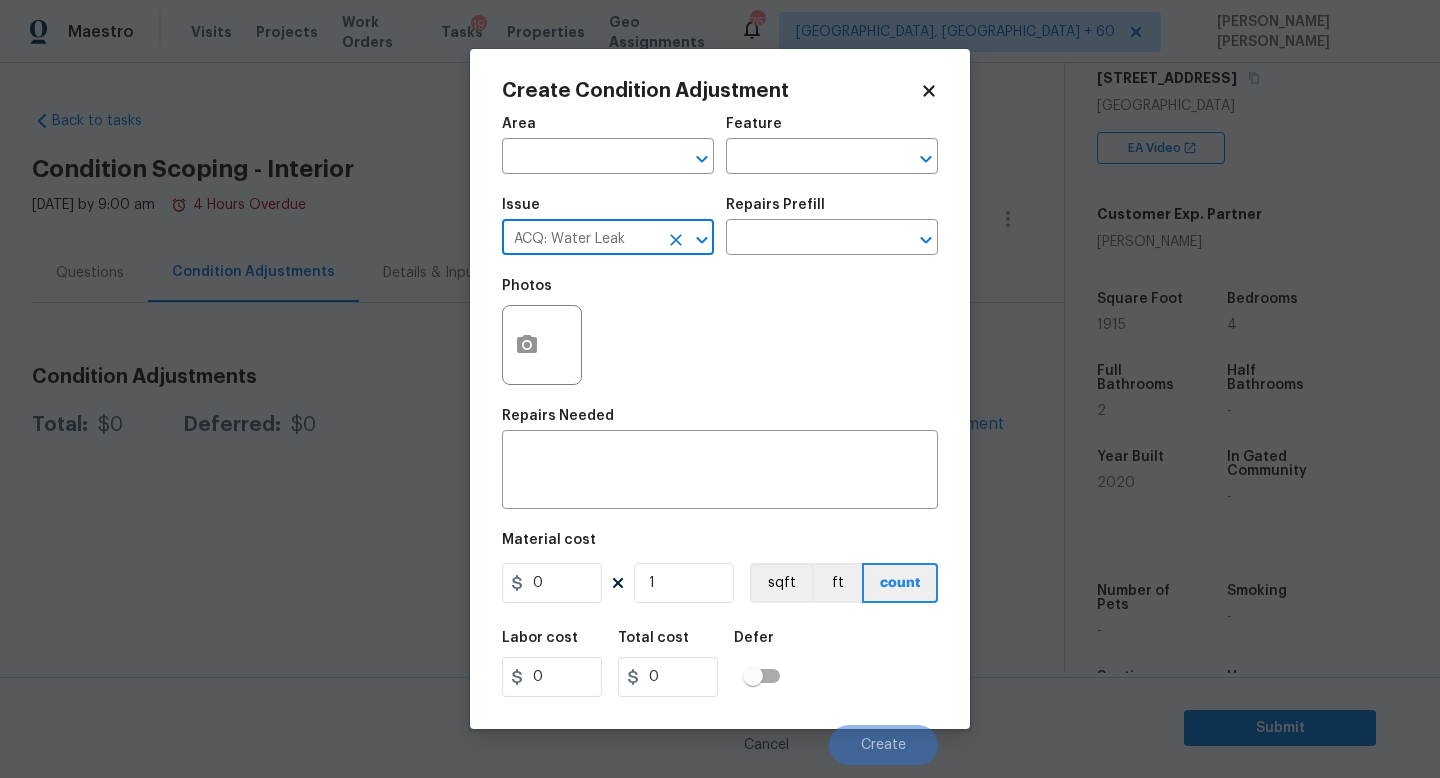 type on "ACQ: Water Leak" 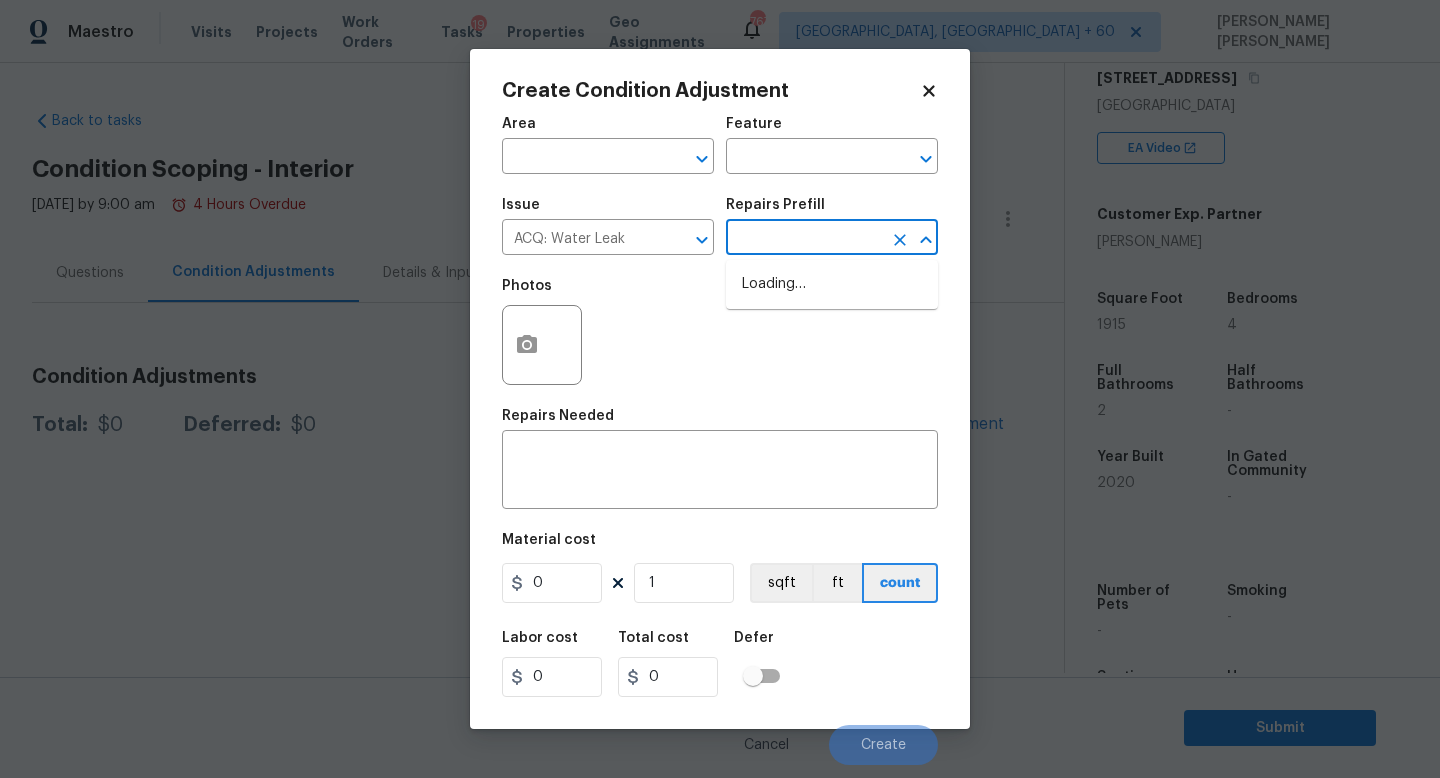 click at bounding box center [804, 239] 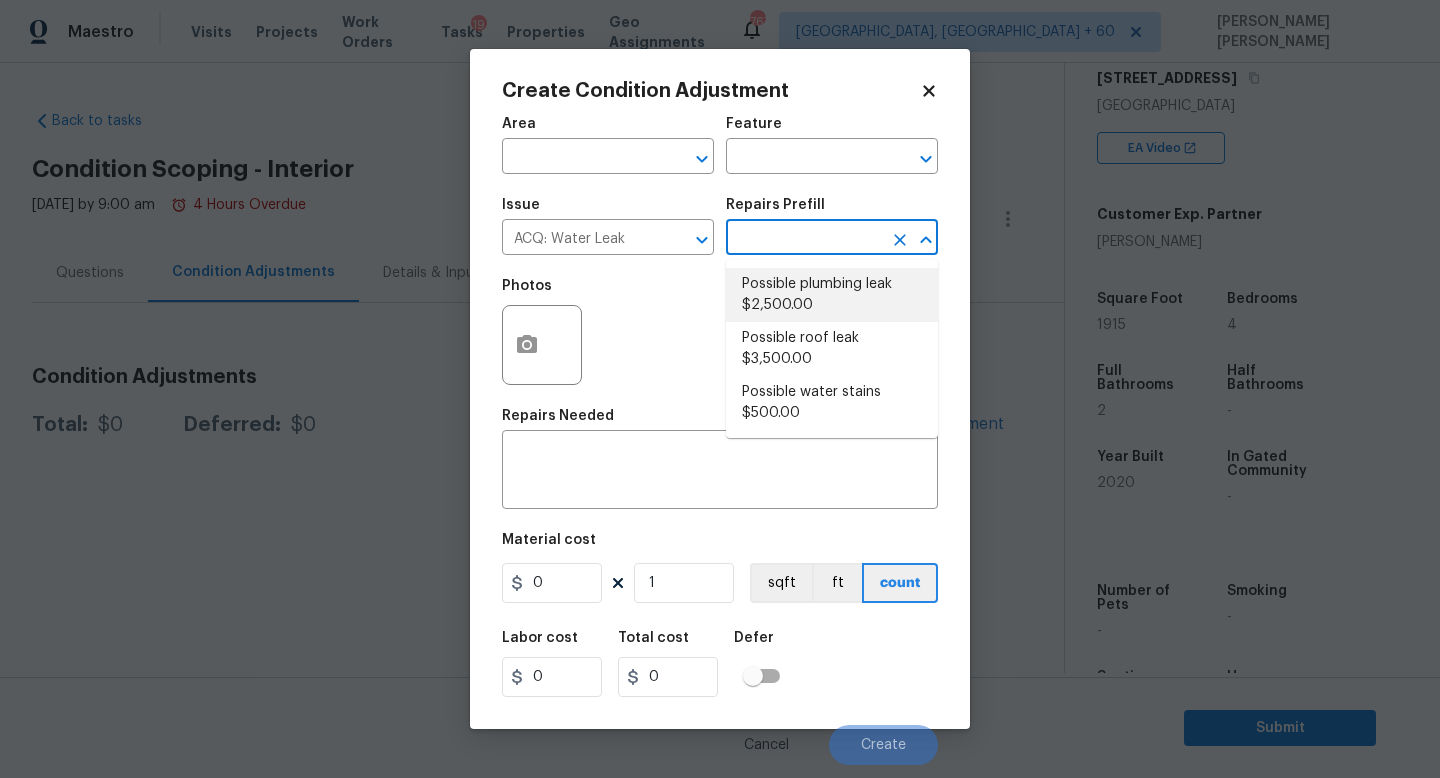 click on "Possible plumbing leak $2,500.00" at bounding box center (832, 295) 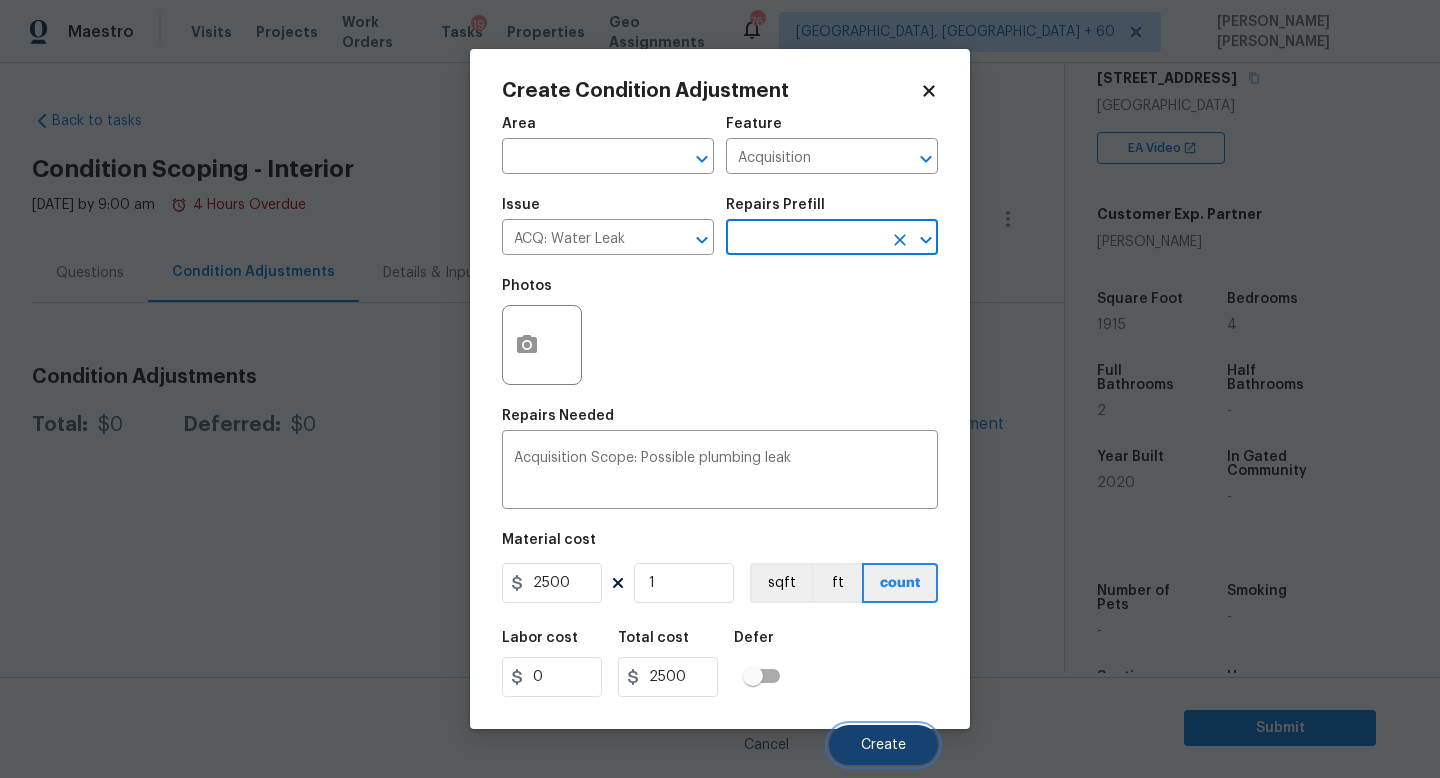 click on "Create" at bounding box center (883, 745) 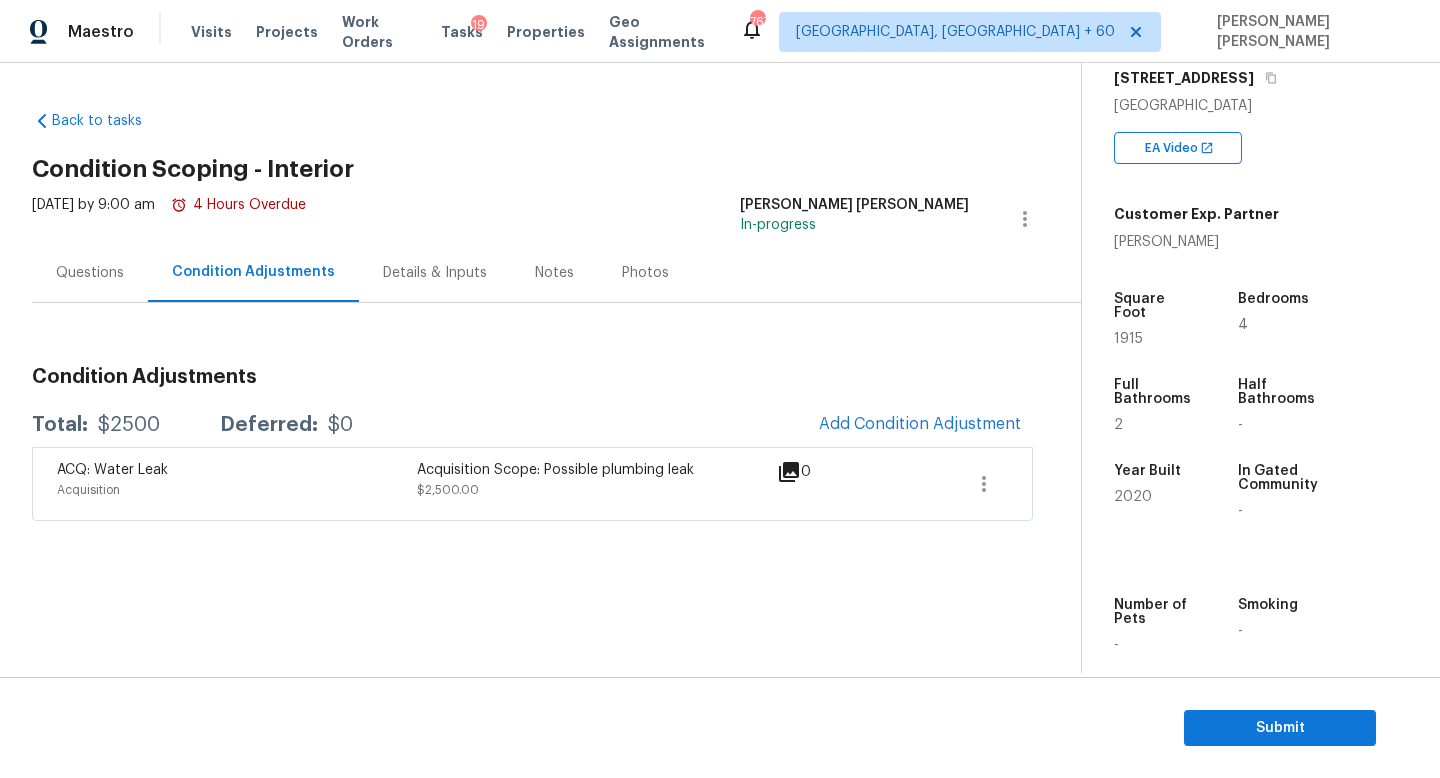 click on "Back to tasks Condition Scoping - Interior Mon, Jul 14 2025 by 9:00 am   4 Hours Overdue Jishnu Manoj In-progress Questions Condition Adjustments Details & Inputs Notes Photos Condition Adjustments Total:  $2500 Deferred:  $0 Add Condition Adjustment ACQ: Water Leak Acquisition Acquisition Scope: Possible plumbing leak $2,500.00   0" at bounding box center (556, 311) 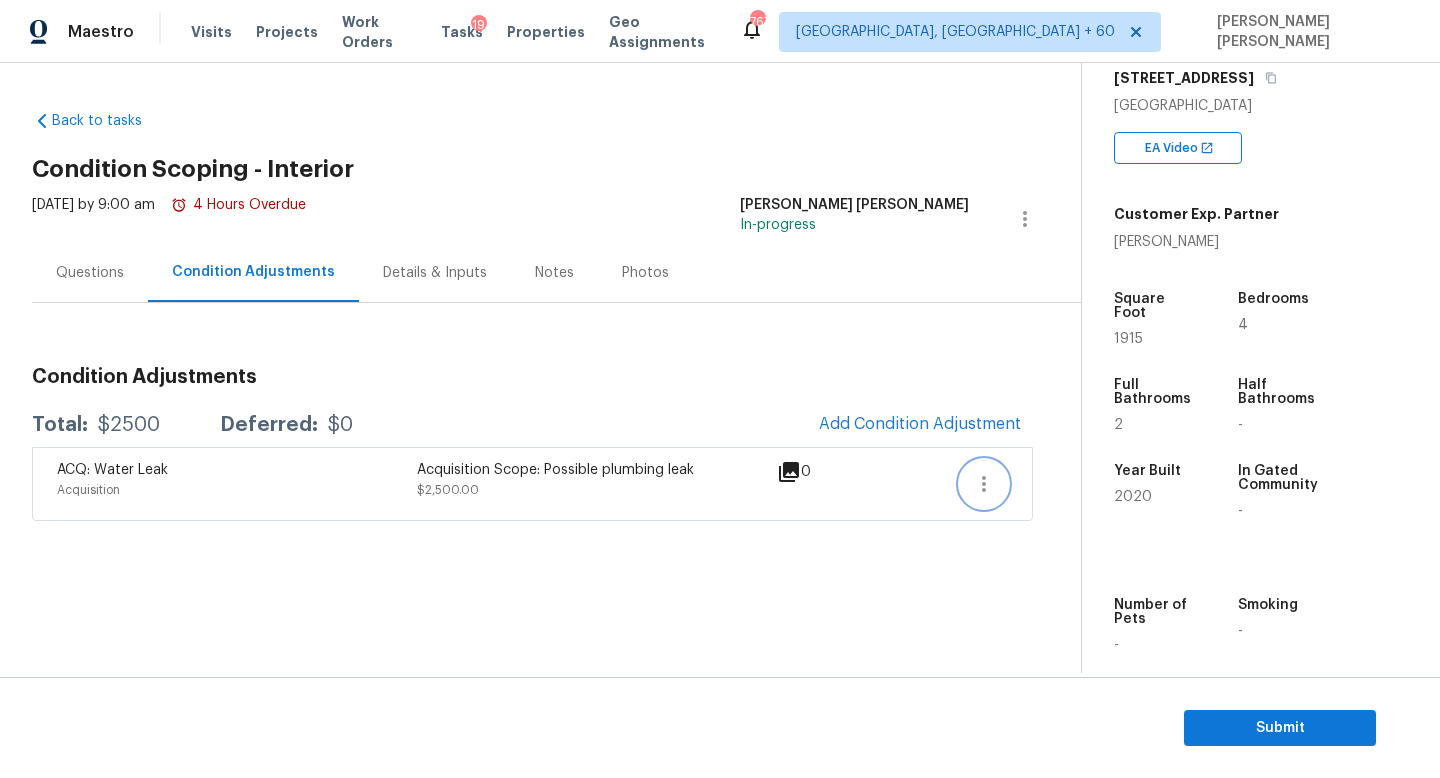 click 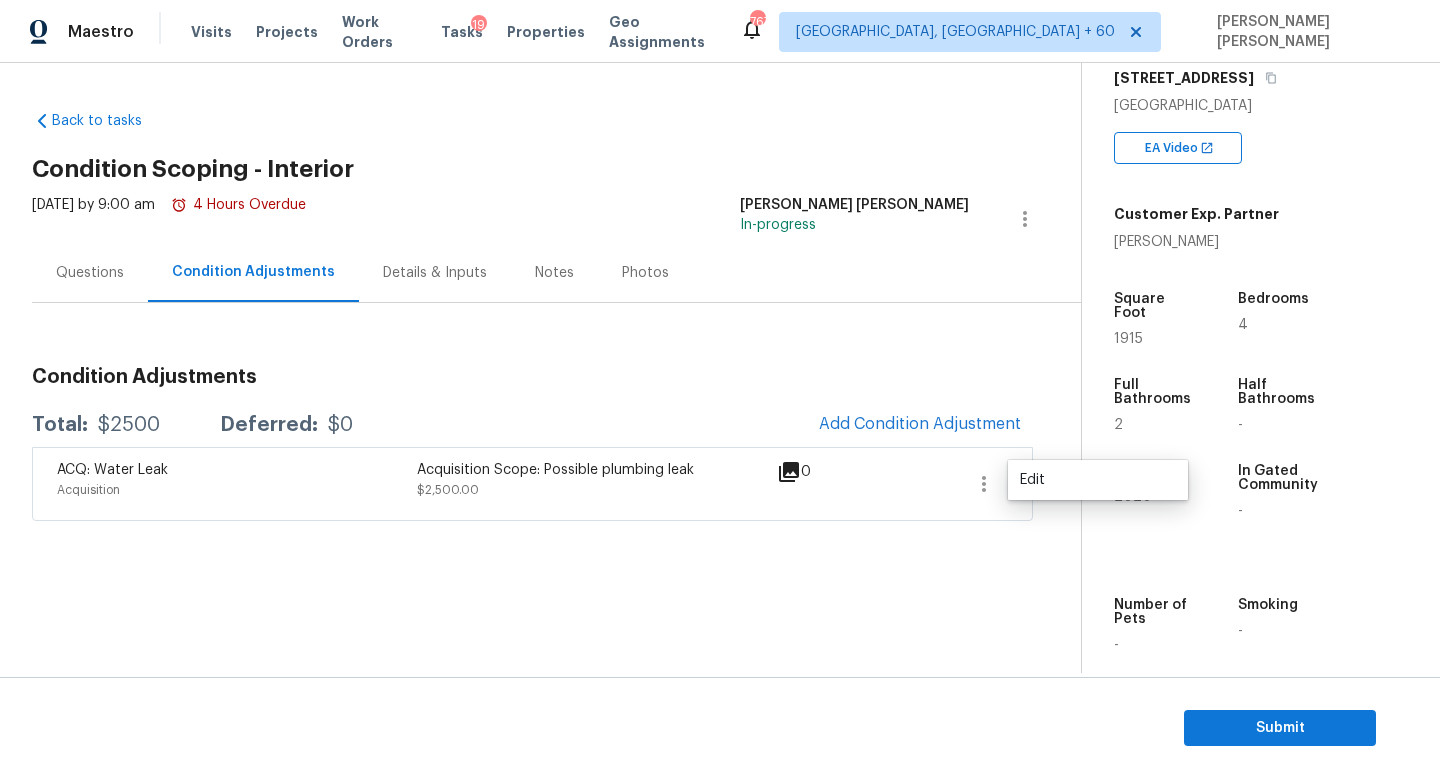 click on "Edit" at bounding box center (1098, 480) 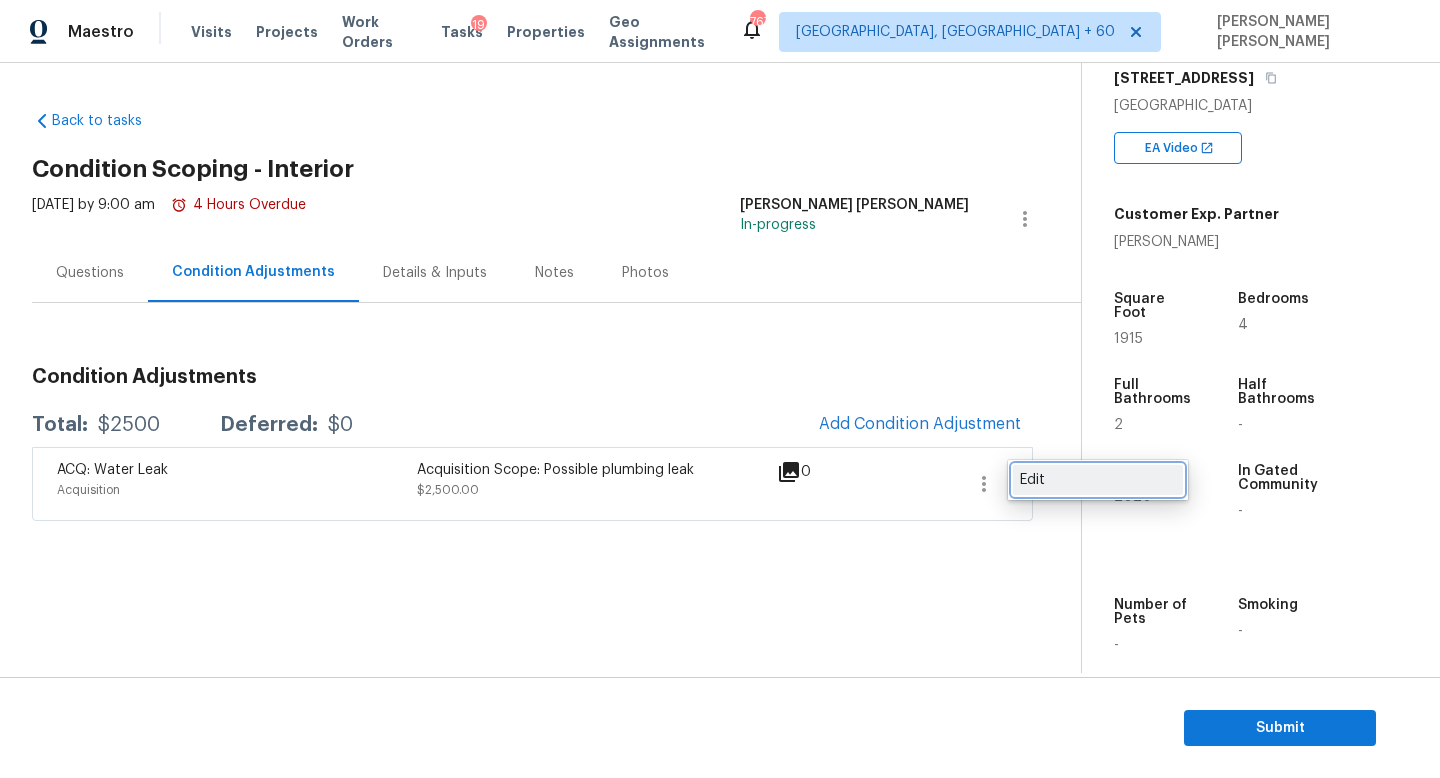 click on "Edit" at bounding box center (1098, 480) 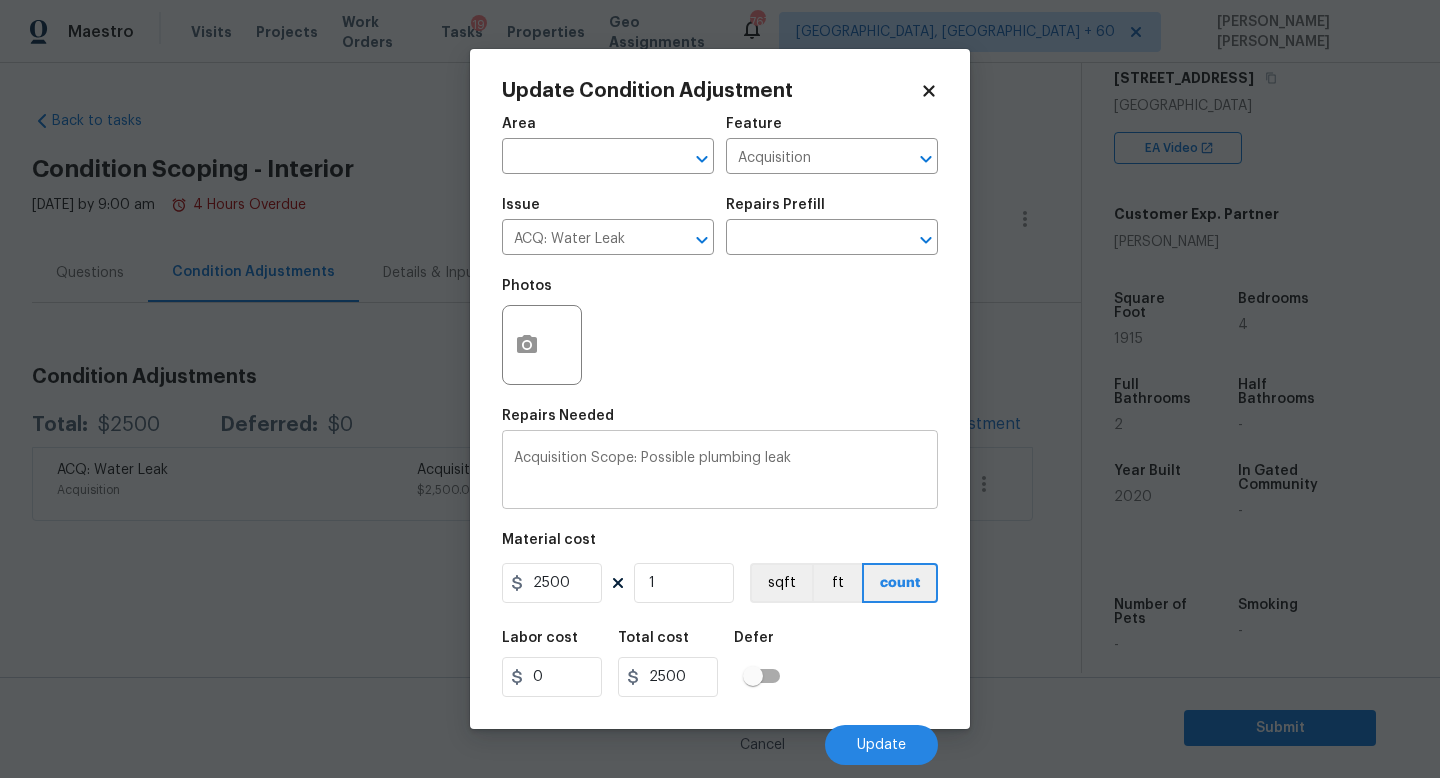 click on "Acquisition Scope: Possible plumbing leak" at bounding box center [720, 472] 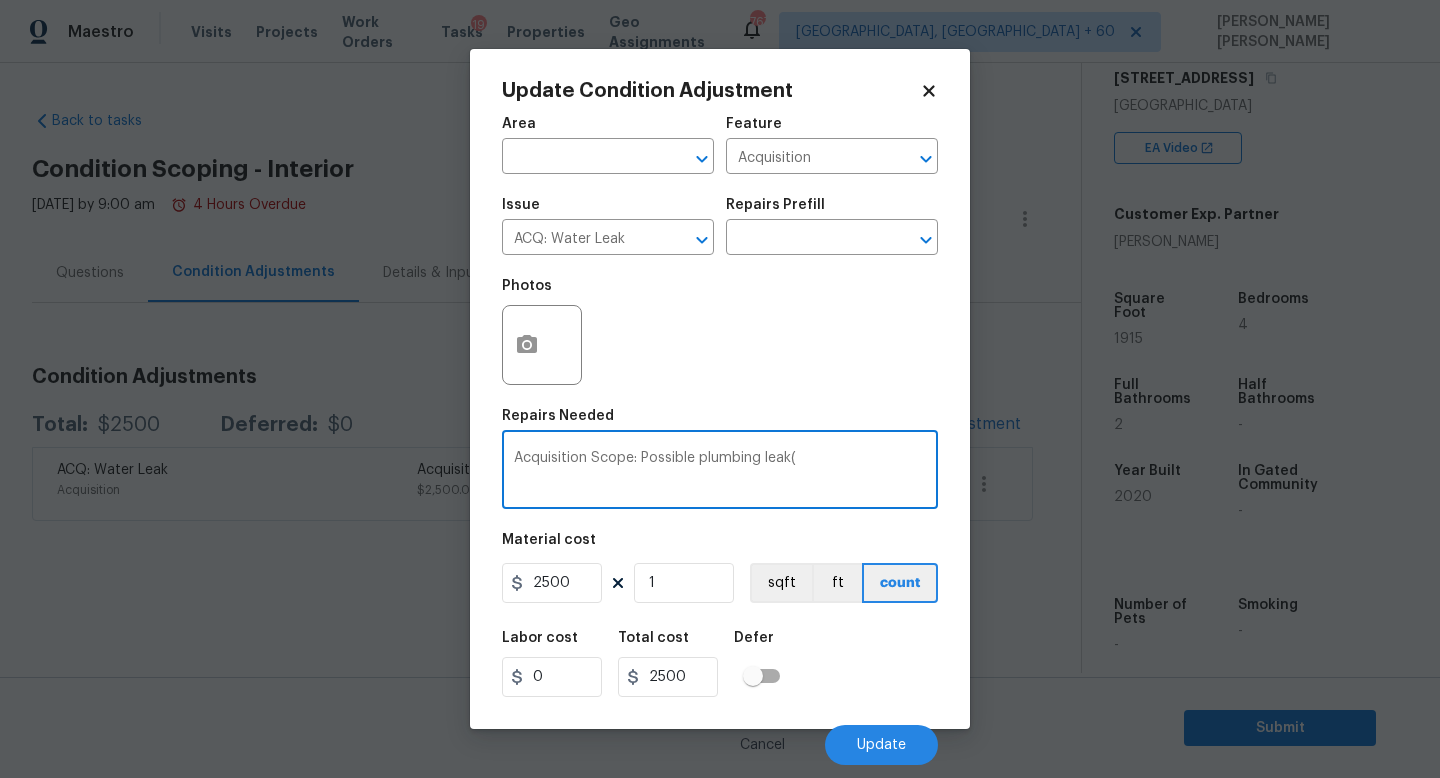 paste on "The dishwasher leak reportedly caused 2 inches of standing water in the kitchen." 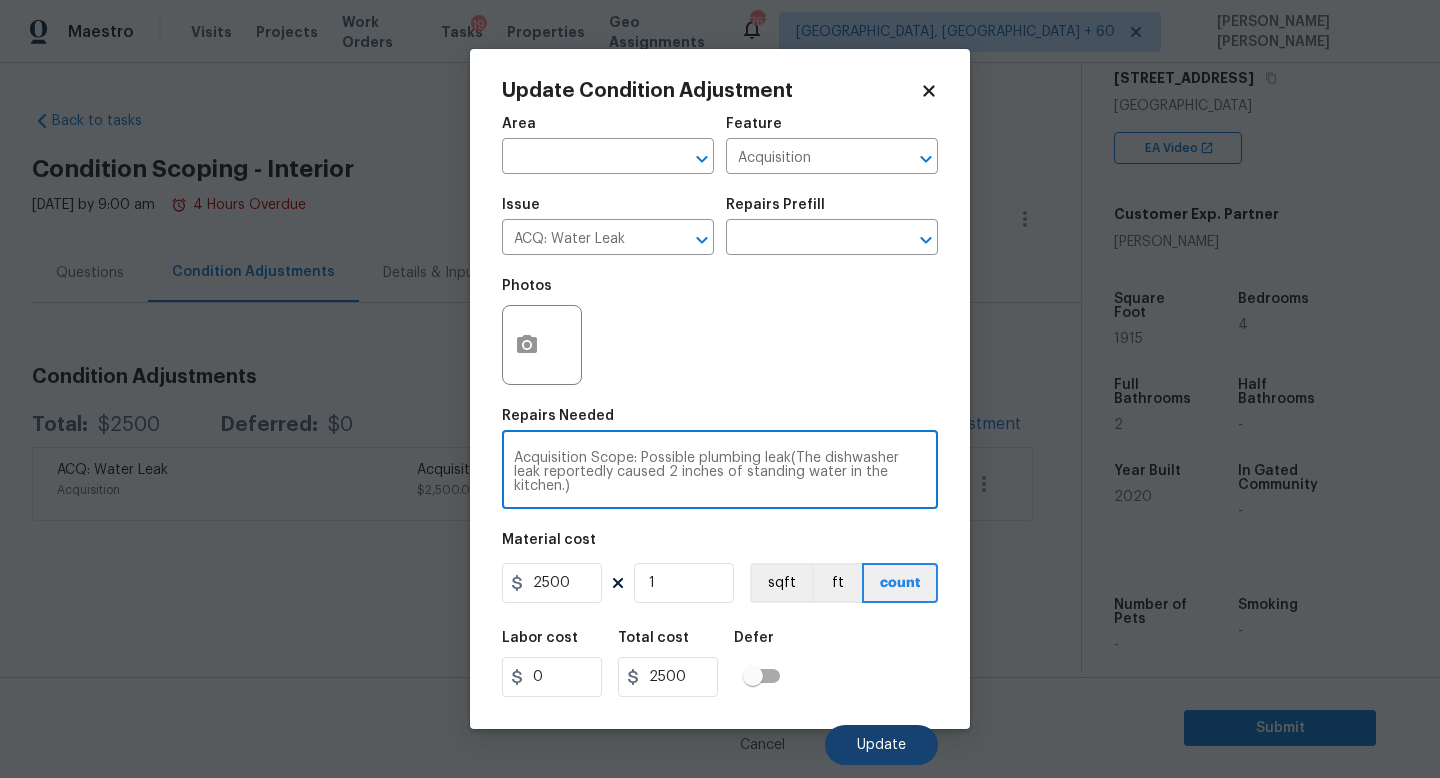 type on "Acquisition Scope: Possible plumbing leak(The dishwasher leak reportedly caused 2 inches of standing water in the kitchen.)" 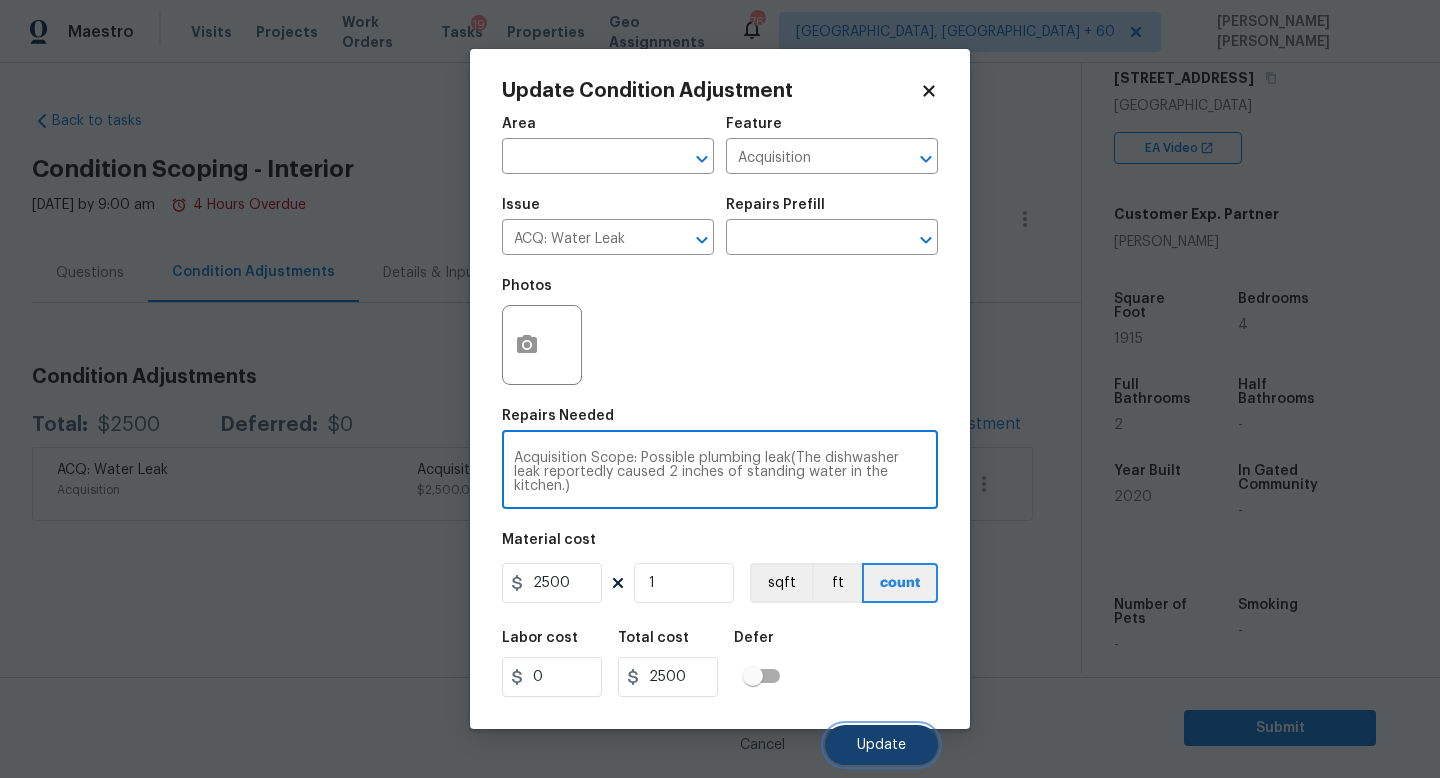 click on "Update" at bounding box center (881, 745) 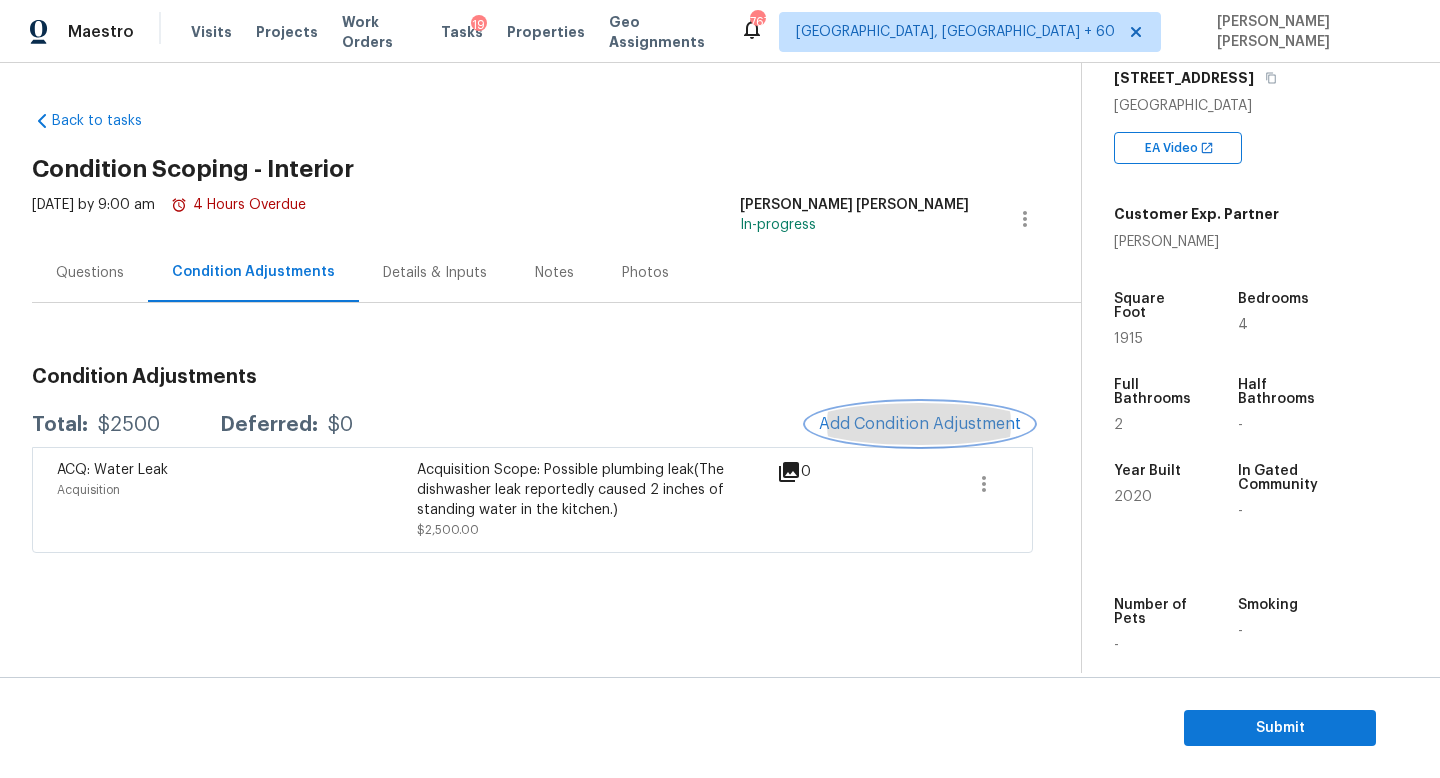 click on "Add Condition Adjustment" at bounding box center [920, 424] 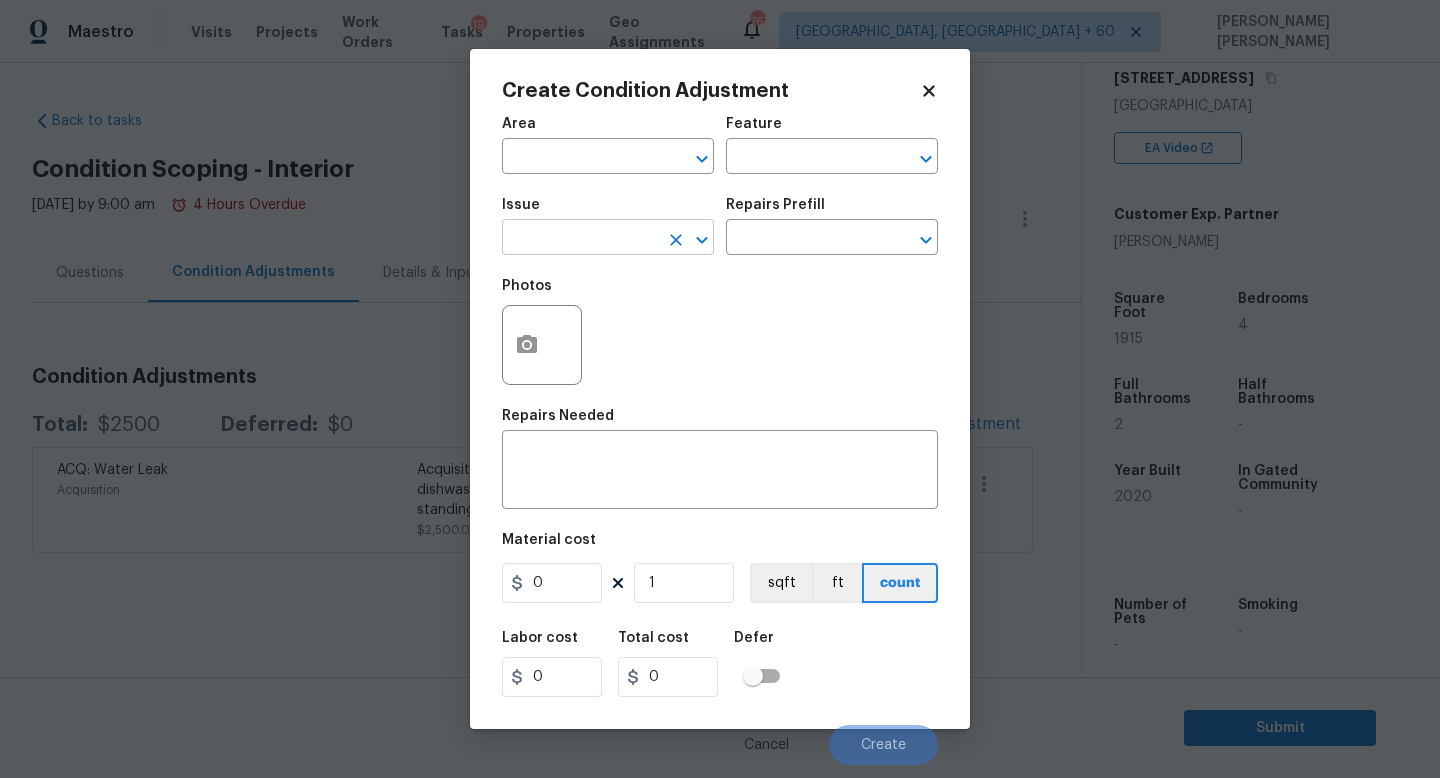 click at bounding box center [580, 239] 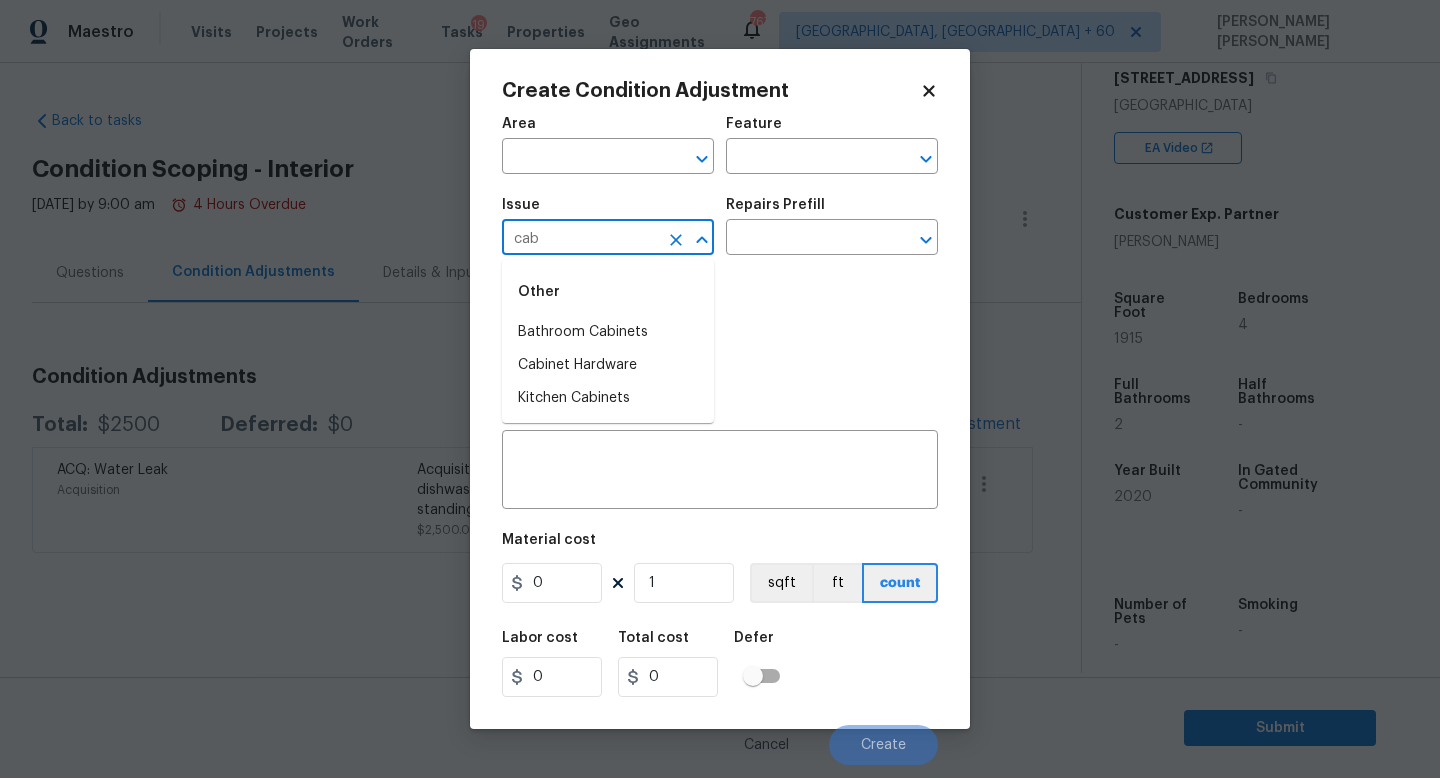 drag, startPoint x: 554, startPoint y: 245, endPoint x: 554, endPoint y: 284, distance: 39 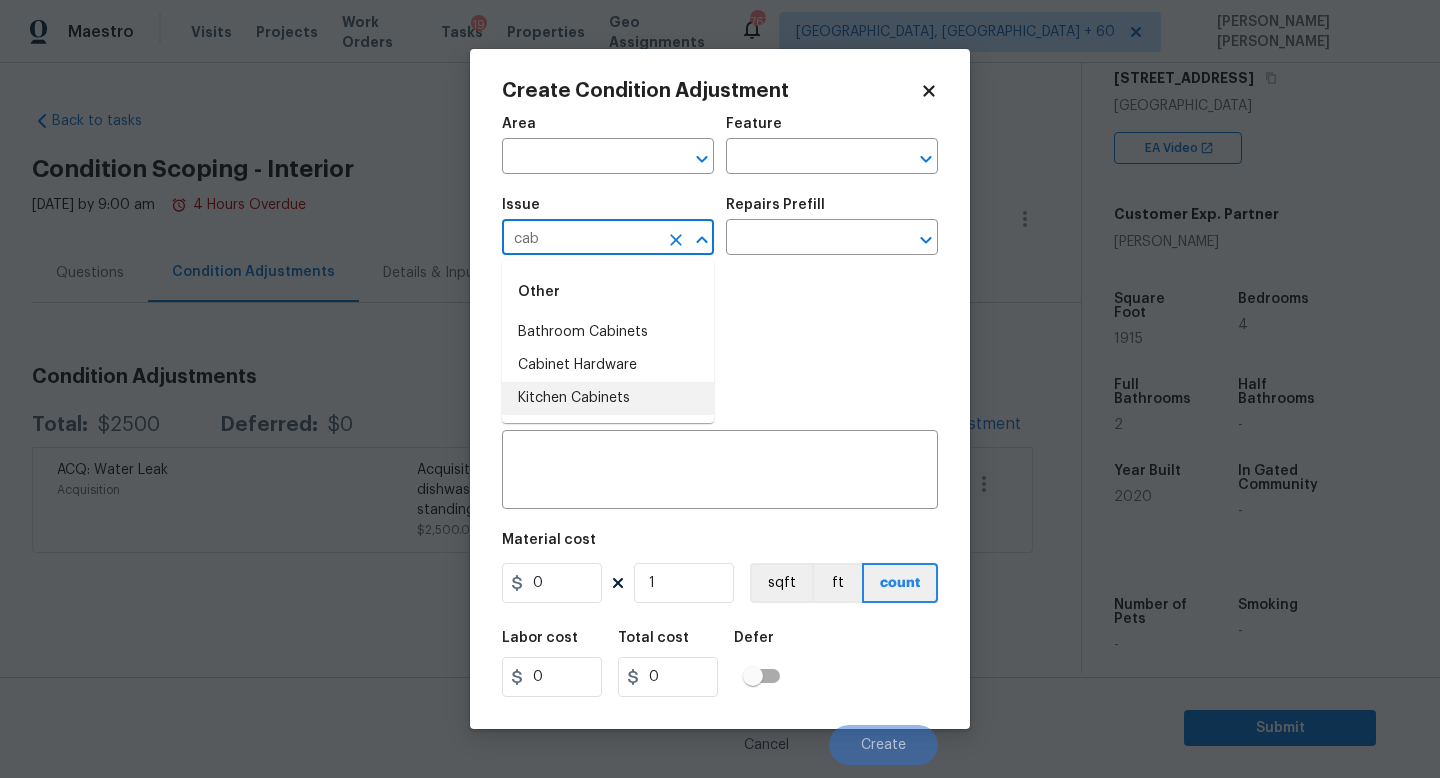 click on "Kitchen Cabinets" at bounding box center [608, 398] 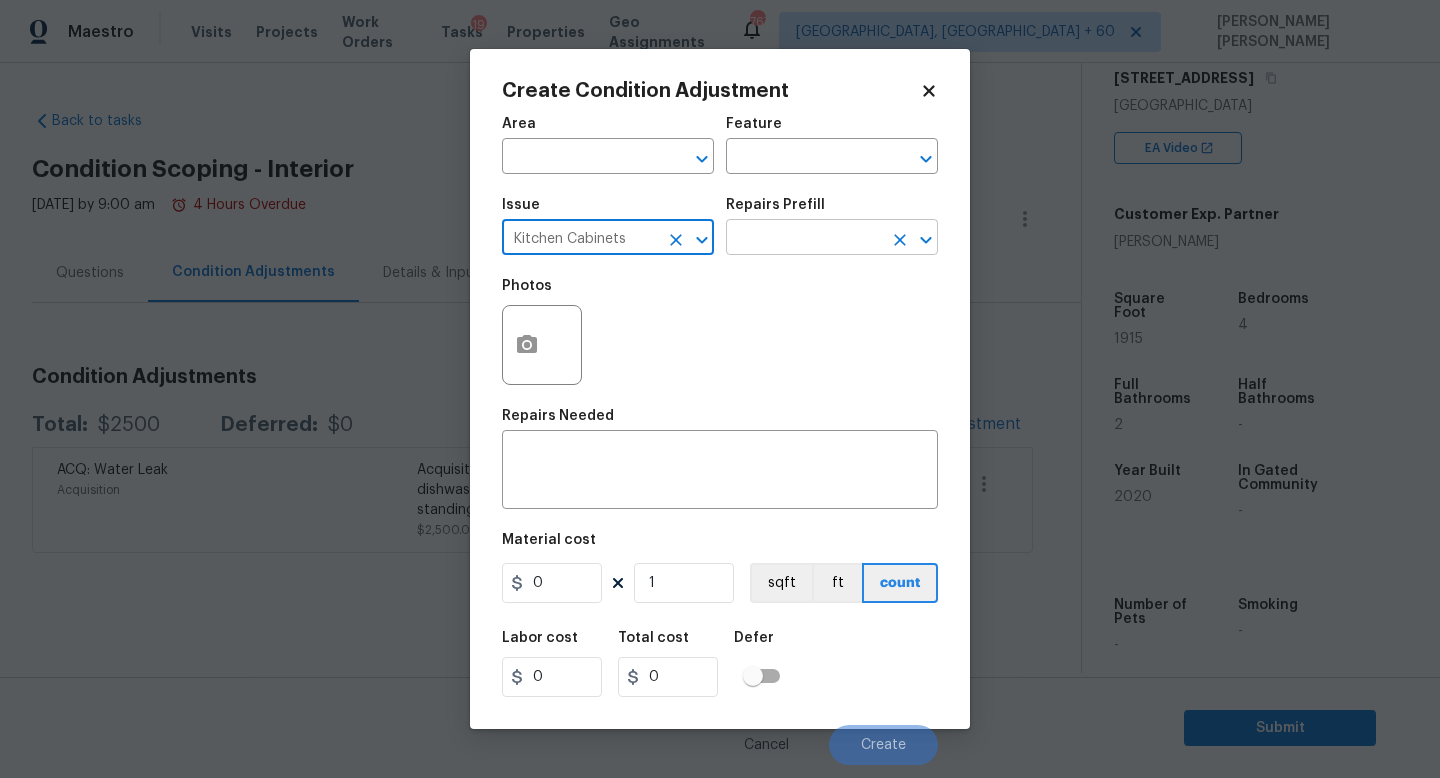 type on "Kitchen Cabinets" 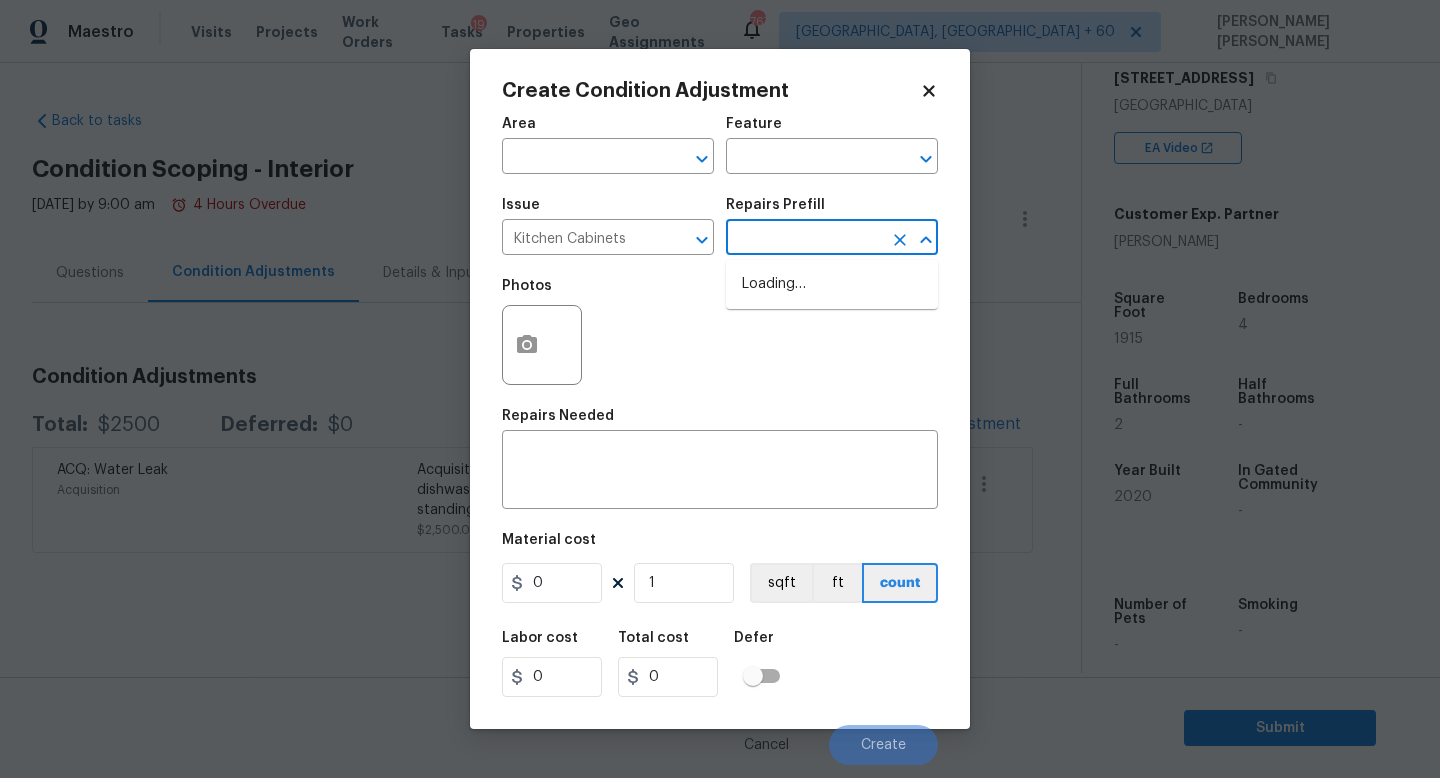 type on "b" 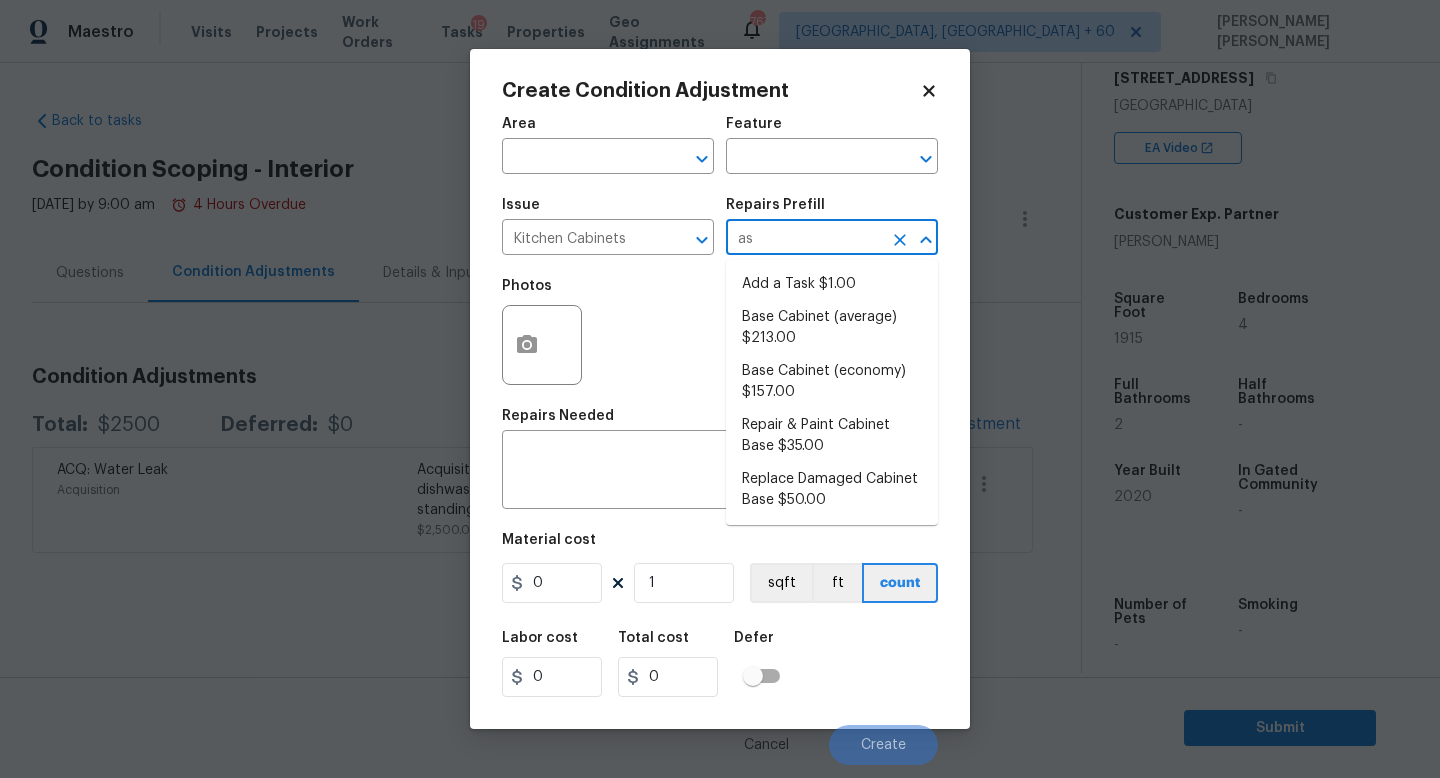 type on "ase" 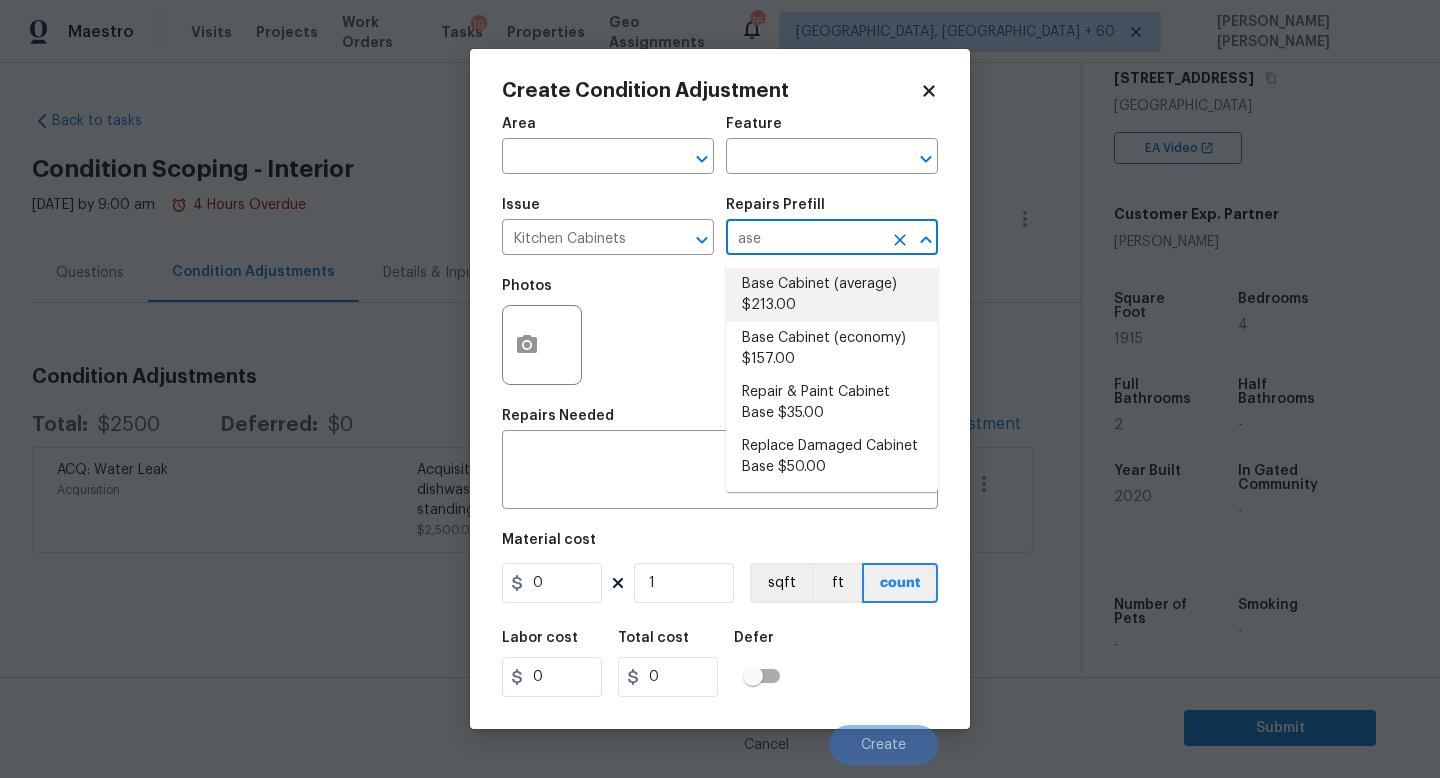 click on "Base Cabinet (average) $213.00" at bounding box center [832, 295] 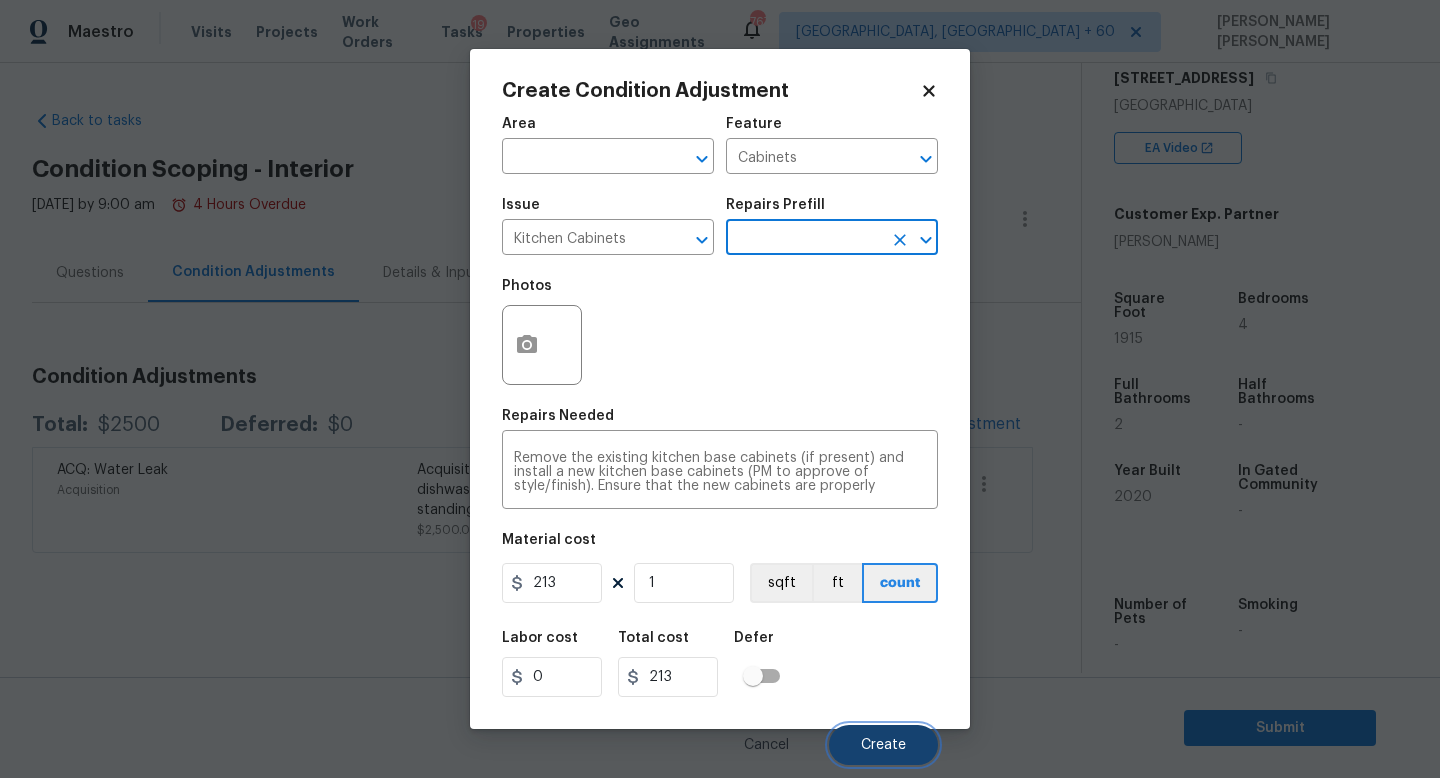 click on "Create" at bounding box center [883, 745] 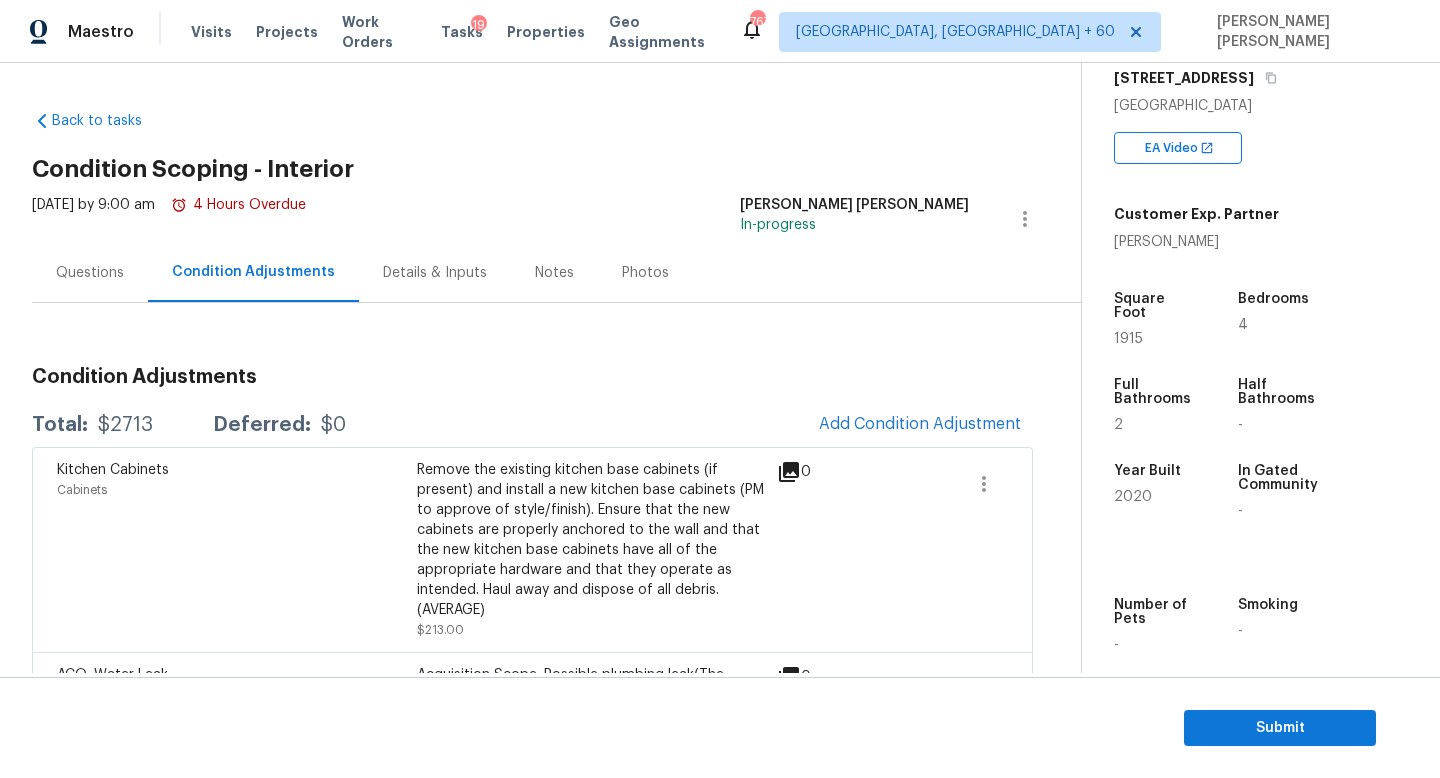 click on "Condition Adjustments Total:  $2713 Deferred:  $0 Add Condition Adjustment Kitchen Cabinets Cabinets Remove the existing kitchen base cabinets (if present) and install a new kitchen base cabinets (PM to approve of style/finish). Ensure that the new cabinets are properly anchored to the wall and that the new kitchen base cabinets have all of the appropriate hardware and that they operate as intended. Haul away and dispose of all debris. (AVERAGE) $213.00   0 ACQ: Water Leak Acquisition Acquisition Scope: Possible plumbing leak(The dishwasher leak reportedly caused 2 inches of standing water in the kitchen.) $2,500.00   0" at bounding box center (532, 554) 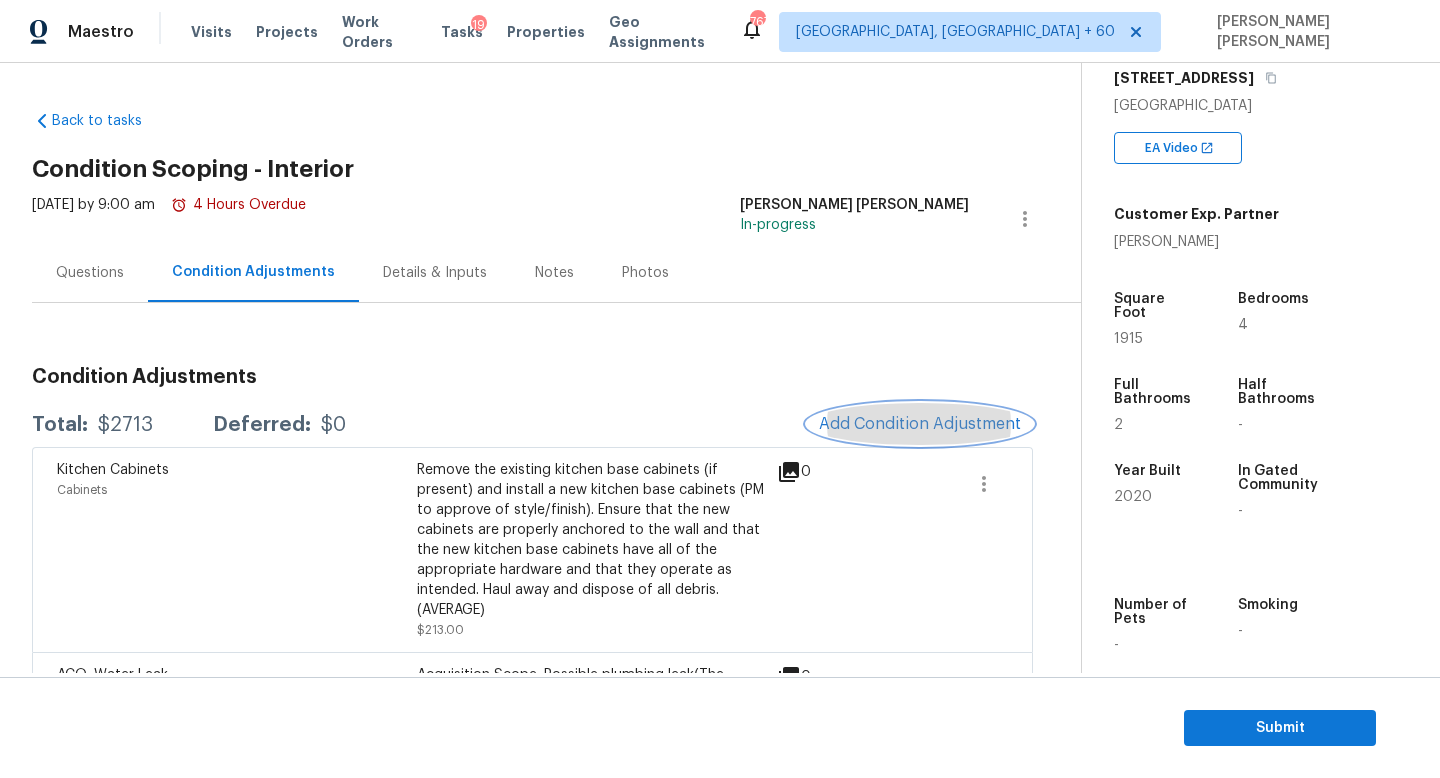 click on "Add Condition Adjustment" at bounding box center (920, 424) 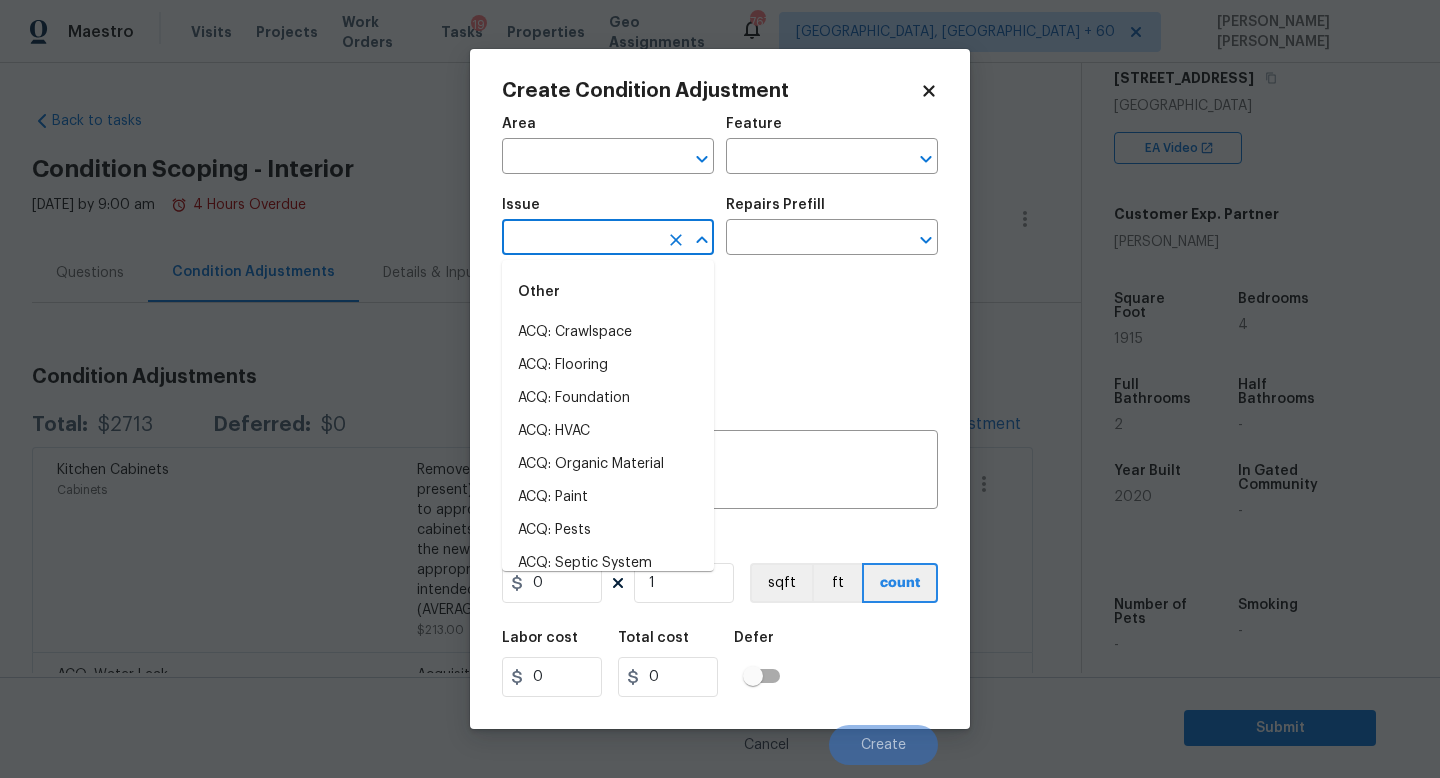 click at bounding box center (580, 239) 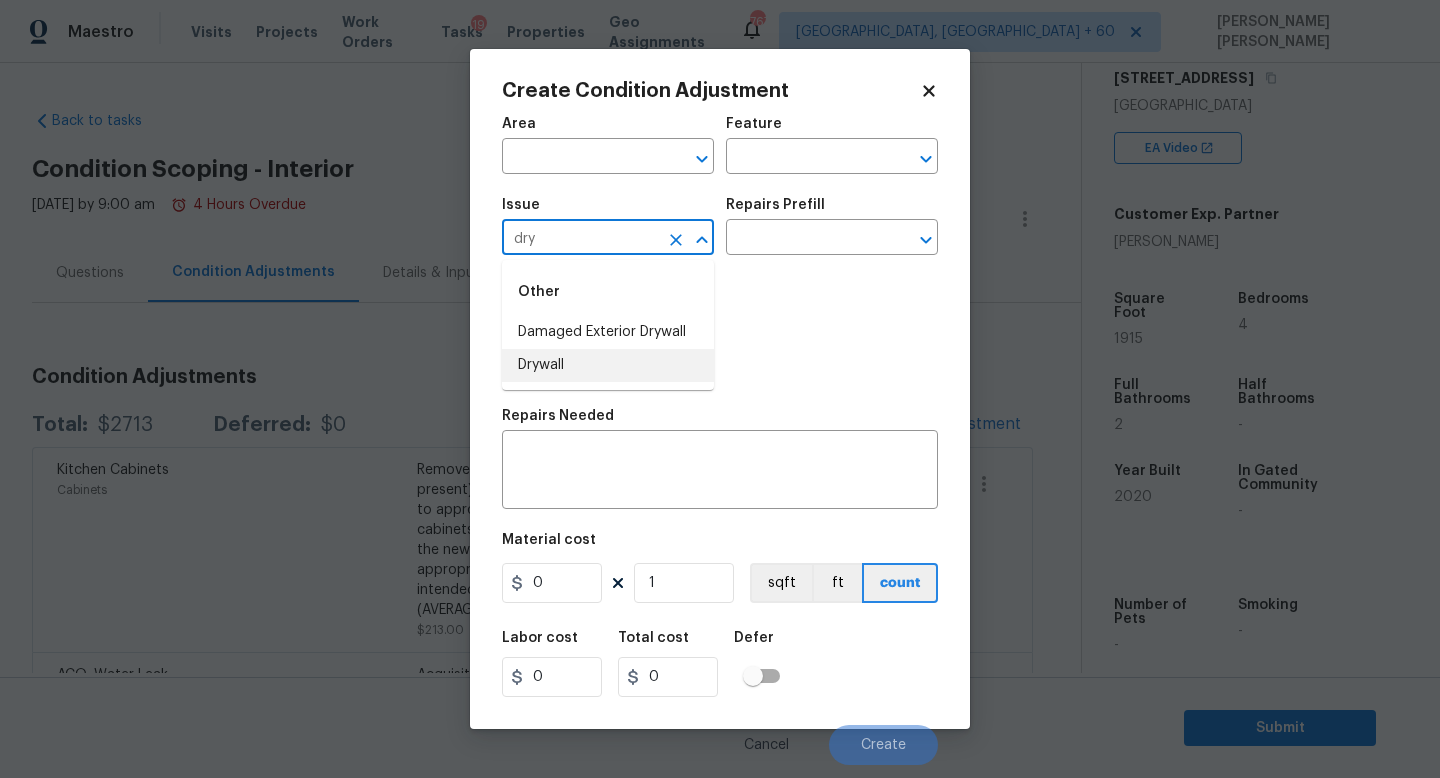 click on "Drywall" at bounding box center [608, 365] 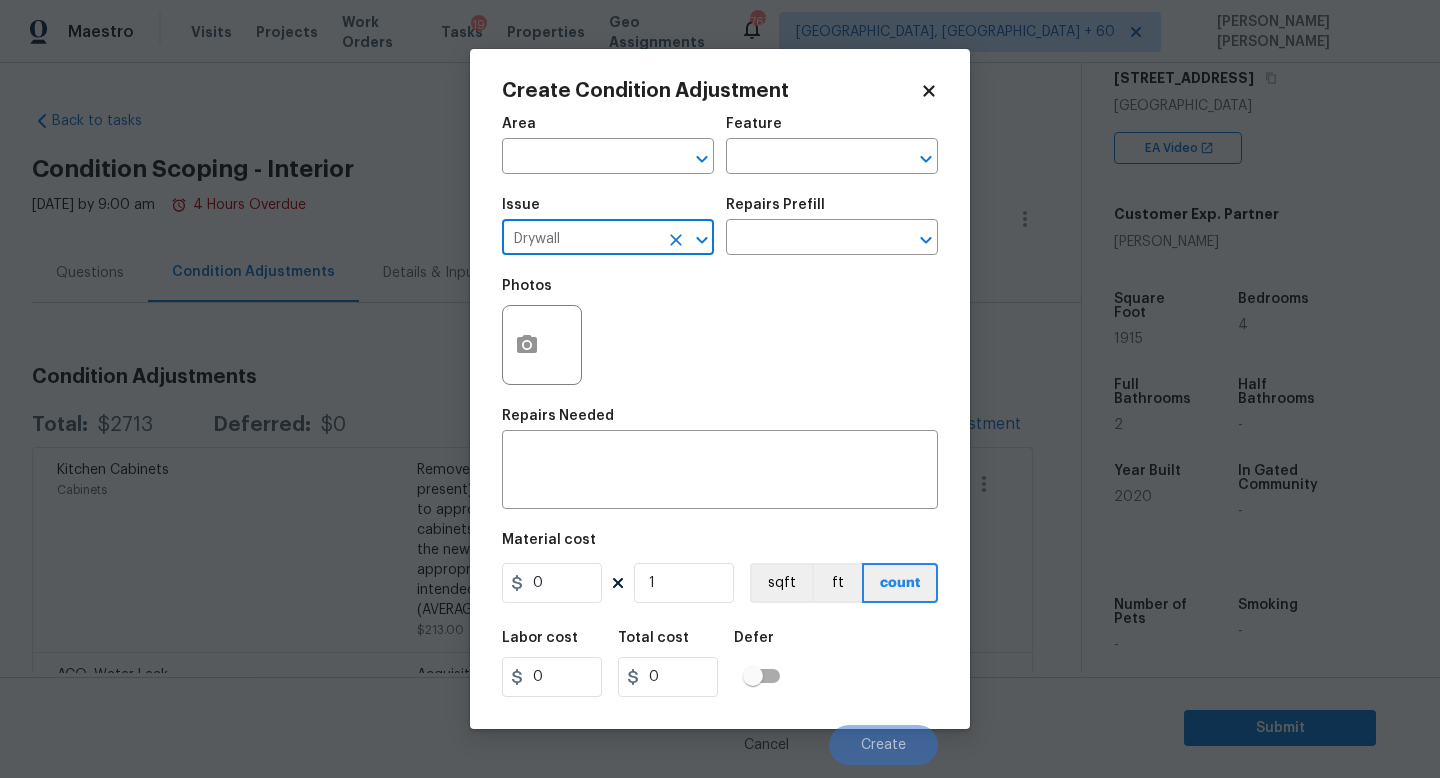 type on "Drywall" 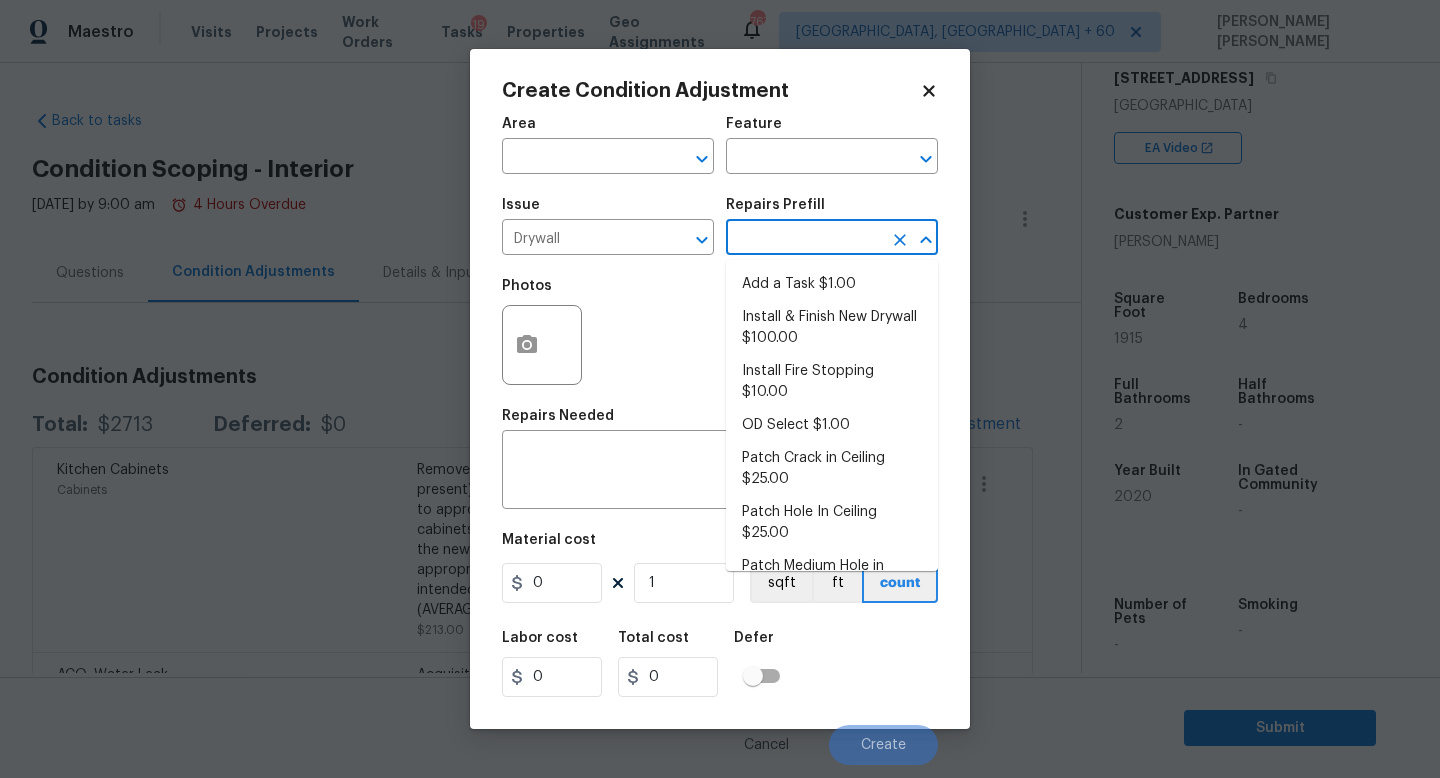 click at bounding box center [804, 239] 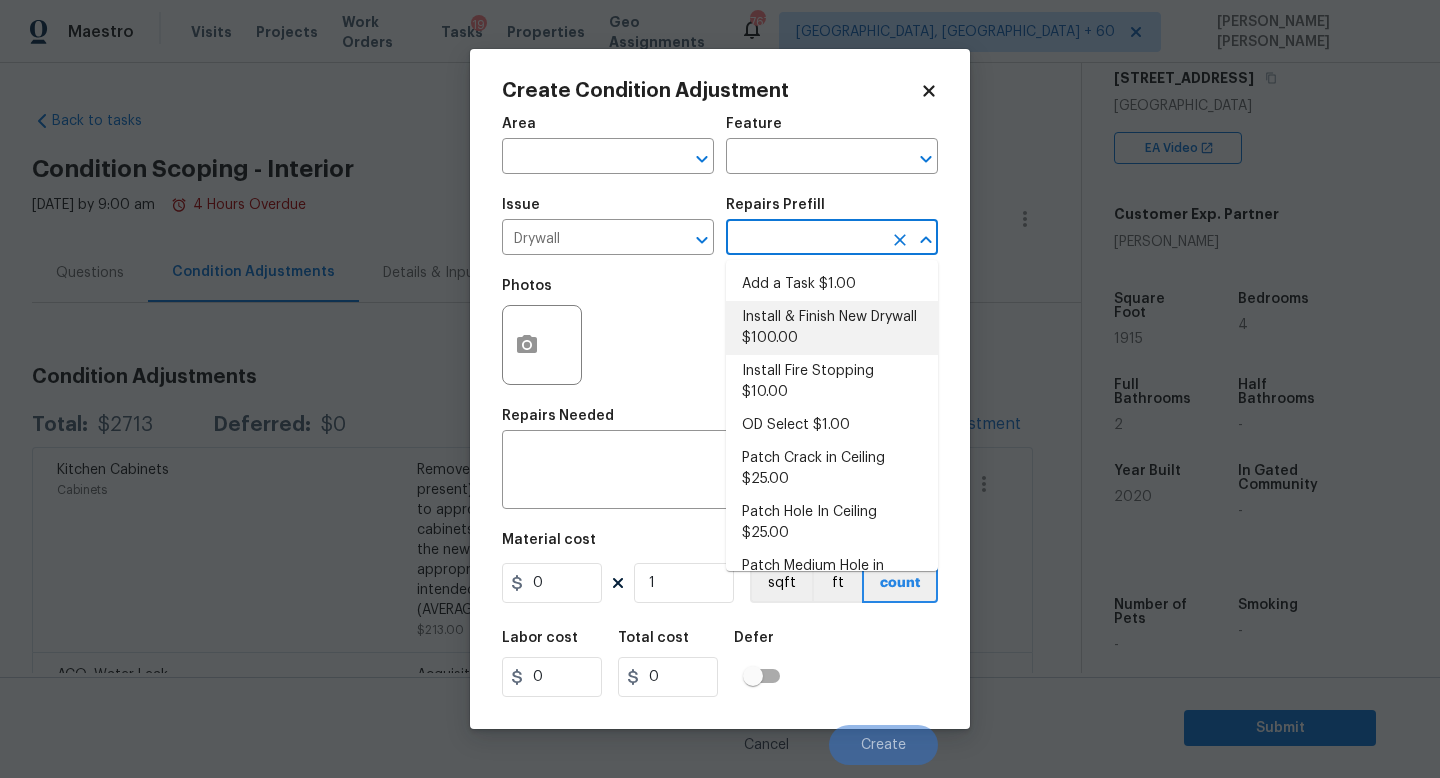 click on "Install & Finish New Drywall $100.00" at bounding box center [832, 328] 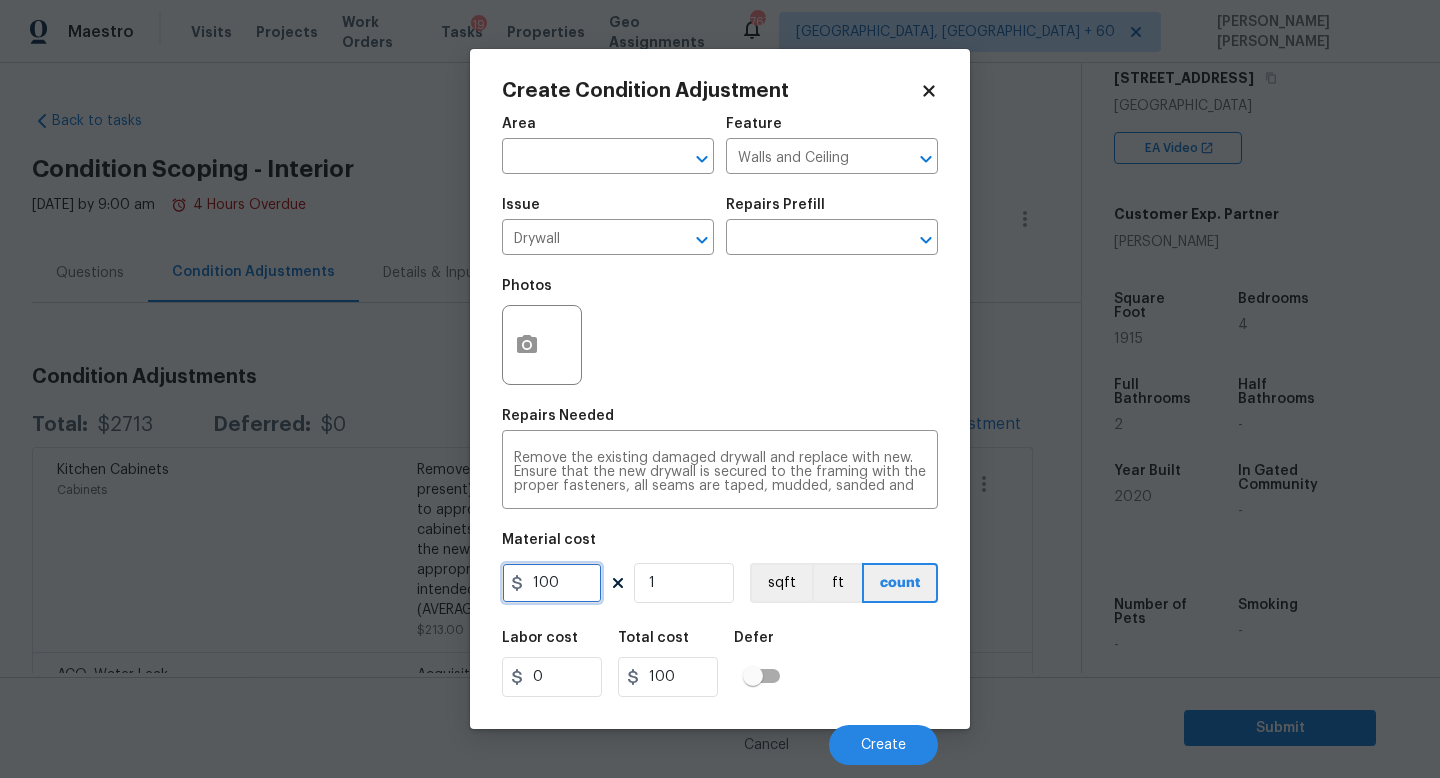 drag, startPoint x: 569, startPoint y: 599, endPoint x: 378, endPoint y: 494, distance: 217.95871 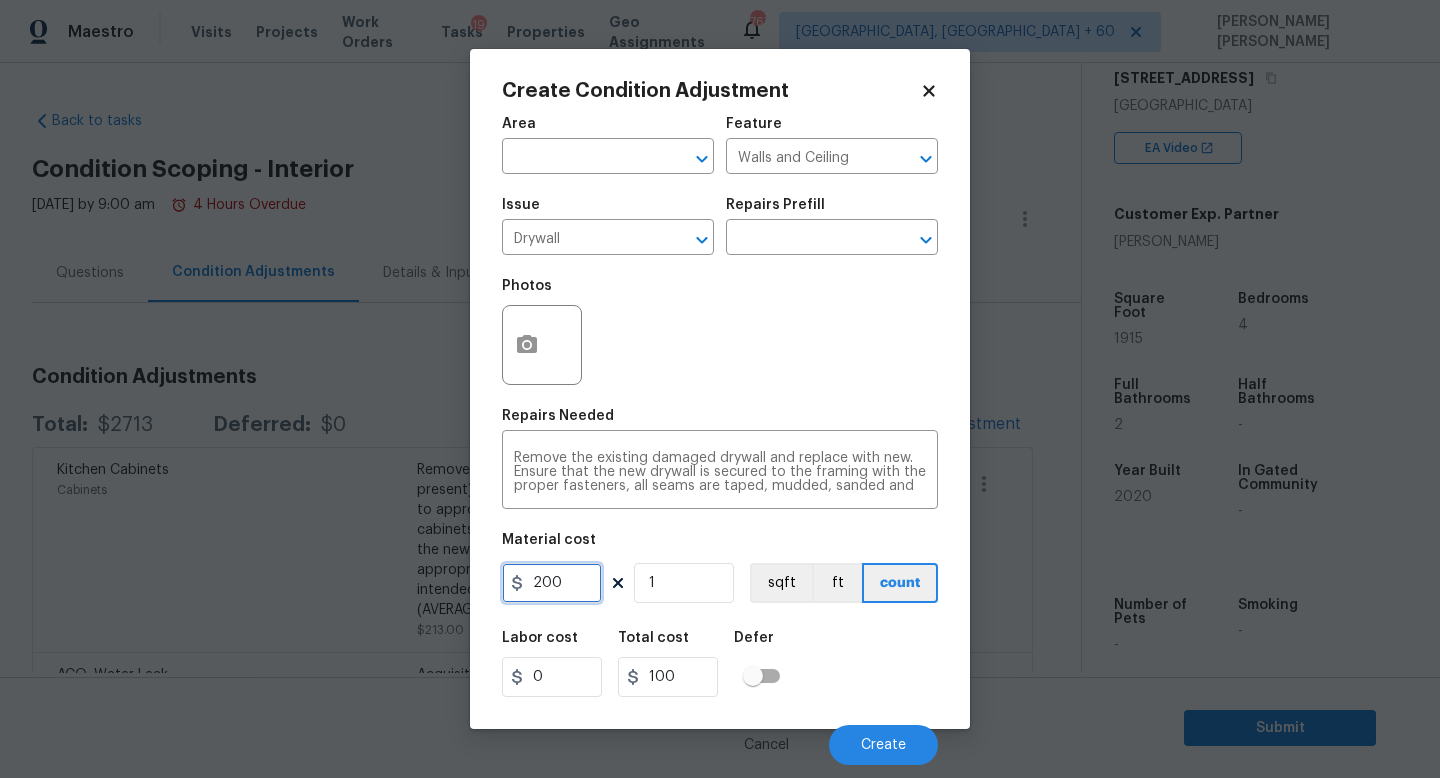type on "200" 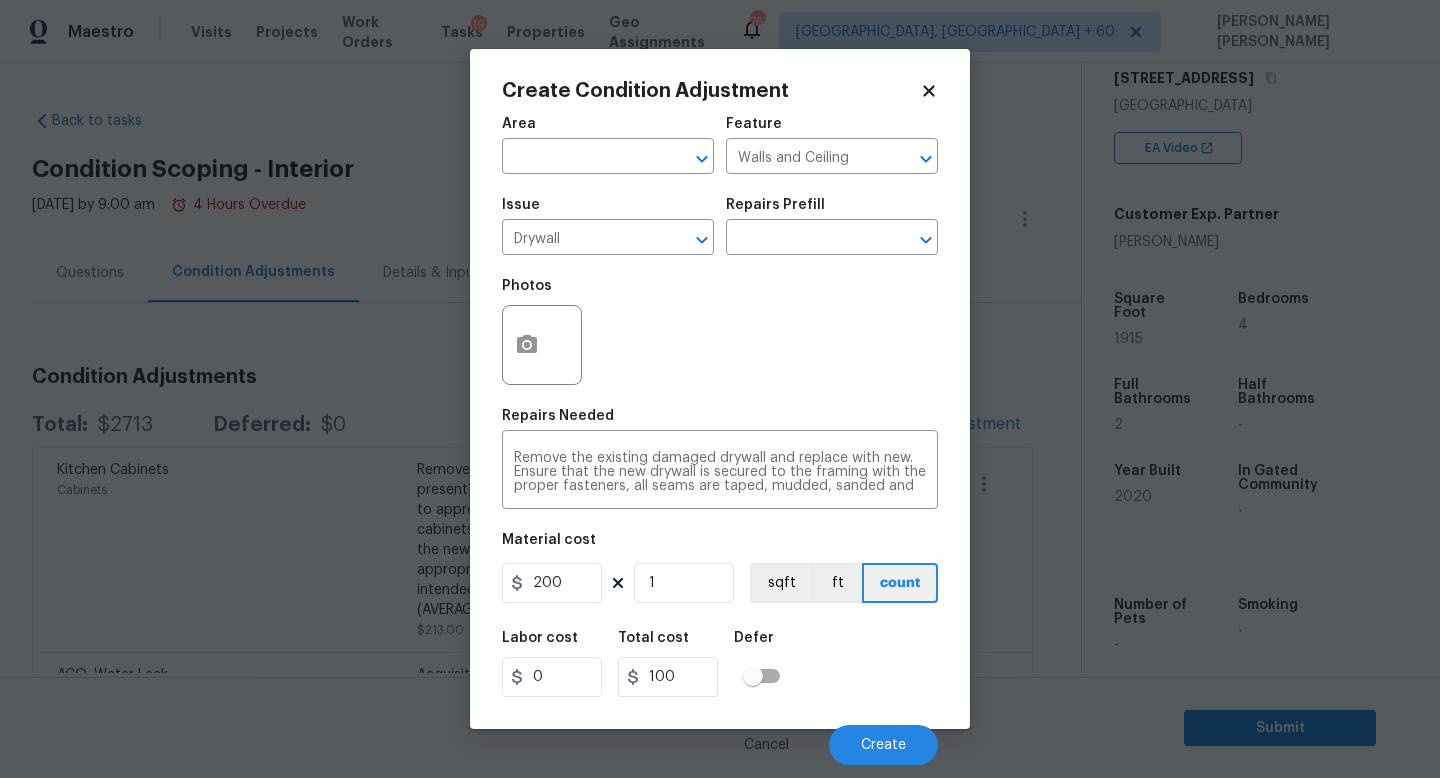 type on "200" 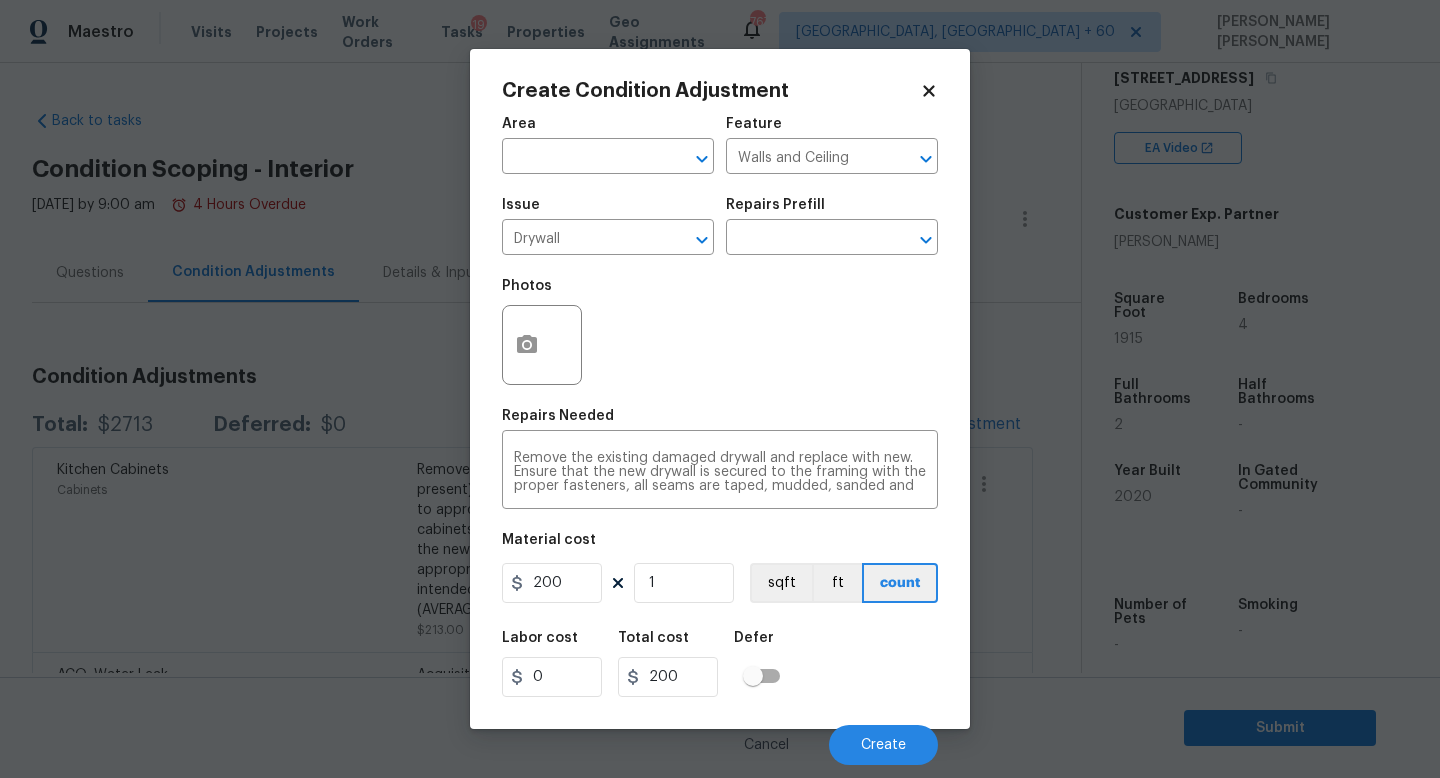 click on "Labor cost 0 Total cost 200 Defer" at bounding box center (720, 664) 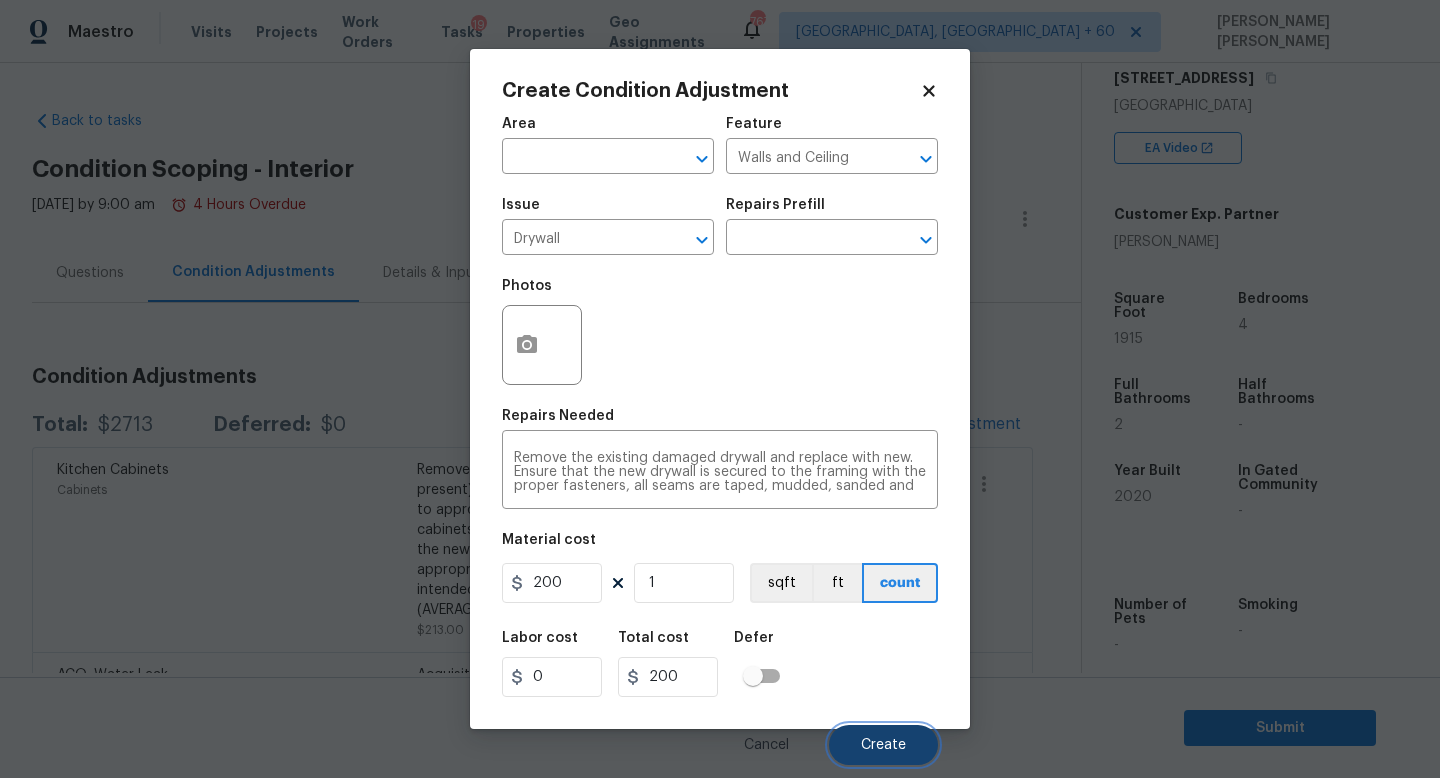 click on "Create" at bounding box center [883, 745] 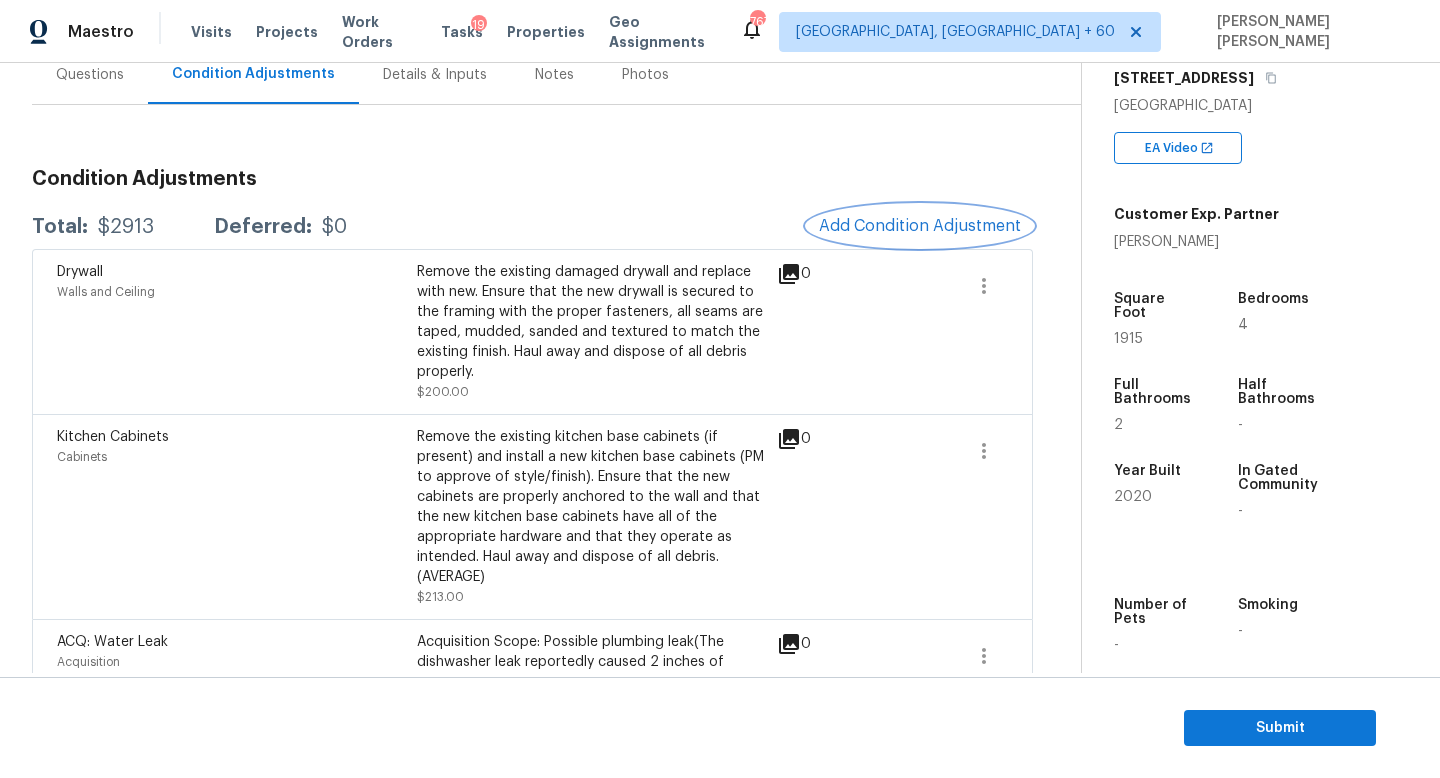 scroll, scrollTop: 199, scrollLeft: 0, axis: vertical 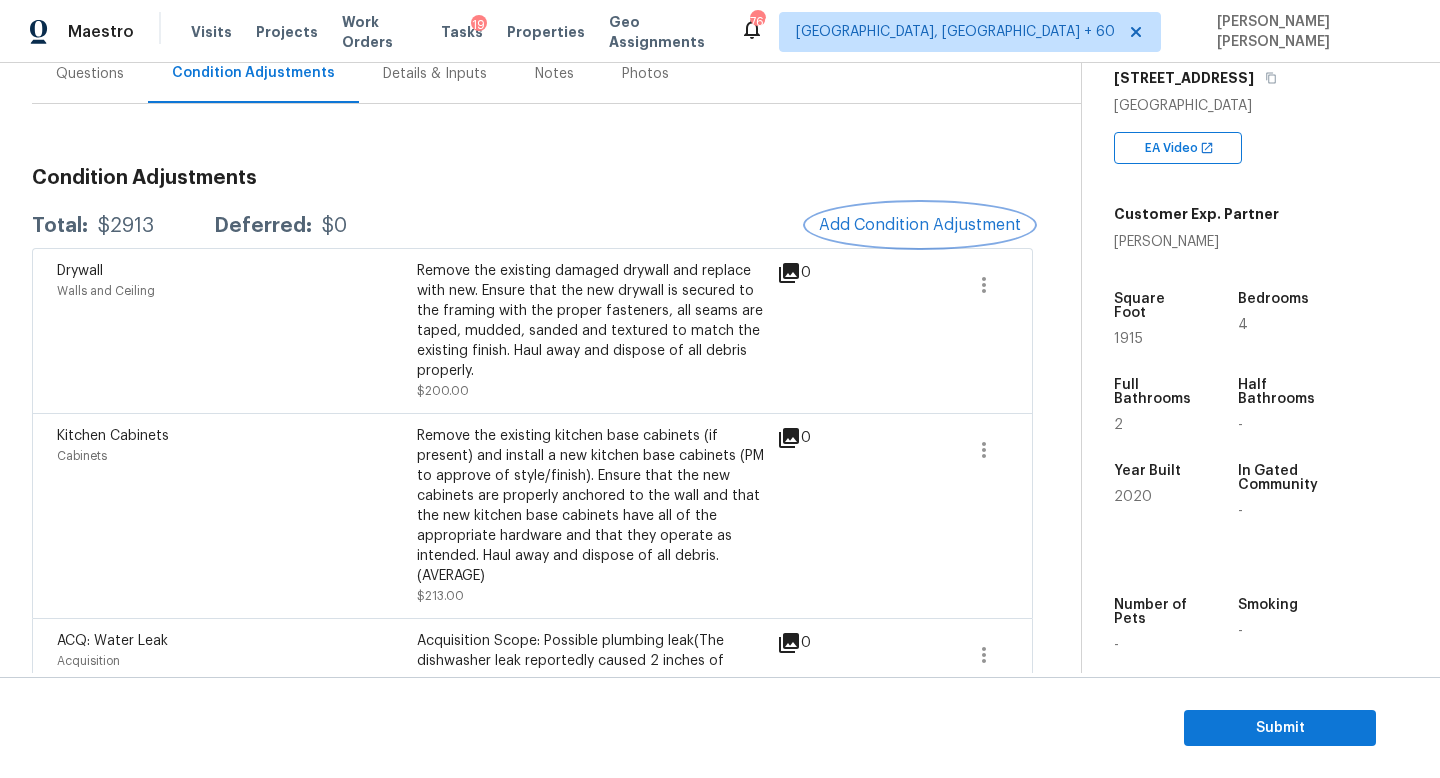click on "Add Condition Adjustment" at bounding box center [920, 225] 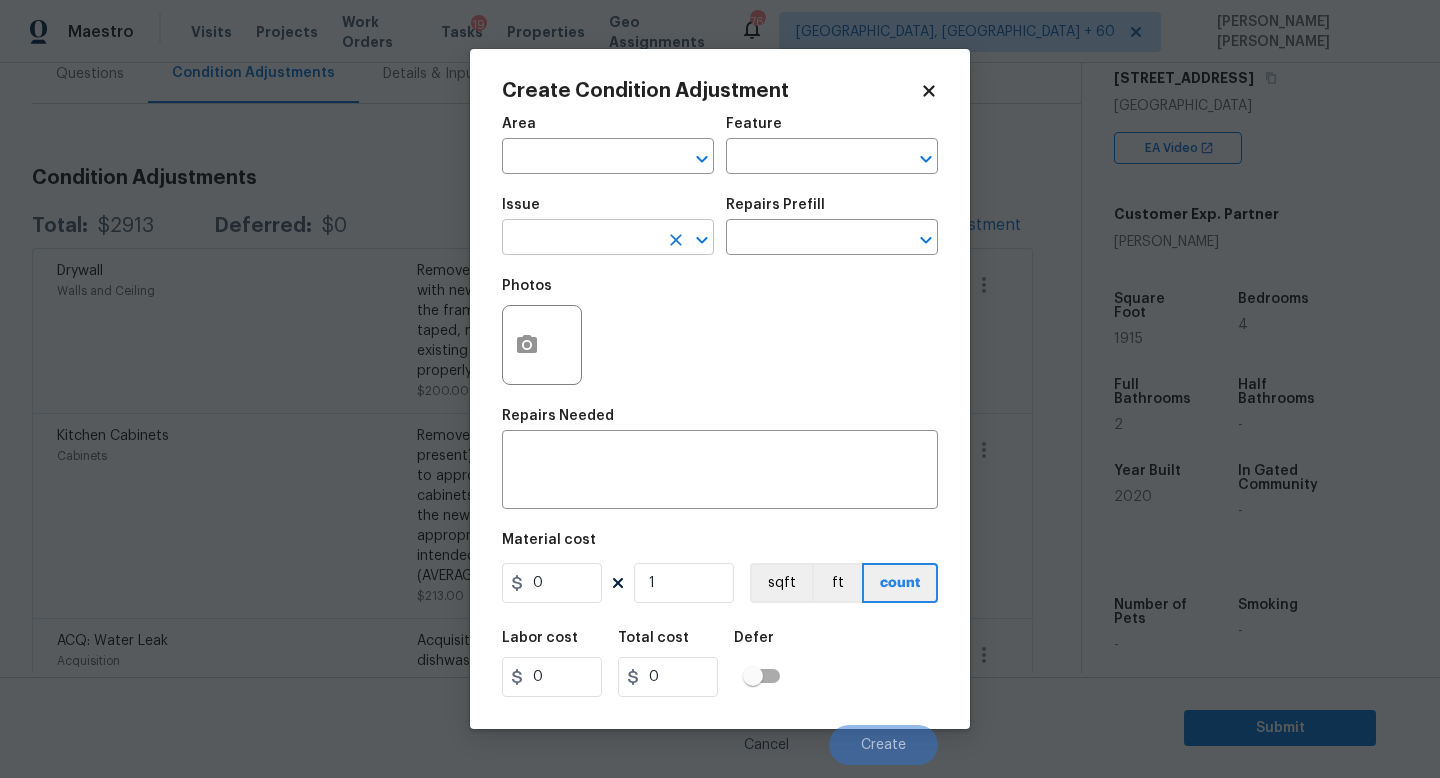 click at bounding box center (580, 239) 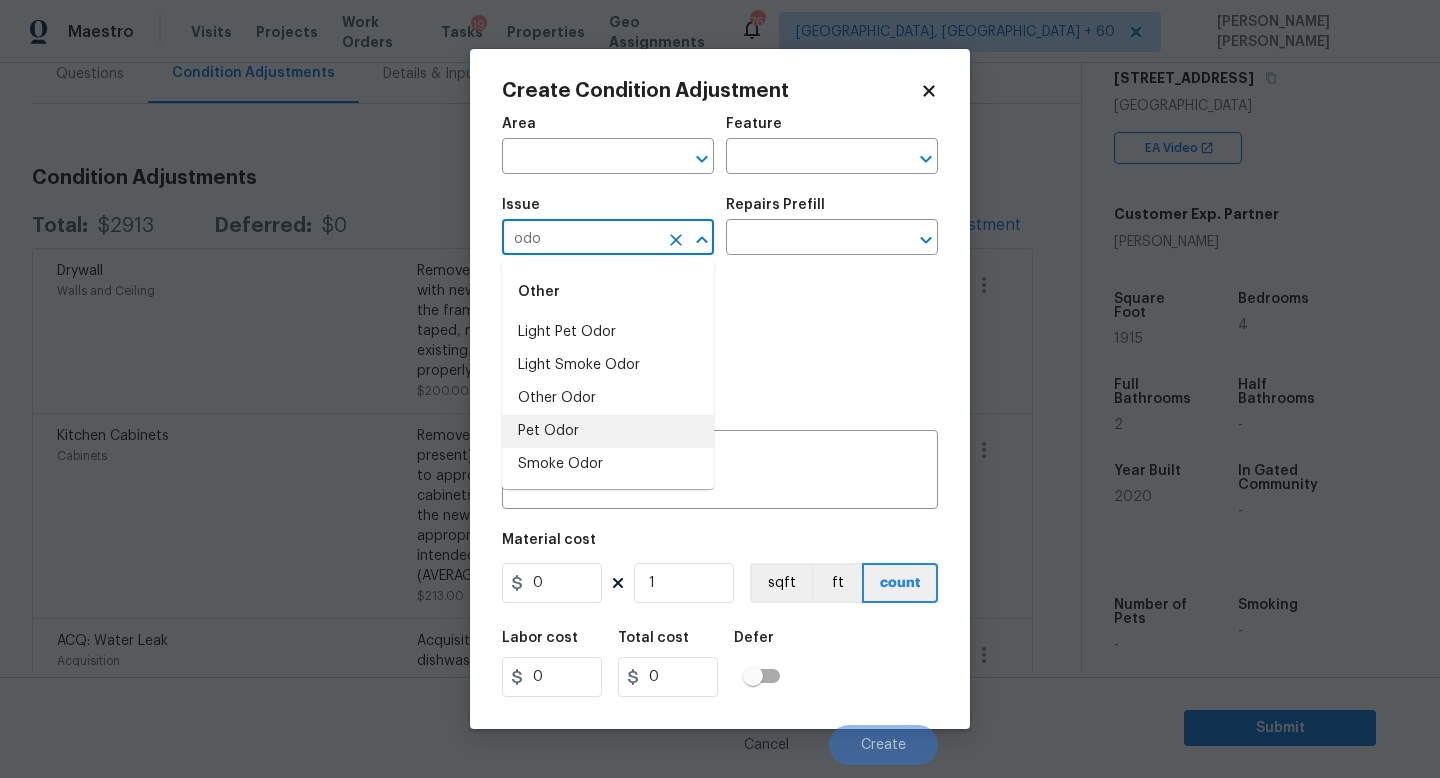 click on "Pet Odor" at bounding box center [608, 431] 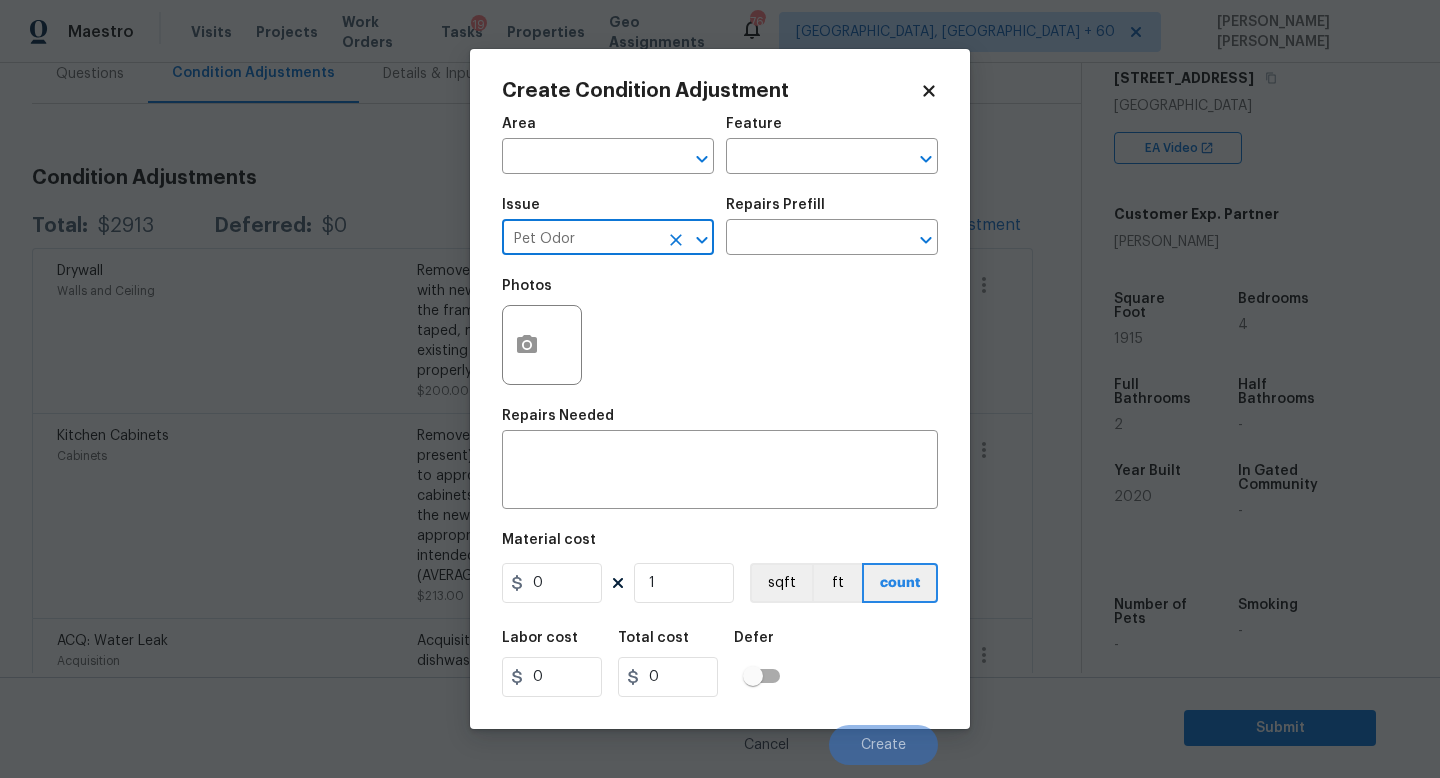 type on "Pet Odor" 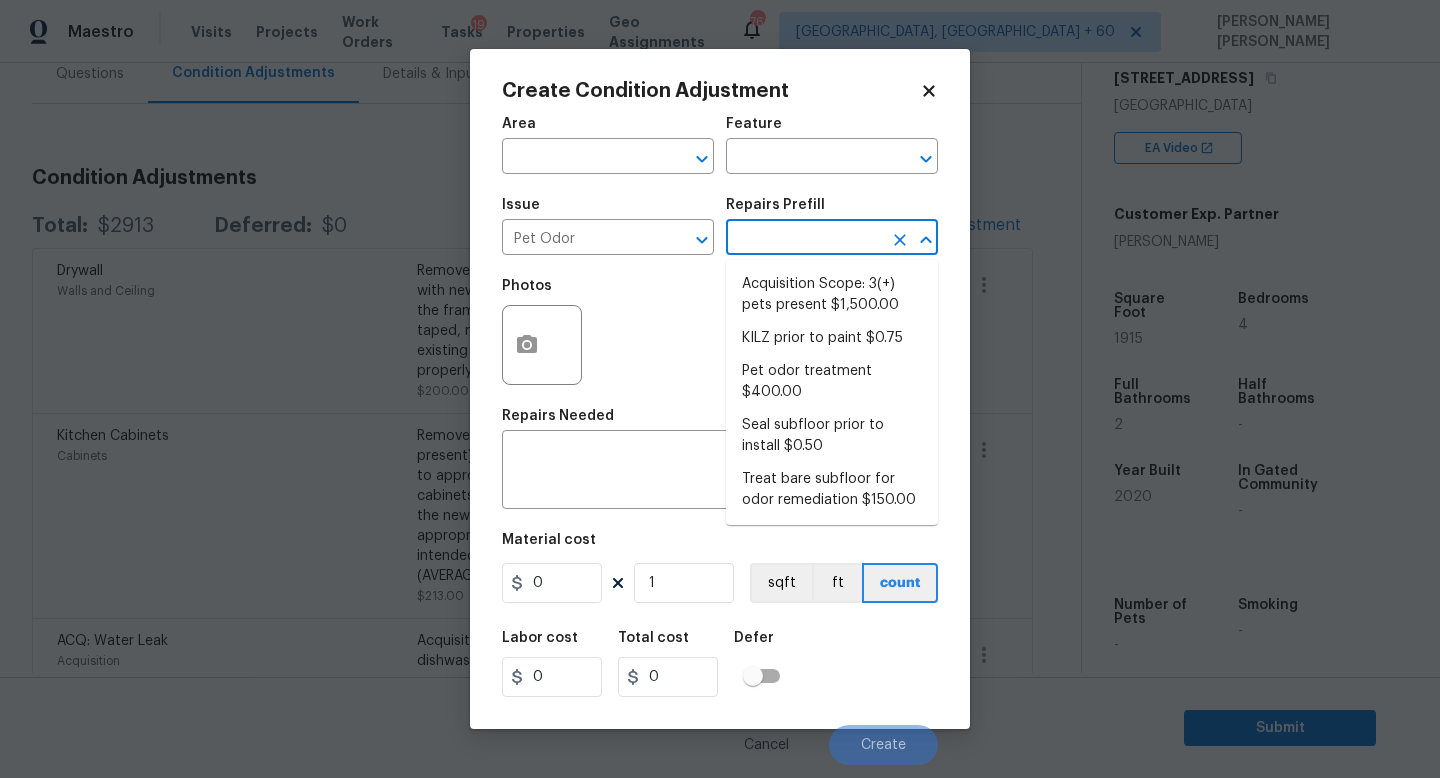 click at bounding box center [804, 239] 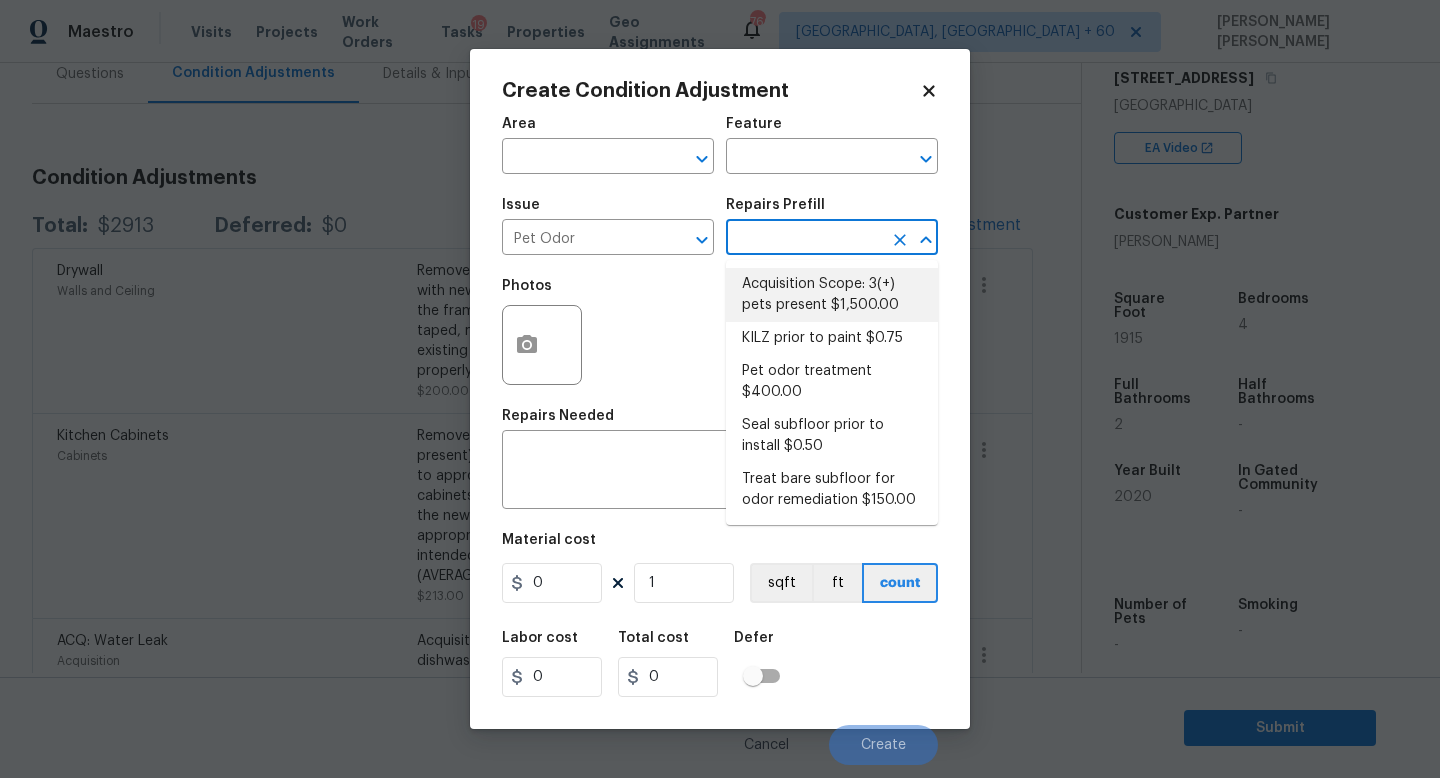 click on "Acquisition Scope: 3(+) pets present $1,500.00" at bounding box center [832, 295] 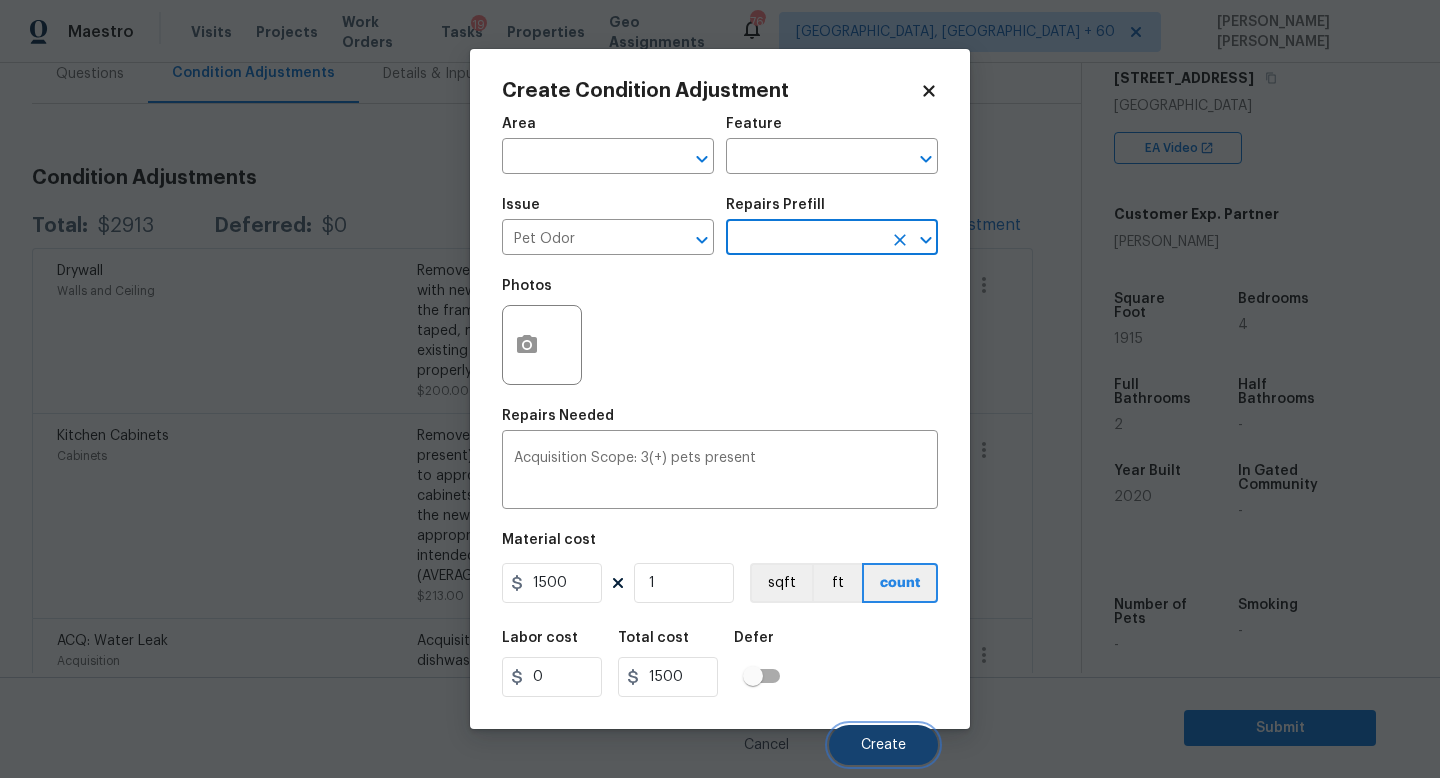 click on "Create" at bounding box center (883, 745) 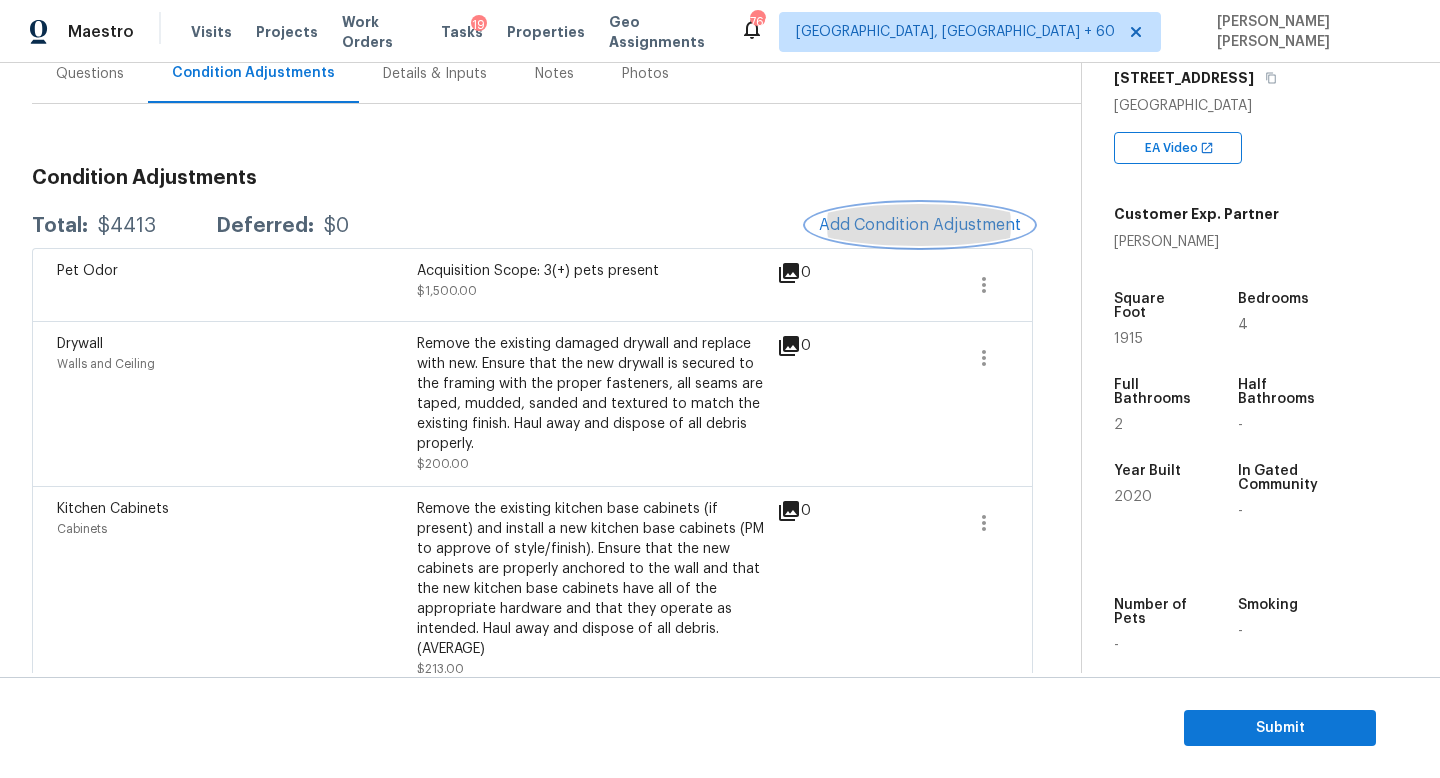 click on "Add Condition Adjustment" at bounding box center (920, 225) 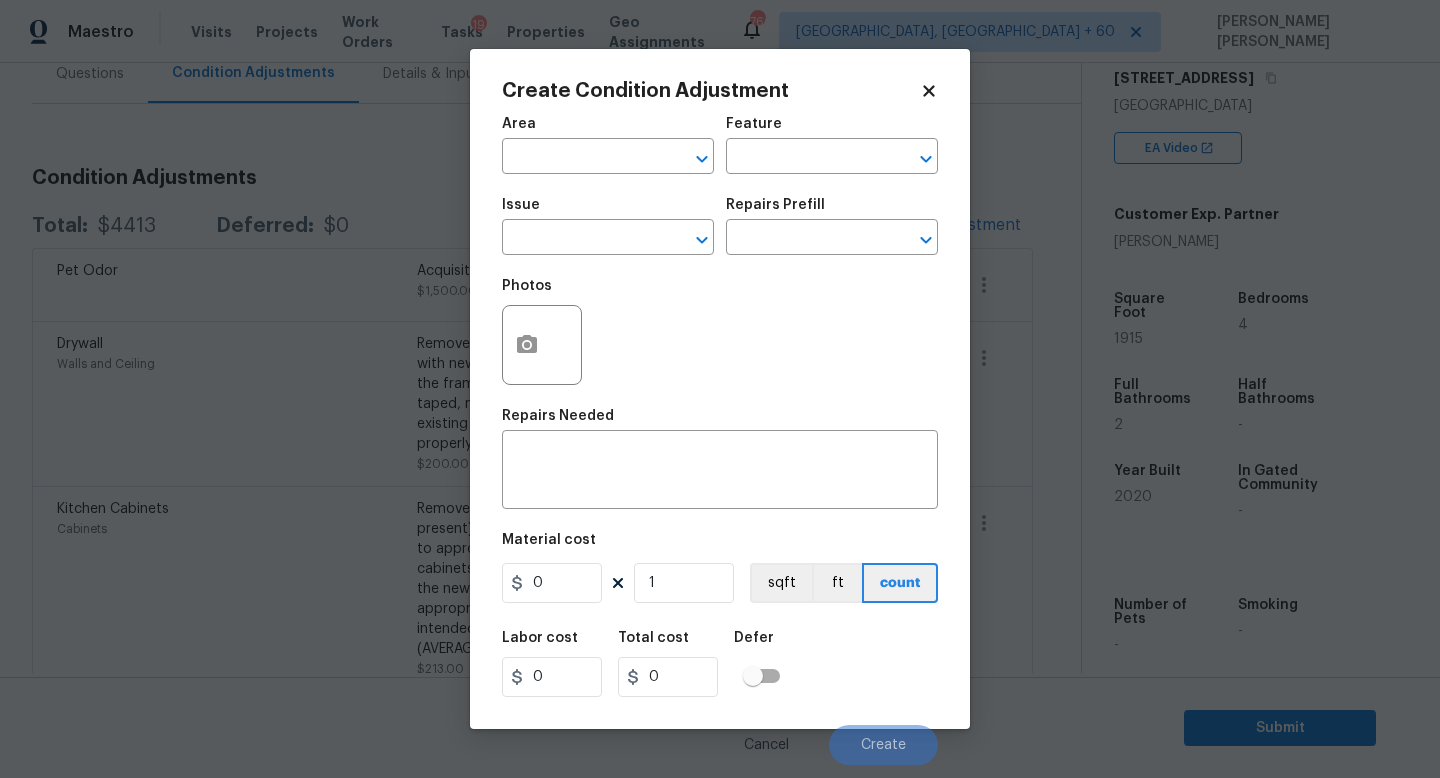 click on "Issue ​" at bounding box center [608, 226] 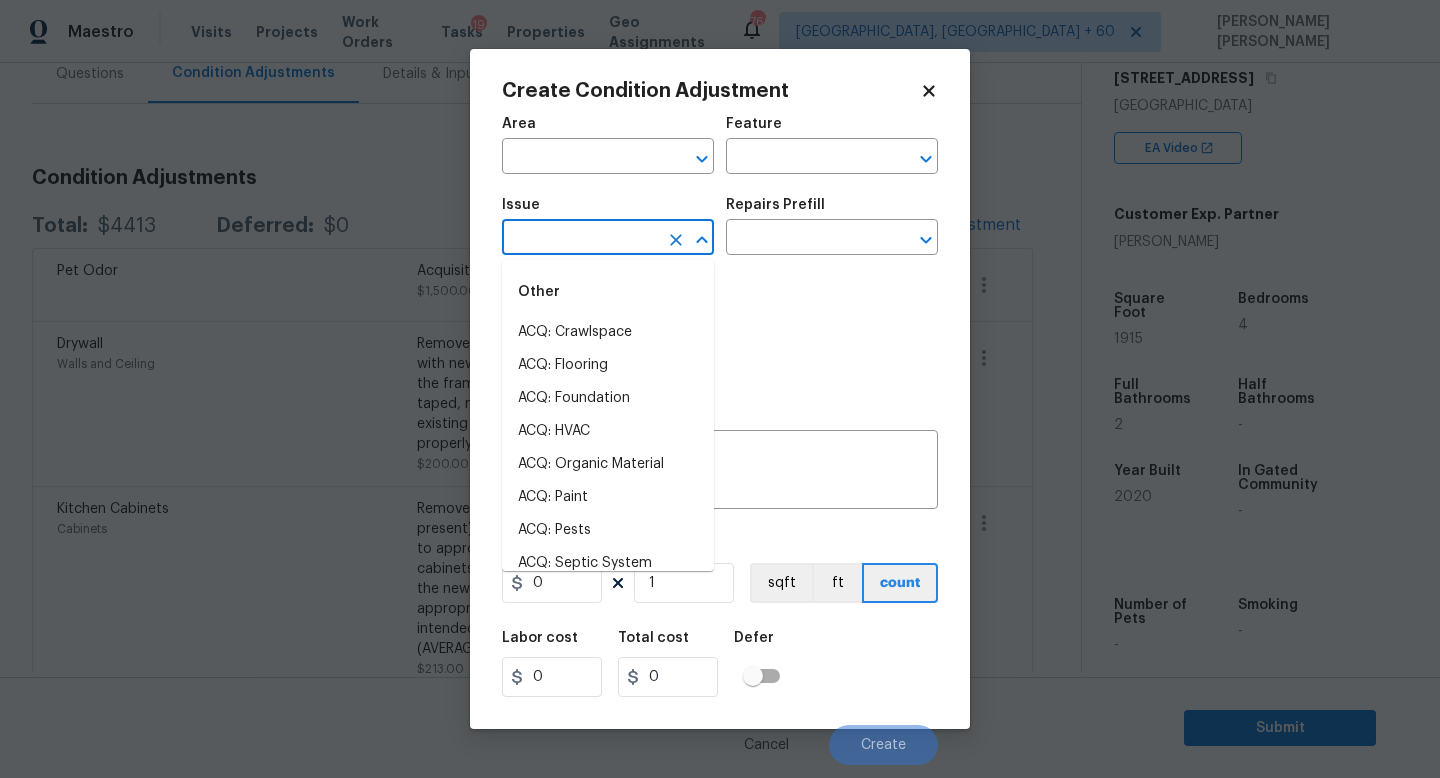 click at bounding box center [580, 239] 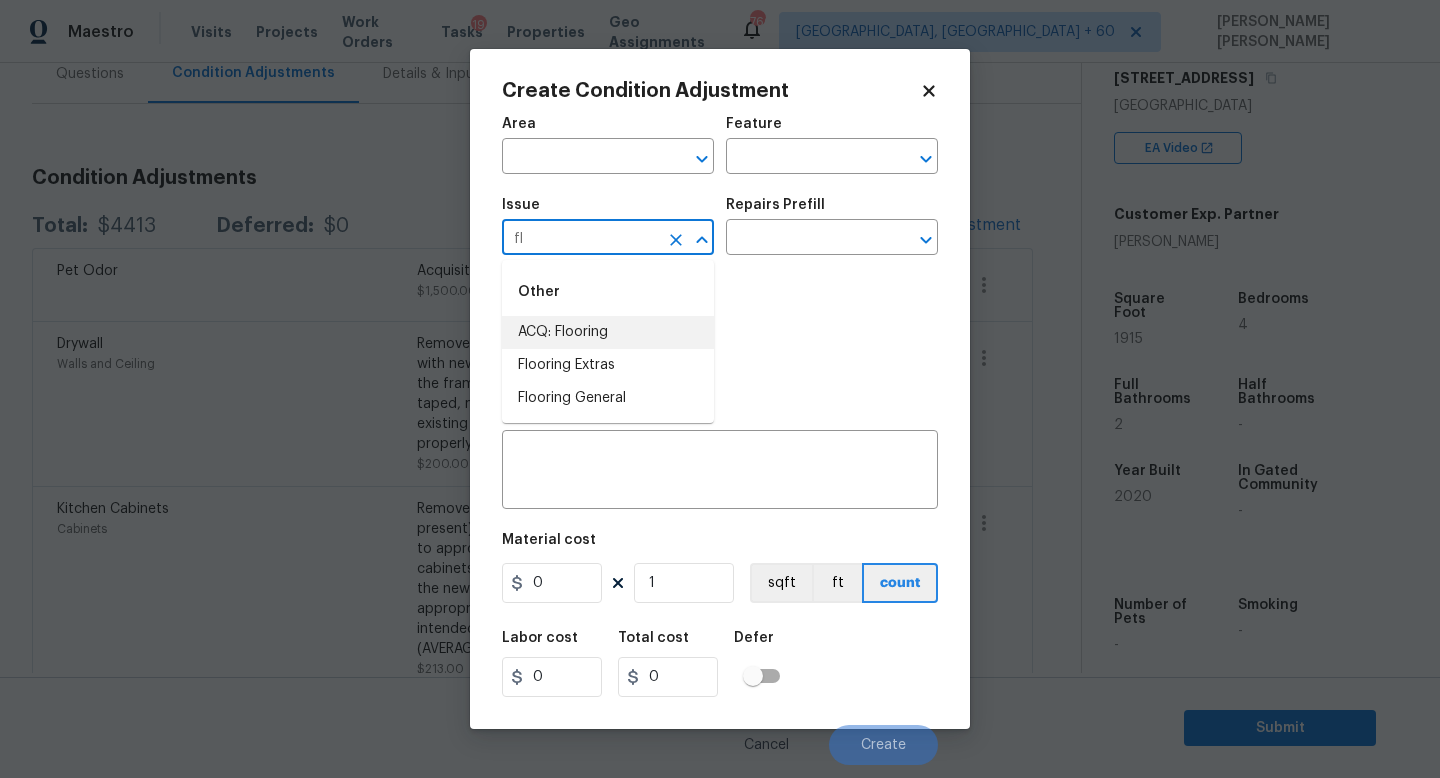 click on "ACQ: Flooring" at bounding box center [608, 332] 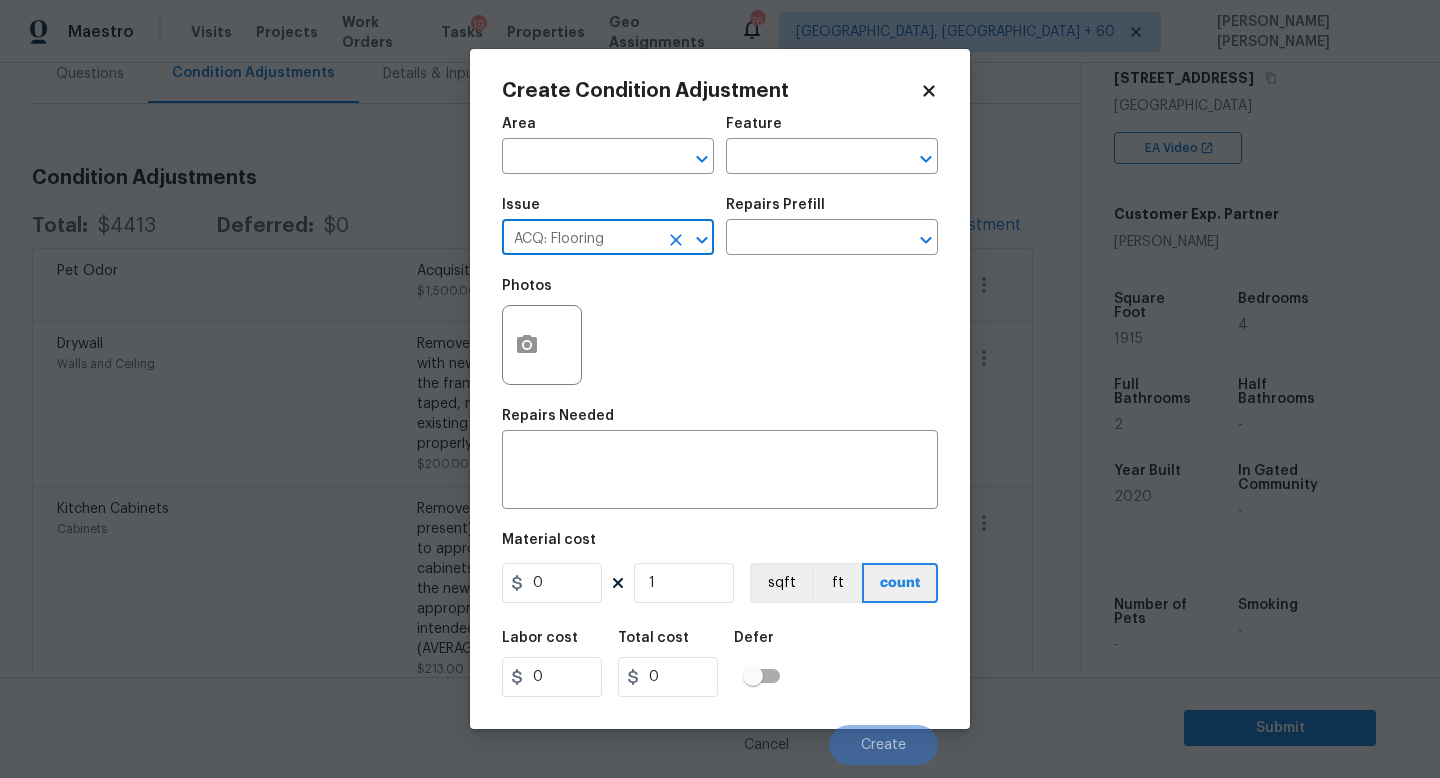 type on "ACQ: Flooring" 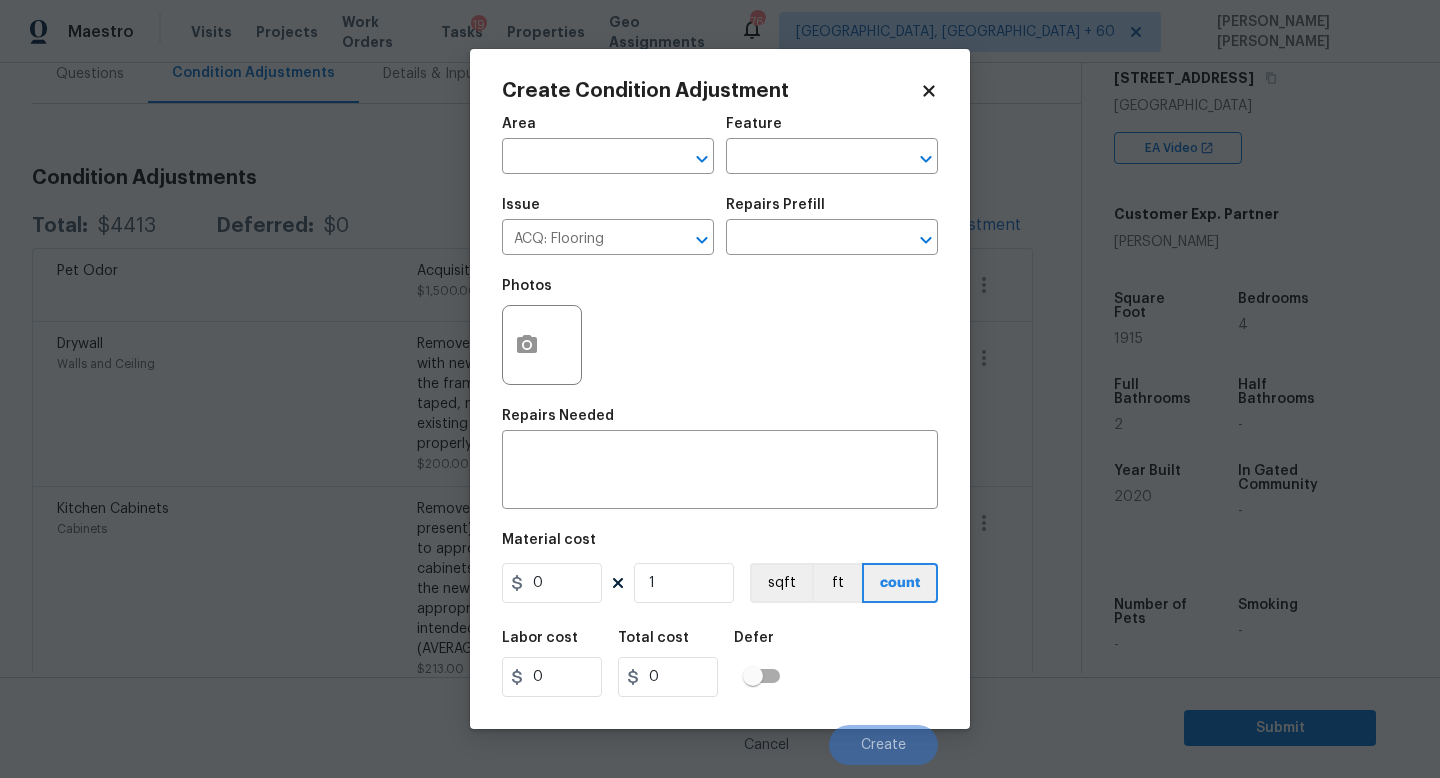 click on "Repairs Prefill" at bounding box center [832, 211] 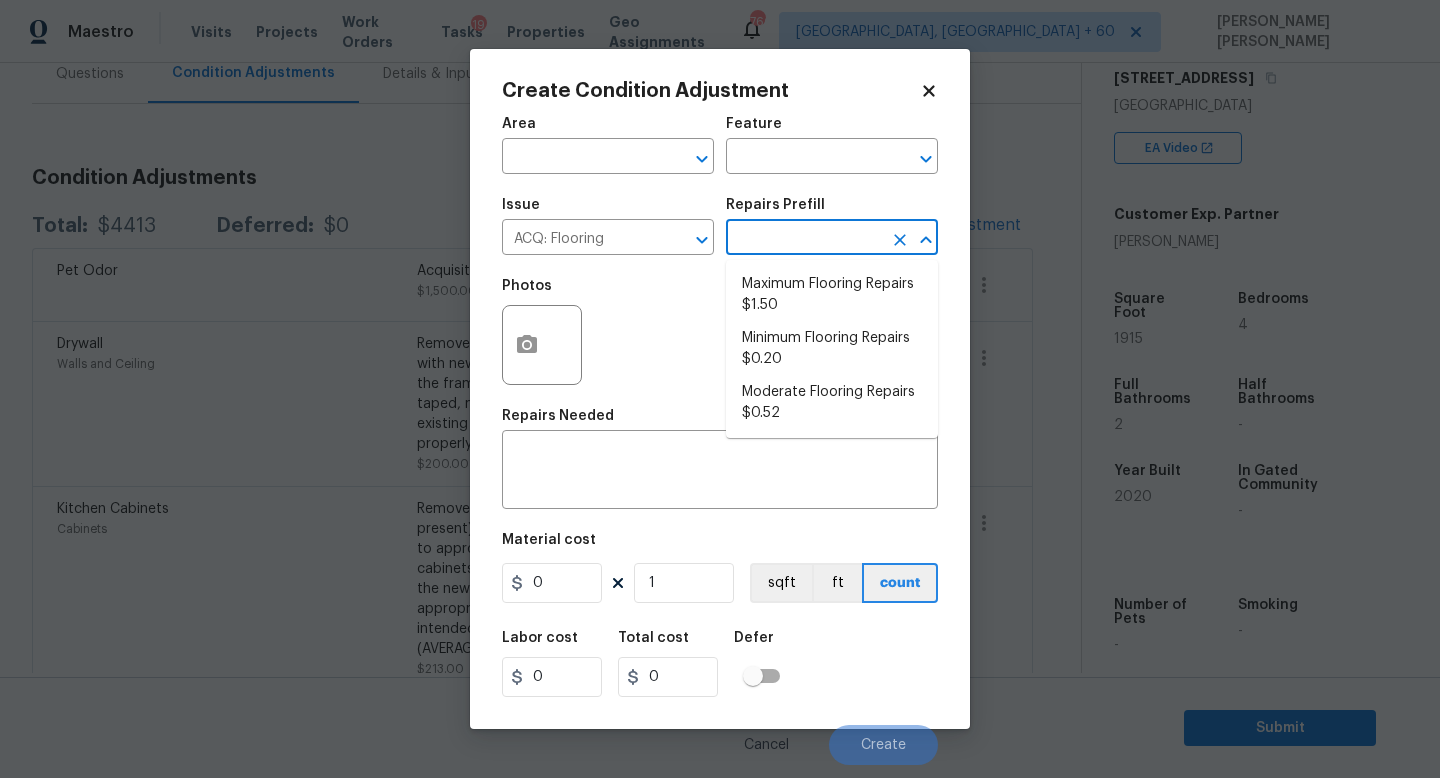 click at bounding box center (804, 239) 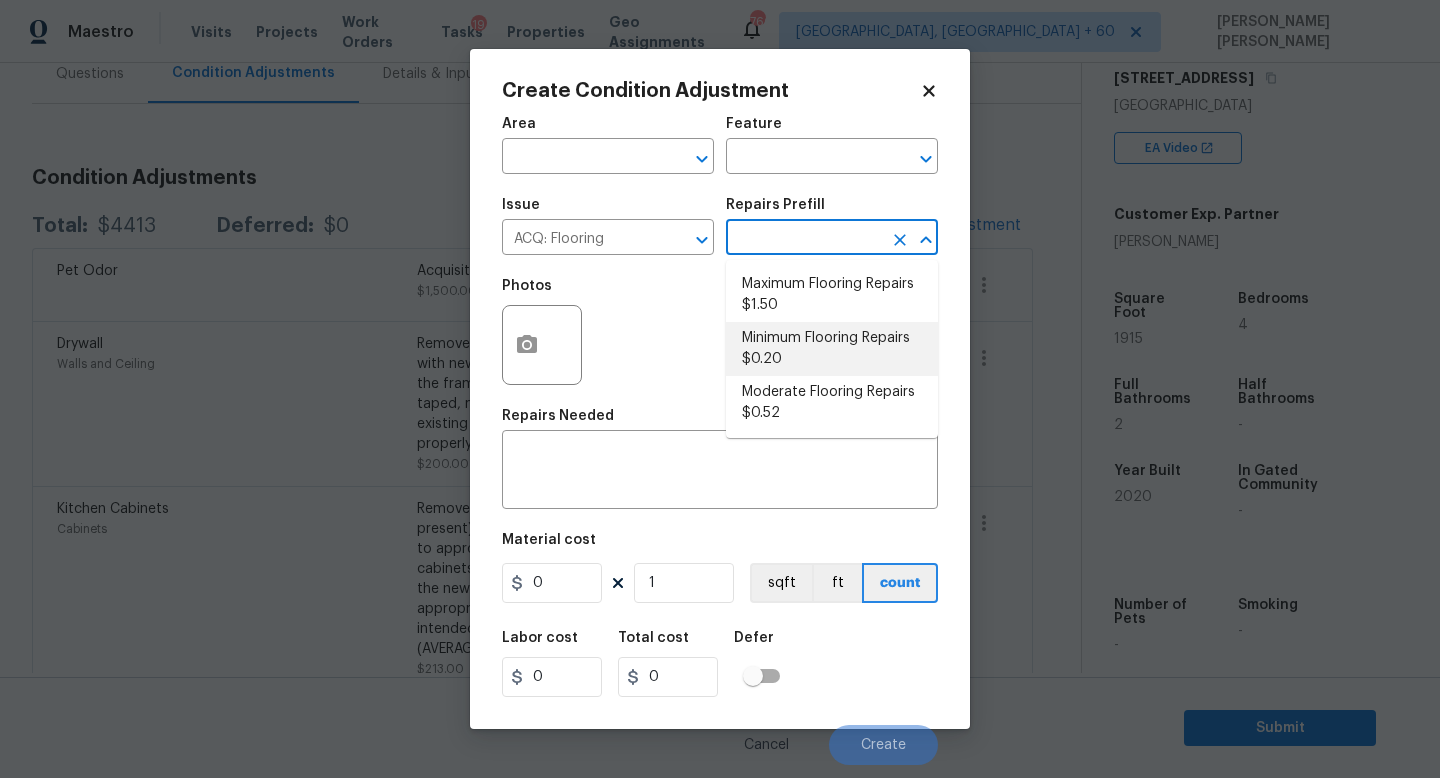 type 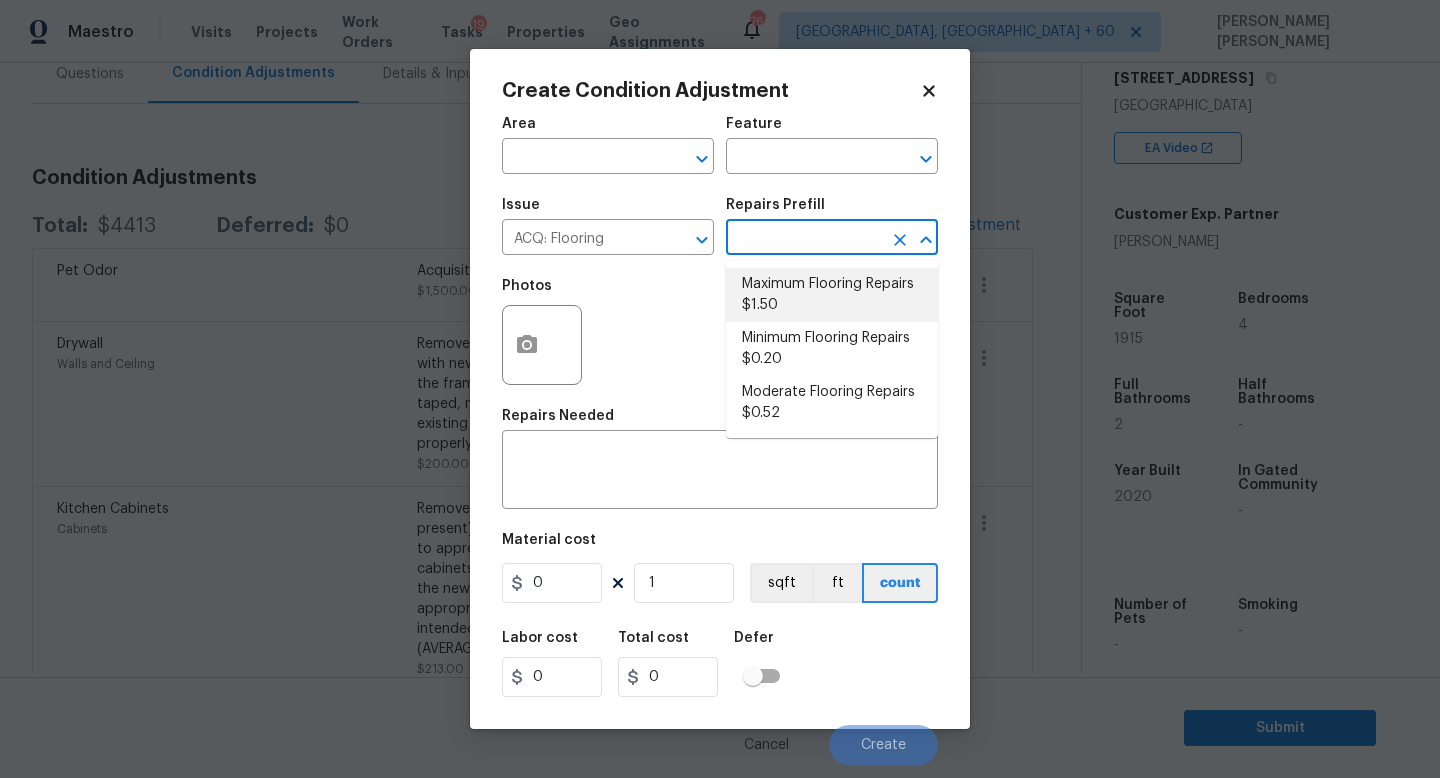 click on "Maximum Flooring Repairs $1.50" at bounding box center (832, 295) 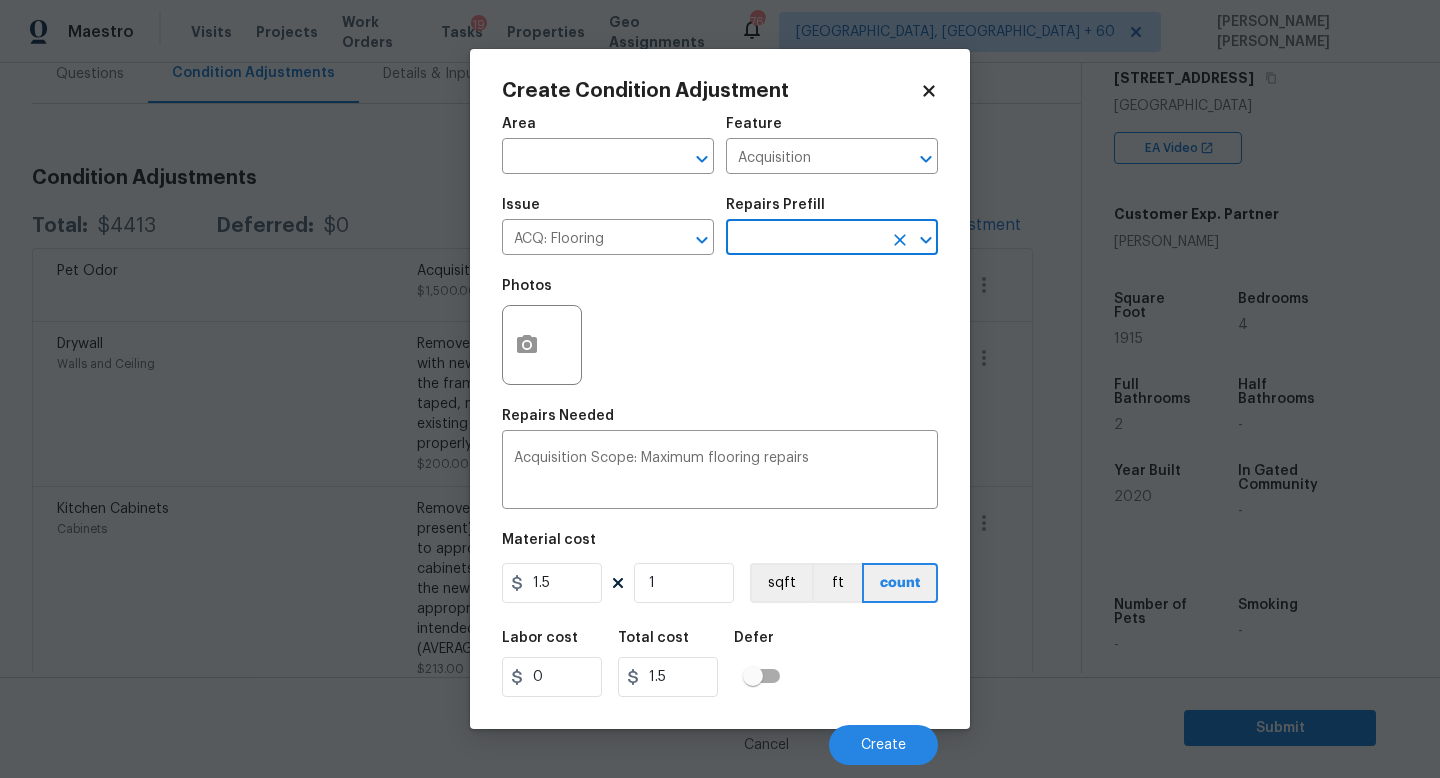 click at bounding box center (804, 239) 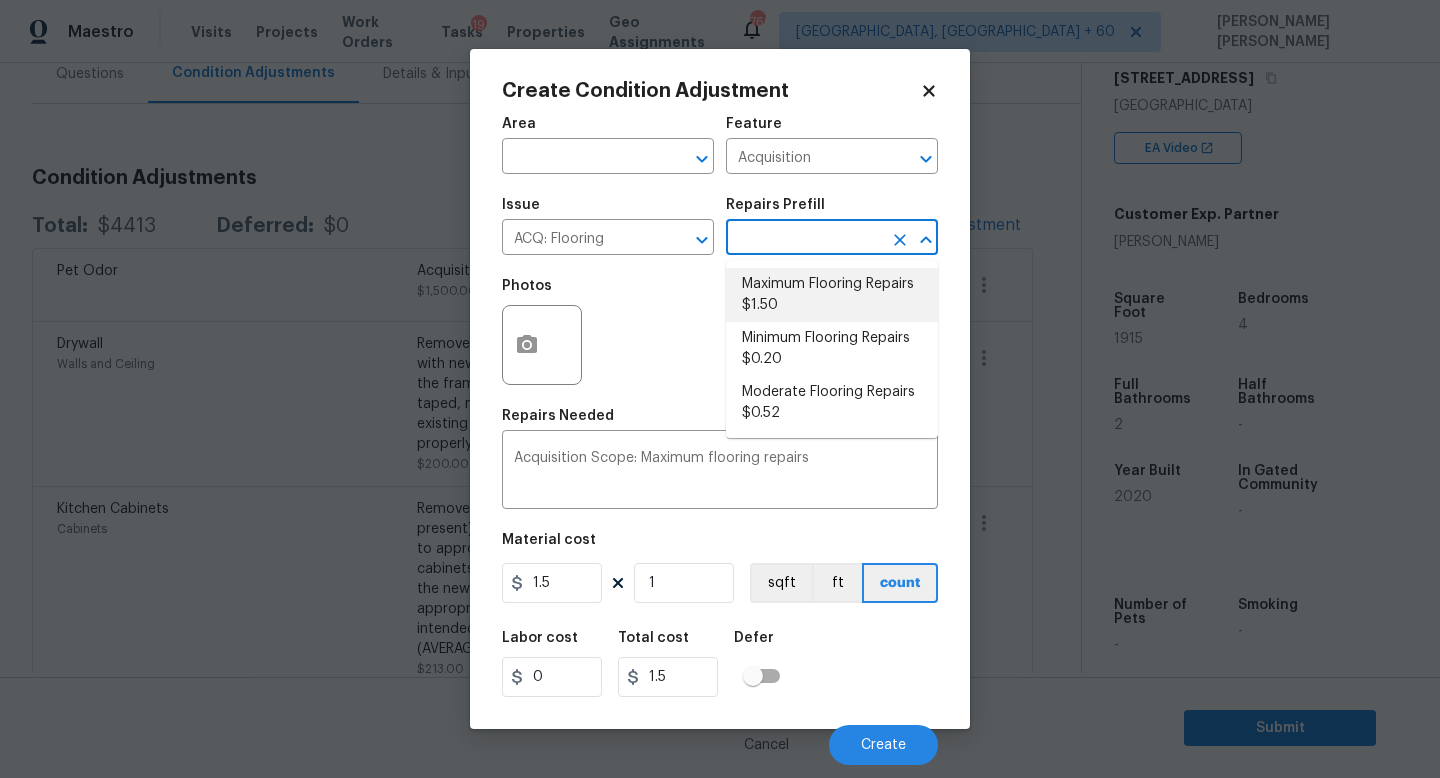 click on "Maximum Flooring Repairs $1.50" at bounding box center (832, 295) 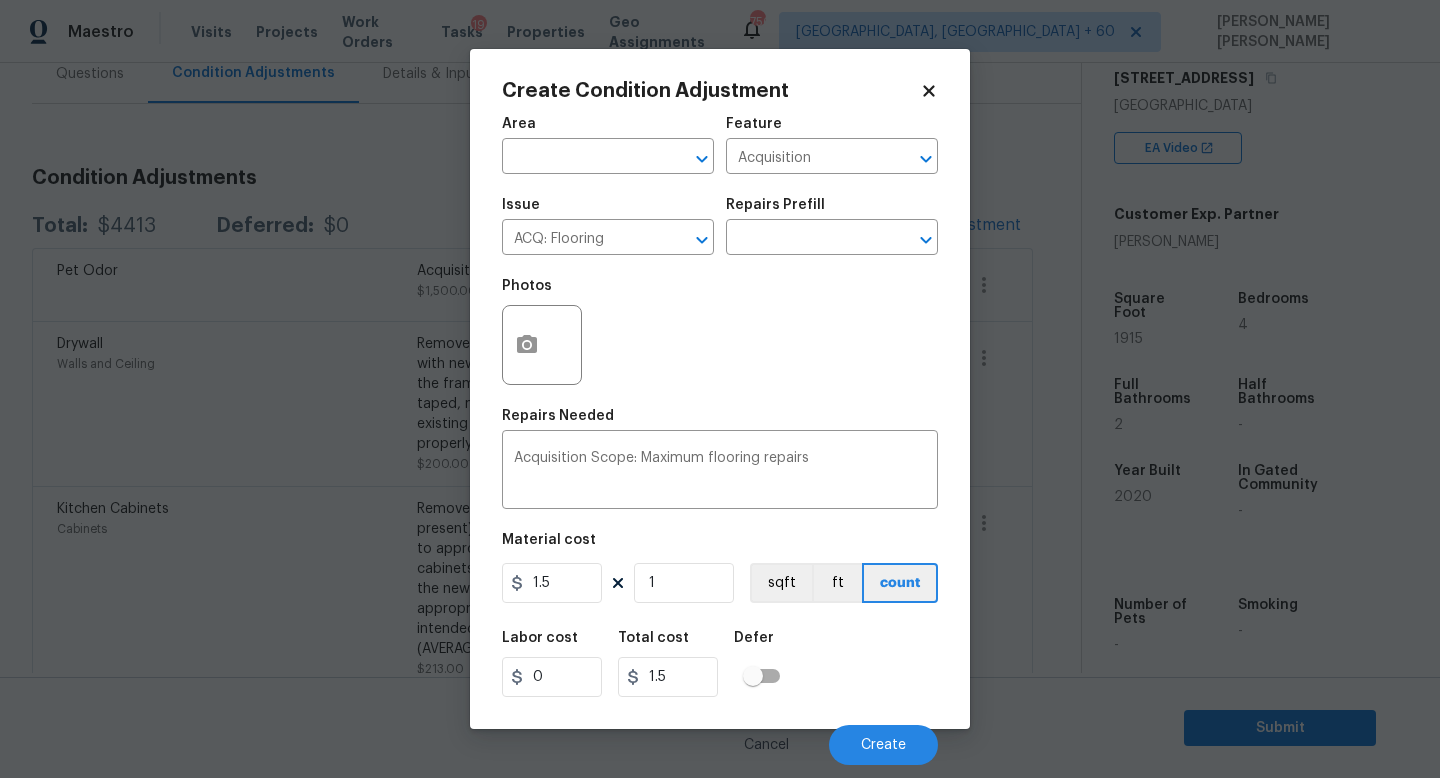 scroll, scrollTop: 0, scrollLeft: 0, axis: both 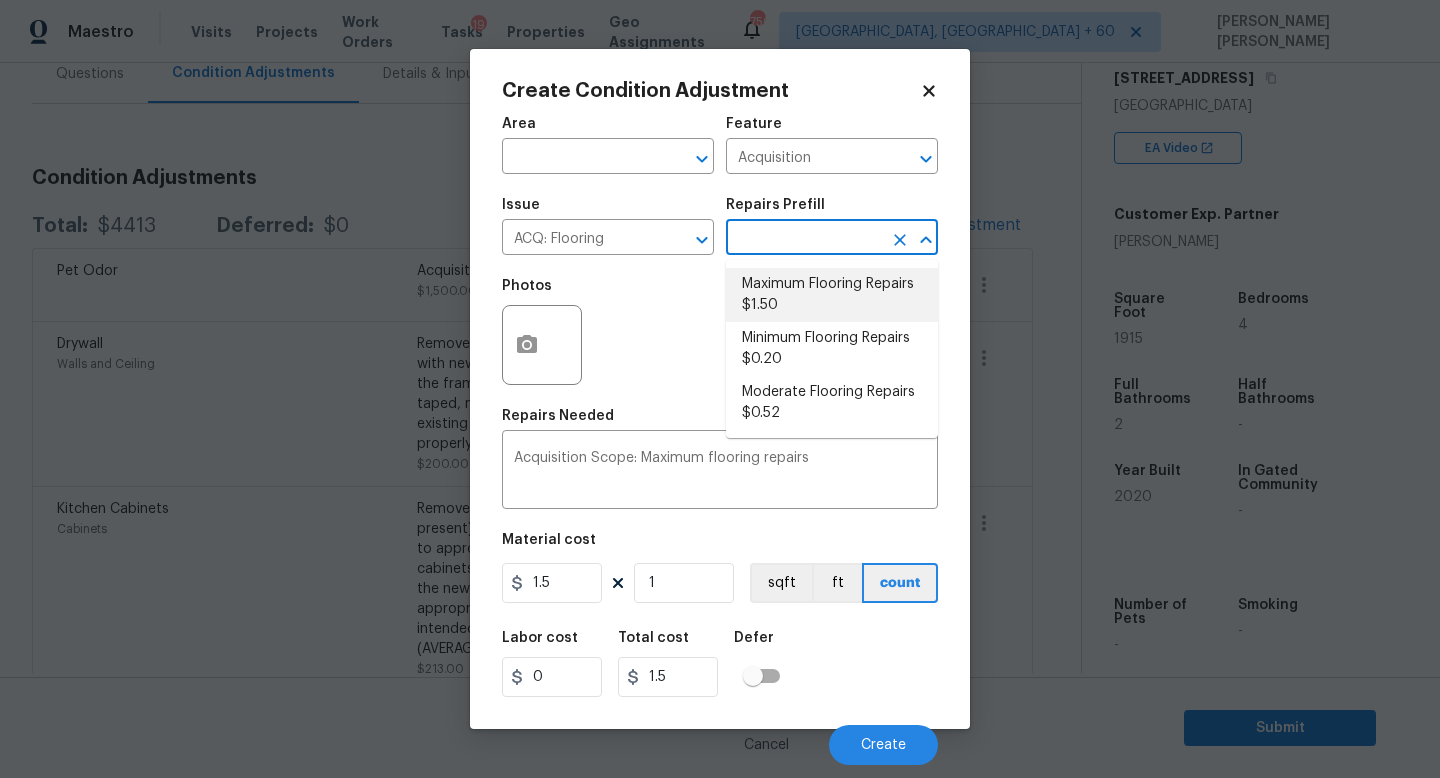 click on "Maximum Flooring Repairs $1.50" at bounding box center [832, 295] 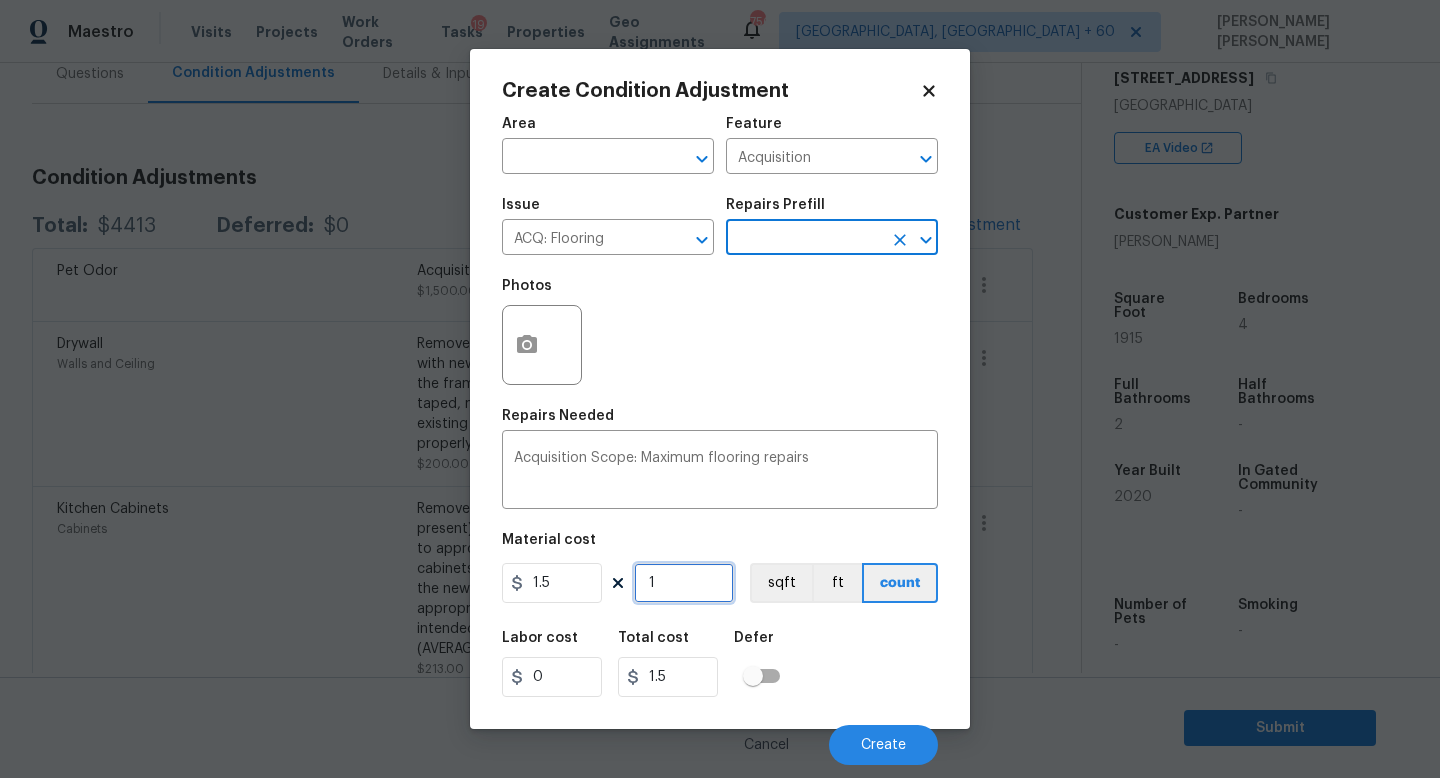 click on "1" at bounding box center (684, 583) 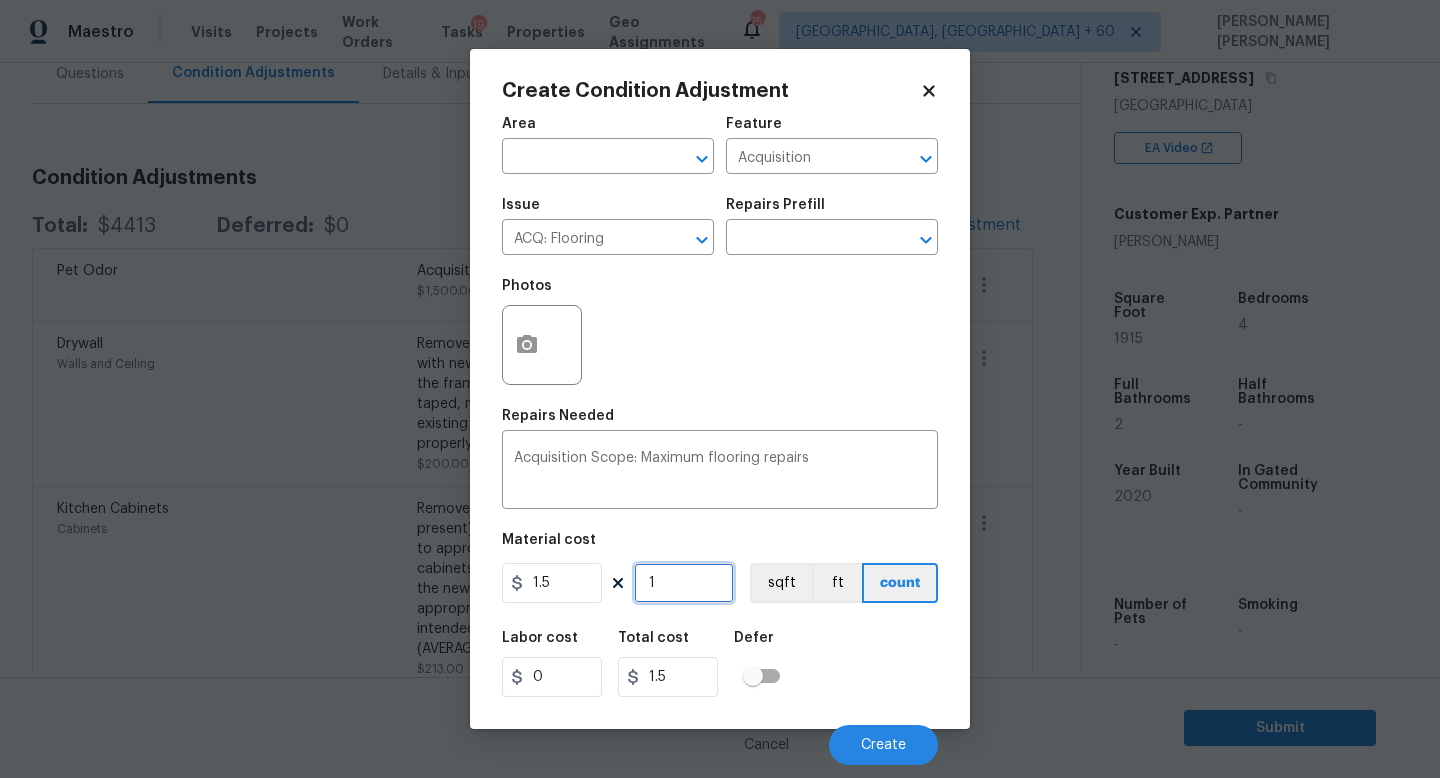 type on "0" 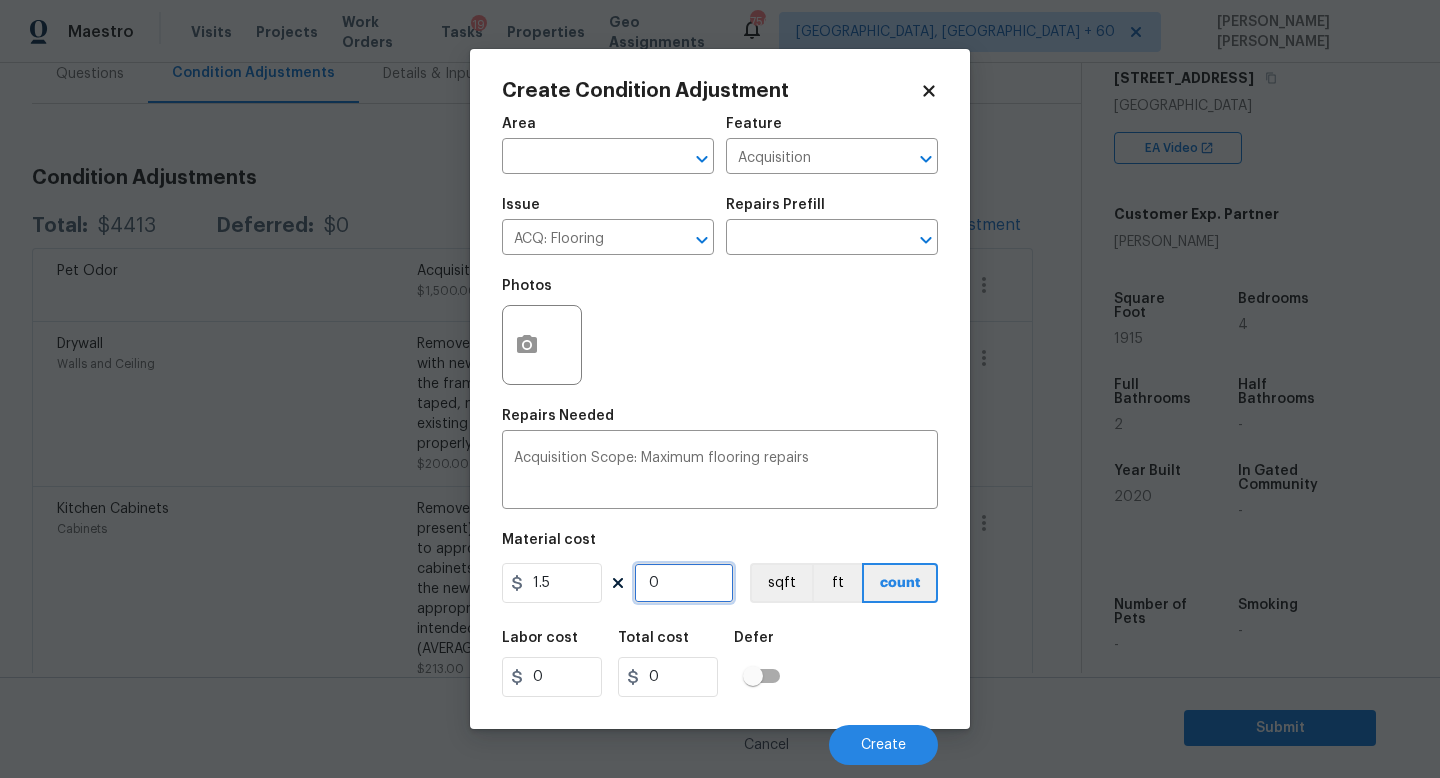 type on "1" 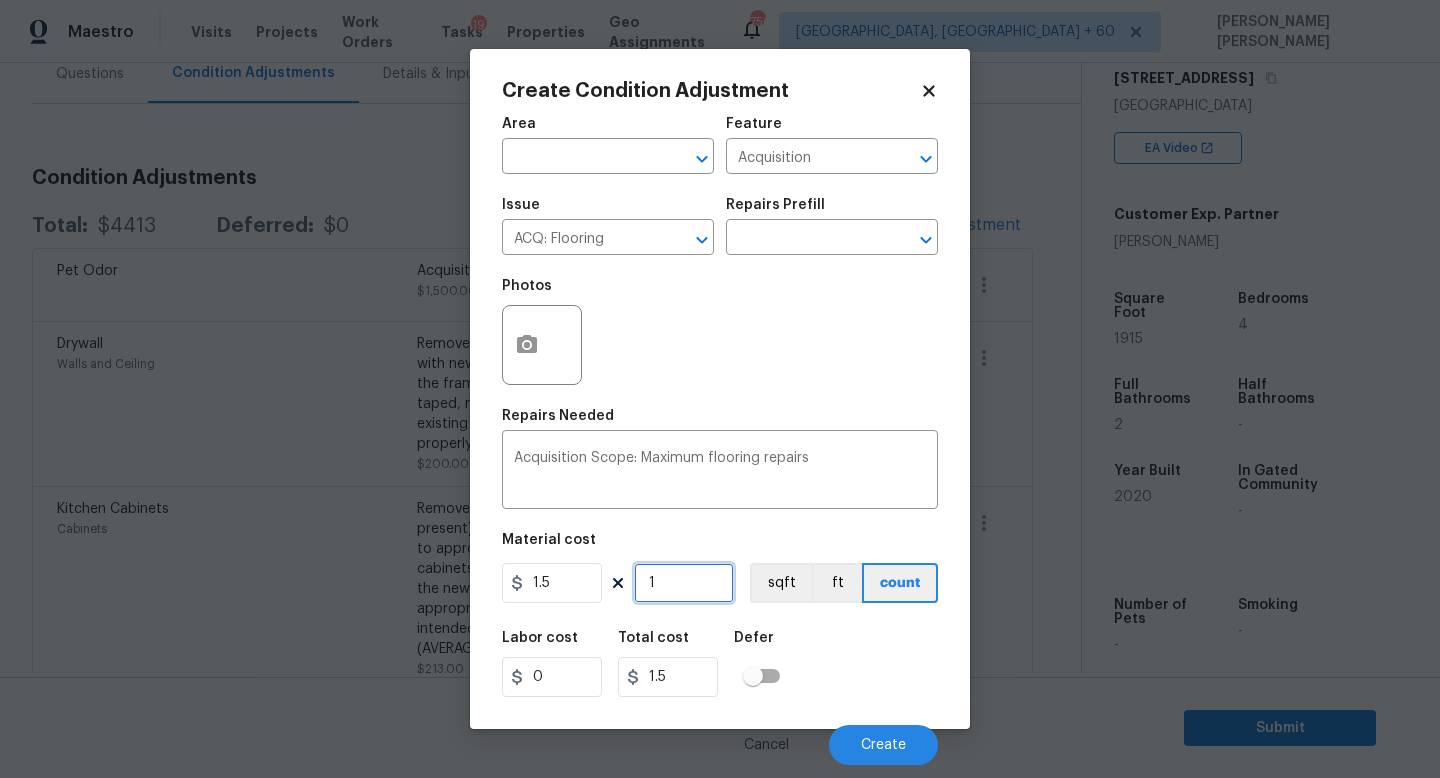 type on "19" 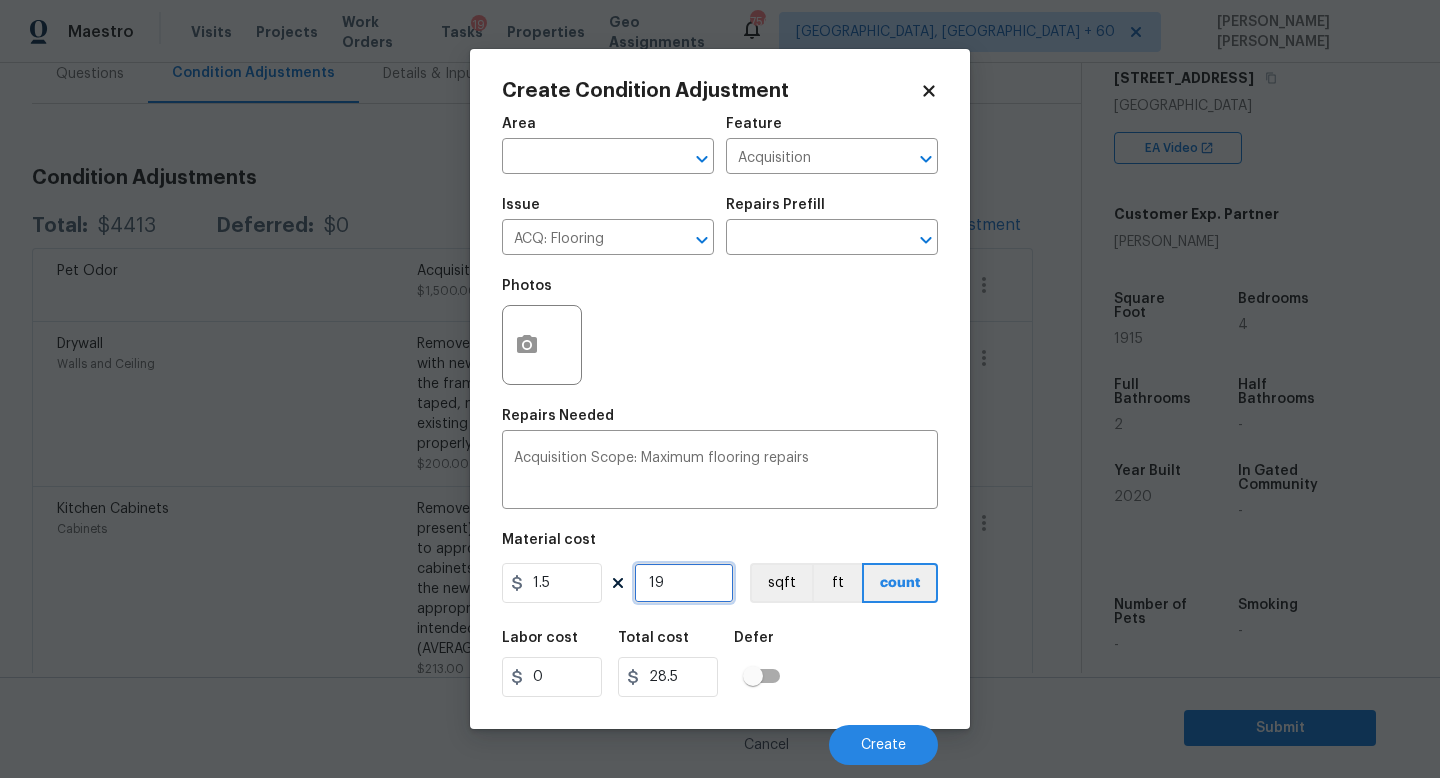 type on "195" 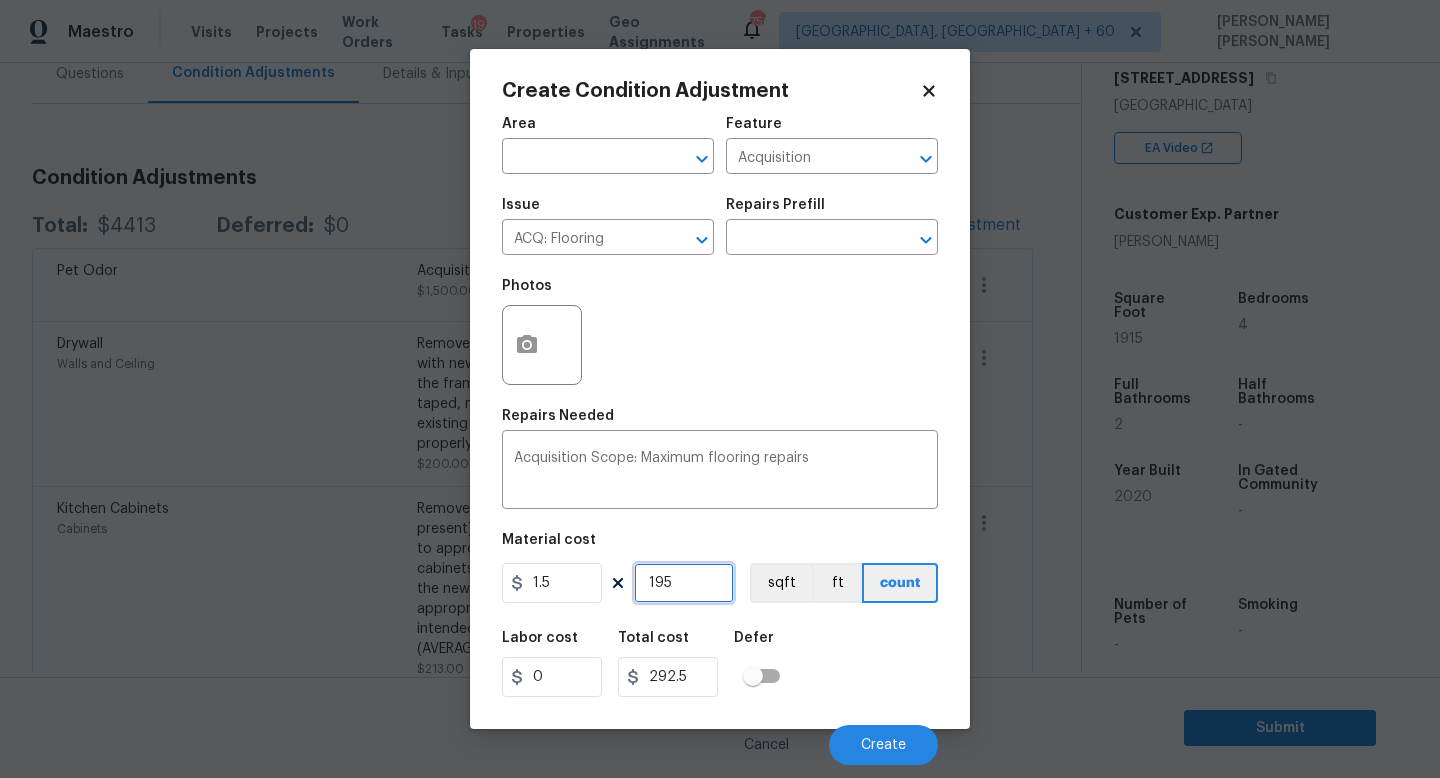 type on "1959" 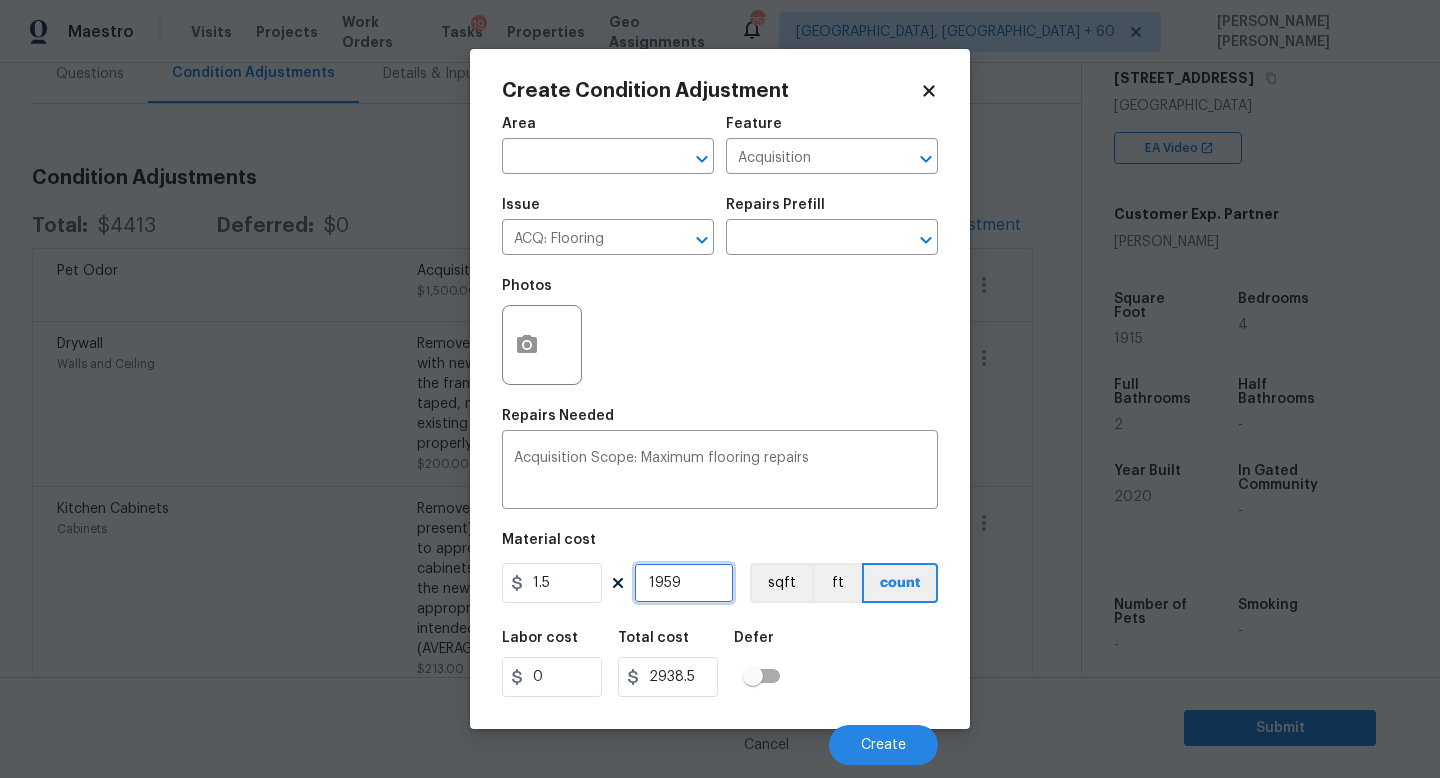 type on "1959" 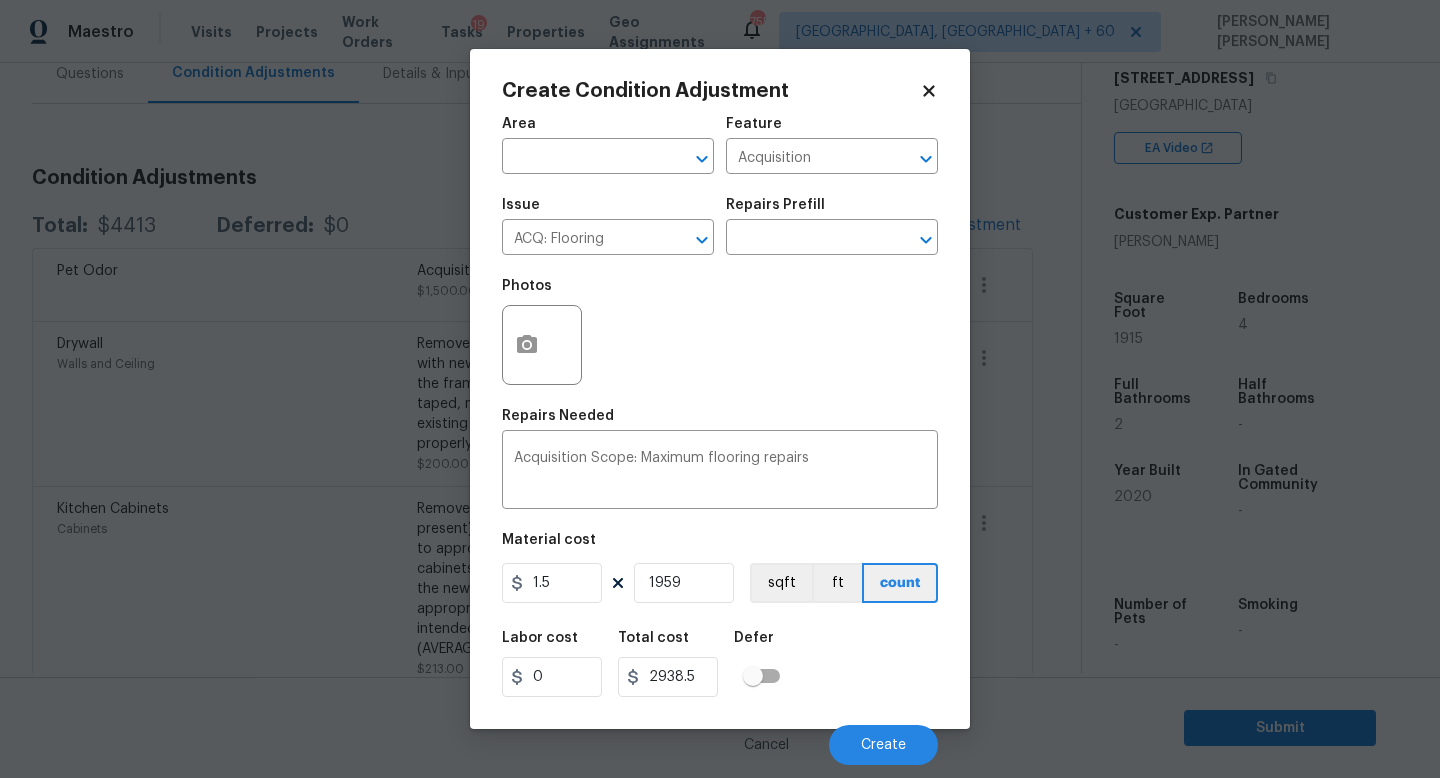 click on "Labor cost 0 Total cost 2938.5 Defer" at bounding box center (720, 664) 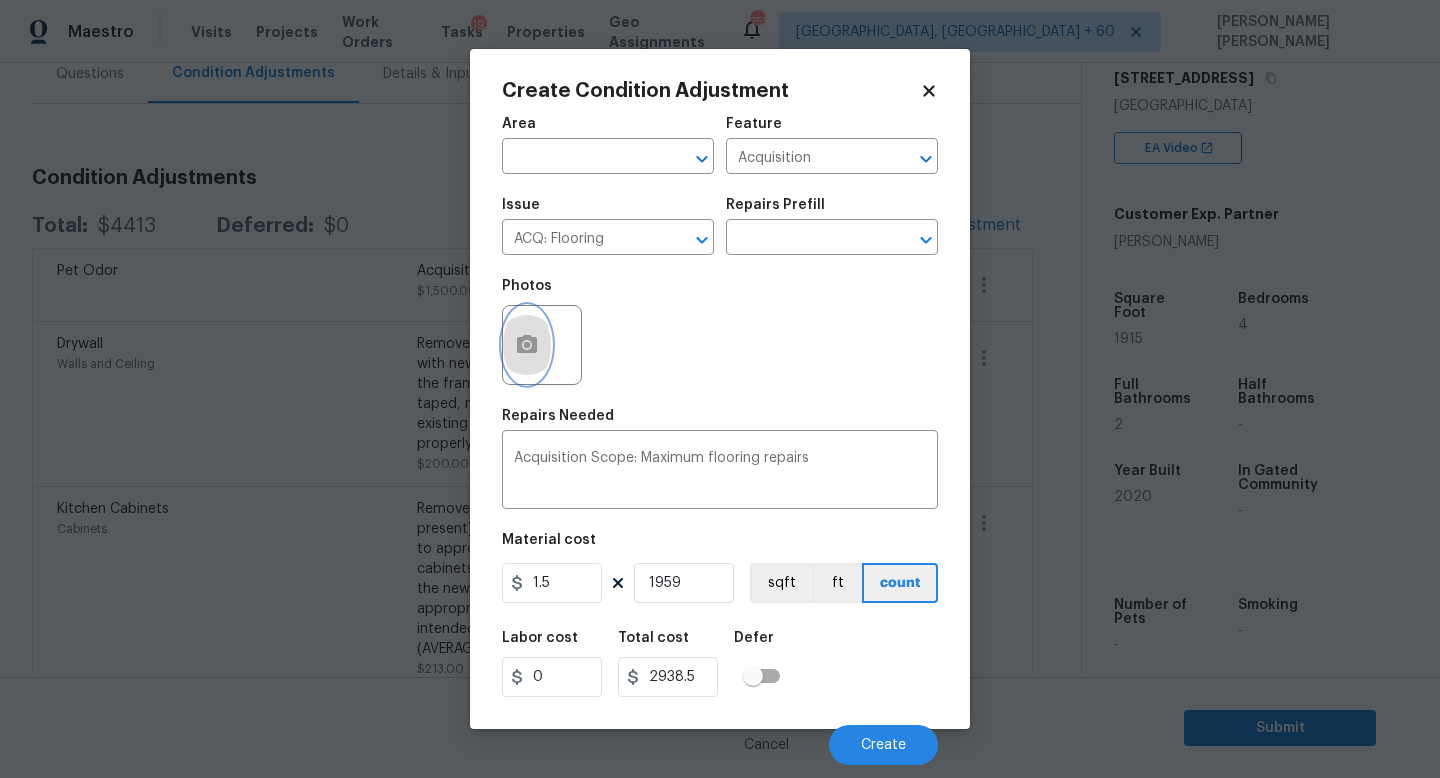 click 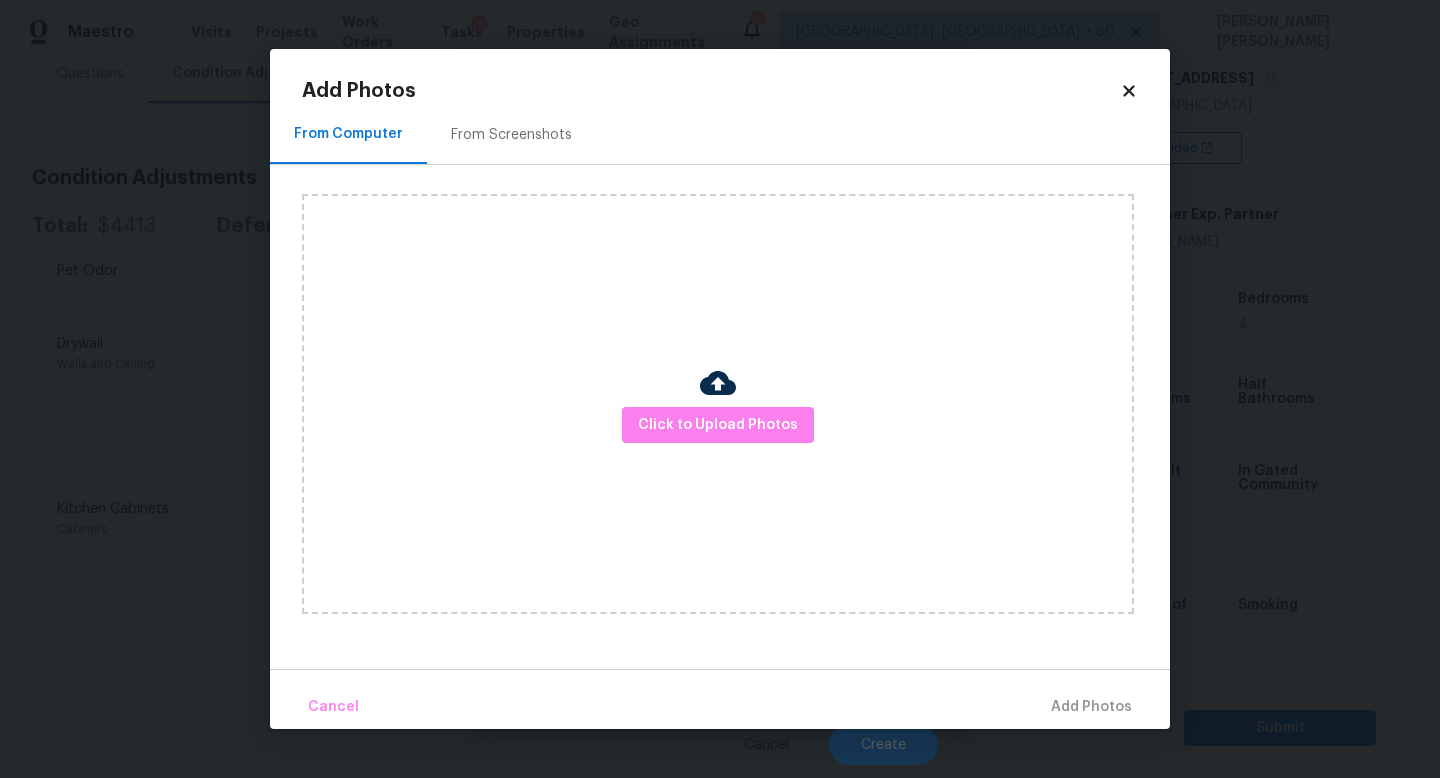 click on "Click to Upload Photos" at bounding box center [718, 404] 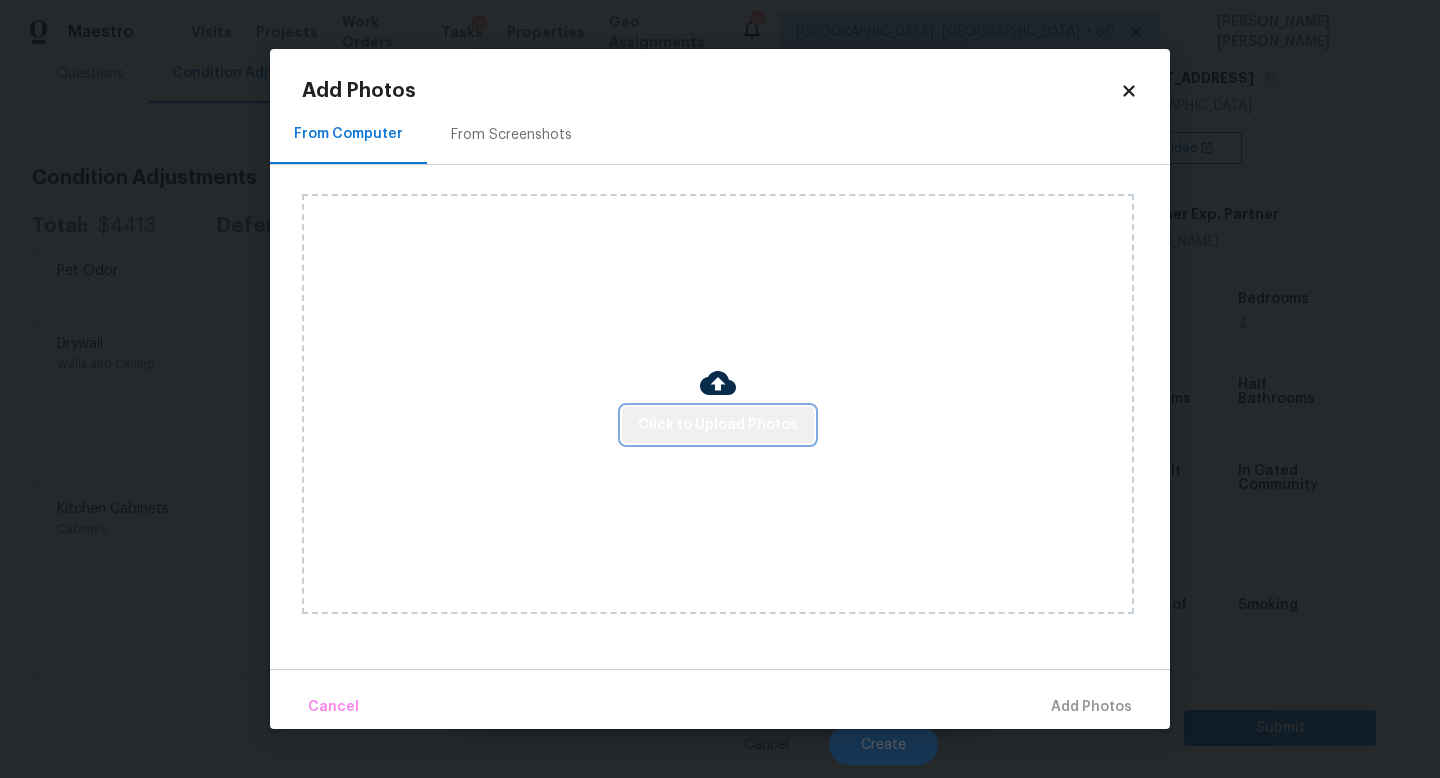 click on "Click to Upload Photos" at bounding box center [718, 425] 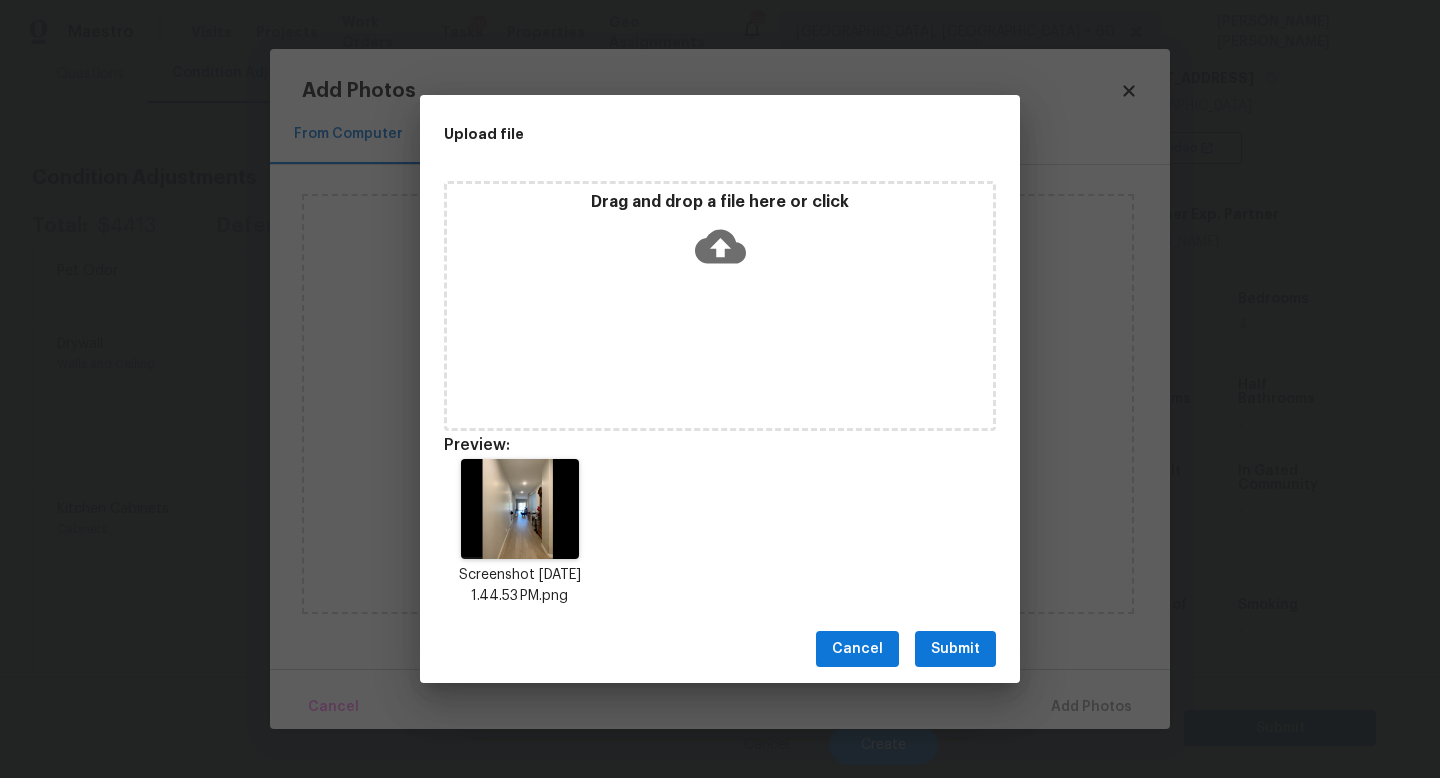click on "Submit" at bounding box center (955, 649) 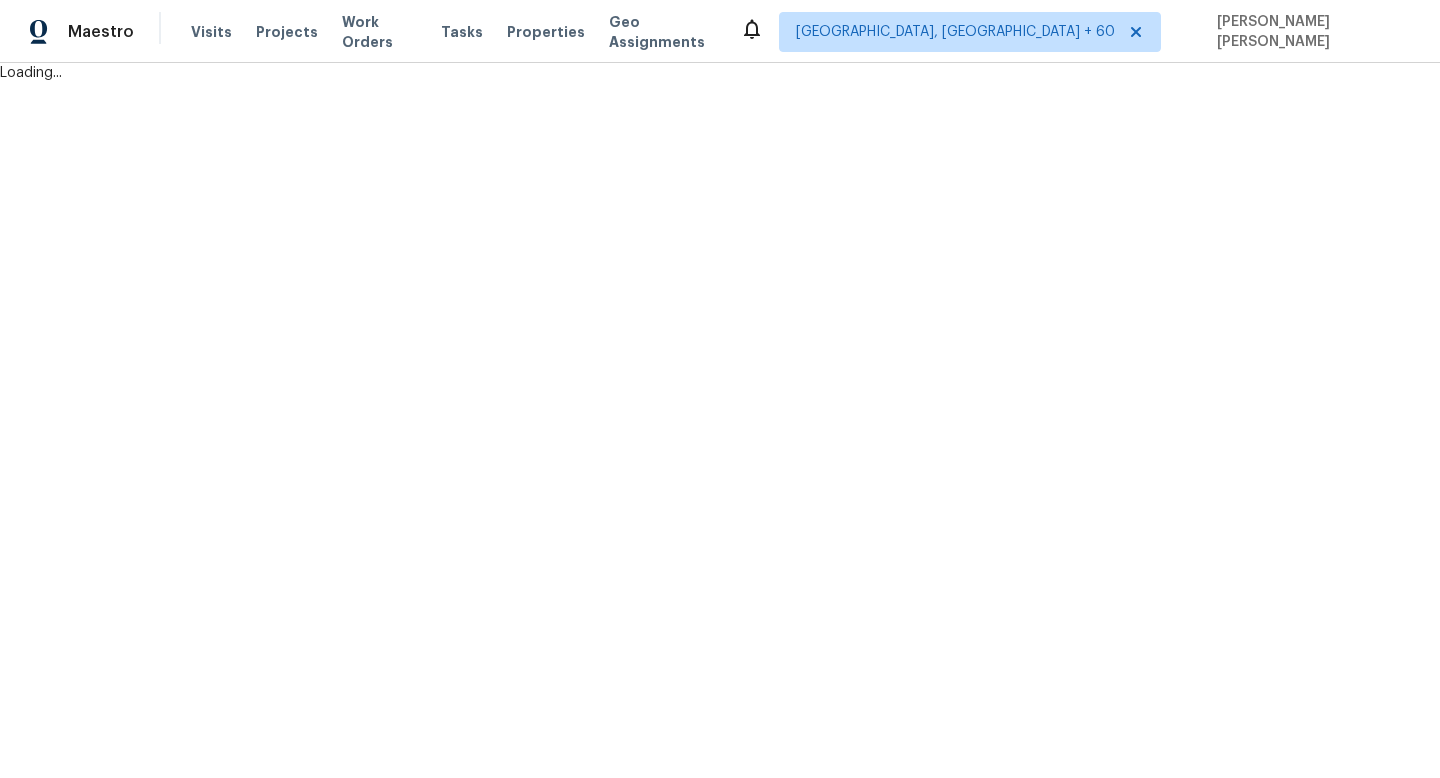 scroll, scrollTop: 0, scrollLeft: 0, axis: both 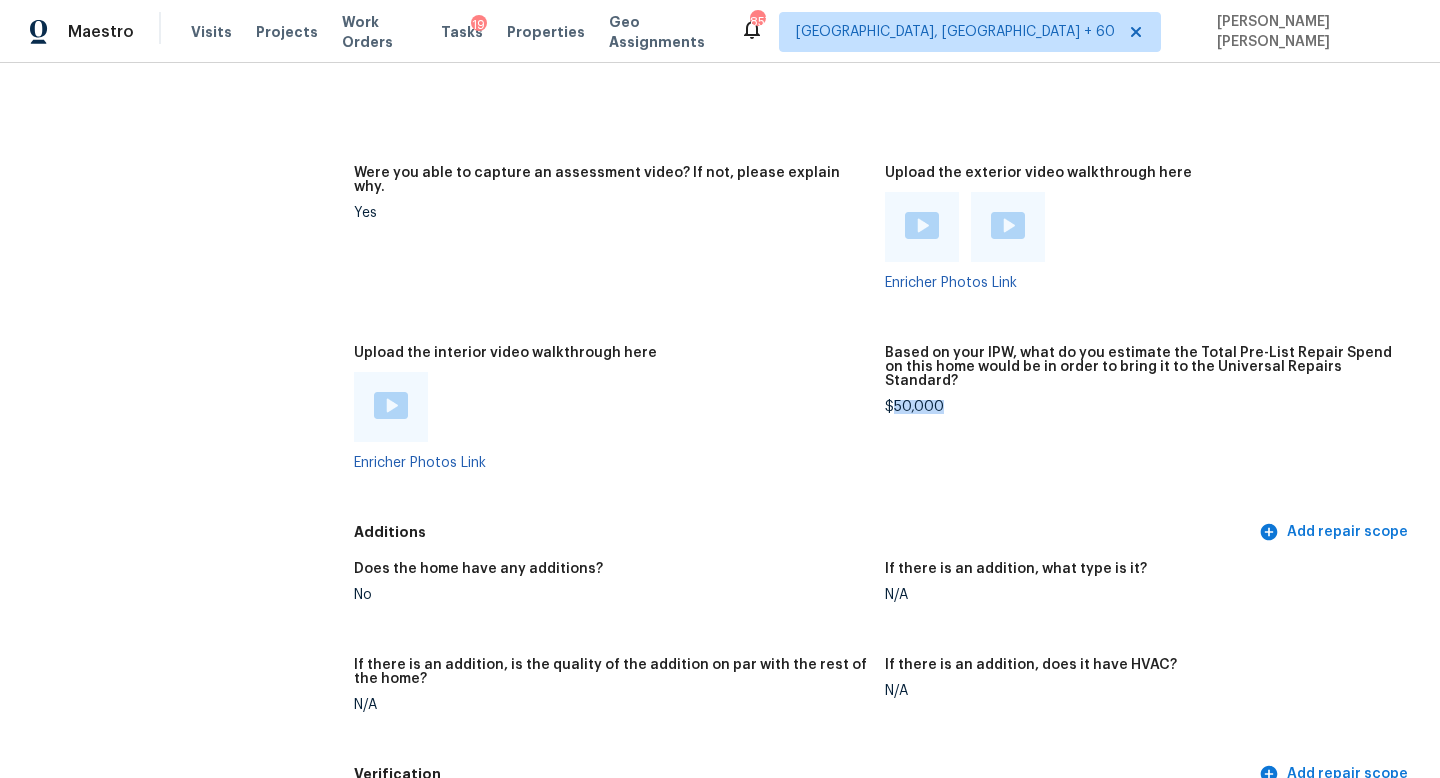 drag, startPoint x: 893, startPoint y: 352, endPoint x: 1073, endPoint y: 352, distance: 180 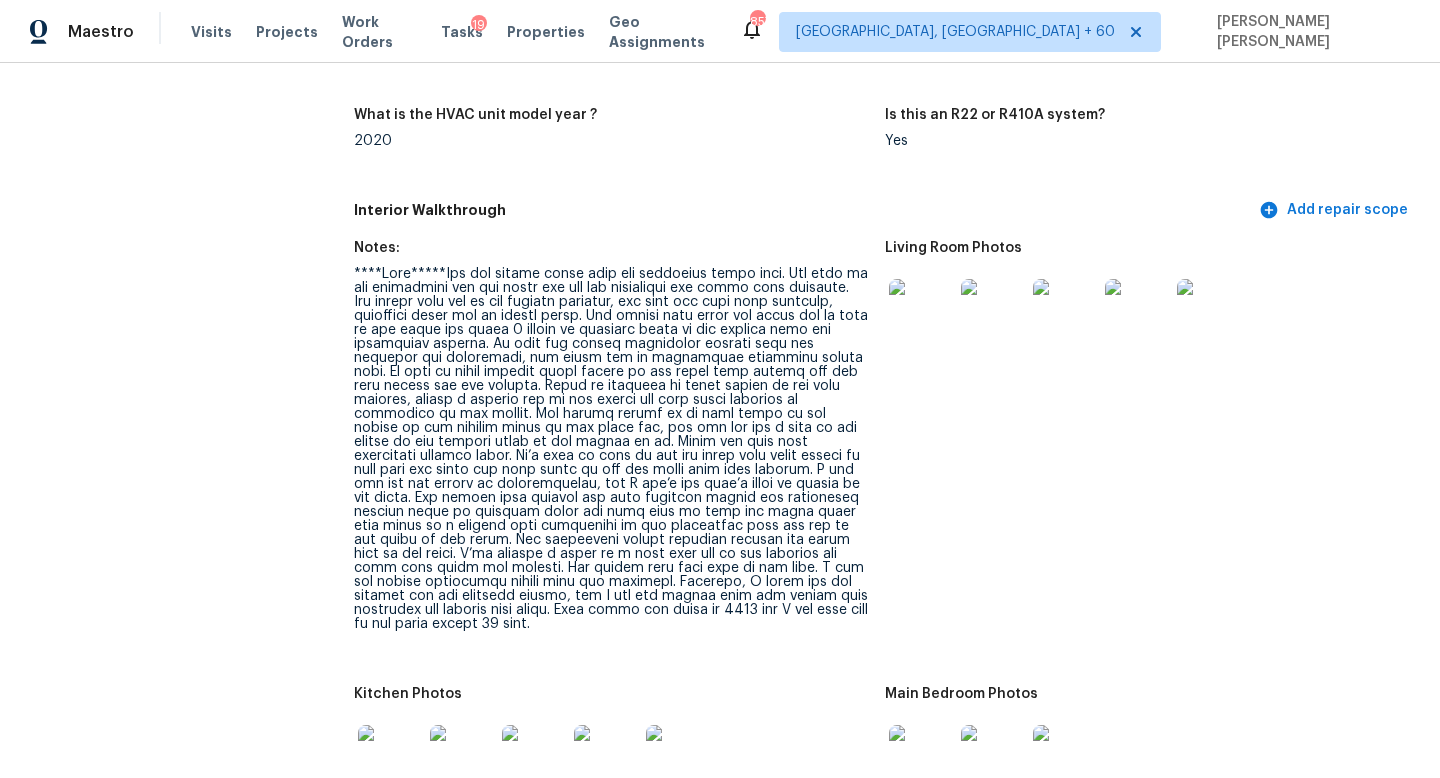 scroll, scrollTop: 2004, scrollLeft: 0, axis: vertical 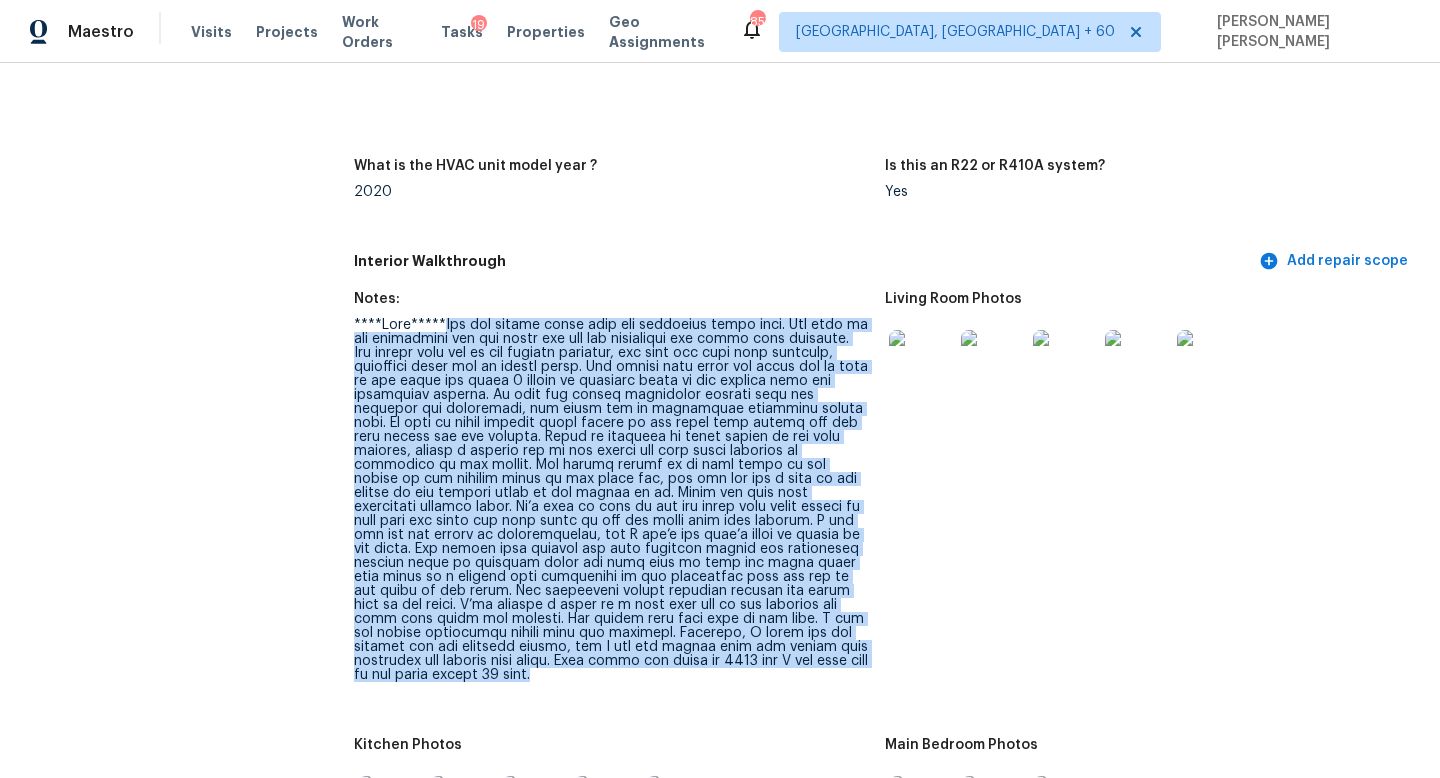 drag, startPoint x: 438, startPoint y: 310, endPoint x: 833, endPoint y: 656, distance: 525.1105 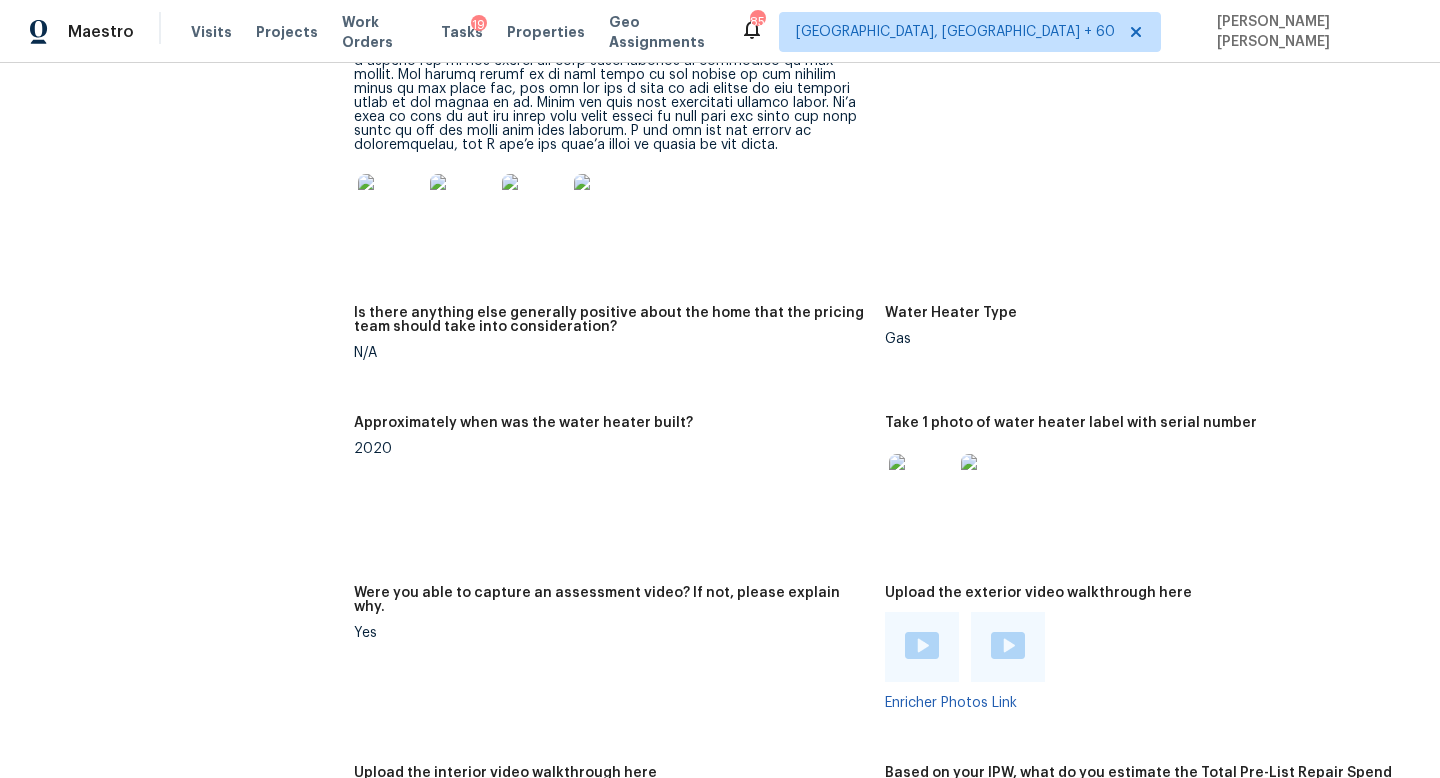 scroll, scrollTop: 4171, scrollLeft: 0, axis: vertical 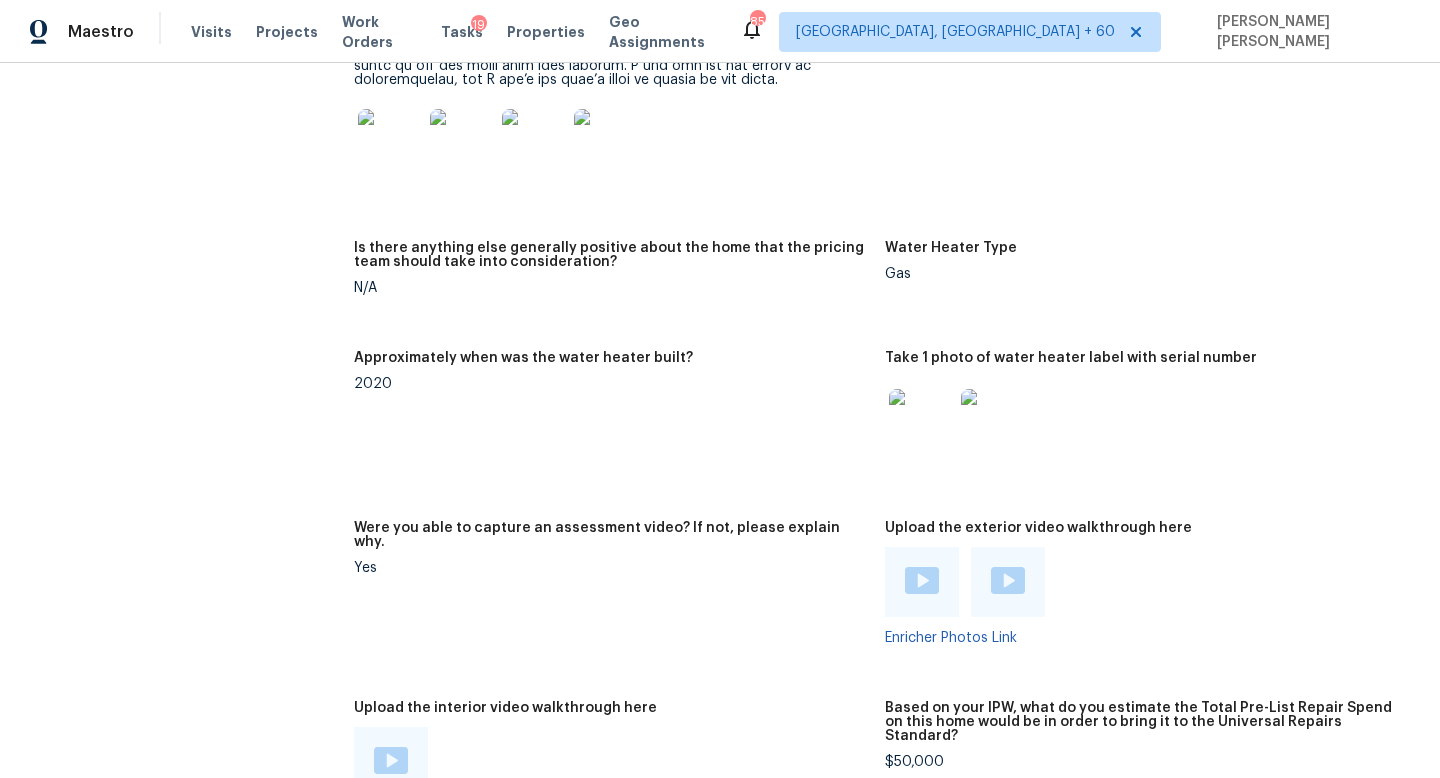 click on "All visits 156 W Atlantic Dr Casa Grande, AZ 85122 Home details Other Visits No previous visits" at bounding box center (157, -968) 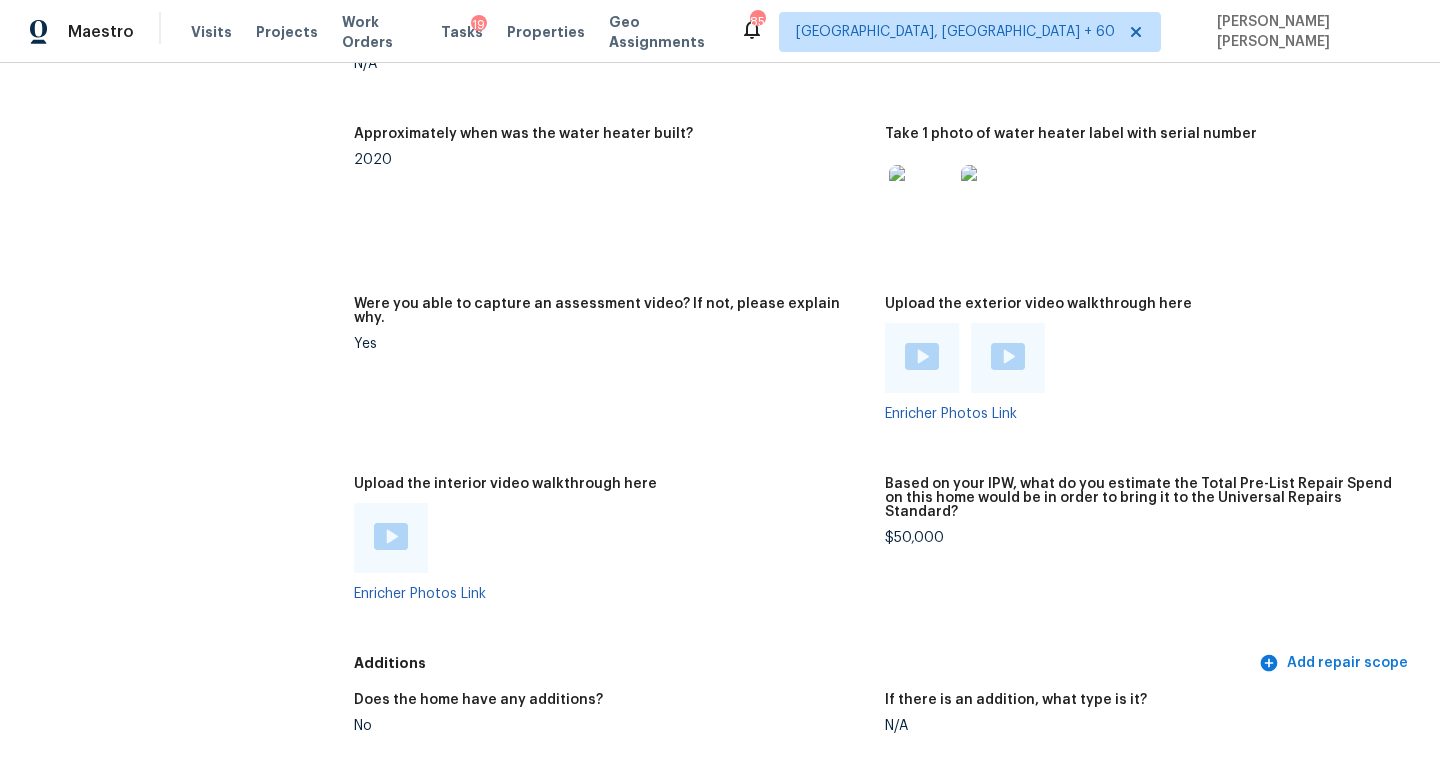 scroll, scrollTop: 4422, scrollLeft: 0, axis: vertical 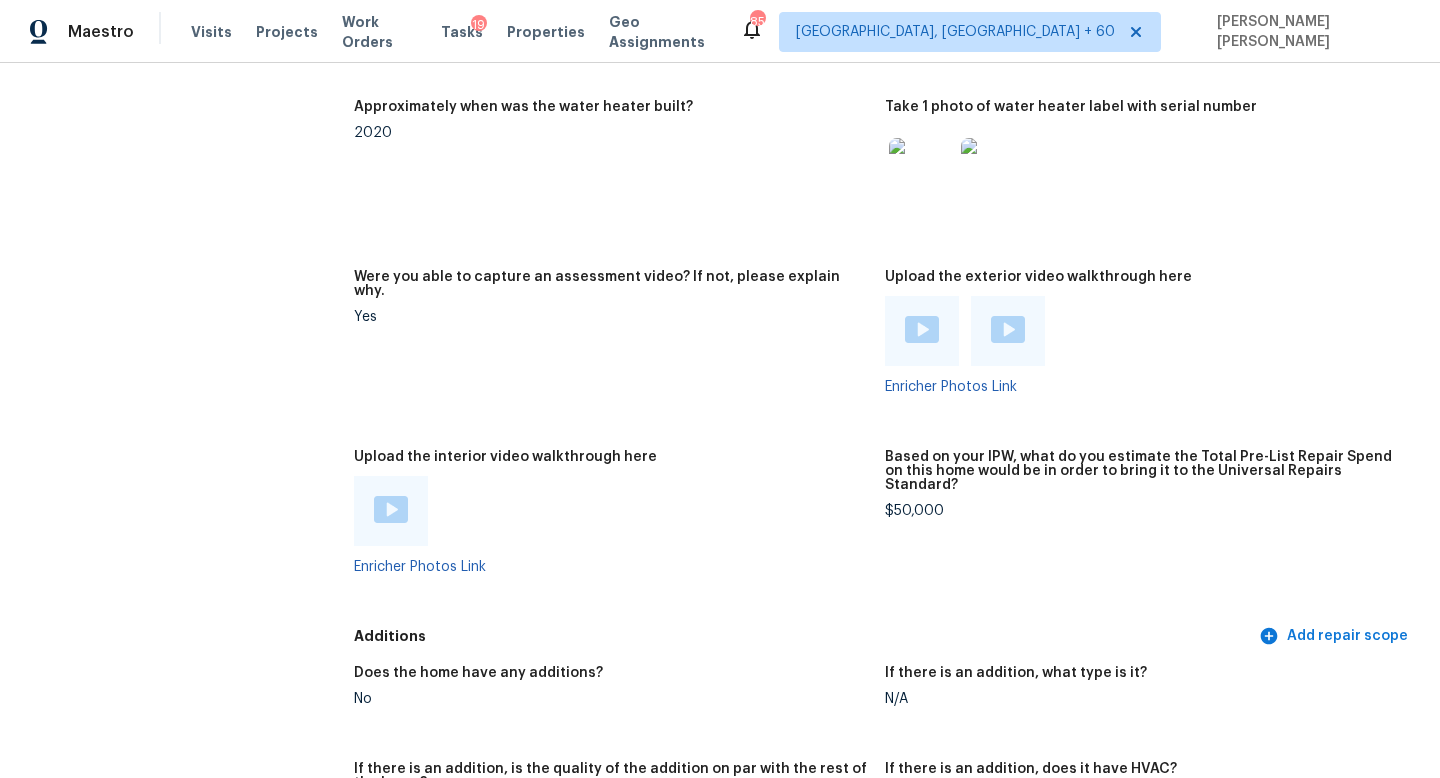 click at bounding box center [391, 509] 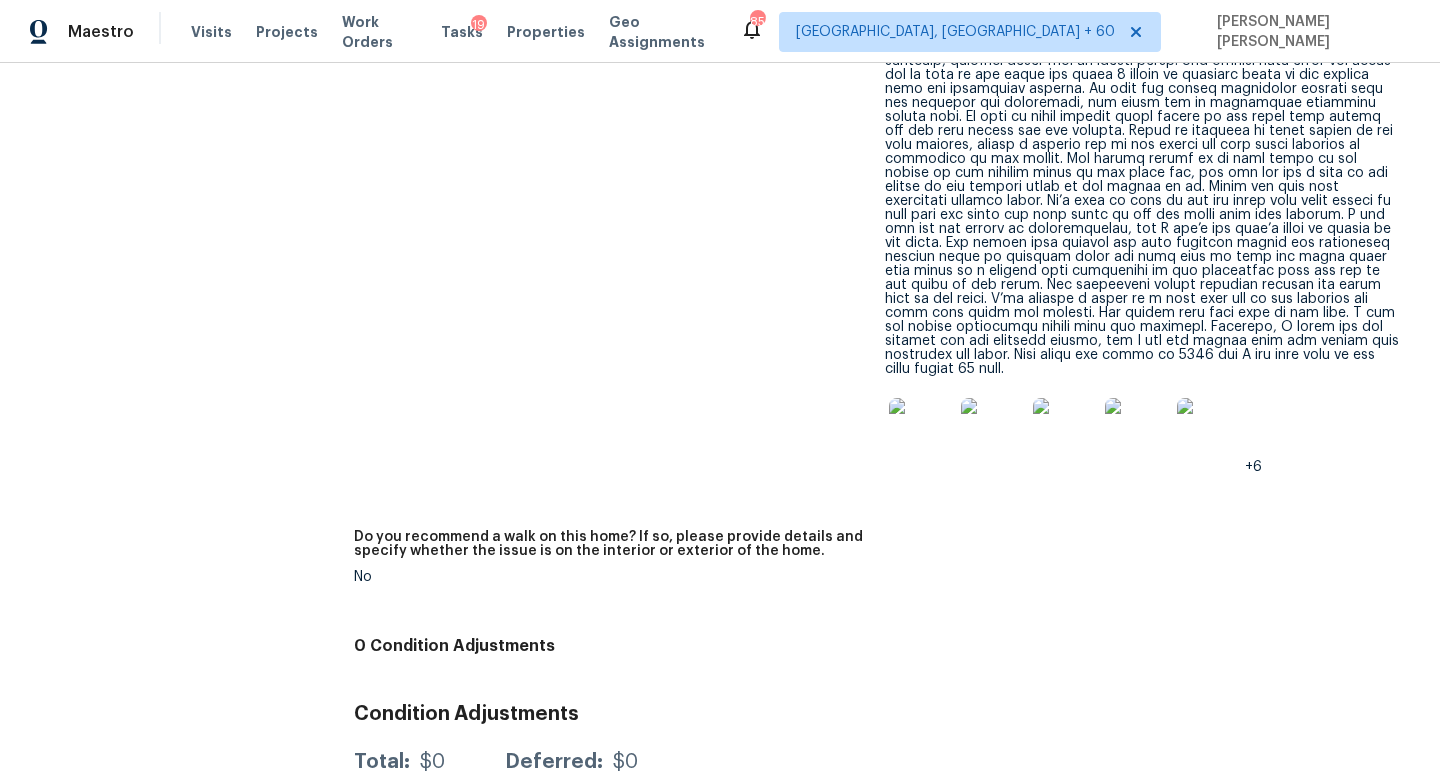 scroll, scrollTop: 5244, scrollLeft: 0, axis: vertical 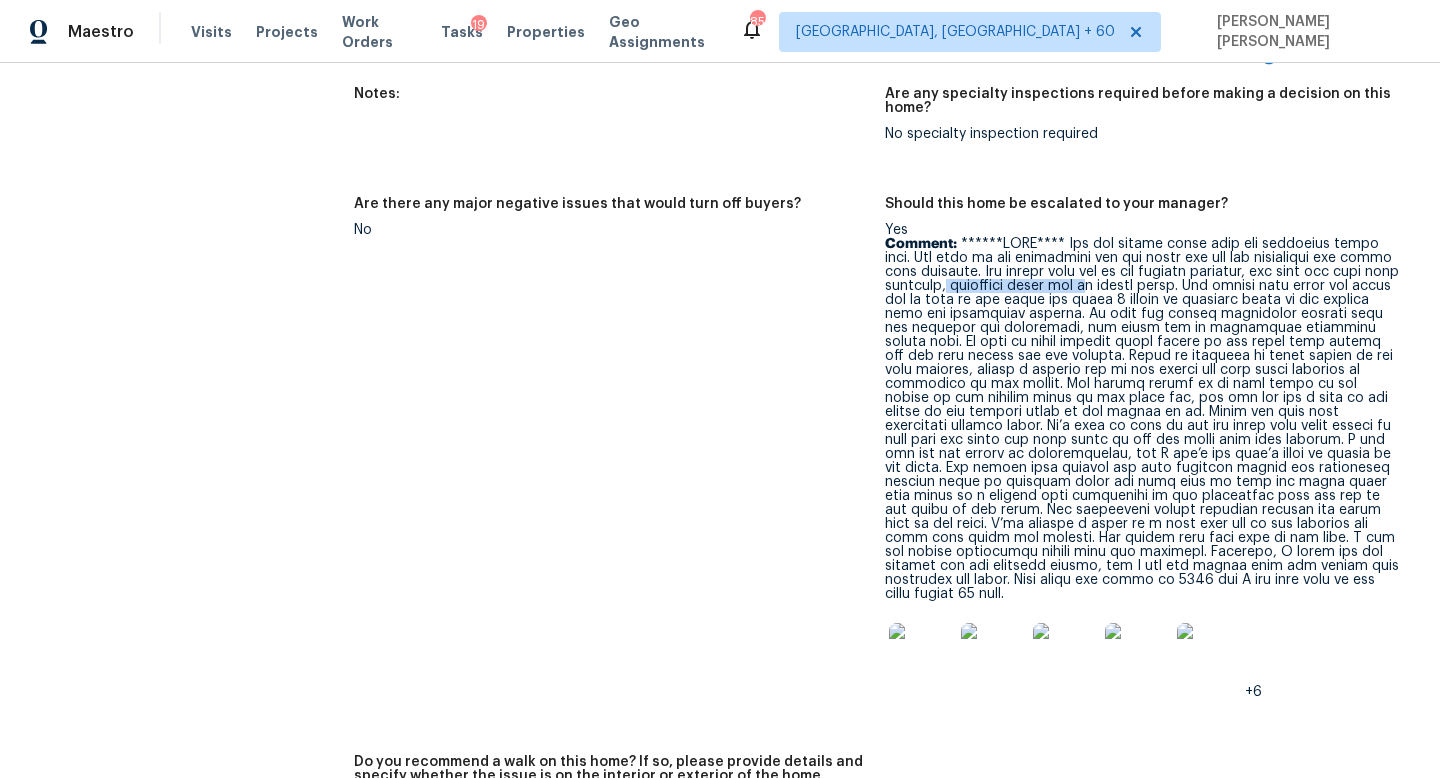 drag, startPoint x: 981, startPoint y: 242, endPoint x: 1113, endPoint y: 242, distance: 132 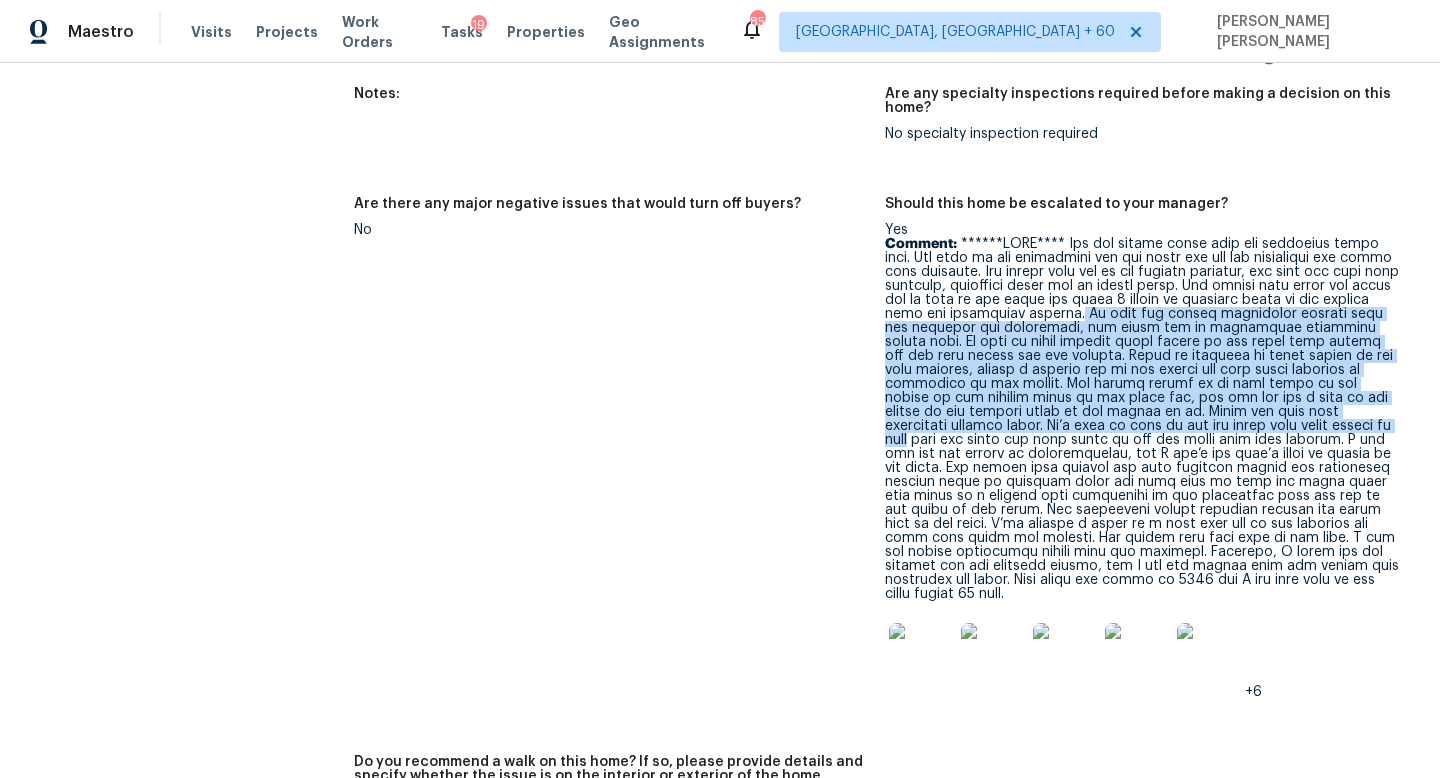 drag, startPoint x: 1124, startPoint y: 272, endPoint x: 1302, endPoint y: 383, distance: 209.77368 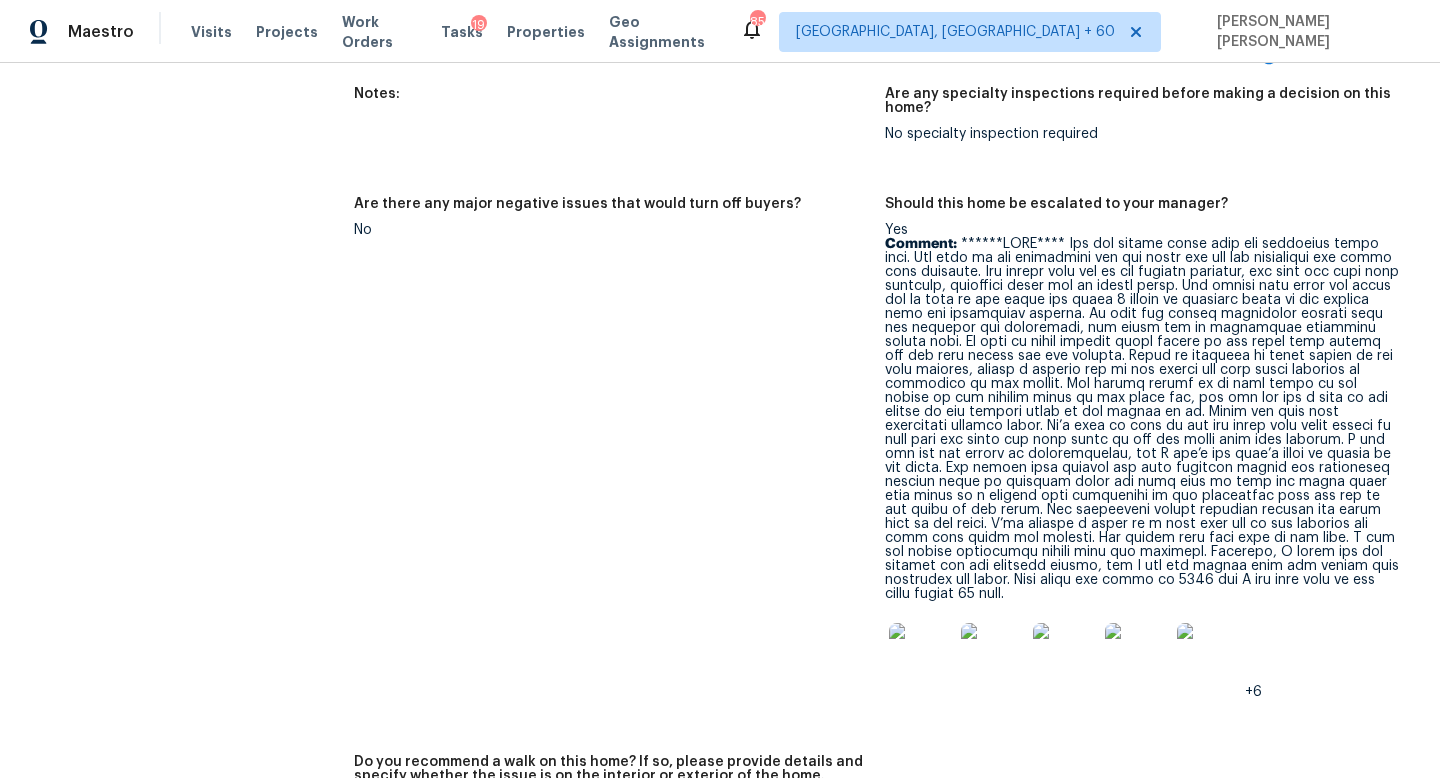 click on "All visits 156 W Atlantic Dr Casa Grande, AZ 85122 Home details Other Visits No previous visits" at bounding box center [157, -2041] 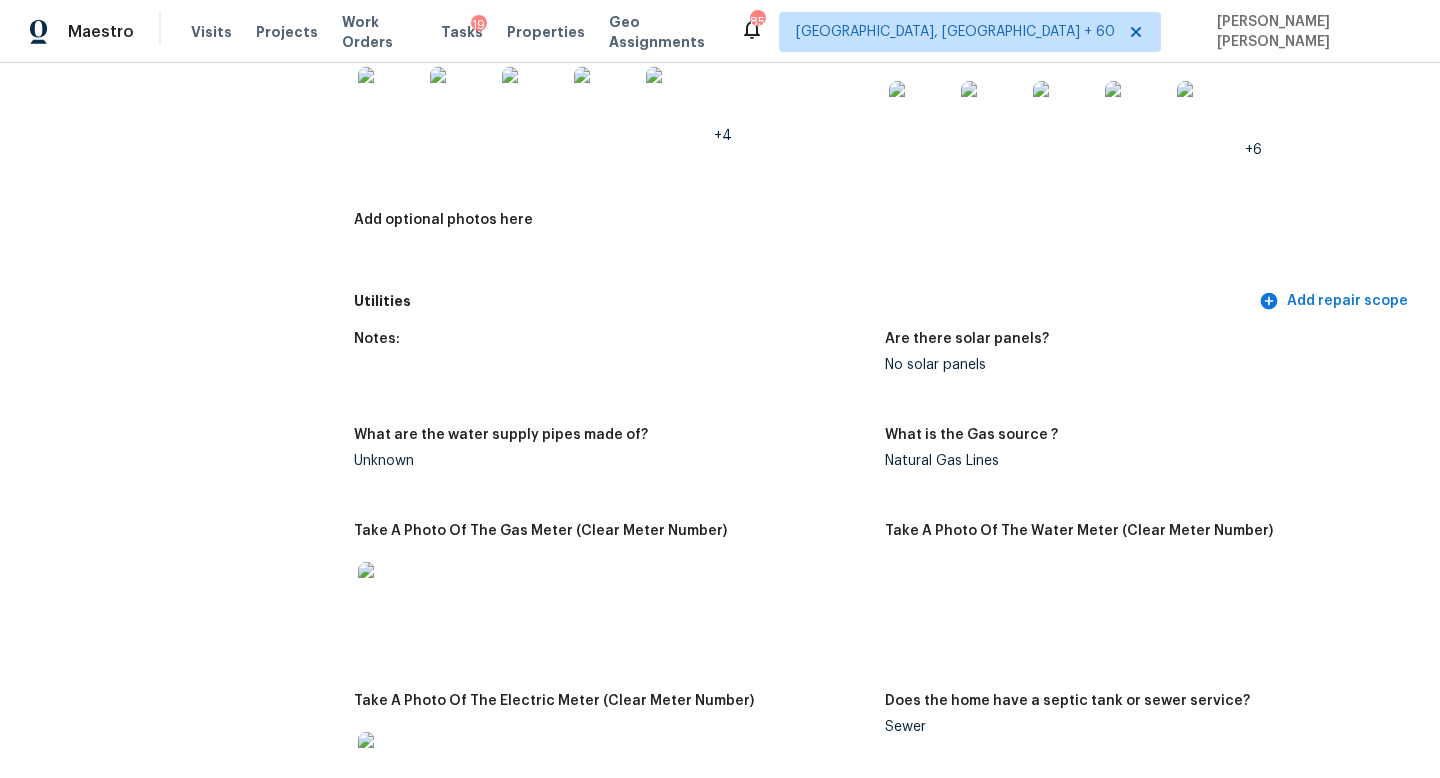 scroll, scrollTop: 1093, scrollLeft: 0, axis: vertical 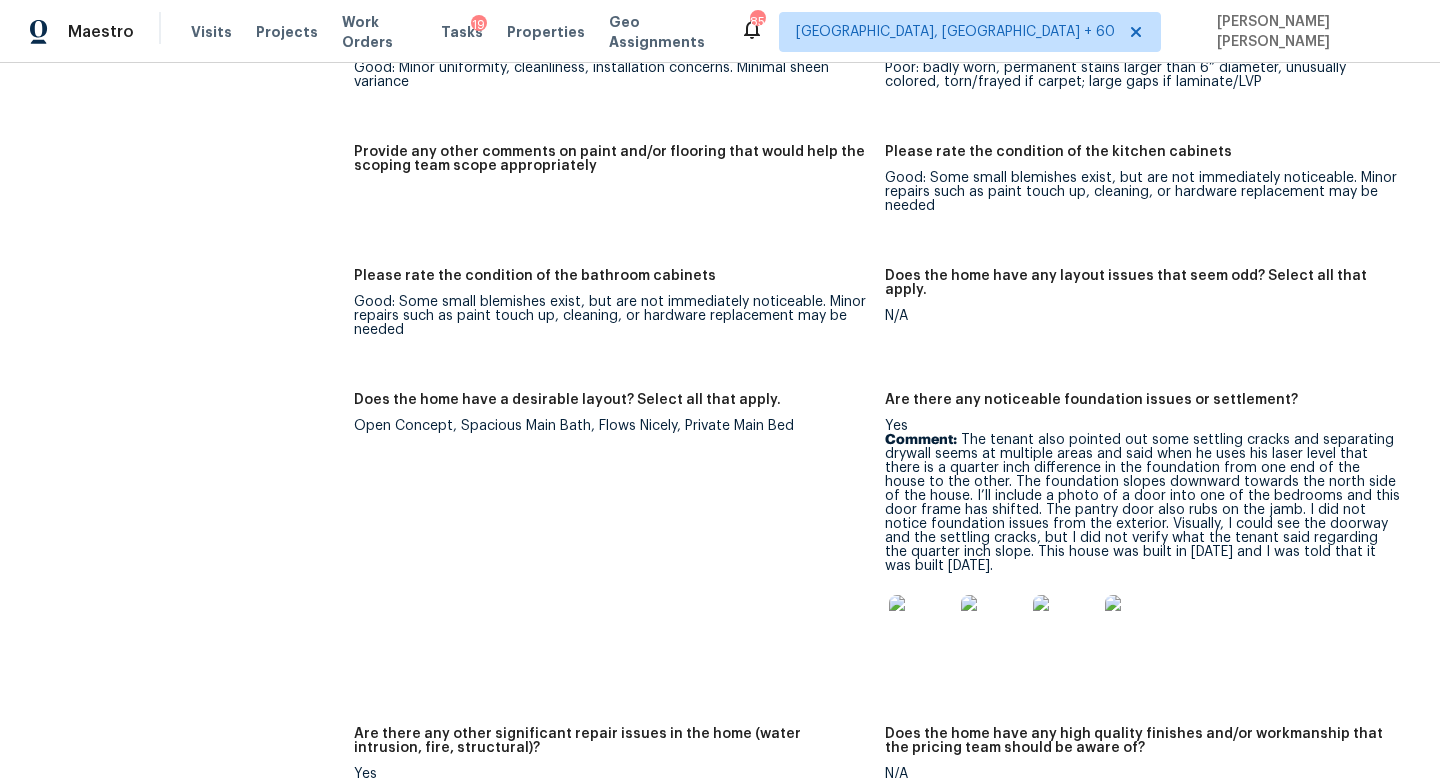 click at bounding box center (921, 627) 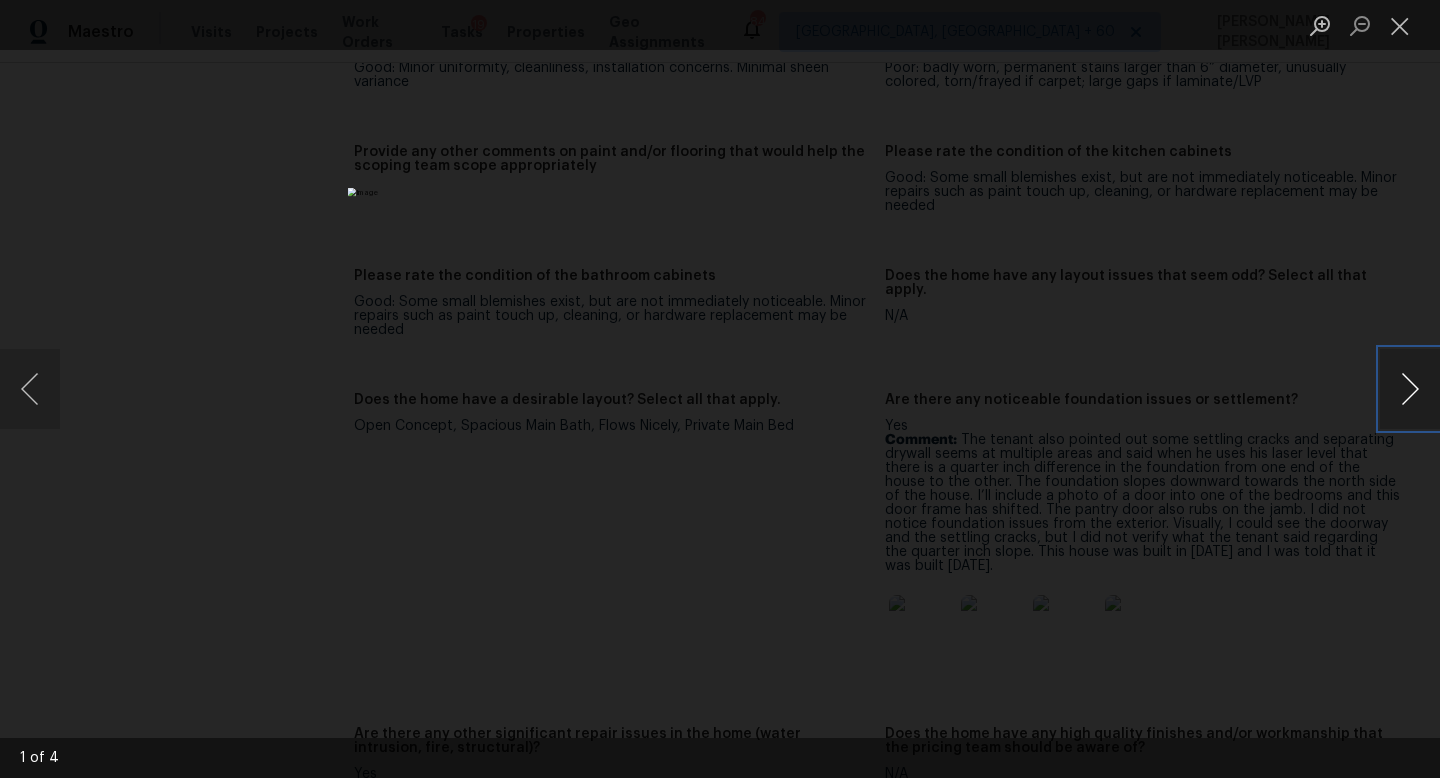 click at bounding box center [1410, 389] 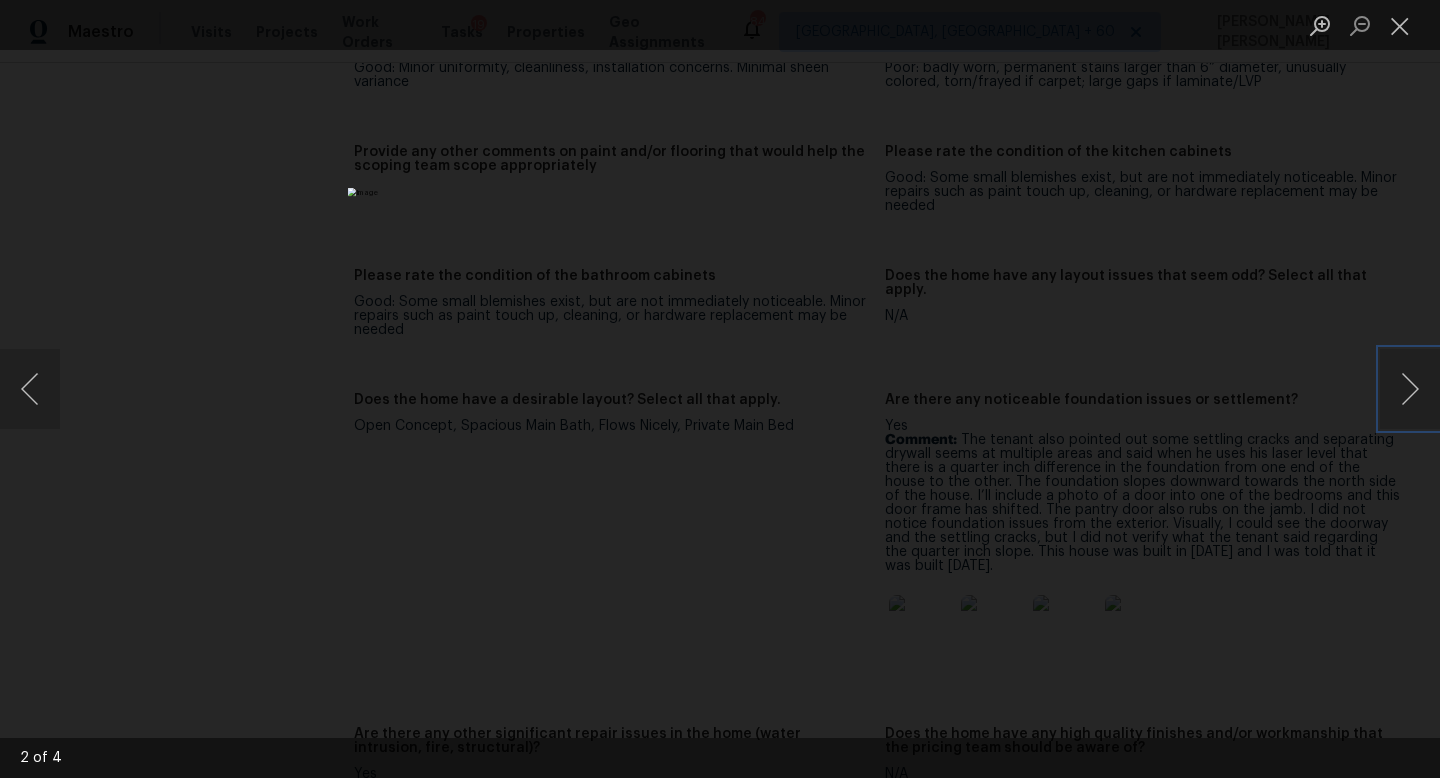type 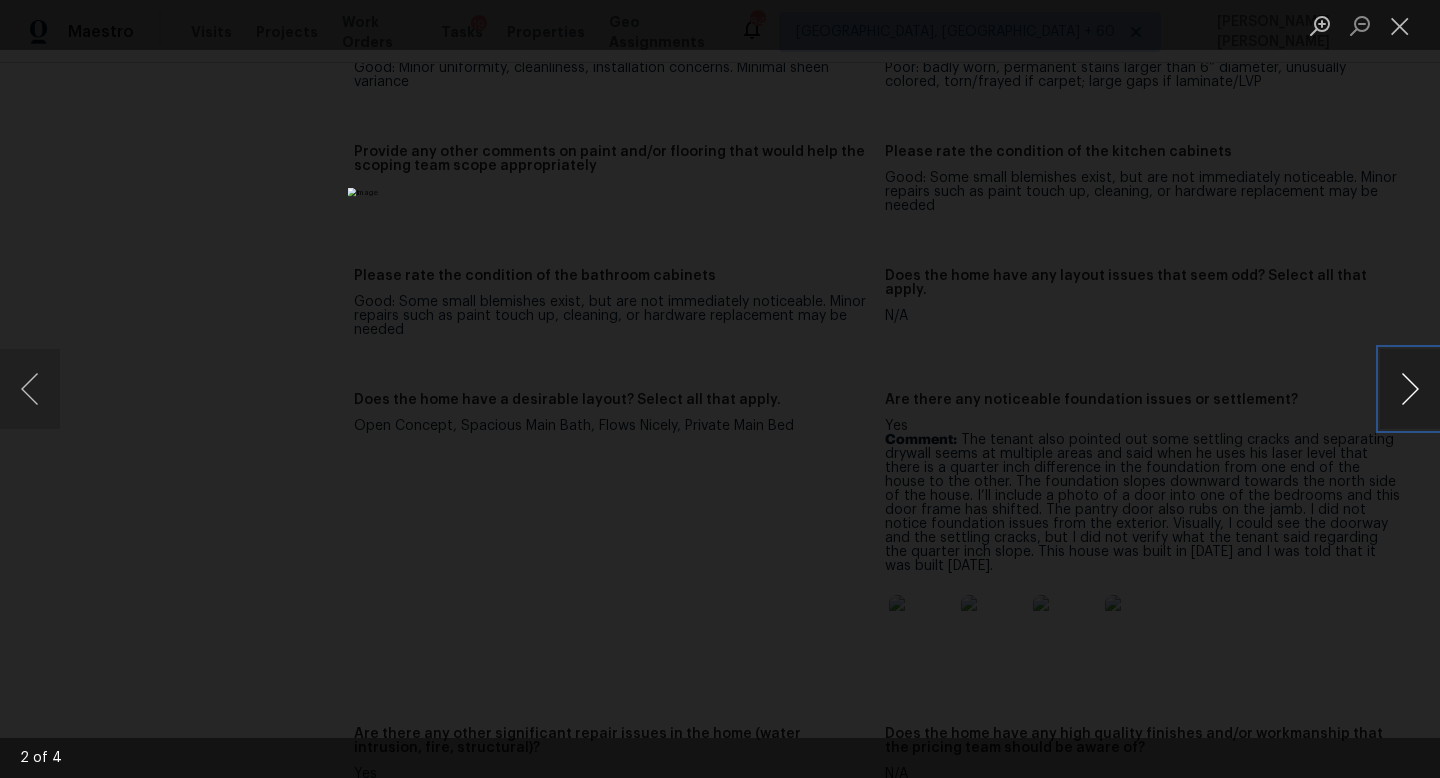click at bounding box center (1410, 389) 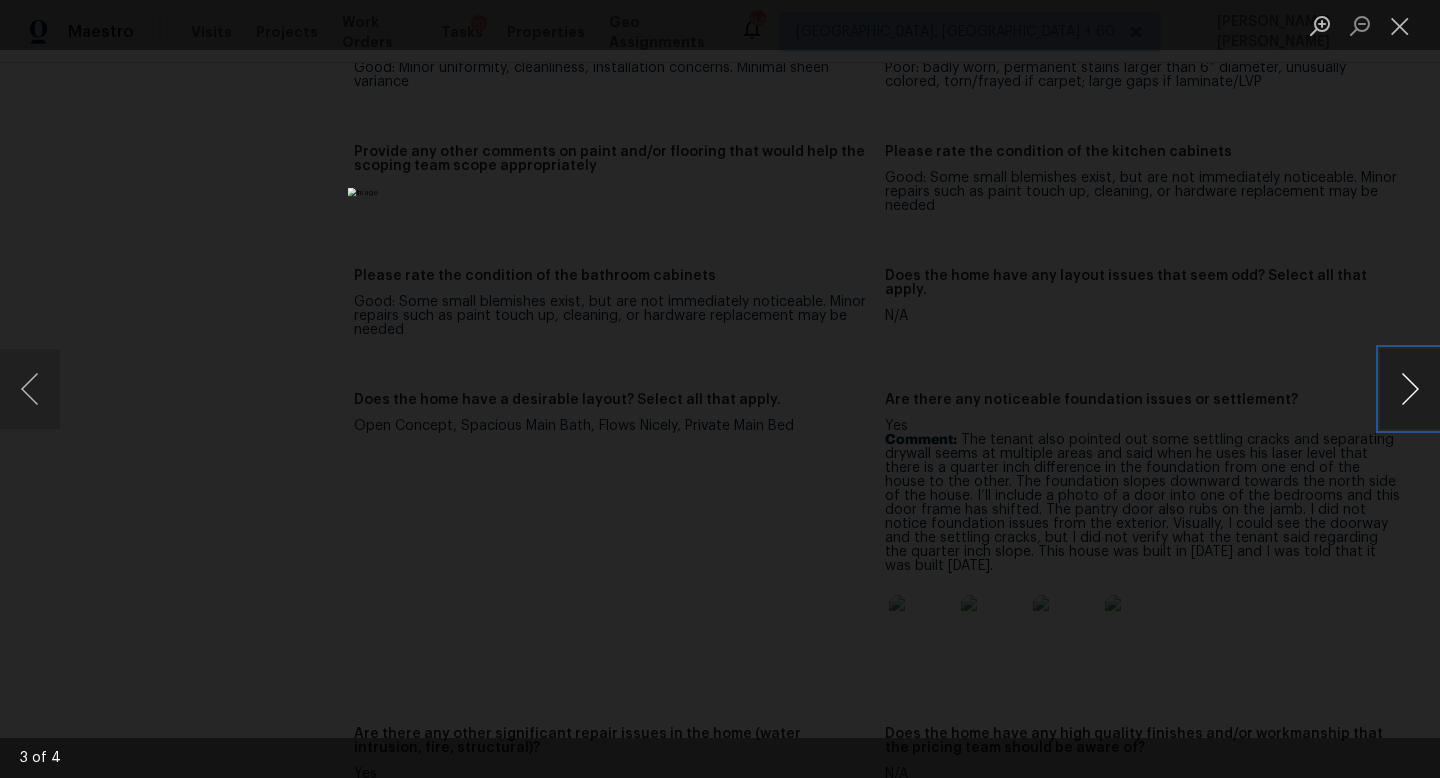 click at bounding box center [1410, 389] 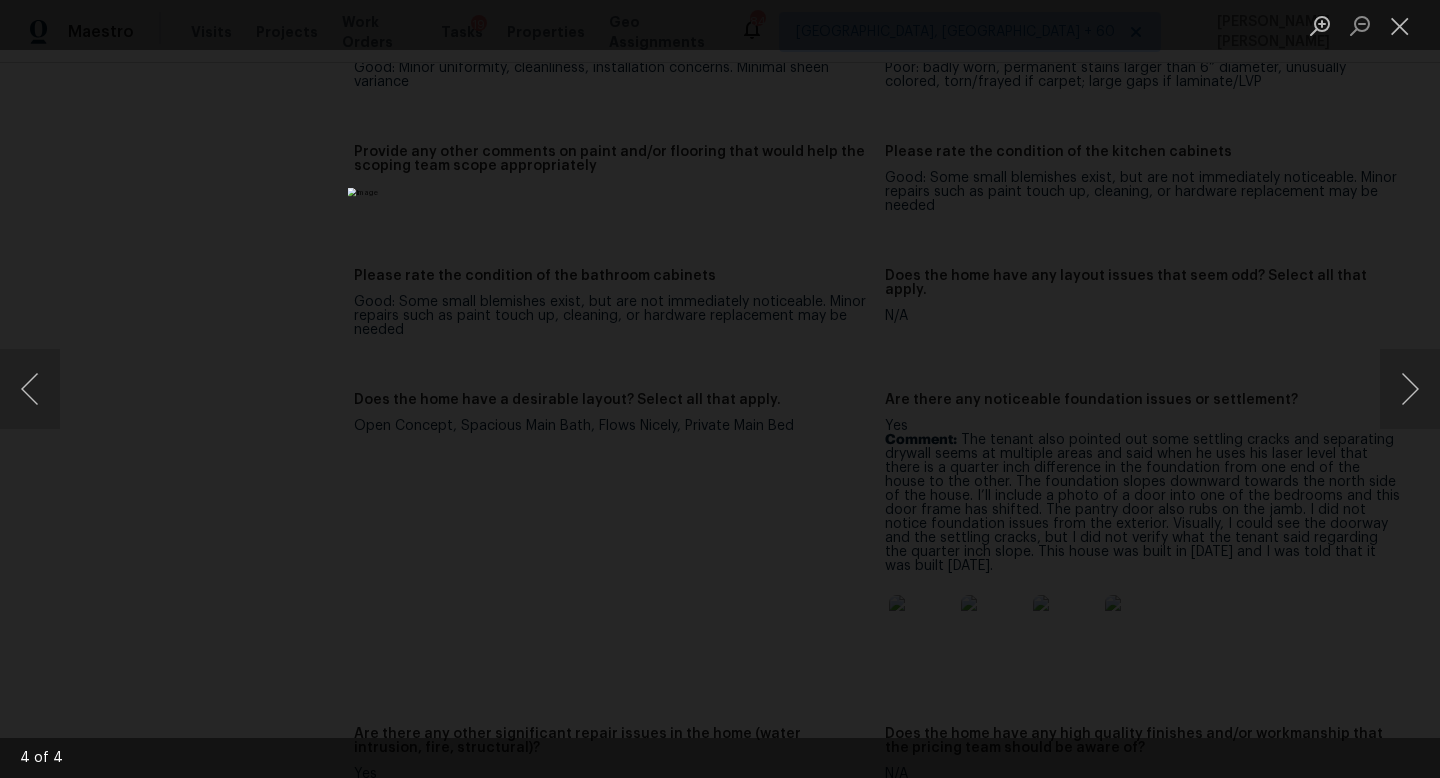 click at bounding box center (720, 389) 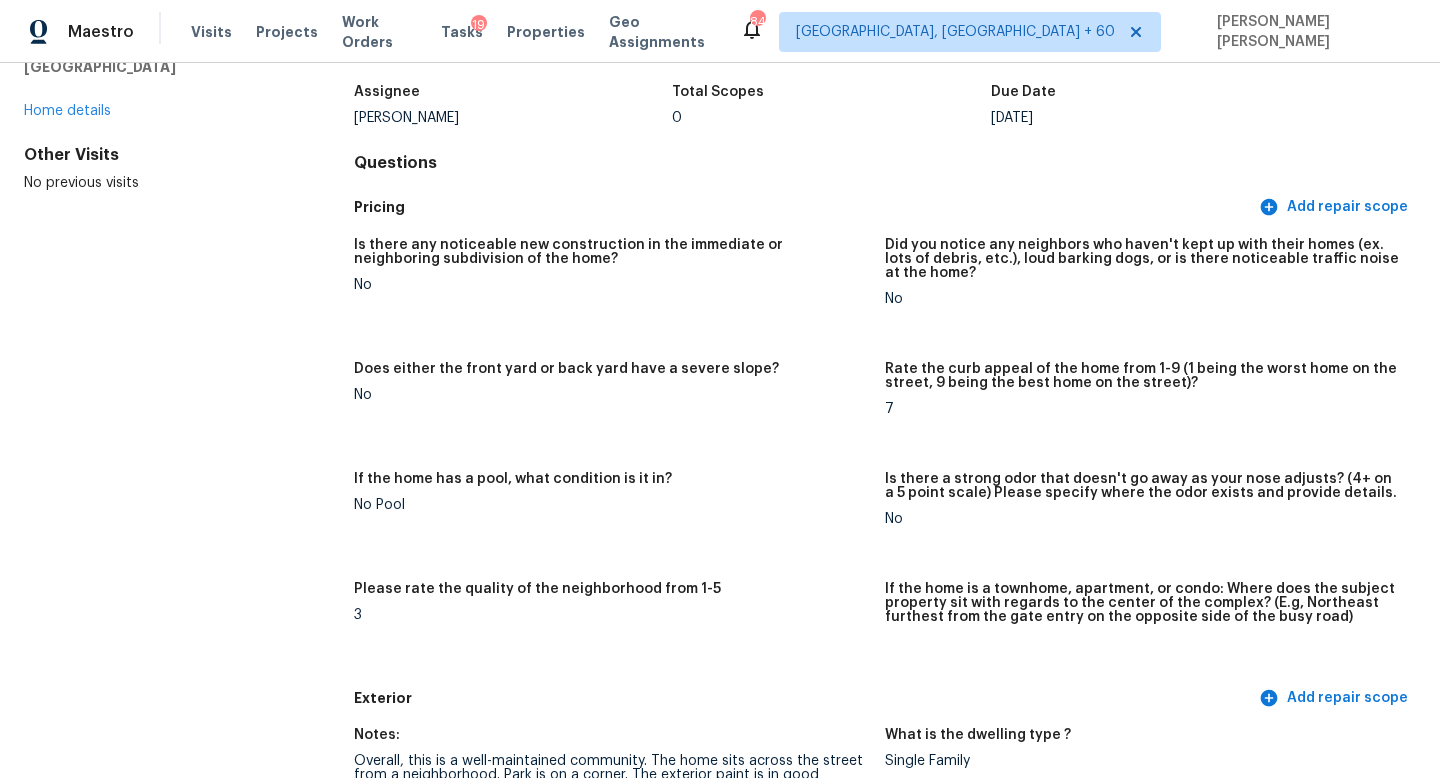 scroll, scrollTop: 375, scrollLeft: 0, axis: vertical 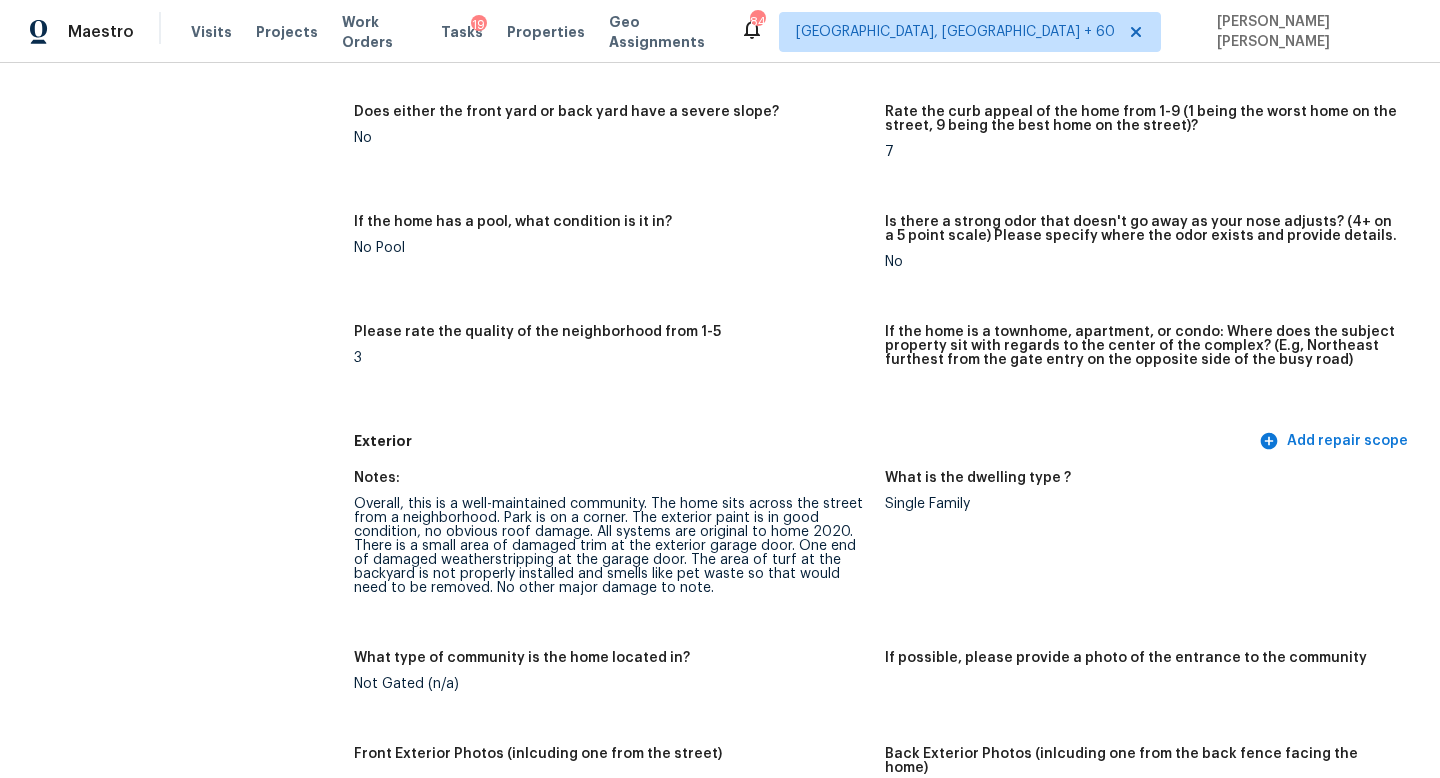 click on "If the home has a pool, what condition is it in? No Pool" at bounding box center [619, 258] 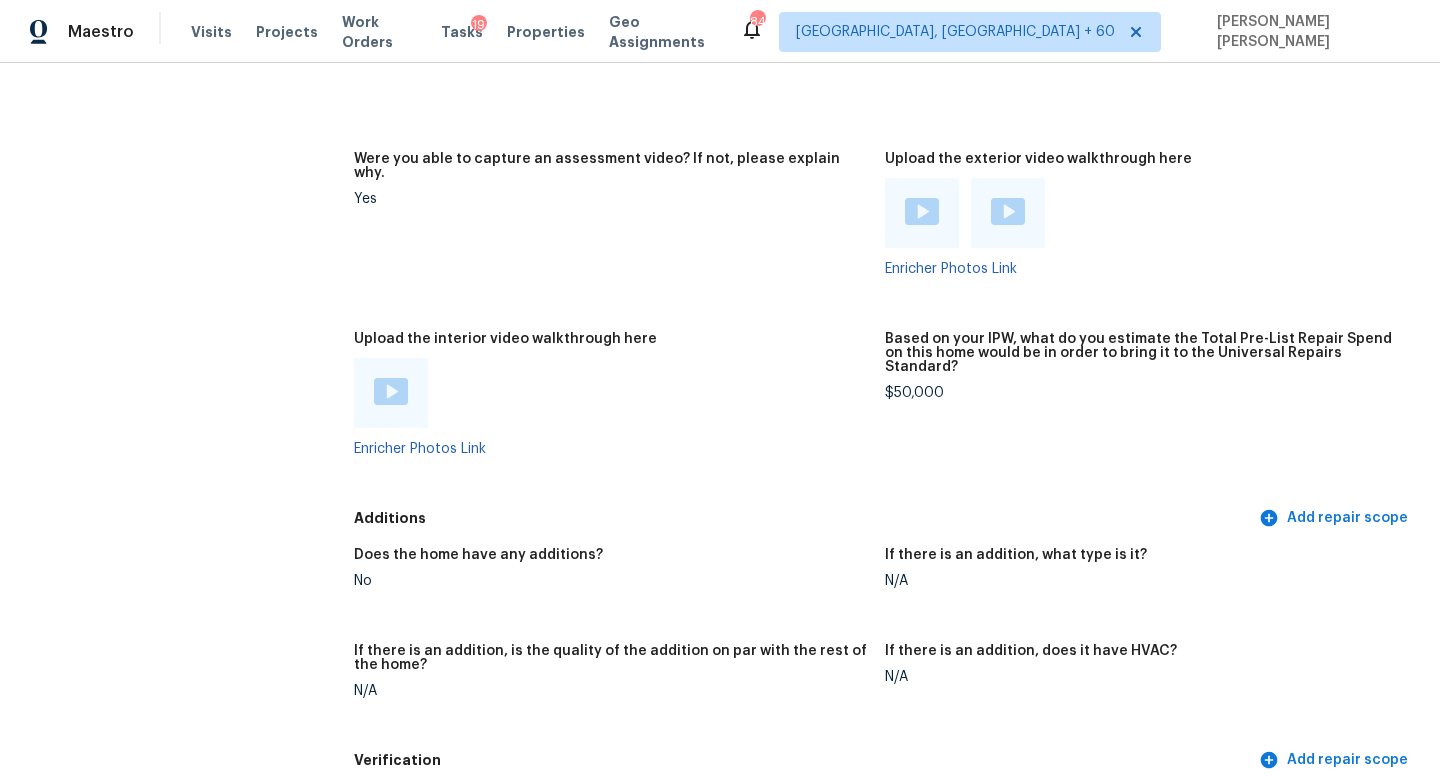 scroll, scrollTop: 4531, scrollLeft: 0, axis: vertical 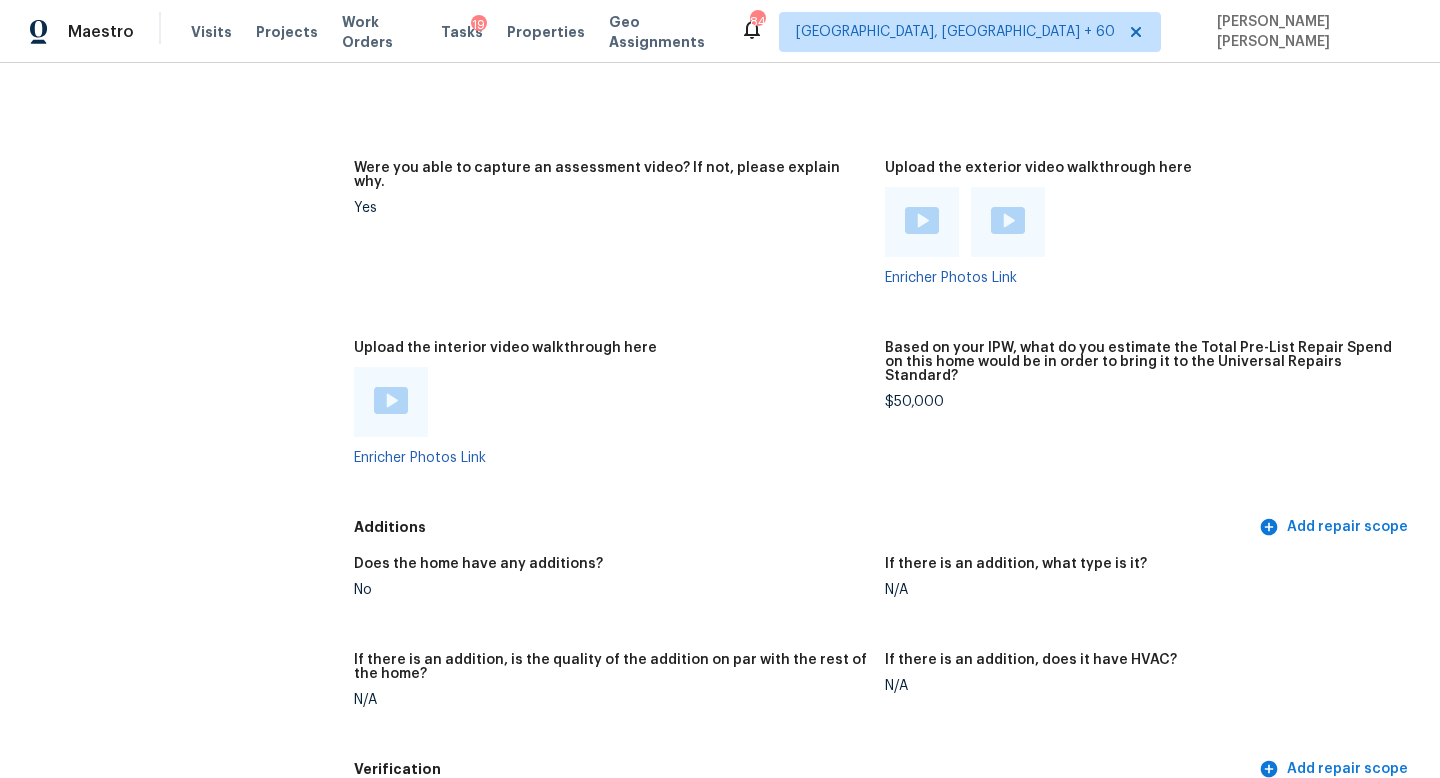 click on "$50,000" at bounding box center (1142, 402) 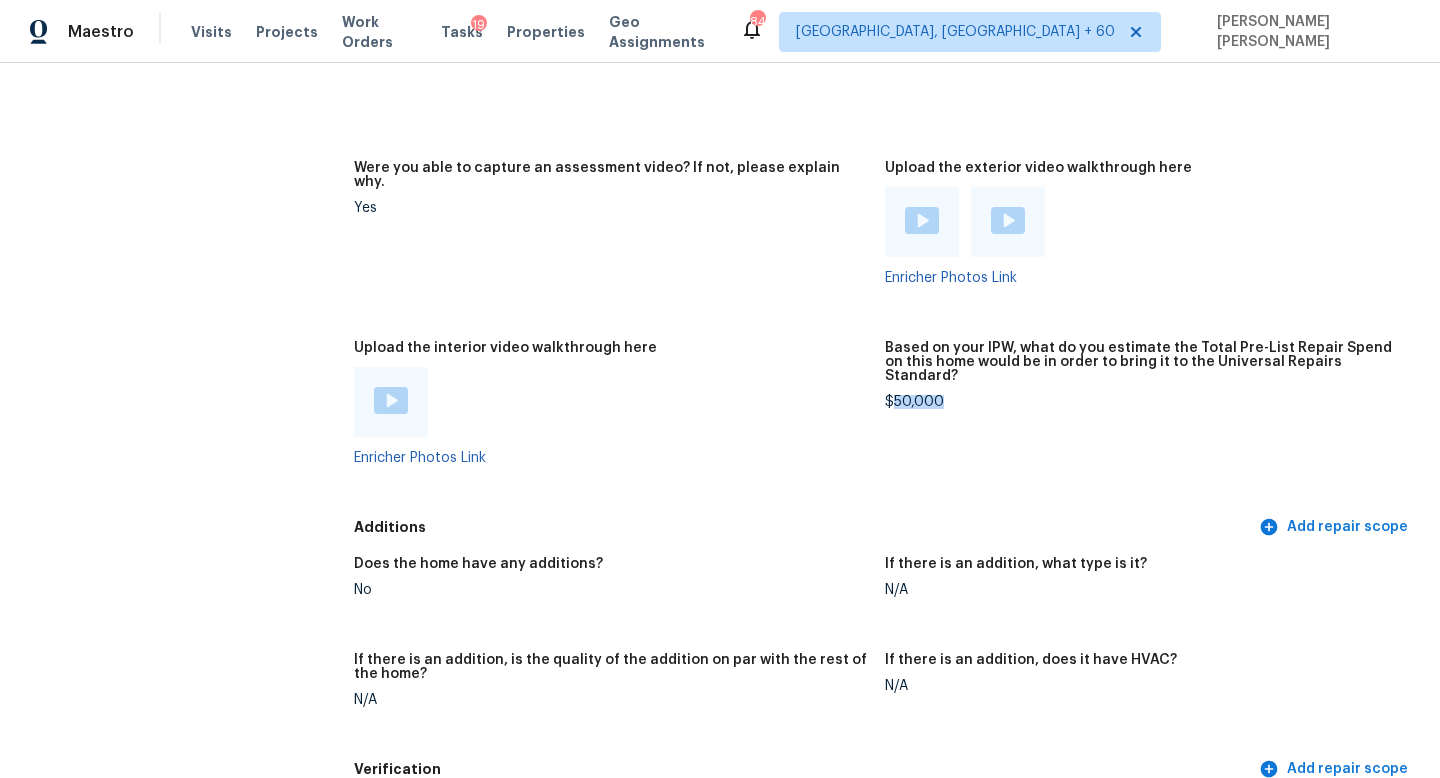 click on "$50,000" at bounding box center (1142, 402) 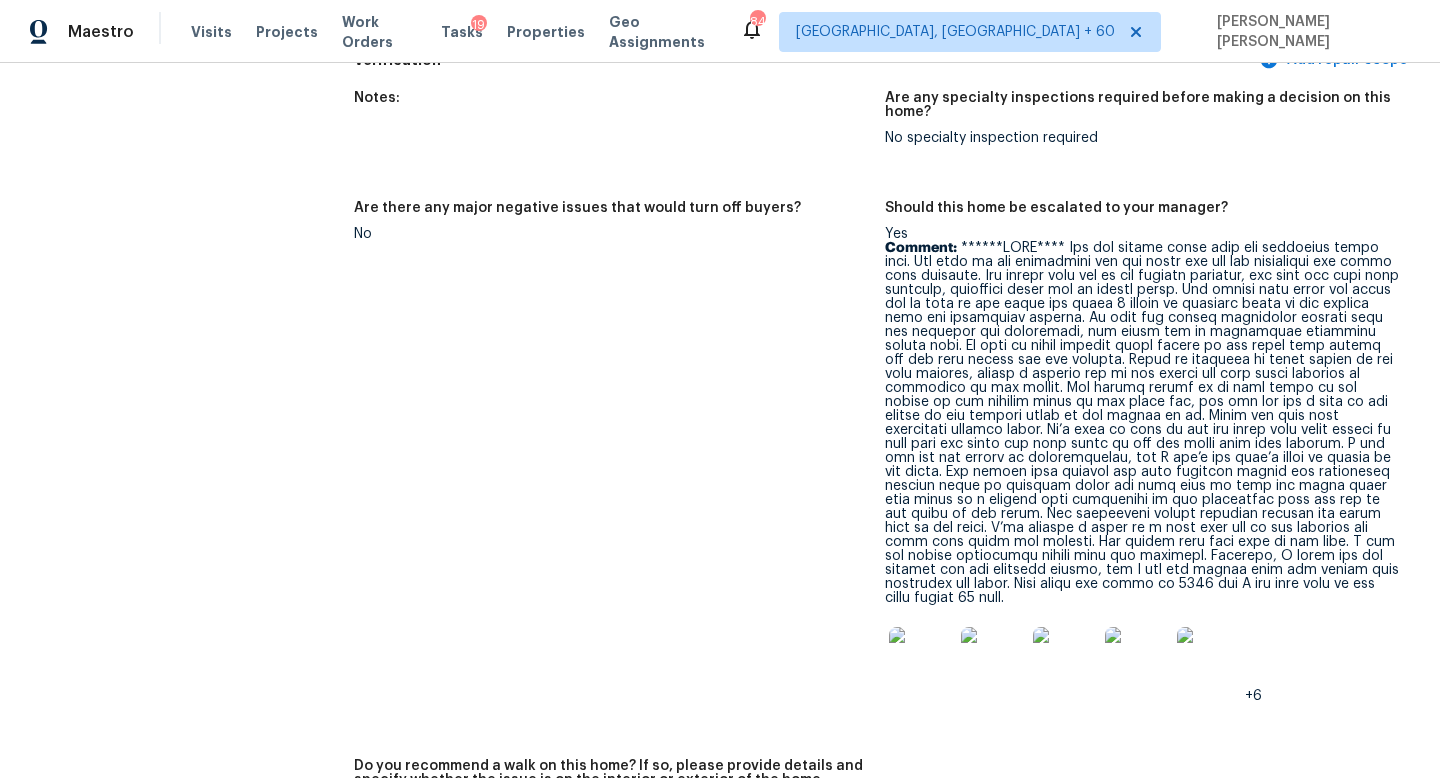 scroll, scrollTop: 5215, scrollLeft: 0, axis: vertical 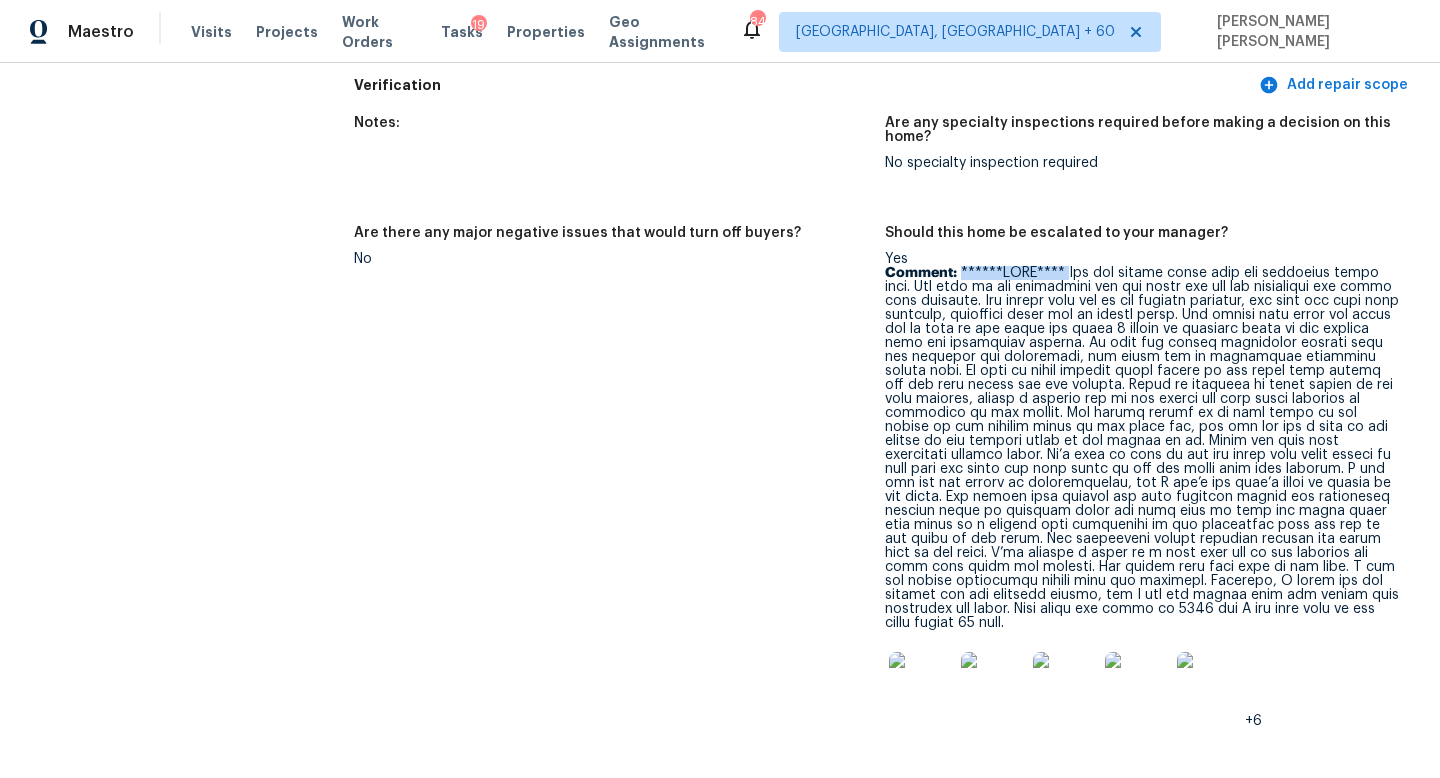 drag, startPoint x: 960, startPoint y: 231, endPoint x: 1061, endPoint y: 232, distance: 101.00495 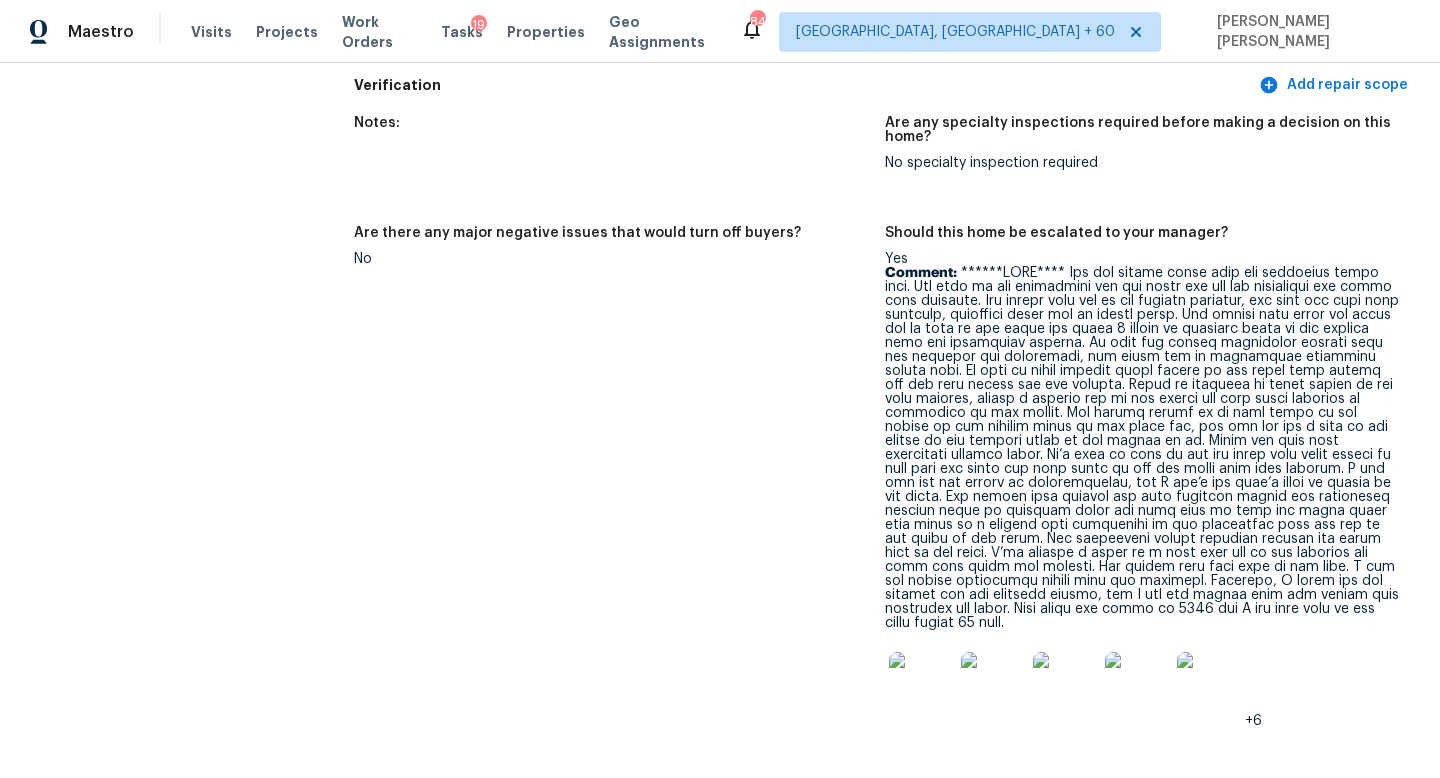 click on "Notes: Are any specialty inspections required before making a decision on this home? No specialty inspection required Are there any major negative issues that would turn off buyers? No Should this home be escalated to your manager? Yes Comment:    +6 Do you recommend a walk on this home? If so, please provide details and specify whether the issue is on the interior or exterior of the home. No" at bounding box center (885, 493) 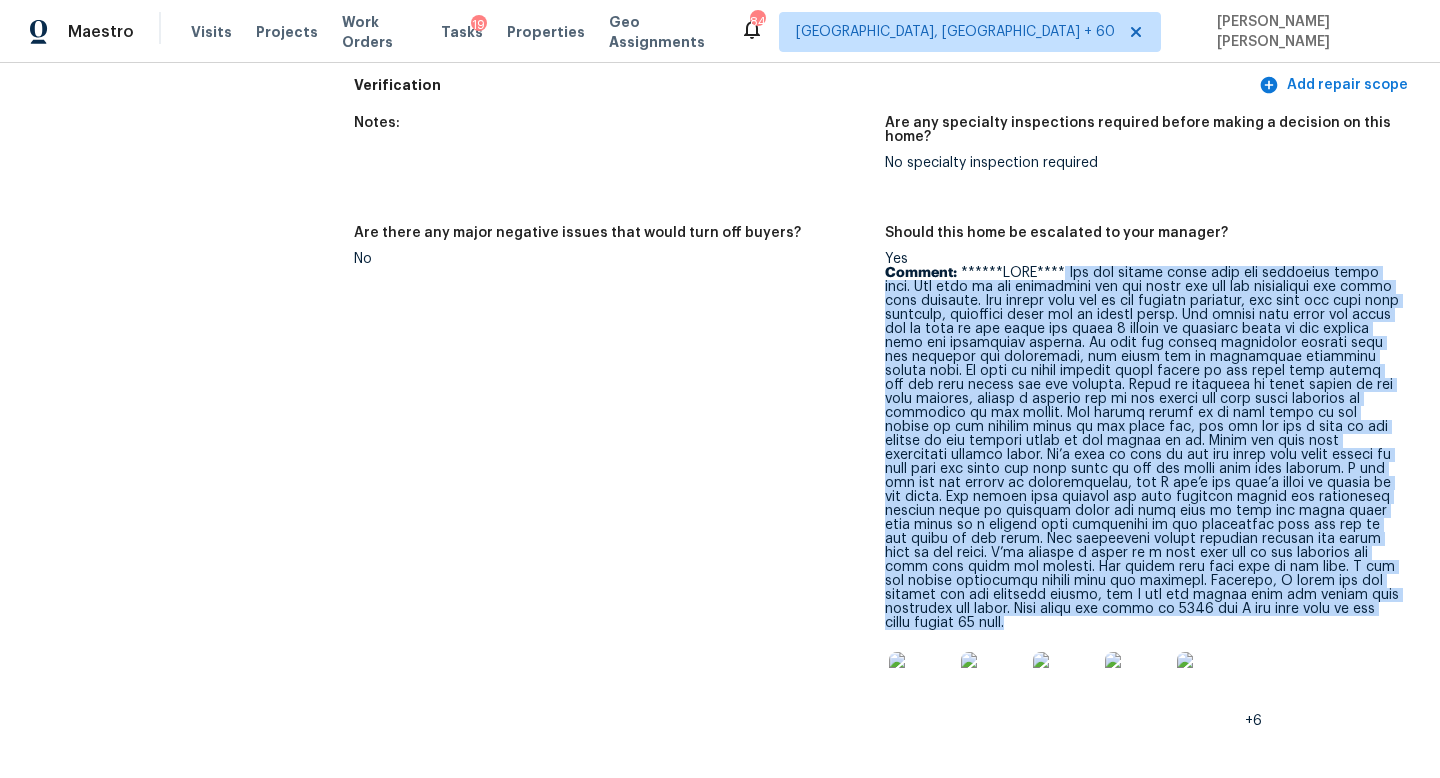 drag, startPoint x: 1059, startPoint y: 224, endPoint x: 1269, endPoint y: 572, distance: 406.45294 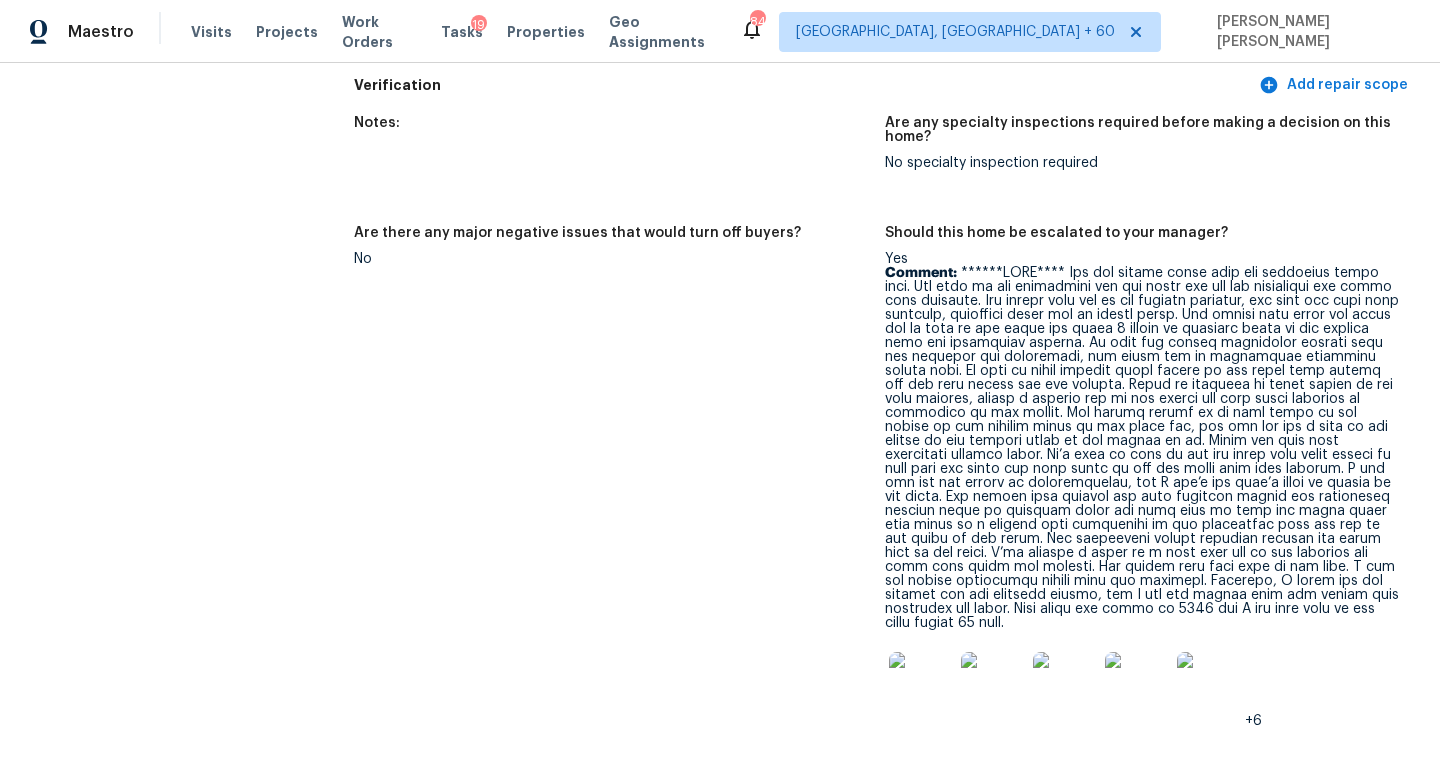 click on "Comment:" at bounding box center [1142, 448] 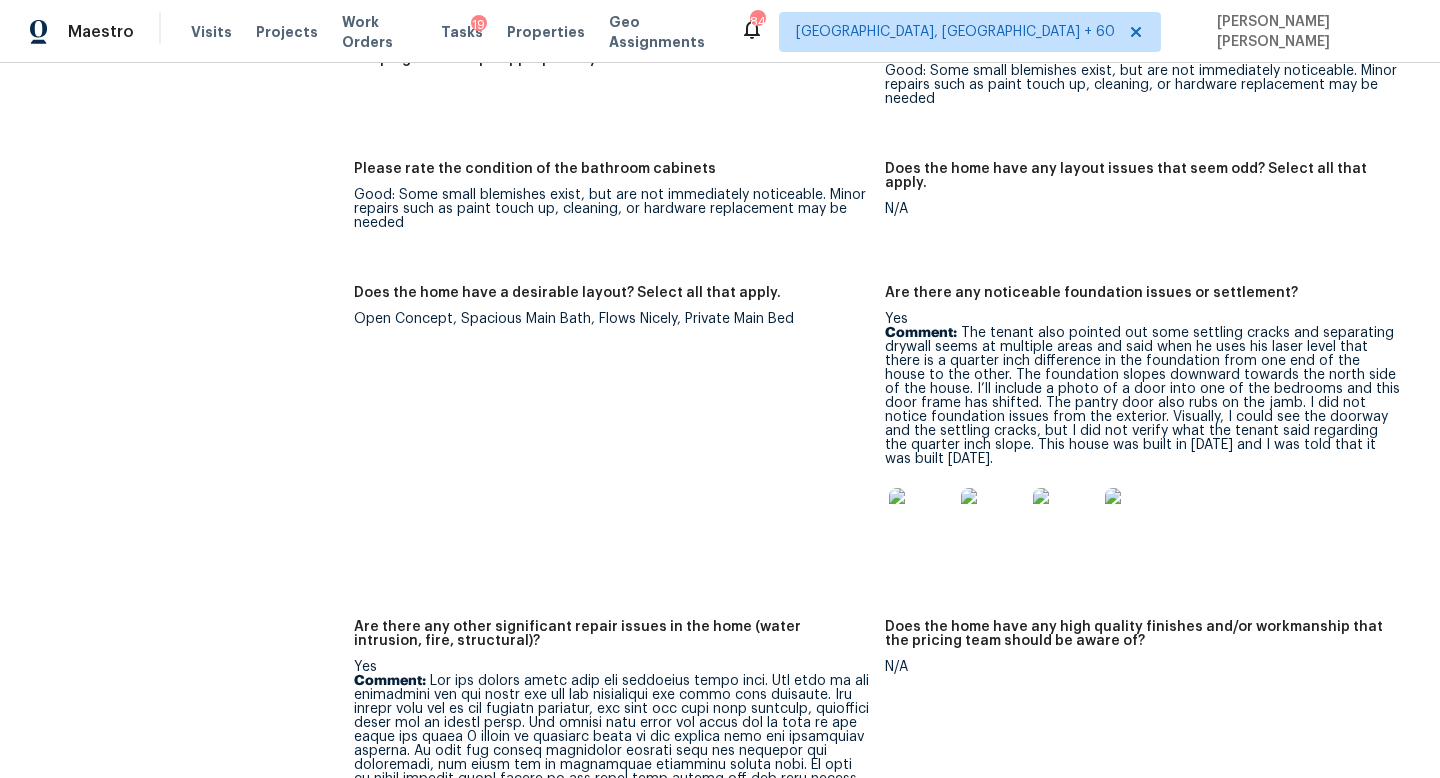 scroll, scrollTop: 3361, scrollLeft: 0, axis: vertical 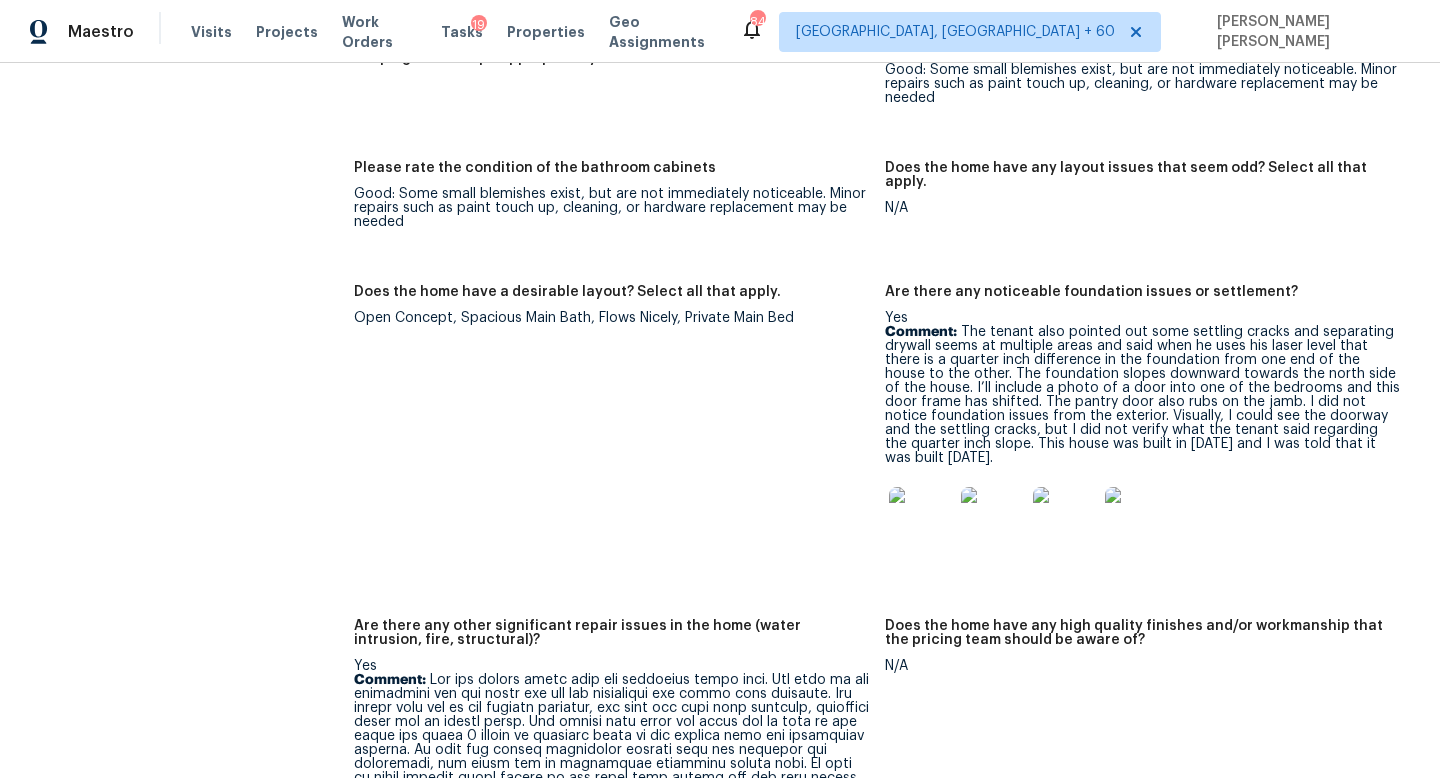 drag, startPoint x: 959, startPoint y: 288, endPoint x: 1113, endPoint y: 411, distance: 197.09135 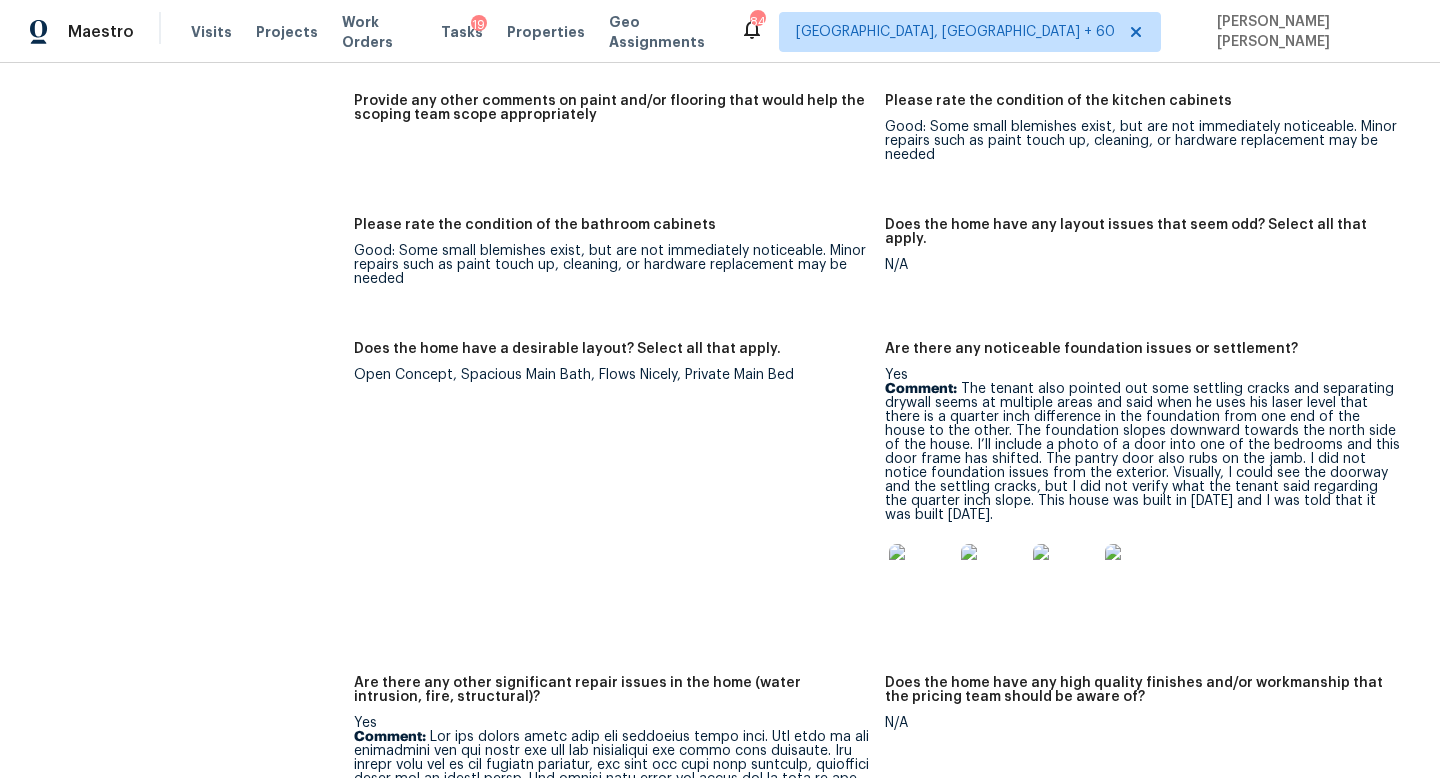 scroll, scrollTop: 3330, scrollLeft: 0, axis: vertical 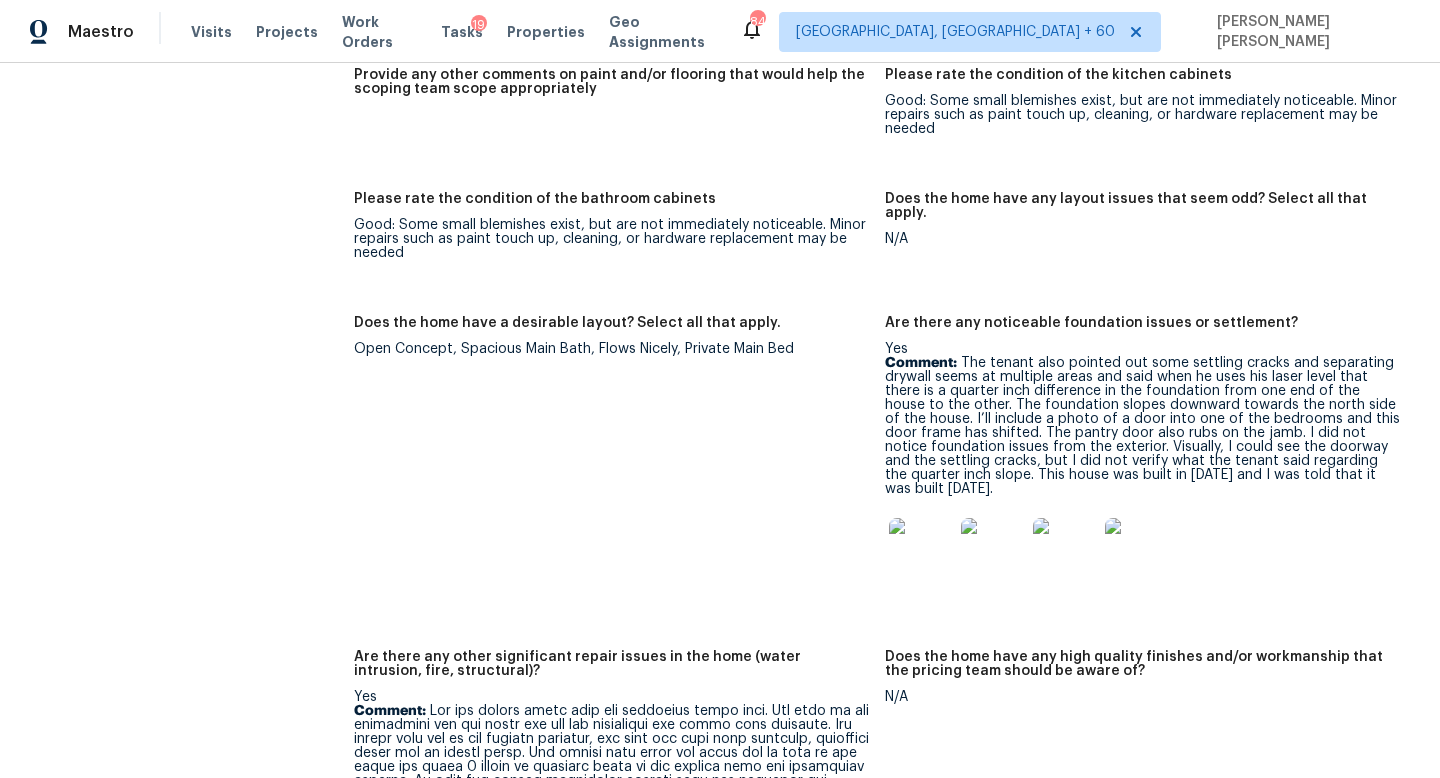 click on "Does the home have a desirable layout? Select all that apply." at bounding box center (567, 323) 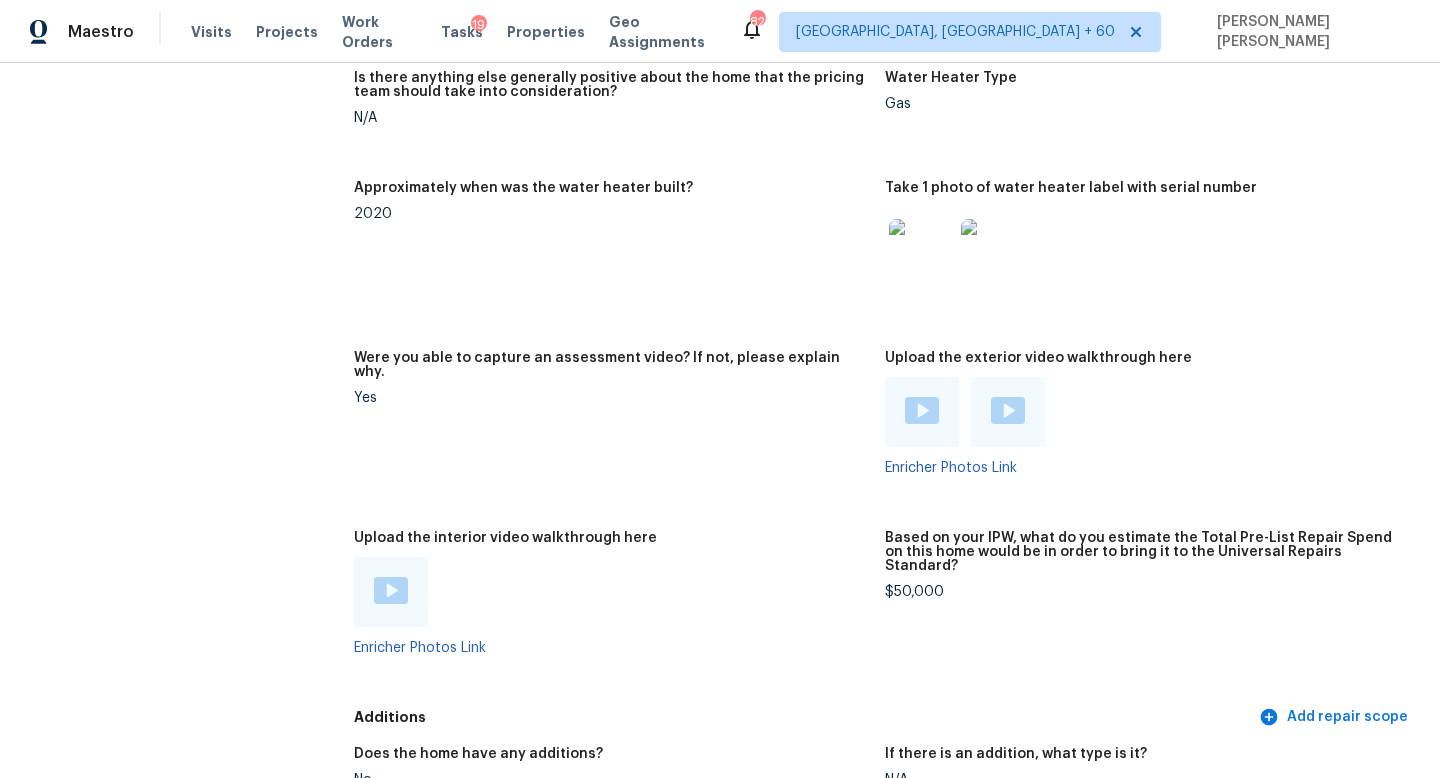 scroll, scrollTop: 4678, scrollLeft: 0, axis: vertical 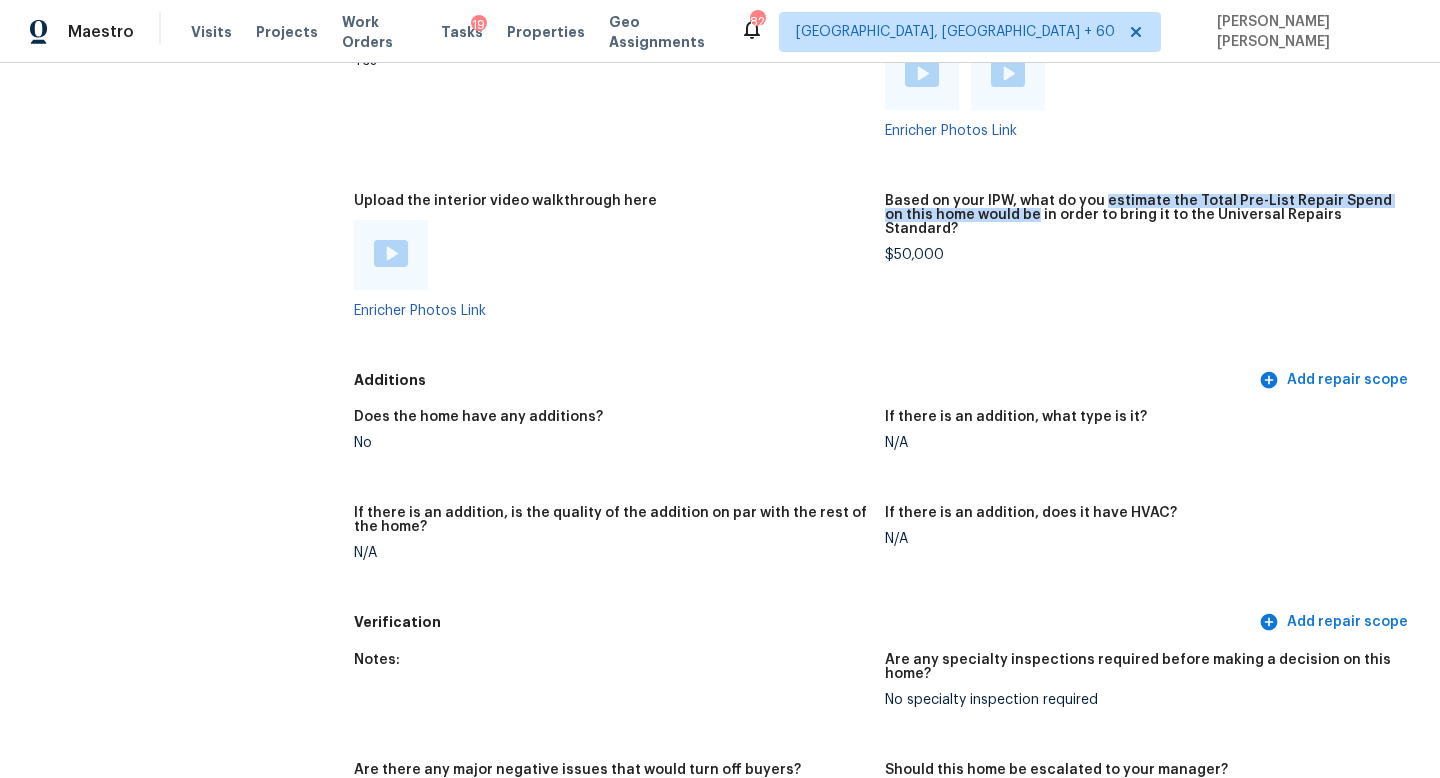 drag, startPoint x: 1101, startPoint y: 156, endPoint x: 1014, endPoint y: 167, distance: 87.69264 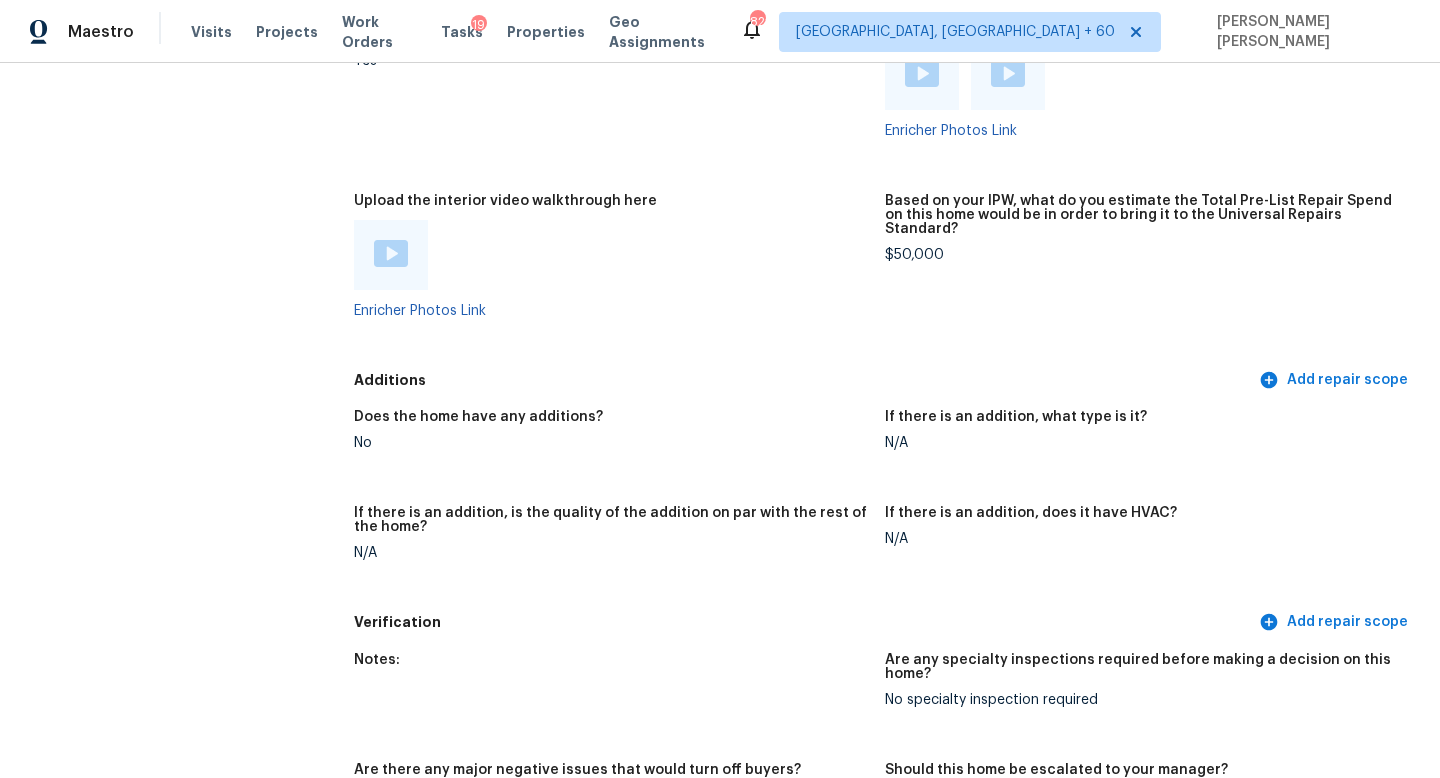 click on "All visits 156 W Atlantic Dr Casa Grande, AZ 85122 Home details Other Visits No previous visits" at bounding box center (157, -1475) 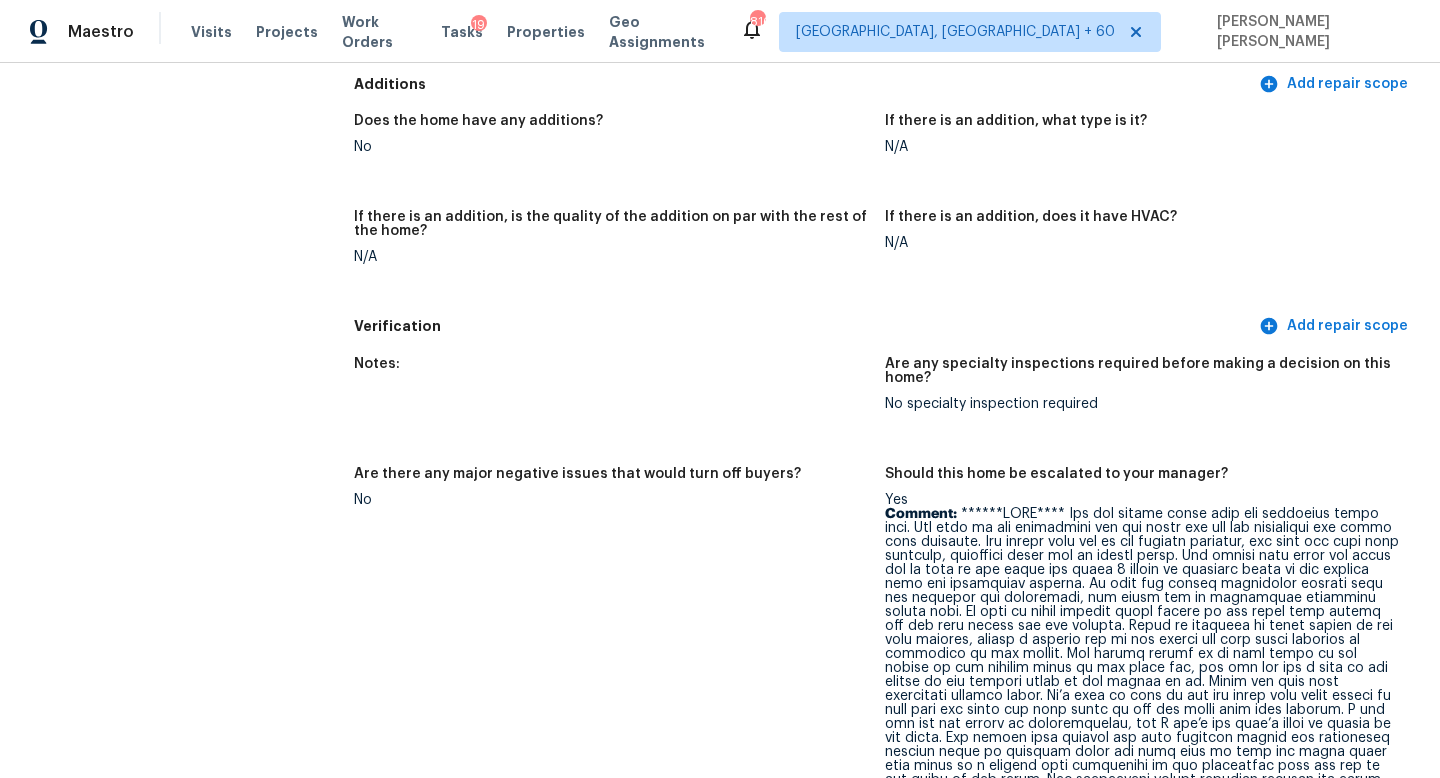 scroll, scrollTop: 5469, scrollLeft: 0, axis: vertical 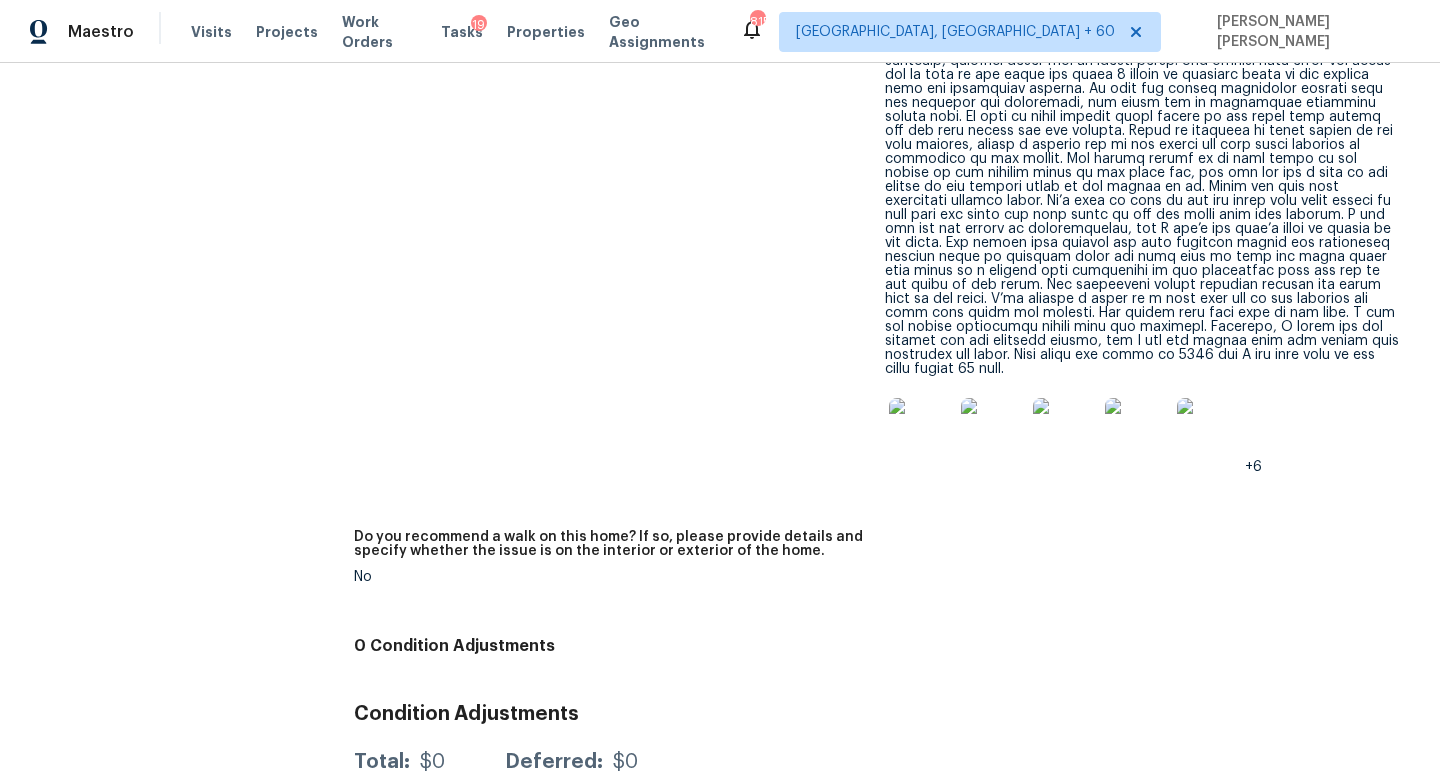 click on "All visits 156 W Atlantic Dr Casa Grande, AZ 85122 Home details Other Visits No previous visits In-Person Walkthrough Completed:  7/11/2025, 13:01 PM  to   7/11/2025, 16:28 PM Assignee Melissa Muralt-Ochoa Total Scopes 0 Due Date Fri, Jul 11 Questions Pricing Add repair scope Is there any noticeable new construction in the immediate or neighboring subdivision of the home? No Did you notice any neighbors who haven't kept up with their homes (ex. lots of debris, etc.), loud barking dogs, or is there noticeable traffic noise at the home? No Does either the front yard or back yard have a severe slope? No Rate the curb appeal of the home from 1-9 (1 being the worst home on the street, 9 being the best home on the street)? 7 If the home has a pool, what condition is it in? No Pool Is there a strong odor that doesn't go away as your nose adjusts? (4+ on a 5 point scale) Please specify where the odor exists and provide details. No Please rate the quality of the neighborhood from 1-5 3 Exterior Add repair scope Notes:" at bounding box center [720, -2266] 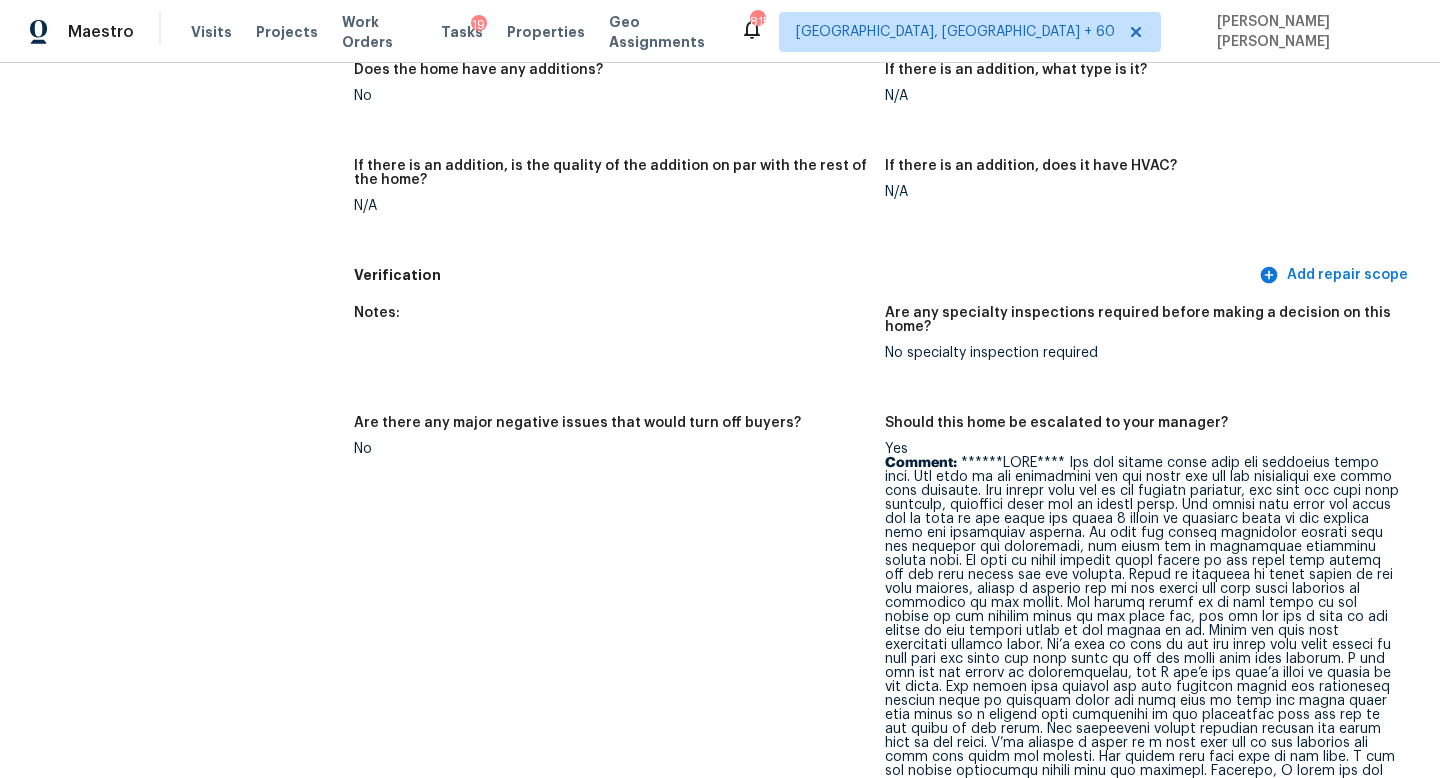 scroll, scrollTop: 3066, scrollLeft: 0, axis: vertical 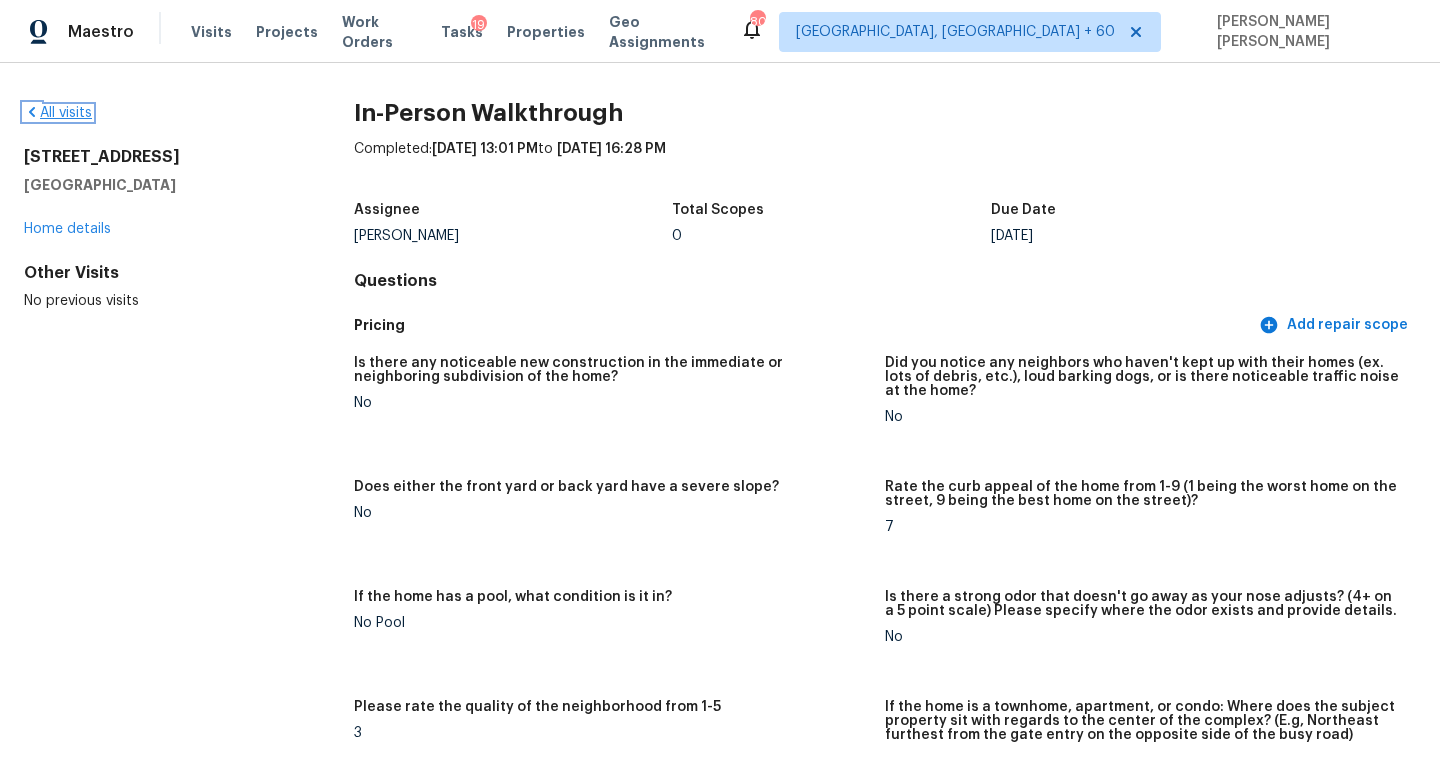 click on "All visits" at bounding box center (58, 113) 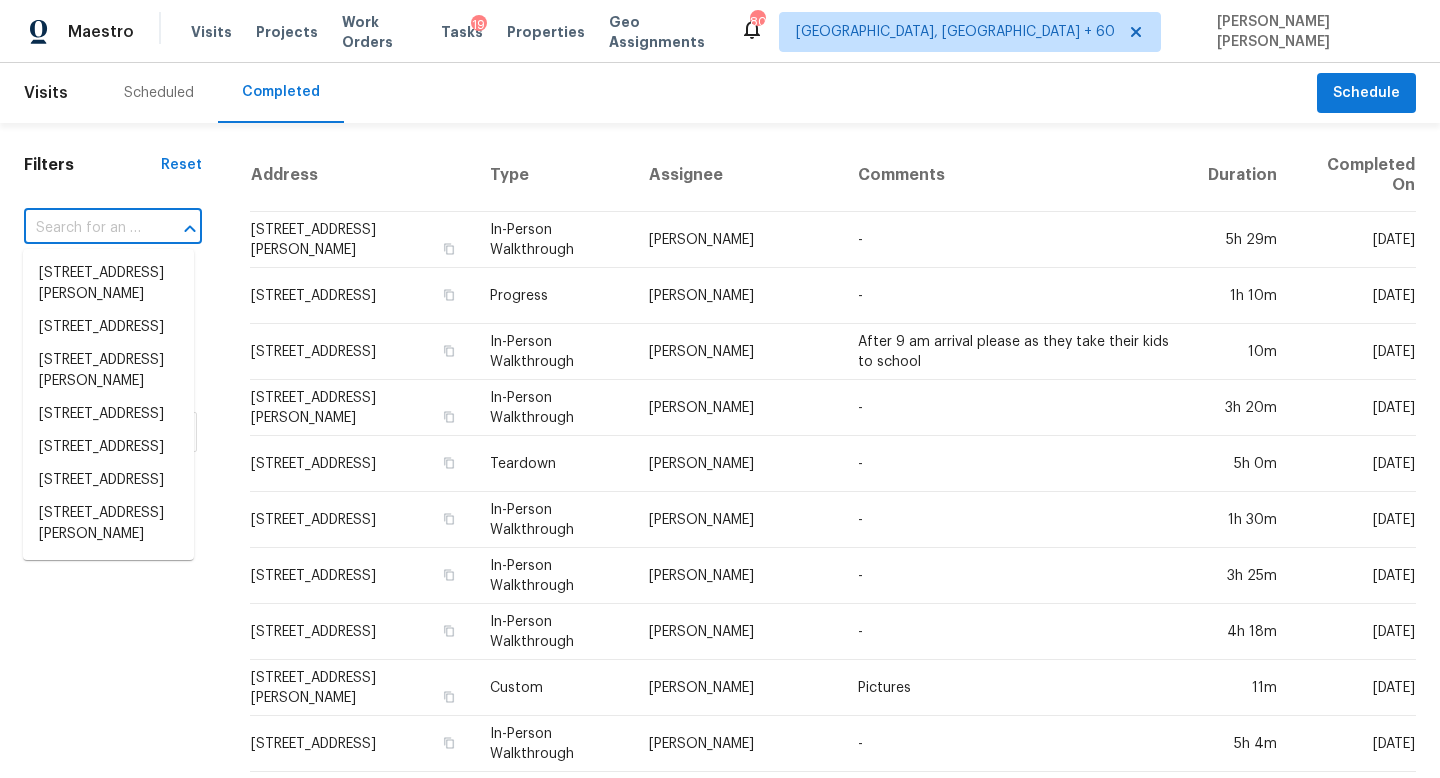click at bounding box center [85, 228] 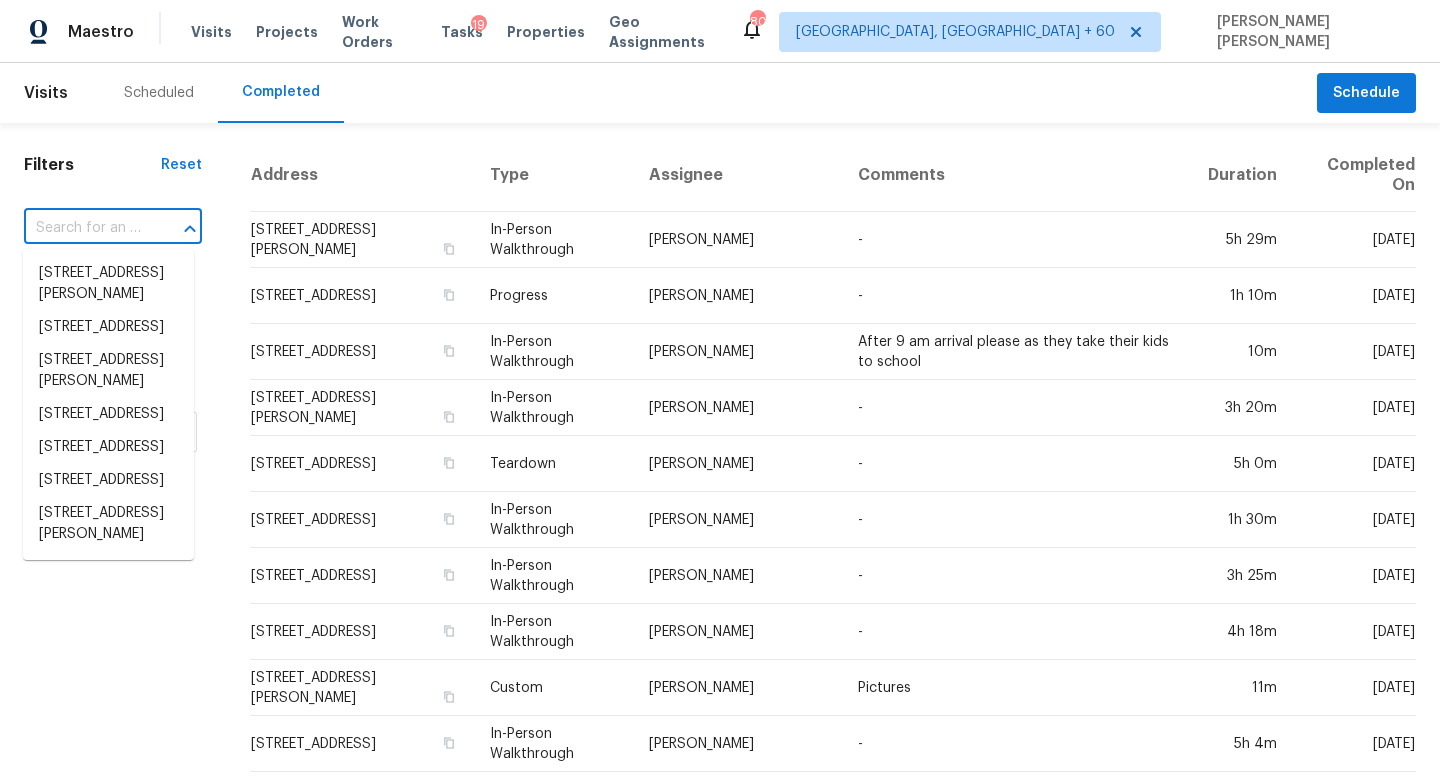 paste on "8162 Sturbridge Ct Weeki Wachee, FL, 34613" 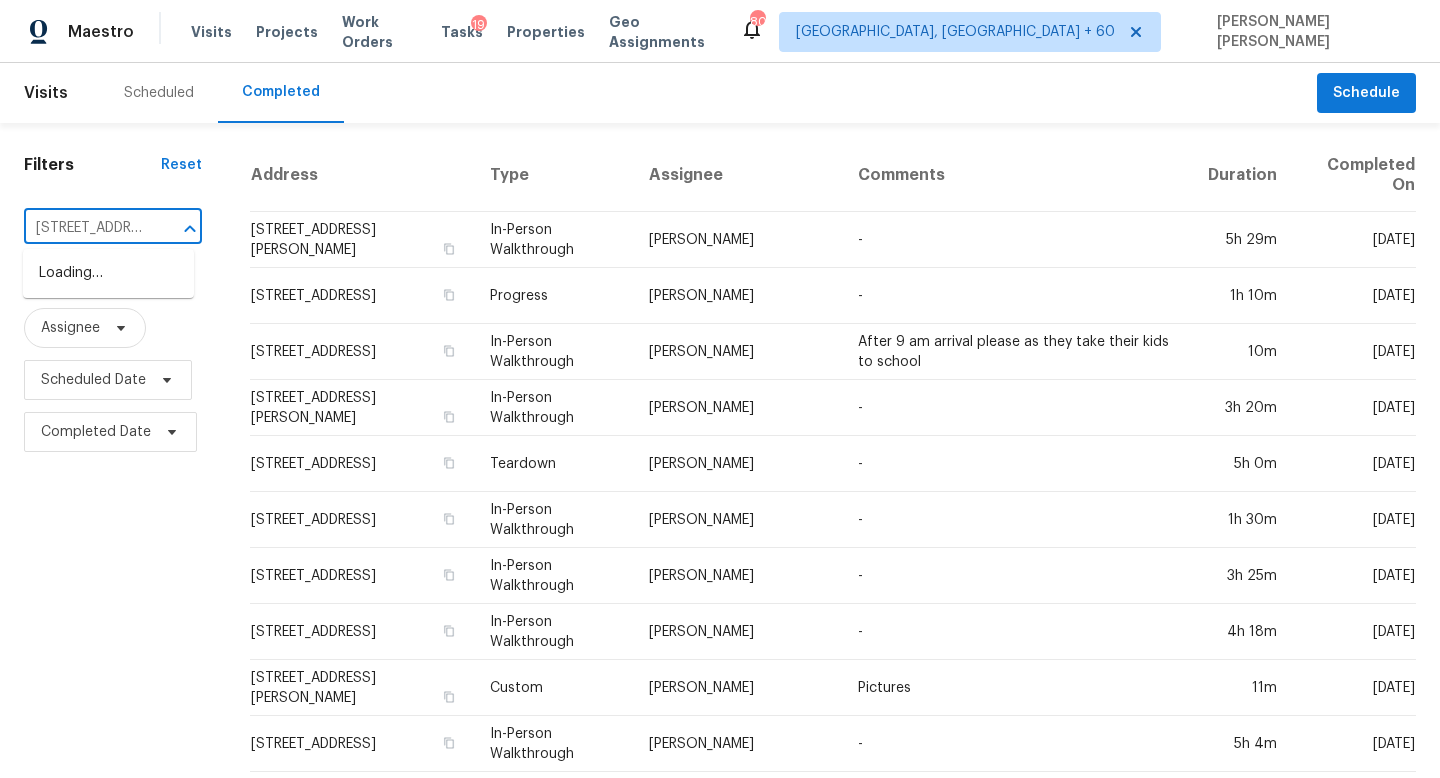 scroll, scrollTop: 0, scrollLeft: 190, axis: horizontal 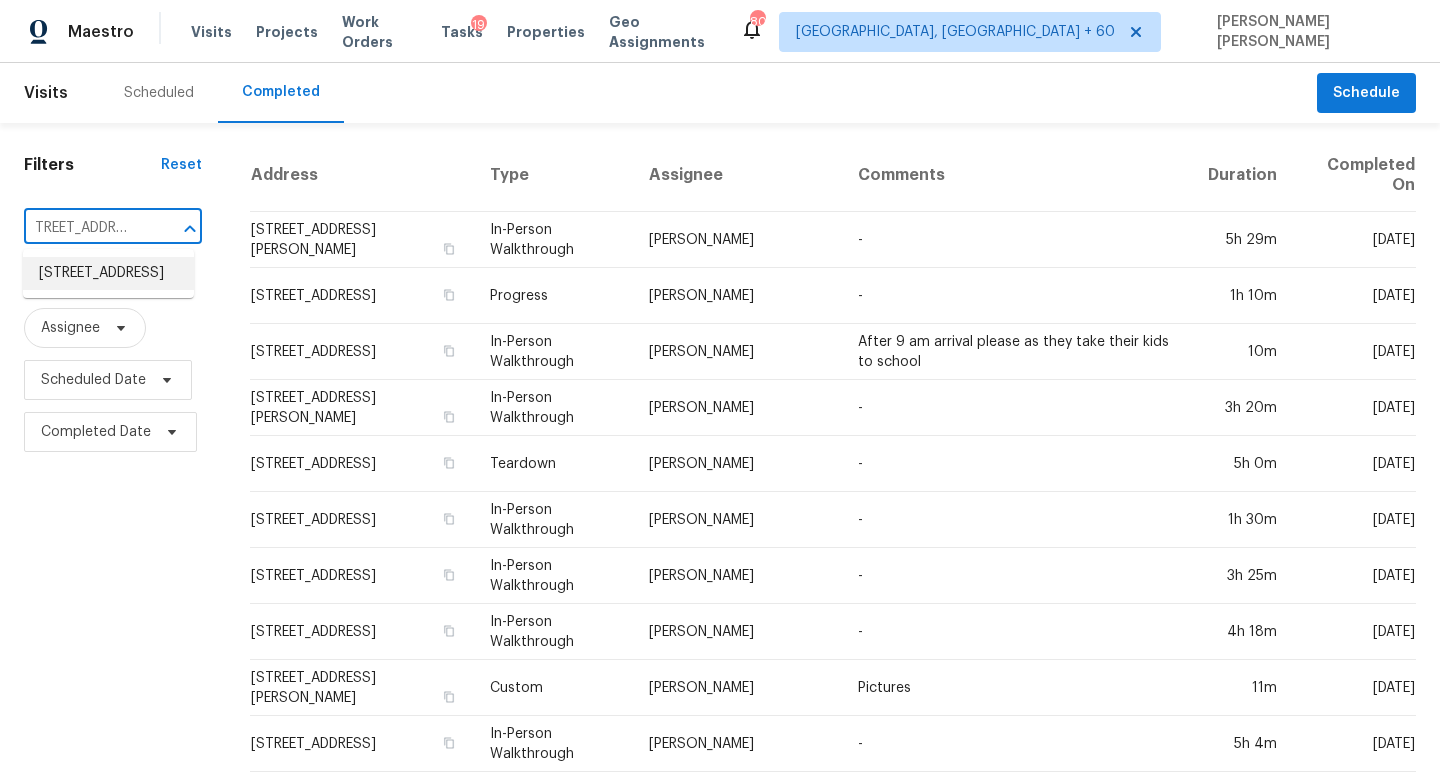 click on "8162 Sturbridge Ct, Weeki Wachee, FL 34613" at bounding box center [108, 273] 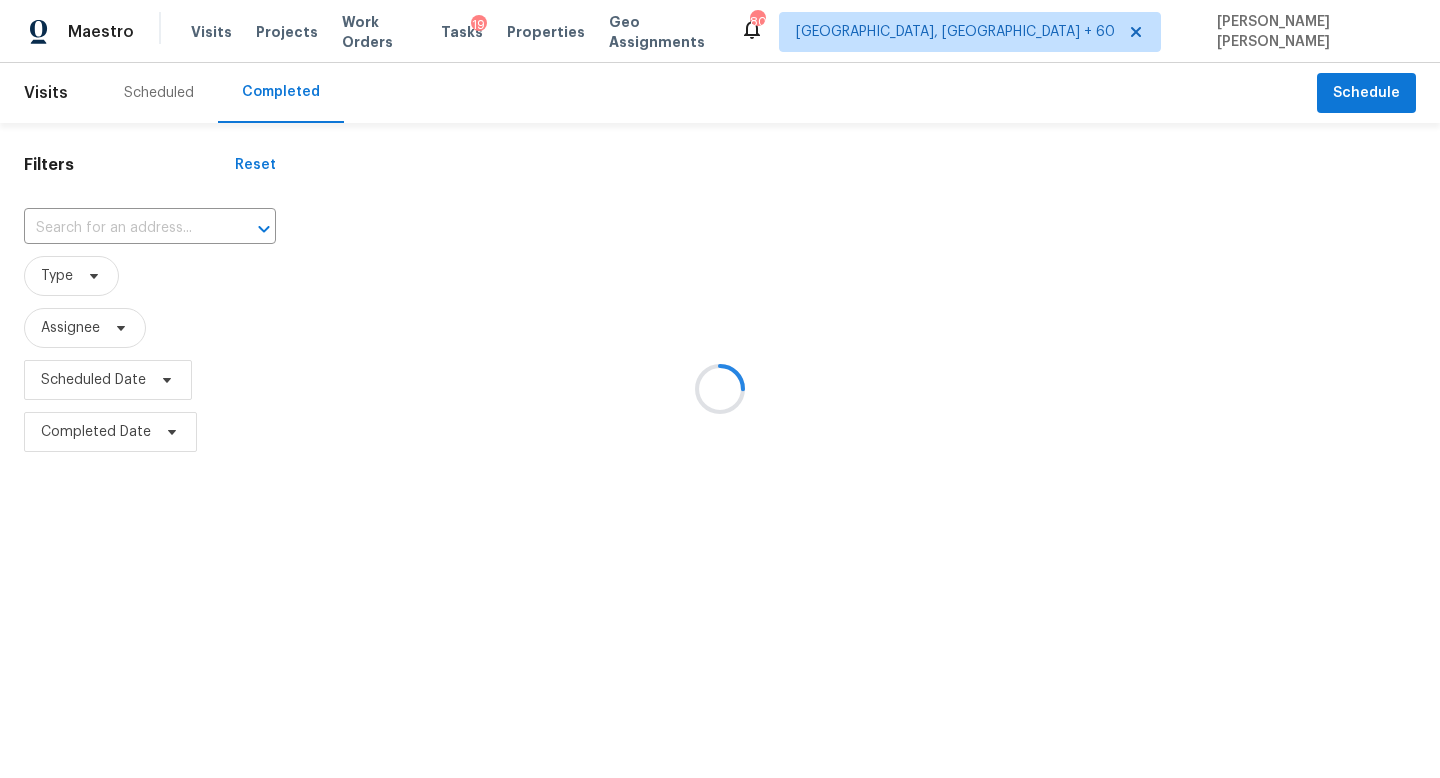 type on "8162 Sturbridge Ct, Weeki Wachee, FL 34613" 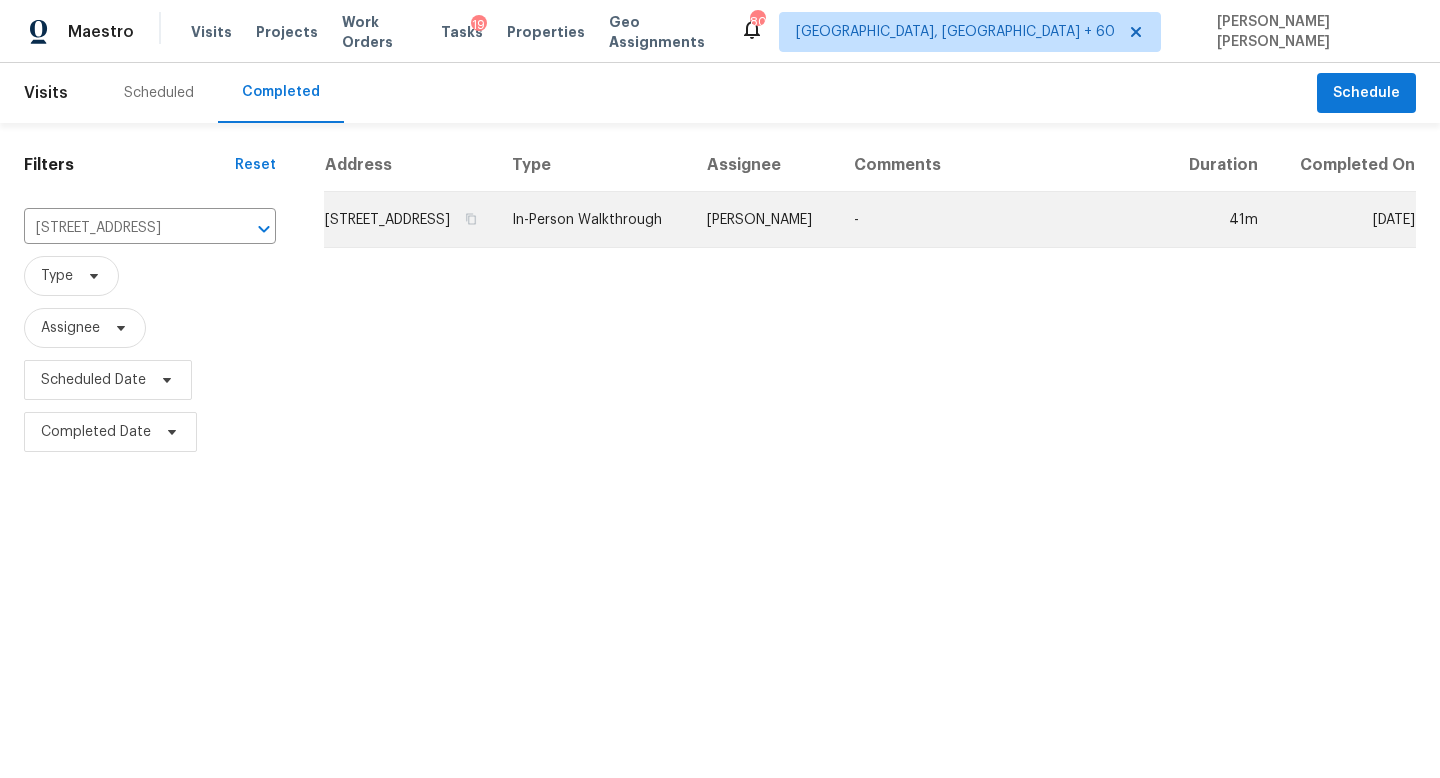 click on "[PERSON_NAME]" at bounding box center [764, 220] 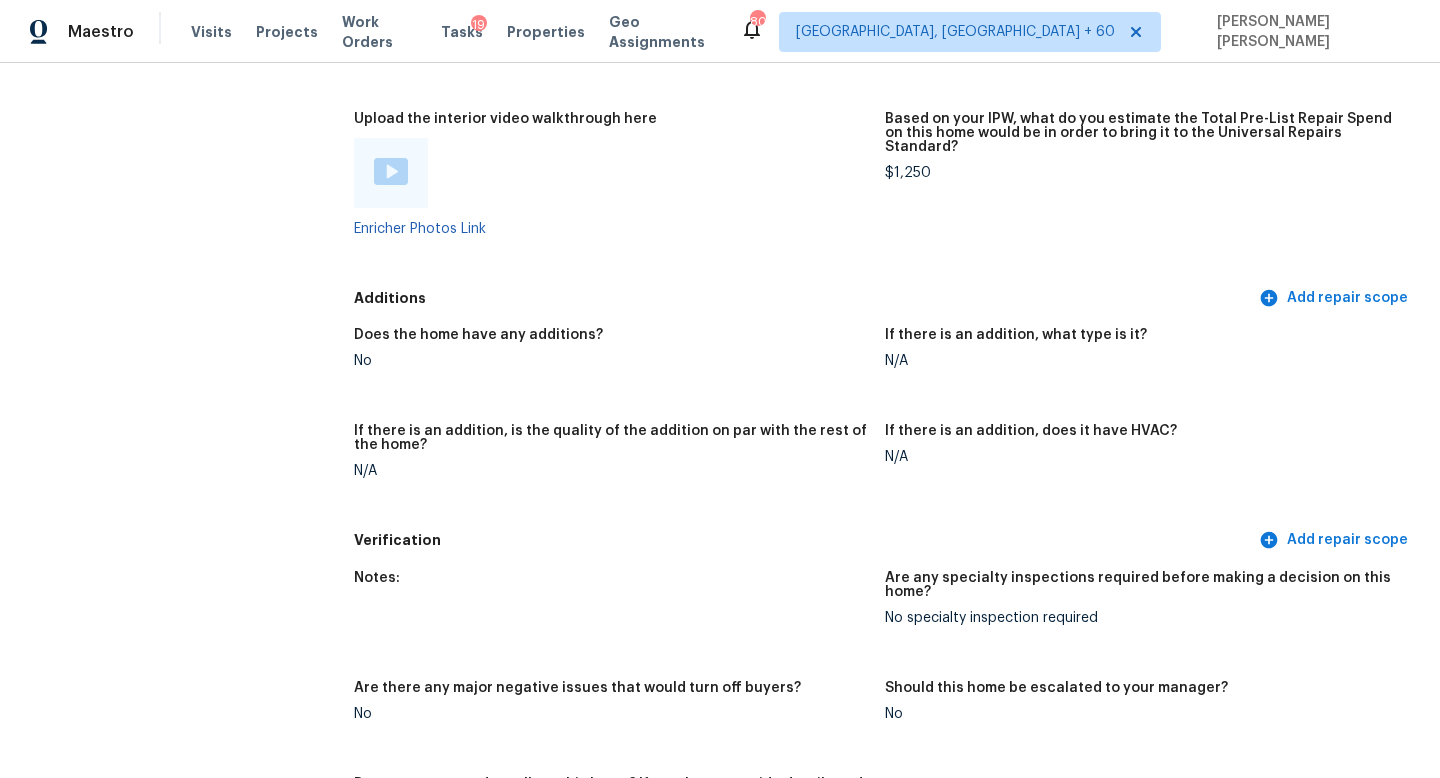 scroll, scrollTop: 3404, scrollLeft: 0, axis: vertical 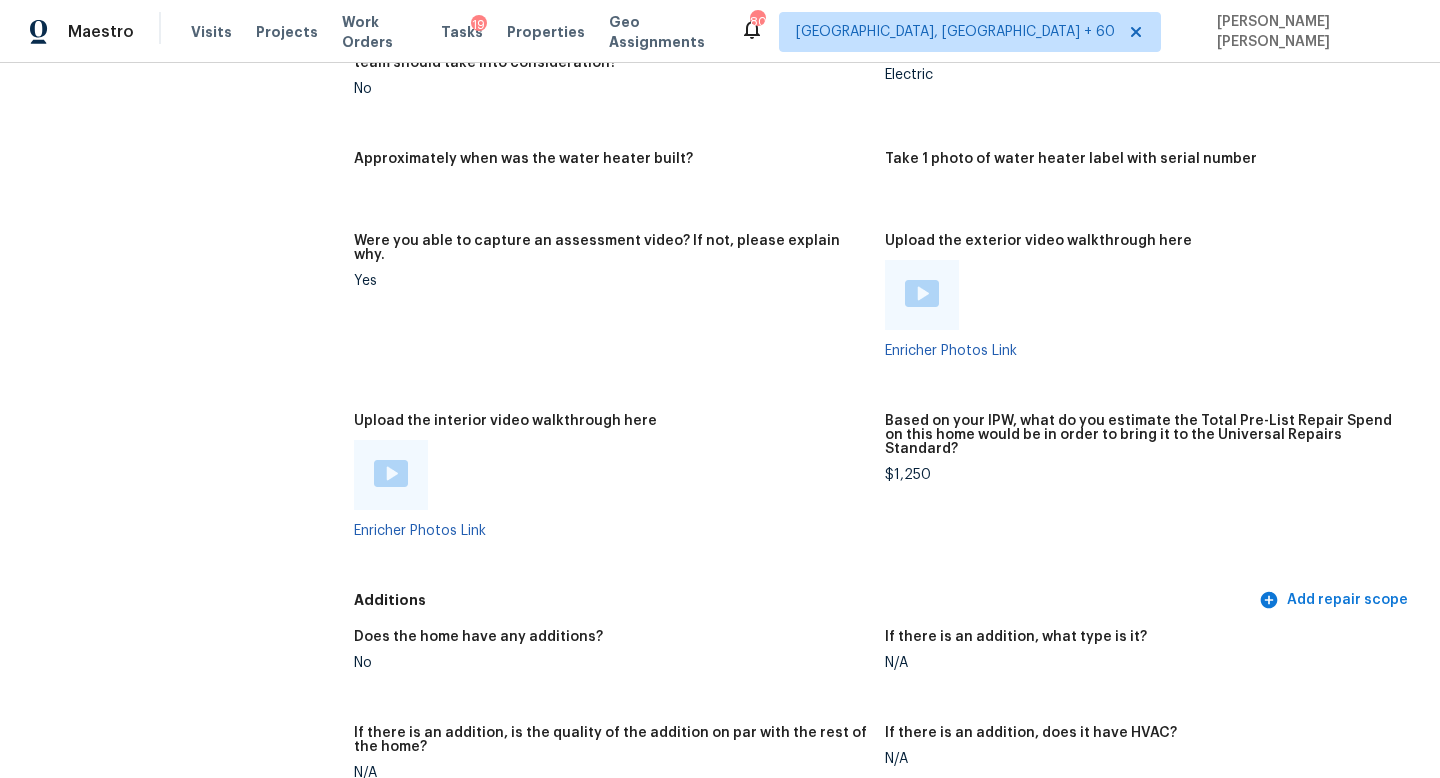 click at bounding box center [391, 473] 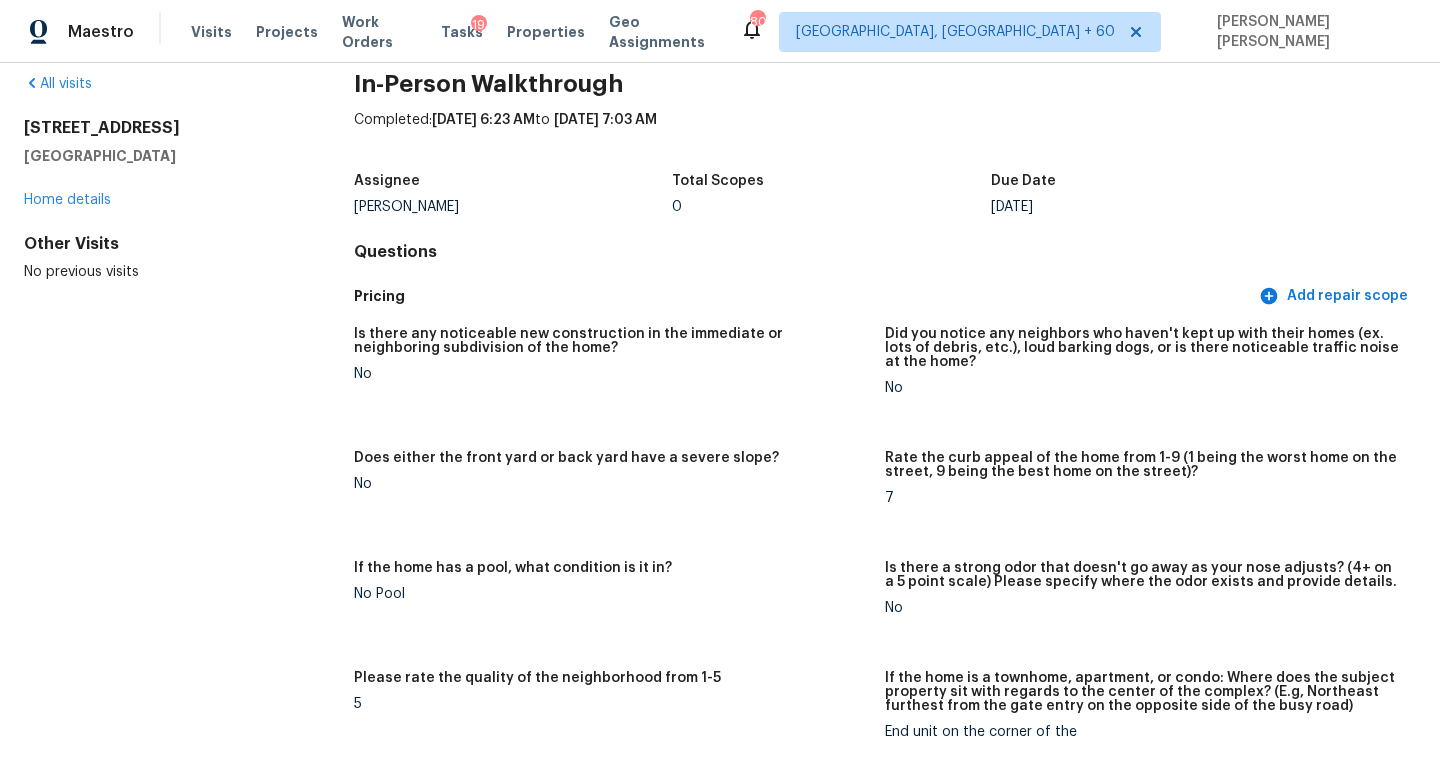 scroll, scrollTop: 30, scrollLeft: 0, axis: vertical 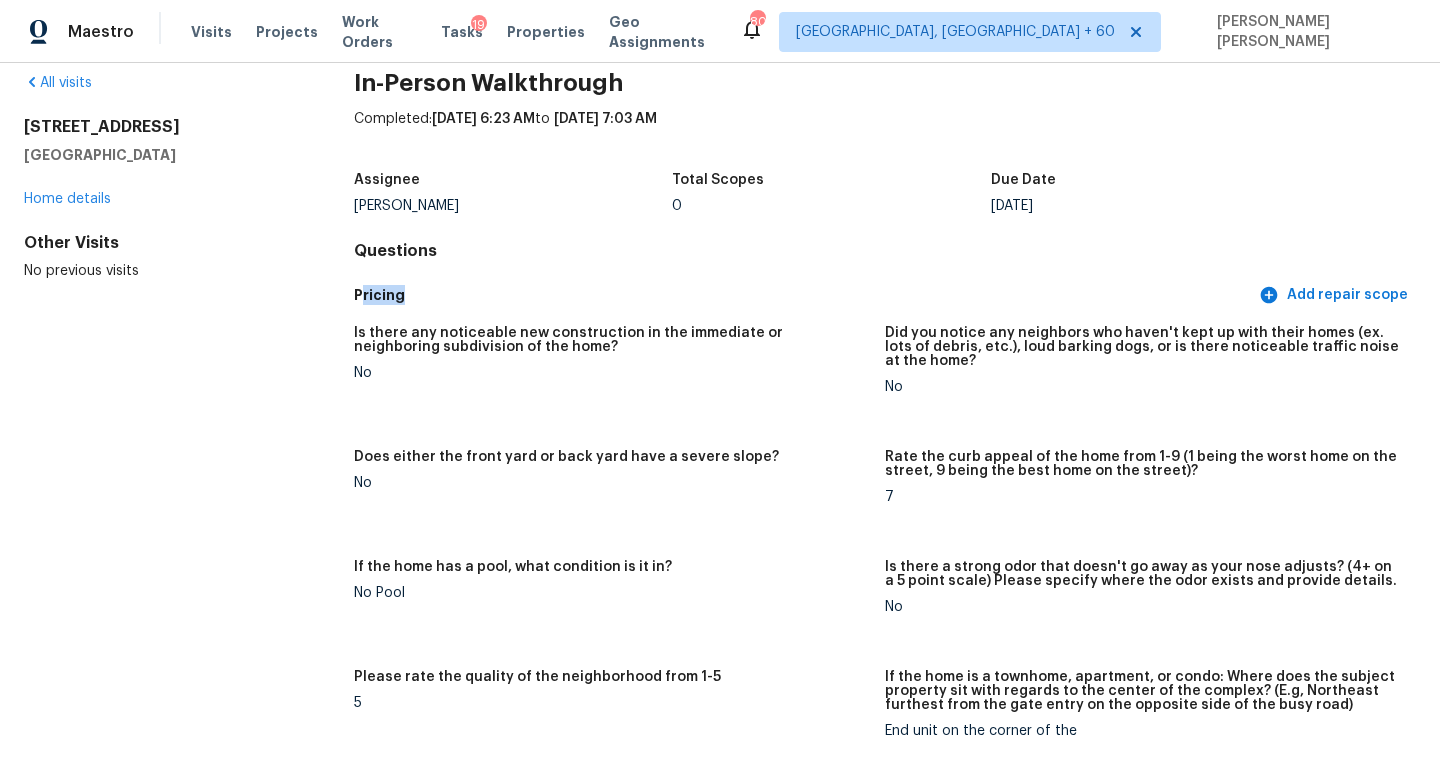 click on "Pricing Add repair scope" at bounding box center [885, 295] 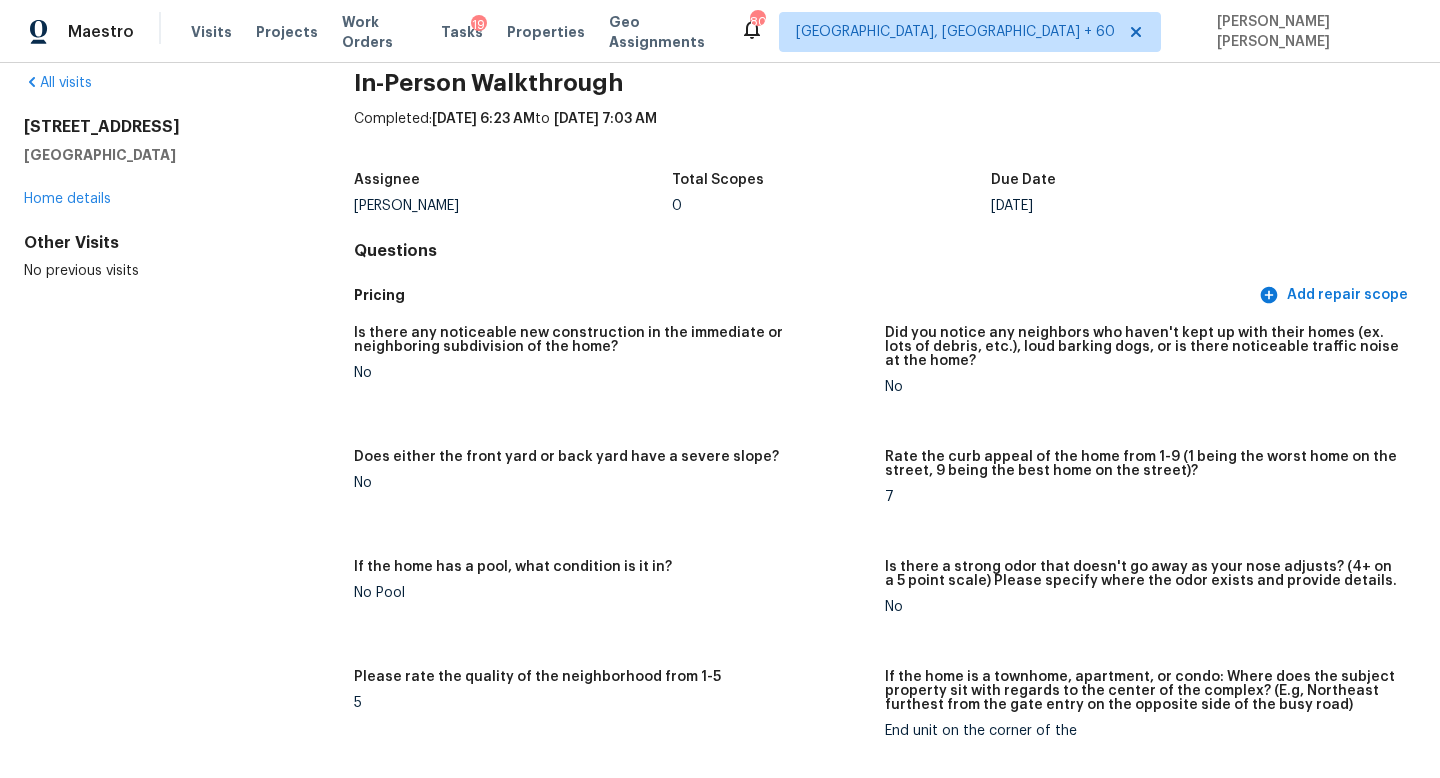 scroll, scrollTop: 1051, scrollLeft: 0, axis: vertical 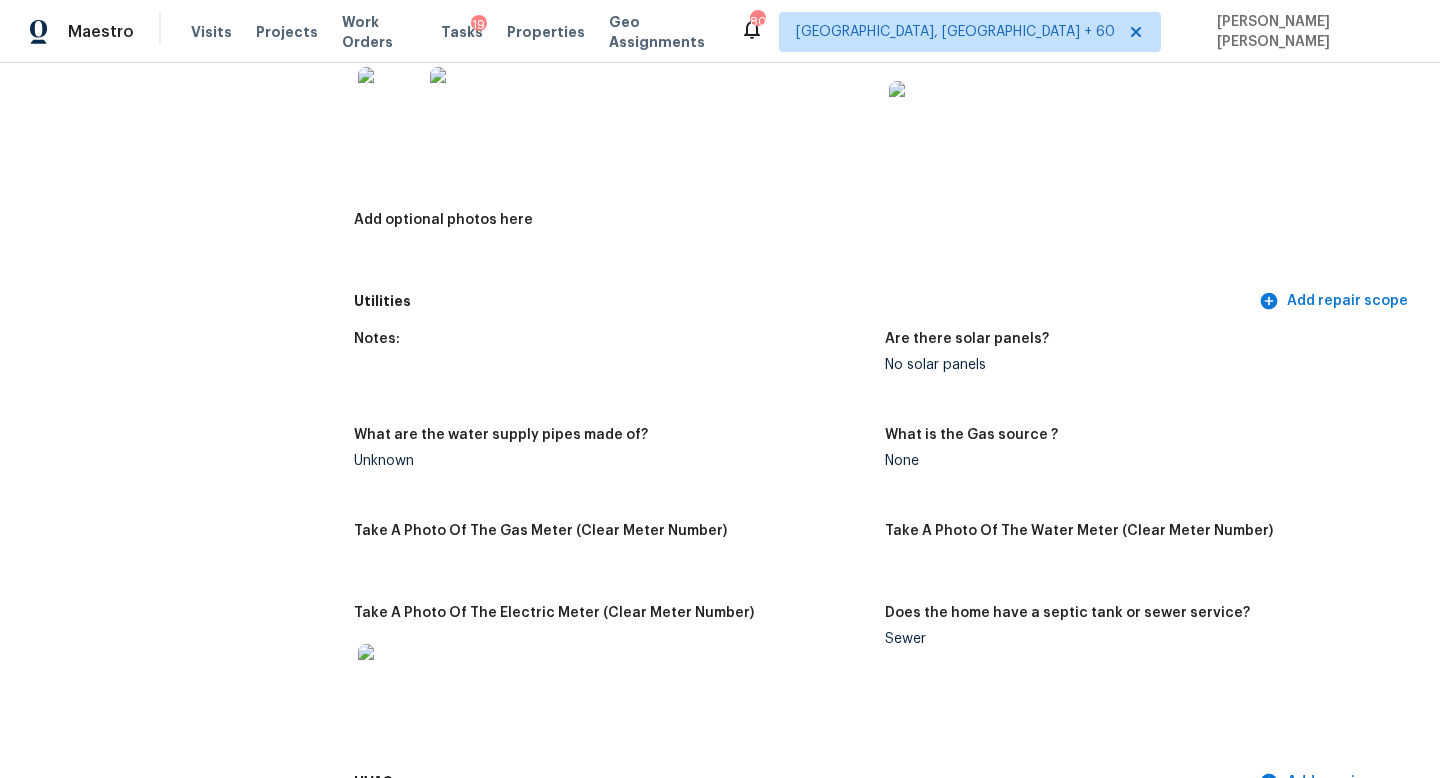 click on "All visits 8162 Sturbridge Ct Weeki Wachee, FL 34613 Home details Other Visits No previous visits" at bounding box center [157, 1394] 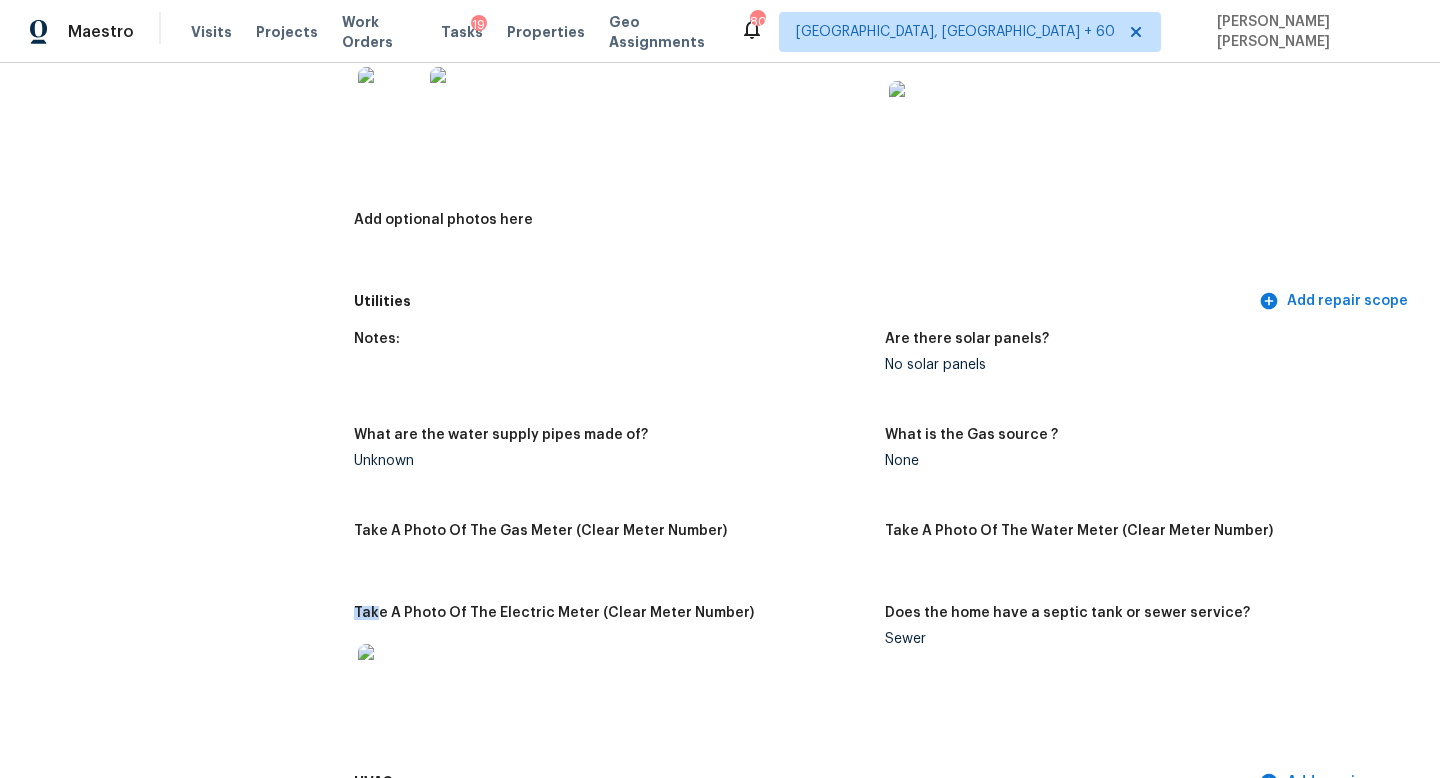 click on "Notes: Are there solar panels? No solar panels What are the water supply pipes made of? Unknown What is the Gas source ? None Take A Photo Of The Gas Meter (Clear Meter Number) Take A Photo Of The Water Meter (Clear Meter Number) Take A Photo Of The Electric Meter (Clear Meter Number) Does the home have a septic tank or sewer service? Sewer" at bounding box center [885, 542] 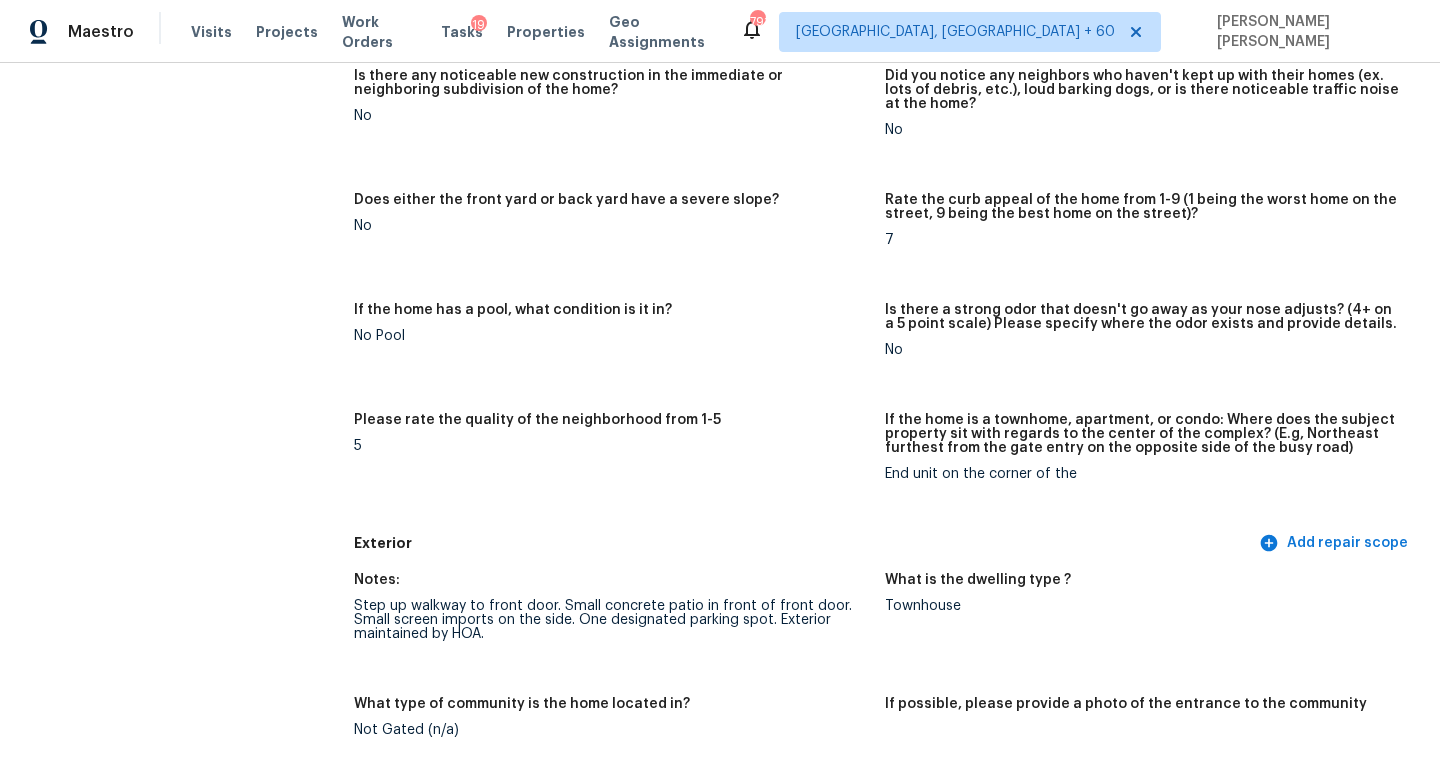 scroll, scrollTop: 695, scrollLeft: 0, axis: vertical 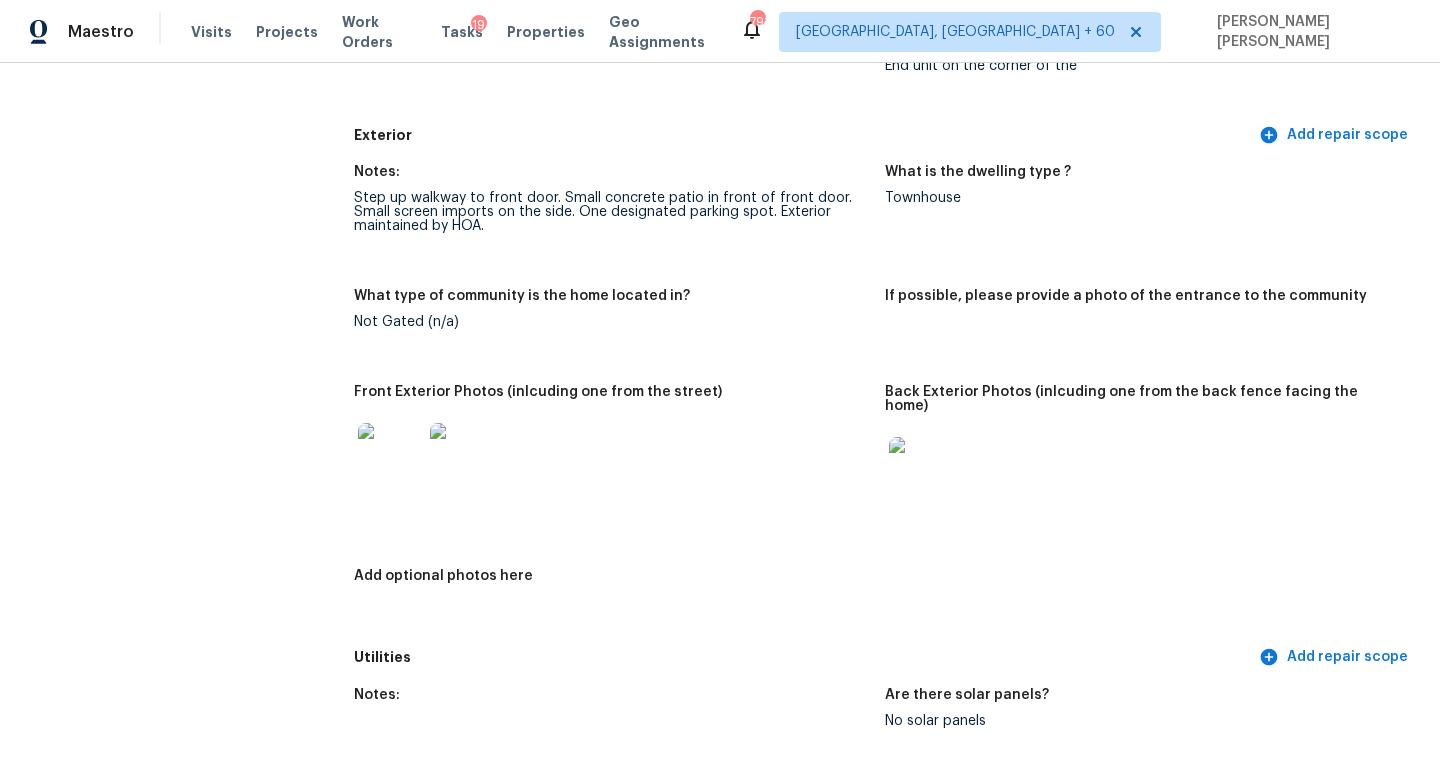 click at bounding box center [390, 455] 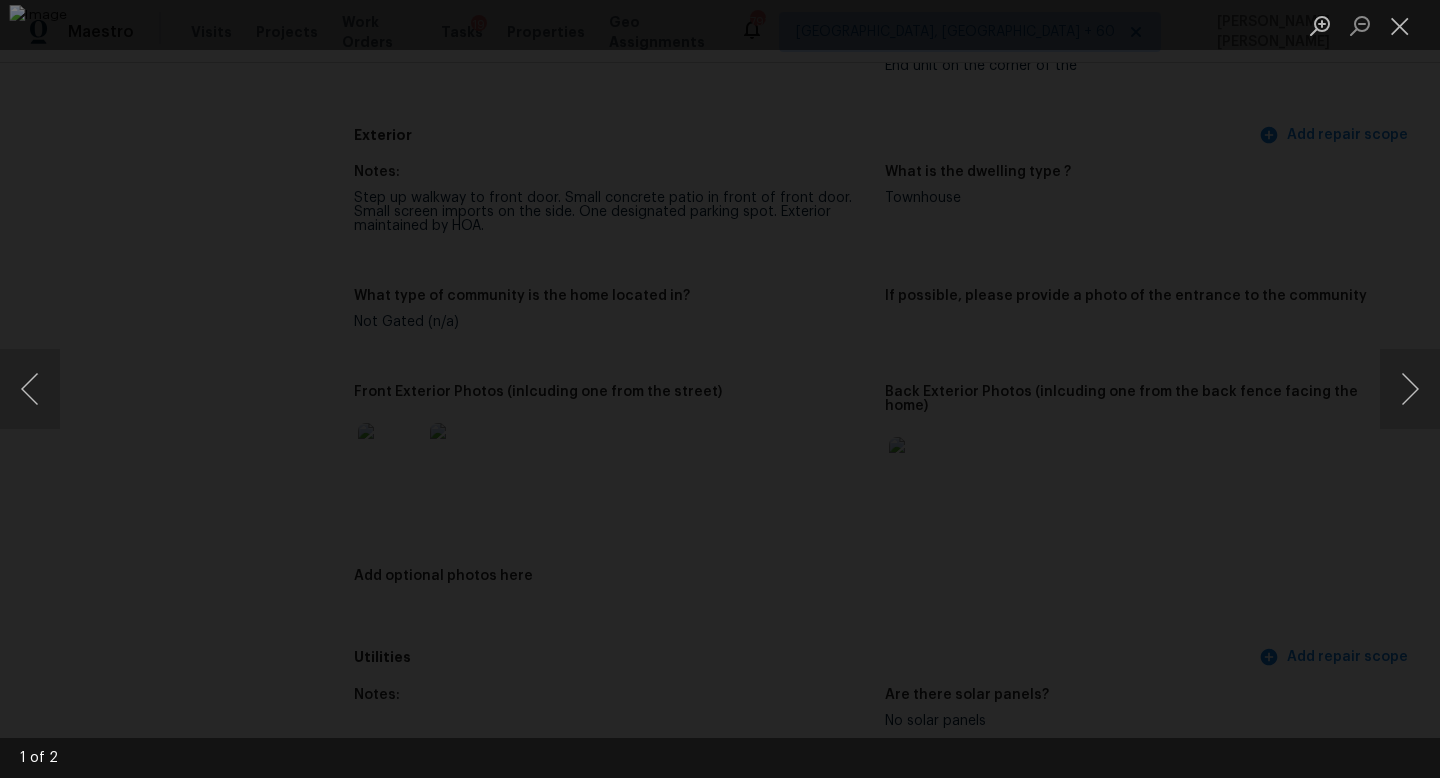 click at bounding box center (719, 389) 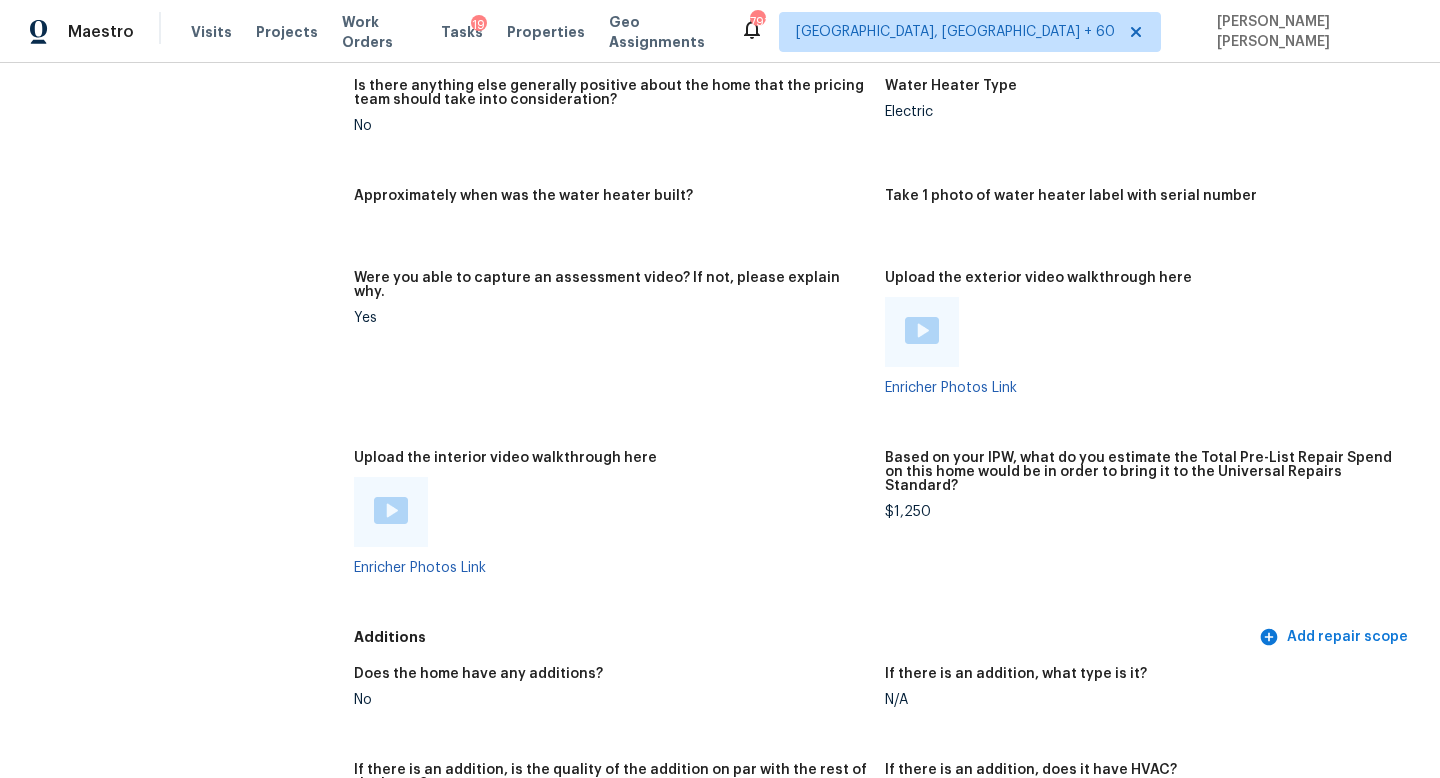 scroll, scrollTop: 3564, scrollLeft: 0, axis: vertical 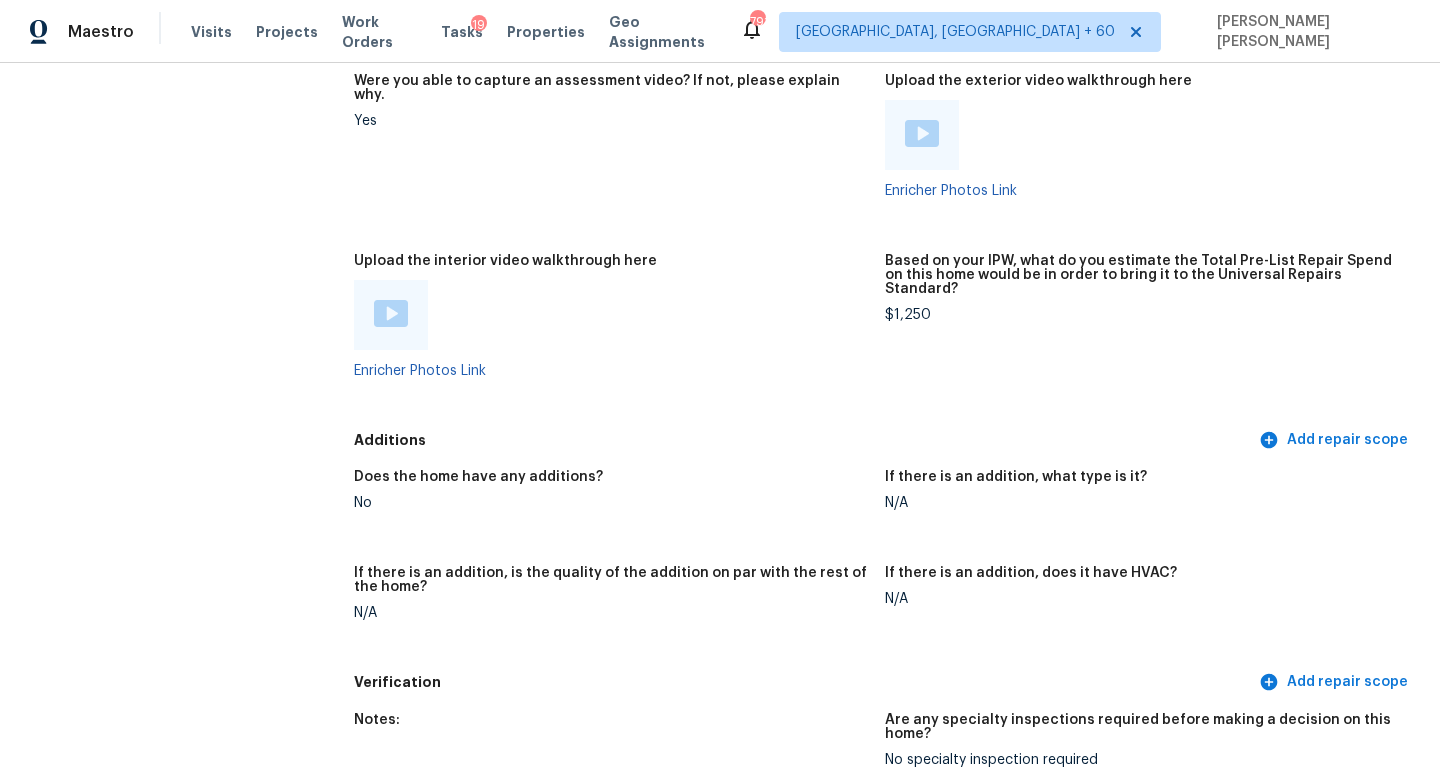click on "All visits 8162 Sturbridge Ct Weeki Wachee, FL 34613 Home details Other Visits No previous visits" at bounding box center (157, -1119) 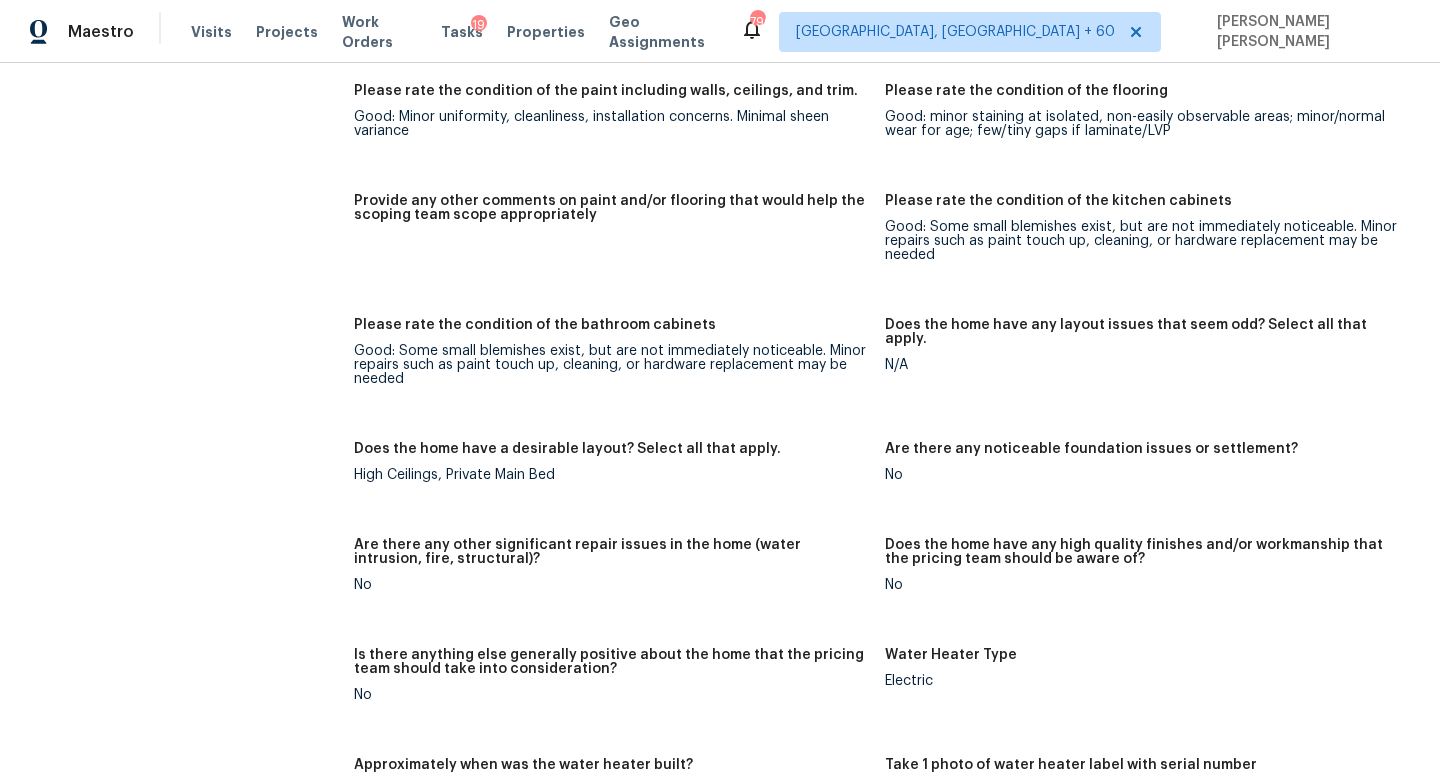click on "Visits Projects Work Orders Tasks 19 Properties Geo Assignments" at bounding box center [465, 32] 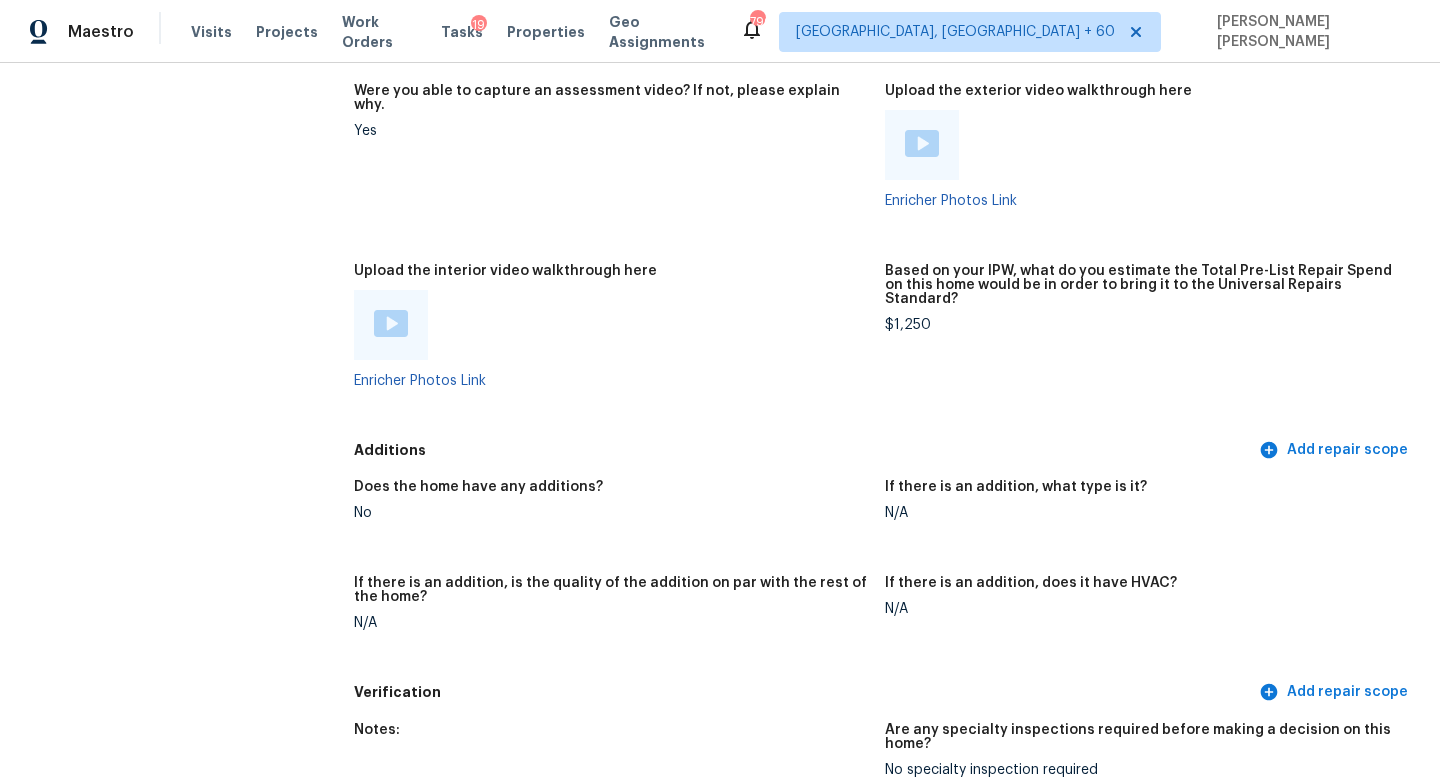 drag, startPoint x: 229, startPoint y: 59, endPoint x: 217, endPoint y: 53, distance: 13.416408 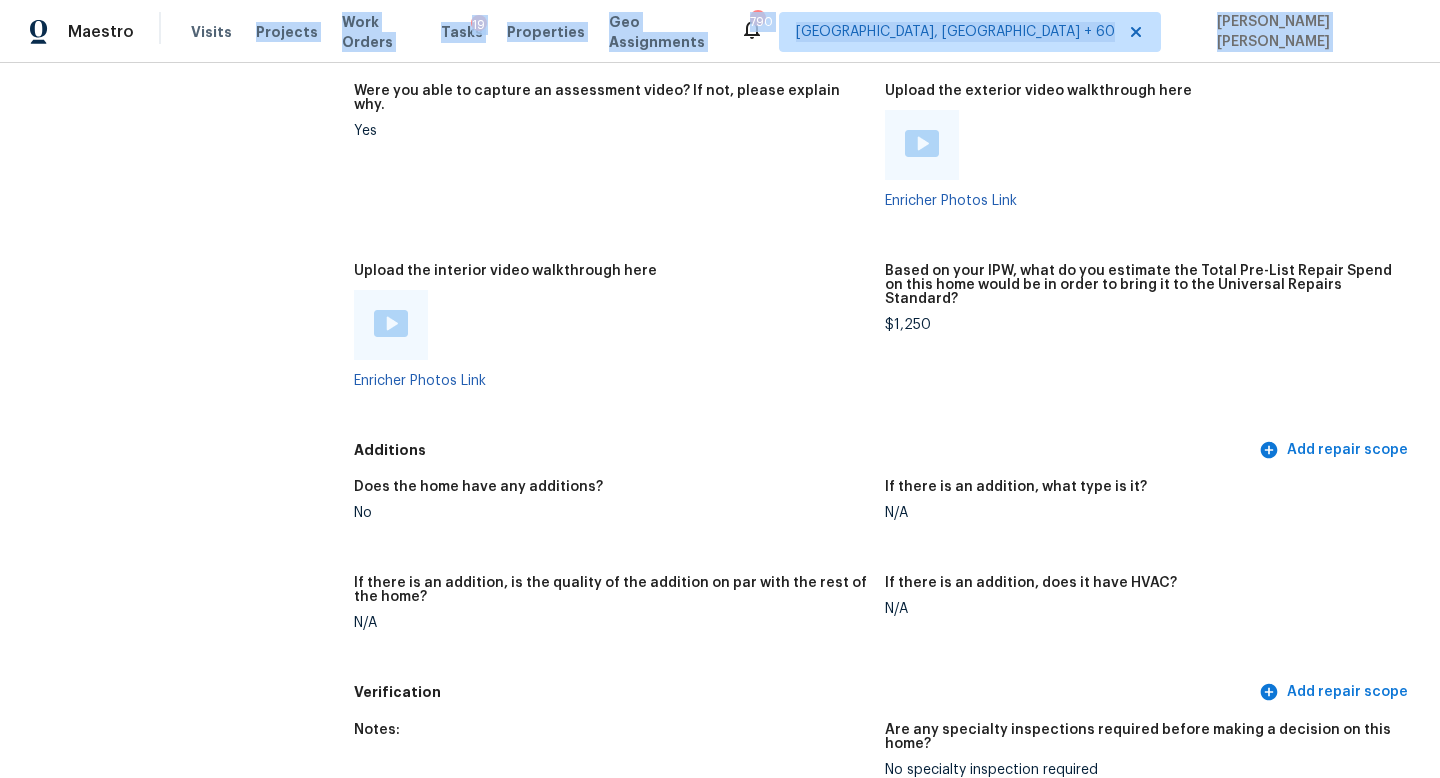 scroll, scrollTop: 3552, scrollLeft: 0, axis: vertical 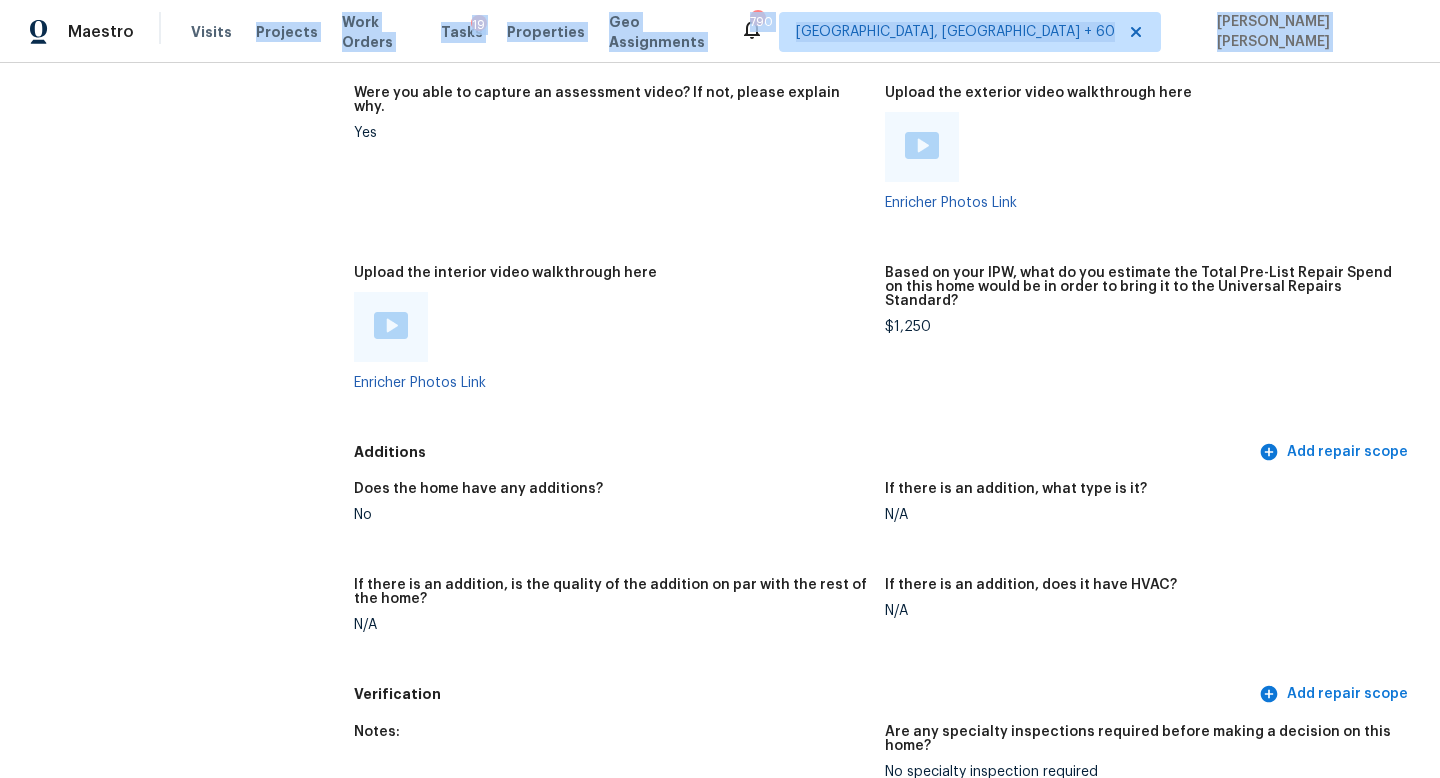 drag, startPoint x: 217, startPoint y: 53, endPoint x: 272, endPoint y: 190, distance: 147.62791 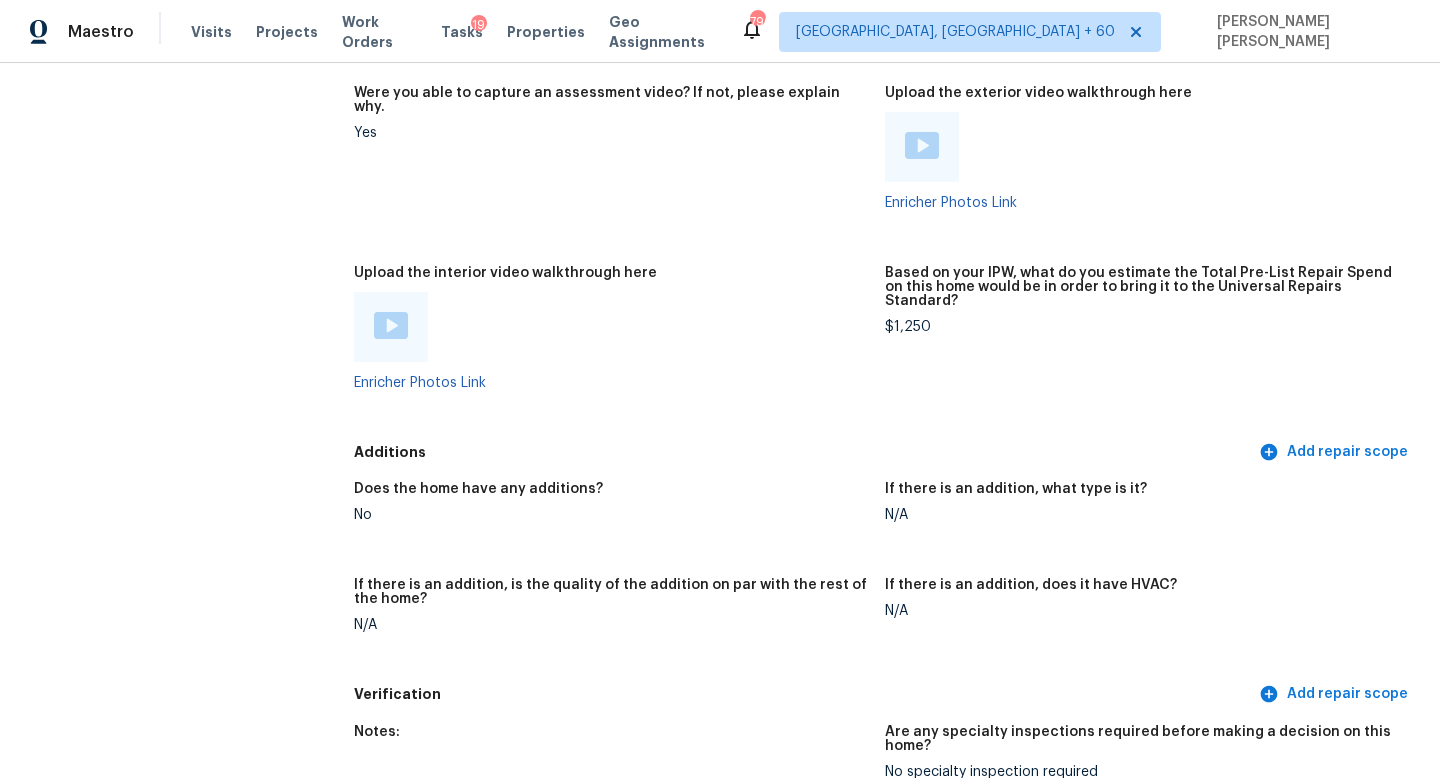 click at bounding box center (611, 327) 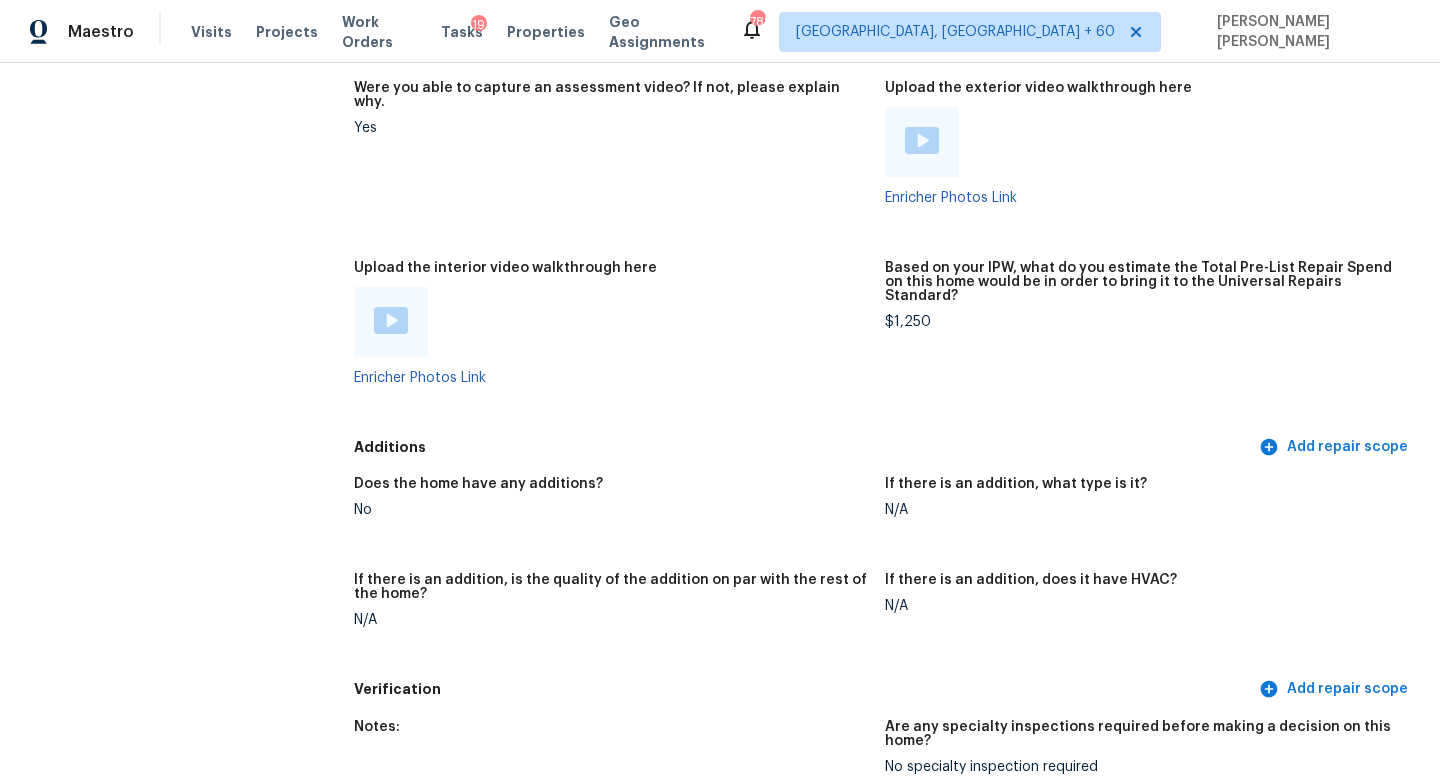 click on "All visits 8162 Sturbridge Ct Weeki Wachee, FL 34613 Home details Other Visits No previous visits" at bounding box center [157, -1112] 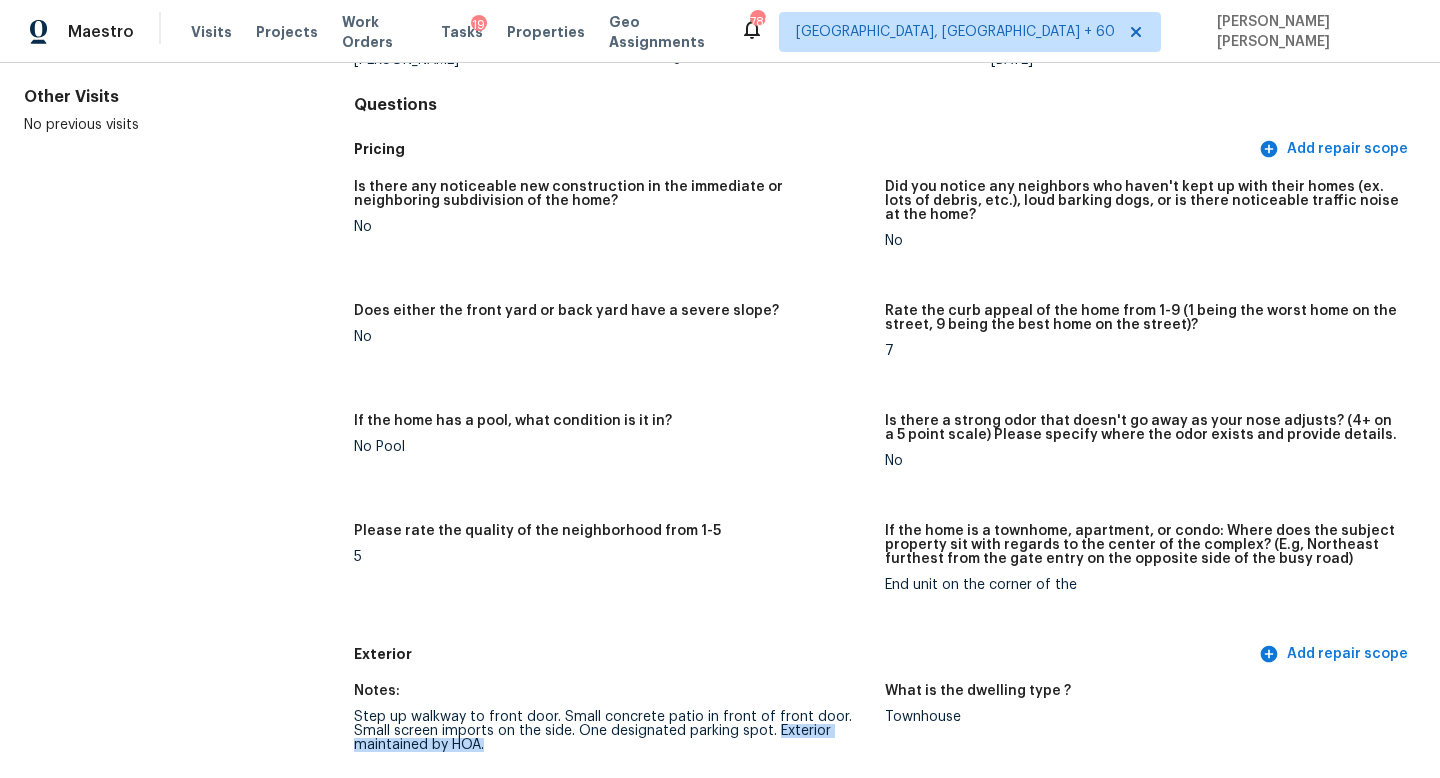 drag, startPoint x: 775, startPoint y: 730, endPoint x: 776, endPoint y: 746, distance: 16.03122 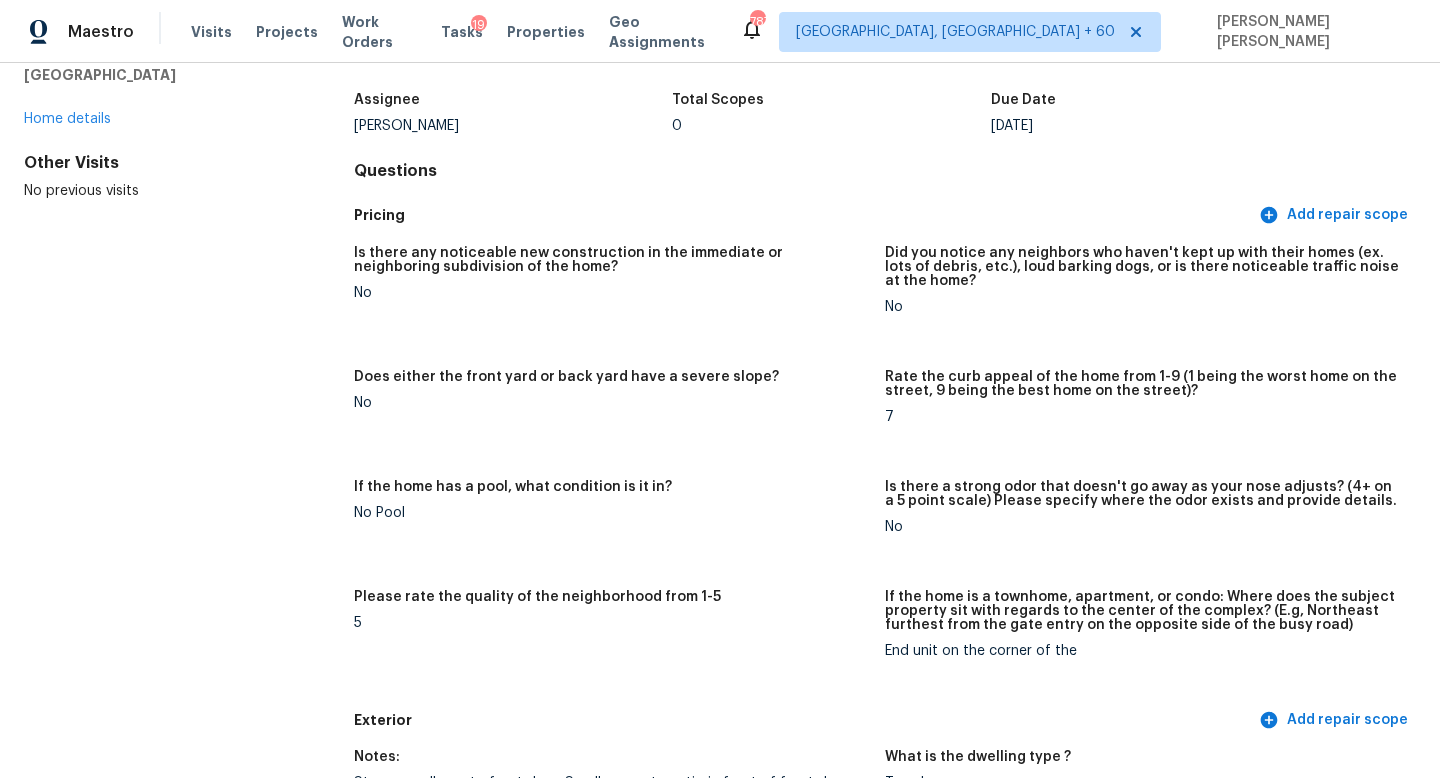scroll, scrollTop: 0, scrollLeft: 0, axis: both 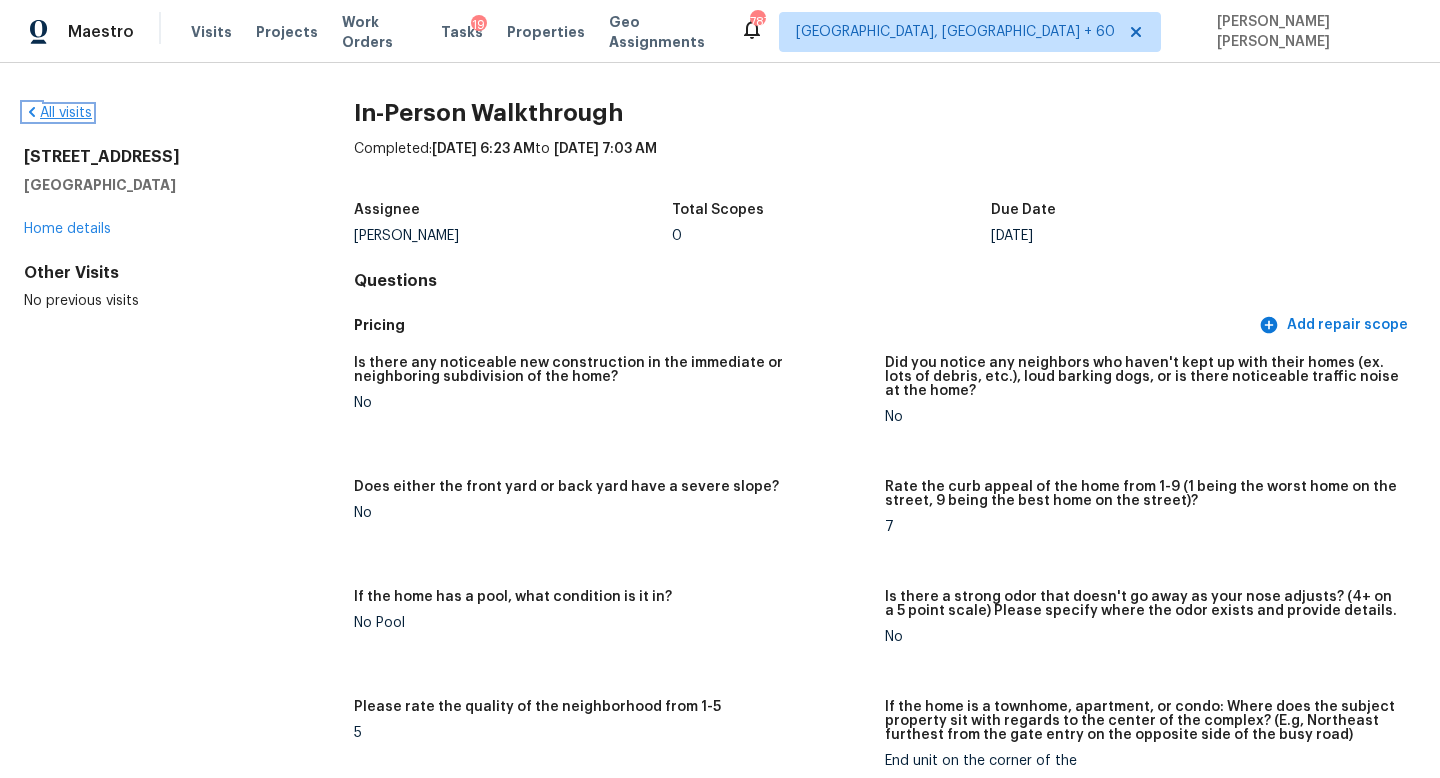 click on "All visits" at bounding box center (58, 113) 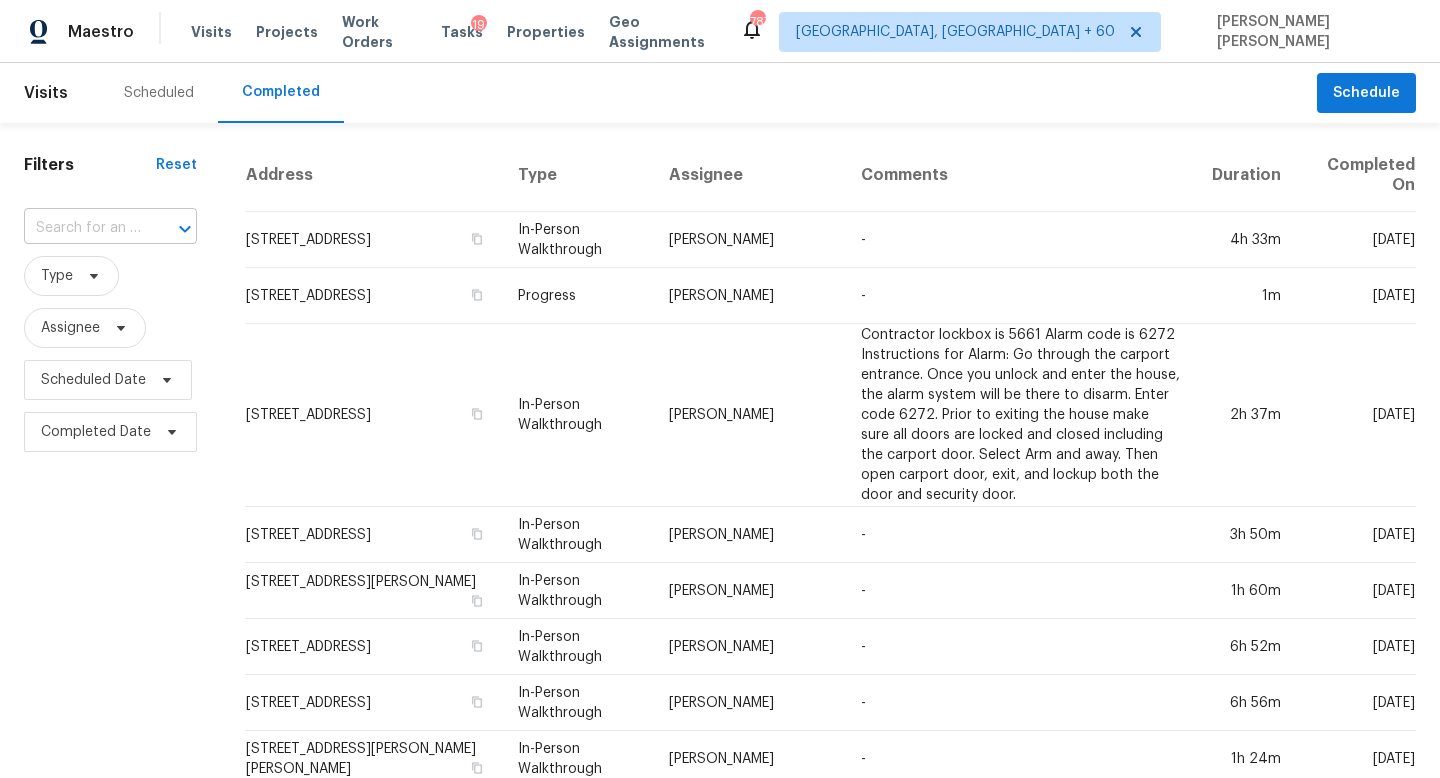 click at bounding box center [82, 228] 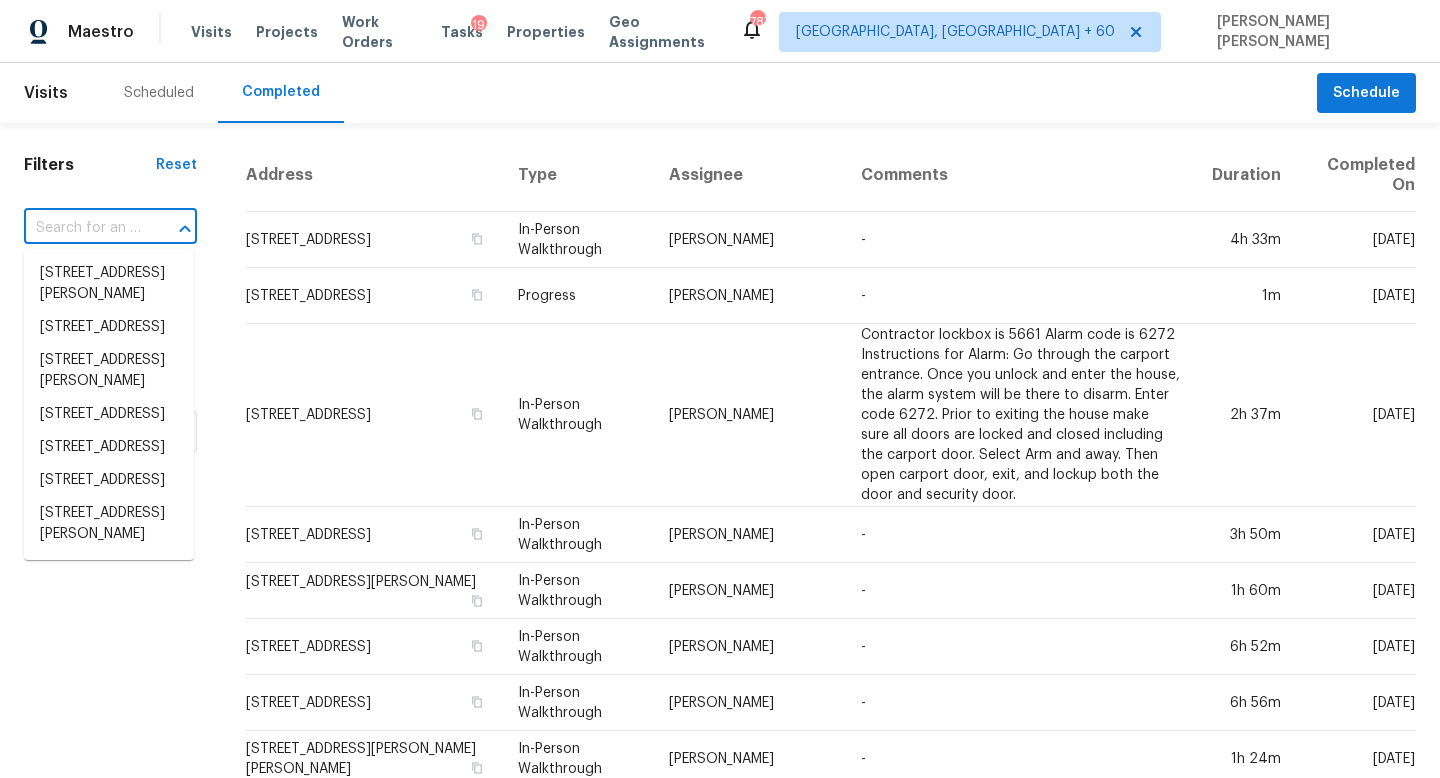 paste on "[STREET_ADDRESS][PERSON_NAME]" 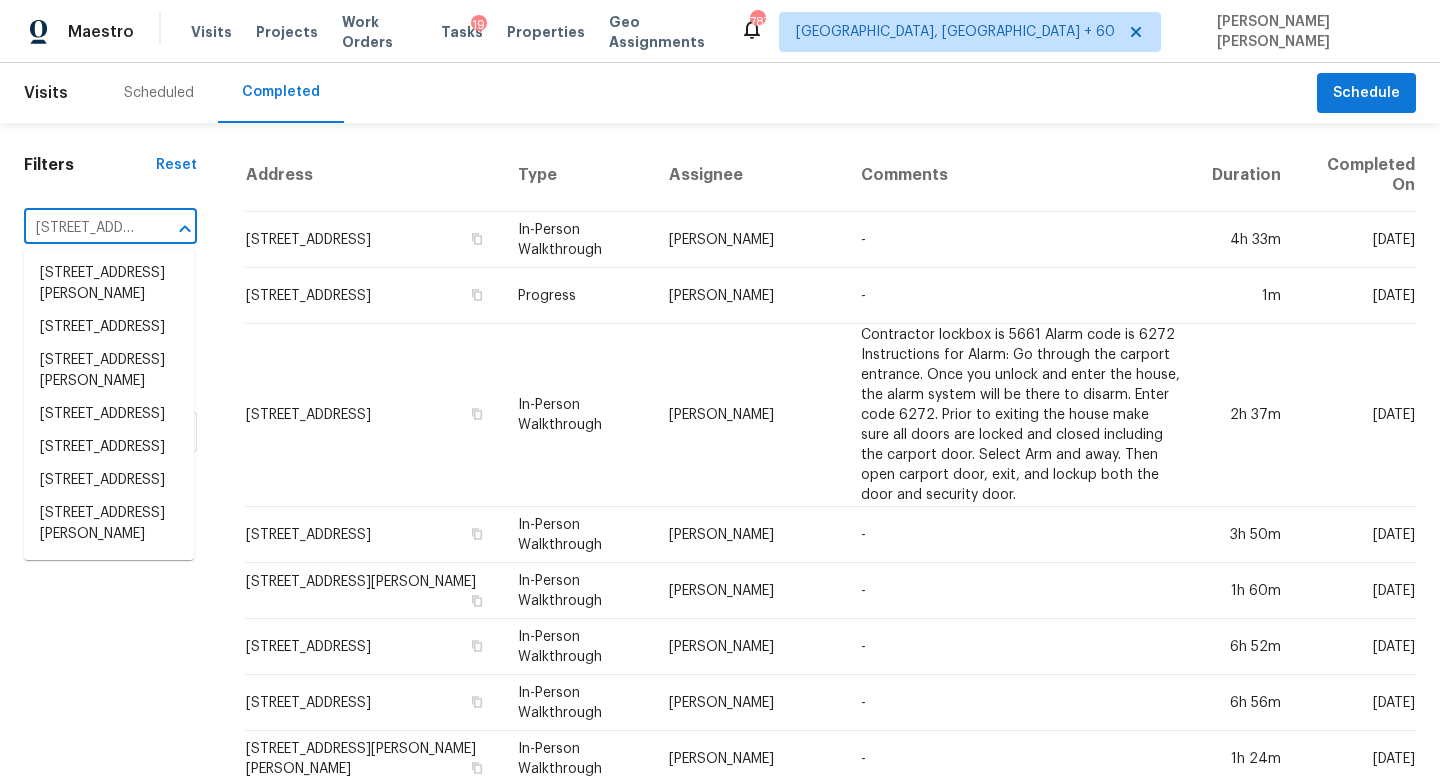 scroll, scrollTop: 0, scrollLeft: 201, axis: horizontal 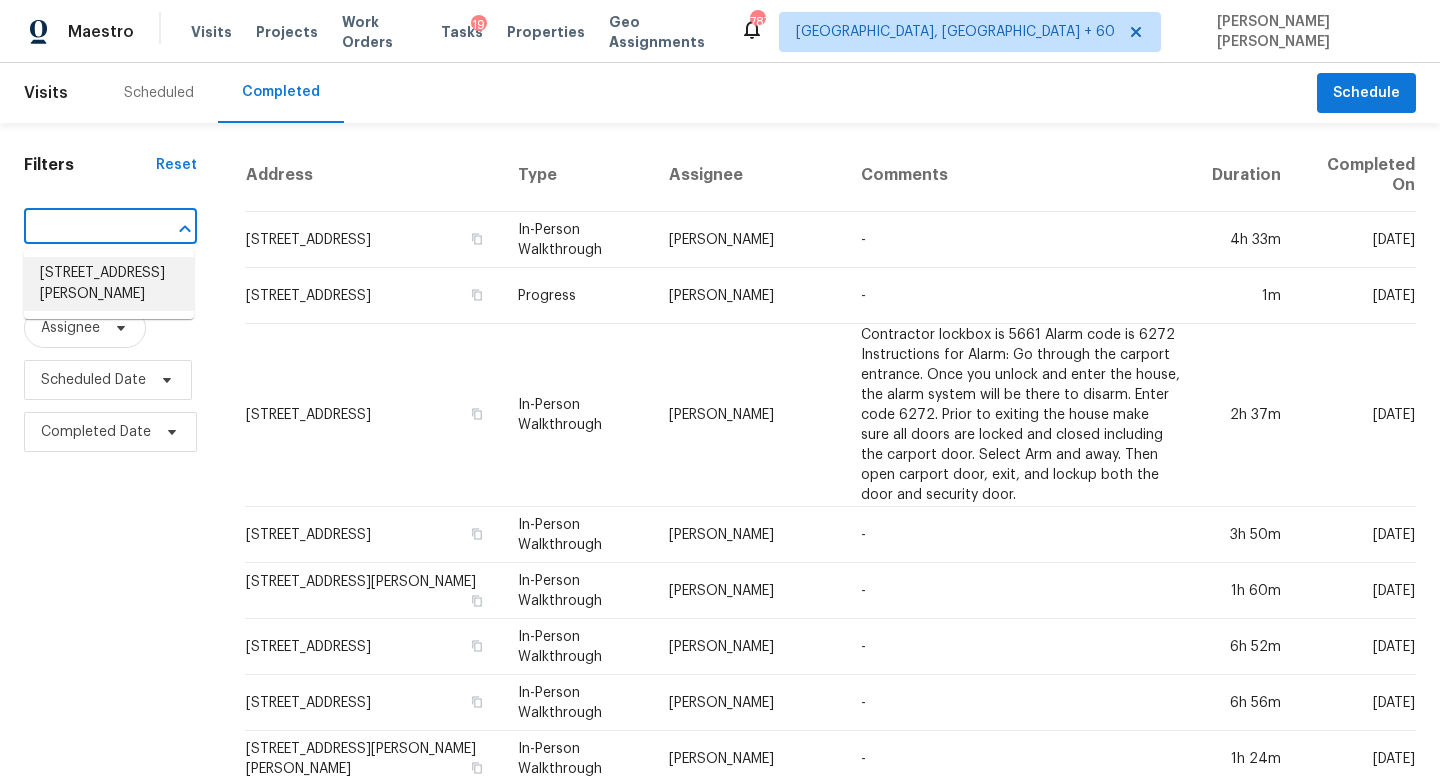 click on "[STREET_ADDRESS][PERSON_NAME]" at bounding box center (109, 284) 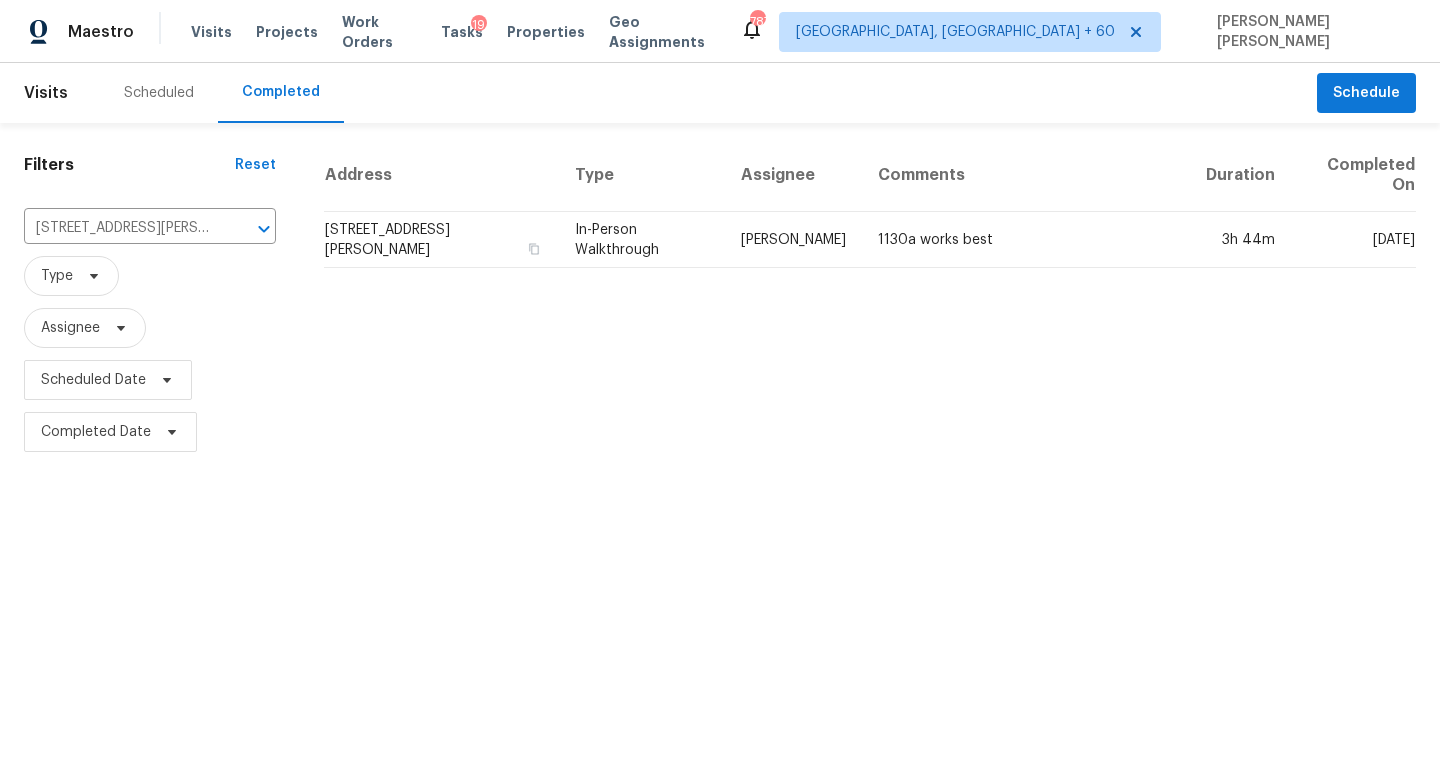 click on "Address Type Assignee Comments Duration Completed On 11550 Biddeford Pl, New Port Richey, FL 34654 In-Person Walkthrough Mat Smith 1130a works best 3h 44m Fri, Jul 11" at bounding box center (870, 298) 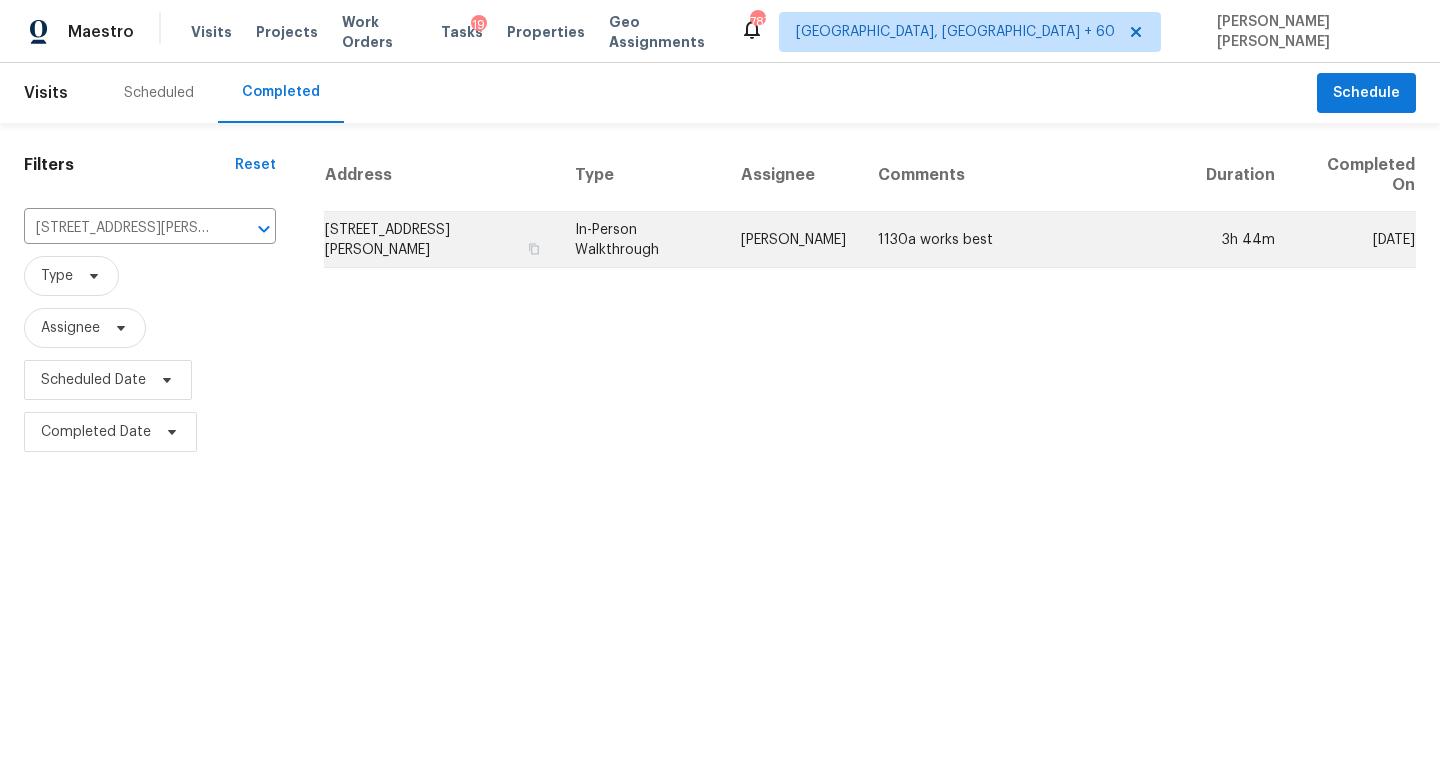 click on "1130a works best" at bounding box center (1026, 240) 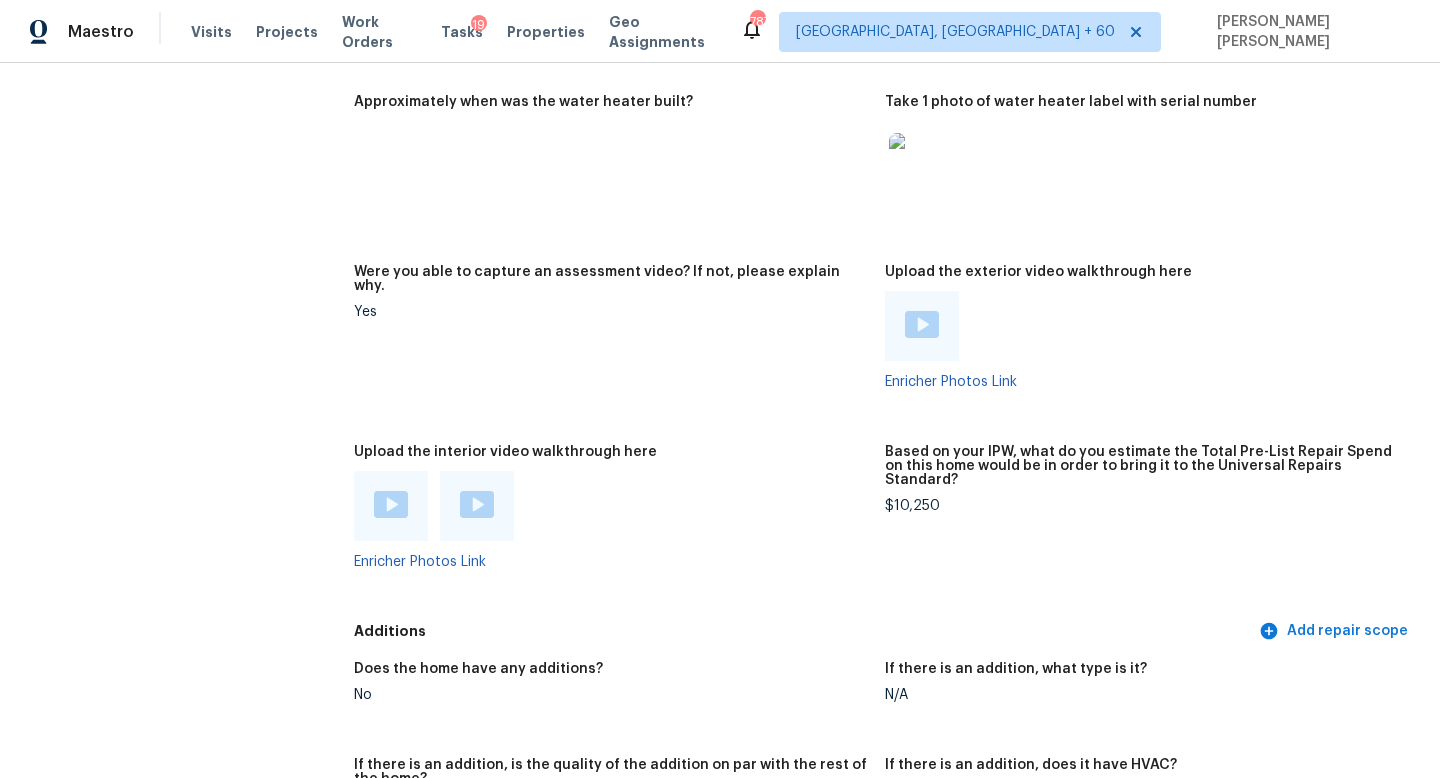 scroll, scrollTop: 4069, scrollLeft: 0, axis: vertical 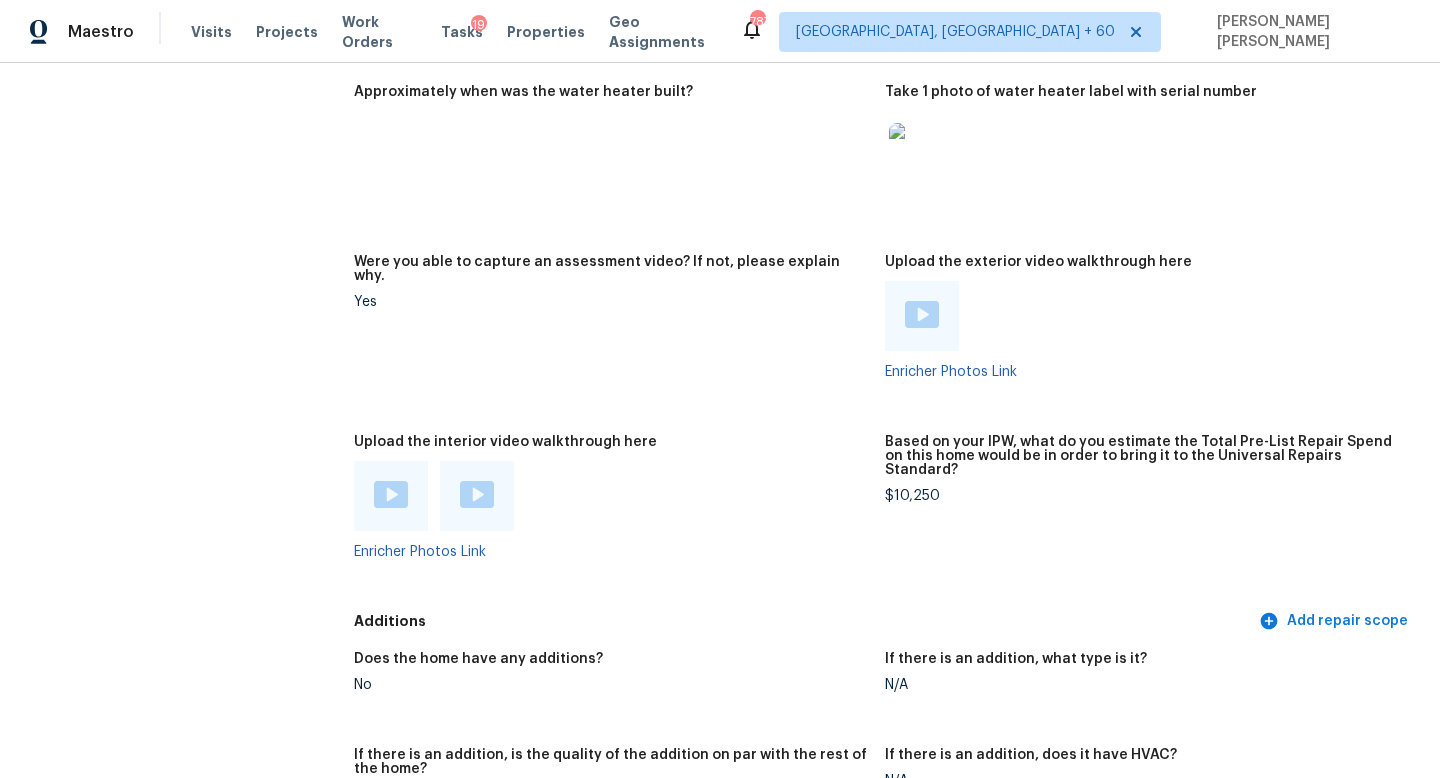 click at bounding box center (391, 496) 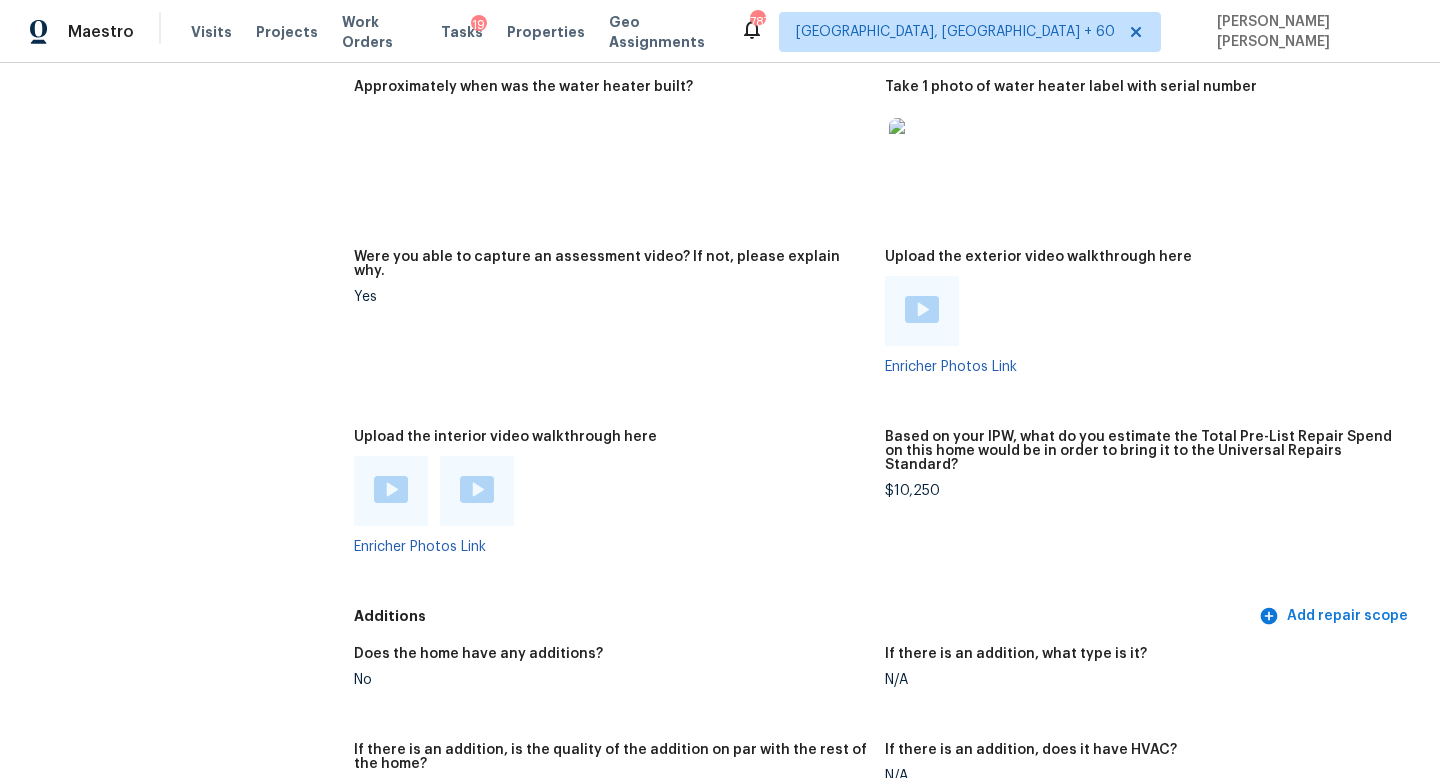 click on "Were you able to capture an assessment video? If not, please explain why." at bounding box center [611, 264] 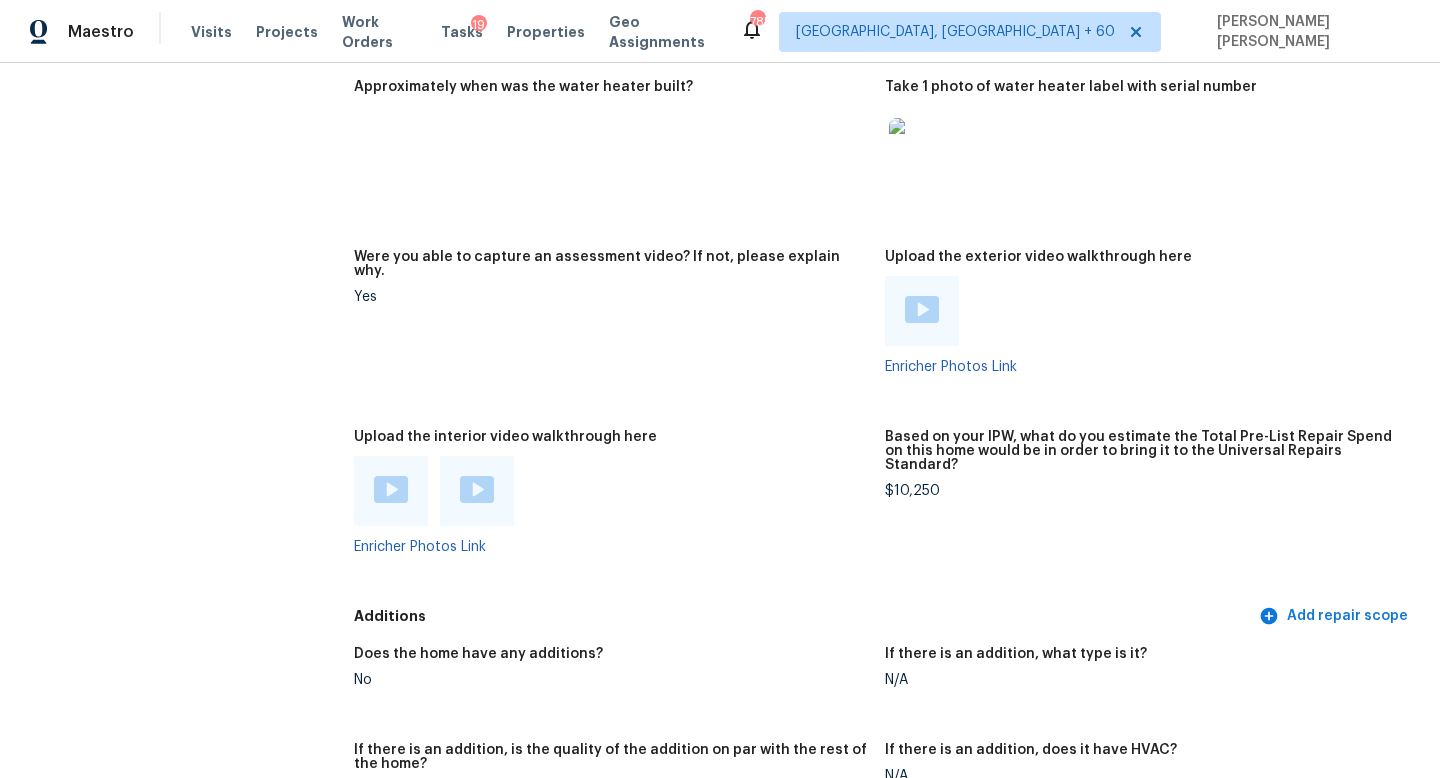 click on "All visits 11550 Biddeford Pl New Port Richey, FL 34654 Home details Other Visits No previous visits" at bounding box center (157, -1051) 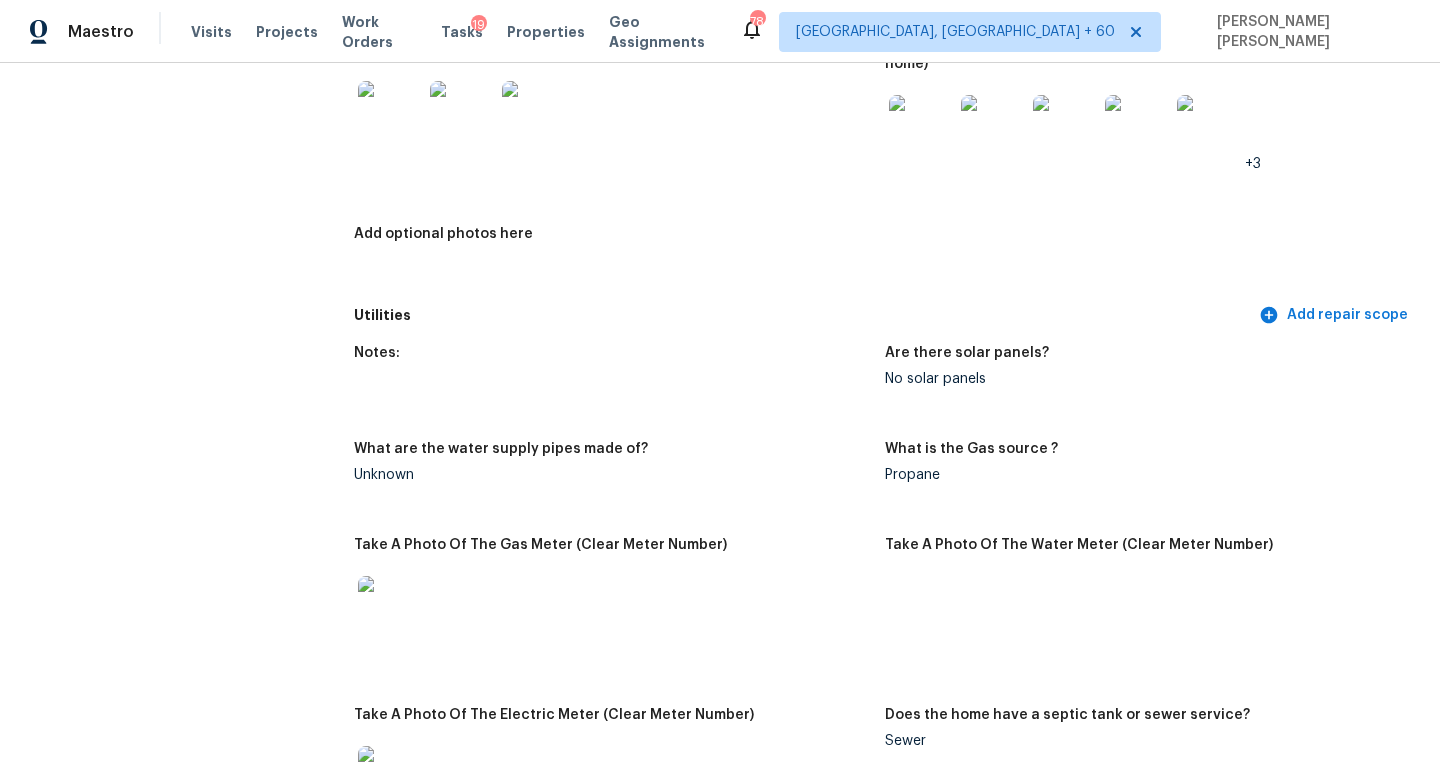 click on "Notes: Are there solar panels? No solar panels What are the water supply pipes made of? Unknown What is the Gas source ? Propane Take A Photo Of The Gas Meter (Clear Meter Number) Take A Photo Of The Water Meter (Clear Meter Number) Take A Photo Of The Electric Meter (Clear Meter Number) Does the home have a septic tank or sewer service? Sewer" at bounding box center [885, 600] 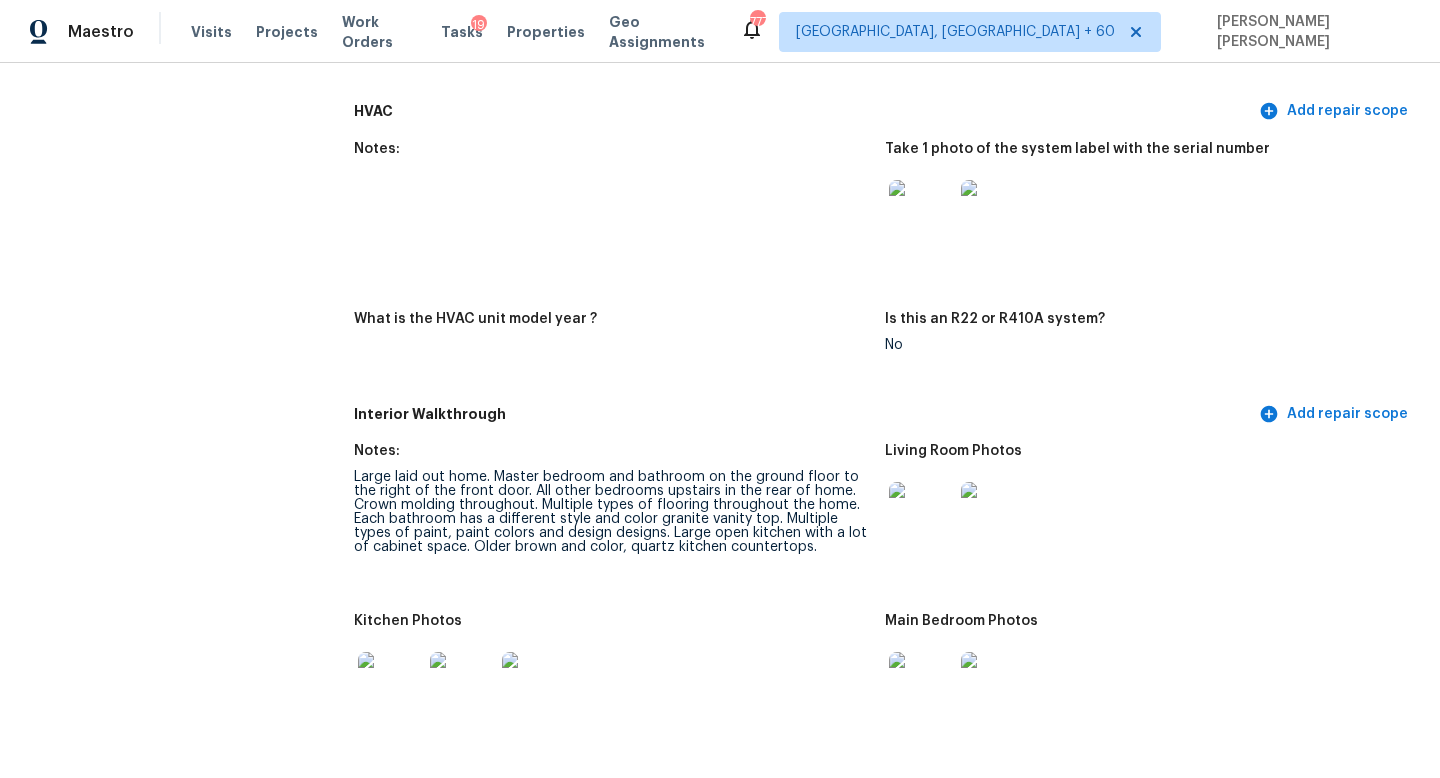 scroll, scrollTop: 176, scrollLeft: 0, axis: vertical 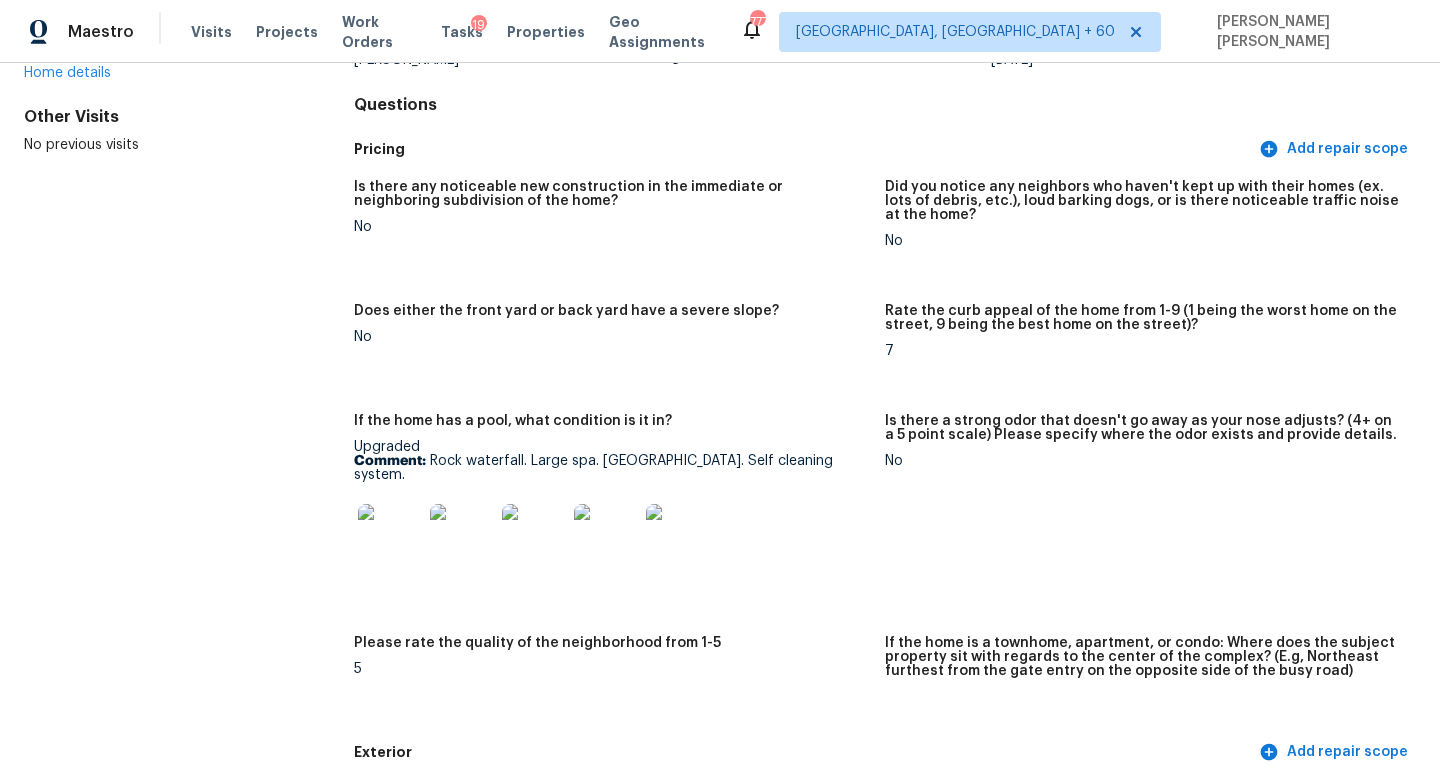 click at bounding box center [390, 536] 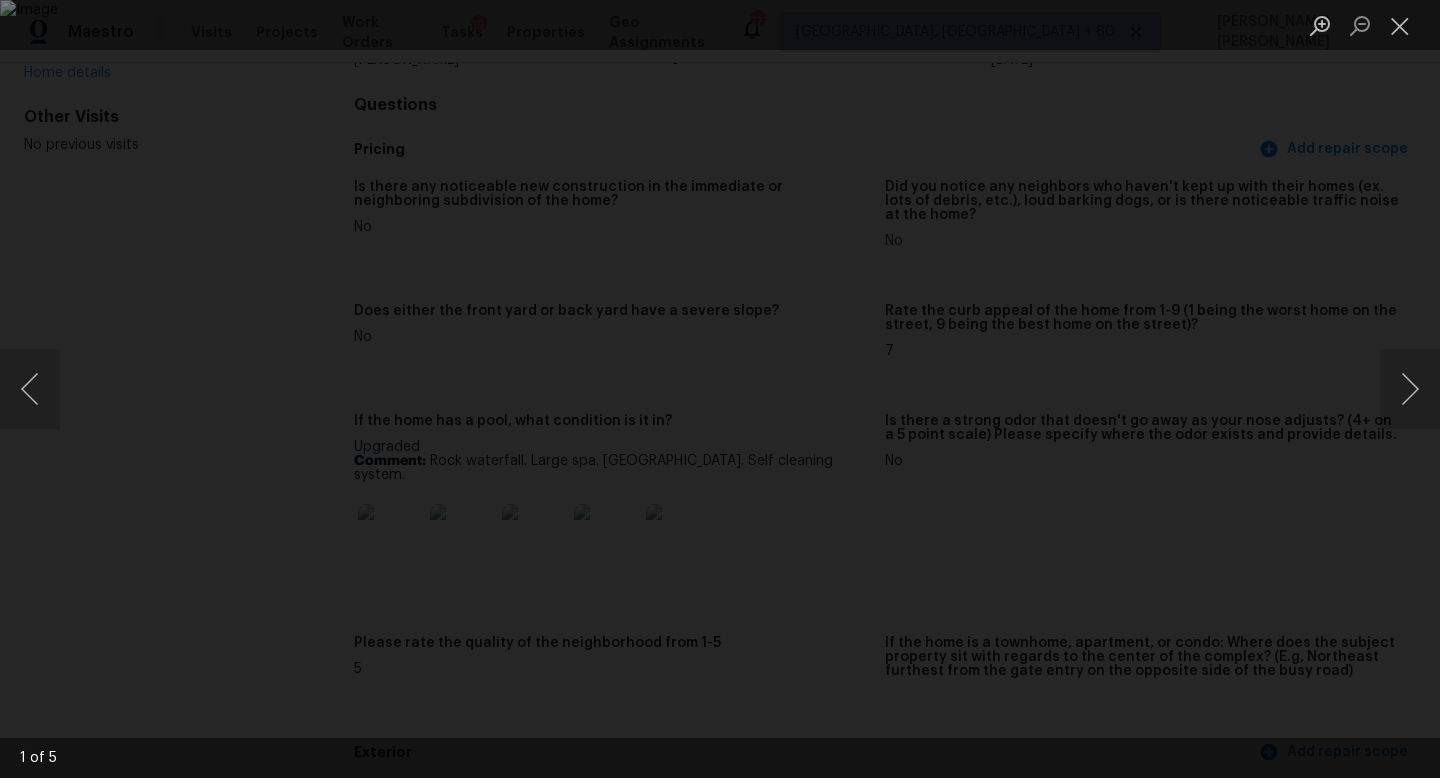 click at bounding box center (720, 389) 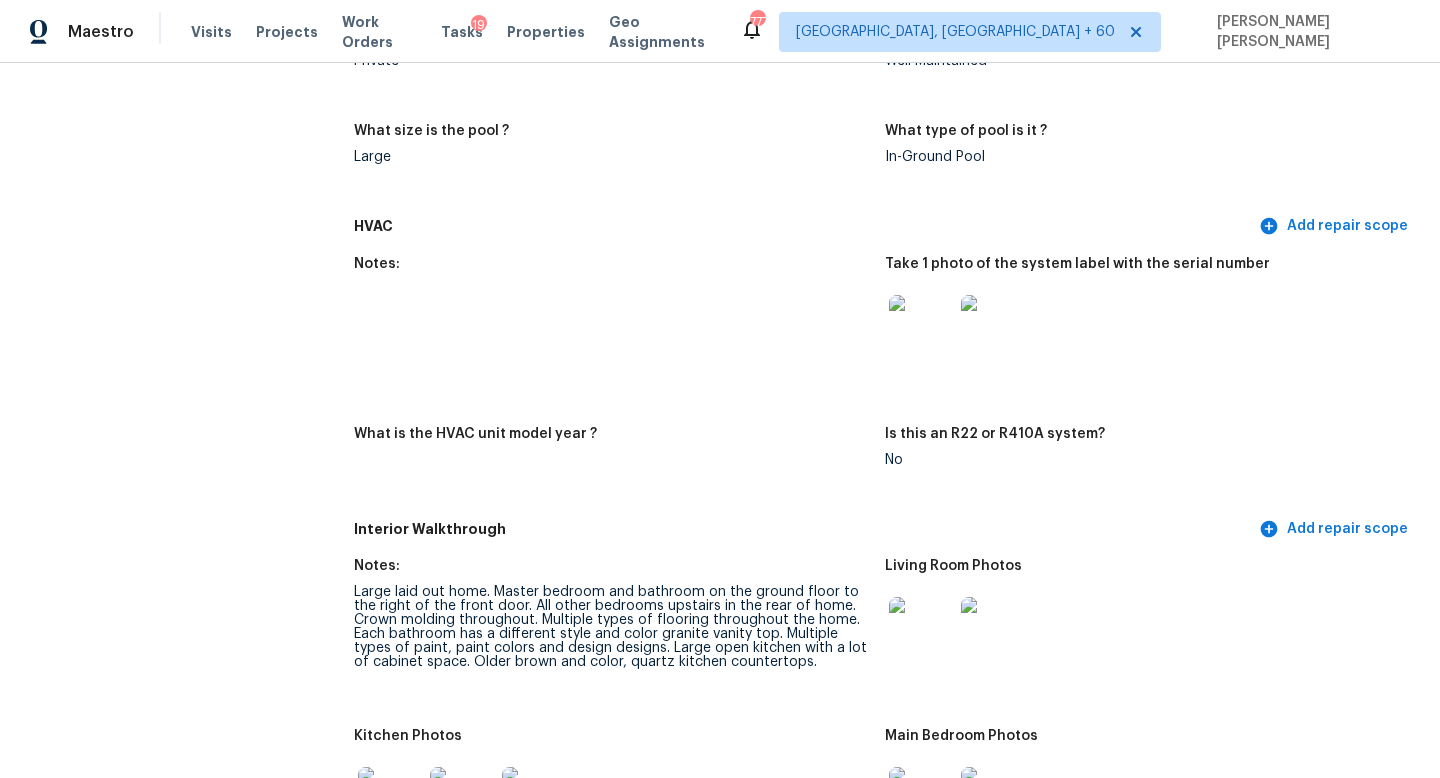 scroll, scrollTop: 2453, scrollLeft: 0, axis: vertical 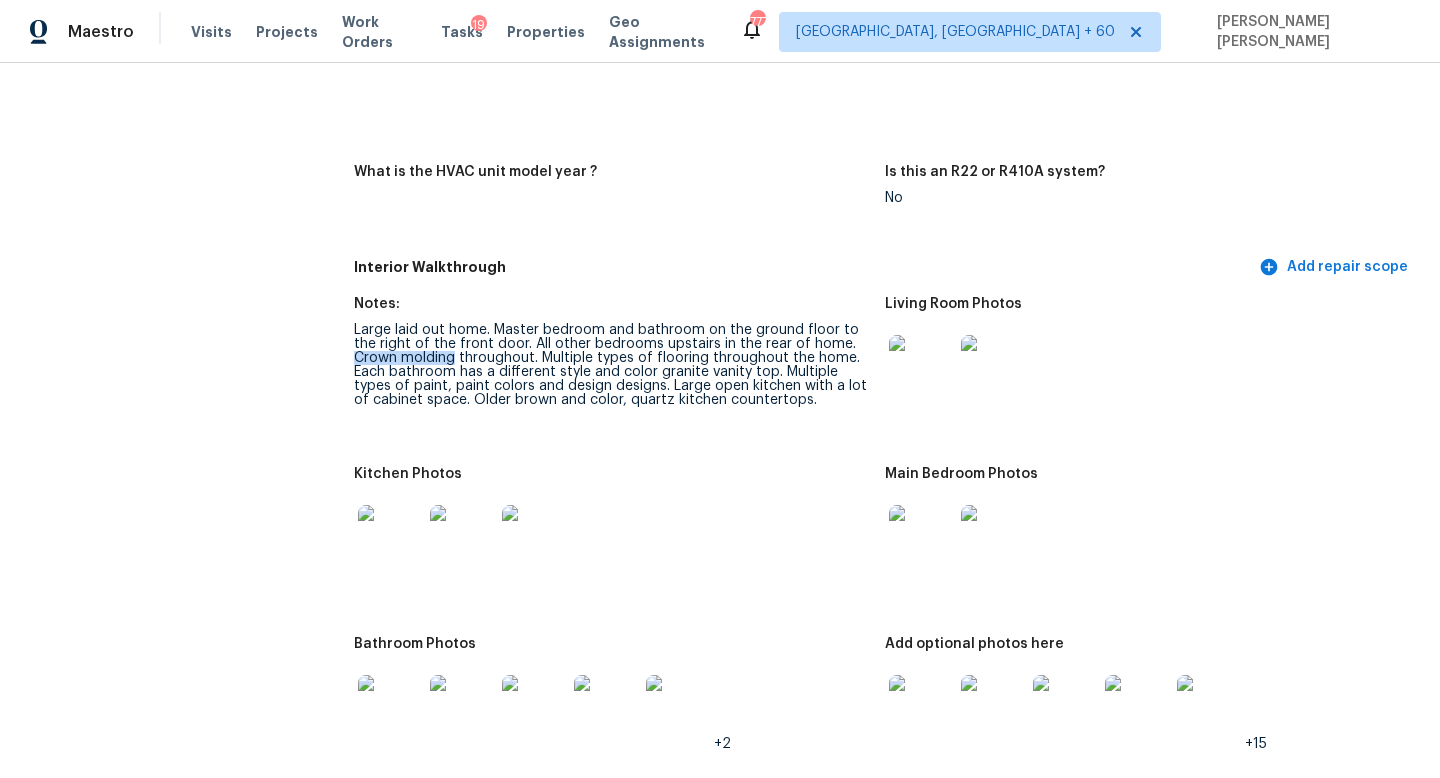 drag, startPoint x: 351, startPoint y: 323, endPoint x: 456, endPoint y: 334, distance: 105.574615 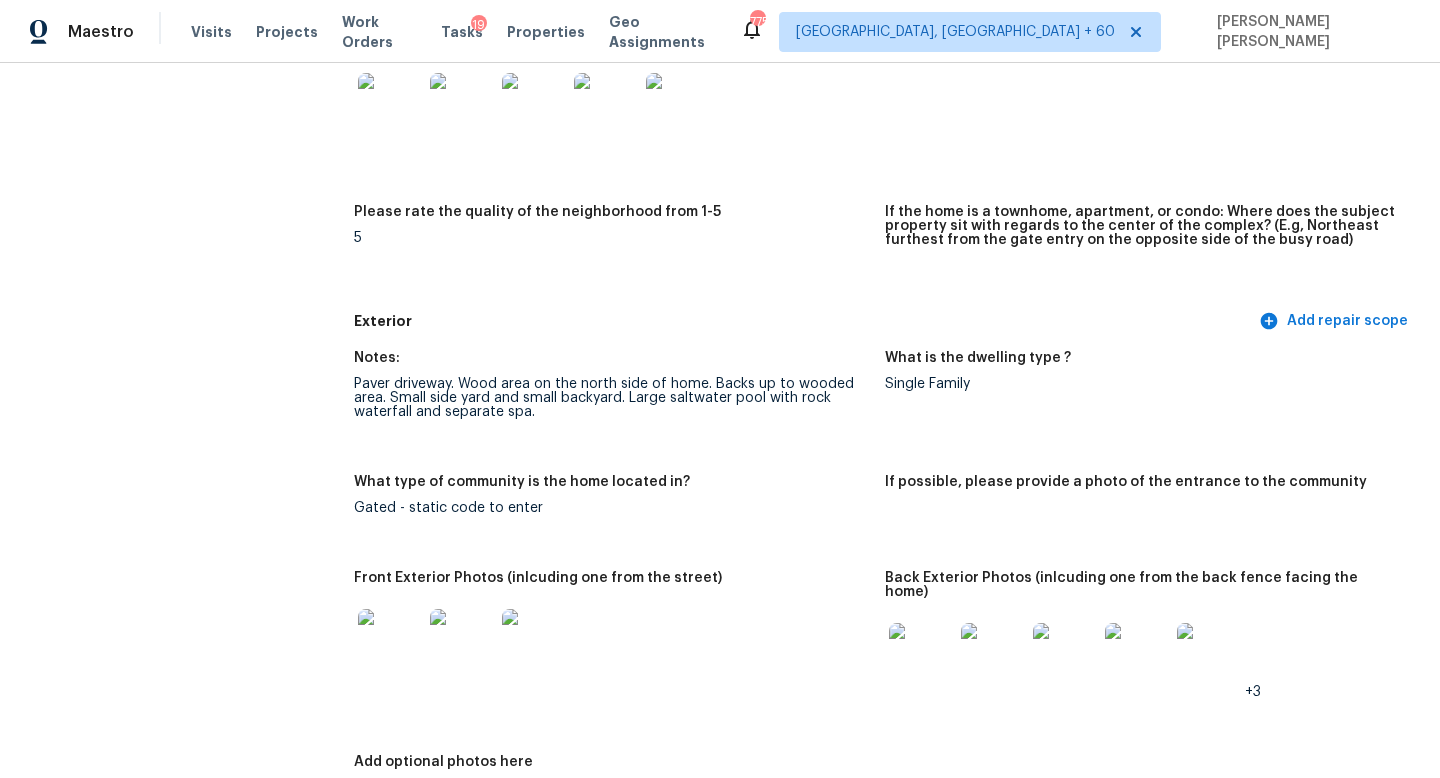 scroll, scrollTop: 776, scrollLeft: 0, axis: vertical 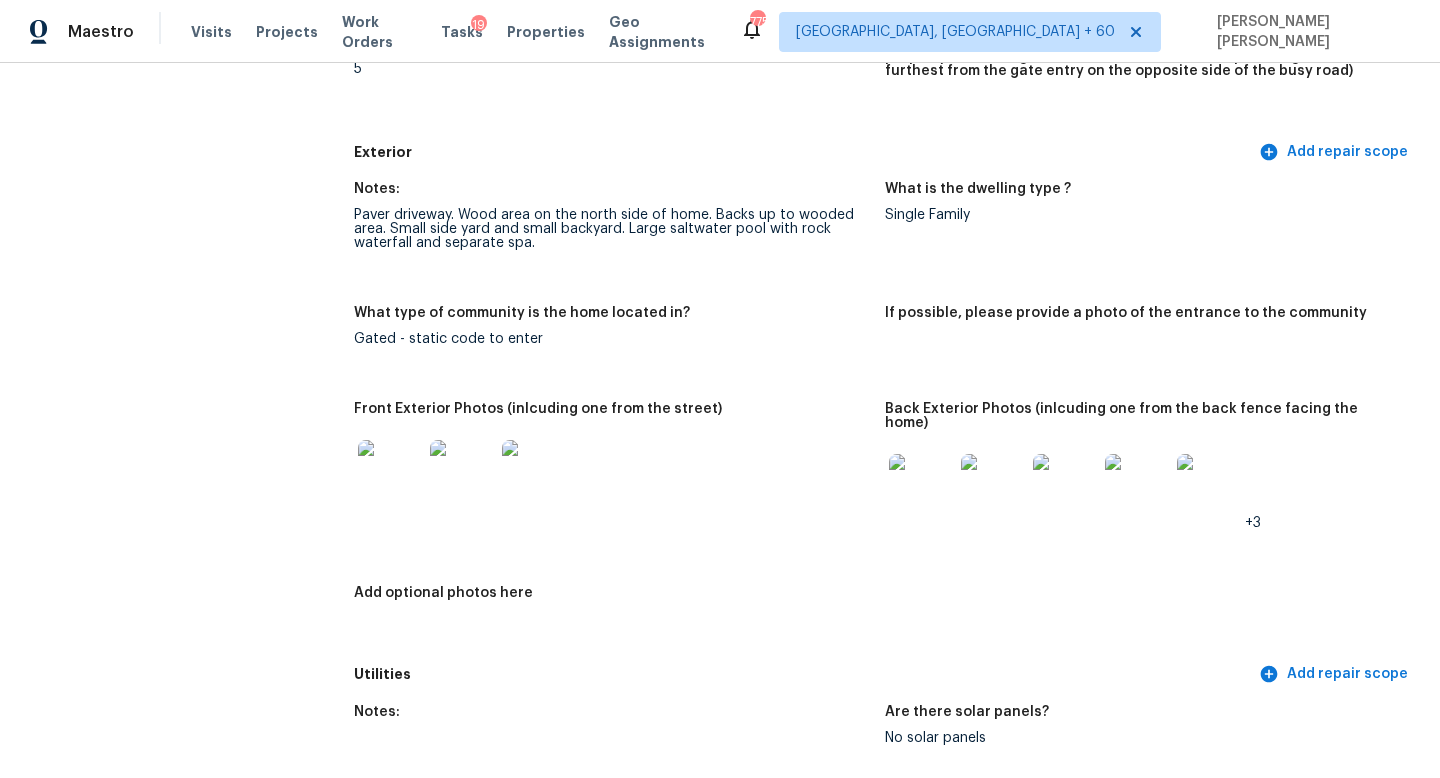click at bounding box center [1209, 486] 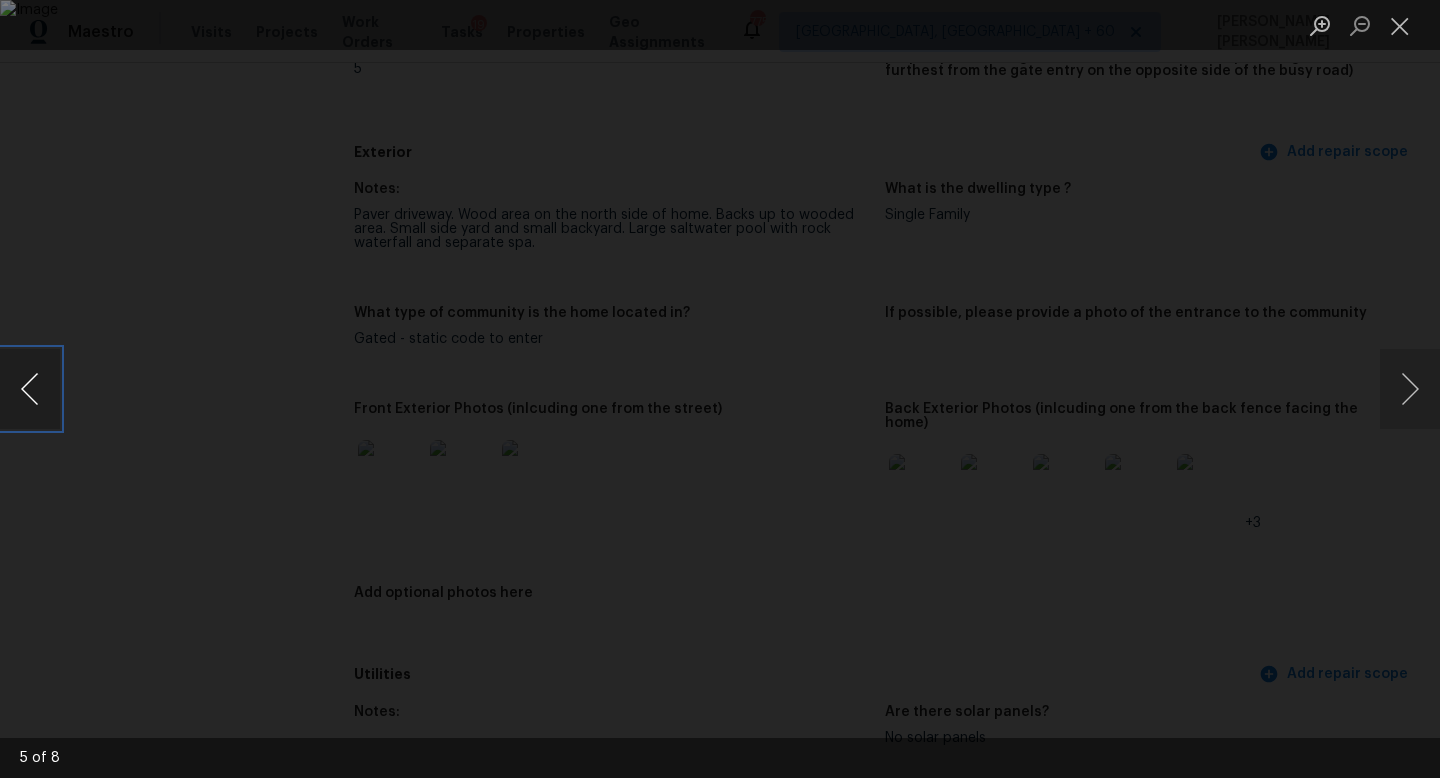 click at bounding box center (30, 389) 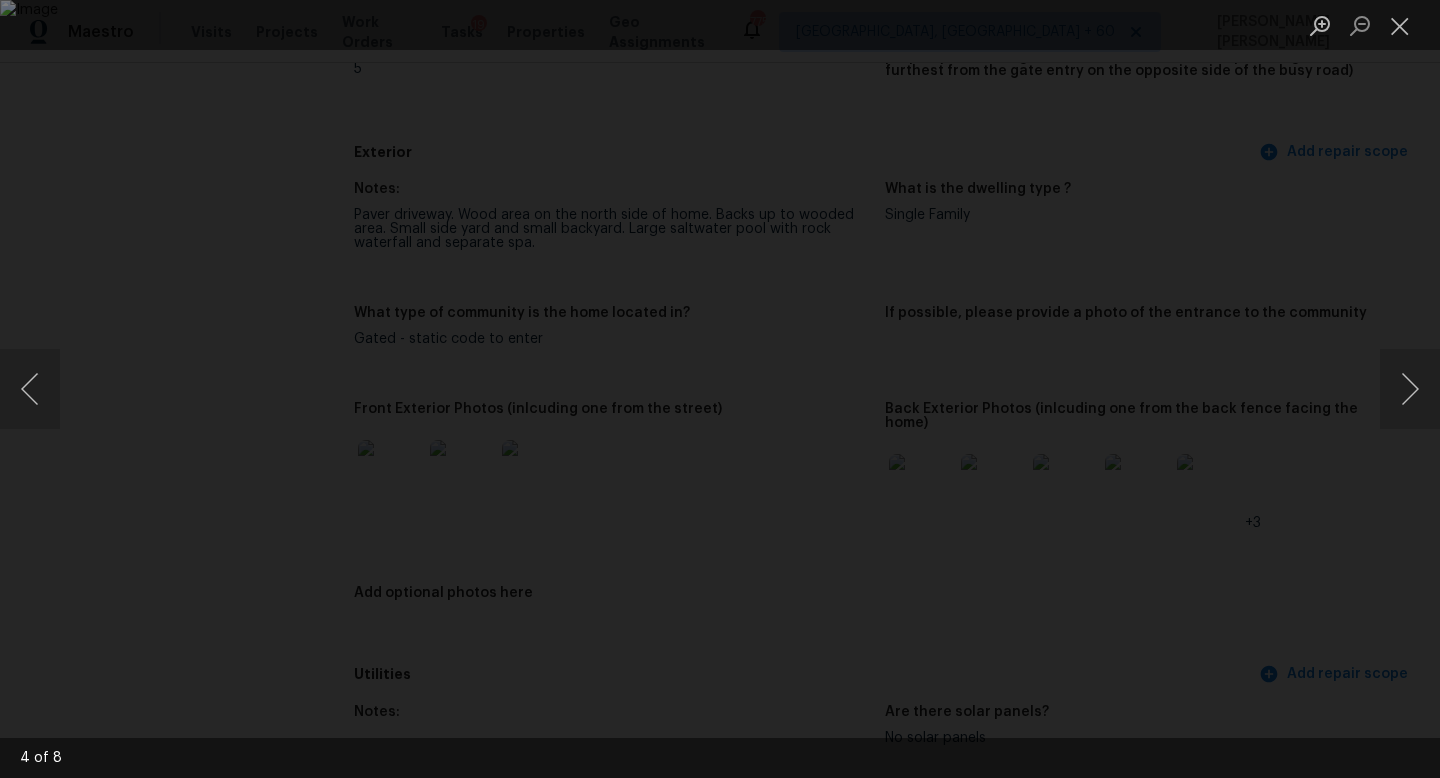 click at bounding box center (720, 389) 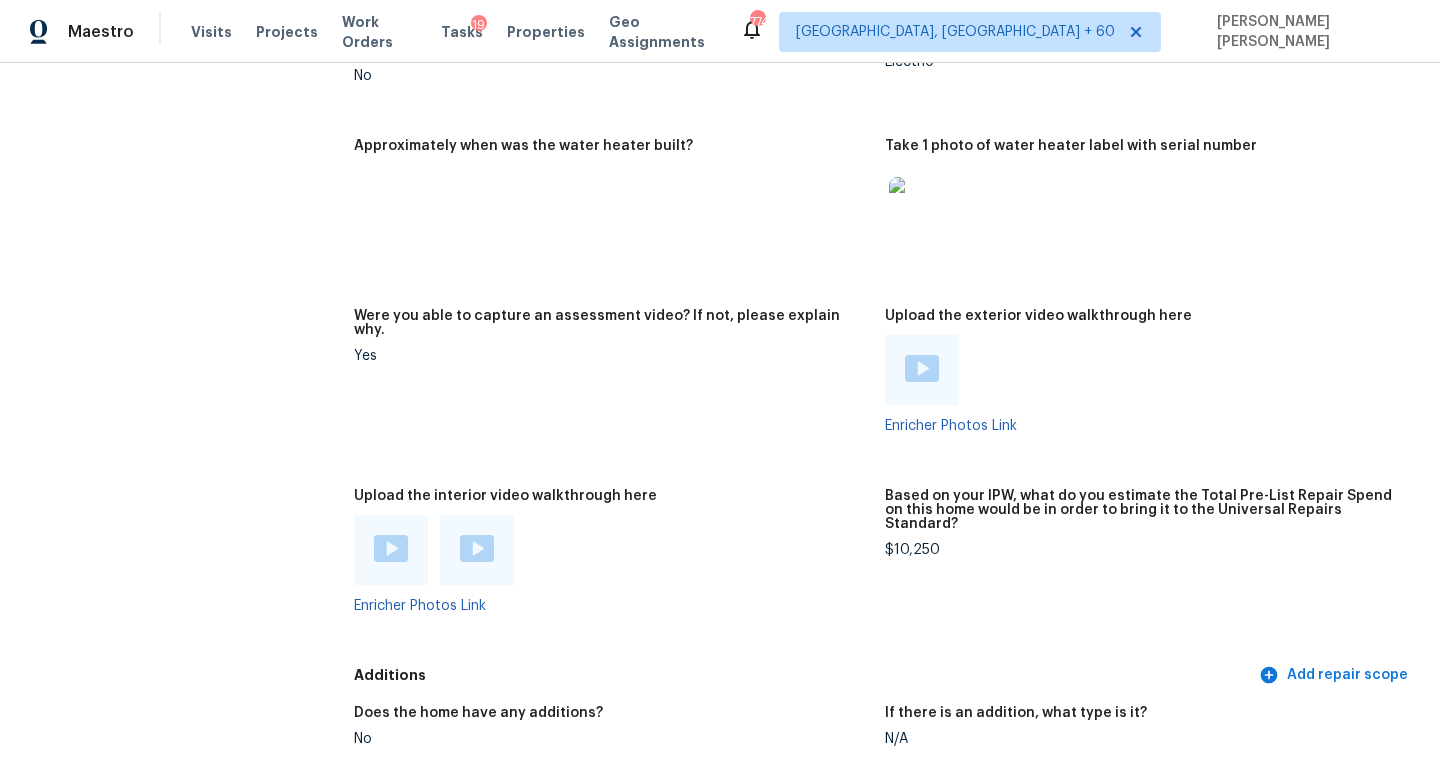 scroll, scrollTop: 4014, scrollLeft: 0, axis: vertical 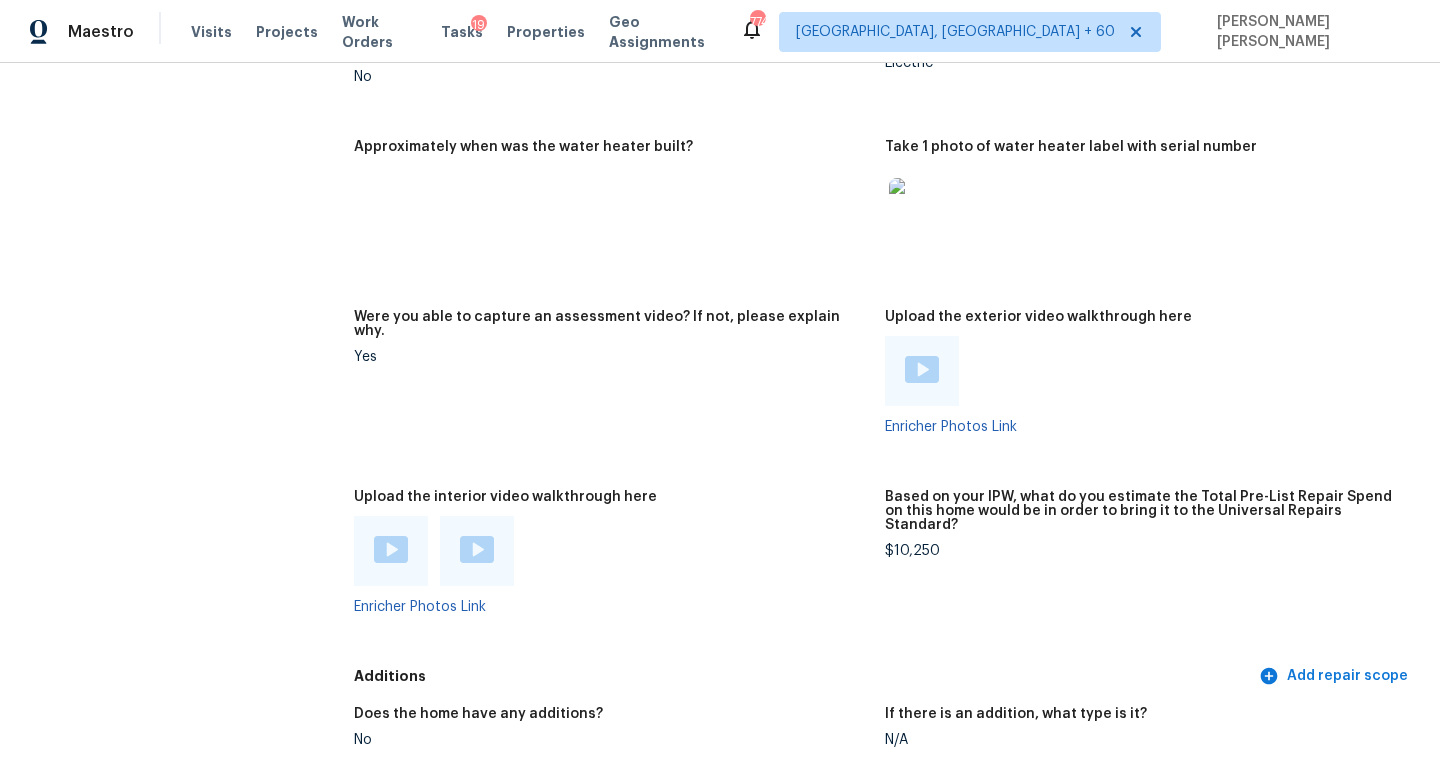 click on "Based on your IPW, what do you estimate the Total Pre-List Repair Spend on this home would be in order to bring it to the Universal Repairs Standard? $10,250" at bounding box center (1150, 568) 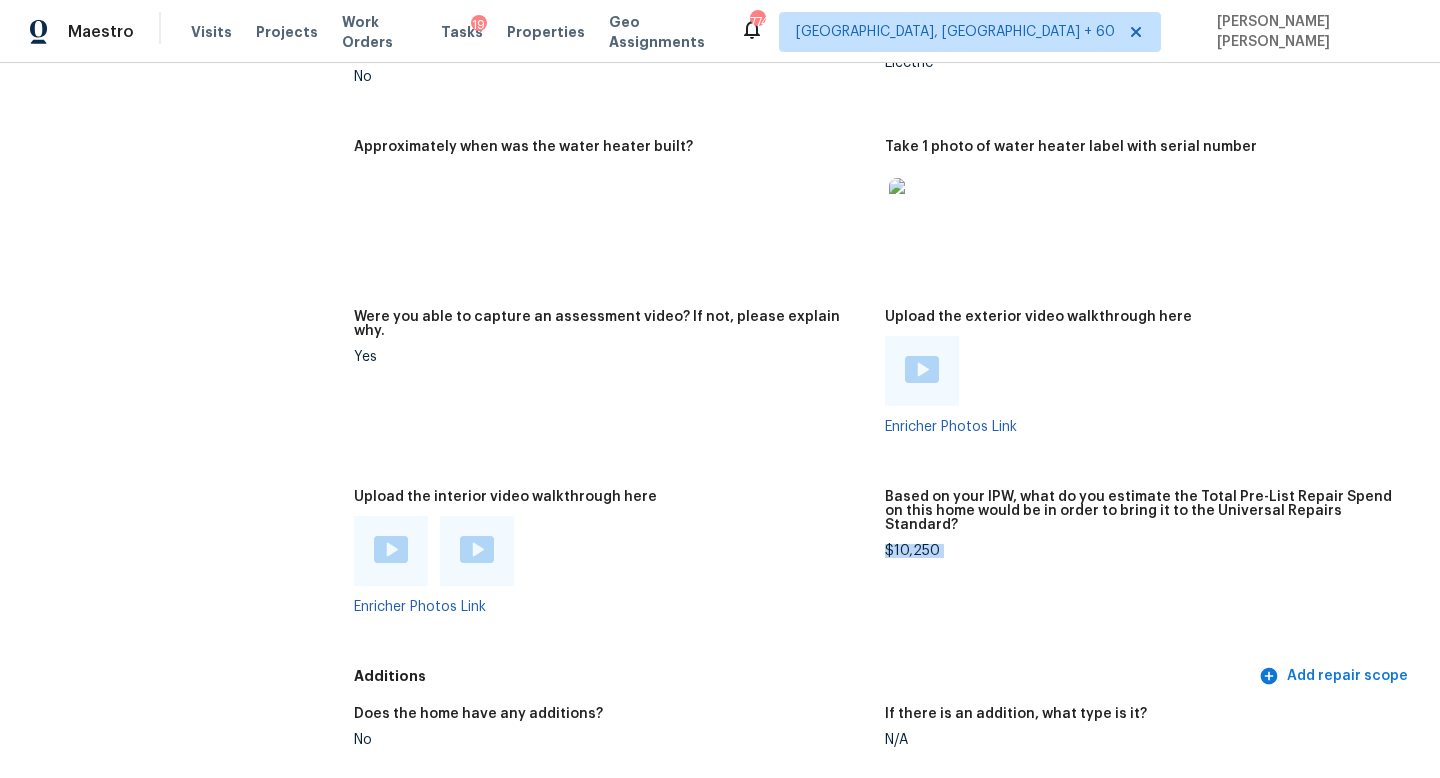 copy on "$10,250" 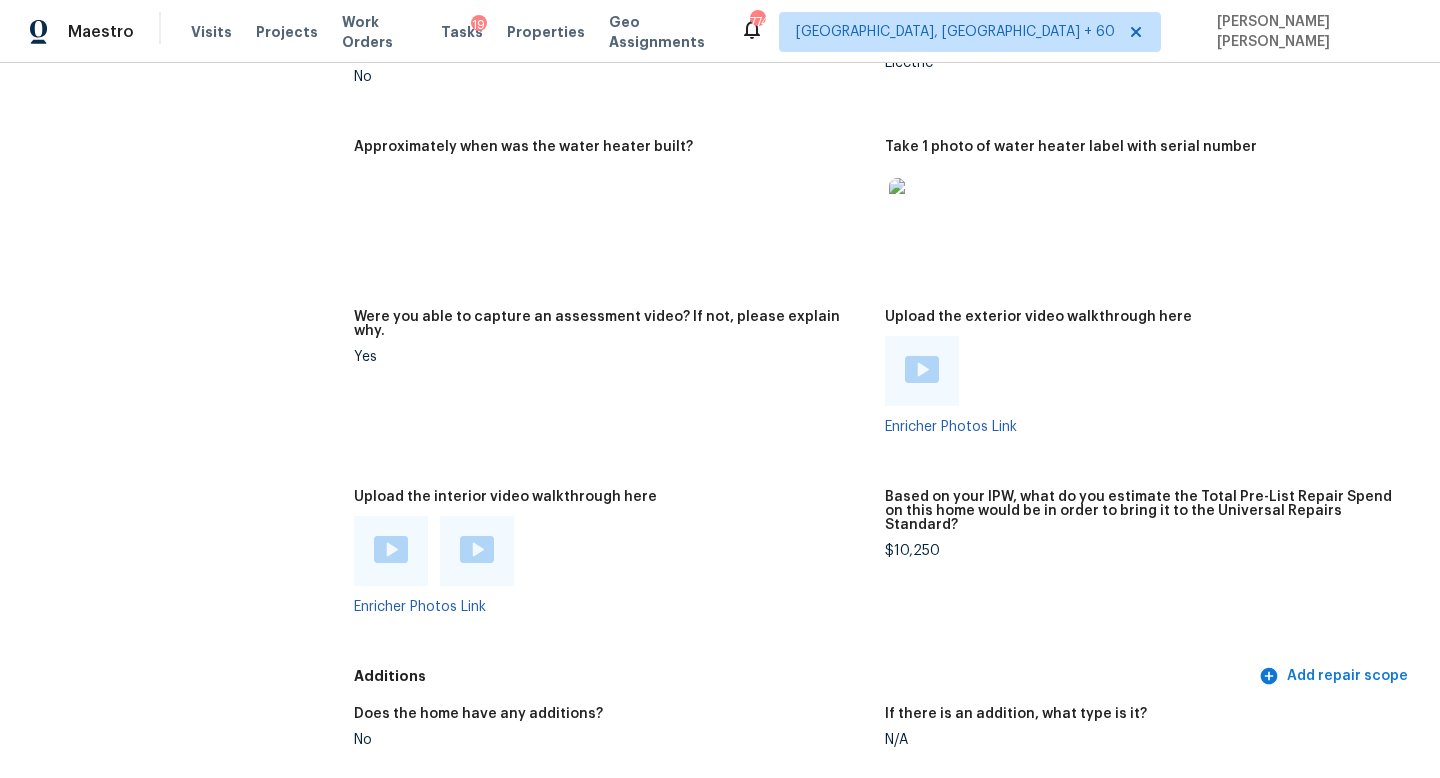 click on "All visits 11550 Biddeford Pl New Port Richey, FL 34654 Home details Other Visits No previous visits In-Person Walkthrough Completed:  7/11/2025, 7:30 AM  to   7/11/2025, 11:14 AM Assignee Mat Smith Total Scopes 3 Due Date Fri, Jul 11 Questions Pricing Add repair scope Is there any noticeable new construction in the immediate or neighboring subdivision of the home? No Did you notice any neighbors who haven't kept up with their homes (ex. lots of debris, etc.), loud barking dogs, or is there noticeable traffic noise at the home? No Does either the front yard or back yard have a severe slope? No Rate the curb appeal of the home from 1-9 (1 being the worst home on the street, 9 being the best home on the street)? 7 If the home has a pool, what condition is it in? Upgraded Comment:   Rock waterfall. Large spa. Salt pool. Self cleaning system. Is there a strong odor that doesn't go away as your nose adjusts? (4+ on a 5 point scale) Please specify where the odor exists and provide details. No 5 Exterior Notes:  +3" at bounding box center [720, -991] 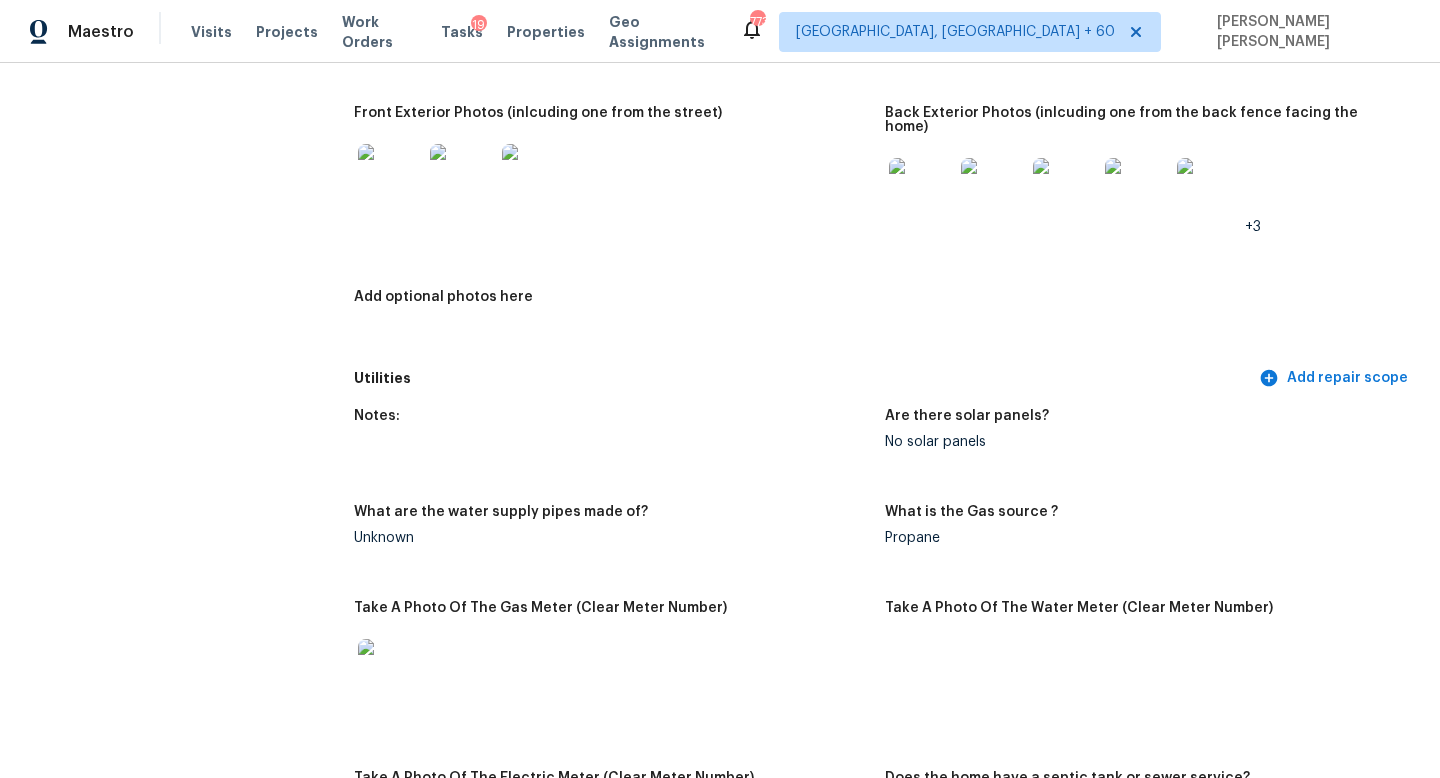 scroll, scrollTop: 0, scrollLeft: 0, axis: both 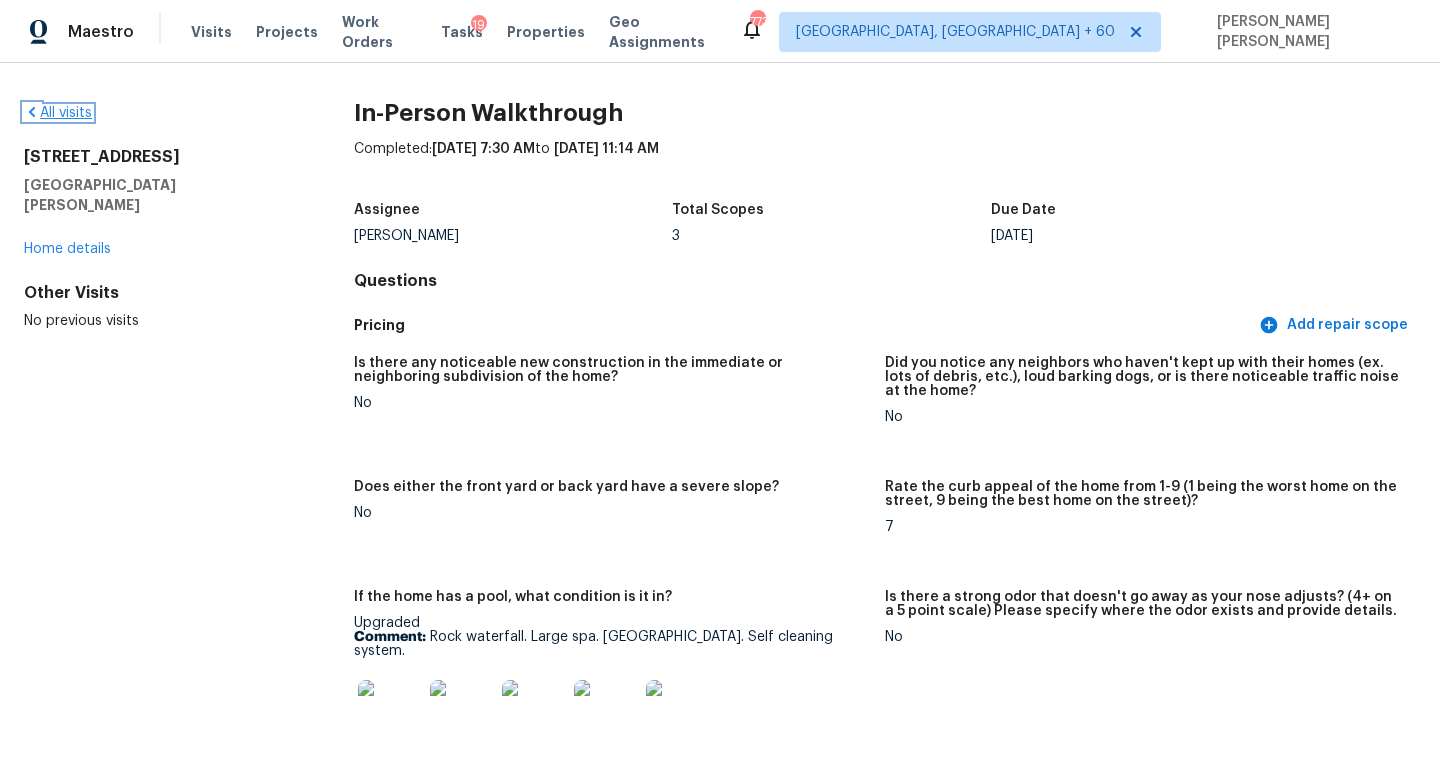 click on "All visits" at bounding box center (58, 113) 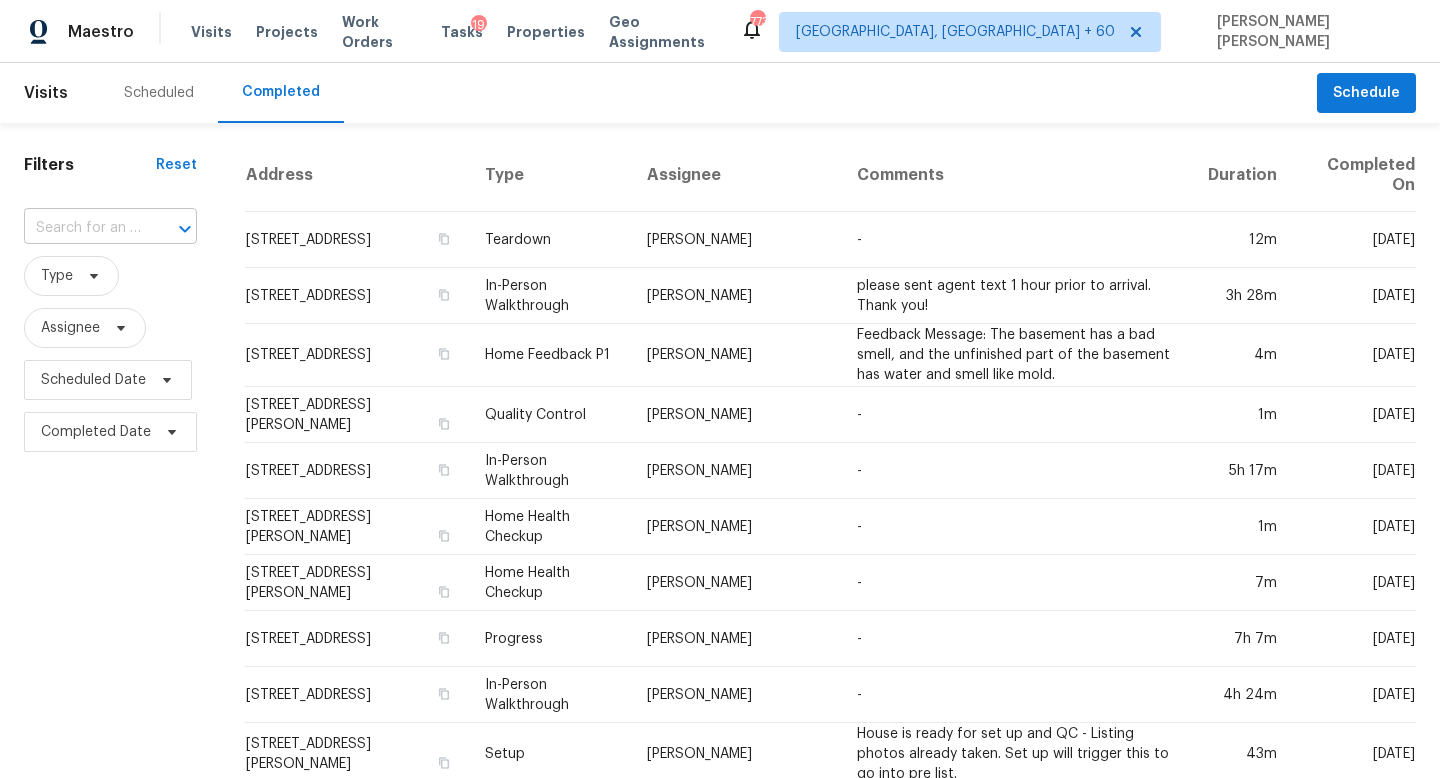 click at bounding box center (82, 228) 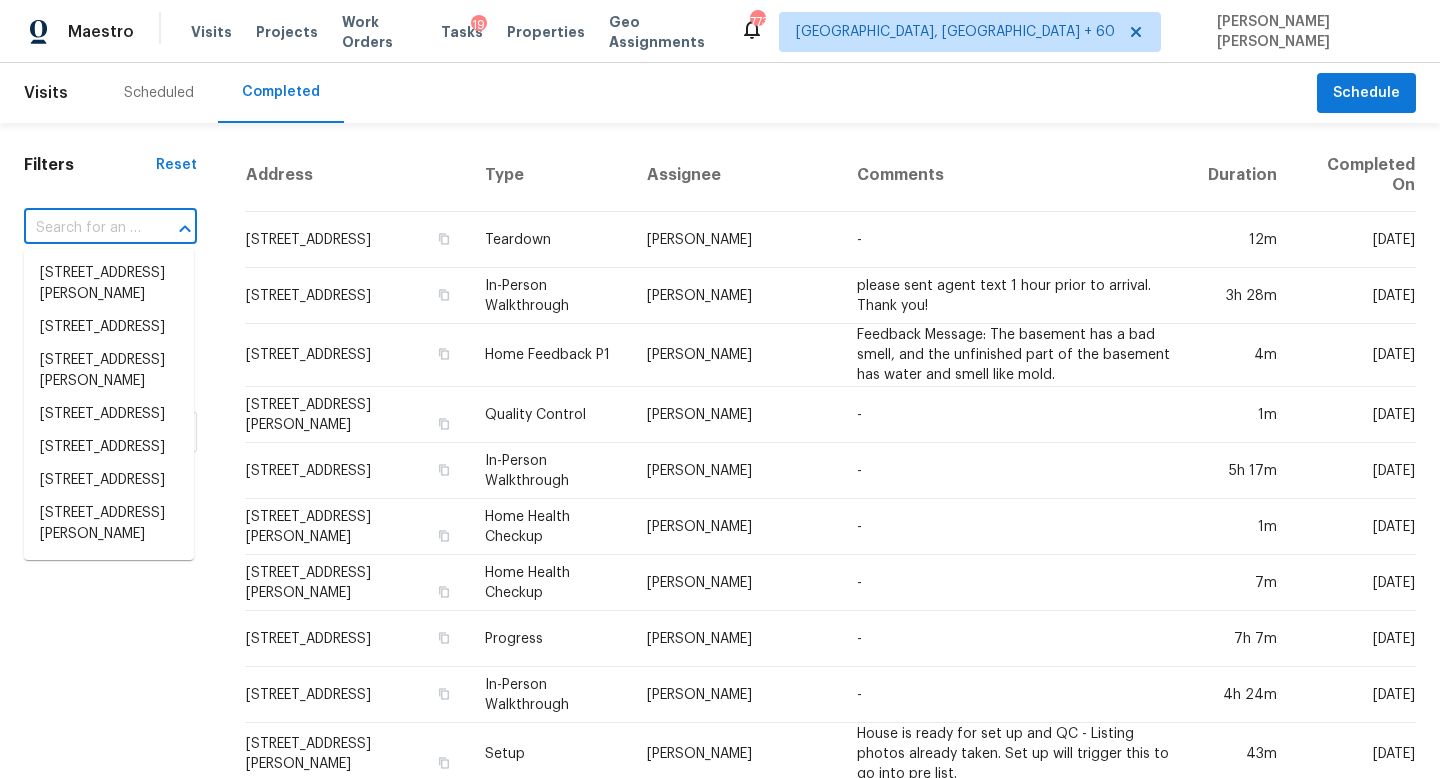 paste on "2023 Pheasant Glen Rd Charlotte, NC, 28214" 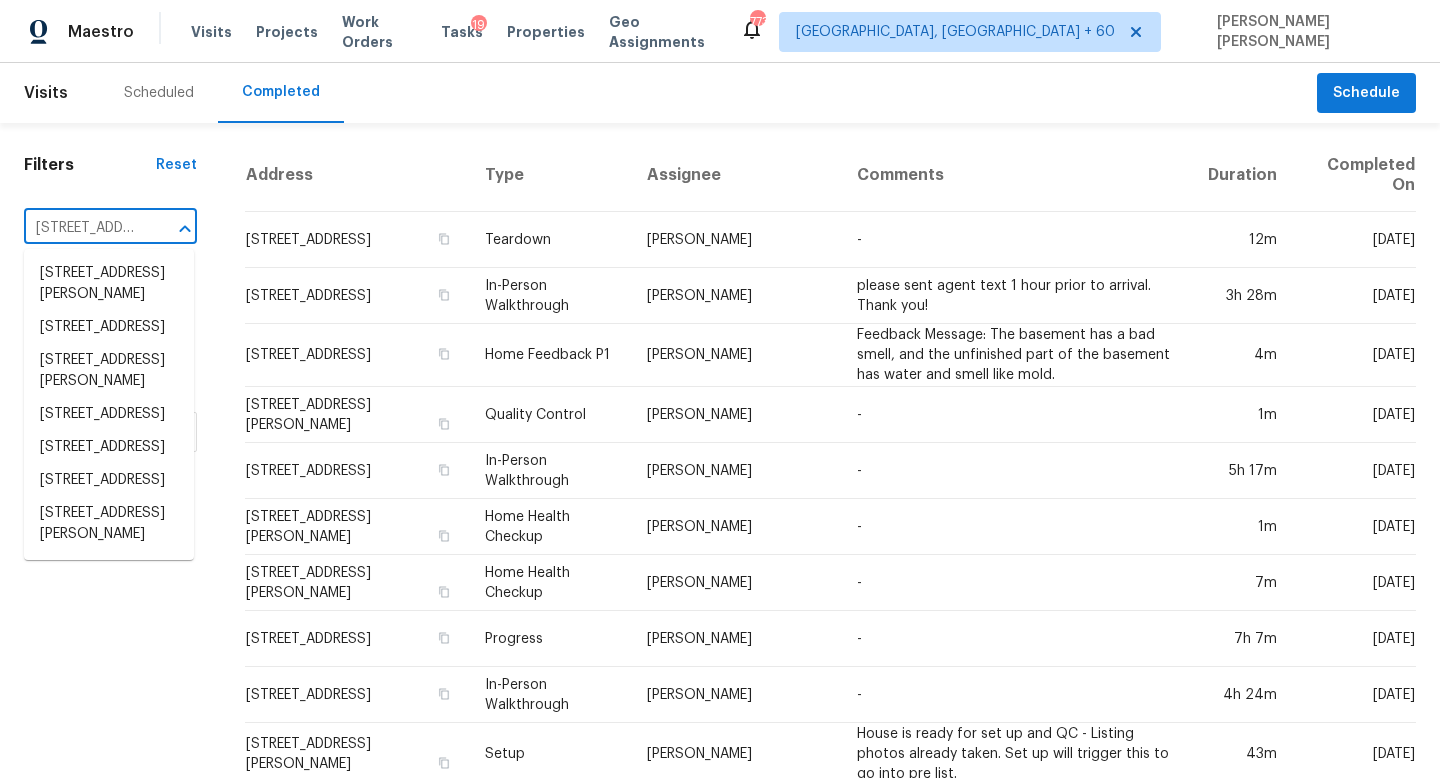 scroll, scrollTop: 0, scrollLeft: 187, axis: horizontal 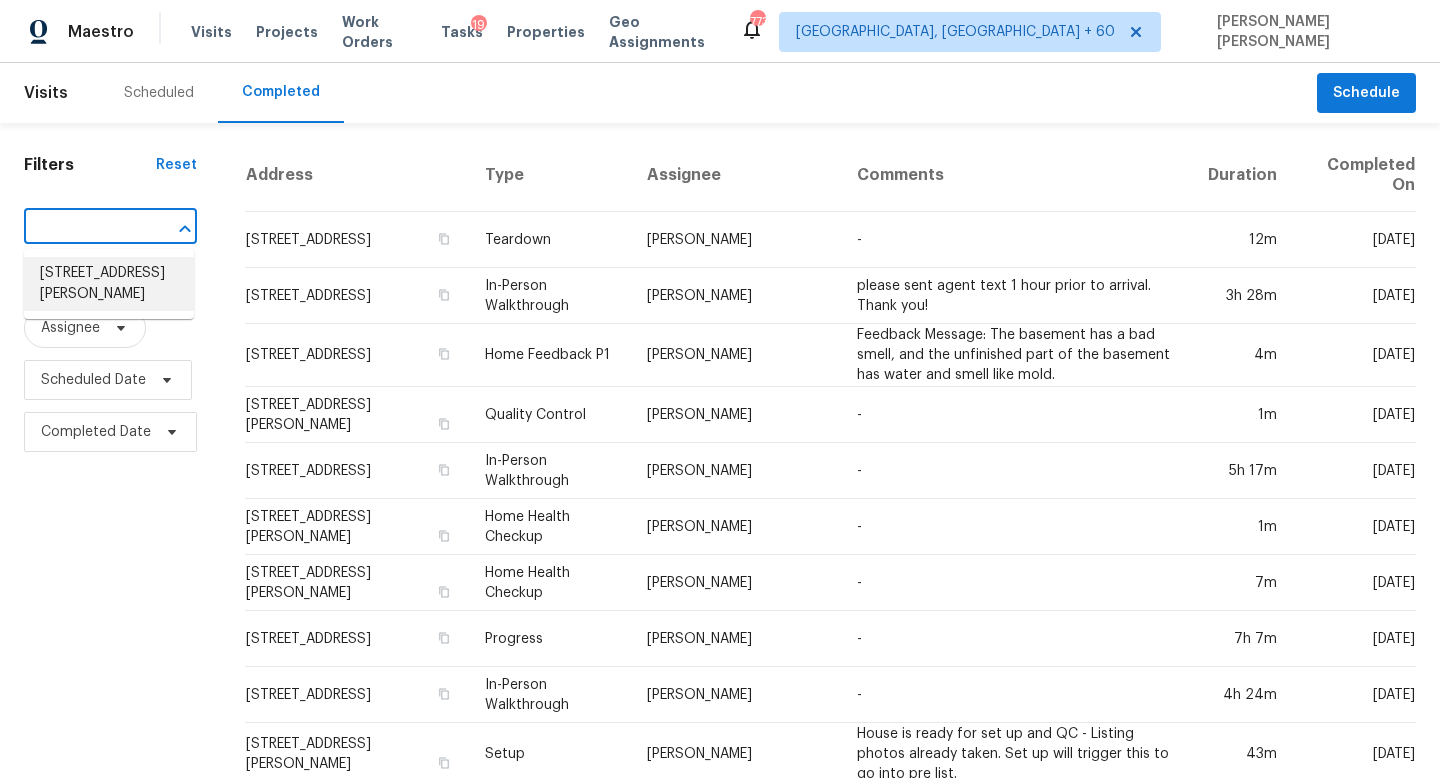 click on "2023 Pheasant Glen Rd, Charlotte, NC 28214" at bounding box center [109, 284] 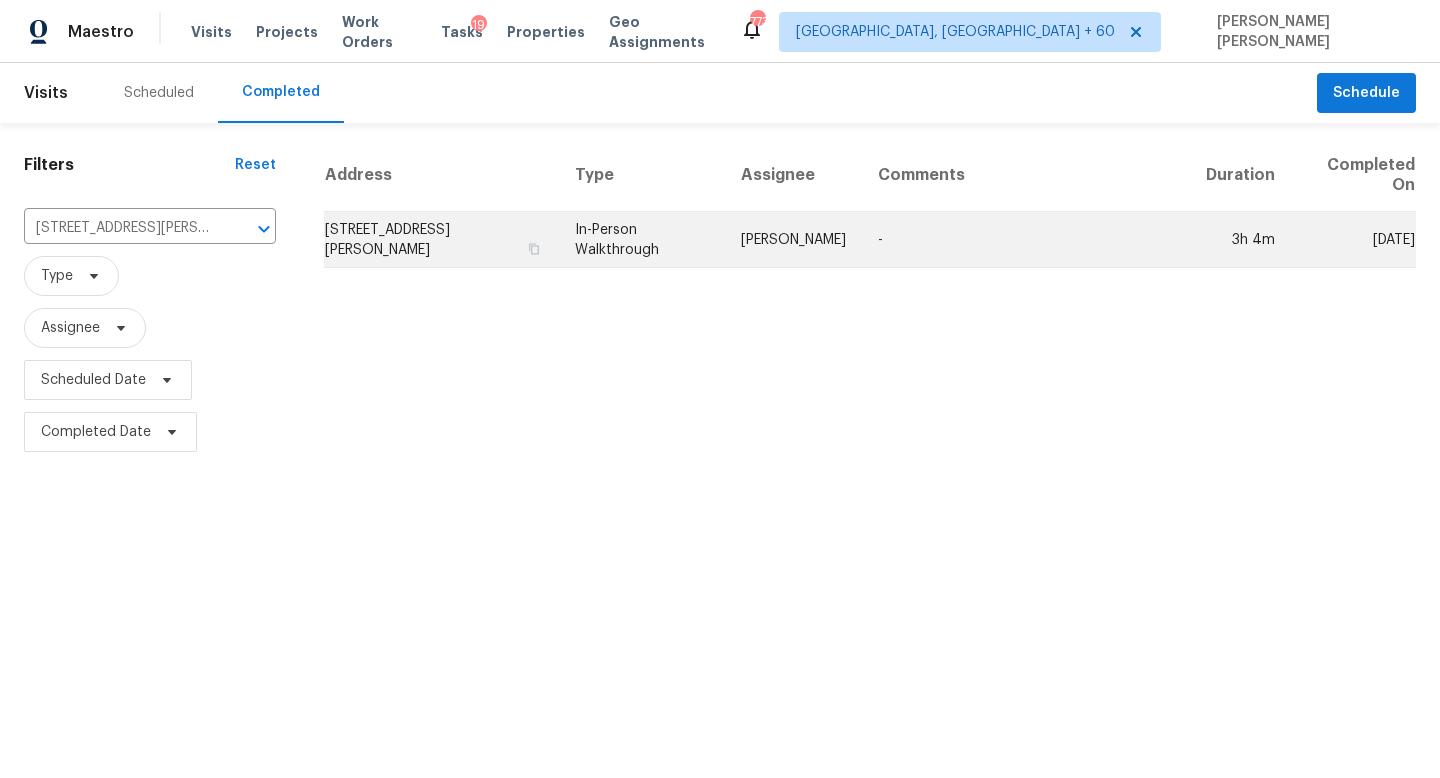 click on "In-Person Walkthrough" at bounding box center (642, 240) 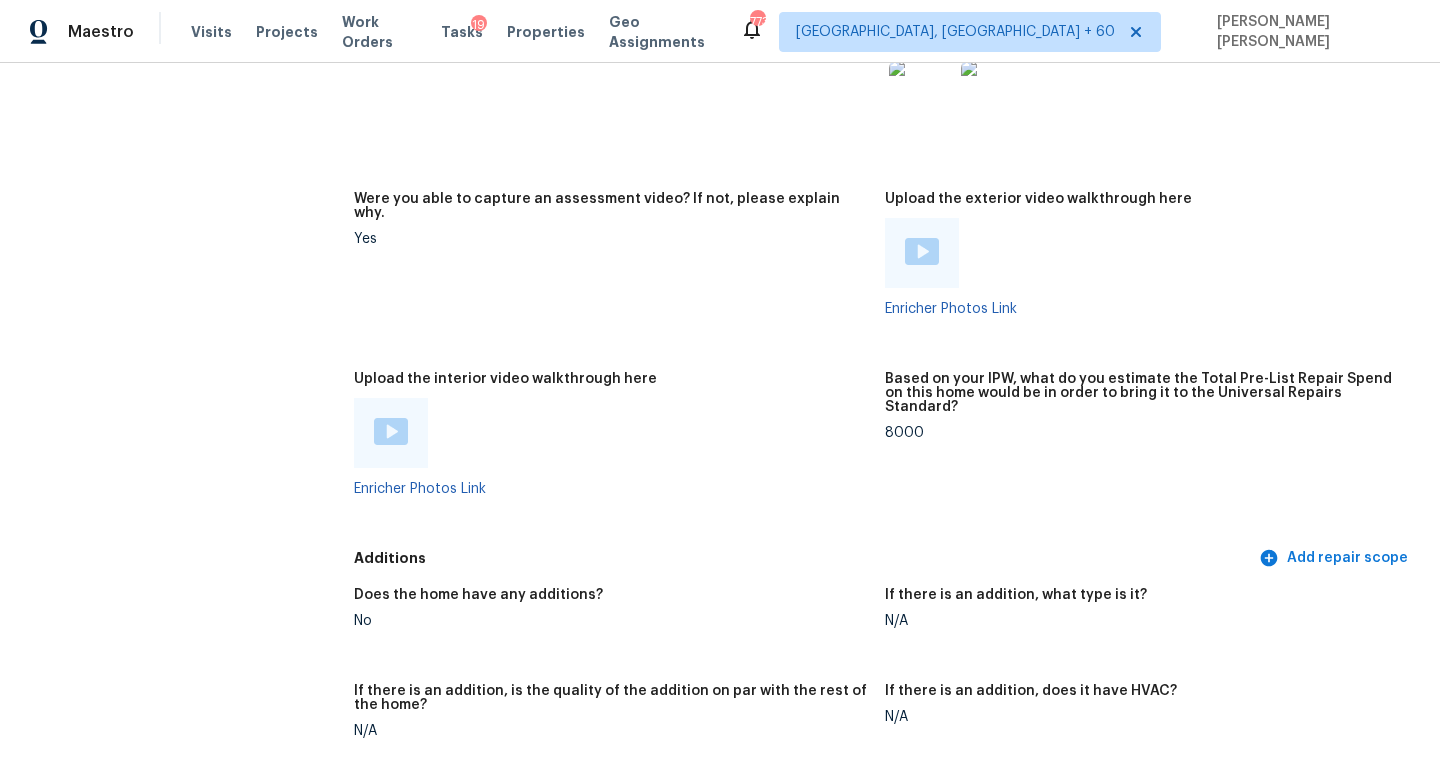 scroll, scrollTop: 3779, scrollLeft: 0, axis: vertical 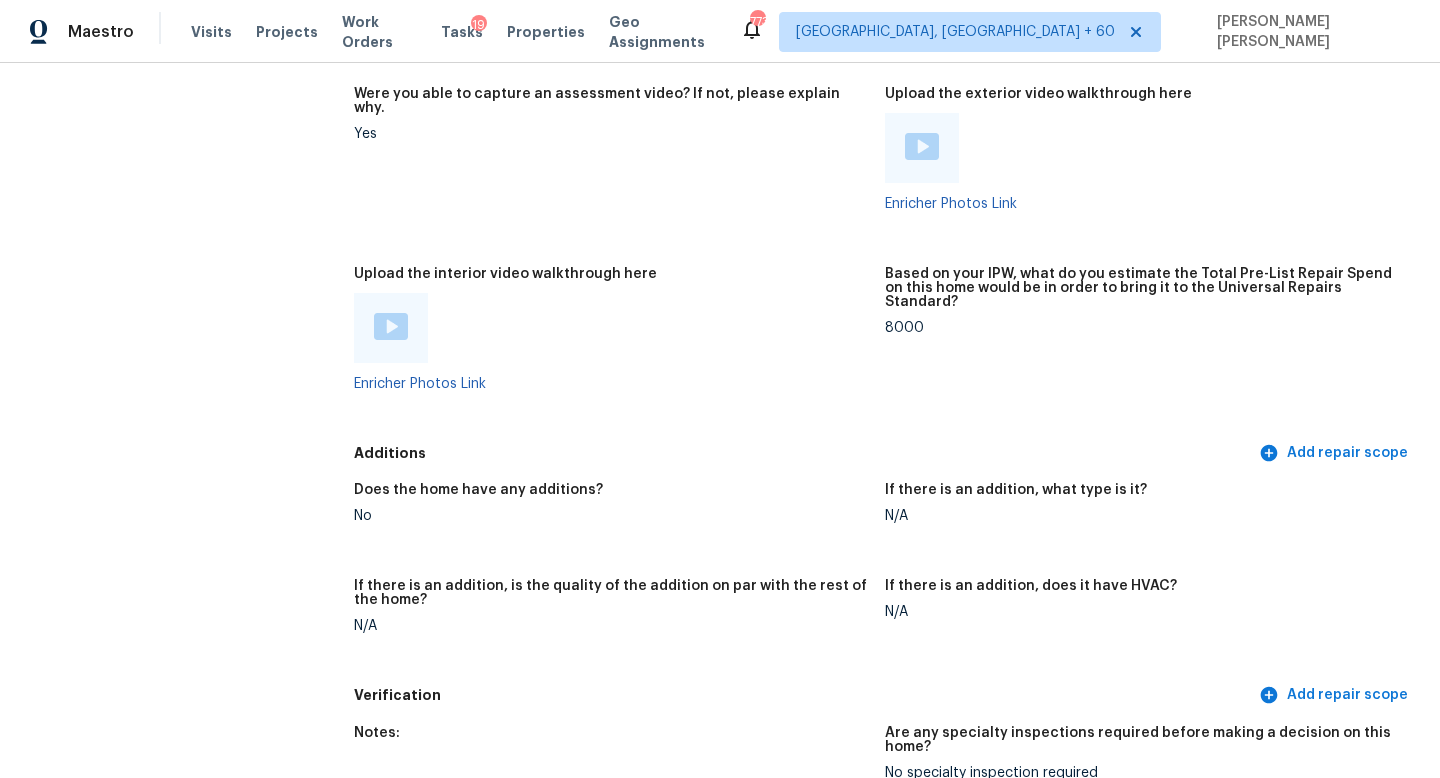 click at bounding box center [391, 326] 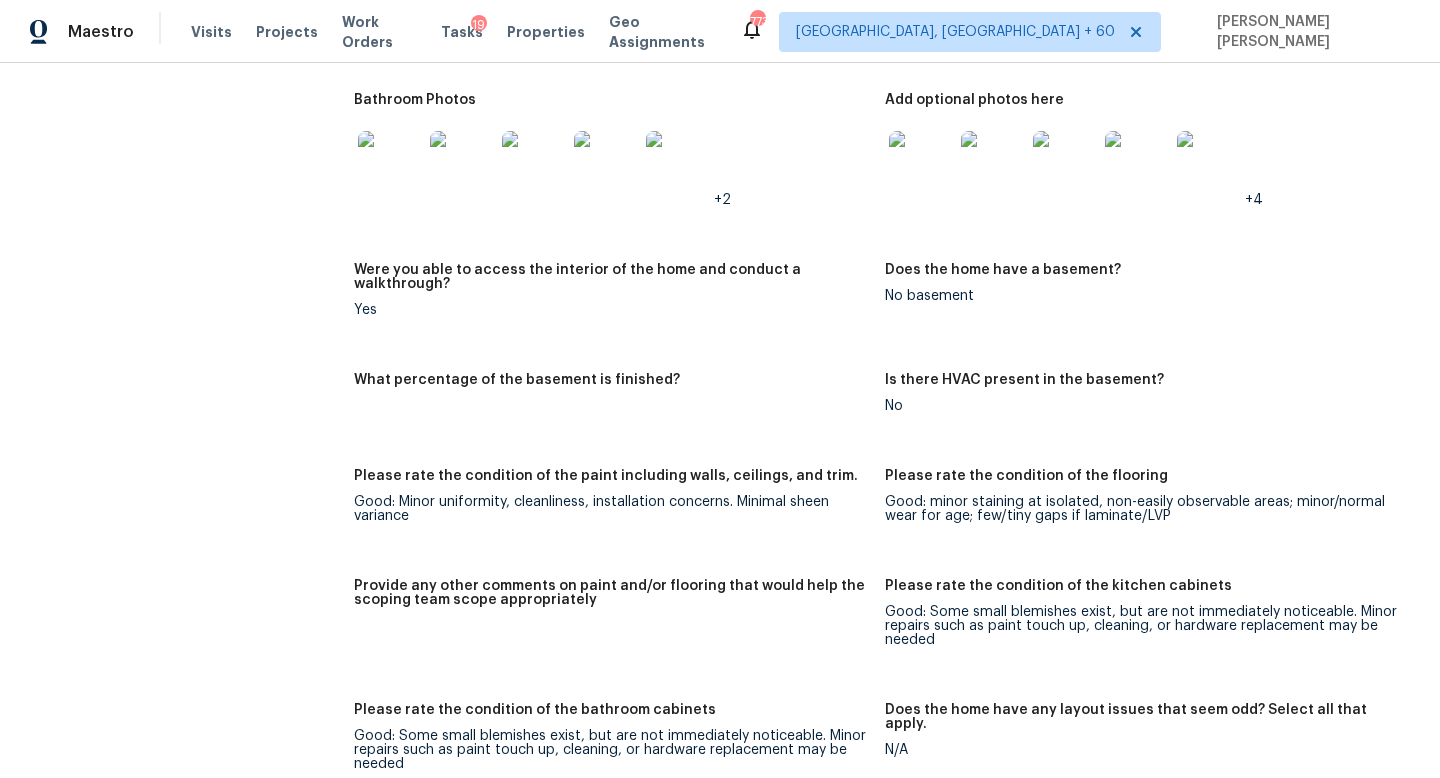 scroll, scrollTop: 2528, scrollLeft: 0, axis: vertical 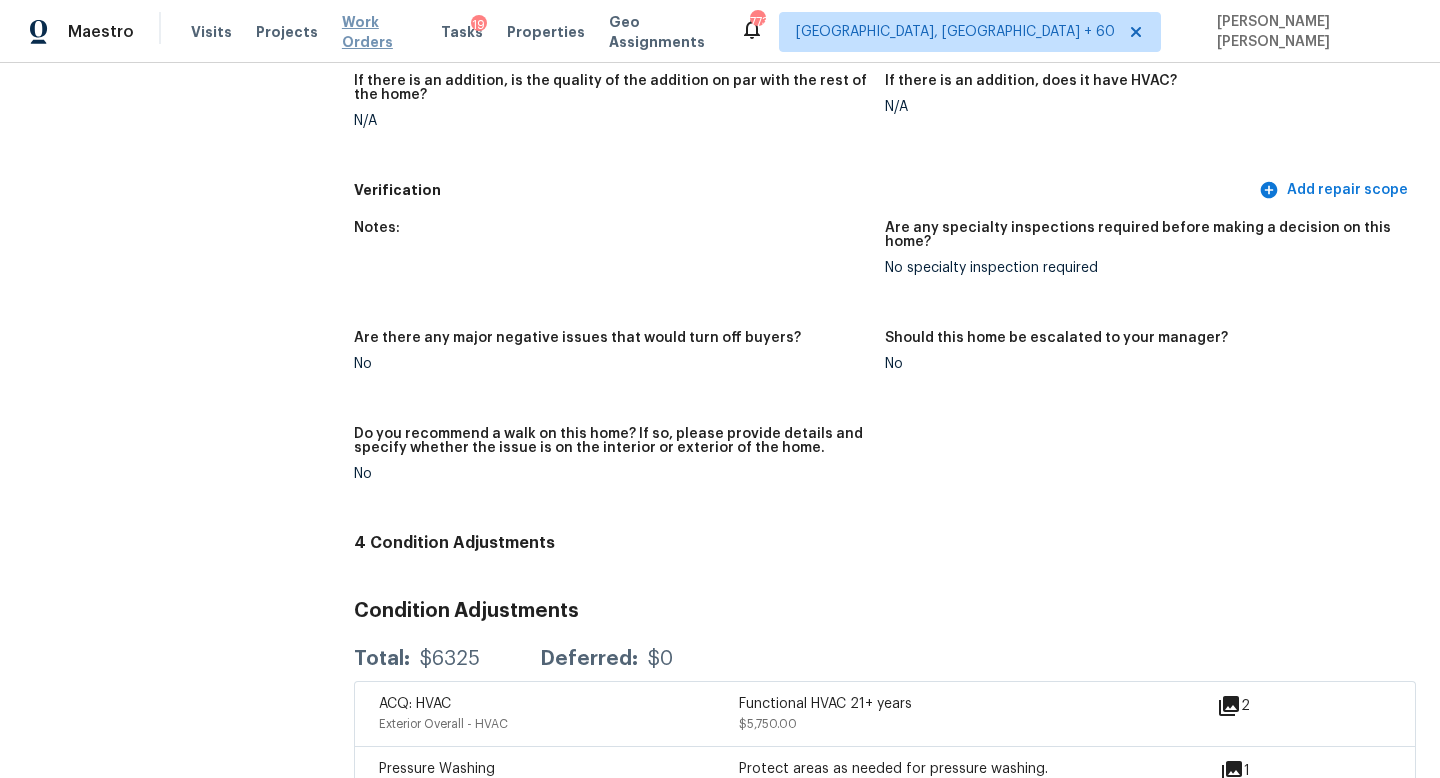 drag, startPoint x: 491, startPoint y: 542, endPoint x: 372, endPoint y: 36, distance: 519.80475 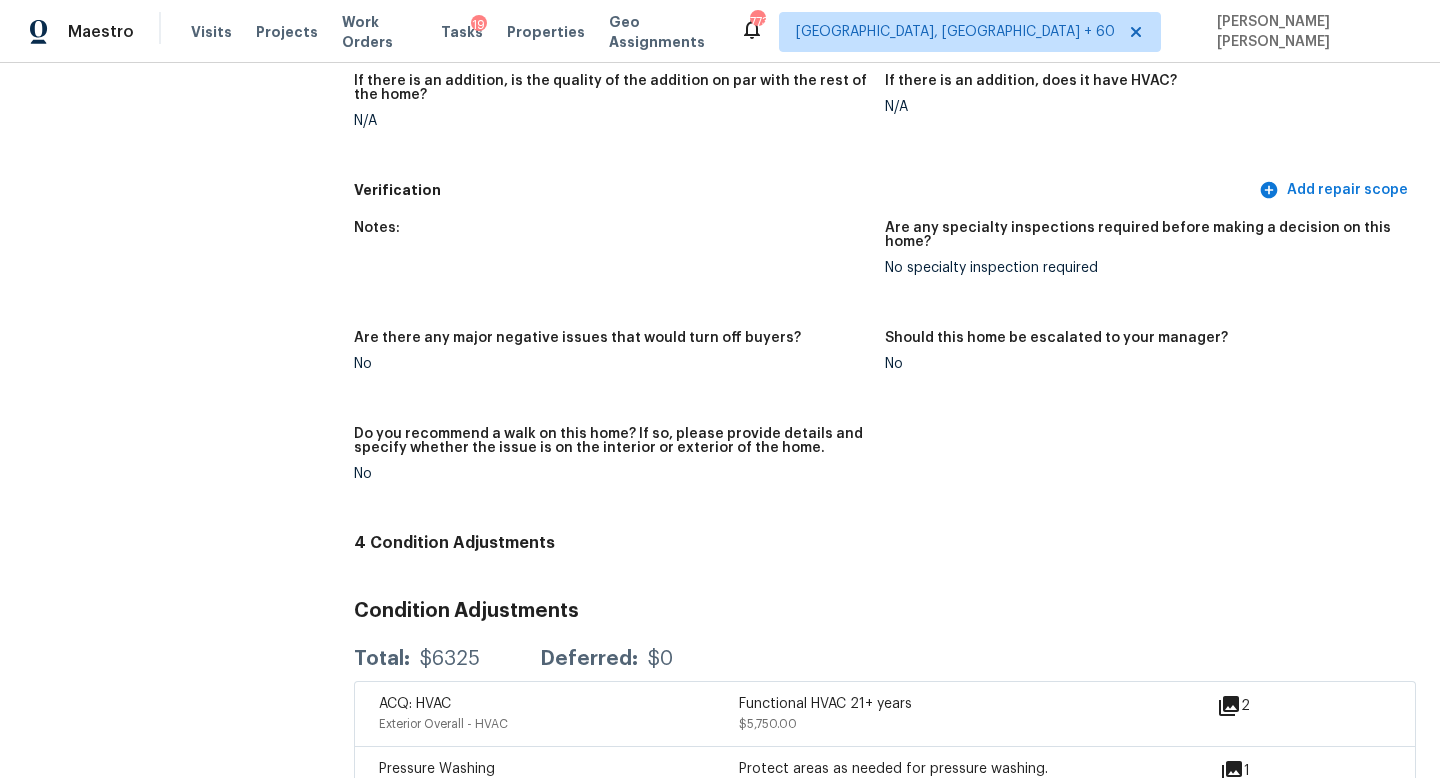 click on "All visits 2023 Pheasant Glen Rd Charlotte, NC 28214 Home details Other Visits No previous visits" at bounding box center (157, -1455) 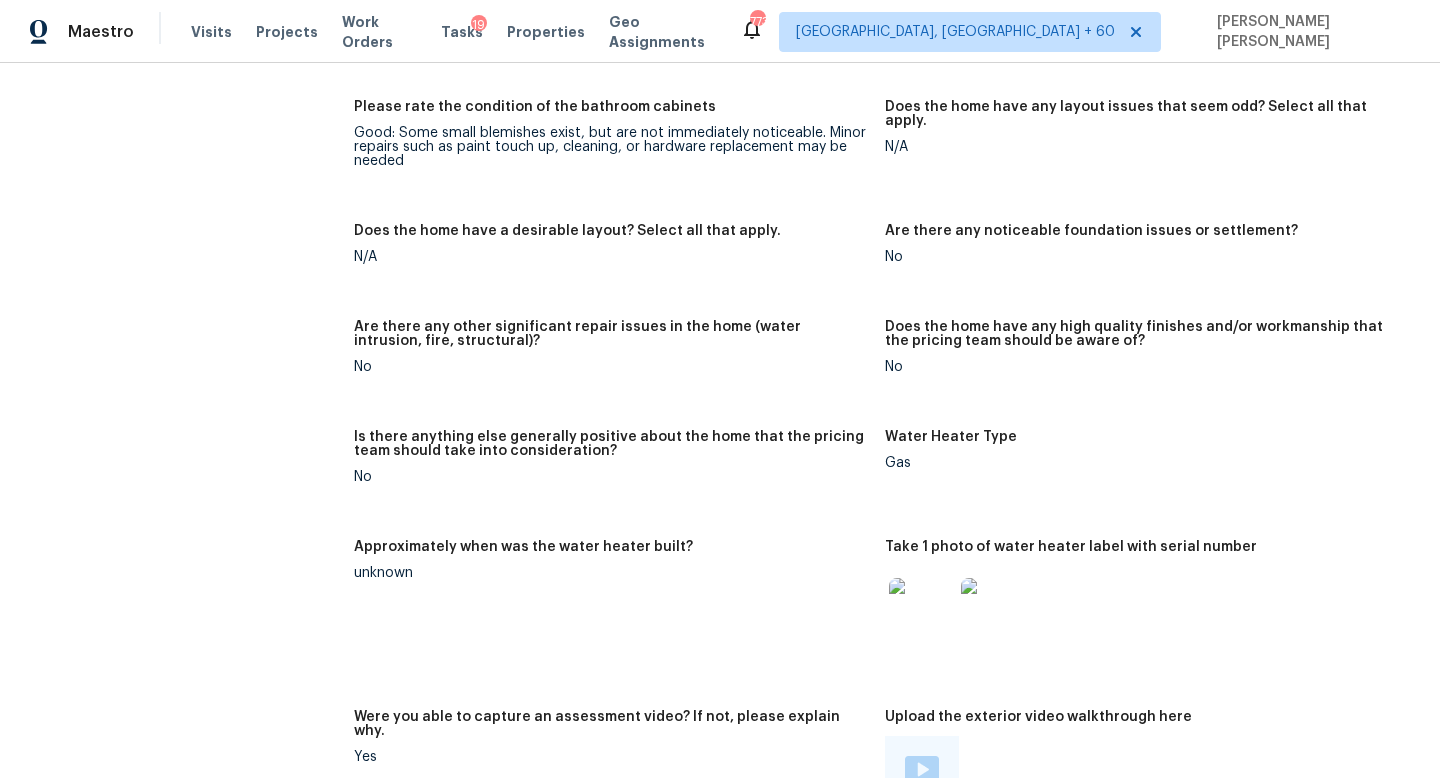 scroll, scrollTop: 1089, scrollLeft: 0, axis: vertical 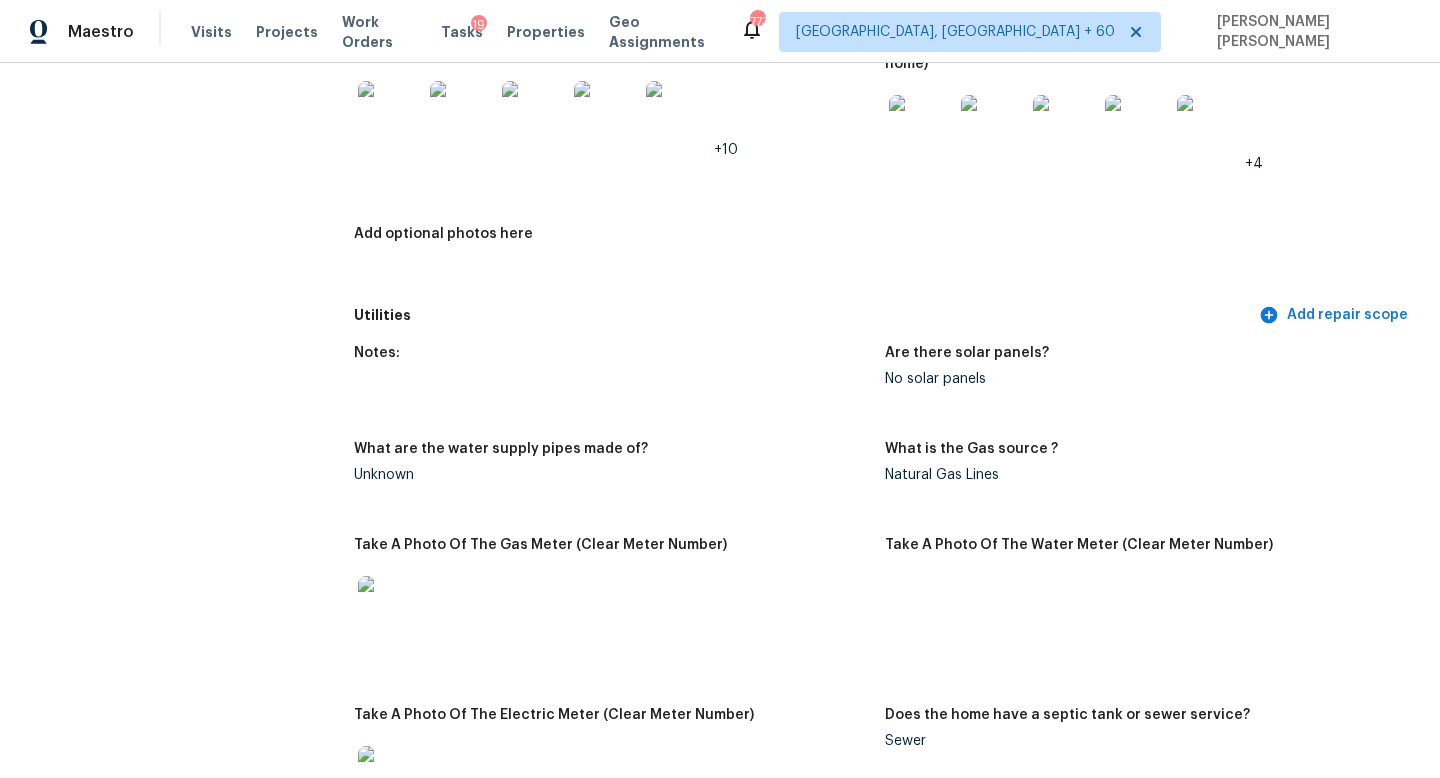 click on "All visits 2023 Pheasant Glen Rd Charlotte, NC 28214 Home details Other Visits No previous visits In-Person Walkthrough Completed:  7/11/2025, 12:17 AM  to   7/11/2025, 15:22 PM Assignee Jason Bouque Total Scopes 4 Due Date Fri, Jul 11 Questions Pricing Add repair scope Is there any noticeable new construction in the immediate or neighboring subdivision of the home? No Did you notice any neighbors who haven't kept up with their homes (ex. lots of debris, etc.), loud barking dogs, or is there noticeable traffic noise at the home? Yes Comment:   Home is very close to airport, extremely loud airplane noise noticeable from house, multiple planes flew over during the time I was outside Does either the front yard or back yard have a severe slope? No Rate the curb appeal of the home from 1-9 (1 being the worst home on the street, 9 being the best home on the street)? 7 If the home has a pool, what condition is it in? No Pool No Please rate the quality of the neighborhood from 1-5 2 Exterior Add repair scope Notes:" at bounding box center [720, 1740] 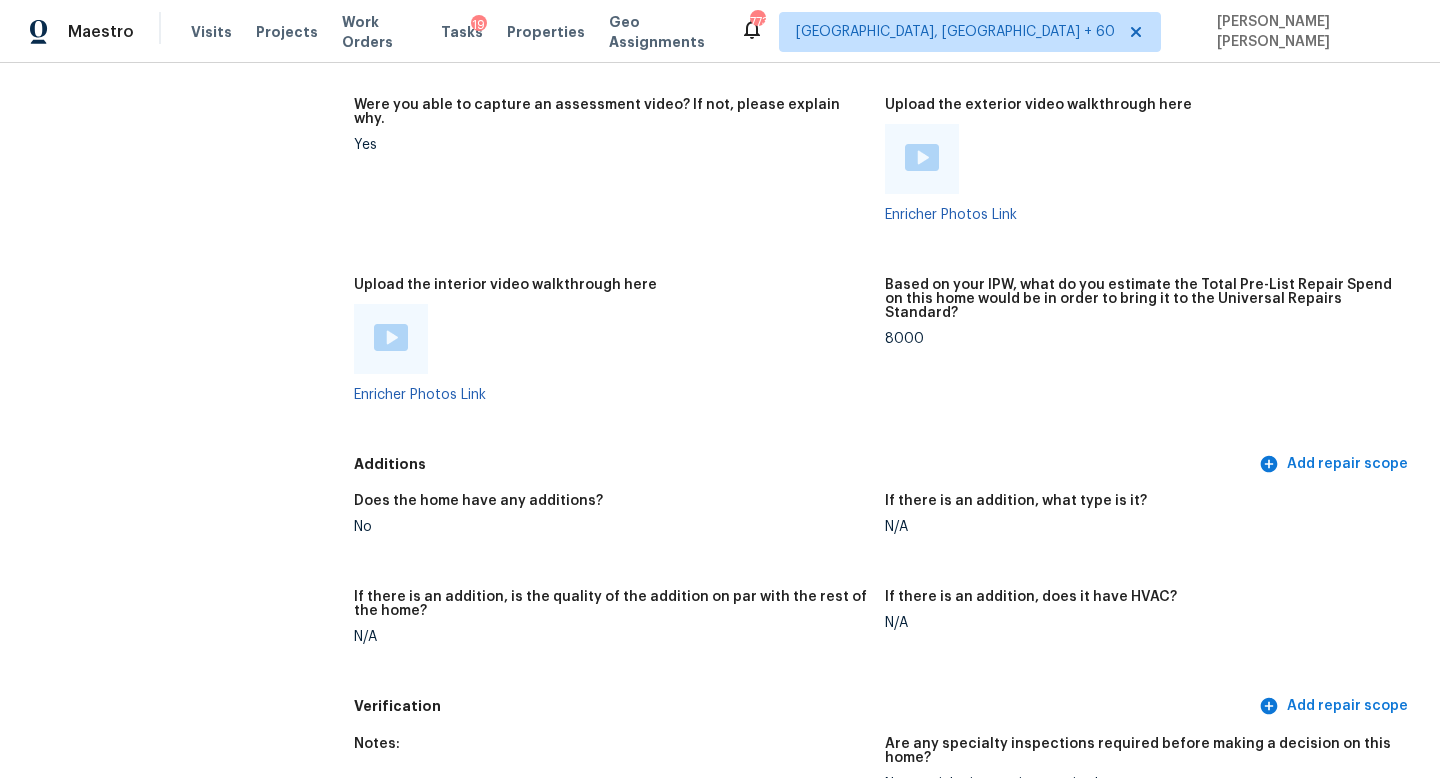 click on "All visits 2023 Pheasant Glen Rd Charlotte, NC 28214 Home details Other Visits No previous visits" at bounding box center [157, -939] 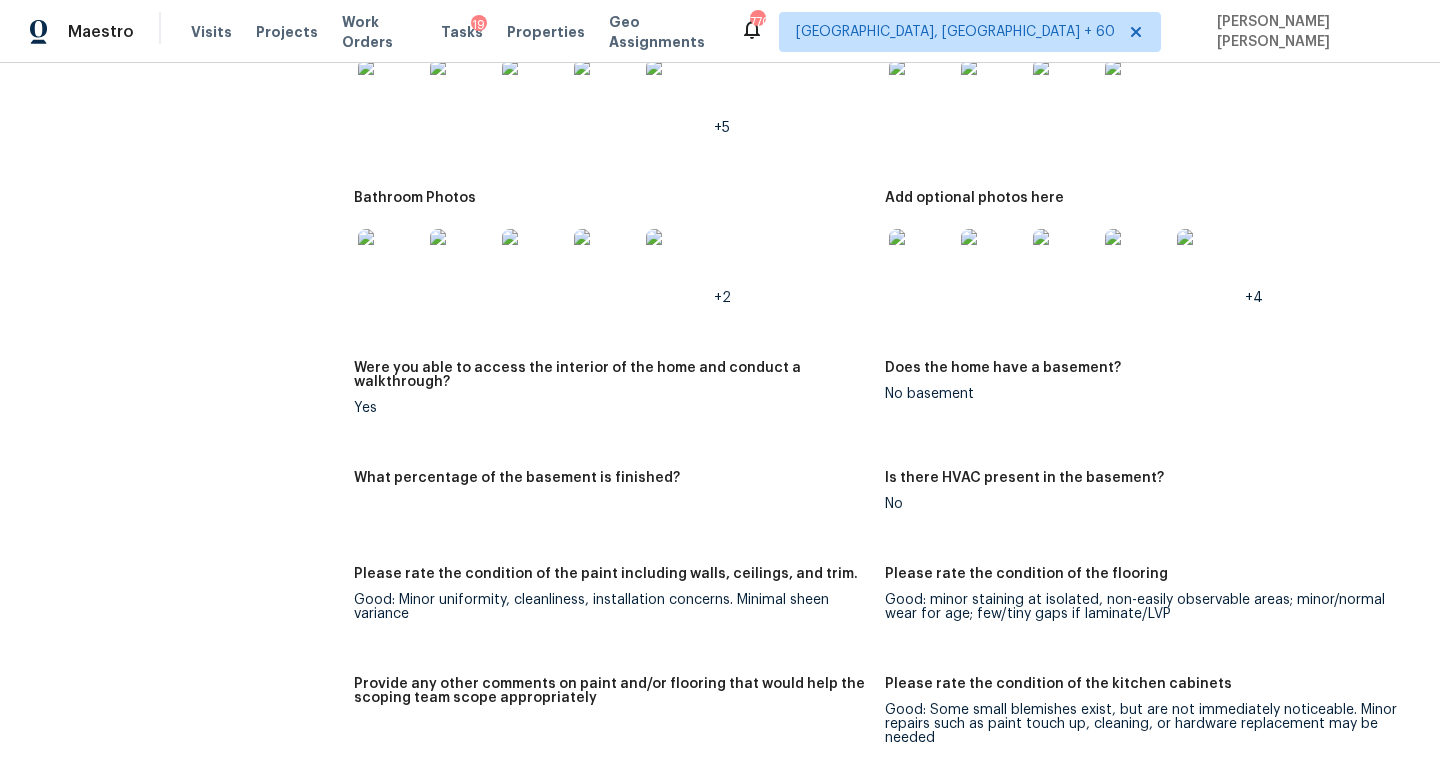 scroll, scrollTop: 2450, scrollLeft: 0, axis: vertical 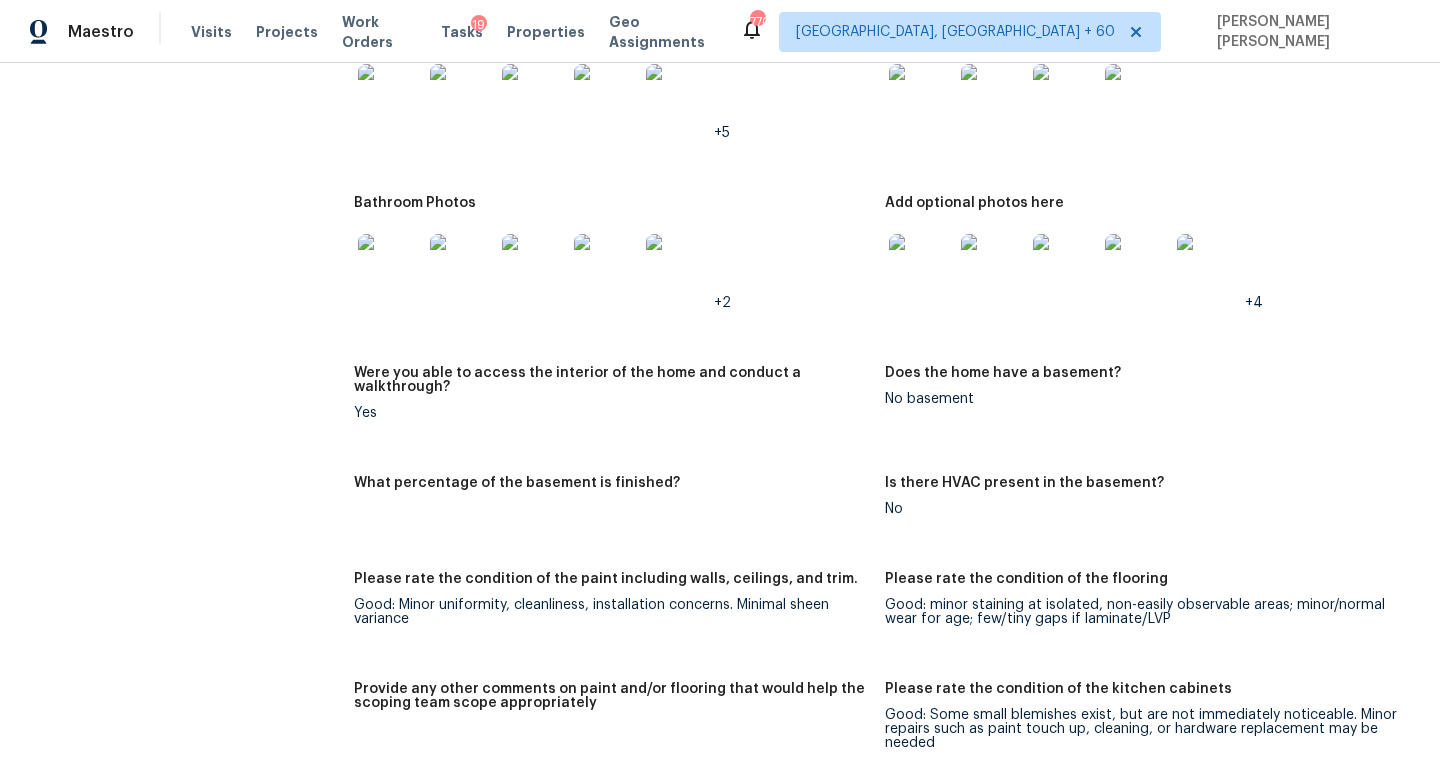 click on "Provide any other comments on paint and/or flooring that would help the scoping team scope appropriately" at bounding box center [619, 732] 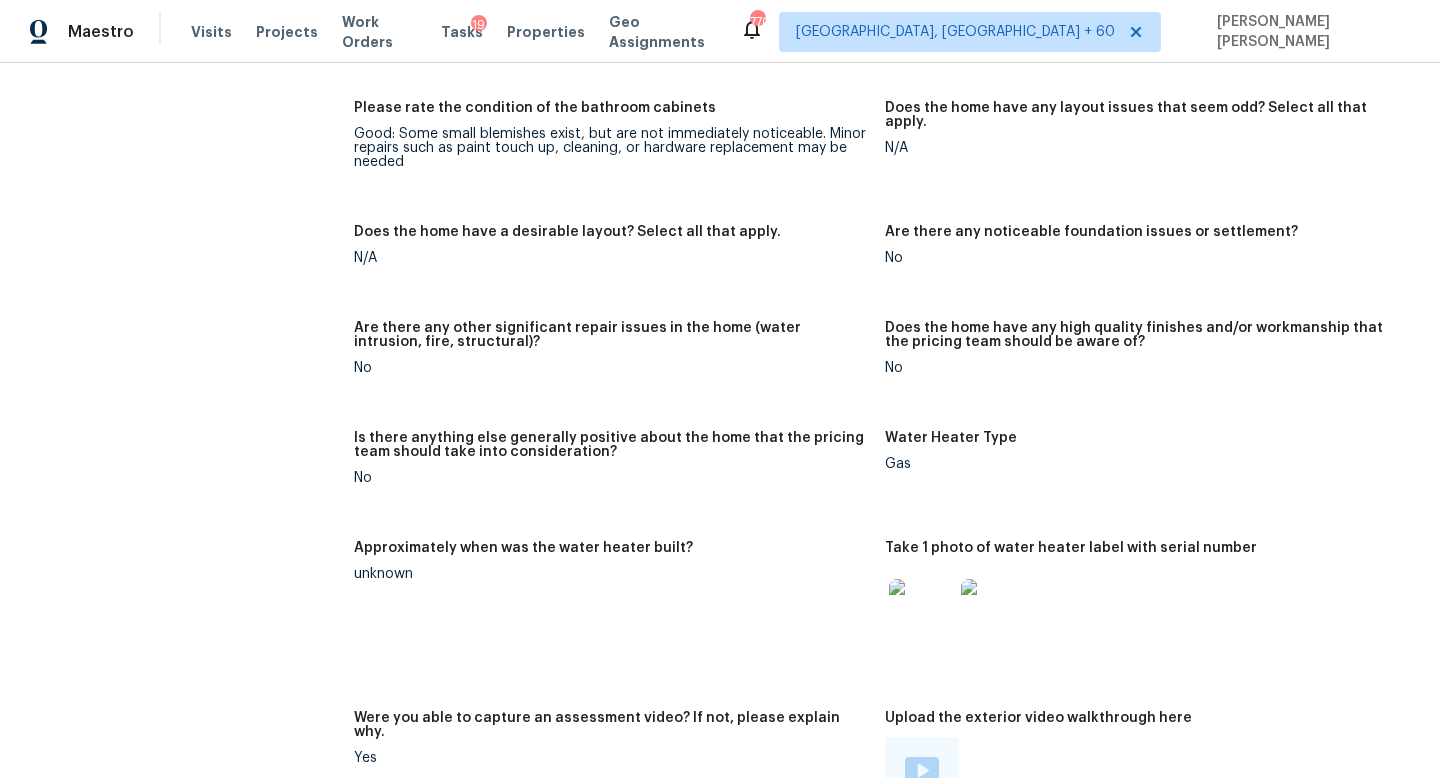 scroll, scrollTop: 2922, scrollLeft: 0, axis: vertical 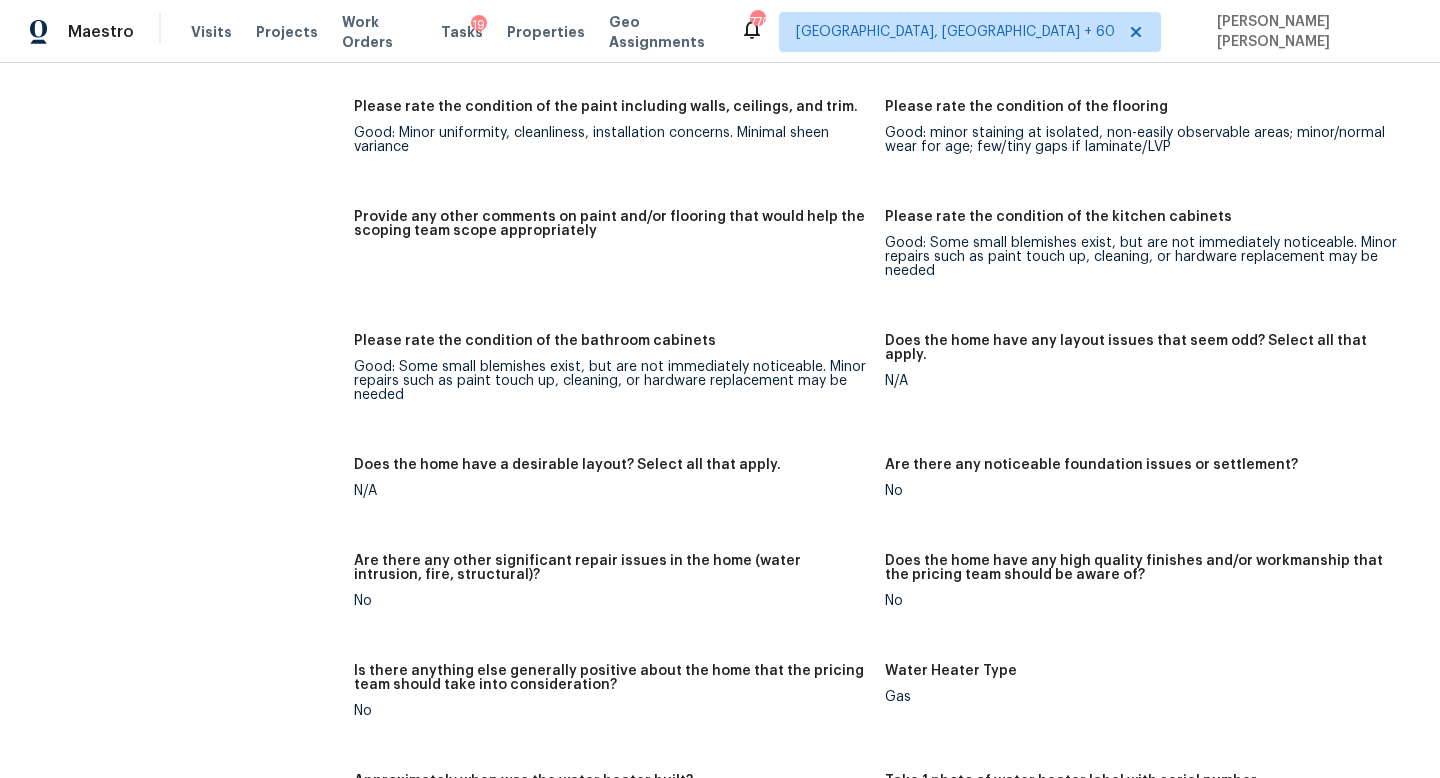 click on "All visits 2023 Pheasant Glen Rd Charlotte, NC 28214 Home details Other Visits No previous visits" at bounding box center (157, -93) 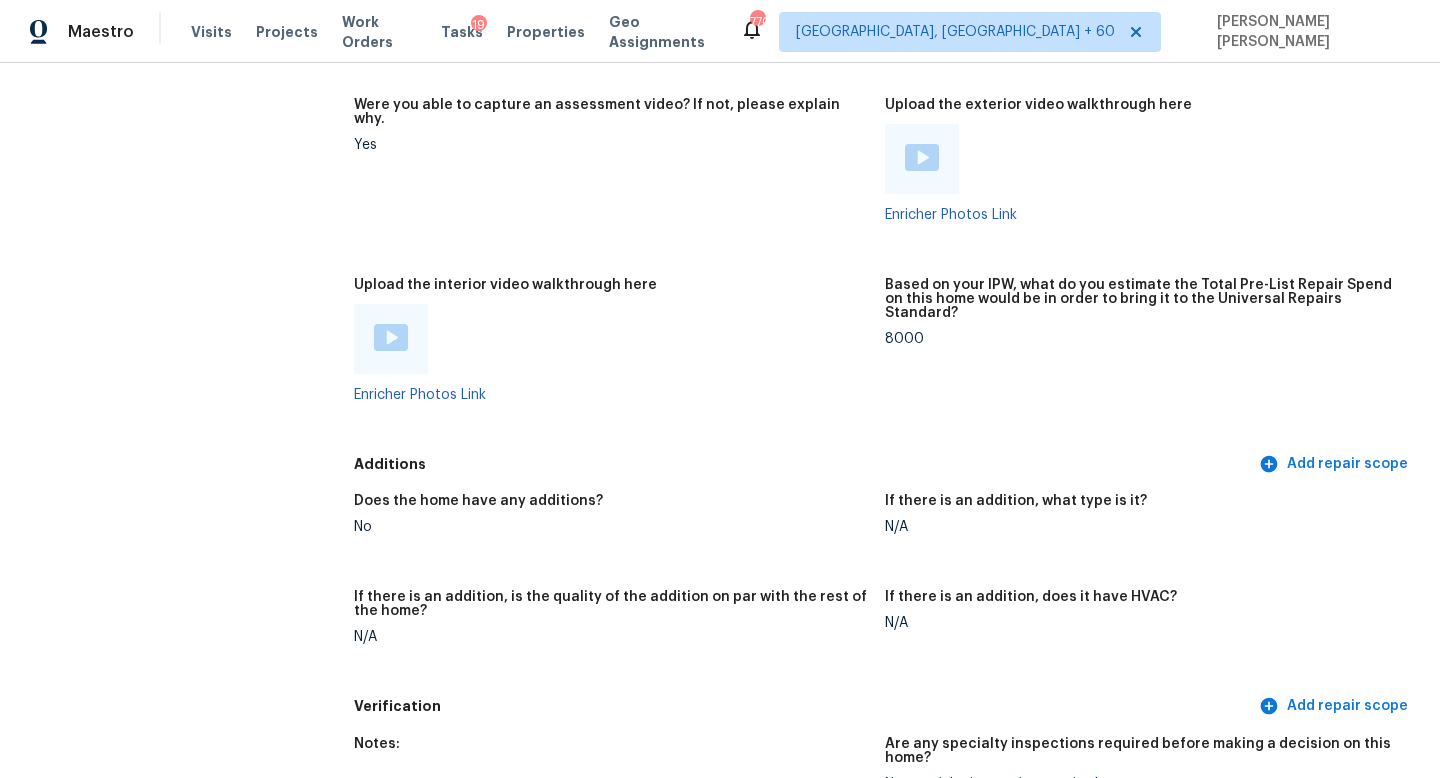 click on "All visits 2023 Pheasant Glen Rd Charlotte, NC 28214 Home details Other Visits No previous visits" at bounding box center [157, -939] 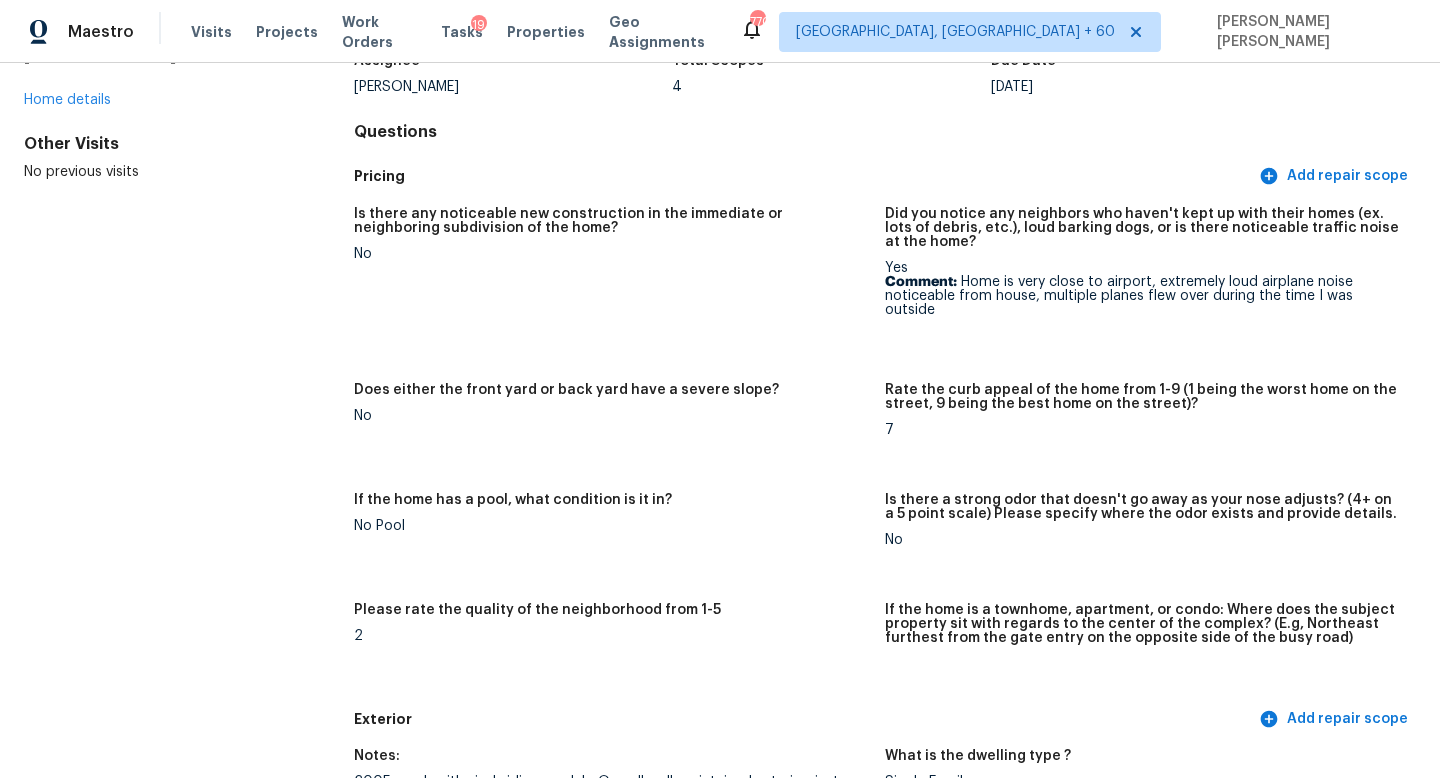 scroll, scrollTop: 0, scrollLeft: 0, axis: both 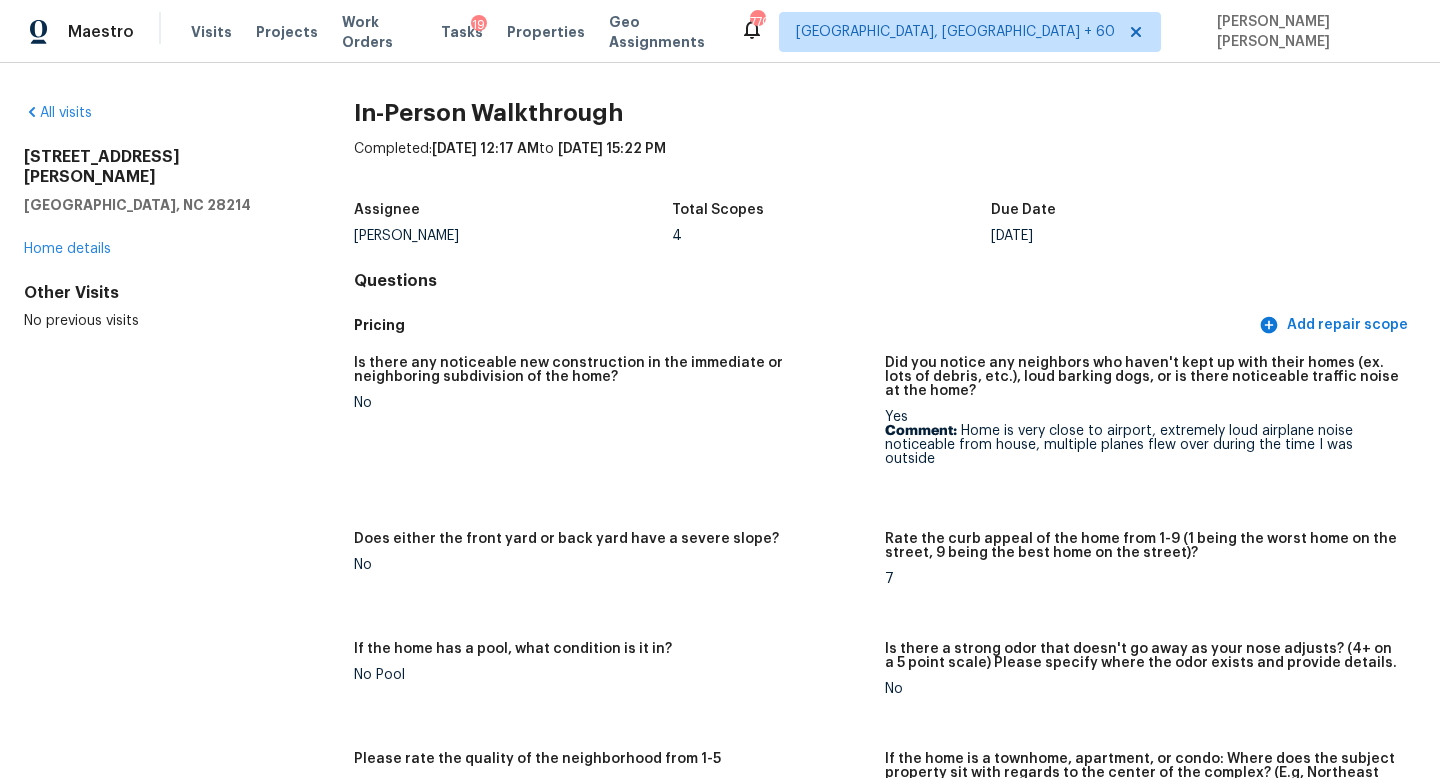 click on "All visits 2023 Pheasant Glen Rd Charlotte, NC 28214 Home details Other Visits No previous visits In-Person Walkthrough Completed:  7/11/2025, 12:17 AM  to   7/11/2025, 15:22 PM Assignee Jason Bouque Total Scopes 4 Due Date Fri, Jul 11 Questions Pricing Add repair scope Is there any noticeable new construction in the immediate or neighboring subdivision of the home? No Did you notice any neighbors who haven't kept up with their homes (ex. lots of debris, etc.), loud barking dogs, or is there noticeable traffic noise at the home? Yes Comment:   Home is very close to airport, extremely loud airplane noise noticeable from house, multiple planes flew over during the time I was outside Does either the front yard or back yard have a severe slope? No Rate the curb appeal of the home from 1-9 (1 being the worst home on the street, 9 being the best home on the street)? 7 If the home has a pool, what condition is it in? No Pool No Please rate the quality of the neighborhood from 1-5 2 Exterior Add repair scope Notes:" at bounding box center (720, 420) 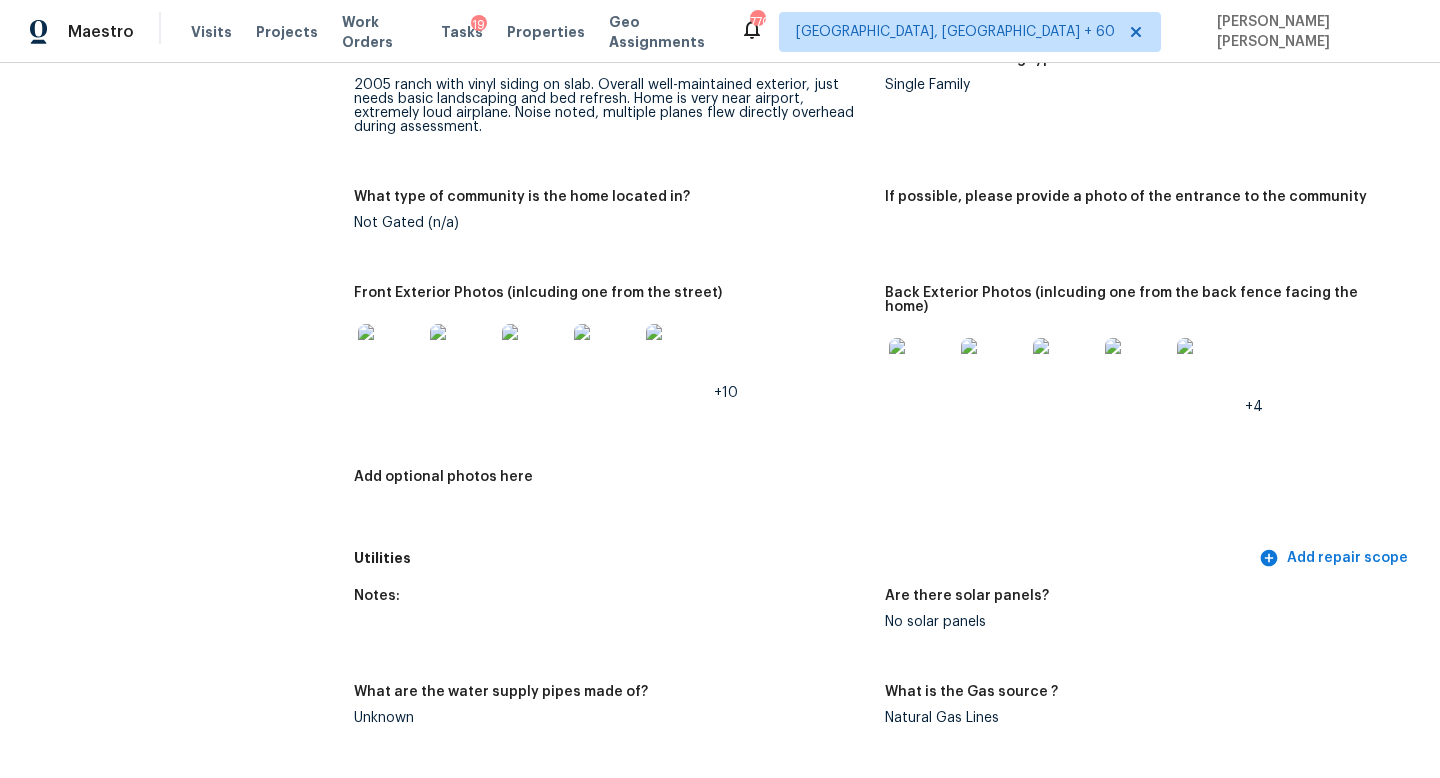 scroll, scrollTop: 0, scrollLeft: 0, axis: both 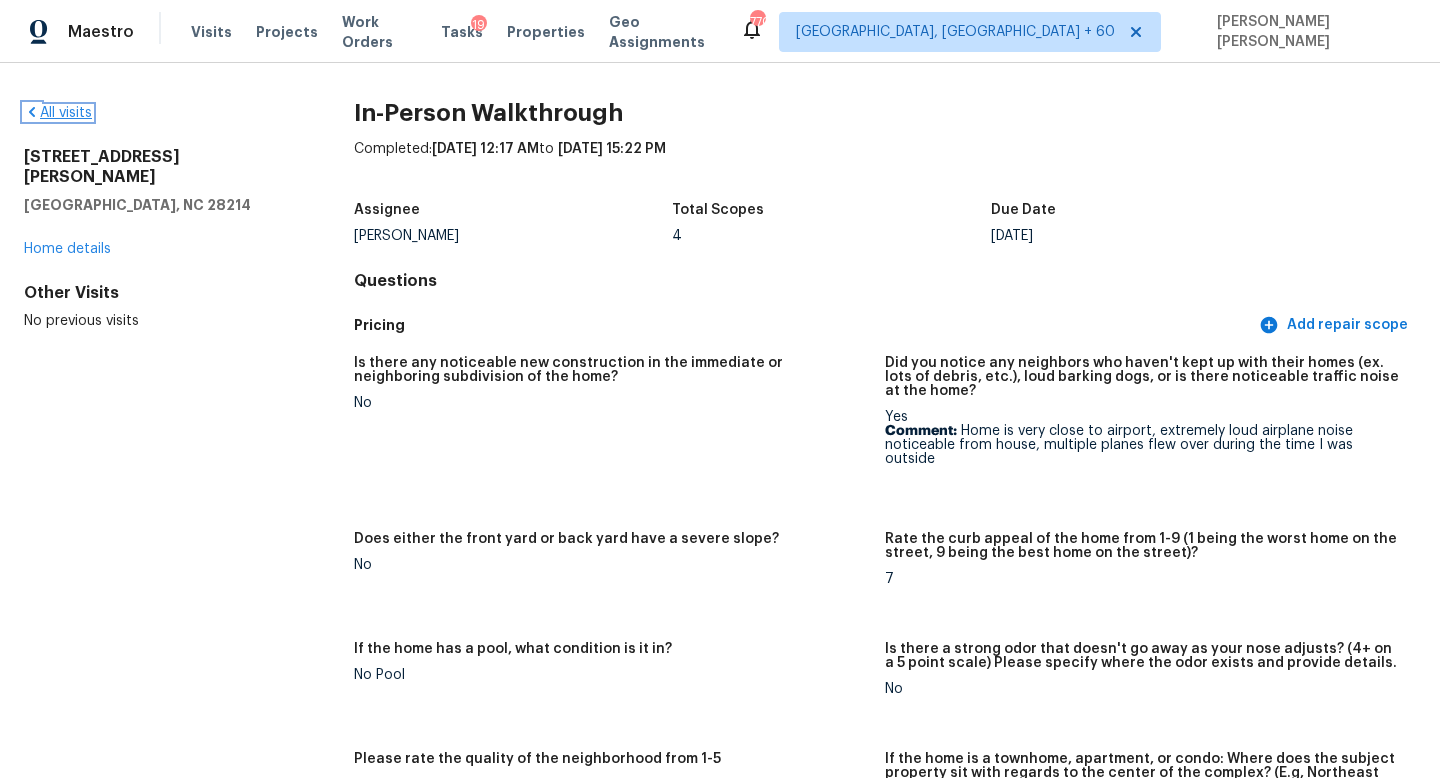 click on "All visits" at bounding box center (58, 113) 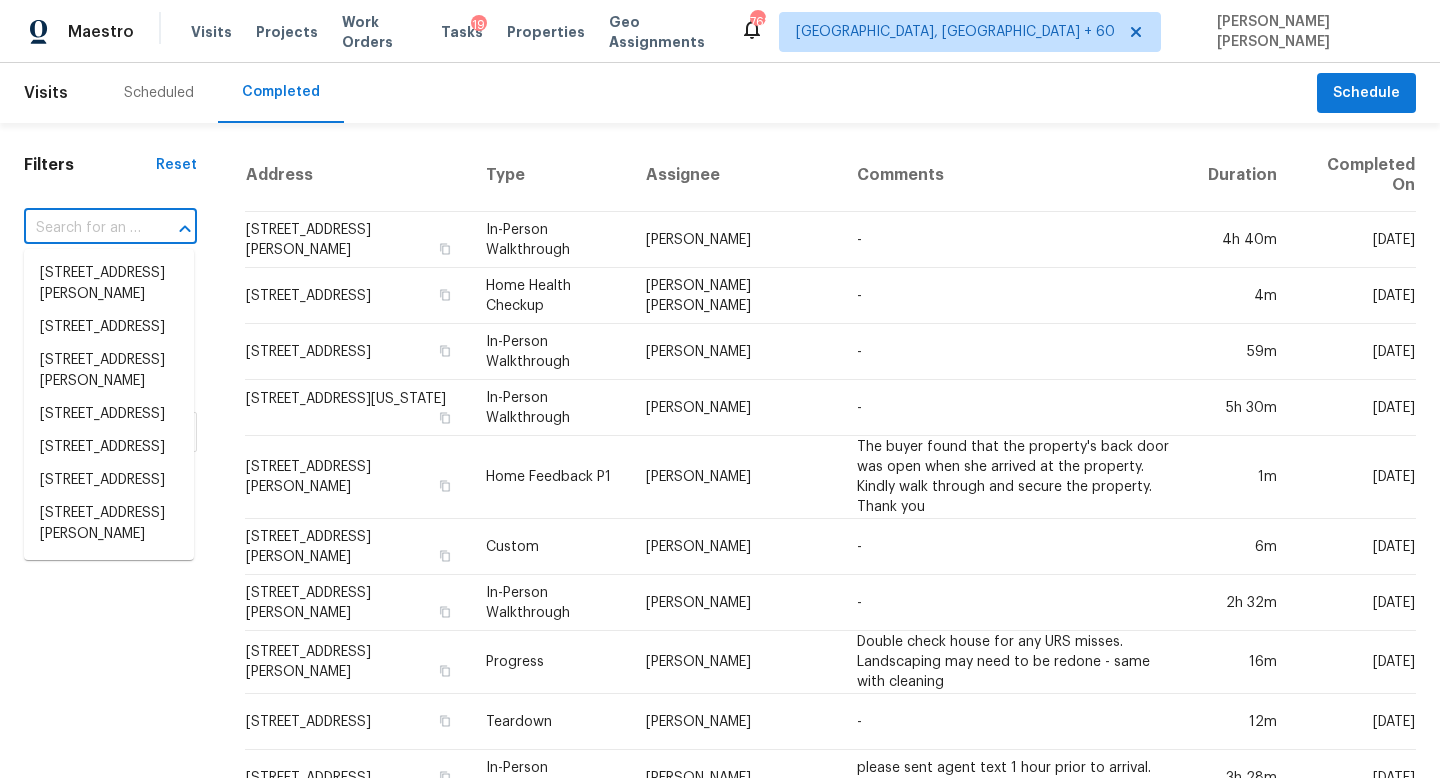 click at bounding box center [82, 228] 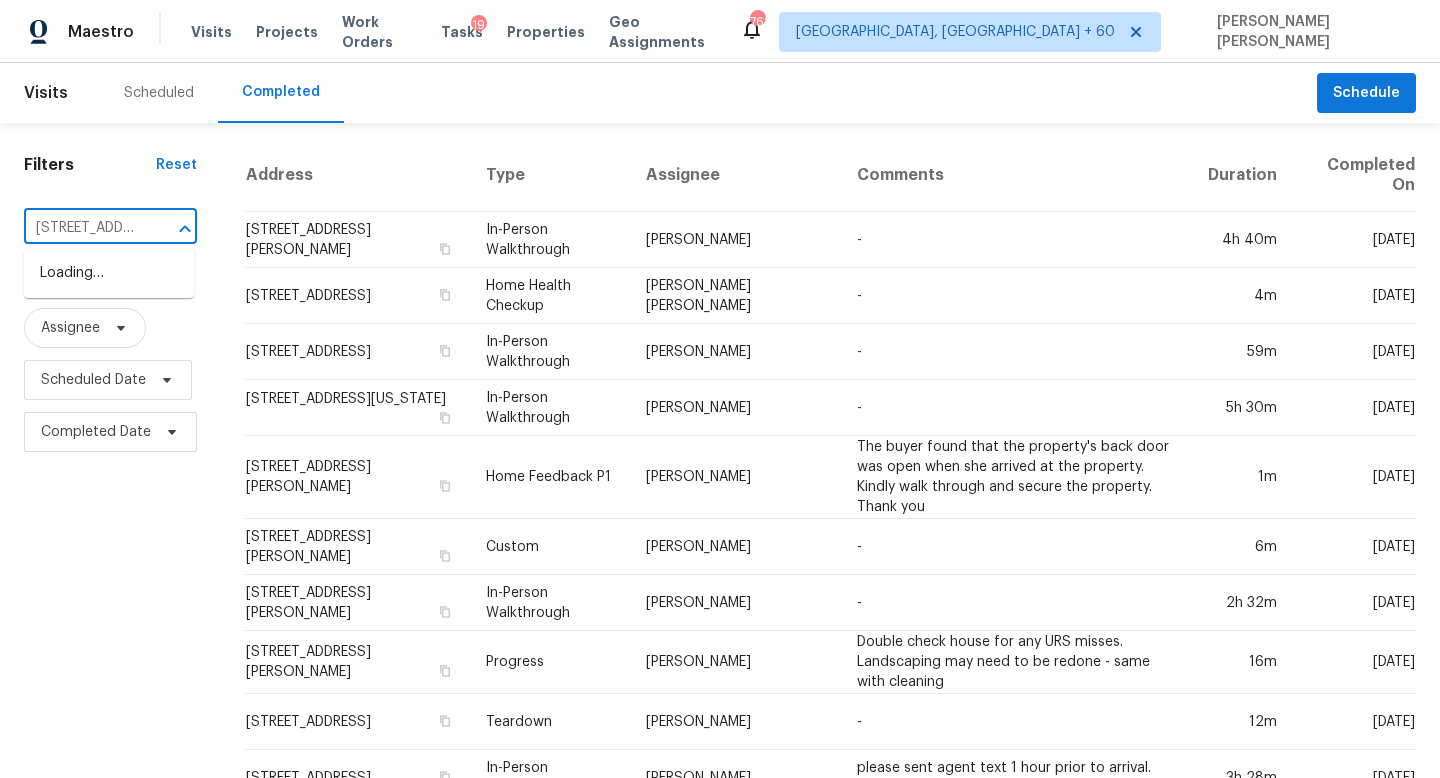 scroll, scrollTop: 0, scrollLeft: 178, axis: horizontal 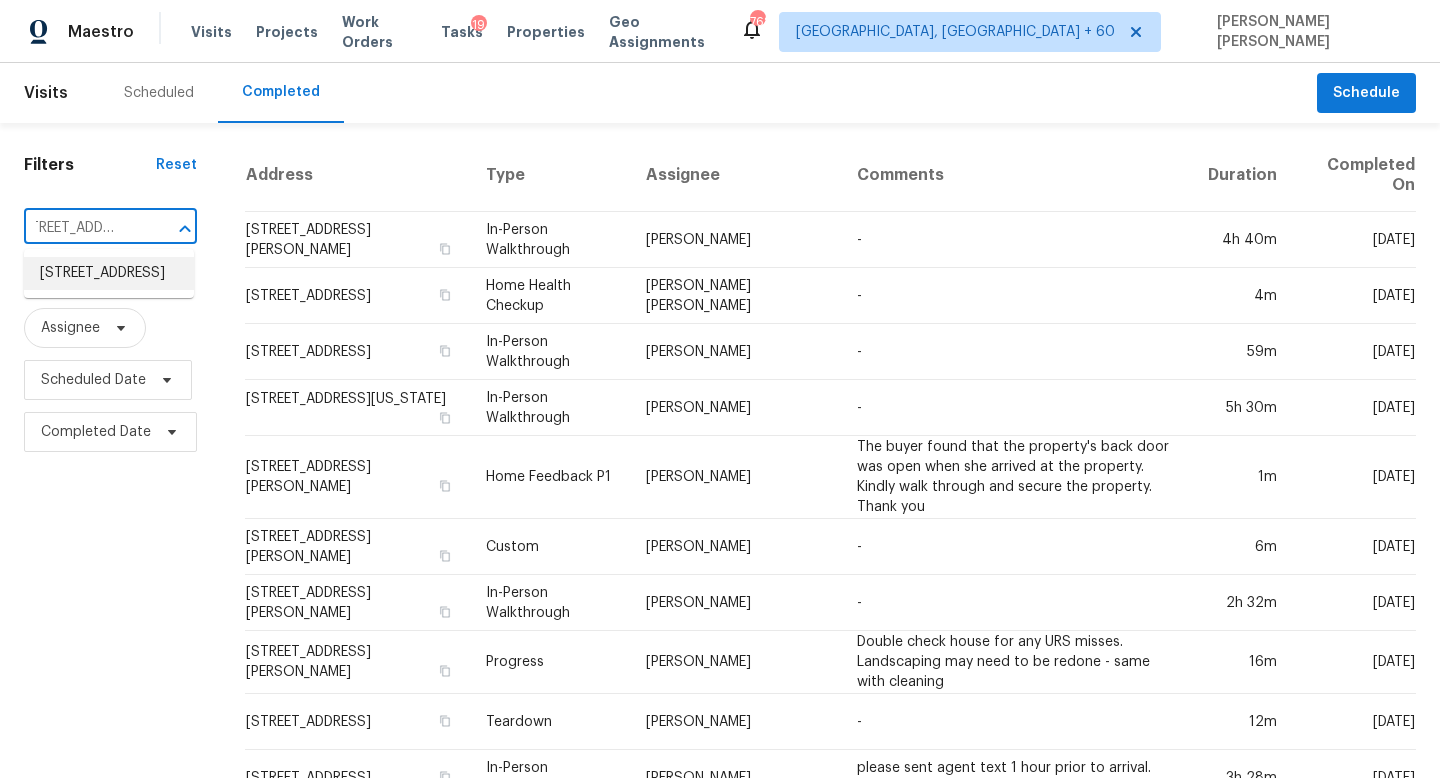 click on "13127 Silverglen Run Trl, Houston, TX 77014" at bounding box center (109, 273) 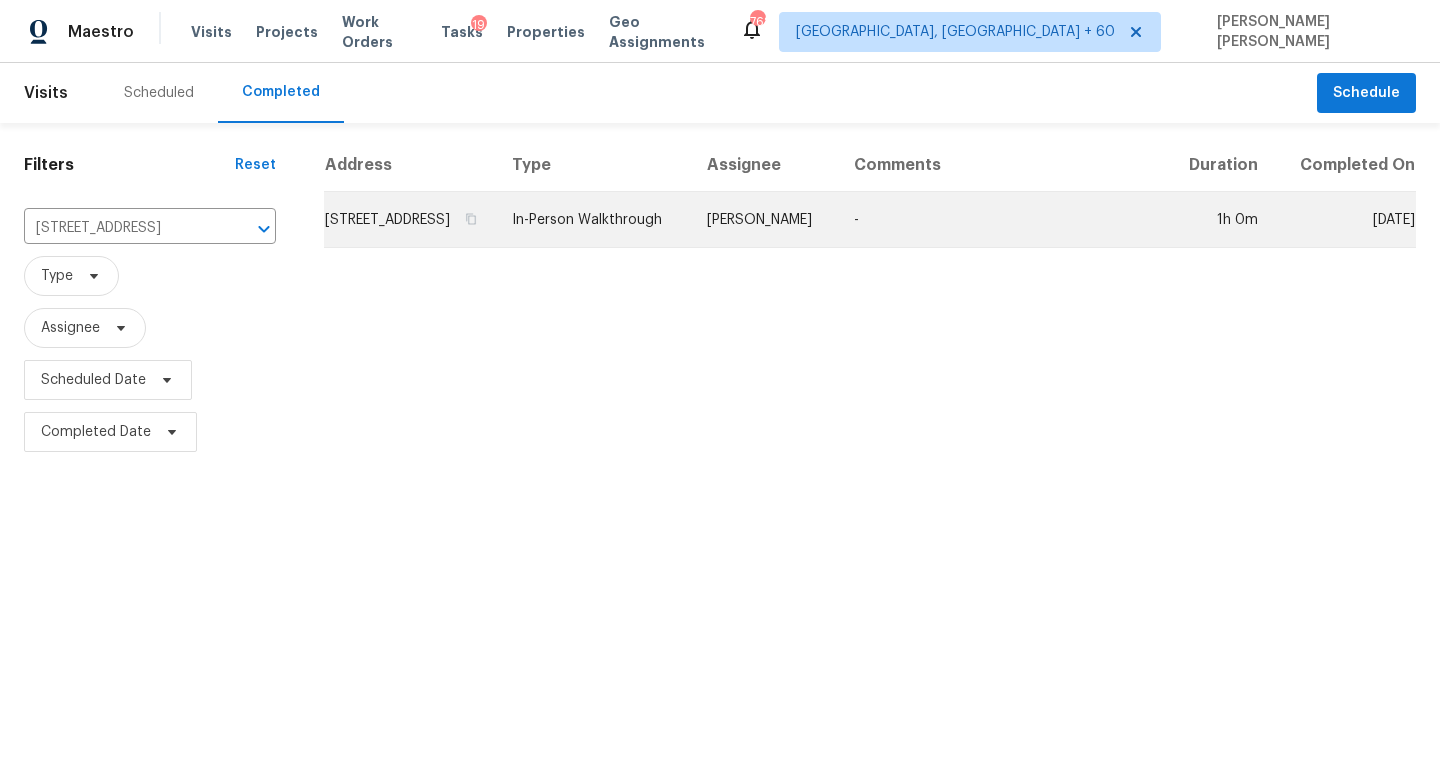 click on "In-Person Walkthrough" at bounding box center [593, 220] 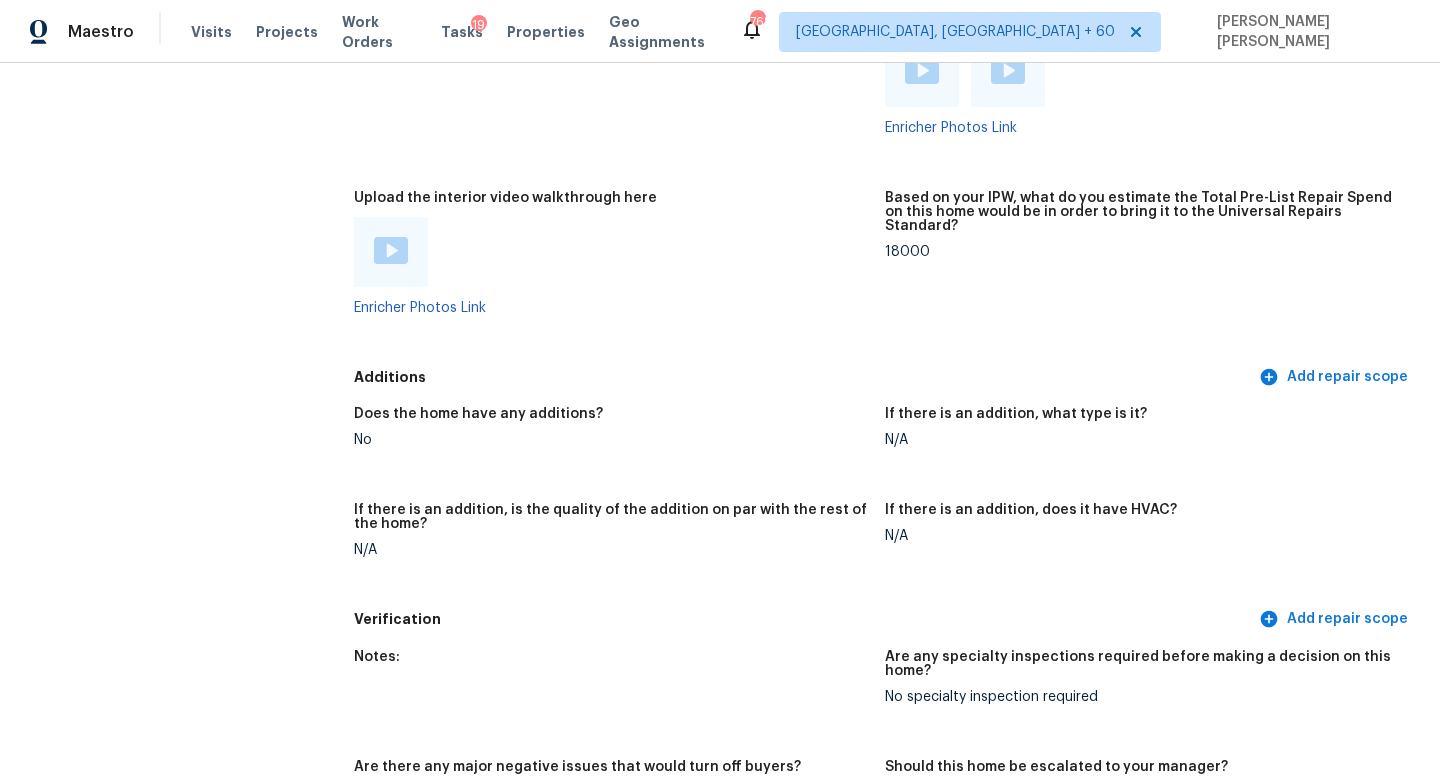 scroll, scrollTop: 4029, scrollLeft: 0, axis: vertical 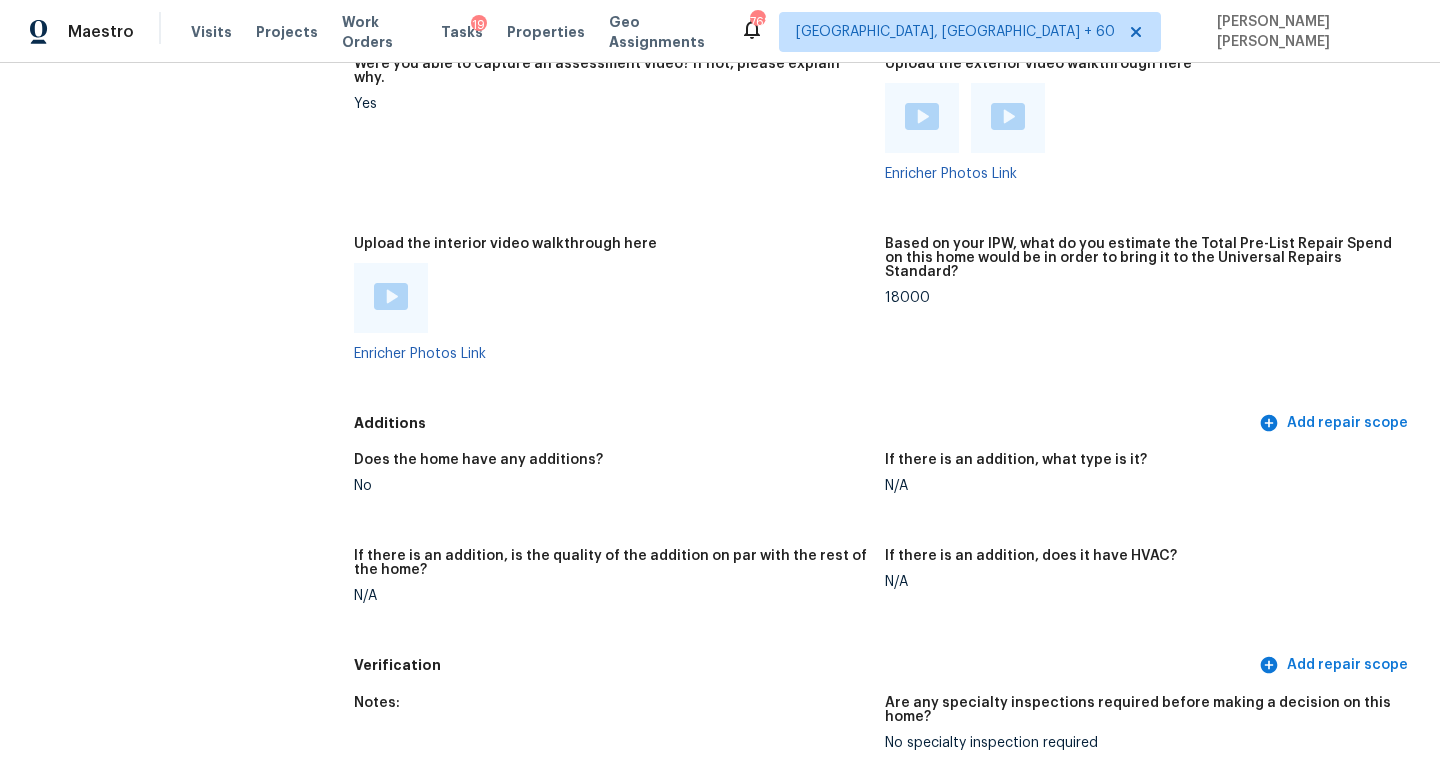 click at bounding box center (391, 296) 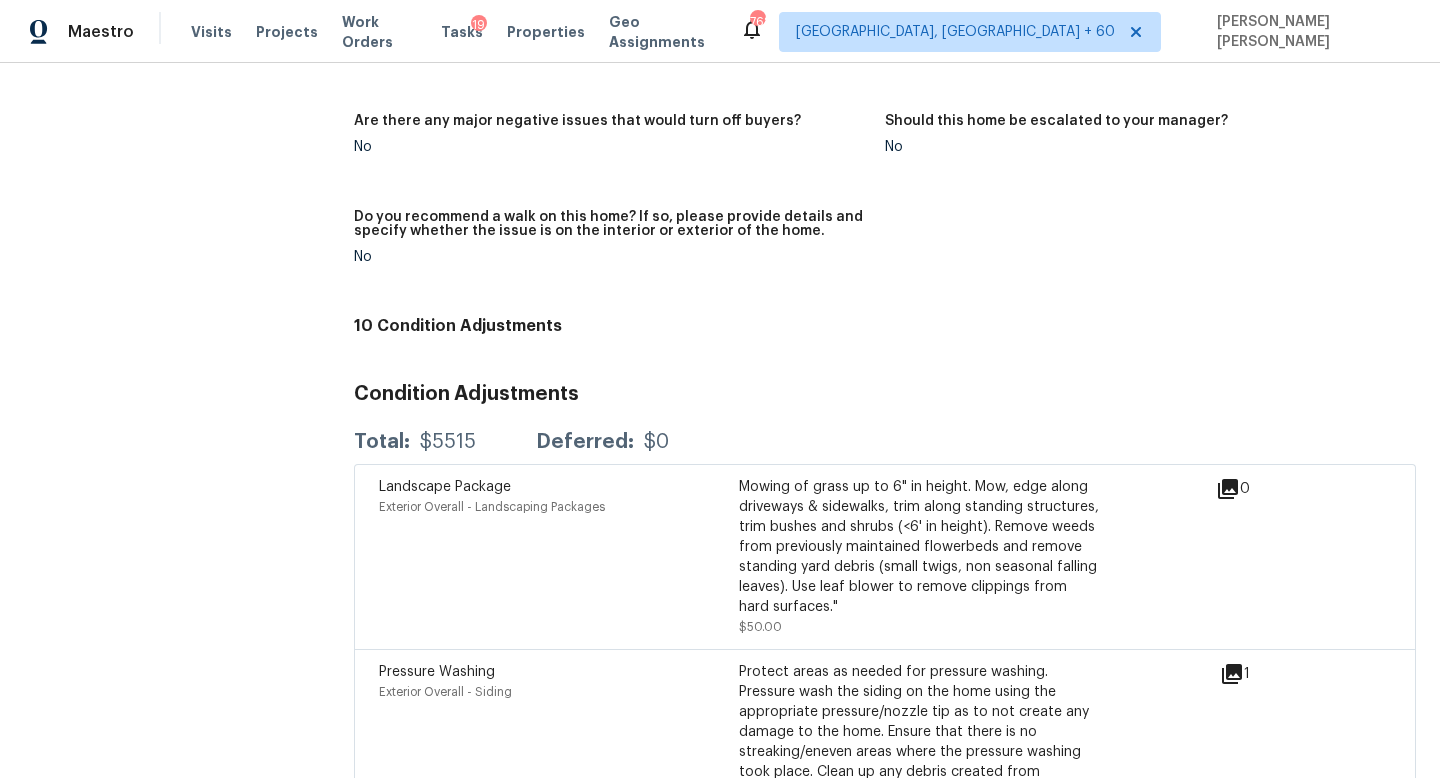 scroll, scrollTop: 5784, scrollLeft: 0, axis: vertical 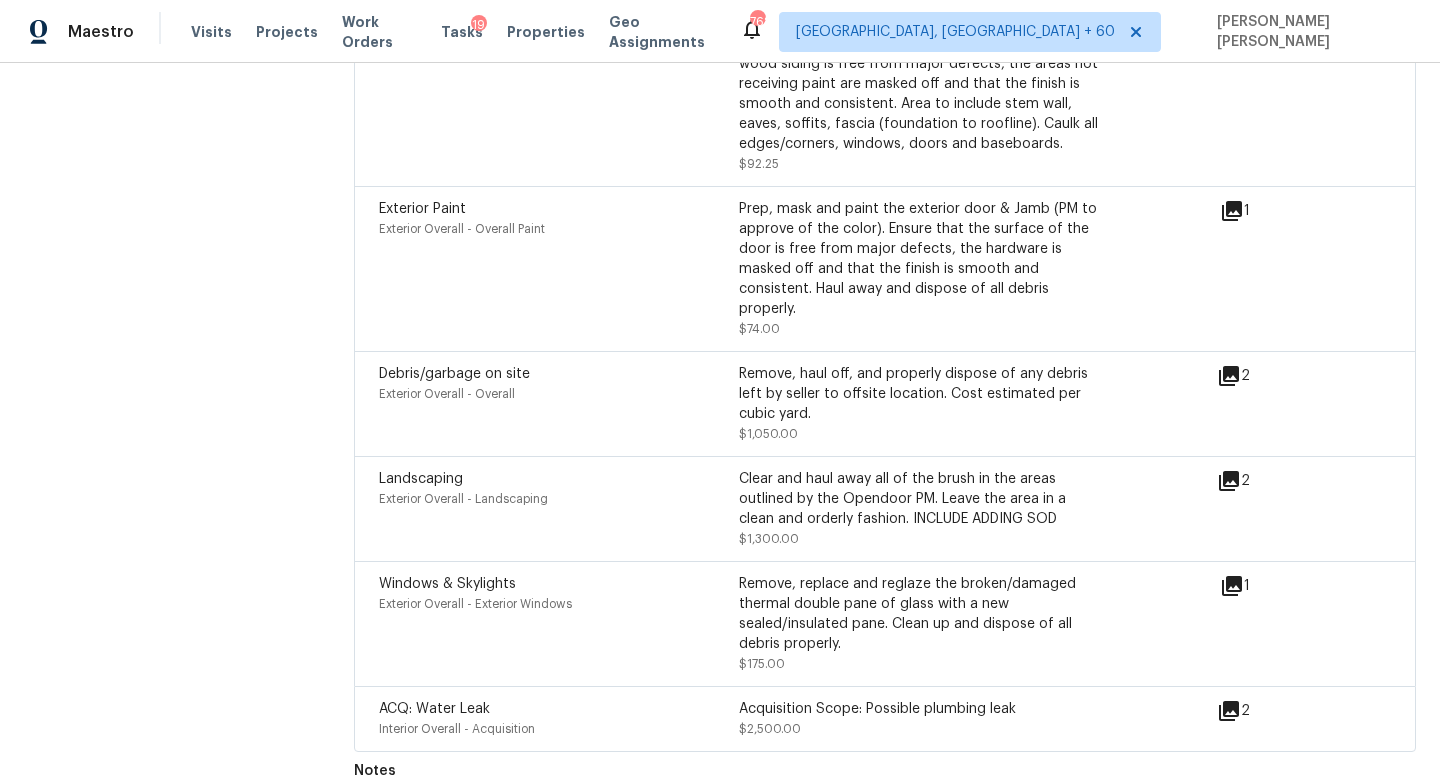 click 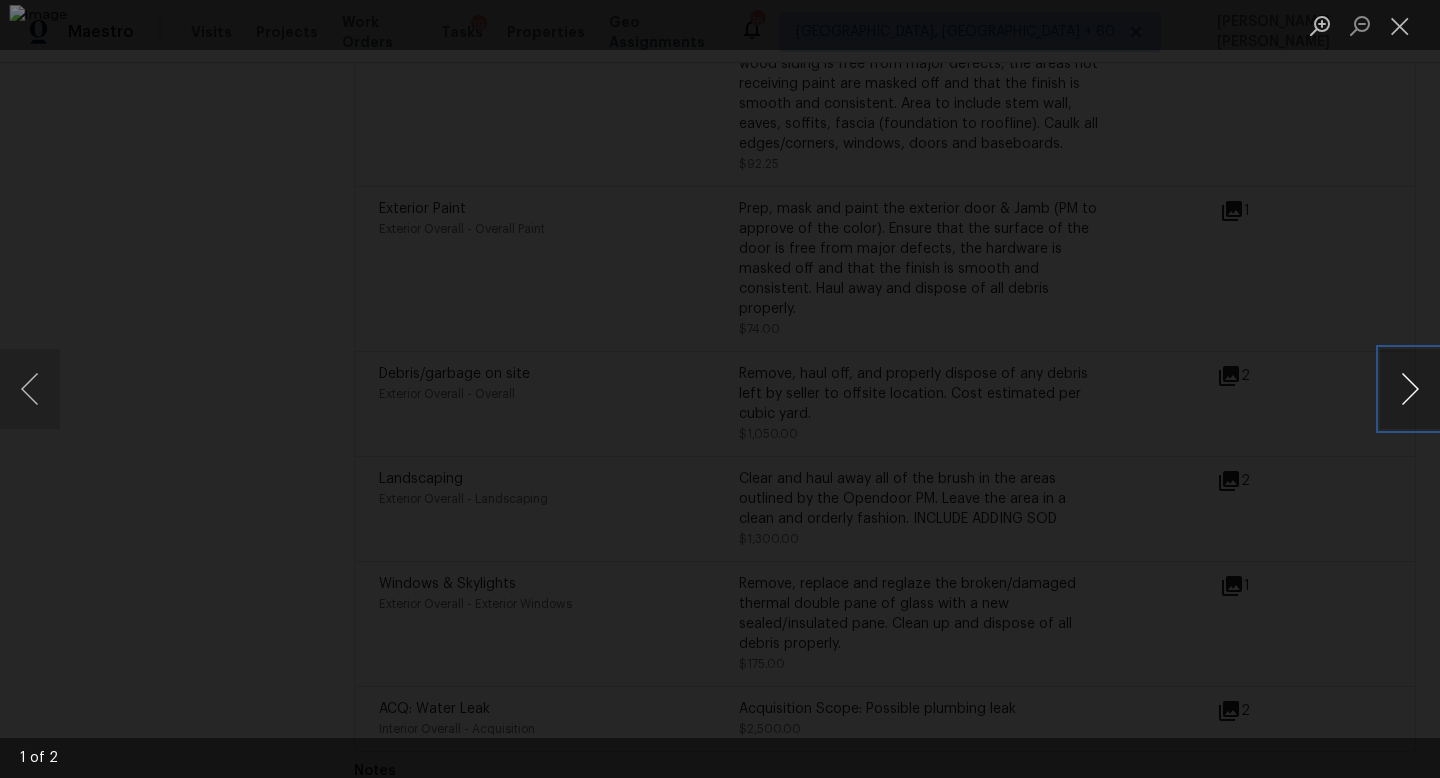 click at bounding box center [1410, 389] 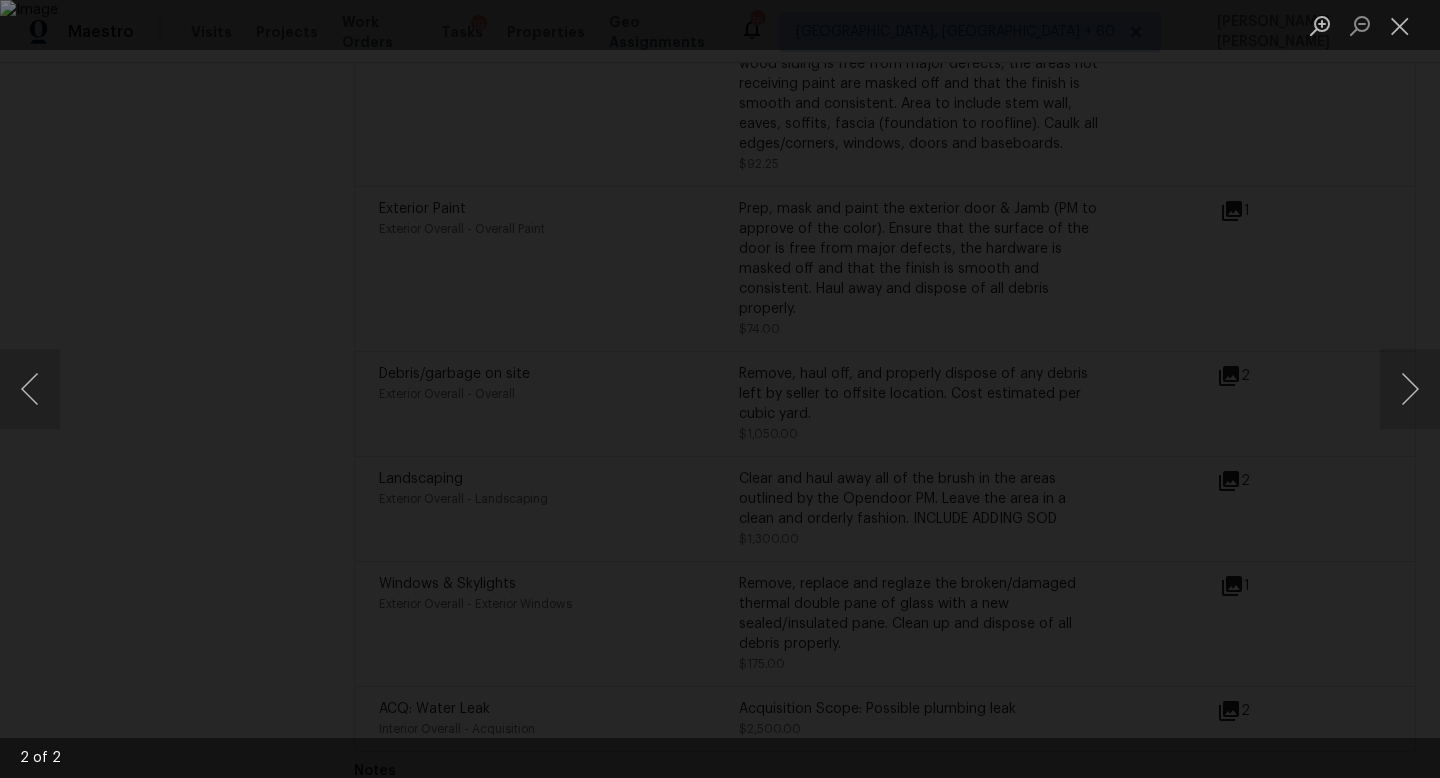 click at bounding box center (720, 389) 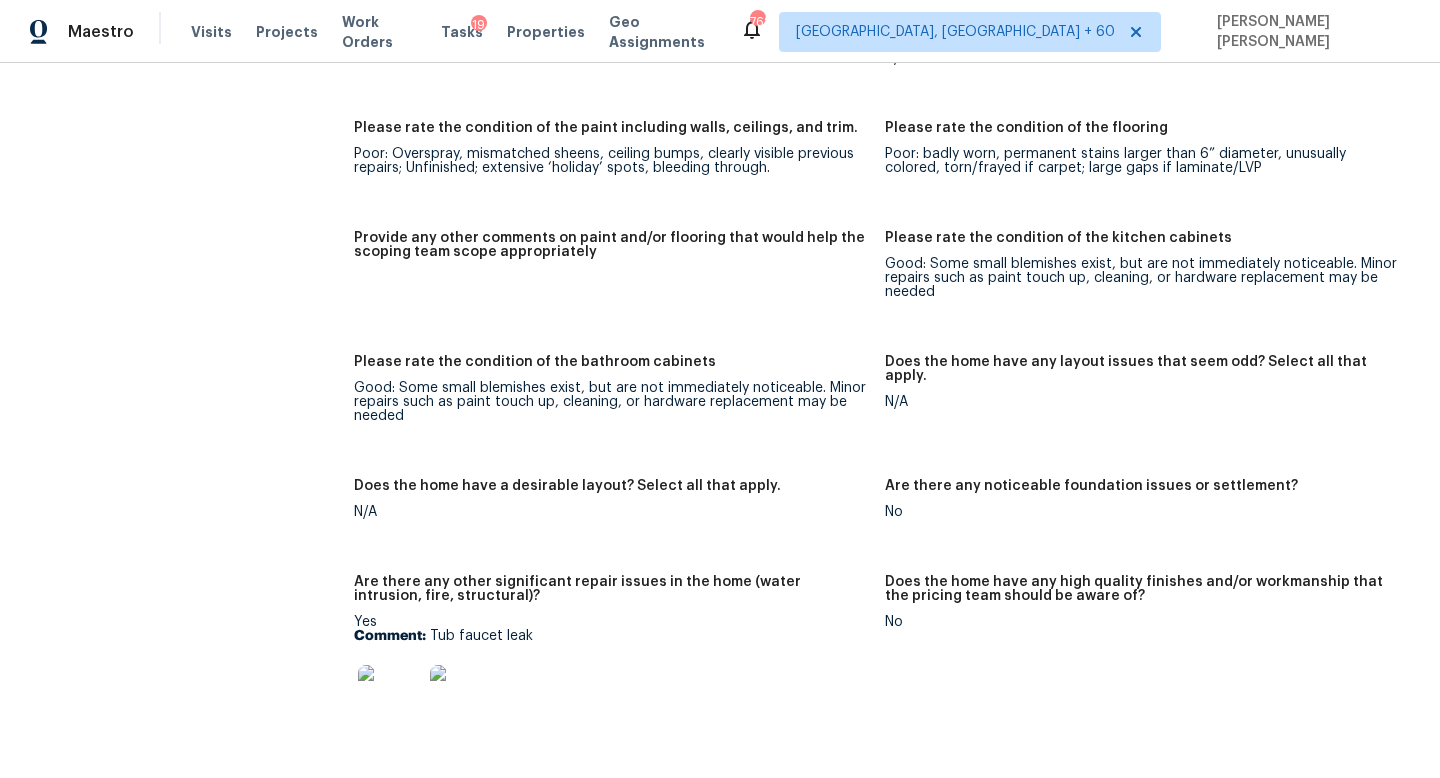 scroll, scrollTop: 2973, scrollLeft: 0, axis: vertical 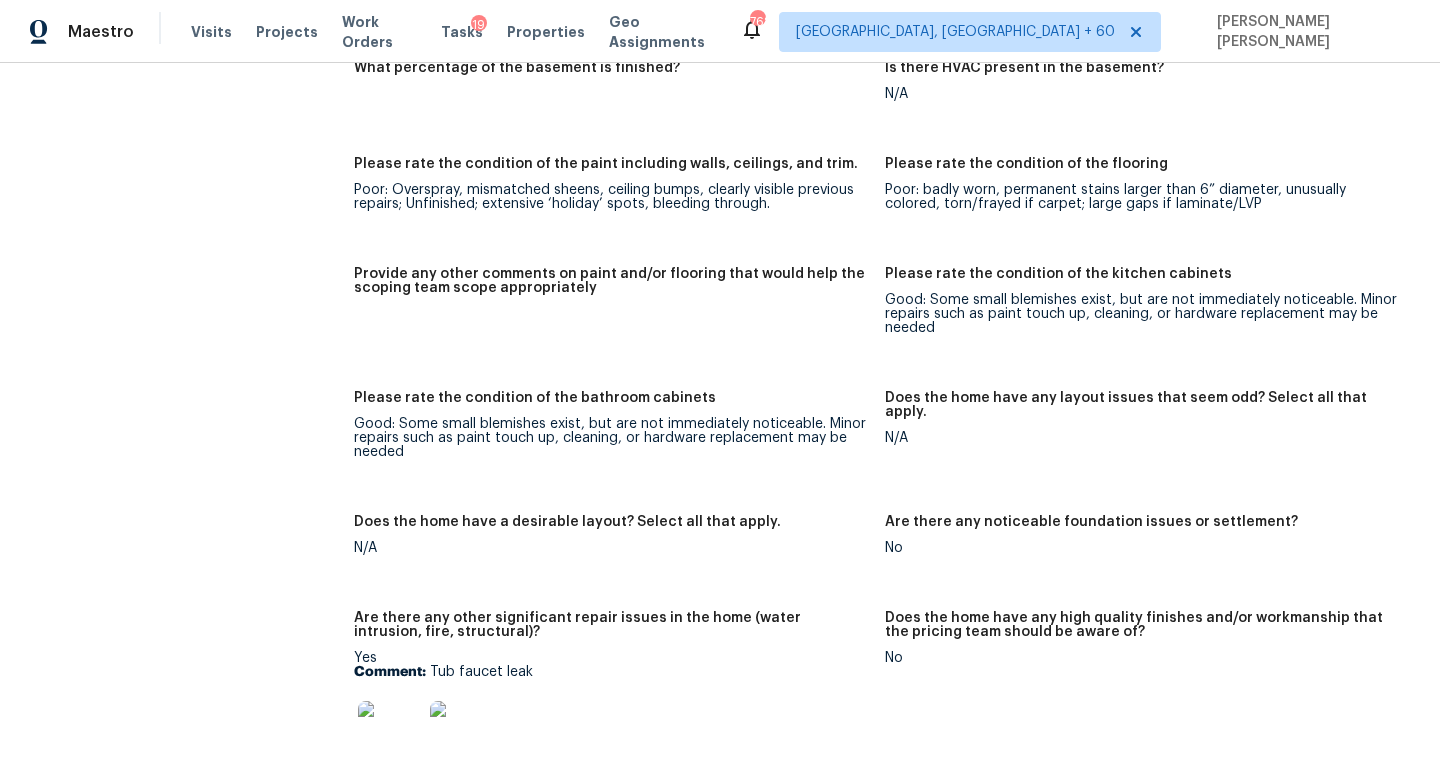click at bounding box center [390, 733] 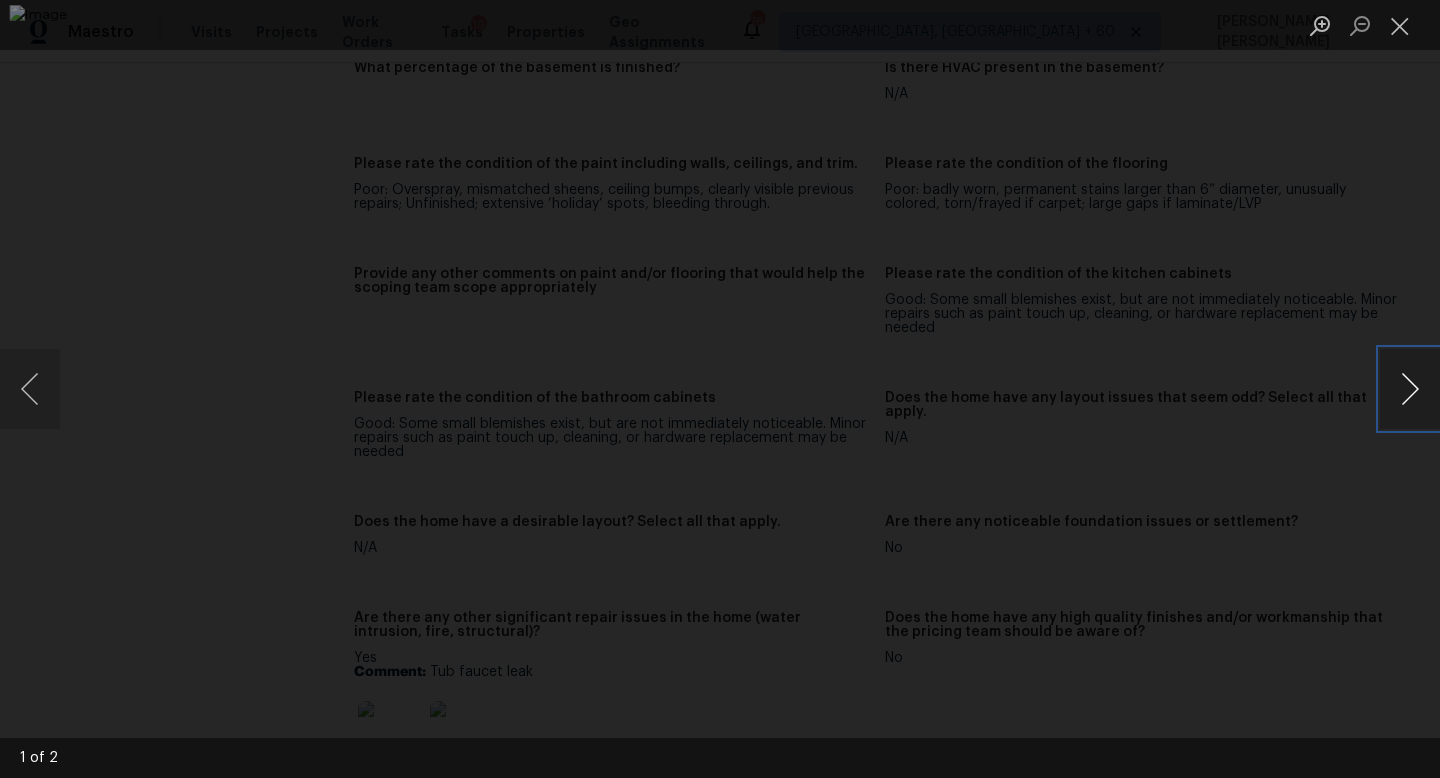 click at bounding box center (1410, 389) 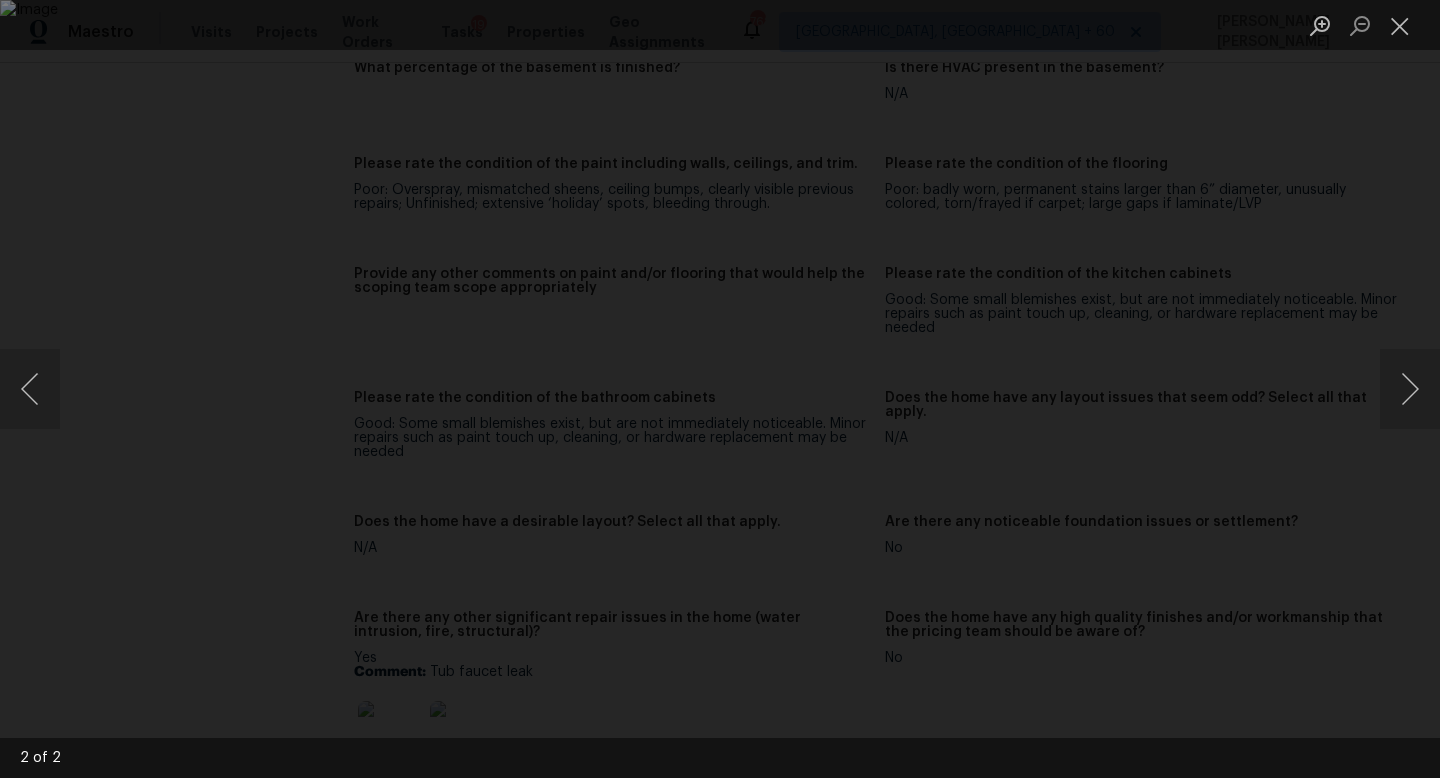 click at bounding box center [720, 389] 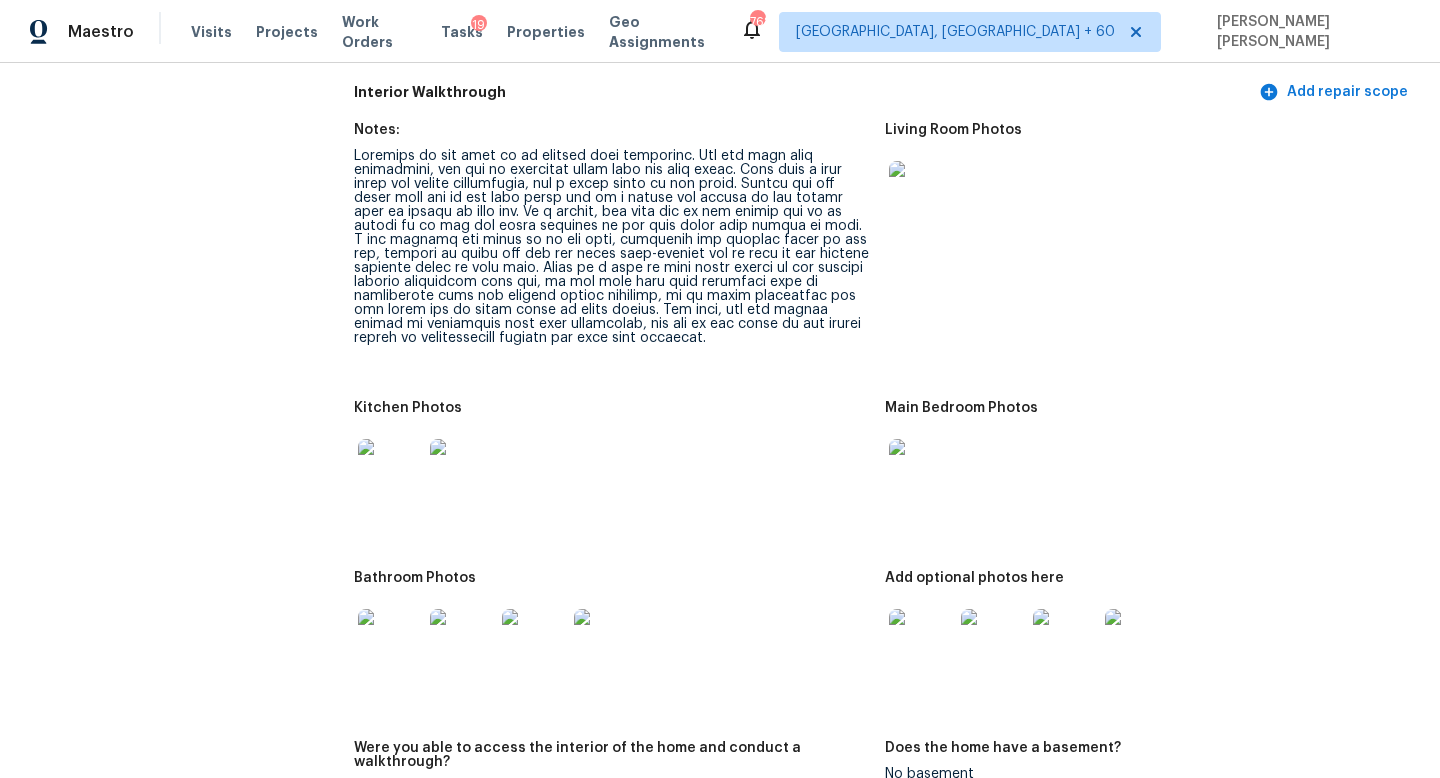 scroll, scrollTop: 2071, scrollLeft: 0, axis: vertical 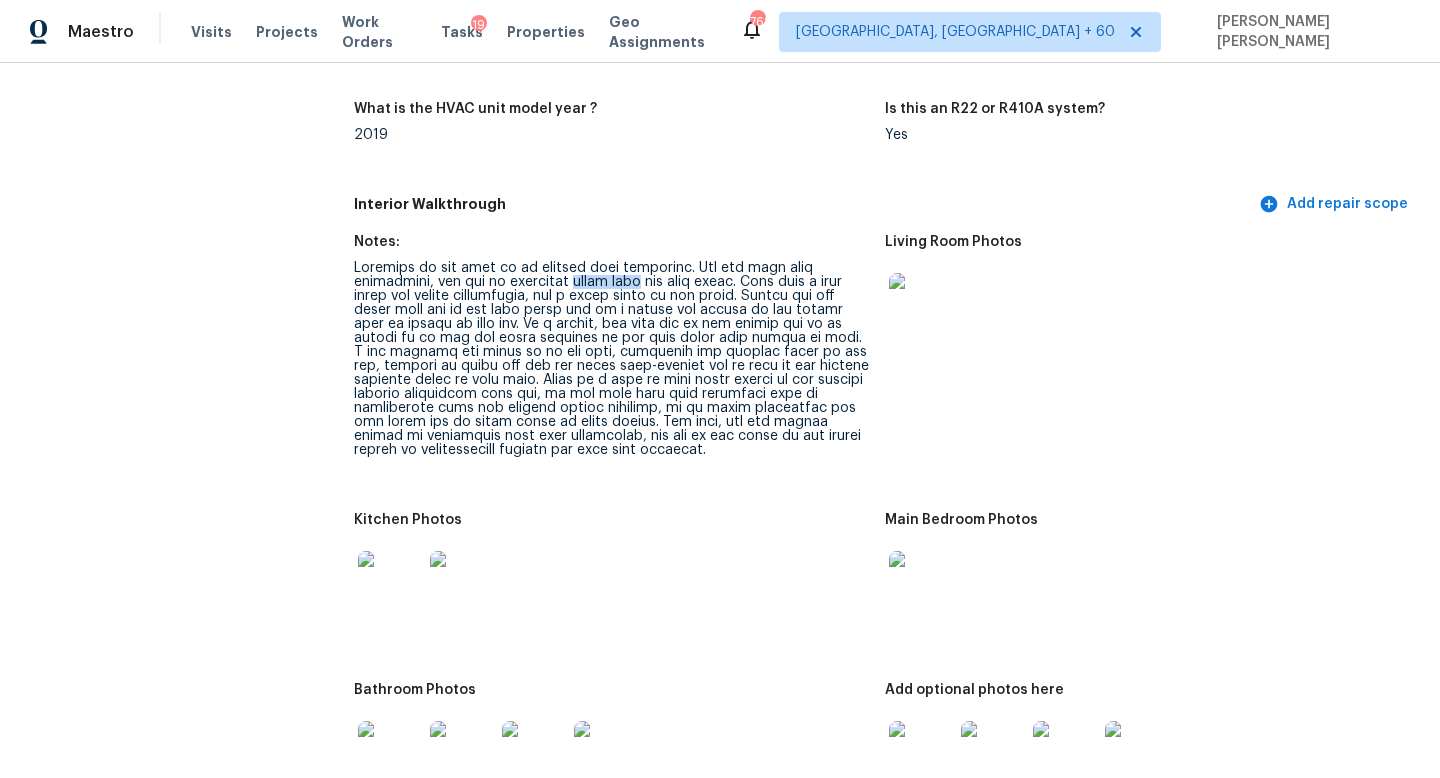 drag, startPoint x: 500, startPoint y: 268, endPoint x: 566, endPoint y: 269, distance: 66.007576 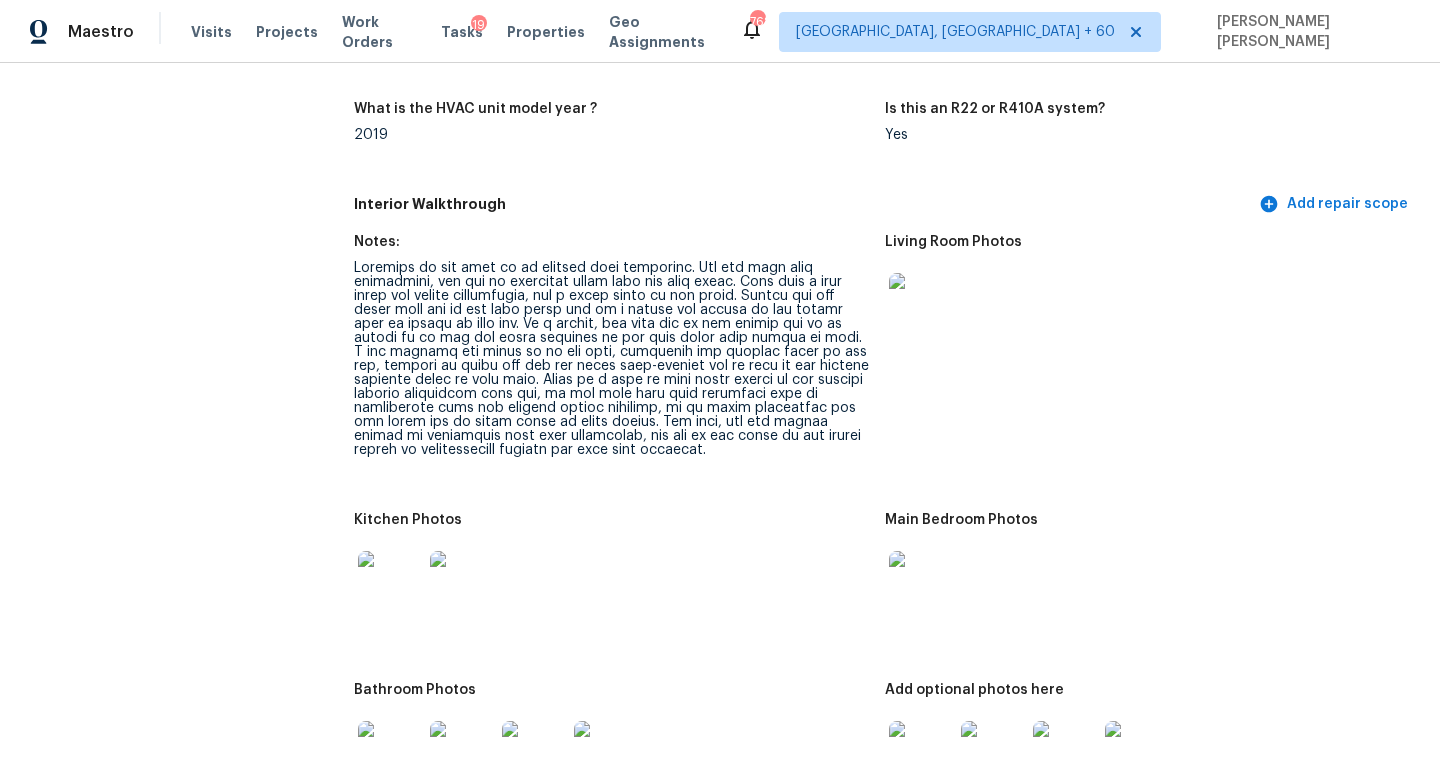 click on "All visits 13127 Silverglen Run Trl Houston, TX 77014 Home details Other Visits No previous visits" at bounding box center [157, 1273] 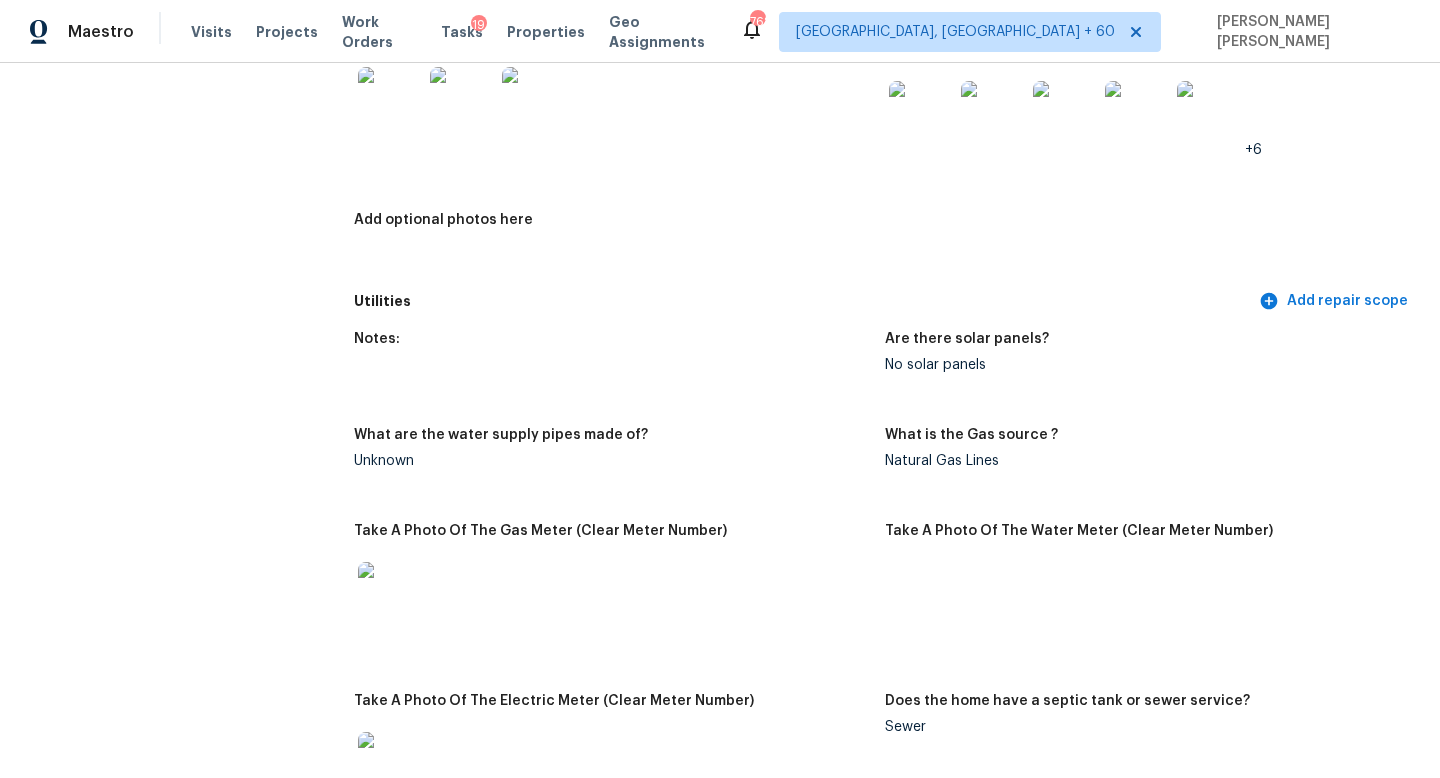 scroll, scrollTop: 1103, scrollLeft: 0, axis: vertical 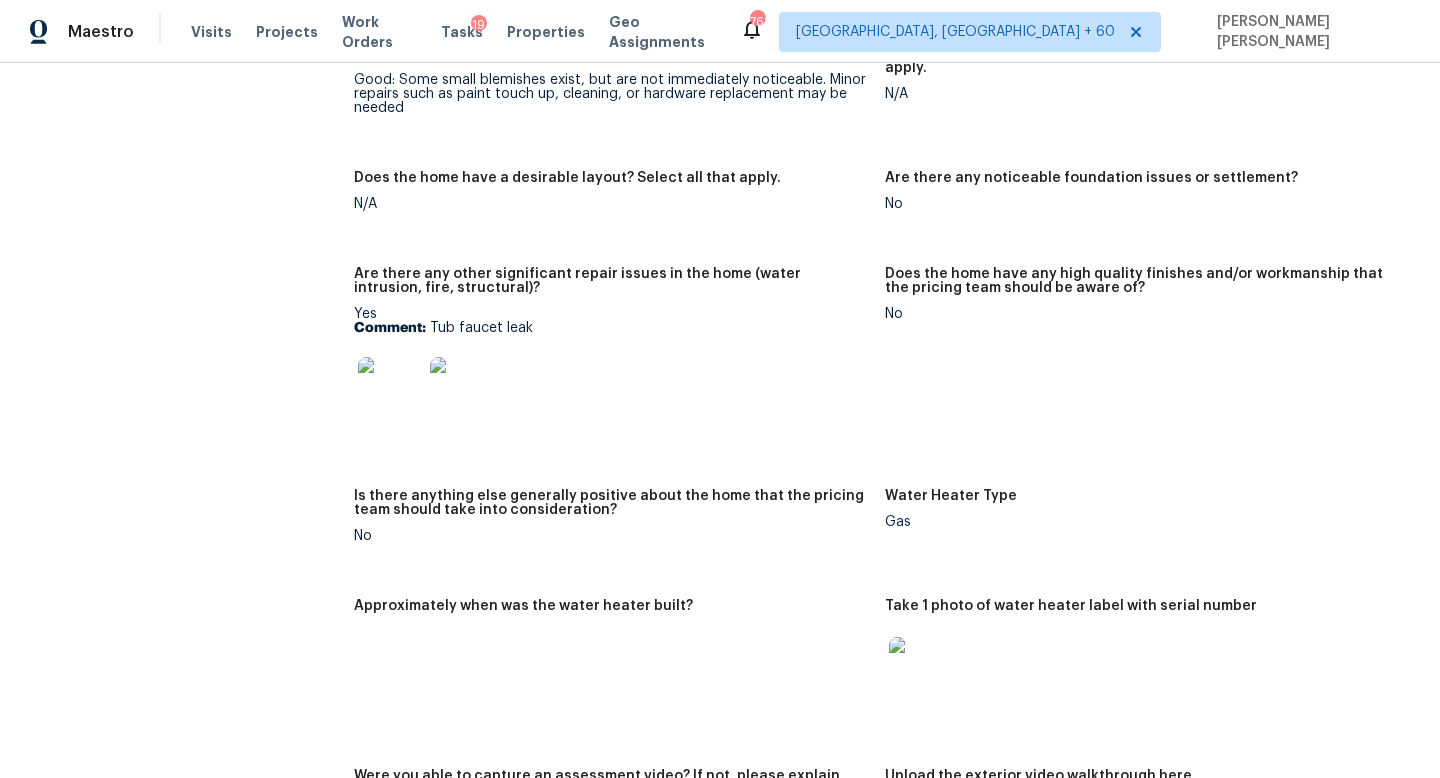 click at bounding box center (390, 389) 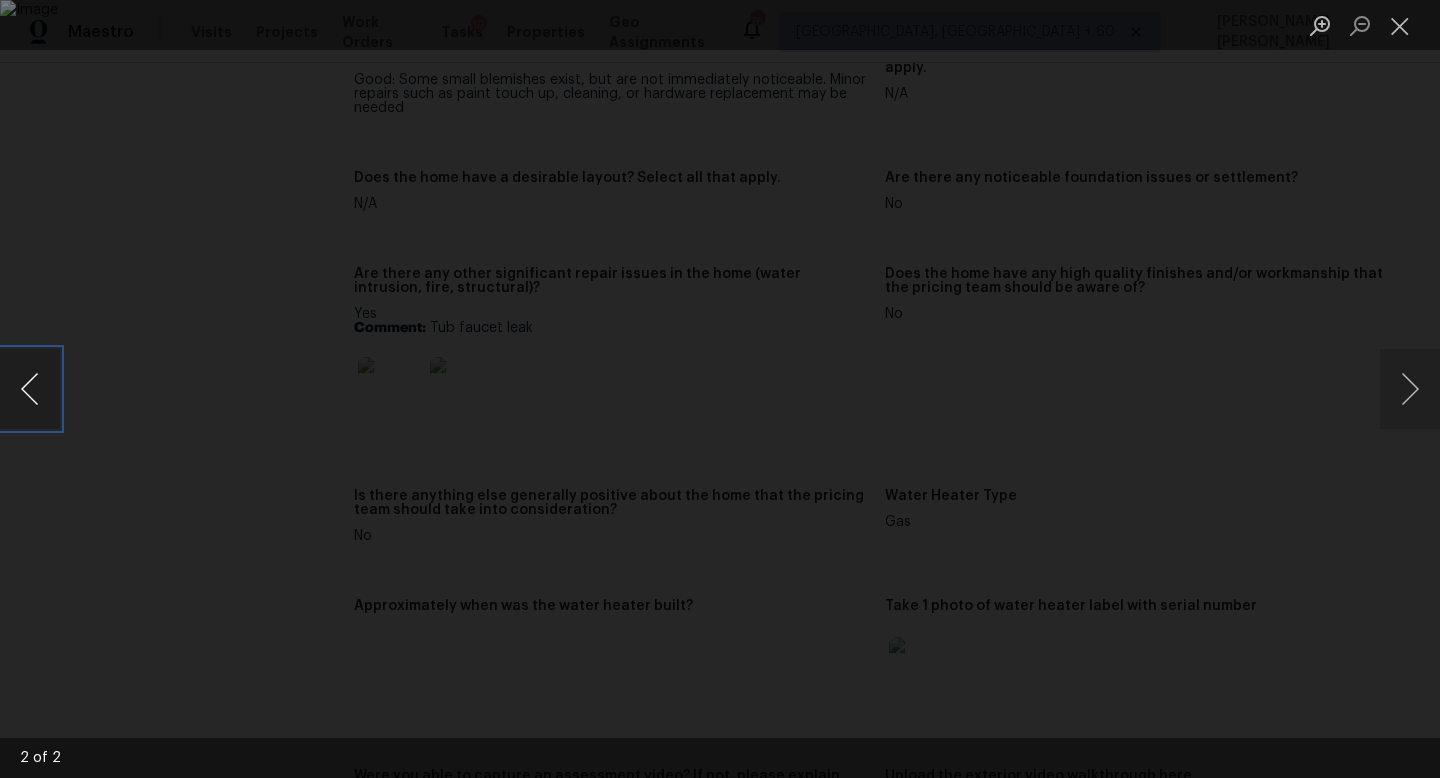 click at bounding box center (30, 389) 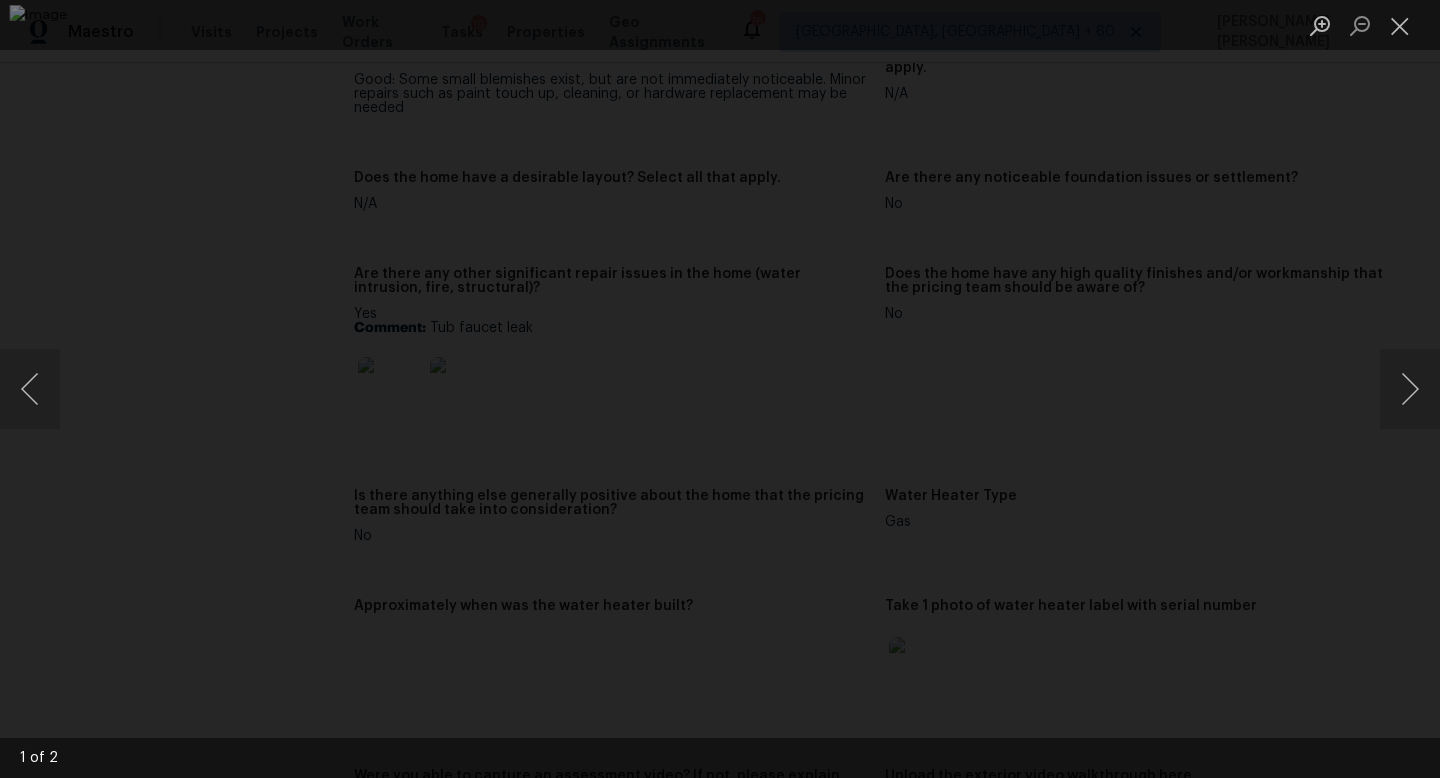 click at bounding box center (720, 389) 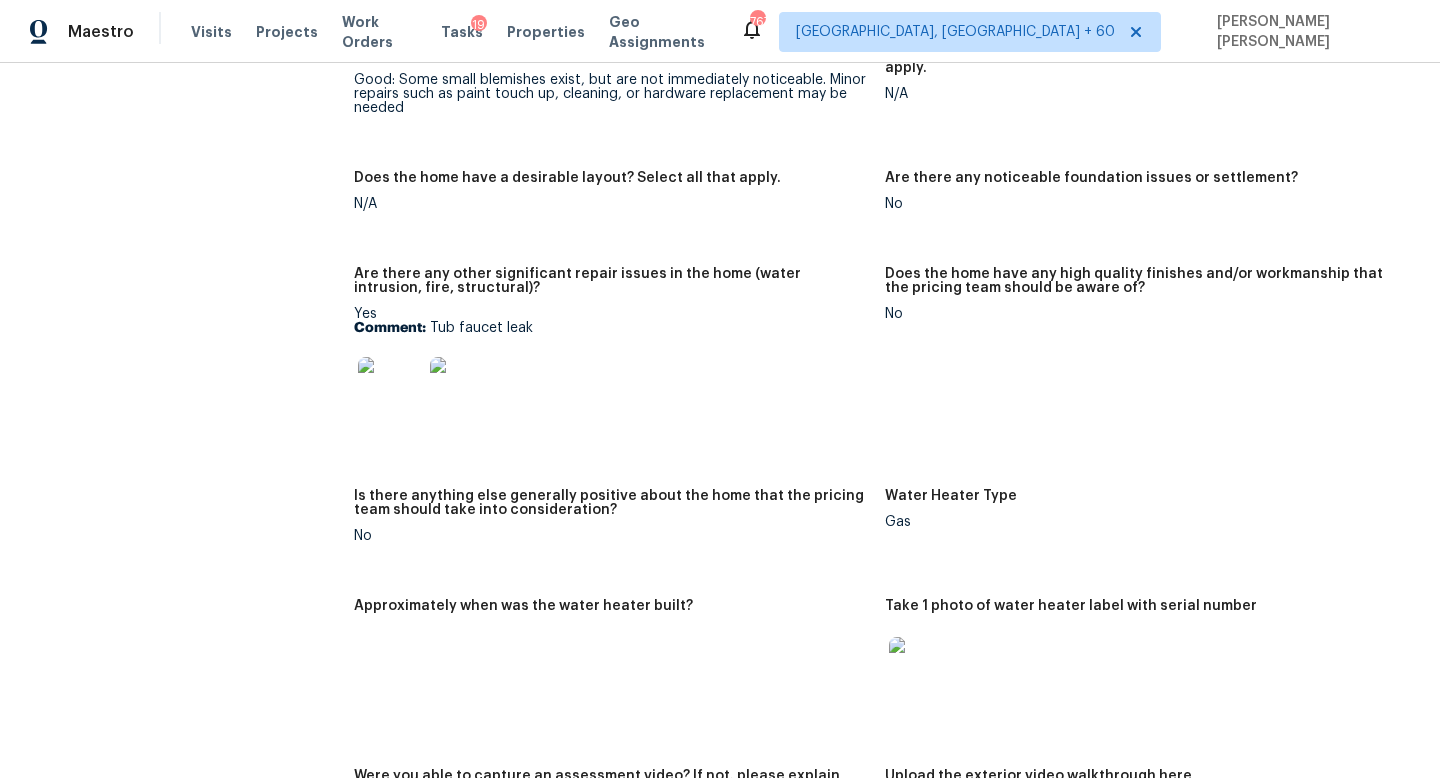 scroll, scrollTop: 3235, scrollLeft: 0, axis: vertical 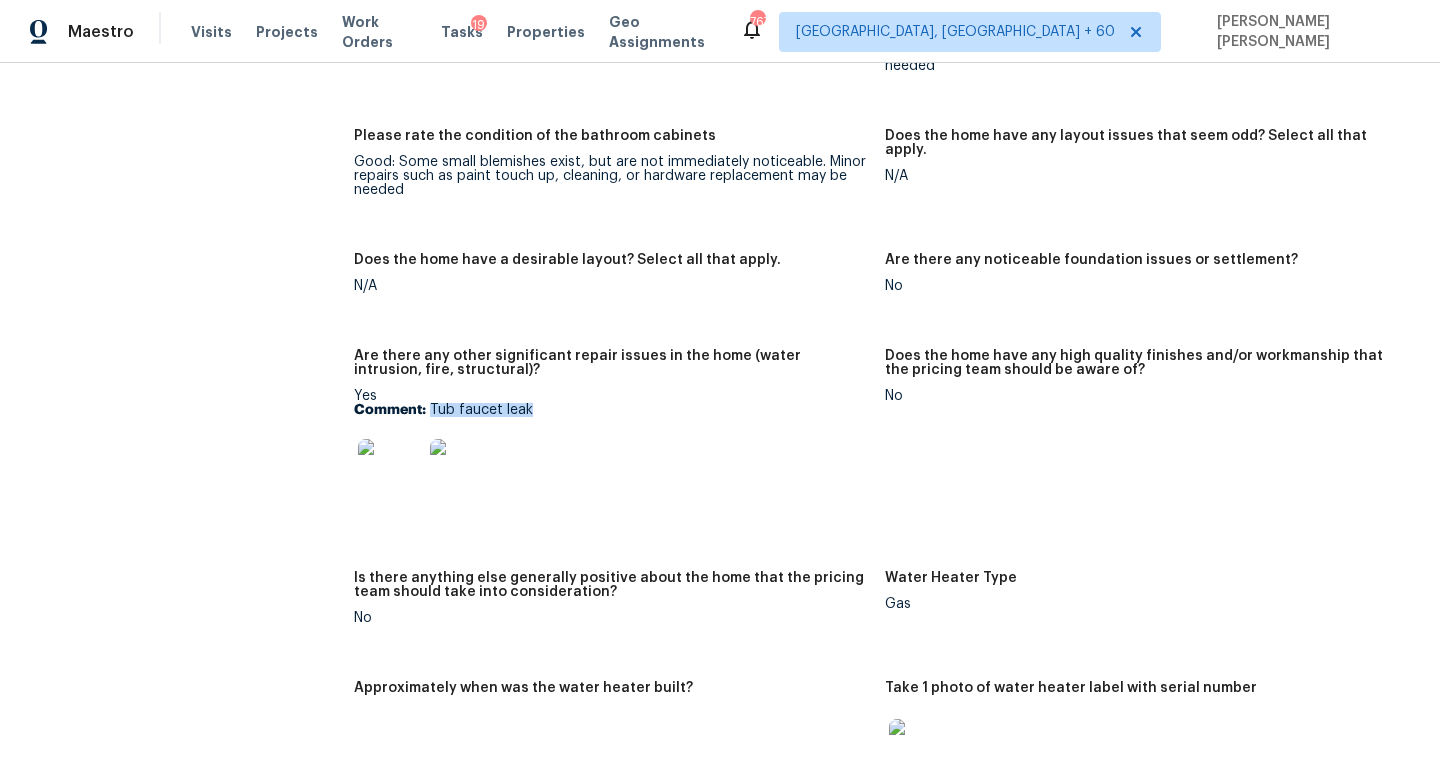 drag, startPoint x: 430, startPoint y: 379, endPoint x: 656, endPoint y: 378, distance: 226.00221 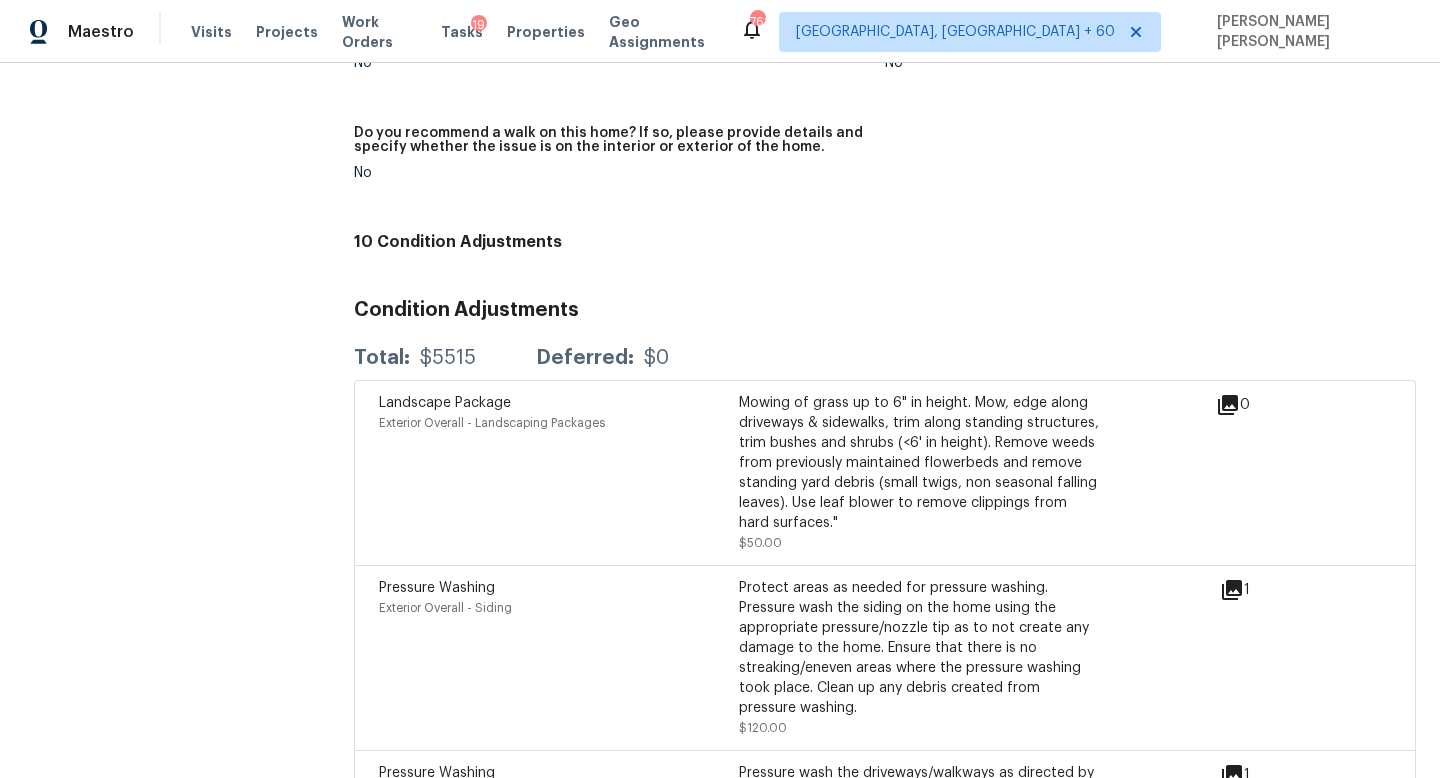 scroll, scrollTop: 5784, scrollLeft: 0, axis: vertical 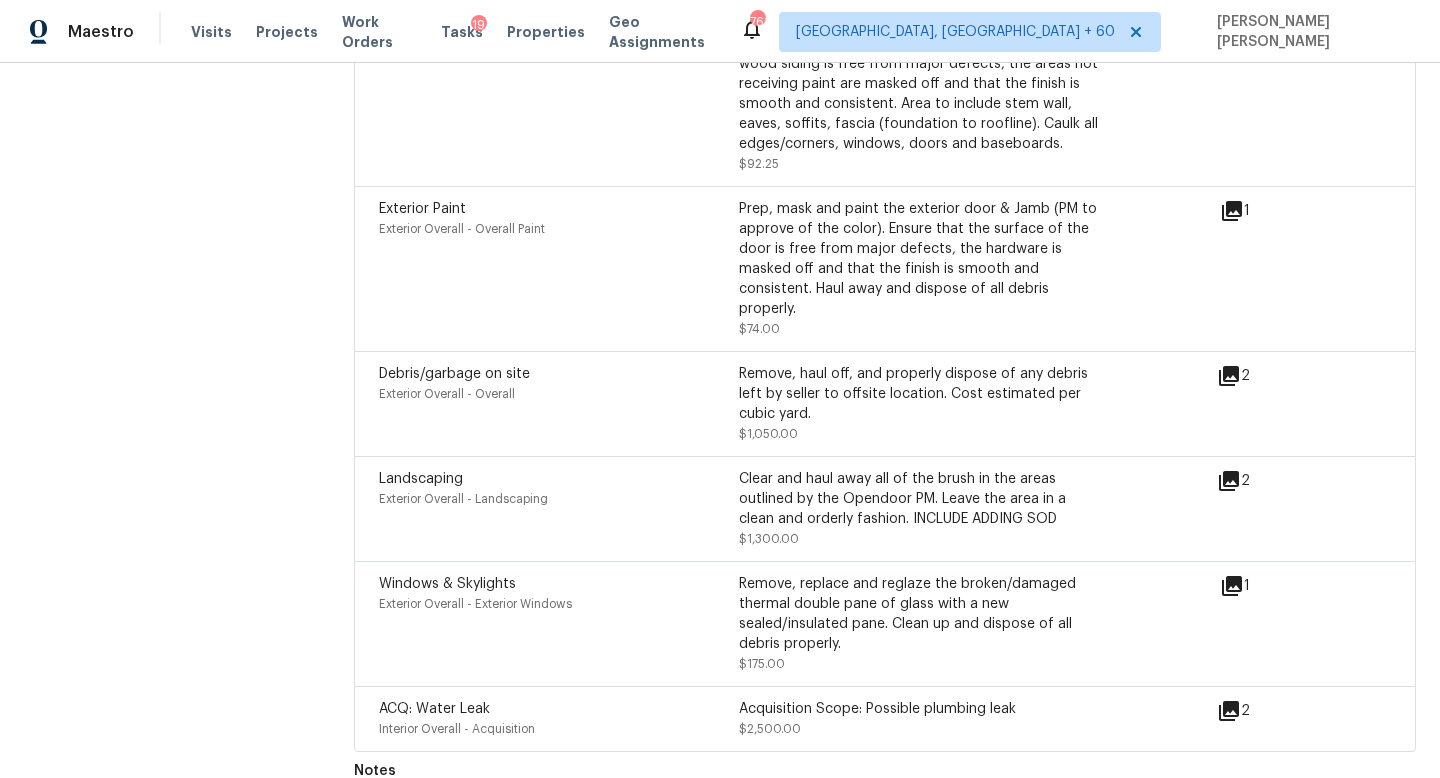 click 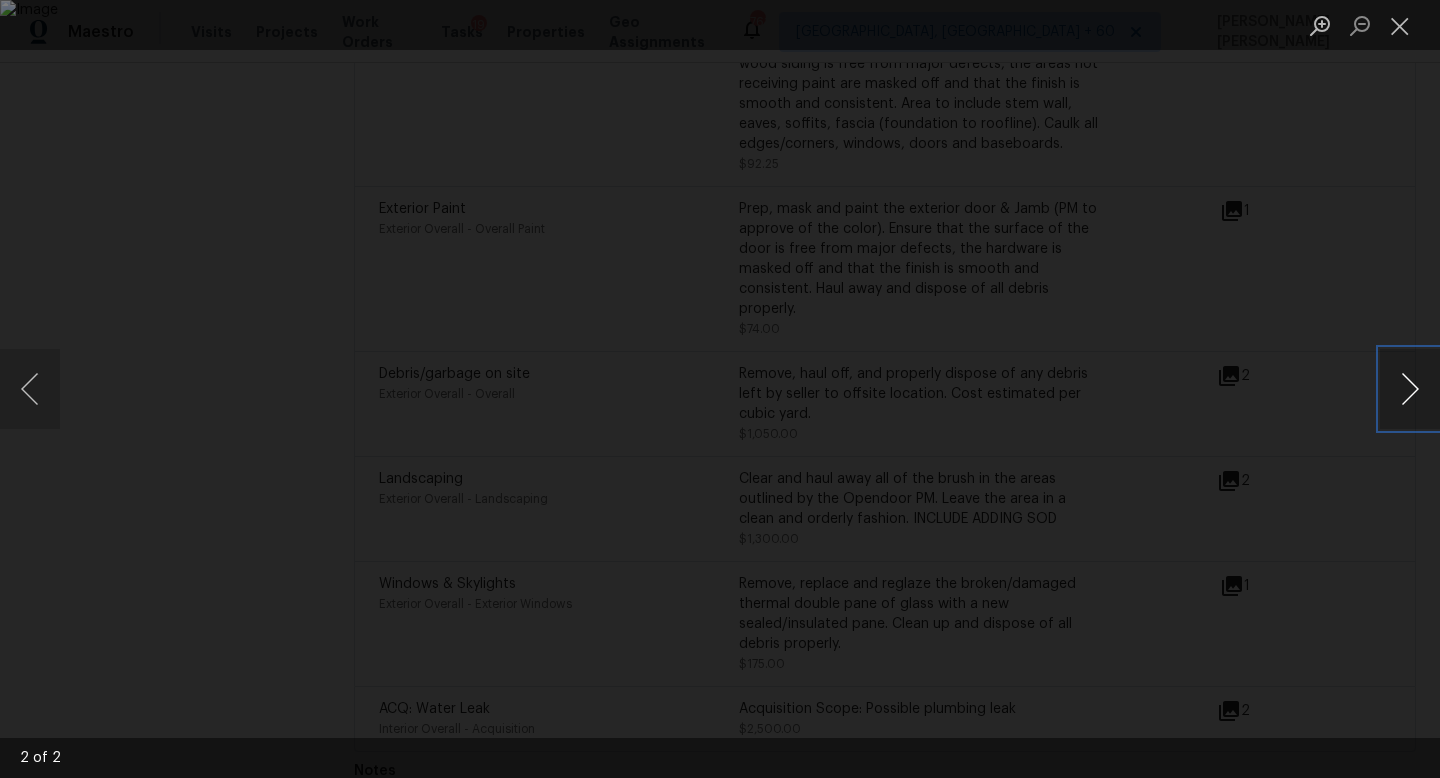 click at bounding box center (1410, 389) 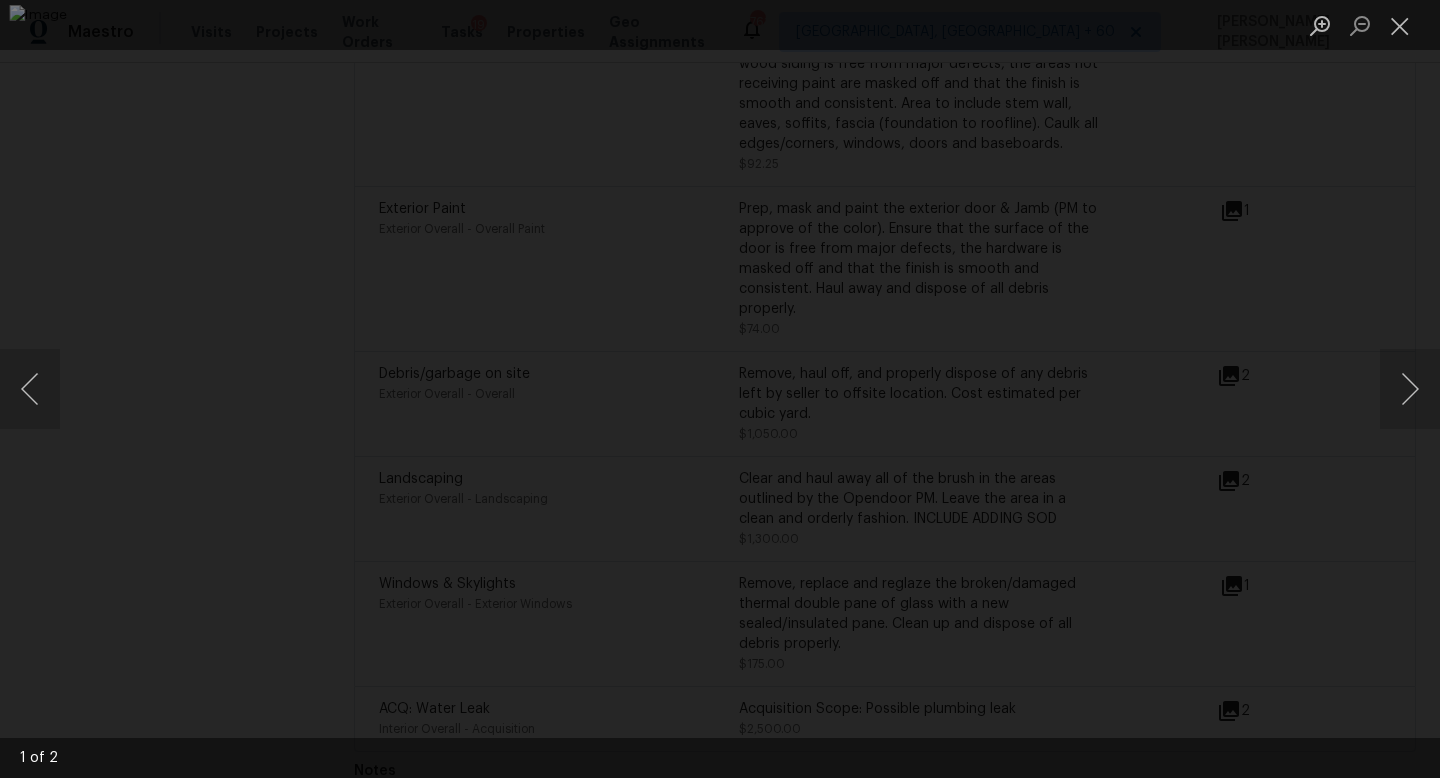 click at bounding box center [720, 389] 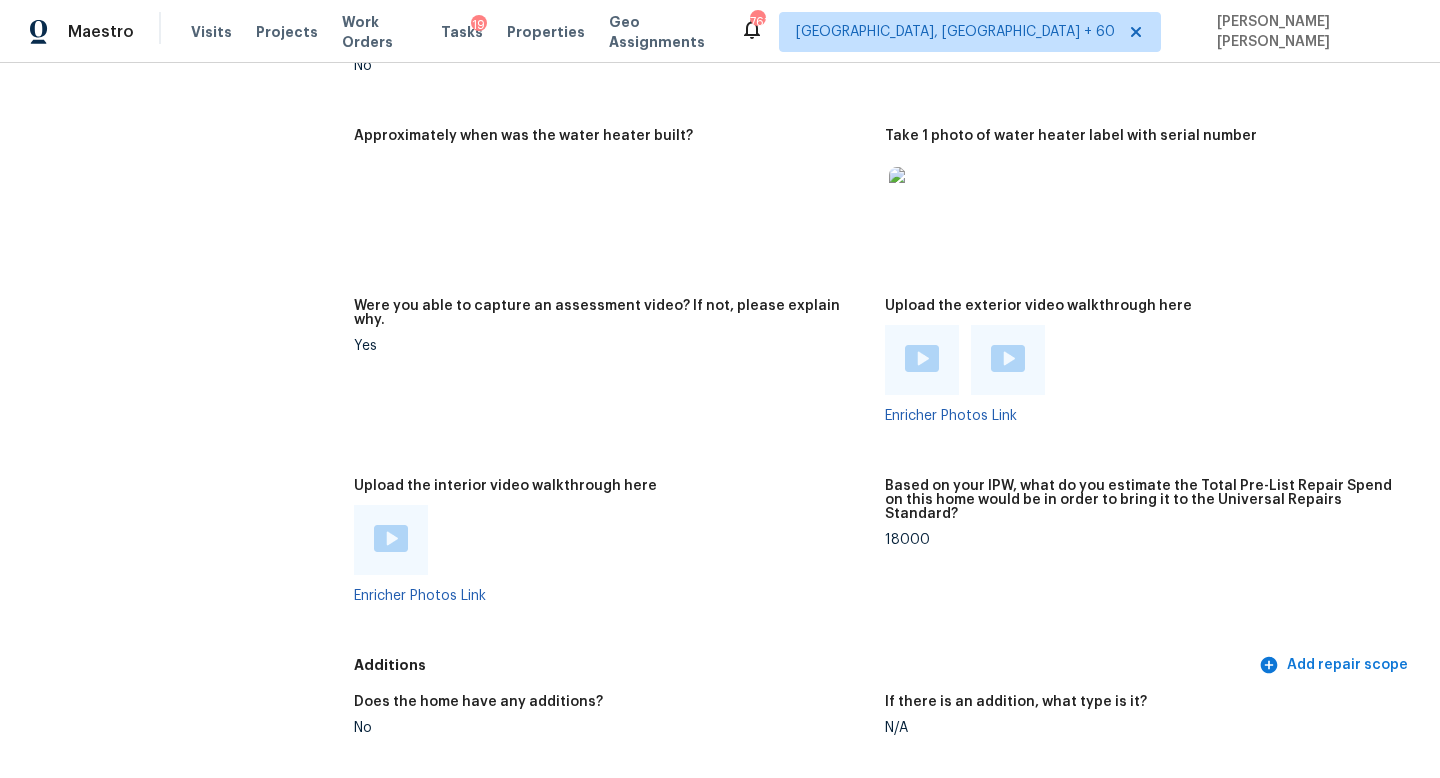scroll, scrollTop: 3793, scrollLeft: 0, axis: vertical 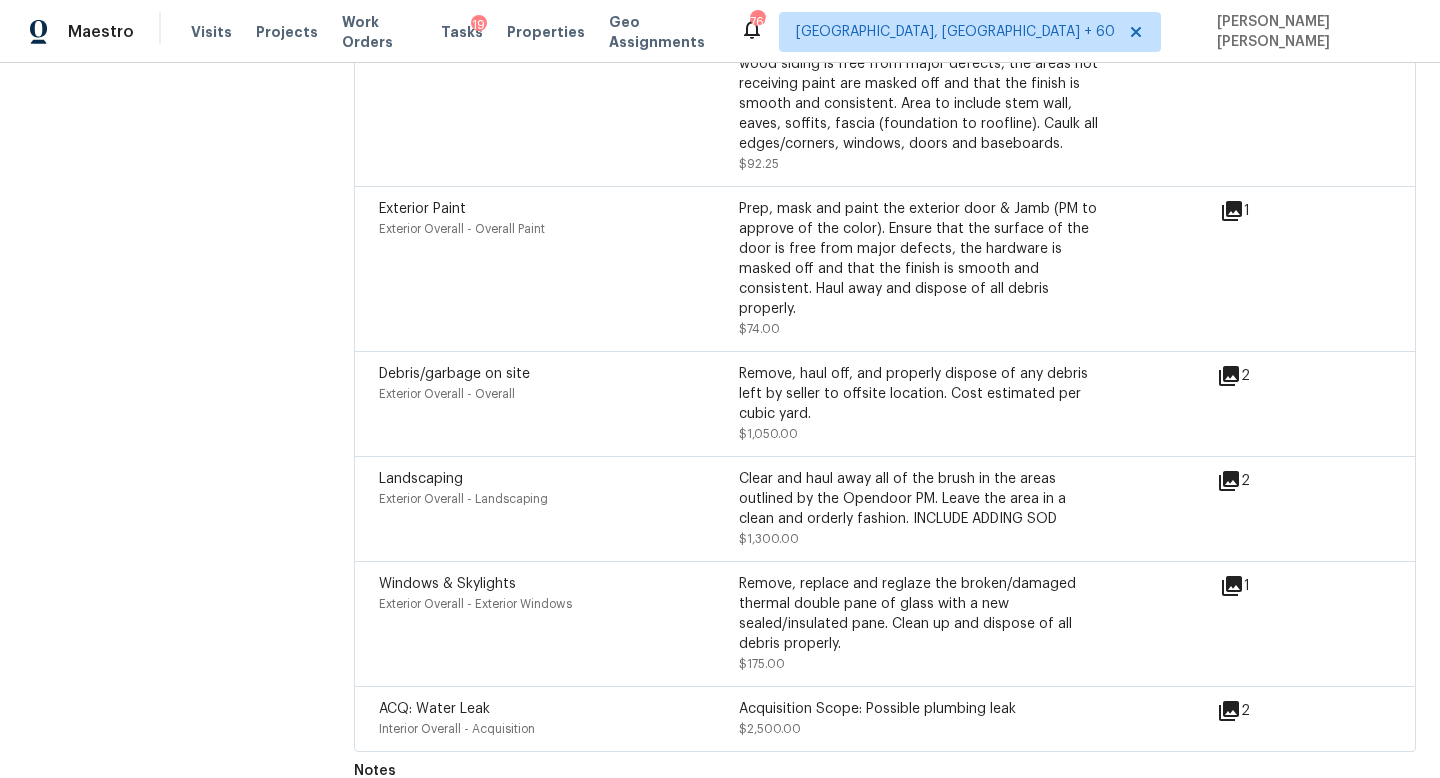 click 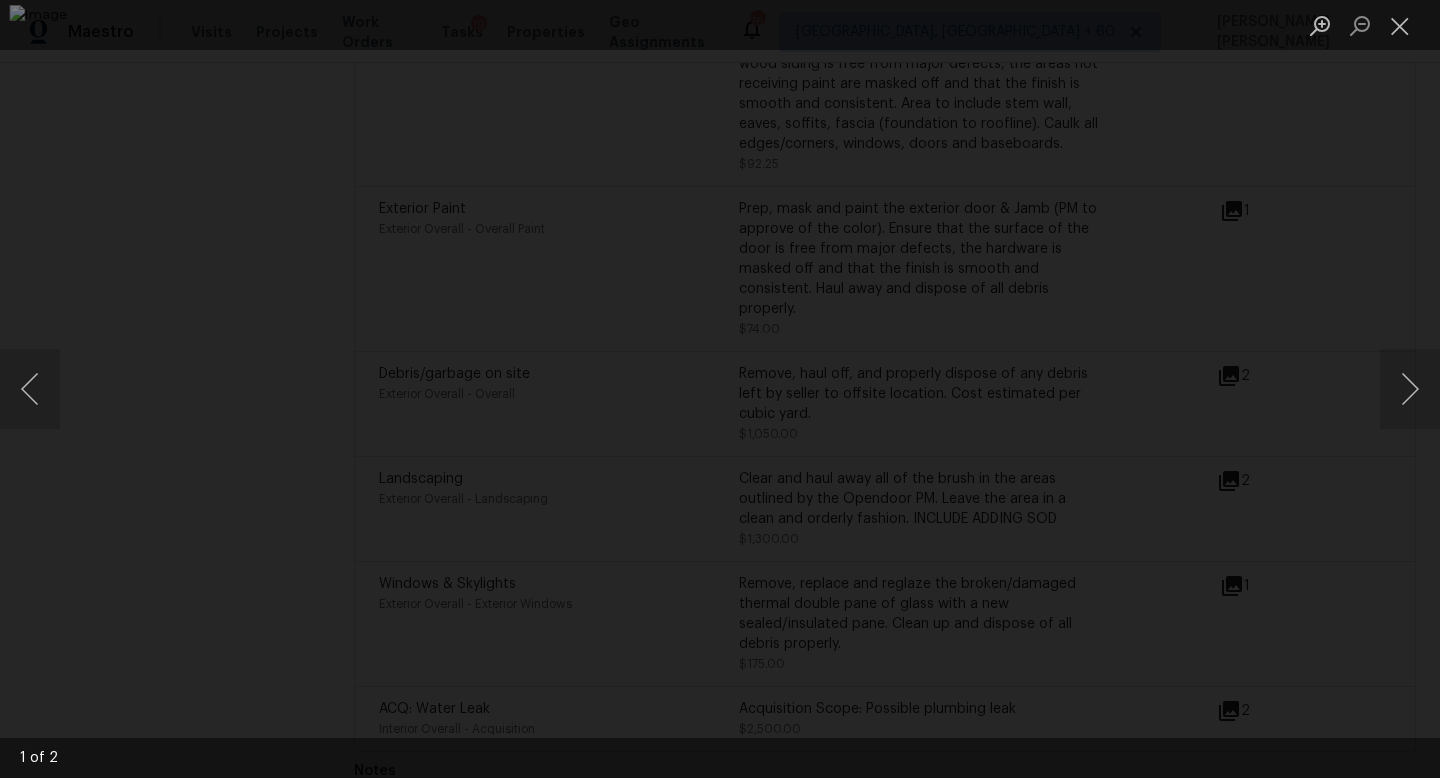 click at bounding box center (720, 389) 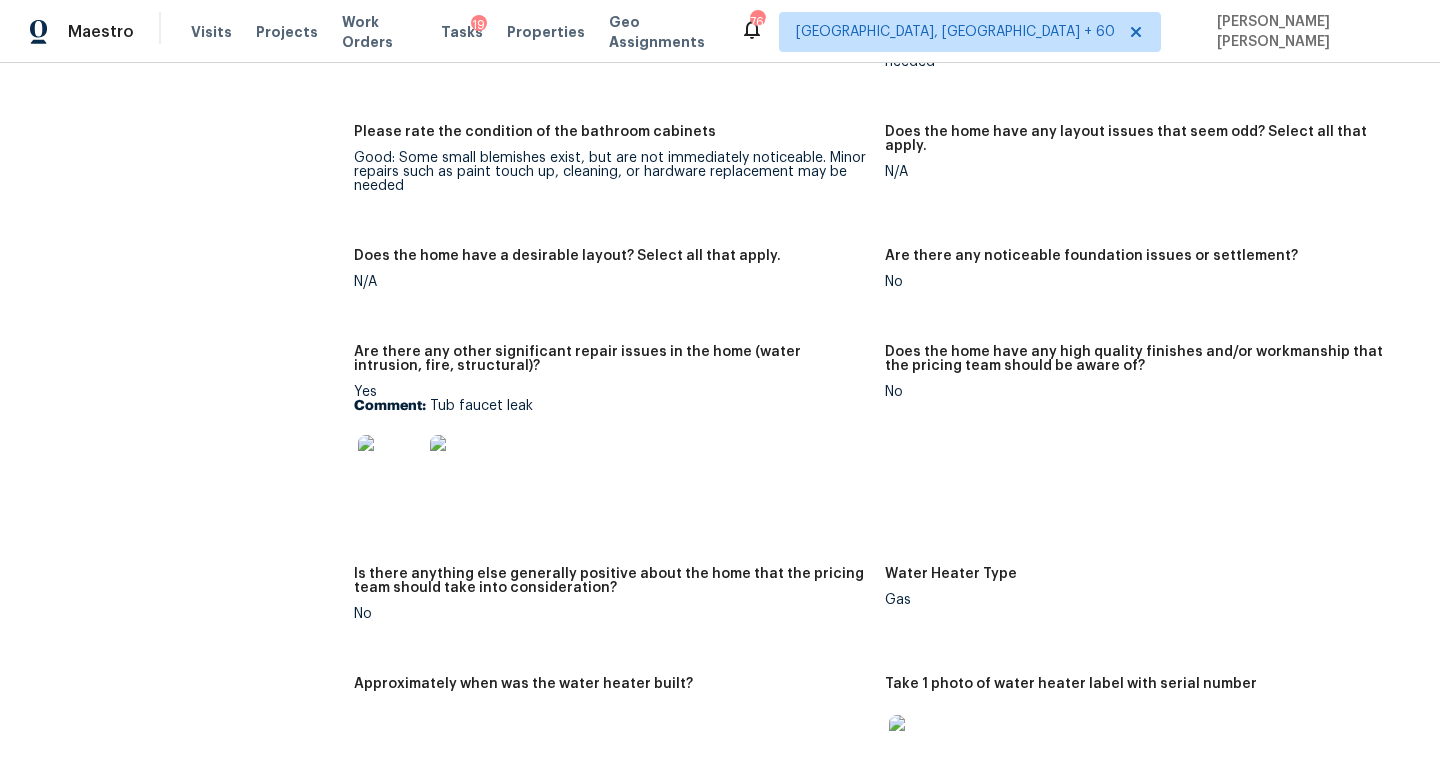 scroll, scrollTop: 3163, scrollLeft: 0, axis: vertical 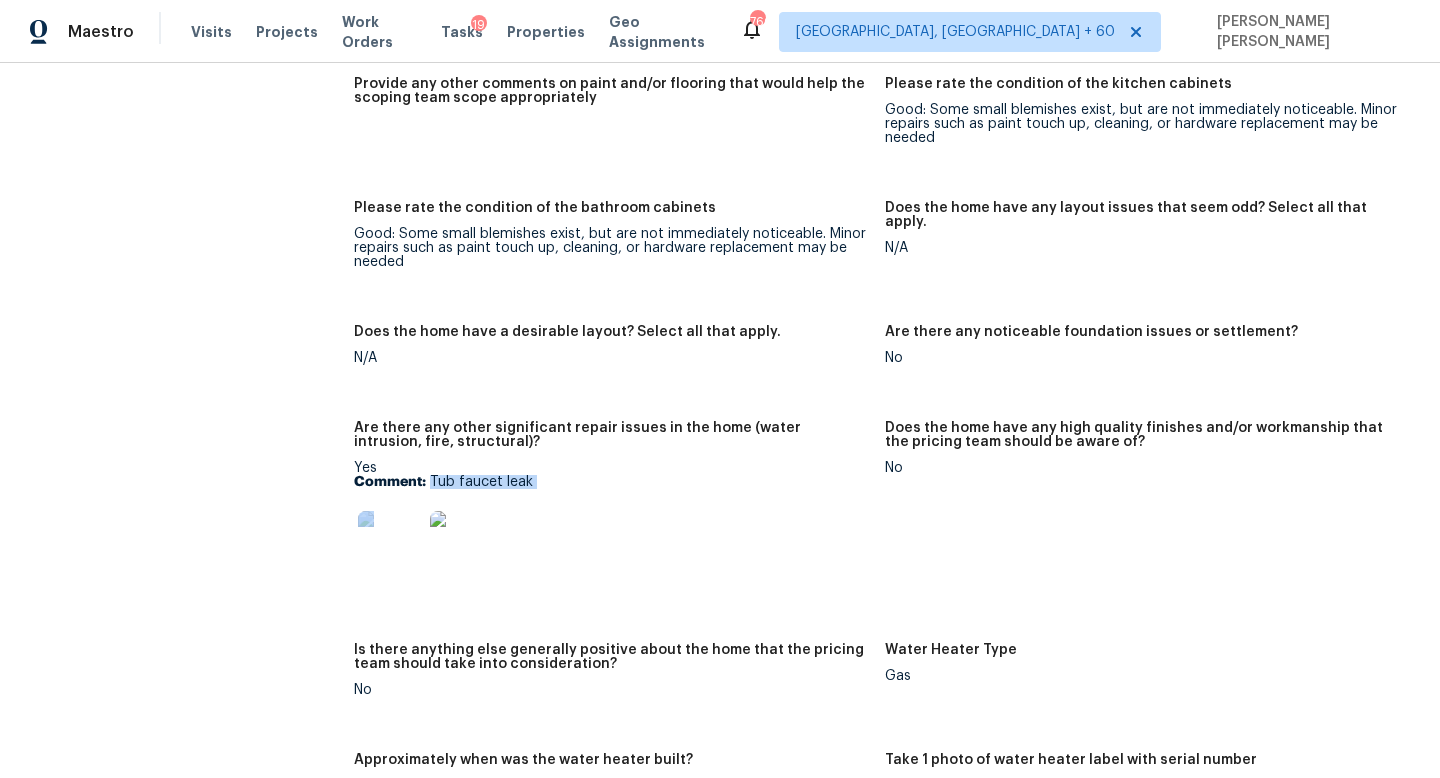 drag, startPoint x: 429, startPoint y: 452, endPoint x: 733, endPoint y: 475, distance: 304.86884 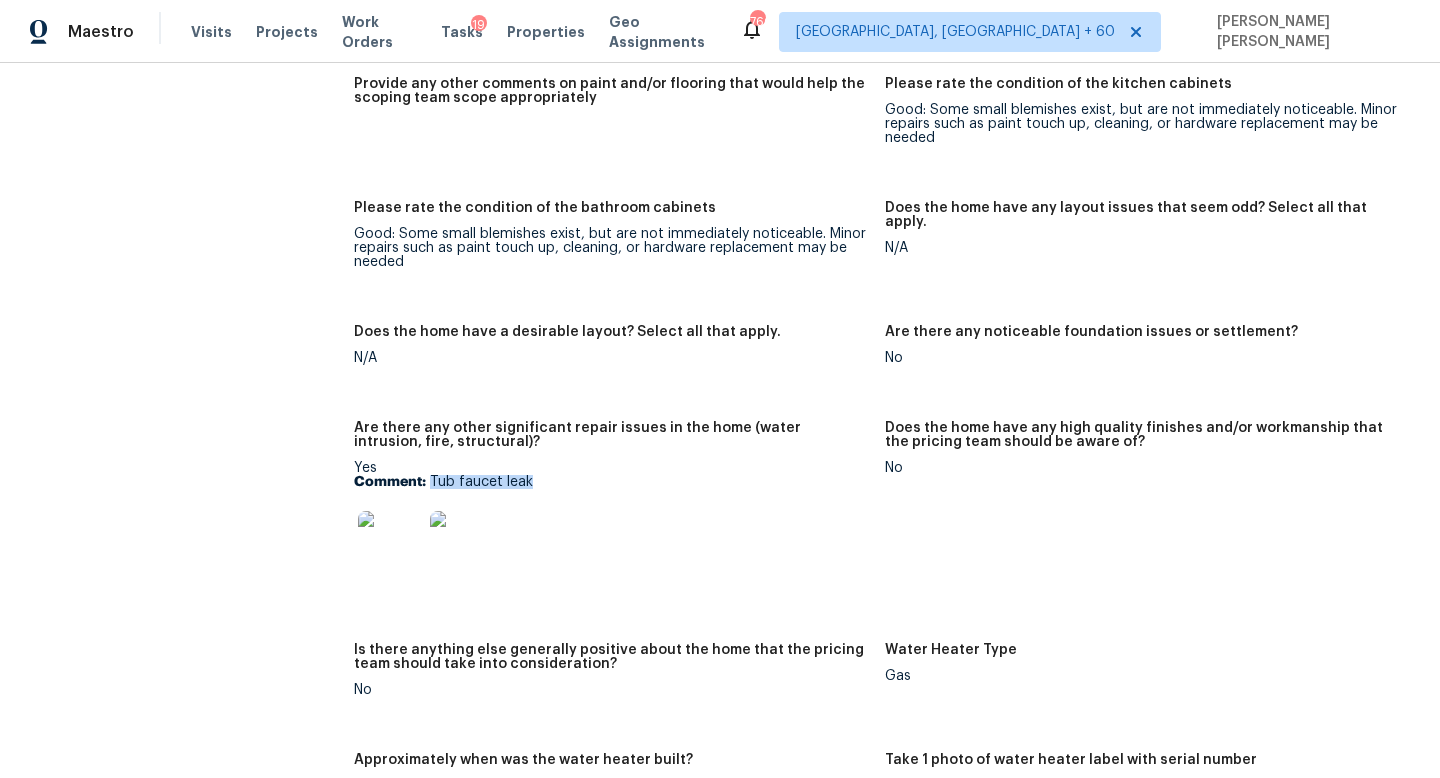 drag, startPoint x: 430, startPoint y: 455, endPoint x: 704, endPoint y: 455, distance: 274 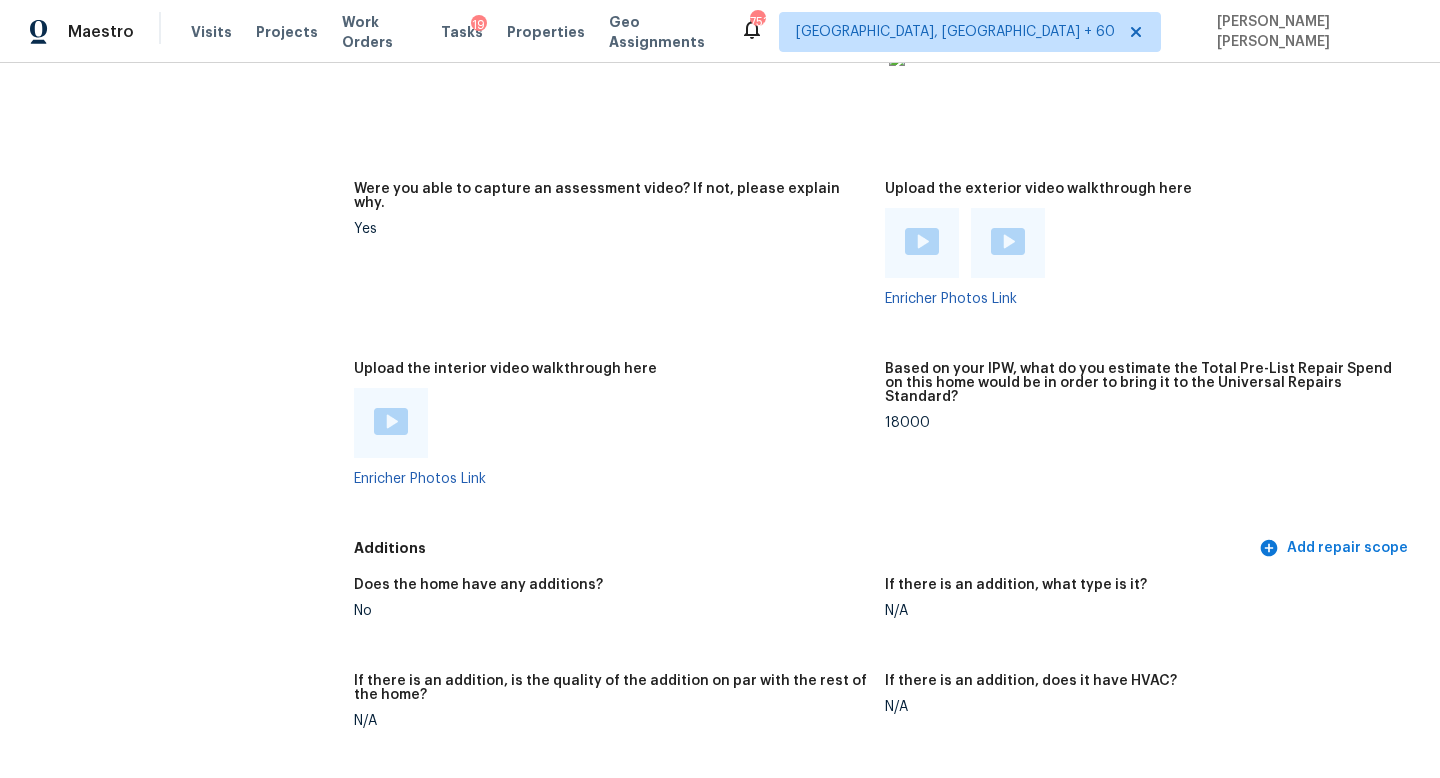scroll, scrollTop: 3926, scrollLeft: 0, axis: vertical 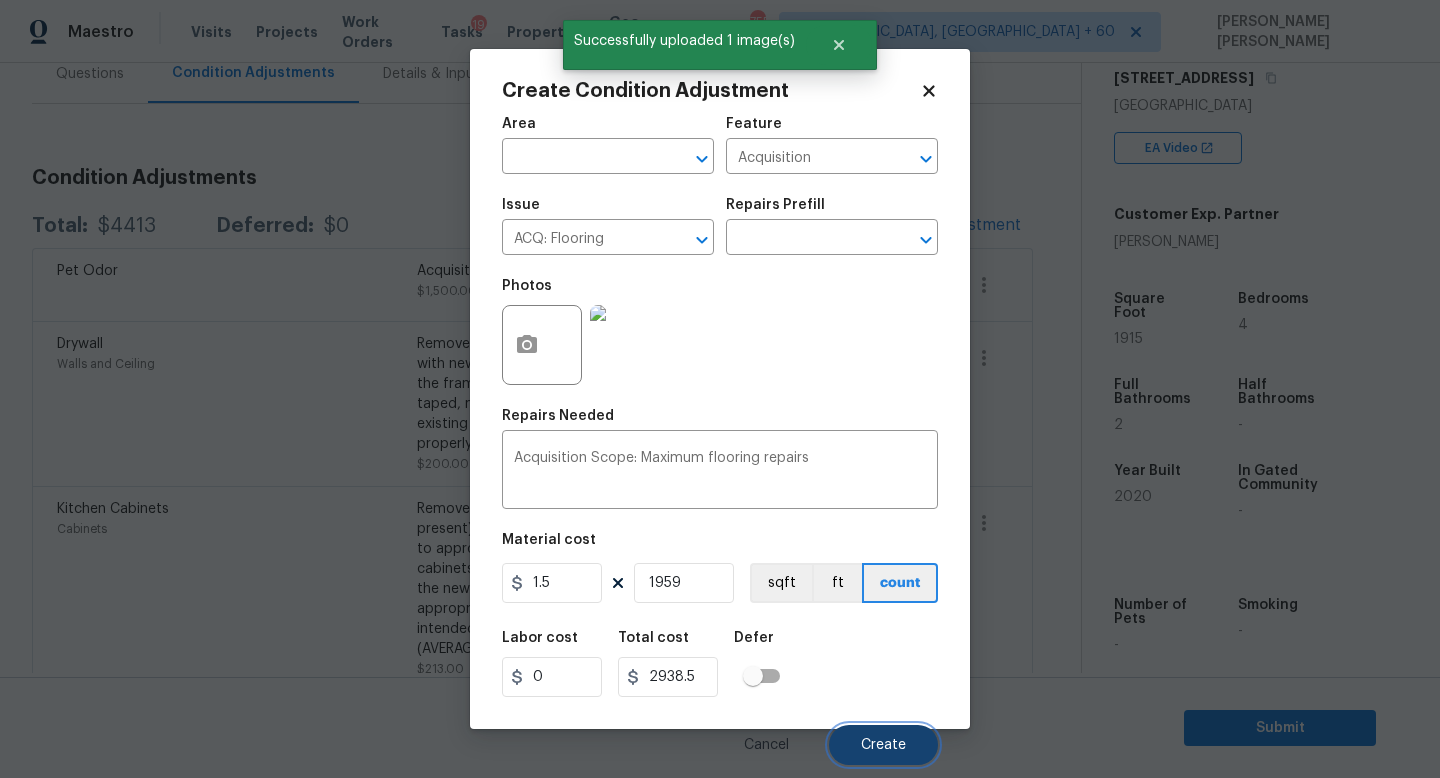 click on "Create" at bounding box center (883, 745) 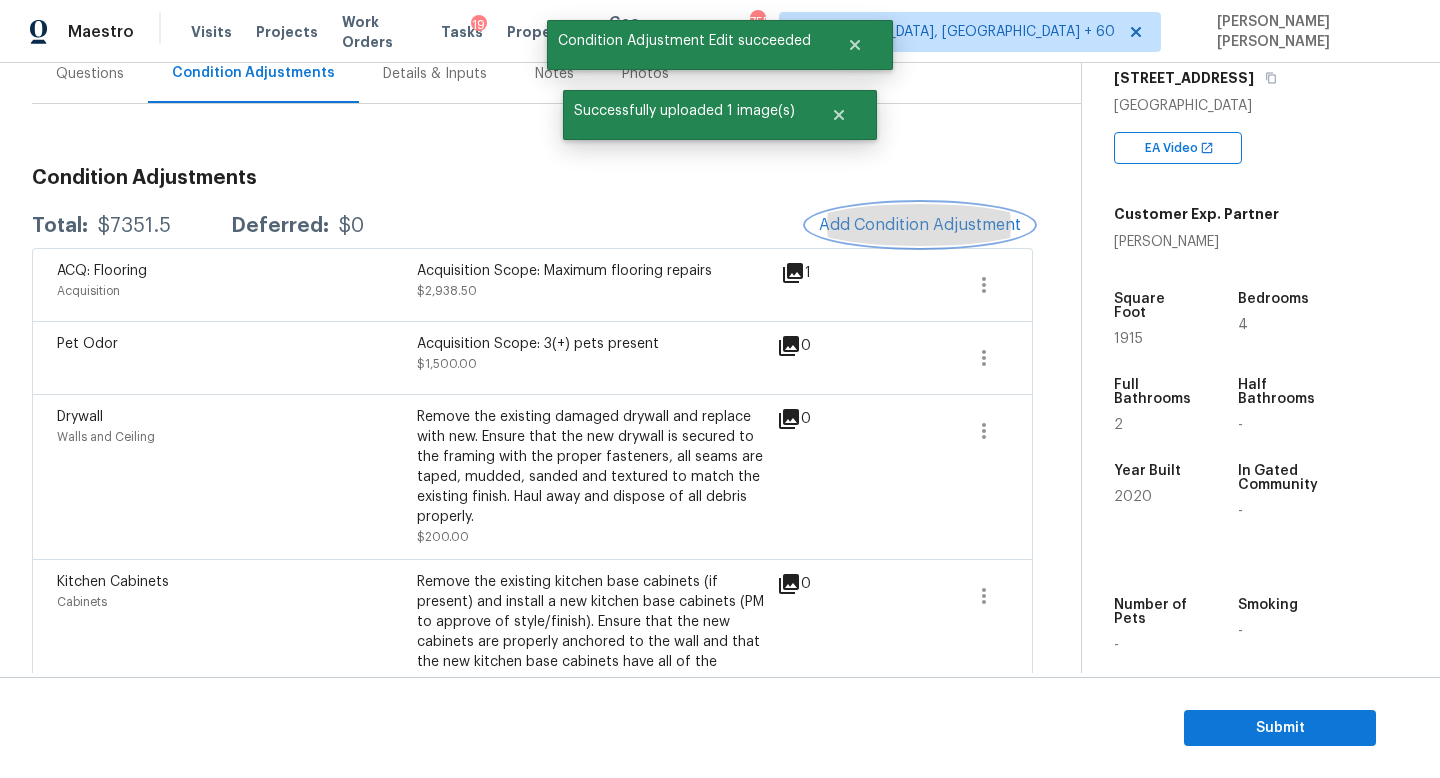click on "Add Condition Adjustment" at bounding box center (920, 225) 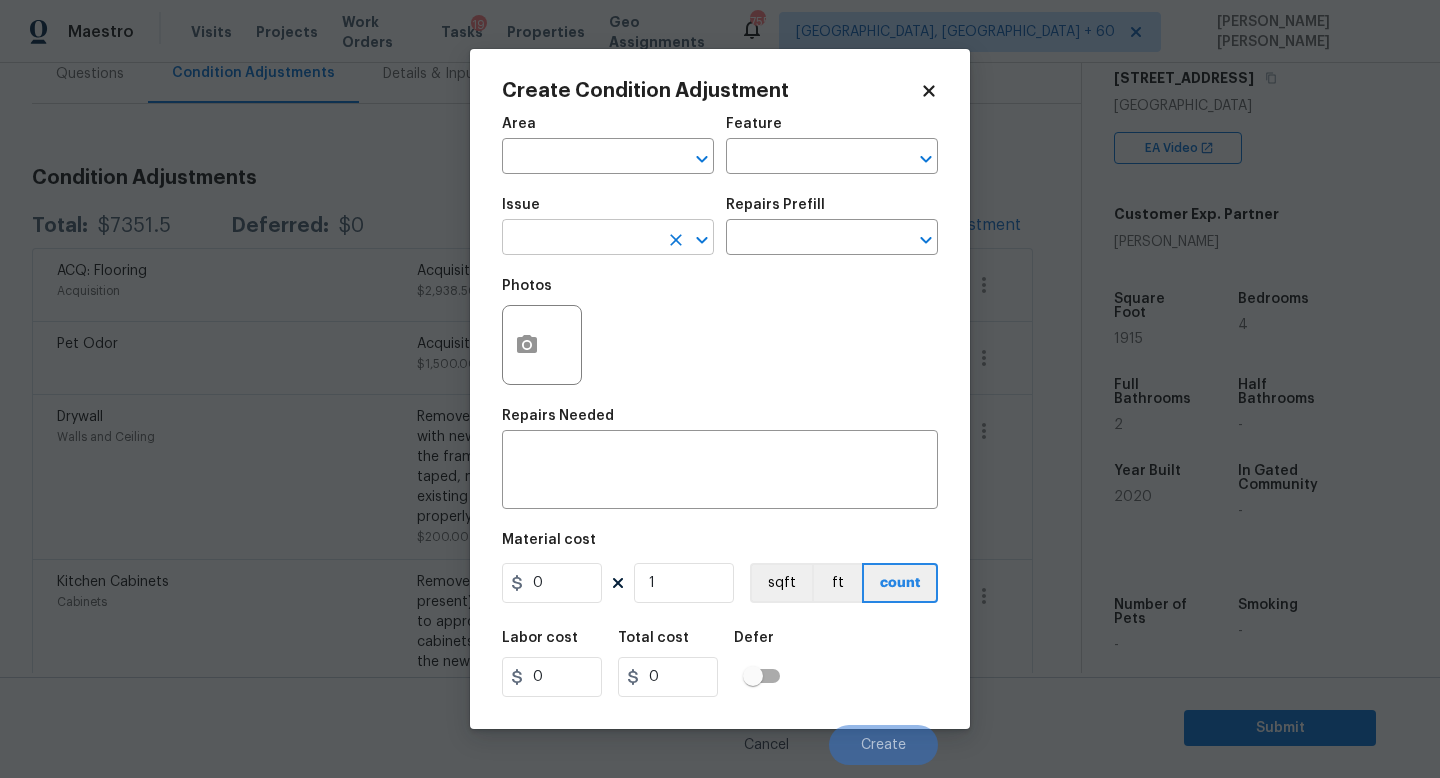 click at bounding box center (580, 239) 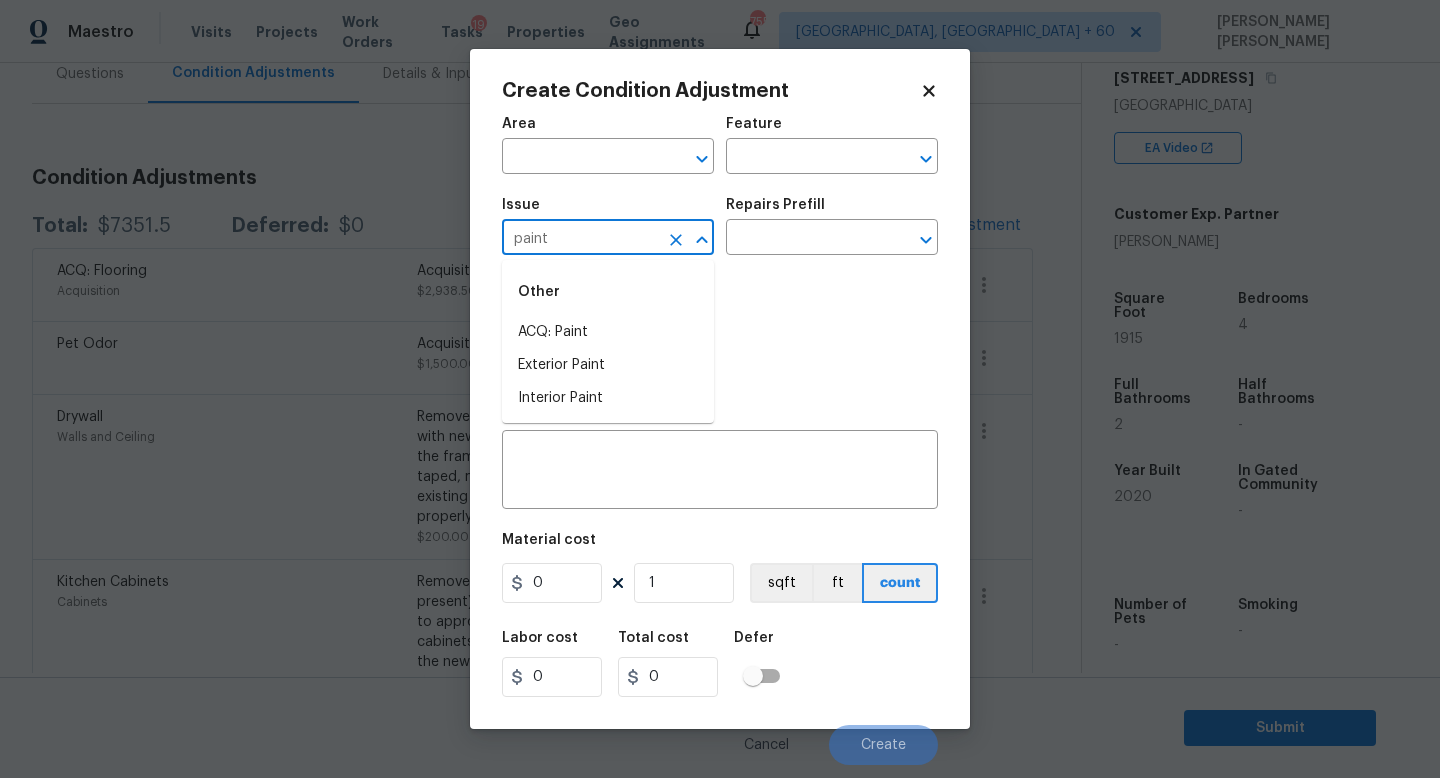 click on "ACQ: Paint" at bounding box center [608, 332] 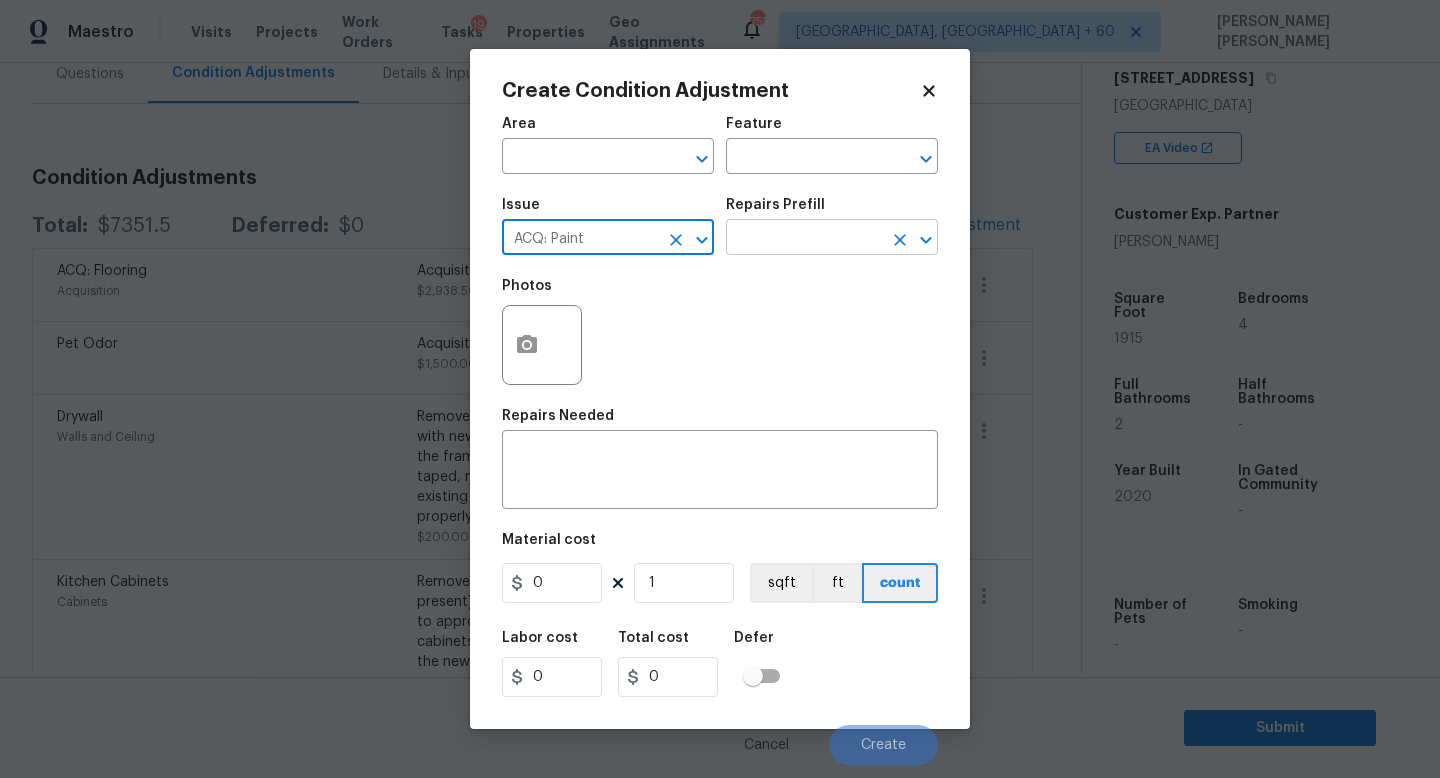 type on "ACQ: Paint" 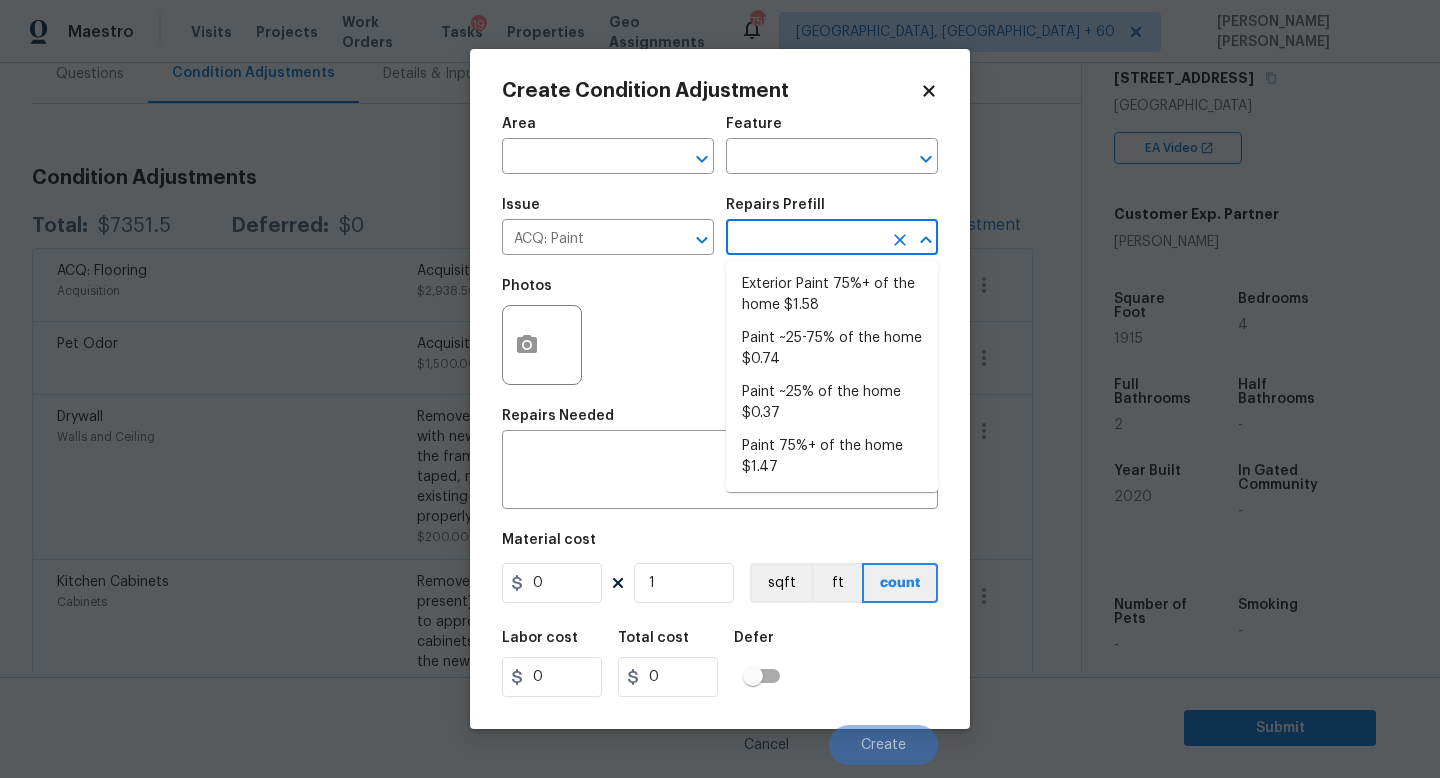 click at bounding box center (804, 239) 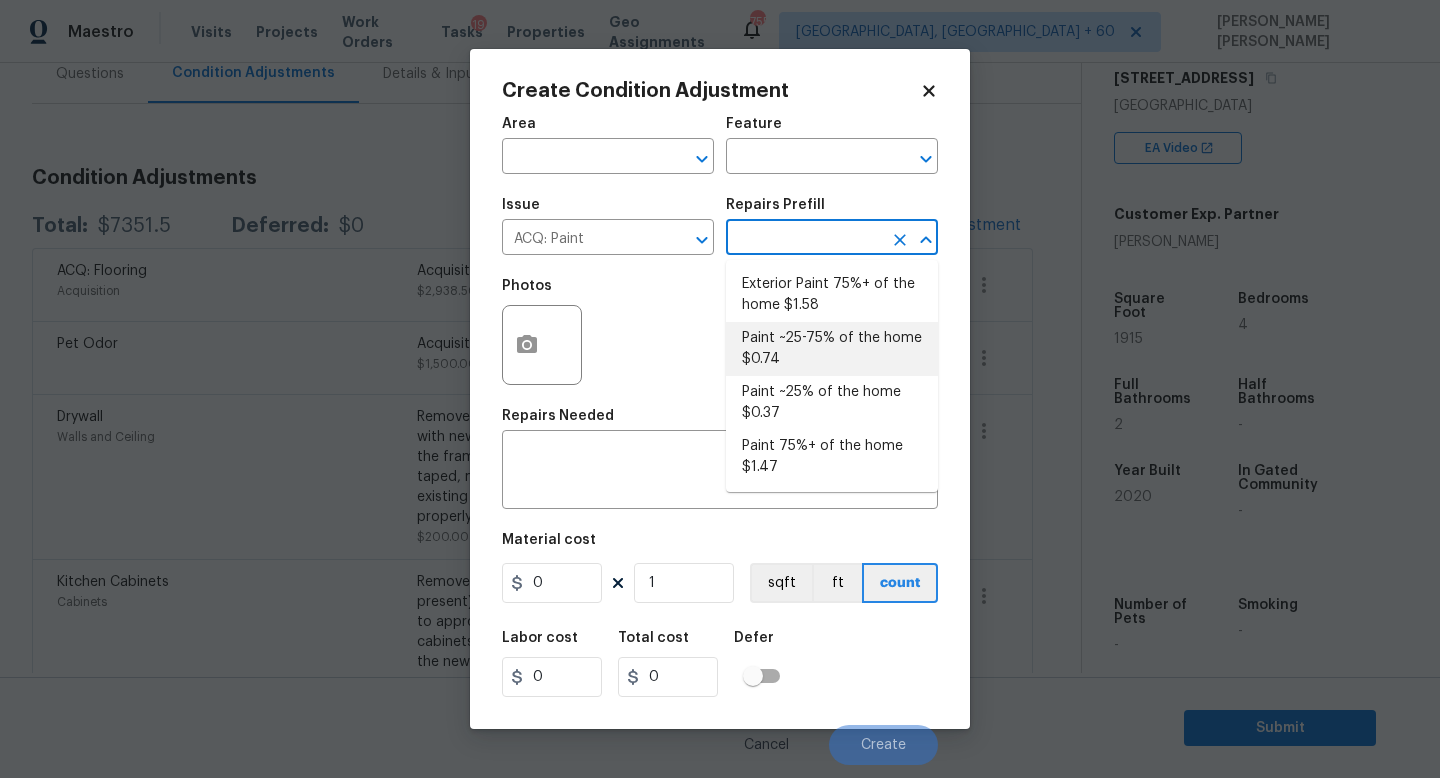 click on "Paint ~25-75% of the home $0.74" at bounding box center [832, 349] 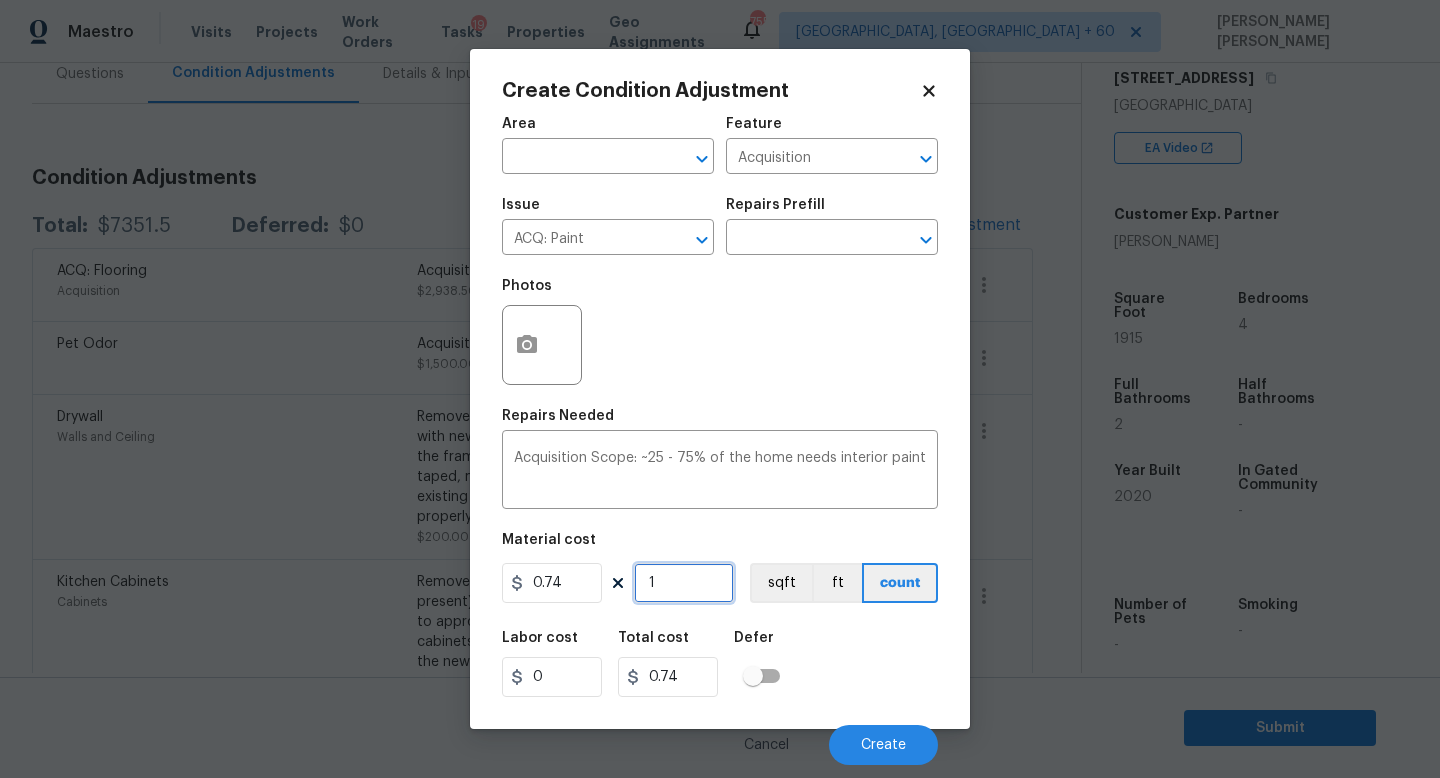 click on "1" at bounding box center [684, 583] 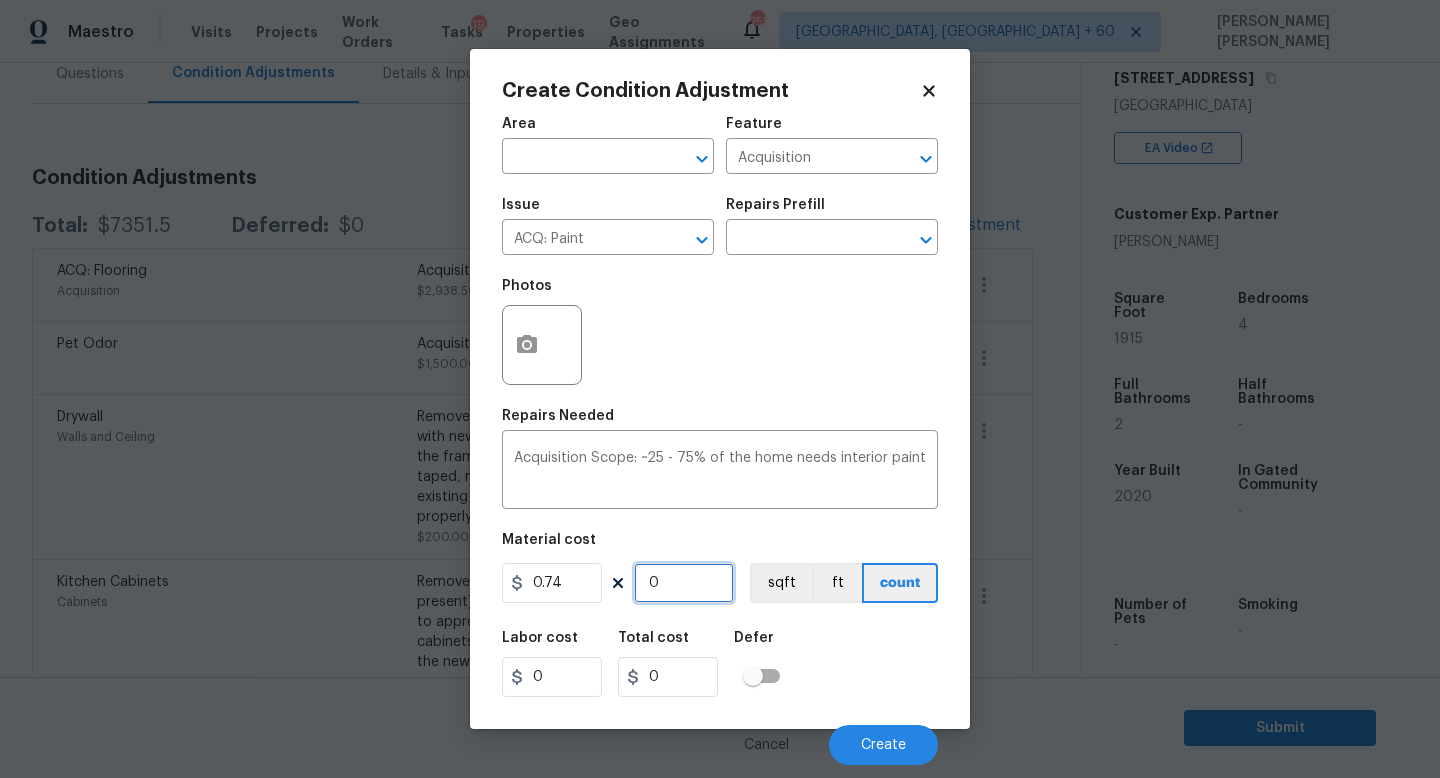 type on "1" 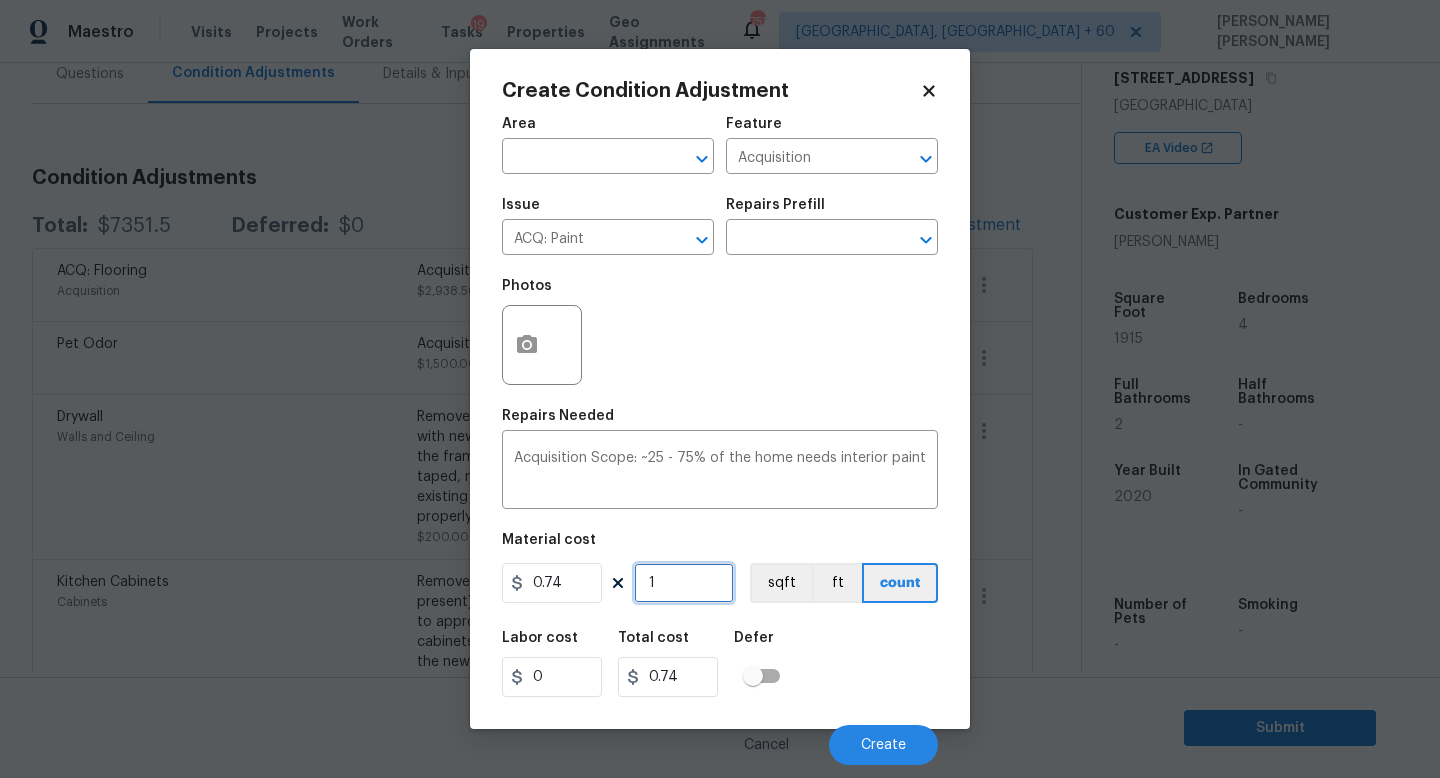 type on "19" 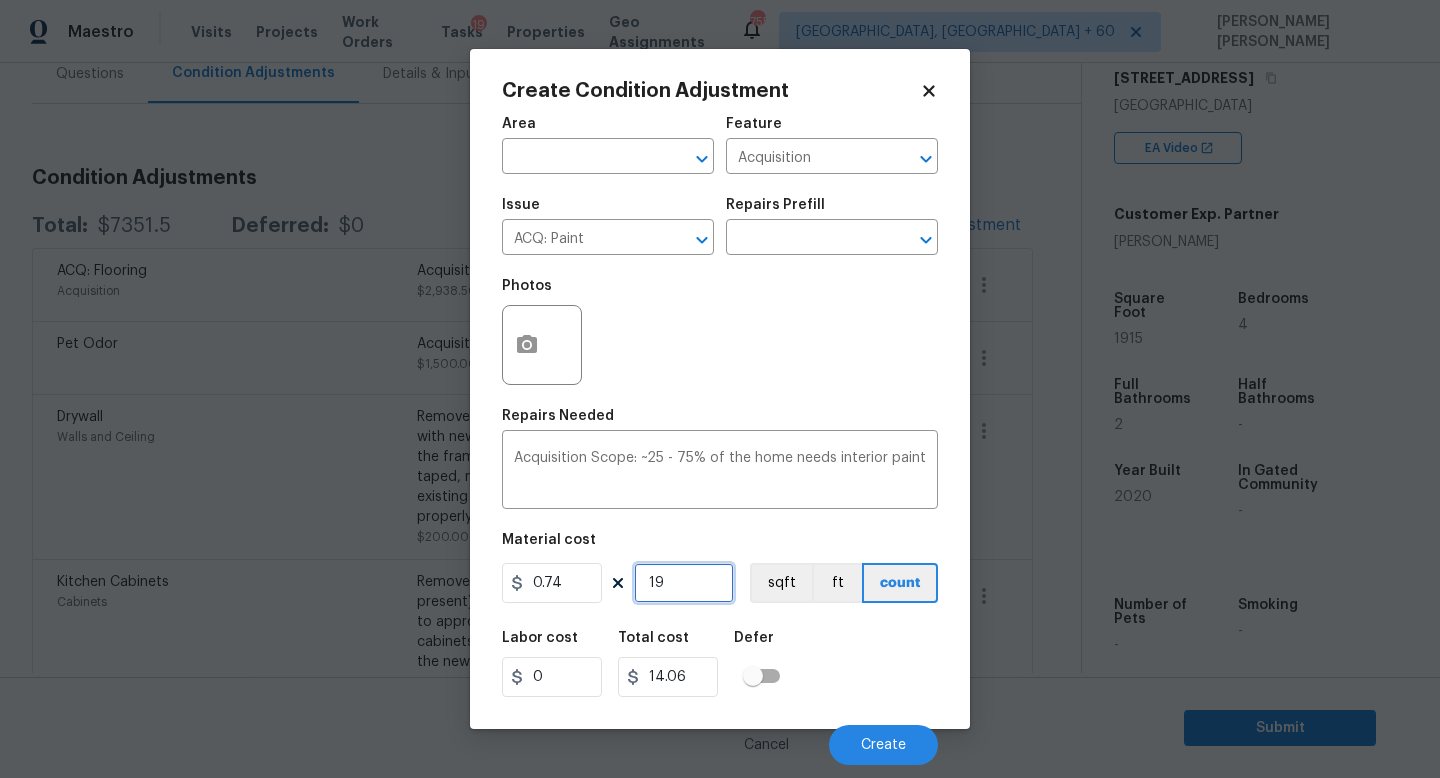 type on "191" 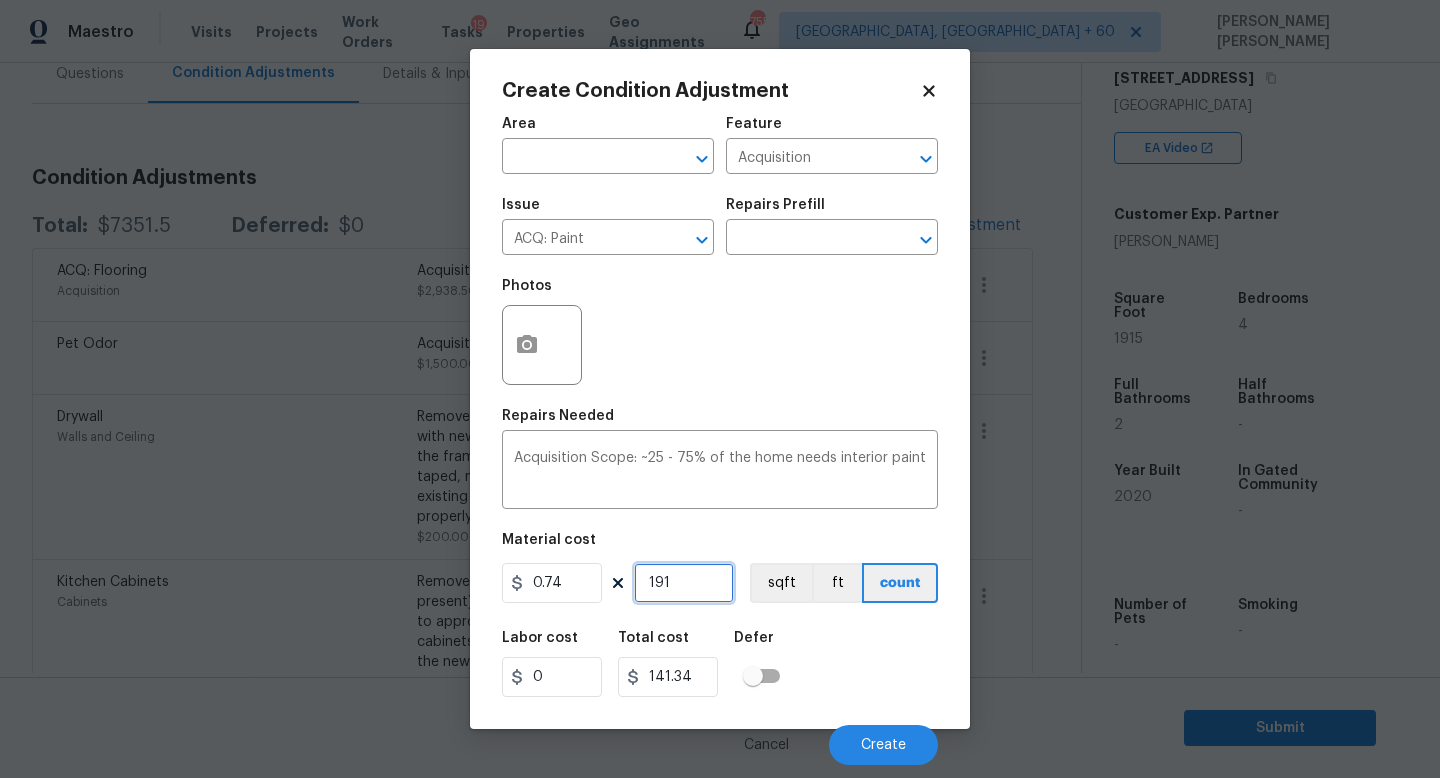 type on "1915" 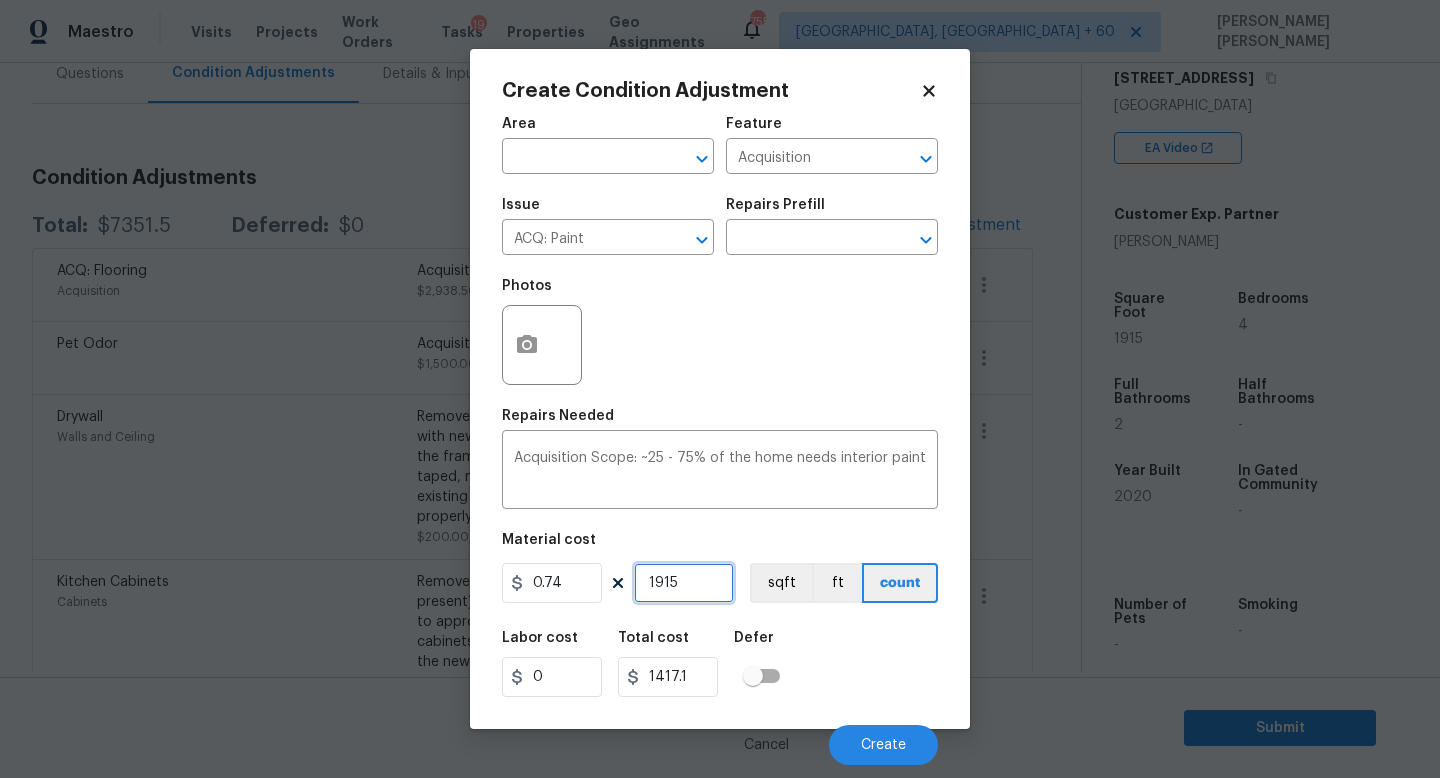 type on "1915" 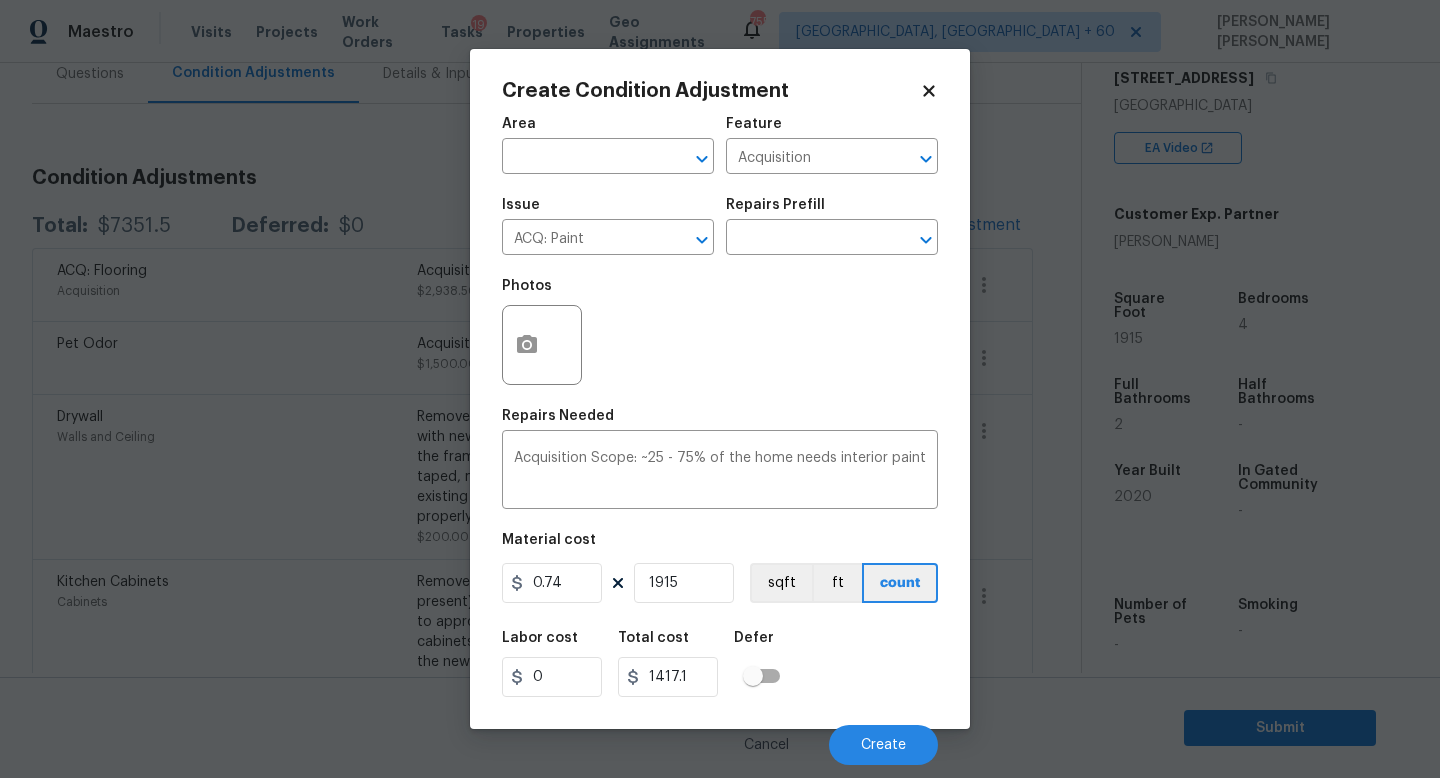 click on "Labor cost 0 Total cost 1417.1 Defer" at bounding box center (720, 664) 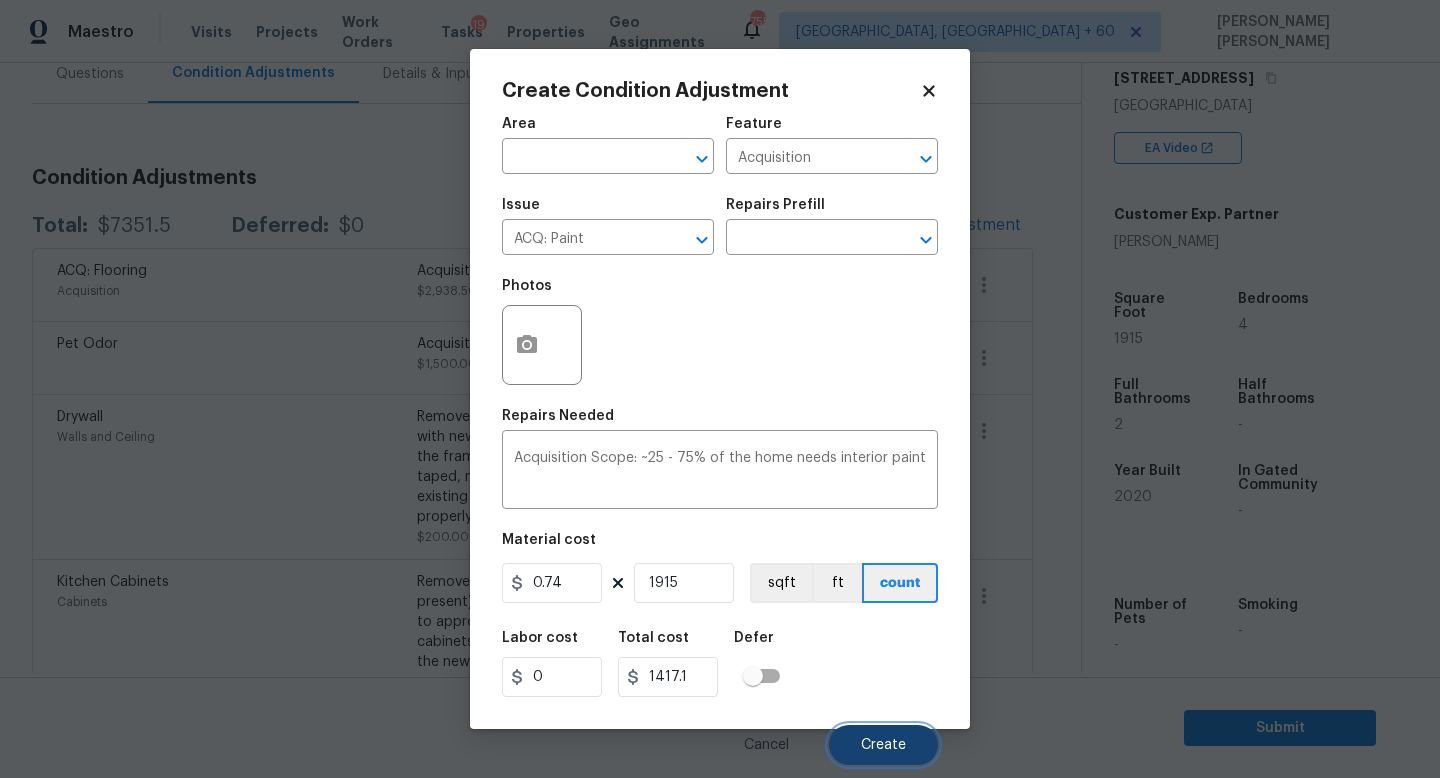 click on "Create" at bounding box center (883, 745) 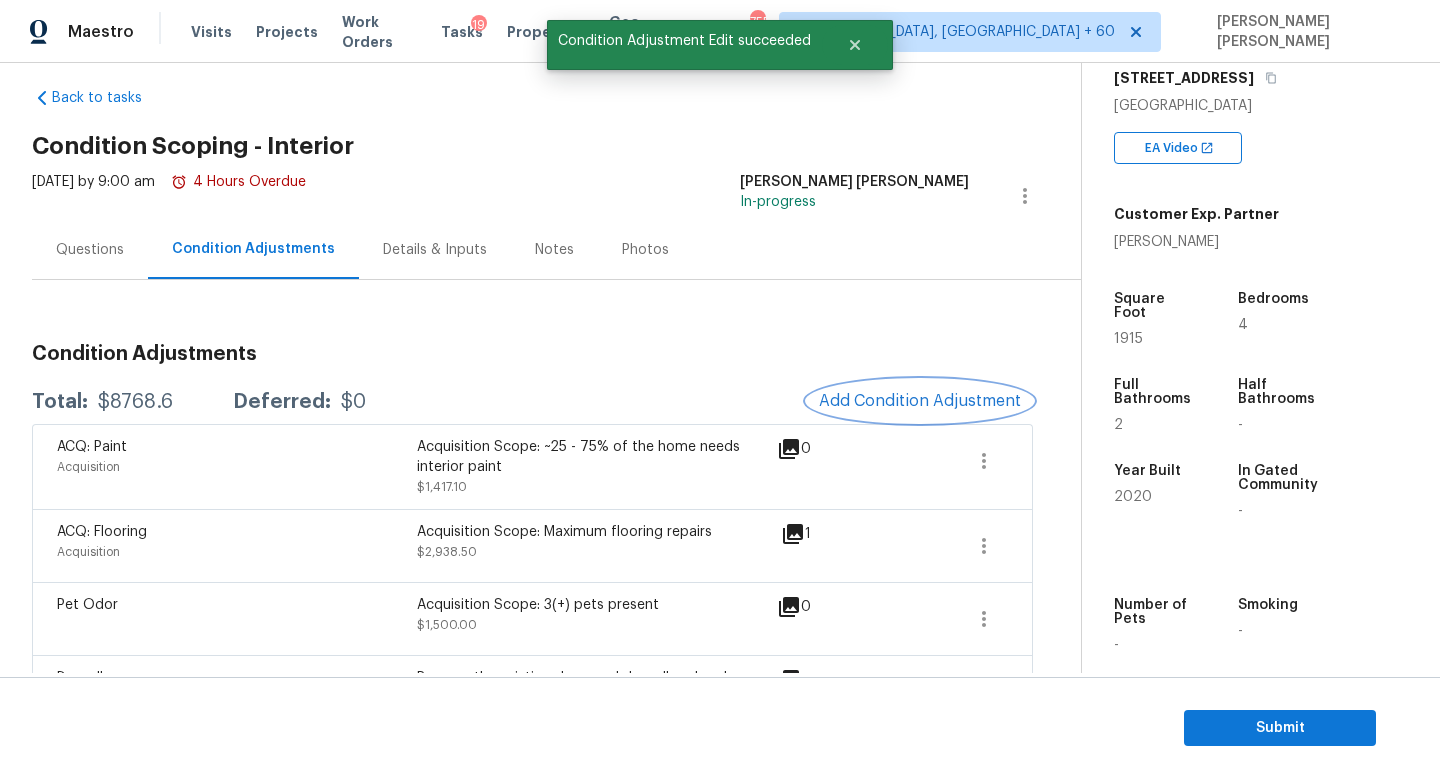 scroll, scrollTop: 35, scrollLeft: 0, axis: vertical 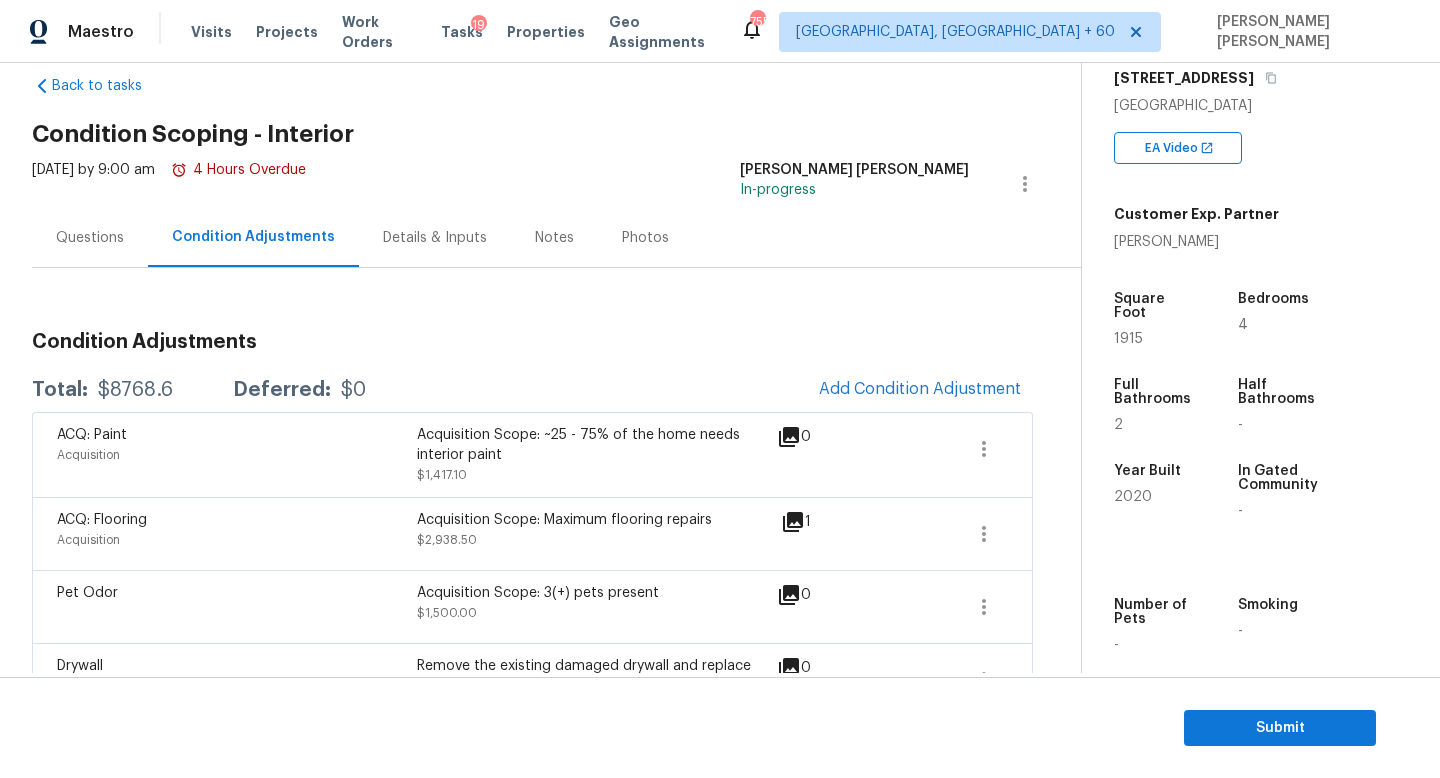 click on "Questions" at bounding box center (90, 238) 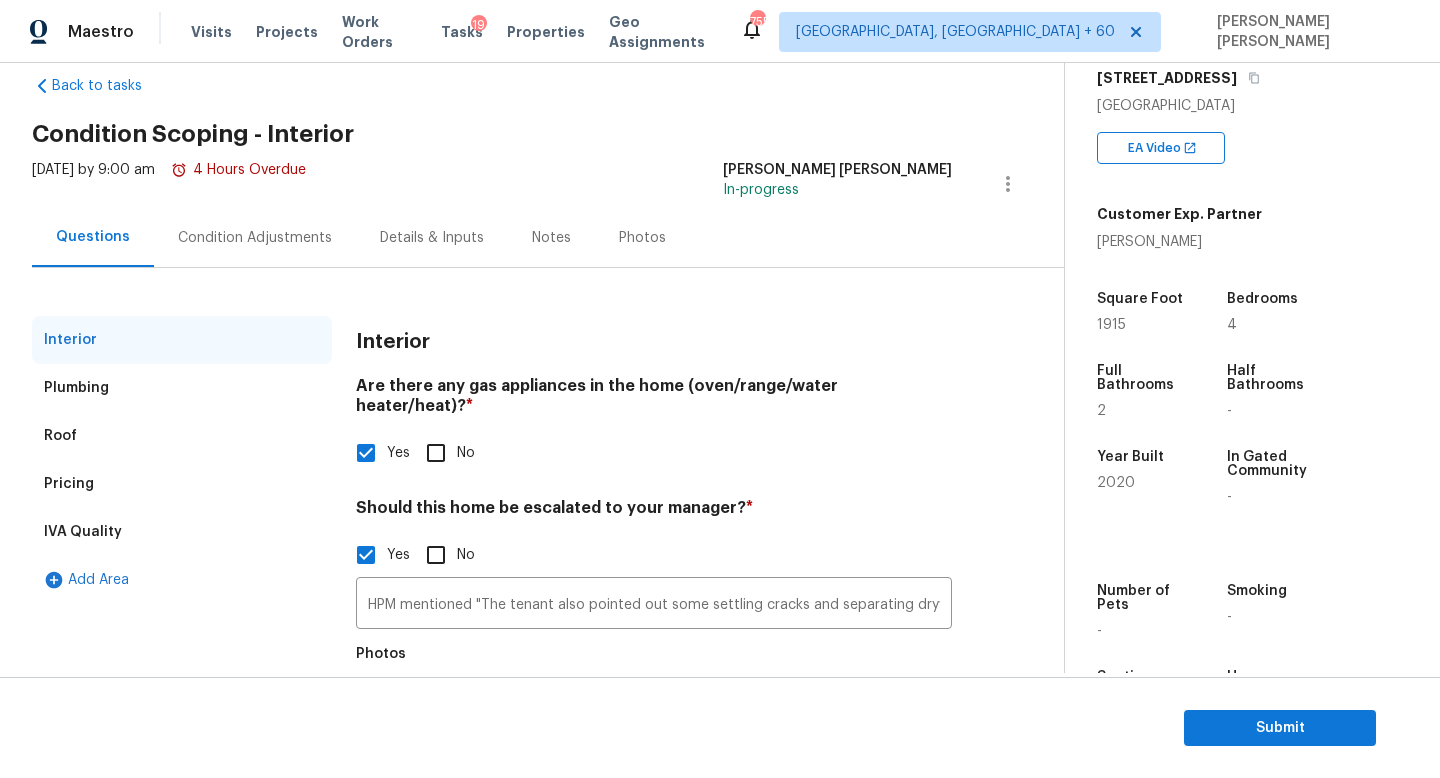 scroll, scrollTop: 54, scrollLeft: 0, axis: vertical 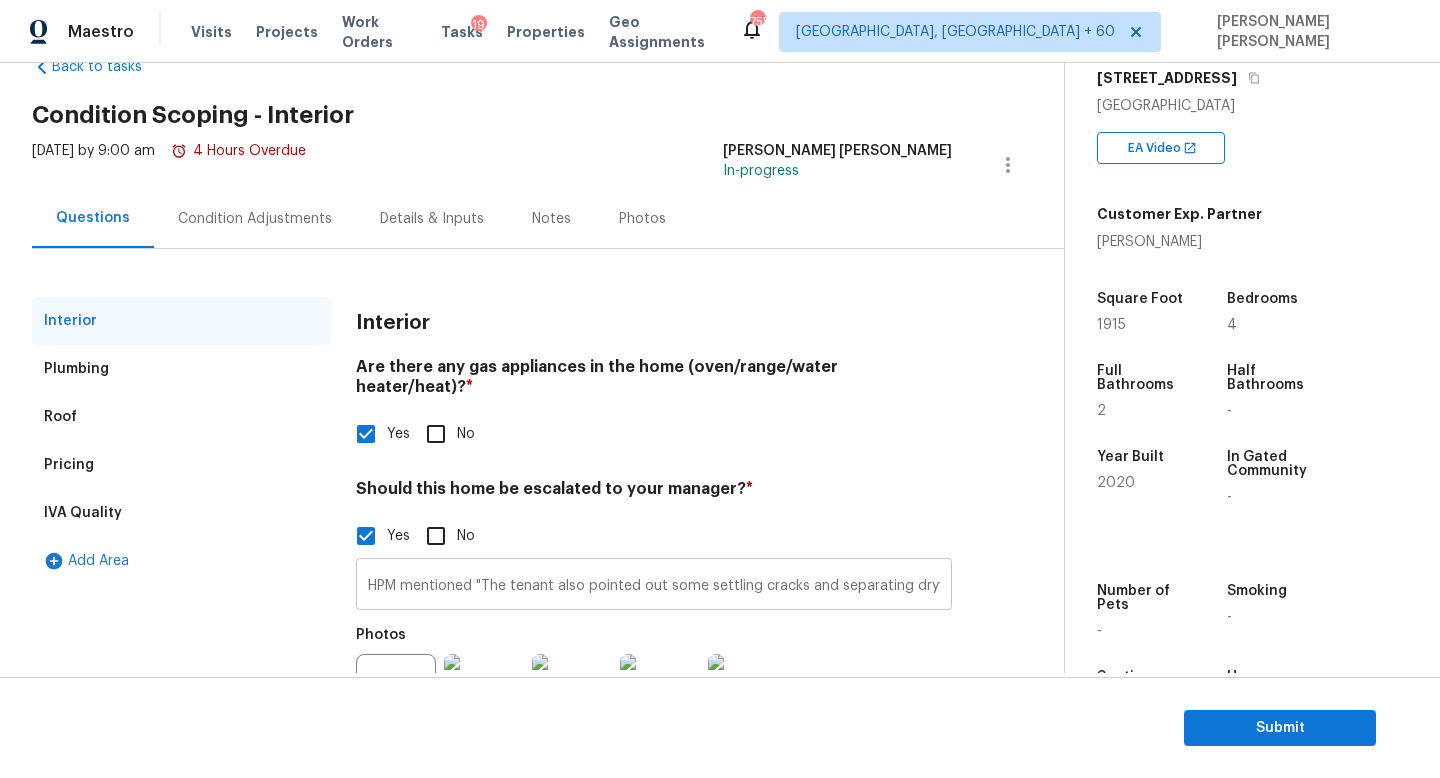 click on "HPM mentioned "The tenant also pointed out some settling cracks and separating drywall seems at multiple areas and said when he uses his laser level that there is a quarter inch difference in the foundation from one end of the house to the other. The foundation slopes downward towards the north side of the house. I’ll include a photo of a door into one of the bedrooms and this door frame has shifted. The pantry door also rubs on the jamb. I did not notice foundation issues from the exterior. Visually, I could see the doorway and the settling cracks, but I did not verify what the tenant said regarding the quarter inch slope. This house was built in 2020 and I was told that it was built within 60 days". HPM proposed walk on this property as well." at bounding box center (654, 586) 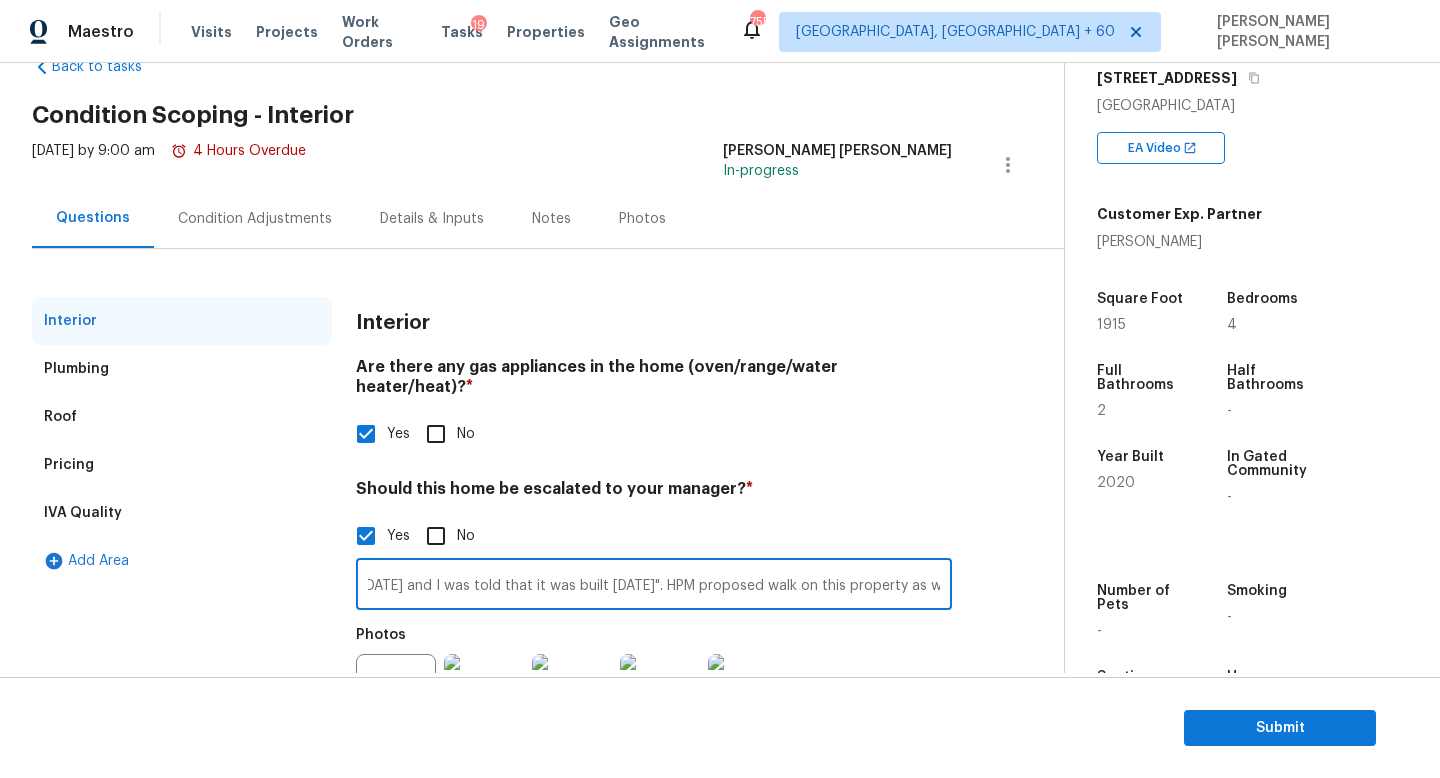 scroll, scrollTop: 0, scrollLeft: 4356, axis: horizontal 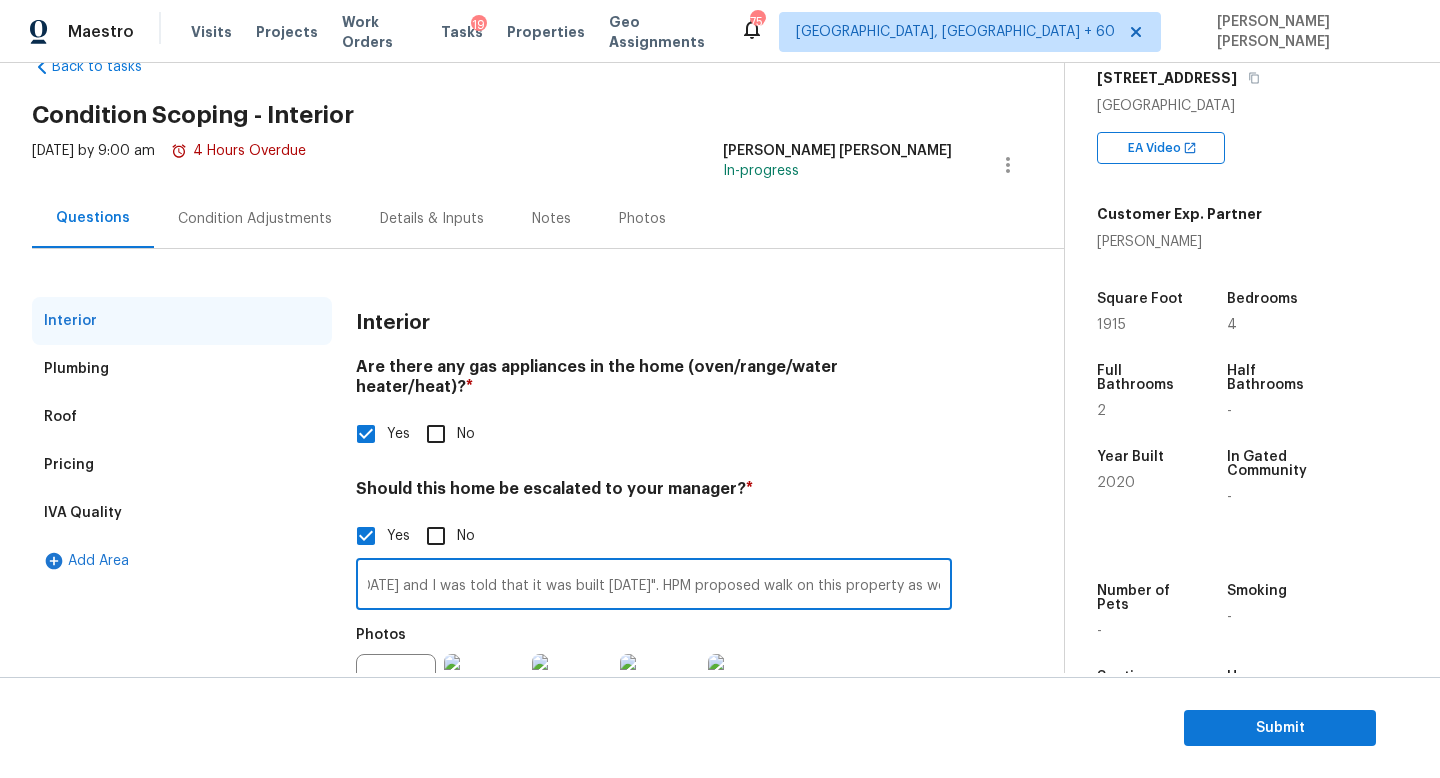 drag, startPoint x: 865, startPoint y: 572, endPoint x: 1439, endPoint y: 621, distance: 576.08765 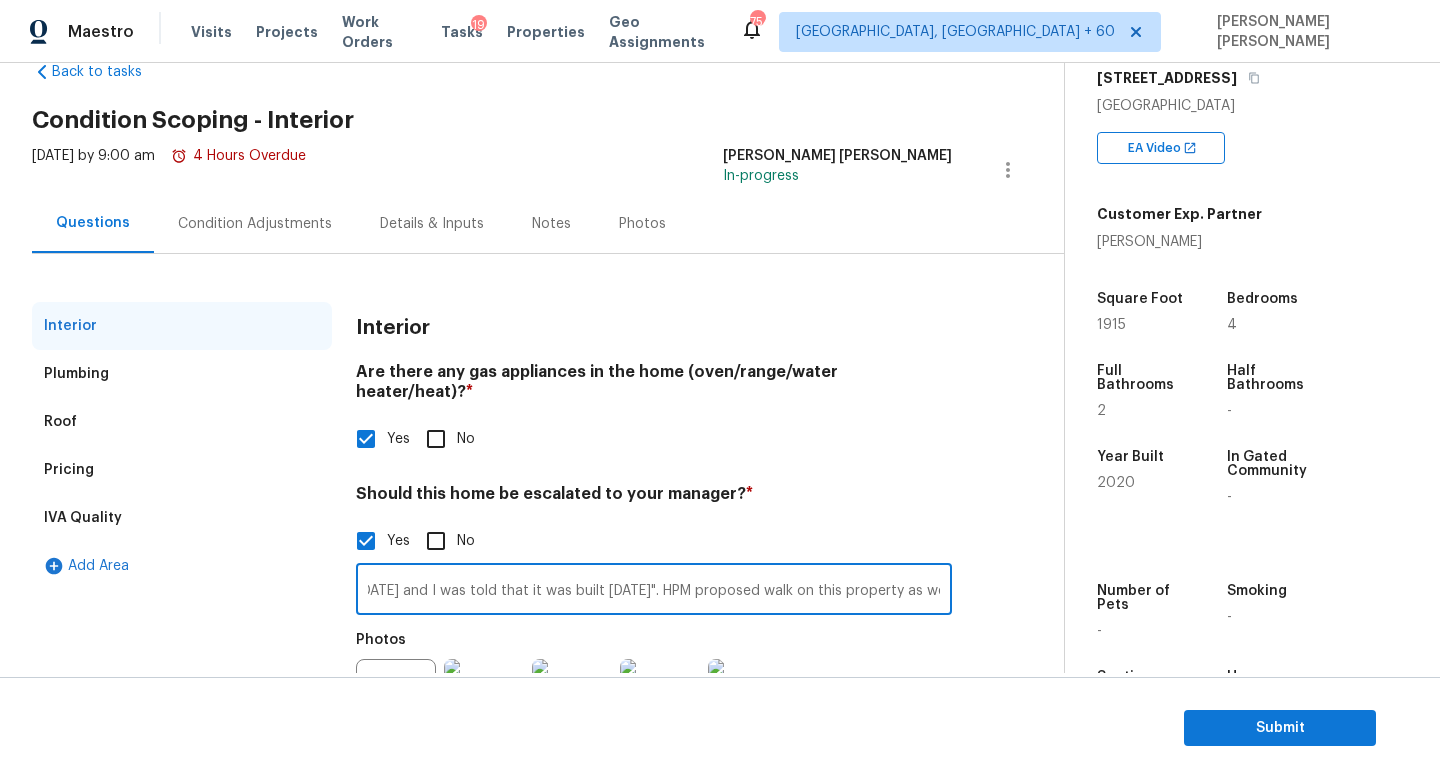 click on "HPM mentioned "The tenant also pointed out some settling cracks and separating drywall seems at multiple areas and said when he uses his laser level that there is a quarter inch difference in the foundation from one end of the house to the other. The foundation slopes downward towards the north side of the house. I’ll include a photo of a door into one of the bedrooms and this door frame has shifted. The pantry door also rubs on the jamb. I did not notice foundation issues from the exterior. Visually, I could see the doorway and the settling cracks, but I did not verify what the tenant said regarding the quarter inch slope. This house was built in 2020 and I was told that it was built within 60 days". HPM proposed walk on this property as well. HPM's" at bounding box center (654, 591) 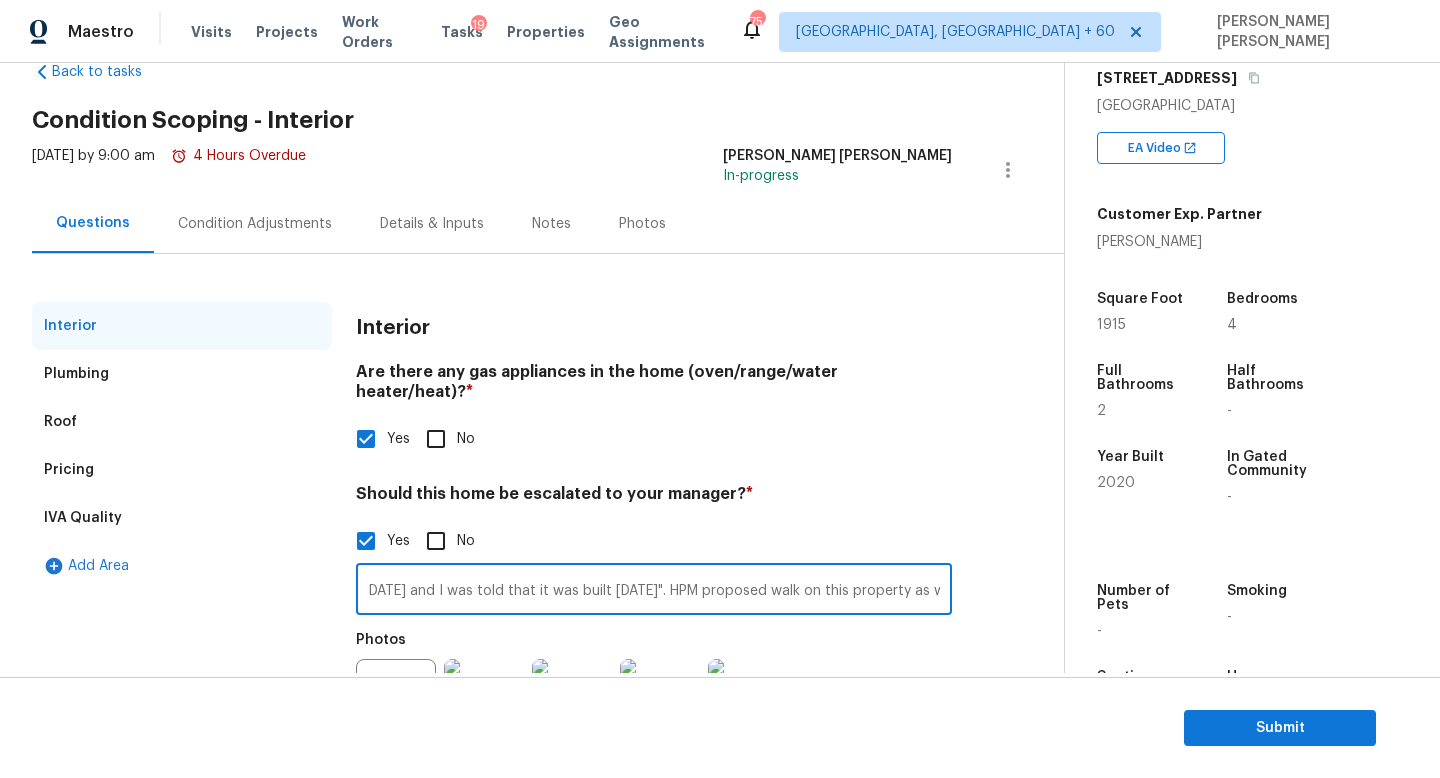 paste on "estimate the Total Pre-List Repair Spend on this home would be" 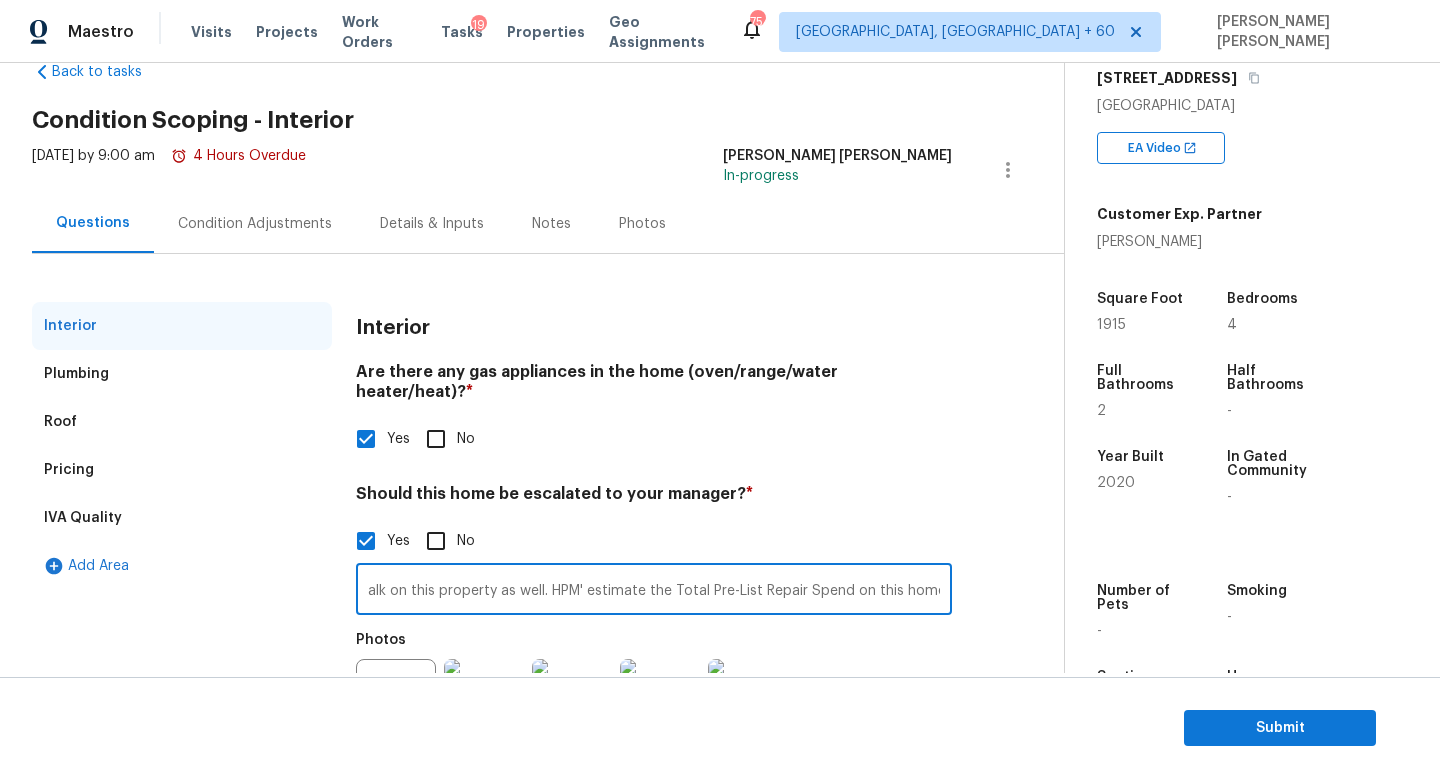 click on "HPM mentioned "The tenant also pointed out some settling cracks and separating drywall seems at multiple areas and said when he uses his laser level that there is a quarter inch difference in the foundation from one end of the house to the other. The foundation slopes downward towards the north side of the house. I’ll include a photo of a door into one of the bedrooms and this door frame has shifted. The pantry door also rubs on the jamb. I did not notice foundation issues from the exterior. Visually, I could see the doorway and the settling cracks, but I did not verify what the tenant said regarding the quarter inch slope. This house was built in 2020 and I was told that it was built within 60 days". HPM proposed walk on this property as well. HPM' estimate the Total Pre-List Repair Spend on this home would be" at bounding box center (654, 591) 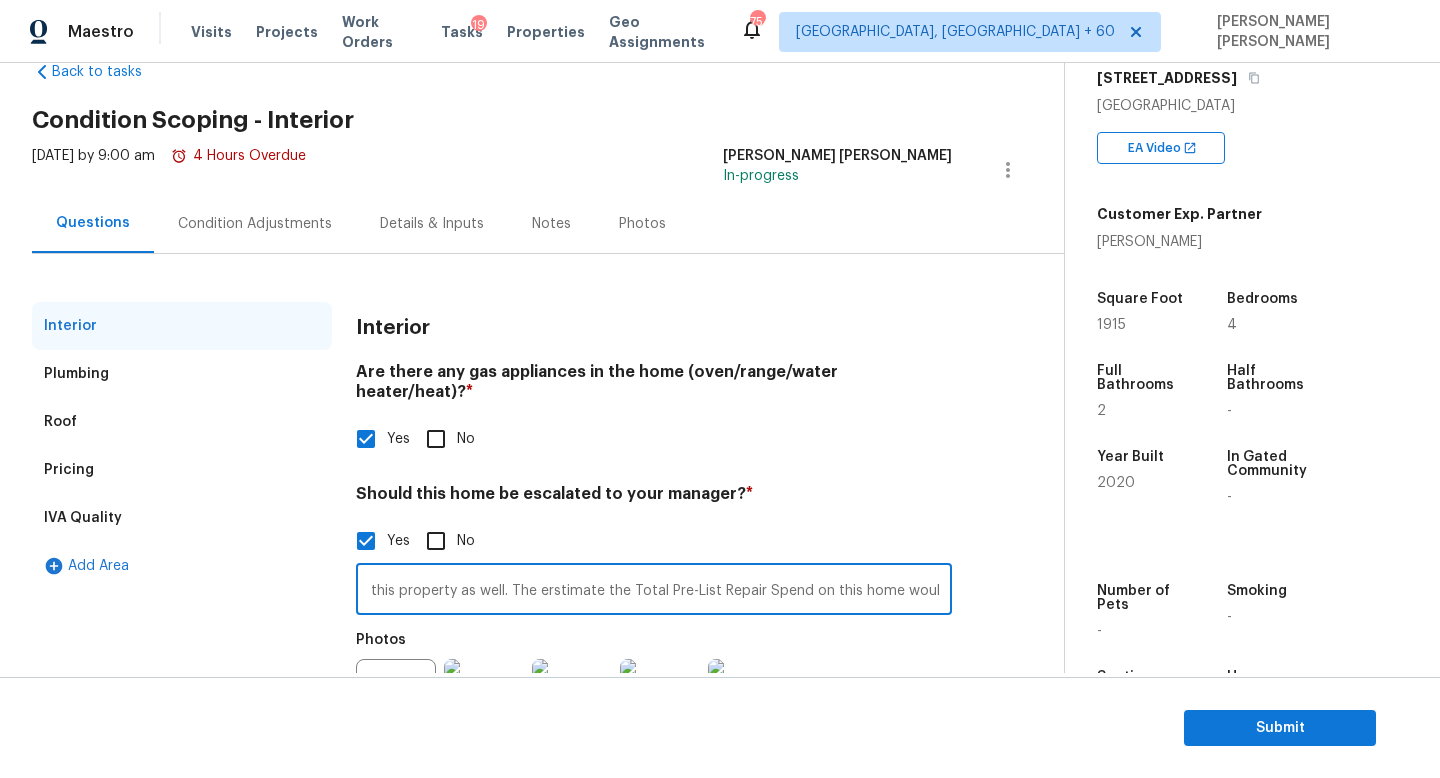 scroll, scrollTop: 0, scrollLeft: 4807, axis: horizontal 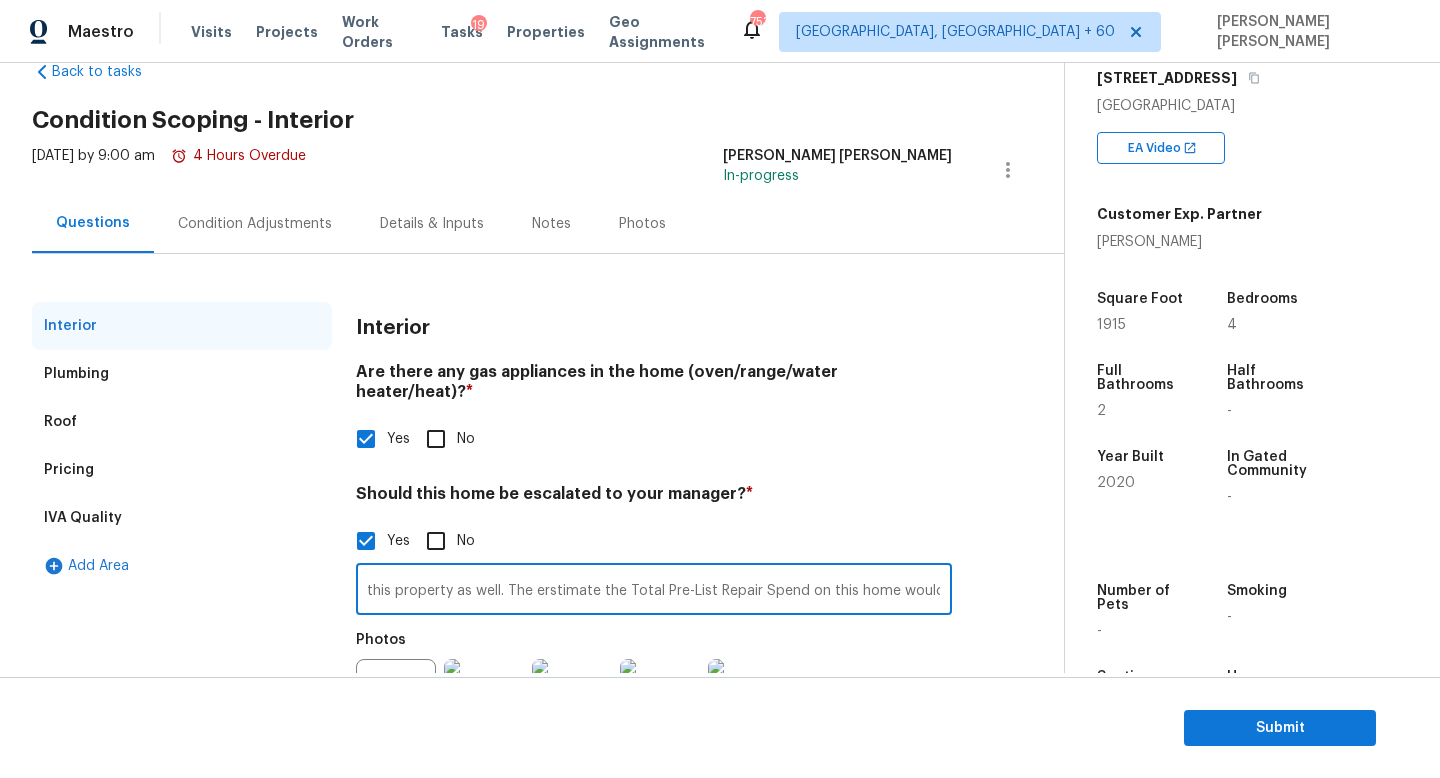 click on "HPM mentioned "The tenant also pointed out some settling cracks and separating drywall seems at multiple areas and said when he uses his laser level that there is a quarter inch difference in the foundation from one end of the house to the other. The foundation slopes downward towards the north side of the house. I’ll include a photo of a door into one of the bedrooms and this door frame has shifted. The pantry door also rubs on the jamb. I did not notice foundation issues from the exterior. Visually, I could see the doorway and the settling cracks, but I did not verify what the tenant said regarding the quarter inch slope. This house was built in 2020 and I was told that it was built within 60 days". HPM proposed walk on this property as well. The erstimate the Total Pre-List Repair Spend on this home would be 5000." at bounding box center (654, 591) 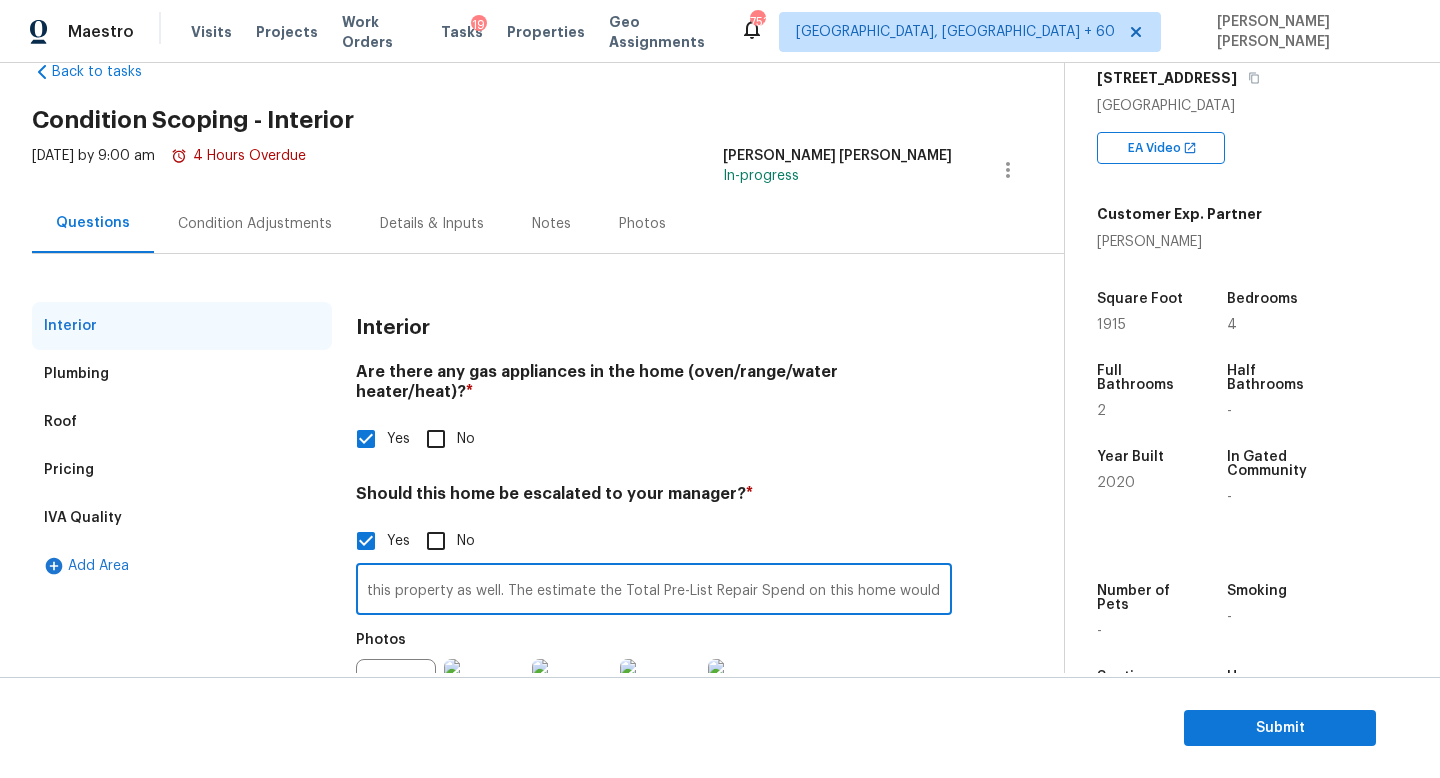 scroll, scrollTop: 0, scrollLeft: 4802, axis: horizontal 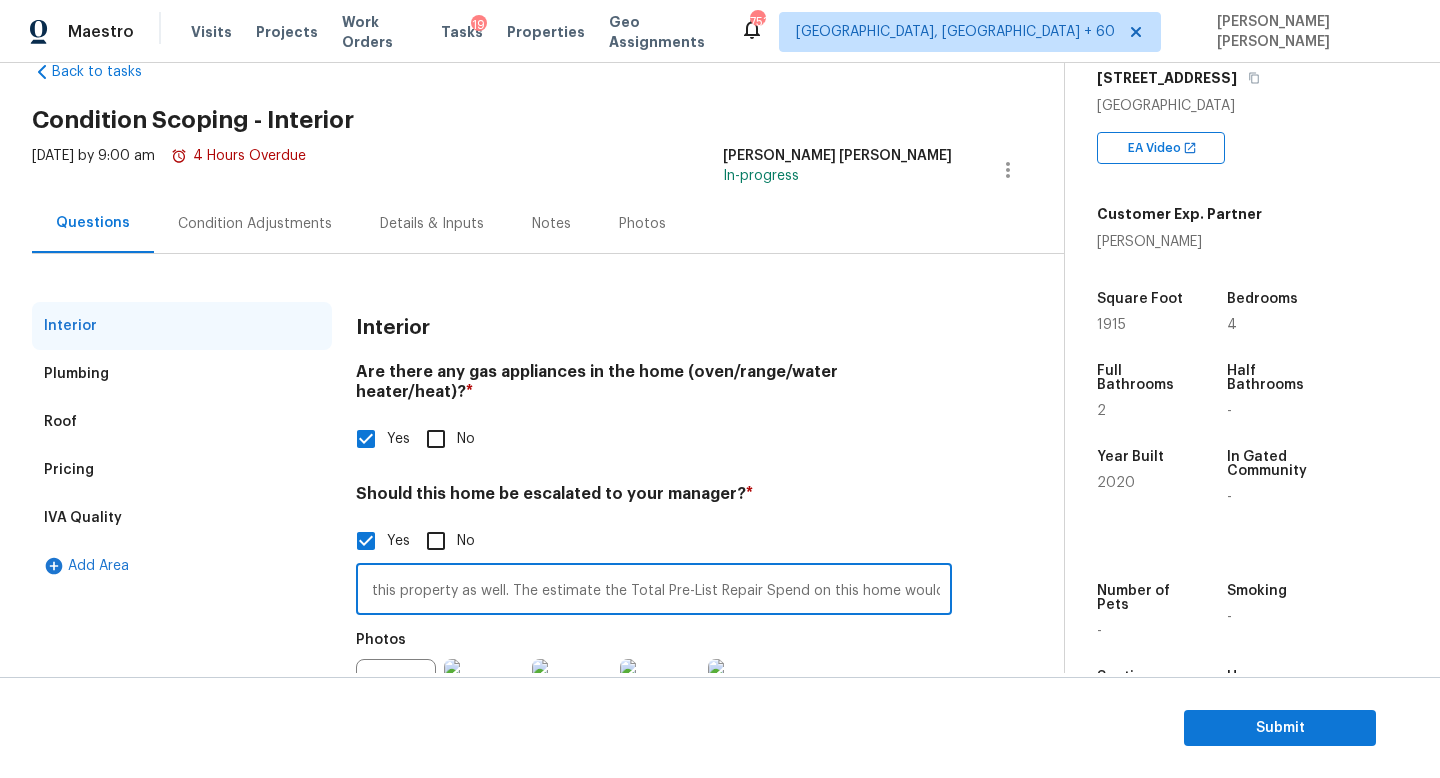 click on "HPM mentioned "The tenant also pointed out some settling cracks and separating drywall seems at multiple areas and said when he uses his laser level that there is a quarter inch difference in the foundation from one end of the house to the other. The foundation slopes downward towards the north side of the house. I’ll include a photo of a door into one of the bedrooms and this door frame has shifted. The pantry door also rubs on the jamb. I did not notice foundation issues from the exterior. Visually, I could see the doorway and the settling cracks, but I did not verify what the tenant said regarding the quarter inch slope. This house was built in 2020 and I was told that it was built within 60 days". HPM proposed walk on this property as well. The estimate the Total Pre-List Repair Spend on this home would be 5000." at bounding box center (654, 591) 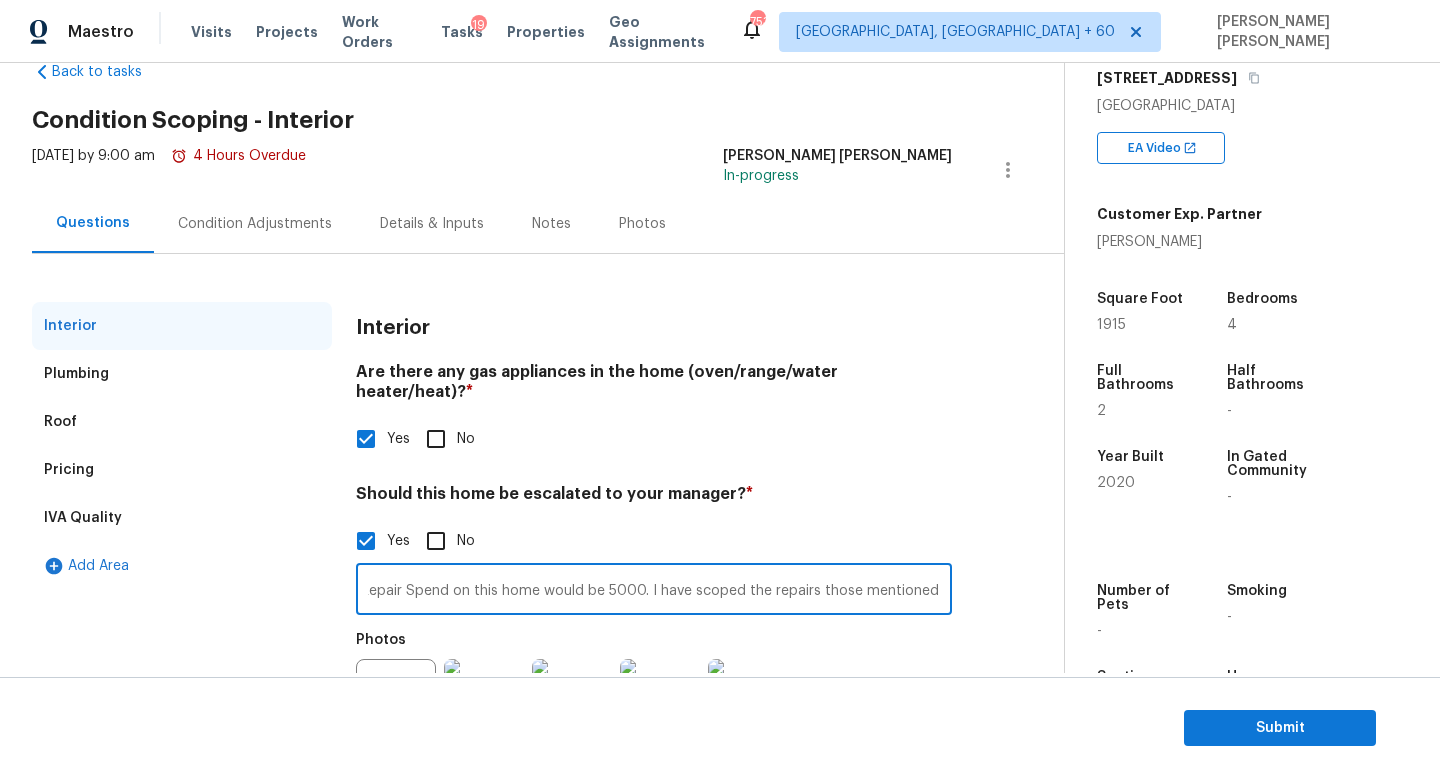 scroll, scrollTop: 0, scrollLeft: 5170, axis: horizontal 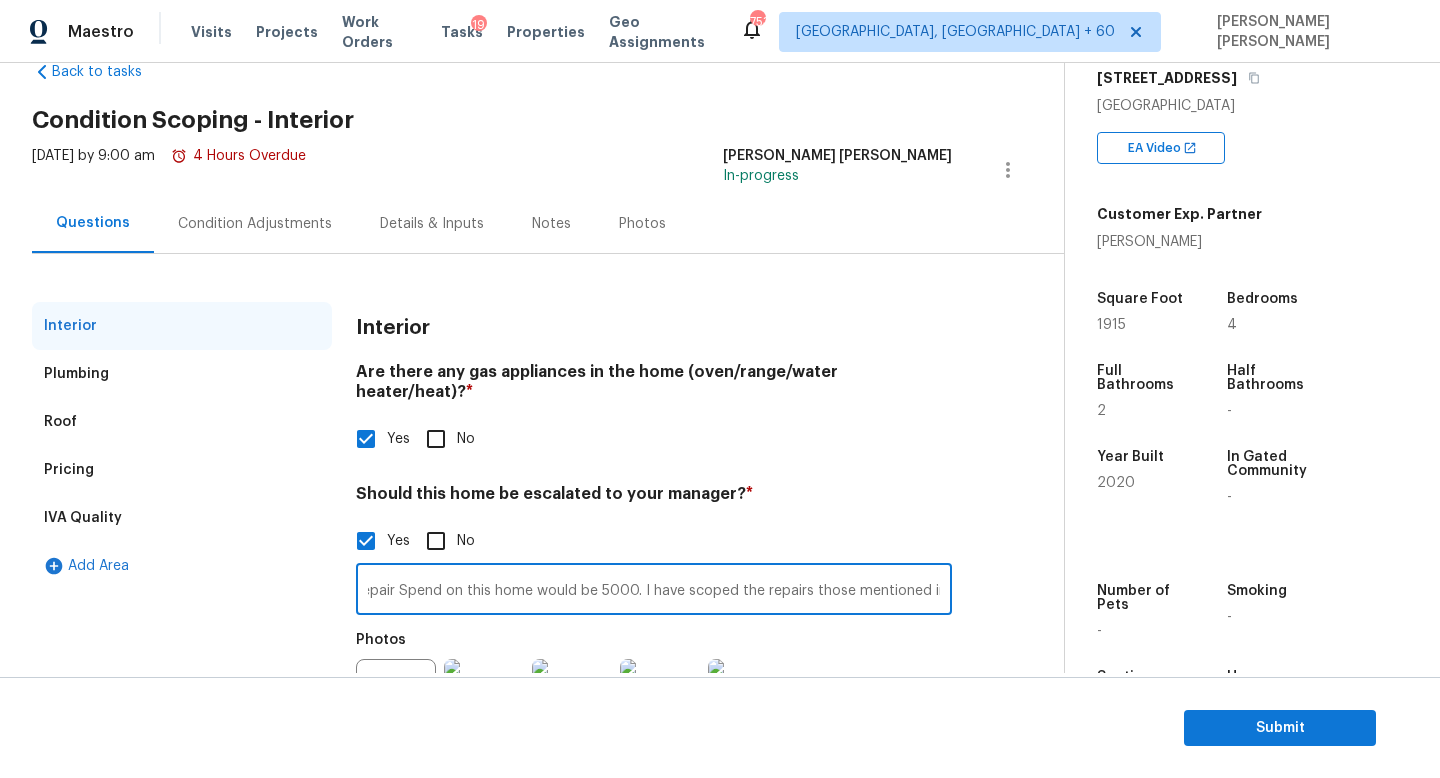 type on "HPM mentioned "The tenant also pointed out some settling cracks and separating drywall seems at multiple areas and said when he uses his laser level that there is a quarter inch difference in the foundation from one end of the house to the other. The foundation slopes downward towards the north side of the house. I’ll include a photo of a door into one of the bedrooms and this door frame has shifted. The pantry door also rubs on the jamb. I did not notice foundation issues from the exterior. Visually, I could see the doorway and the settling cracks, but I did not verify what the tenant said regarding the quarter inch slope. This house was built in 2020 and I was told that it was built within 60 days". HPM proposed walk on this property as well. The estimate the Total Pre-List Repair Spend on this home would be 5000. I have scoped the repairs those mentioned in the notes." 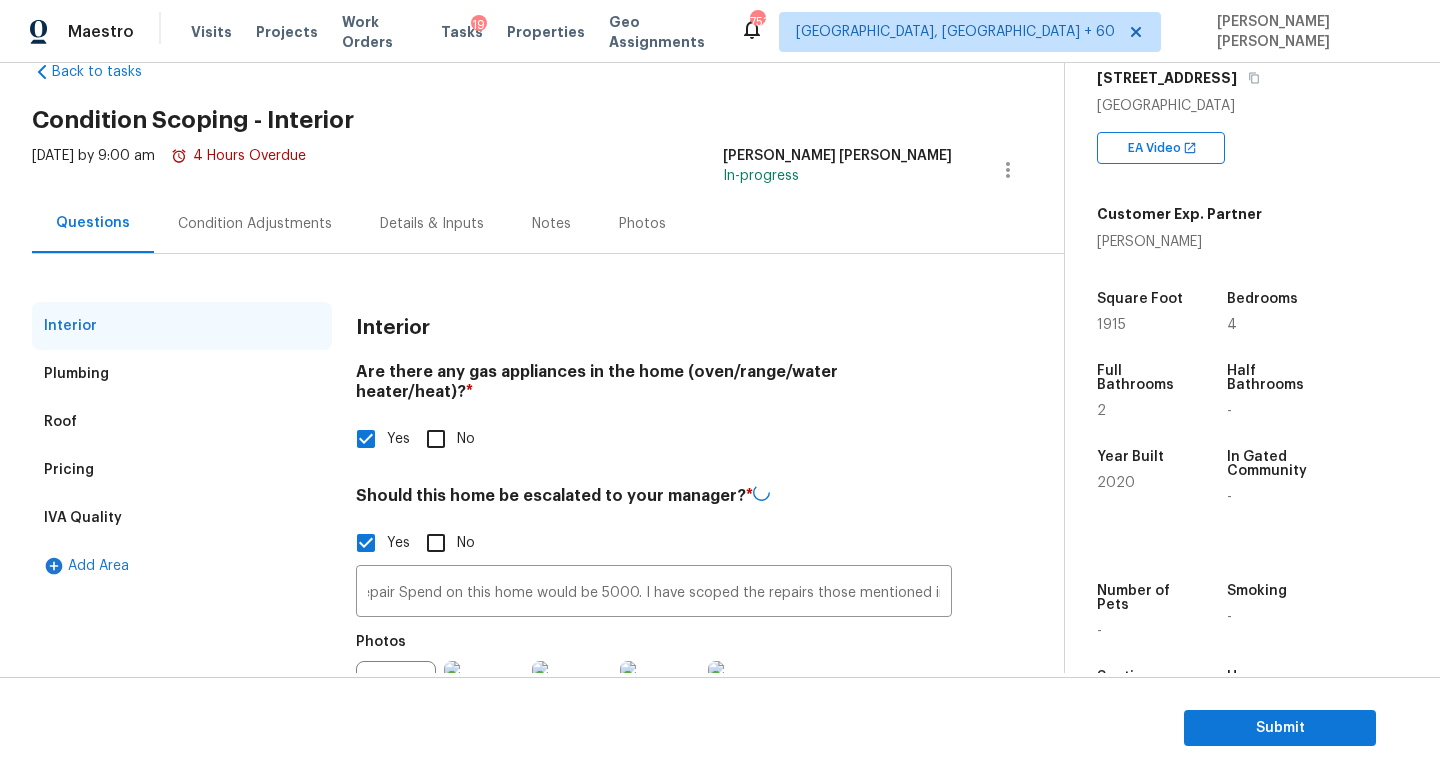 scroll, scrollTop: 0, scrollLeft: 0, axis: both 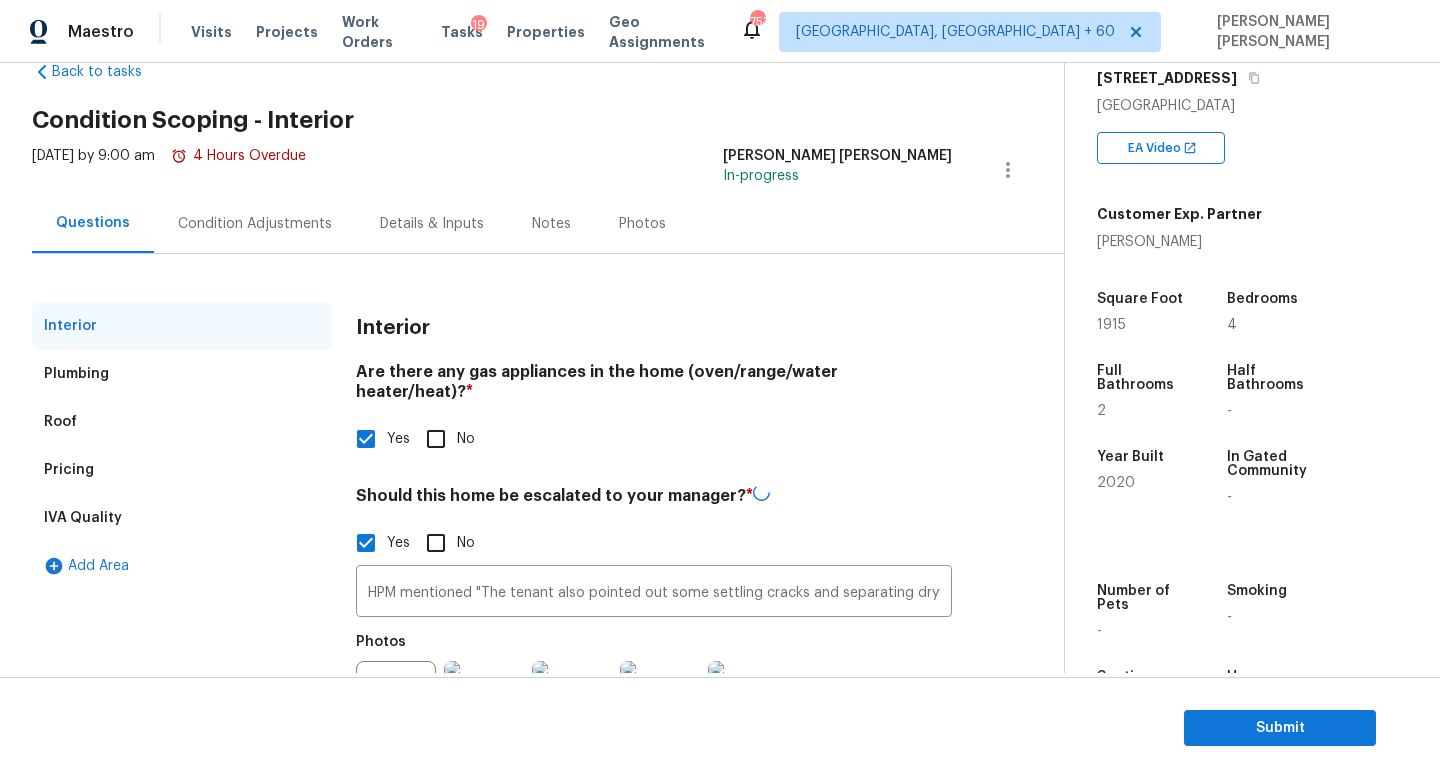 click on "Condition Adjustments" at bounding box center [255, 224] 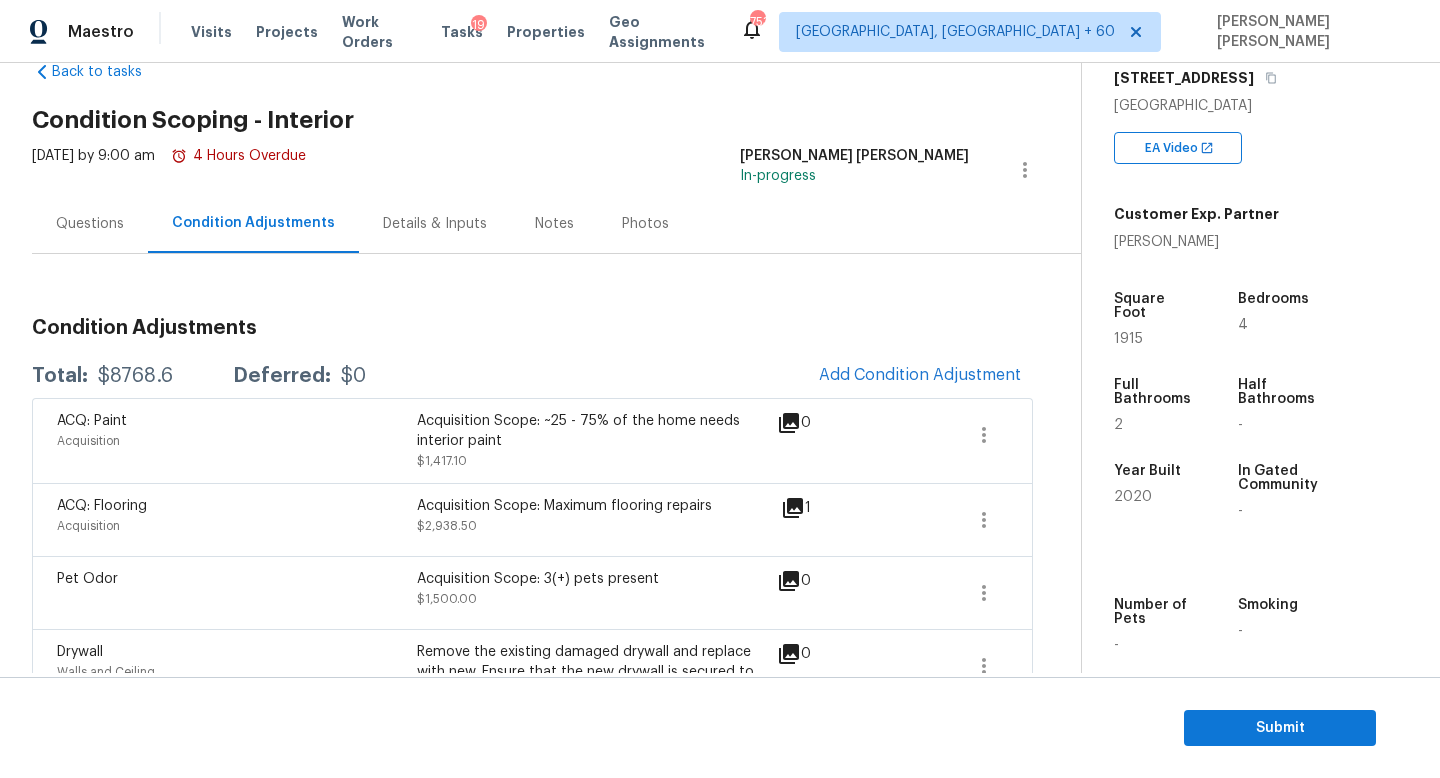 scroll, scrollTop: 161, scrollLeft: 0, axis: vertical 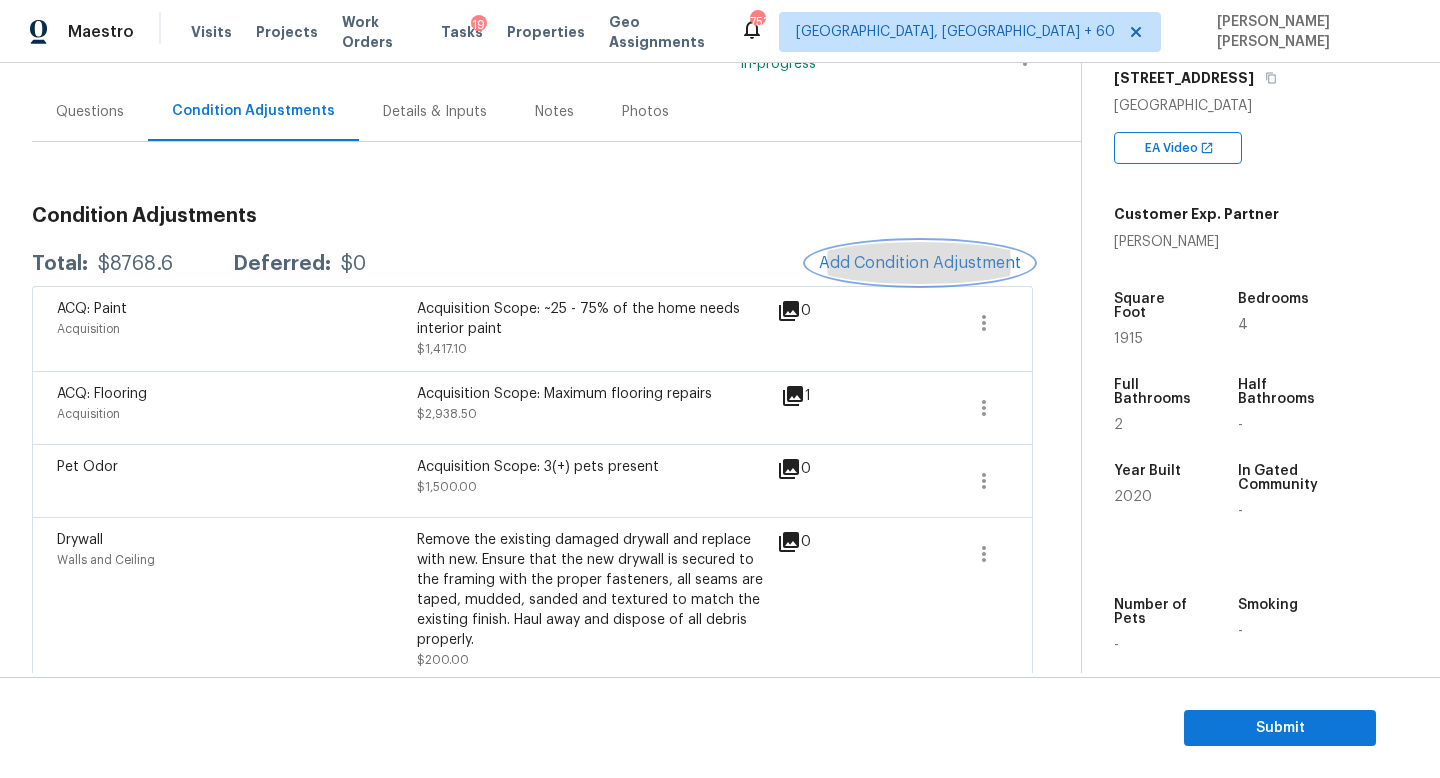 click on "Add Condition Adjustment" at bounding box center (920, 263) 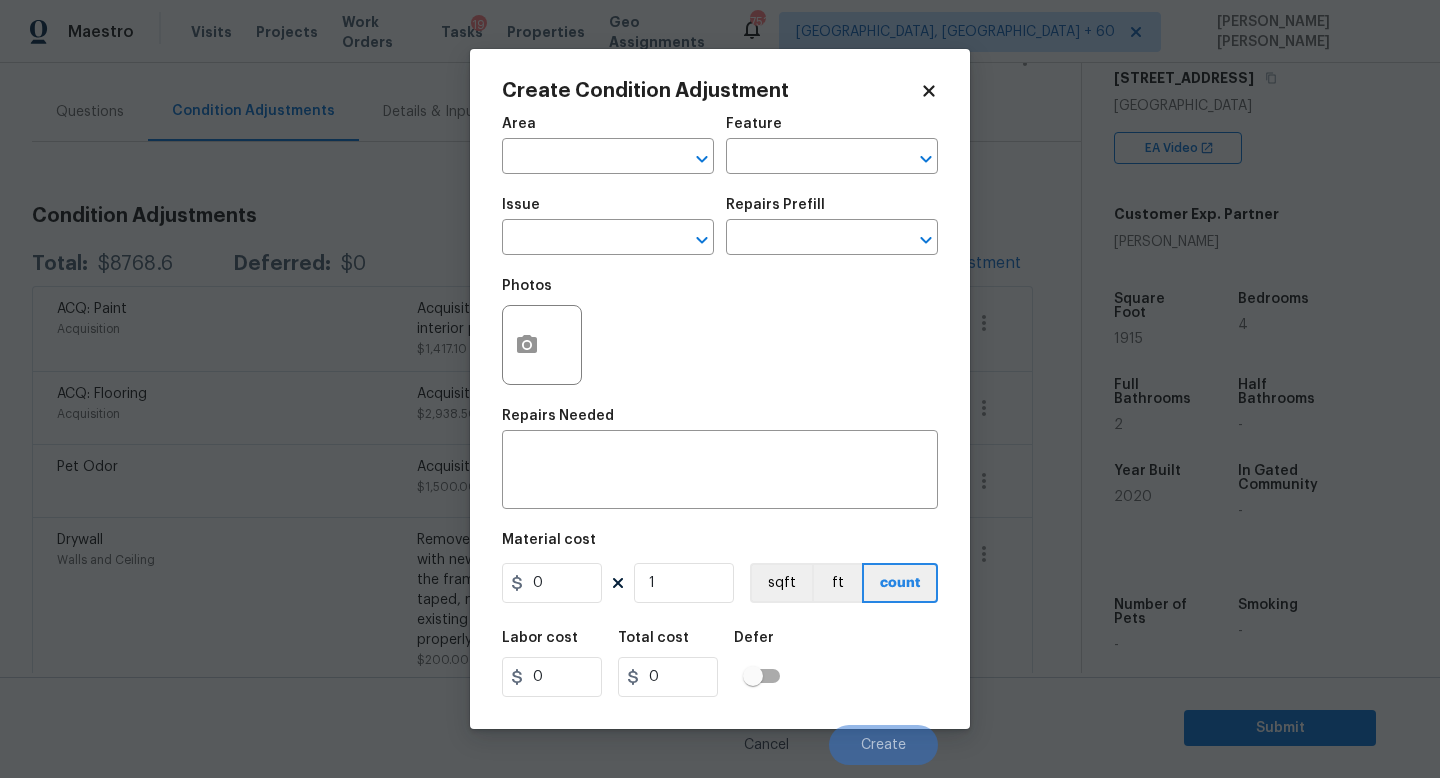 click on "Issue" at bounding box center [608, 211] 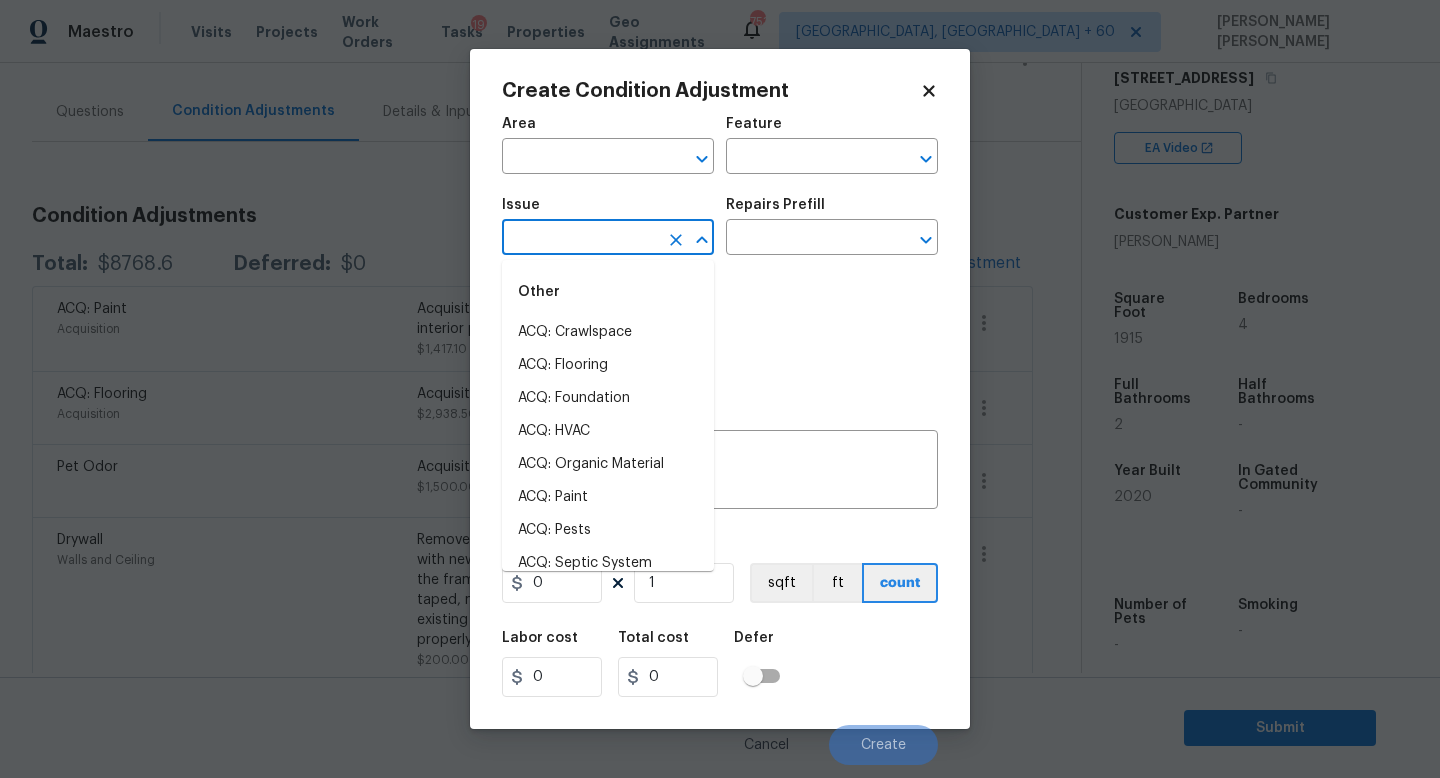 click at bounding box center [580, 239] 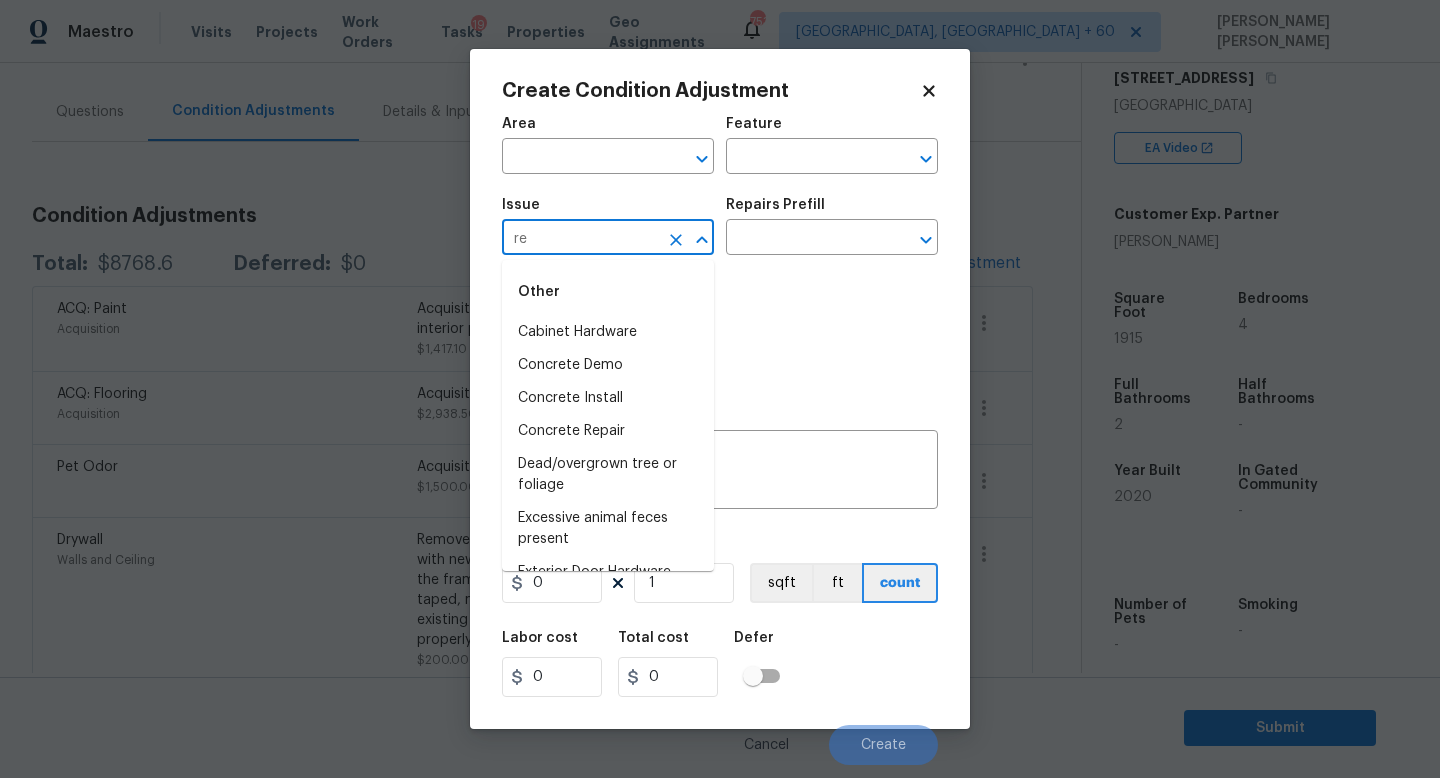 type on "r" 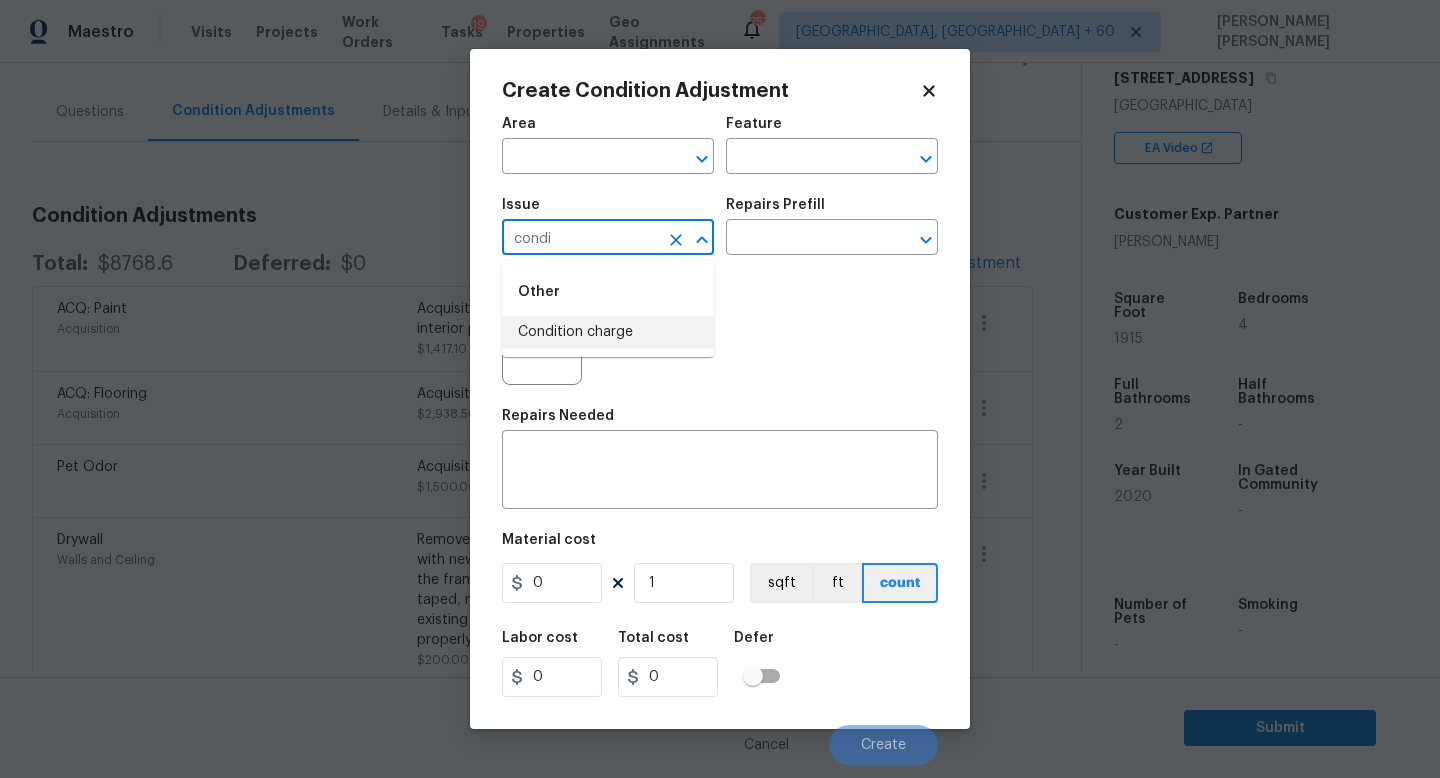 click on "Condition charge" at bounding box center (608, 332) 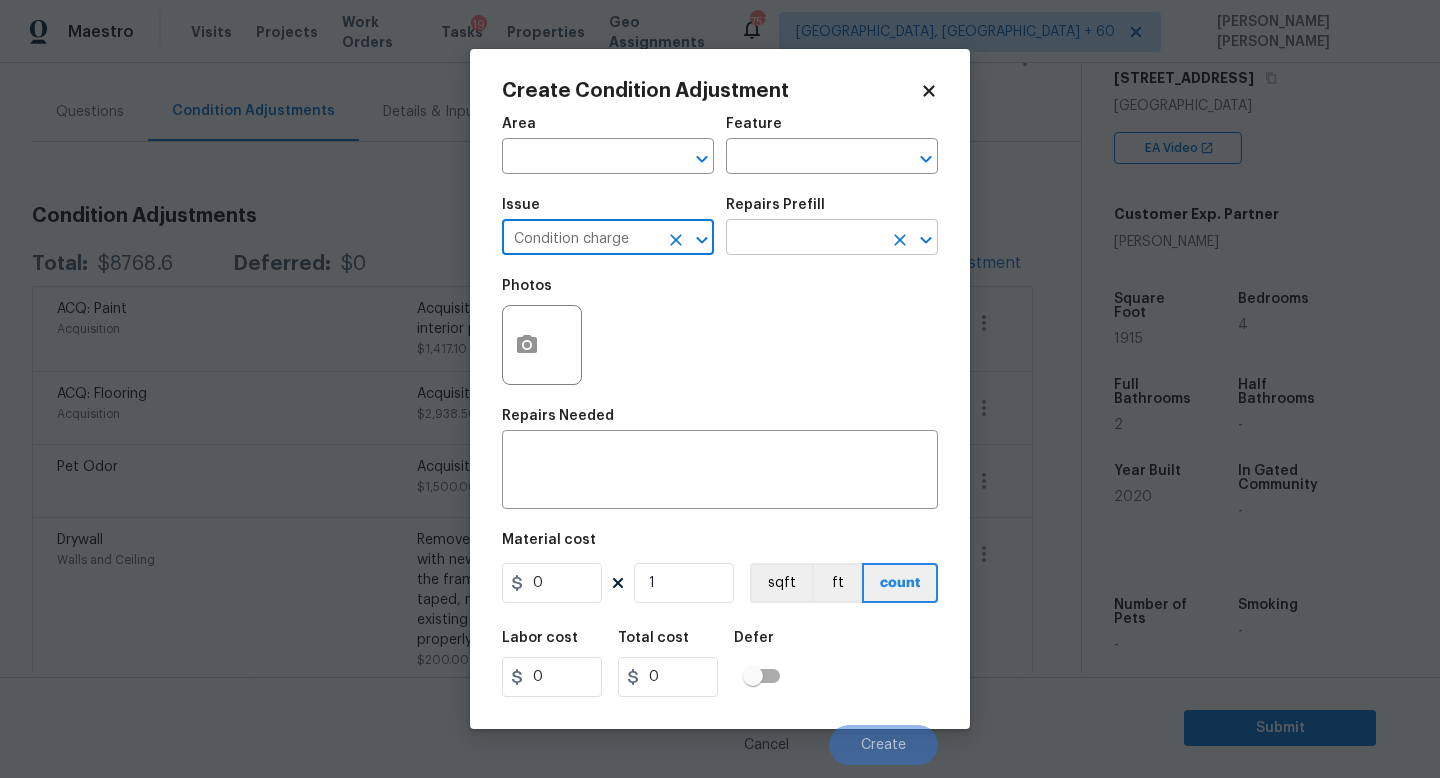 type on "Condition charge" 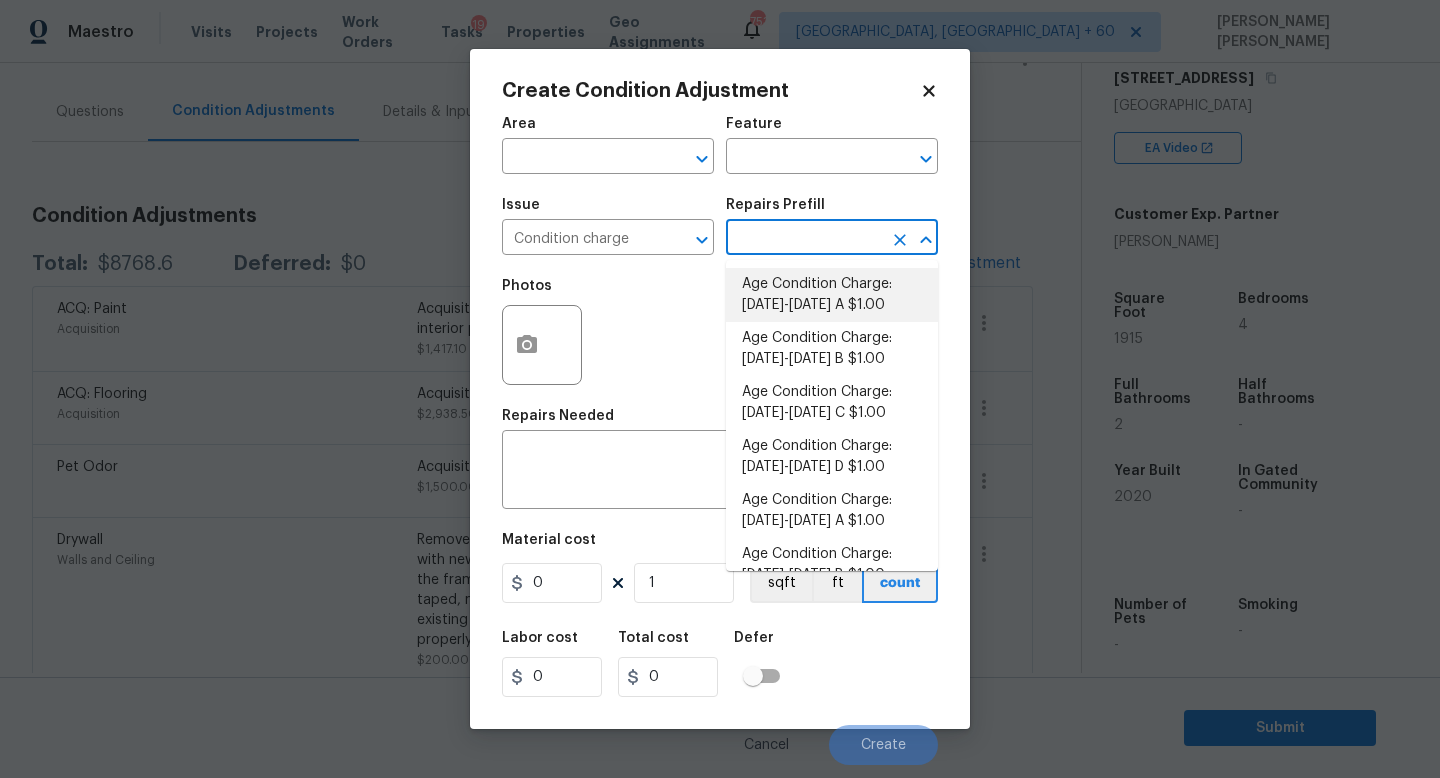 scroll, scrollTop: 656, scrollLeft: 0, axis: vertical 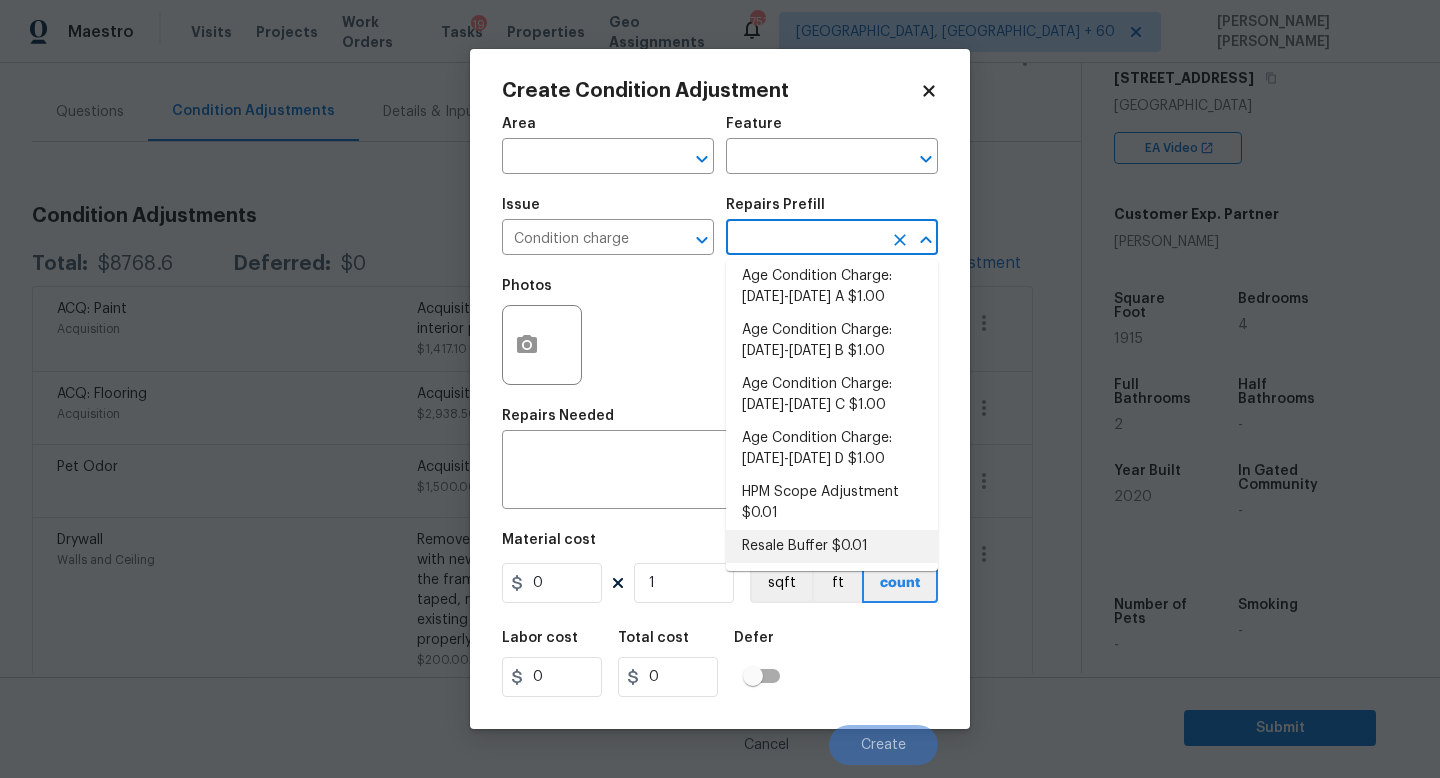click on "Resale Buffer $0.01" at bounding box center (832, 546) 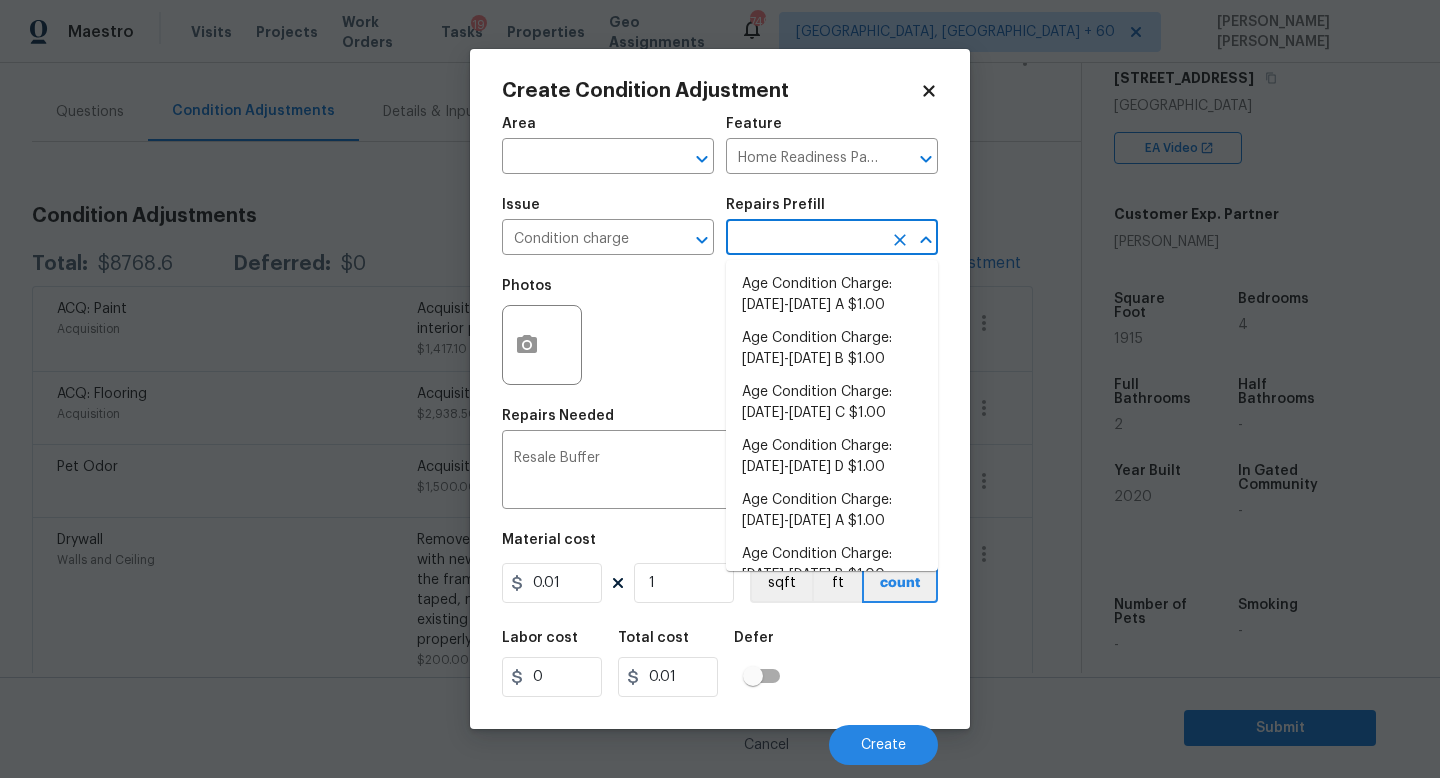 scroll, scrollTop: 648, scrollLeft: 0, axis: vertical 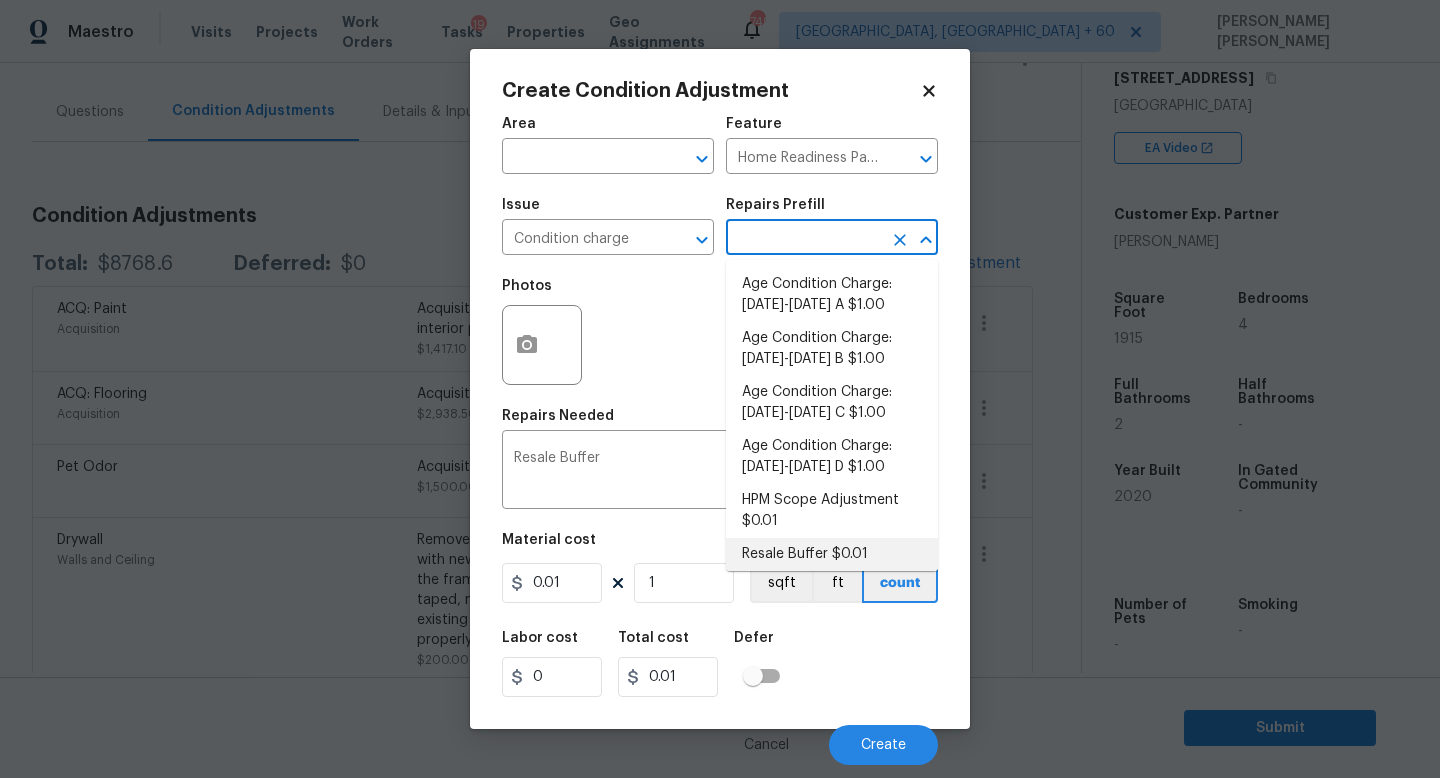 click on "Resale Buffer $0.01" at bounding box center [832, 554] 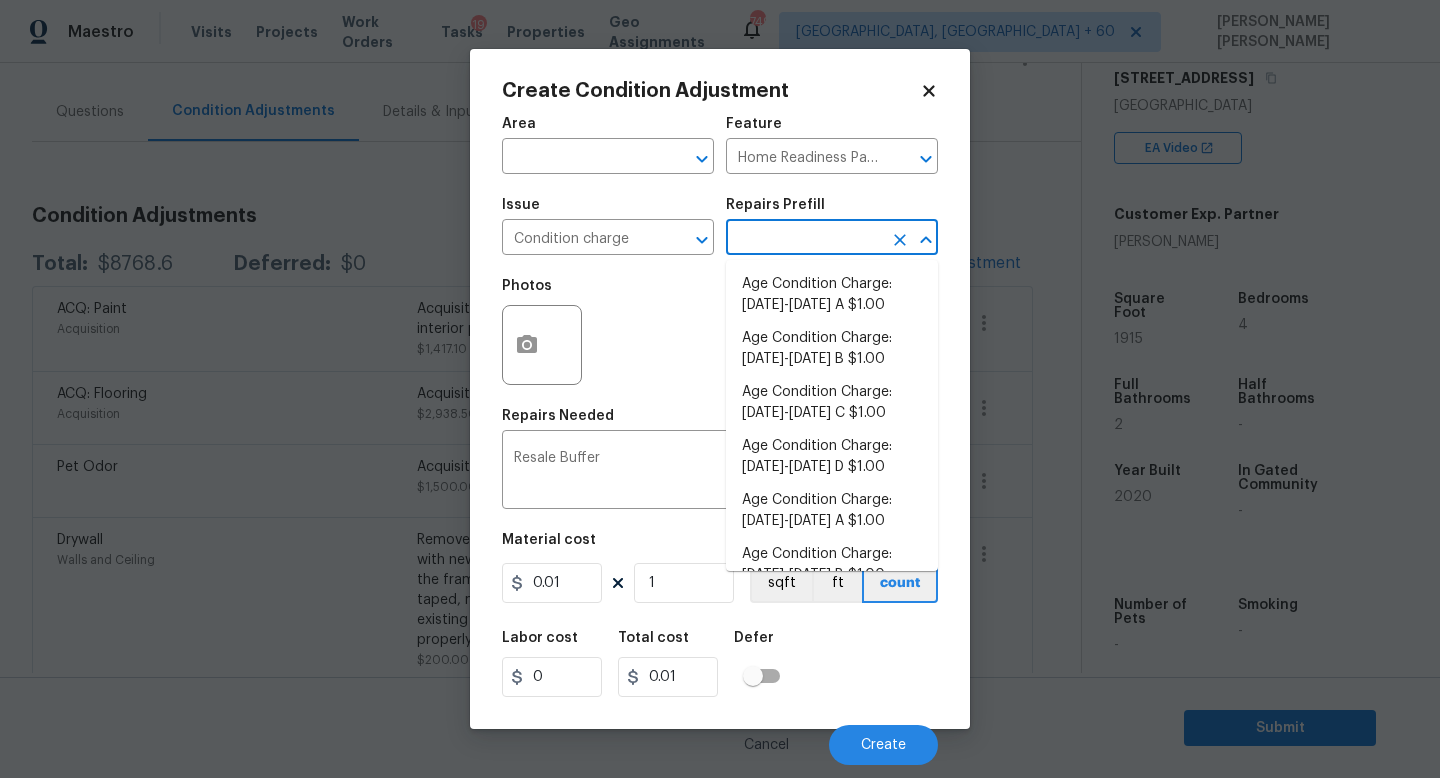 scroll, scrollTop: 648, scrollLeft: 0, axis: vertical 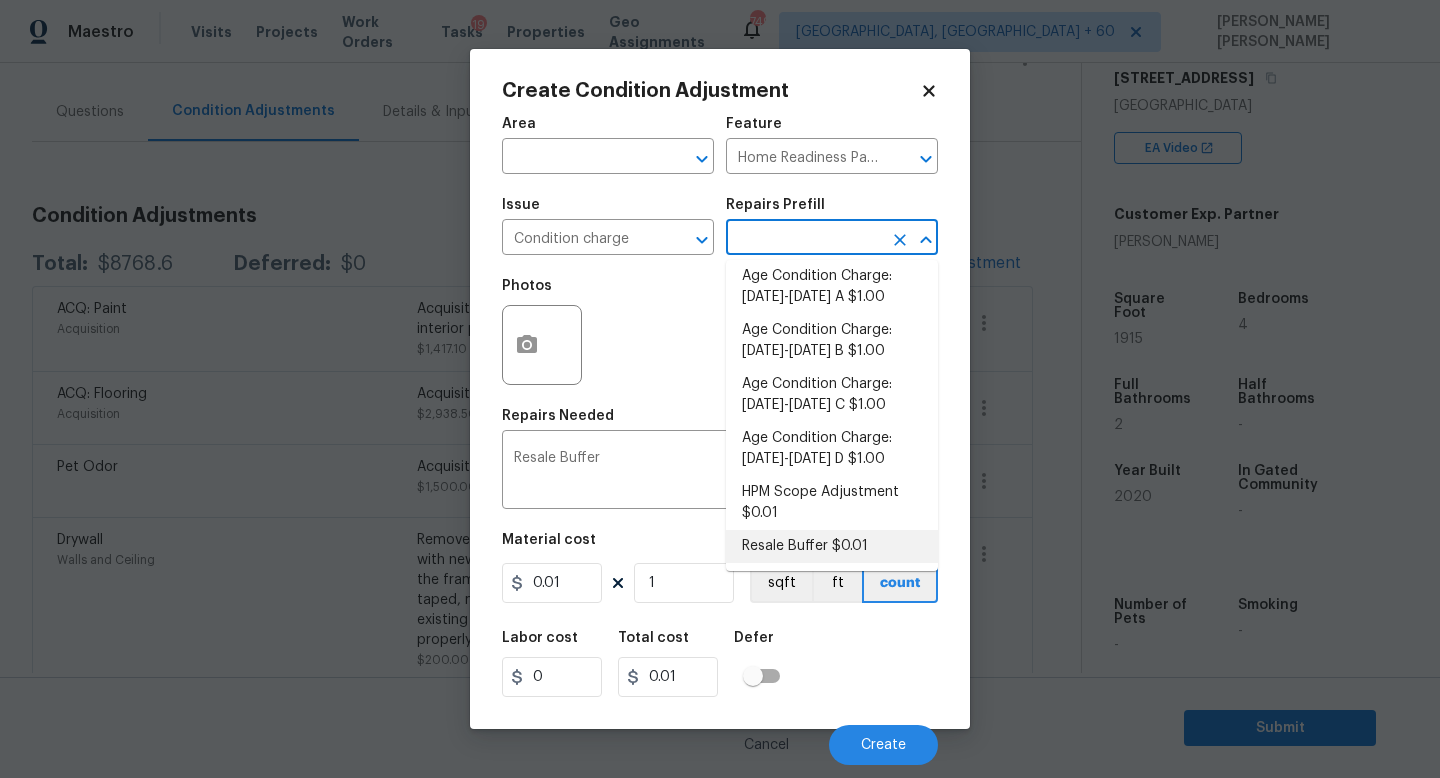 click on "Resale Buffer $0.01" at bounding box center (832, 546) 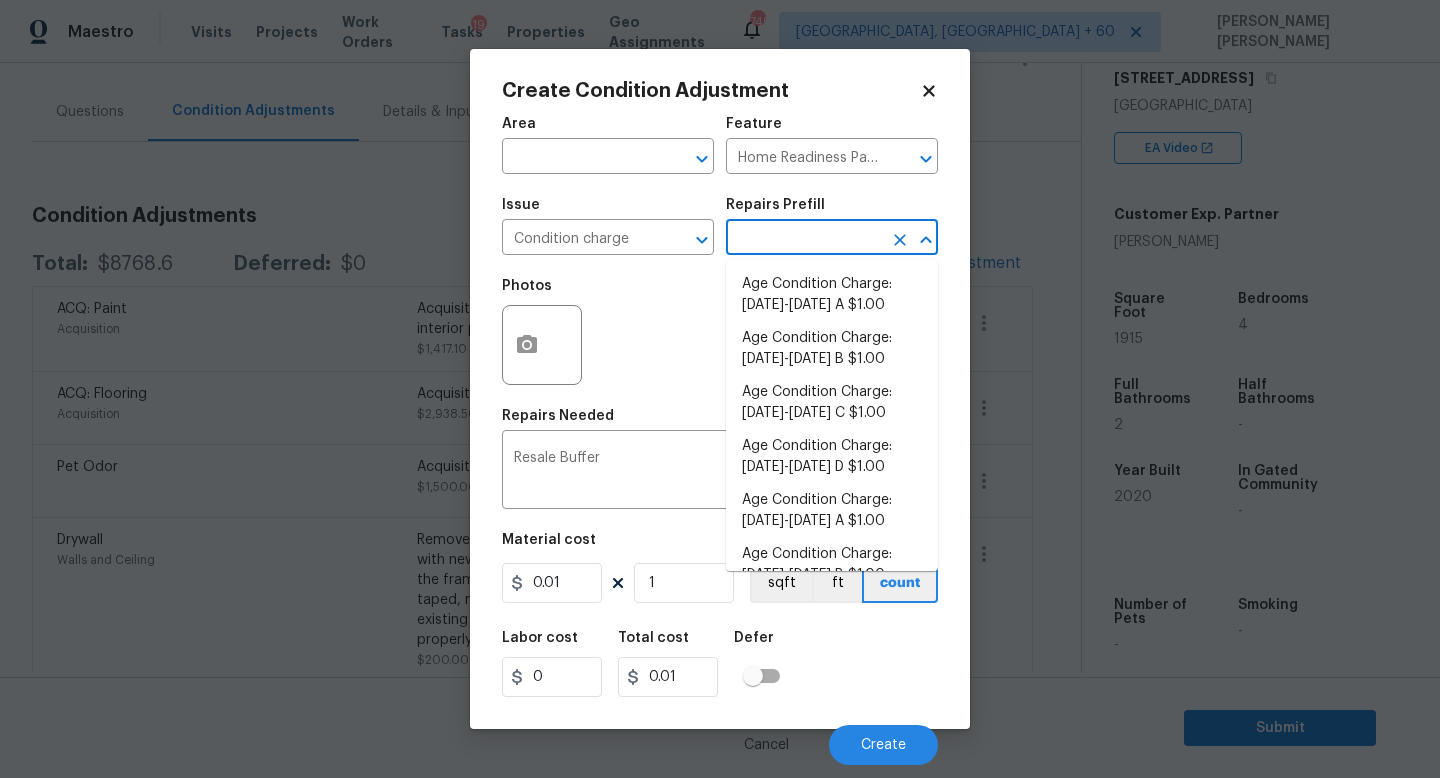 scroll, scrollTop: 648, scrollLeft: 0, axis: vertical 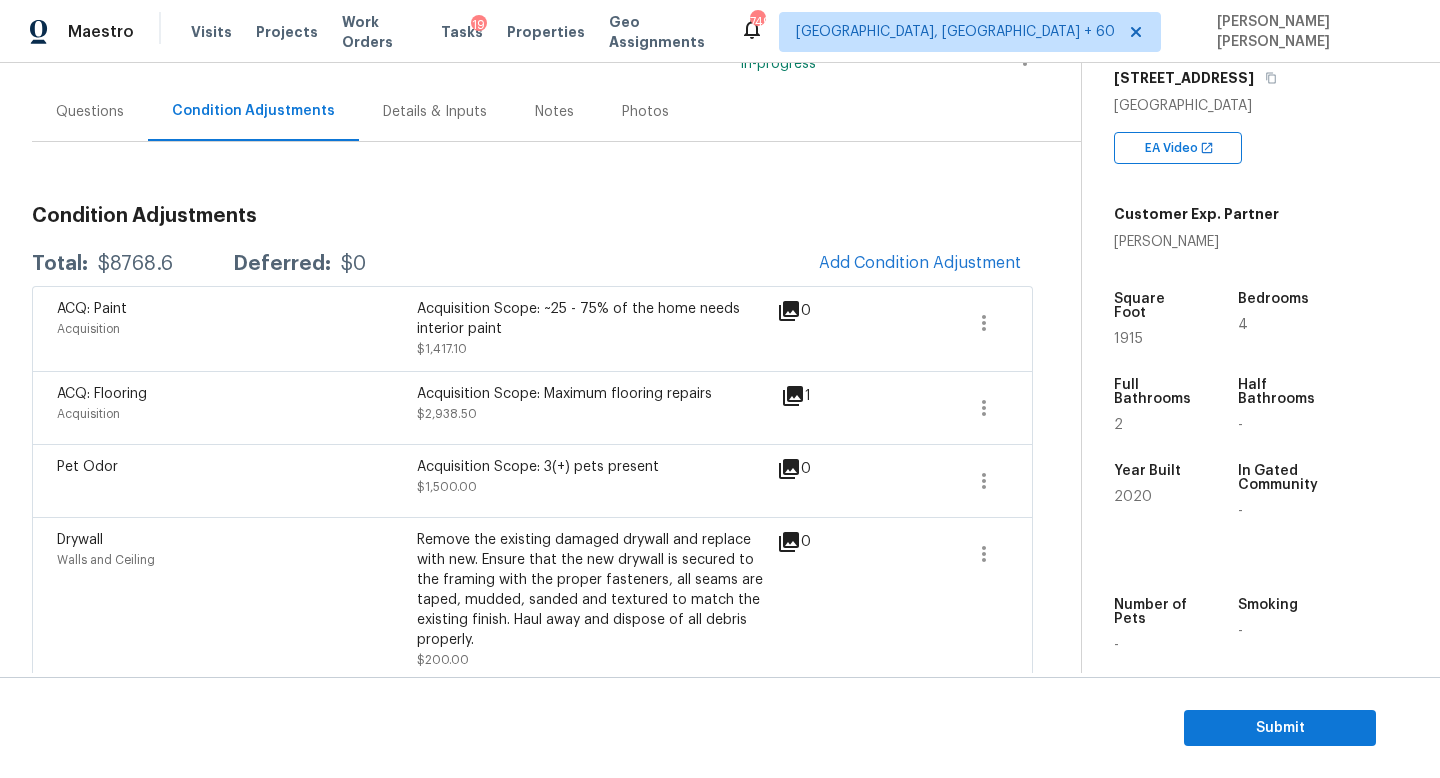 click on "Maestro Visits Projects Work Orders Tasks 19 Properties Geo Assignments 749 Knoxville, TN + 60 Jishnu Manoj Back to tasks Condition Scoping - Interior Mon, Jul 14 2025 by 9:00 am   4 Hours Overdue Jishnu Manoj In-progress Questions Condition Adjustments Details & Inputs Notes Photos Condition Adjustments Total:  $8768.6 Deferred:  $0 Add Condition Adjustment ACQ: Paint Acquisition Acquisition Scope: ~25 - 75% of the home needs interior paint $1,417.10   0 ACQ: Flooring Acquisition Acquisition Scope: Maximum flooring repairs $2,938.50   1 Pet Odor Acquisition Scope: 3(+) pets present $1,500.00   0 Drywall Walls and Ceiling Remove the existing damaged drywall and replace with new. Ensure that the new drywall is secured to the framing with the proper fasteners, all seams are taped, mudded, sanded and textured to match the existing finish. Haul away and dispose of all debris properly. $200.00   0 Kitchen Cabinets Cabinets $213.00   0 ACQ: Water Leak Acquisition $2,500.00   0 Property Details © Mapbox     1915 4" at bounding box center (720, 389) 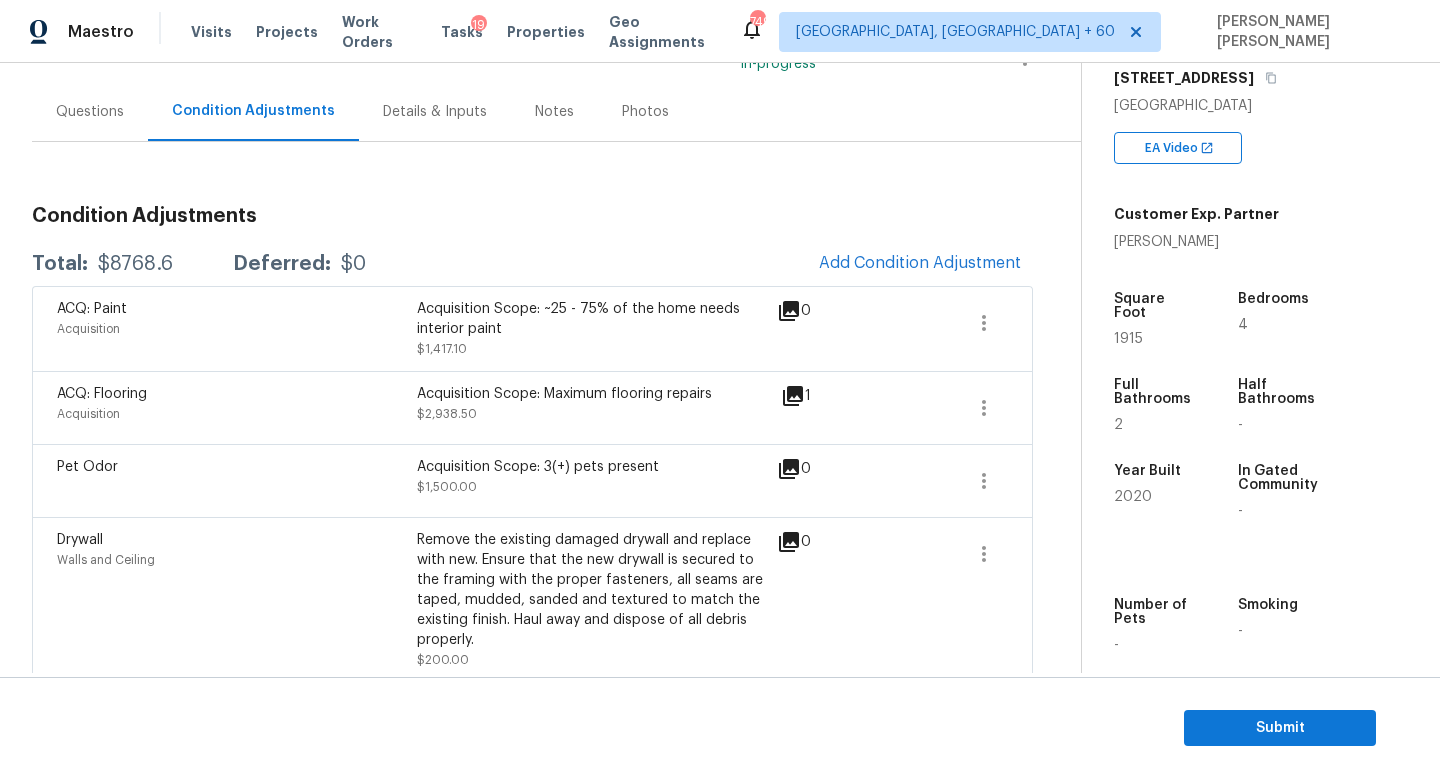 click on "$8768.6" at bounding box center (135, 264) 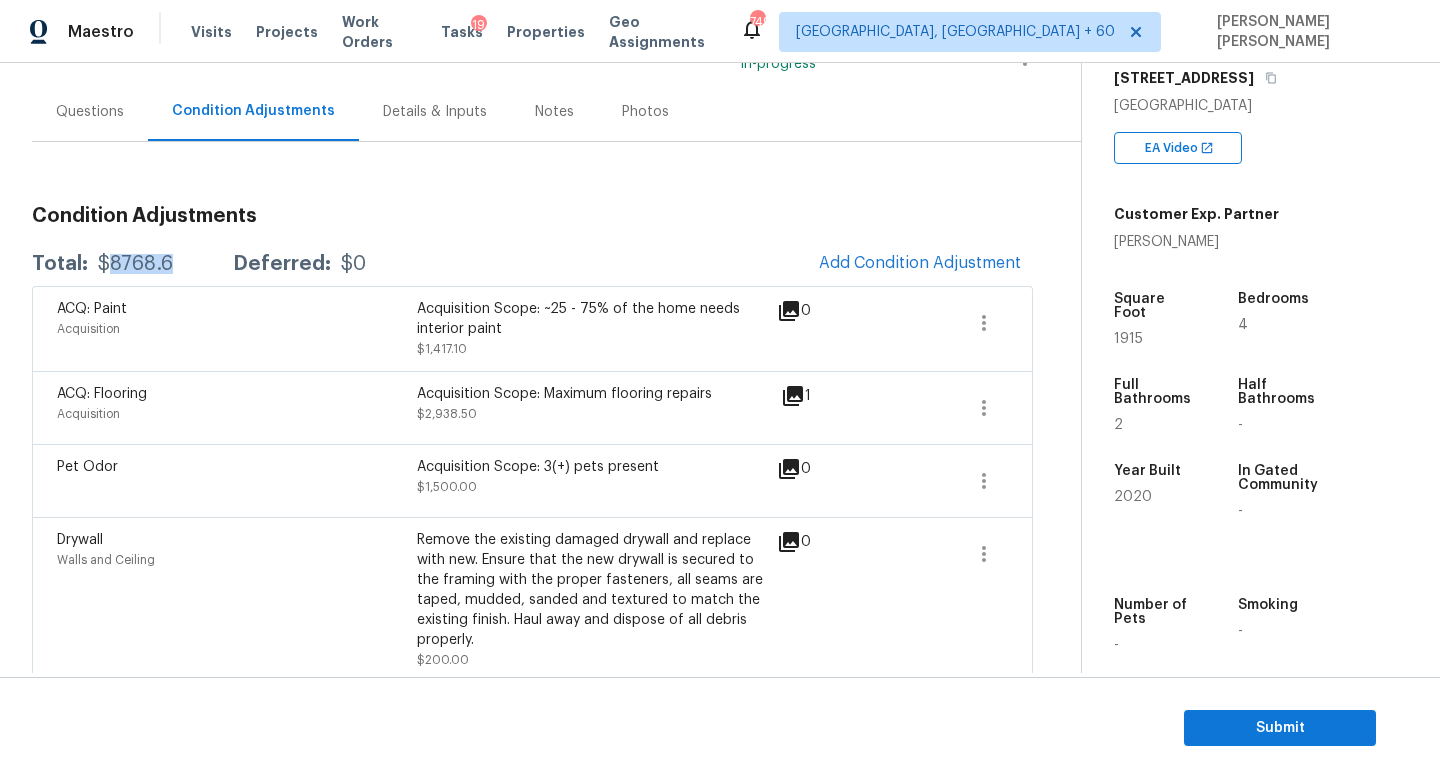 click on "$8768.6" at bounding box center [135, 264] 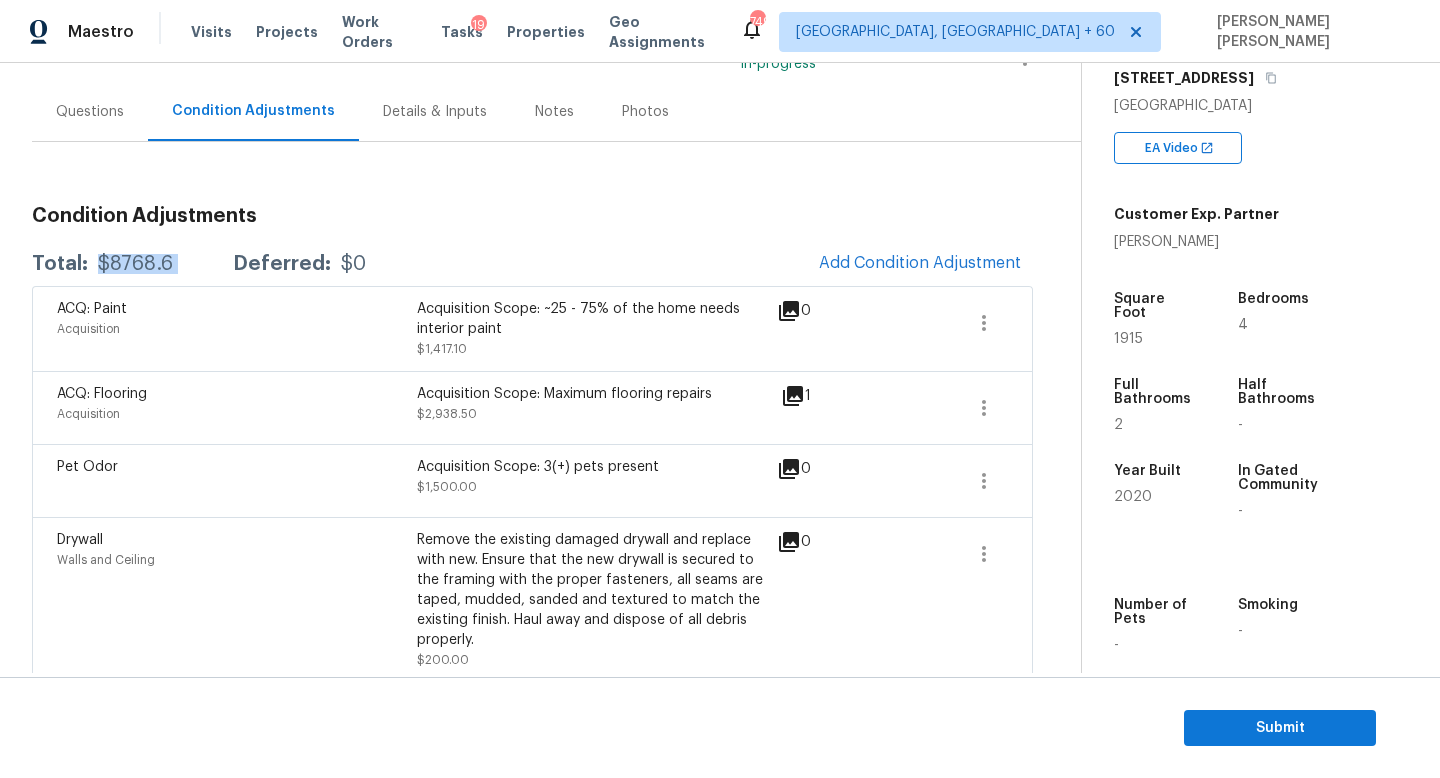 copy on "$8768.6" 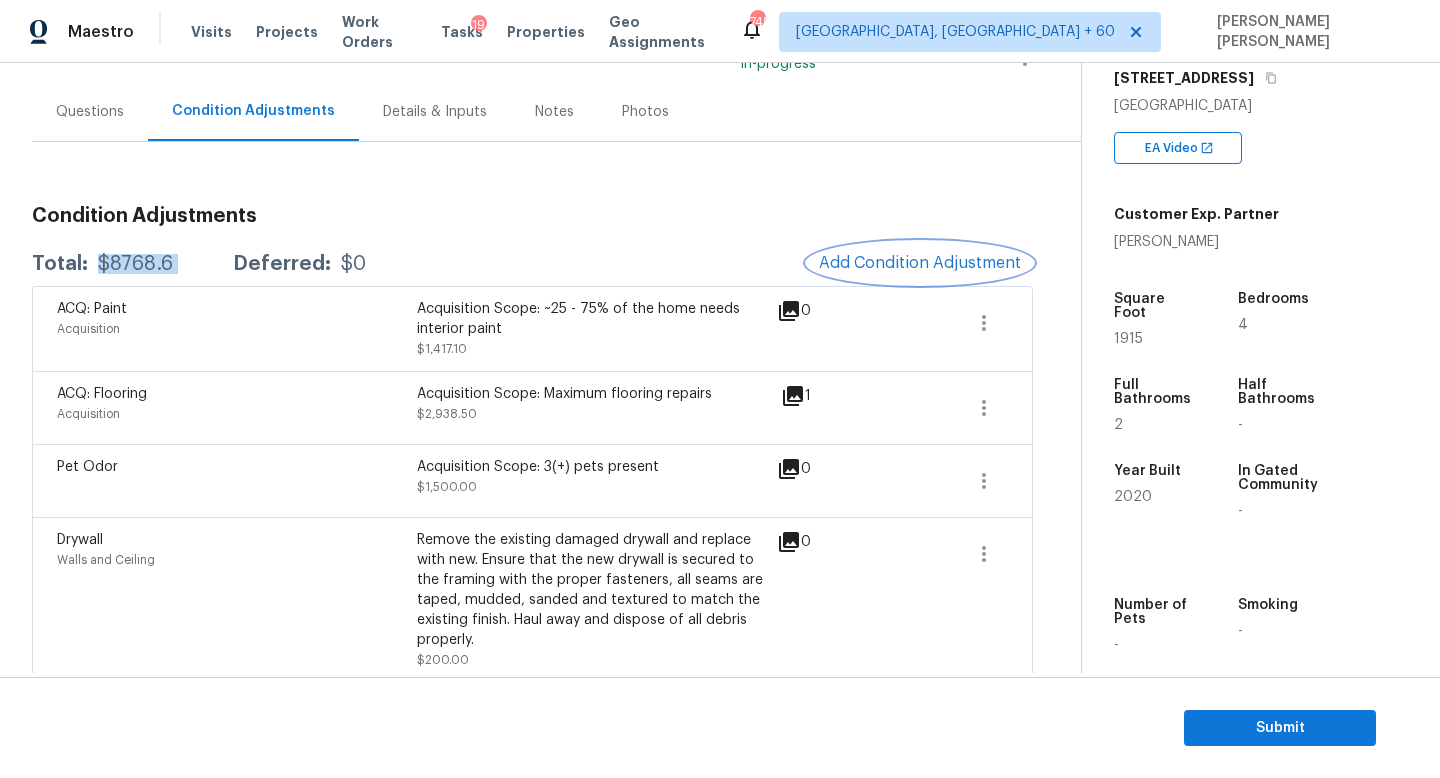 click on "Add Condition Adjustment" at bounding box center (920, 263) 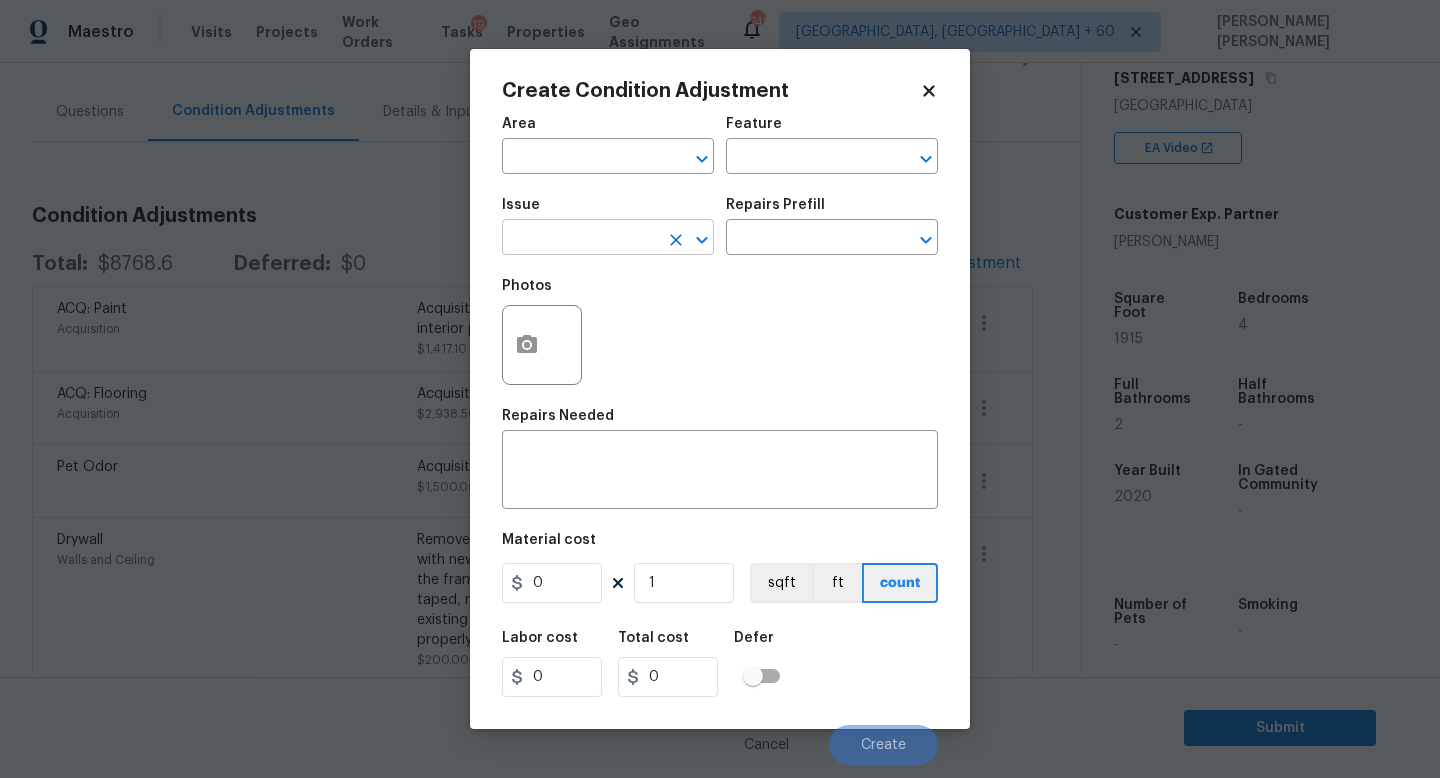 click at bounding box center [580, 239] 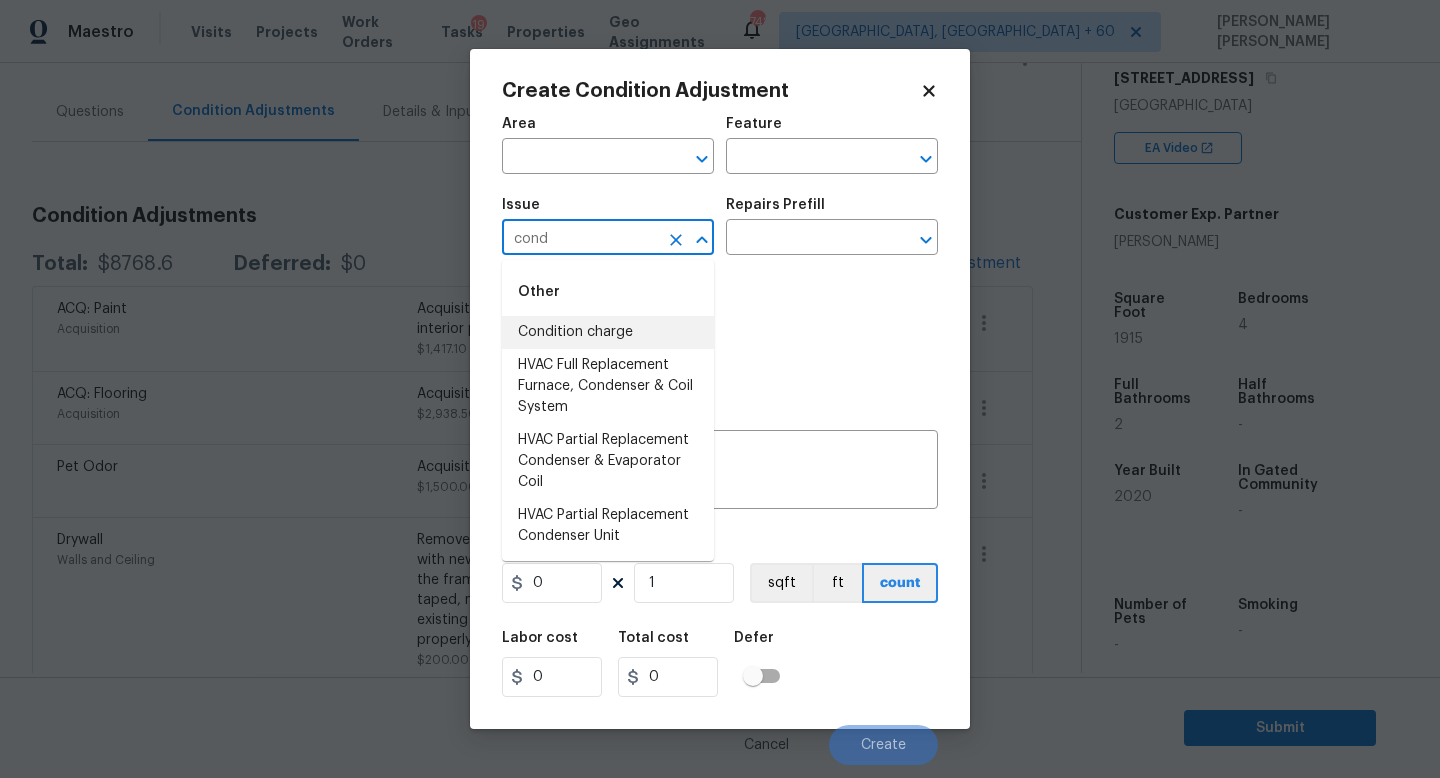 click on "Condition charge" at bounding box center [608, 332] 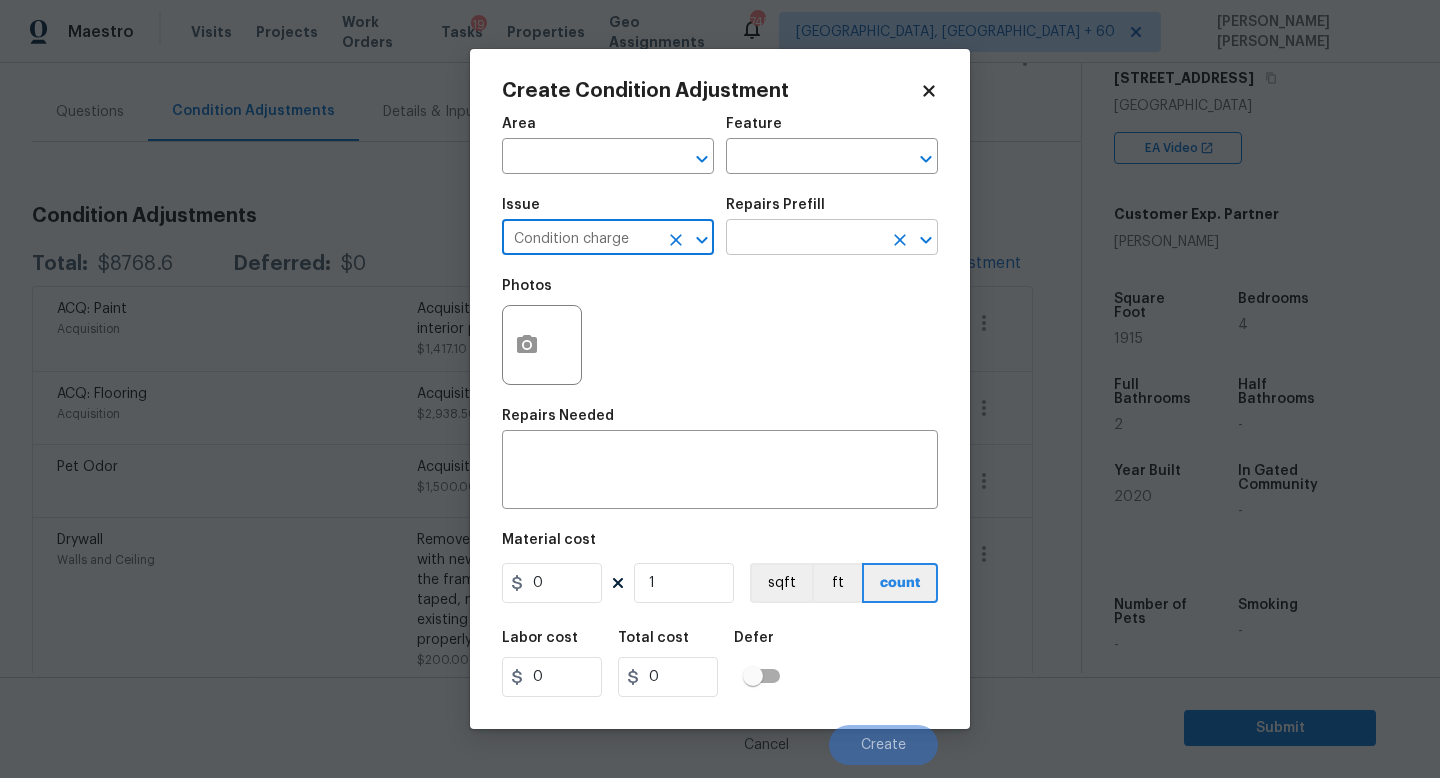 type on "Condition charge" 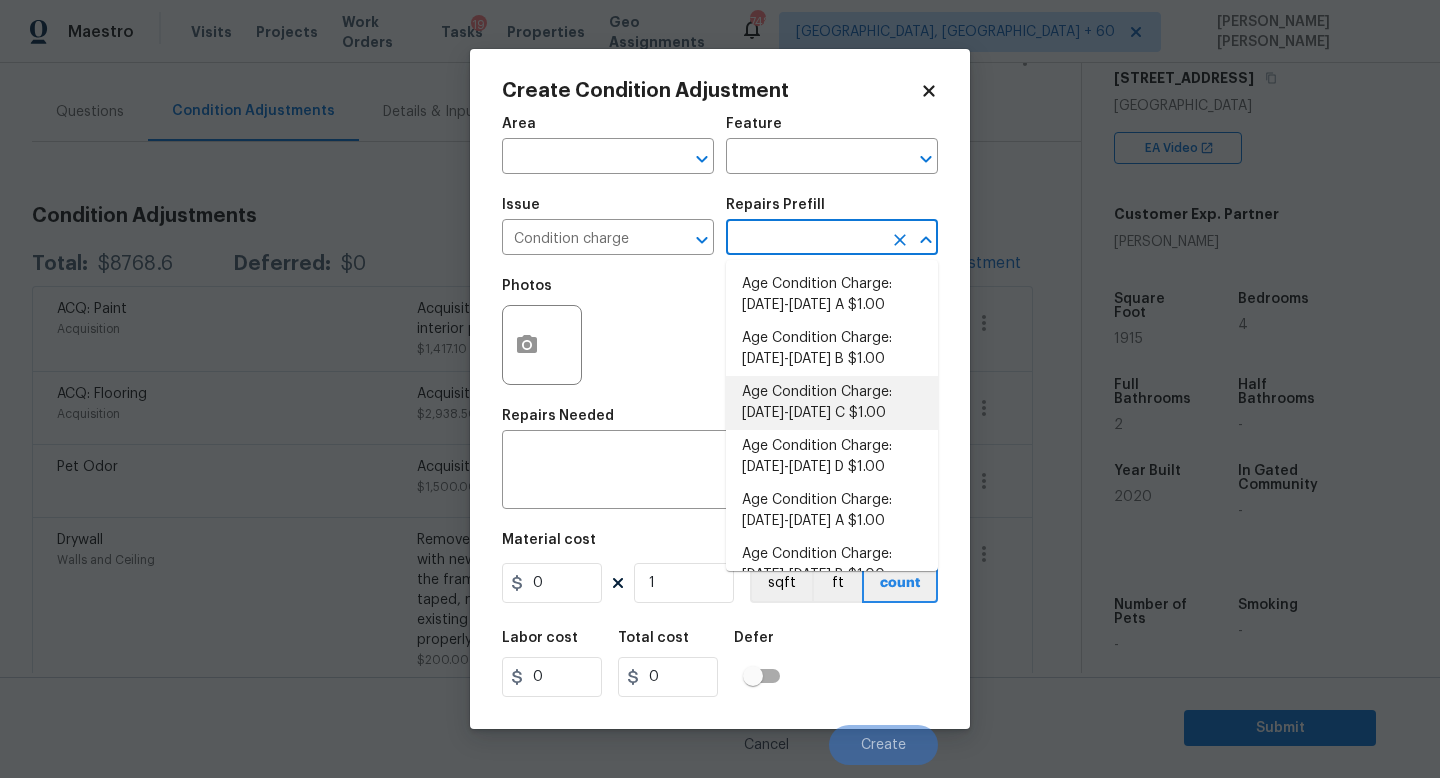 scroll, scrollTop: 656, scrollLeft: 0, axis: vertical 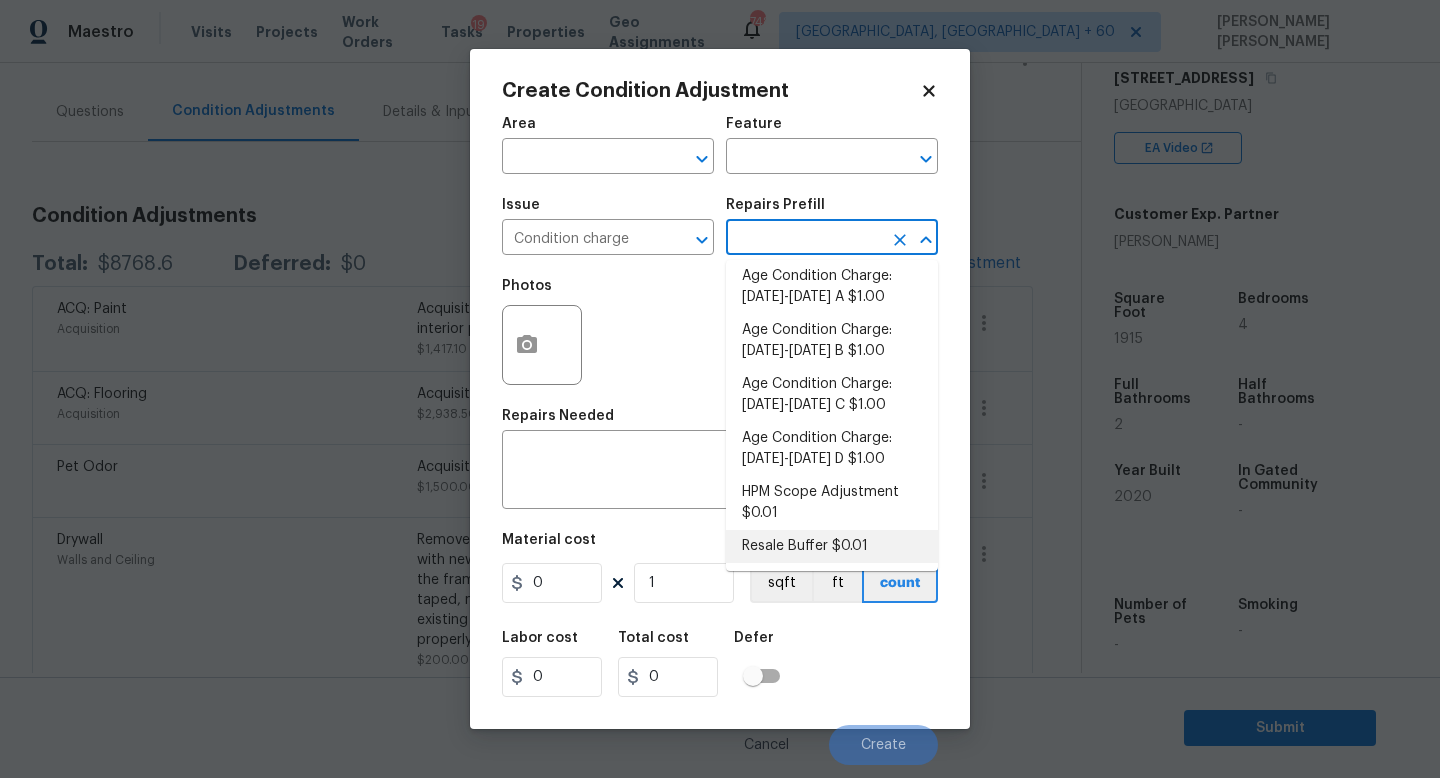 drag, startPoint x: 822, startPoint y: 500, endPoint x: 843, endPoint y: 539, distance: 44.294468 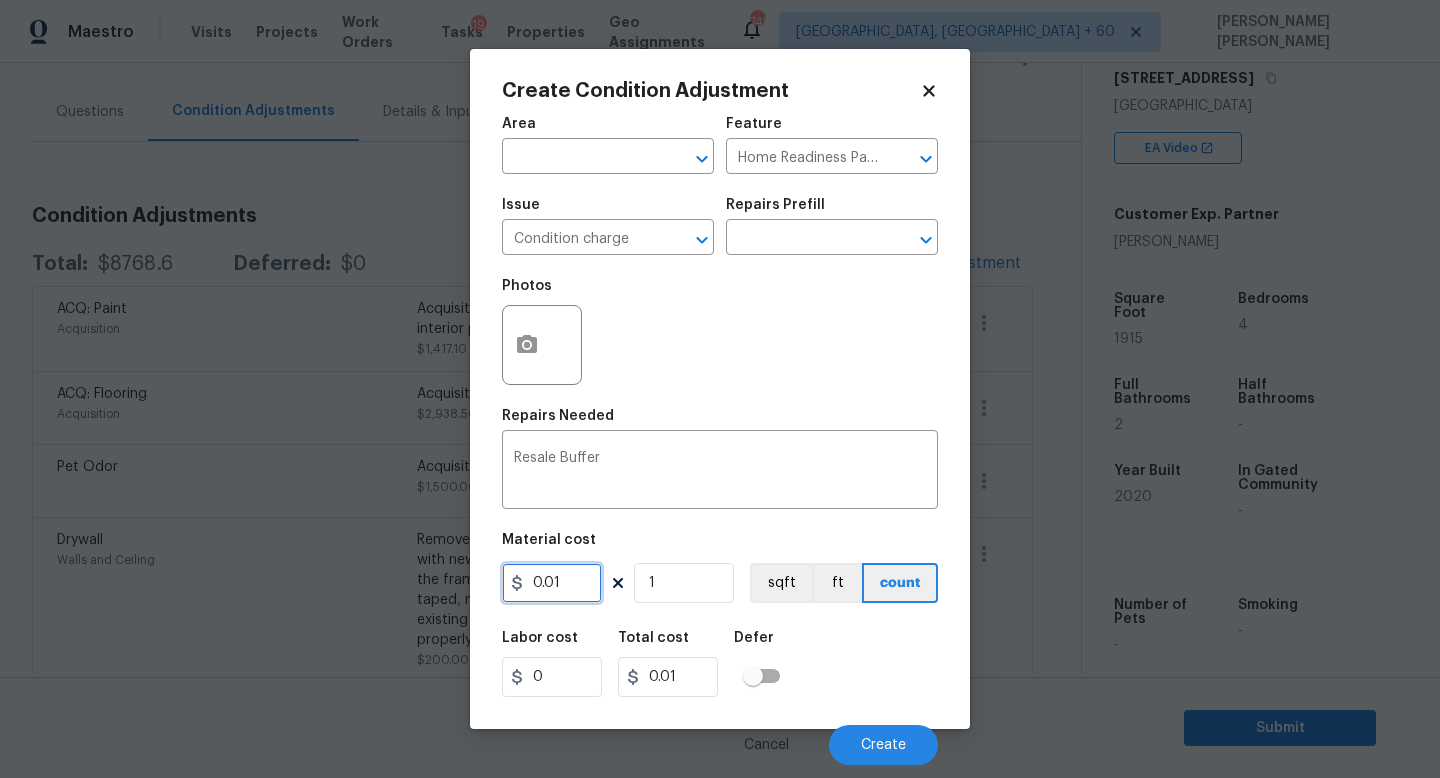 drag, startPoint x: 575, startPoint y: 588, endPoint x: 305, endPoint y: 588, distance: 270 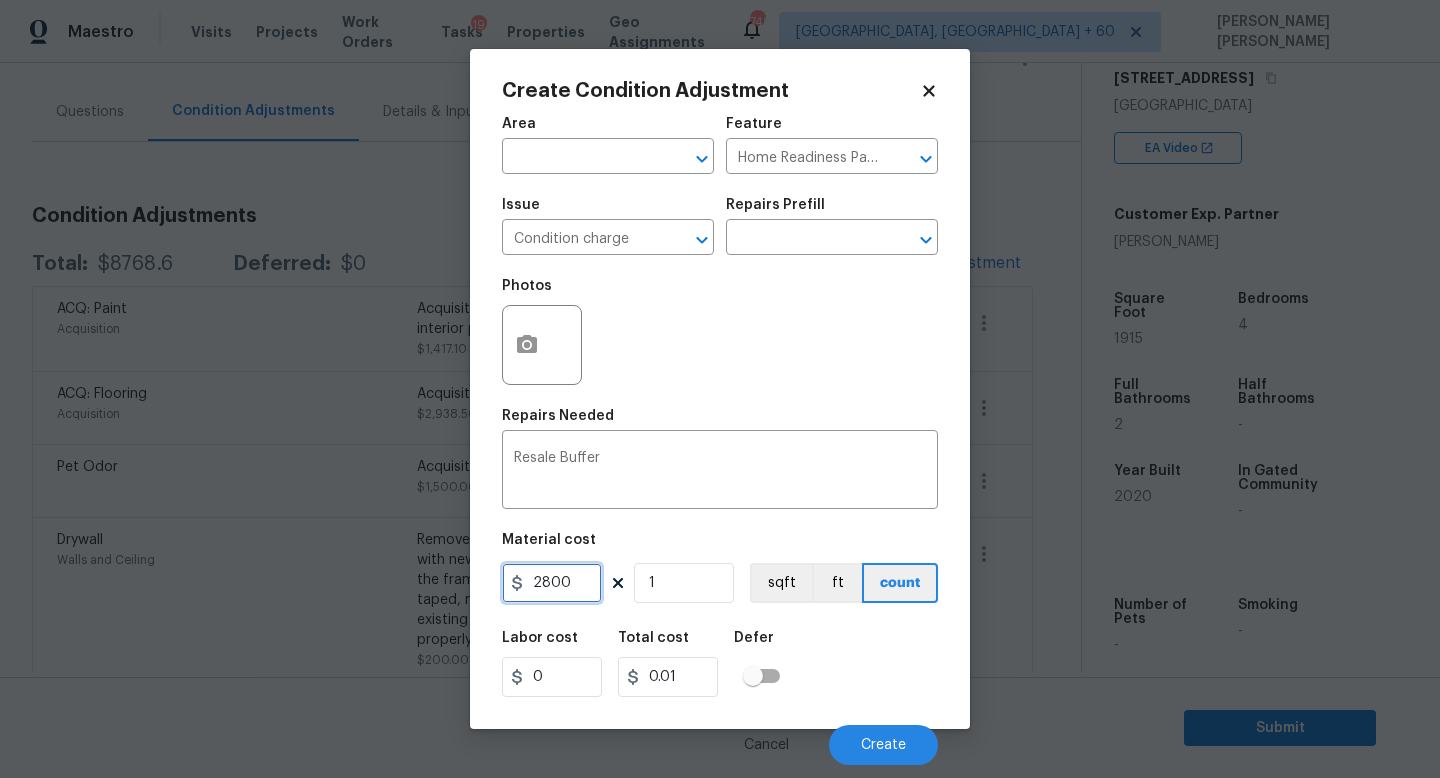 type on "2800" 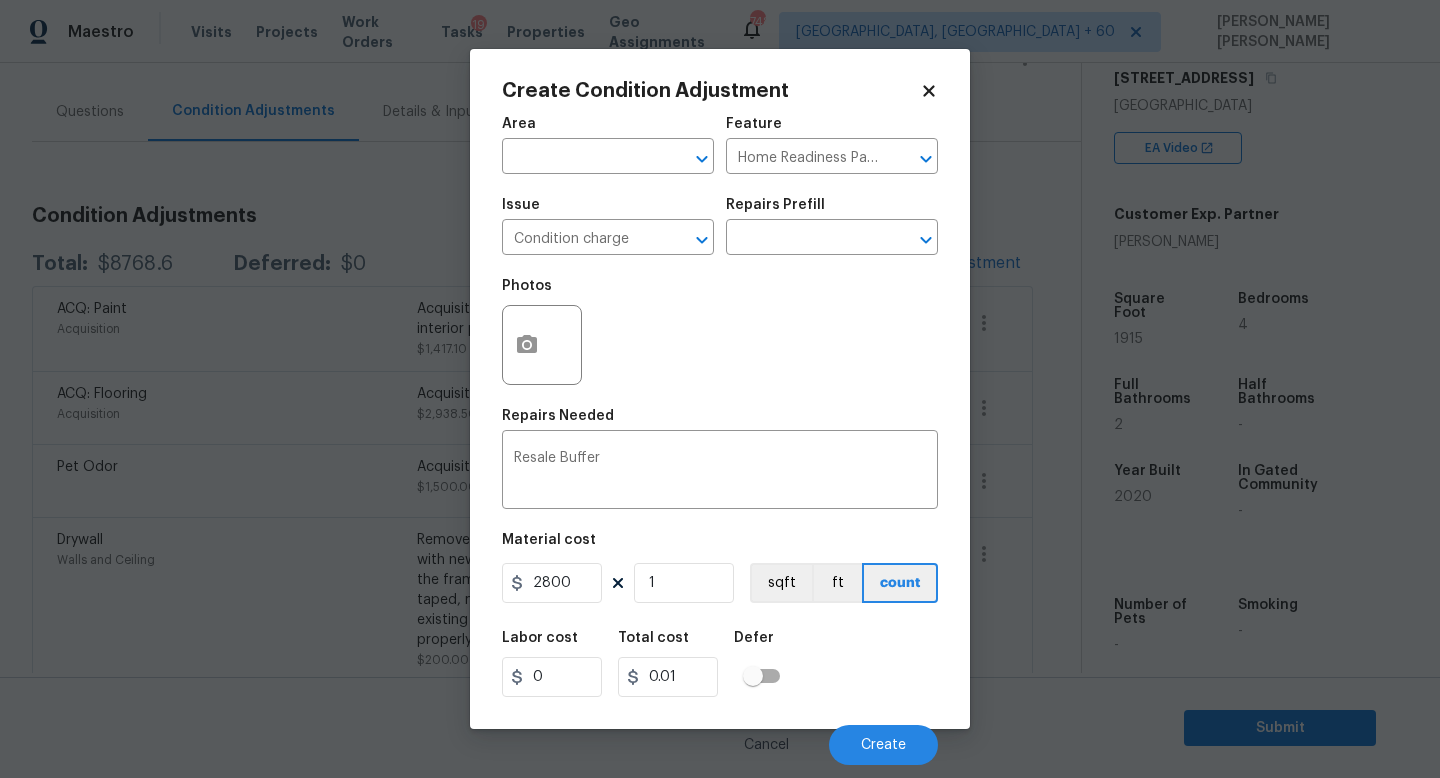 type on "2800" 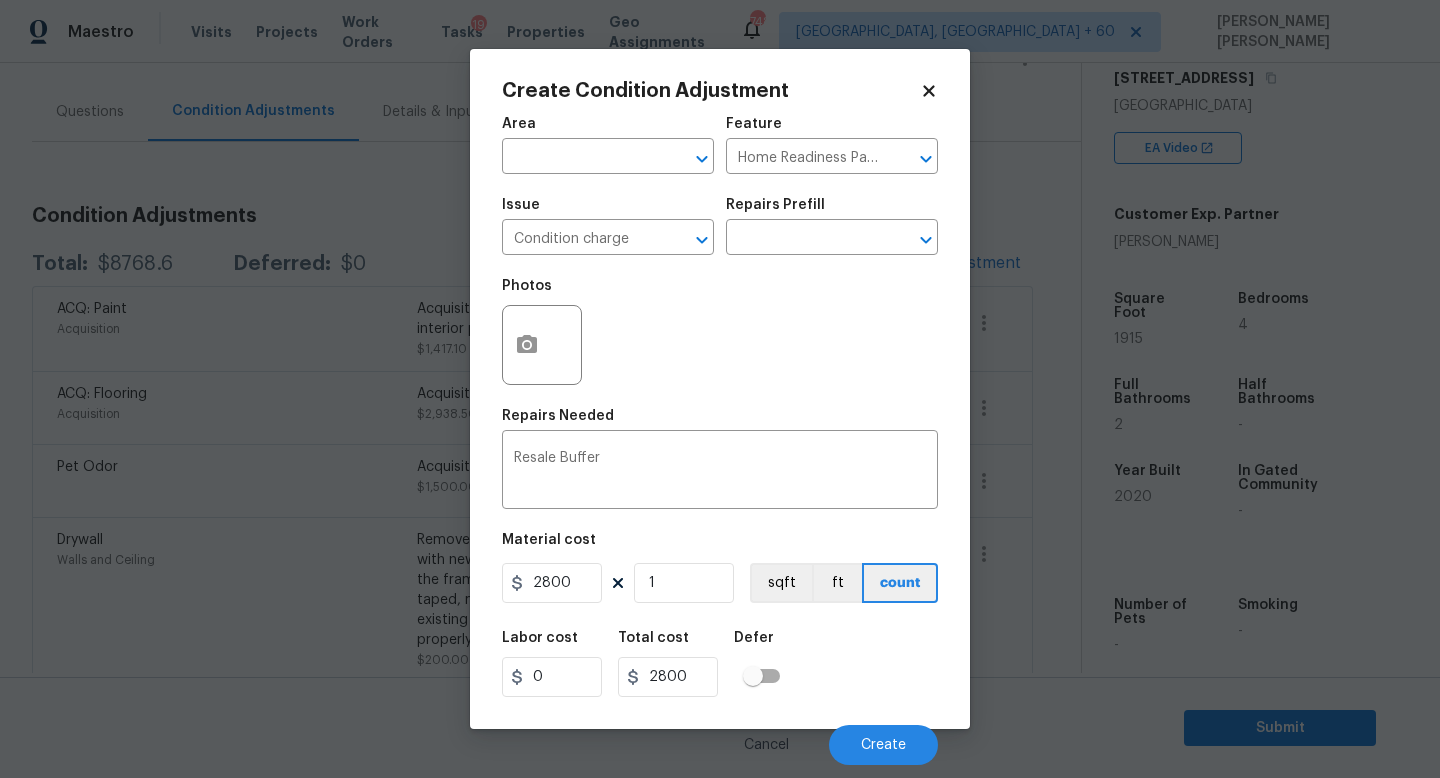 click on "Labor cost 0 Total cost 2800 Defer" at bounding box center [720, 664] 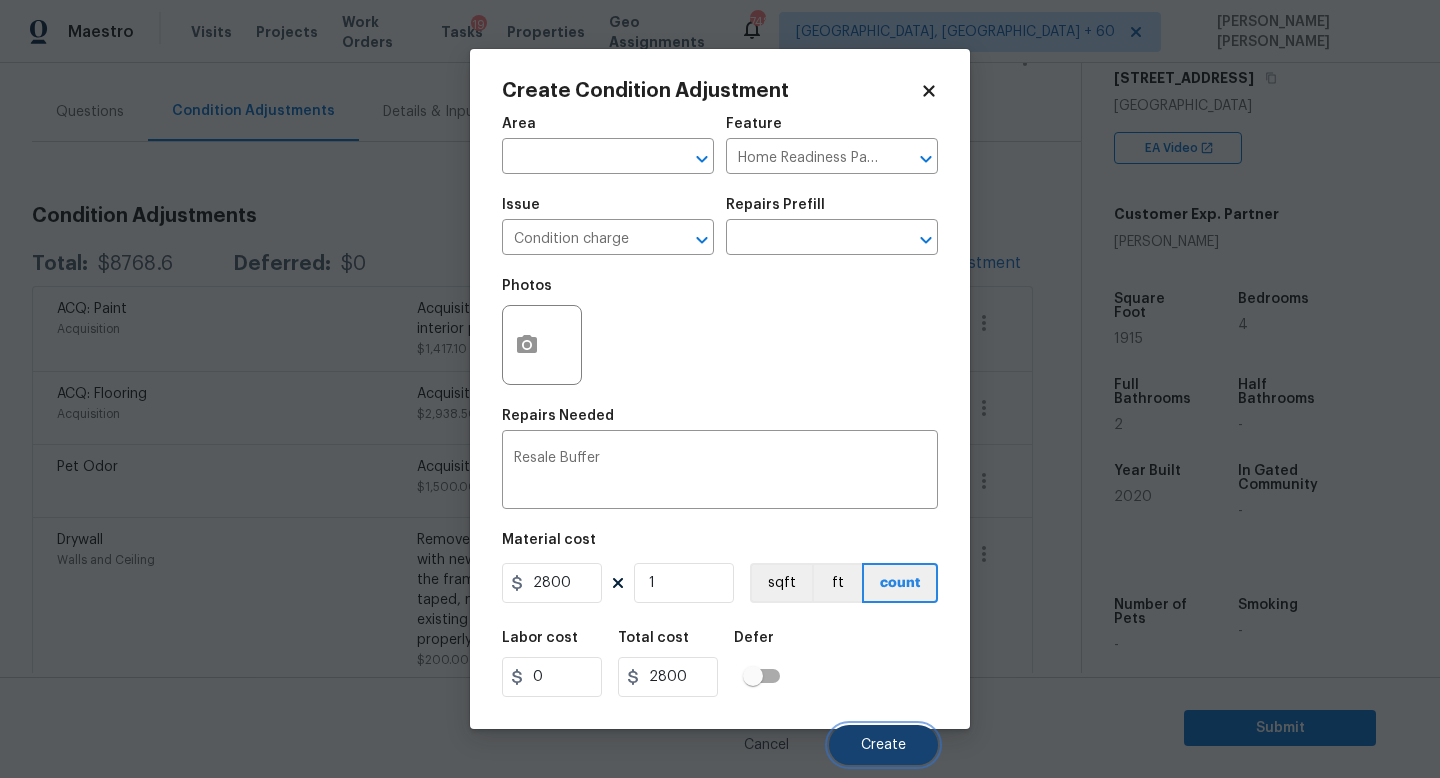 click on "Create" at bounding box center [883, 745] 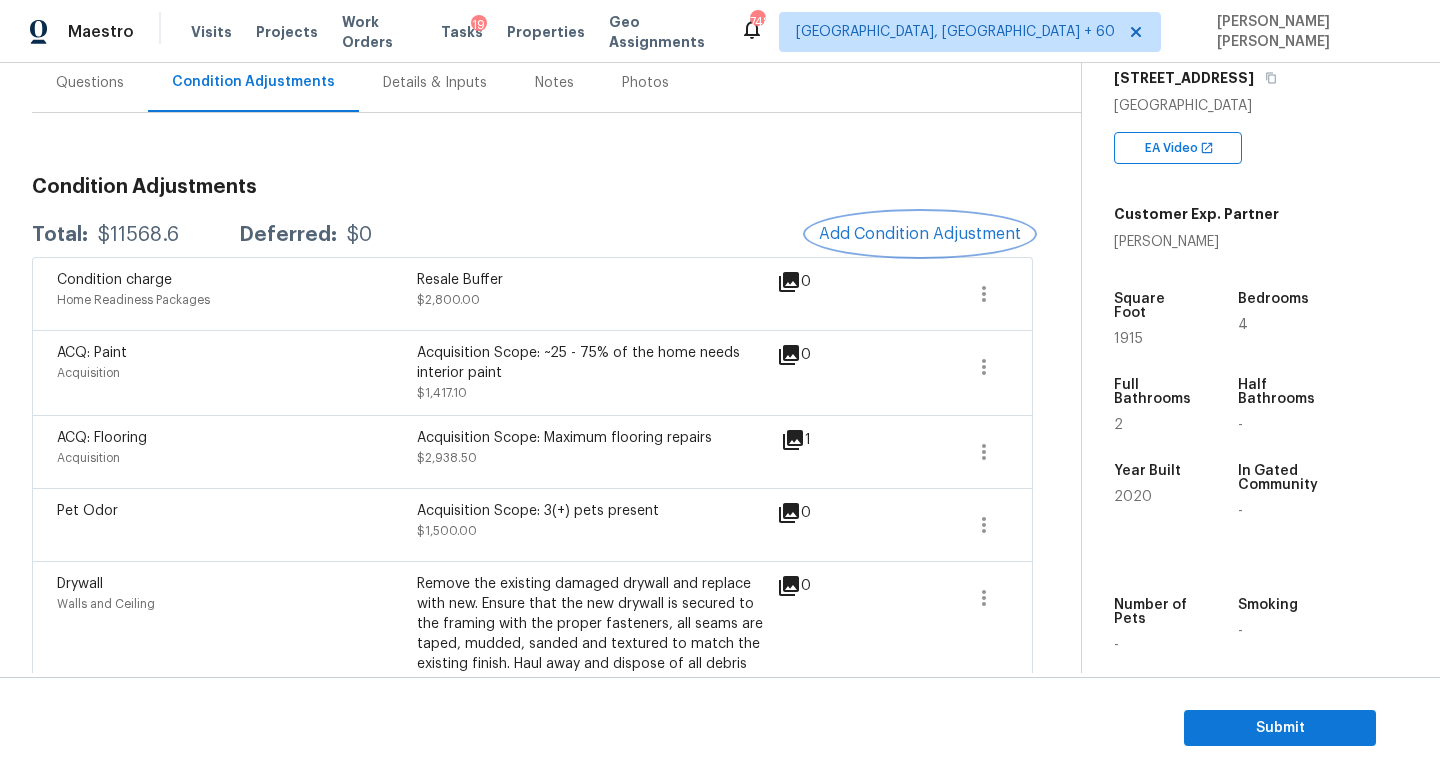 scroll, scrollTop: 191, scrollLeft: 0, axis: vertical 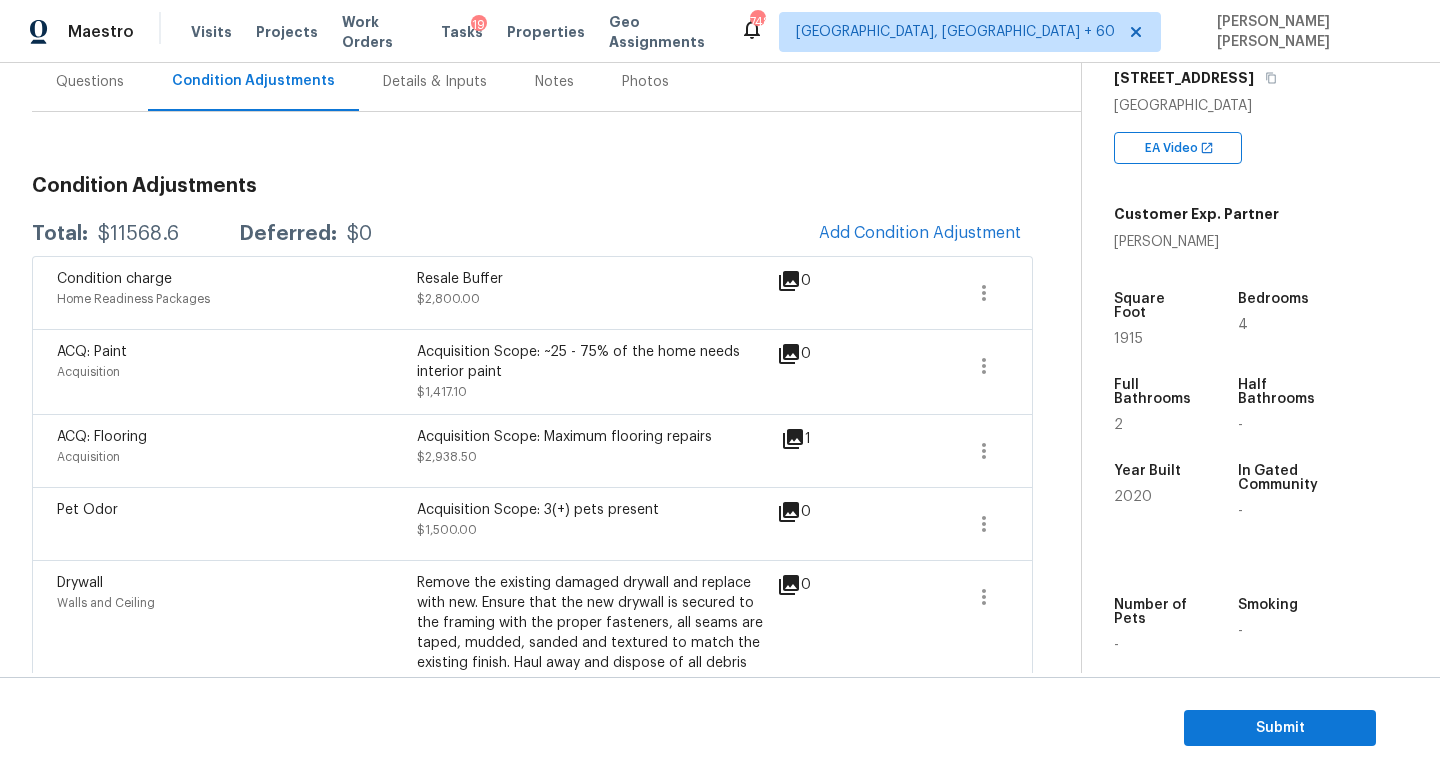 click on "$11568.6" at bounding box center [138, 234] 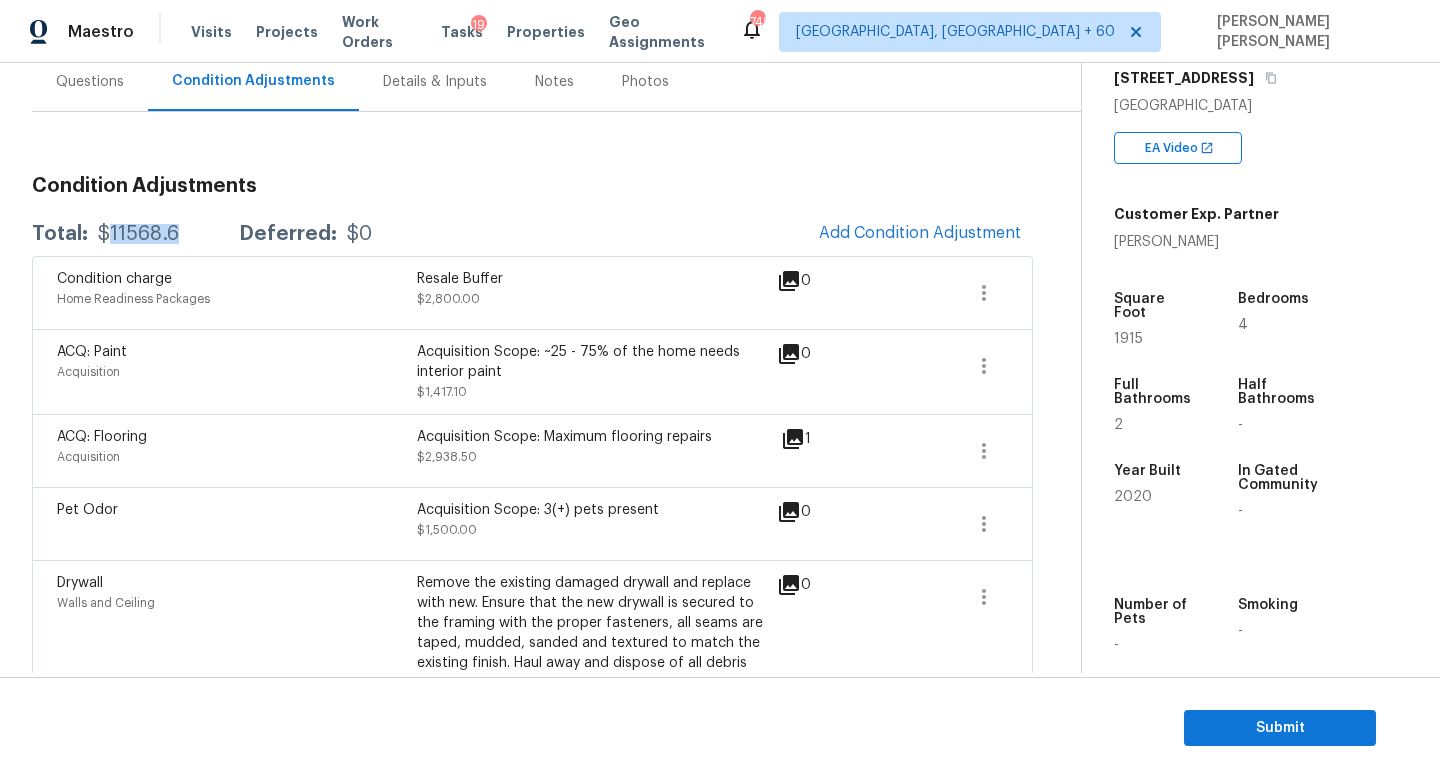 click on "$11568.6" at bounding box center (138, 234) 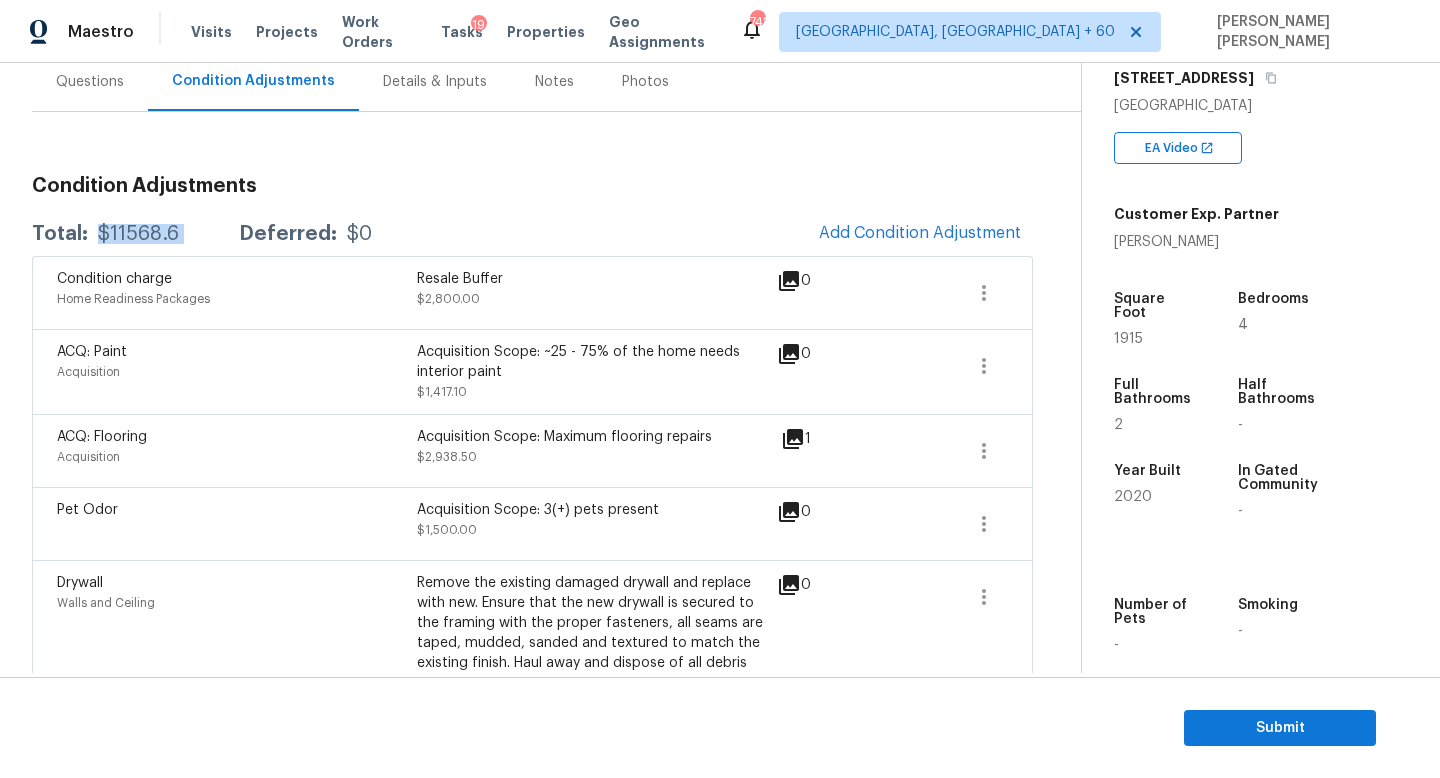 copy on "$11568.6" 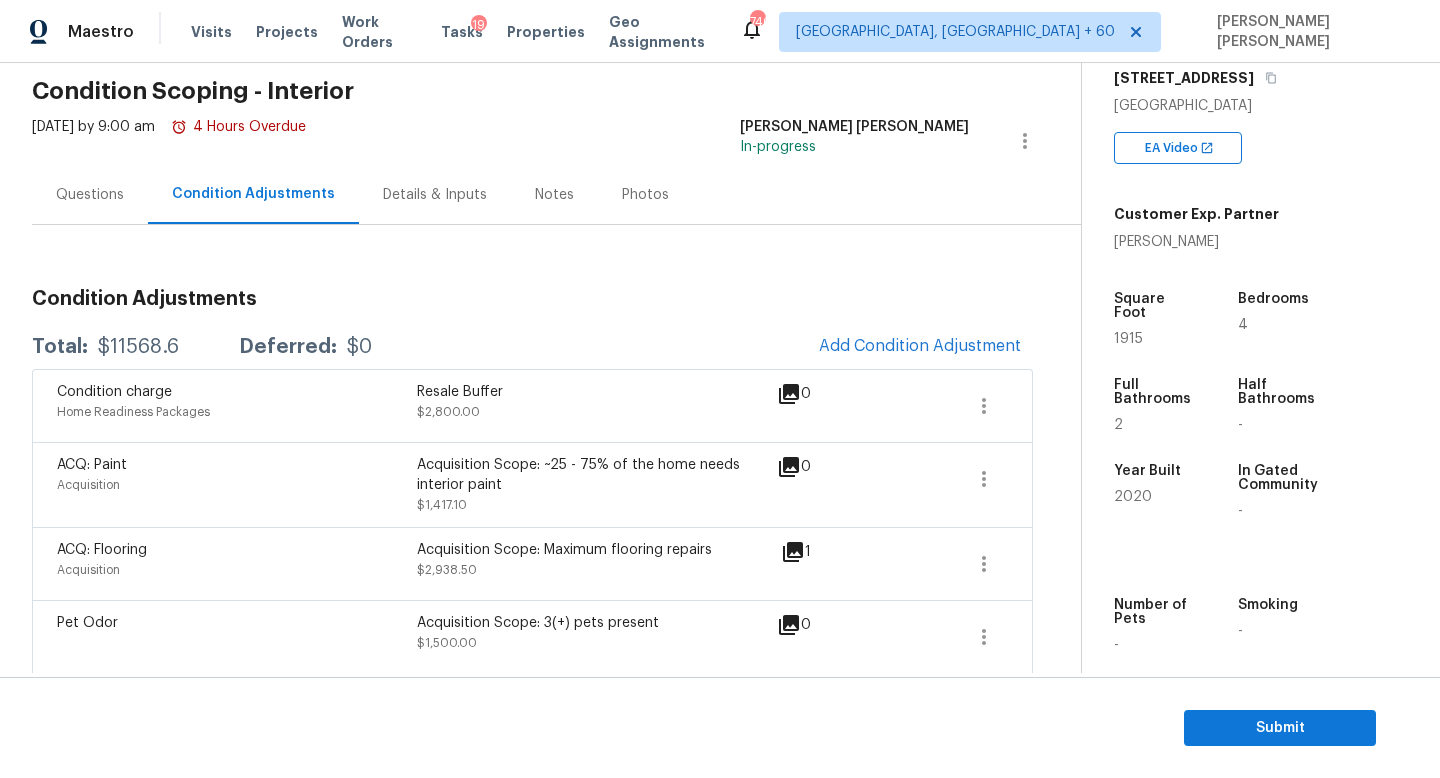 scroll, scrollTop: 35, scrollLeft: 0, axis: vertical 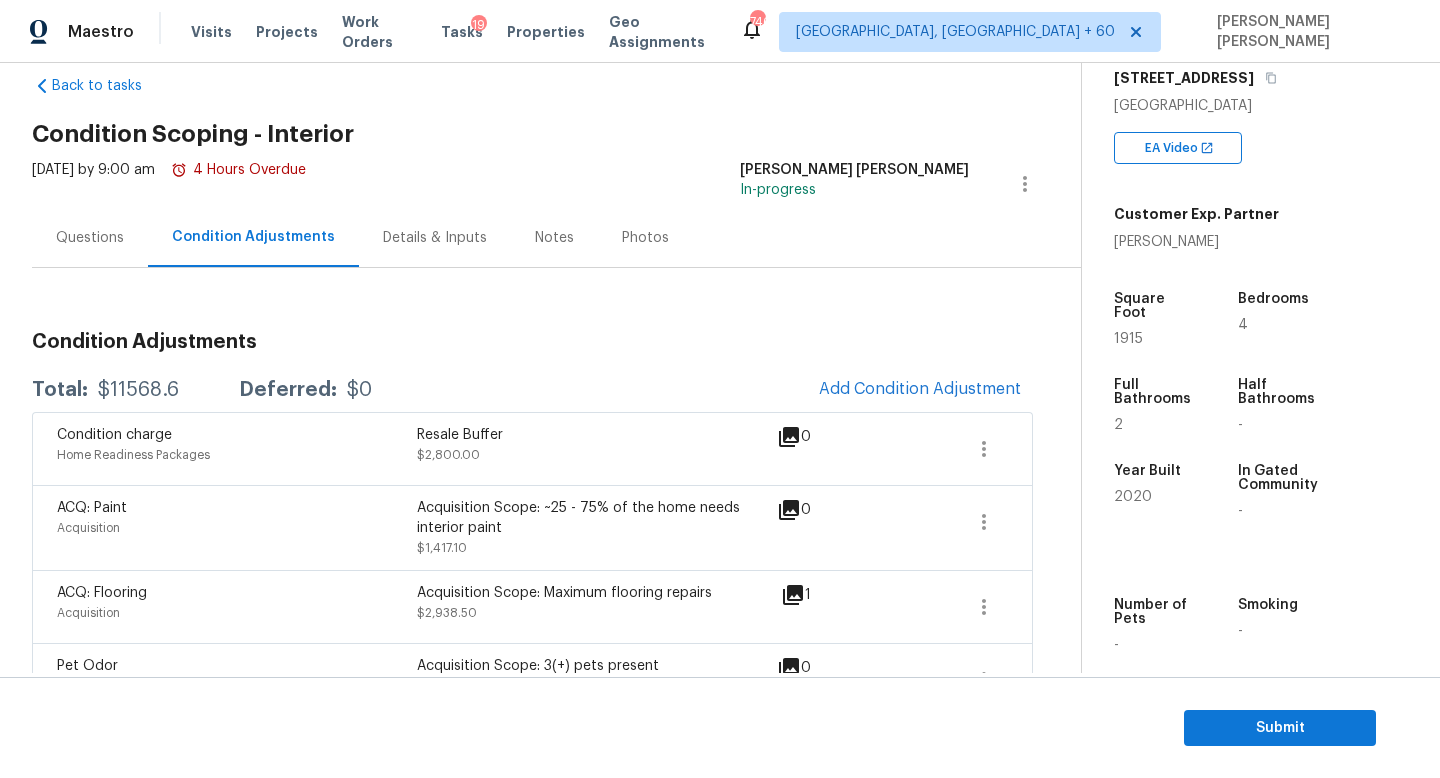 click on "Questions" at bounding box center [90, 238] 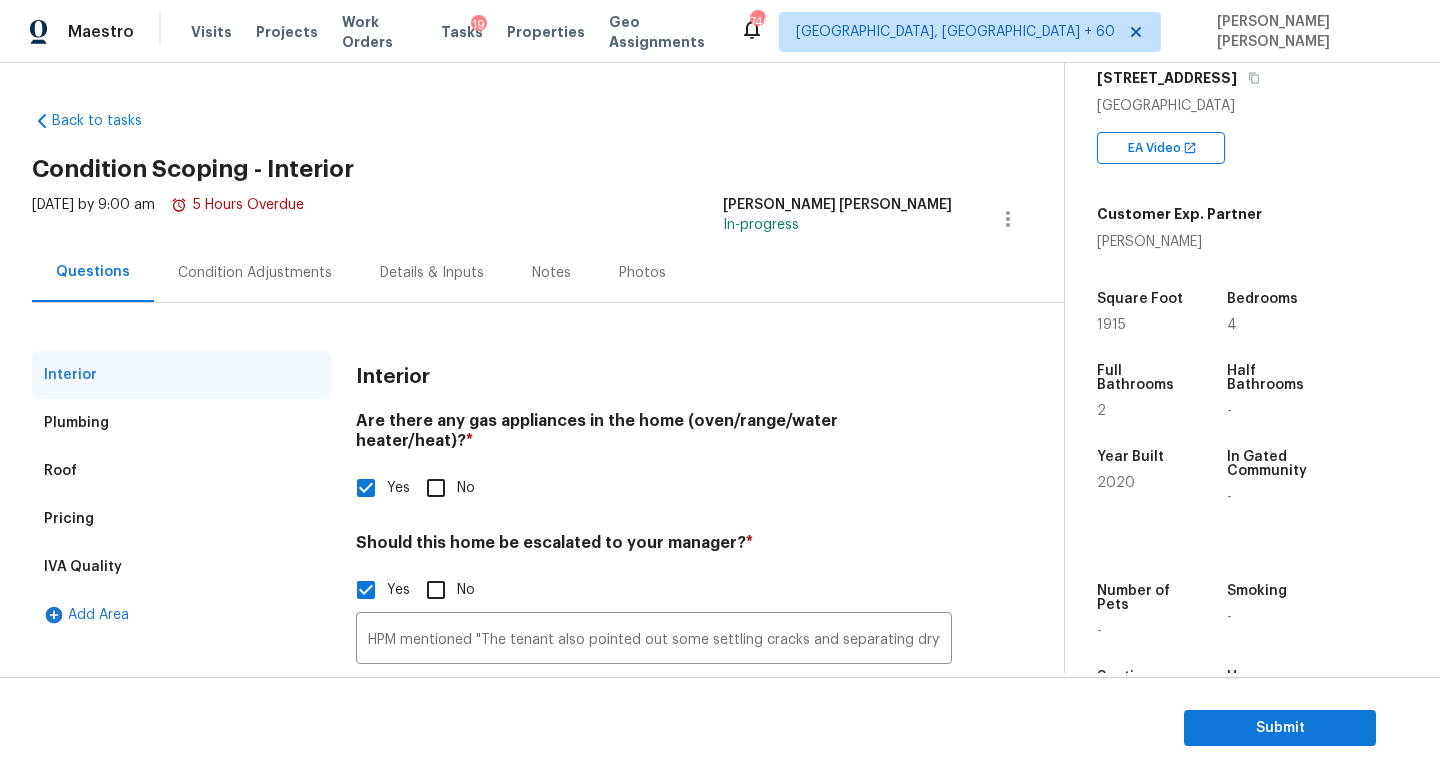 scroll, scrollTop: 115, scrollLeft: 0, axis: vertical 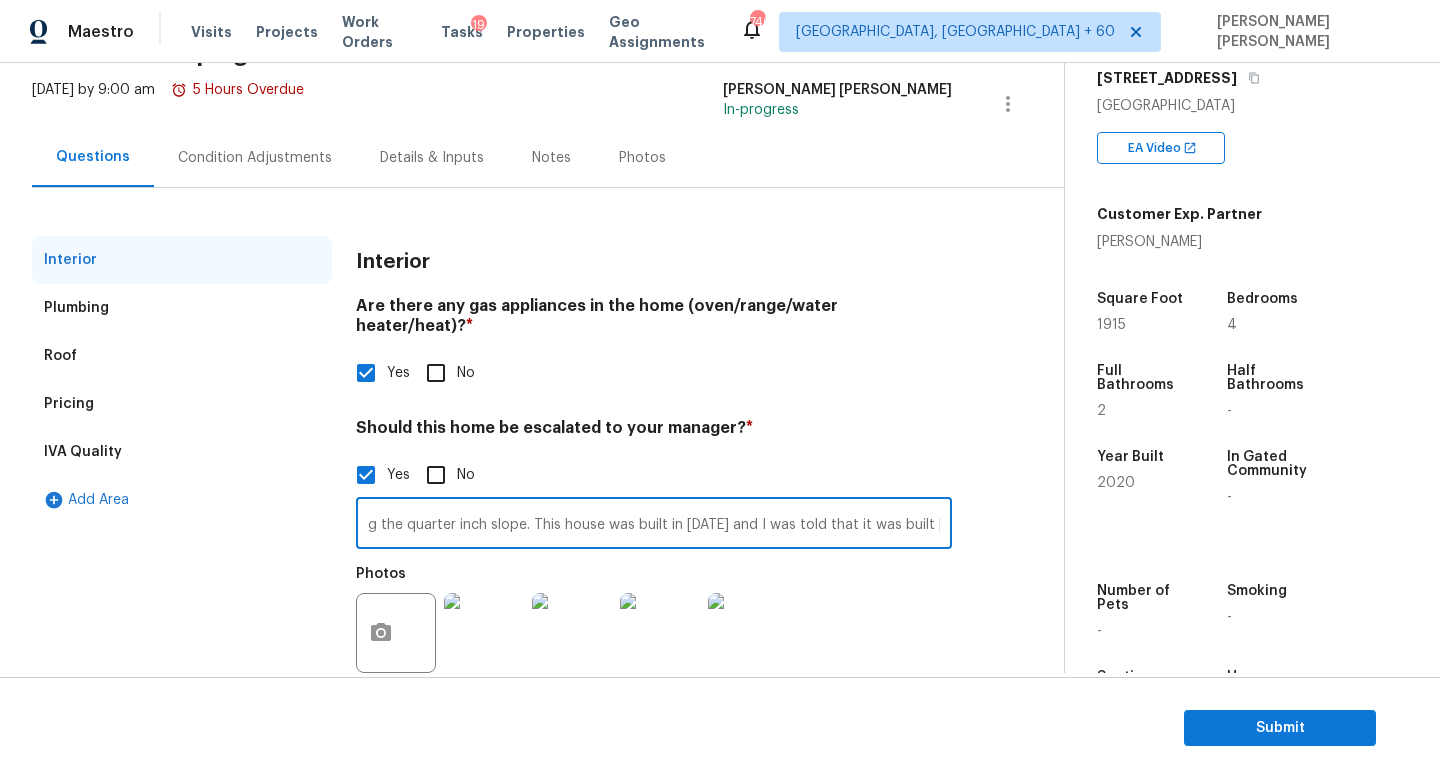 drag, startPoint x: 737, startPoint y: 499, endPoint x: 1071, endPoint y: 539, distance: 336.3867 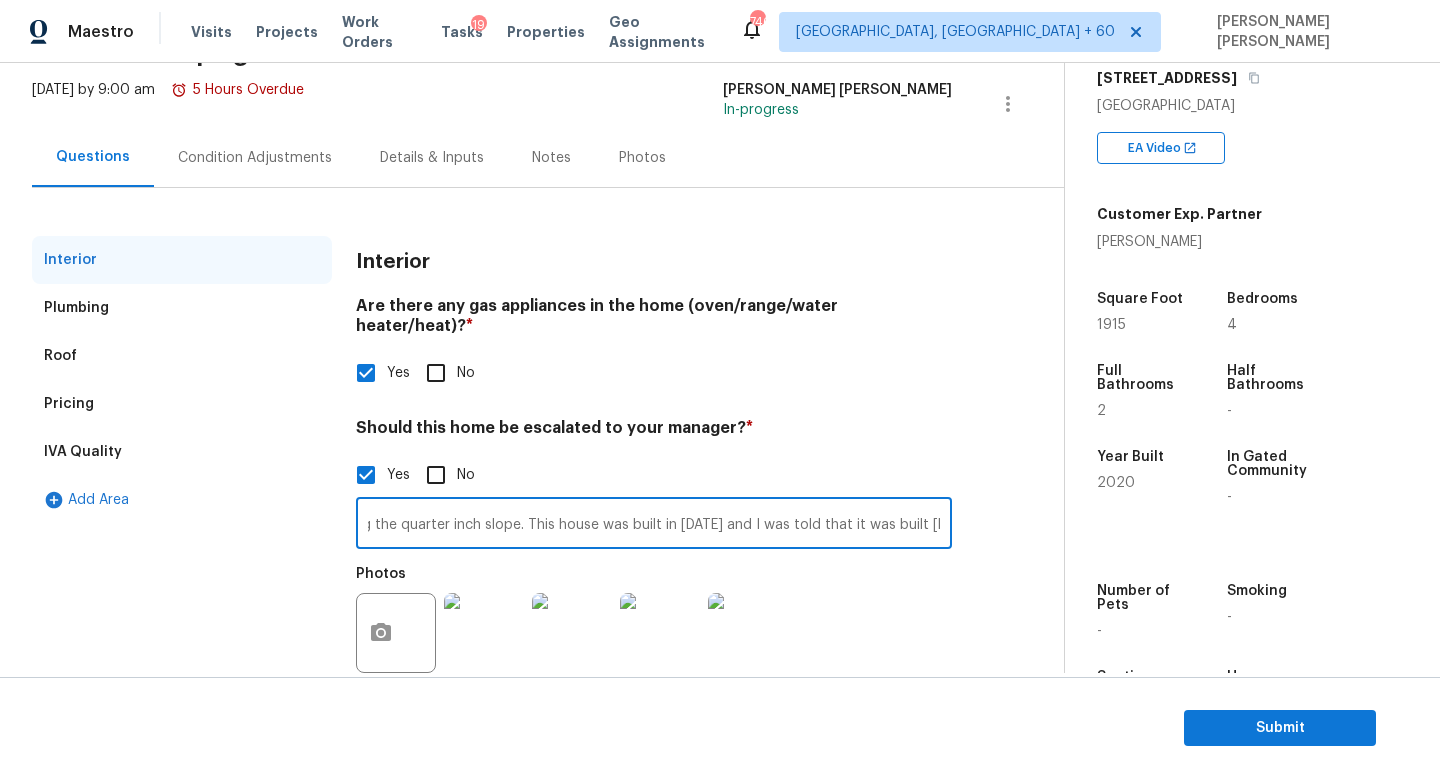 click on "Back to tasks Condition Scoping - Interior Mon, Jul 14 2025 by 9:00 am   5 Hours Overdue Jishnu Manoj In-progress Questions Condition Adjustments Details & Inputs Notes Photos Interior Plumbing Roof Pricing IVA Quality Add Area Interior Are there any gas appliances in the home (oven/range/water heater/heat)?  * Yes No Should this home be escalated to your manager?  * Yes No ​ Photos Property Details © Mapbox   © OpenStreetMap   Improve this map 156 W Atlantic Dr Casa Grande, AZ 85122 EA Video Customer Exp. Partner Eve Bragg Square Foot 1915 Bedrooms 4 Full Bathrooms 2 Half Bathrooms - Year Built 2020 In Gated Community - Number of Pets - Smoking - Septic system - Home Additions -" at bounding box center (720, 368) 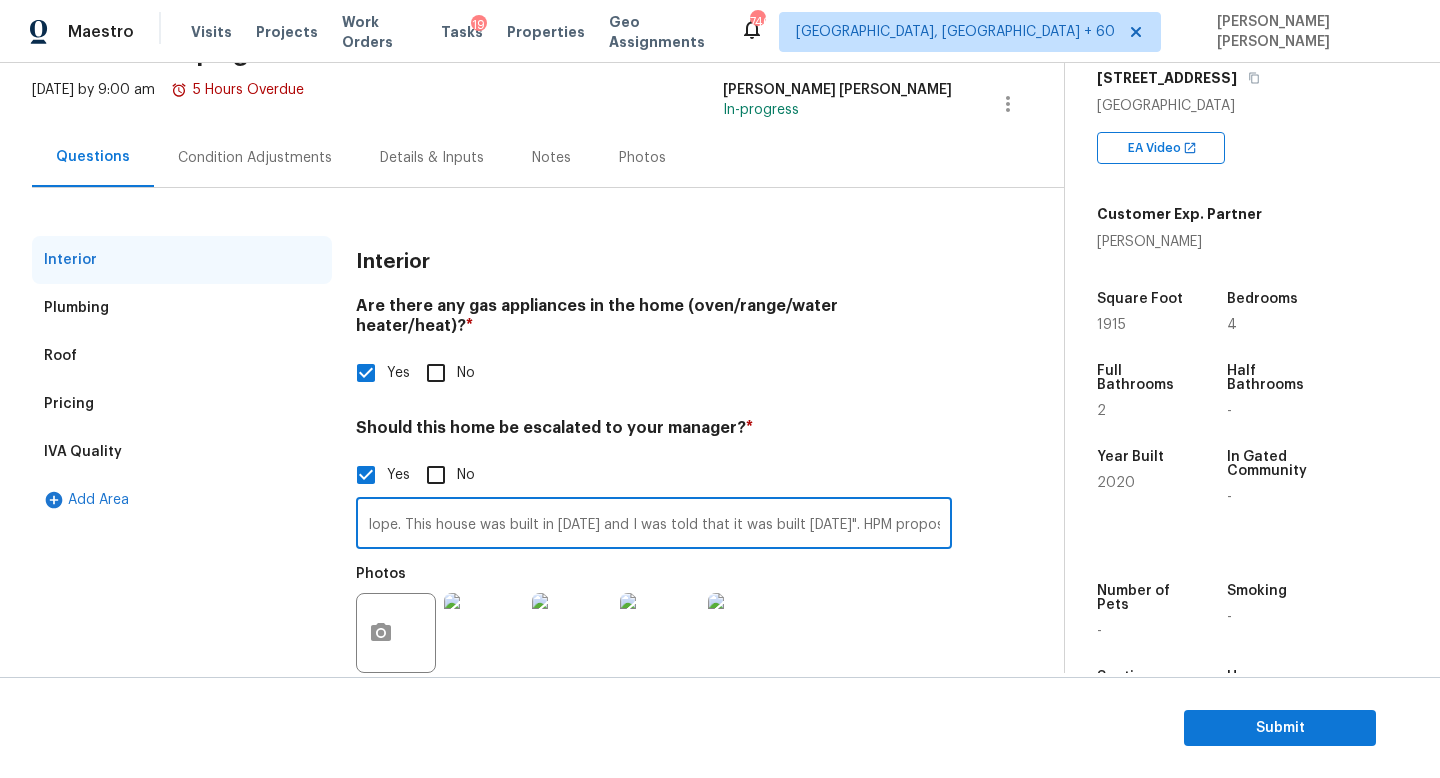 click on "HPM mentioned "The tenant also pointed out some settling cracks and separating drywall seems at multiple areas and said when he uses his laser level that there is a quarter inch difference in the foundation from one end of the house to the other. The foundation slopes downward towards the north side of the house. I’ll include a photo of a door into one of the bedrooms and this door frame has shifted. The pantry door also rubs on the jamb. I did not notice foundation issues from the exterior. Visually, I could see the doorway and the settling cracks, but I did not verify what the tenant said regarding the quarter inch slope. This house was built in 2020 and I was told that it was built within 60 days". HPM proposed walk on this property as well. The estimate the Total Pre-List Repair Spend on this home would be 5000. I have scoped the repairs those mentioned in the notes." at bounding box center [654, 525] 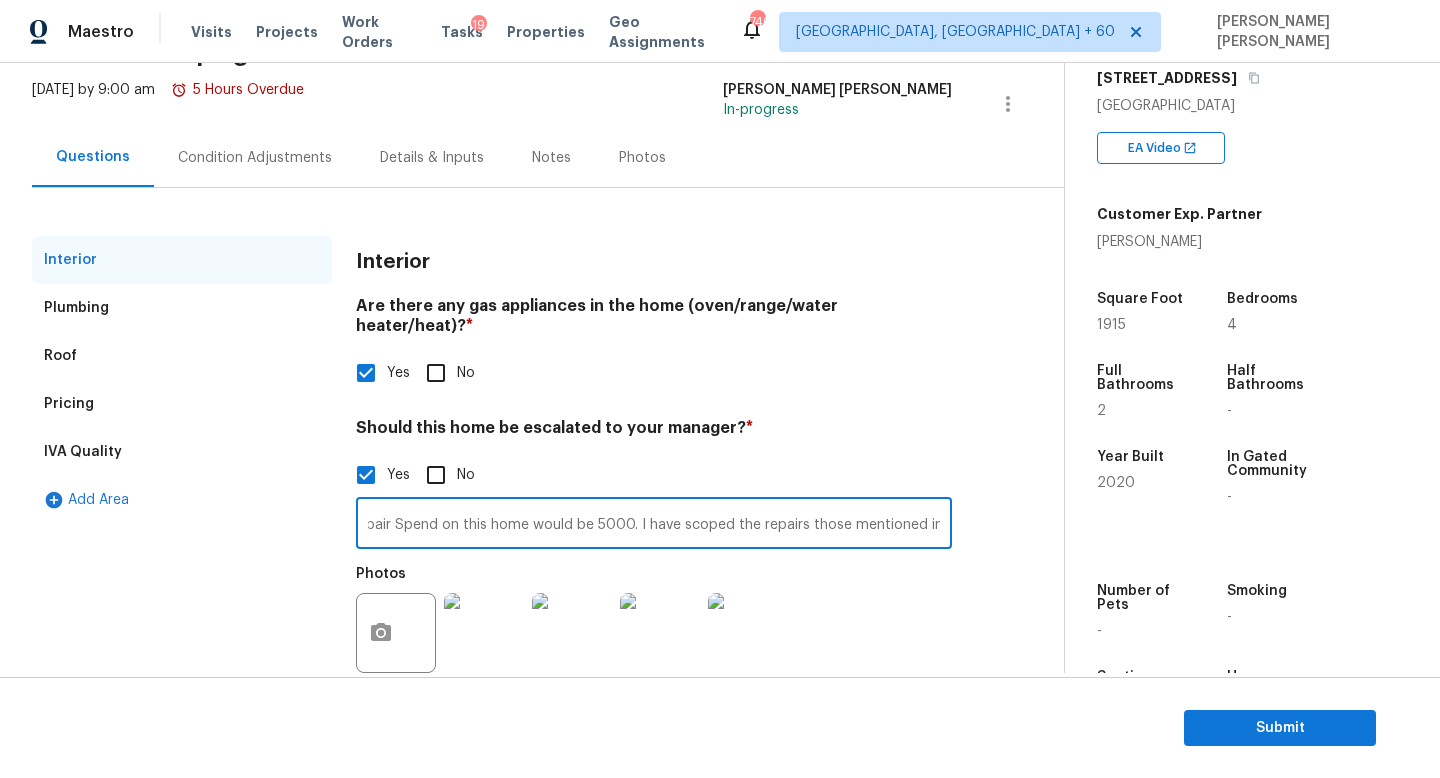drag, startPoint x: 910, startPoint y: 504, endPoint x: 1022, endPoint y: 513, distance: 112.36102 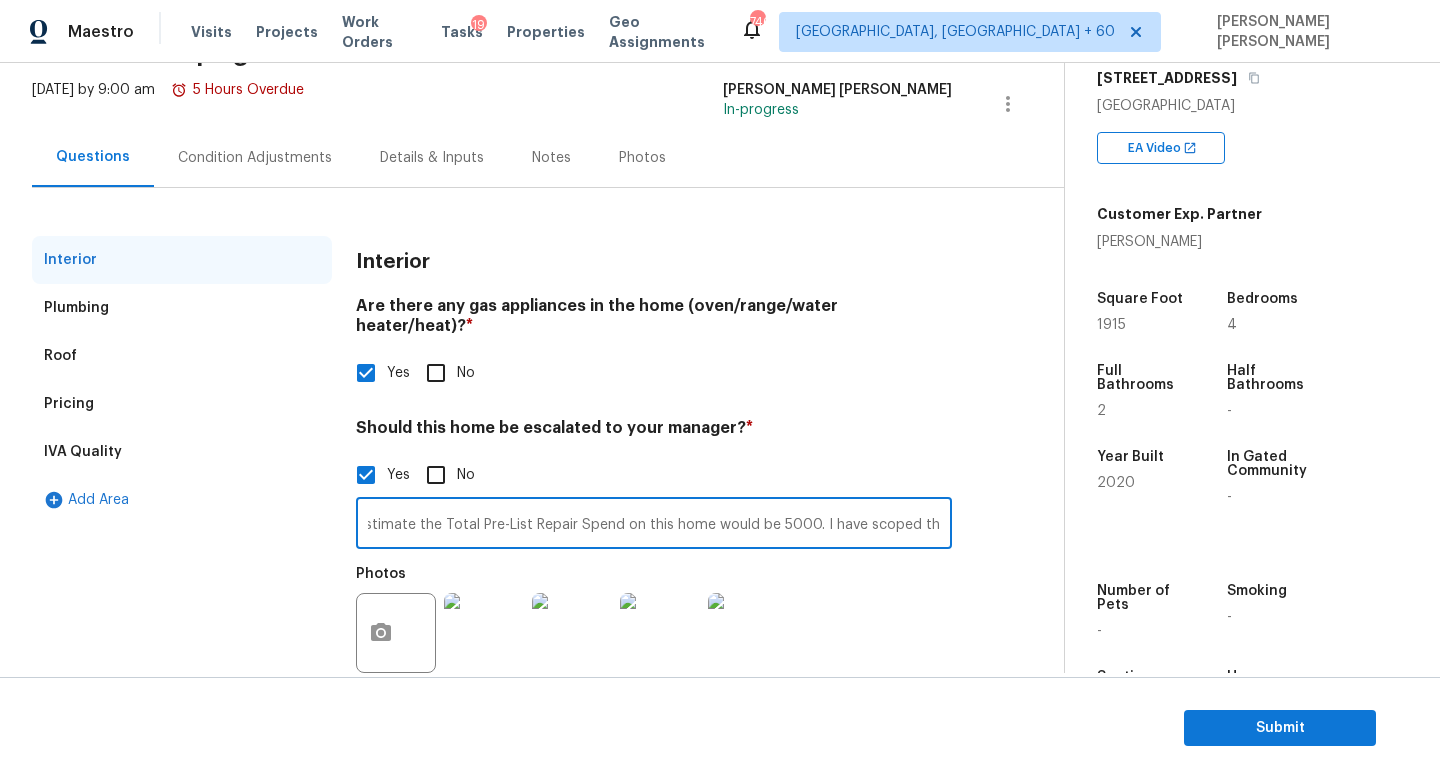 click on "HPM mentioned "The tenant also pointed out some settling cracks and separating drywall seems at multiple areas and said when he uses his laser level that there is a quarter inch difference in the foundation from one end of the house to the other. The foundation slopes downward towards the north side of the house. I’ll include a photo of a door into one of the bedrooms and this door frame has shifted. The pantry door also rubs on the jamb. I did not notice foundation issues from the exterior. Visually, I could see the doorway and the settling cracks, but I did not verify what the tenant said regarding the quarter inch slope. This house was built in 2020 and I was told that it was built within 60 days". HPM proposed walk on this property as well. The estimate the Total Pre-List Repair Spend on this home would be 5000. I have scoped the repairs those mentioned in the notes." at bounding box center [654, 525] 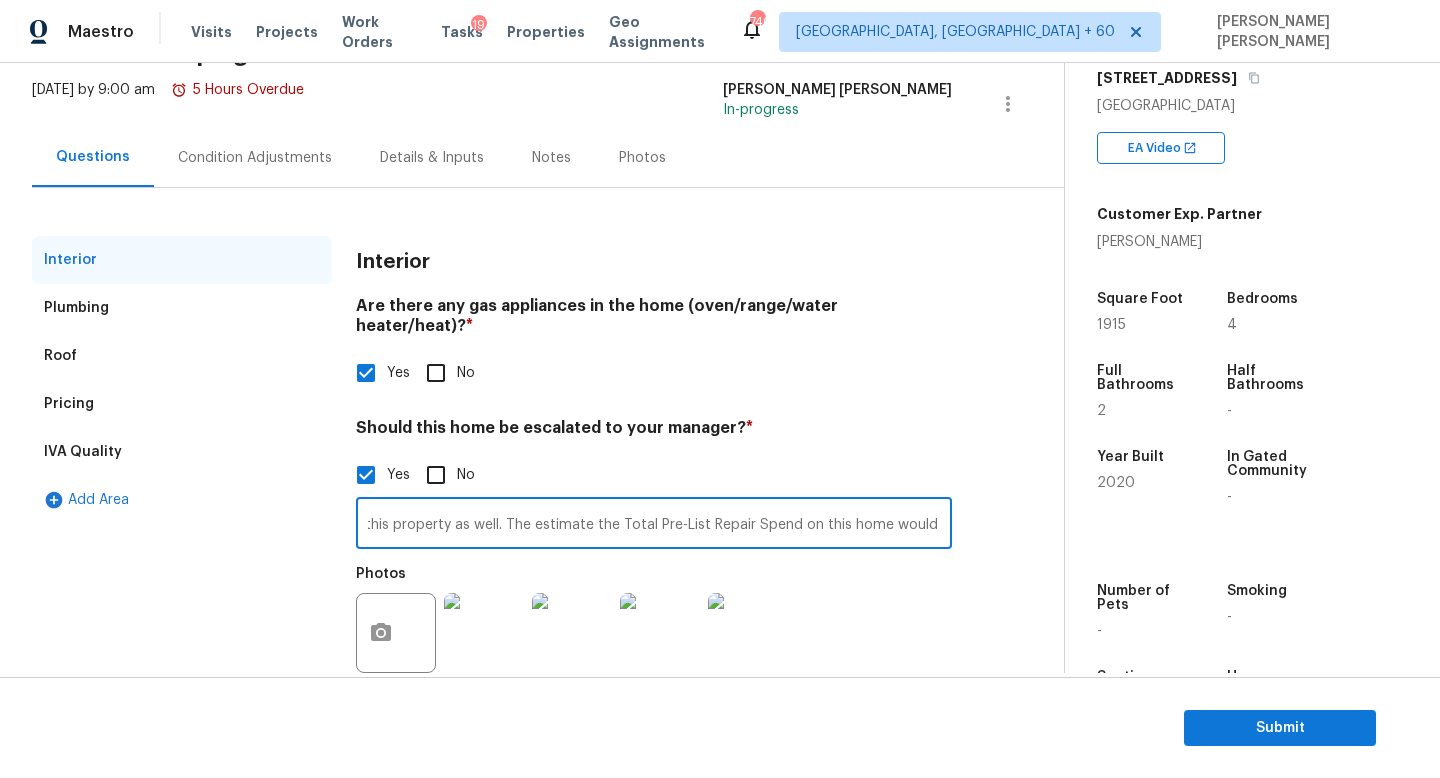 scroll, scrollTop: 0, scrollLeft: 4797, axis: horizontal 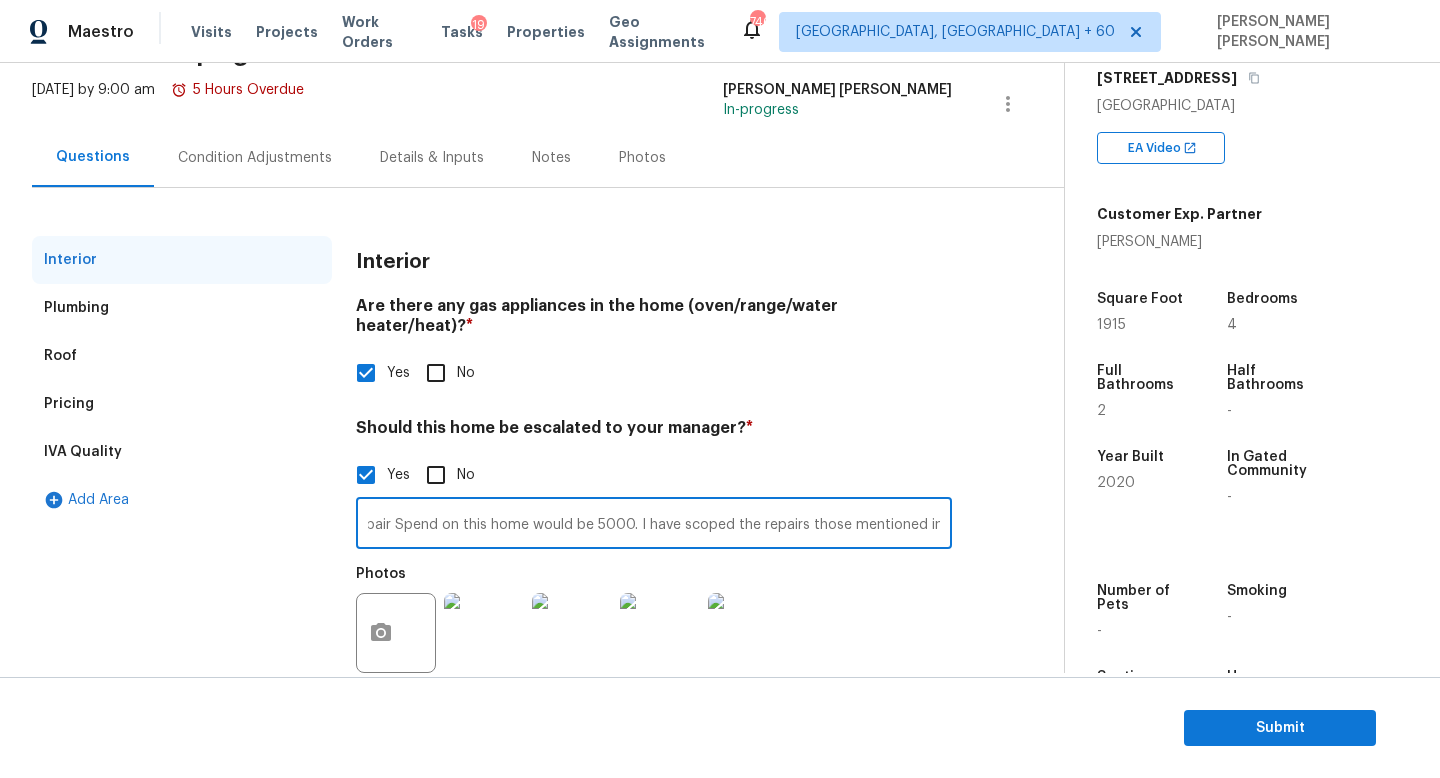drag, startPoint x: 455, startPoint y: 499, endPoint x: 1073, endPoint y: 526, distance: 618.58954 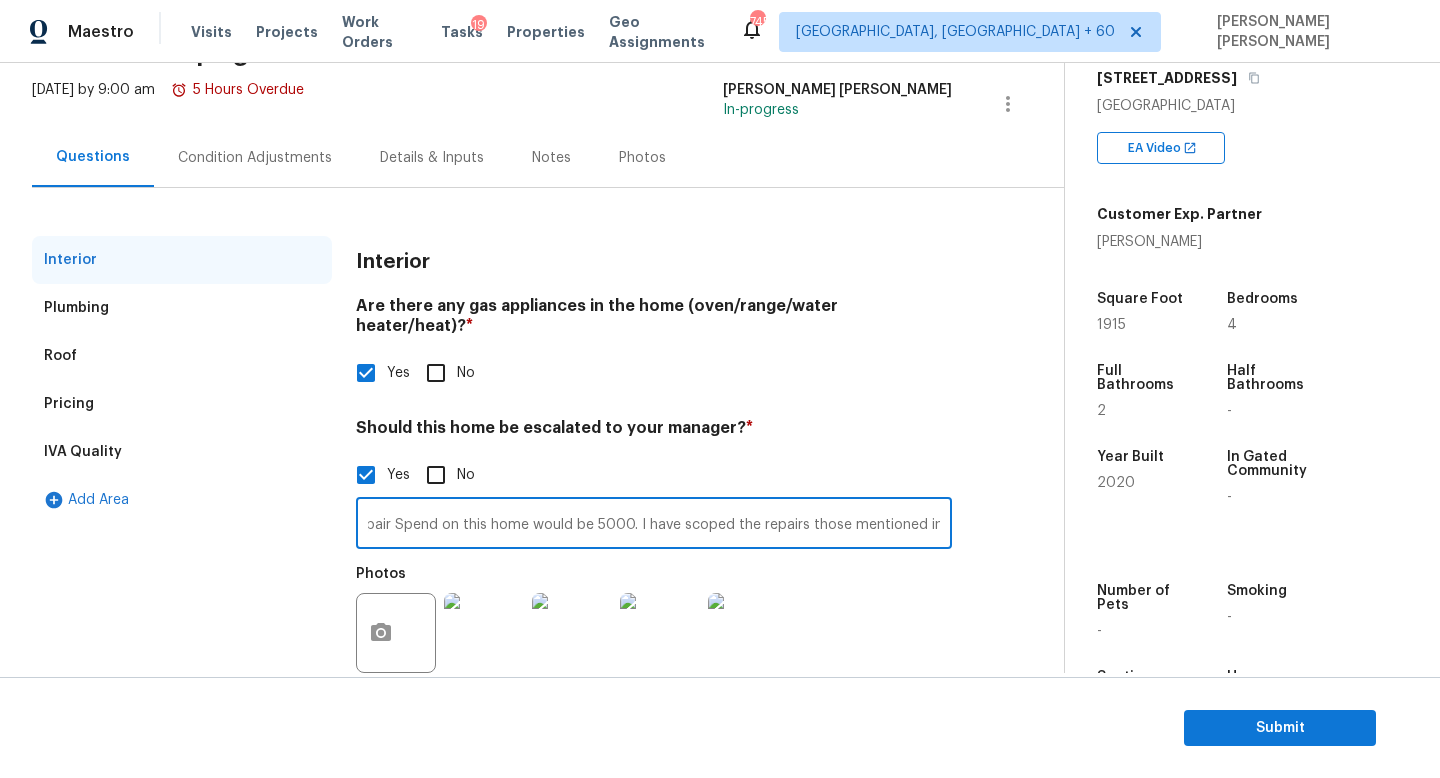 scroll, scrollTop: 0, scrollLeft: 0, axis: both 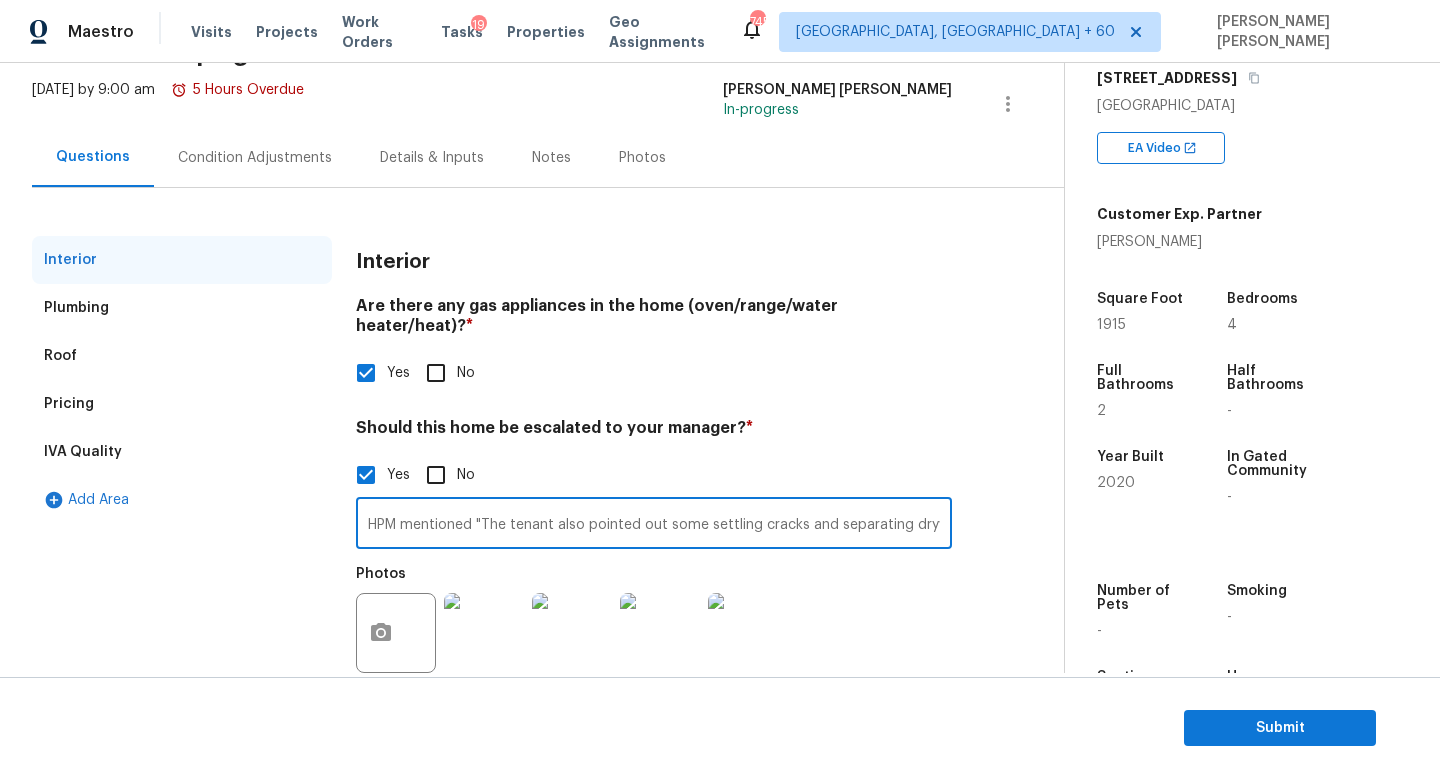 click on "HPM mentioned "The tenant also pointed out some settling cracks and separating drywall seems at multiple areas and said when he uses his laser level that there is a quarter inch difference in the foundation from one end of the house to the other. The foundation slopes downward towards the north side of the house. I’ll include a photo of a door into one of the bedrooms and this door frame has shifted. The pantry door also rubs on the jamb. I did not notice foundation issues from the exterior. Visually, I could see the doorway and the settling cracks, but I did not verify what the tenant said regarding the quarter inch slope. This house was built in 2020 and I was told that it was built within 60 days". HPM proposed walk on this property as well. The estimate the Total Pre-List Repair Spend on this home would be 5000. I have scoped the repairs those mentioned in the notes." at bounding box center [654, 525] 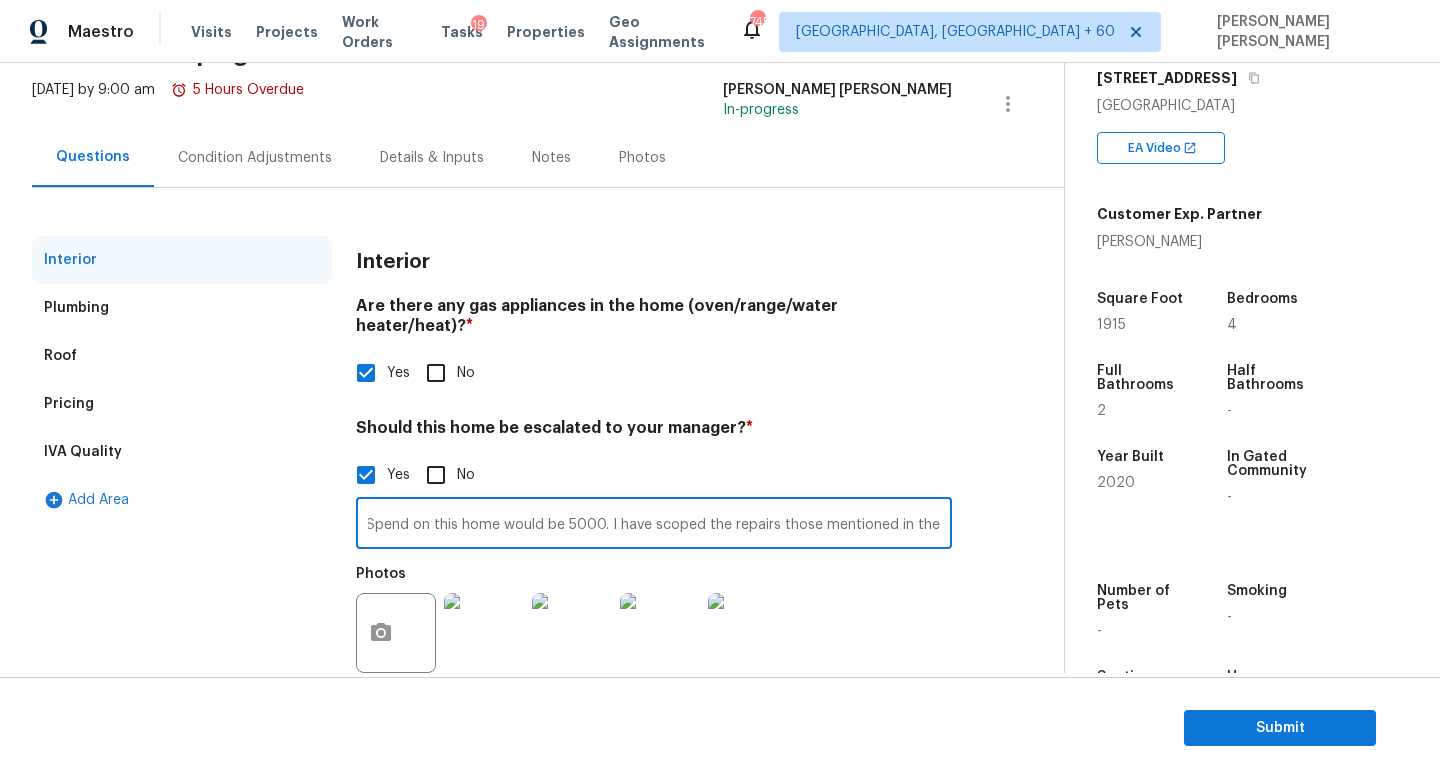 scroll, scrollTop: 0, scrollLeft: 5195, axis: horizontal 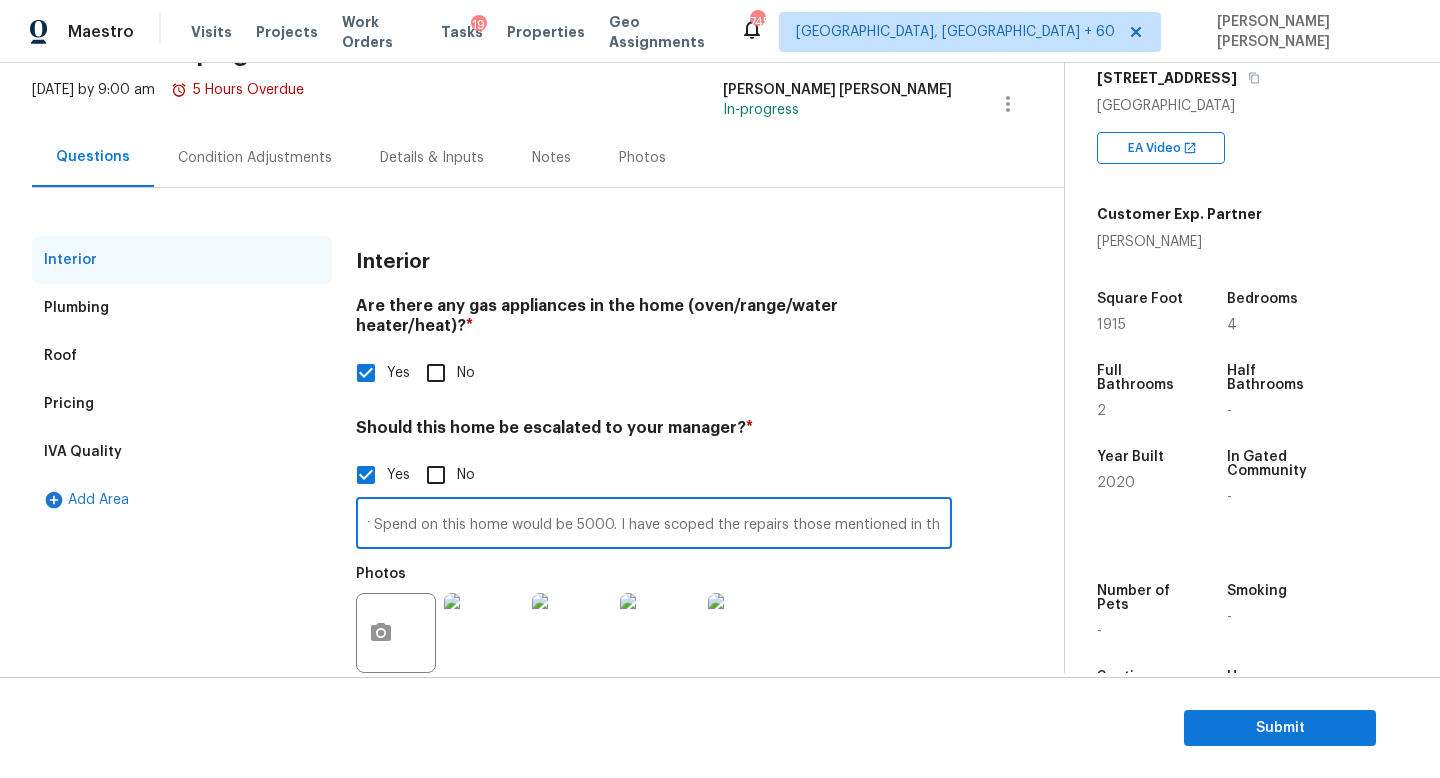 drag, startPoint x: 652, startPoint y: 502, endPoint x: 1089, endPoint y: 516, distance: 437.2242 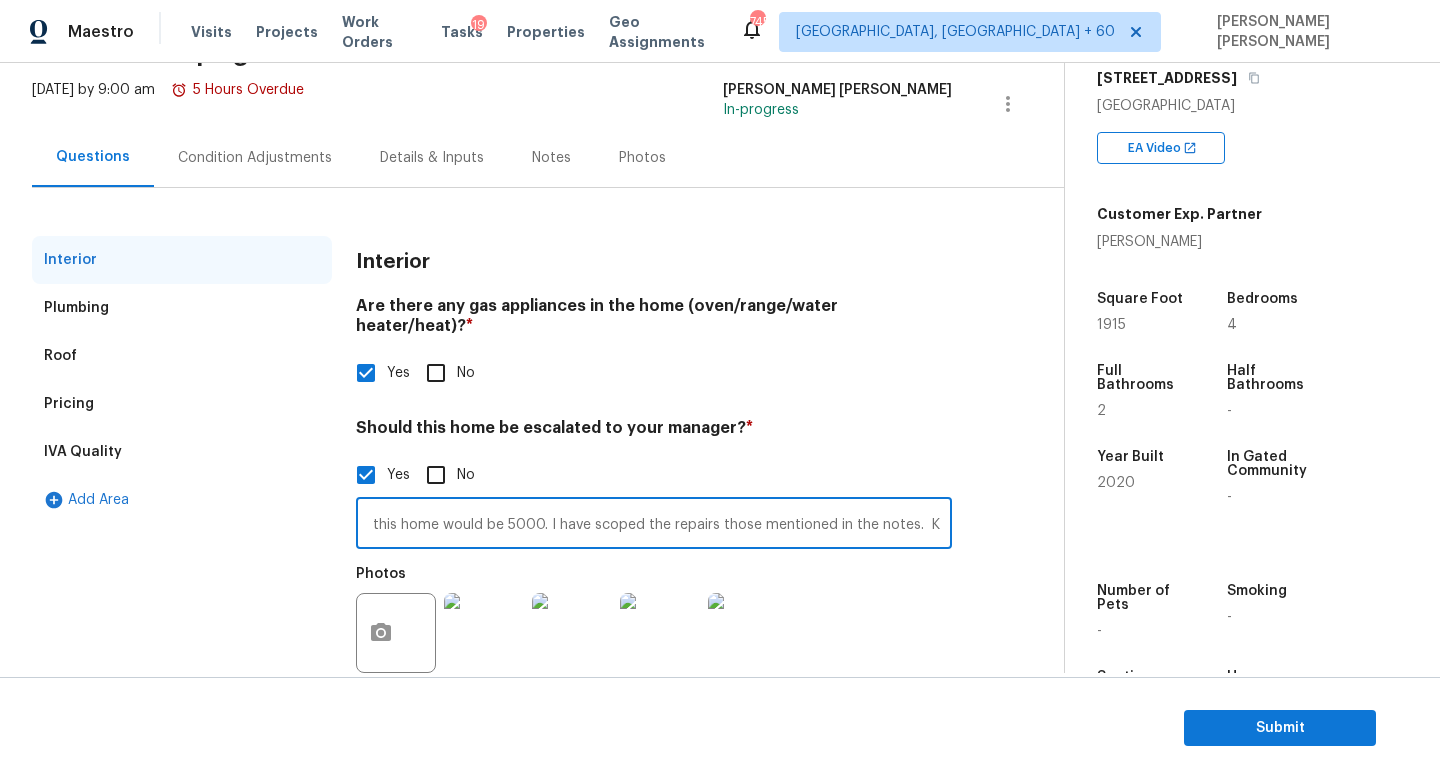 scroll, scrollTop: 0, scrollLeft: 5267, axis: horizontal 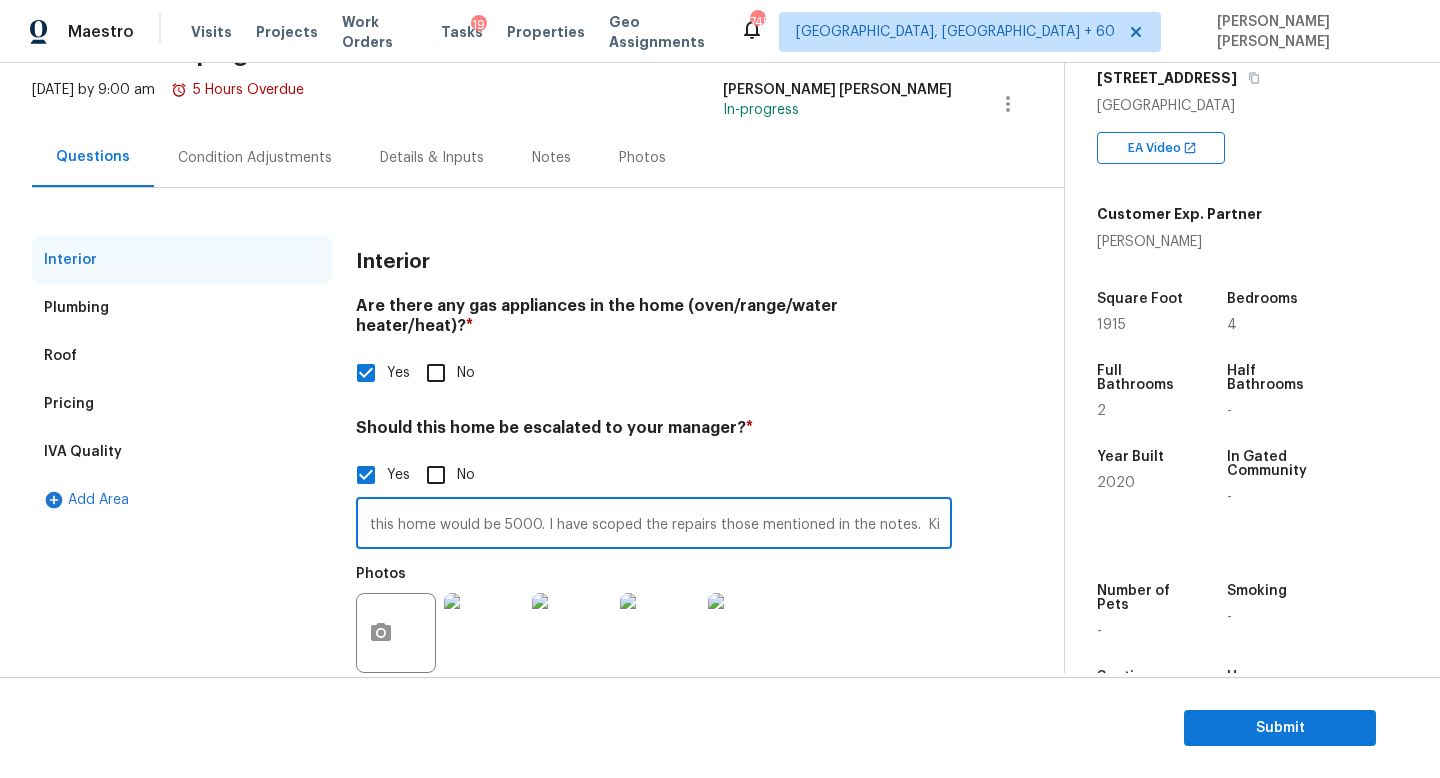 type on "HPM mentioned "The tenant also pointed out some settling cracks and separating drywall seems at multiple areas and said when he uses his laser level that there is a quarter inch difference in the foundation from one end of the house to the other. The foundation slopes downward towards the north side of the house. I’ll include a photo of a door into one of the bedrooms and this door frame has shifted. The pantry door also rubs on the jamb. I did not notice foundation issues from the exterior. Visually, I could see the doorway and the settling cracks, but I did not verify what the tenant said regarding the quarter inch slope. This house was built in 2020 and I was told that it was built within 60 days". HPM proposed walk on this property as well. The estimate the Total Pre-List Repair Spend on this home would be 5000. I have scoped the repairs those mentioned in the notes.  Kindly review." 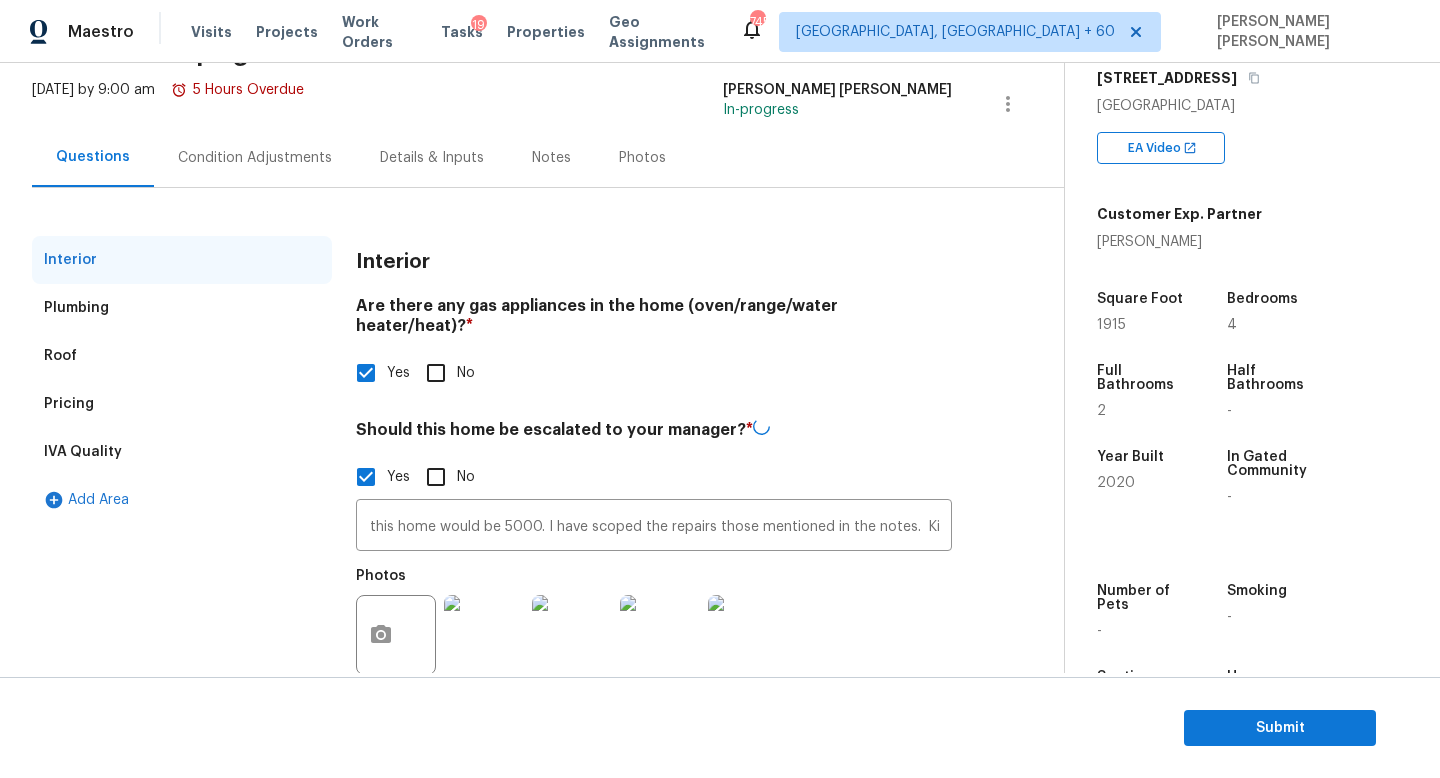 scroll, scrollTop: 0, scrollLeft: 0, axis: both 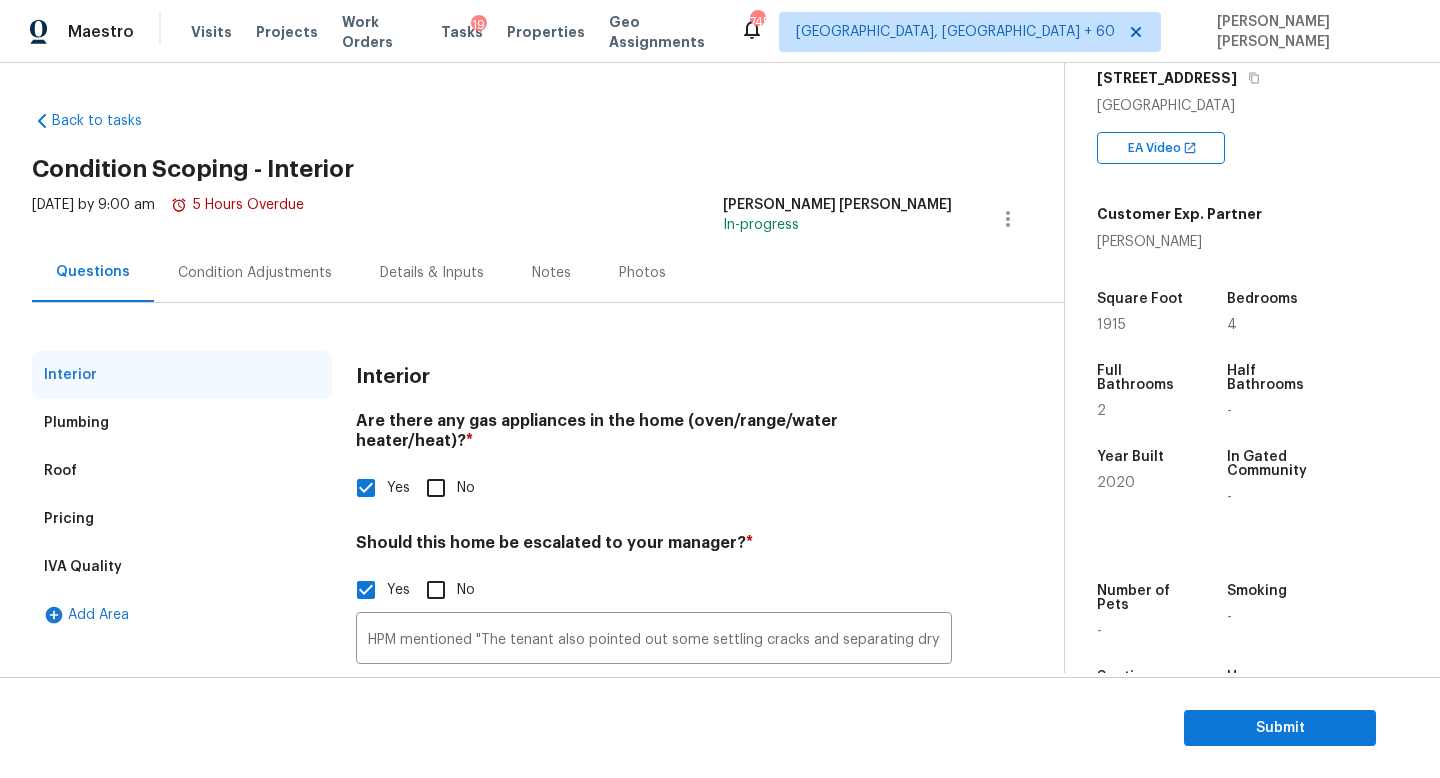 click on "Condition Adjustments" at bounding box center (255, 272) 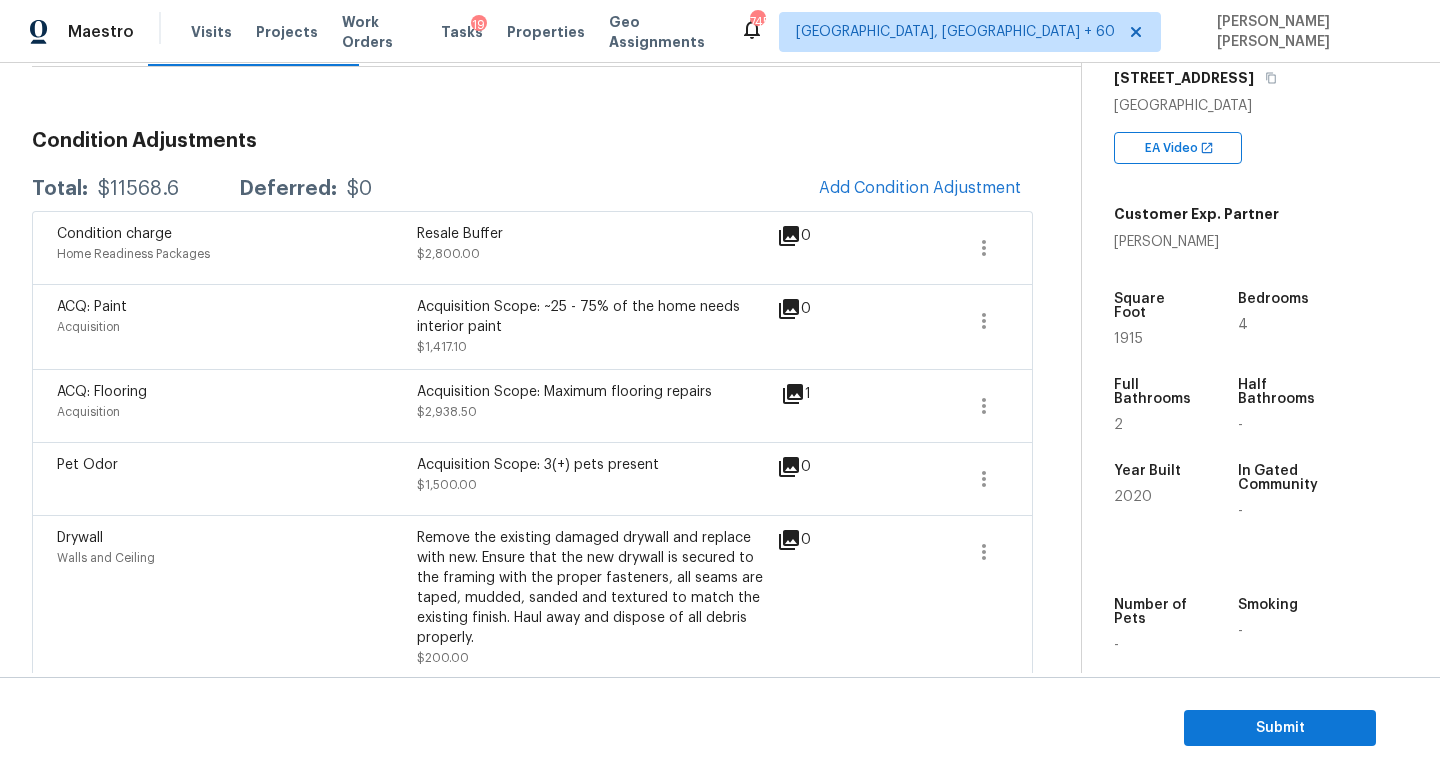 scroll, scrollTop: 214, scrollLeft: 0, axis: vertical 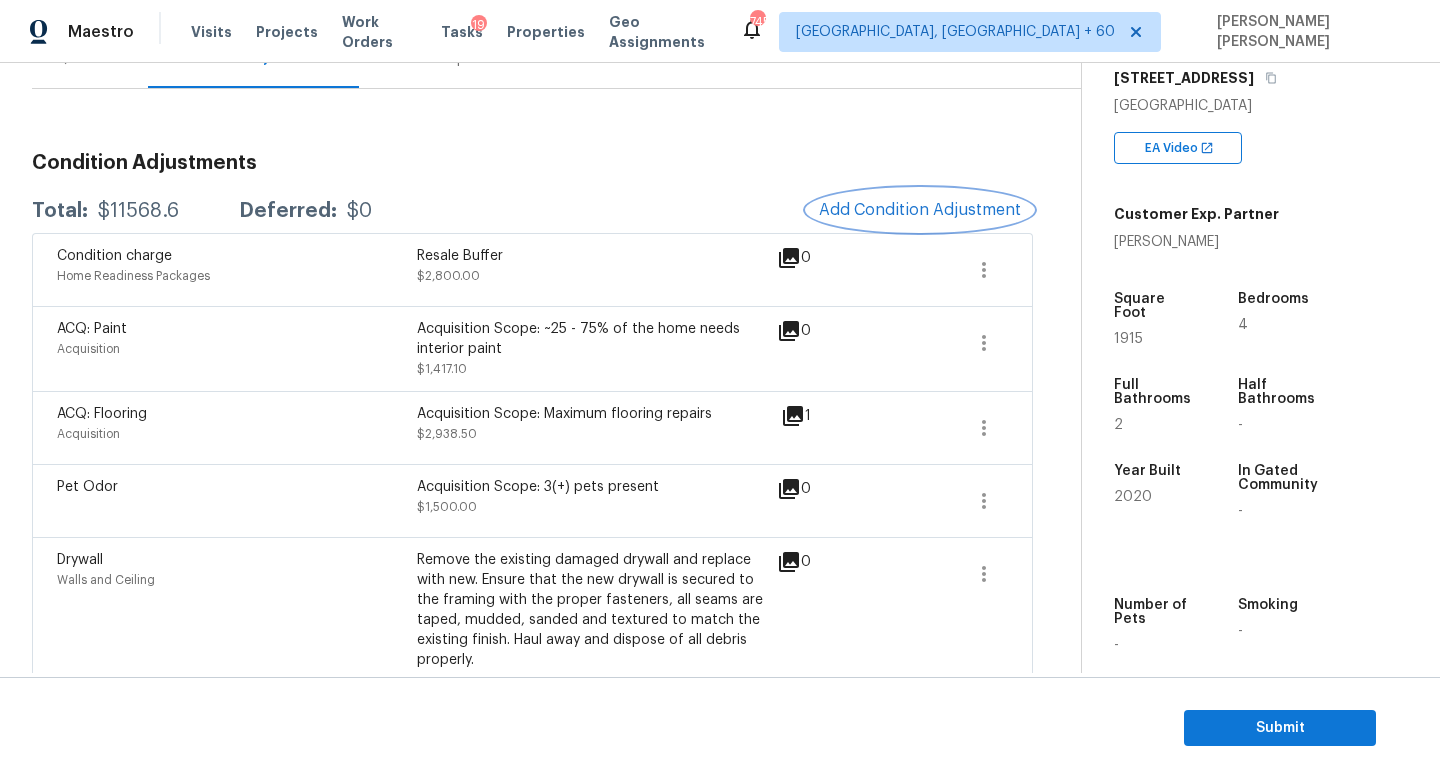 click on "Add Condition Adjustment" at bounding box center [920, 210] 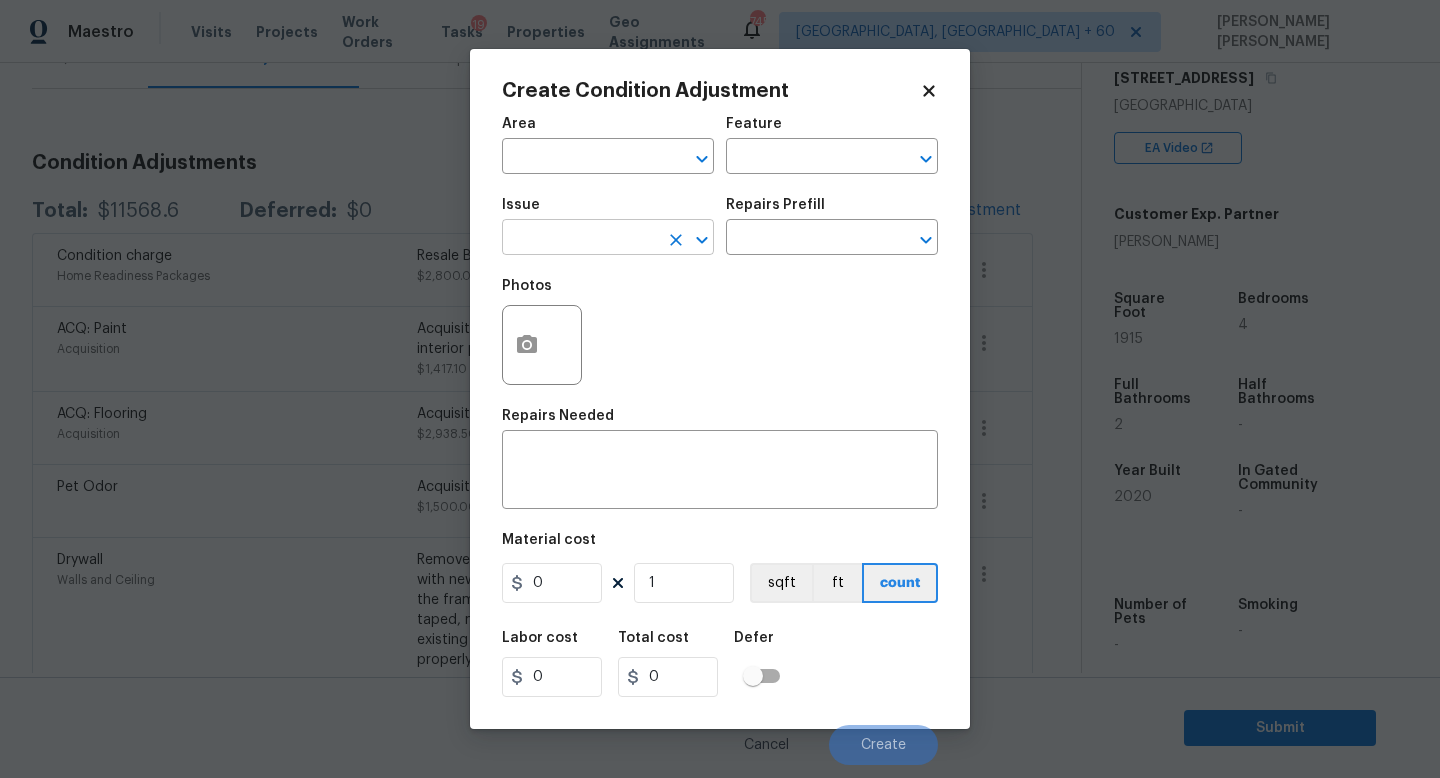 click at bounding box center [580, 239] 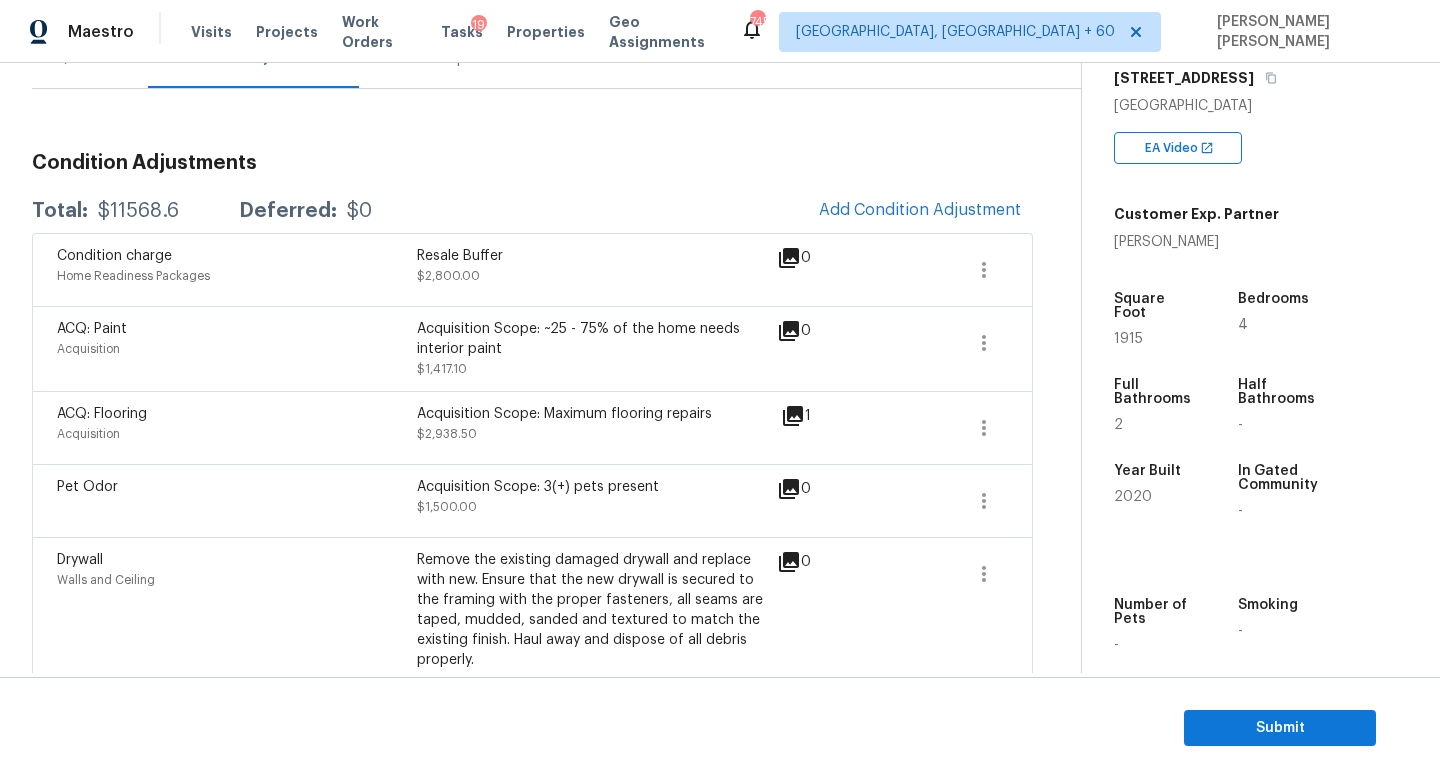 click on "Maestro Visits Projects Work Orders Tasks 19 Properties Geo Assignments 745 Knoxville, TN + 60 Jishnu Manoj Back to tasks Condition Scoping - Interior Mon, Jul 14 2025 by 9:00 am   5 Hours Overdue Jishnu Manoj In-progress Questions Condition Adjustments Details & Inputs Notes Photos Condition Adjustments Total:  $11568.6 Deferred:  $0 Add Condition Adjustment Condition charge Home Readiness Packages Resale Buffer $2,800.00   0 ACQ: Paint Acquisition Acquisition Scope: ~25 - 75% of the home needs interior paint $1,417.10   0 ACQ: Flooring Acquisition Acquisition Scope: Maximum flooring repairs $2,938.50   1 Pet Odor Acquisition Scope: 3(+) pets present $1,500.00   0 Drywall Walls and Ceiling Remove the existing damaged drywall and replace with new. Ensure that the new drywall is secured to the framing with the proper fasteners, all seams are taped, mudded, sanded and textured to match the existing finish. Haul away and dispose of all debris properly. $200.00   0 Kitchen Cabinets Cabinets $213.00   0 $2,500.00" at bounding box center [720, 389] 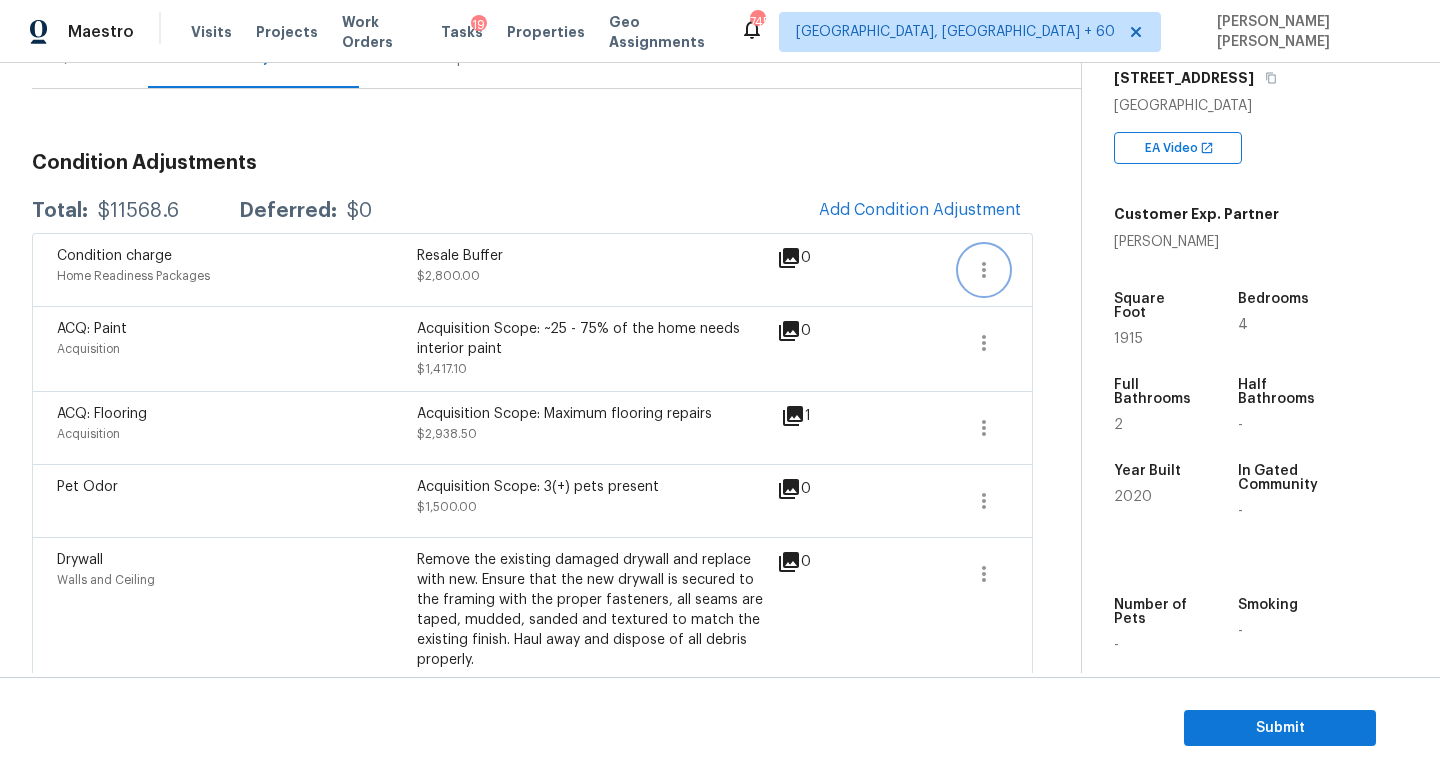 click 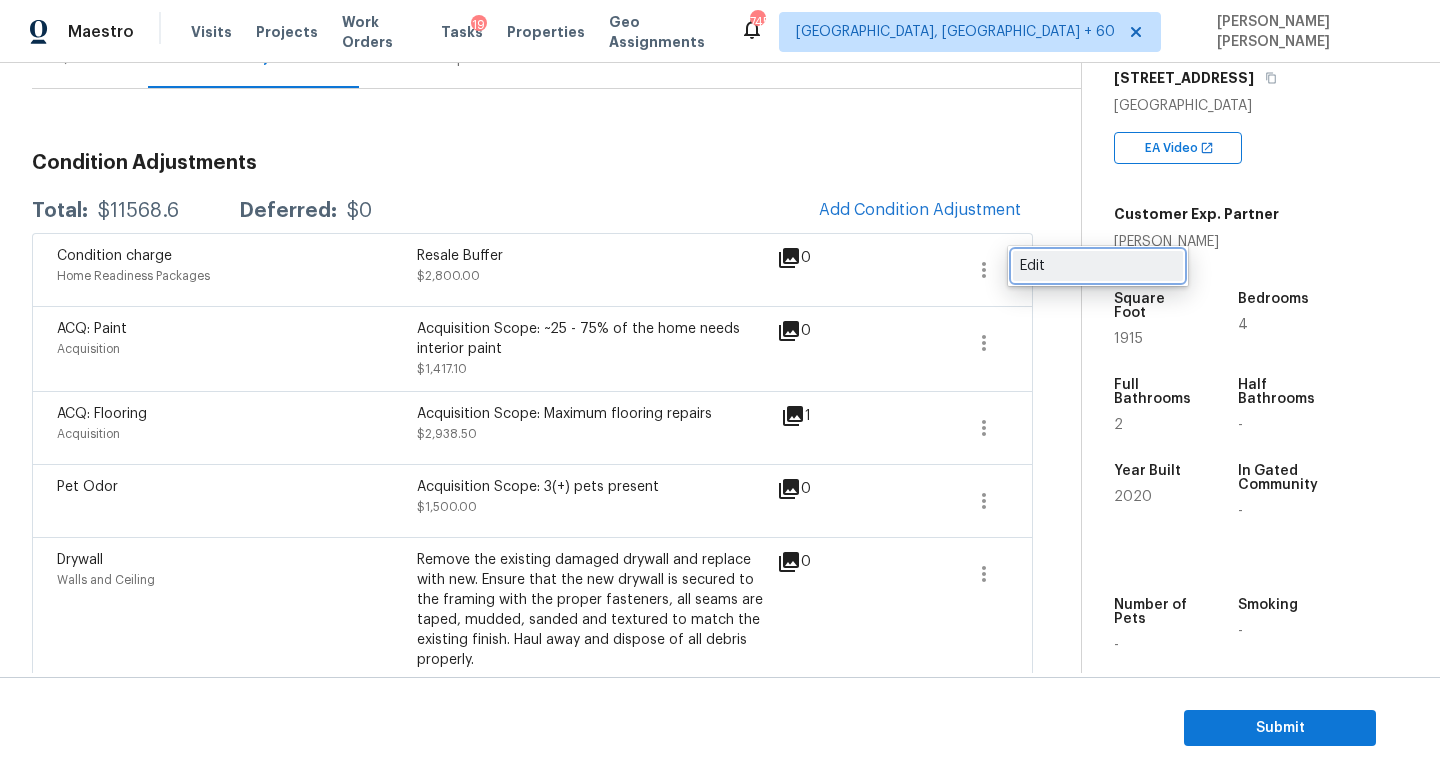 click on "Edit" at bounding box center [1098, 266] 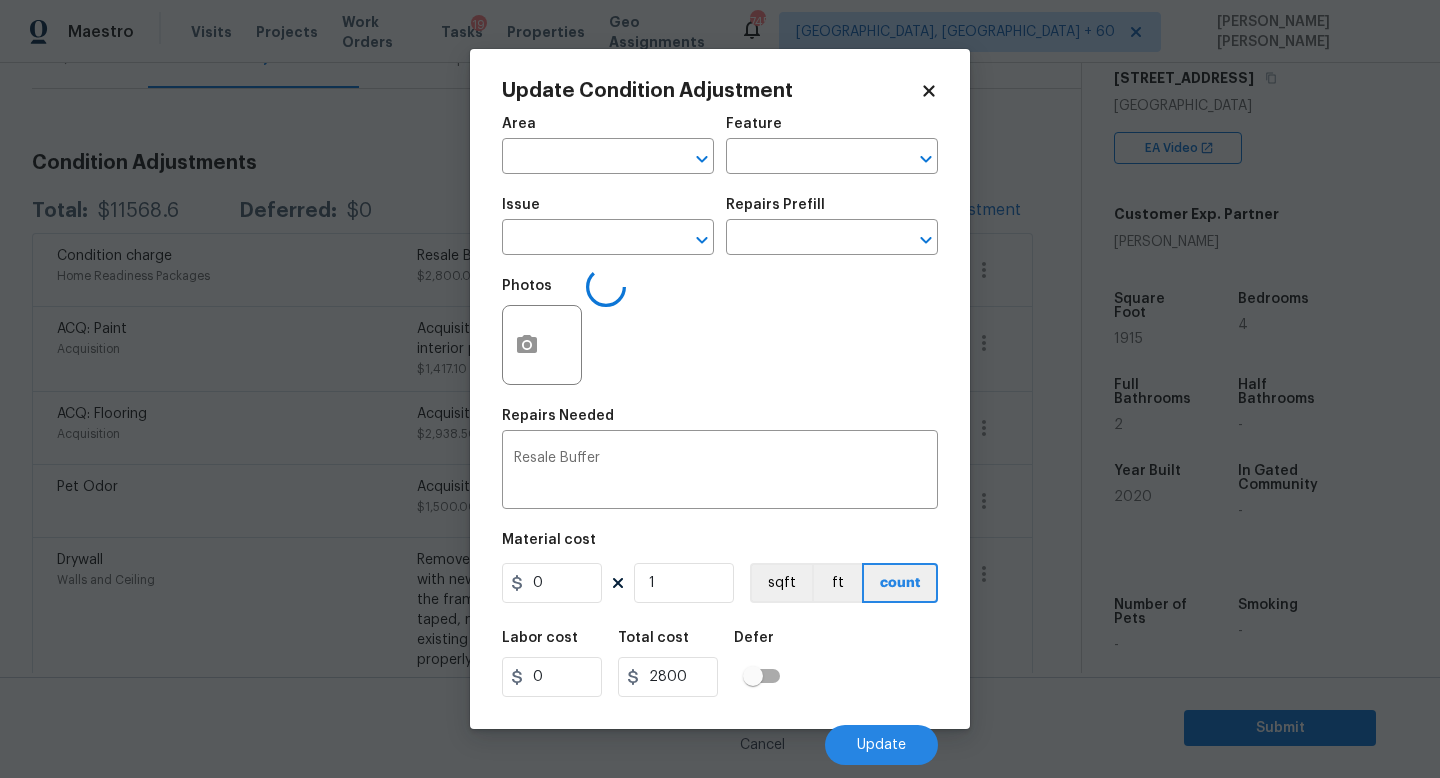 type on "Home Readiness Packages" 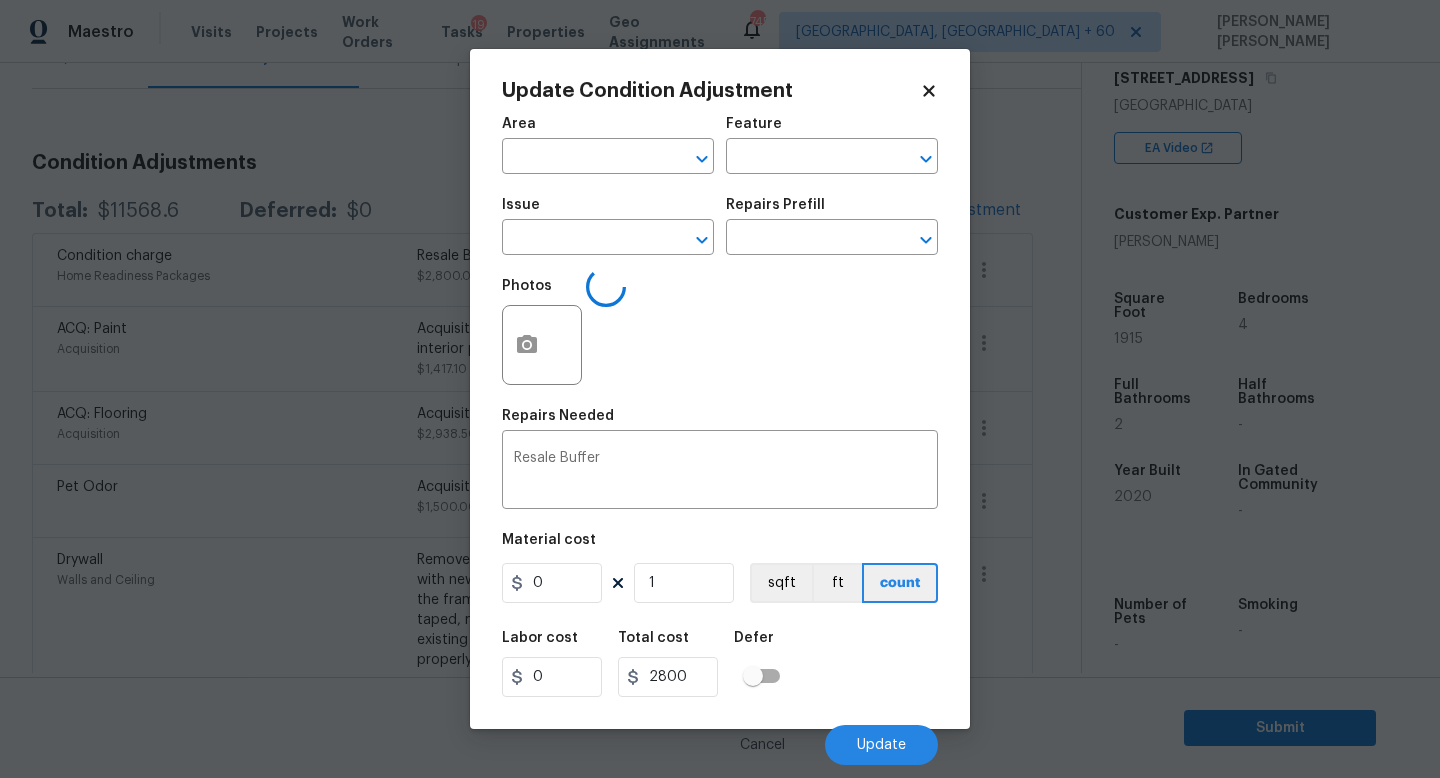 type on "Condition charge" 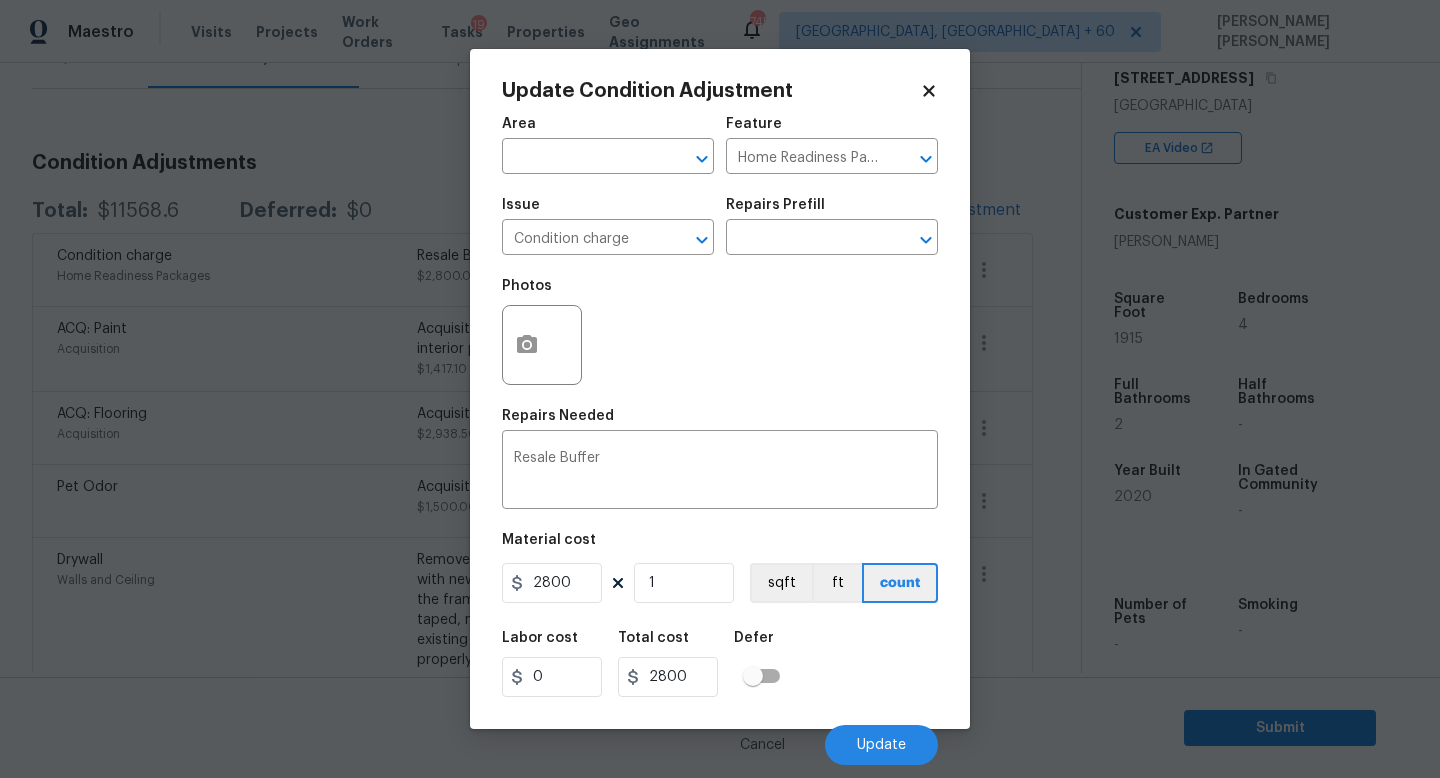 click on "Area ​ Feature Home Readiness Packages ​ Issue Condition charge ​ Repairs Prefill ​ Photos Repairs Needed Resale Buffer x ​ Material cost 2800 1 sqft ft count Labor cost 0 Total cost 2800 Defer Cancel Update" at bounding box center (720, 435) 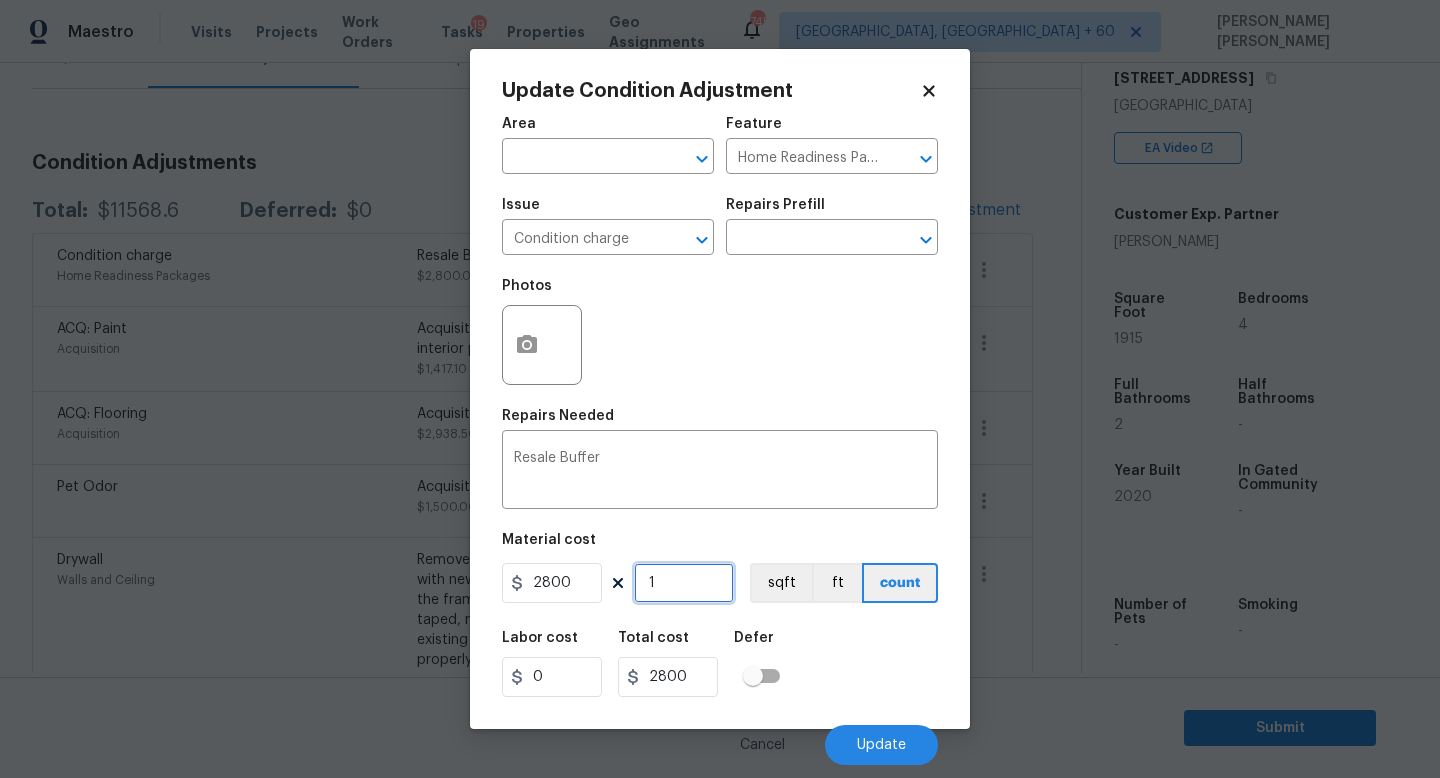 click on "1" at bounding box center [684, 583] 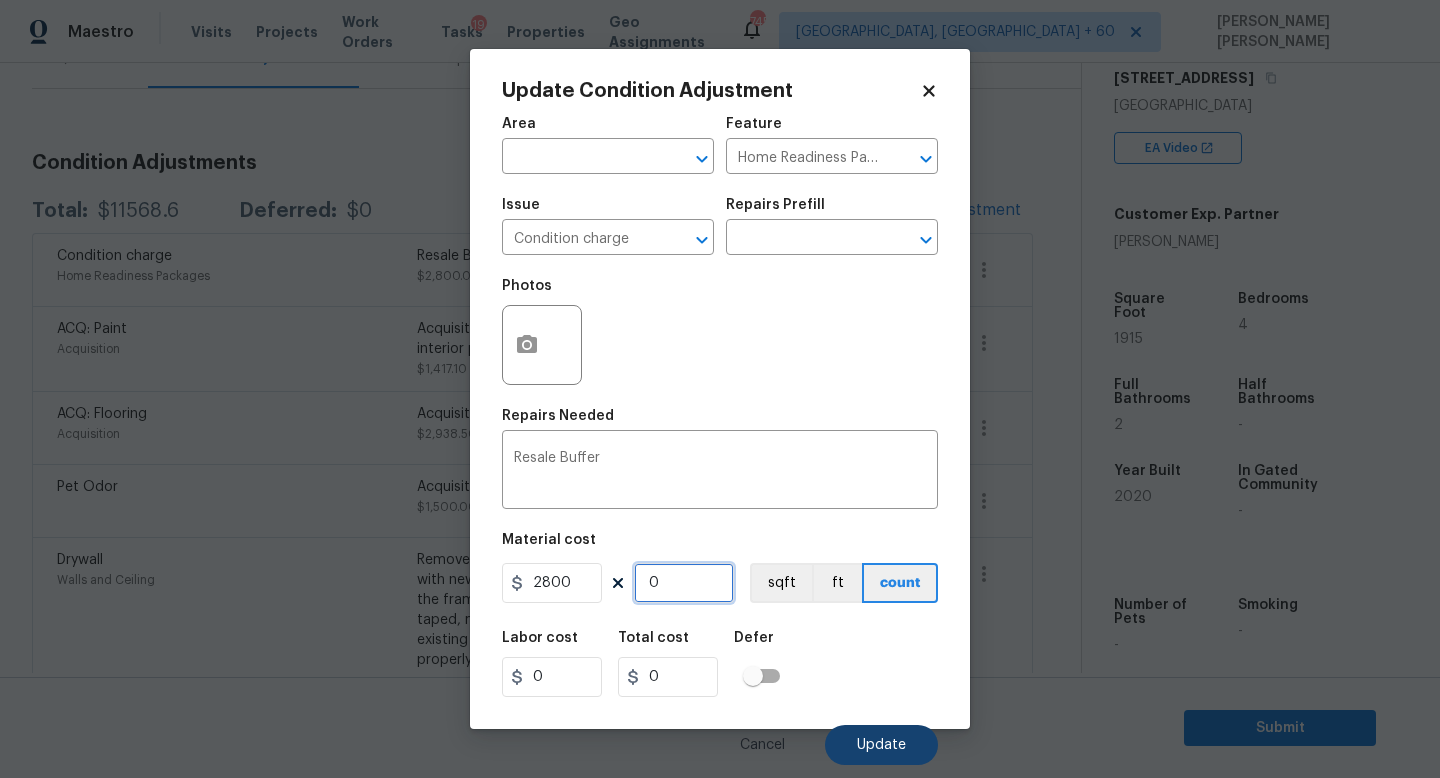 type on "0" 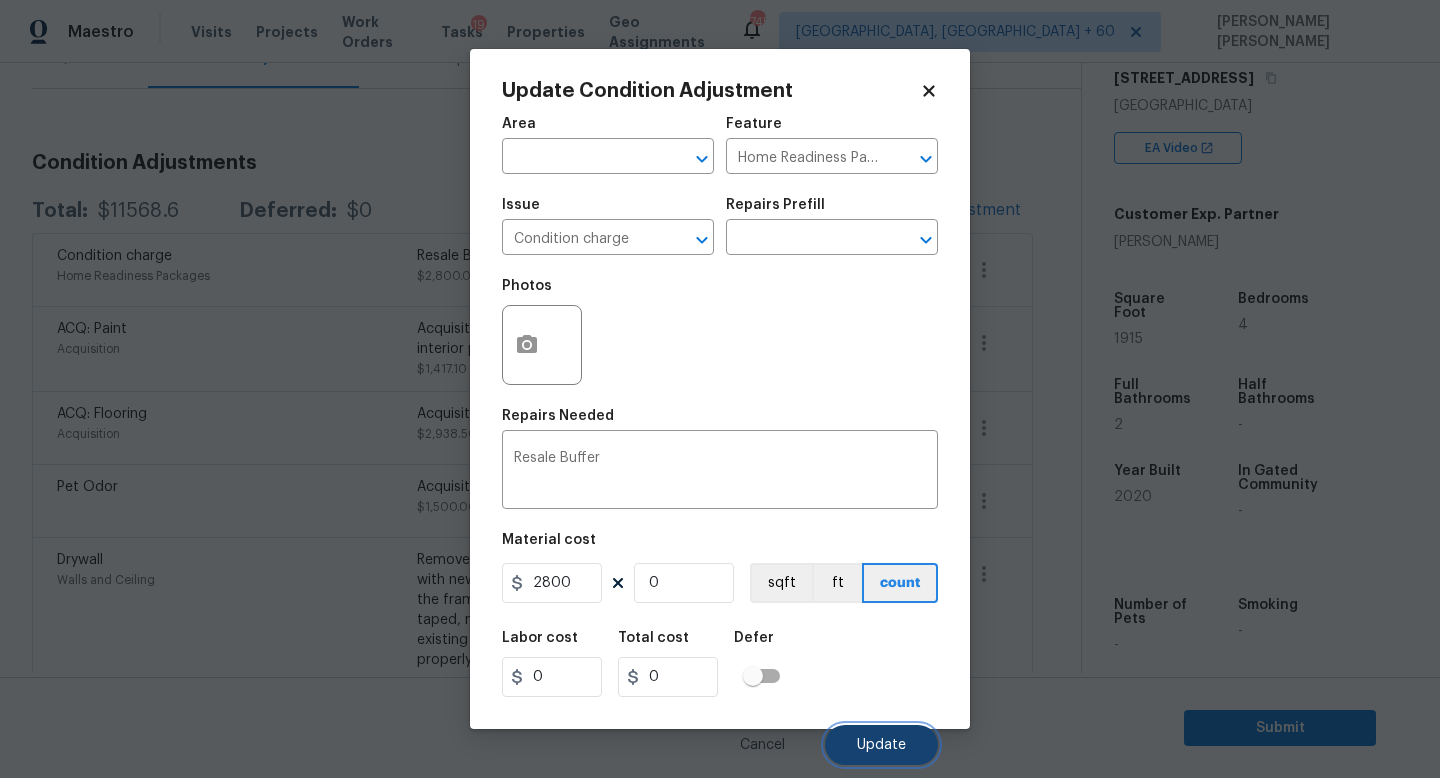 click on "Update" at bounding box center [881, 745] 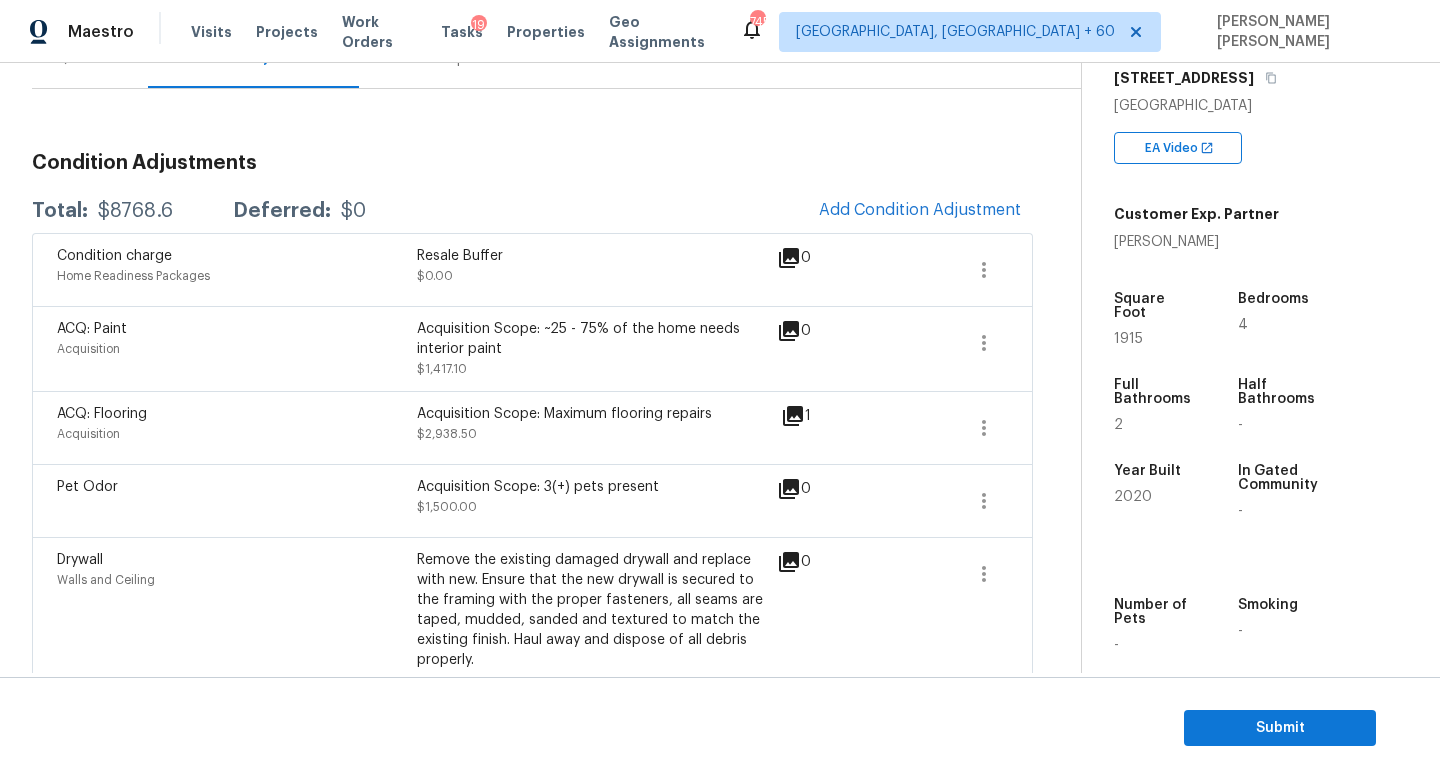 click on "Condition charge Home Readiness Packages Resale Buffer $0.00   0" at bounding box center (532, 269) 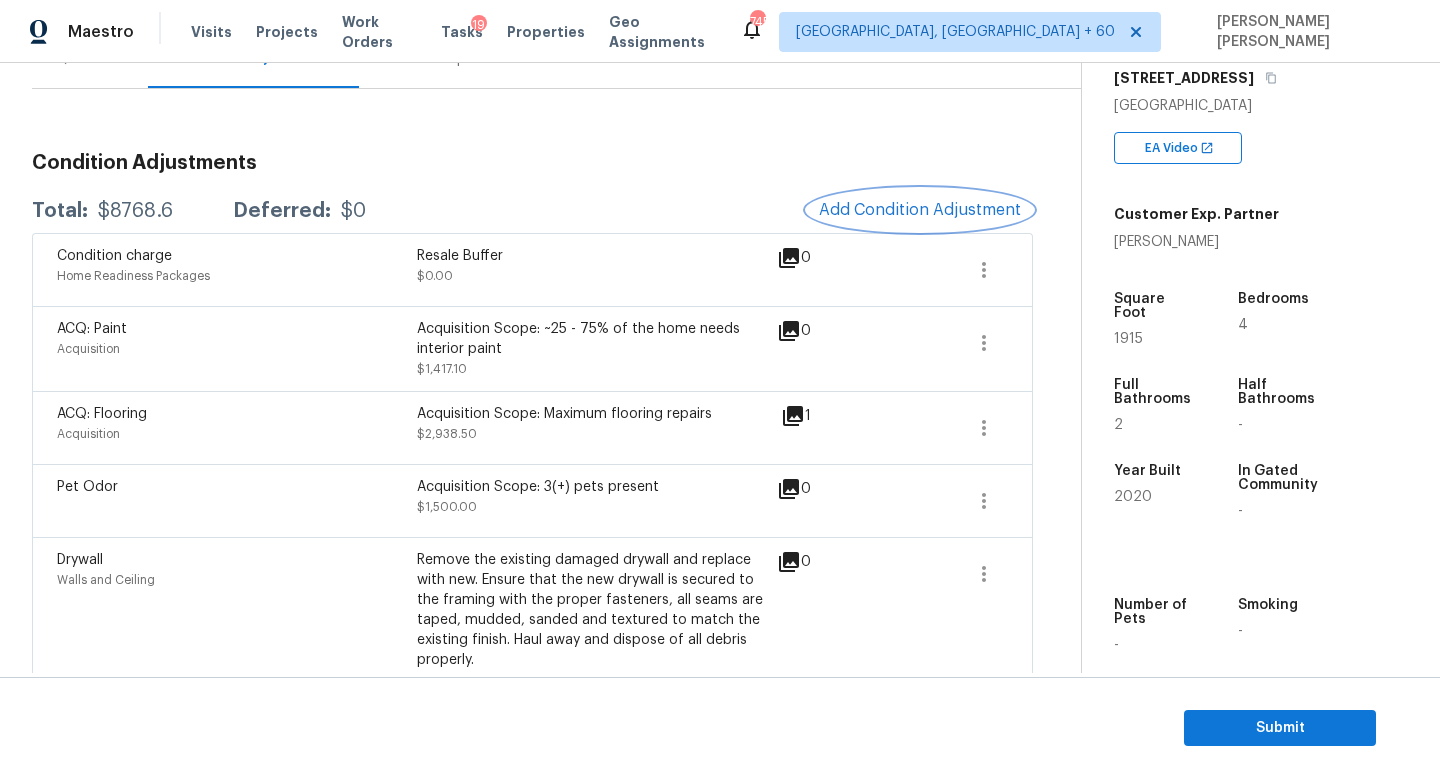 click on "Add Condition Adjustment" at bounding box center (920, 210) 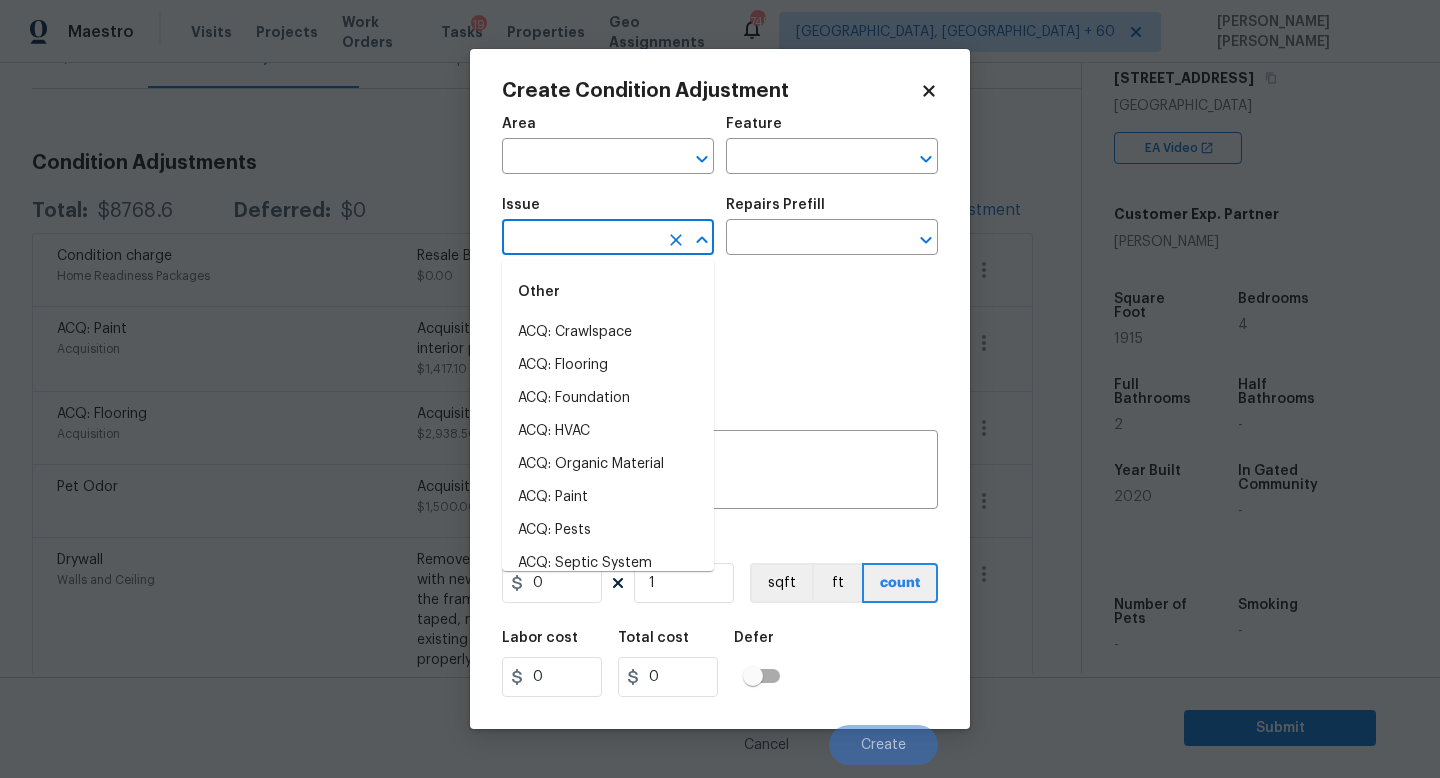 click at bounding box center (580, 239) 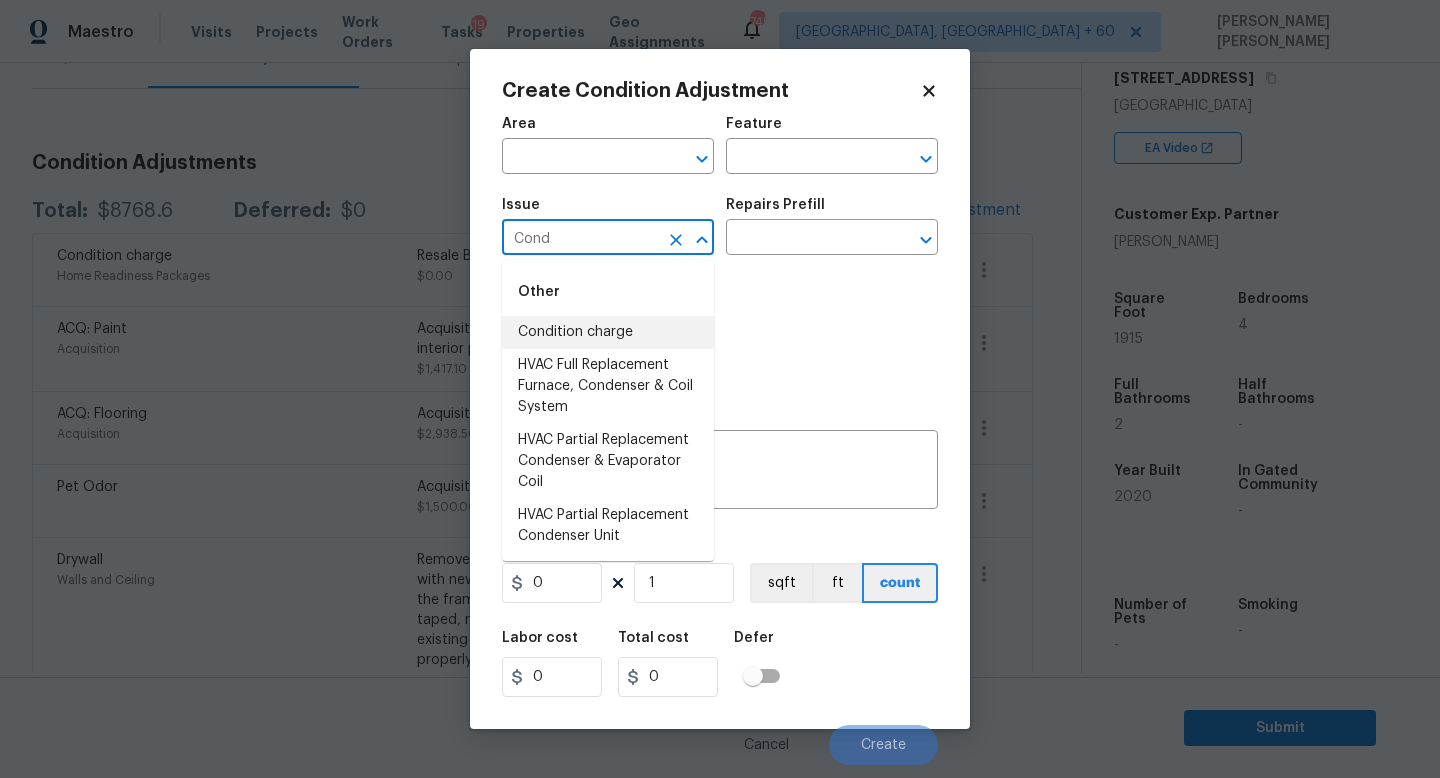 click on "Condition charge" at bounding box center [608, 332] 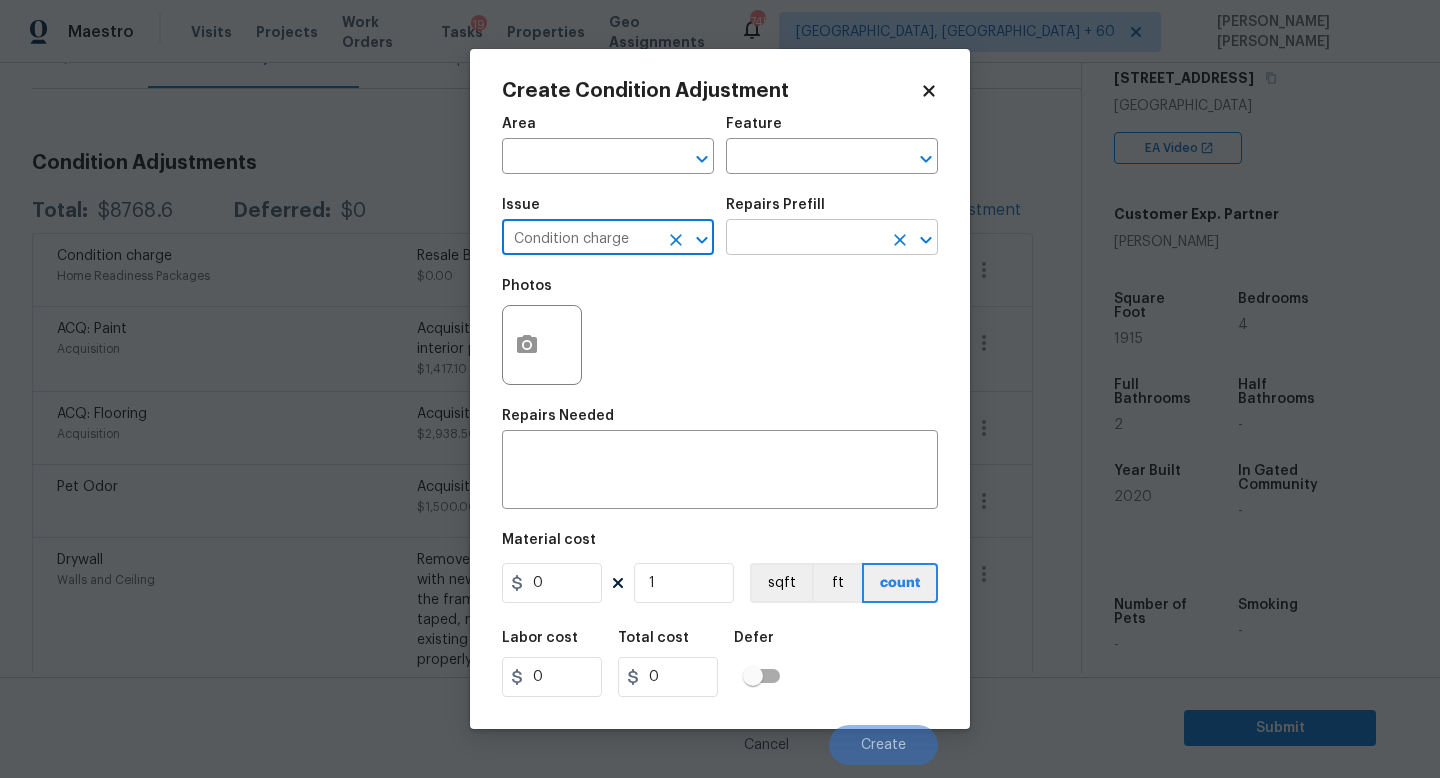 type on "Condition charge" 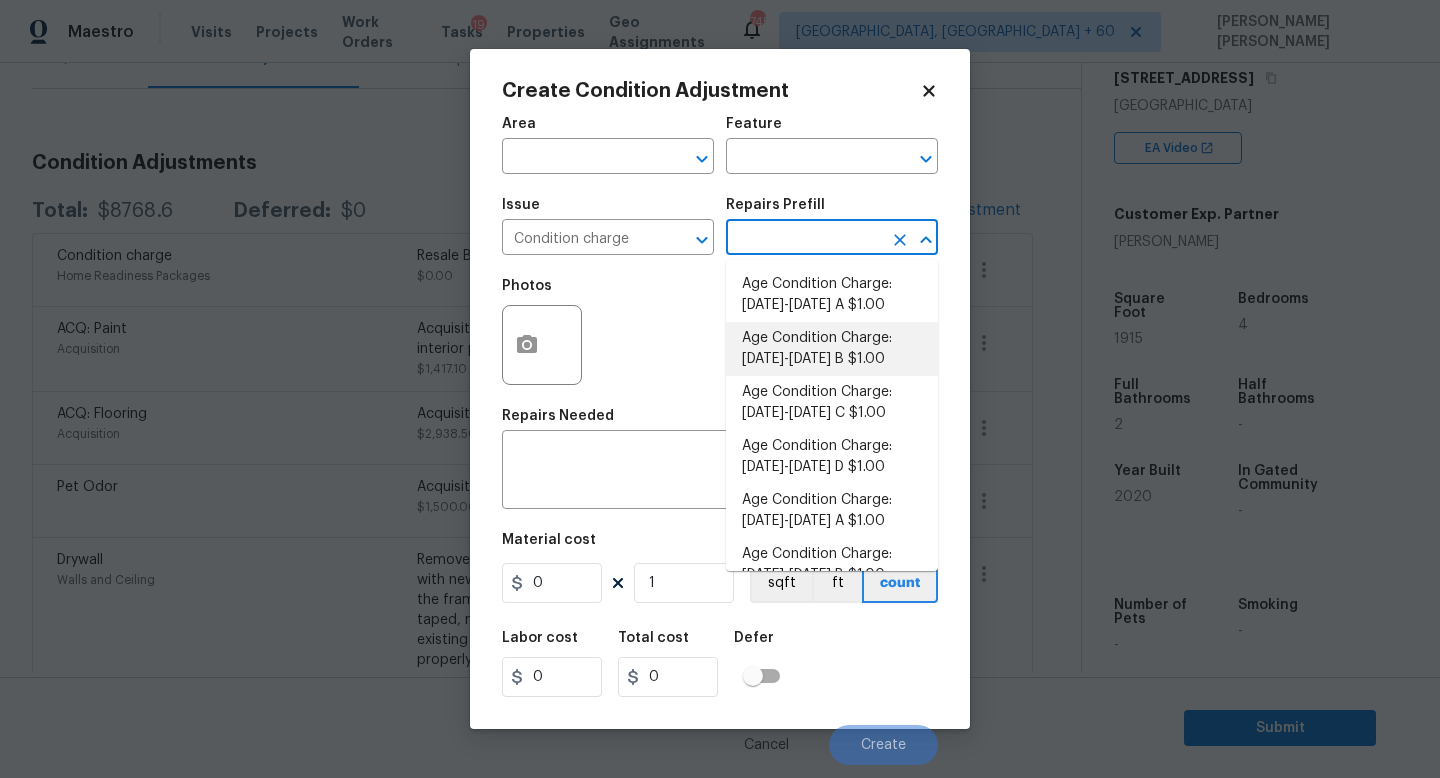 scroll, scrollTop: 656, scrollLeft: 0, axis: vertical 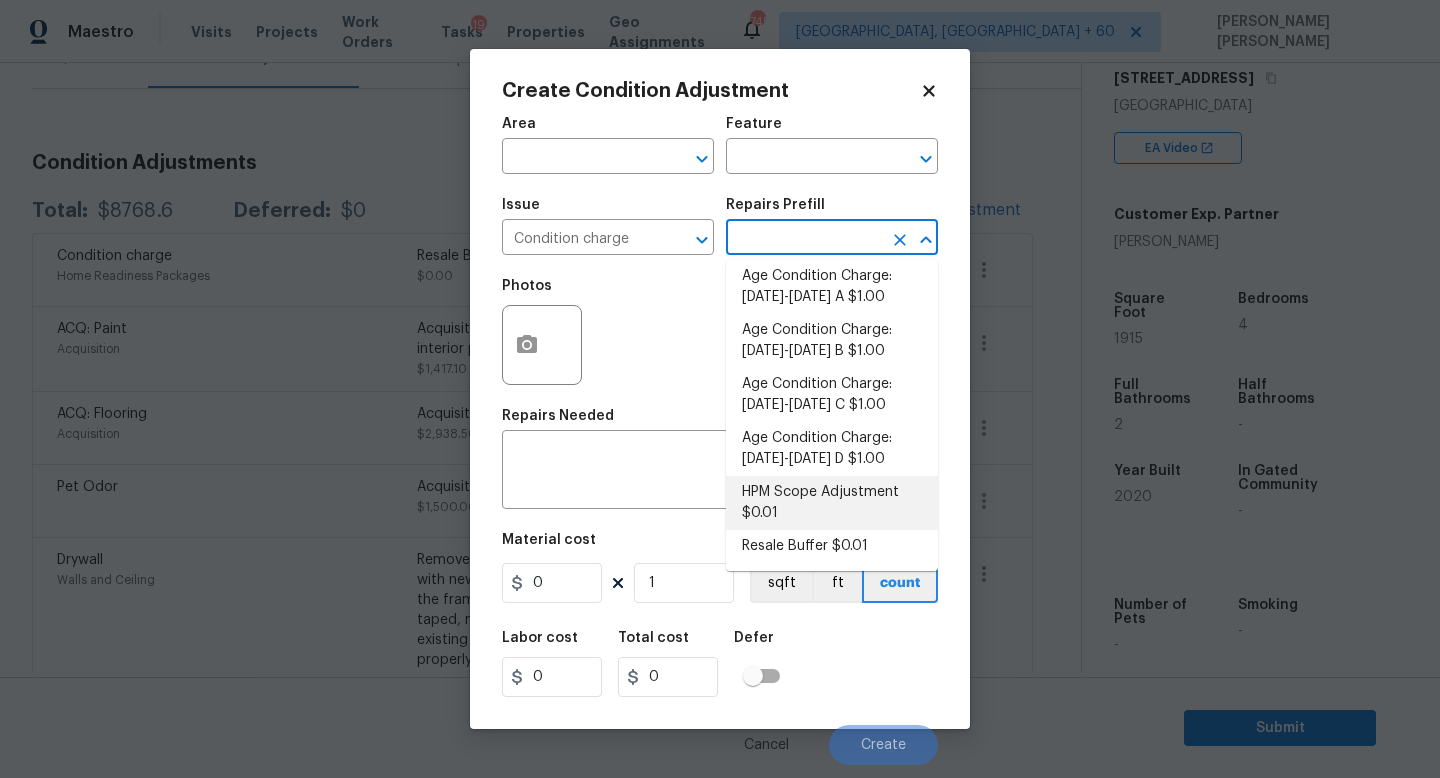 click on "HPM Scope Adjustment $0.01" at bounding box center [832, 503] 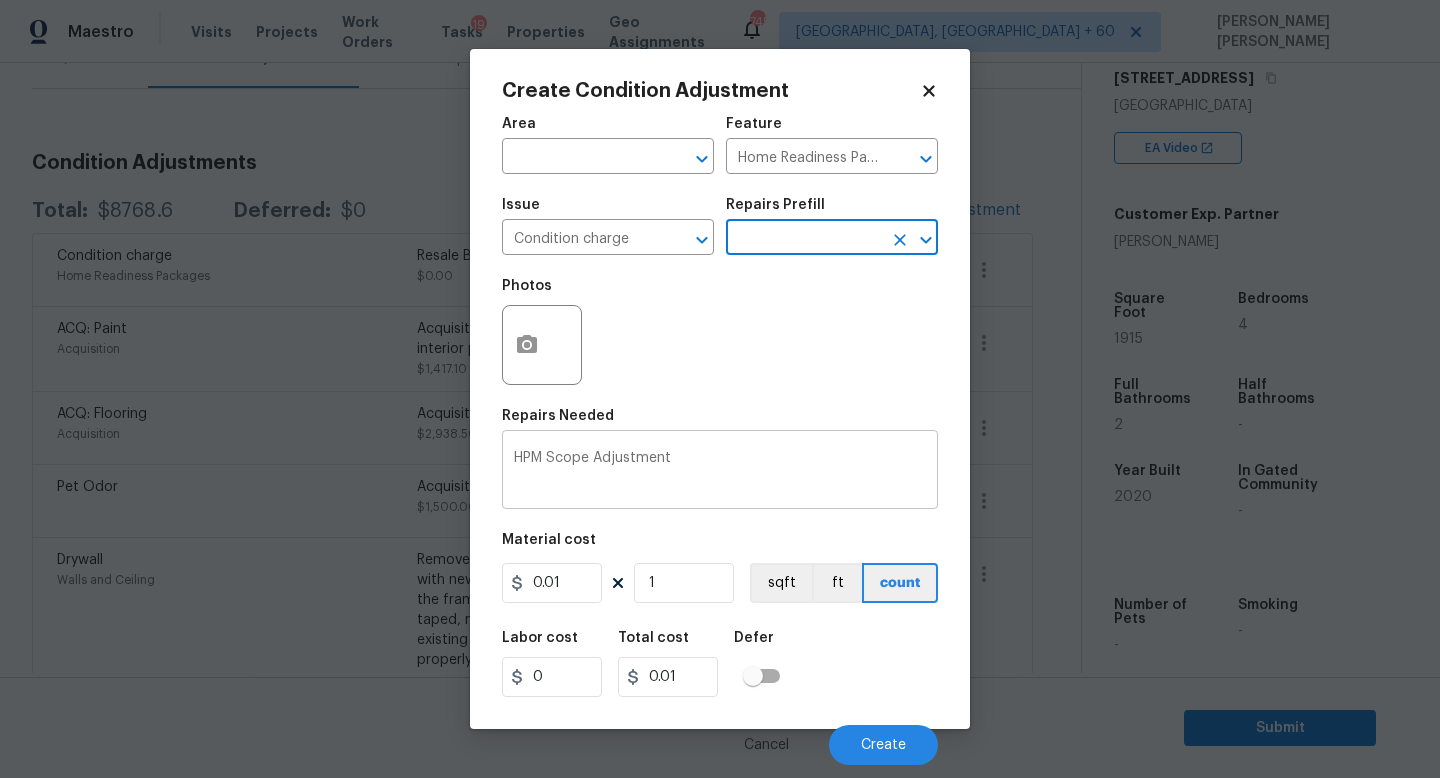 click on "HPM Scope Adjustment" at bounding box center [720, 472] 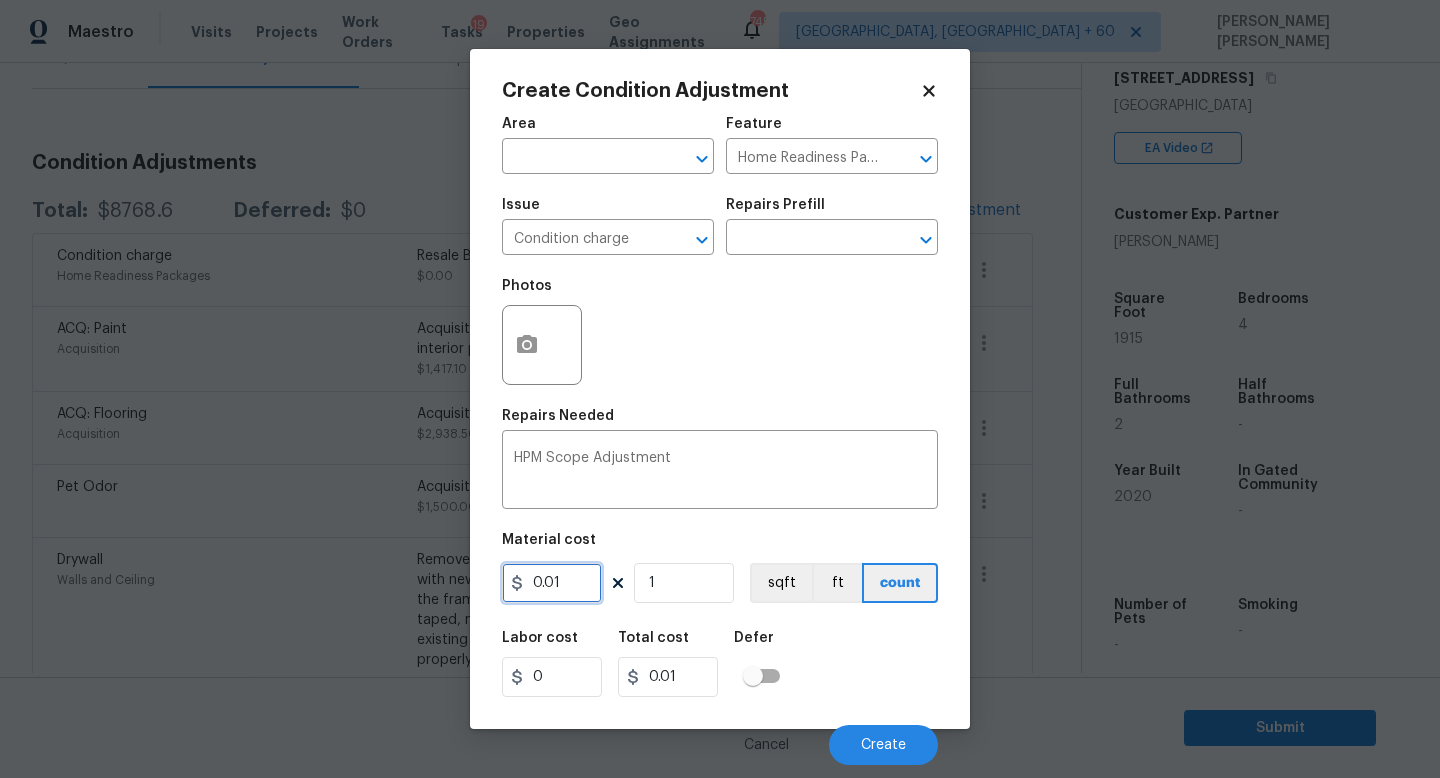 drag, startPoint x: 588, startPoint y: 576, endPoint x: 320, endPoint y: 560, distance: 268.47717 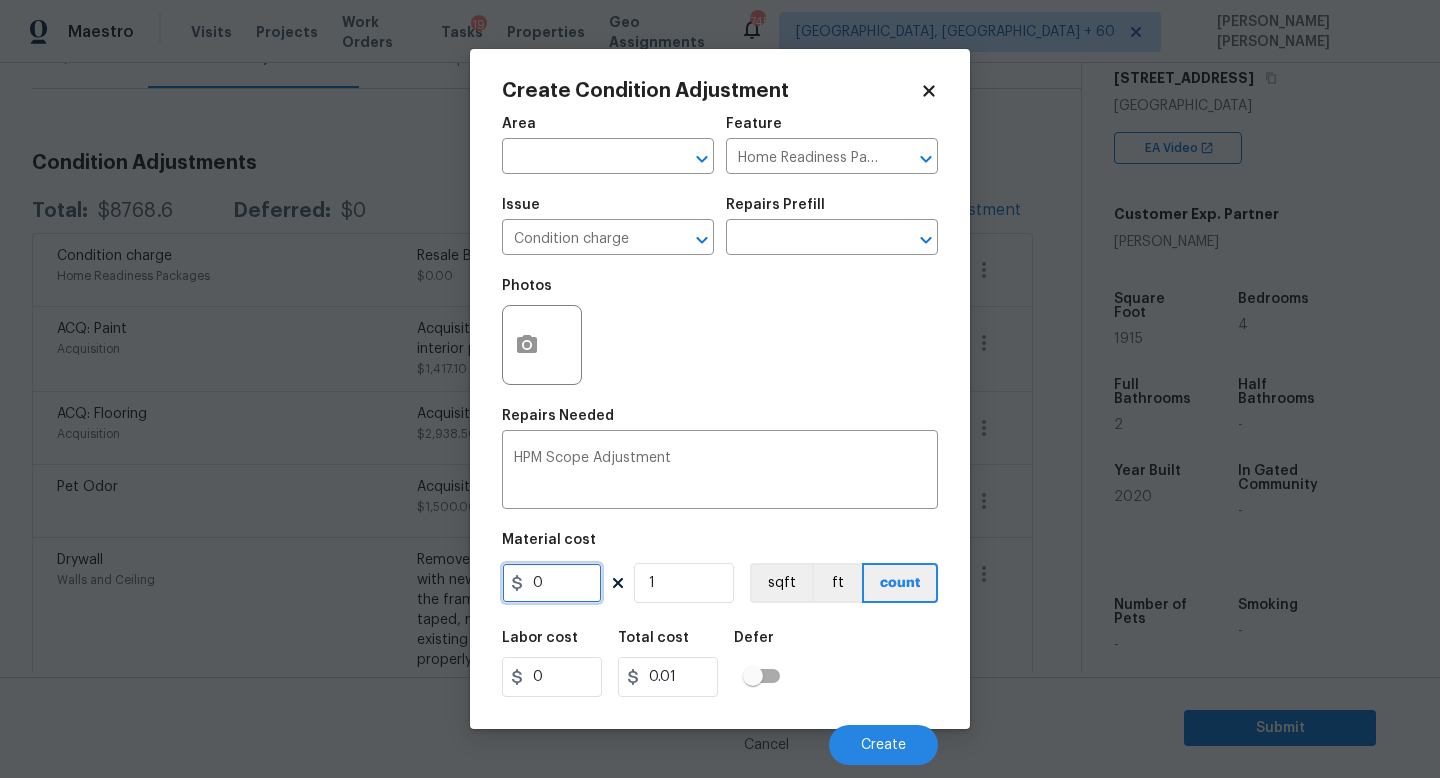 paste 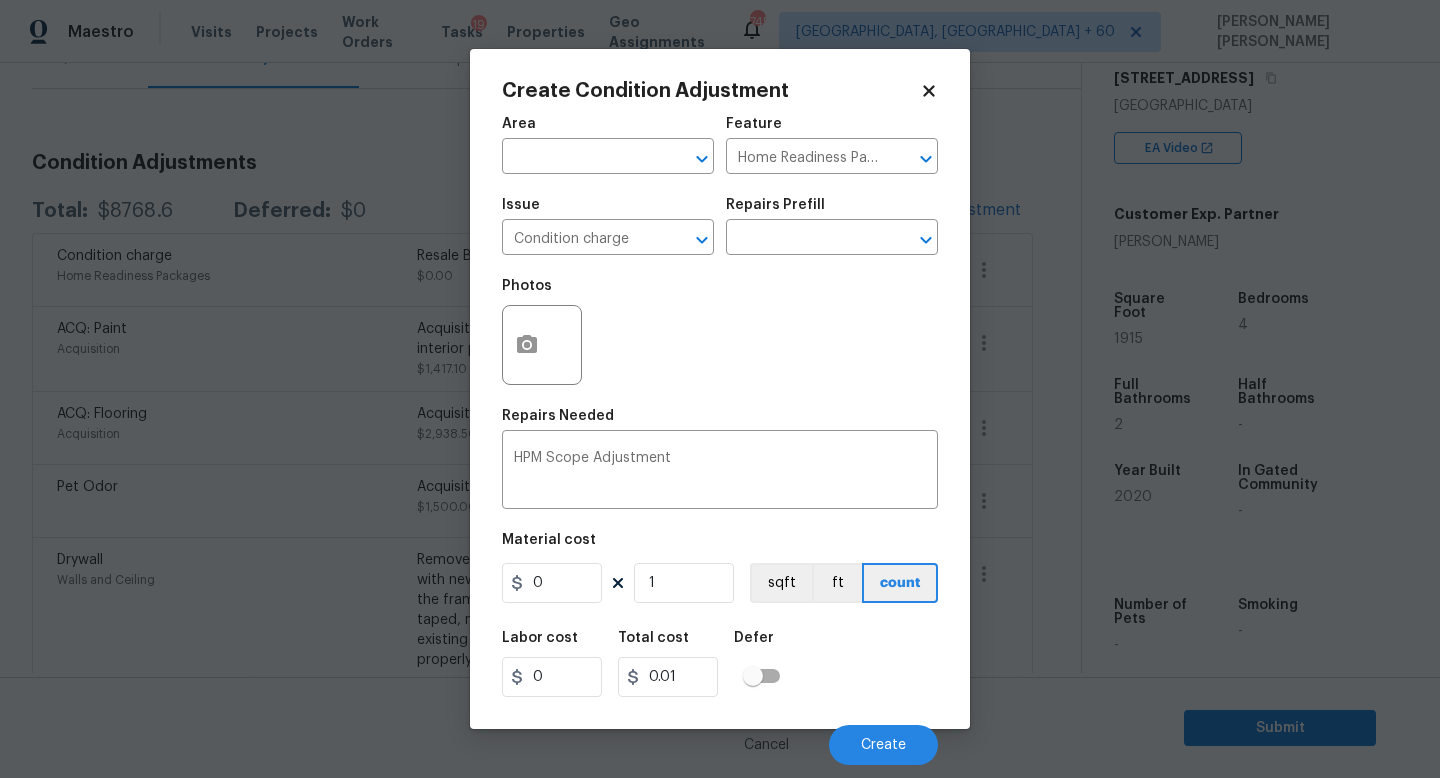 type on "0" 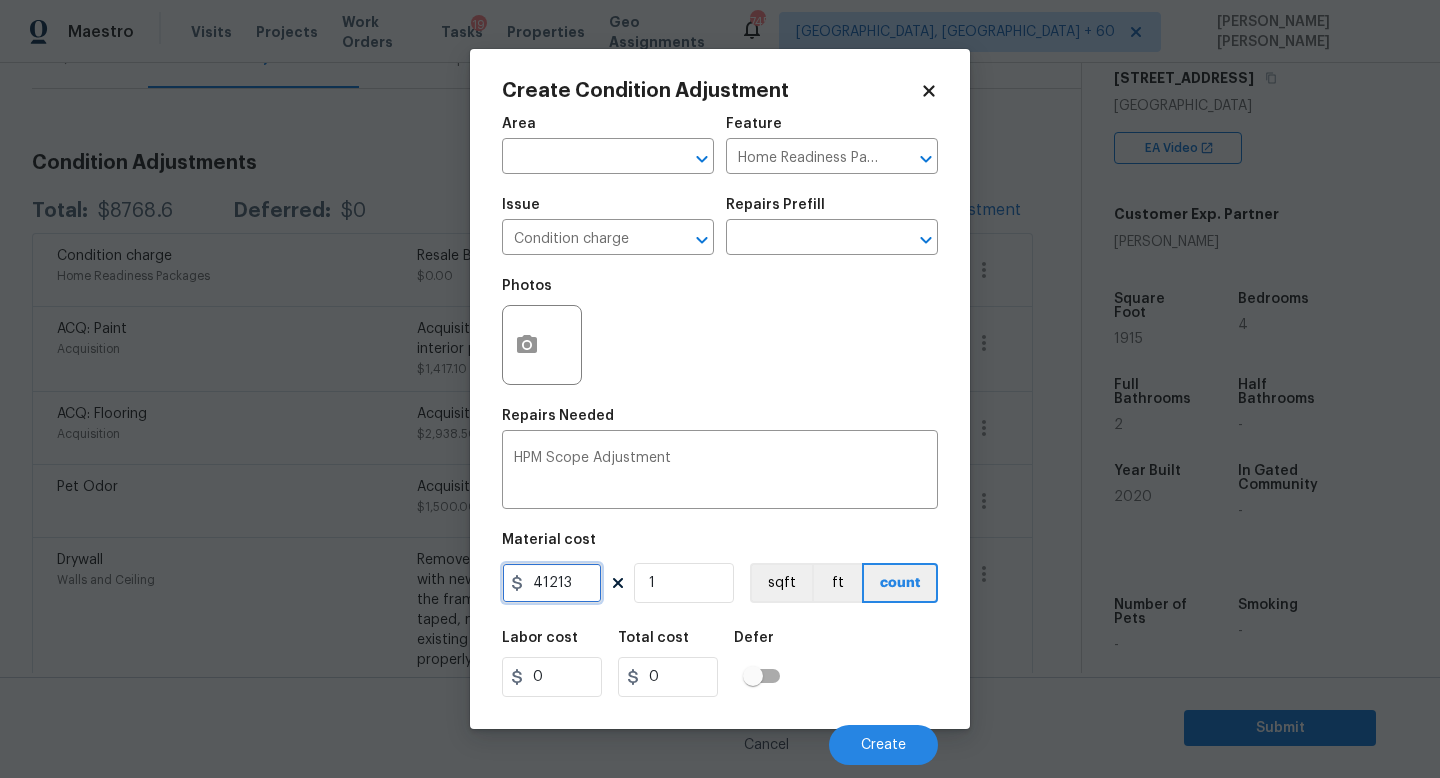 type on "41213" 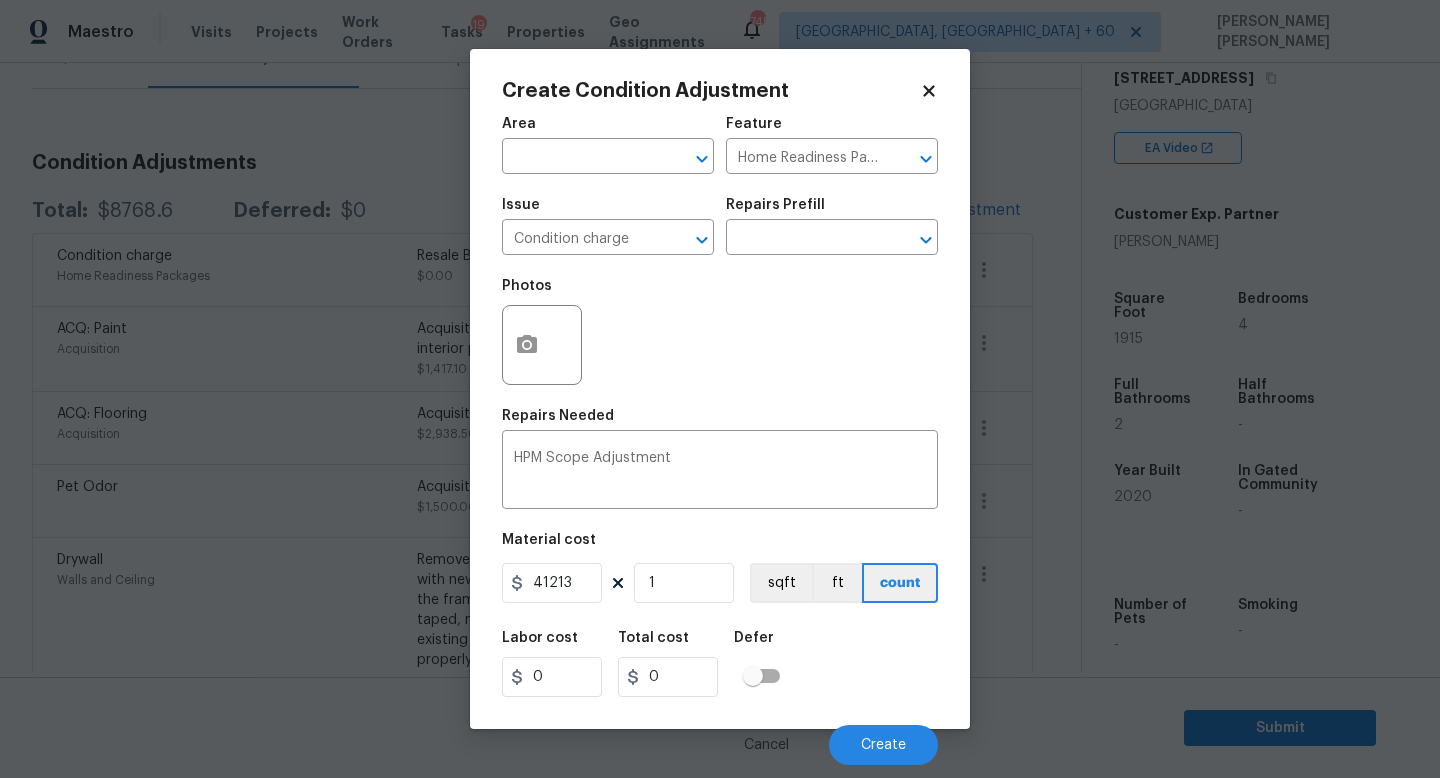 type on "41213" 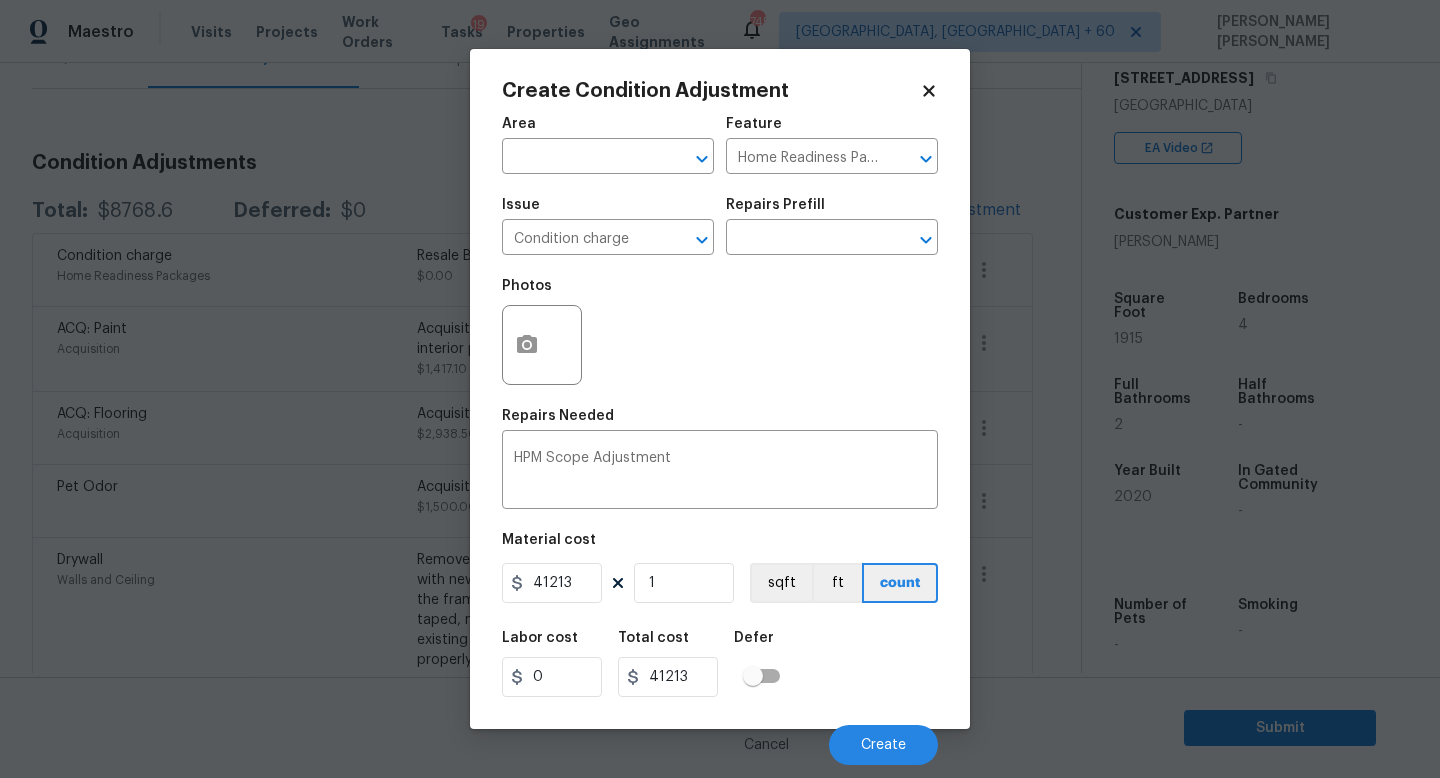 click on "Area ​ Feature Home Readiness Packages ​ Issue Condition charge ​ Repairs Prefill ​ Photos Repairs Needed HPM Scope Adjustment x ​ Material cost 41213 1 sqft ft count Labor cost 0 Total cost 41213 Defer Cancel Create" at bounding box center [720, 435] 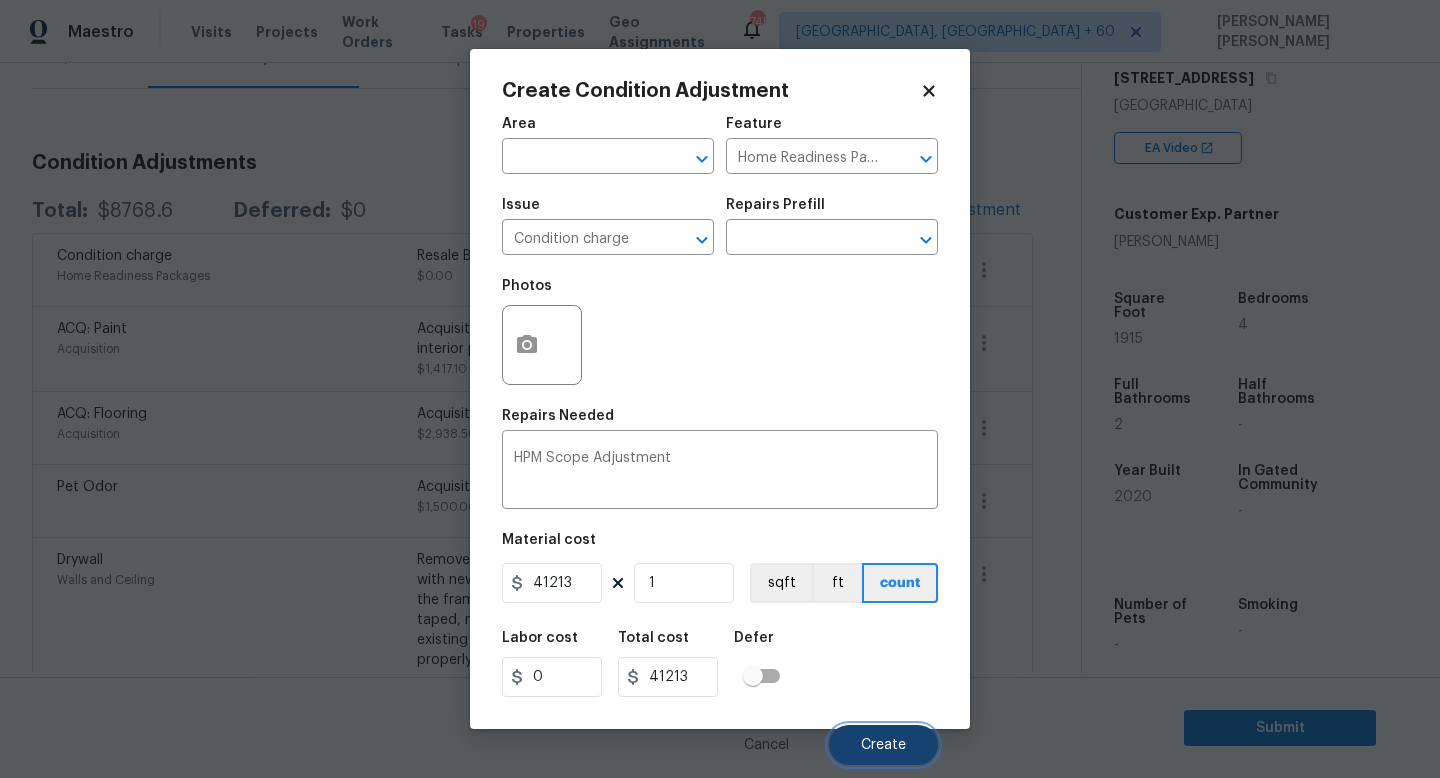 click on "Create" at bounding box center [883, 745] 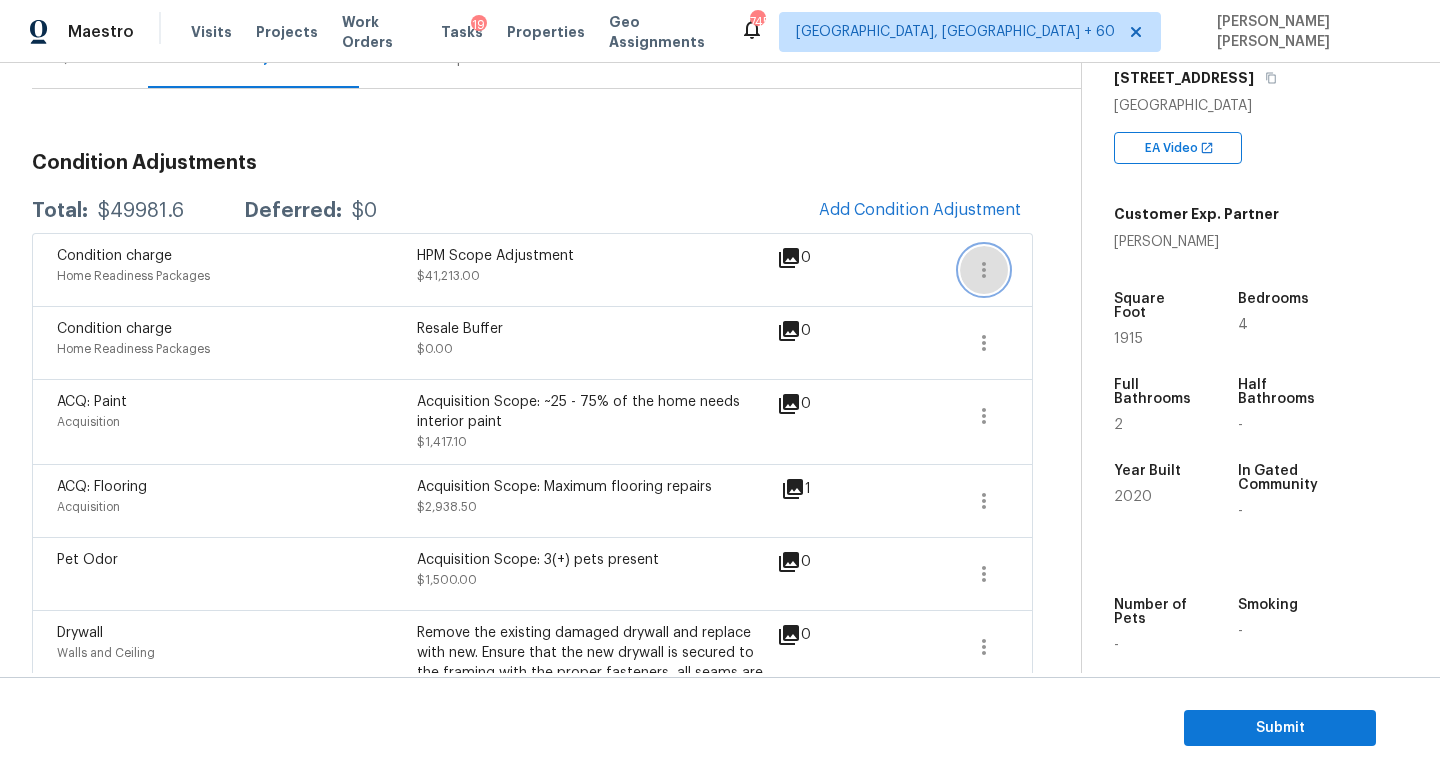 click 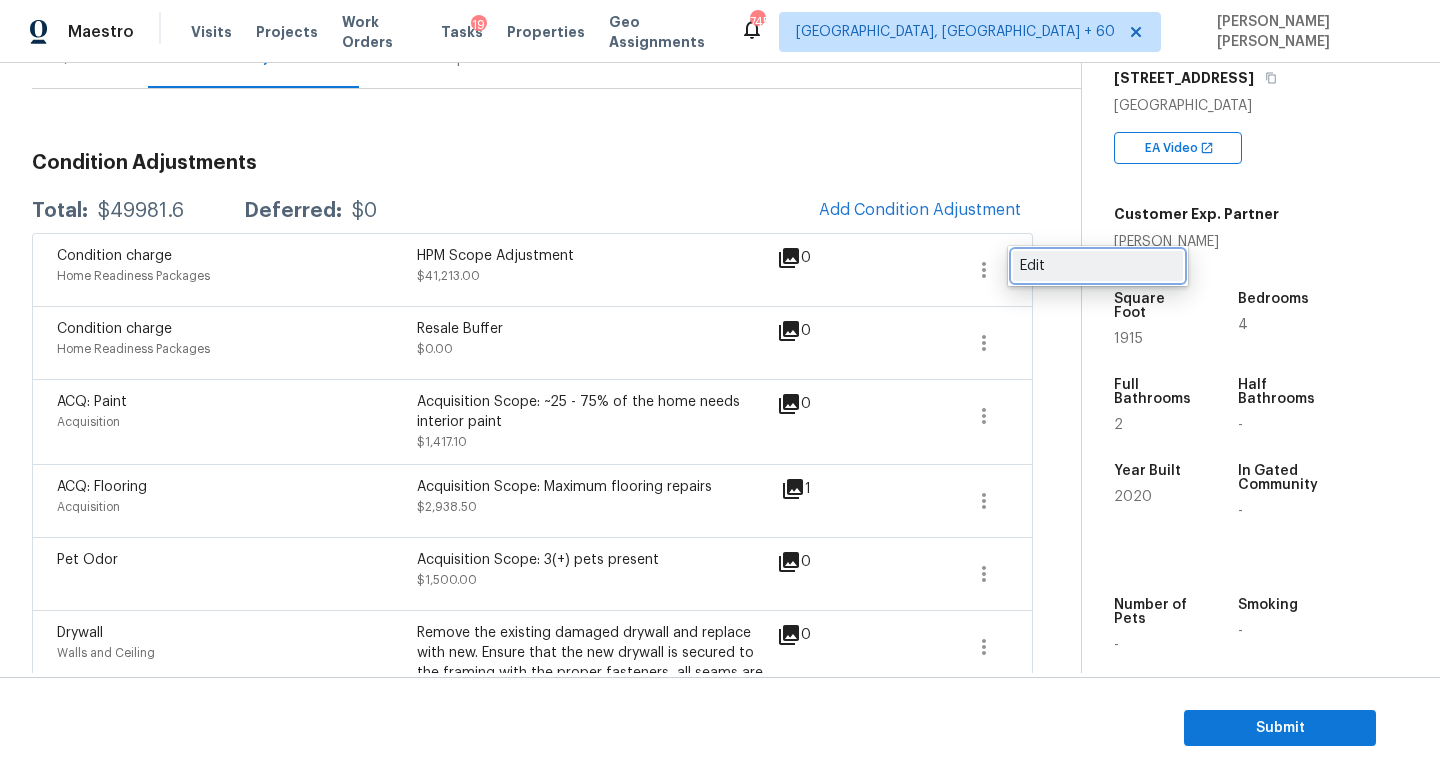 click on "Edit" at bounding box center (1098, 266) 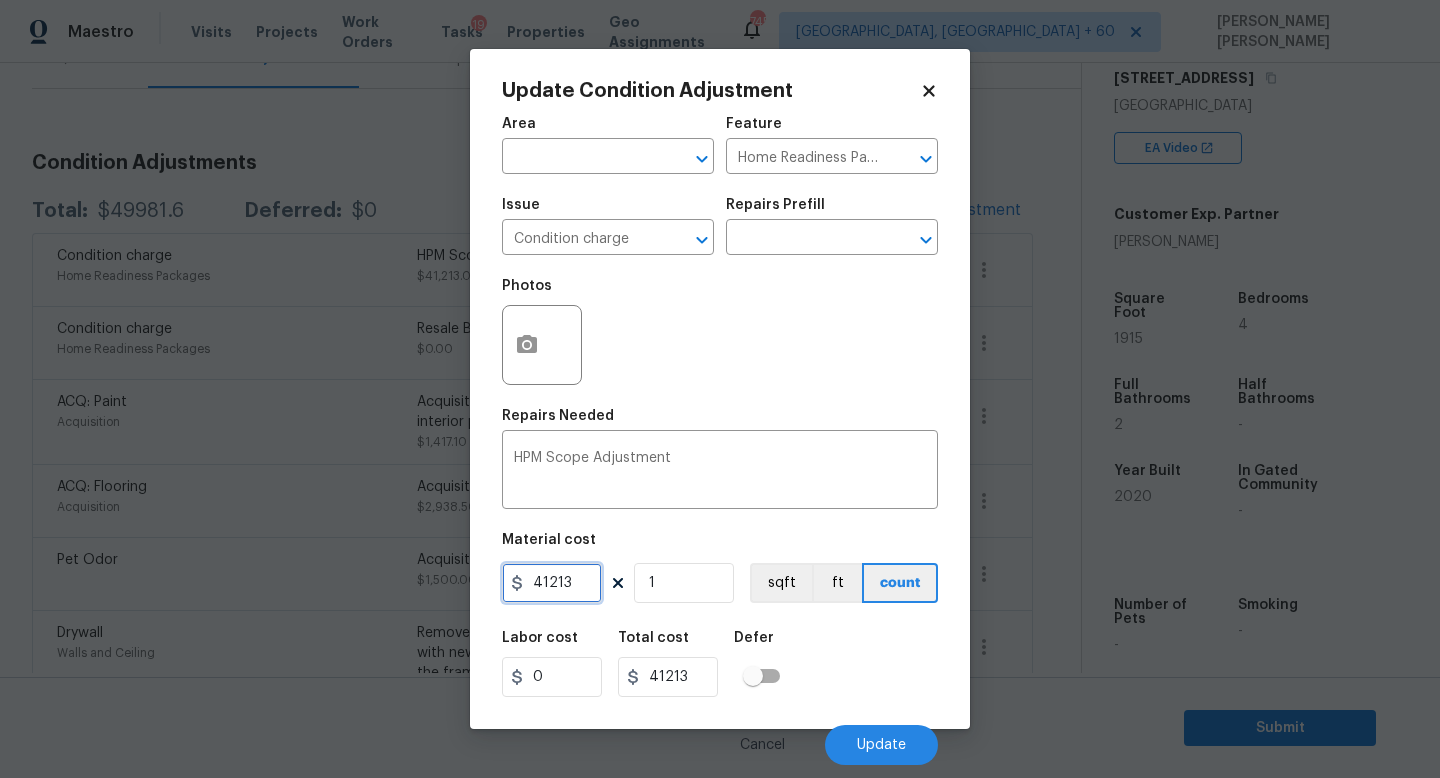 drag, startPoint x: 586, startPoint y: 583, endPoint x: 46, endPoint y: 583, distance: 540 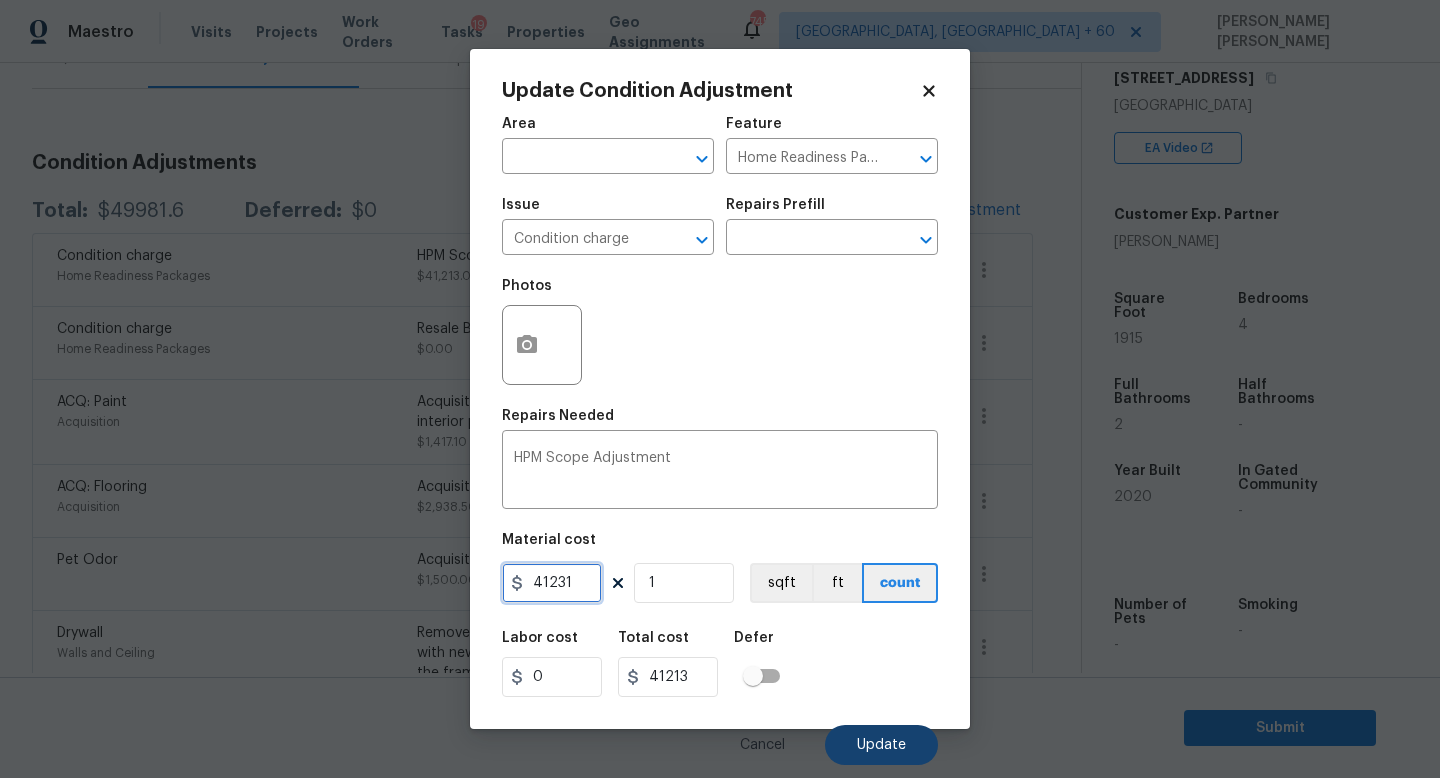 type on "41231" 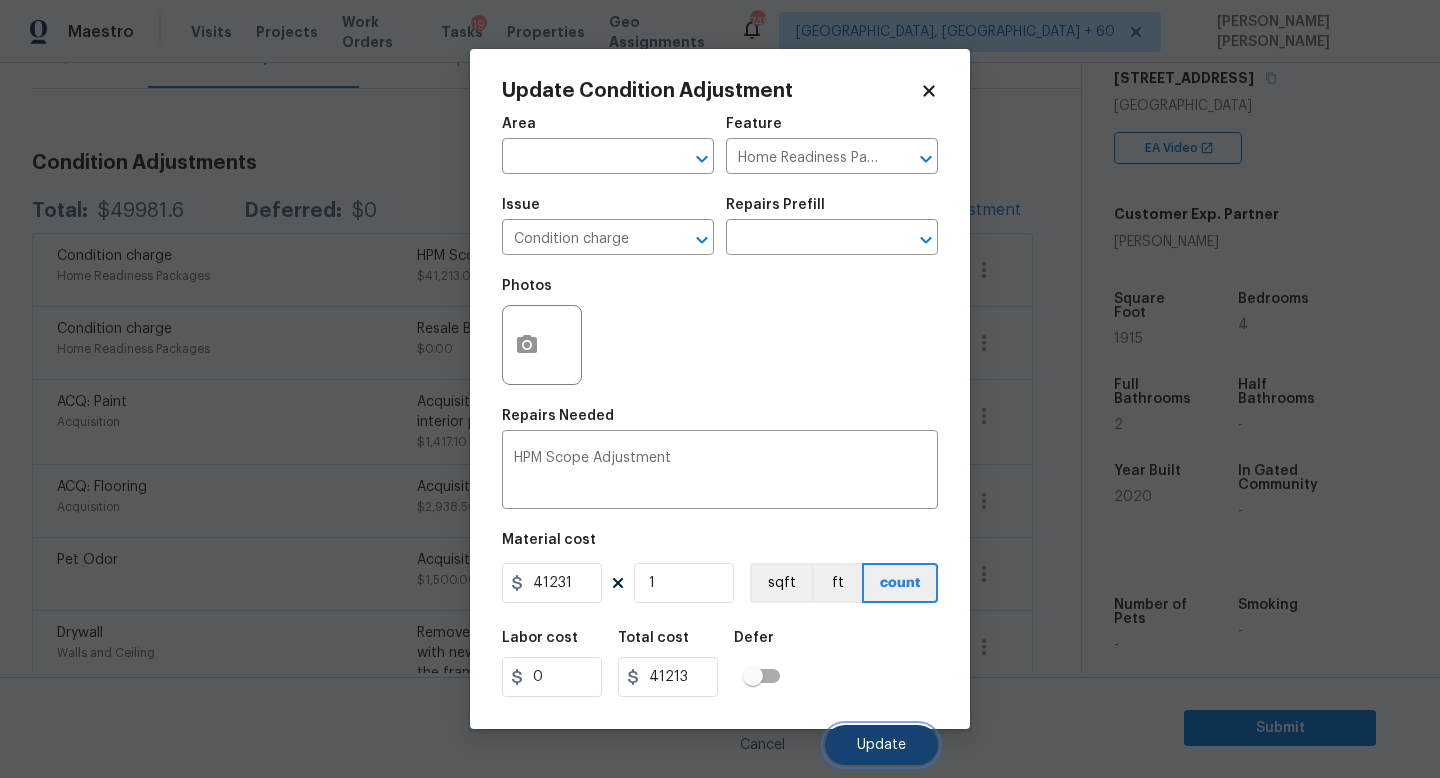 type on "41231" 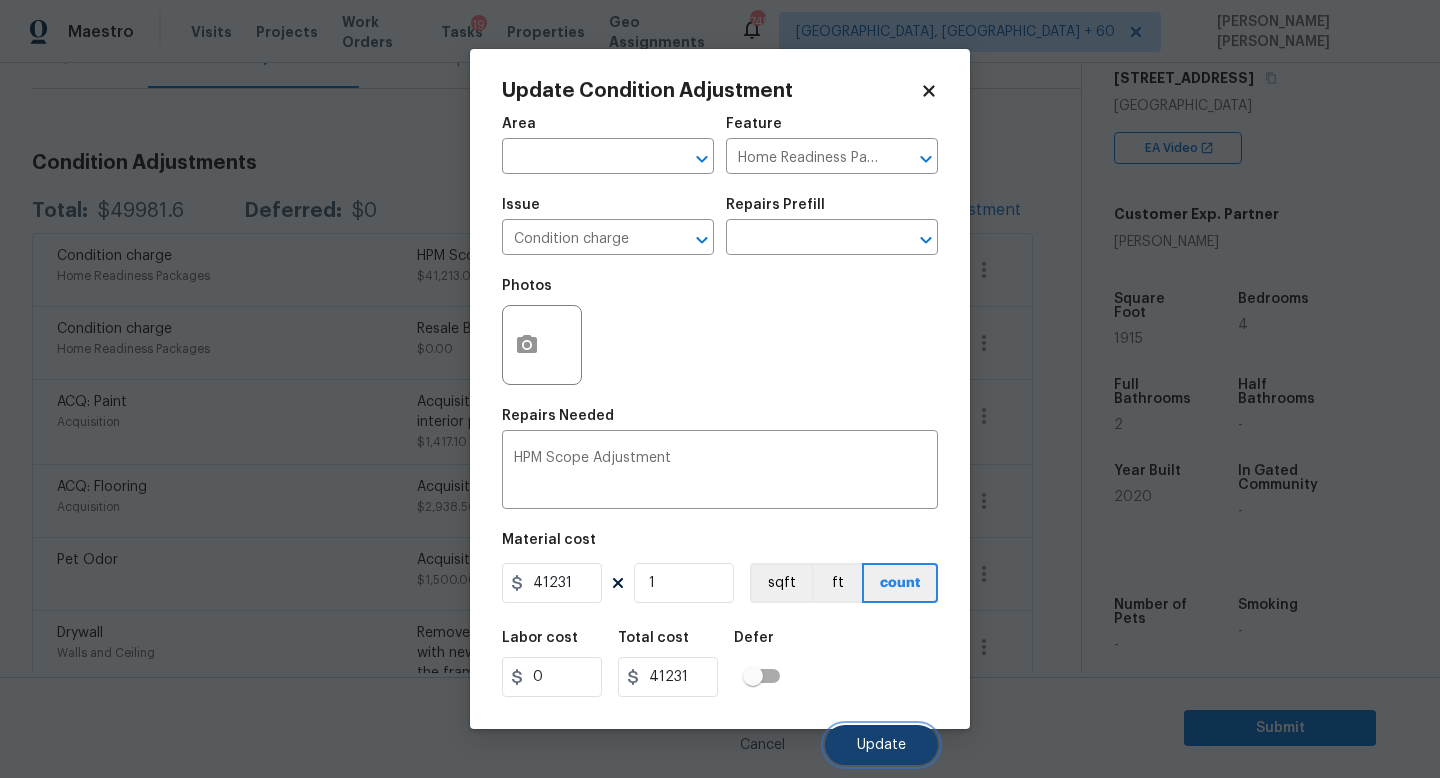 click on "Update" at bounding box center [881, 745] 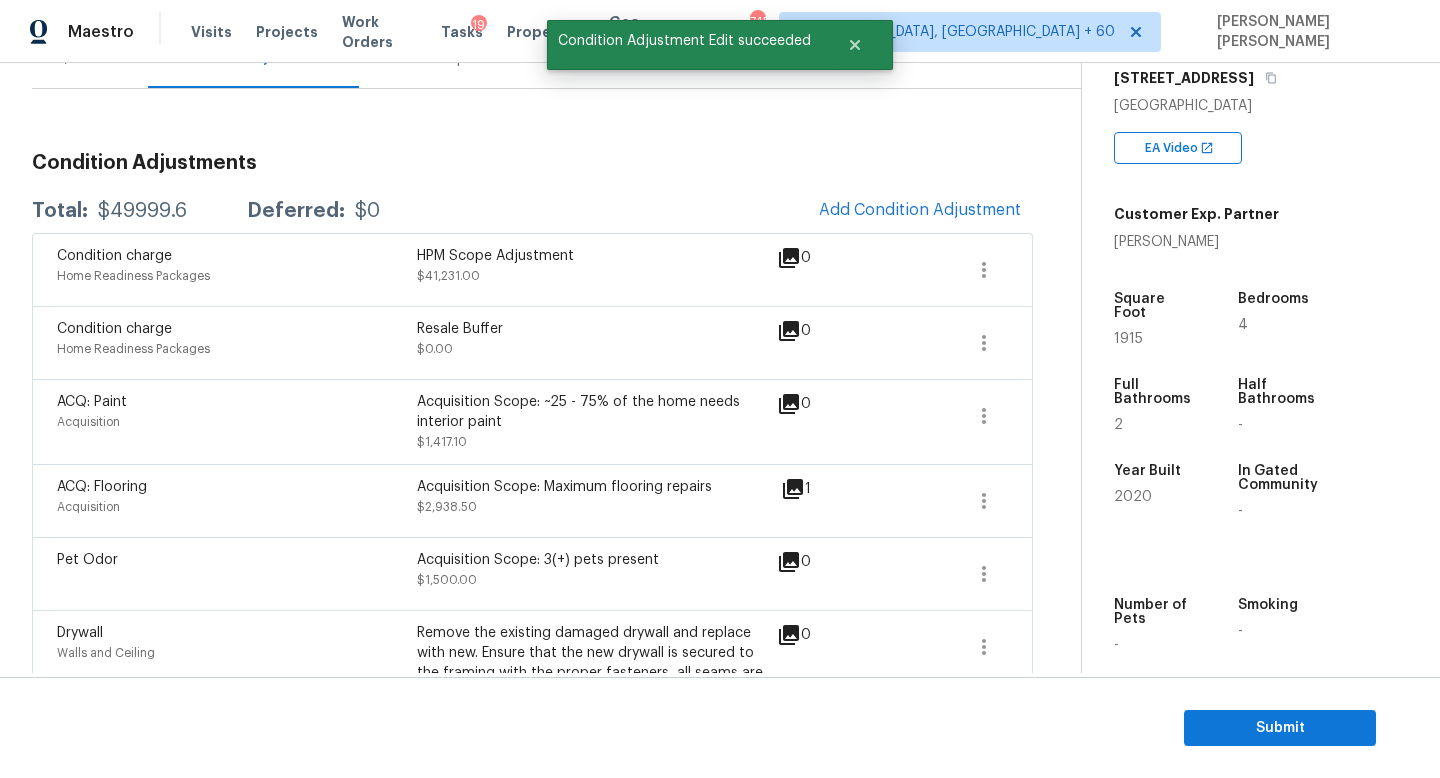 click on "$49999.6" at bounding box center (142, 211) 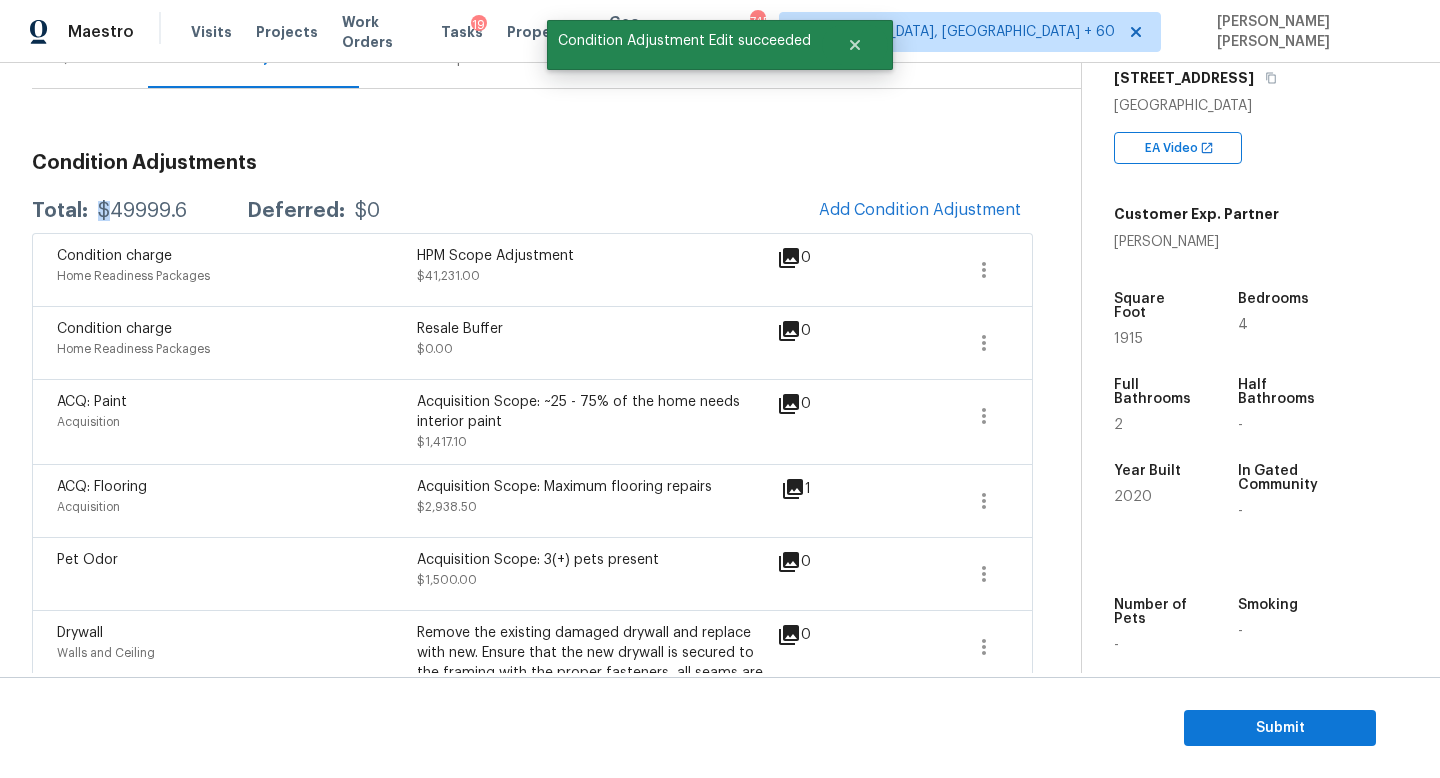 click on "$49999.6" at bounding box center [142, 211] 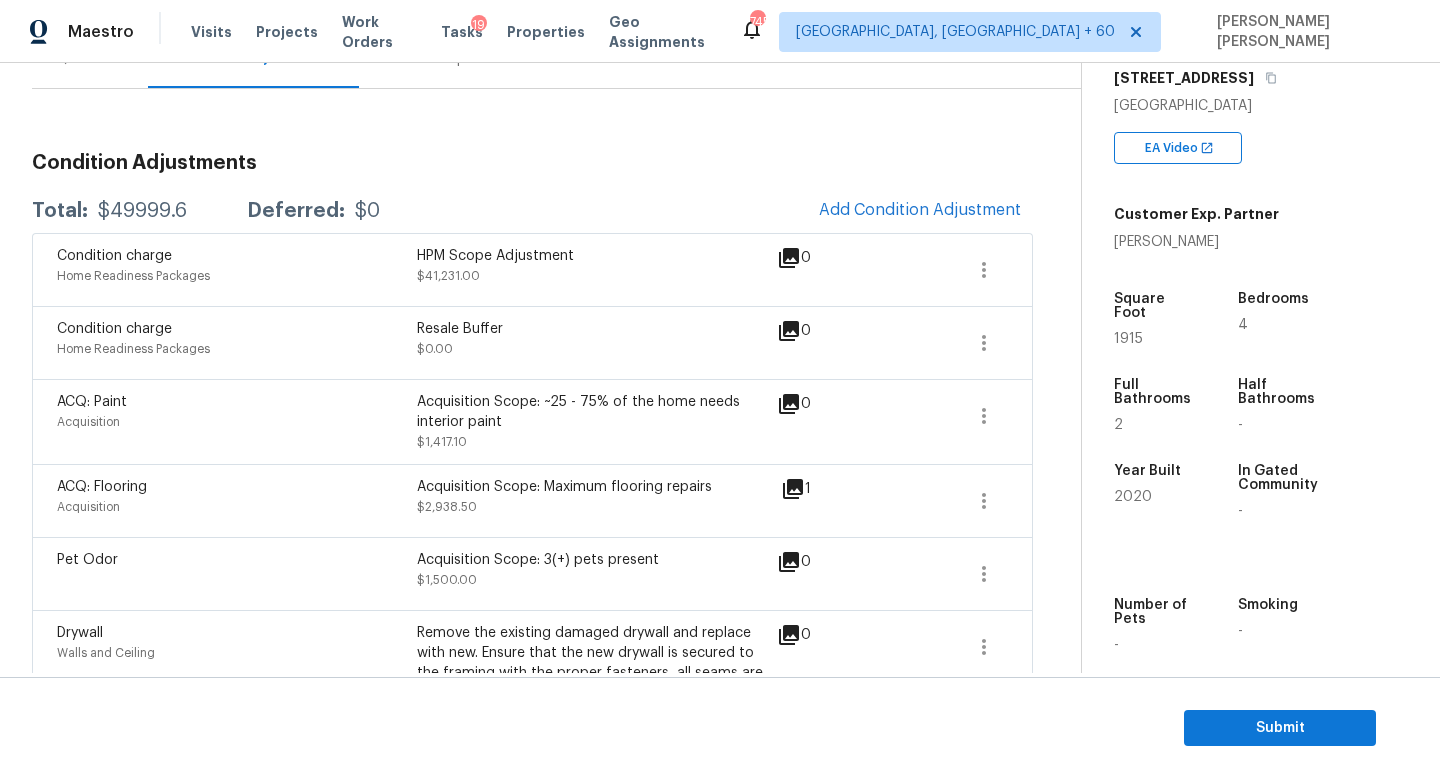click on "Condition Adjustments" at bounding box center [532, 163] 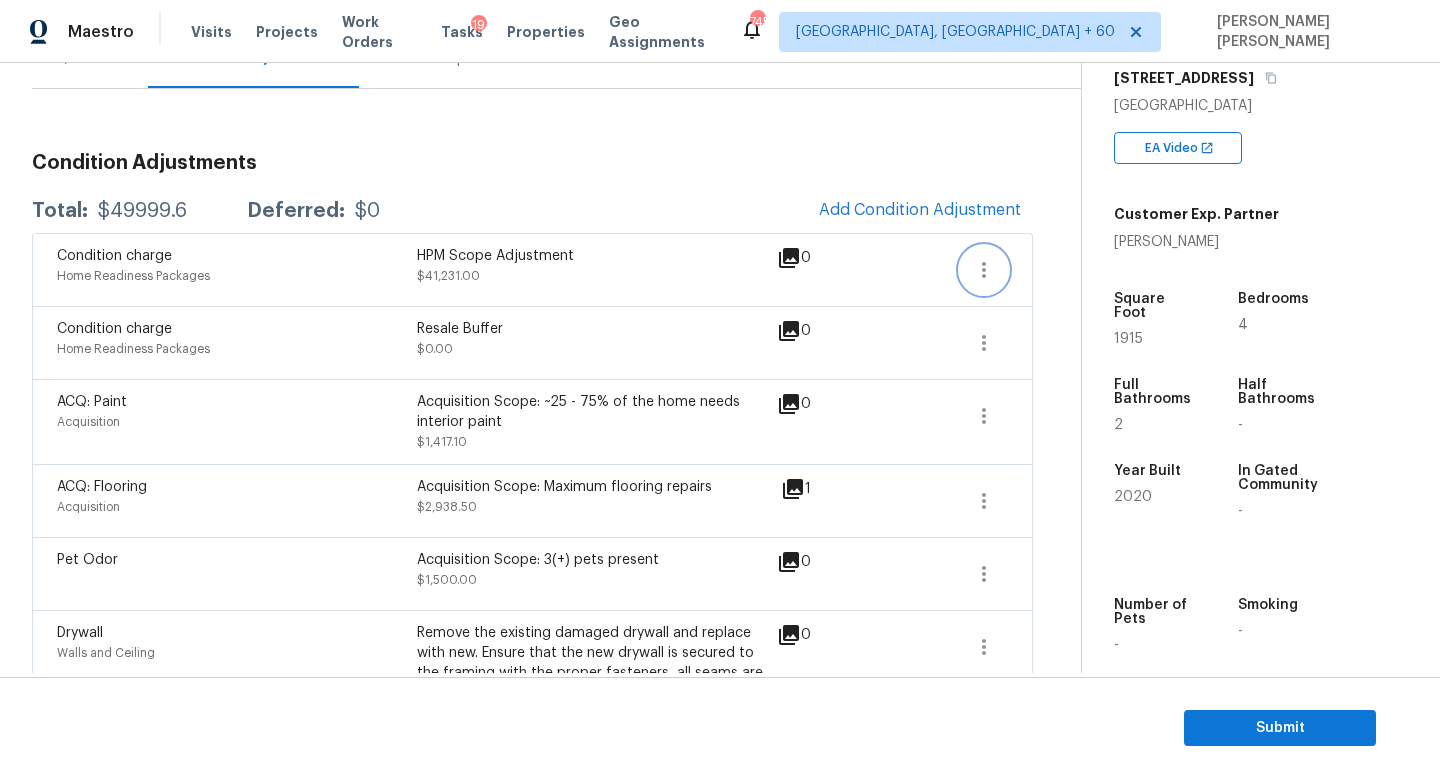 click at bounding box center [984, 270] 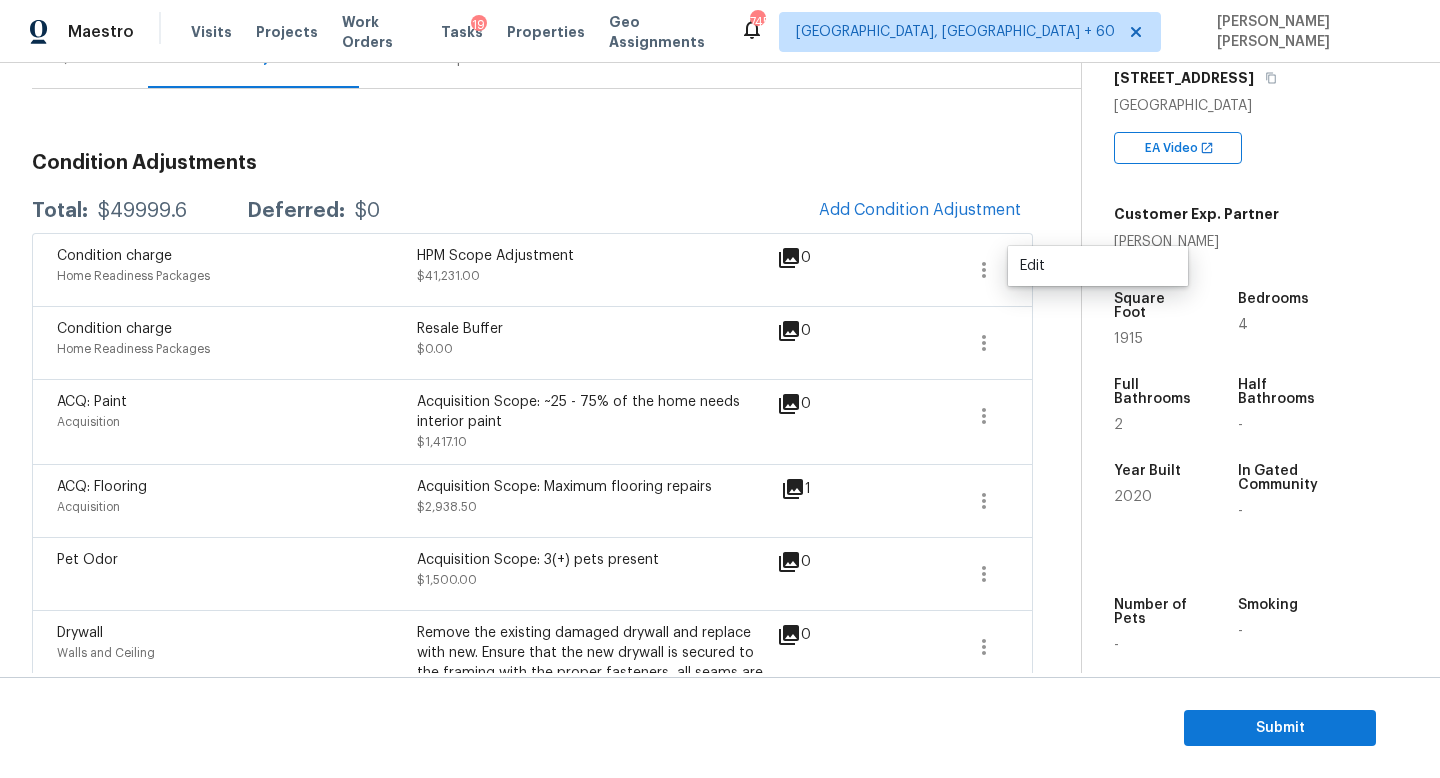 click at bounding box center [984, 270] 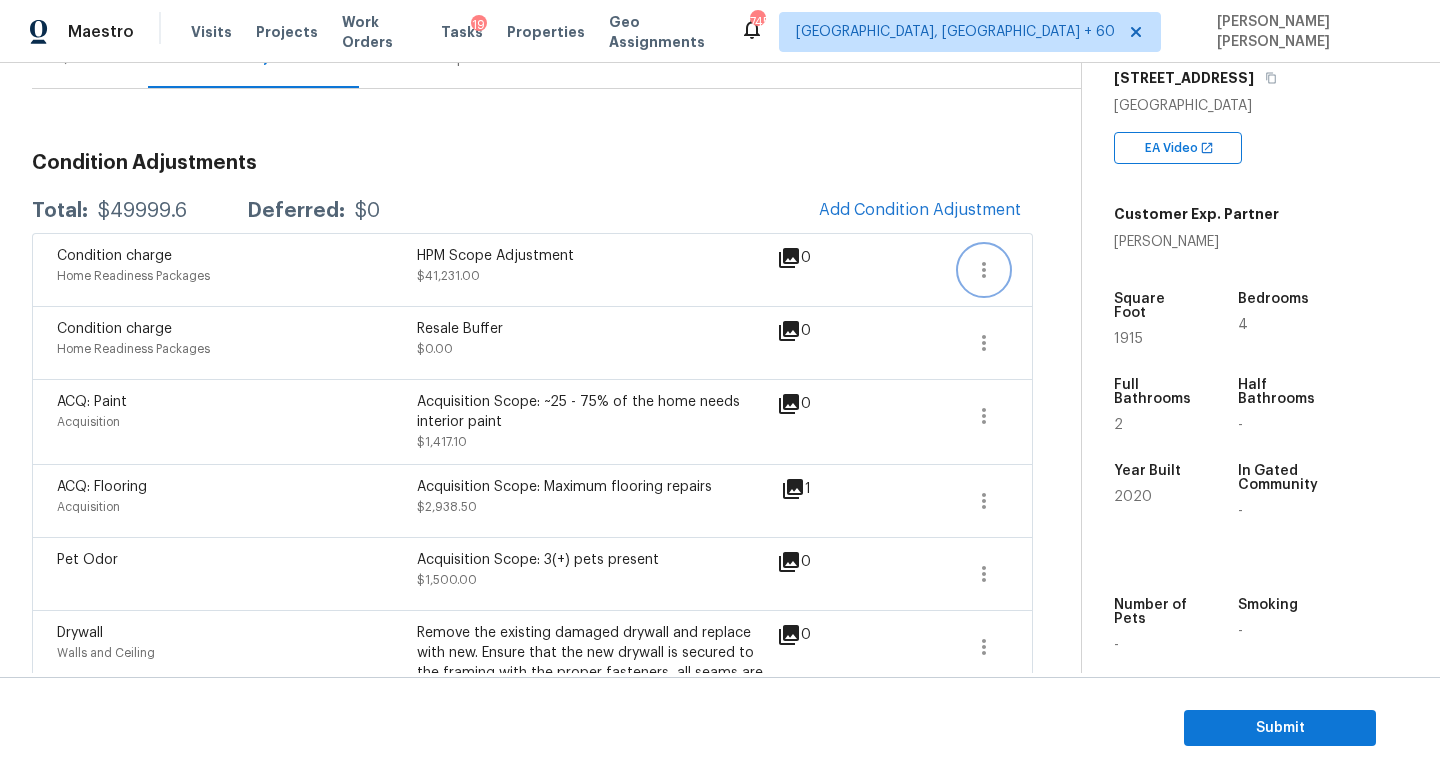 click 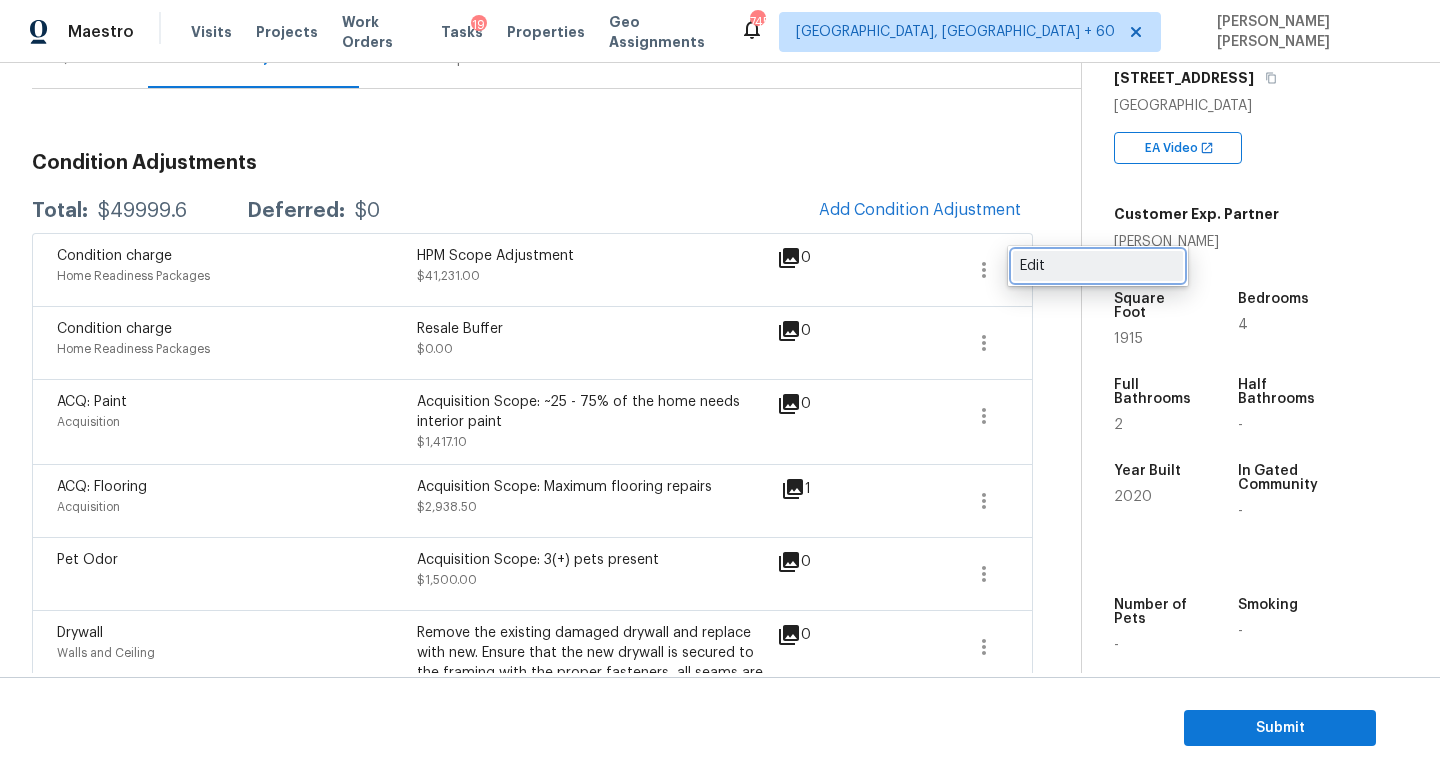 click on "Edit" at bounding box center (1098, 266) 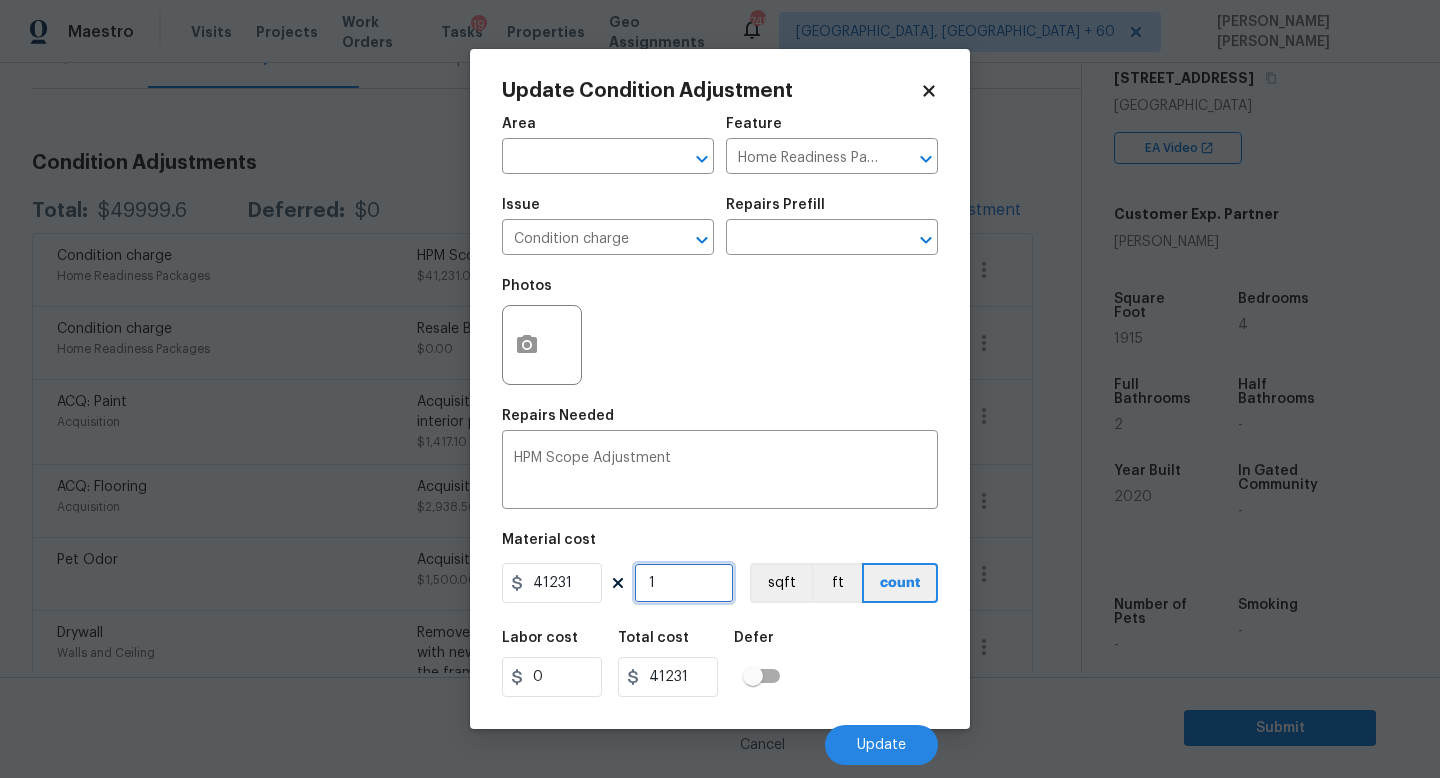 click on "1" at bounding box center [684, 583] 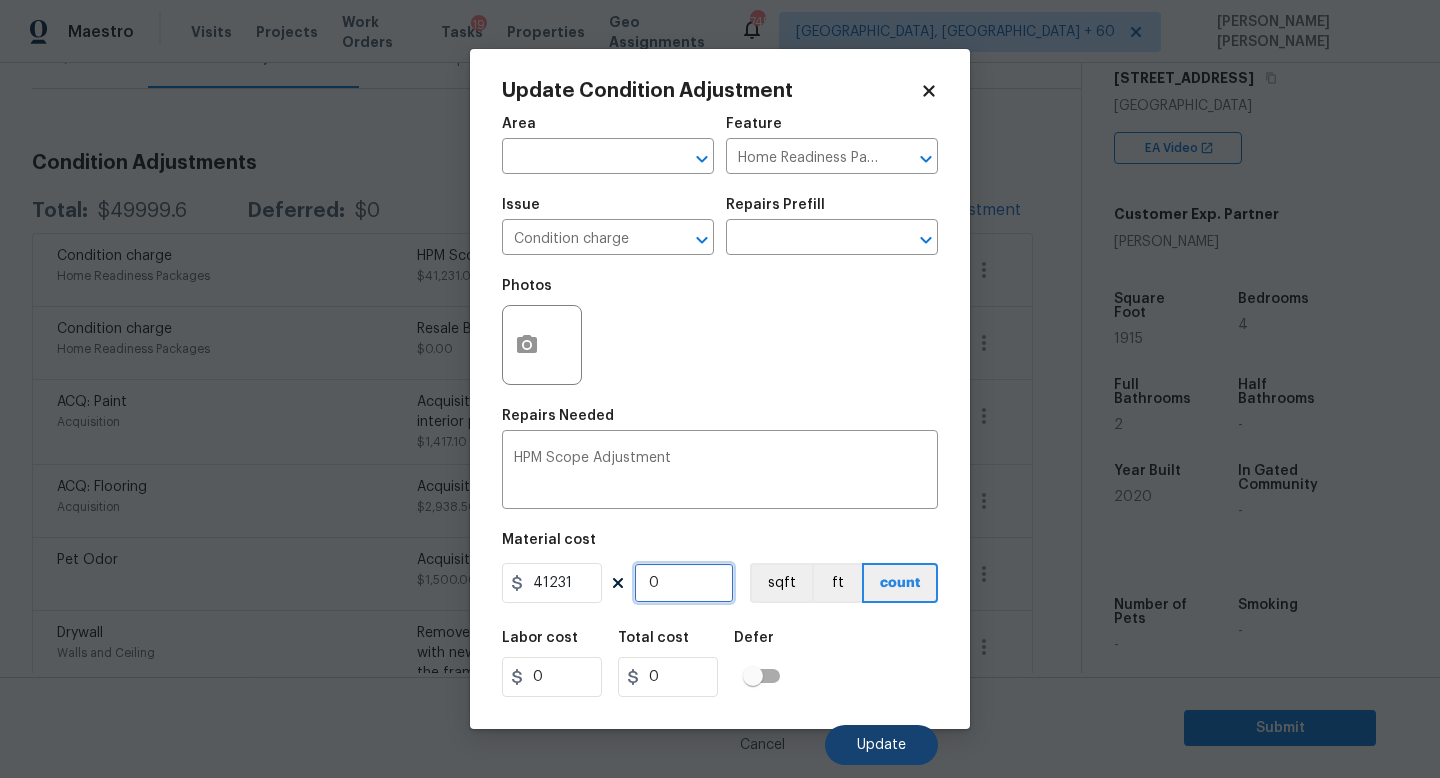 type on "0" 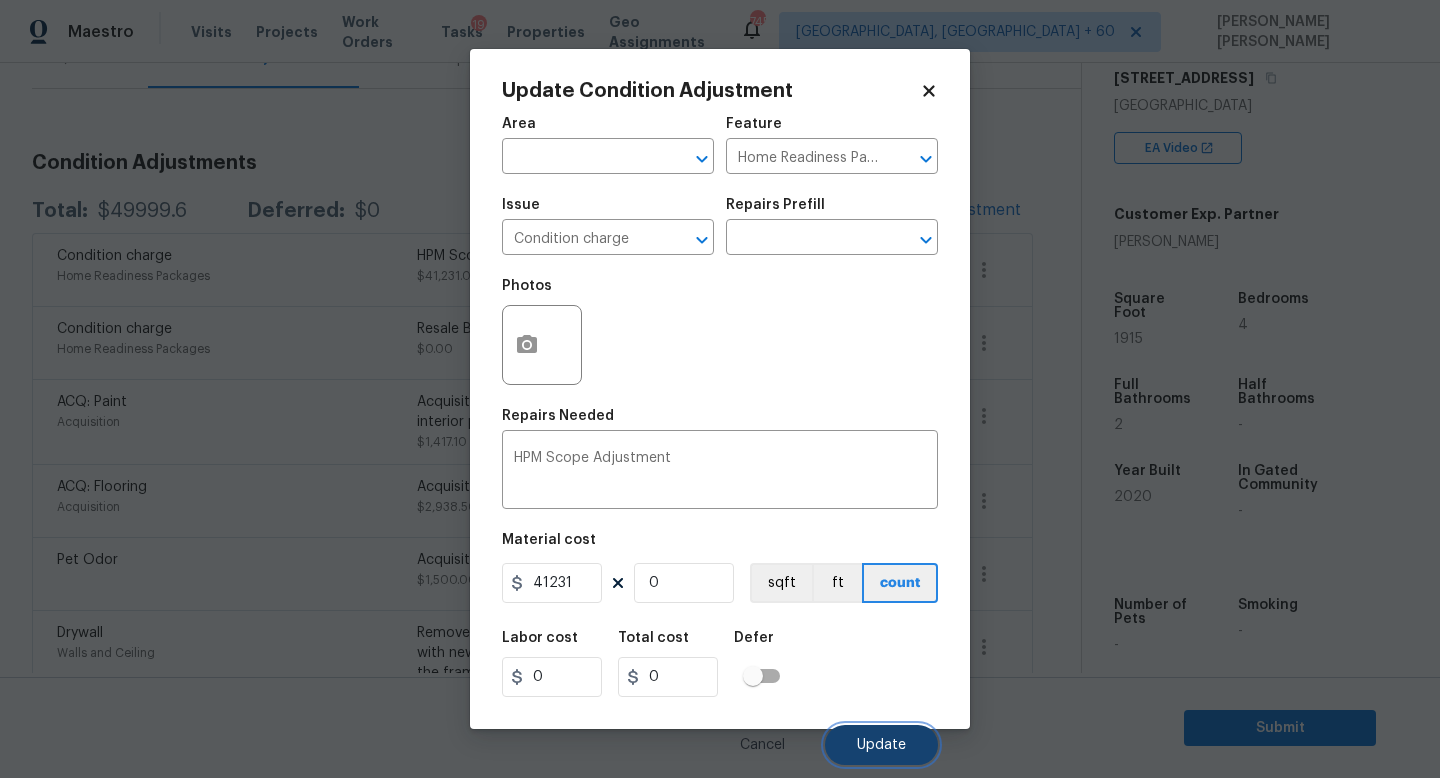 click on "Update" at bounding box center (881, 745) 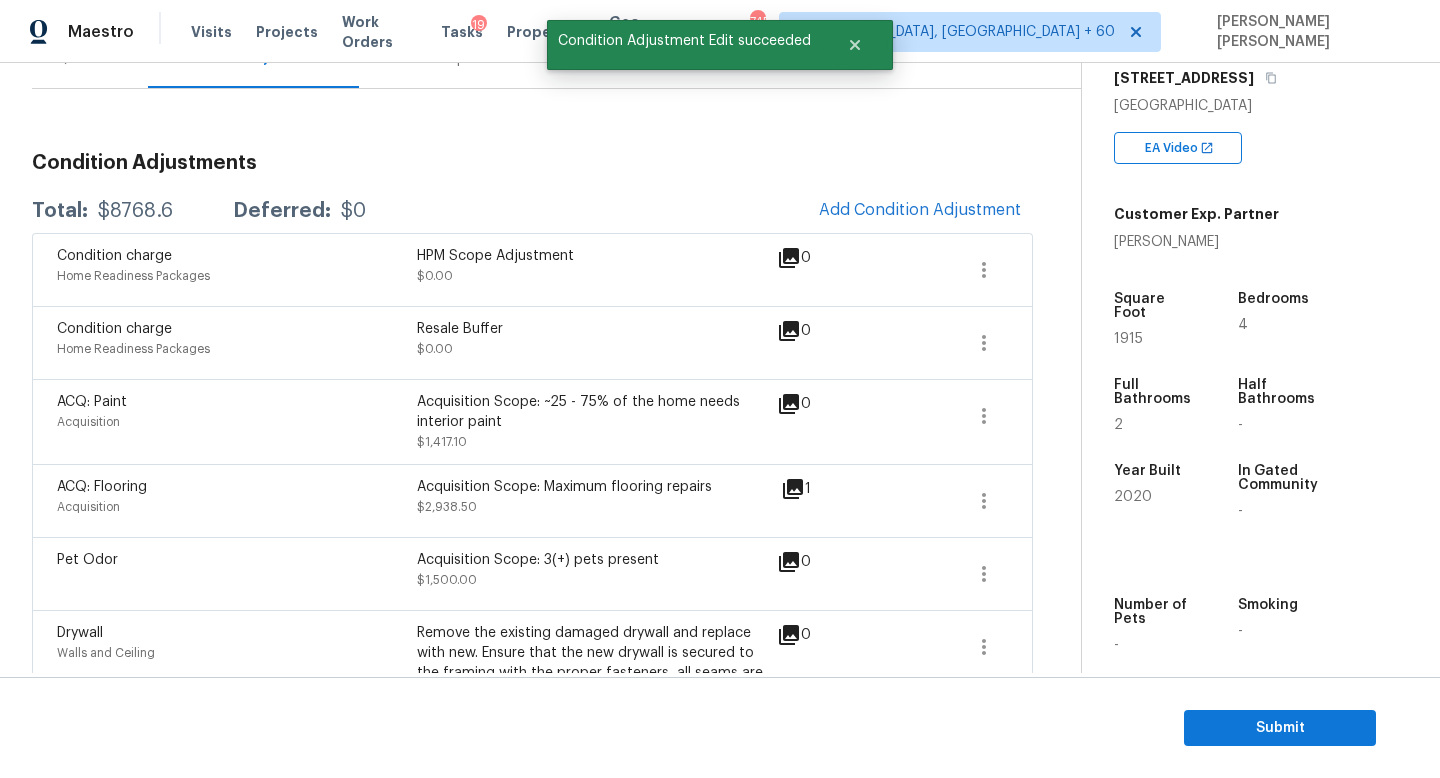 click on "$8768.6" at bounding box center [135, 211] 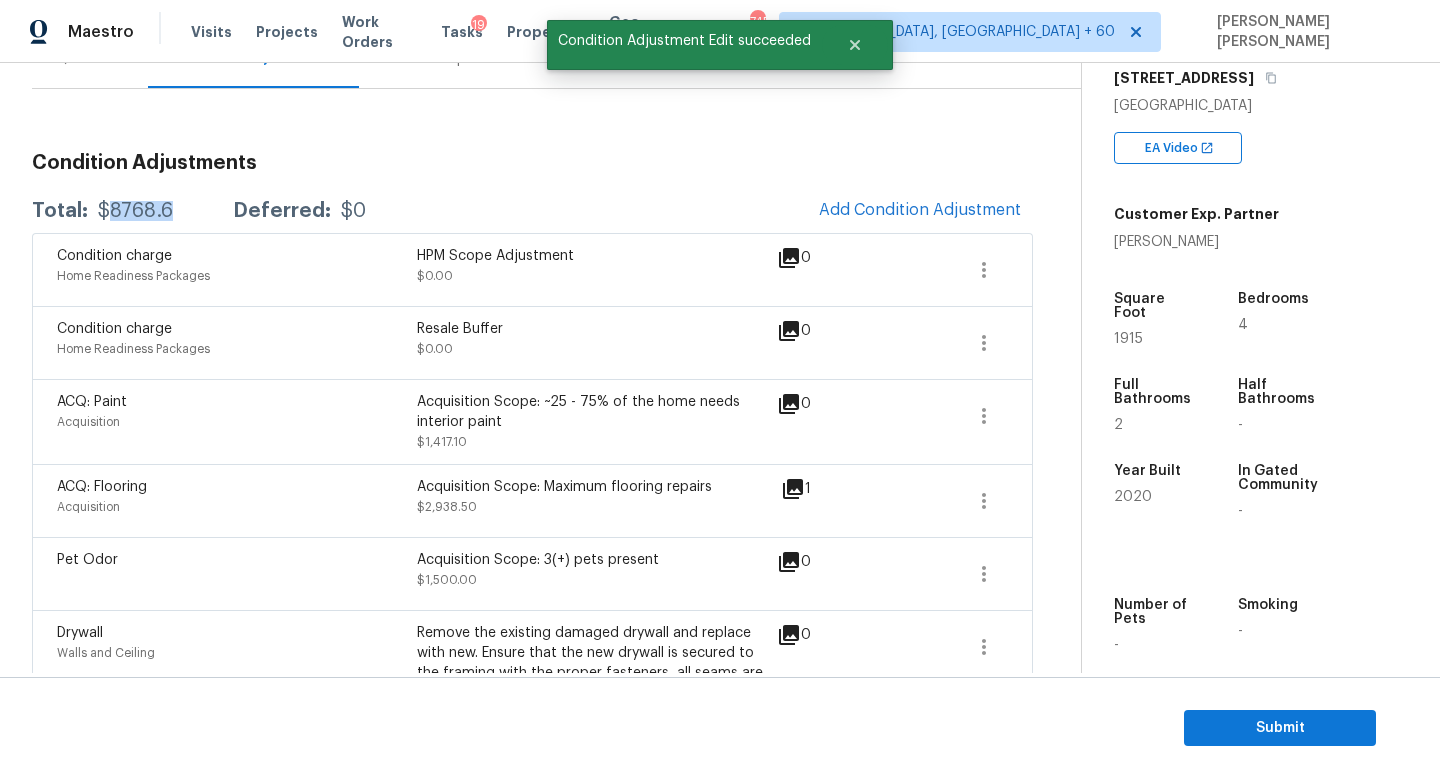 click on "$8768.6" at bounding box center (135, 211) 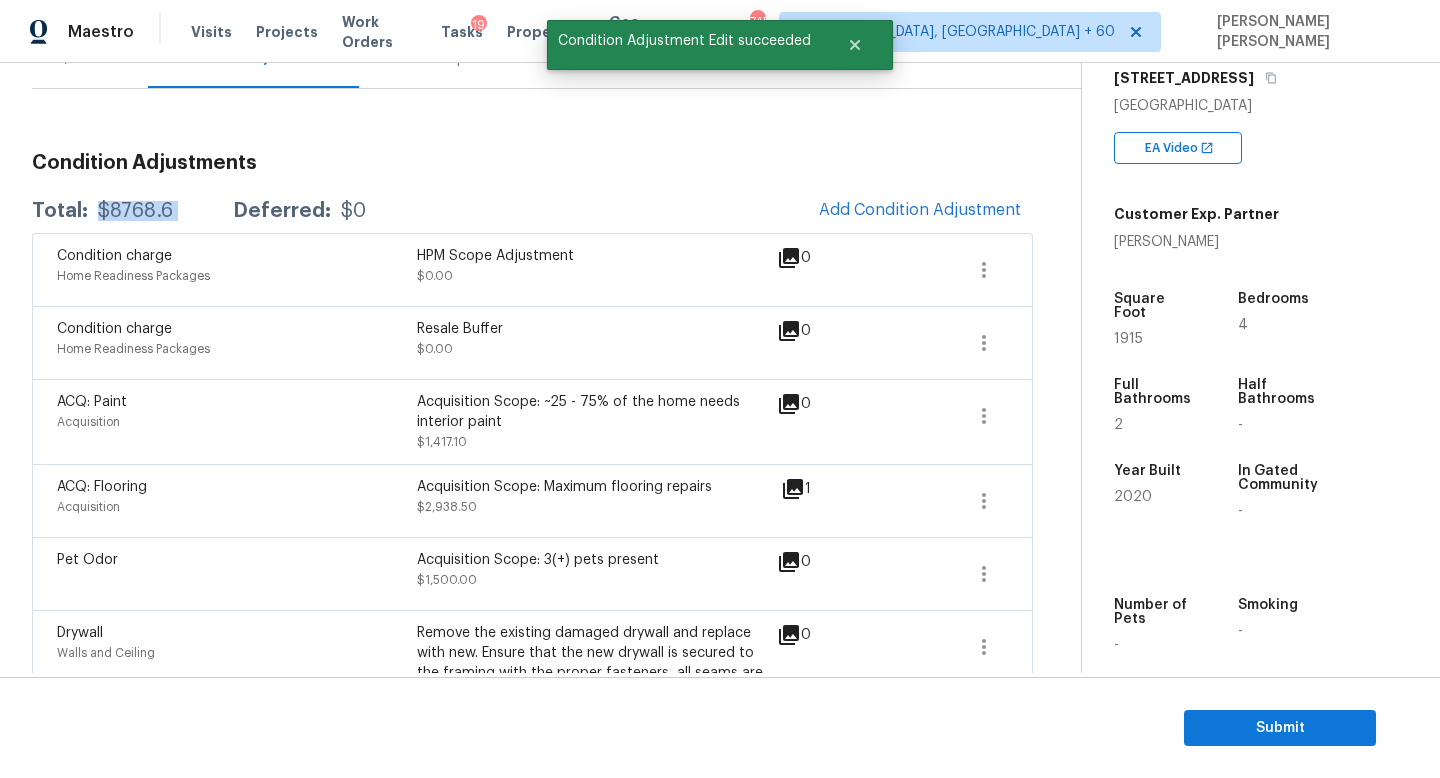copy on "$8768.6" 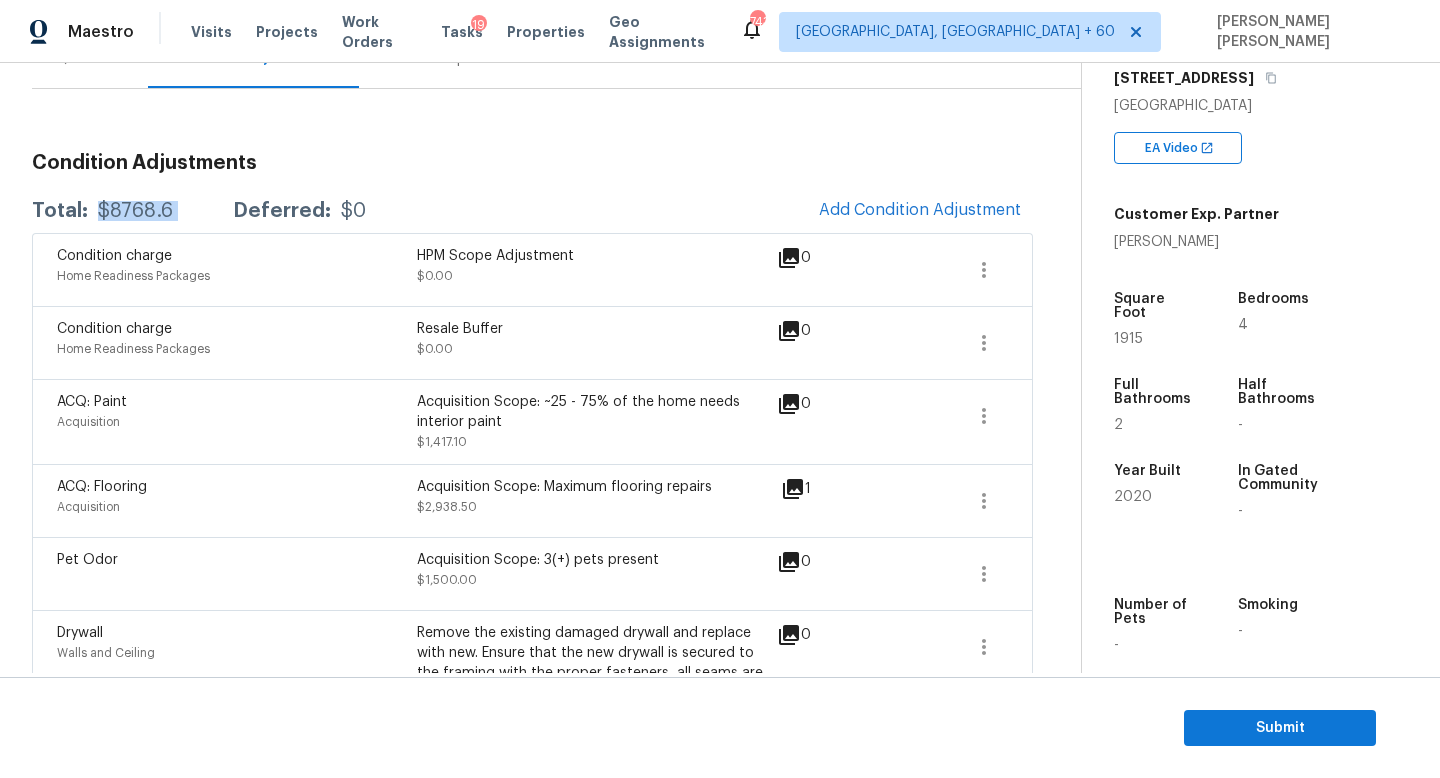 scroll, scrollTop: 0, scrollLeft: 0, axis: both 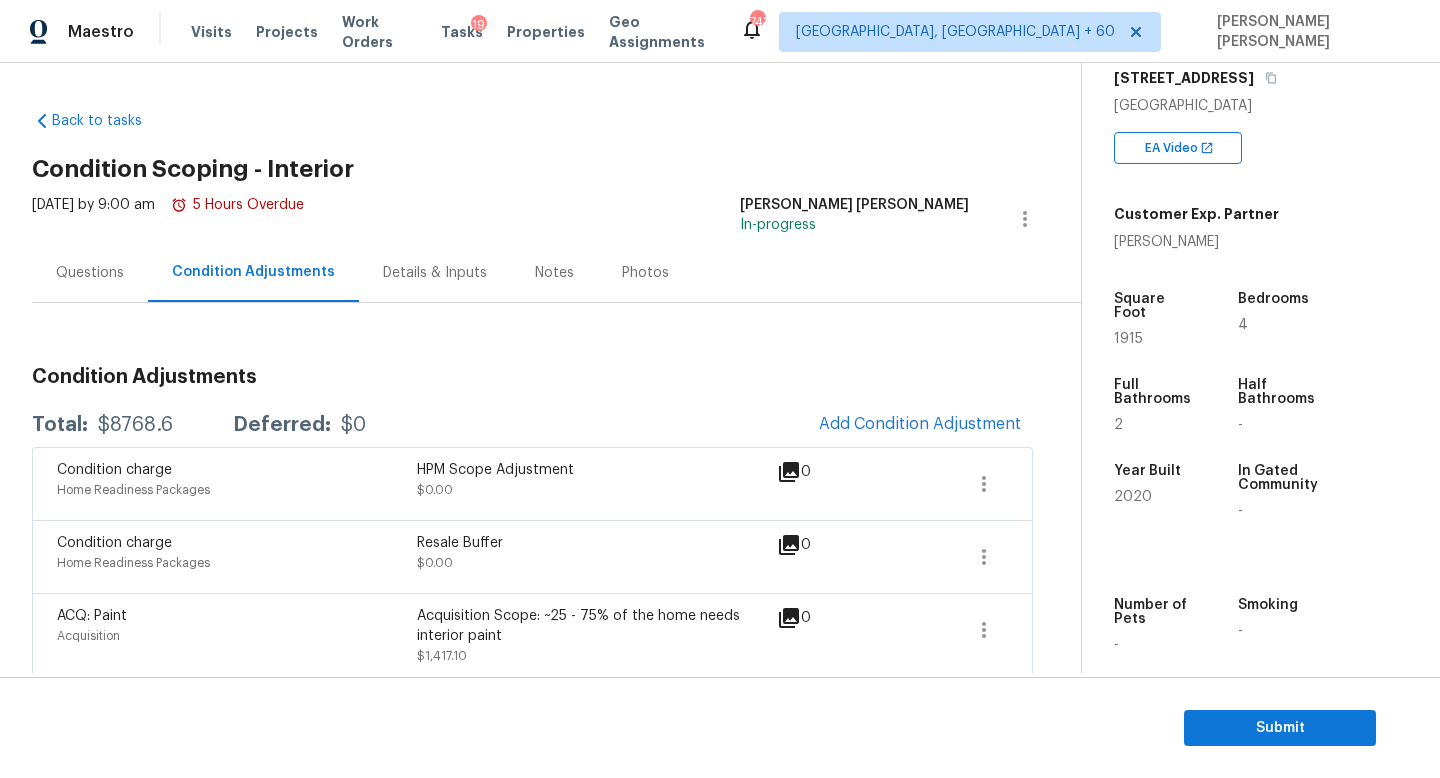 click on "Questions" at bounding box center (90, 273) 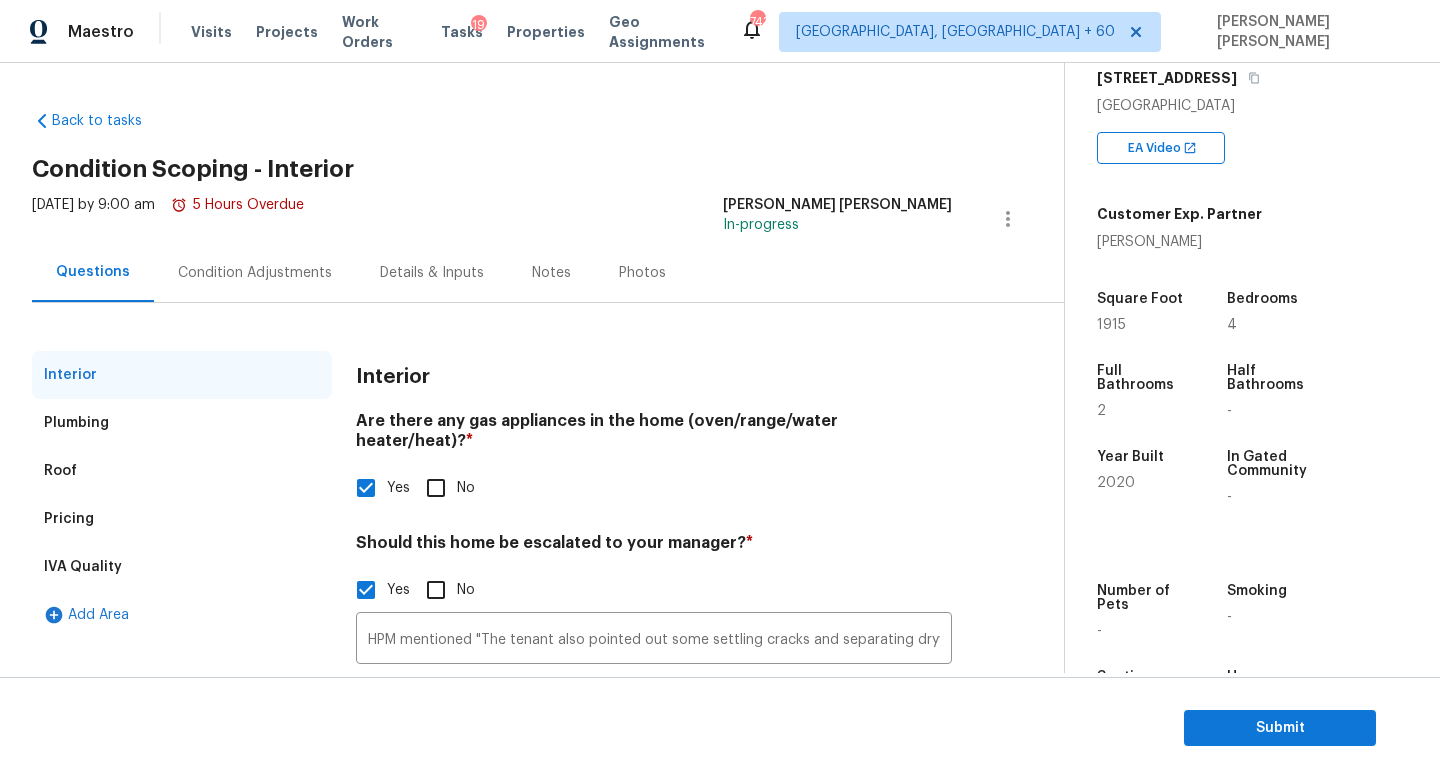 scroll, scrollTop: 137, scrollLeft: 0, axis: vertical 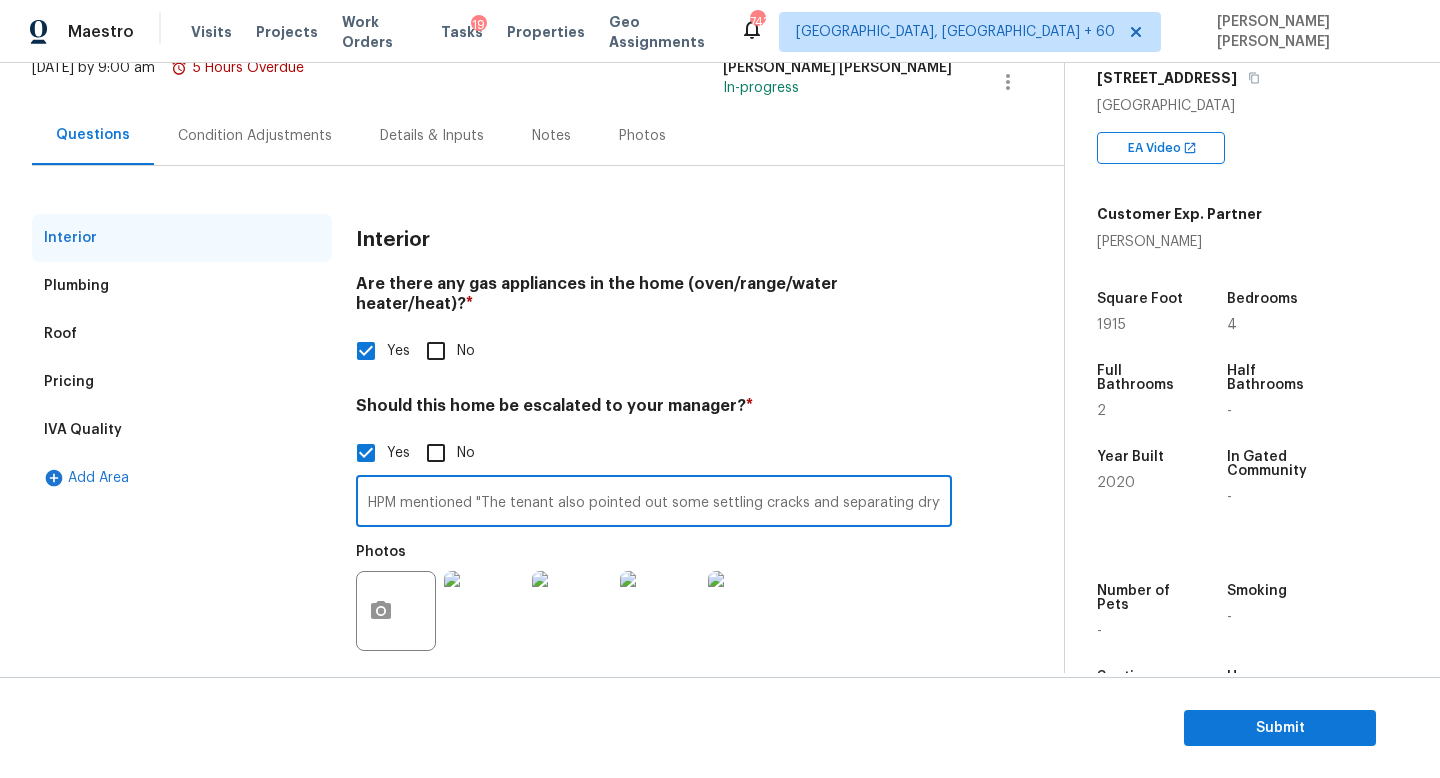 click on "HPM mentioned "The tenant also pointed out some settling cracks and separating drywall seems at multiple areas and said when he uses his laser level that there is a quarter inch difference in the foundation from one end of the house to the other. The foundation slopes downward towards the north side of the house. I’ll include a photo of a door into one of the bedrooms and this door frame has shifted. The pantry door also rubs on the jamb. I did not notice foundation issues from the exterior. Visually, I could see the doorway and the settling cracks, but I did not verify what the tenant said regarding the quarter inch slope. This house was built in 2020 and I was told that it was built within 60 days". HPM proposed walk on this property as well. The estimate the Total Pre-List Repair Spend on this home would be 5000. I have scoped the repairs those mentioned in the notes.  Kindly review." at bounding box center [654, 503] 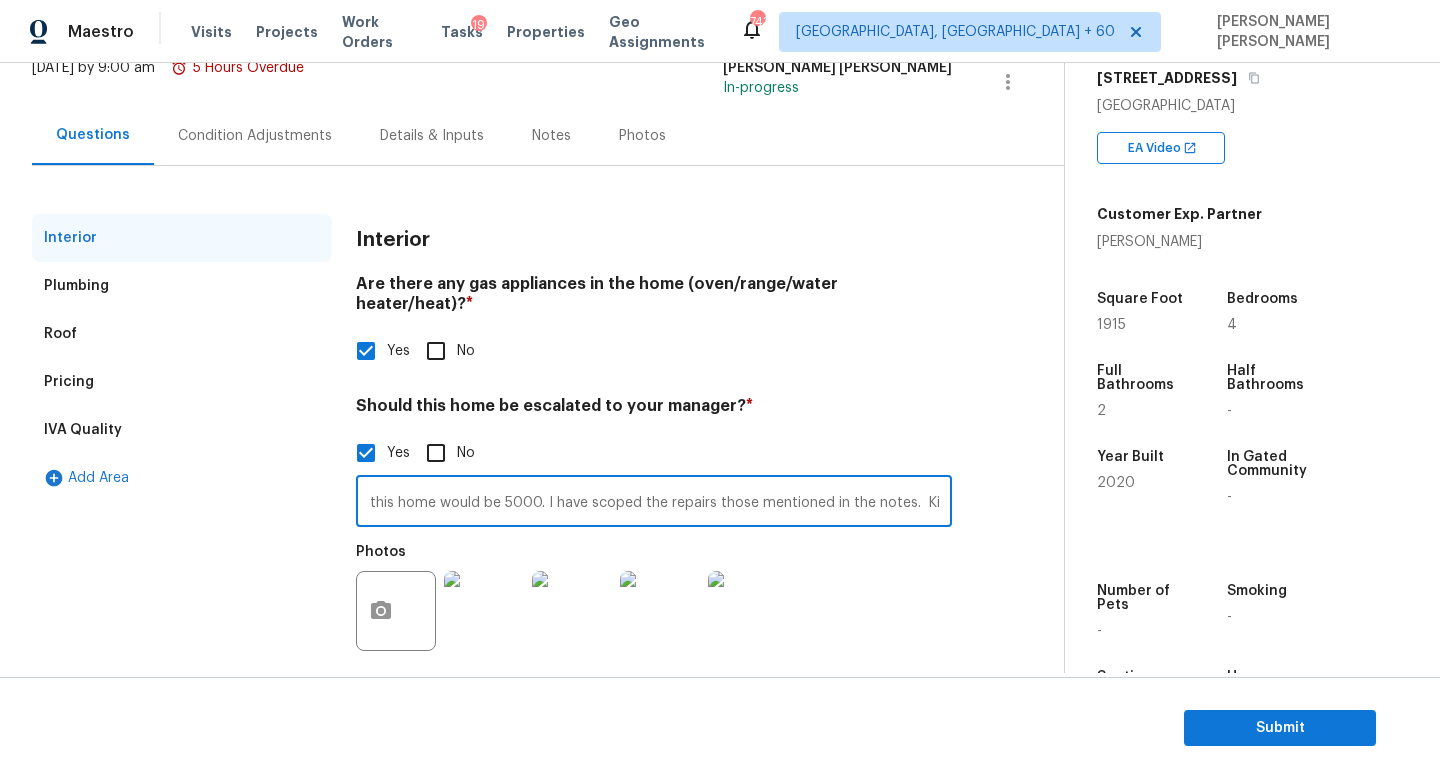 paste on "HPM Scope Adjustment is XXX, please review and ensure full scope amount is needed" 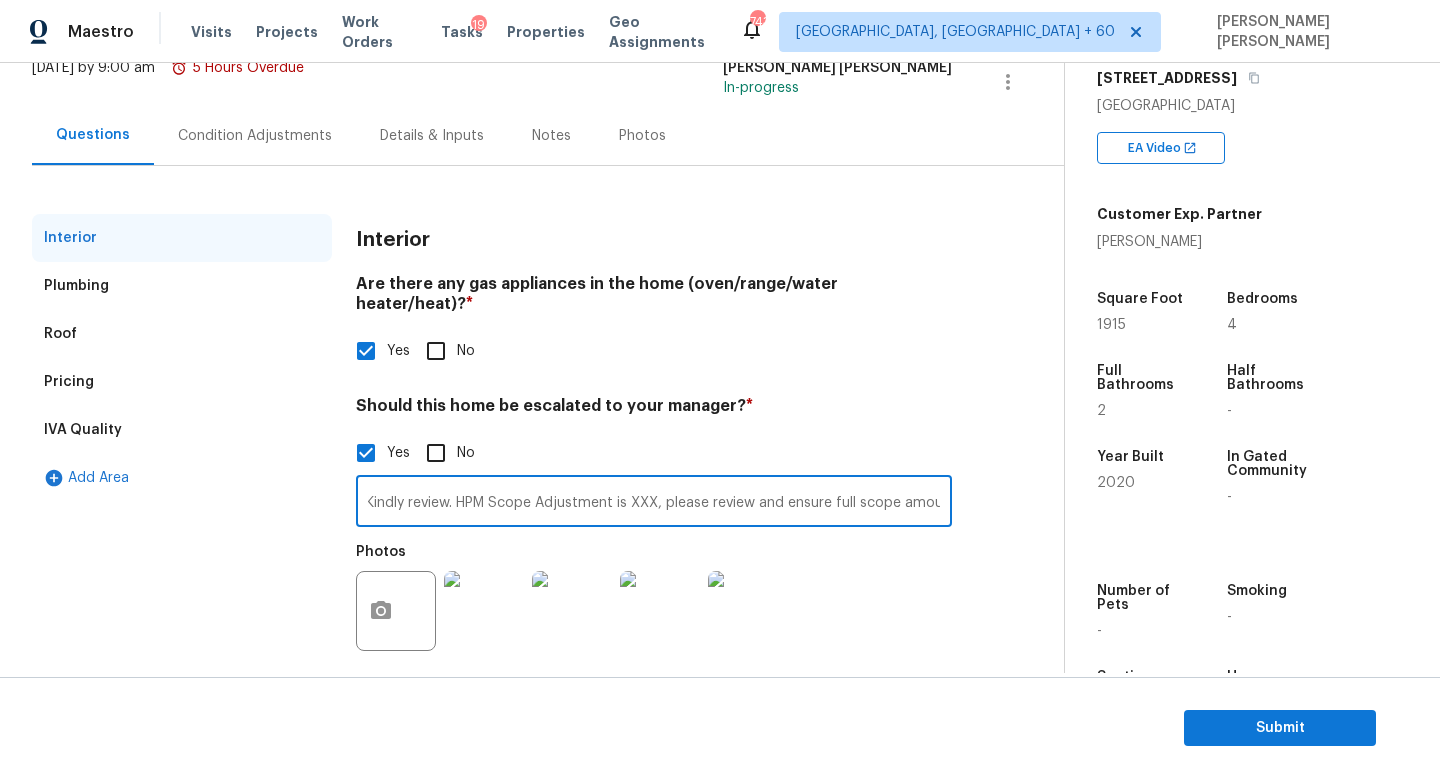 click on "HPM mentioned "The tenant also pointed out some settling cracks and separating drywall seems at multiple areas and said when he uses his laser level that there is a quarter inch difference in the foundation from one end of the house to the other. The foundation slopes downward towards the north side of the house. I’ll include a photo of a door into one of the bedrooms and this door frame has shifted. The pantry door also rubs on the jamb. I did not notice foundation issues from the exterior. Visually, I could see the doorway and the settling cracks, but I did not verify what the tenant said regarding the quarter inch slope. This house was built in 2020 and I was told that it was built within 60 days". HPM proposed walk on this property as well. The estimate the Total Pre-List Repair Spend on this home would be 5000. I have scoped the repairs those mentioned in the notes.  Kindly review. HPM Scope Adjustment is XXX, please review and ensure full scope amount is needed" at bounding box center [654, 503] 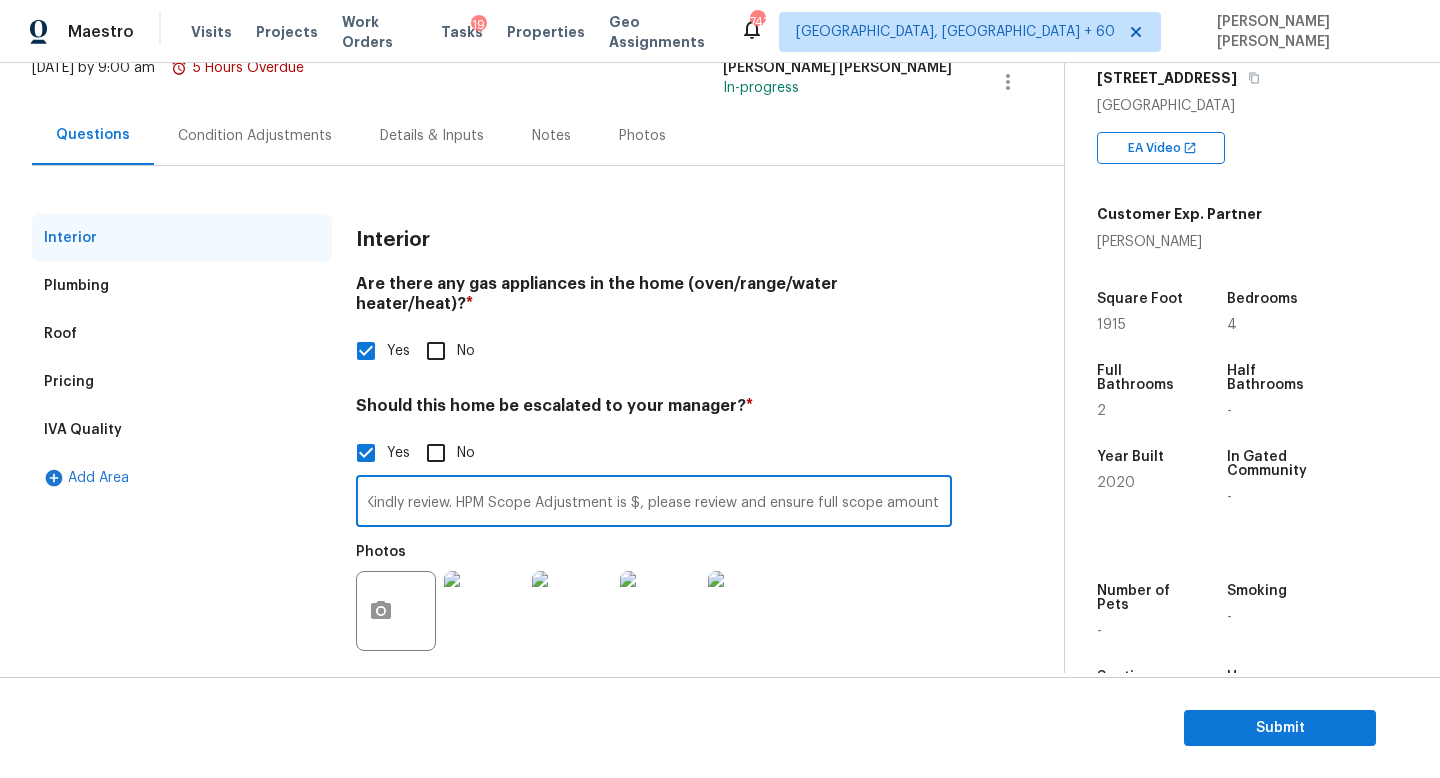 scroll, scrollTop: 0, scrollLeft: 5812, axis: horizontal 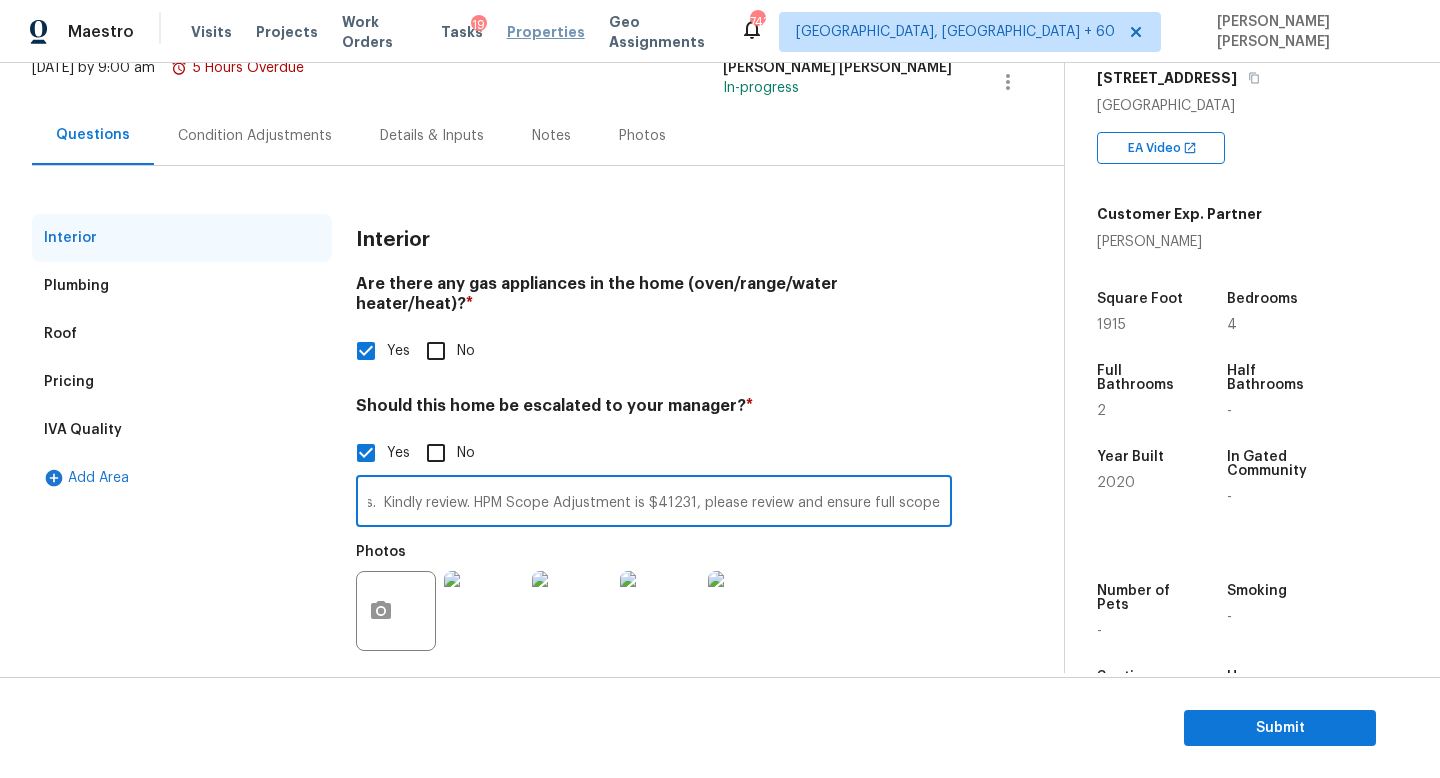 type on "HPM mentioned "The tenant also pointed out some settling cracks and separating drywall seems at multiple areas and said when he uses his laser level that there is a quarter inch difference in the foundation from one end of the house to the other. The foundation slopes downward towards the north side of the house. I’ll include a photo of a door into one of the bedrooms and this door frame has shifted. The pantry door also rubs on the jamb. I did not notice foundation issues from the exterior. Visually, I could see the doorway and the settling cracks, but I did not verify what the tenant said regarding the quarter inch slope. This house was built in 2020 and I was told that it was built within 60 days". HPM proposed walk on this property as well. The estimate the Total Pre-List Repair Spend on this home would be 5000. I have scoped the repairs those mentioned in the notes.  Kindly review. HPM Scope Adjustment is $41231, please review and ensure full scope amount is needed" 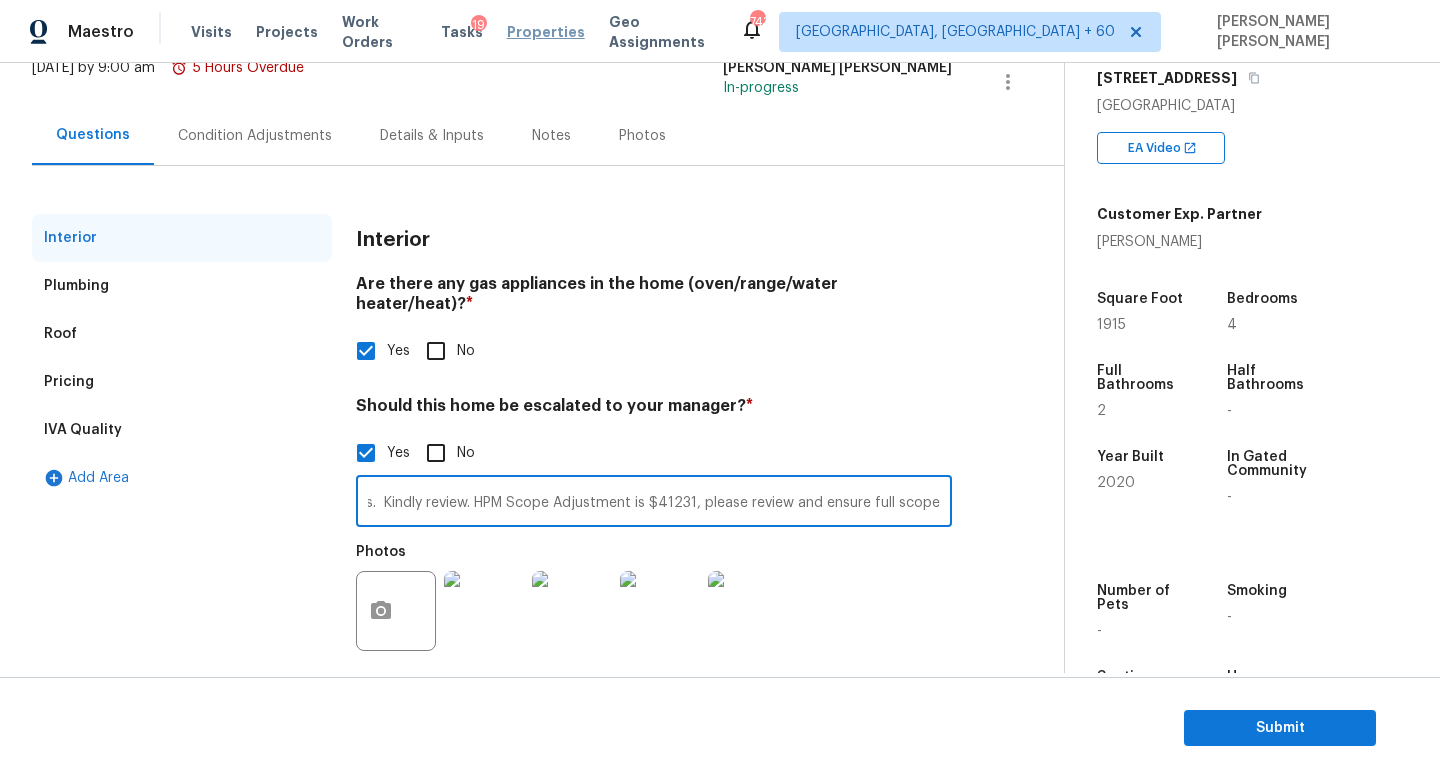 scroll, scrollTop: 0, scrollLeft: 0, axis: both 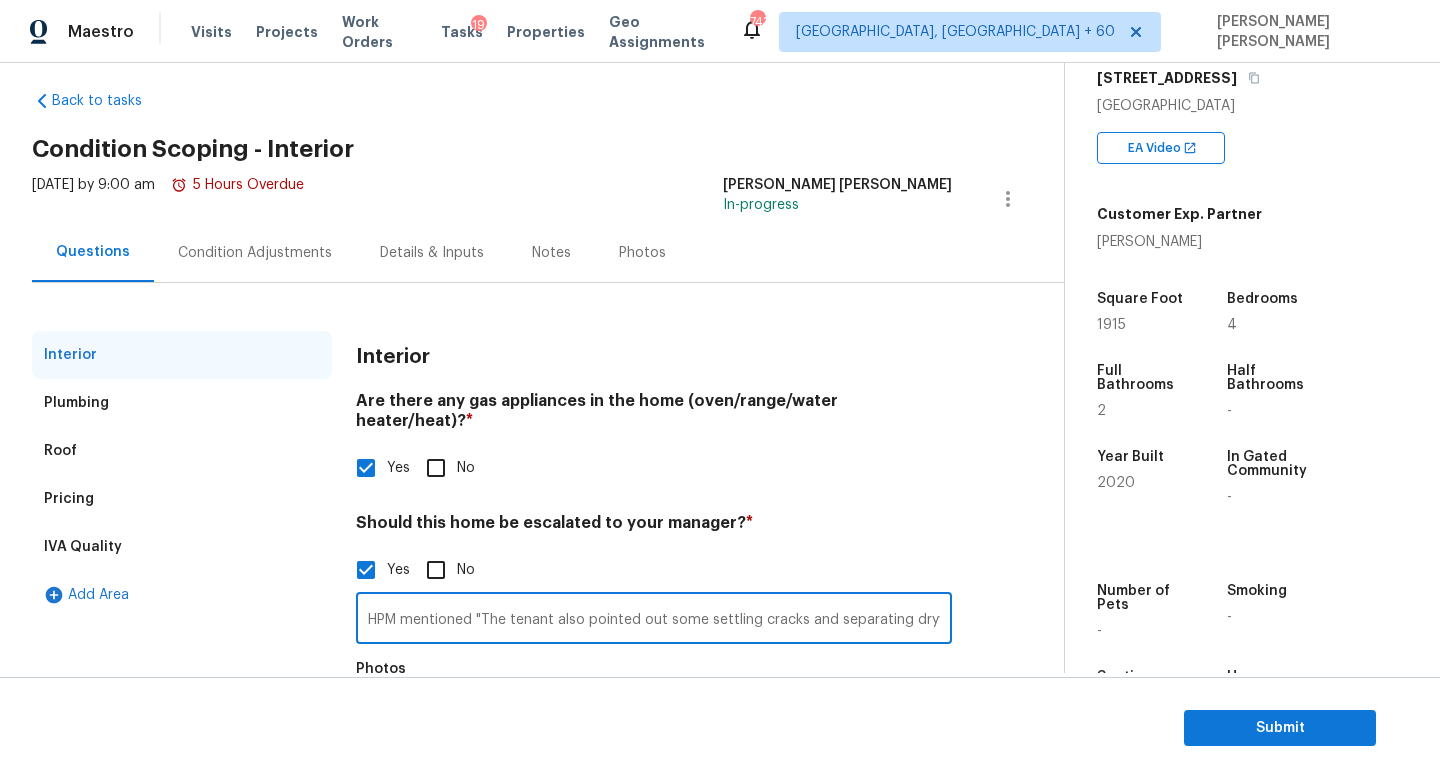 click on "Condition Adjustments" at bounding box center (255, 253) 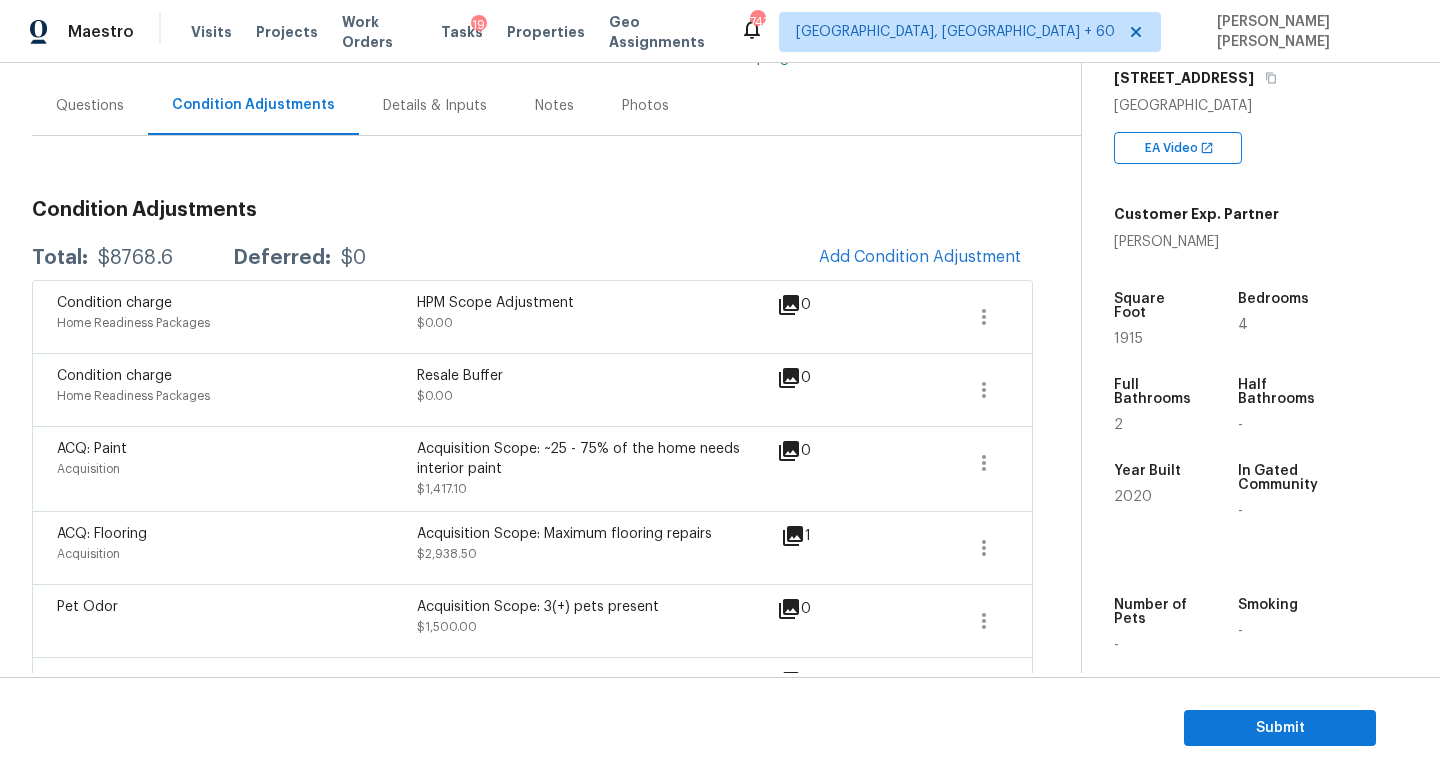 scroll, scrollTop: 185, scrollLeft: 0, axis: vertical 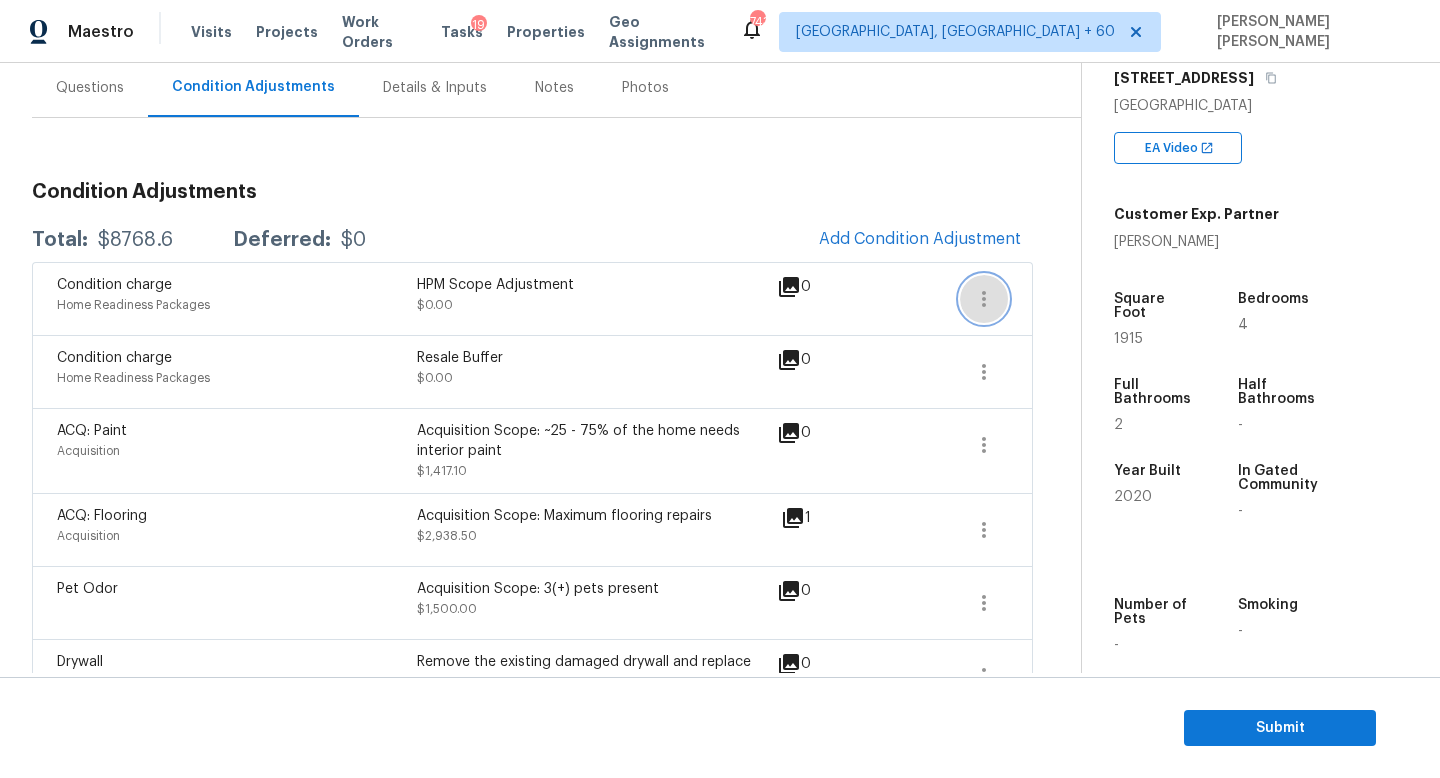 click at bounding box center (984, 299) 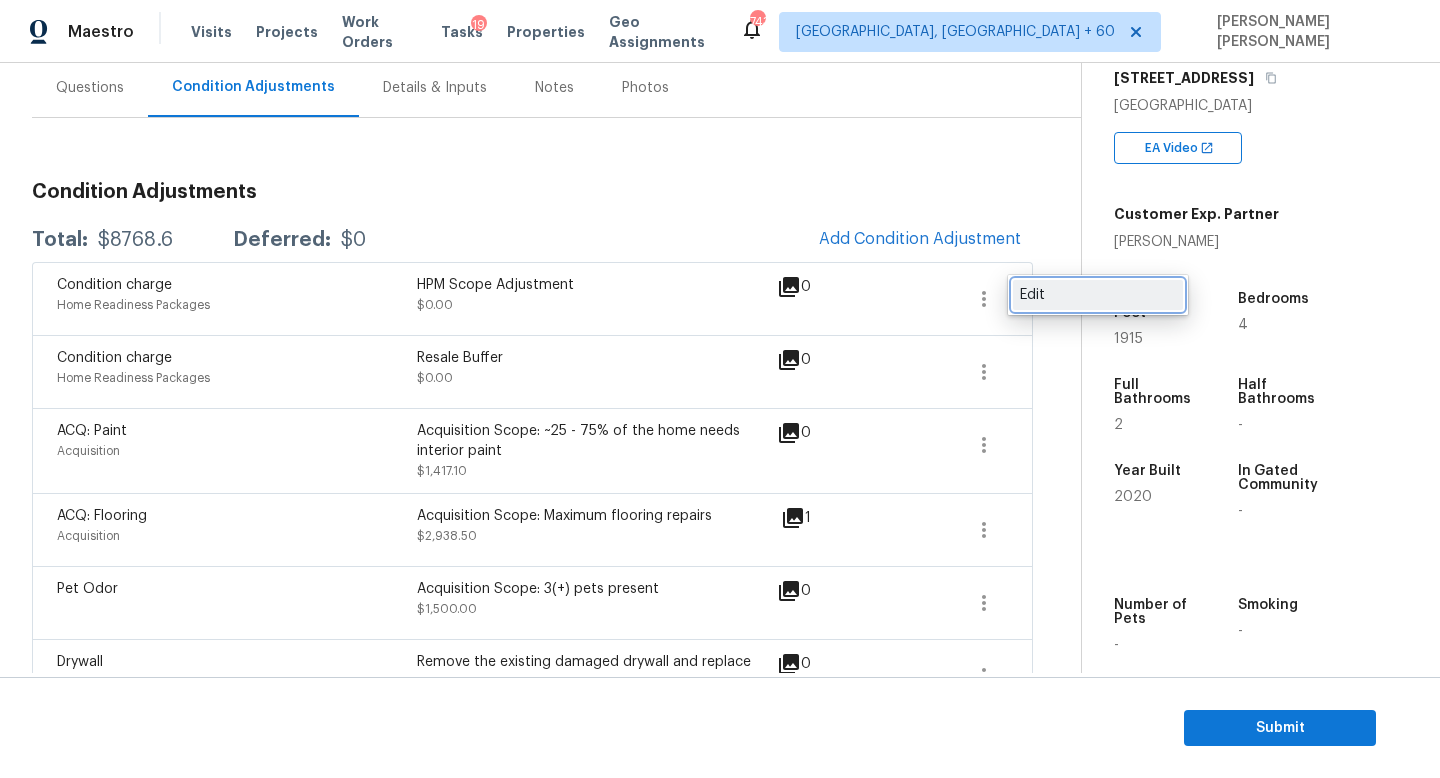 click on "Edit" at bounding box center (1098, 295) 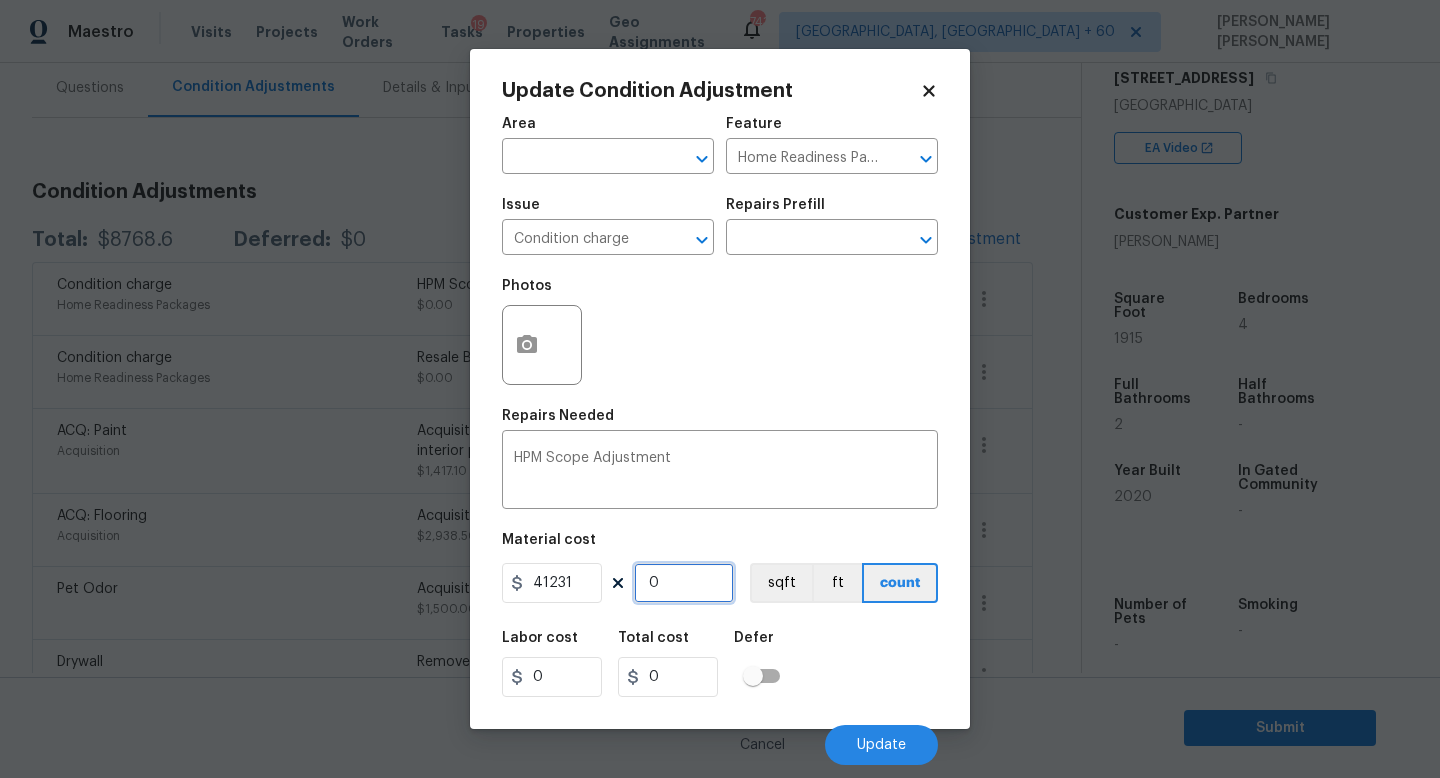 click on "0" at bounding box center (684, 583) 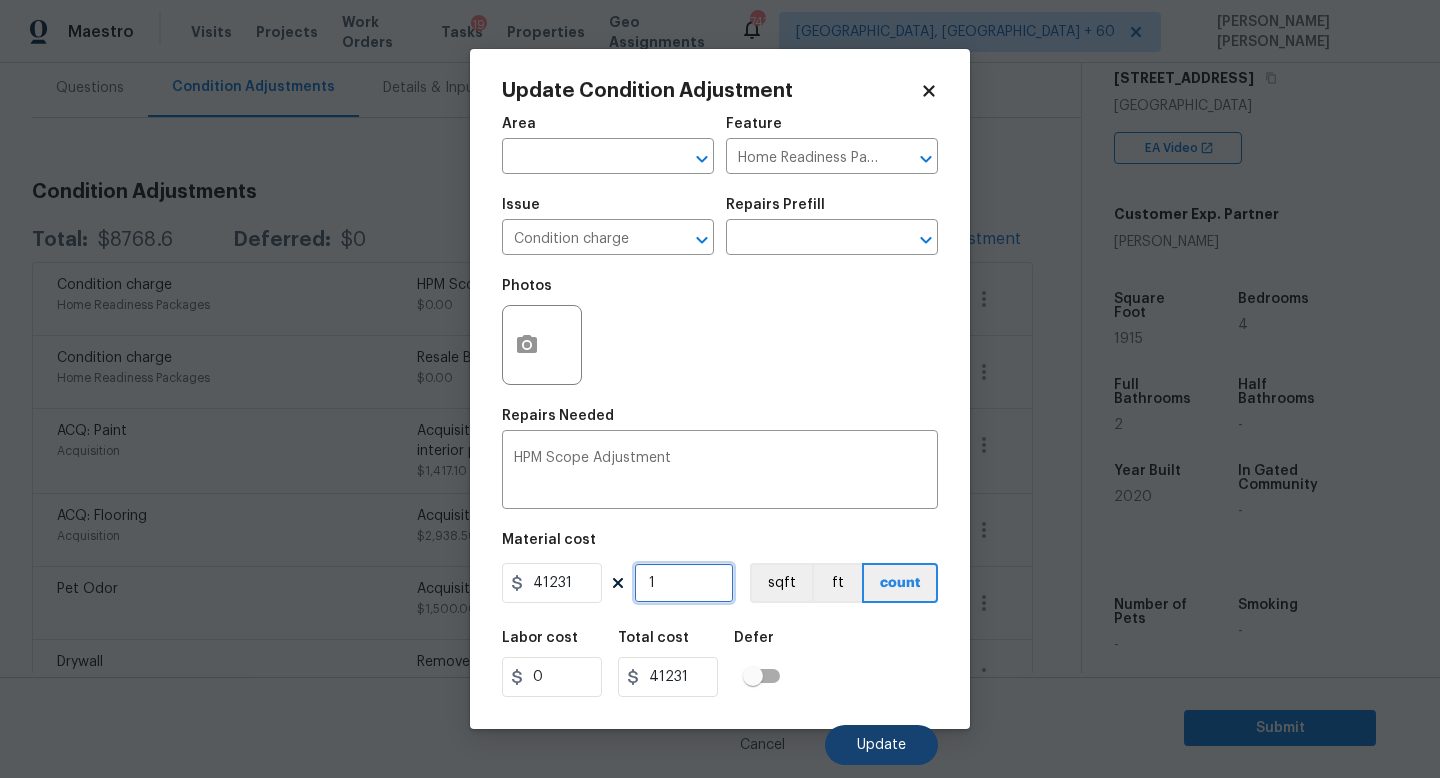 type on "1" 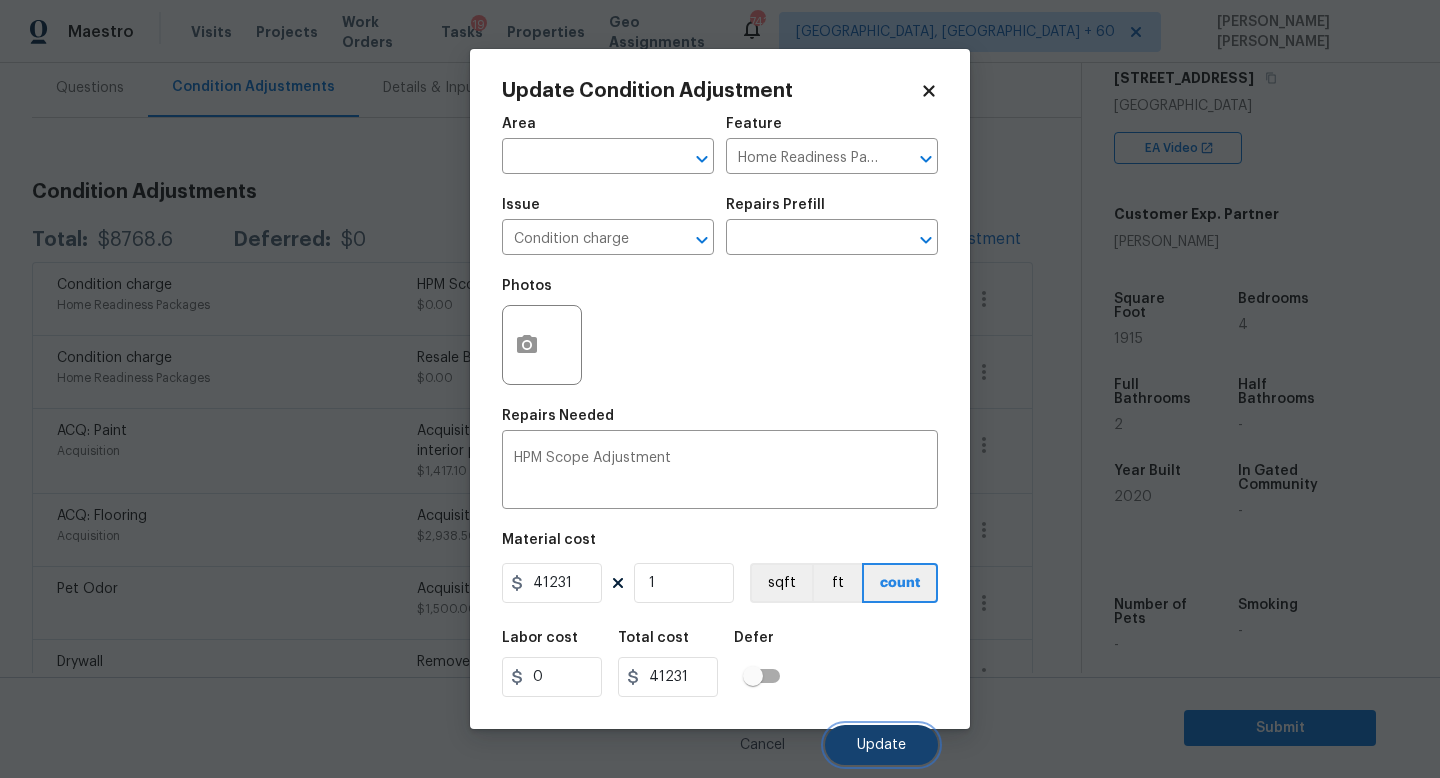 click on "Update" at bounding box center [881, 745] 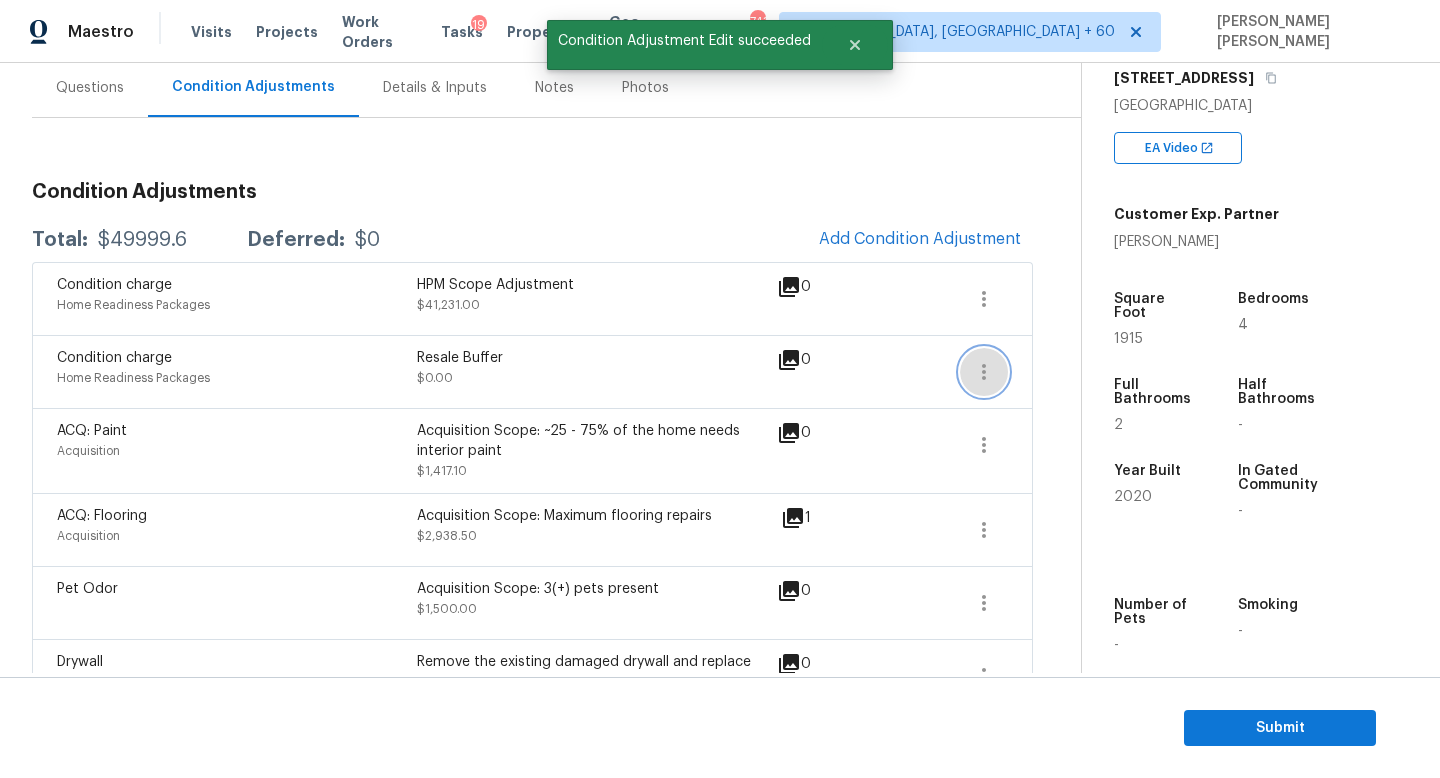 click at bounding box center [984, 372] 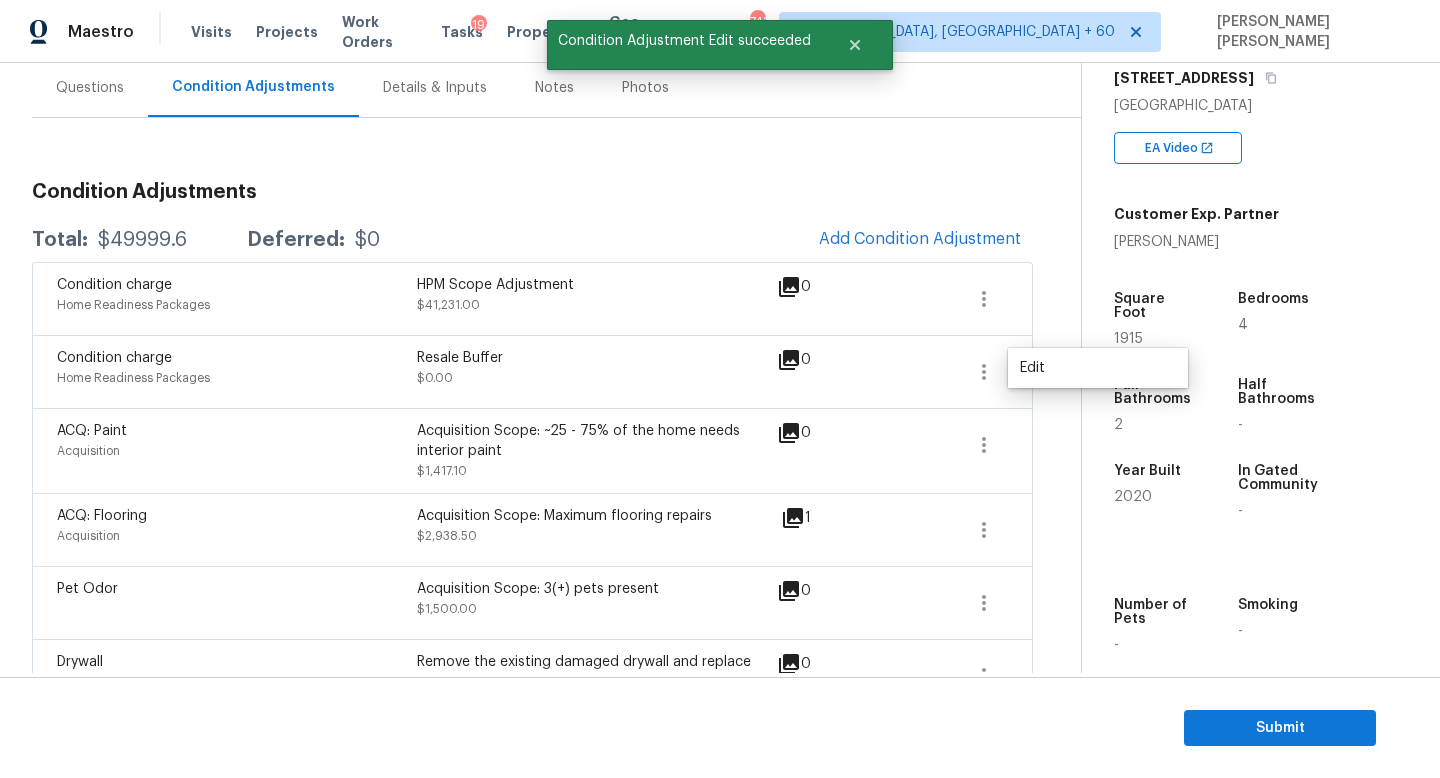 click on "Edit" at bounding box center (1098, 368) 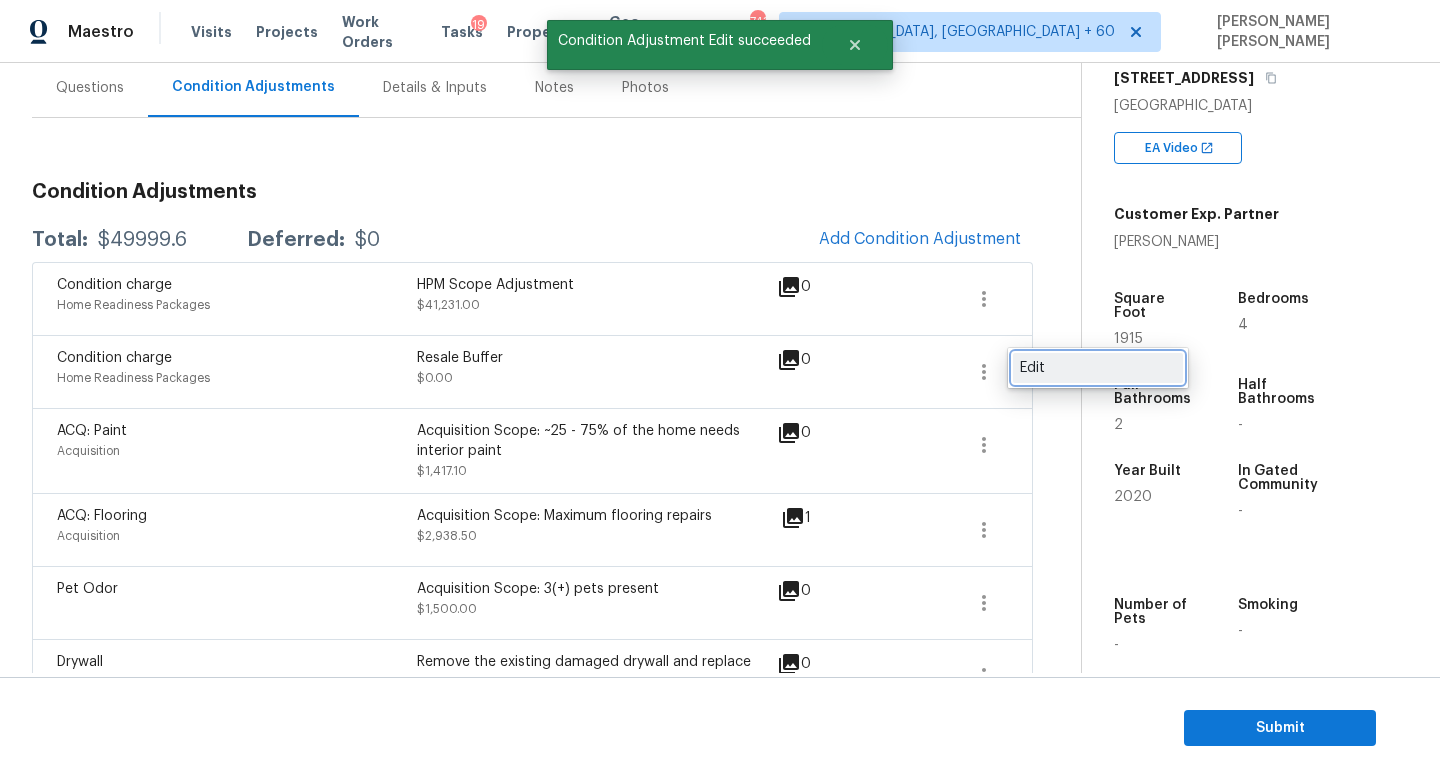 click on "Edit" at bounding box center (1098, 368) 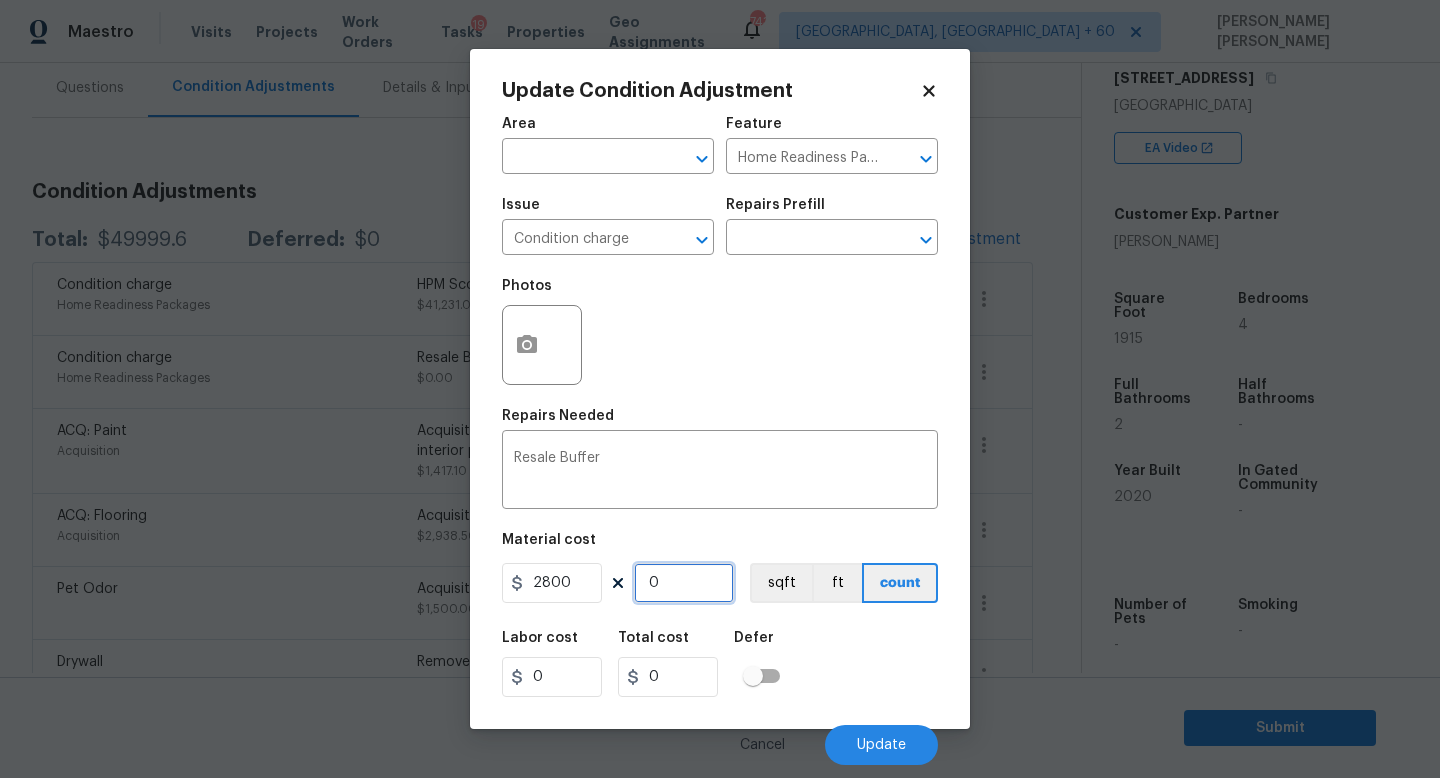 click on "0" at bounding box center (684, 583) 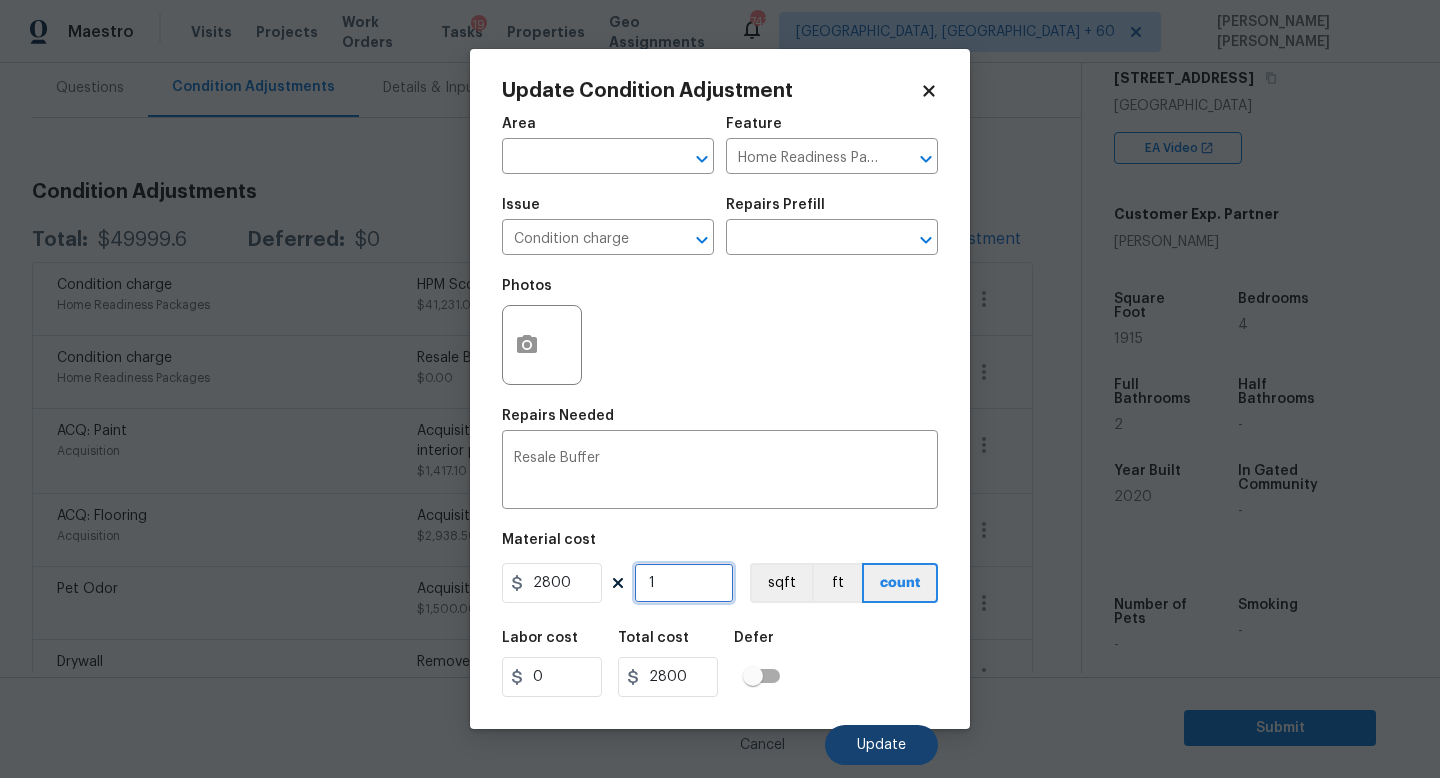 type on "1" 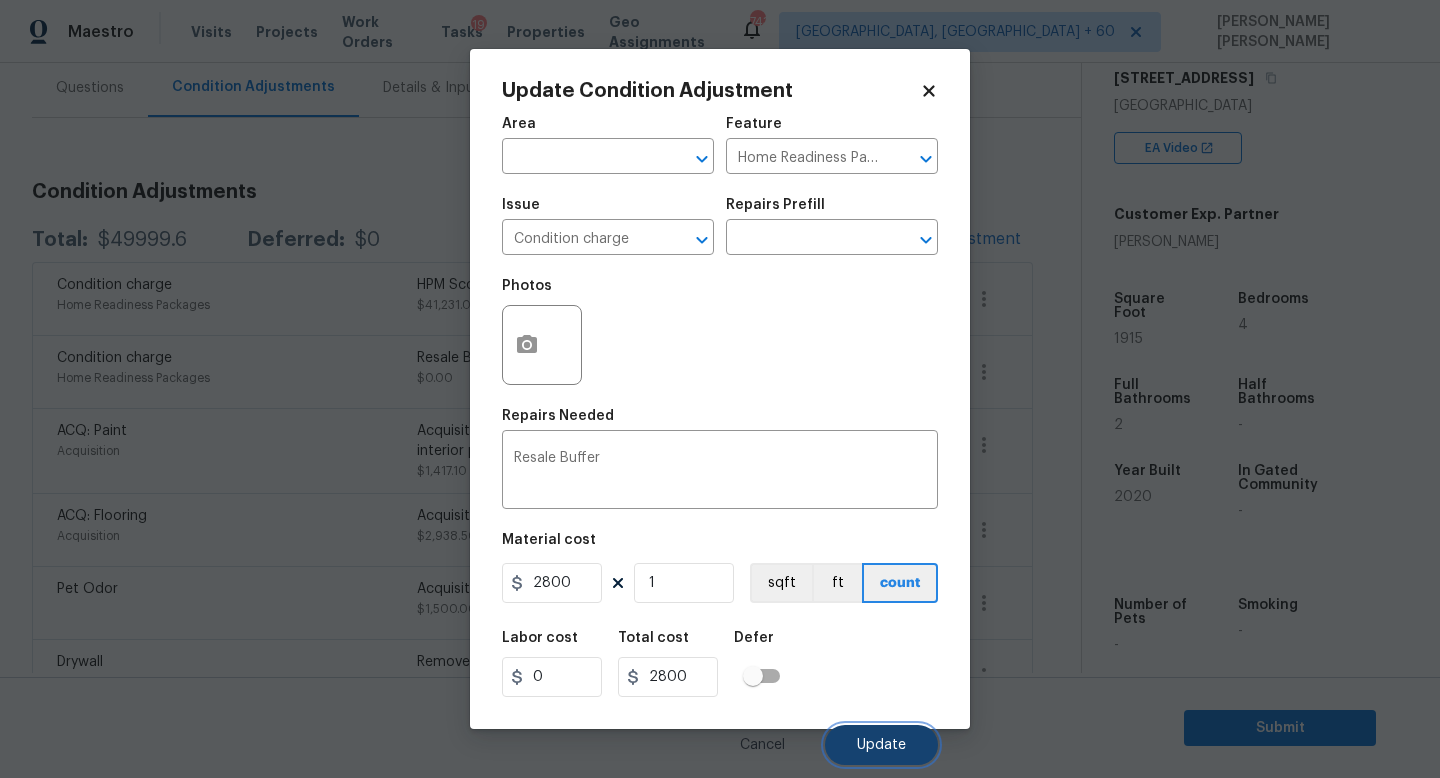 click on "Update" at bounding box center [881, 745] 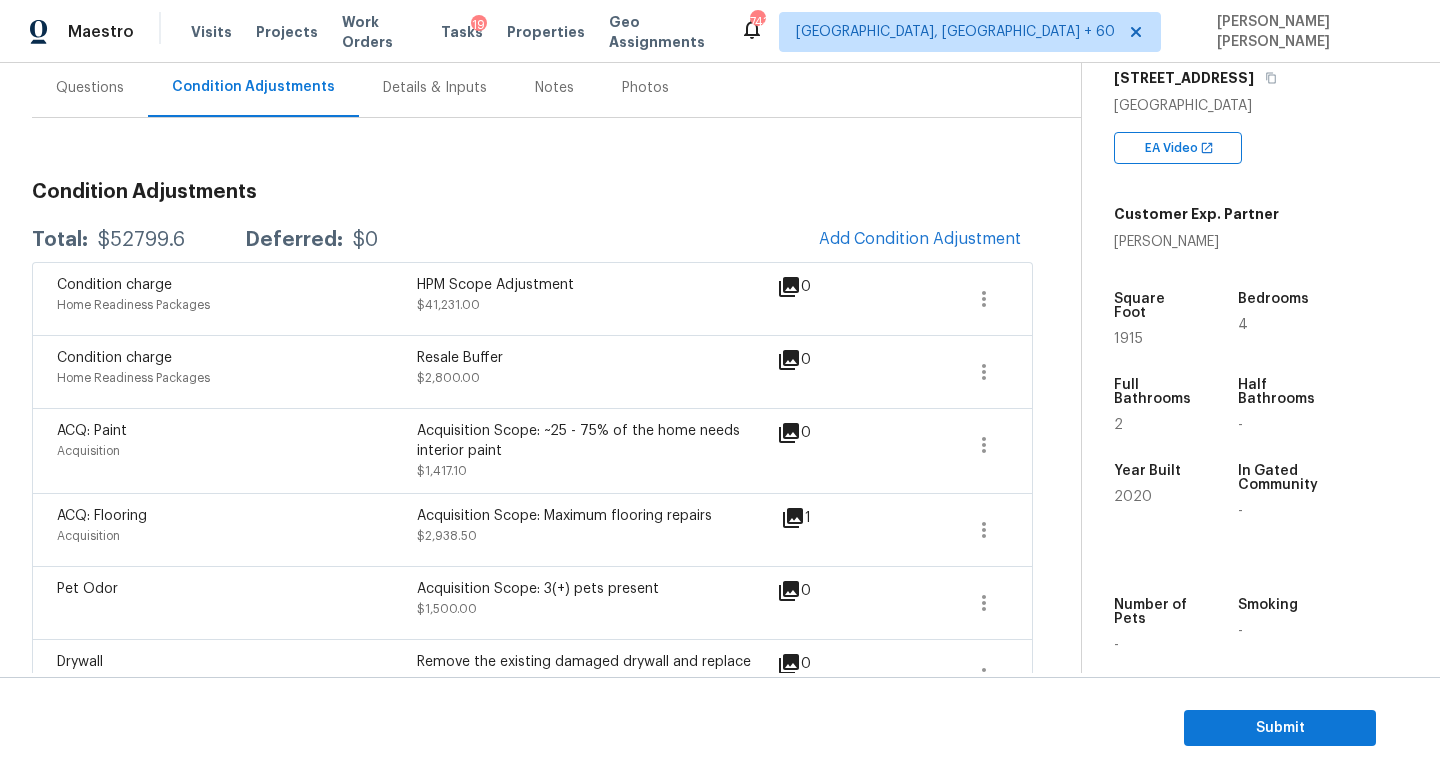 click on "$52799.6" at bounding box center [141, 240] 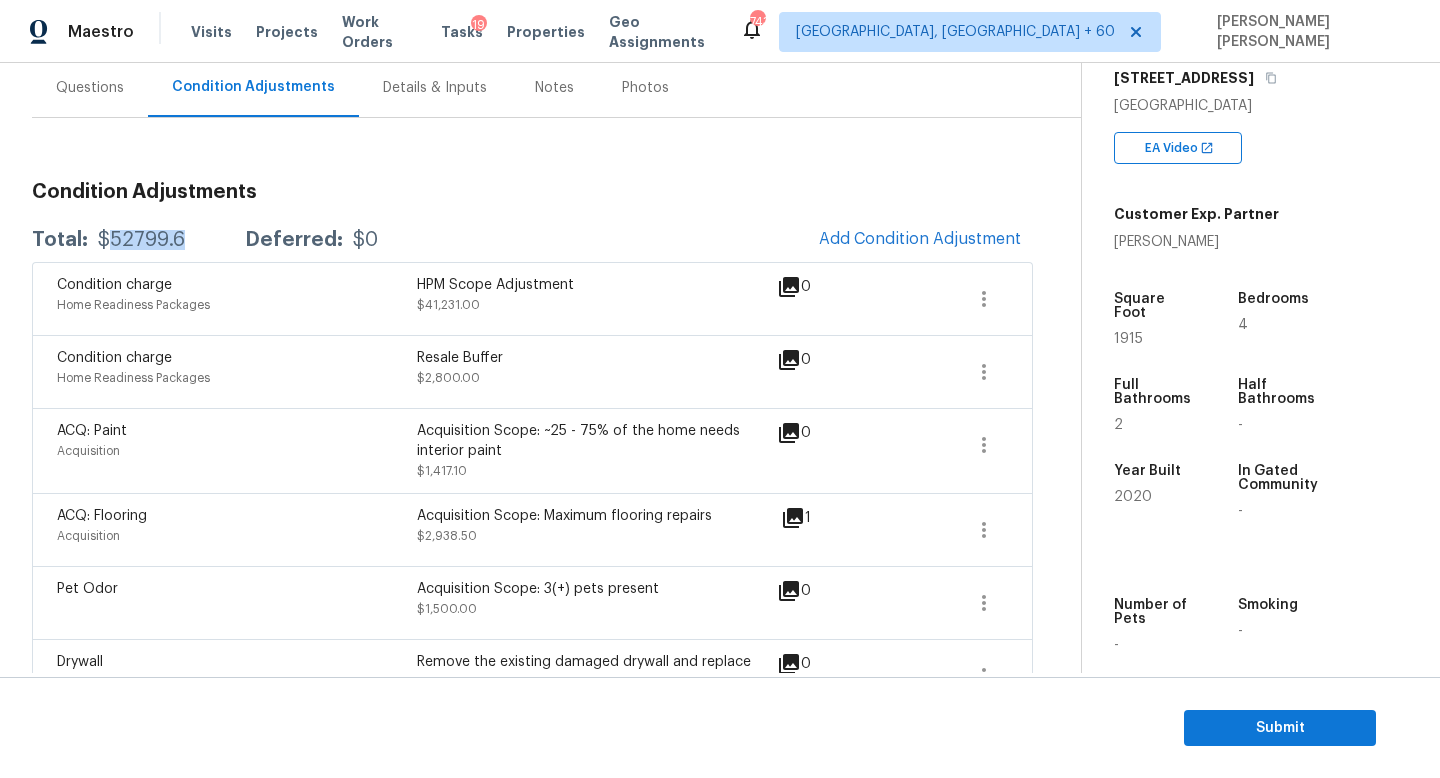 click on "$52799.6" at bounding box center [141, 240] 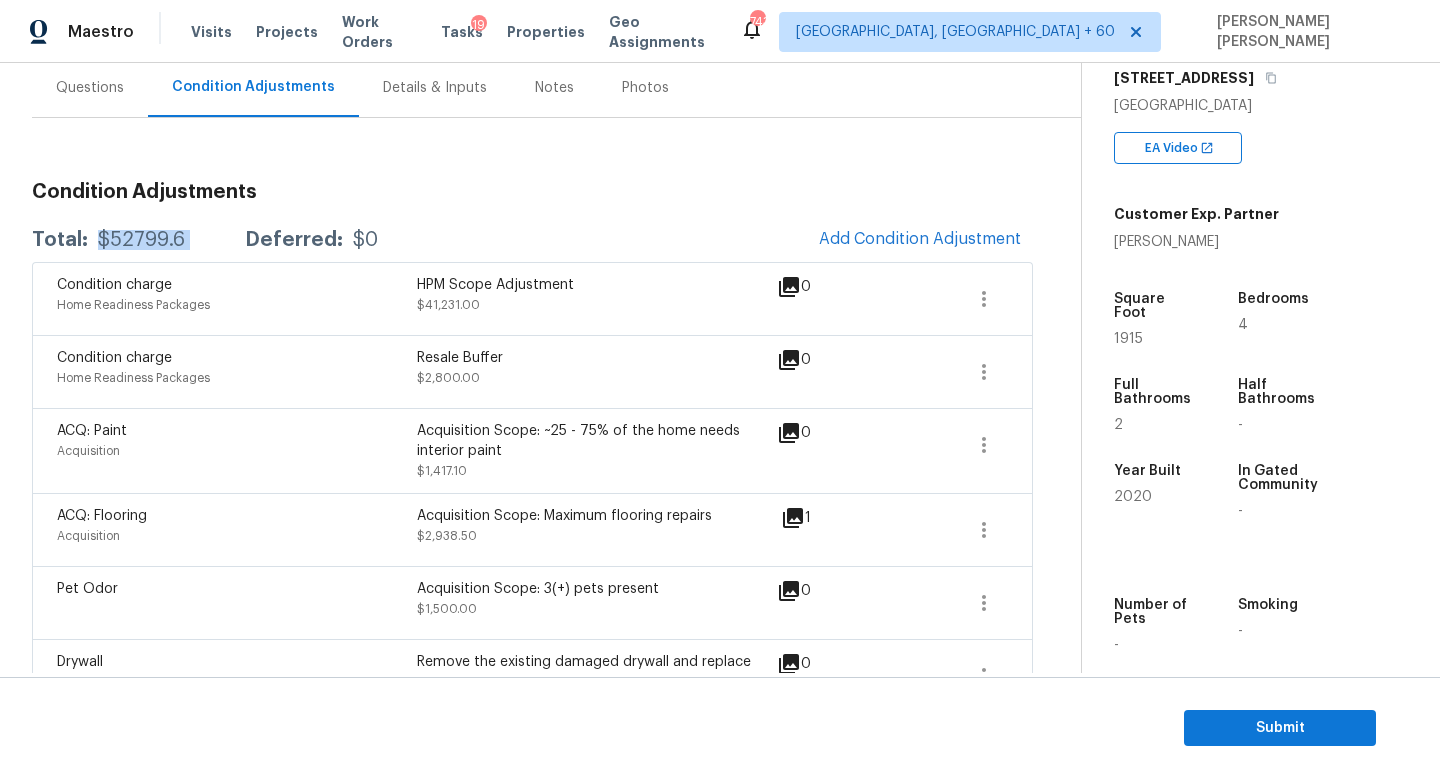 copy on "$52799.6" 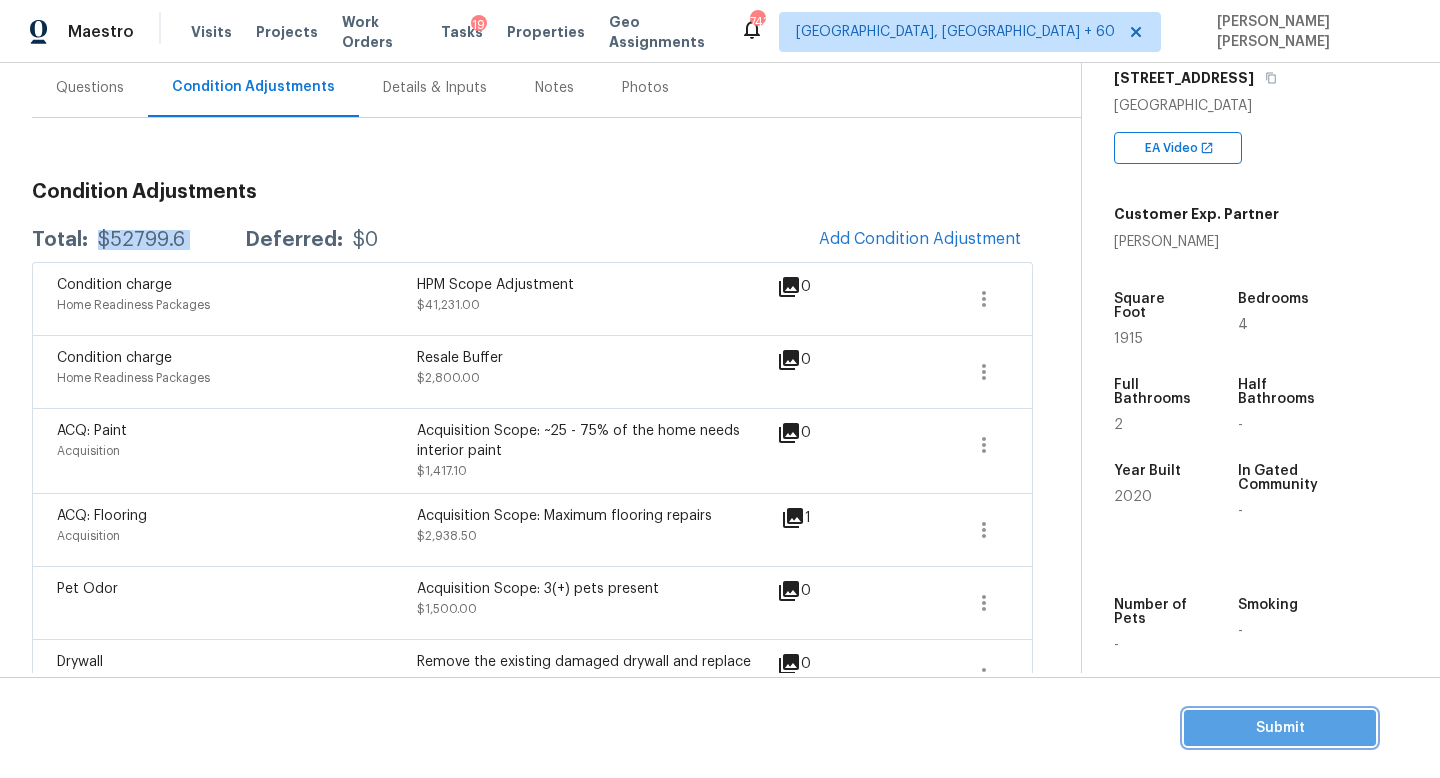 click on "Submit" at bounding box center (1280, 728) 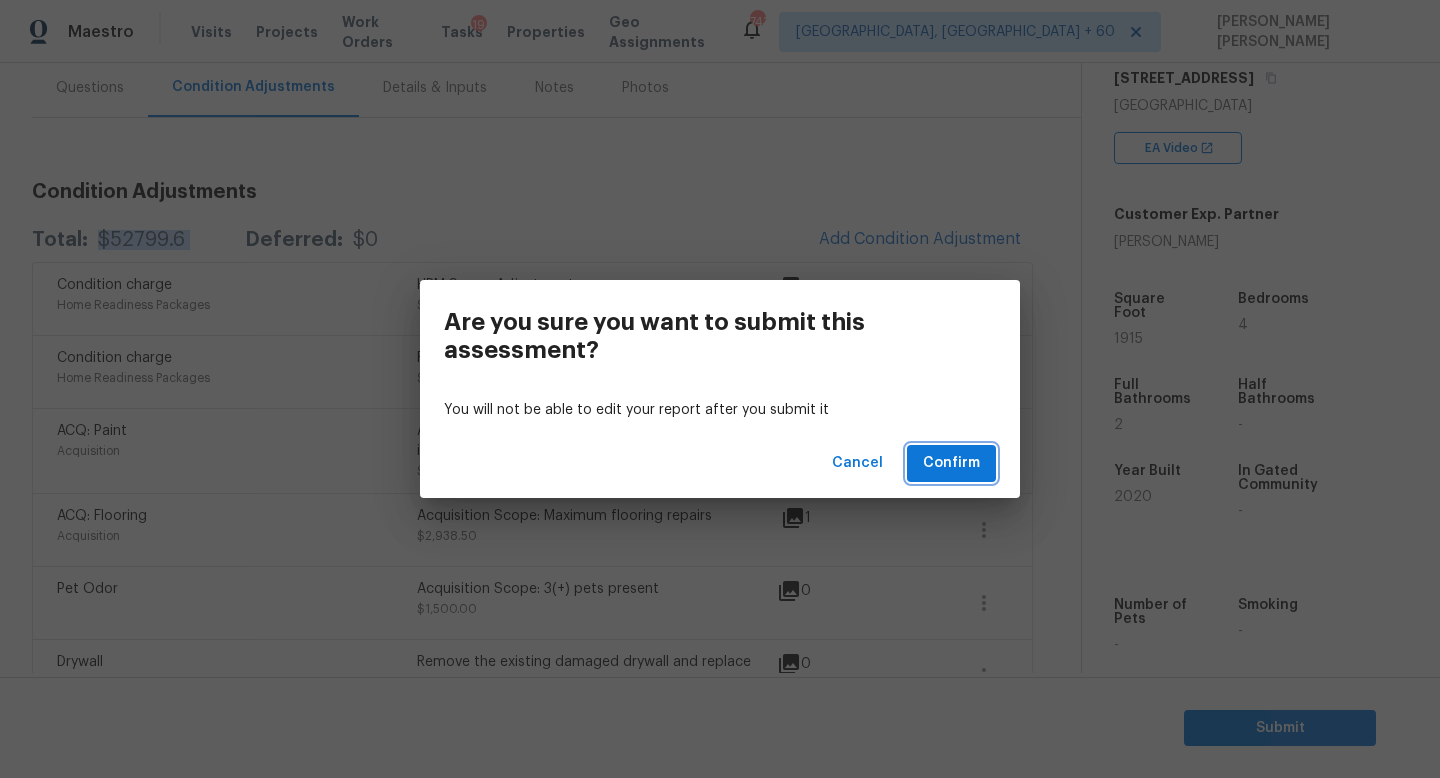 click on "Confirm" at bounding box center (951, 463) 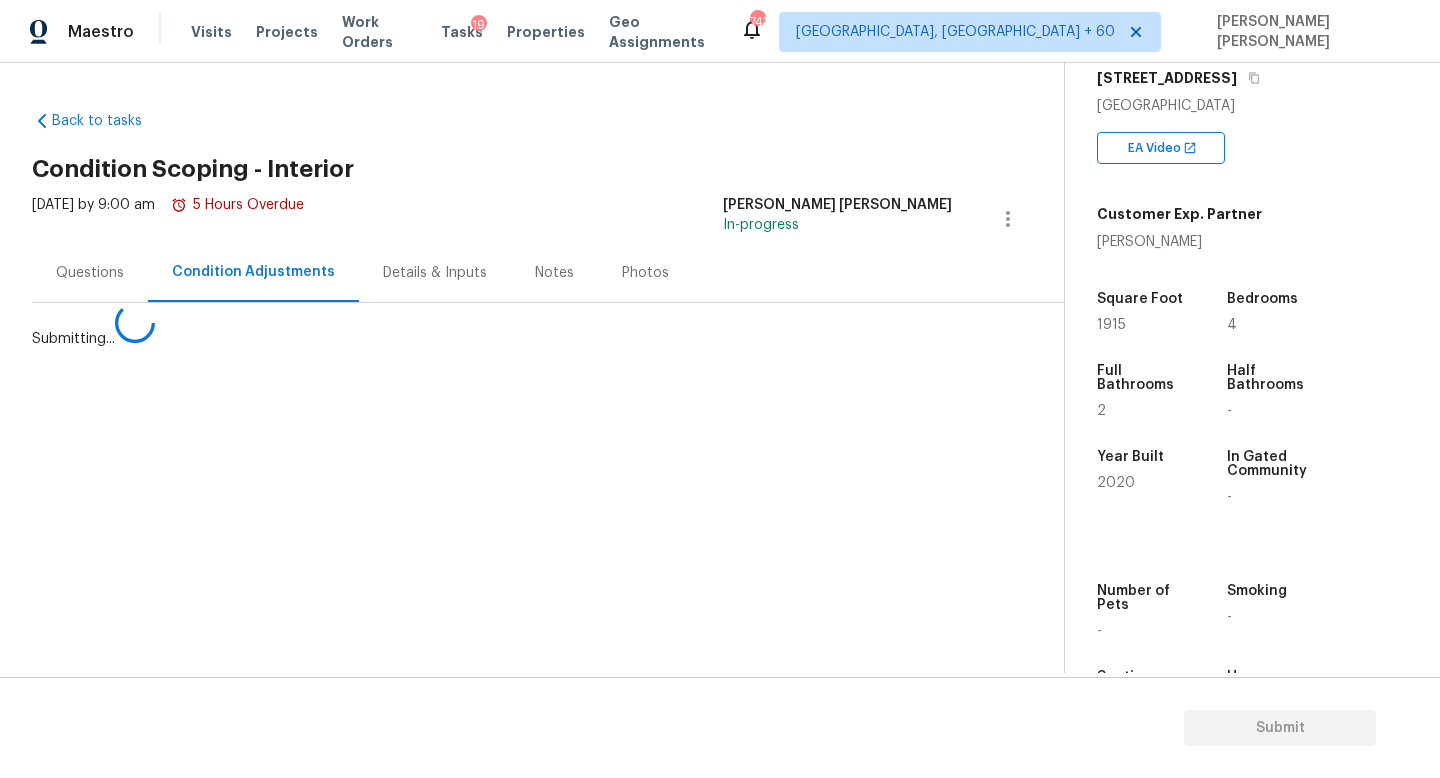 scroll, scrollTop: 0, scrollLeft: 0, axis: both 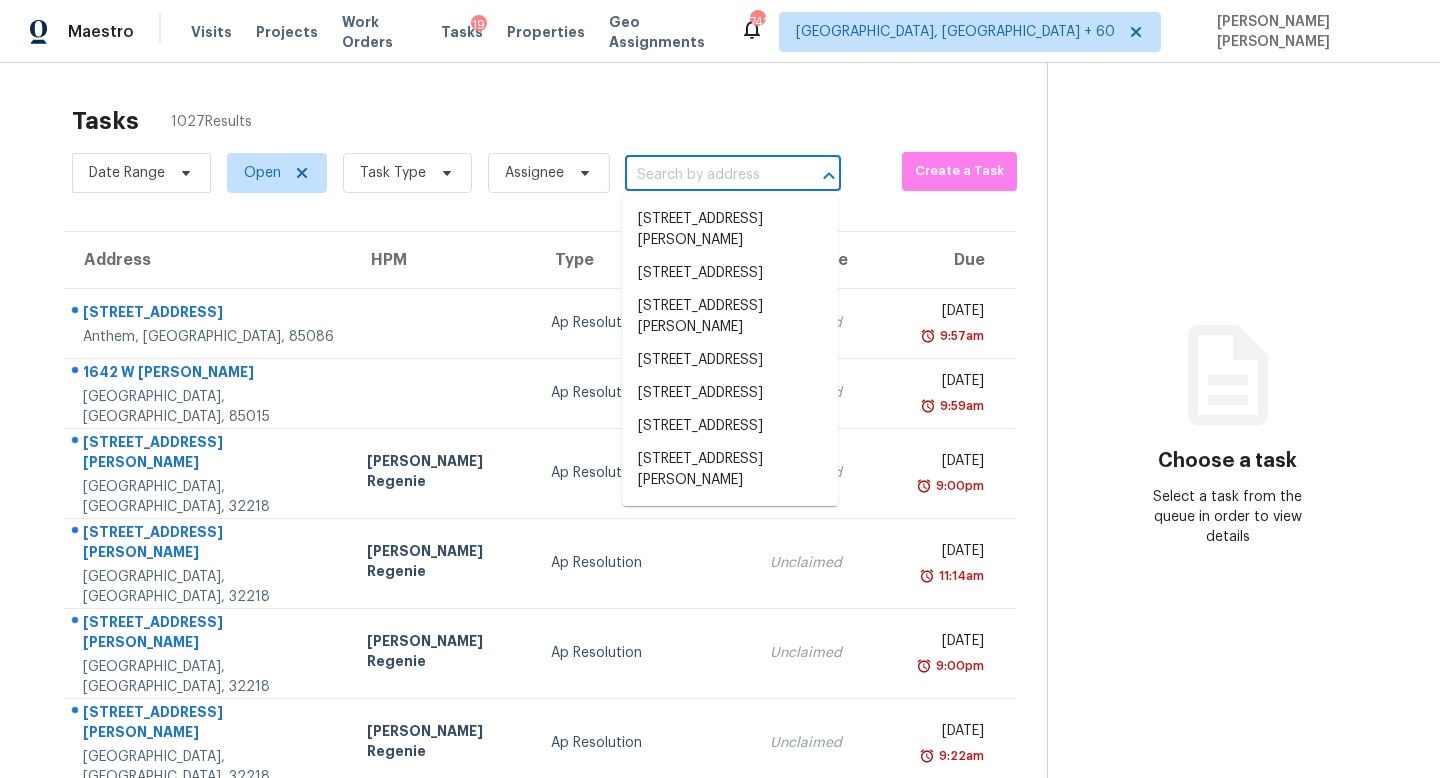 click at bounding box center [705, 175] 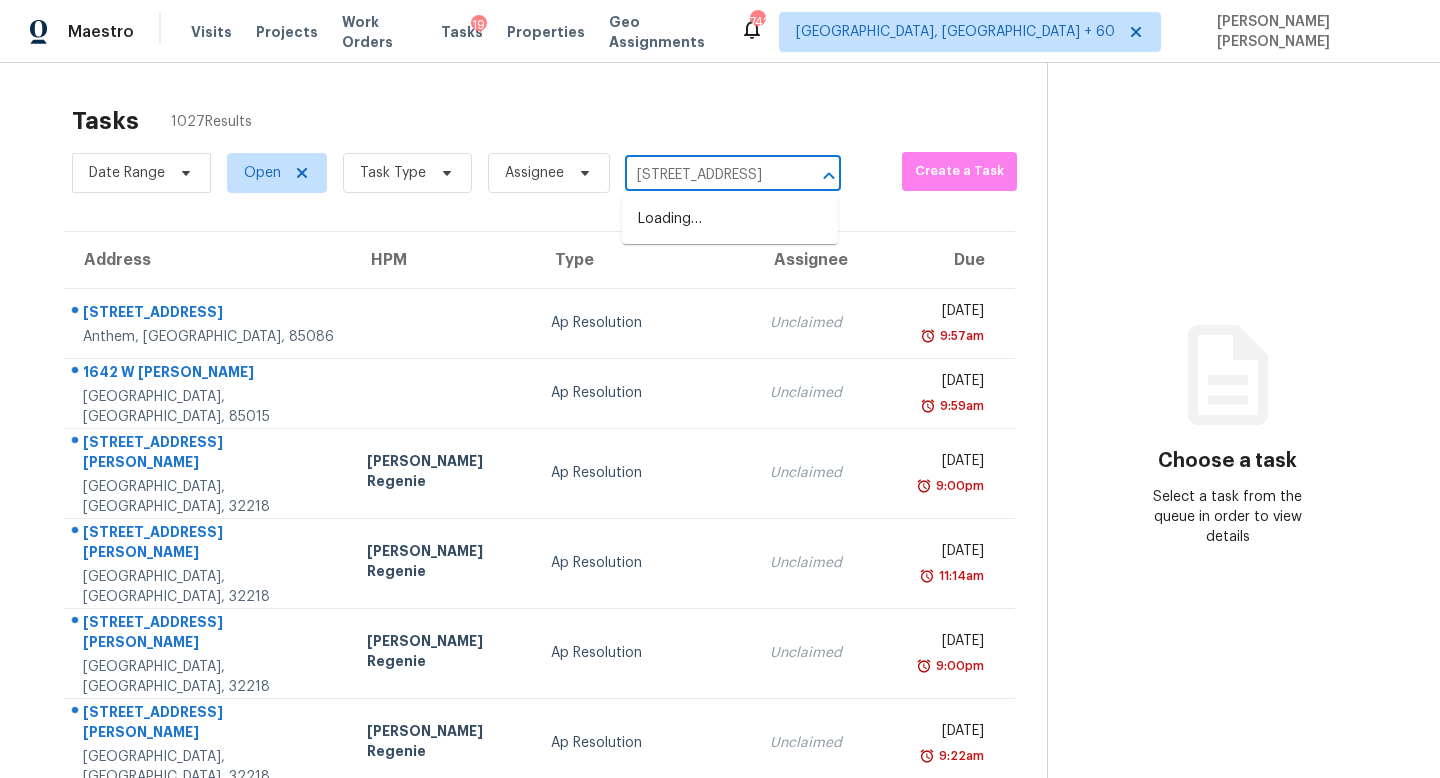 scroll, scrollTop: 0, scrollLeft: 145, axis: horizontal 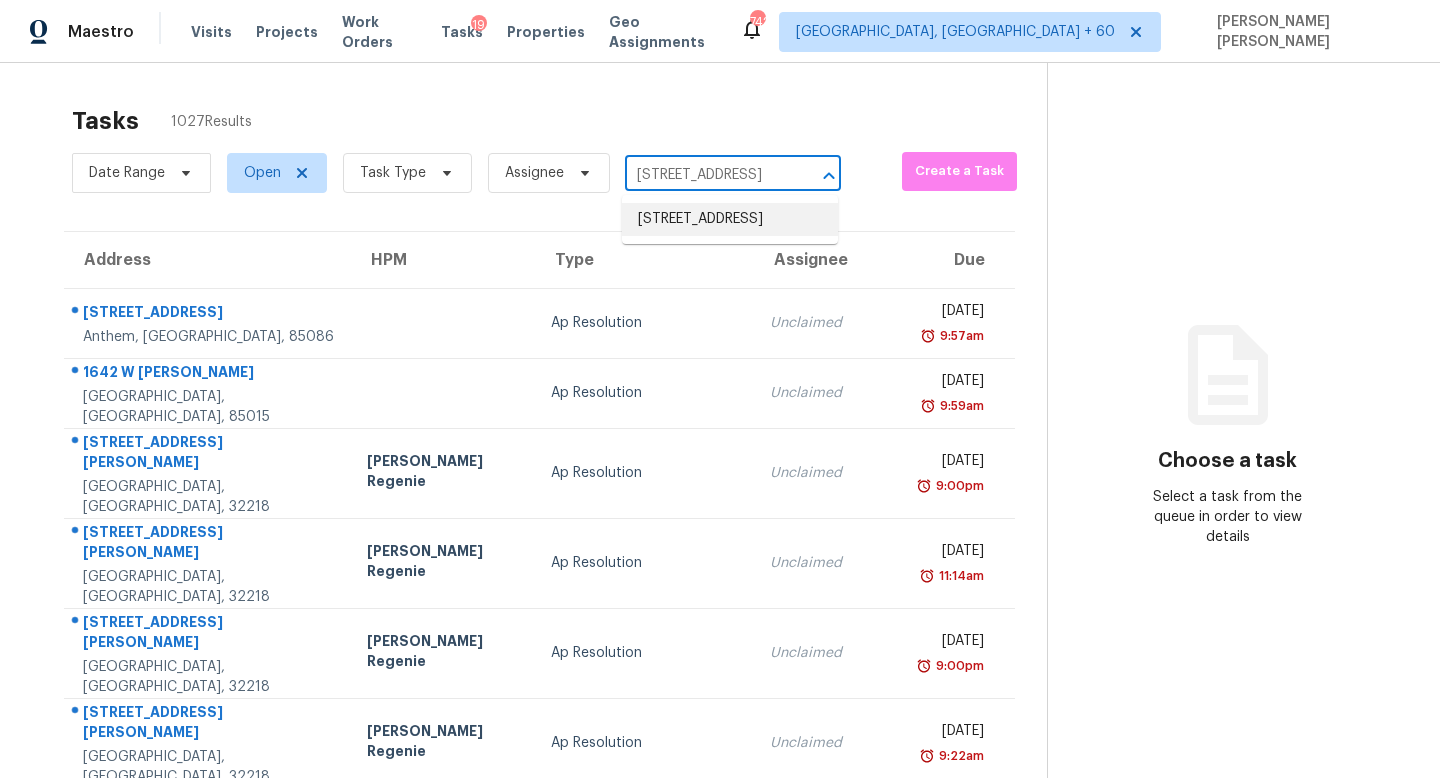 click on "8162 Sturbridge Ct, Weeki Wachee, FL 34613" at bounding box center [730, 219] 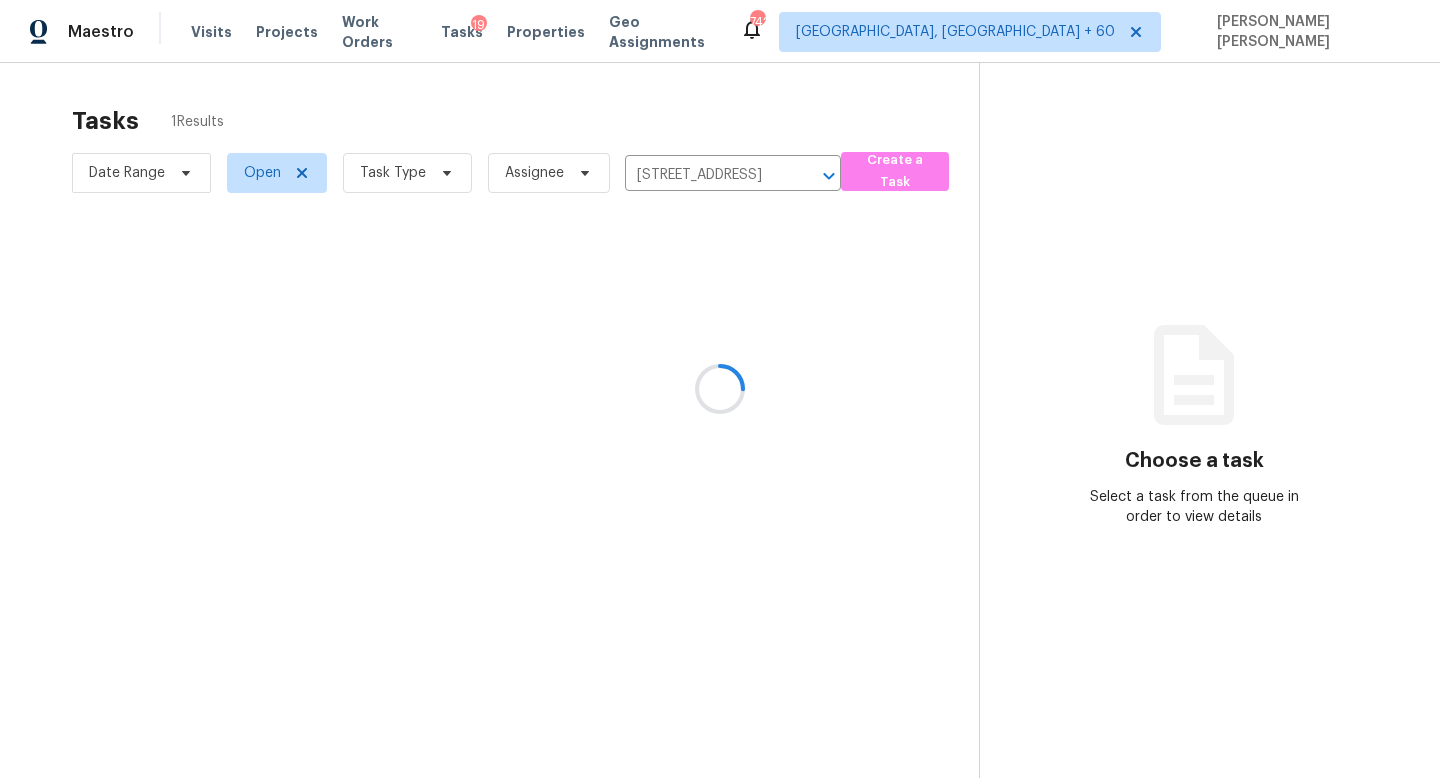 click at bounding box center [720, 389] 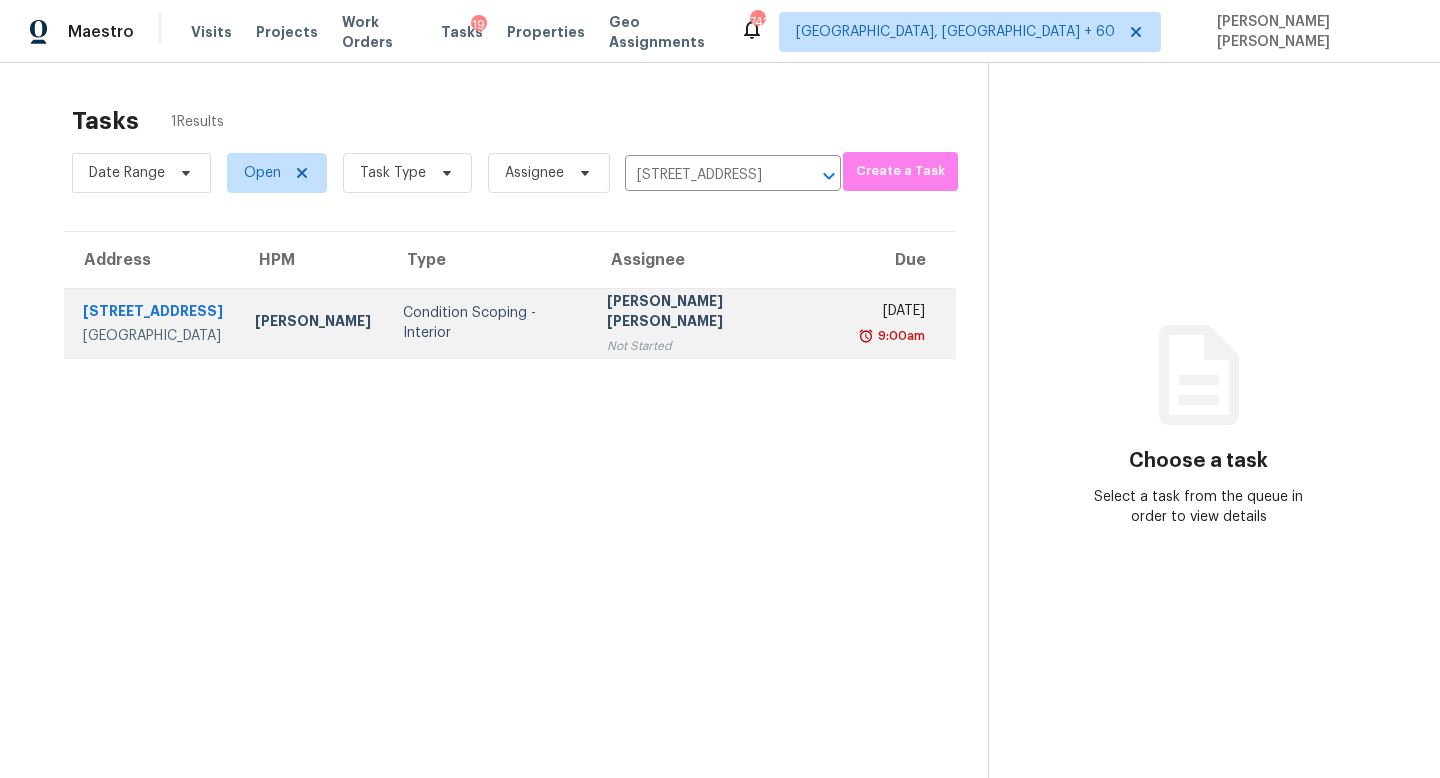 click on "Jishnu Manoj Not Started" at bounding box center (718, 323) 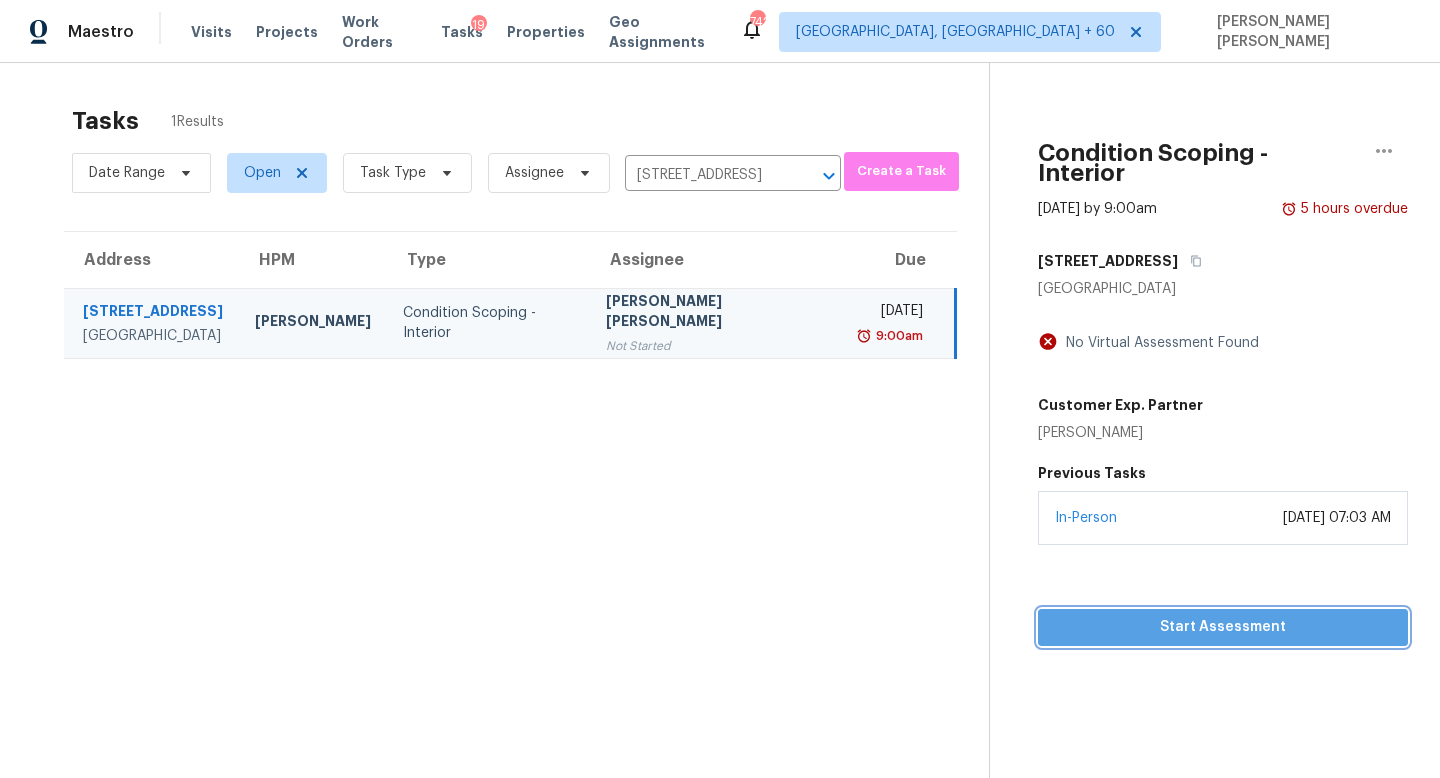 click on "Start Assessment" at bounding box center (1223, 627) 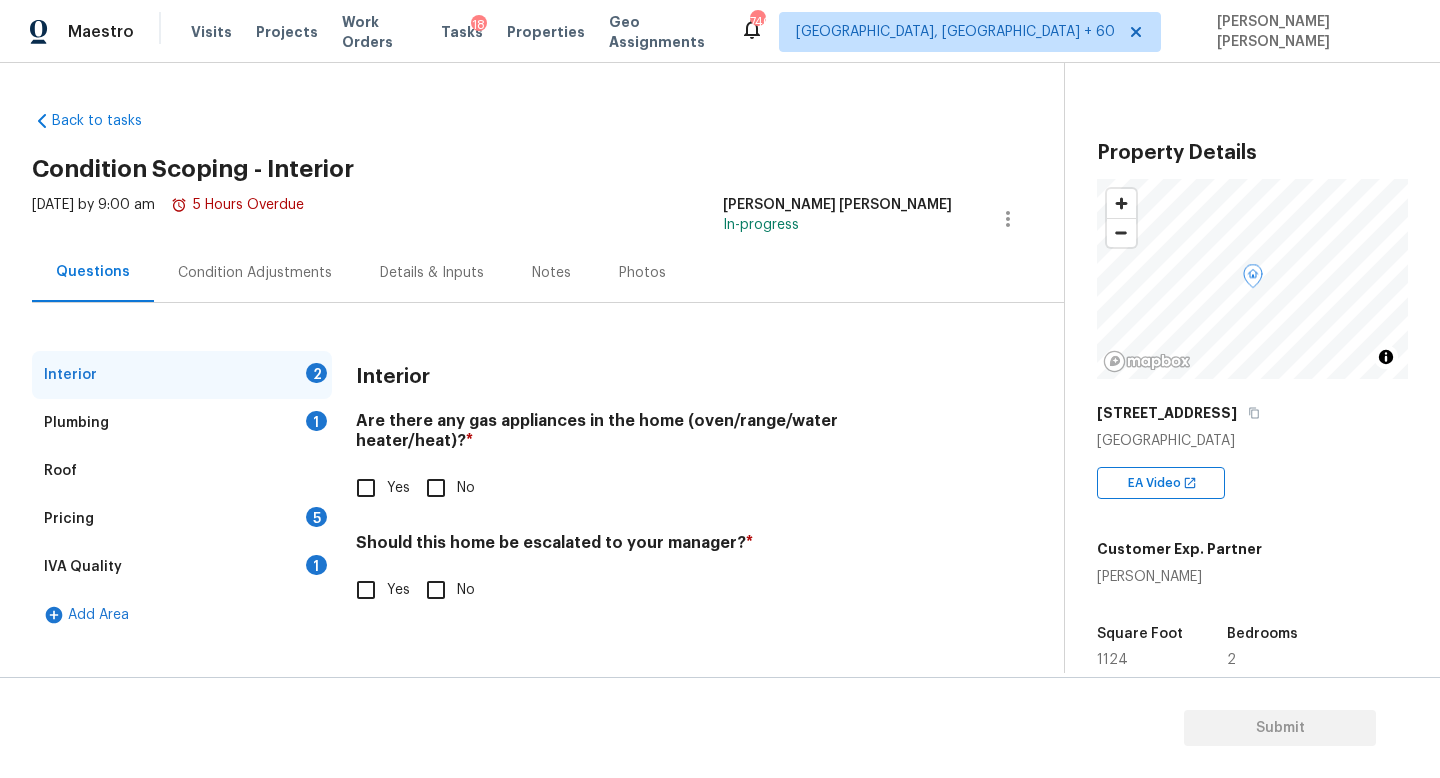click on "Condition Adjustments" at bounding box center (255, 272) 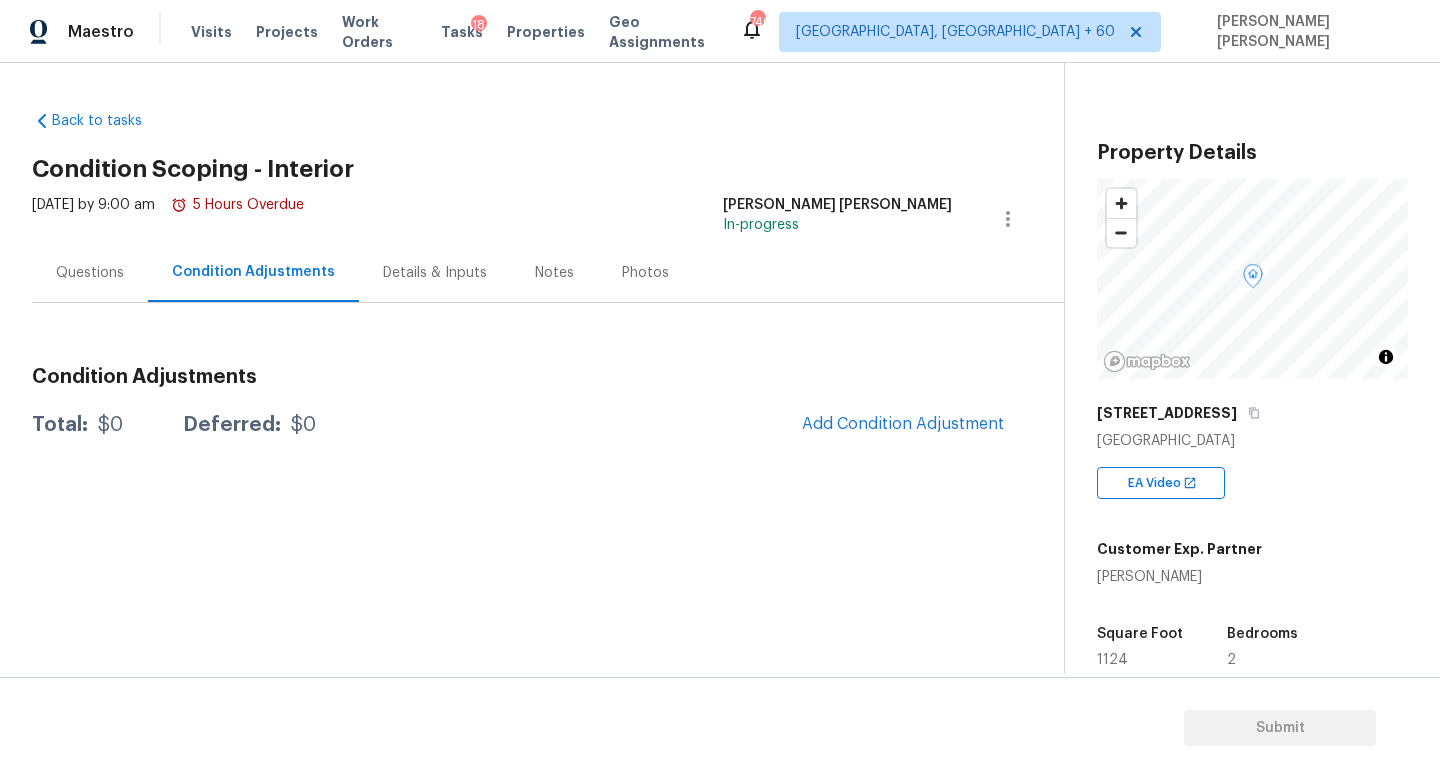 click on "Questions" at bounding box center [90, 272] 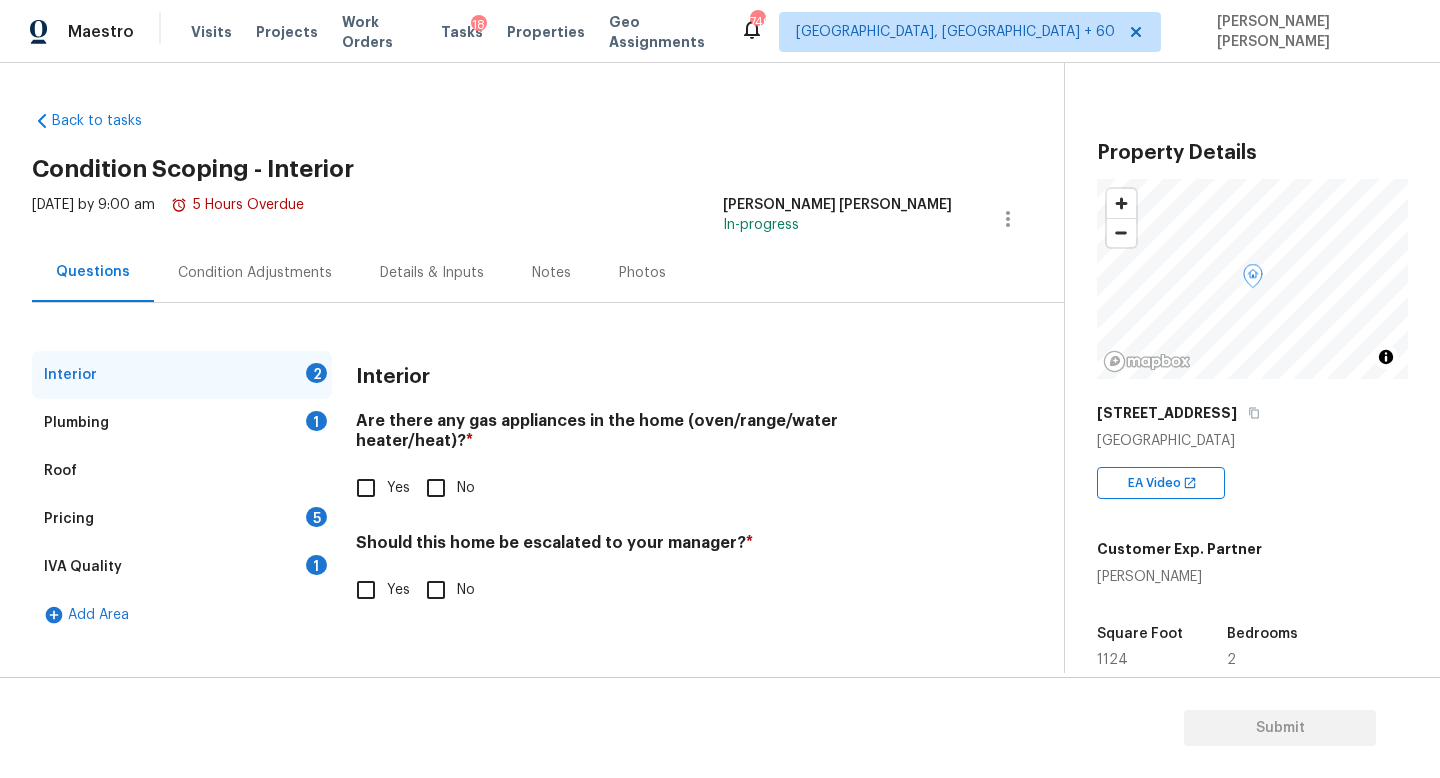 click on "Yes" at bounding box center (366, 488) 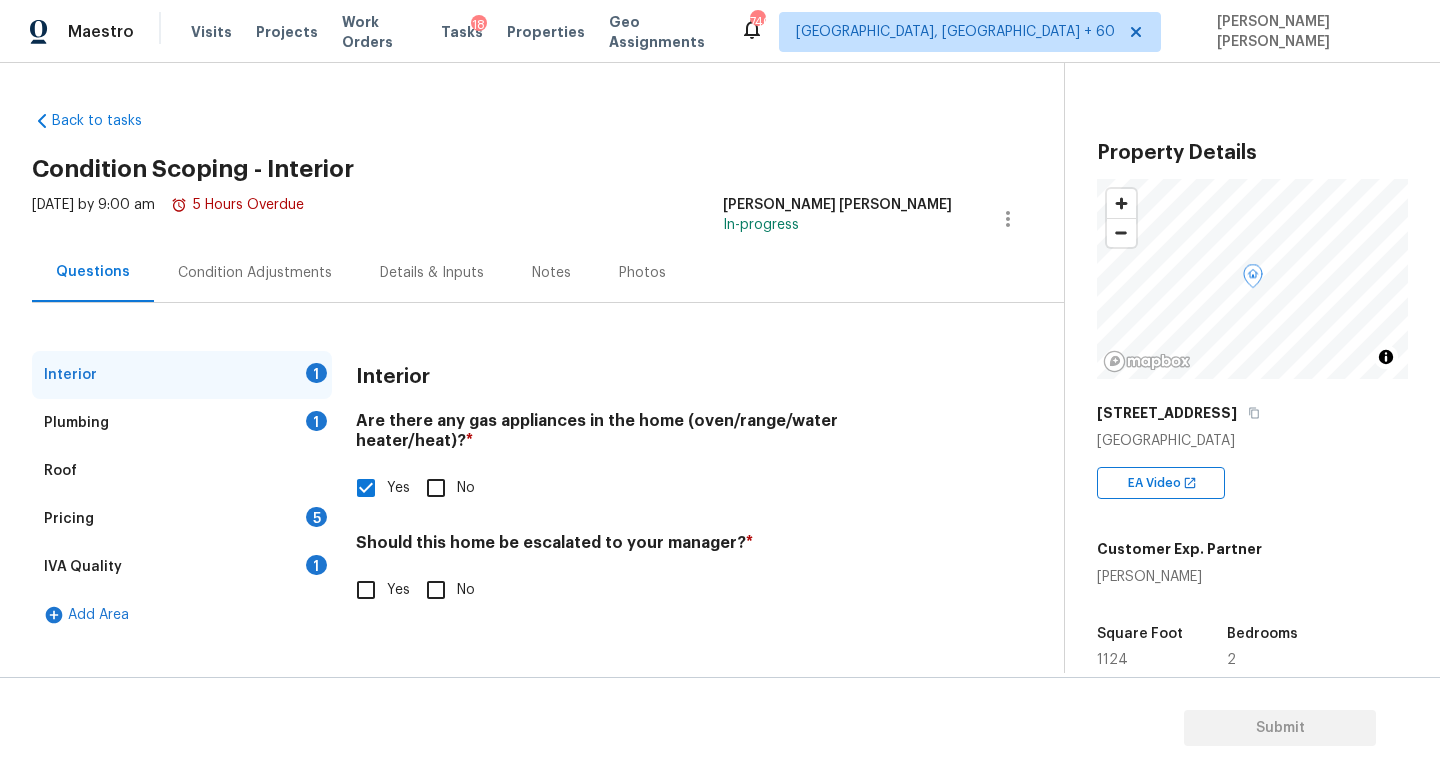 click on "Plumbing 1" at bounding box center [182, 423] 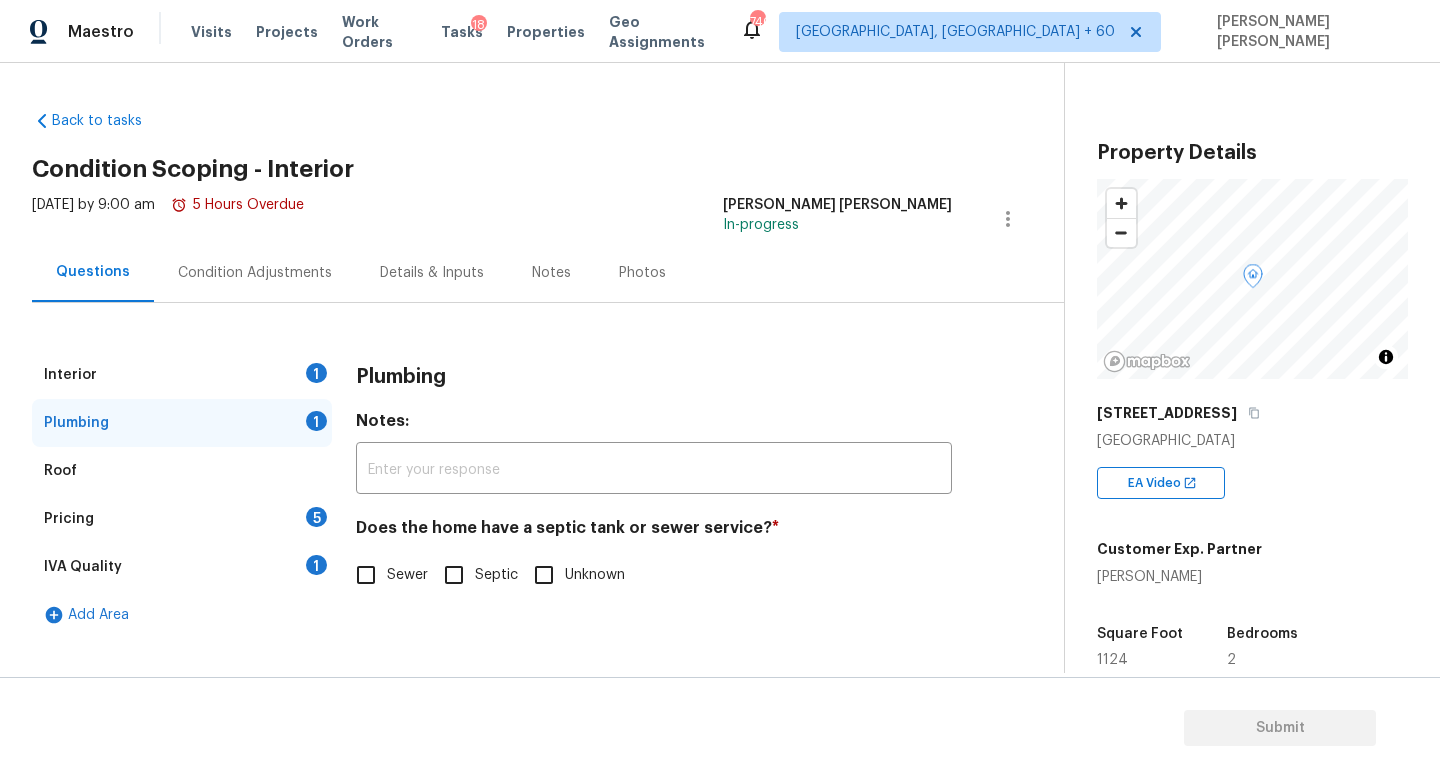 click on "Sewer" at bounding box center [407, 575] 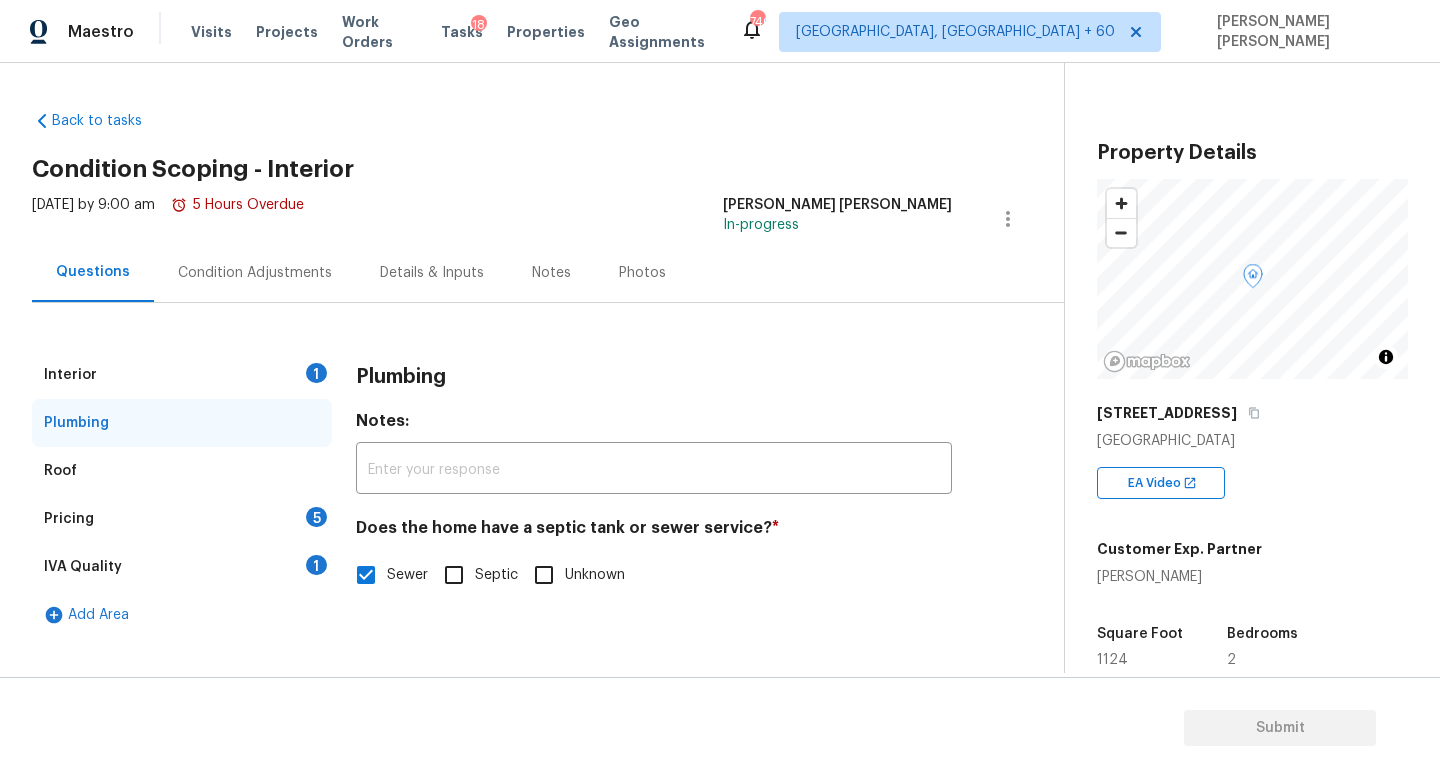 click on "Pricing 5" at bounding box center [182, 519] 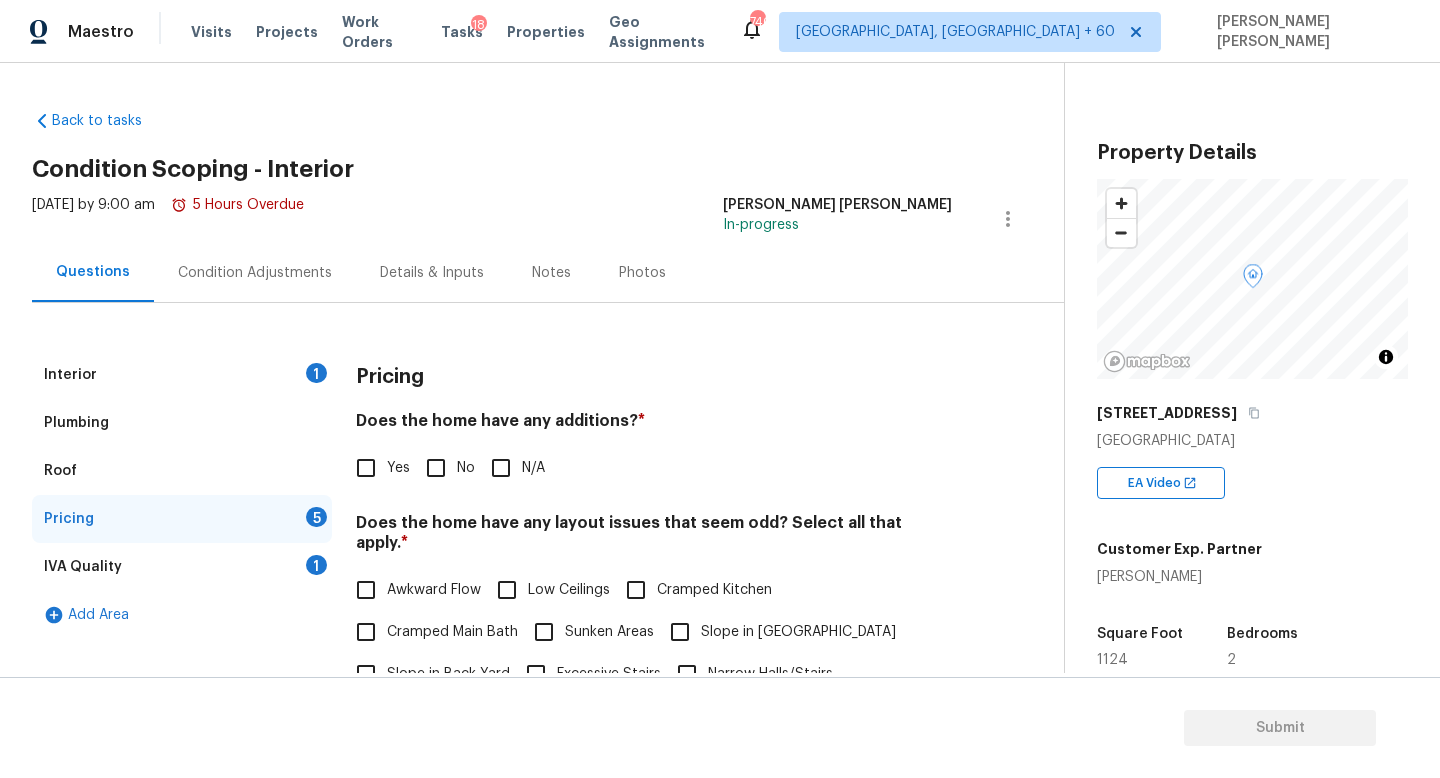 click on "Pricing 5" at bounding box center [182, 519] 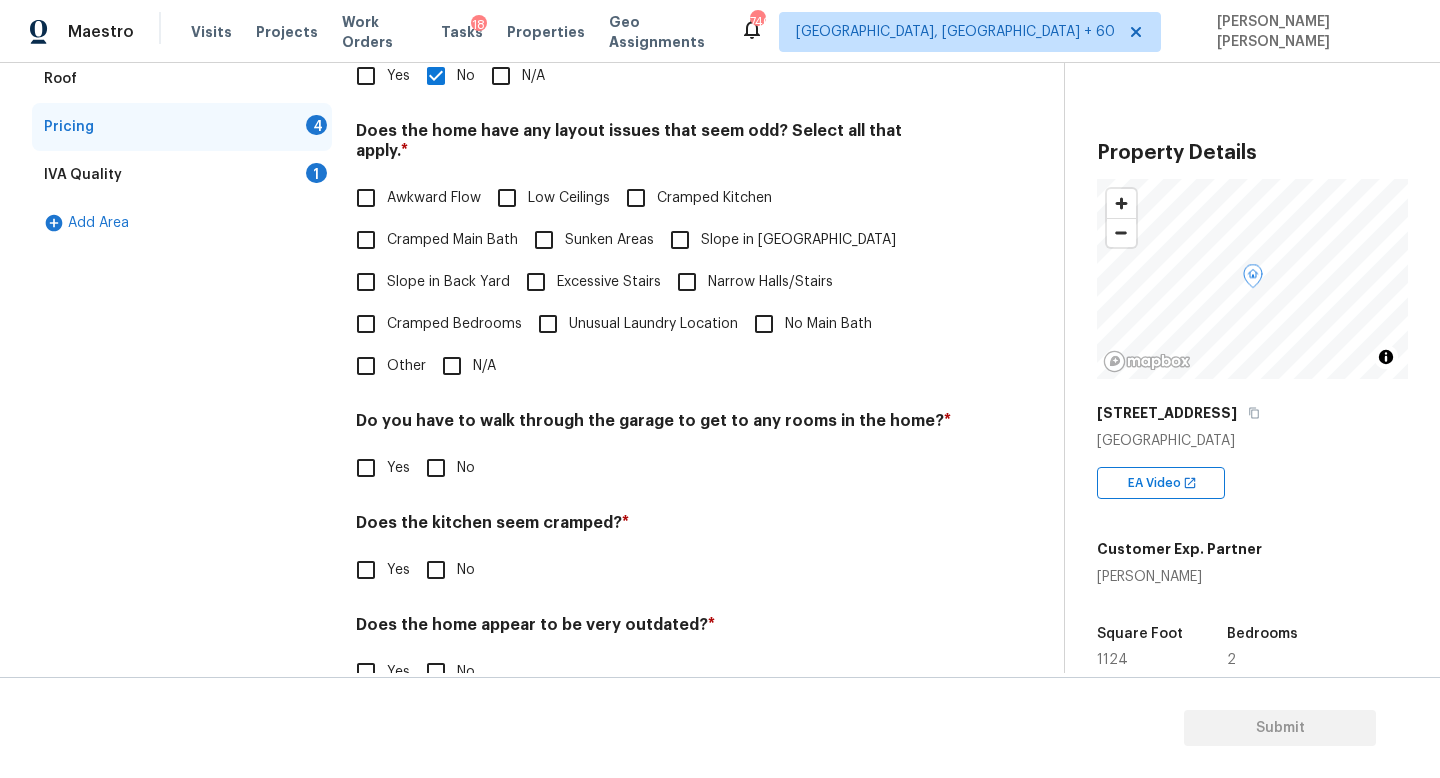 scroll, scrollTop: 402, scrollLeft: 0, axis: vertical 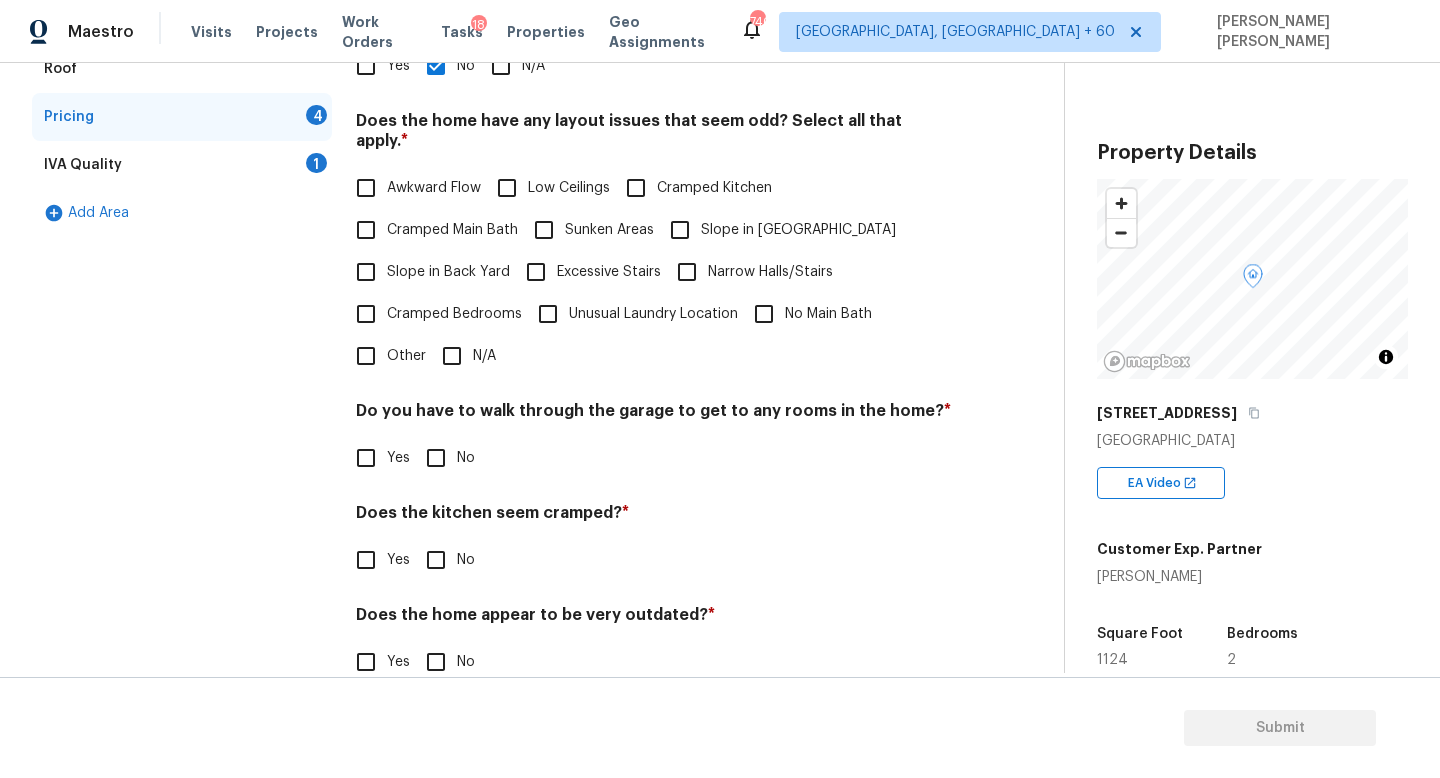 click on "N/A" at bounding box center (452, 356) 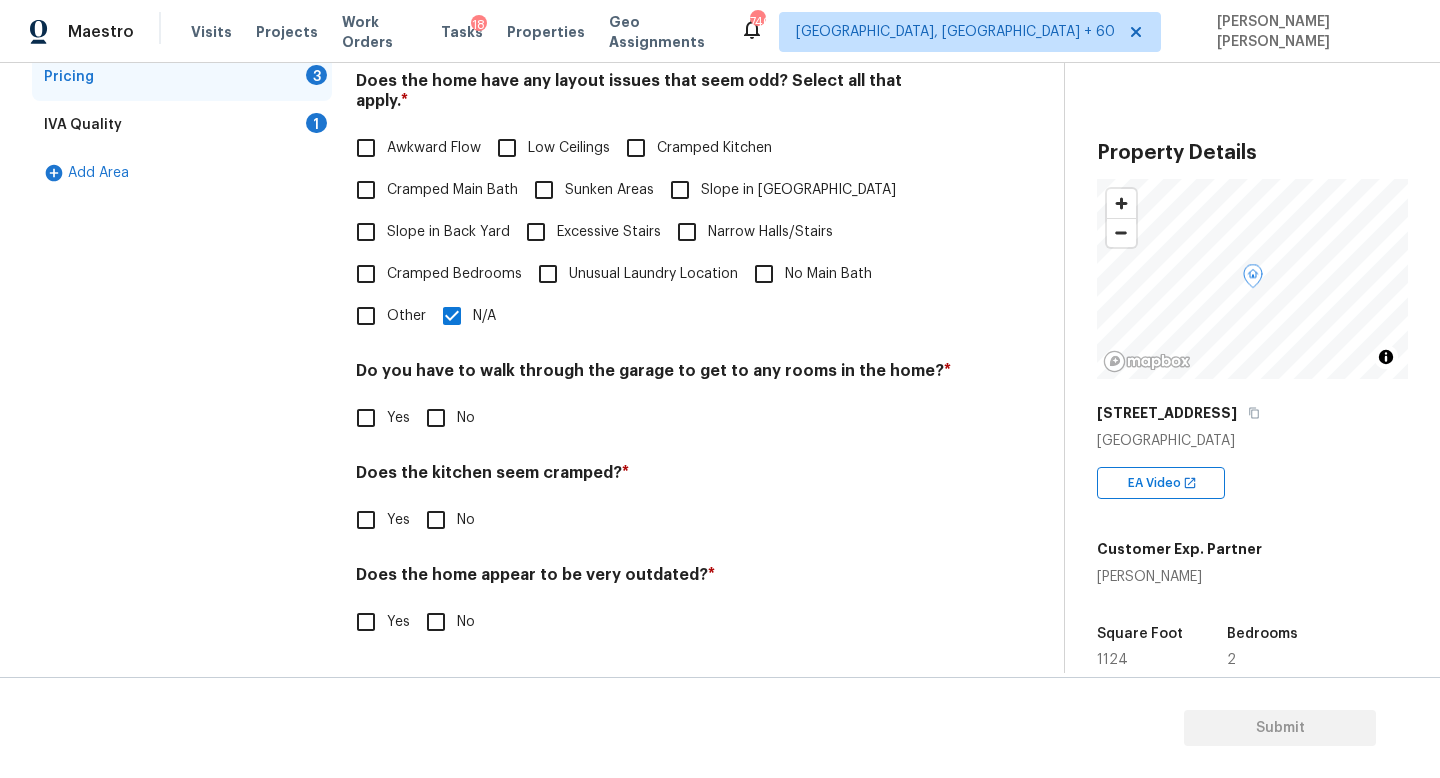 scroll, scrollTop: 422, scrollLeft: 0, axis: vertical 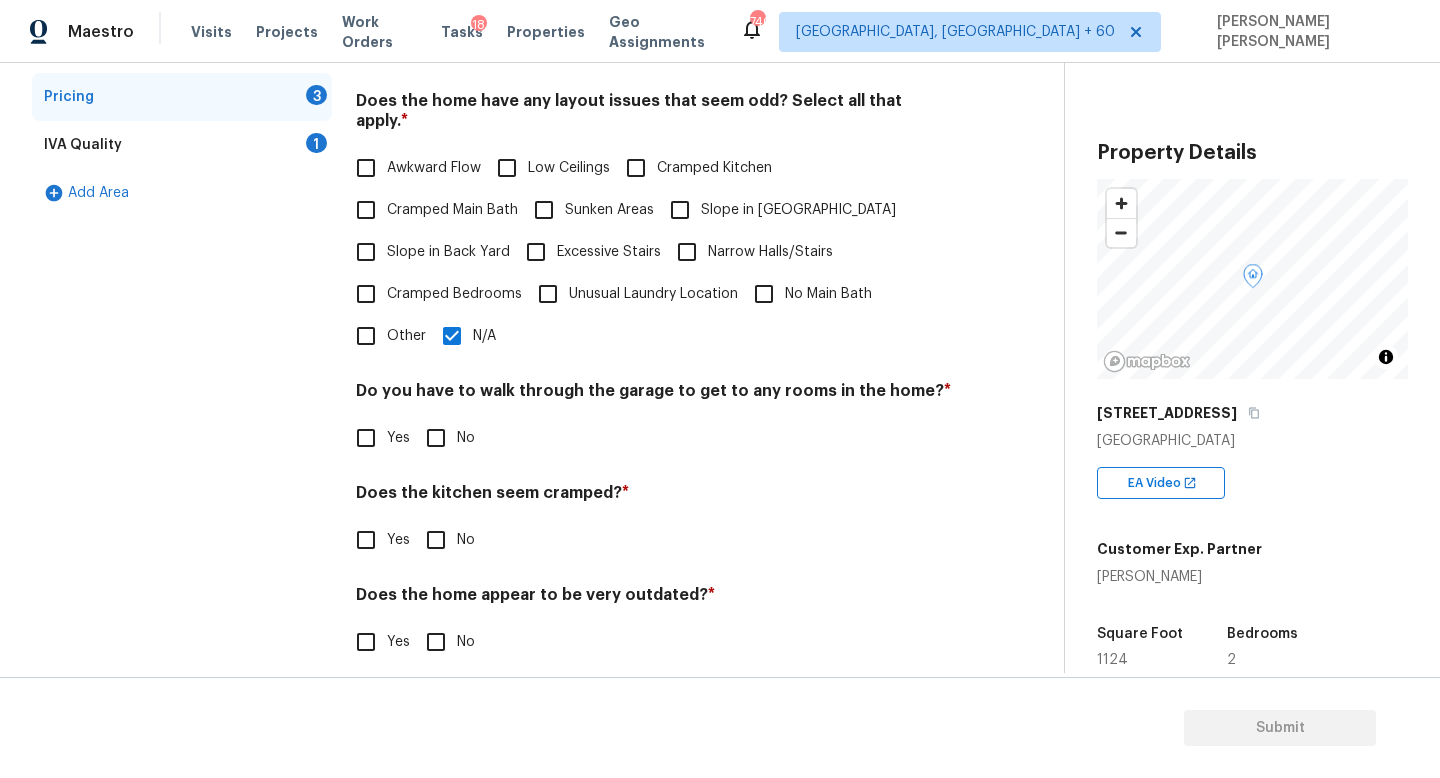 click on "No" at bounding box center (436, 438) 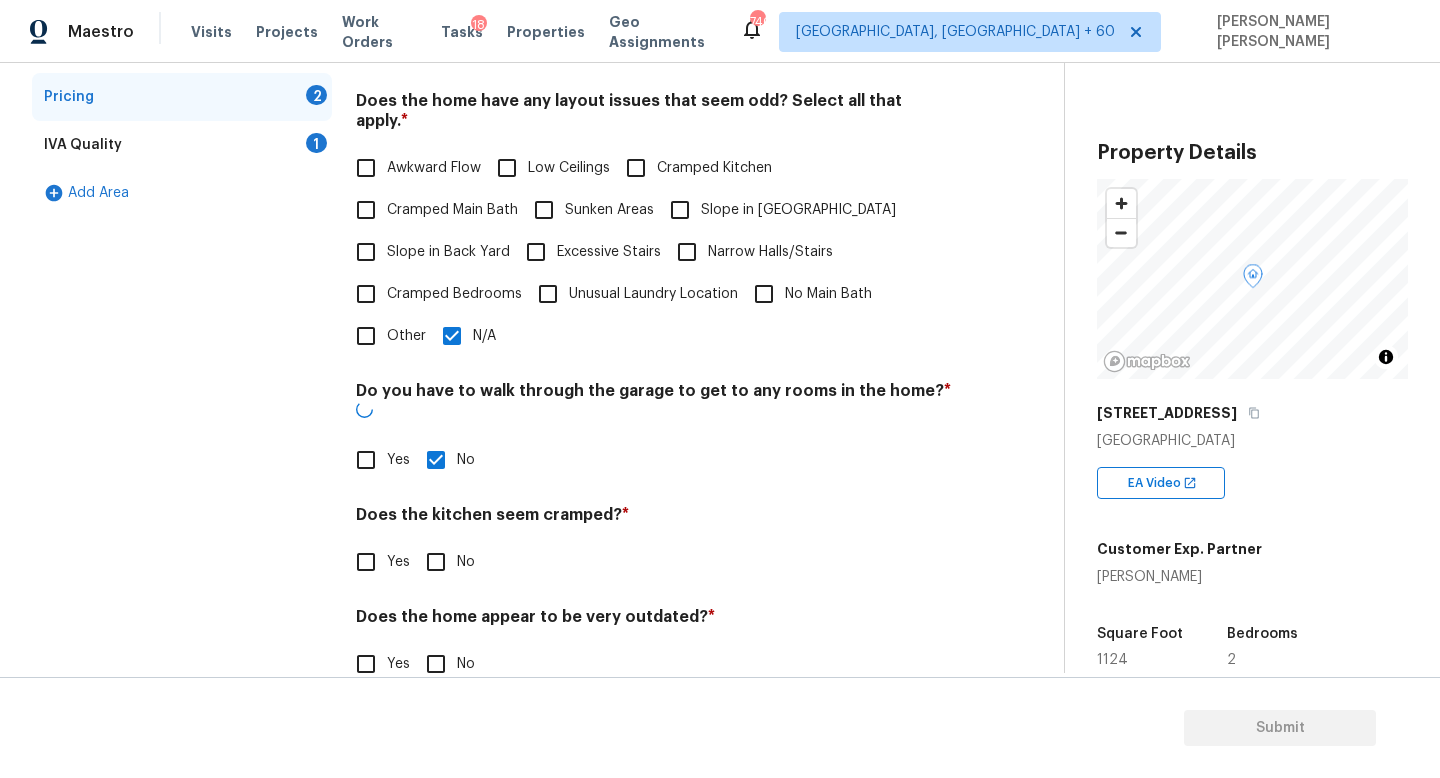 click on "No" at bounding box center [436, 562] 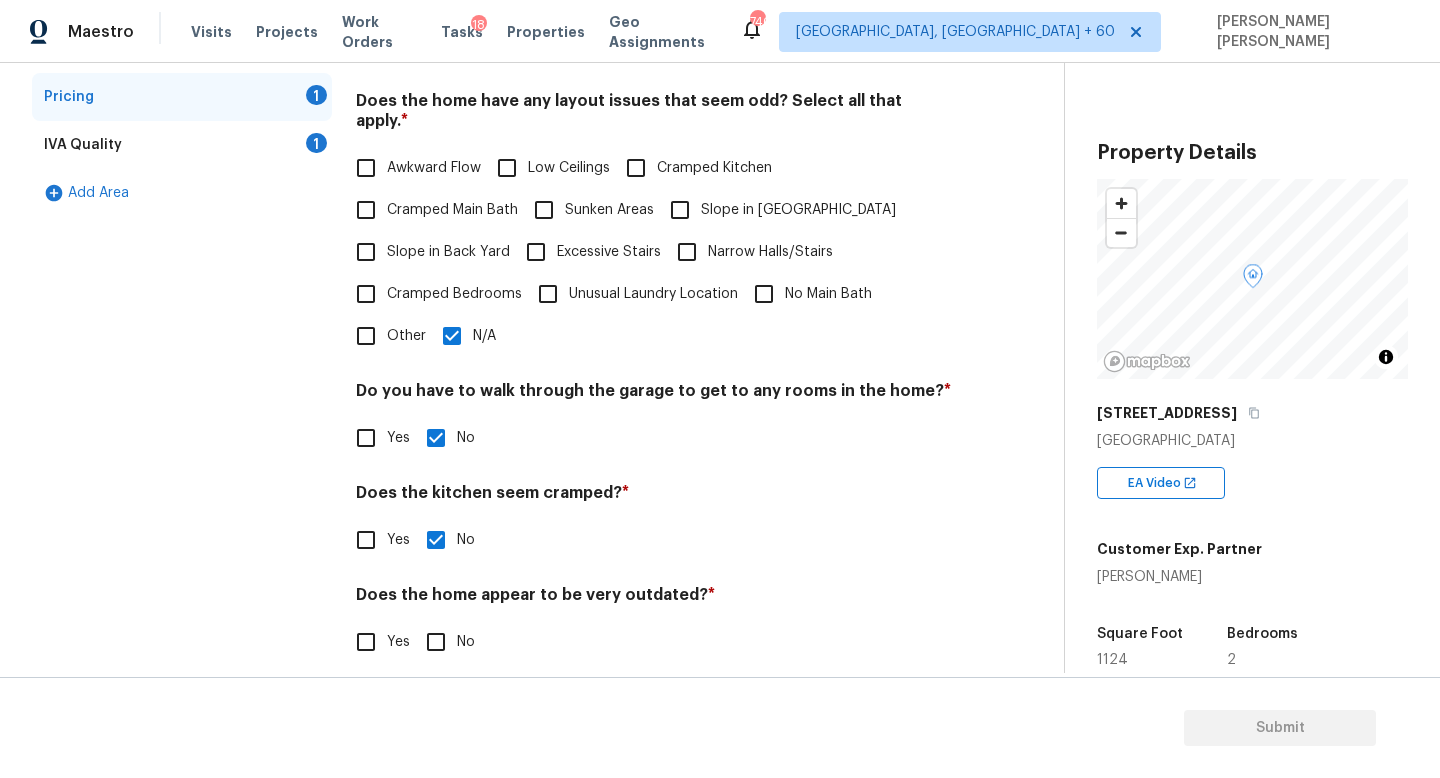 click on "Submit" at bounding box center [720, 728] 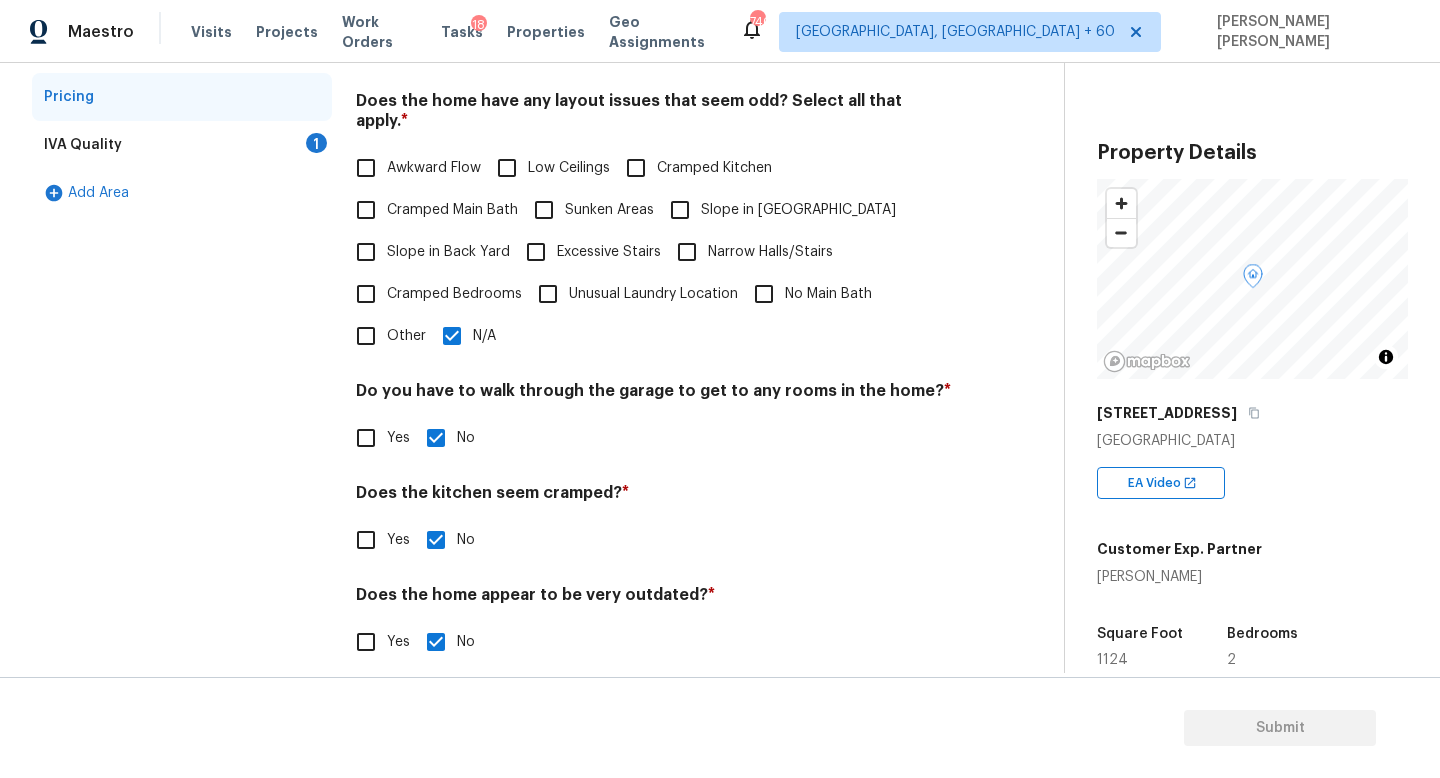 click on "IVA Quality 1" at bounding box center (182, 145) 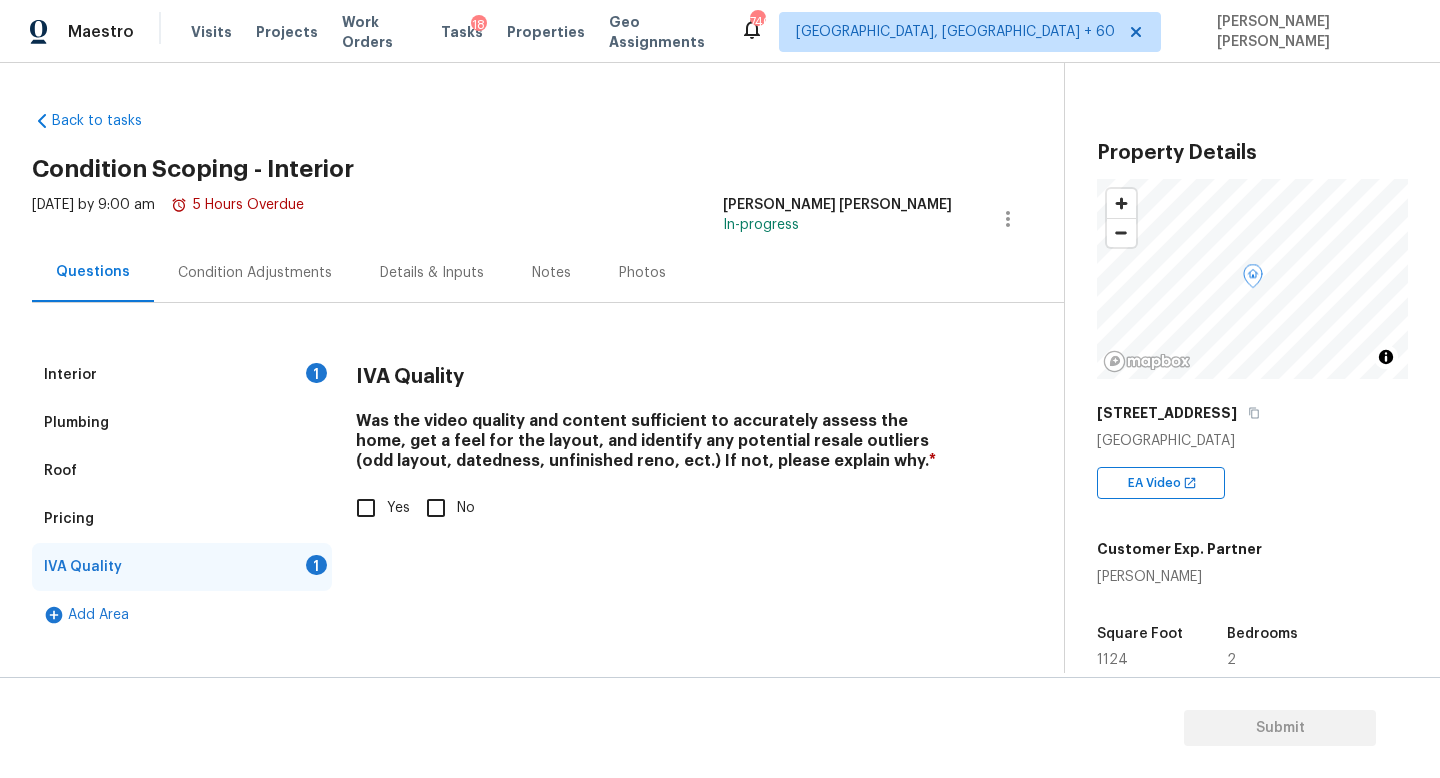 scroll, scrollTop: 0, scrollLeft: 0, axis: both 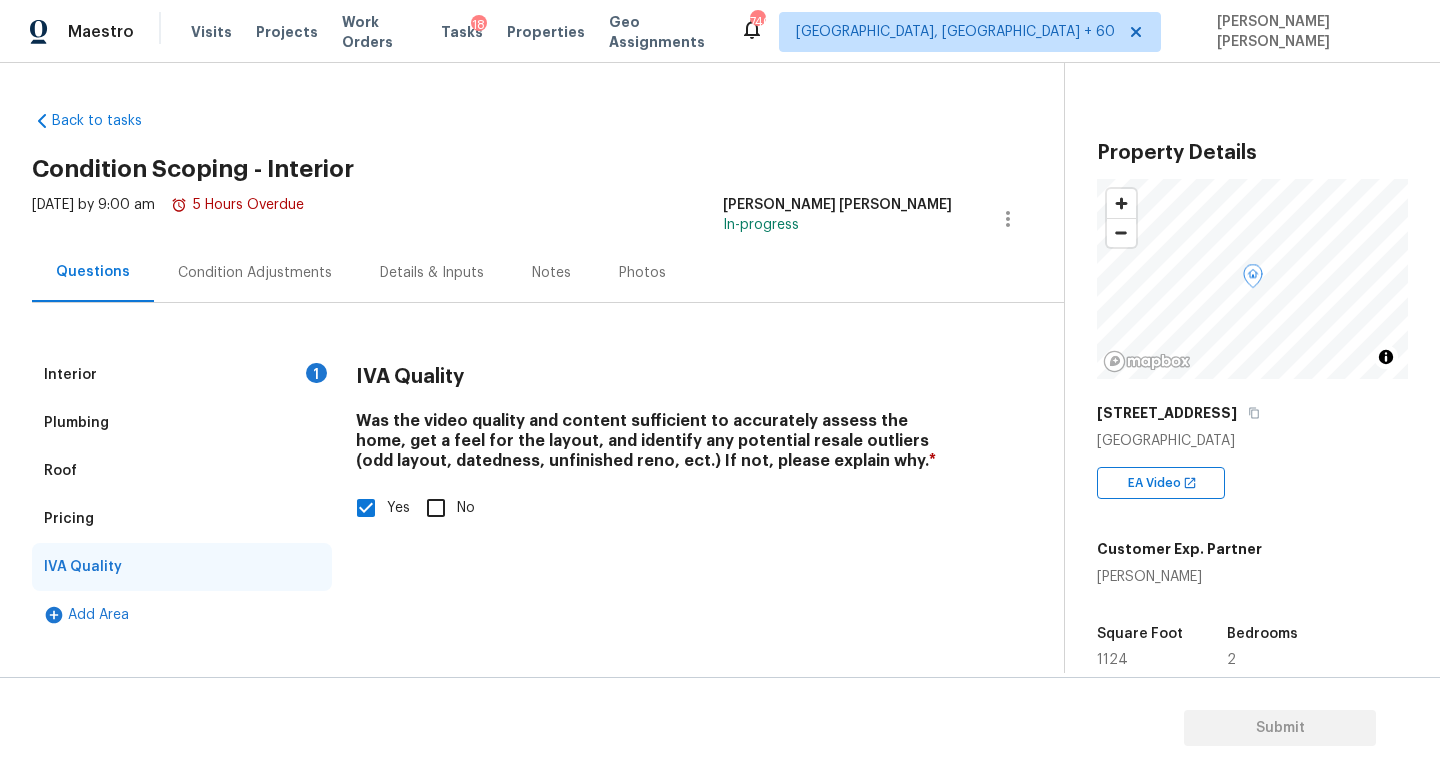 click on "Condition Adjustments" at bounding box center (255, 273) 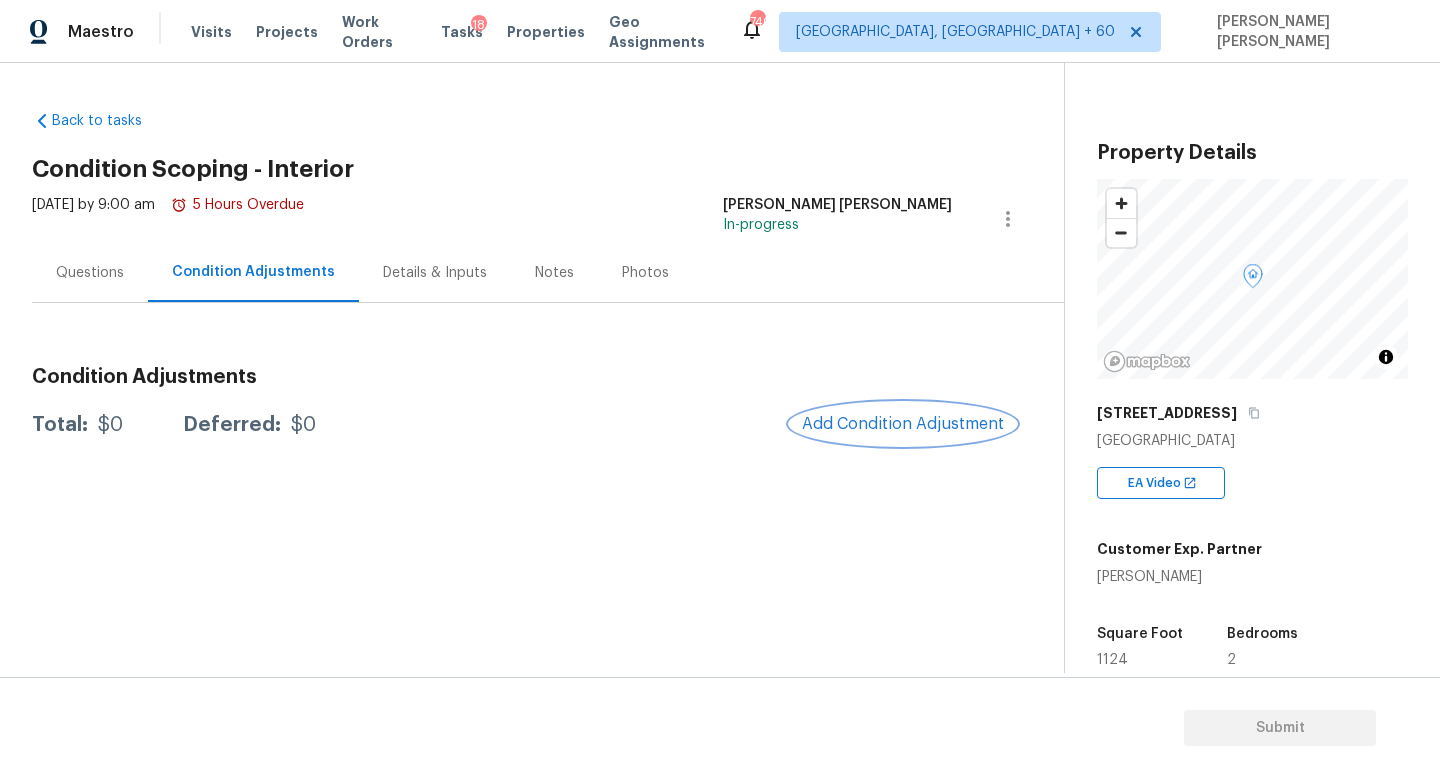 click on "Add Condition Adjustment" at bounding box center (903, 424) 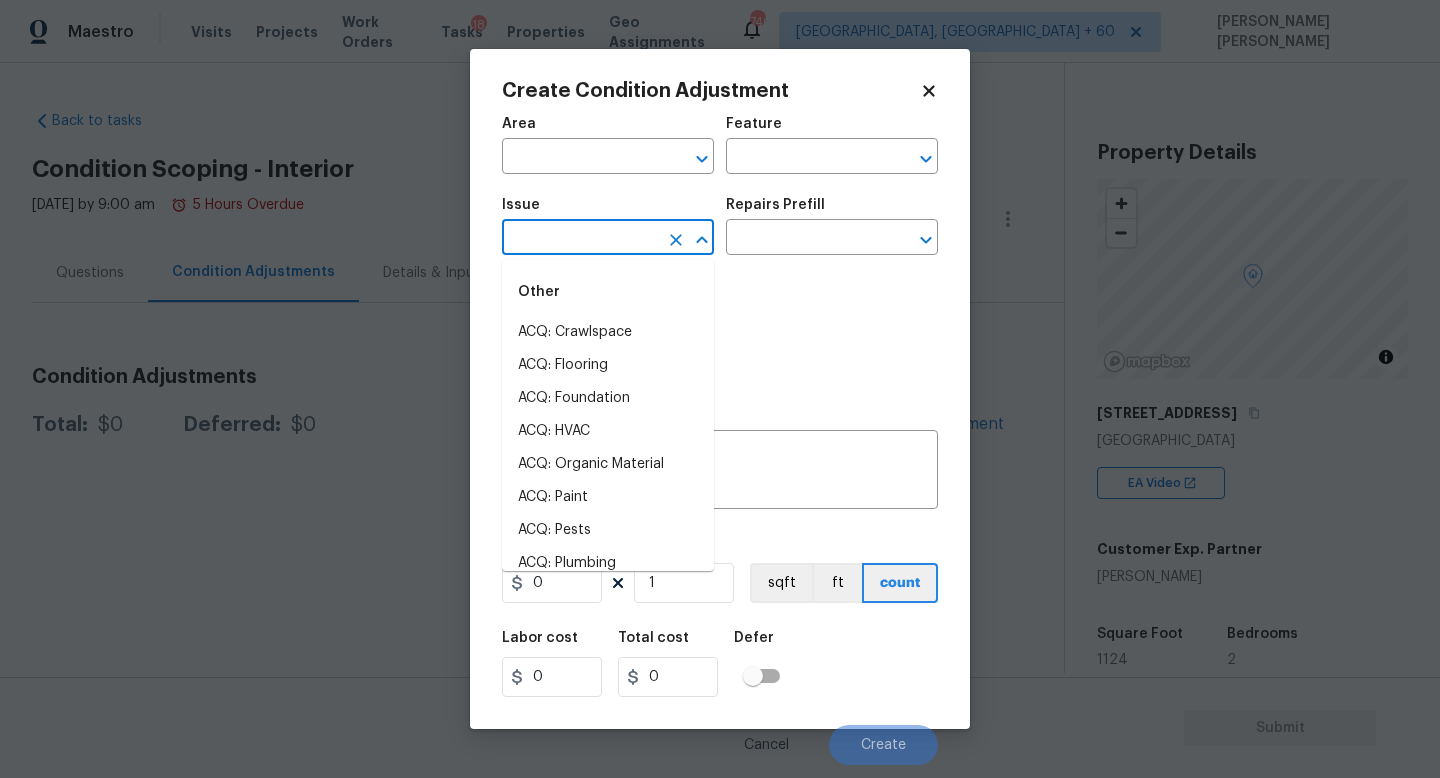 click at bounding box center (580, 239) 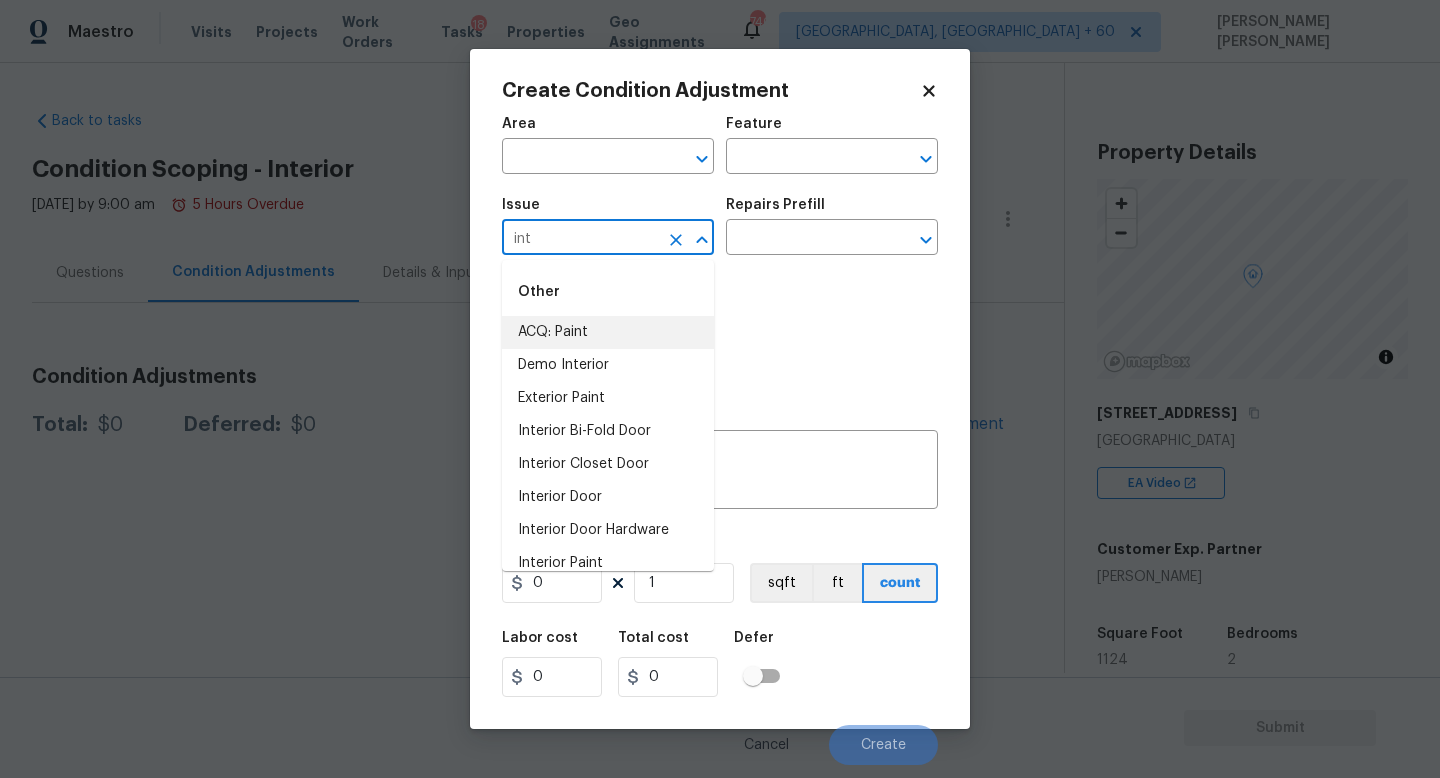 click on "ACQ: Paint" at bounding box center [608, 332] 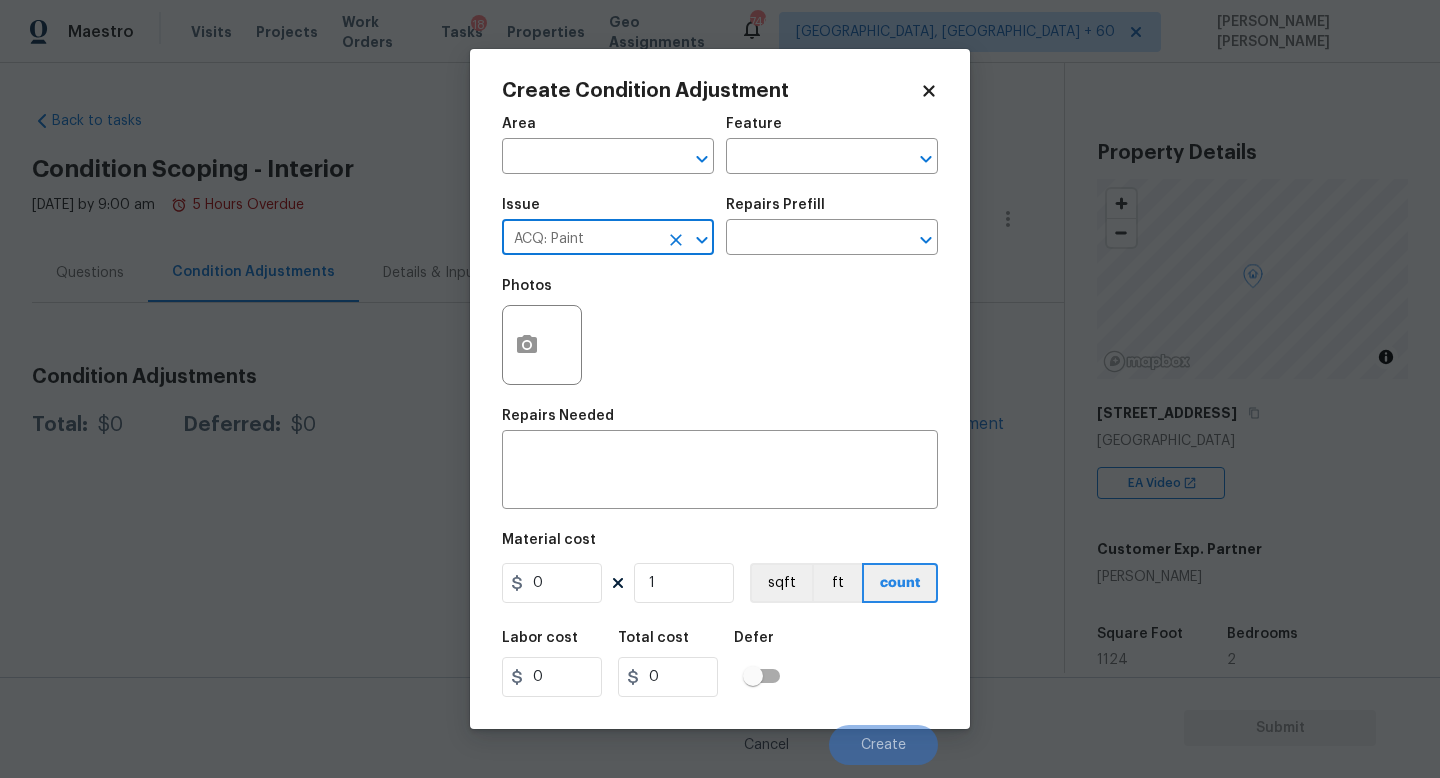 type on "ACQ: Paint" 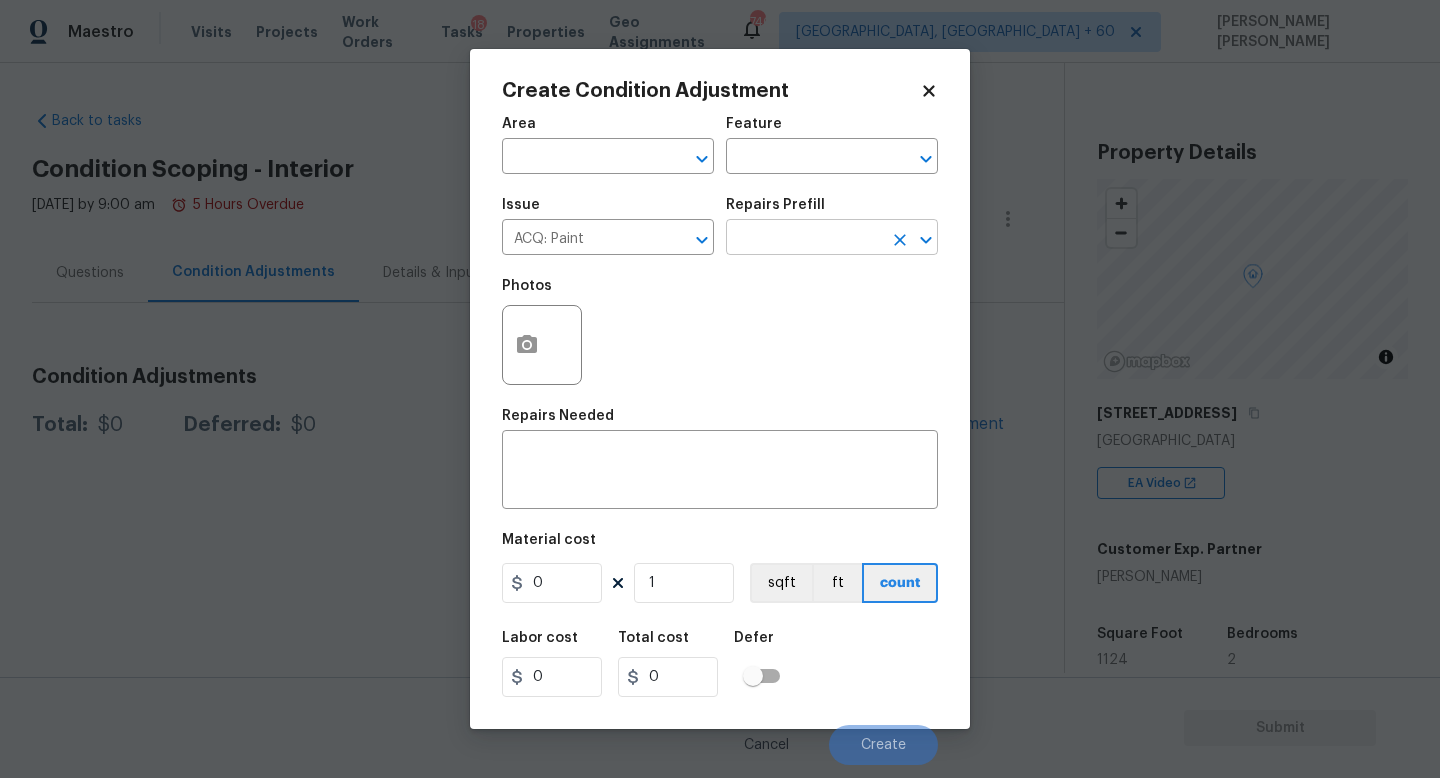 click at bounding box center [804, 239] 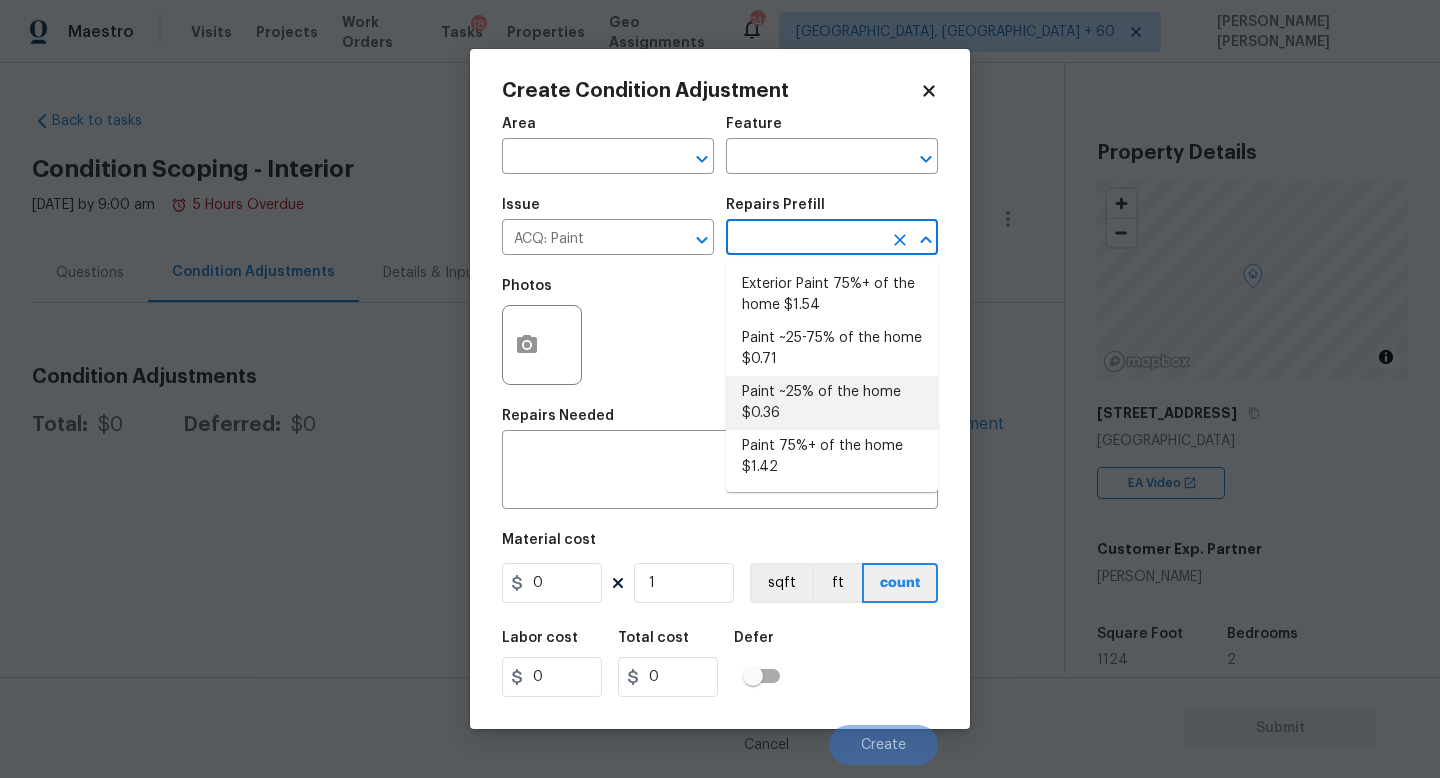 drag, startPoint x: 844, startPoint y: 459, endPoint x: 851, endPoint y: 412, distance: 47.518417 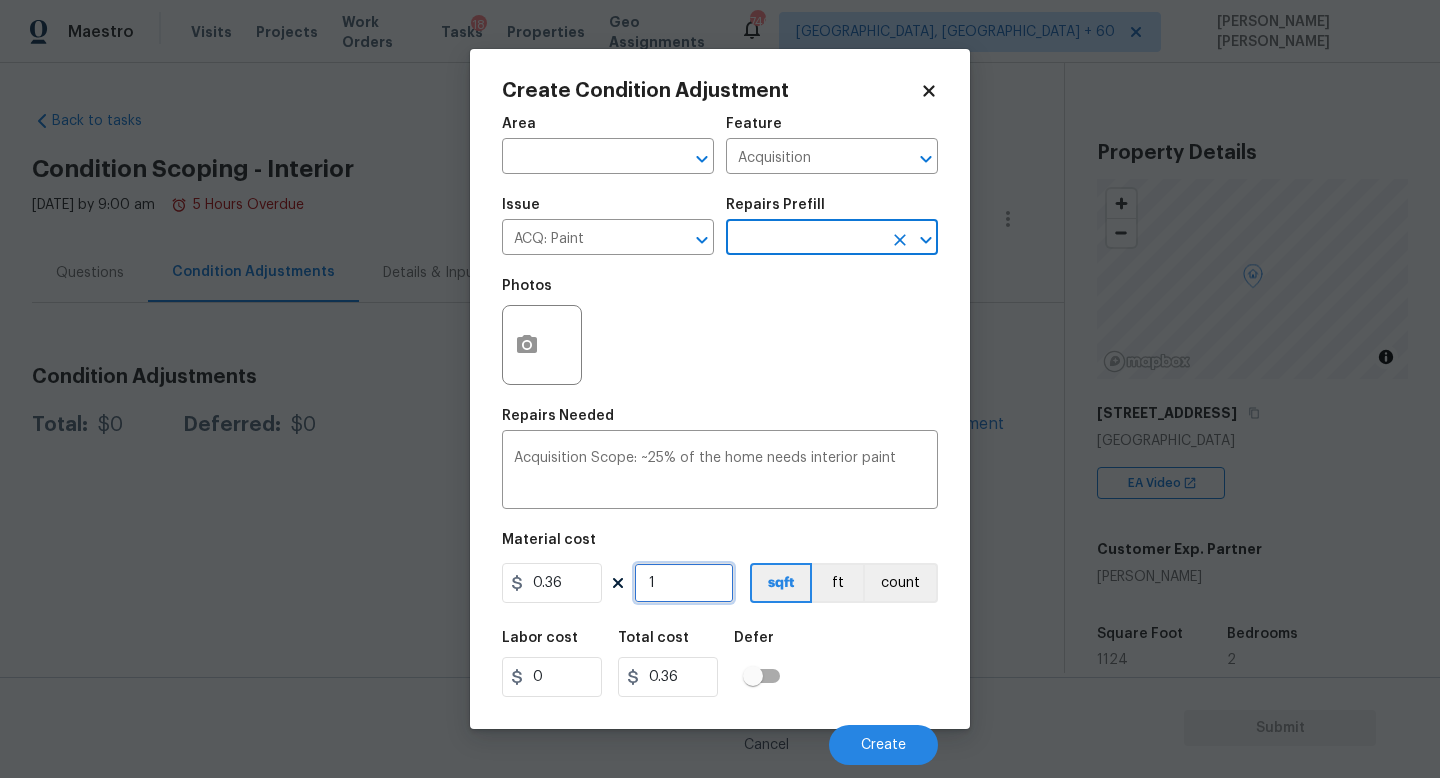 click on "1" at bounding box center (684, 583) 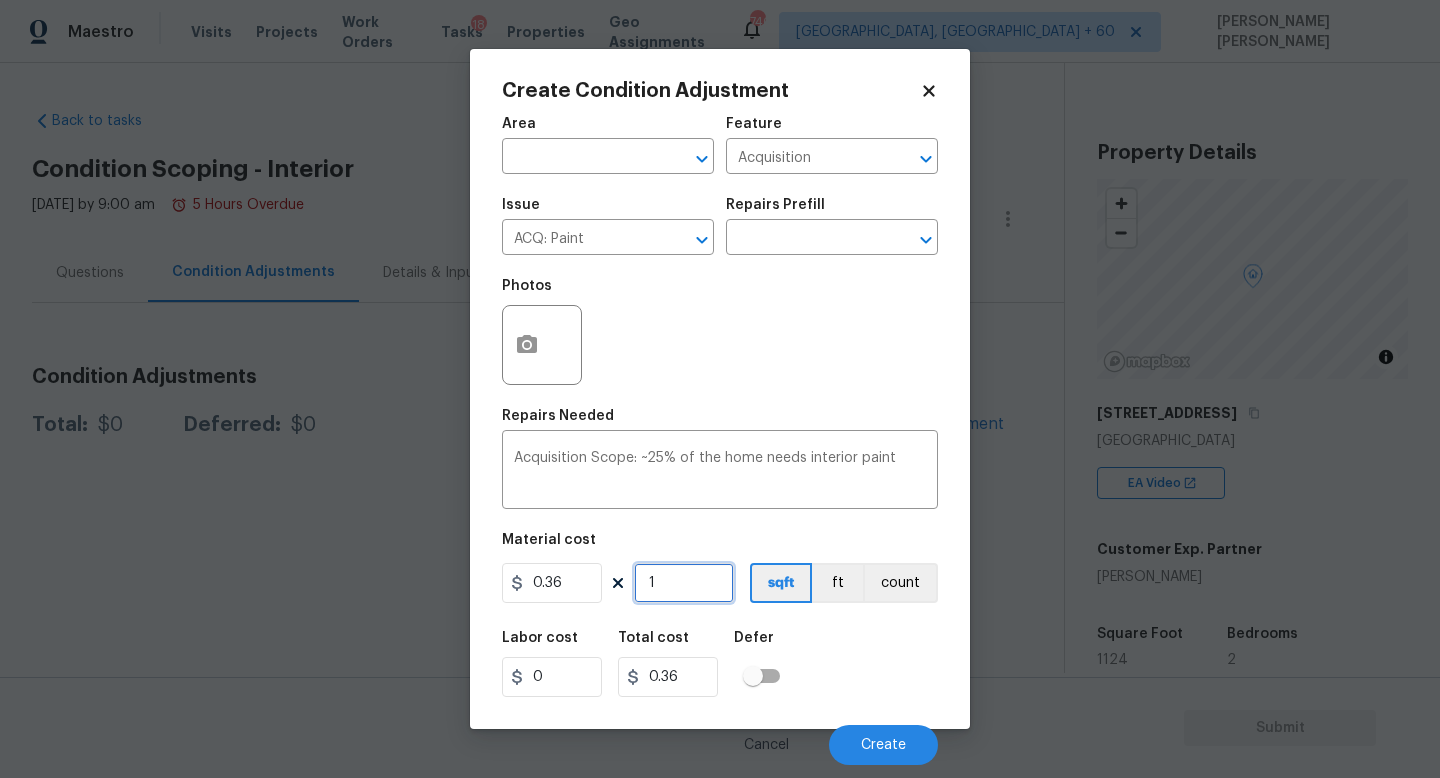 type on "11" 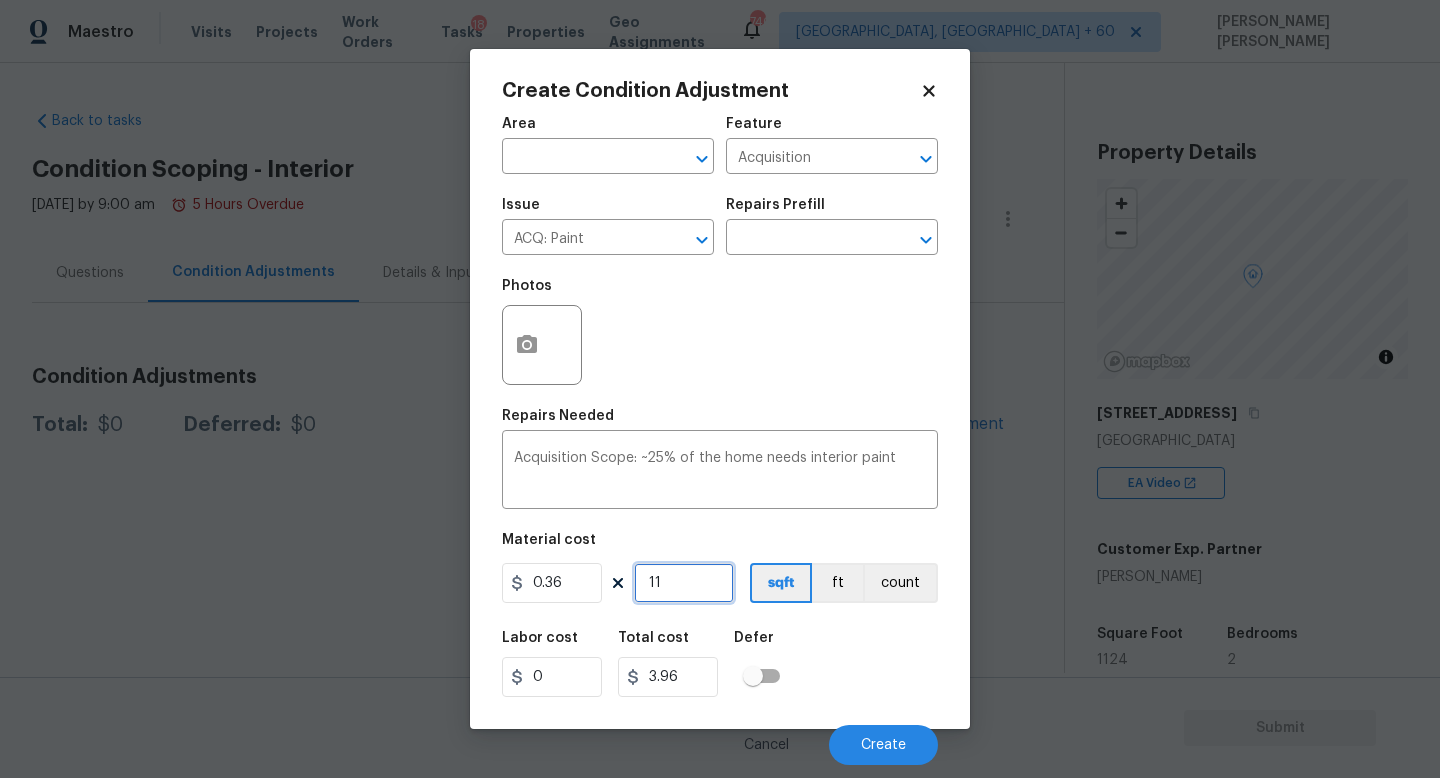 type on "112" 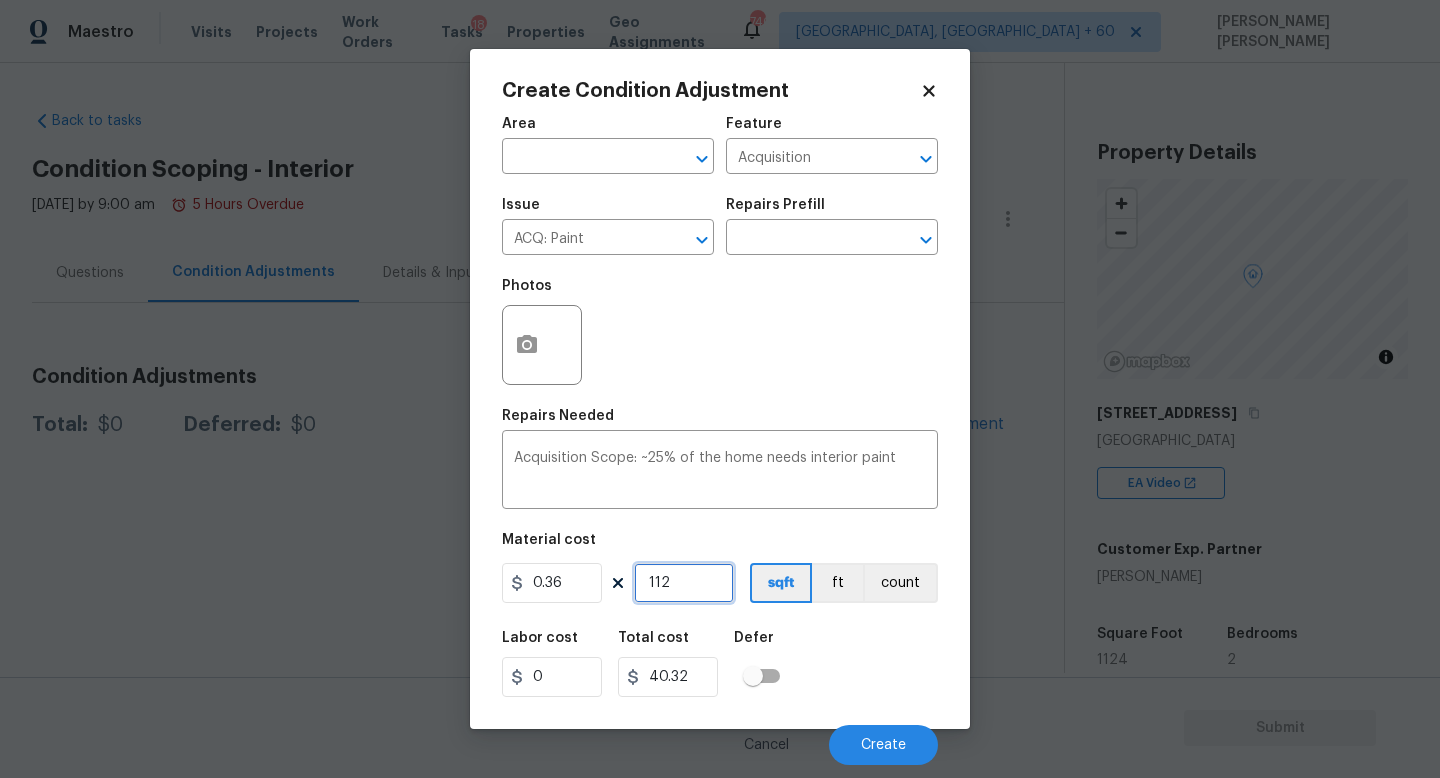 type on "1124" 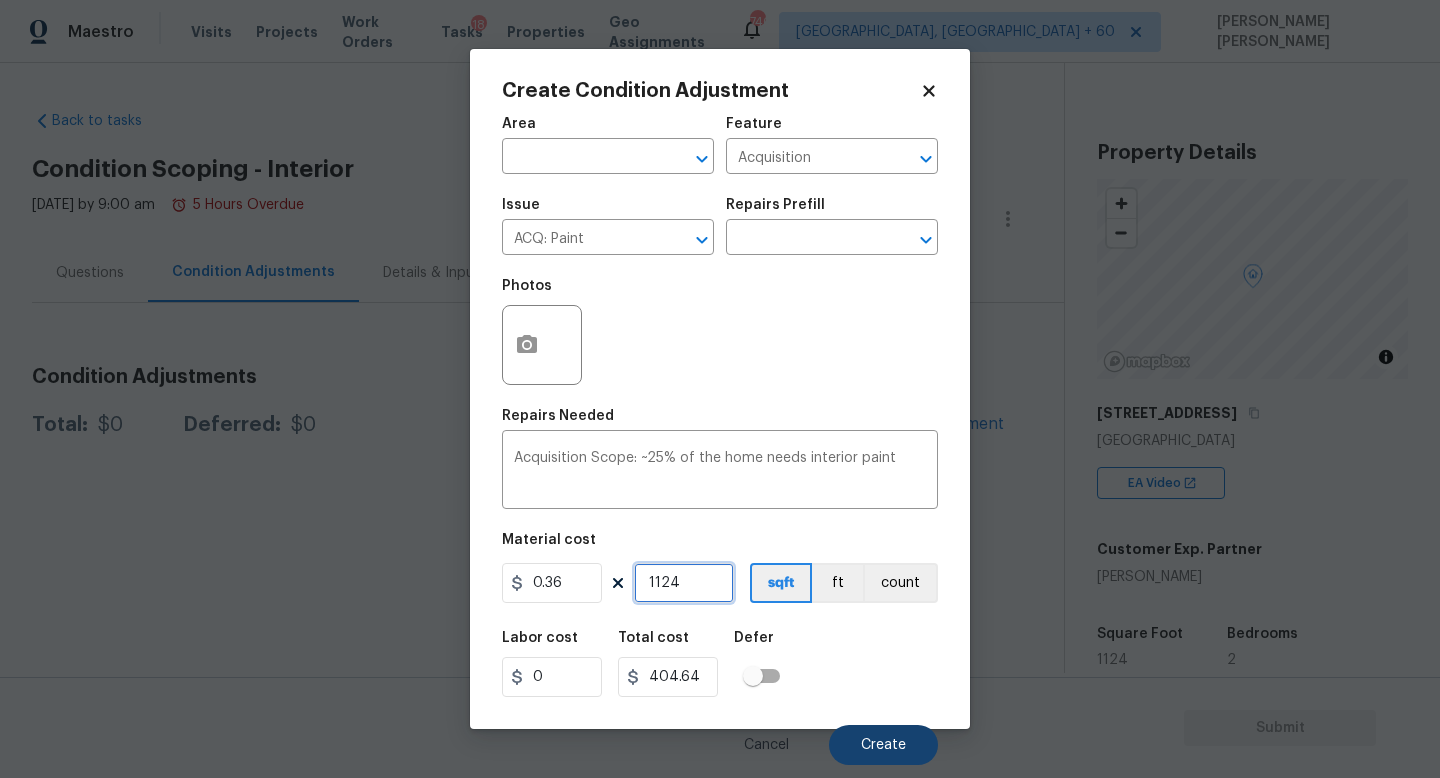 type on "1124" 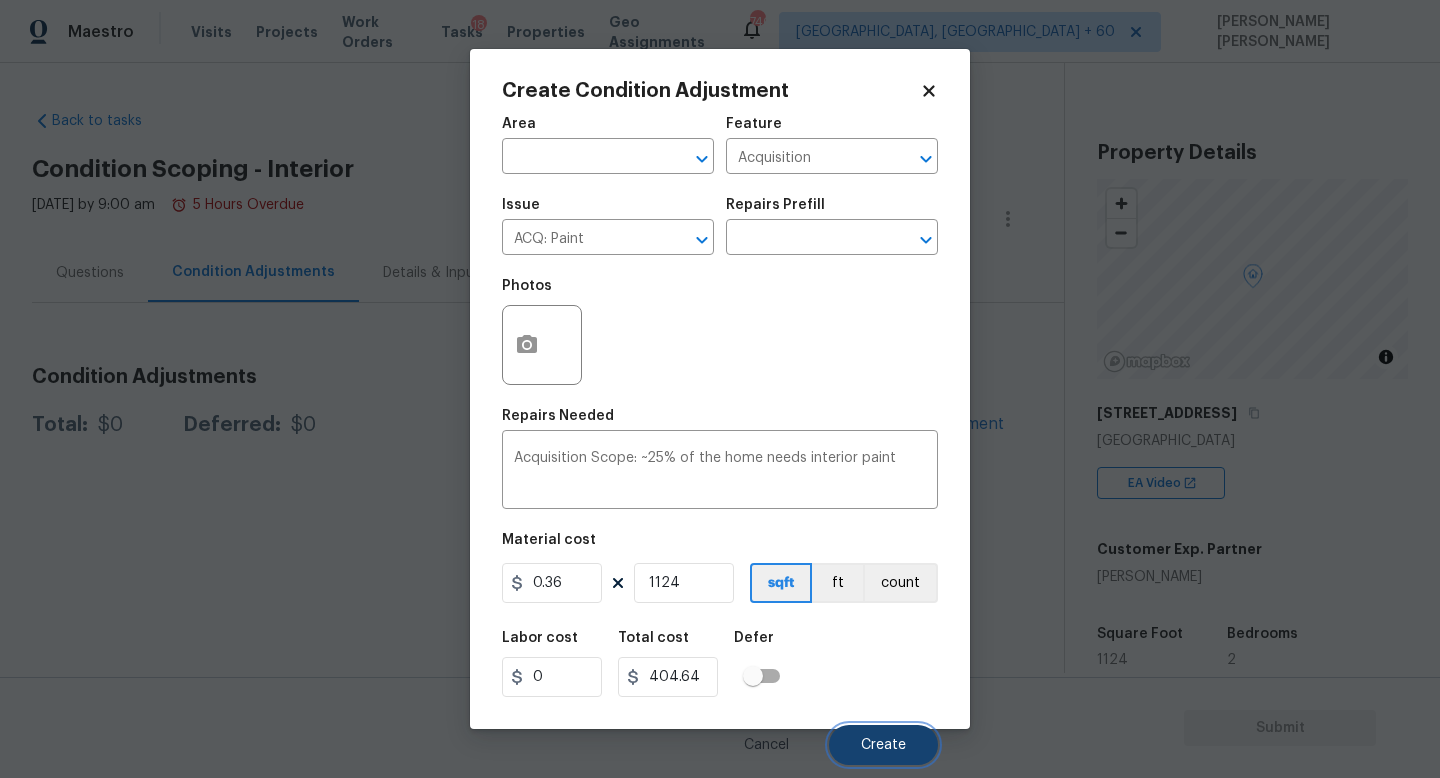 click on "Create" at bounding box center (883, 745) 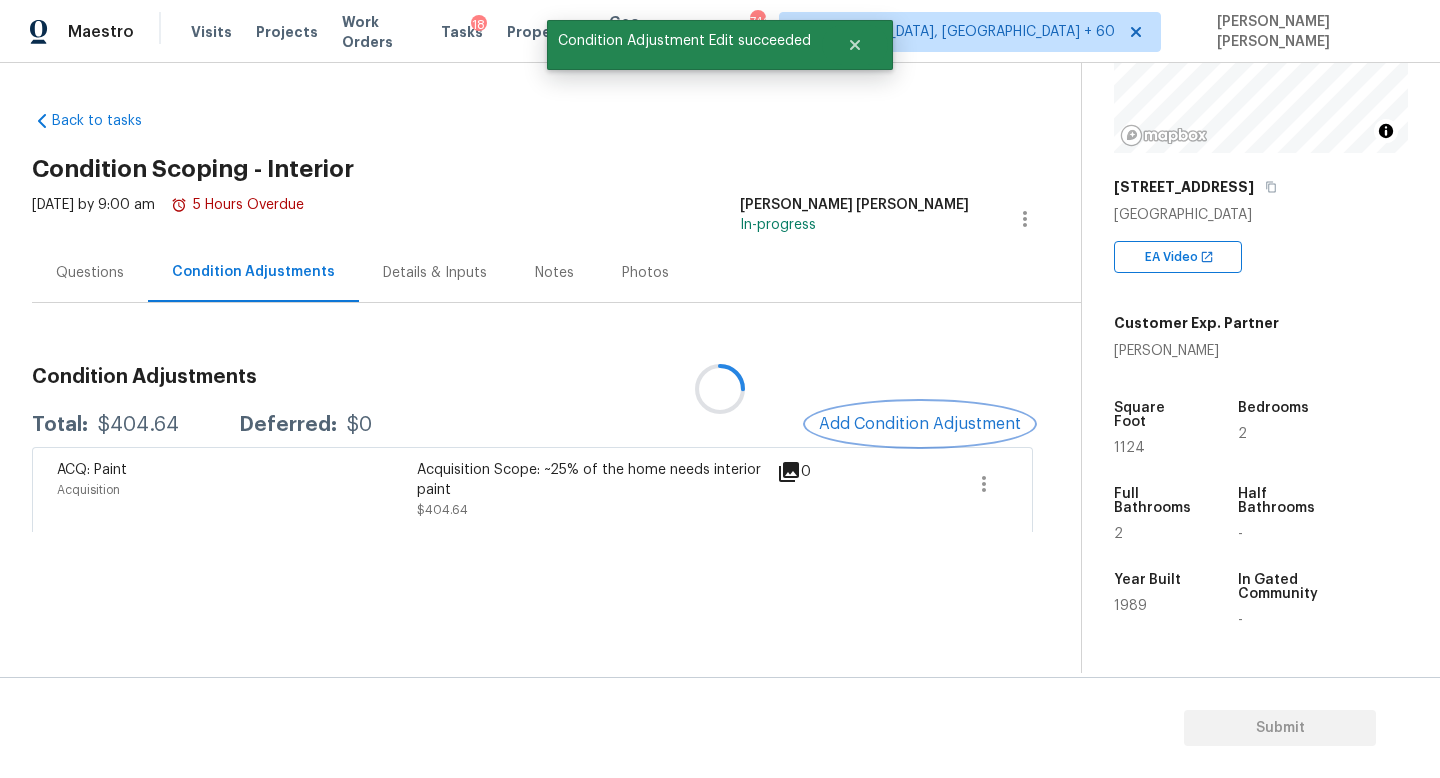 scroll, scrollTop: 227, scrollLeft: 0, axis: vertical 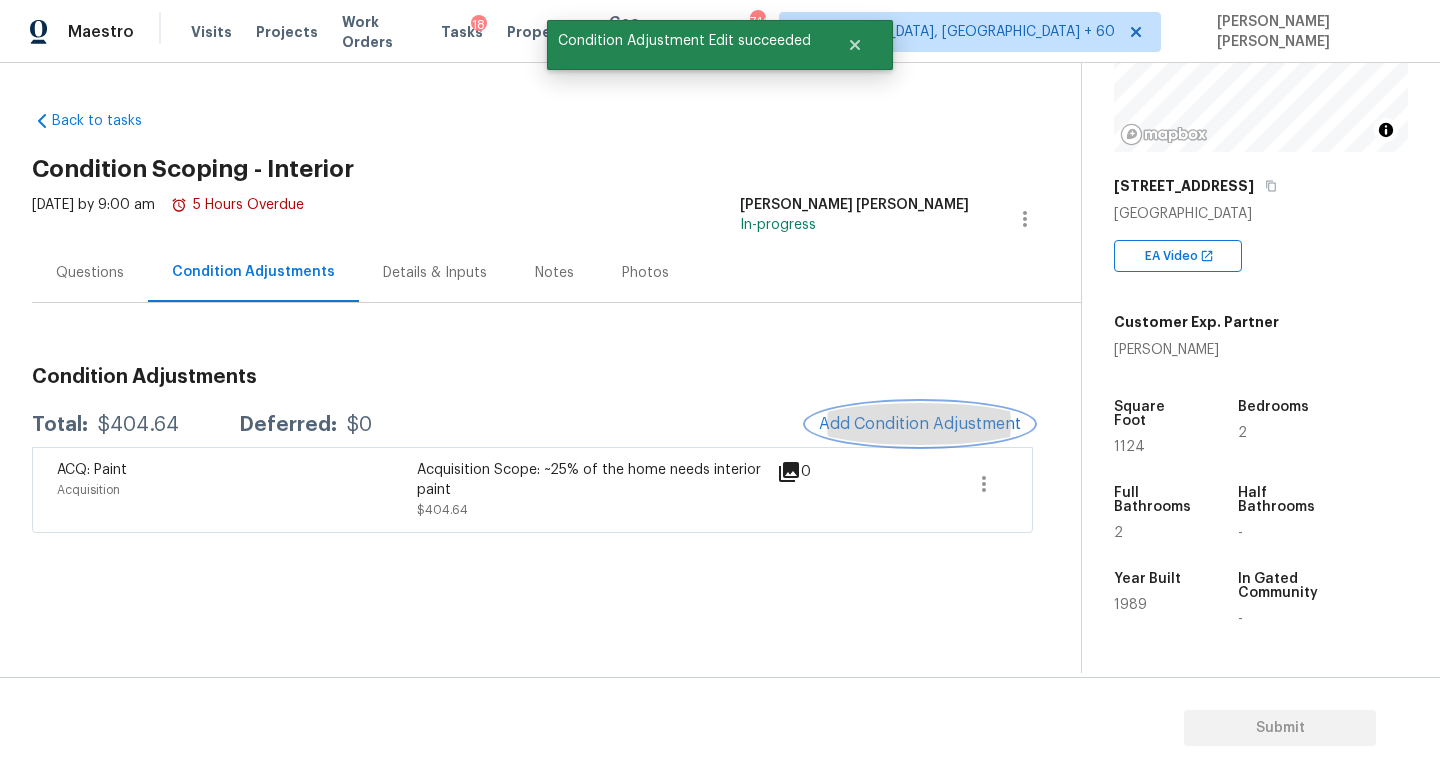click on "Add Condition Adjustment" at bounding box center (920, 424) 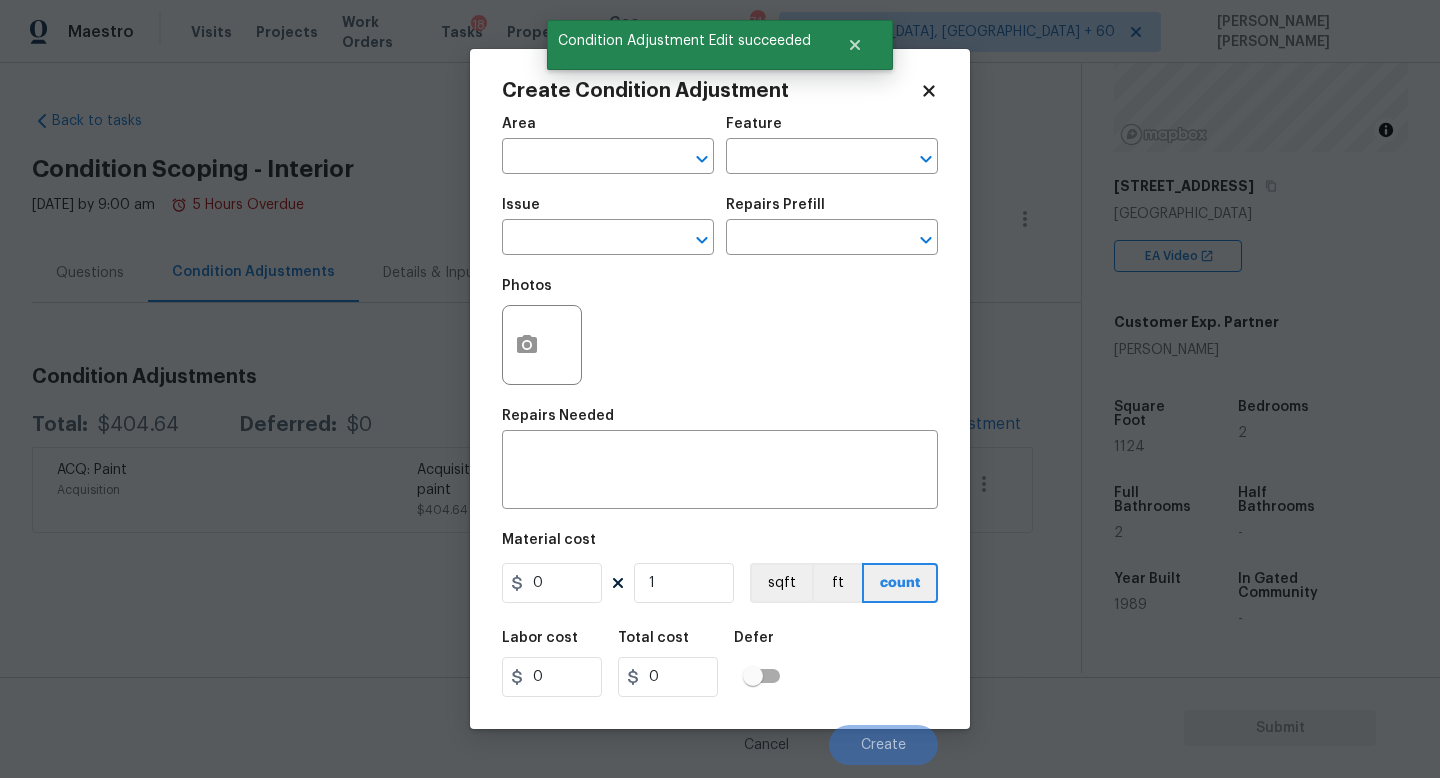 click on "Issue ​" at bounding box center [608, 226] 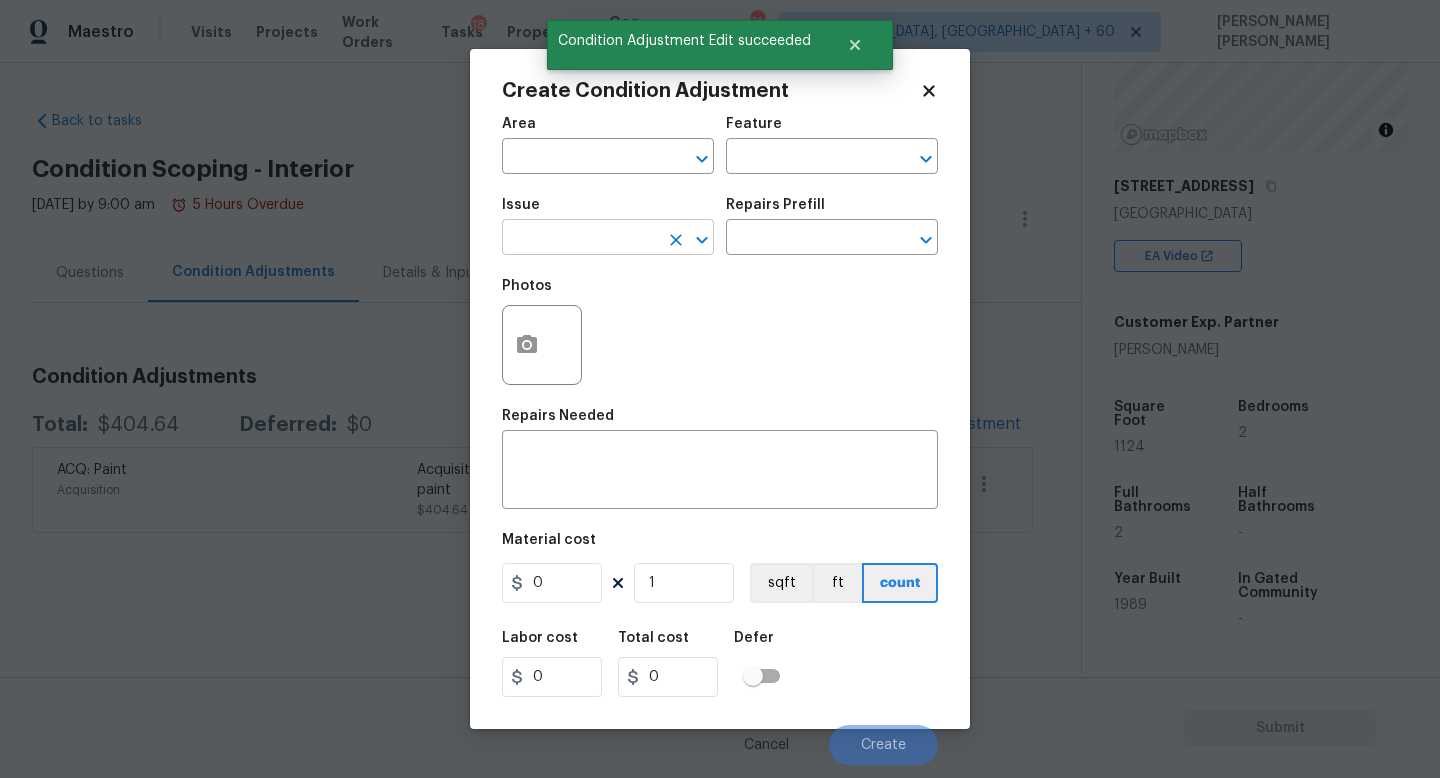 click at bounding box center [580, 239] 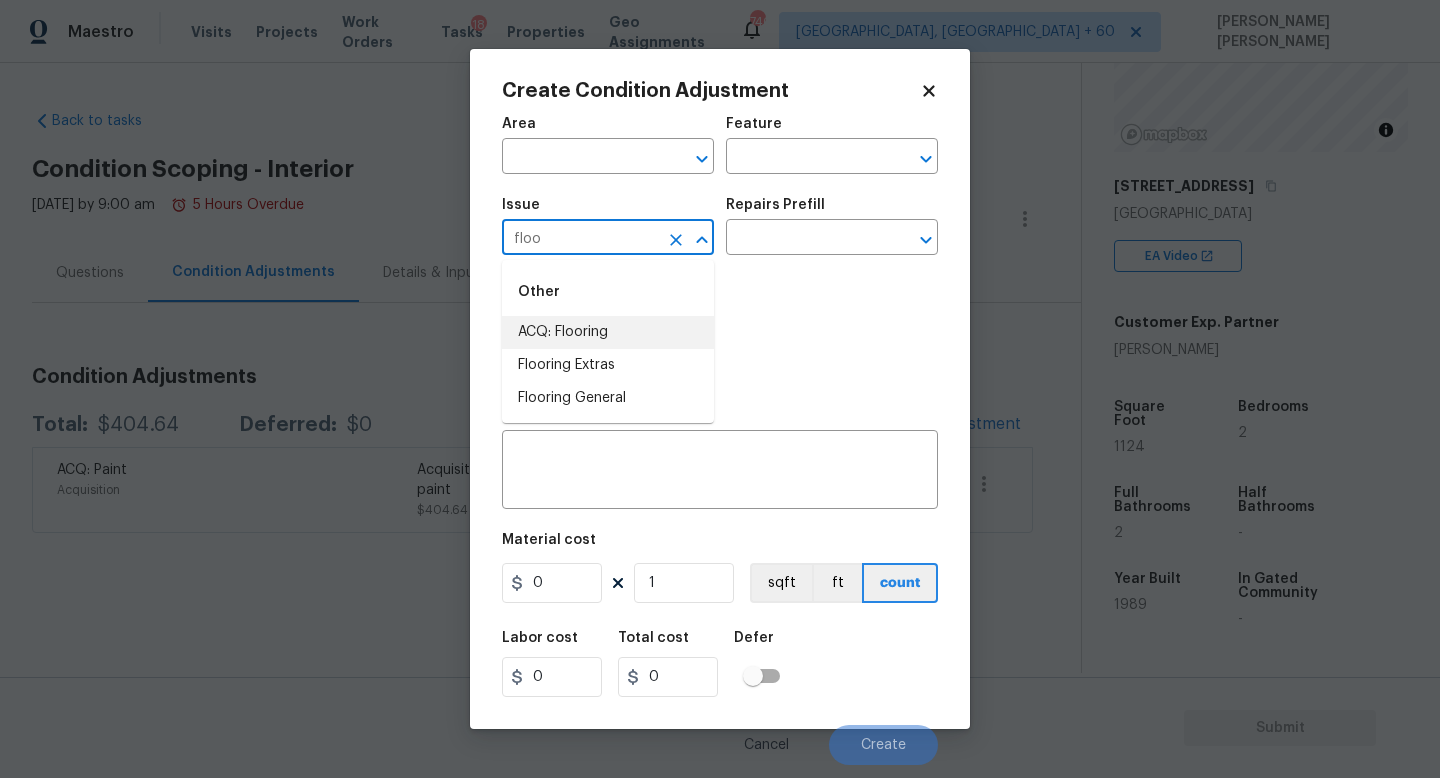 click on "ACQ: Flooring" at bounding box center (608, 332) 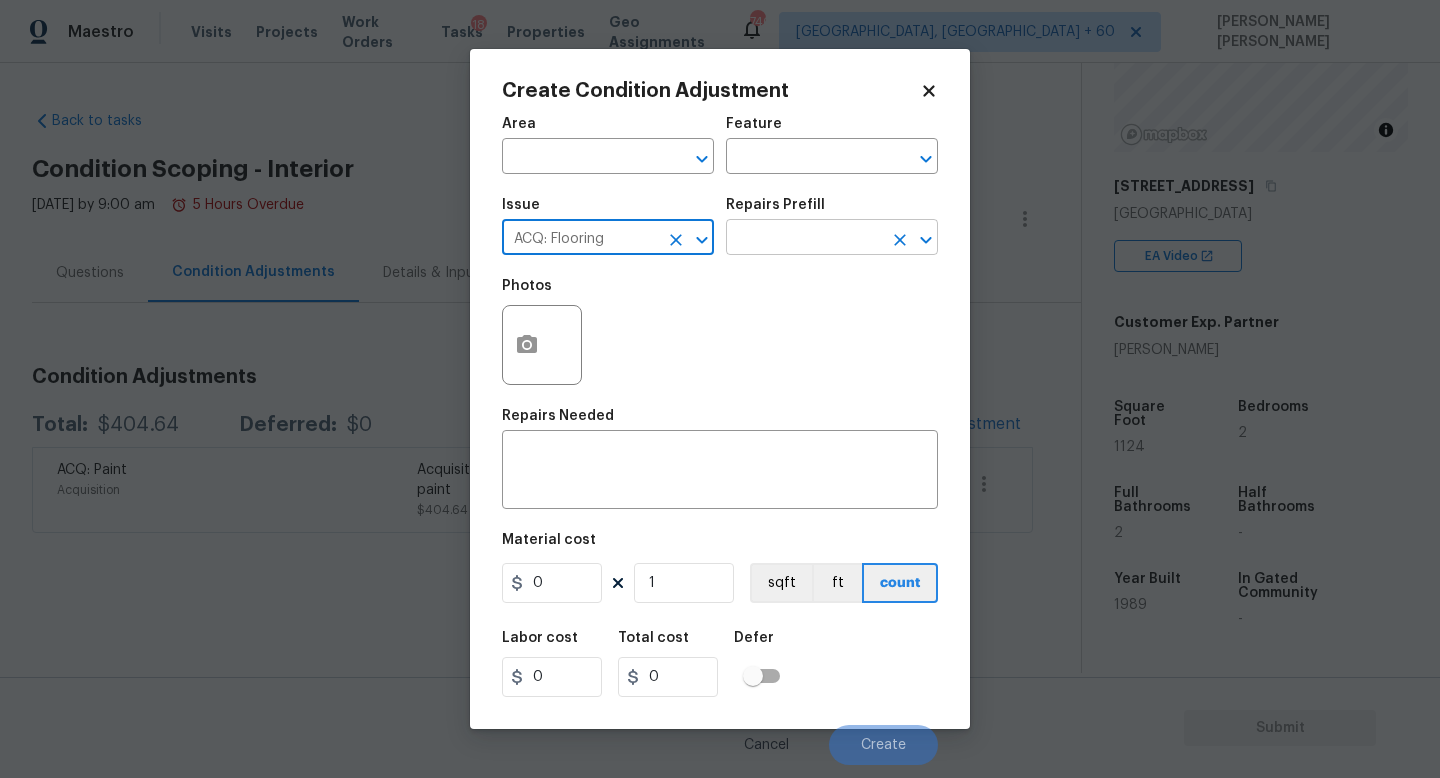 type on "ACQ: Flooring" 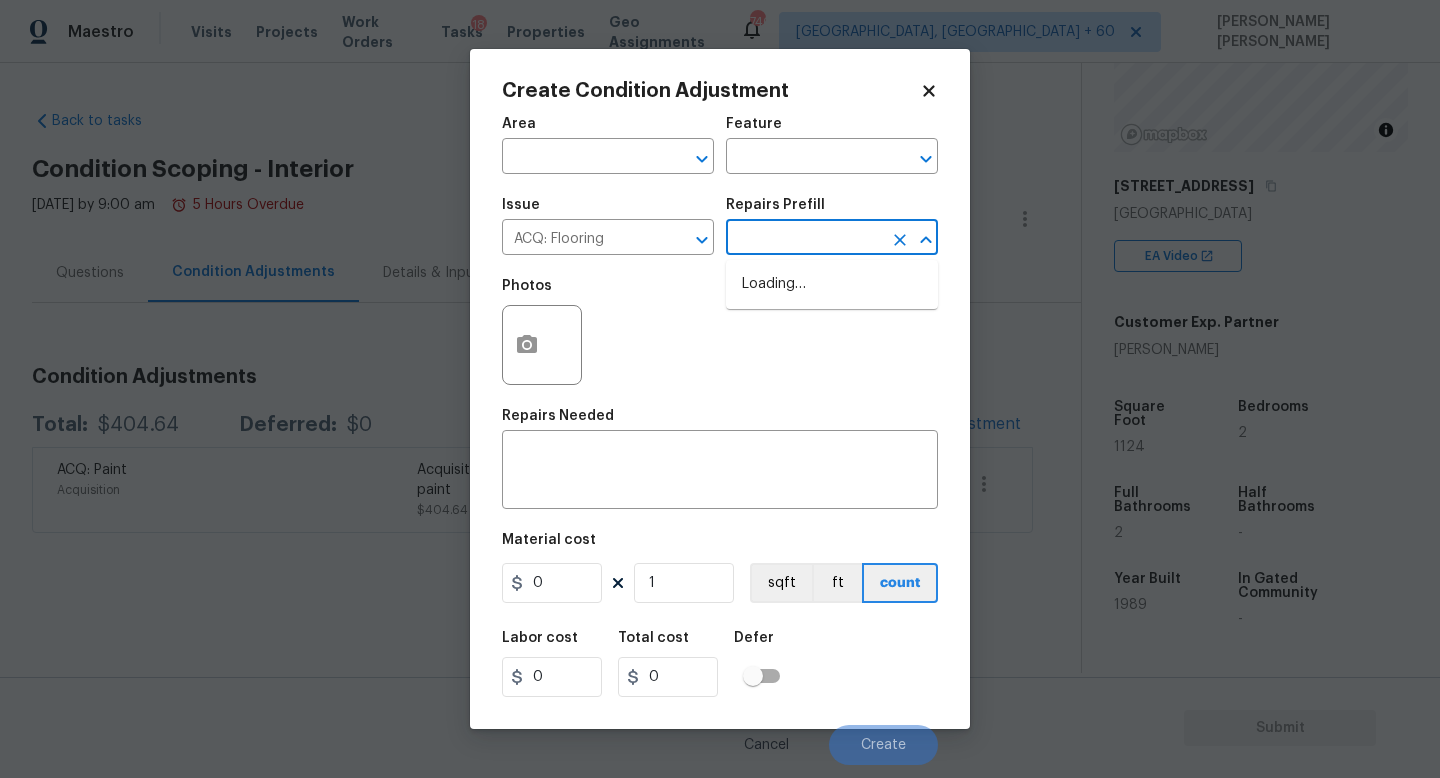 click at bounding box center [804, 239] 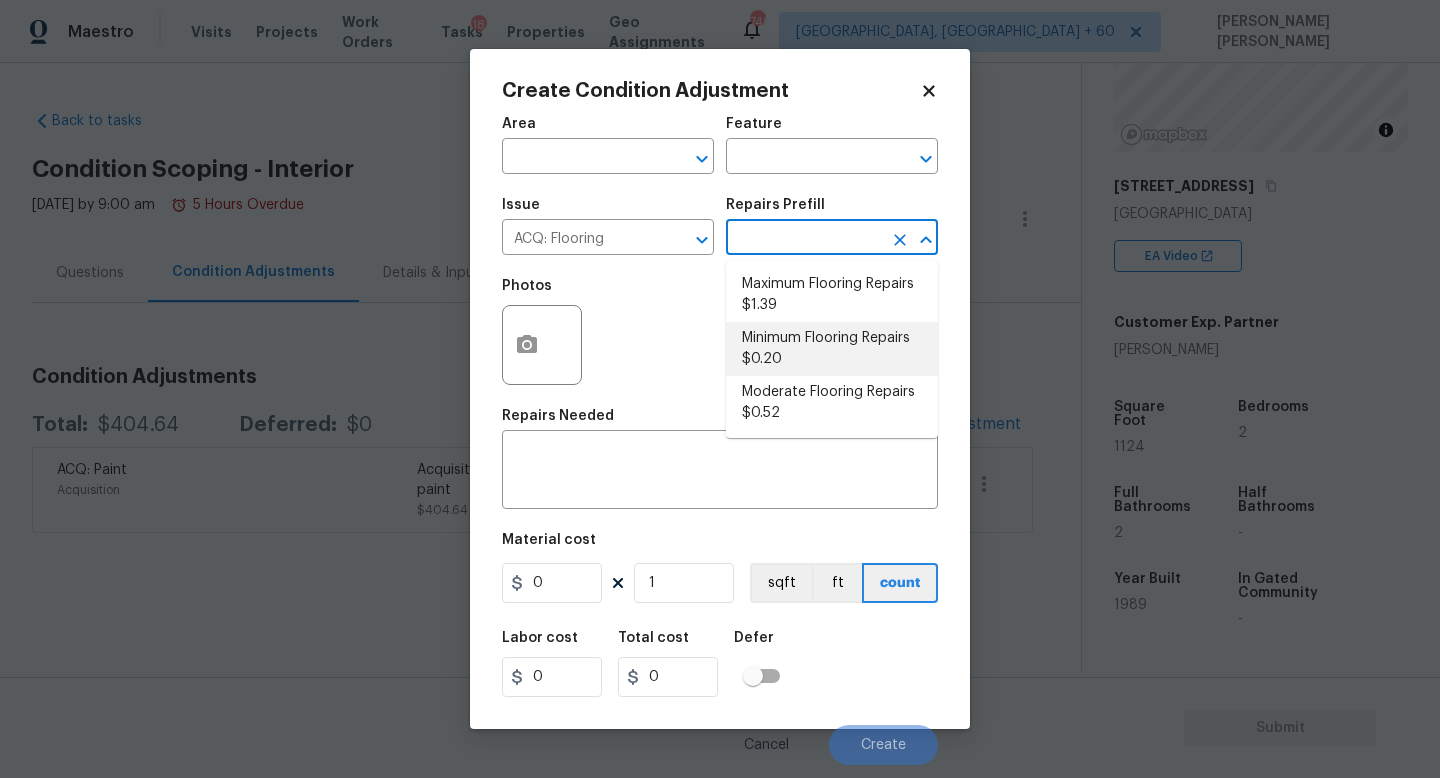 click on "Minimum Flooring Repairs $0.20" at bounding box center (832, 349) 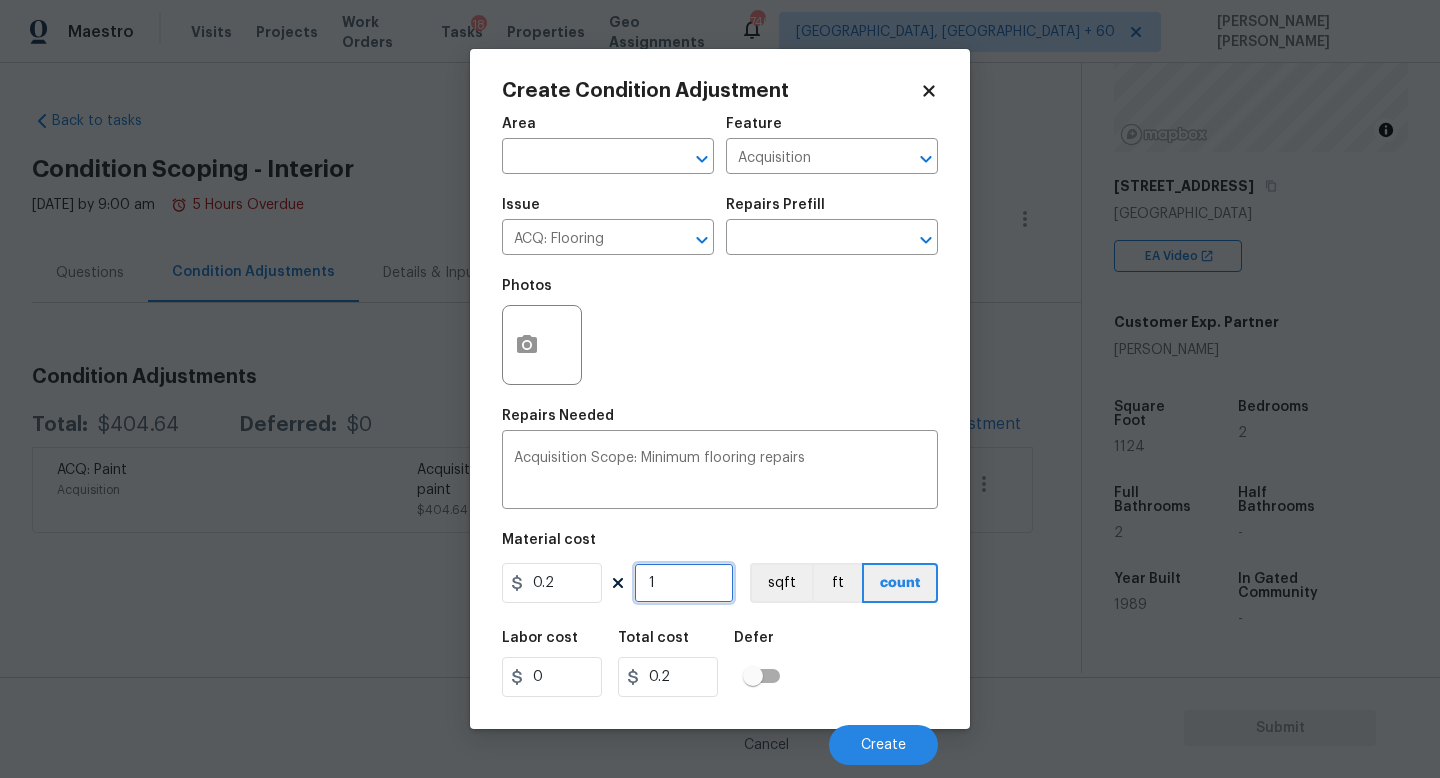 click on "1" at bounding box center (684, 583) 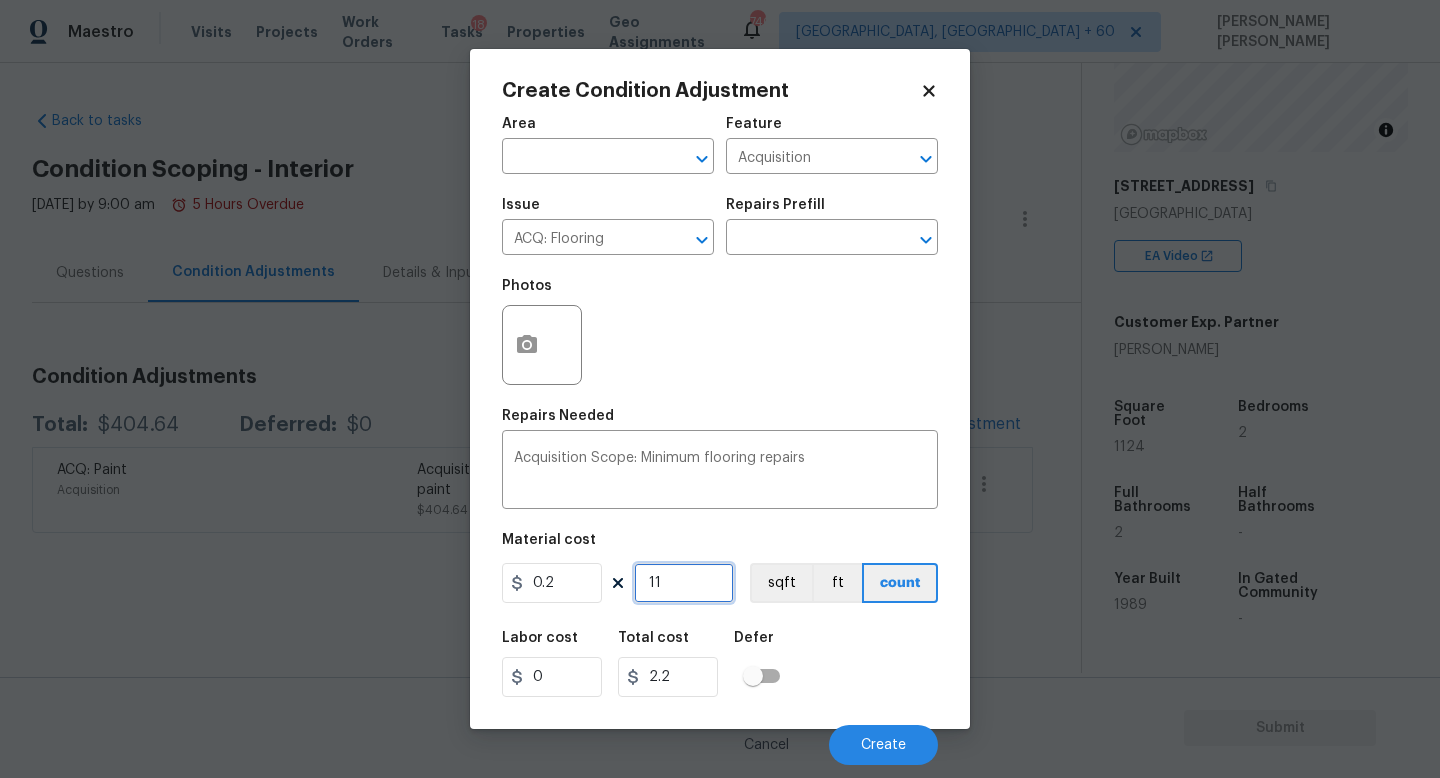 type on "112" 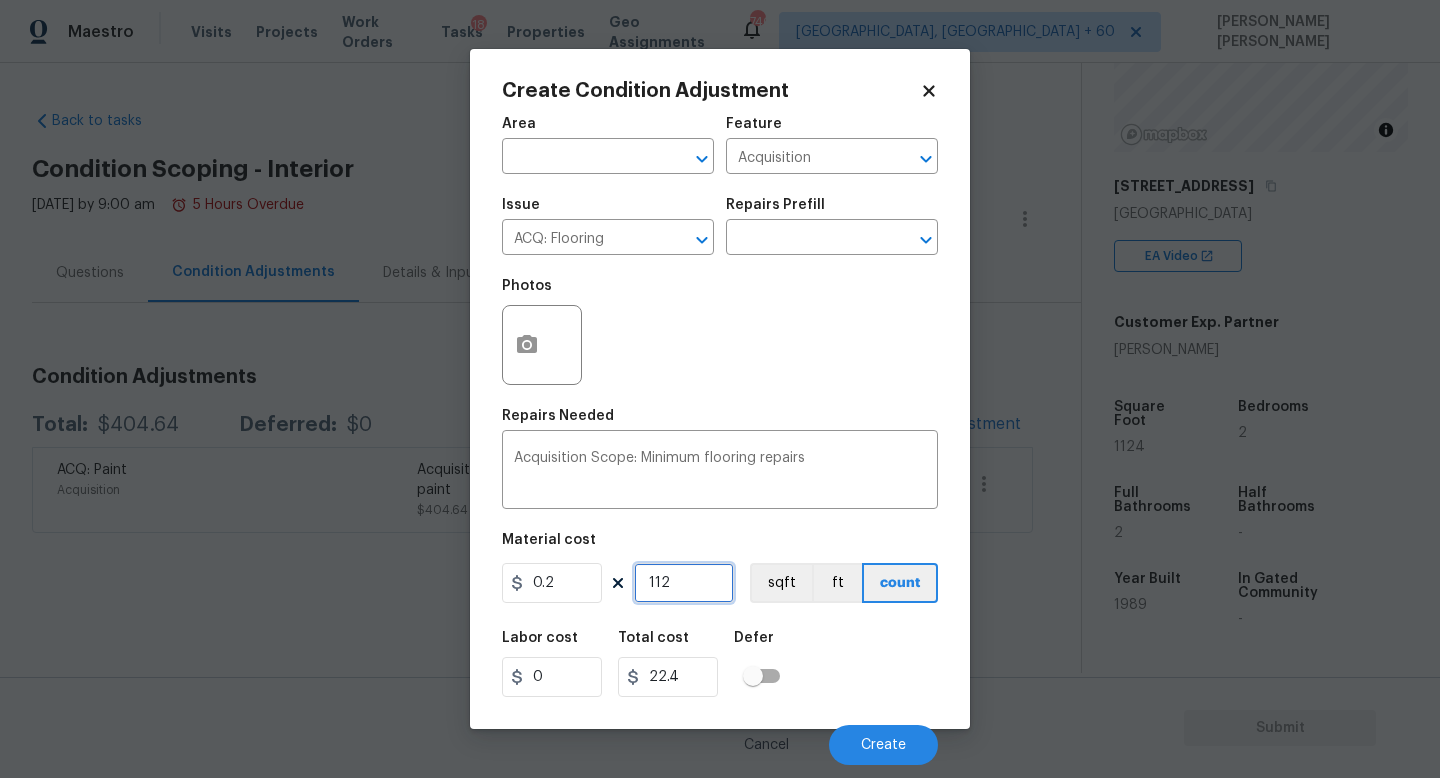 type on "1124" 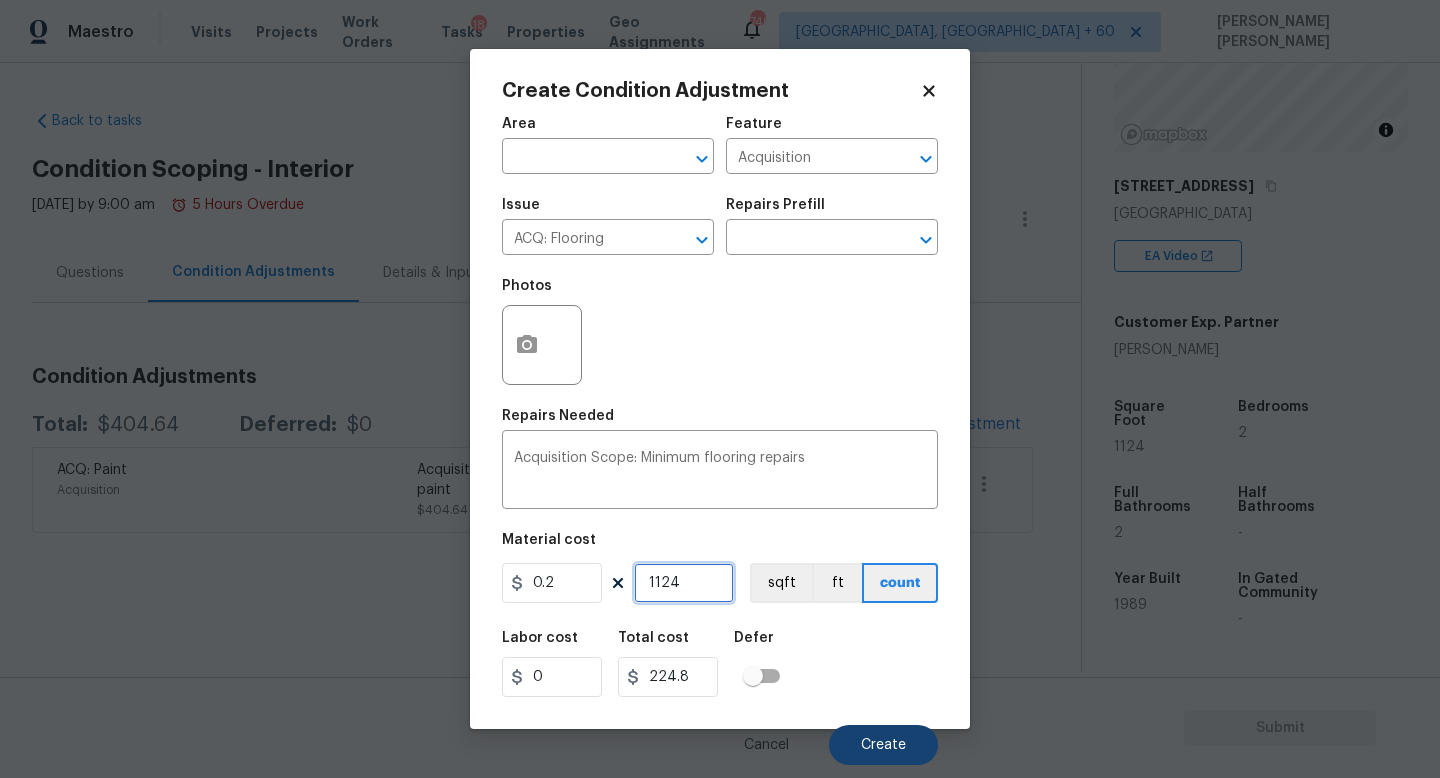 type on "1124" 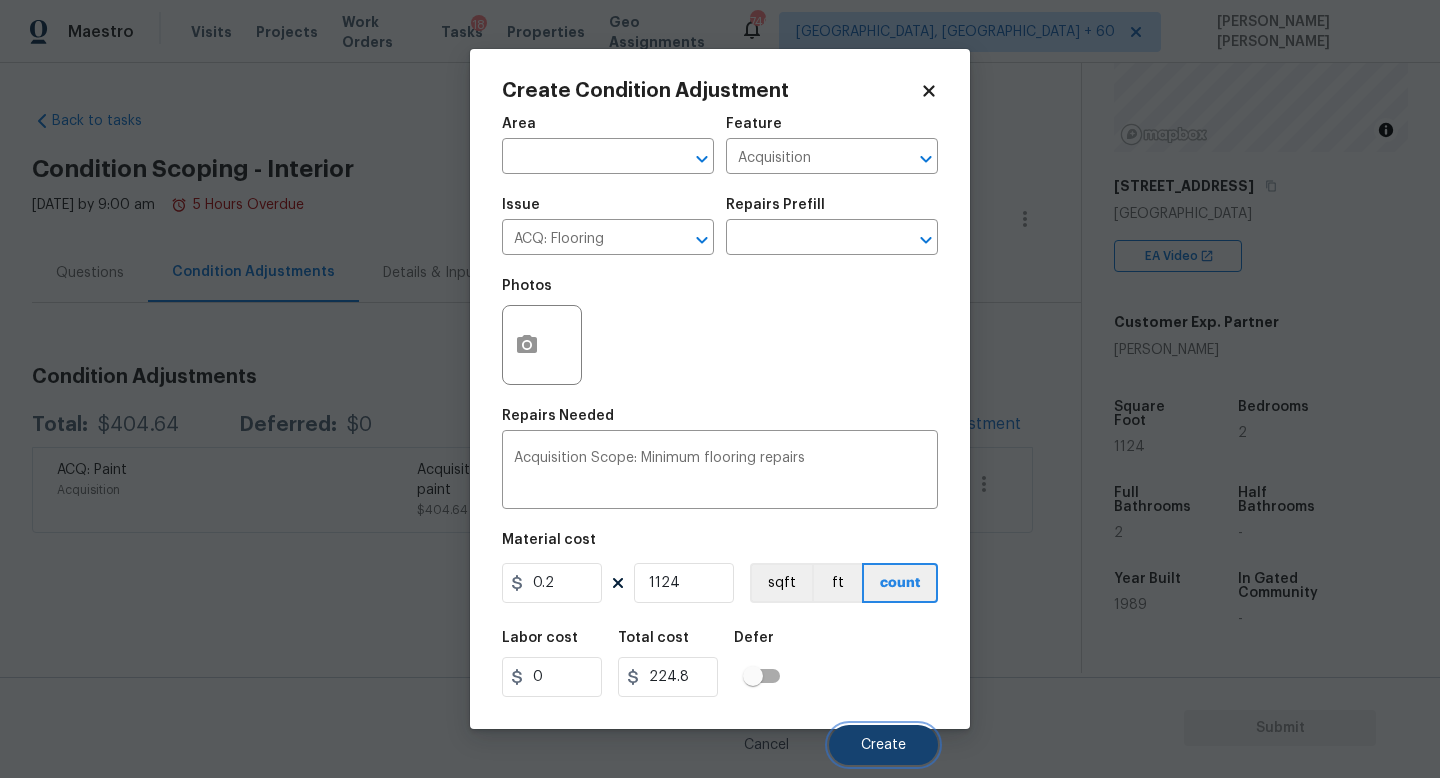 click on "Create" at bounding box center [883, 745] 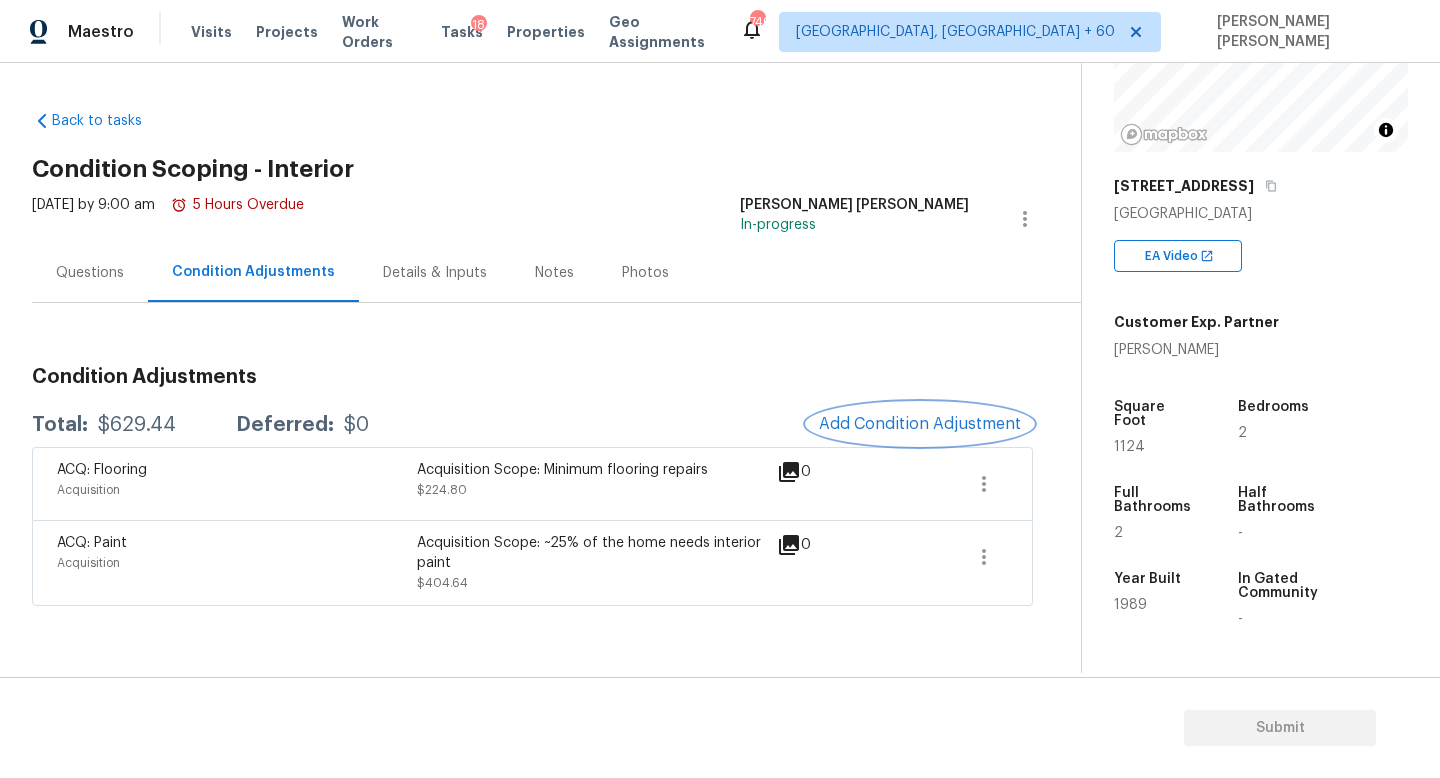 click on "Add Condition Adjustment" at bounding box center [920, 424] 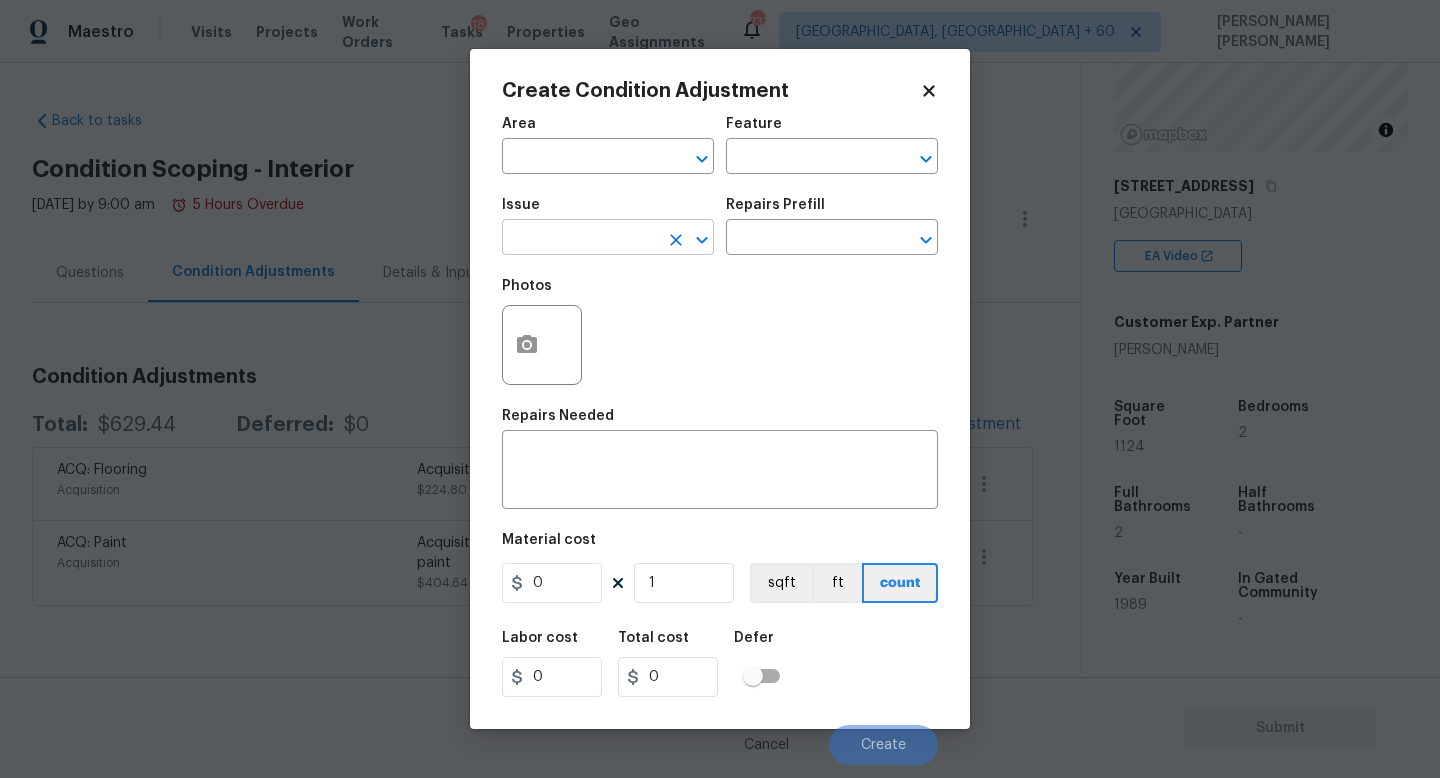 click at bounding box center (580, 239) 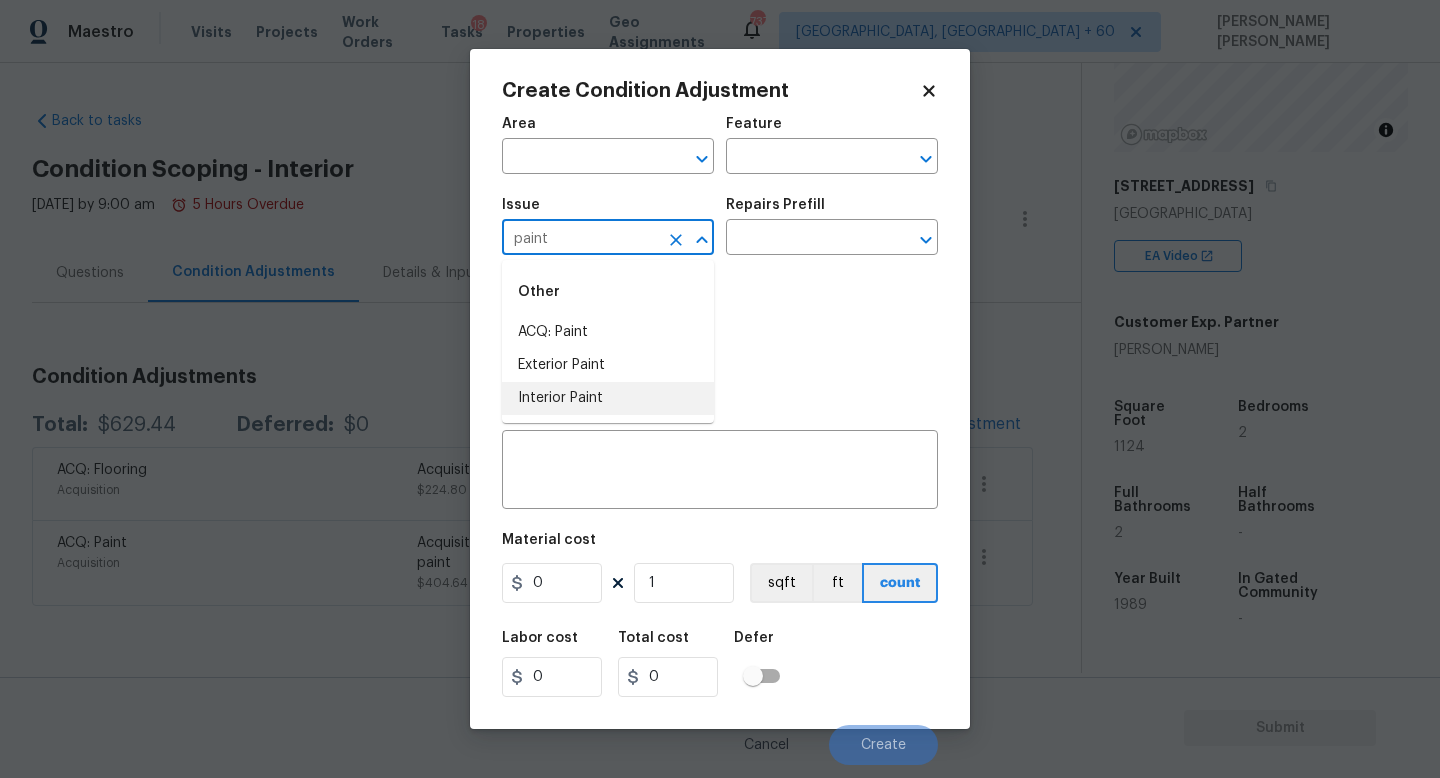 drag, startPoint x: 604, startPoint y: 328, endPoint x: 606, endPoint y: 398, distance: 70.028564 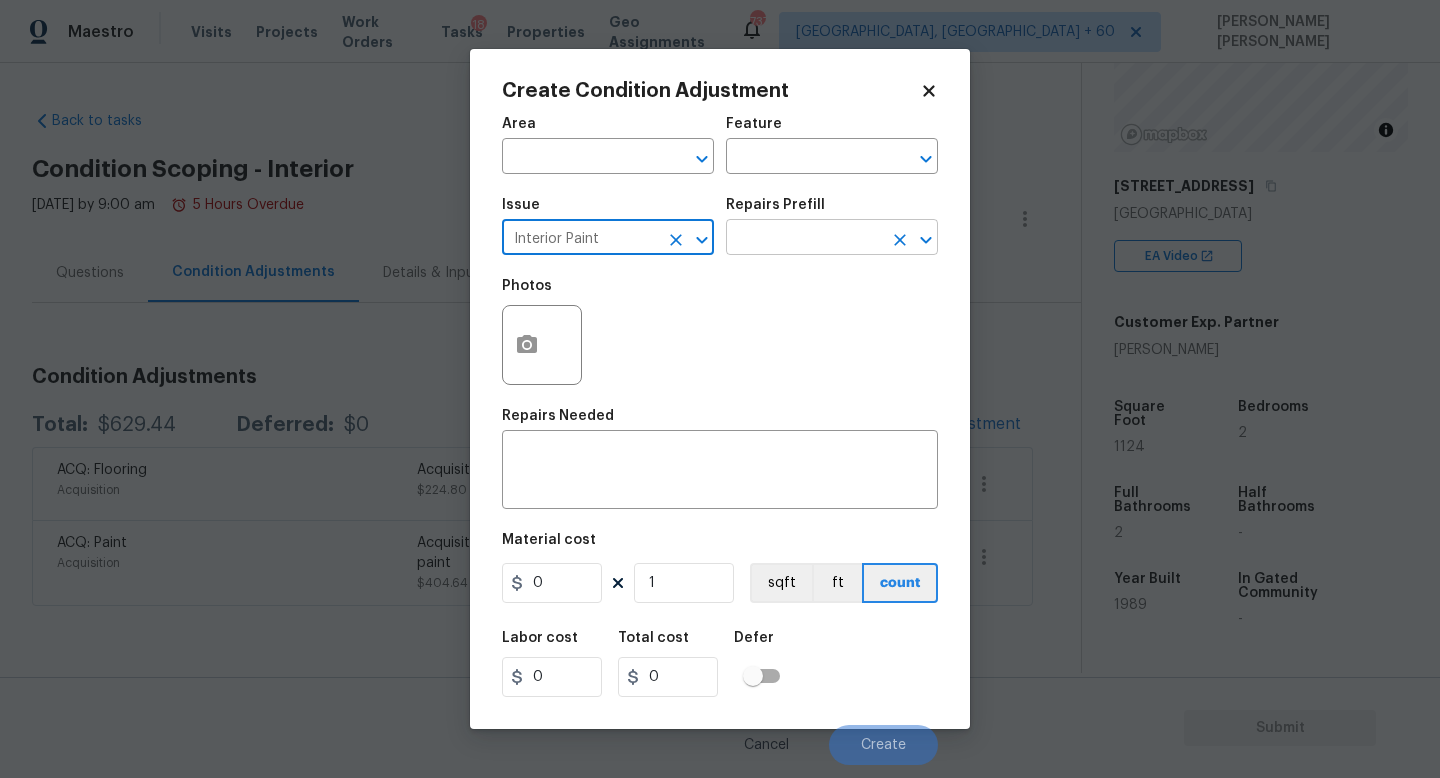 type on "Interior Paint" 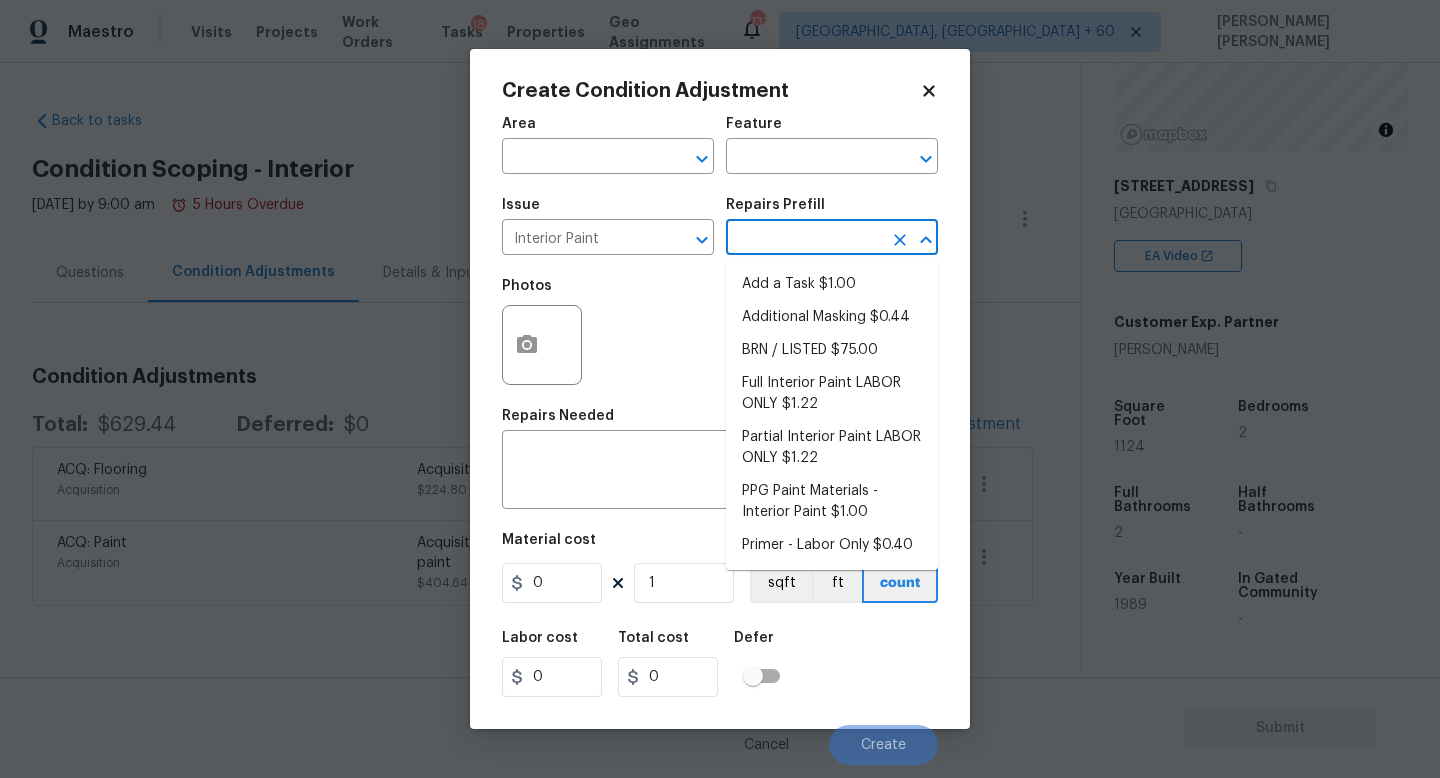 click at bounding box center [804, 239] 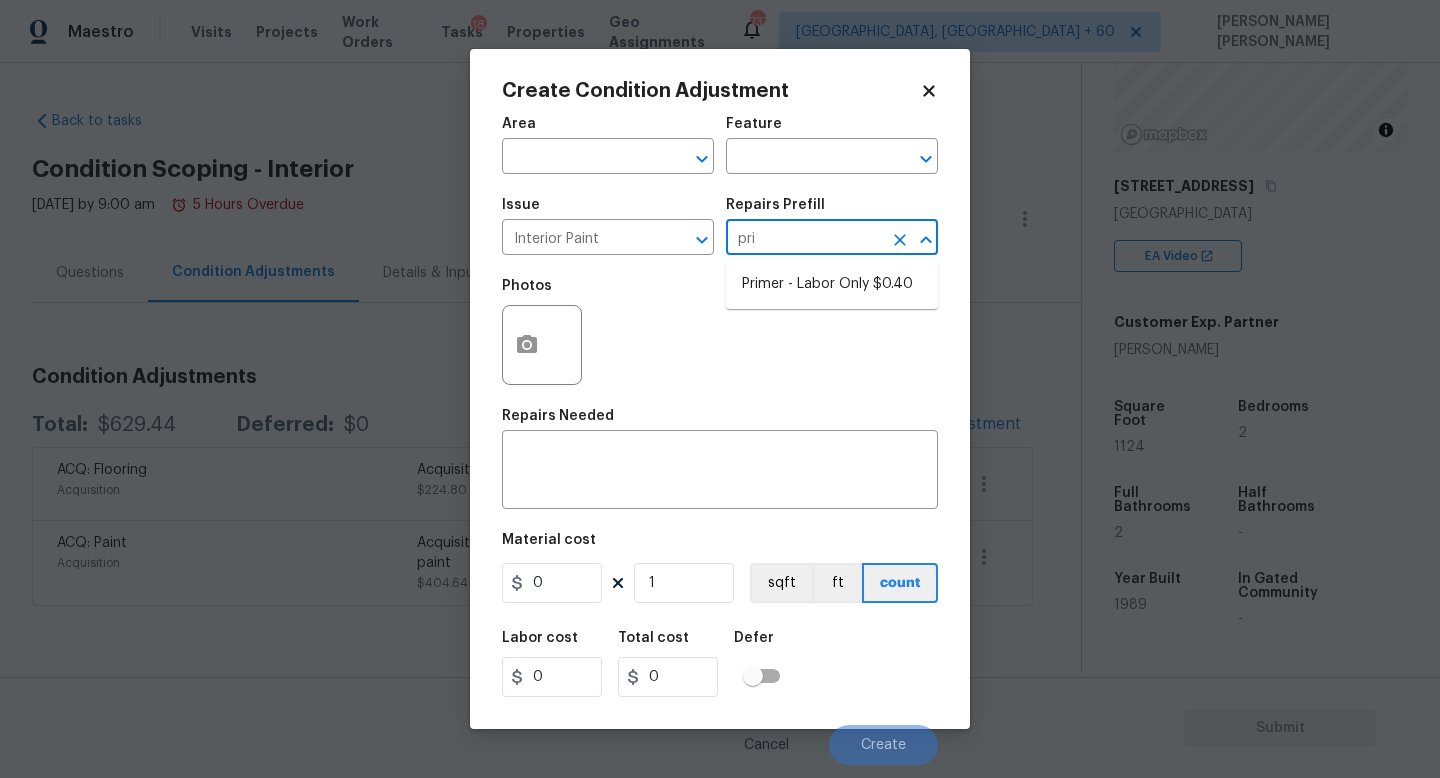 type on "prim" 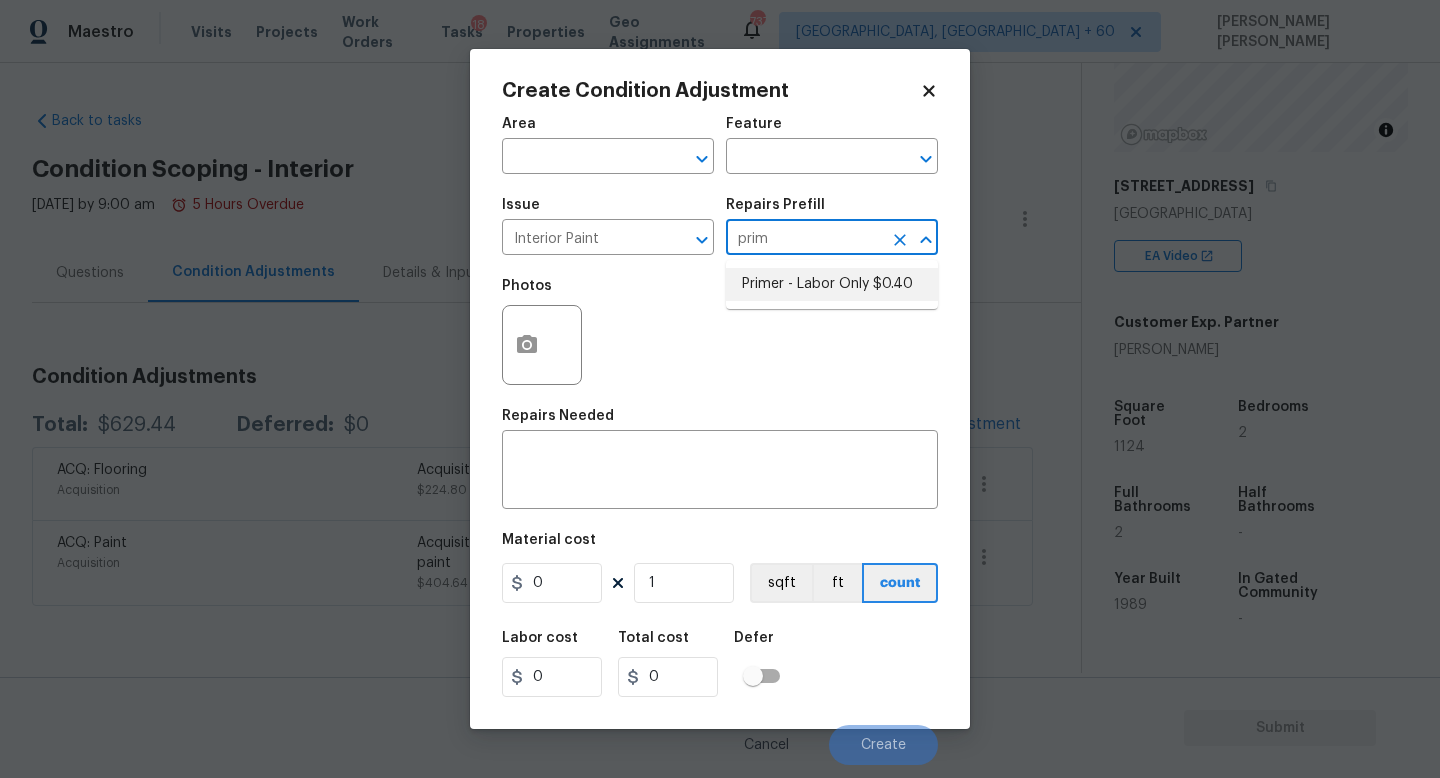 click on "Primer - Labor Only $0.40" at bounding box center [832, 284] 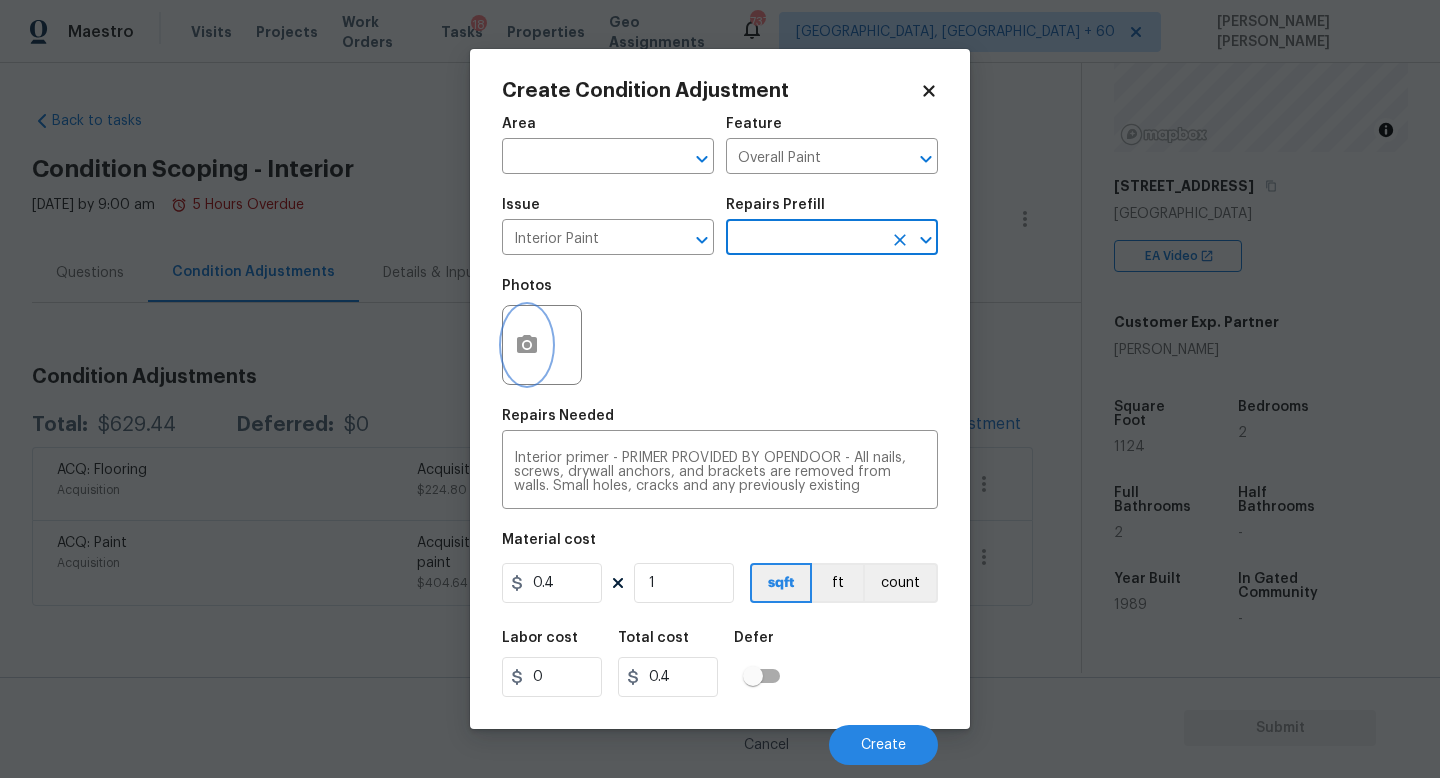 click 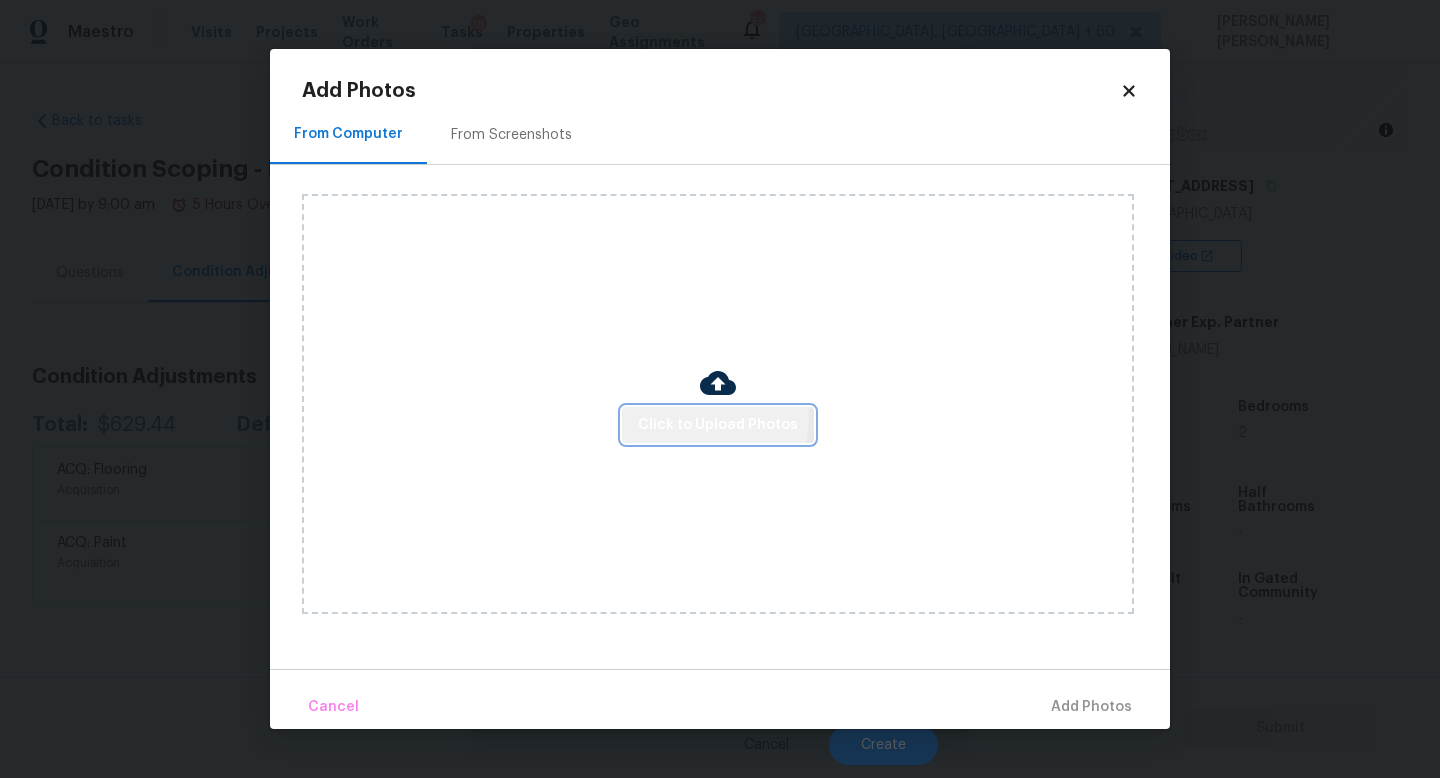 click on "Click to Upload Photos" at bounding box center [718, 425] 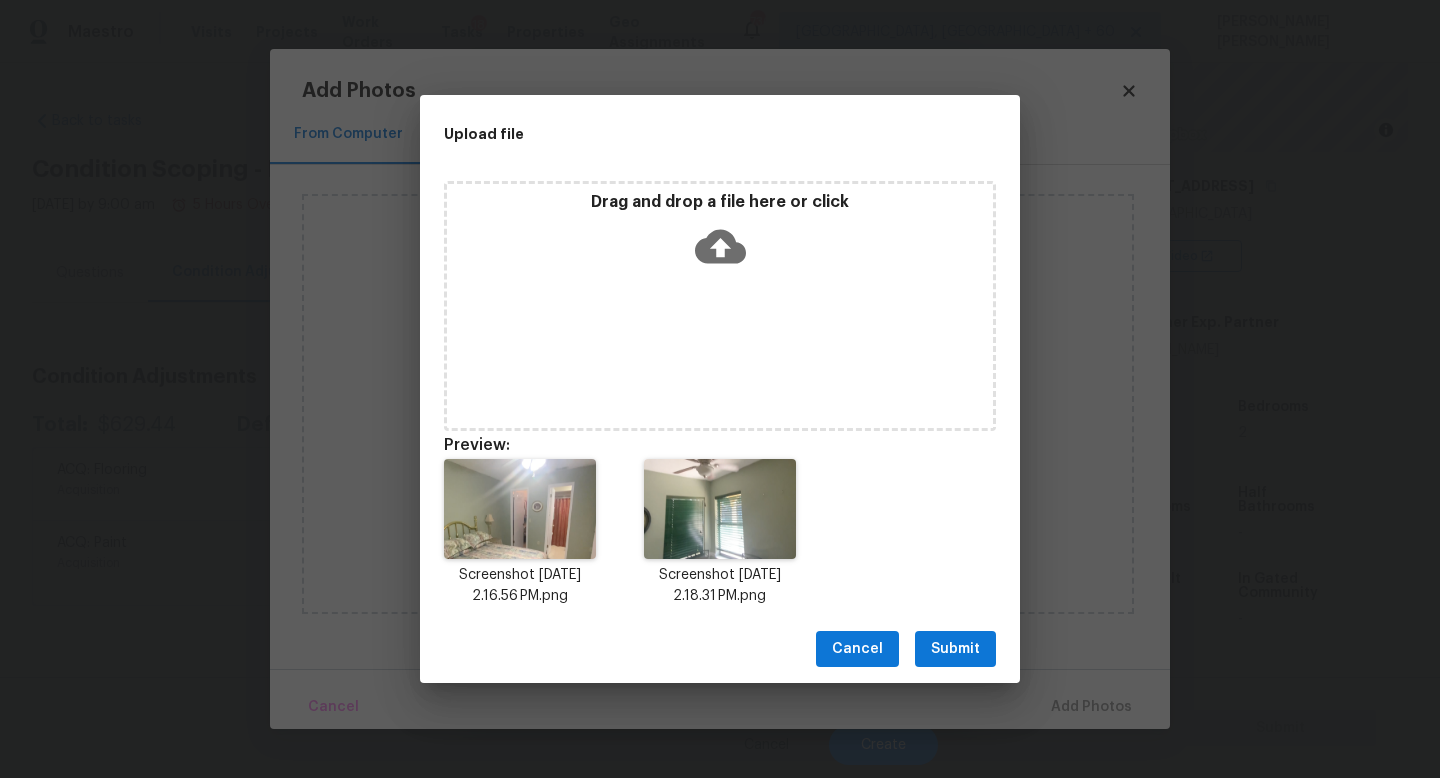 click on "Submit" at bounding box center [955, 649] 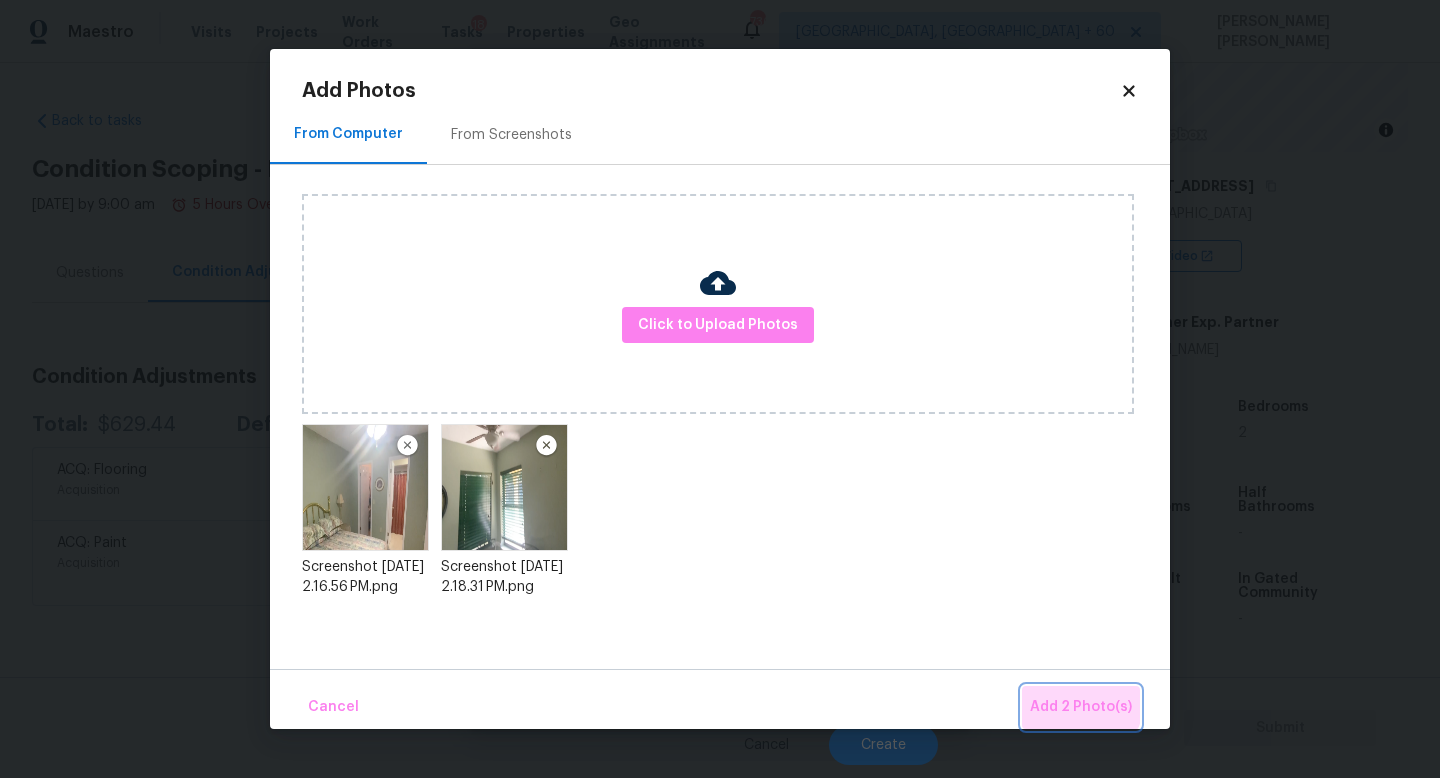 click on "Add 2 Photo(s)" at bounding box center (1081, 707) 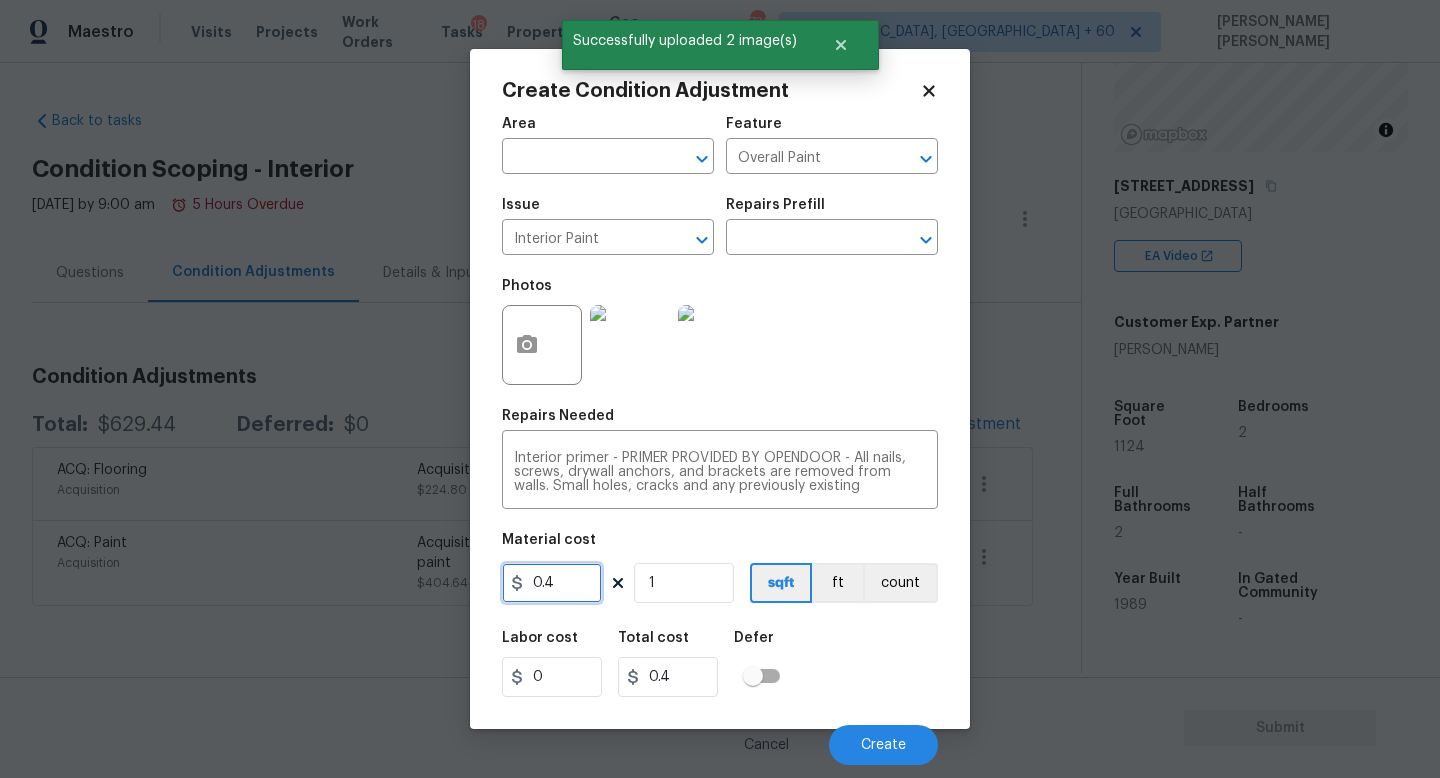 drag, startPoint x: 582, startPoint y: 583, endPoint x: 227, endPoint y: 514, distance: 361.64346 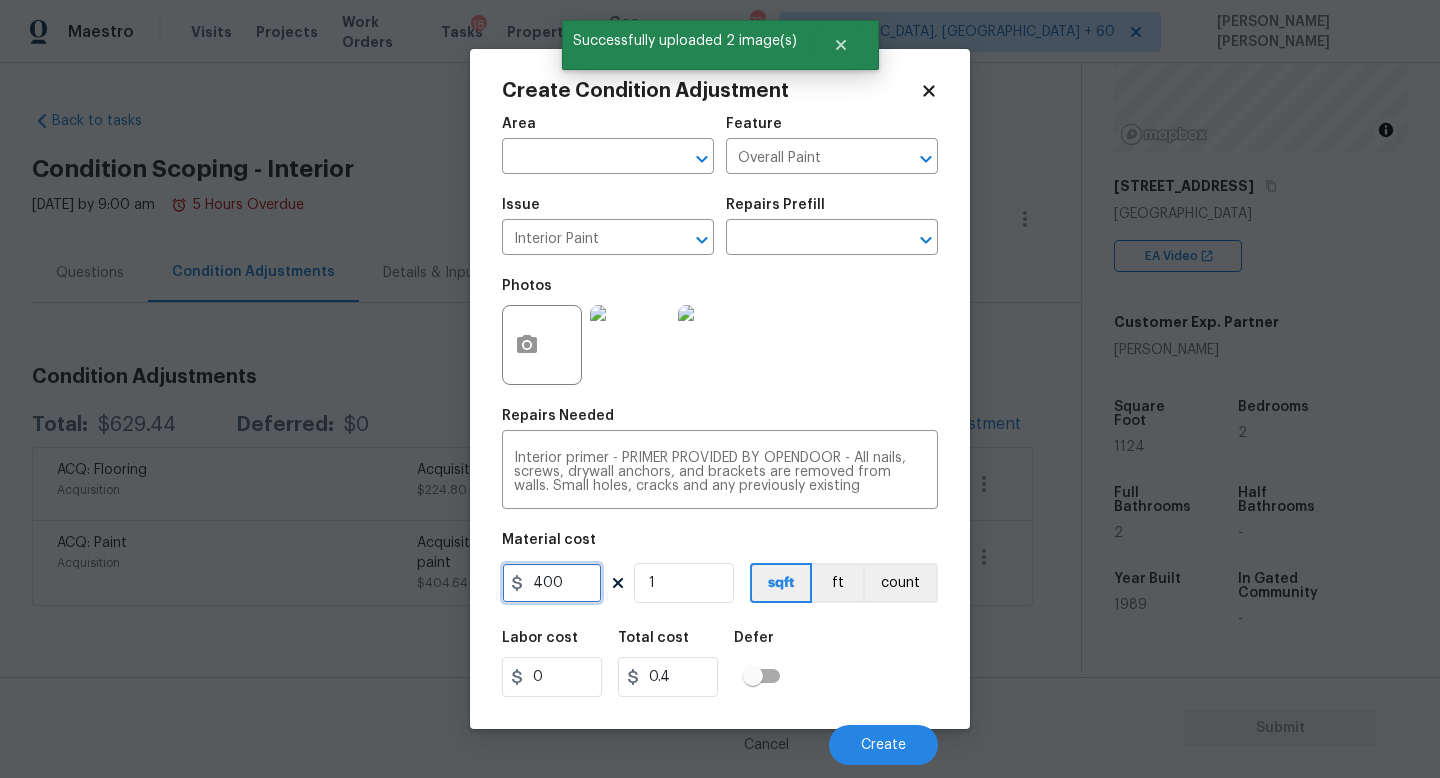 type on "400" 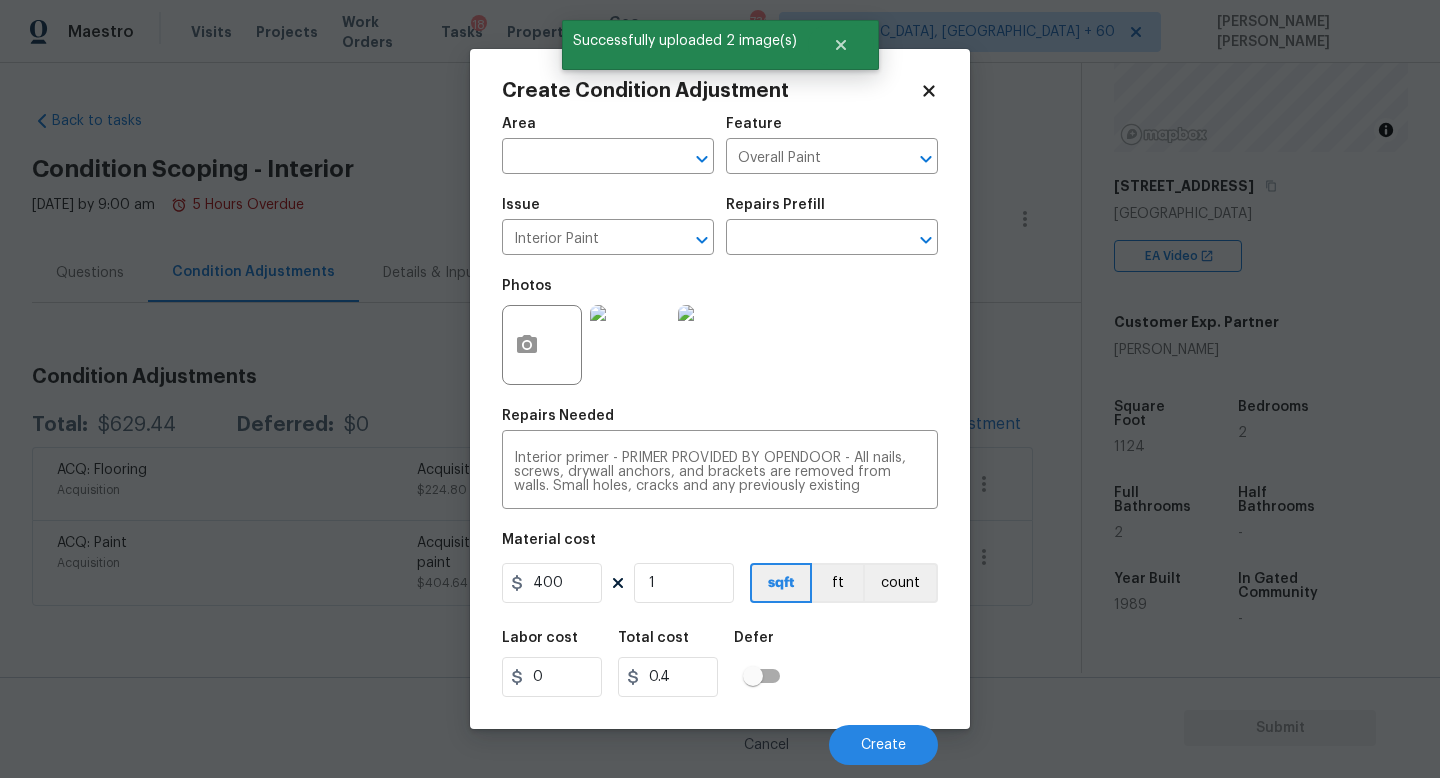 type on "400" 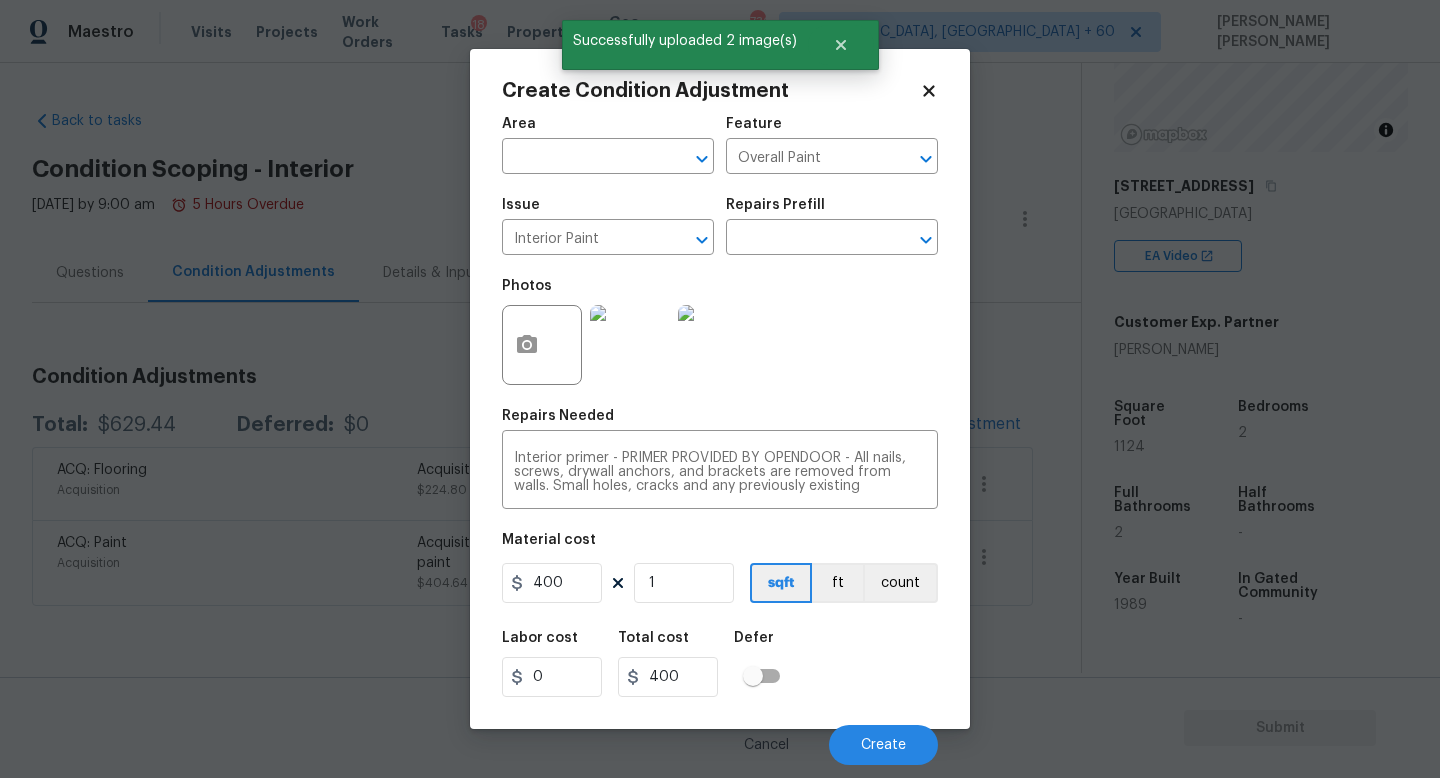 click on "Labor cost 0 Total cost 400 Defer" at bounding box center [720, 664] 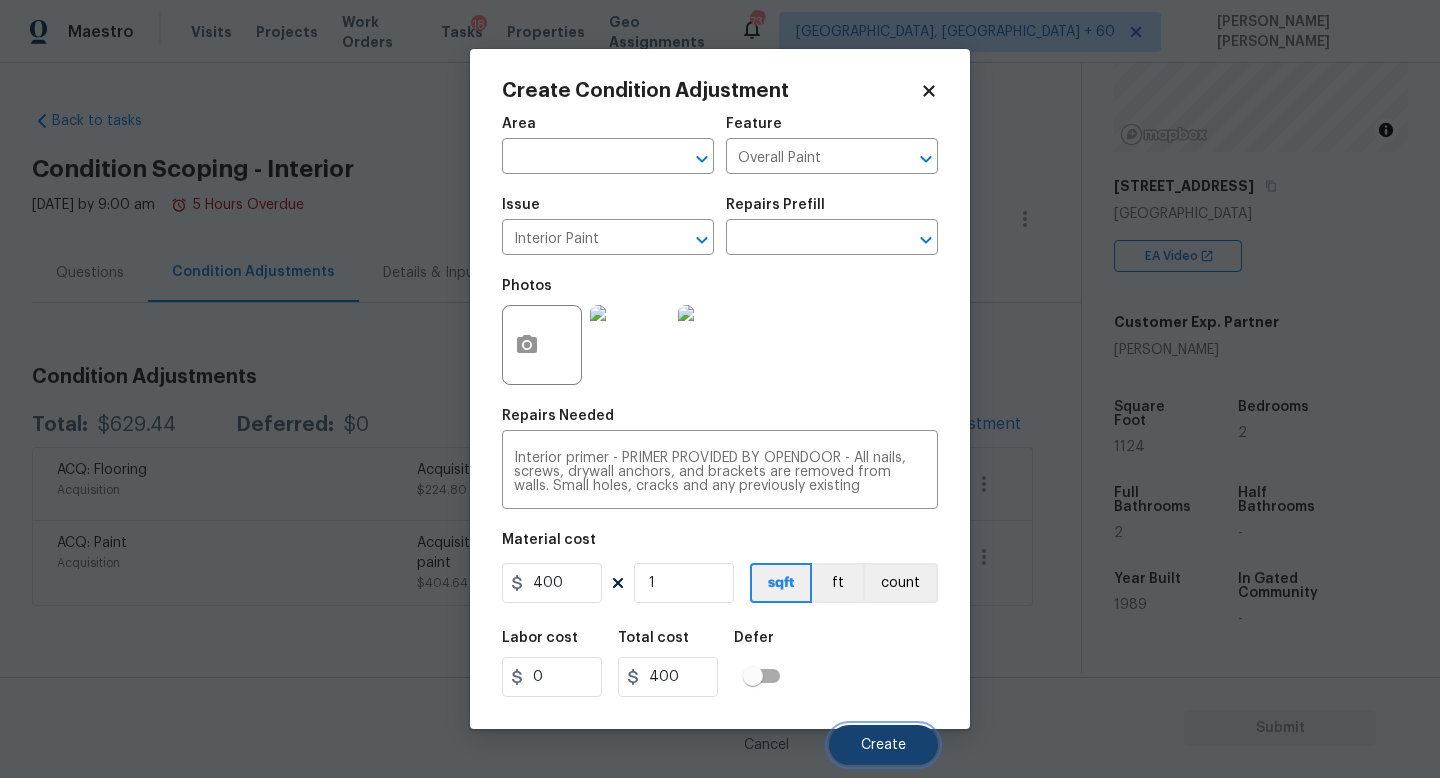 click on "Create" at bounding box center (883, 745) 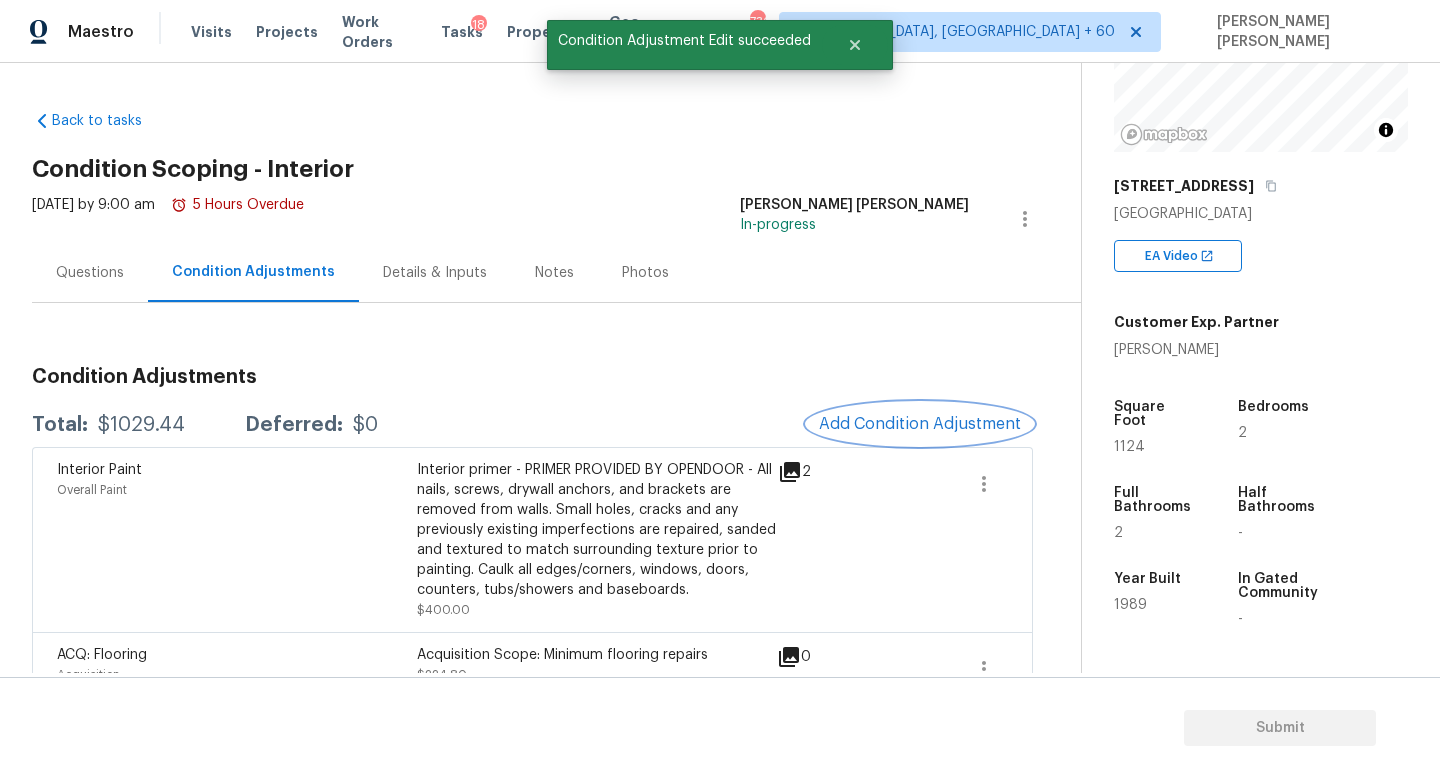 type 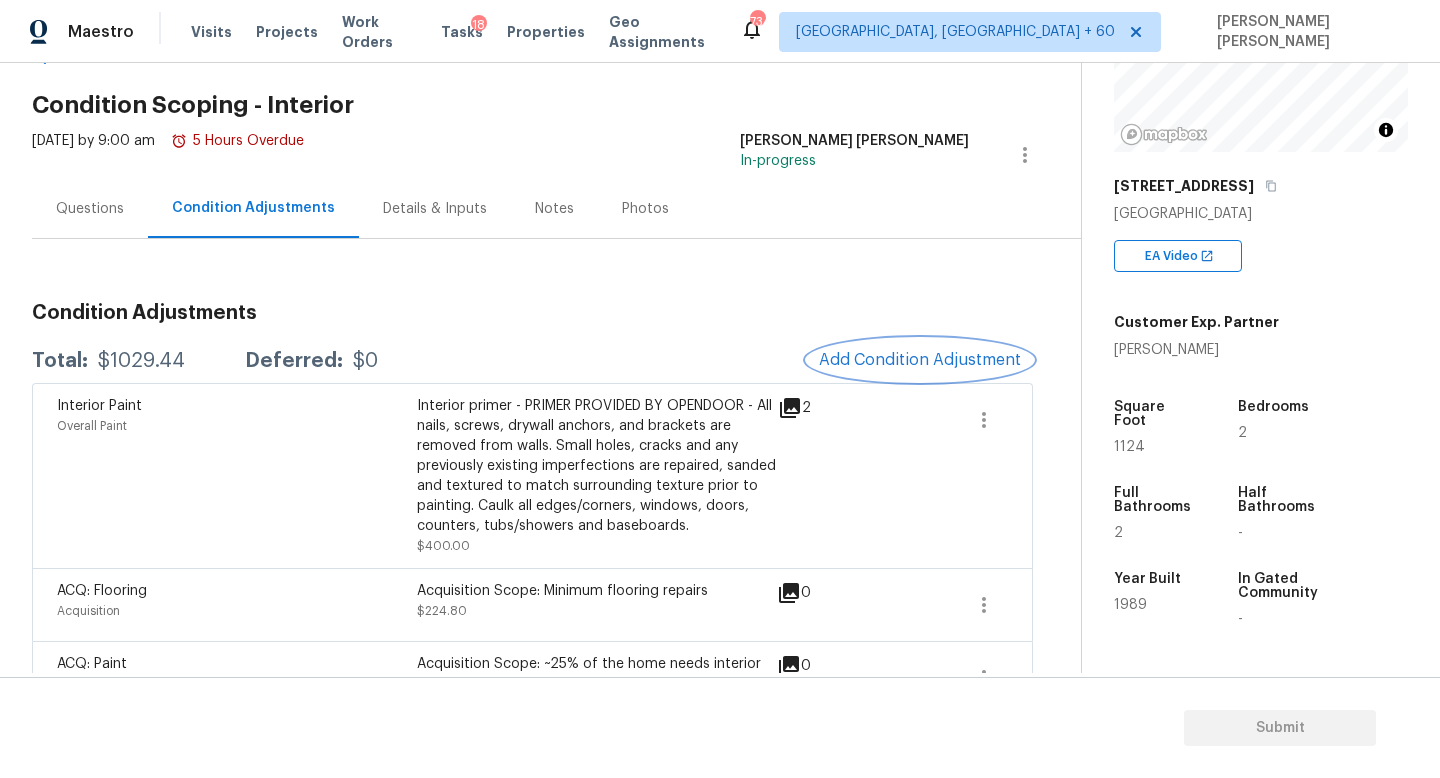 scroll, scrollTop: 70, scrollLeft: 0, axis: vertical 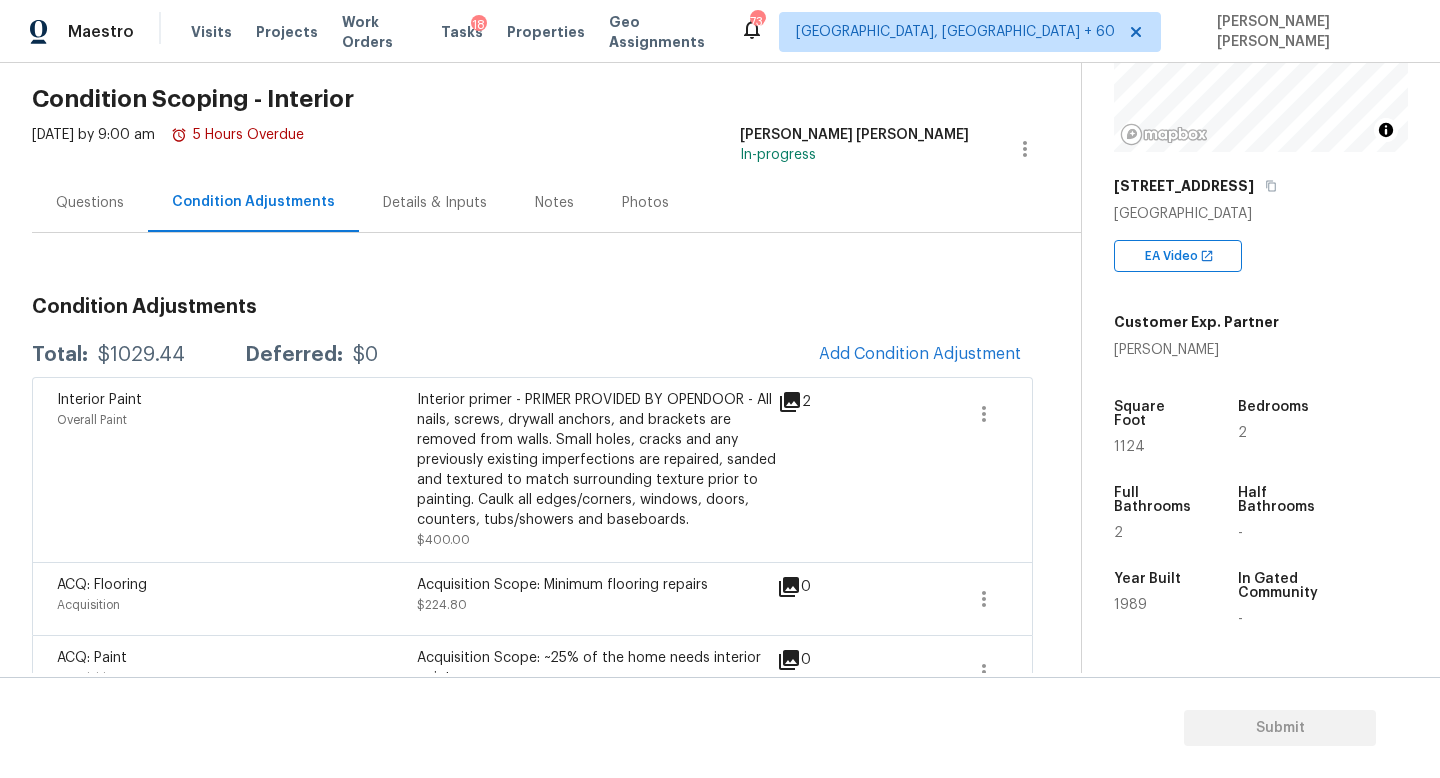 click on "Condition Adjustments Total:  $1029.44 Deferred:  $0 Add Condition Adjustment Interior Paint Overall Paint Interior primer - PRIMER PROVIDED BY OPENDOOR - All nails, screws, drywall anchors, and brackets are removed from walls. Small holes, cracks and any previously existing imperfections are repaired, sanded and textured to match surrounding texture prior to painting. Caulk all edges/corners, windows, doors, counters, tubs/showers and baseboards. $400.00   2 ACQ: Flooring Acquisition Acquisition Scope: Minimum flooring repairs $224.80   0 ACQ: Paint Acquisition Acquisition Scope: ~25% of the home needs interior paint $404.64   0" at bounding box center (532, 477) 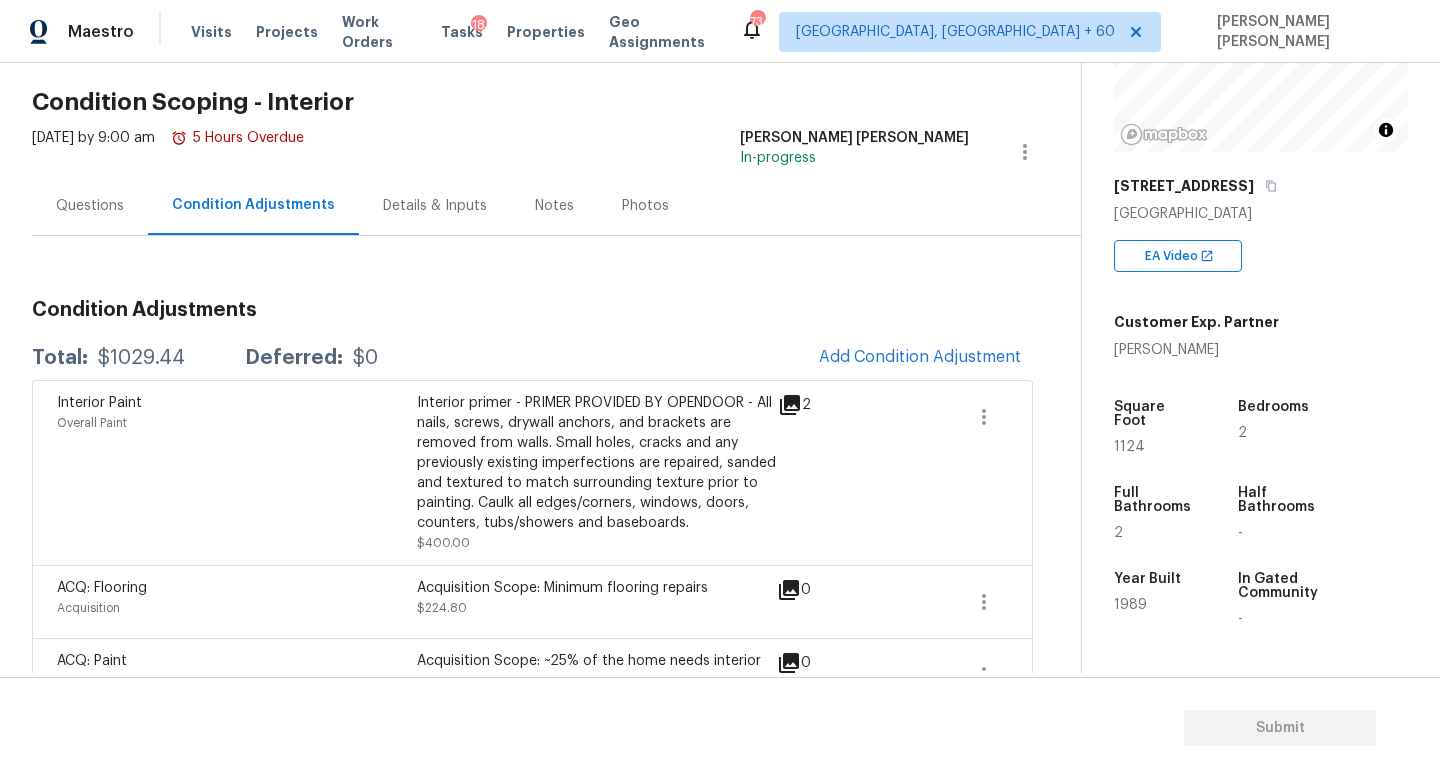 click on "Condition Adjustments Total:  $1029.44 Deferred:  $0 Add Condition Adjustment Interior Paint Overall Paint Interior primer - PRIMER PROVIDED BY OPENDOOR - All nails, screws, drywall anchors, and brackets are removed from walls. Small holes, cracks and any previously existing imperfections are repaired, sanded and textured to match surrounding texture prior to painting. Caulk all edges/corners, windows, doors, counters, tubs/showers and baseboards. $400.00   2 ACQ: Flooring Acquisition Acquisition Scope: Minimum flooring repairs $224.80   0 ACQ: Paint Acquisition Acquisition Scope: ~25% of the home needs interior paint $404.64   0" at bounding box center (532, 480) 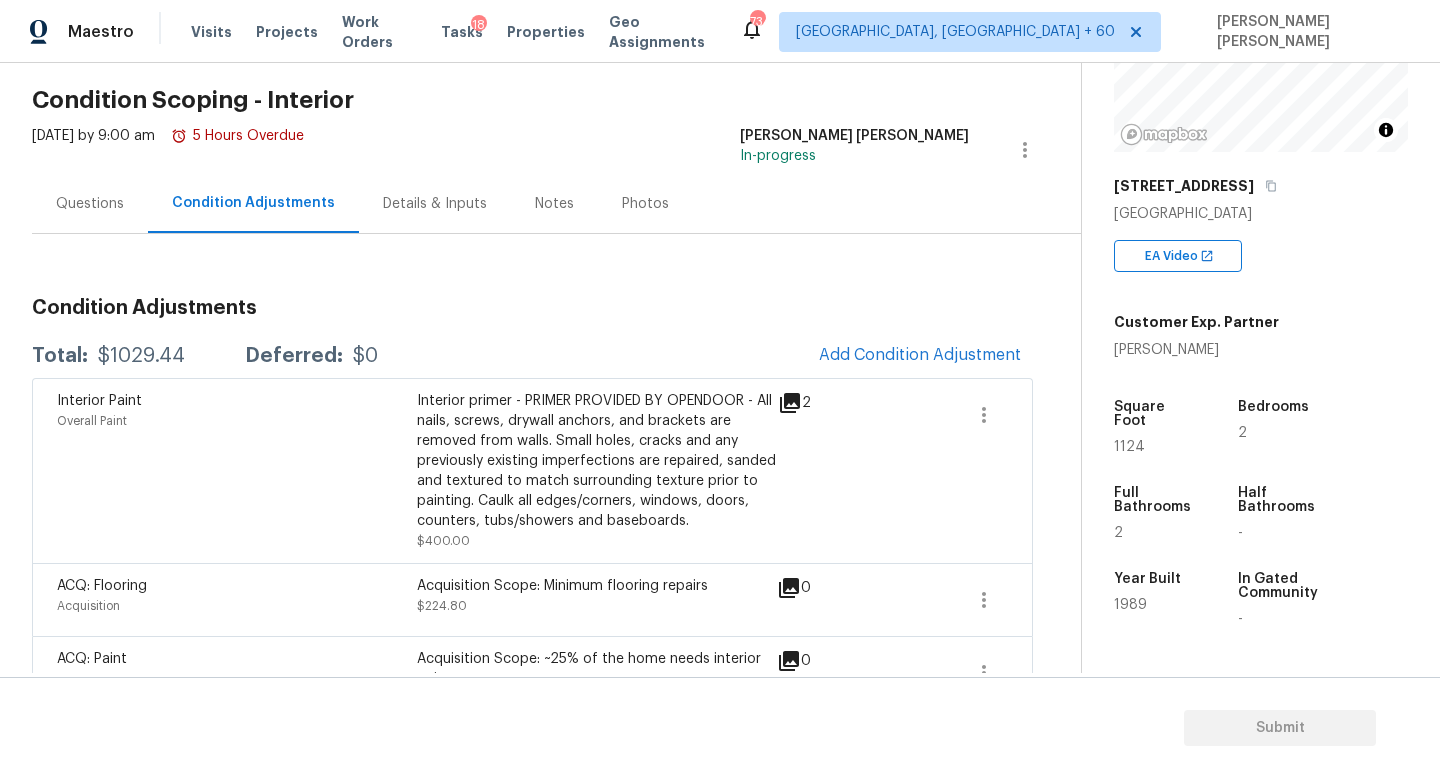 scroll, scrollTop: 67, scrollLeft: 0, axis: vertical 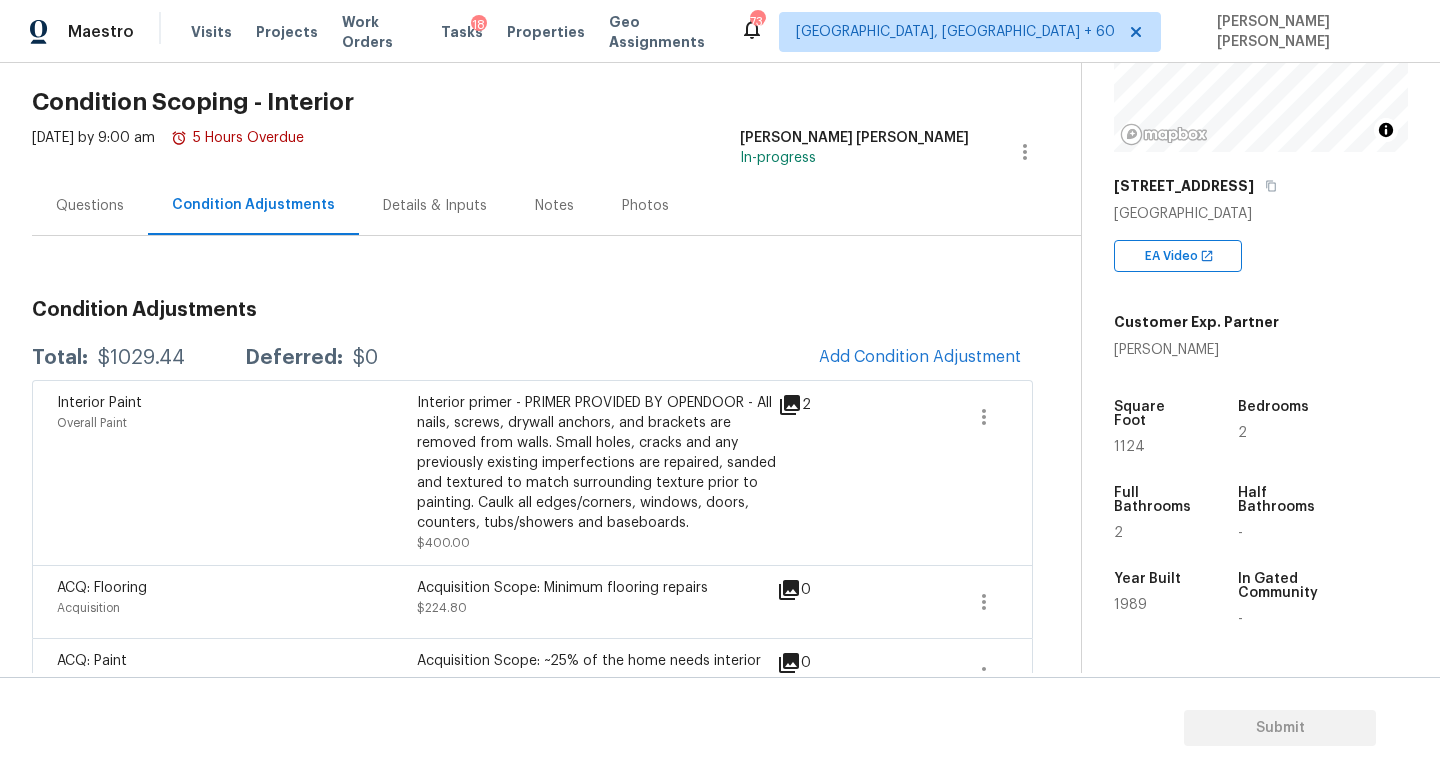click on "Condition Adjustments Total:  $1029.44 Deferred:  $0 Add Condition Adjustment Interior Paint Overall Paint Interior primer - PRIMER PROVIDED BY OPENDOOR - All nails, screws, drywall anchors, and brackets are removed from walls. Small holes, cracks and any previously existing imperfections are repaired, sanded and textured to match surrounding texture prior to painting. Caulk all edges/corners, windows, doors, counters, tubs/showers and baseboards. $400.00   2 ACQ: Flooring Acquisition Acquisition Scope: Minimum flooring repairs $224.80   0 ACQ: Paint Acquisition Acquisition Scope: ~25% of the home needs interior paint $404.64   0" at bounding box center [532, 480] 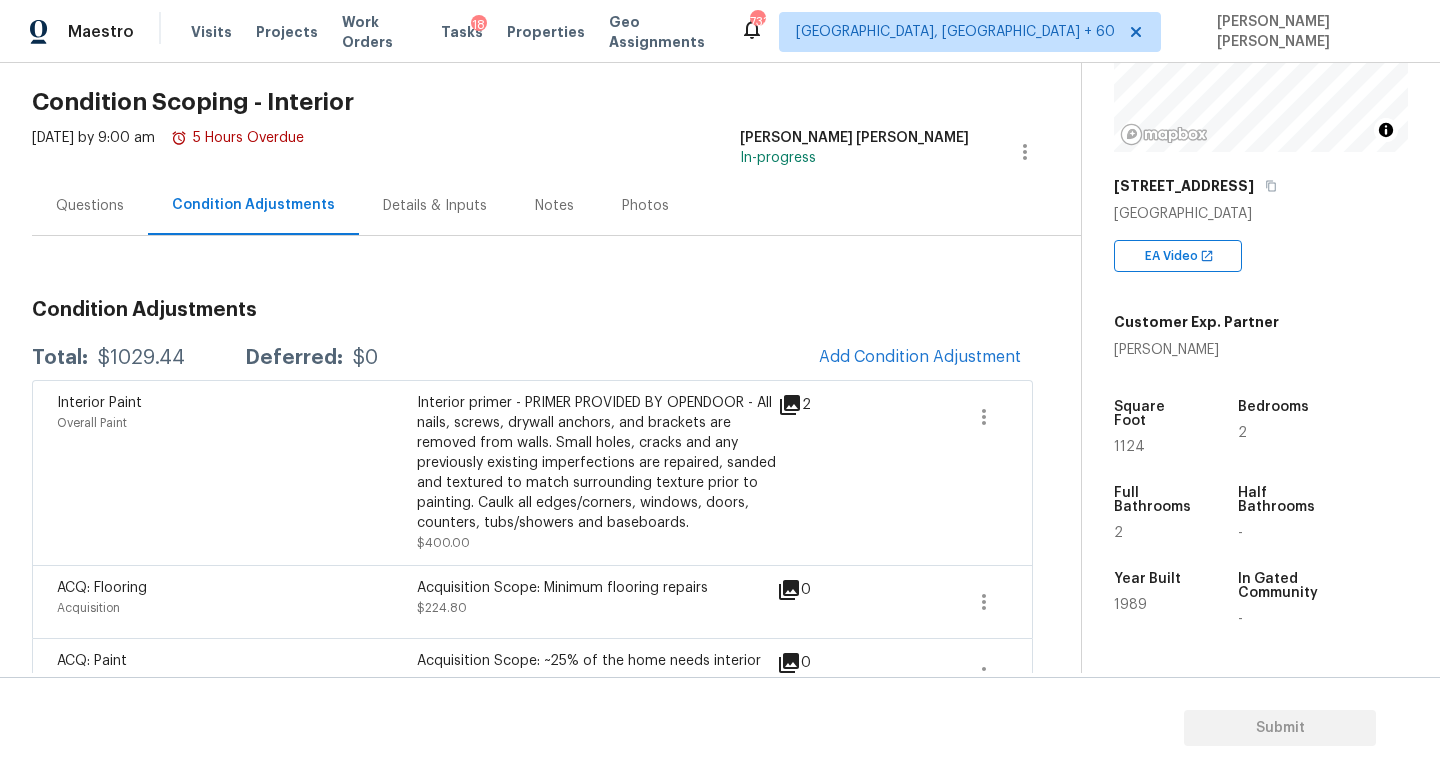 click on "Submit" at bounding box center [720, 728] 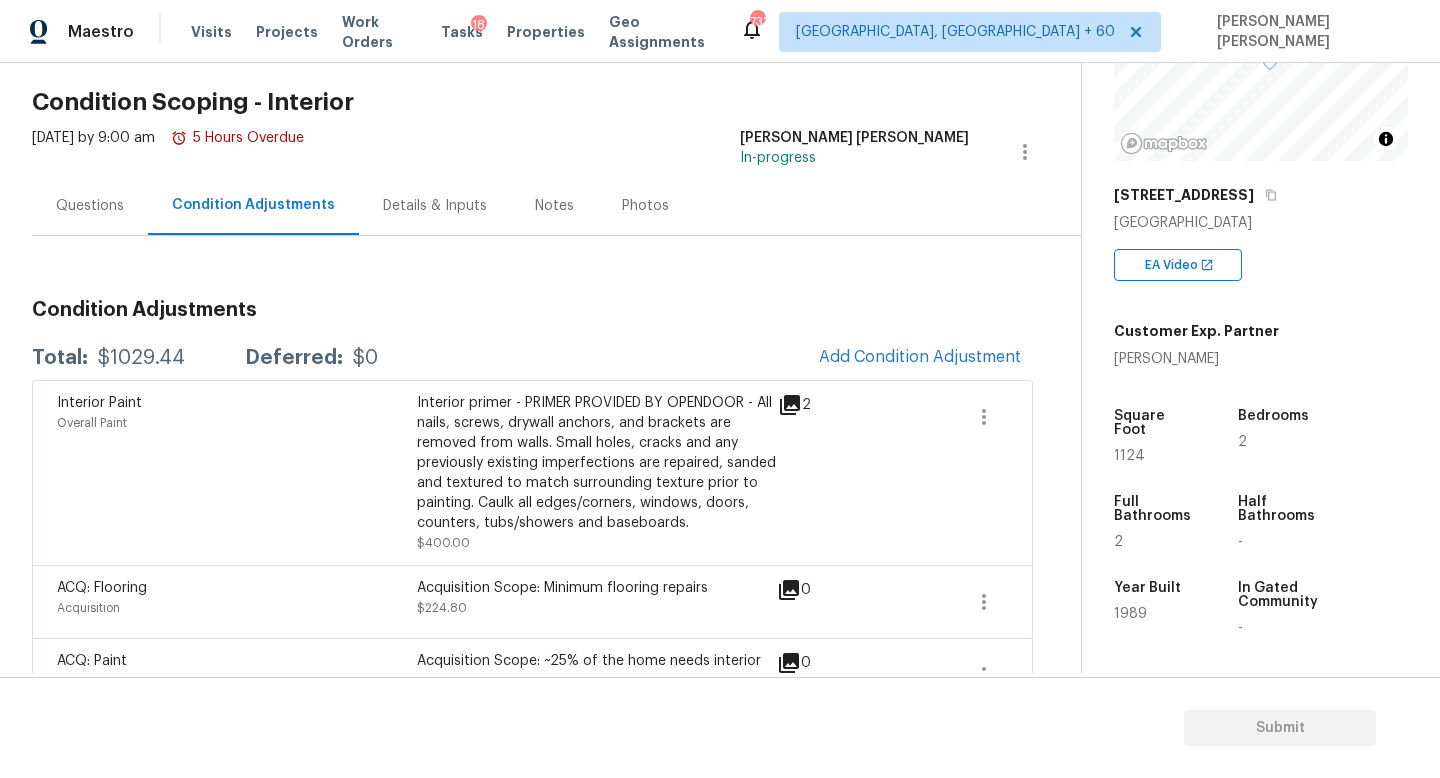 scroll, scrollTop: 216, scrollLeft: 0, axis: vertical 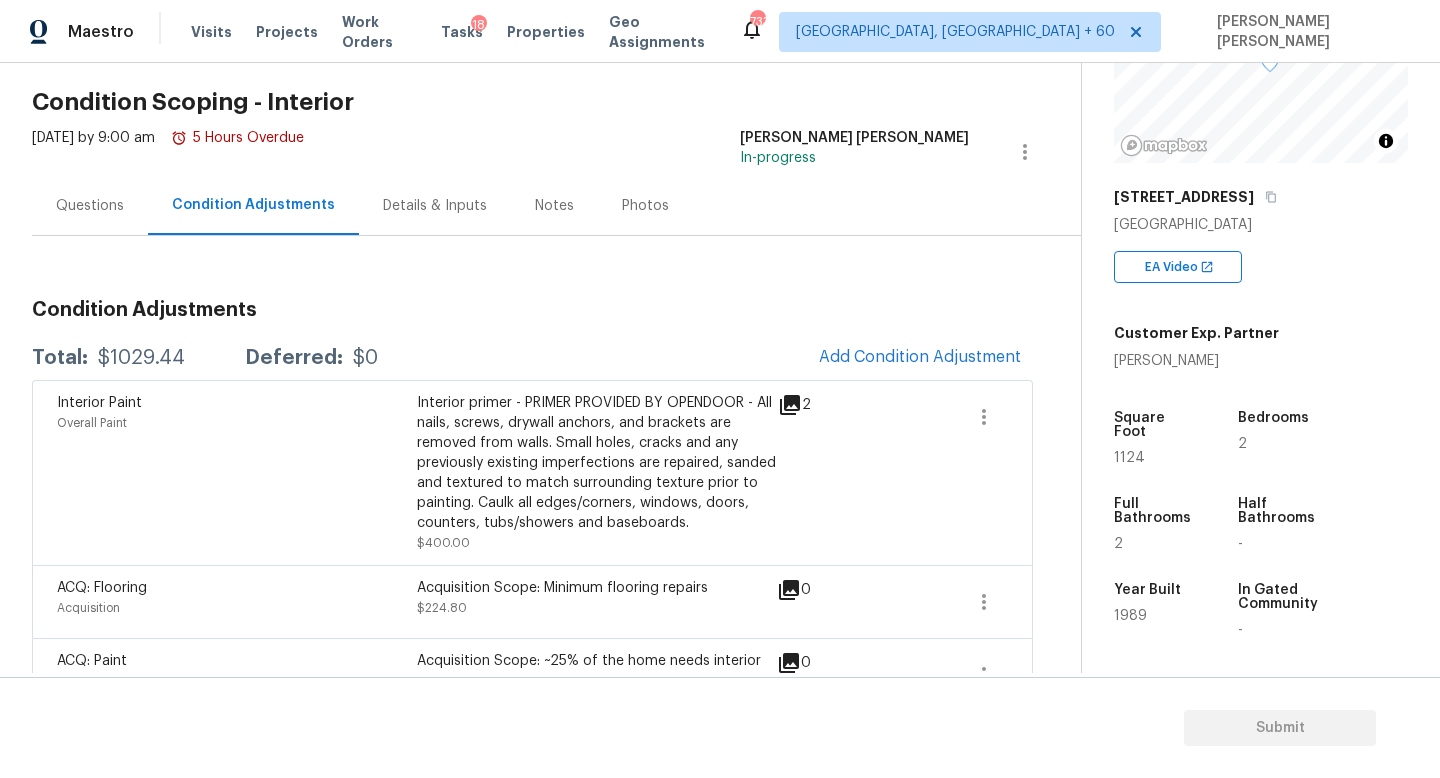 click on "Square Foot" at bounding box center (1157, 425) 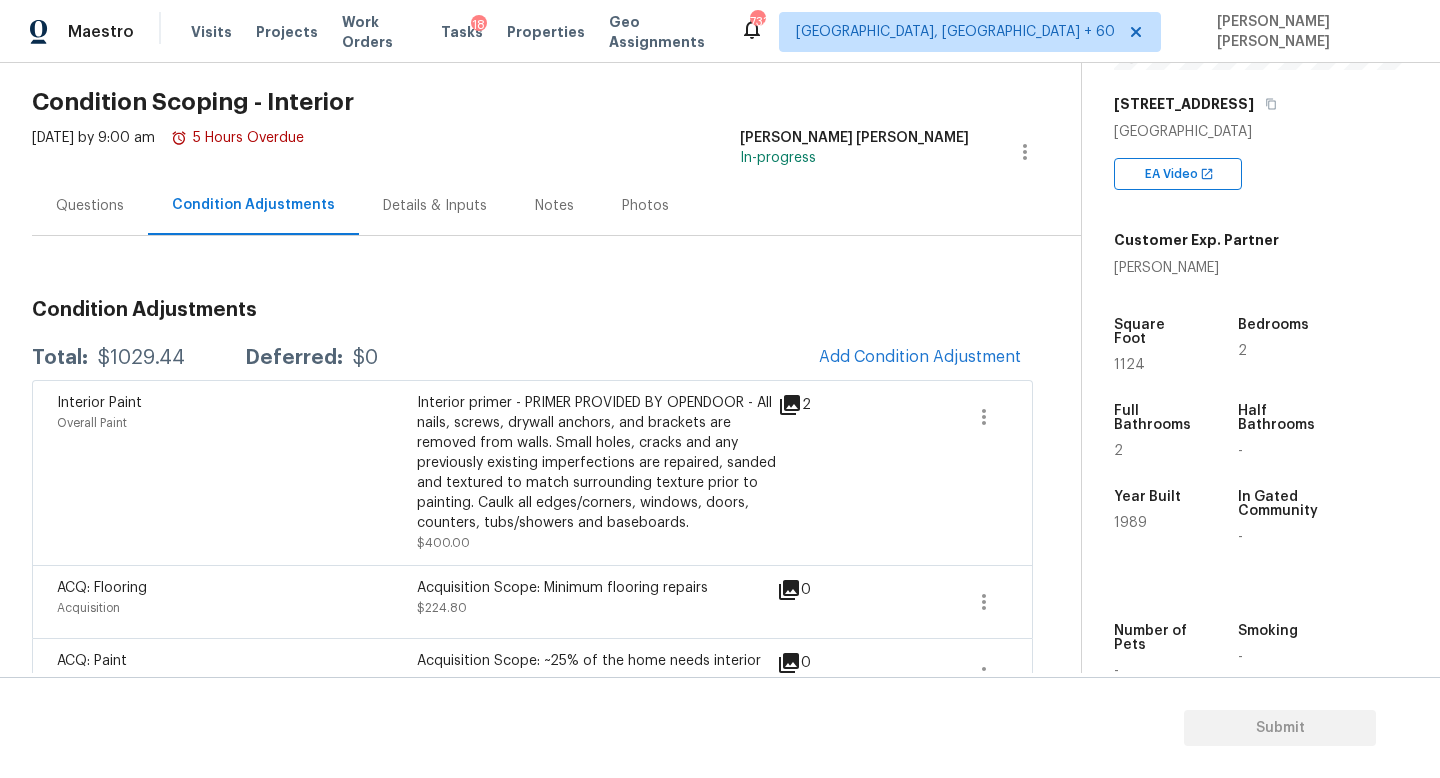 scroll, scrollTop: 319, scrollLeft: 0, axis: vertical 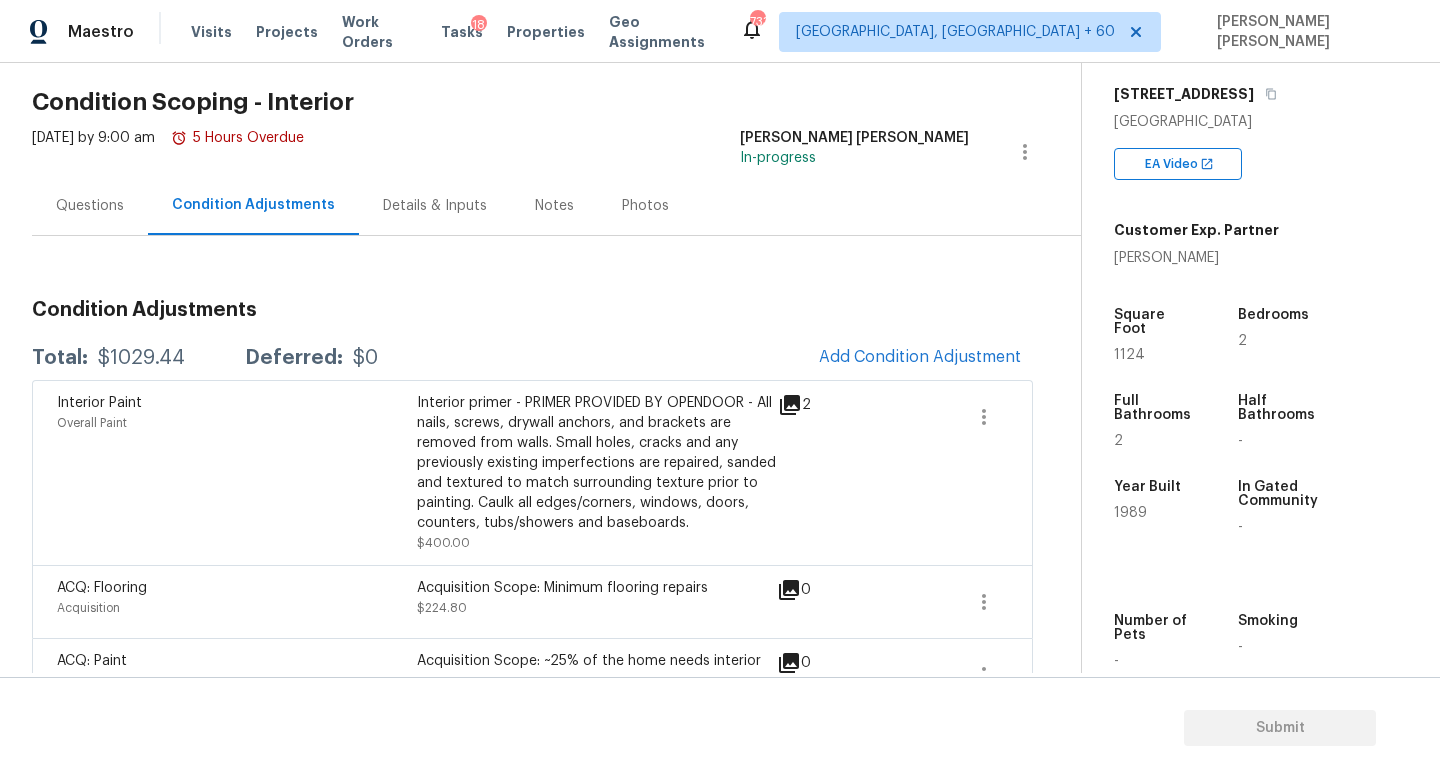 click on "2" at bounding box center (1157, 441) 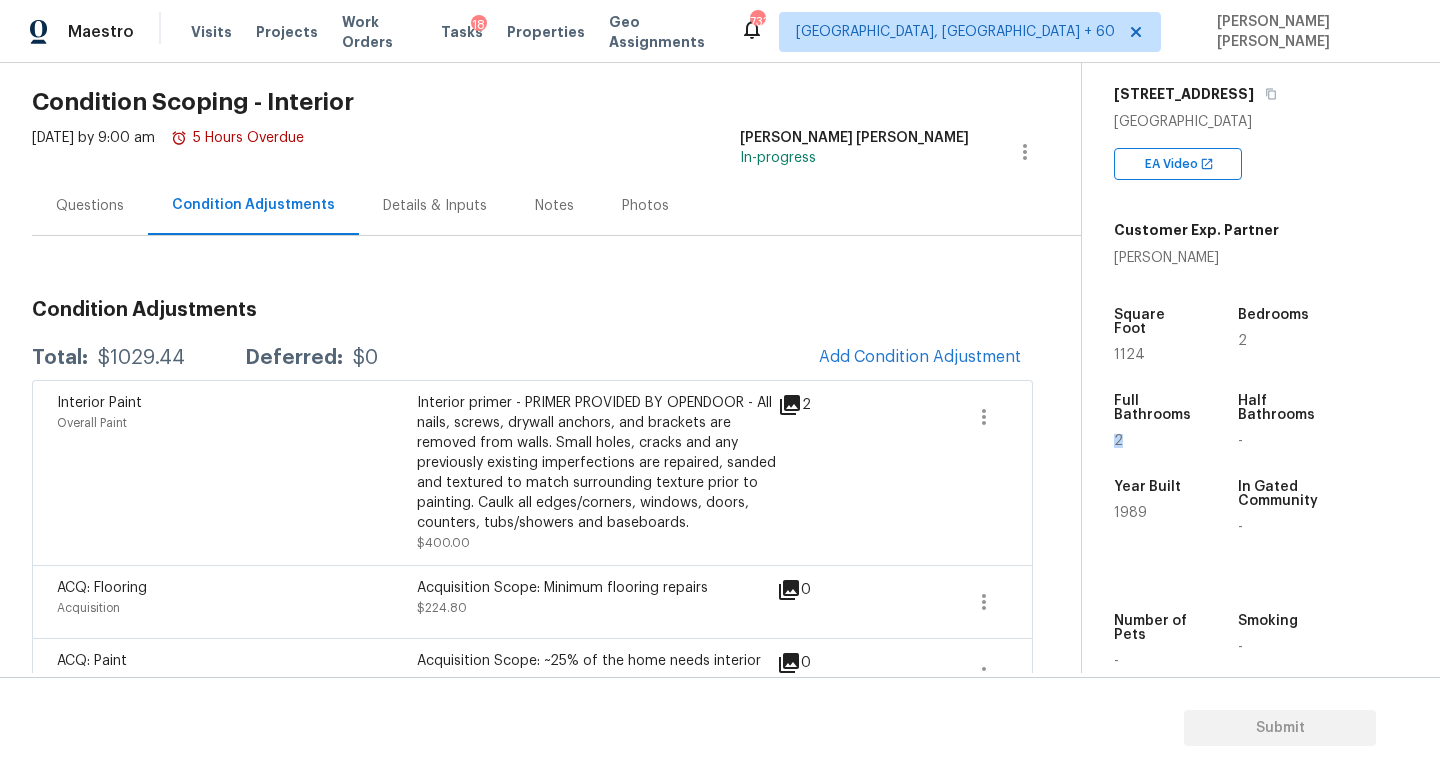click on "Full Bathrooms 2" at bounding box center [1173, 421] 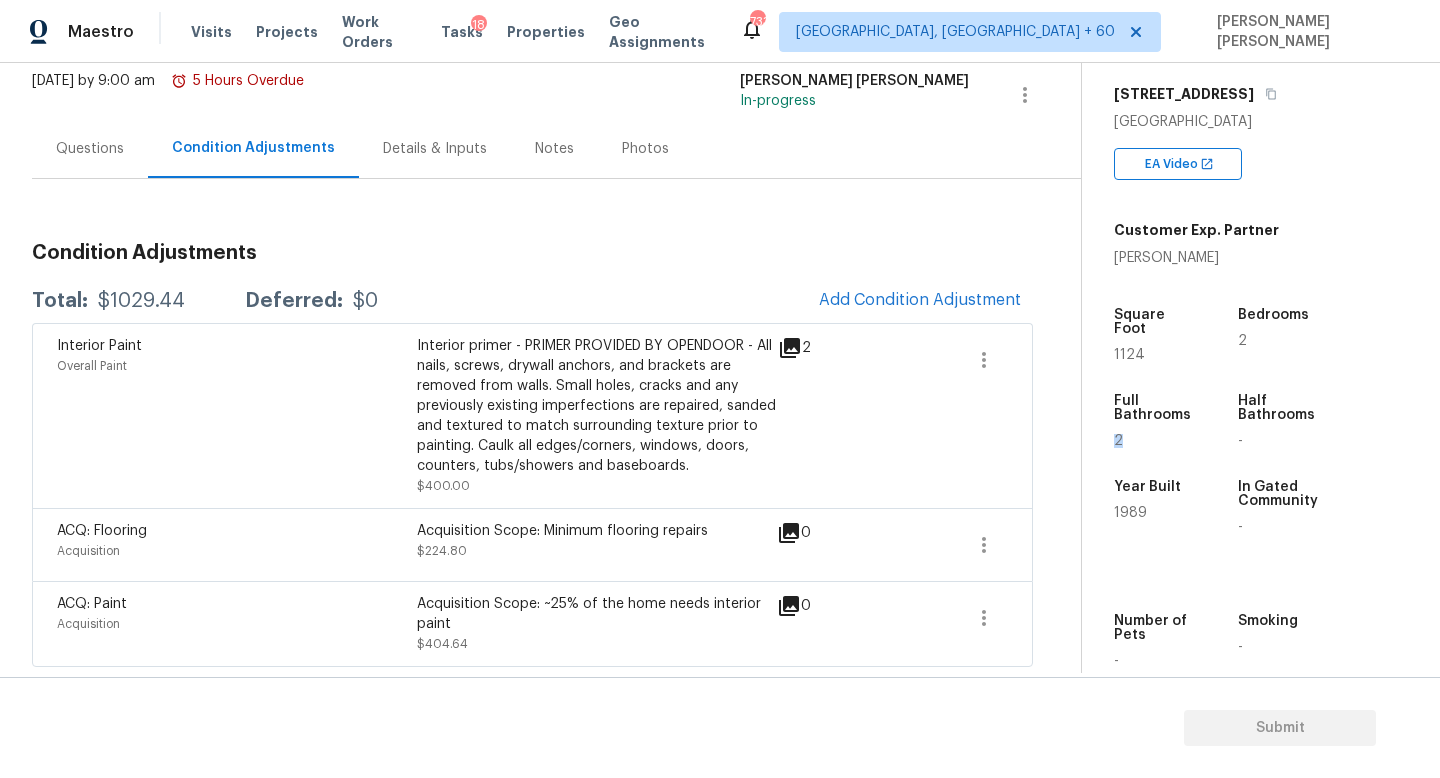 scroll, scrollTop: 116, scrollLeft: 0, axis: vertical 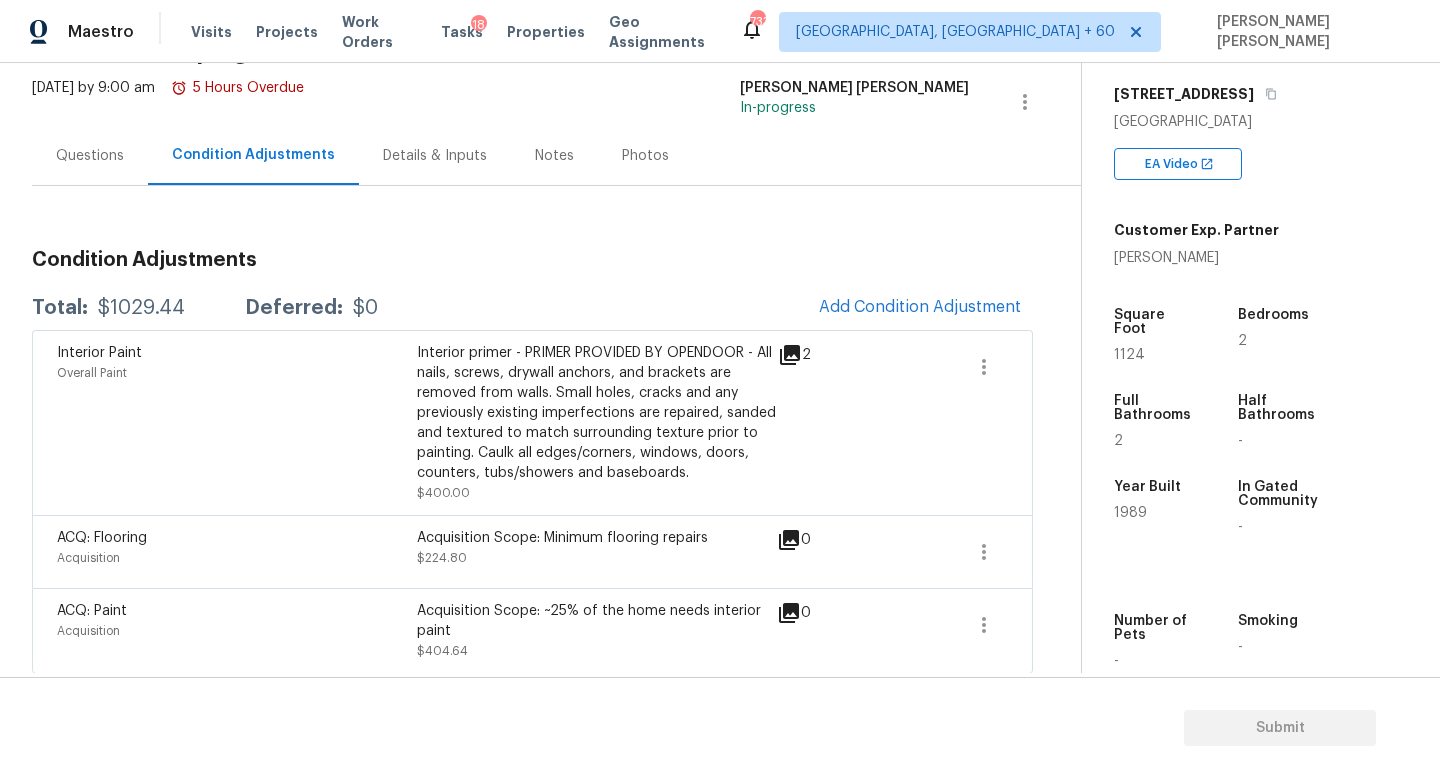 click on "Back to tasks Condition Scoping - Interior Mon, Jul 14 2025 by 9:00 am   5 Hours Overdue Jishnu Manoj In-progress Questions Condition Adjustments Details & Inputs Notes Photos Condition Adjustments Total:  $1029.44 Deferred:  $0 Add Condition Adjustment Interior Paint Overall Paint Interior primer - PRIMER PROVIDED BY OPENDOOR - All nails, screws, drywall anchors, and brackets are removed from walls. Small holes, cracks and any previously existing imperfections are repaired, sanded and textured to match surrounding texture prior to painting. Caulk all edges/corners, windows, doors, counters, tubs/showers and baseboards. $400.00   2 ACQ: Flooring Acquisition Acquisition Scope: Minimum flooring repairs $224.80   0 ACQ: Paint Acquisition Acquisition Scope: ~25% of the home needs interior paint $404.64   0" at bounding box center (556, 329) 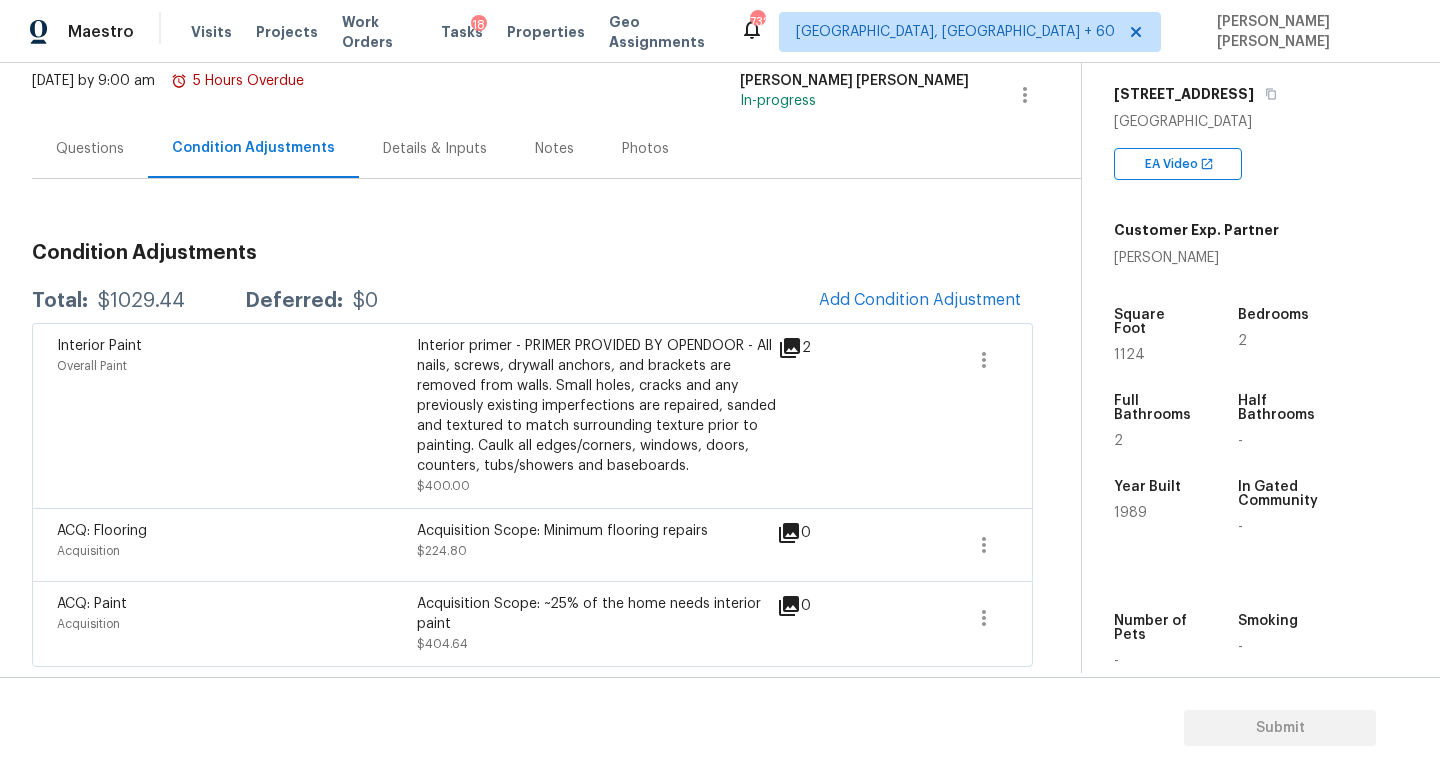 click on "Back to tasks Condition Scoping - Interior Mon, Jul 14 2025 by 9:00 am   5 Hours Overdue Jishnu Manoj In-progress Questions Condition Adjustments Details & Inputs Notes Photos Condition Adjustments Total:  $1029.44 Deferred:  $0 Add Condition Adjustment Interior Paint Overall Paint Interior primer - PRIMER PROVIDED BY OPENDOOR - All nails, screws, drywall anchors, and brackets are removed from walls. Small holes, cracks and any previously existing imperfections are repaired, sanded and textured to match surrounding texture prior to painting. Caulk all edges/corners, windows, doors, counters, tubs/showers and baseboards. $400.00   2 ACQ: Flooring Acquisition Acquisition Scope: Minimum flooring repairs $224.80   0 ACQ: Paint Acquisition Acquisition Scope: ~25% of the home needs interior paint $404.64   0" at bounding box center [556, 322] 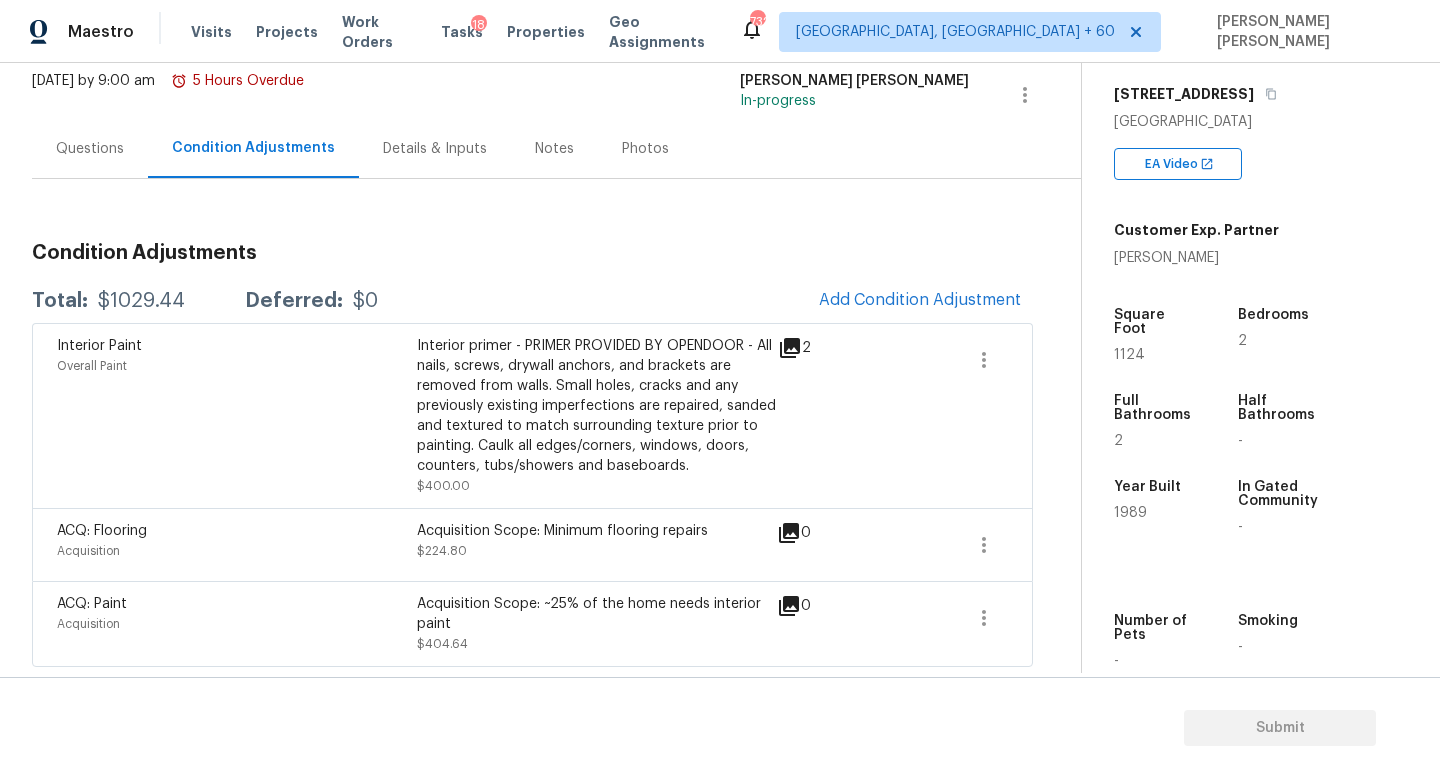 click on "Back to tasks Condition Scoping - Interior Mon, Jul 14 2025 by 9:00 am   5 Hours Overdue Jishnu Manoj In-progress Questions Condition Adjustments Details & Inputs Notes Photos Condition Adjustments Total:  $1029.44 Deferred:  $0 Add Condition Adjustment Interior Paint Overall Paint Interior primer - PRIMER PROVIDED BY OPENDOOR - All nails, screws, drywall anchors, and brackets are removed from walls. Small holes, cracks and any previously existing imperfections are repaired, sanded and textured to match surrounding texture prior to painting. Caulk all edges/corners, windows, doors, counters, tubs/showers and baseboards. $400.00   2 ACQ: Flooring Acquisition Acquisition Scope: Minimum flooring repairs $224.80   0 ACQ: Paint Acquisition Acquisition Scope: ~25% of the home needs interior paint $404.64   0" at bounding box center (556, 322) 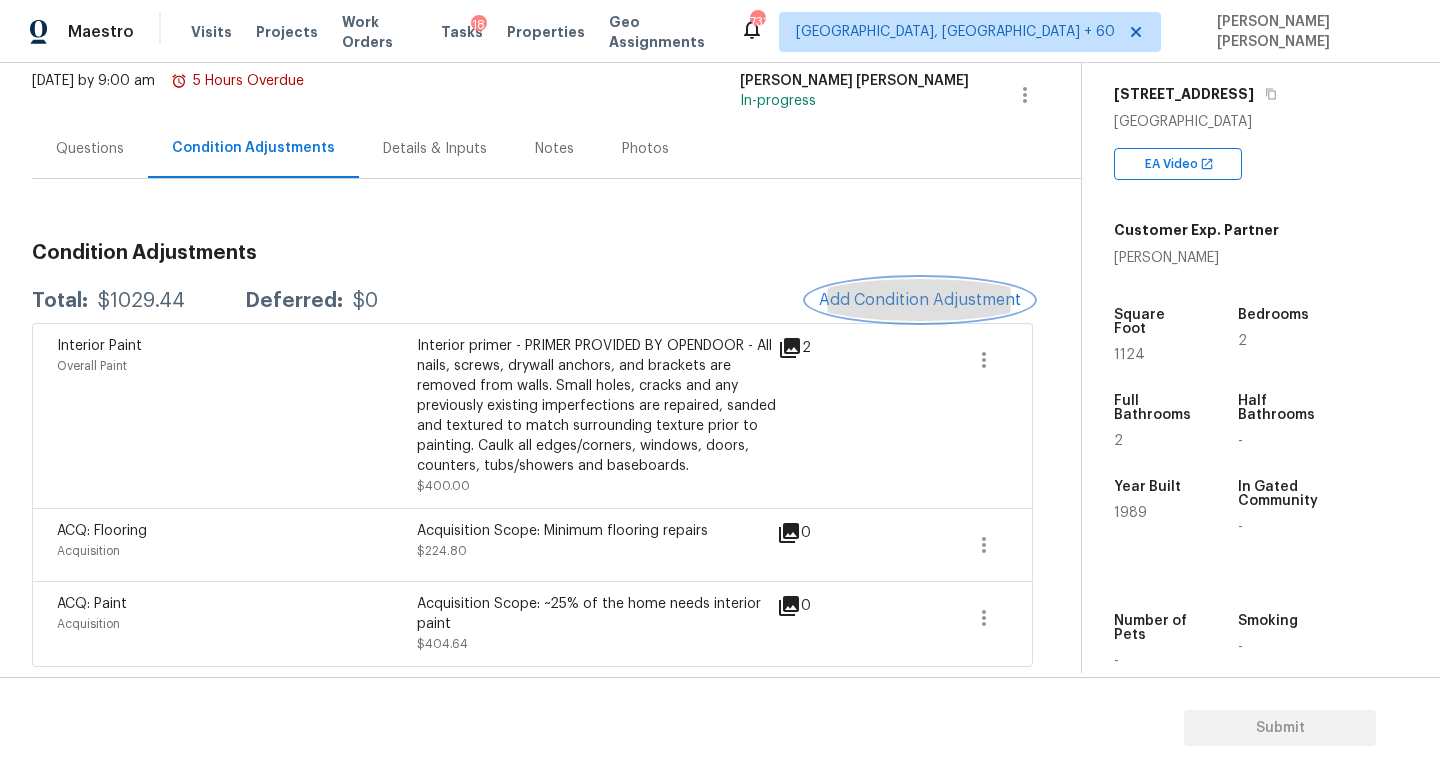 click on "Add Condition Adjustment" at bounding box center [920, 300] 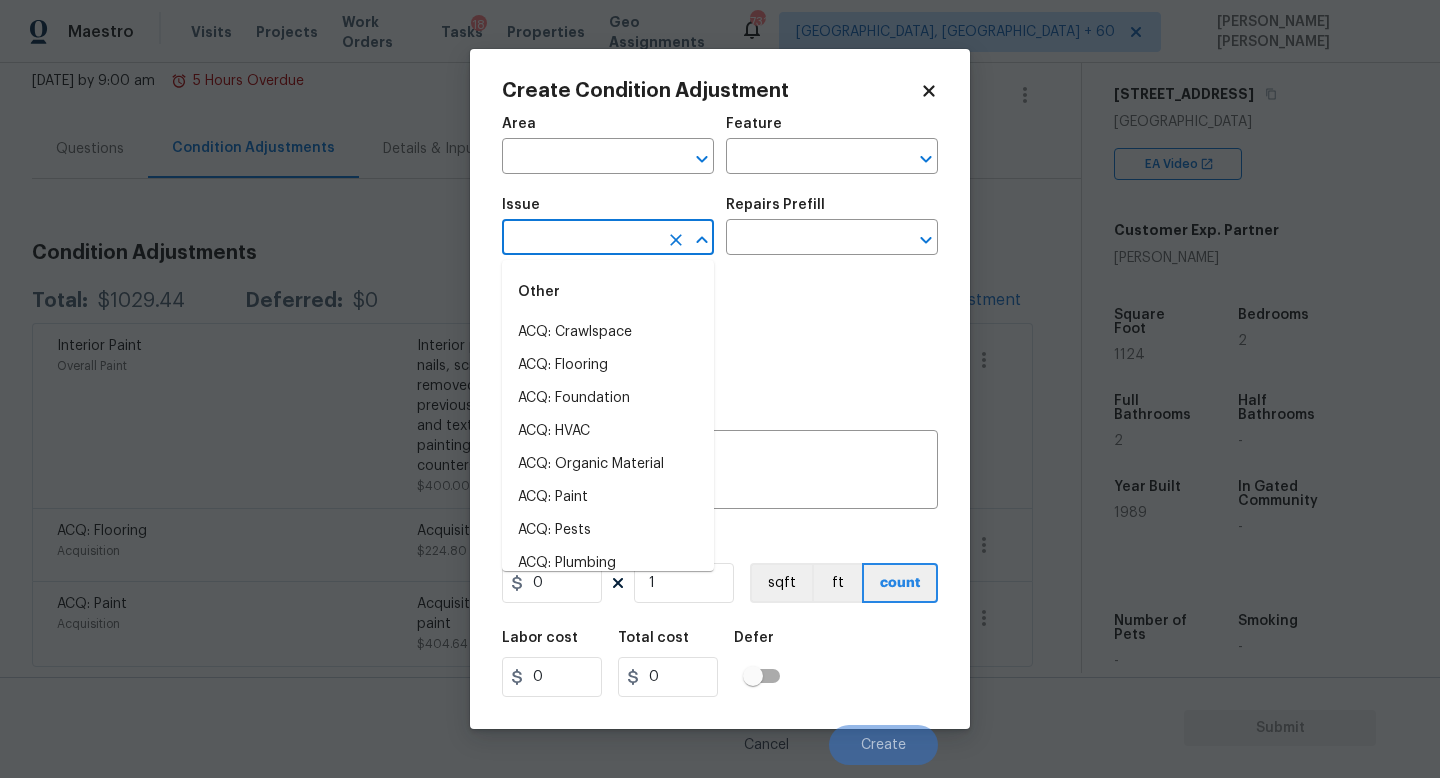 click at bounding box center [580, 239] 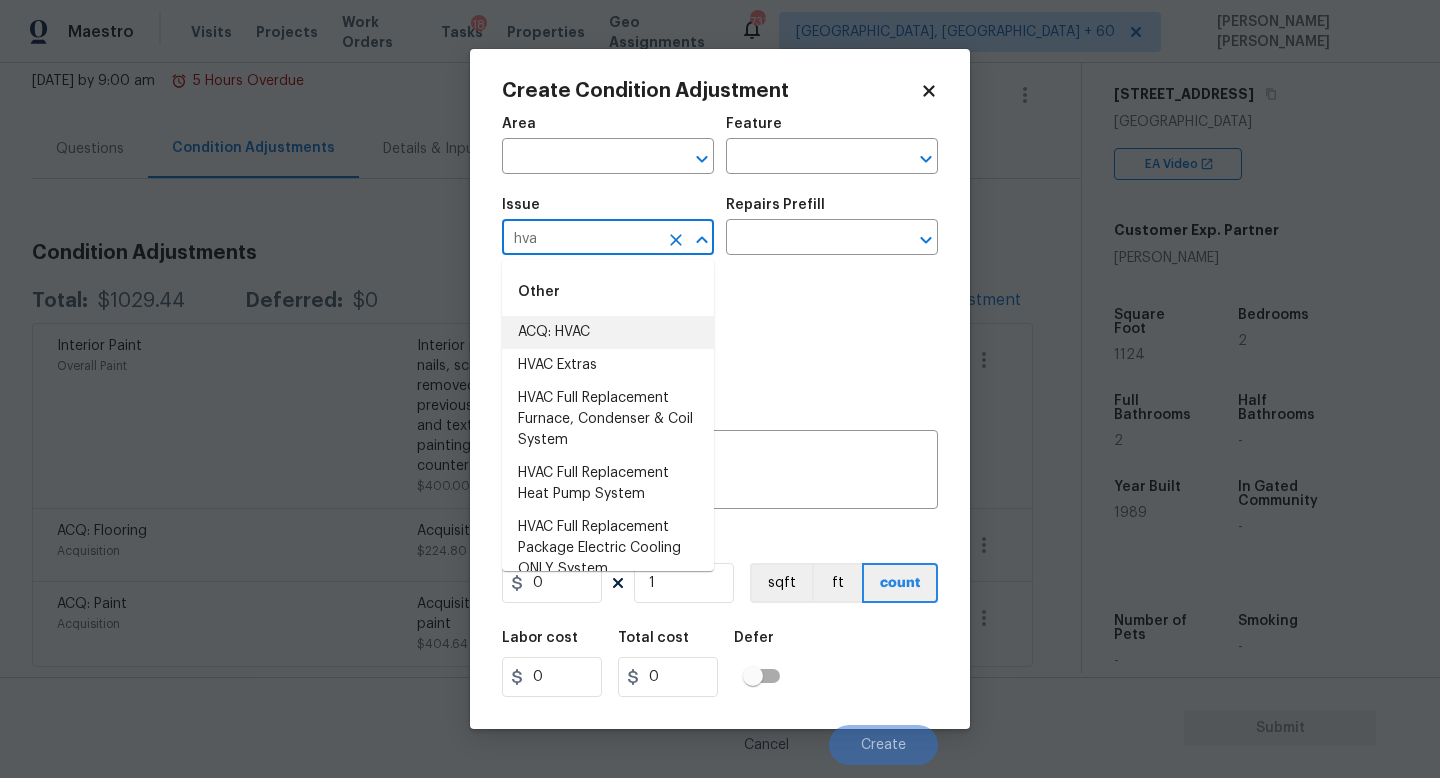 click on "ACQ: HVAC" at bounding box center (608, 332) 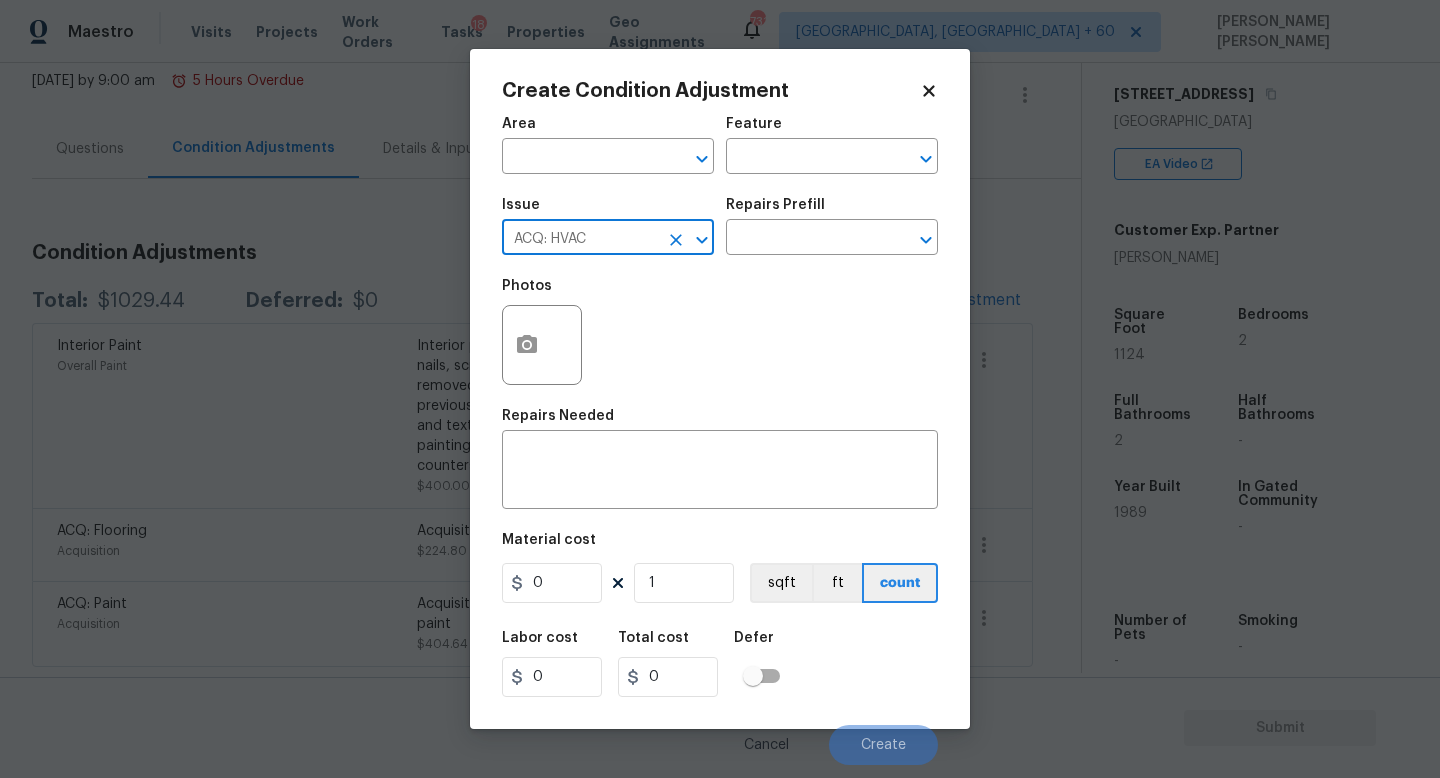 type on "ACQ: HVAC" 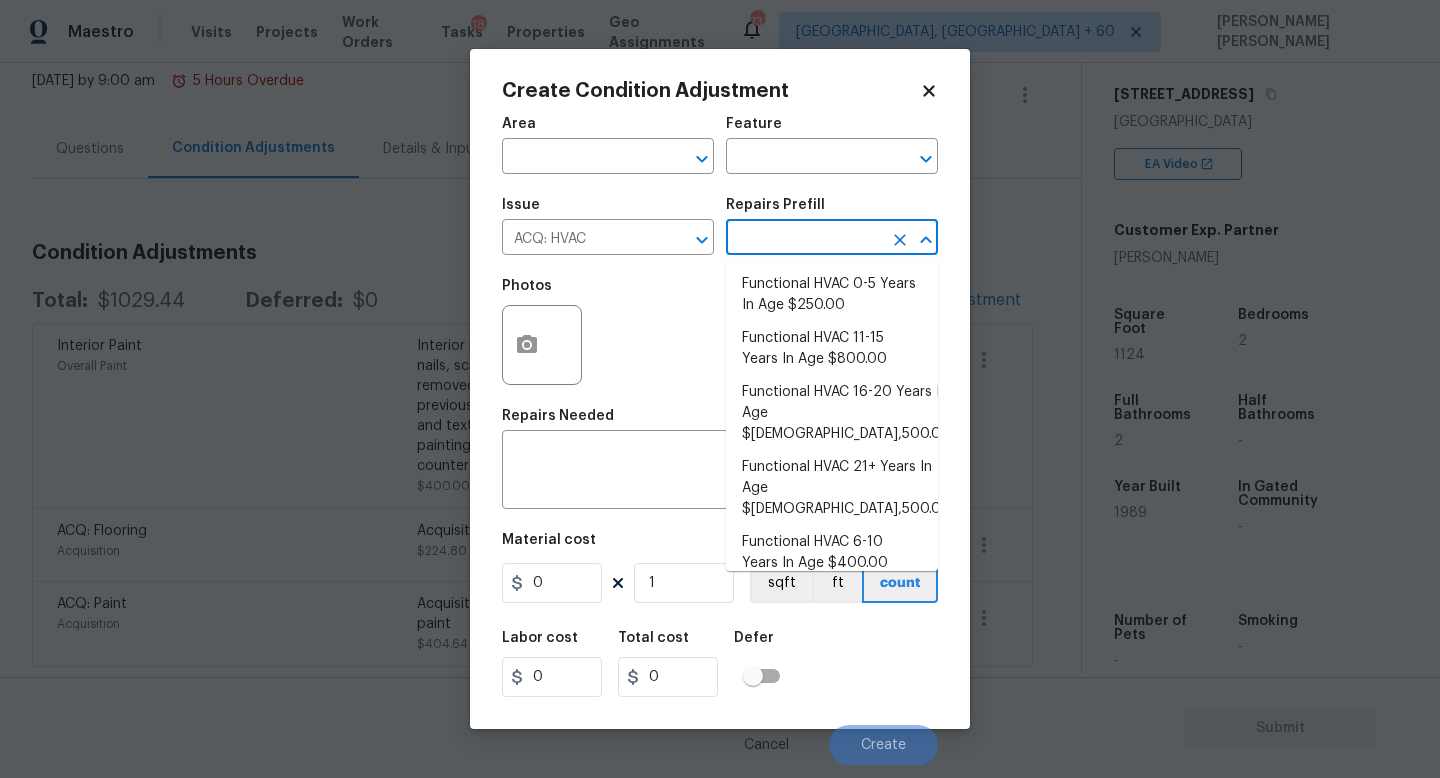 click at bounding box center [804, 239] 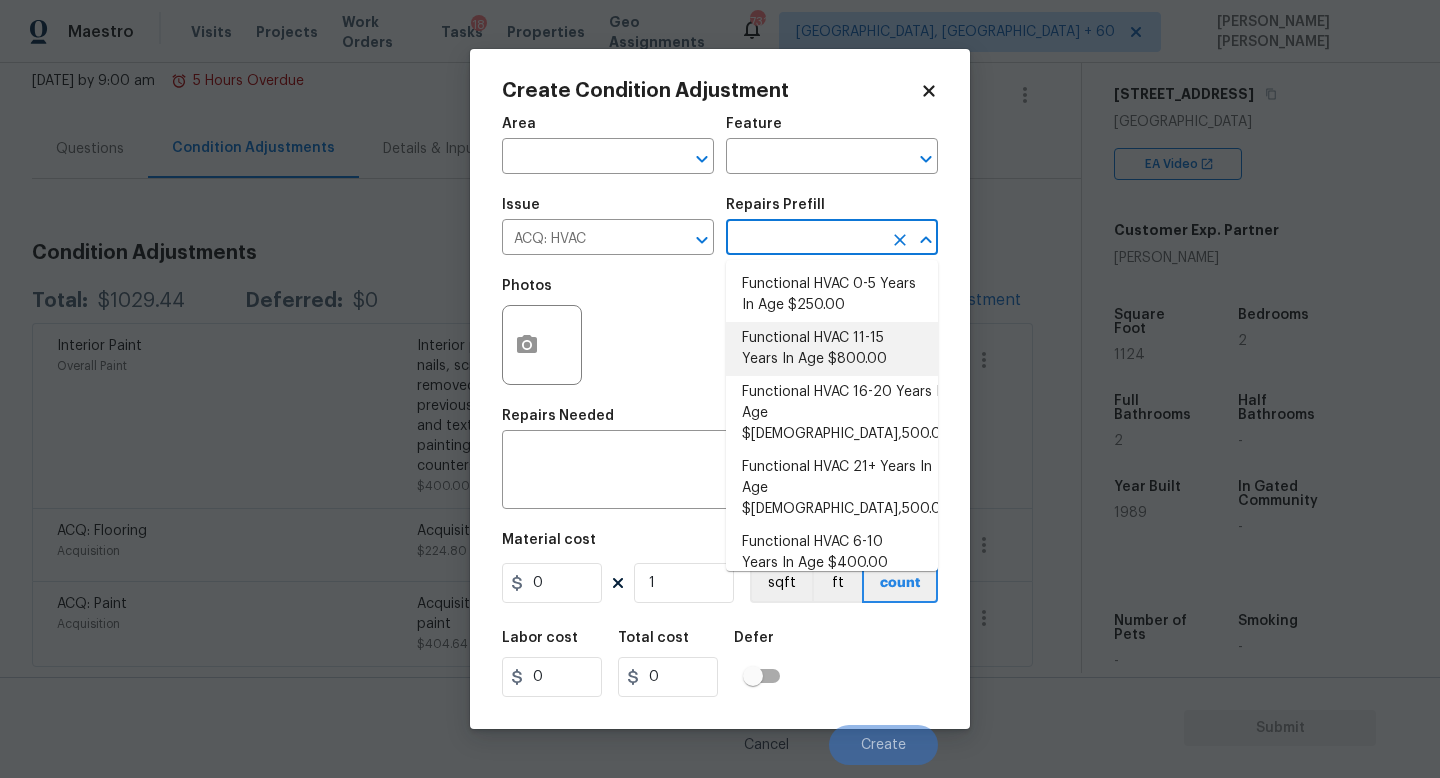 click on "Functional HVAC 11-15 Years In Age $800.00" at bounding box center (832, 349) 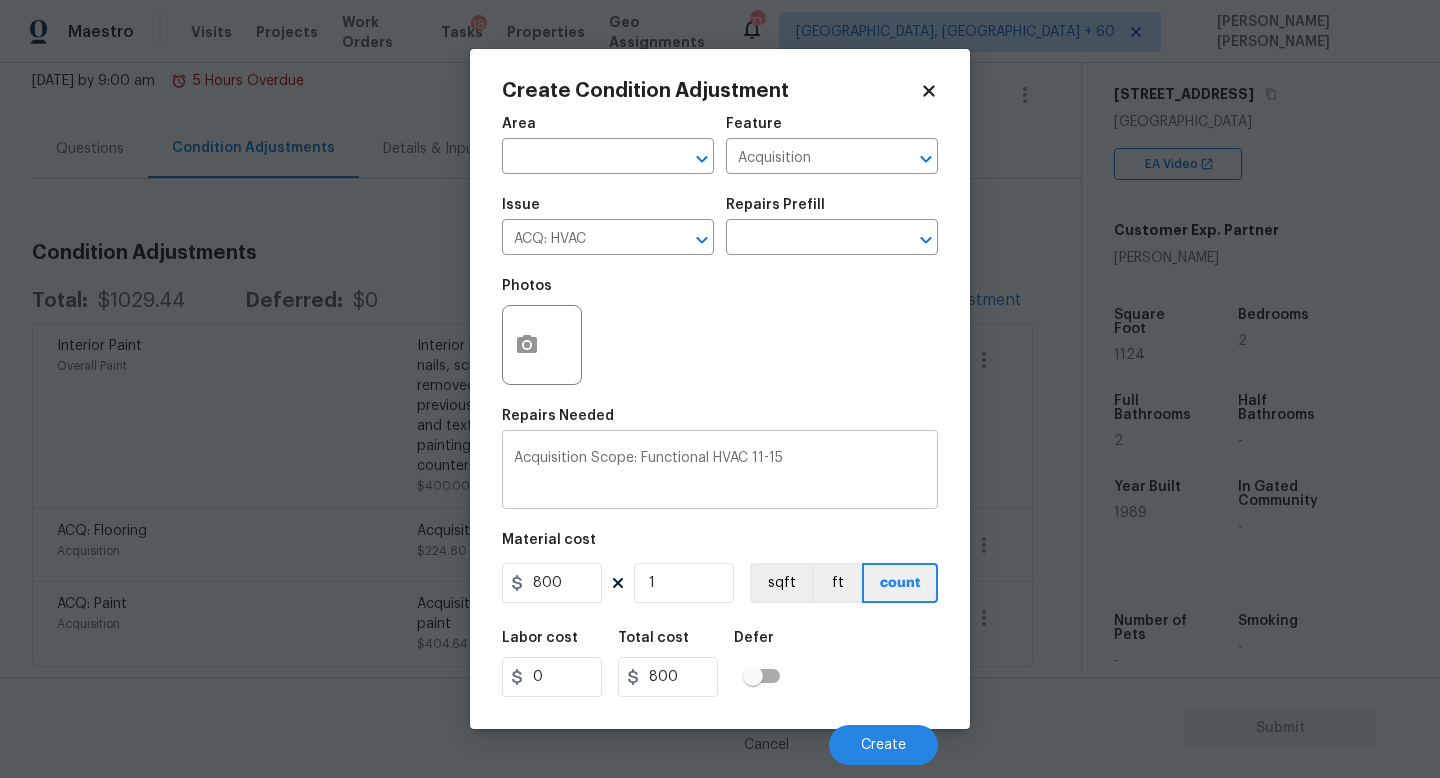 click on "Acquisition Scope: Functional HVAC 11-15 x ​" at bounding box center [720, 472] 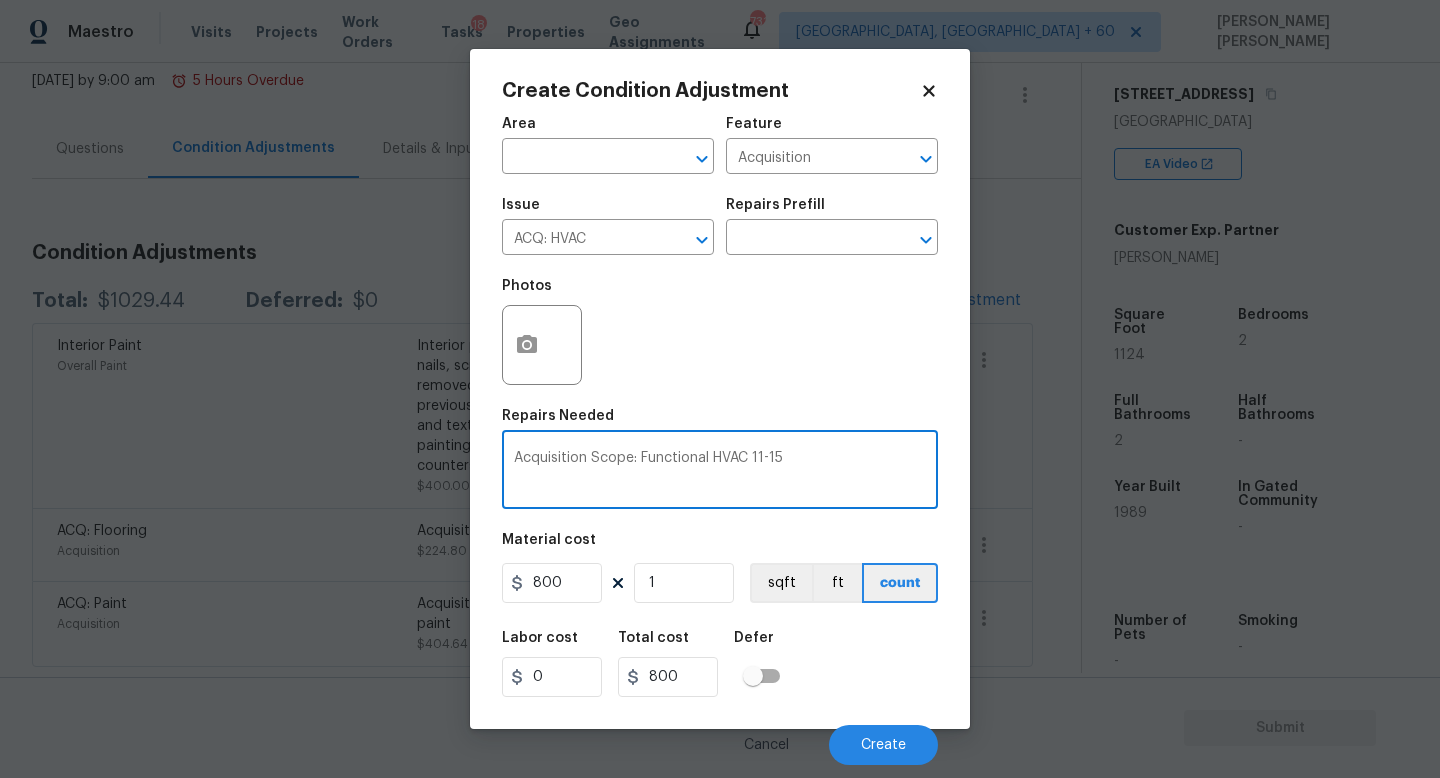 paste on "8162 Sturbridge Ct, Weeki Wachee, FL 34613" 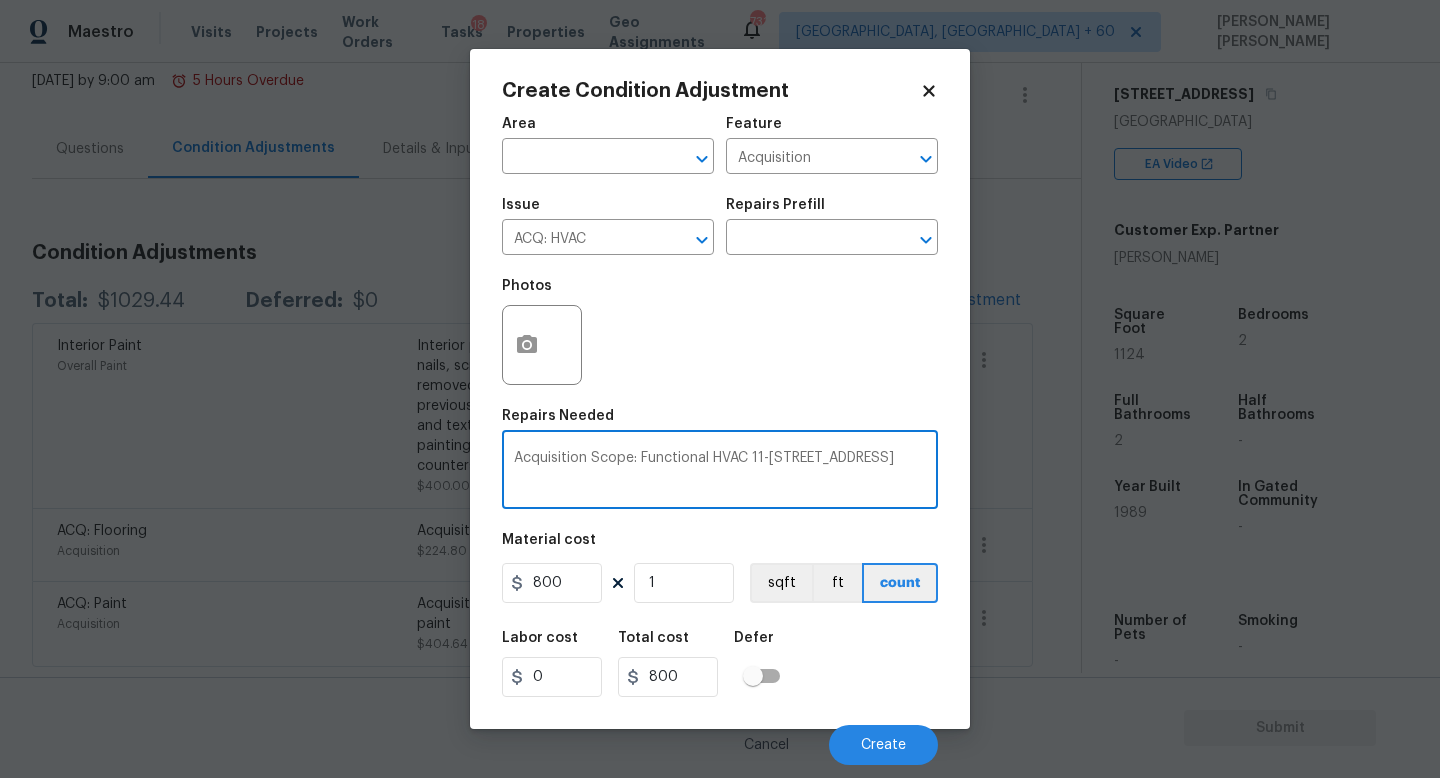 drag, startPoint x: 670, startPoint y: 467, endPoint x: 821, endPoint y: 467, distance: 151 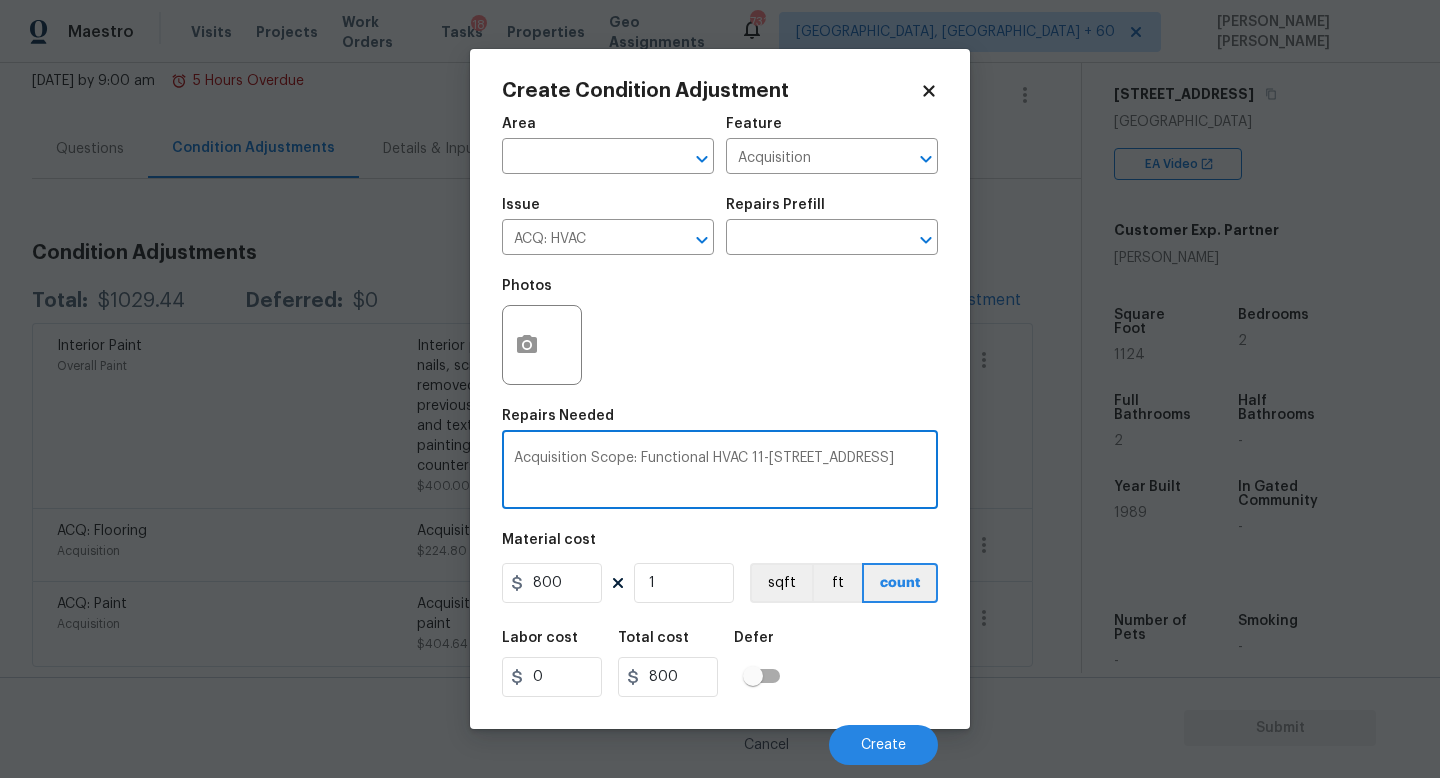 type on "Acquisition Scope: Functional HVAC 11-158162 Sturbridge Ct, Weeki Wachee, FL 34613" 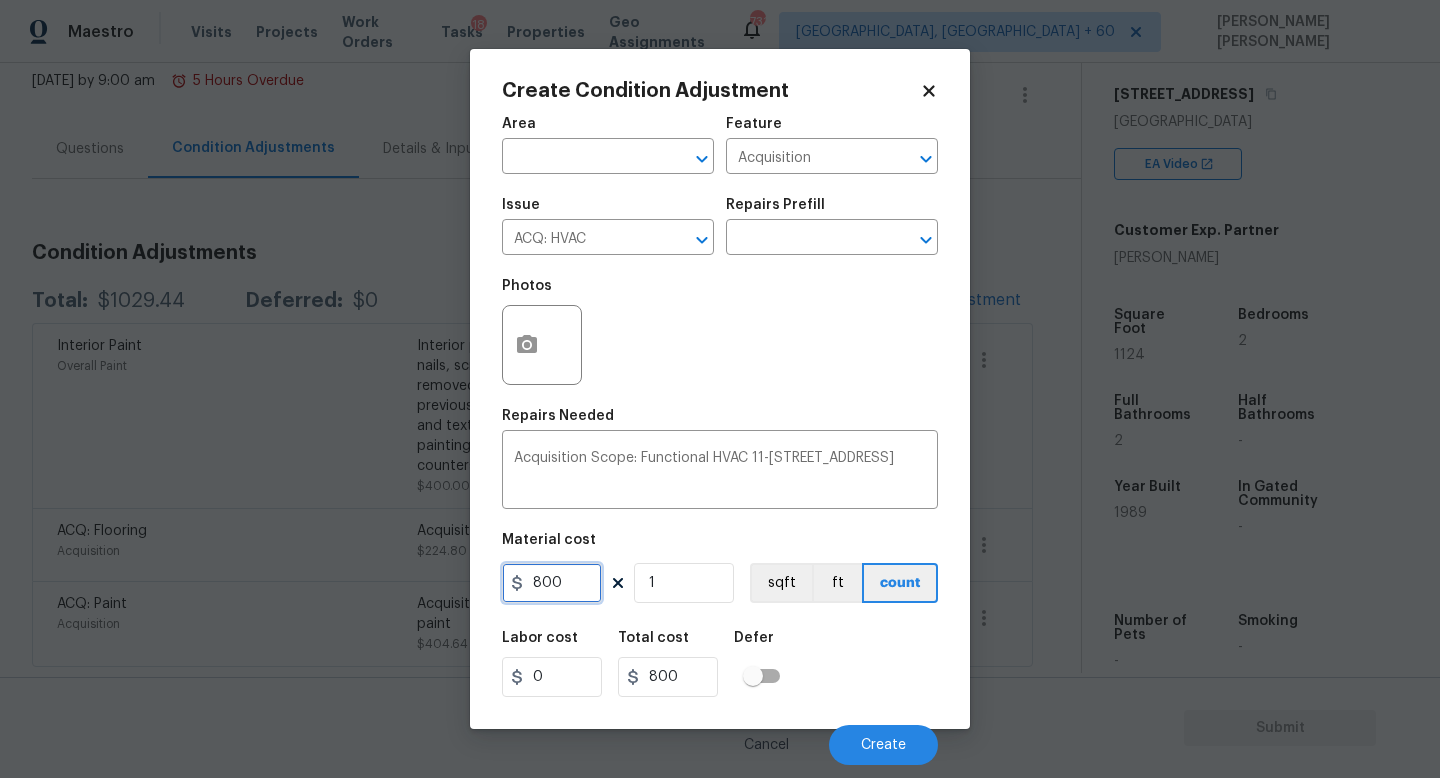 drag, startPoint x: 578, startPoint y: 579, endPoint x: 218, endPoint y: 561, distance: 360.4497 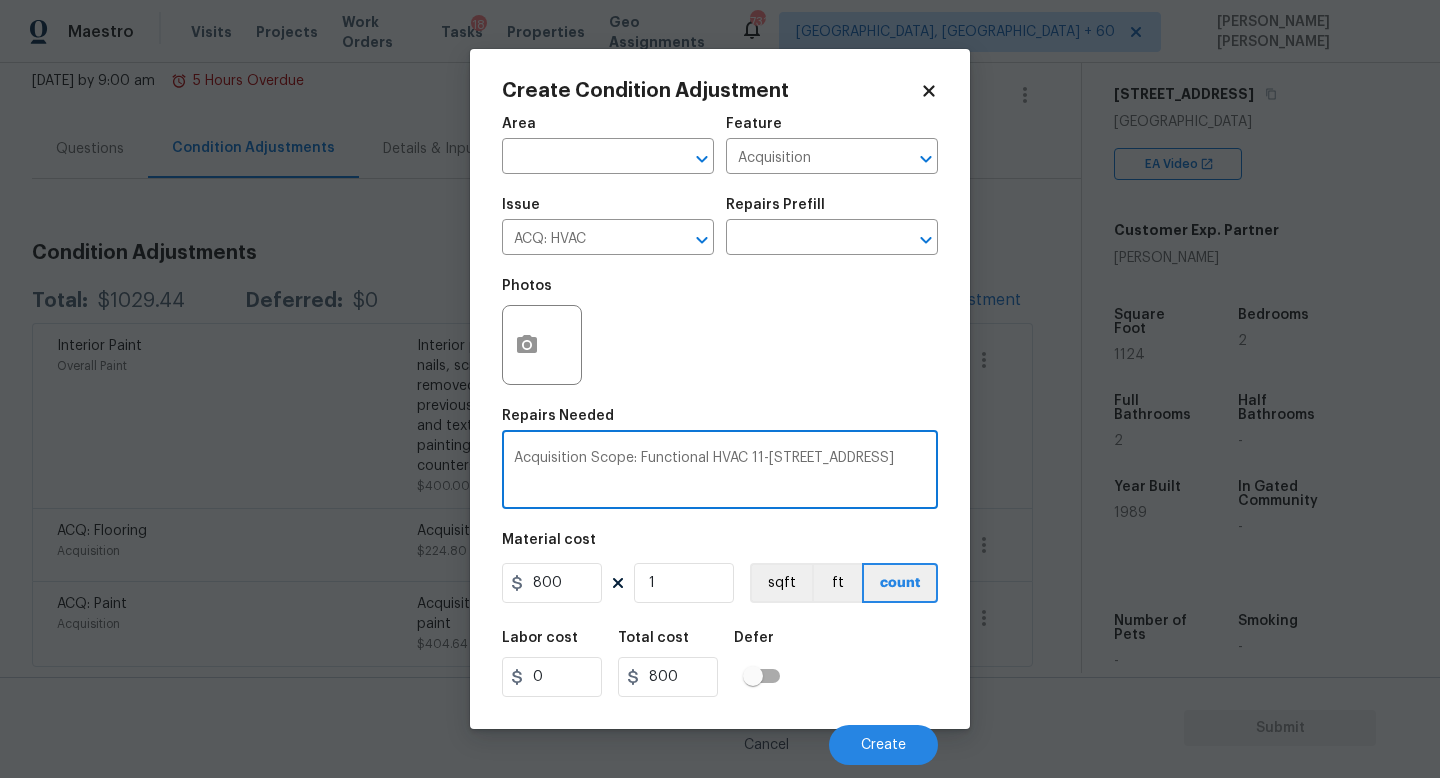 click on "Acquisition Scope: Functional HVAC 11-158162 Sturbridge Ct, Weeki Wachee, FL 34613" at bounding box center (720, 472) 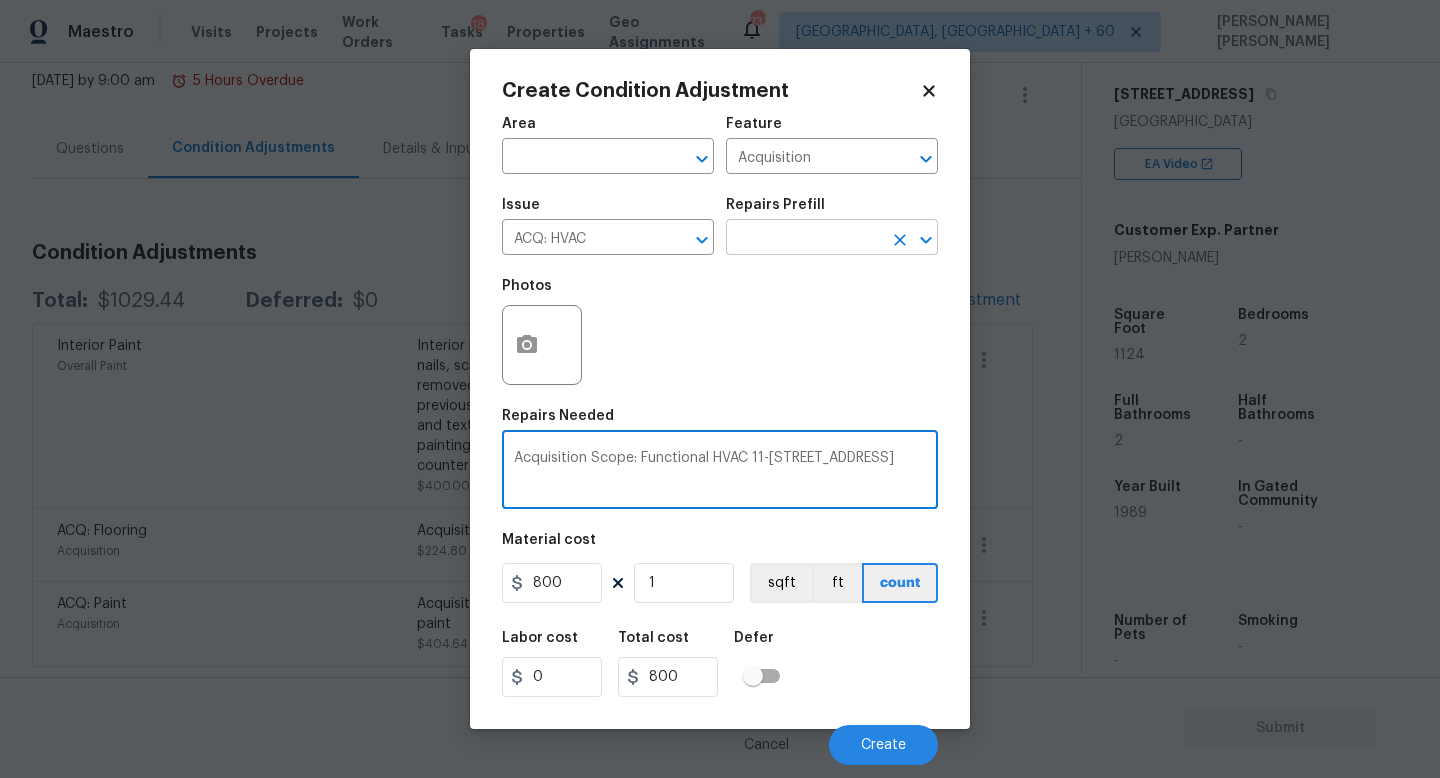 click at bounding box center (804, 239) 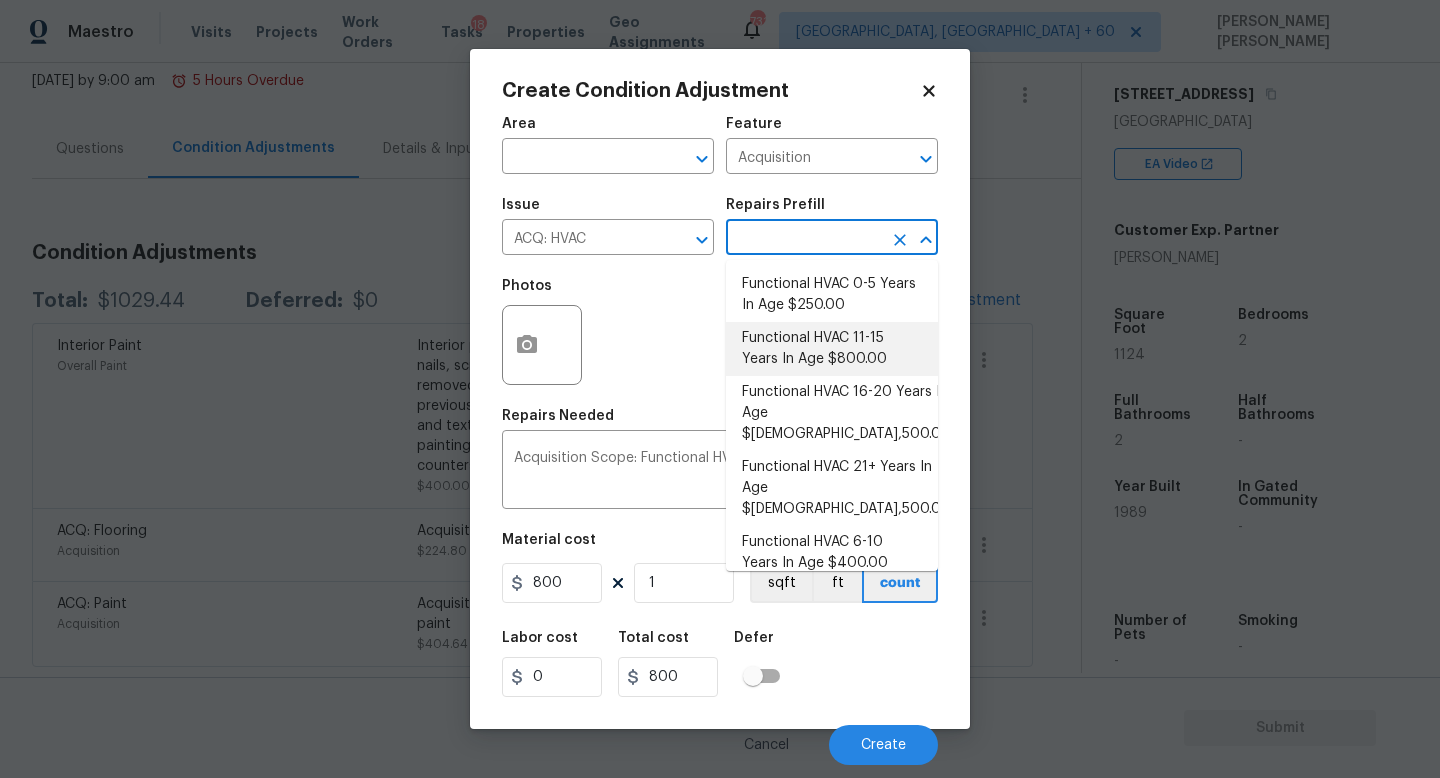scroll, scrollTop: 50, scrollLeft: 0, axis: vertical 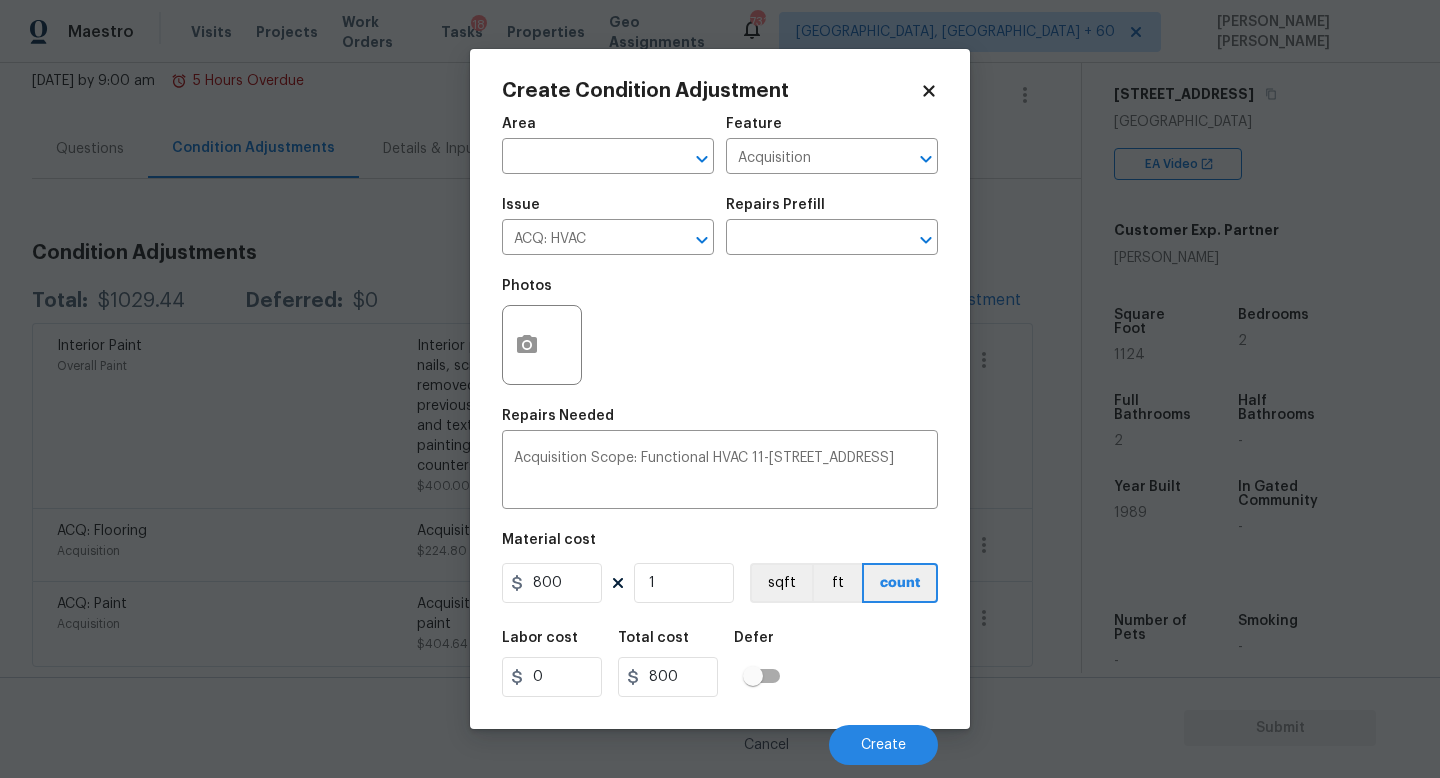 click on "Labor cost 0 Total cost 800 Defer" at bounding box center [720, 664] 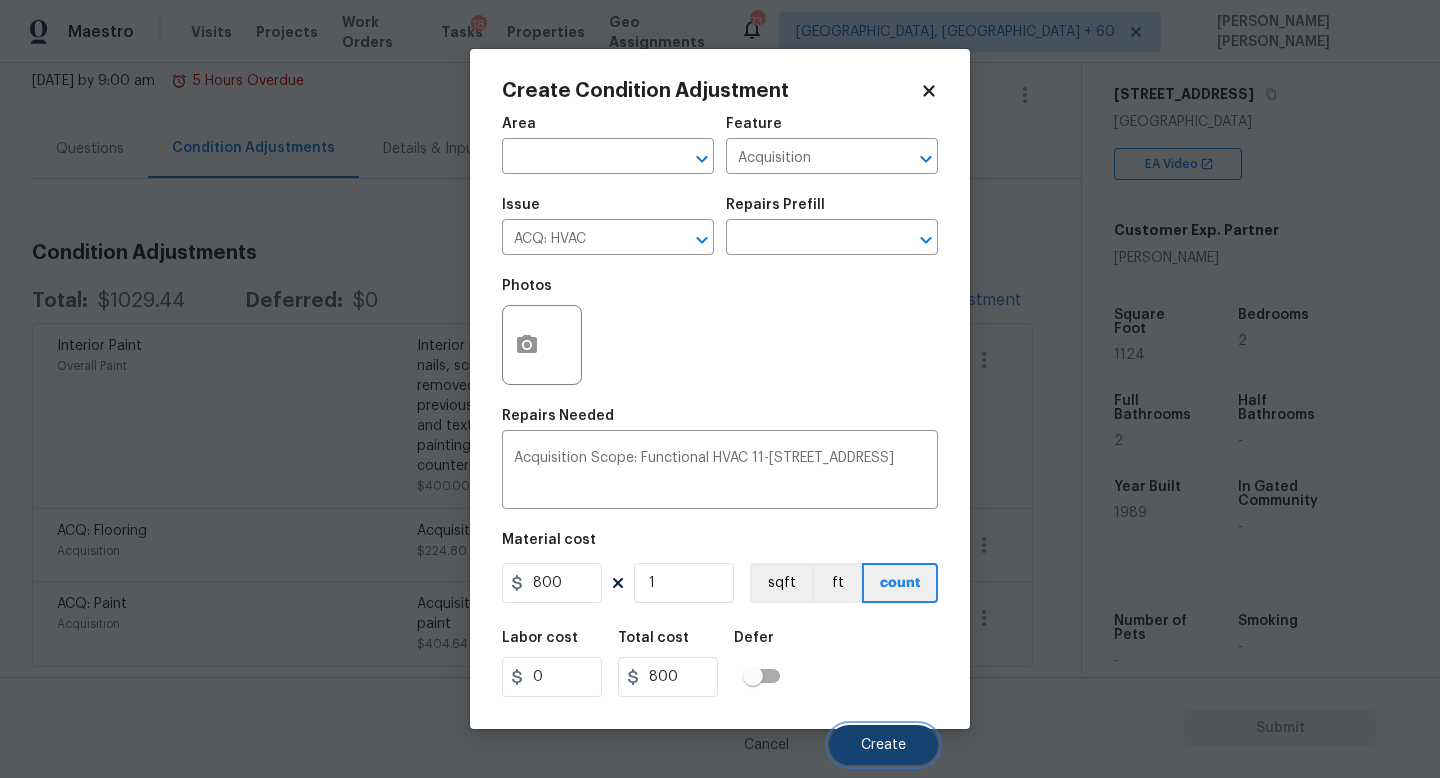 click on "Create" at bounding box center (883, 745) 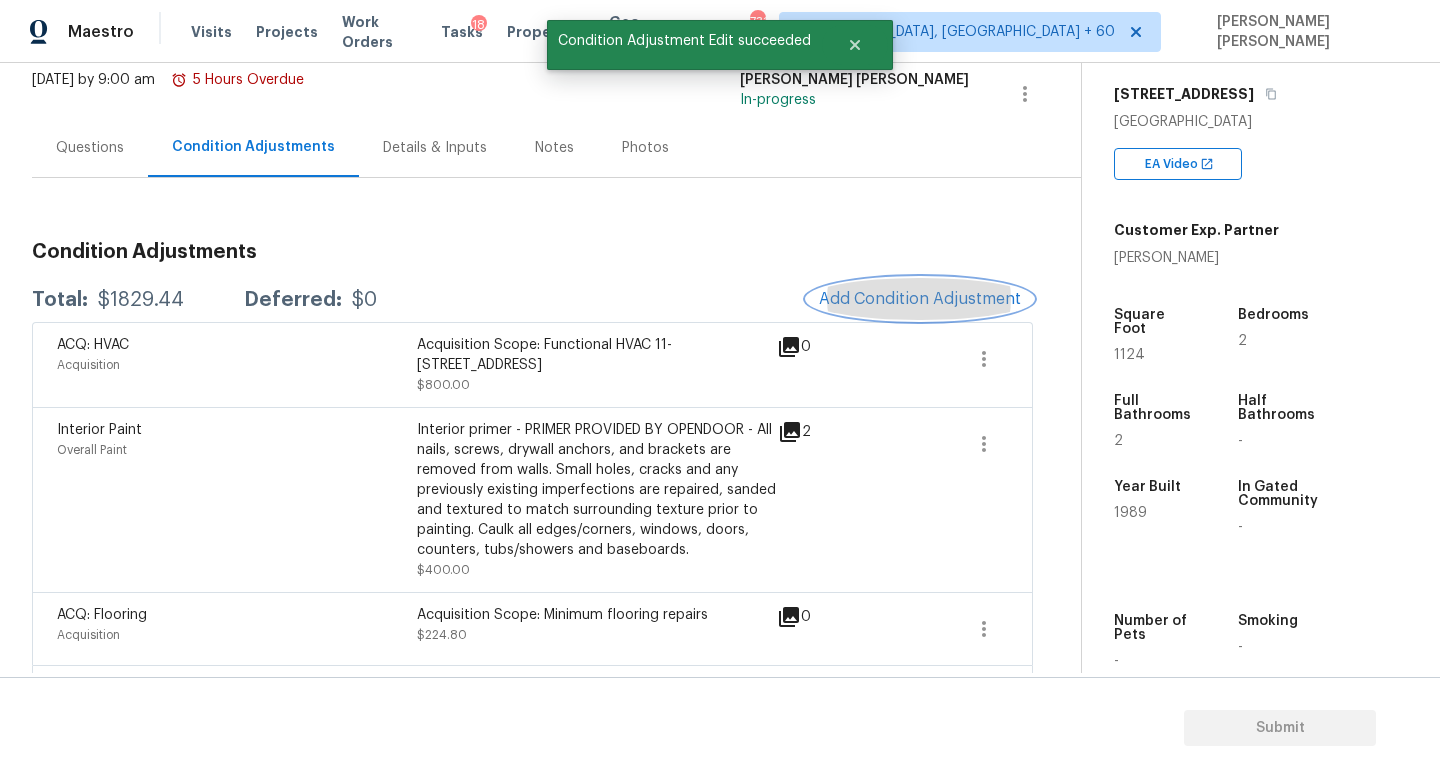 click on "Add Condition Adjustment" at bounding box center (920, 299) 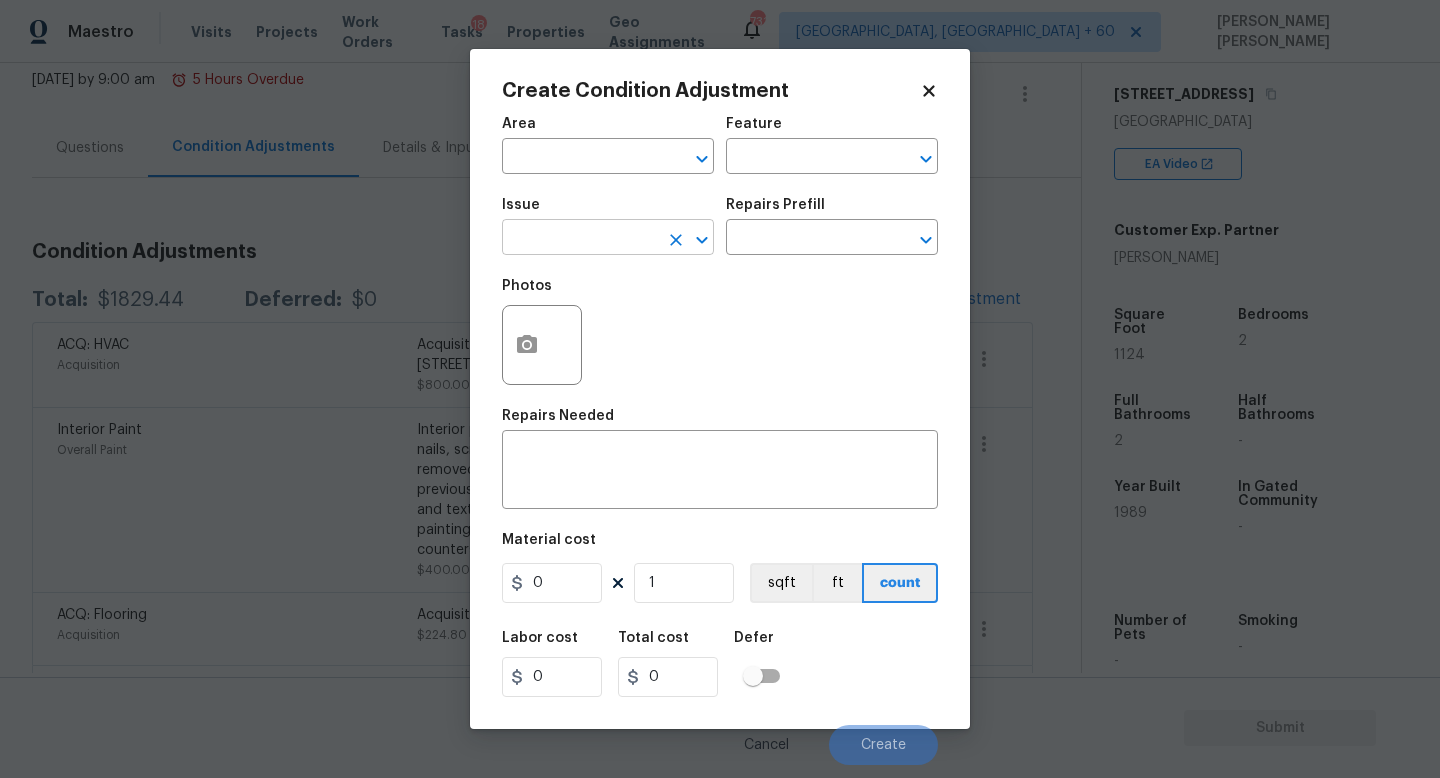 click at bounding box center (580, 239) 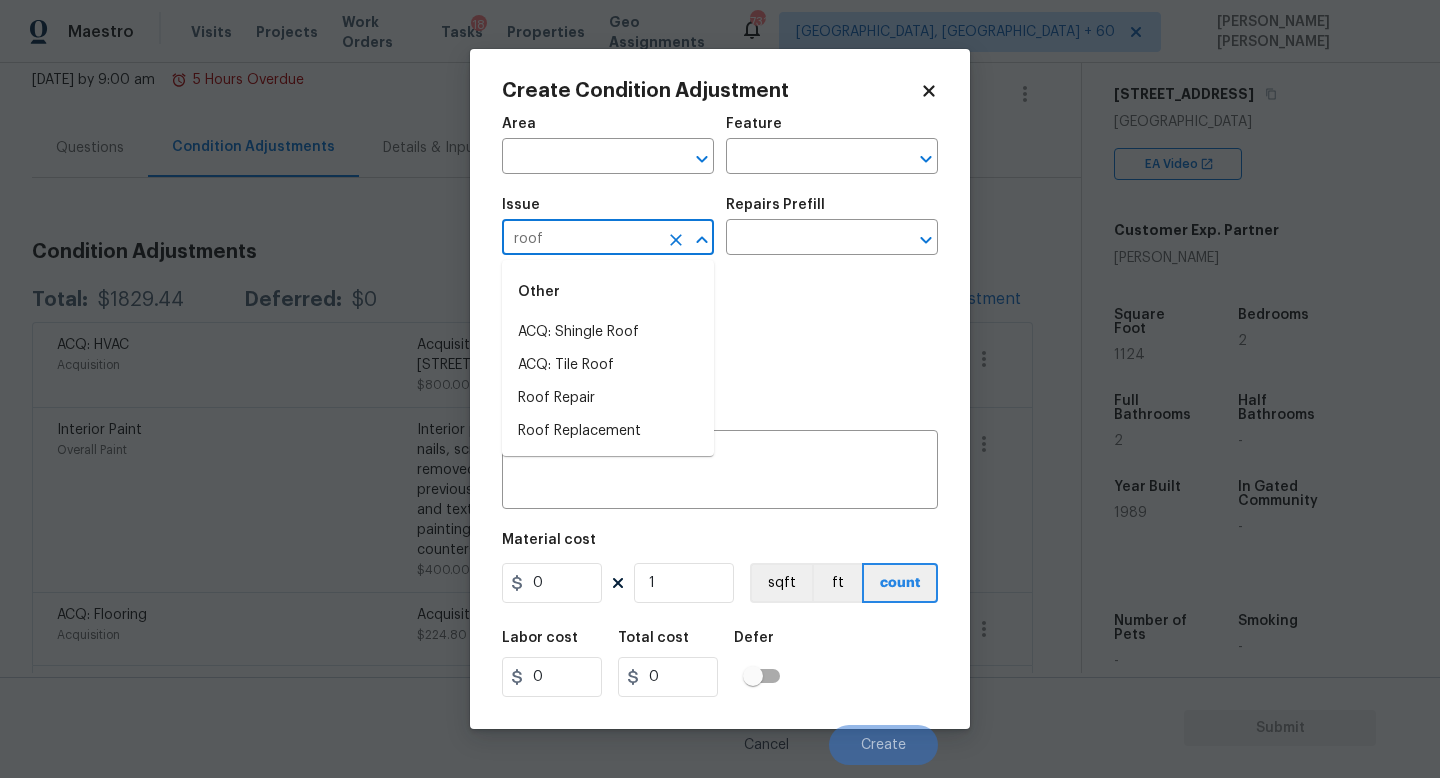 type on "roof" 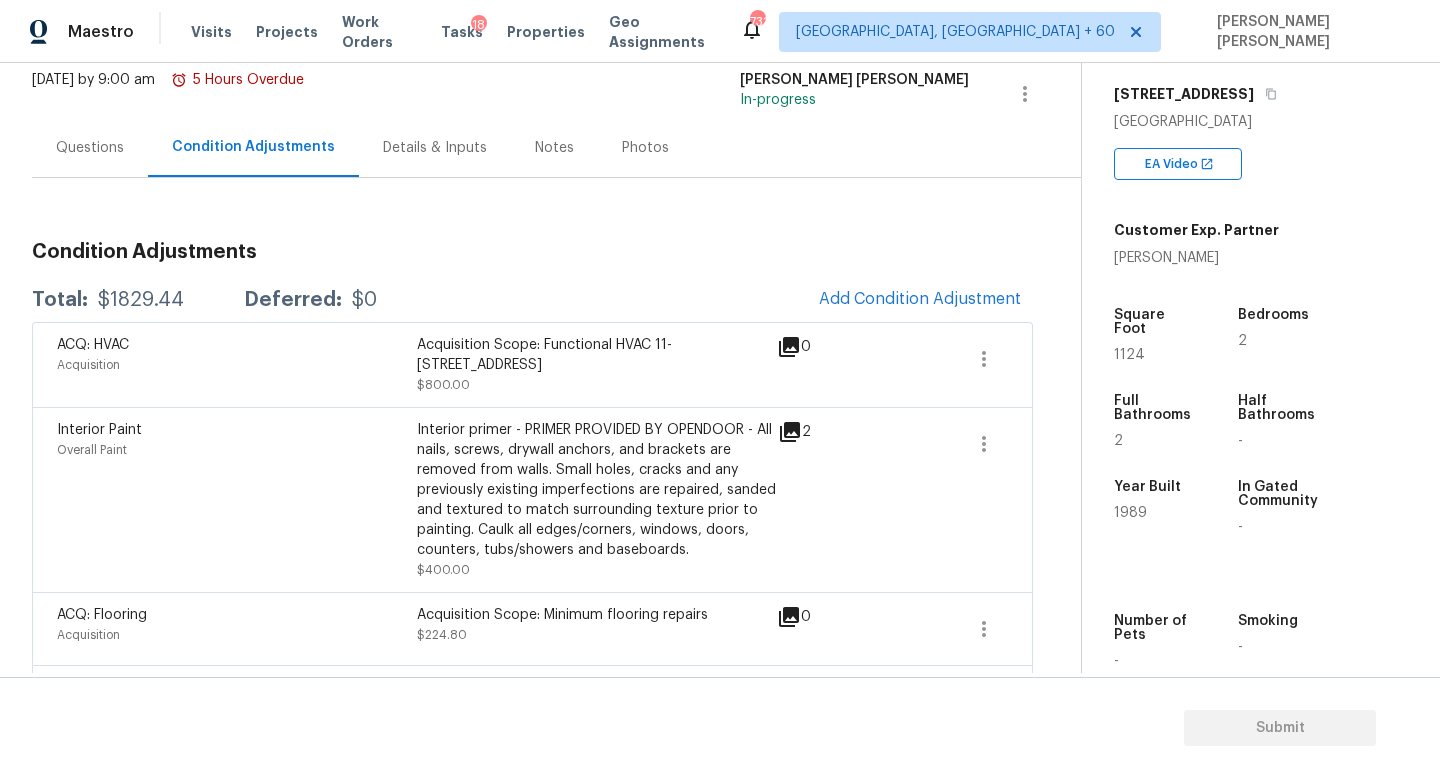 click on "Maestro Visits Projects Work Orders Tasks 18 Properties Geo Assignments 731 Knoxville, TN + 60 Jishnu Manoj Back to tasks Condition Scoping - Interior Mon, Jul 14 2025 by 9:00 am   5 Hours Overdue Jishnu Manoj In-progress Questions Condition Adjustments Details & Inputs Notes Photos Condition Adjustments Total:  $1829.44 Deferred:  $0 Add Condition Adjustment ACQ: HVAC Acquisition Acquisition Scope: Functional HVAC 11-158162 Sturbridge Ct, Weeki Wachee, FL 34613 $800.00   0 Interior Paint Overall Paint Interior primer - PRIMER PROVIDED BY OPENDOOR - All nails, screws, drywall anchors, and brackets are removed from walls. Small holes, cracks and any previously existing imperfections are repaired, sanded and textured to match surrounding texture prior to painting. Caulk all edges/corners, windows, doors, counters, tubs/showers and baseboards. $400.00   2 ACQ: Flooring Acquisition Acquisition Scope: Minimum flooring repairs $224.80   0 ACQ: Paint Acquisition $404.64   0 Property Details © Mapbox     EA Video 2" at bounding box center (720, 389) 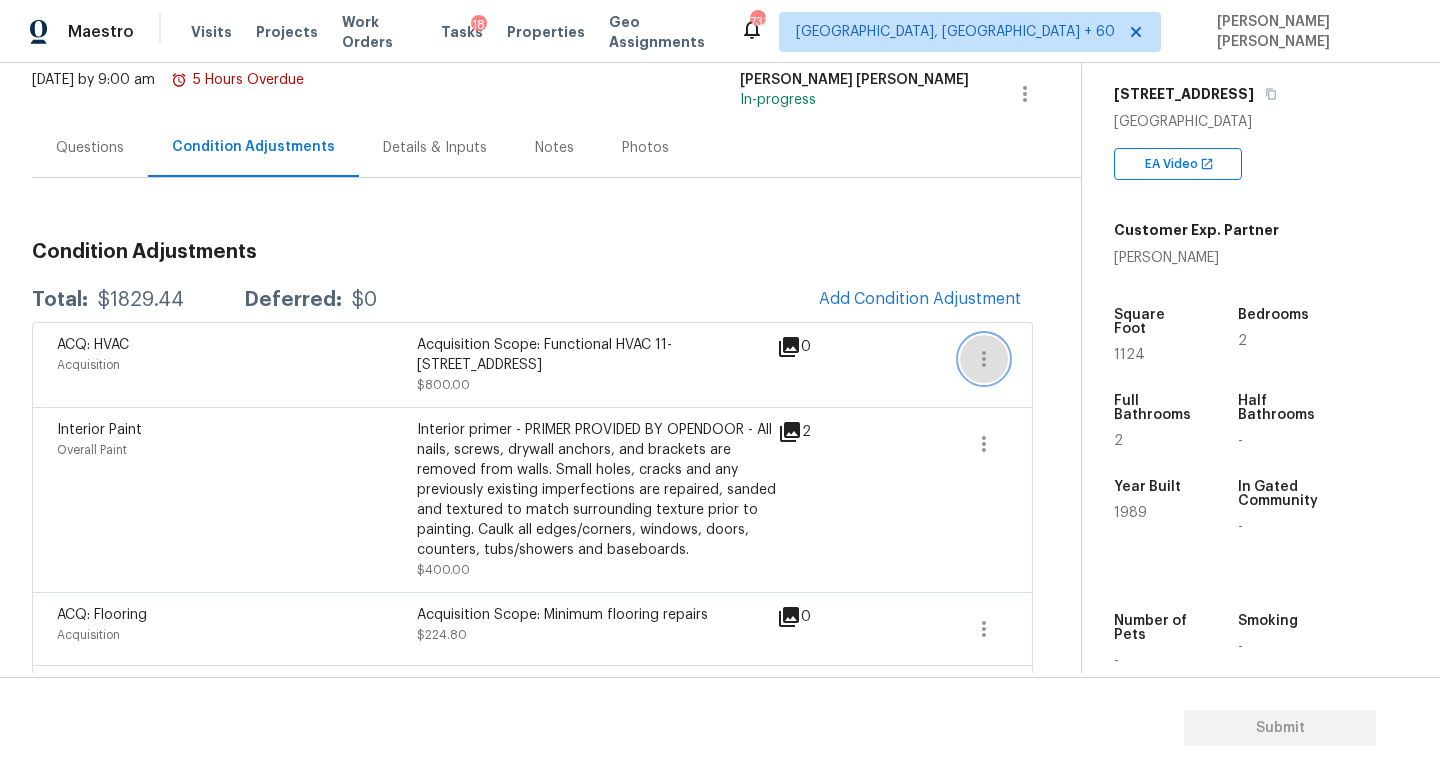 click at bounding box center [984, 359] 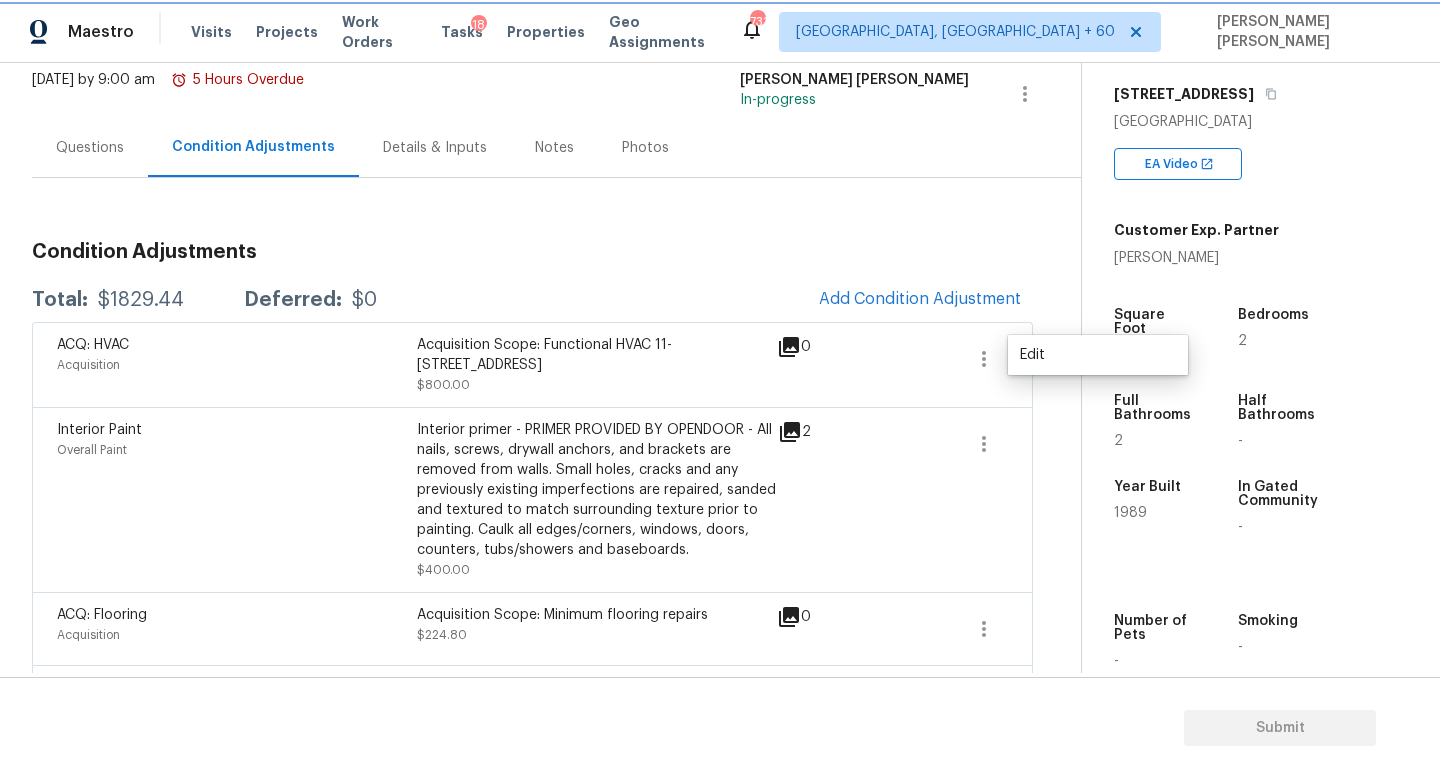 click 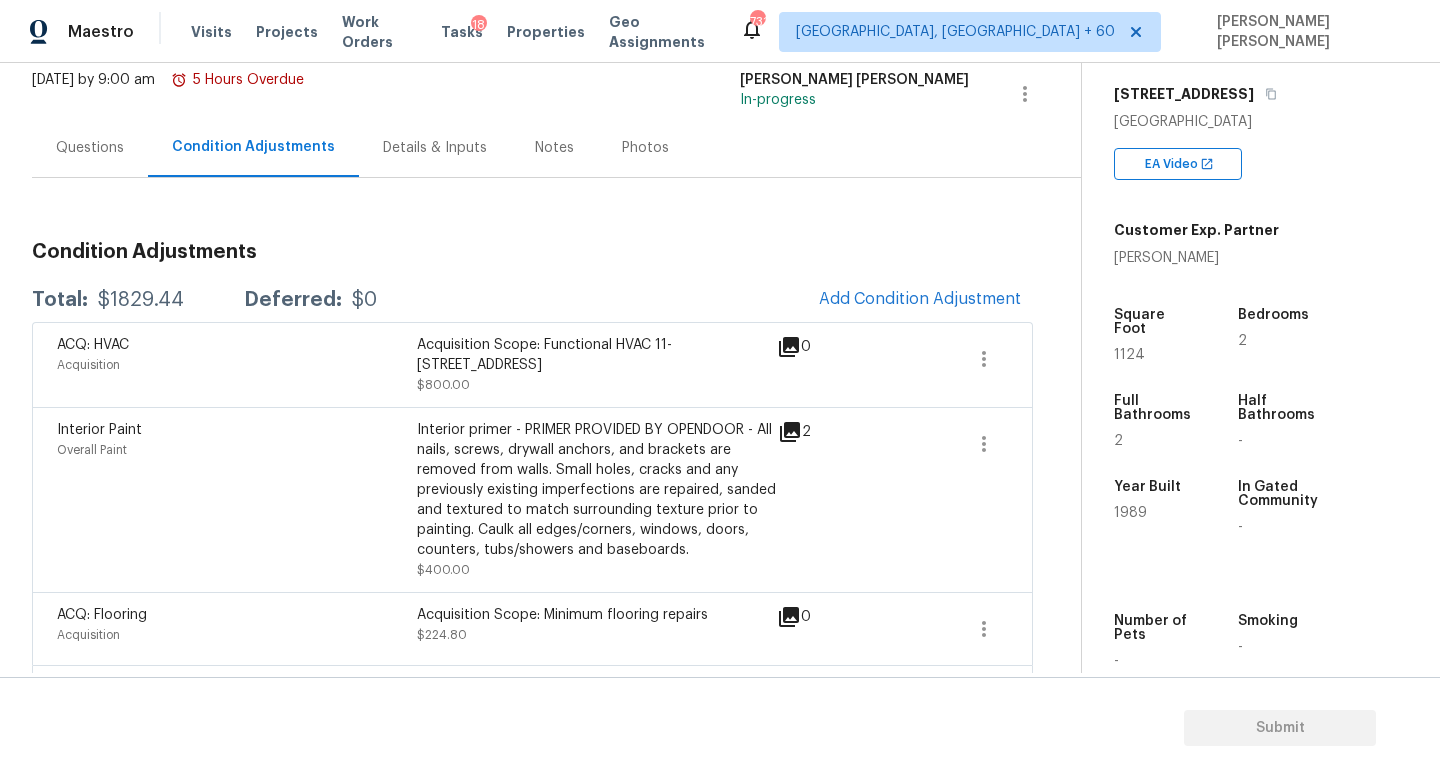 click on "ACQ: HVAC Acquisition Acquisition Scope: Functional HVAC 11-158162 Sturbridge Ct, Weeki Wachee, FL 34613 $800.00   0" at bounding box center [532, 364] 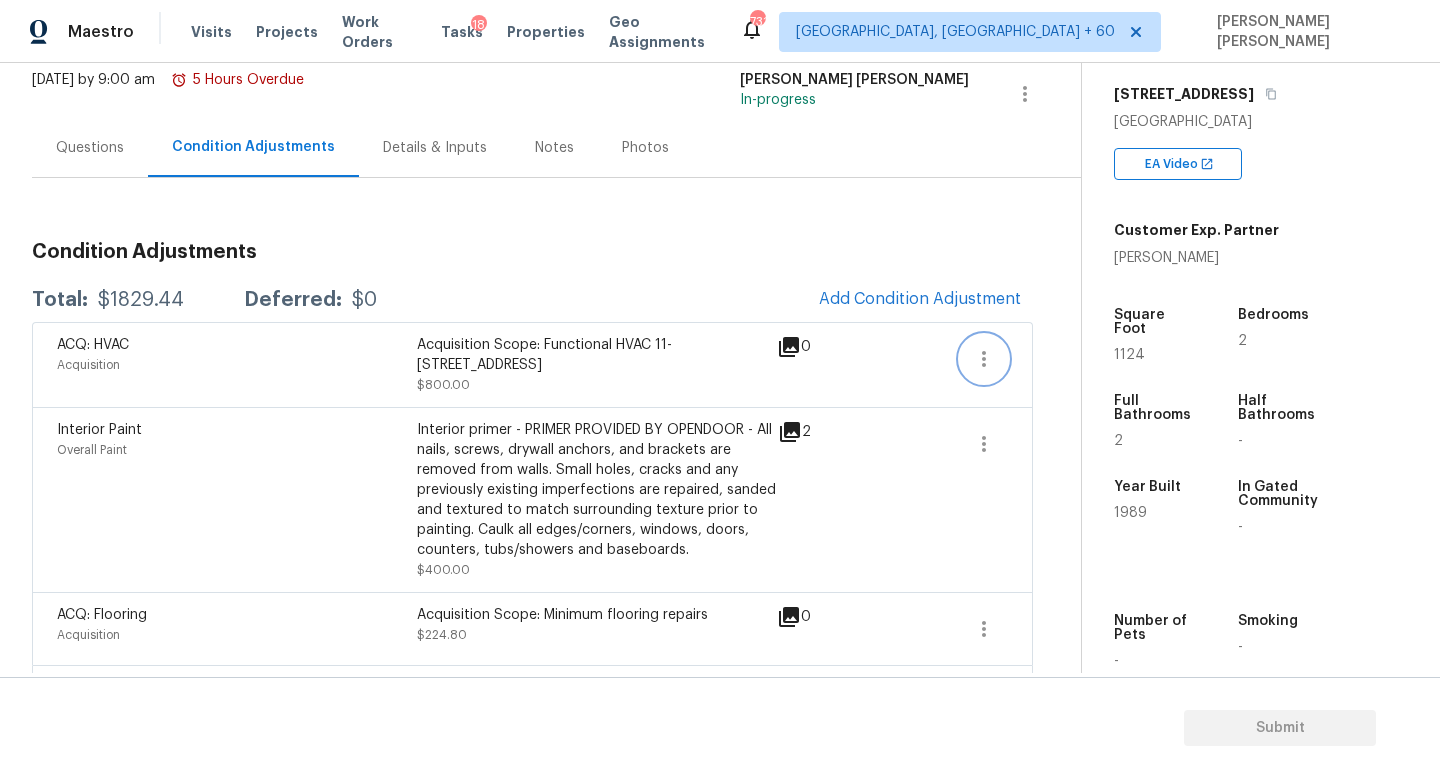 click 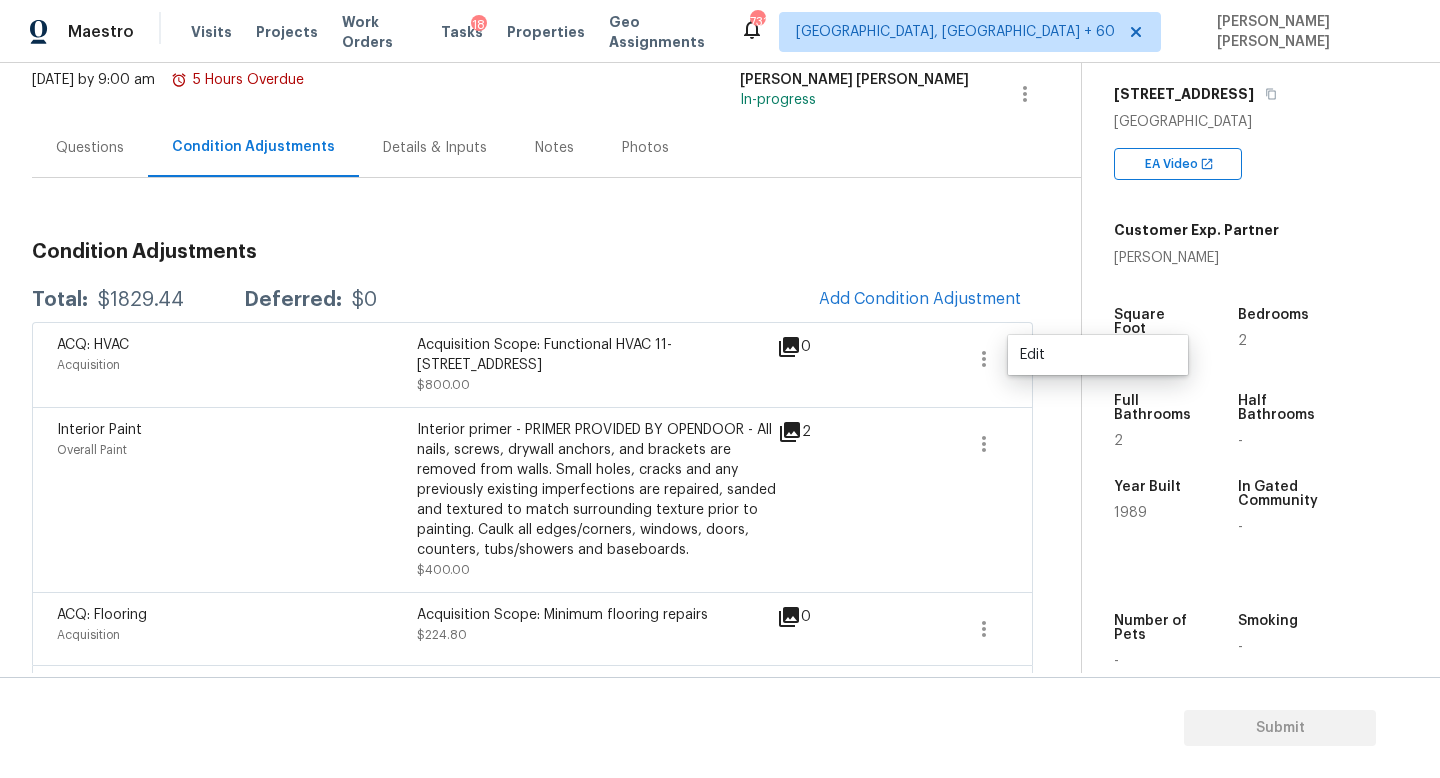 click on "Edit" at bounding box center (1098, 355) 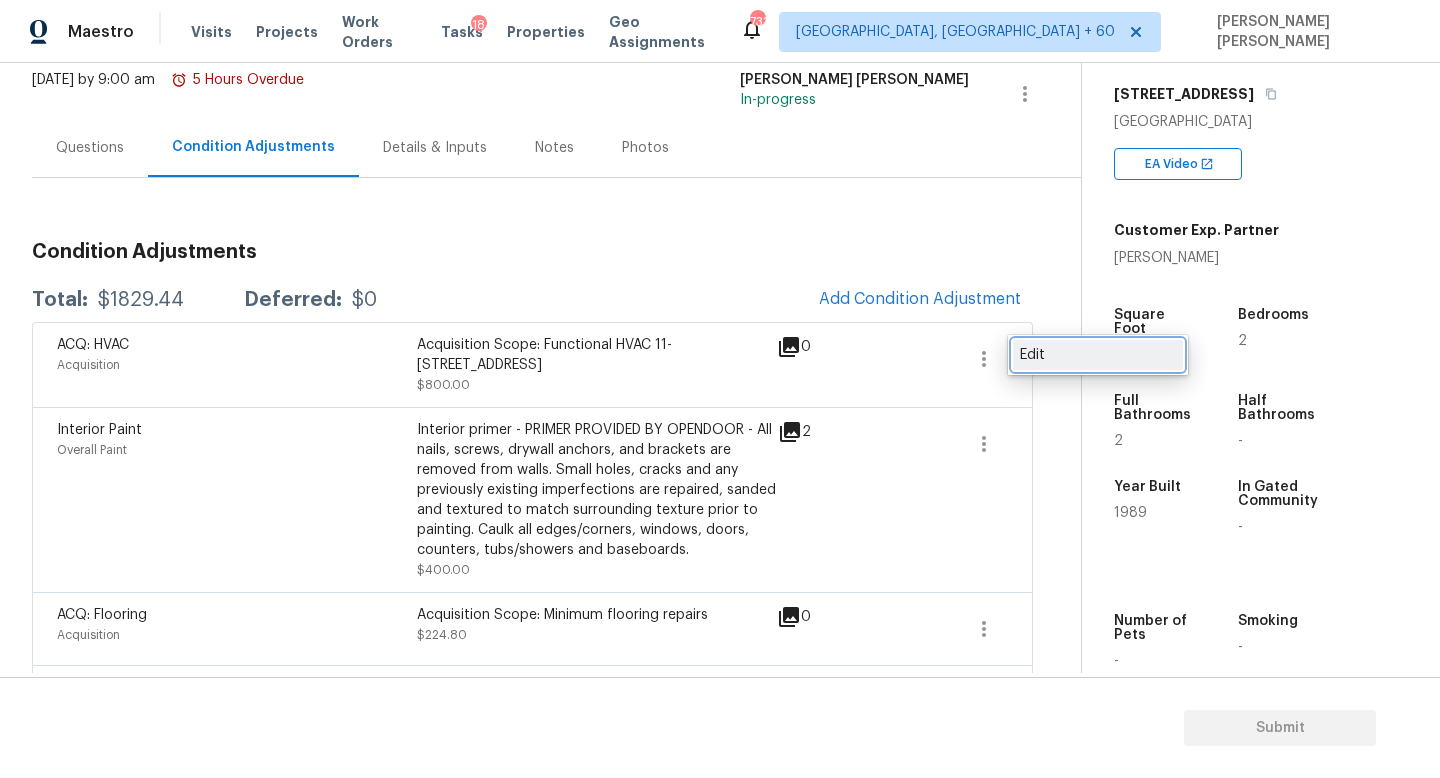 click on "Edit" at bounding box center (1098, 355) 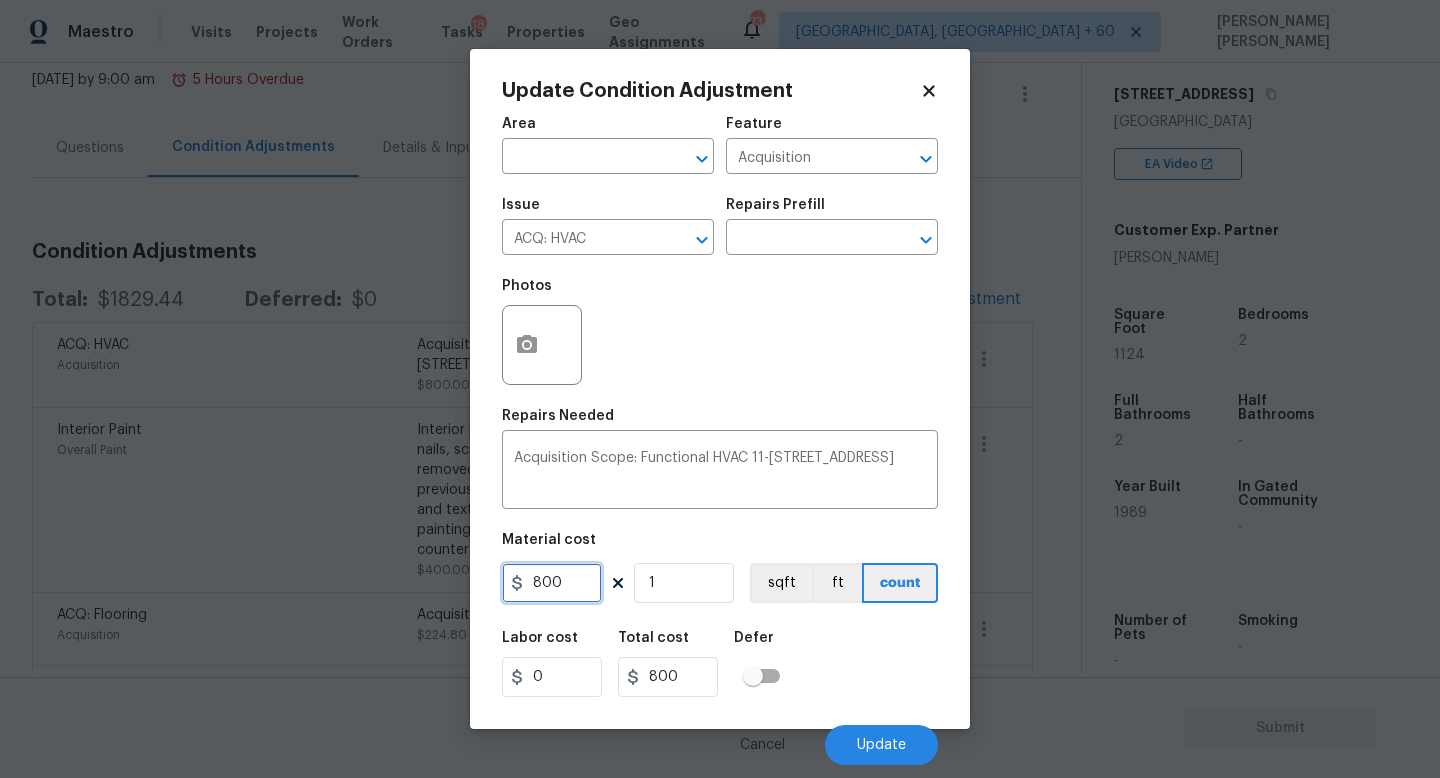 drag, startPoint x: 595, startPoint y: 587, endPoint x: 211, endPoint y: 488, distance: 396.55643 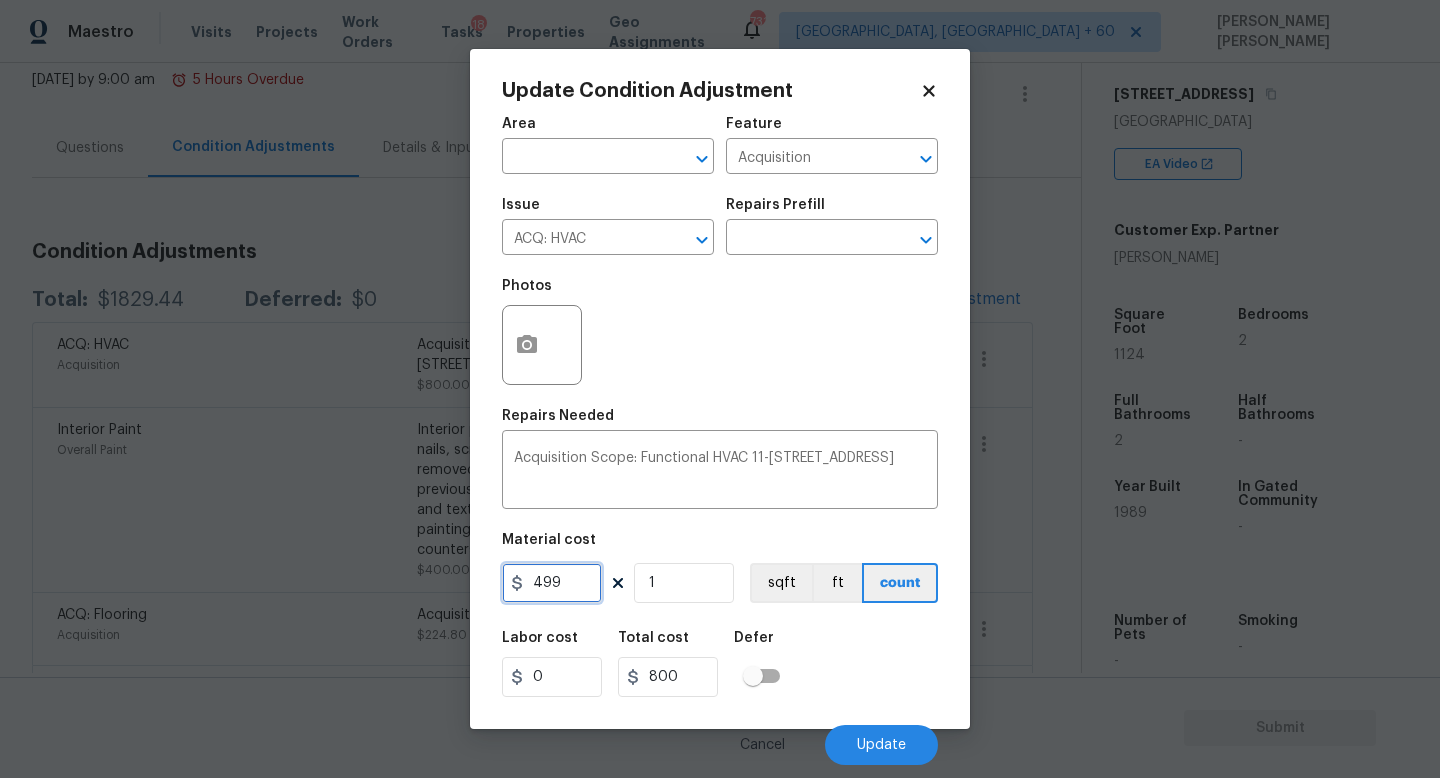 type on "499" 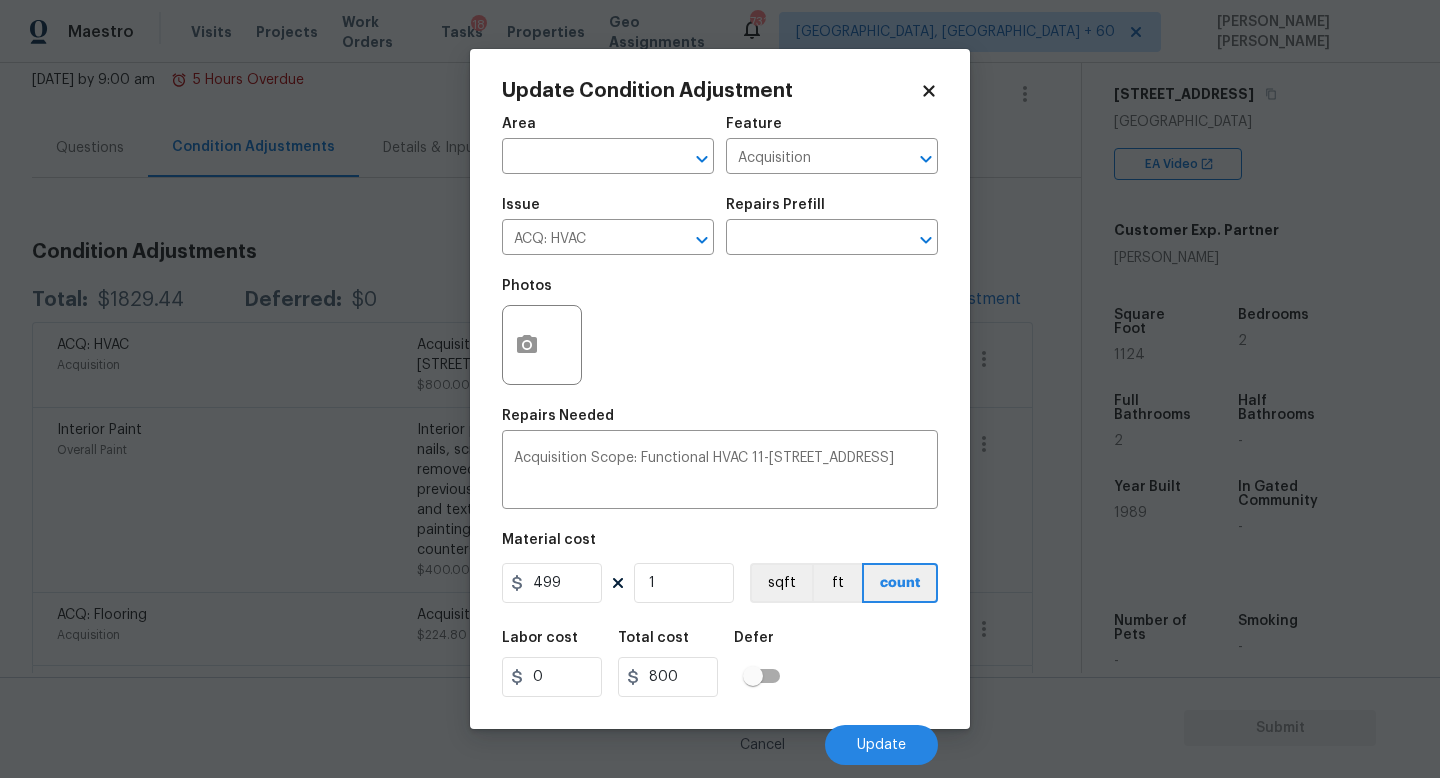 type on "499" 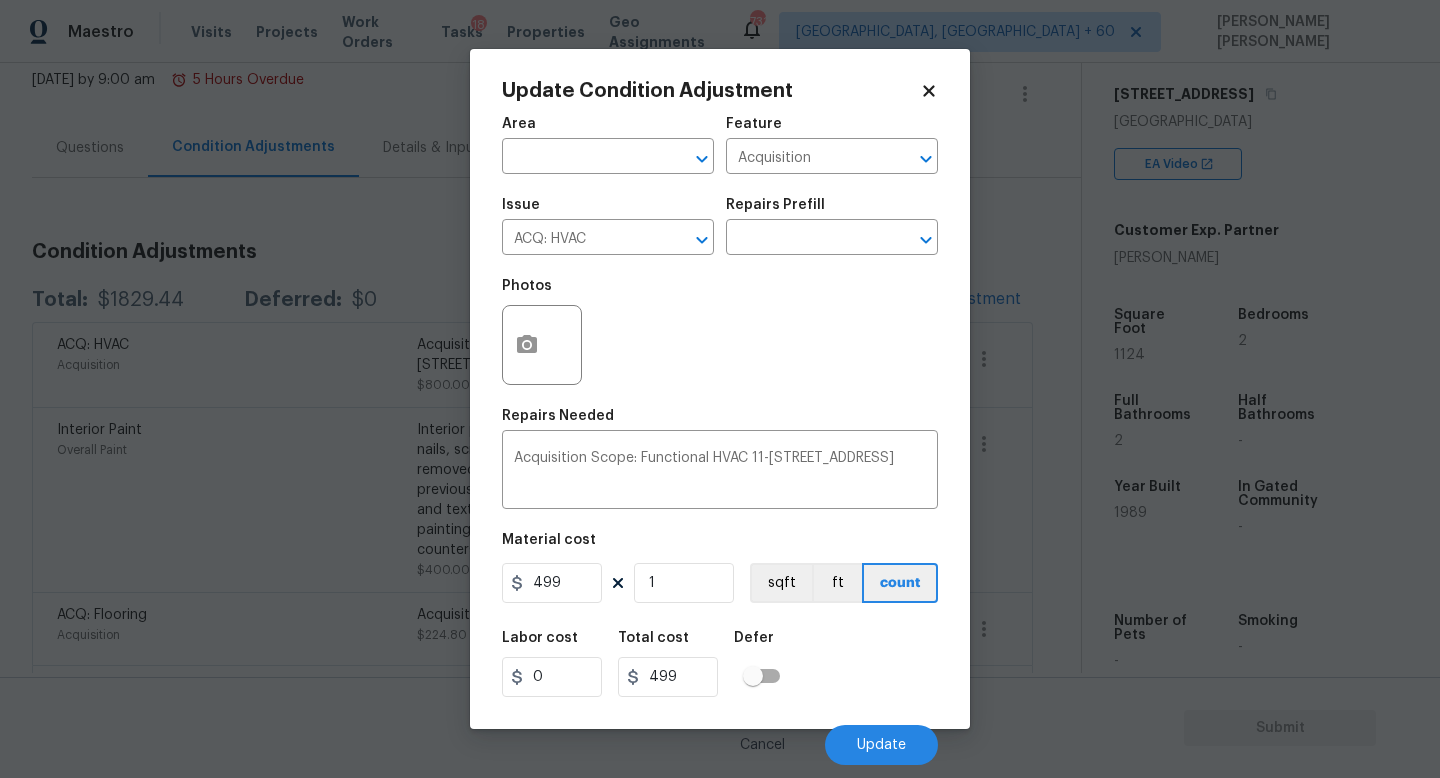 click on "Area ​ Feature Acquisition ​ Issue ACQ: HVAC ​ Repairs Prefill ​ Photos Repairs Needed Acquisition Scope: Functional HVAC 11-158162 Sturbridge Ct, Weeki Wachee, FL 34613 x ​ Material cost 499 1 sqft ft count Labor cost 0 Total cost 499 Defer Cancel Update" at bounding box center [720, 435] 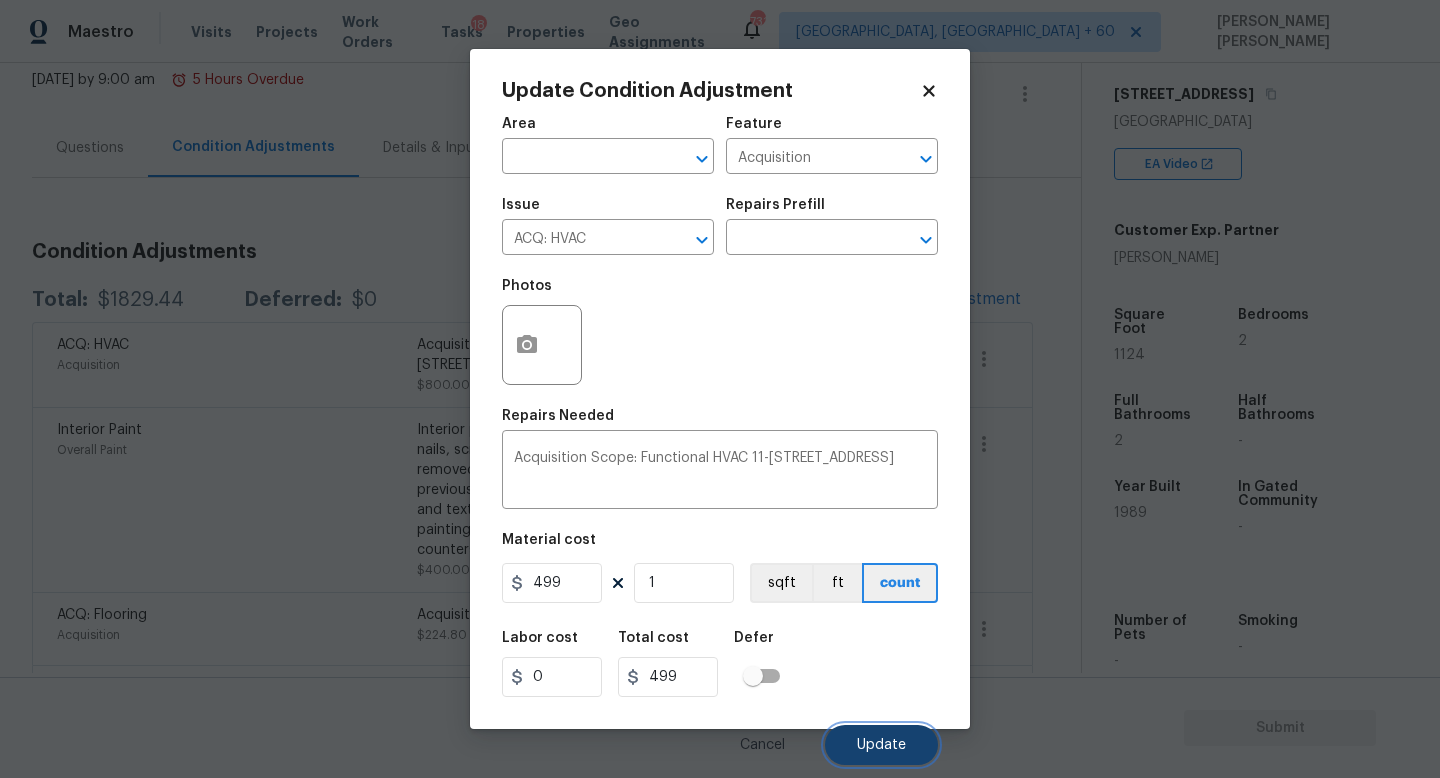 click on "Update" at bounding box center (881, 745) 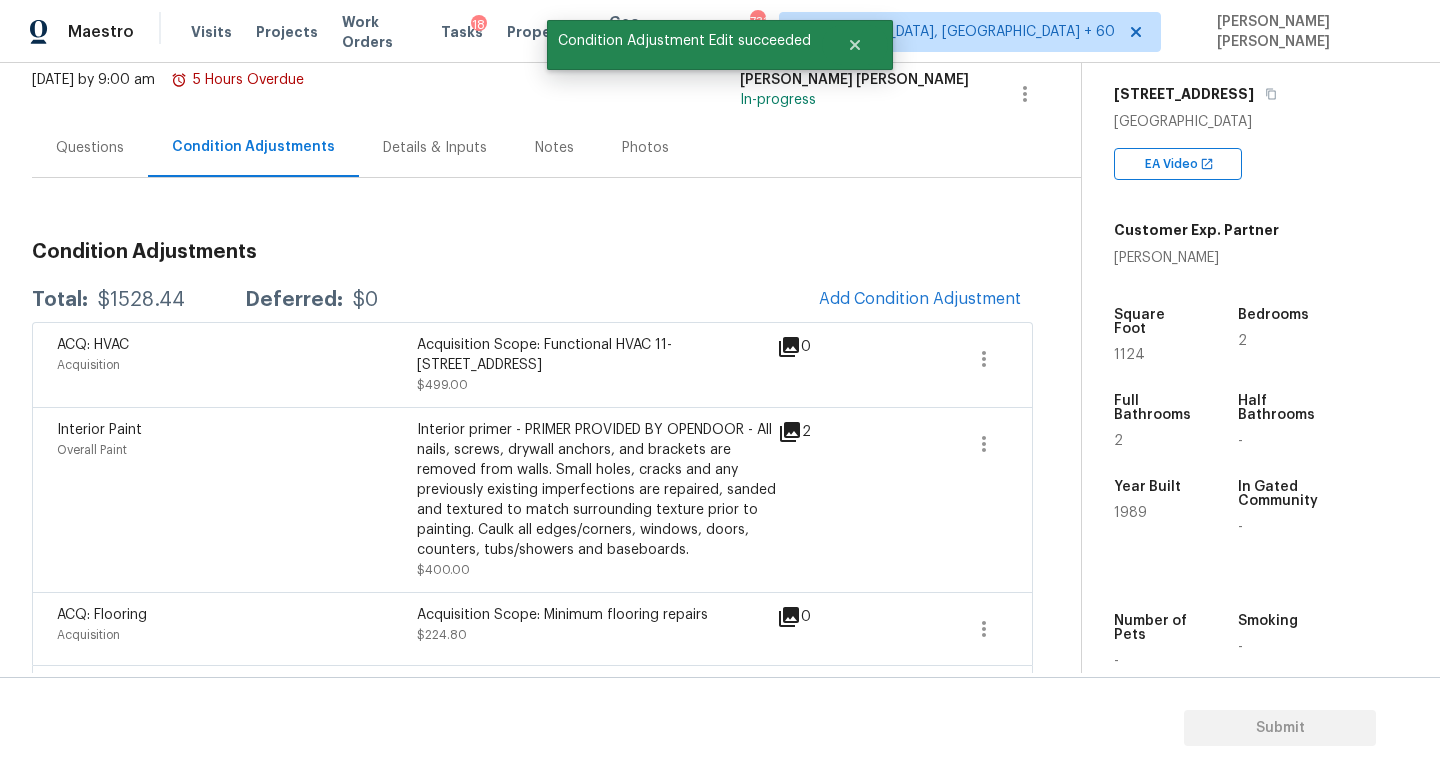 click on "Submit" at bounding box center (720, 728) 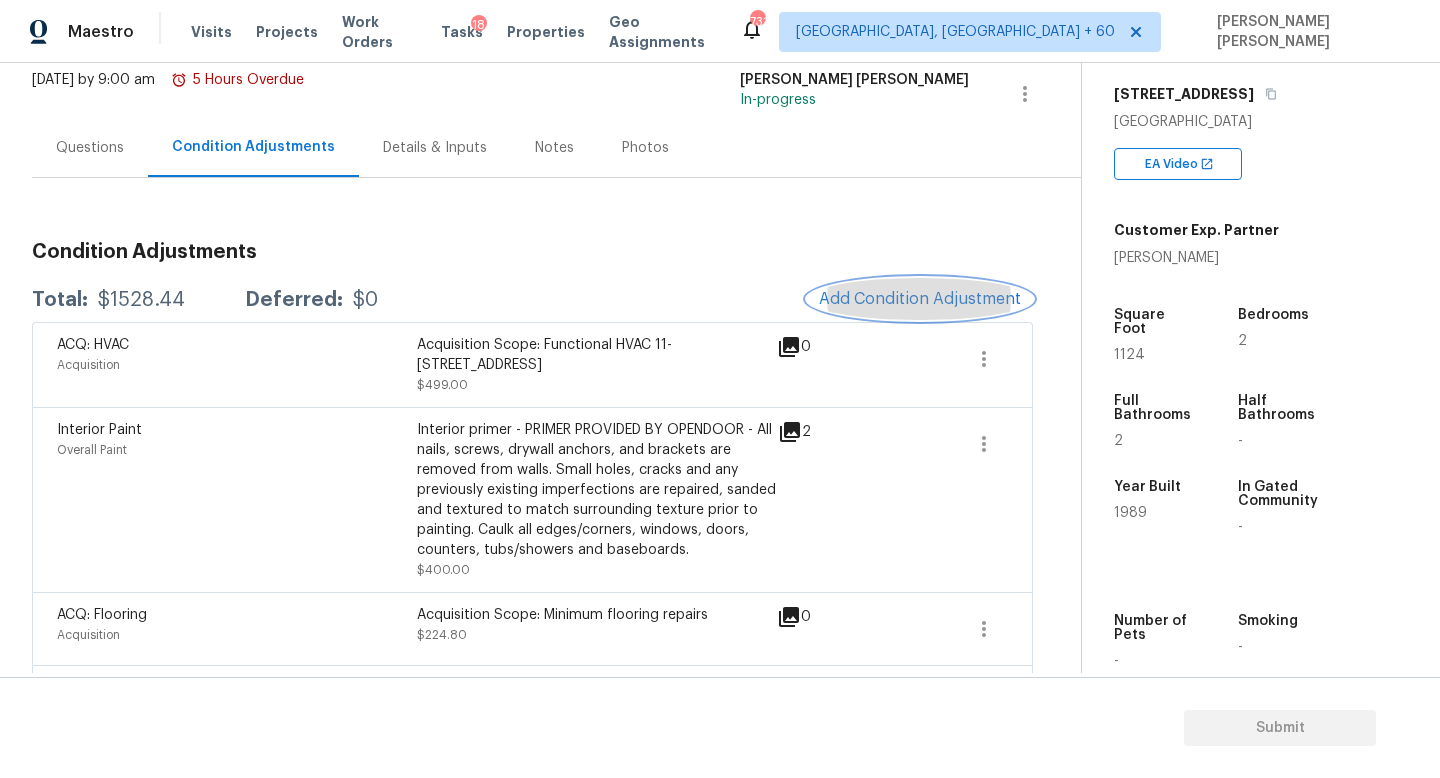 click on "Add Condition Adjustment" at bounding box center (920, 299) 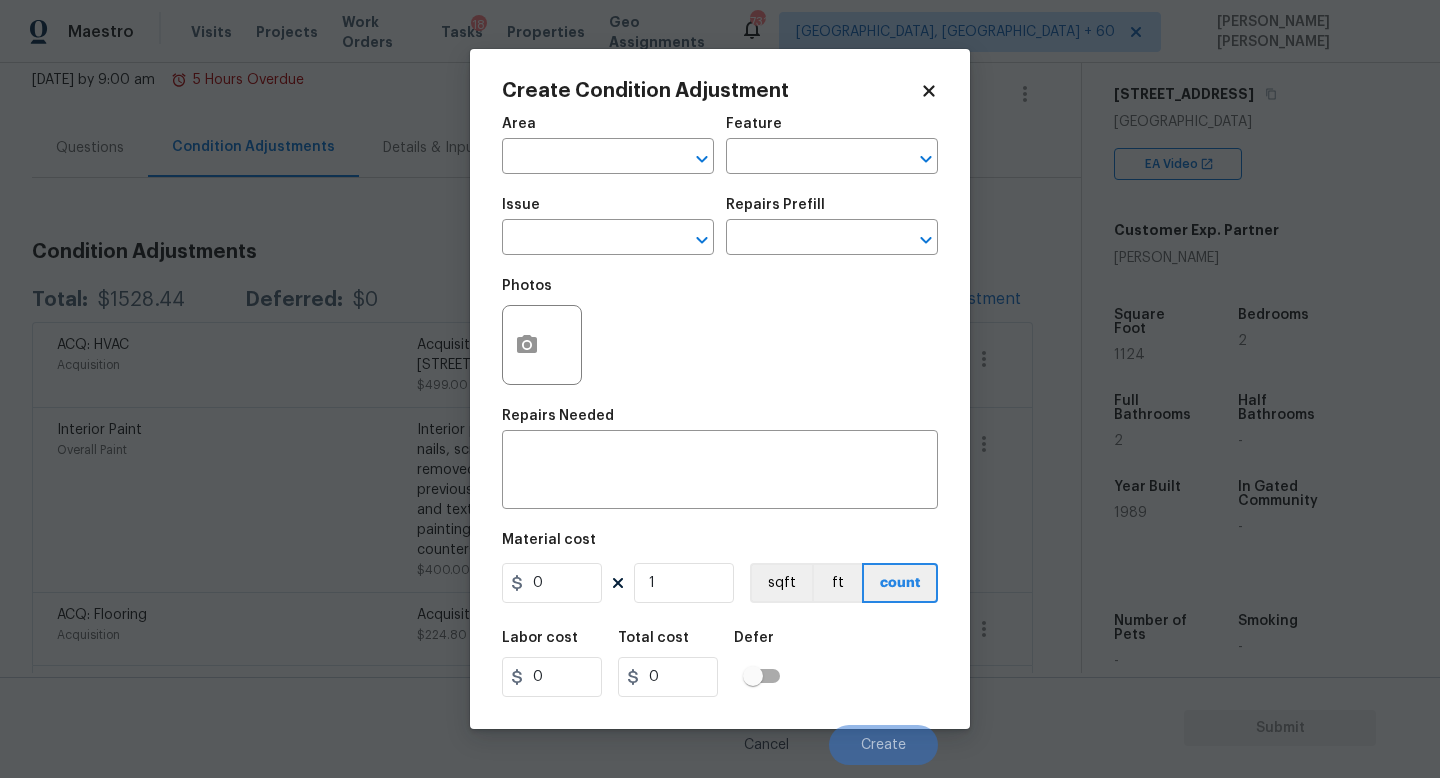 click on "Issue ​" at bounding box center (608, 226) 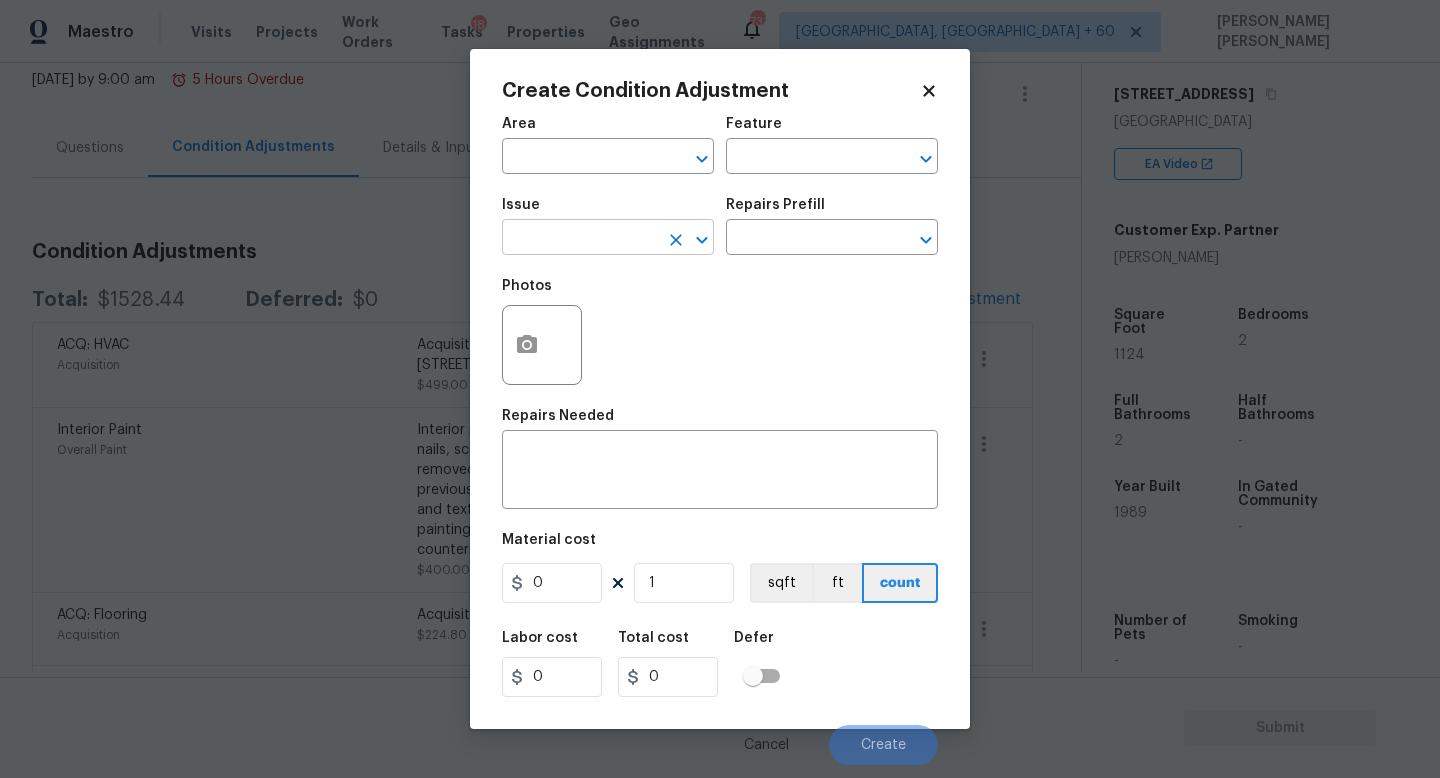 click at bounding box center [580, 239] 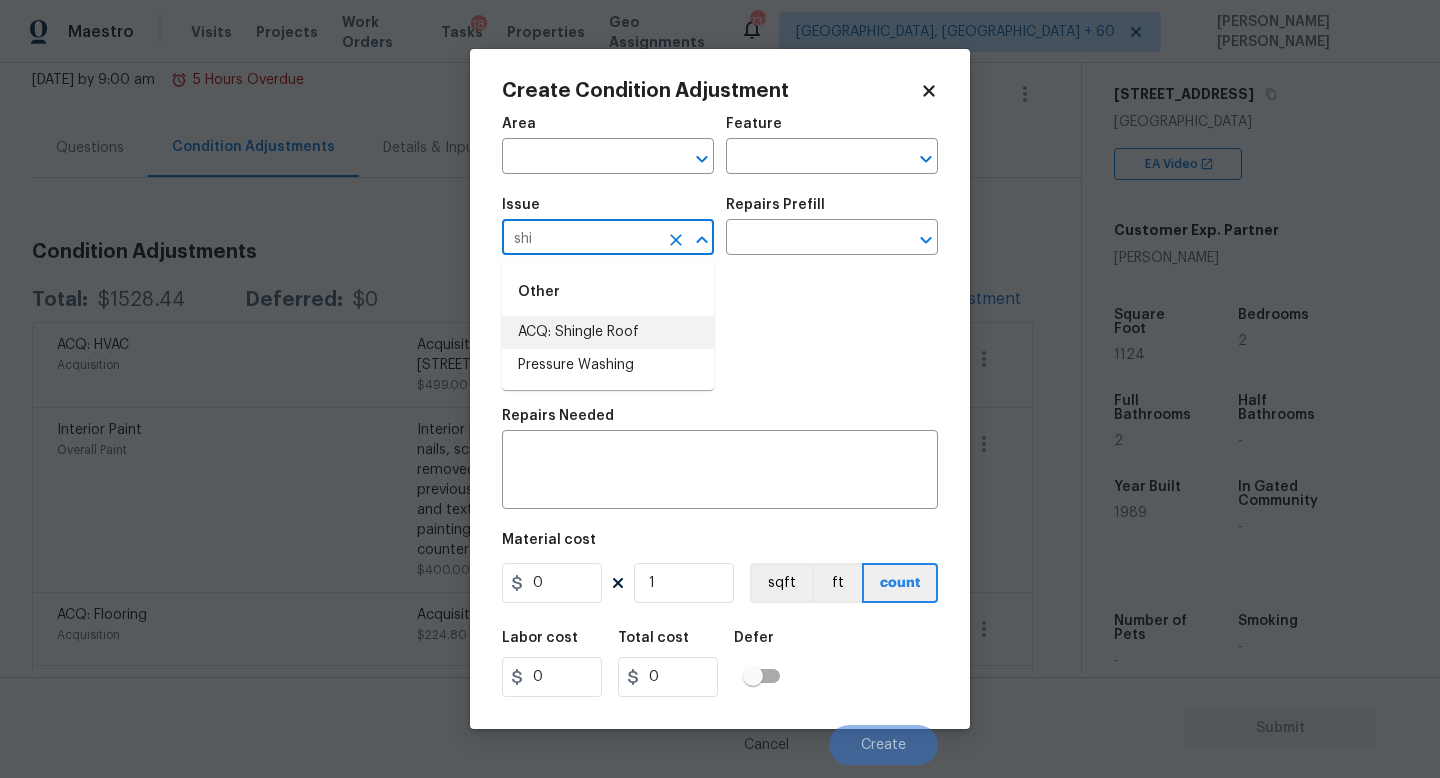 click on "ACQ: Shingle Roof" at bounding box center (608, 332) 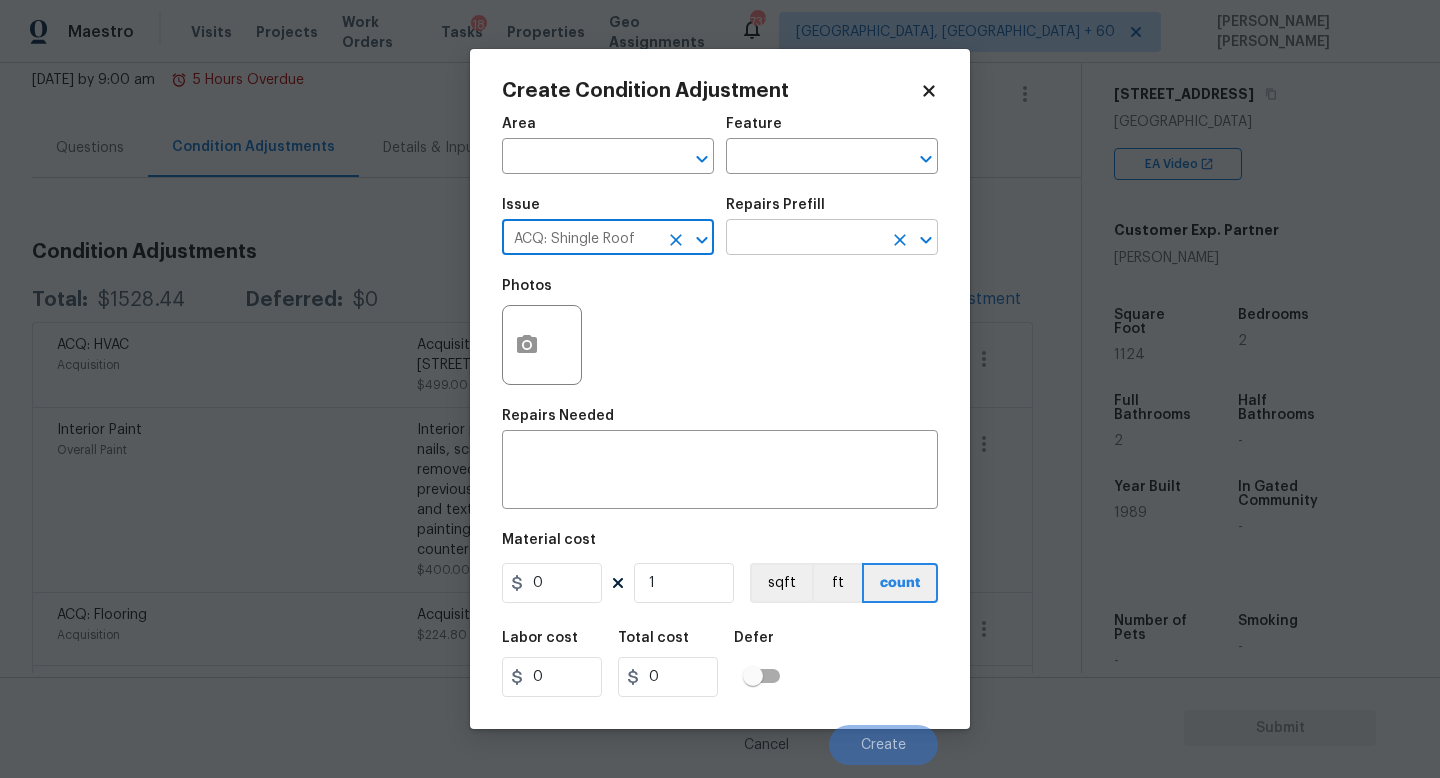 type on "ACQ: Shingle Roof" 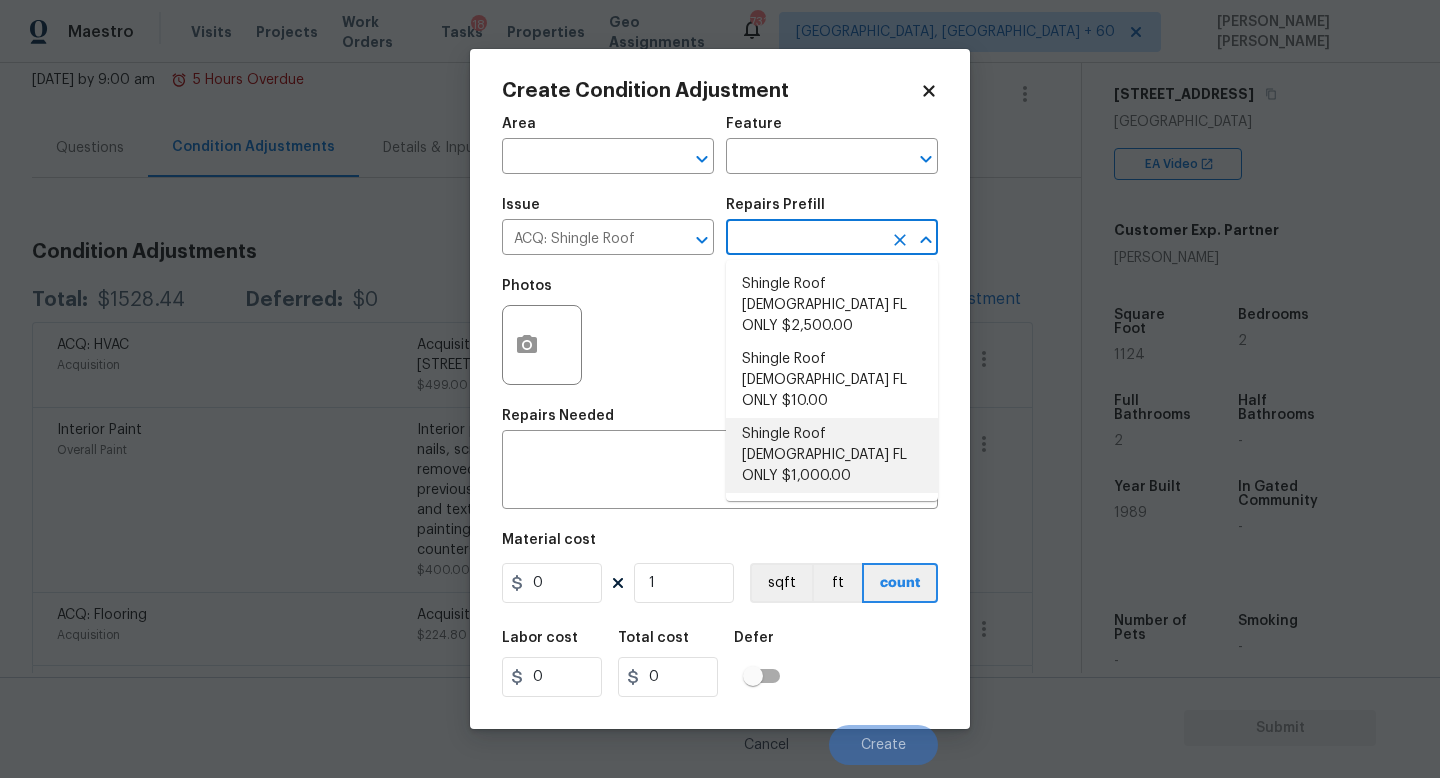 click on "Shingle Roof 5-9 Years Old FL ONLY $1,000.00" at bounding box center [832, 455] 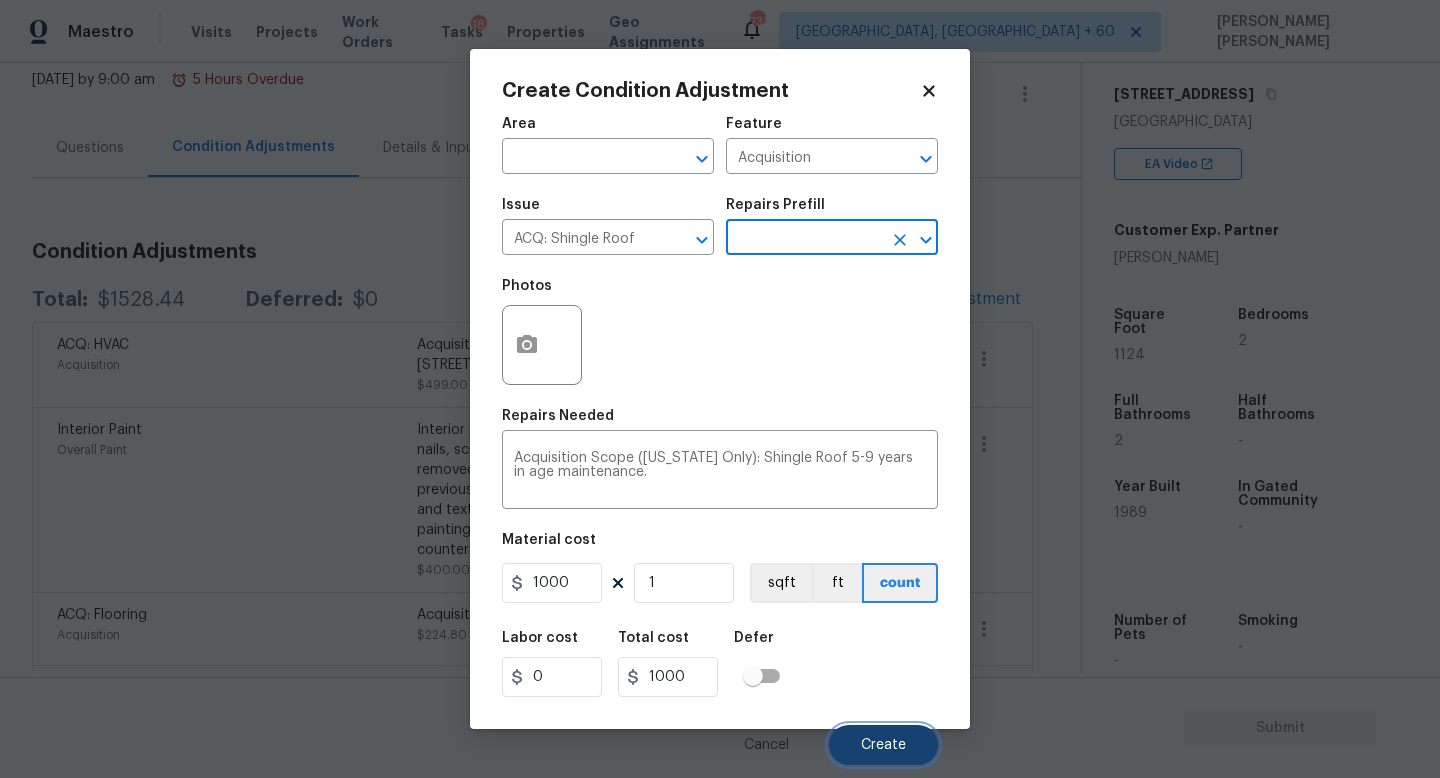 click on "Create" at bounding box center (883, 745) 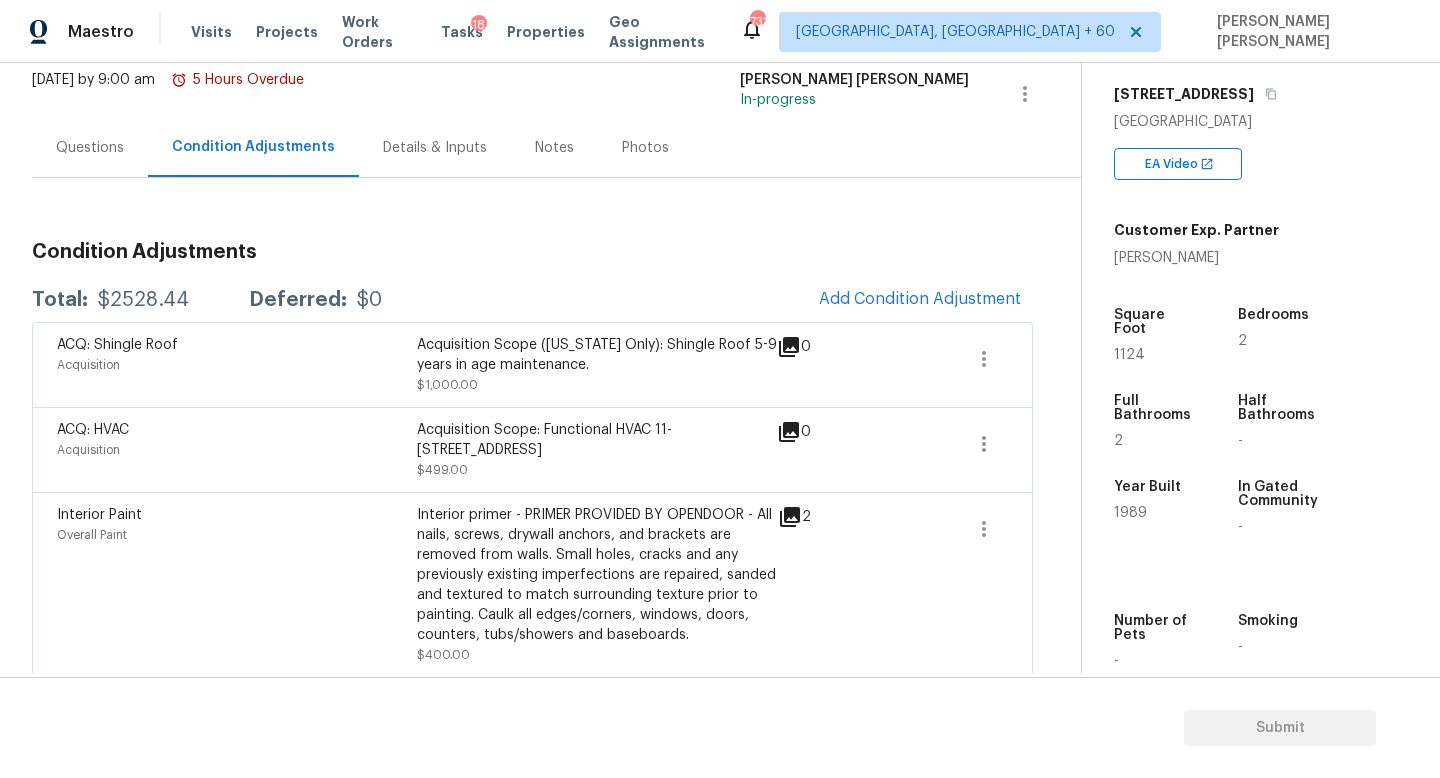 click on "$2528.44" at bounding box center (143, 300) 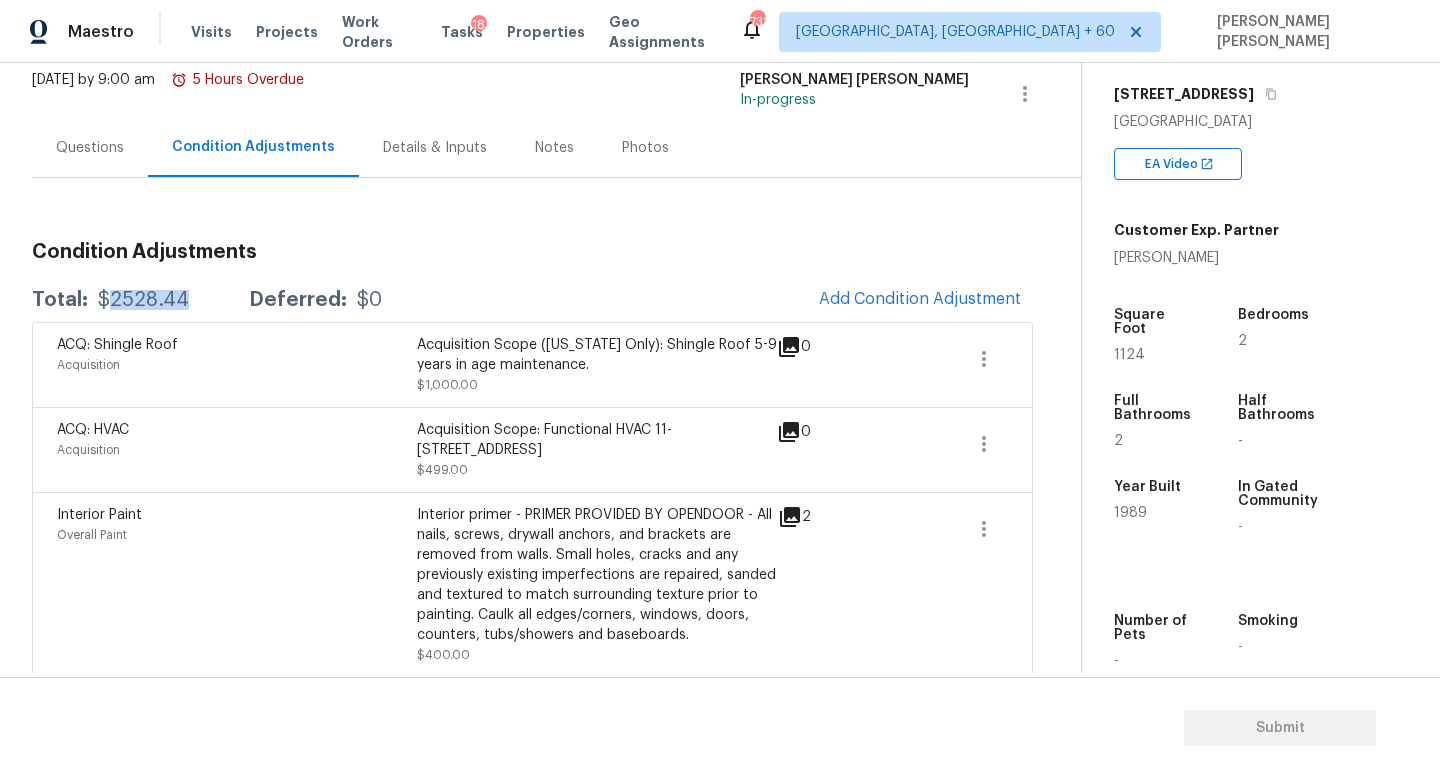 click on "$2528.44" at bounding box center [143, 300] 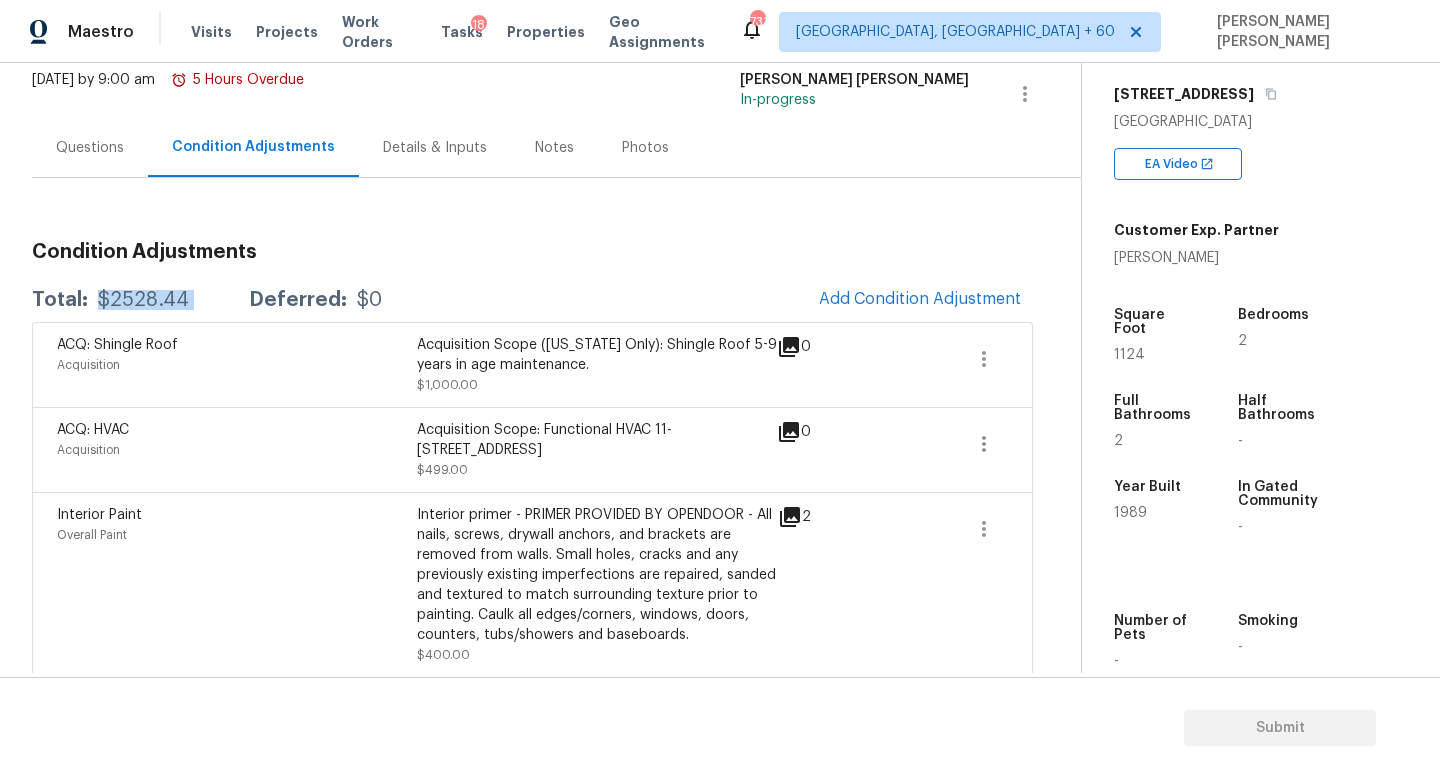 copy on "$2528.44" 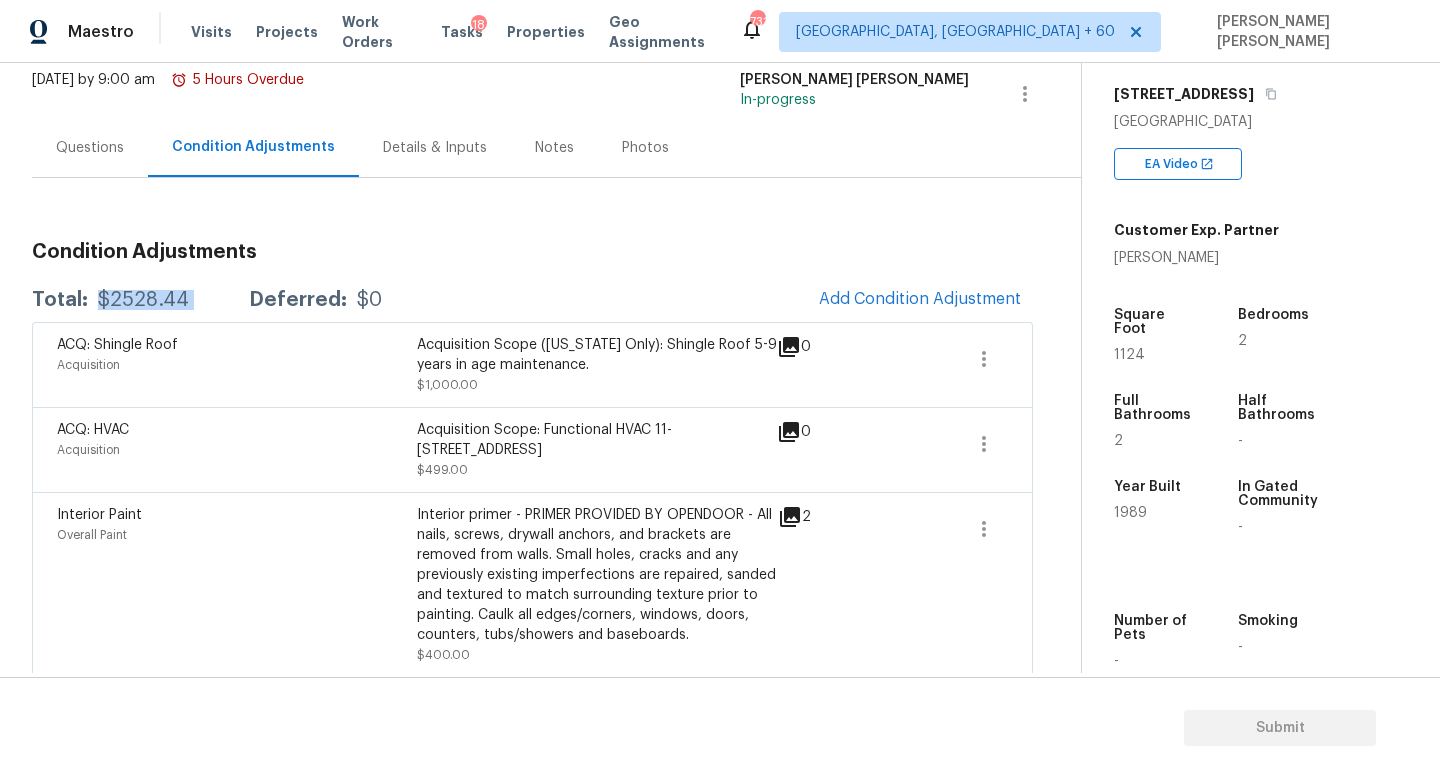 copy on "$2528.44" 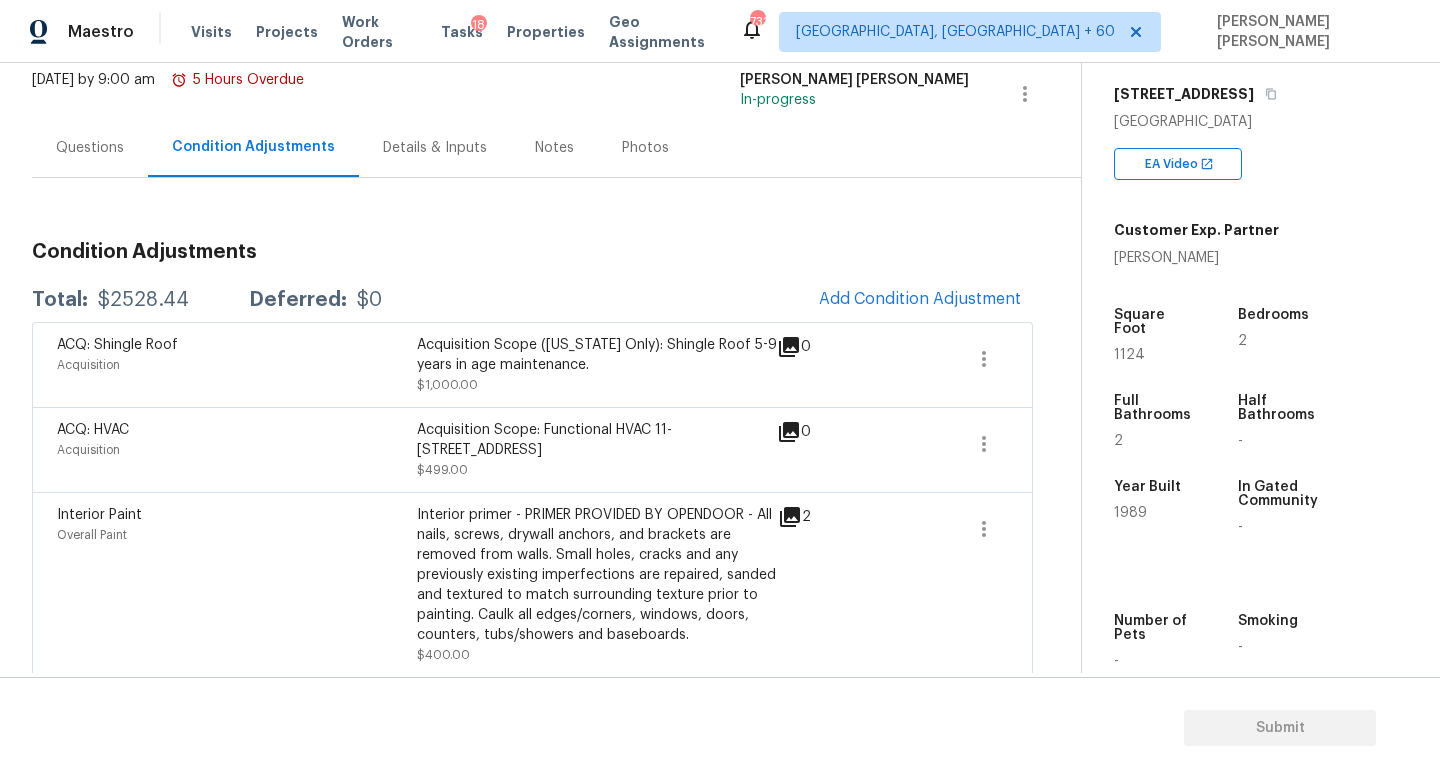 click on "Acquisition" at bounding box center (237, 365) 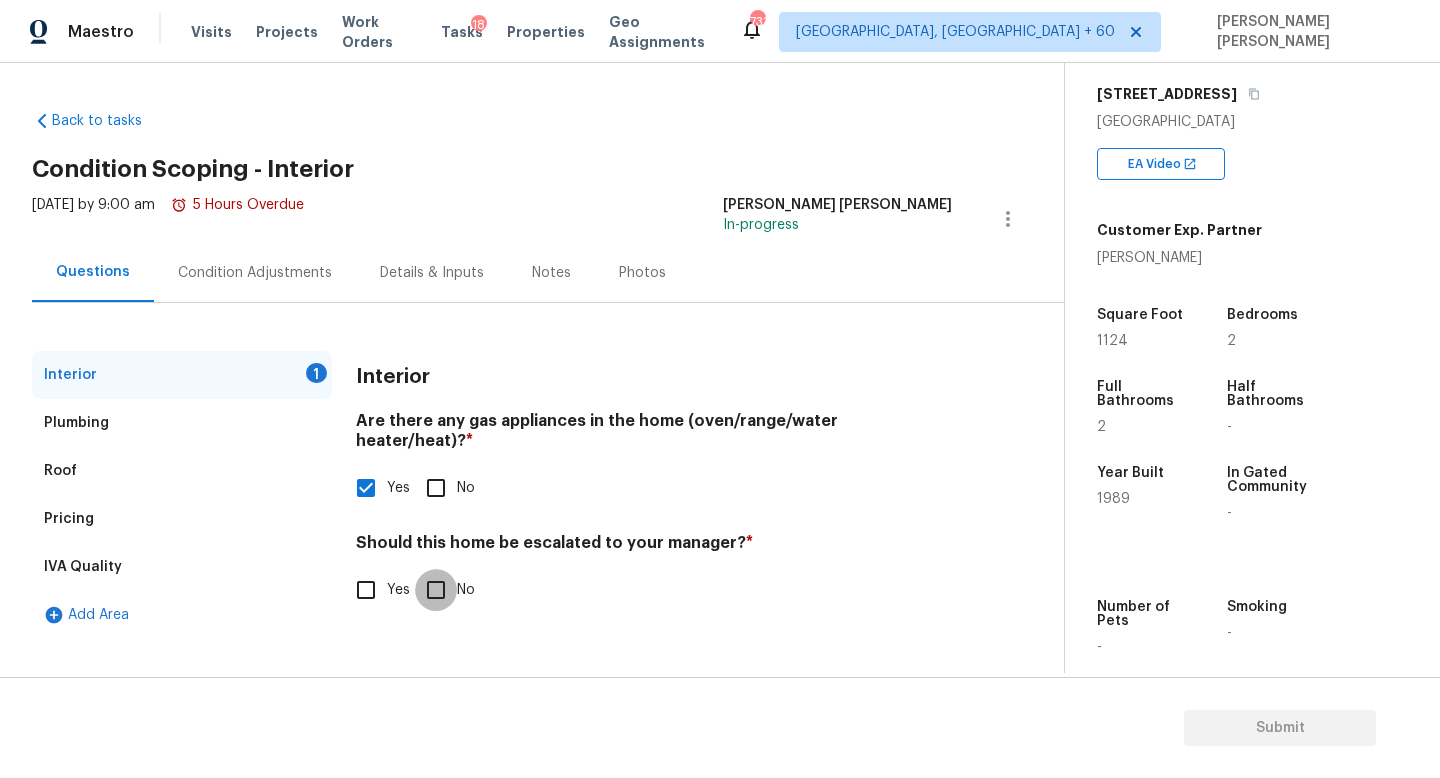 click on "No" at bounding box center (436, 590) 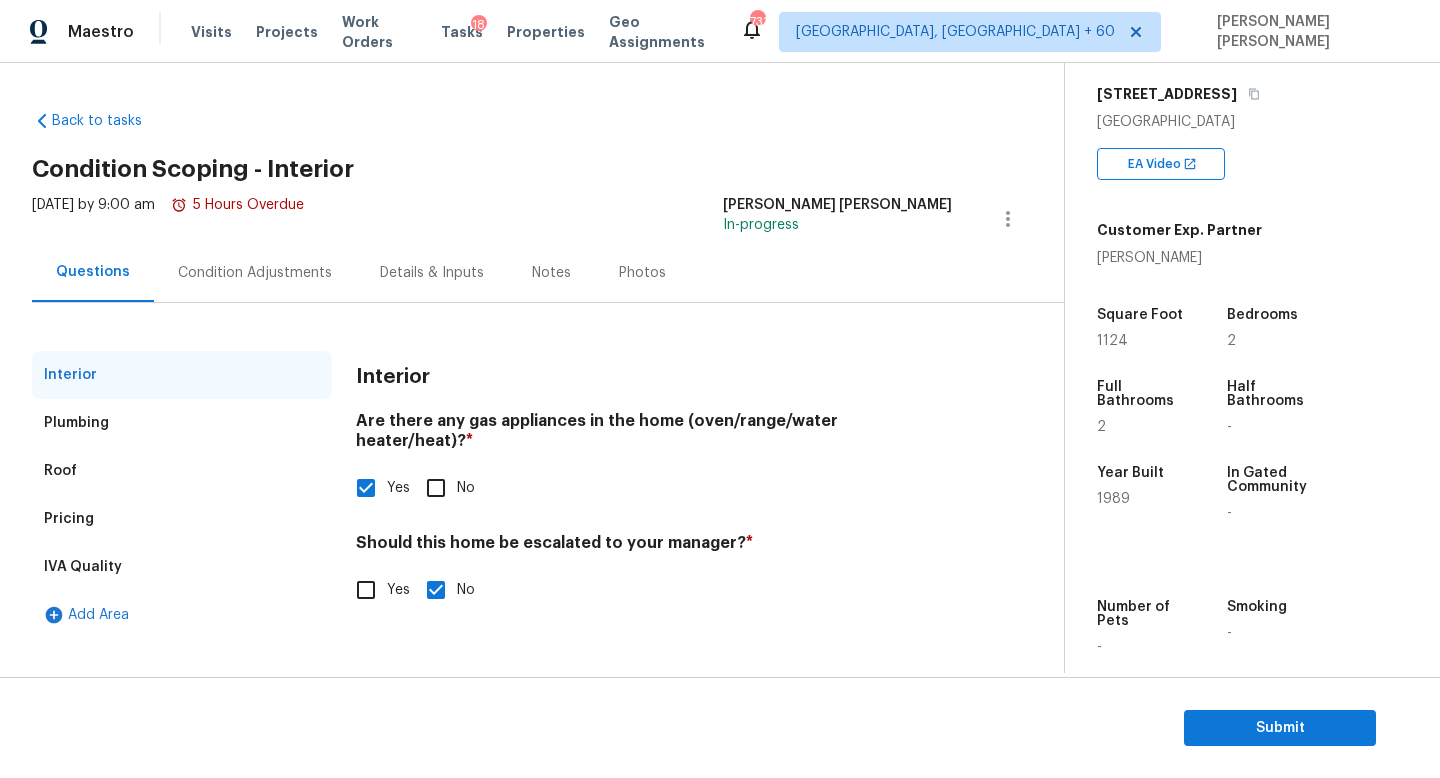 click on "Mon, Jul 14 2025 by 9:00 am   5 Hours Overdue" at bounding box center [168, 219] 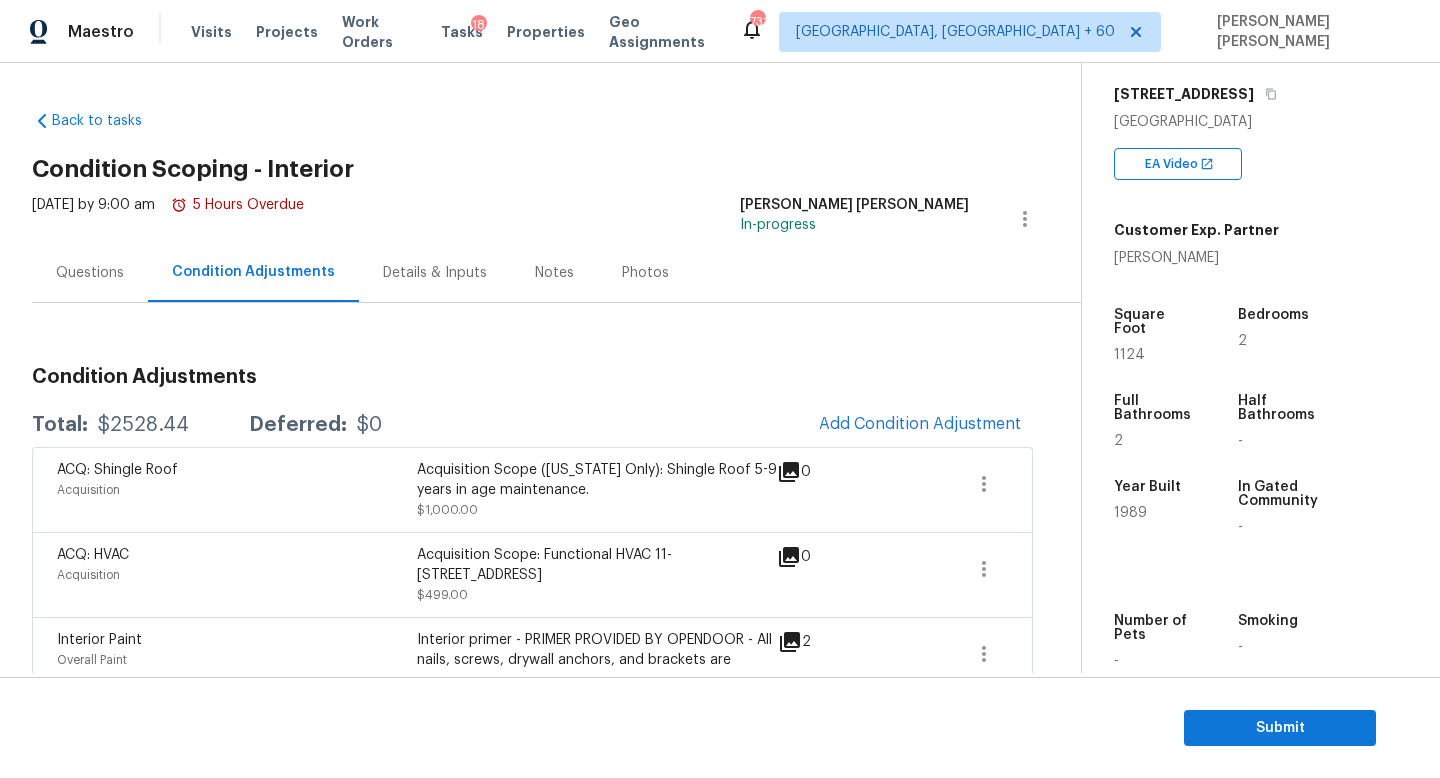 click on "Condition Adjustments Total:  $2528.44 Deferred:  $0 Add Condition Adjustment ACQ: Shingle Roof Acquisition Acquisition Scope (Florida Only): Shingle Roof 5-9 years in age maintenance. $1,000.00   0 ACQ: HVAC Acquisition Acquisition Scope: Functional HVAC 11-158162 Sturbridge Ct, Weeki Wachee, FL 34613 $499.00   0 Interior Paint Overall Paint Interior primer - PRIMER PROVIDED BY OPENDOOR - All nails, screws, drywall anchors, and brackets are removed from walls. Small holes, cracks and any previously existing imperfections are repaired, sanded and textured to match surrounding texture prior to painting. Caulk all edges/corners, windows, doors, counters, tubs/showers and baseboards. $400.00   2 ACQ: Flooring Acquisition Acquisition Scope: Minimum flooring repairs $224.80   0 ACQ: Paint Acquisition Acquisition Scope: ~25% of the home needs interior paint $404.64   0" at bounding box center (532, 632) 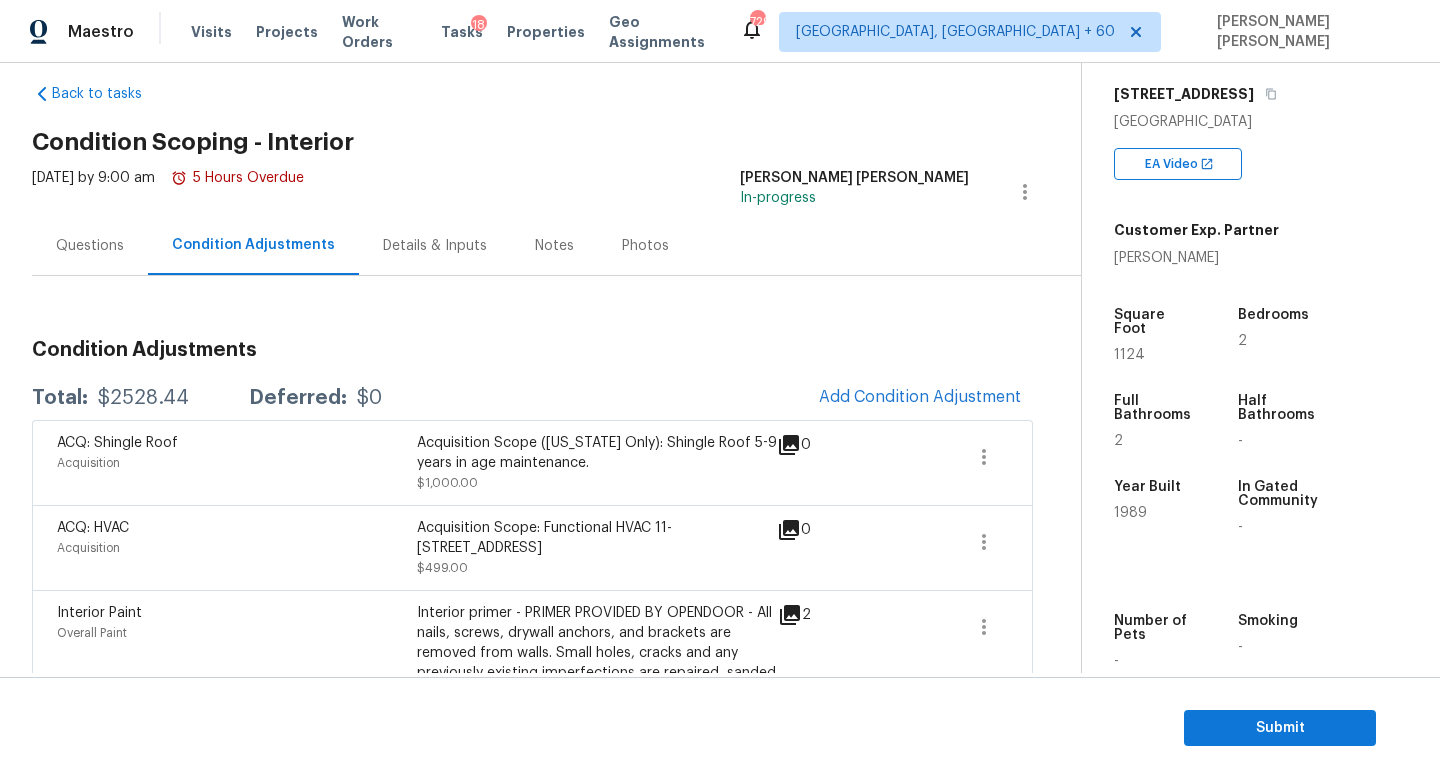 click on "ACQ: Shingle Roof Acquisition Acquisition Scope (Florida Only): Shingle Roof 5-9 years in age maintenance. $1,000.00   0" at bounding box center [532, 462] 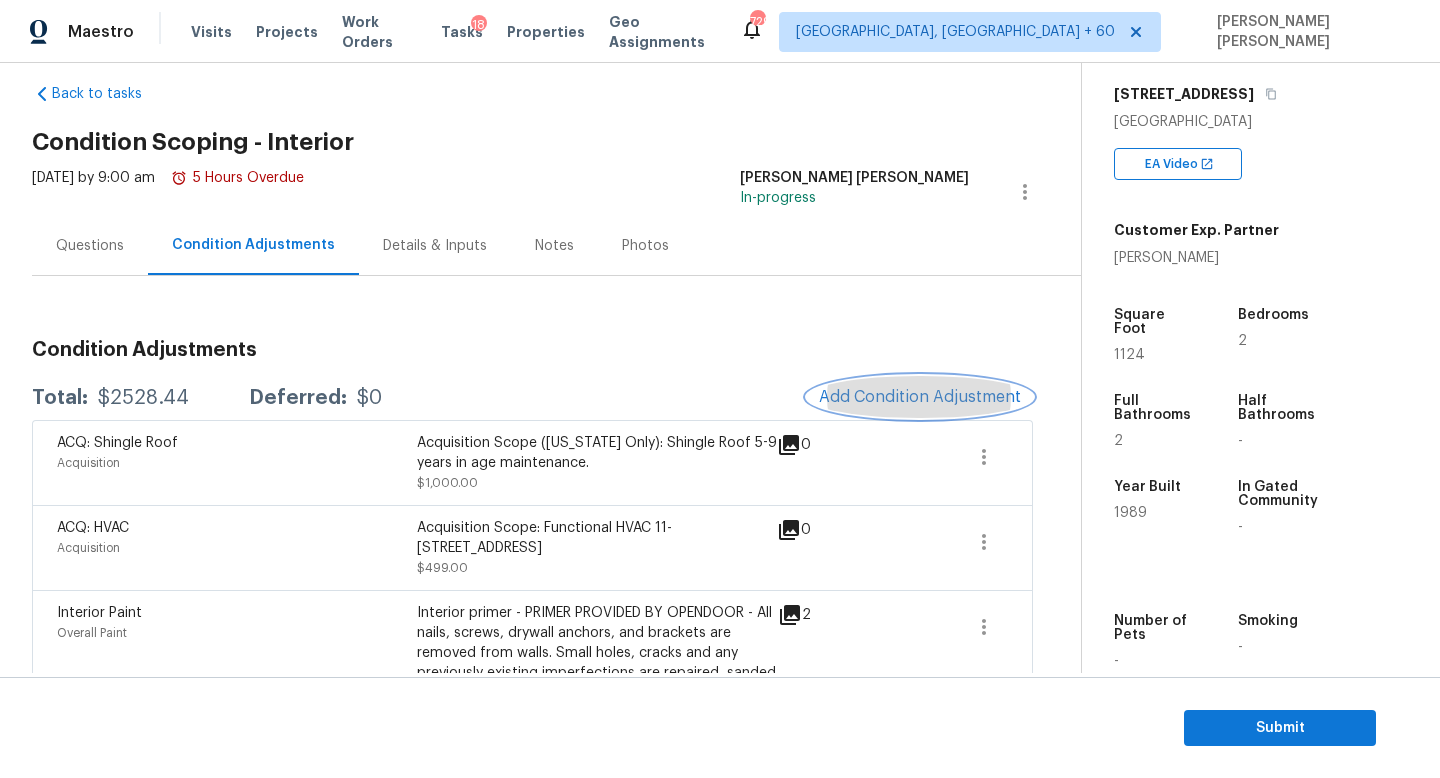 click on "Add Condition Adjustment" at bounding box center [920, 397] 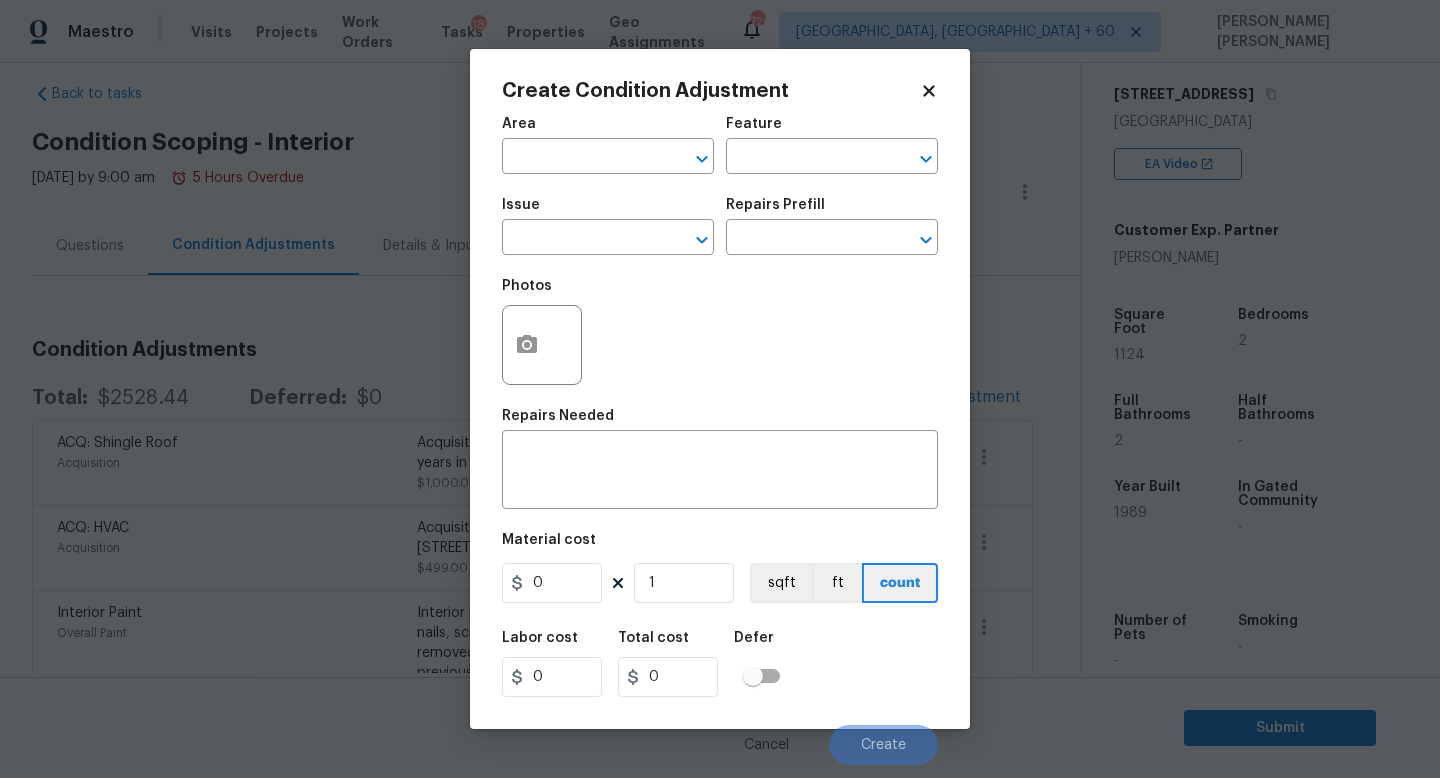 click on "Issue" at bounding box center [608, 211] 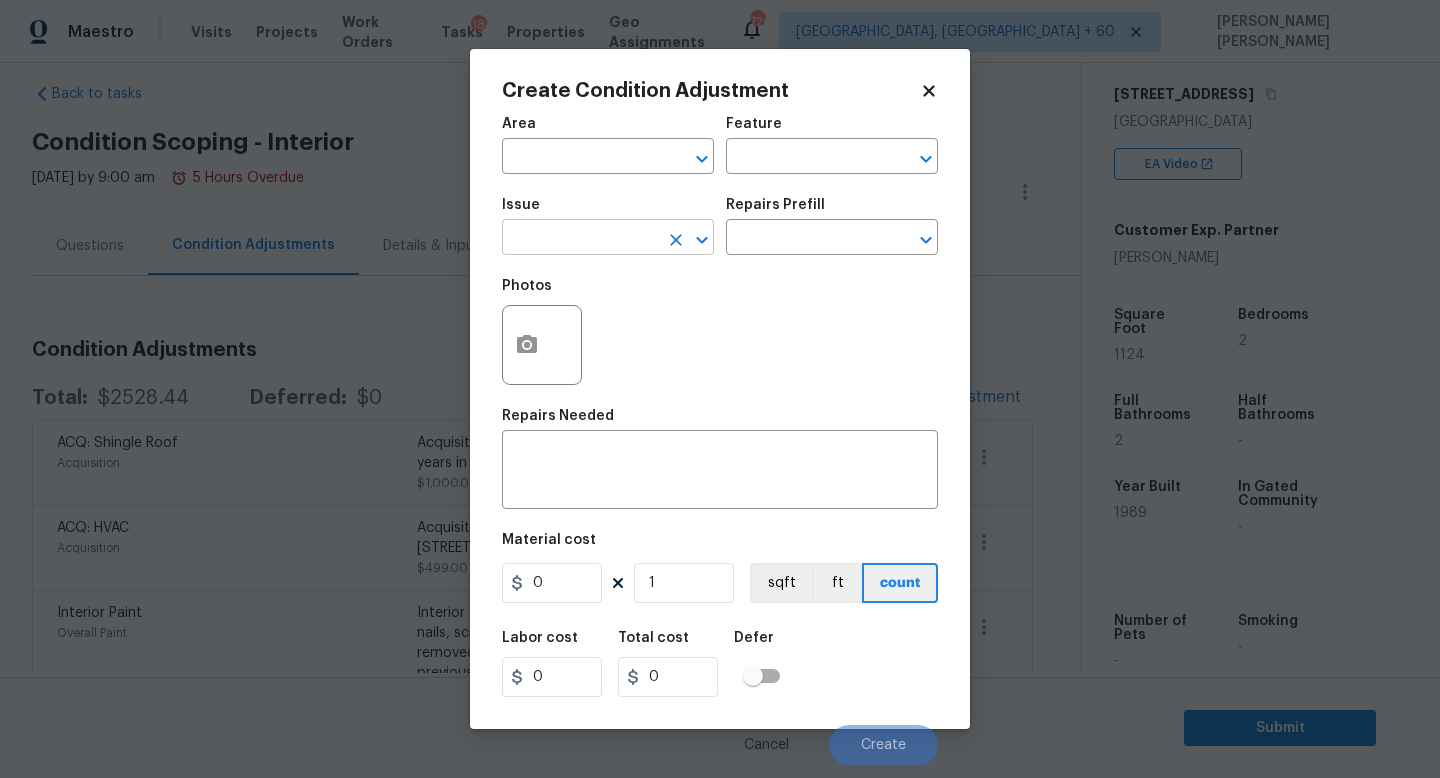 click at bounding box center (580, 239) 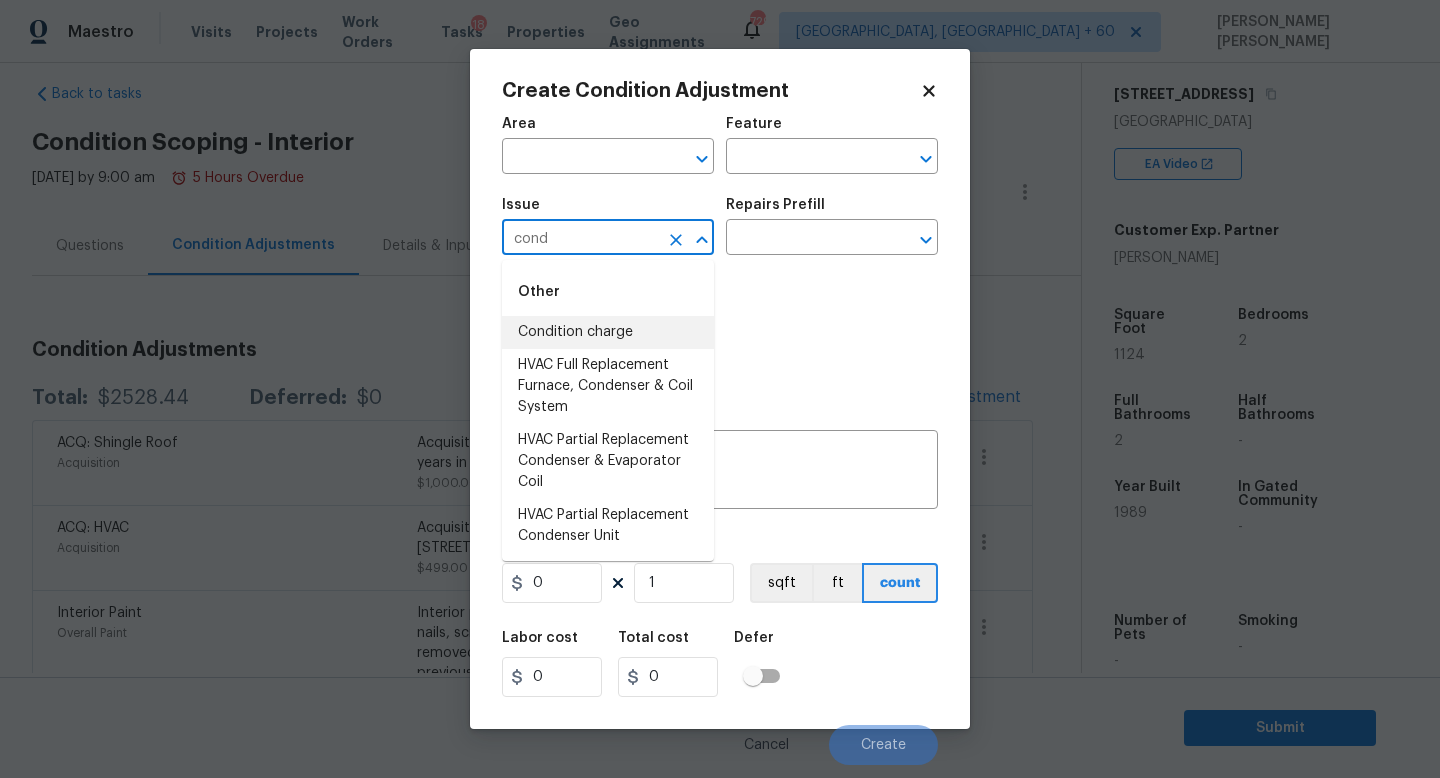 click on "Condition charge" at bounding box center (608, 332) 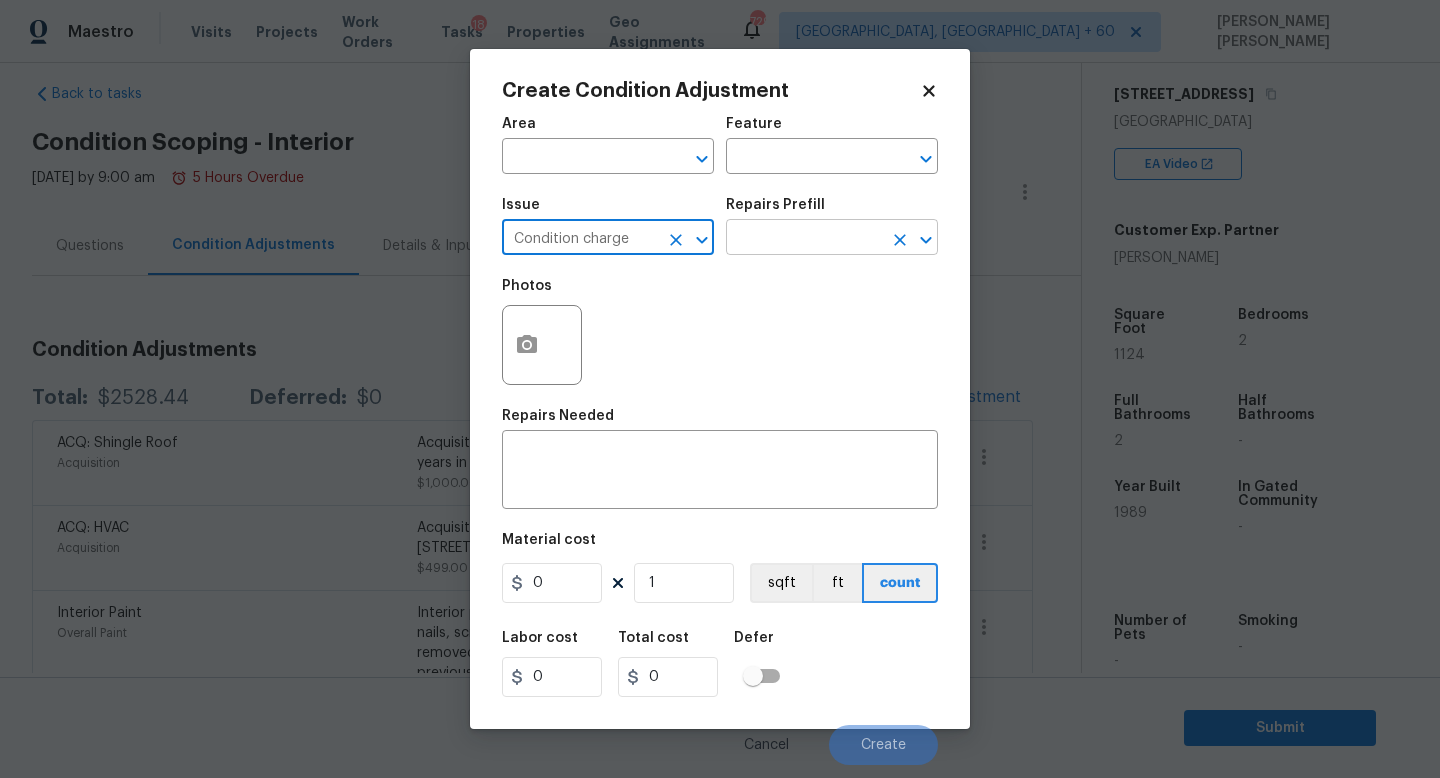 type on "Condition charge" 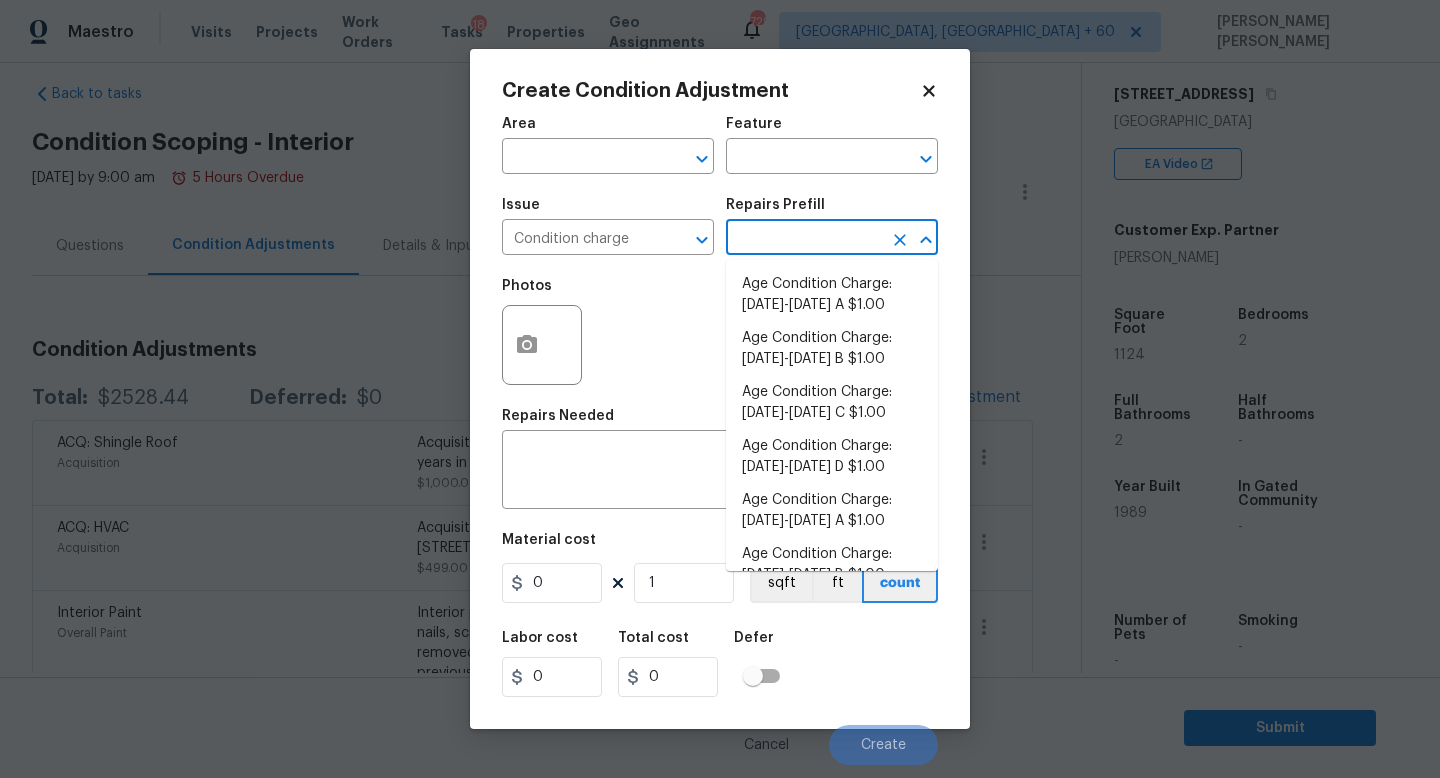 click at bounding box center [804, 239] 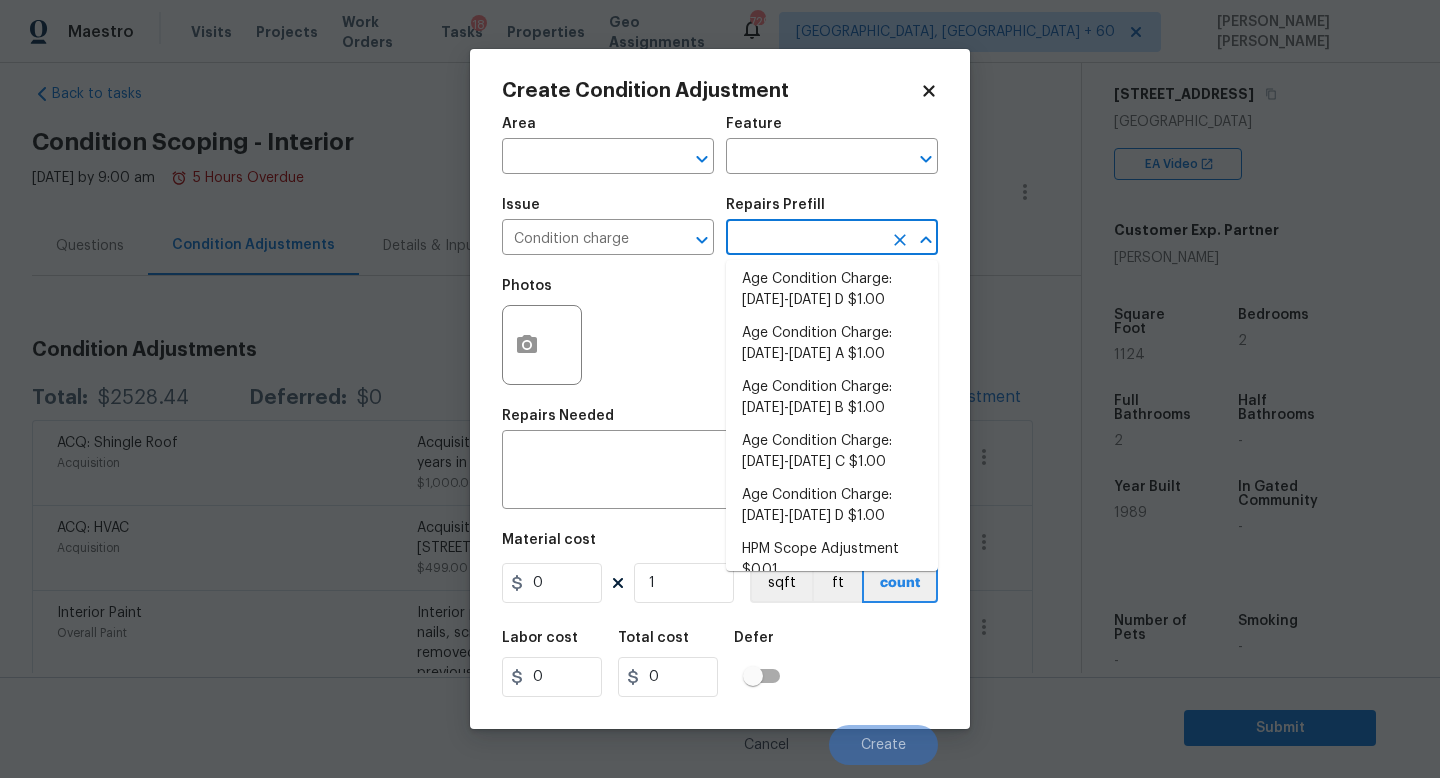 scroll, scrollTop: 656, scrollLeft: 0, axis: vertical 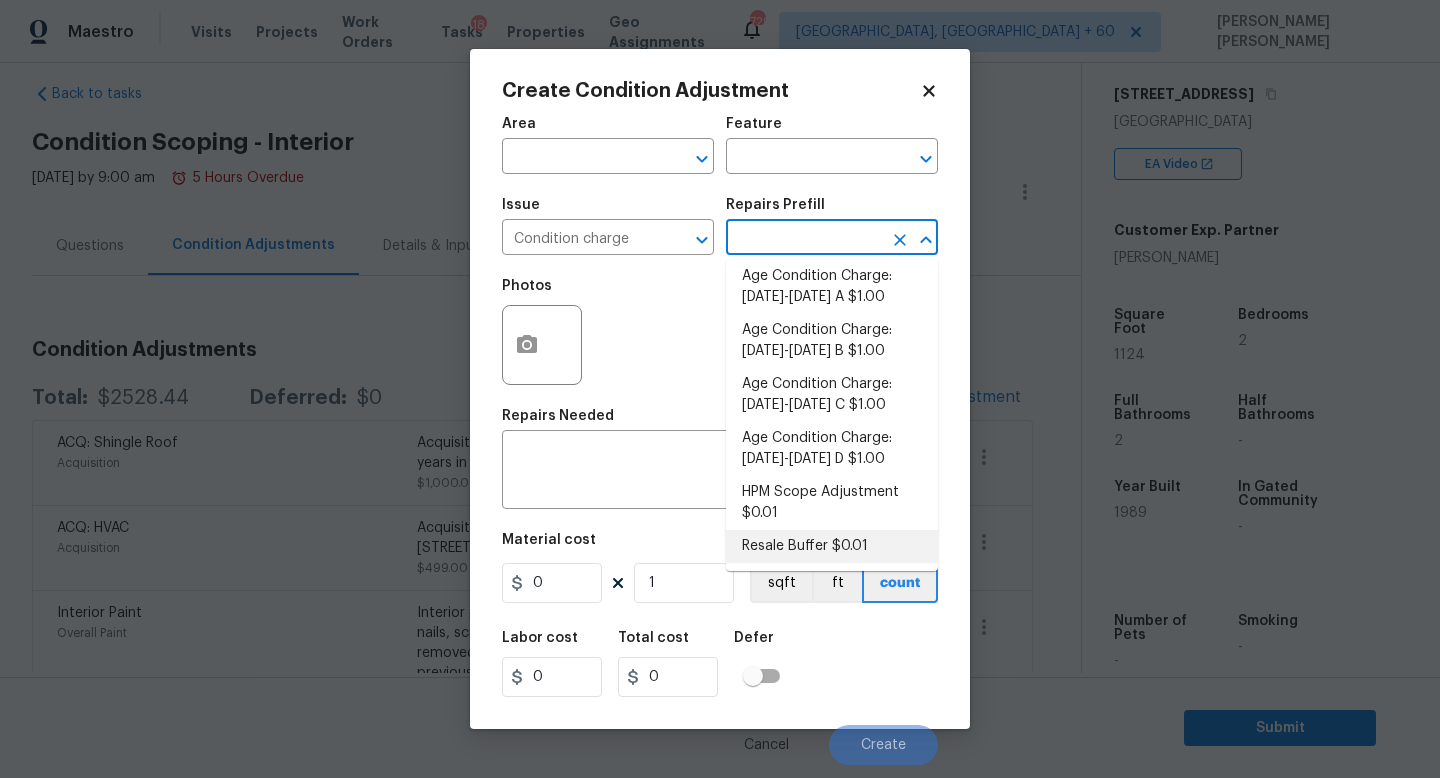 click on "Resale Buffer $0.01" at bounding box center (832, 546) 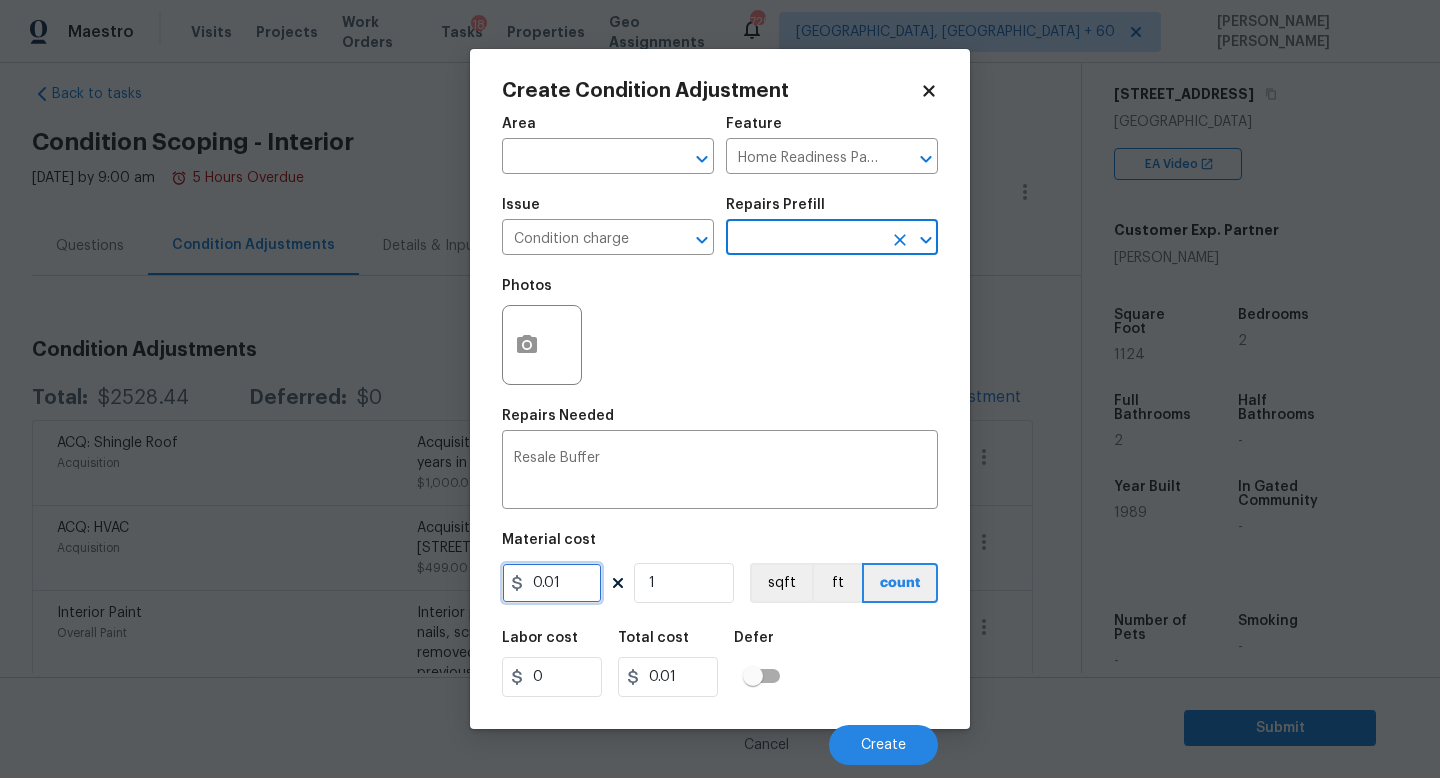 drag, startPoint x: 581, startPoint y: 582, endPoint x: 264, endPoint y: 554, distance: 318.2342 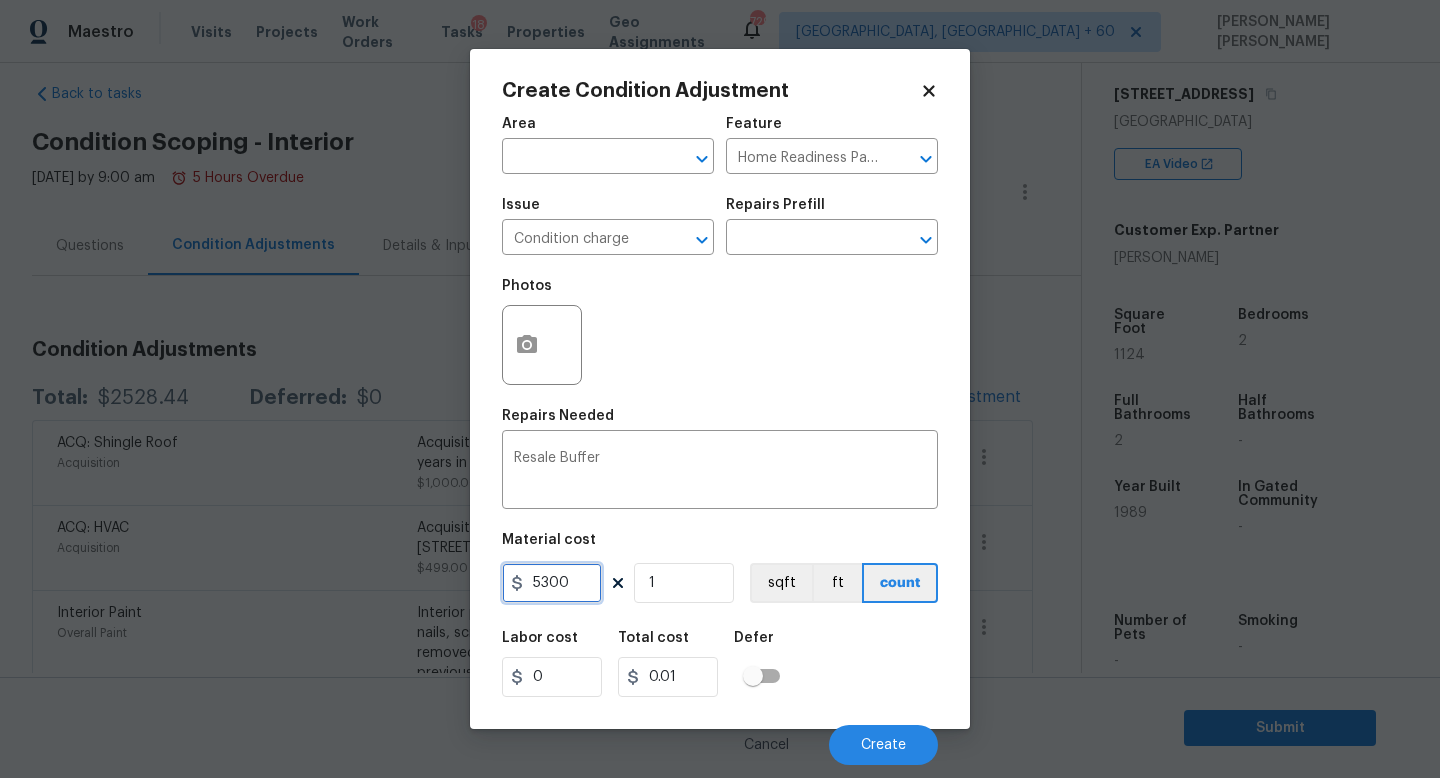 type on "5300" 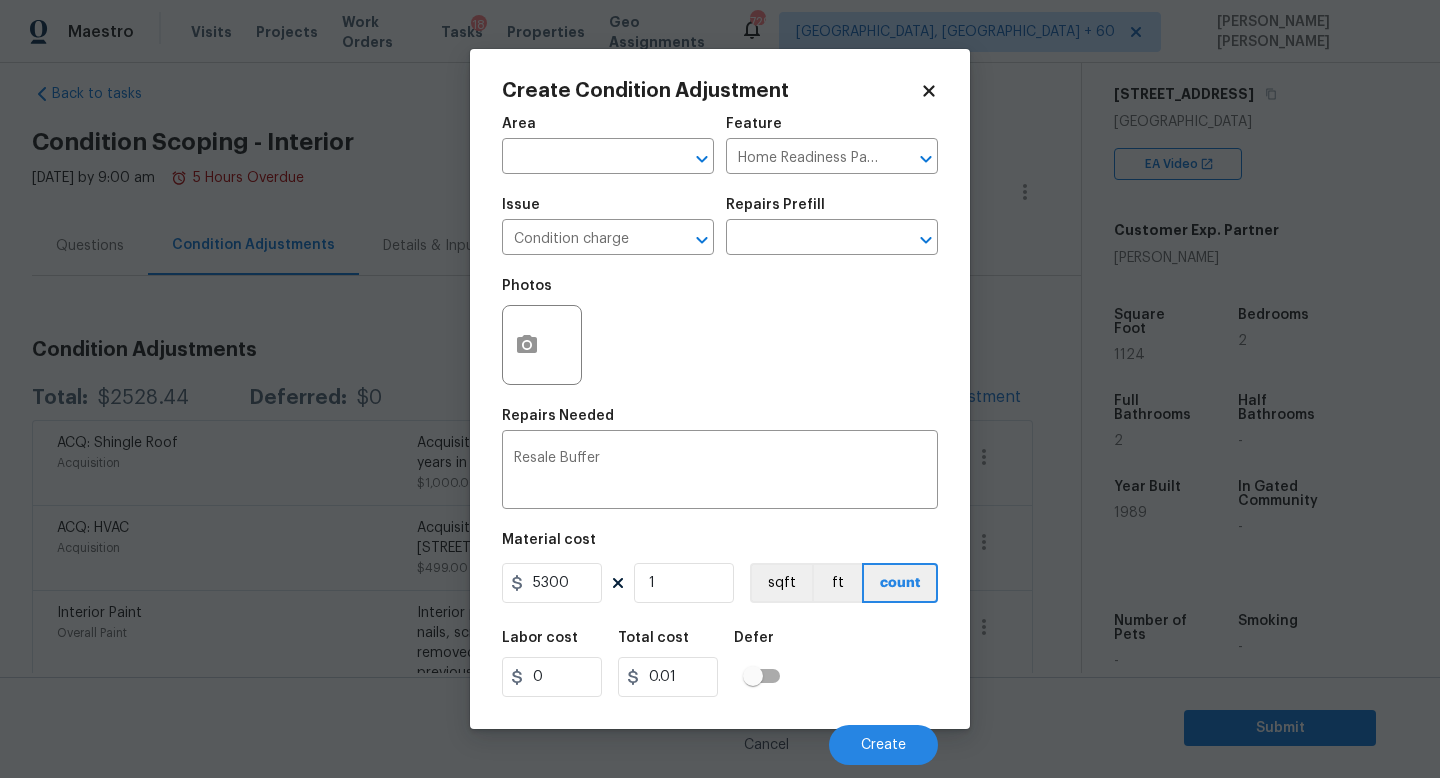 type on "5300" 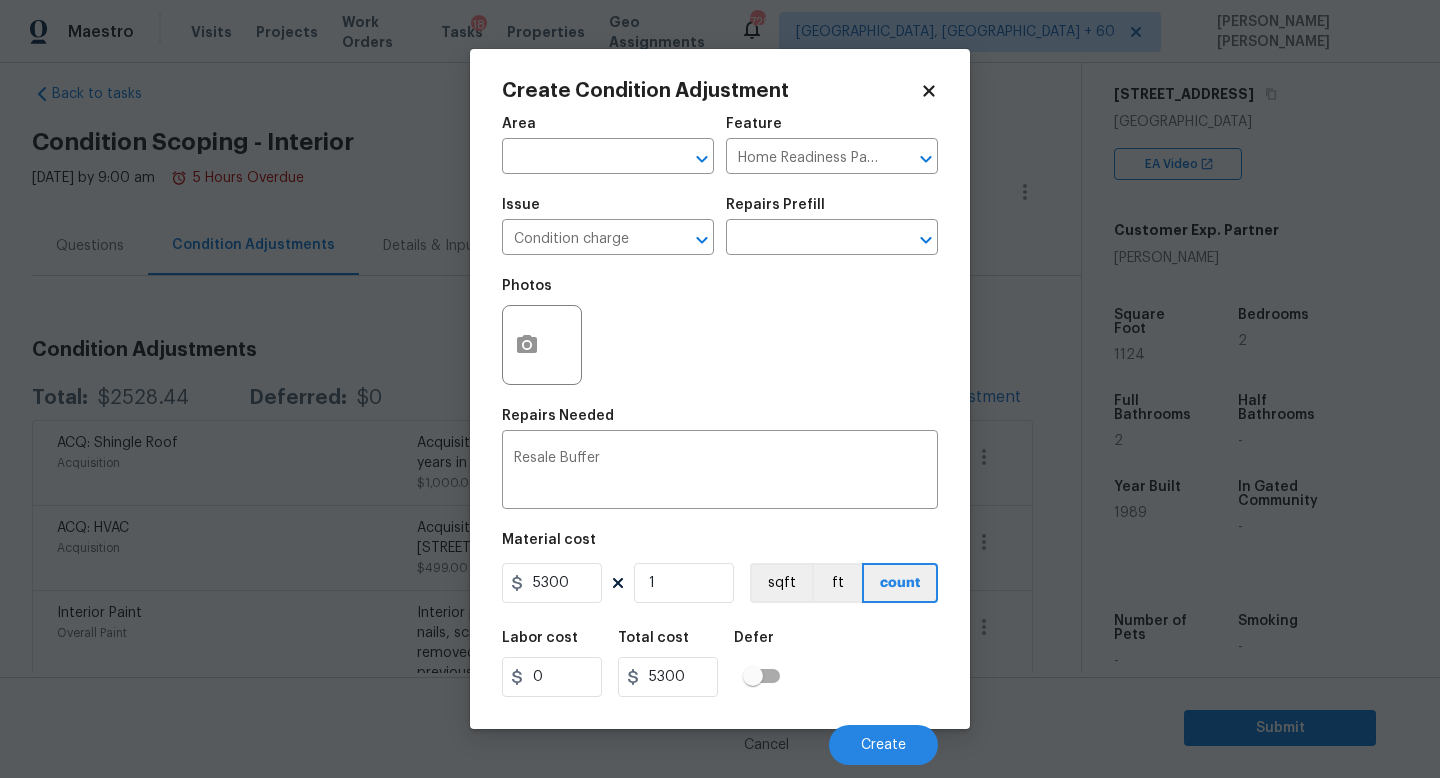 click on "Area ​ Feature Home Readiness Packages ​ Issue Condition charge ​ Repairs Prefill ​ Photos Repairs Needed Resale Buffer x ​ Material cost 5300 1 sqft ft count Labor cost 0 Total cost 5300 Defer Cancel Create" at bounding box center (720, 435) 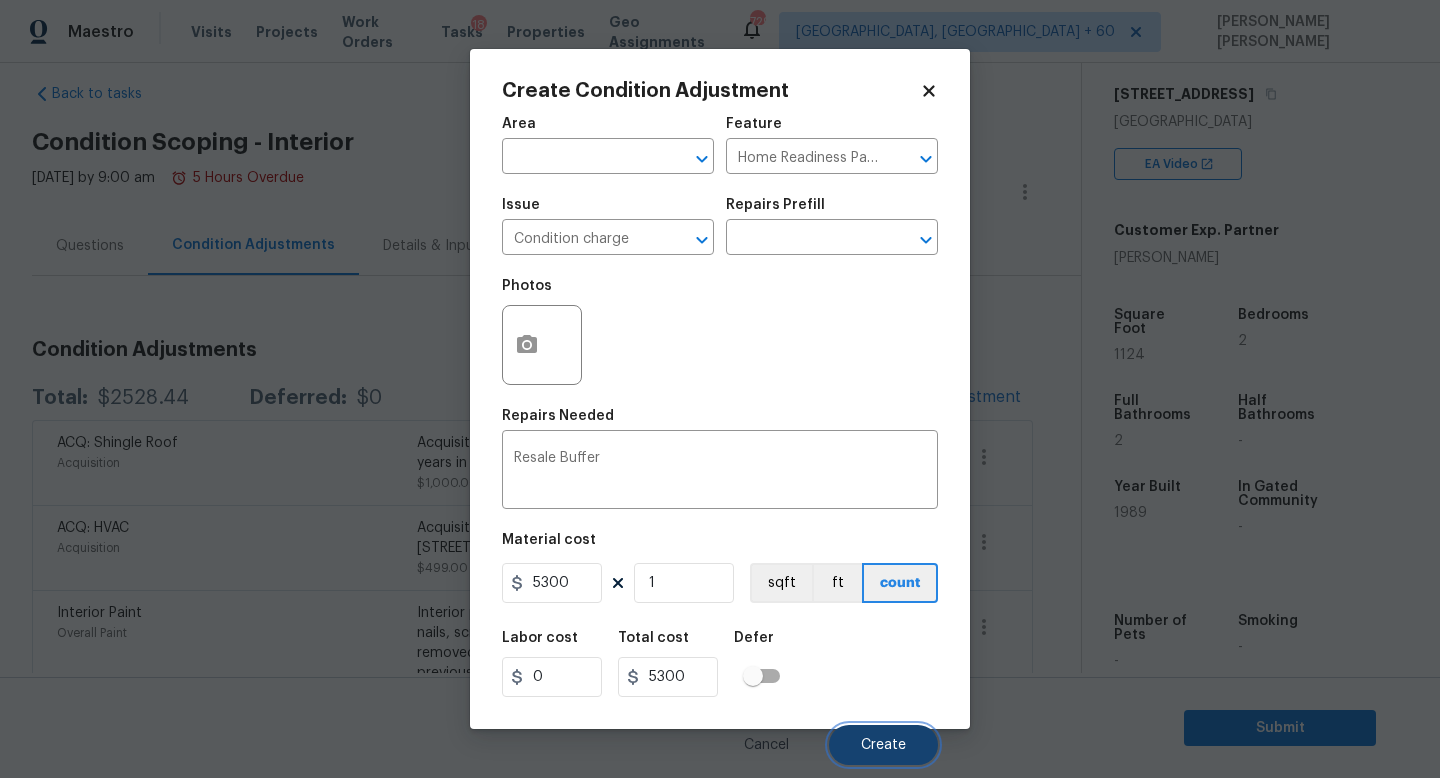 click on "Create" at bounding box center [883, 745] 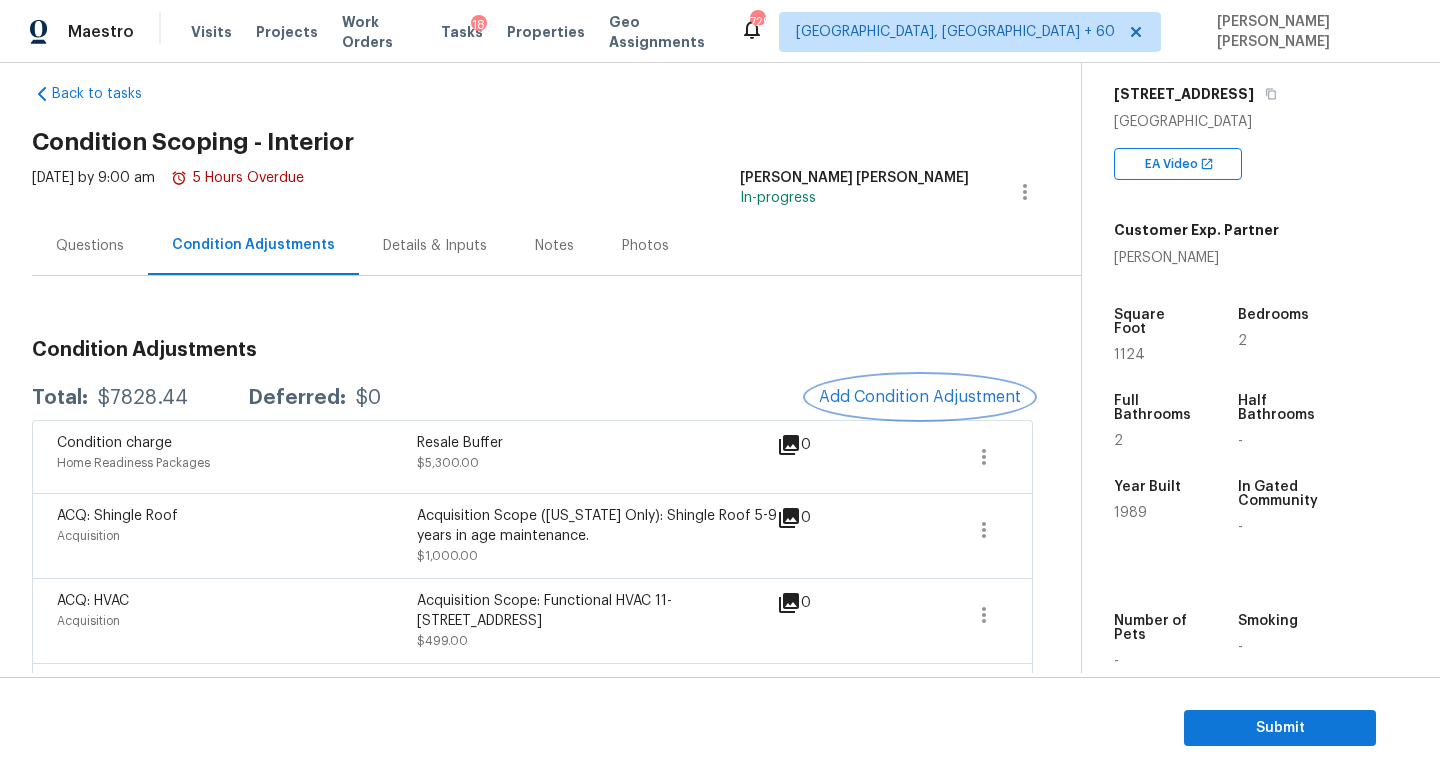 scroll, scrollTop: 63, scrollLeft: 0, axis: vertical 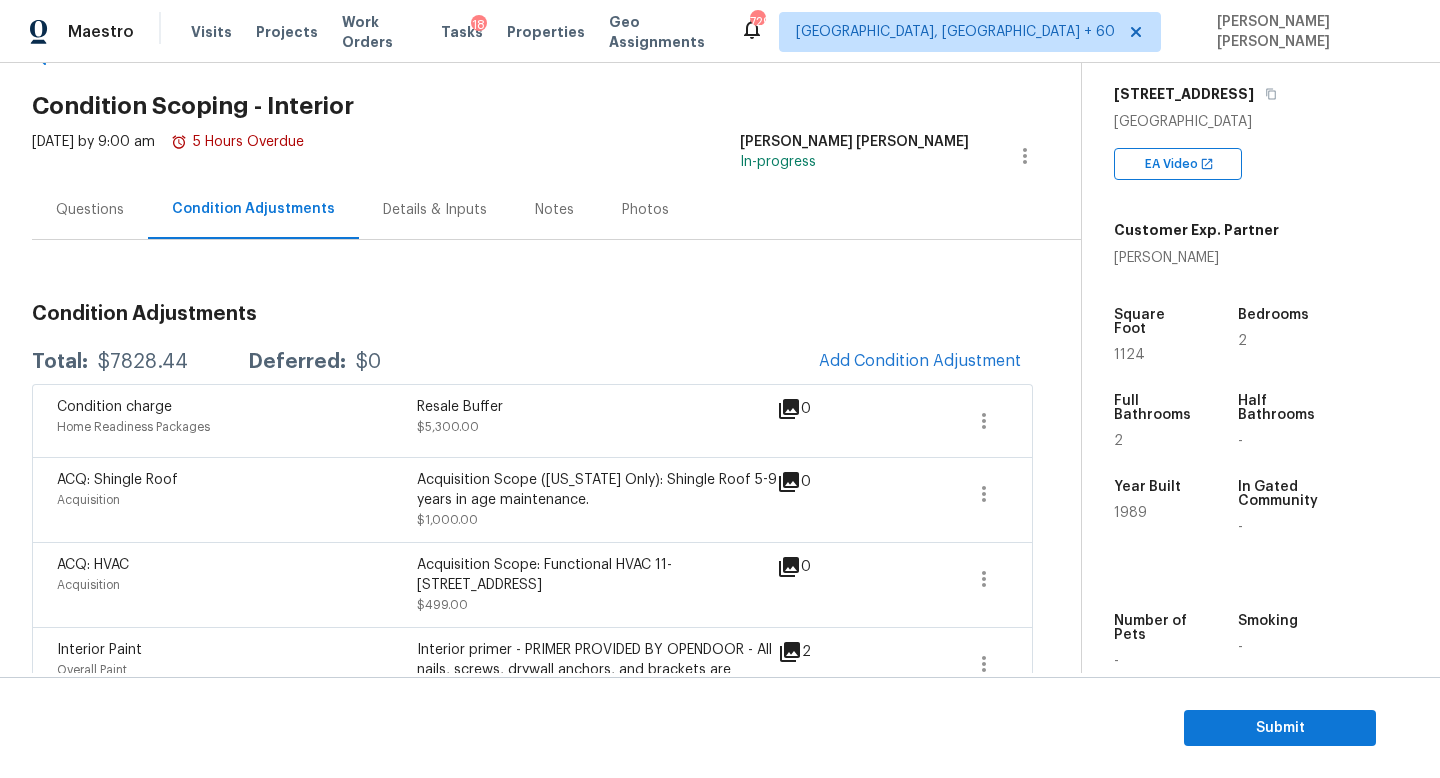 click on "$7828.44" at bounding box center (143, 362) 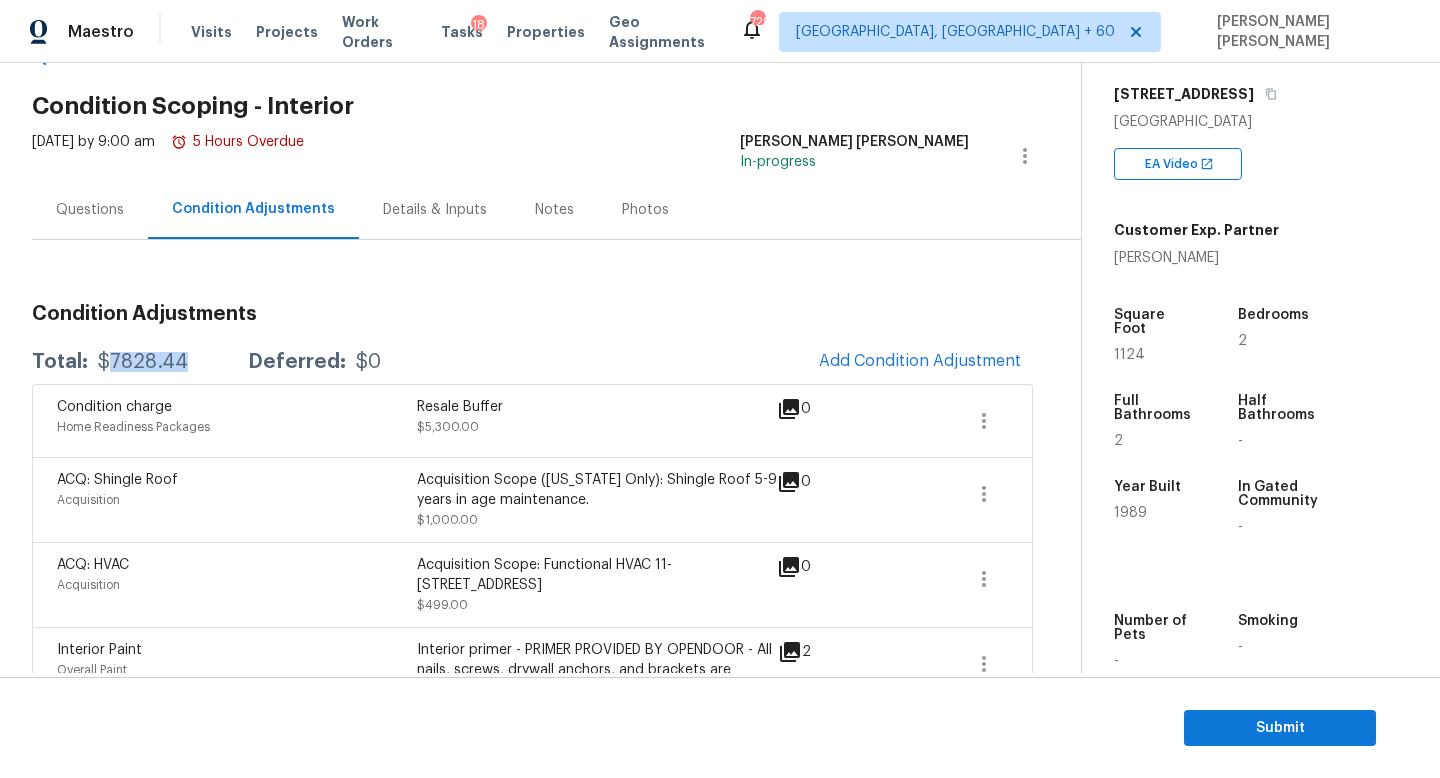 click on "$7828.44" at bounding box center (143, 362) 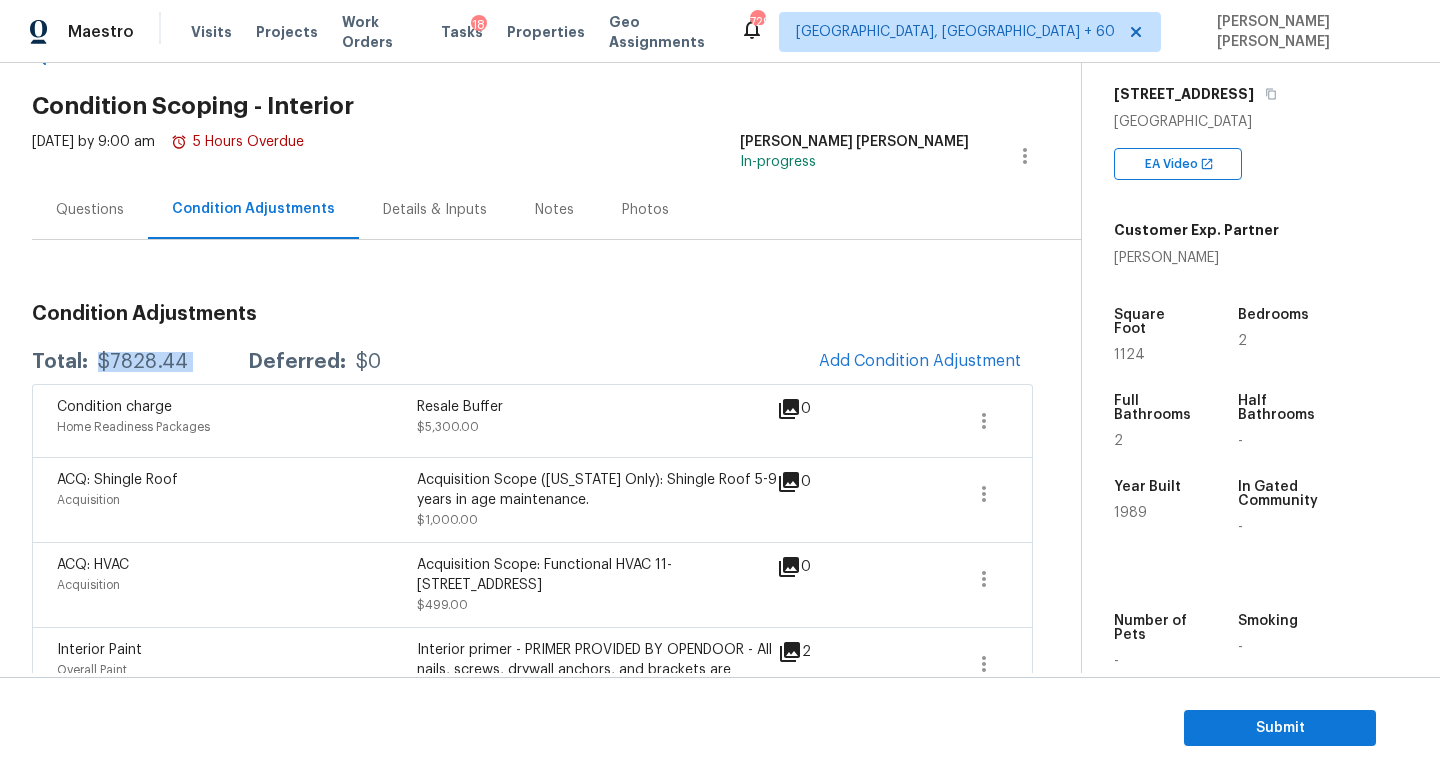 copy on "$7828.44" 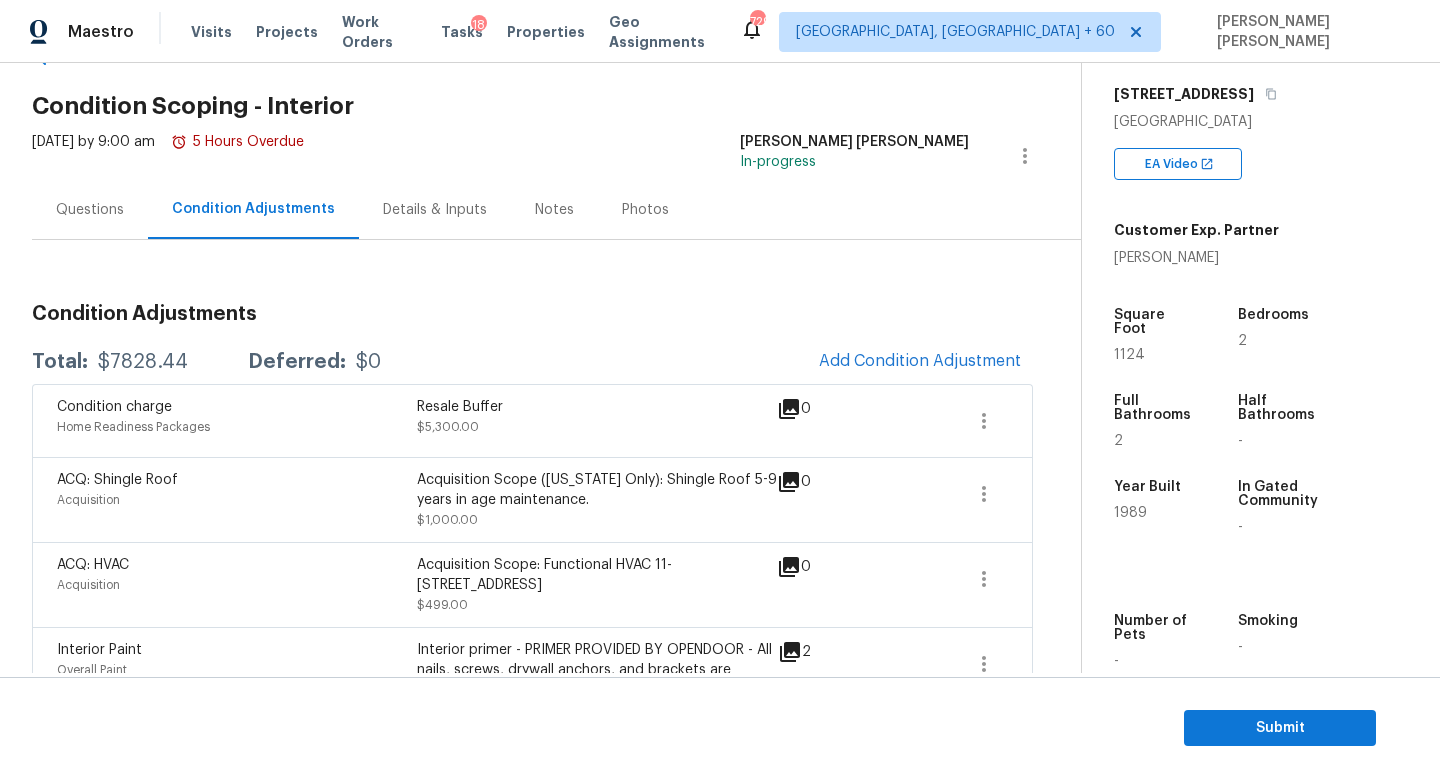 click on "Questions" at bounding box center [90, 210] 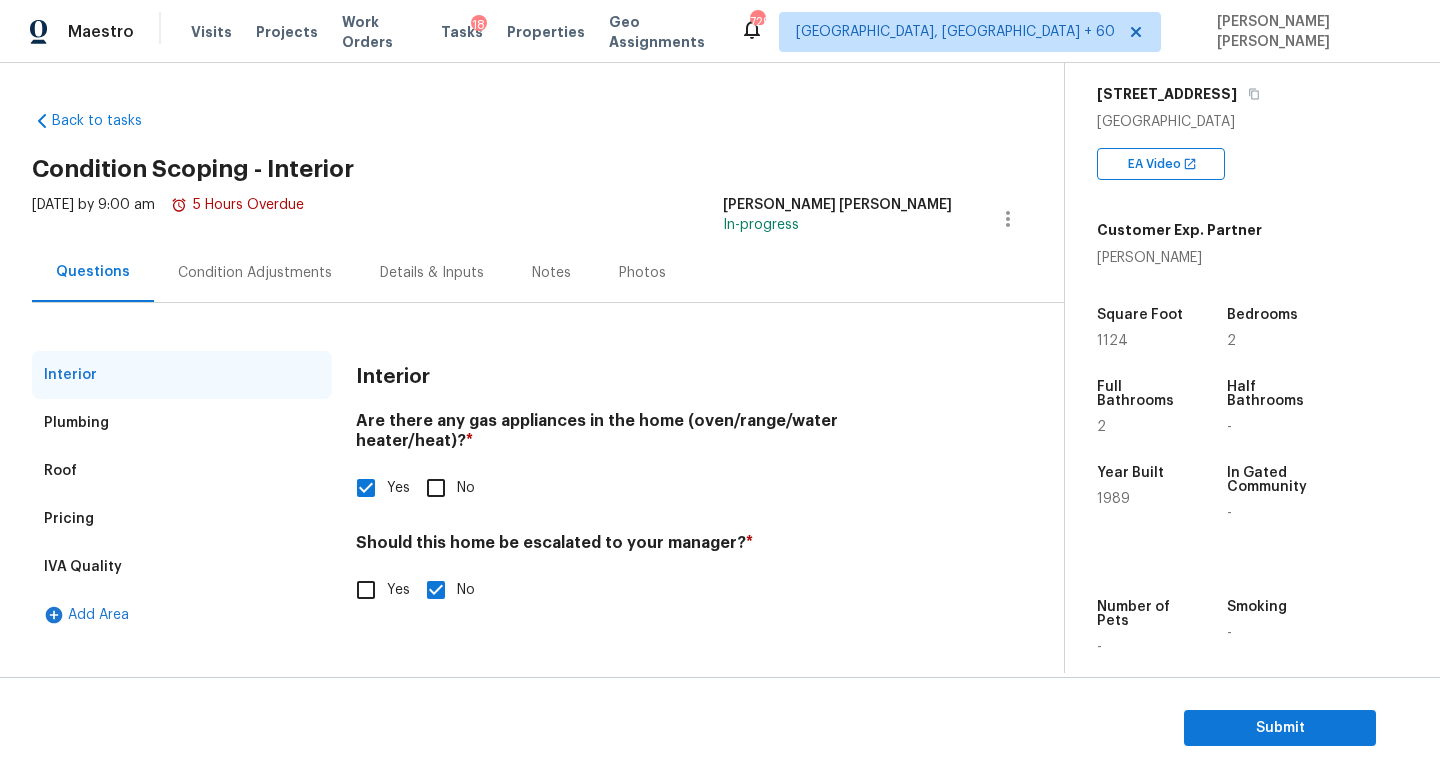 scroll, scrollTop: 0, scrollLeft: 0, axis: both 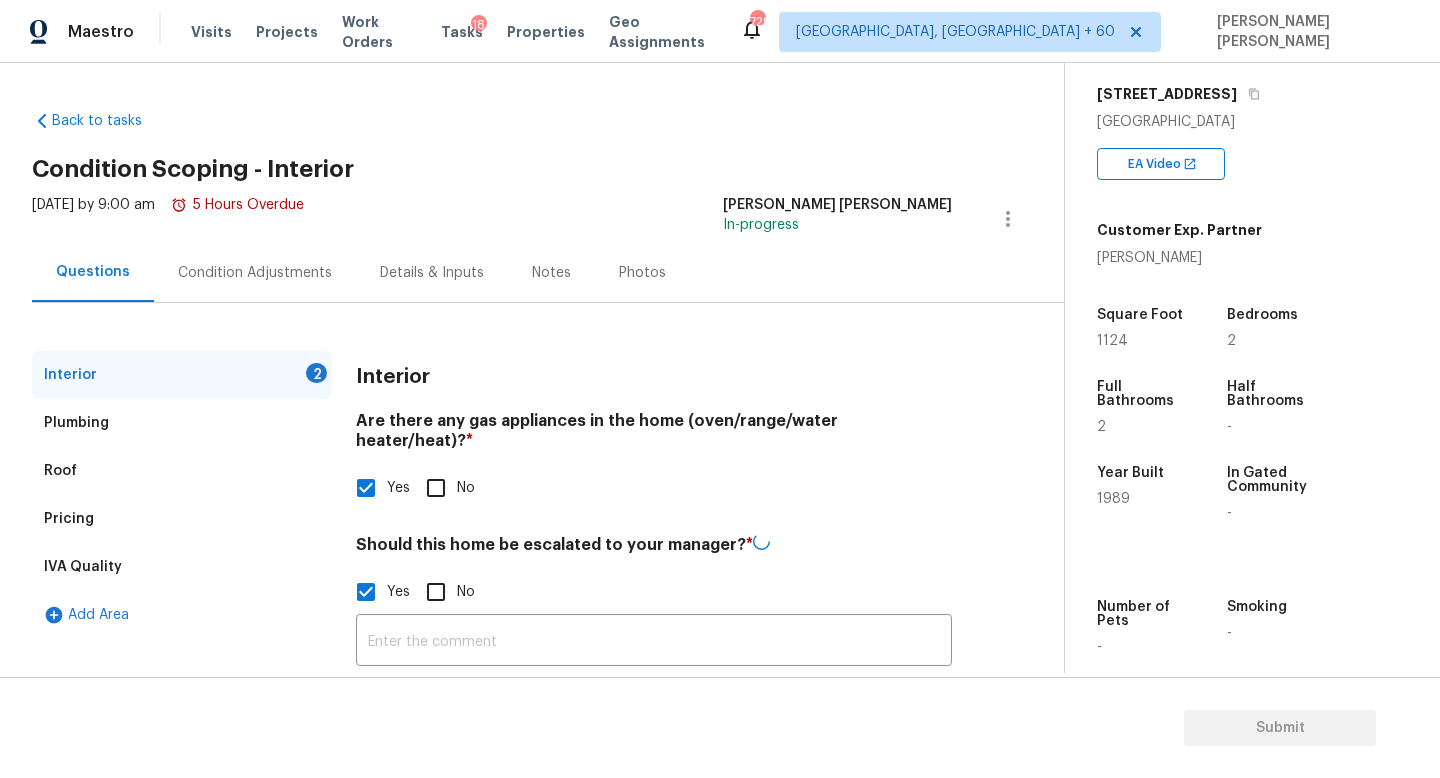 click on "No" at bounding box center (436, 592) 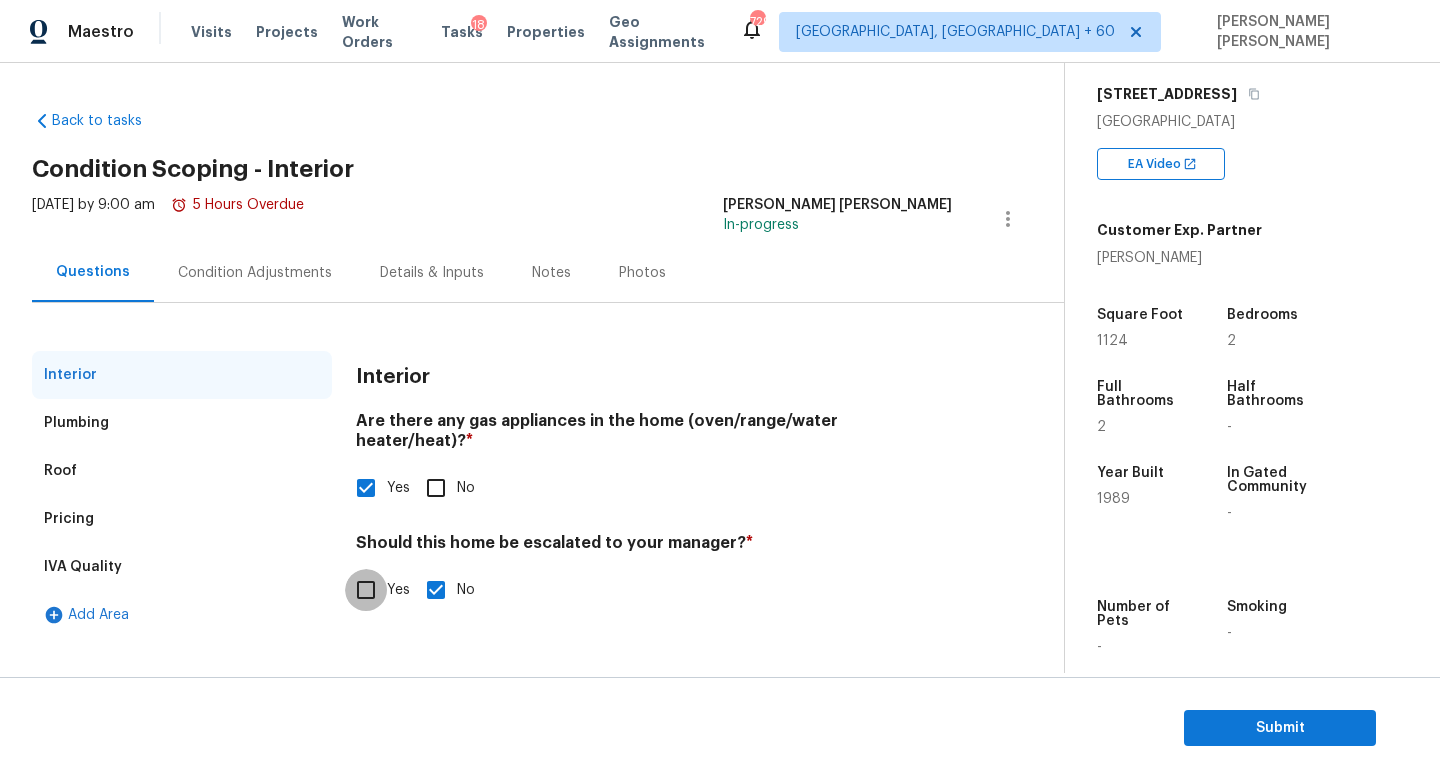 click on "Yes" at bounding box center [366, 590] 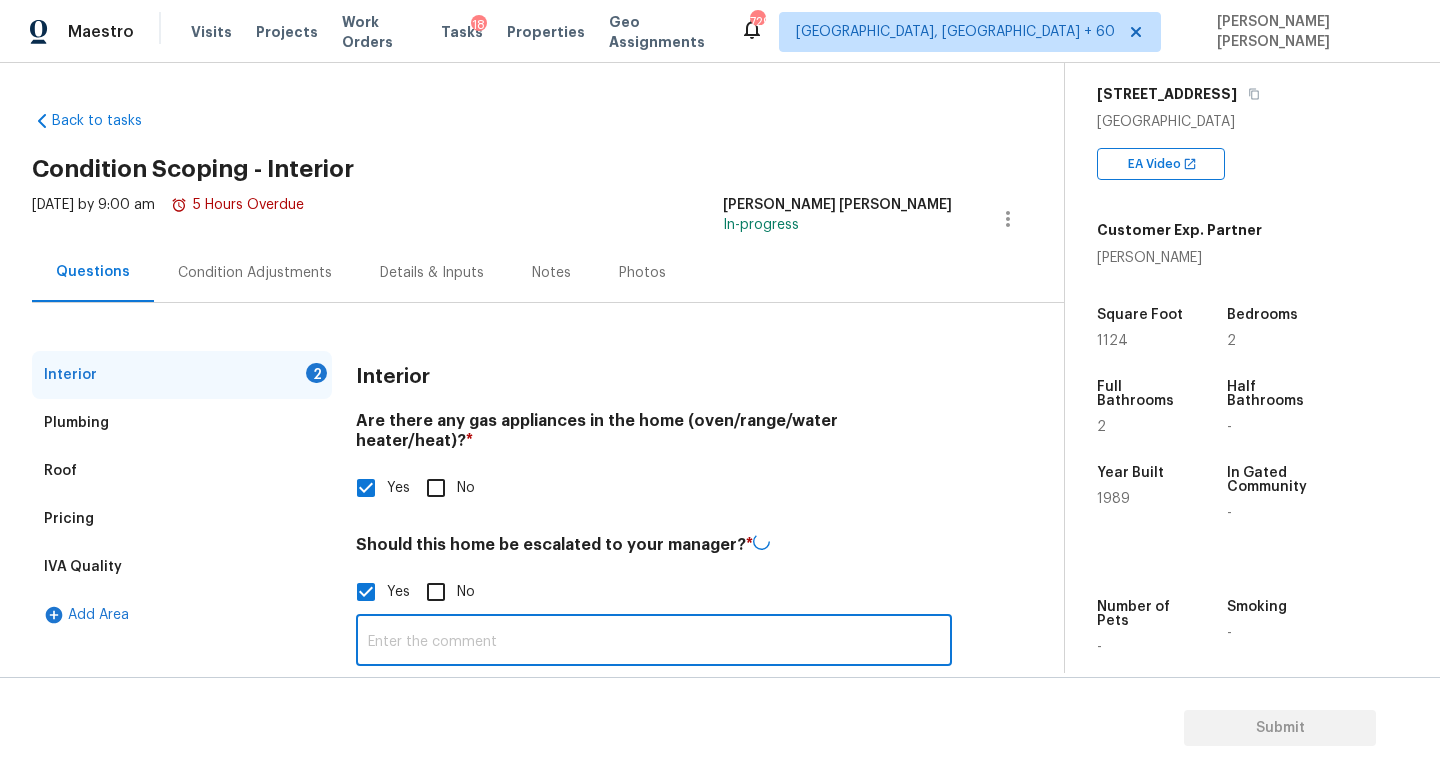 click at bounding box center (654, 642) 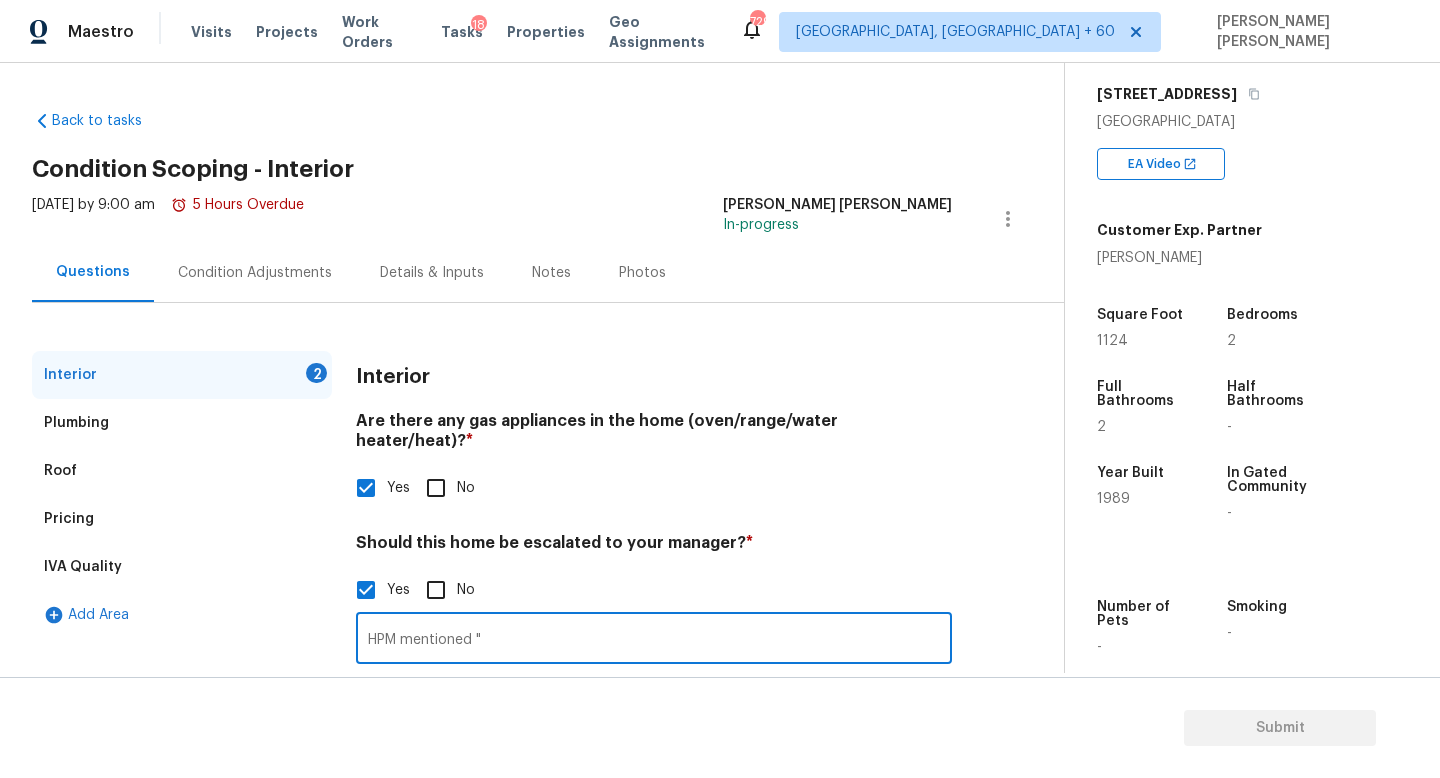 paste on "Exterior maintained by HOA." 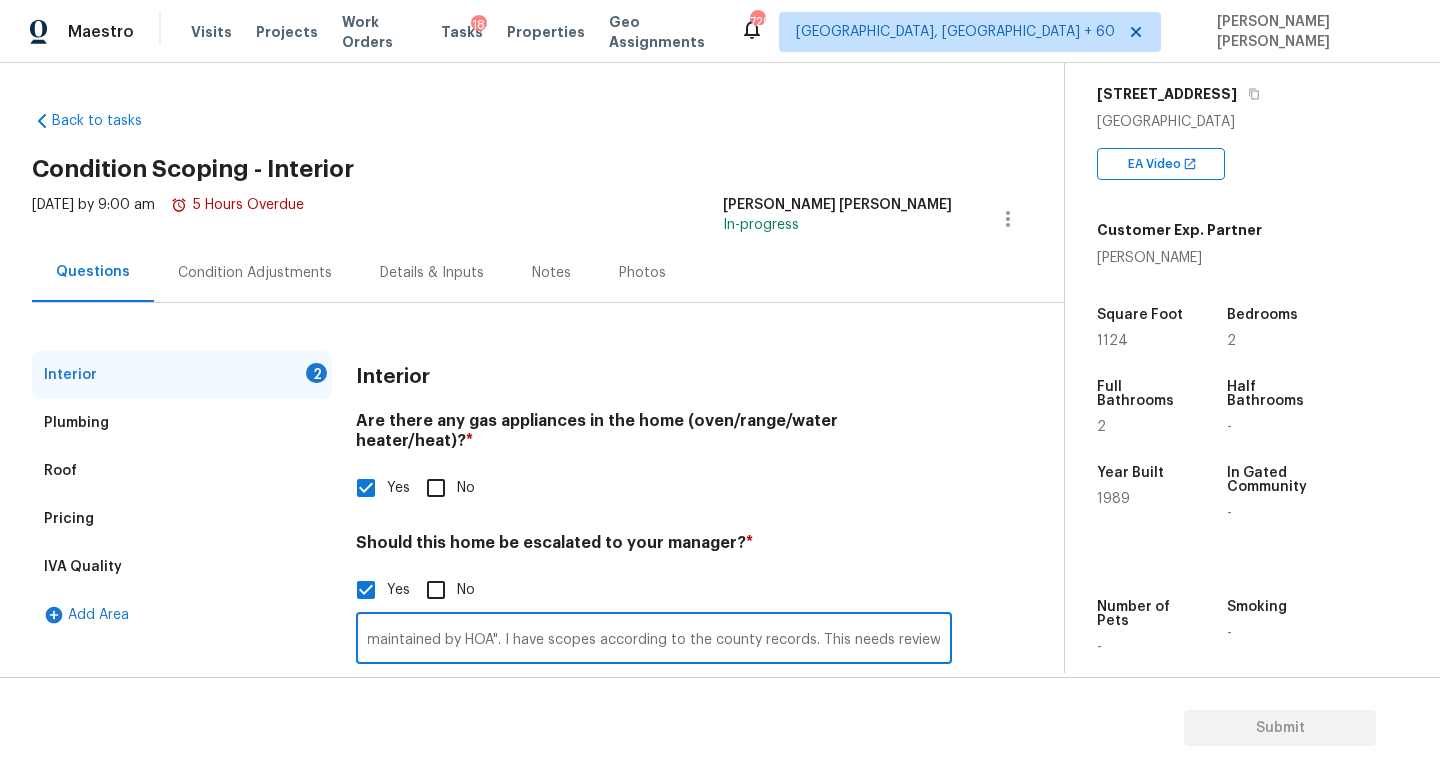 scroll, scrollTop: 0, scrollLeft: 171, axis: horizontal 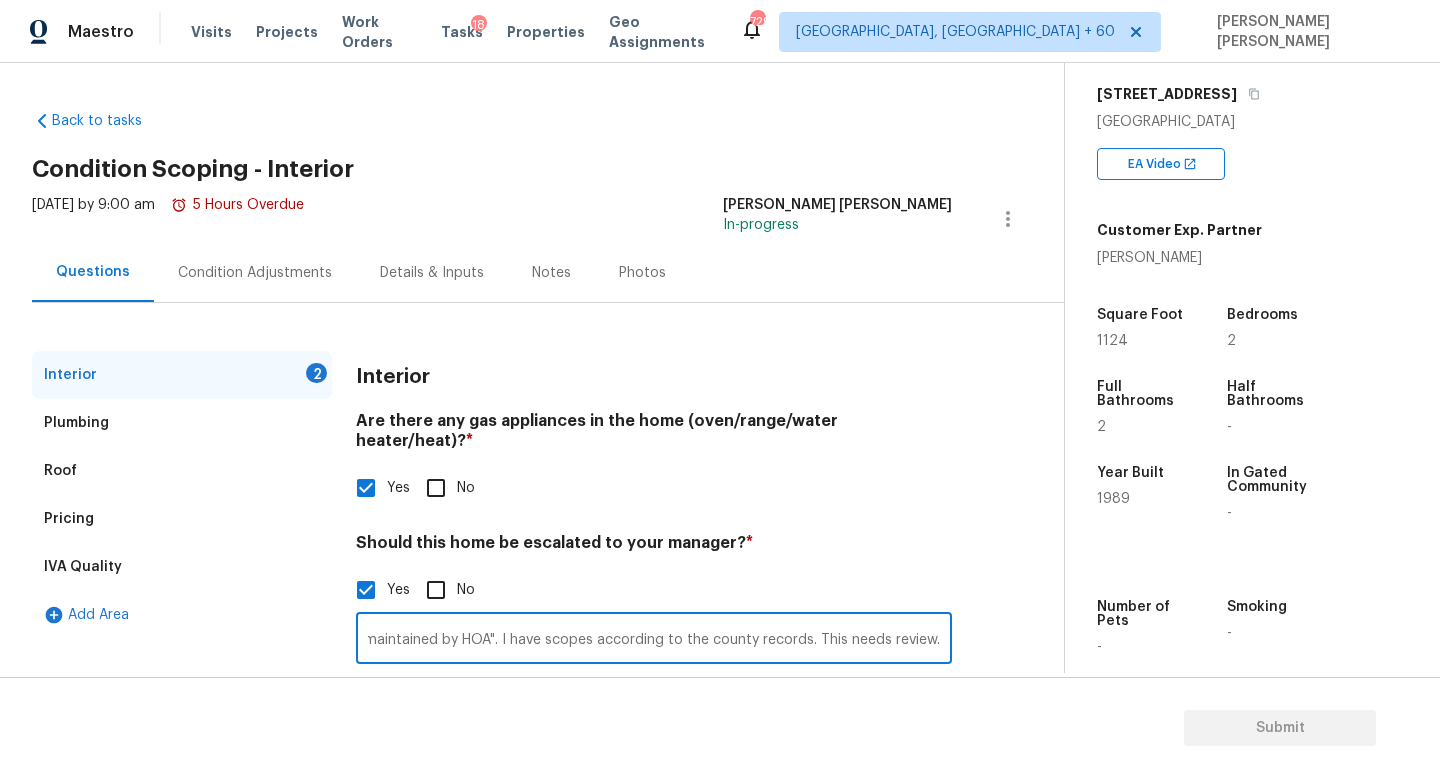 type on "HPM mentioned "Exterior maintained by HOA". I have scopes according to the county records. This needs review." 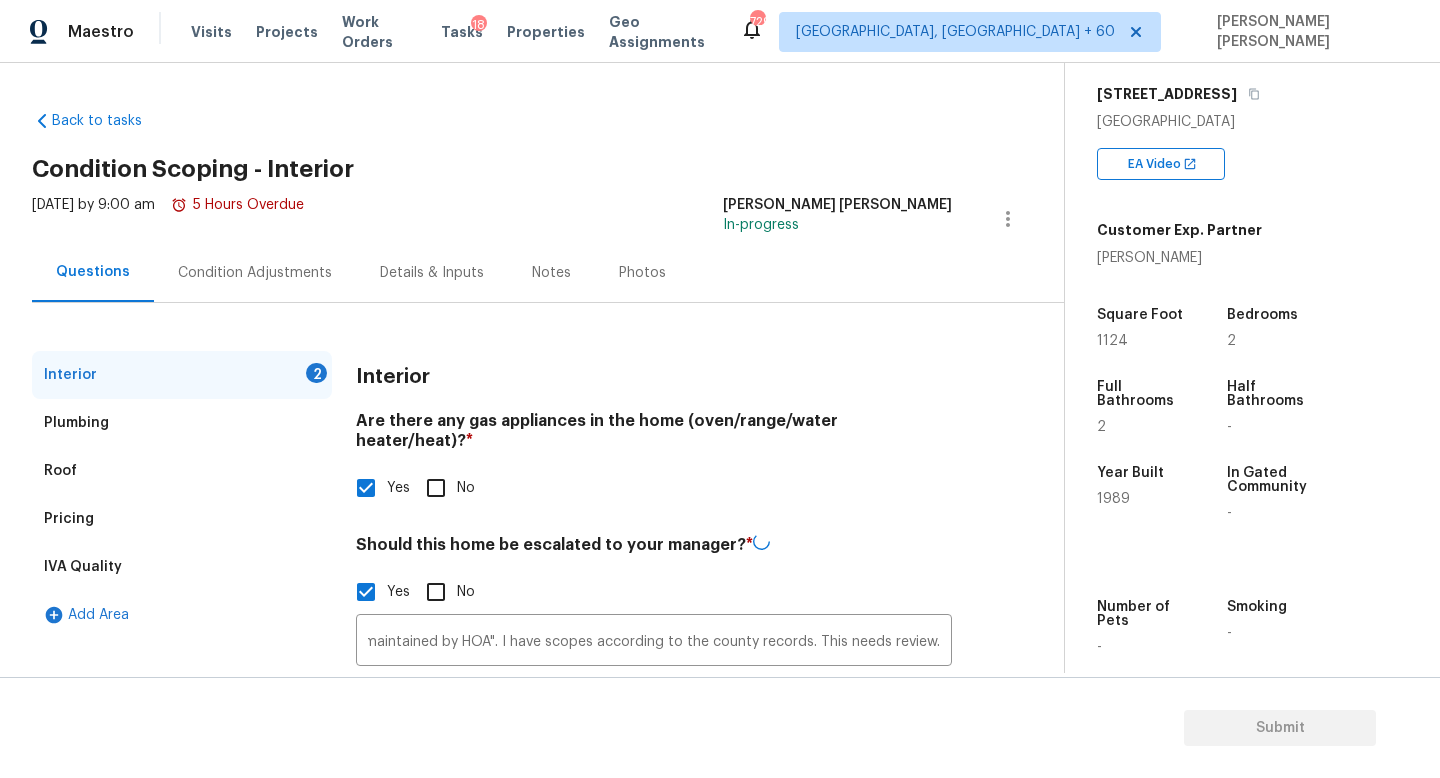 click on "Condition Scoping - Interior" at bounding box center (548, 169) 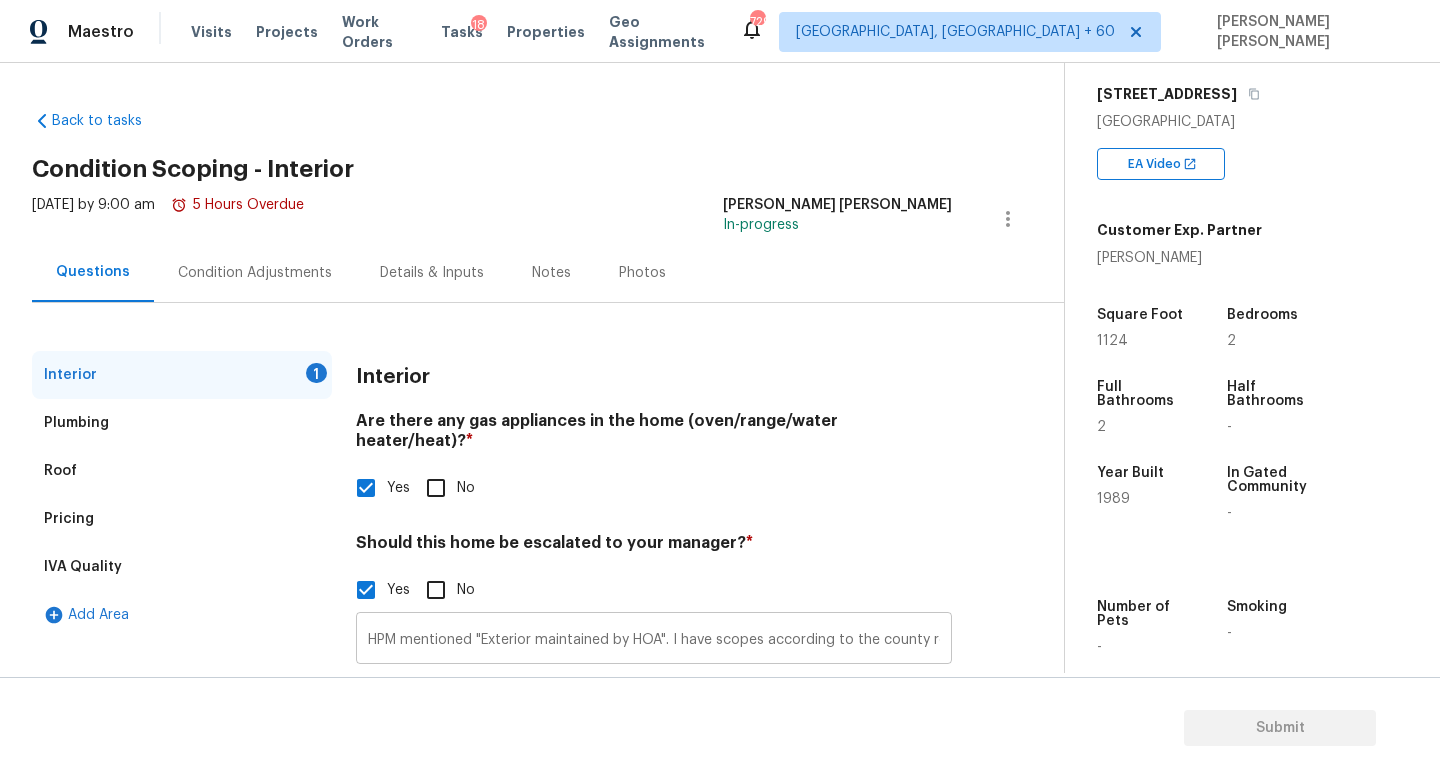 scroll, scrollTop: 137, scrollLeft: 0, axis: vertical 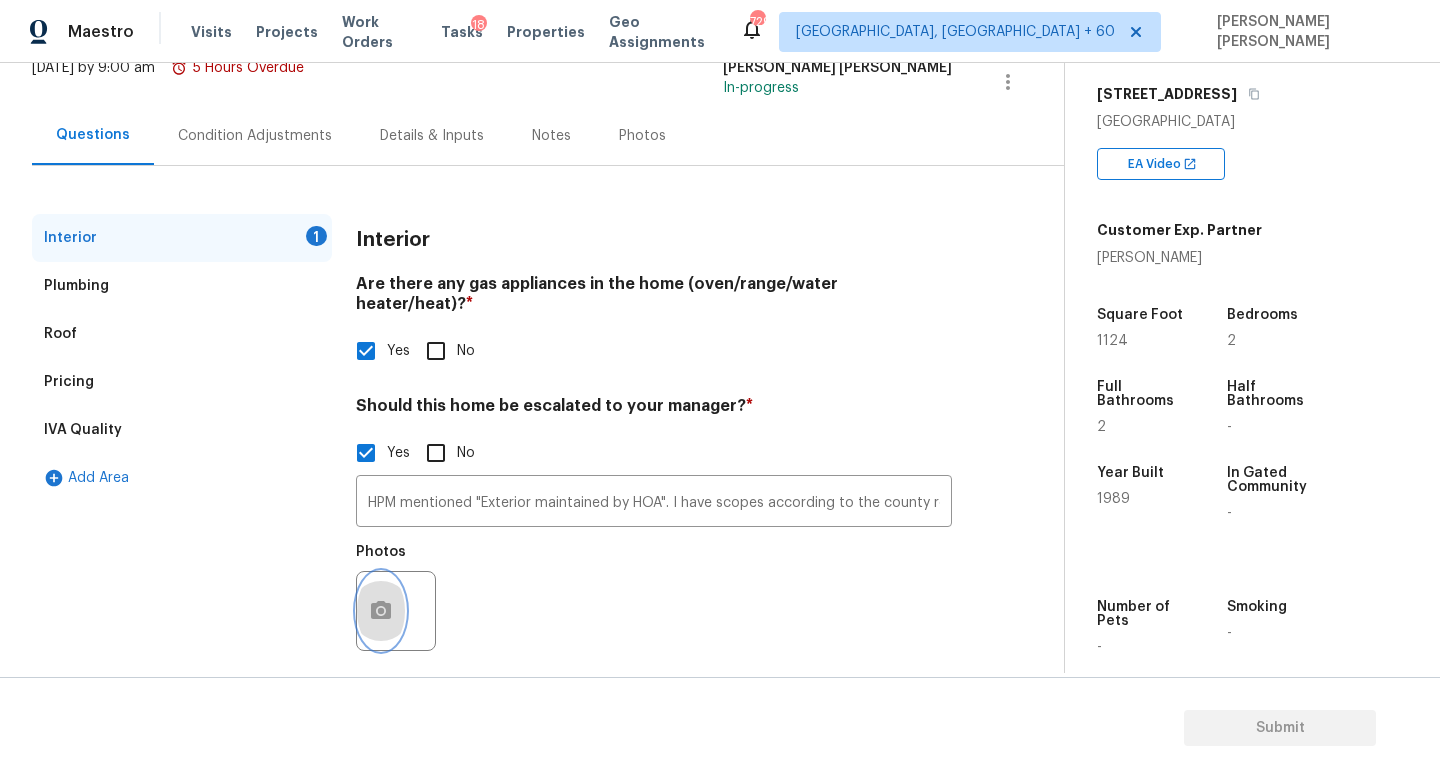 click 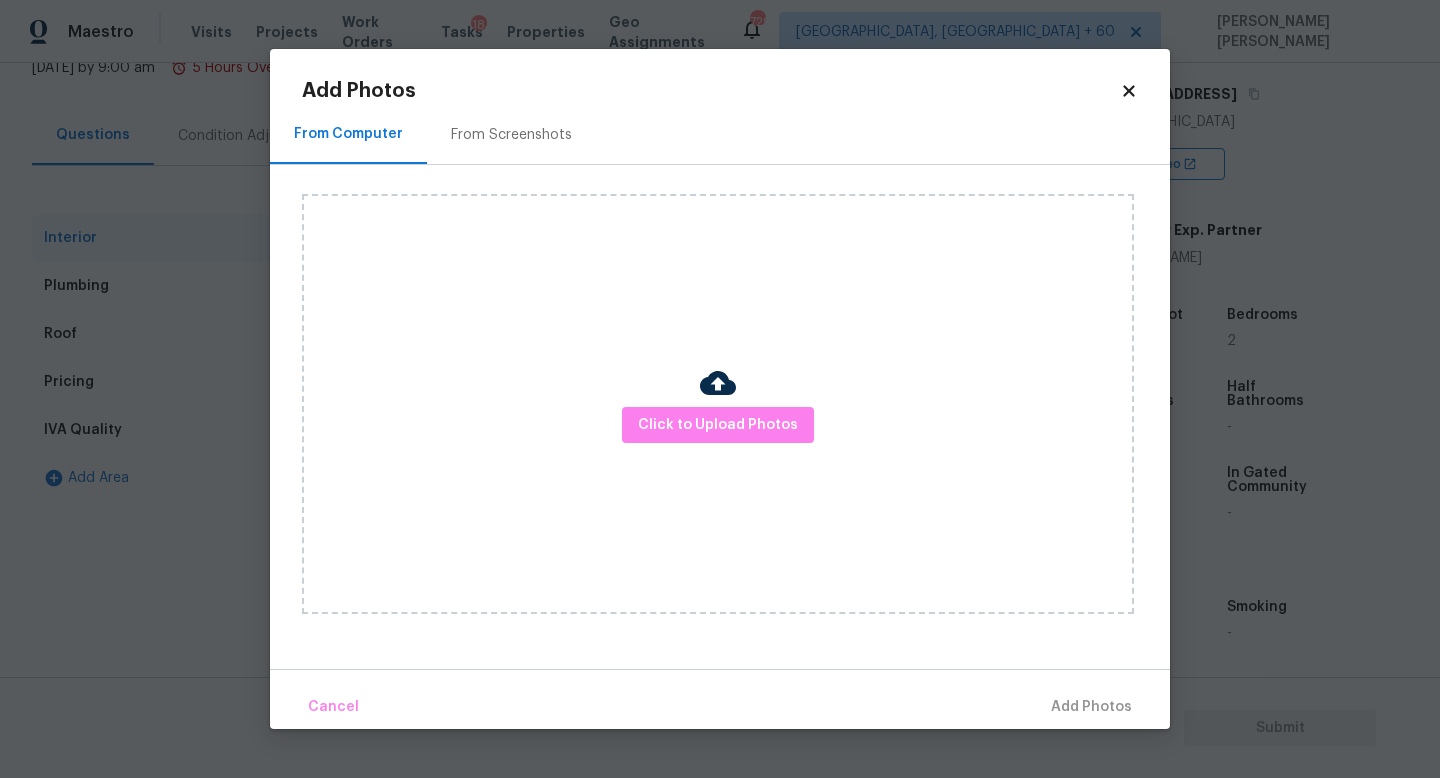 click on "Click to Upload Photos" at bounding box center [718, 404] 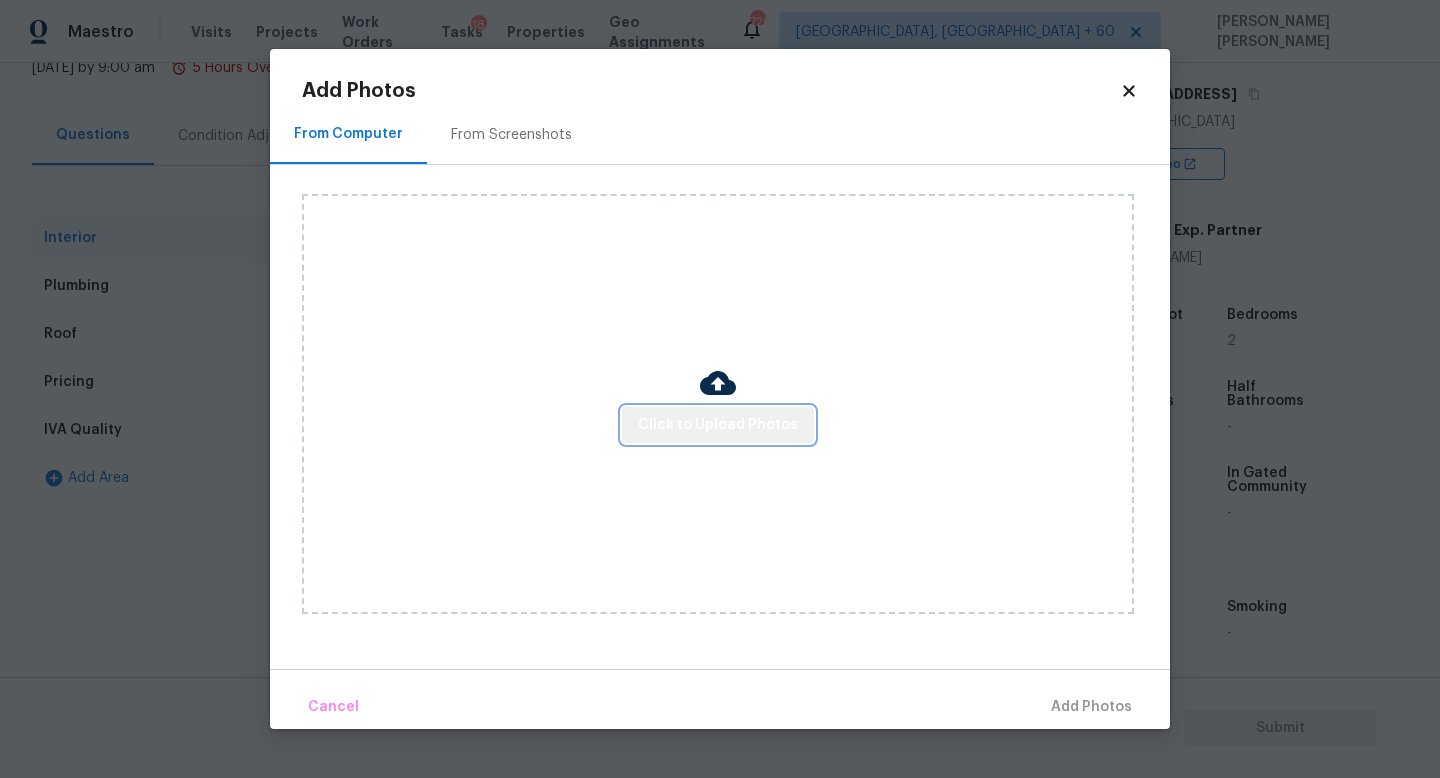 click on "Click to Upload Photos" at bounding box center (718, 425) 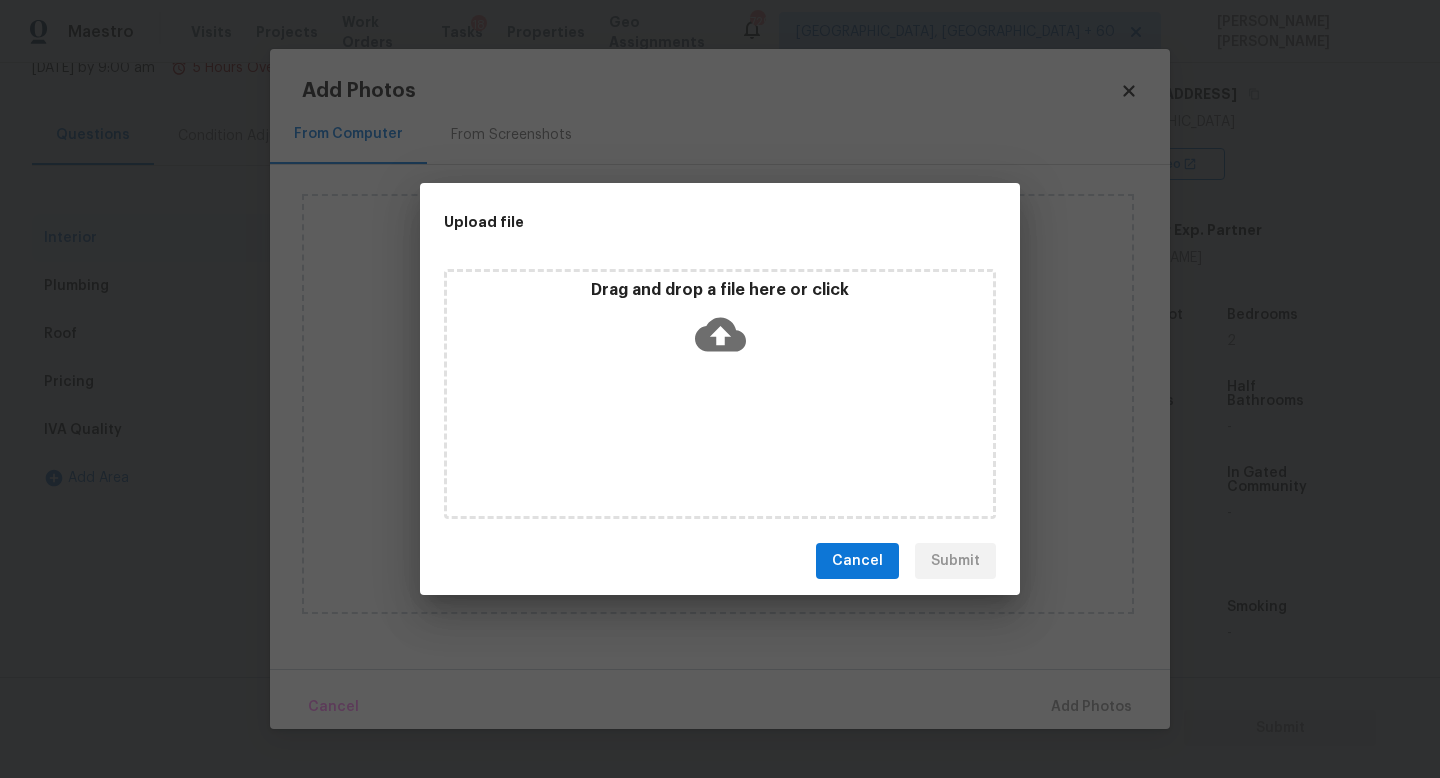 click 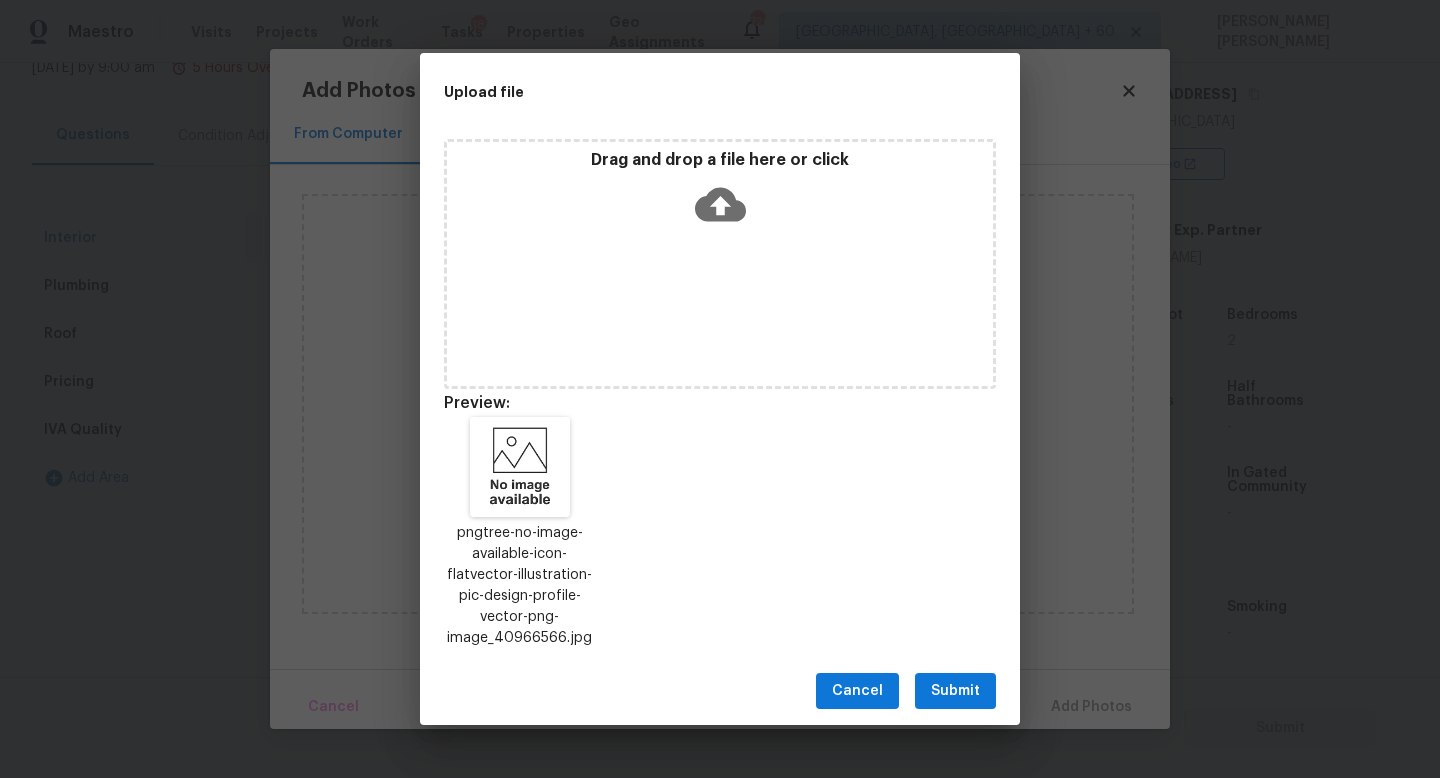 click on "Submit" at bounding box center (955, 691) 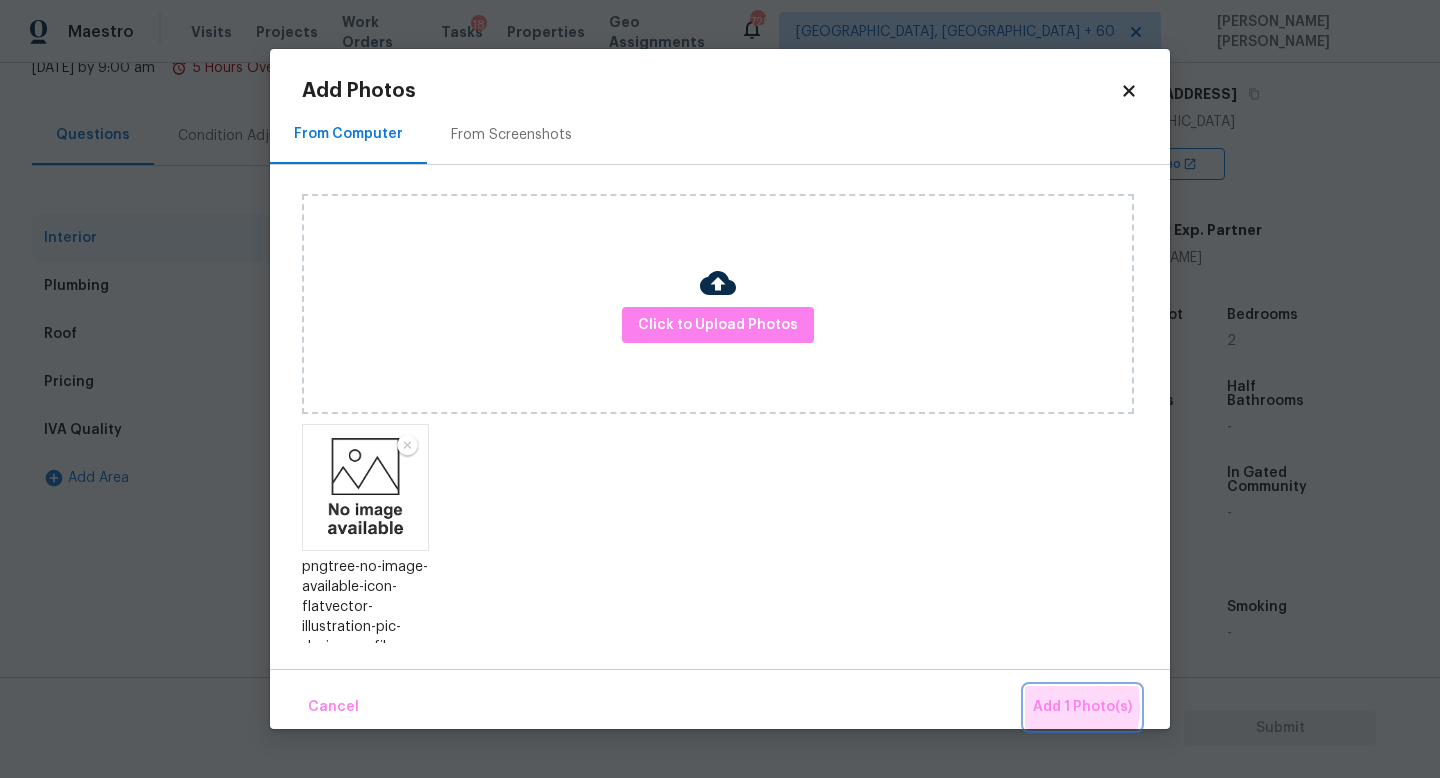 click on "Add 1 Photo(s)" at bounding box center [1082, 707] 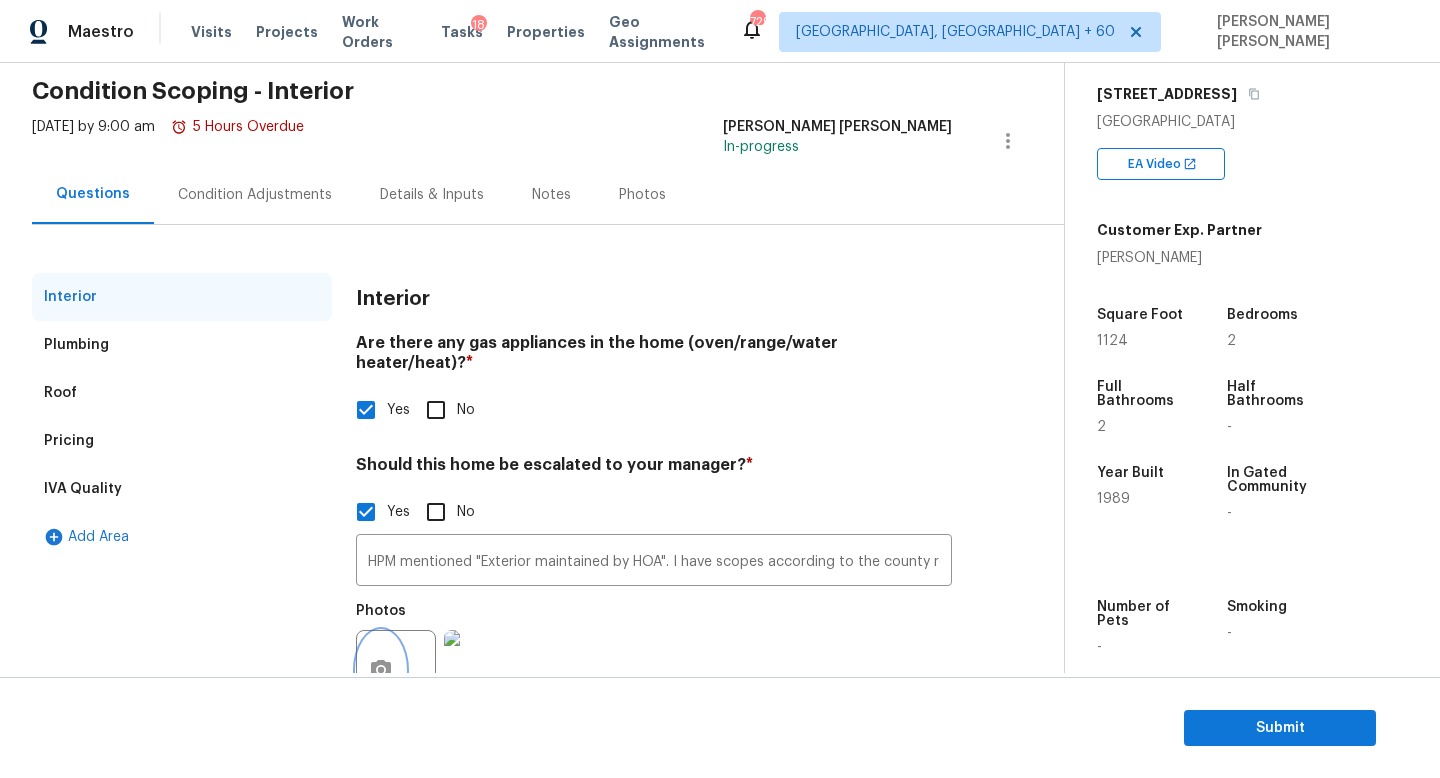 scroll, scrollTop: 137, scrollLeft: 0, axis: vertical 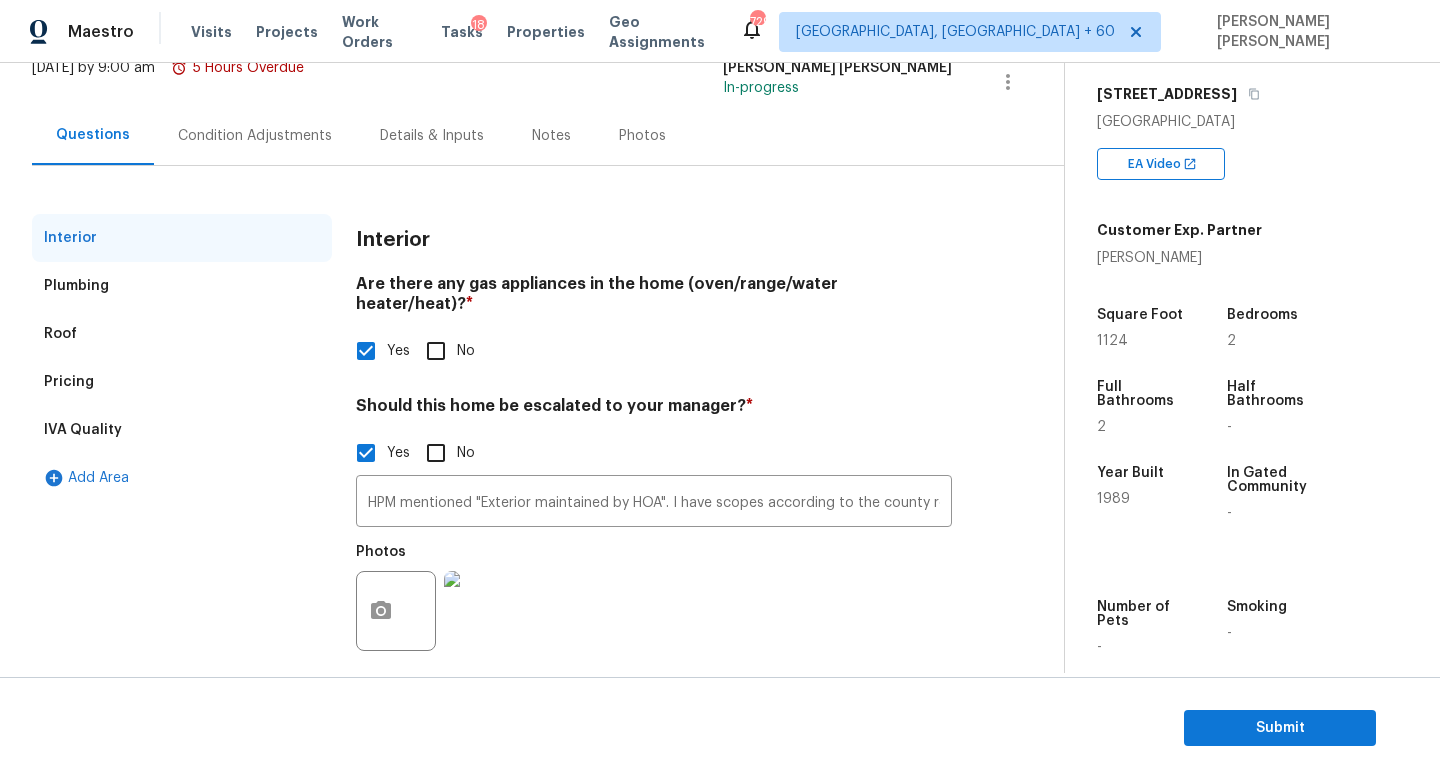click on "Condition Adjustments" at bounding box center [255, 136] 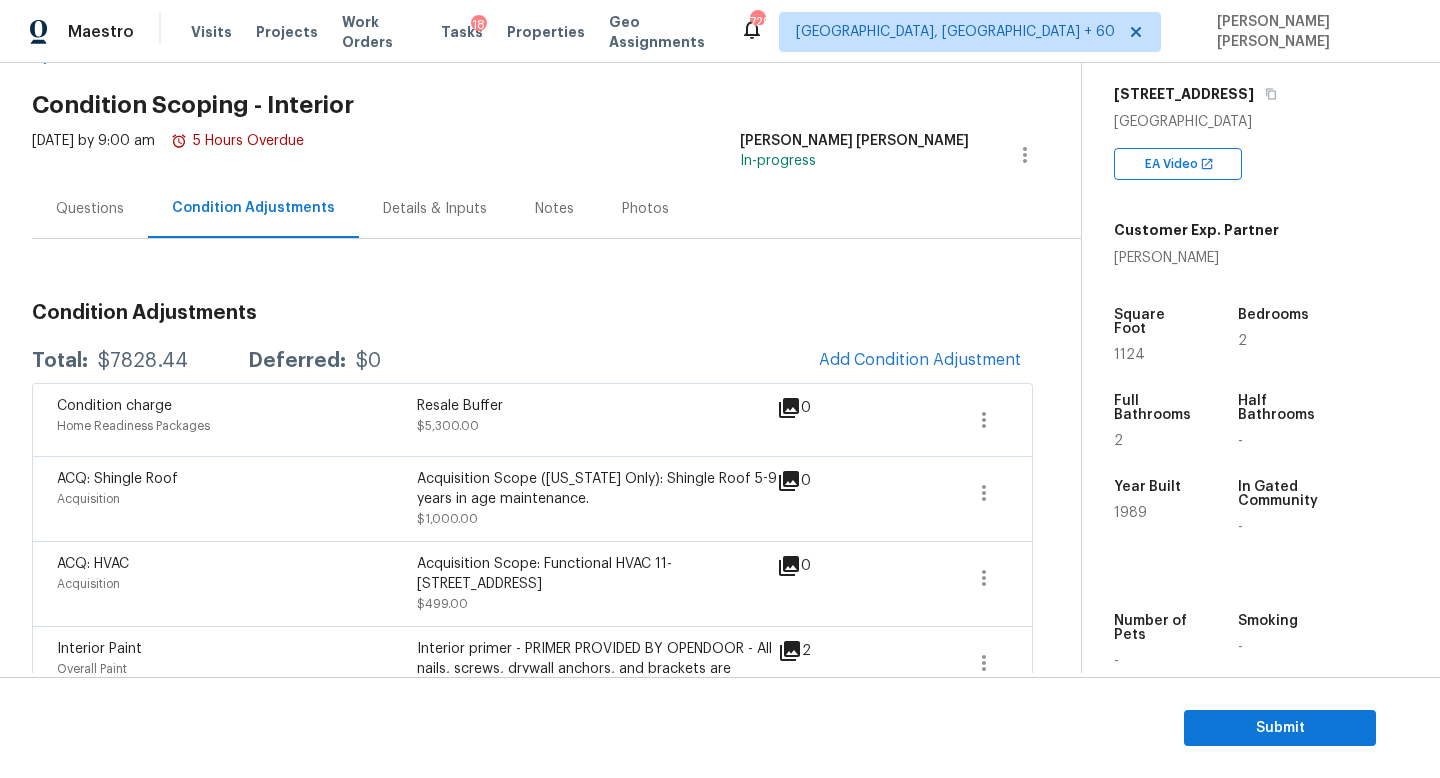 scroll, scrollTop: 0, scrollLeft: 0, axis: both 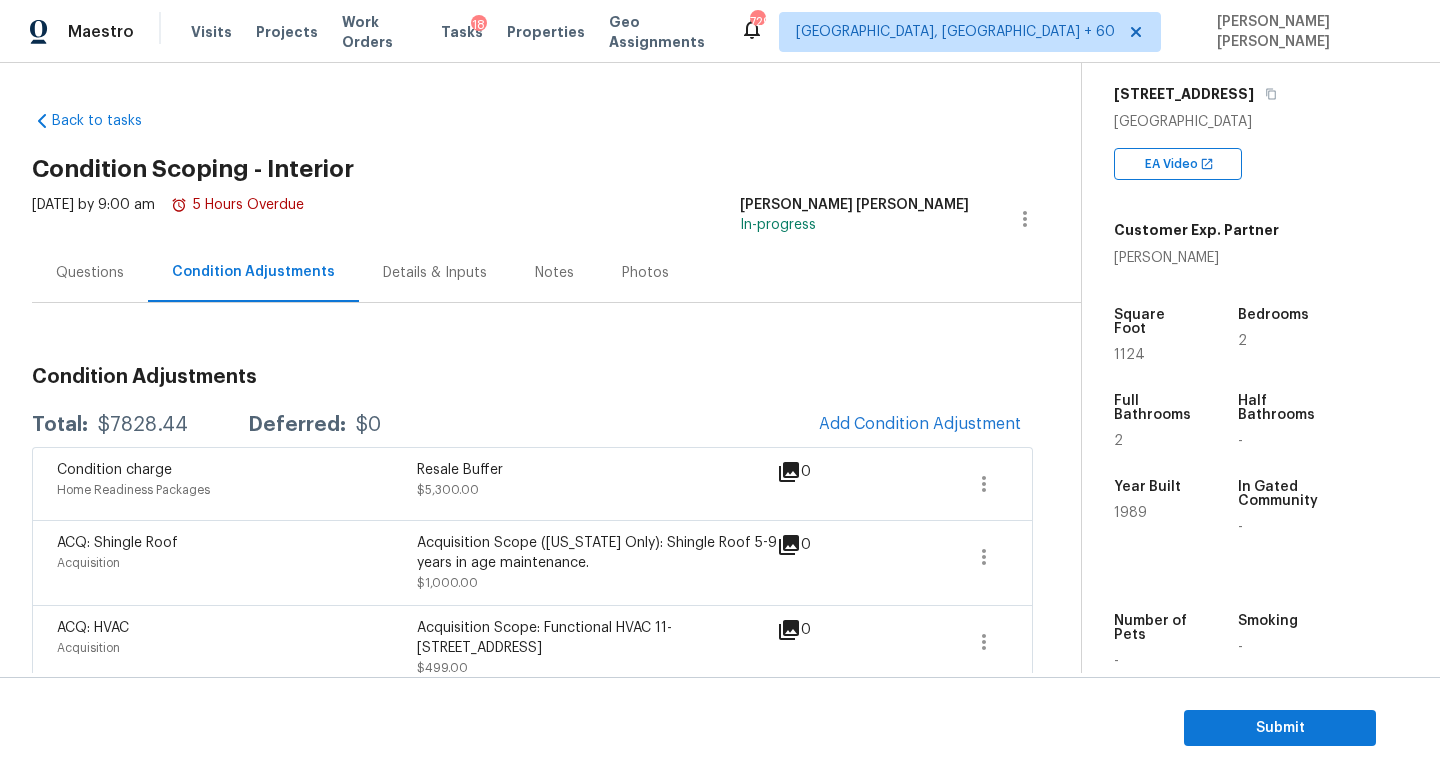 click on "Questions" at bounding box center (90, 273) 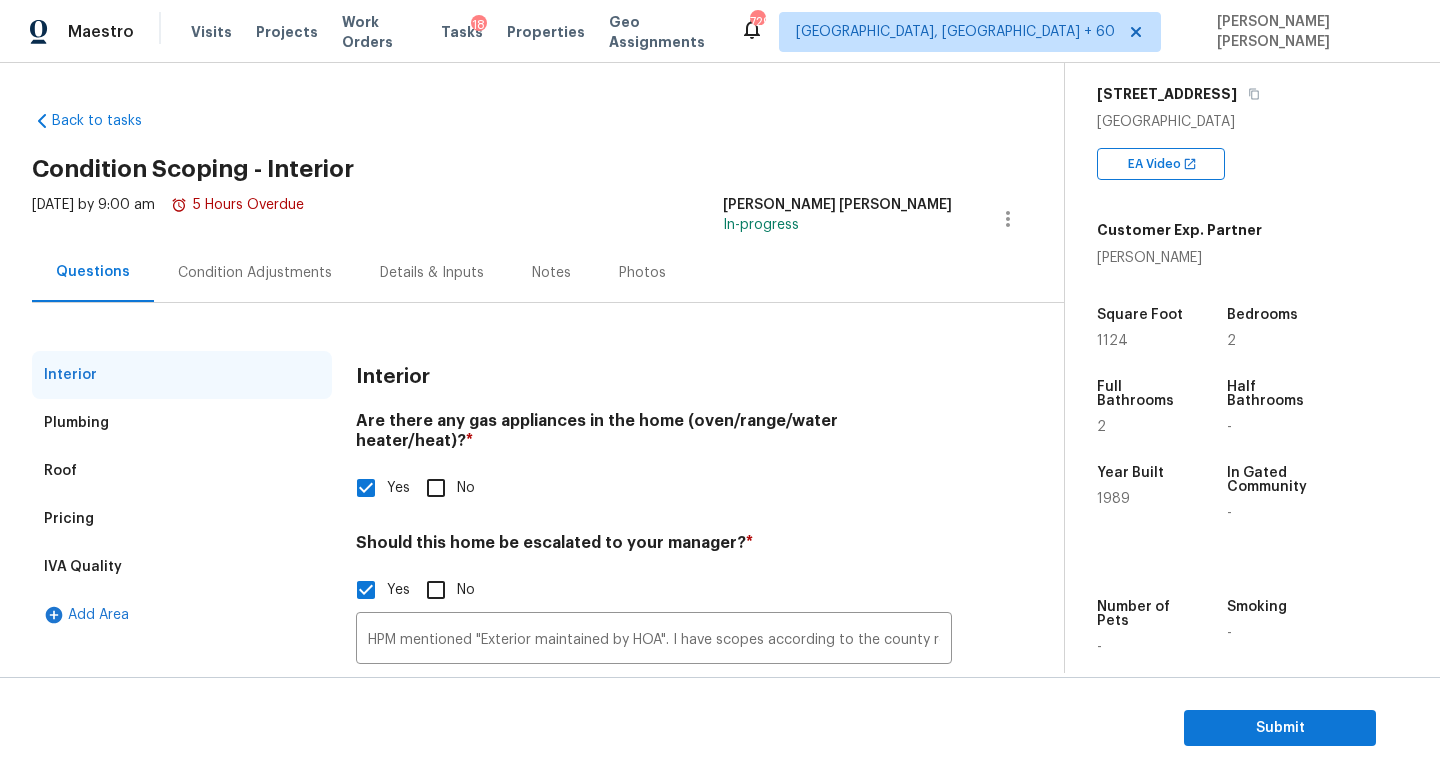 scroll, scrollTop: 137, scrollLeft: 0, axis: vertical 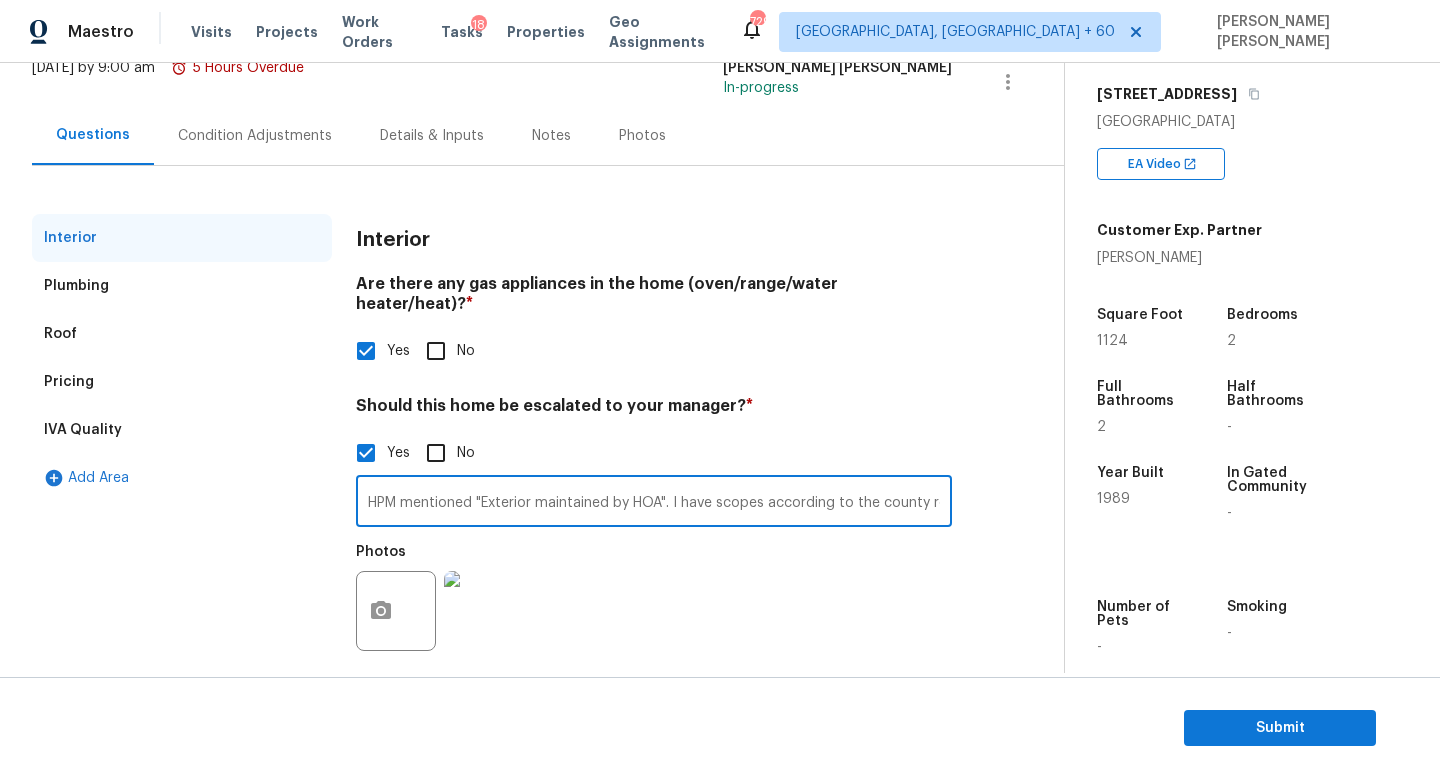click on "HPM mentioned "Exterior maintained by HOA". I have scopes according to the county records. This needs review." at bounding box center [654, 503] 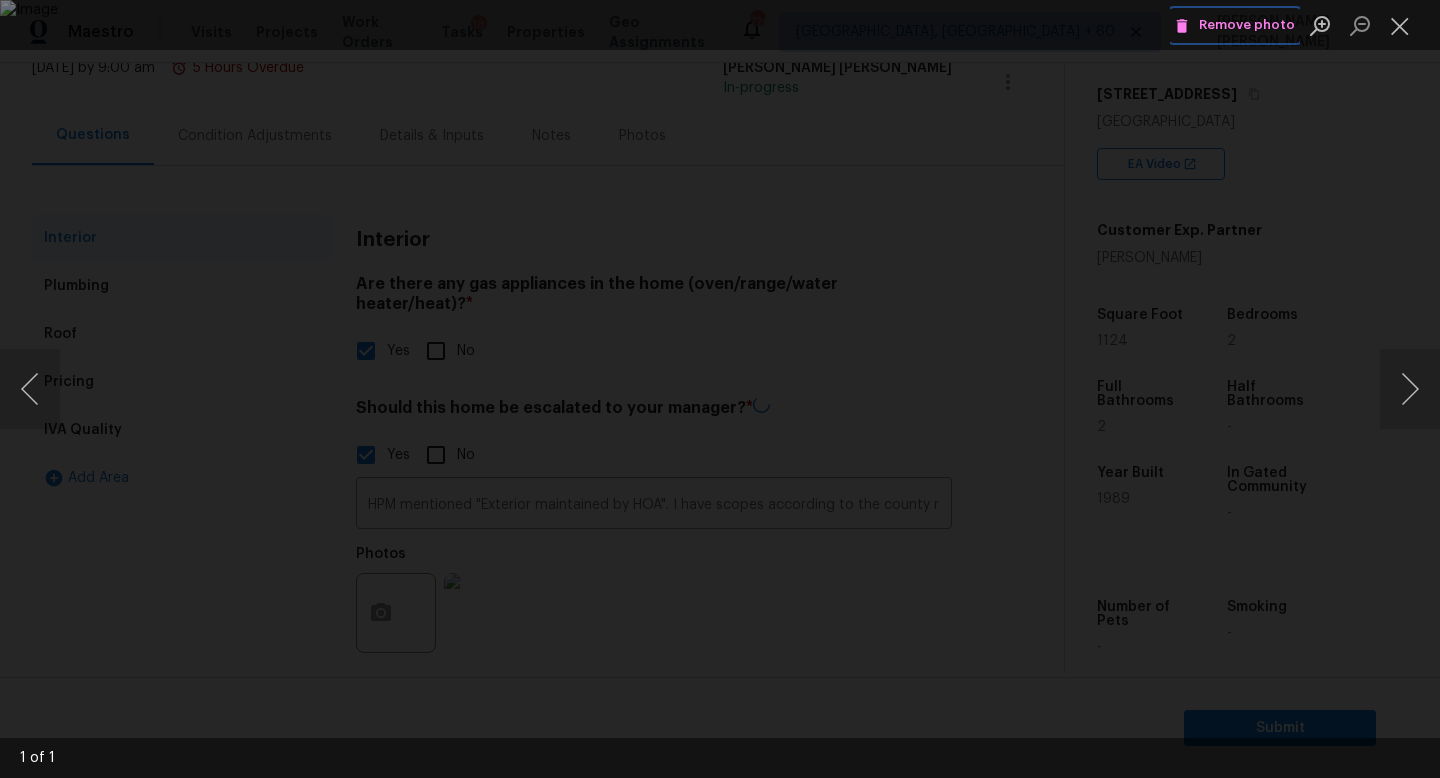 click on "Remove photo" at bounding box center [1235, 25] 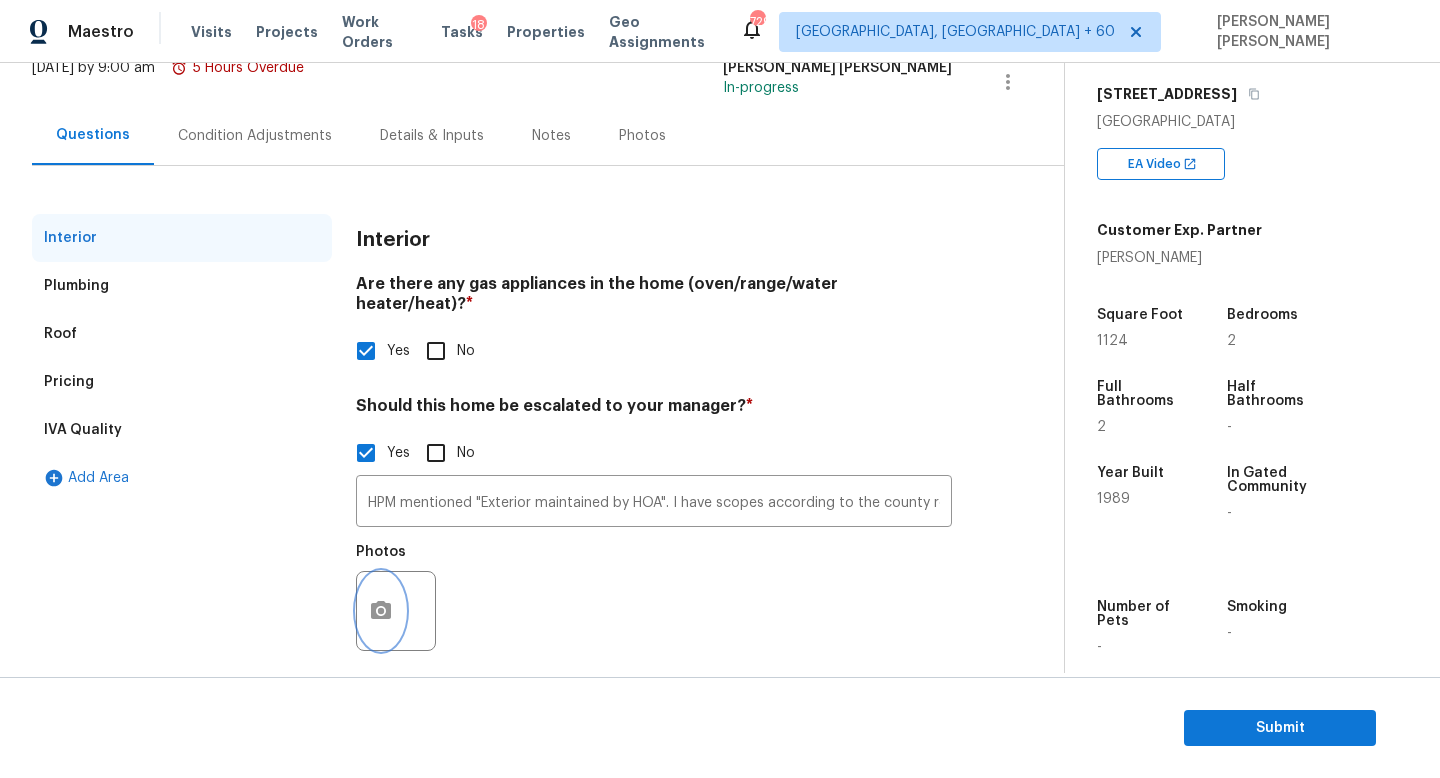 click at bounding box center [381, 611] 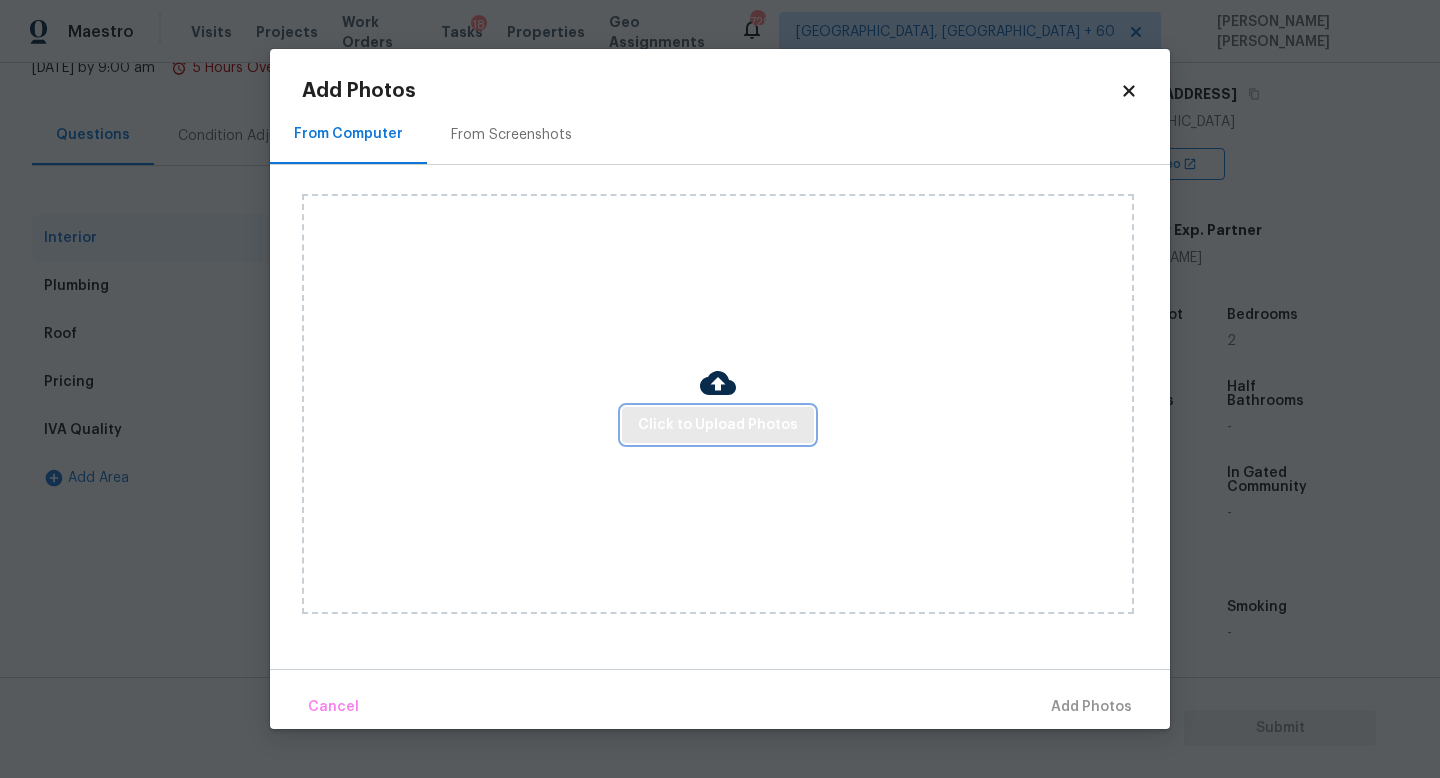 click on "Click to Upload Photos" at bounding box center [718, 425] 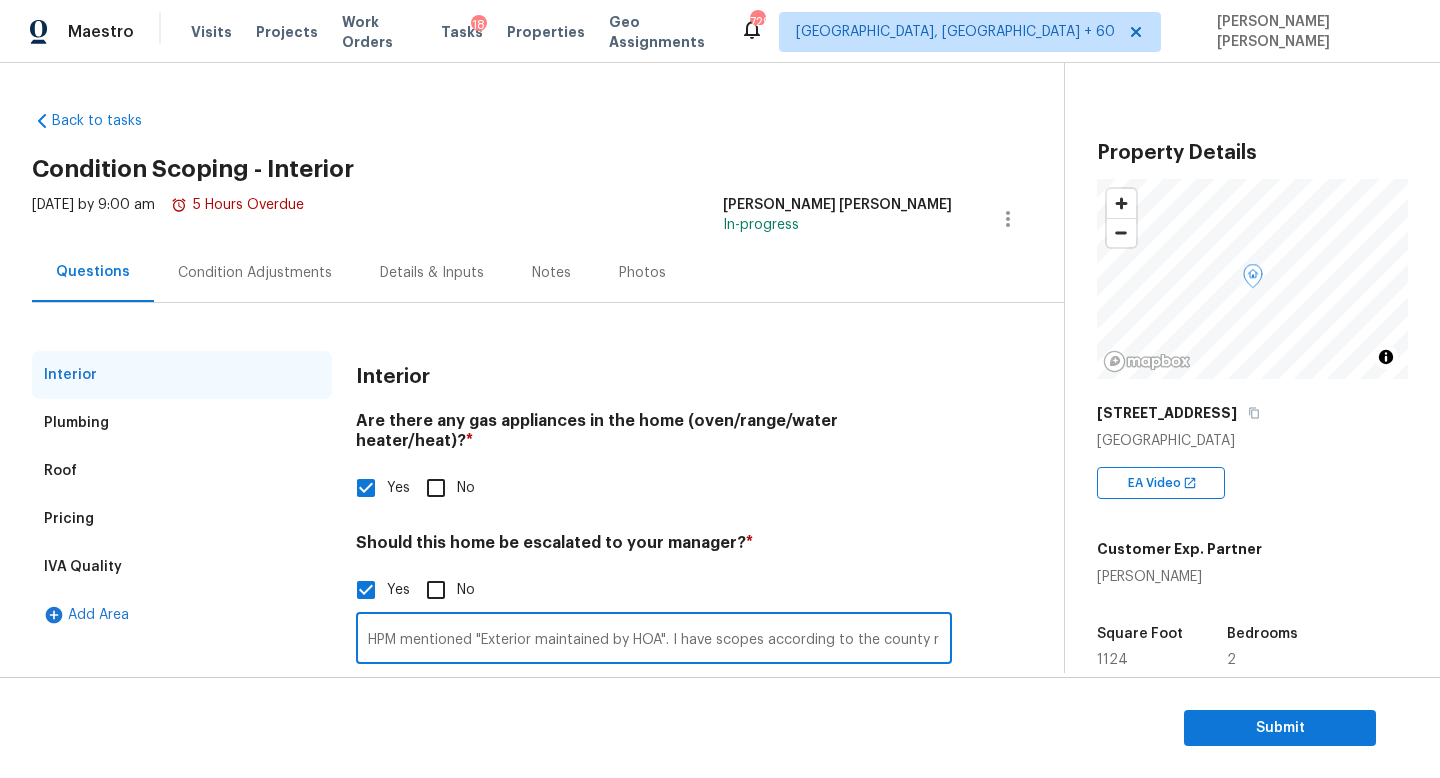 scroll, scrollTop: 0, scrollLeft: 0, axis: both 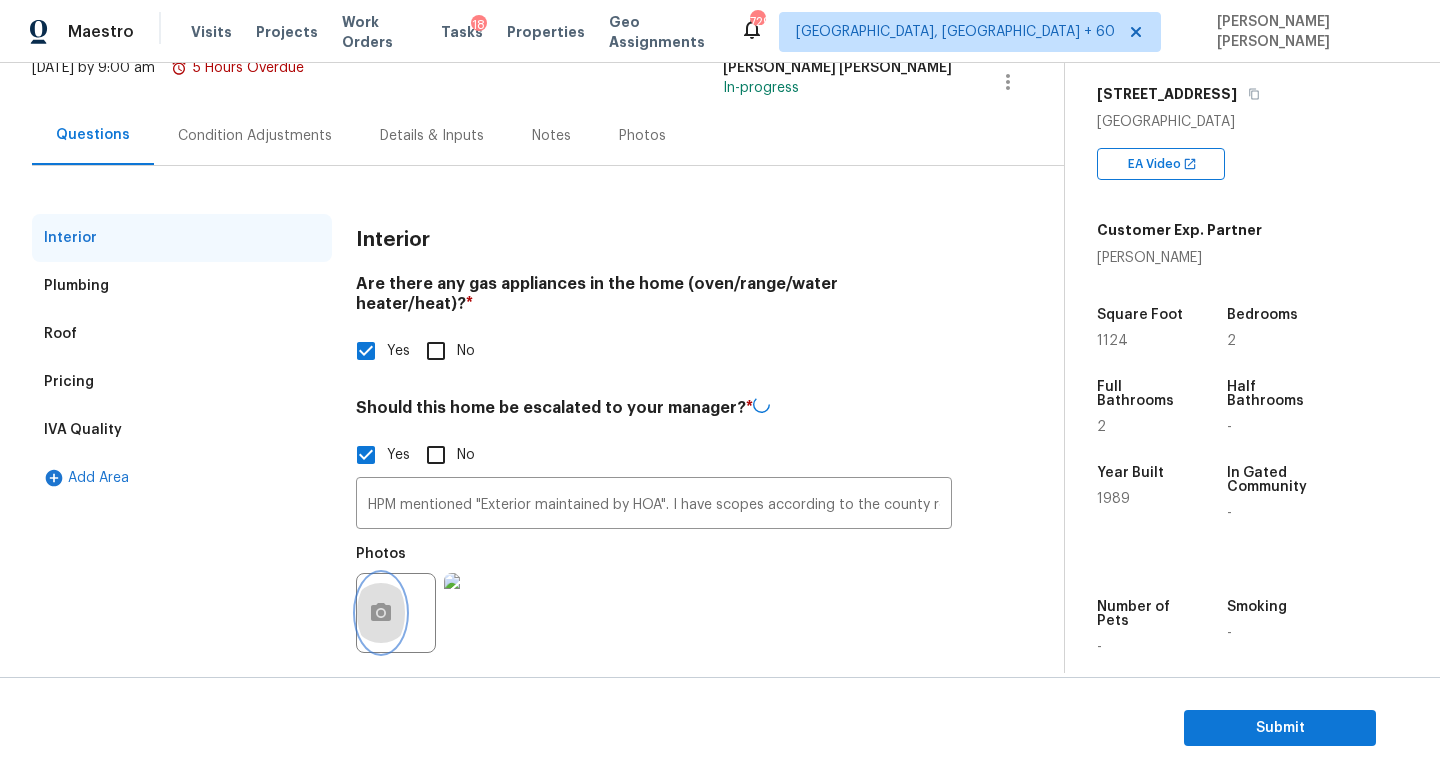 click 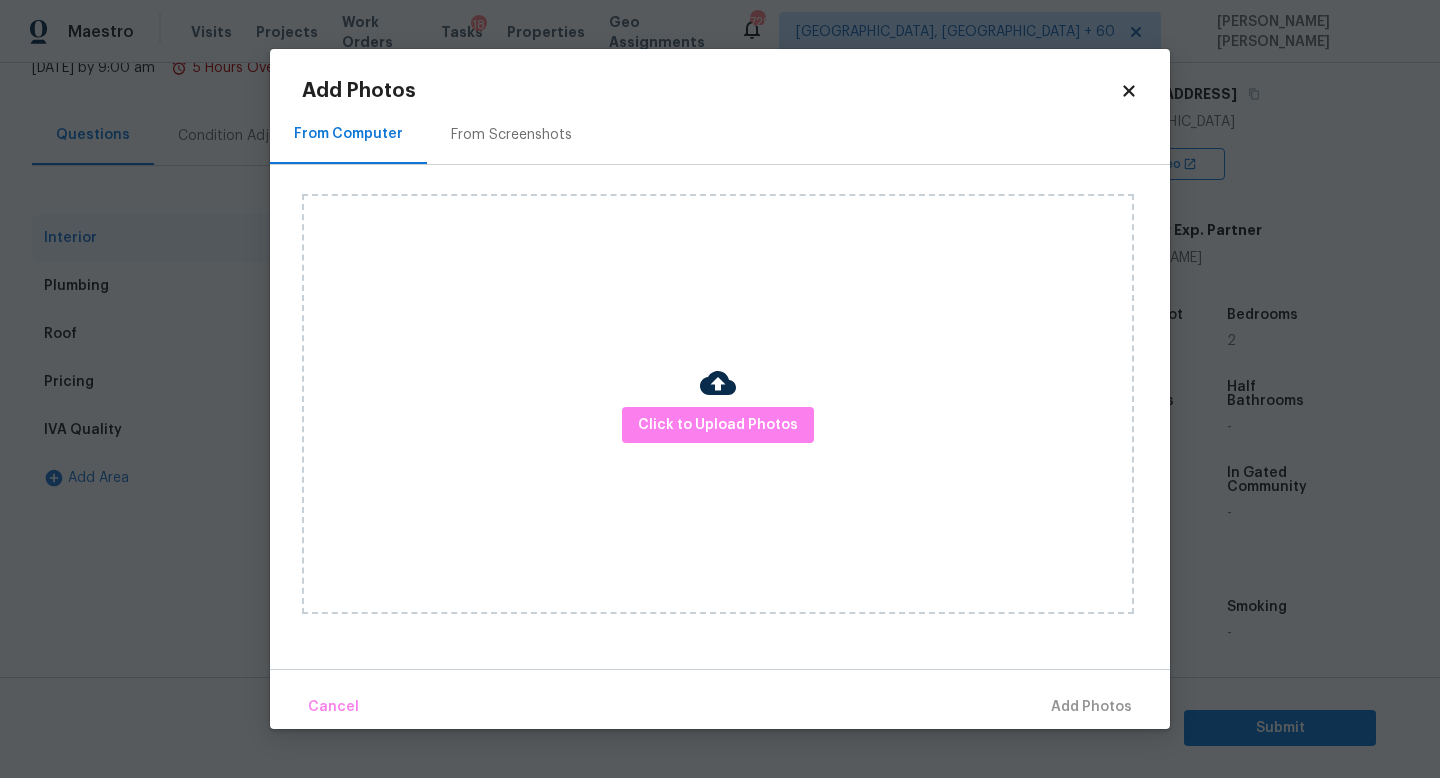 click 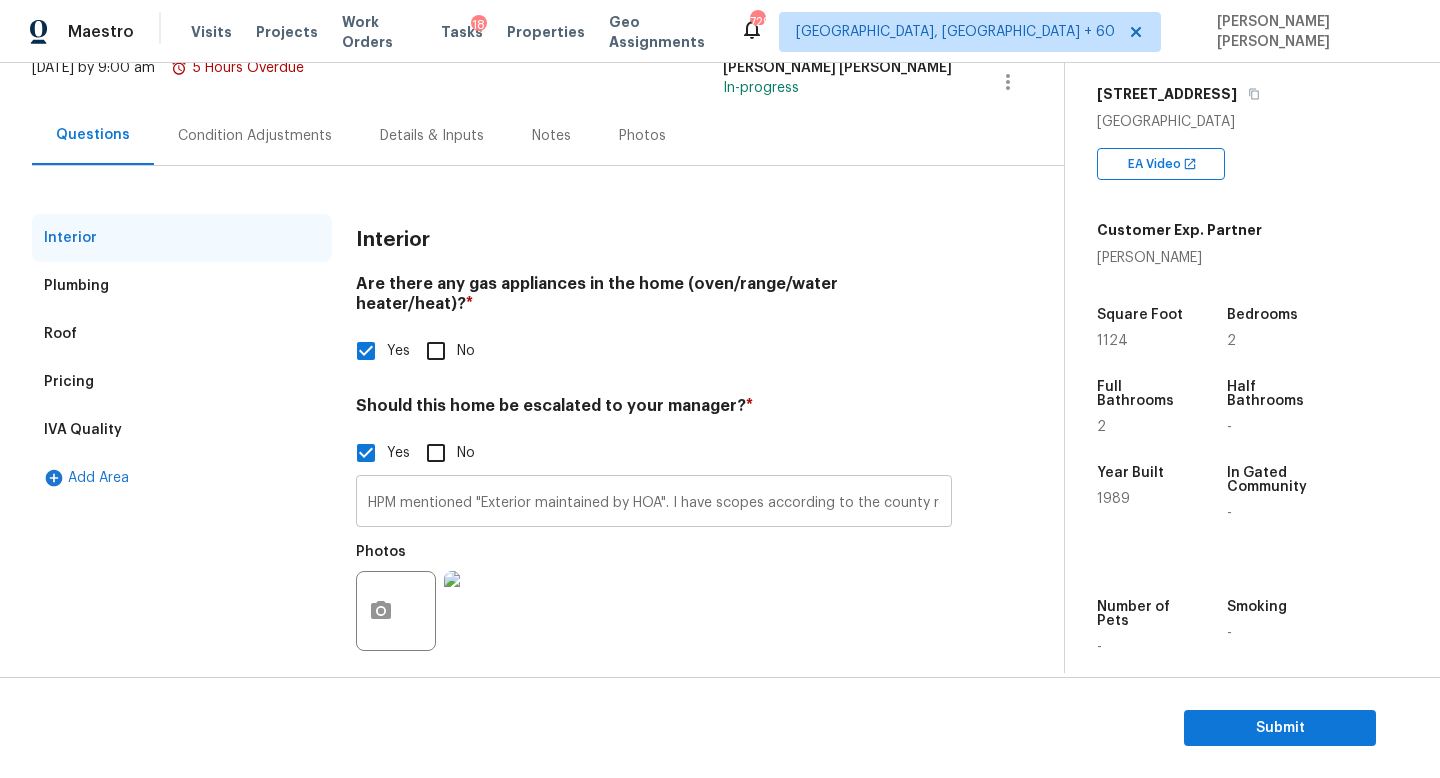 click on "HPM mentioned "Exterior maintained by HOA". I have scopes according to the county records. This needs review. Also there is some odd" at bounding box center (654, 503) 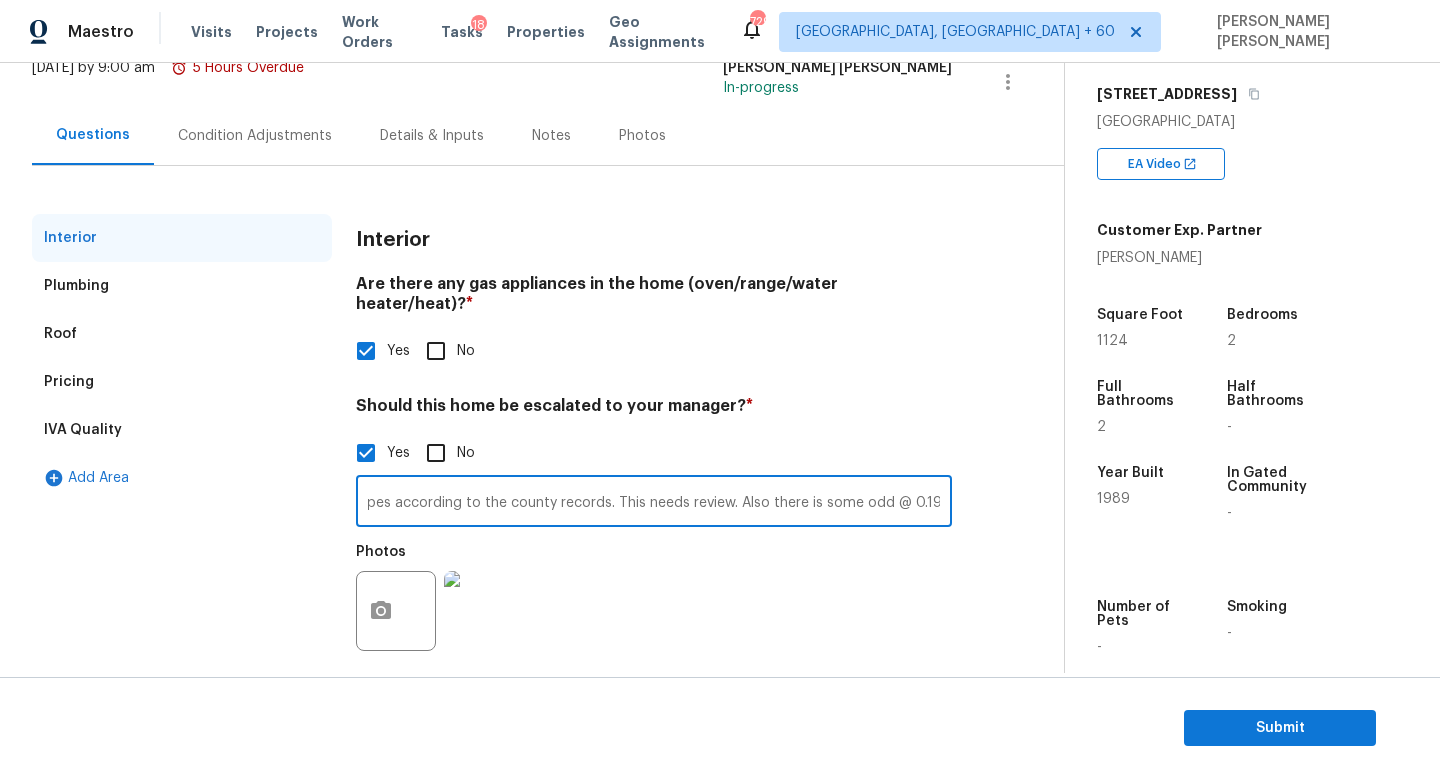 scroll, scrollTop: 0, scrollLeft: 0, axis: both 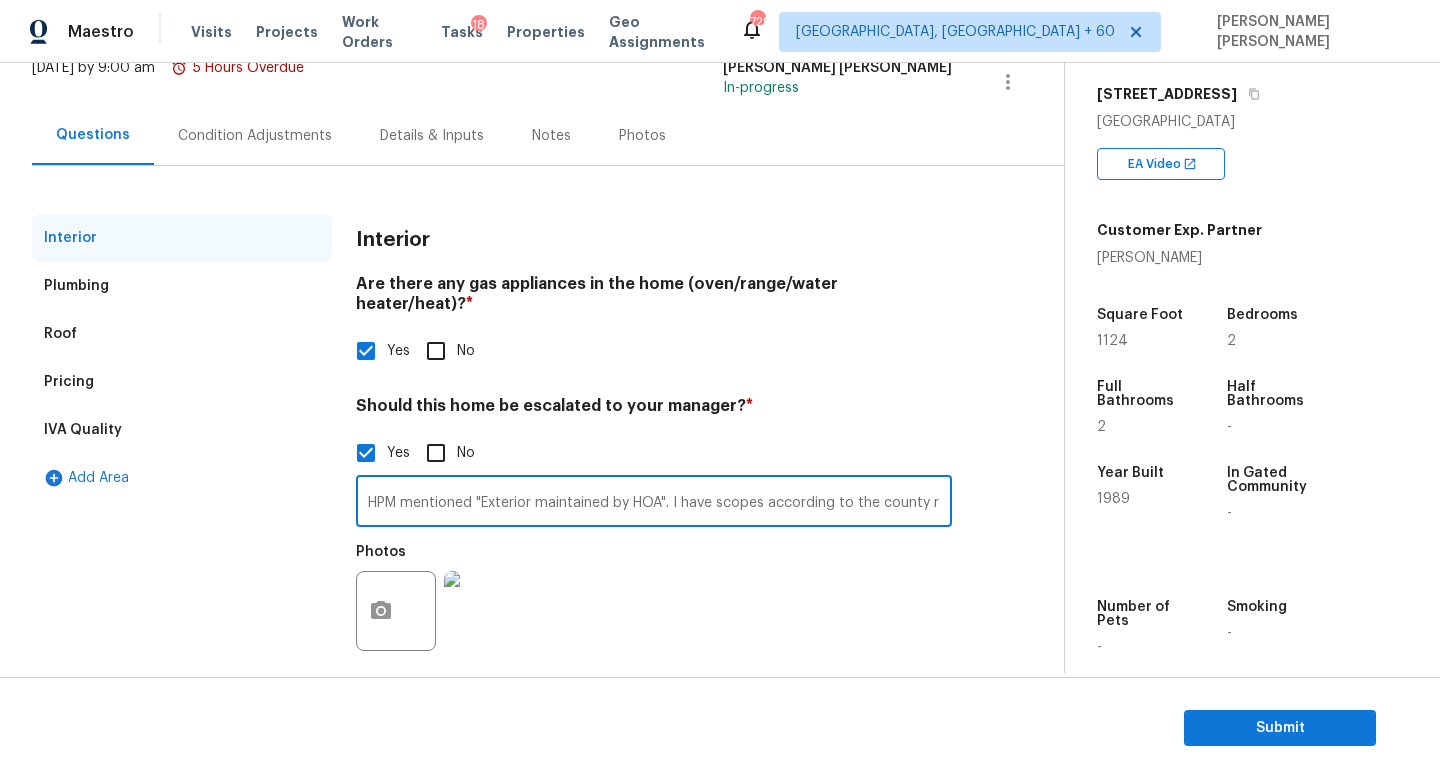 click on "HPM mentioned "Exterior maintained by HOA". I have scopes according to the county records. This needs review. Also there is some odd @ 0.19," at bounding box center [654, 503] 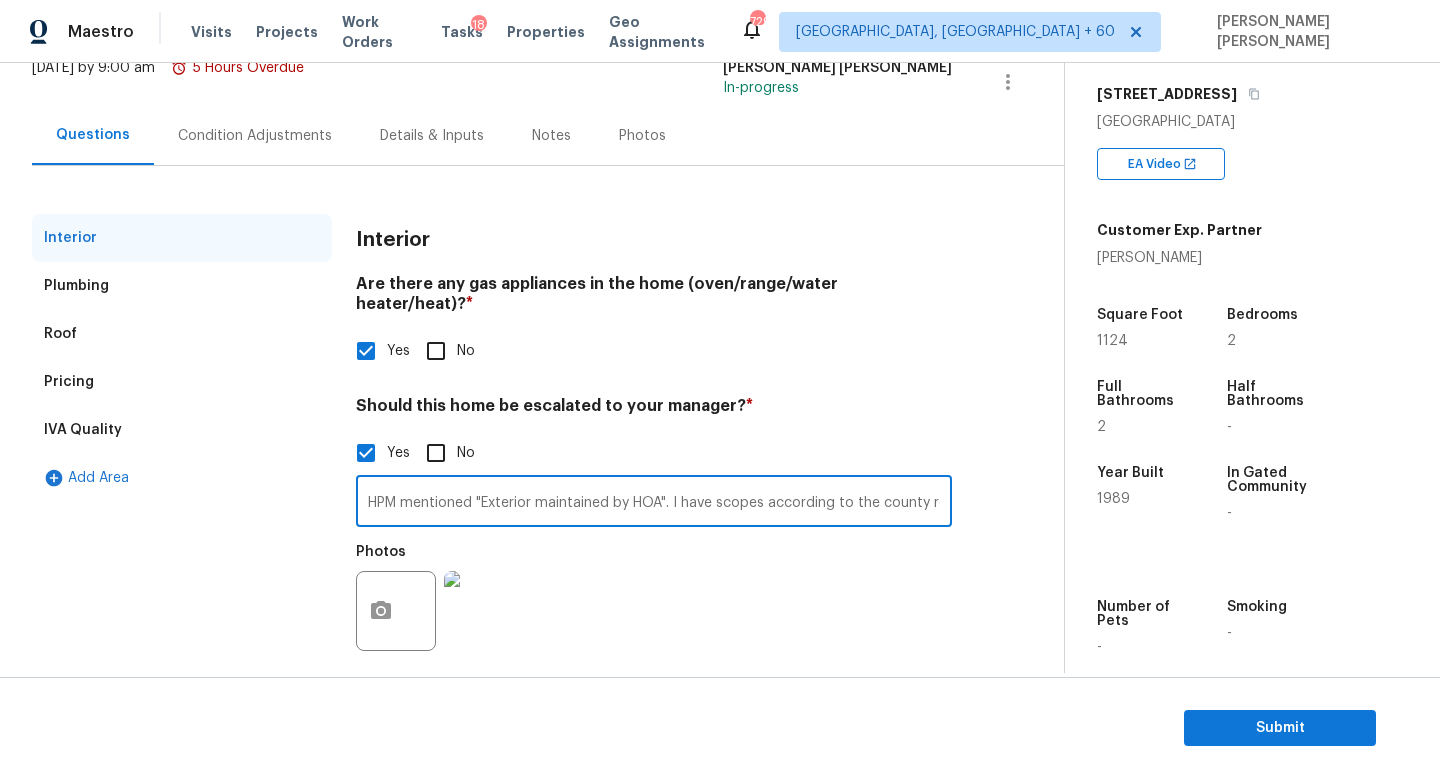 scroll, scrollTop: 0, scrollLeft: 374, axis: horizontal 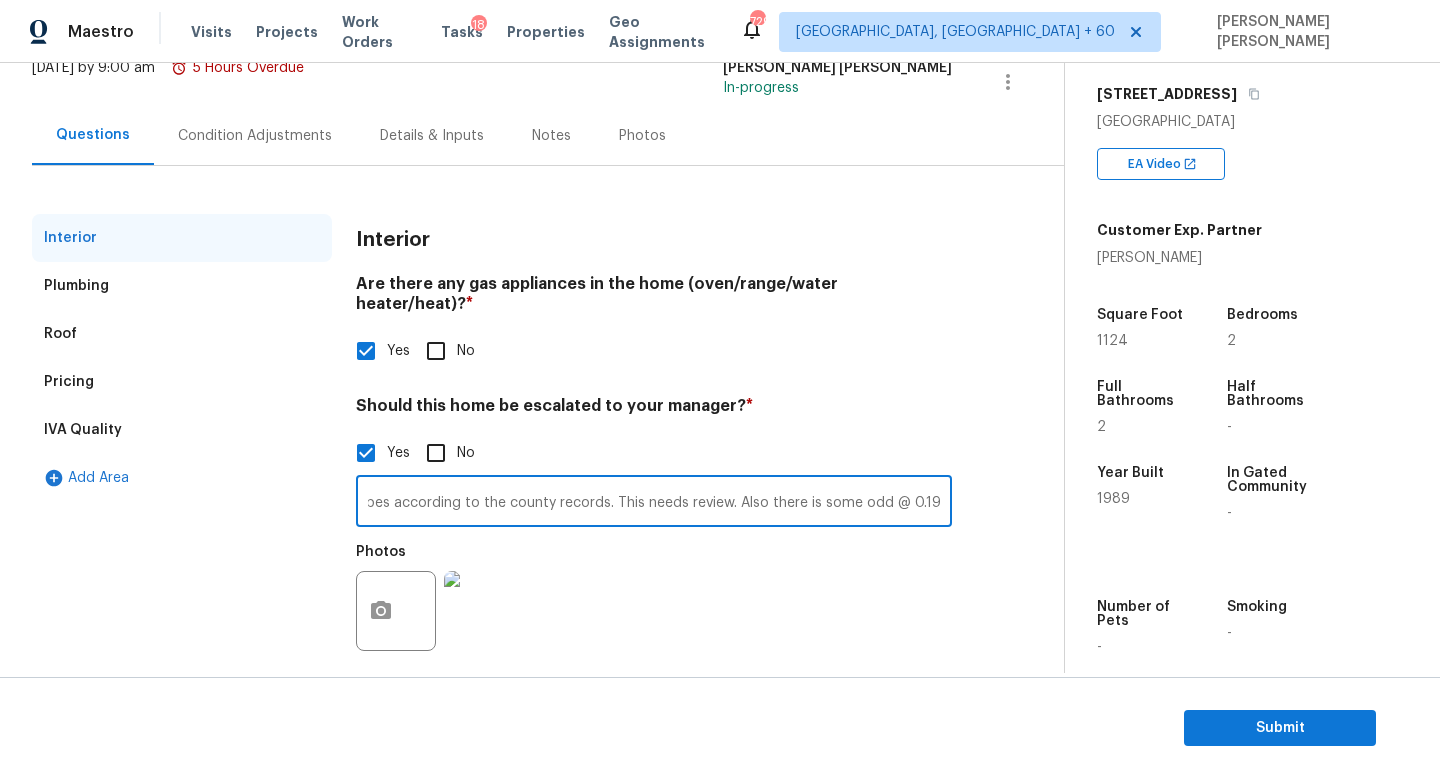 click on "HPM mentioned "Exterior maintained by HOA". I have scopes according to the county records. This needs review. Also there is some odd @ 0.19," at bounding box center (654, 503) 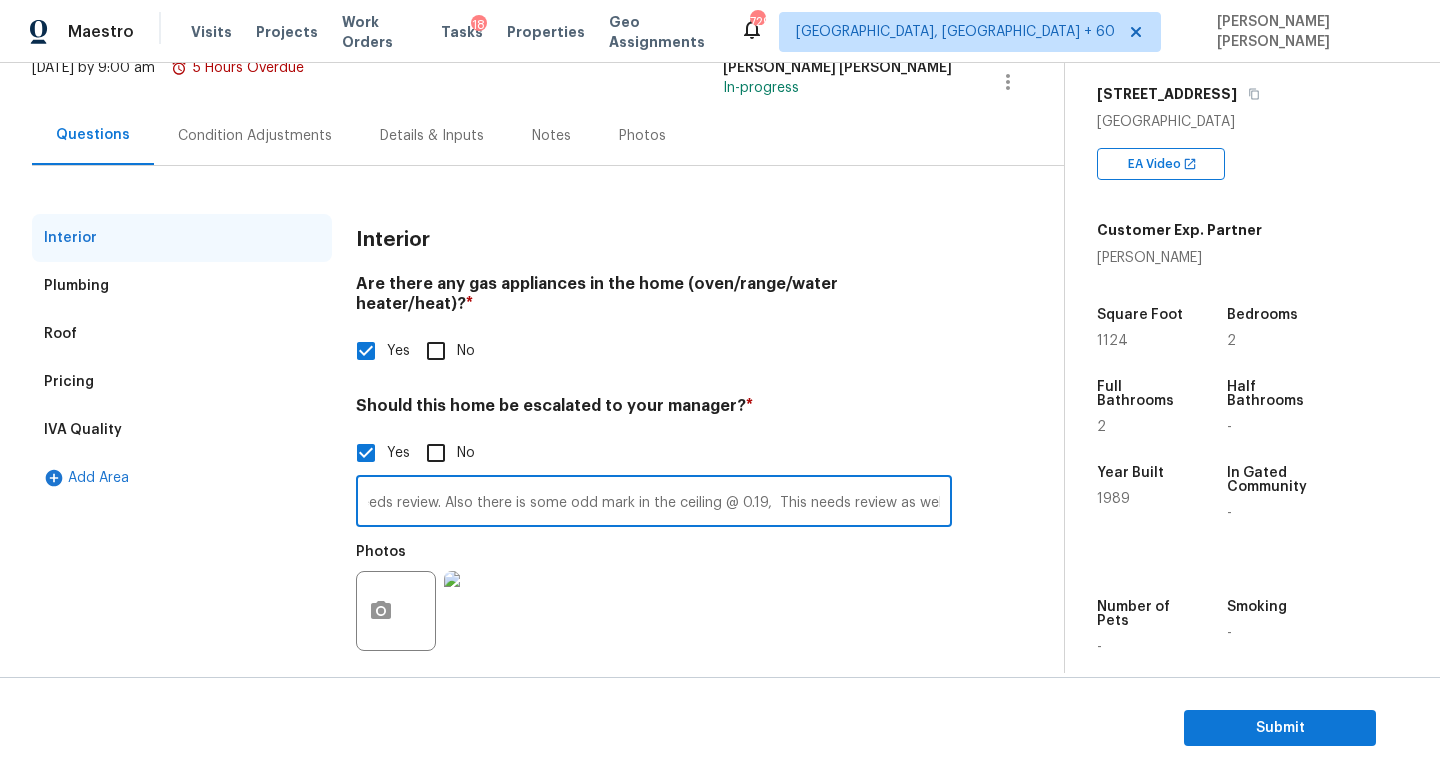 scroll, scrollTop: 0, scrollLeft: 674, axis: horizontal 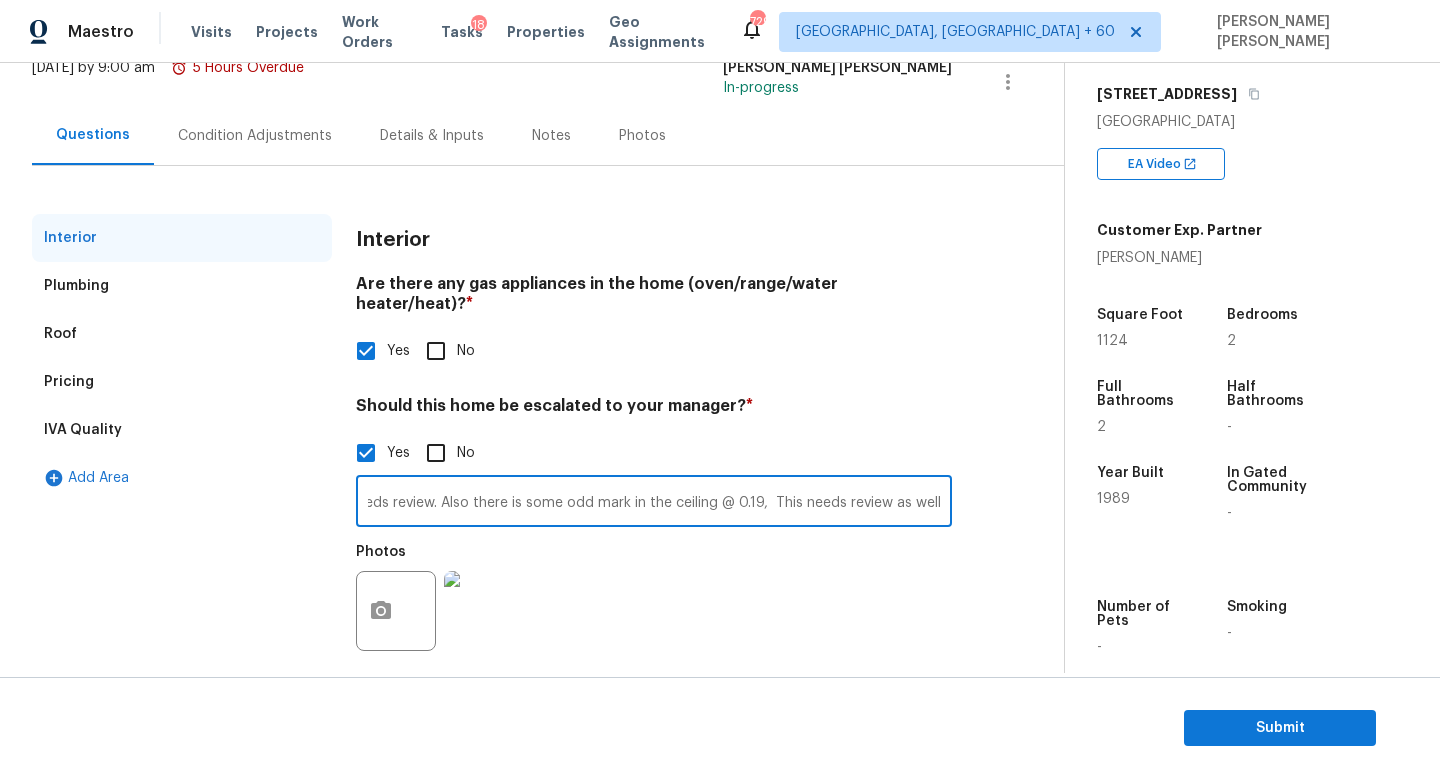 type on "HPM mentioned "Exterior maintained by HOA". I have scopes according to the county records. This needs review. Also there is some odd mark in the ceiling @ 0.19,  This needs review as well." 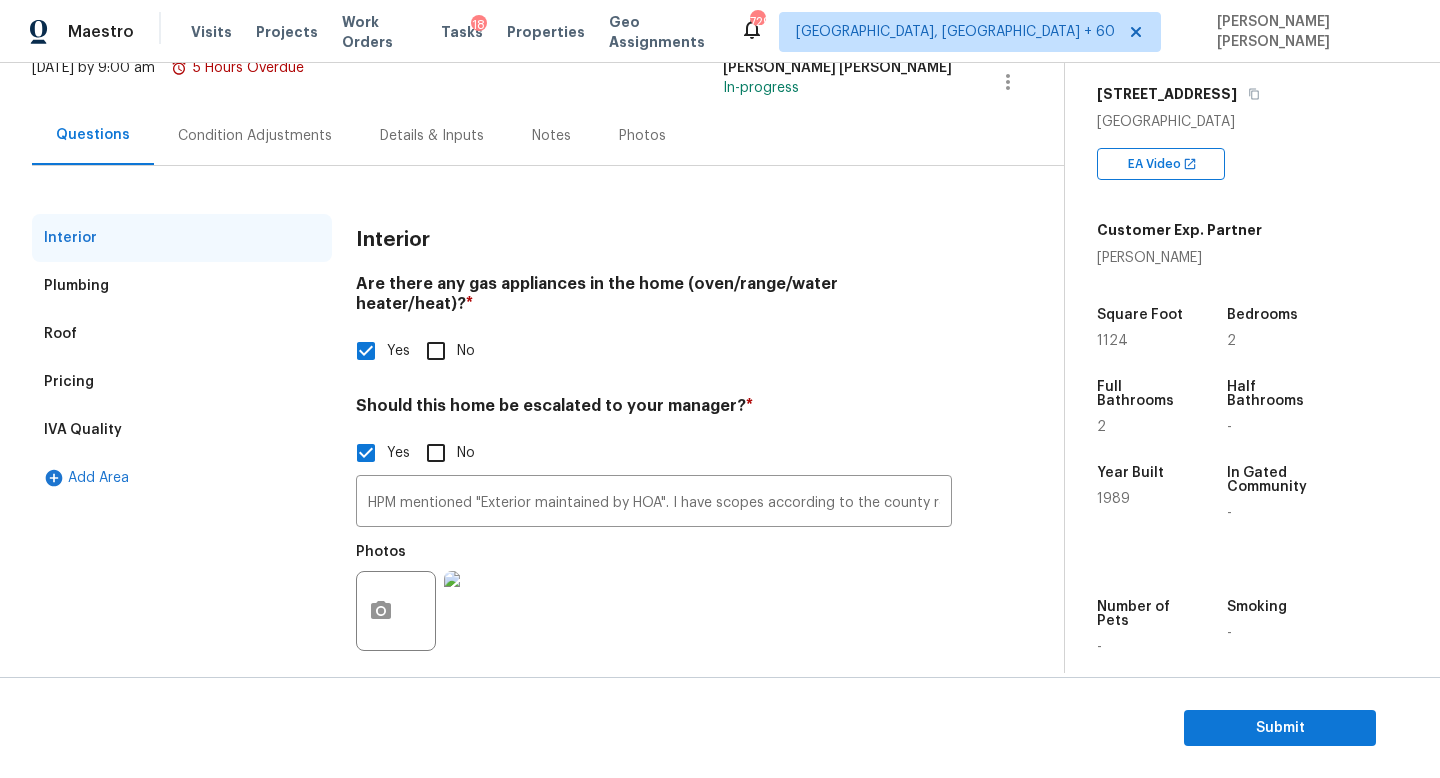click on "Pricing" at bounding box center [182, 382] 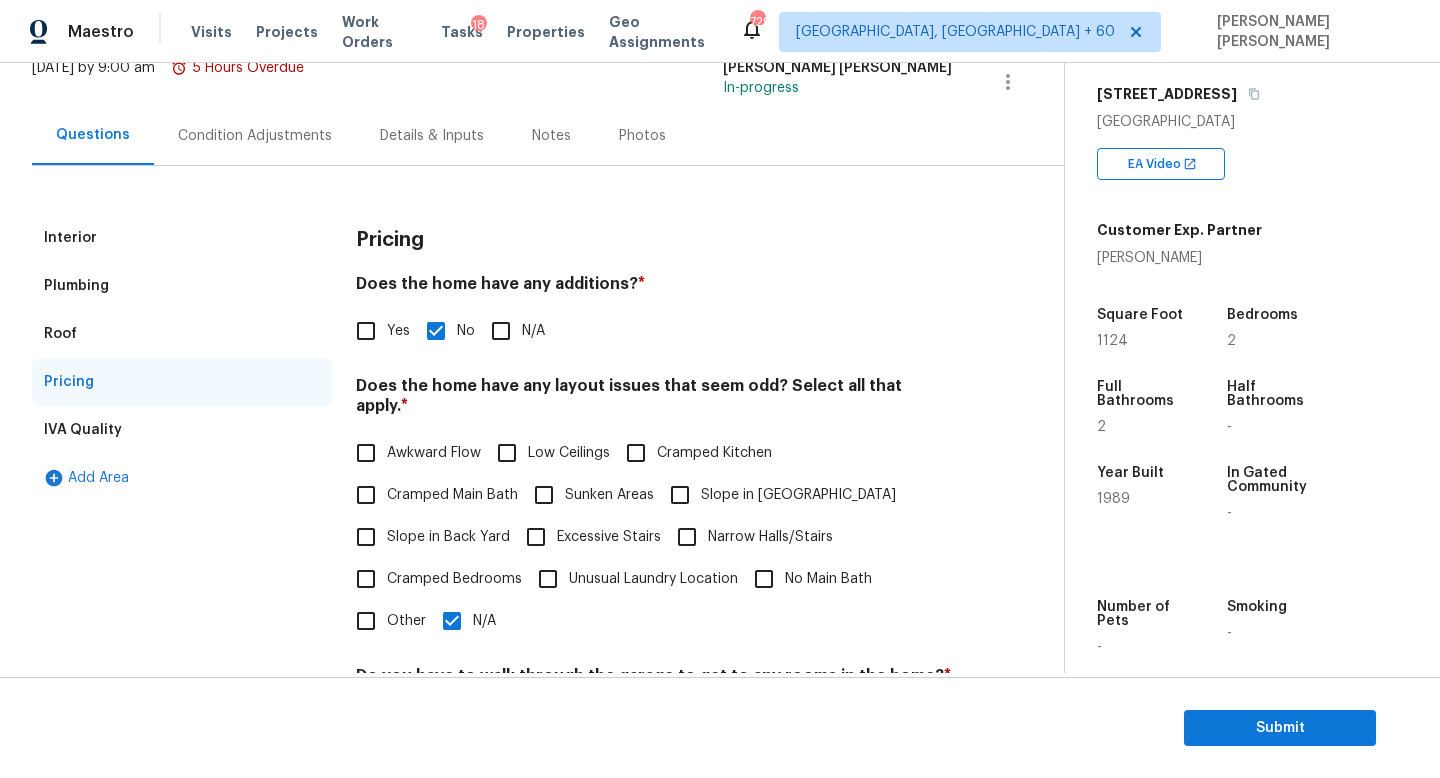 click on "Interior" at bounding box center [182, 238] 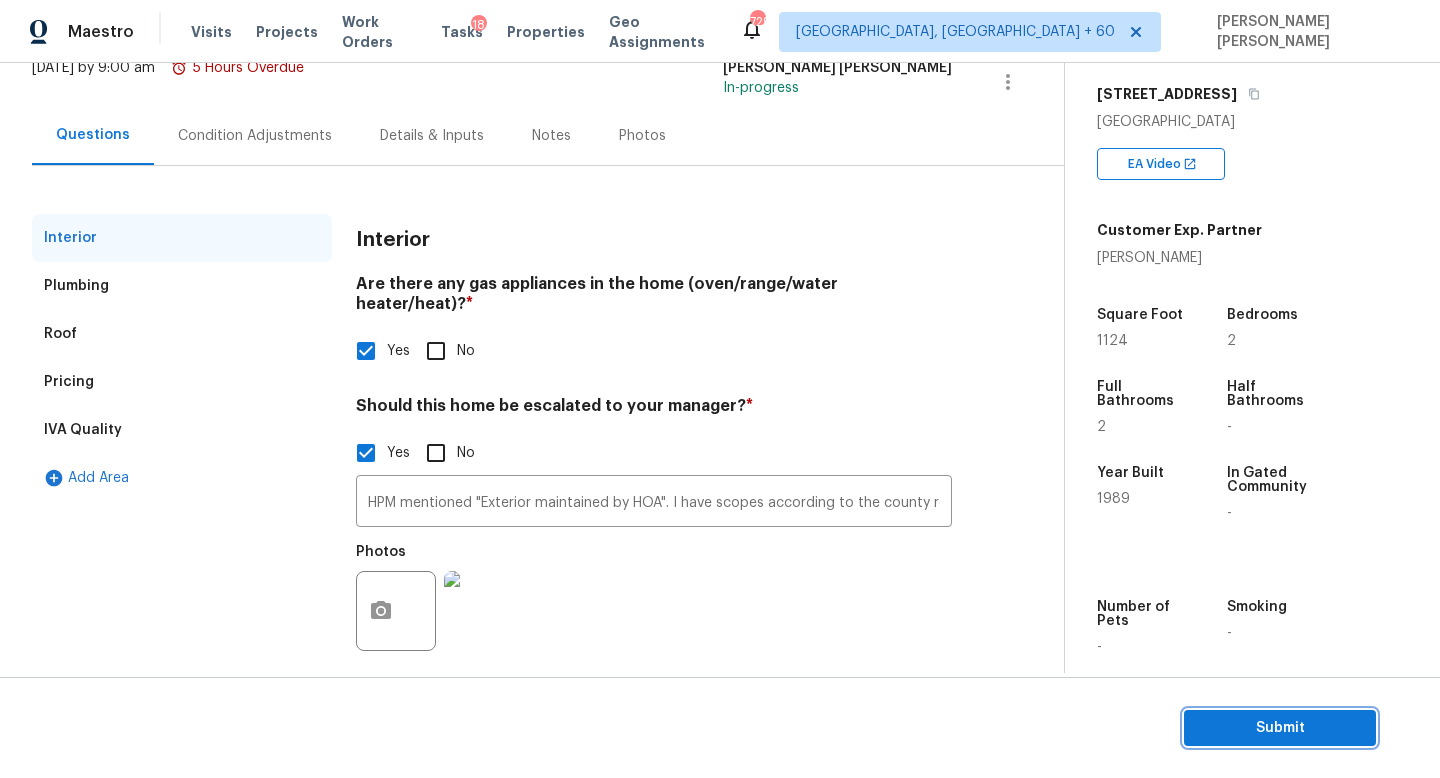 click on "Submit" at bounding box center (1280, 728) 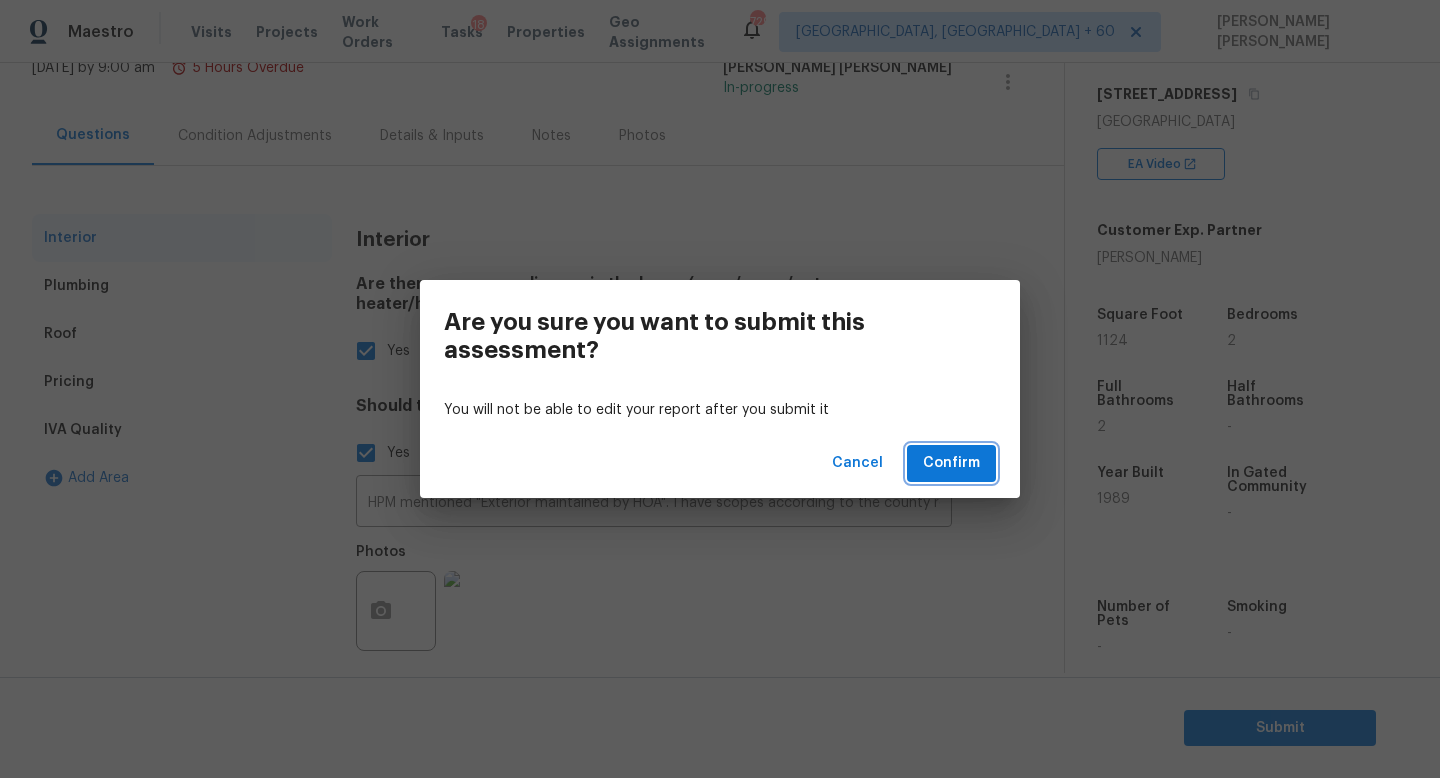 click on "Confirm" at bounding box center [951, 463] 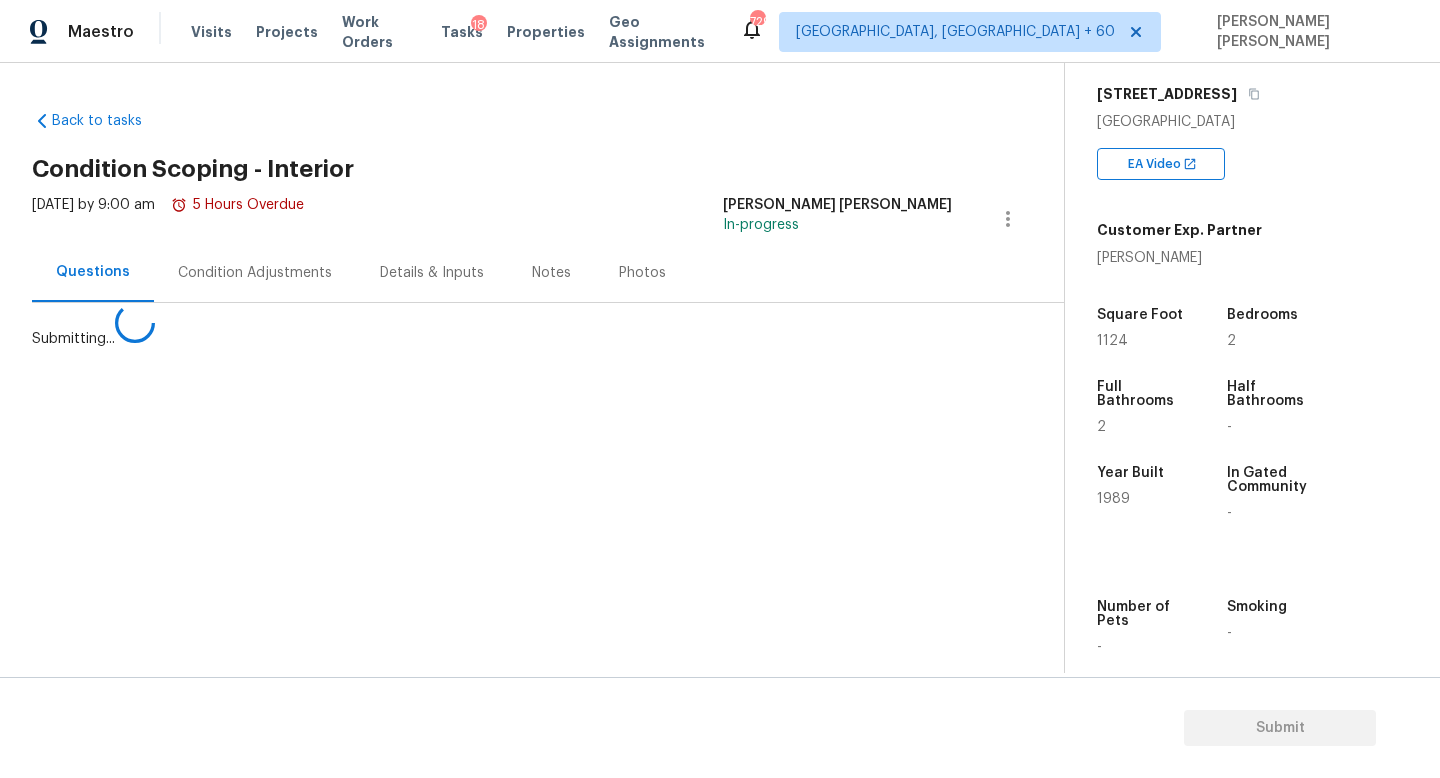 scroll, scrollTop: 0, scrollLeft: 0, axis: both 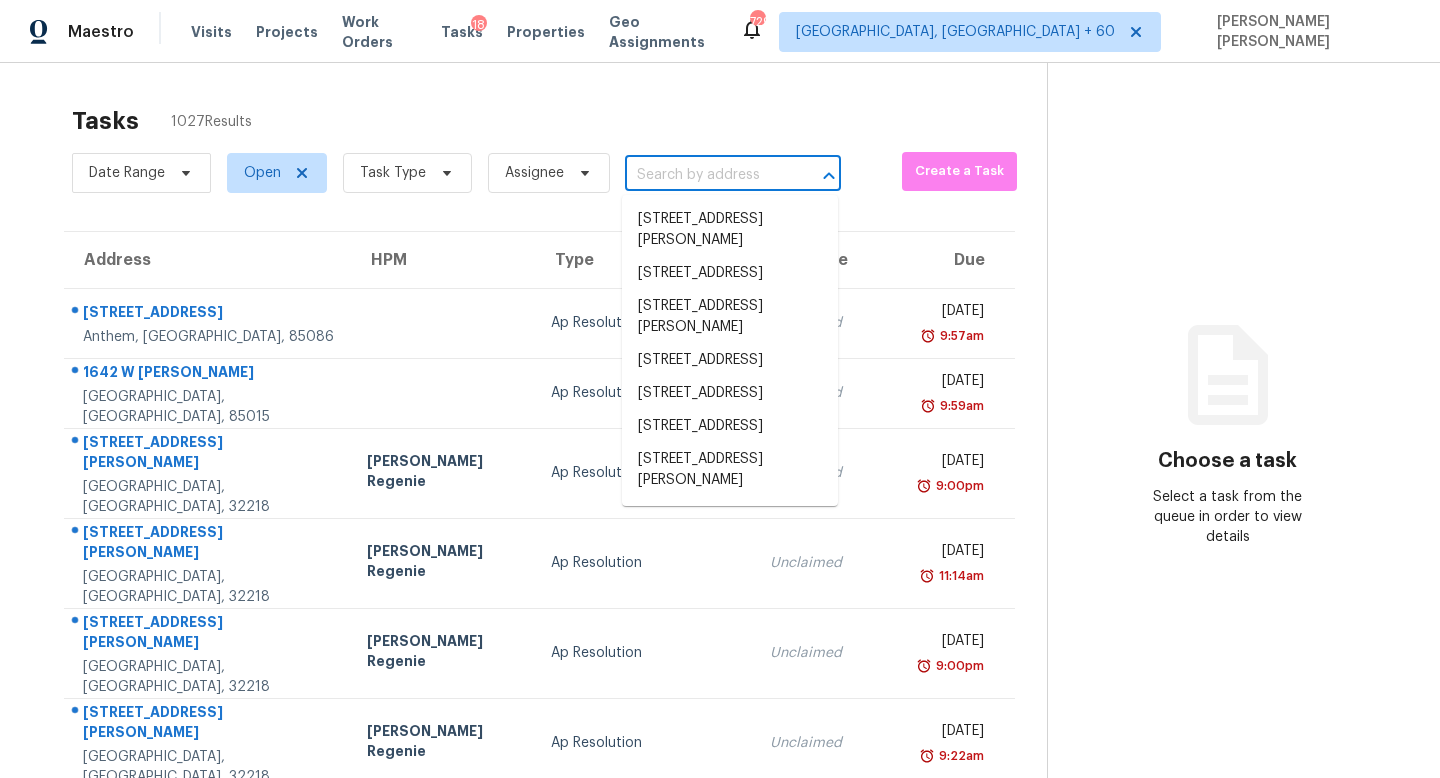 click at bounding box center [705, 175] 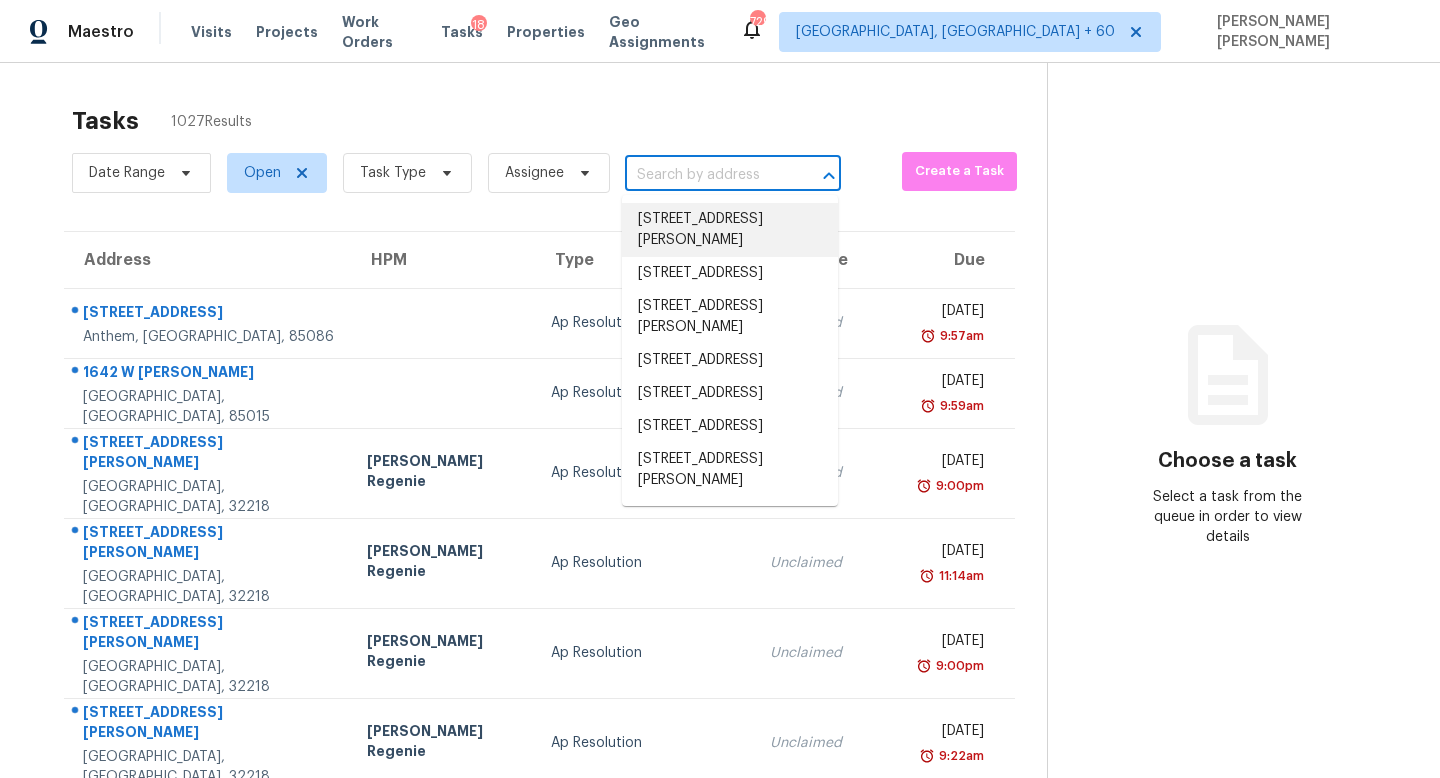 scroll, scrollTop: 0, scrollLeft: 0, axis: both 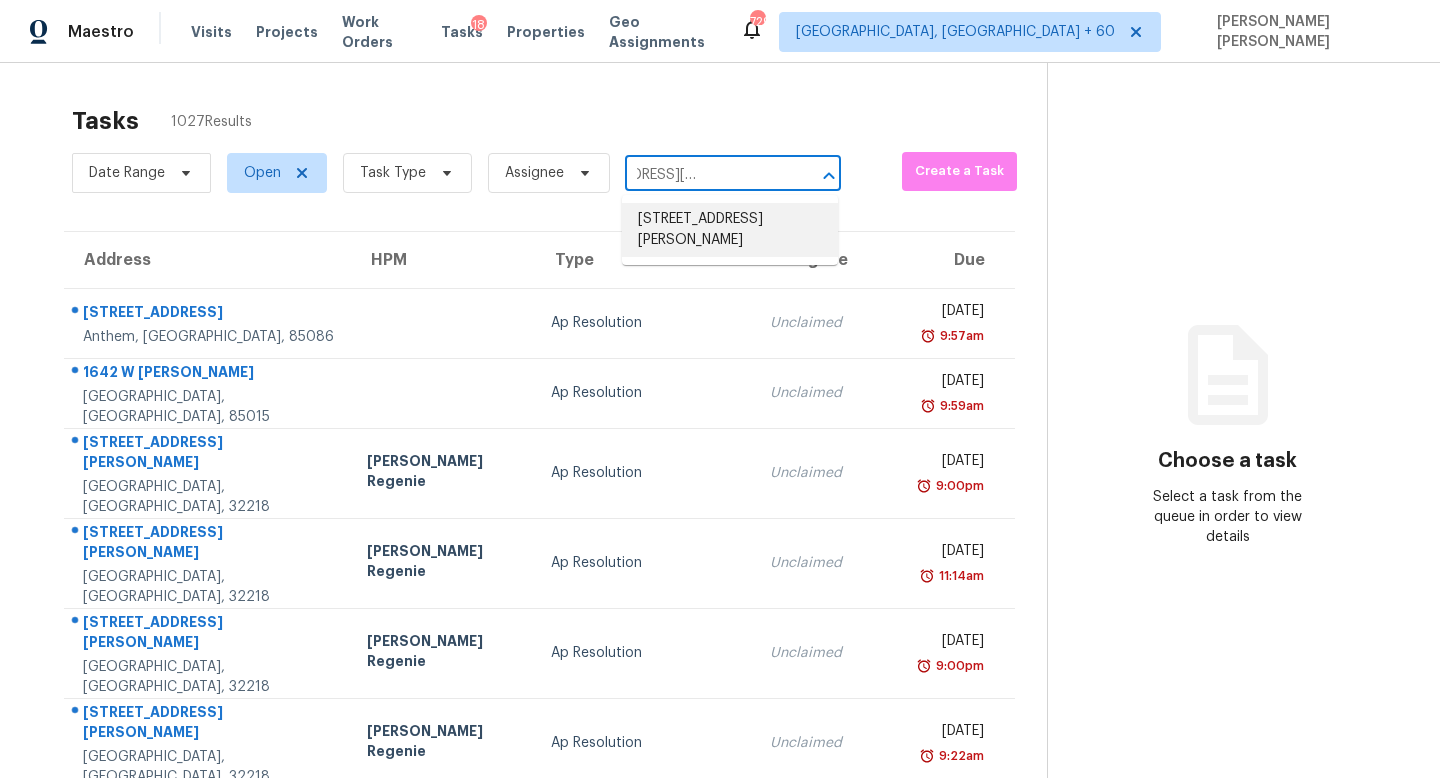 click on "[STREET_ADDRESS][PERSON_NAME]" at bounding box center (730, 230) 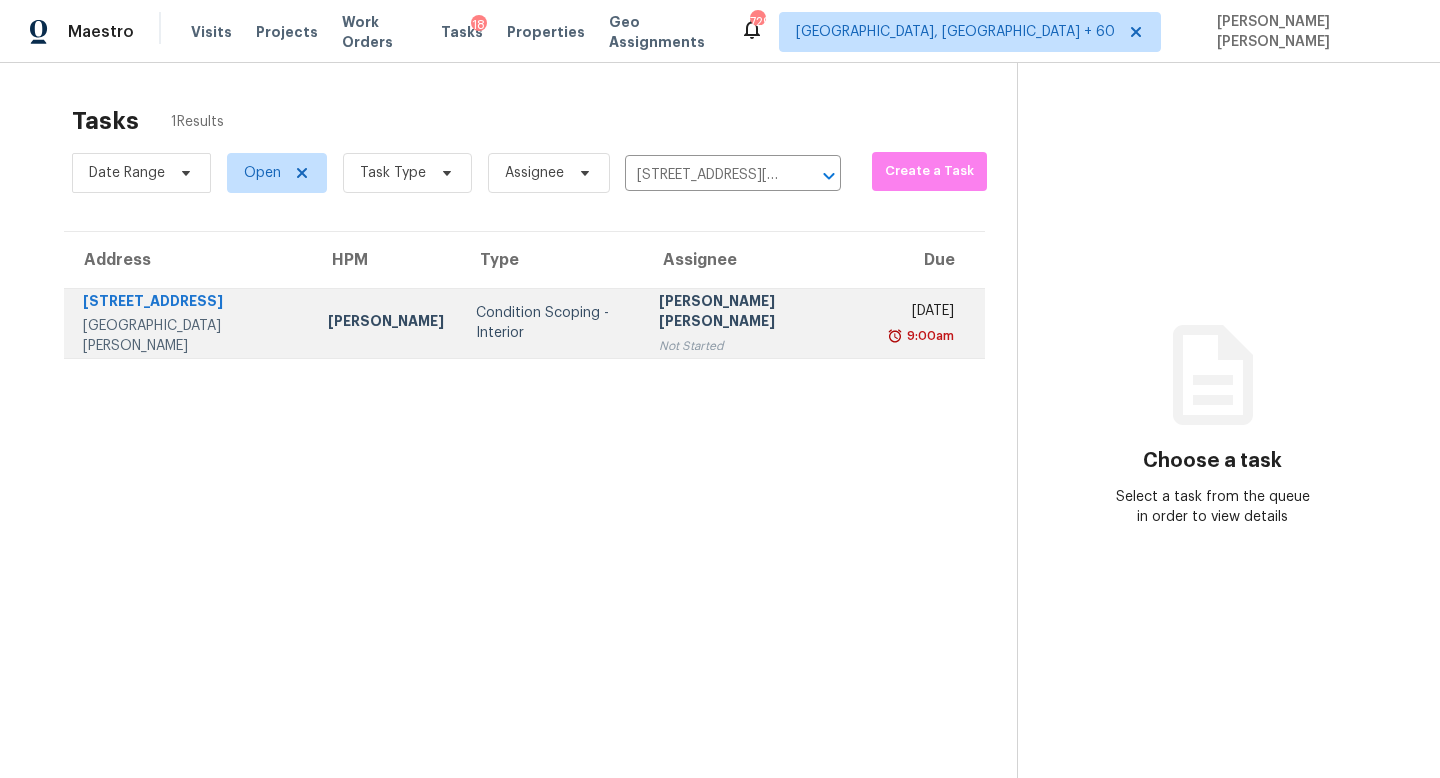 click on "Condition Scoping - Interior" at bounding box center (551, 323) 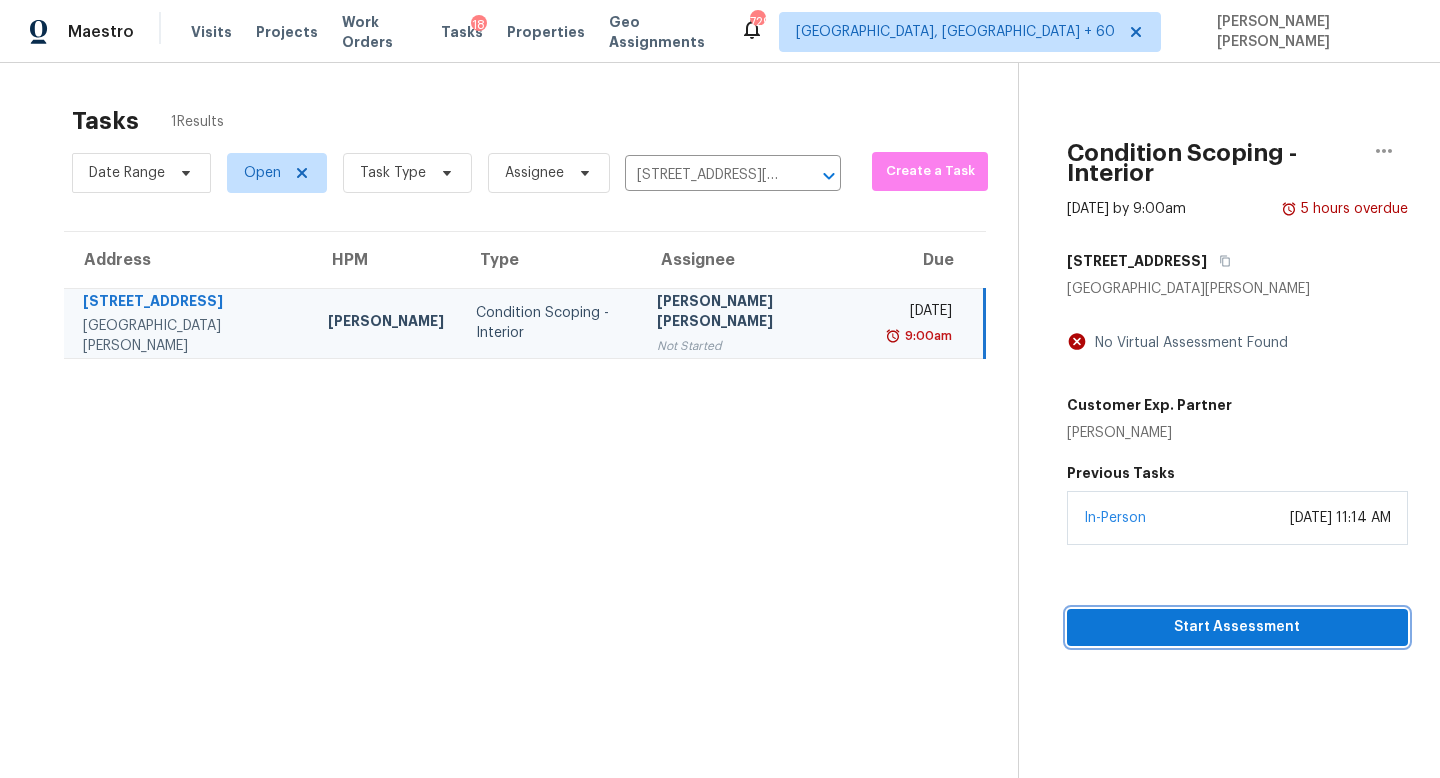 click on "Start Assessment" at bounding box center [1237, 627] 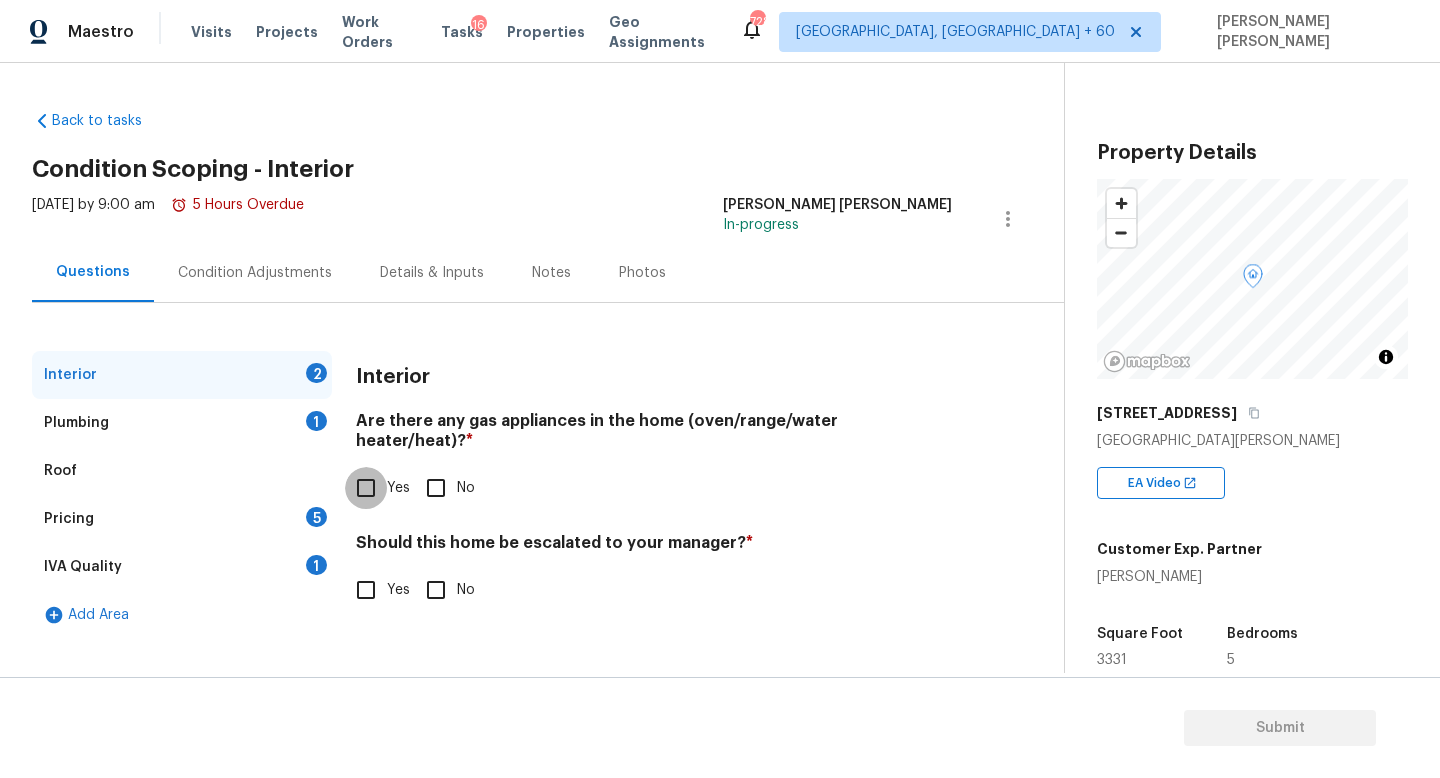 click on "Yes" at bounding box center (366, 488) 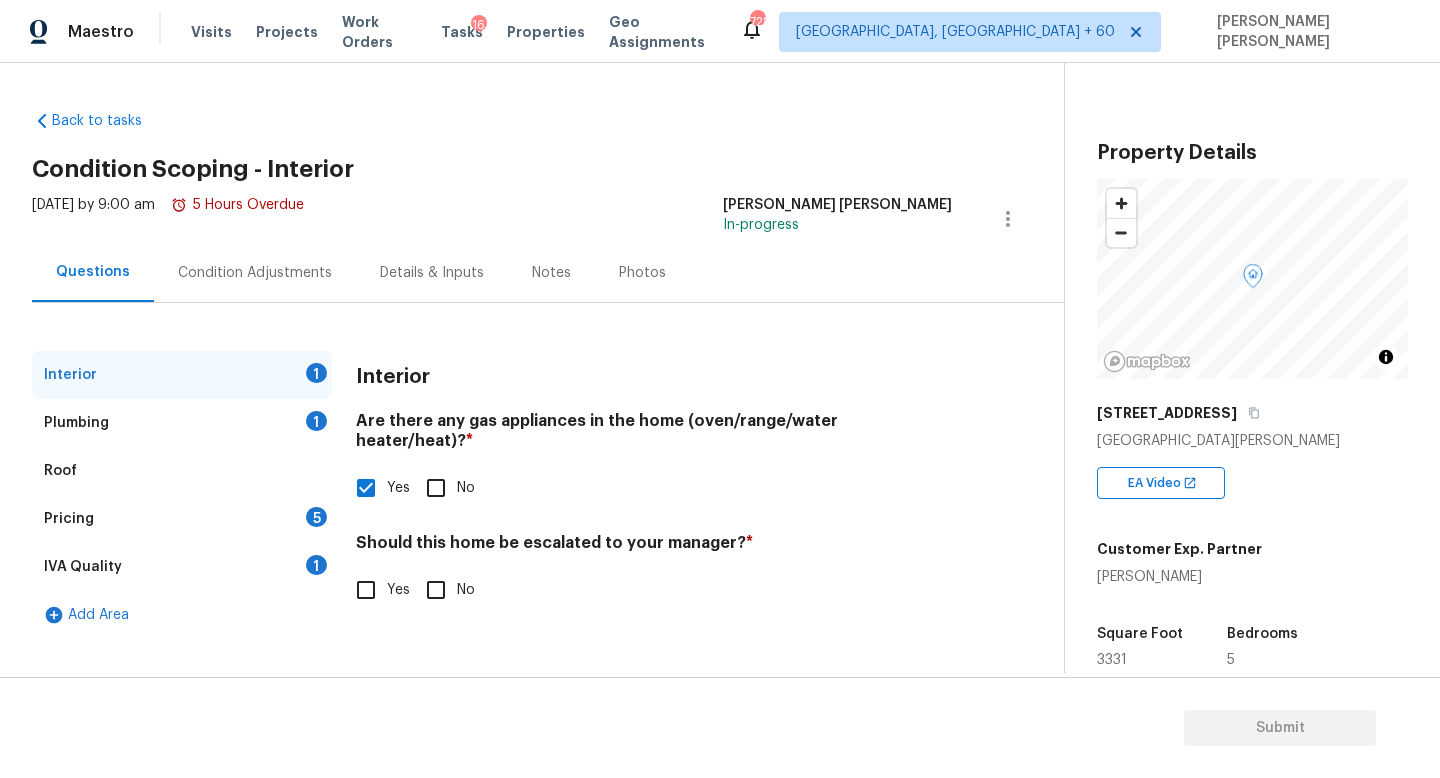 click on "Back to tasks Condition Scoping - Interior [DATE] by 9:00 am   5 Hours Overdue [PERSON_NAME] [PERSON_NAME] In-progress Questions Condition Adjustments Details & Inputs Notes Photos Interior 1 Plumbing 1 Roof Pricing 5 IVA Quality 1 Add Area Interior Are there any gas appliances in the home (oven/range/water heater/heat)?  * Yes No Should this home be escalated to your manager?  * Yes No" at bounding box center [548, 370] 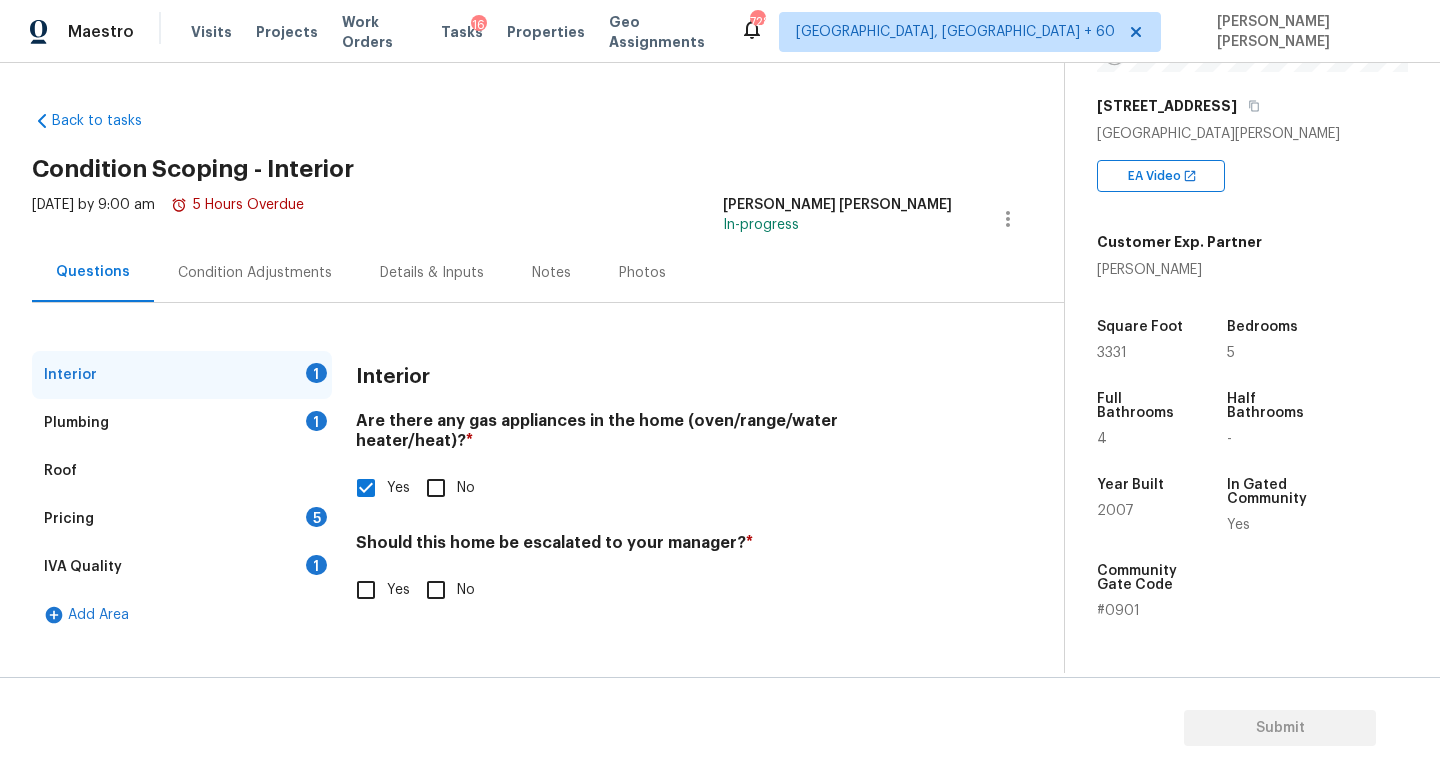scroll, scrollTop: 319, scrollLeft: 0, axis: vertical 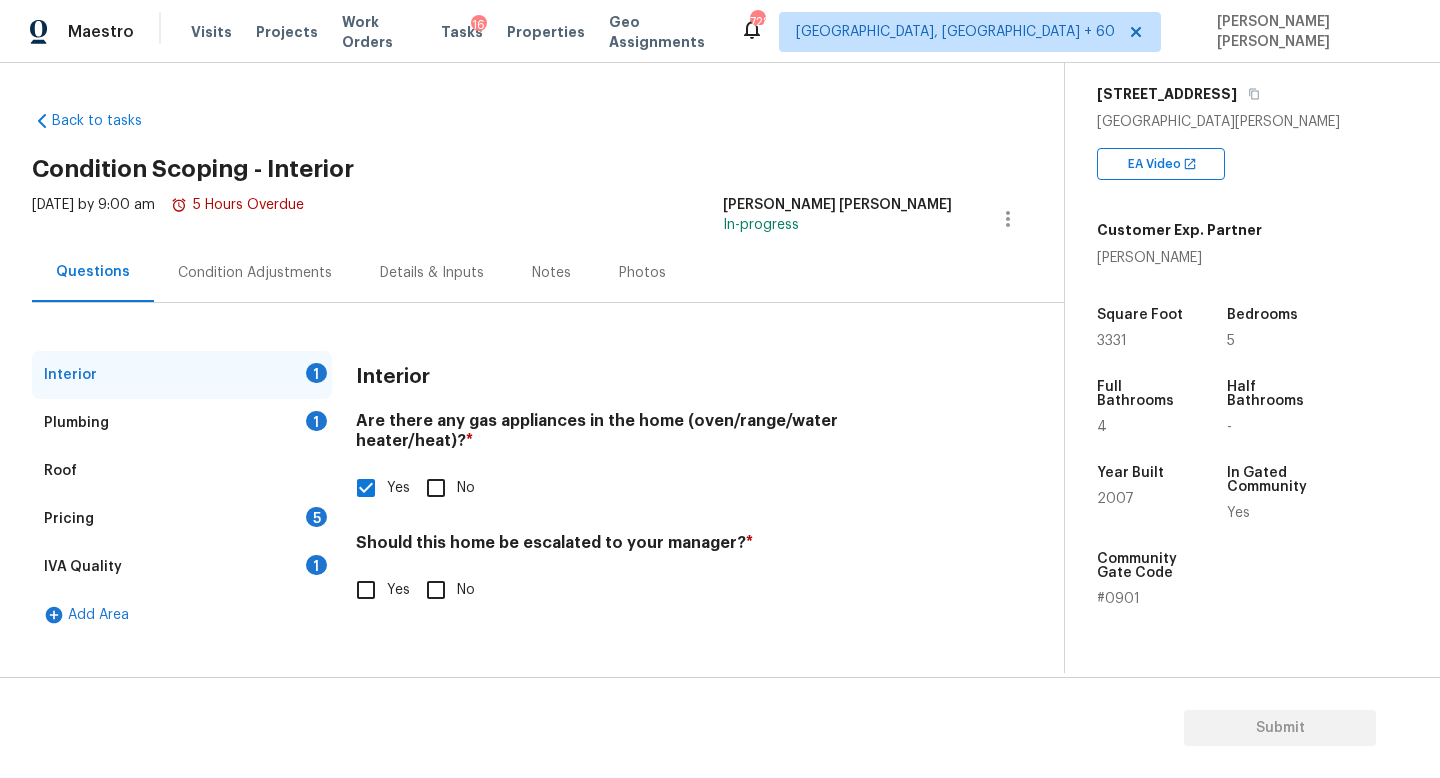 click on "Plumbing 1" at bounding box center (182, 423) 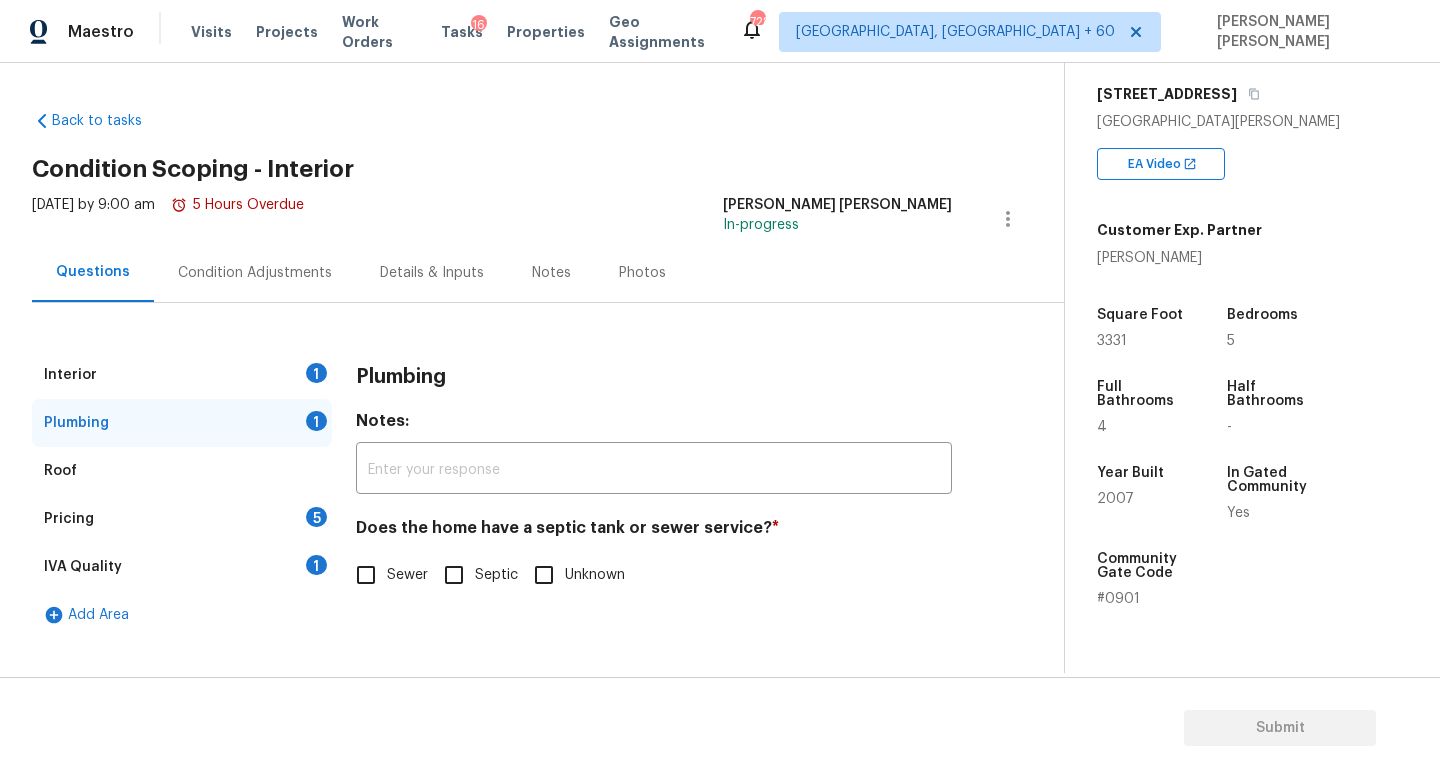 click on "Sewer" at bounding box center [366, 575] 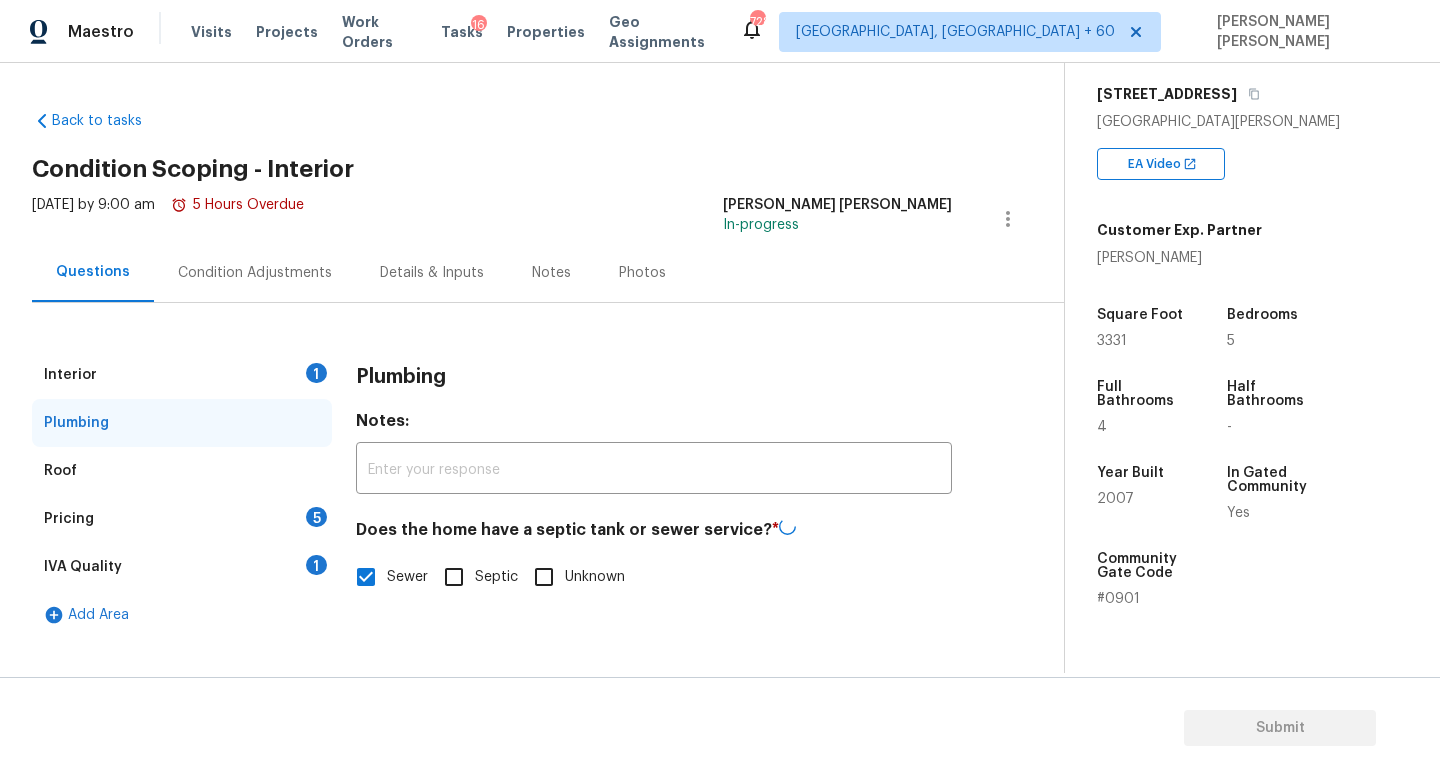 click on "Roof" at bounding box center [182, 471] 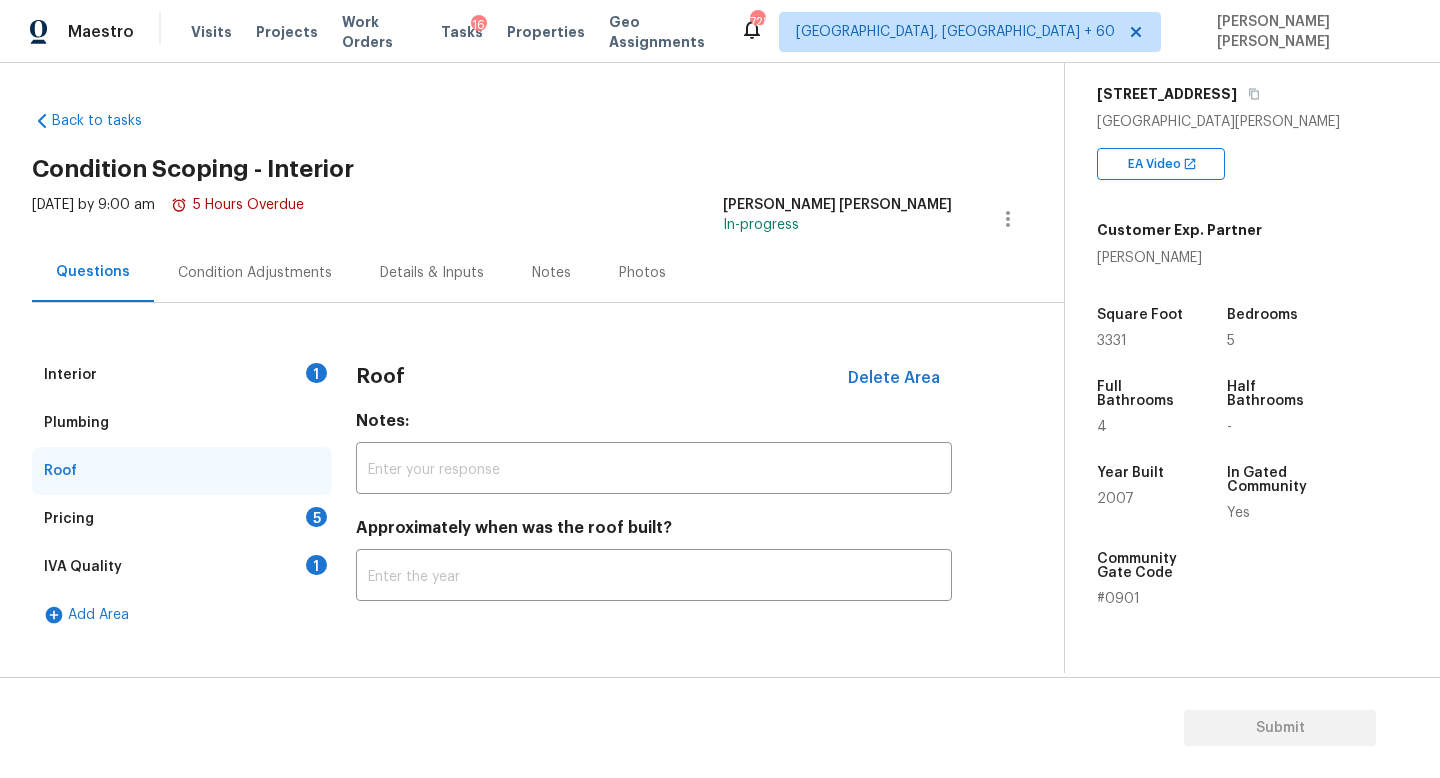 click on "Pricing 5" at bounding box center [182, 519] 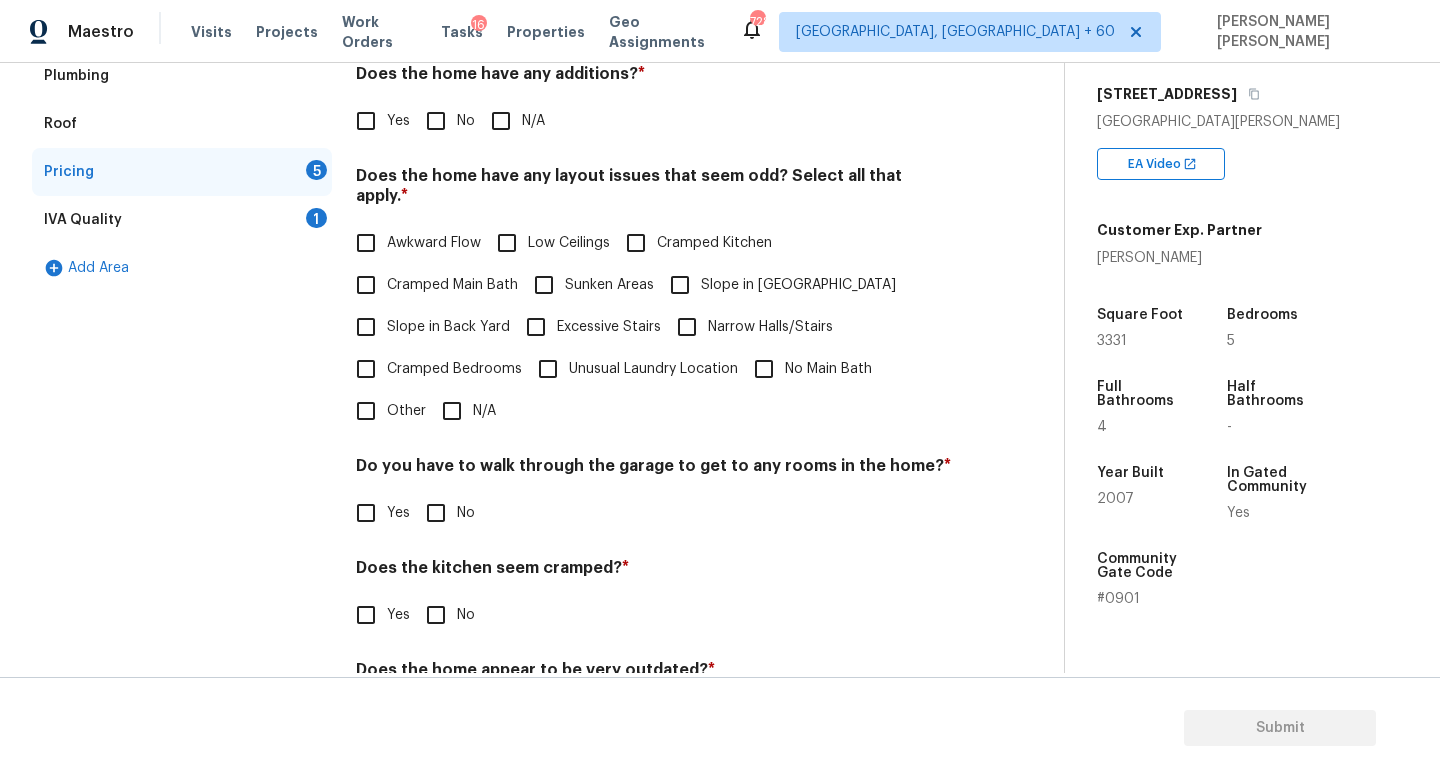 scroll, scrollTop: 246, scrollLeft: 0, axis: vertical 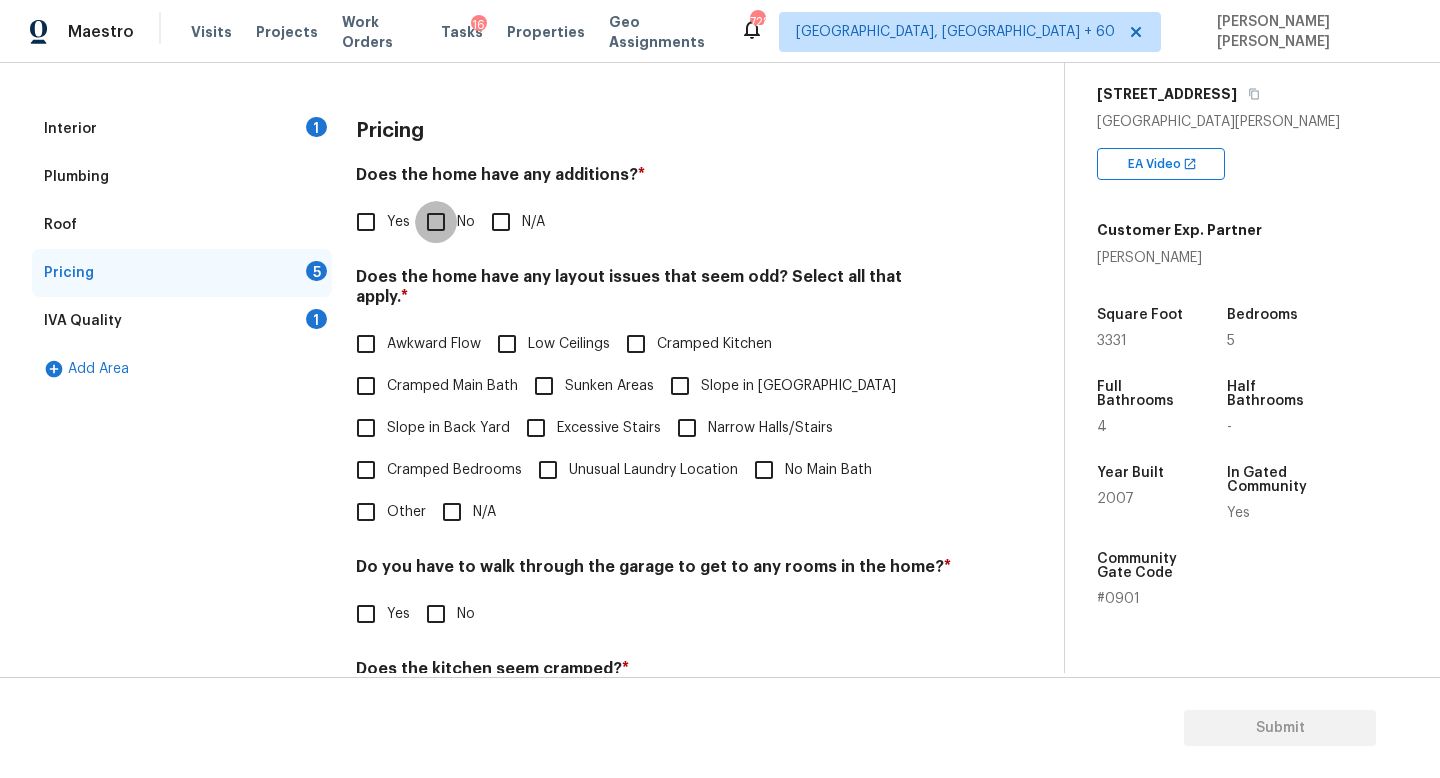 click on "No" at bounding box center [436, 222] 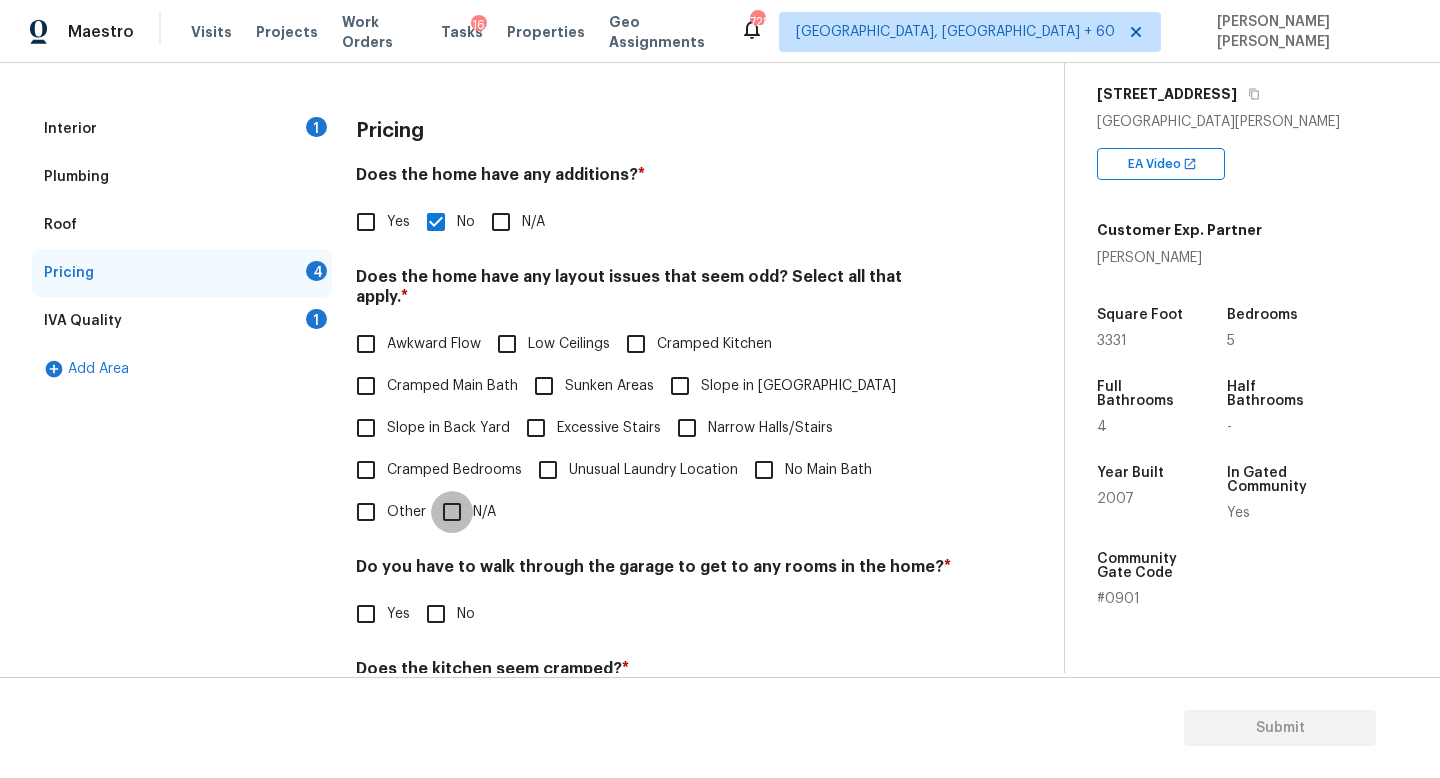 click on "N/A" at bounding box center (452, 512) 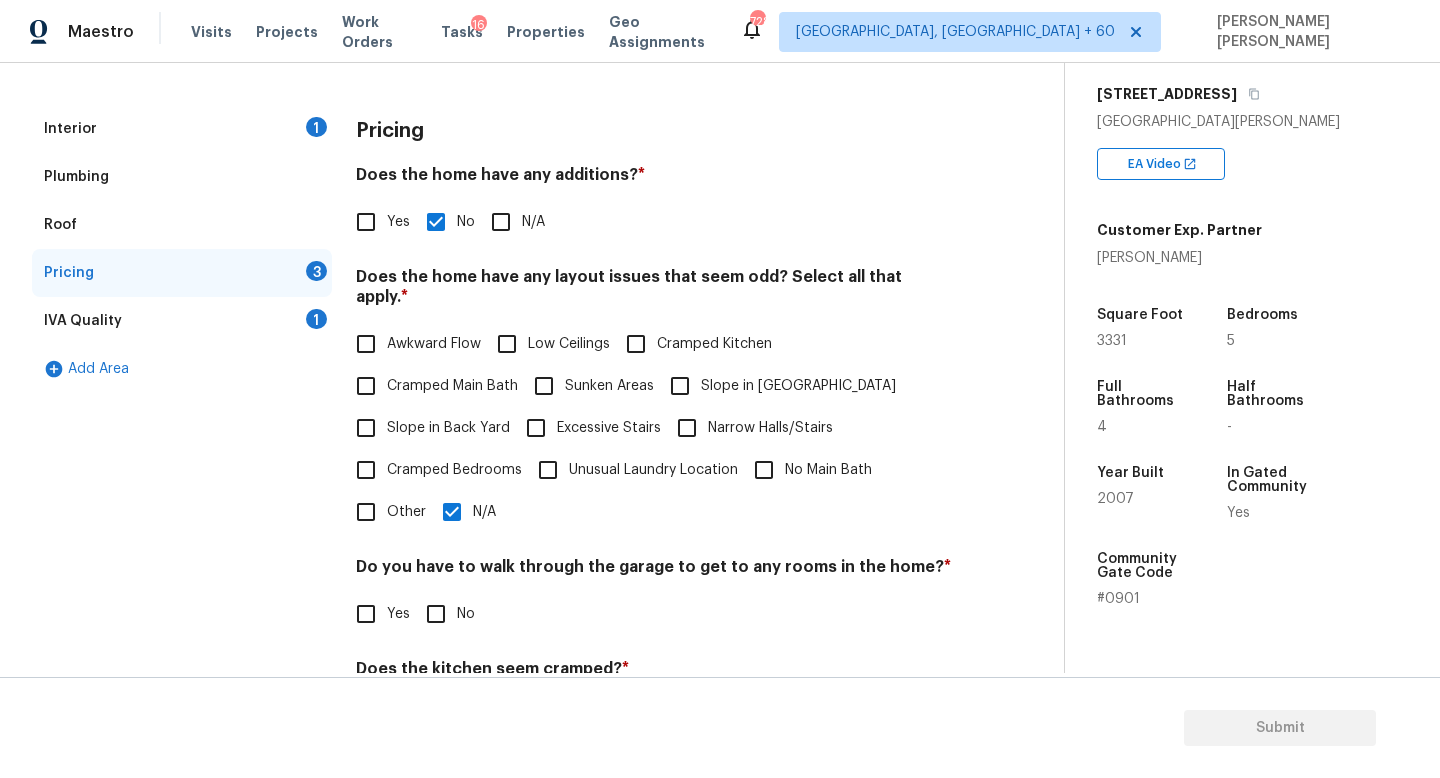 scroll, scrollTop: 422, scrollLeft: 0, axis: vertical 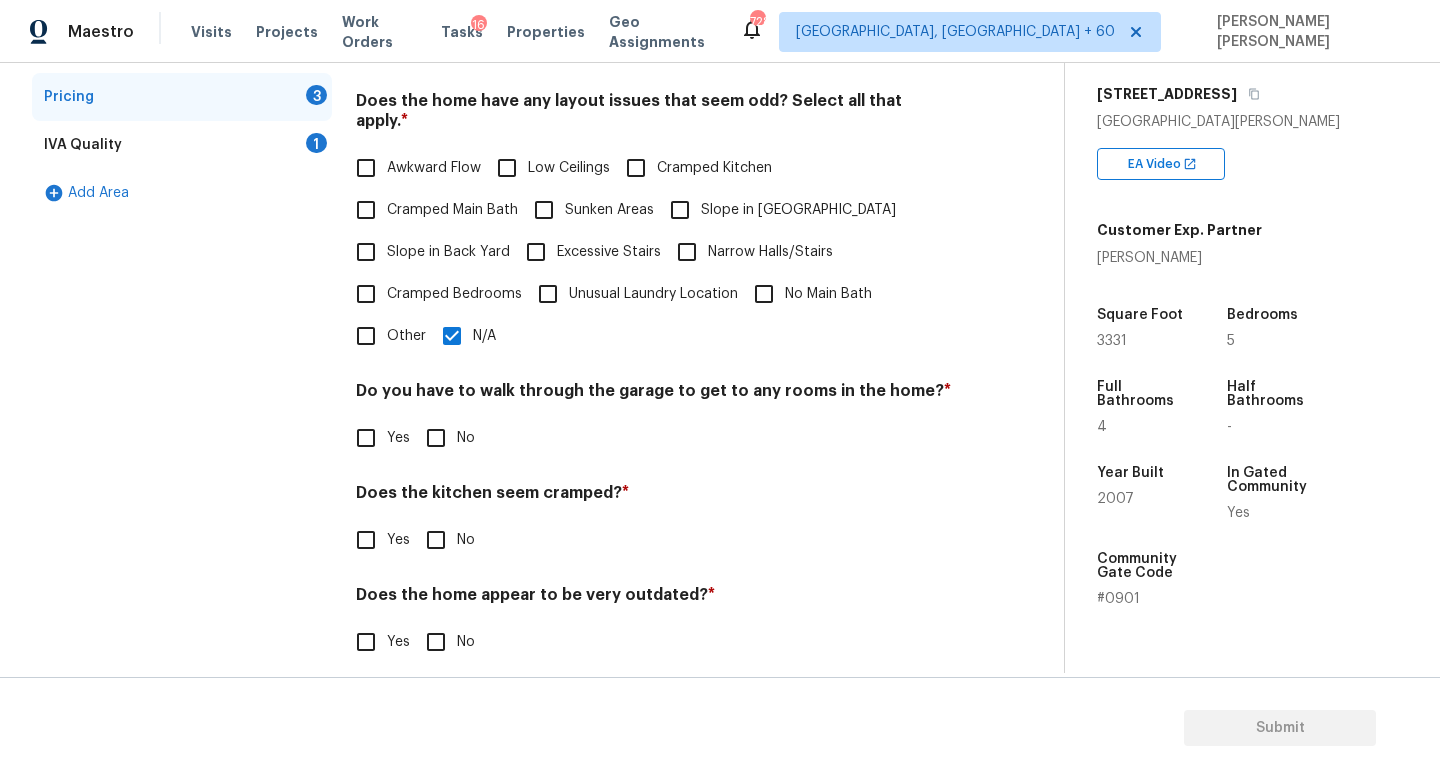 click on "No" at bounding box center (436, 438) 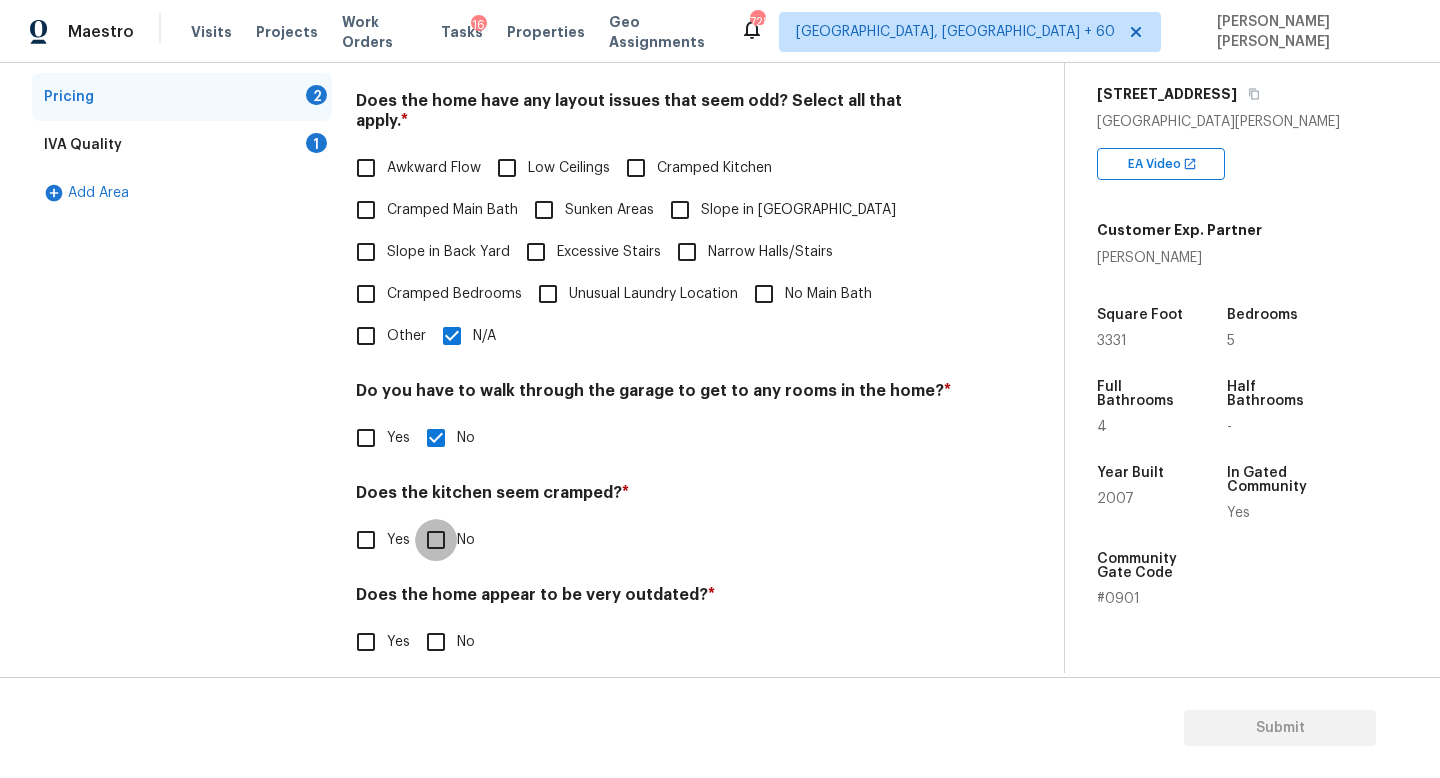 click on "No" at bounding box center [436, 540] 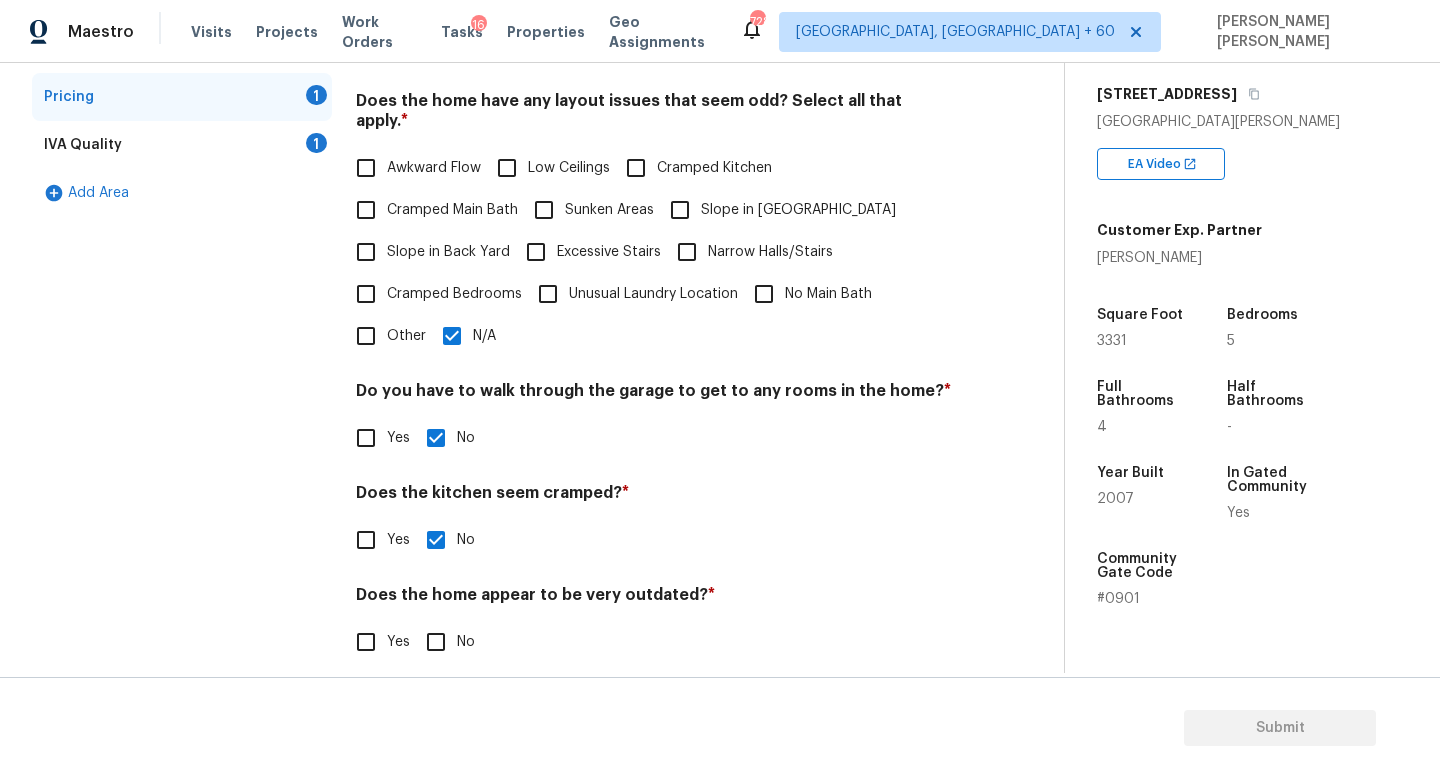 click on "Back to tasks Condition Scoping - Interior [DATE] by 9:00 am   5 Hours Overdue [PERSON_NAME] [PERSON_NAME] In-progress Questions Condition Adjustments Details & Inputs Notes Photos Interior 1 Plumbing Roof Pricing 1 IVA Quality 1 Add Area Pricing Does the home have any additions?  * Yes No N/A Does the home have any layout issues that seem odd? Select all that apply.  * Awkward Flow Low Ceilings Cramped Kitchen Cramped Main Bath Sunken Areas Slope in Front Yard Slope in Back Yard Excessive Stairs Narrow Halls/Stairs Cramped Bedrooms Unusual Laundry Location No Main Bath Other N/A Do you have to walk through the garage to get to any rooms in the home?  * Yes No Does the kitchen seem cramped?  * Yes No Does the home appear to be very outdated?  * Yes No" at bounding box center [548, 183] 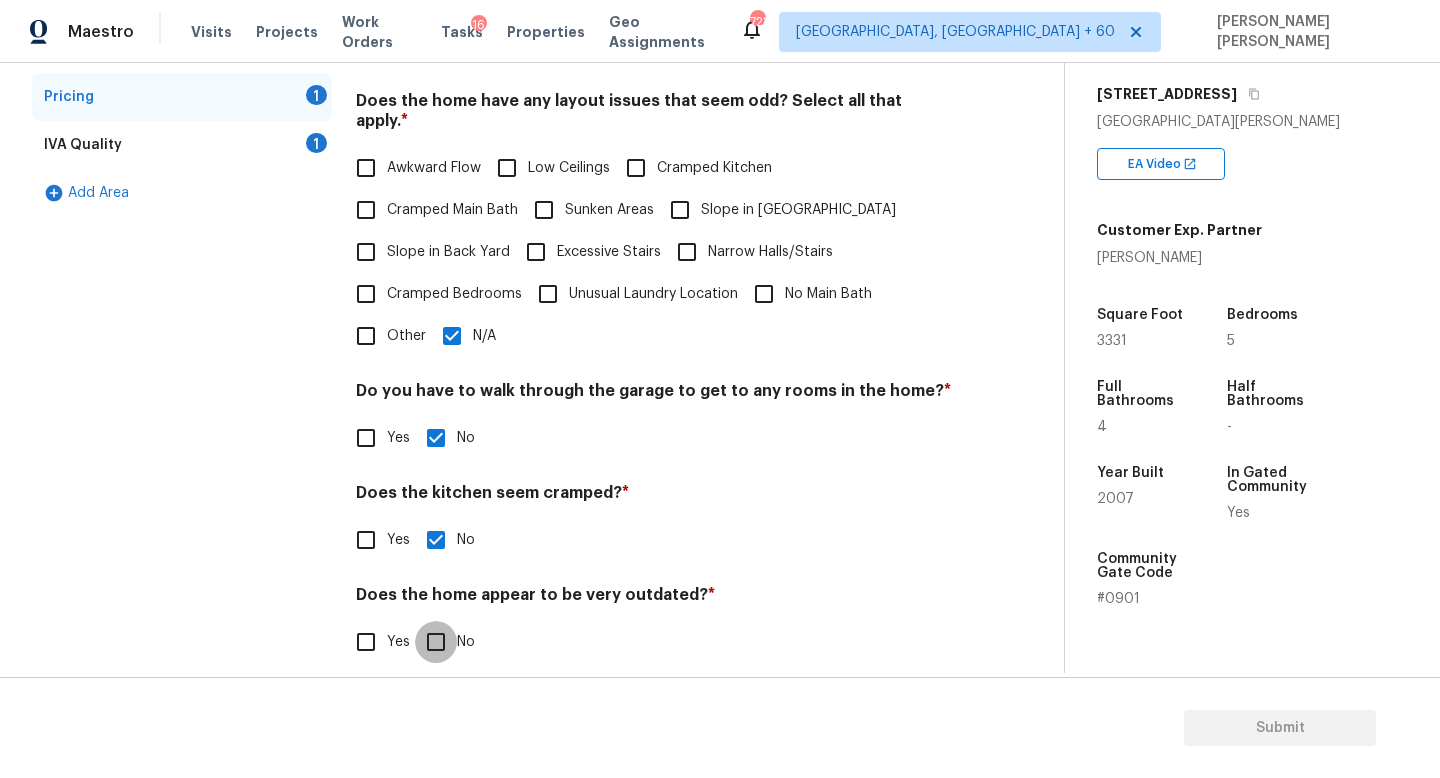 click on "No" at bounding box center (436, 642) 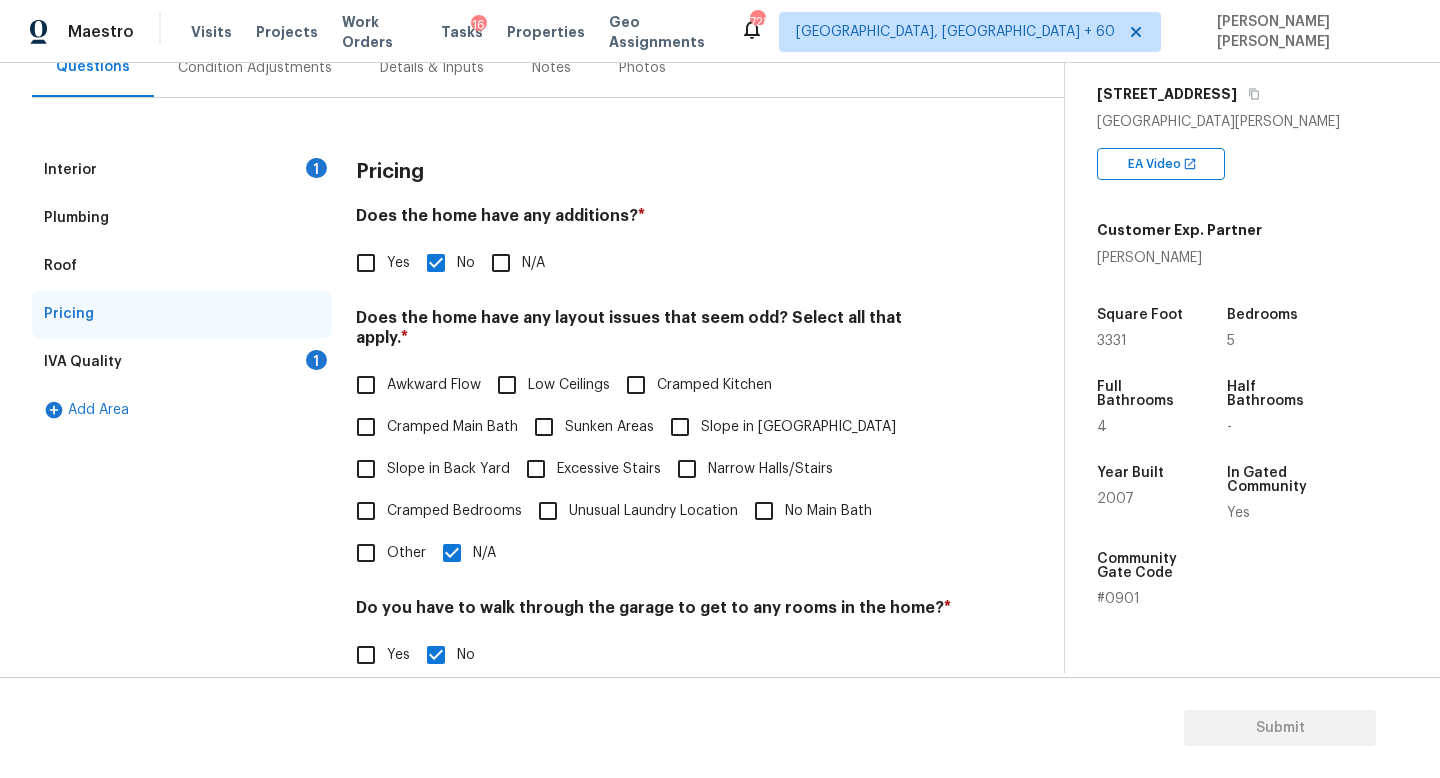 scroll, scrollTop: 0, scrollLeft: 0, axis: both 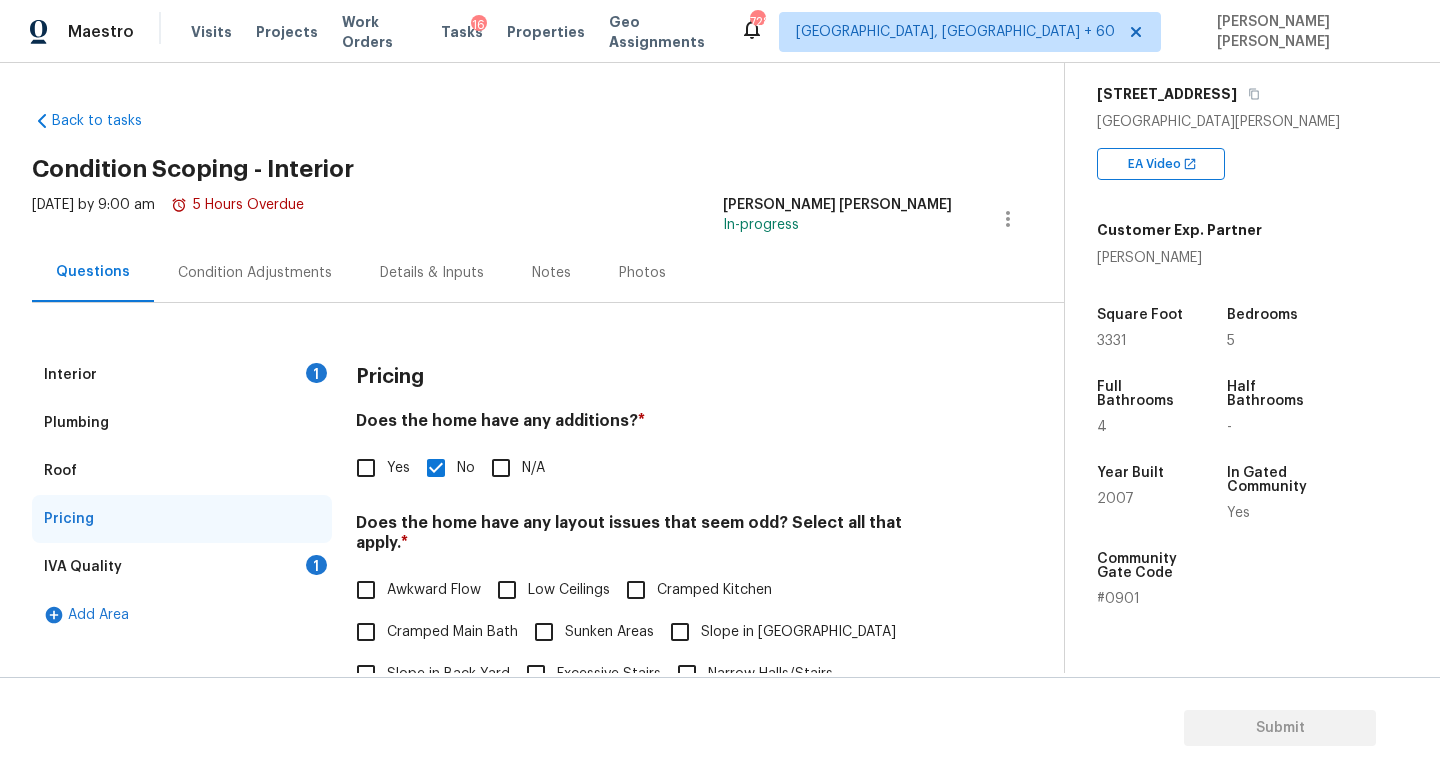 click on "IVA Quality 1" at bounding box center [182, 567] 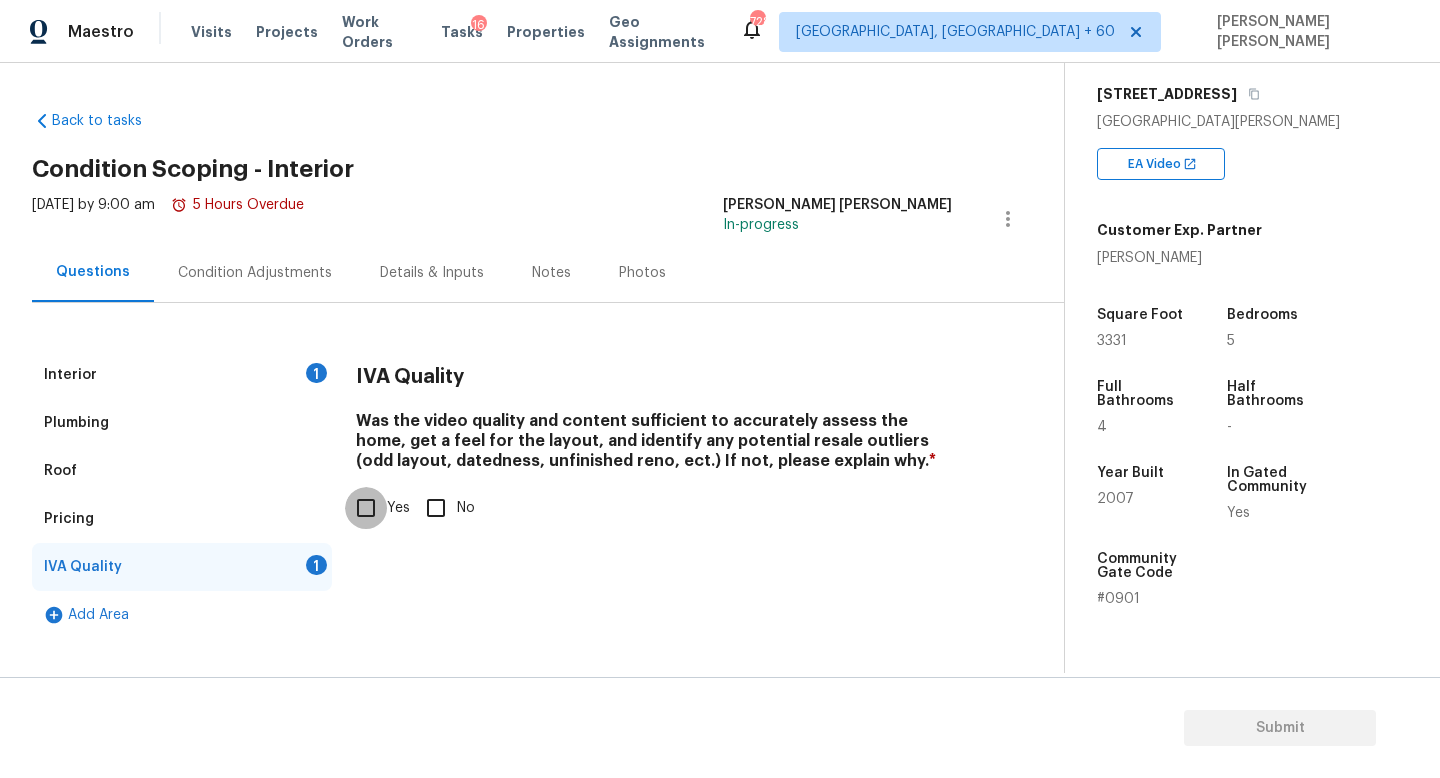 click on "Yes" at bounding box center (366, 508) 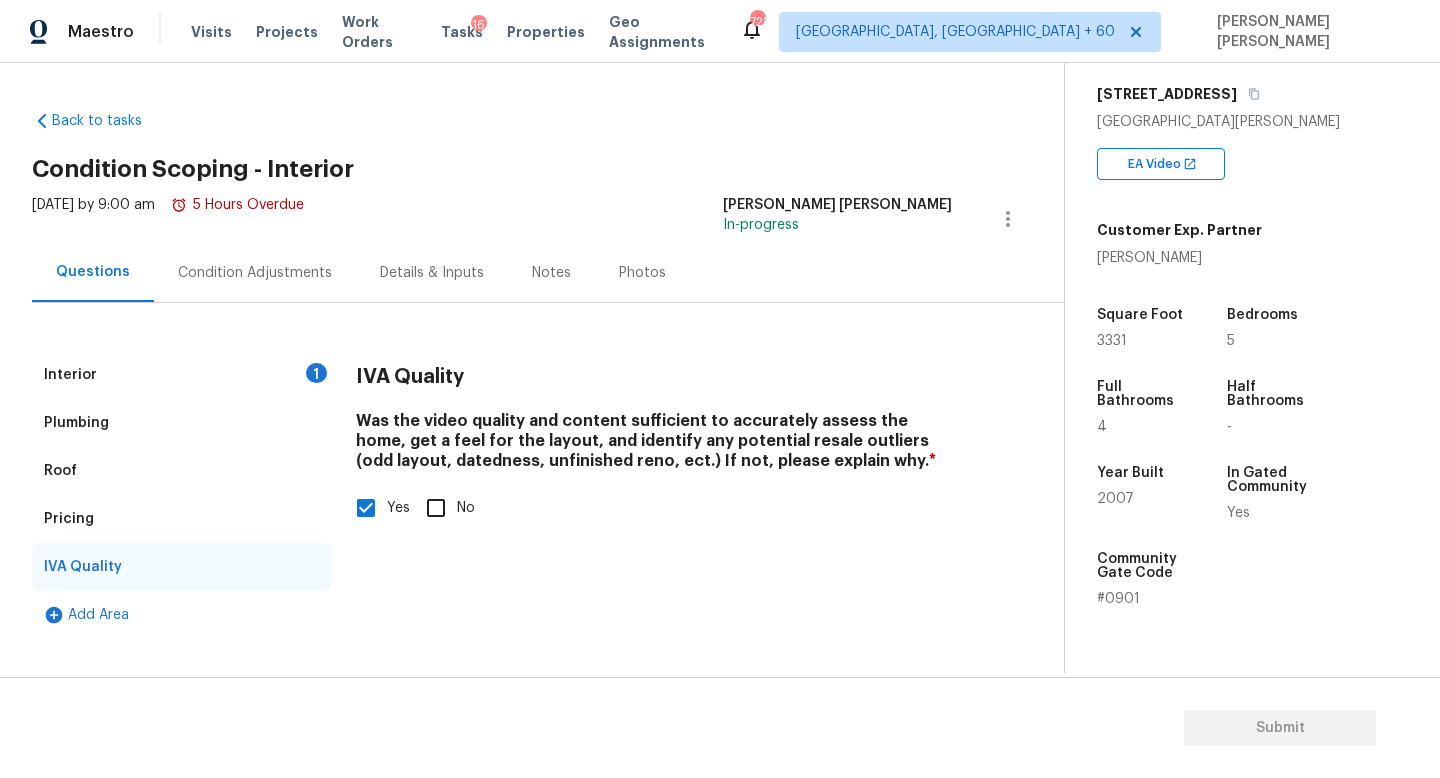 click on "Condition Adjustments" at bounding box center (255, 273) 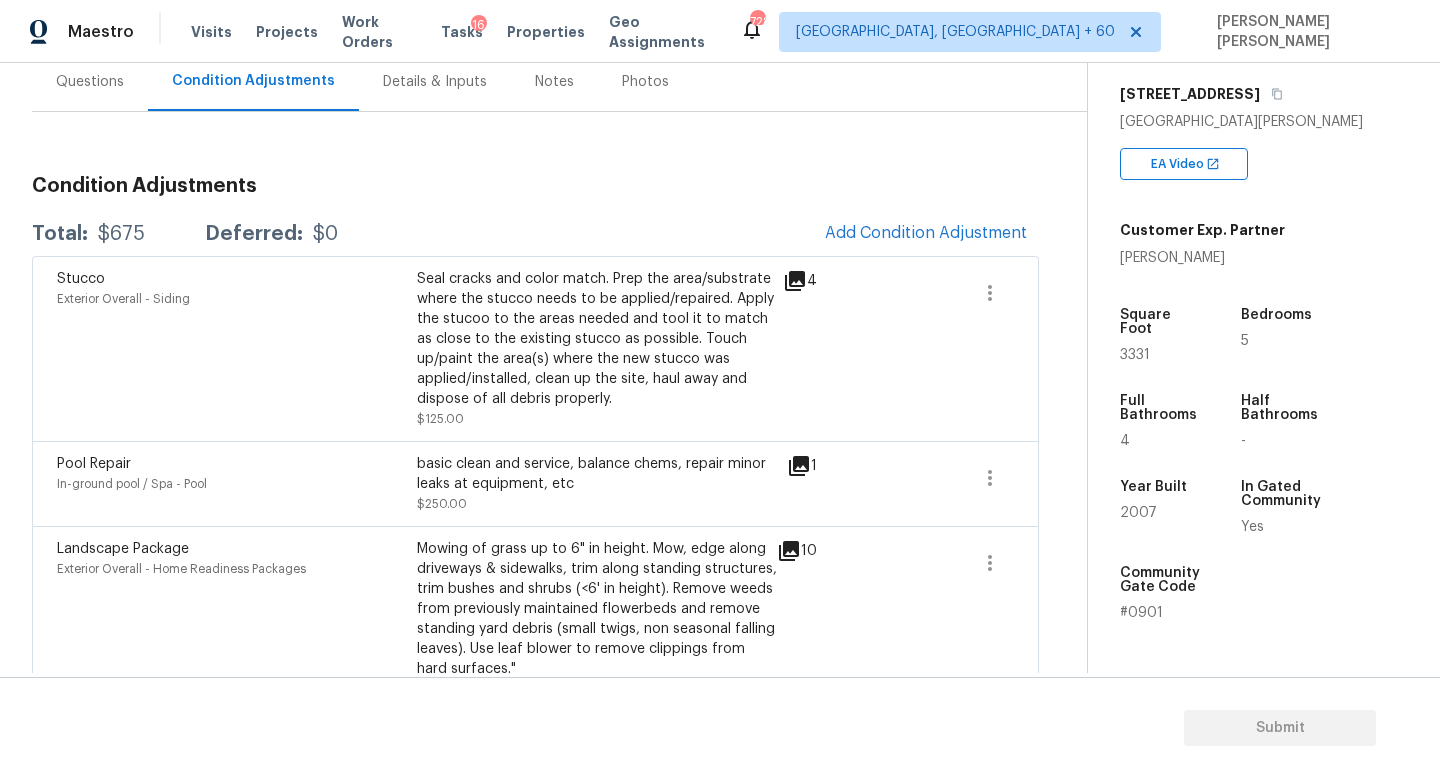 scroll, scrollTop: 188, scrollLeft: 0, axis: vertical 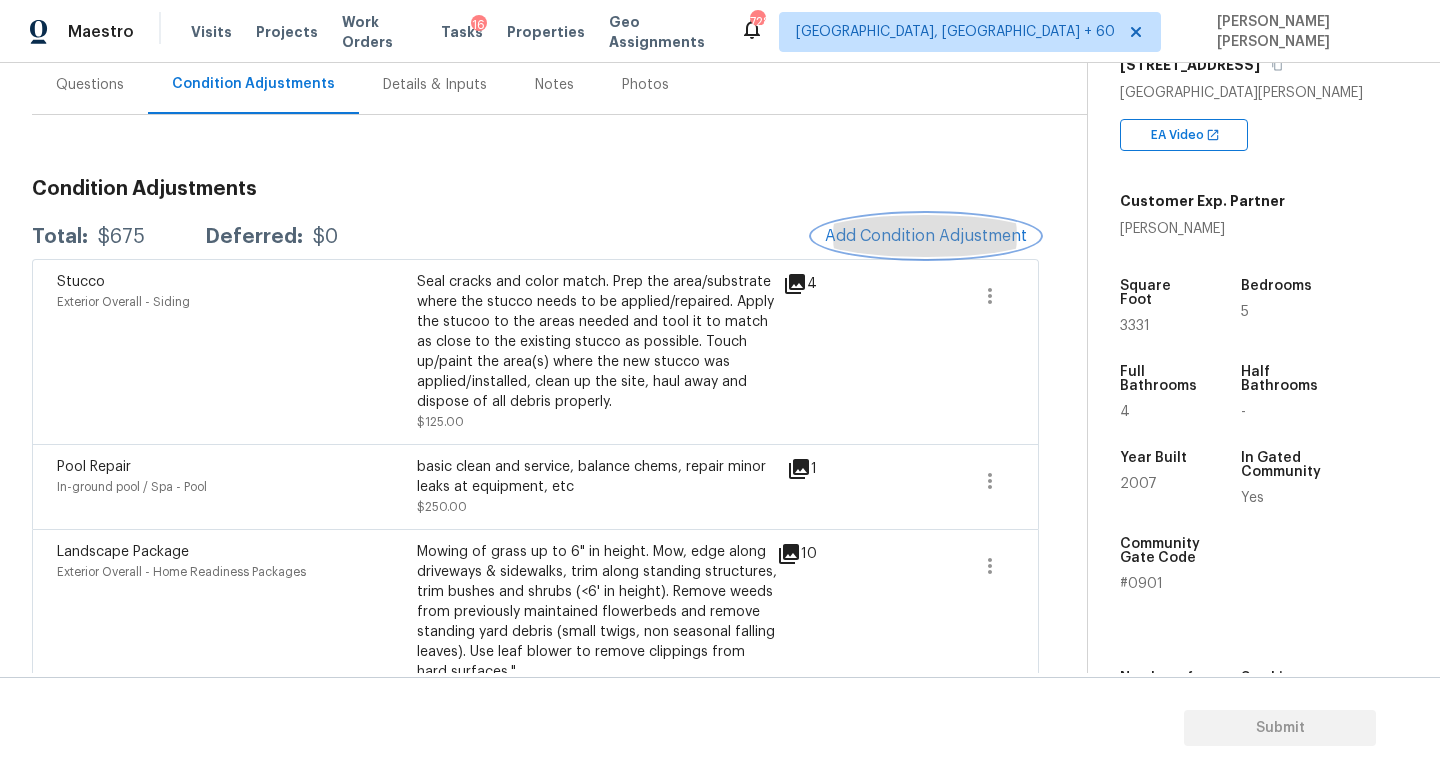 click on "Add Condition Adjustment" at bounding box center (926, 236) 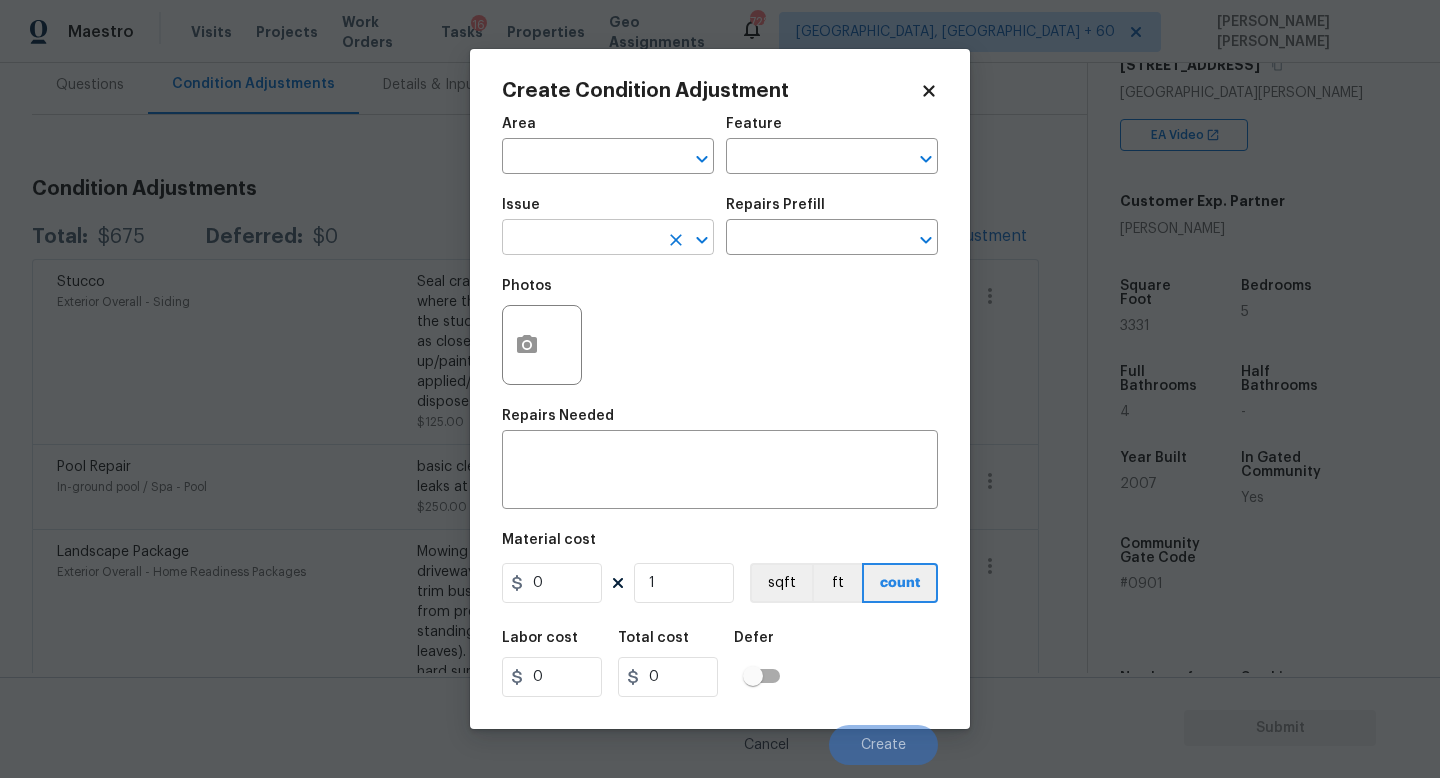 click at bounding box center [580, 239] 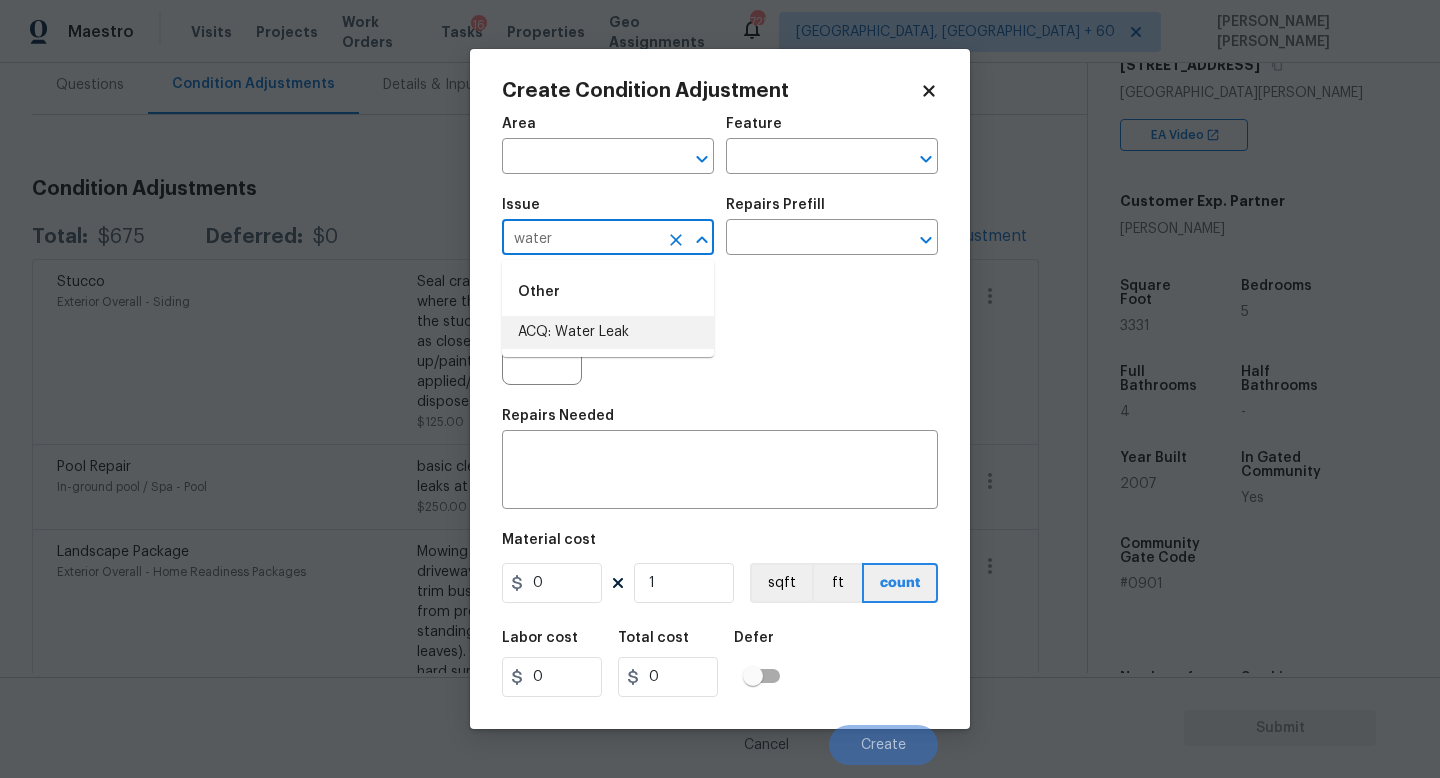 click on "ACQ: Water Leak" at bounding box center [608, 332] 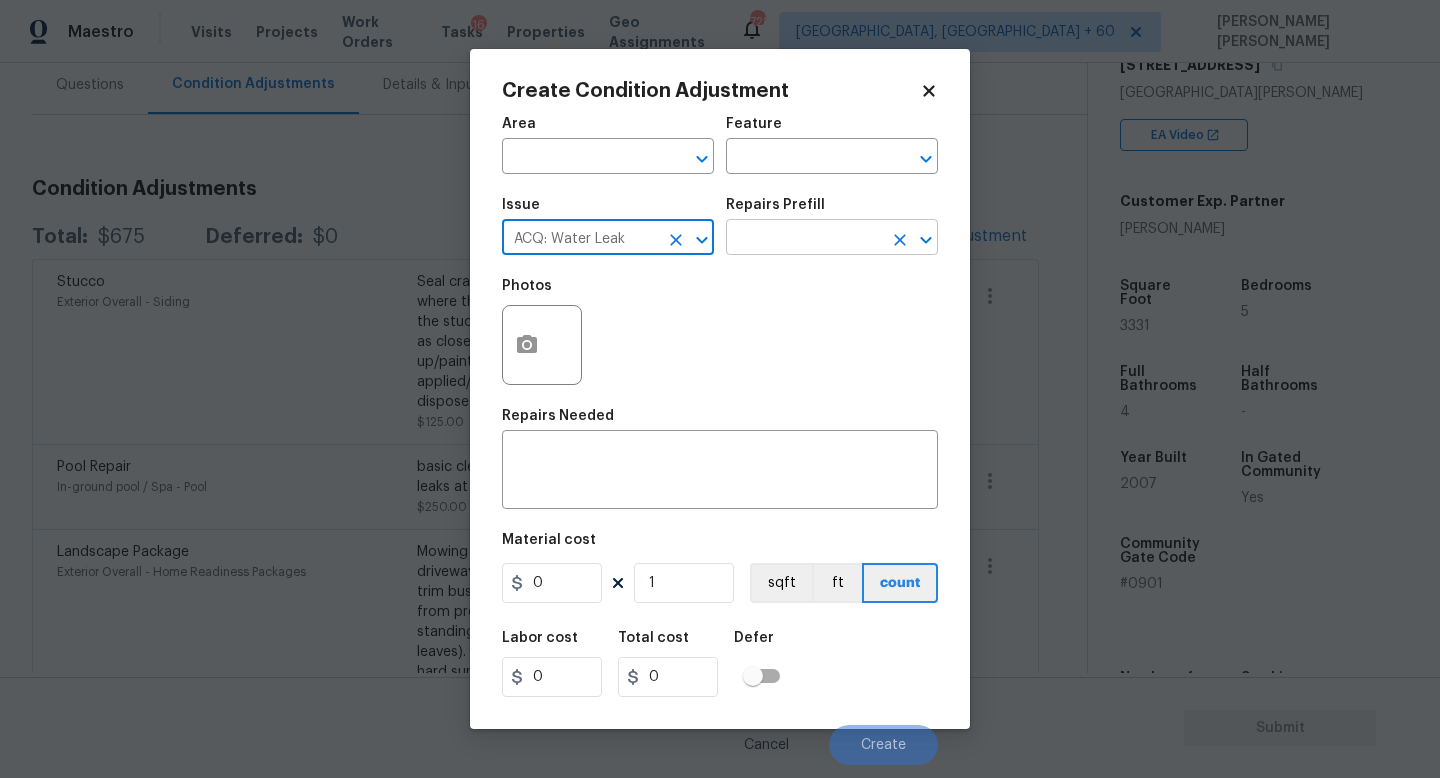 type on "ACQ: Water Leak" 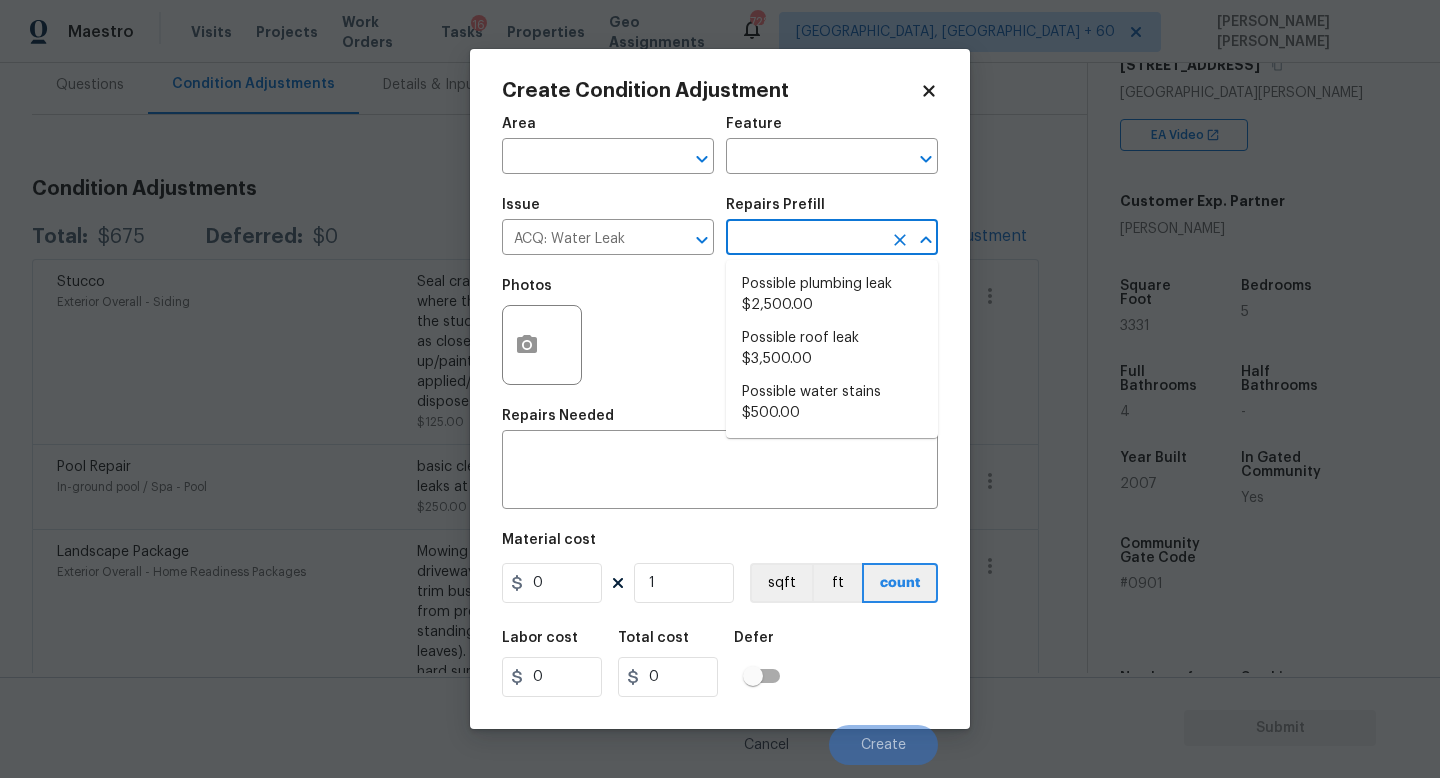 click at bounding box center [804, 239] 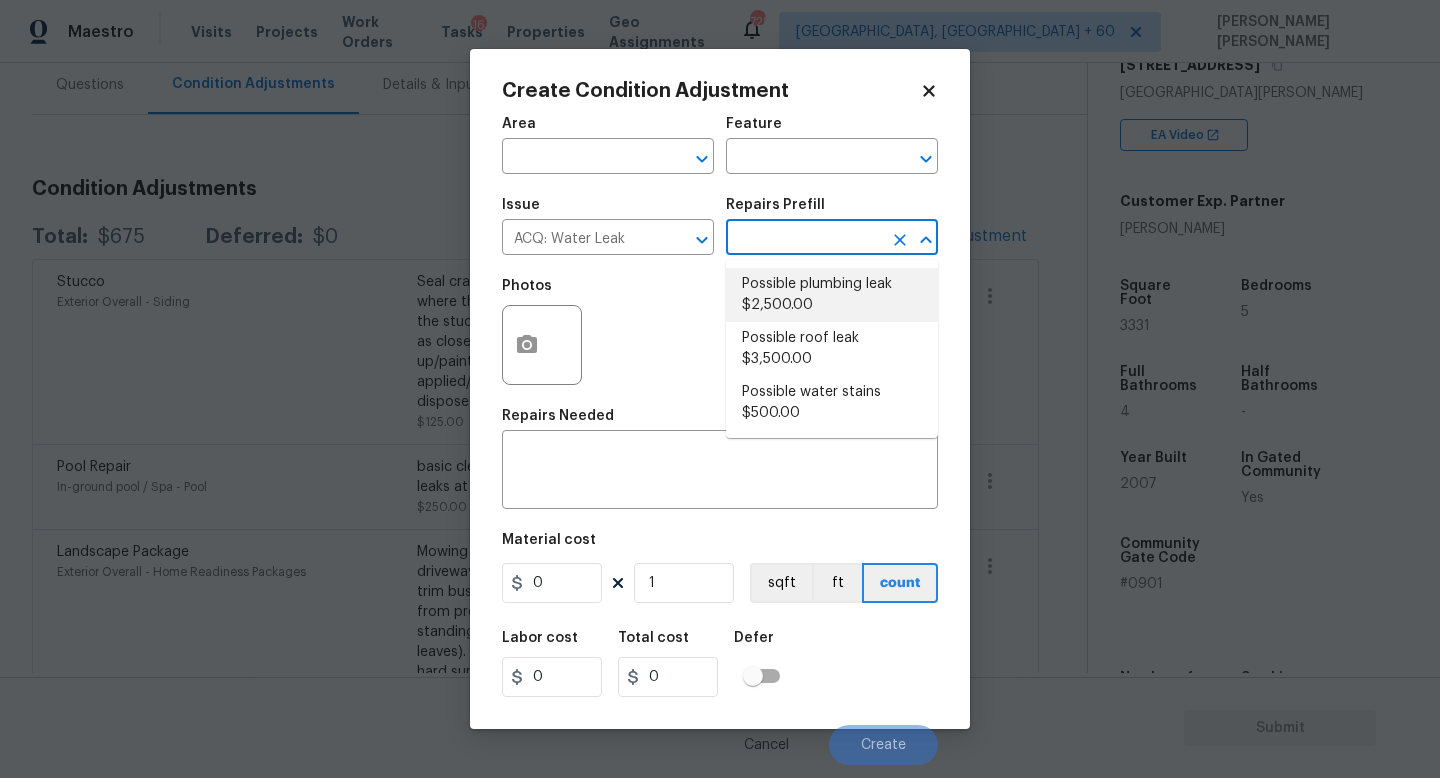 click on "Possible plumbing leak $2,500.00" at bounding box center [832, 295] 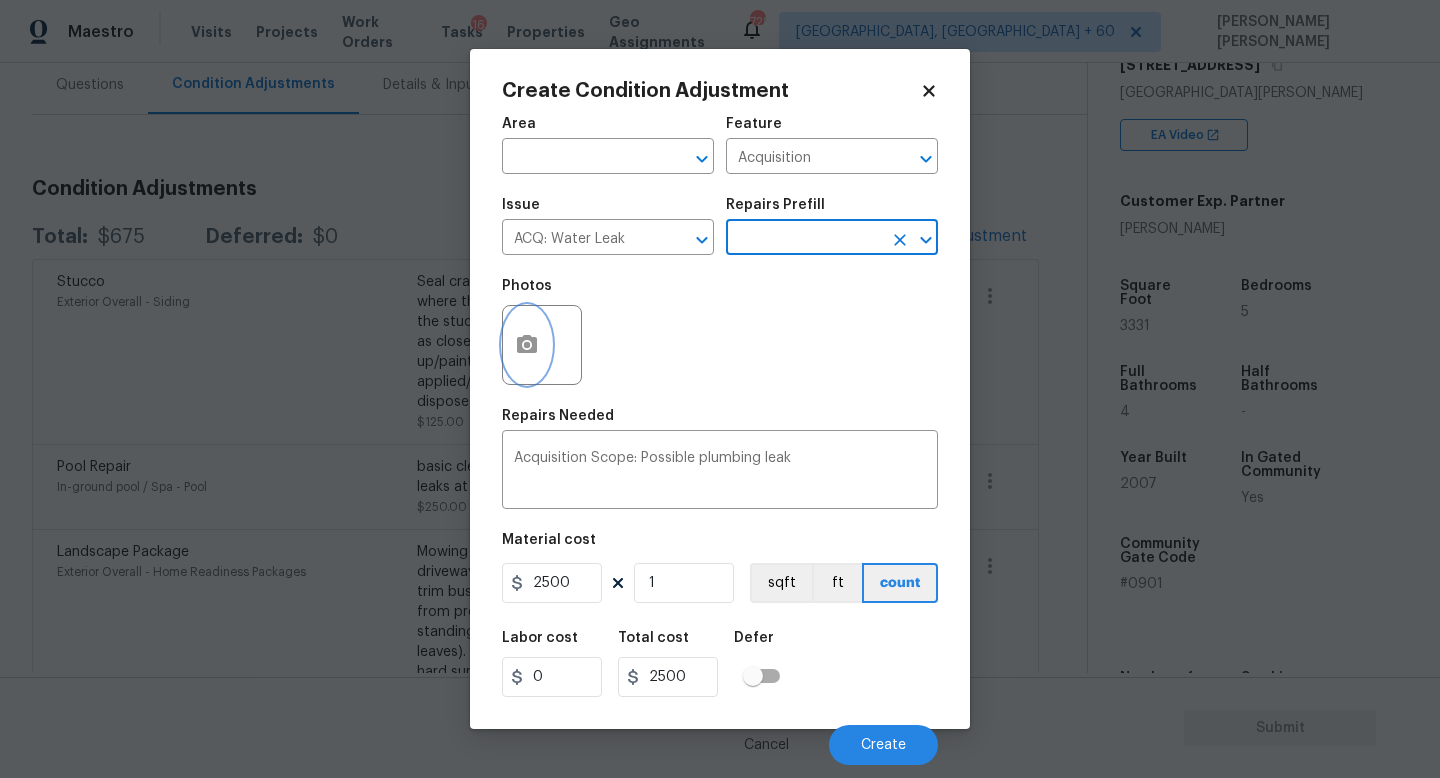 click at bounding box center (527, 345) 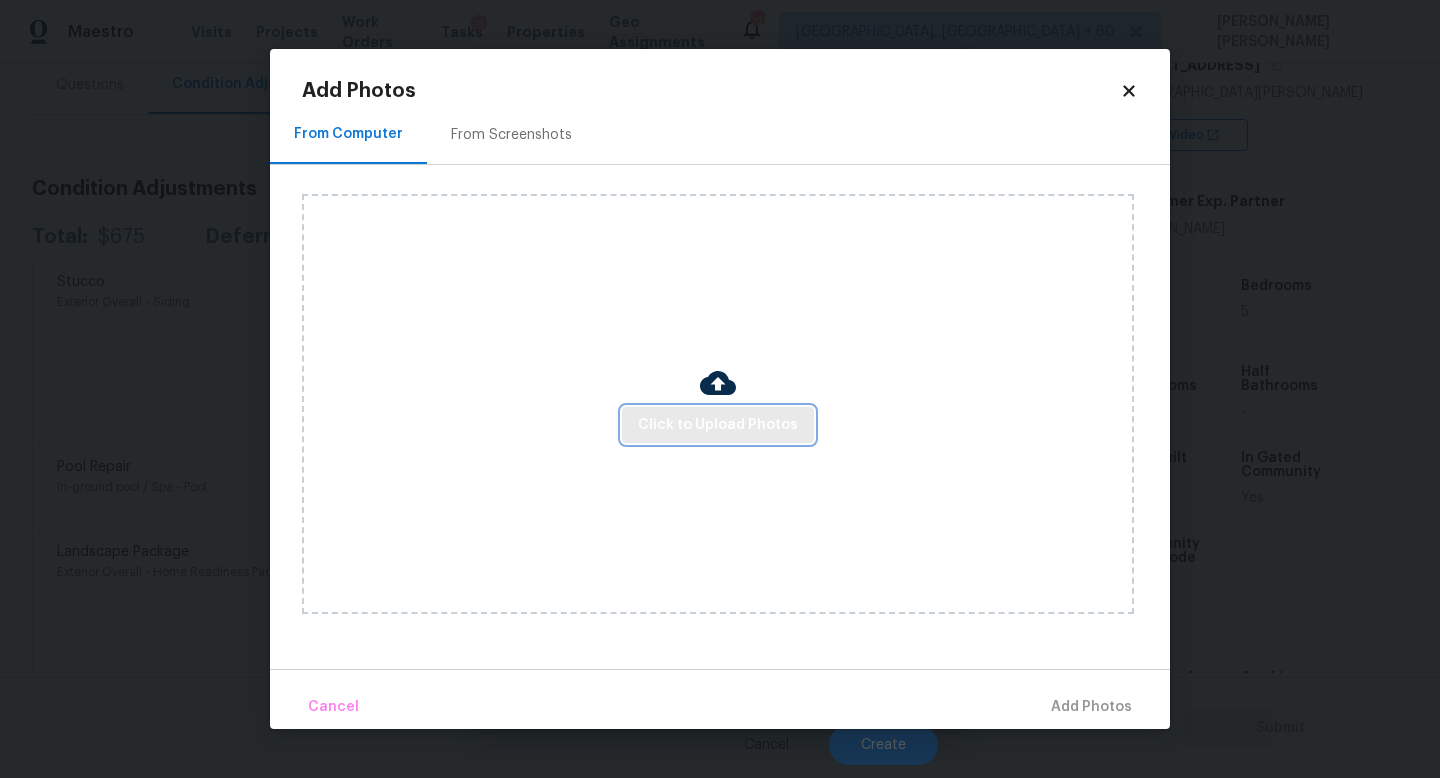 click on "Click to Upload Photos" at bounding box center [718, 425] 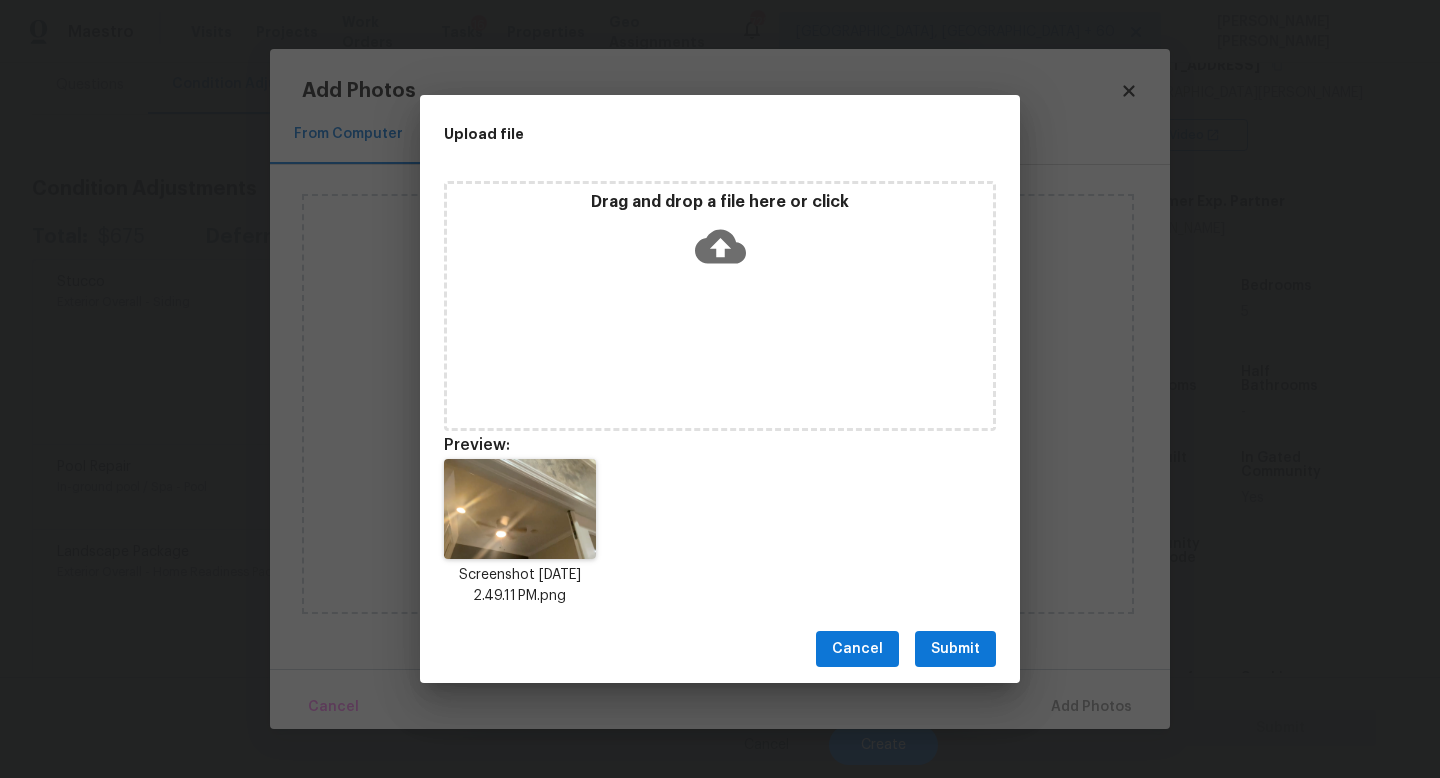 click on "Submit" at bounding box center [955, 649] 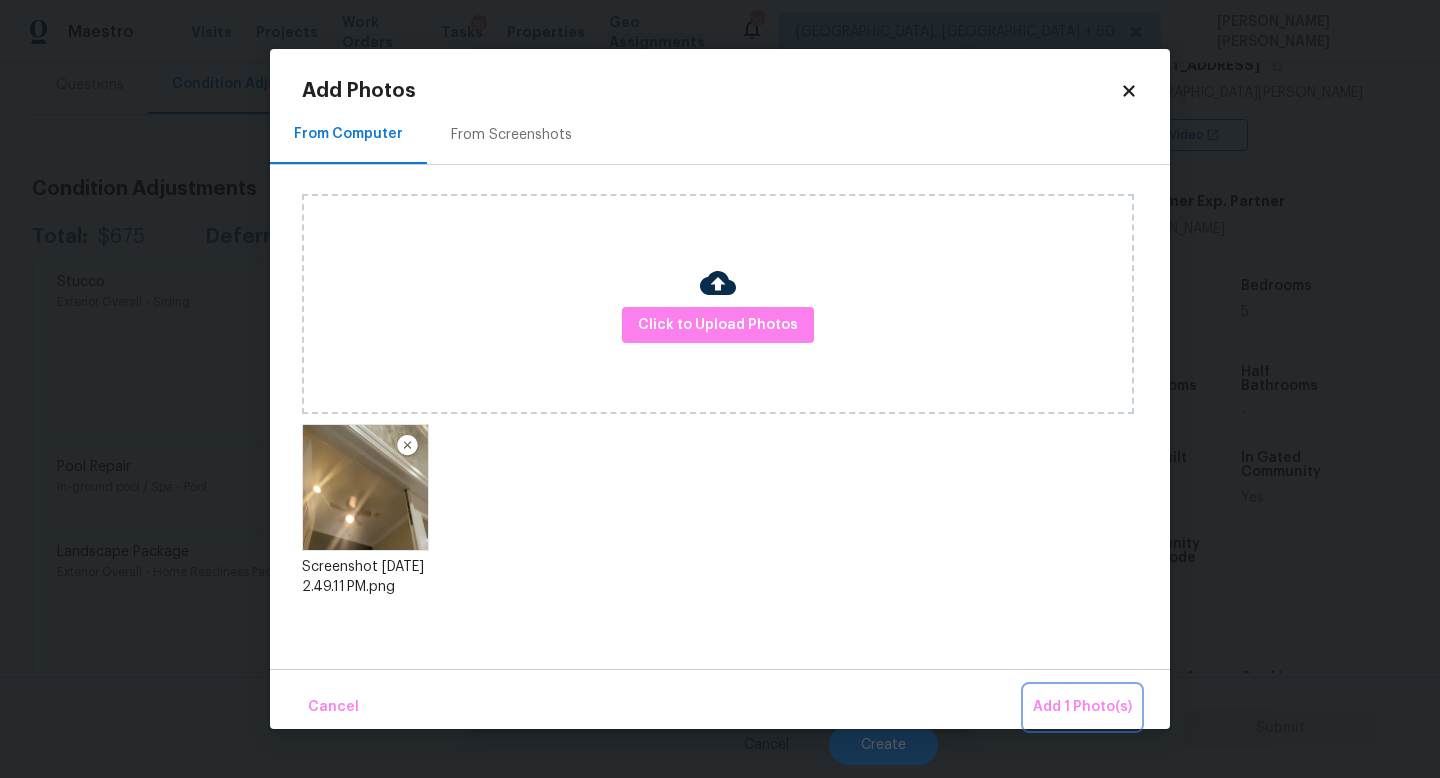 click on "Add 1 Photo(s)" at bounding box center (1082, 707) 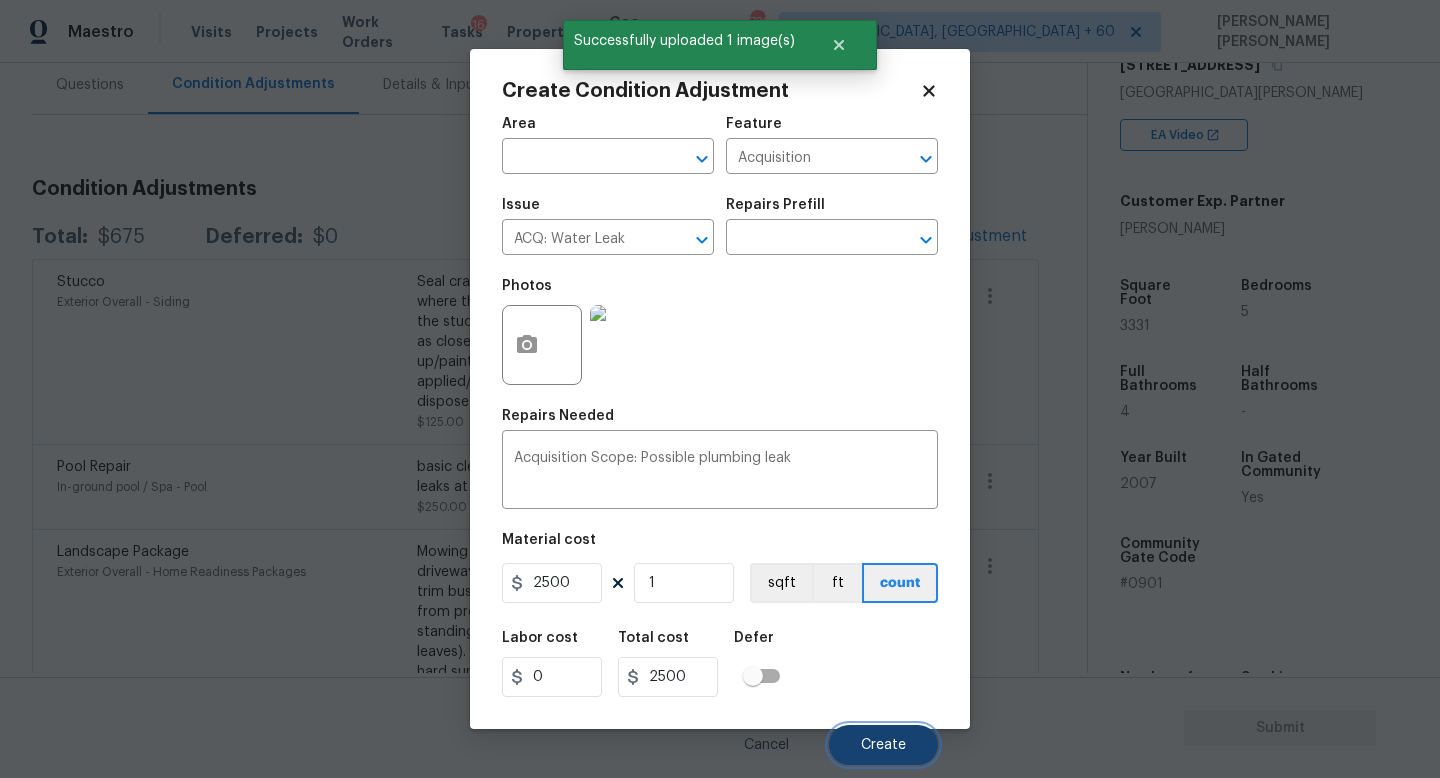 click on "Create" at bounding box center [883, 745] 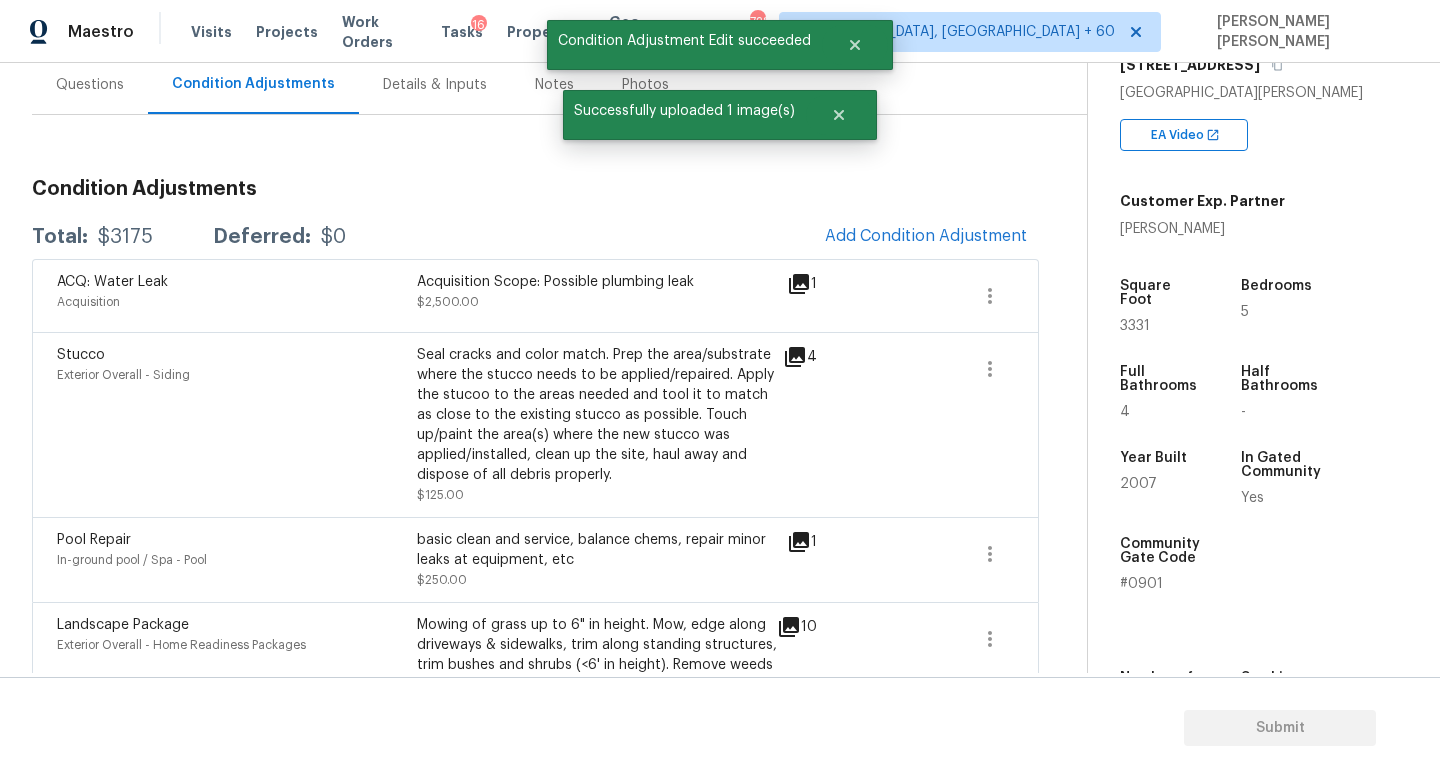 click on "Questions" at bounding box center (90, 85) 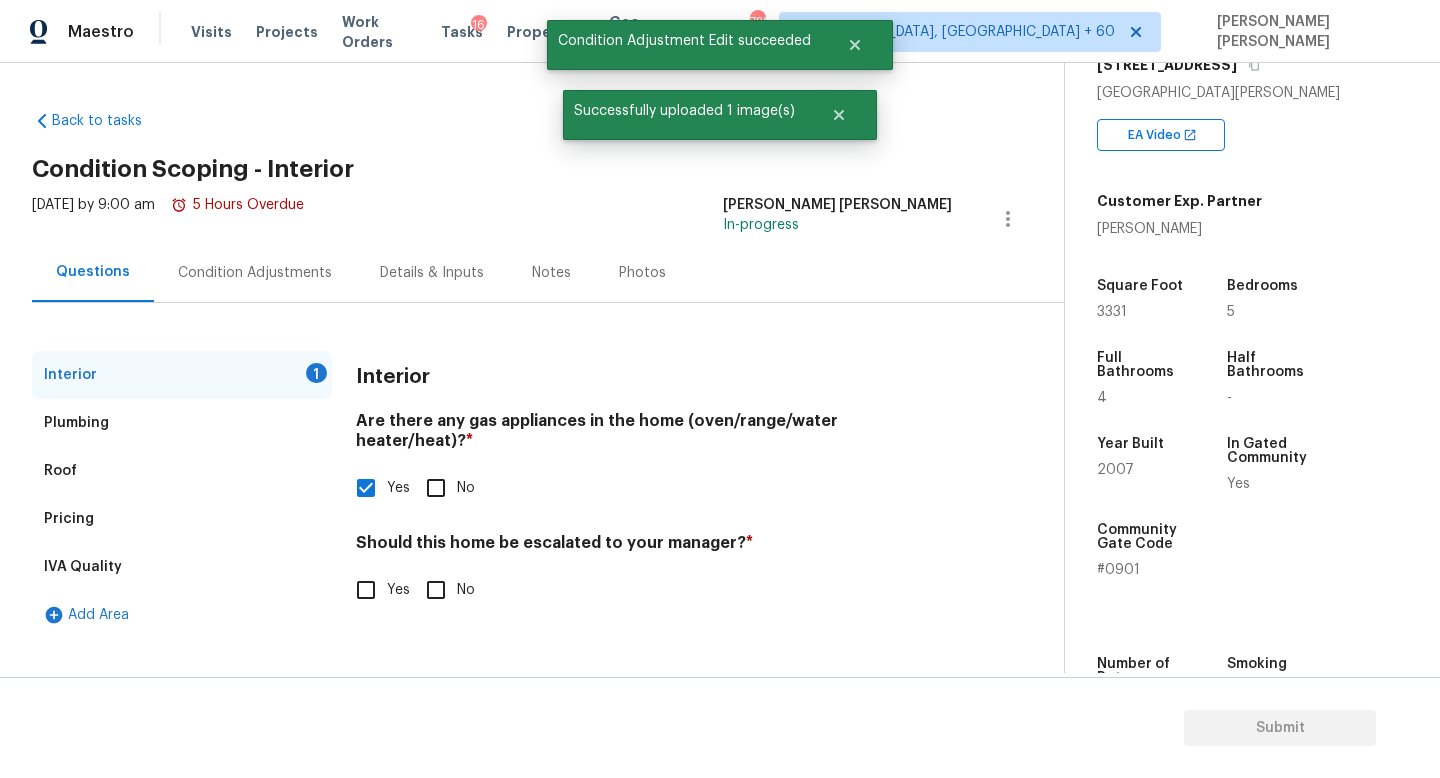 click on "Yes" at bounding box center [366, 590] 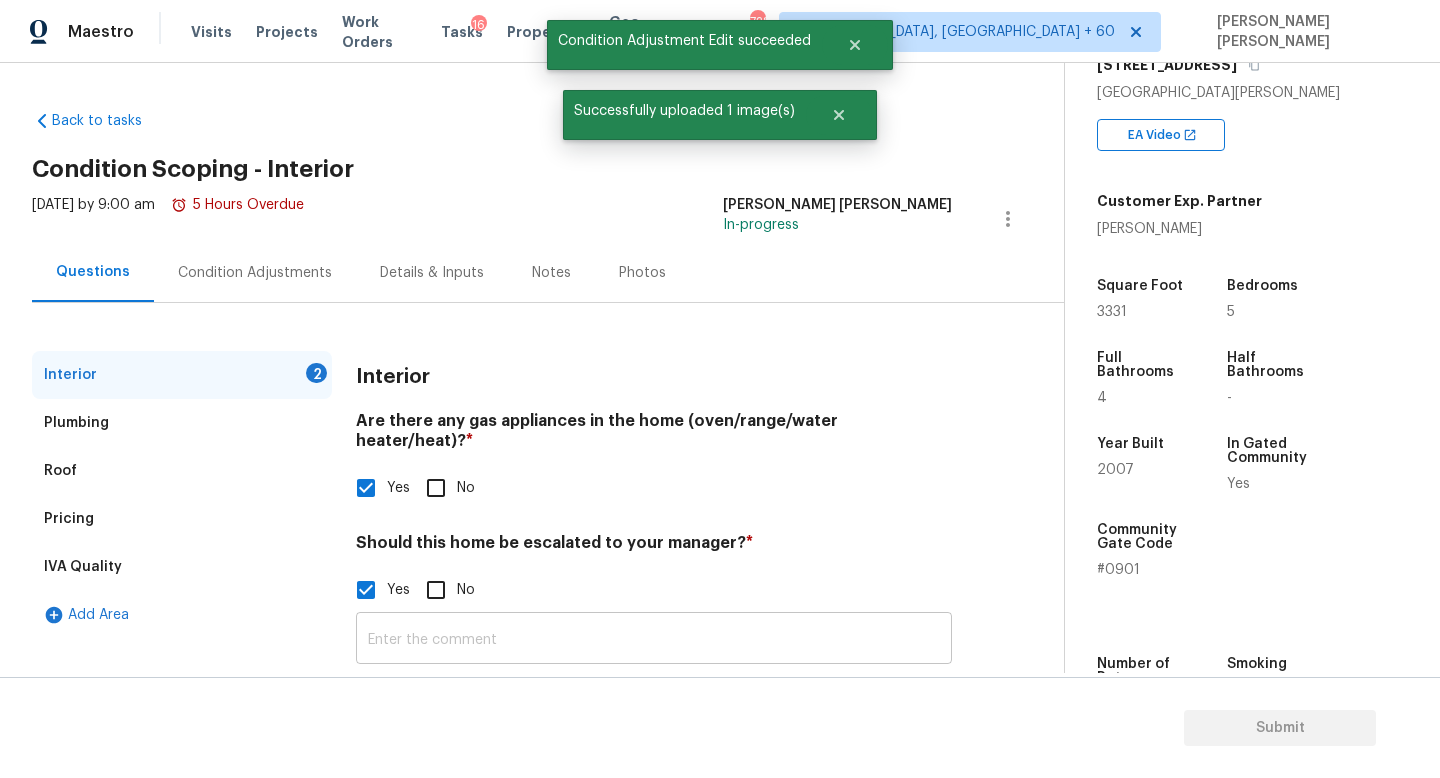 click at bounding box center (654, 640) 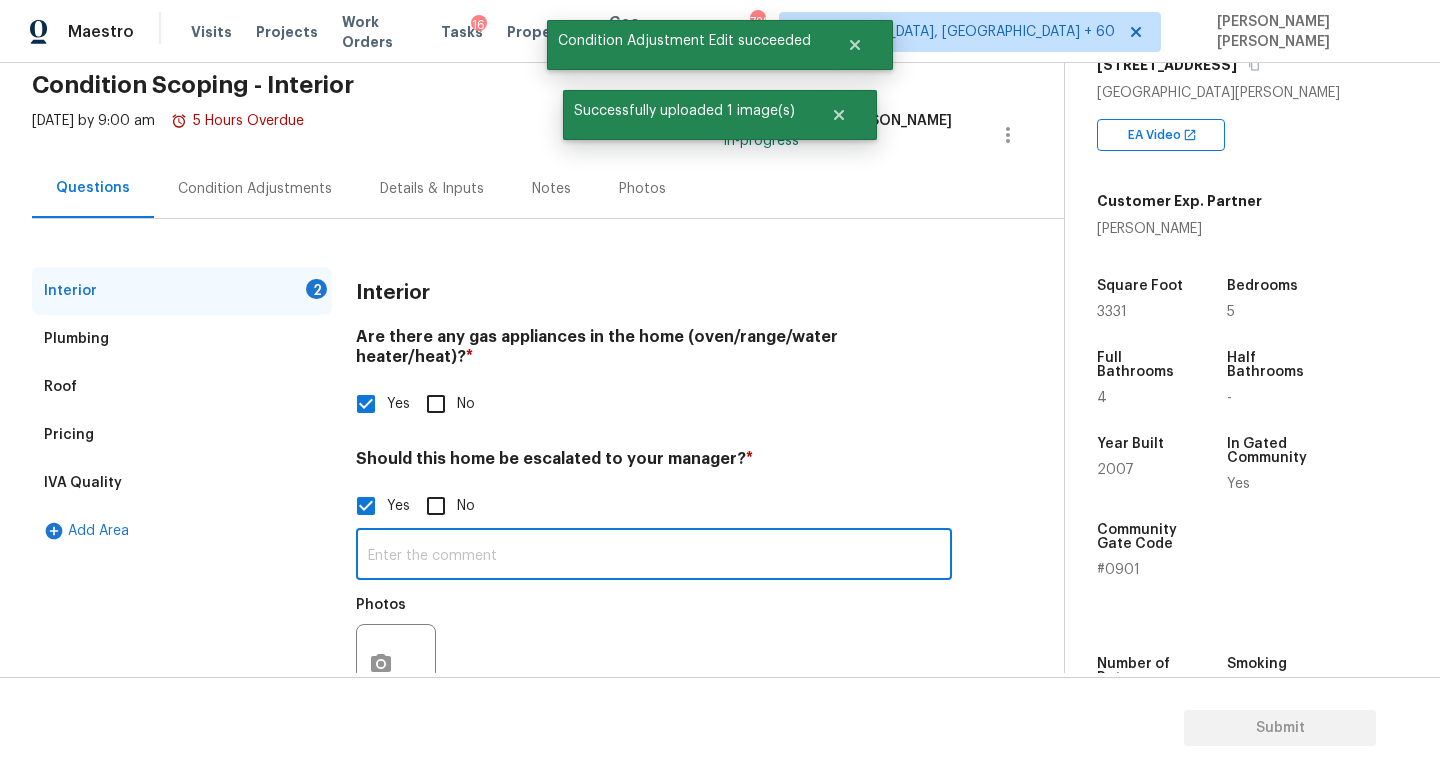 scroll, scrollTop: 137, scrollLeft: 0, axis: vertical 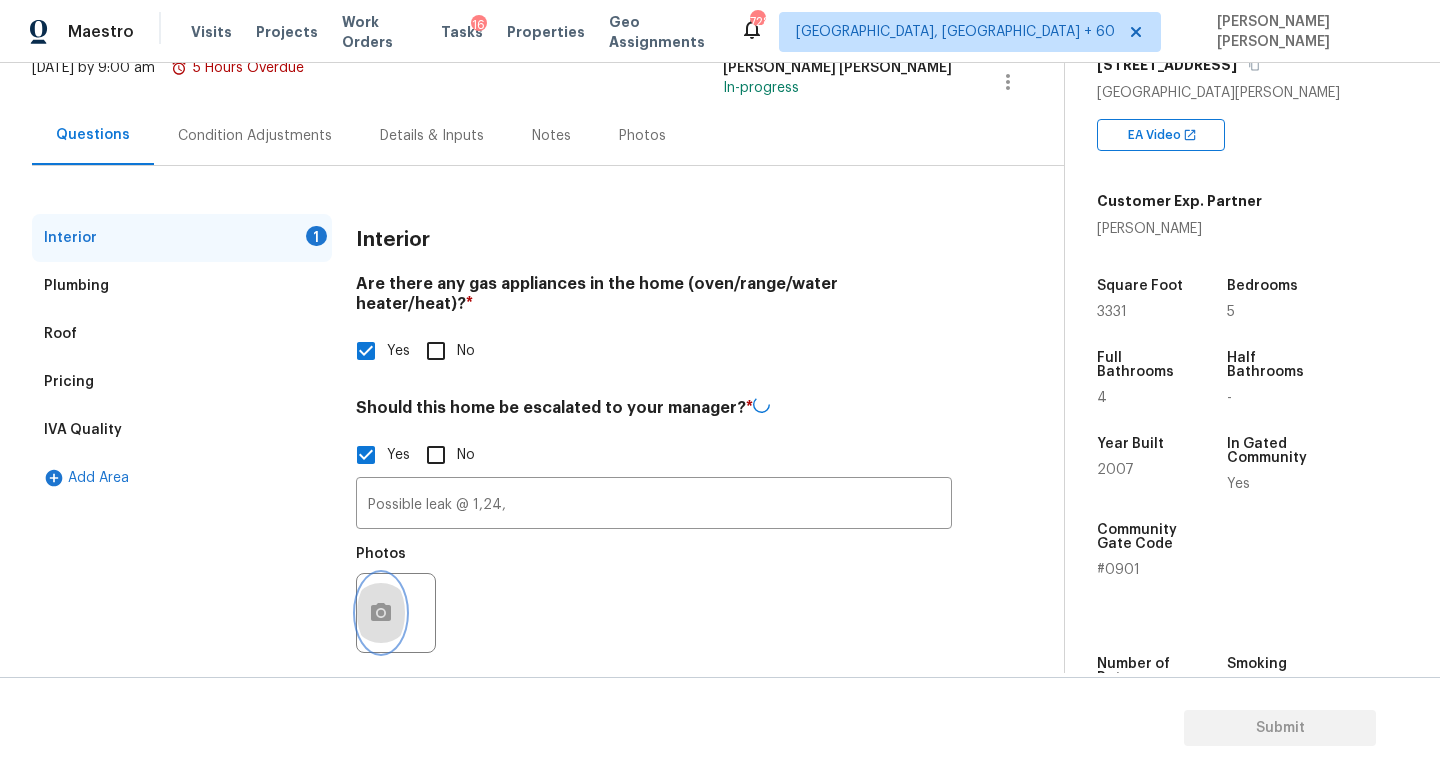 click at bounding box center (381, 613) 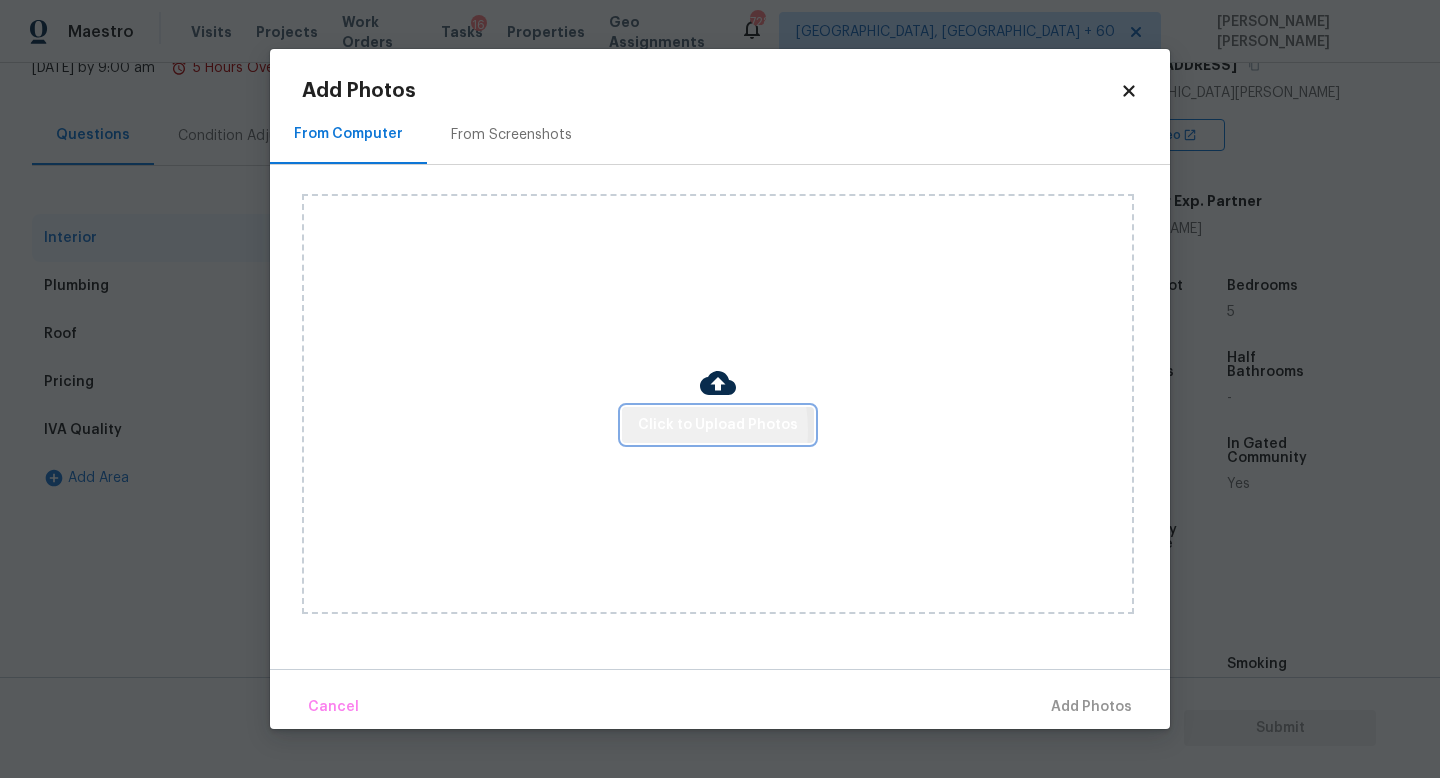 click on "Click to Upload Photos" at bounding box center [718, 425] 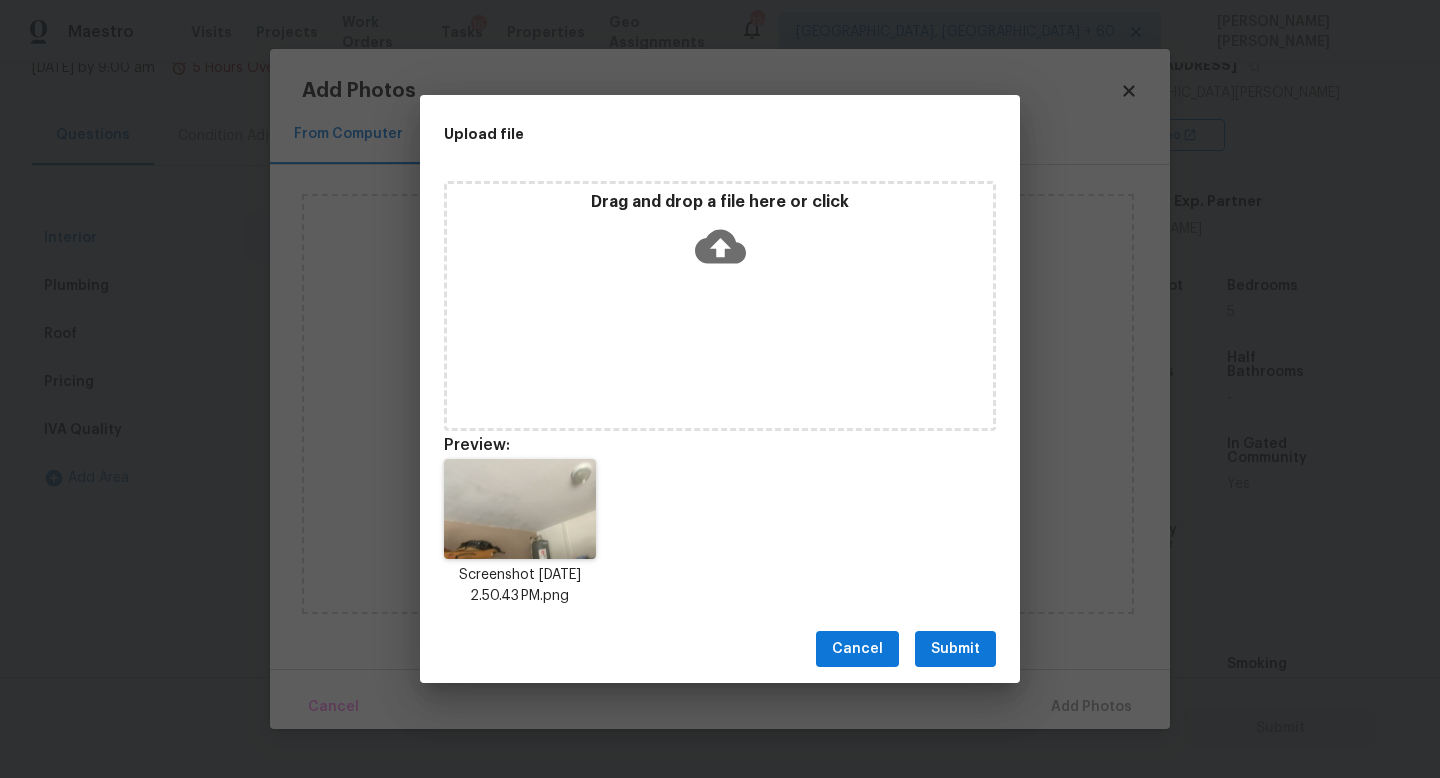 click on "Submit" at bounding box center [955, 649] 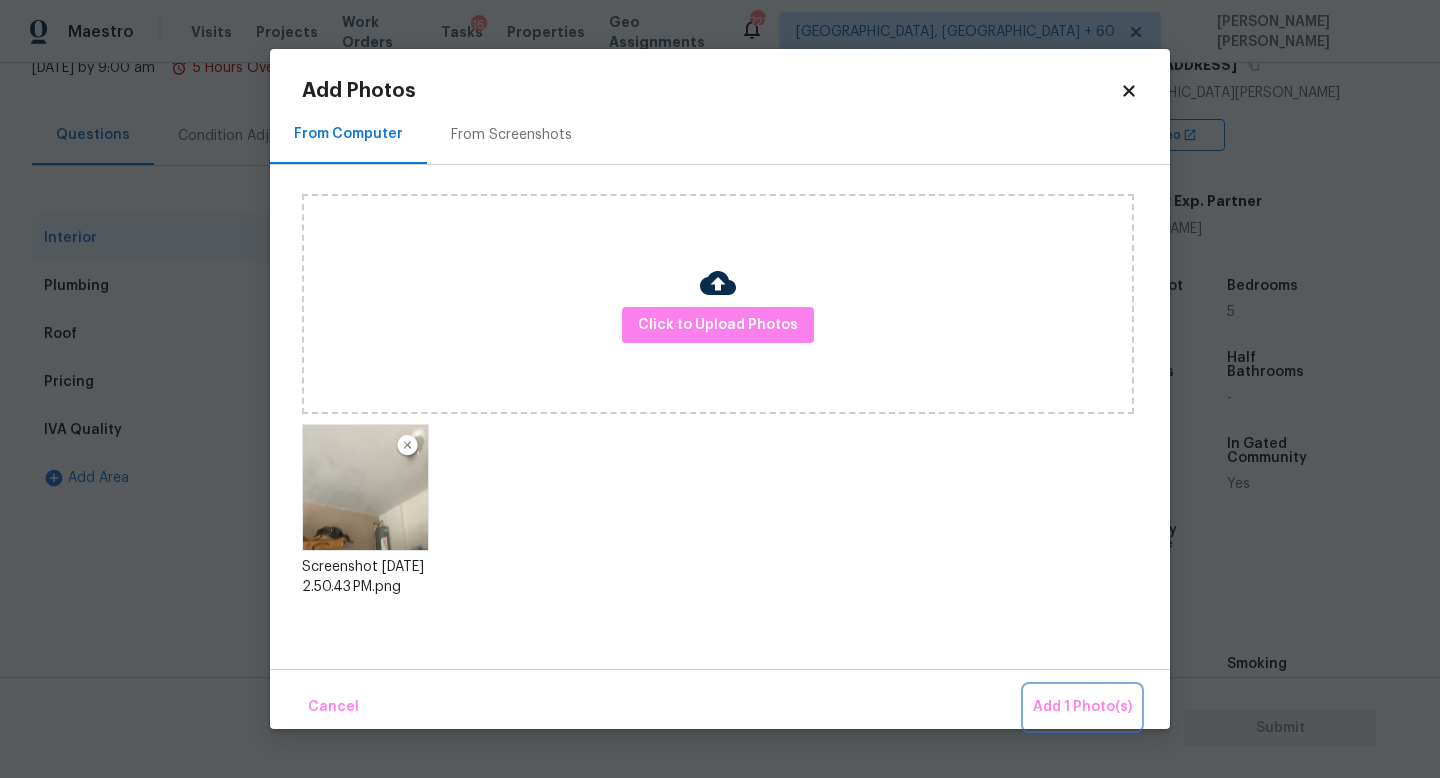 click on "Add 1 Photo(s)" at bounding box center (1082, 707) 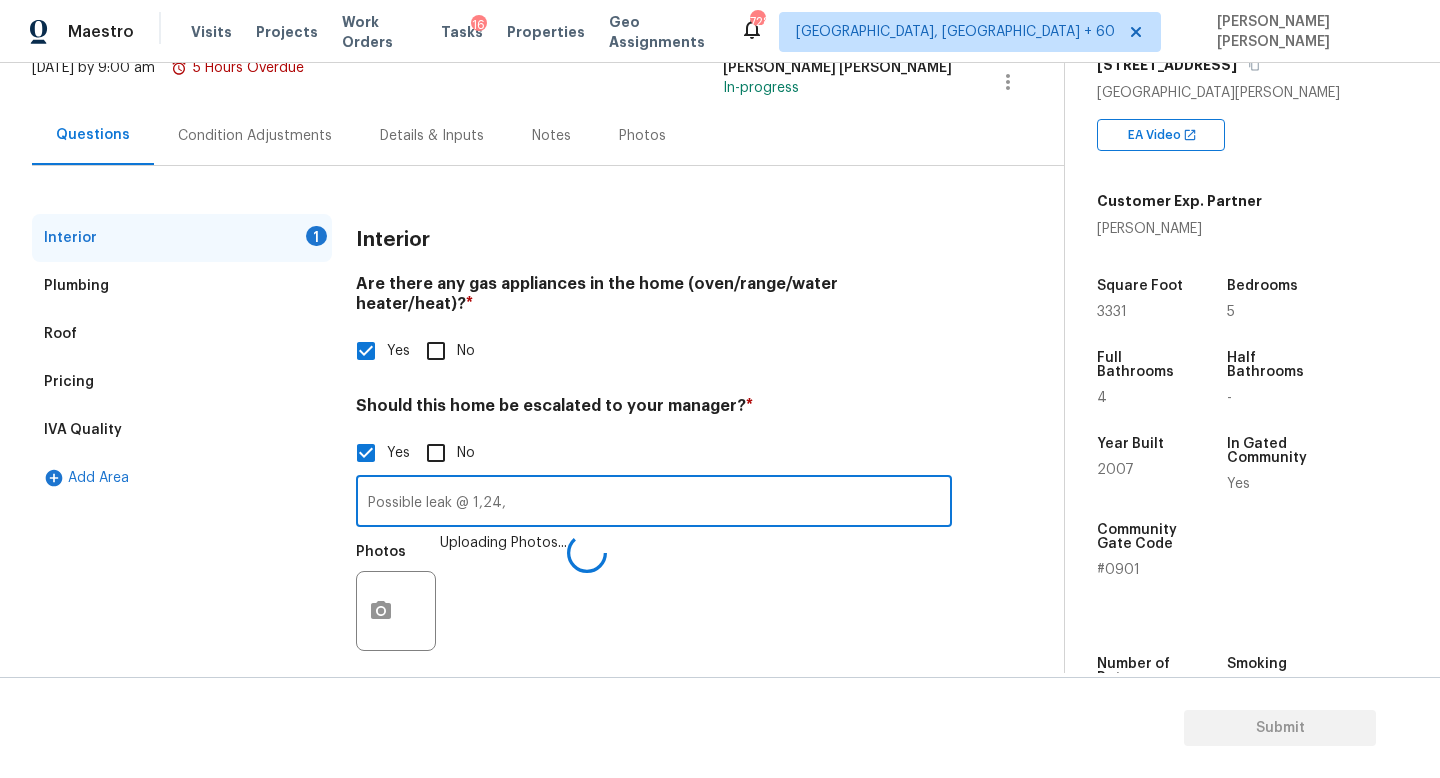 click on "Possible leak @ 1,24," at bounding box center (654, 503) 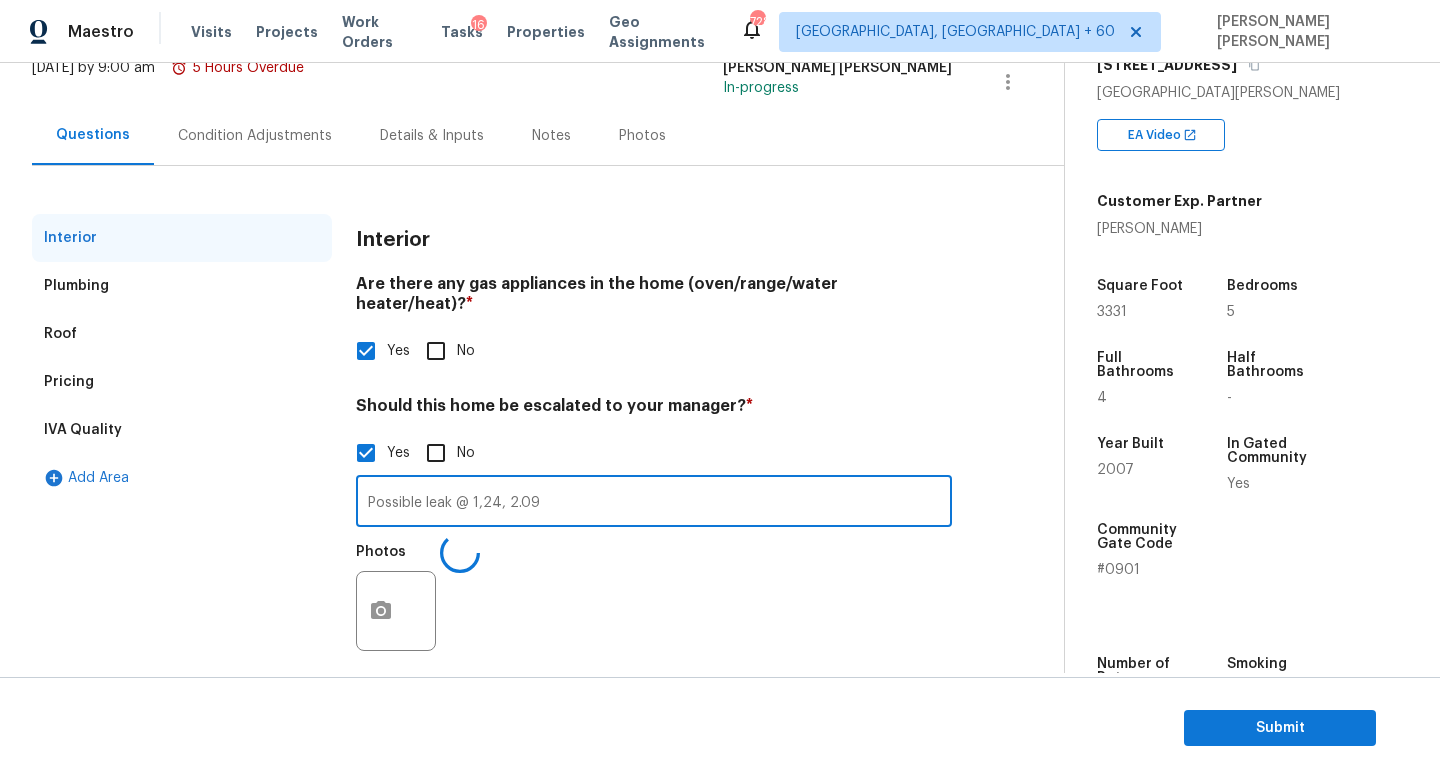type on "Possible leak @ 1,24, 2.09" 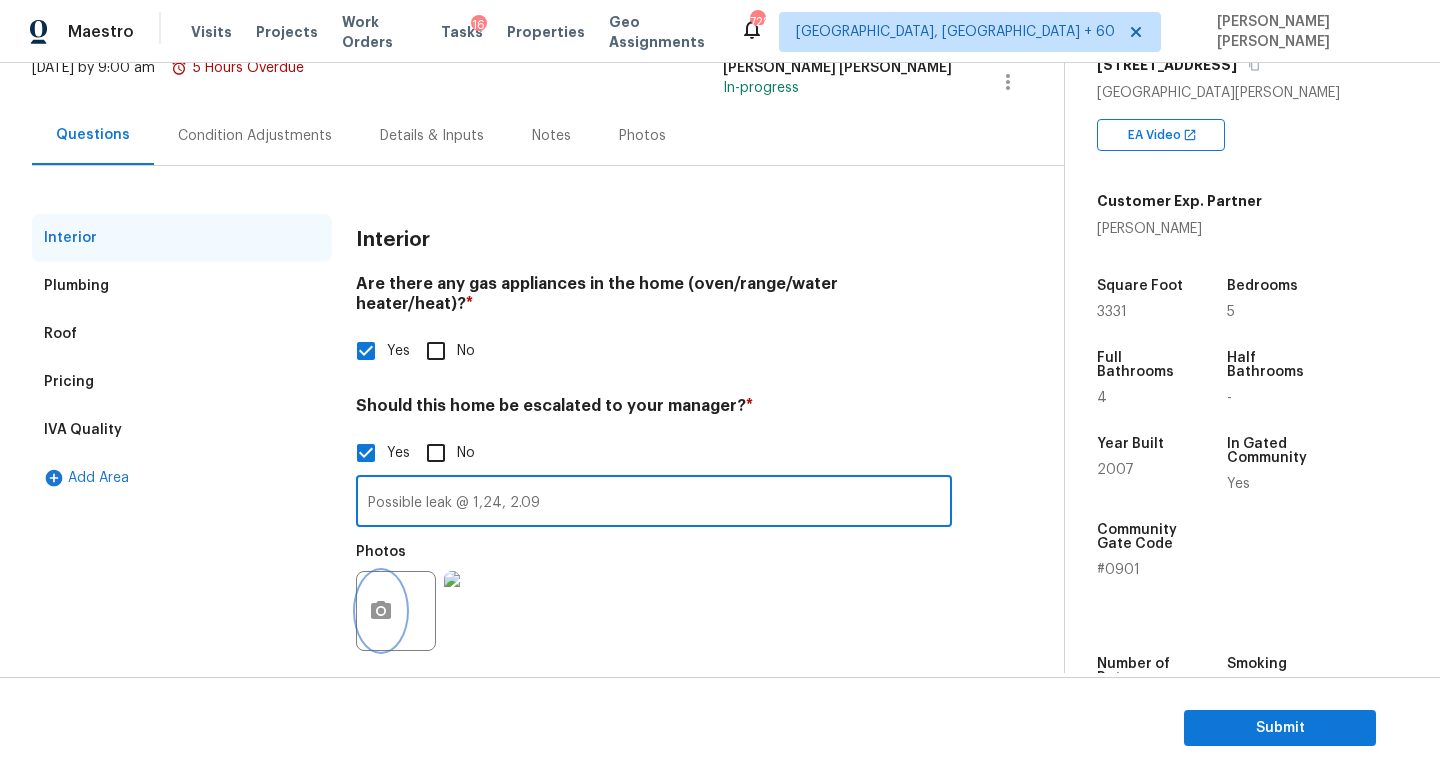 click 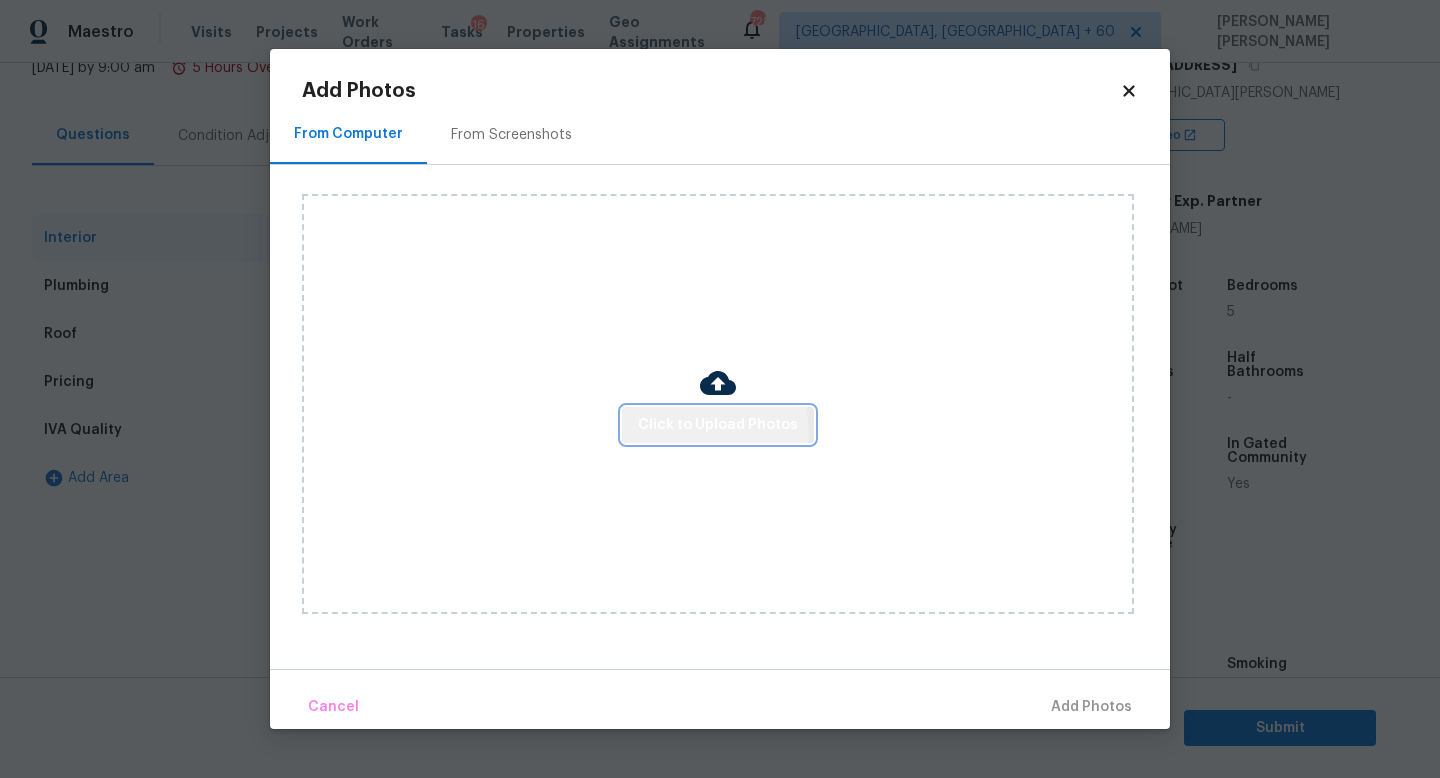 click on "Click to Upload Photos" at bounding box center (718, 425) 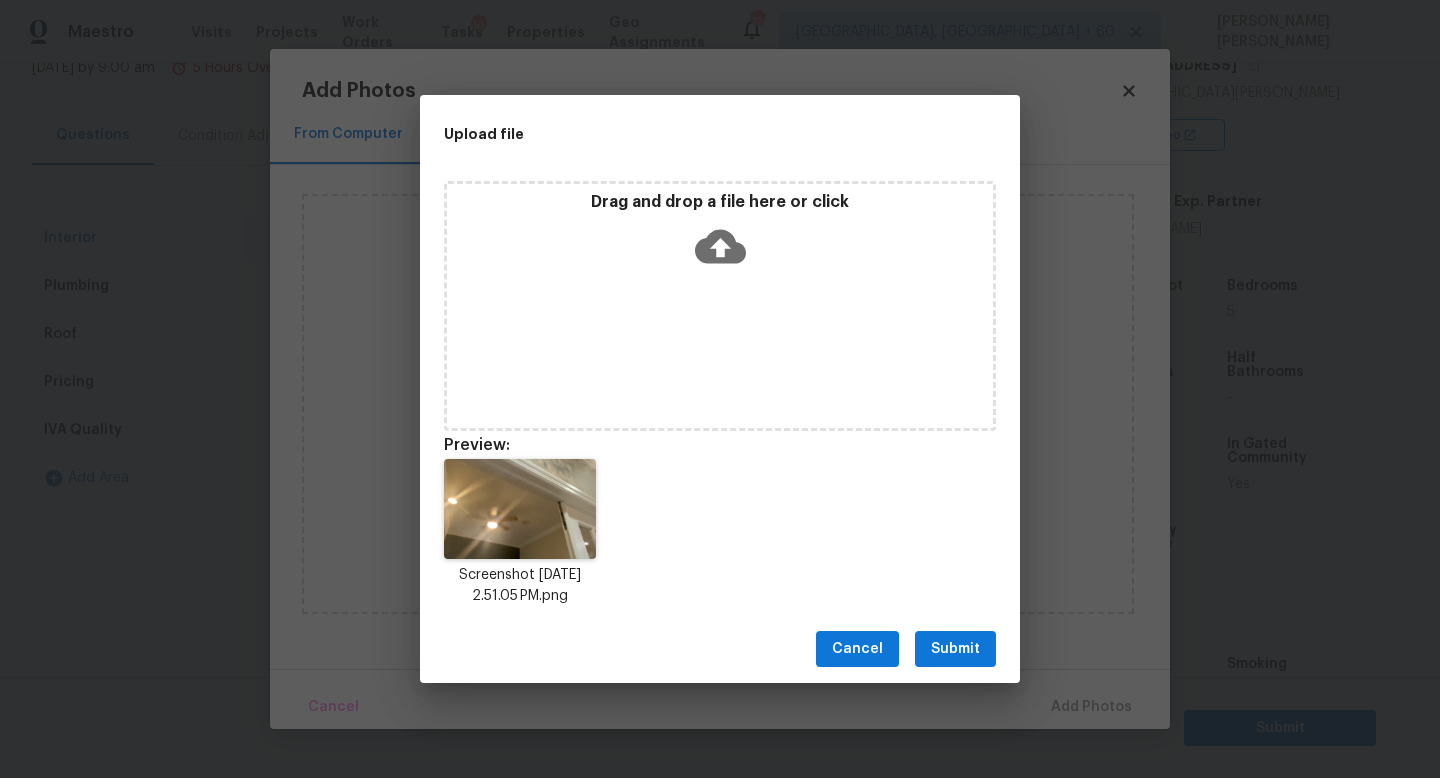 click on "Submit" at bounding box center [955, 649] 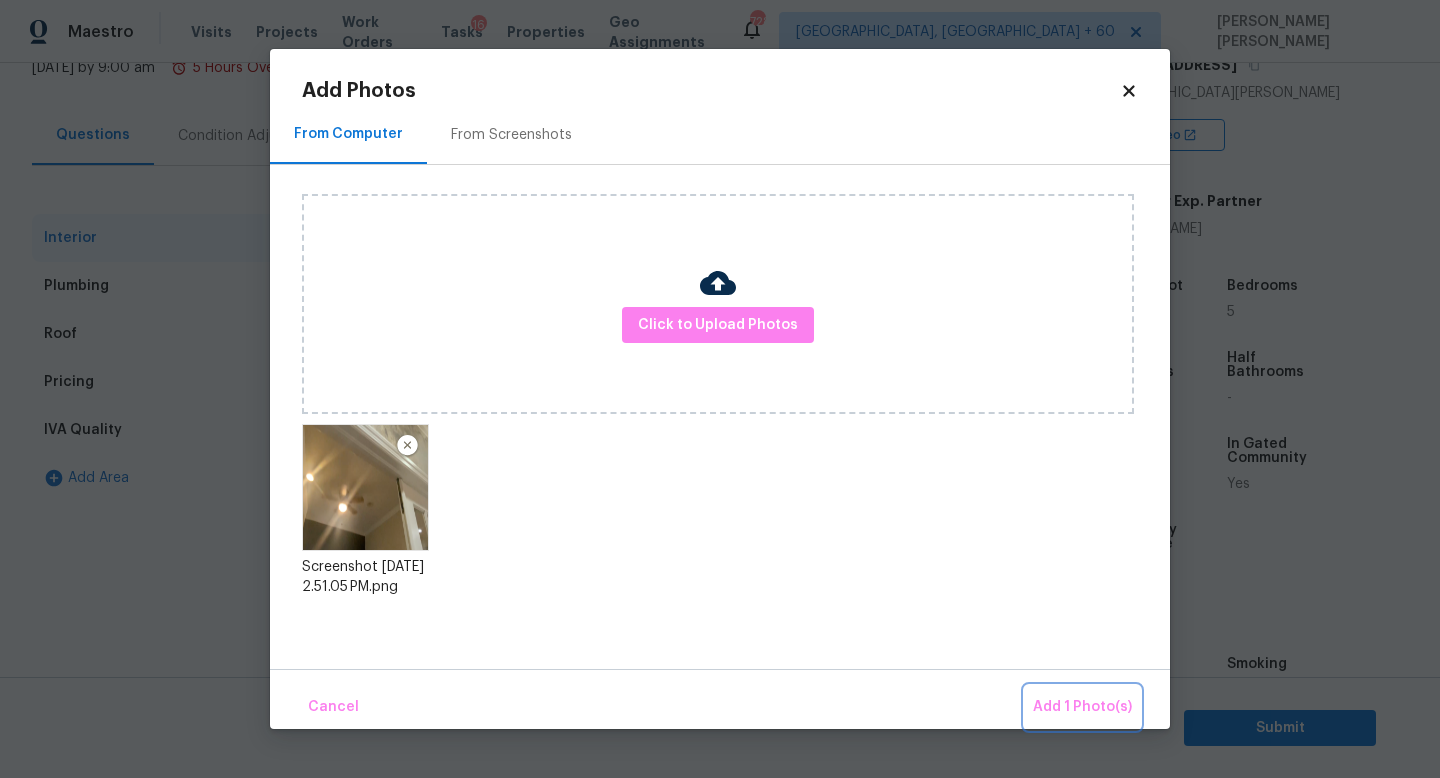 click on "Add 1 Photo(s)" at bounding box center [1082, 707] 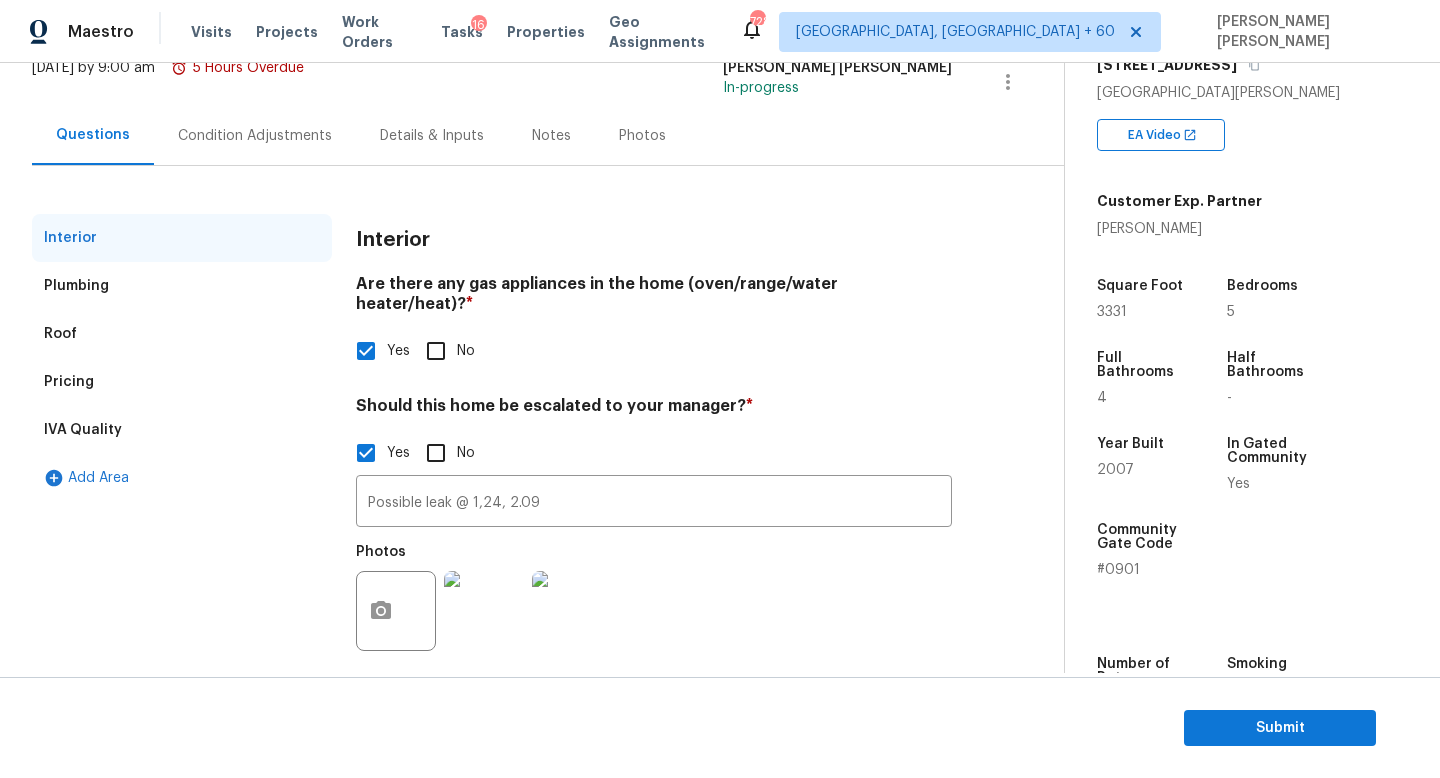 click on "Condition Adjustments" at bounding box center (255, 136) 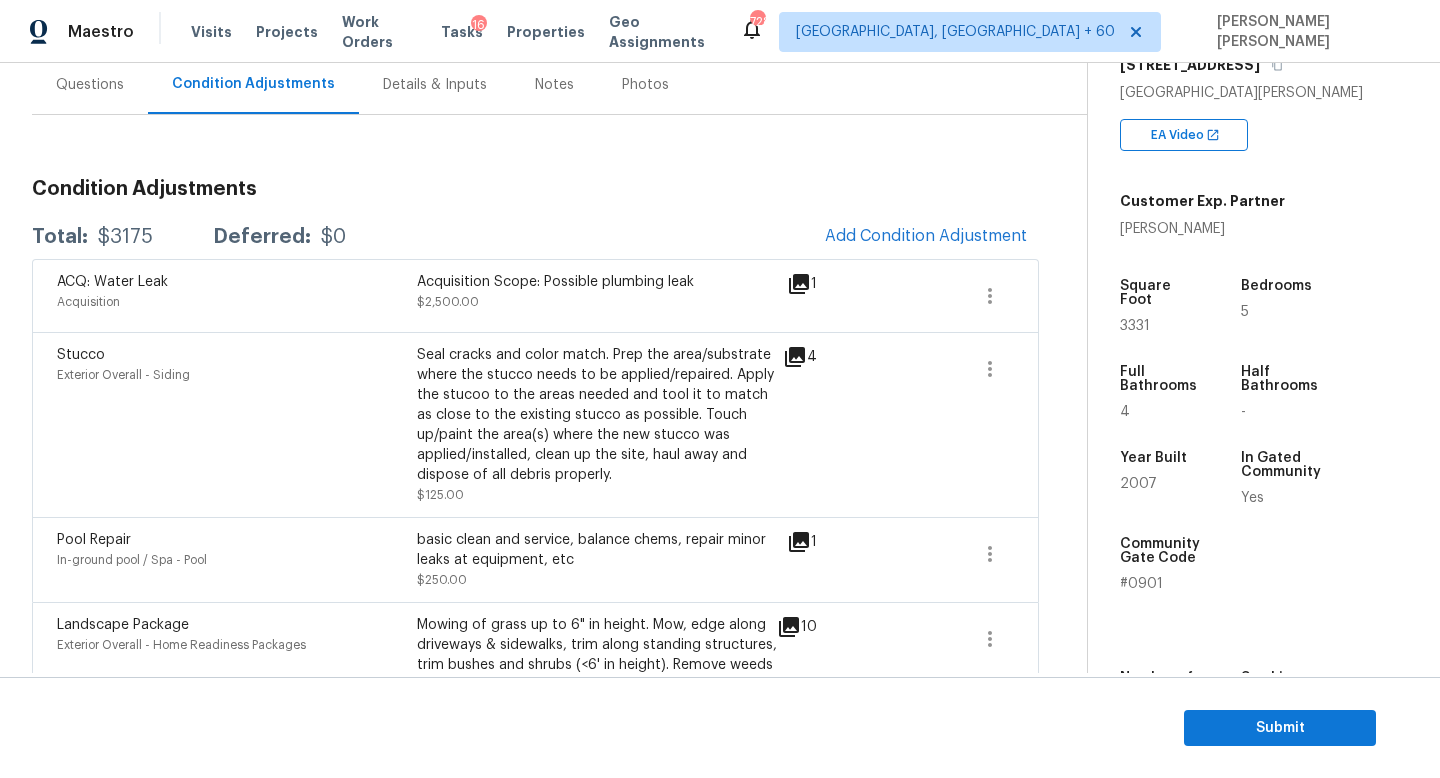 scroll, scrollTop: 193, scrollLeft: 0, axis: vertical 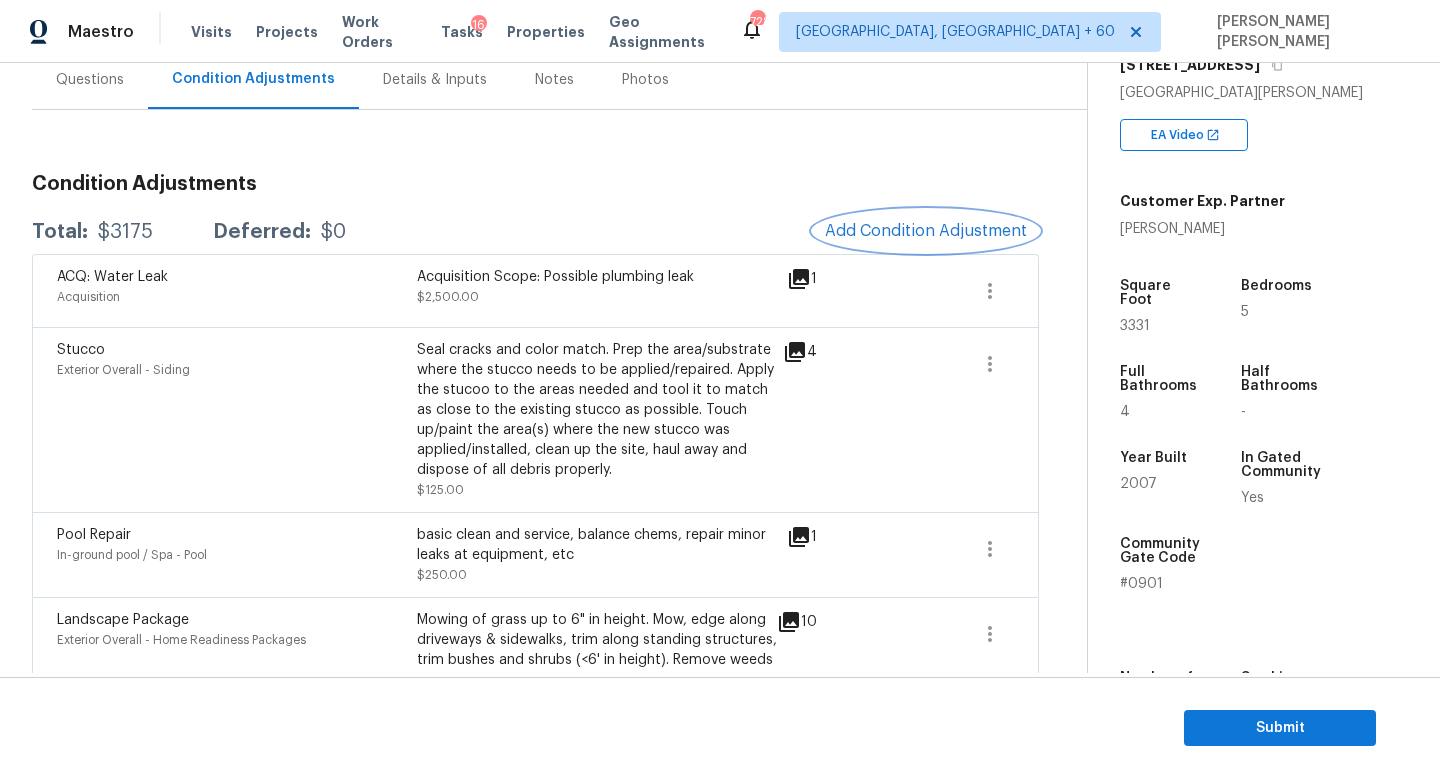 click on "Add Condition Adjustment" at bounding box center (926, 231) 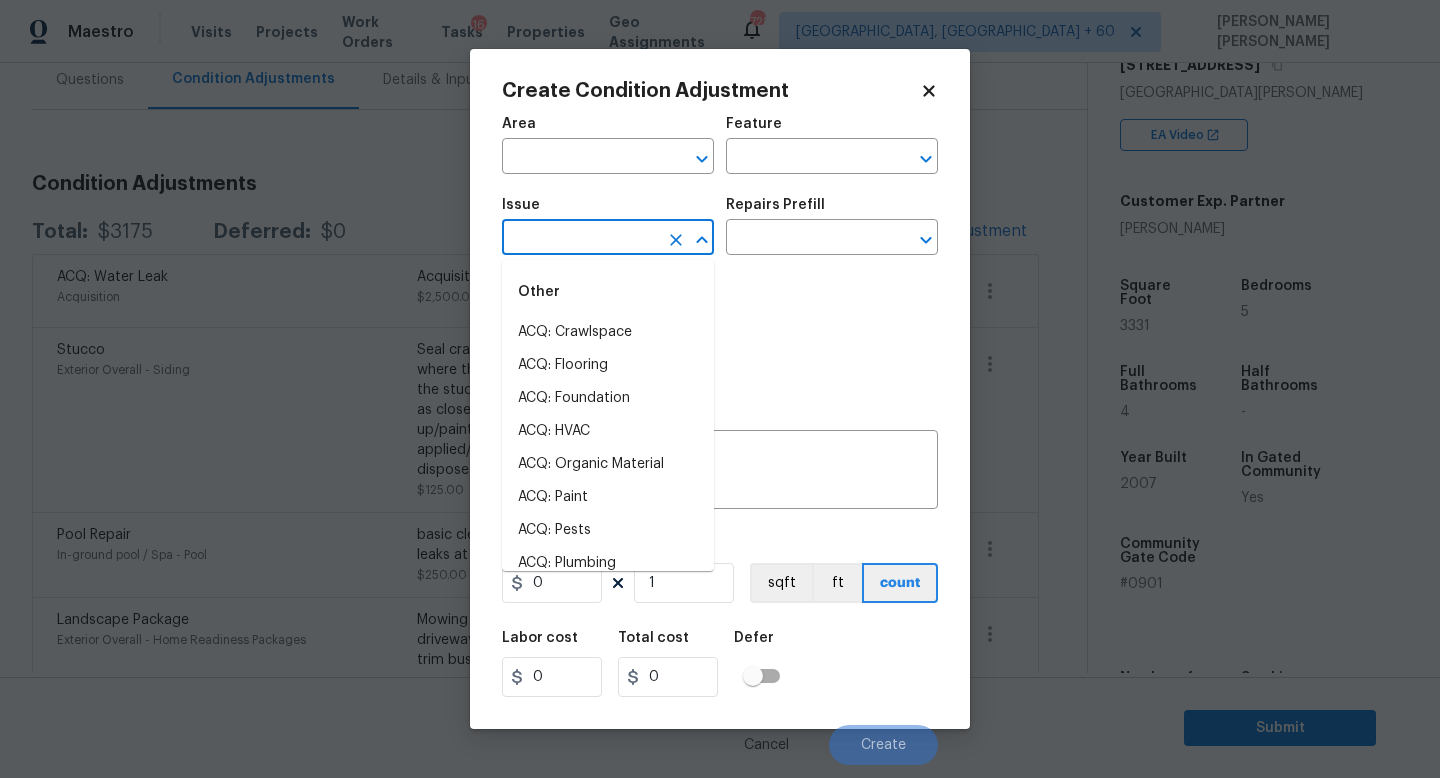 click at bounding box center [580, 239] 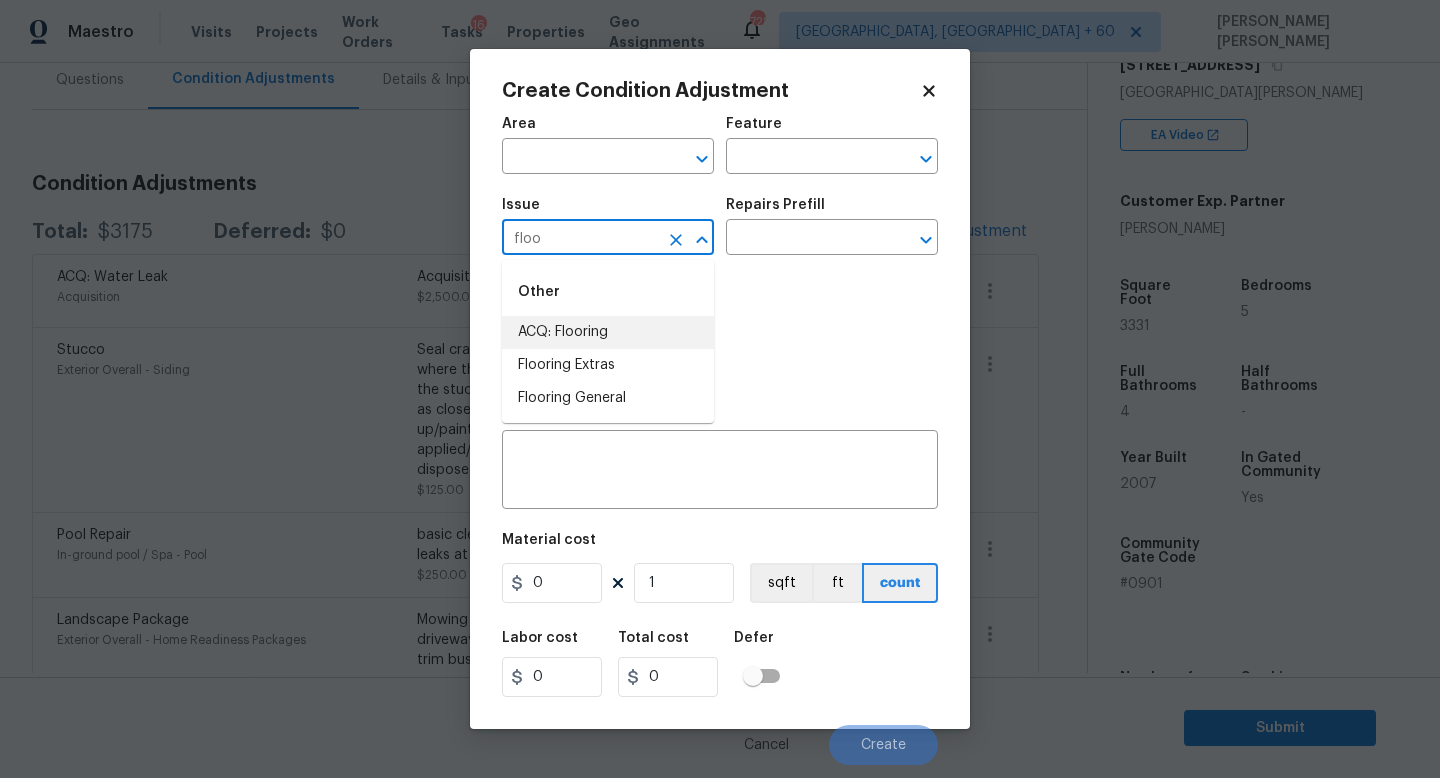 click on "ACQ: Flooring" at bounding box center (608, 332) 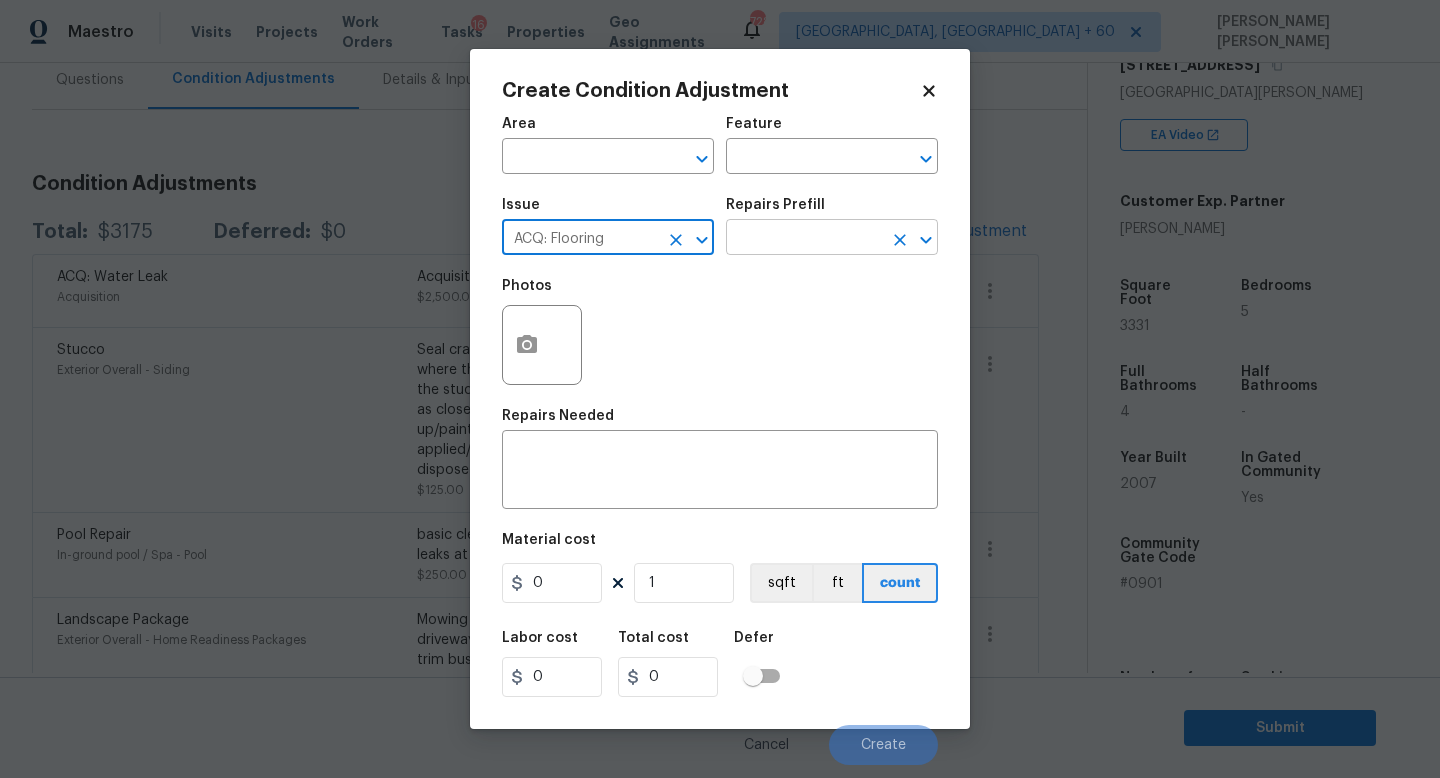 type on "ACQ: Flooring" 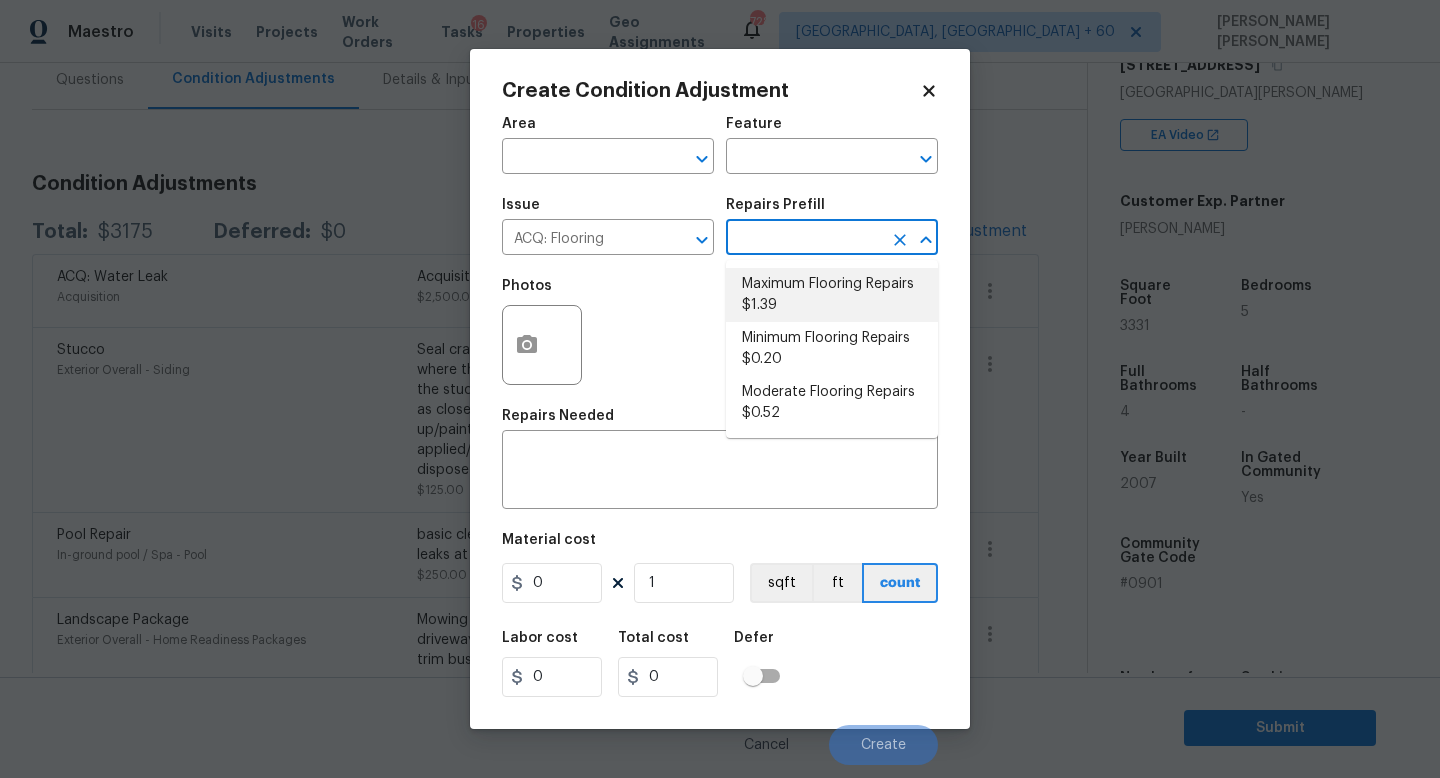 click on "Maximum Flooring Repairs $1.39" at bounding box center [832, 295] 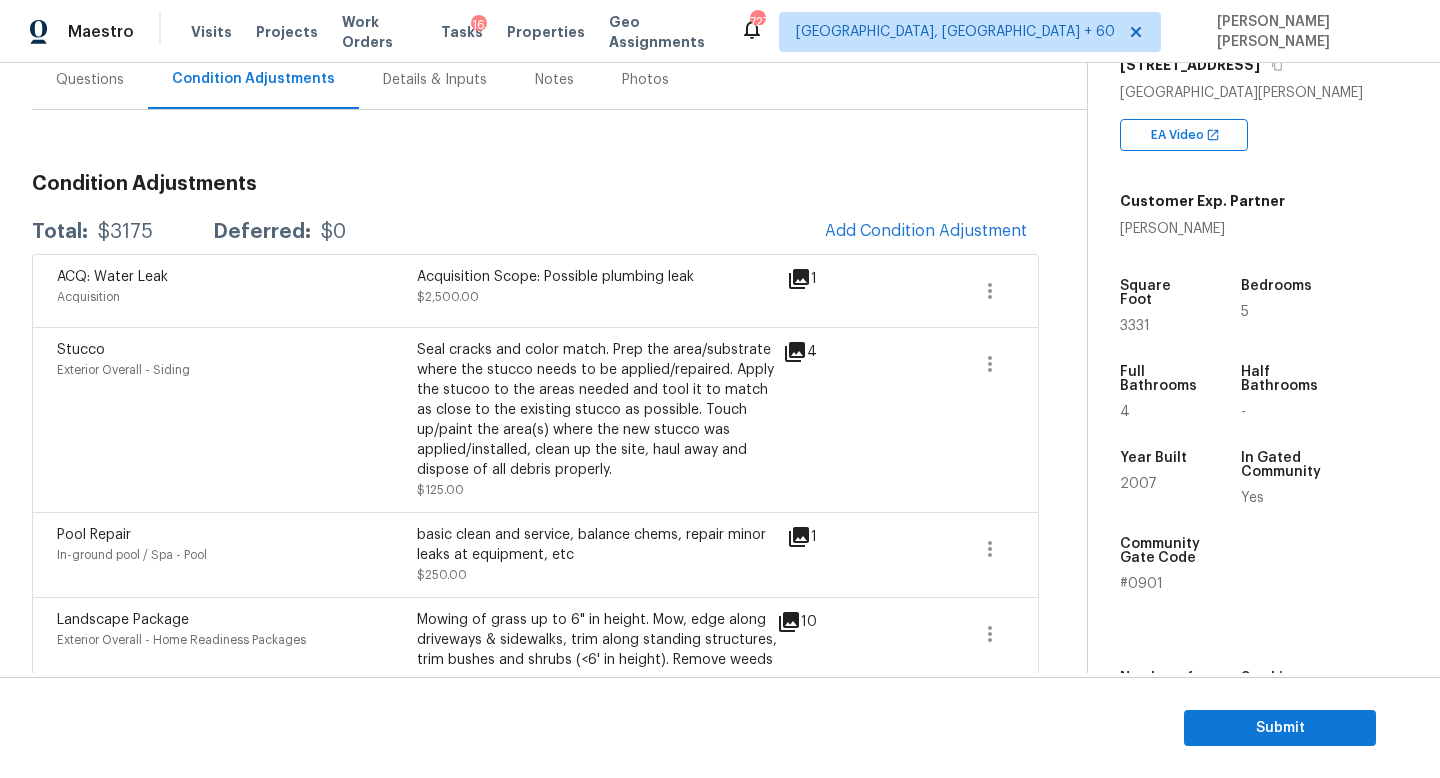 click on "Maestro Visits Projects Work Orders Tasks 16 Properties Geo Assignments 727 Knoxville, TN + 60 Jishnu Manoj Back to tasks Condition Scoping - Interior Mon, Jul 14 2025 by 9:00 am   5 Hours Overdue Jishnu Manoj In-progress Questions Condition Adjustments Details & Inputs Notes Photos Condition Adjustments Total:  $3175 Deferred:  $0 Add Condition Adjustment ACQ: Water Leak Acquisition Acquisition Scope: Possible plumbing leak $2,500.00   1 Stucco Exterior Overall - Siding Seal cracks and color match.
Prep the area/substrate where the stucco needs to be applied/repaired. Apply the stucoo to the areas needed and tool it to match as close to the existing stucco as possible. Touch up/paint the area(s) where the new stucco was applied/installed, clean up the site, haul away and dispose of all debris properly. $125.00   4 Pool Repair In-ground pool / Spa - Pool basic clean and service, balance chems, repair minor leaks at equipment, etc $250.00   1 Landscape Package Exterior Overall - Home Readiness Packages   10" at bounding box center [720, 389] 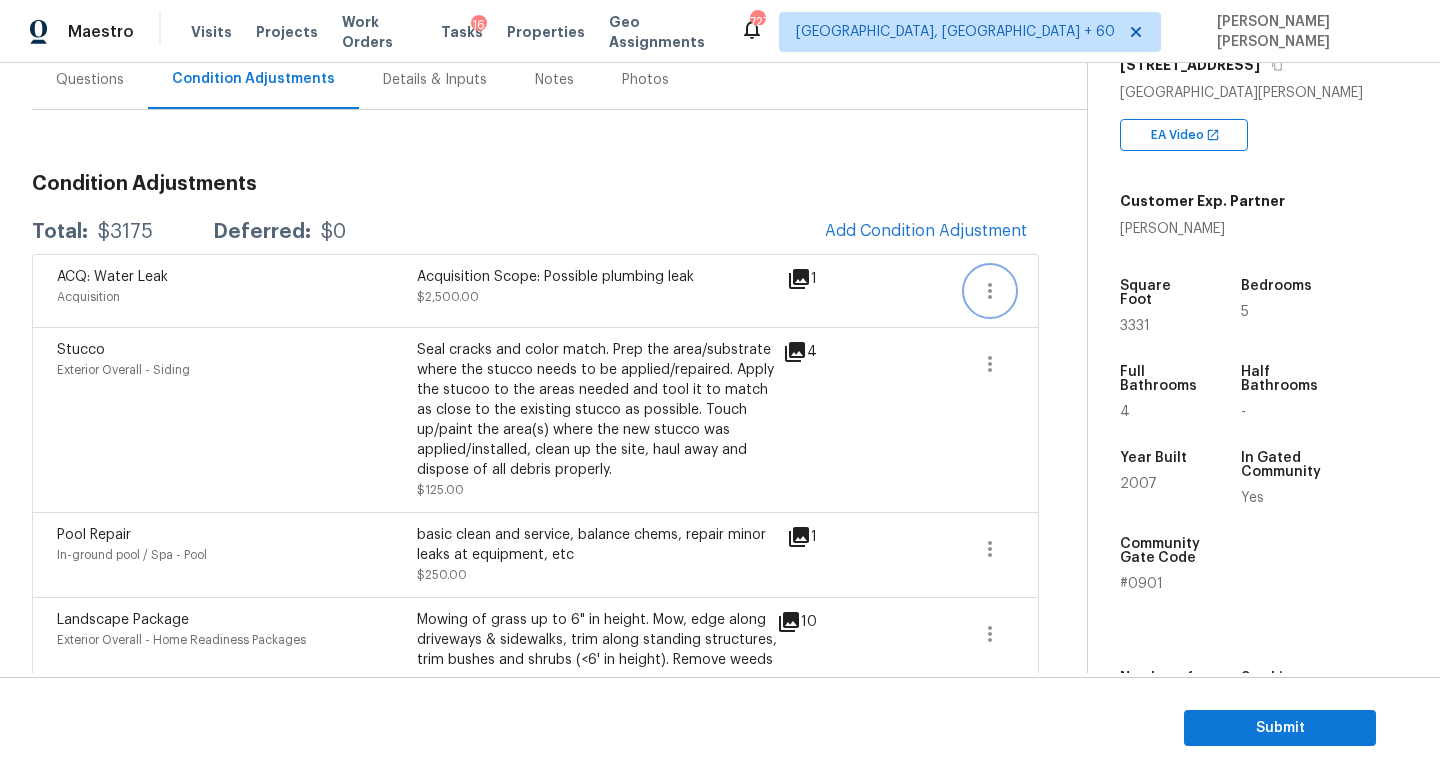 click 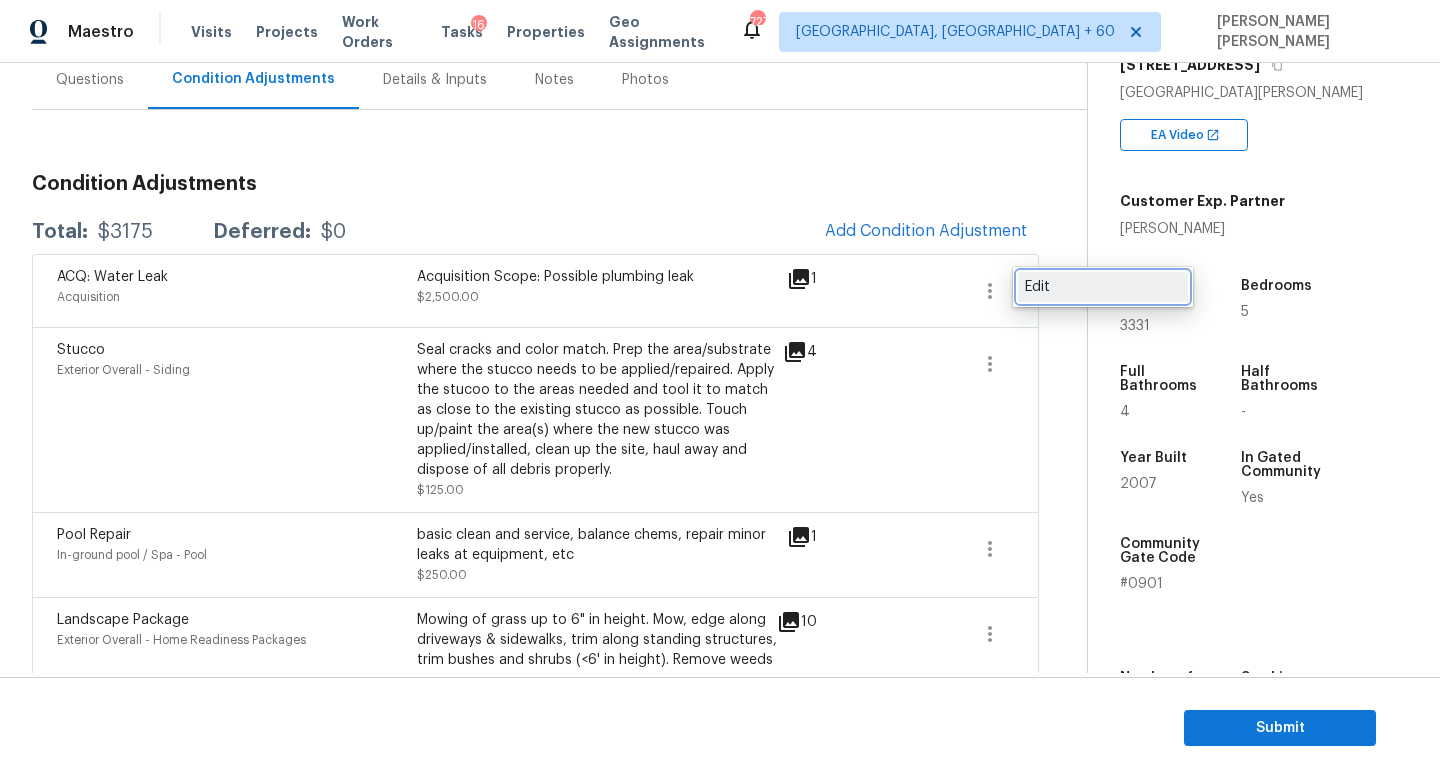 click on "Edit" at bounding box center [1103, 287] 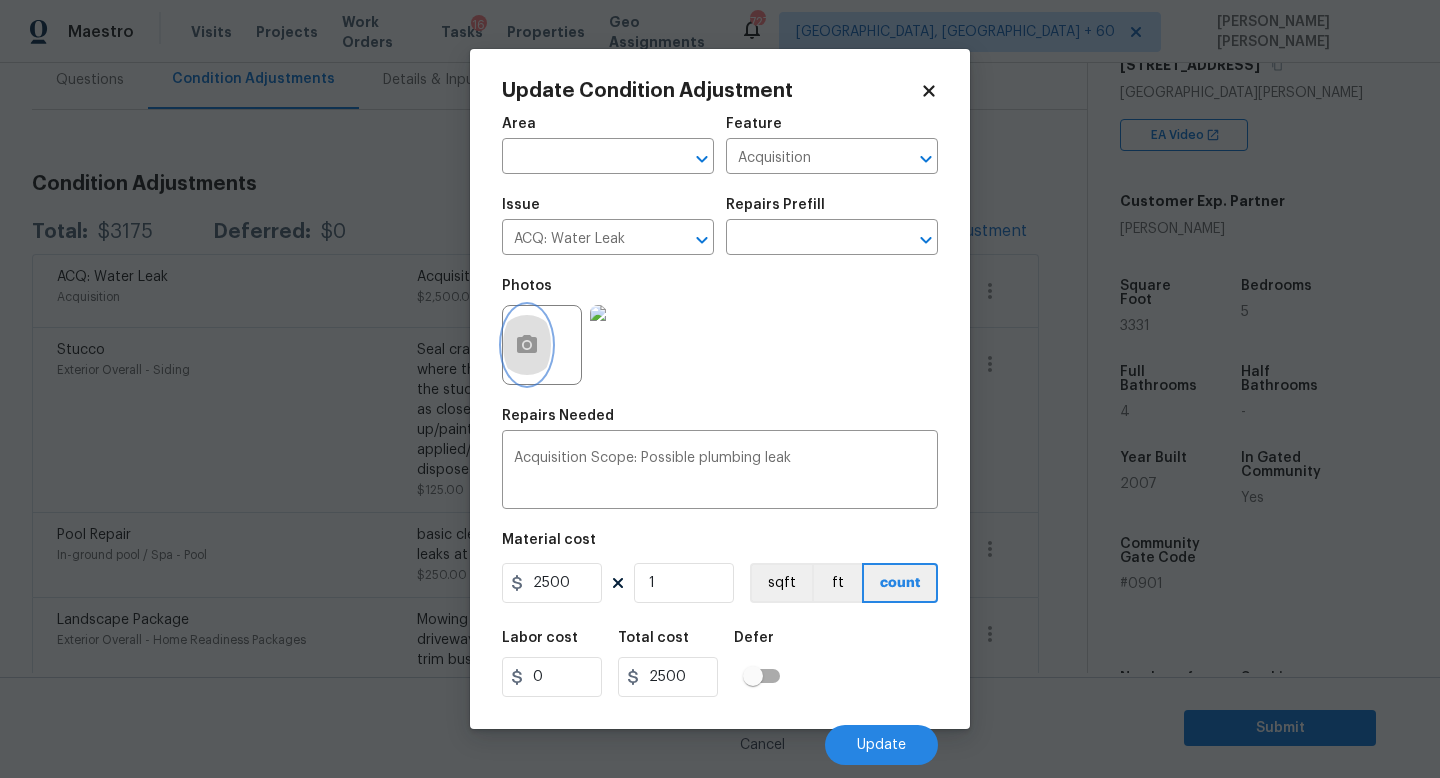 click 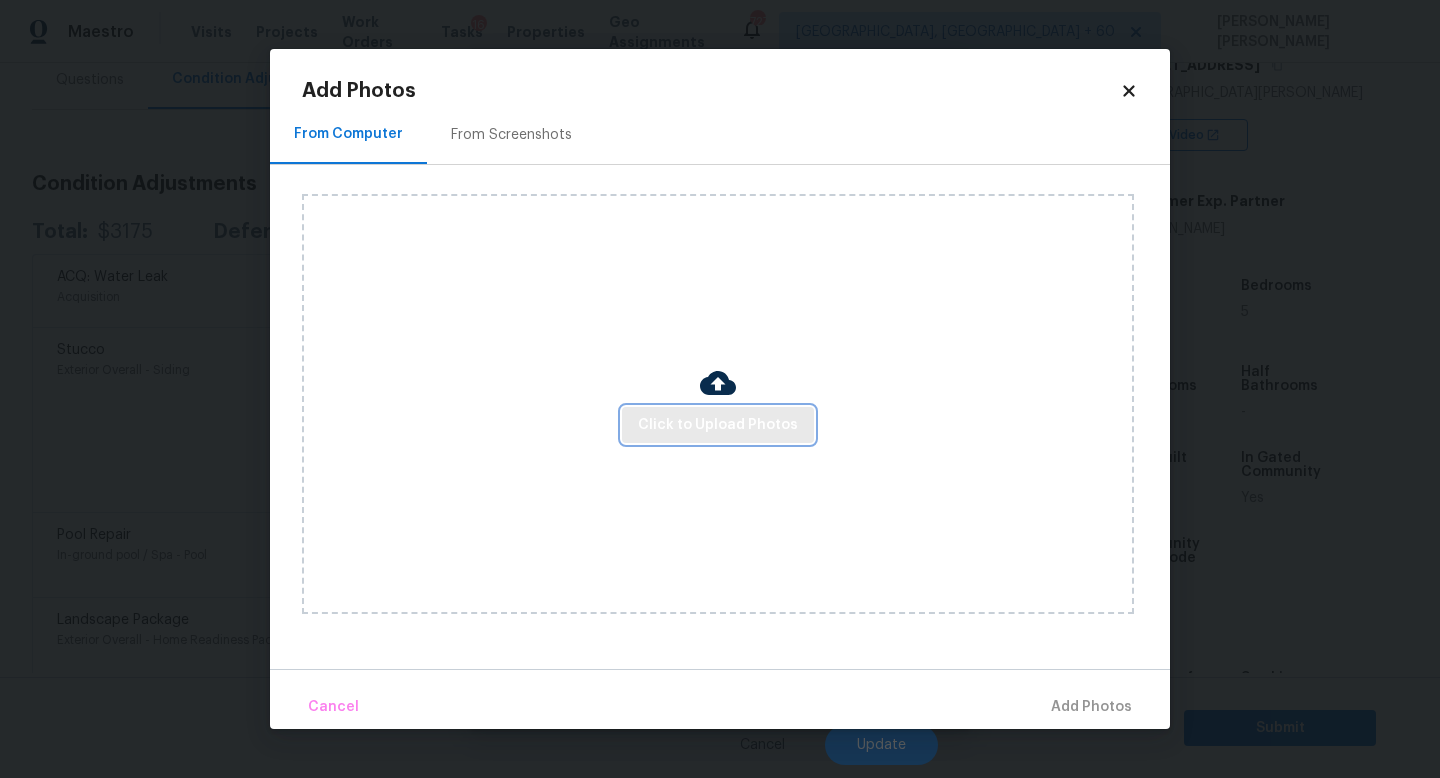 click on "Click to Upload Photos" at bounding box center (718, 425) 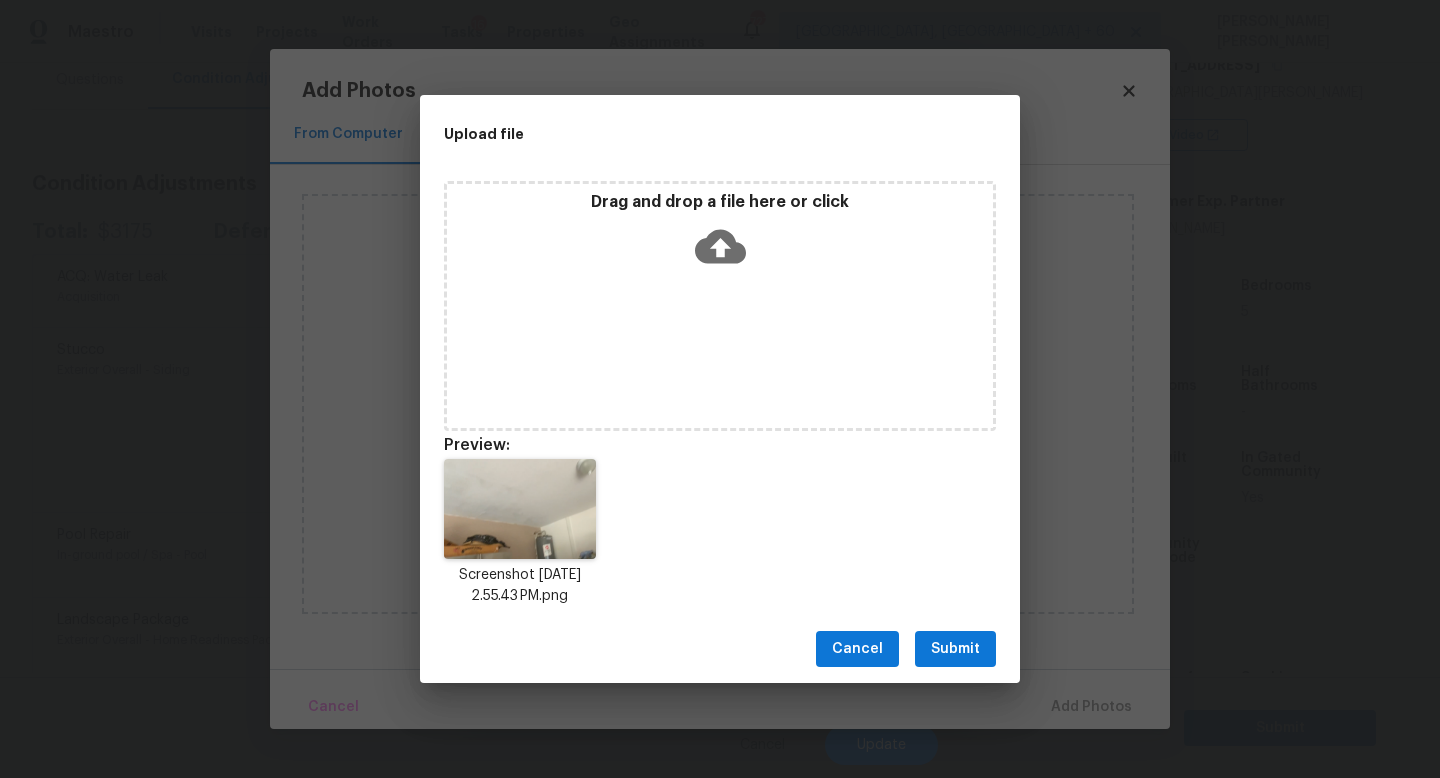 click on "Submit" at bounding box center (955, 649) 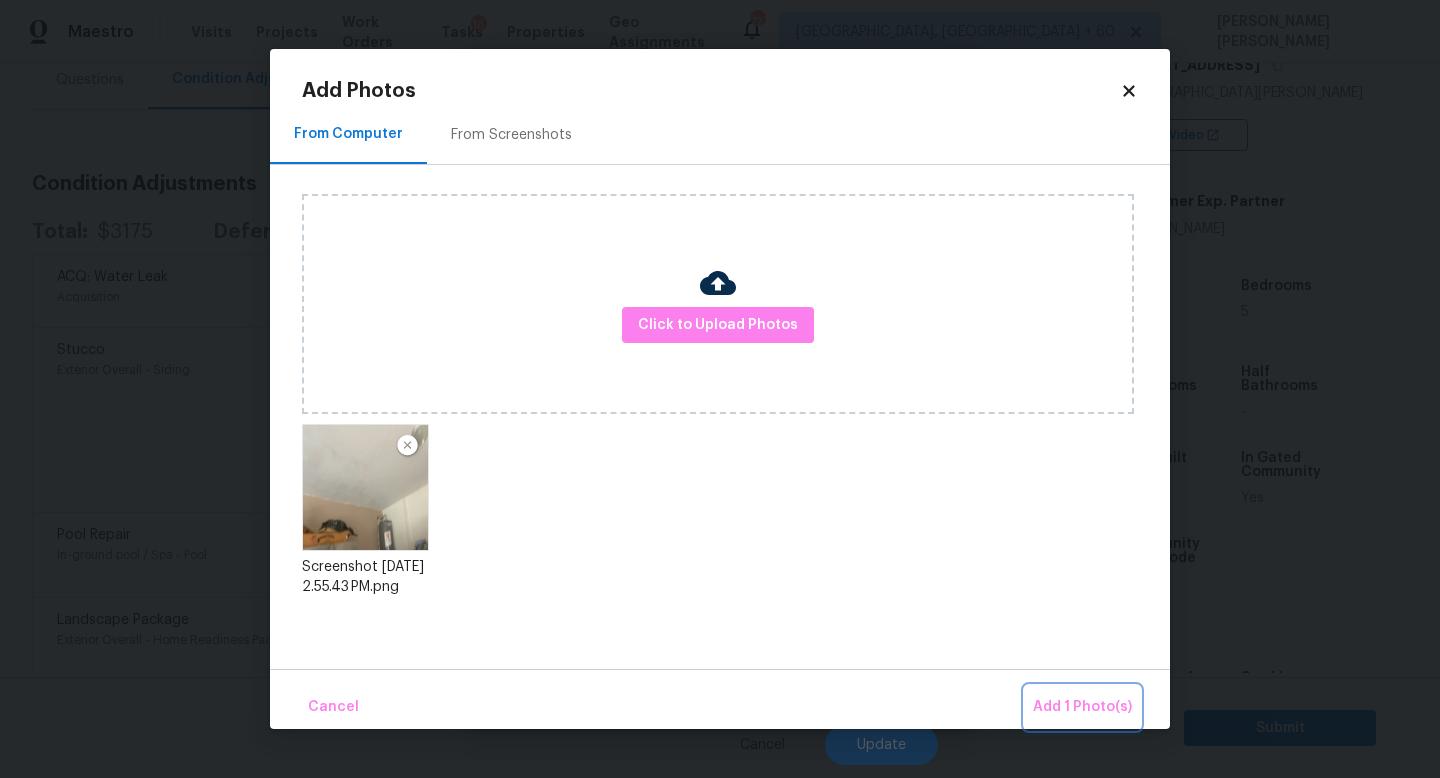 click on "Add 1 Photo(s)" at bounding box center (1082, 707) 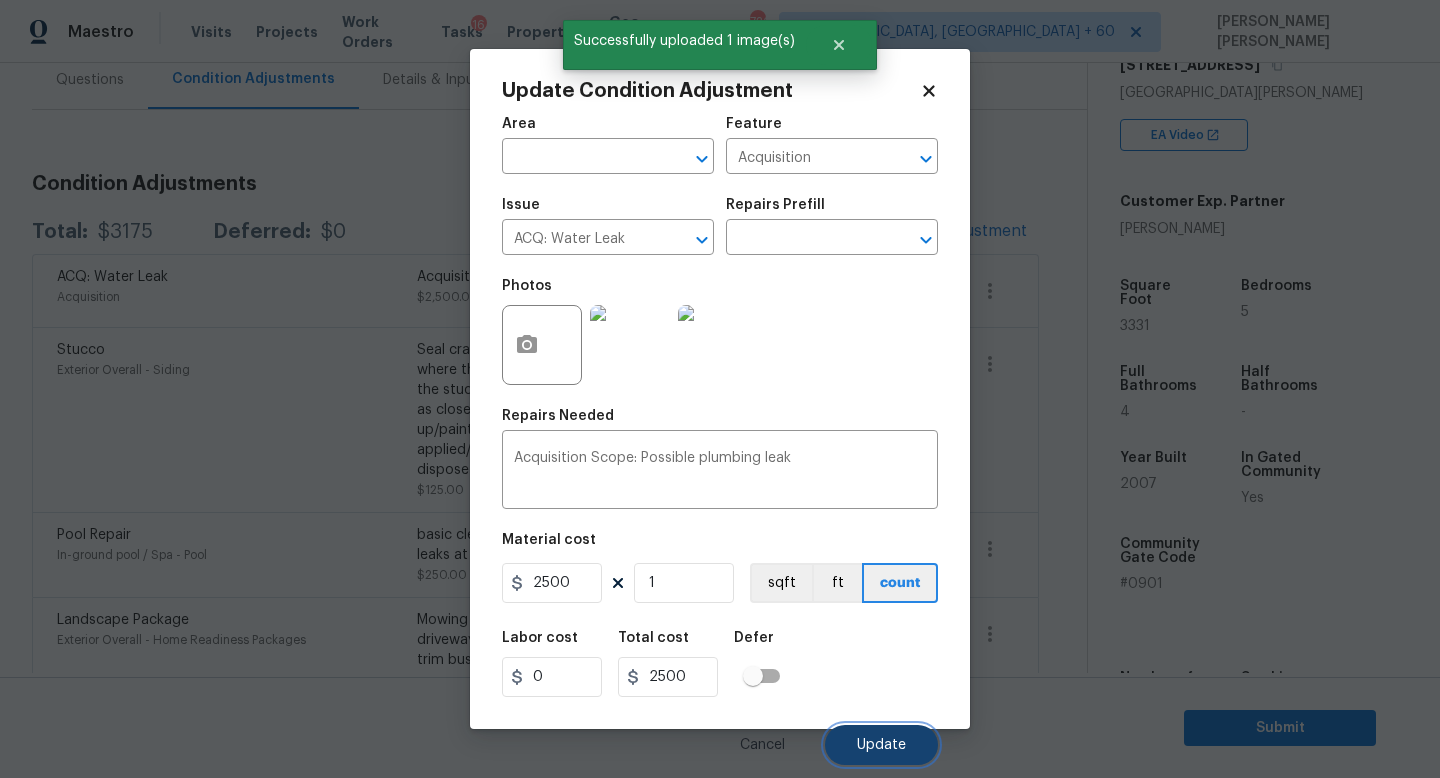 click on "Update" at bounding box center (881, 745) 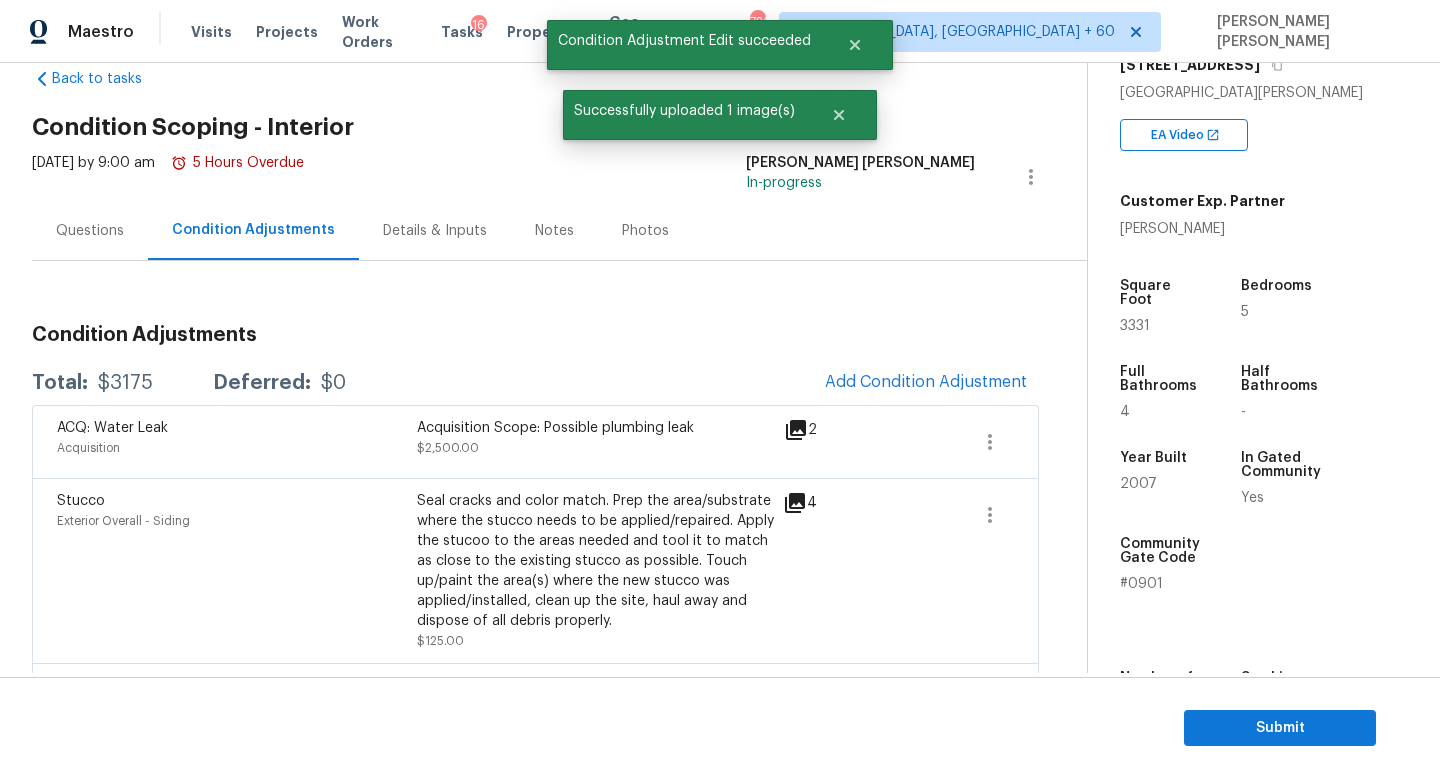 scroll, scrollTop: 0, scrollLeft: 0, axis: both 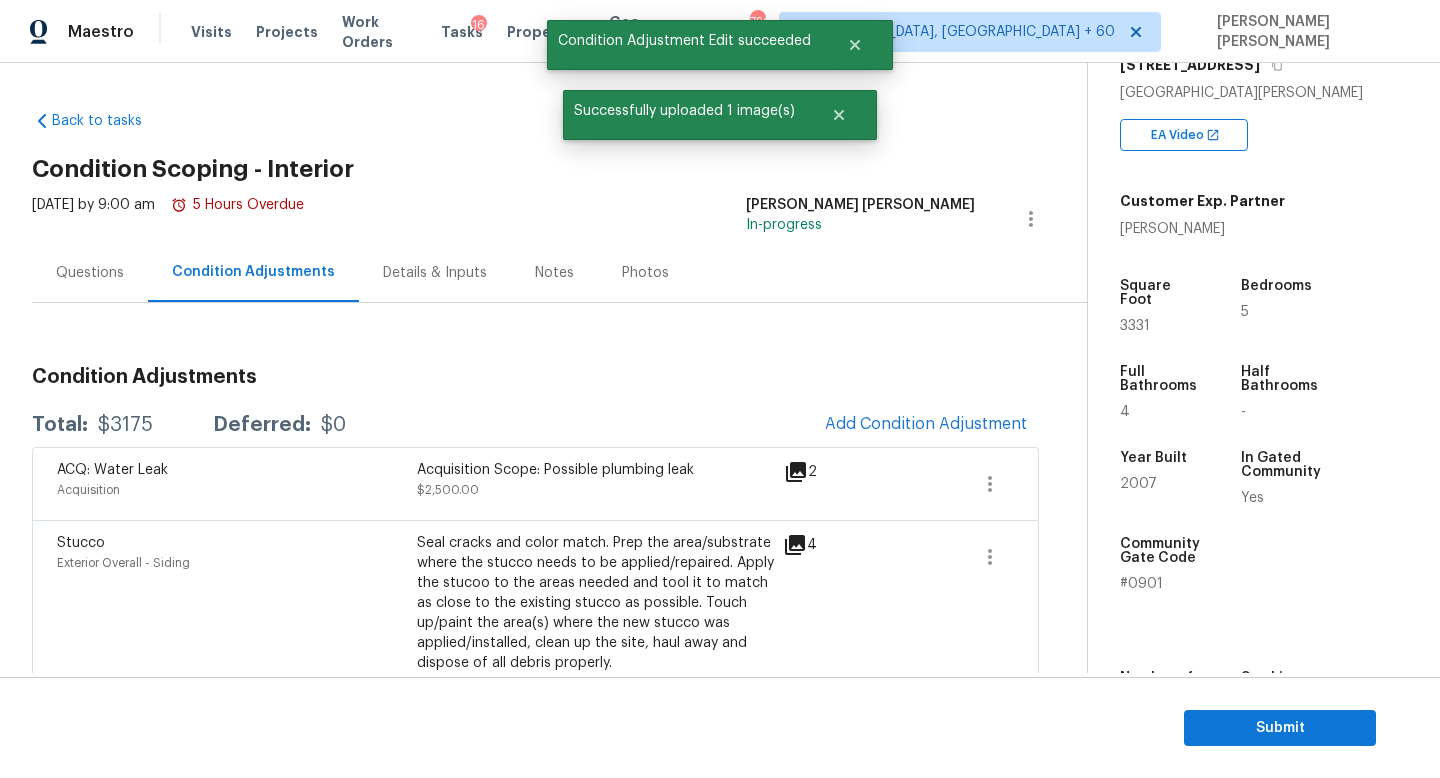 click on "Questions" at bounding box center [90, 273] 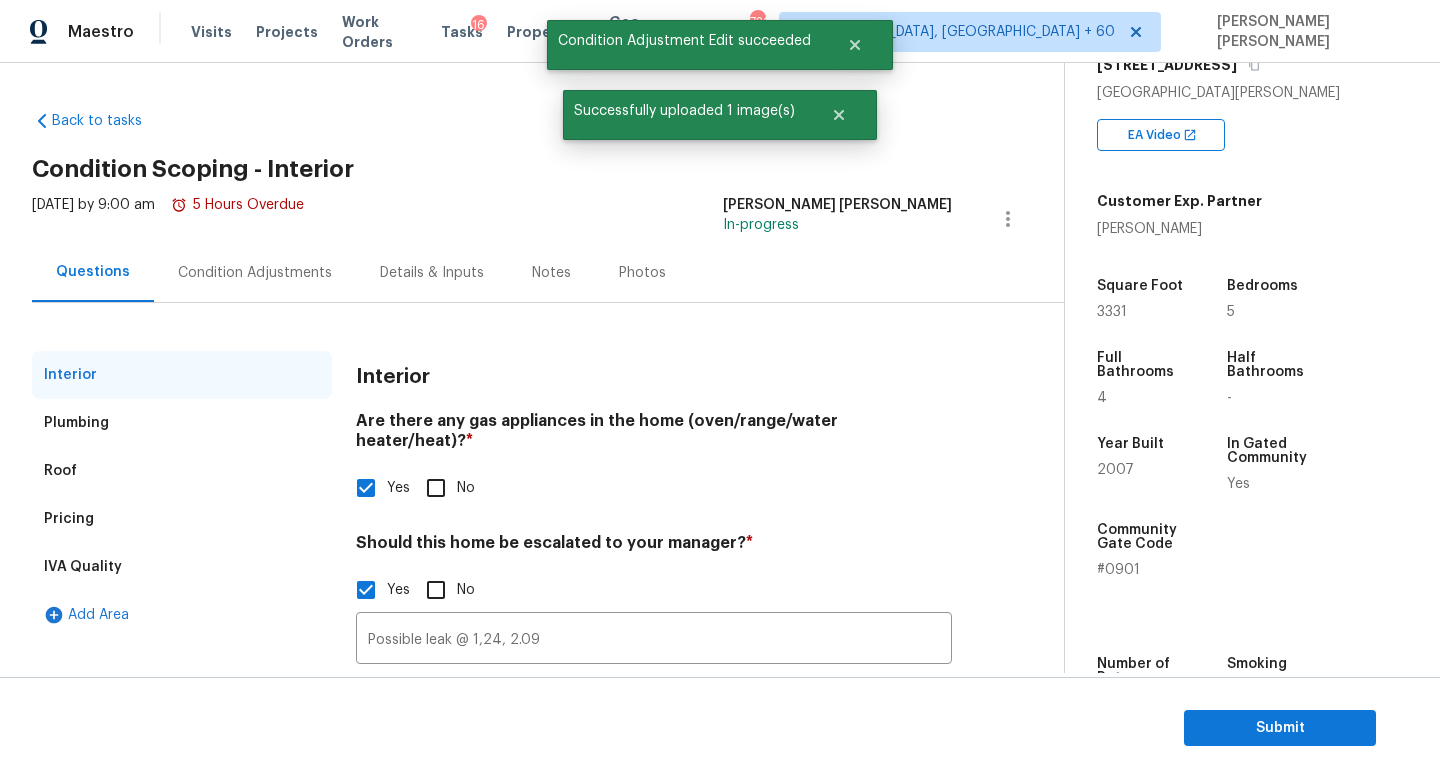 scroll, scrollTop: 65, scrollLeft: 0, axis: vertical 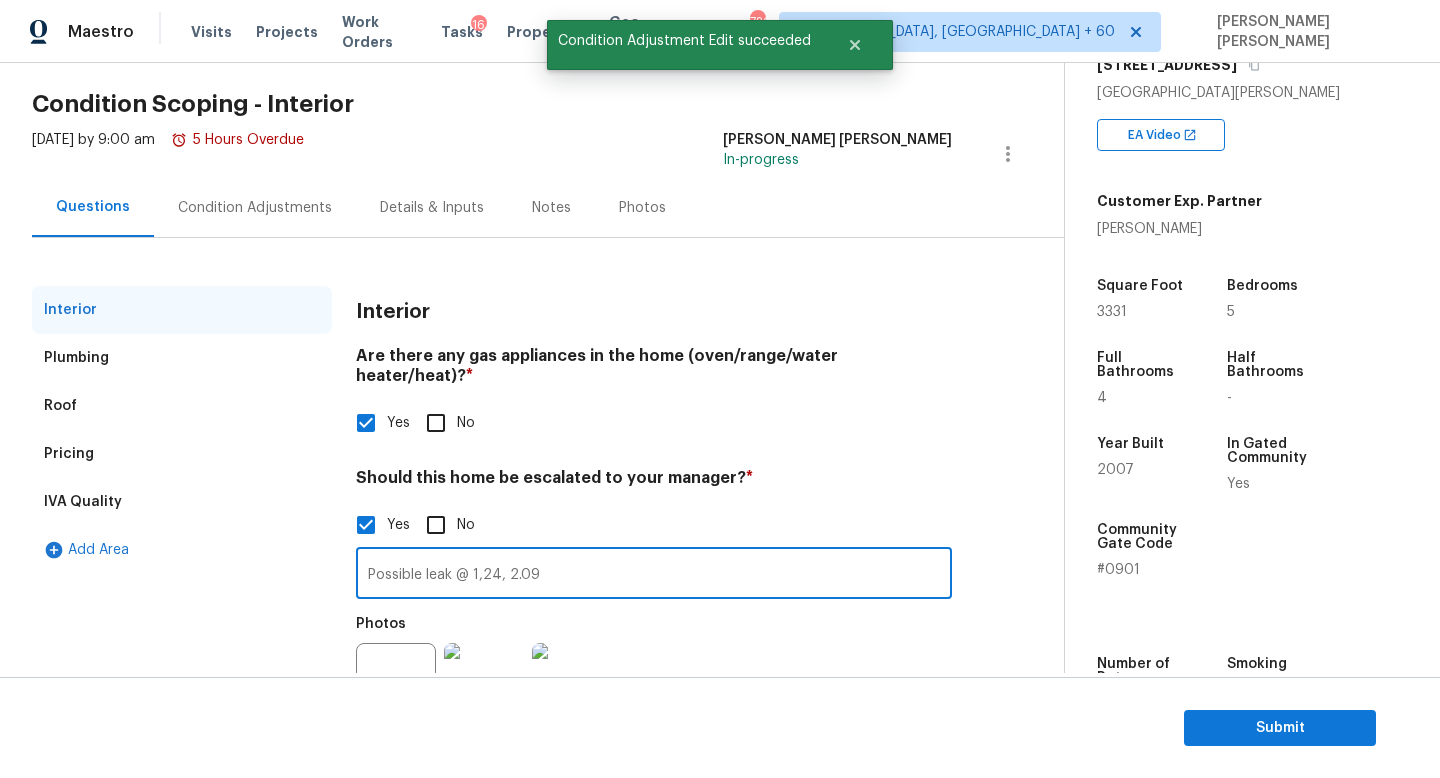 drag, startPoint x: 504, startPoint y: 556, endPoint x: 473, endPoint y: 550, distance: 31.575306 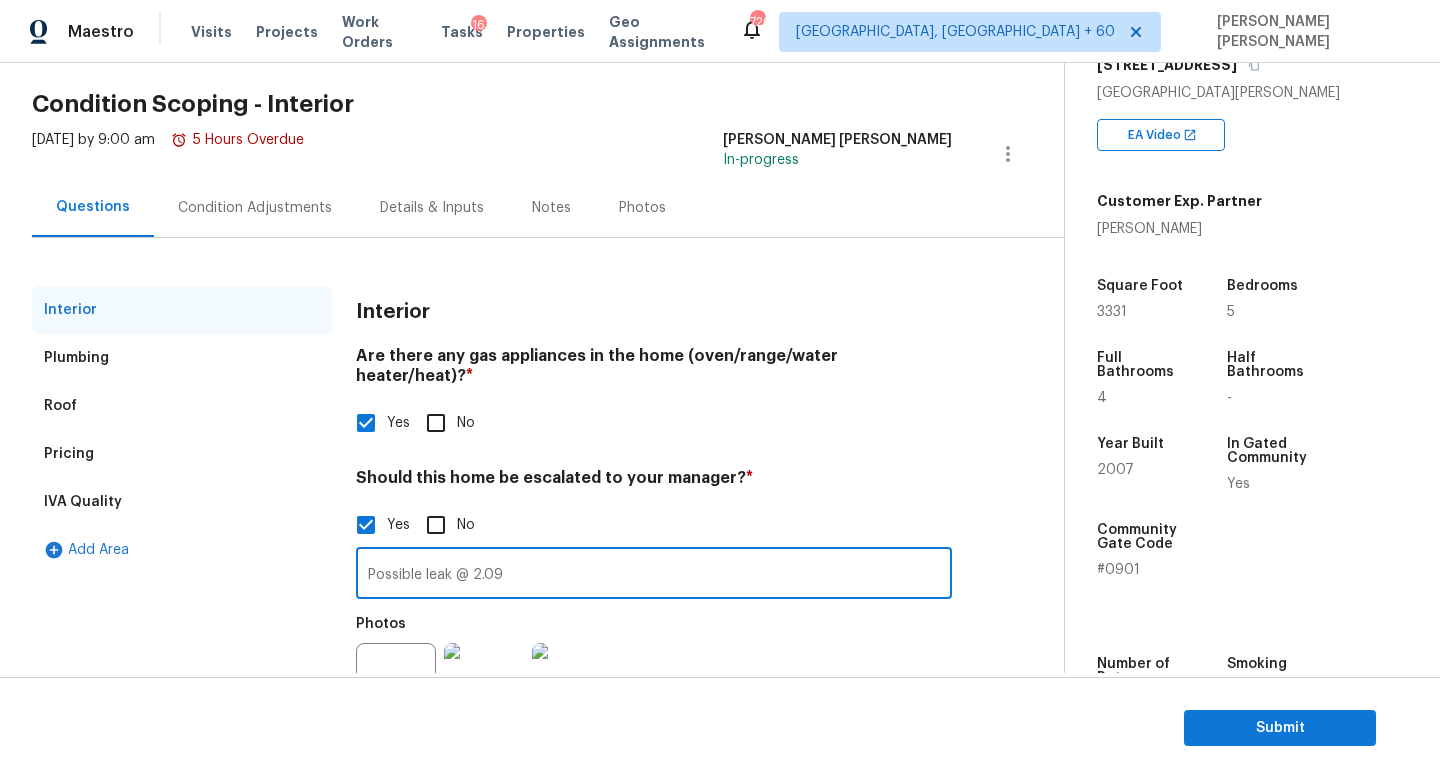 type on "Possible leak @ 2.09" 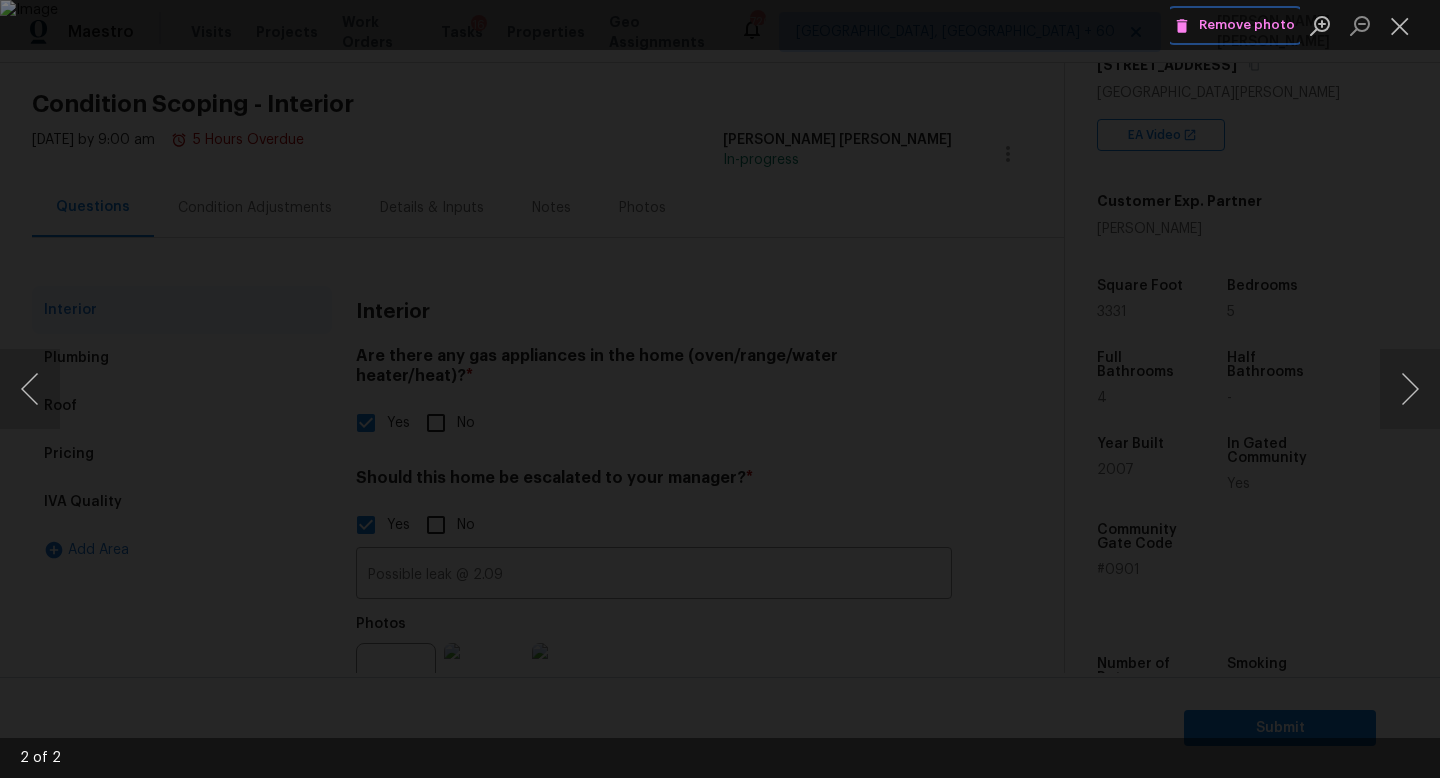 click on "Remove photo" at bounding box center (1235, 25) 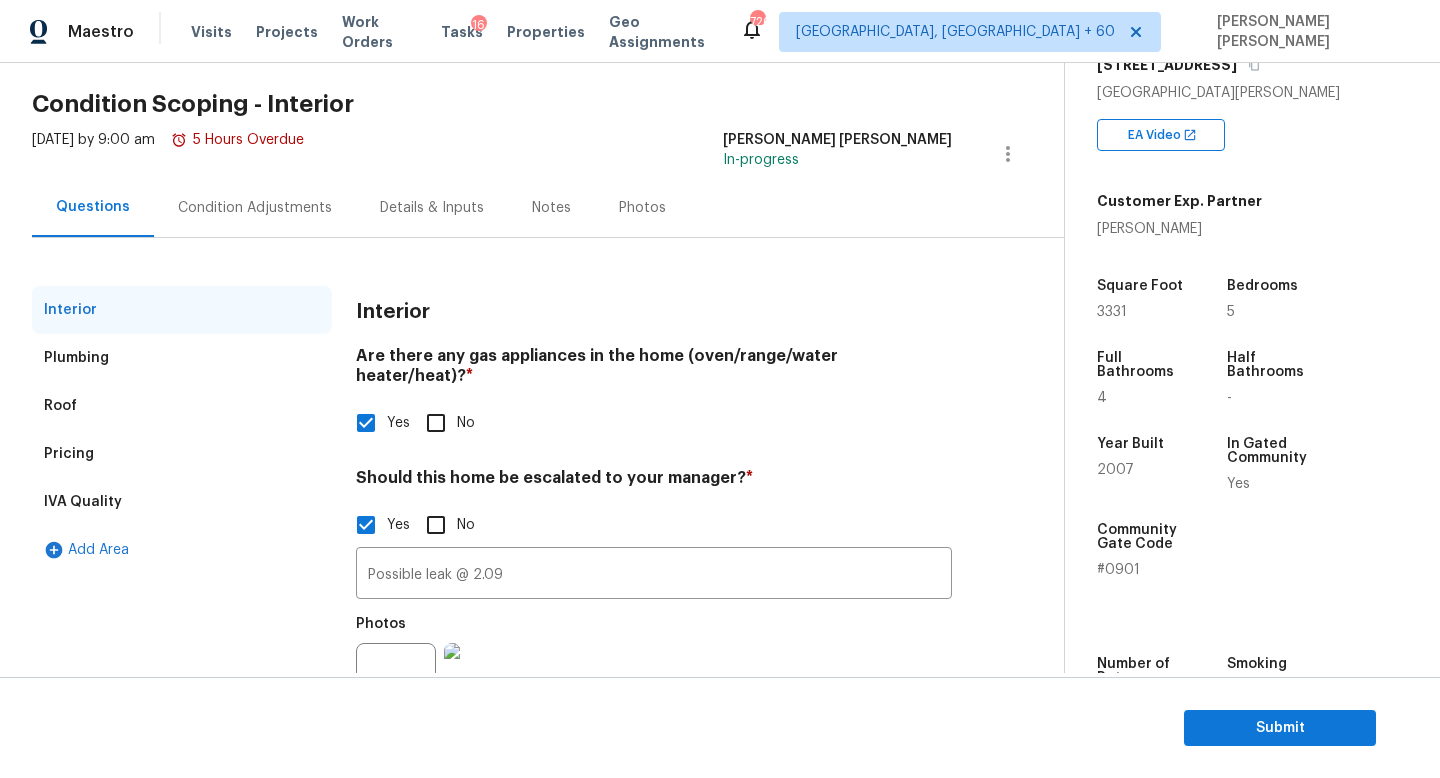 click on "Condition Adjustments" at bounding box center [255, 207] 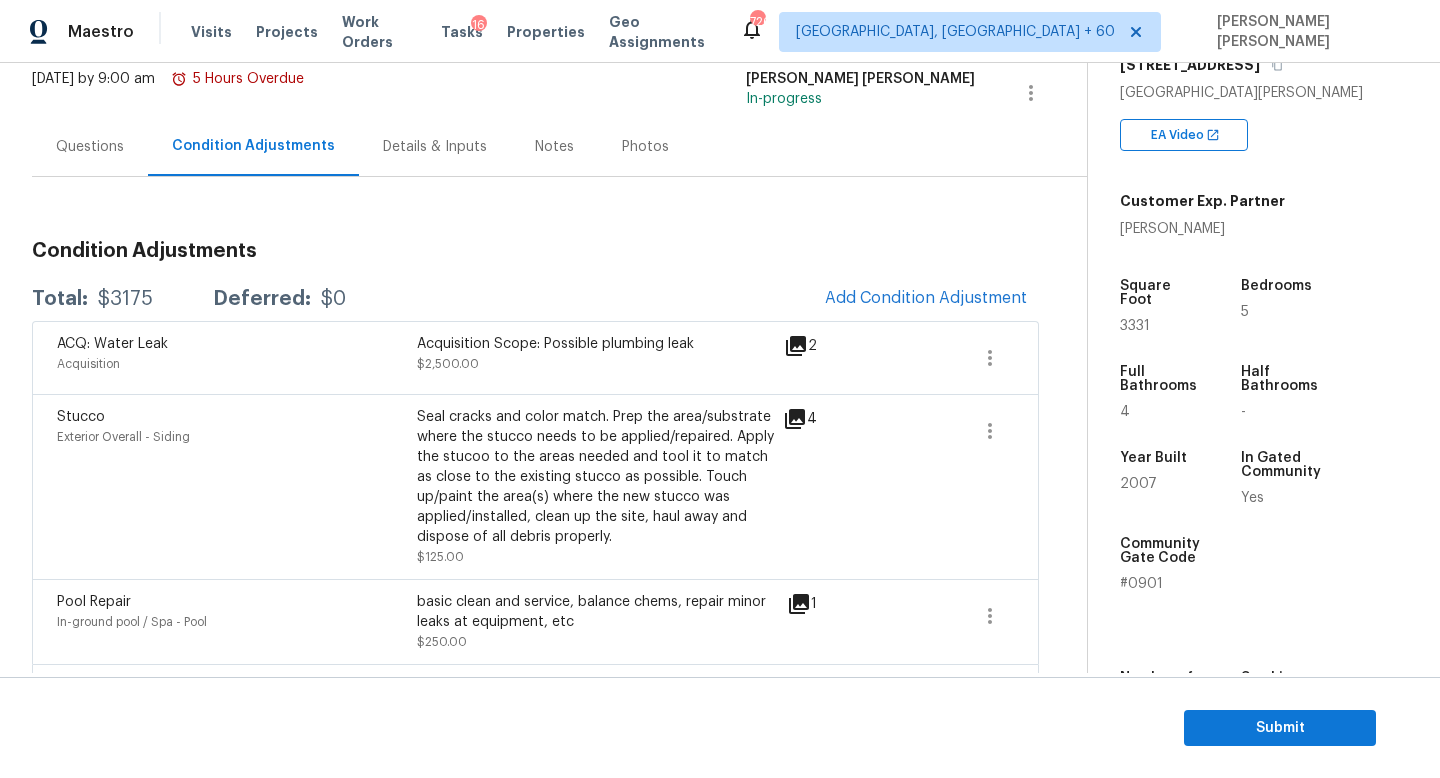 scroll, scrollTop: 132, scrollLeft: 0, axis: vertical 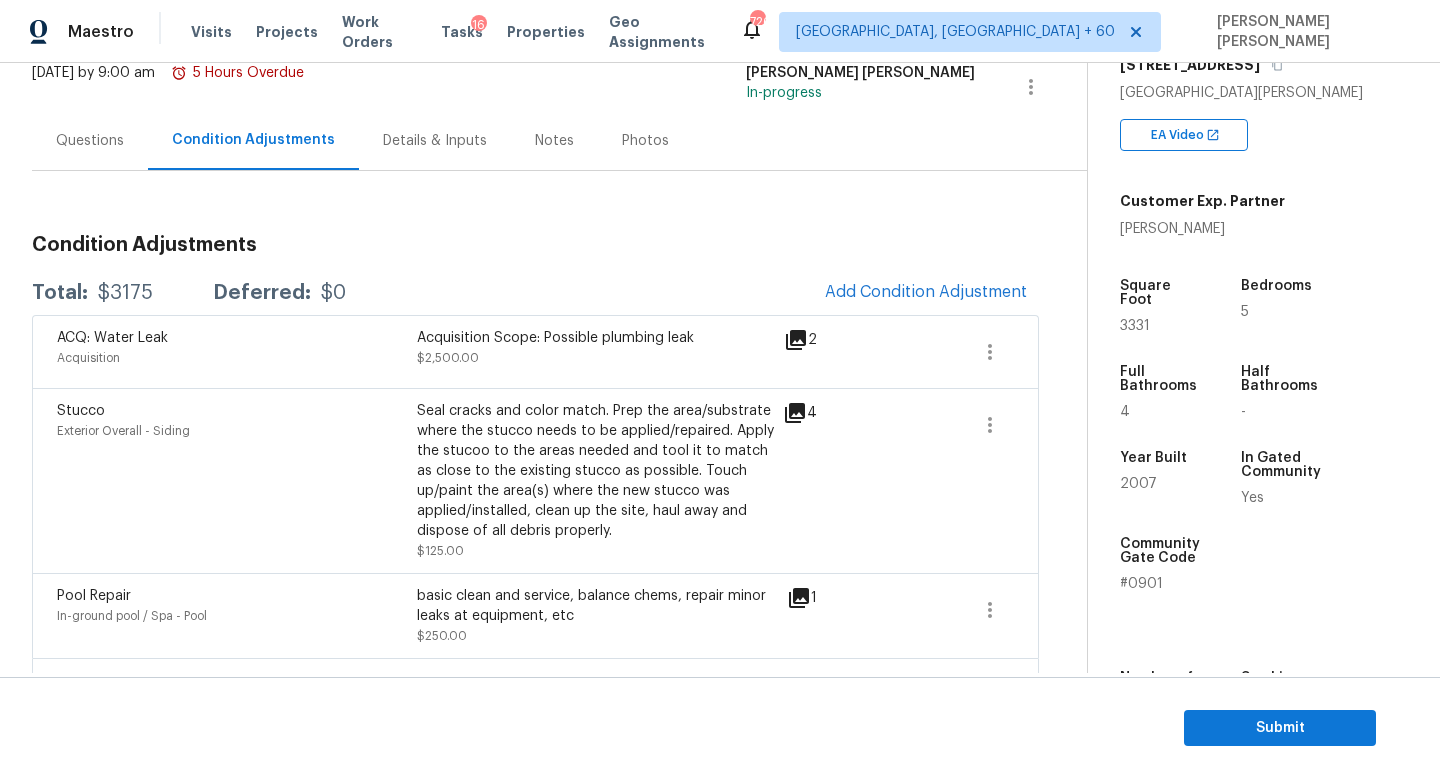 click on "Condition Adjustments Total:  $3175 Deferred:  $0 Add Condition Adjustment ACQ: Water Leak Acquisition Acquisition Scope: Possible plumbing leak $2,500.00   2 Stucco Exterior Overall - Siding Seal cracks and color match.
Prep the area/substrate where the stucco needs to be applied/repaired. Apply the stucoo to the areas needed and tool it to match as close to the existing stucco as possible. Touch up/paint the area(s) where the new stucco was applied/installed, clean up the site, haul away and dispose of all debris properly. $125.00   4 Pool Repair In-ground pool / Spa - Pool basic clean and service, balance chems, repair minor leaks at equipment, etc $250.00   1 Landscape Package Exterior Overall - Home Readiness Packages $300.00   10" at bounding box center [535, 531] 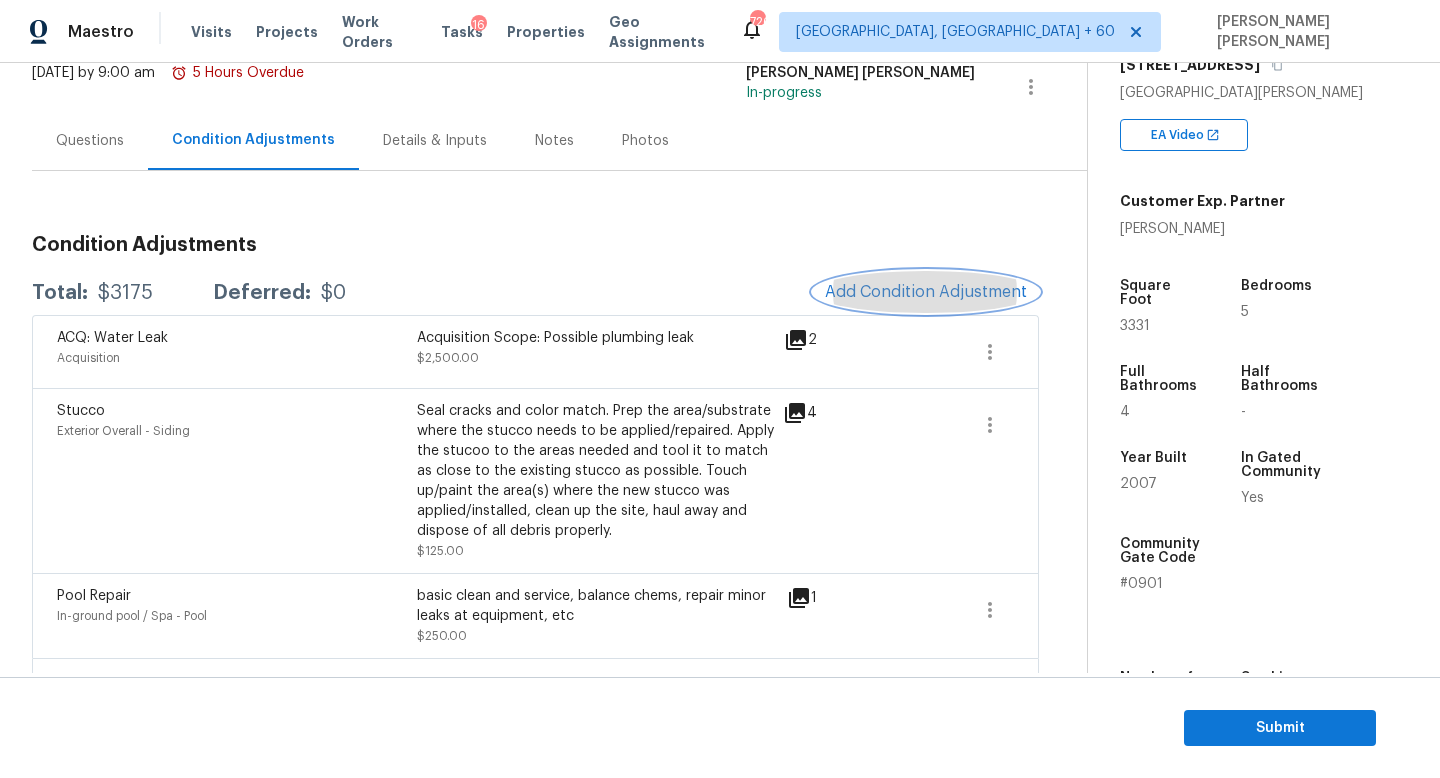 click on "Add Condition Adjustment" at bounding box center (926, 292) 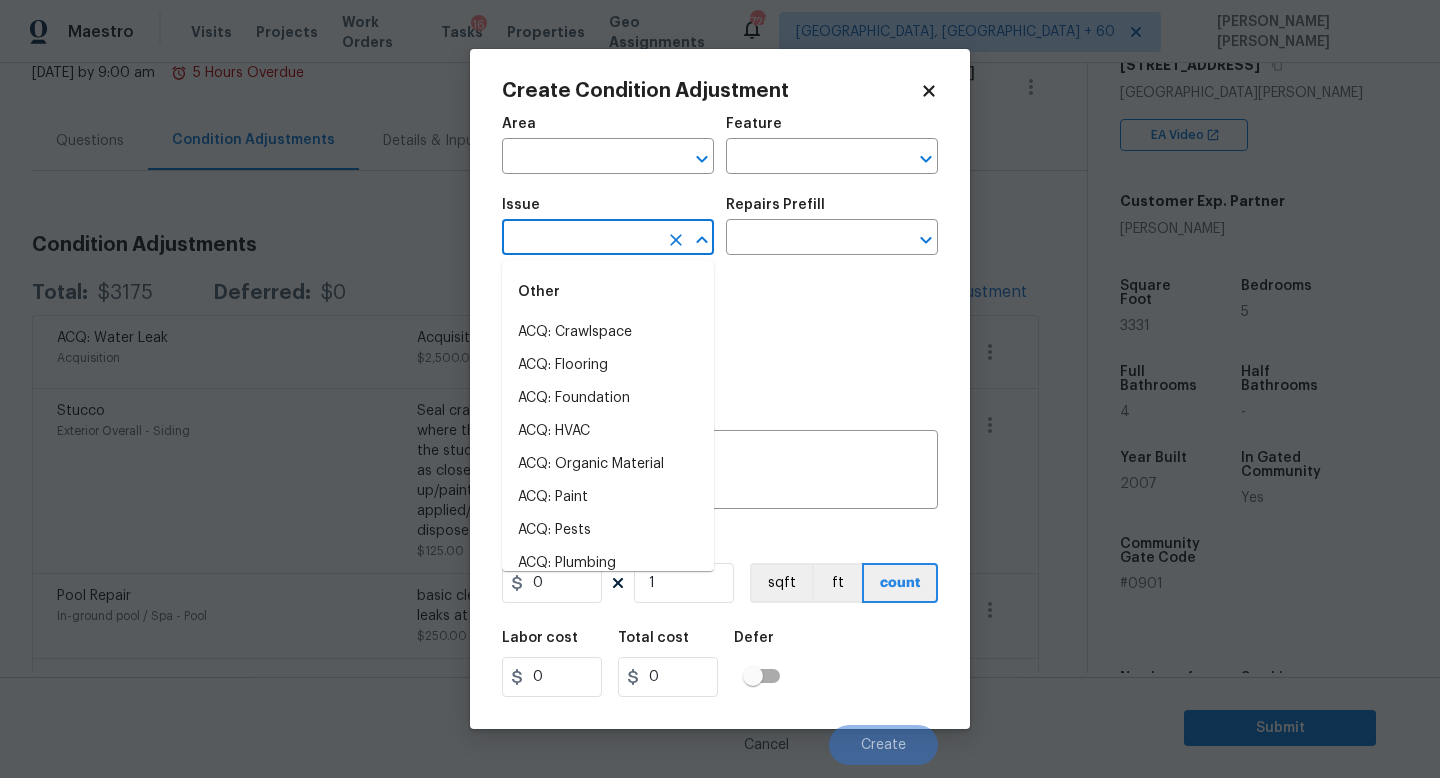 click at bounding box center (580, 239) 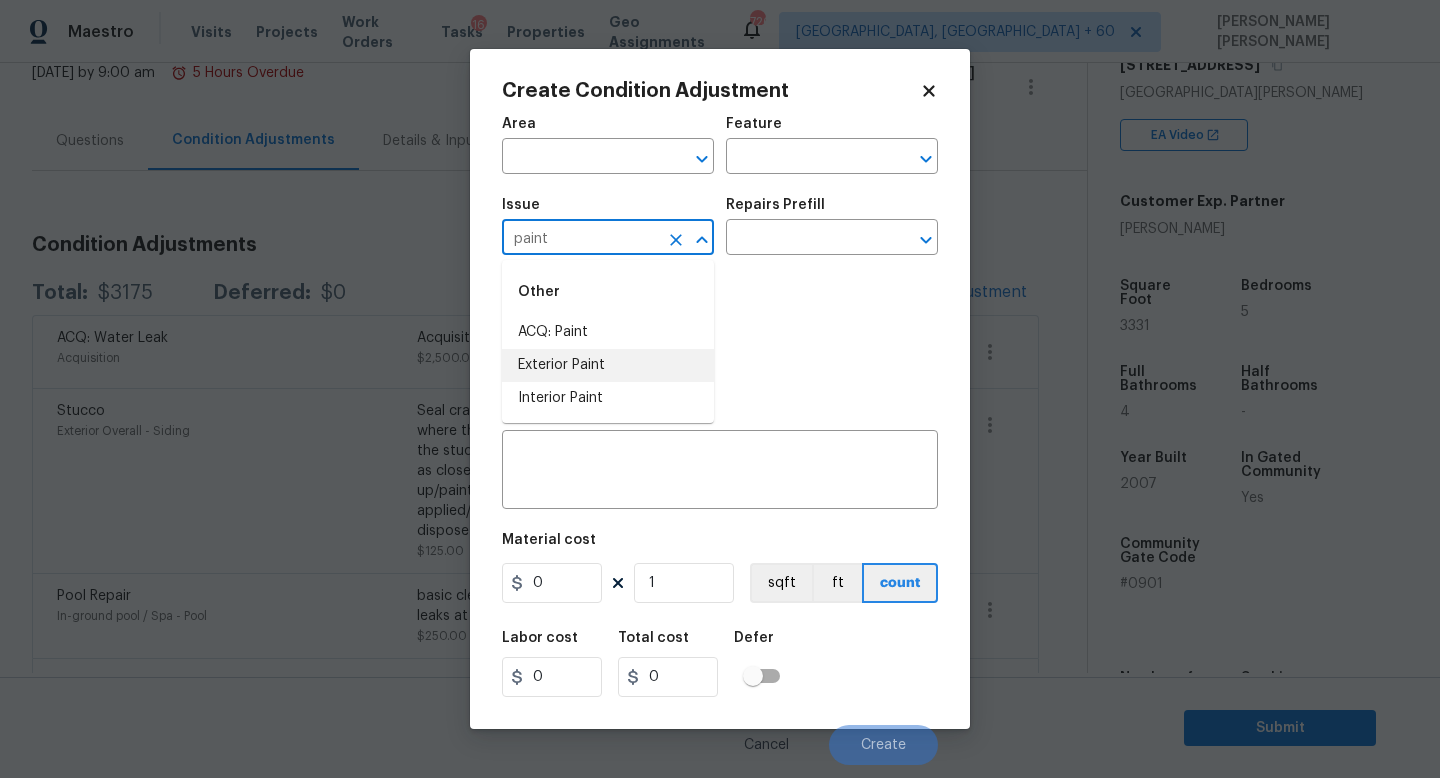 click on "ACQ: Paint" at bounding box center [608, 332] 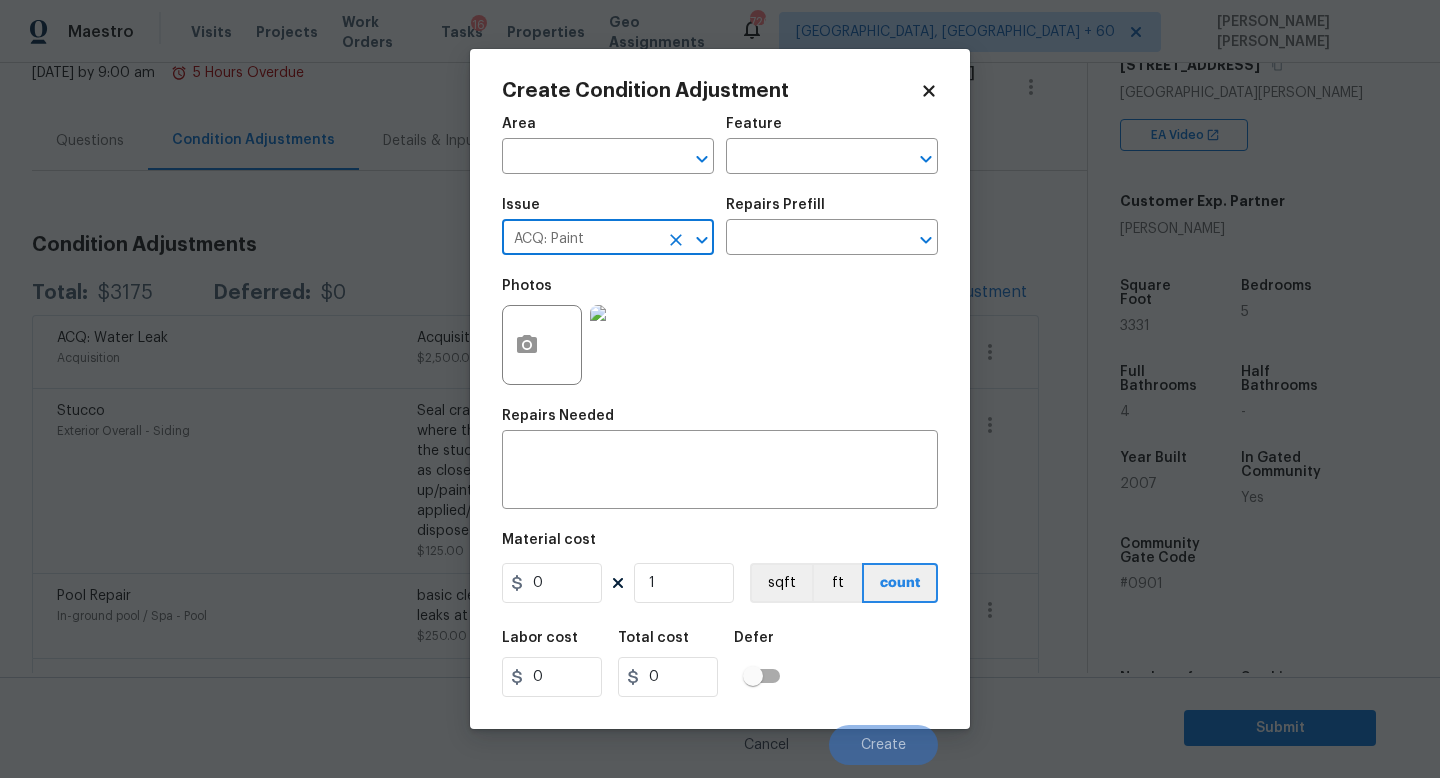 type on "ACQ: Paint" 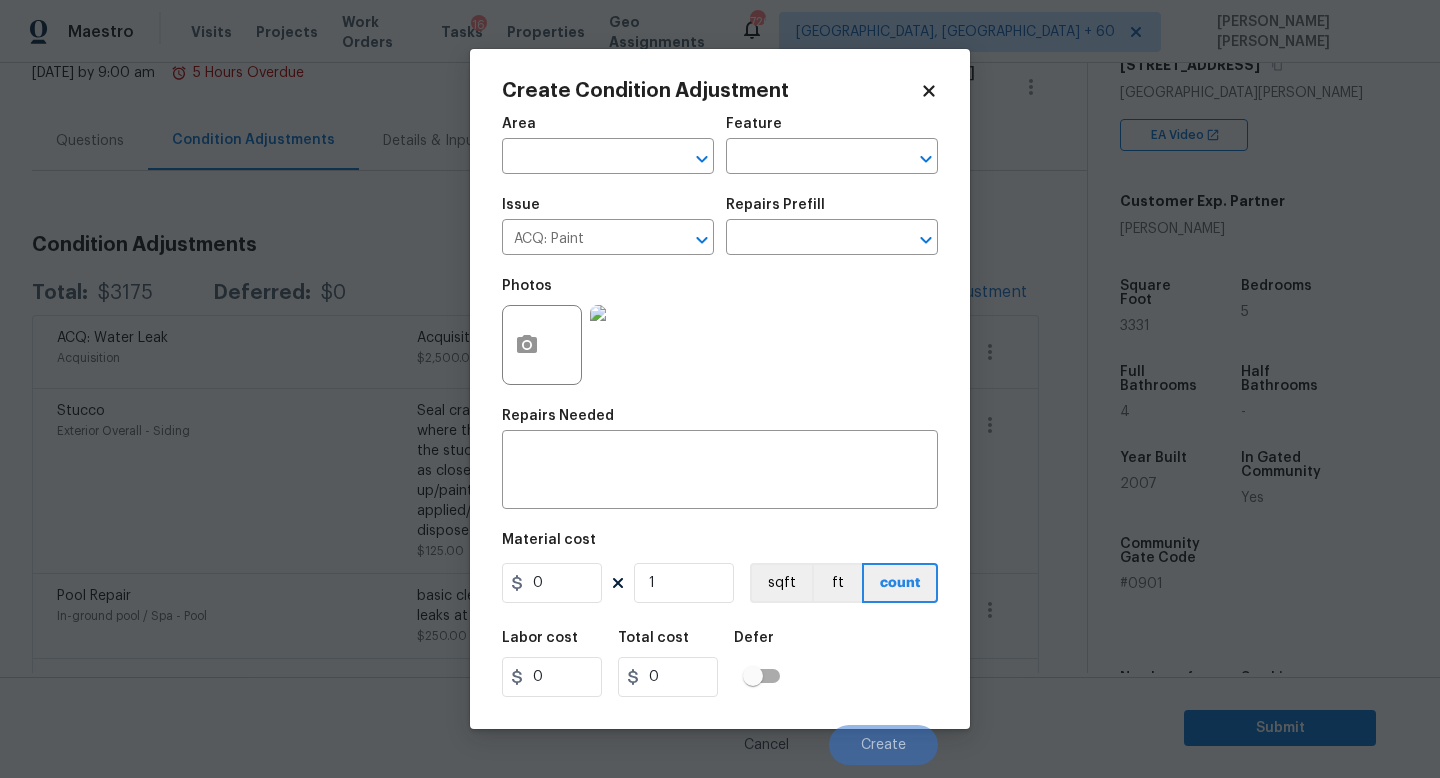 click on "Issue ACQ: Paint ​ Repairs Prefill ​" at bounding box center [720, 226] 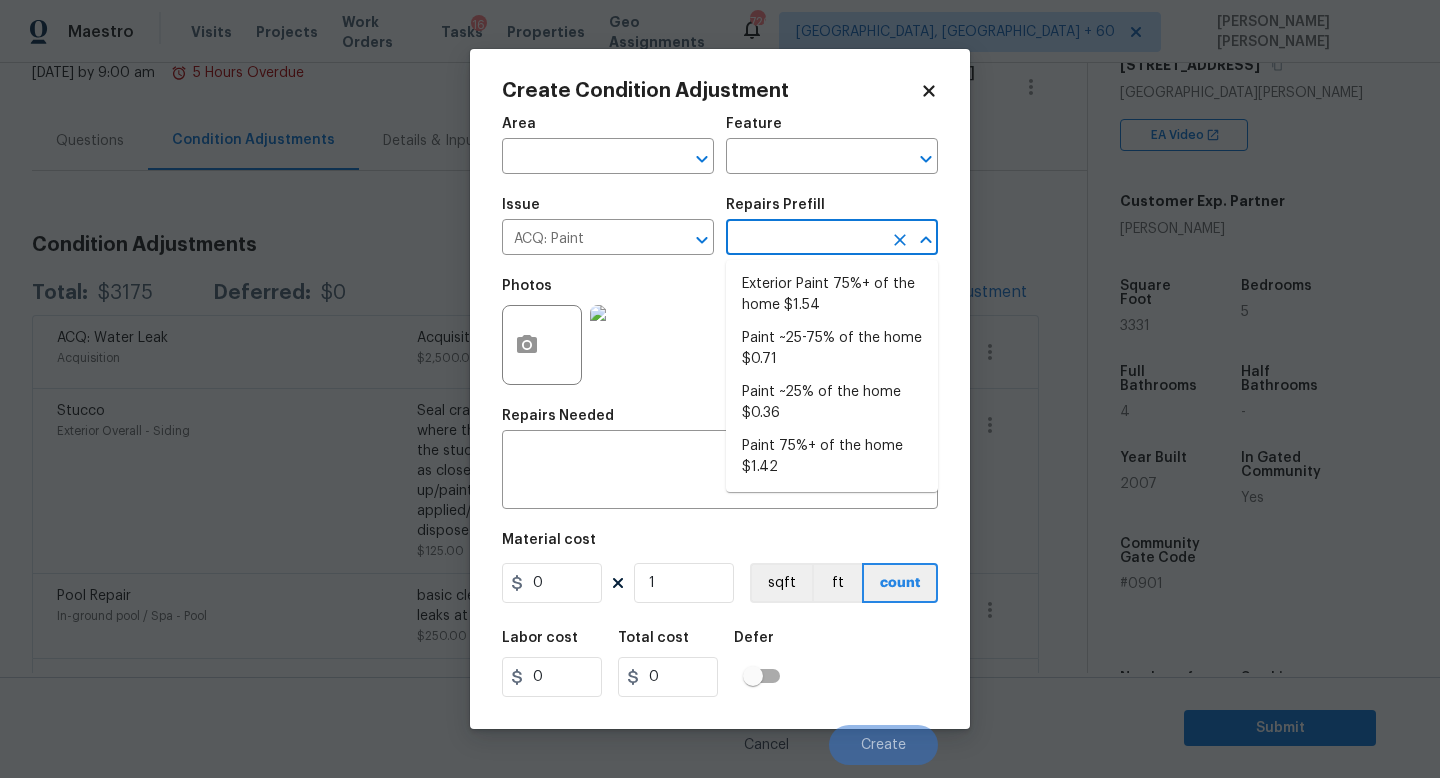 click at bounding box center (804, 239) 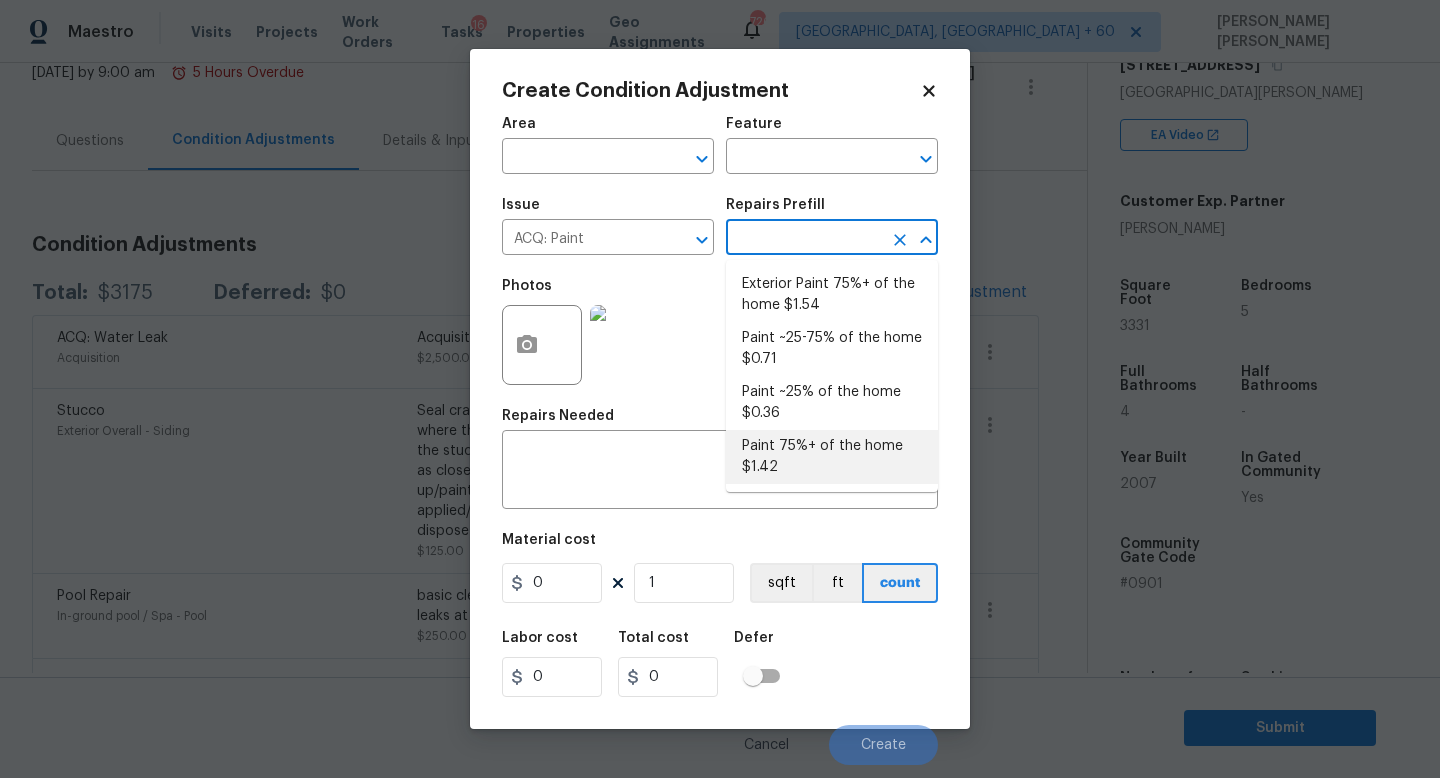 click on "Paint 75%+ of the home $1.42" at bounding box center (832, 457) 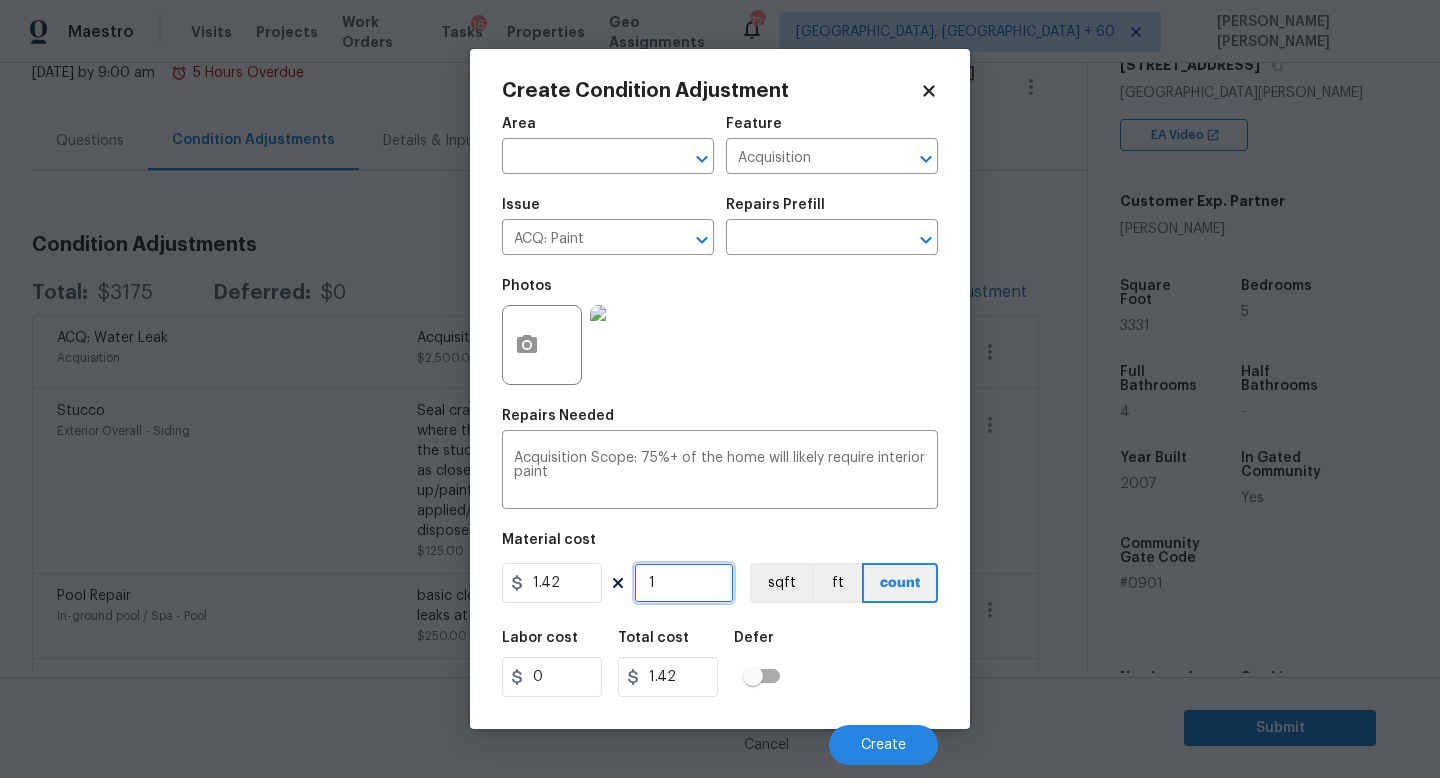 click on "1" at bounding box center (684, 583) 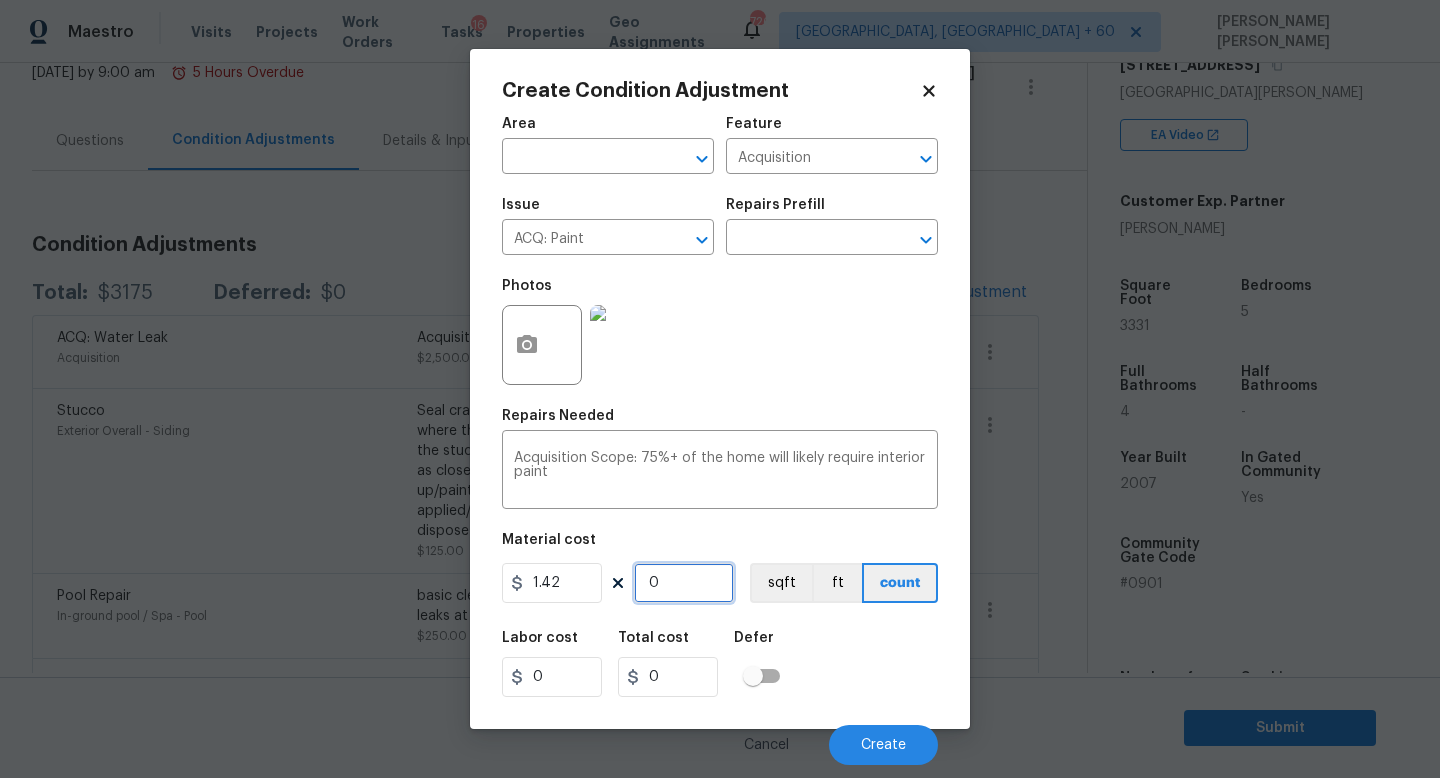 type on "3" 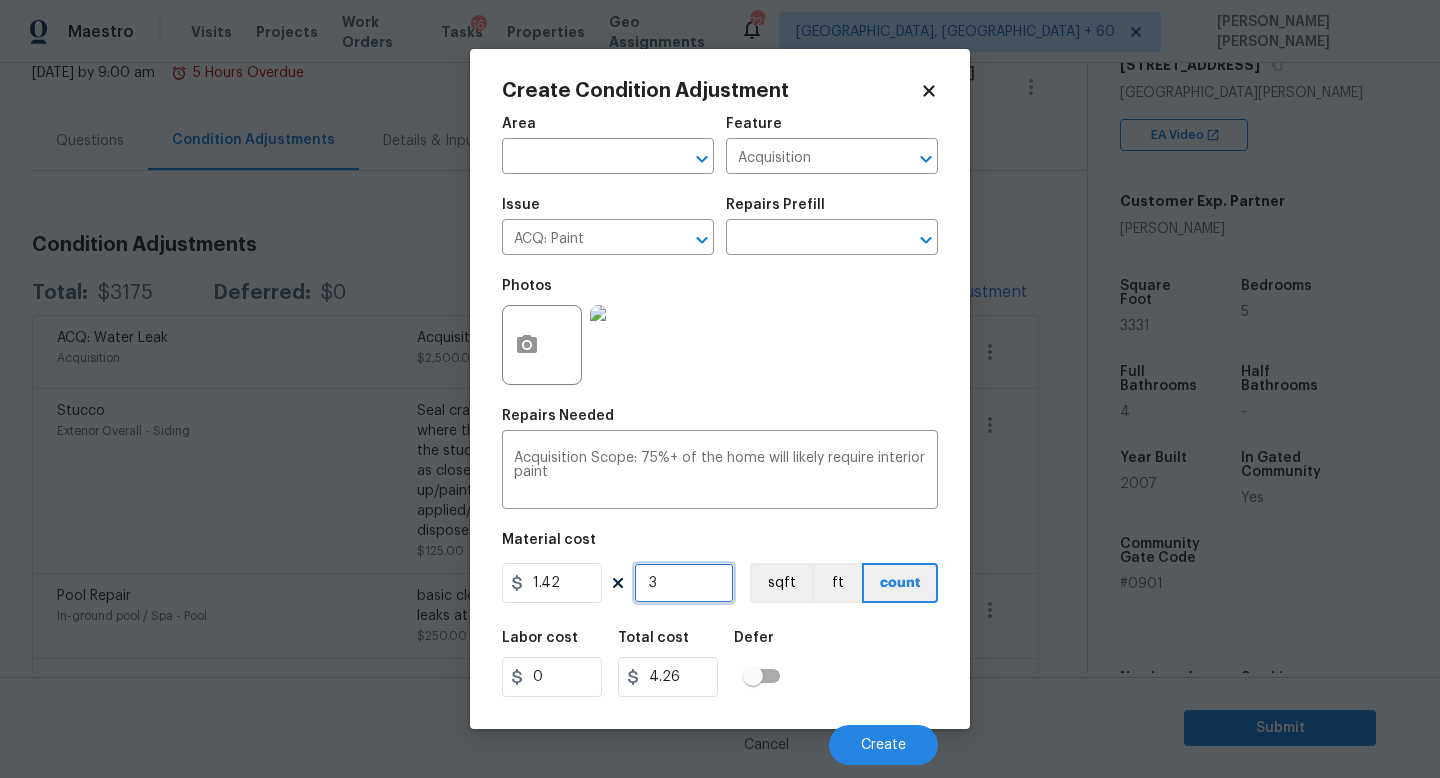 type on "33" 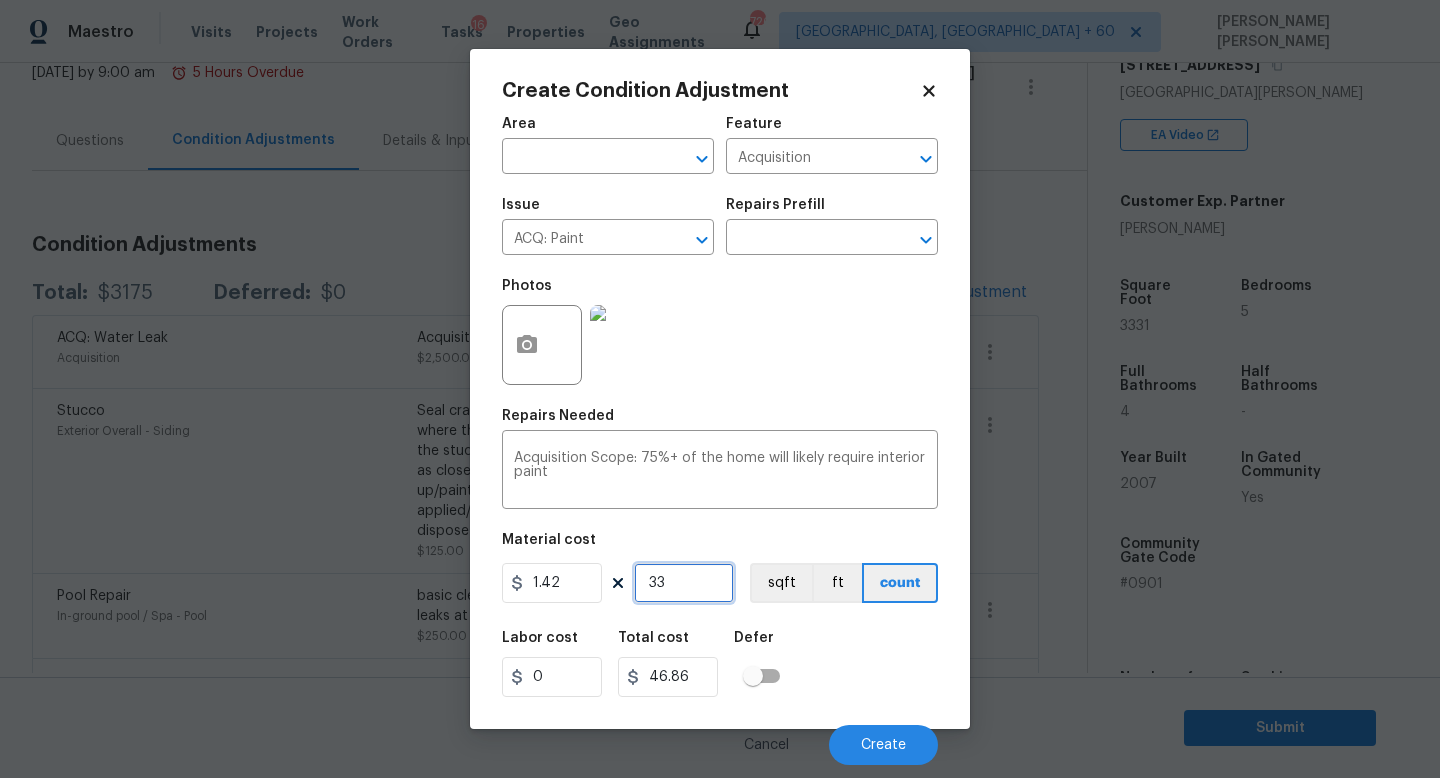 type on "333" 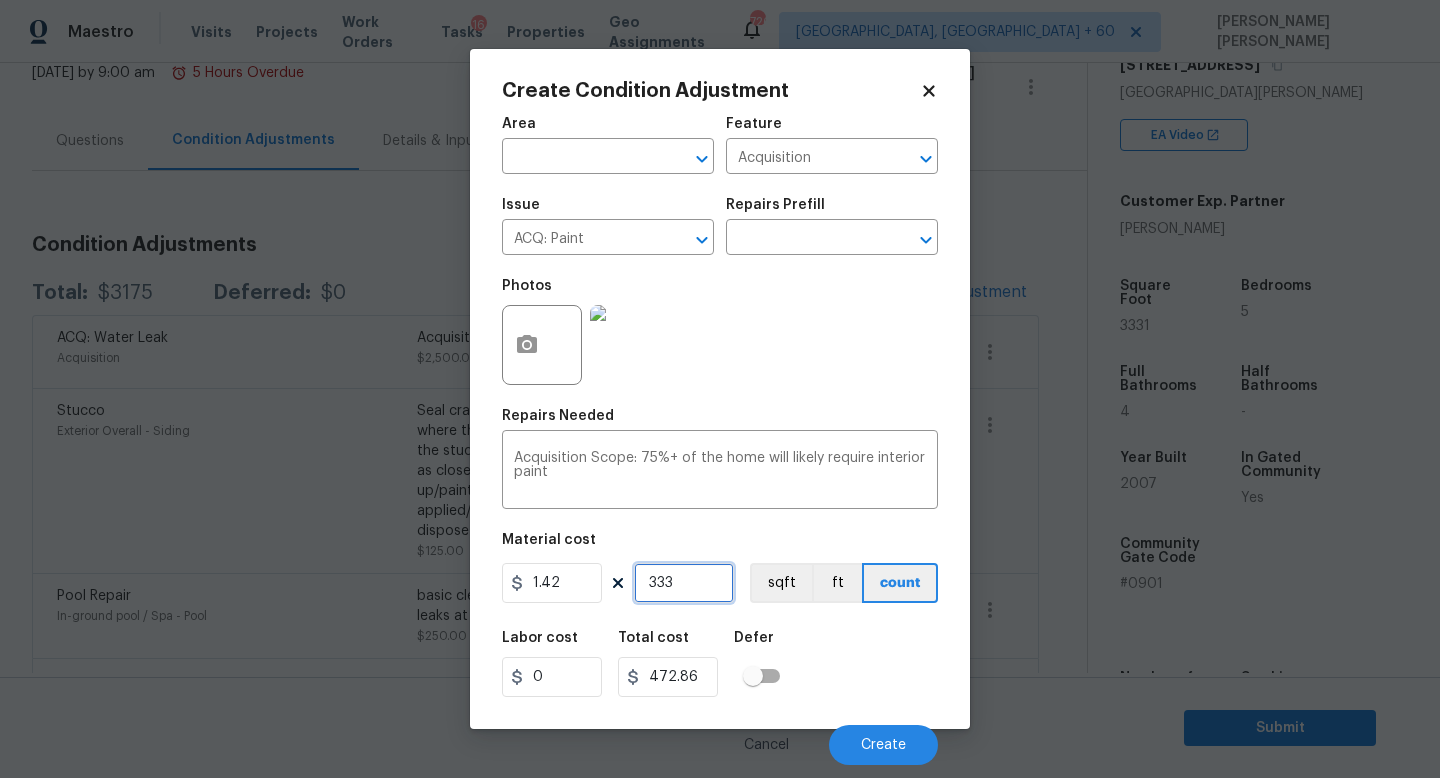type on "3331" 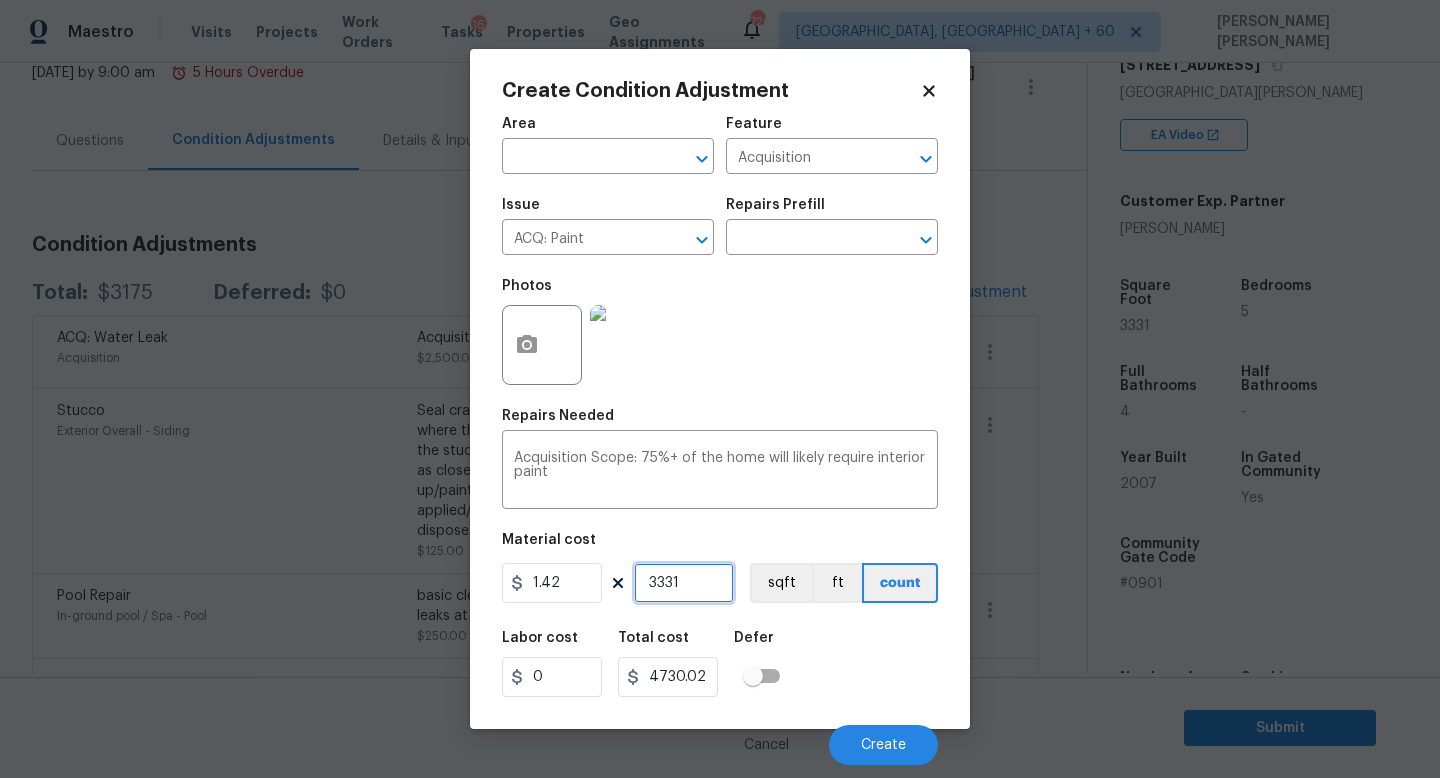 type on "3331" 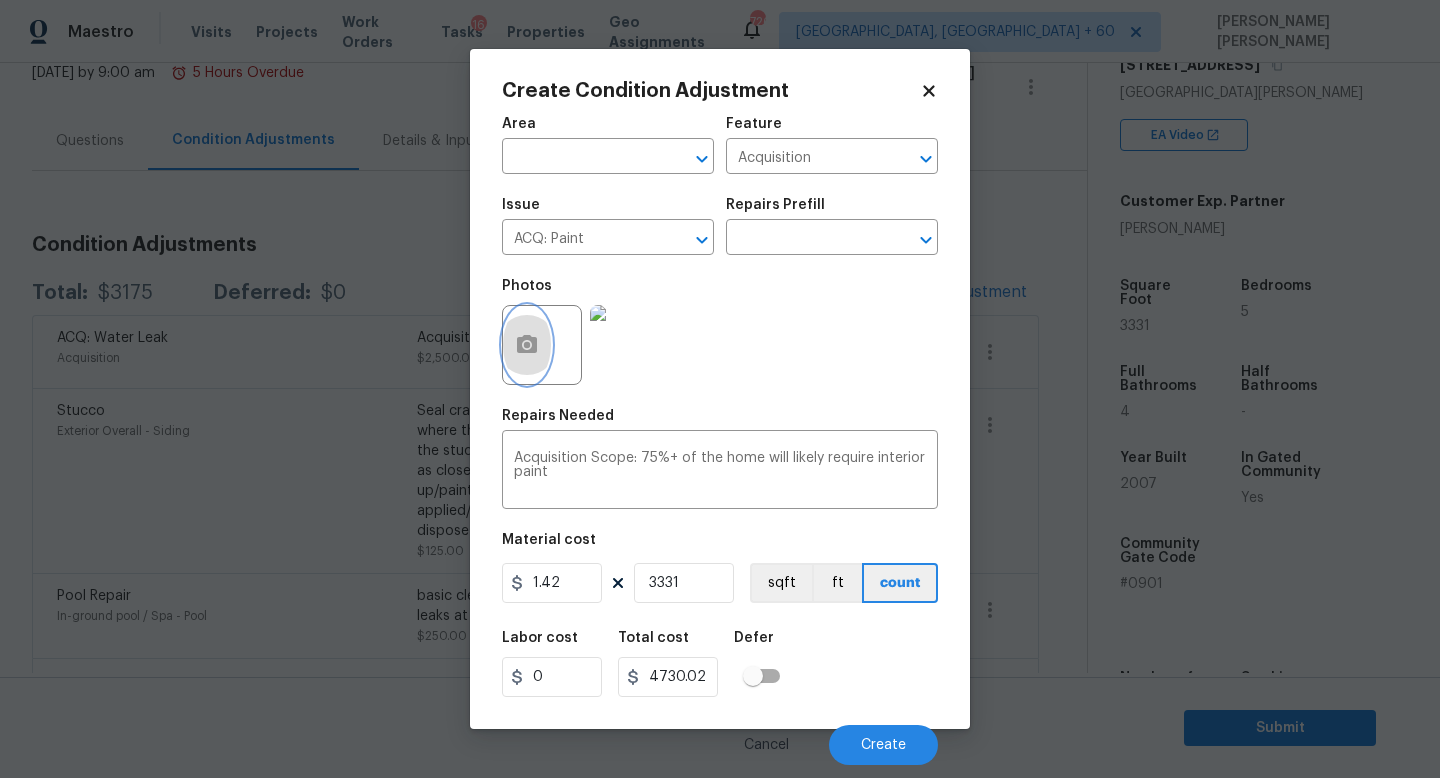 click 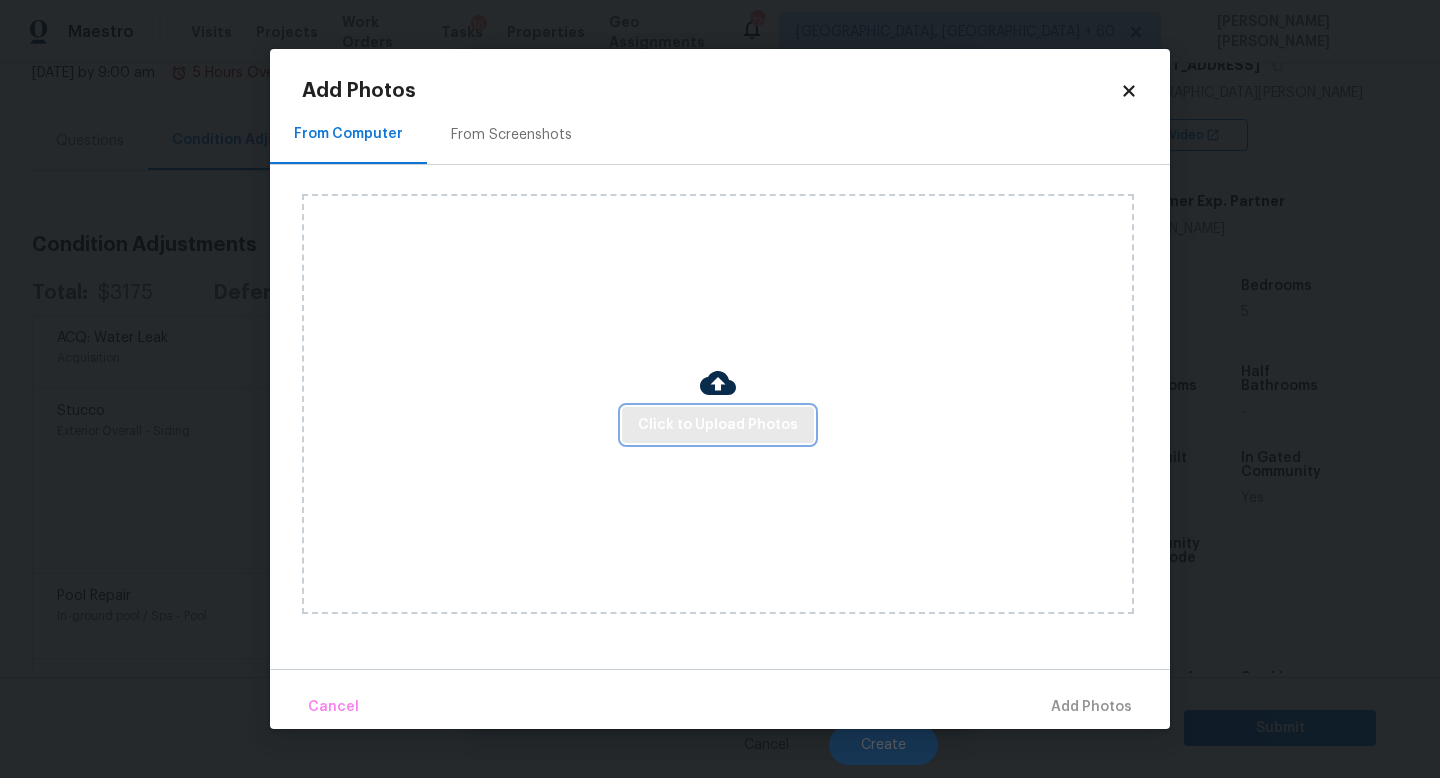 click on "Click to Upload Photos" at bounding box center (718, 425) 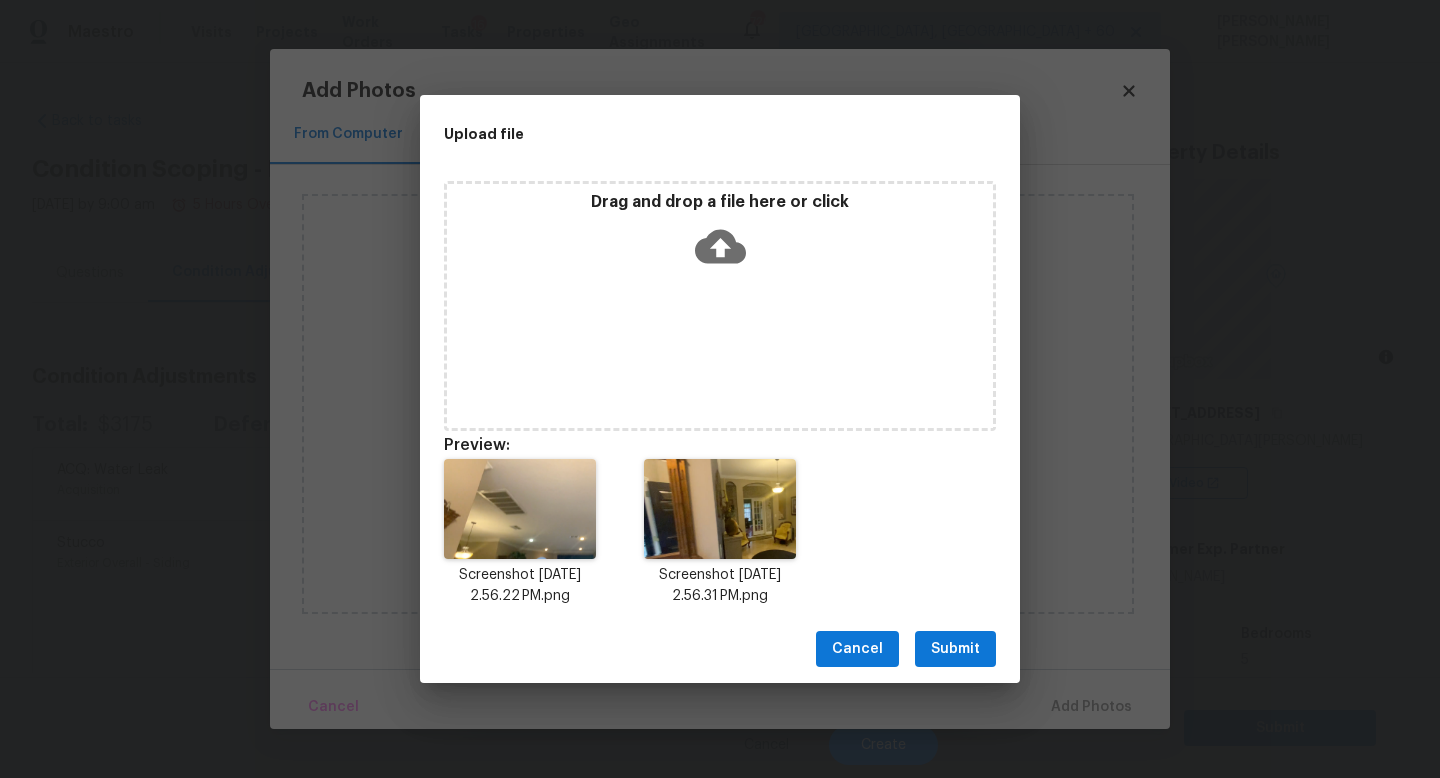 scroll, scrollTop: 0, scrollLeft: 0, axis: both 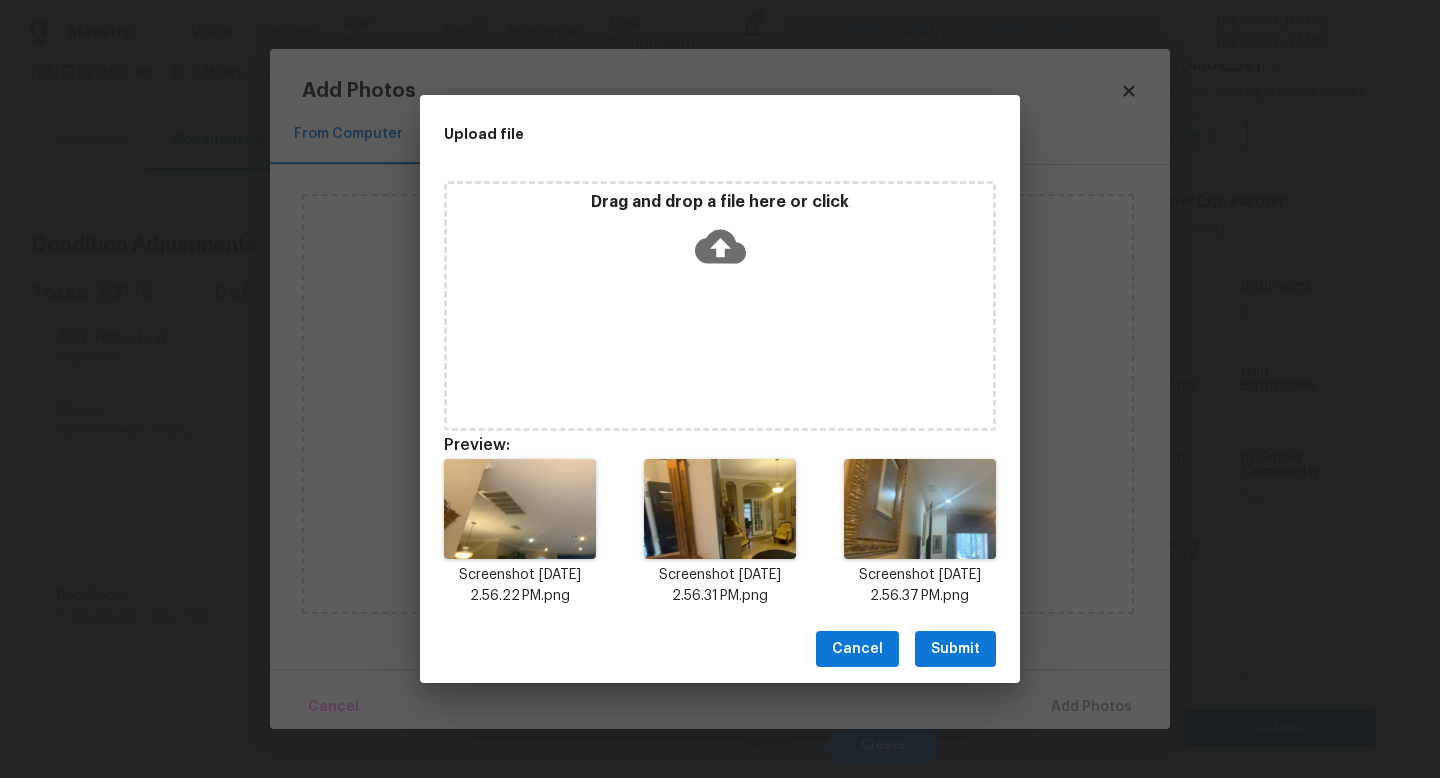 click on "Submit" at bounding box center (955, 649) 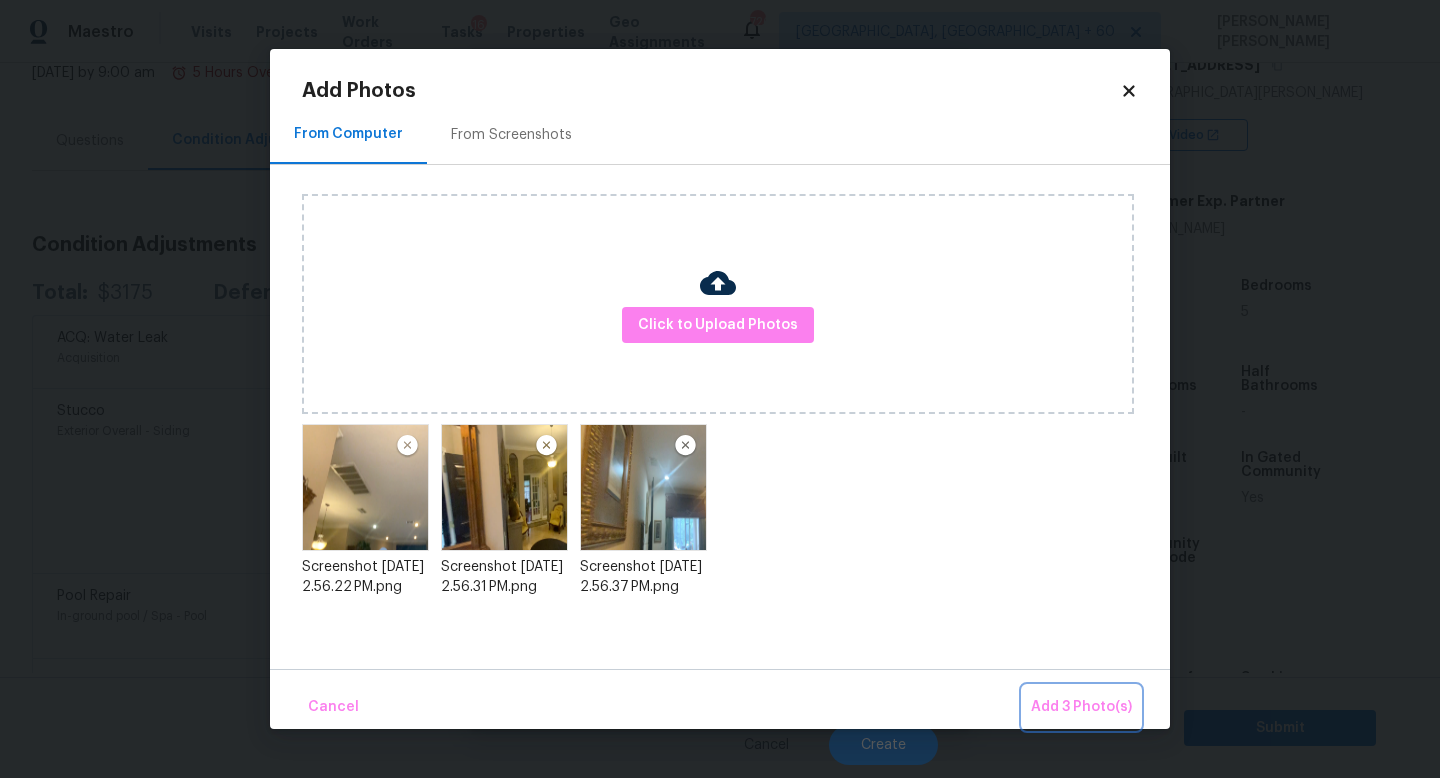 click on "Add 3 Photo(s)" at bounding box center [1081, 707] 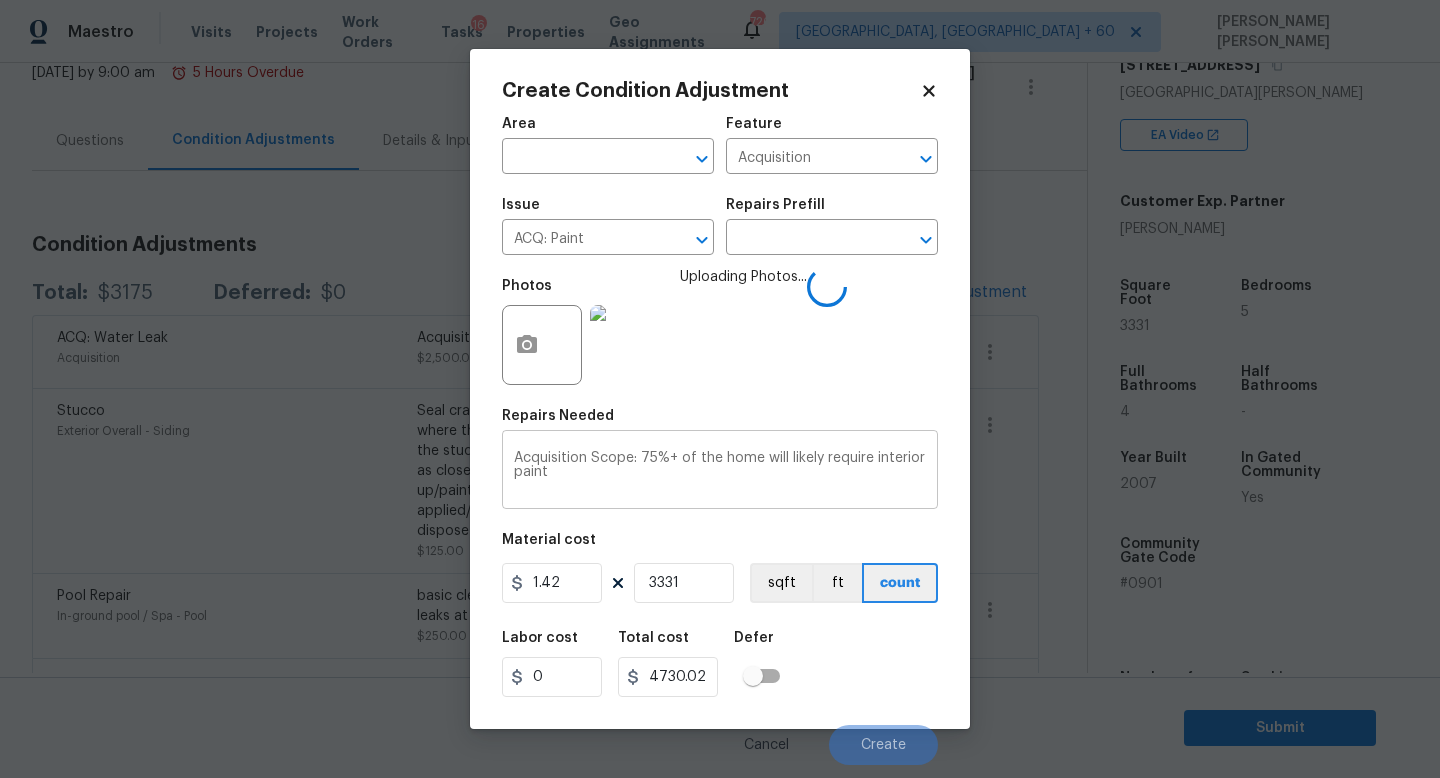click on "Acquisition Scope: 75%+ of the home will likely require interior paint" at bounding box center (720, 472) 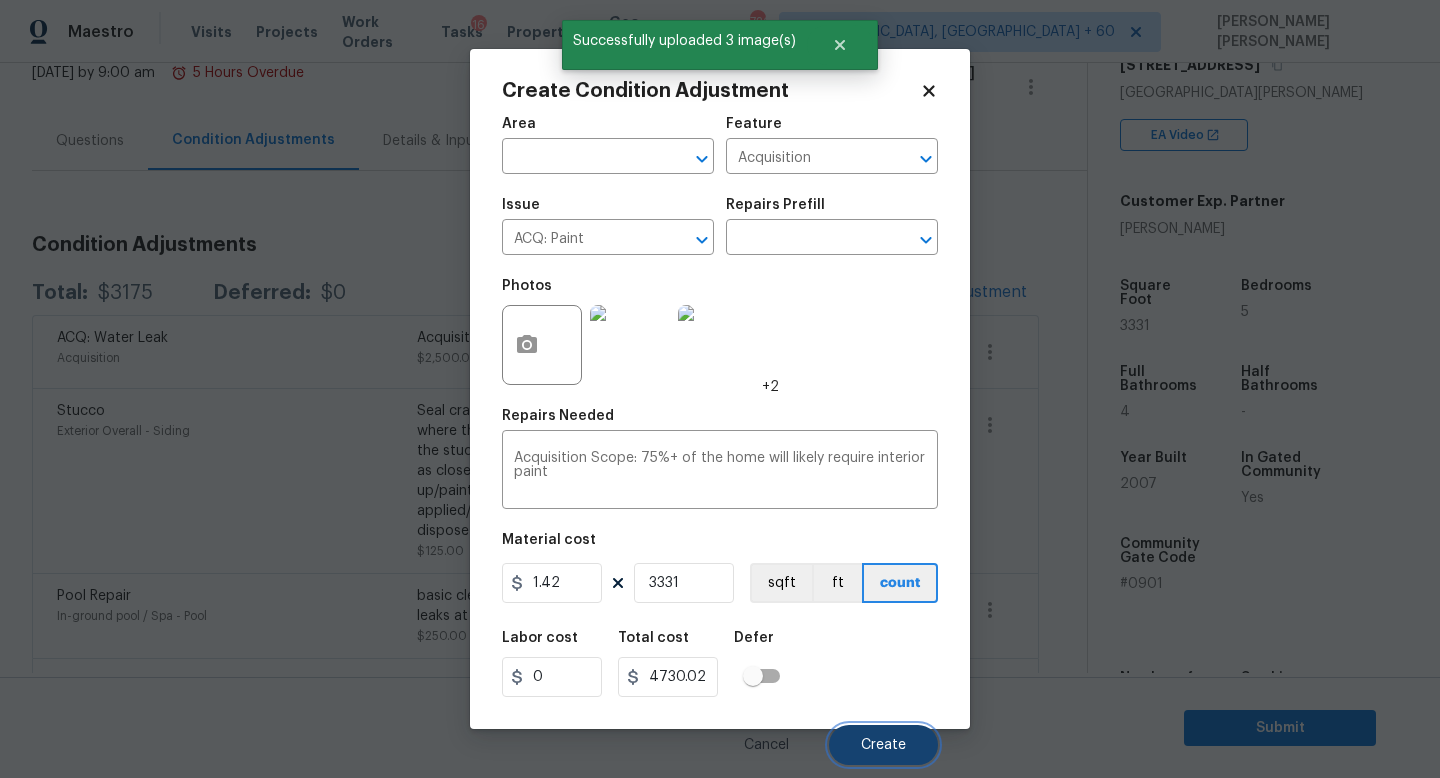 click on "Create" at bounding box center (883, 745) 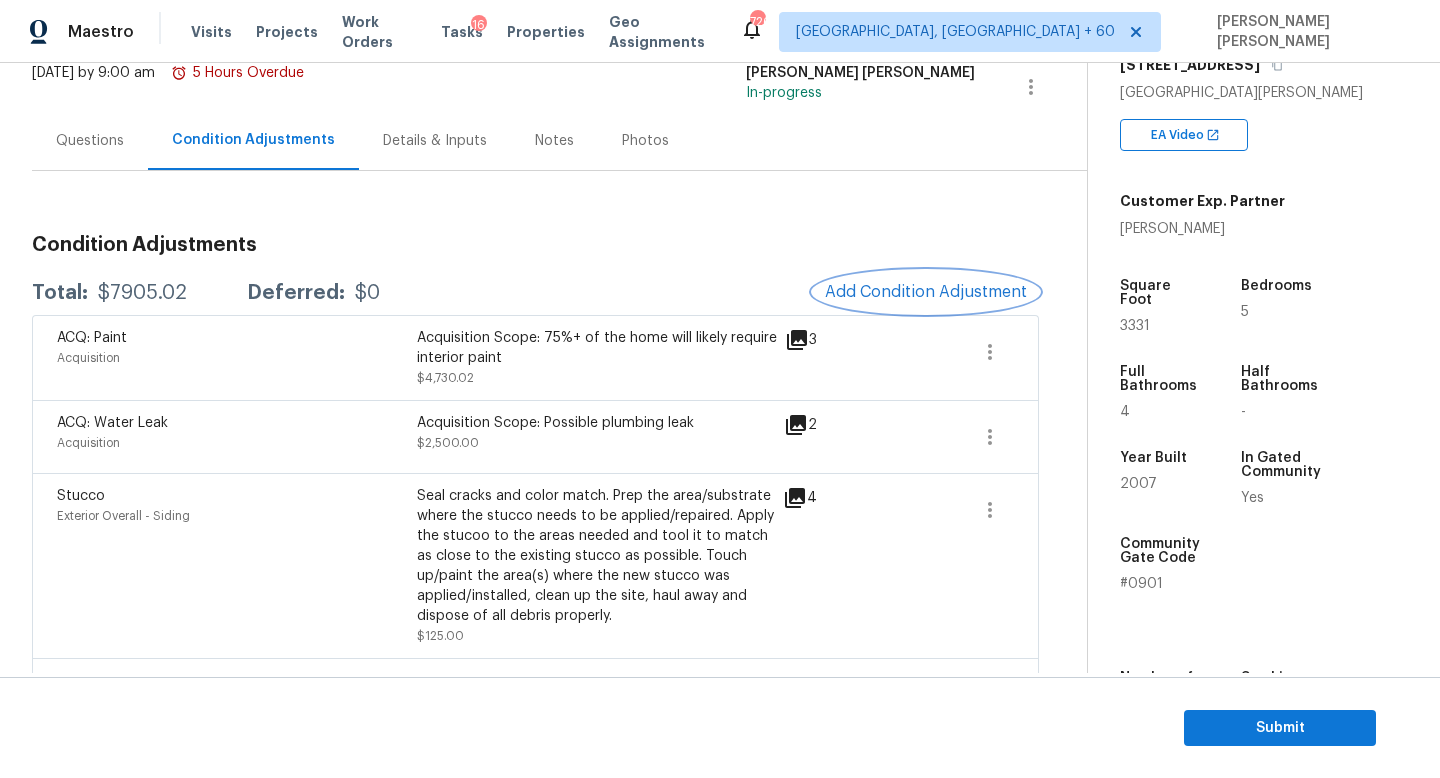 click on "Add Condition Adjustment" at bounding box center [926, 292] 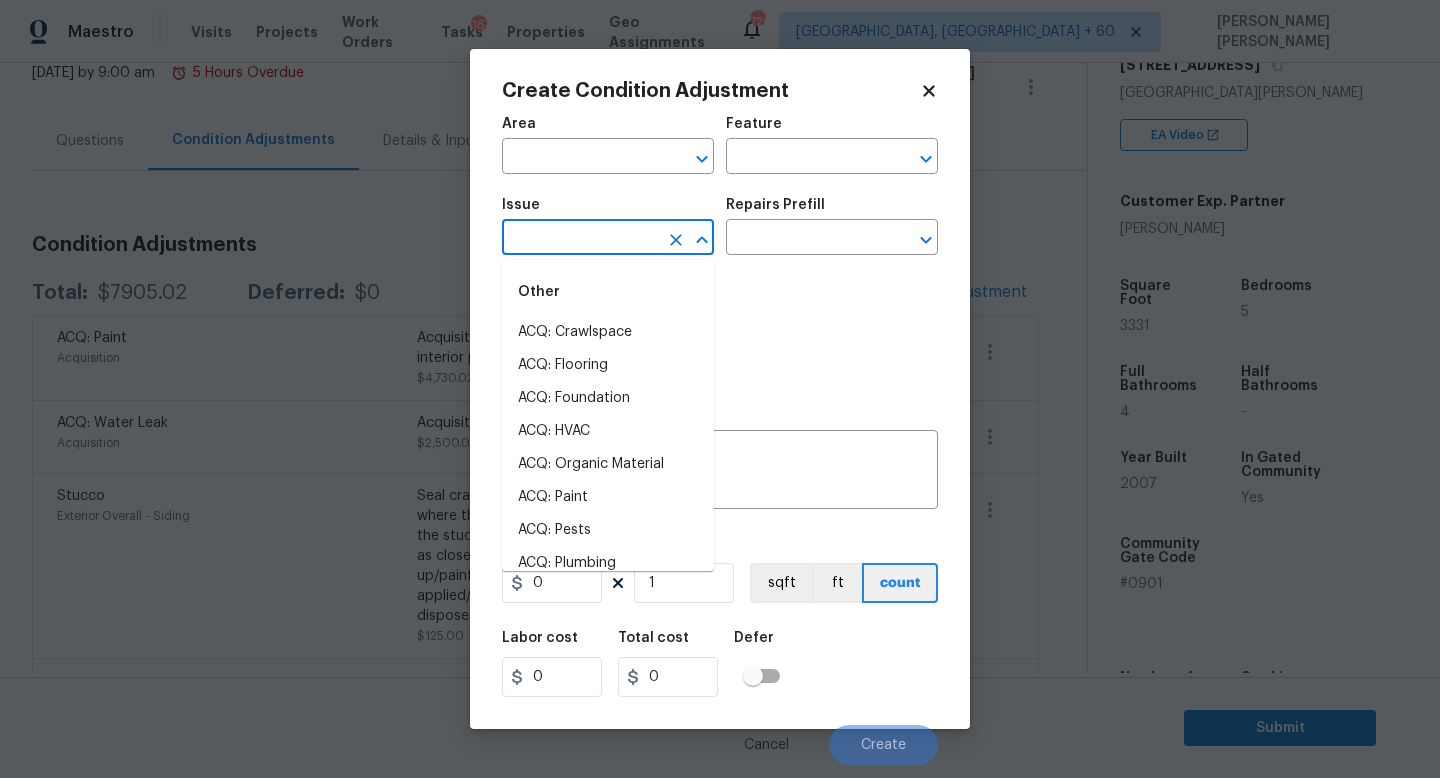 click at bounding box center (580, 239) 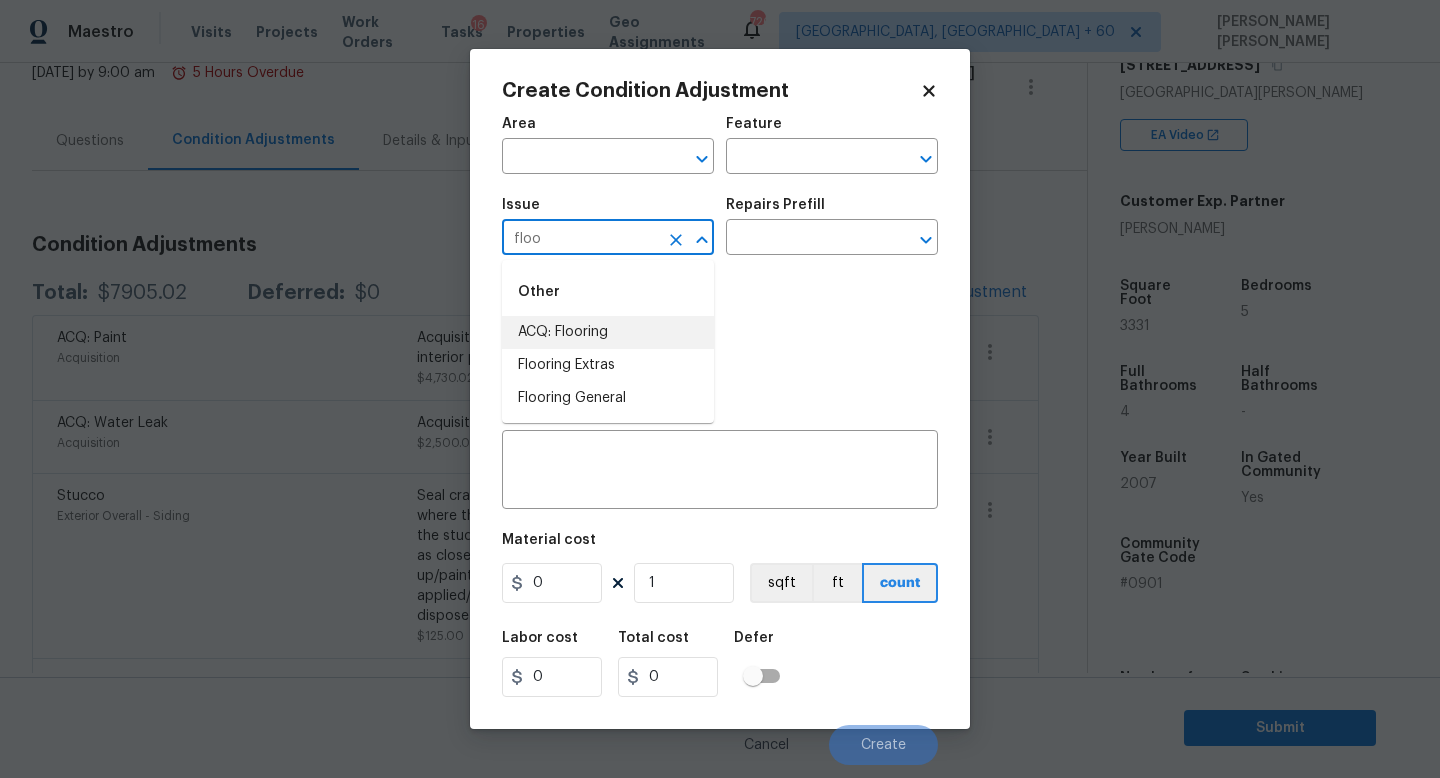 click on "ACQ: Flooring" at bounding box center (608, 332) 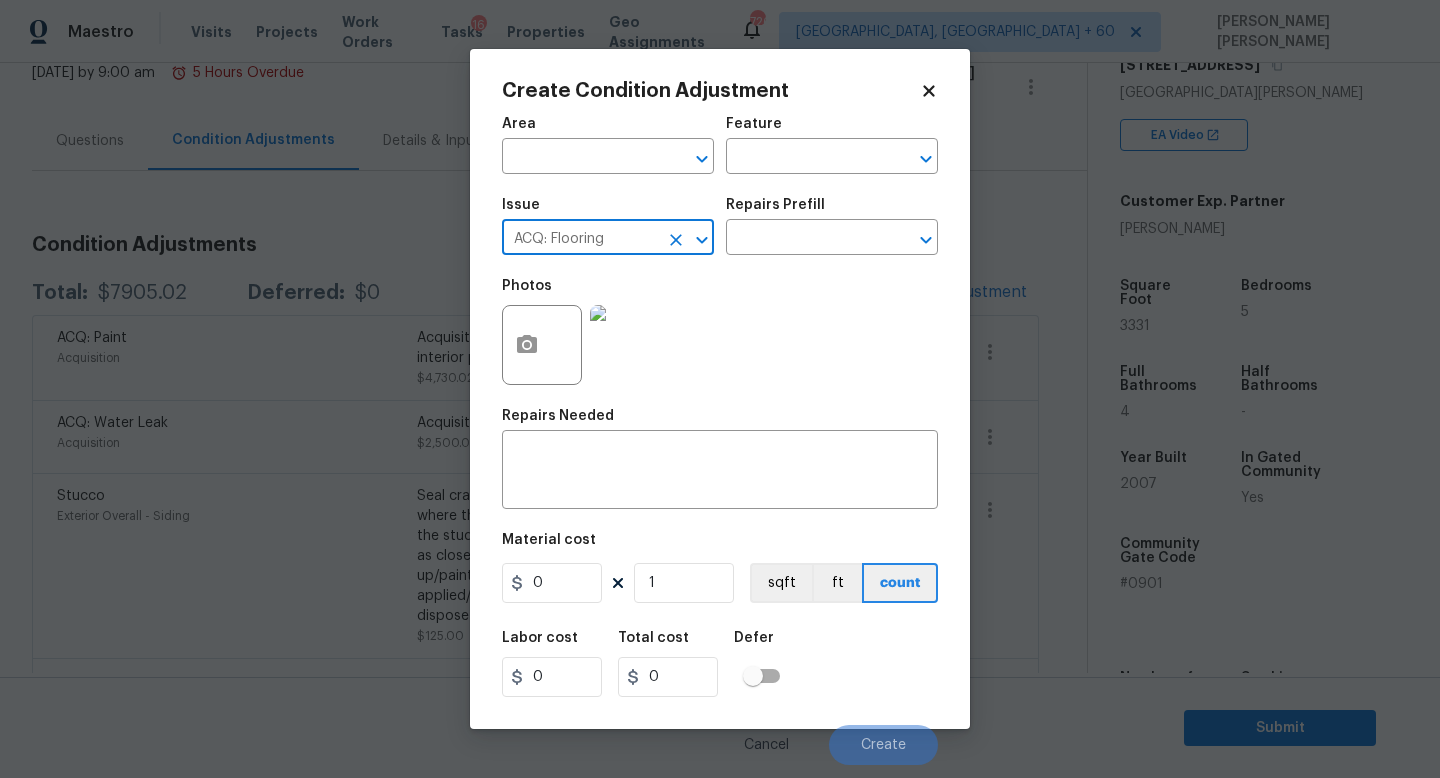 type on "ACQ: Flooring" 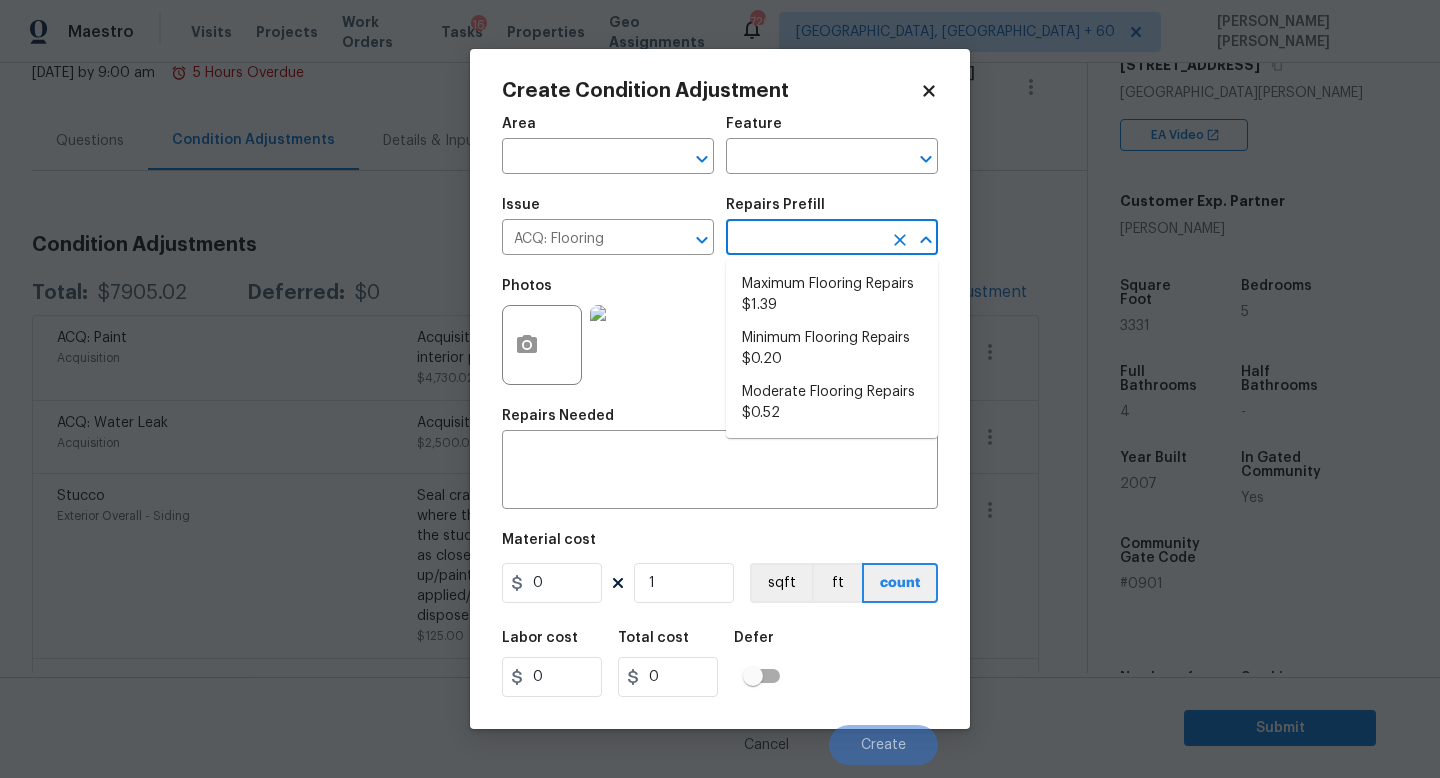 click at bounding box center [804, 239] 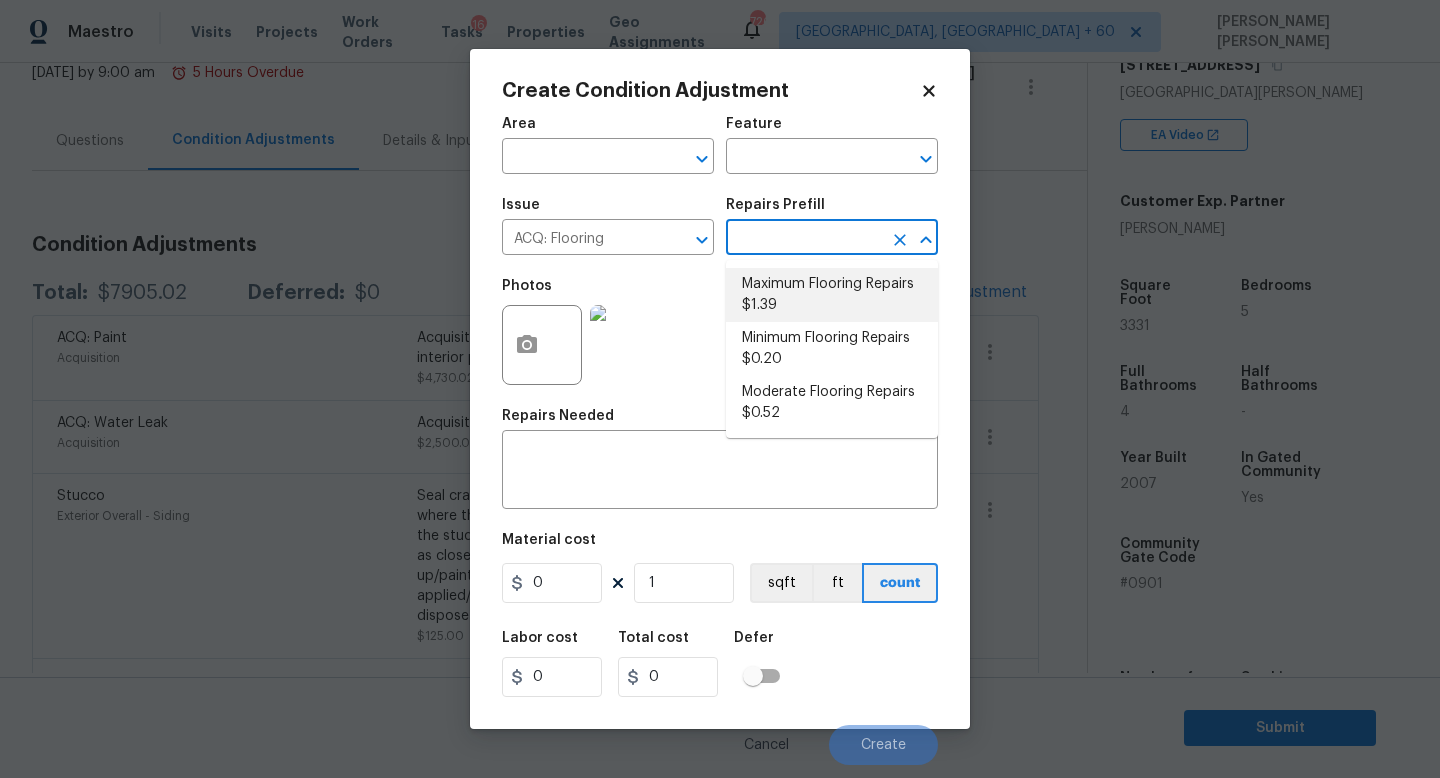 click on "Maximum Flooring Repairs $1.39" at bounding box center (832, 295) 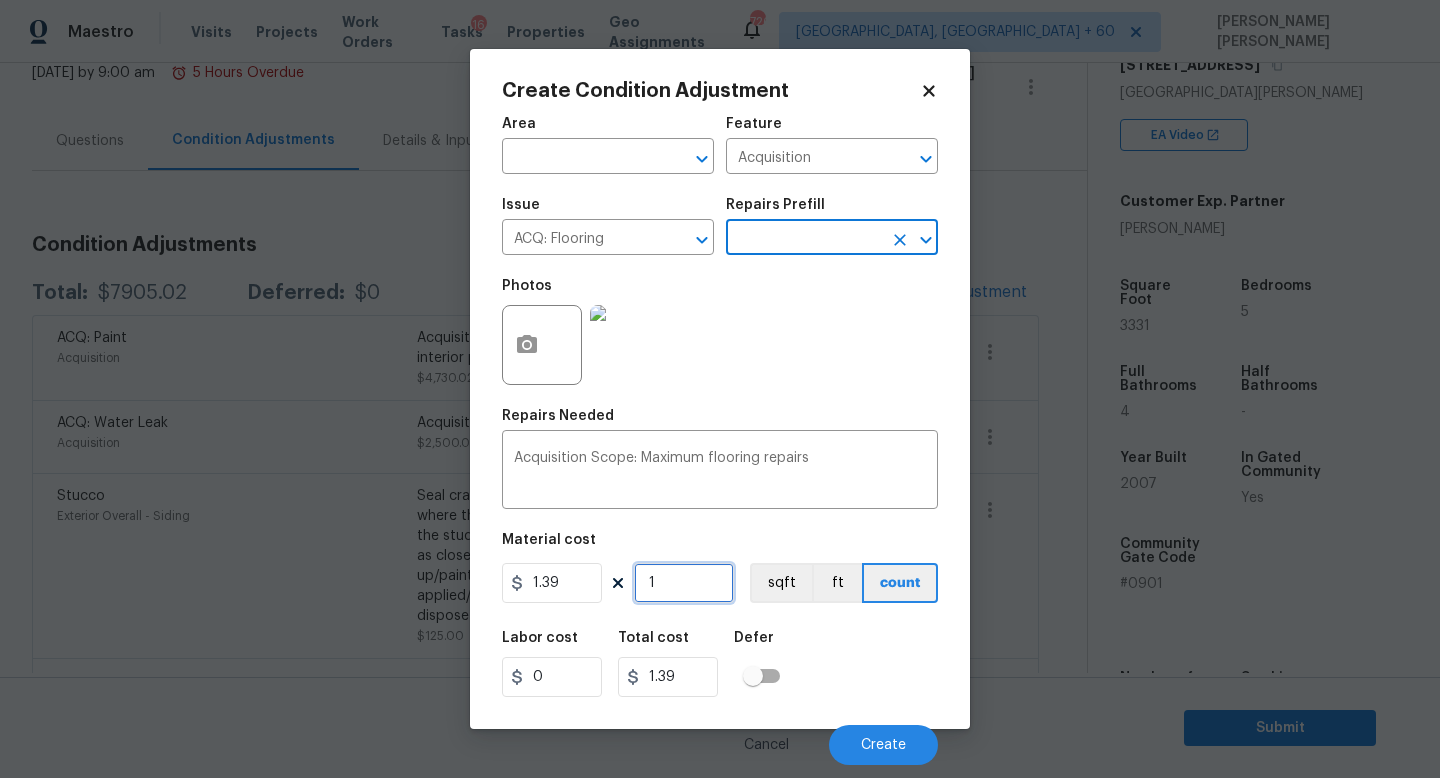 click on "1" at bounding box center (684, 583) 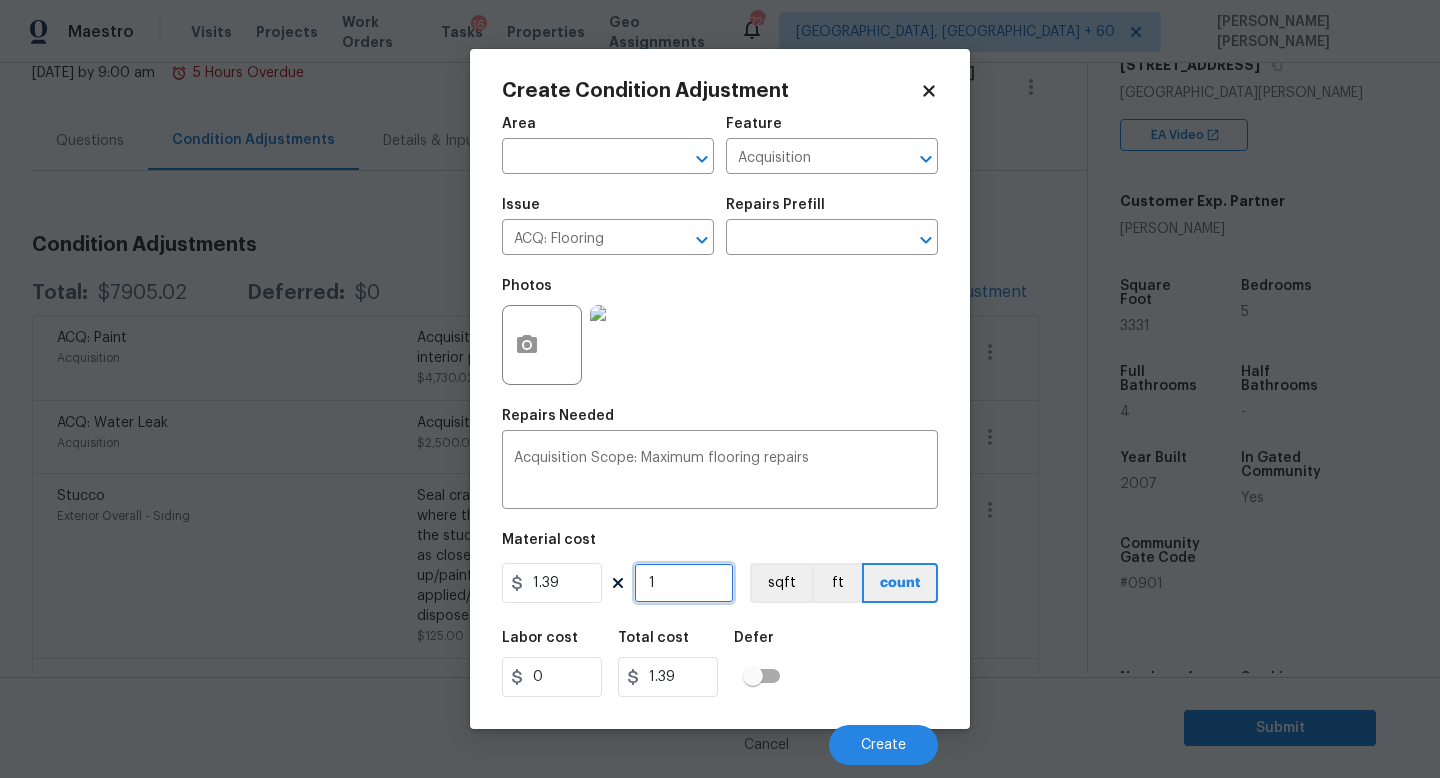 type on "0" 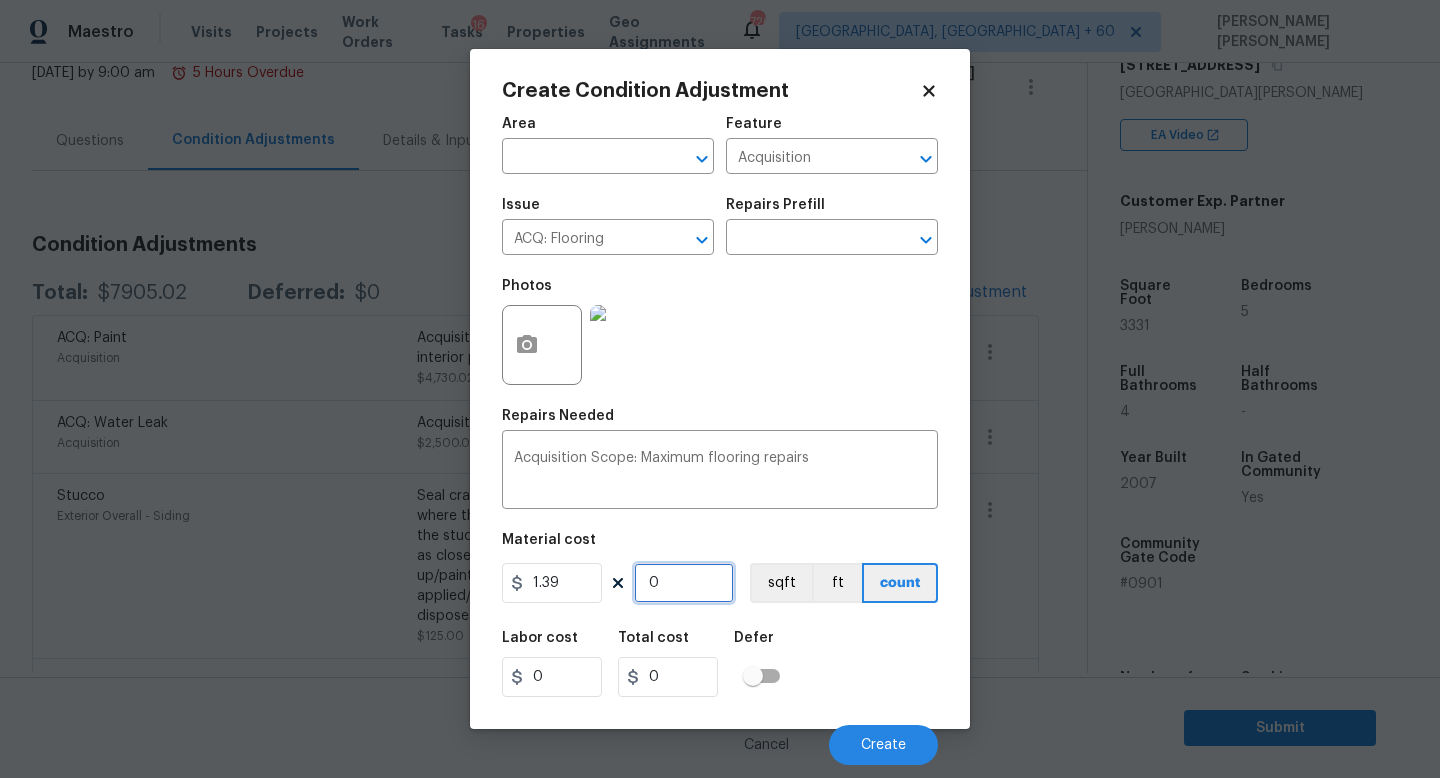 type on "3" 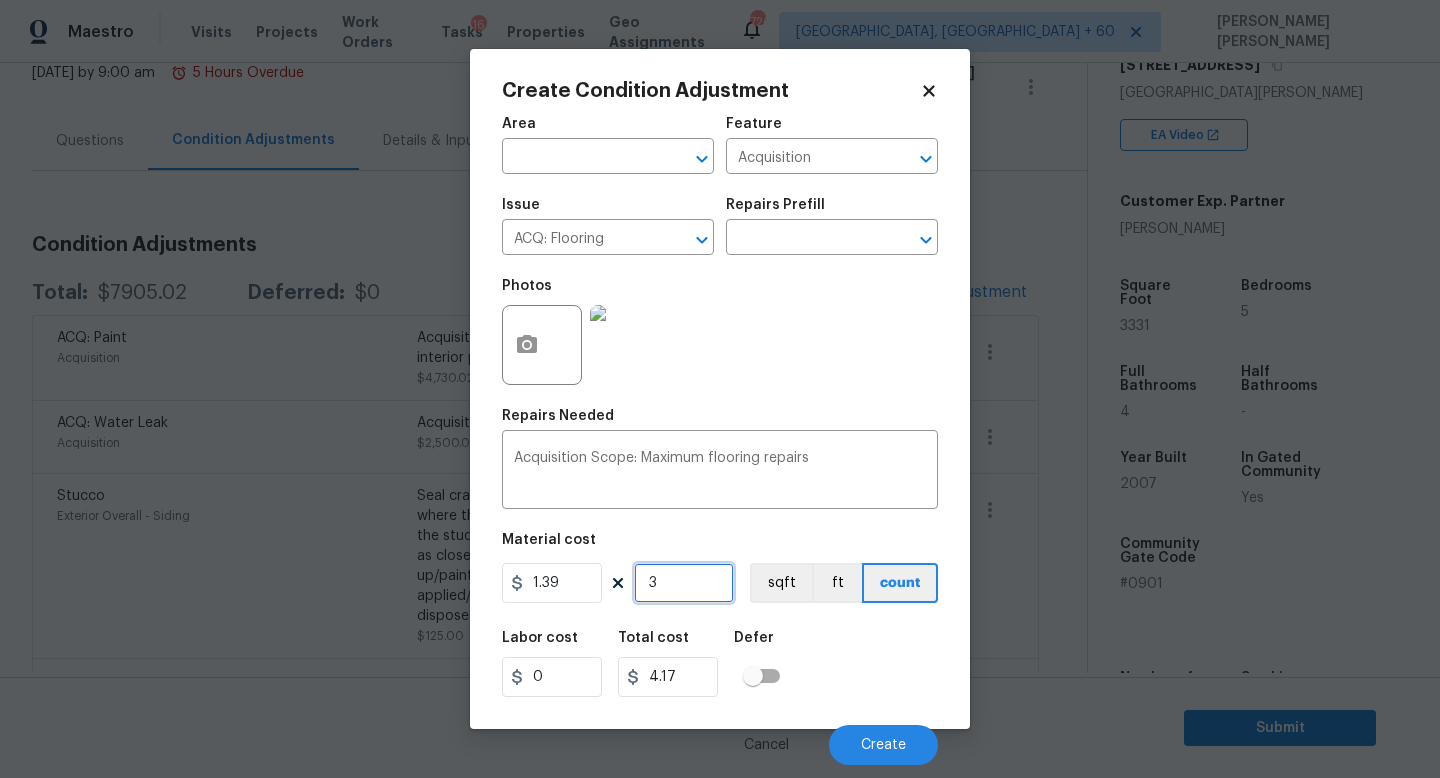 type on "33" 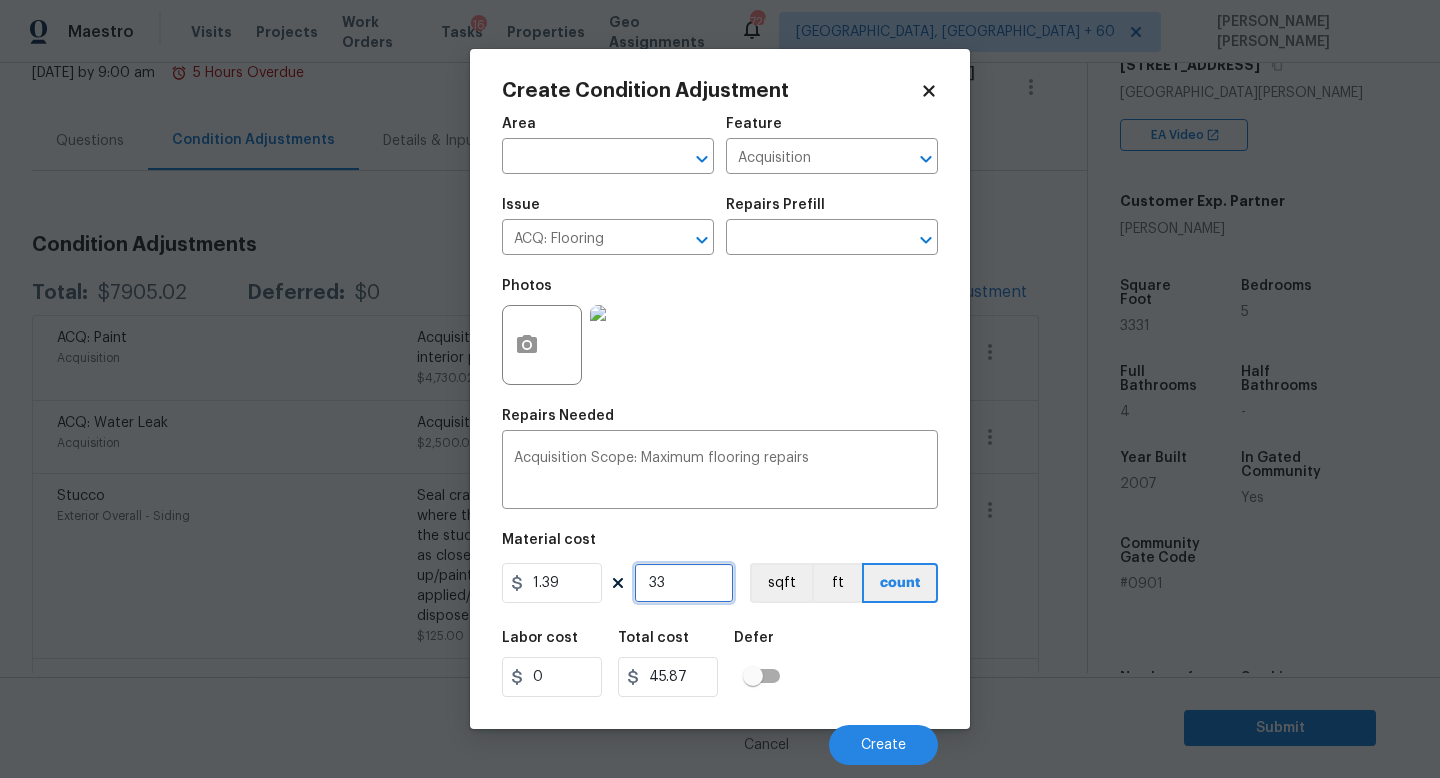 type on "333" 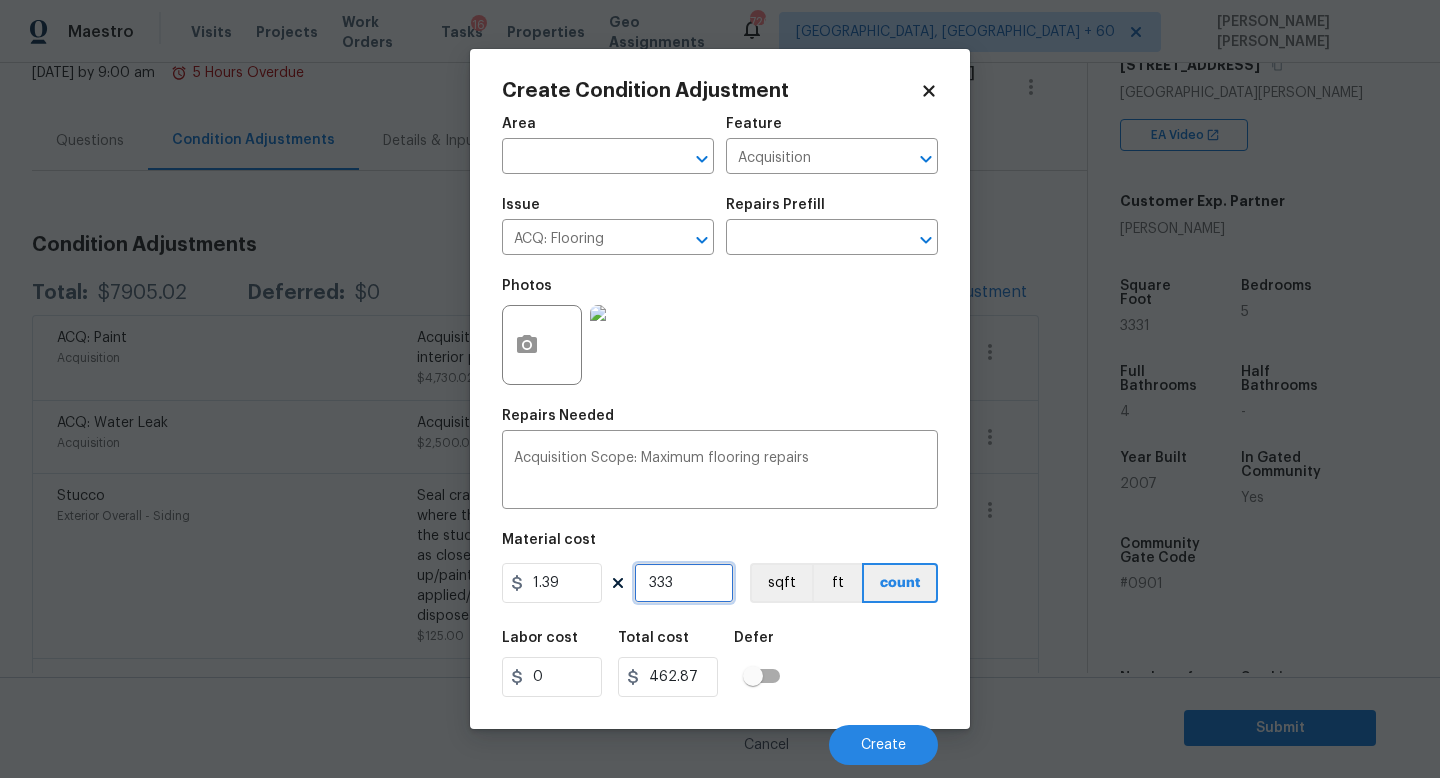 type on "3331" 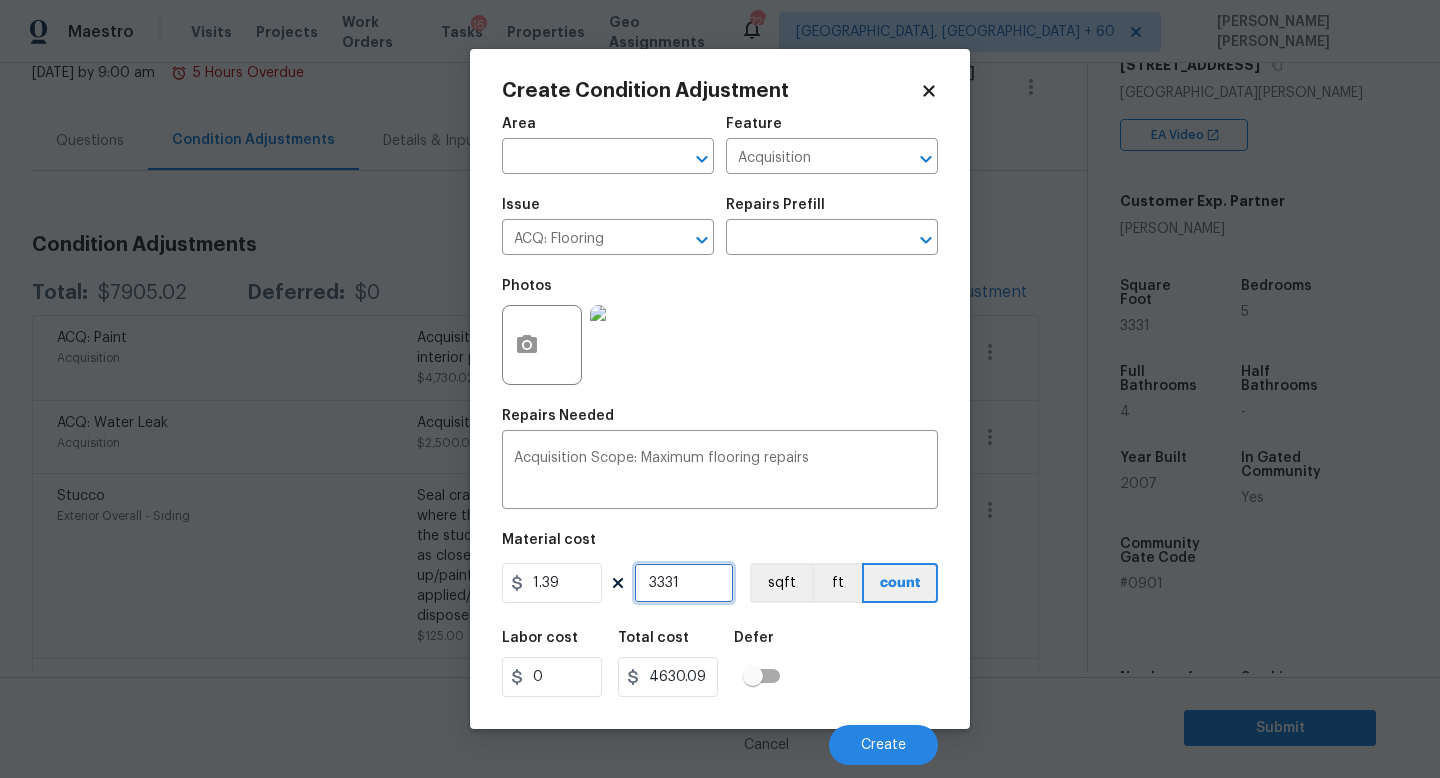 type on "3331" 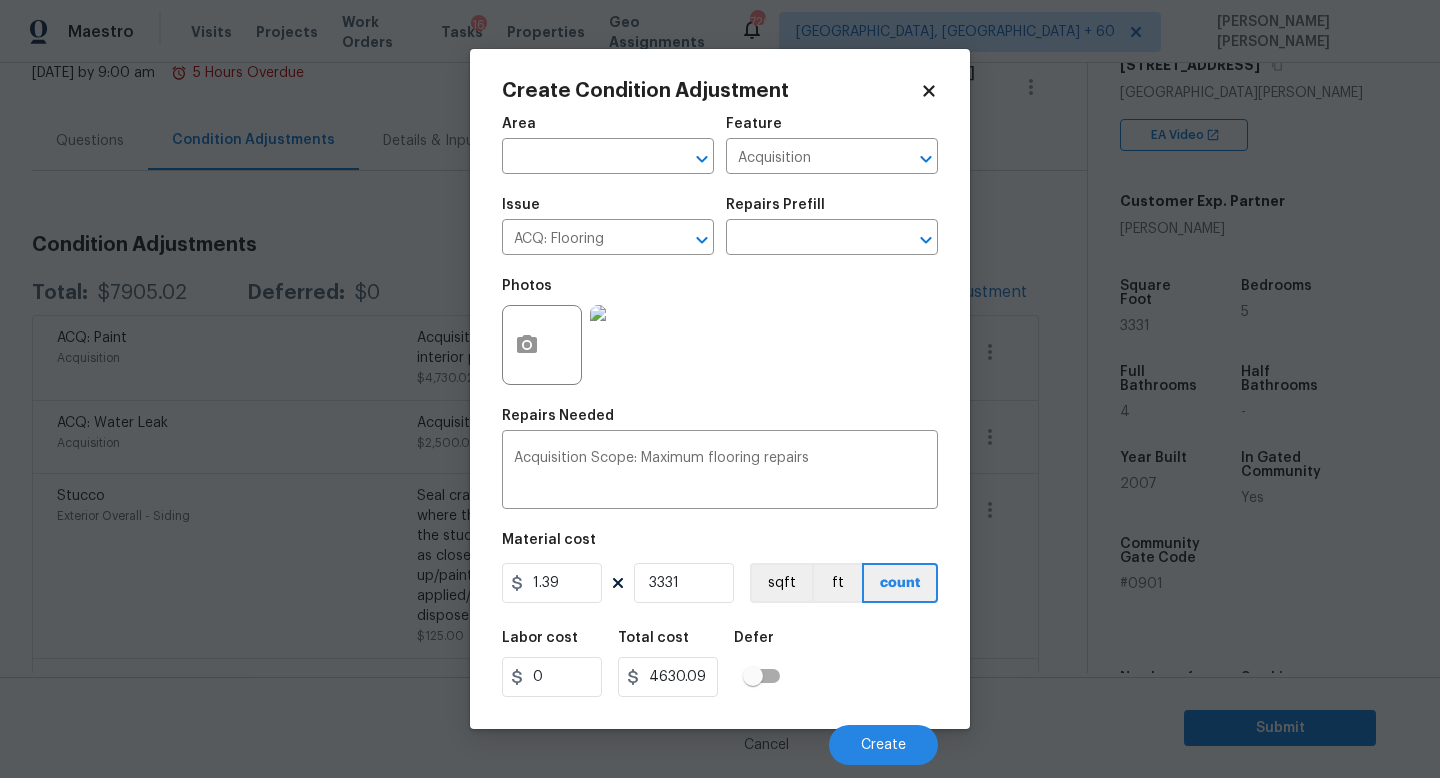 click at bounding box center (630, 345) 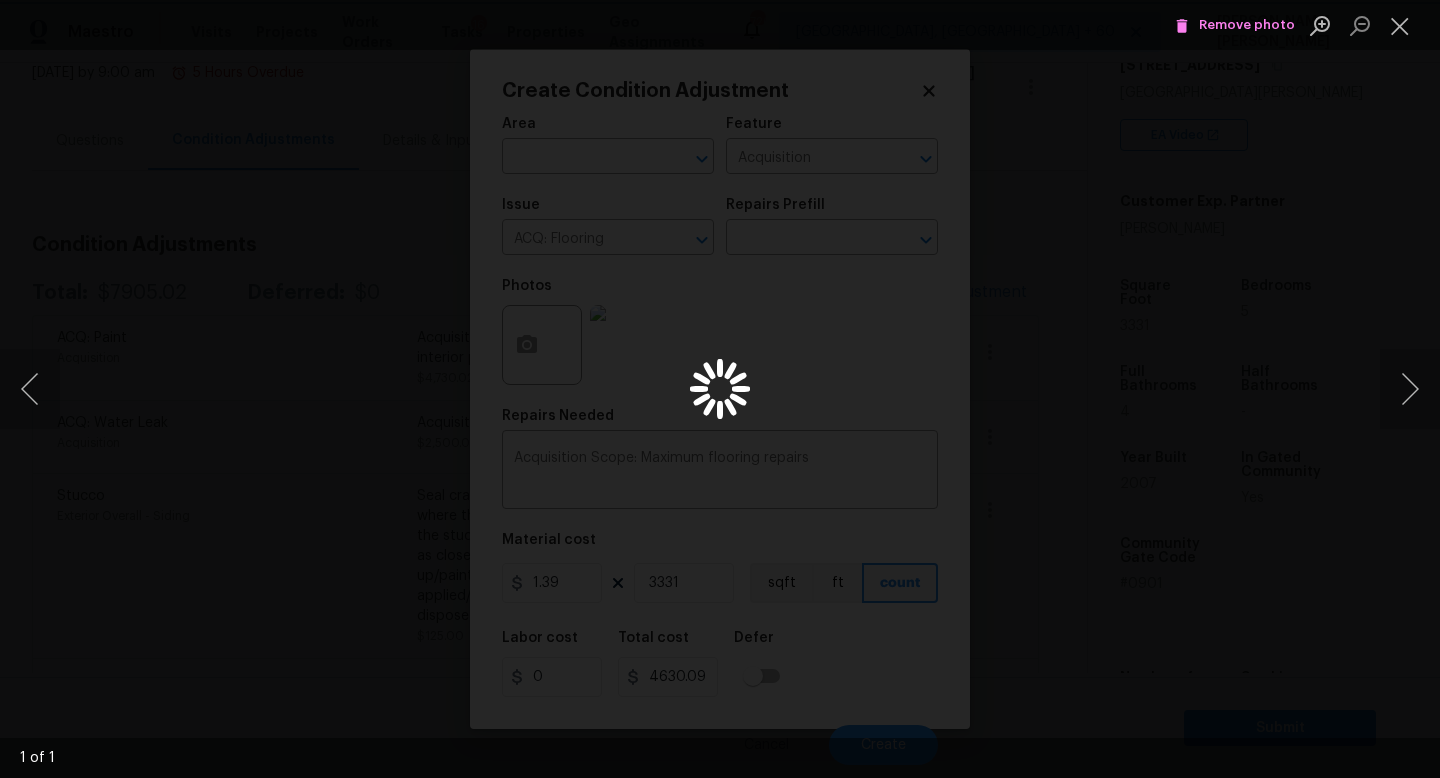 click at bounding box center (720, 389) 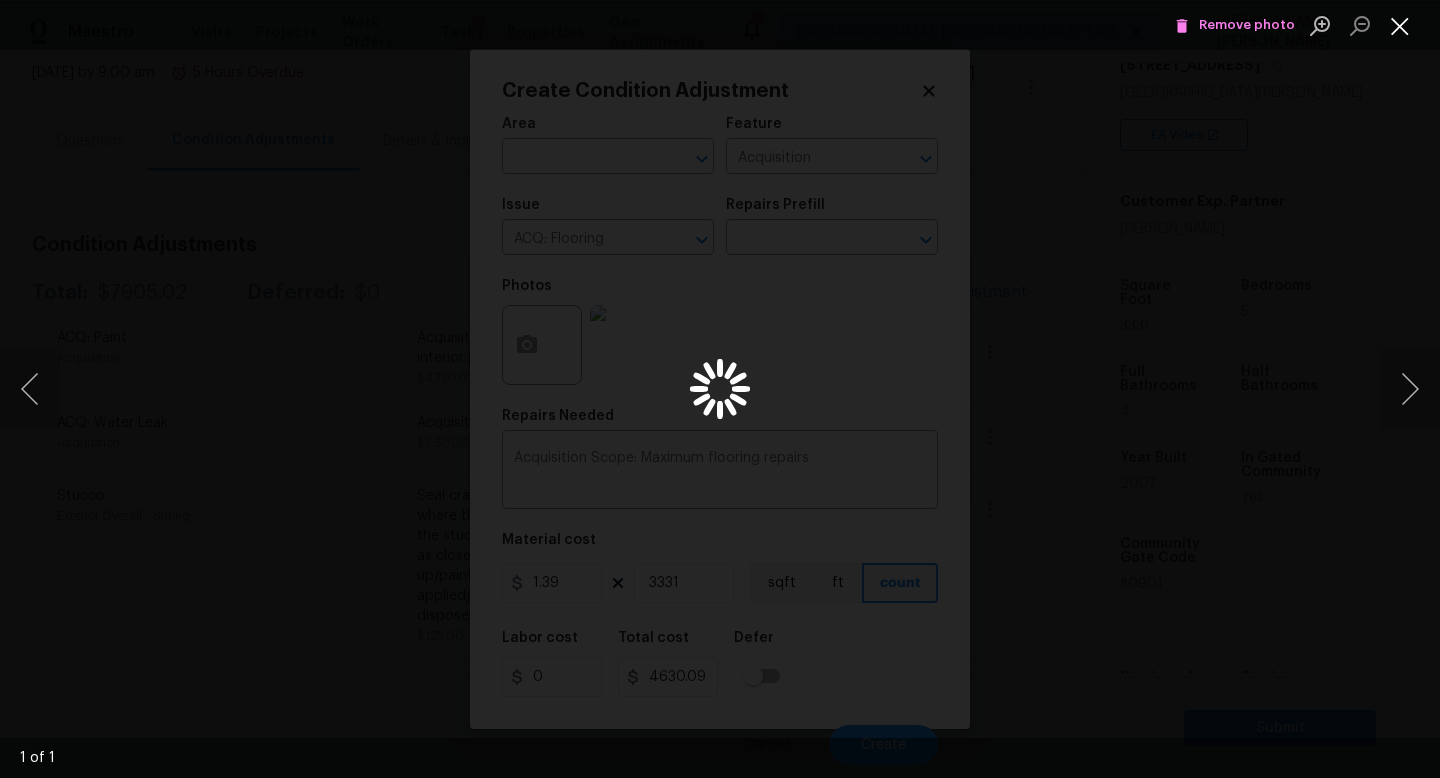 click at bounding box center [1400, 25] 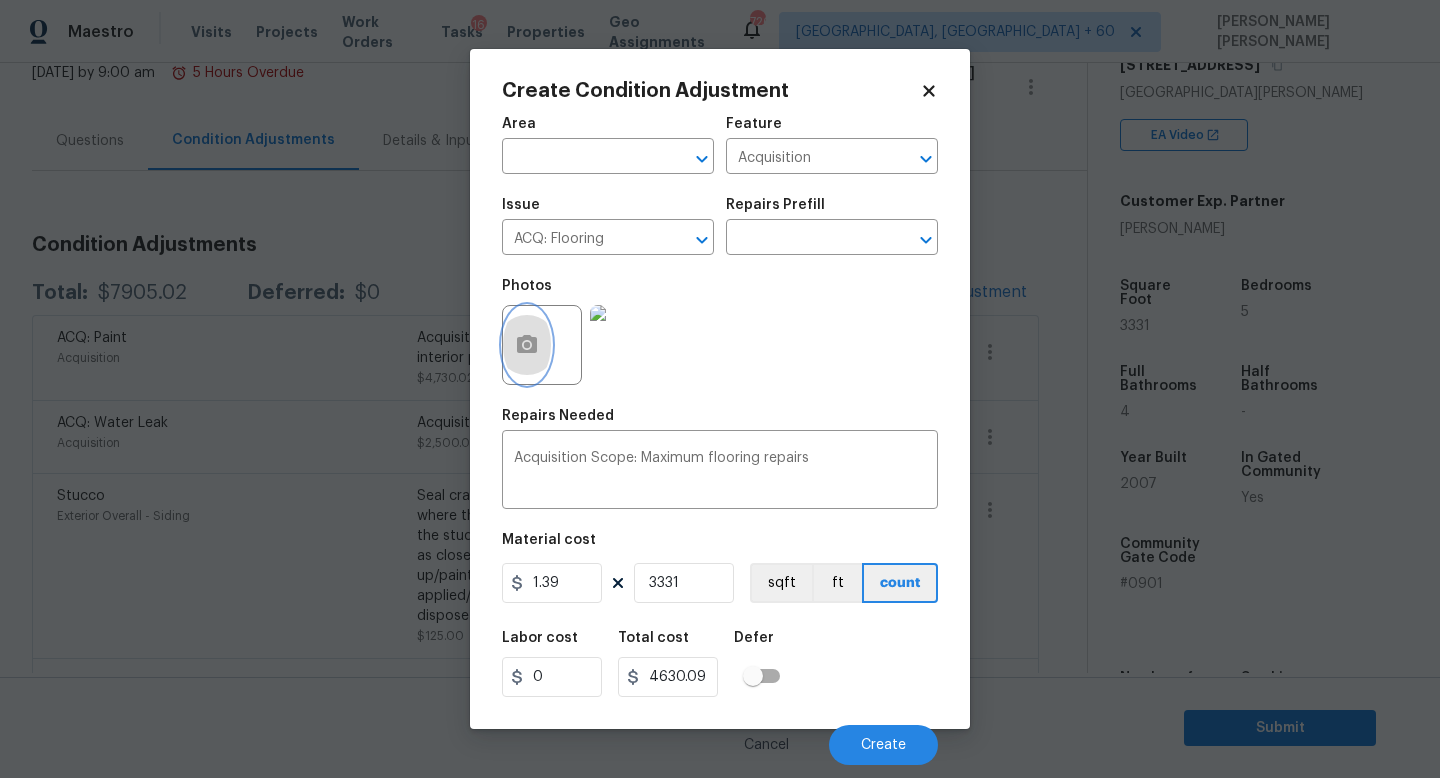 click 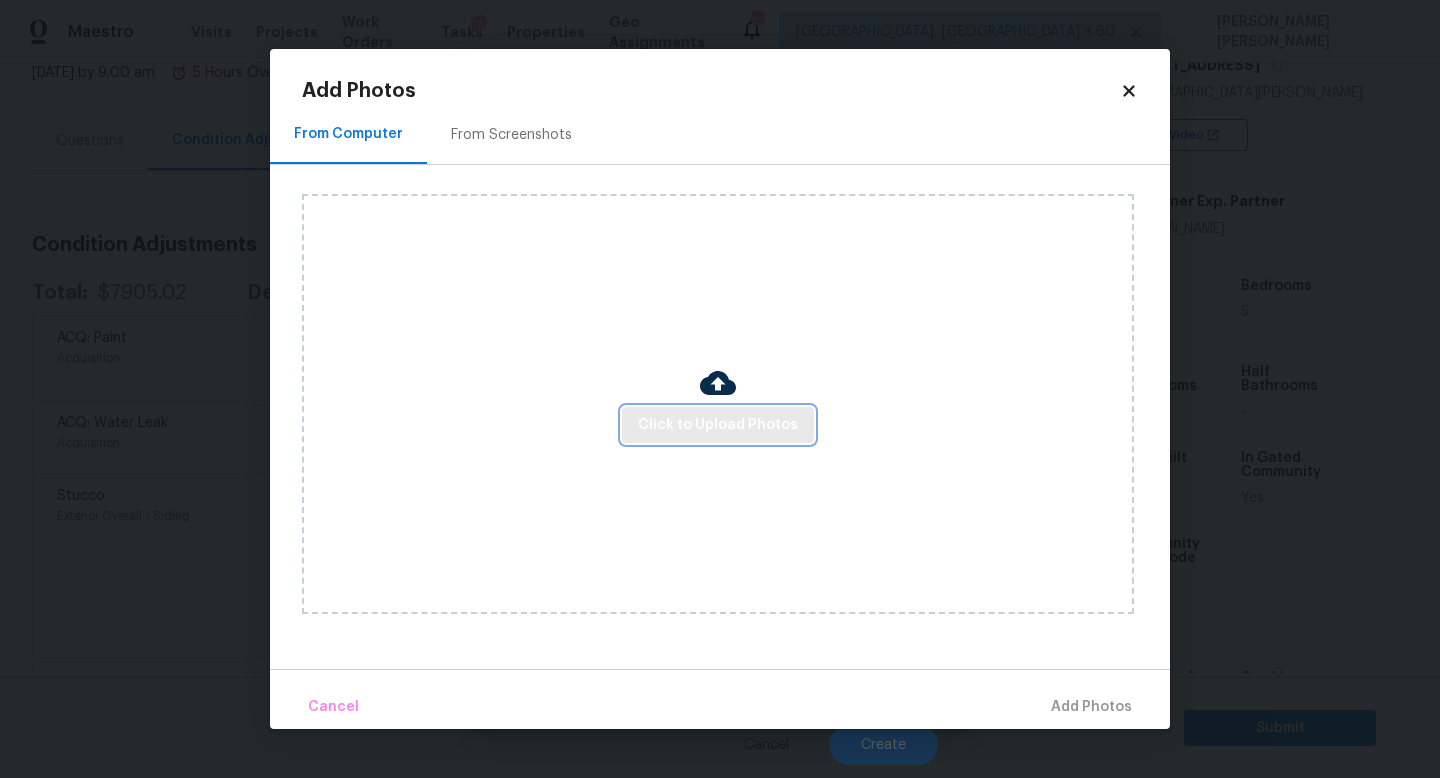 click on "Click to Upload Photos" at bounding box center (718, 425) 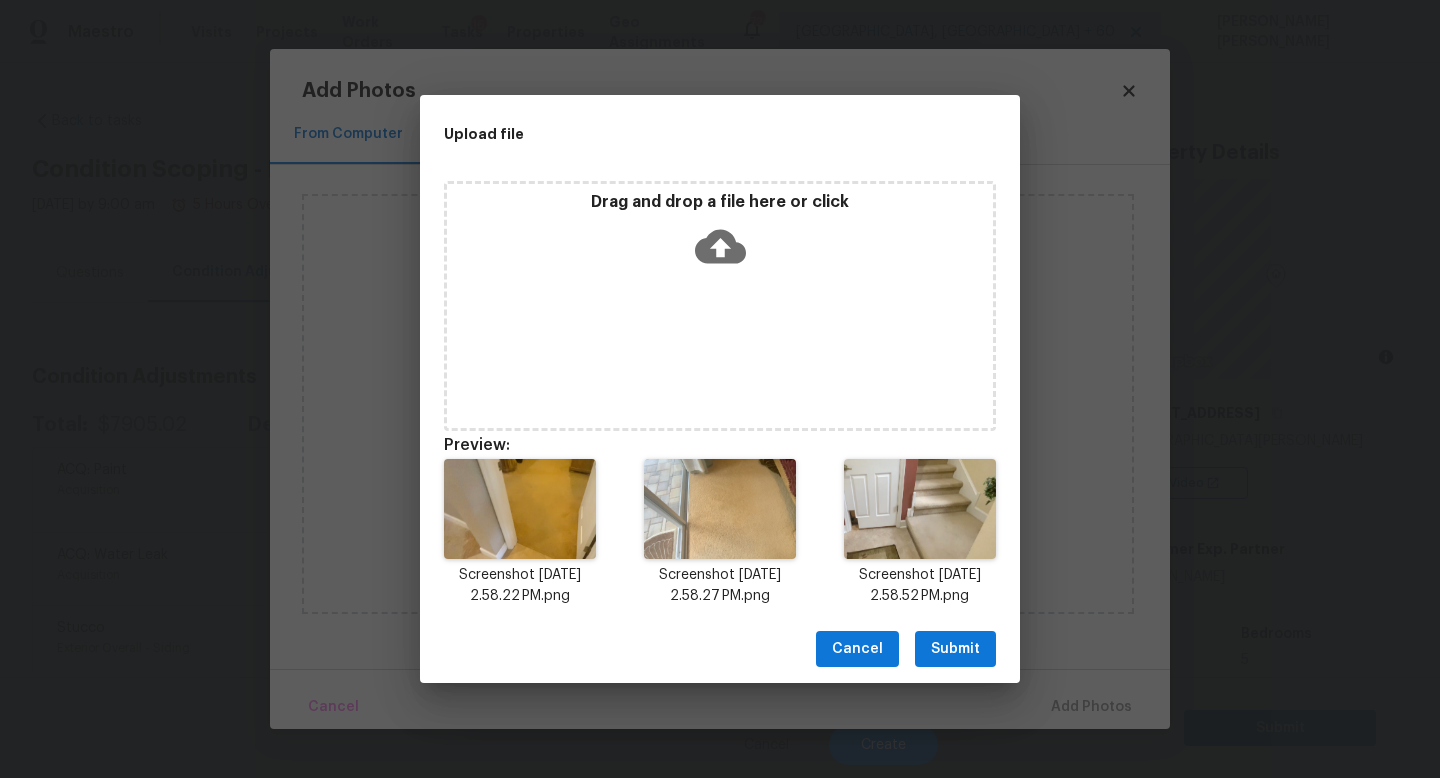 scroll, scrollTop: 0, scrollLeft: 0, axis: both 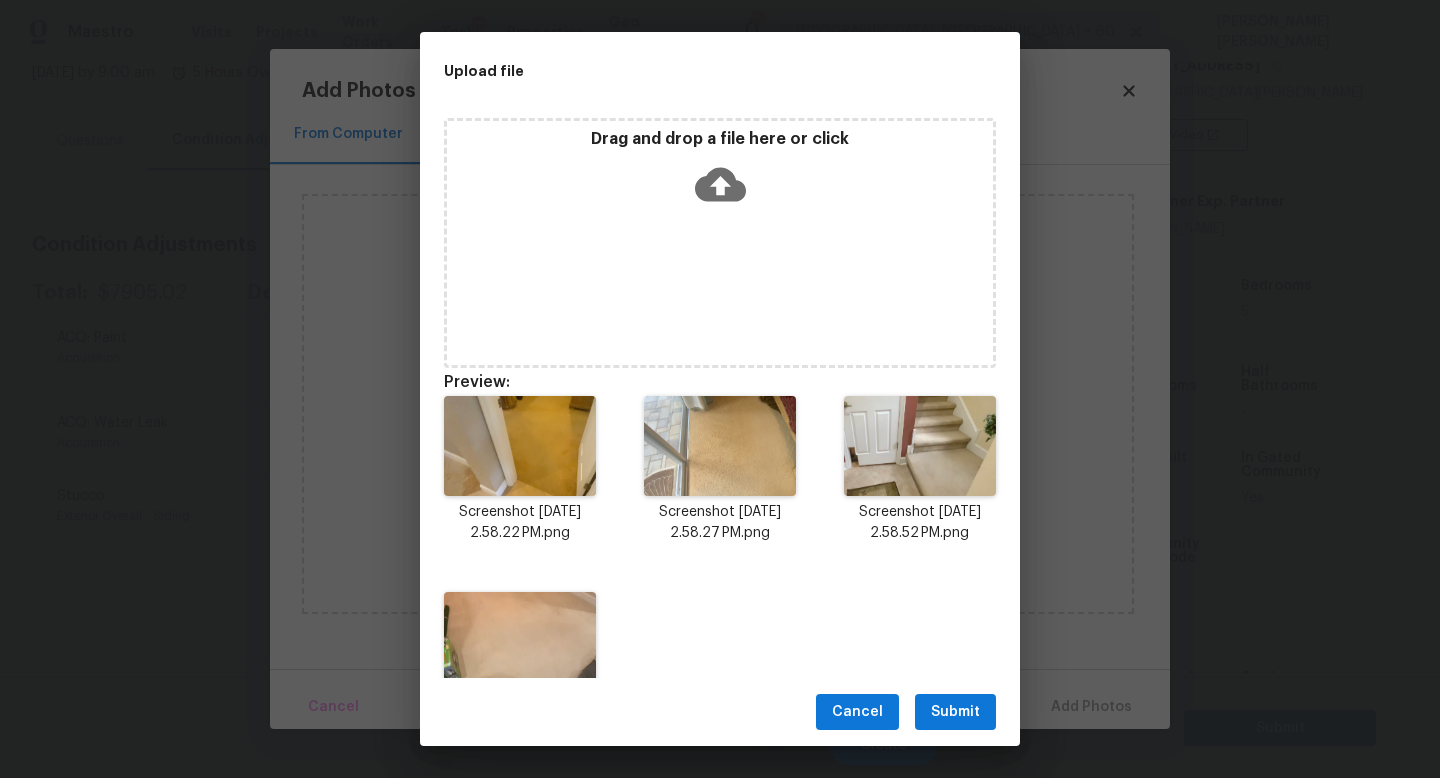 click on "Submit" at bounding box center (955, 712) 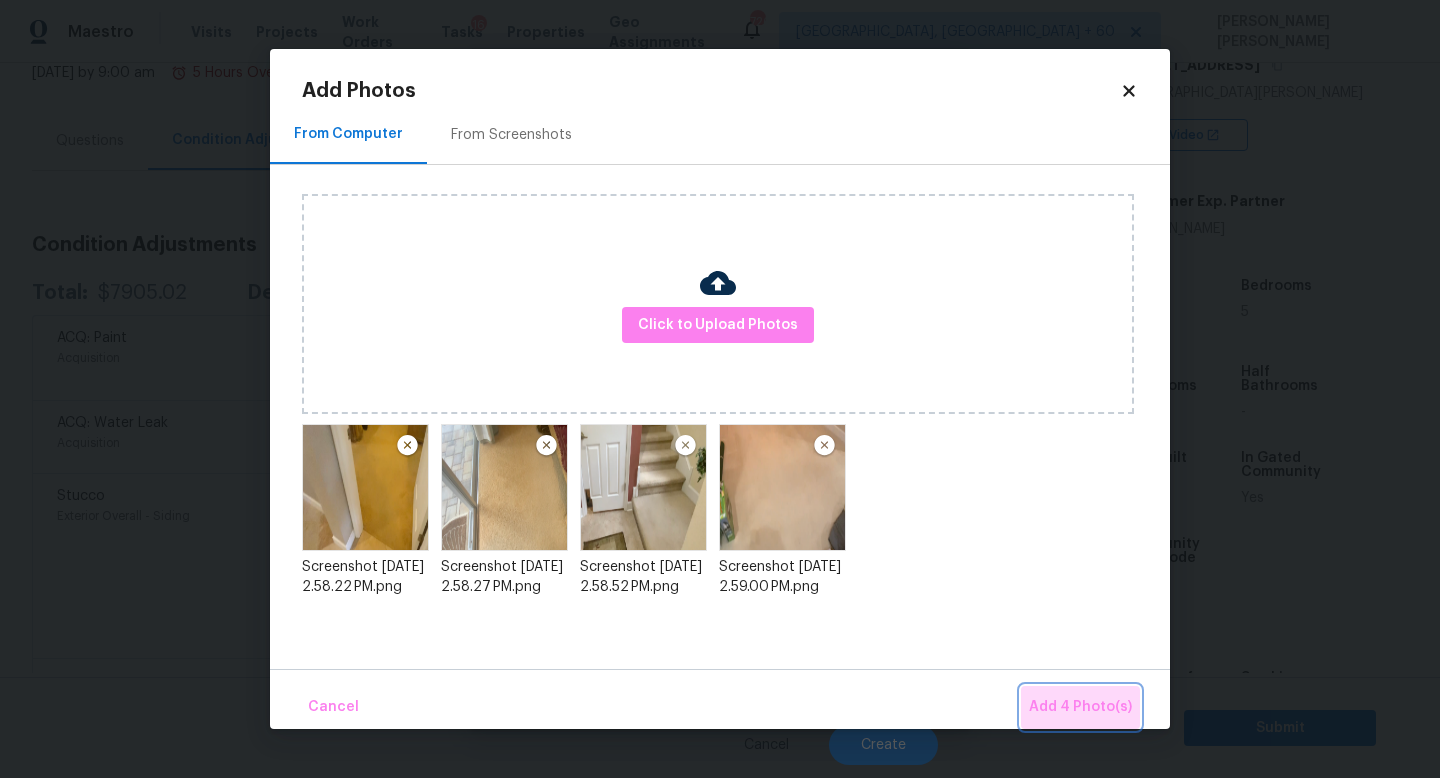 click on "Add 4 Photo(s)" at bounding box center [1080, 707] 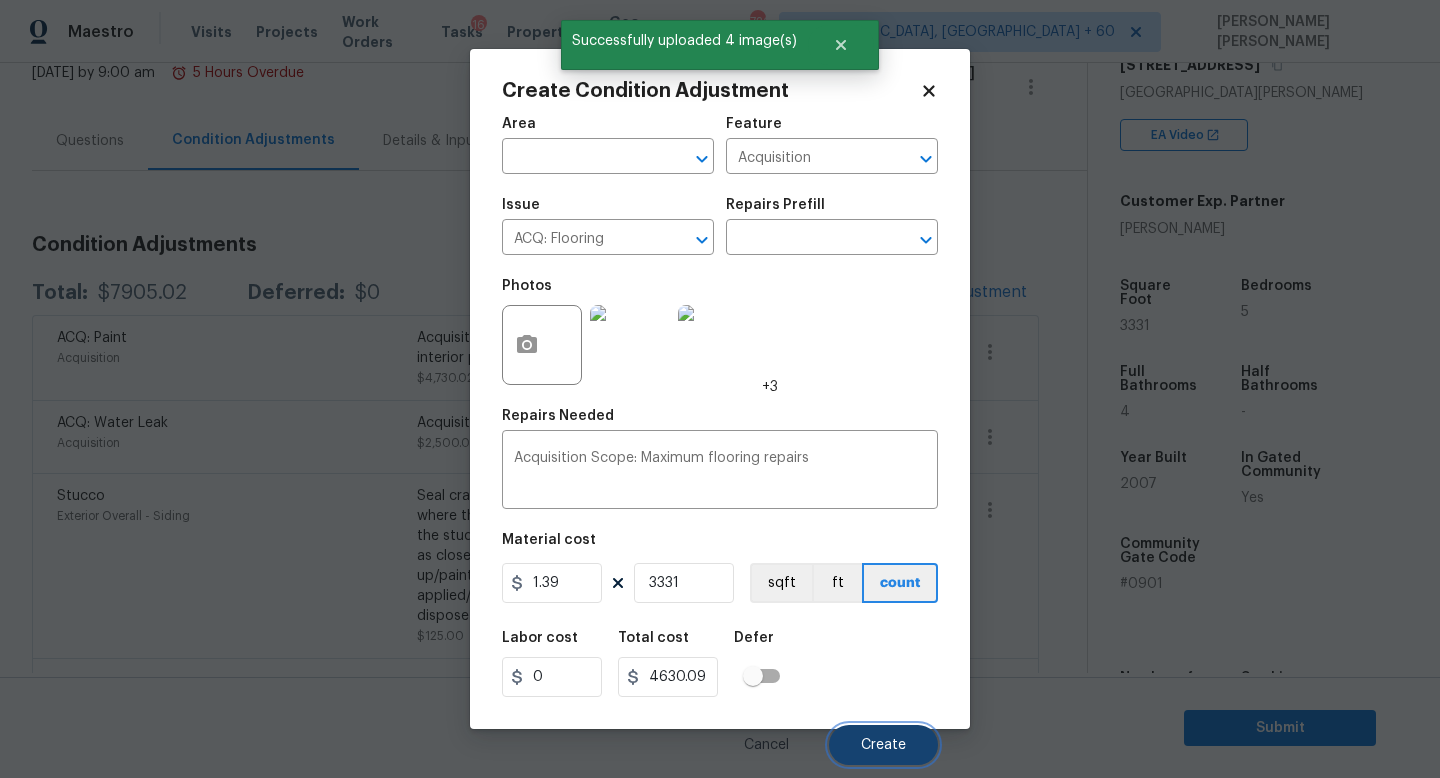 click on "Create" at bounding box center [883, 745] 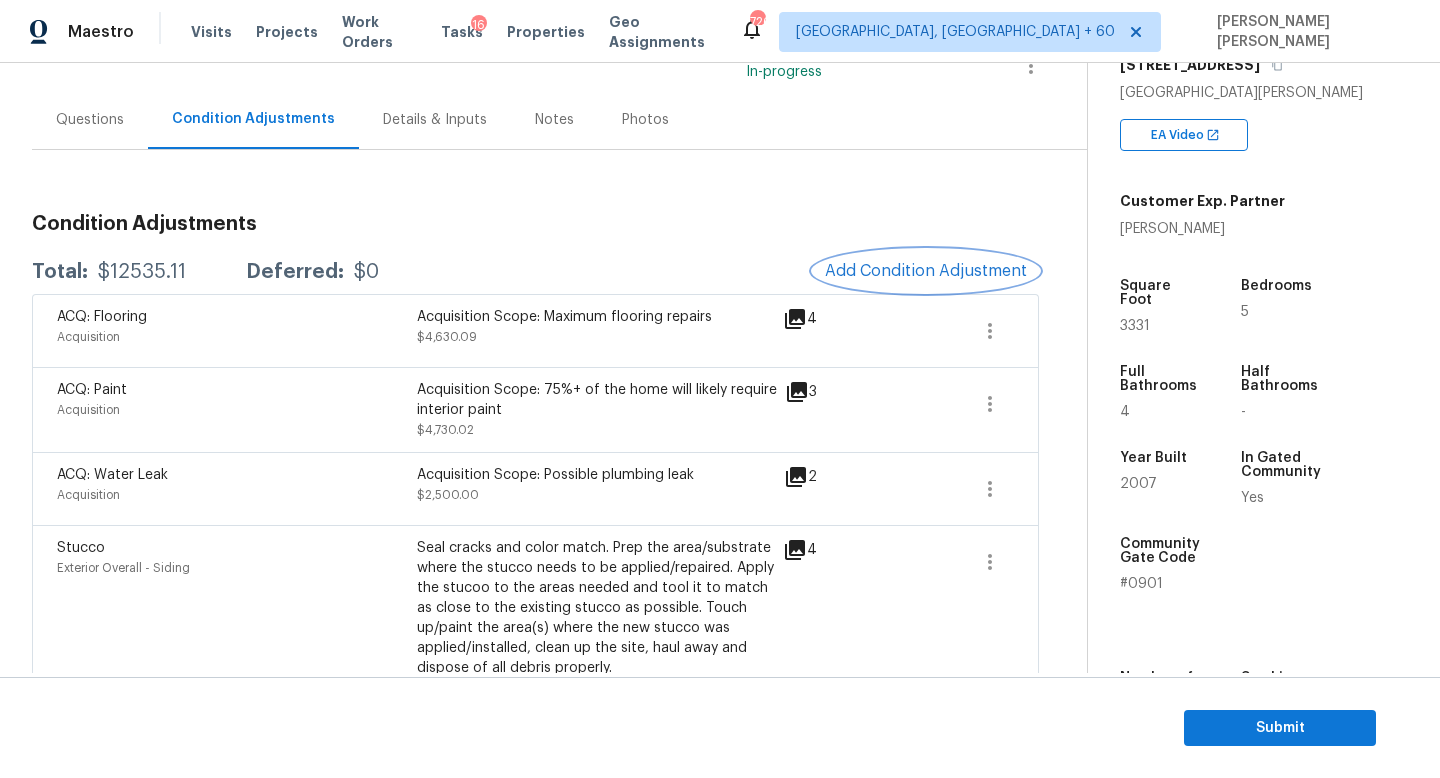 scroll, scrollTop: 154, scrollLeft: 0, axis: vertical 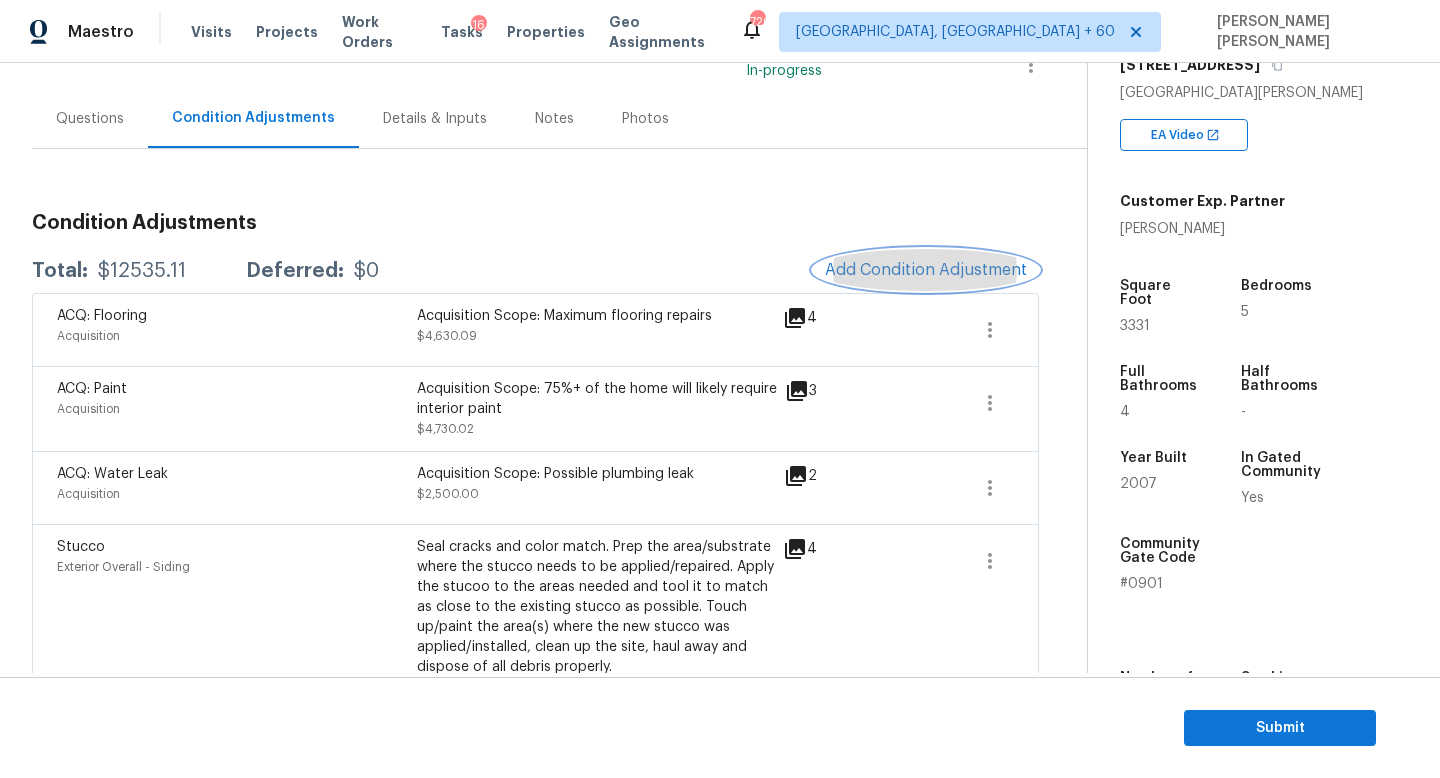 click on "Add Condition Adjustment" at bounding box center (926, 270) 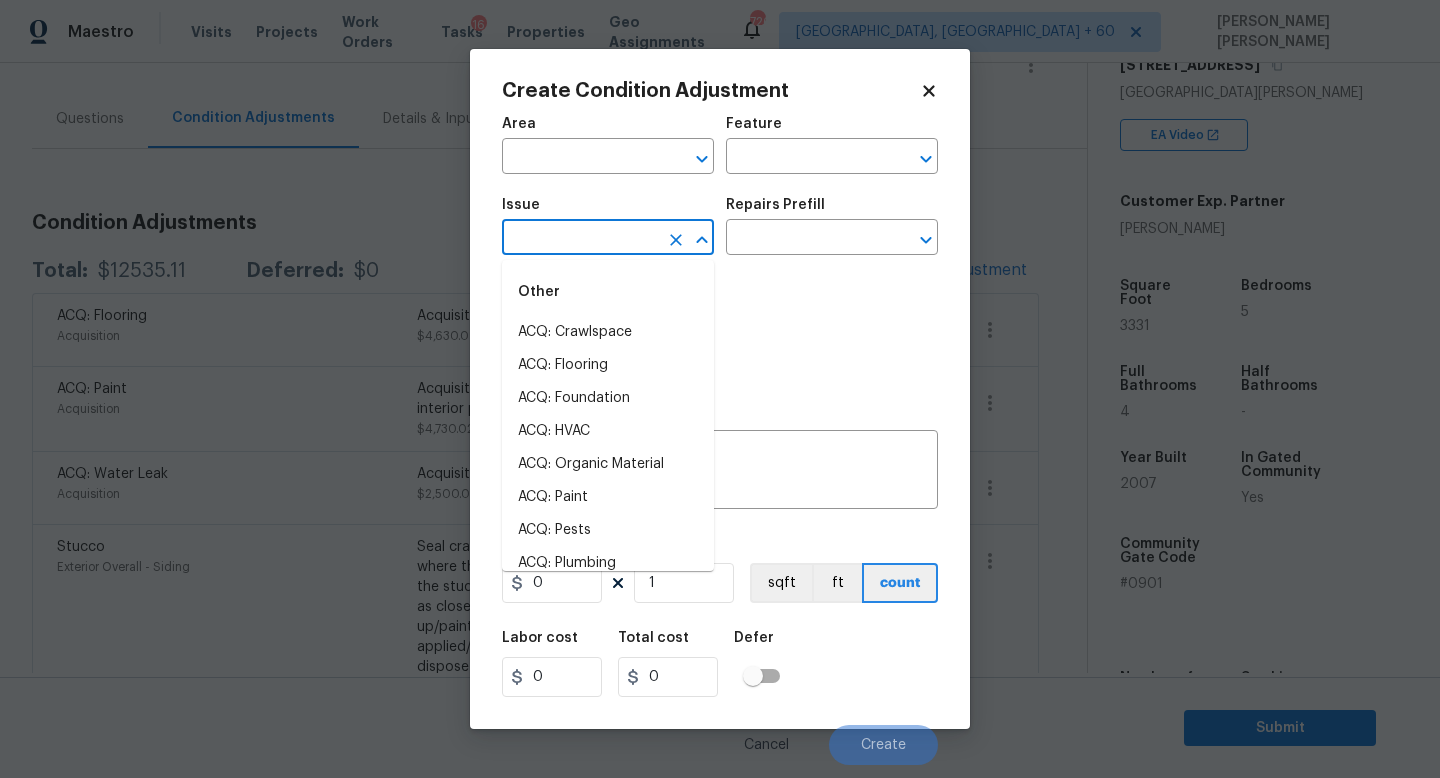 click at bounding box center (580, 239) 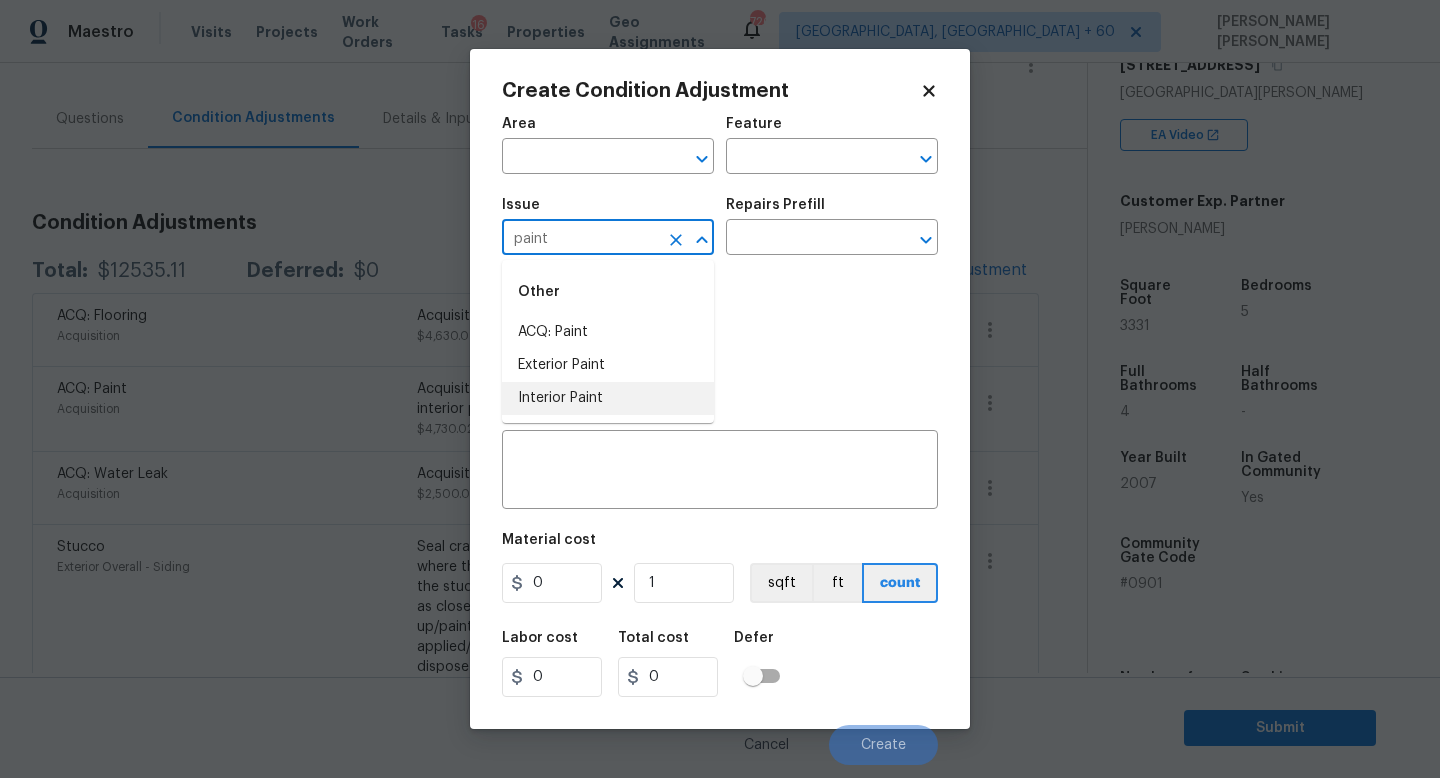click on "Interior Paint" at bounding box center [608, 398] 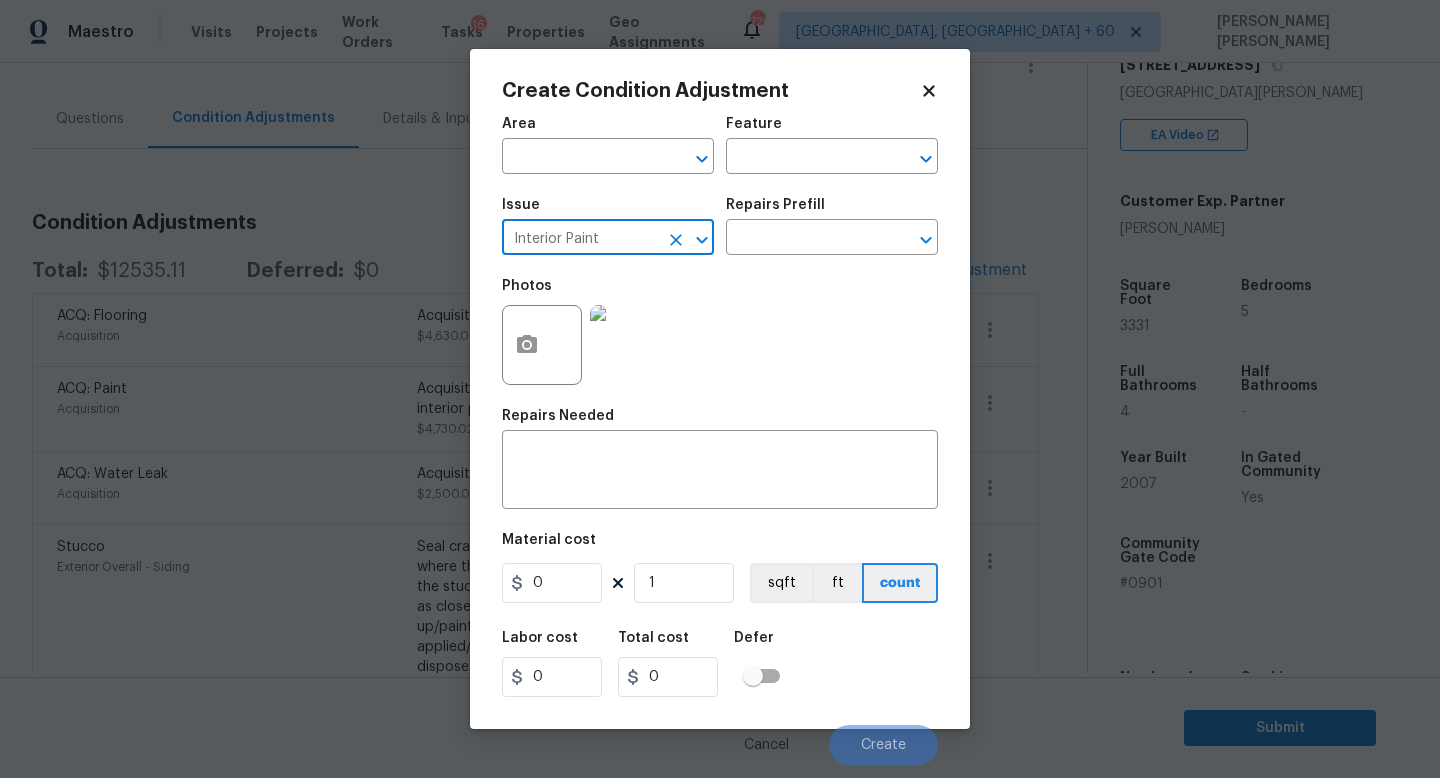 type on "Interior Paint" 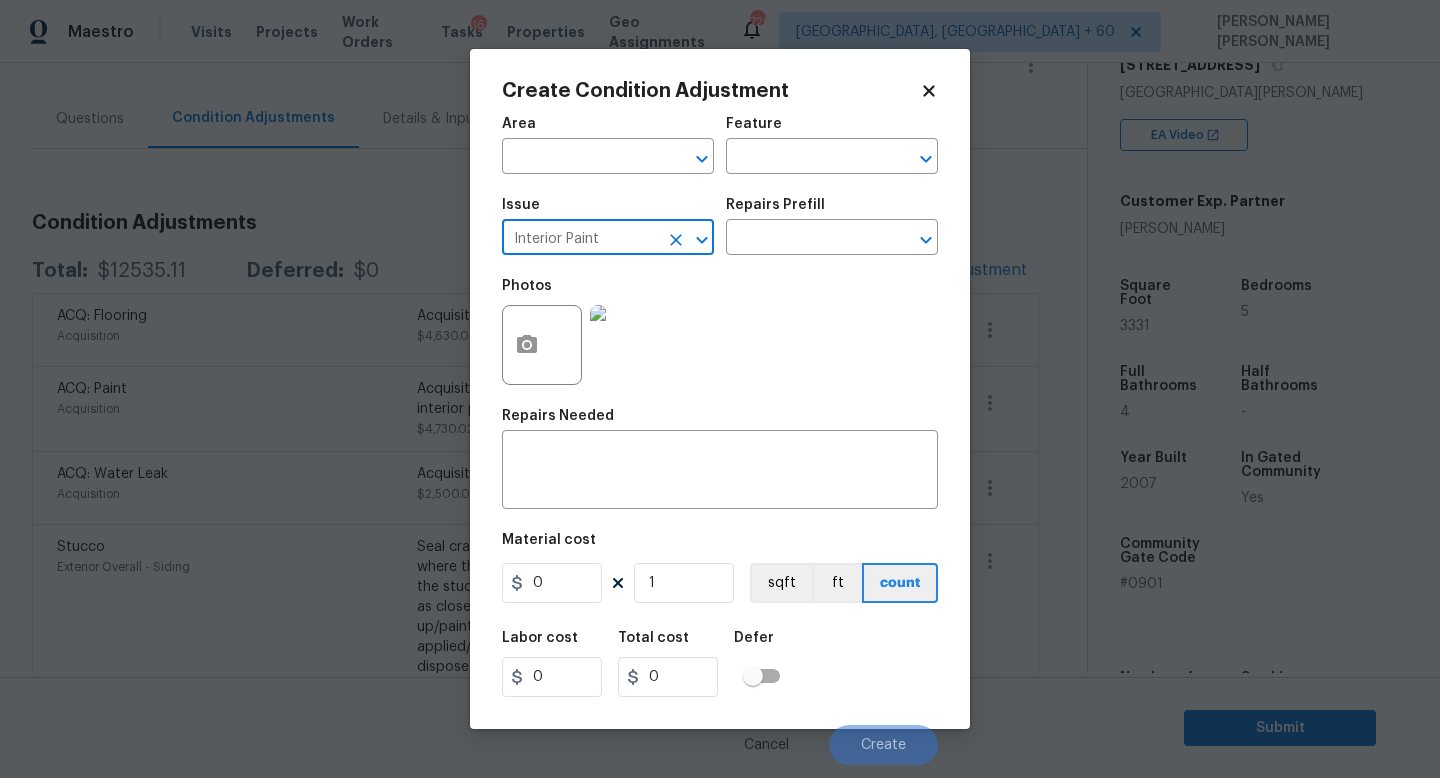 click on "Repairs Prefill" at bounding box center [832, 211] 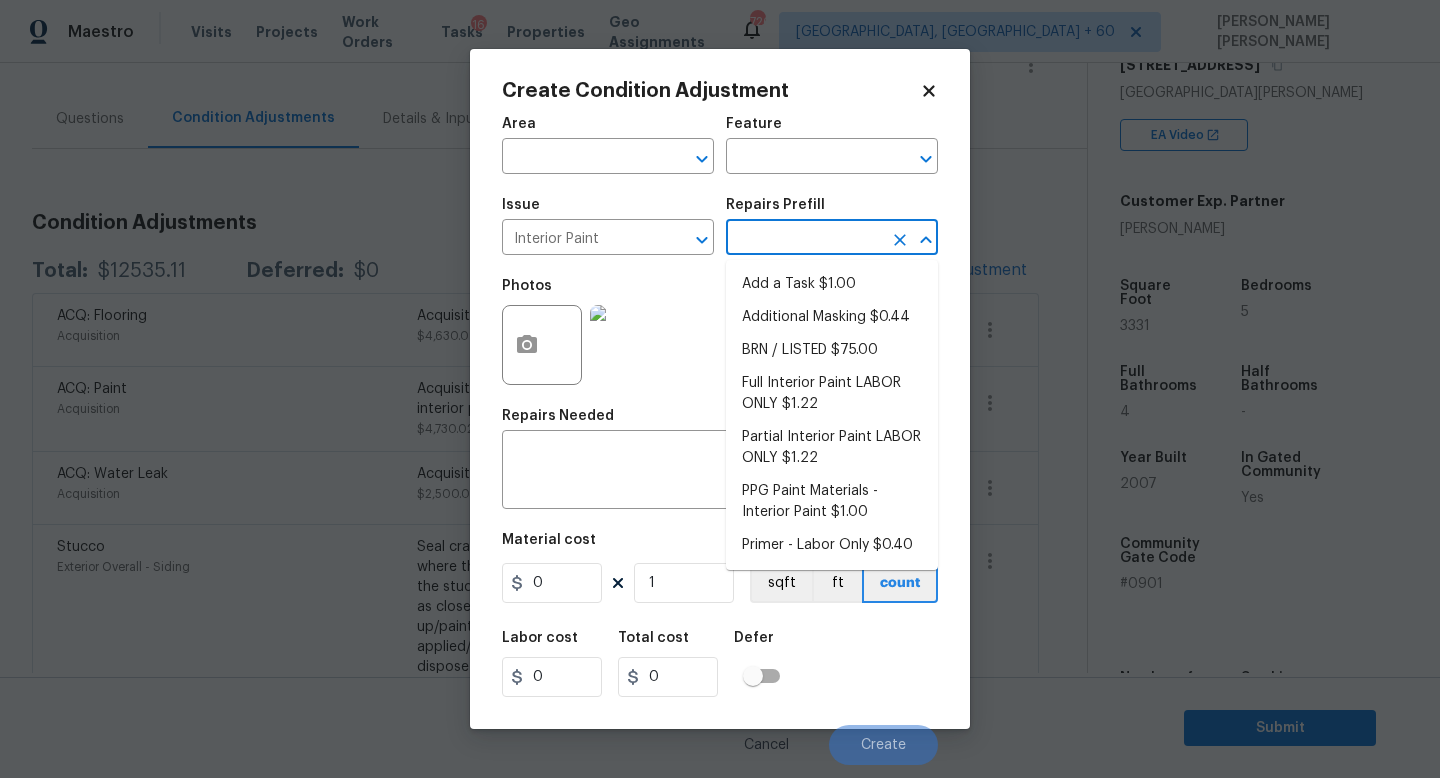 click at bounding box center (804, 239) 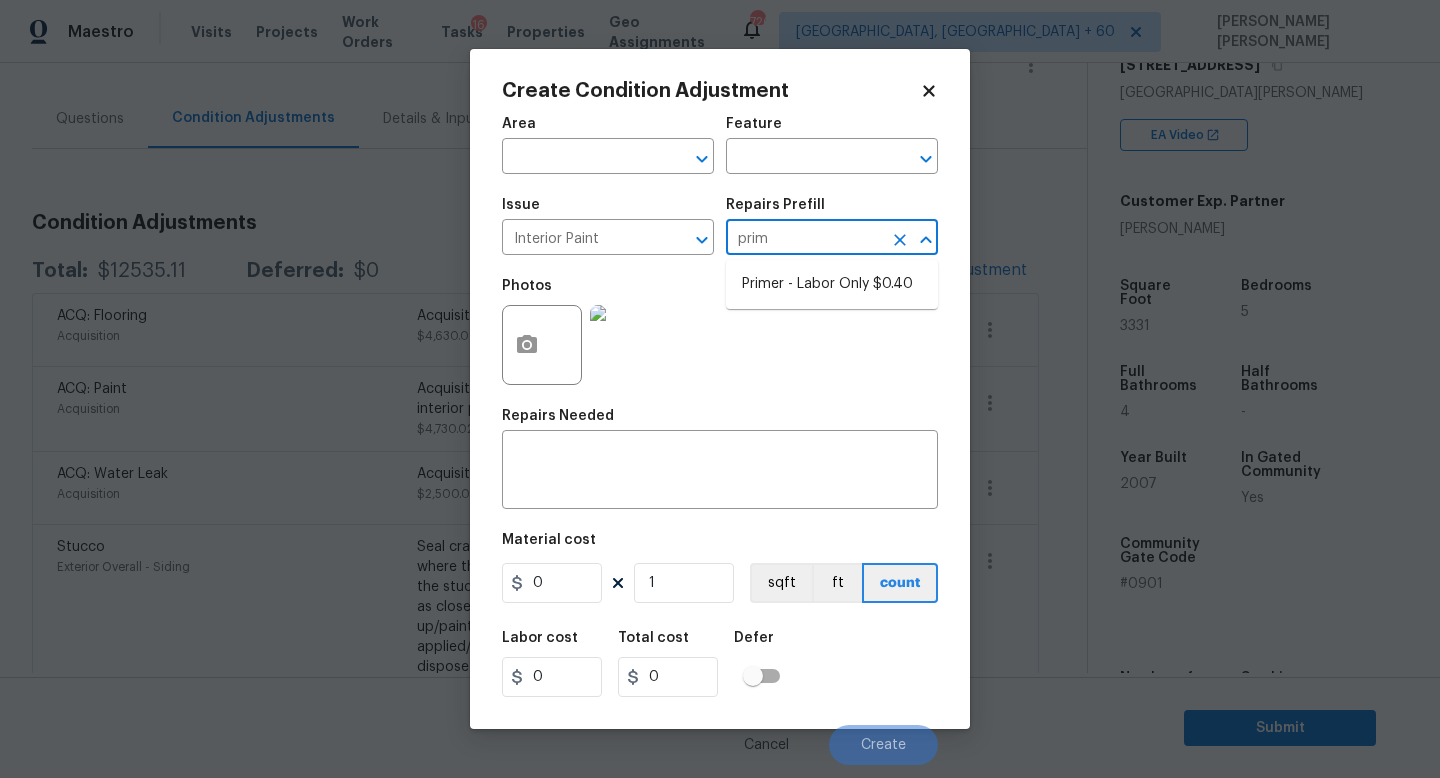 type on "prim" 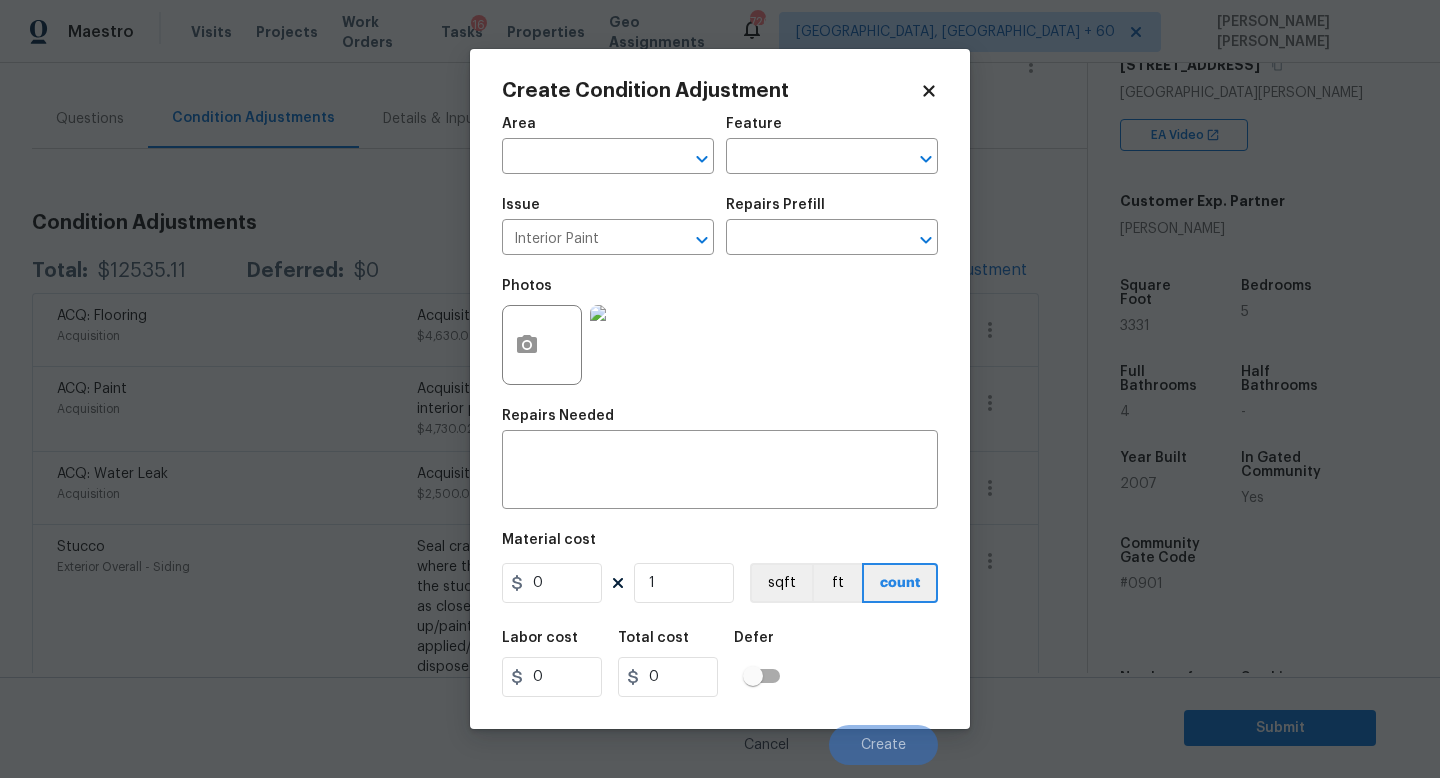 click on "Photos" at bounding box center [720, 332] 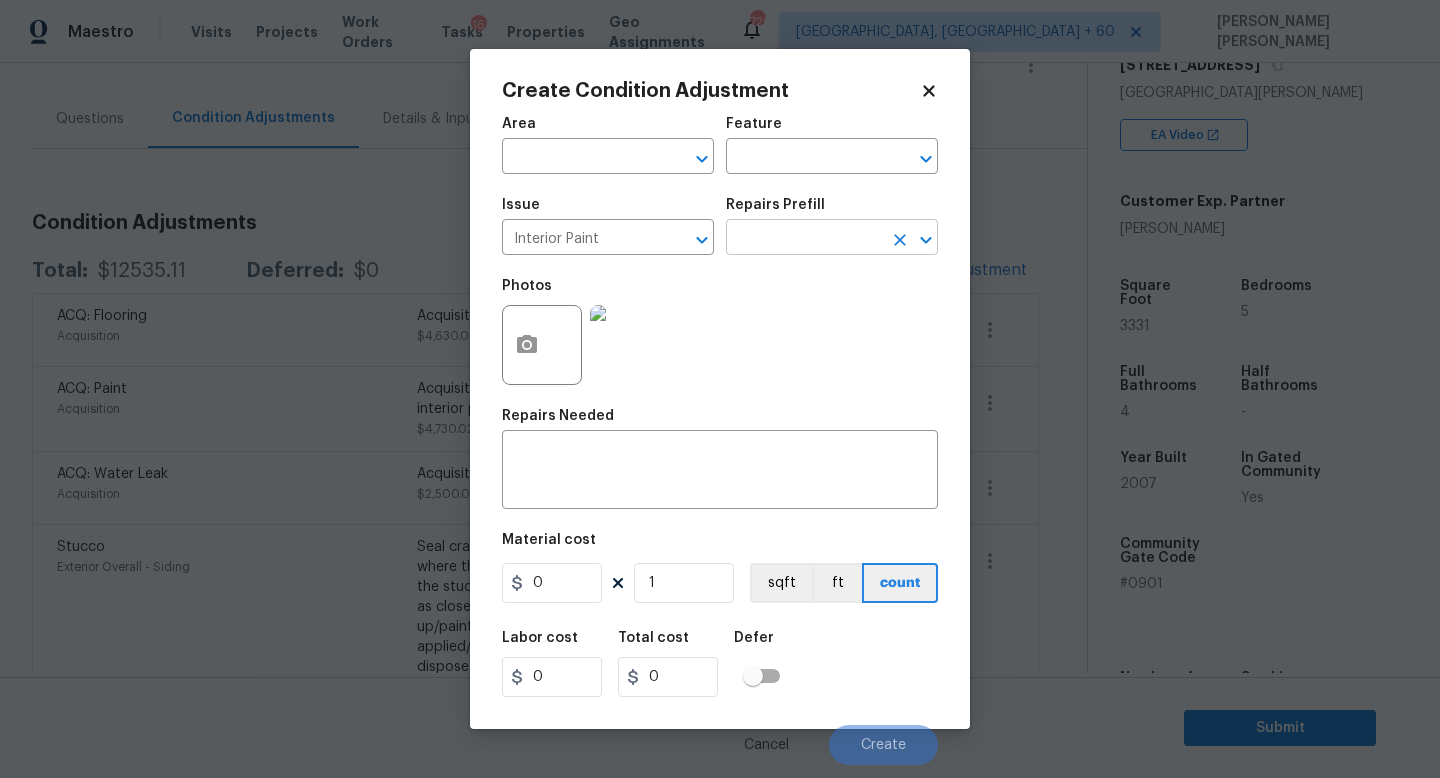 click at bounding box center [804, 239] 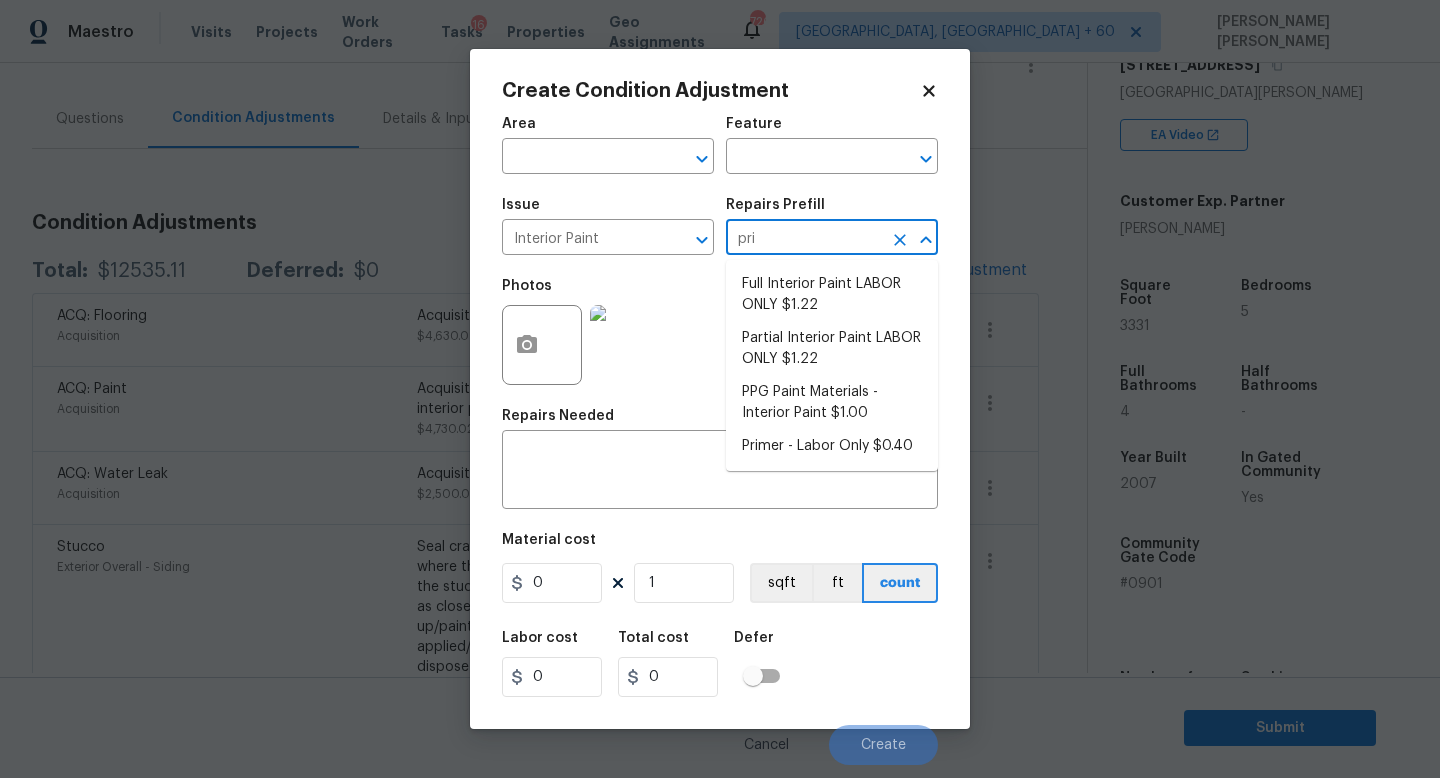 type on "prim" 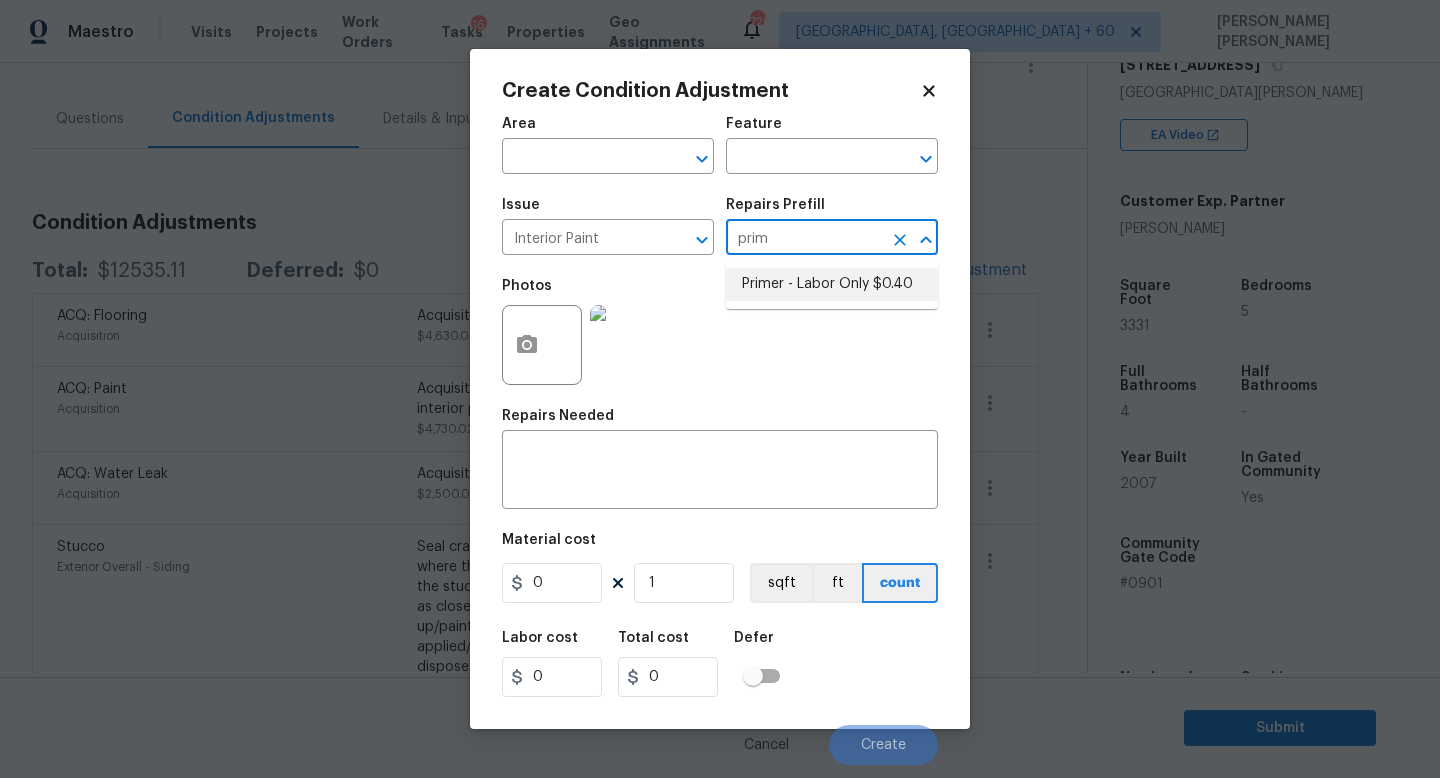 click on "Primer - Labor Only $0.40" at bounding box center (832, 284) 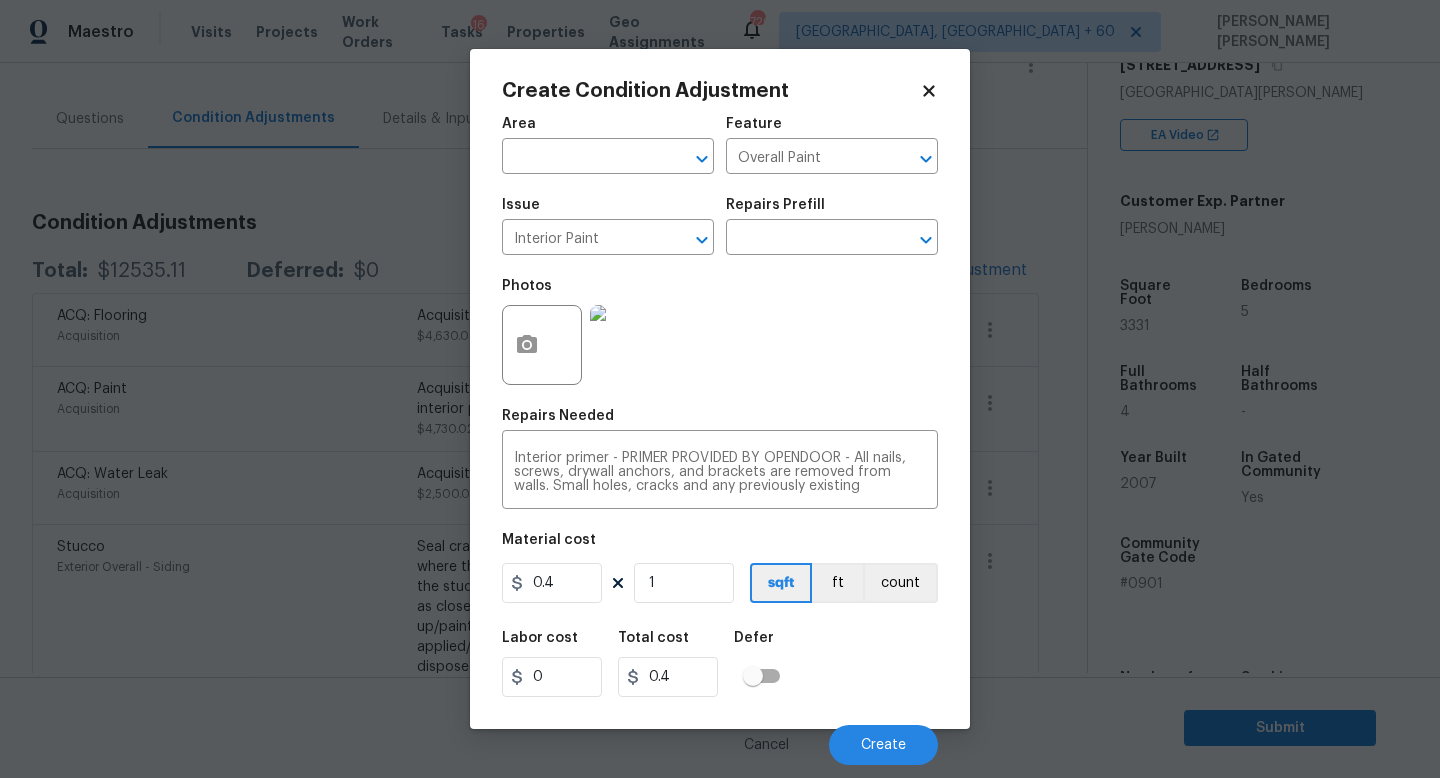 click on "Material cost" at bounding box center [720, 546] 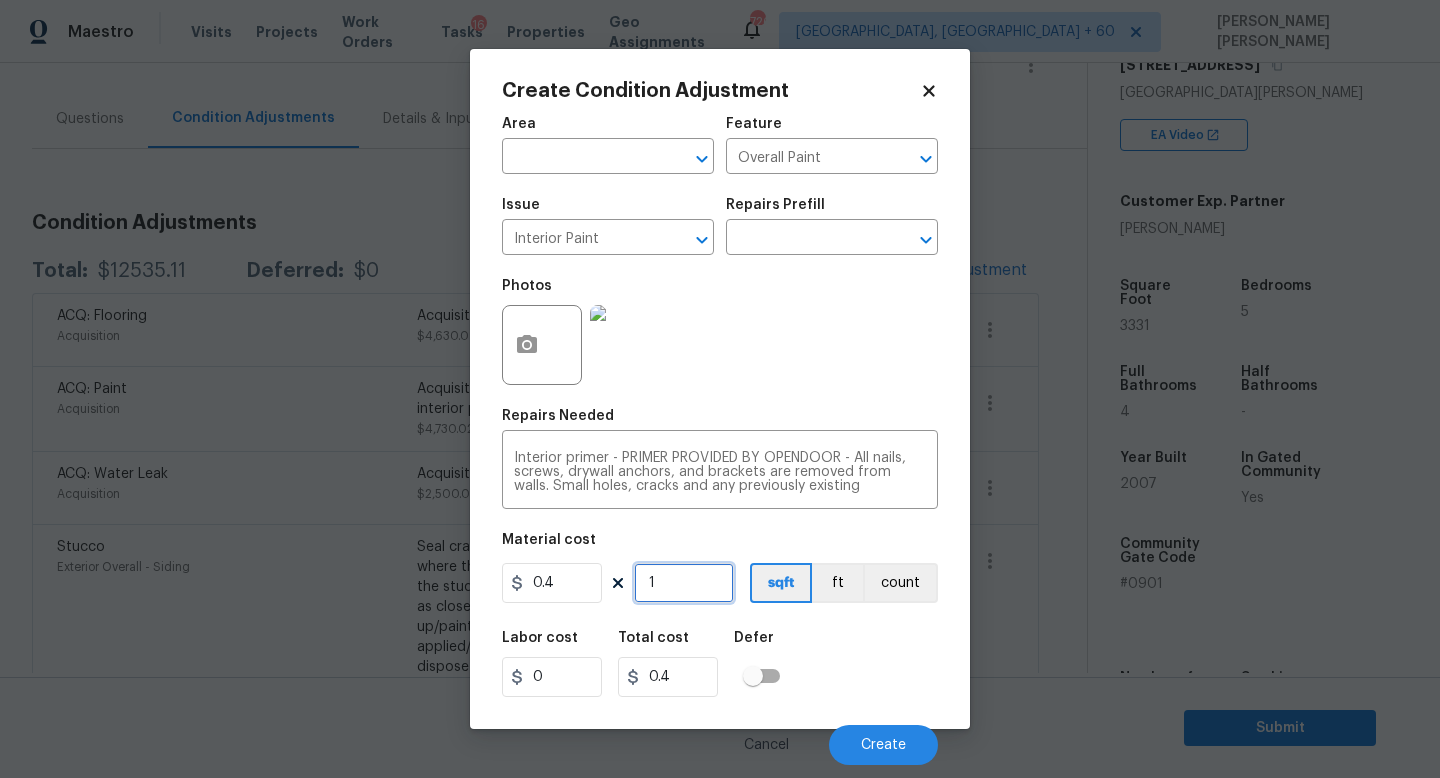 click on "1" at bounding box center [684, 583] 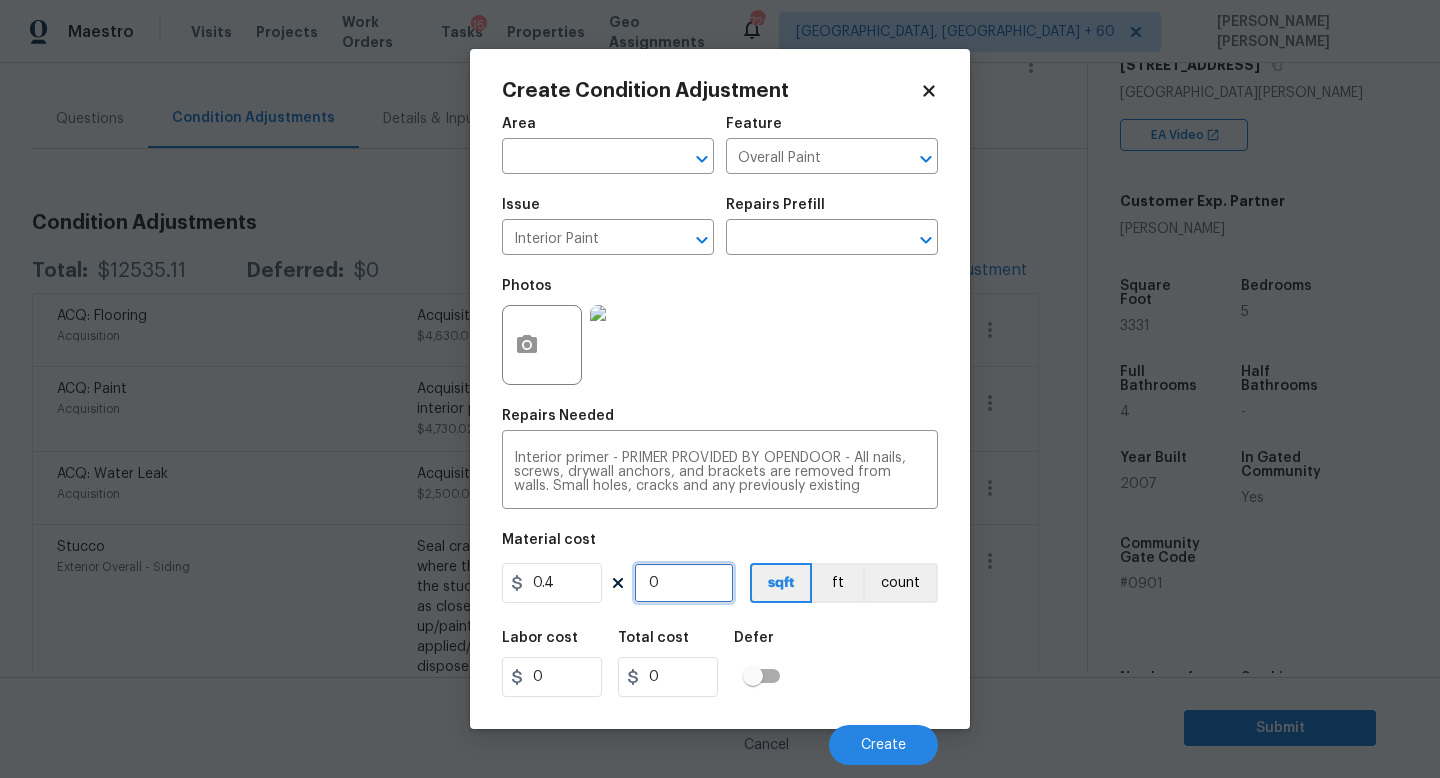 type on "3" 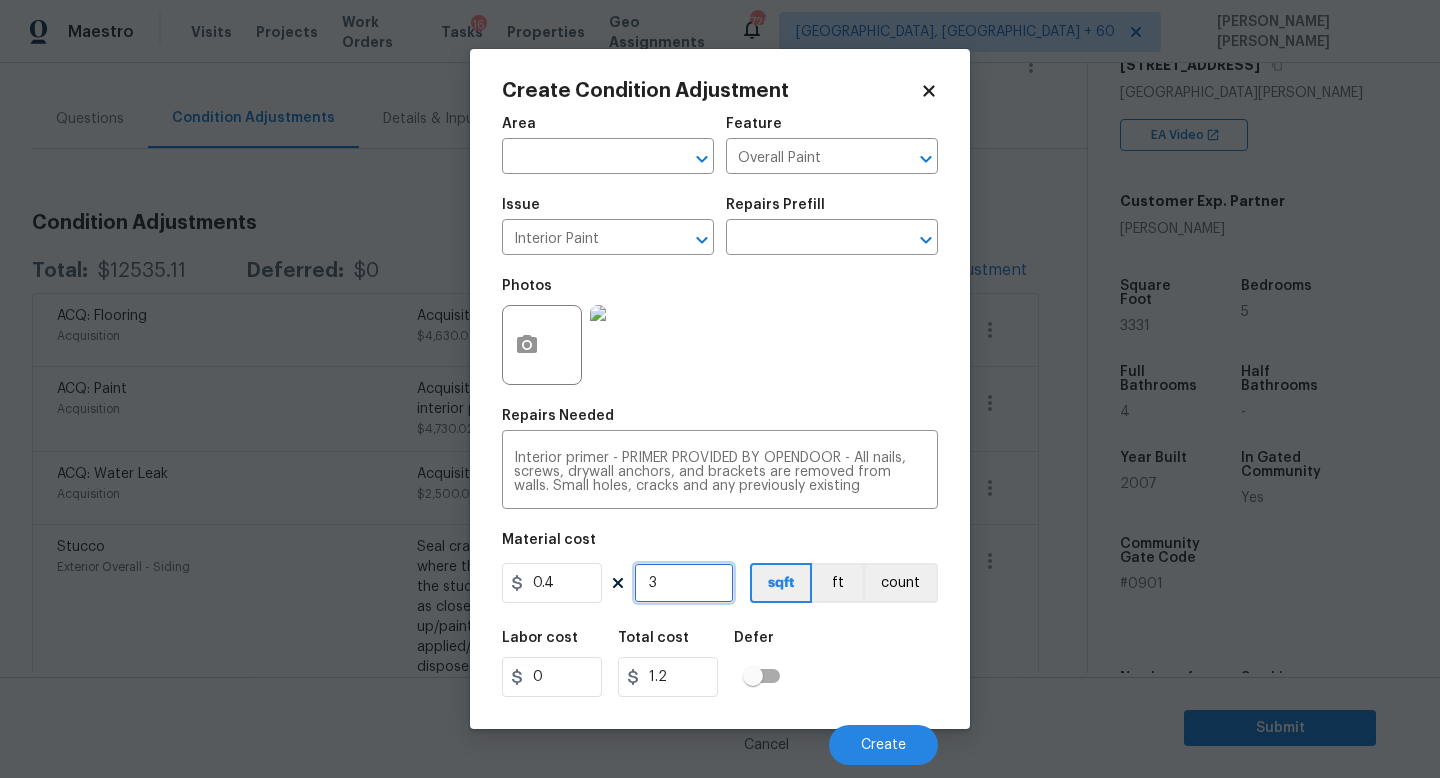 type on "33" 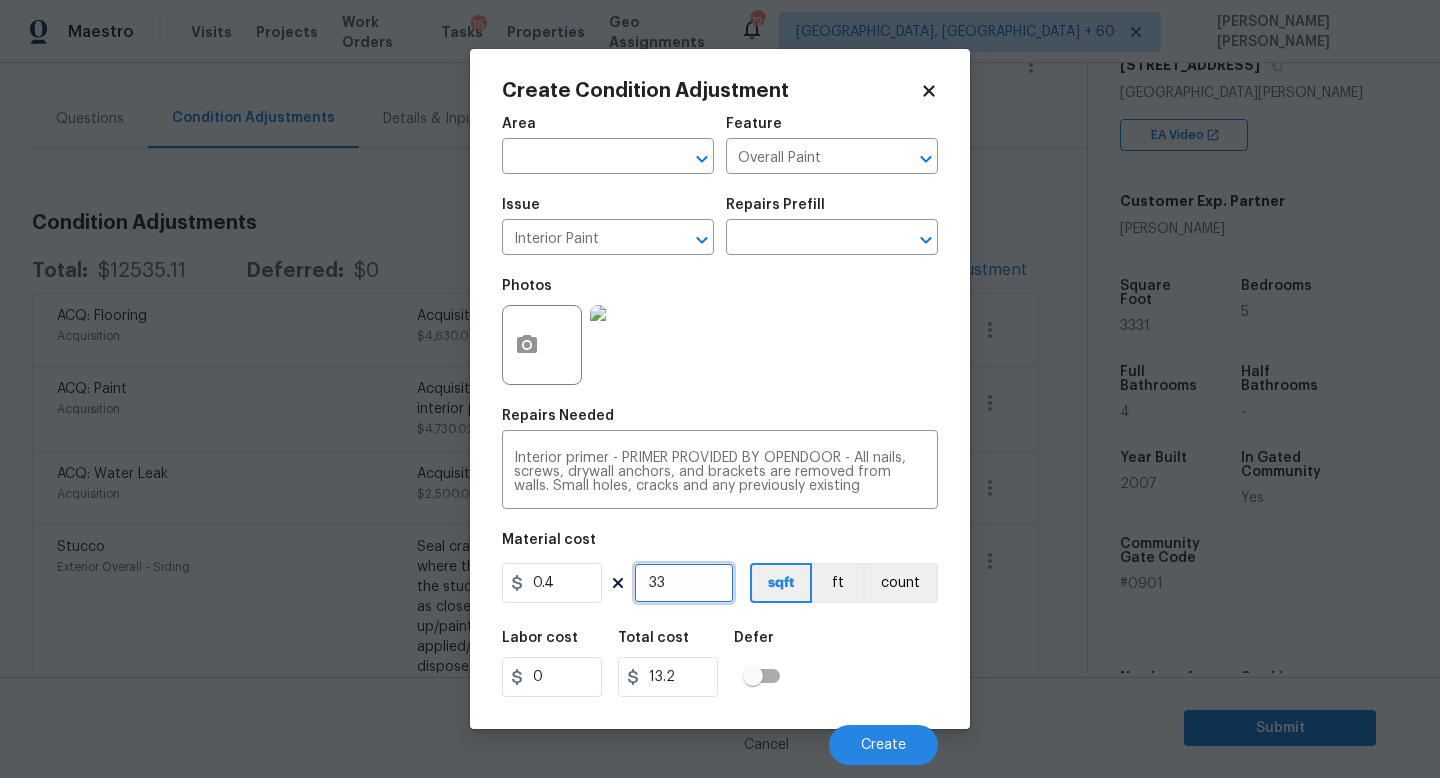 type on "333" 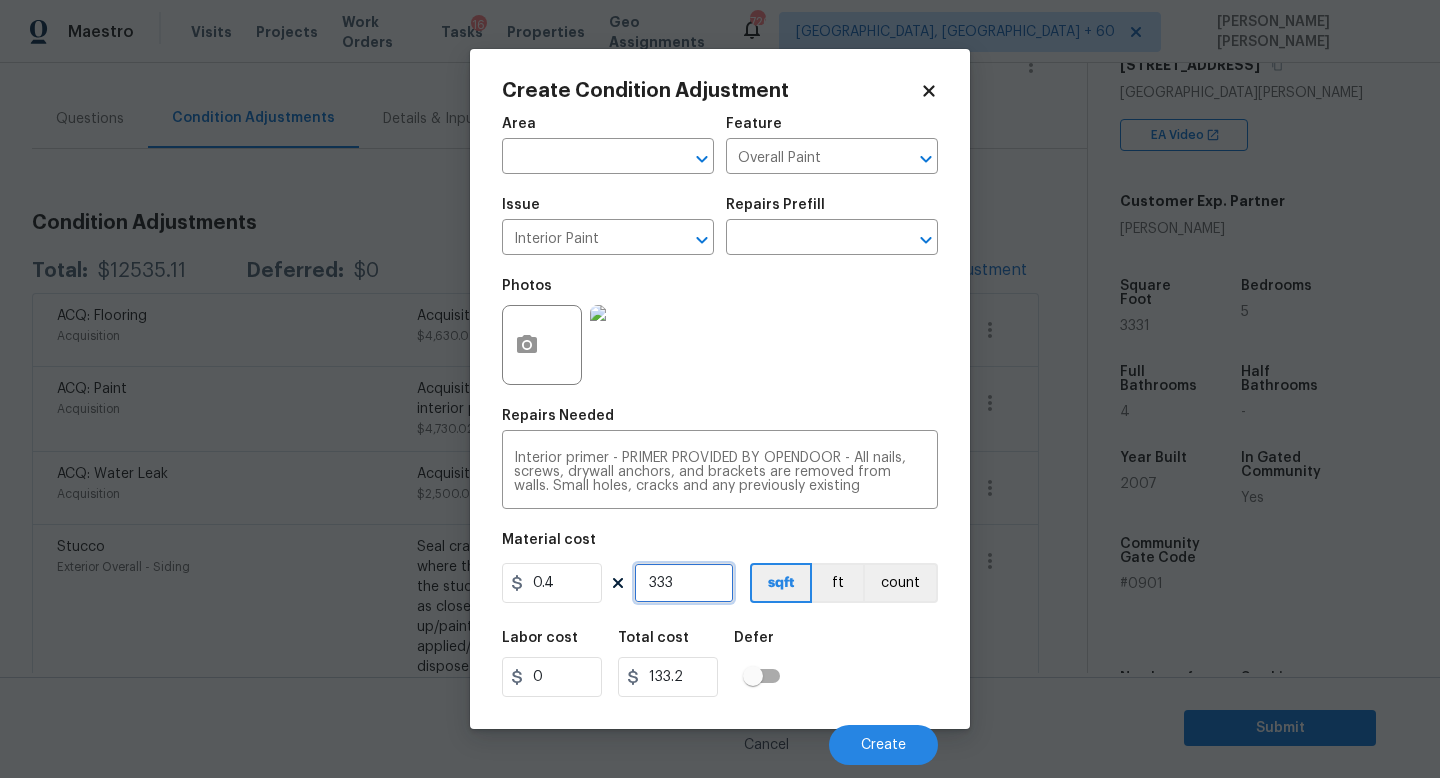 type on "3331" 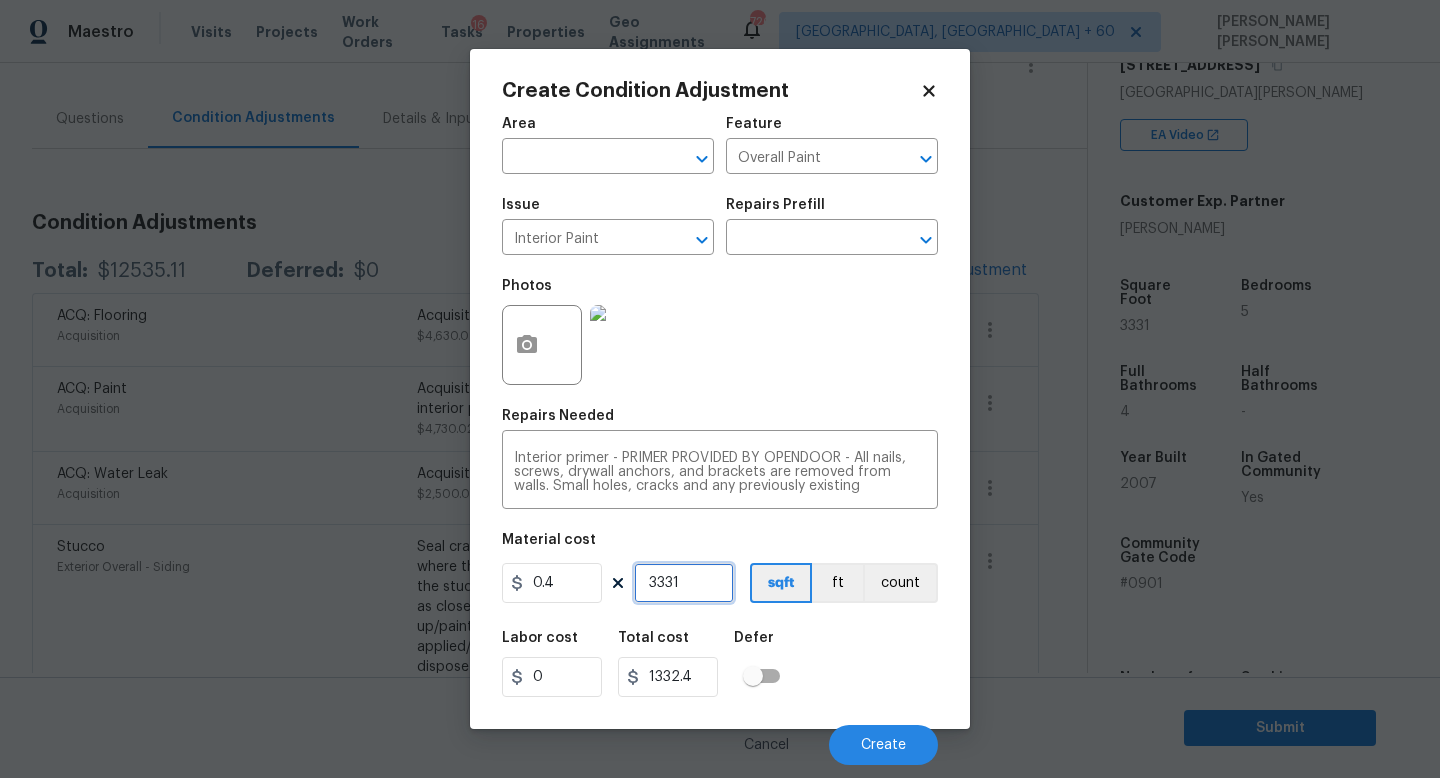 type on "3331" 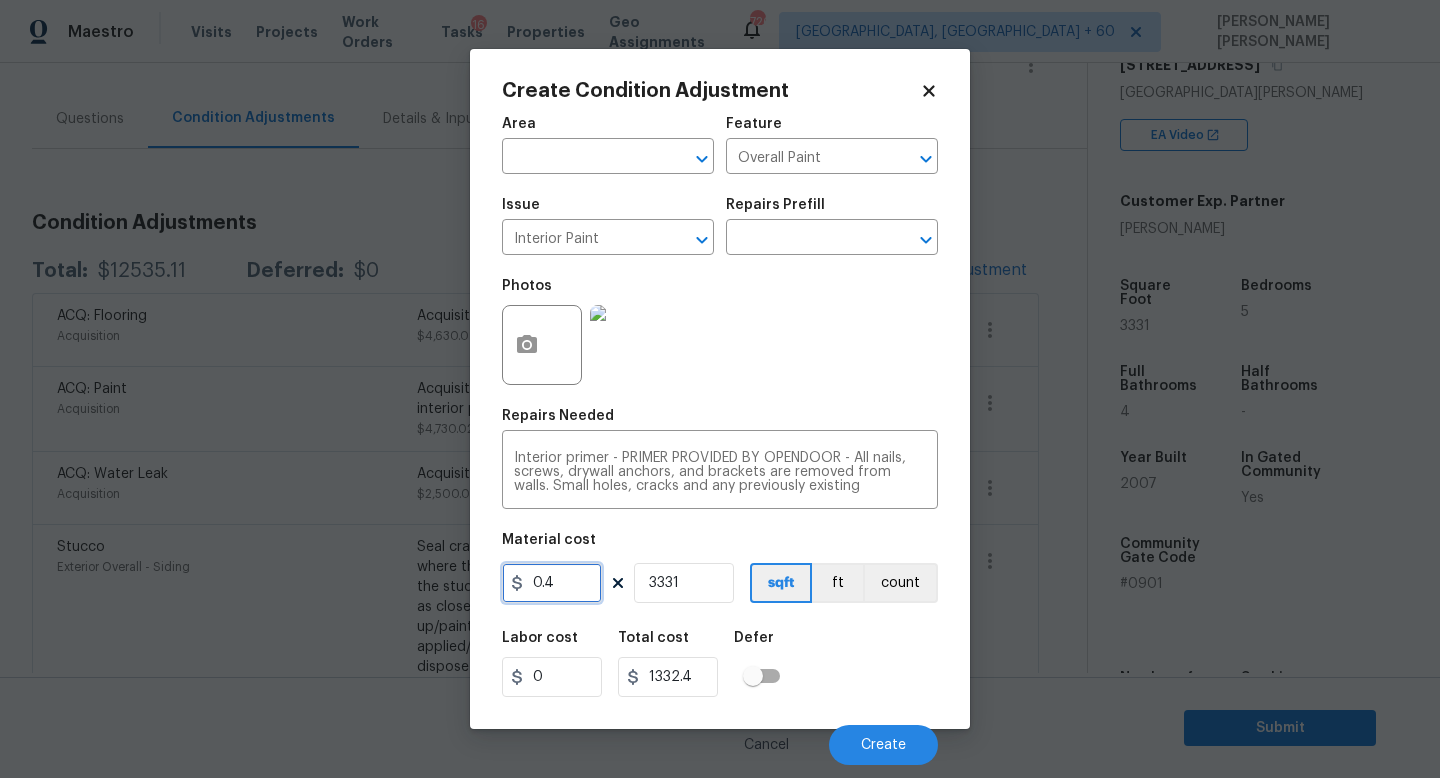 drag, startPoint x: 568, startPoint y: 590, endPoint x: 259, endPoint y: 590, distance: 309 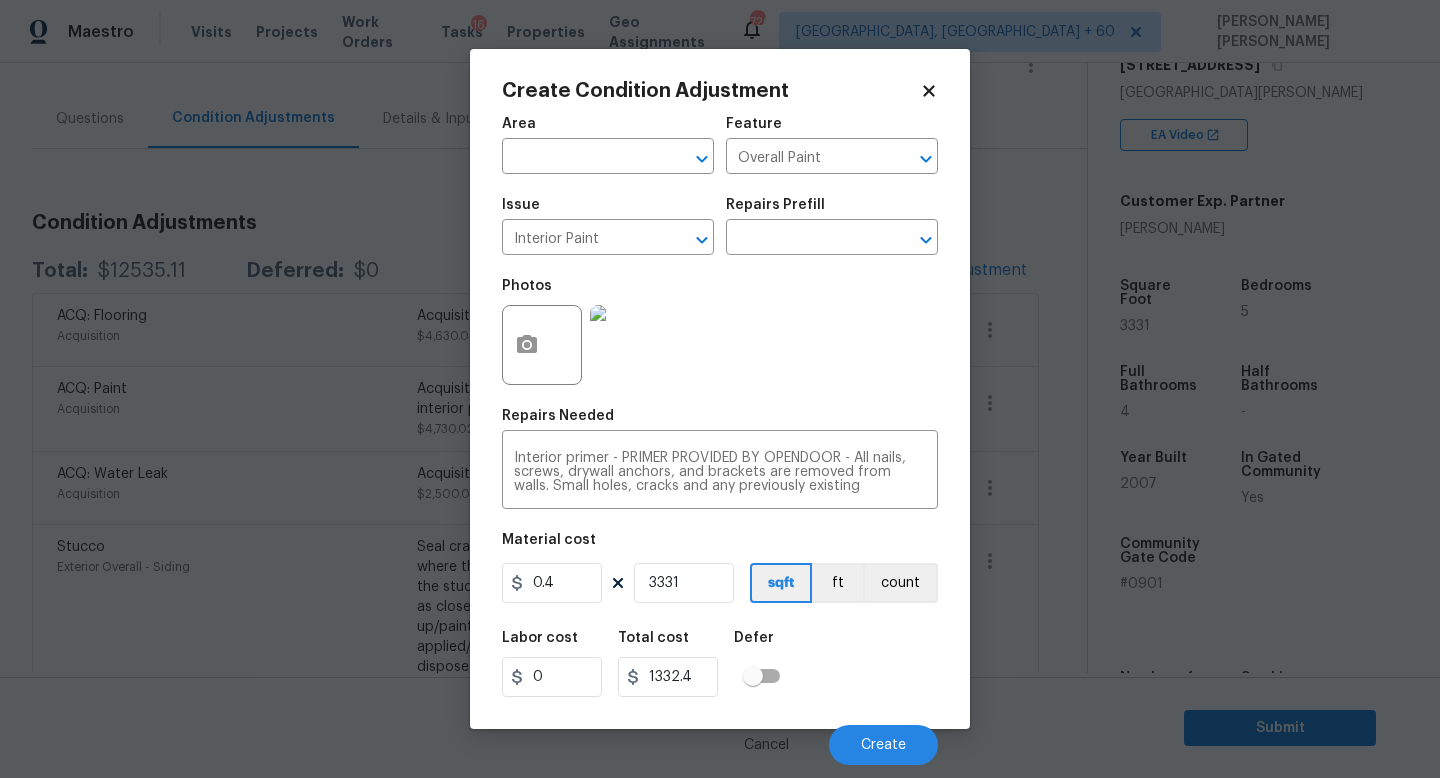 click on "Labor cost 0 Total cost 1332.4 Defer" at bounding box center (720, 664) 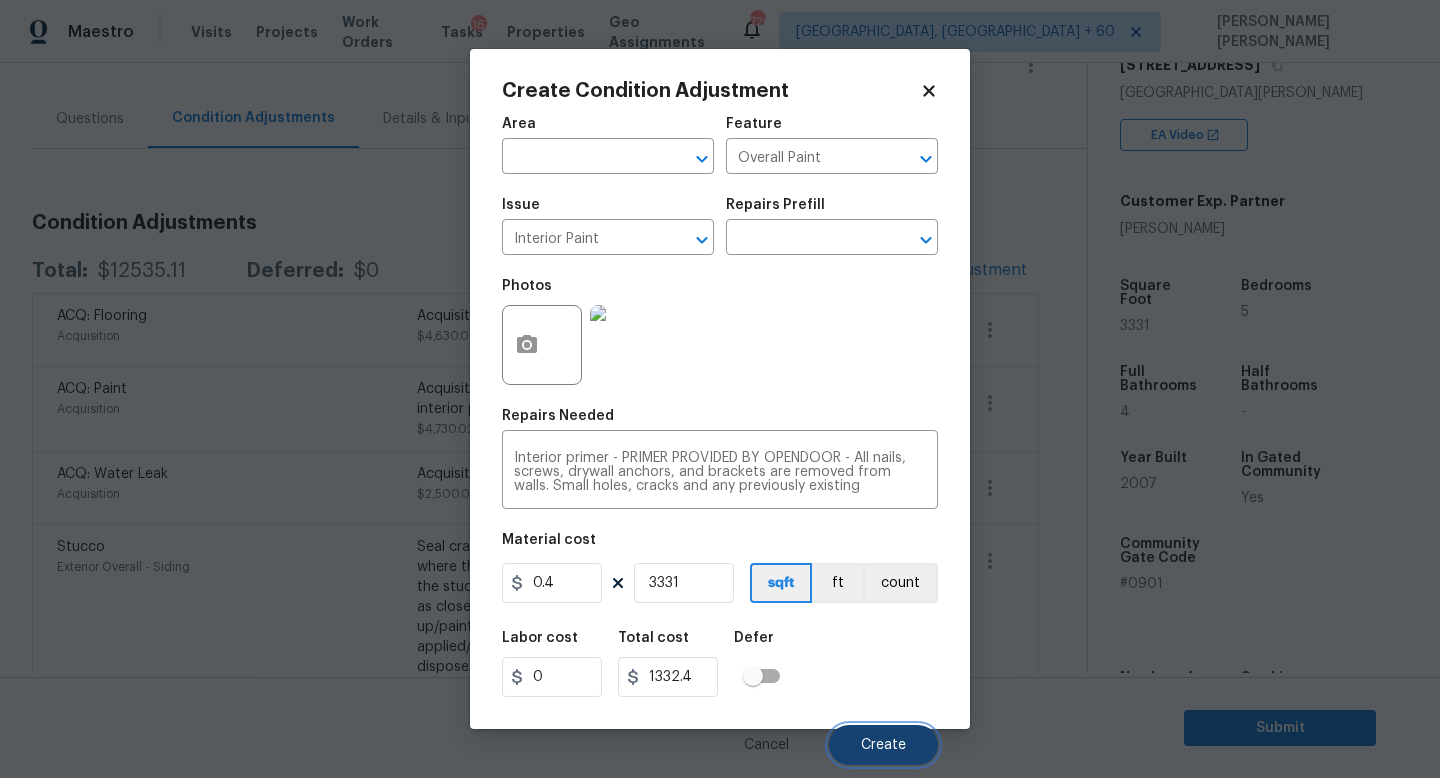 click on "Create" at bounding box center (883, 745) 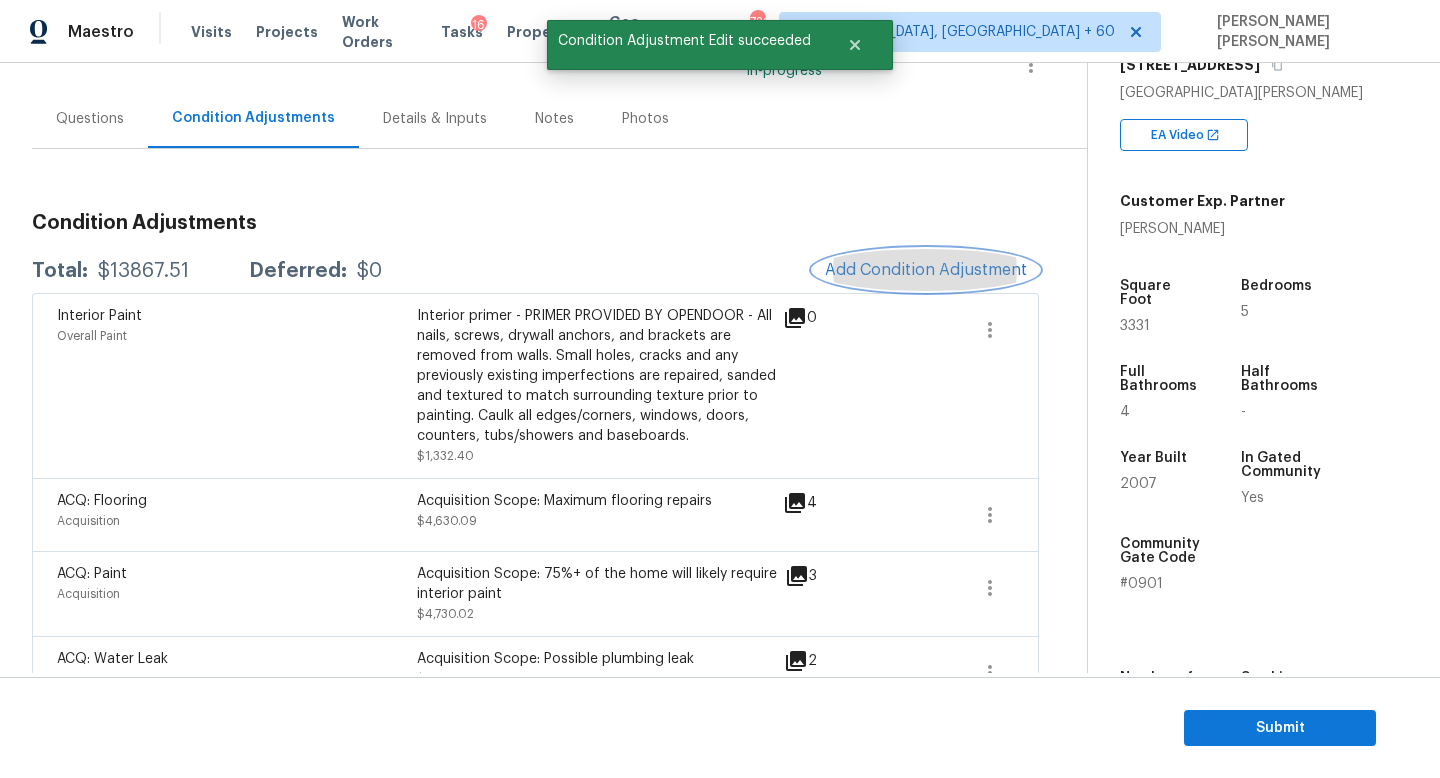 click on "Add Condition Adjustment" at bounding box center (926, 270) 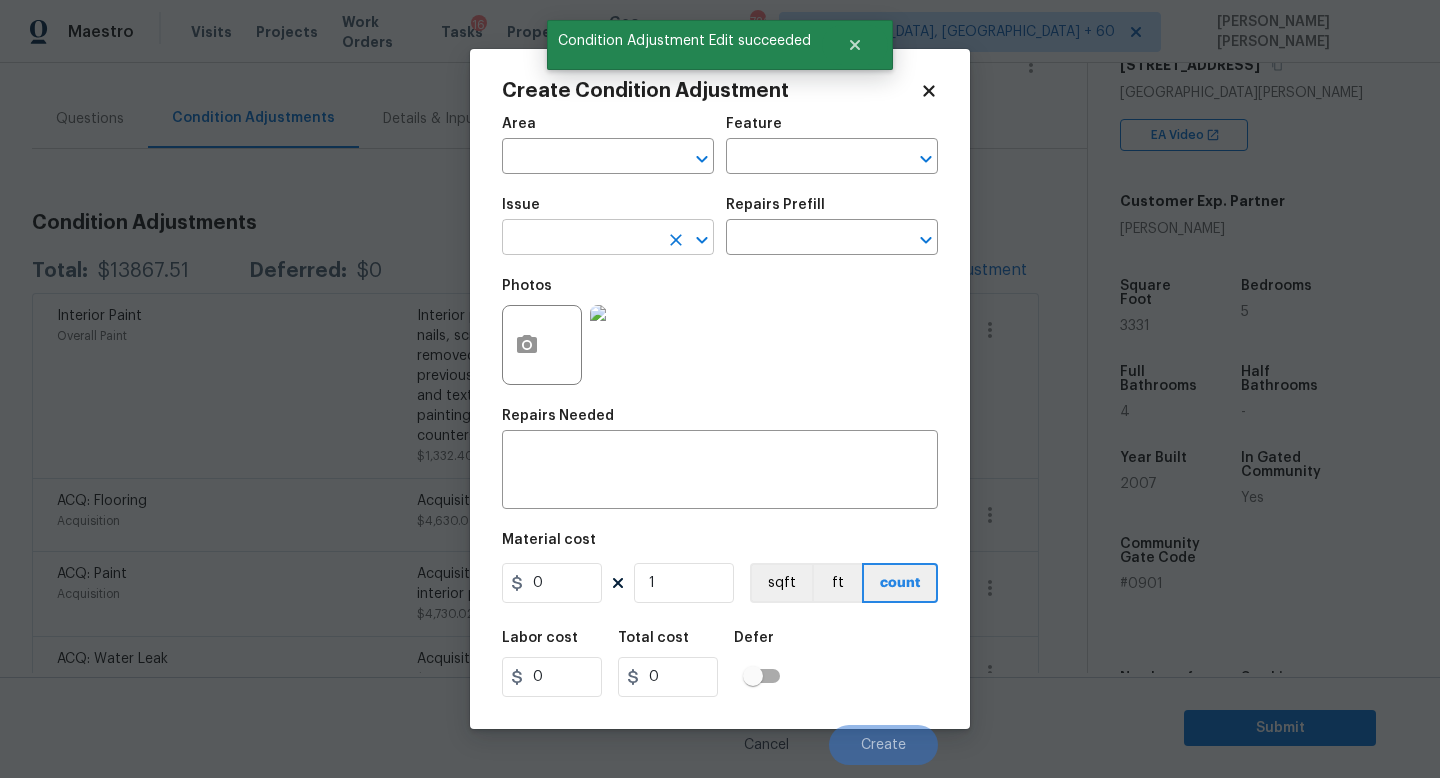 click at bounding box center [580, 239] 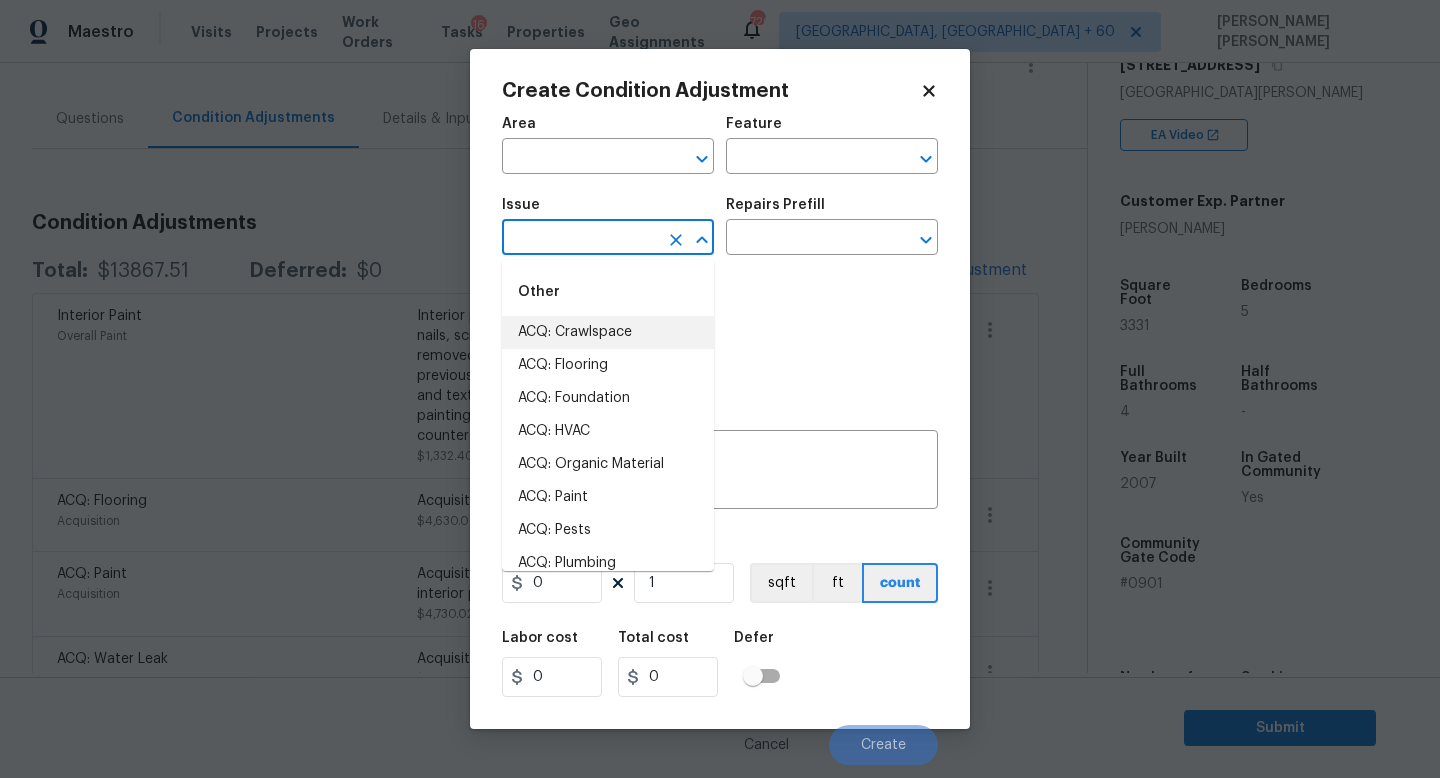 click at bounding box center [580, 239] 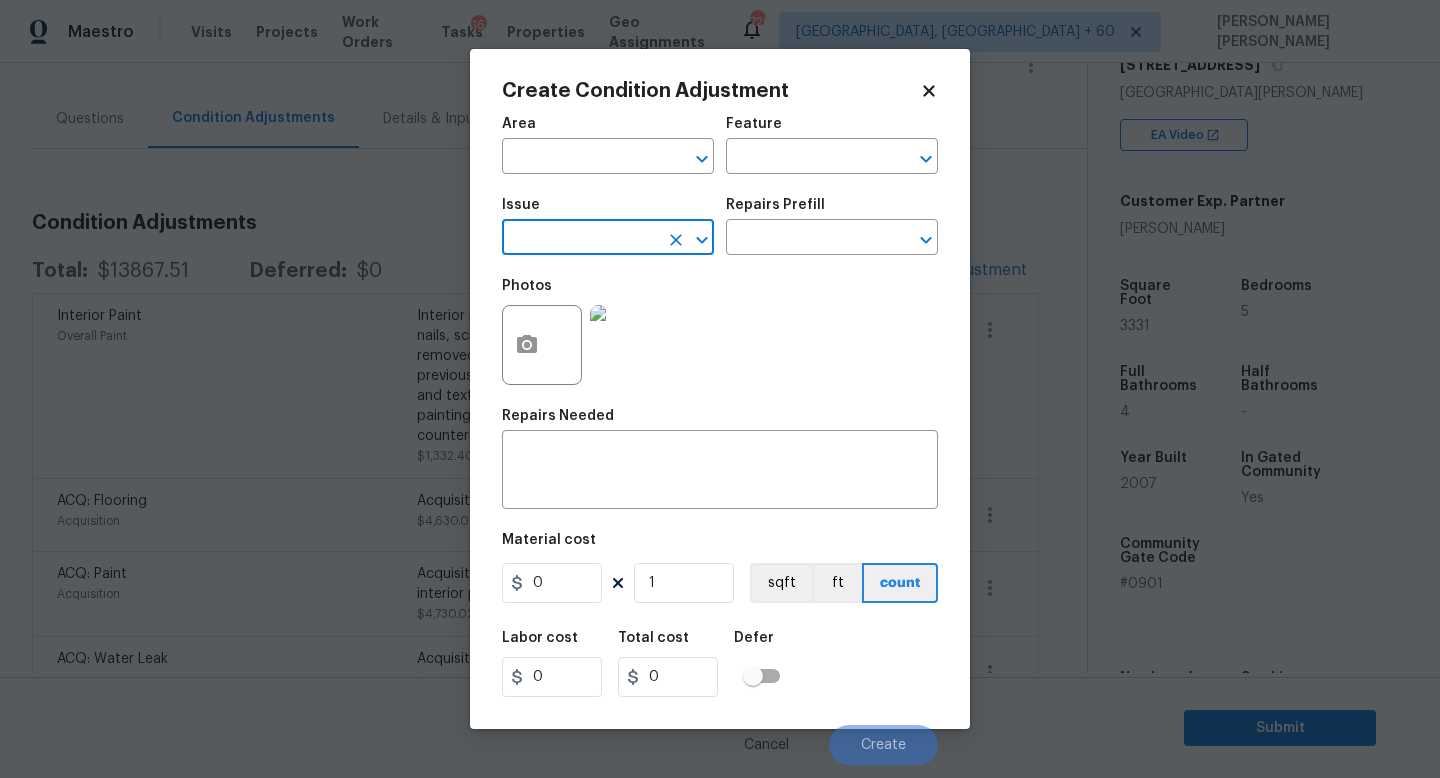 click at bounding box center (580, 239) 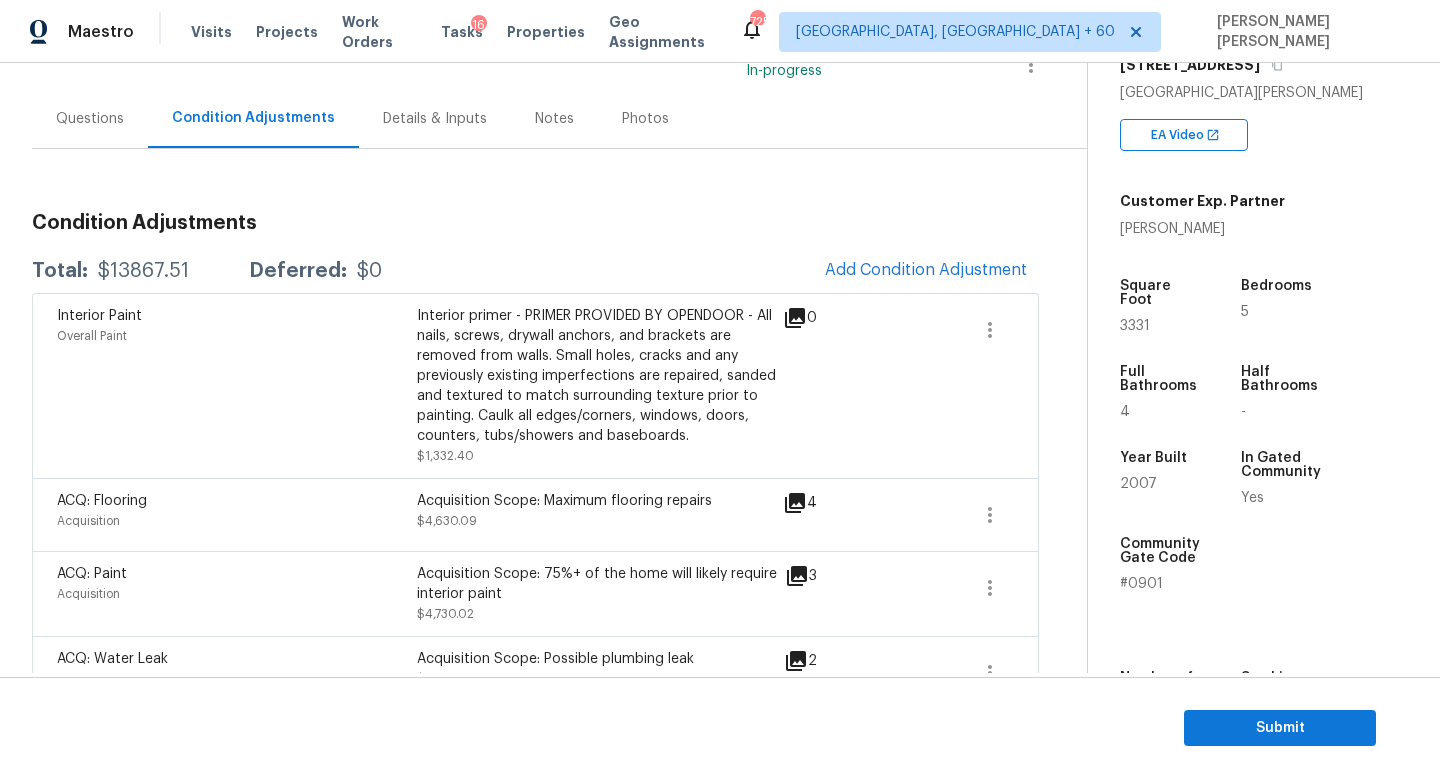 click on "Maestro Visits Projects Work Orders Tasks 16 Properties Geo Assignments 725 Knoxville, TN + 60 Jishnu Manoj Back to tasks Condition Scoping - Interior Mon, Jul 14 2025 by 9:00 am   6 Hours Overdue Jishnu Manoj In-progress Questions Condition Adjustments Details & Inputs Notes Photos Condition Adjustments Total:  $13867.51 Deferred:  $0 Add Condition Adjustment Interior Paint Overall Paint Interior primer - PRIMER PROVIDED BY OPENDOOR - All nails, screws, drywall anchors, and brackets are removed from walls. Small holes, cracks and any previously existing imperfections are repaired, sanded and textured to match surrounding texture prior to painting. Caulk all edges/corners, windows, doors, counters, tubs/showers and baseboards. $1,332.40   0 ACQ: Flooring Acquisition Acquisition Scope: Maximum flooring repairs $4,630.09   4 ACQ: Paint Acquisition Acquisition Scope: 75%+ of the home will likely require interior paint $4,730.02   3 ACQ: Water Leak Acquisition Acquisition Scope: Possible plumbing leak $2,500.00" at bounding box center [720, 389] 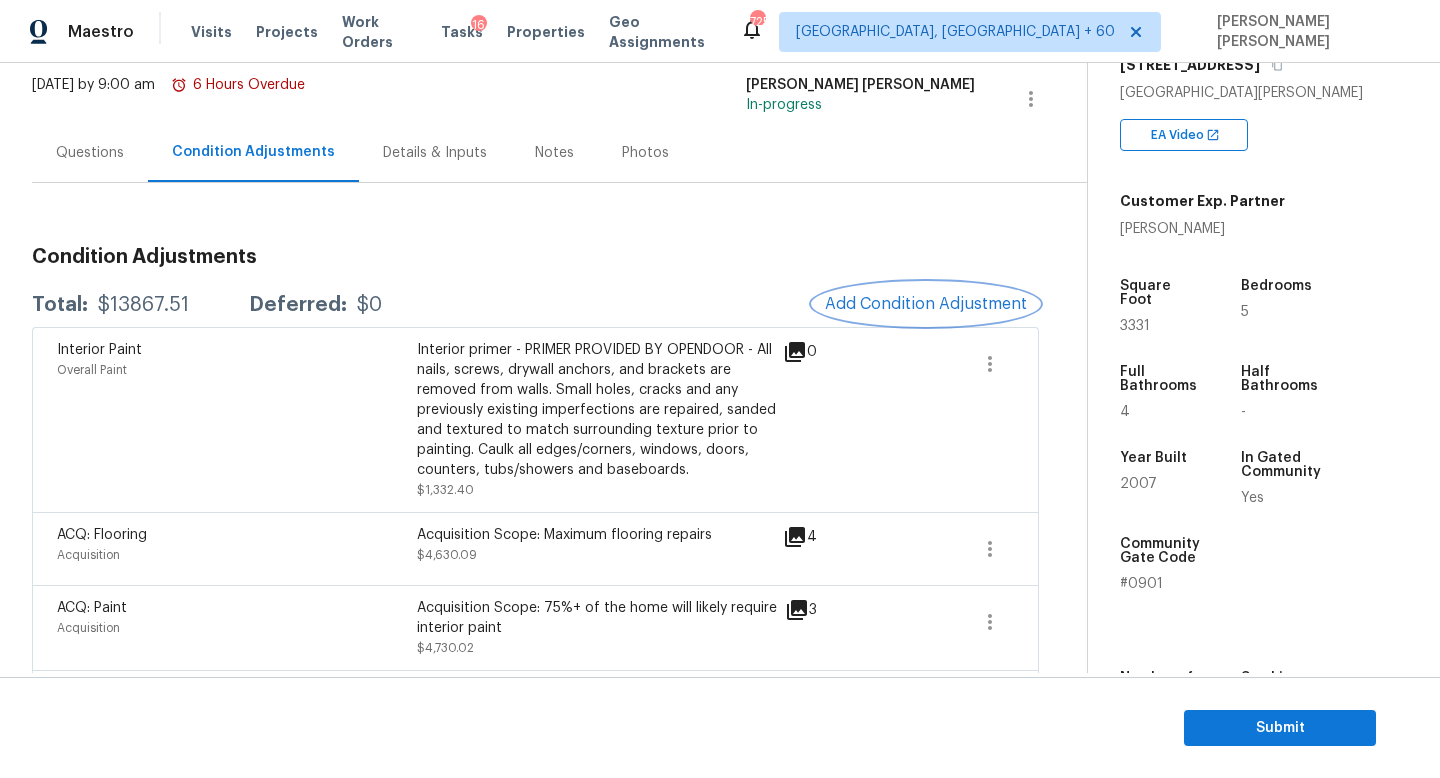 scroll, scrollTop: 111, scrollLeft: 0, axis: vertical 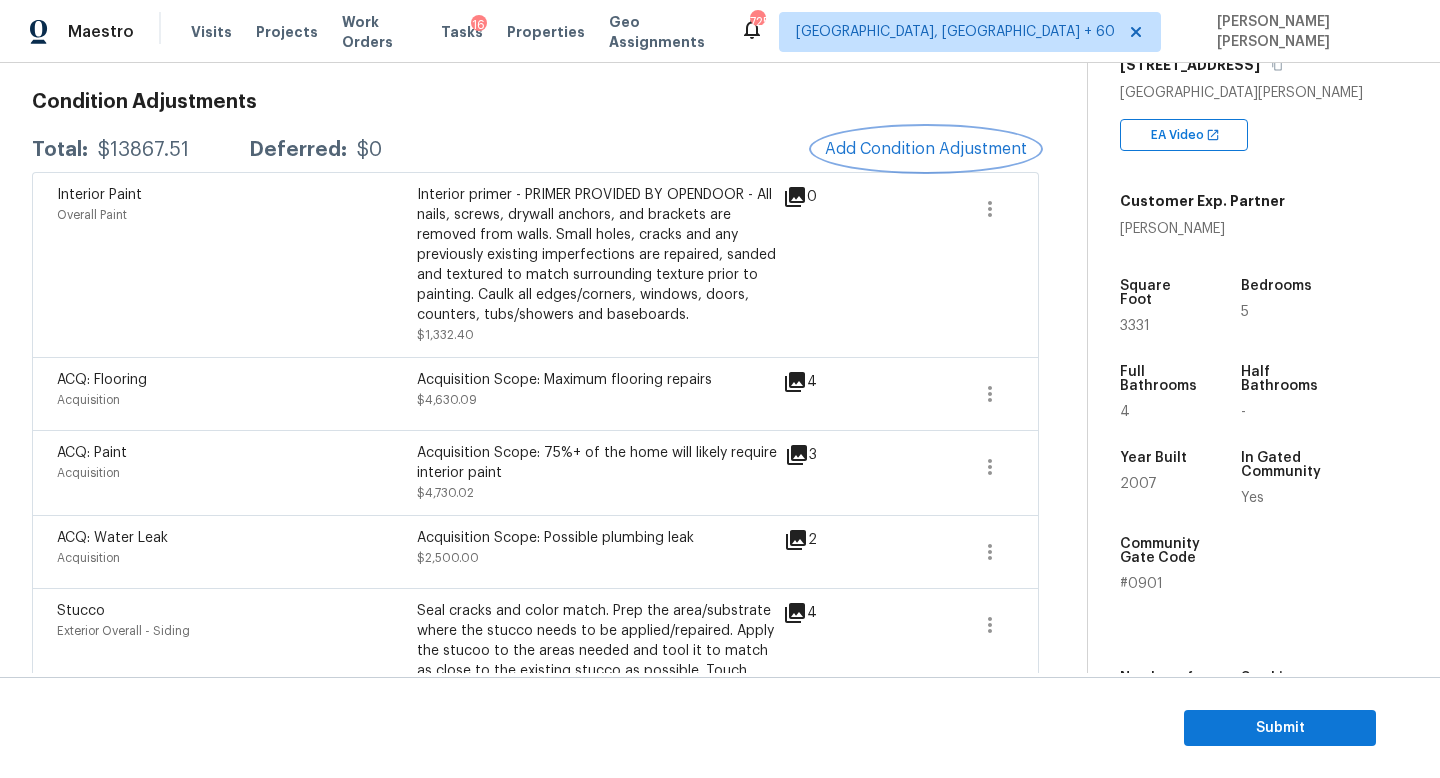 click on "Add Condition Adjustment" at bounding box center [926, 149] 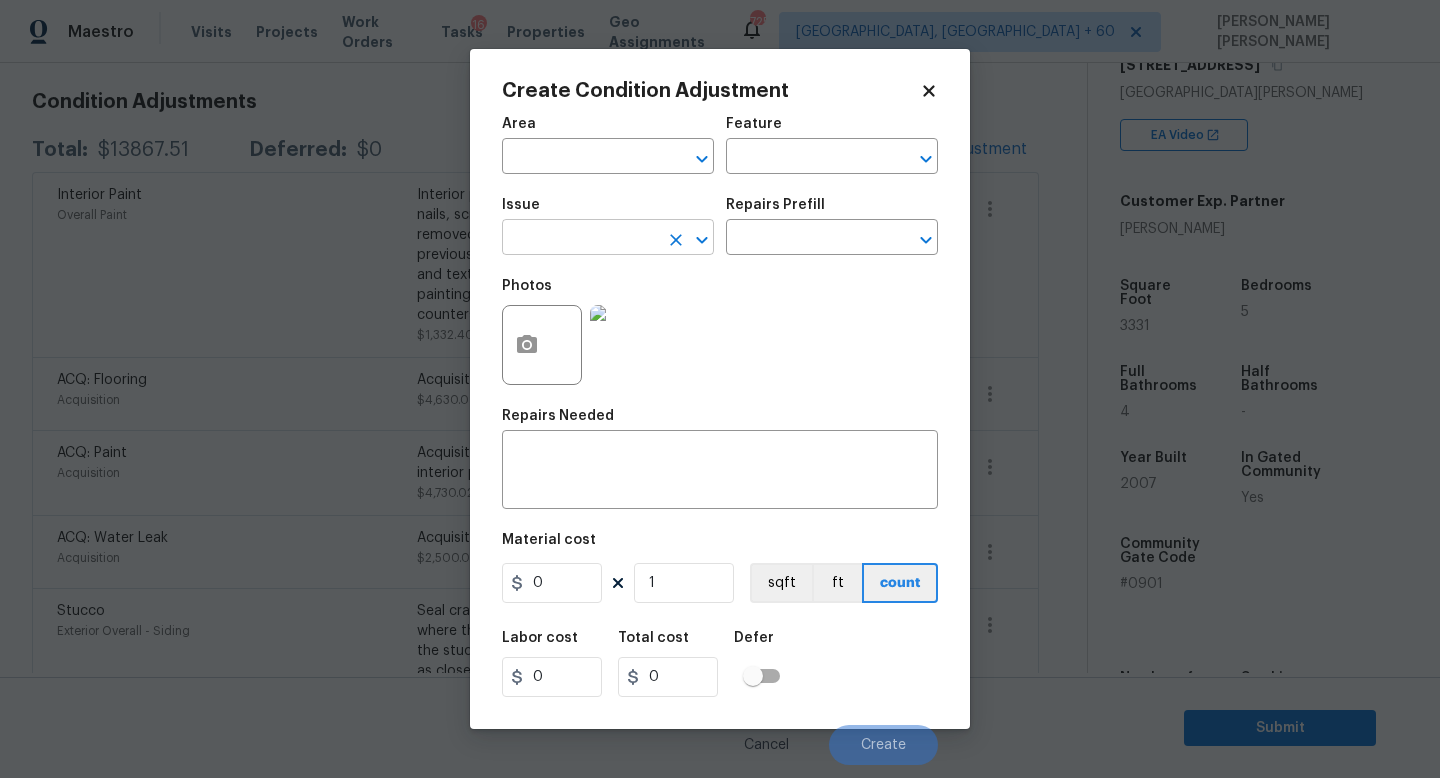 click at bounding box center (580, 239) 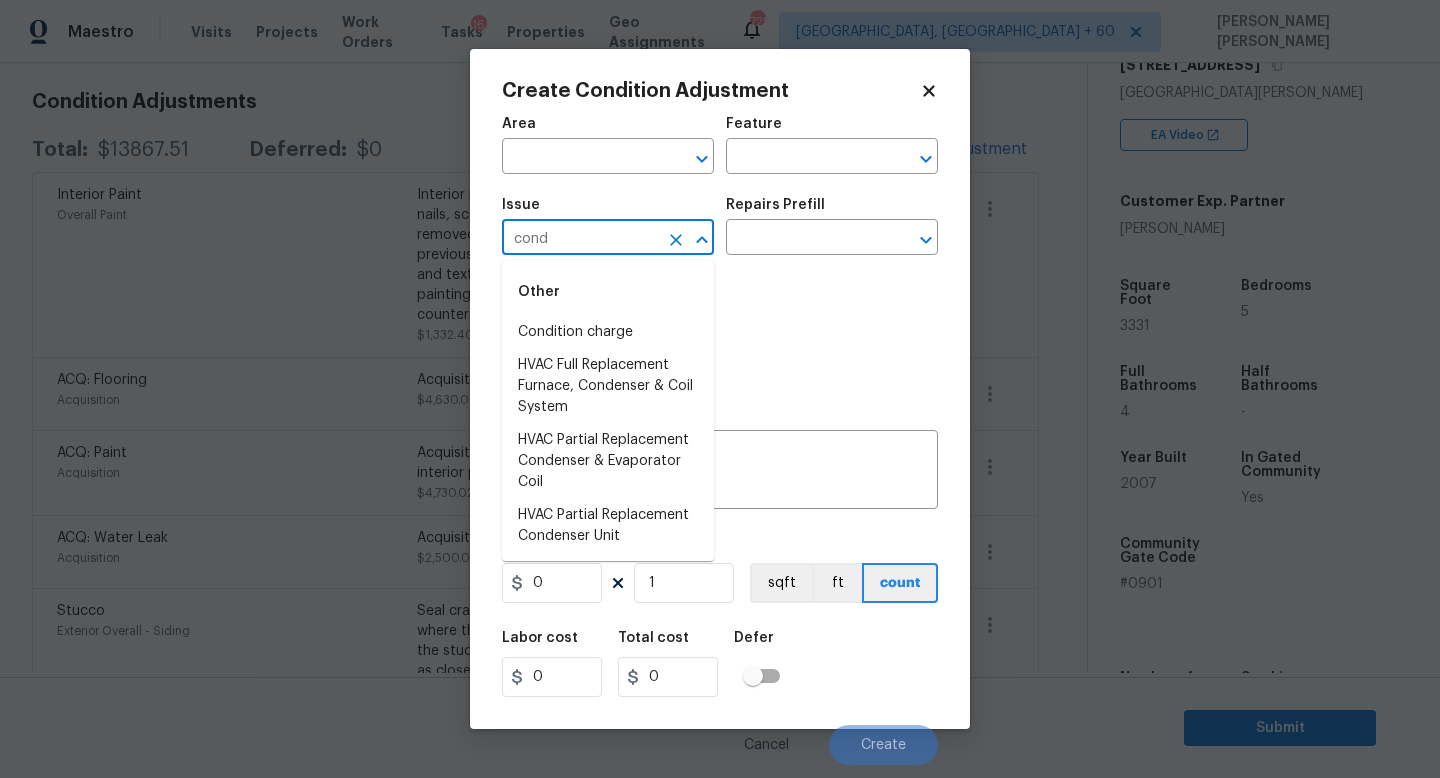 type on "cond" 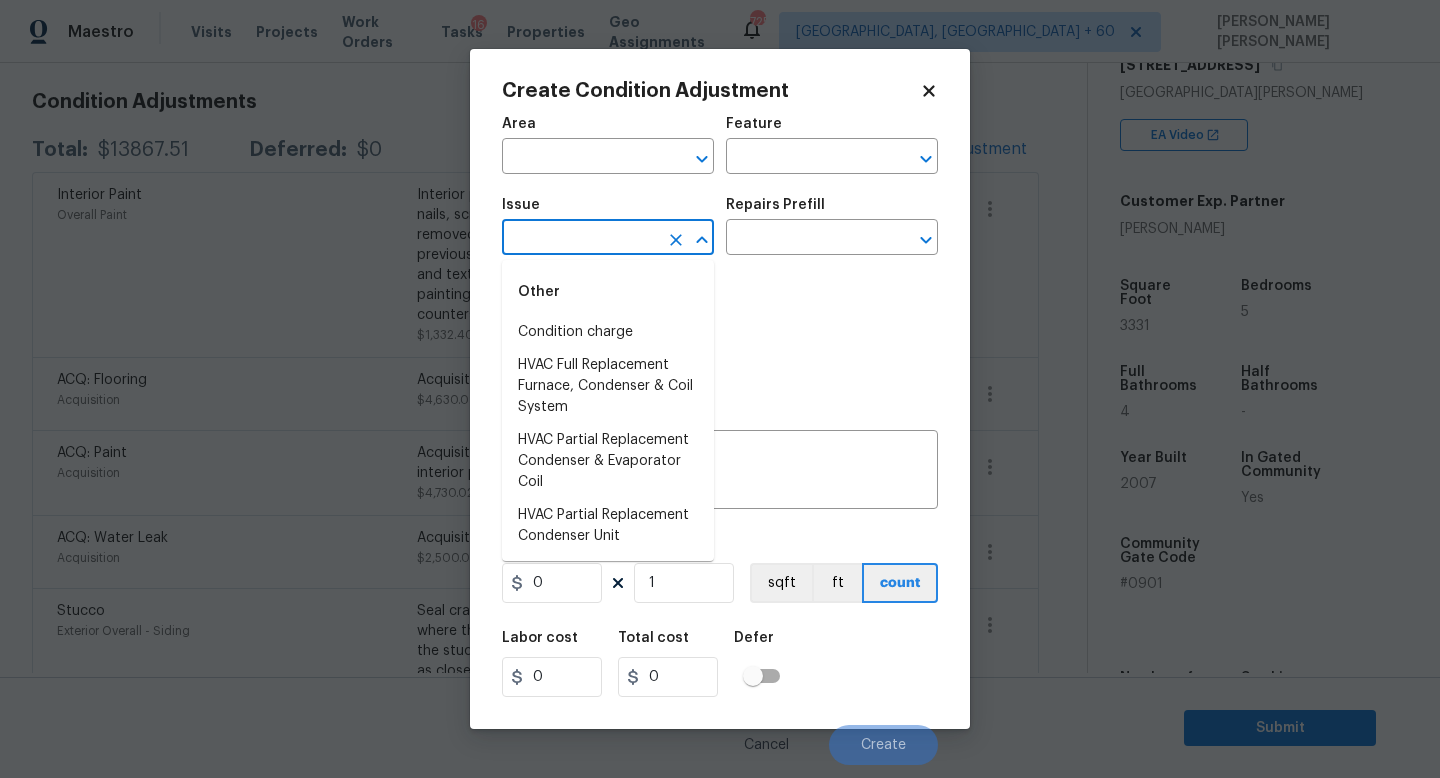 click on "Maestro Visits Projects Work Orders Tasks 16 Properties Geo Assignments 725 Knoxville, TN + 60 Jishnu Manoj Back to tasks Condition Scoping - Interior Mon, Jul 14 2025 by 9:00 am   6 Hours Overdue Jishnu Manoj In-progress Questions Condition Adjustments Details & Inputs Notes Photos Condition Adjustments Total:  $13867.51 Deferred:  $0 Add Condition Adjustment Interior Paint Overall Paint Interior primer - PRIMER PROVIDED BY OPENDOOR - All nails, screws, drywall anchors, and brackets are removed from walls. Small holes, cracks and any previously existing imperfections are repaired, sanded and textured to match surrounding texture prior to painting. Caulk all edges/corners, windows, doors, counters, tubs/showers and baseboards. $1,332.40   0 ACQ: Flooring Acquisition Acquisition Scope: Maximum flooring repairs $4,630.09   4 ACQ: Paint Acquisition Acquisition Scope: 75%+ of the home will likely require interior paint $4,730.02   3 ACQ: Water Leak Acquisition Acquisition Scope: Possible plumbing leak $2,500.00" at bounding box center (720, 389) 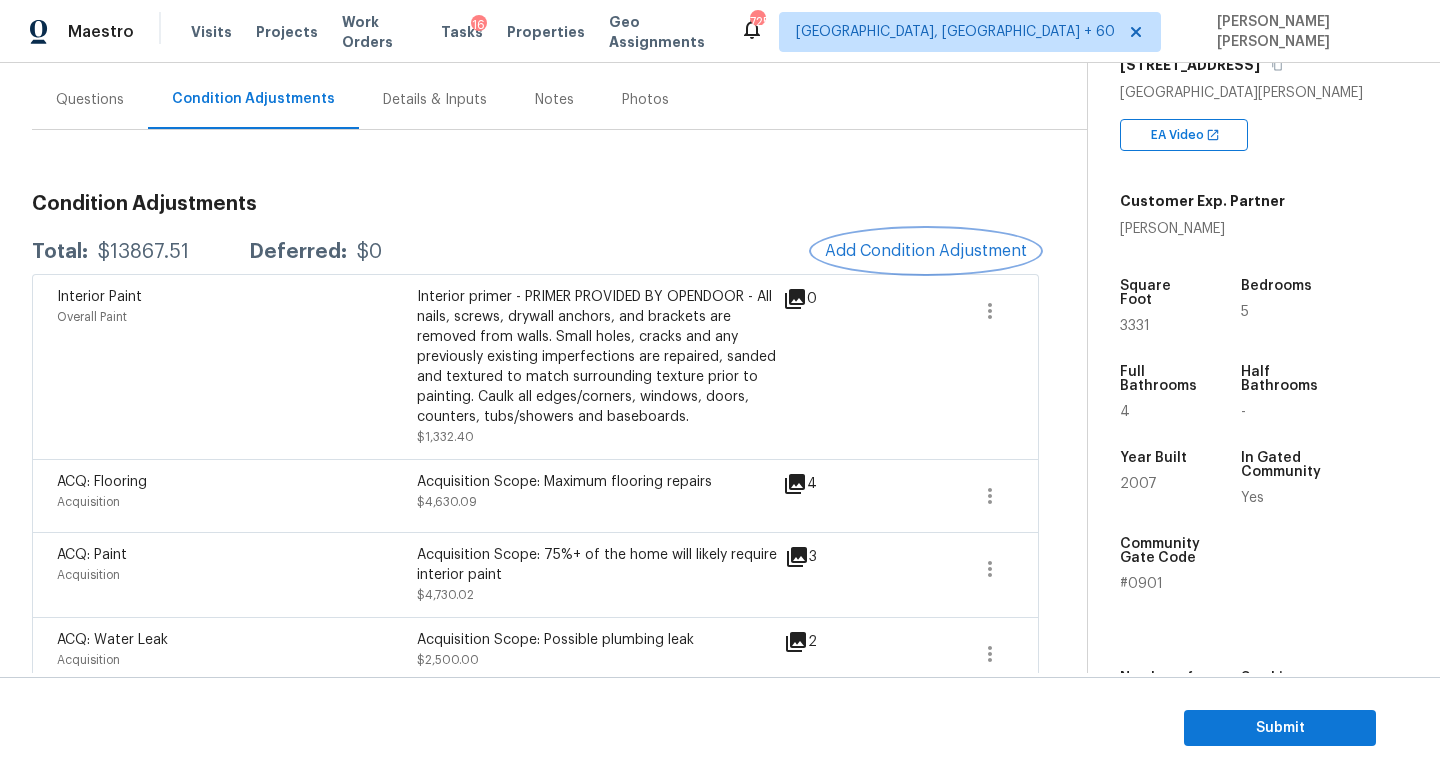 scroll, scrollTop: 158, scrollLeft: 0, axis: vertical 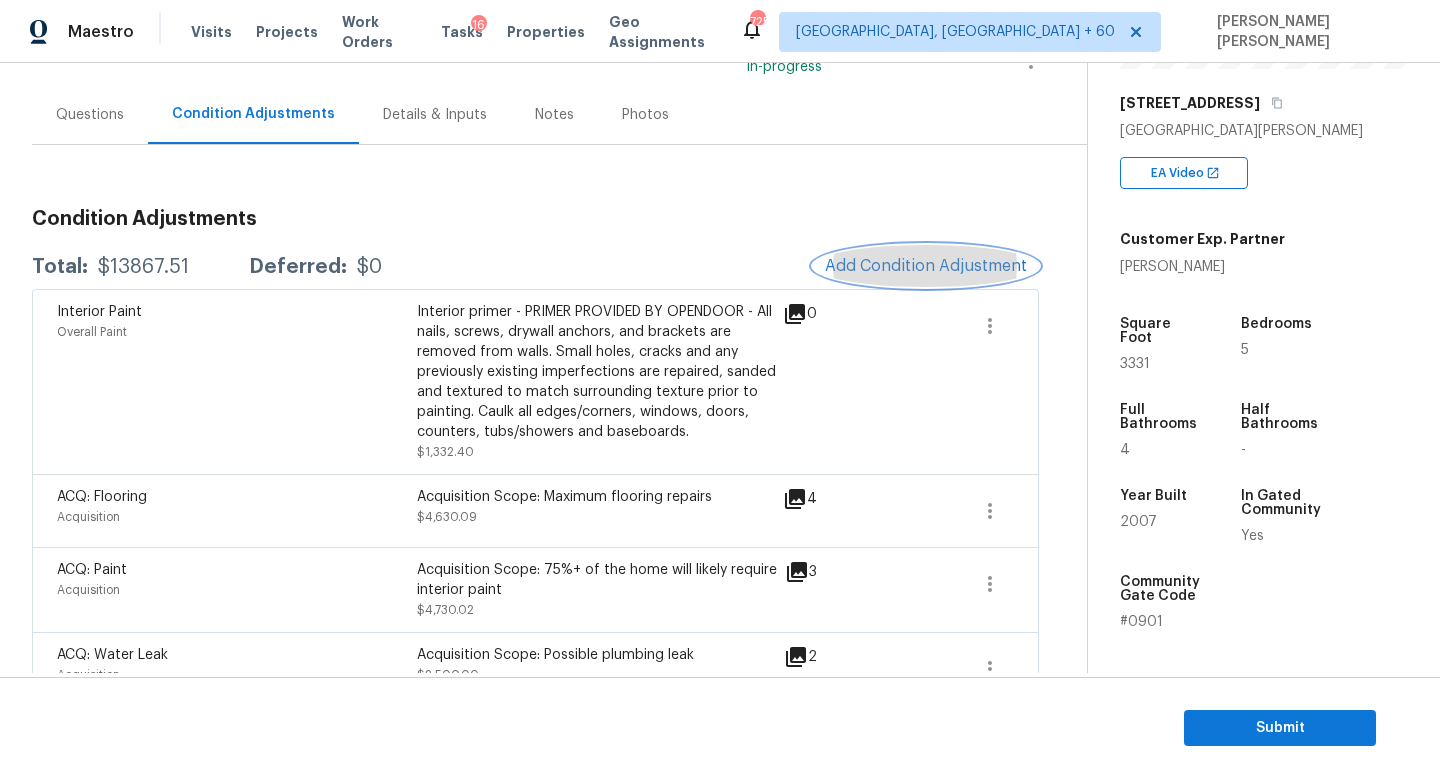click on "Add Condition Adjustment" at bounding box center (926, 266) 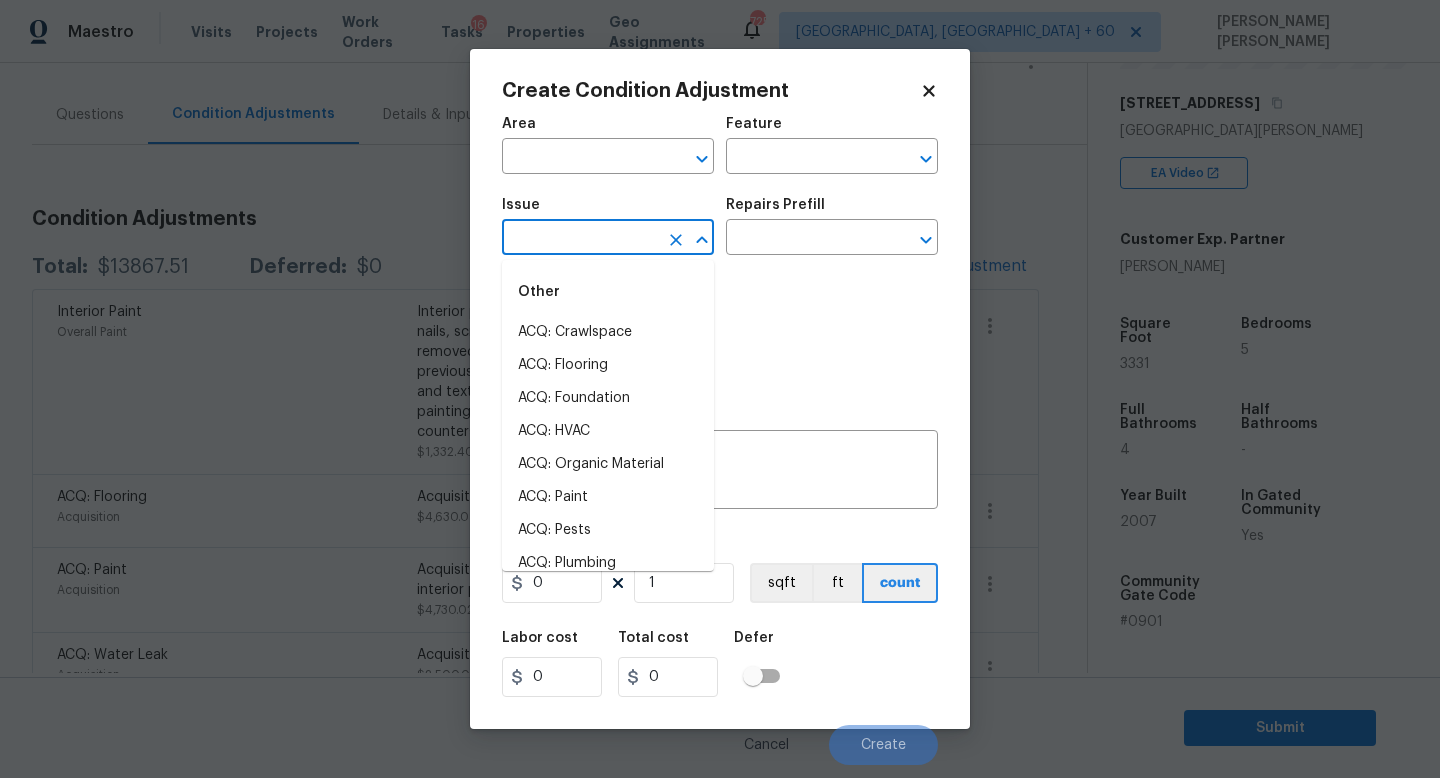 click at bounding box center (580, 239) 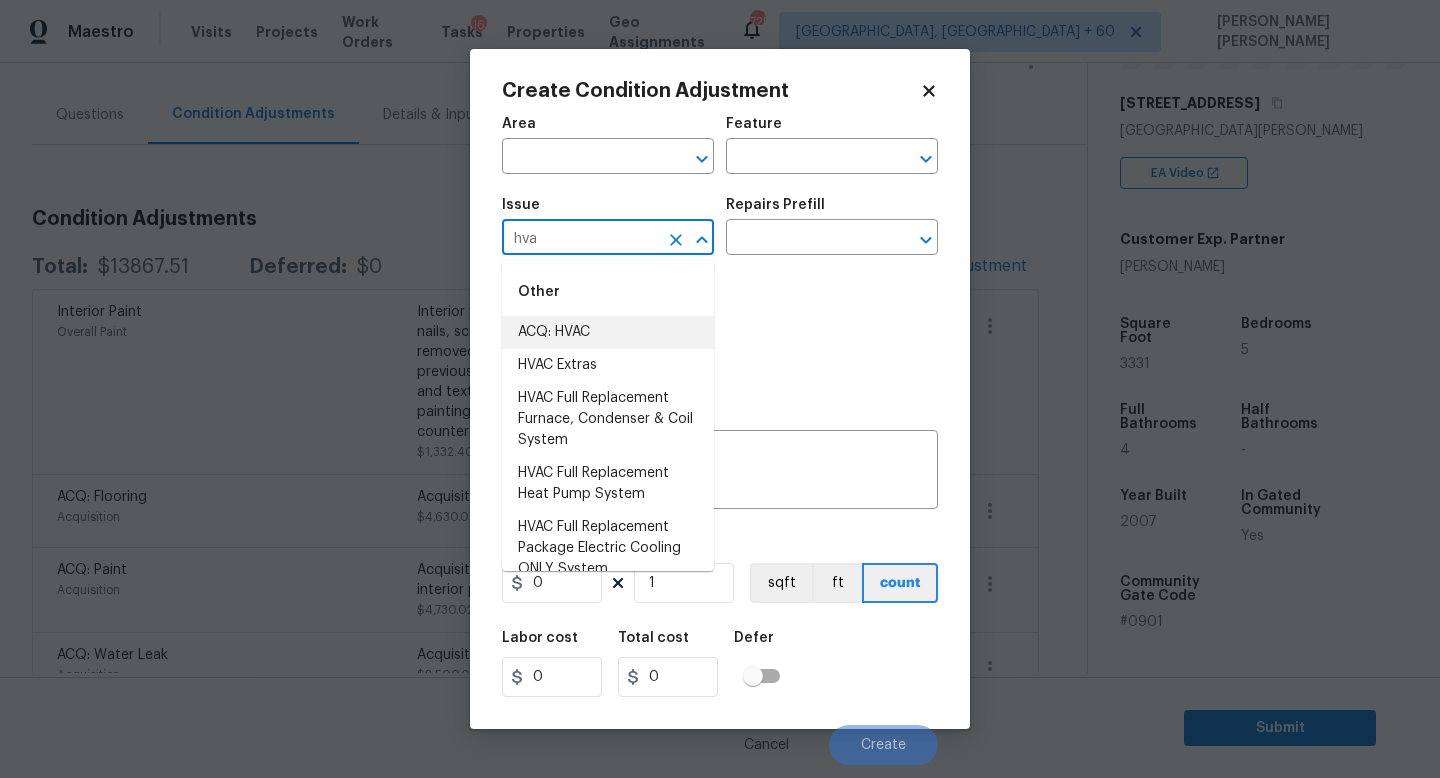 click on "ACQ: HVAC" at bounding box center [608, 332] 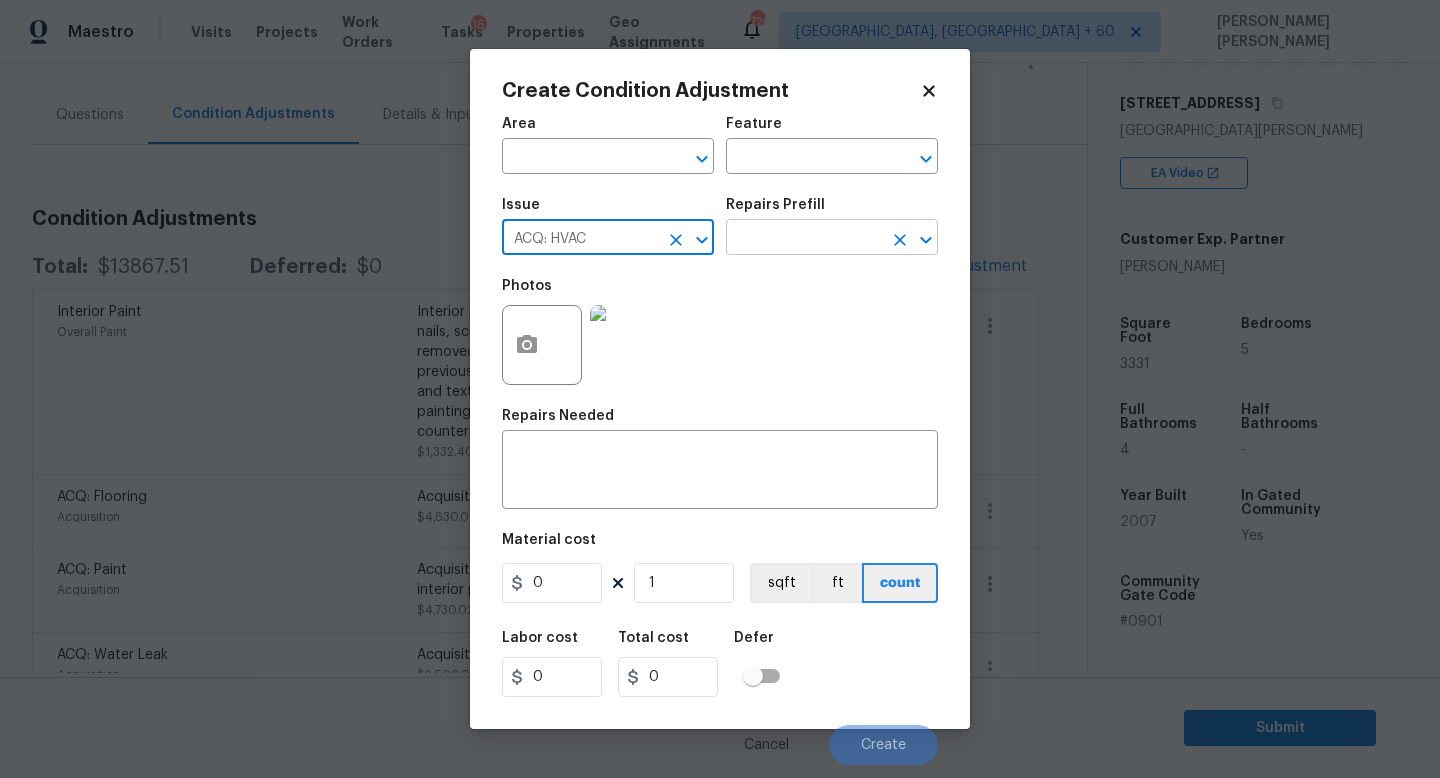 type on "ACQ: HVAC" 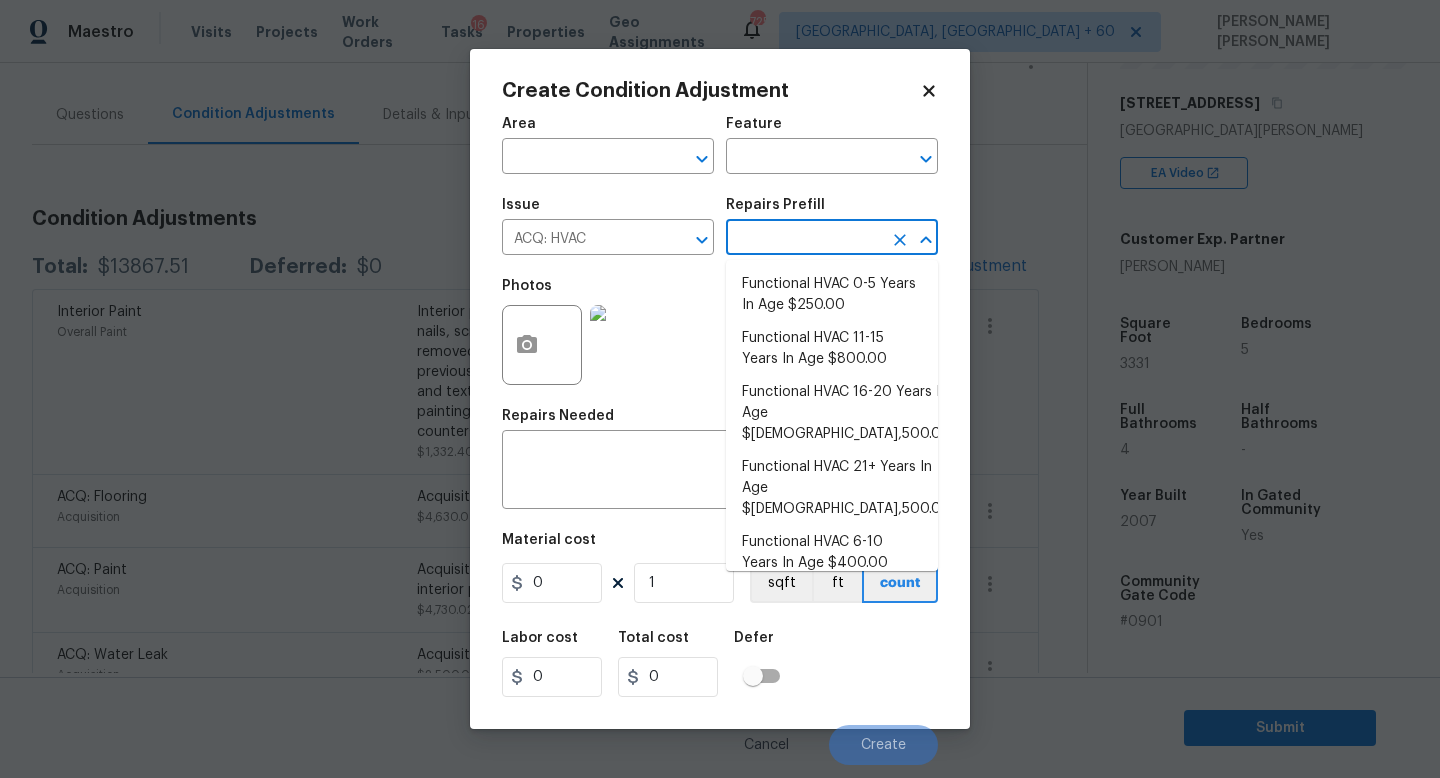 click at bounding box center (804, 239) 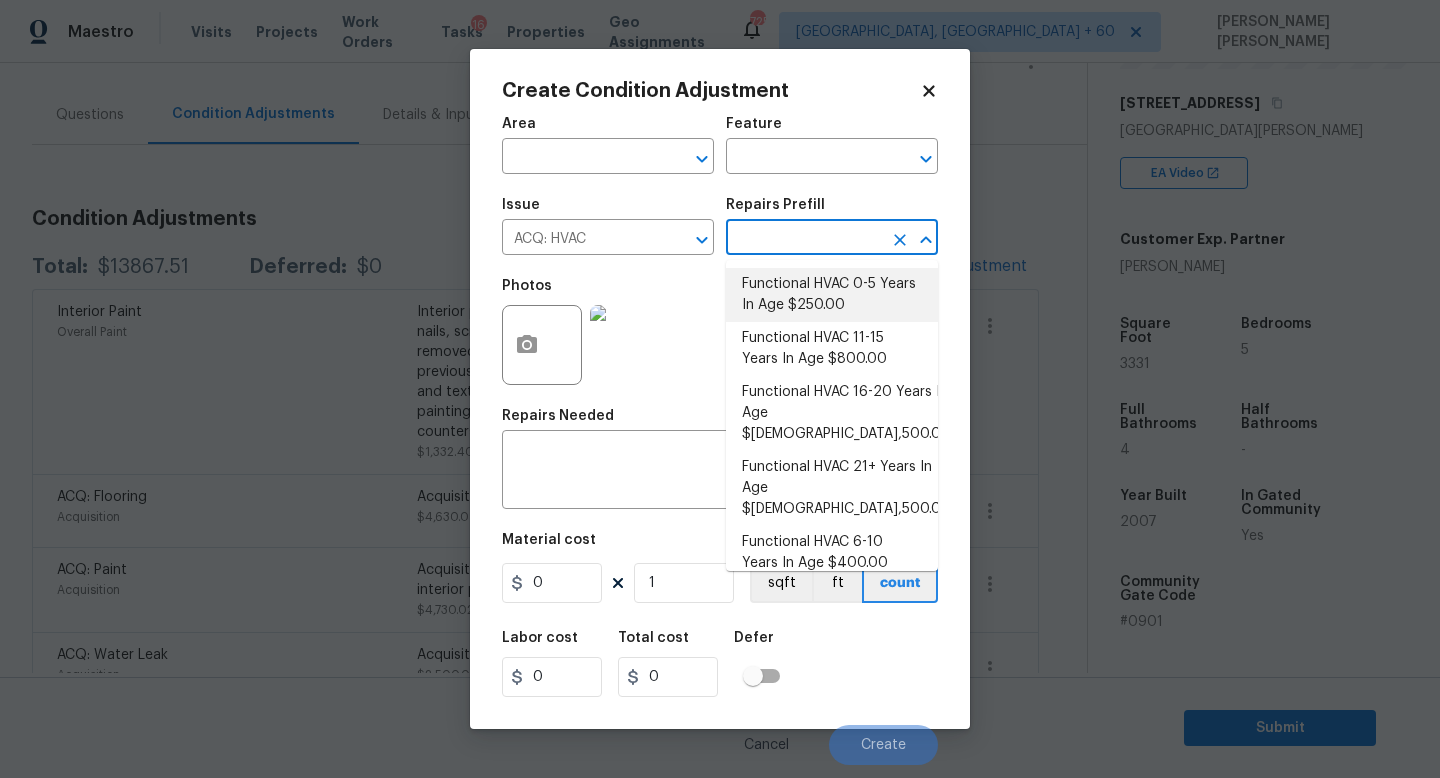 click on "Functional HVAC 0-5 Years In Age $250.00" at bounding box center (832, 295) 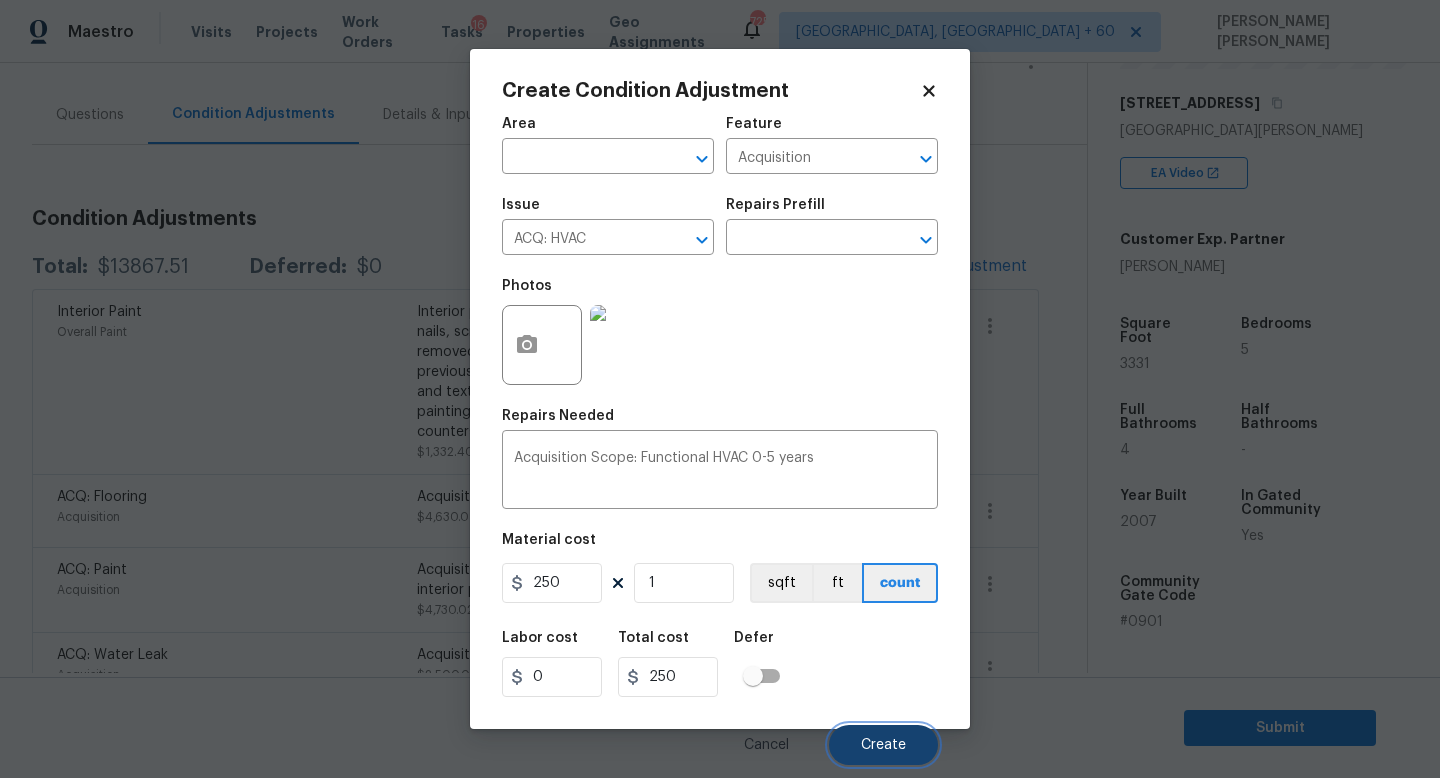 click on "Create" at bounding box center [883, 745] 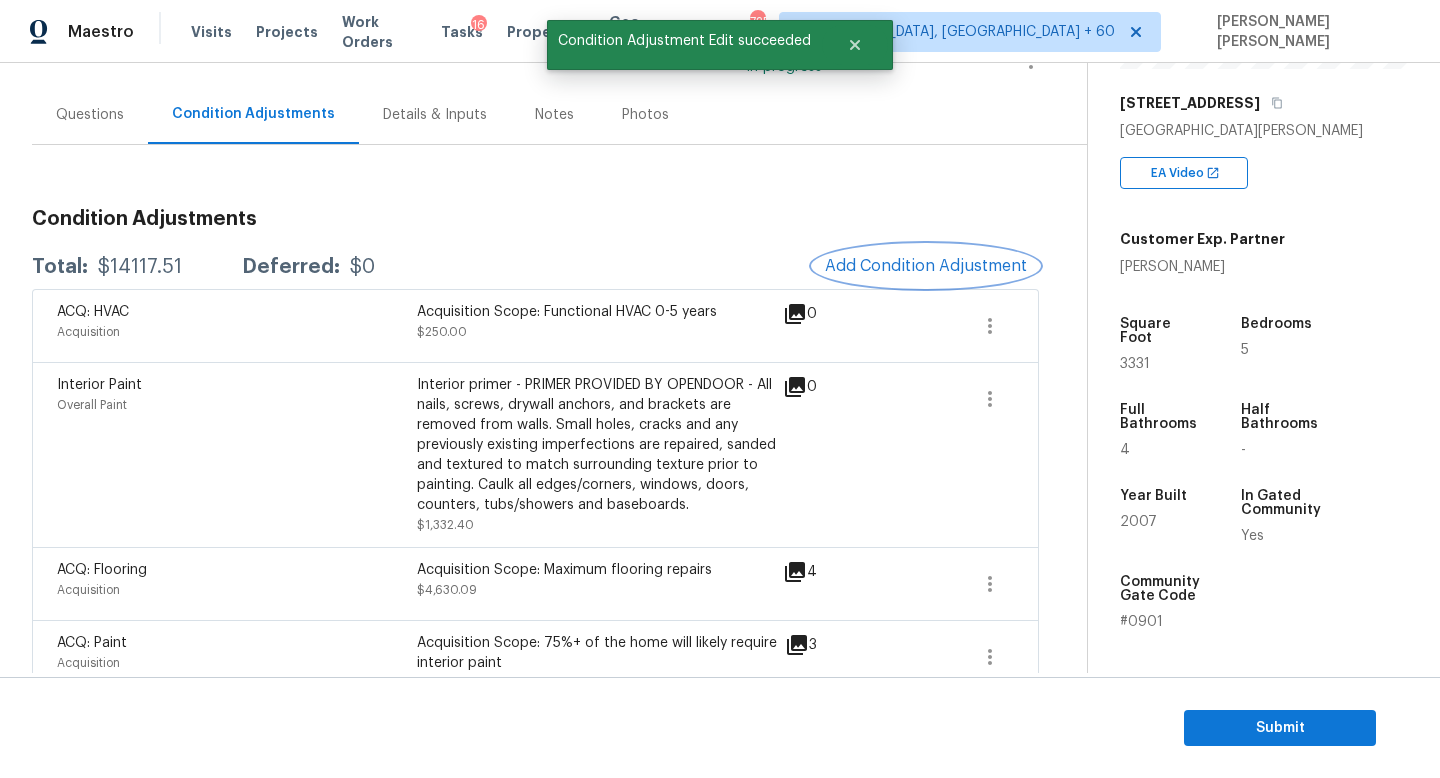 click on "Add Condition Adjustment" at bounding box center (926, 266) 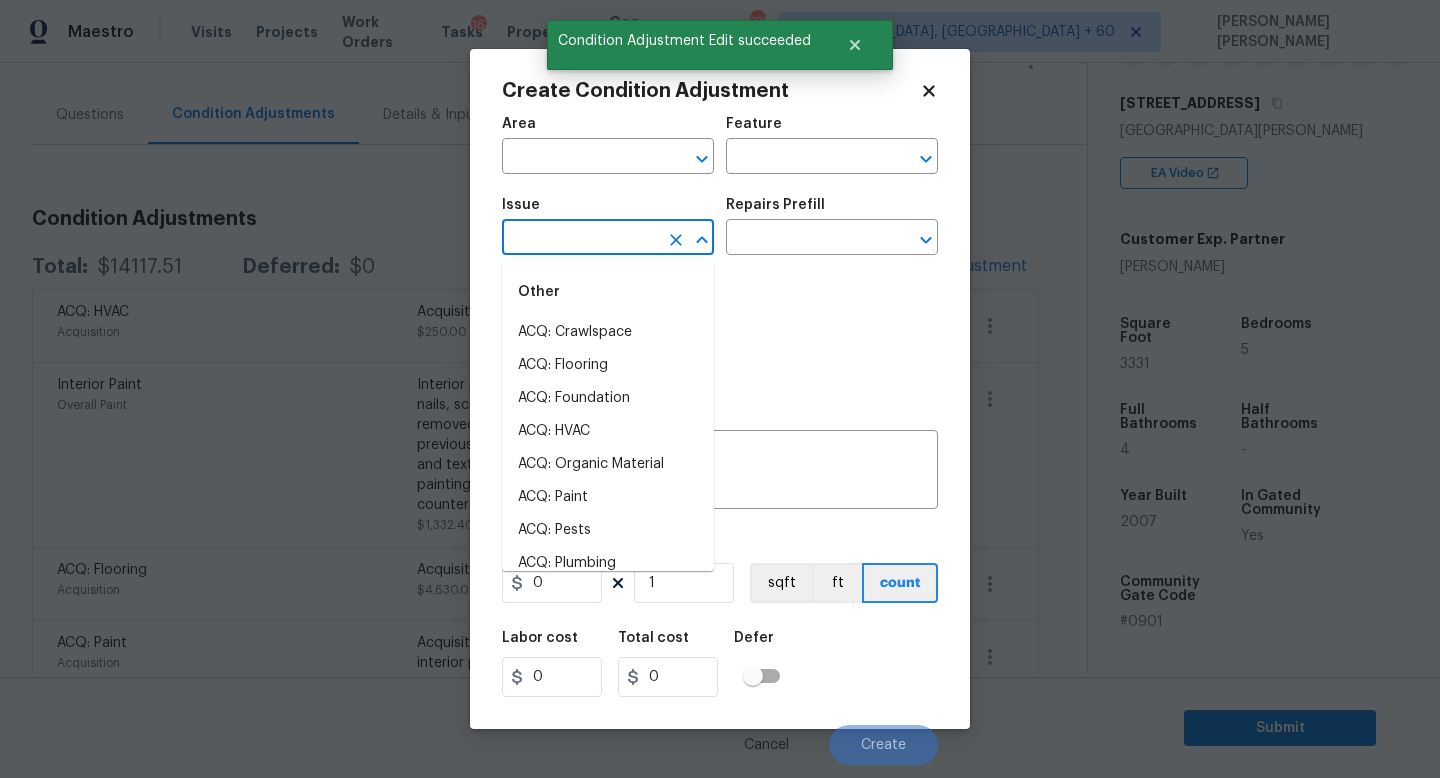 click at bounding box center (580, 239) 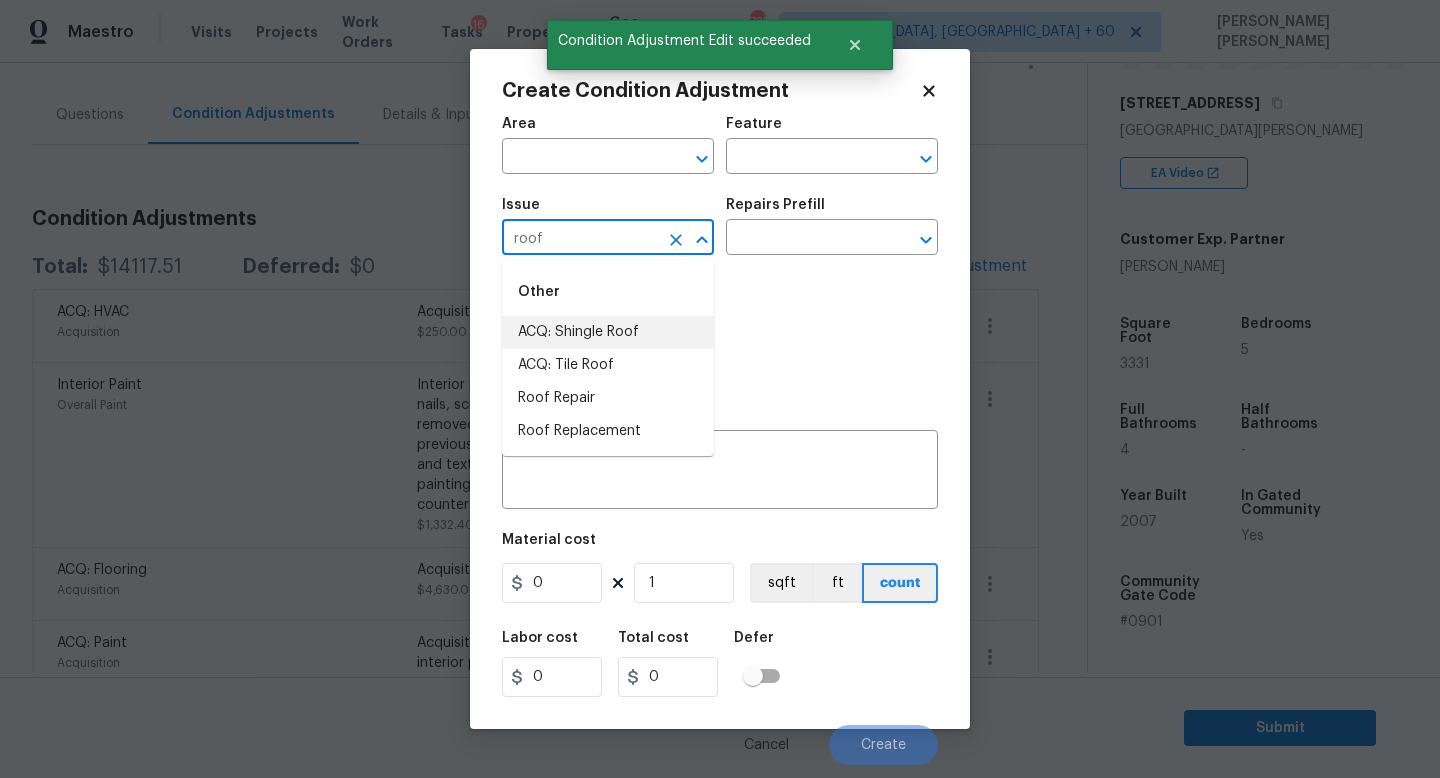 click on "ACQ: Shingle Roof" at bounding box center (608, 332) 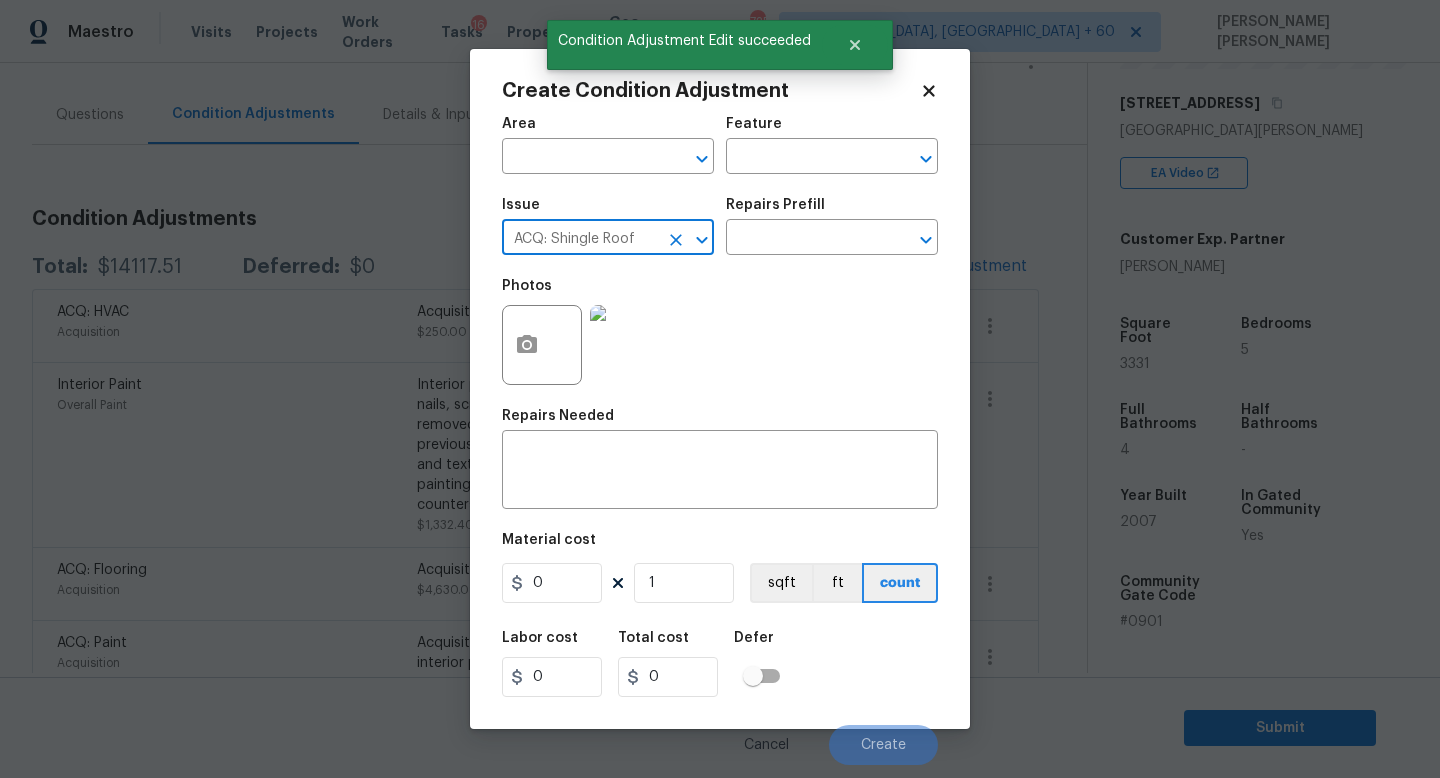 type on "ACQ: Shingle Roof" 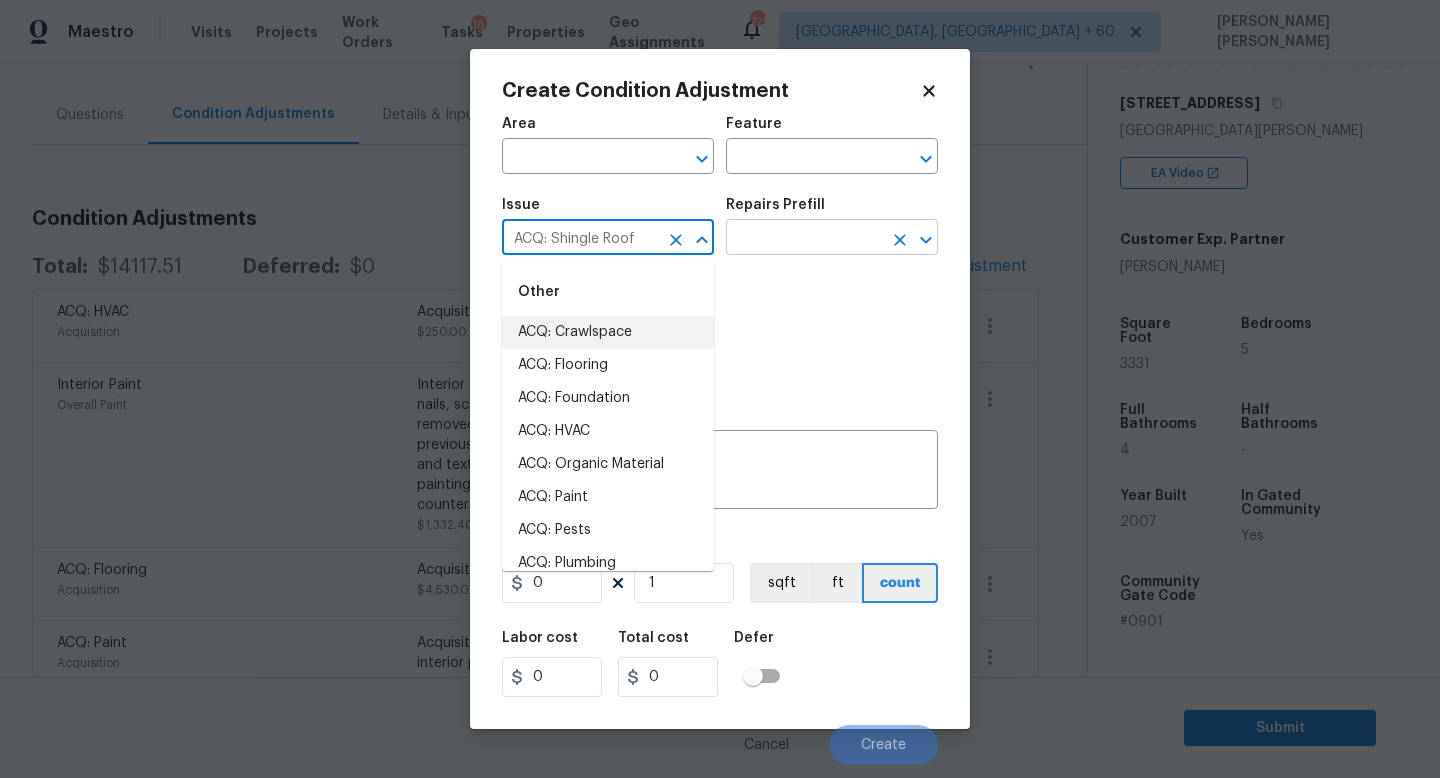 click at bounding box center [804, 239] 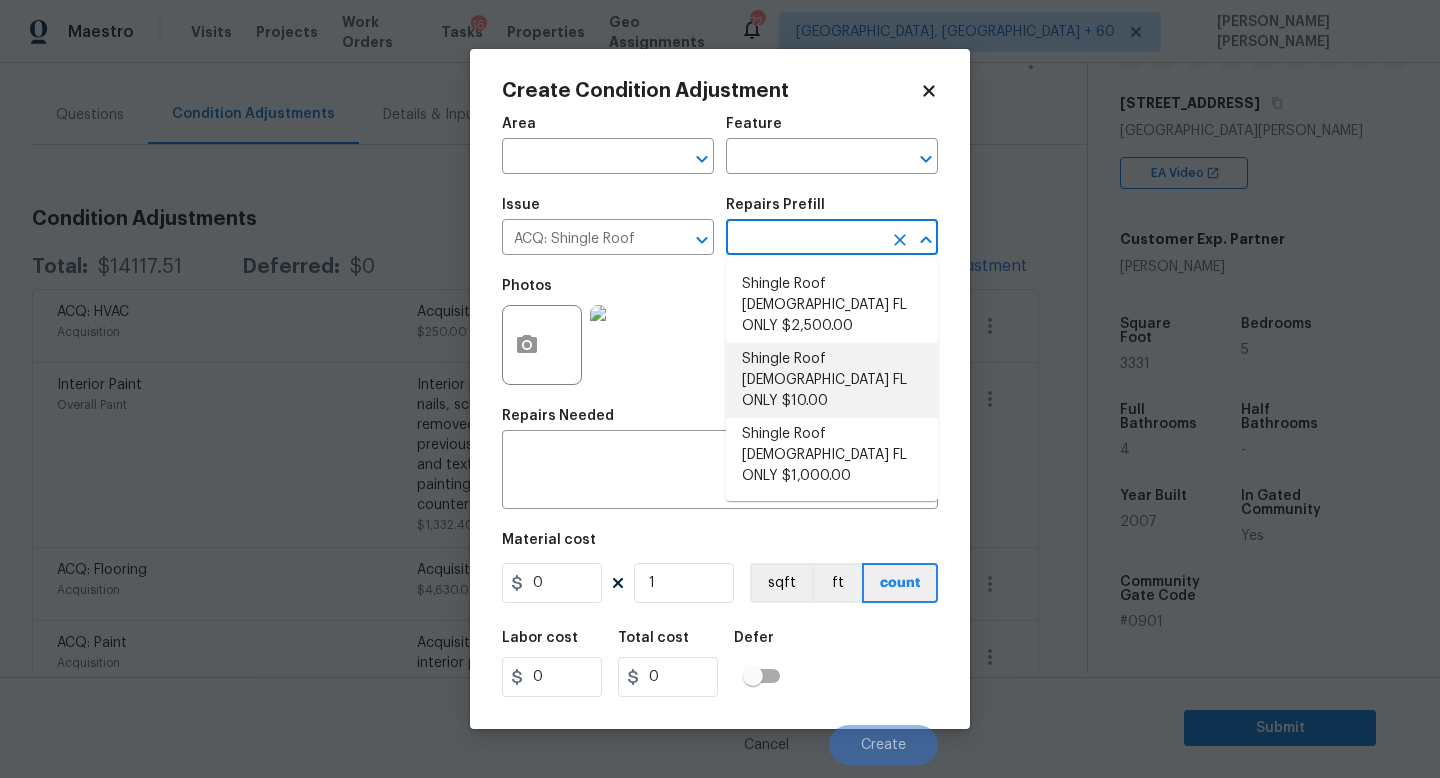 click on "Shingle Roof 15+ Years Old FL ONLY $10.00" at bounding box center [832, 380] 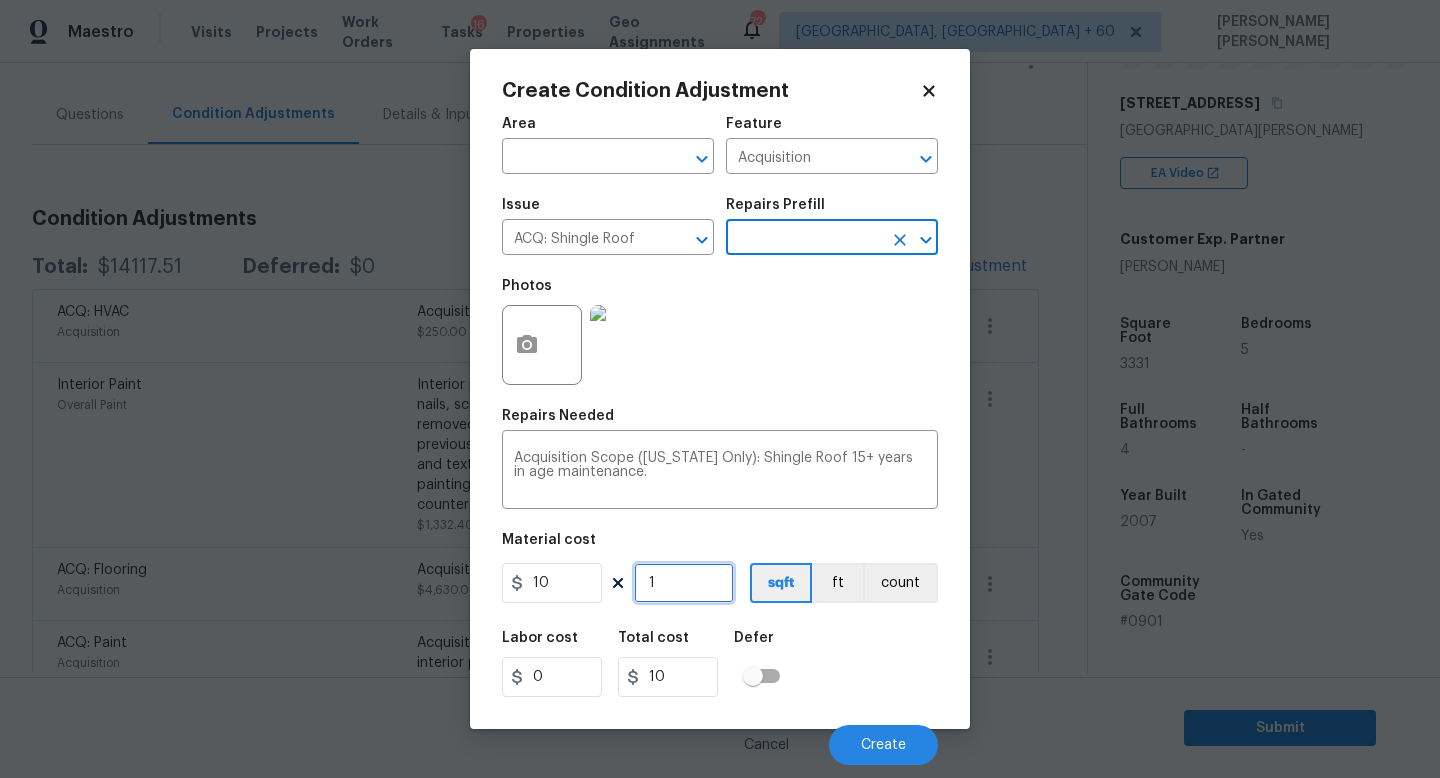 click on "1" at bounding box center (684, 583) 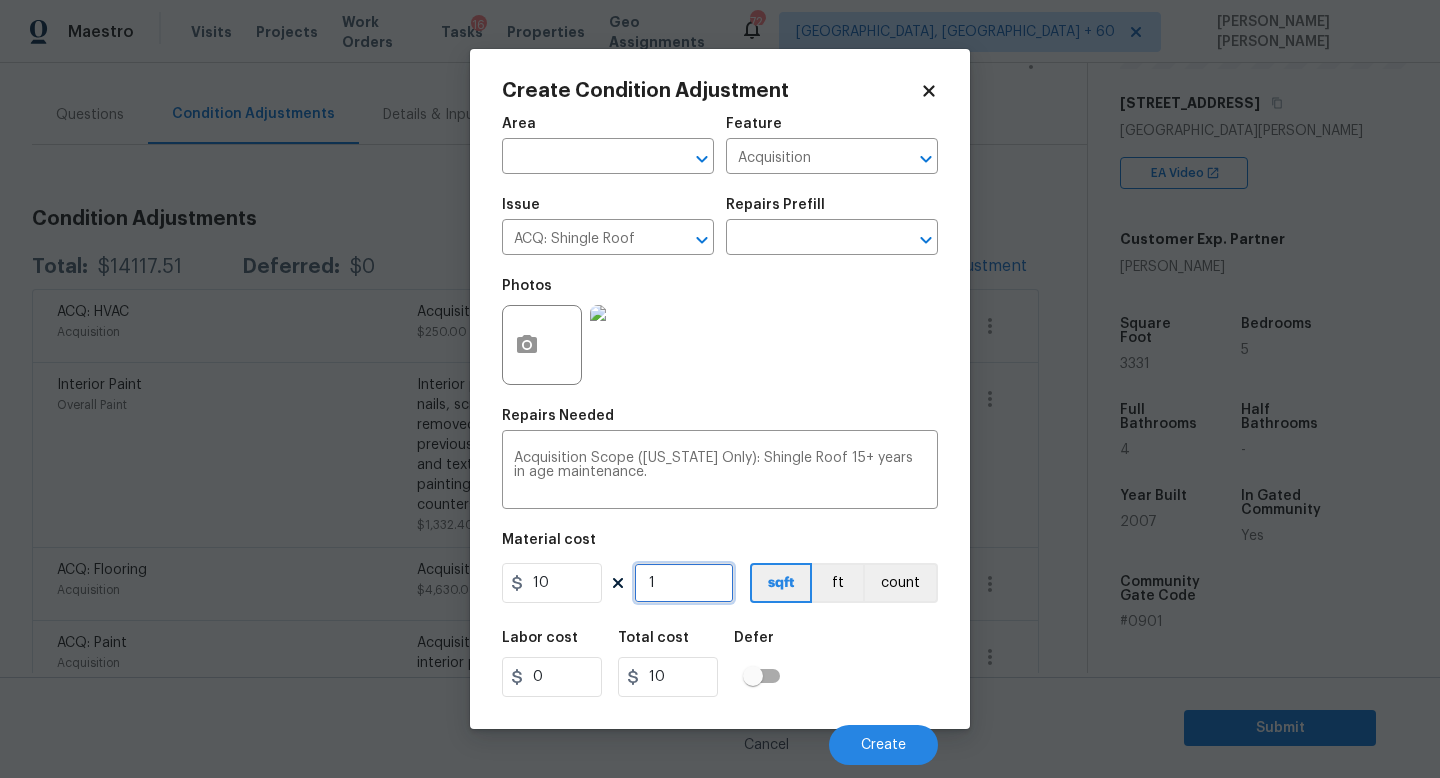 type on "0" 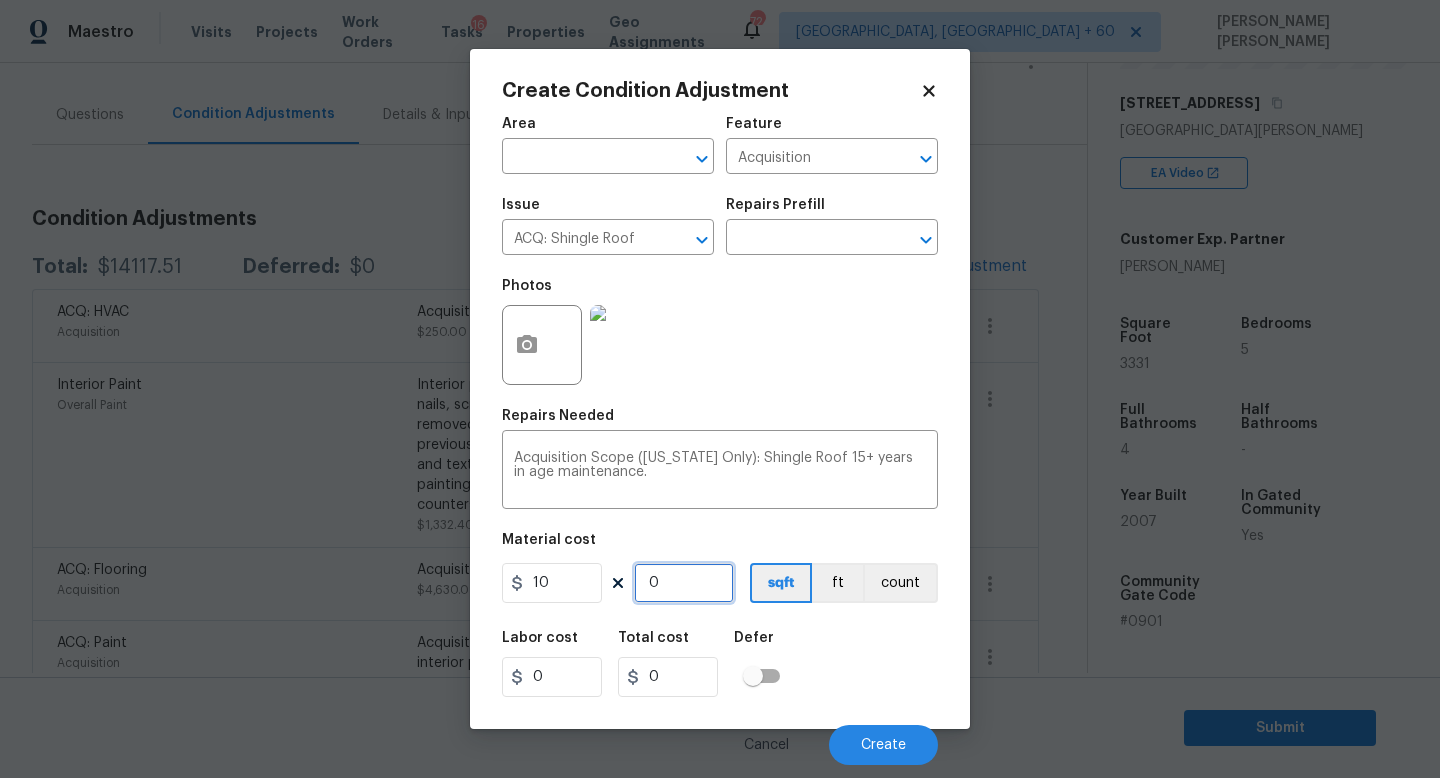 type on "3" 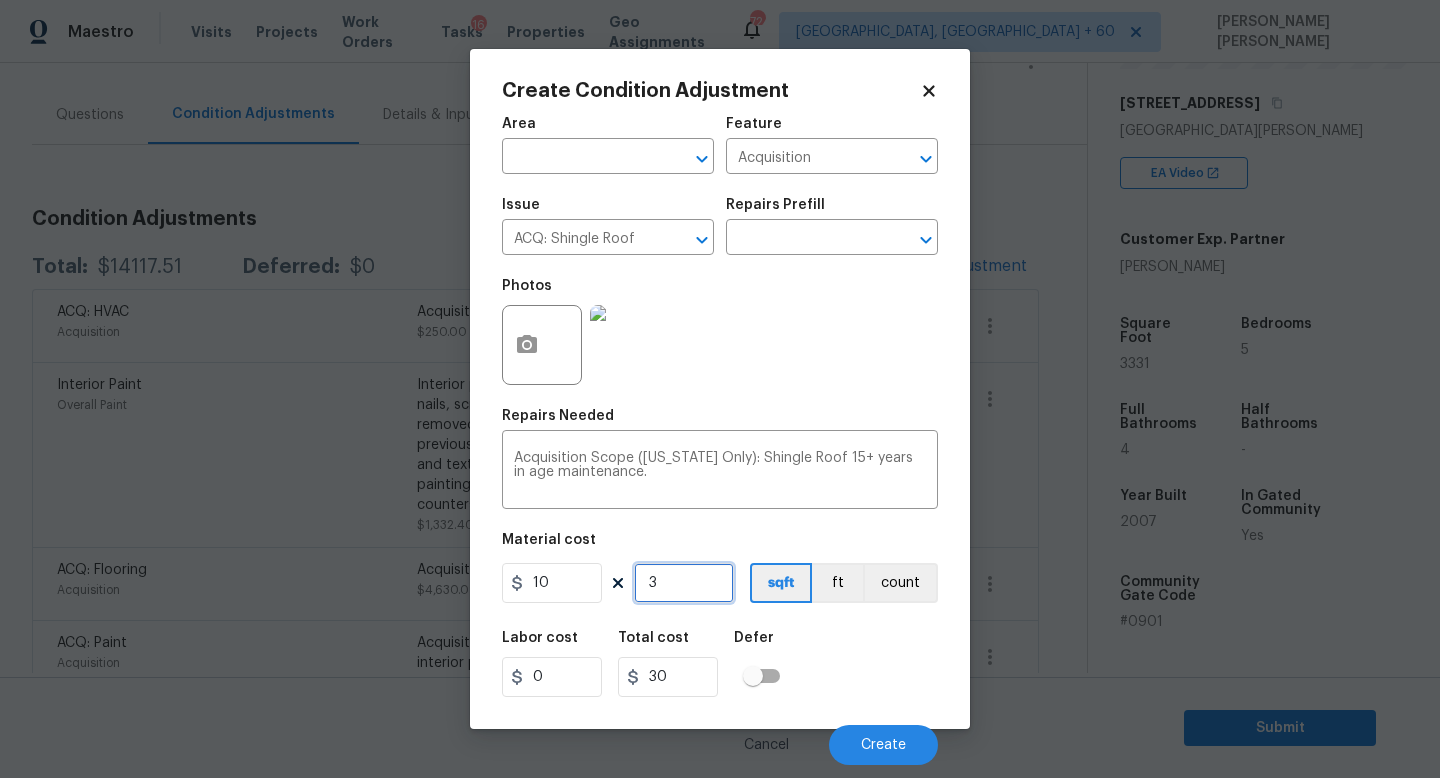 type on "33" 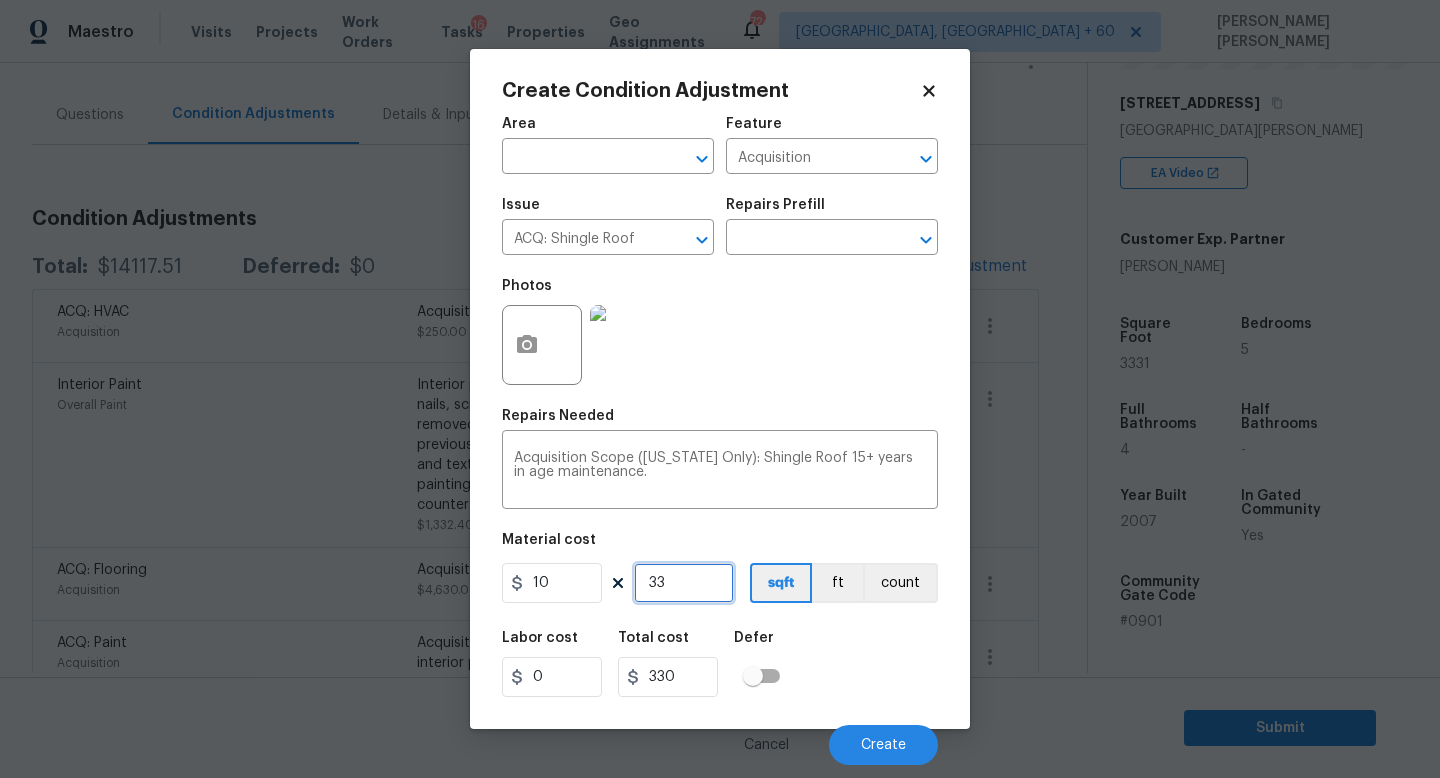 type on "333" 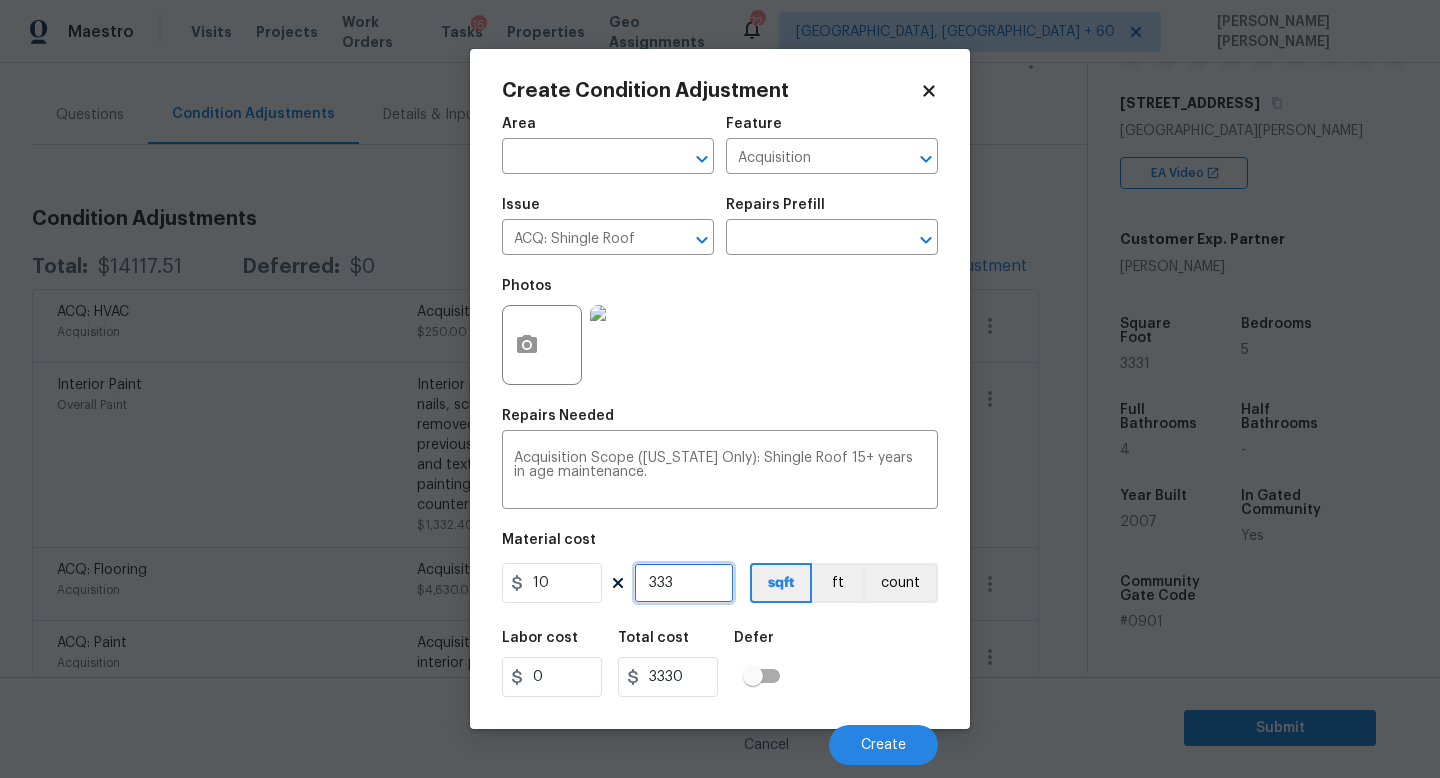 type on "3331" 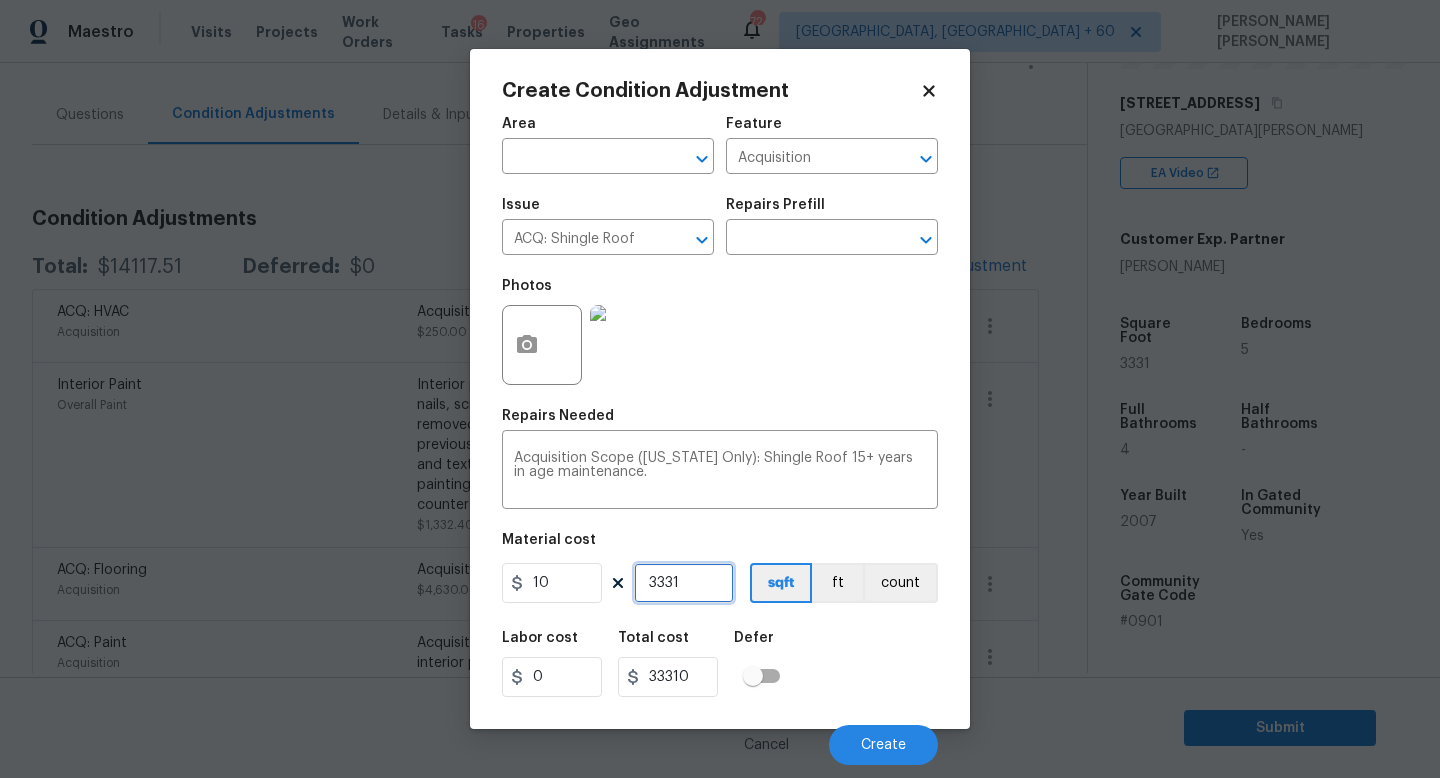 type on "3331" 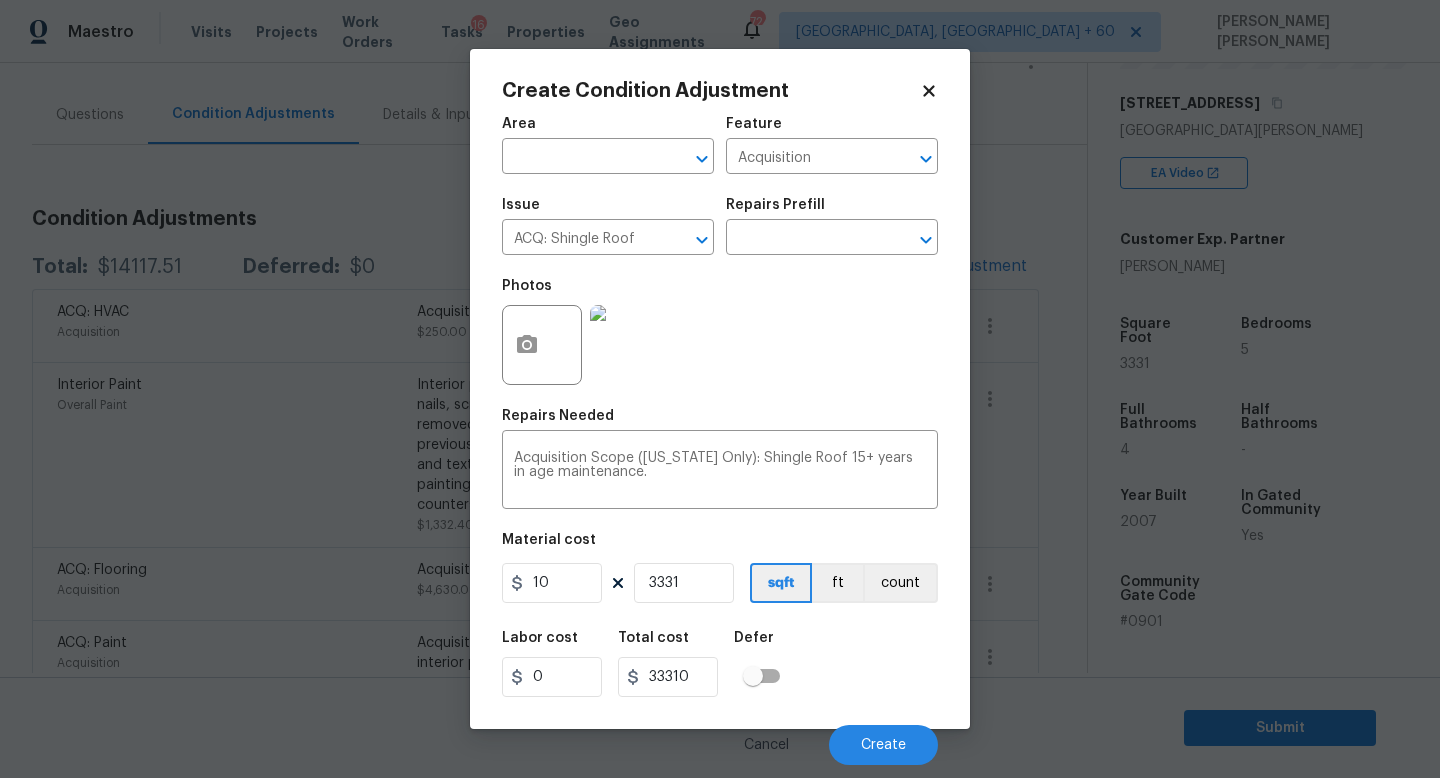 click on "Labor cost 0 Total cost 33310 Defer" at bounding box center (720, 664) 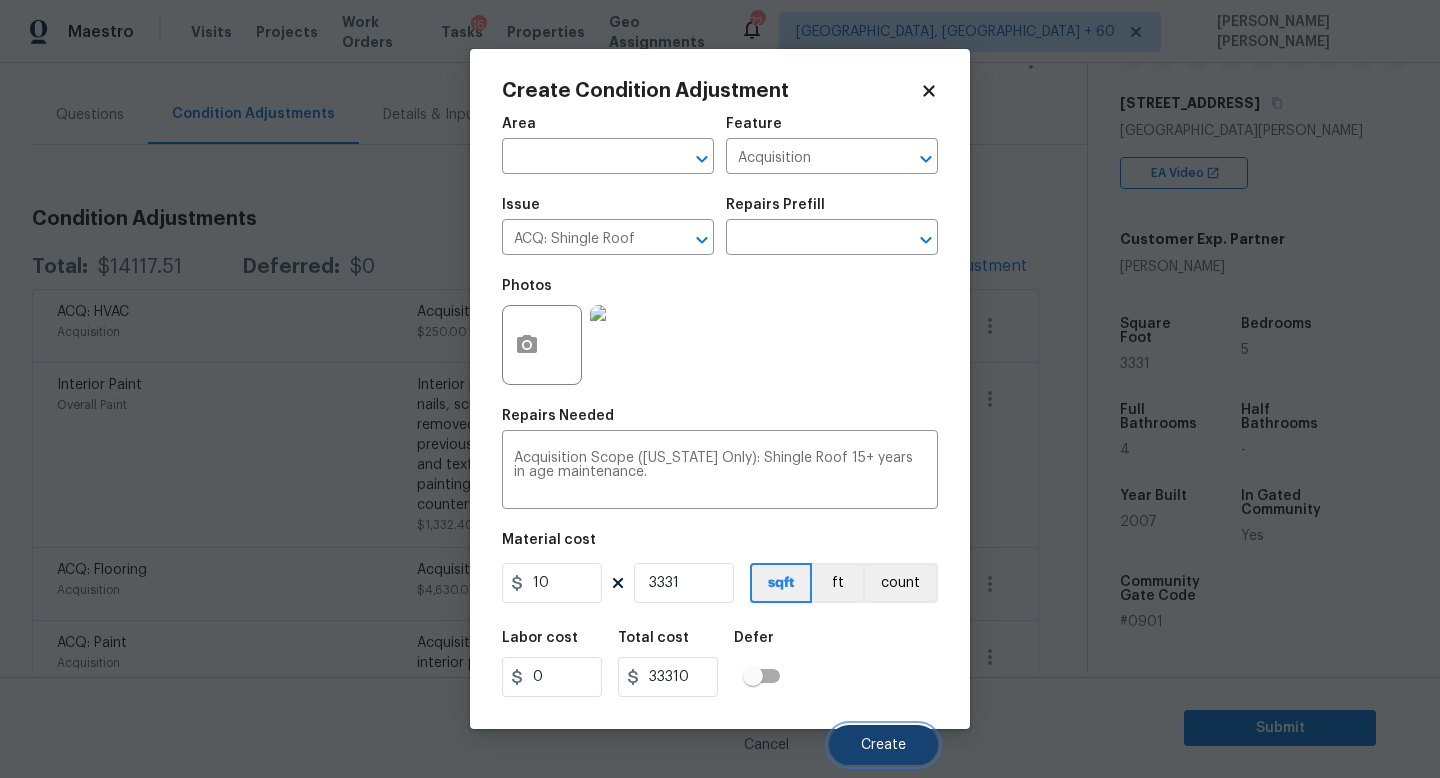 click on "Create" at bounding box center (883, 745) 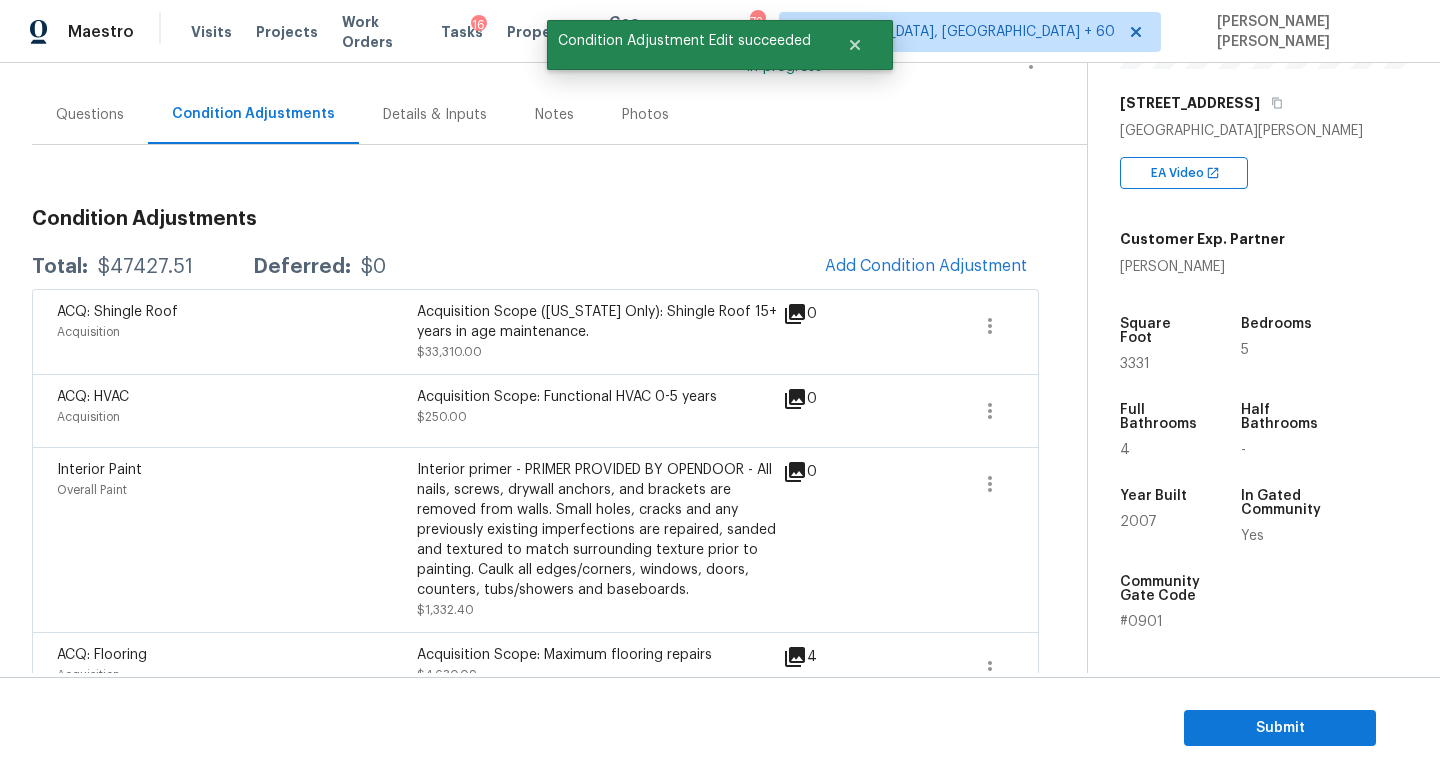 click on "Total:  $47427.51 Deferred:  $0 Add Condition Adjustment" at bounding box center (535, 267) 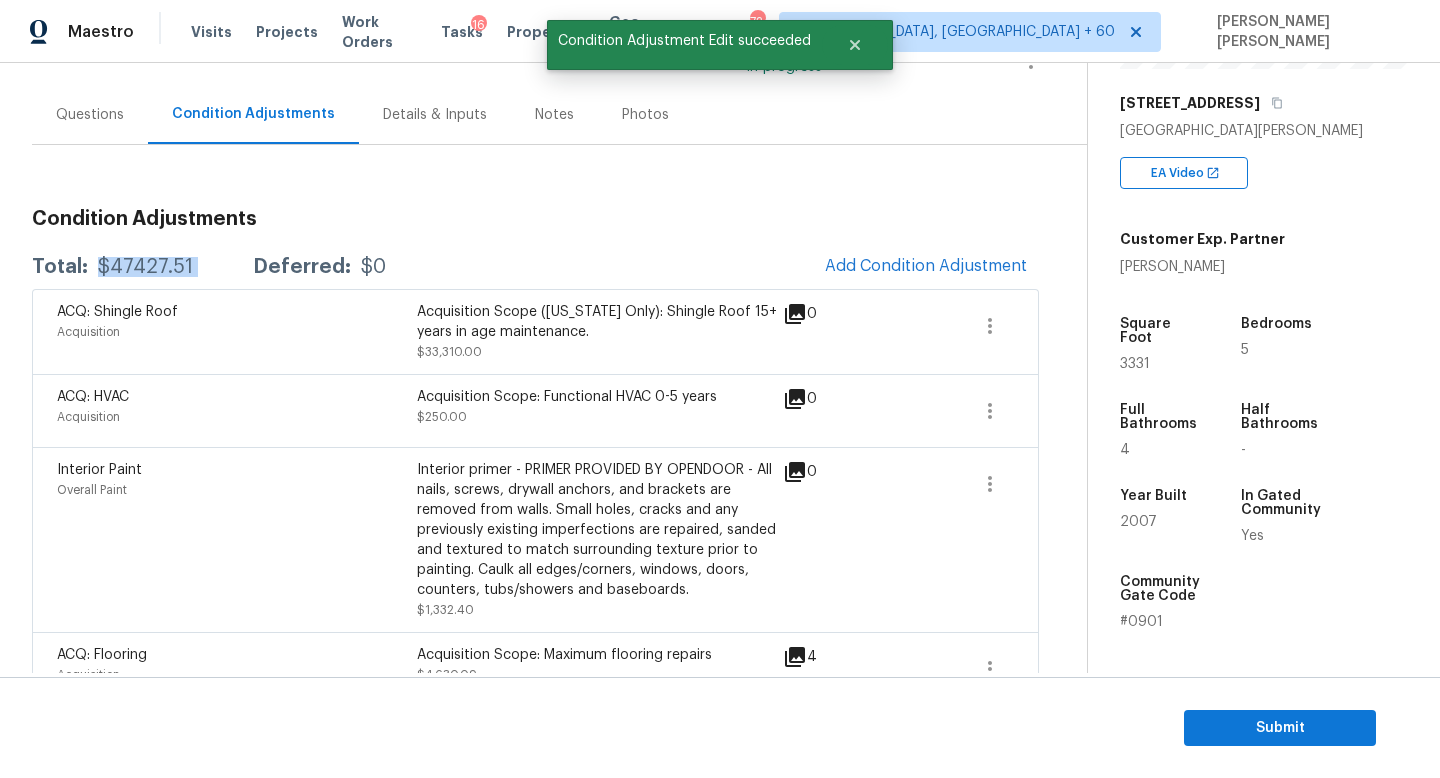 click on "Total:  $47427.51 Deferred:  $0 Add Condition Adjustment" at bounding box center (535, 267) 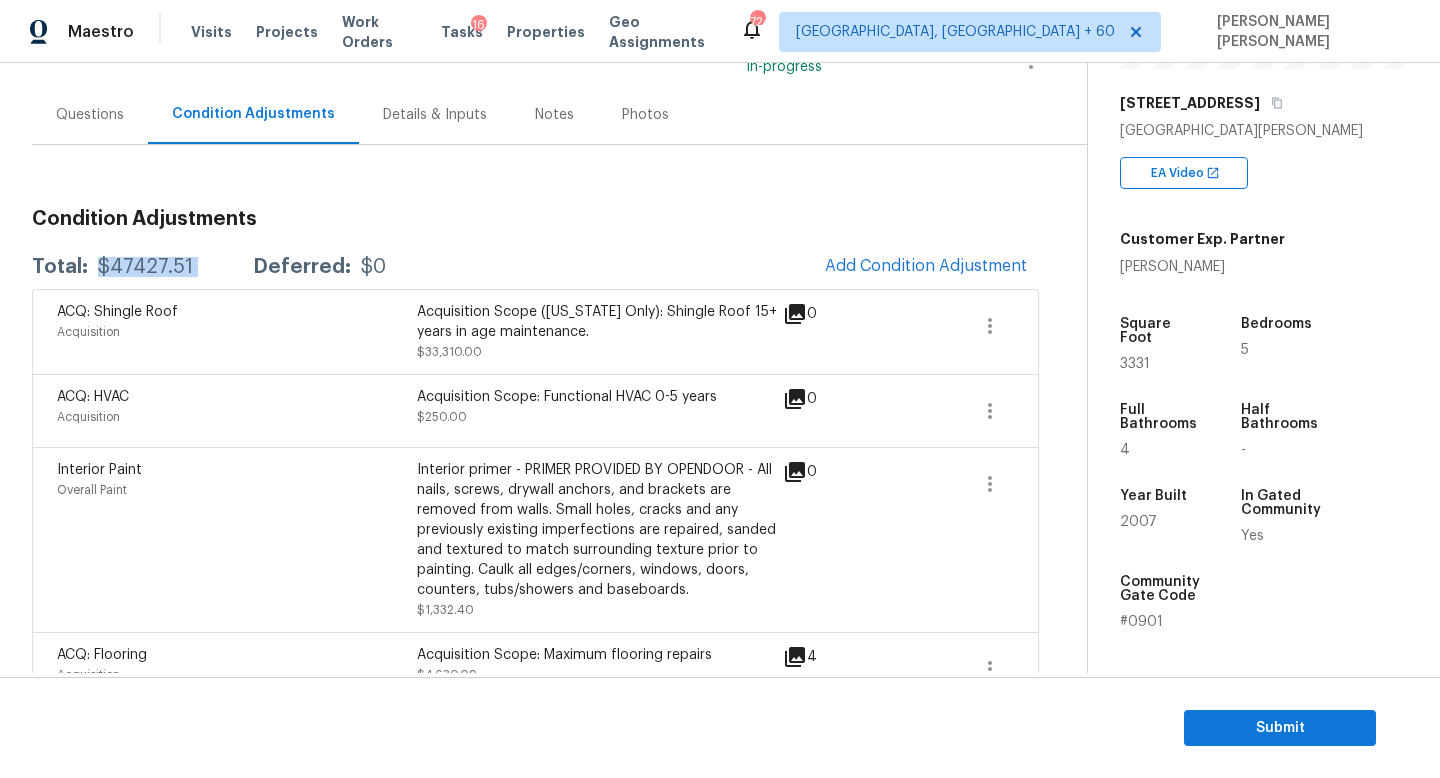 copy on "$47427.51" 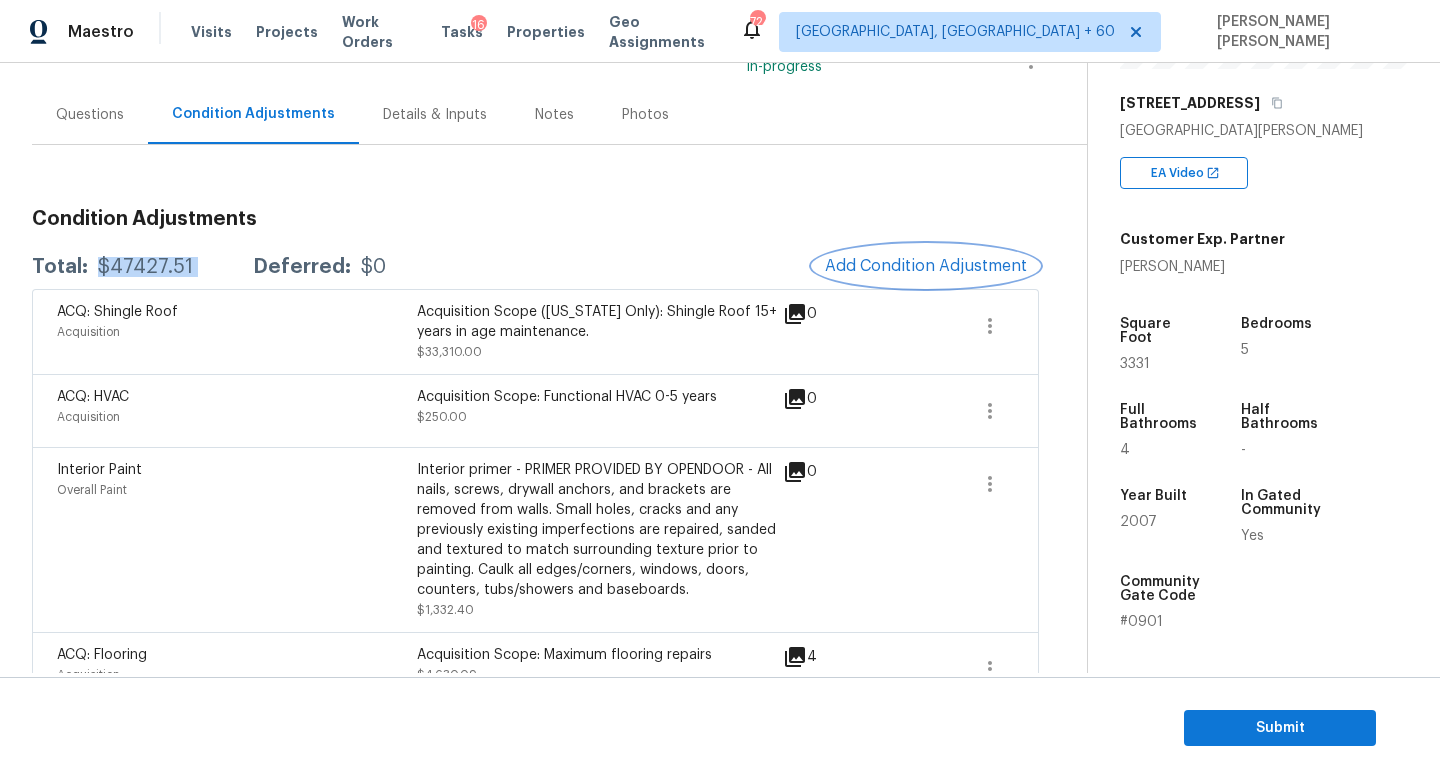 click on "Add Condition Adjustment" at bounding box center [926, 266] 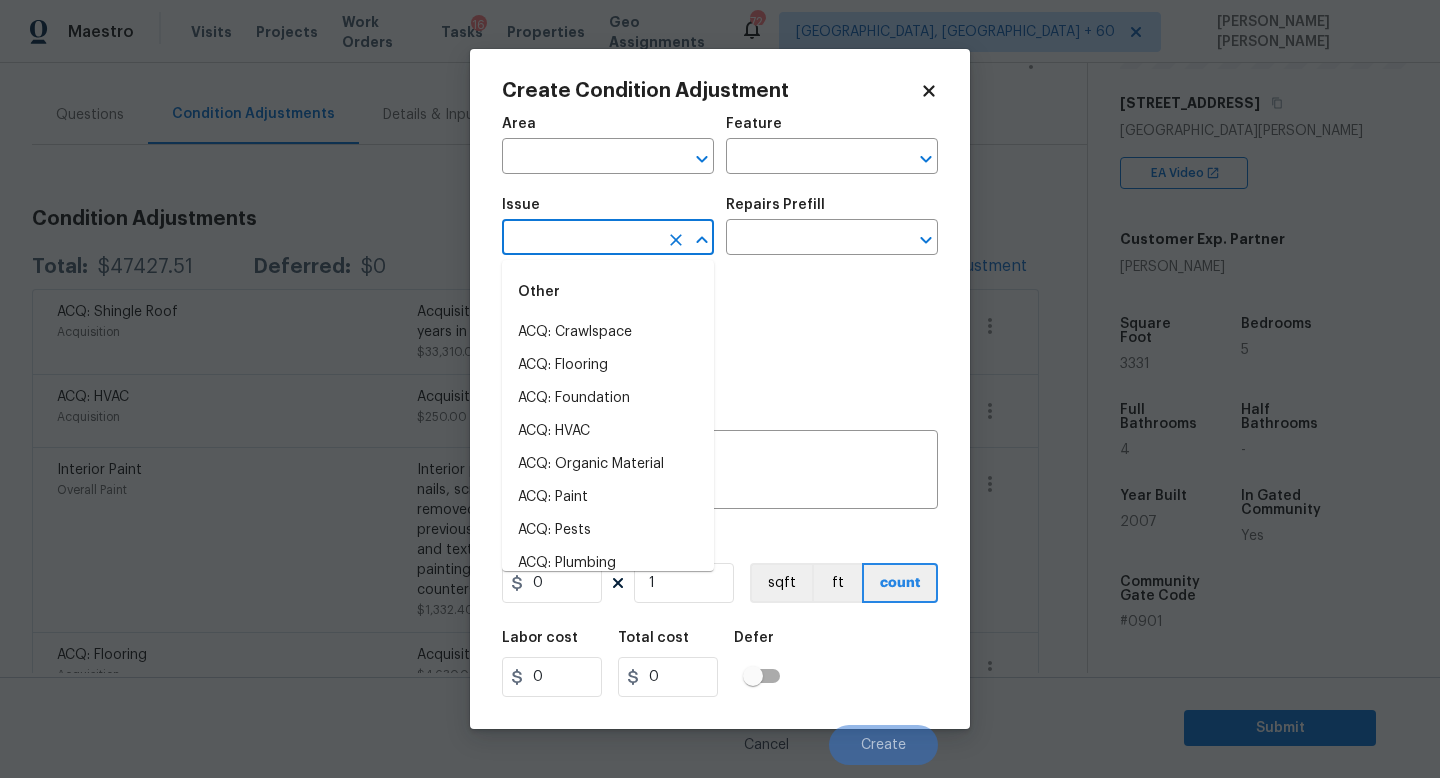 click at bounding box center [580, 239] 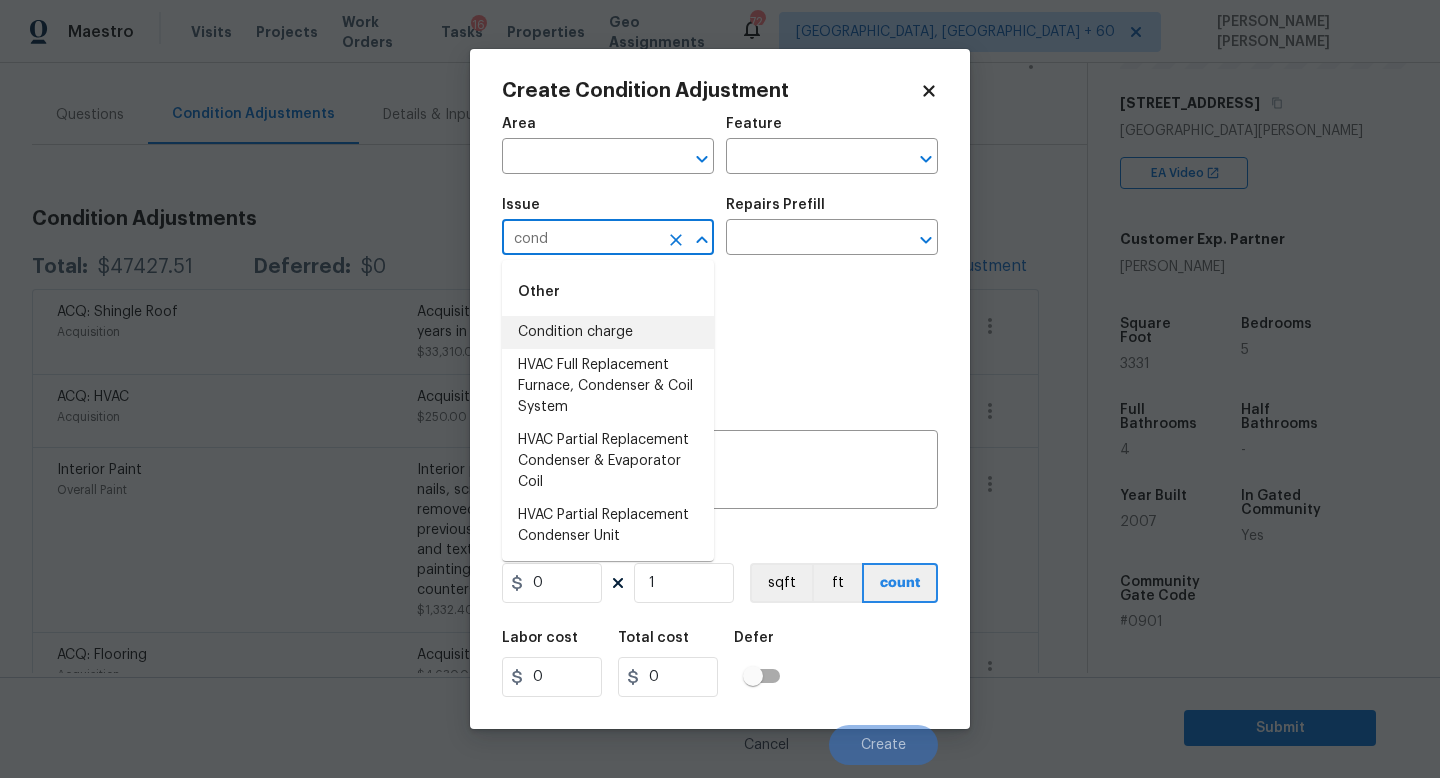 click on "Condition charge" at bounding box center [608, 332] 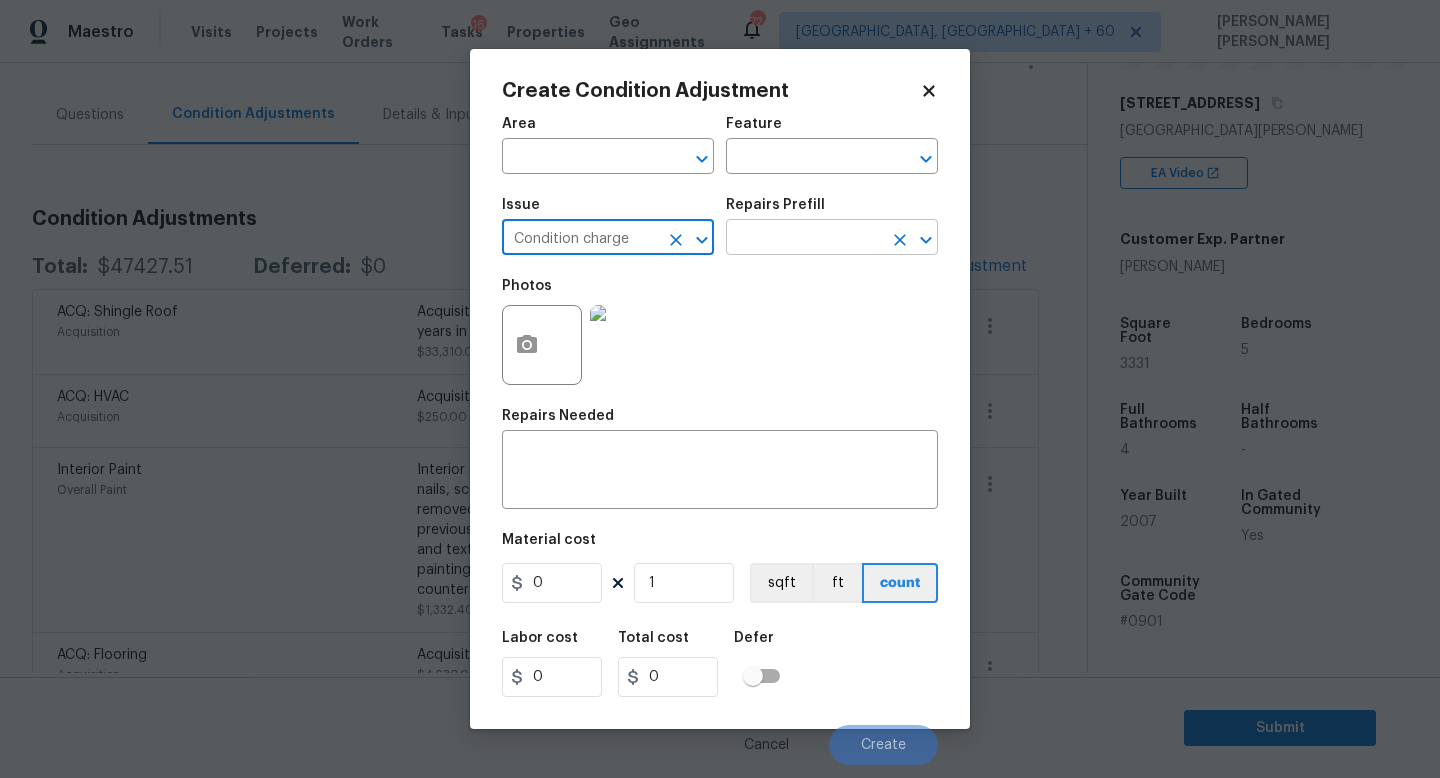 type on "Condition charge" 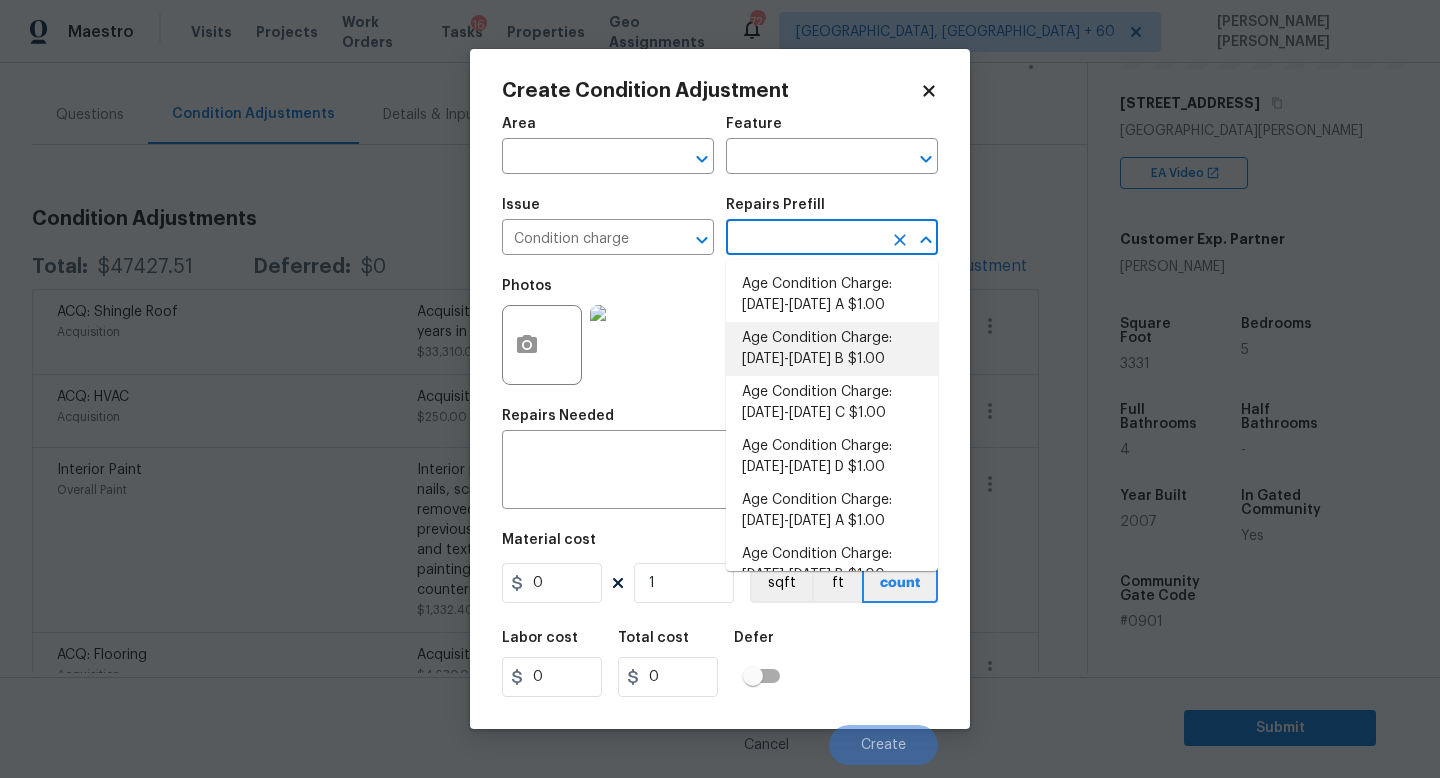 scroll, scrollTop: 656, scrollLeft: 0, axis: vertical 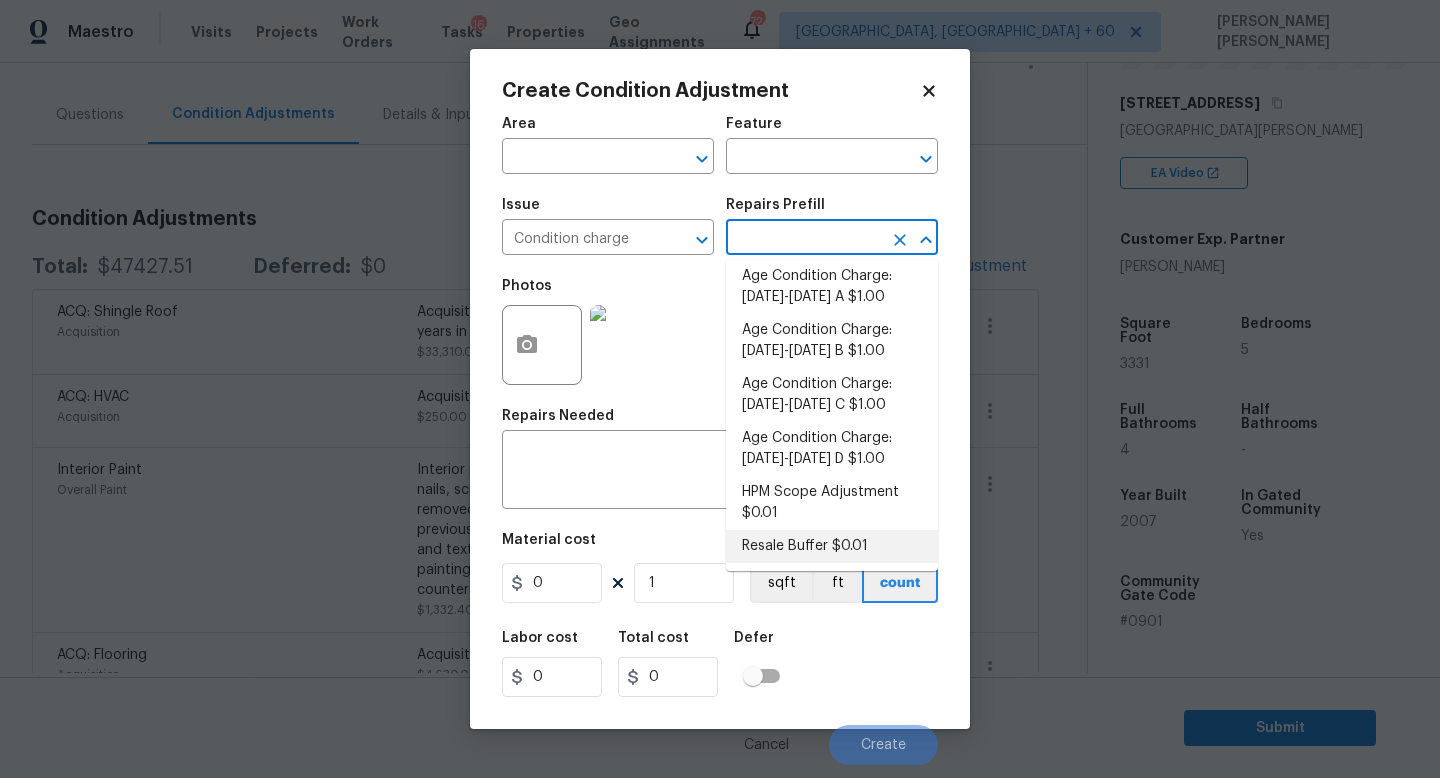 click on "Resale Buffer $0.01" at bounding box center [832, 546] 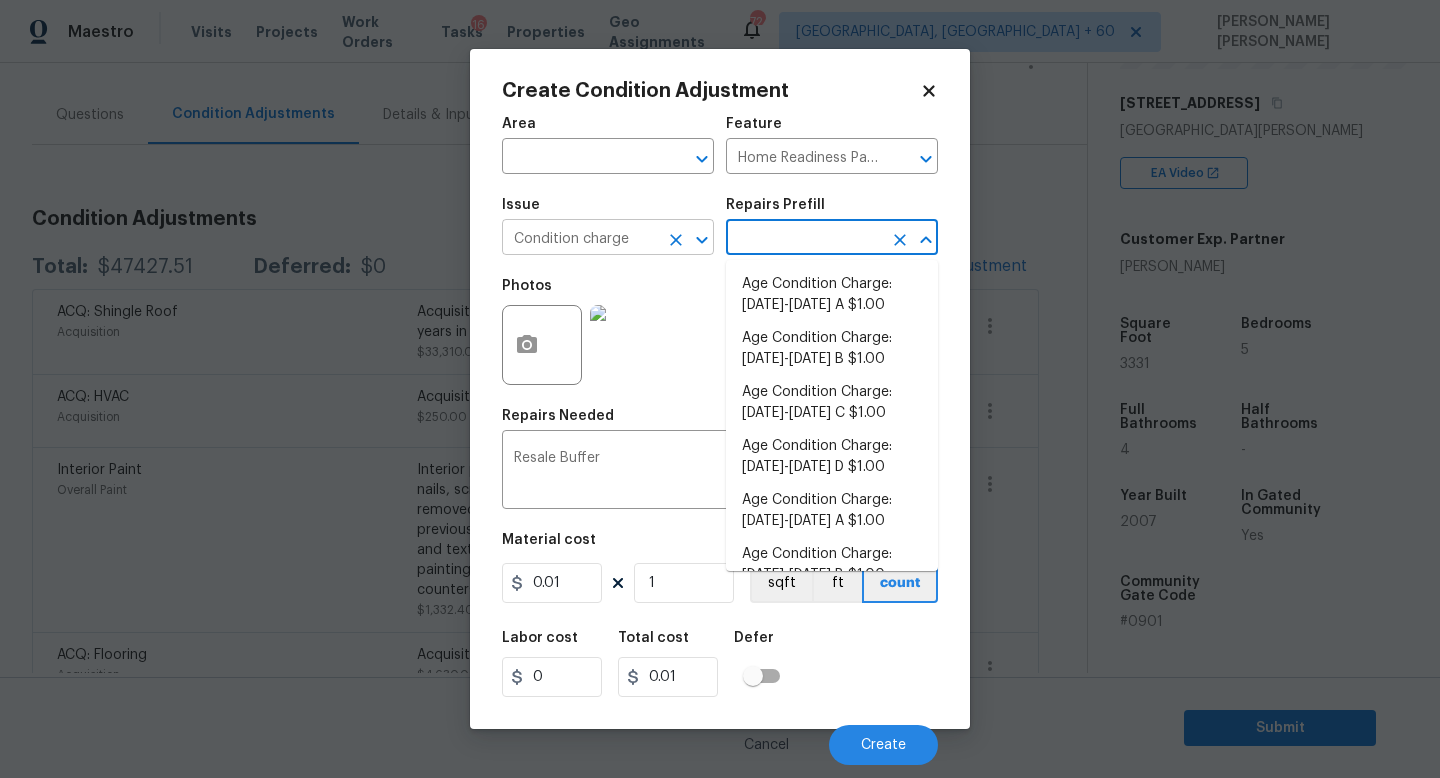 scroll, scrollTop: 648, scrollLeft: 0, axis: vertical 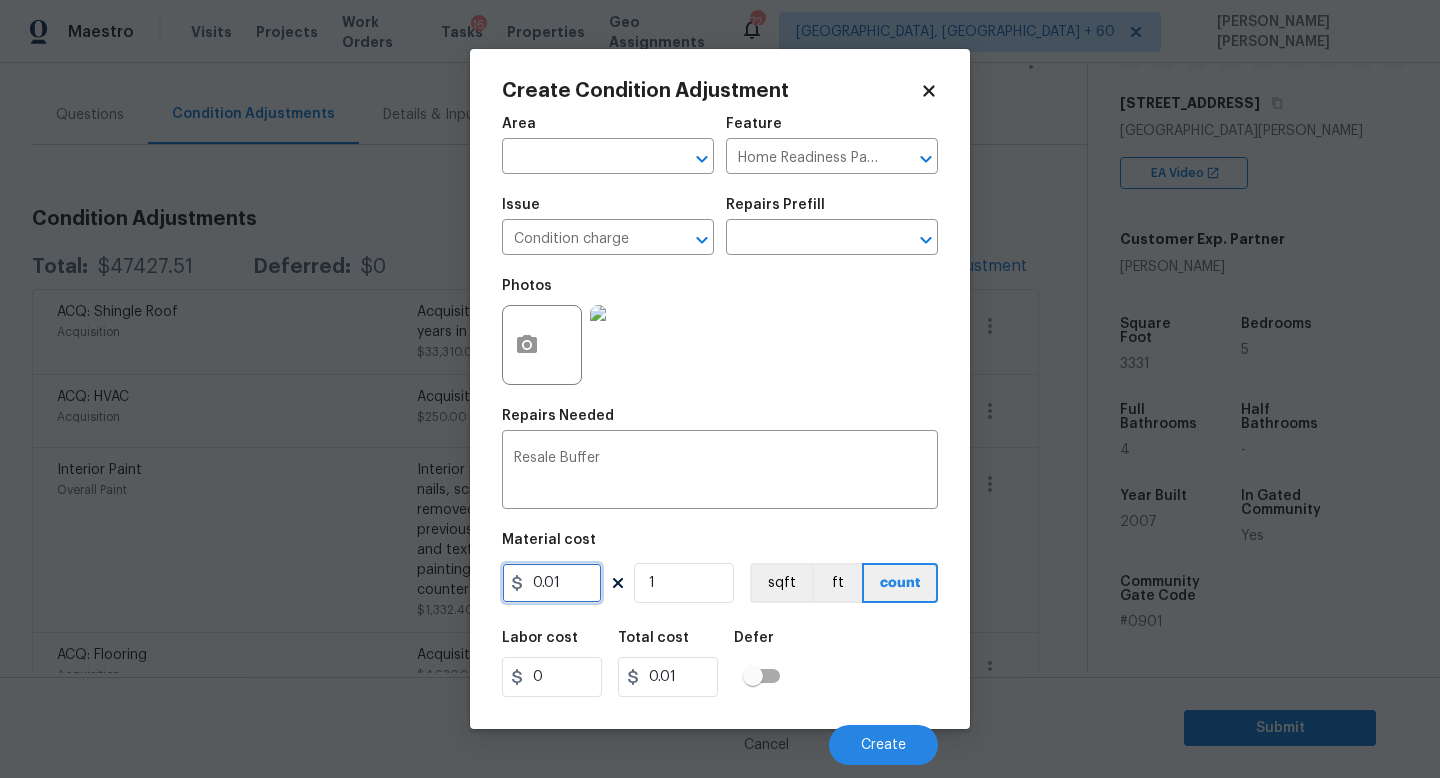 drag, startPoint x: 576, startPoint y: 584, endPoint x: 292, endPoint y: 584, distance: 284 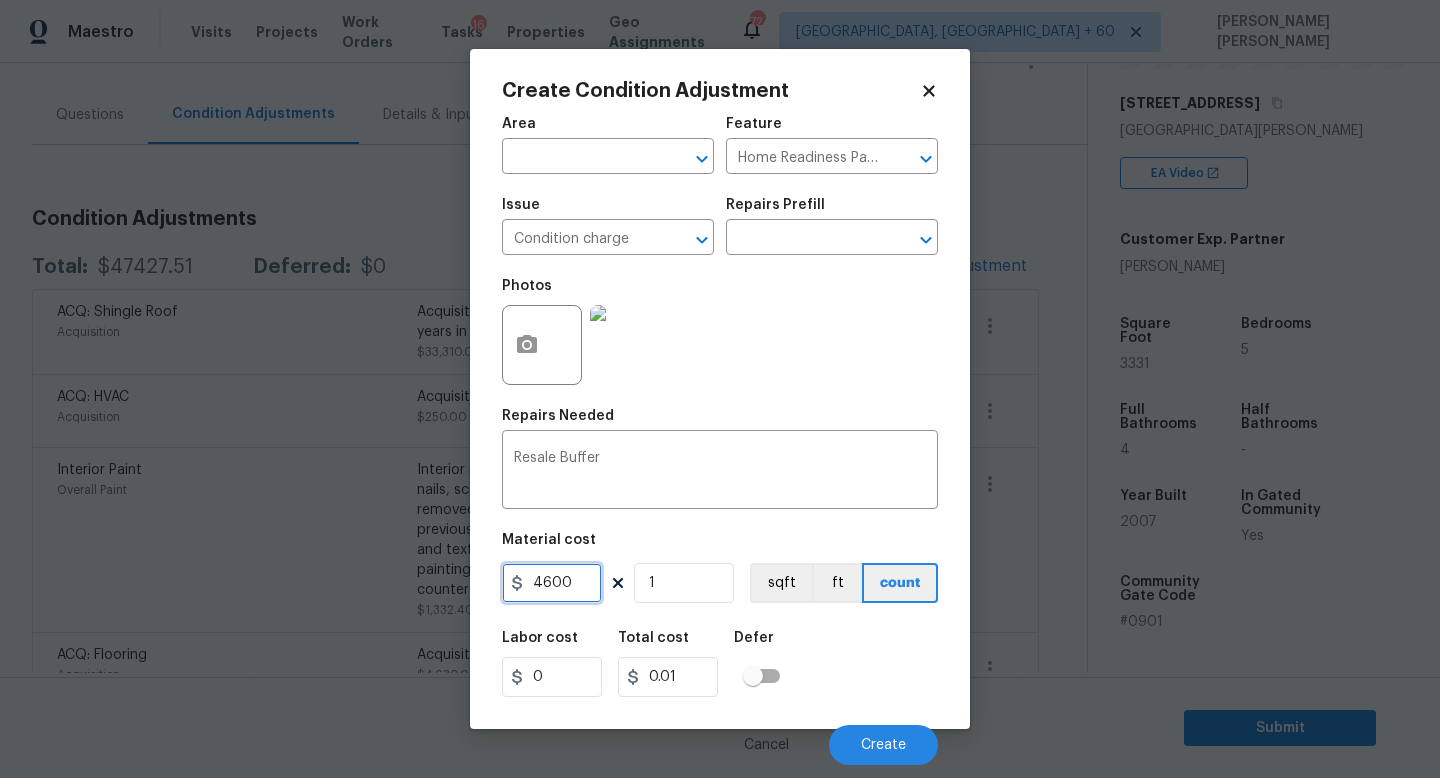type on "4600" 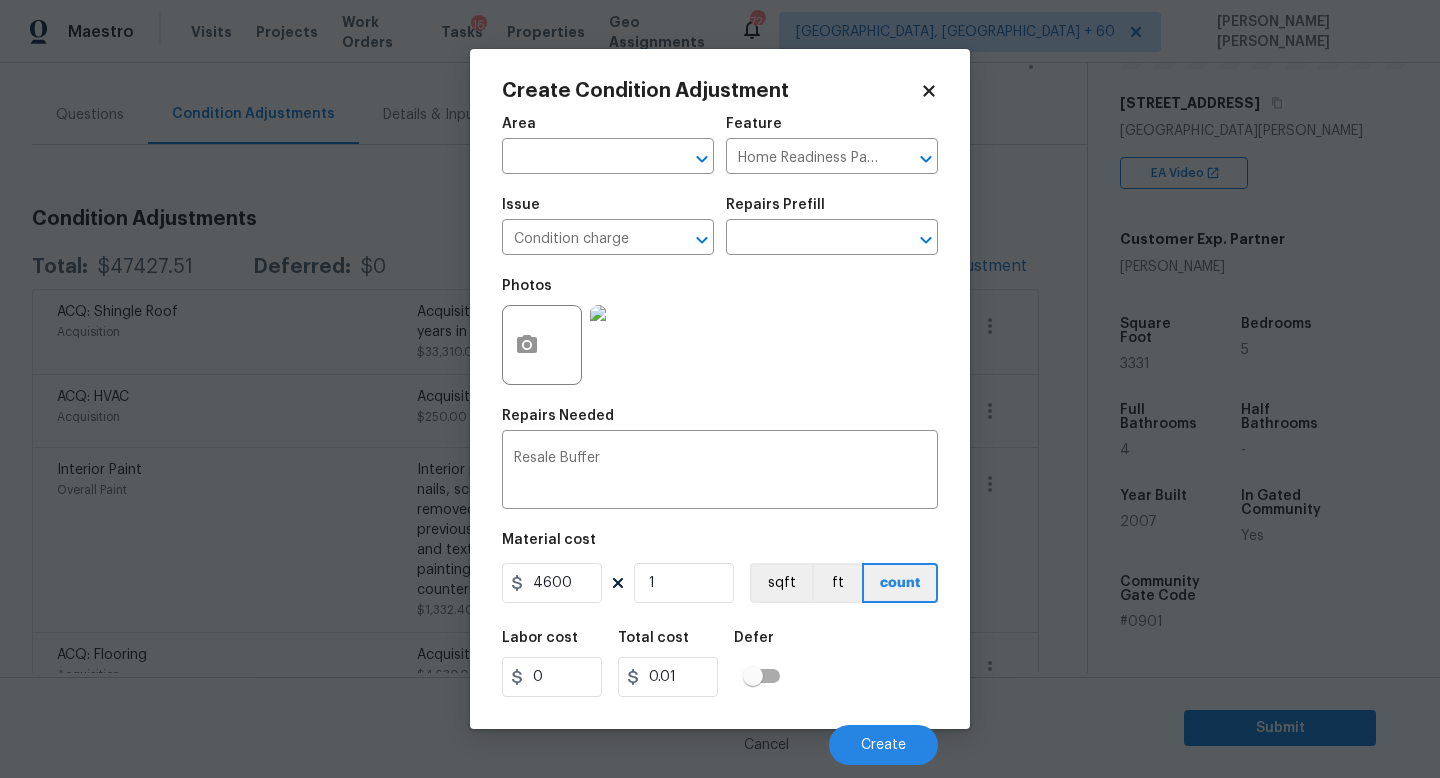 type on "4600" 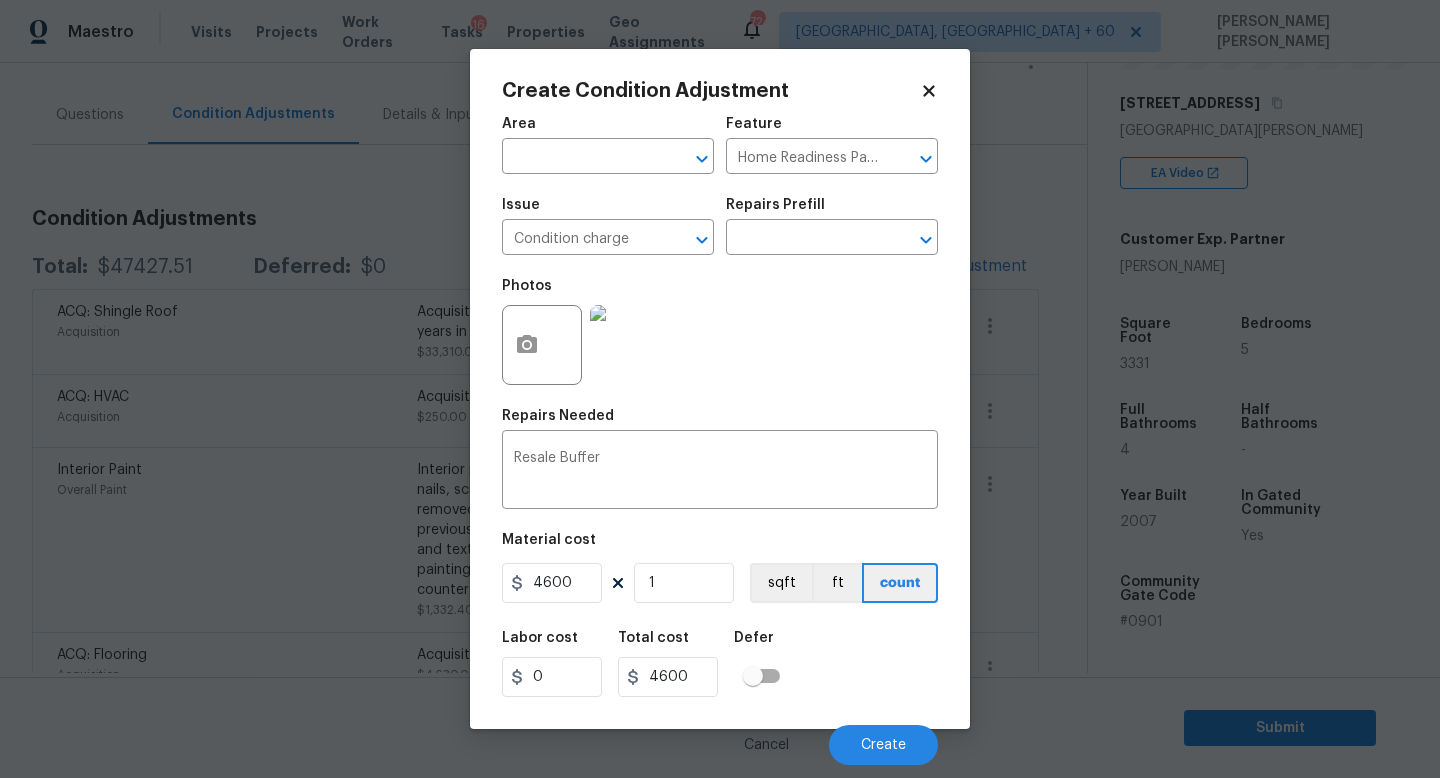 click on "Labor cost 0 Total cost 4600 Defer" at bounding box center (720, 664) 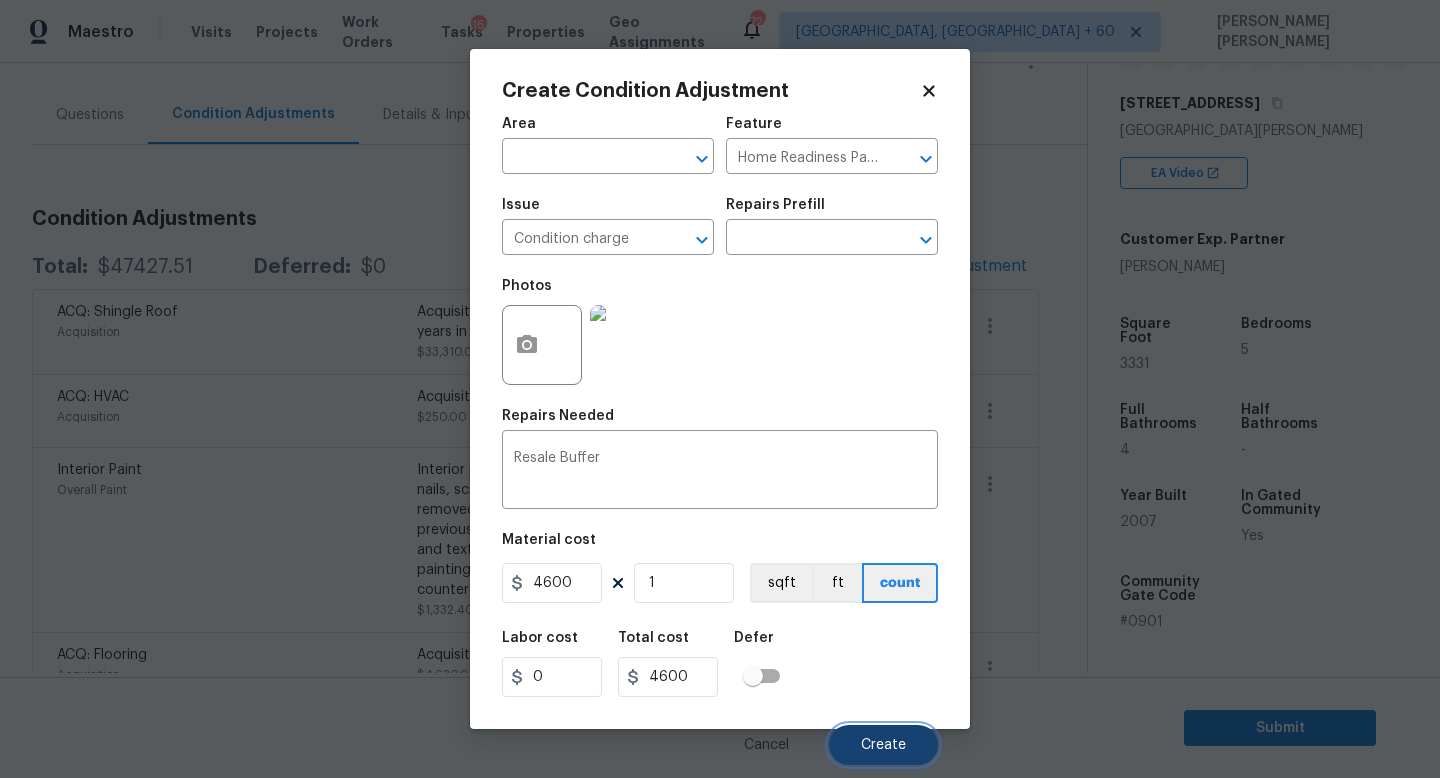 click on "Create" at bounding box center (883, 745) 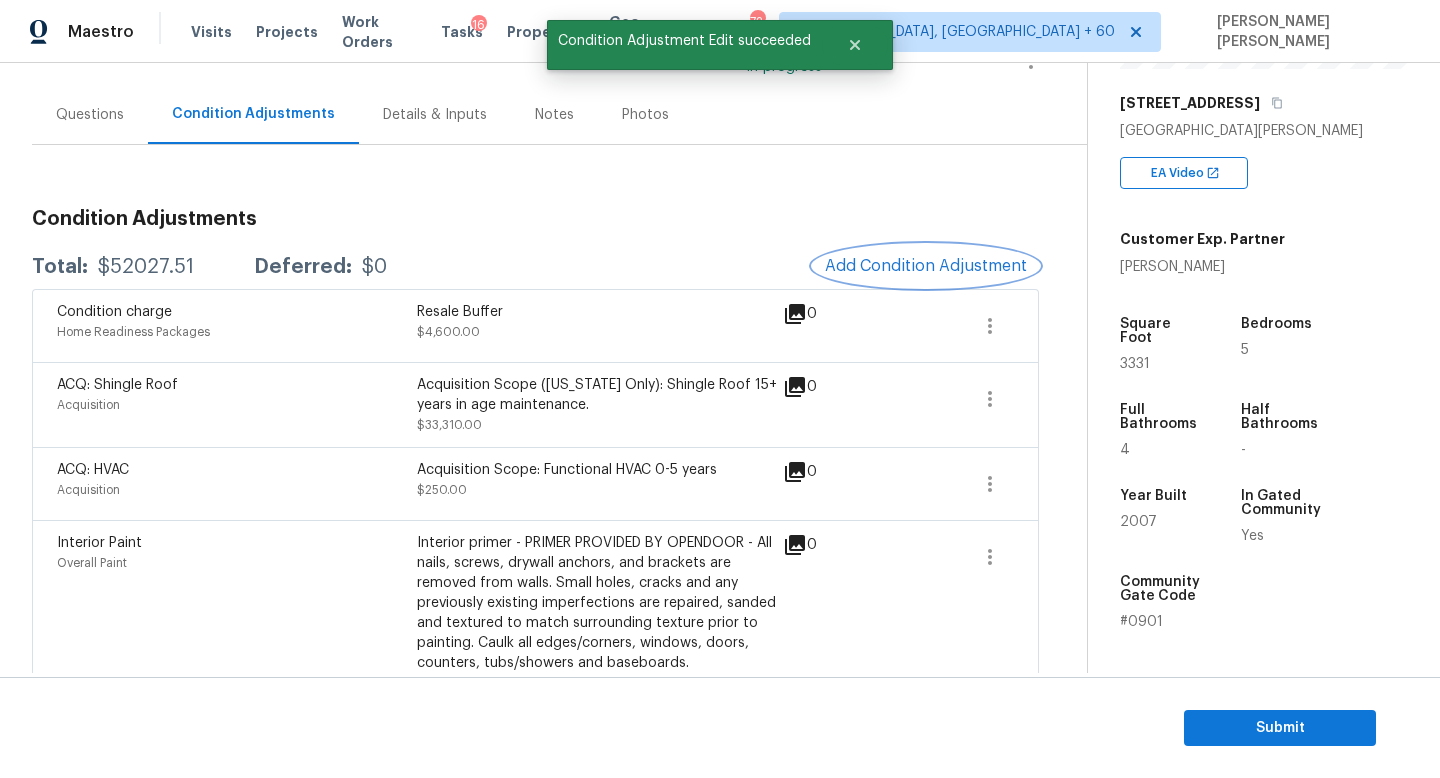 scroll, scrollTop: 0, scrollLeft: 0, axis: both 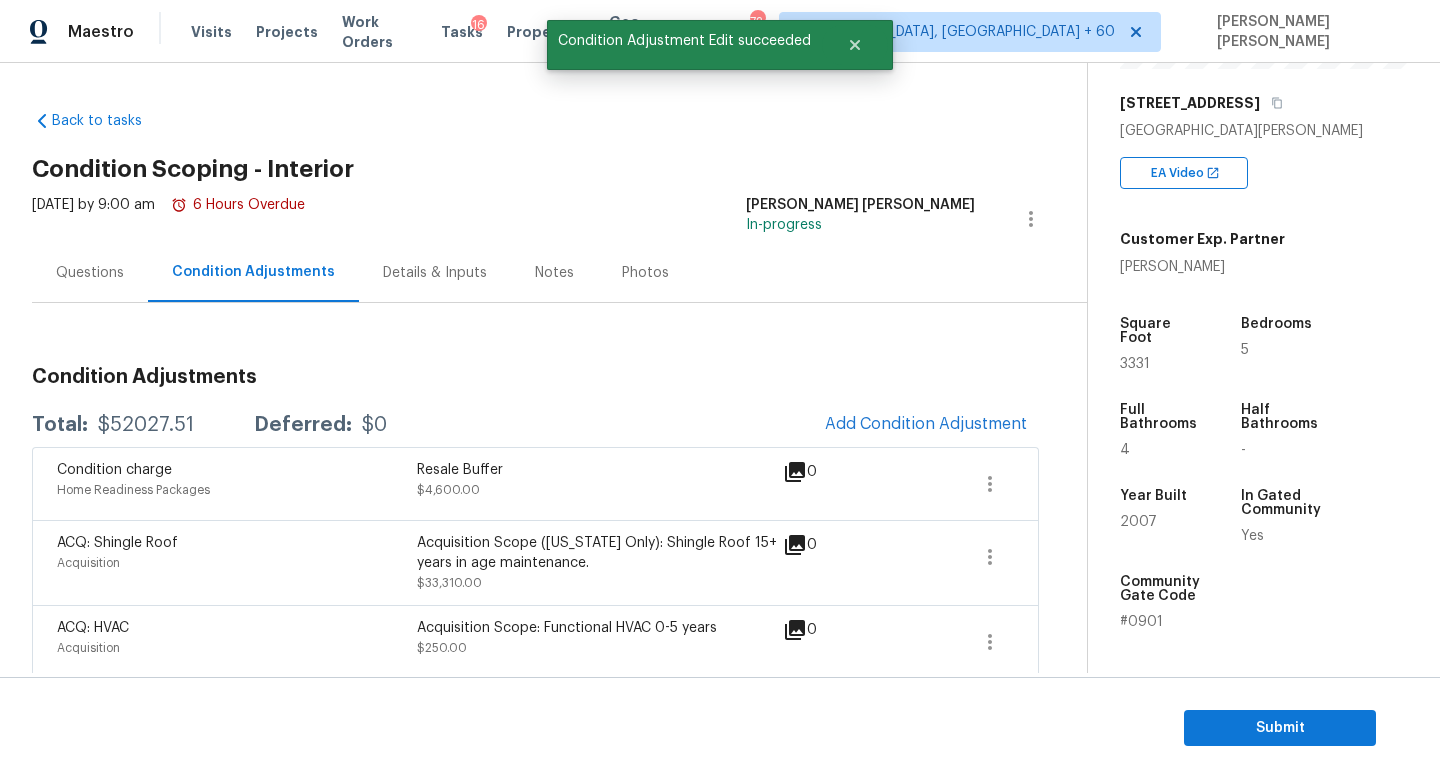 click on "Back to tasks Condition Scoping - Interior Mon, Jul 14 2025 by 9:00 am   6 Hours Overdue Jishnu Manoj In-progress Questions Condition Adjustments Details & Inputs Notes Photos Condition Adjustments Total:  $52027.51 Deferred:  $0 Add Condition Adjustment Condition charge Home Readiness Packages Resale Buffer $4,600.00   0 ACQ: Shingle Roof Acquisition Acquisition Scope (Florida Only): Shingle Roof 15+ years in age maintenance. $33,310.00   0 ACQ: HVAC Acquisition Acquisition Scope: Functional HVAC 0-5 years $250.00   0 Interior Paint Overall Paint Interior primer - PRIMER PROVIDED BY OPENDOOR - All nails, screws, drywall anchors, and brackets are removed from walls. Small holes, cracks and any previously existing imperfections are repaired, sanded and textured to match surrounding texture prior to painting. Caulk all edges/corners, windows, doors, counters, tubs/showers and baseboards. $1,332.40   0 ACQ: Flooring Acquisition Acquisition Scope: Maximum flooring repairs $4,630.09   4 ACQ: Paint Acquisition   3" at bounding box center [720, 368] 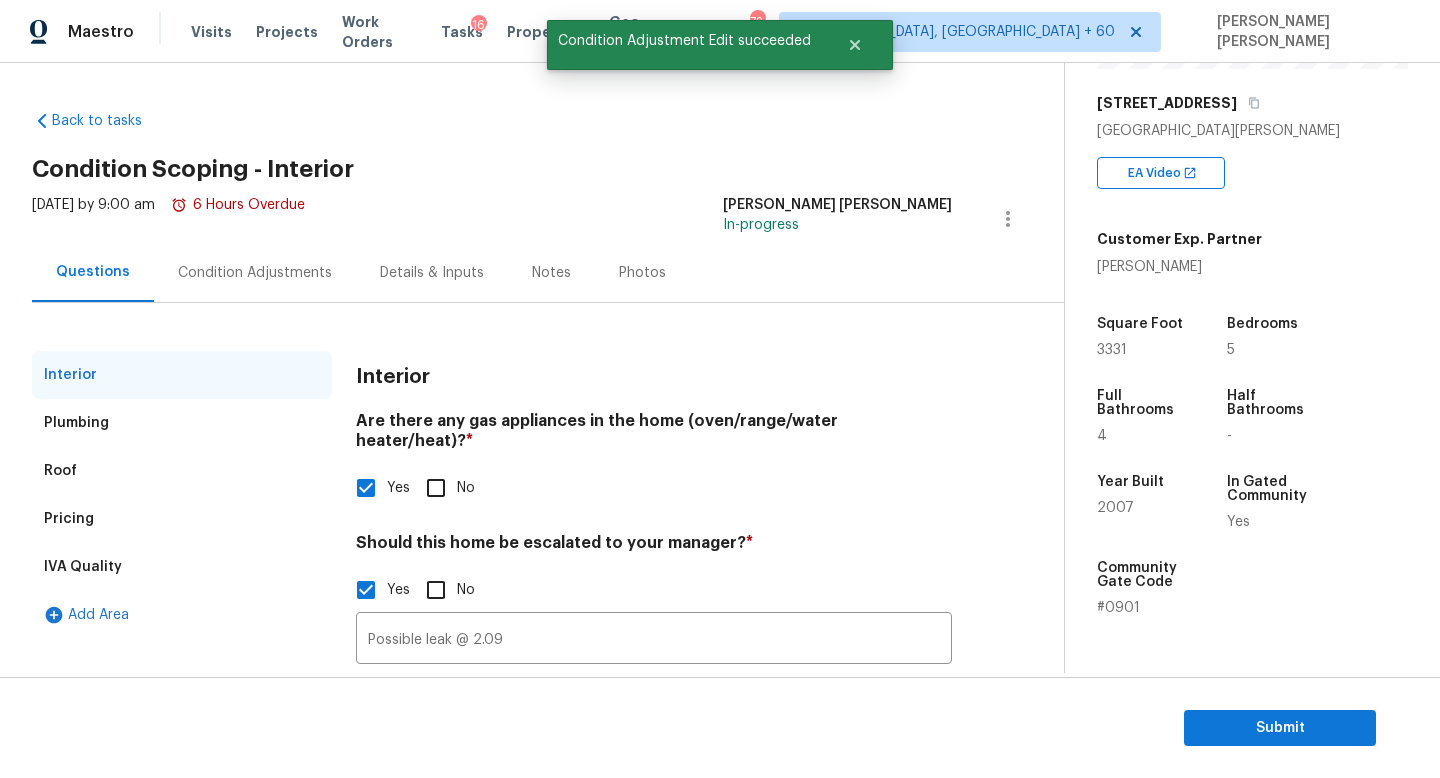 scroll, scrollTop: 137, scrollLeft: 0, axis: vertical 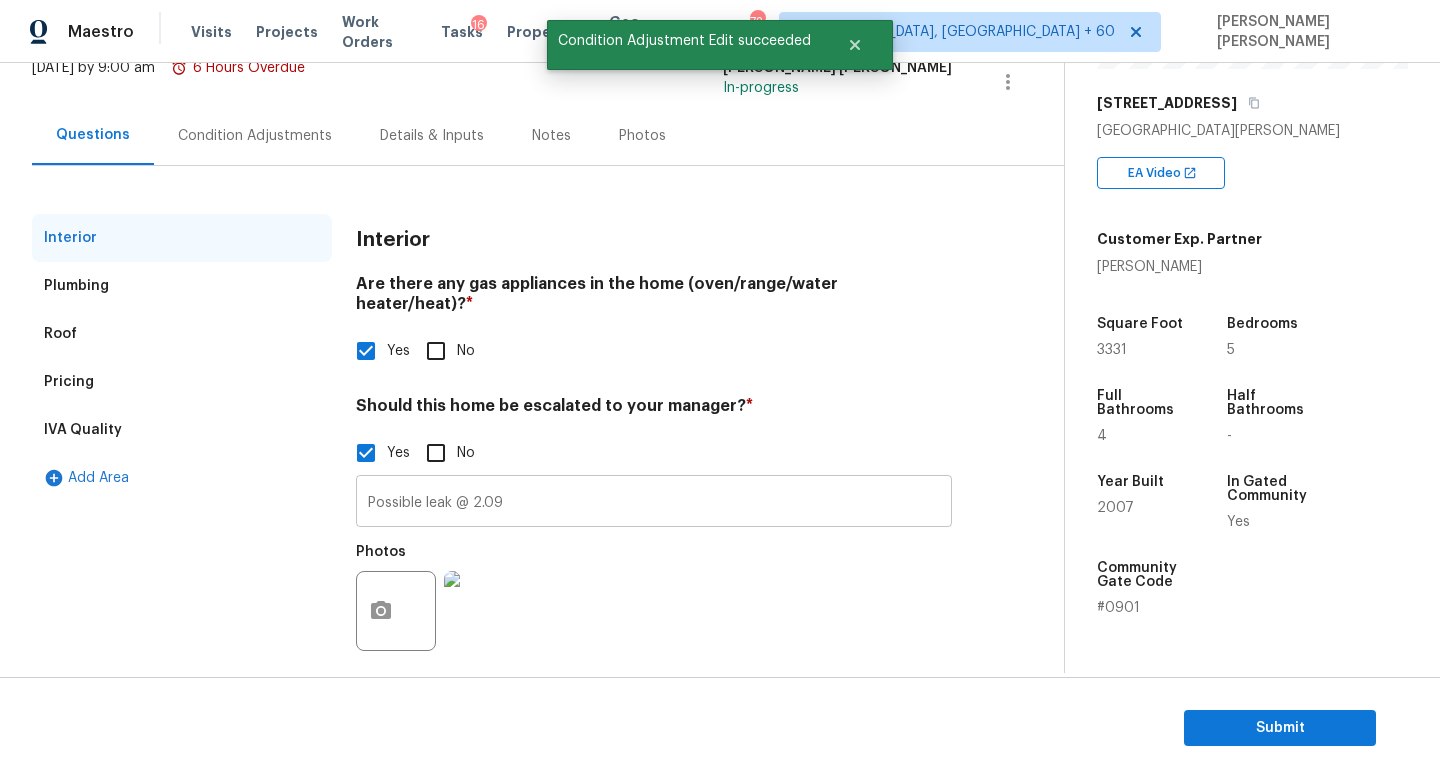 click on "Possible leak @ 2.09" at bounding box center (654, 503) 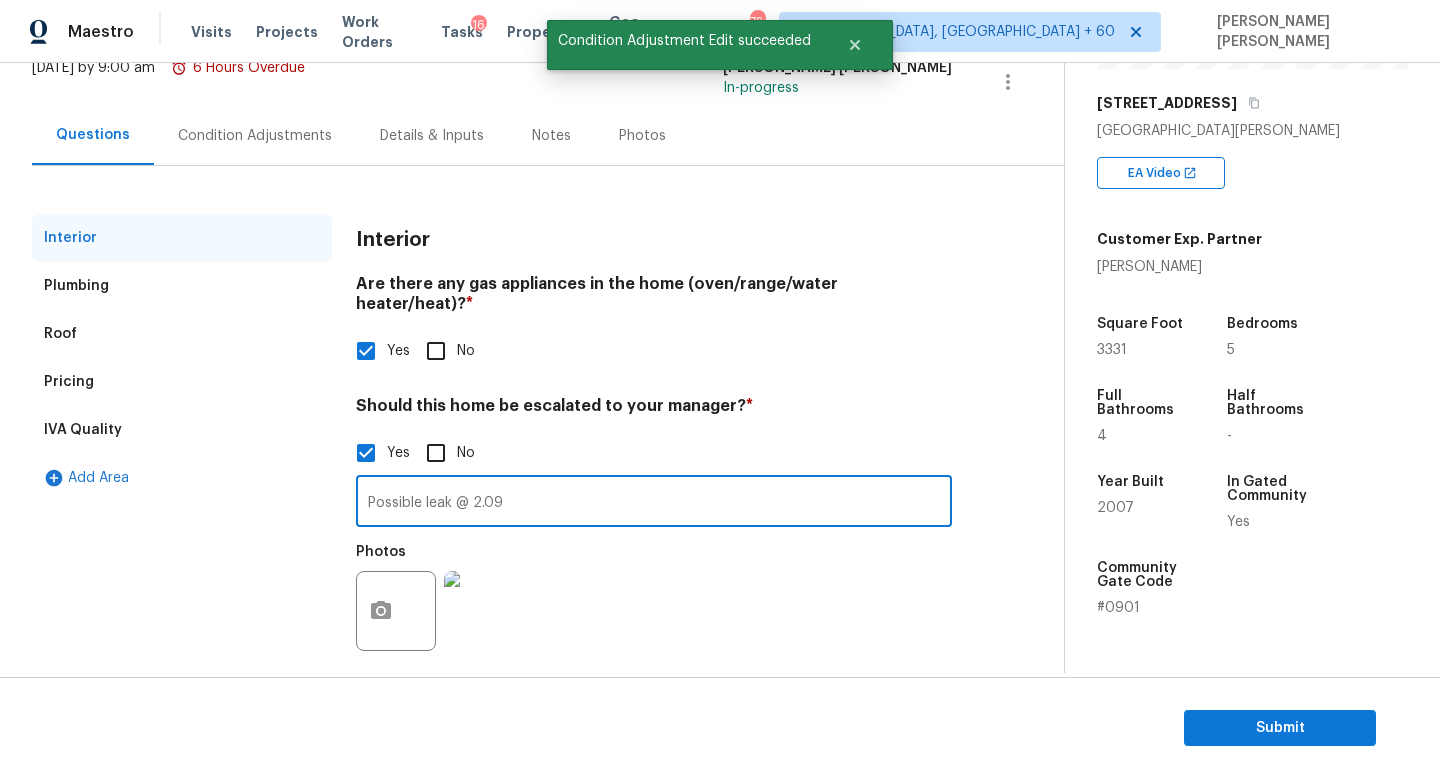 click on "Possible leak @ 2.09" at bounding box center [654, 503] 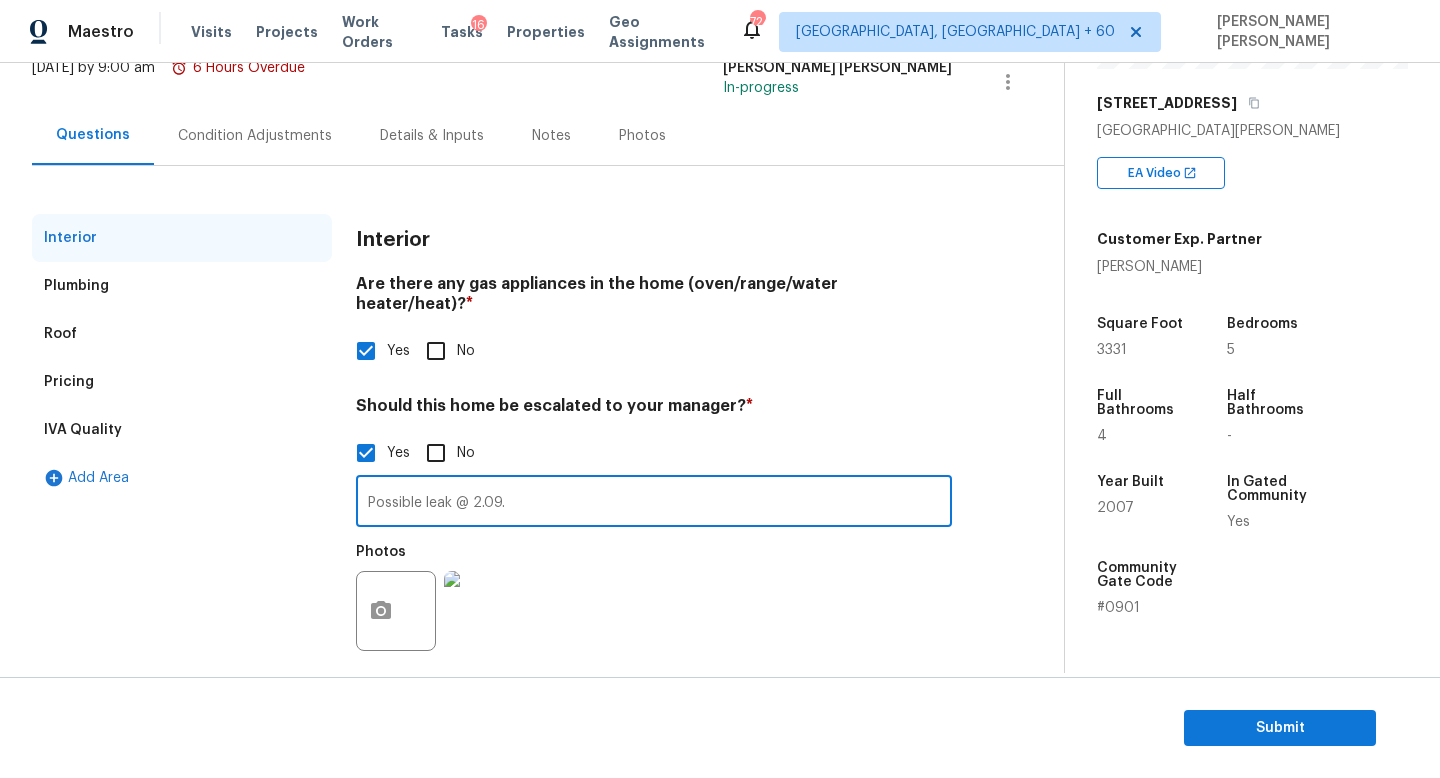 paste on "HPM Scope Adjustment is negative; please remove $XXX from scope" 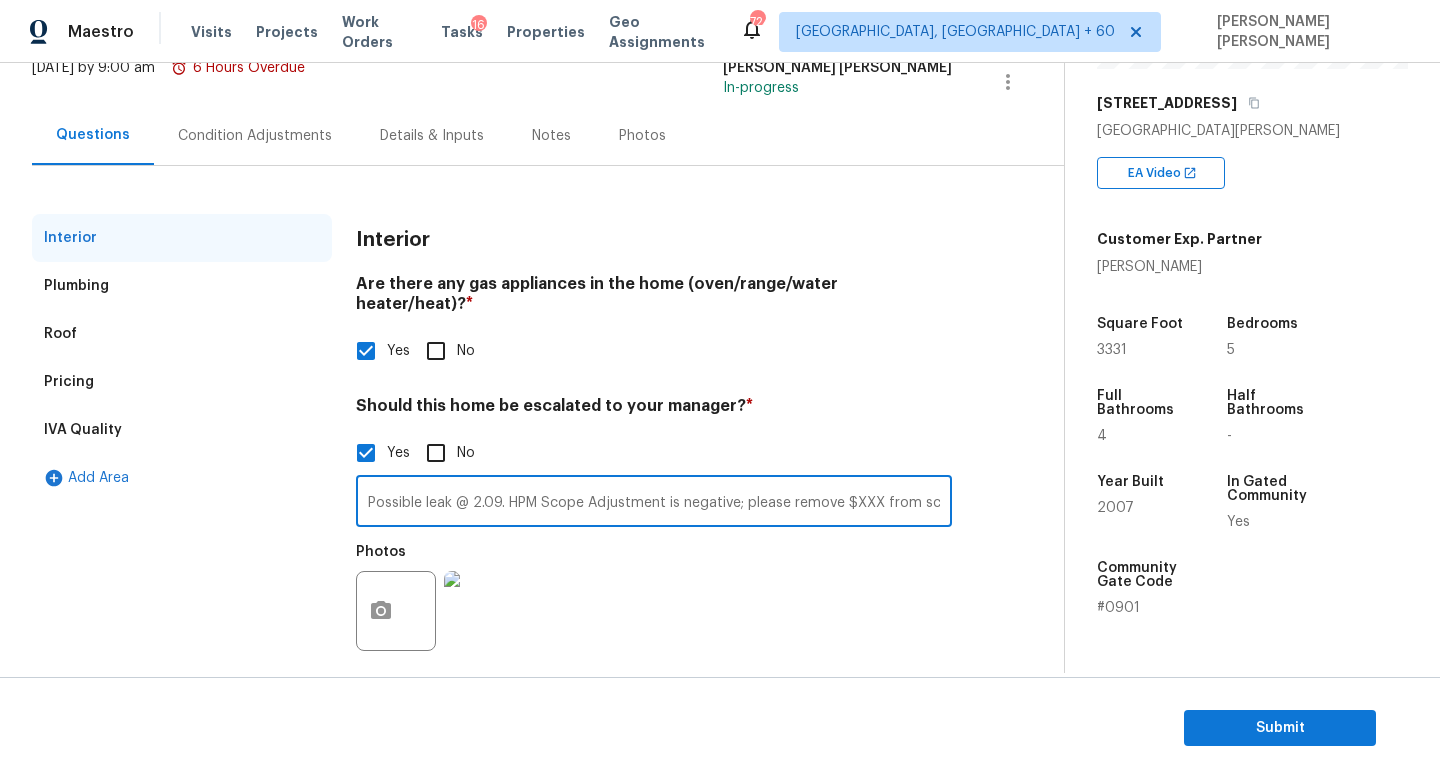 scroll, scrollTop: 0, scrollLeft: 19, axis: horizontal 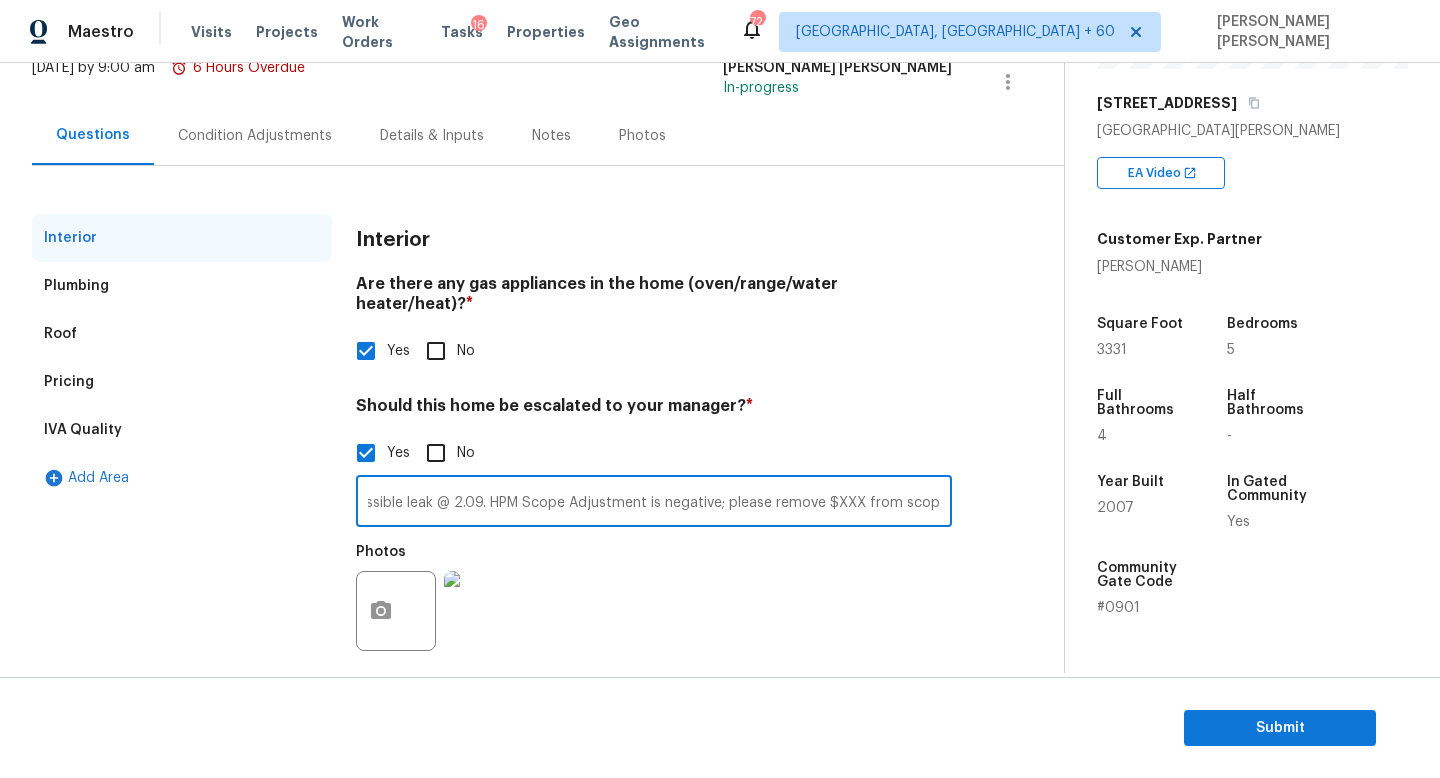 click on "Possible leak @ 2.09. HPM Scope Adjustment is negative; please remove $XXX from scope" at bounding box center [654, 503] 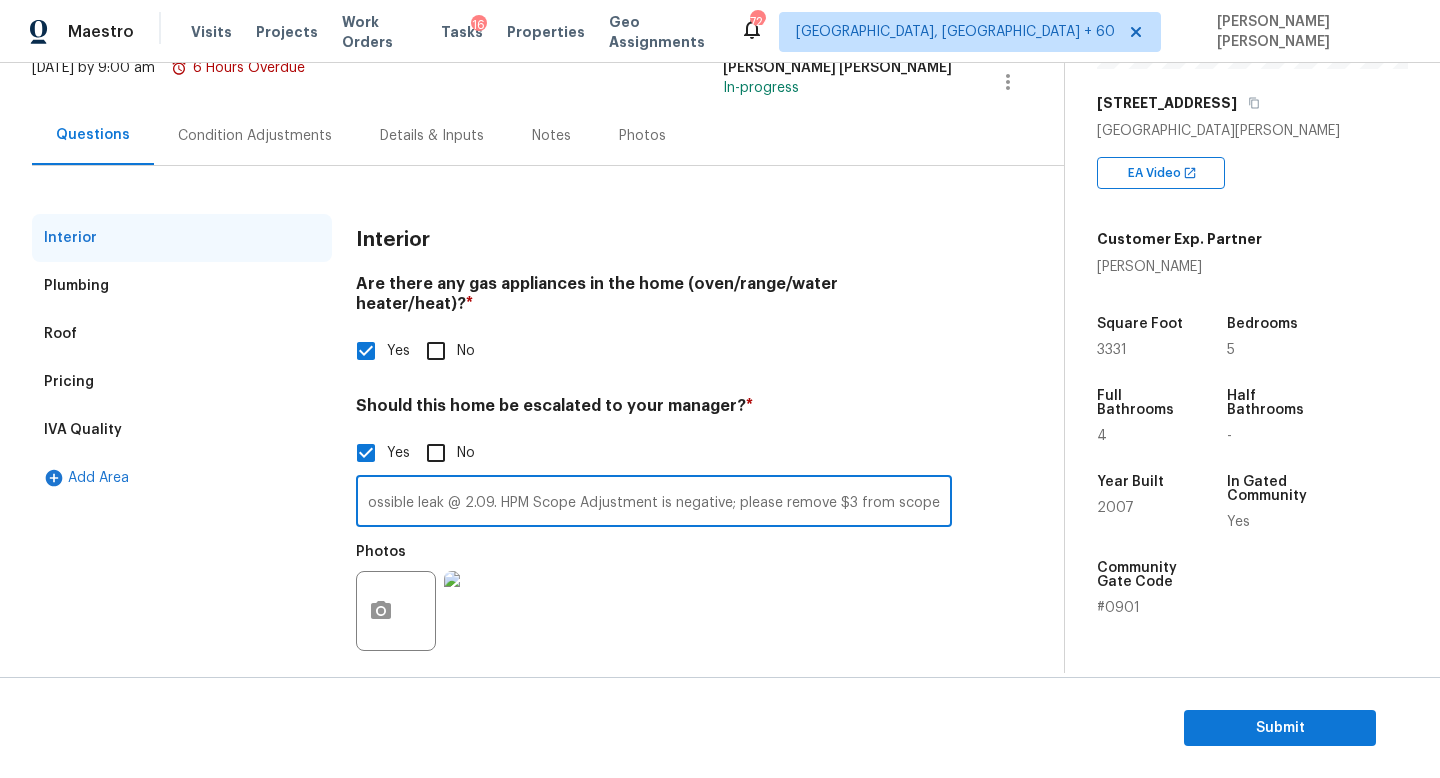 scroll, scrollTop: 0, scrollLeft: 0, axis: both 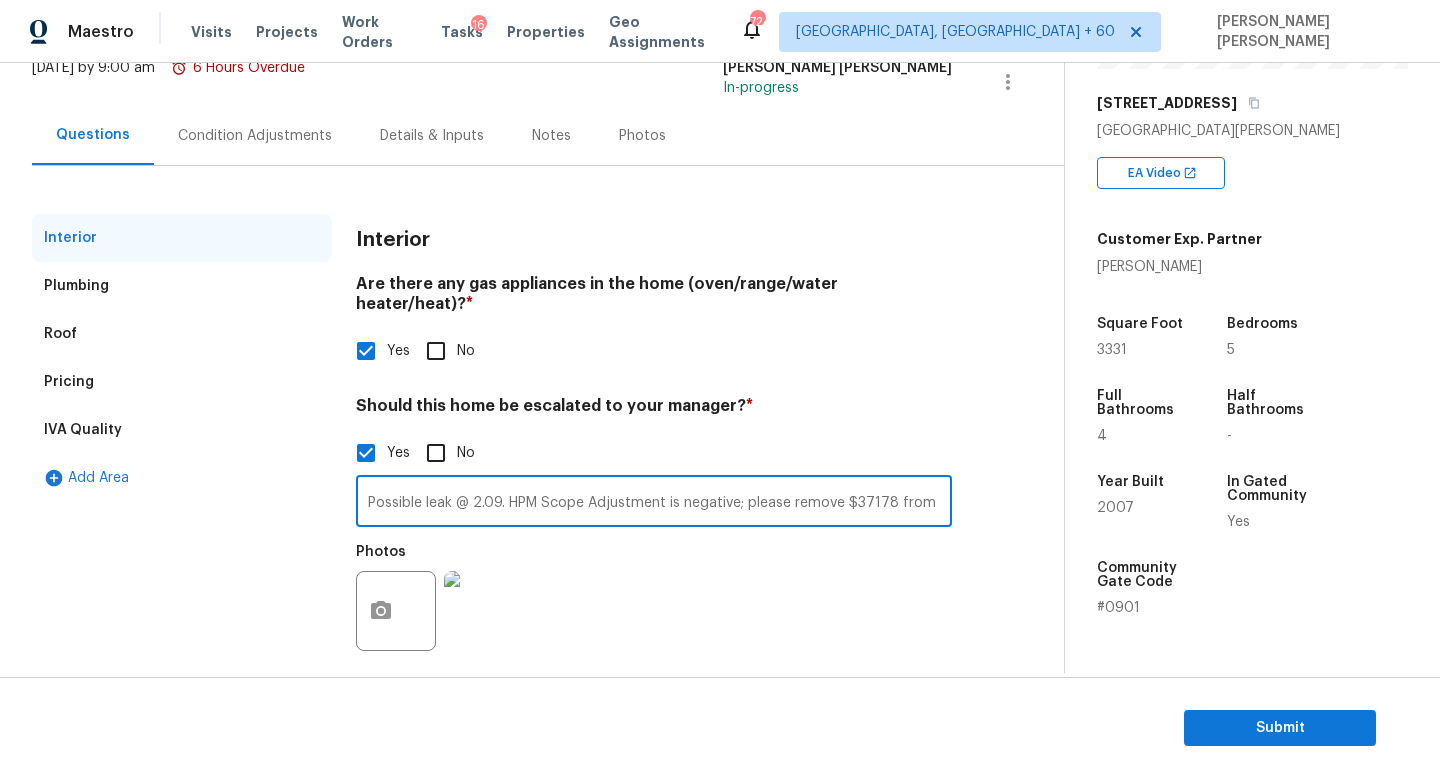 type on "Possible leak @ 2.09. HPM Scope Adjustment is negative; please remove $37178 from scope" 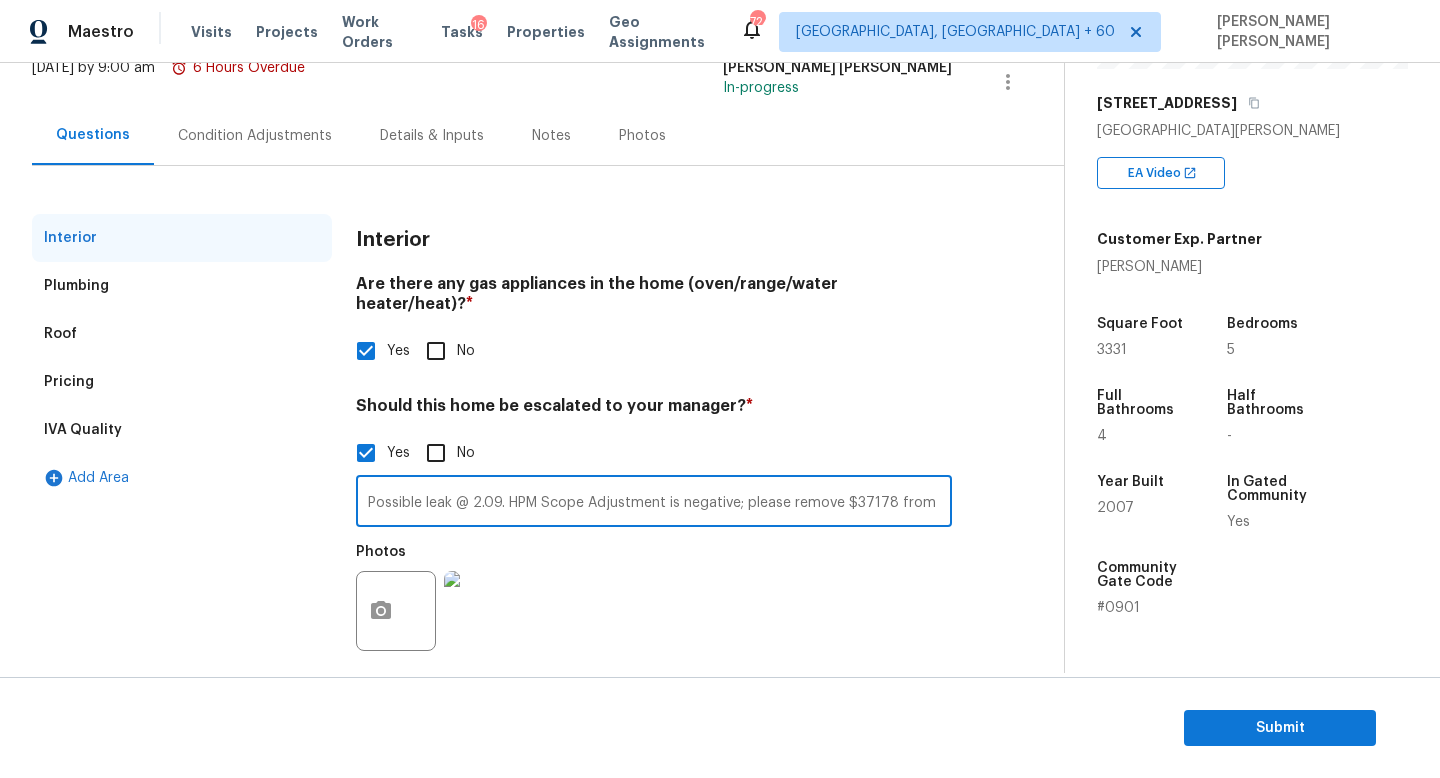 click on "Are there any gas appliances in the home (oven/range/water heater/heat)?  *" at bounding box center (654, 298) 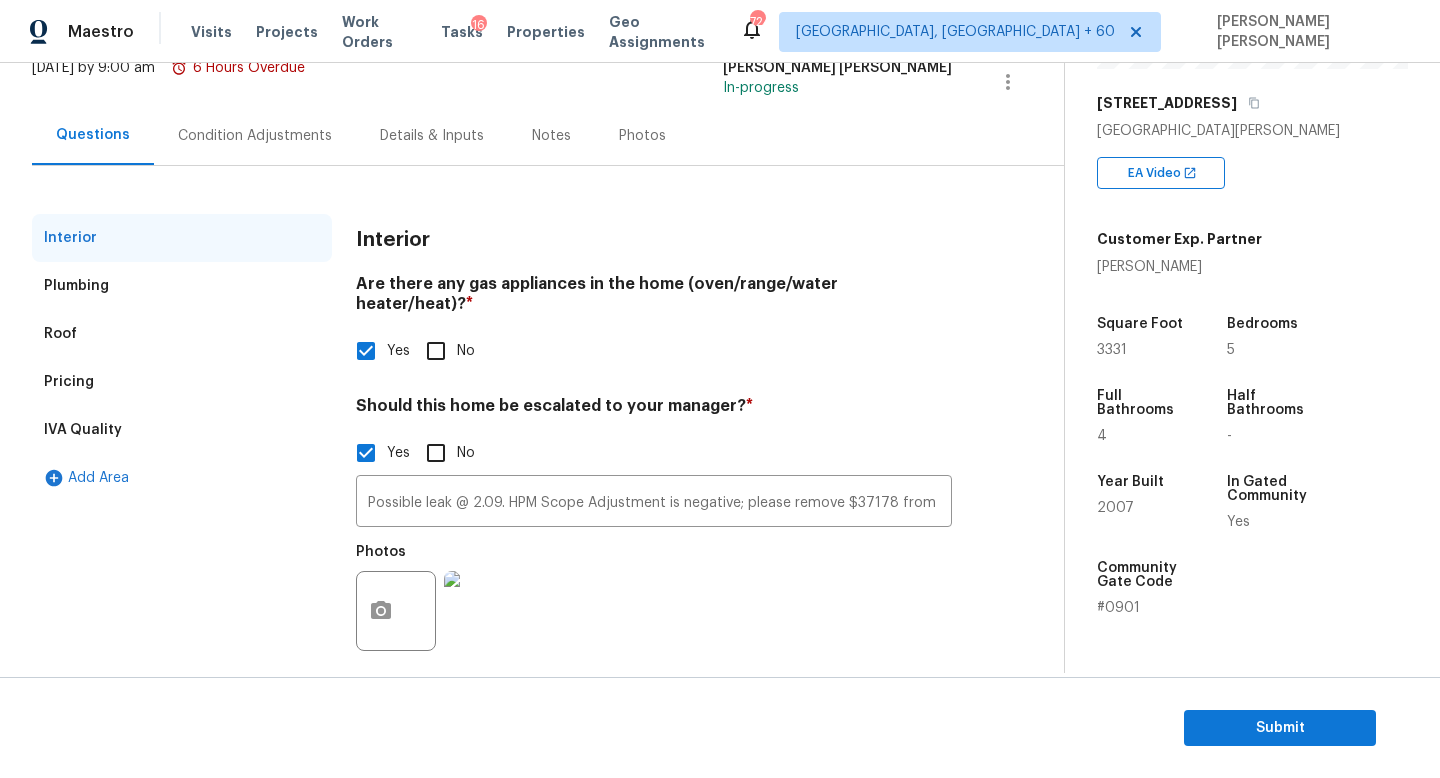 click on "Condition Adjustments" at bounding box center (255, 136) 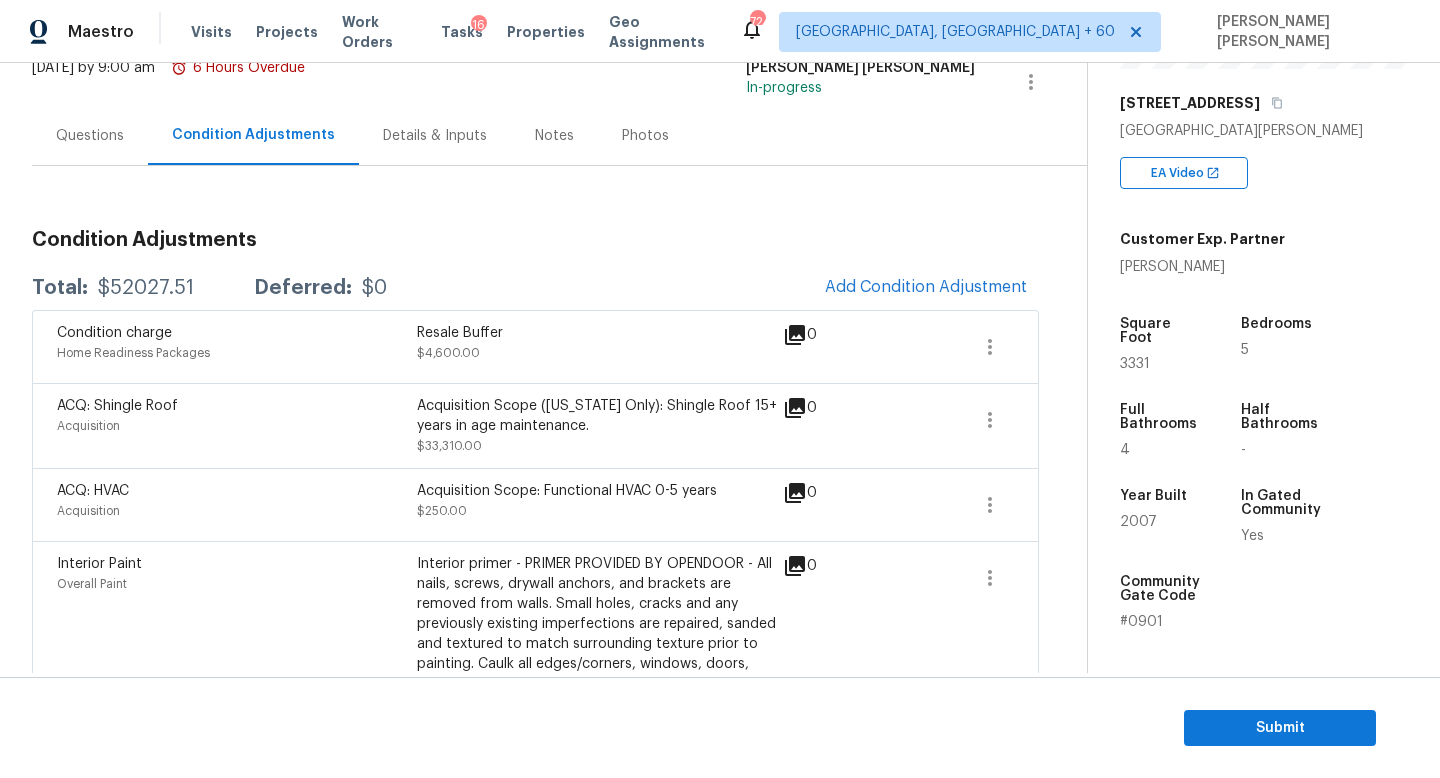 click on "$52027.51" at bounding box center (146, 288) 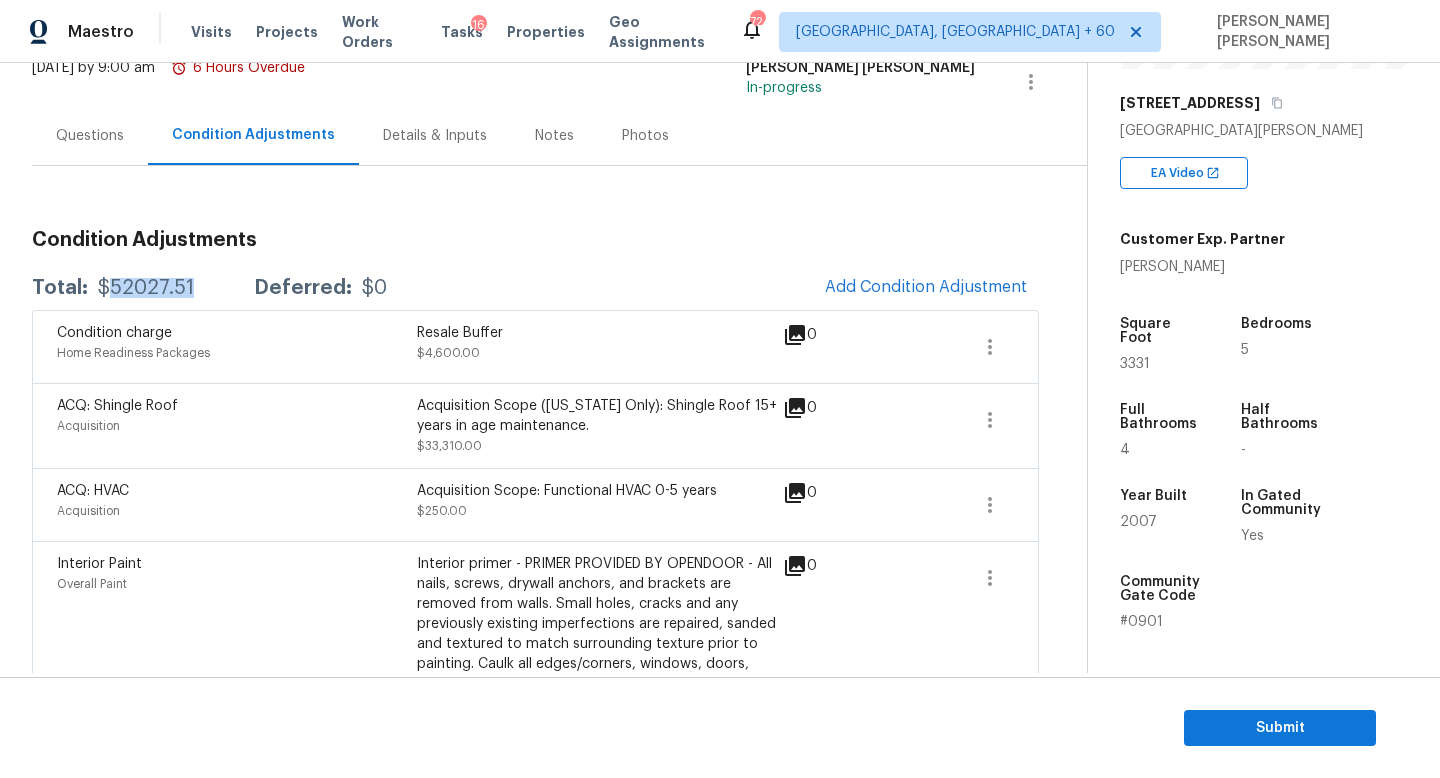 click on "$52027.51" at bounding box center [146, 288] 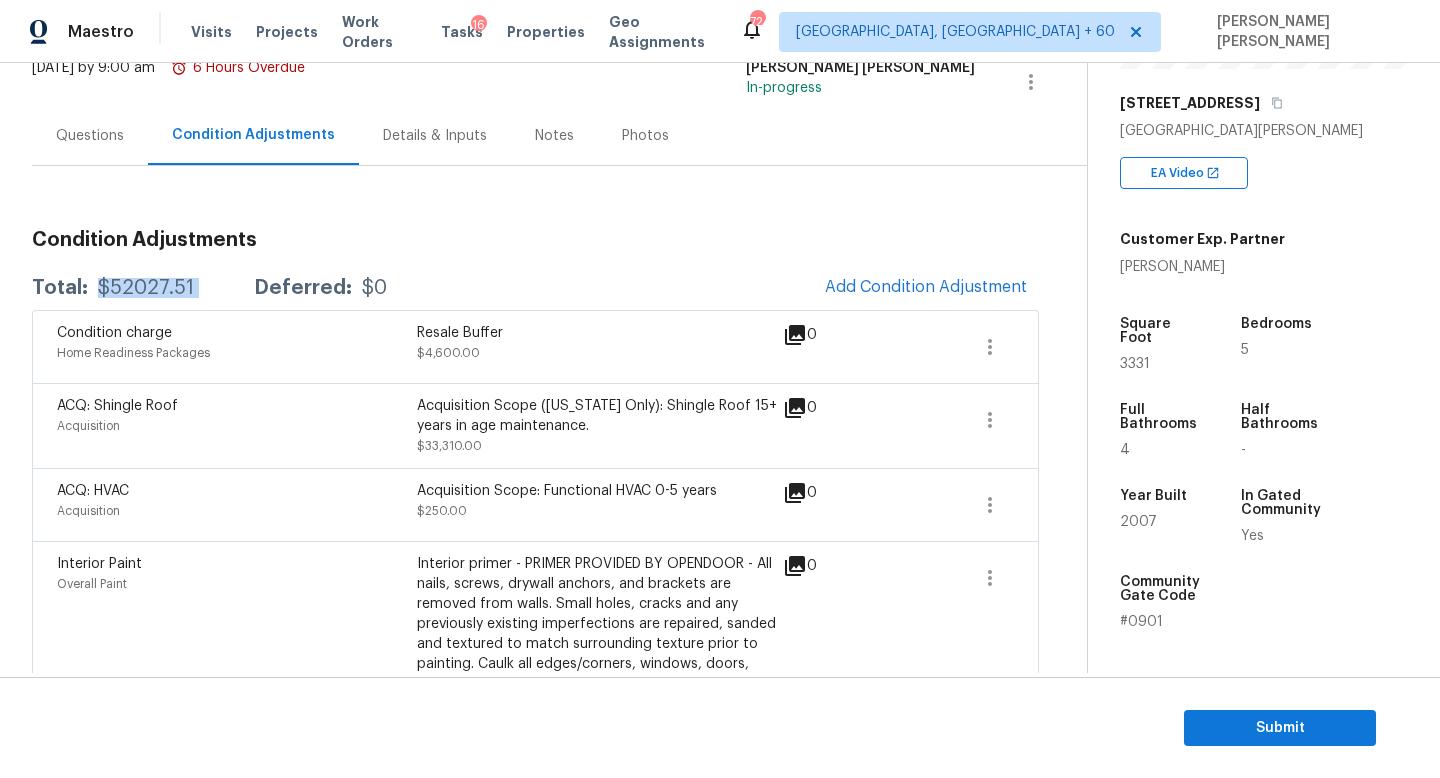 copy on "$52027.51" 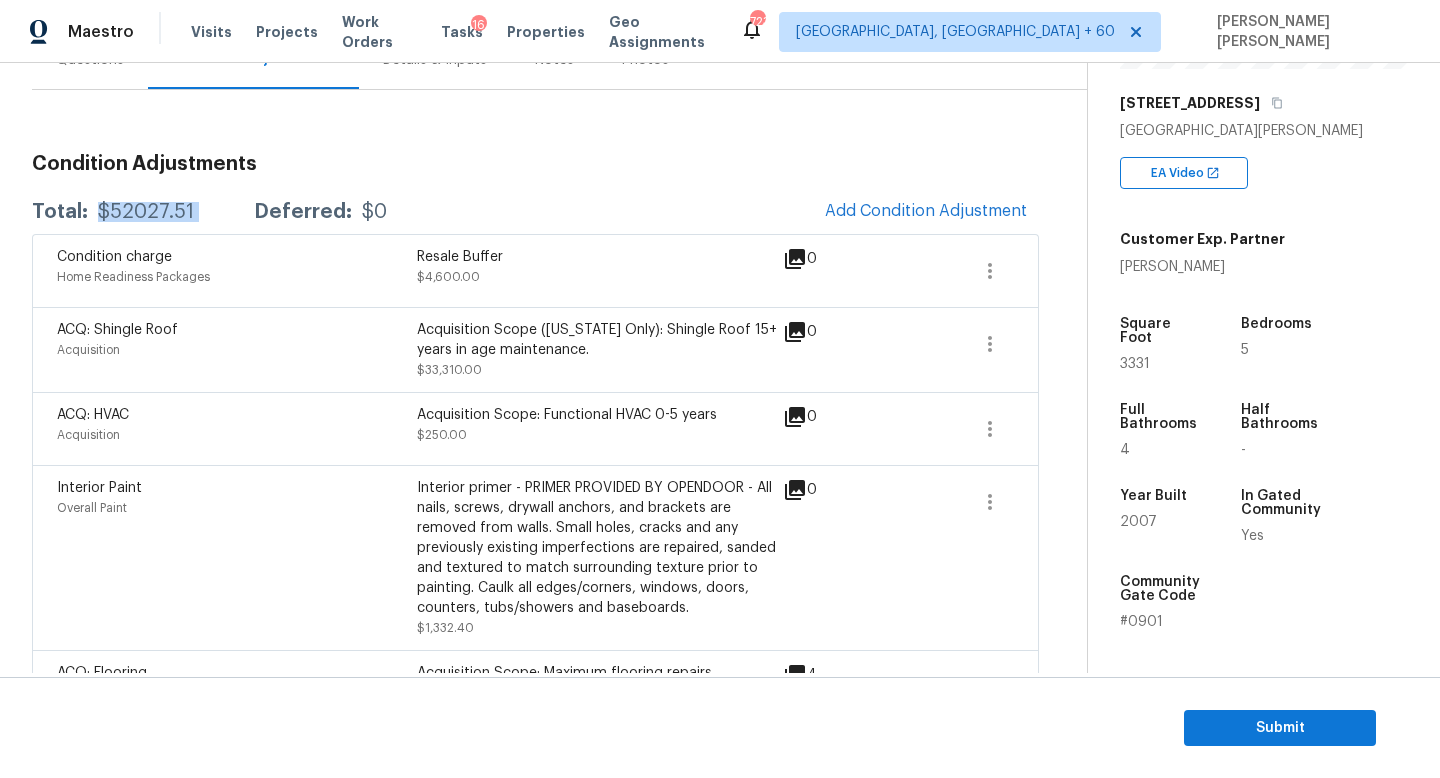 scroll, scrollTop: 0, scrollLeft: 0, axis: both 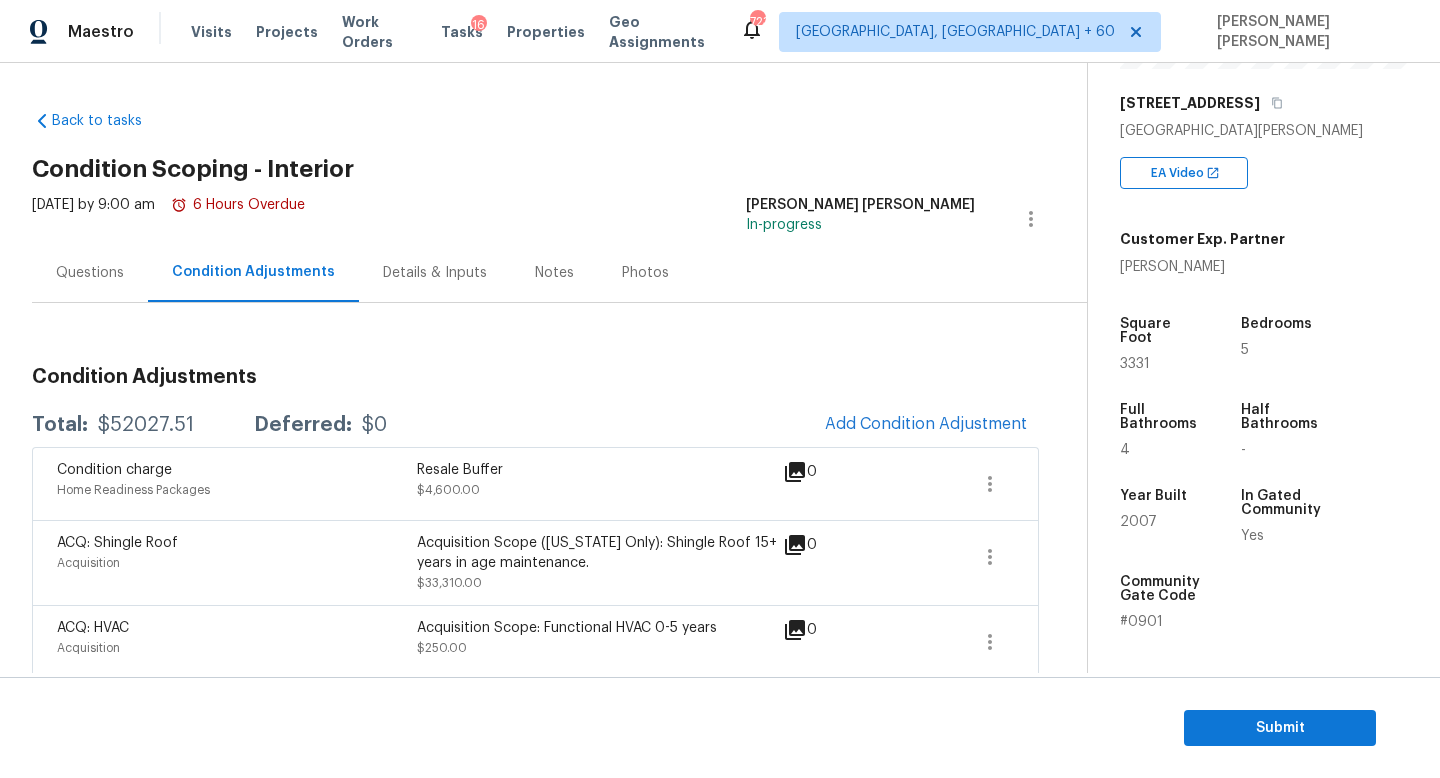 click on "Questions" at bounding box center (90, 273) 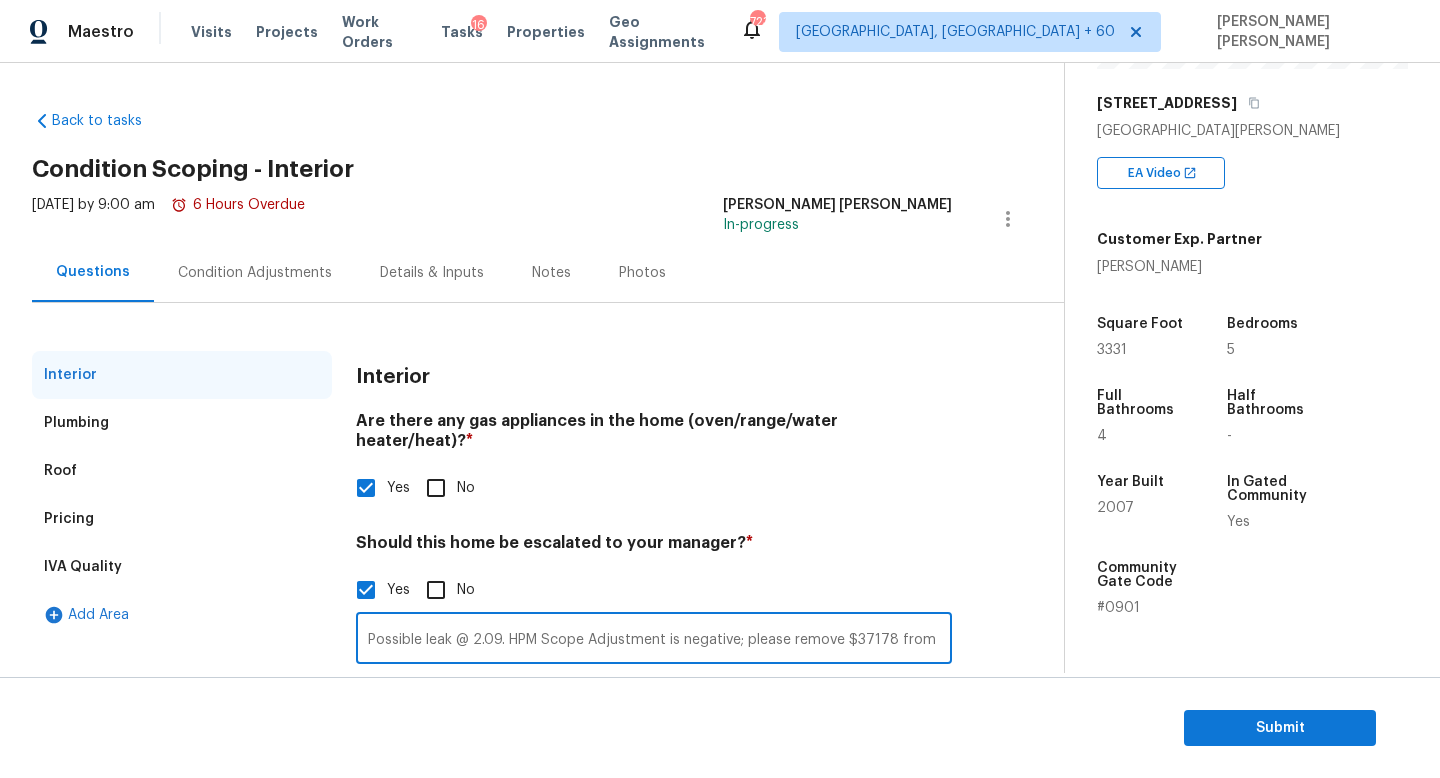 click on "Possible leak @ 2.09. HPM Scope Adjustment is negative; please remove $37178 from scope" at bounding box center [654, 640] 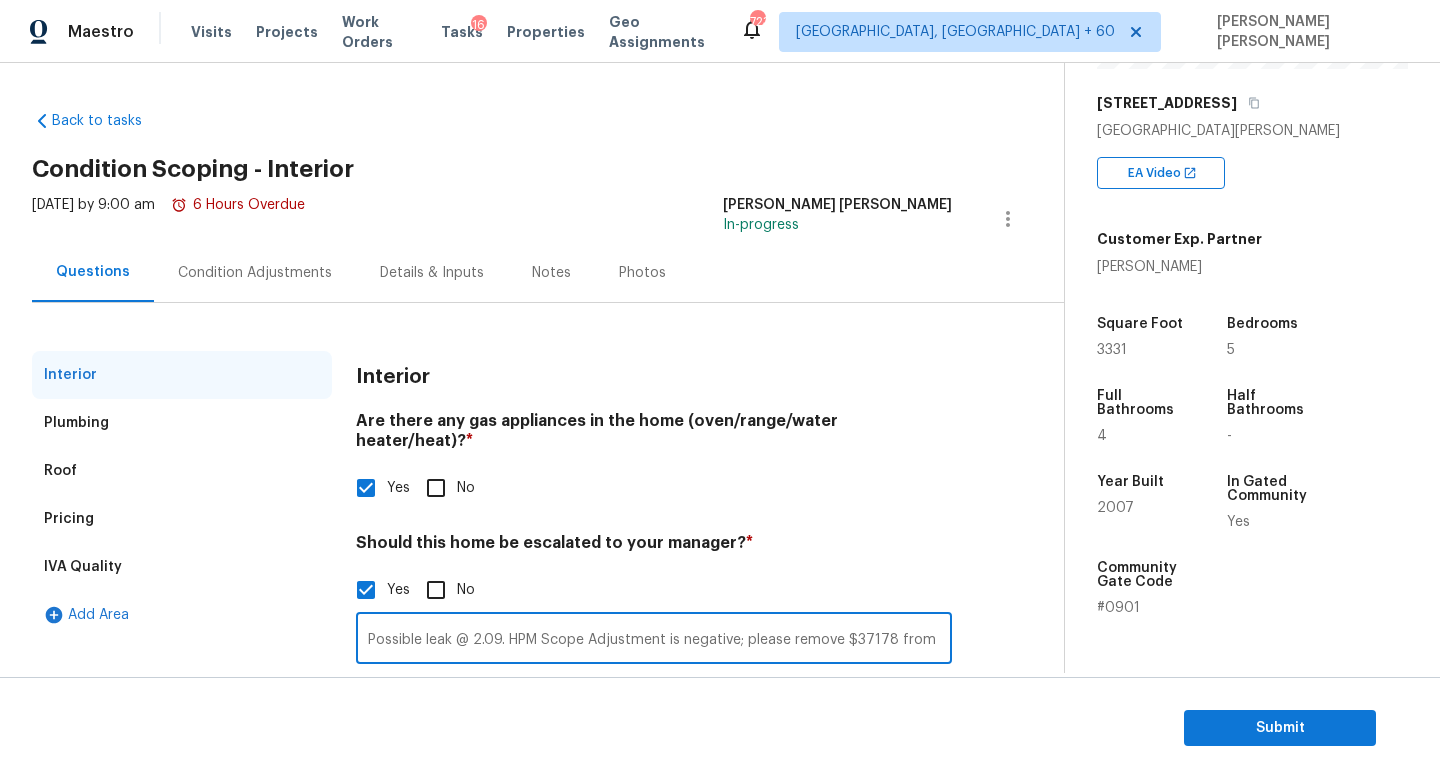 click on "Interior Plumbing Roof Pricing IVA Quality Add Area Interior Are there any gas appliances in the home (oven/range/water heater/heat)?  * Yes No Should this home be escalated to your manager?  * Yes No Possible leak @ 2.09. HPM Scope Adjustment is negative; please remove $37178 from scope ​ Photos" at bounding box center (524, 563) 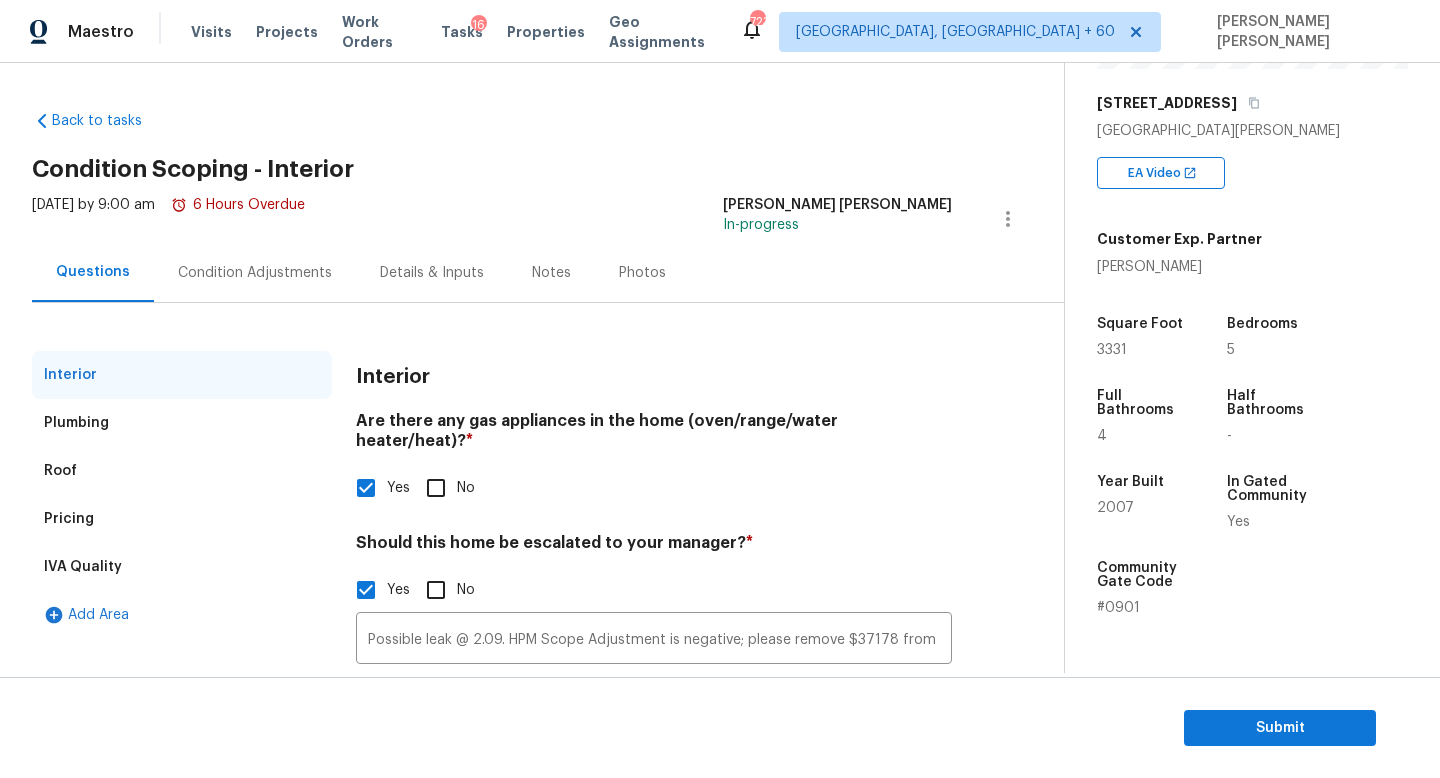 click on "Condition Adjustments" at bounding box center [255, 272] 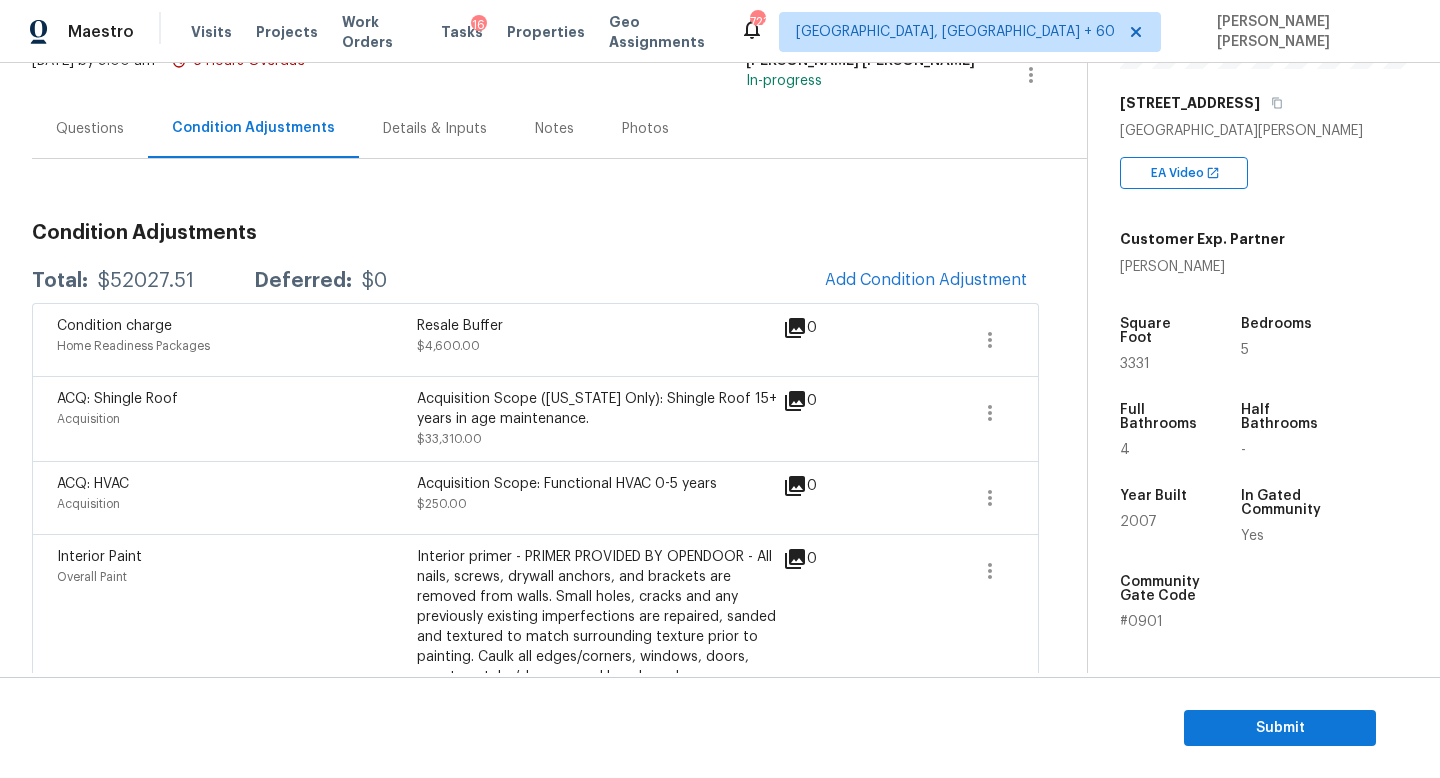 scroll, scrollTop: 145, scrollLeft: 0, axis: vertical 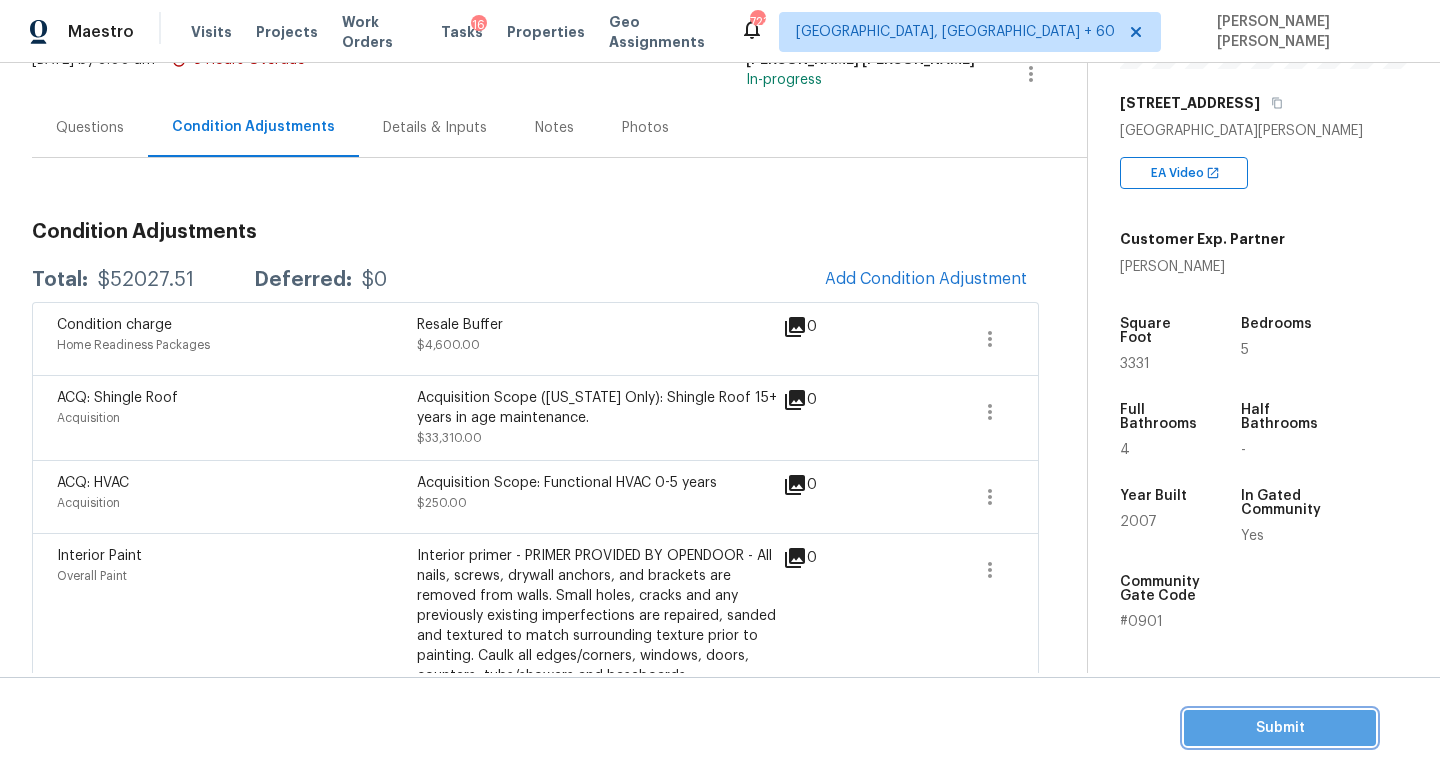 click on "Submit" at bounding box center [1280, 728] 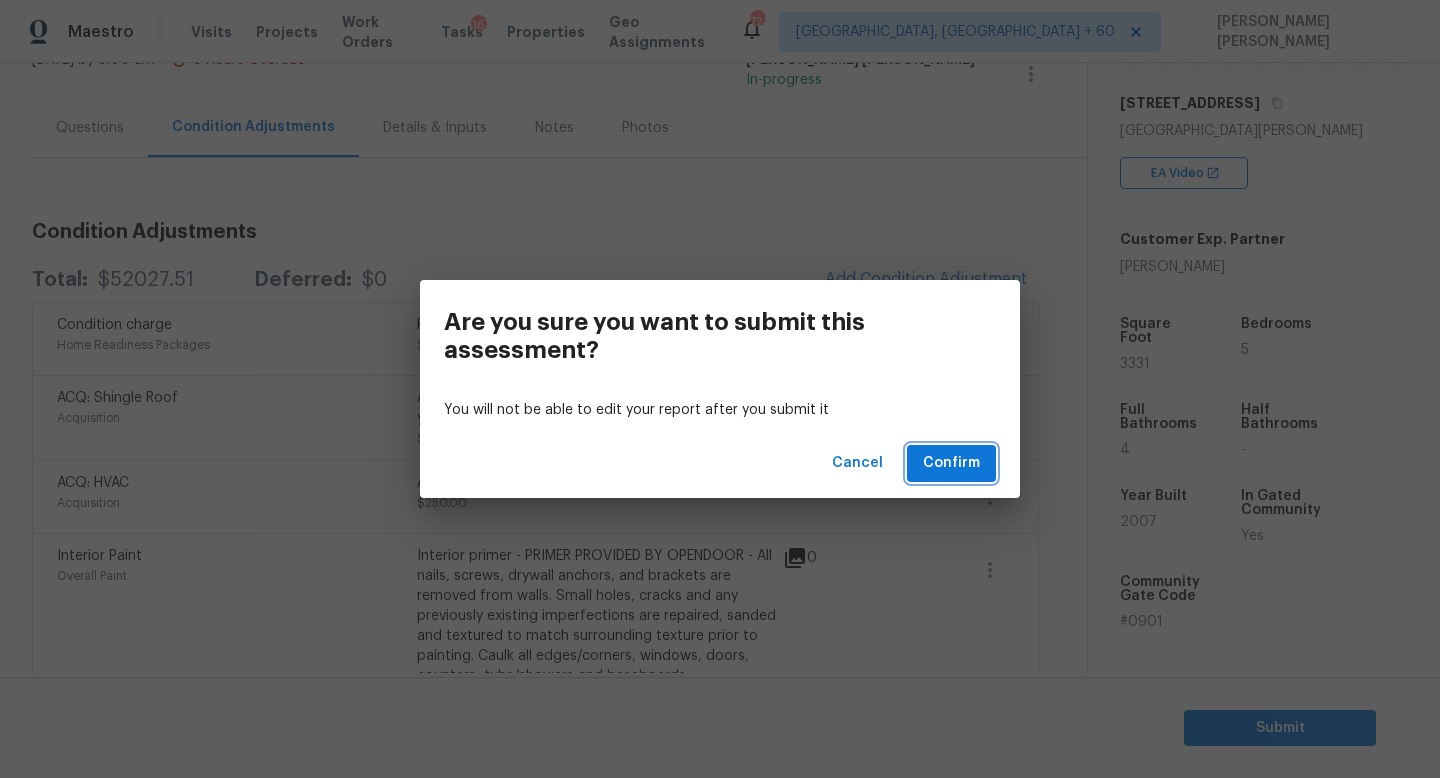 click on "Confirm" at bounding box center [951, 463] 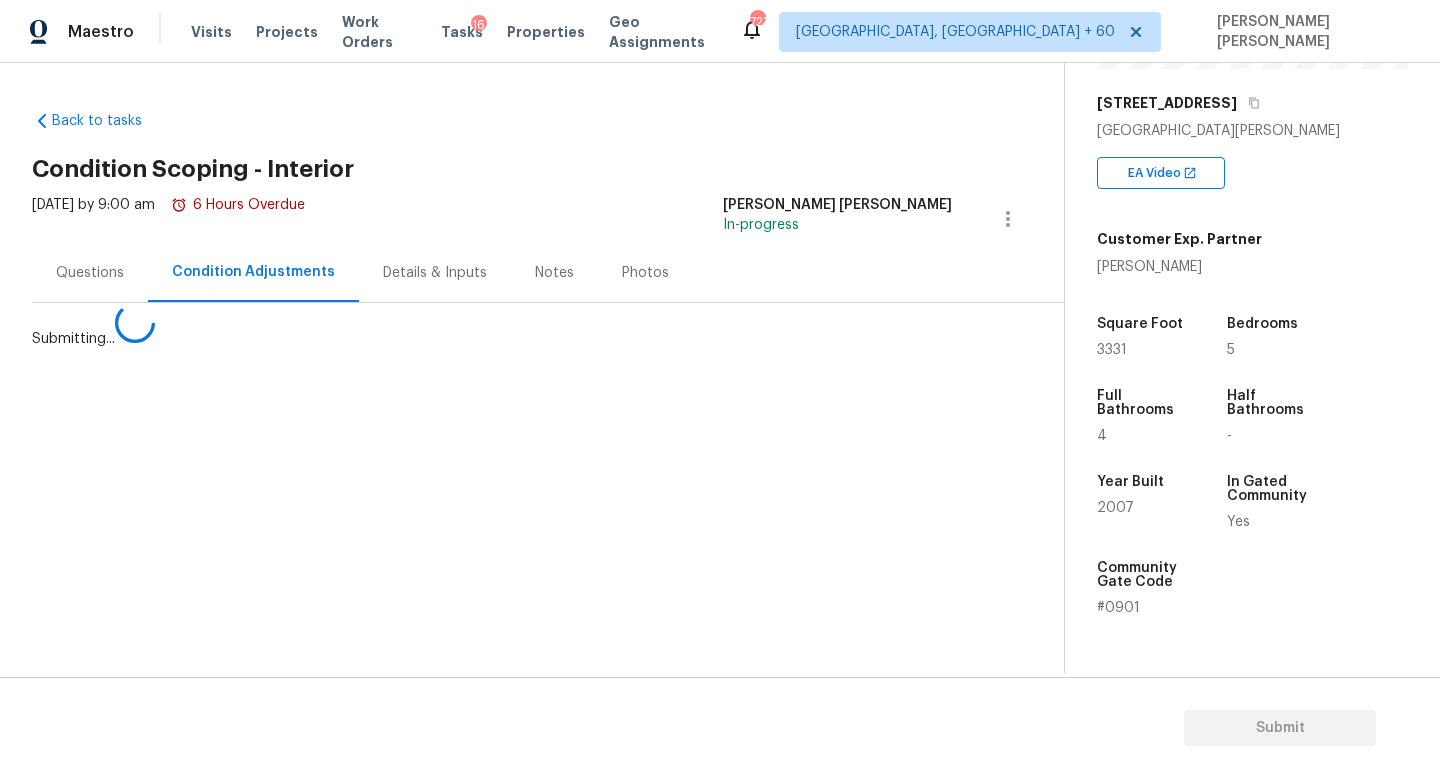 scroll, scrollTop: 0, scrollLeft: 0, axis: both 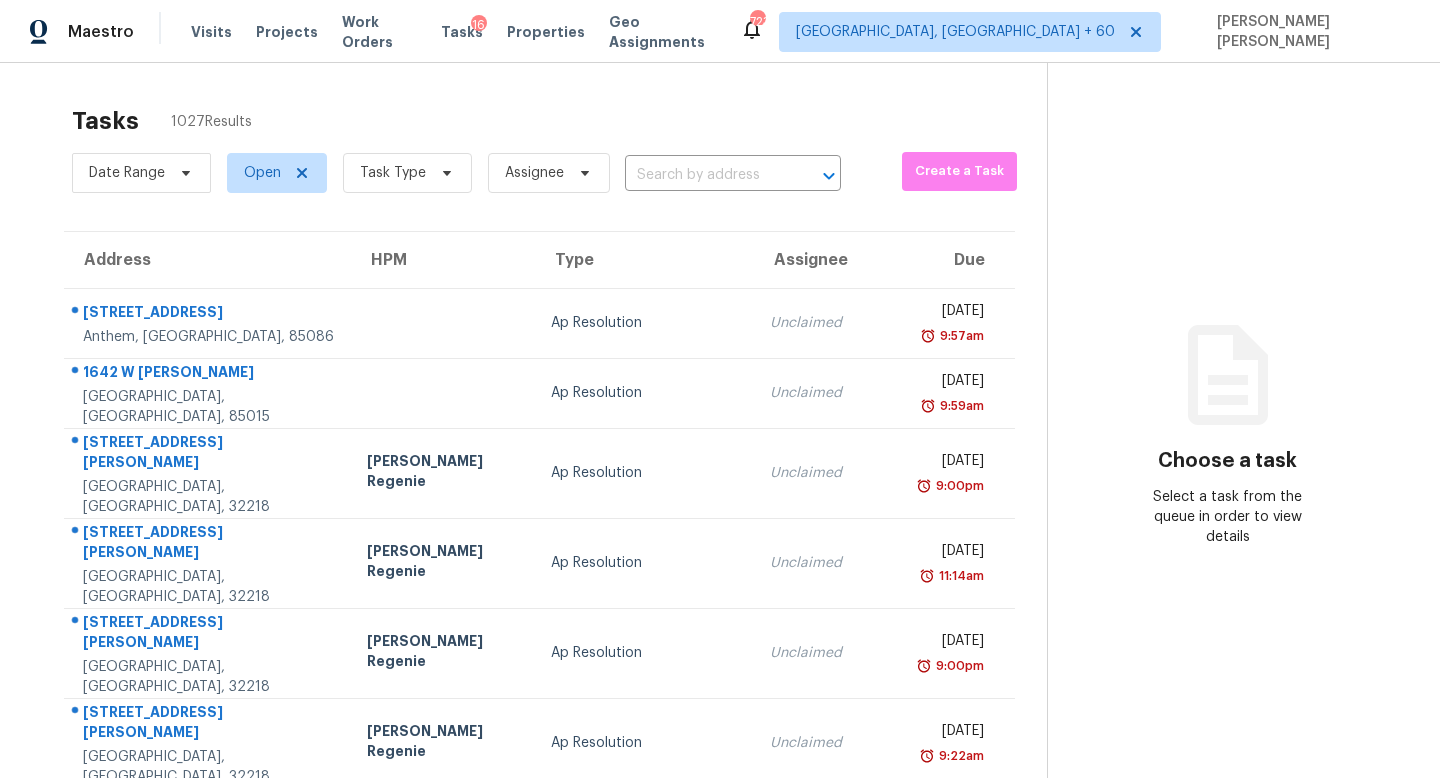 click on "Tasks 1027  Results" at bounding box center [559, 121] 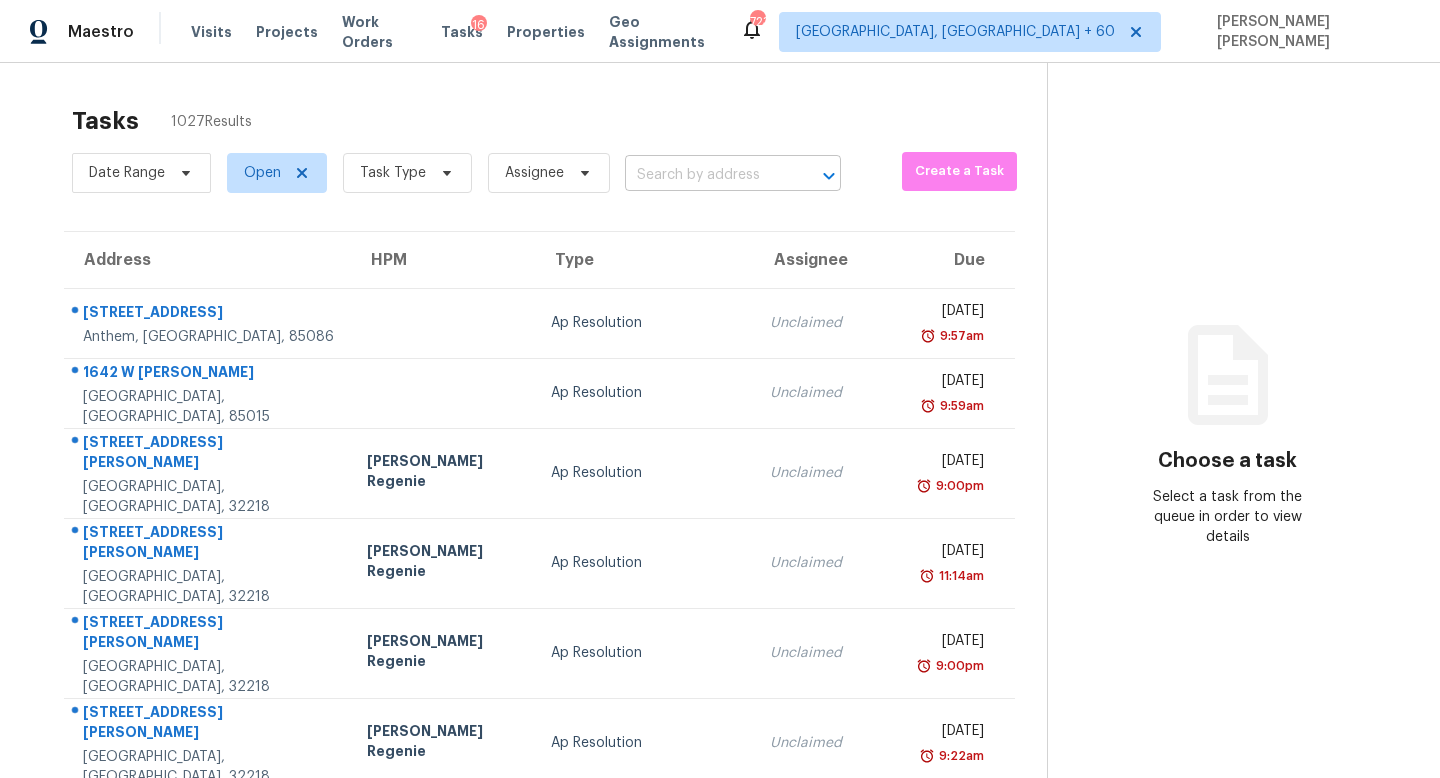 click at bounding box center (705, 175) 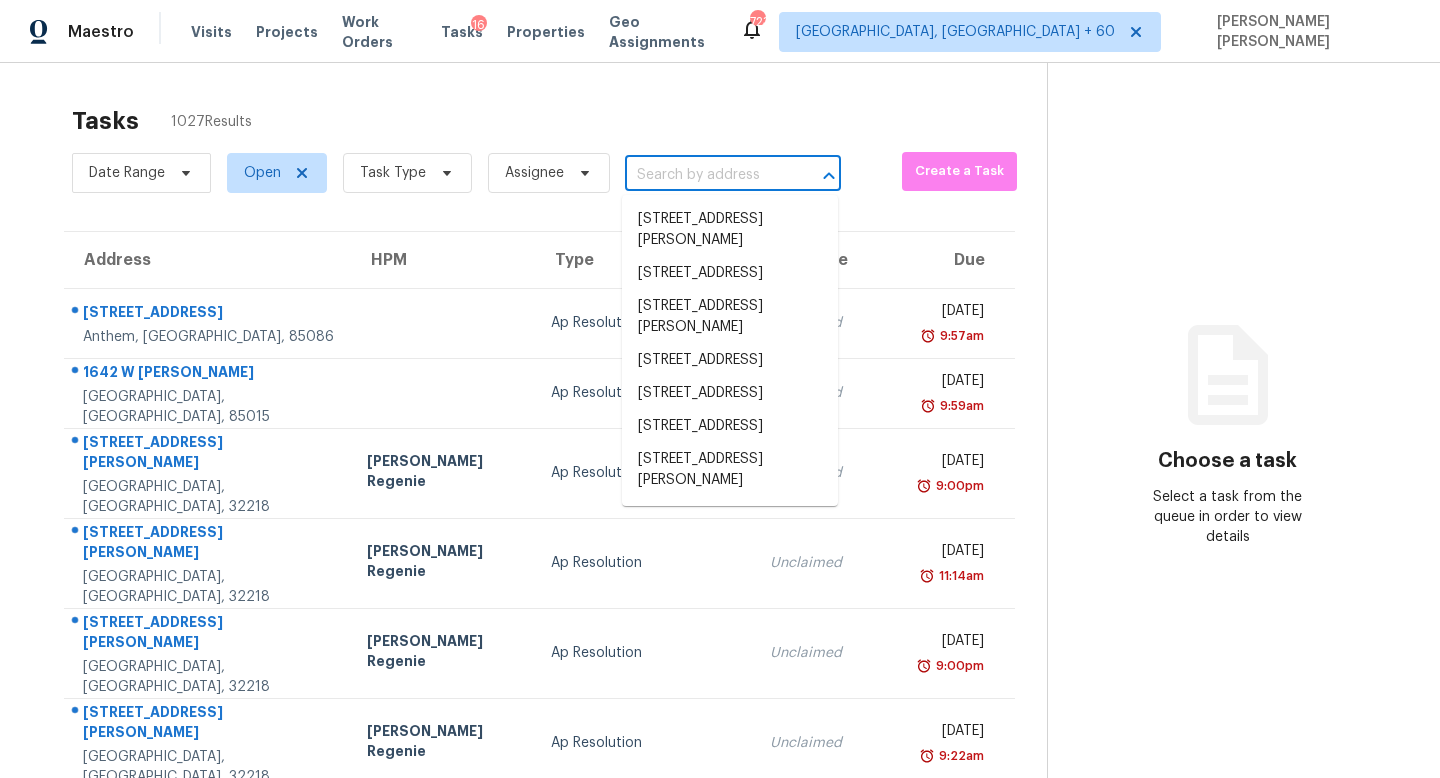 paste on "2023 Pheasant Glen Rd Charlotte, NC, 28214" 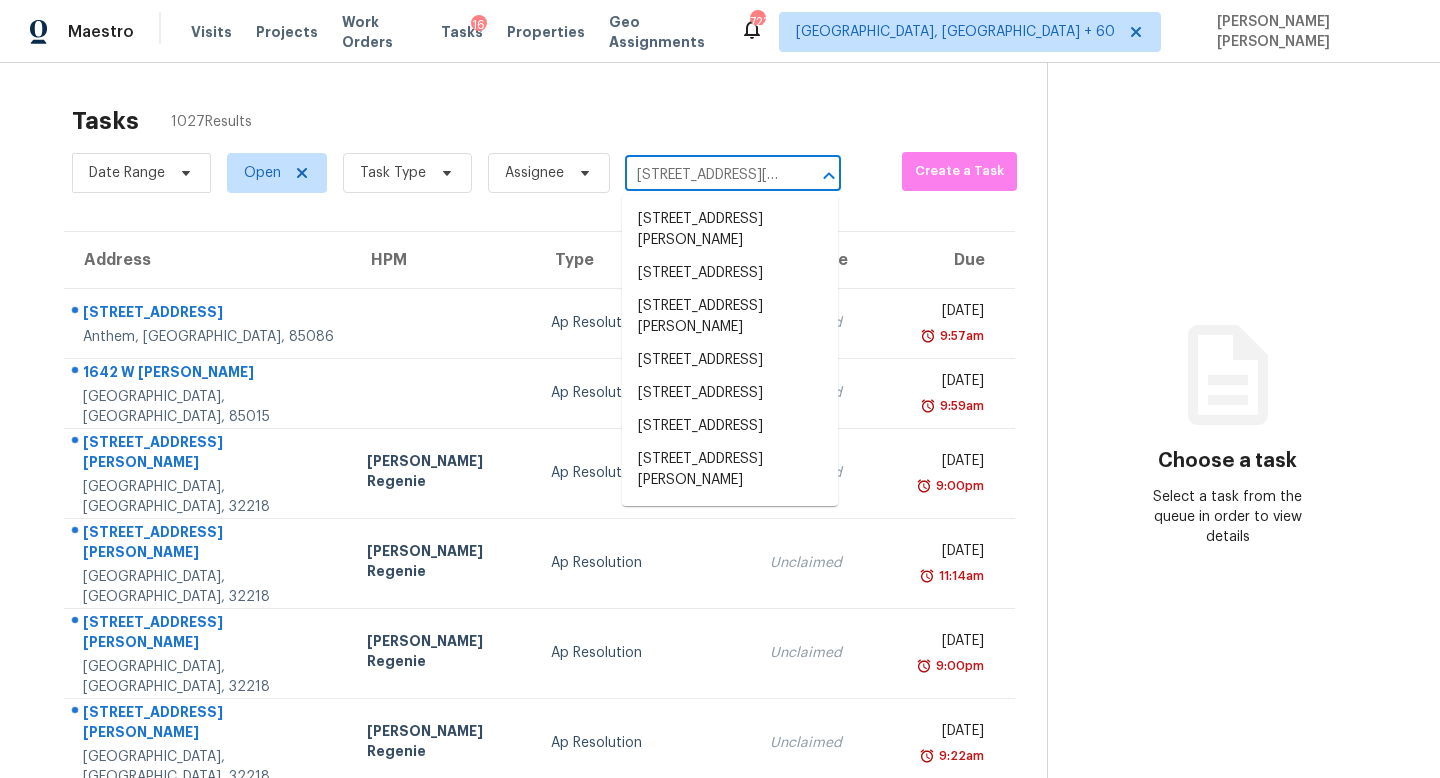 scroll, scrollTop: 0, scrollLeft: 142, axis: horizontal 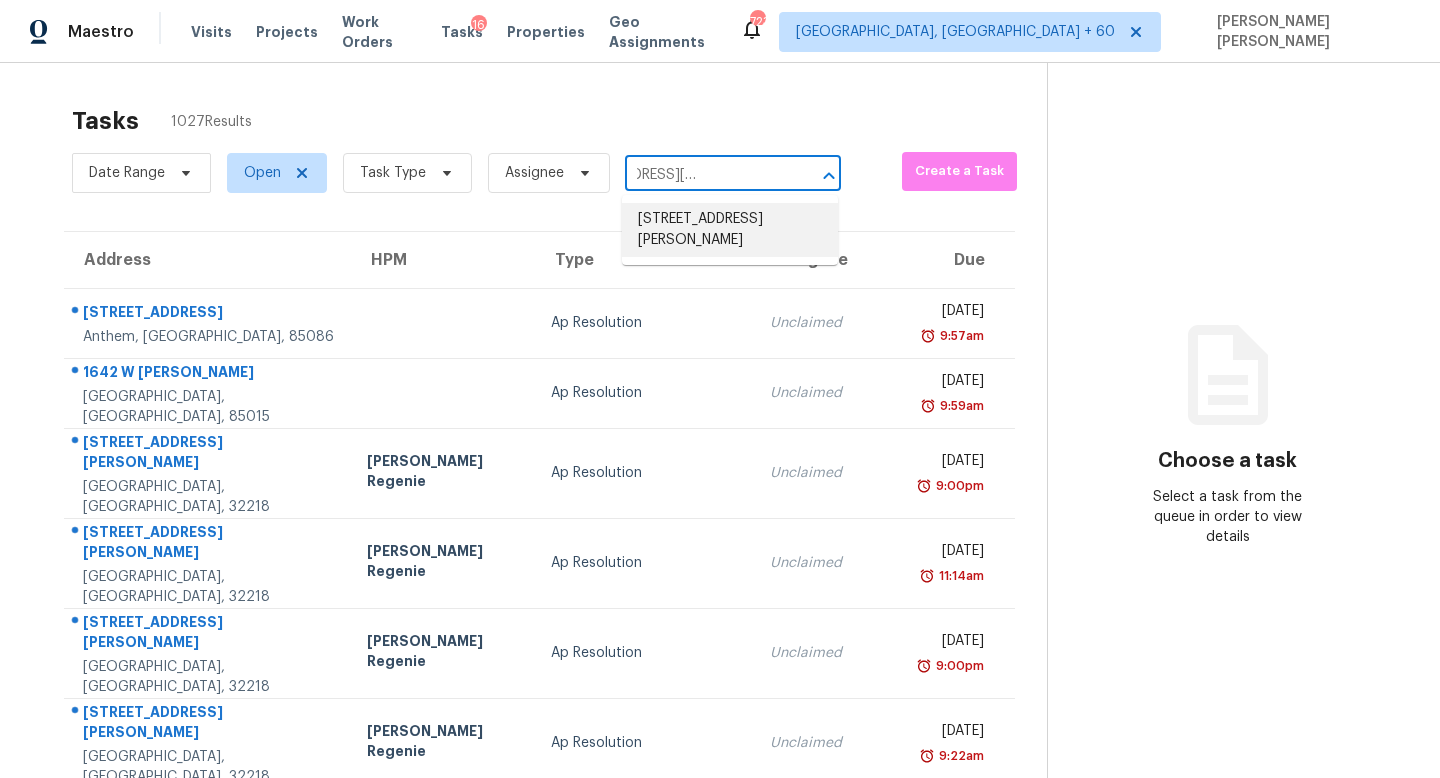 click on "2023 Pheasant Glen Rd, Charlotte, NC 28214" at bounding box center (730, 230) 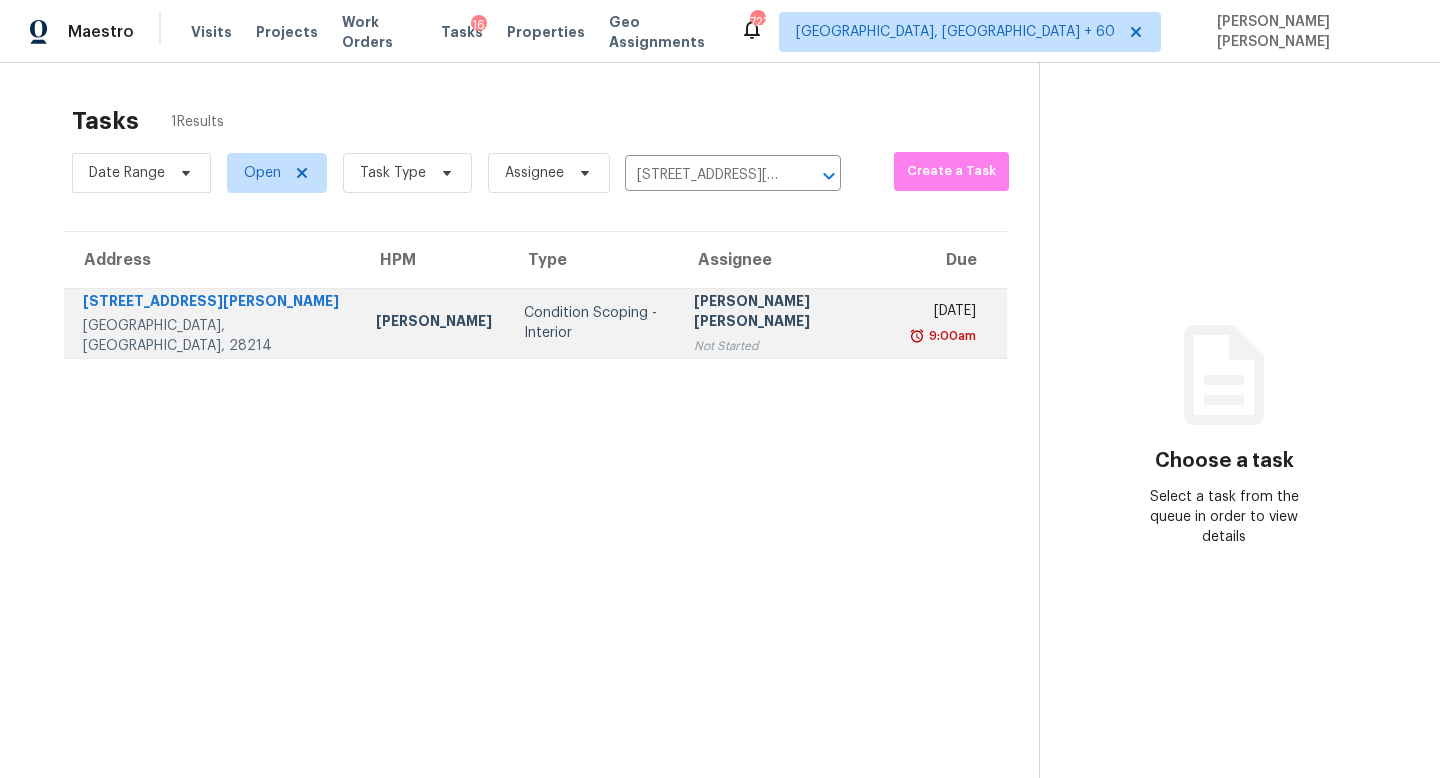 click on "Jishnu Manoj Not Started" at bounding box center (788, 323) 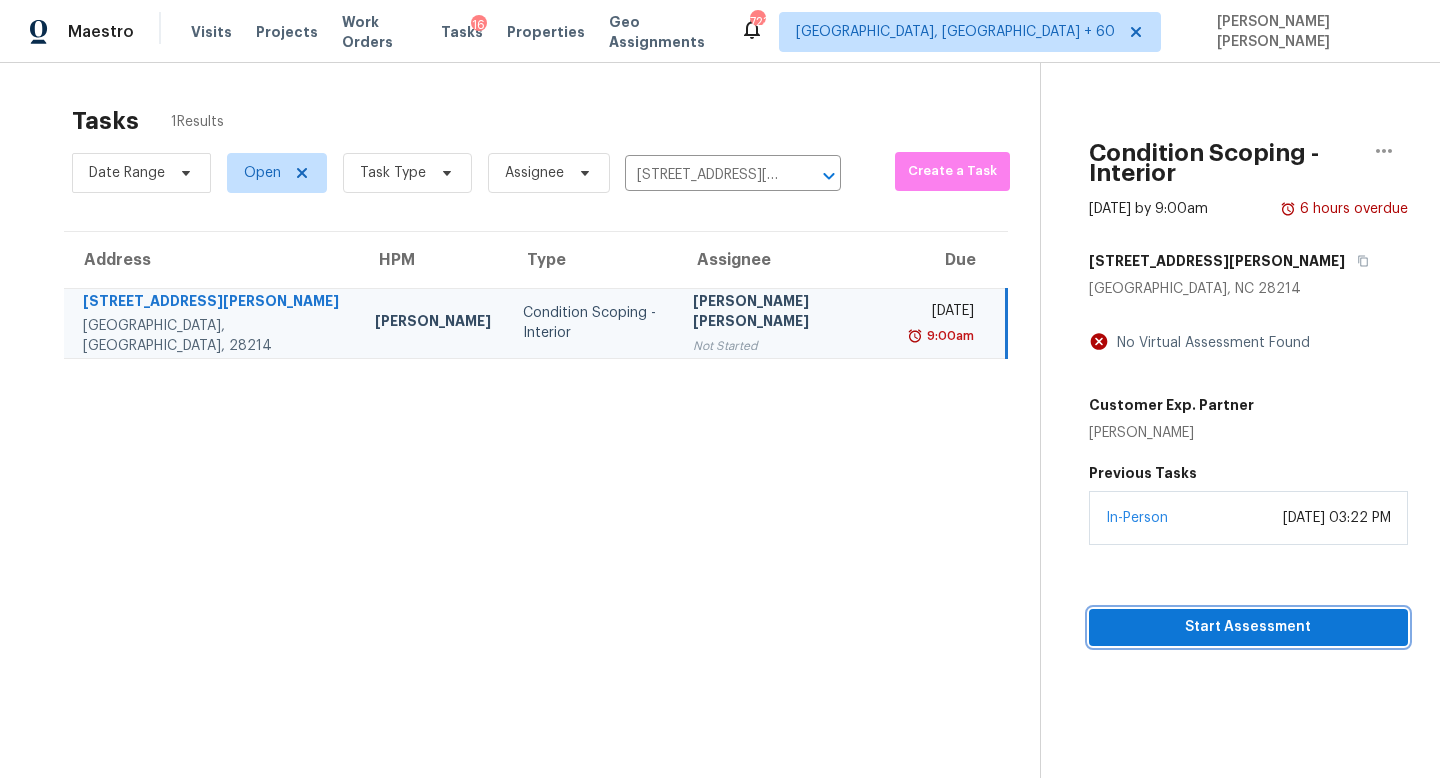 click on "Start Assessment" at bounding box center (1248, 627) 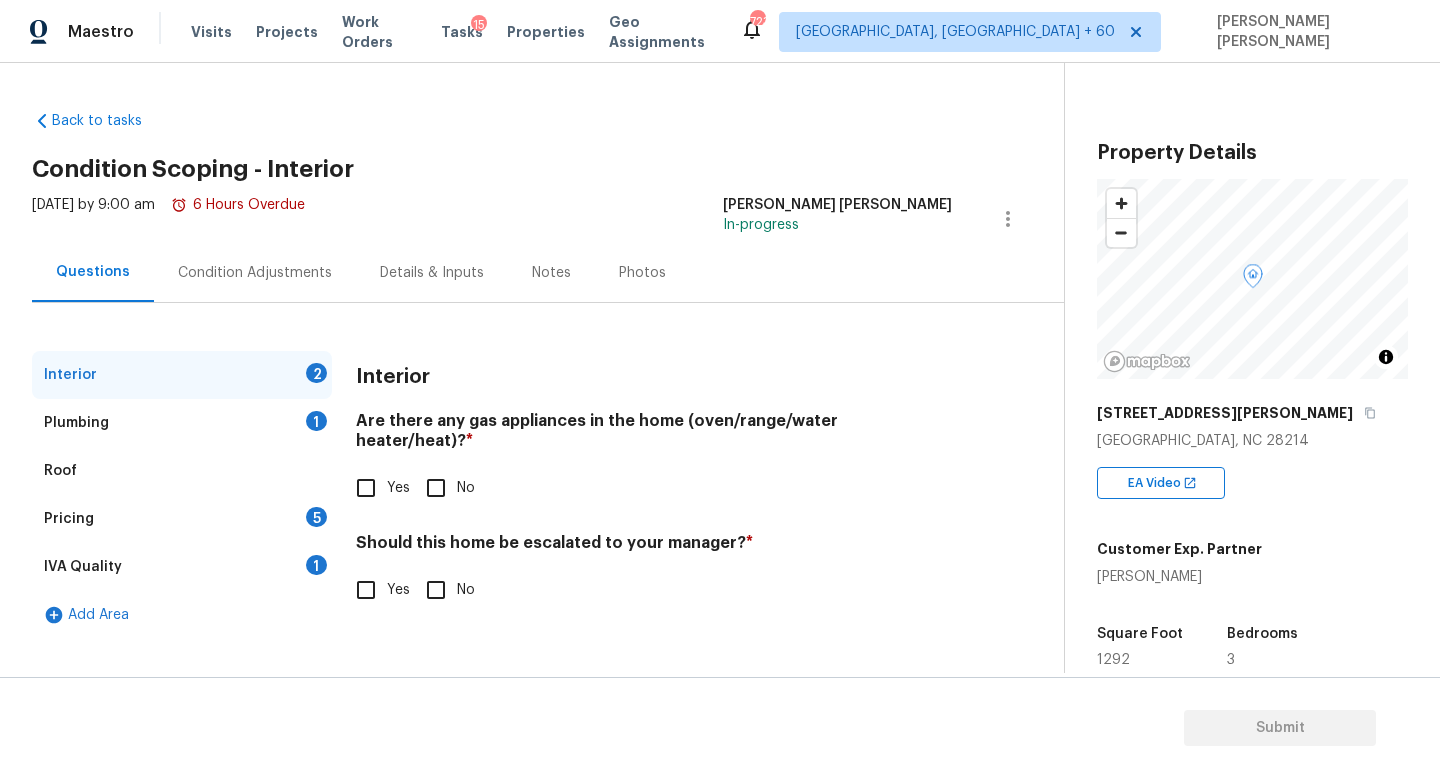 click on "Yes" at bounding box center (366, 488) 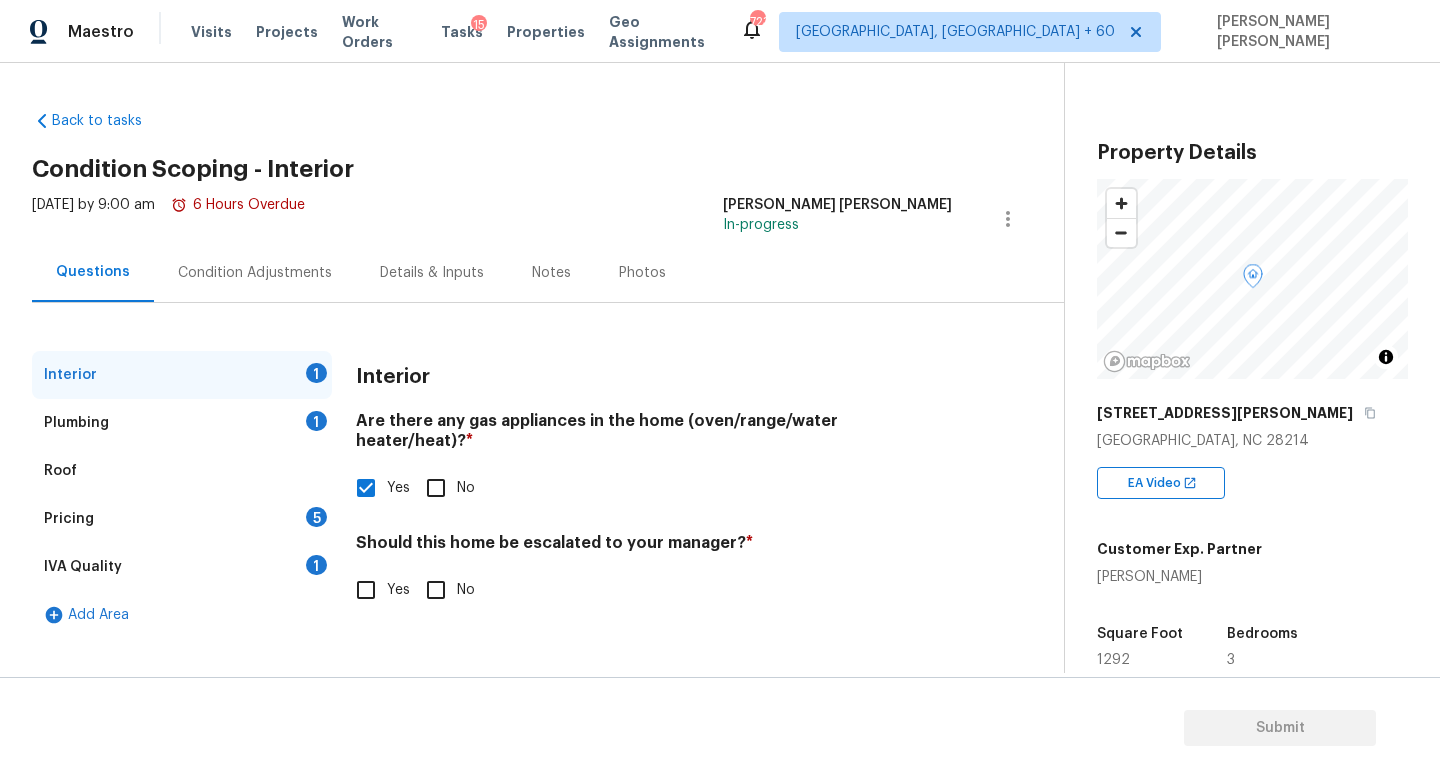 click on "Plumbing 1" at bounding box center [182, 423] 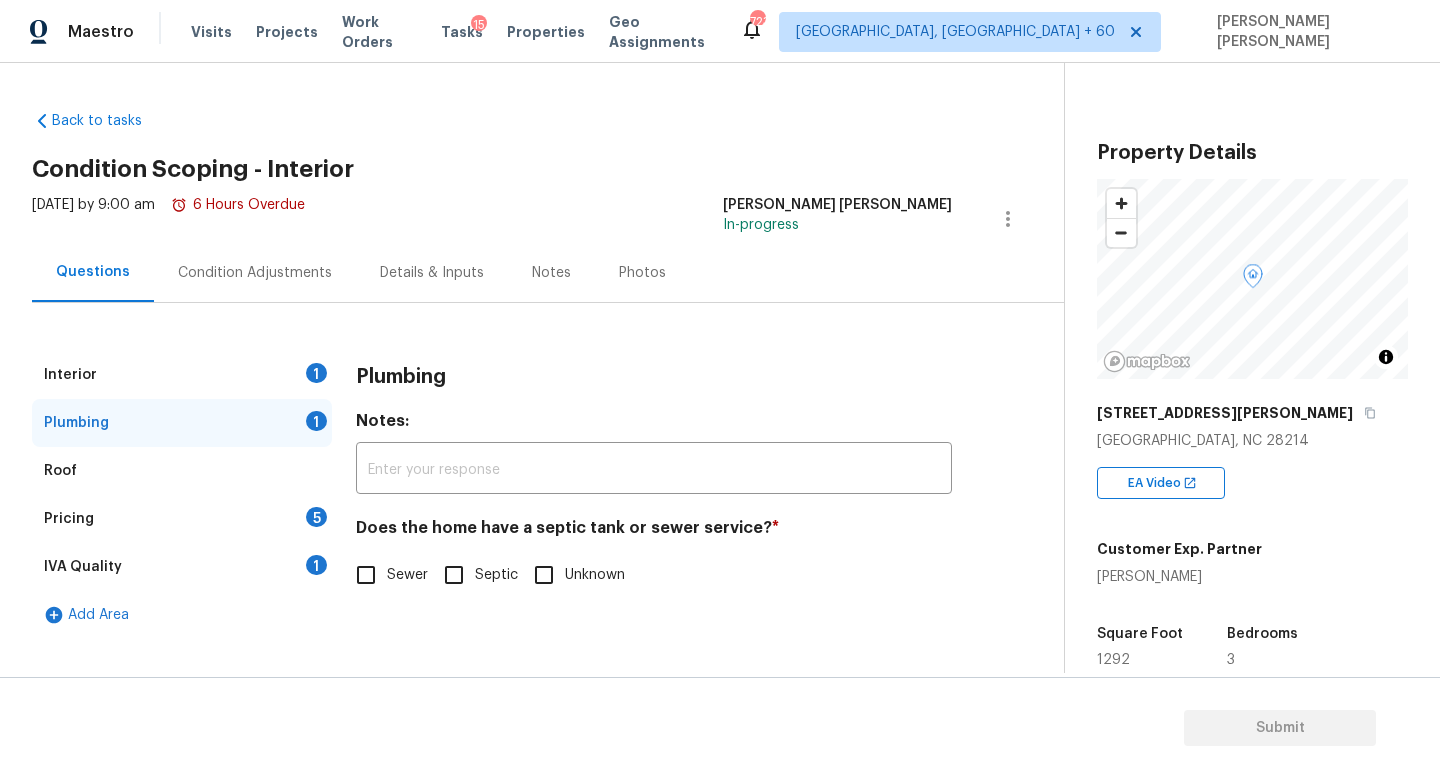 click on "Sewer" at bounding box center [407, 575] 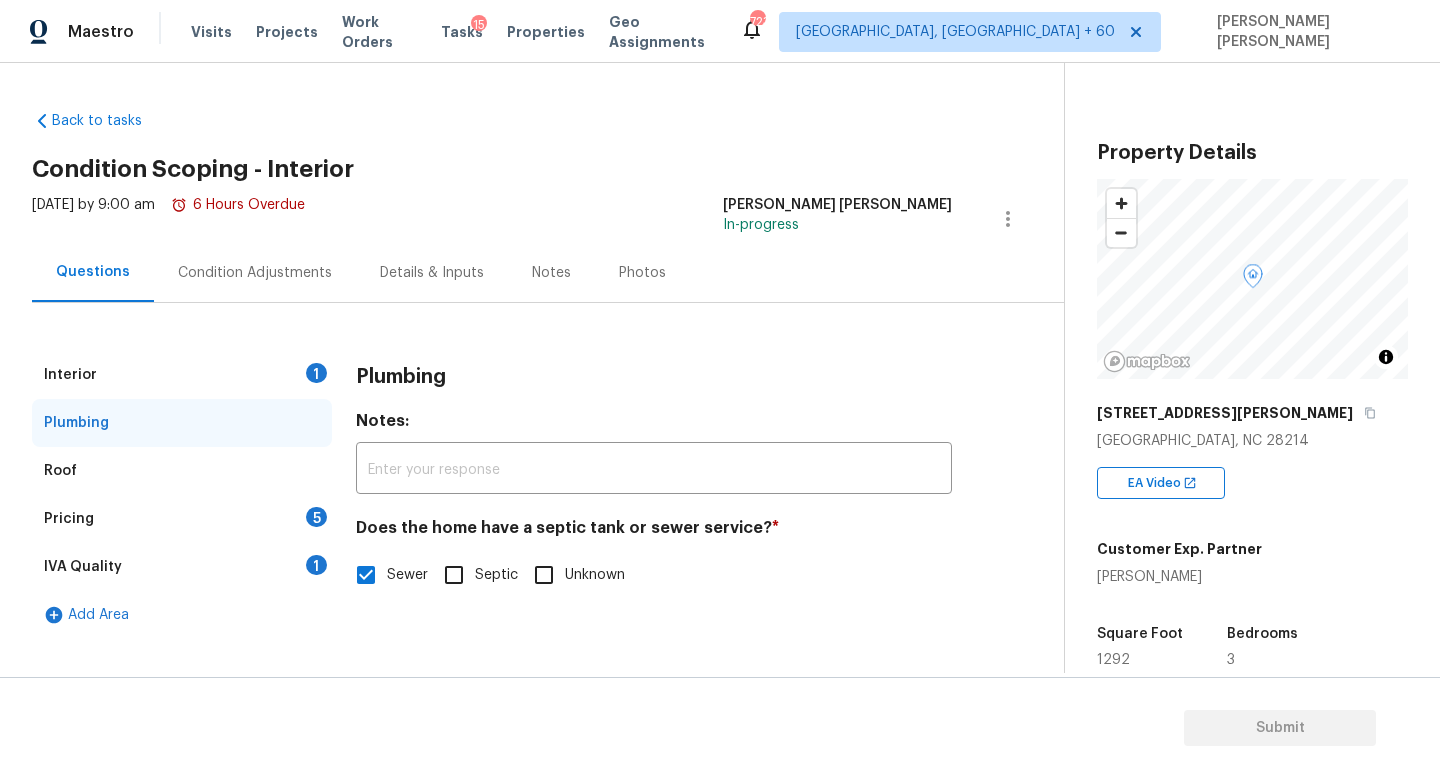 click on "Pricing 5" at bounding box center [182, 519] 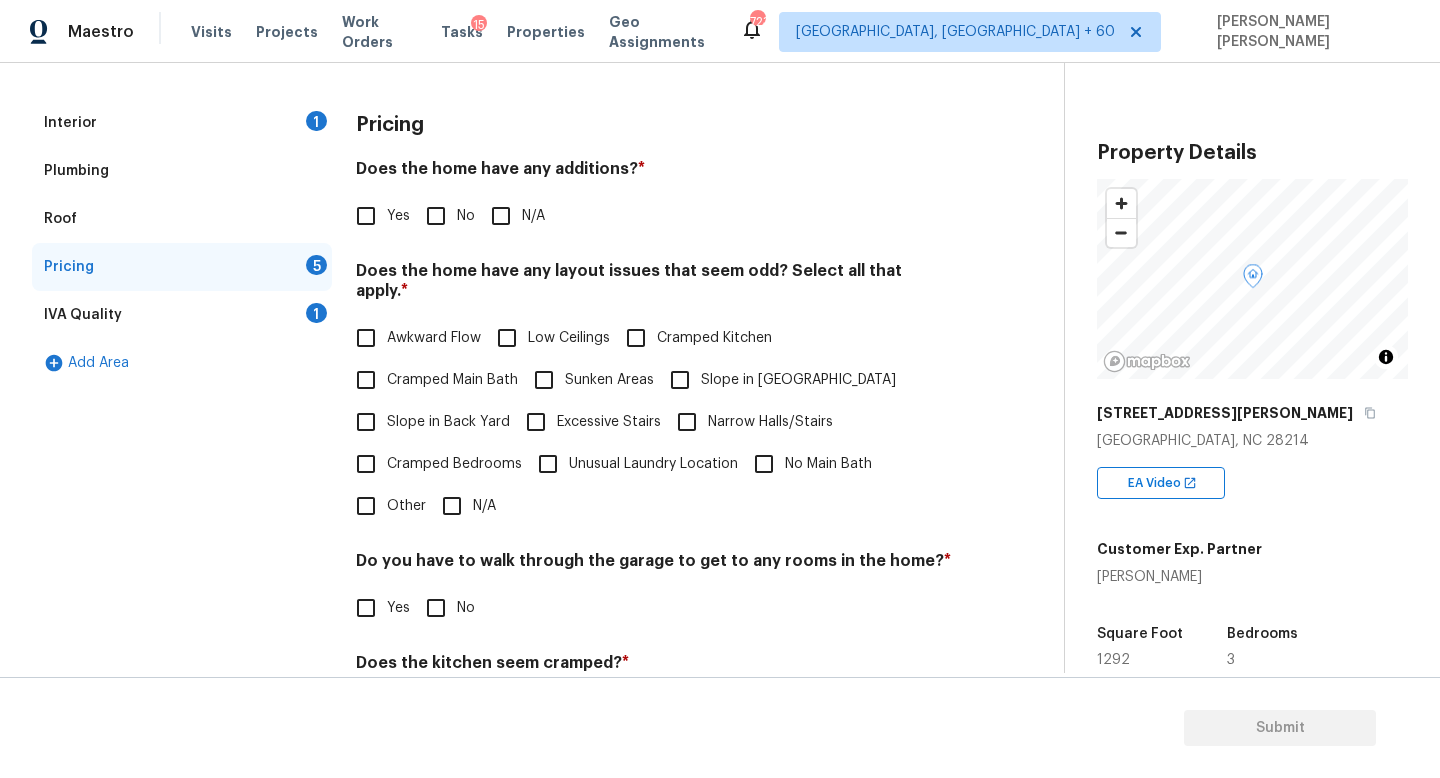 scroll, scrollTop: 254, scrollLeft: 0, axis: vertical 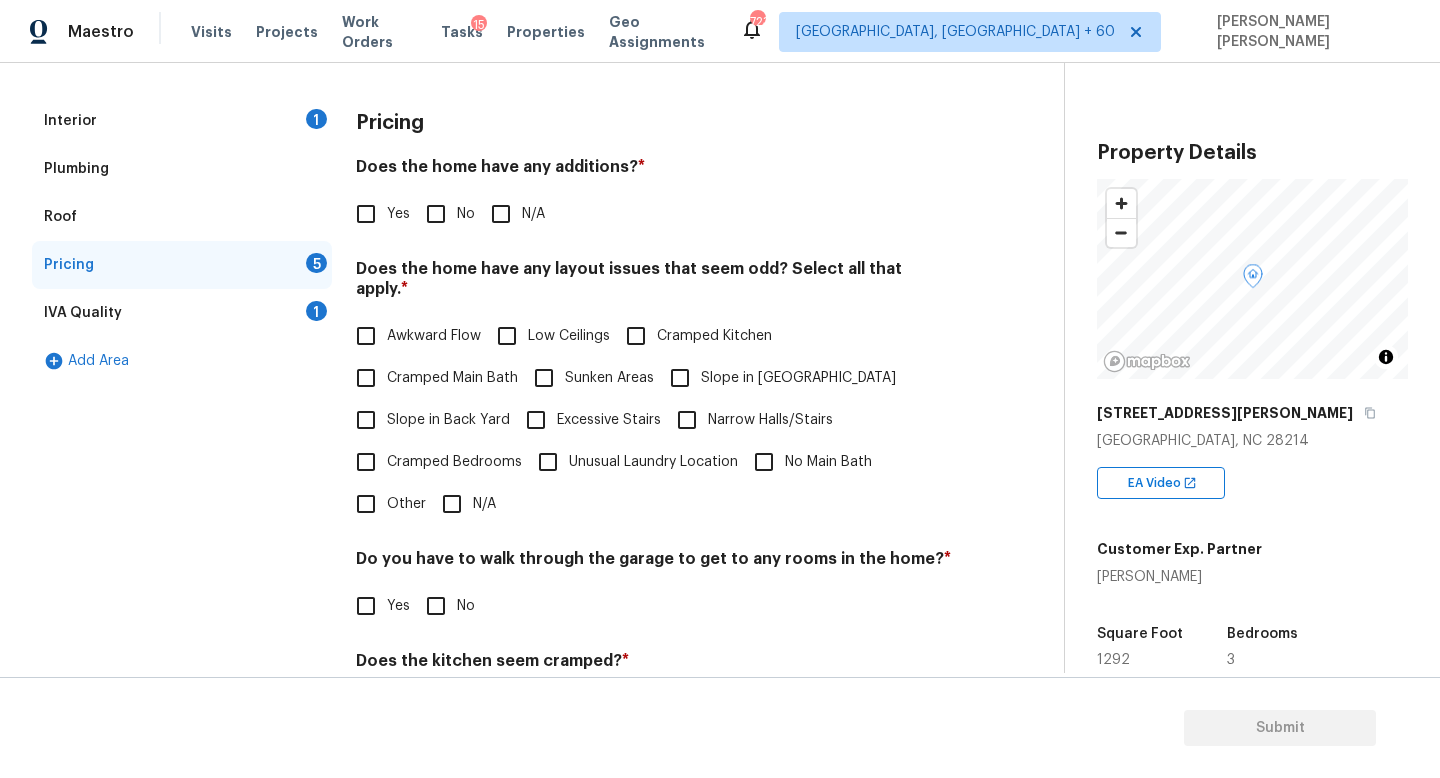 click on "N/A" at bounding box center [452, 504] 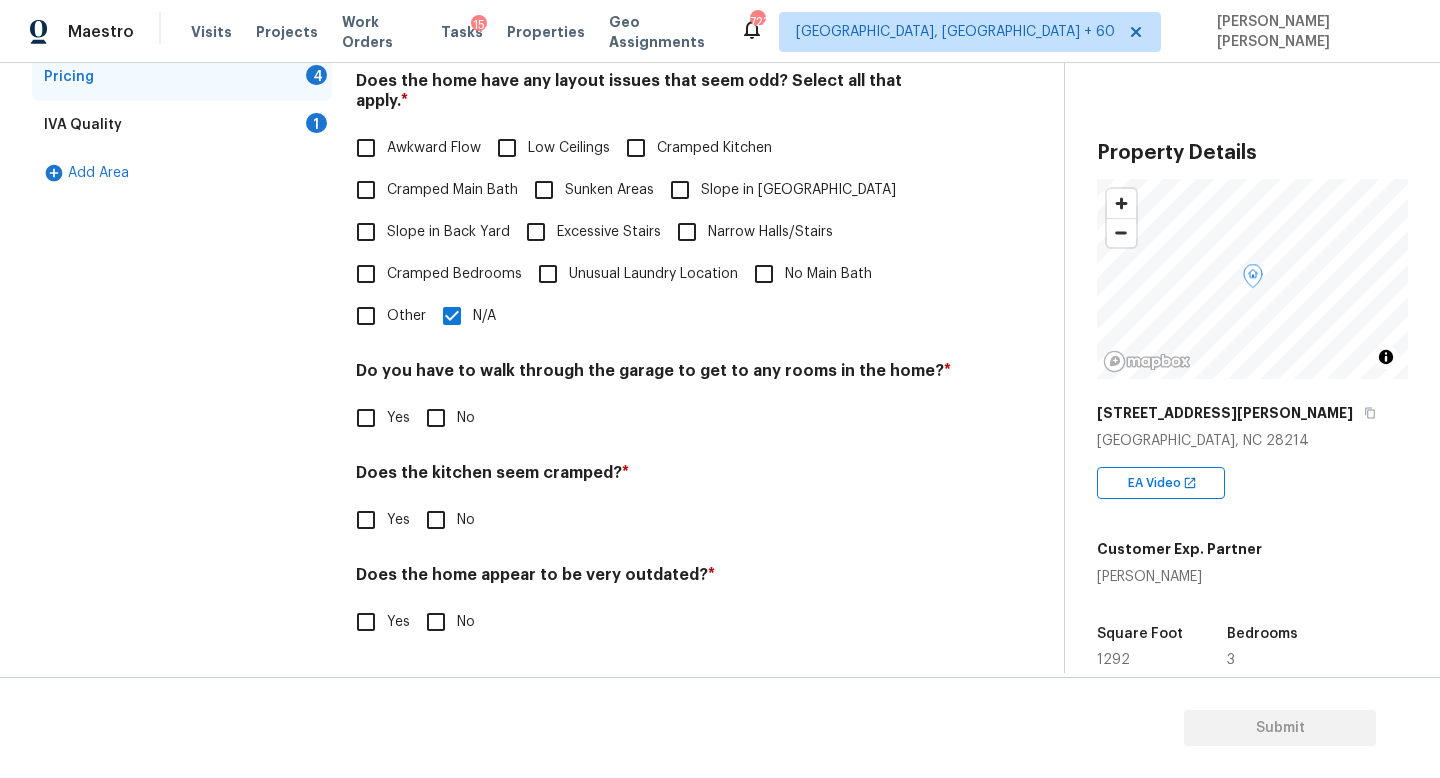 scroll, scrollTop: 422, scrollLeft: 0, axis: vertical 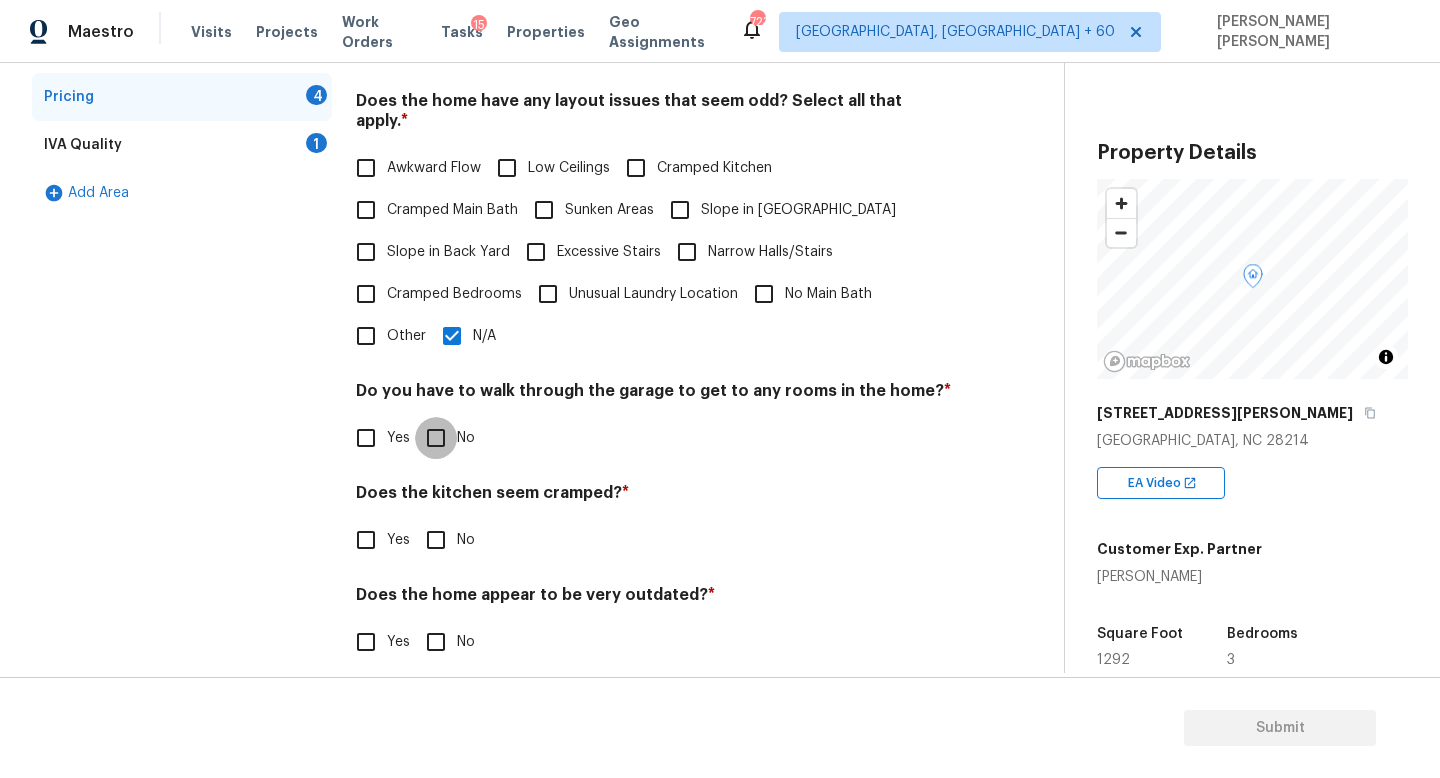 click on "No" at bounding box center (436, 438) 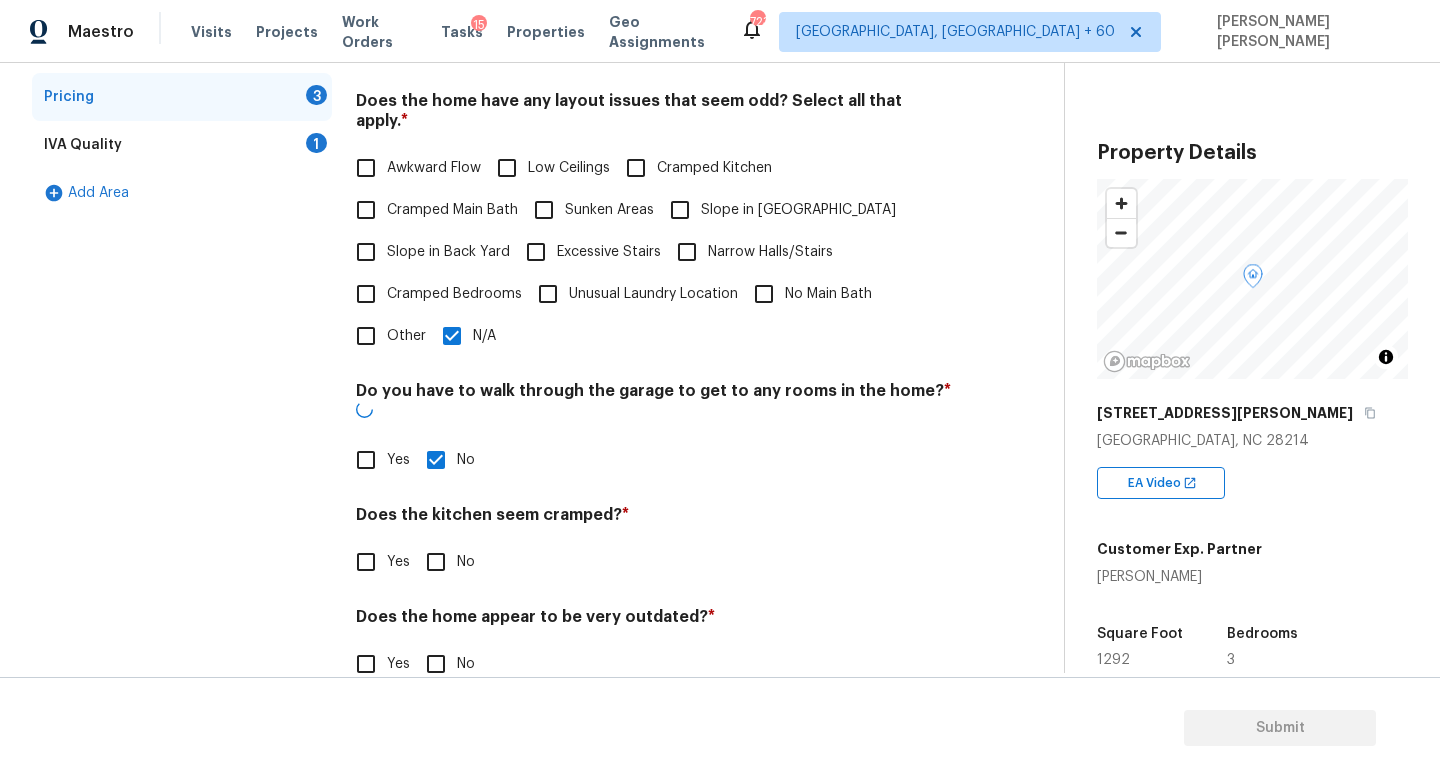 click on "Does the home appear to be very outdated?  *" at bounding box center [654, 621] 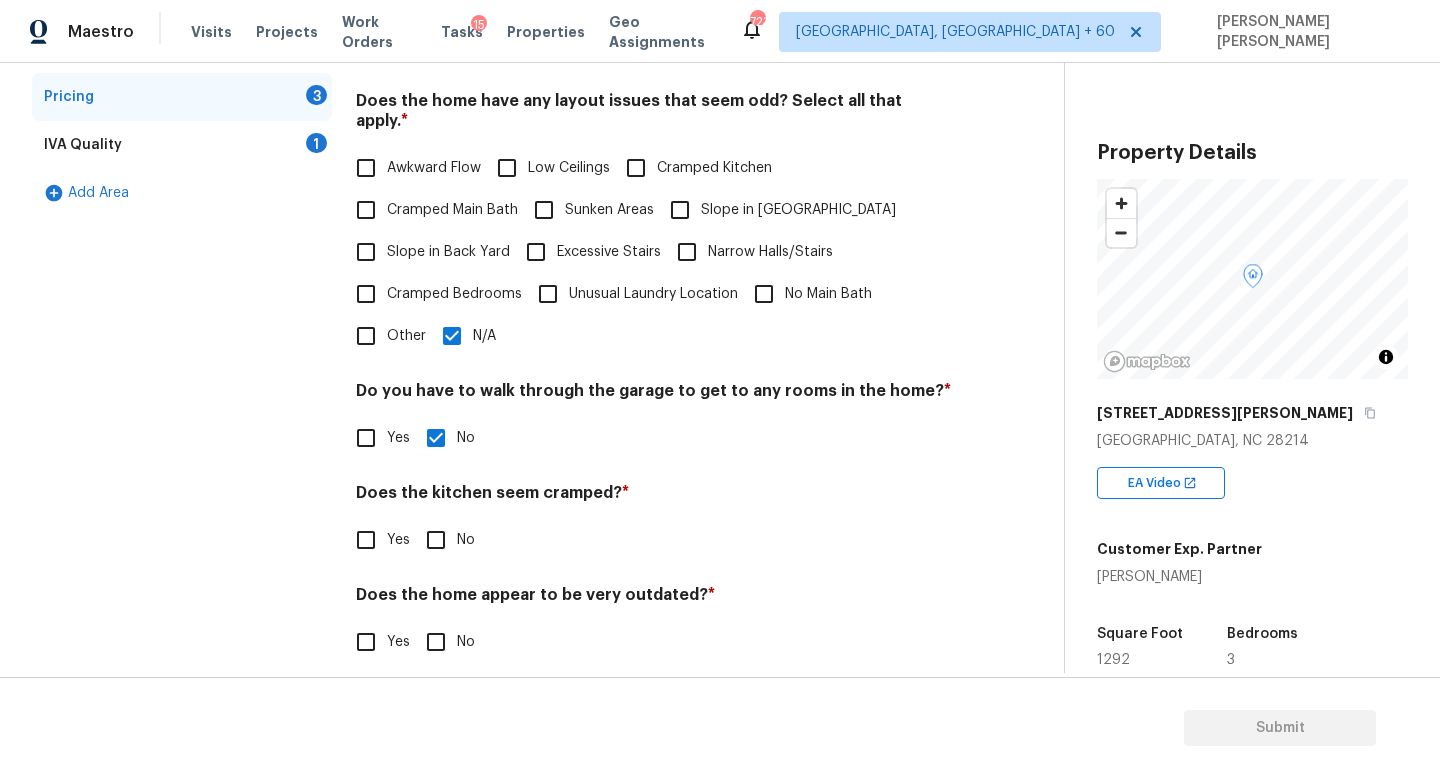 click on "No" at bounding box center (436, 540) 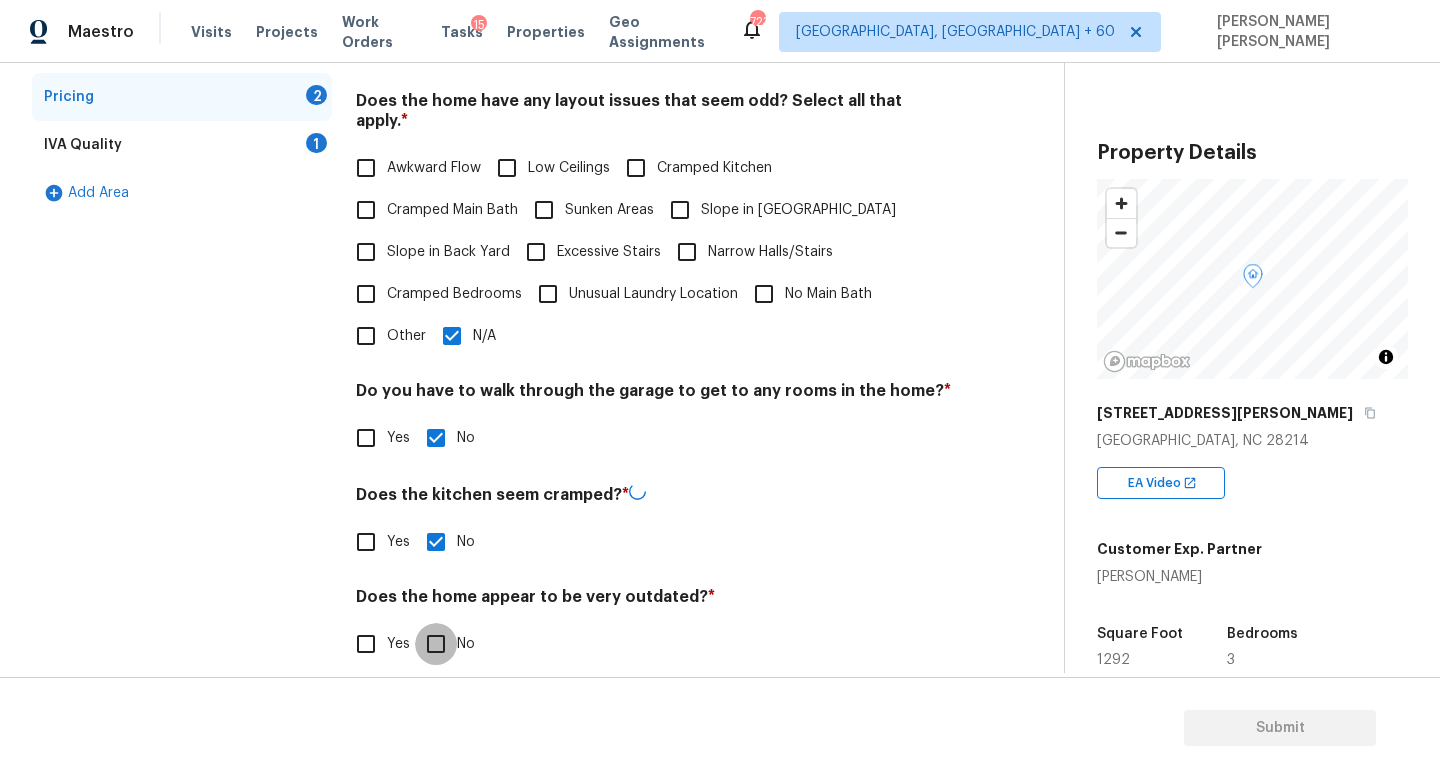 click on "No" at bounding box center (436, 644) 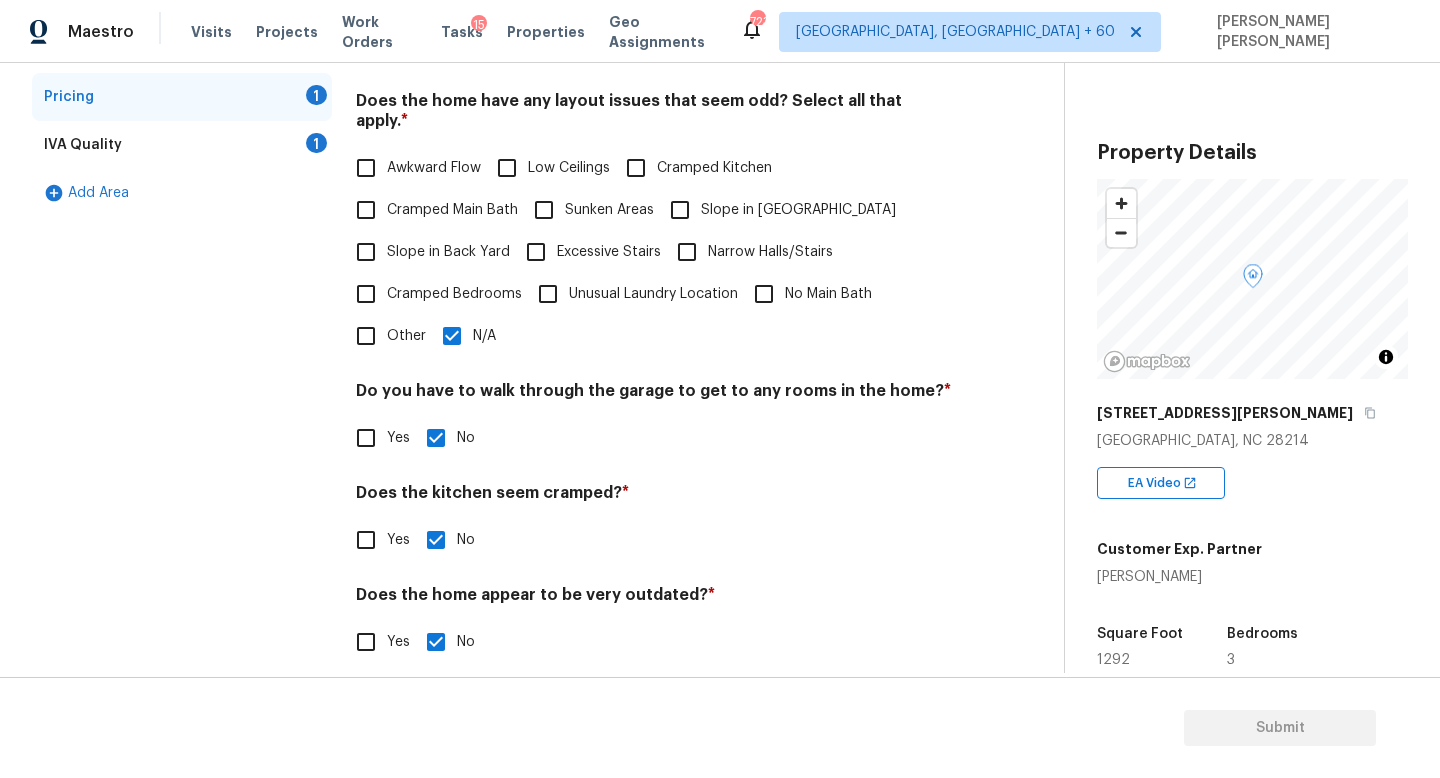 click on "Interior 1 Plumbing Roof Pricing 1 IVA Quality 1 Add Area" at bounding box center (182, 308) 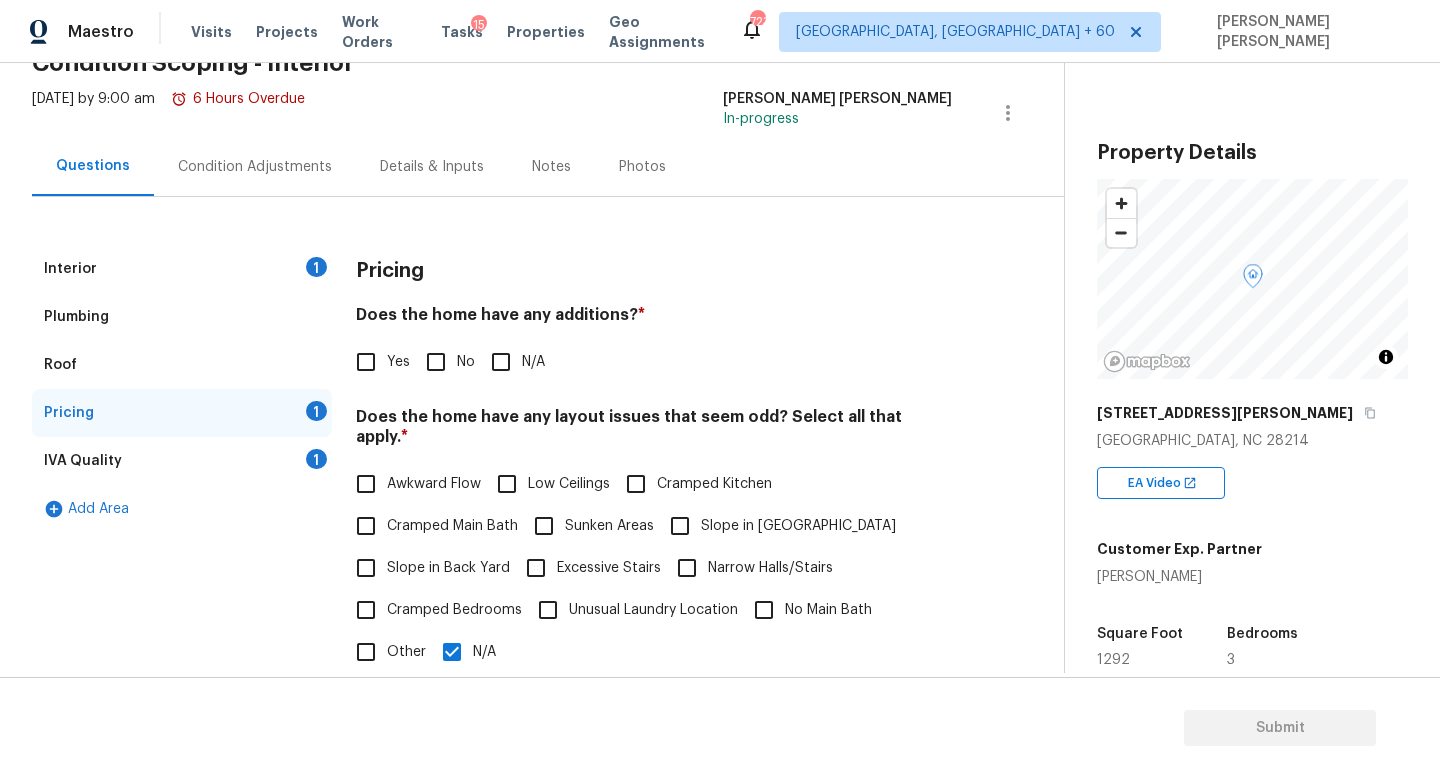 scroll, scrollTop: 104, scrollLeft: 0, axis: vertical 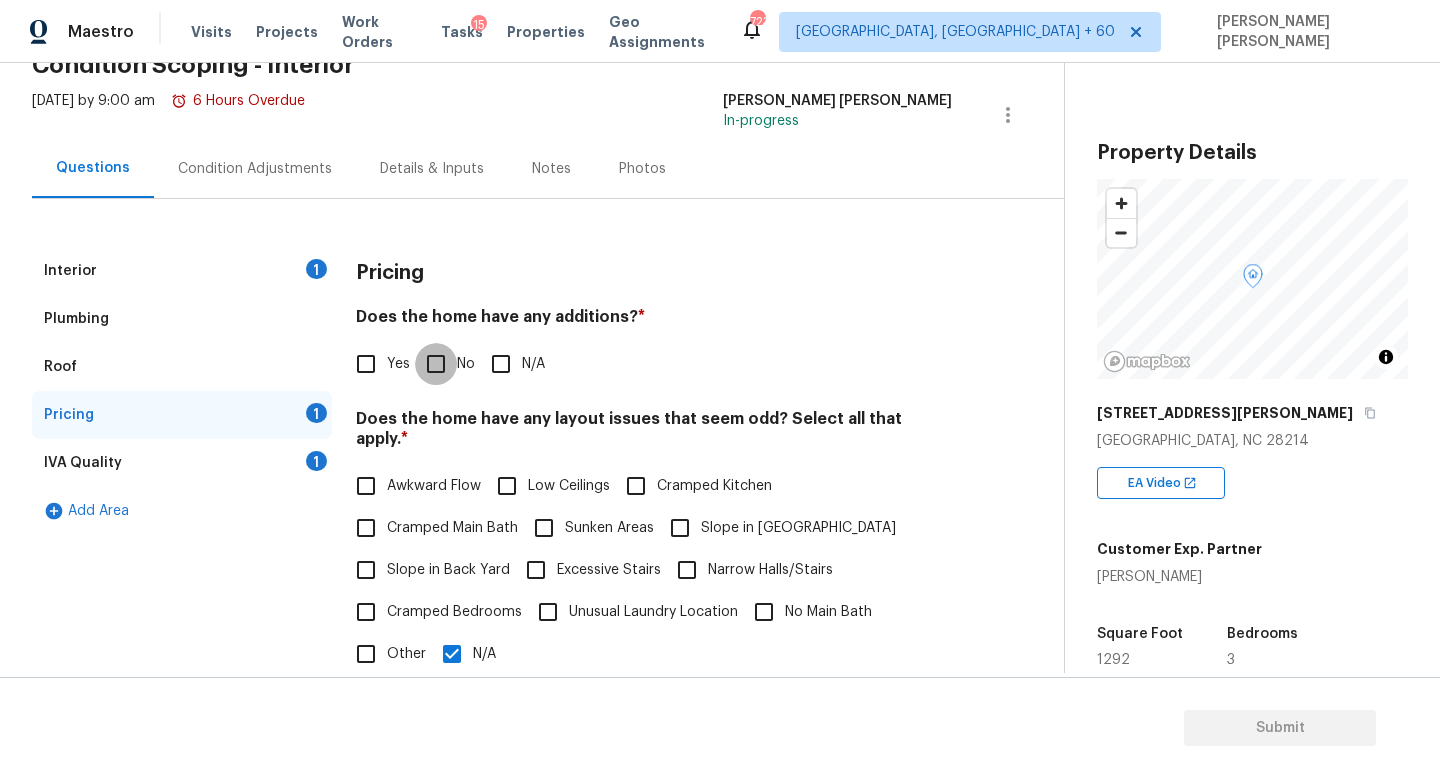 click on "No" at bounding box center (436, 364) 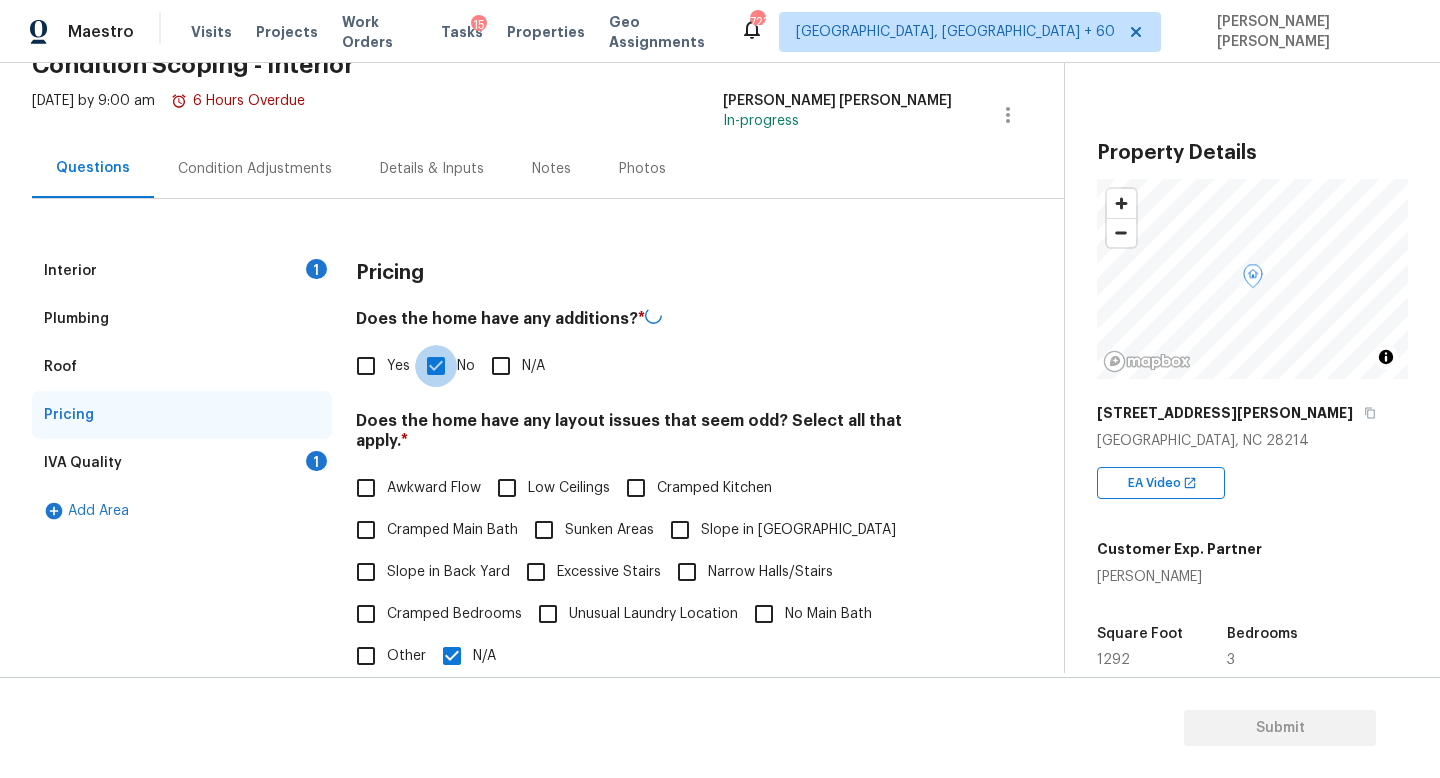 click on "No" at bounding box center (436, 366) 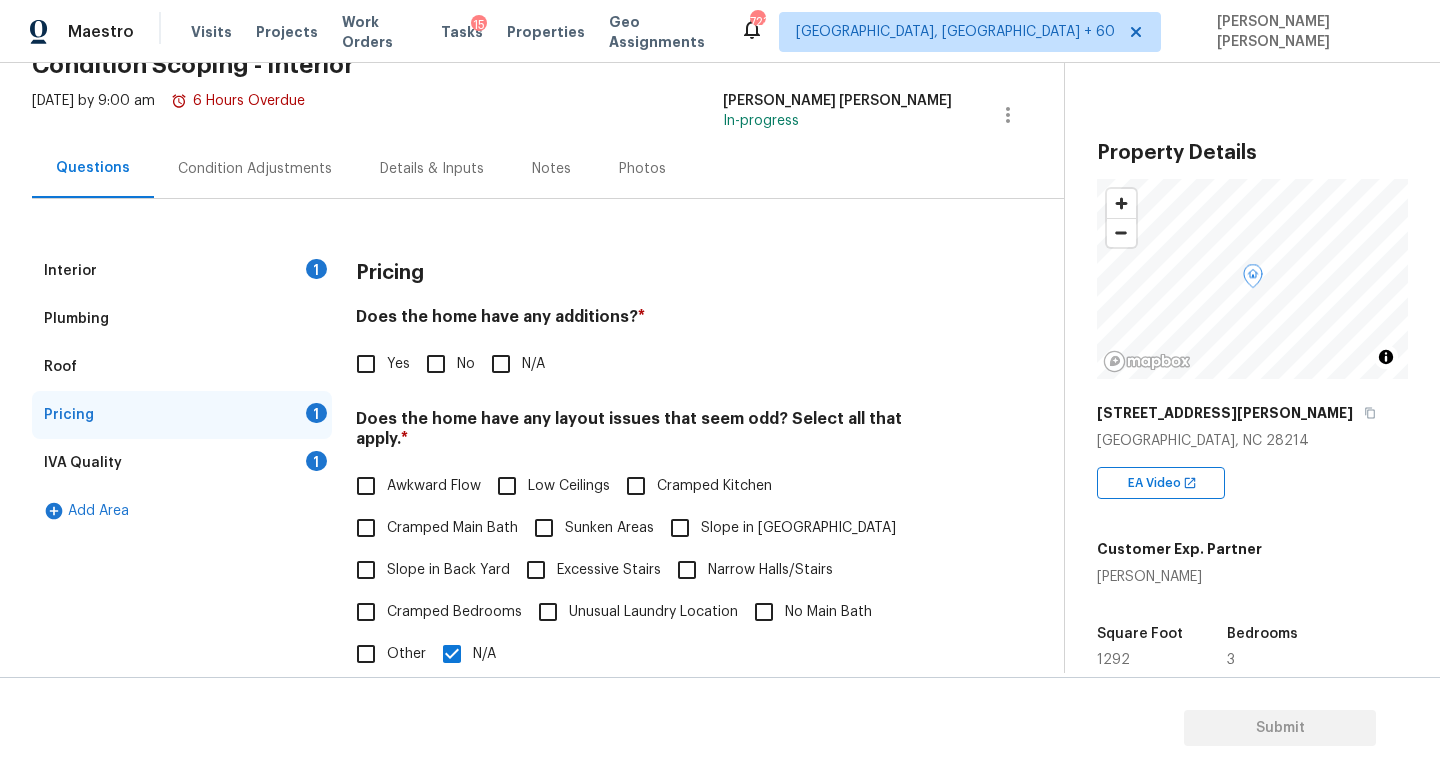 click on "Pricing Does the home have any additions?  * Yes No N/A Does the home have any layout issues that seem odd? Select all that apply.  * Awkward Flow Low Ceilings Cramped Kitchen Cramped Main Bath Sunken Areas Slope in Front Yard Slope in Back Yard Excessive Stairs Narrow Halls/Stairs Cramped Bedrooms Unusual Laundry Location No Main Bath Other N/A Do you have to walk through the garage to get to any rooms in the home?  * Yes No Does the kitchen seem cramped?  * Yes No Does the home appear to be very outdated?  * Yes No" at bounding box center (654, 626) 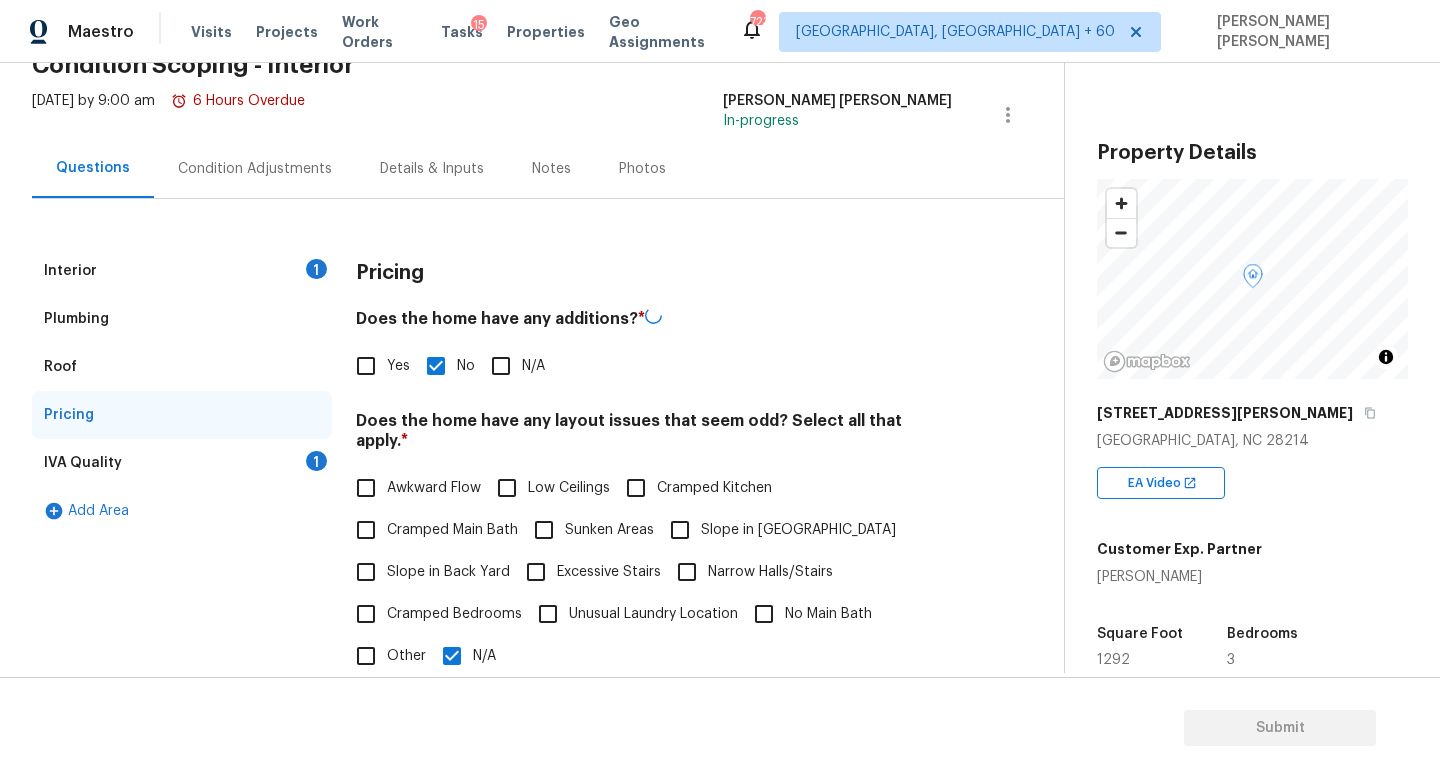click on "IVA Quality 1" at bounding box center (182, 463) 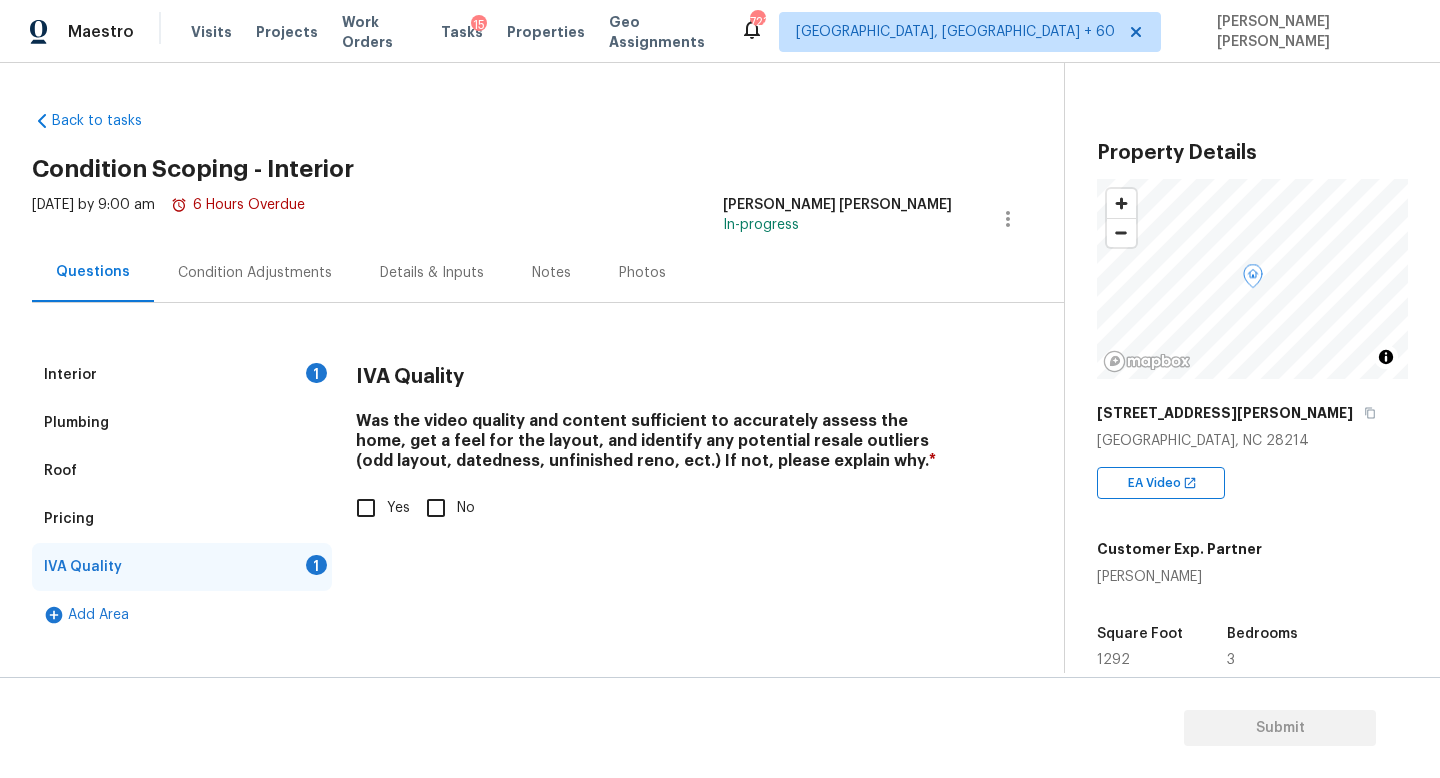click on "Yes" at bounding box center (366, 508) 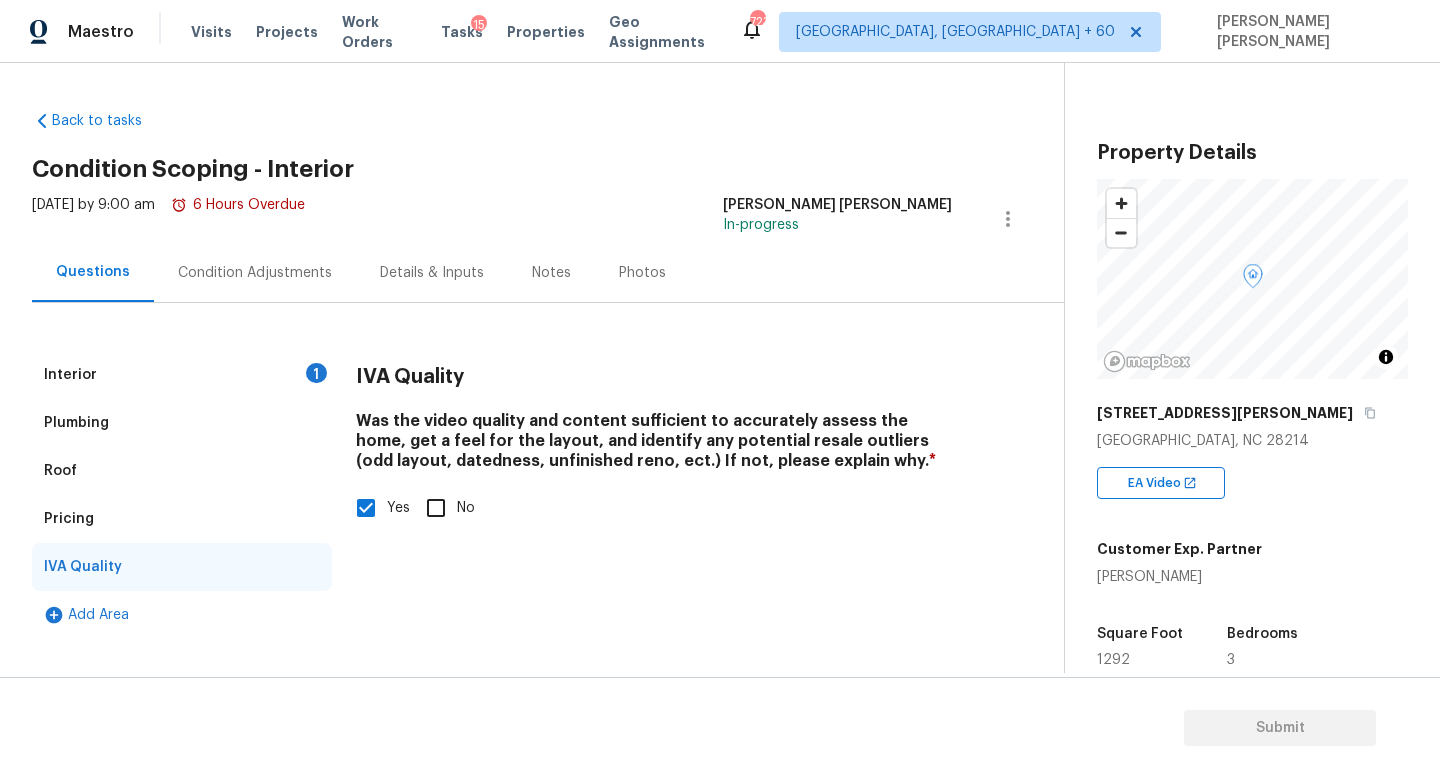 click on "Condition Adjustments" at bounding box center (255, 273) 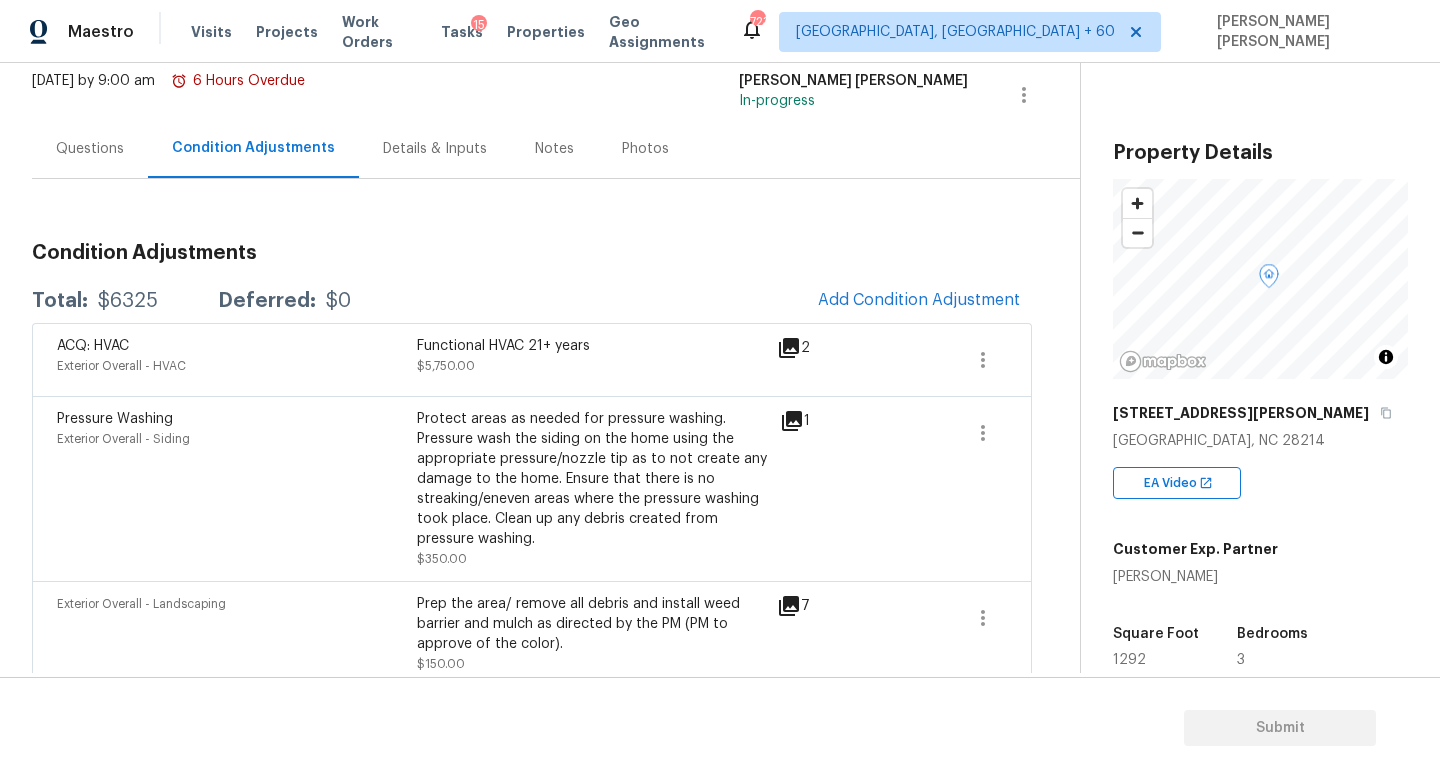 scroll, scrollTop: 123, scrollLeft: 0, axis: vertical 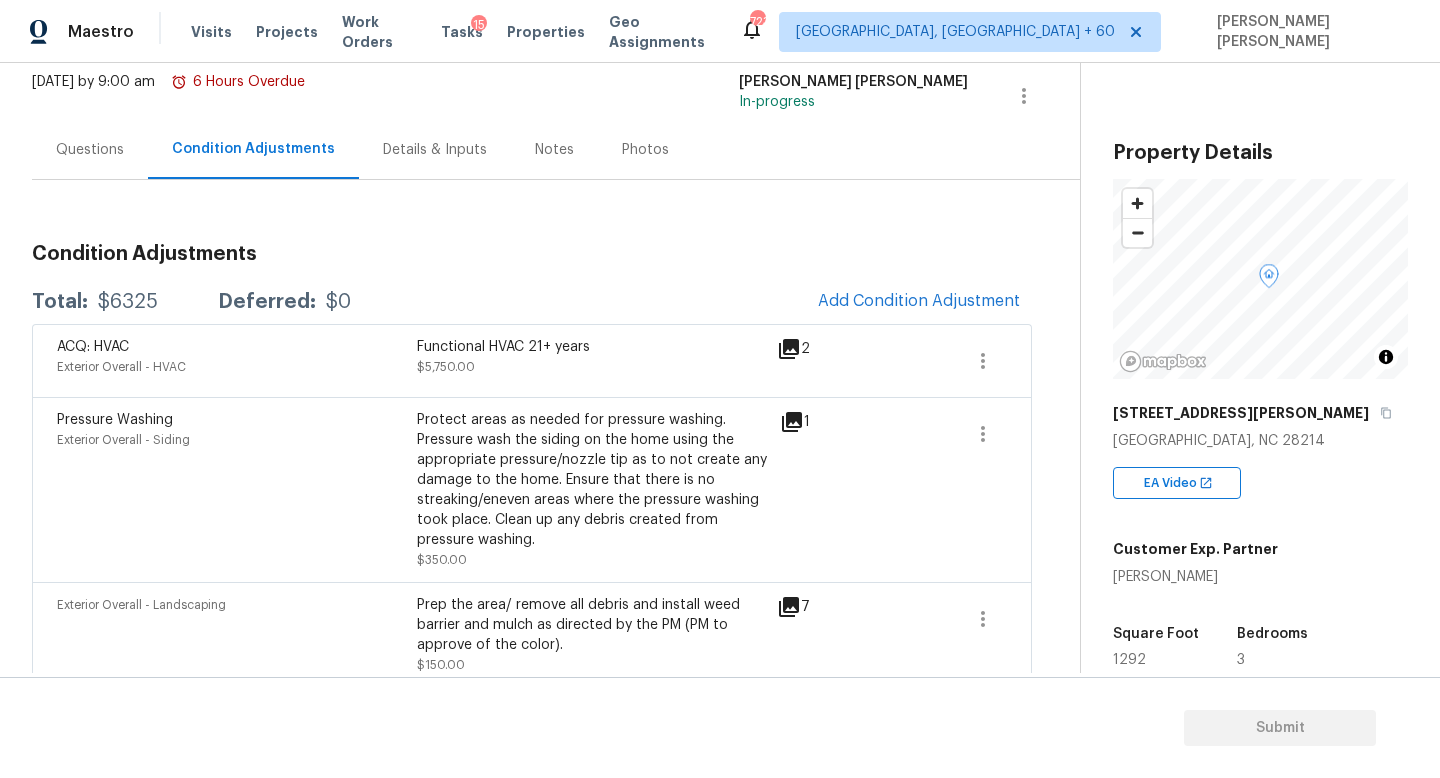 click on "Condition Adjustments Total:  $6325 Deferred:  $0 Add Condition Adjustment ACQ: HVAC Exterior Overall - HVAC
Functional HVAC 21+ years $5,750.00   2 Pressure Washing Exterior Overall - Siding Protect areas as needed for pressure washing. Pressure wash the siding on the home using the appropriate pressure/nozzle tip as to not create any damage to the home. Ensure that there is no streaking/eneven areas where the pressure washing took place. Clean up any debris created from pressure washing. $350.00   1 Exterior Overall - Landscaping Prep the area/ remove all debris and install weed barrier and mulch as directed by the PM (PM to approve of the color). $150.00   7 Landscape Package Exterior Overall - Landscaping Packages $75.00   1" at bounding box center [532, 550] 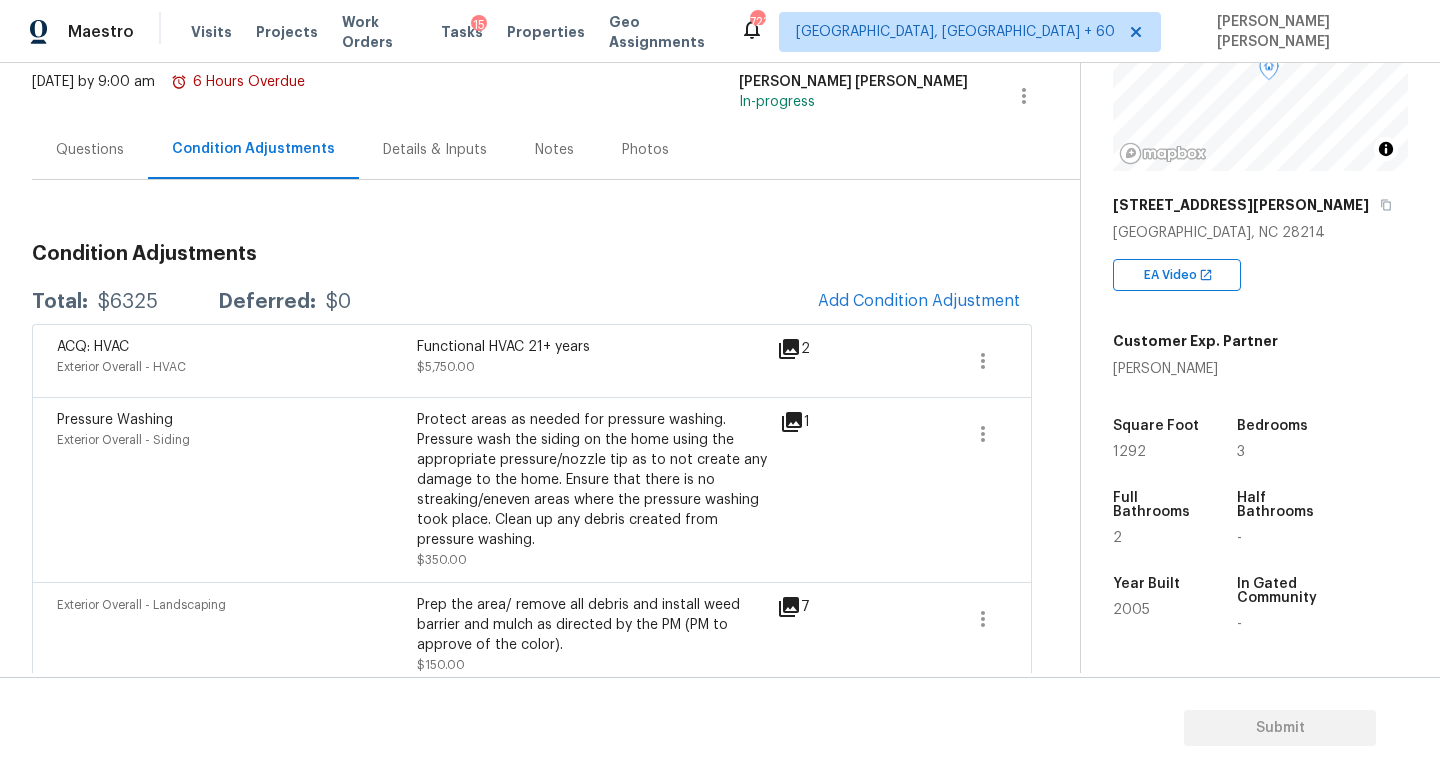 scroll, scrollTop: 215, scrollLeft: 0, axis: vertical 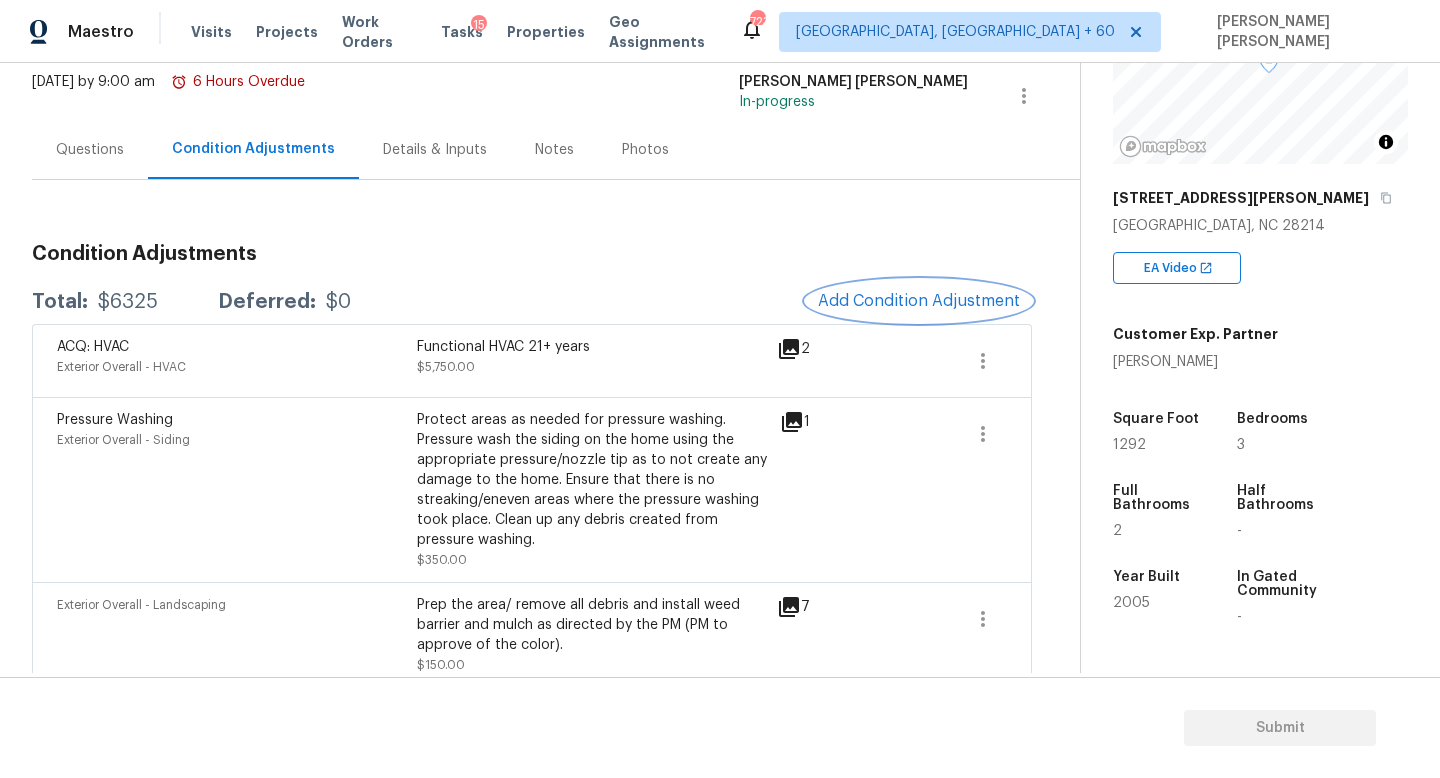 click on "Add Condition Adjustment" at bounding box center [919, 301] 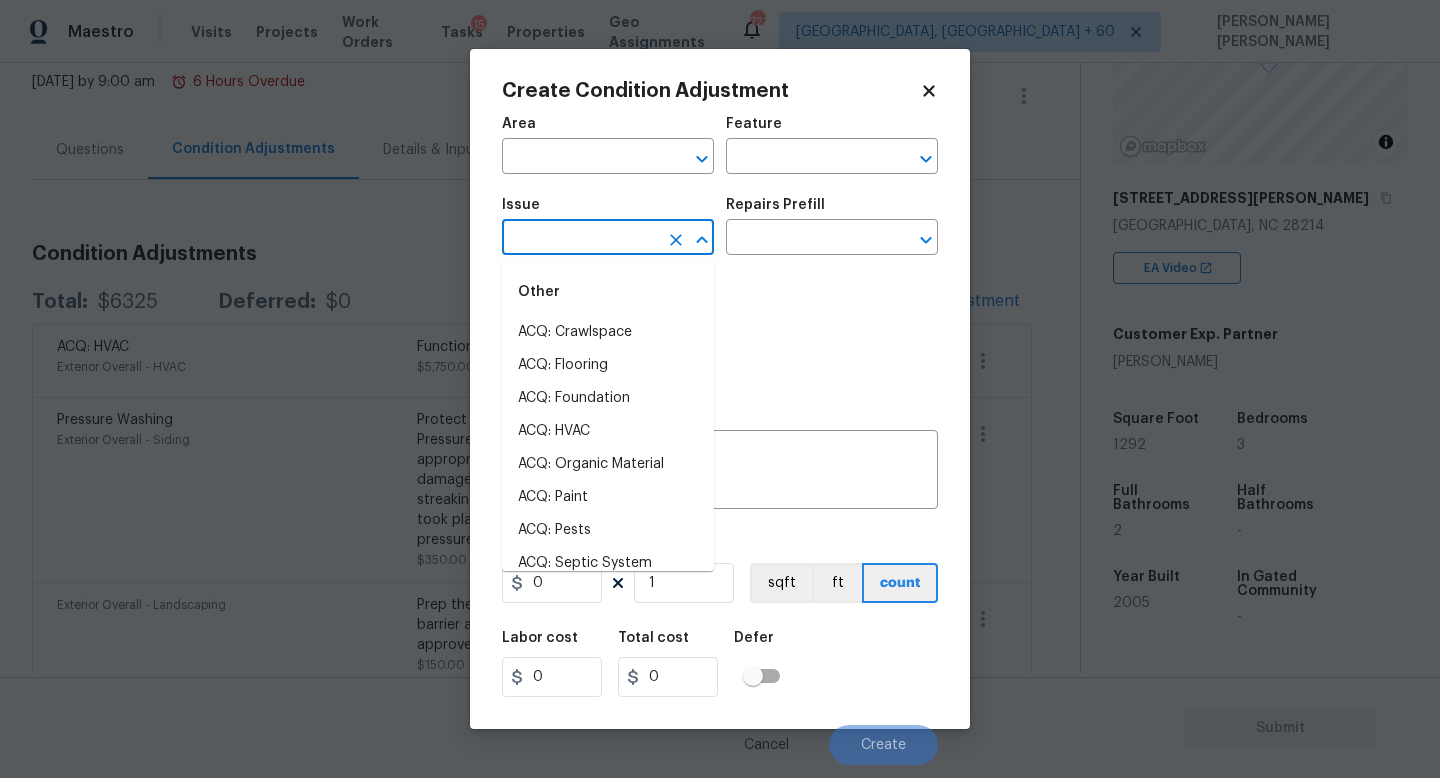 click at bounding box center (580, 239) 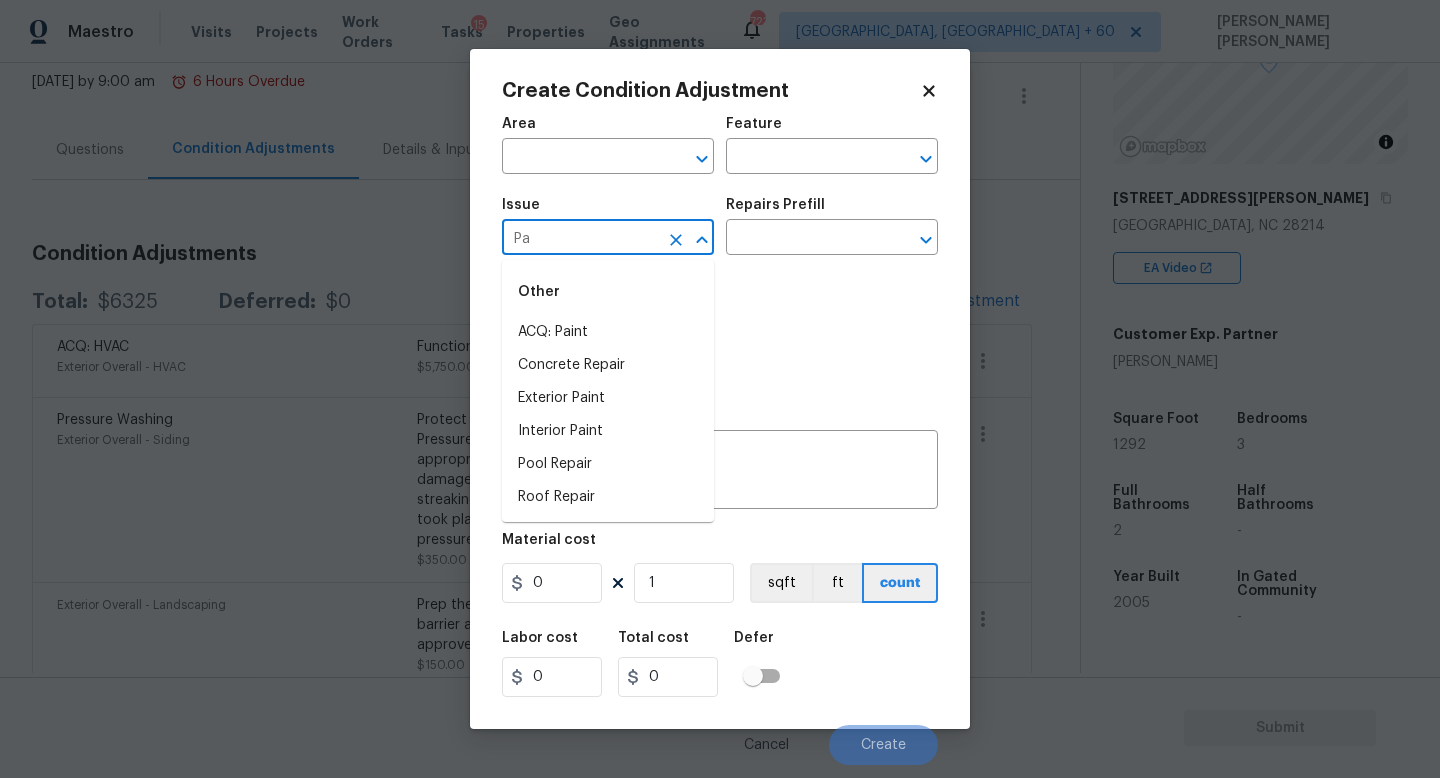 type on "P" 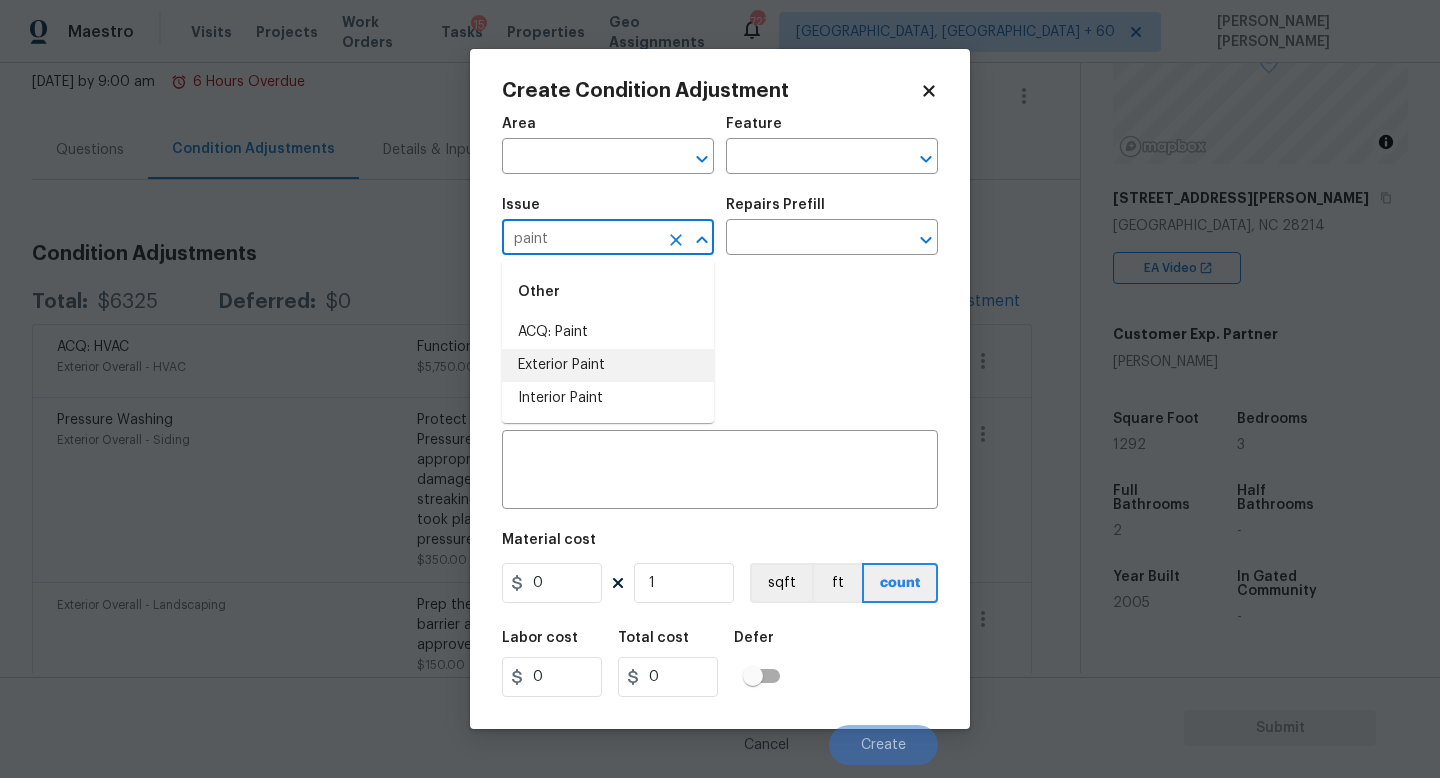 click on "ACQ: Paint" at bounding box center [608, 332] 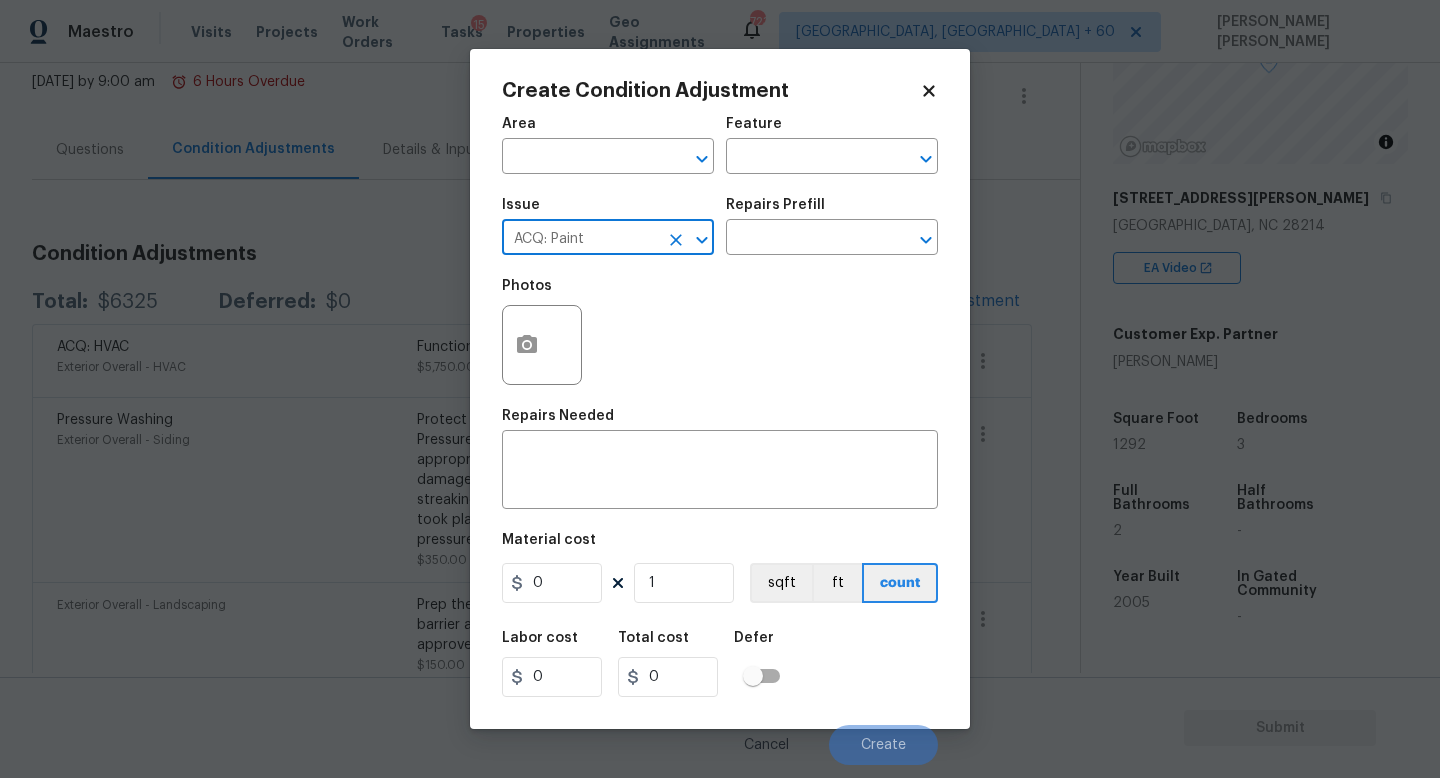 type on "ACQ: Paint" 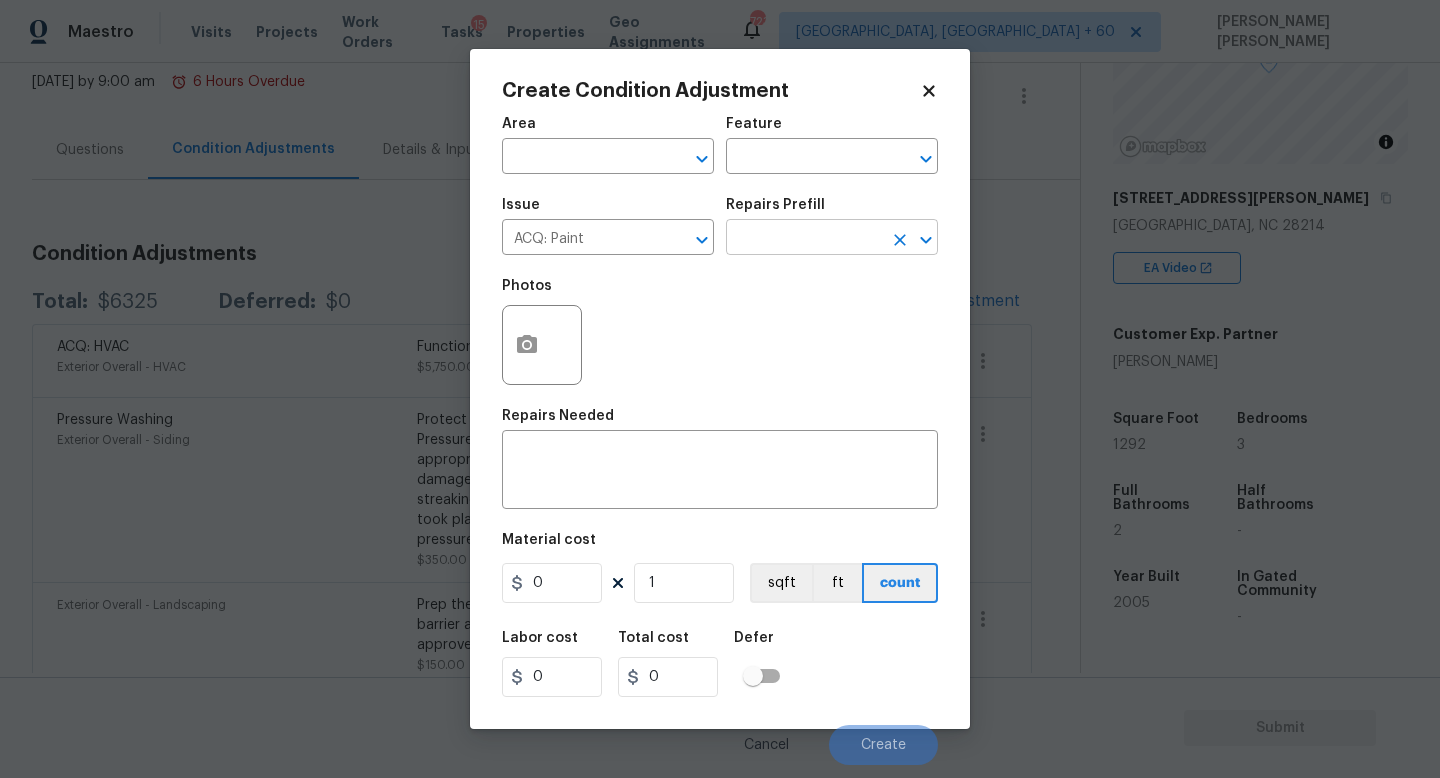 click at bounding box center (804, 239) 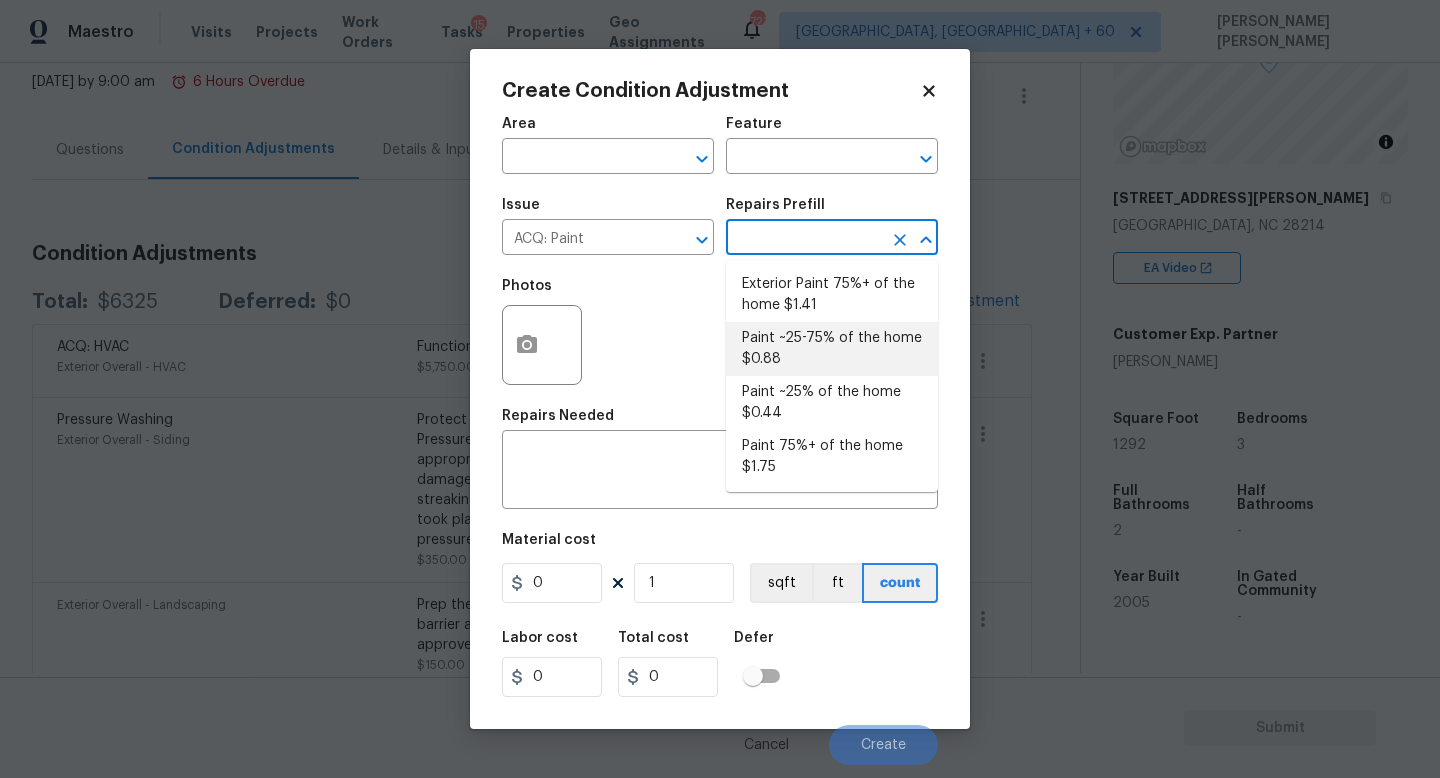 click on "Paint ~25-75% of the home $0.88" at bounding box center [832, 349] 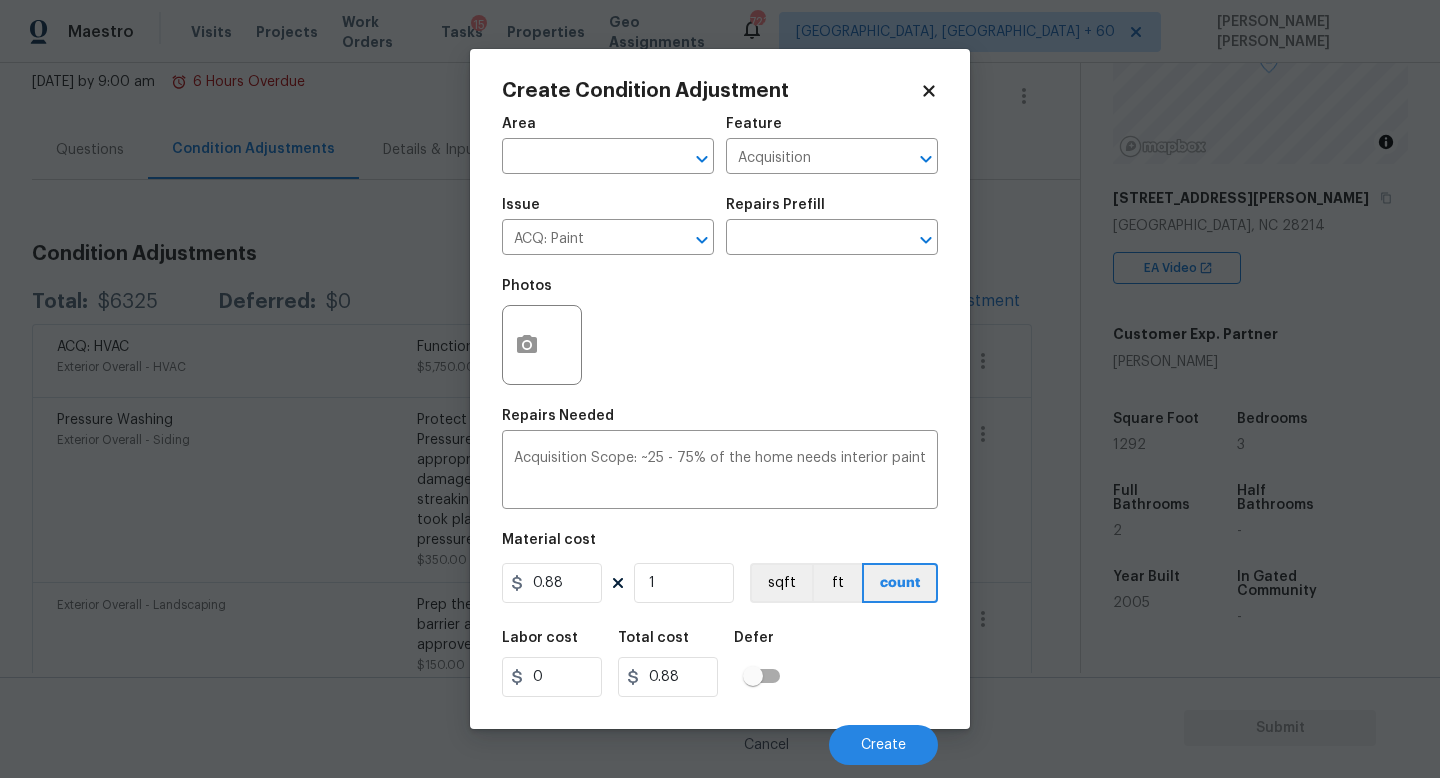 click on "Labor cost 0 Total cost 0.88 Defer" at bounding box center (720, 664) 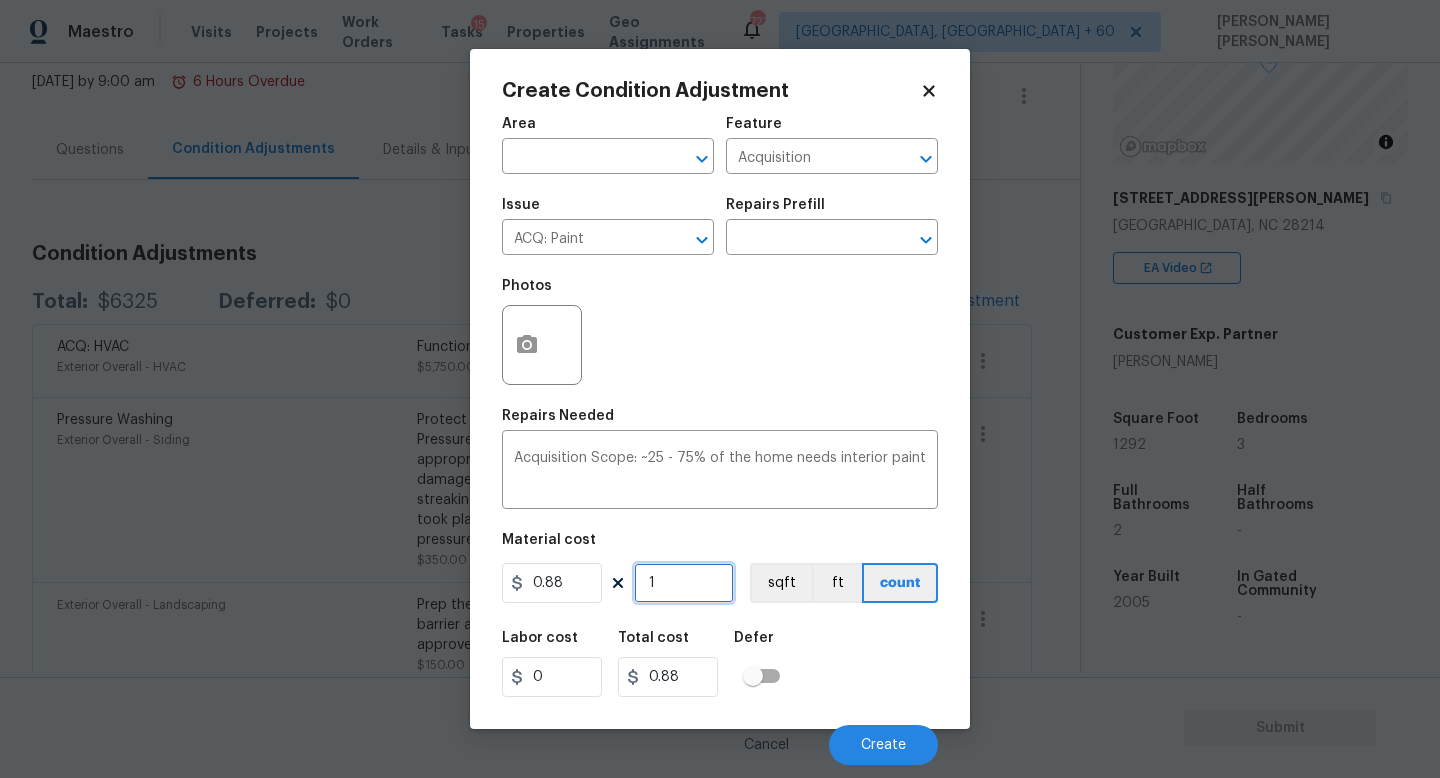 click on "1" at bounding box center [684, 583] 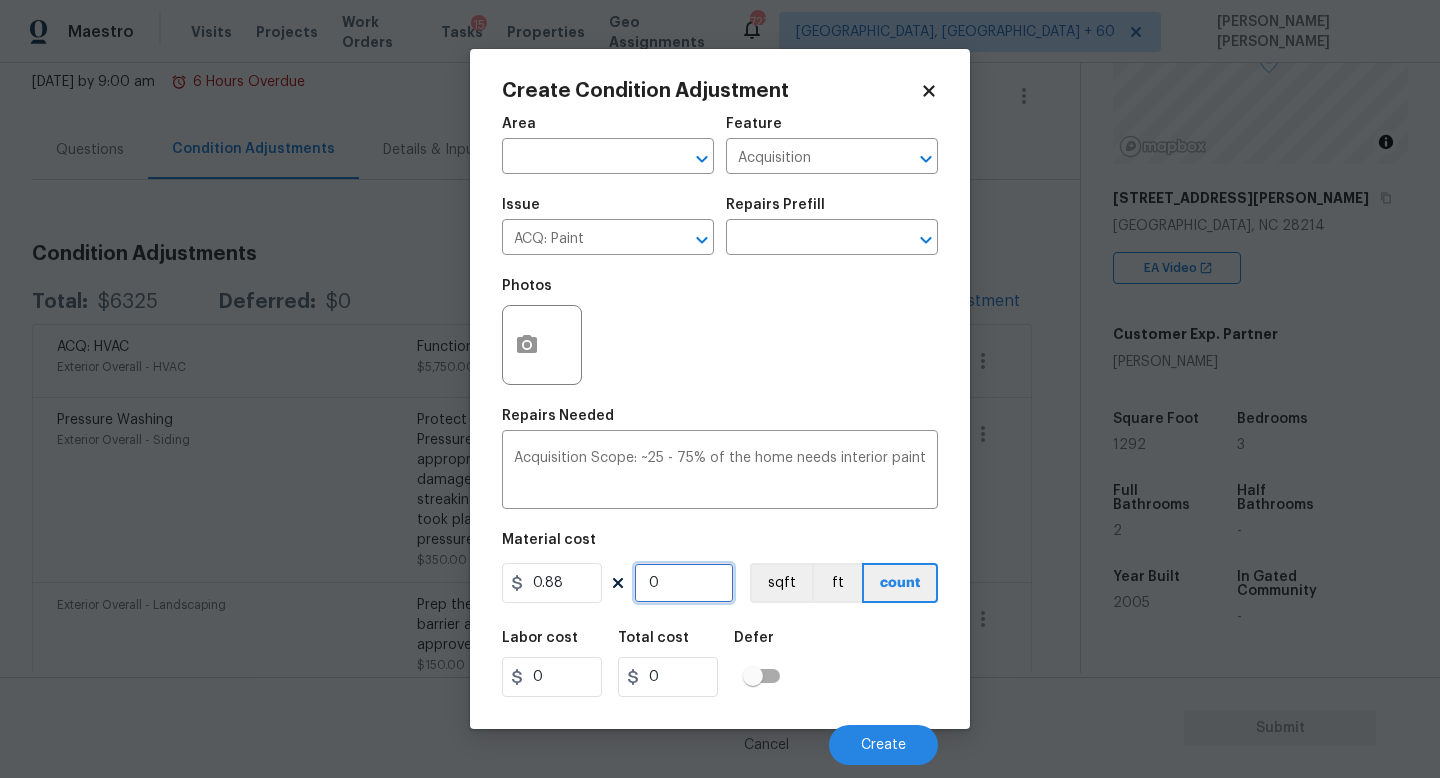 type on "1" 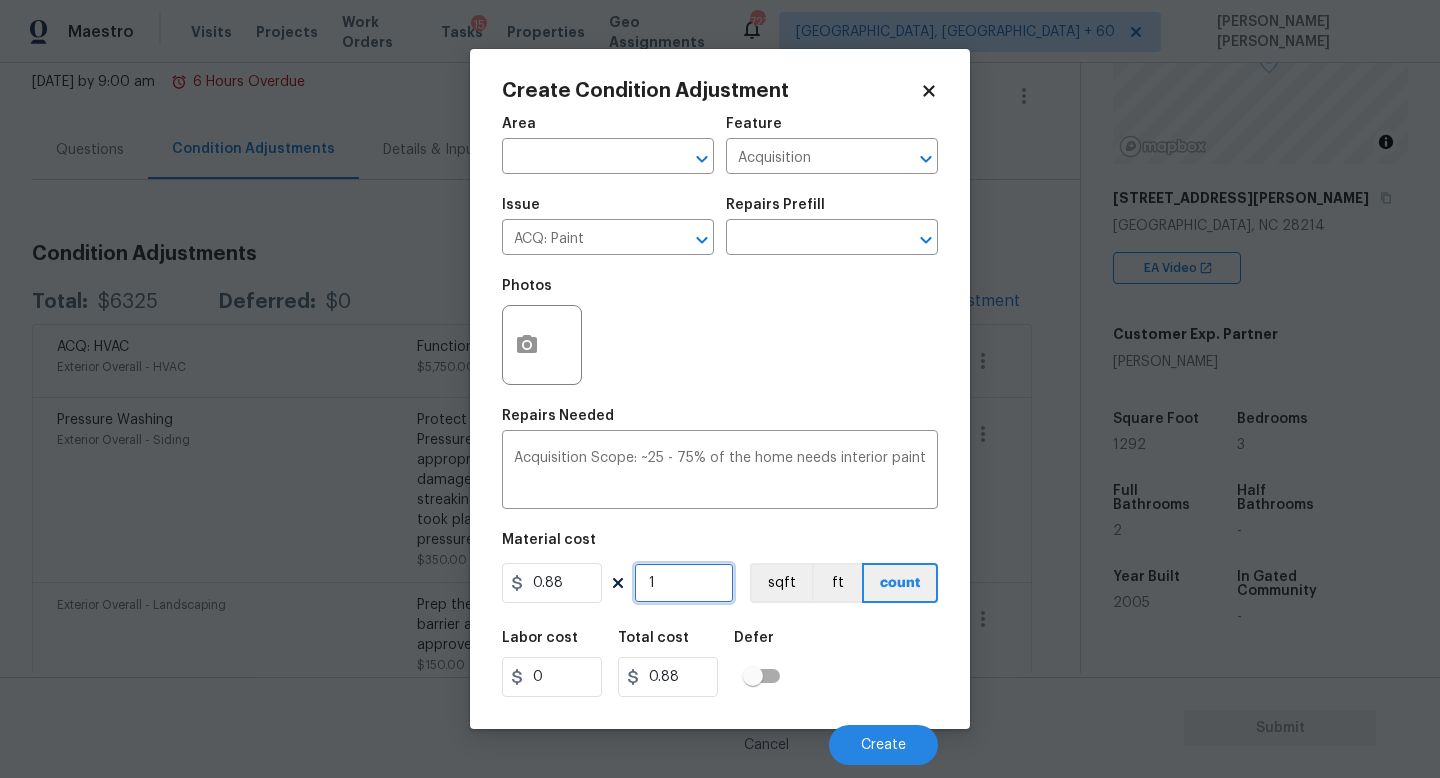 type on "12" 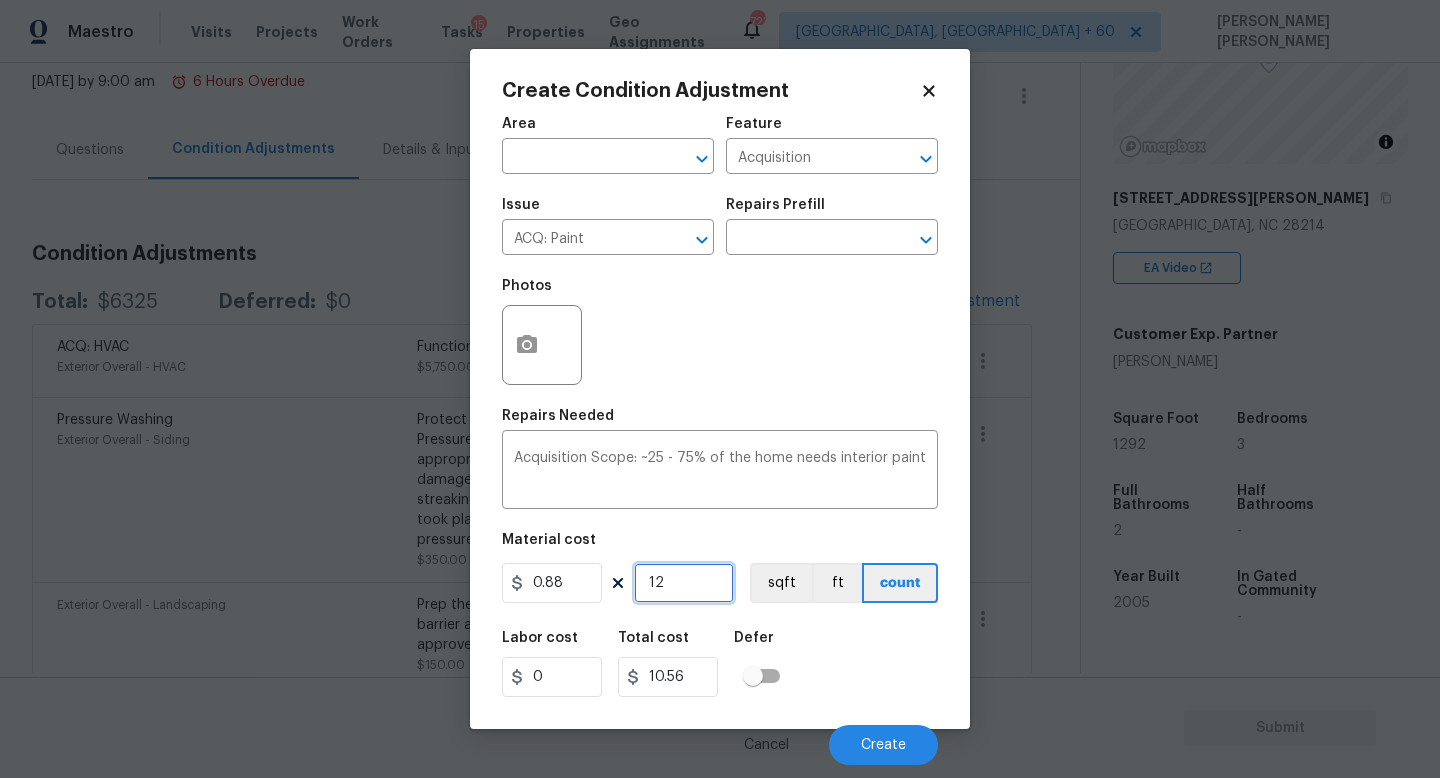 type on "129" 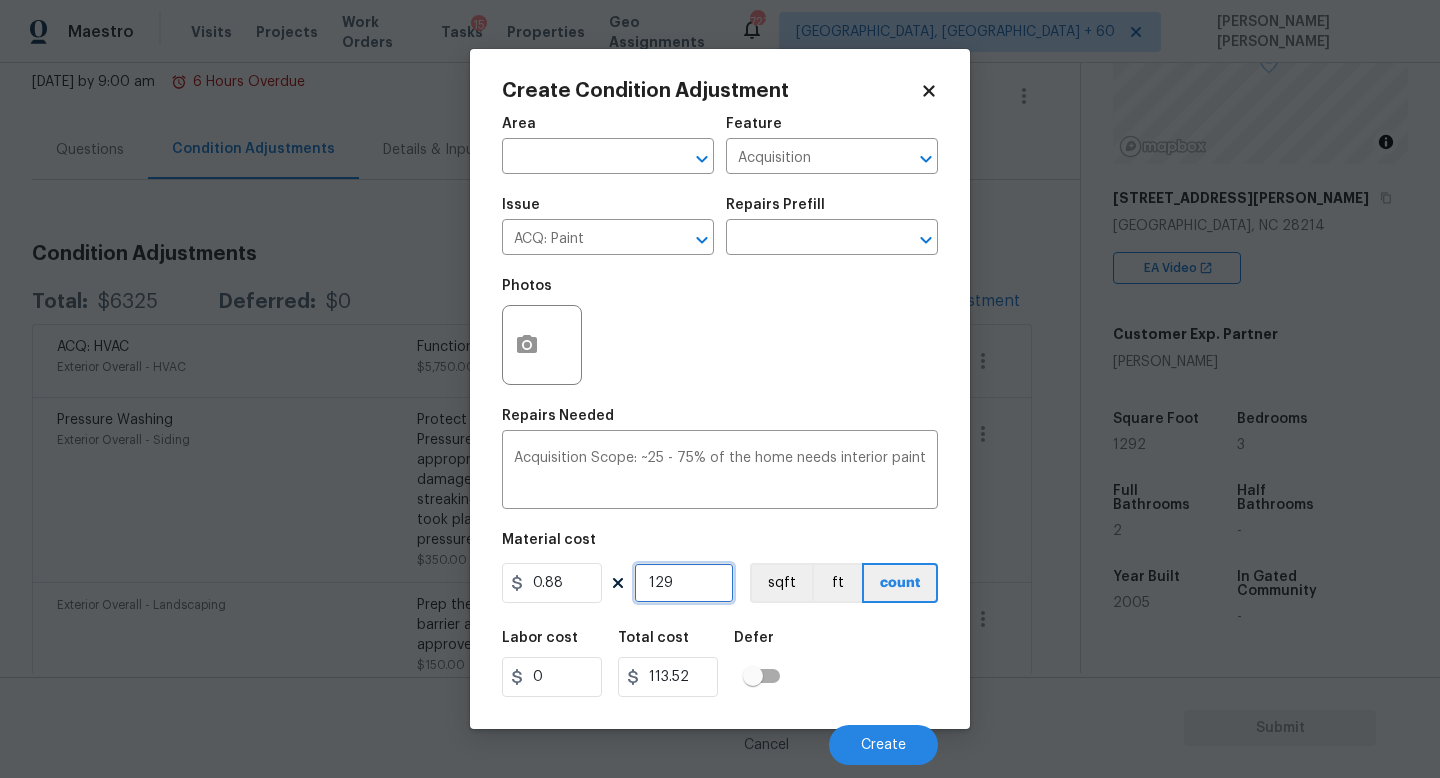 type on "1292" 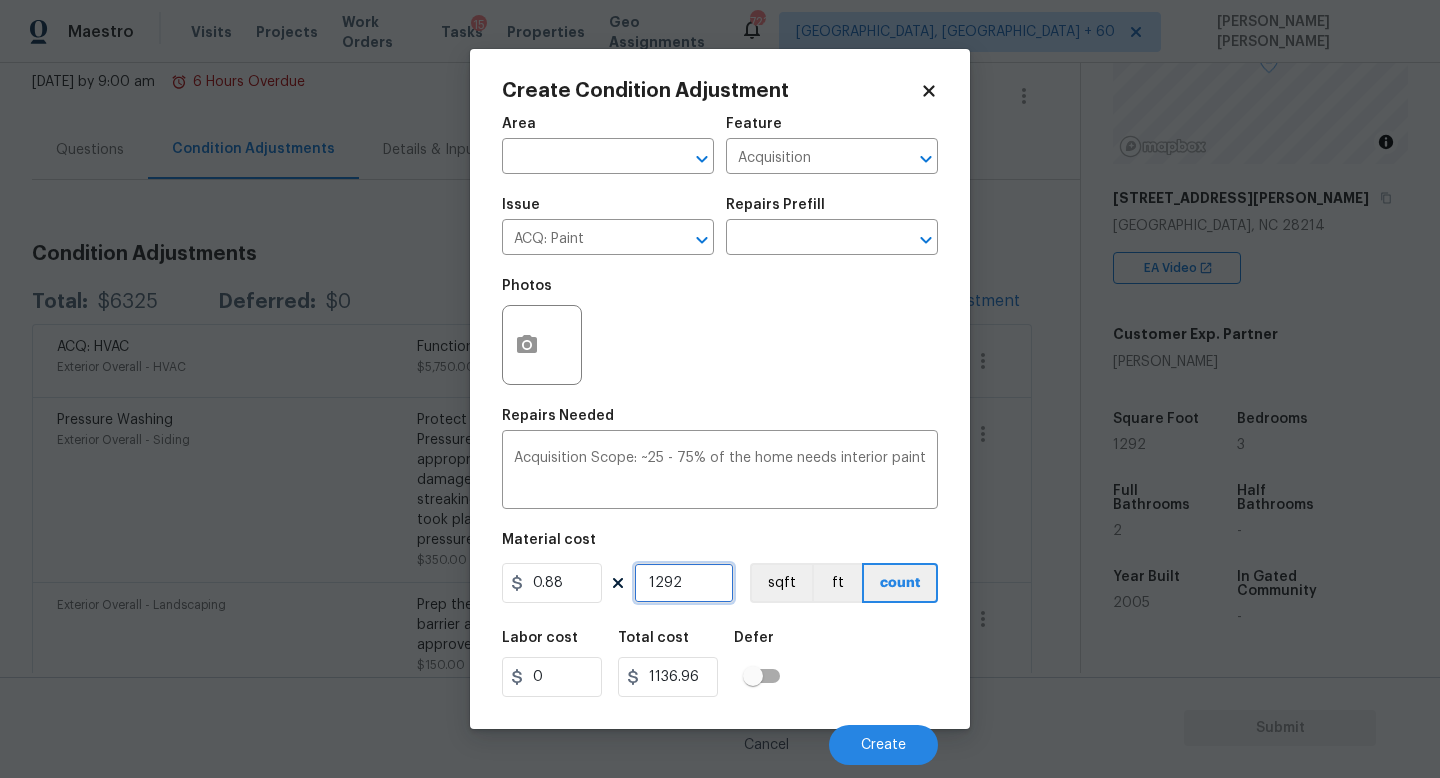 type on "1292" 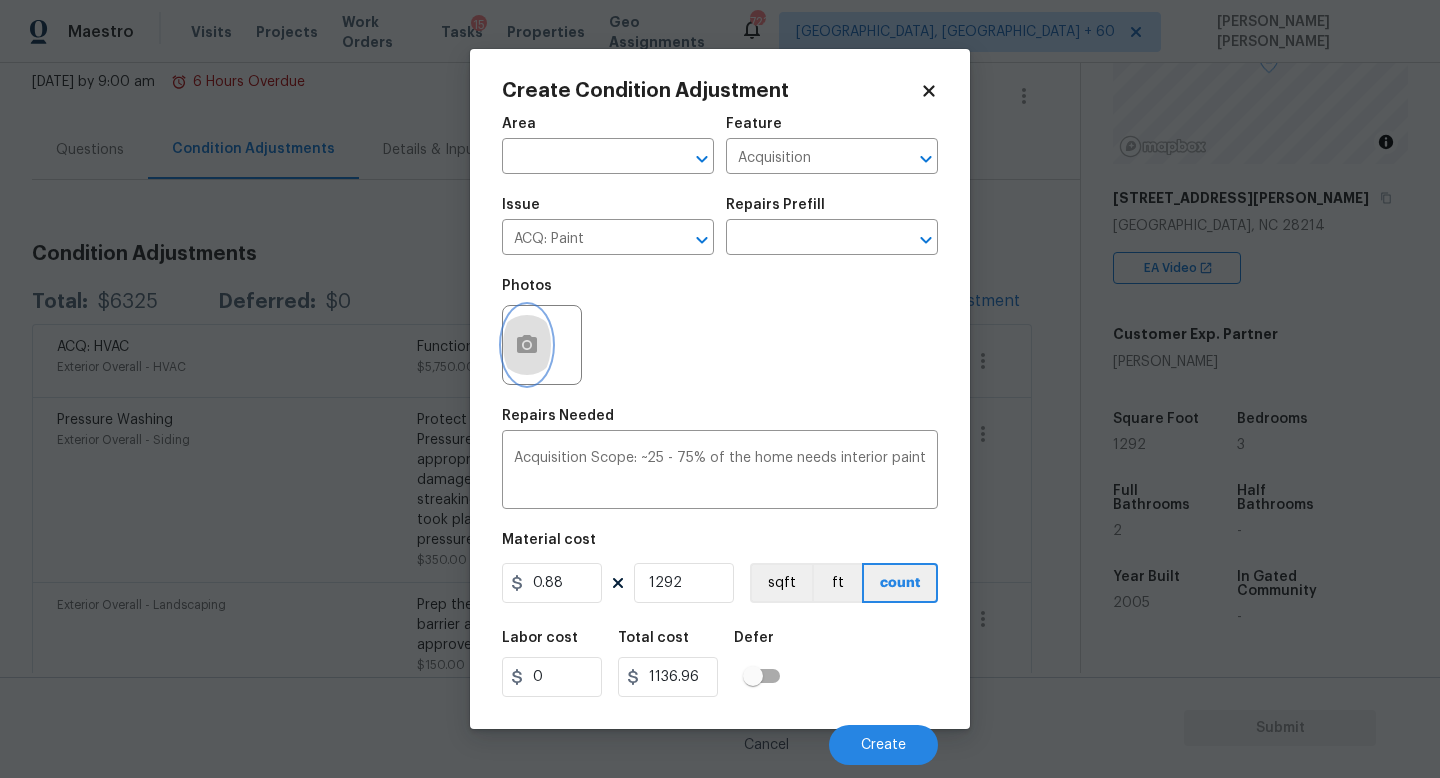 click 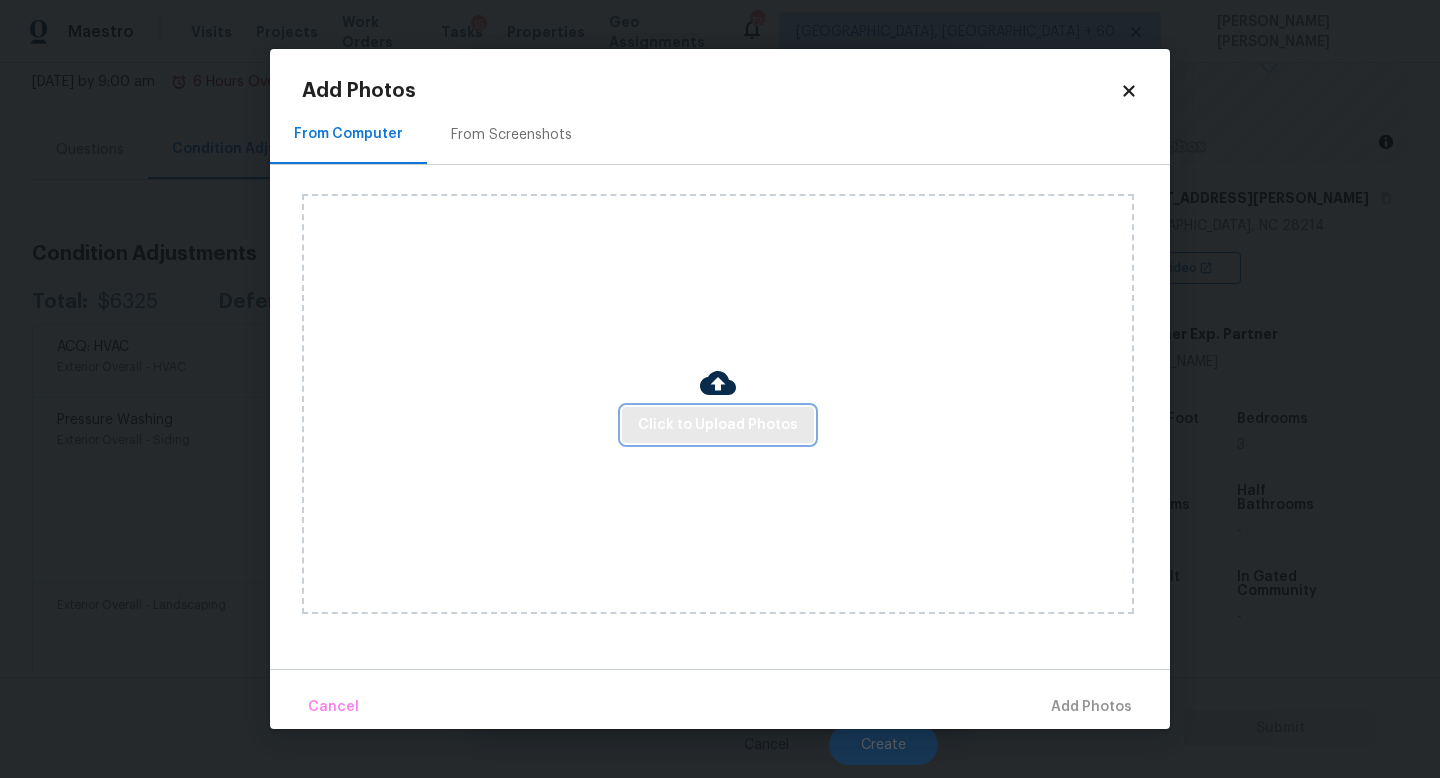 click on "Click to Upload Photos" at bounding box center (718, 425) 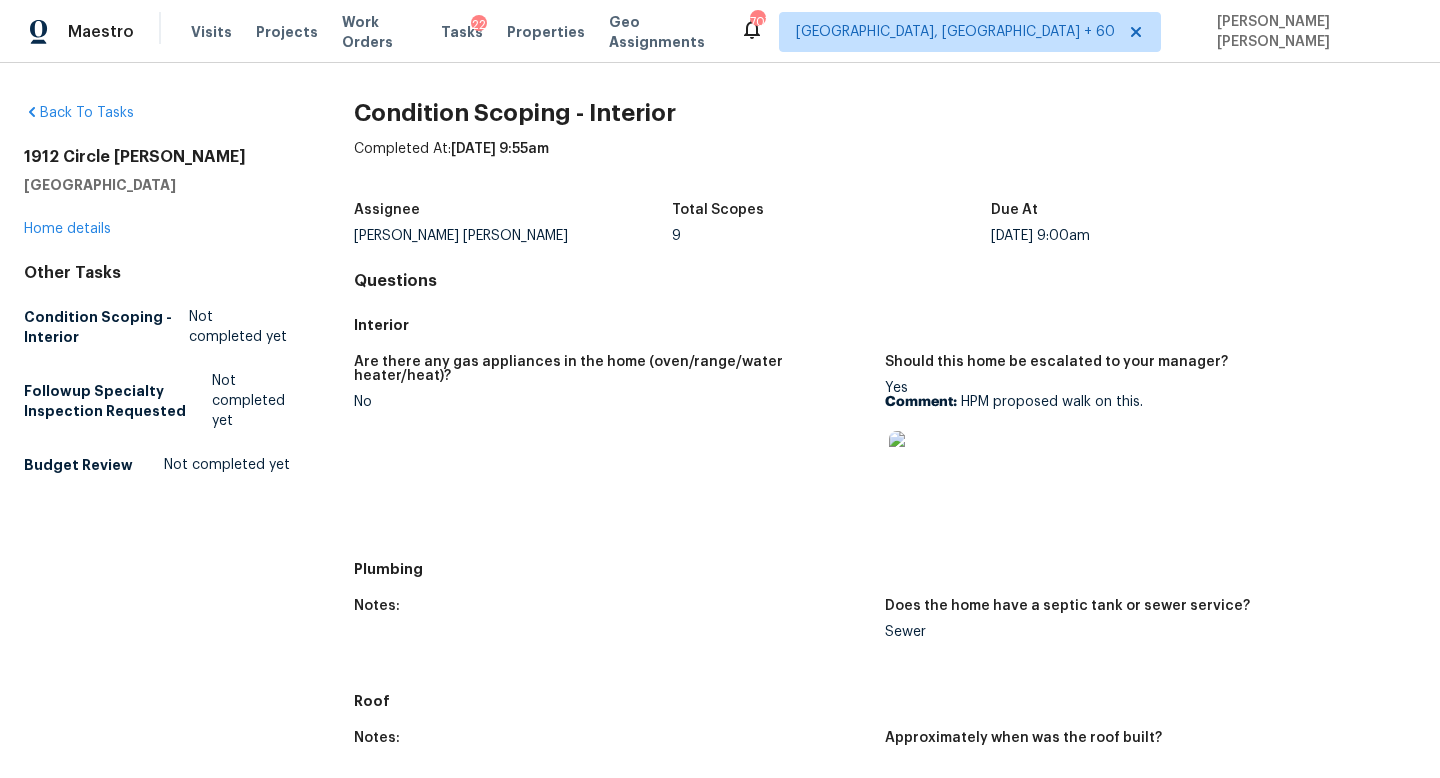 scroll, scrollTop: 0, scrollLeft: 0, axis: both 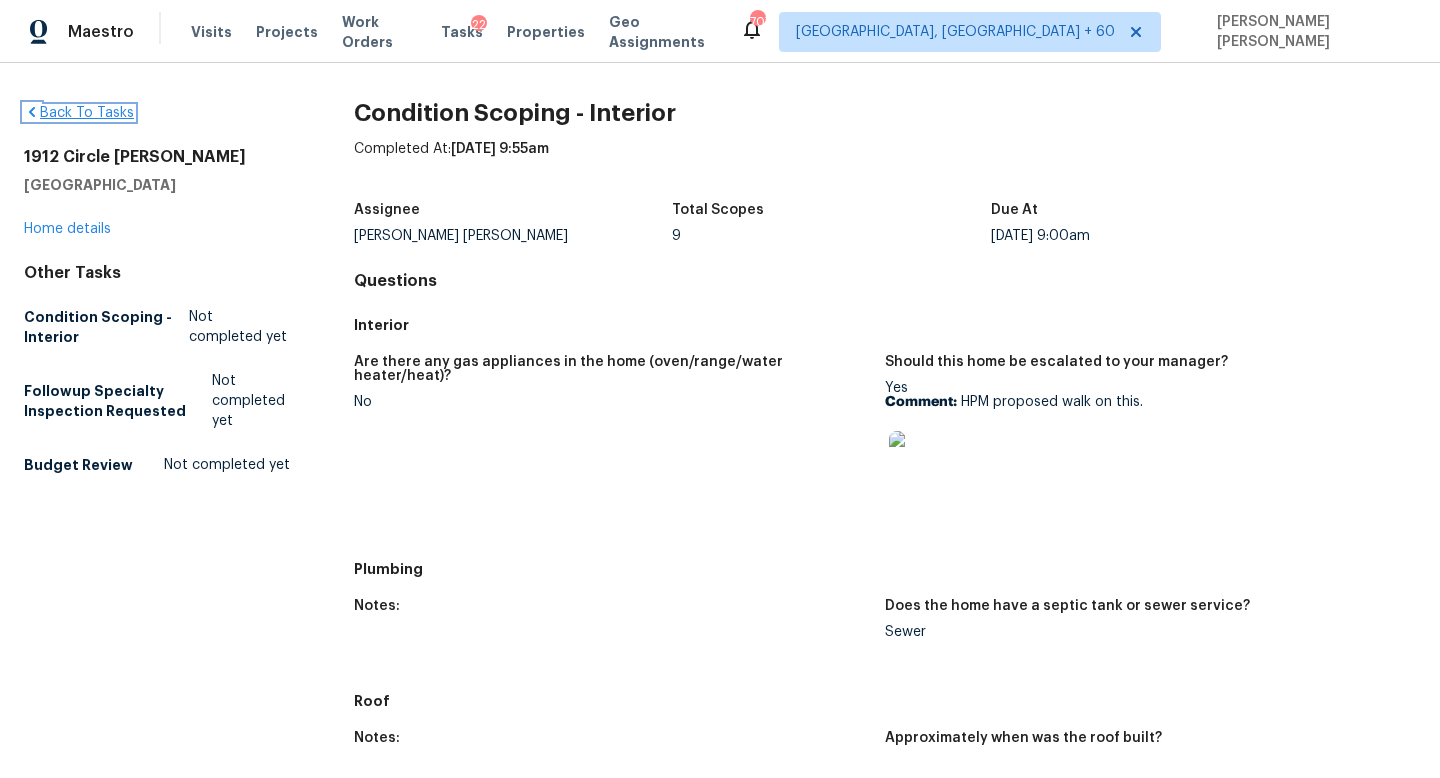 click on "Back To Tasks" at bounding box center [79, 113] 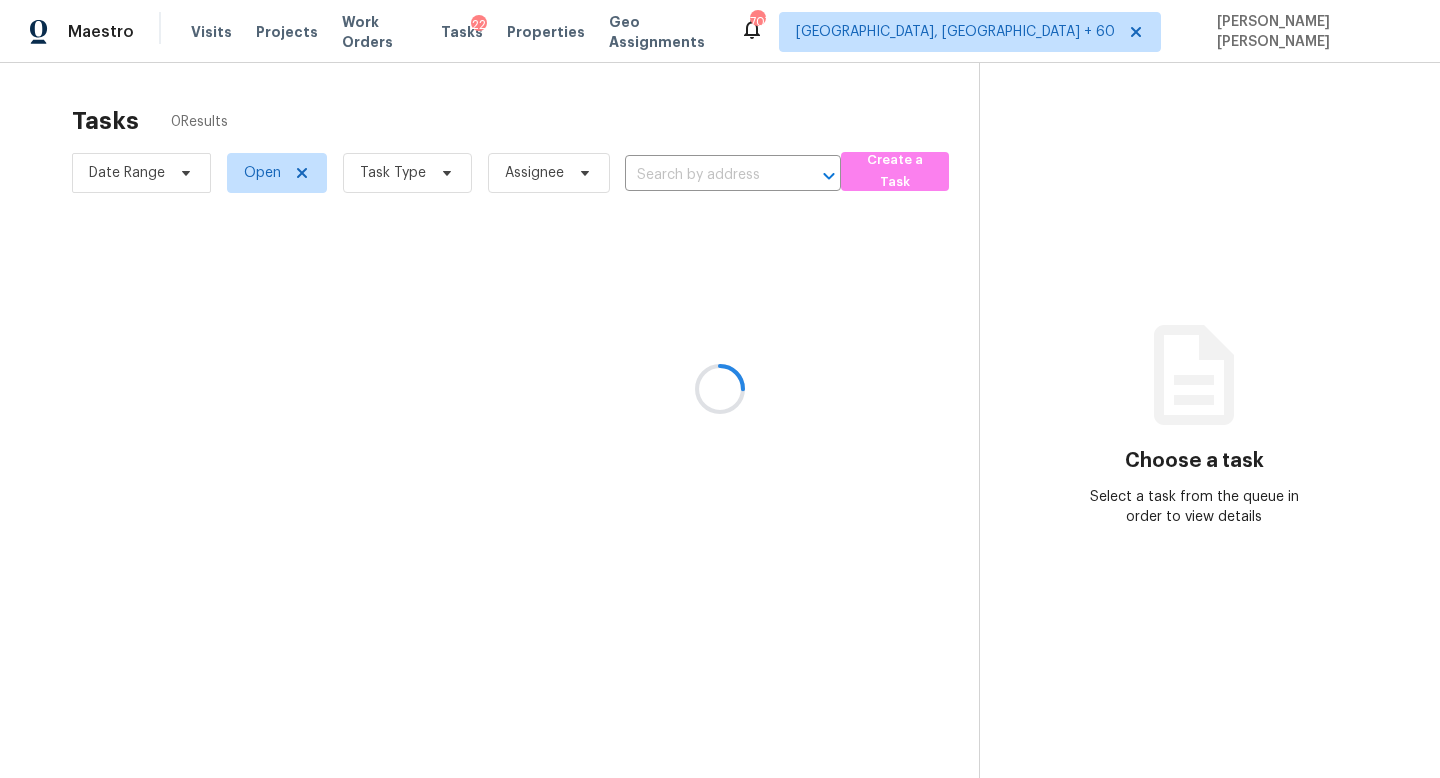 click at bounding box center [720, 389] 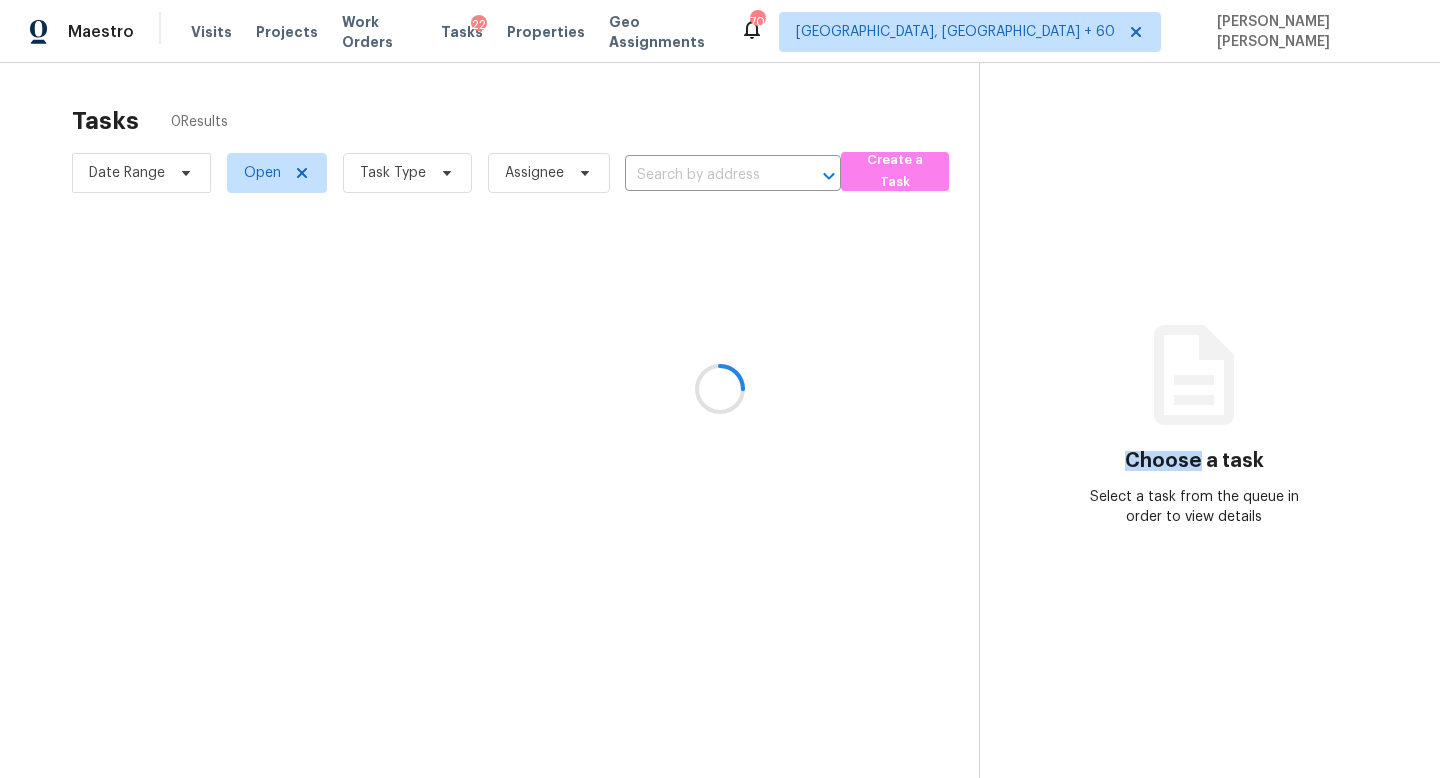 click at bounding box center (720, 389) 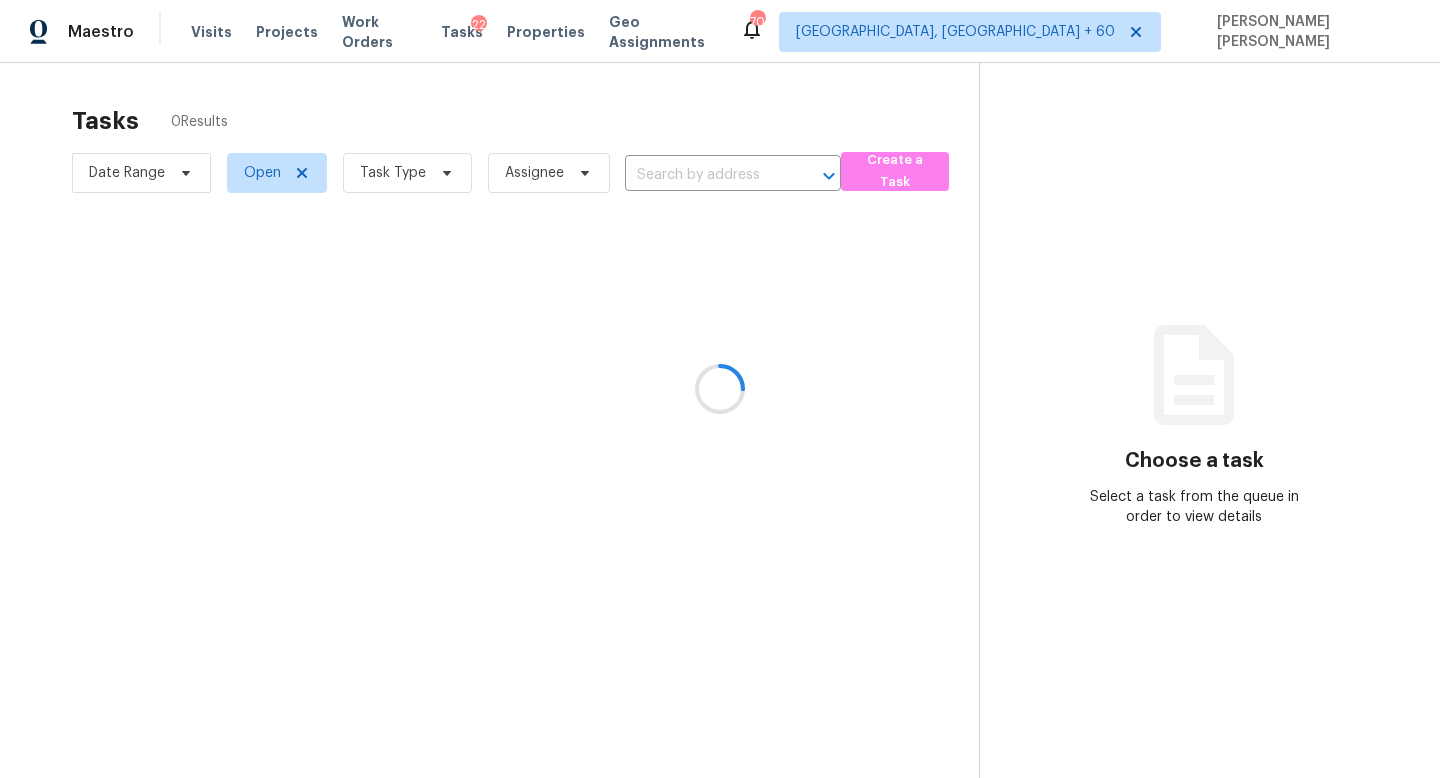 click at bounding box center (720, 389) 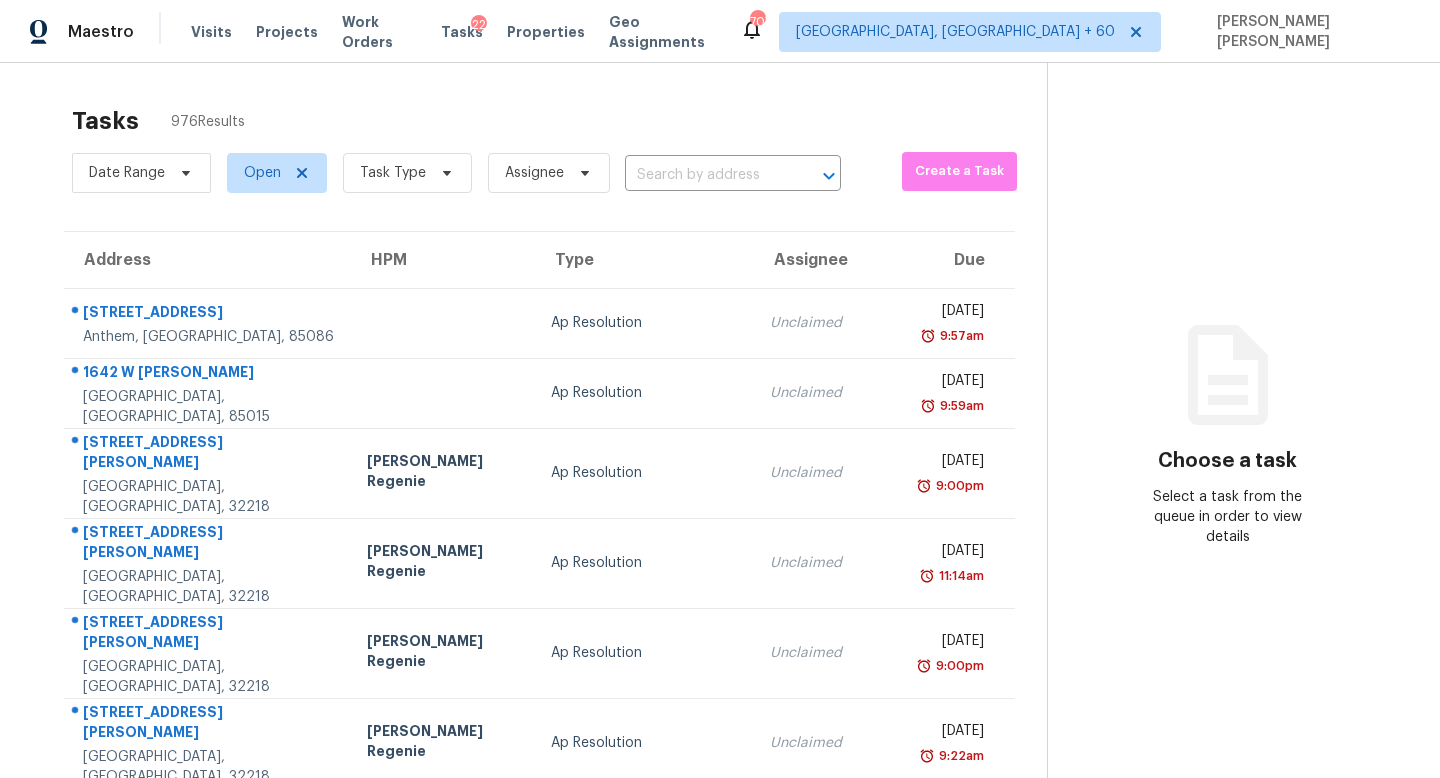 click on "Visits" at bounding box center (211, 32) 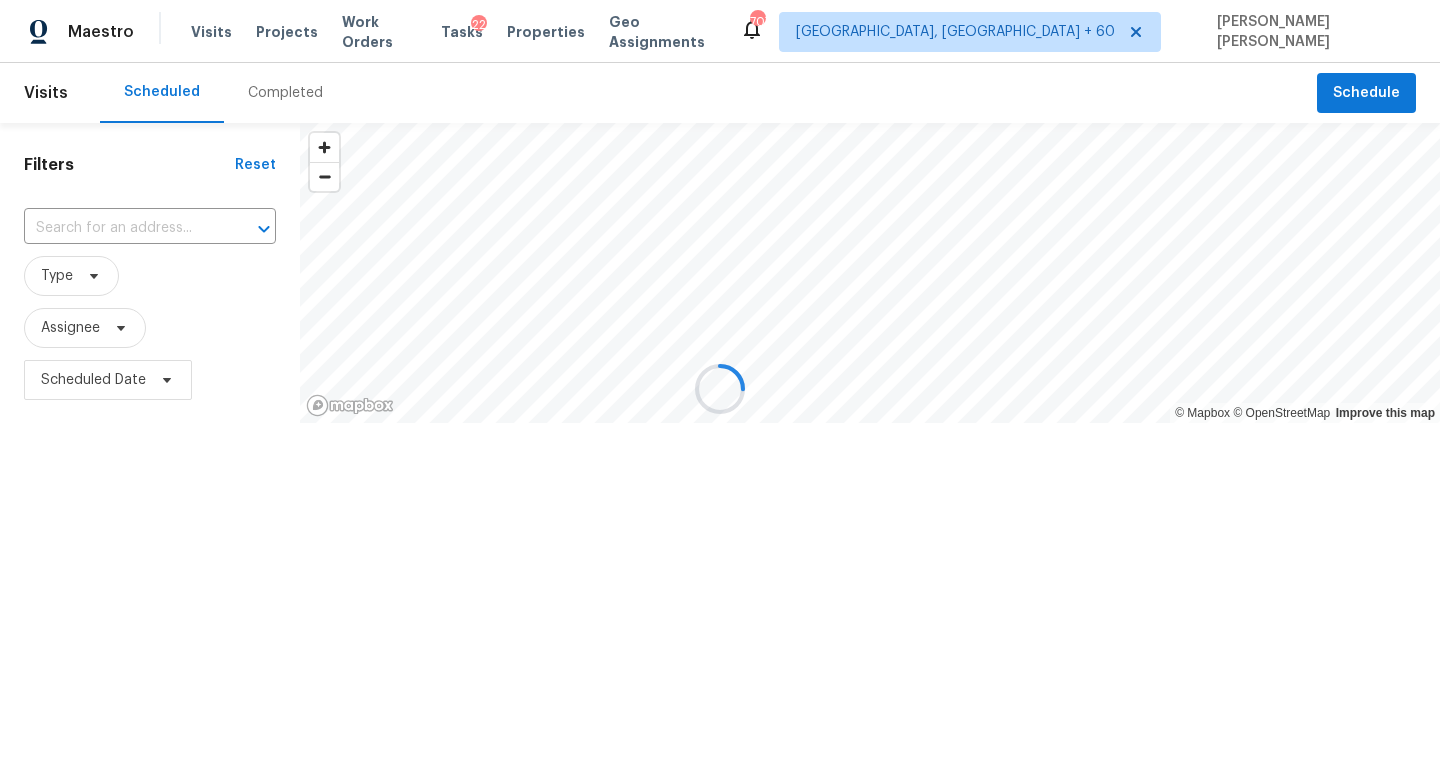 click at bounding box center [720, 389] 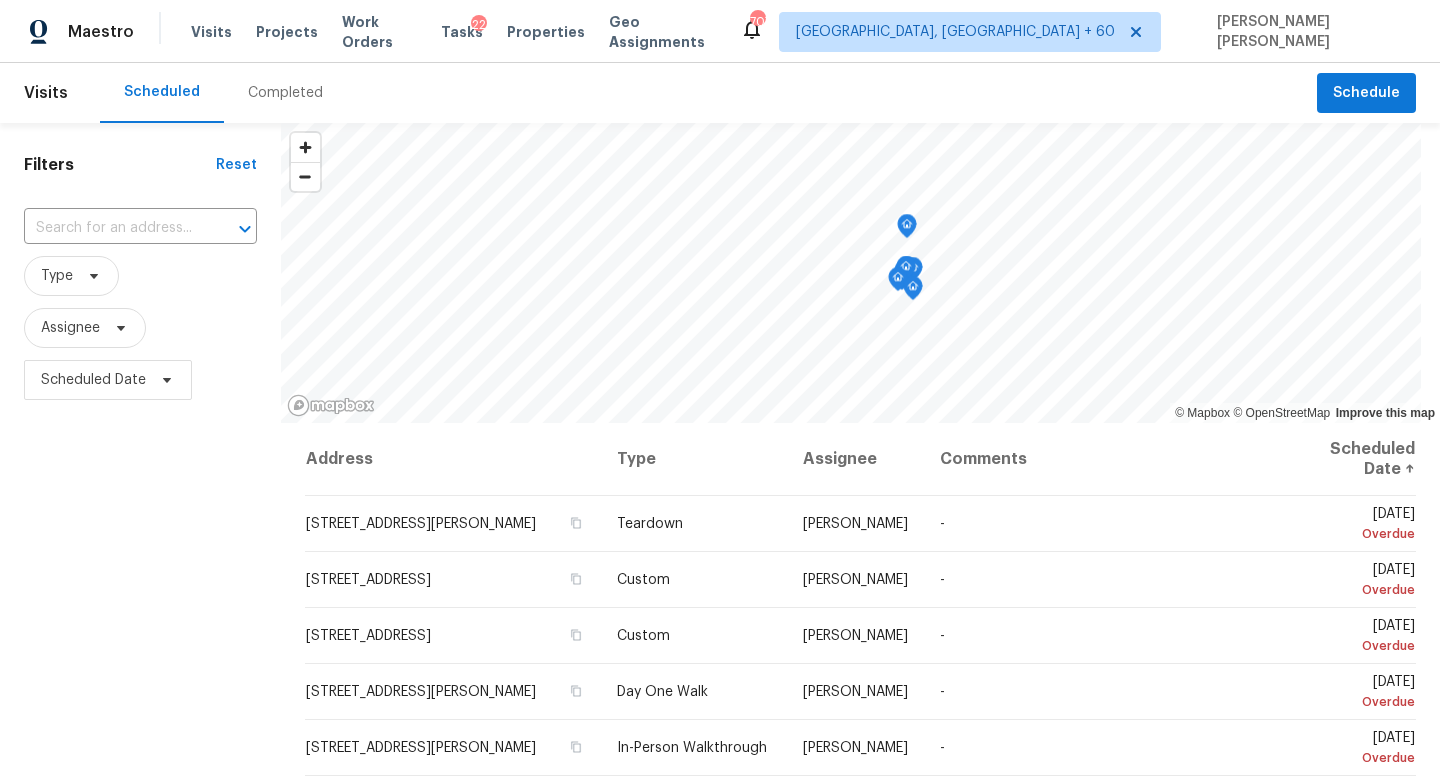click on "Completed" at bounding box center [285, 93] 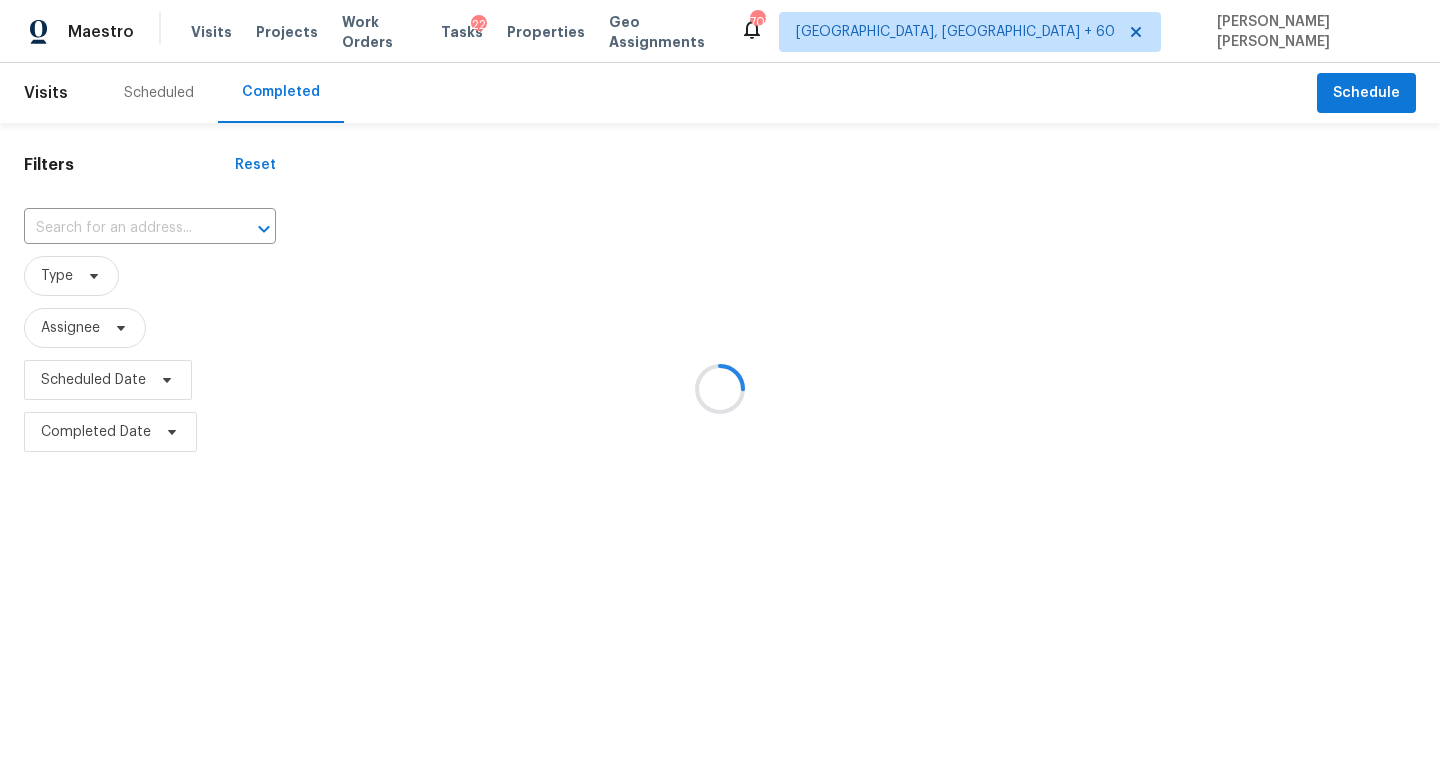 click at bounding box center [720, 389] 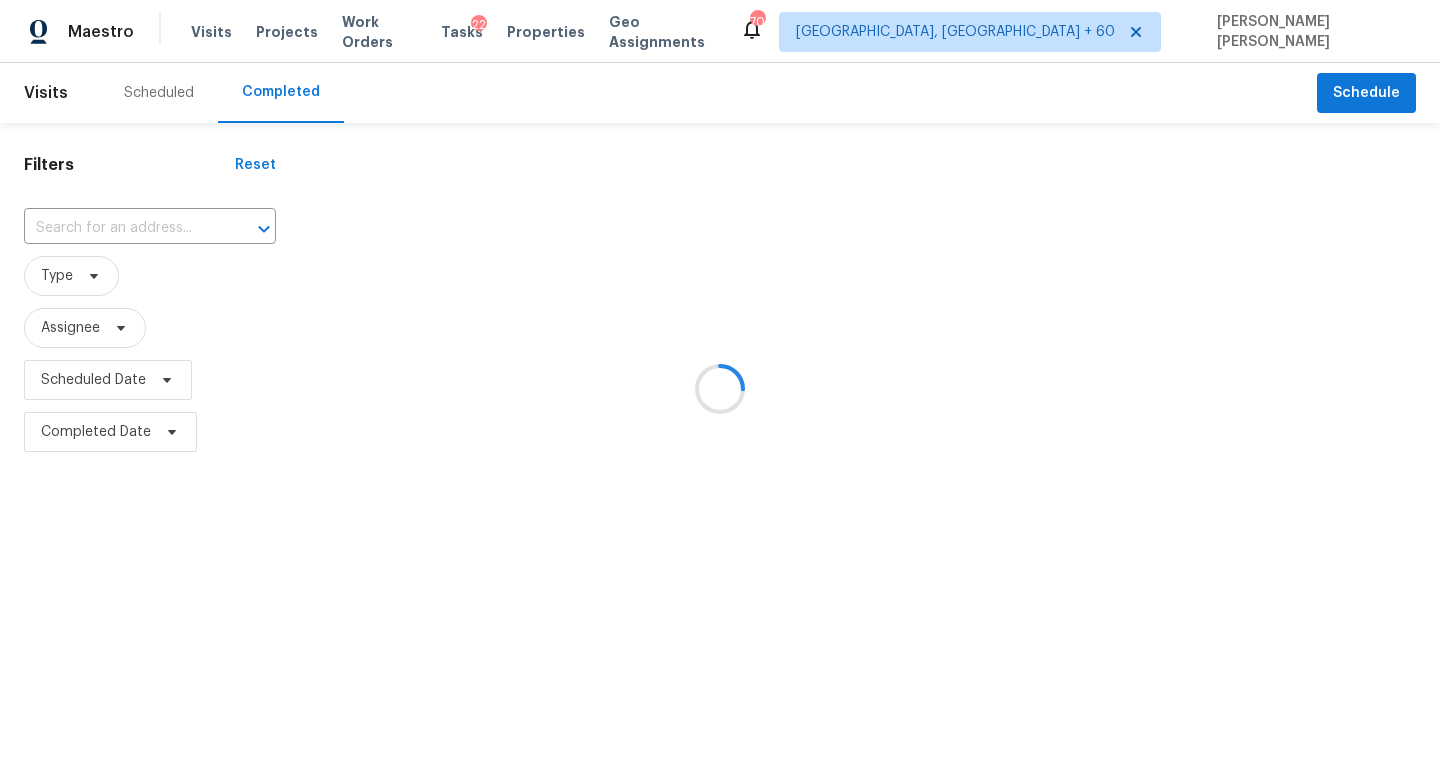 click at bounding box center [720, 389] 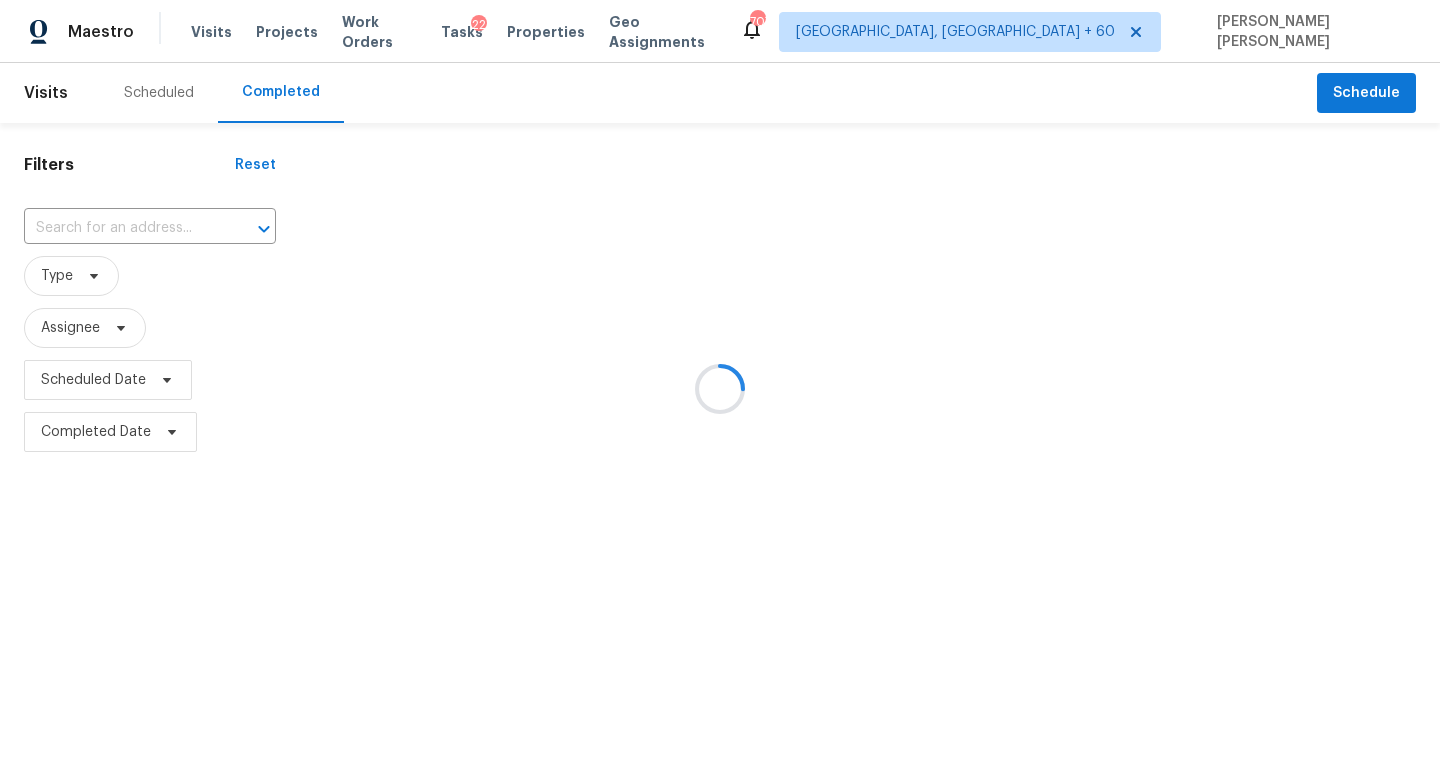 click at bounding box center [720, 389] 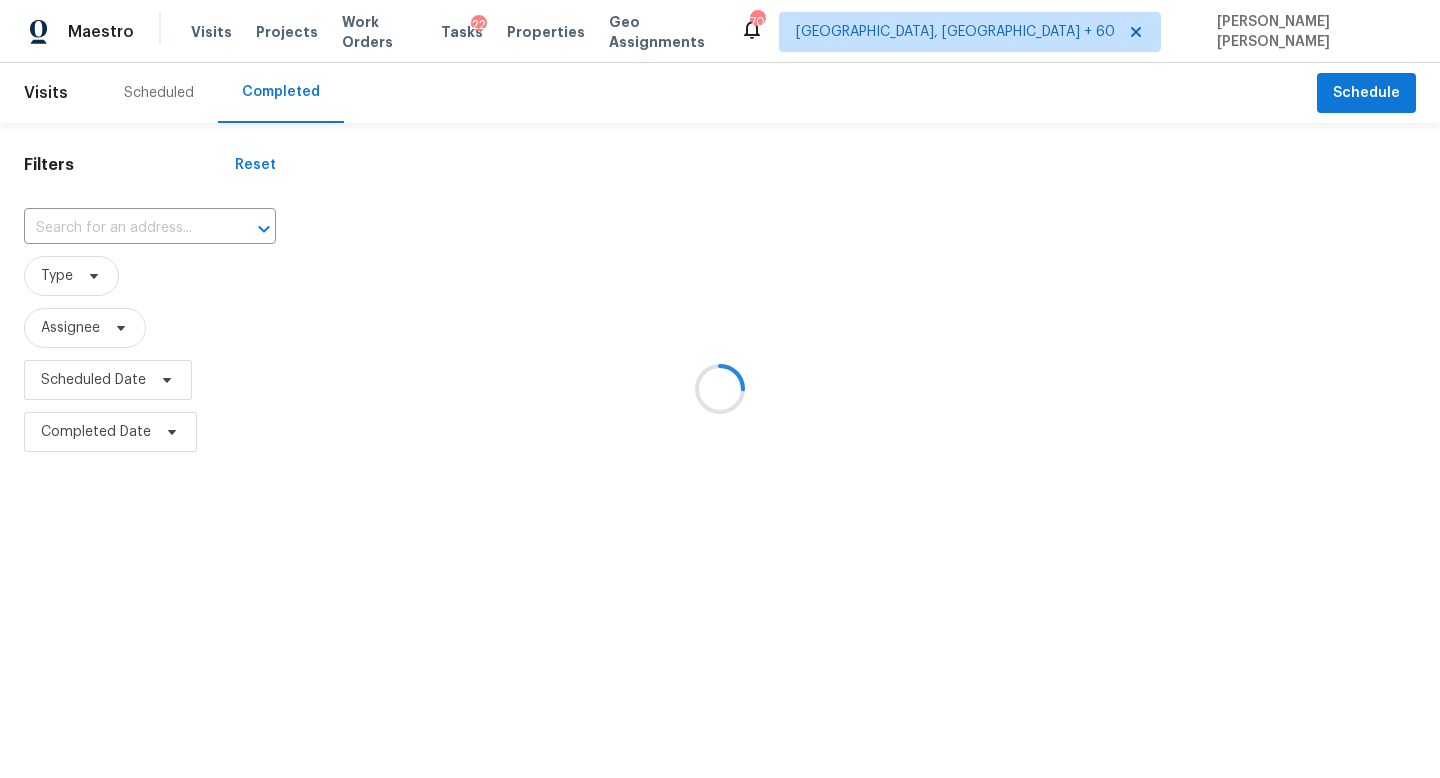 click at bounding box center [250, 229] 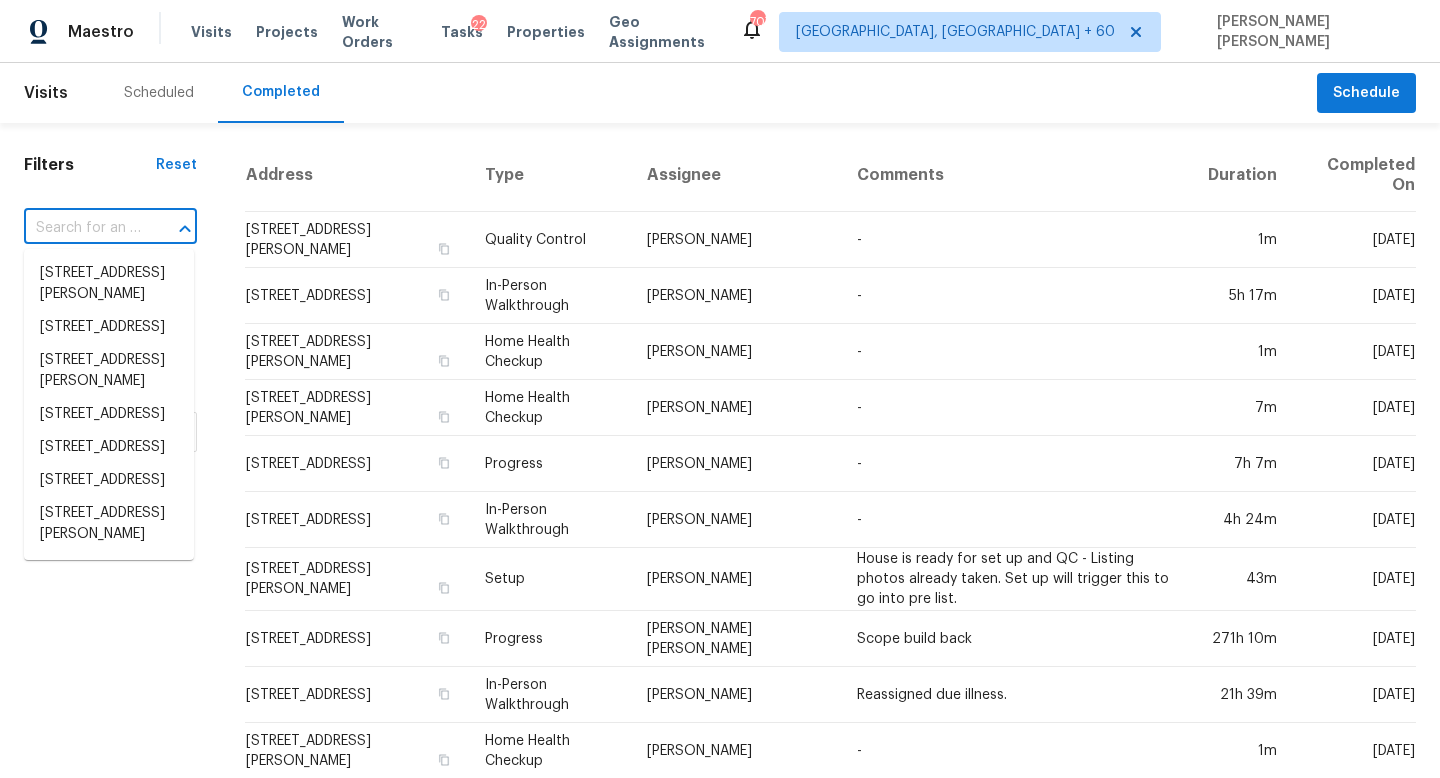 click at bounding box center [171, 229] 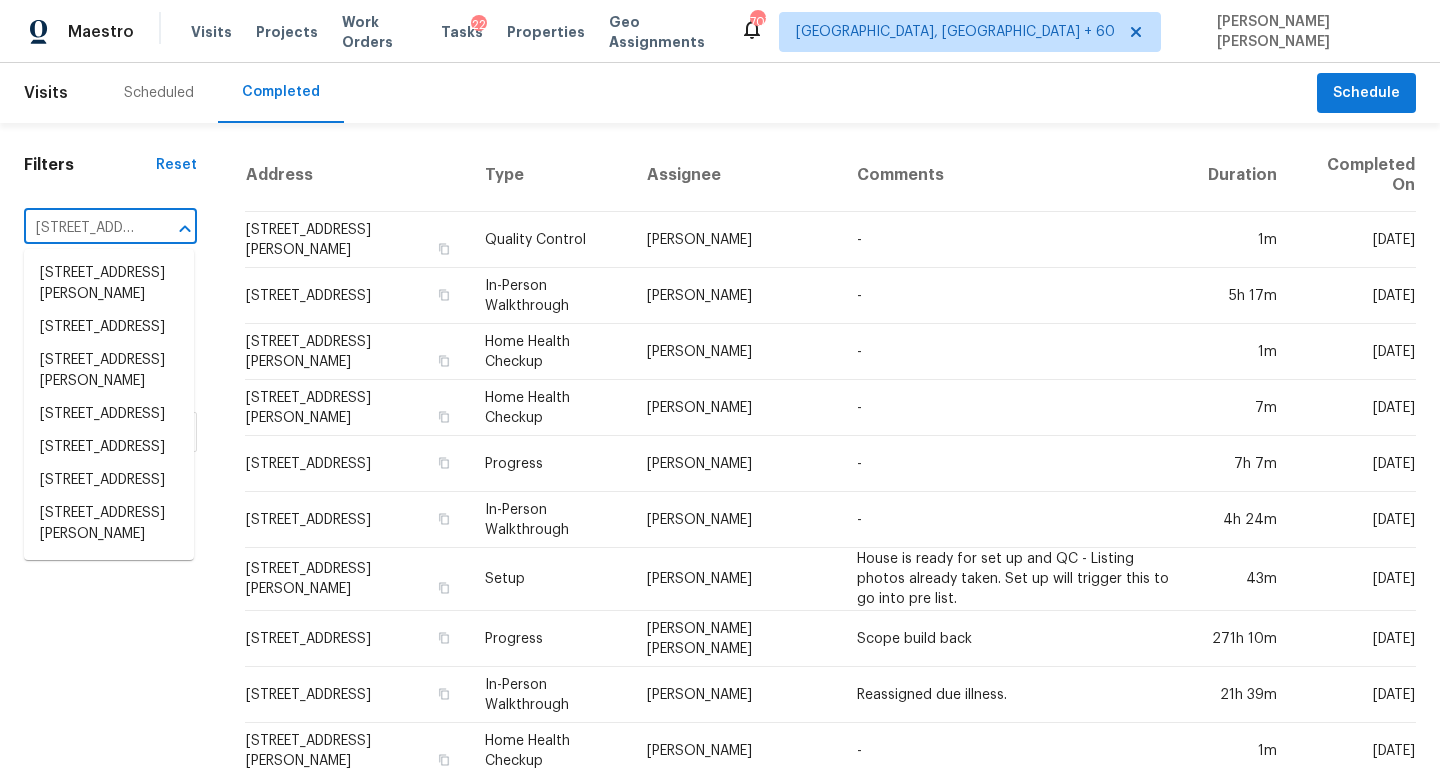 scroll, scrollTop: 0, scrollLeft: 190, axis: horizontal 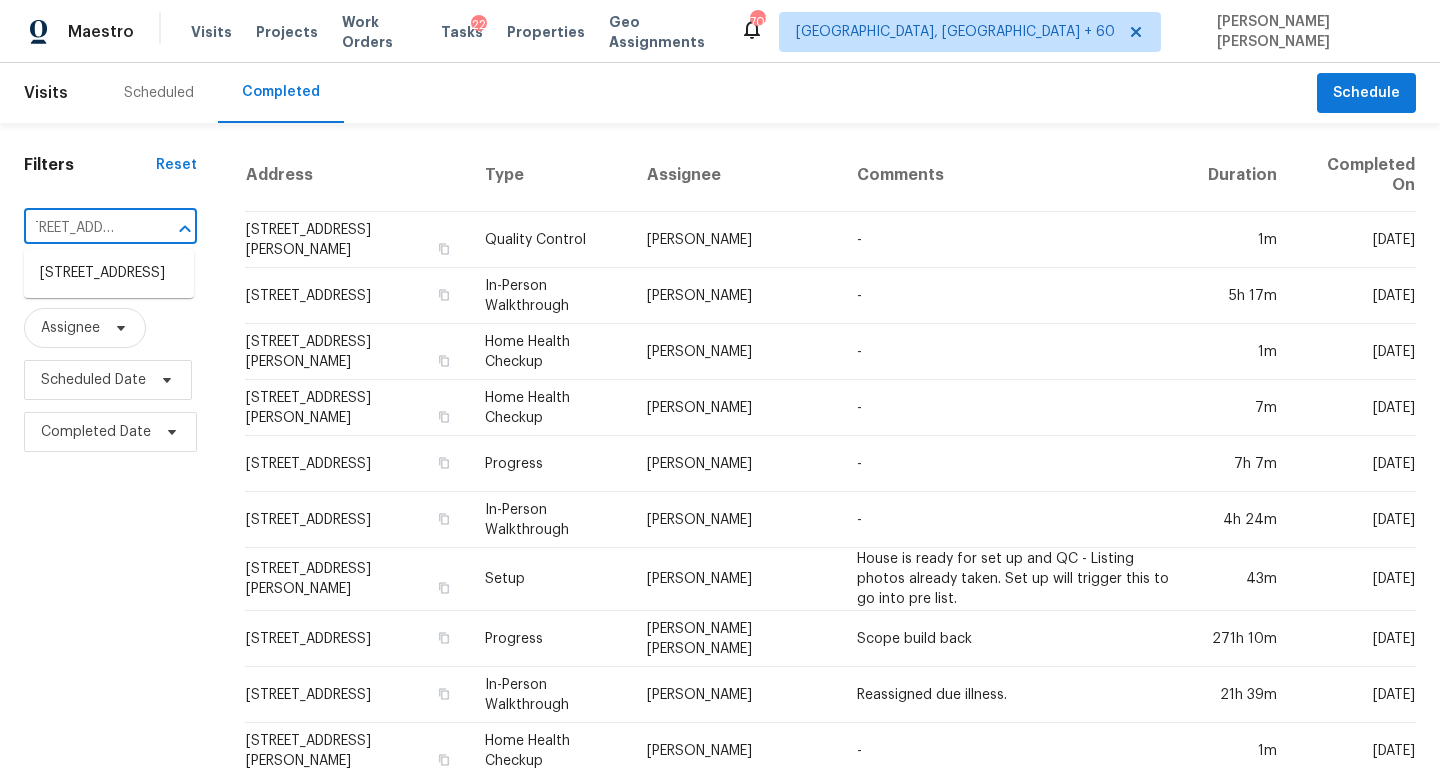 type on "[STREET_ADDRESS]" 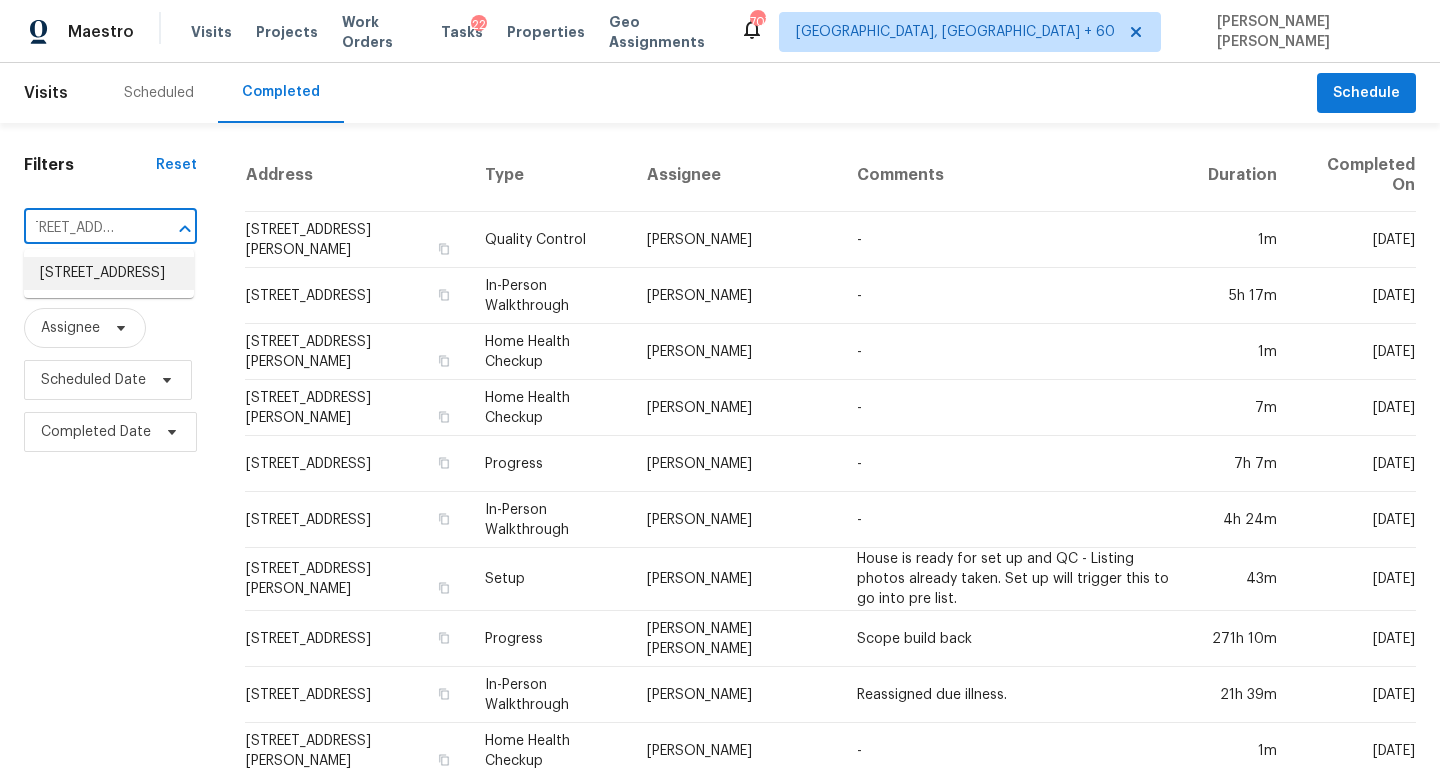 click on "[STREET_ADDRESS]" at bounding box center [109, 273] 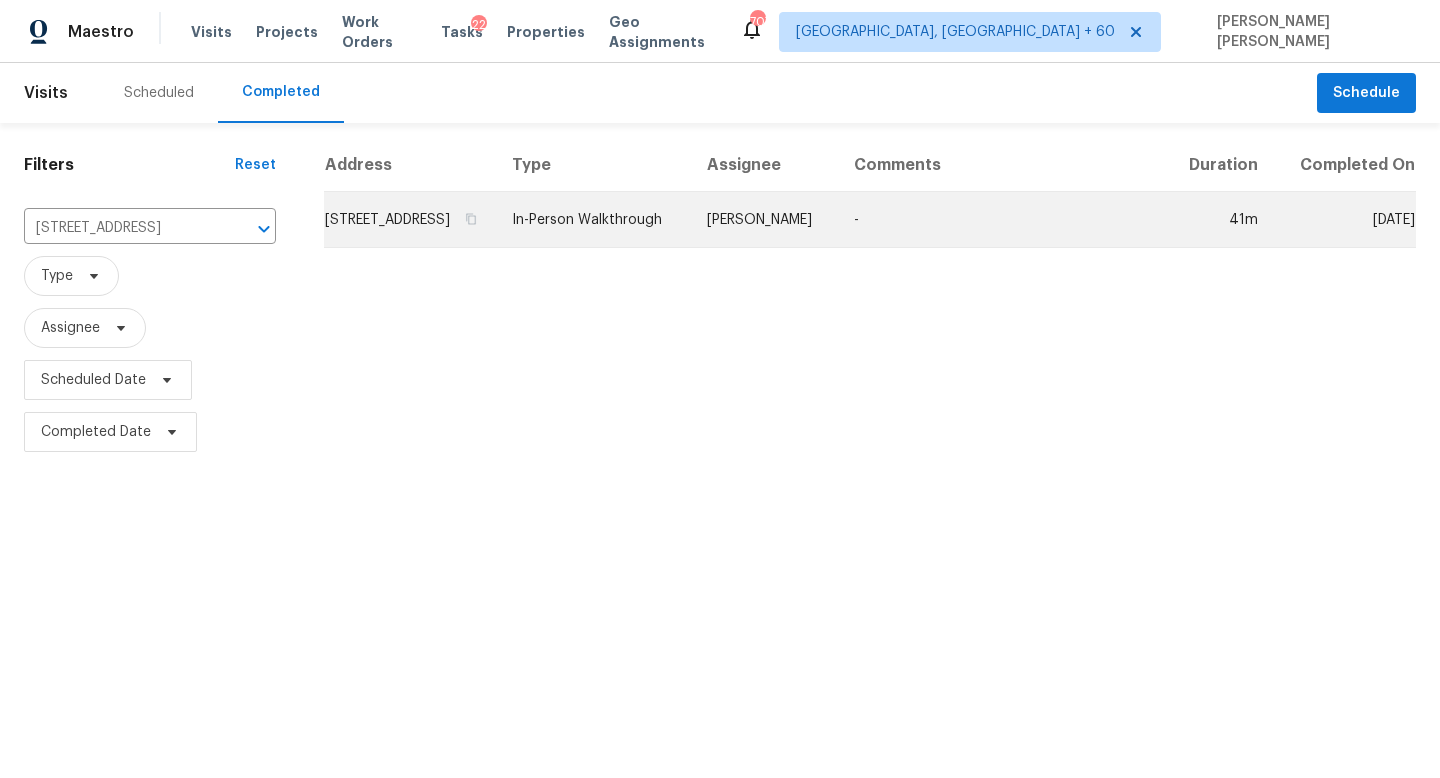 click on "In-Person Walkthrough" at bounding box center [593, 220] 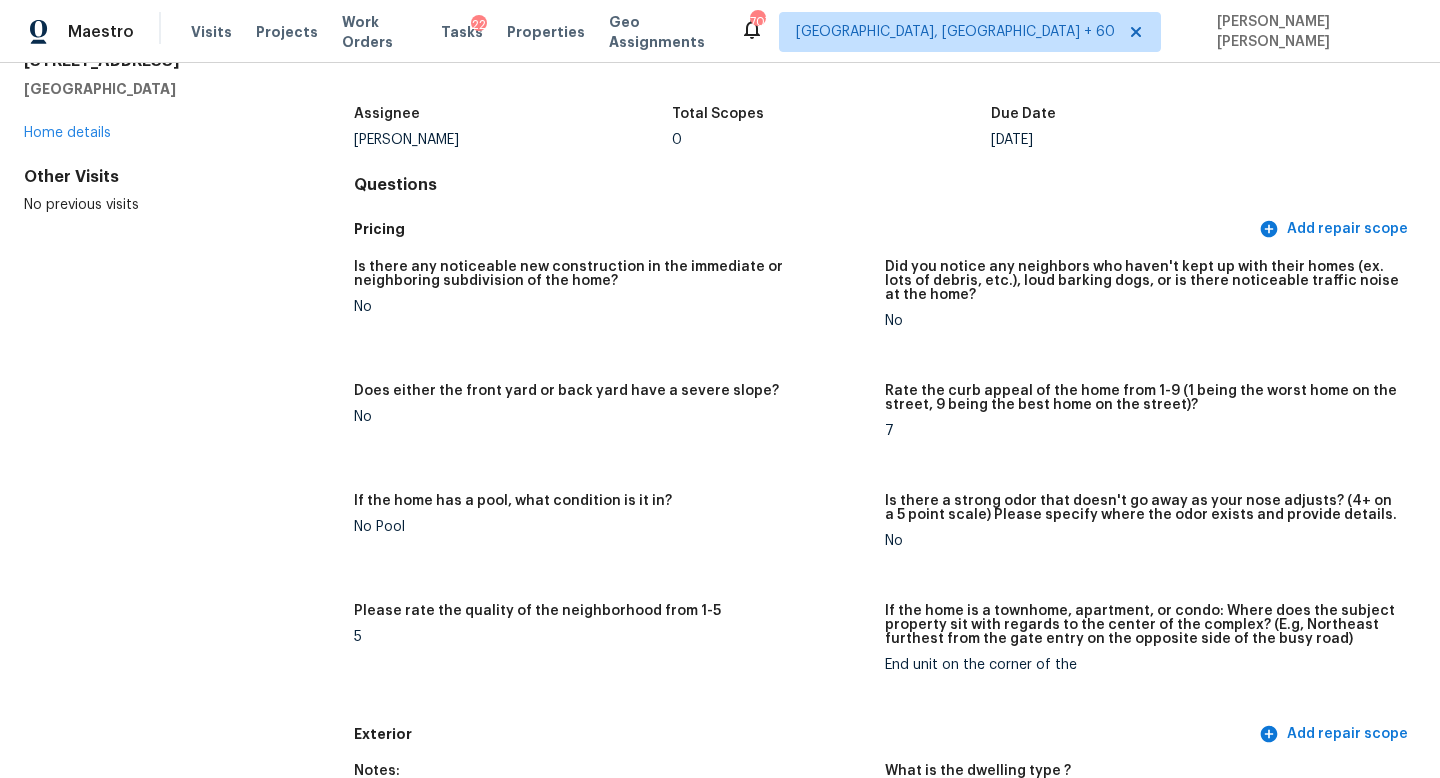 scroll, scrollTop: 98, scrollLeft: 0, axis: vertical 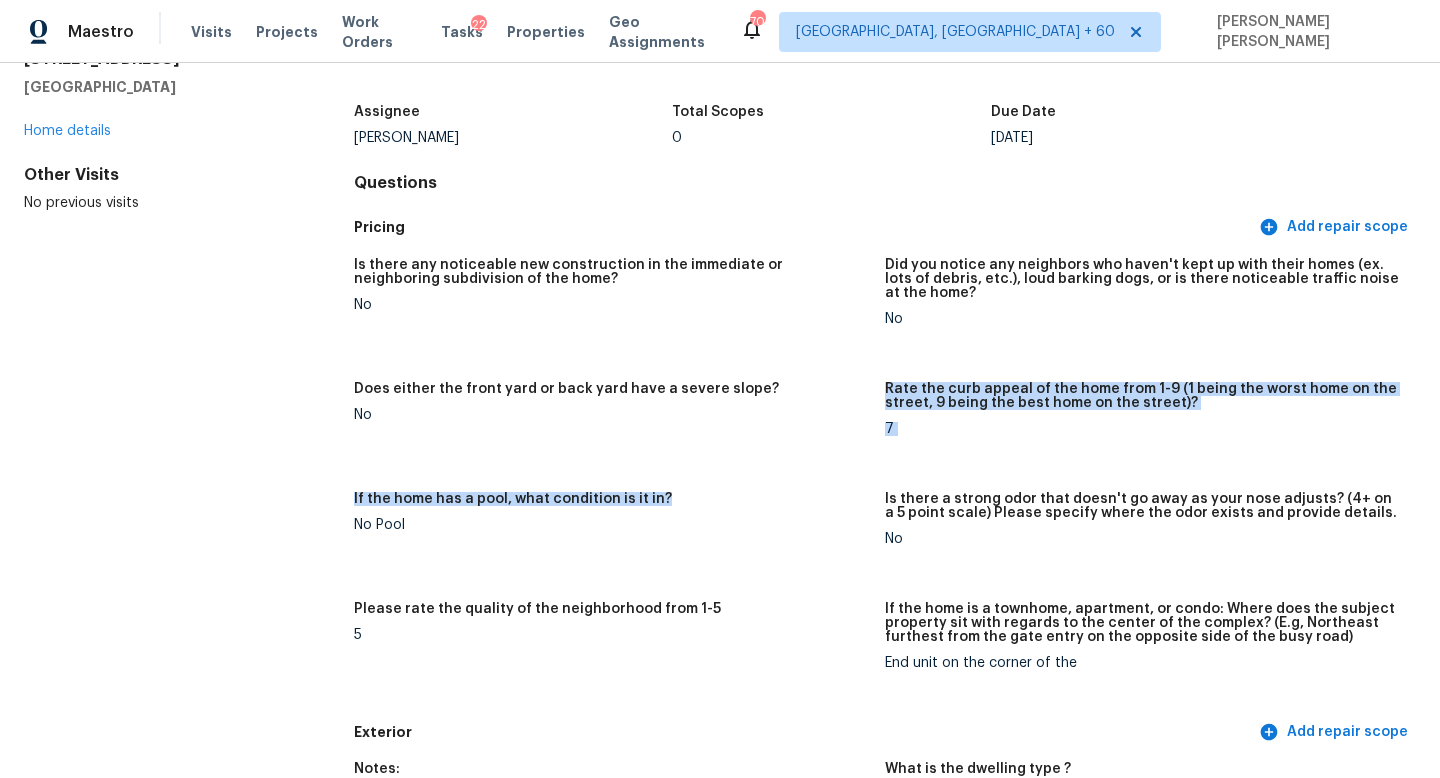 click on "Is there any noticeable new construction in the immediate or neighboring subdivision of the home? No Did you notice any neighbors who haven't kept up with their homes (ex. lots of debris, etc.), loud barking dogs, or is there noticeable traffic noise at the home? No Does either the front yard or back yard have a severe slope? No Rate the curb appeal of the home from 1-9 (1 being the worst home on the street, 9 being the best home on the street)? 7 If the home has a pool, what condition is it in? No Pool Is there a strong odor that doesn't go away as your nose adjusts? (4+ on a 5 point scale) Please specify where the odor exists and provide details. No Please rate the quality of the neighborhood from 1-5 5 If the home is a townhome, apartment, or condo: Where does the subject property sit with regards to the center of the complex? (E.g, Northeast furthest from the gate entry on the opposite side of the busy road) End unit on the corner of the" at bounding box center [885, 480] 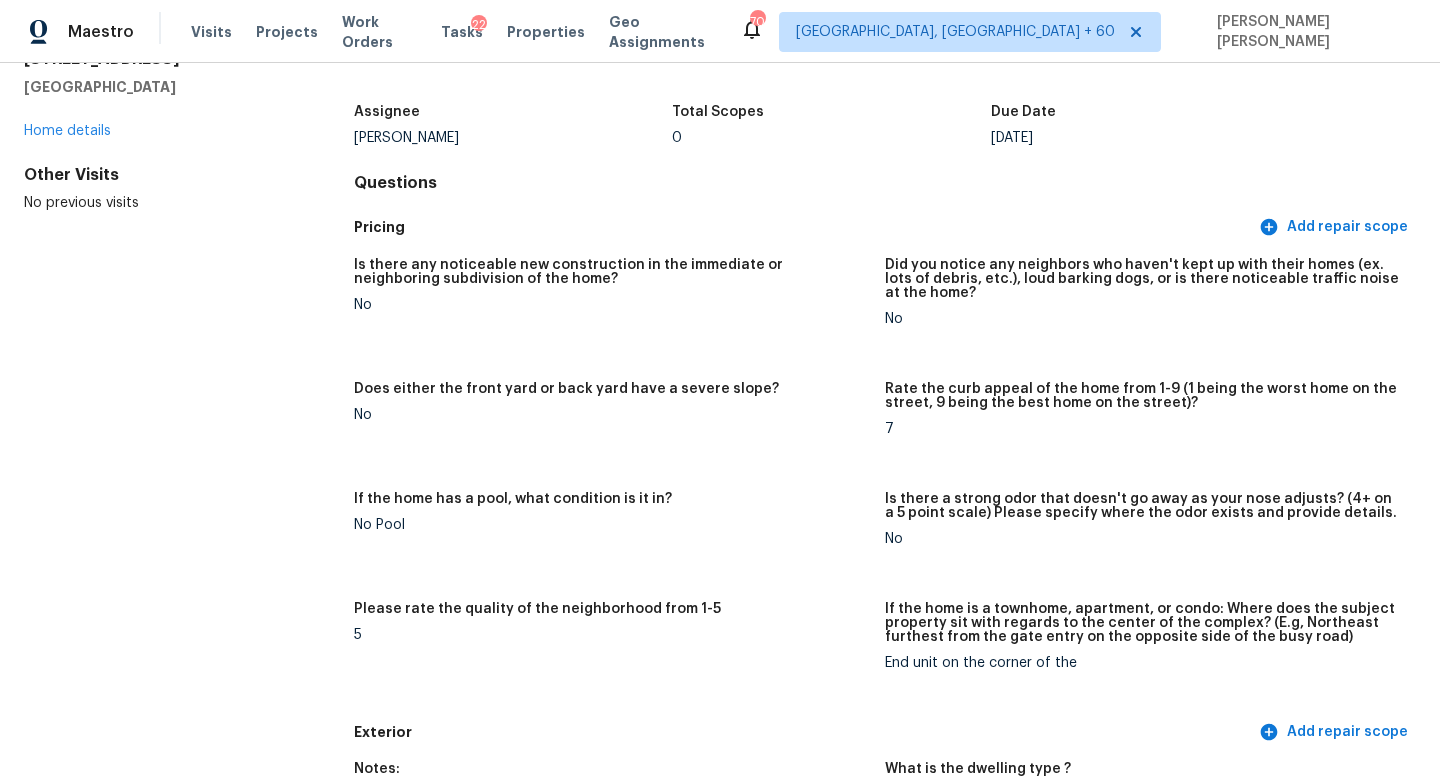 scroll, scrollTop: 1229, scrollLeft: 0, axis: vertical 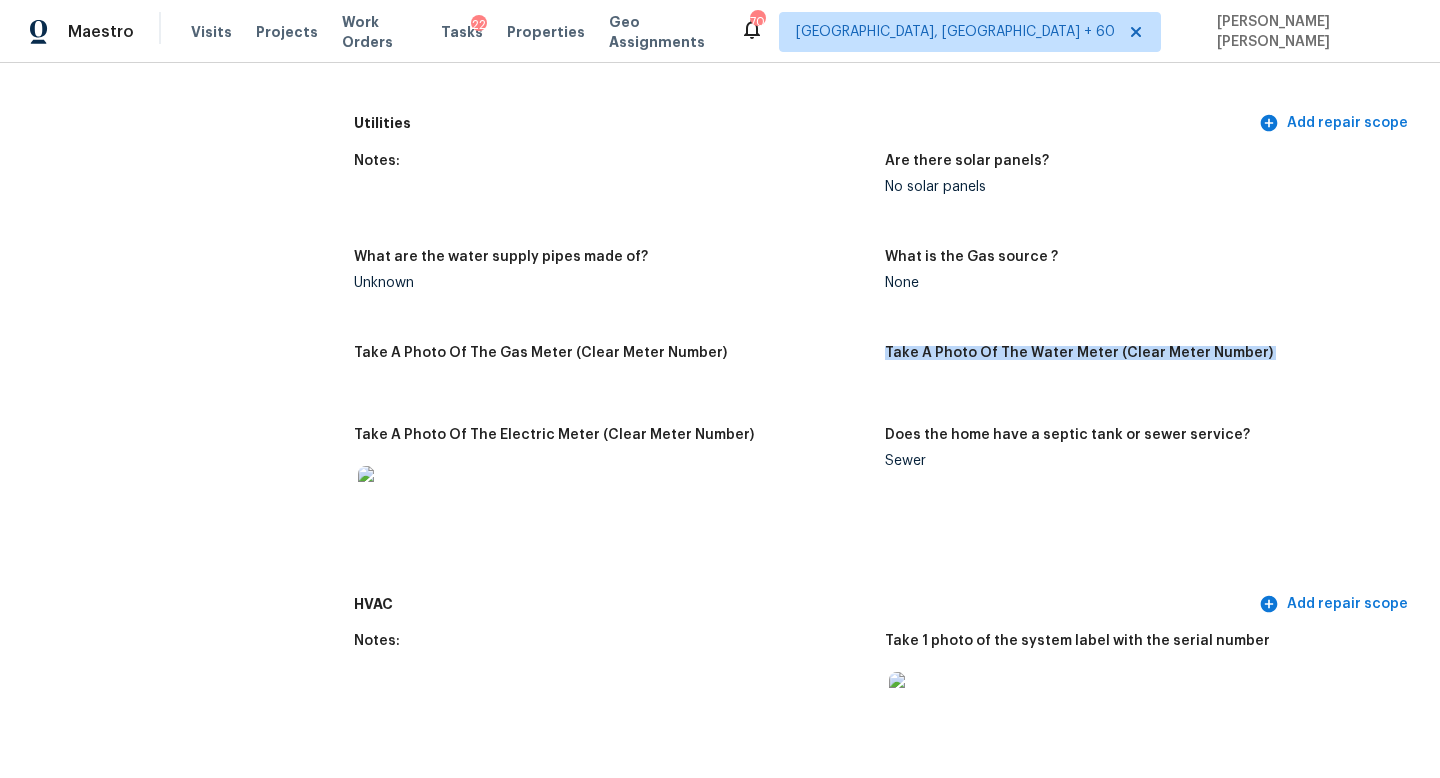 click on "All visits 8162 Sturbridge Ct Weeki Wachee, FL 34613 Home details Other Visits No previous visits In-Person Walkthrough Completed:  7/11/2025, 6:23 AM  to   7/11/2025, 7:03 AM Assignee Mat Smith Total Scopes 0 Due Date Fri, Jul 11 Questions Pricing Add repair scope Is there any noticeable new construction in the immediate or neighboring subdivision of the home? No Did you notice any neighbors who haven't kept up with their homes (ex. lots of debris, etc.), loud barking dogs, or is there noticeable traffic noise at the home? No Does either the front yard or back yard have a severe slope? No Rate the curb appeal of the home from 1-9 (1 being the worst home on the street, 9 being the best home on the street)? 7 If the home has a pool, what condition is it in? No Pool Is there a strong odor that doesn't go away as your nose adjusts? (4+ on a 5 point scale) Please specify where the odor exists and provide details. No Please rate the quality of the neighborhood from 1-5 5 End unit on the corner of the  Exterior No" at bounding box center (720, 1216) 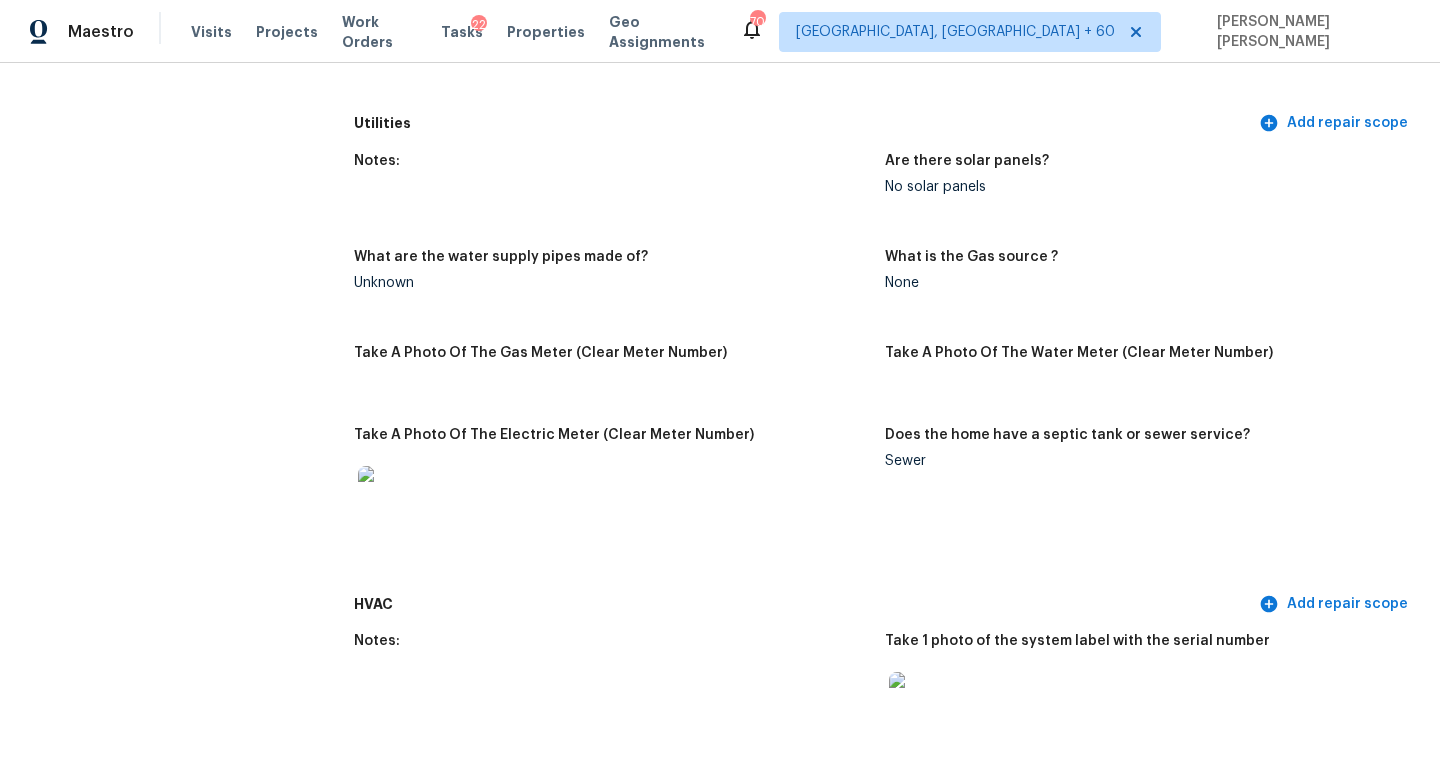 scroll, scrollTop: 3554, scrollLeft: 0, axis: vertical 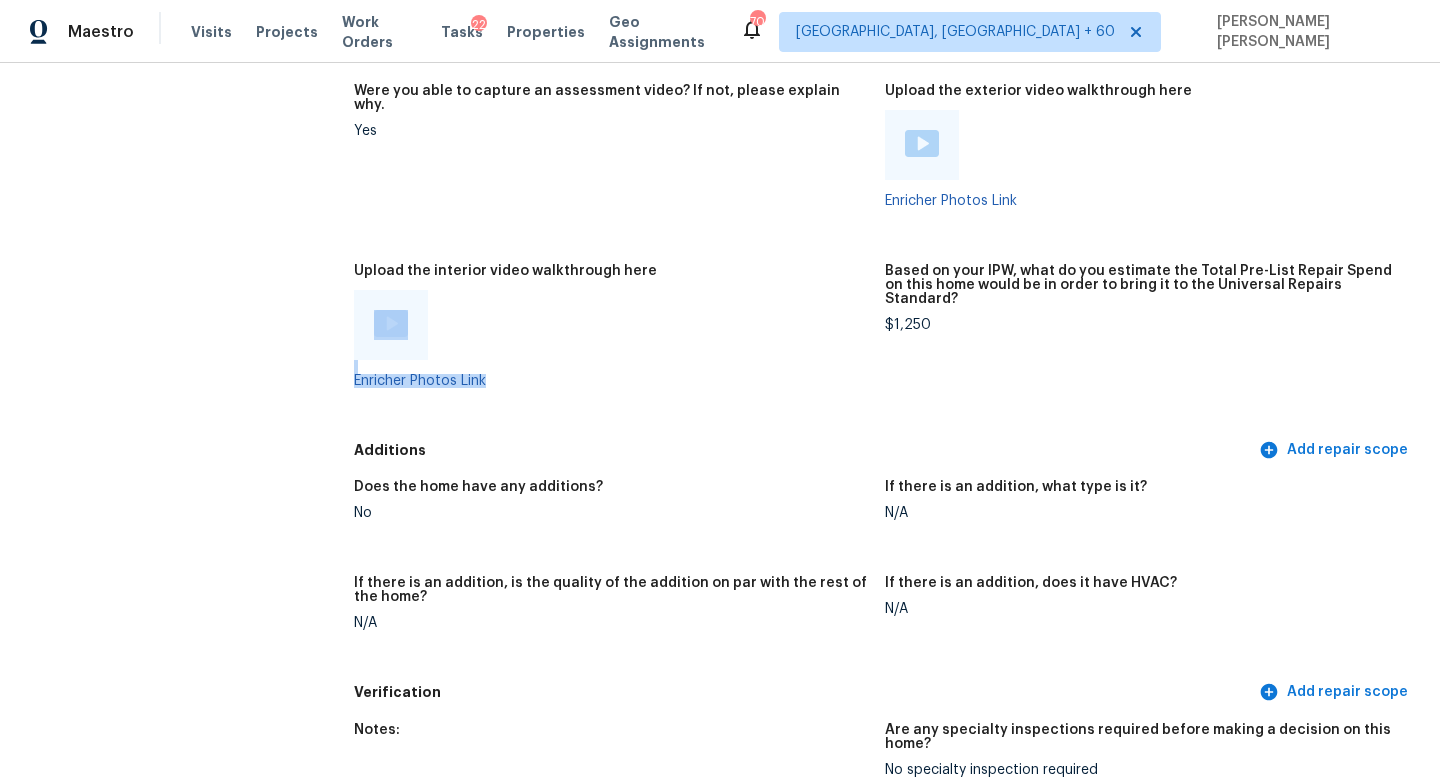 click on "Upload the interior video walkthrough here   Enricher Photos Link" at bounding box center [619, 342] 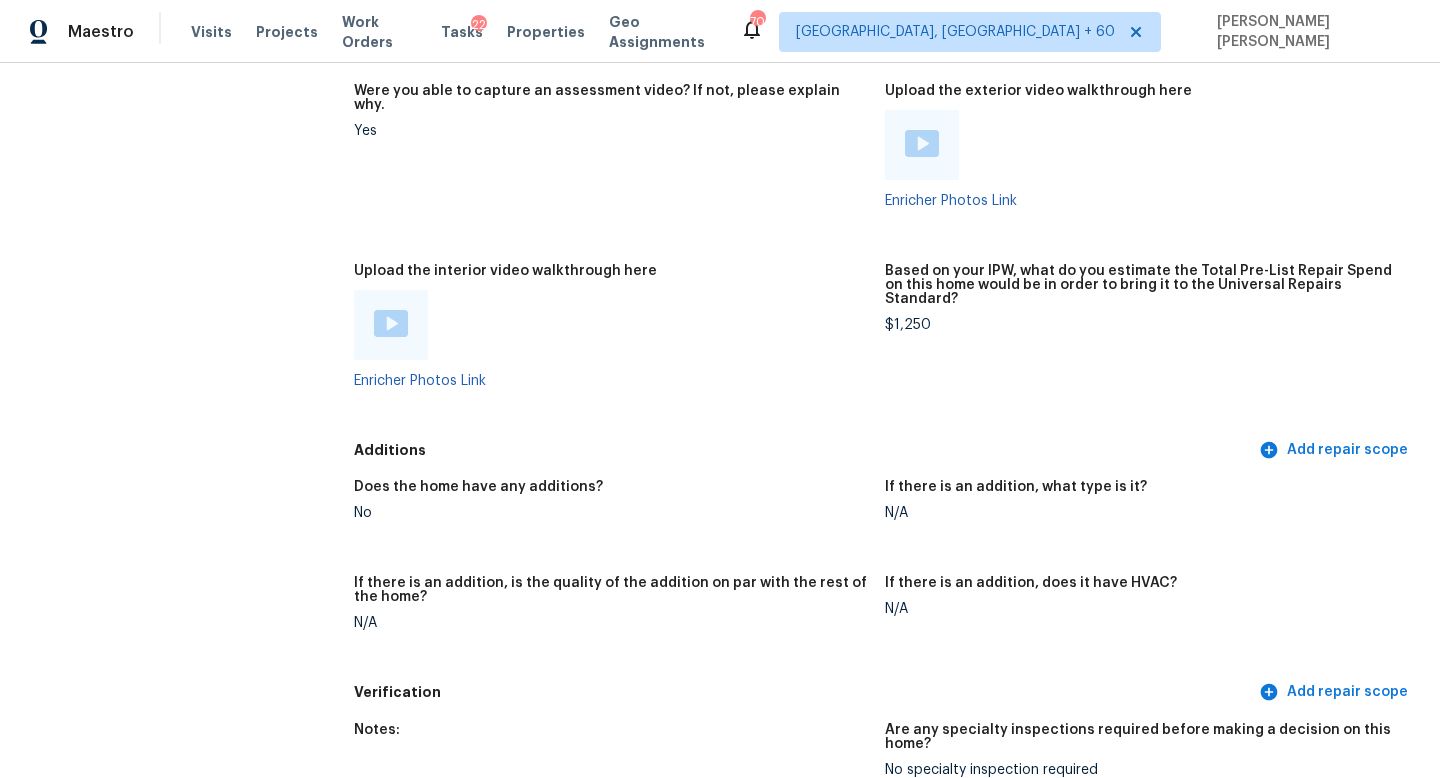 scroll, scrollTop: 2674, scrollLeft: 0, axis: vertical 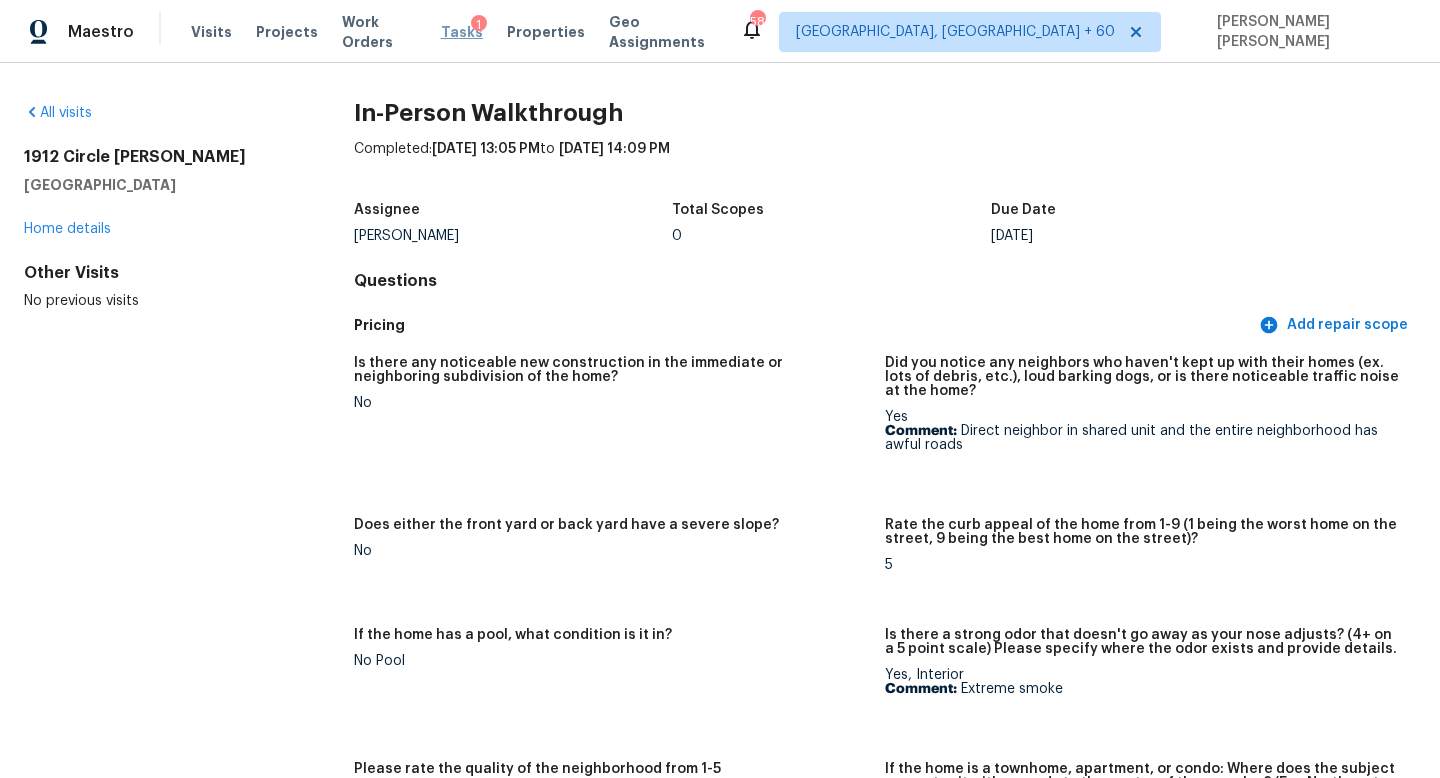 click on "Tasks" at bounding box center [462, 32] 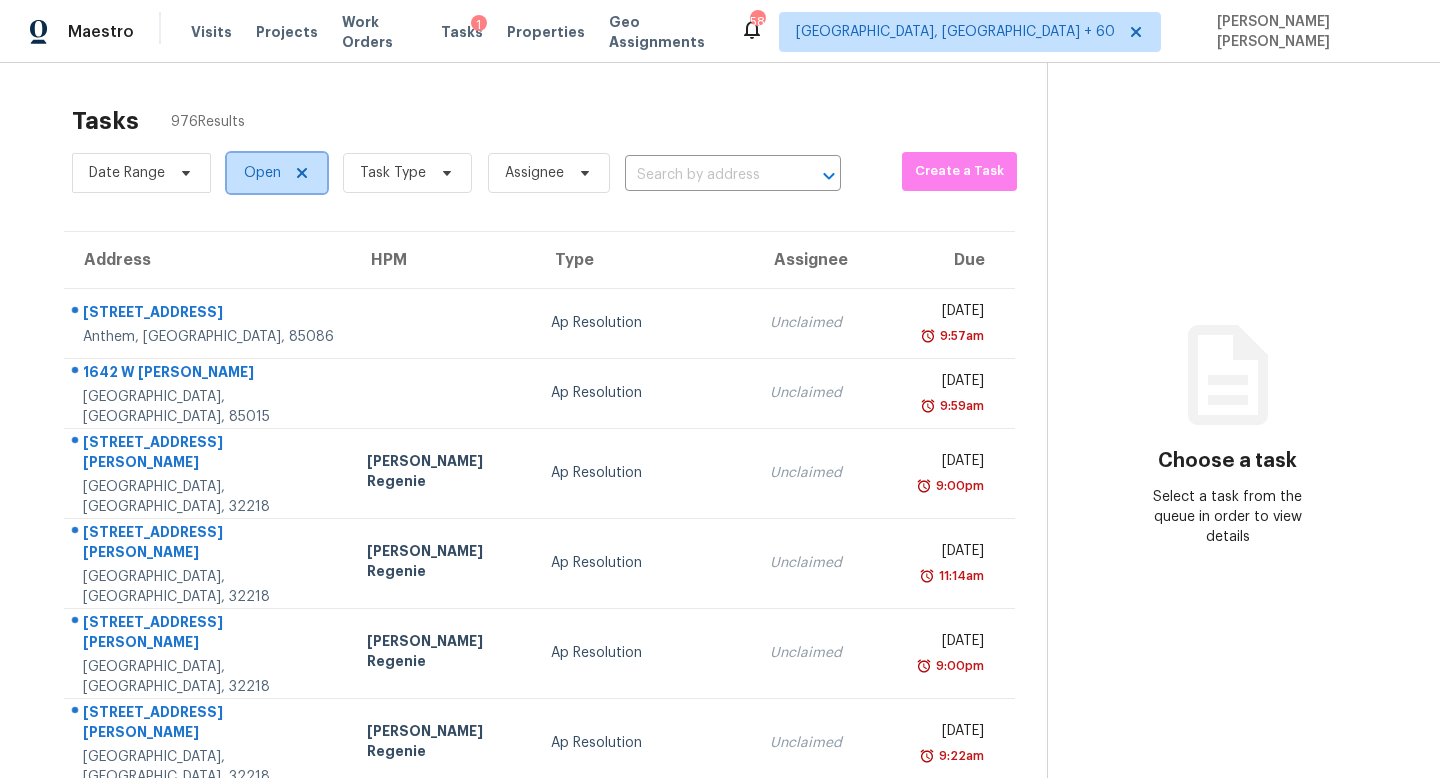 click on "Open" at bounding box center (277, 173) 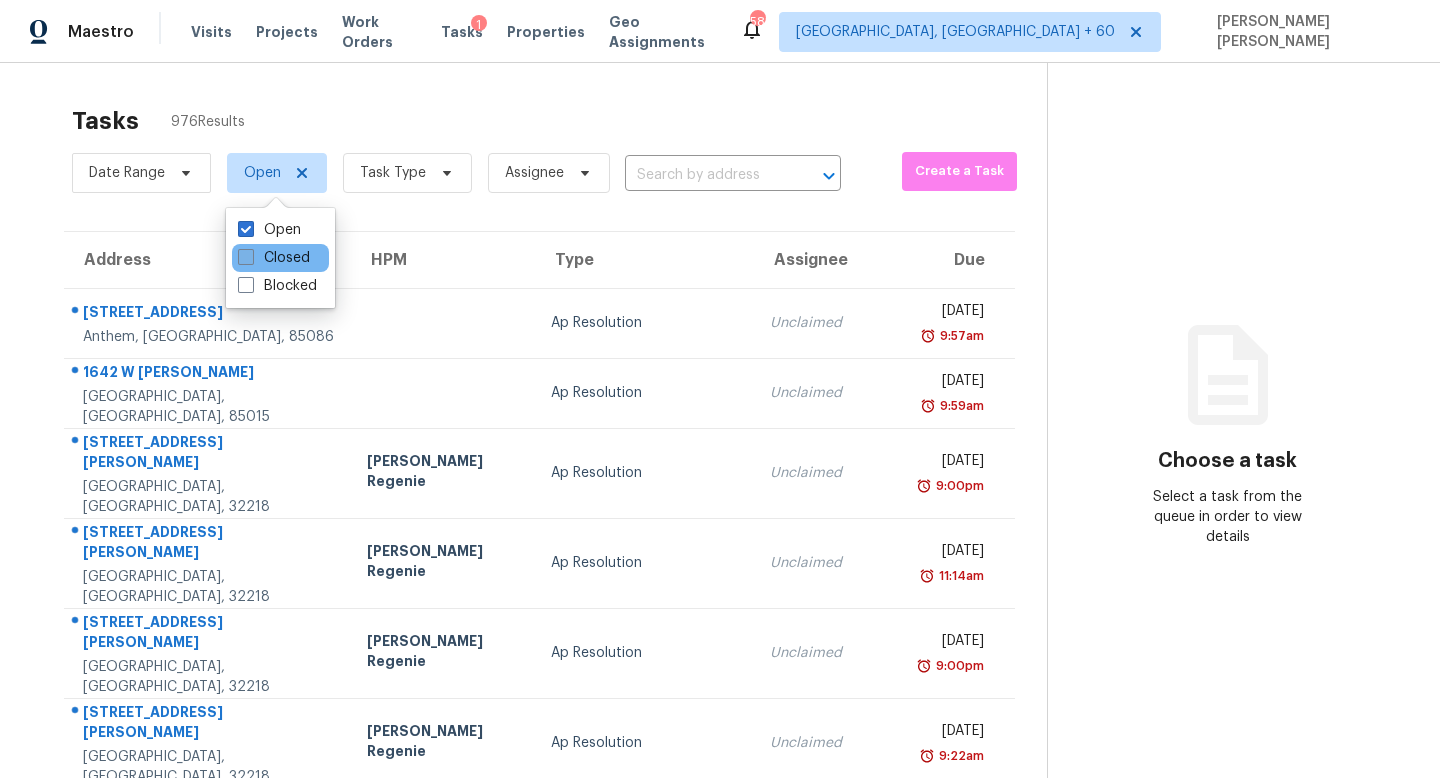 click on "Closed" at bounding box center [274, 258] 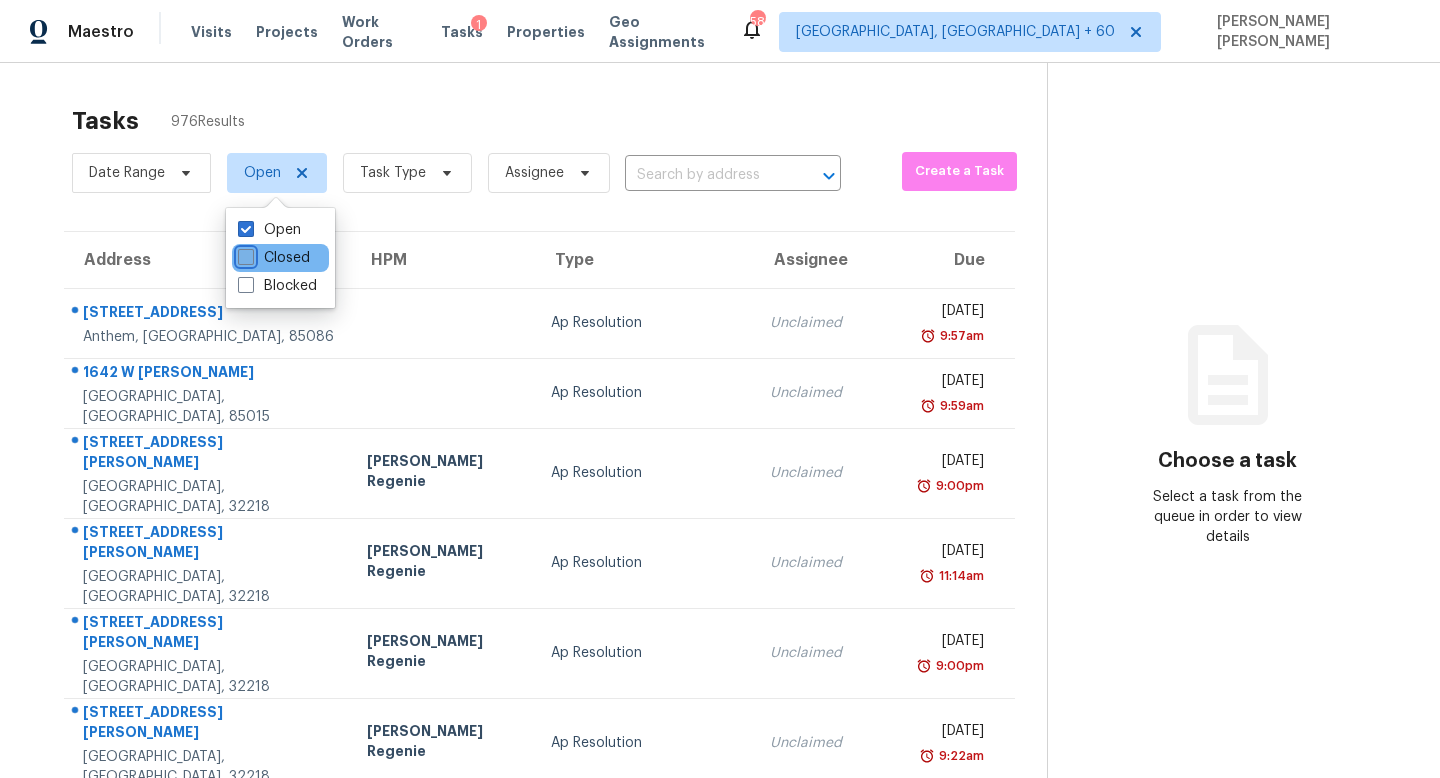 click on "Closed" at bounding box center [244, 254] 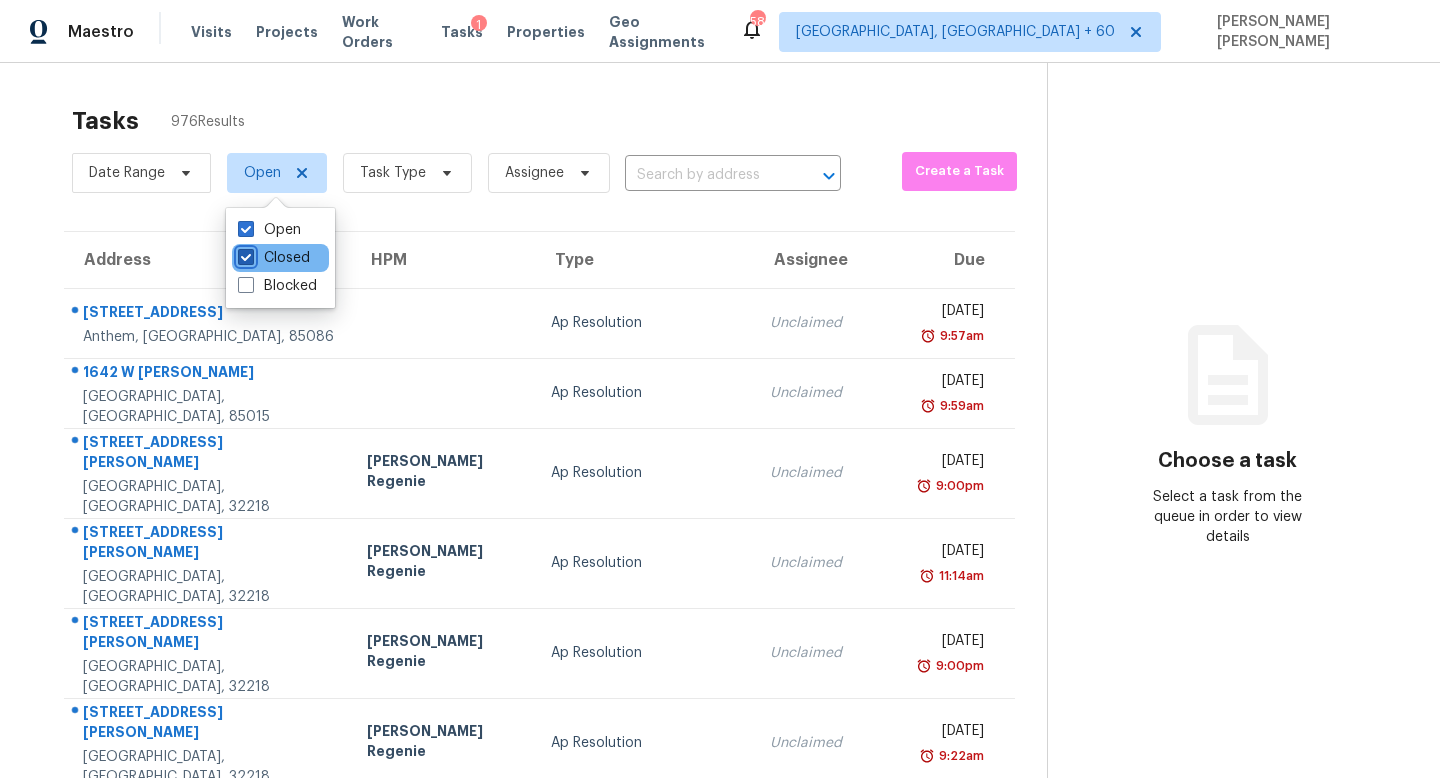 checkbox on "true" 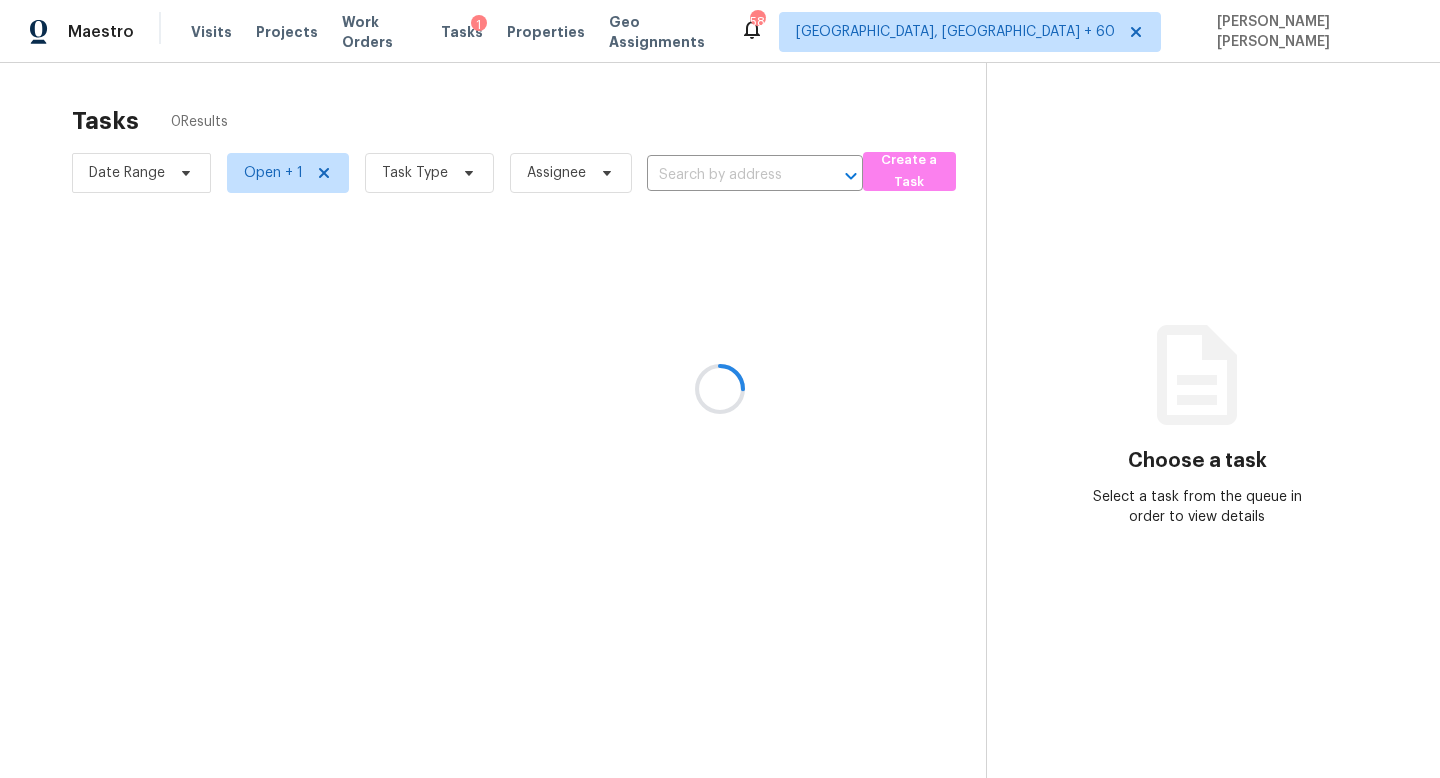 click at bounding box center (720, 389) 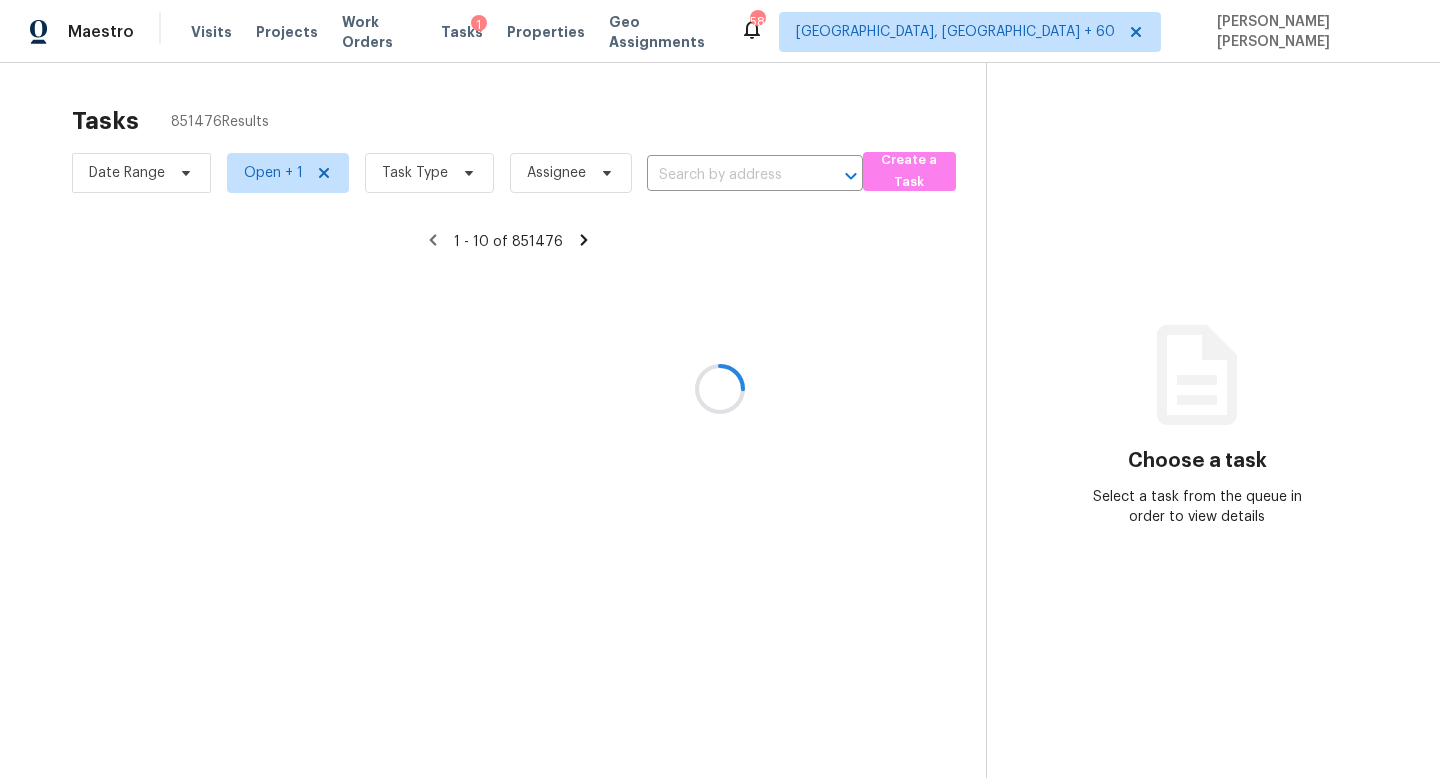 click at bounding box center [720, 389] 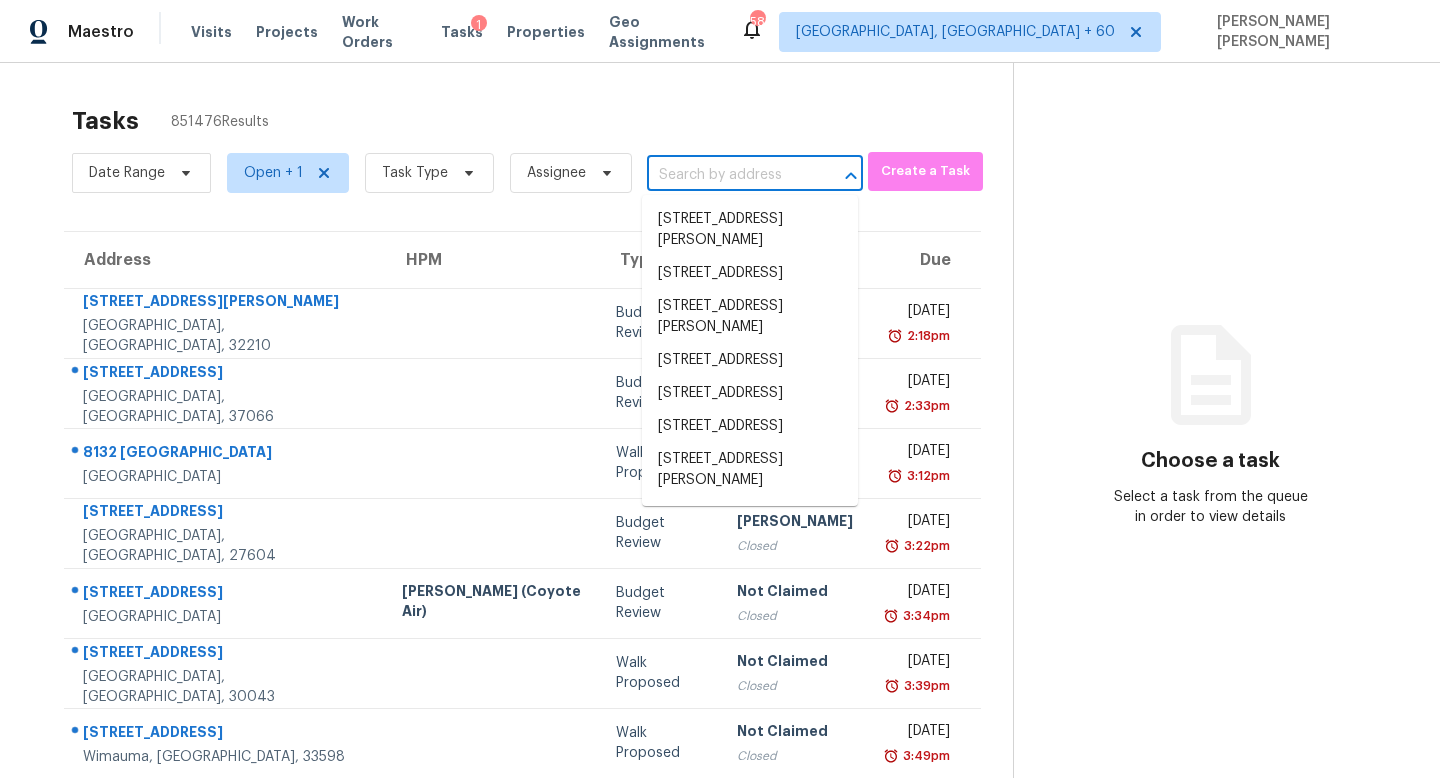 click at bounding box center [727, 175] 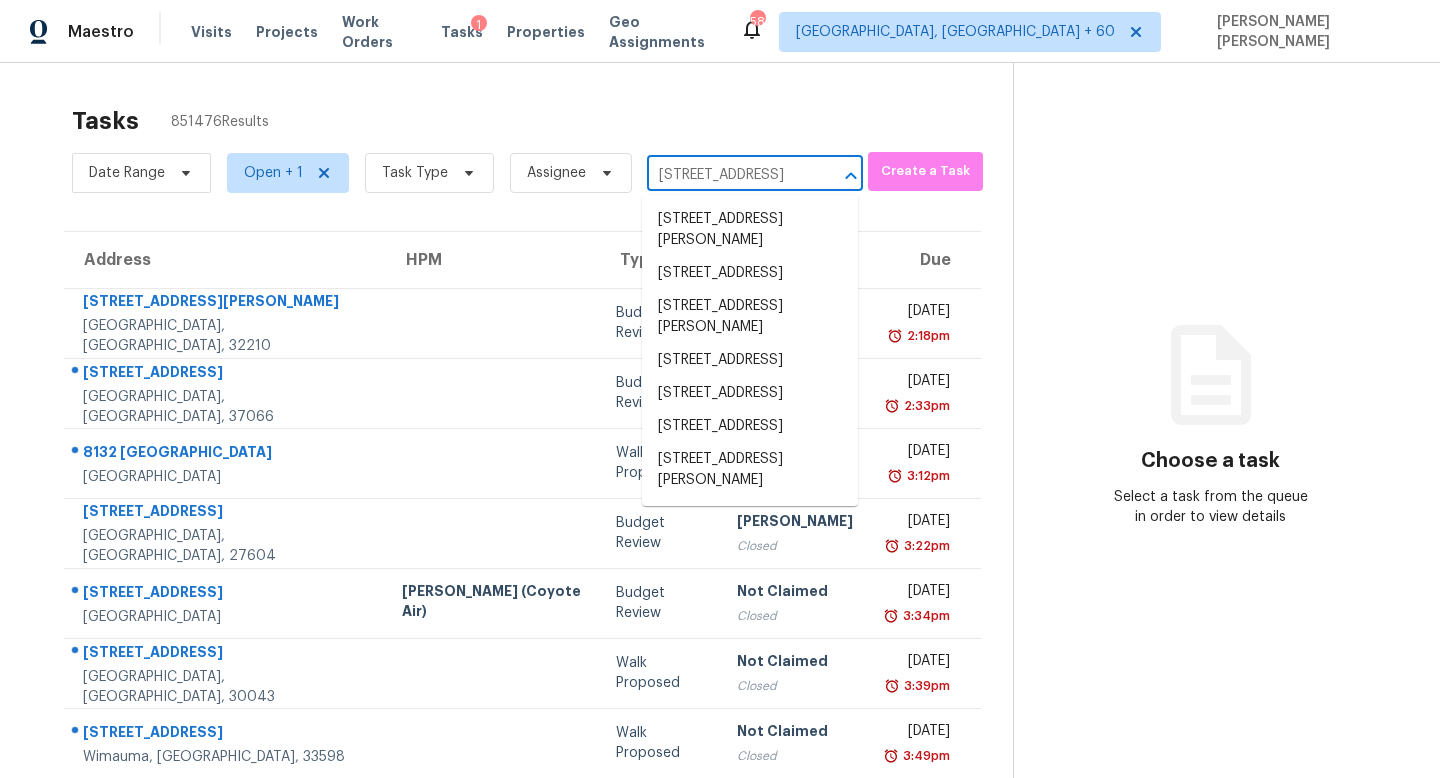 scroll, scrollTop: 0, scrollLeft: 145, axis: horizontal 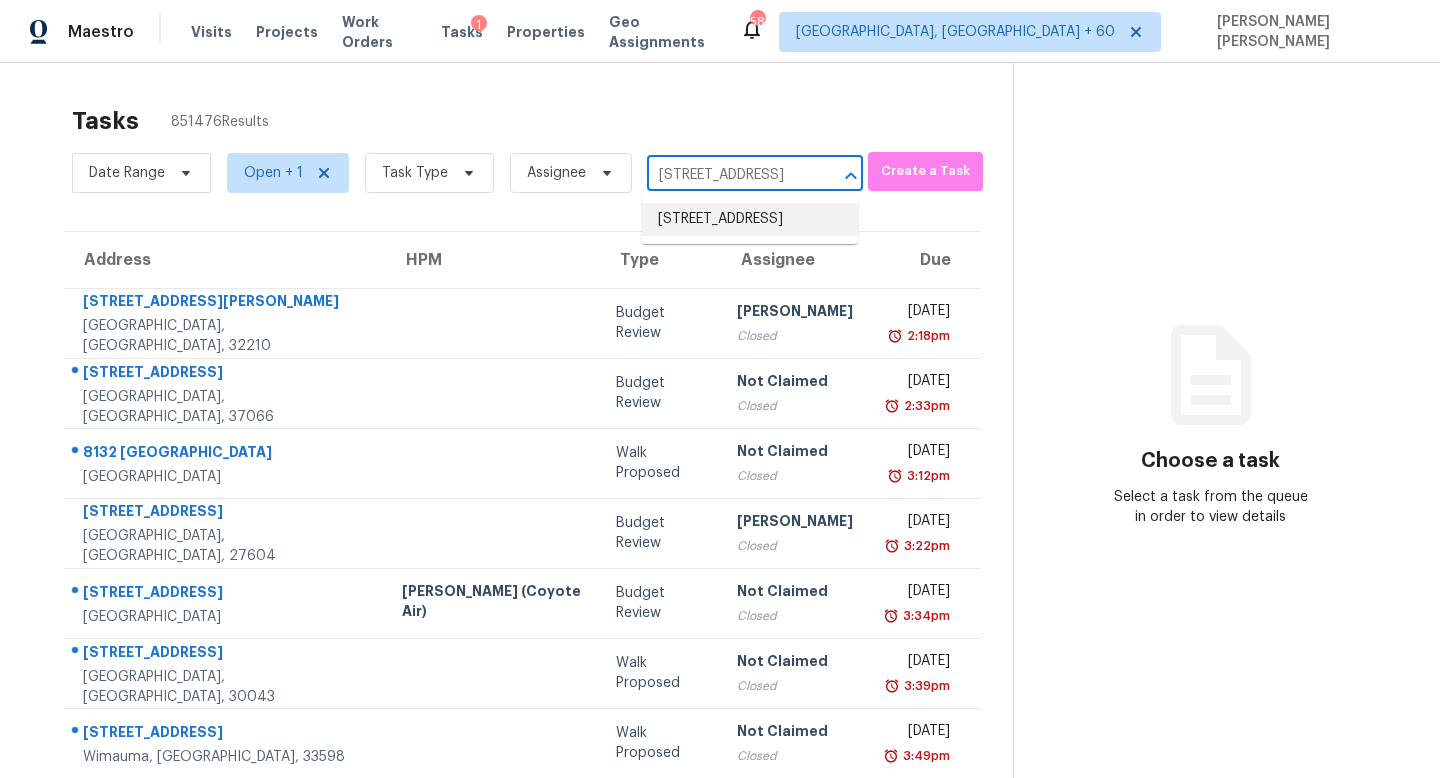 click on "8162 Sturbridge Ct, Weeki Wachee, FL 34613" at bounding box center (750, 219) 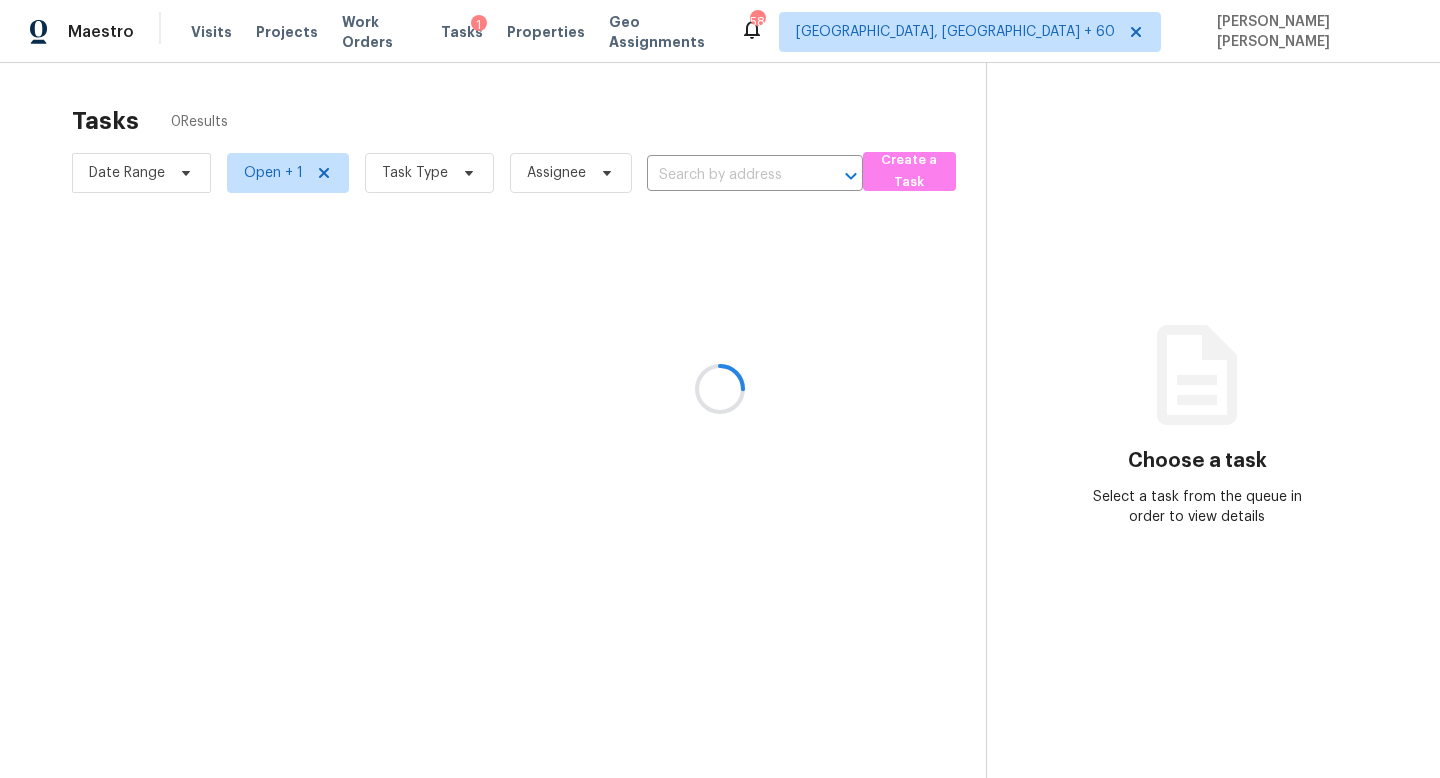 type on "8162 Sturbridge Ct, Weeki Wachee, FL 34613" 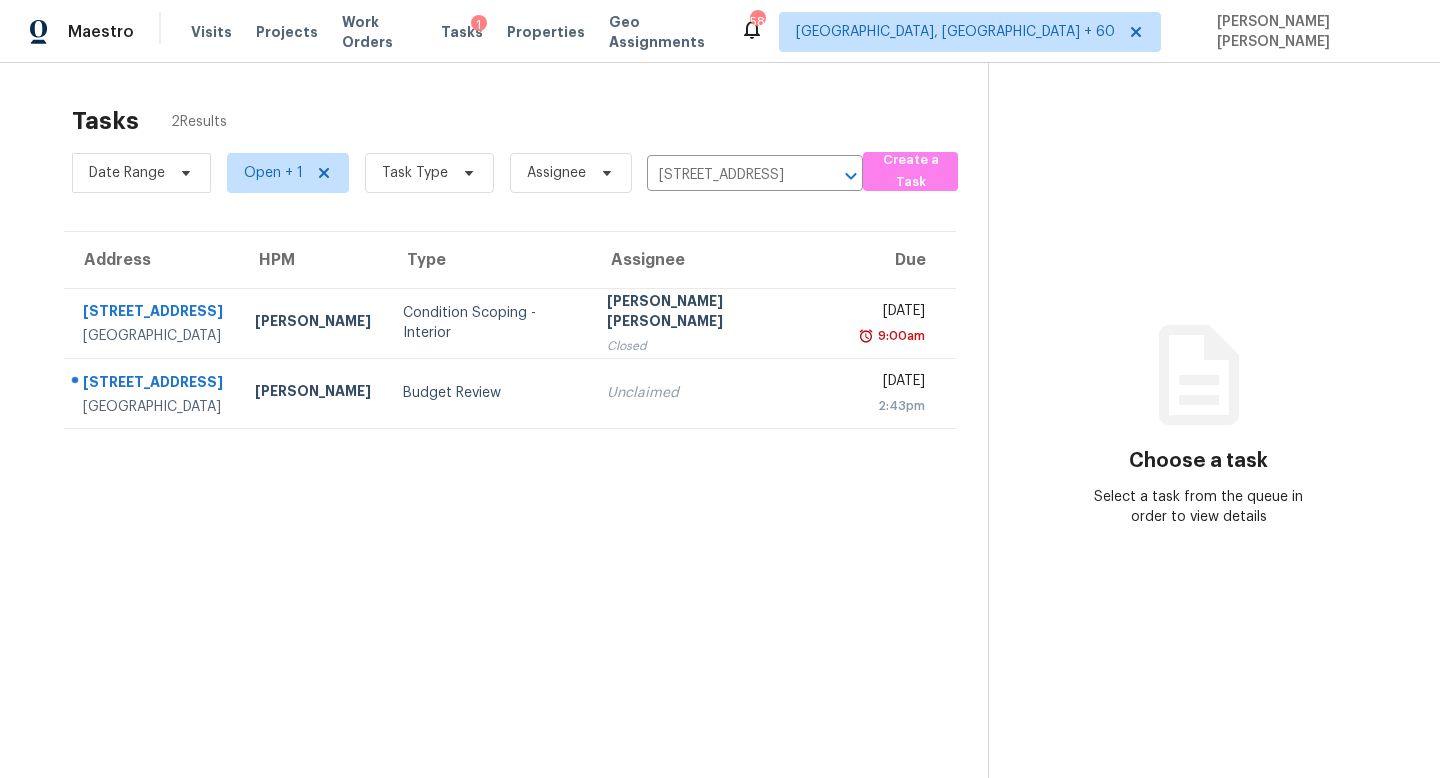 click on "[PERSON_NAME] [PERSON_NAME]" at bounding box center [718, 313] 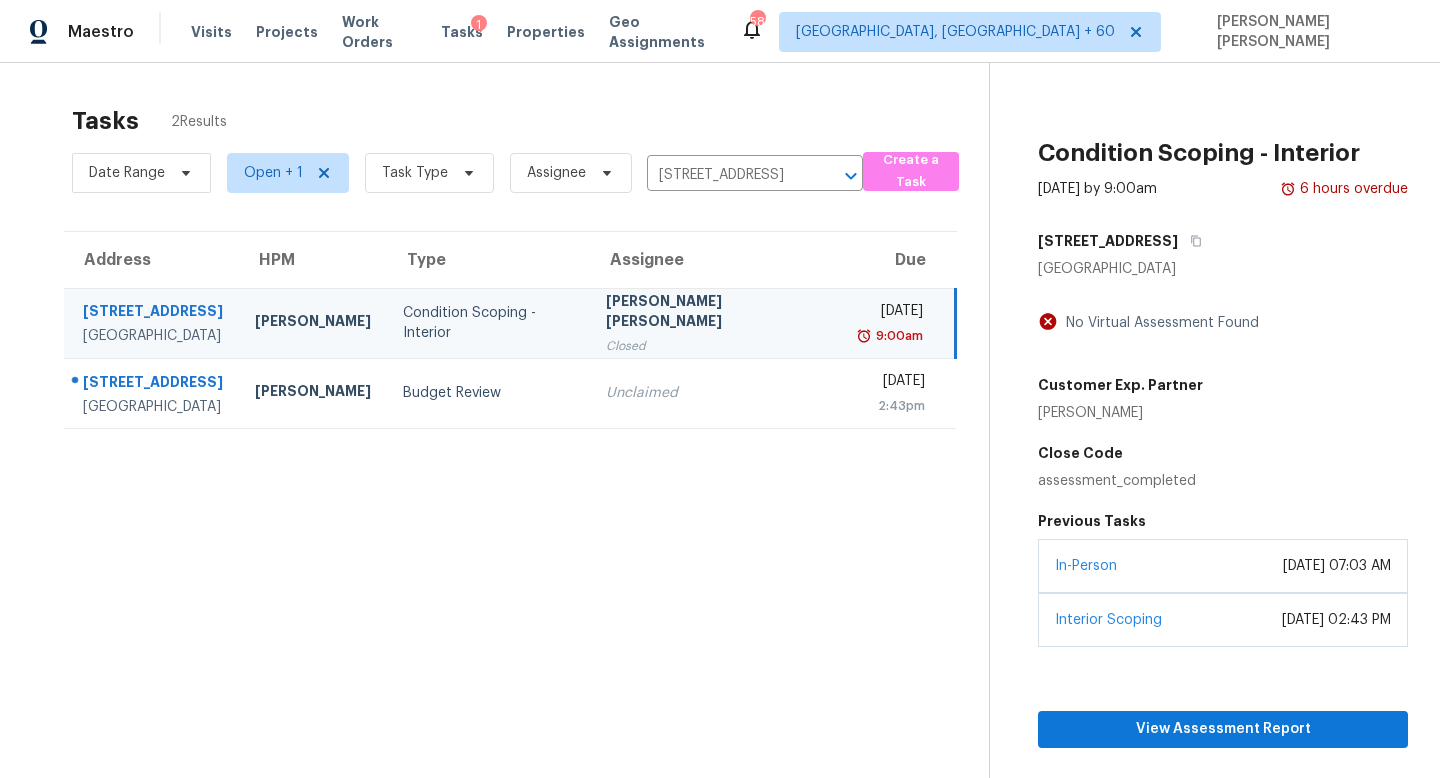scroll, scrollTop: 70, scrollLeft: 0, axis: vertical 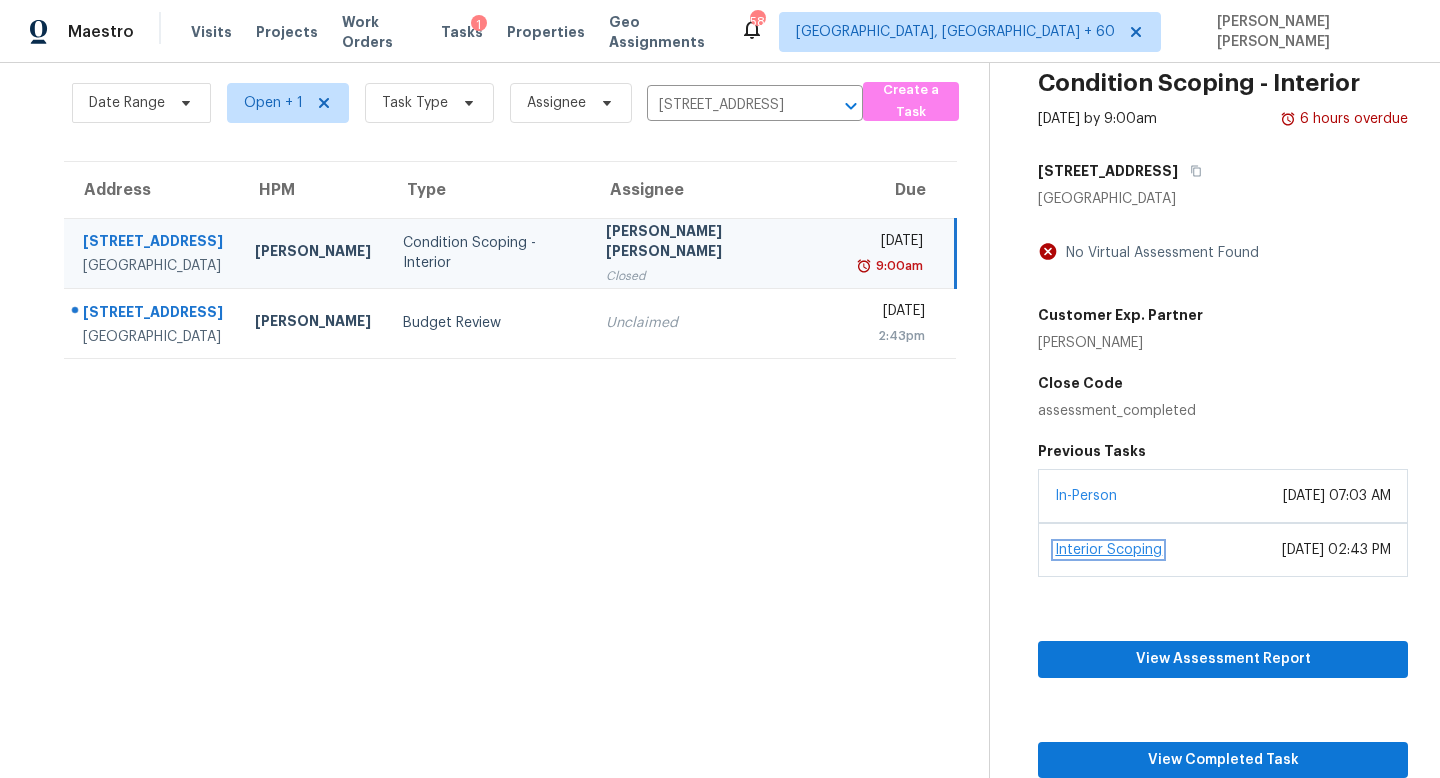 click on "Interior Scoping" at bounding box center [1108, 550] 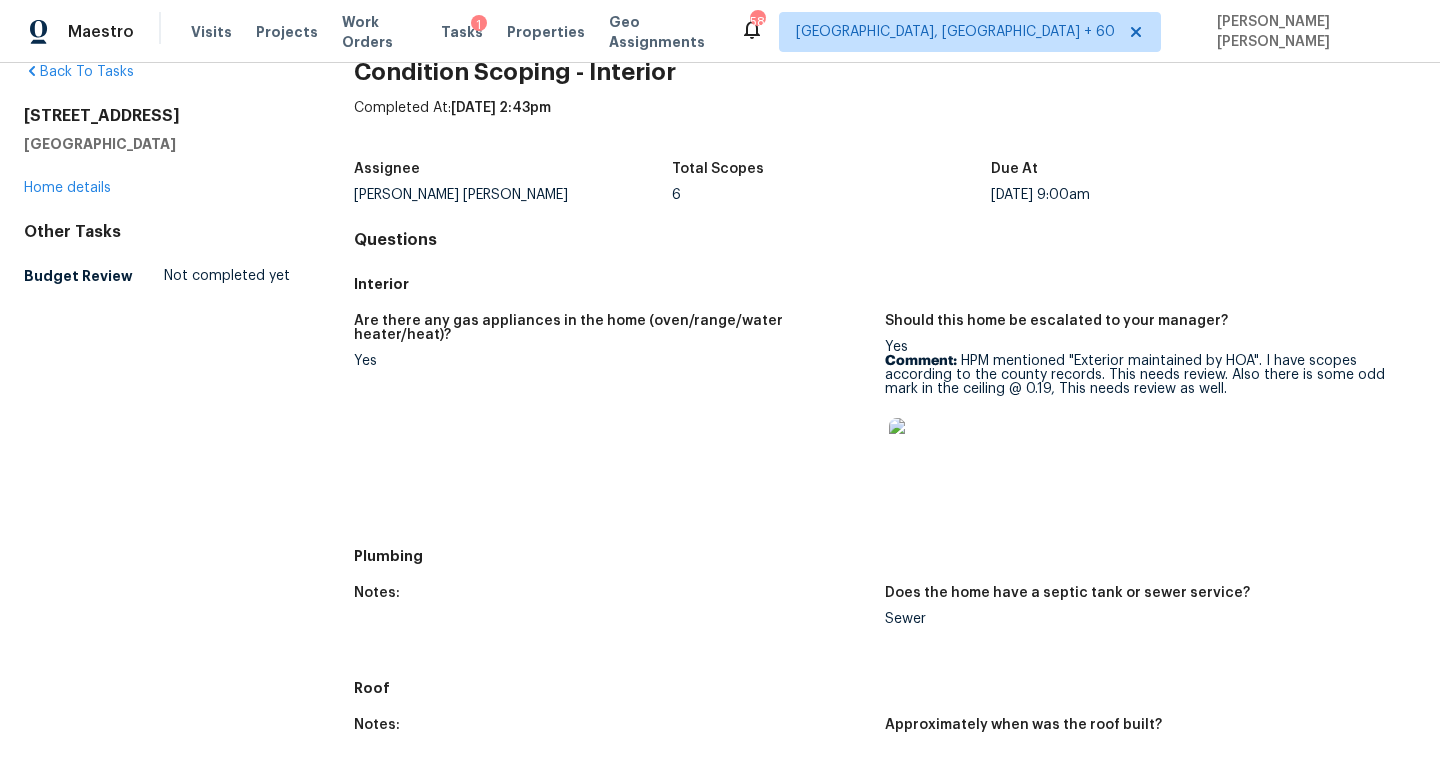 scroll, scrollTop: 0, scrollLeft: 0, axis: both 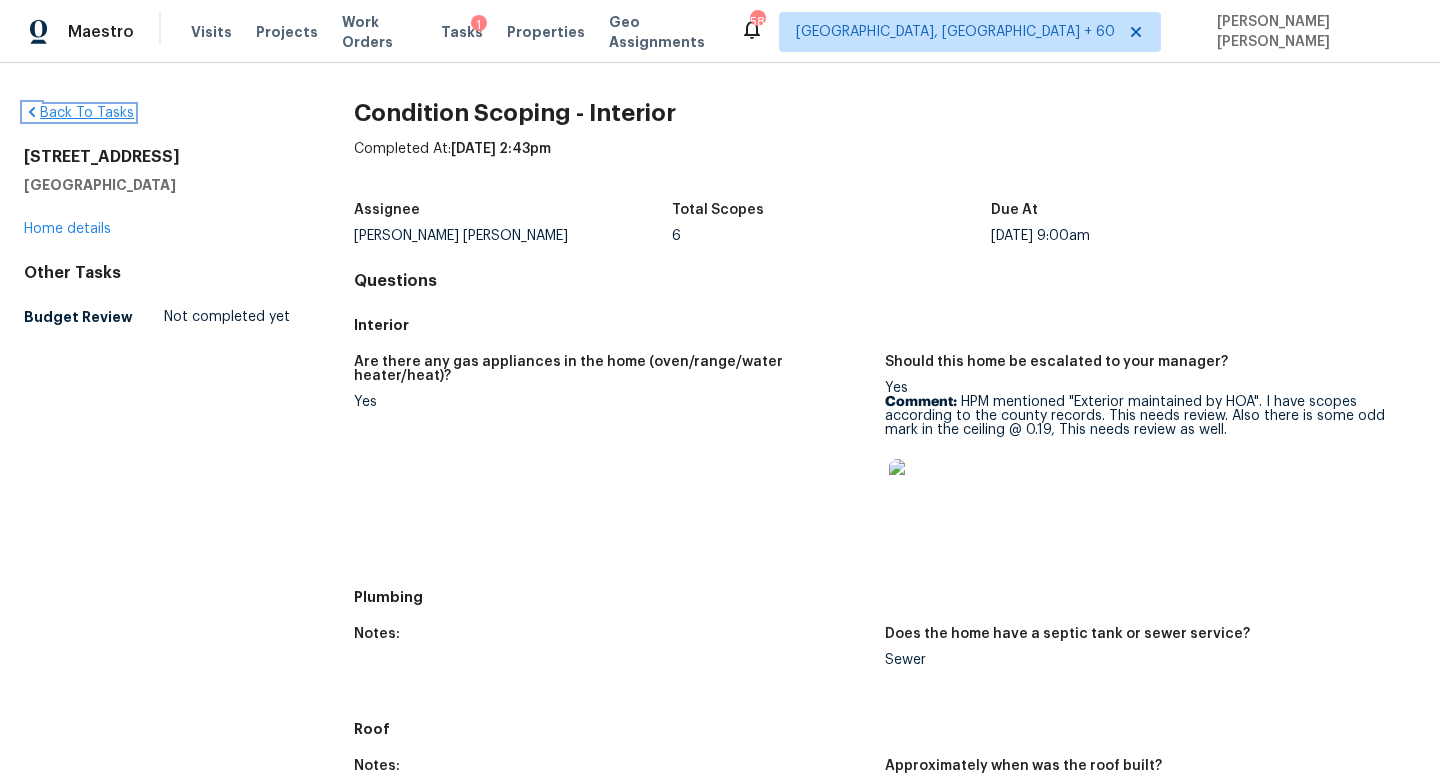 click on "Back To Tasks" at bounding box center (79, 113) 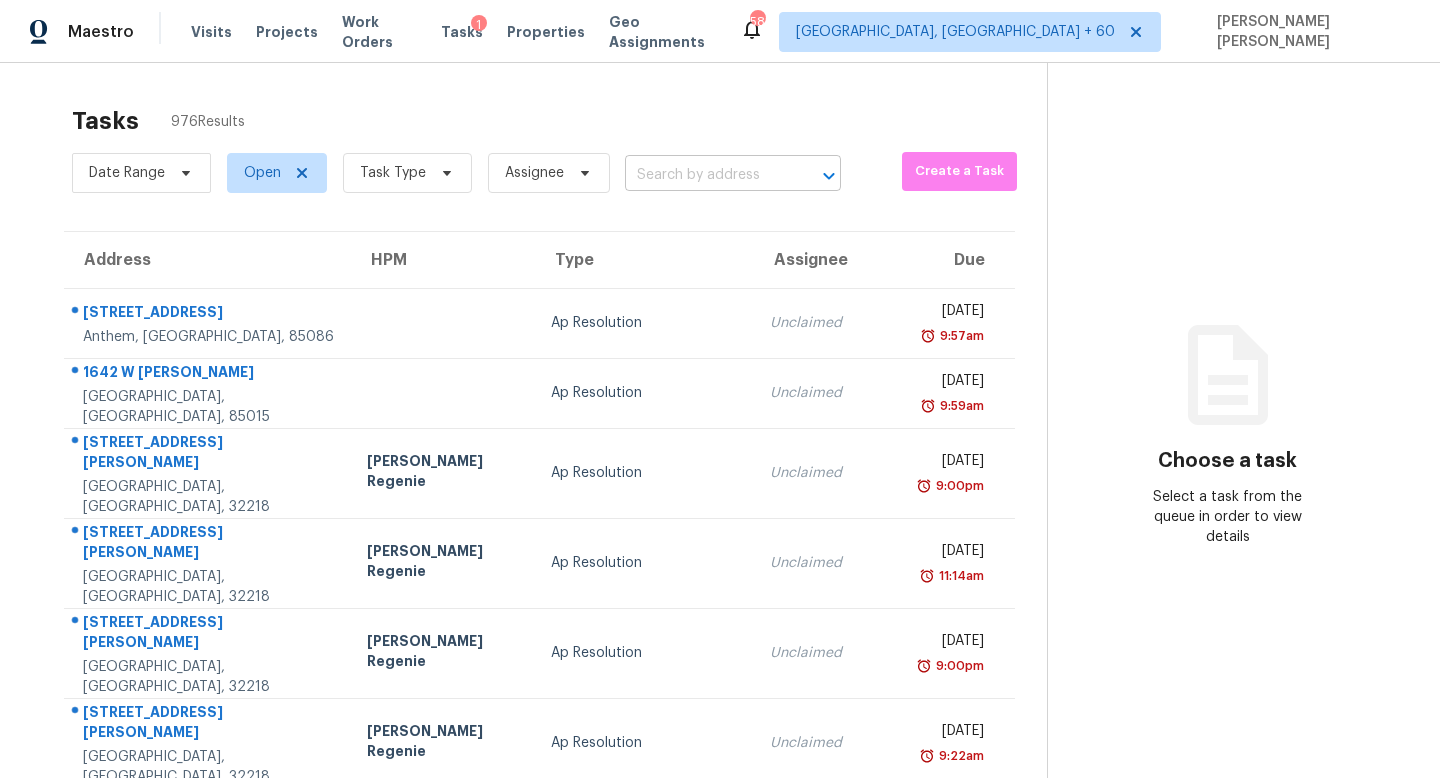 click at bounding box center [705, 175] 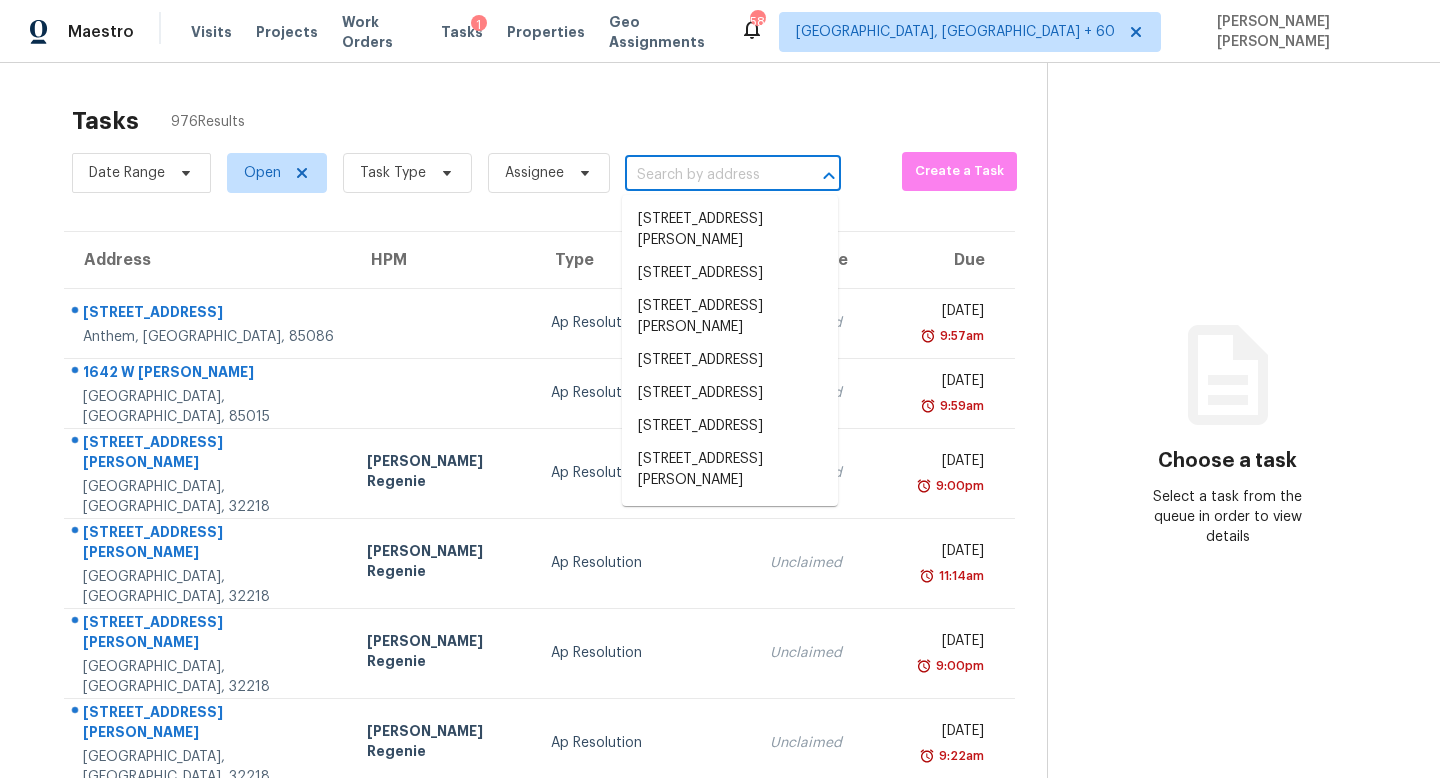 paste on "8162 Sturbridge Ct Weeki Wachee, FL, 34613" 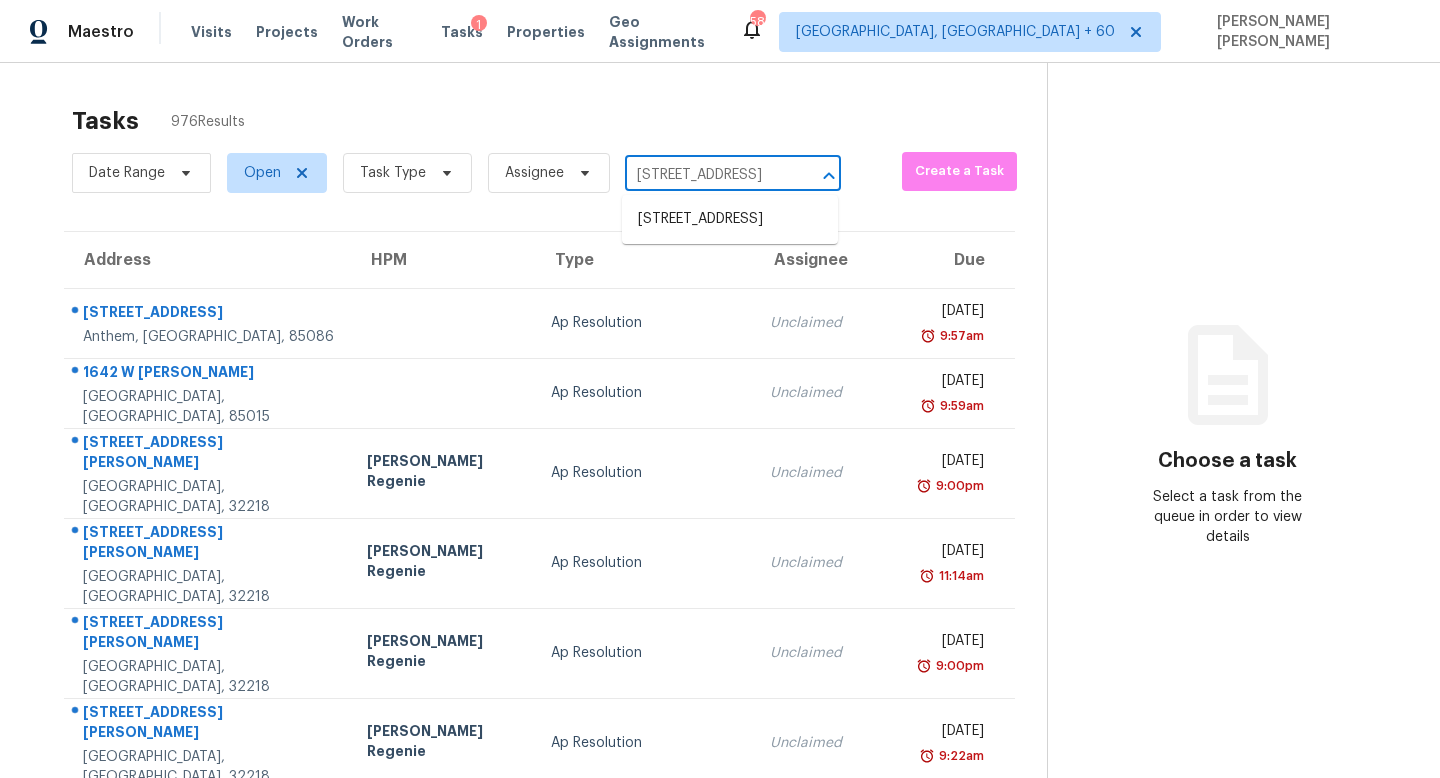 scroll, scrollTop: 0, scrollLeft: 145, axis: horizontal 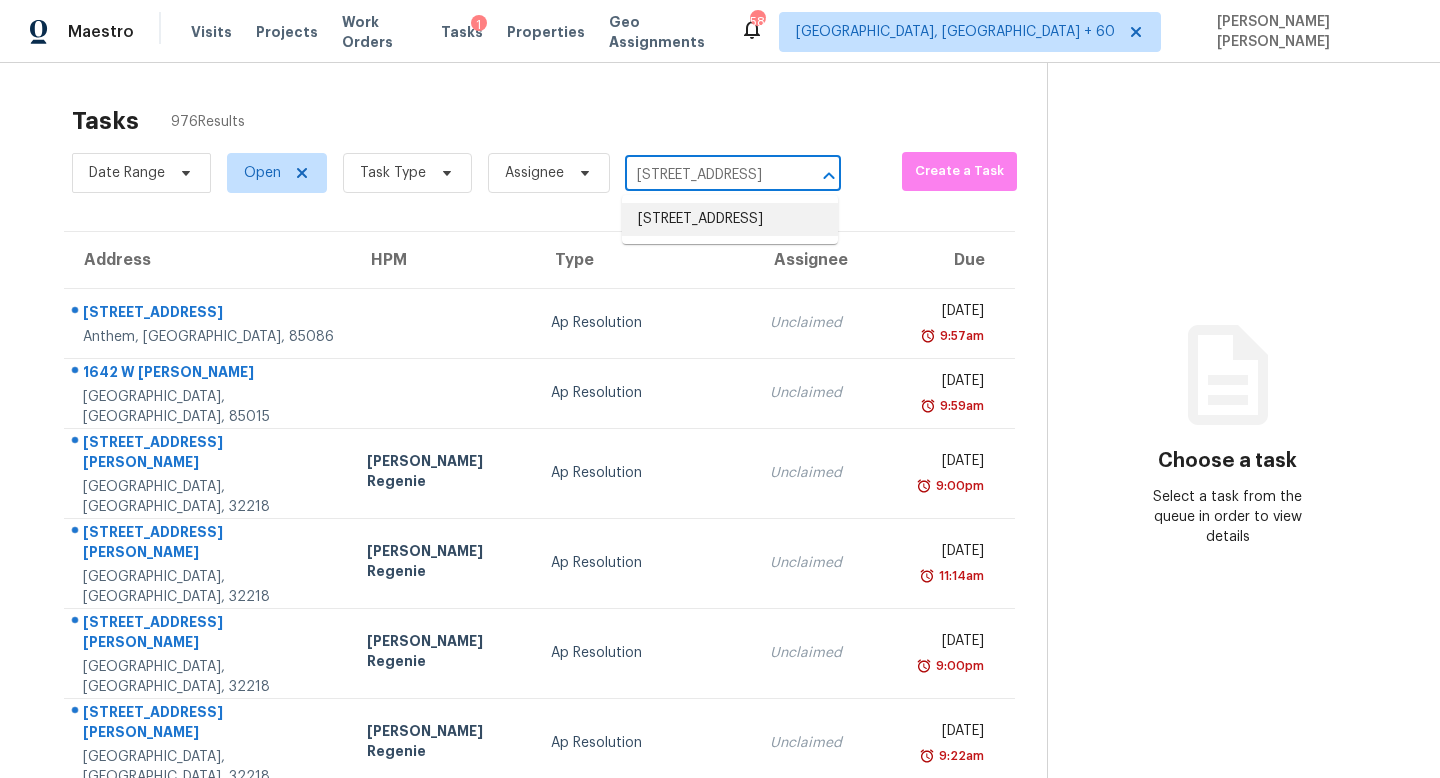 click on "8162 Sturbridge Ct, Weeki Wachee, FL 34613" at bounding box center (730, 219) 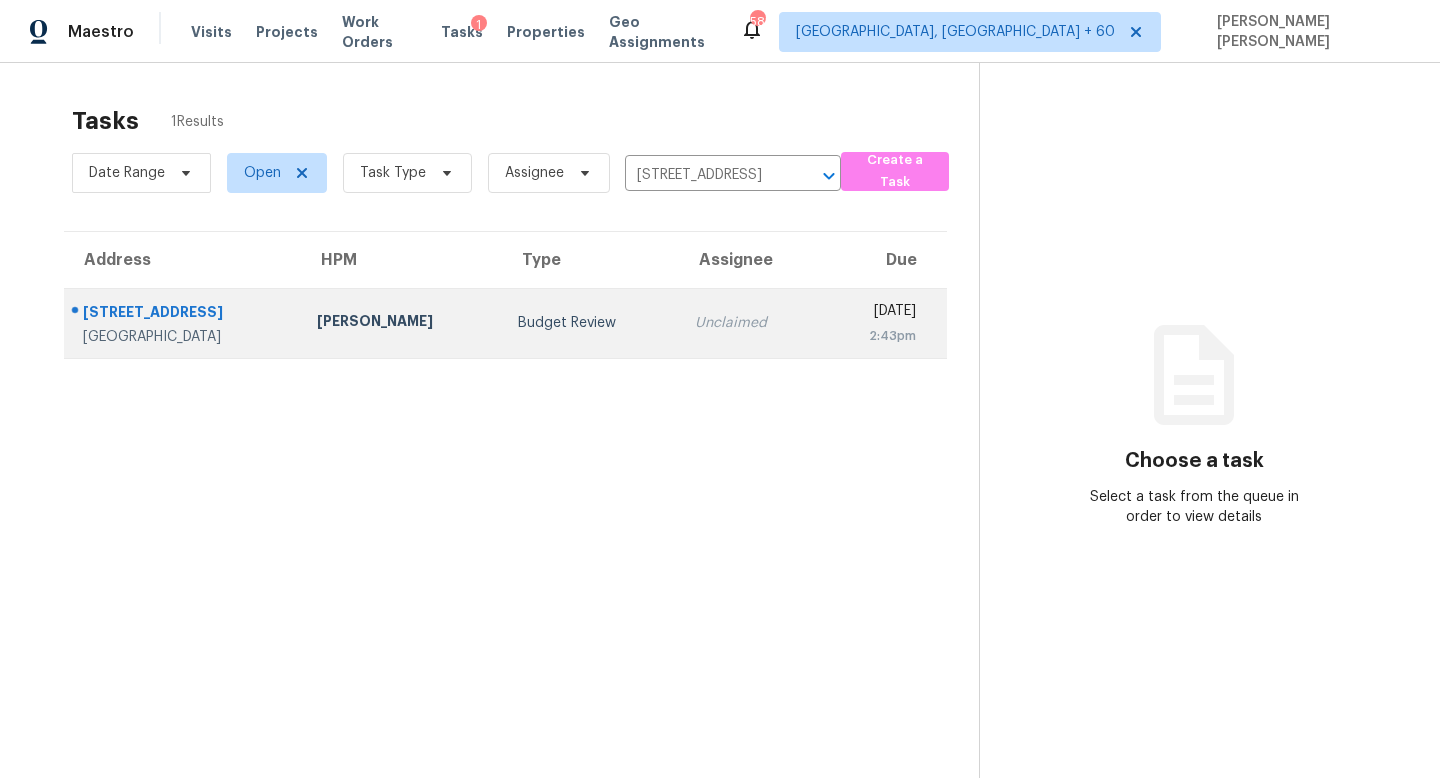 click on "Unclaimed" at bounding box center (749, 323) 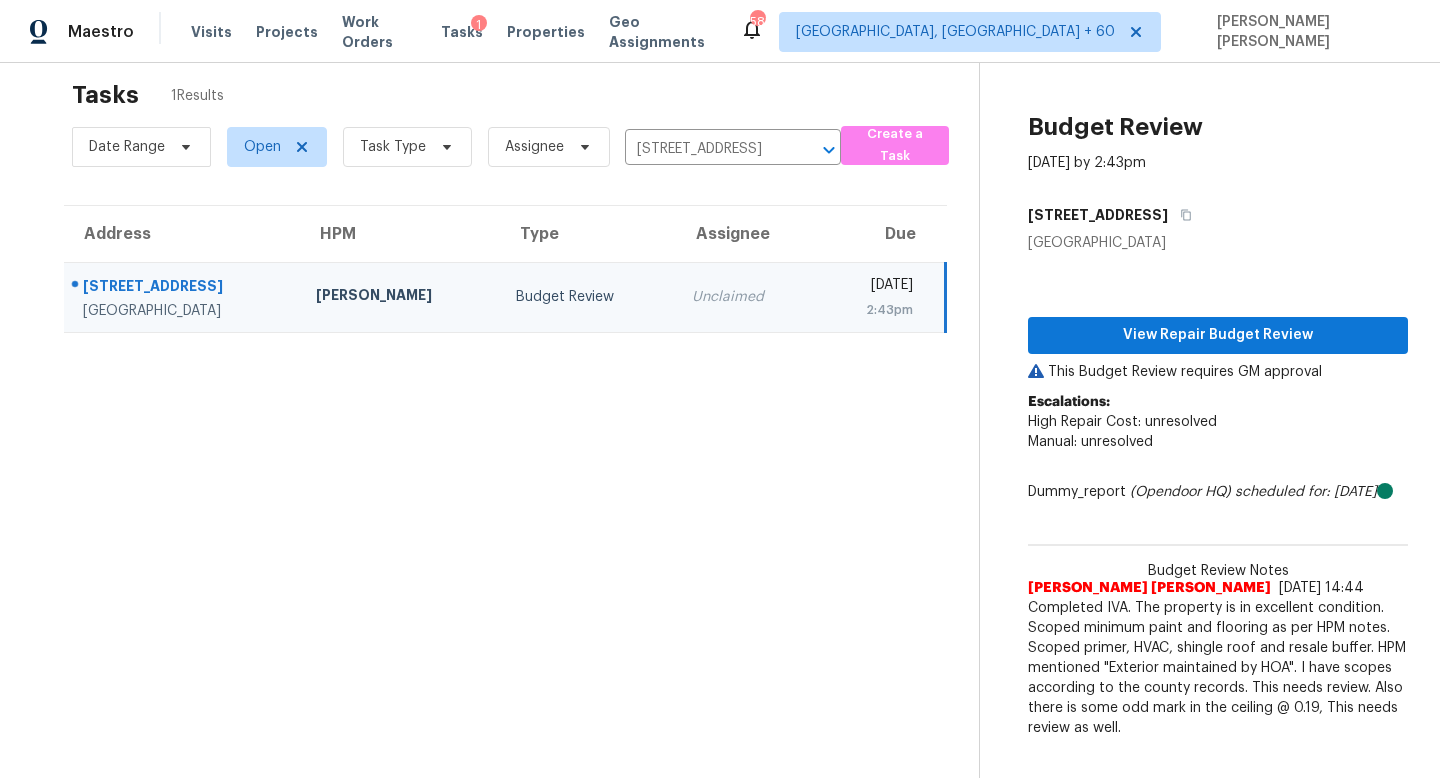 scroll, scrollTop: 34, scrollLeft: 0, axis: vertical 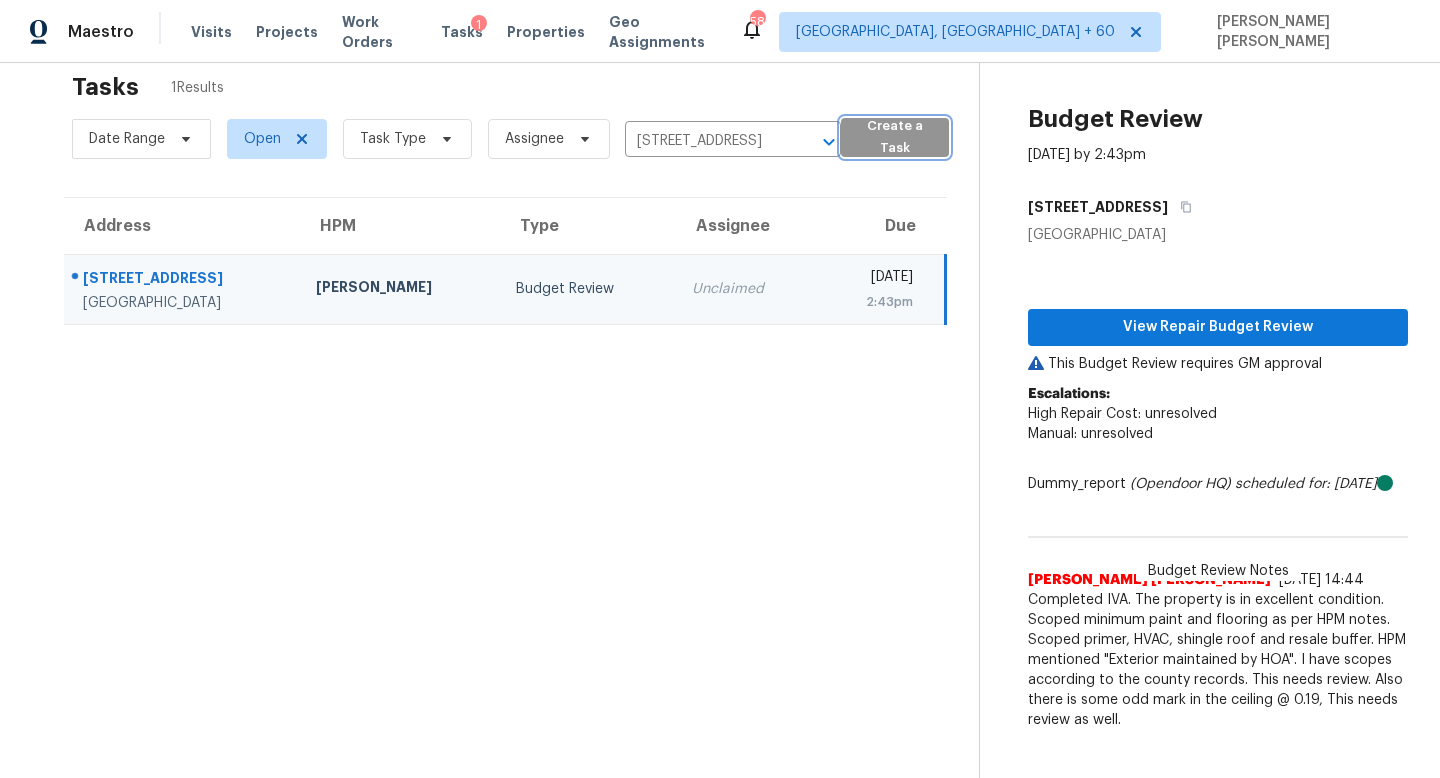 click on "Create a Task" at bounding box center (895, 138) 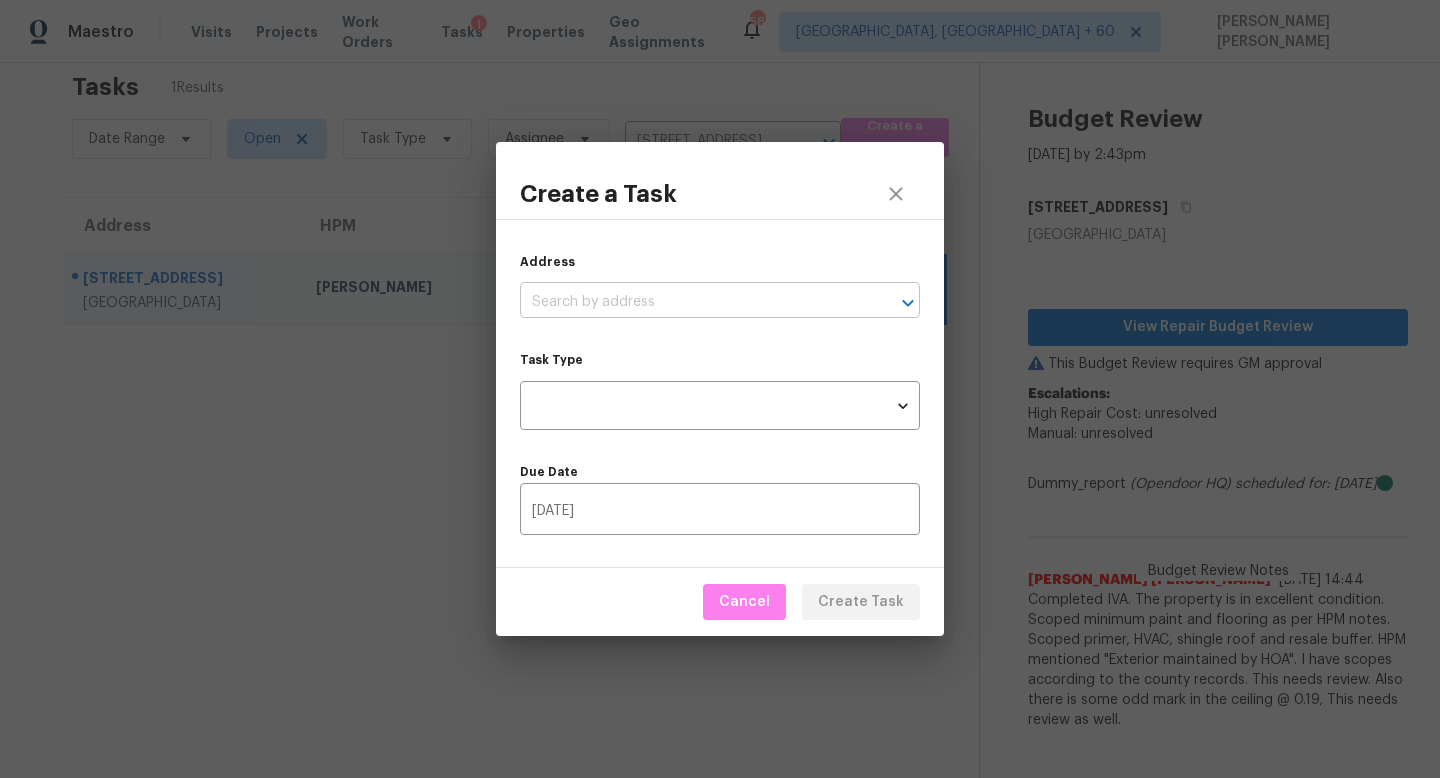 click at bounding box center [692, 302] 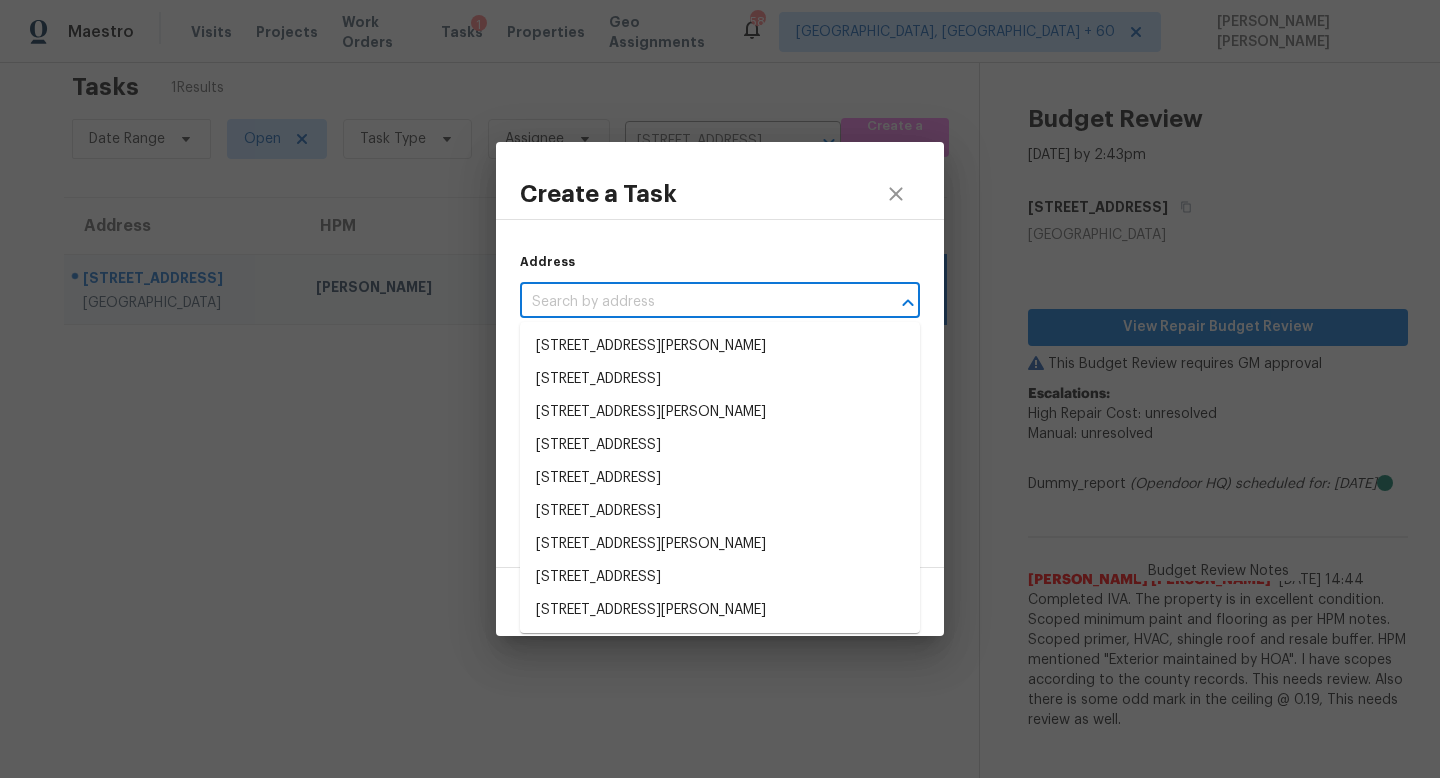 paste on "8162 Sturbridge Ct Weeki Wachee, FL, 34613" 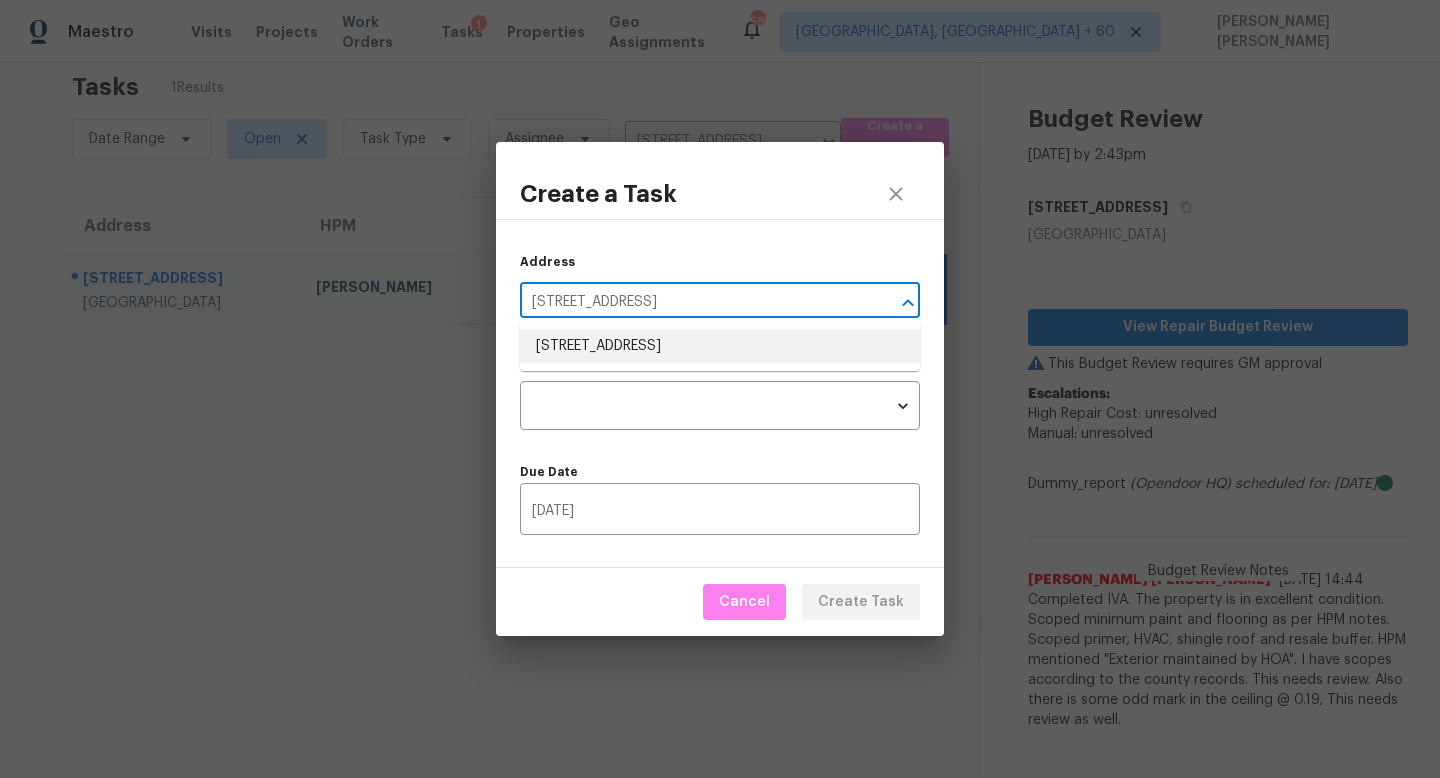 click on "8162 Sturbridge Ct, Weeki Wachee, FL 34613" at bounding box center (720, 346) 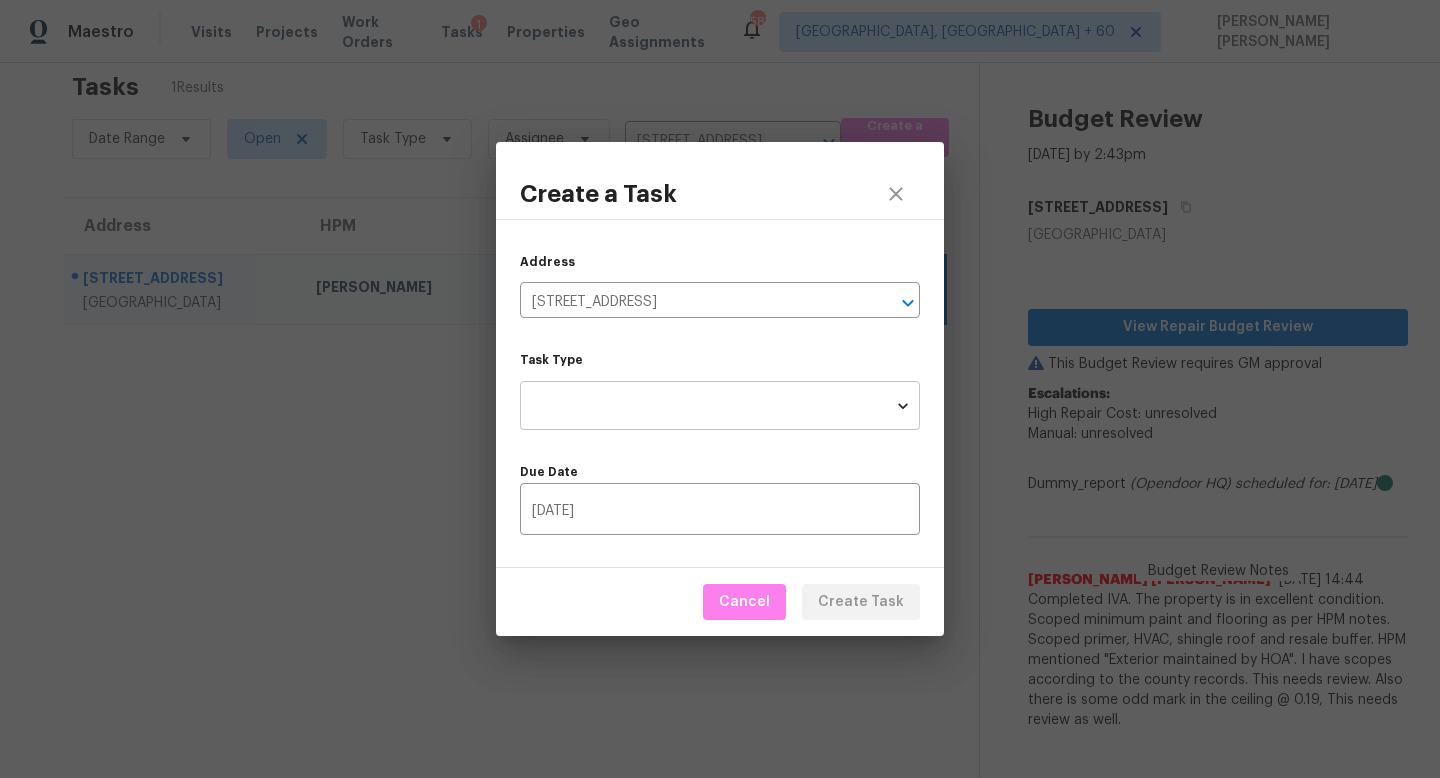 click on "Maestro Visits Projects Work Orders Tasks 1 Properties Geo Assignments 583 Knoxville, TN + 60 Jishnu Manoj Tasks 1  Results Date Range Open Task Type Assignee 8162 Sturbridge Ct, Weeki Wachee, FL 34613 ​ Create a Task Address HPM Type Assignee Due 8162 Sturbridge Ct   Weeki Wachee, FL, 34613 Mat Smith Budget Review Unclaimed Tue, Jul 15th 2025 2:43pm Budget Review Jul 15th 2025 by 2:43pm 8162 Sturbridge Ct Weeki Wachee, FL 34613 View Repair Budget Review This Budget Review requires GM approval Escalations:  High Repair Cost: unresolved Manual: unresolved Dummy_report   (Opendoor HQ)    scheduled for: 14/07/2025  Budget Review Notes Jishnu Manoj 7/14/25, 14:44 Completed IVA. The property is in excellent condition. Scoped minimum paint and flooring as per HPM notes. Scoped primer, HVAC, shingle roof and resale buffer. HPM mentioned "Exterior maintained by HOA". I have scopes according to the county records. This needs review. Also there is some odd mark in the ceiling @ 0.19,  This needs review as well." at bounding box center [720, 389] 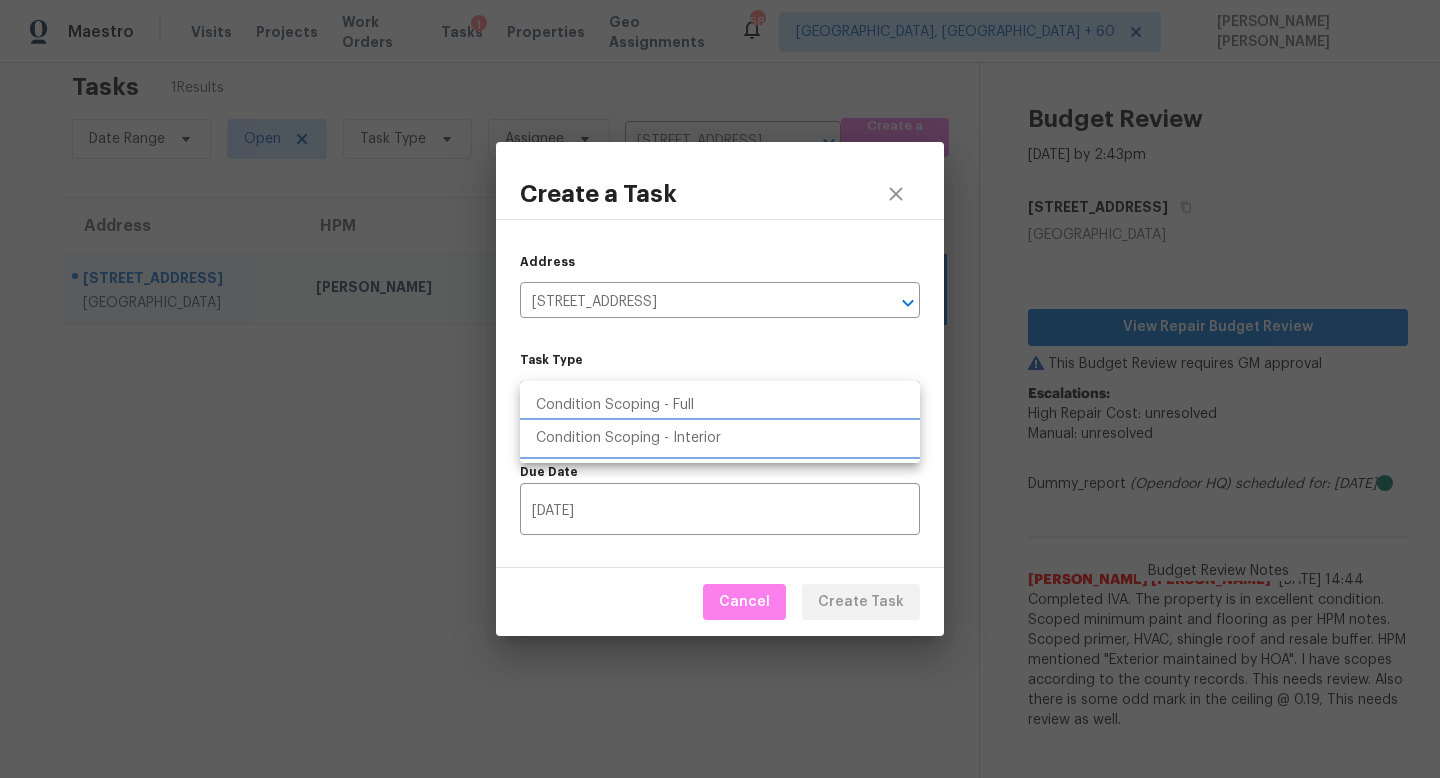 click on "Condition Scoping - Interior" at bounding box center [720, 438] 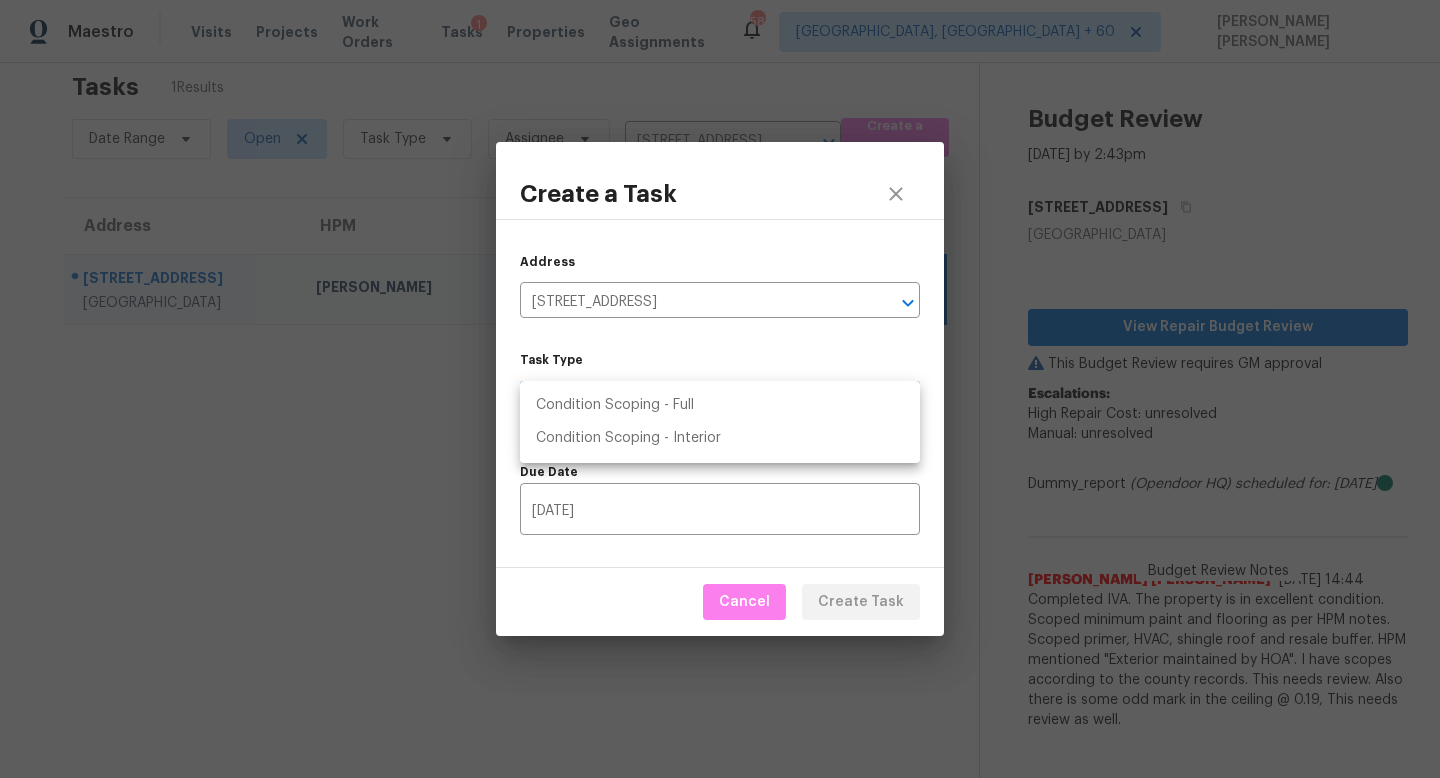 type on "virtual_interior_assessment" 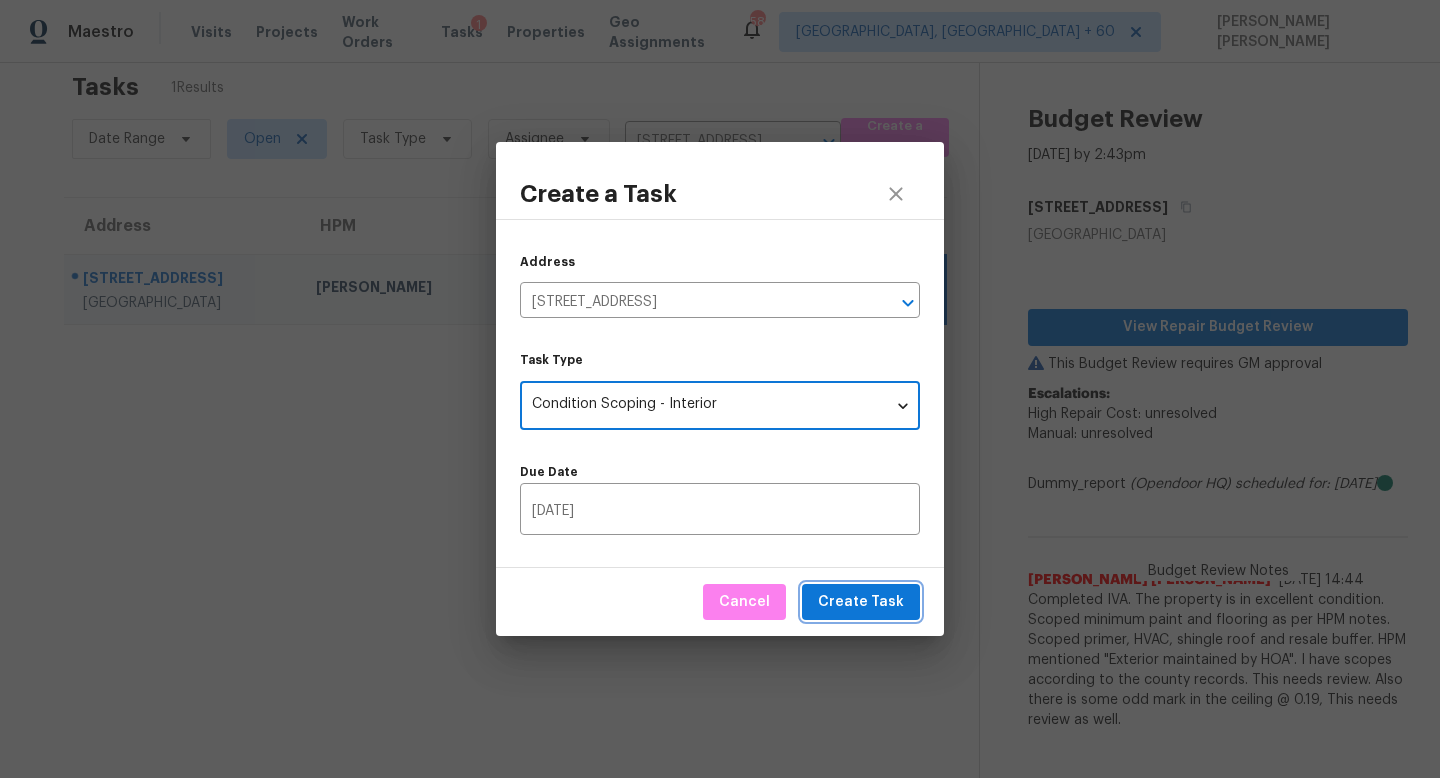 click on "Create Task" at bounding box center (861, 602) 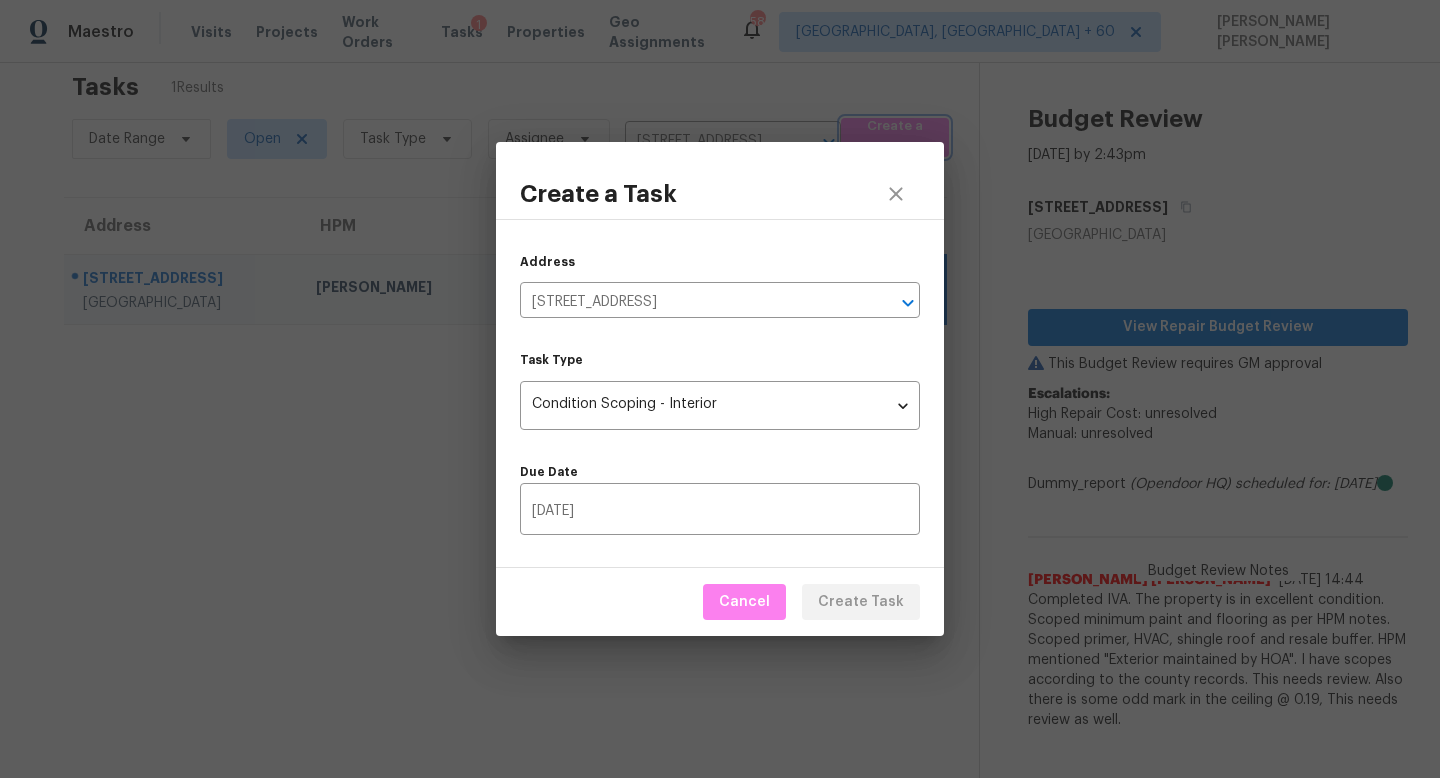 type 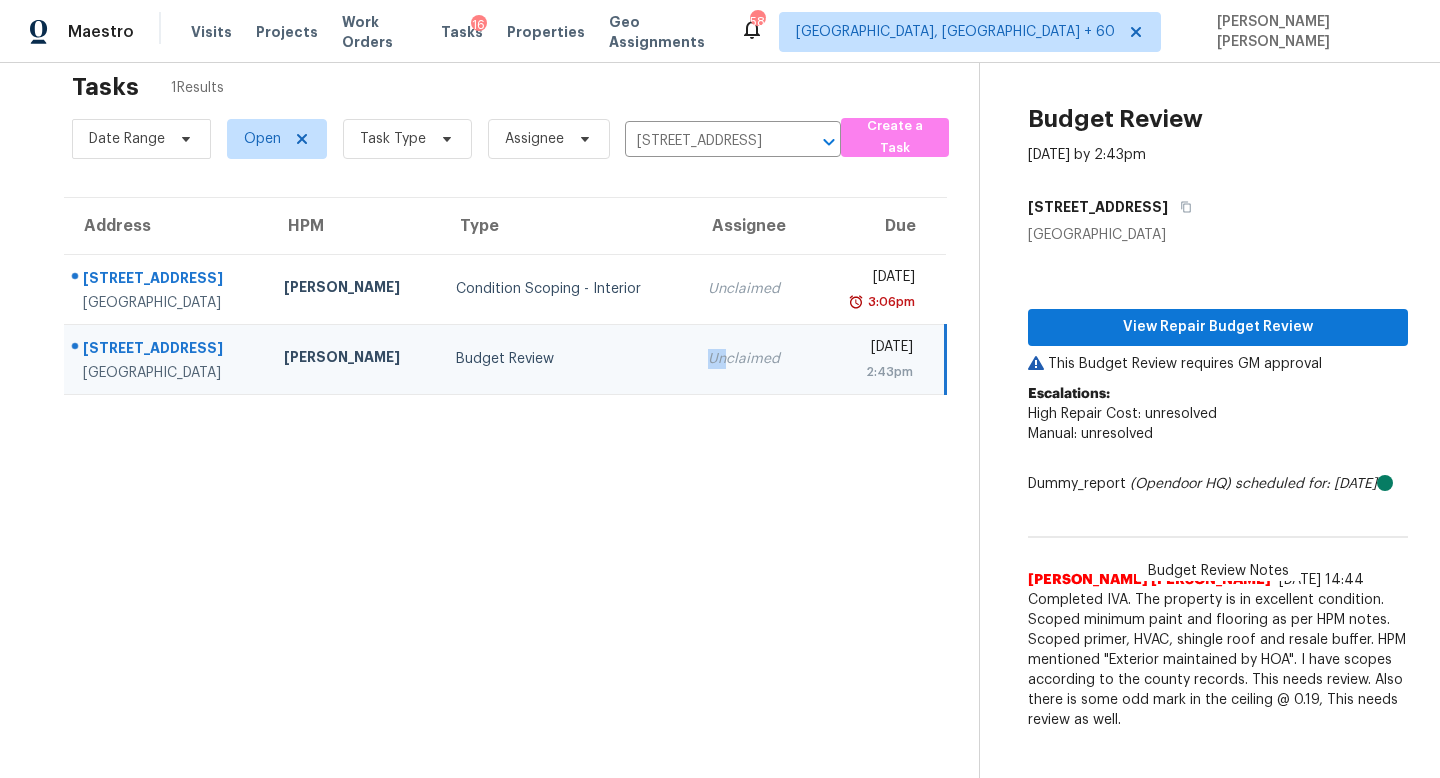 drag, startPoint x: 672, startPoint y: 345, endPoint x: 672, endPoint y: 356, distance: 11 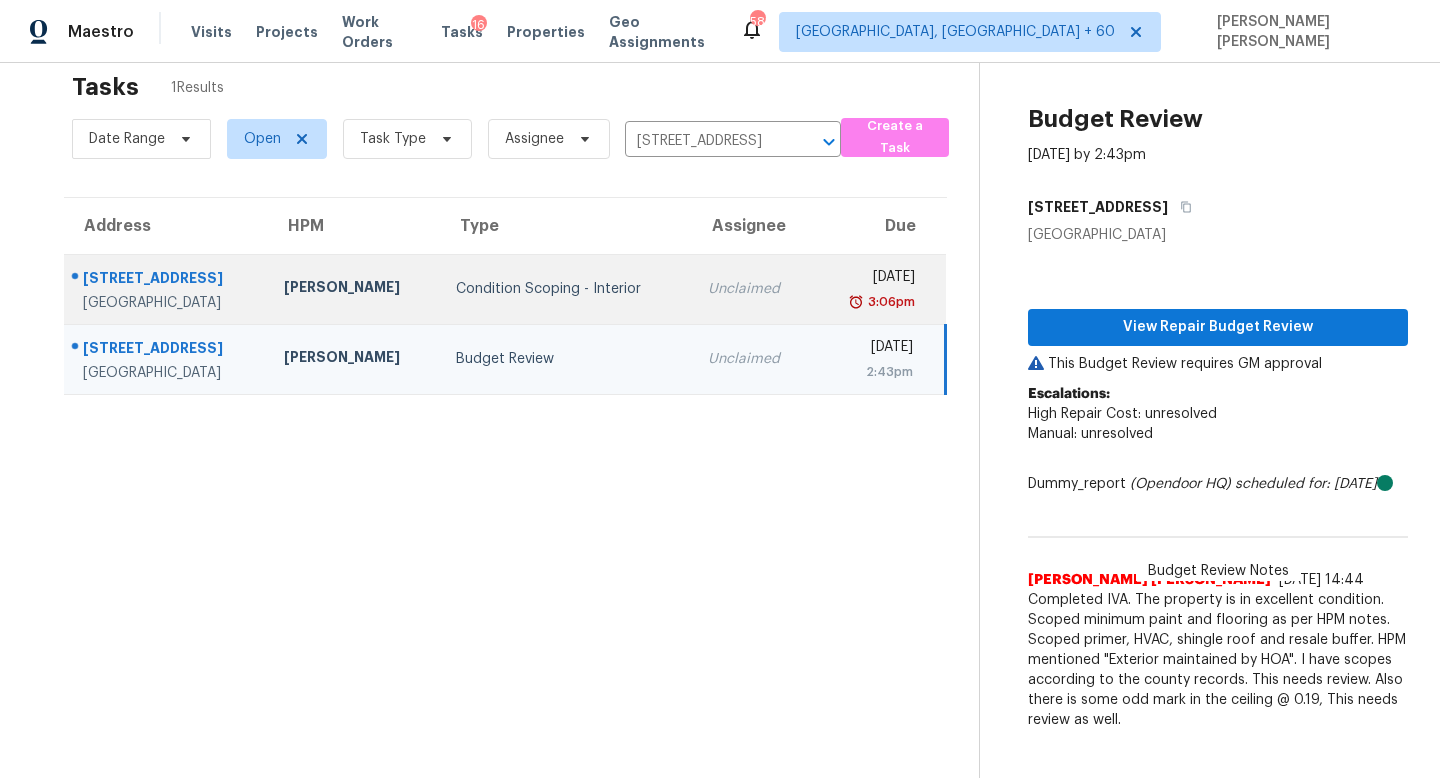 click on "Unclaimed" at bounding box center [752, 289] 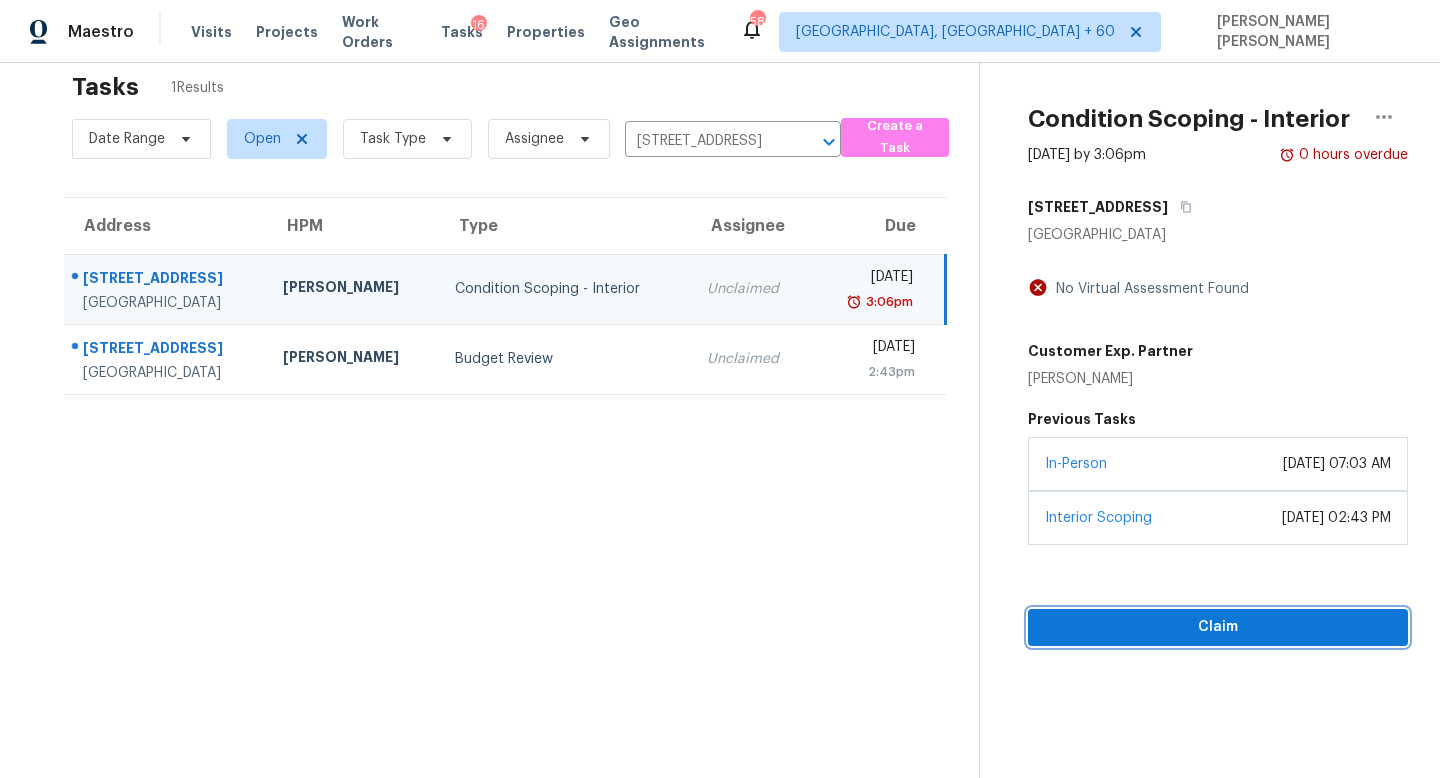 click on "Claim" at bounding box center (1218, 627) 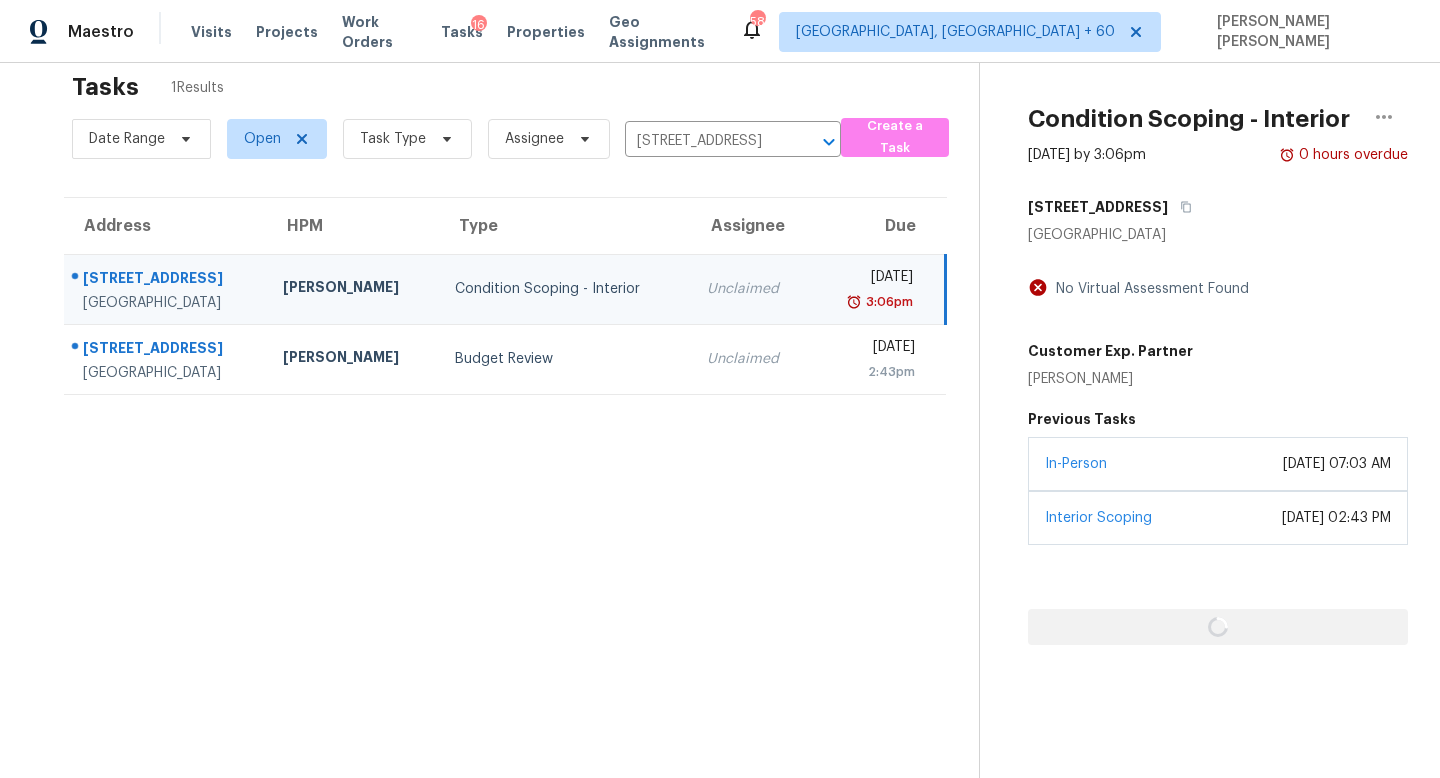 click at bounding box center (1218, 595) 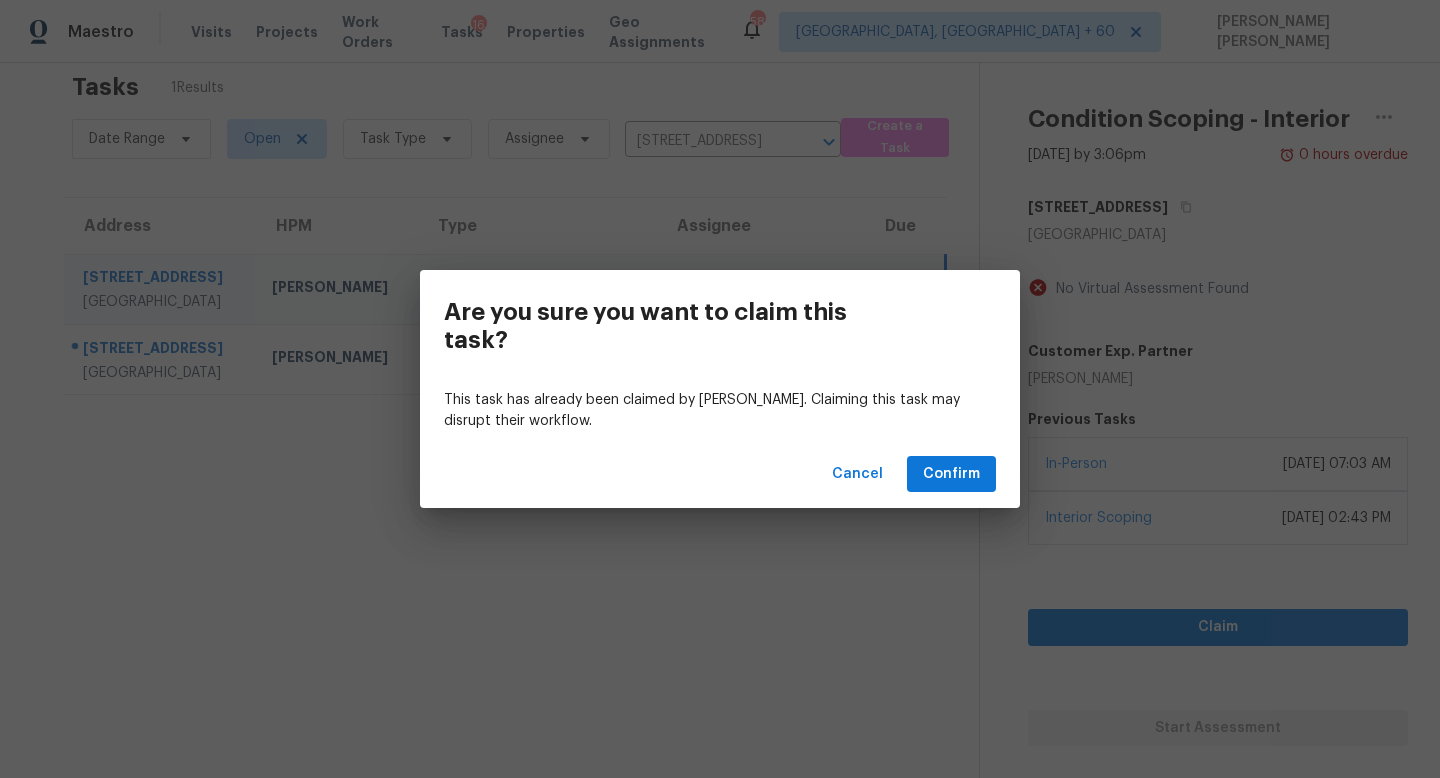 click on "Cancel Confirm" at bounding box center [720, 474] 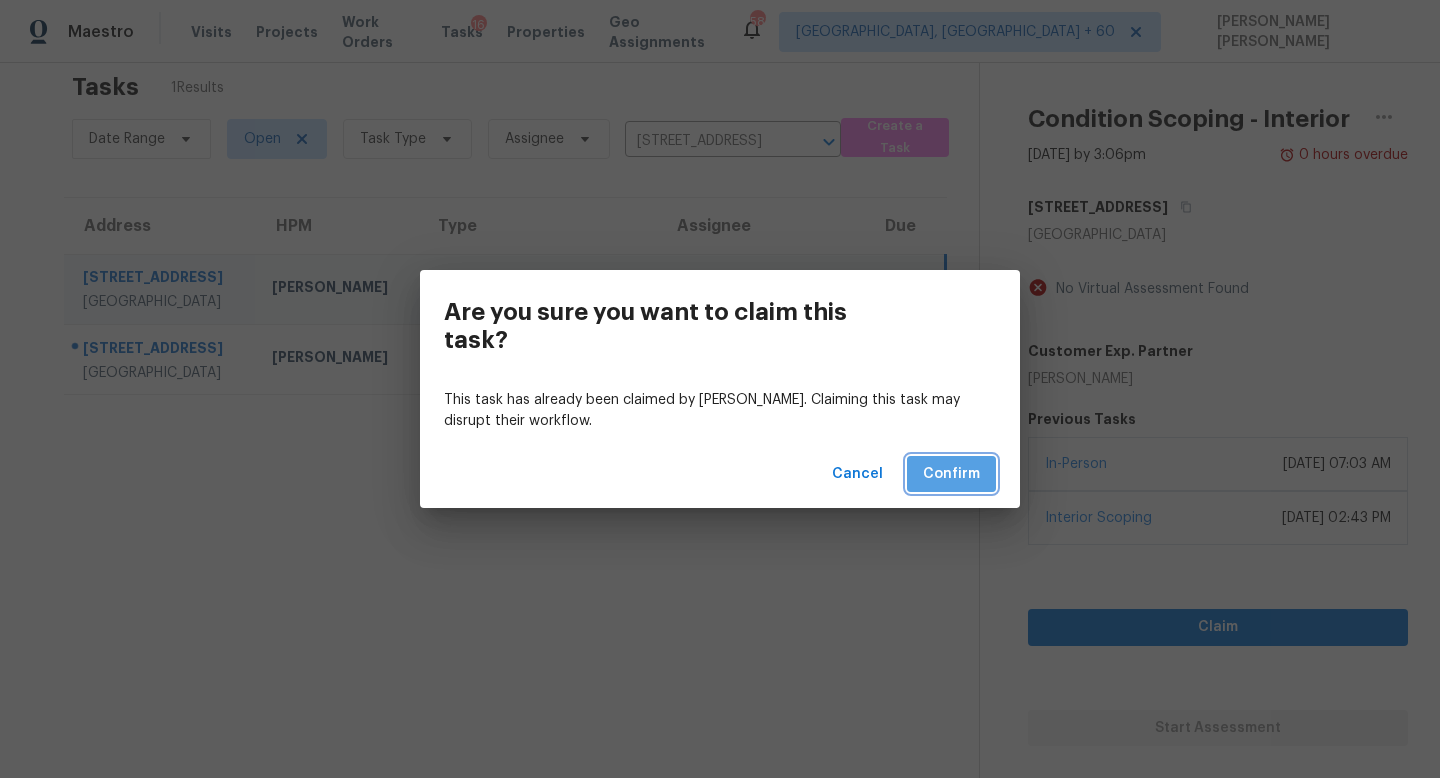 click on "Confirm" at bounding box center (951, 474) 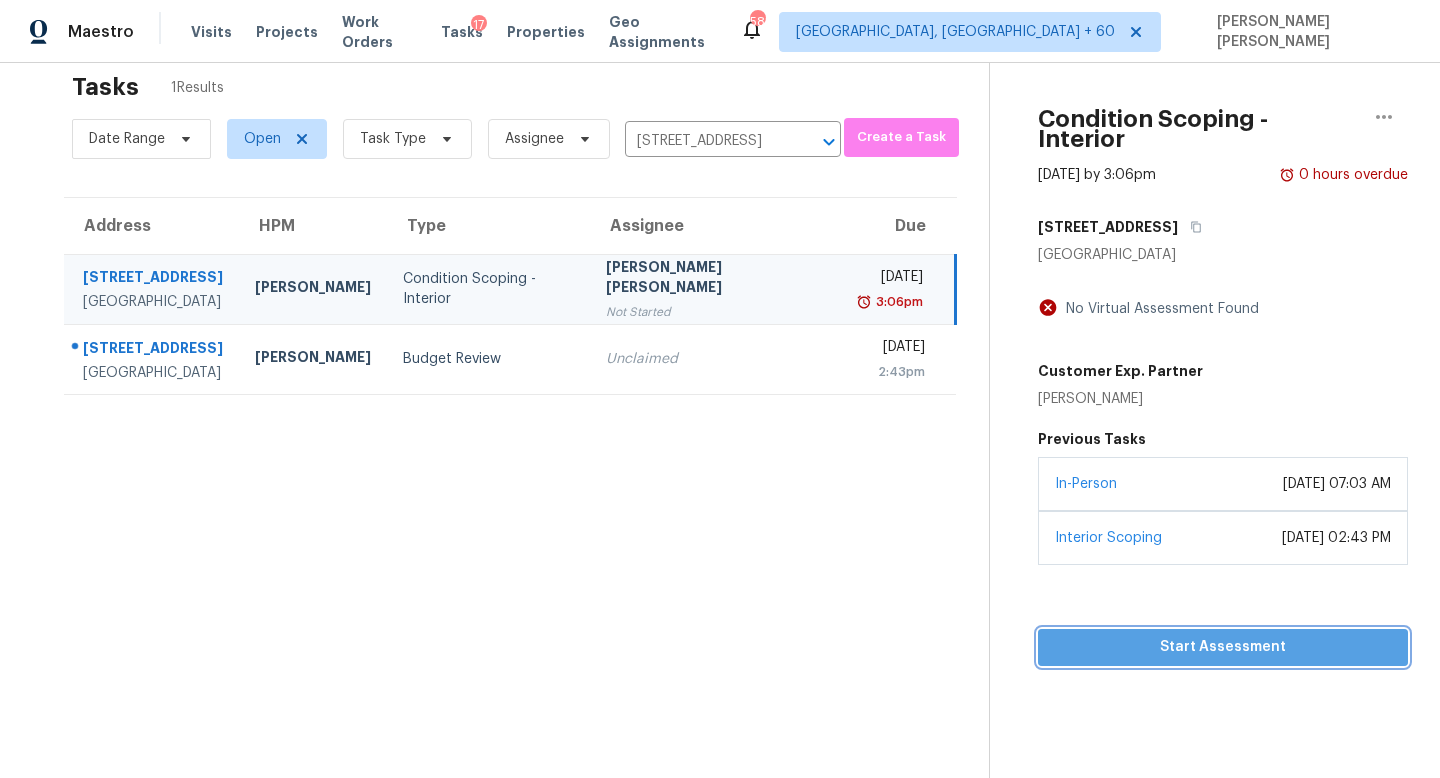 click on "Start Assessment" at bounding box center [1223, 647] 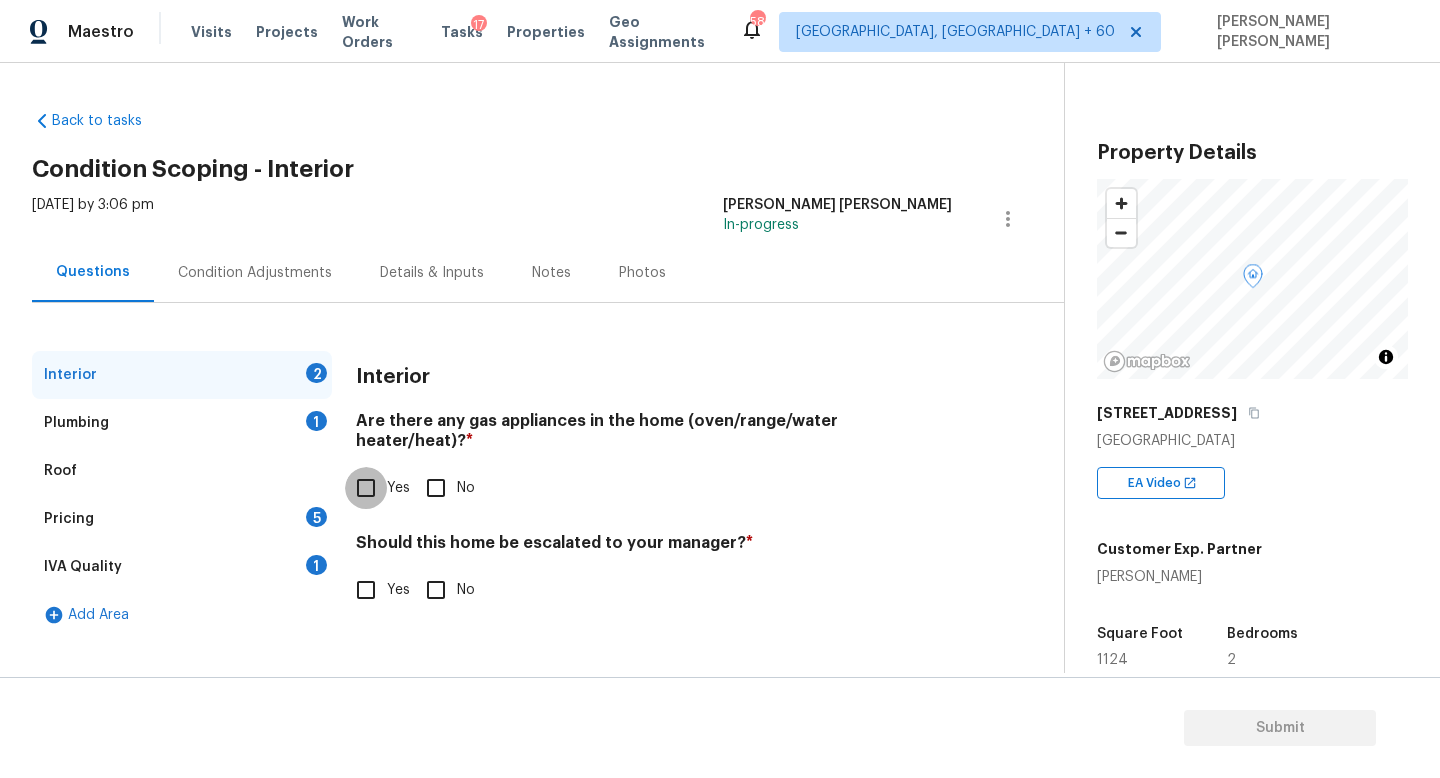 click on "Yes" at bounding box center [366, 488] 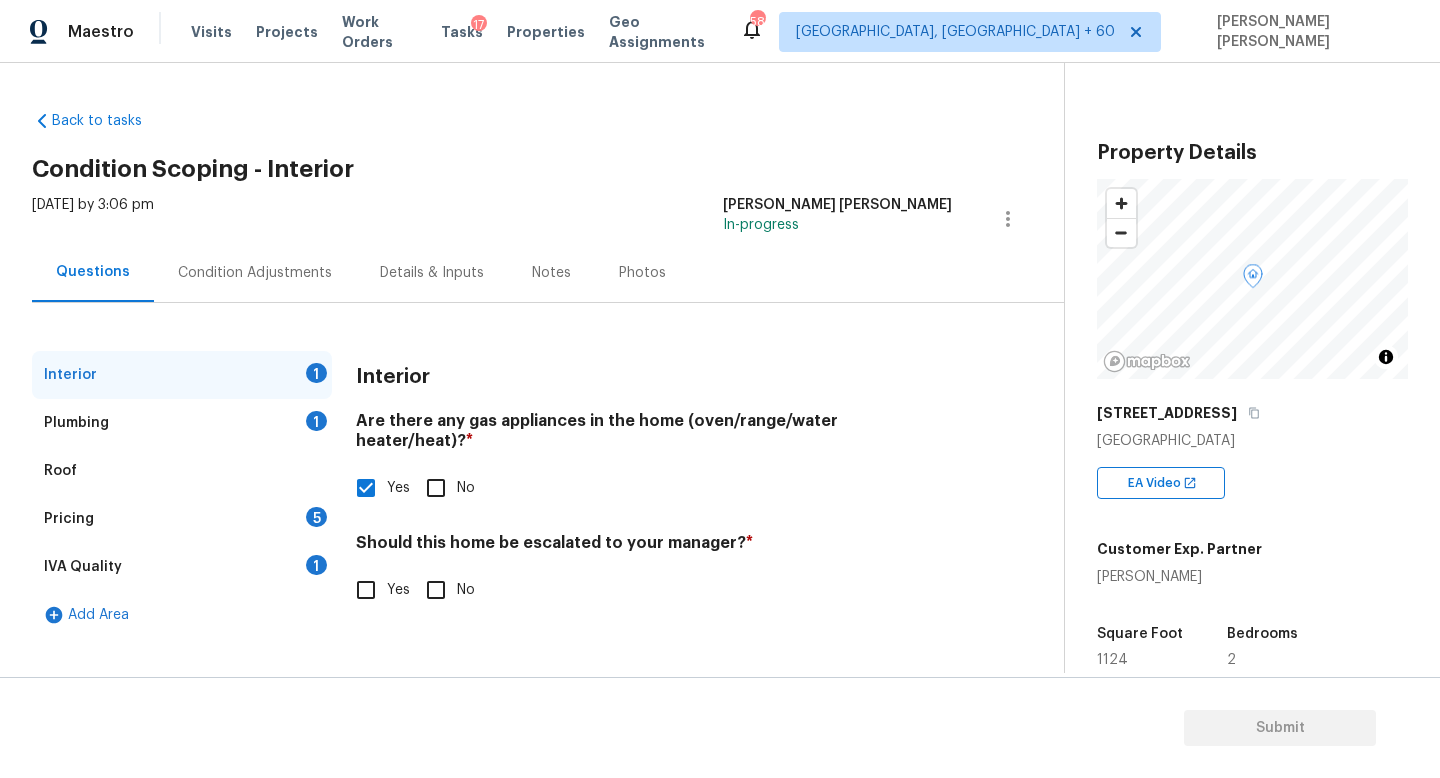 click on "Yes" at bounding box center (366, 590) 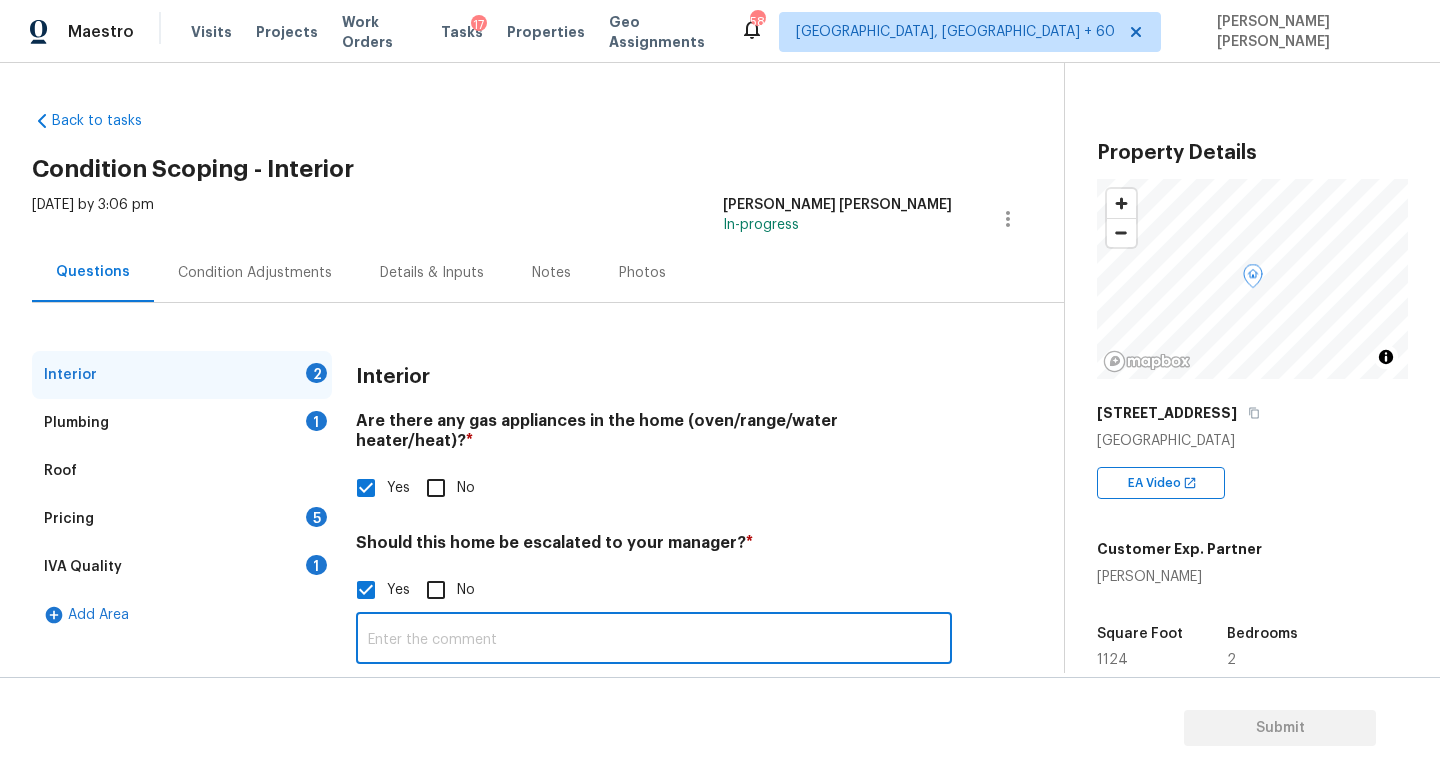 click at bounding box center [654, 640] 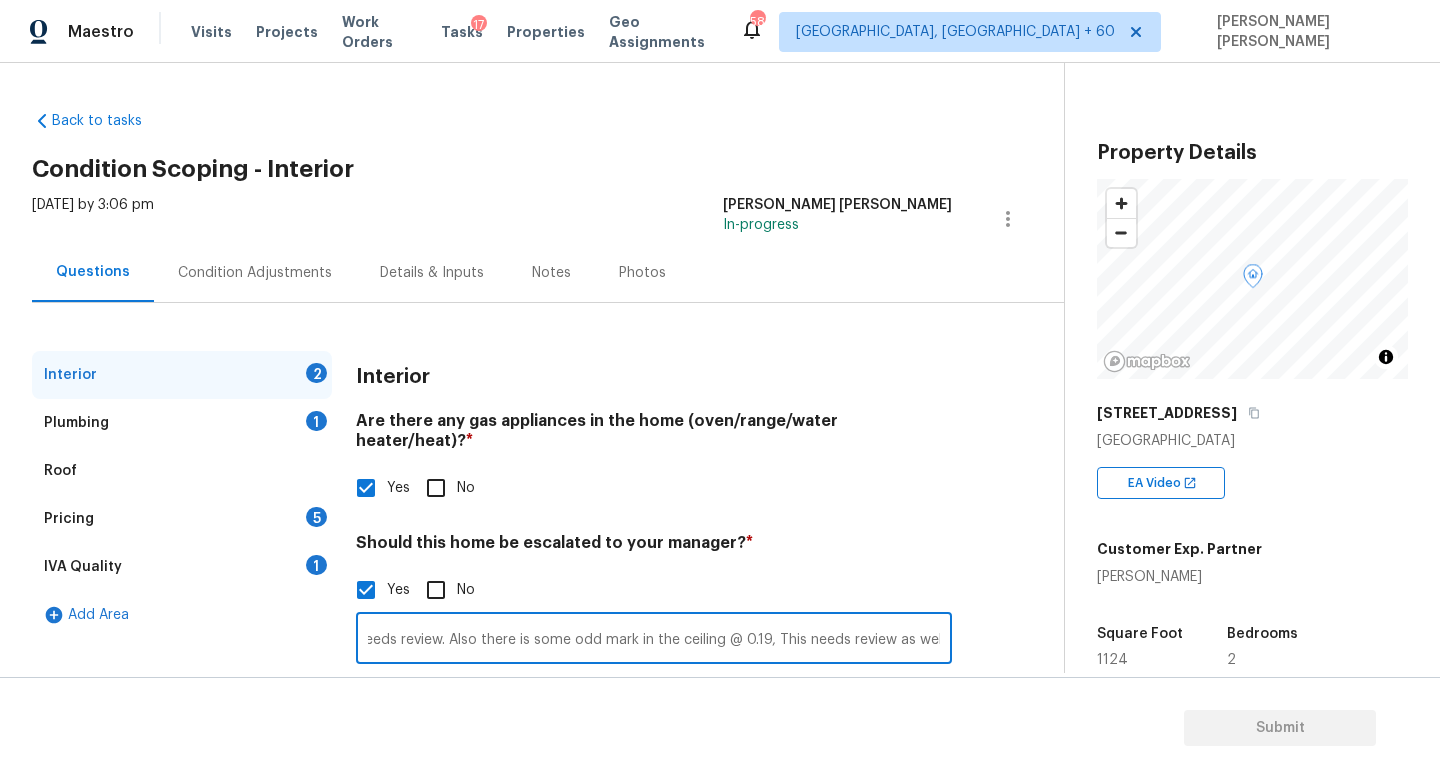 scroll, scrollTop: 0, scrollLeft: 670, axis: horizontal 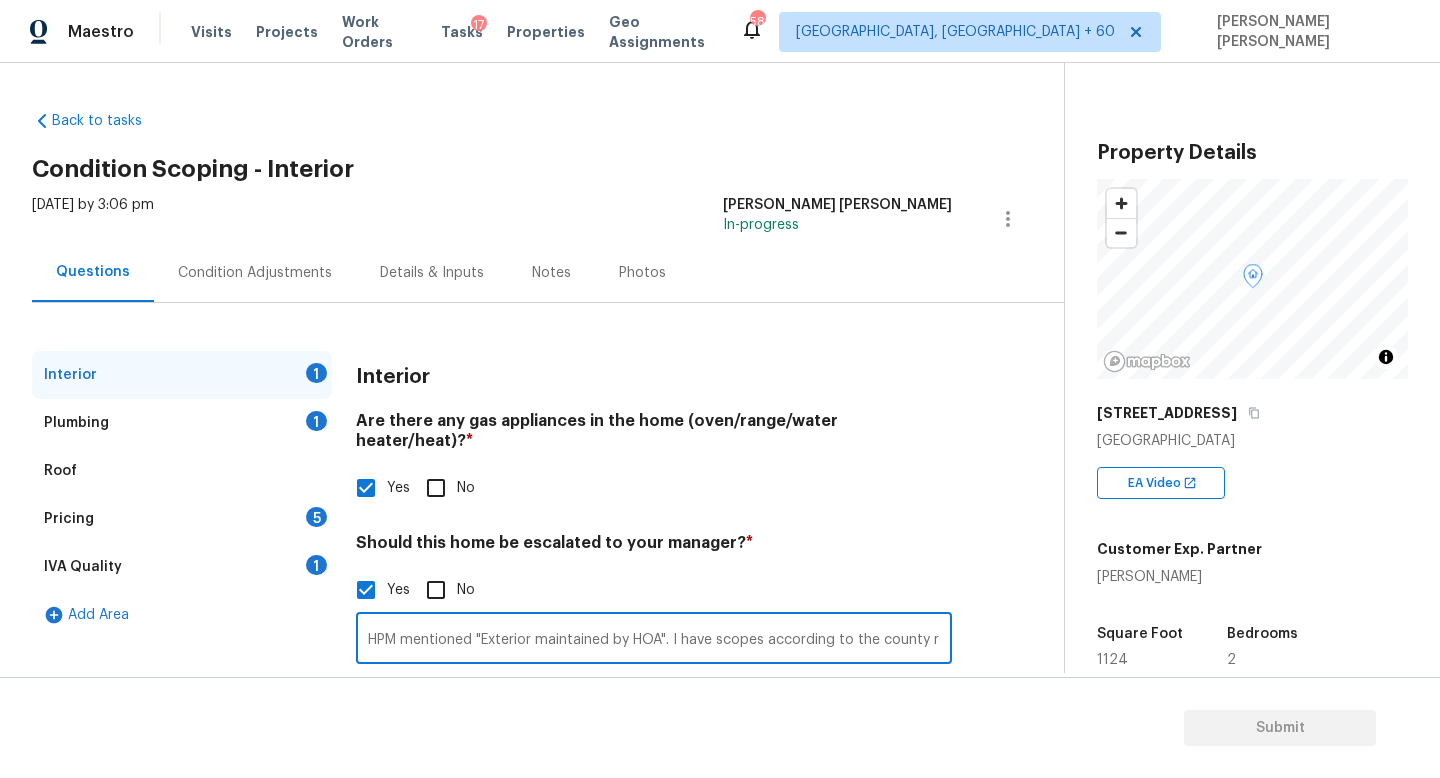 click on "HPM mentioned "Exterior maintained by HOA". I have scopes according to the county records. This needs review. Also there is some odd mark in the ceiling @ 0.19, This needs review as well." at bounding box center (654, 640) 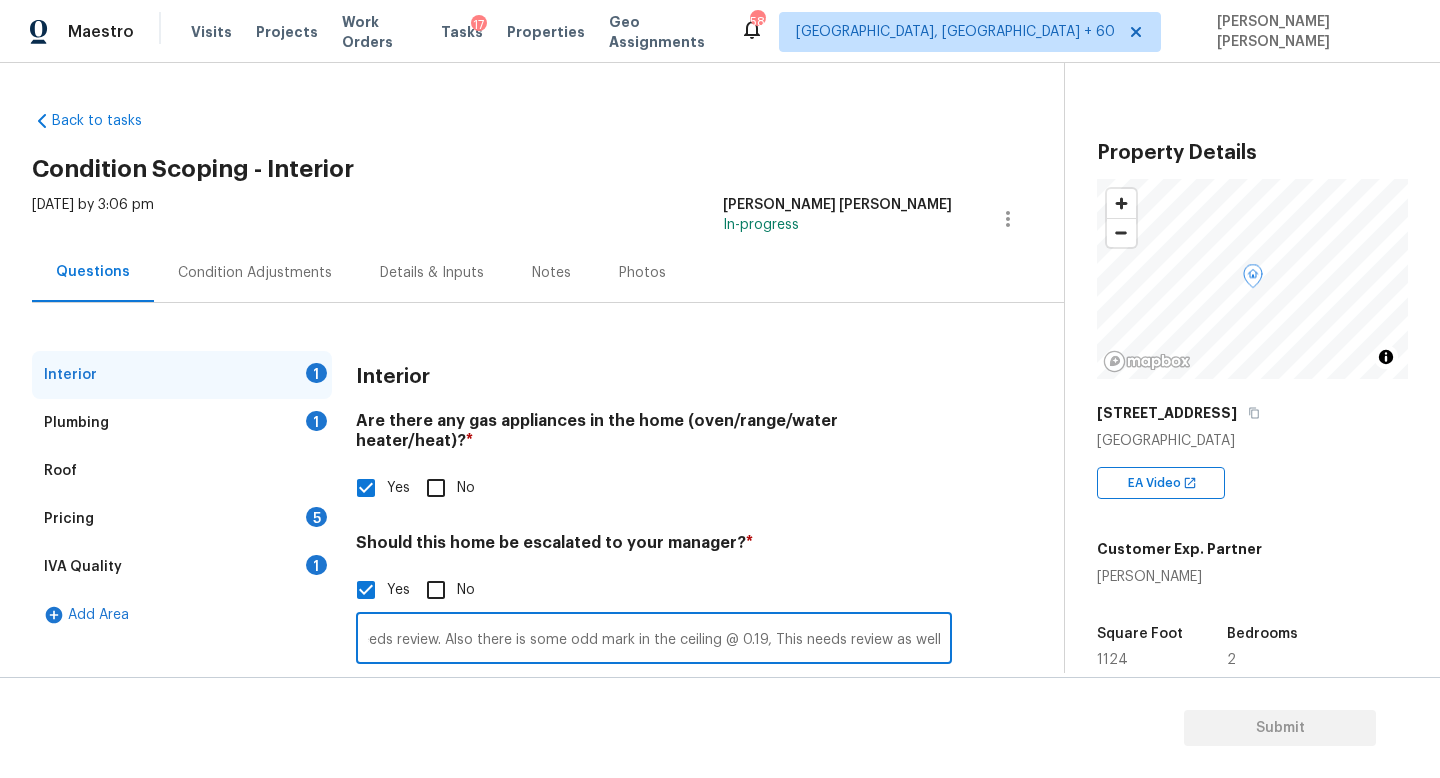 paste on "HPM Scope Adjustment is negative; please remove $XXX from scope" 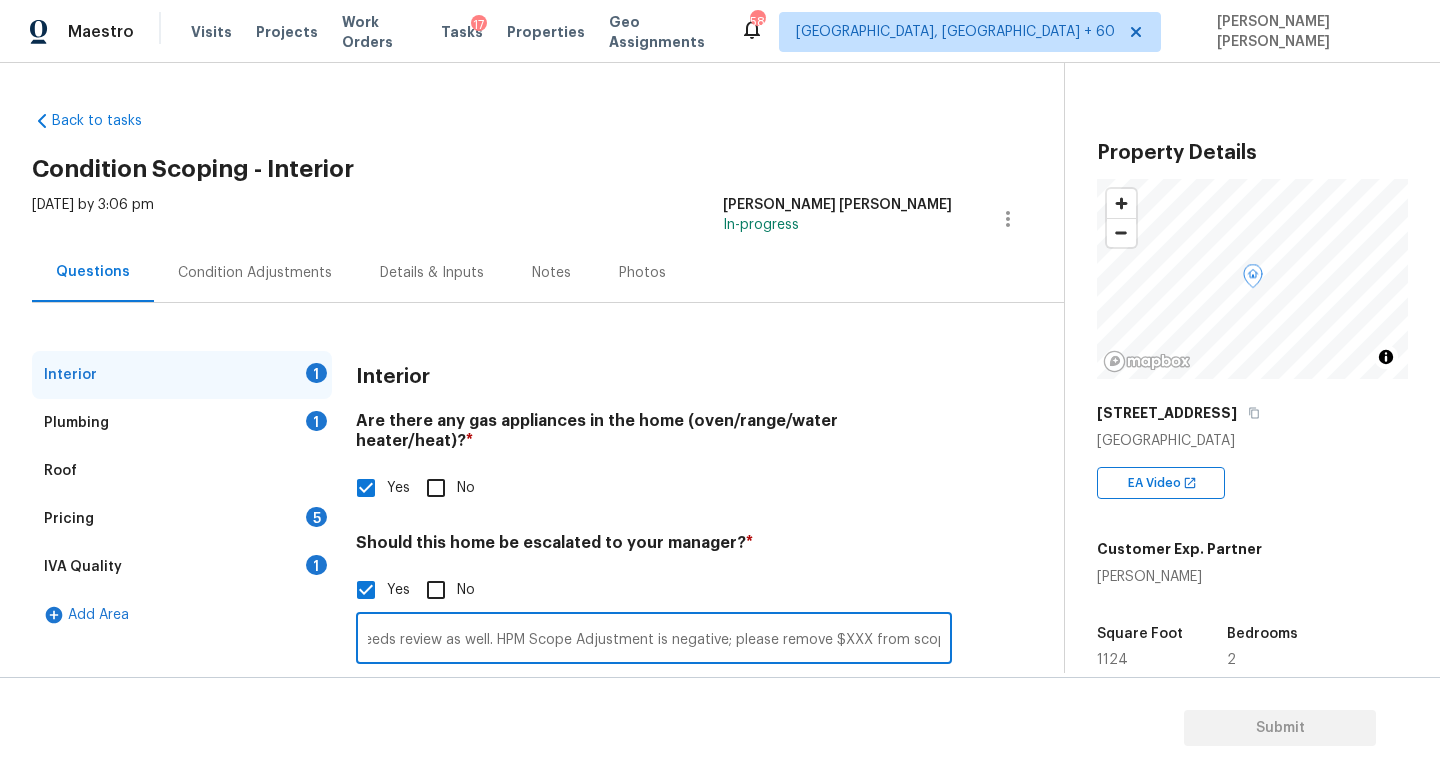 click on "HPM mentioned "Exterior maintained by HOA". I have scopes according to the county records. This needs review. Also there is some odd mark in the ceiling @ 0.19, This needs review as well. HPM Scope Adjustment is negative; please remove $XXX from scope" at bounding box center (654, 640) 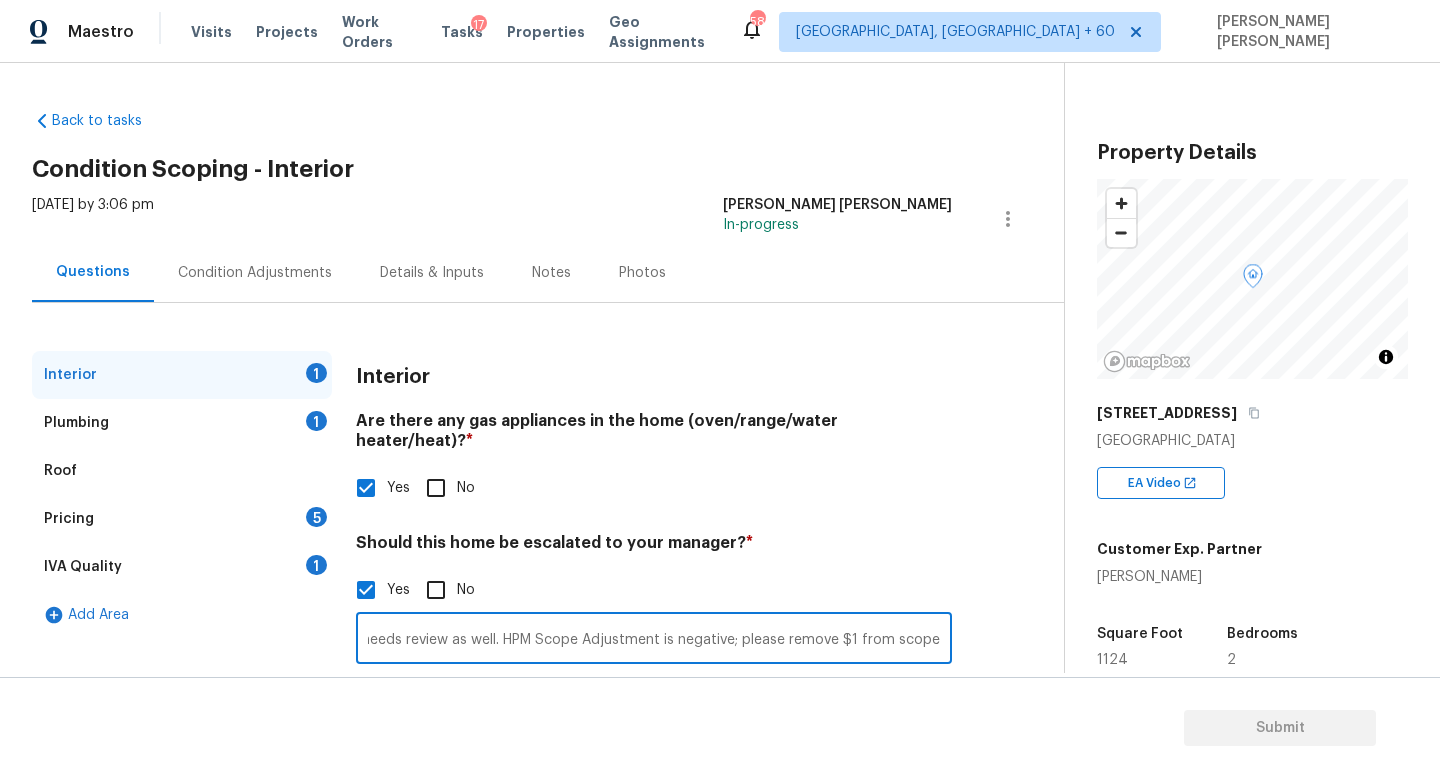 scroll, scrollTop: 0, scrollLeft: 1100, axis: horizontal 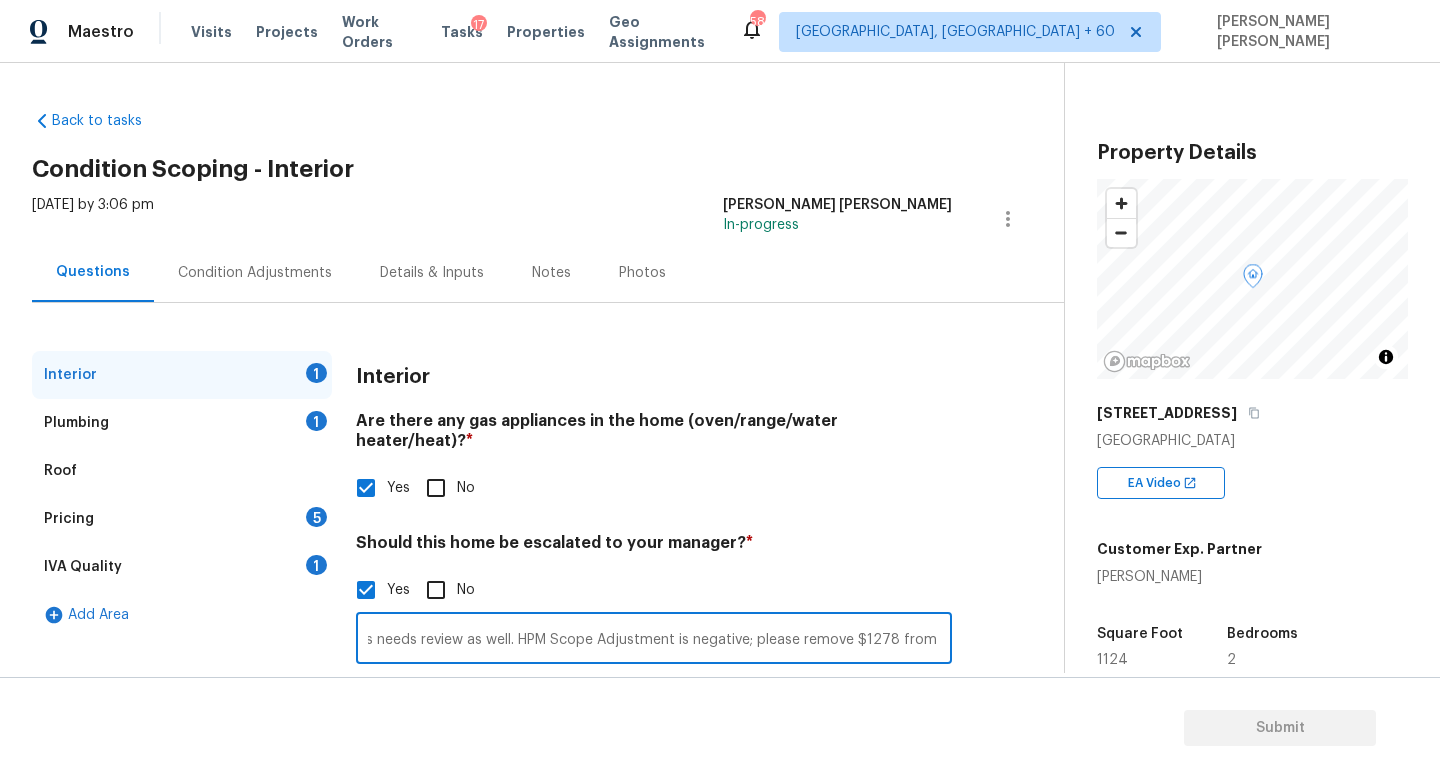 click on "HPM mentioned "Exterior maintained by HOA". I have scopes according to the county records. This needs review. Also there is some odd mark in the ceiling @ 0.19, This needs review as well. HPM Scope Adjustment is negative; please remove $1278 from scope" at bounding box center (654, 640) 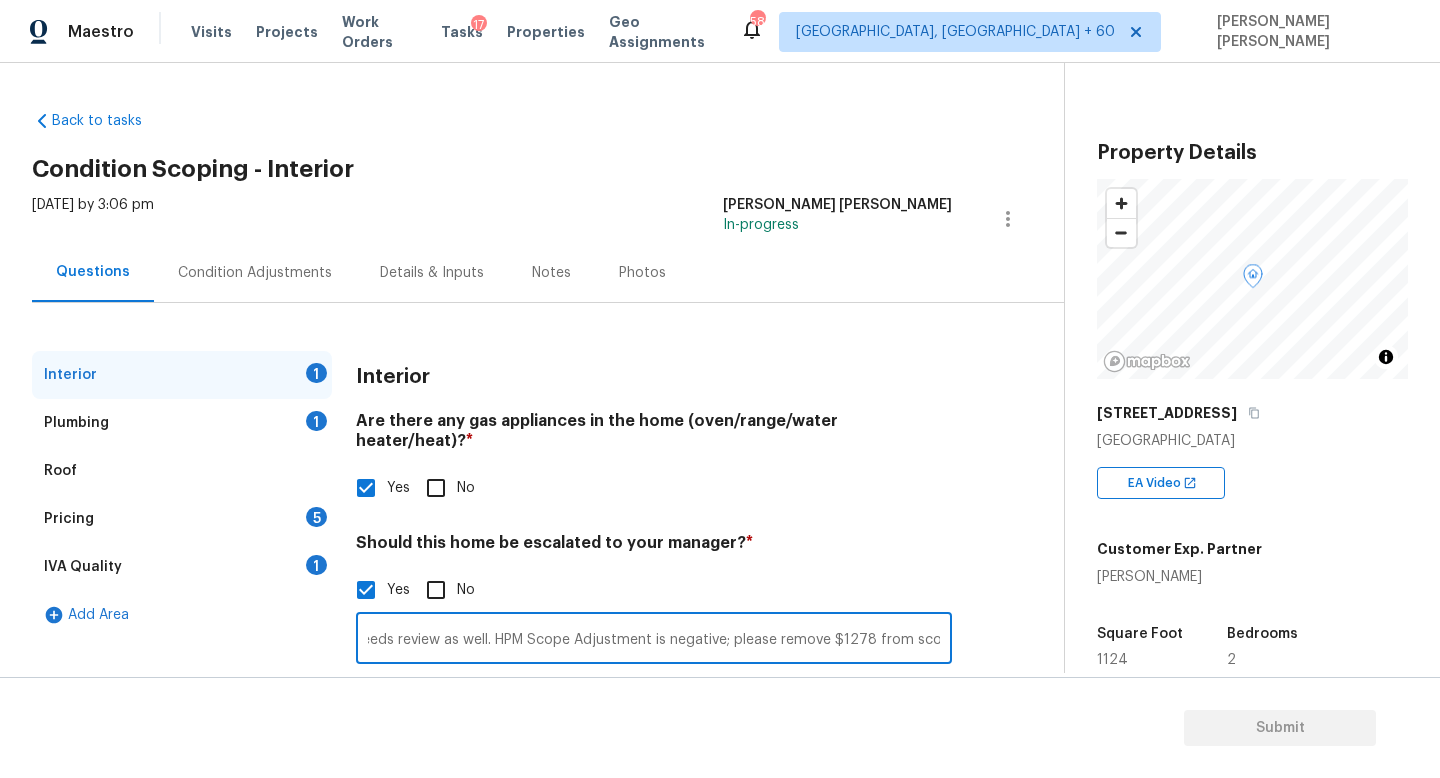 scroll, scrollTop: 0, scrollLeft: 1130, axis: horizontal 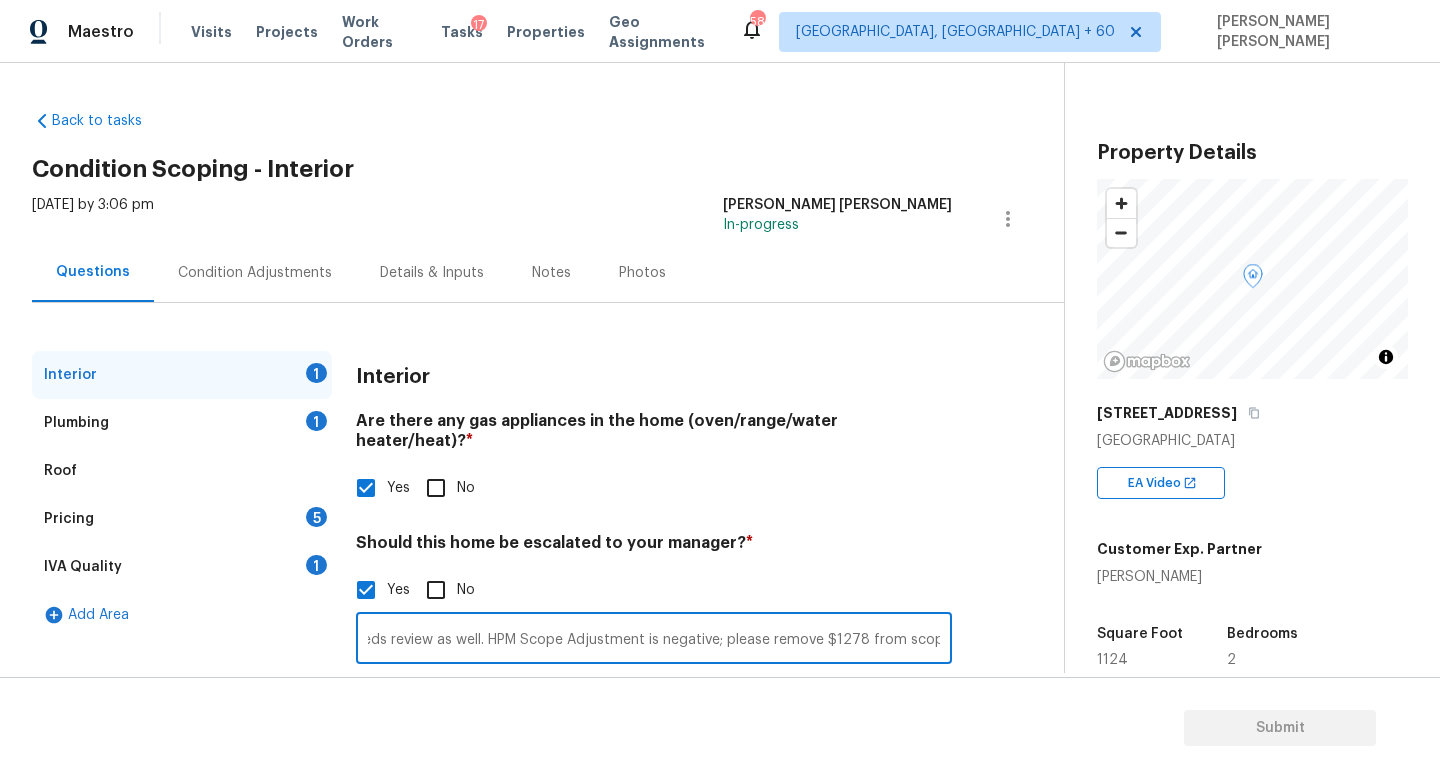 type on "HPM mentioned "Exterior maintained by HOA". I have scopes according to the county records. This needs review. Also there is some odd mark in the ceiling @ 0.19, This needs review as well. HPM Scope Adjustment is negative; please remove $1278 from scope." 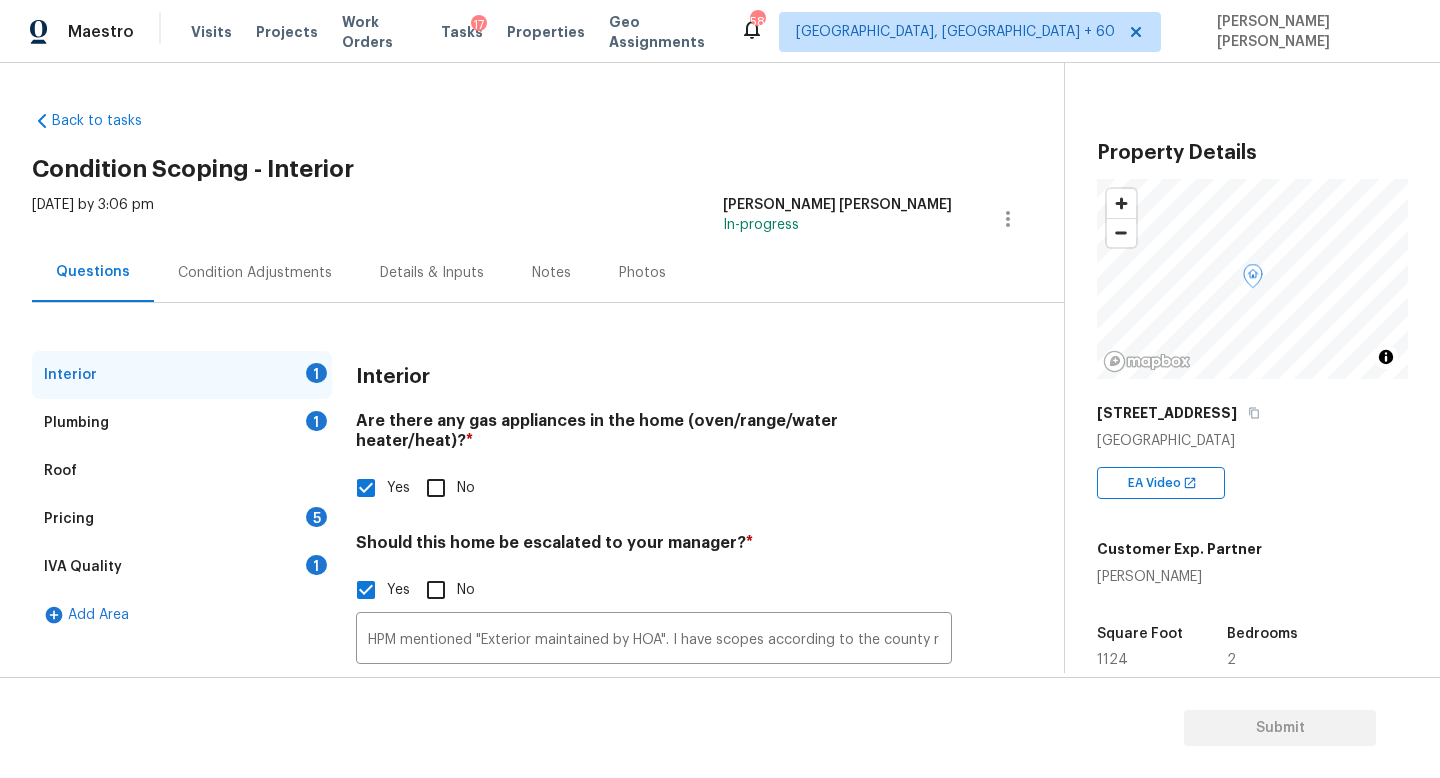 scroll, scrollTop: 137, scrollLeft: 0, axis: vertical 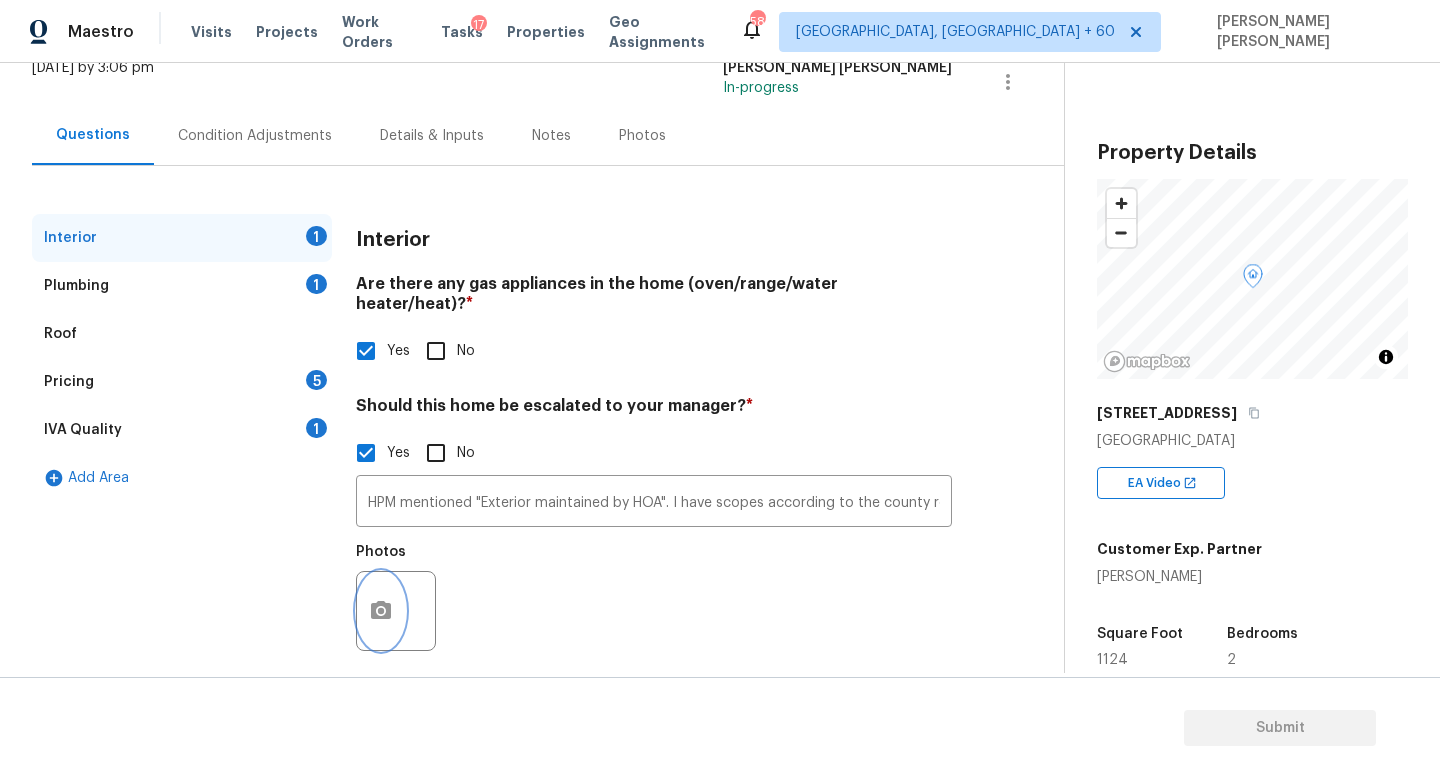 click 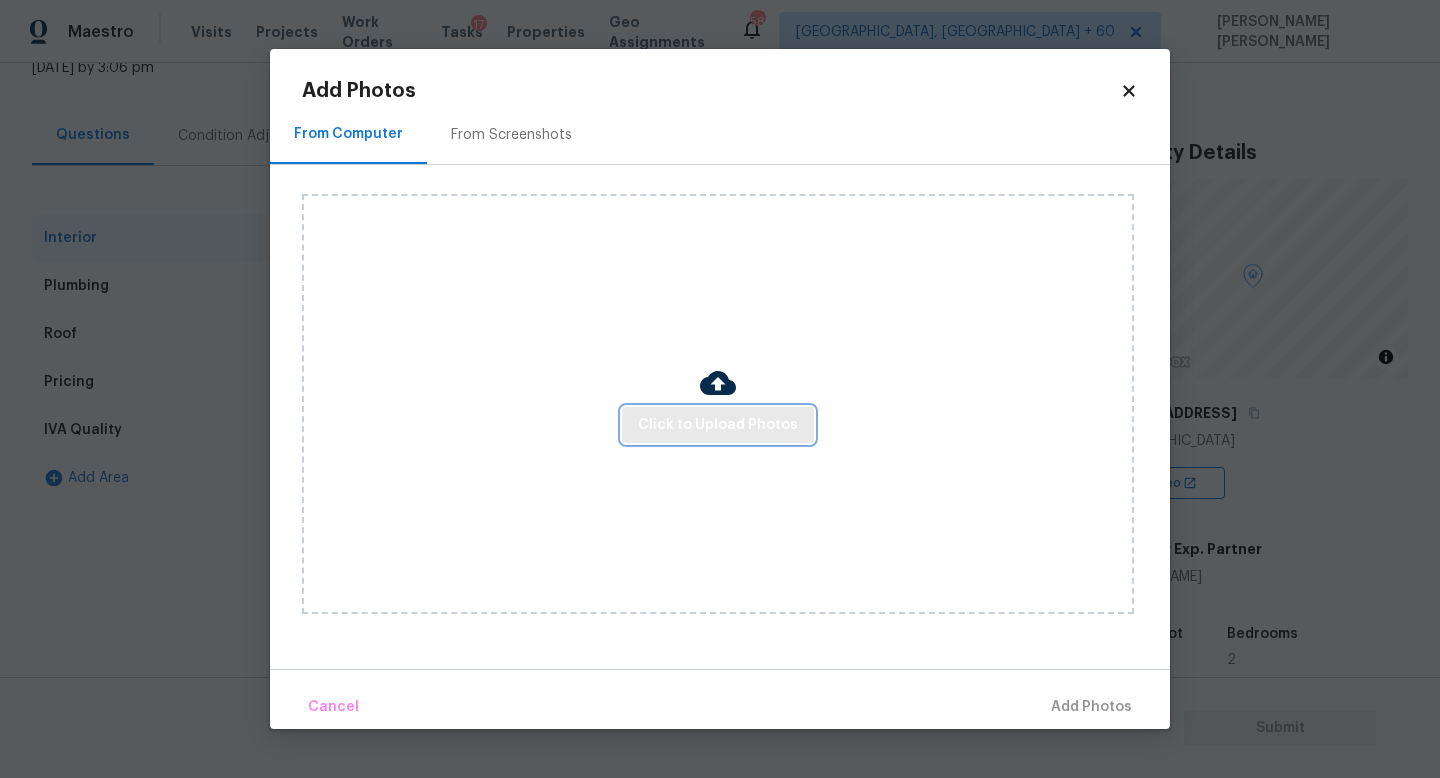 click on "Click to Upload Photos" at bounding box center (718, 425) 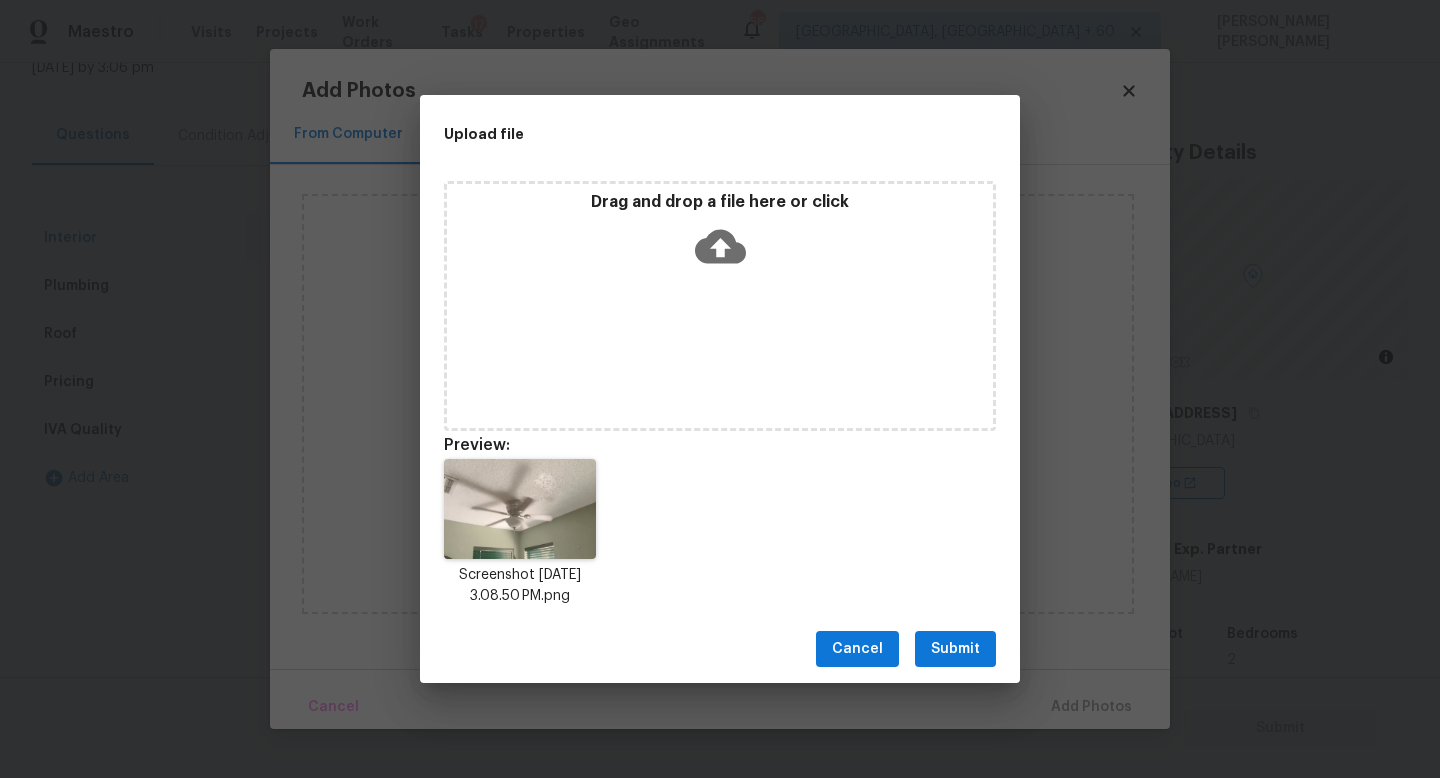 click on "Submit" at bounding box center [955, 649] 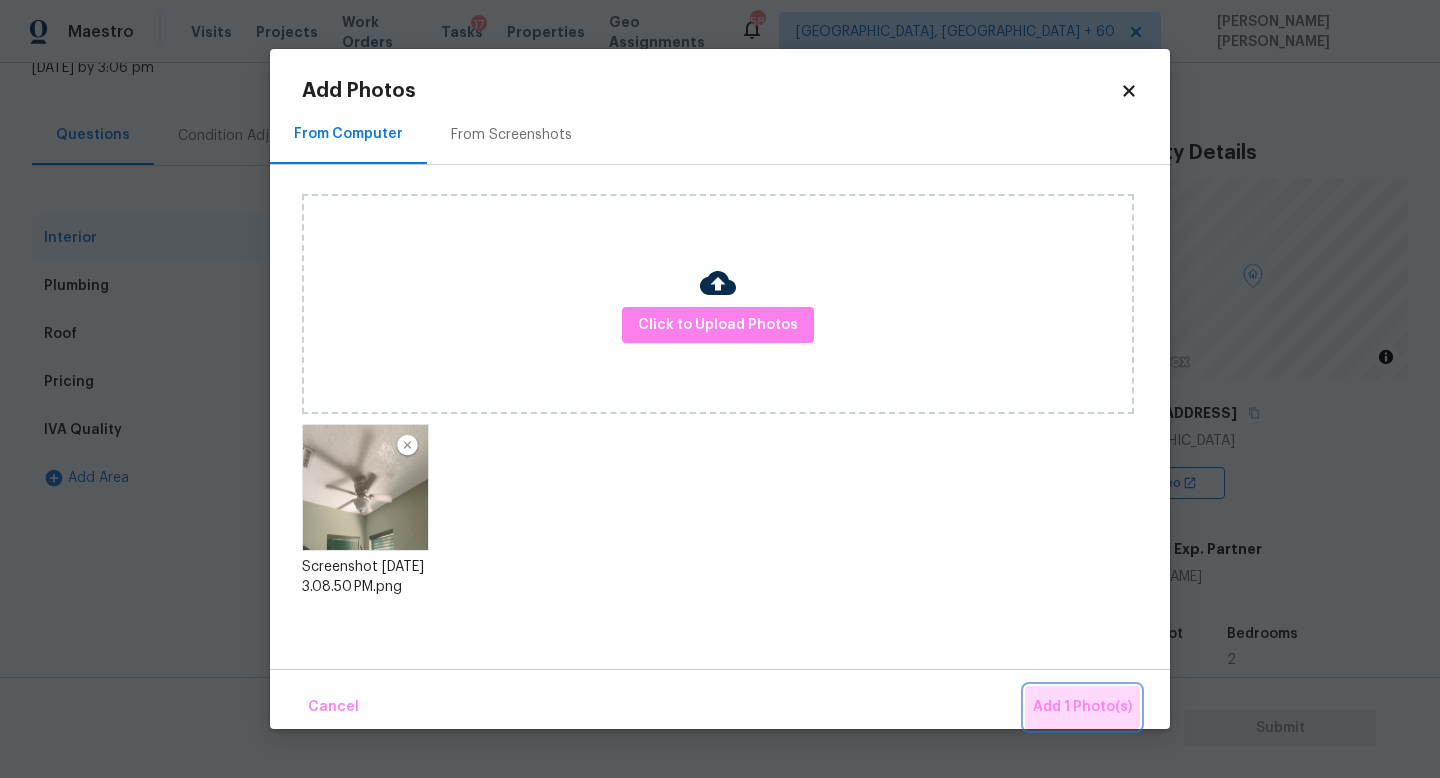 click on "Add 1 Photo(s)" at bounding box center [1082, 707] 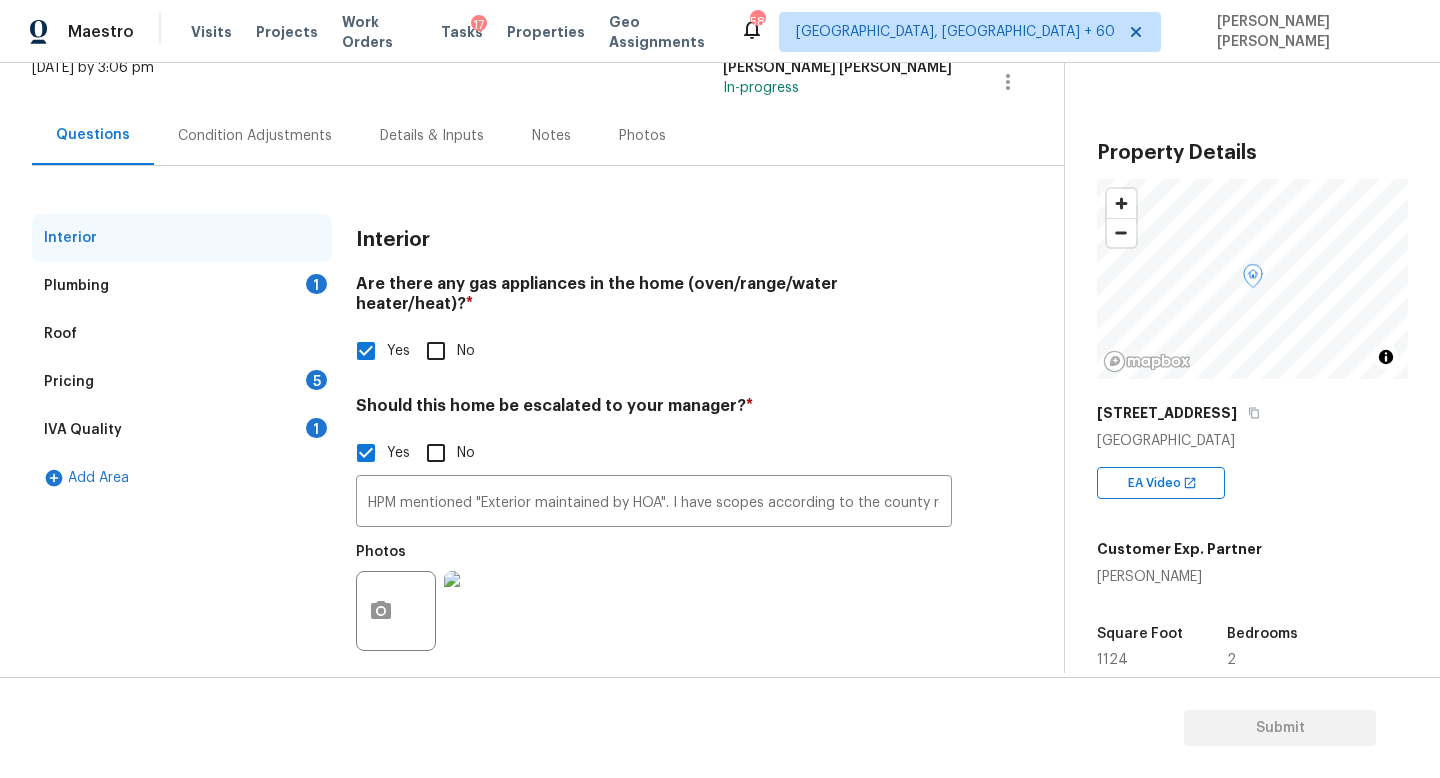 click on "Plumbing 1" at bounding box center (182, 286) 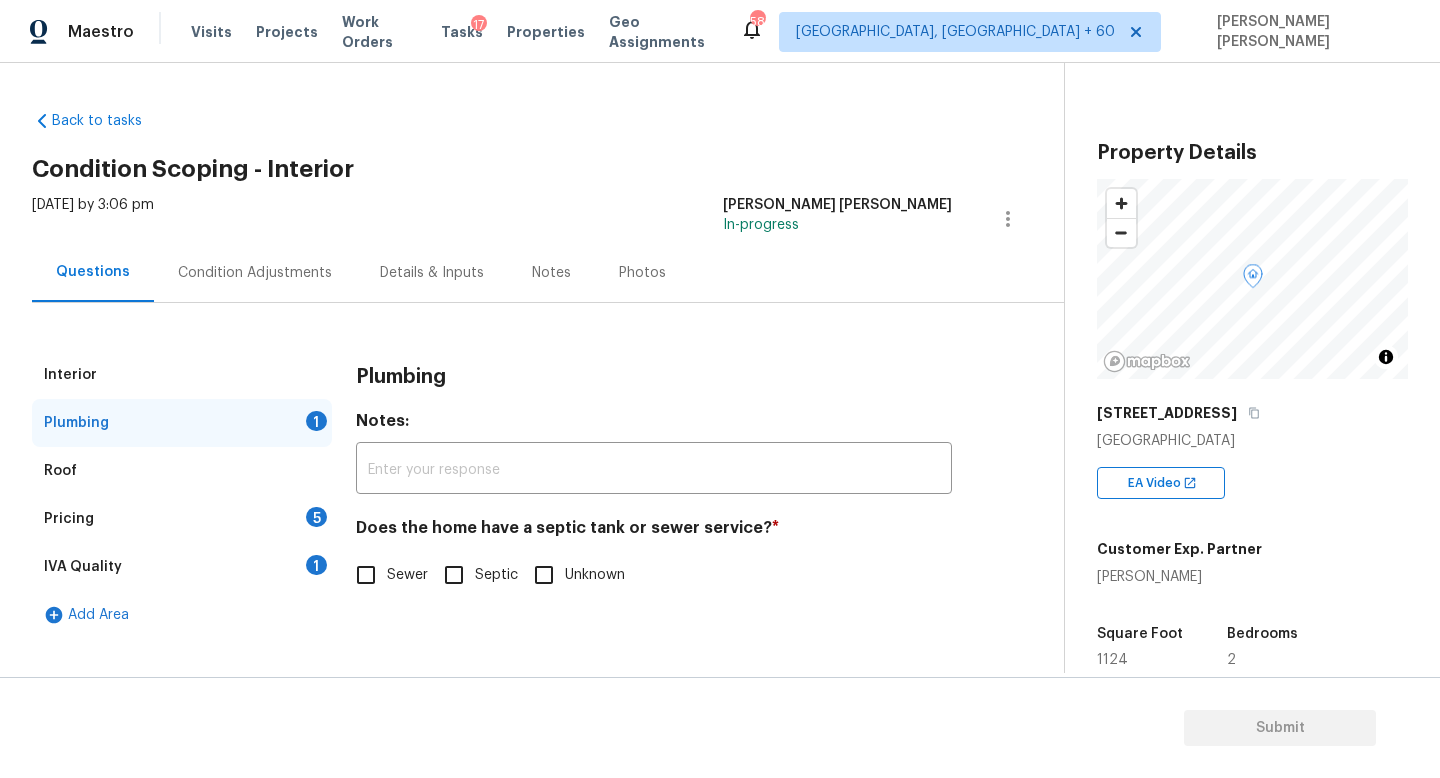 scroll, scrollTop: 0, scrollLeft: 0, axis: both 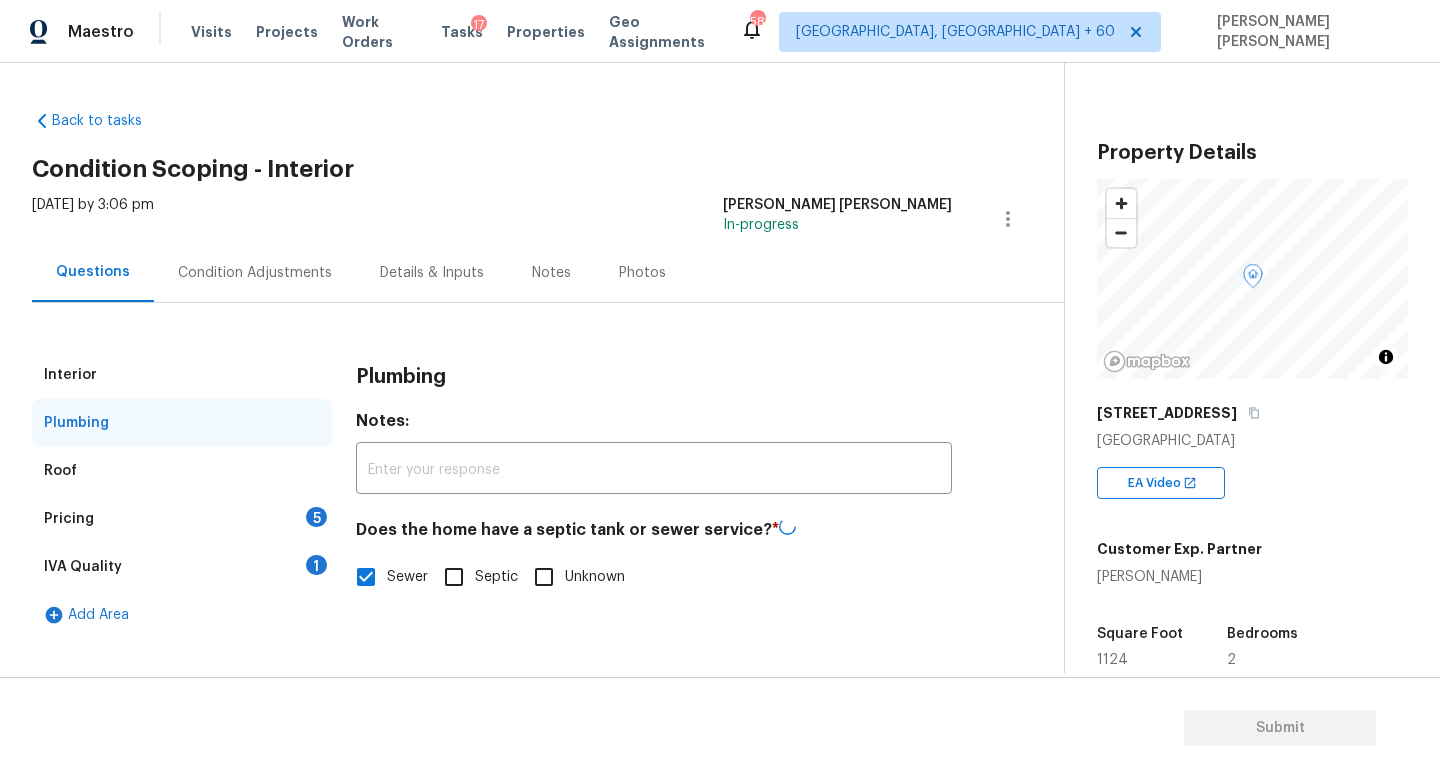 click on "IVA Quality 1" at bounding box center [182, 567] 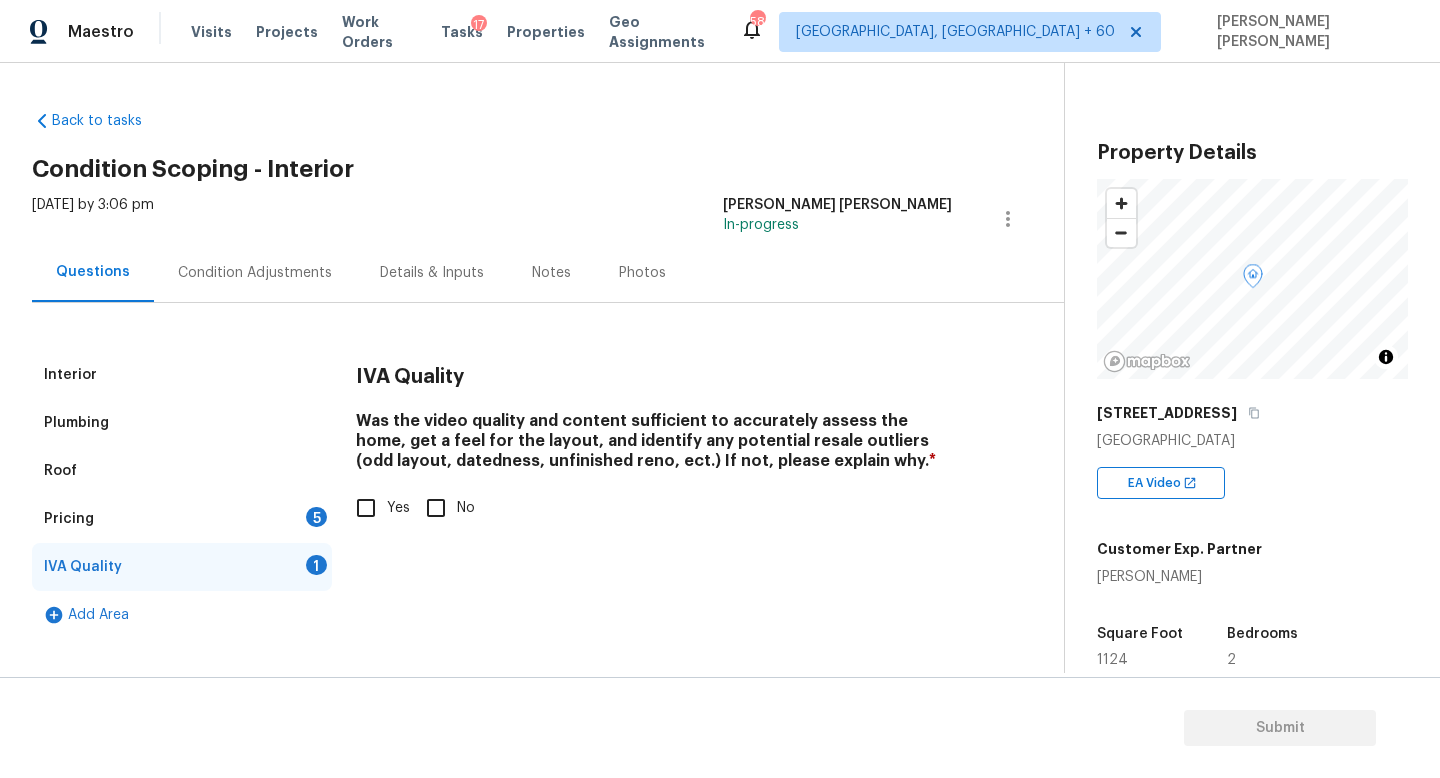 click on "Pricing 5" at bounding box center [182, 519] 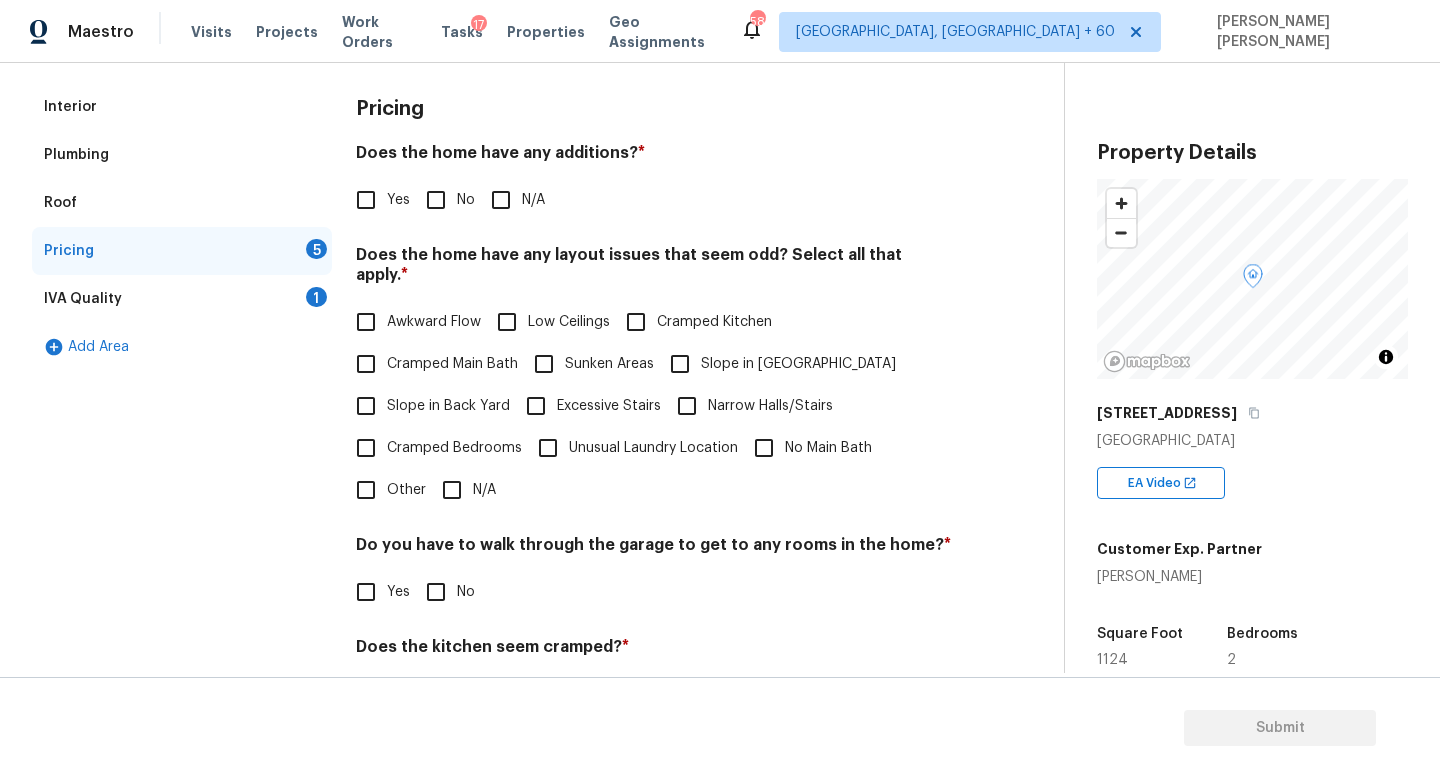 scroll, scrollTop: 271, scrollLeft: 0, axis: vertical 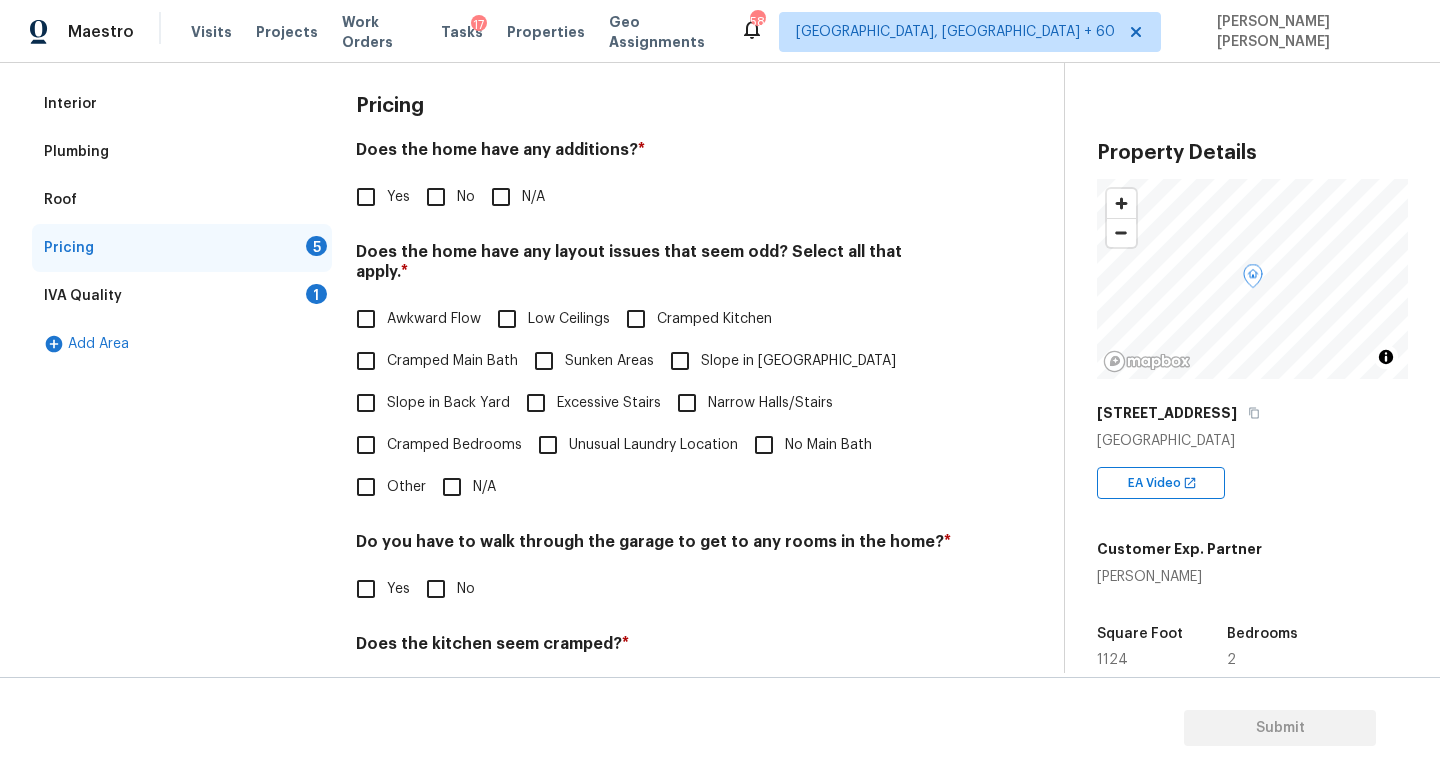click on "No" at bounding box center (436, 197) 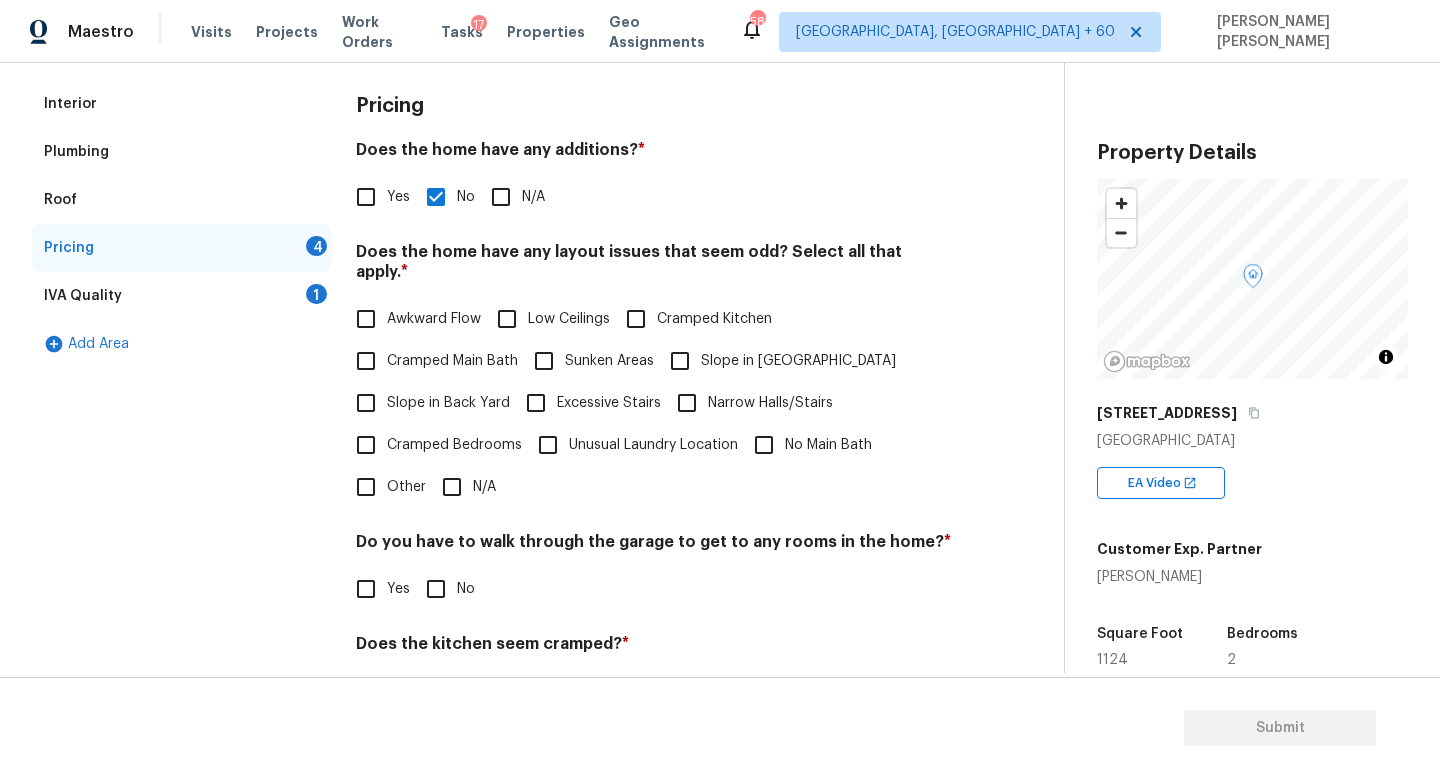 click on "N/A" at bounding box center [452, 487] 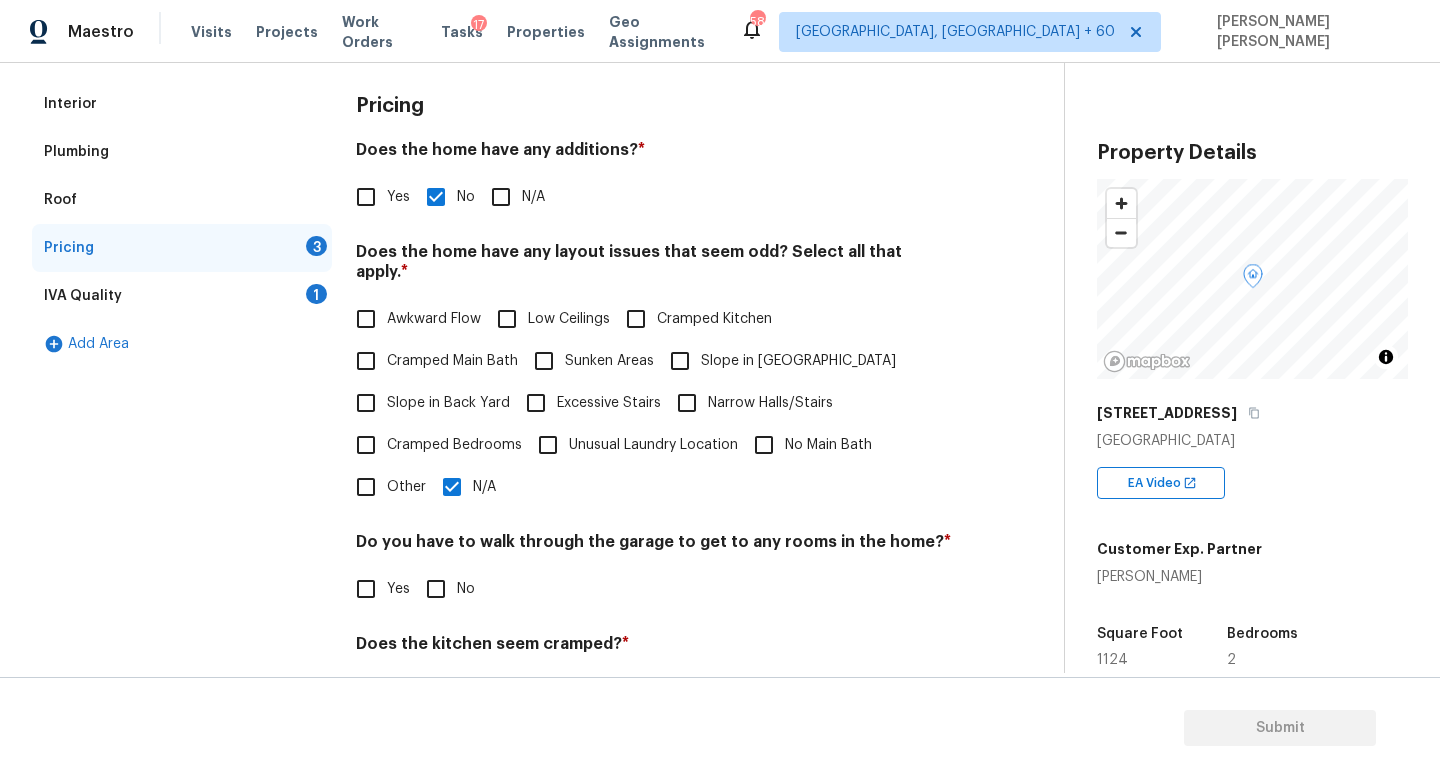 scroll, scrollTop: 422, scrollLeft: 0, axis: vertical 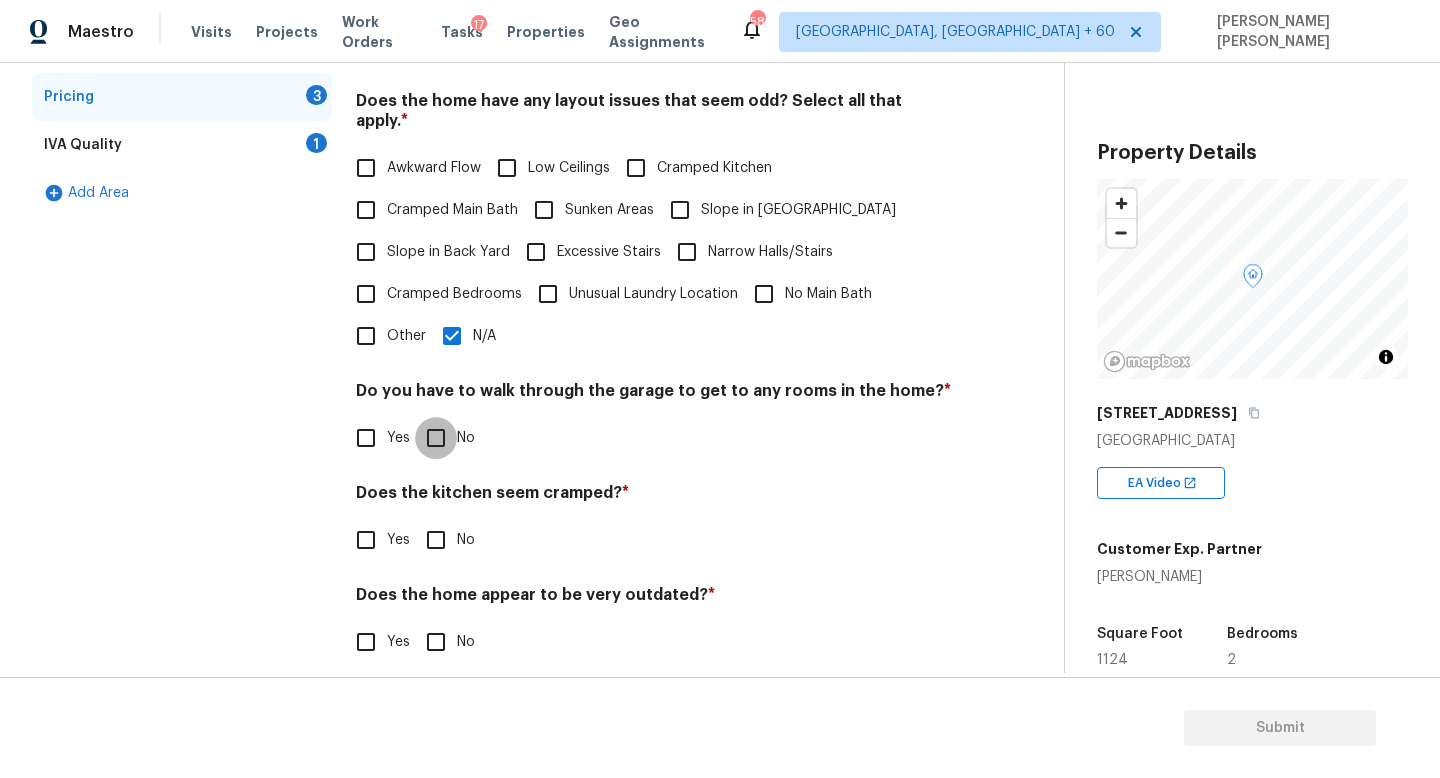 click on "No" at bounding box center [436, 438] 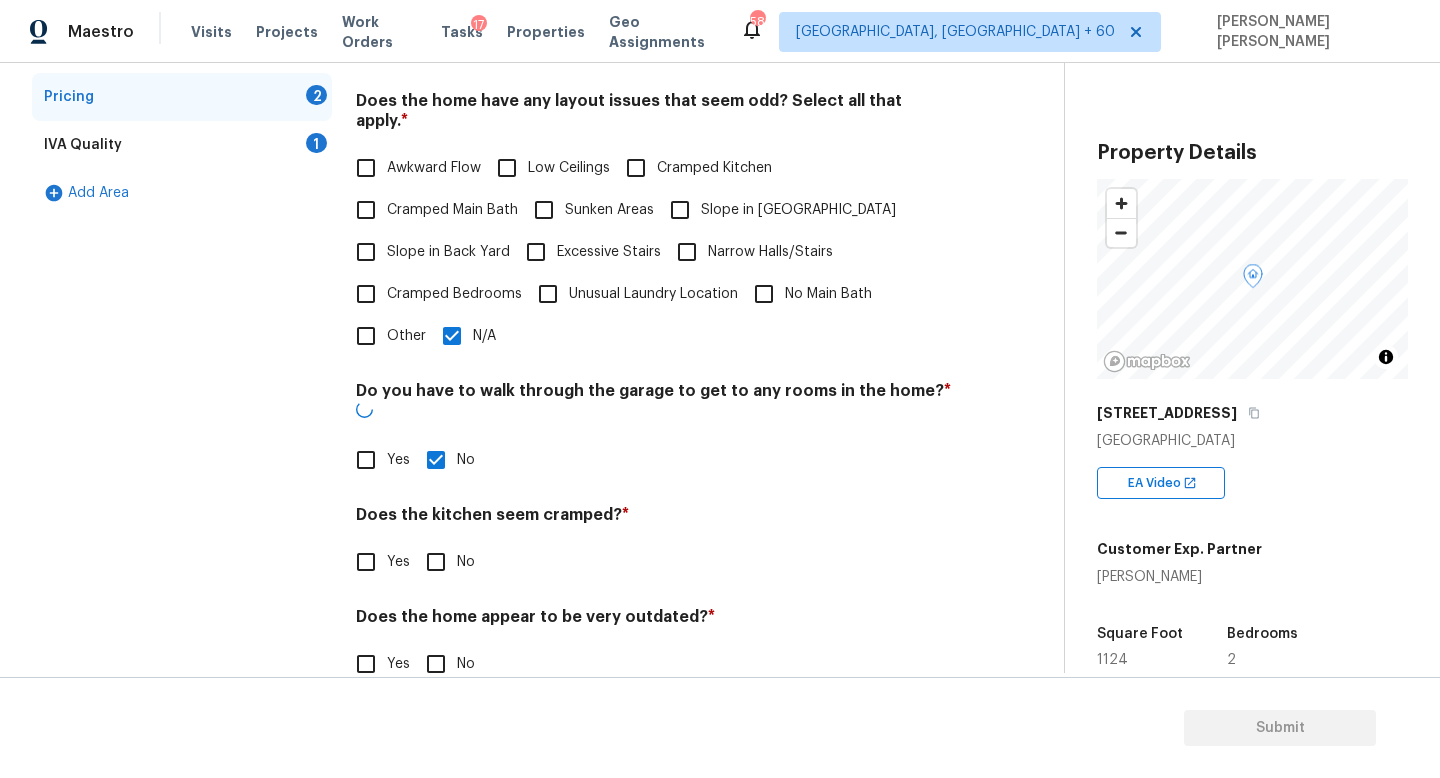 click on "Pricing Does the home have any additions?  * Yes No N/A Does the home have any layout issues that seem odd? Select all that apply.  * Awkward Flow Low Ceilings Cramped Kitchen Cramped Main Bath Sunken Areas Slope in Front Yard Slope in Back Yard Excessive Stairs Narrow Halls/Stairs Cramped Bedrooms Unusual Laundry Location No Main Bath Other N/A Do you have to walk through the garage to get to any rooms in the home?  * Yes No Does the kitchen seem cramped?  * Yes No Does the home appear to be very outdated?  * Yes No" at bounding box center [654, 319] 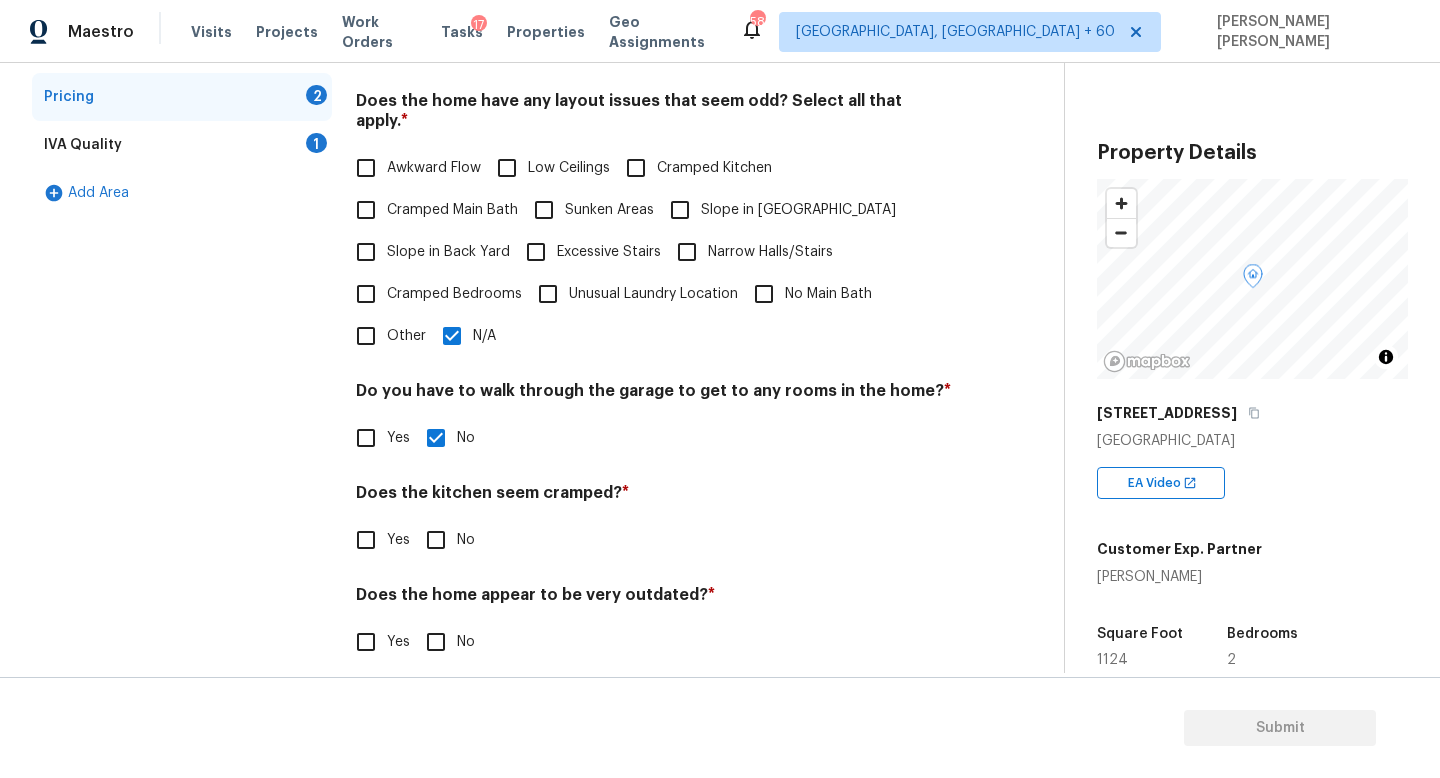 click on "No" at bounding box center [436, 540] 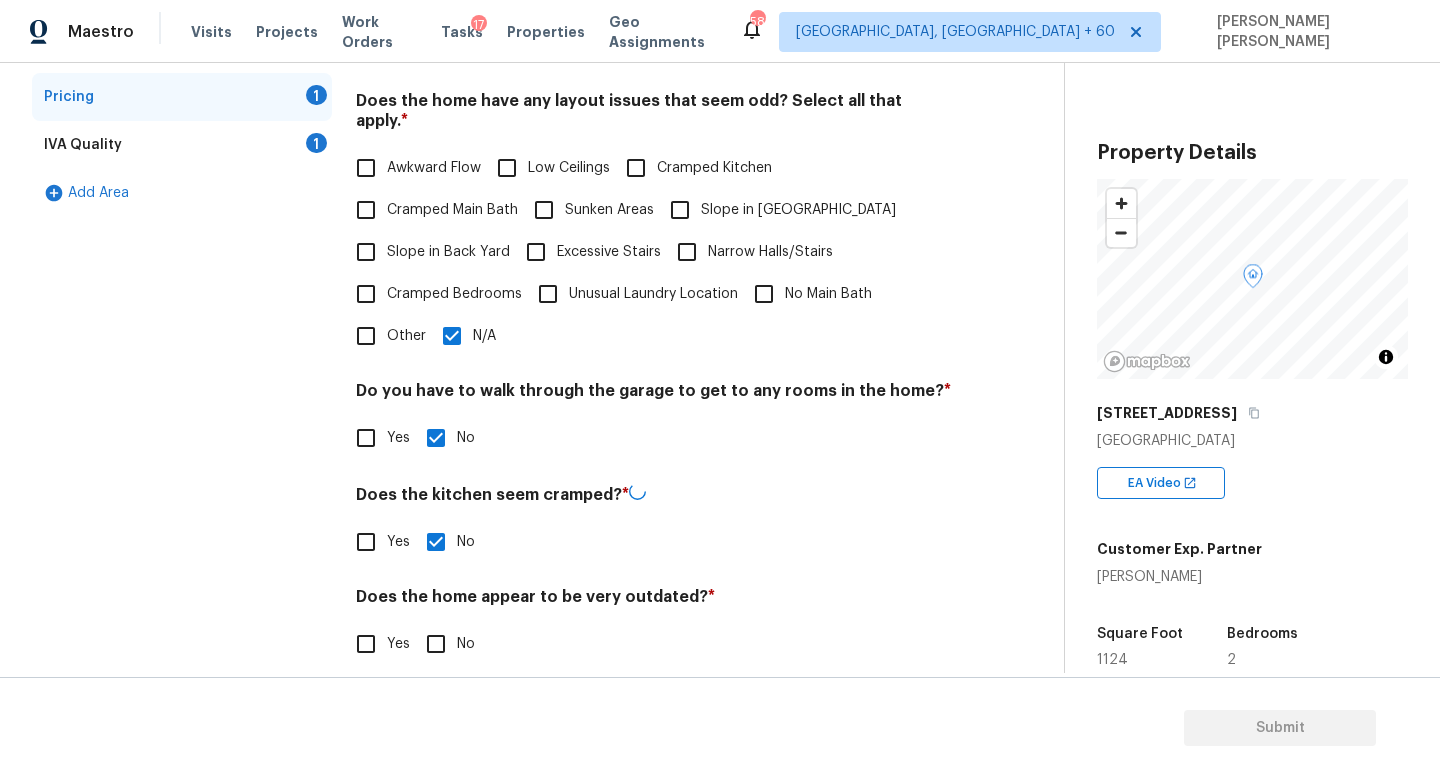 click on "No" at bounding box center [436, 644] 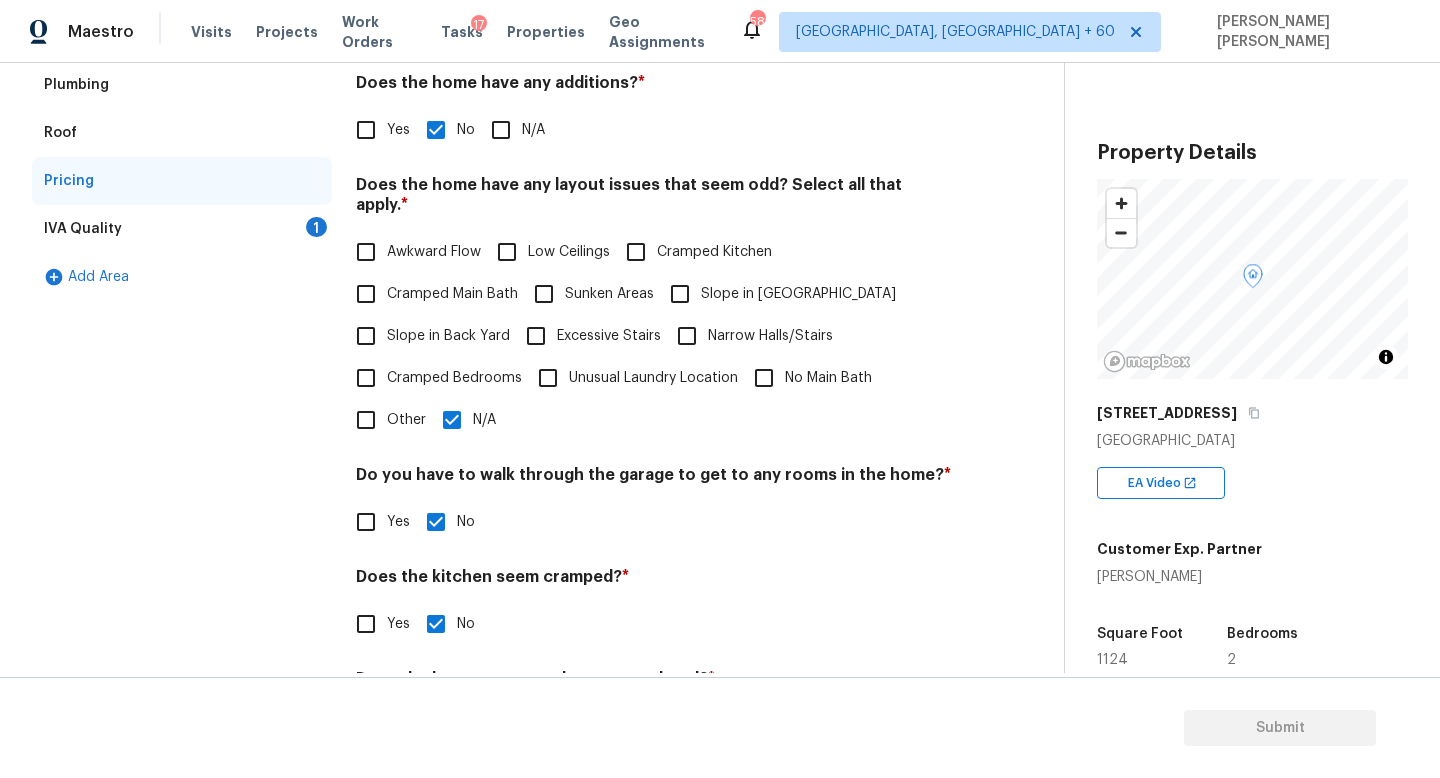 scroll, scrollTop: 332, scrollLeft: 0, axis: vertical 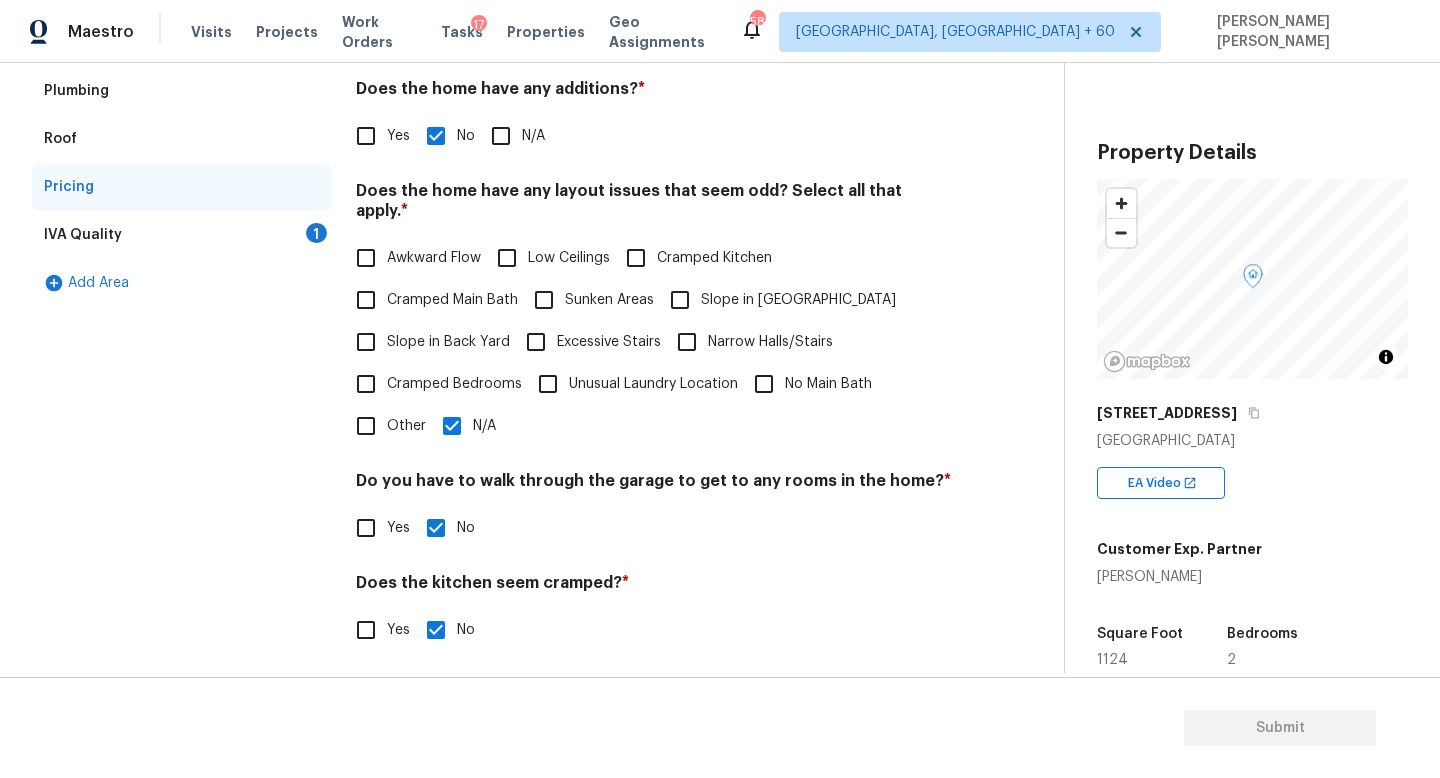 click on "IVA Quality 1" at bounding box center [182, 235] 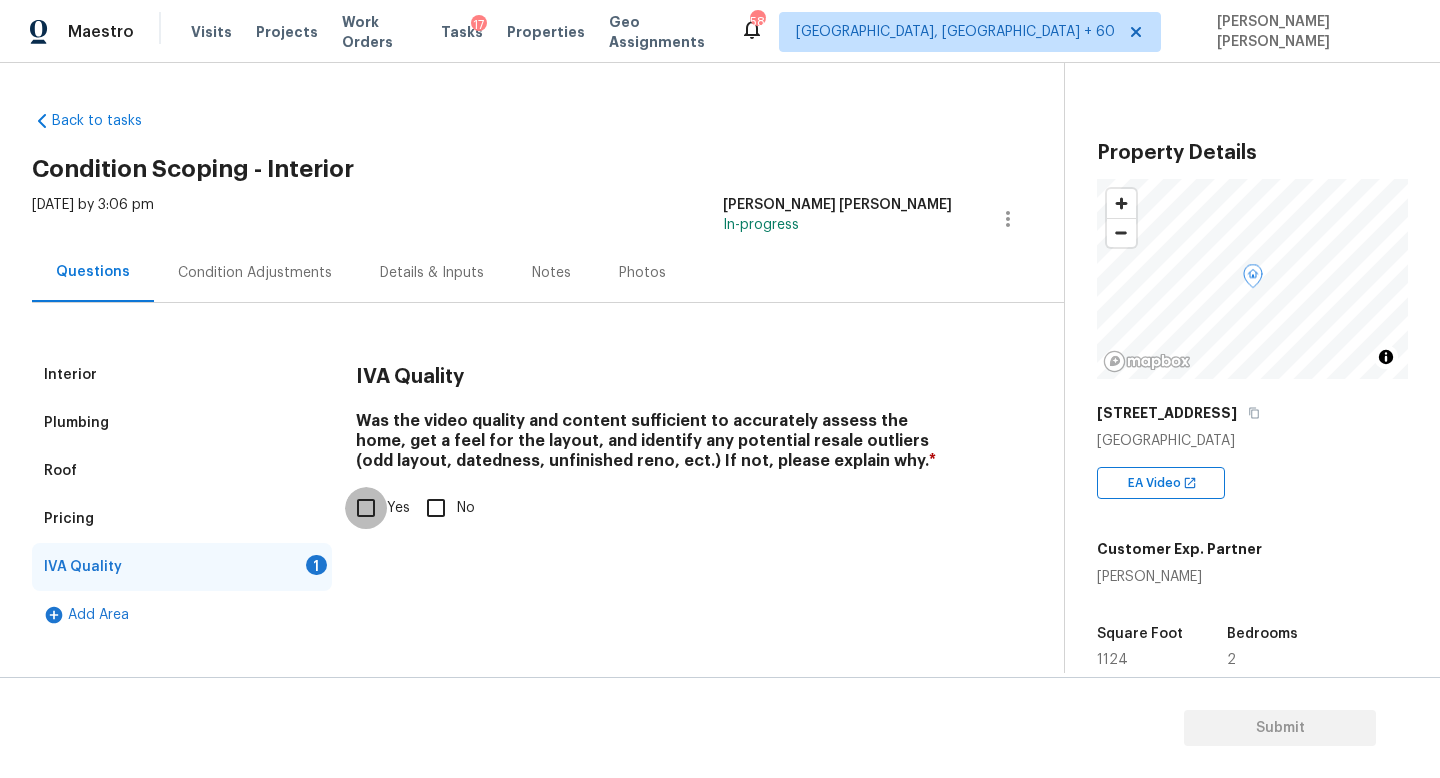 click on "Yes" at bounding box center (366, 508) 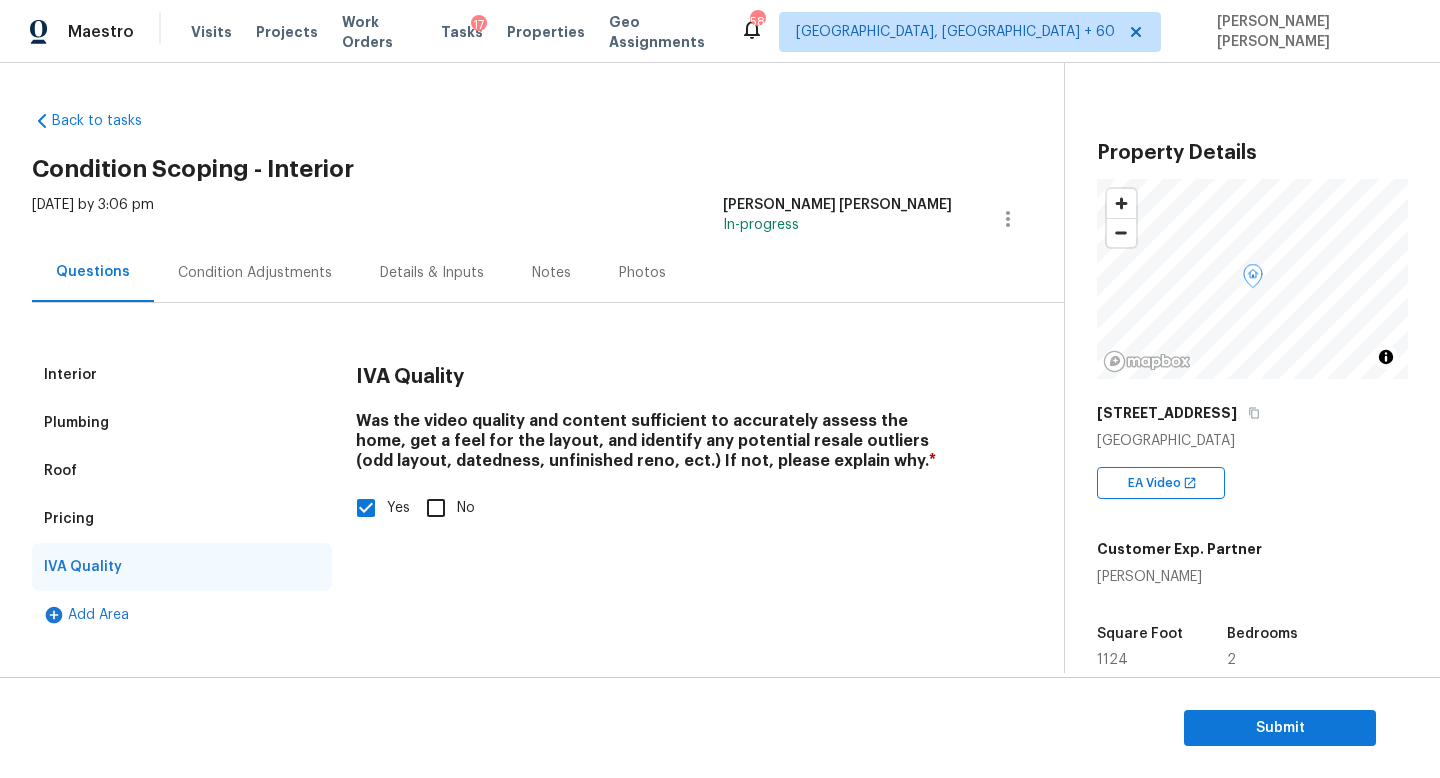 click on "Condition Adjustments" at bounding box center (255, 272) 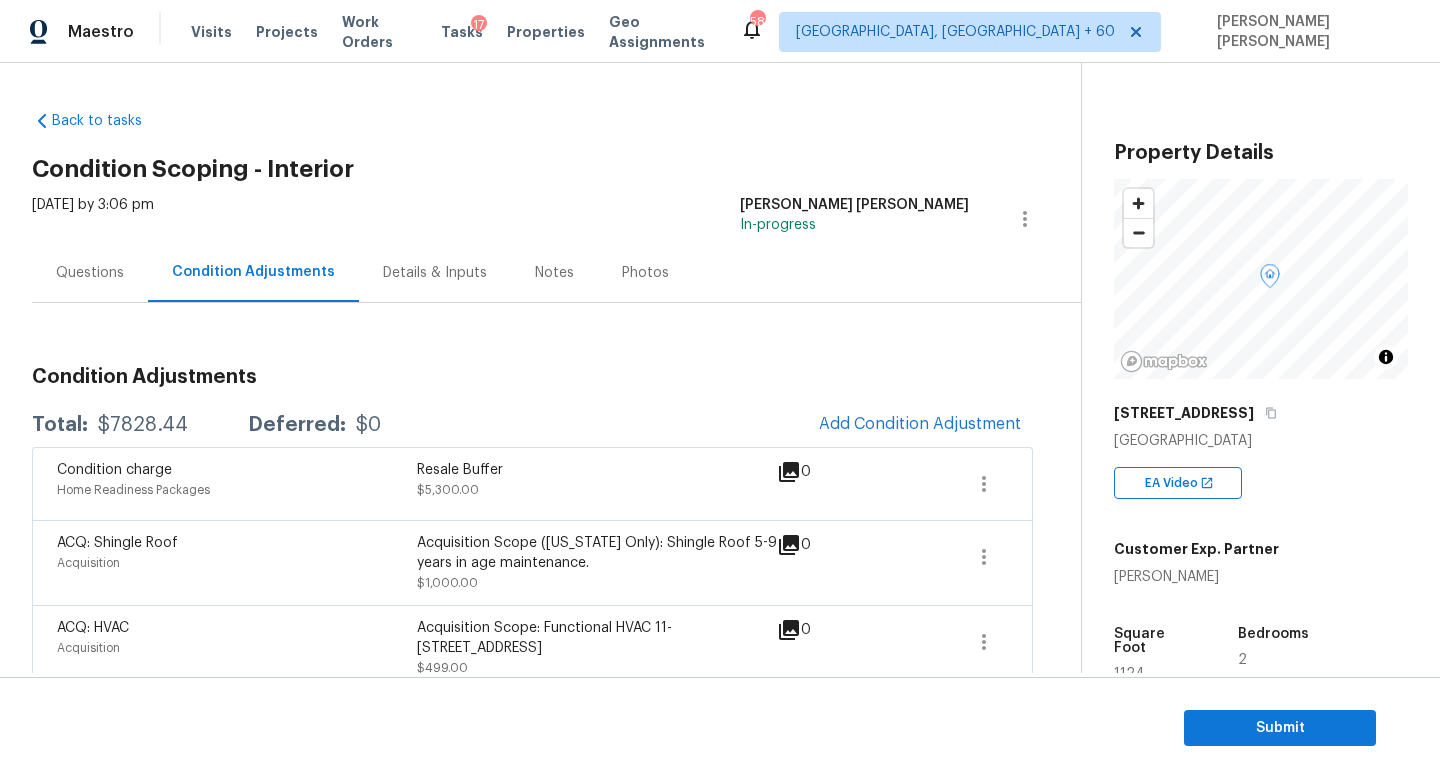 click on "Back to tasks Condition Scoping - Interior Mon, Jul 14 2025 by 3:06 pm   Jishnu Manoj In-progress Questions Condition Adjustments Details & Inputs Notes Photos Condition Adjustments Total:  $7828.44 Deferred:  $0 Add Condition Adjustment Condition charge Home Readiness Packages Resale Buffer $5,300.00   0 ACQ: Shingle Roof Acquisition Acquisition Scope (Florida Only): Shingle Roof 5-9 years in age maintenance. $1,000.00   0 ACQ: HVAC Acquisition Acquisition Scope: Functional HVAC 11-158162 Sturbridge Ct, Weeki Wachee, FL 34613 $499.00   0 Interior Paint Overall Paint Interior primer - PRIMER PROVIDED BY OPENDOOR - All nails, screws, drywall anchors, and brackets are removed from walls. Small holes, cracks and any previously existing imperfections are repaired, sanded and textured to match surrounding texture prior to painting. Caulk all edges/corners, windows, doors, counters, tubs/showers and baseboards. $400.00   2 ACQ: Flooring Acquisition Acquisition Scope: Minimum flooring repairs $224.80   0 ACQ: Paint" at bounding box center (556, 567) 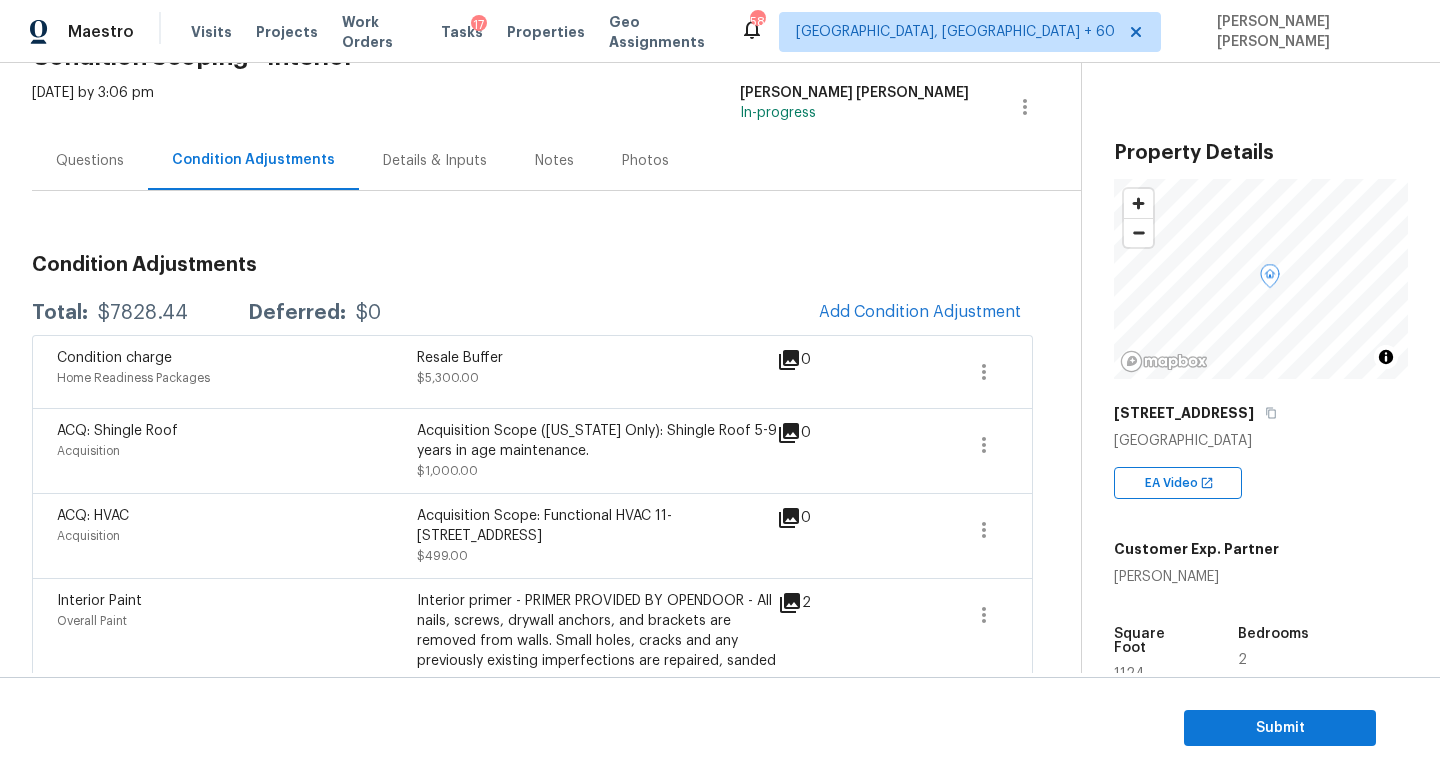 scroll, scrollTop: 0, scrollLeft: 0, axis: both 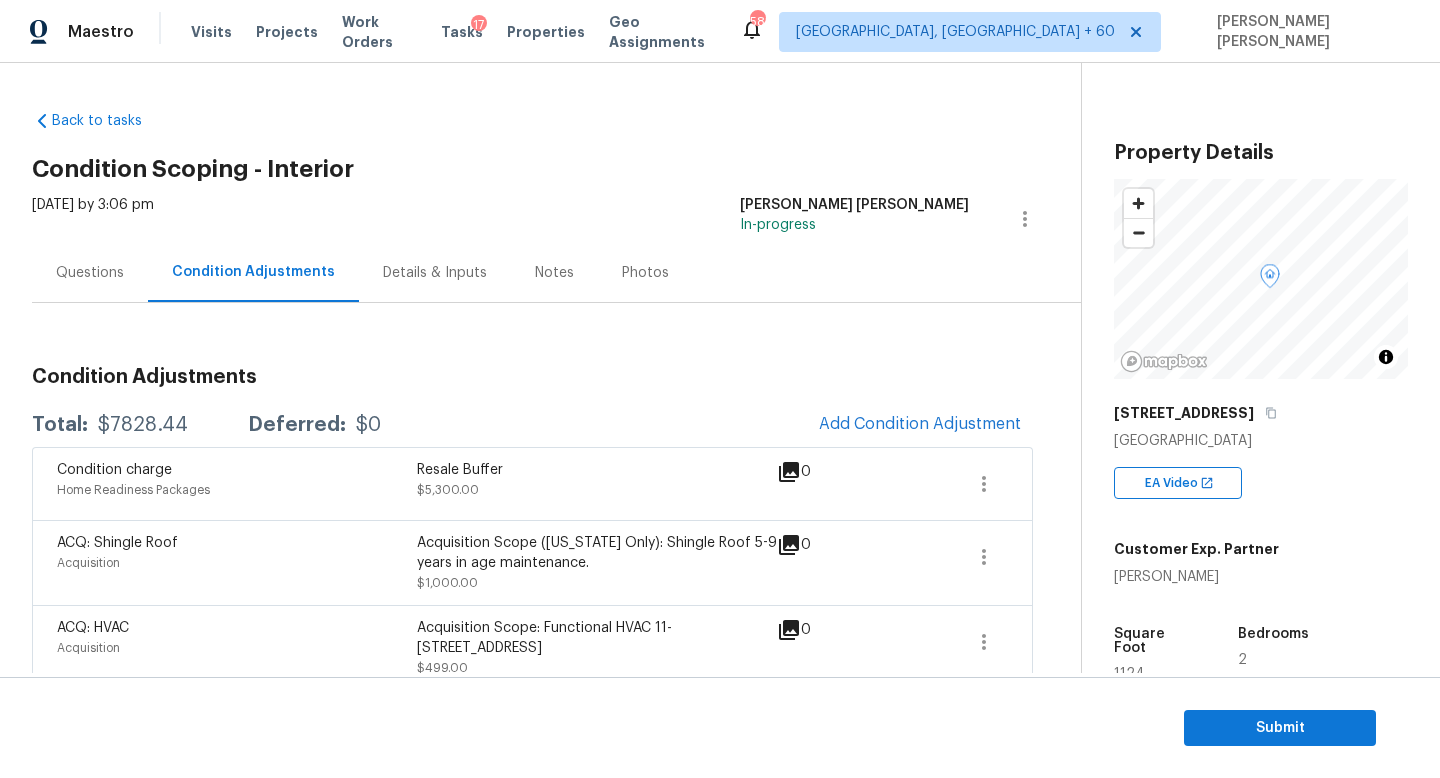 click on "Questions" at bounding box center (90, 272) 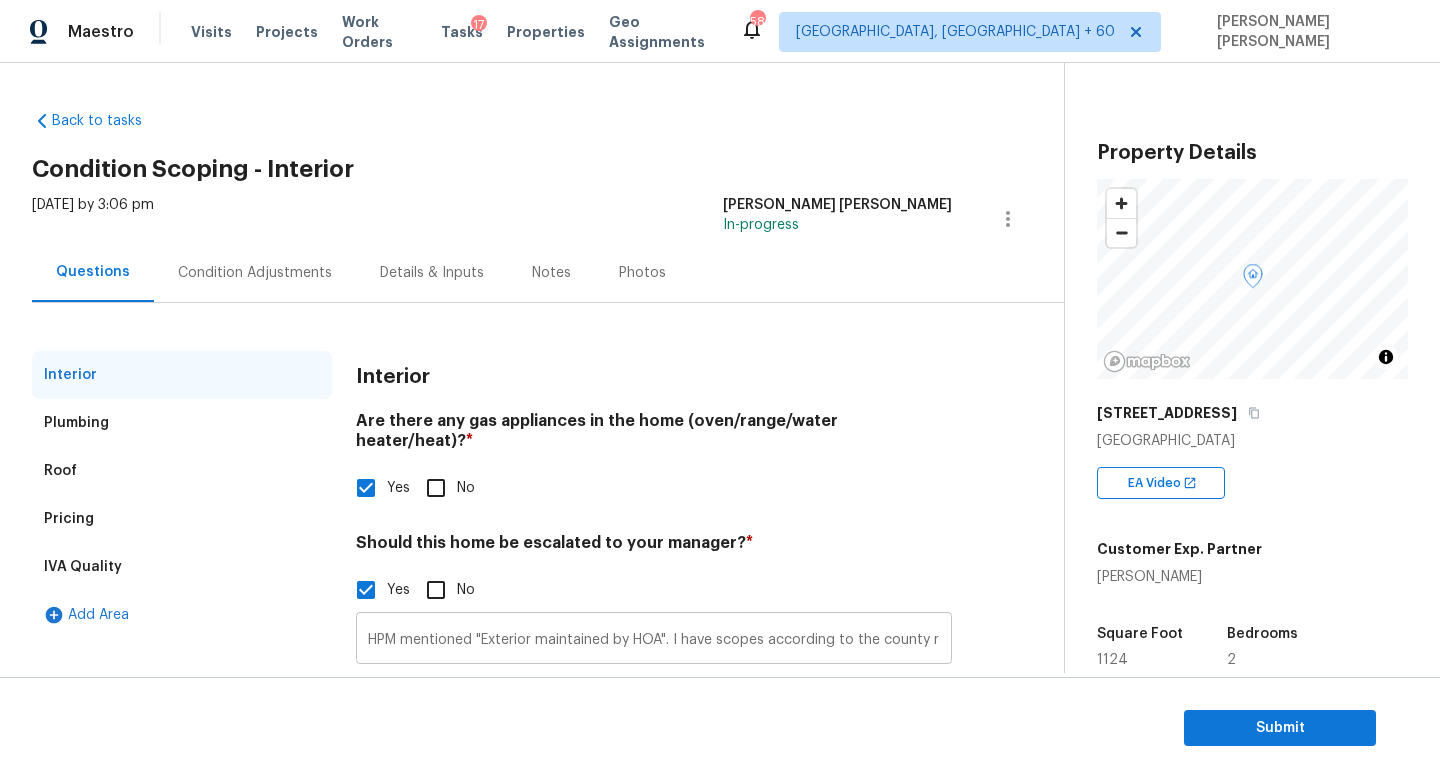 click on "HPM mentioned "Exterior maintained by HOA". I have scopes according to the county records. This needs review. Also there is some odd mark in the ceiling @ 0.19, This needs review as well. HPM Scope Adjustment is negative; please remove $1278 from scope." at bounding box center [654, 640] 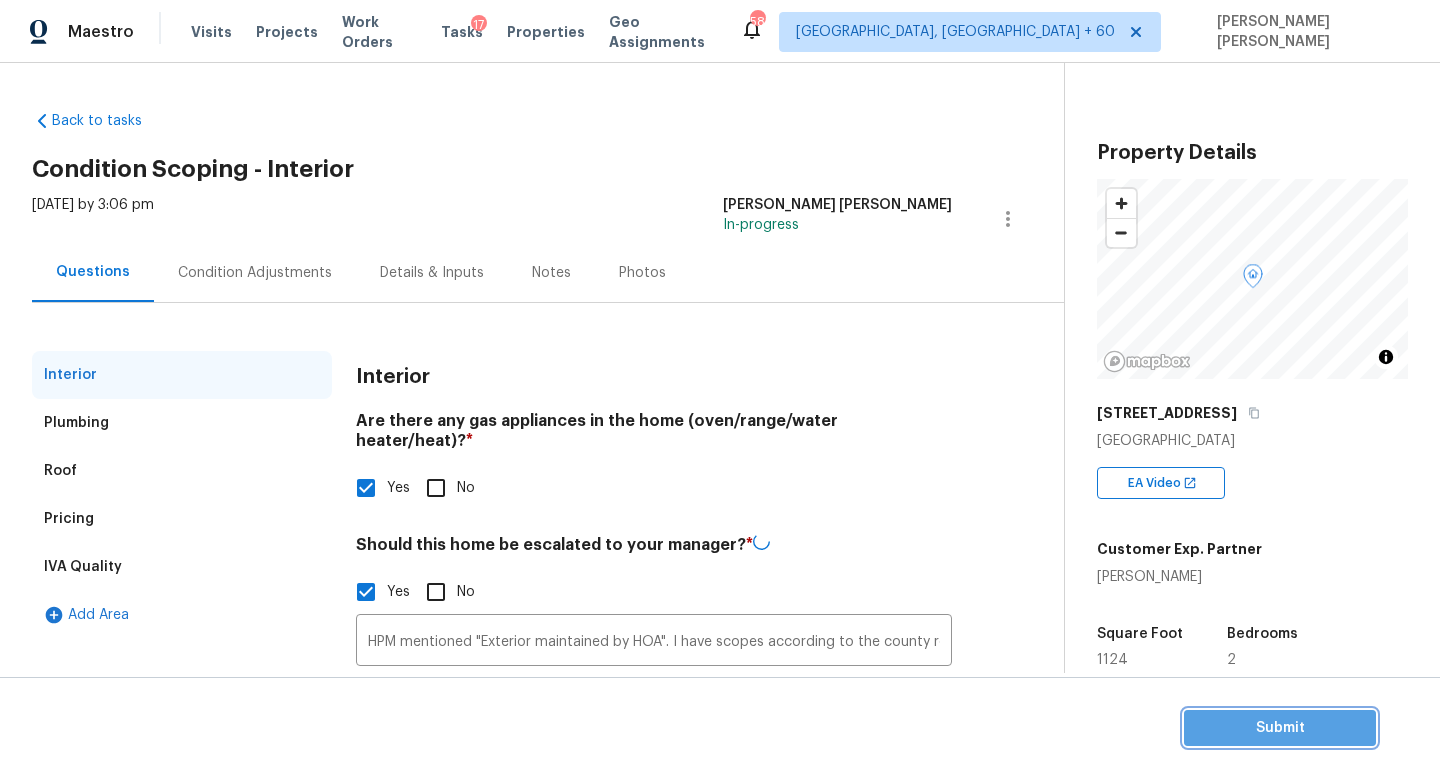 click on "Submit" at bounding box center [1280, 728] 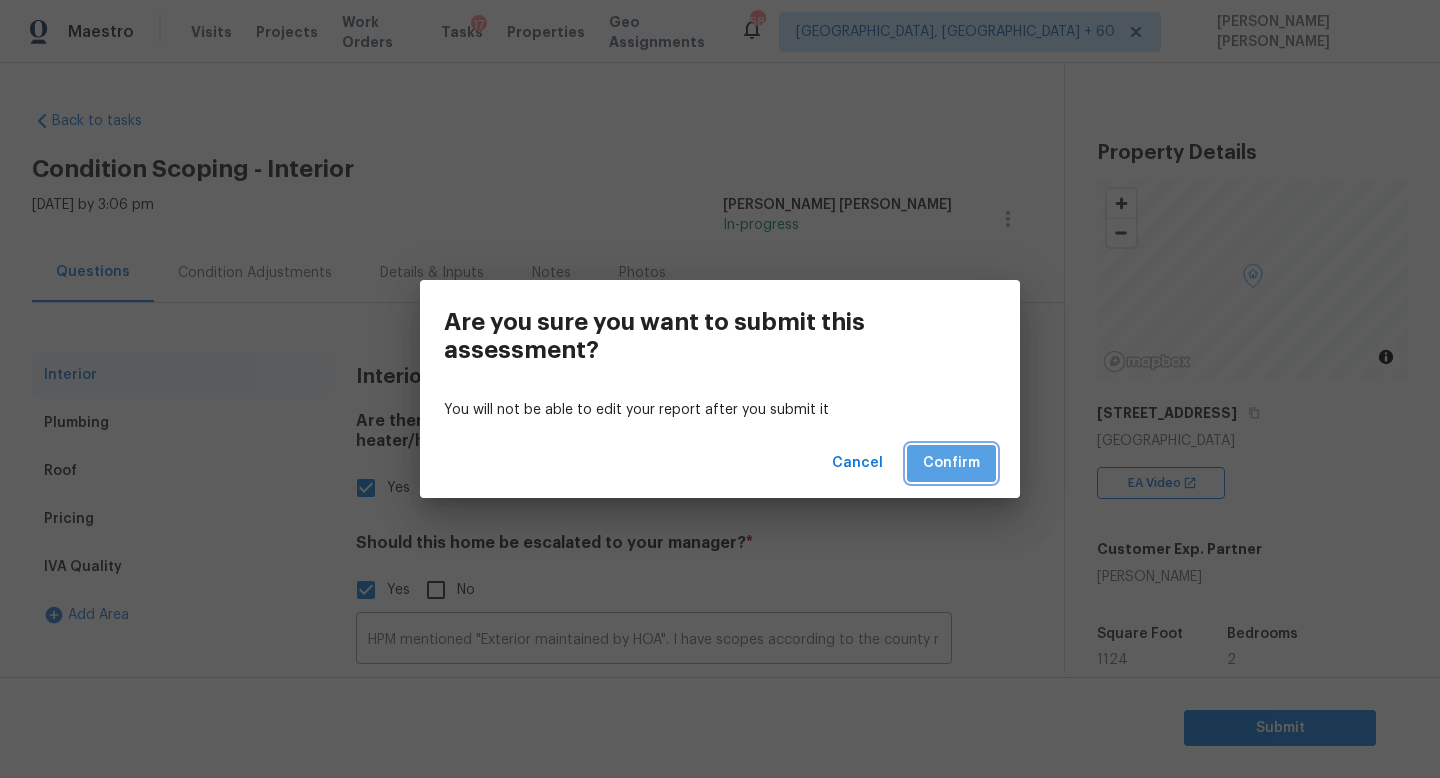 click on "Confirm" at bounding box center [951, 463] 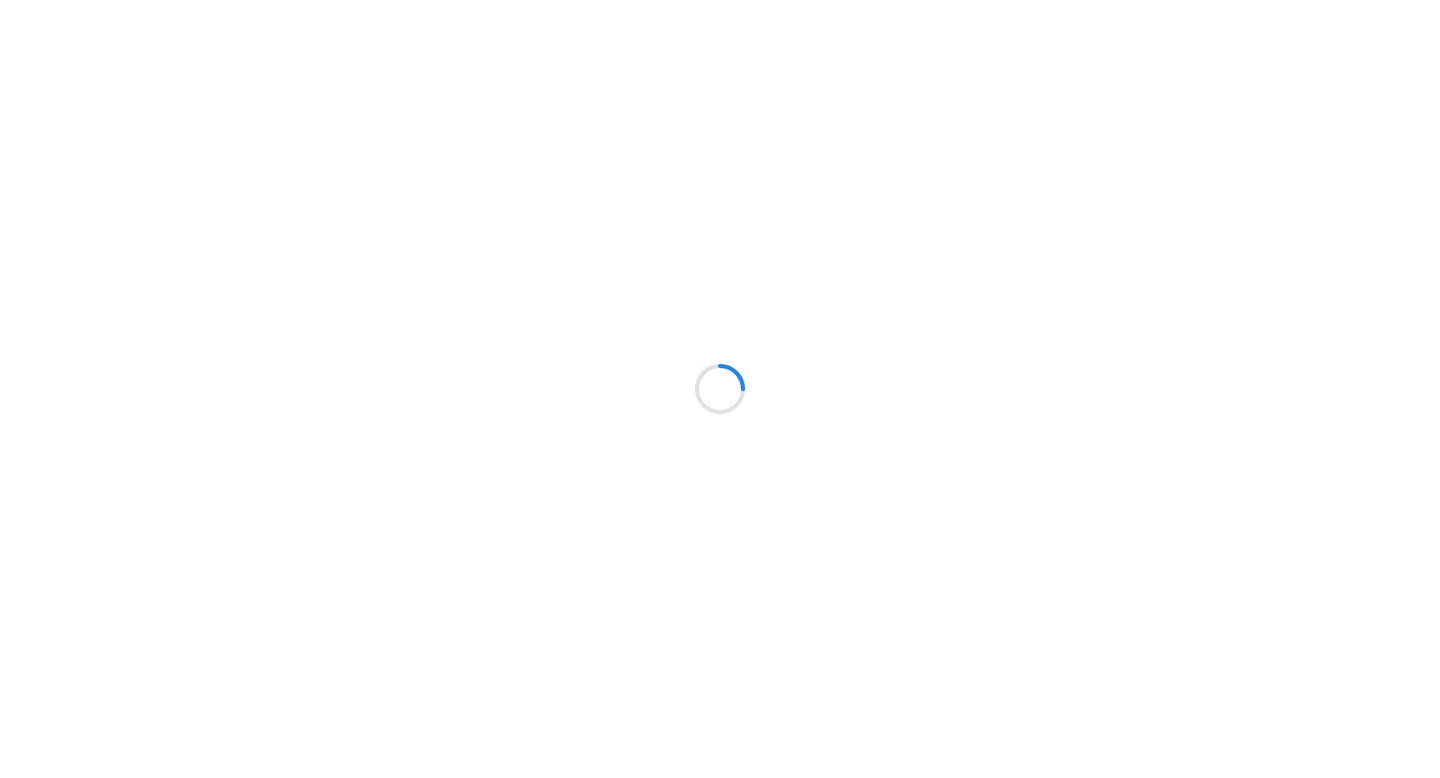 scroll, scrollTop: 0, scrollLeft: 0, axis: both 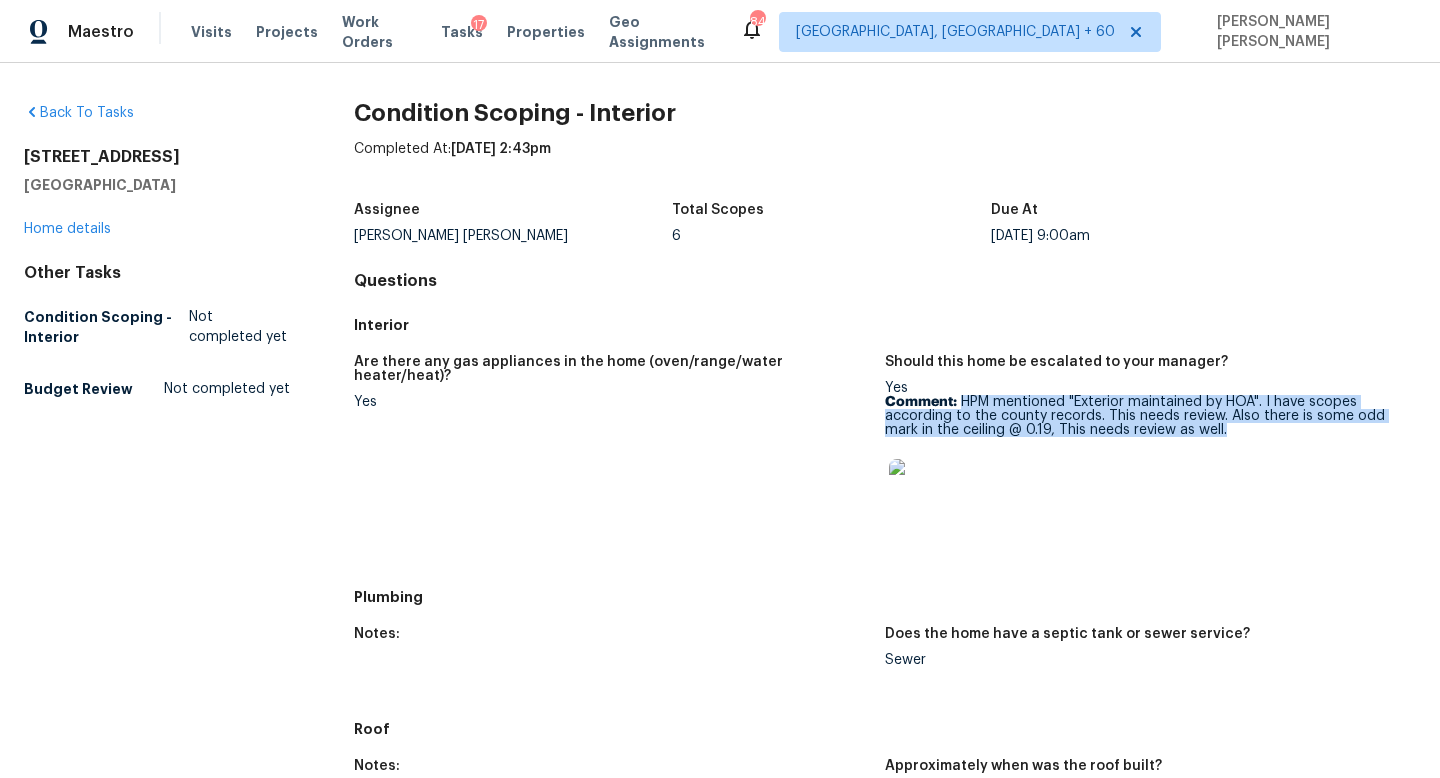 drag, startPoint x: 961, startPoint y: 399, endPoint x: 1247, endPoint y: 440, distance: 288.92386 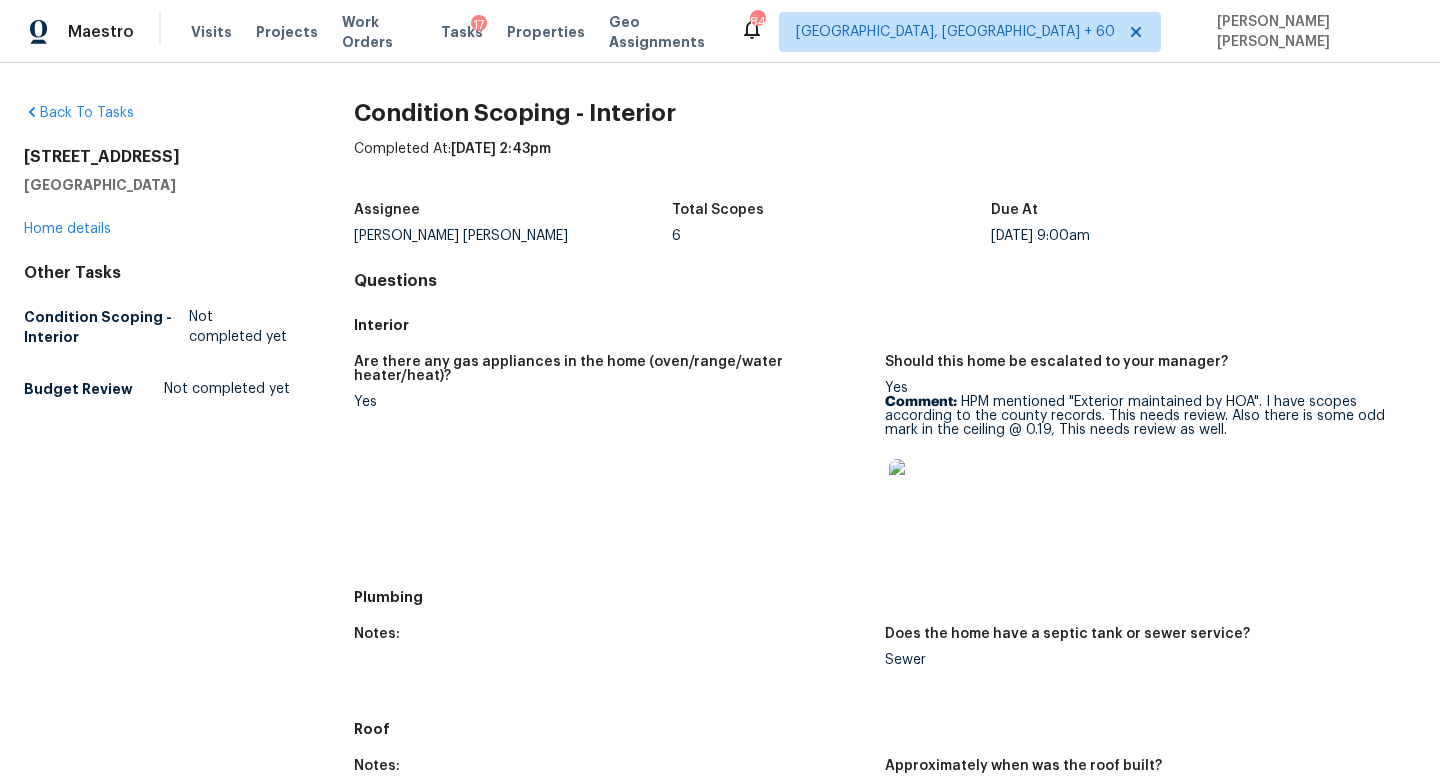 click at bounding box center (921, 491) 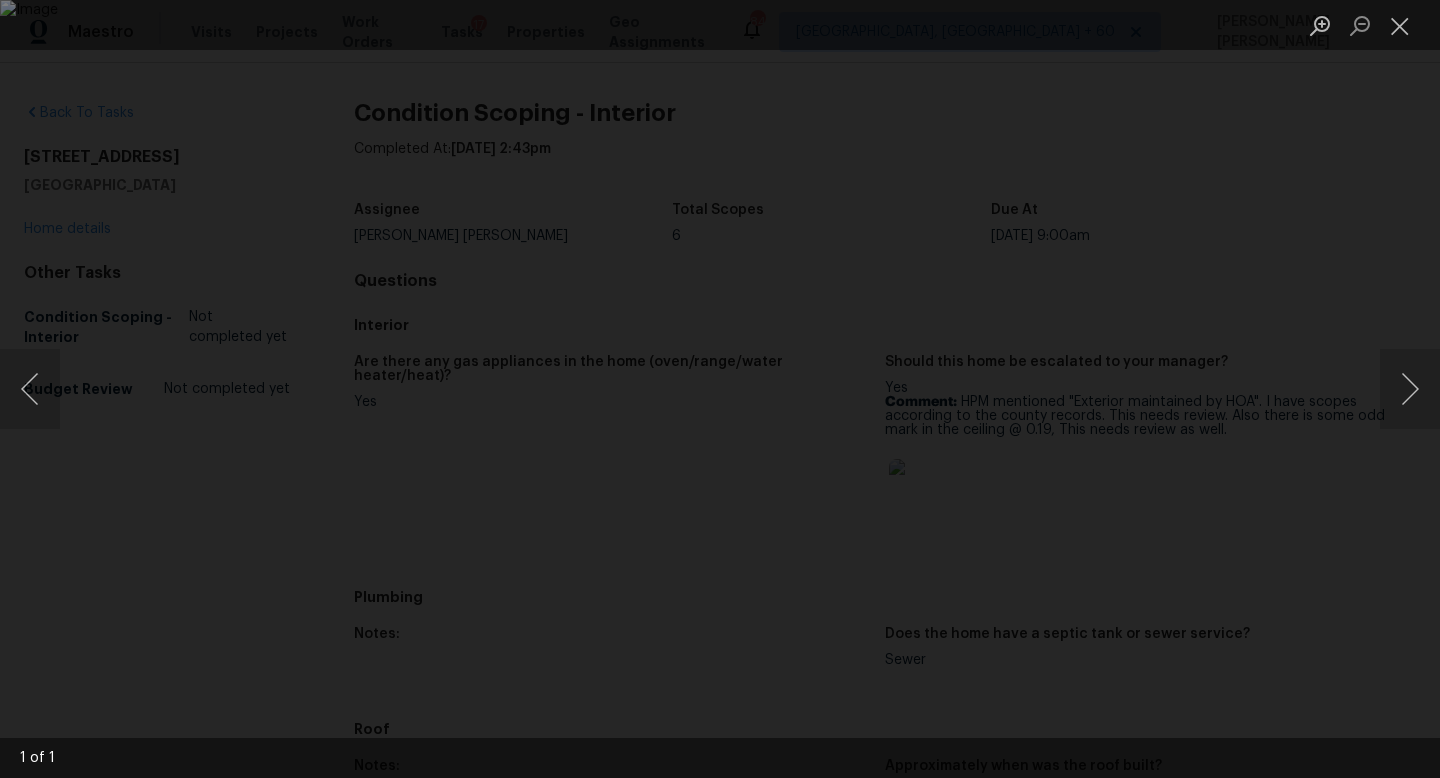 click at bounding box center [720, 389] 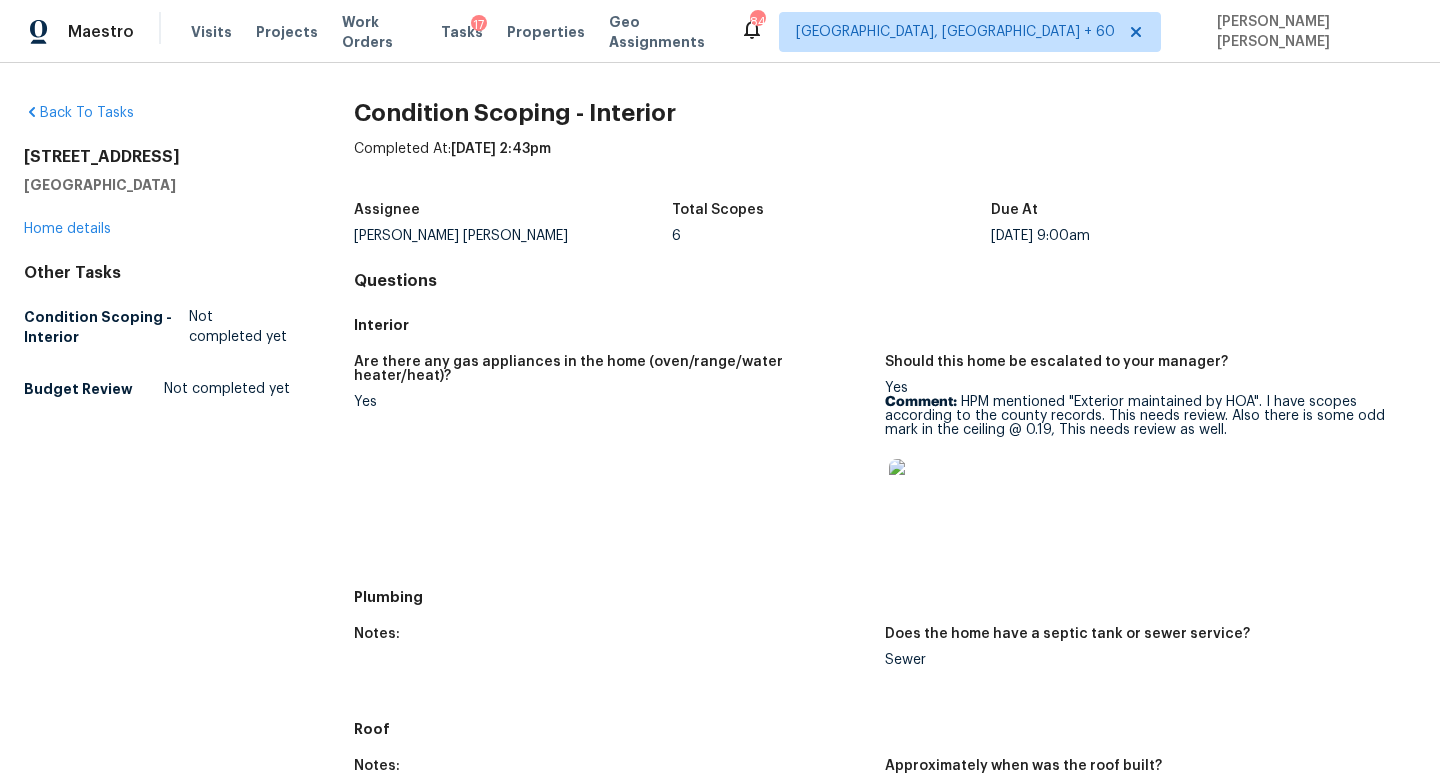 drag, startPoint x: 27, startPoint y: 160, endPoint x: 245, endPoint y: 151, distance: 218.1857 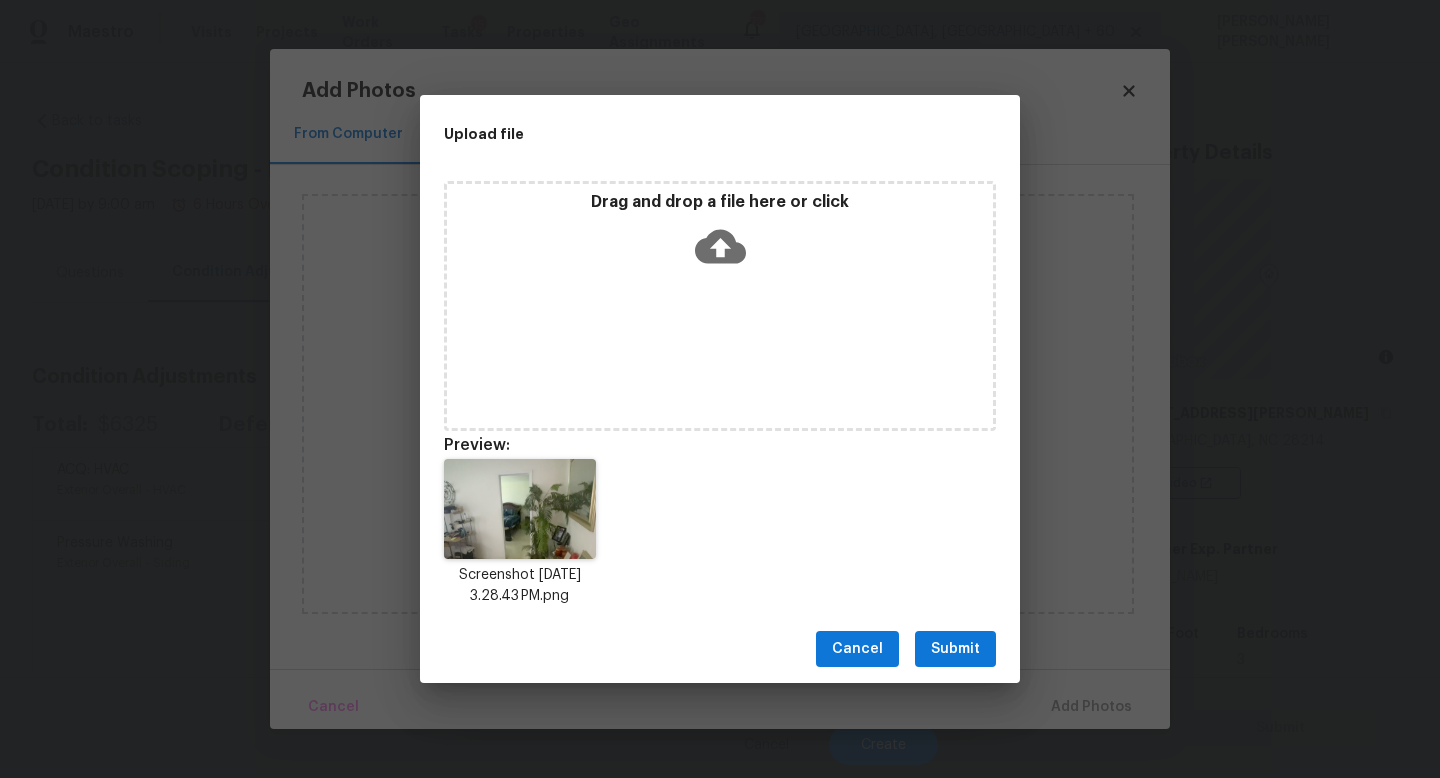 scroll, scrollTop: 0, scrollLeft: 0, axis: both 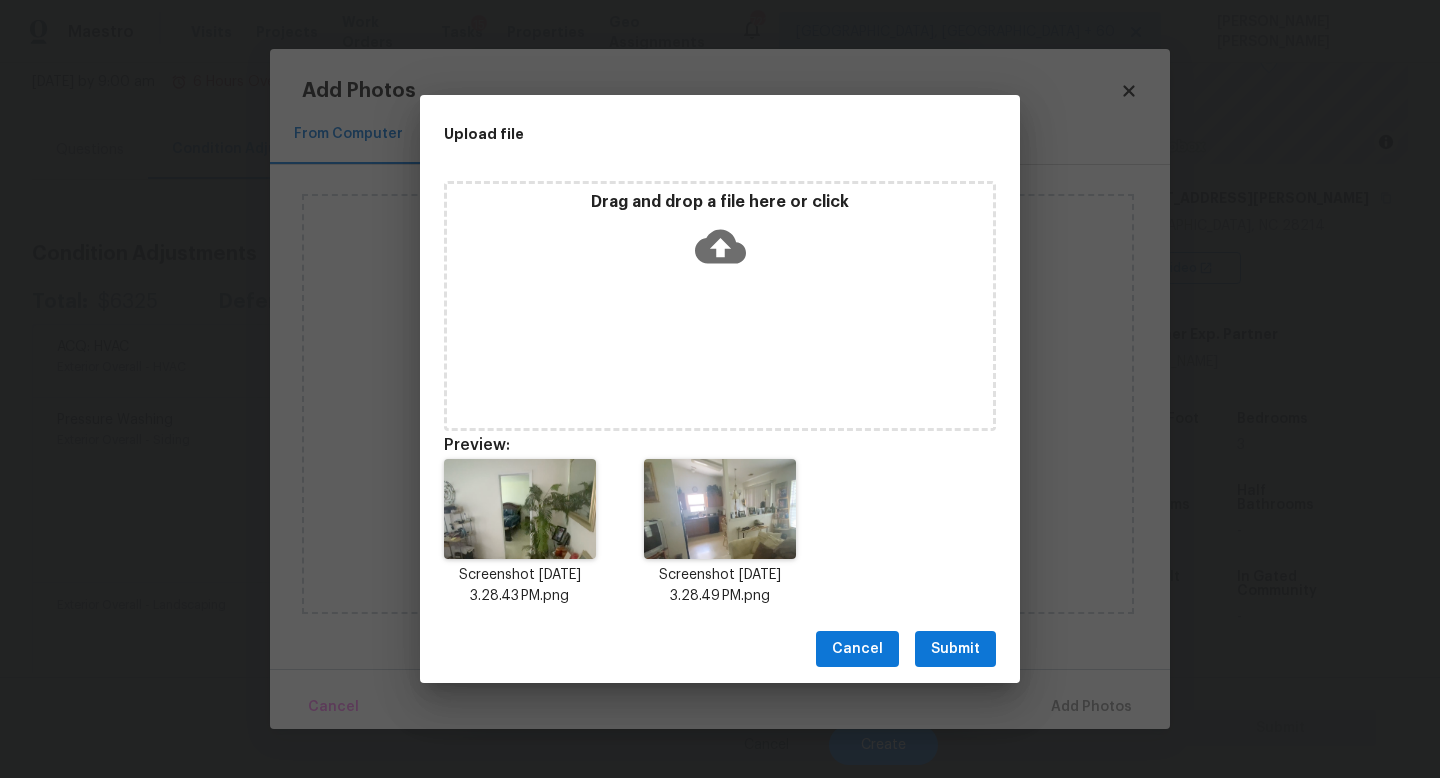 click on "Submit" at bounding box center [955, 649] 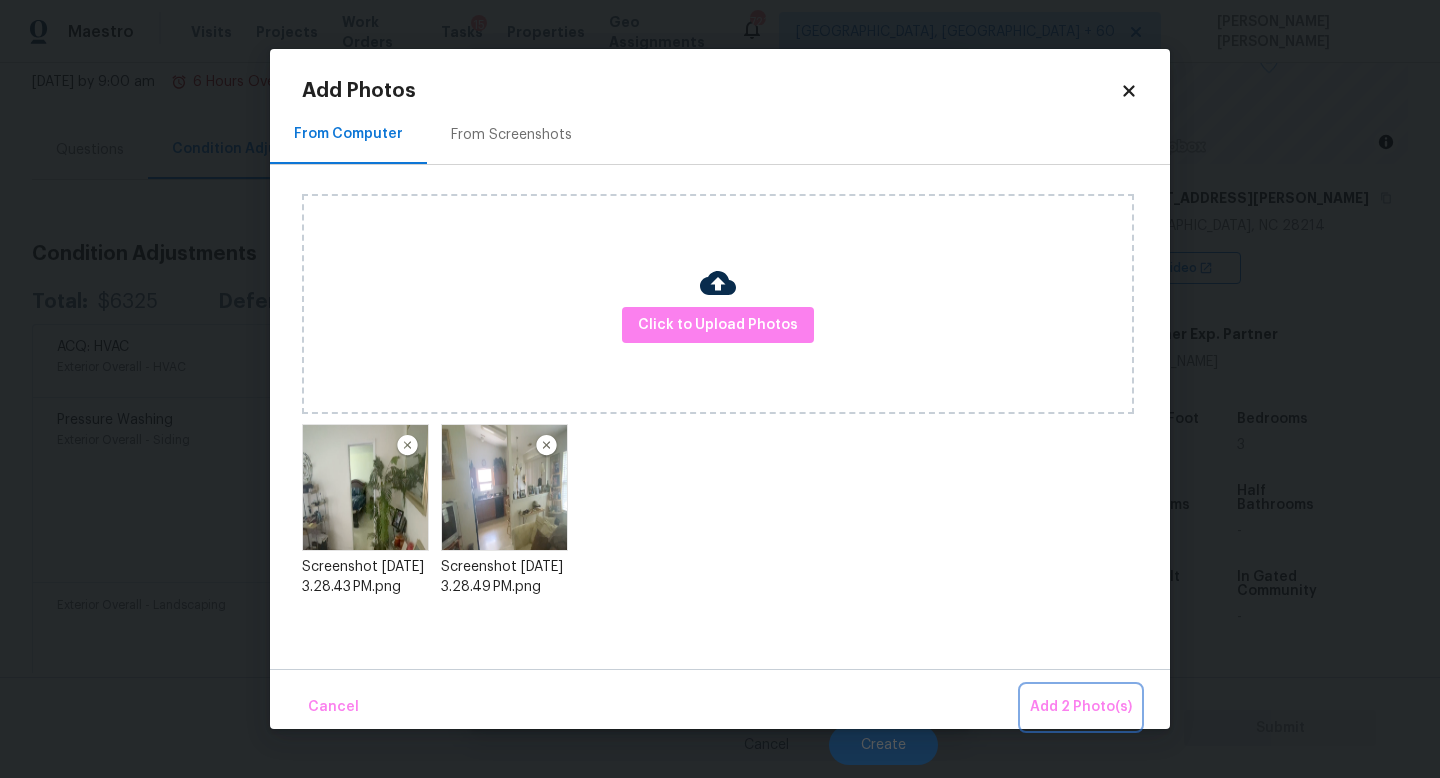 click on "Add 2 Photo(s)" at bounding box center [1081, 707] 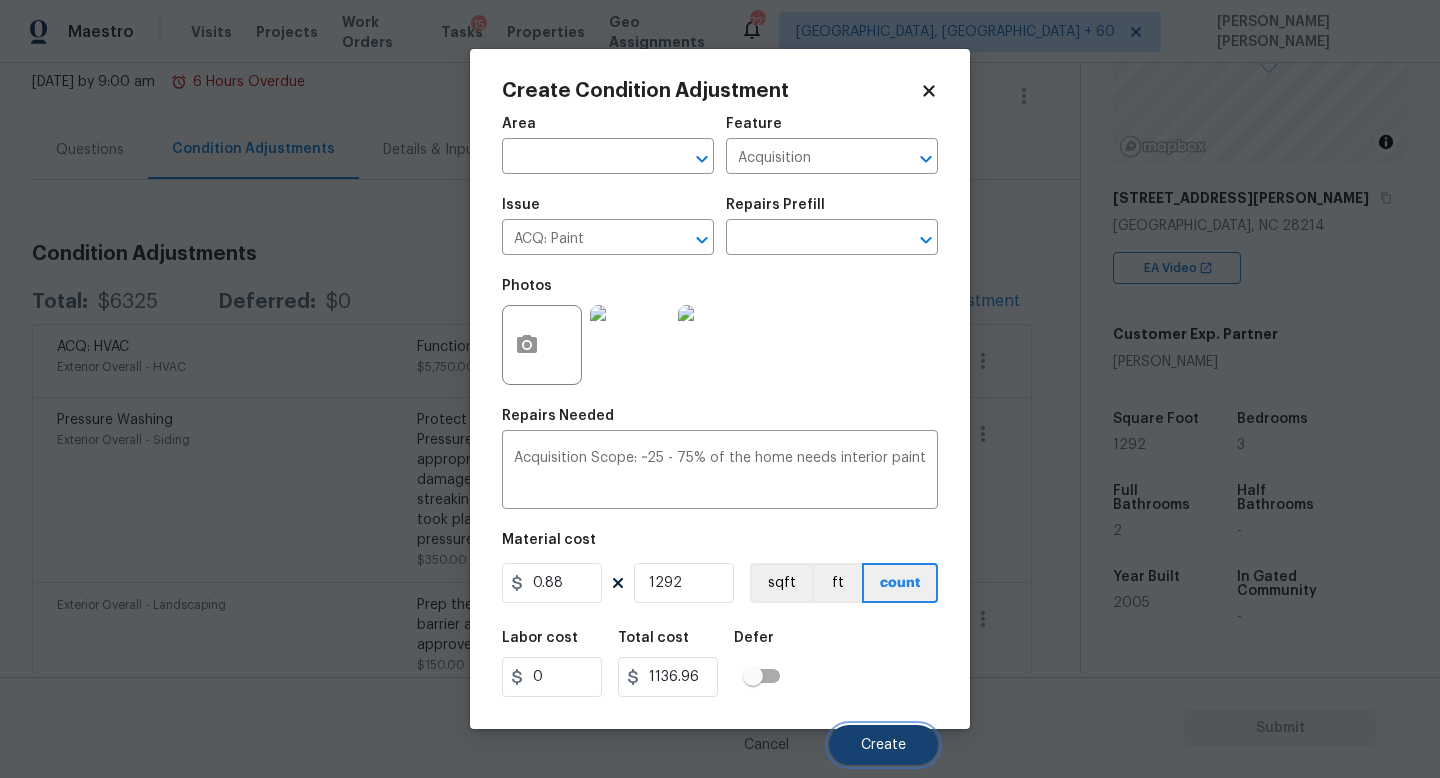 click on "Create" at bounding box center (883, 745) 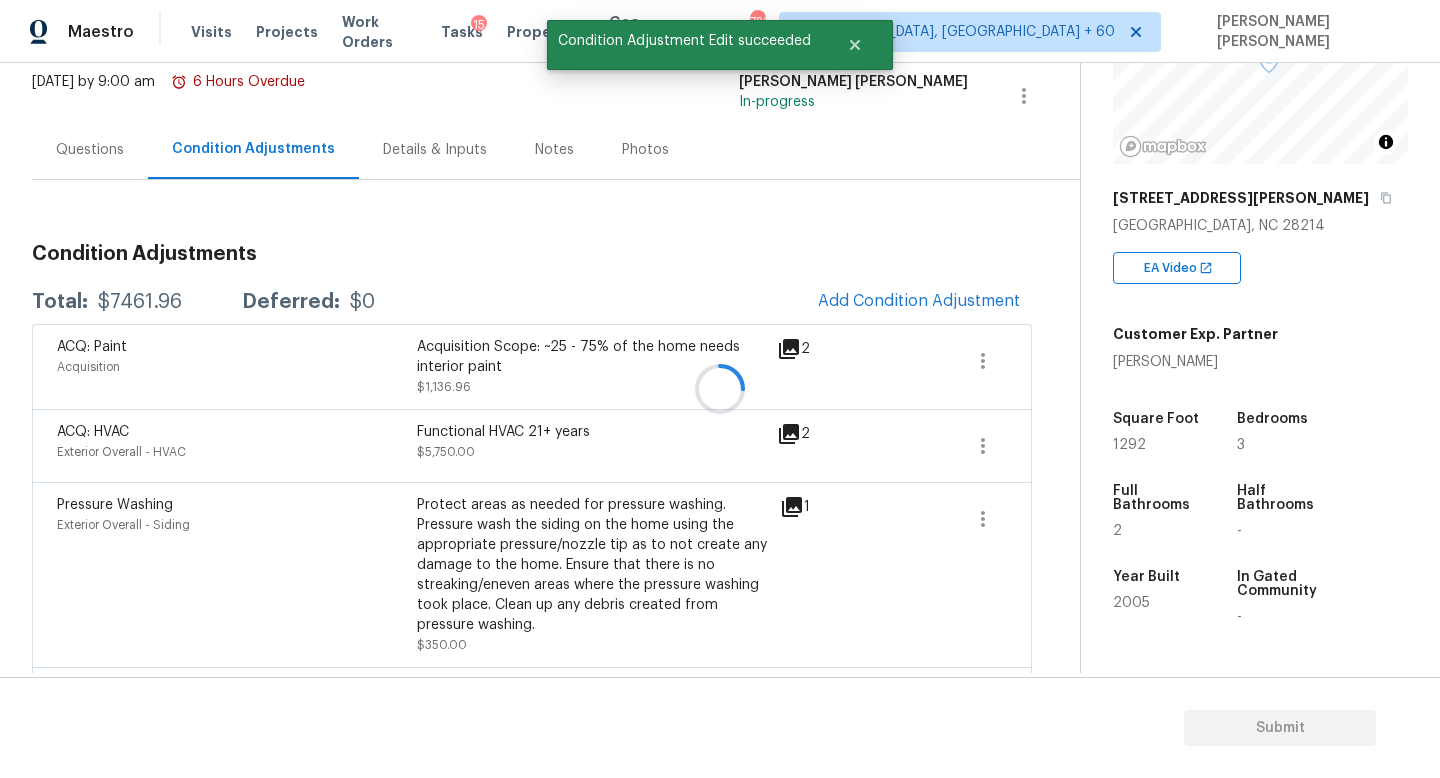 click at bounding box center (720, 389) 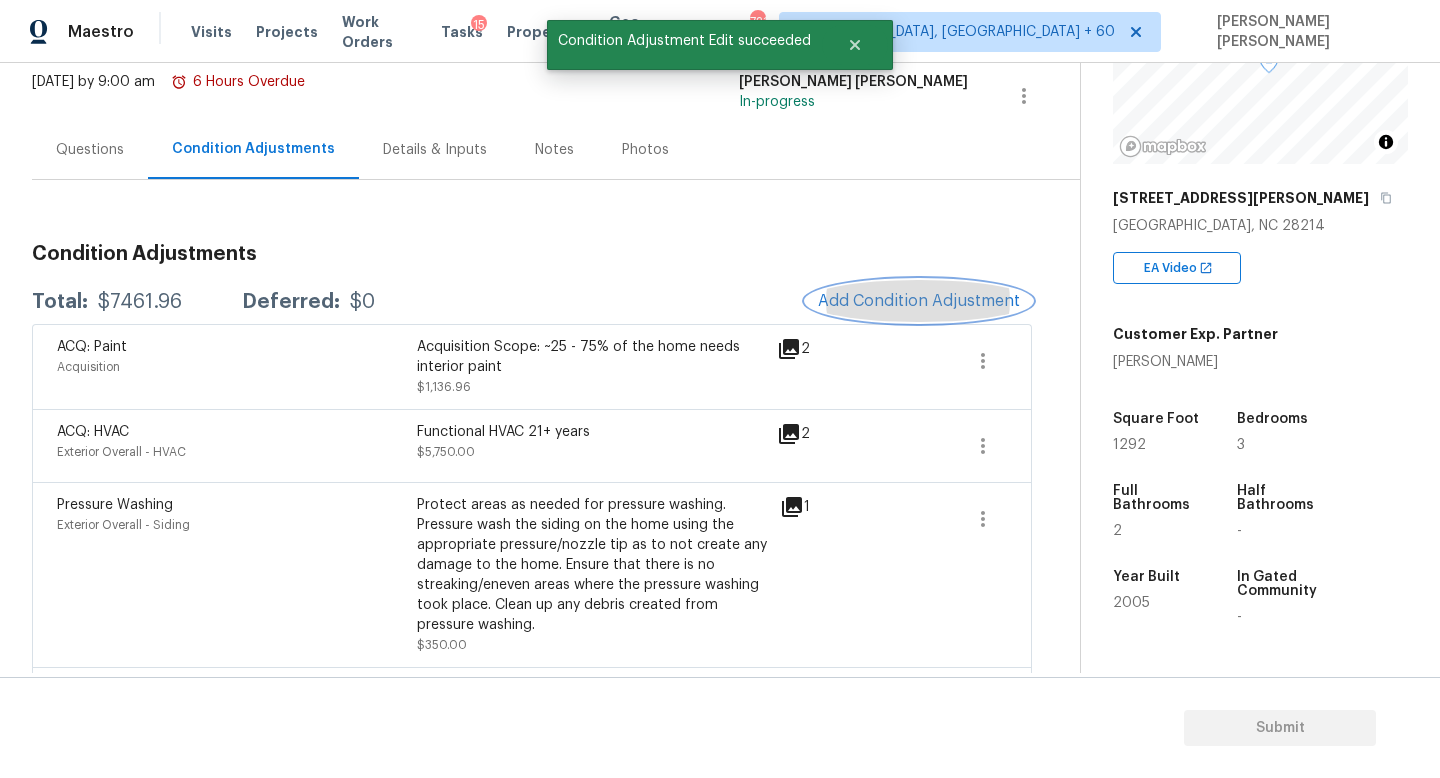 click on "Add Condition Adjustment" at bounding box center (919, 301) 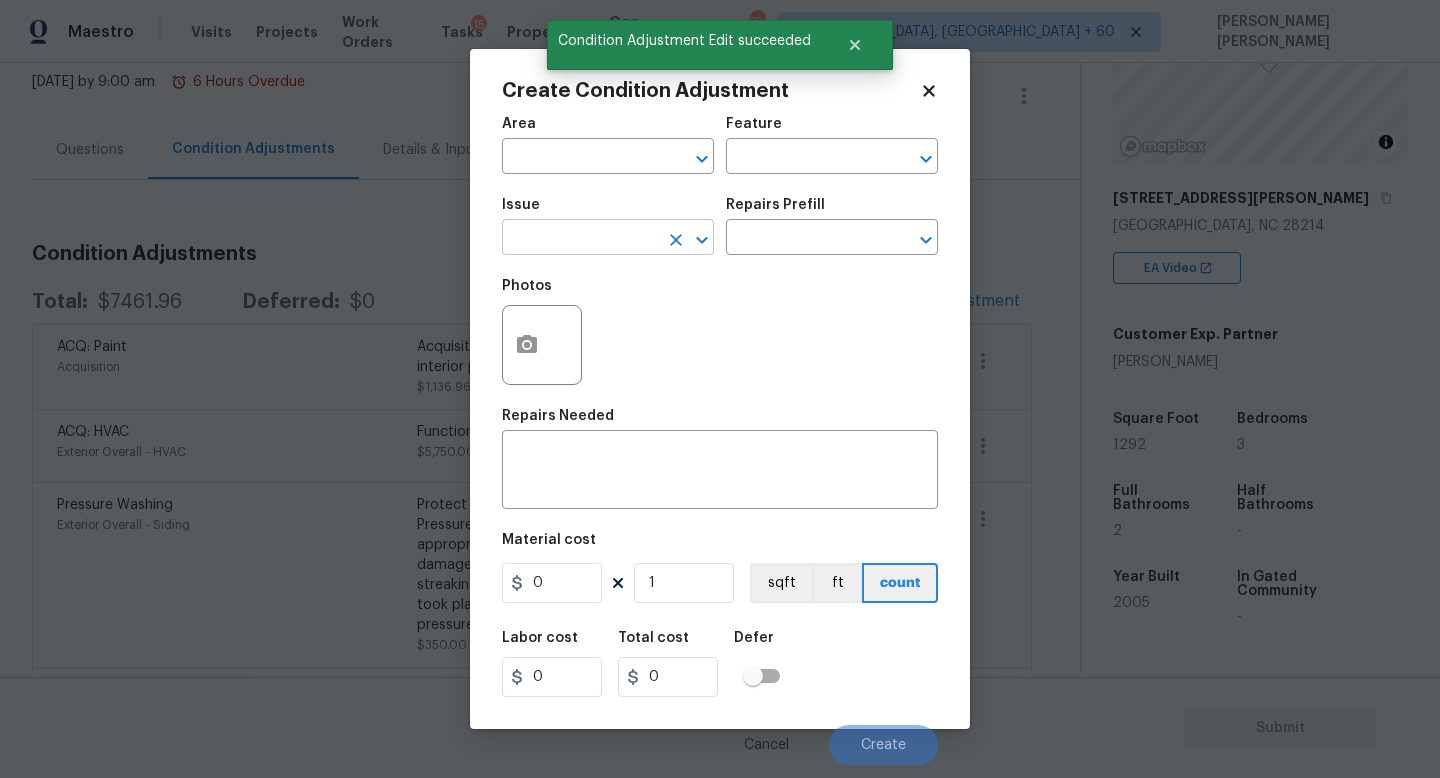 click at bounding box center (580, 239) 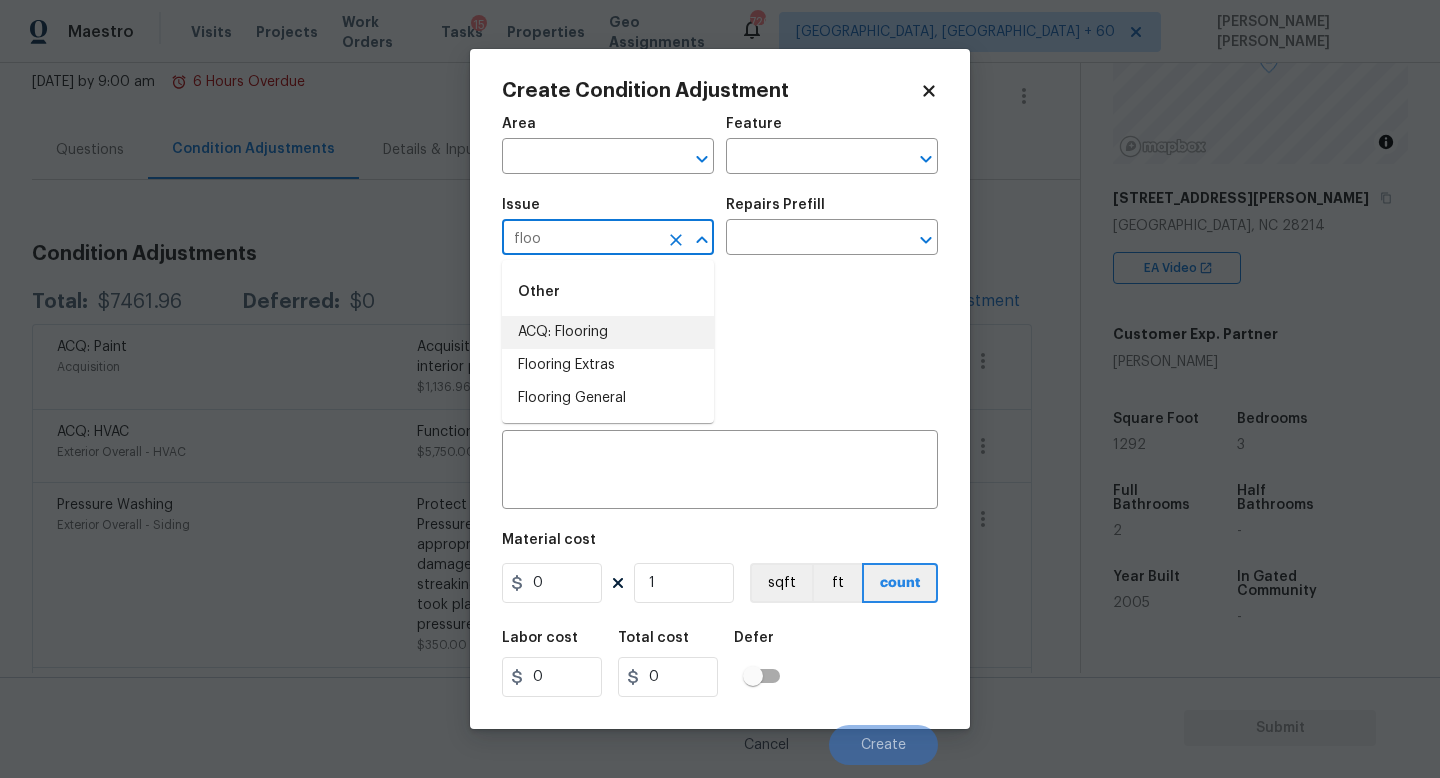 click on "ACQ: Flooring" at bounding box center [608, 332] 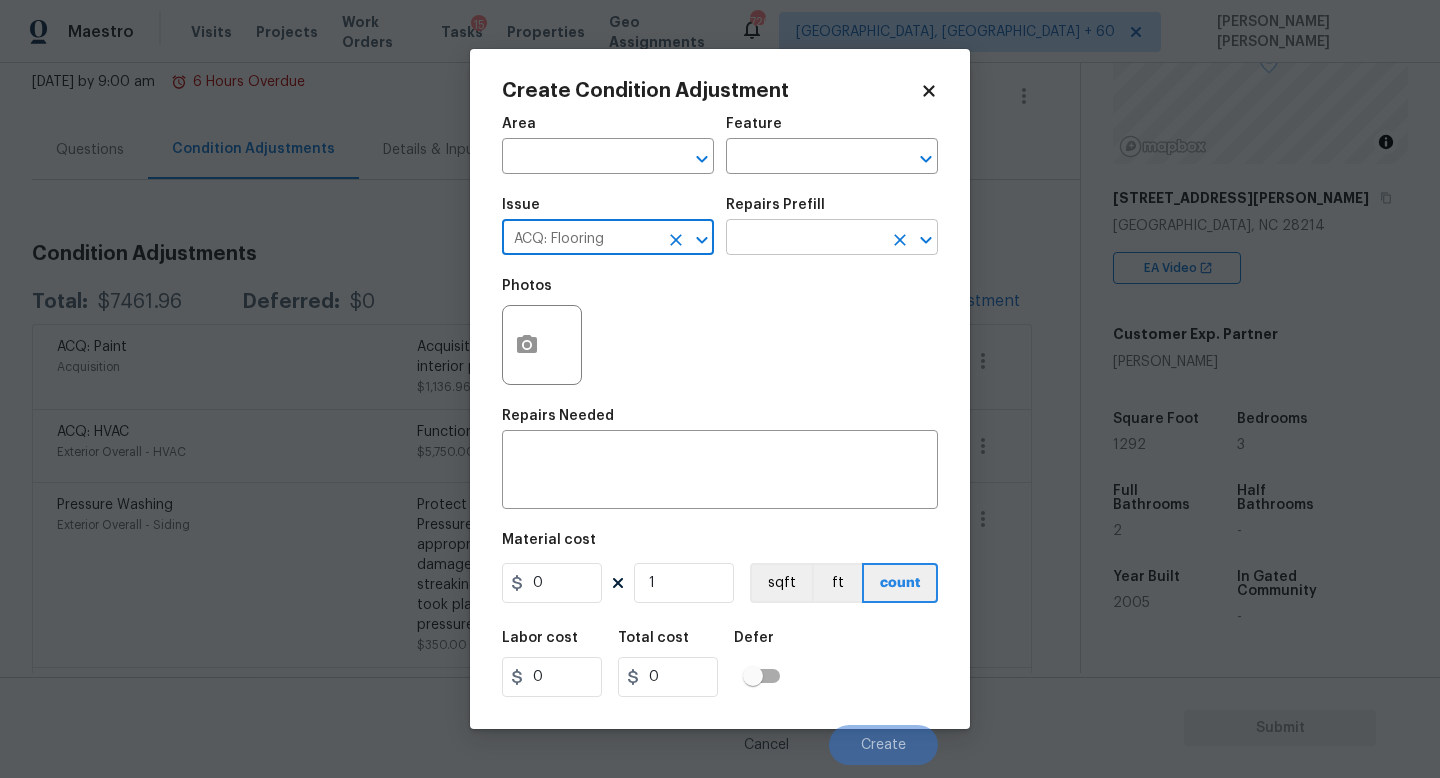 type on "ACQ: Flooring" 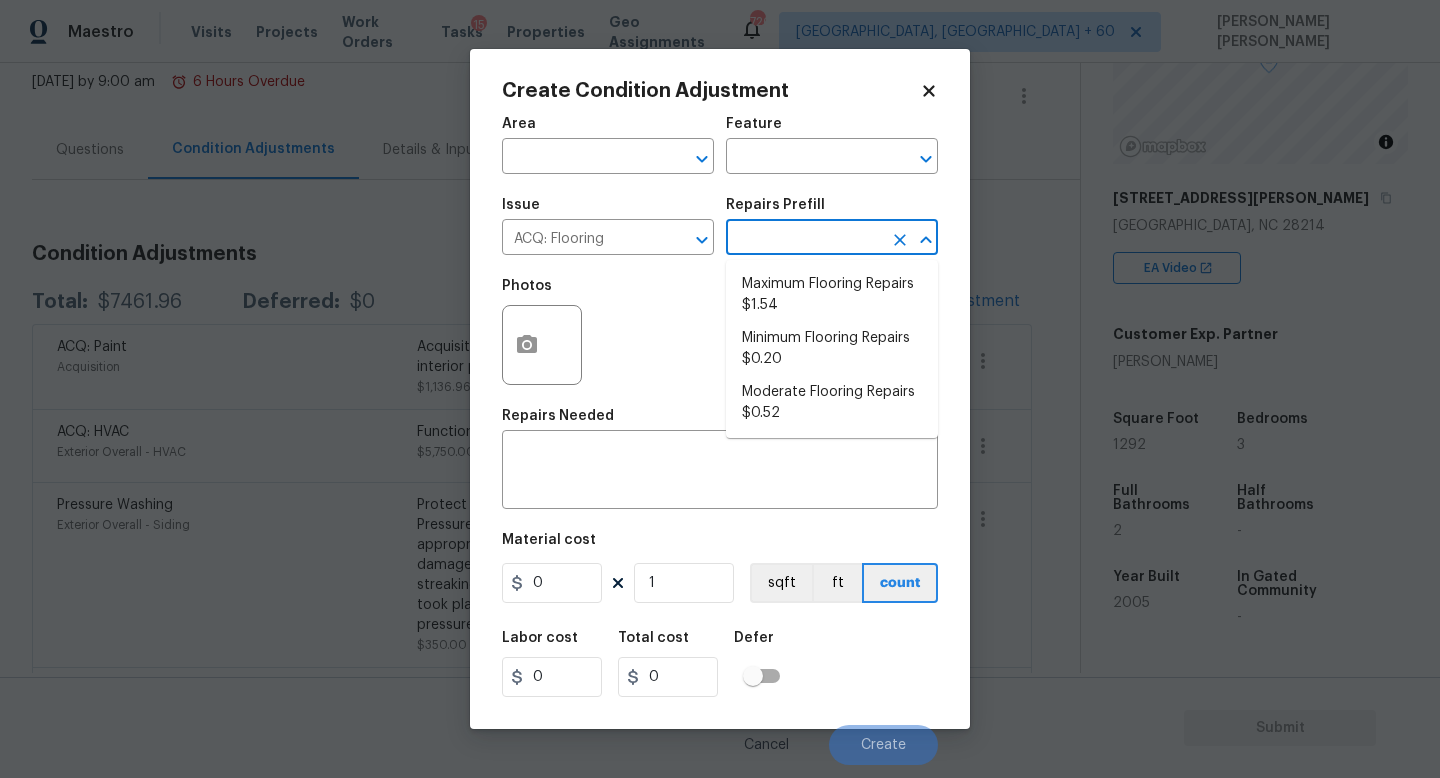 click at bounding box center (804, 239) 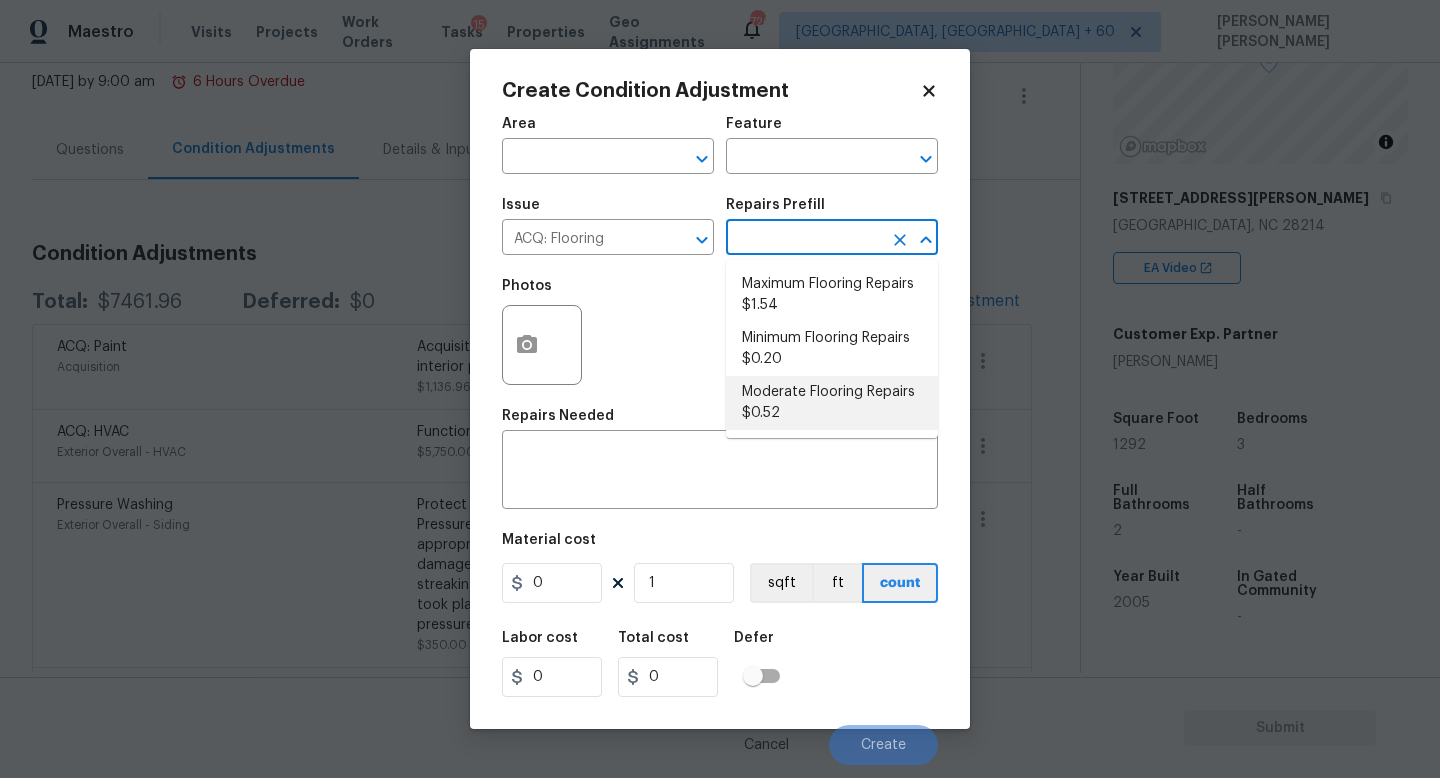 click on "Moderate Flooring Repairs $0.52" at bounding box center (832, 403) 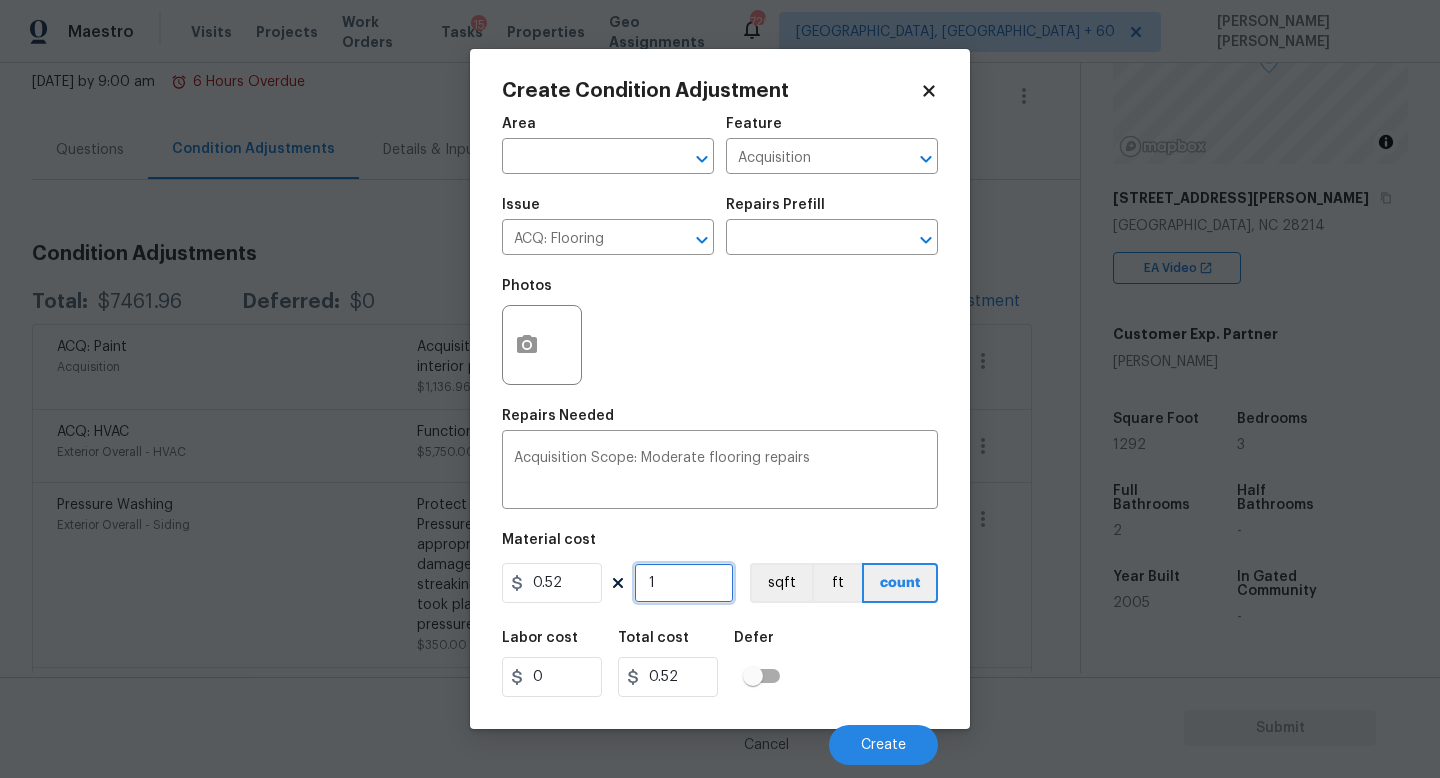 click on "1" at bounding box center (684, 583) 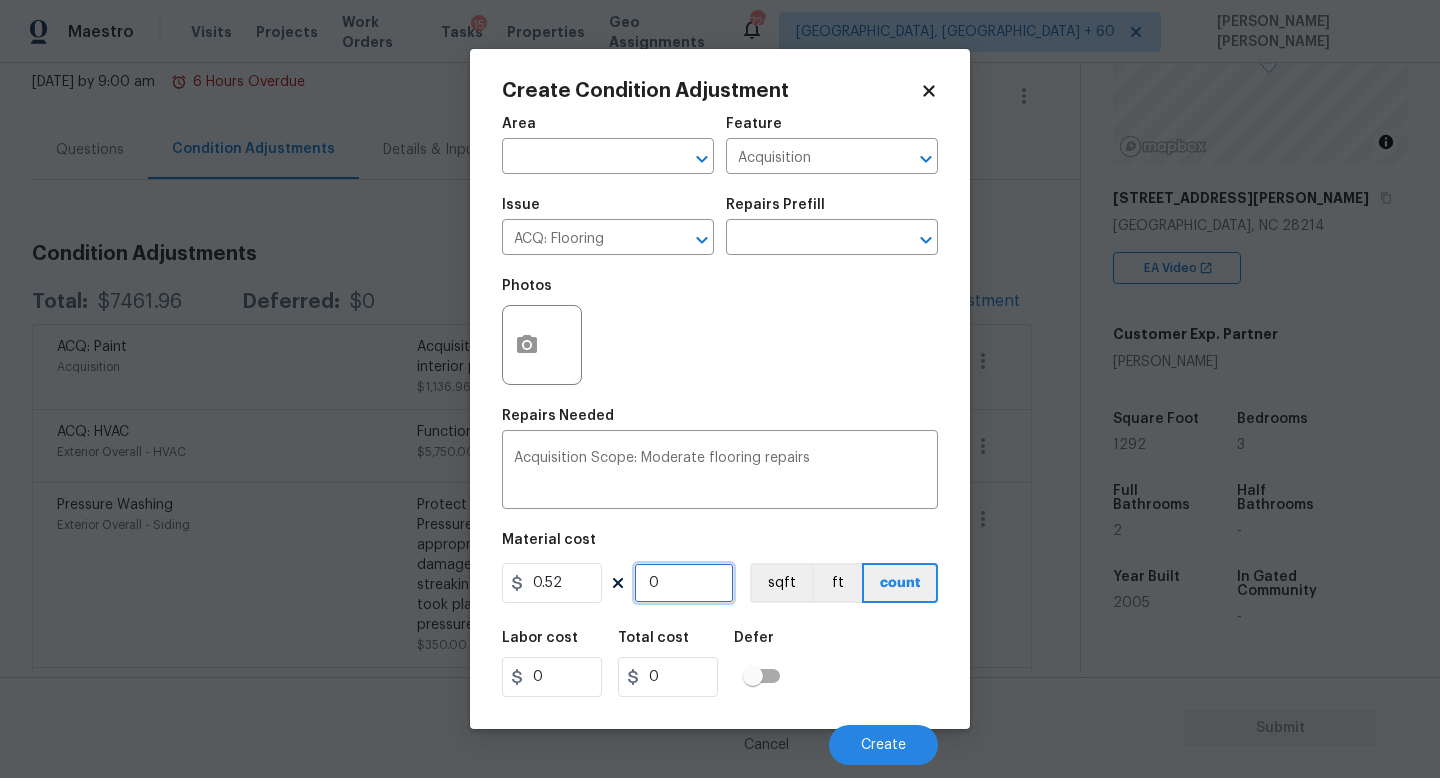 type on "1" 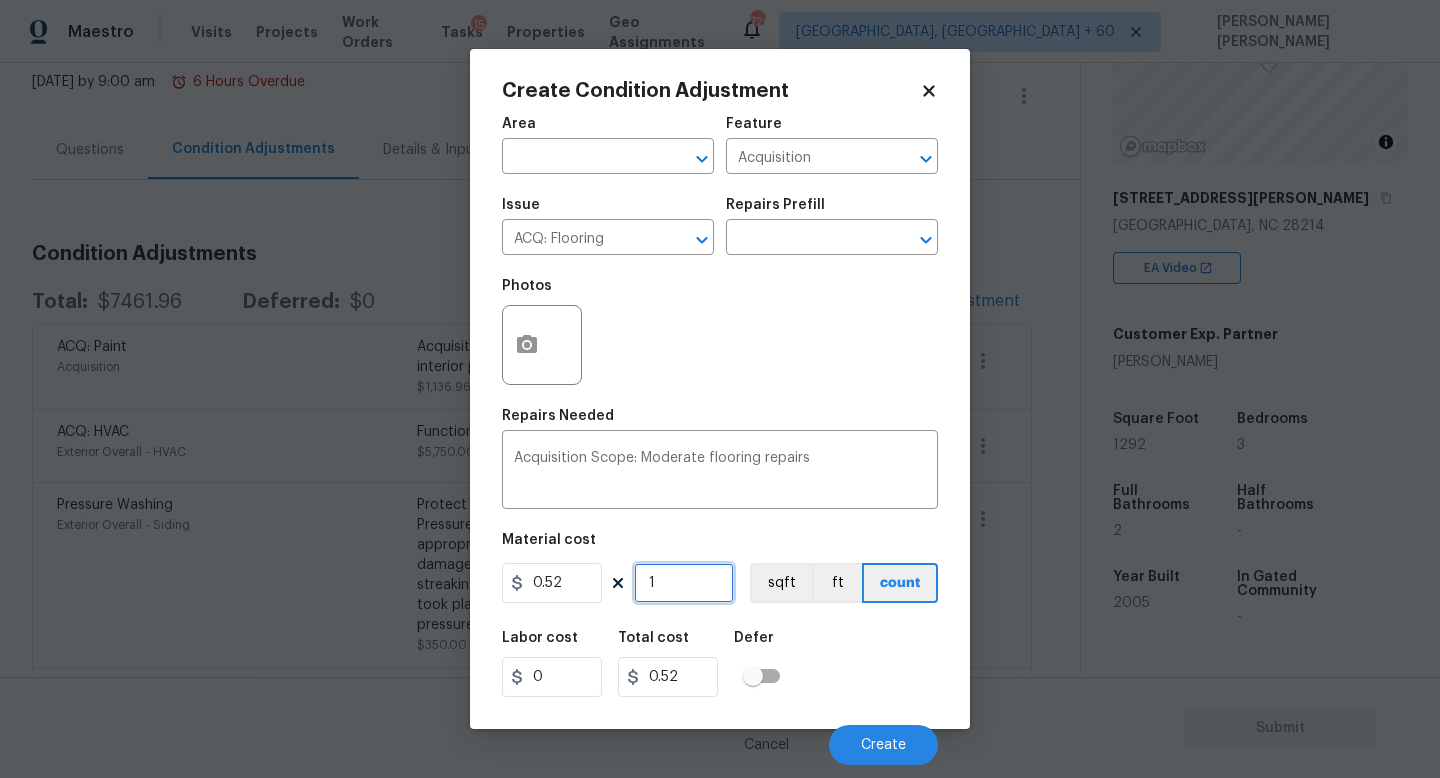 type on "12" 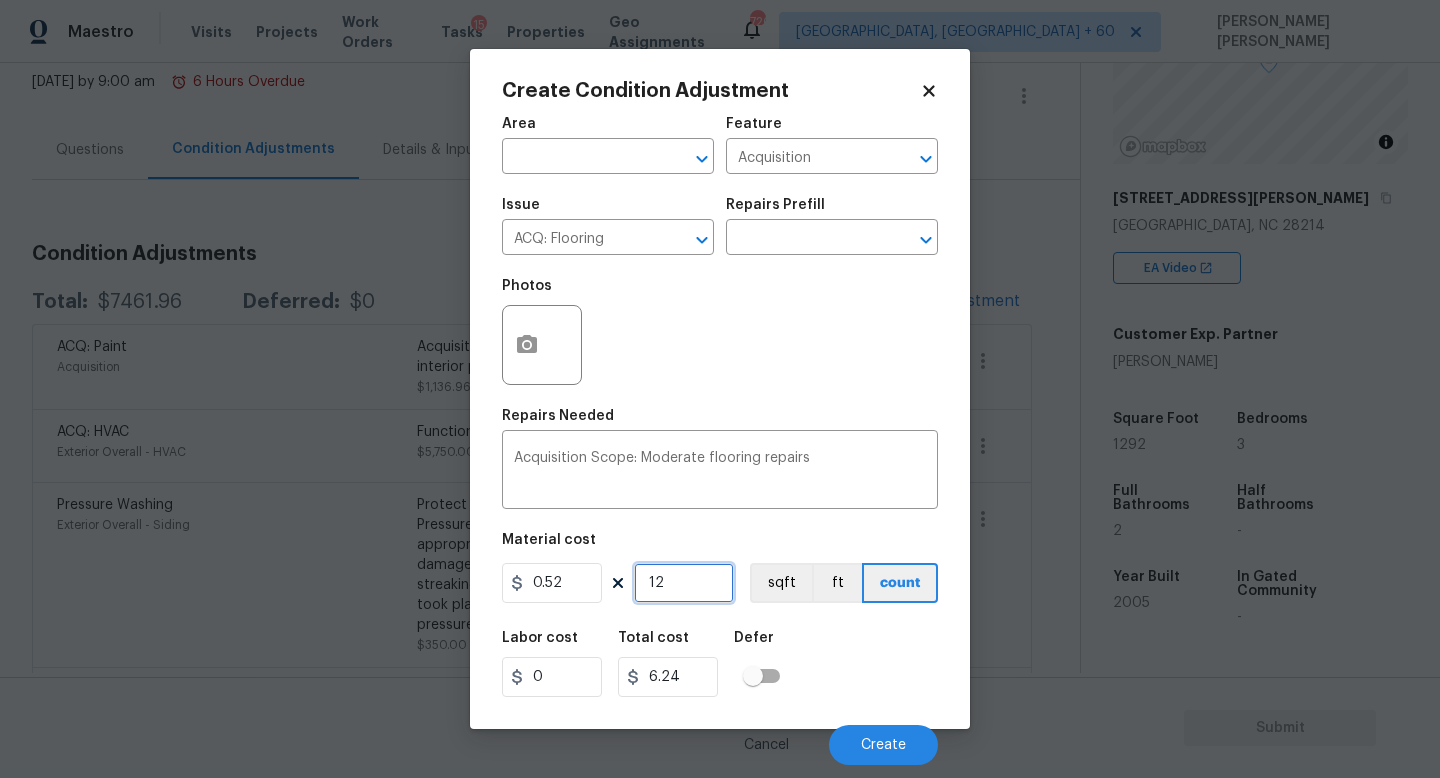 type on "129" 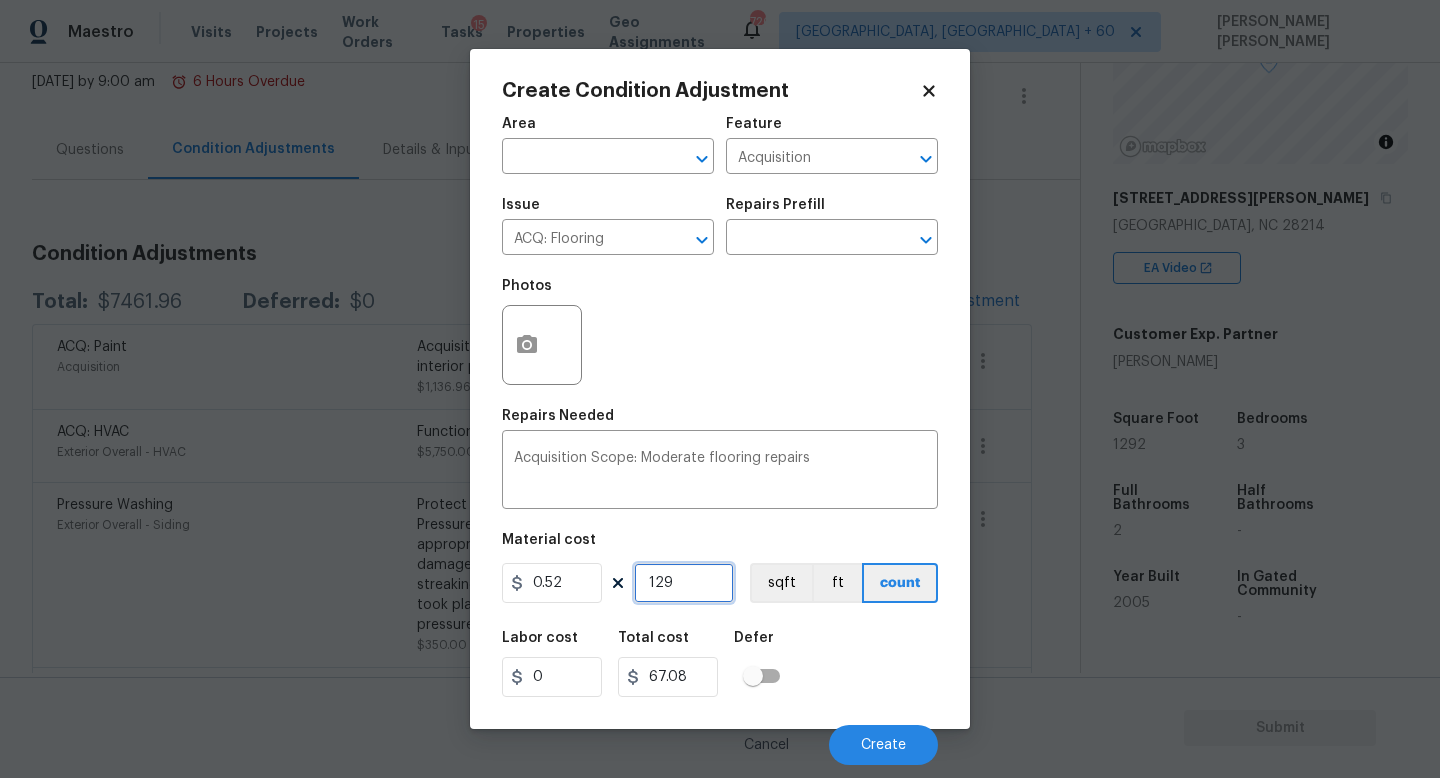type on "1292" 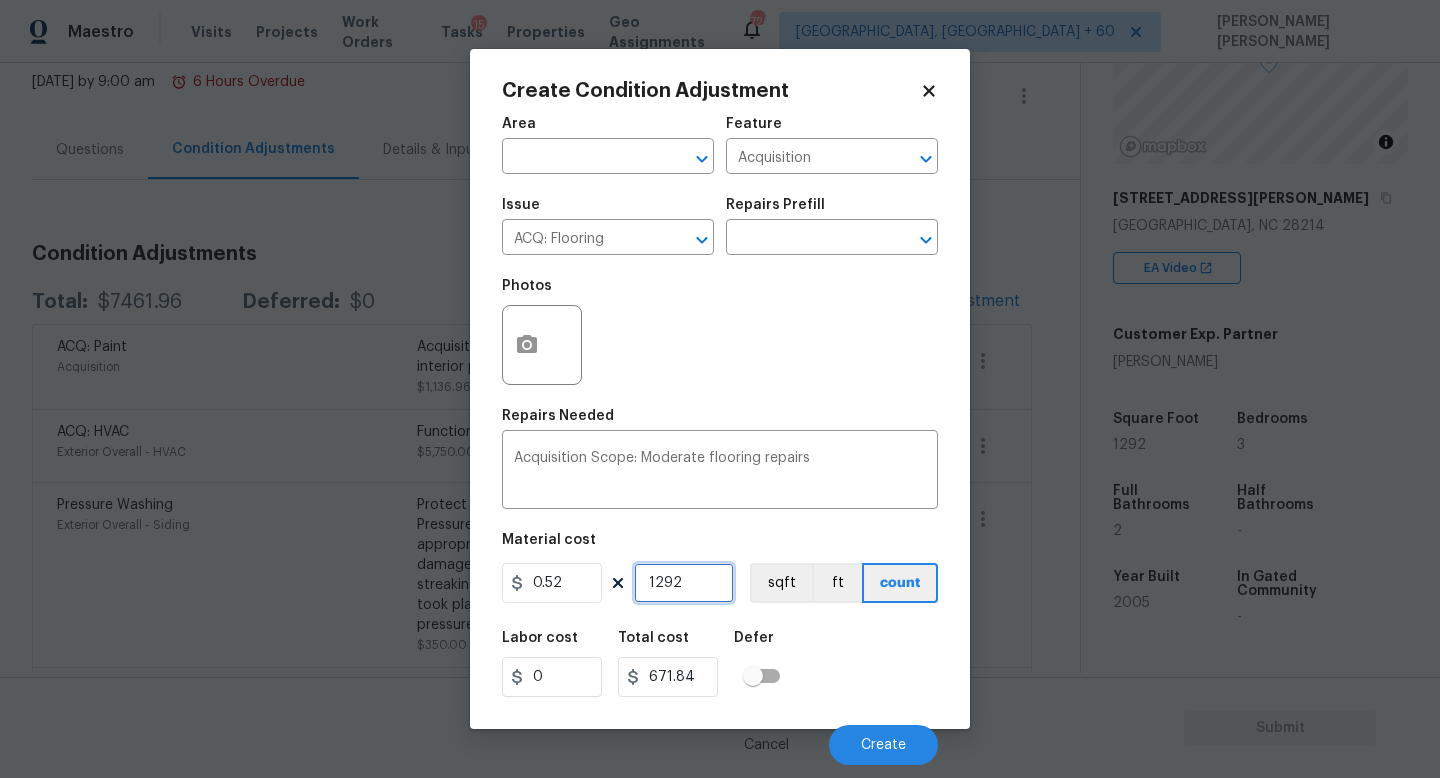 type on "1292" 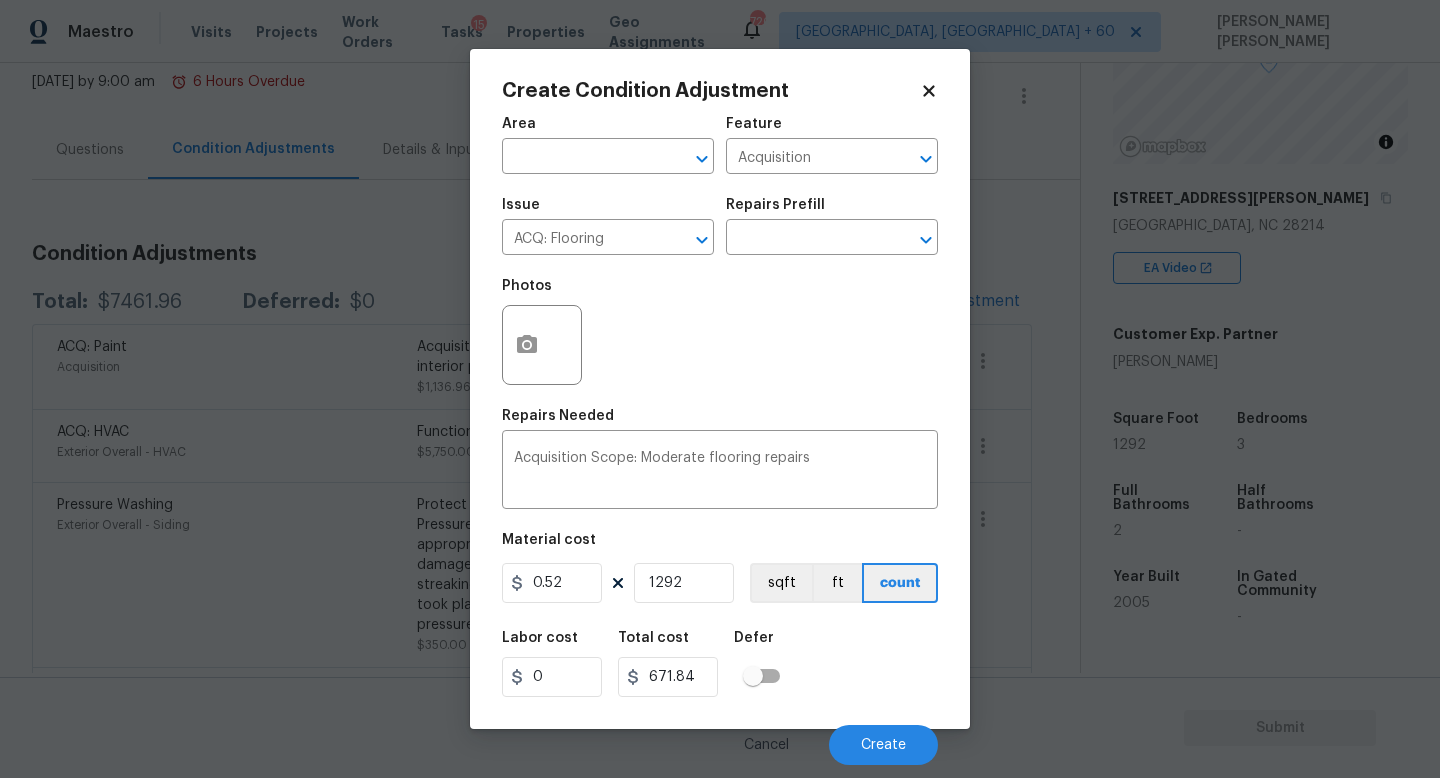 click on "Labor cost 0 Total cost 671.84 Defer" at bounding box center (720, 664) 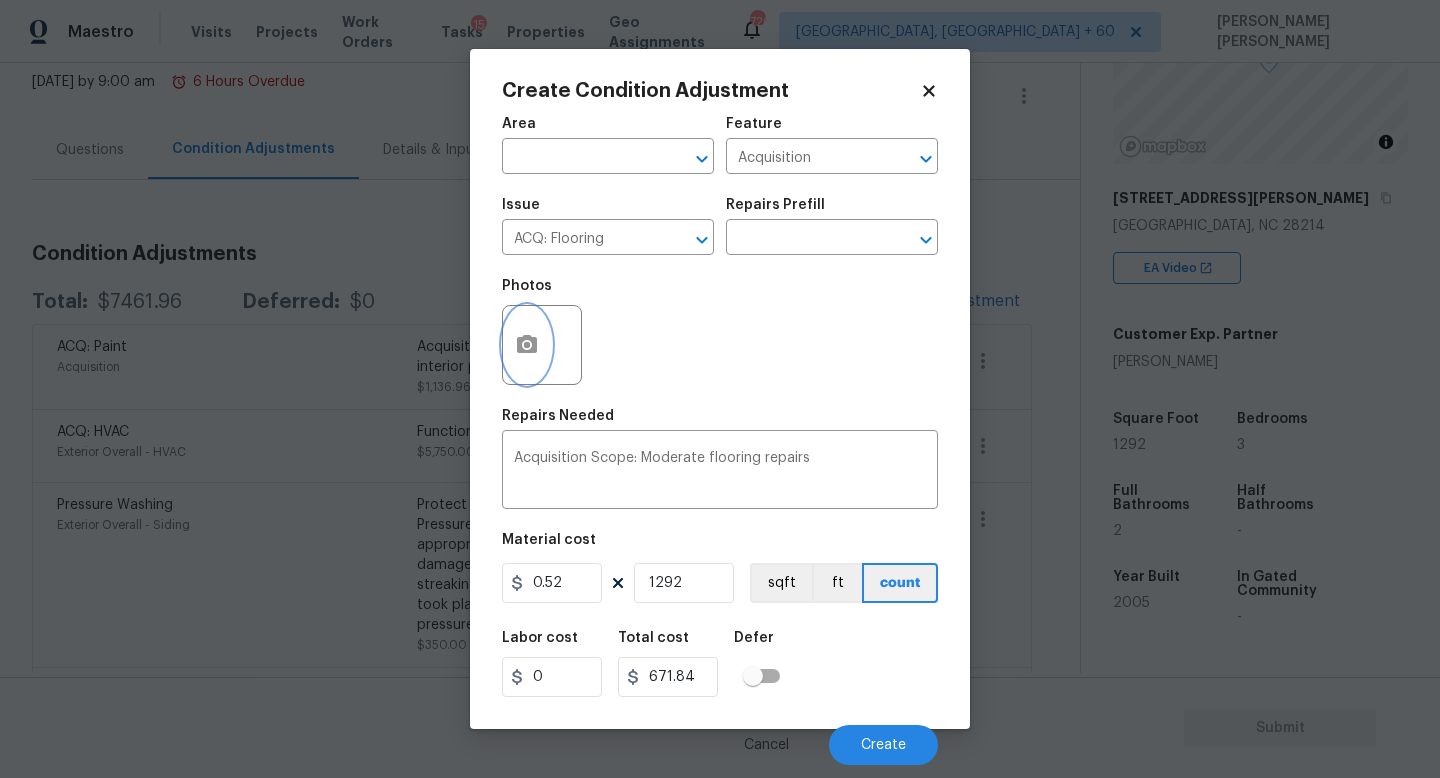 click at bounding box center [527, 345] 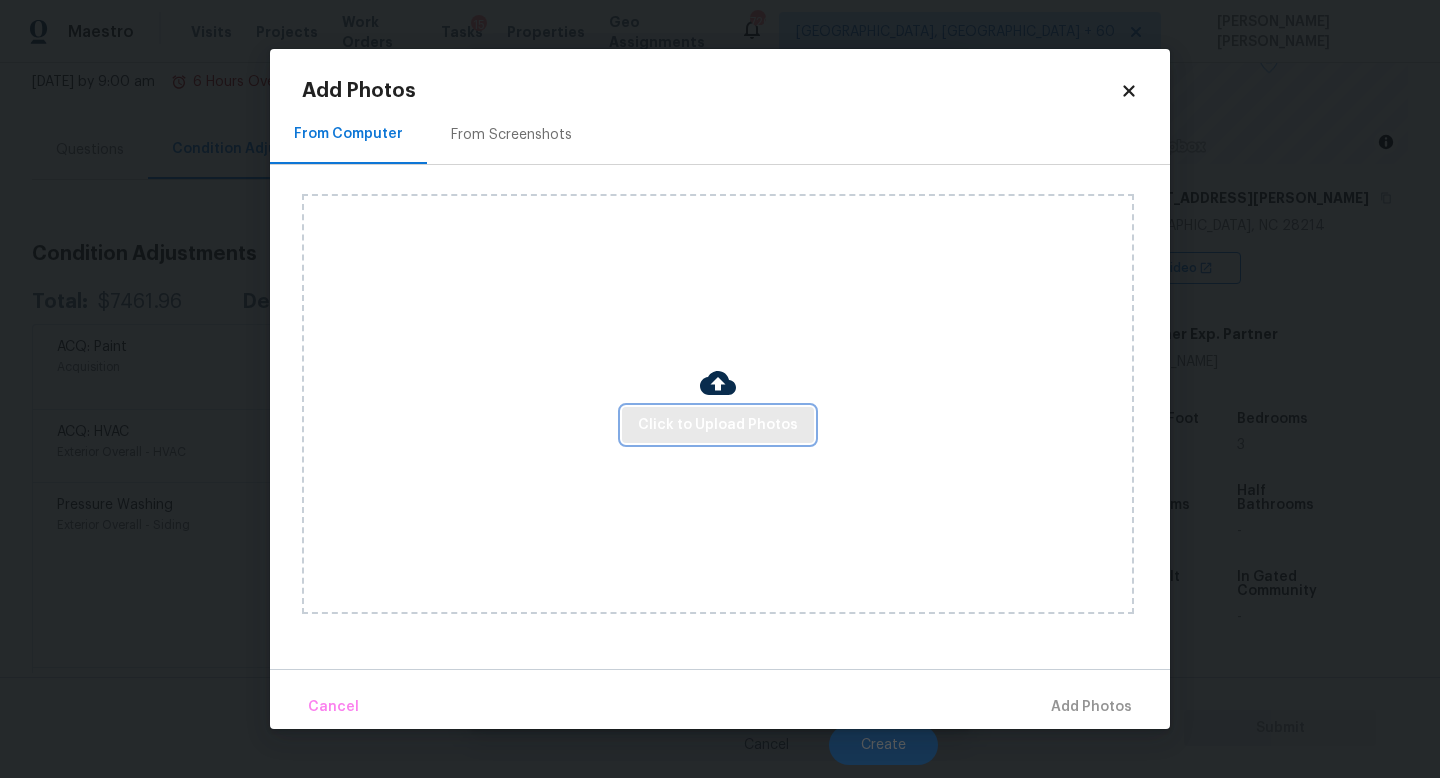 click on "Click to Upload Photos" at bounding box center [718, 425] 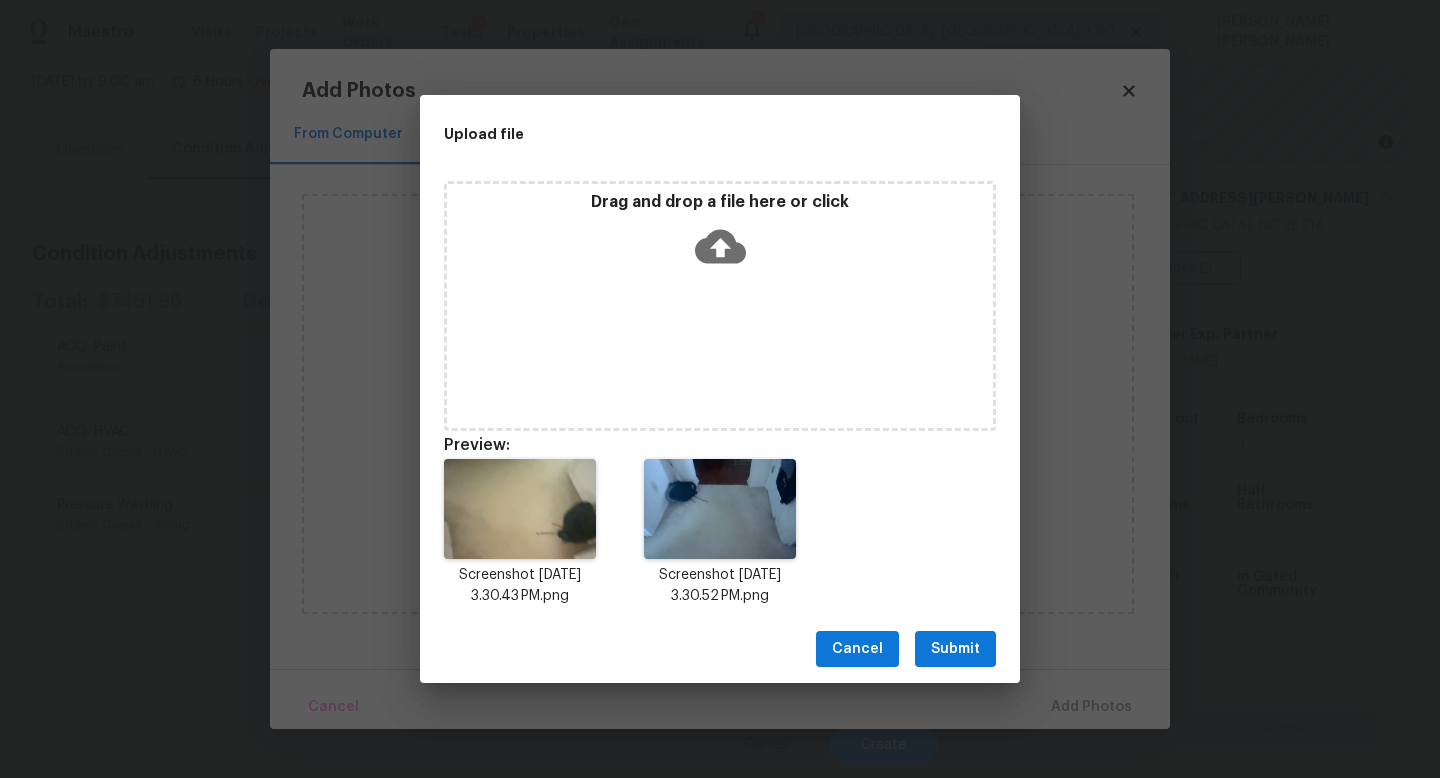 click on "Submit" at bounding box center [955, 649] 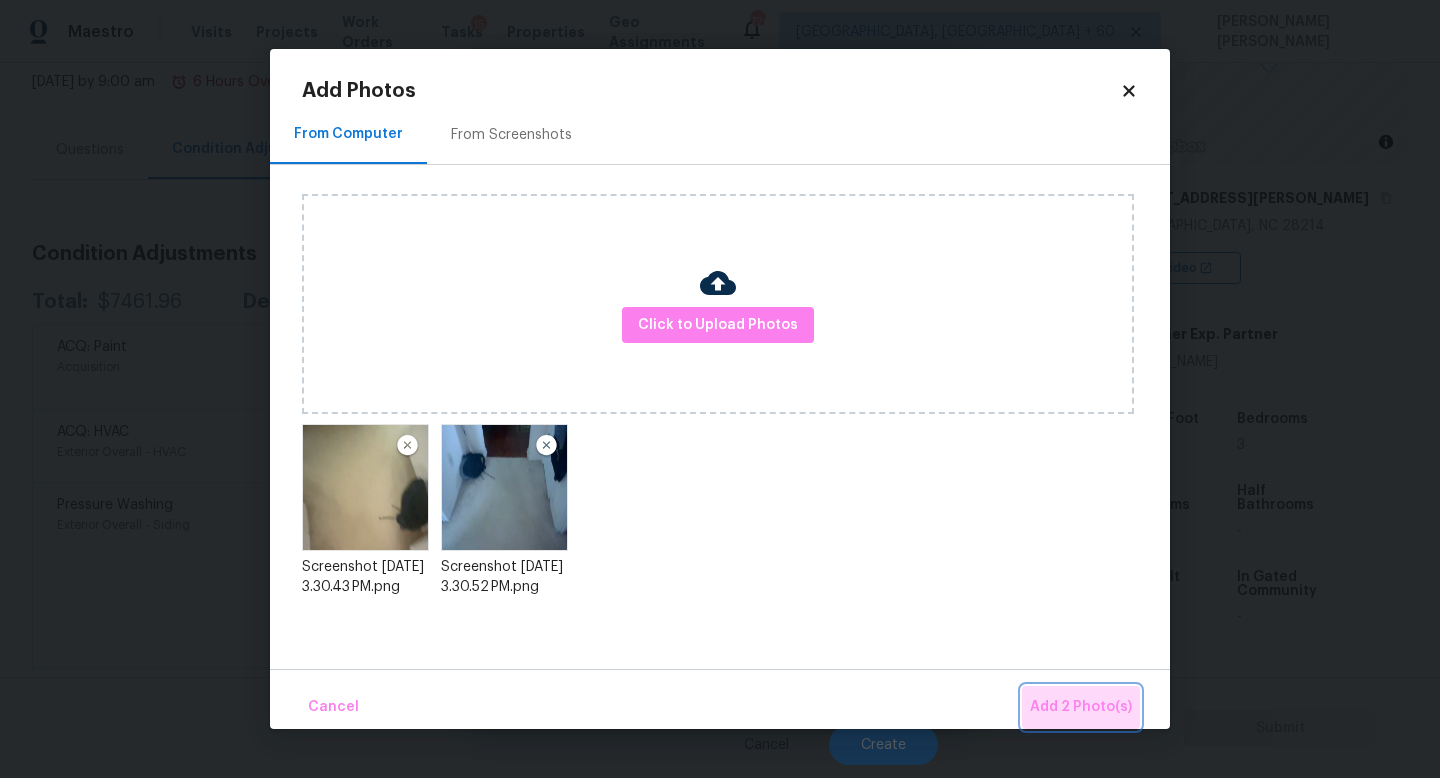 click on "Add 2 Photo(s)" at bounding box center (1081, 707) 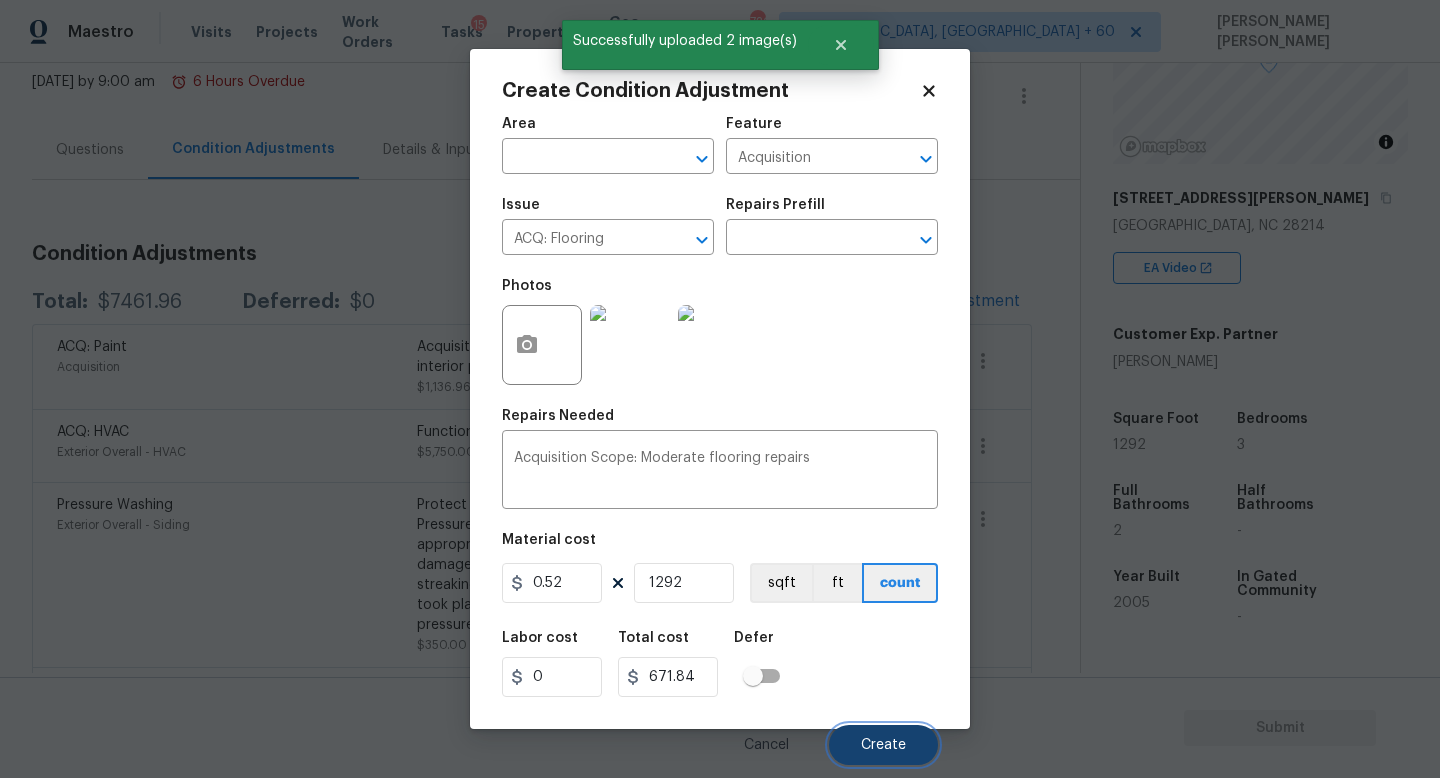 click on "Create" at bounding box center (883, 745) 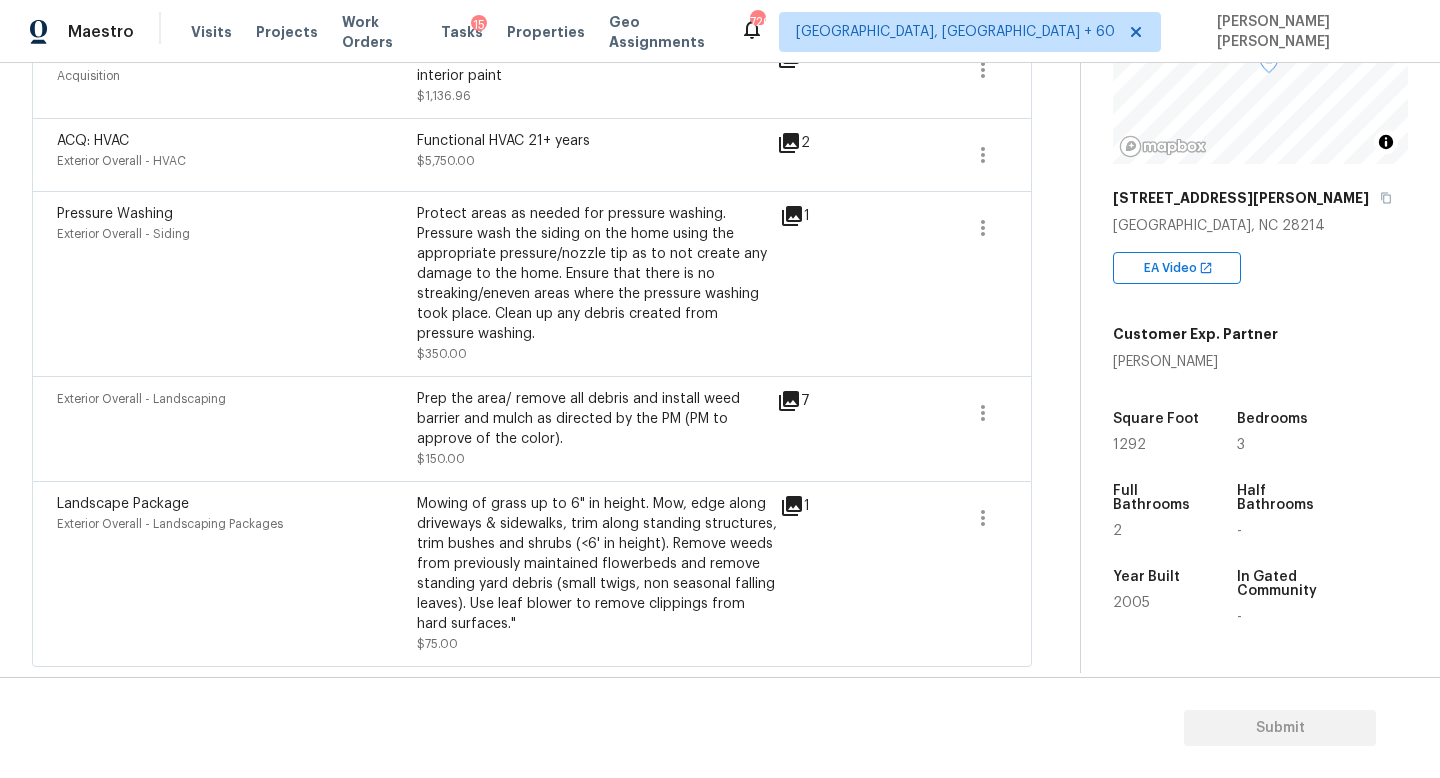 scroll, scrollTop: 145, scrollLeft: 0, axis: vertical 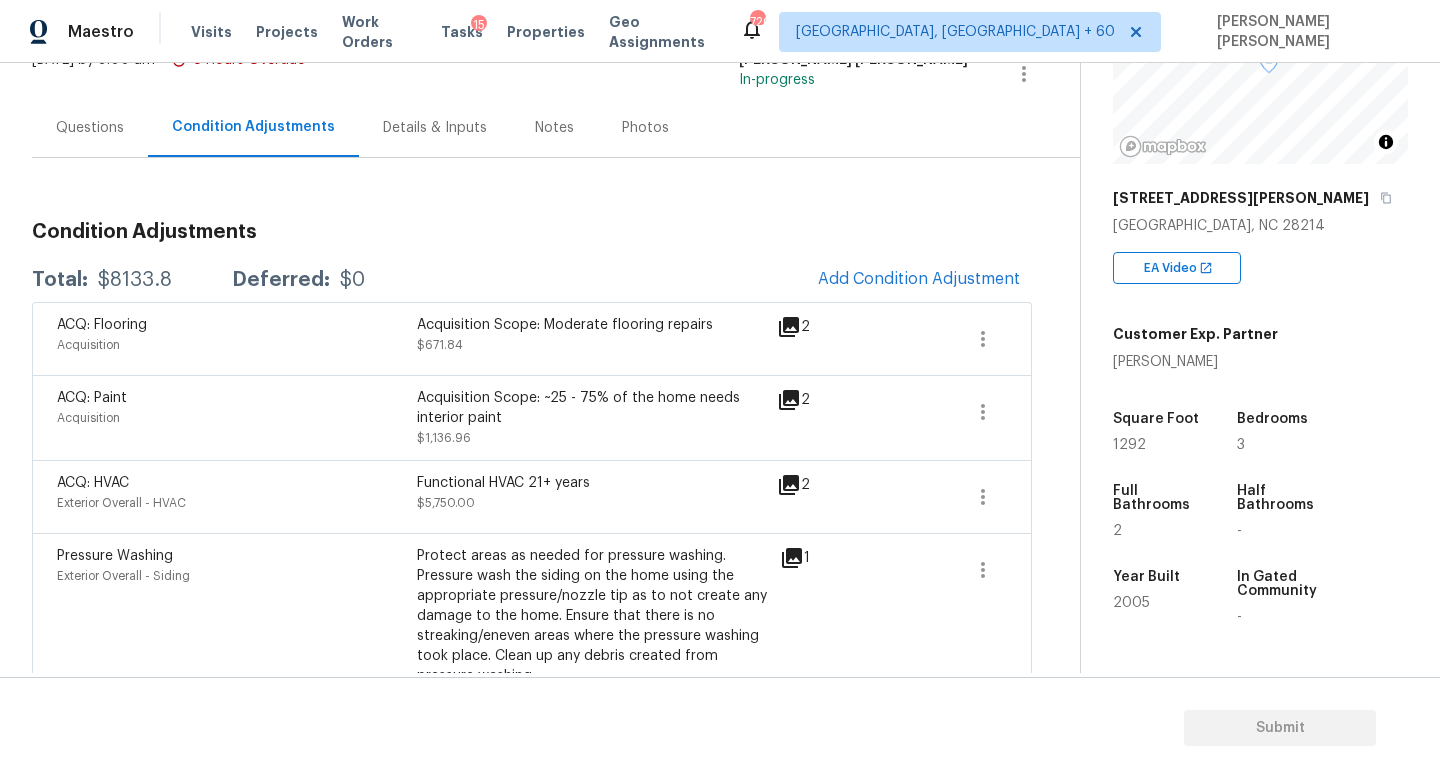 click on "$8133.8" at bounding box center [135, 280] 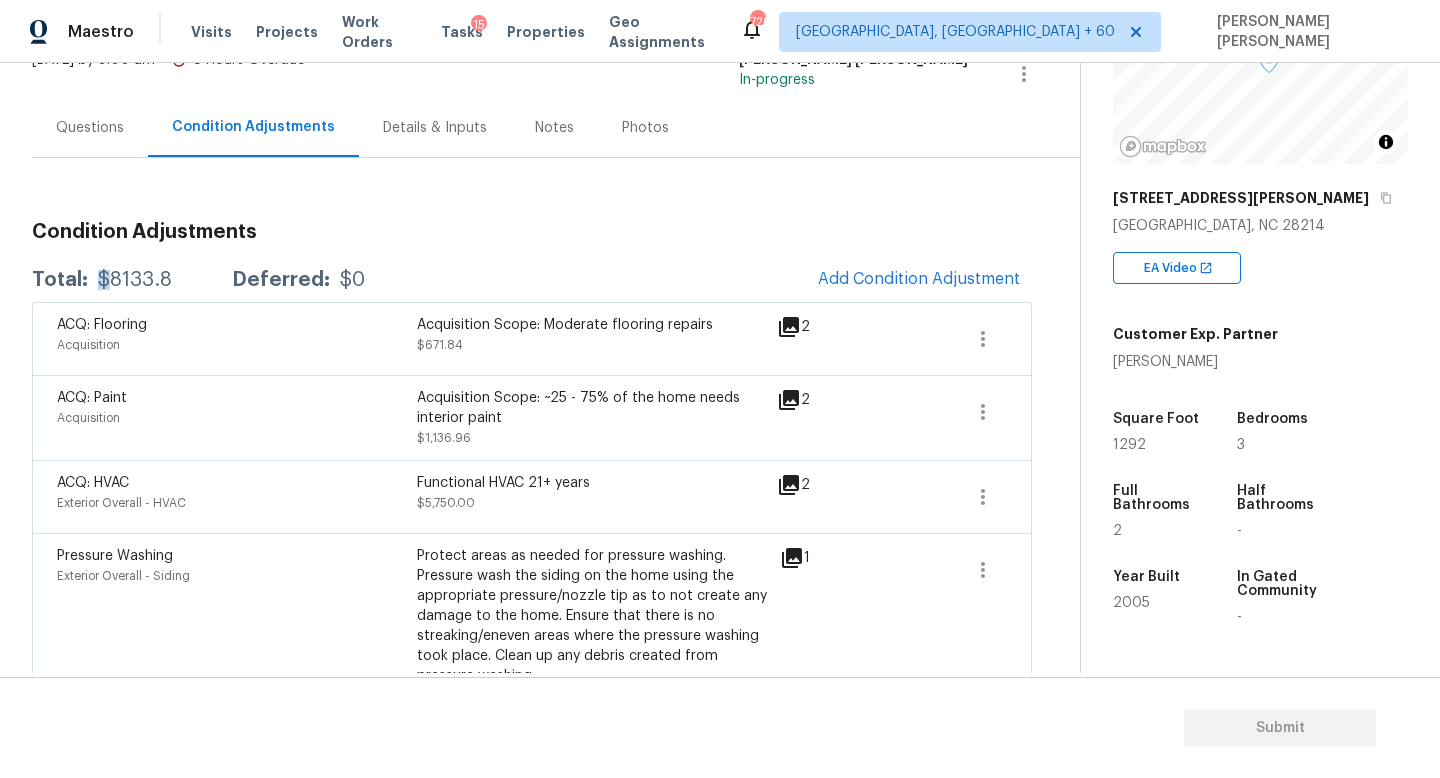 click on "$8133.8" at bounding box center [135, 280] 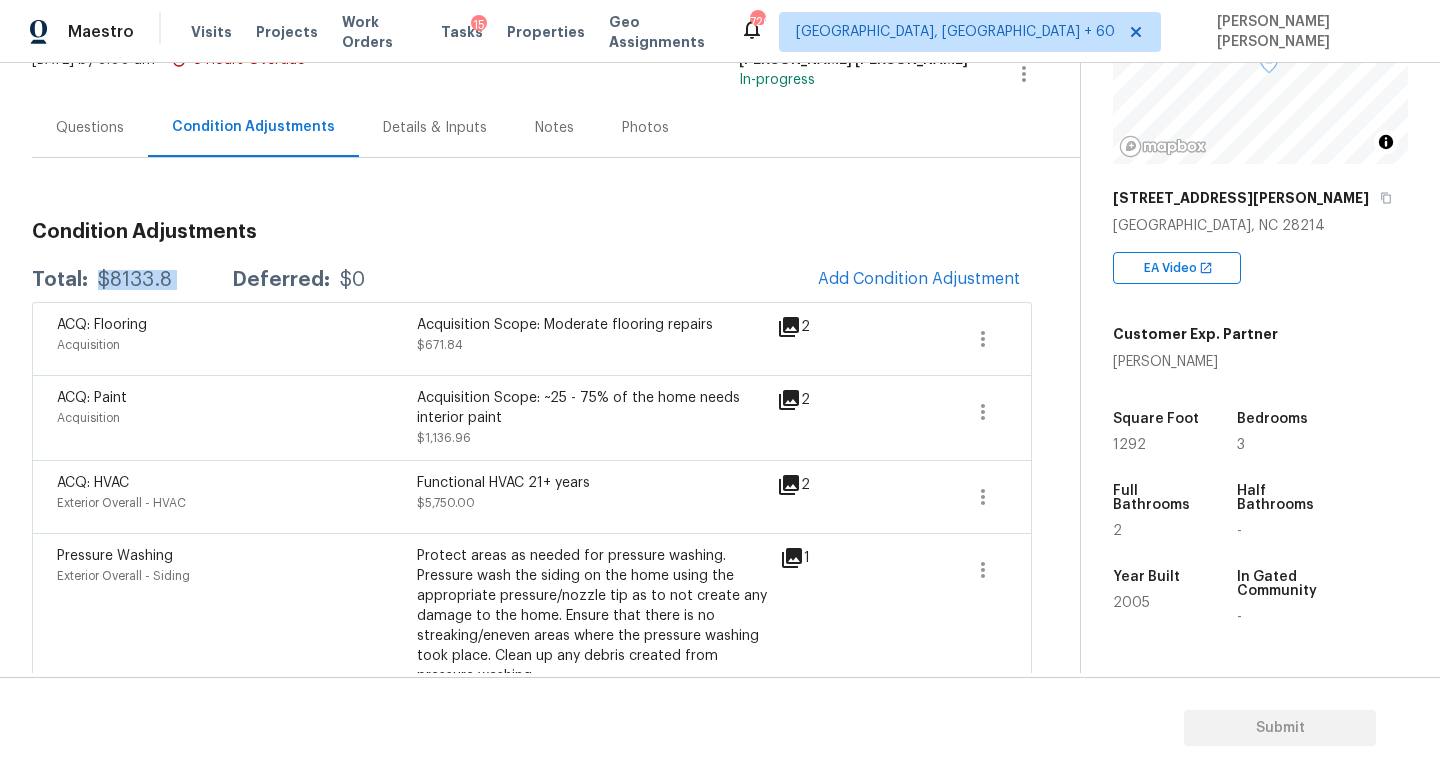 copy on "$8133.8" 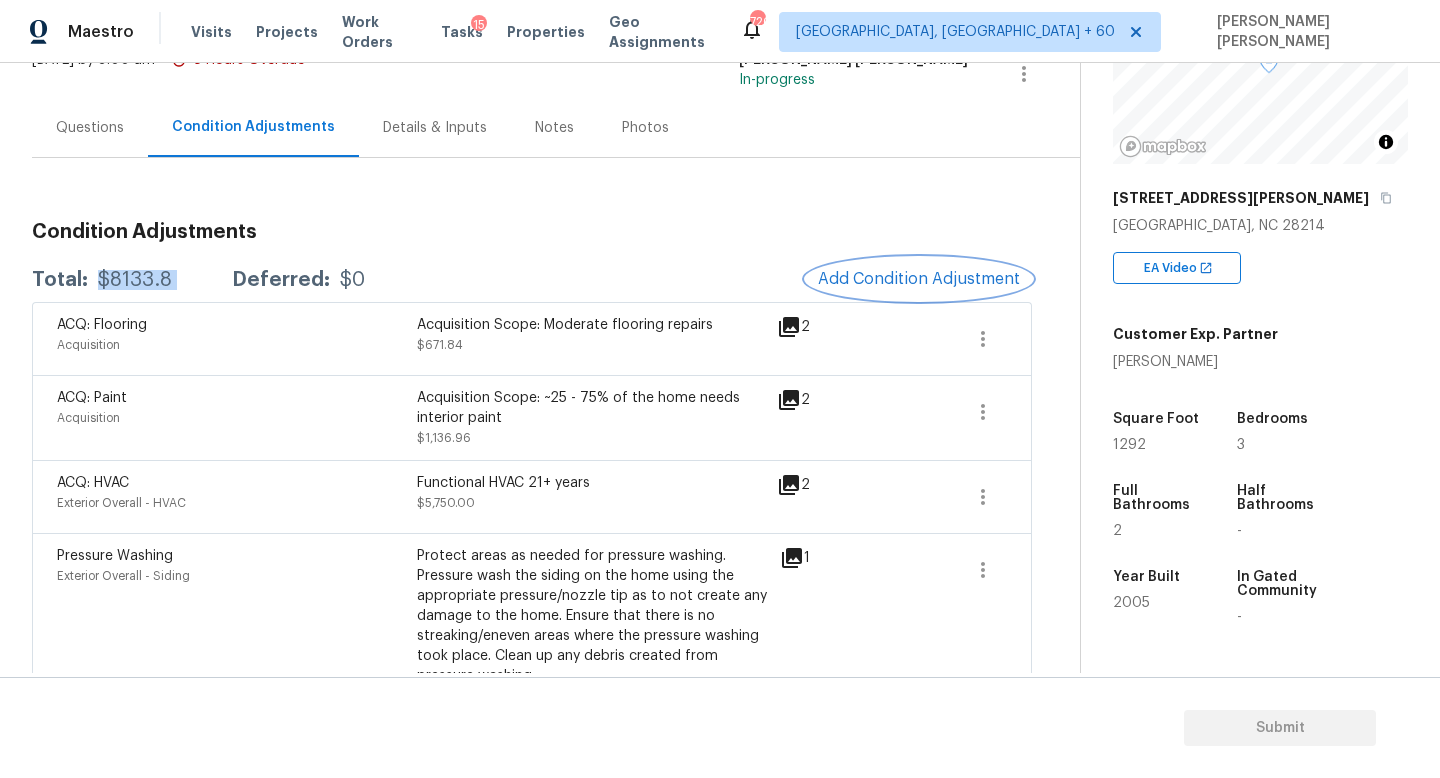 click on "Add Condition Adjustment" at bounding box center [919, 279] 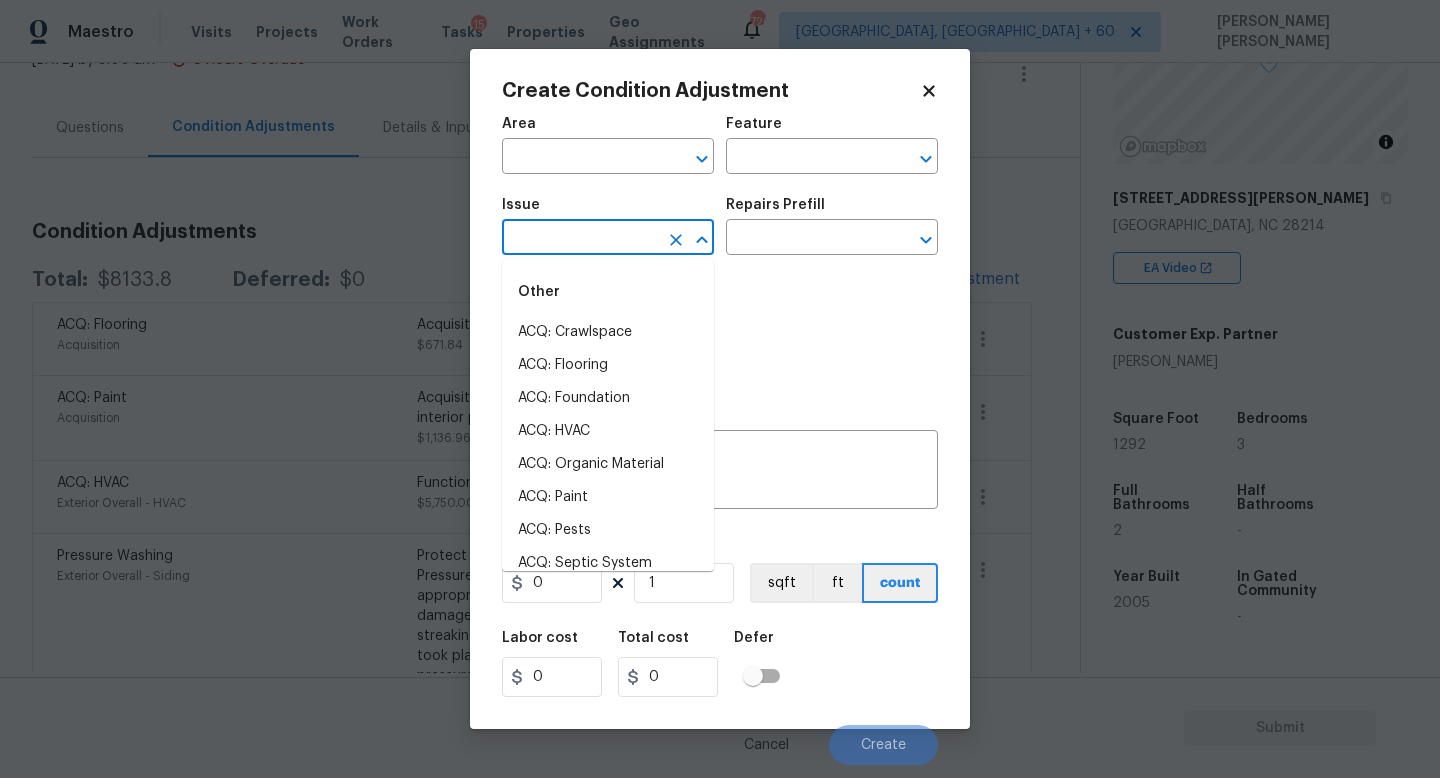 click at bounding box center [580, 239] 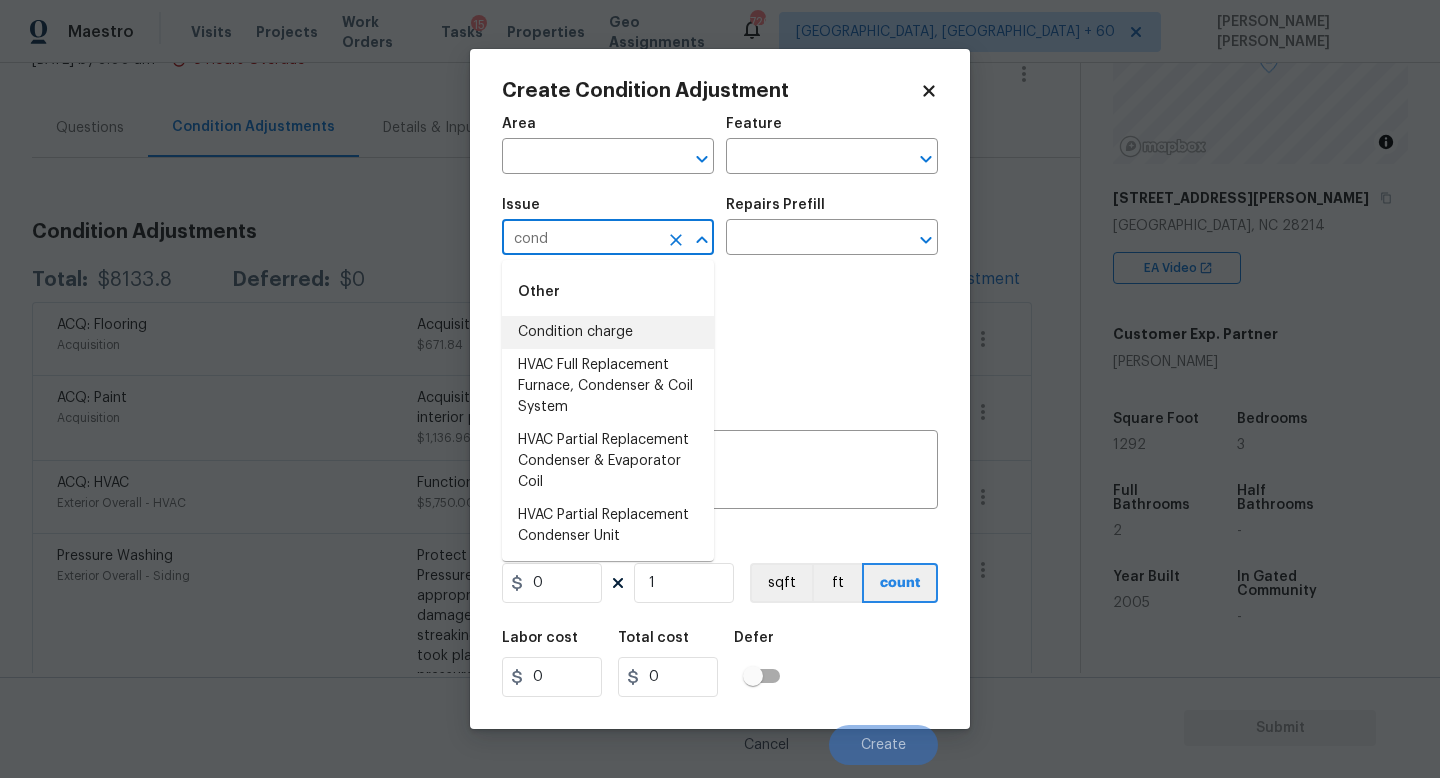 click on "Condition charge" at bounding box center (608, 332) 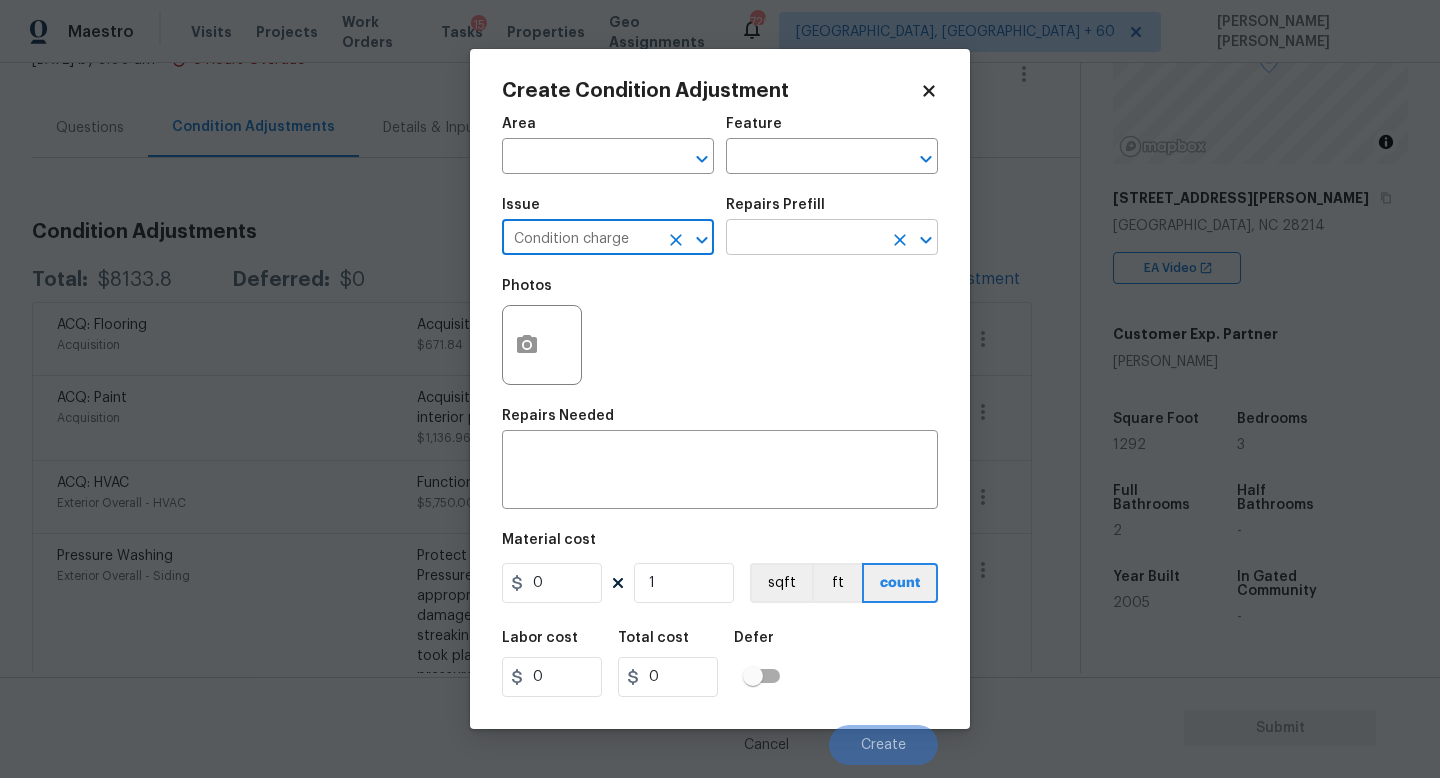 type on "Condition charge" 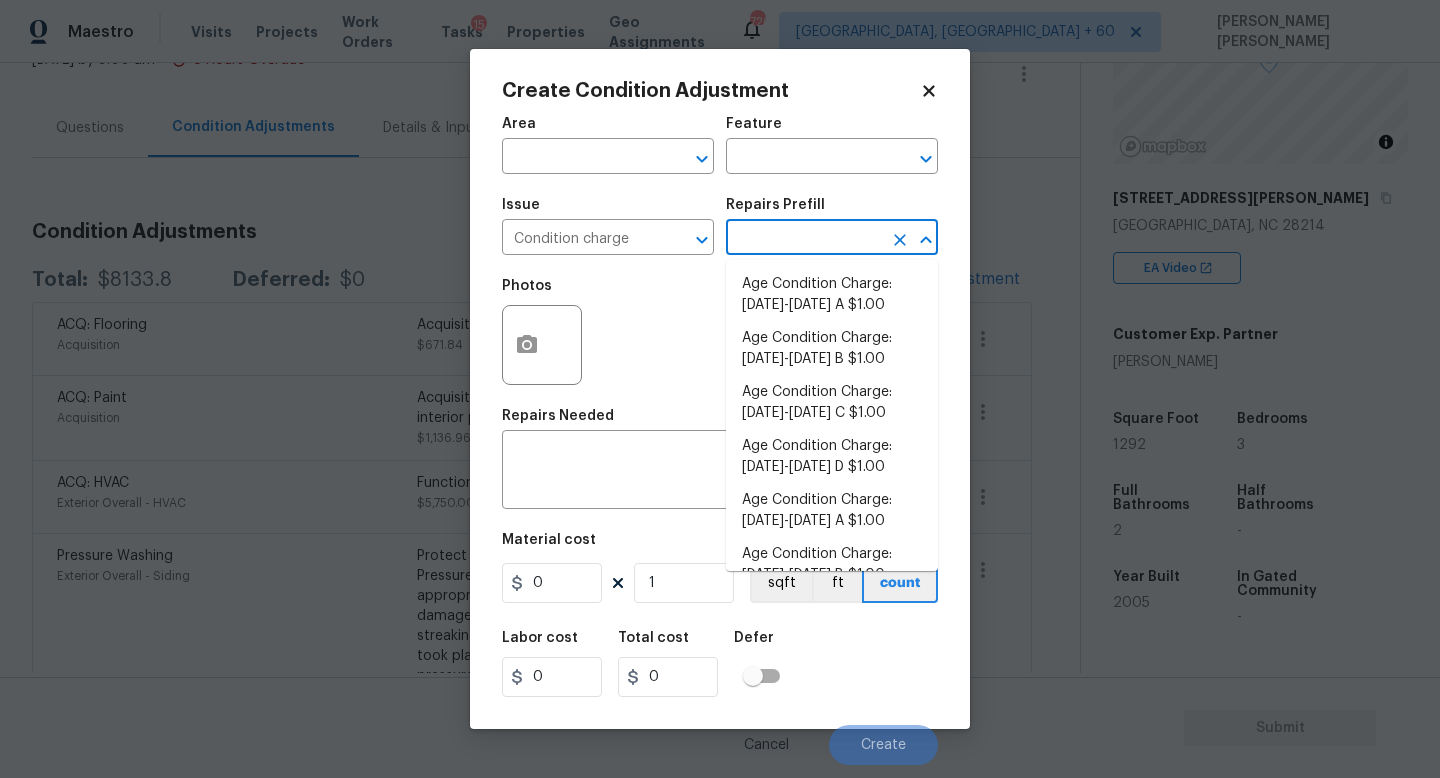 click at bounding box center [804, 239] 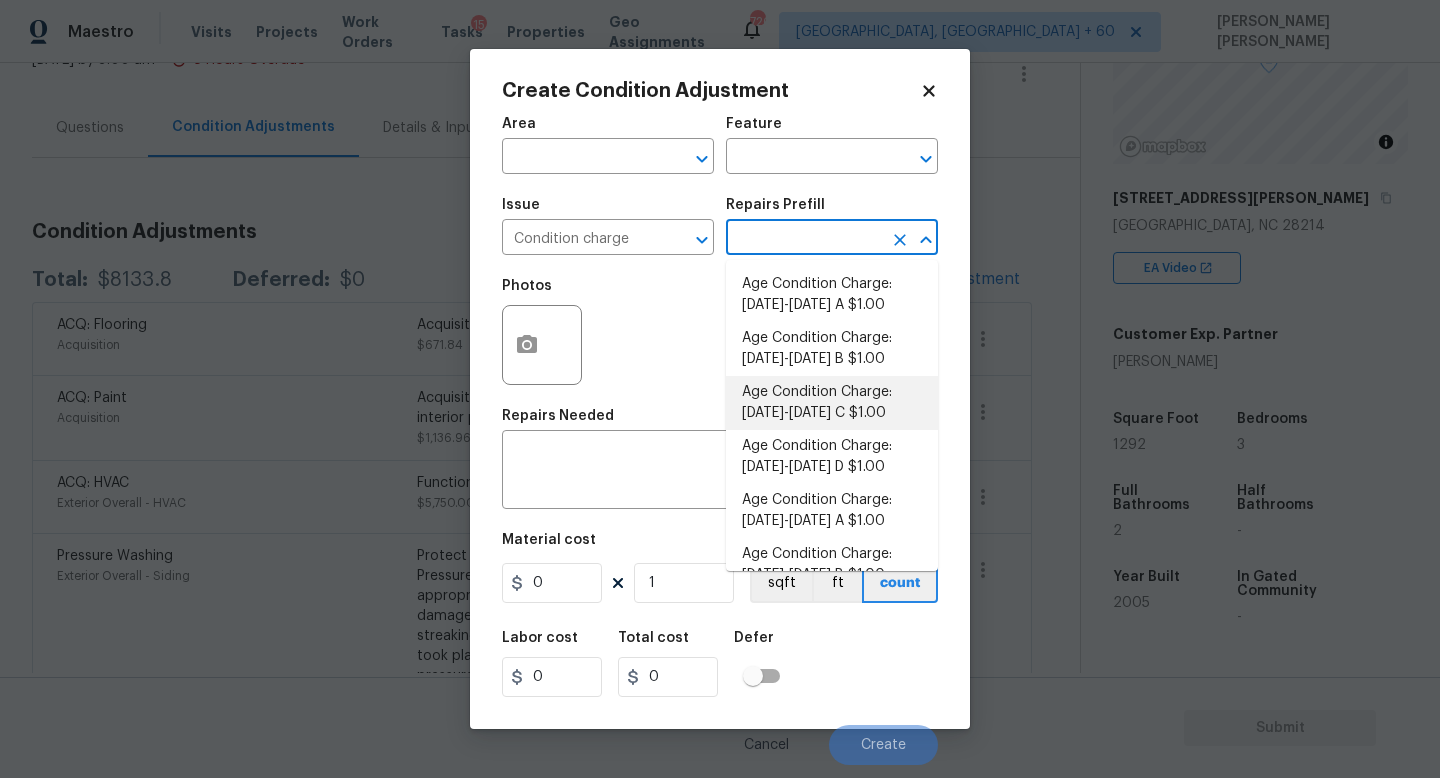 scroll, scrollTop: 656, scrollLeft: 0, axis: vertical 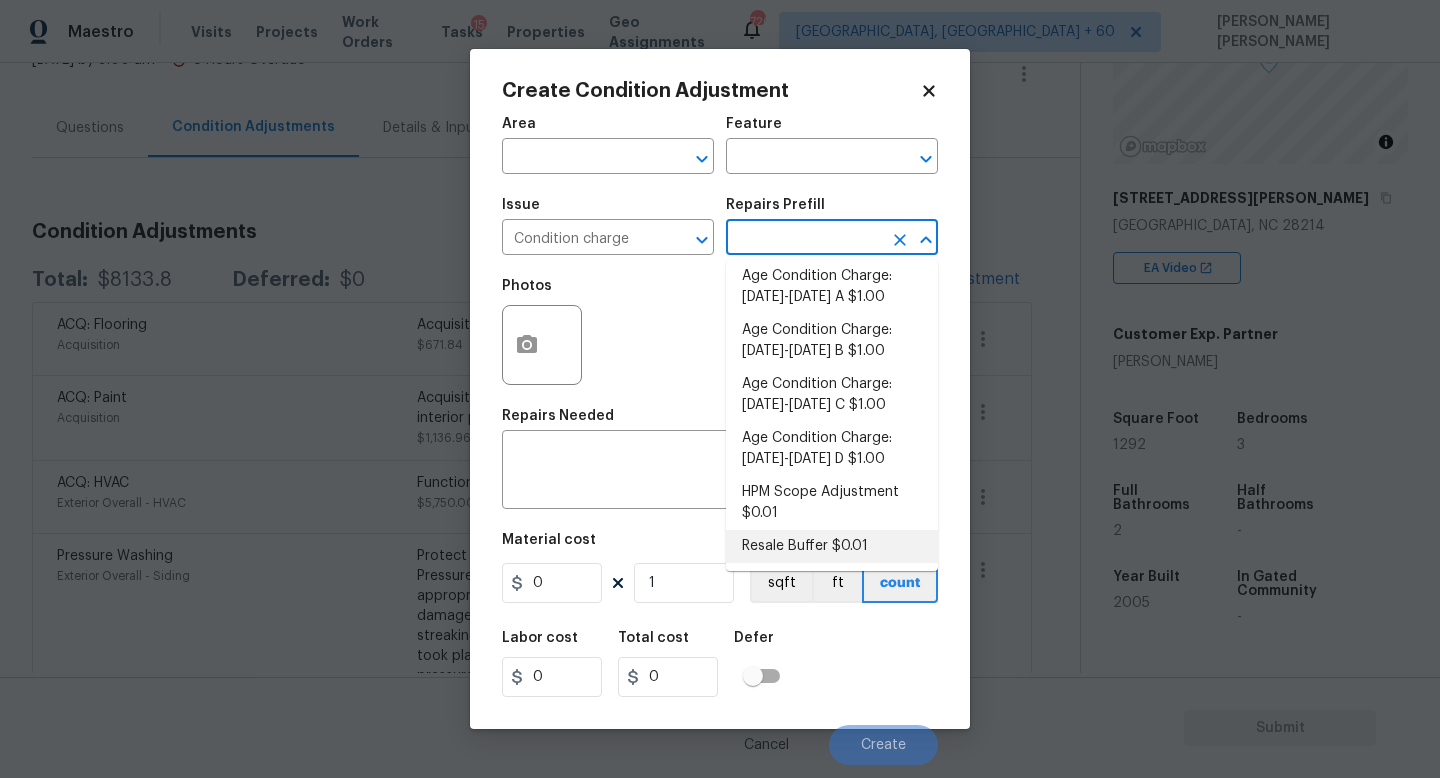 click on "Resale Buffer $0.01" at bounding box center [832, 546] 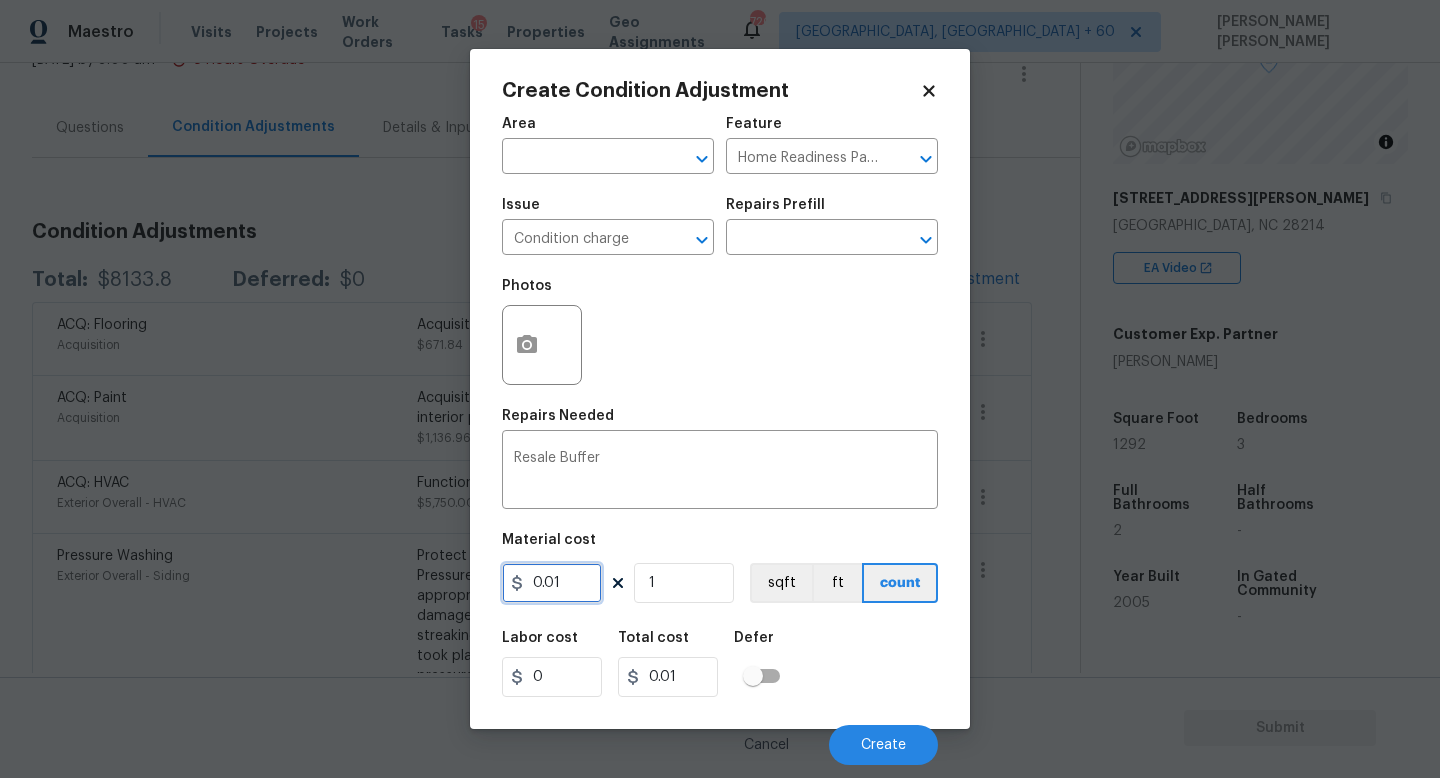 drag, startPoint x: 596, startPoint y: 582, endPoint x: 238, endPoint y: 541, distance: 360.34012 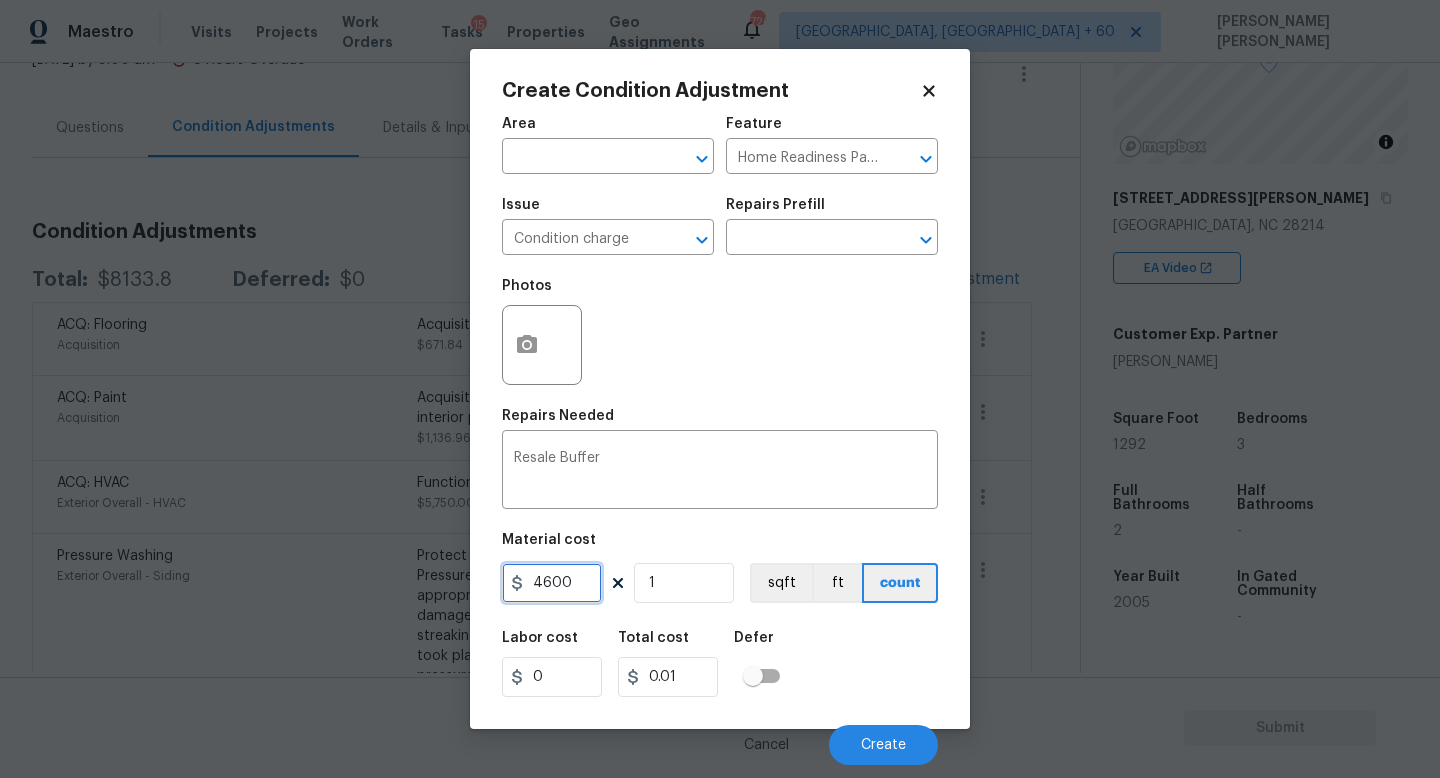 type on "4600" 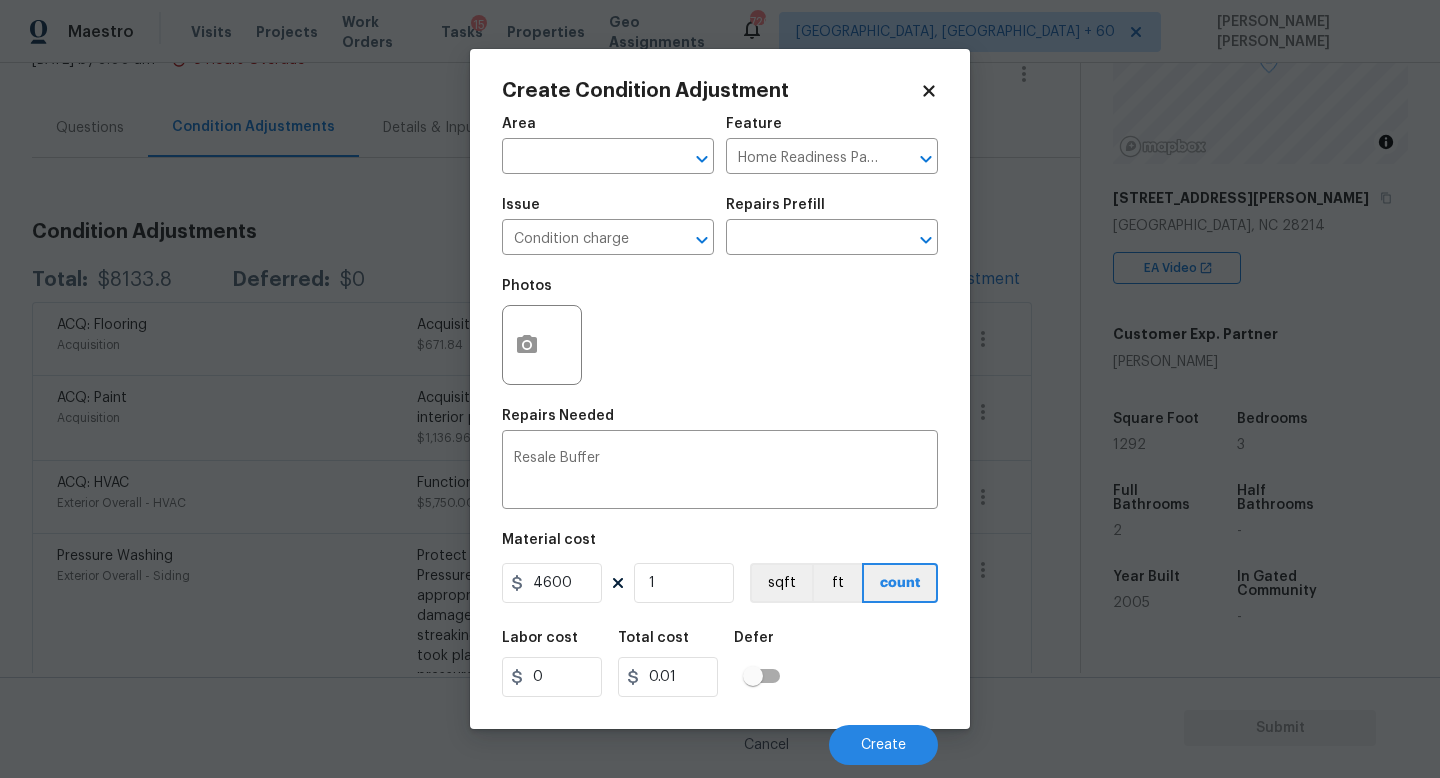 type on "4600" 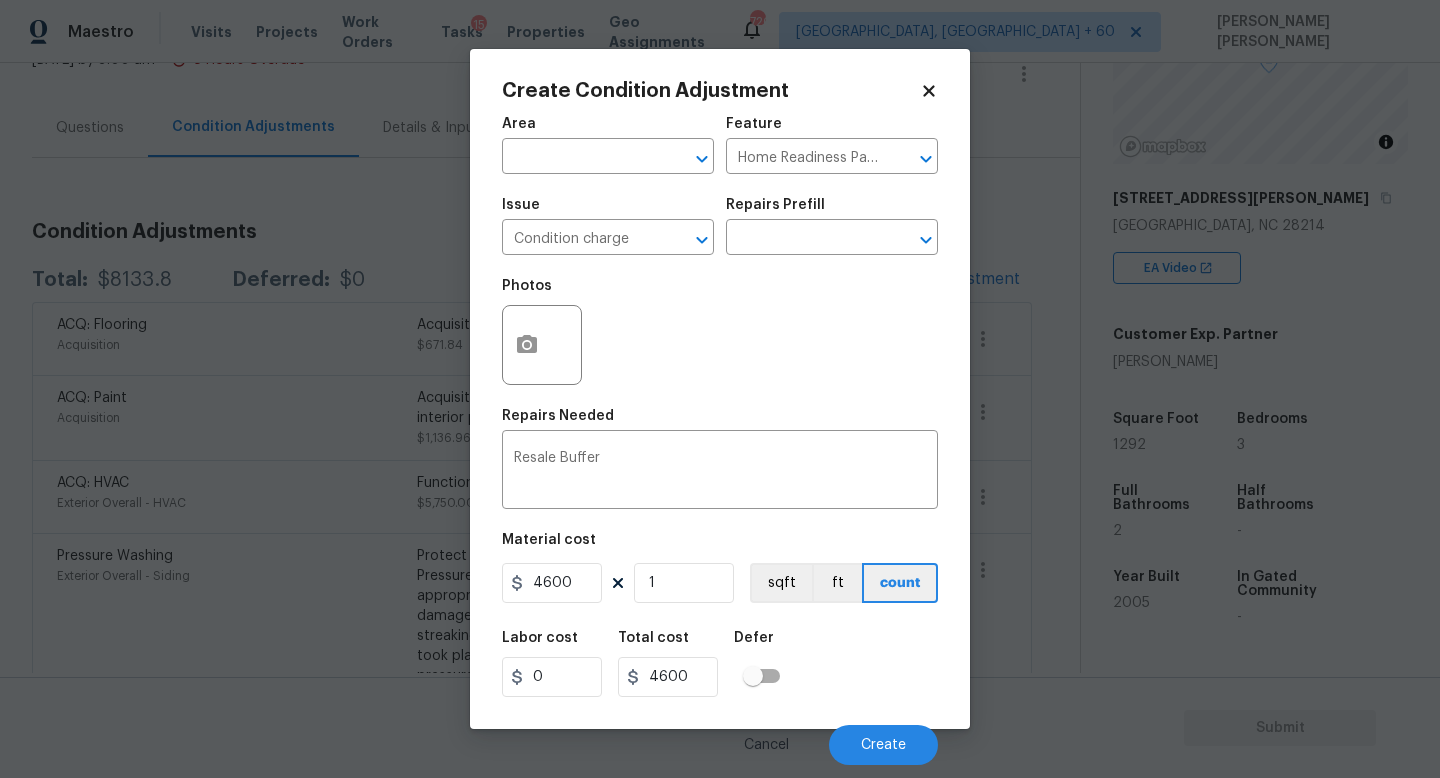 click on "Labor cost 0 Total cost 4600 Defer" at bounding box center [720, 664] 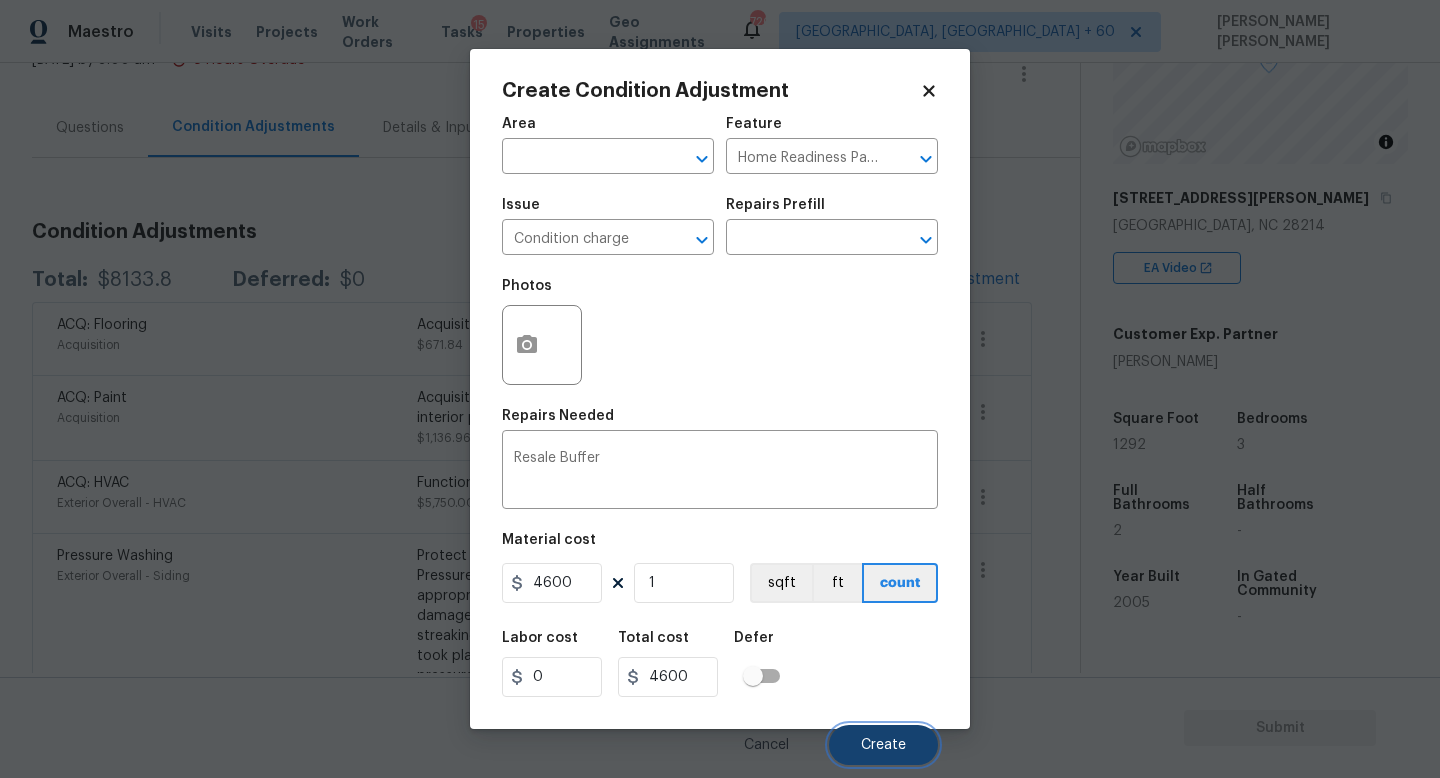 click on "Create" at bounding box center (883, 745) 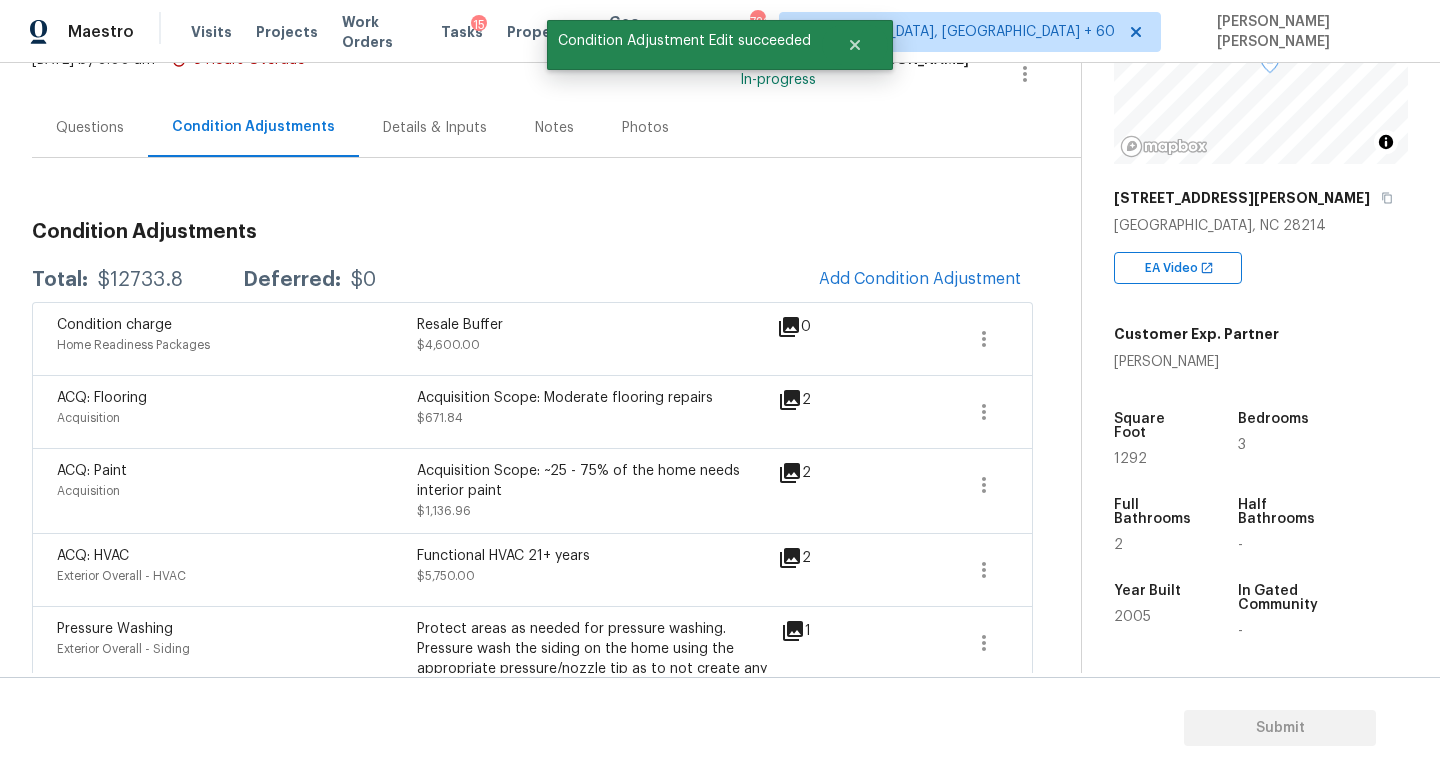 click on "$12733.8" at bounding box center [140, 280] 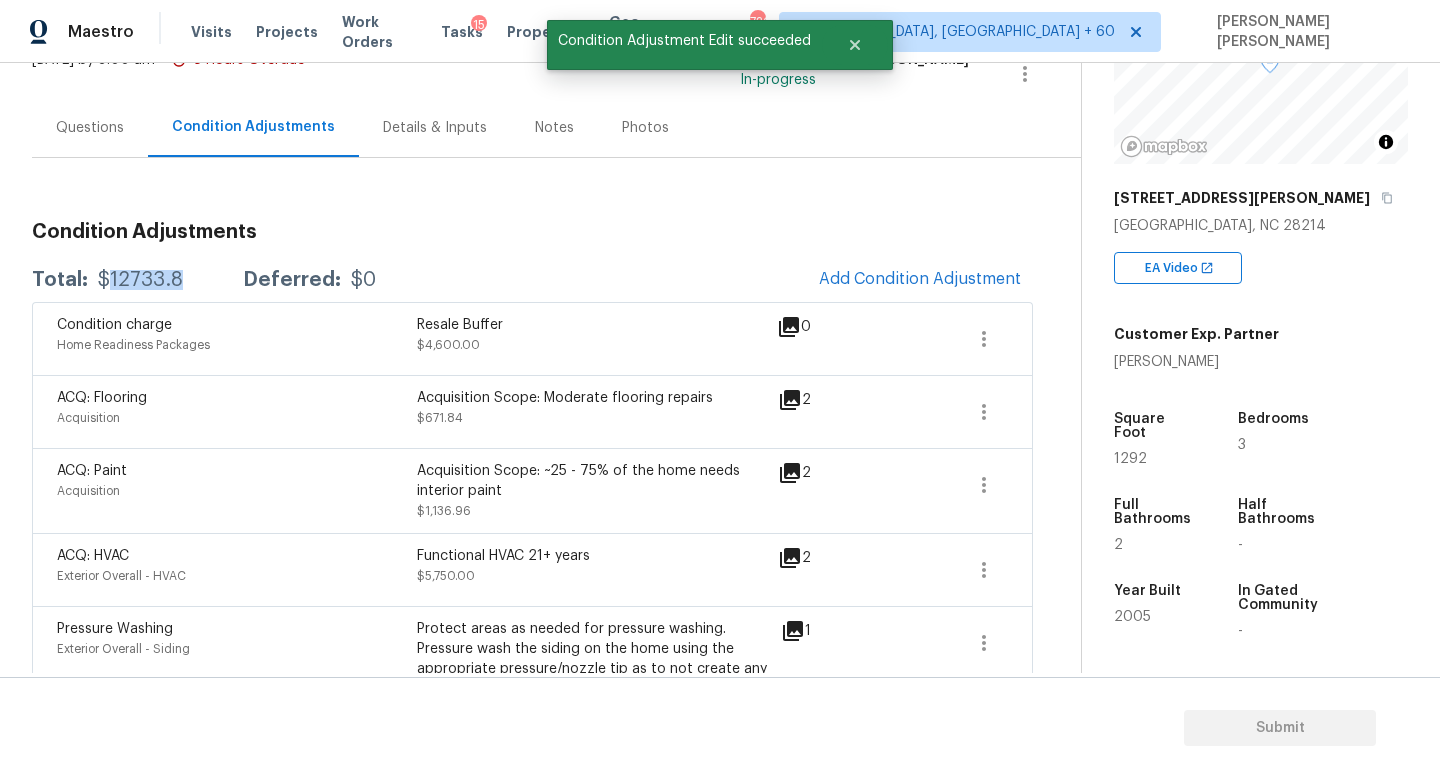 click on "$12733.8" at bounding box center [140, 280] 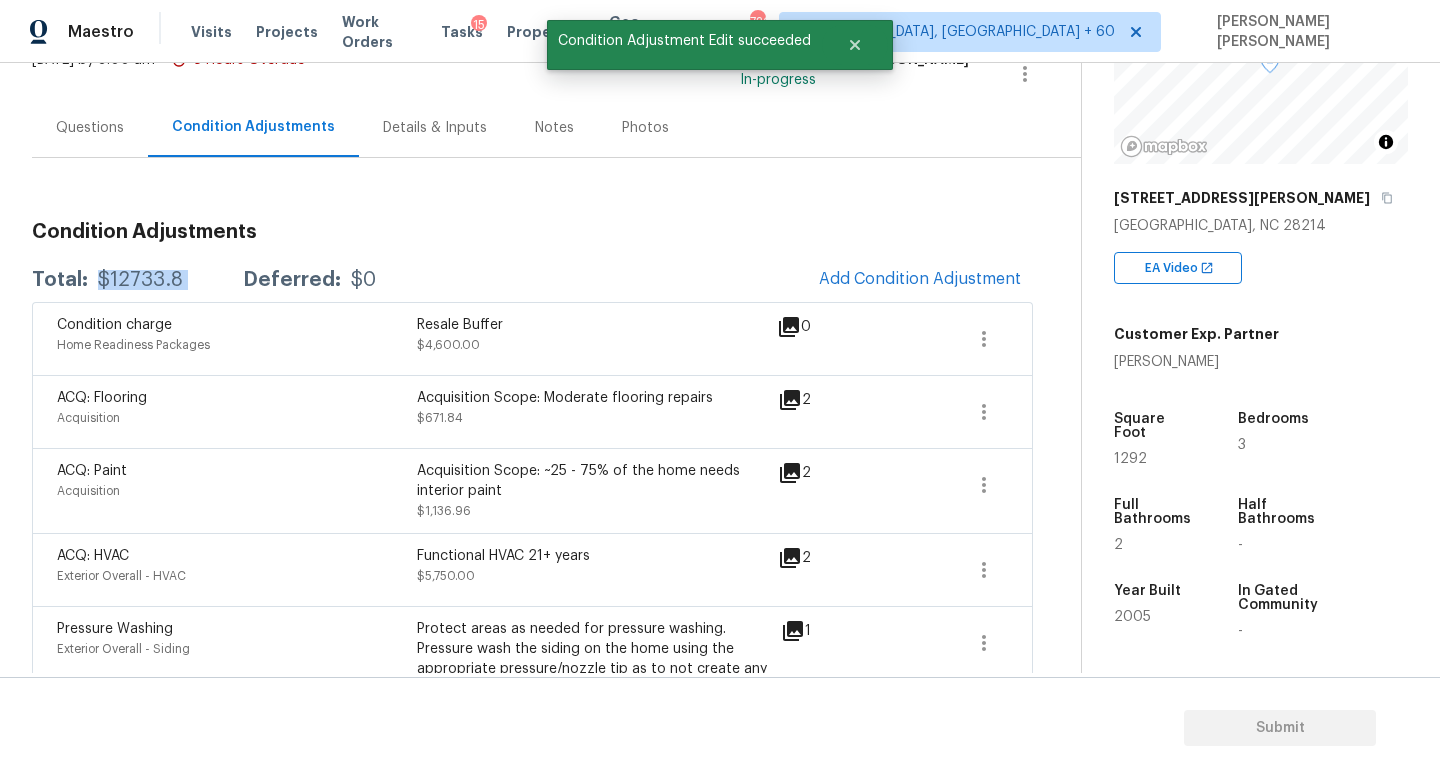 copy on "$12733.8" 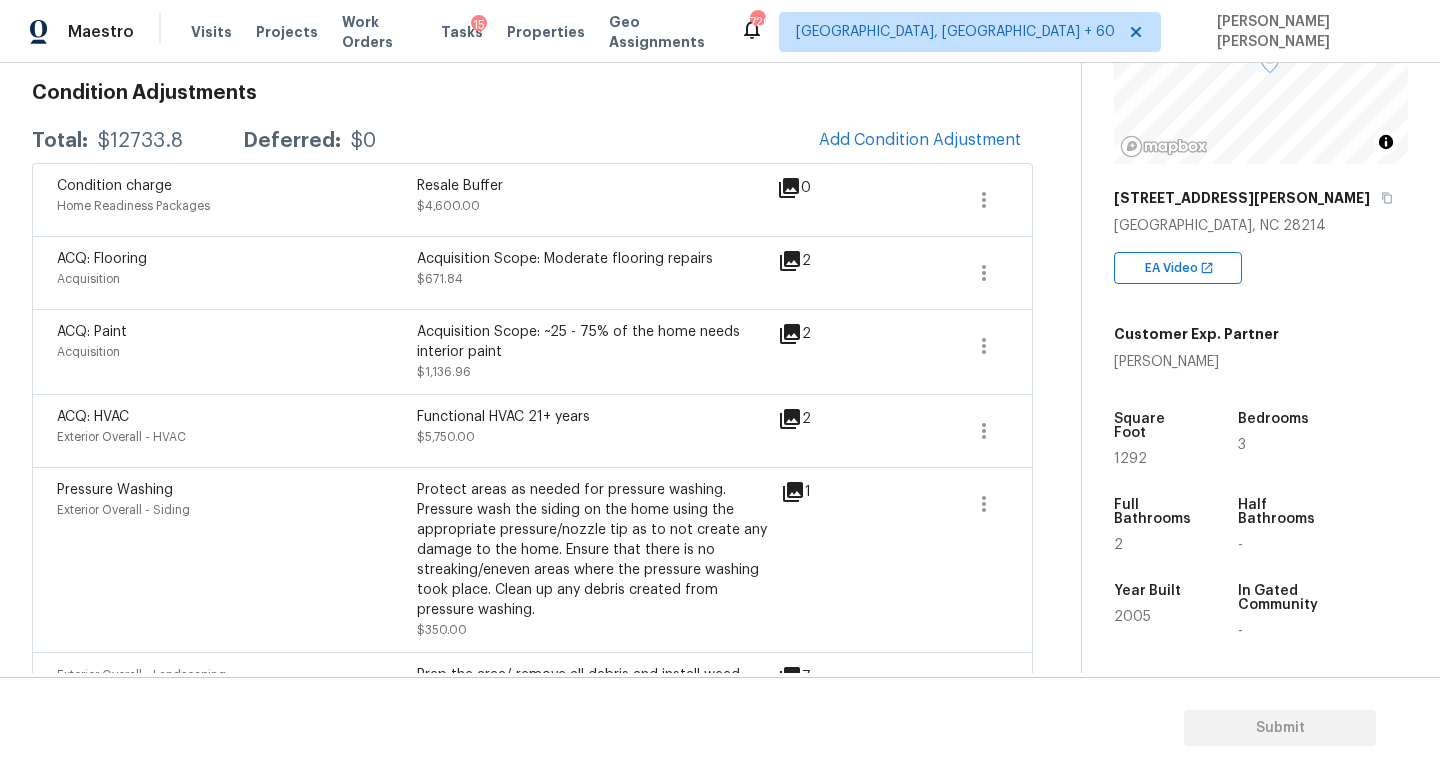 scroll, scrollTop: 0, scrollLeft: 0, axis: both 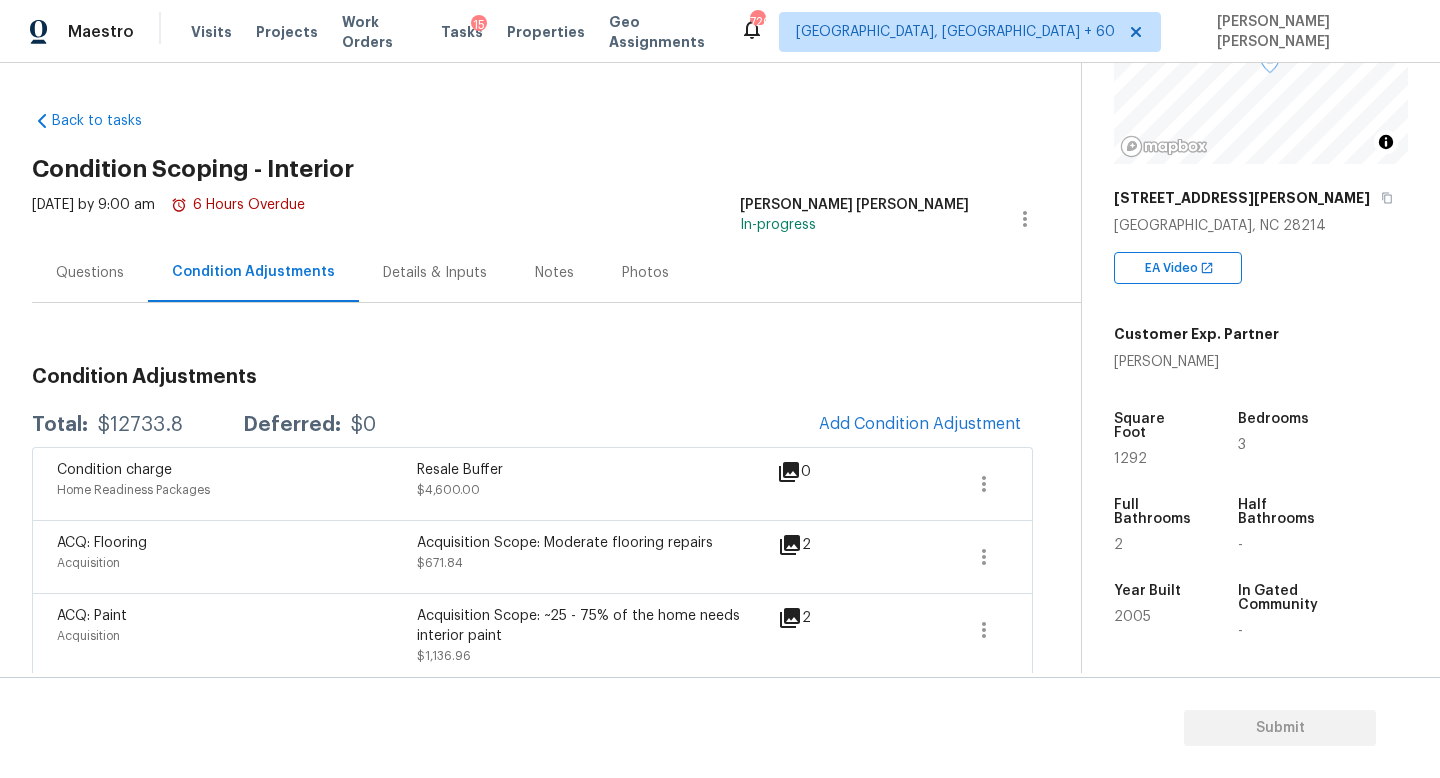 click on "Questions" at bounding box center [90, 273] 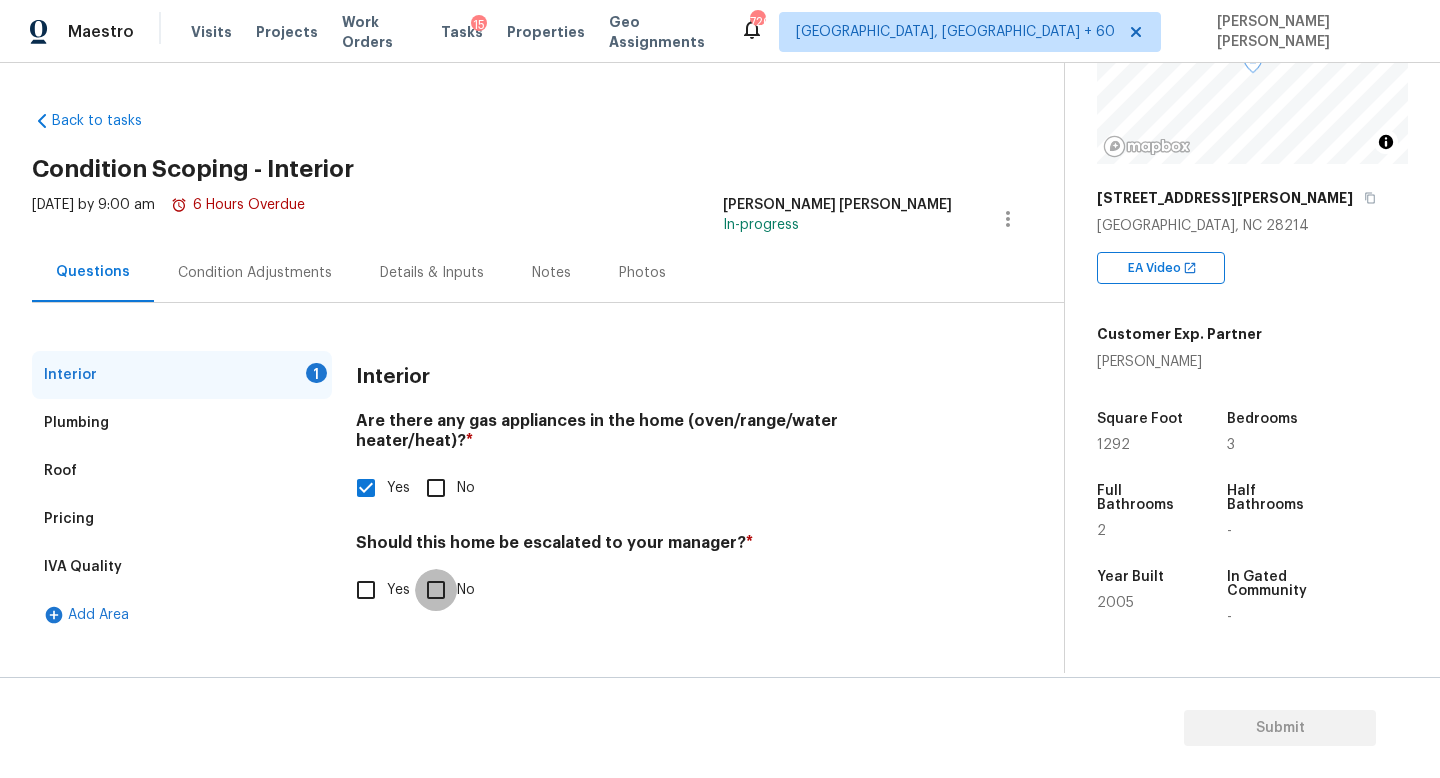 click on "No" at bounding box center (436, 590) 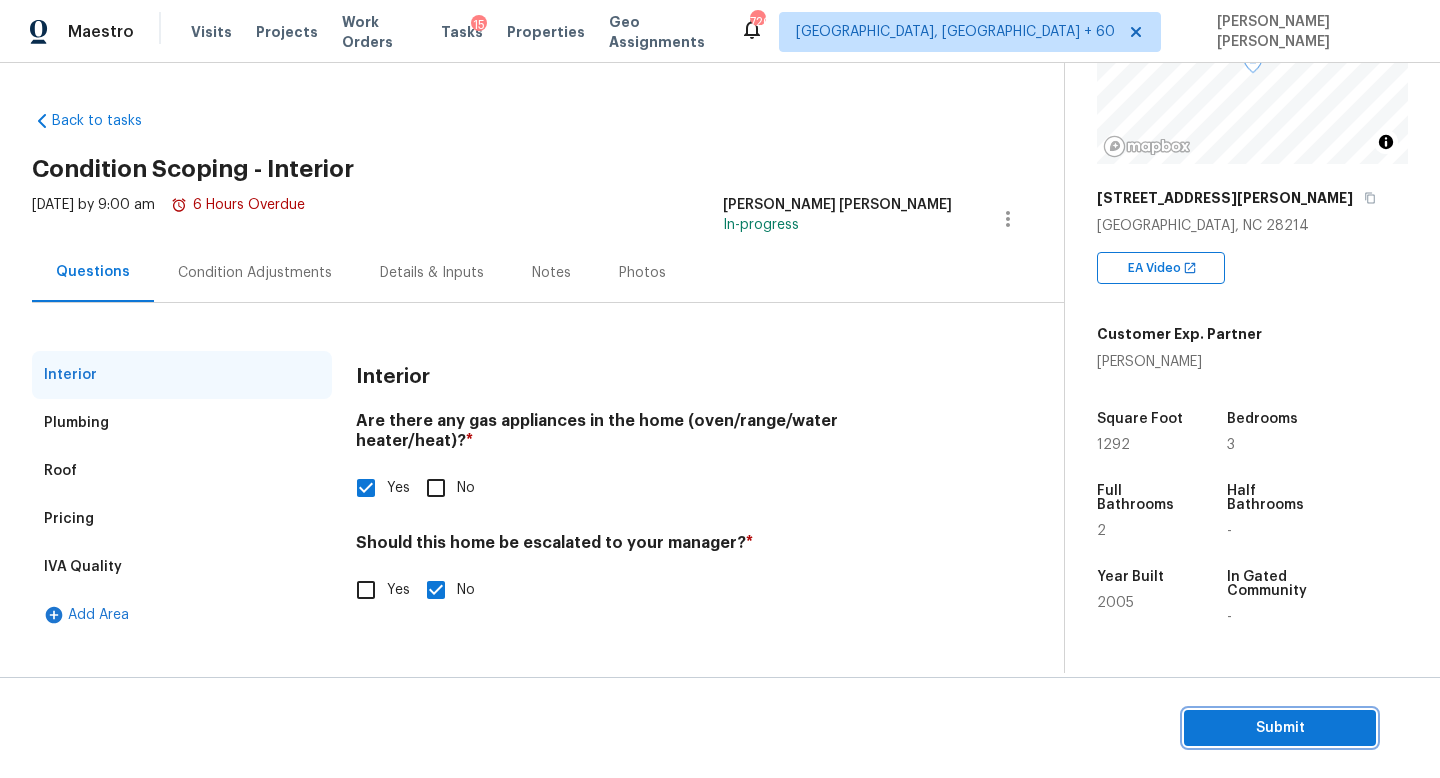 click on "Submit" at bounding box center [1280, 728] 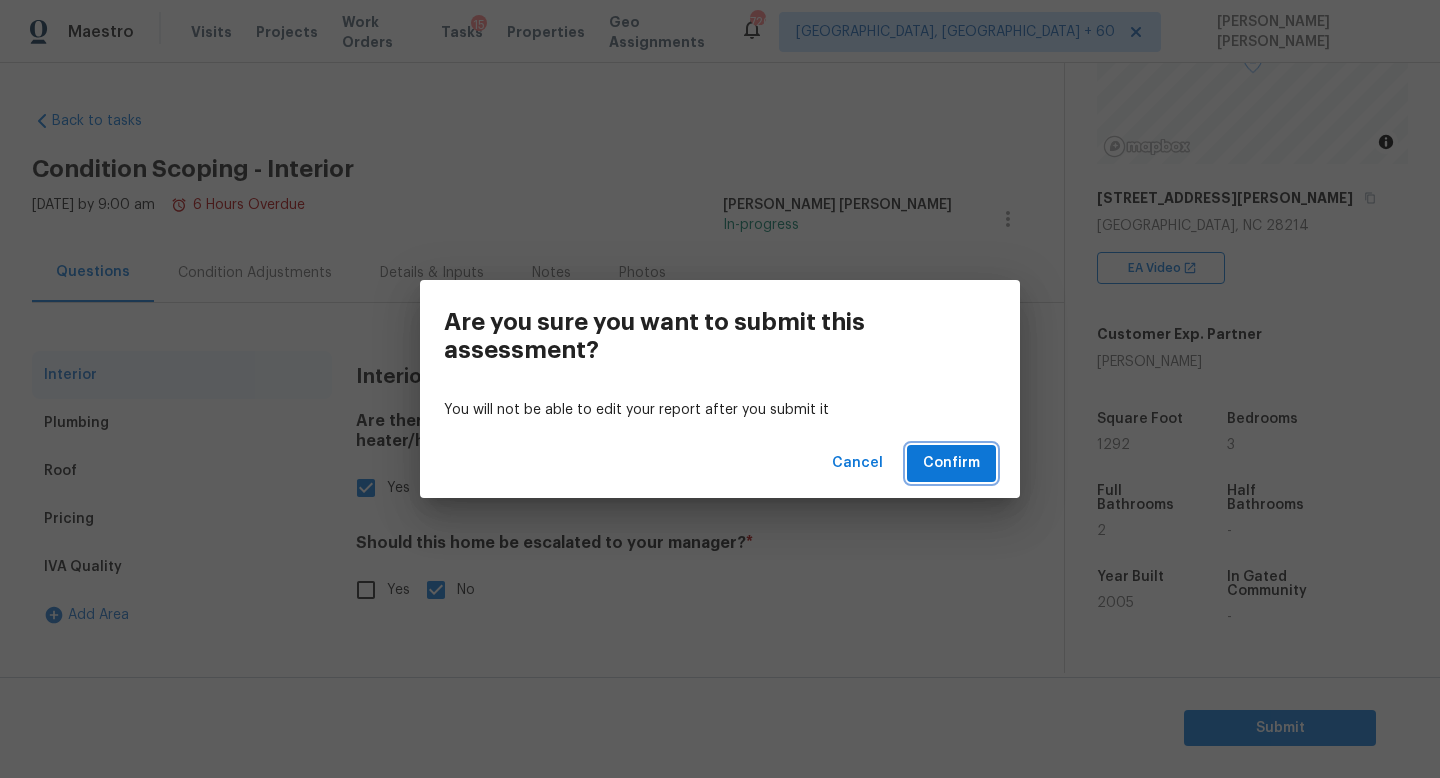 click on "Confirm" at bounding box center (951, 463) 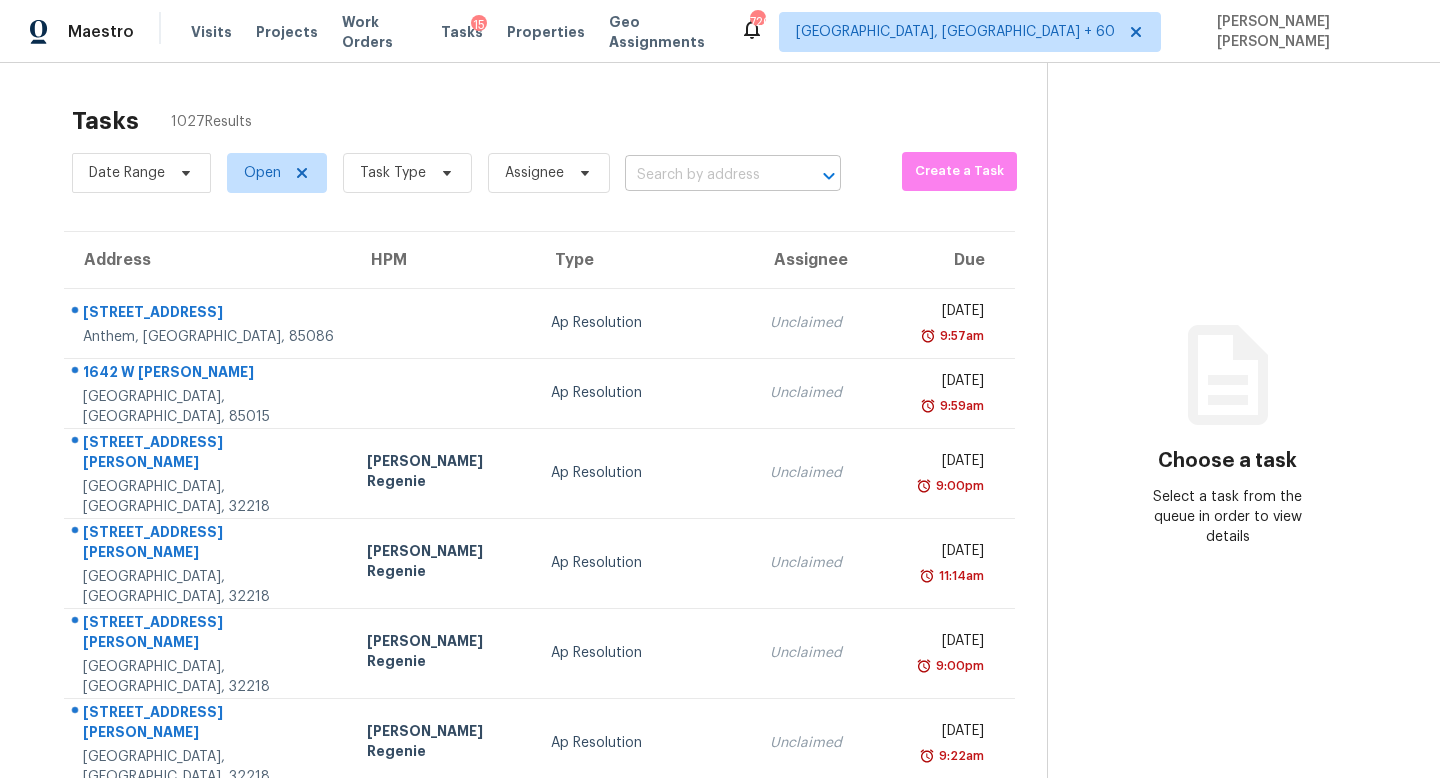 click at bounding box center [705, 175] 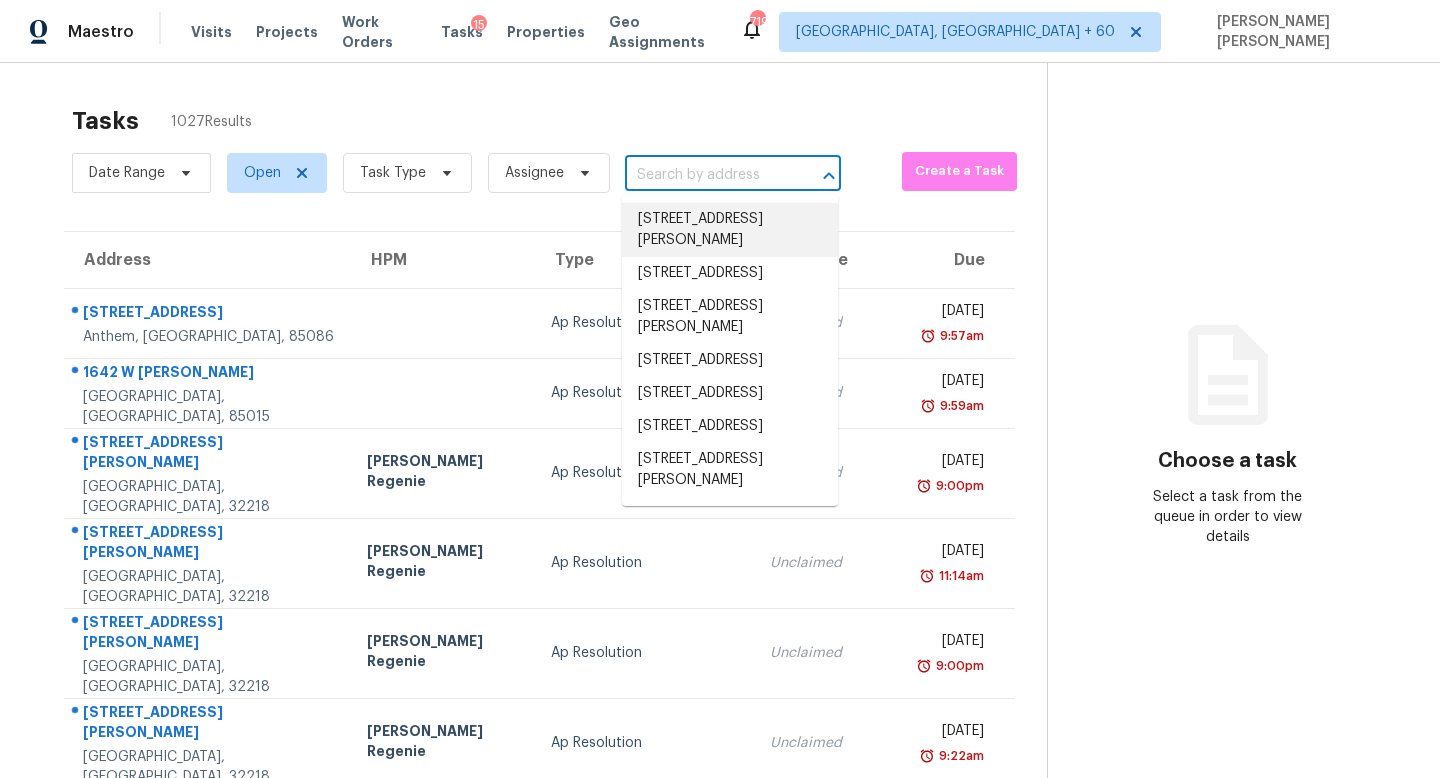 paste on "[STREET_ADDRESS]" 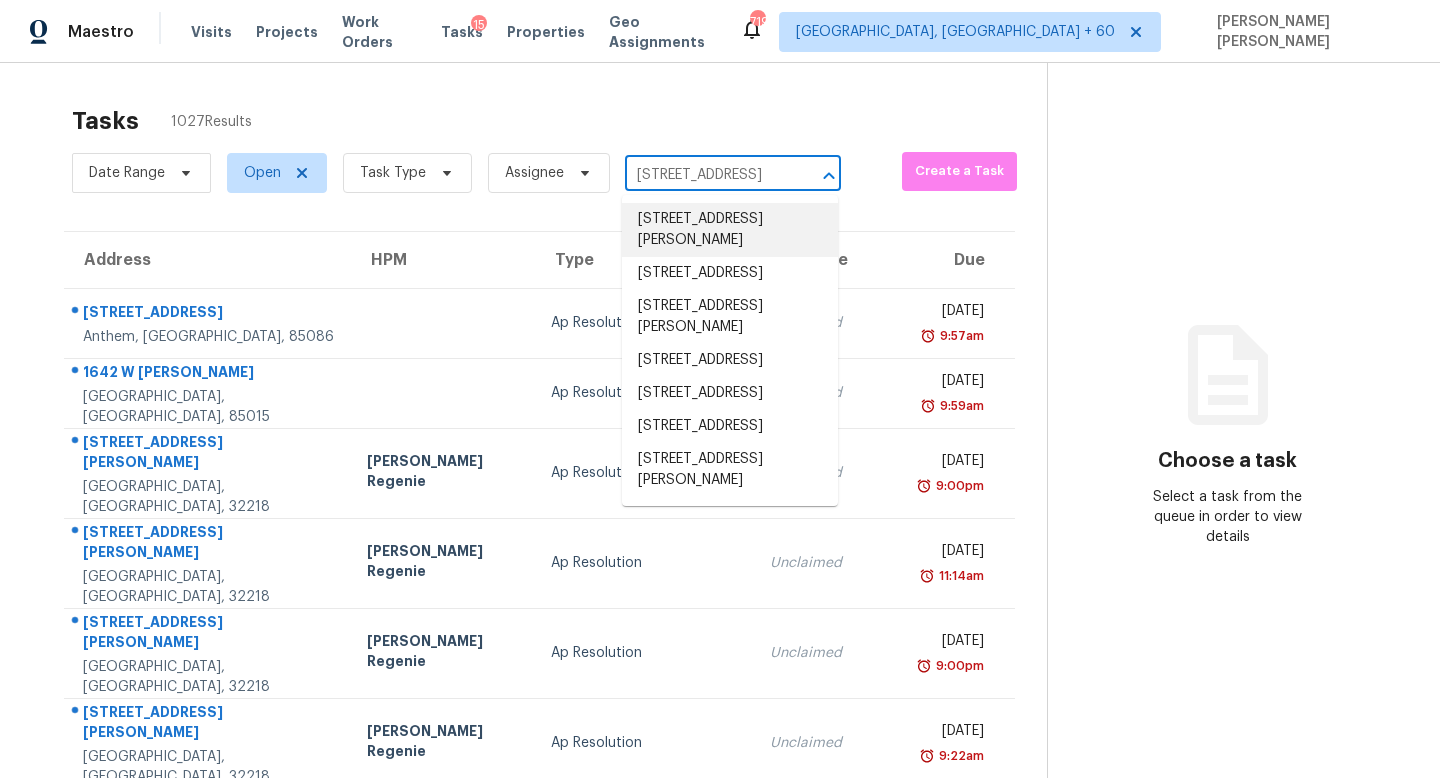 scroll, scrollTop: 0, scrollLeft: 133, axis: horizontal 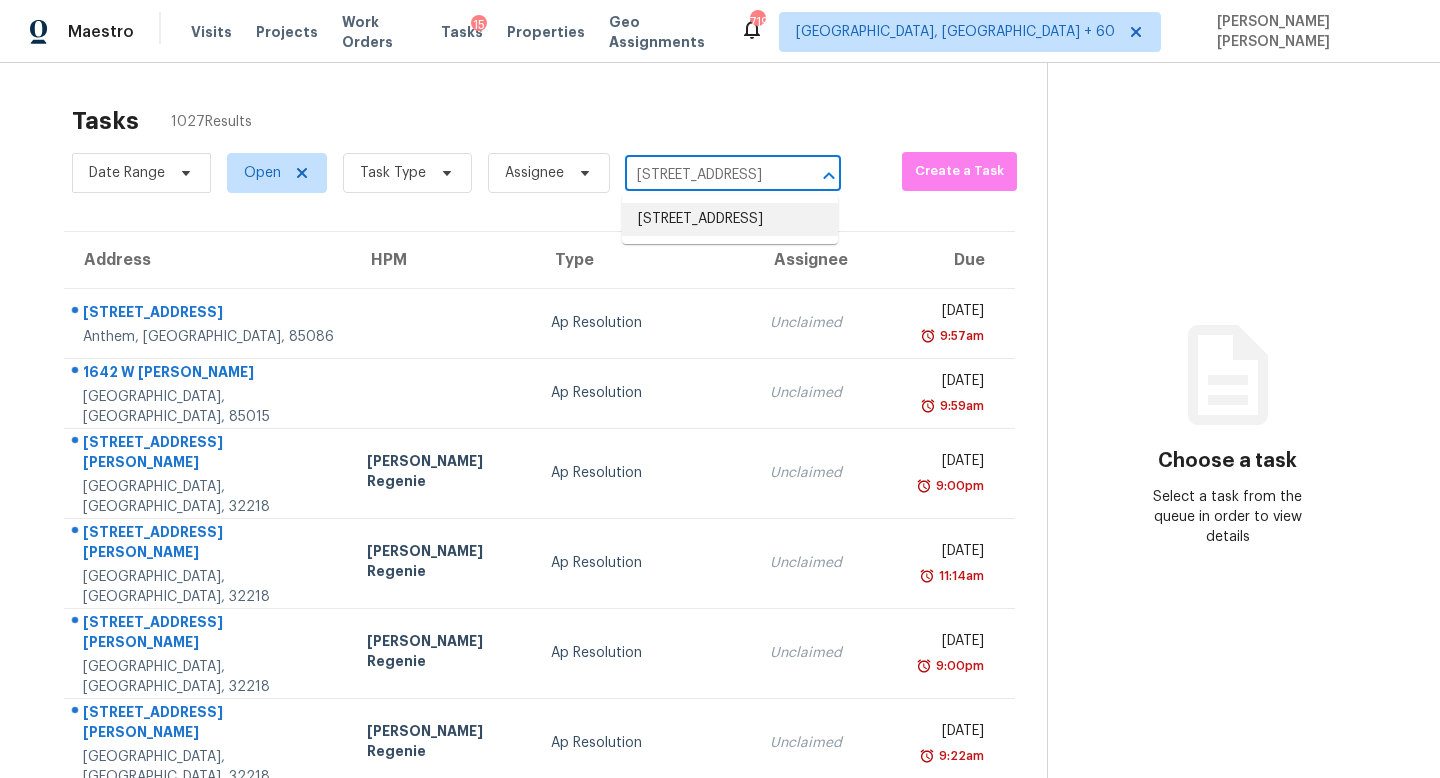 click on "[STREET_ADDRESS]" at bounding box center (730, 219) 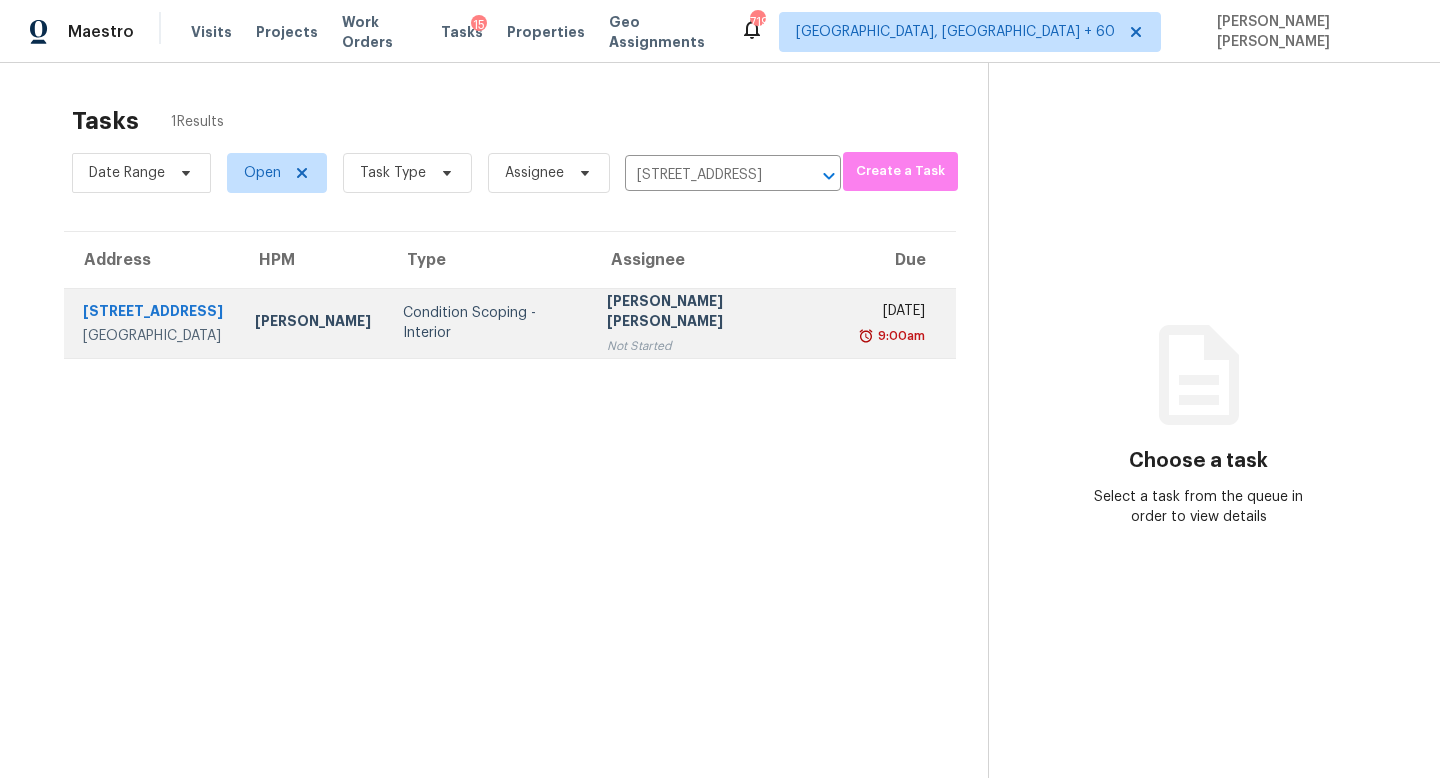 click on "Condition Scoping - Interior" at bounding box center (489, 323) 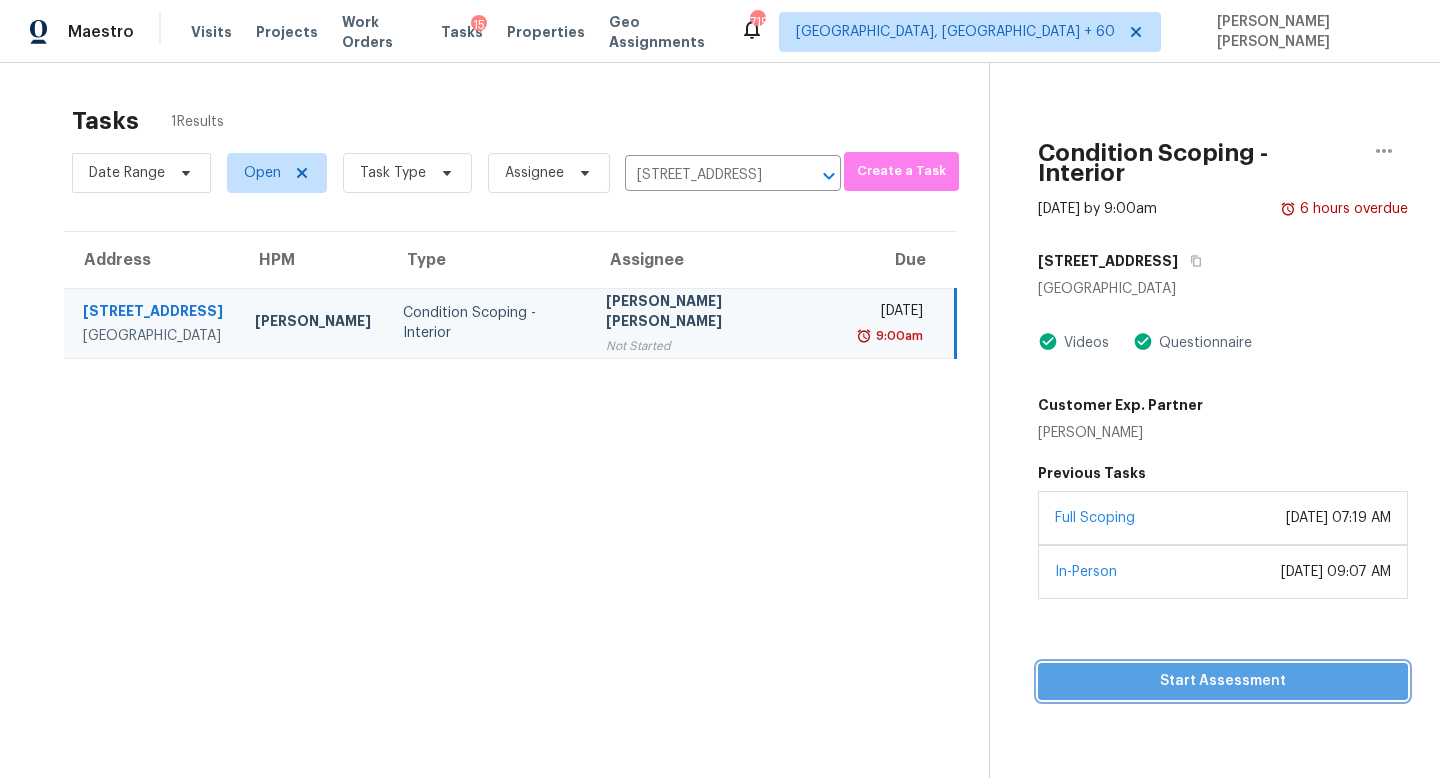 click on "Start Assessment" at bounding box center (1223, 681) 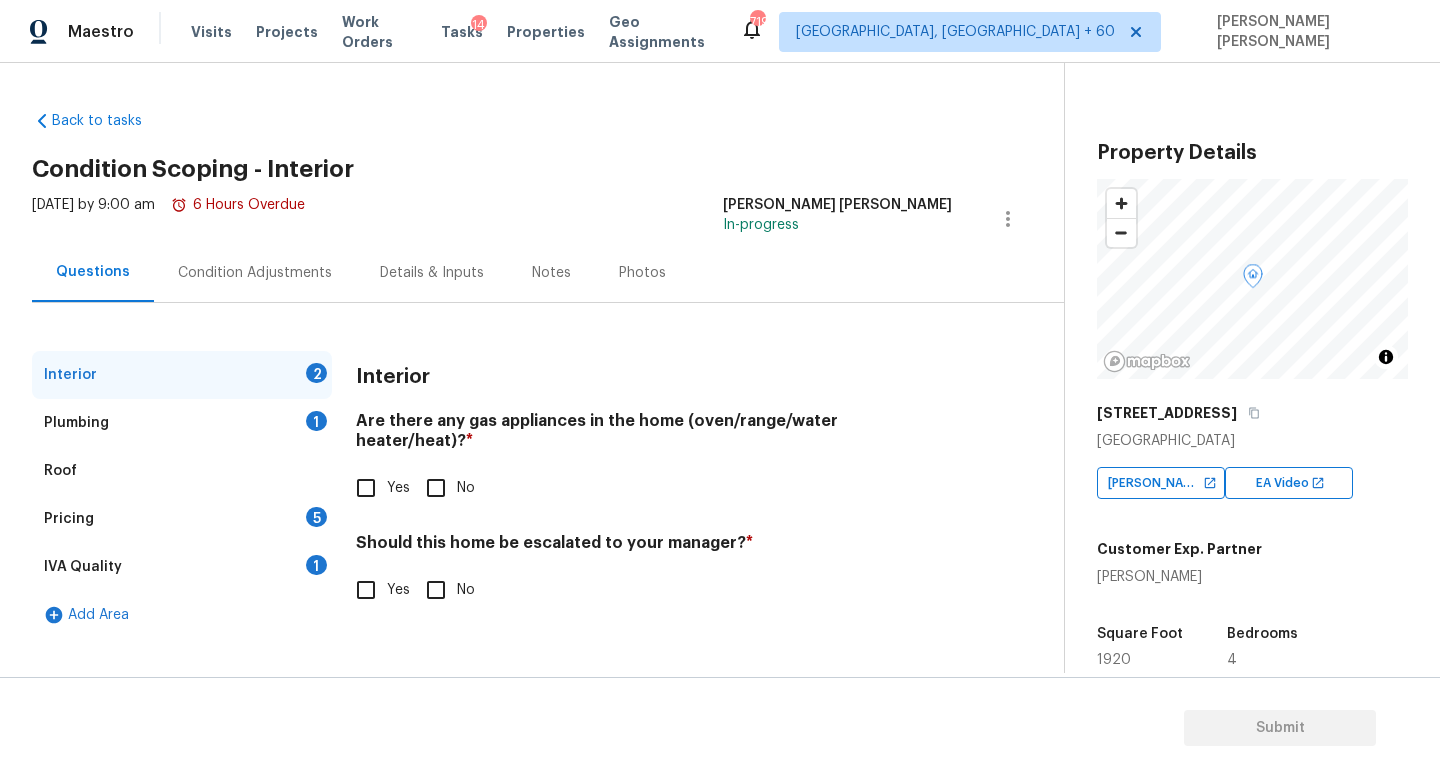 click on "Condition Adjustments" at bounding box center (255, 272) 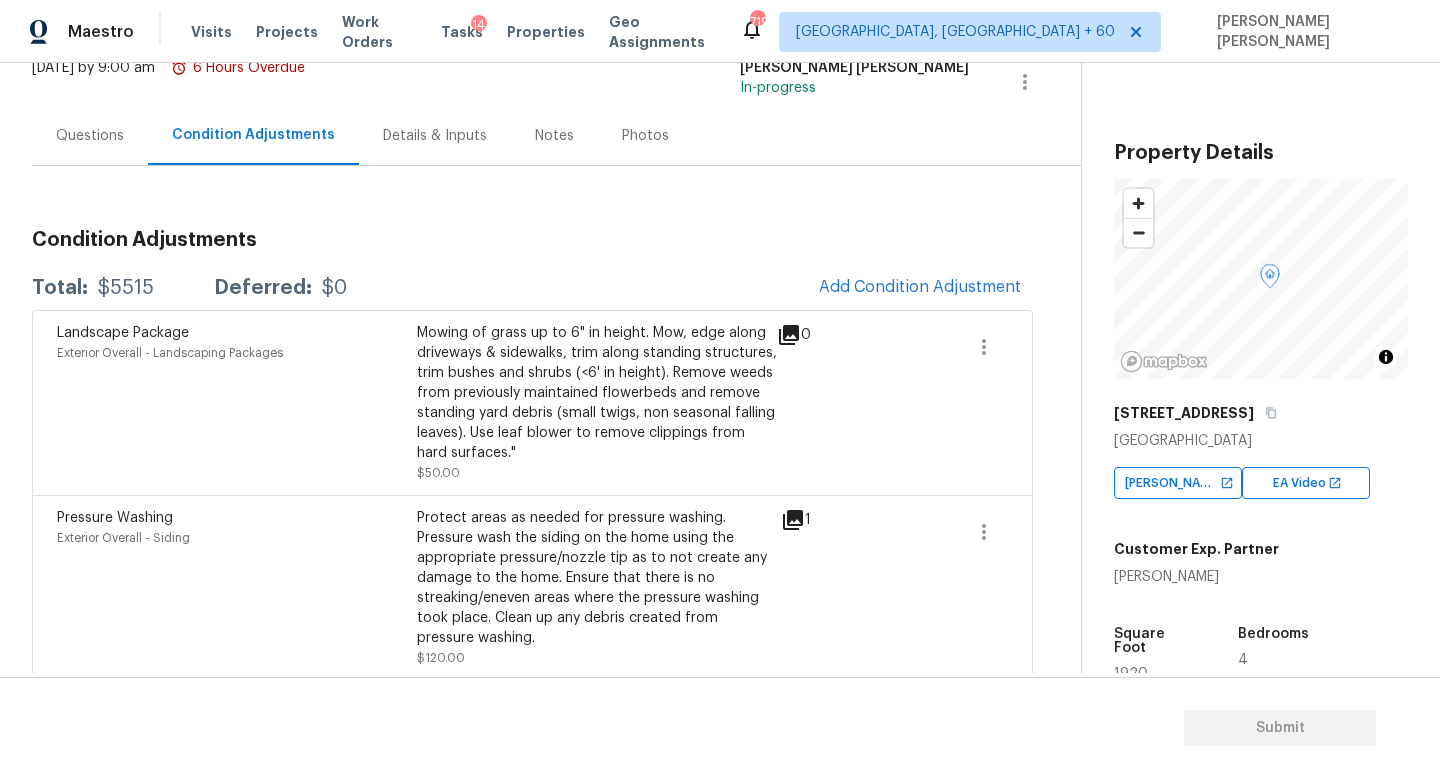 scroll, scrollTop: 162, scrollLeft: 0, axis: vertical 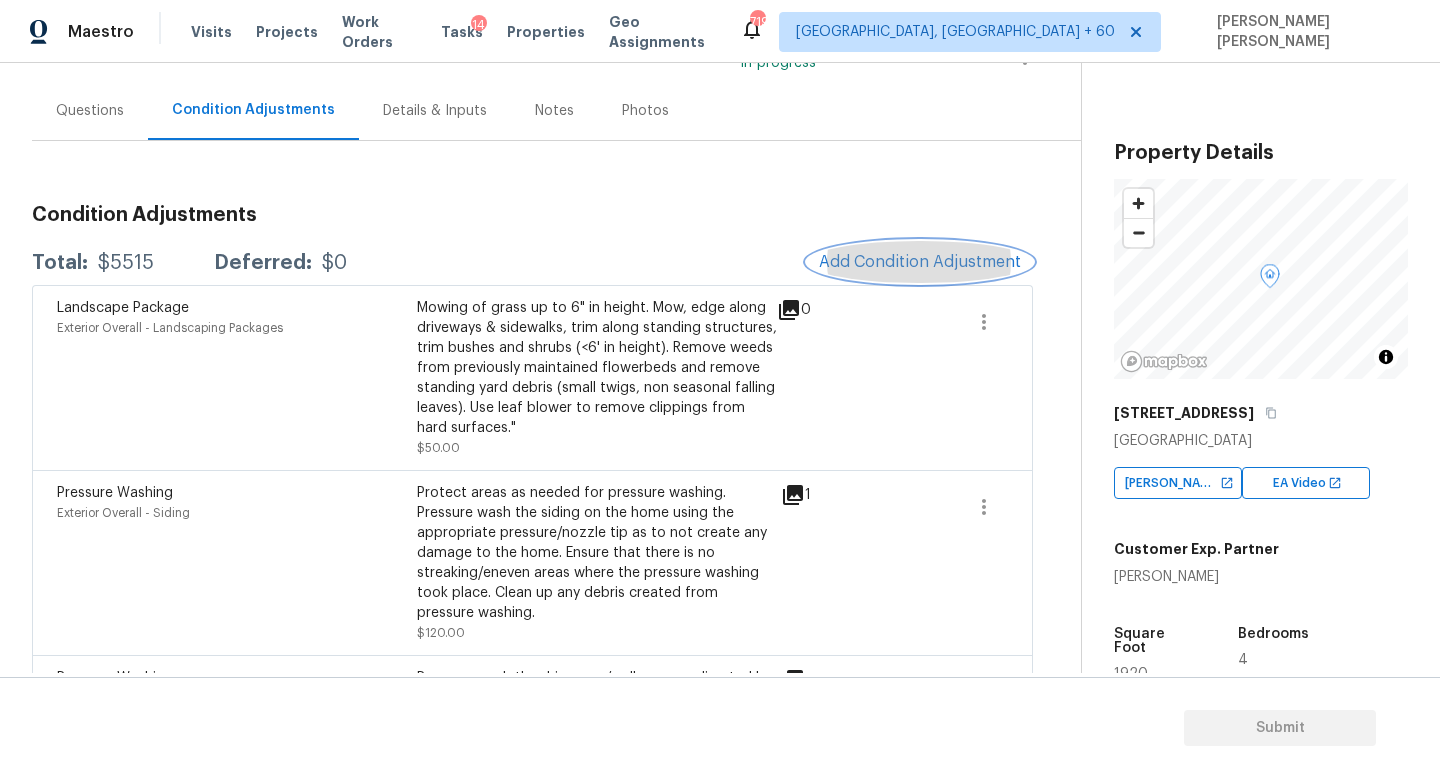 click on "Add Condition Adjustment" at bounding box center [920, 262] 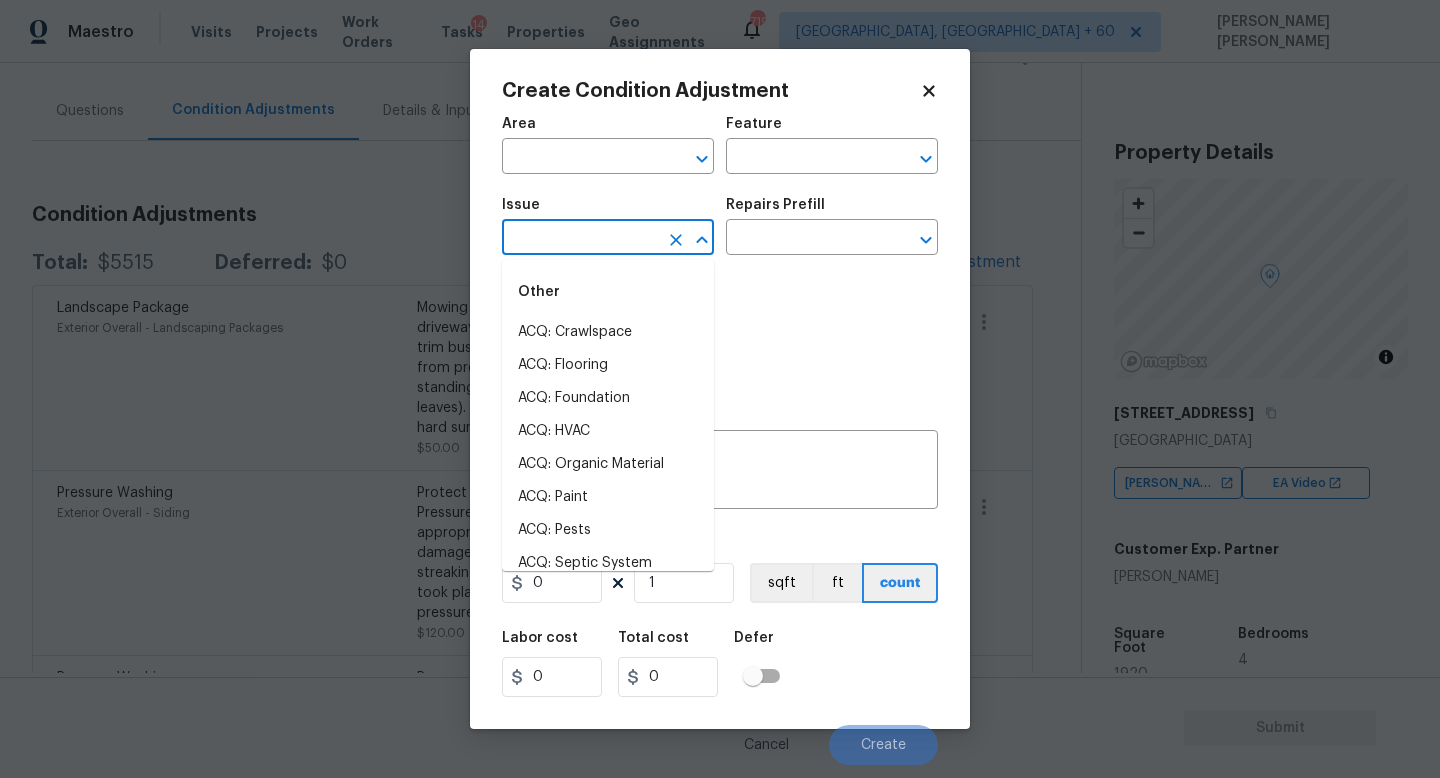 click at bounding box center (580, 239) 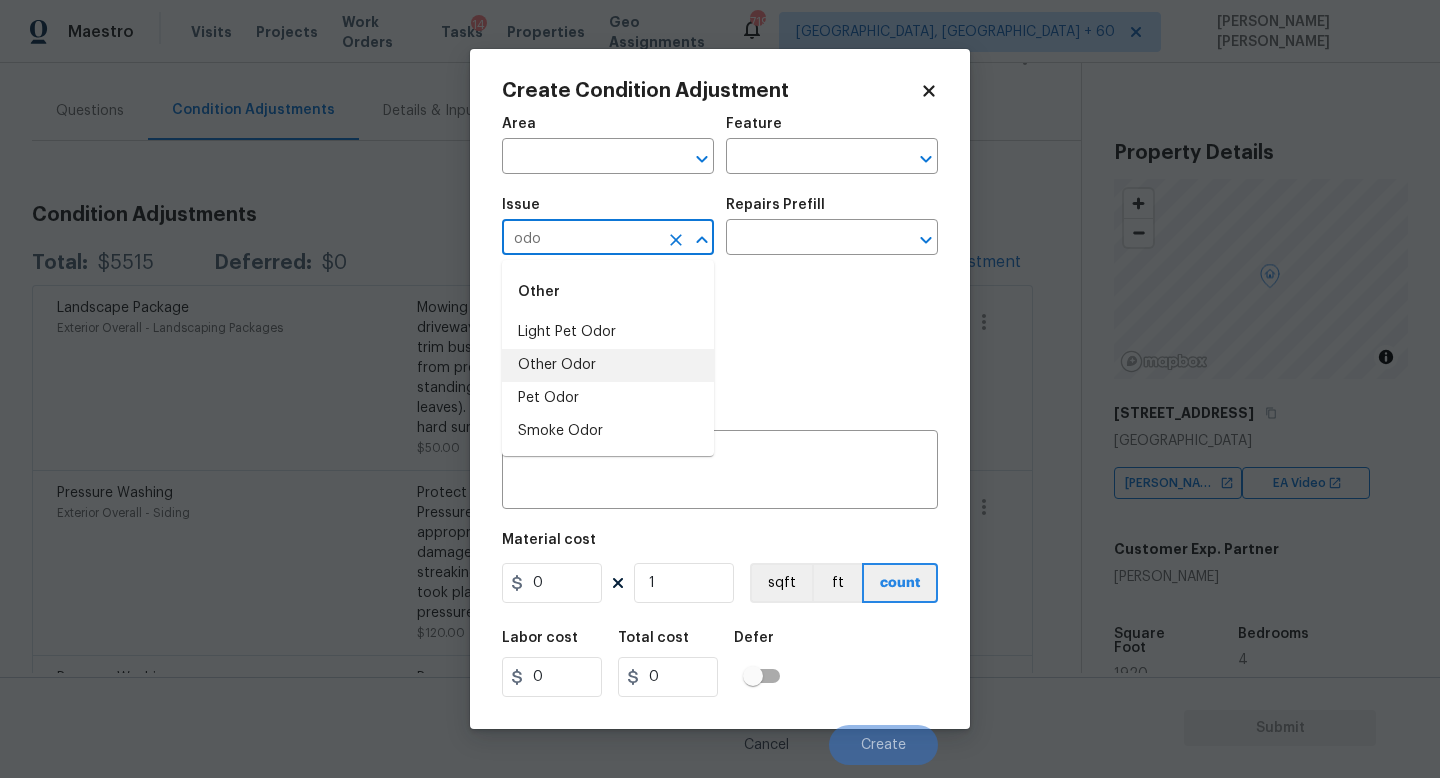 click on "Other Odor" at bounding box center [608, 365] 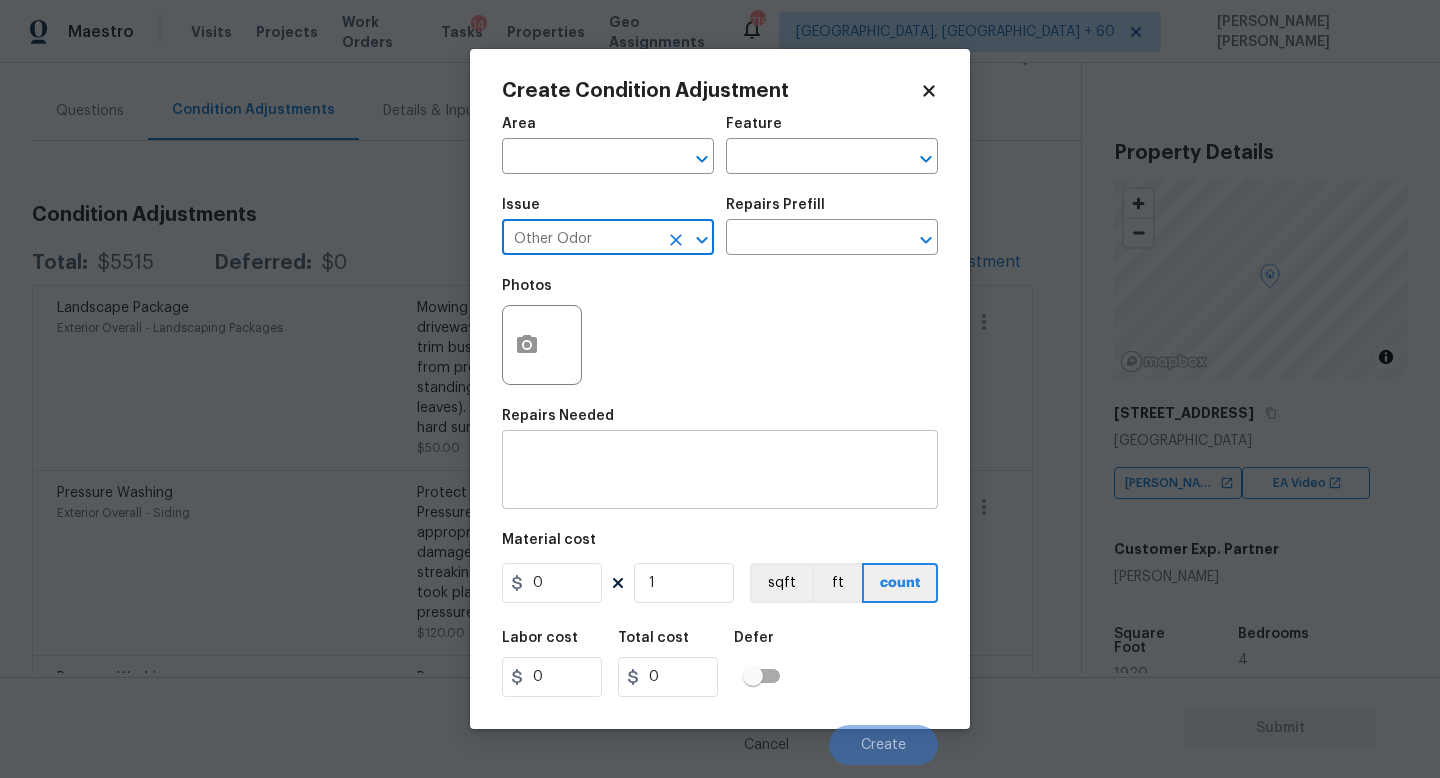 type on "Other Odor" 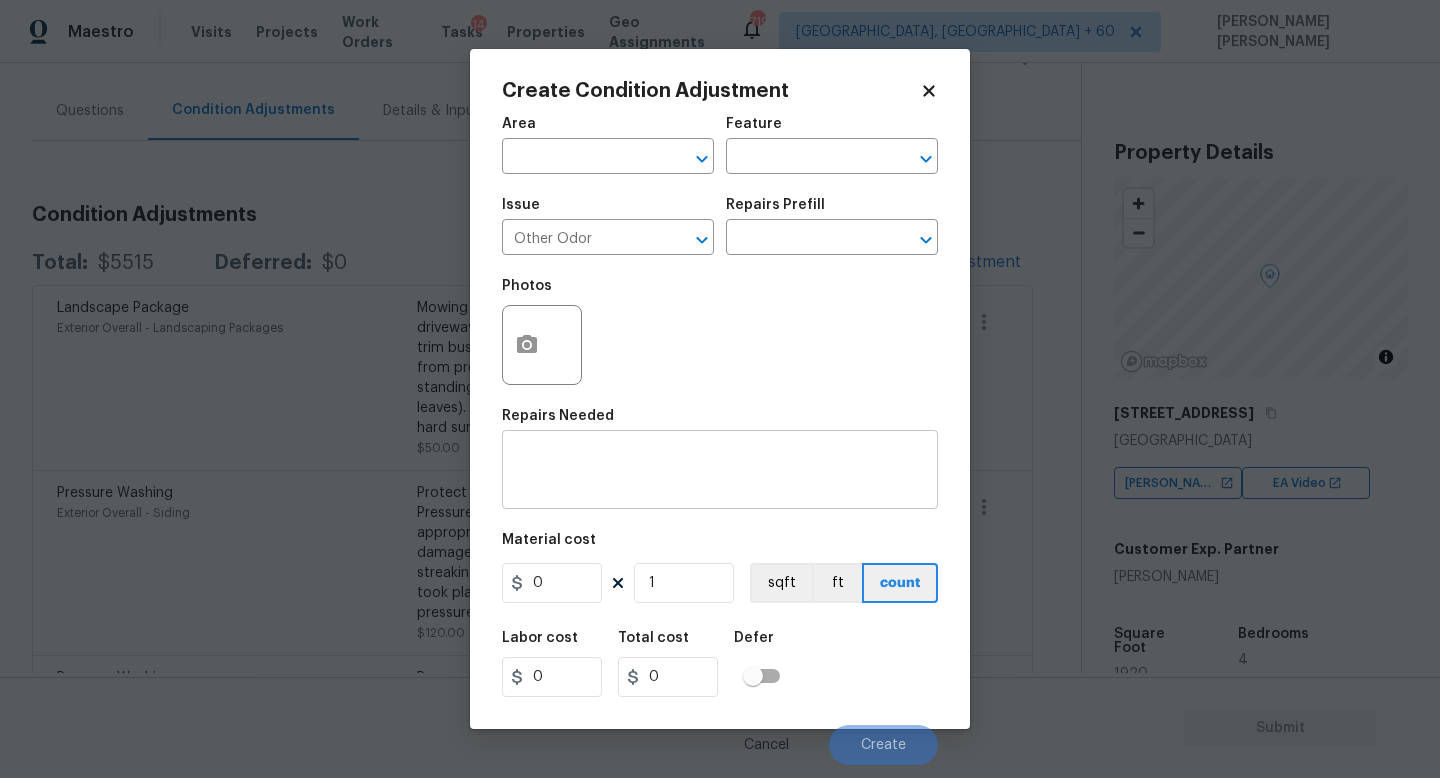 click on "x ​" at bounding box center [720, 472] 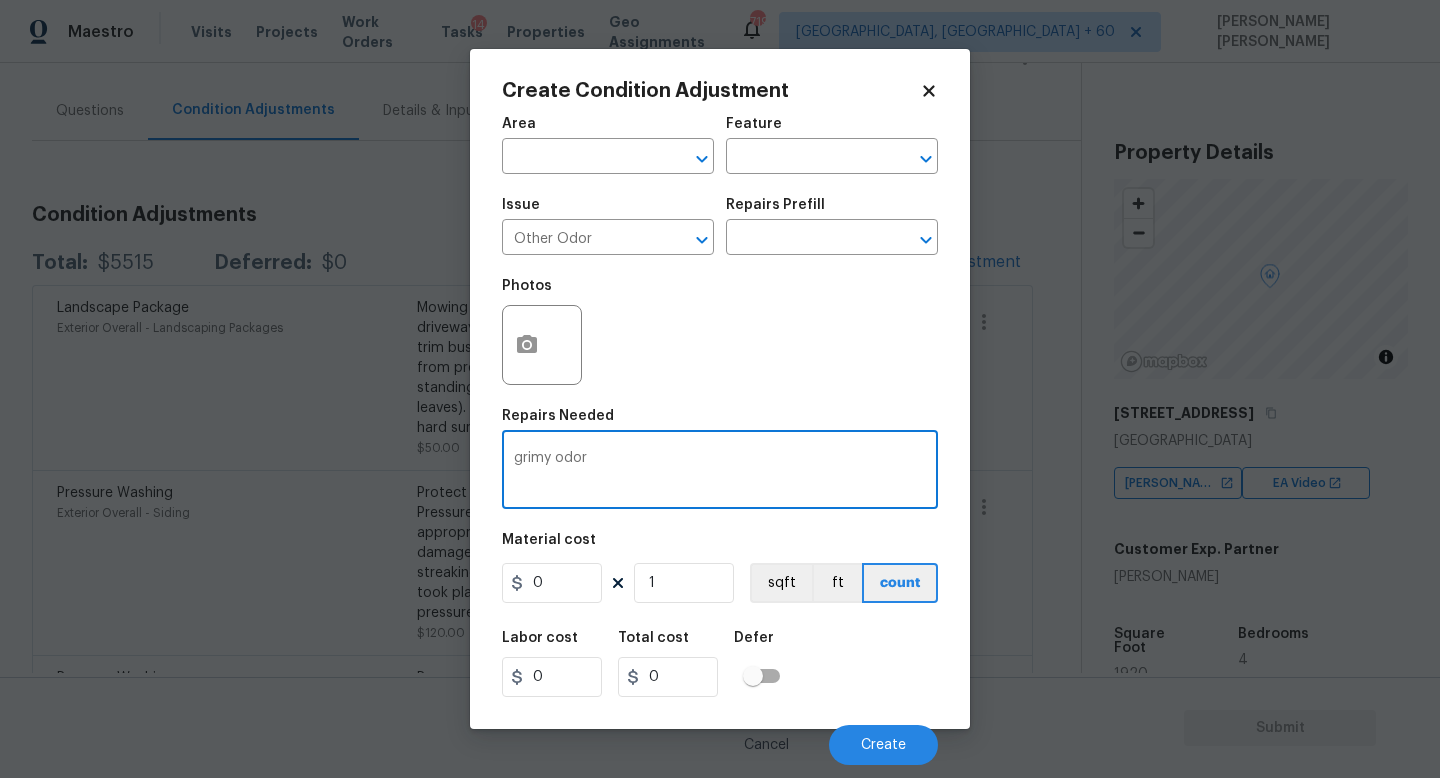 type on "grimy odor" 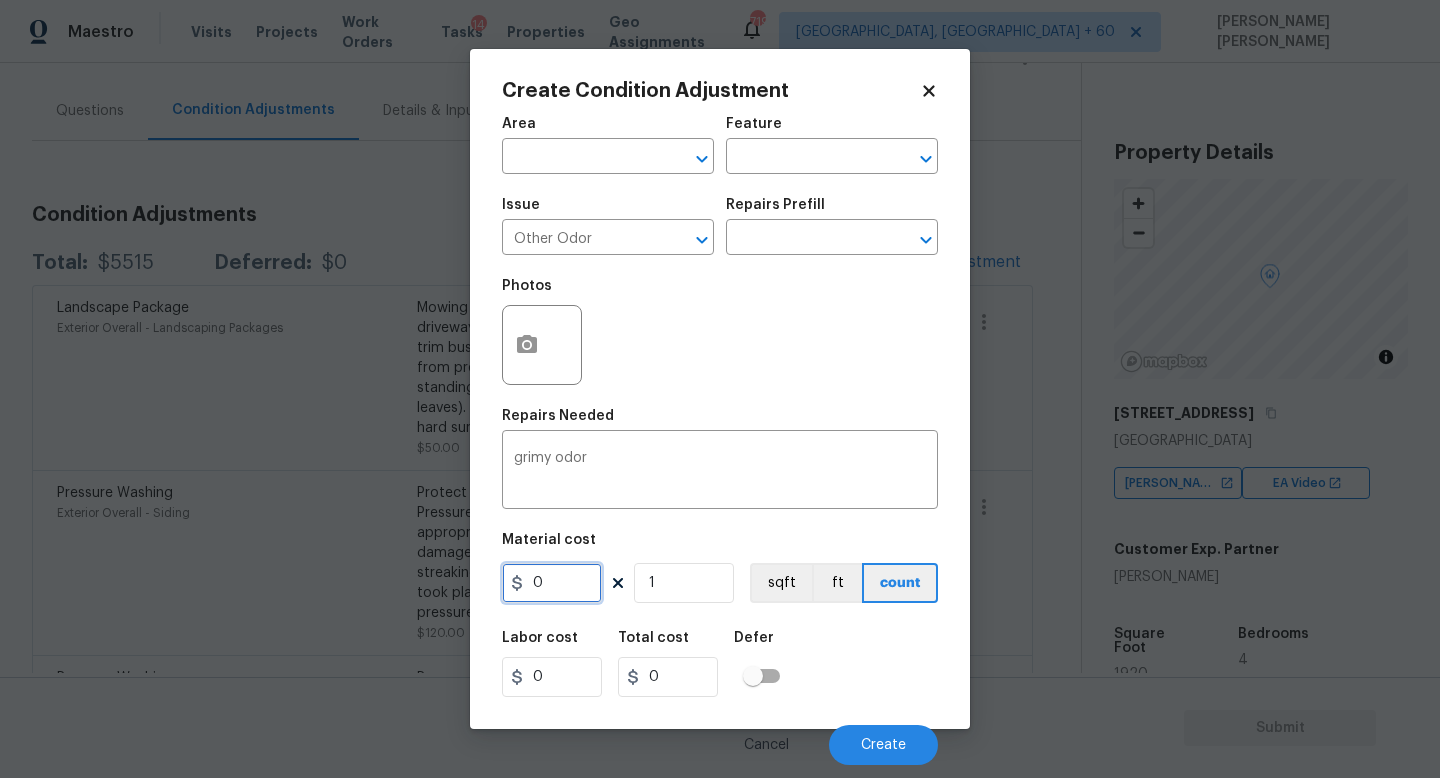 drag, startPoint x: 571, startPoint y: 585, endPoint x: 499, endPoint y: 585, distance: 72 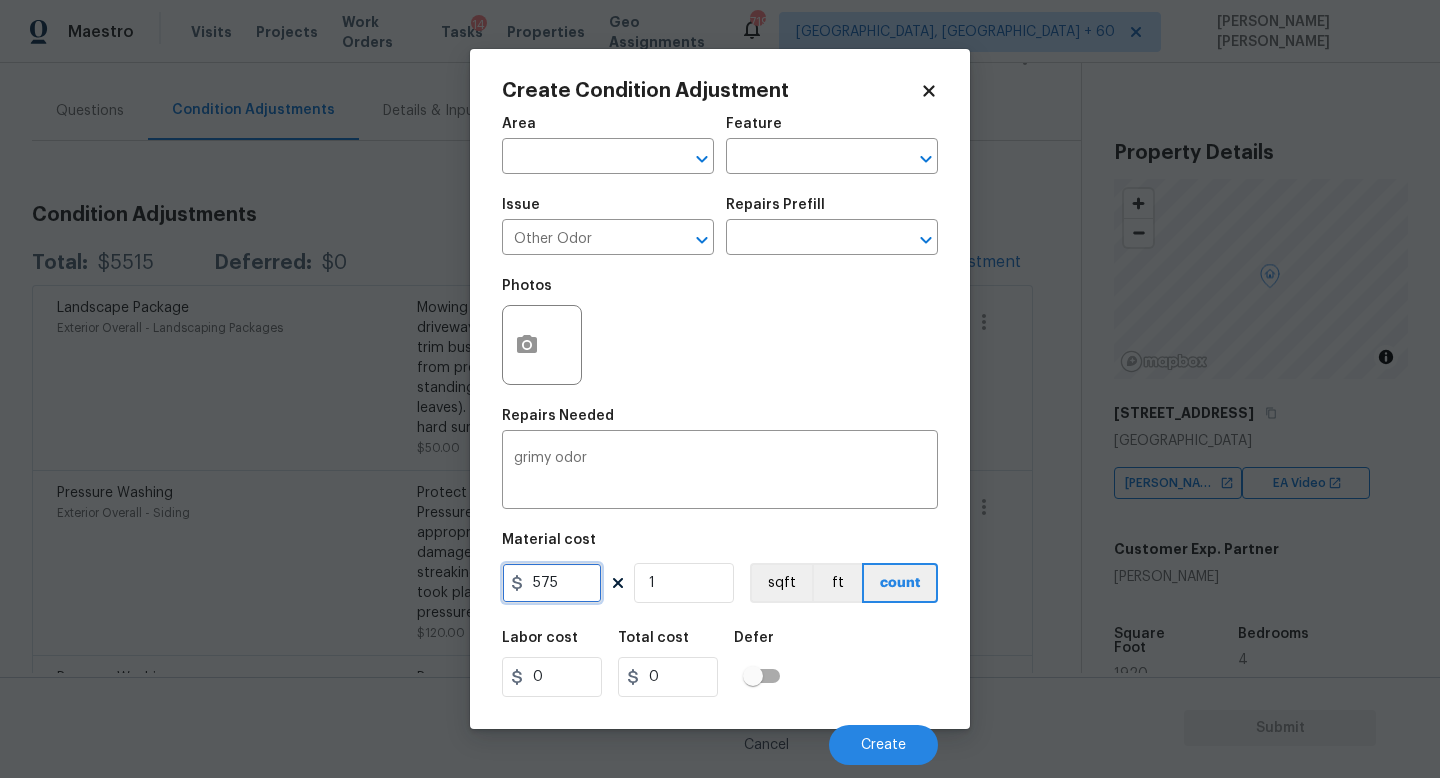 type on "575" 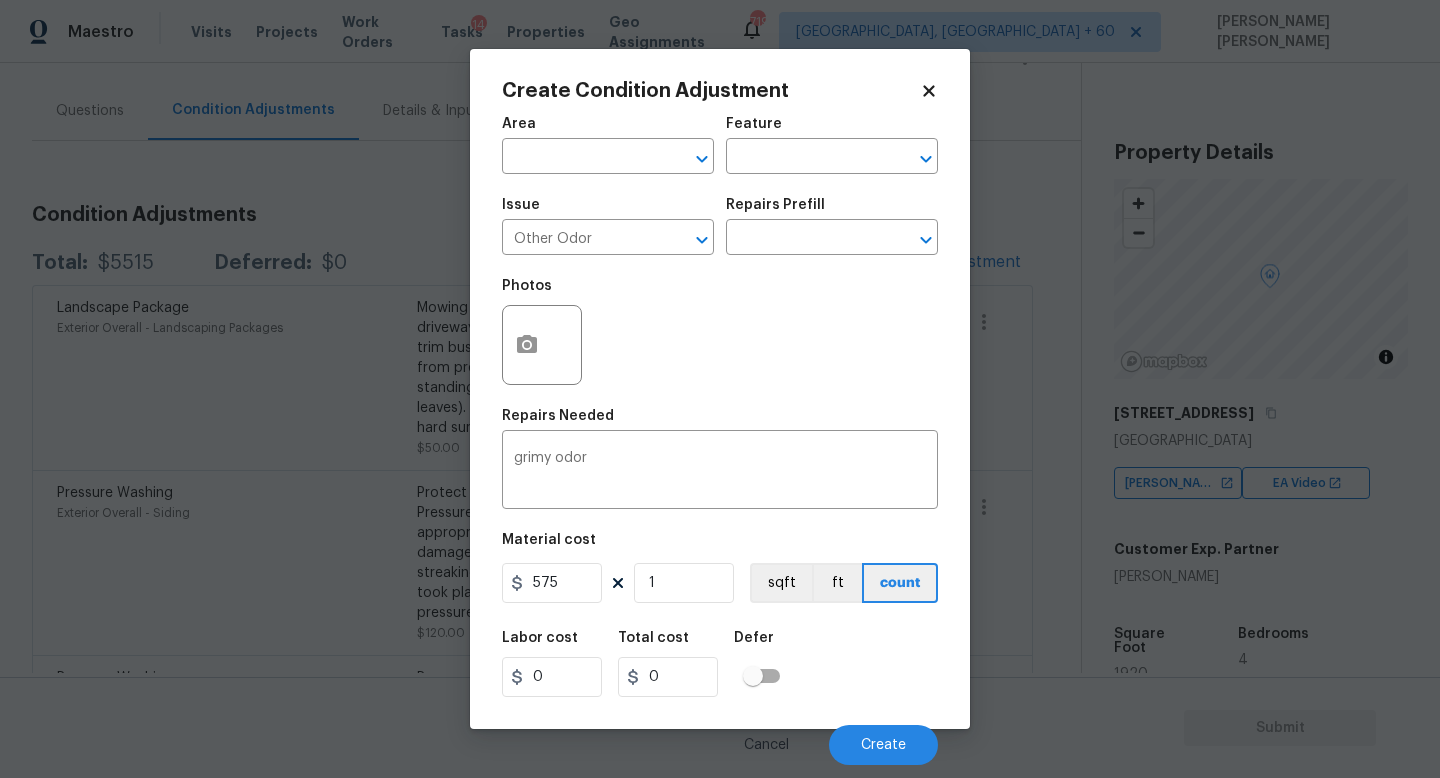 type on "575" 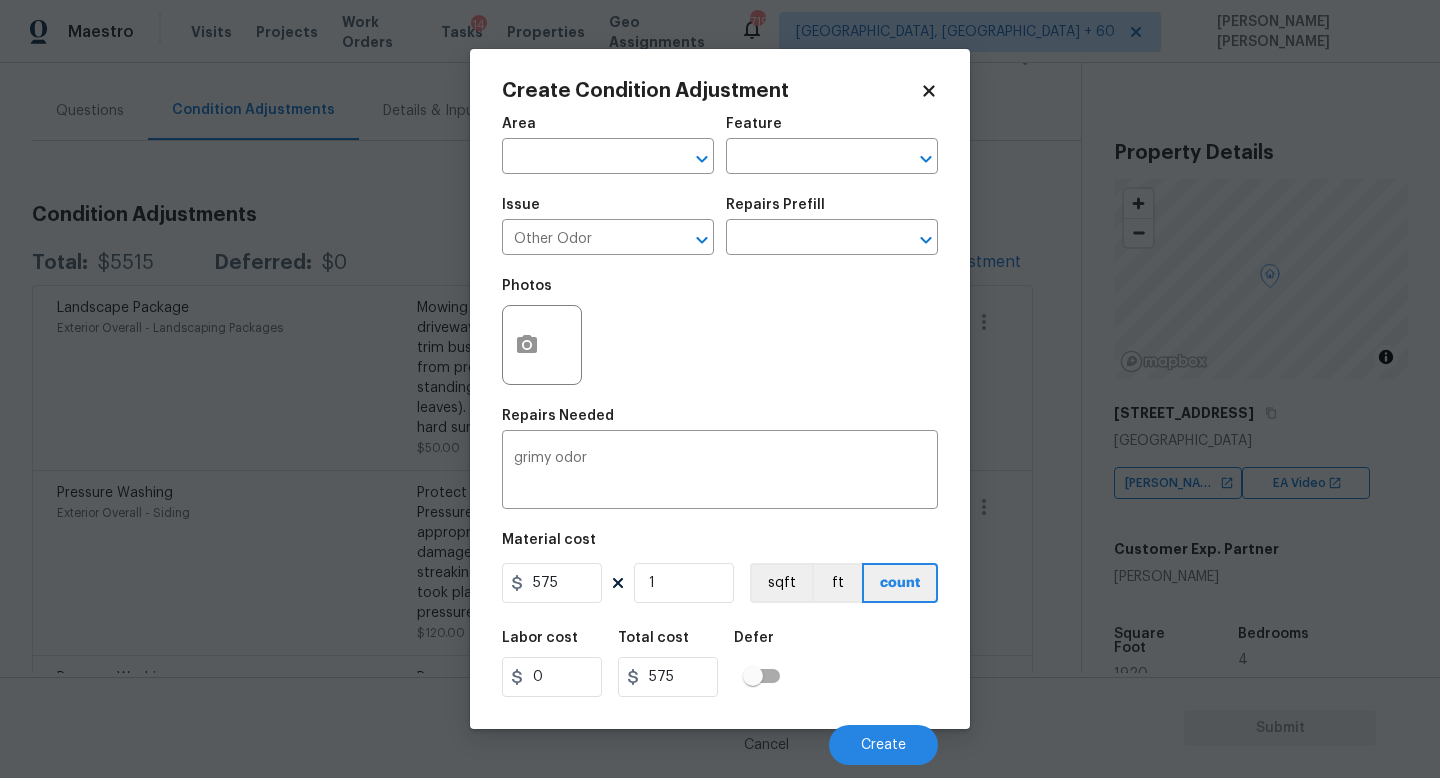 click on "Labor cost 0 Total cost 575 Defer" at bounding box center [720, 664] 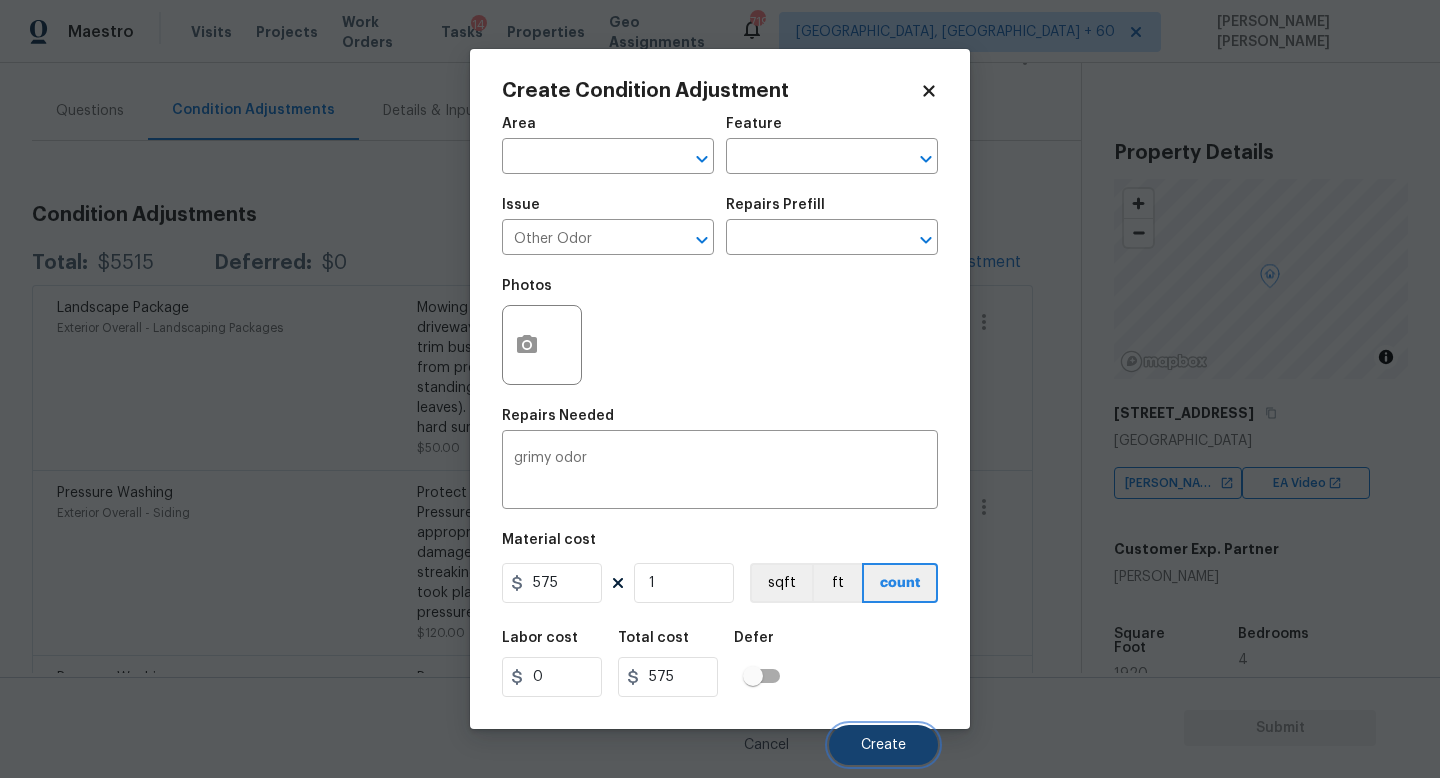 click on "Create" at bounding box center [883, 745] 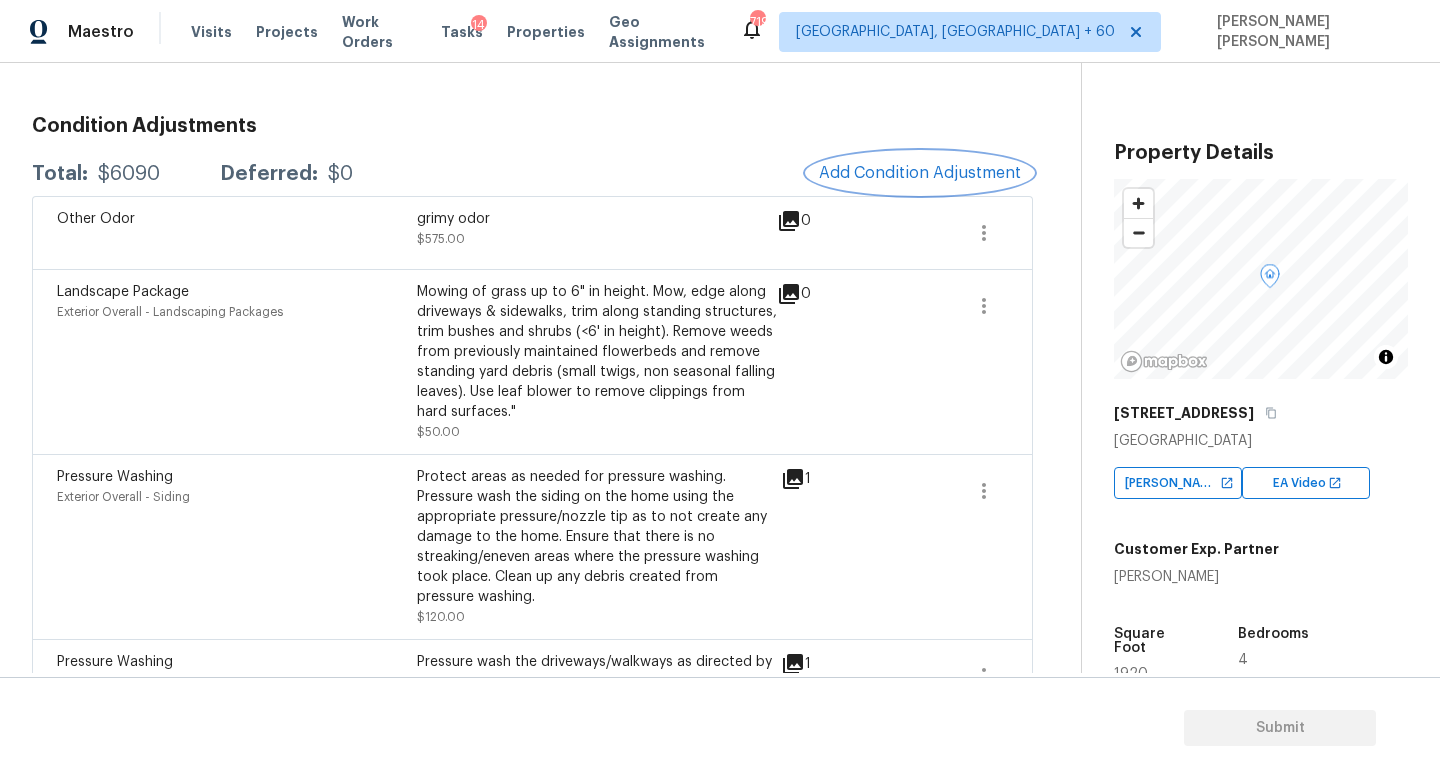 scroll, scrollTop: 253, scrollLeft: 0, axis: vertical 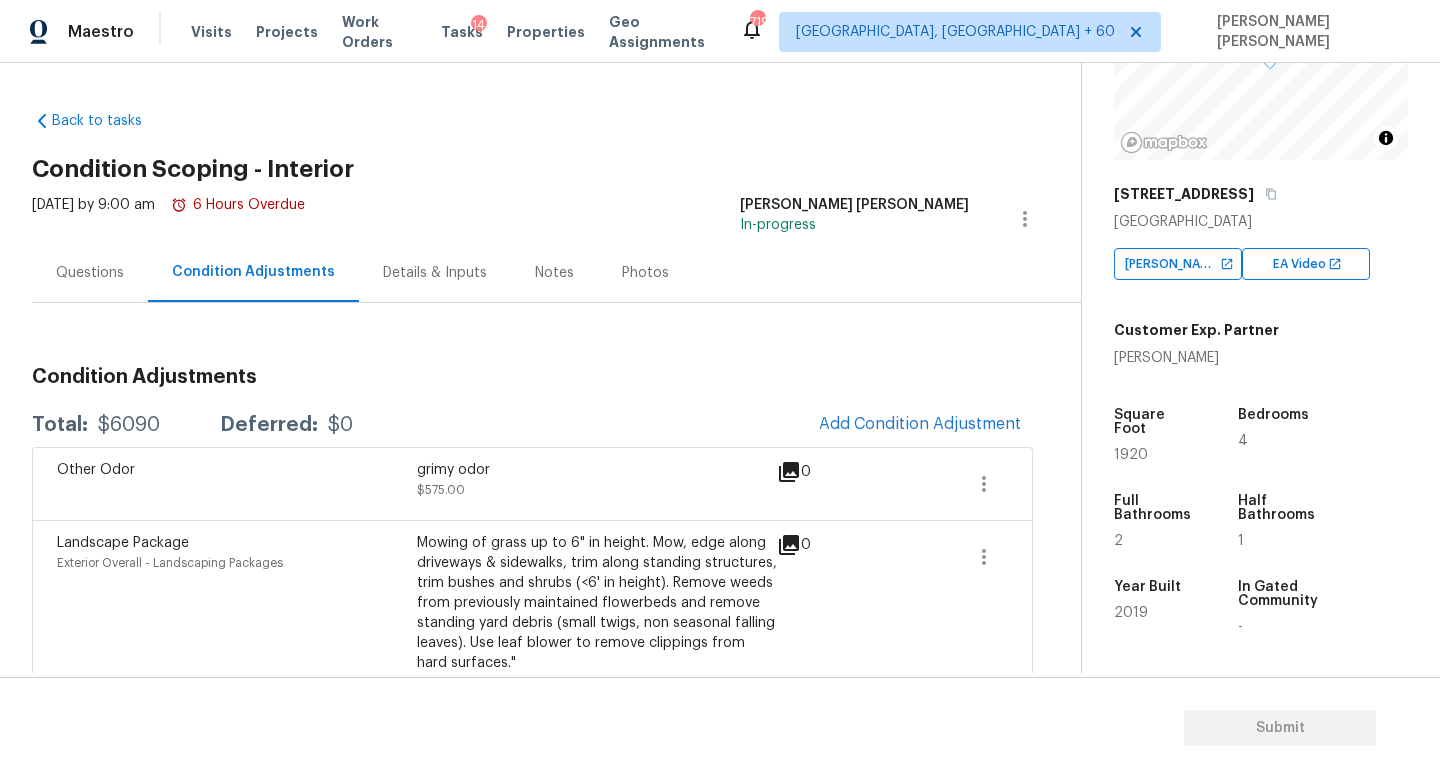 click on "Questions" at bounding box center [90, 273] 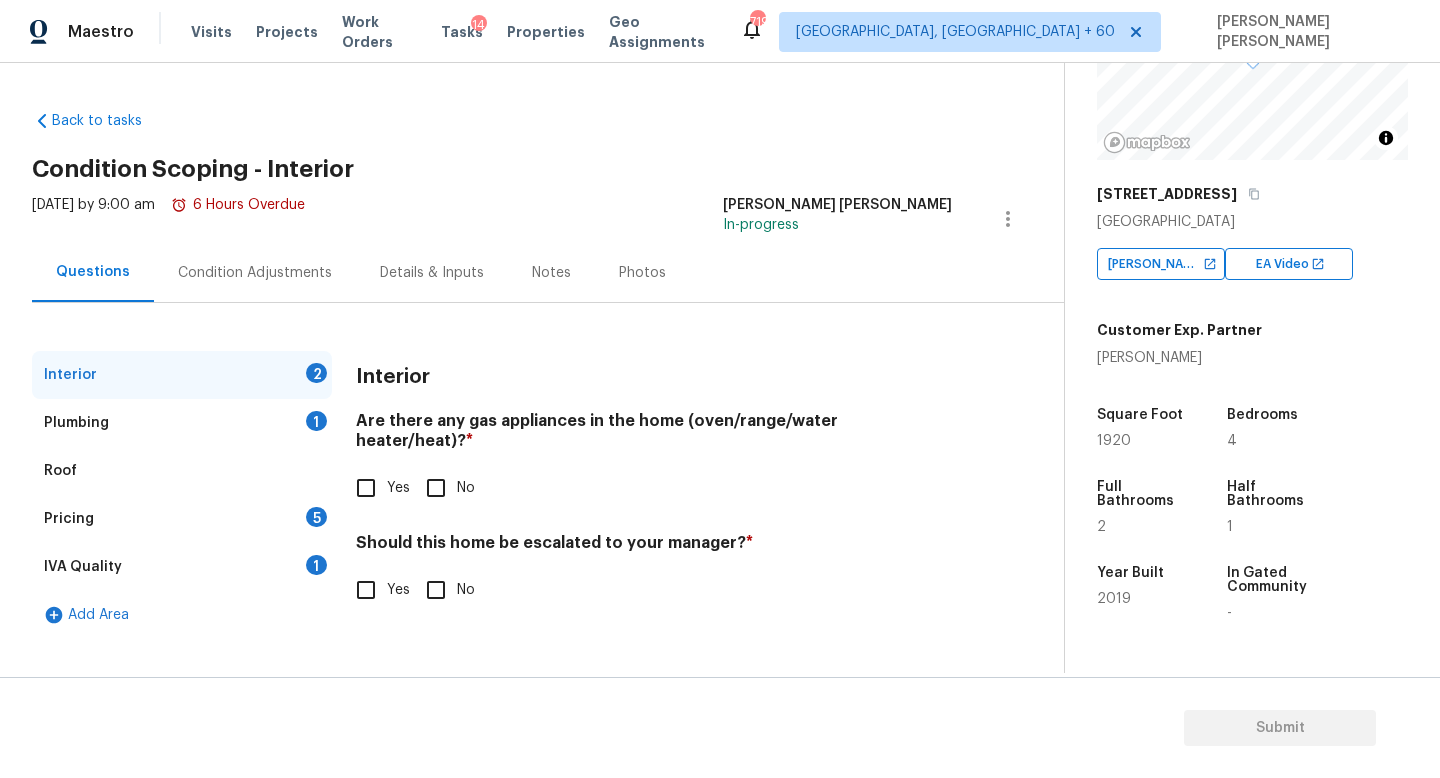 click on "Yes" at bounding box center (366, 488) 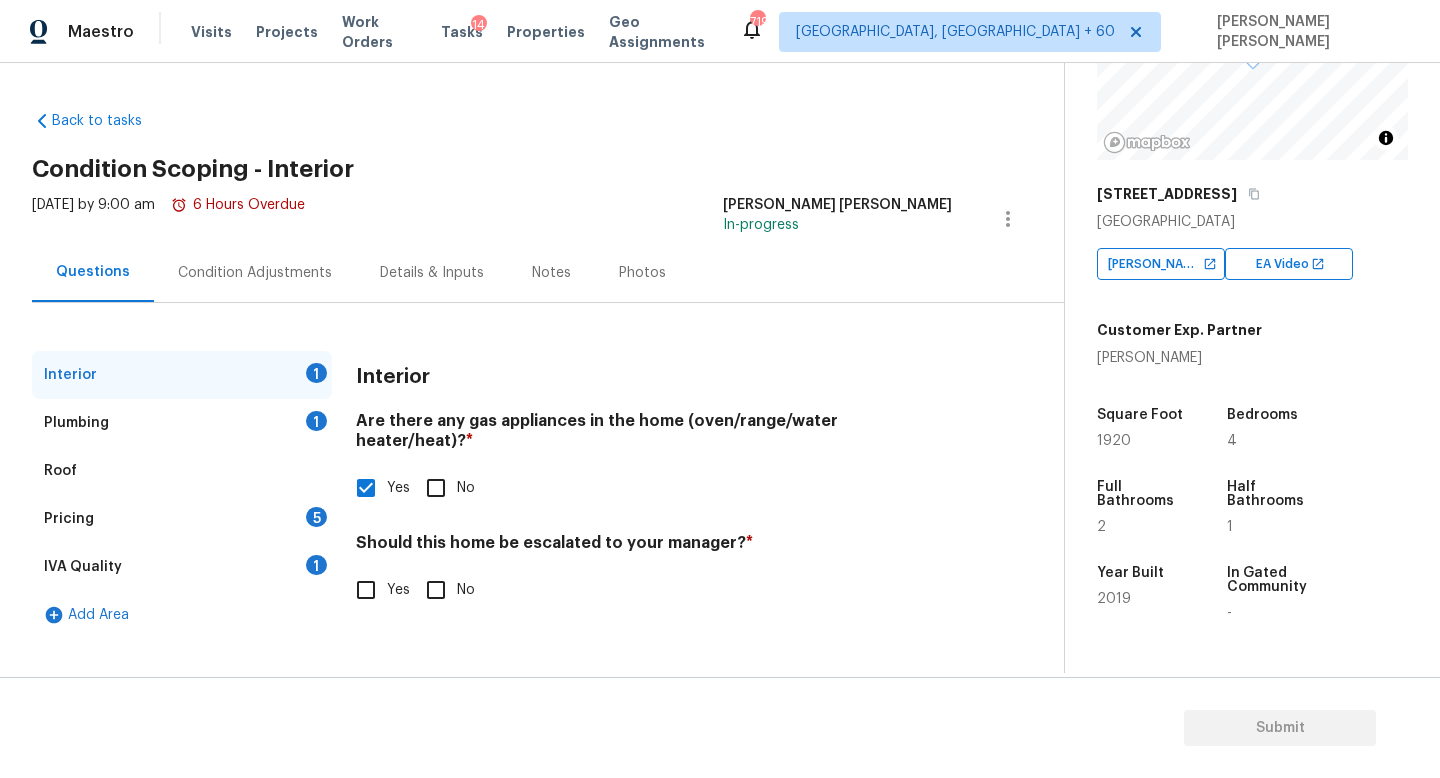 click on "Plumbing 1" at bounding box center [182, 423] 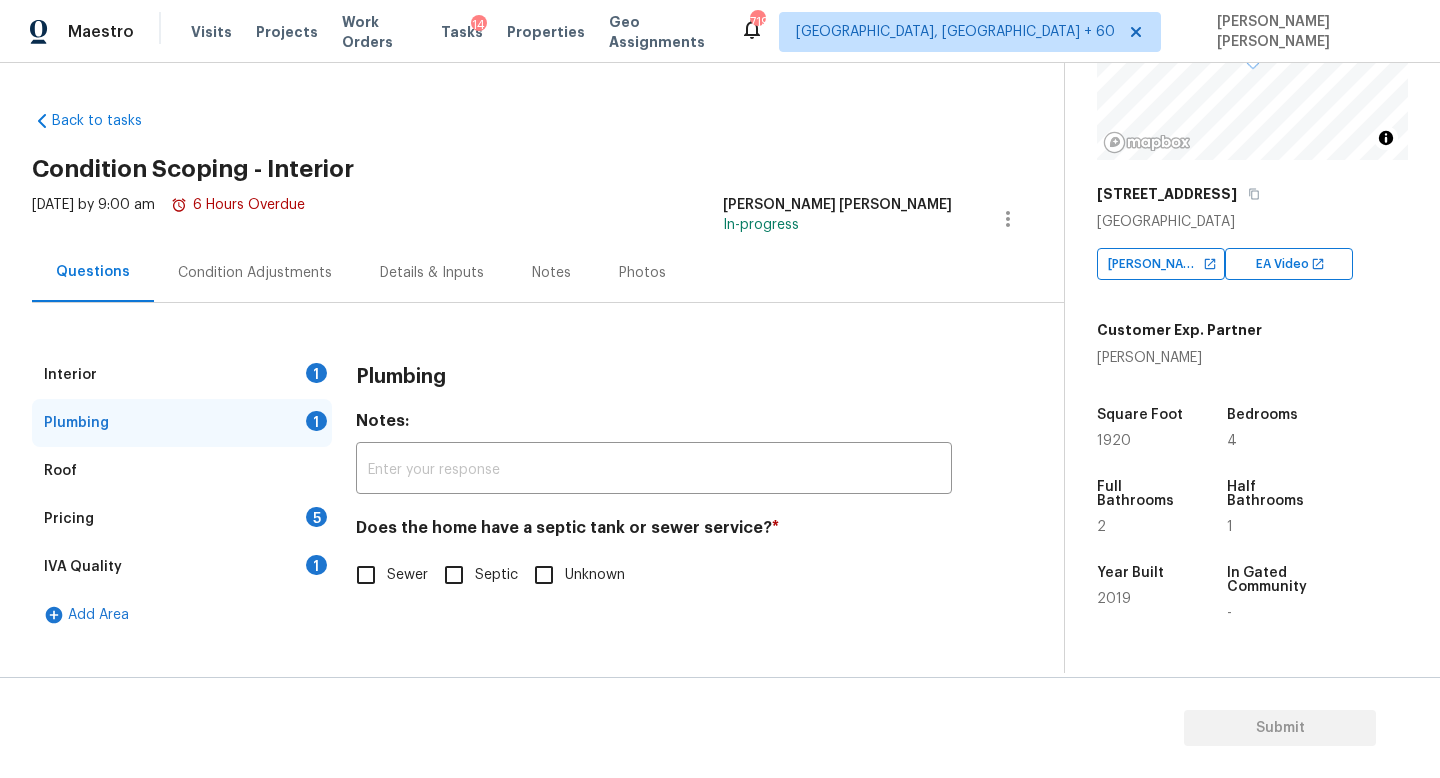 click on "Sewer" at bounding box center (366, 575) 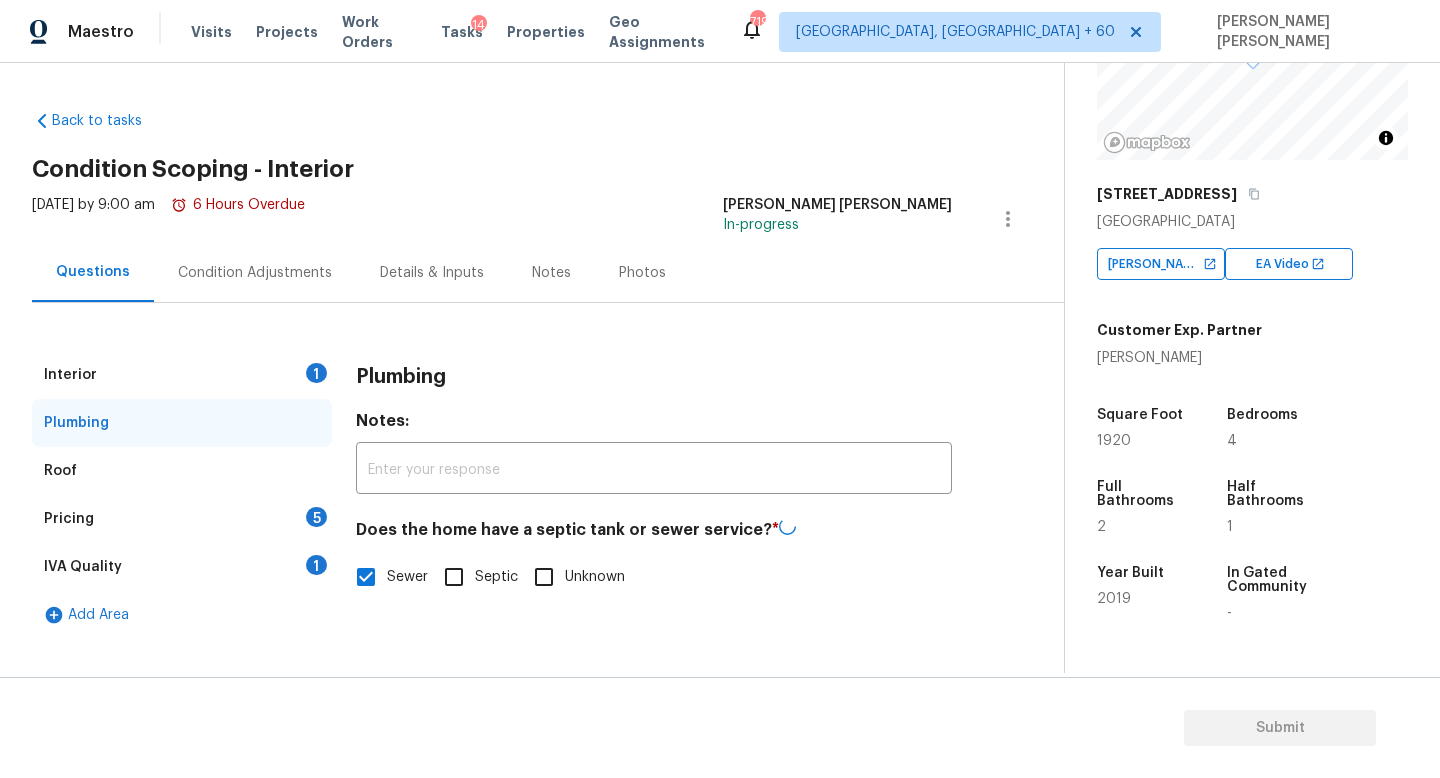click on "Pricing 5" at bounding box center (182, 519) 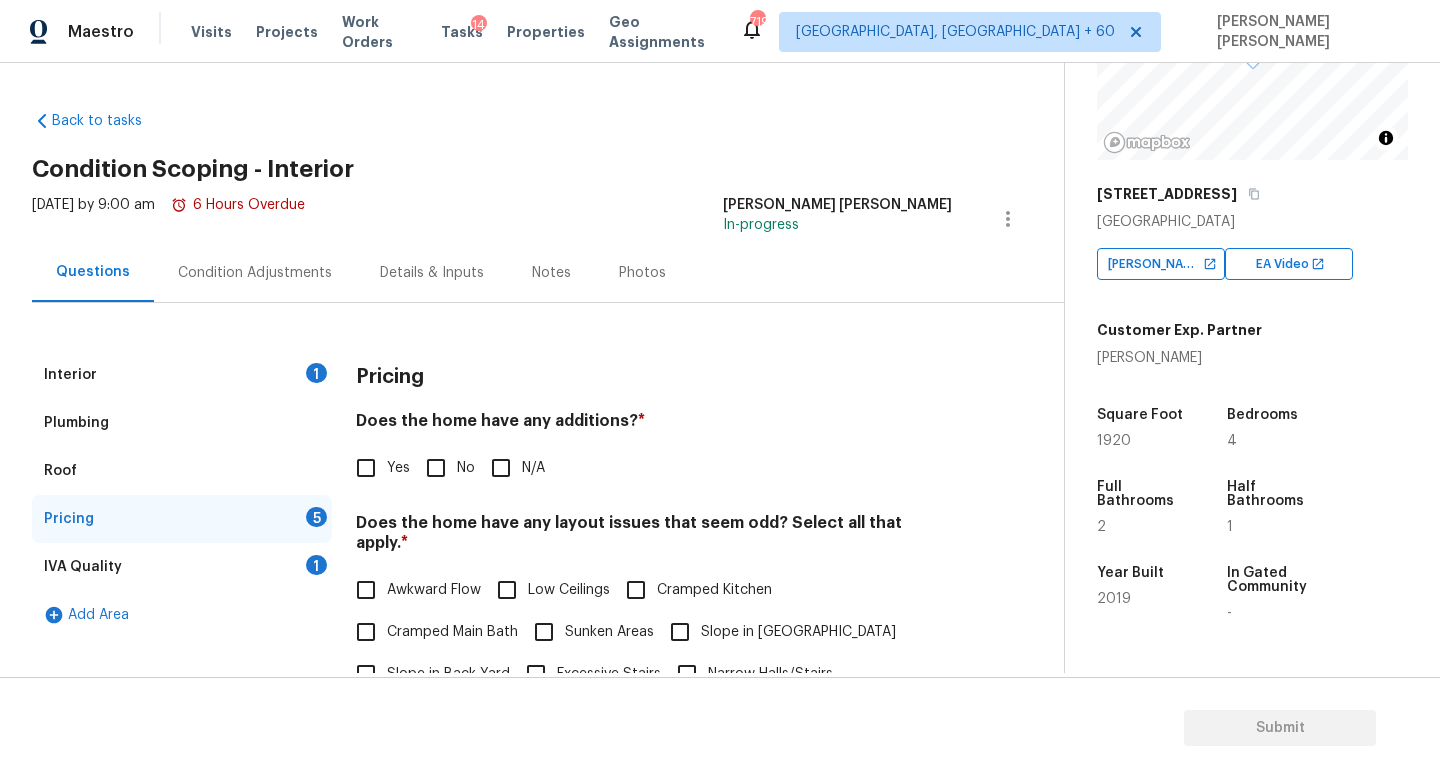 click on "No" at bounding box center (436, 468) 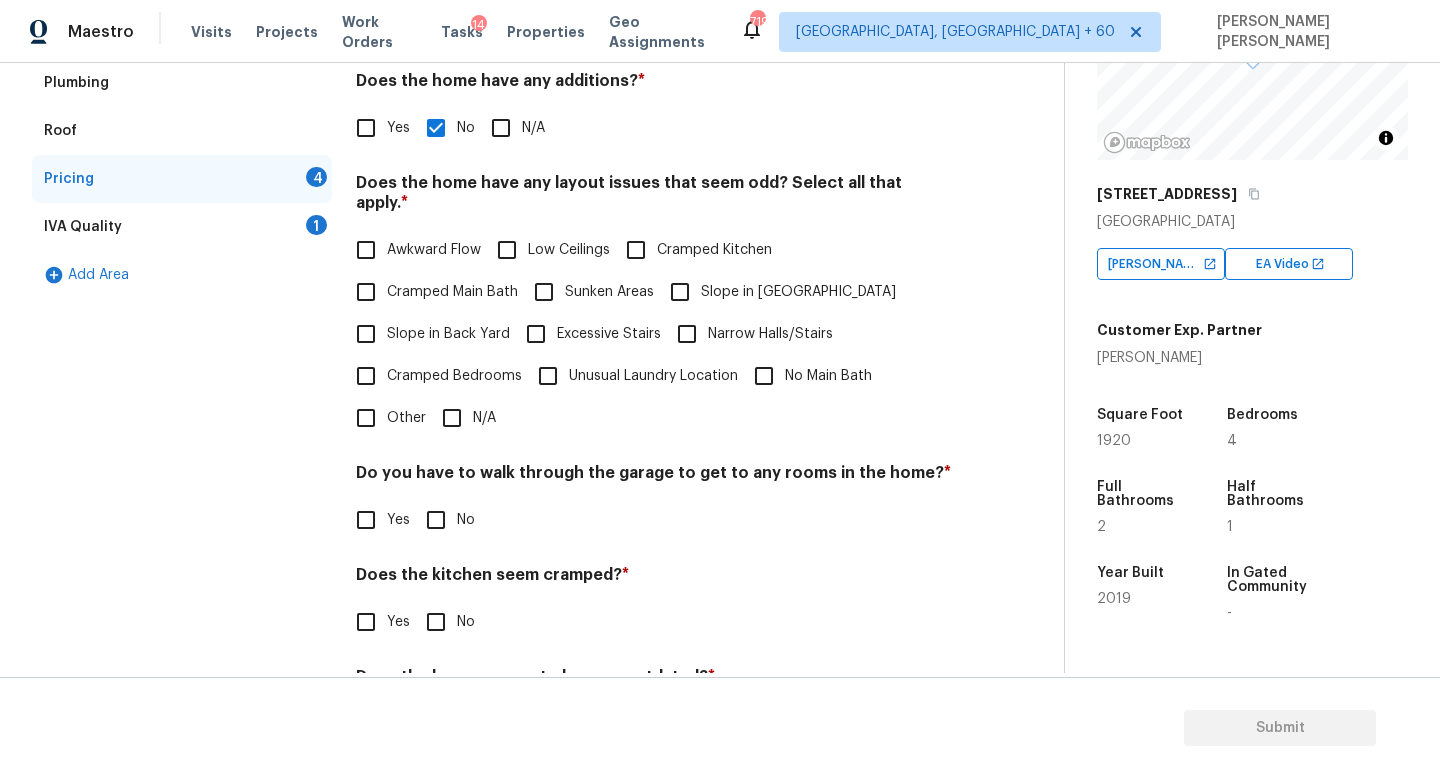 scroll, scrollTop: 405, scrollLeft: 0, axis: vertical 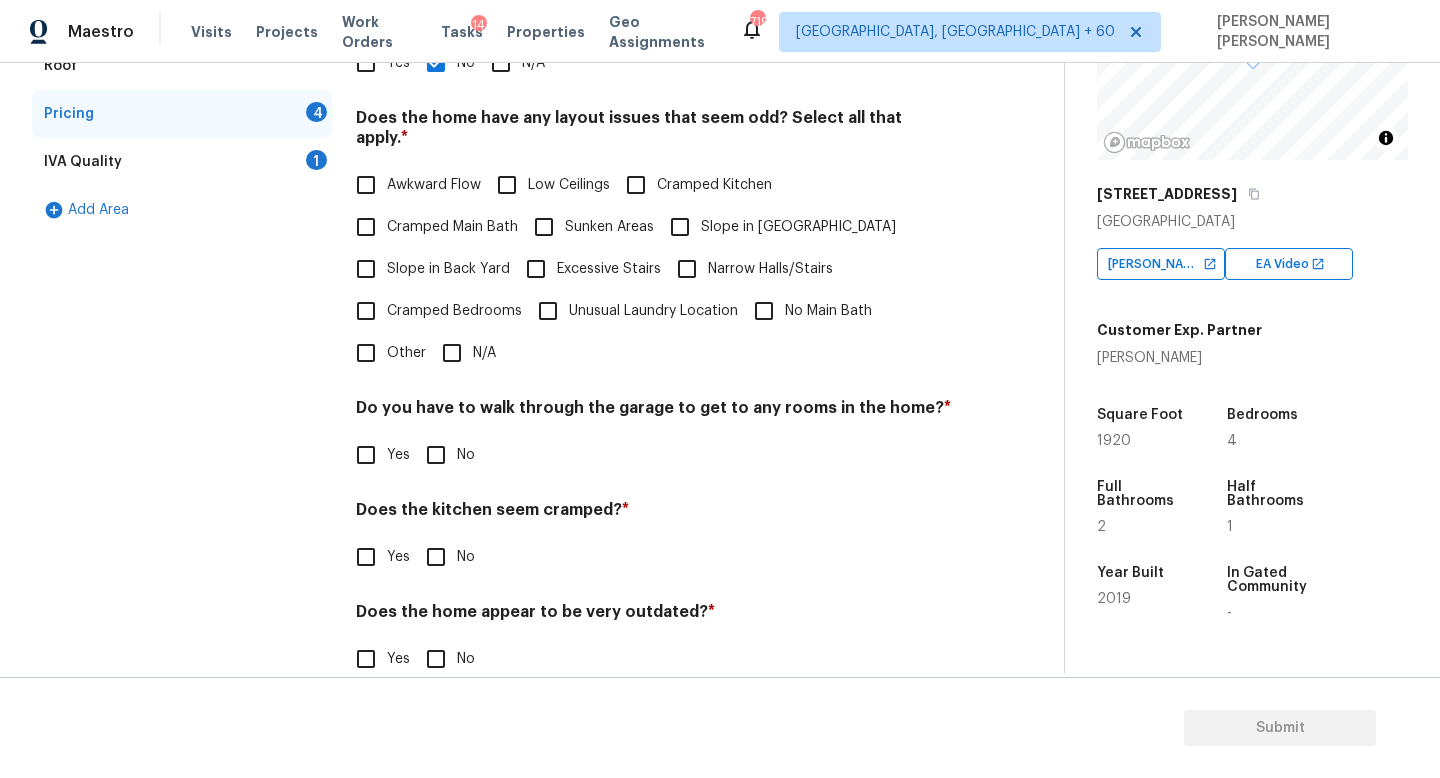 click on "Pricing Does the home have any additions?  * Yes No N/A Does the home have any layout issues that seem odd? Select all that apply.  * Awkward Flow Low Ceilings Cramped Kitchen Cramped Main Bath Sunken Areas Slope in Front Yard Slope in Back Yard Excessive Stairs Narrow Halls/Stairs Cramped Bedrooms Unusual Laundry Location No Main Bath Other N/A Do you have to walk through the garage to get to any rooms in the home?  * Yes No Does the kitchen seem cramped?  * Yes No Does the home appear to be very outdated?  * Yes No" at bounding box center [654, 325] 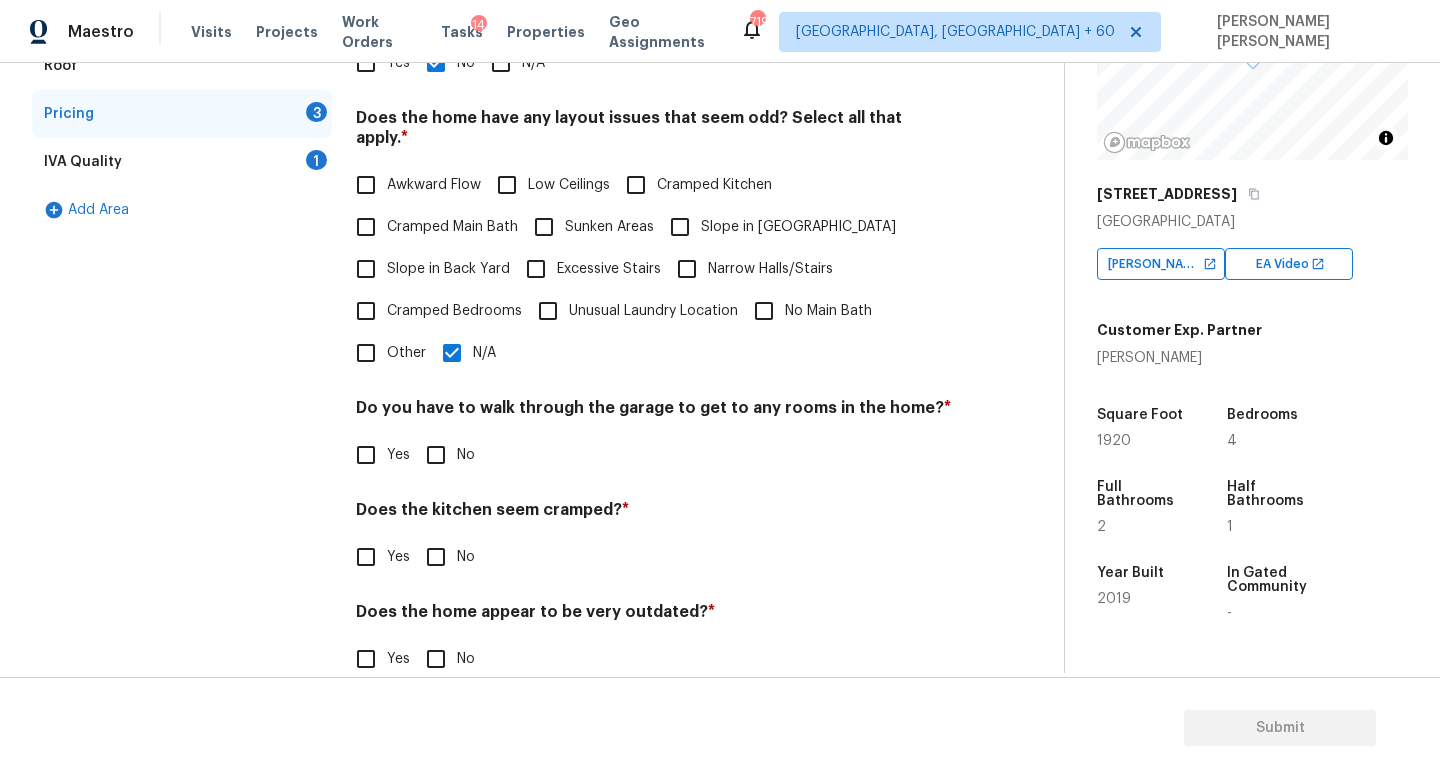 scroll, scrollTop: 422, scrollLeft: 0, axis: vertical 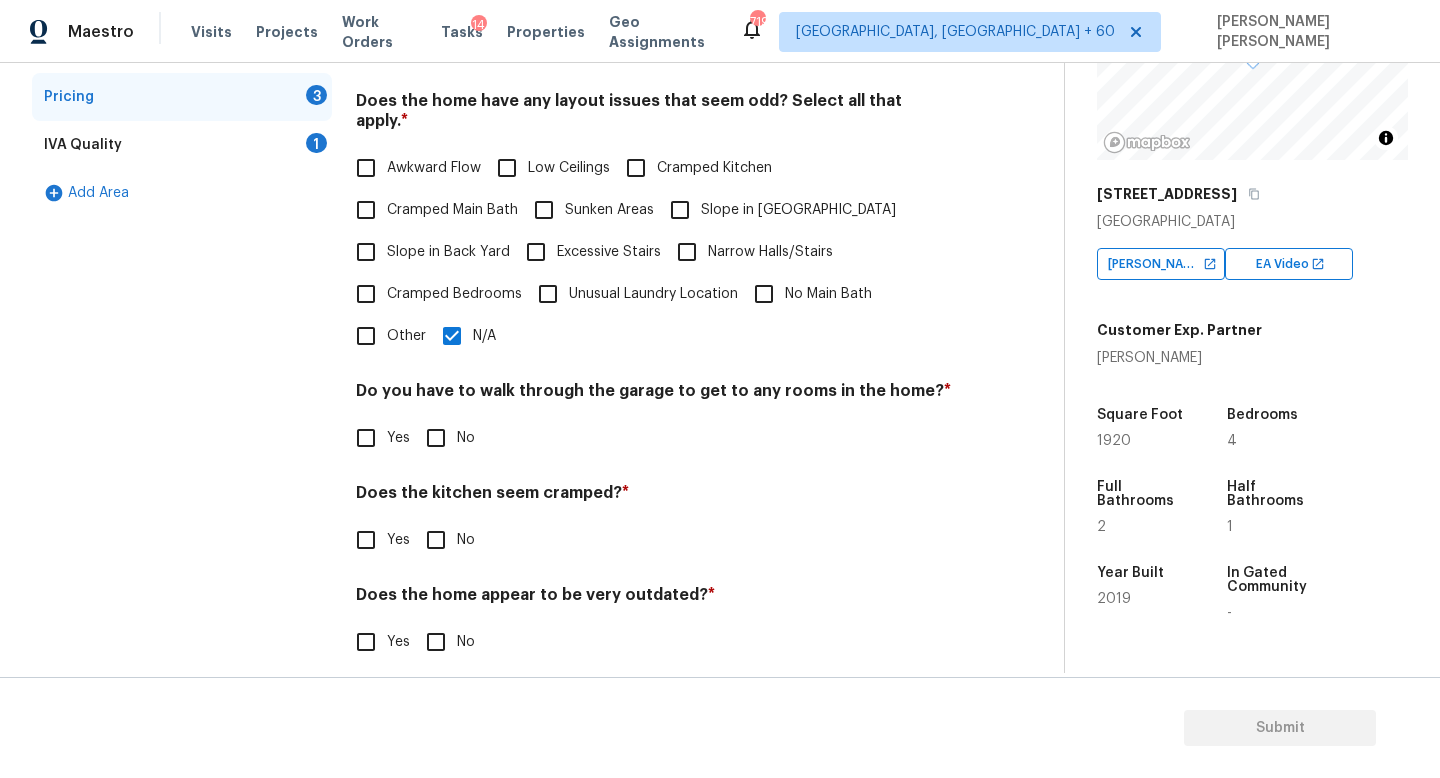 click on "No" at bounding box center [436, 438] 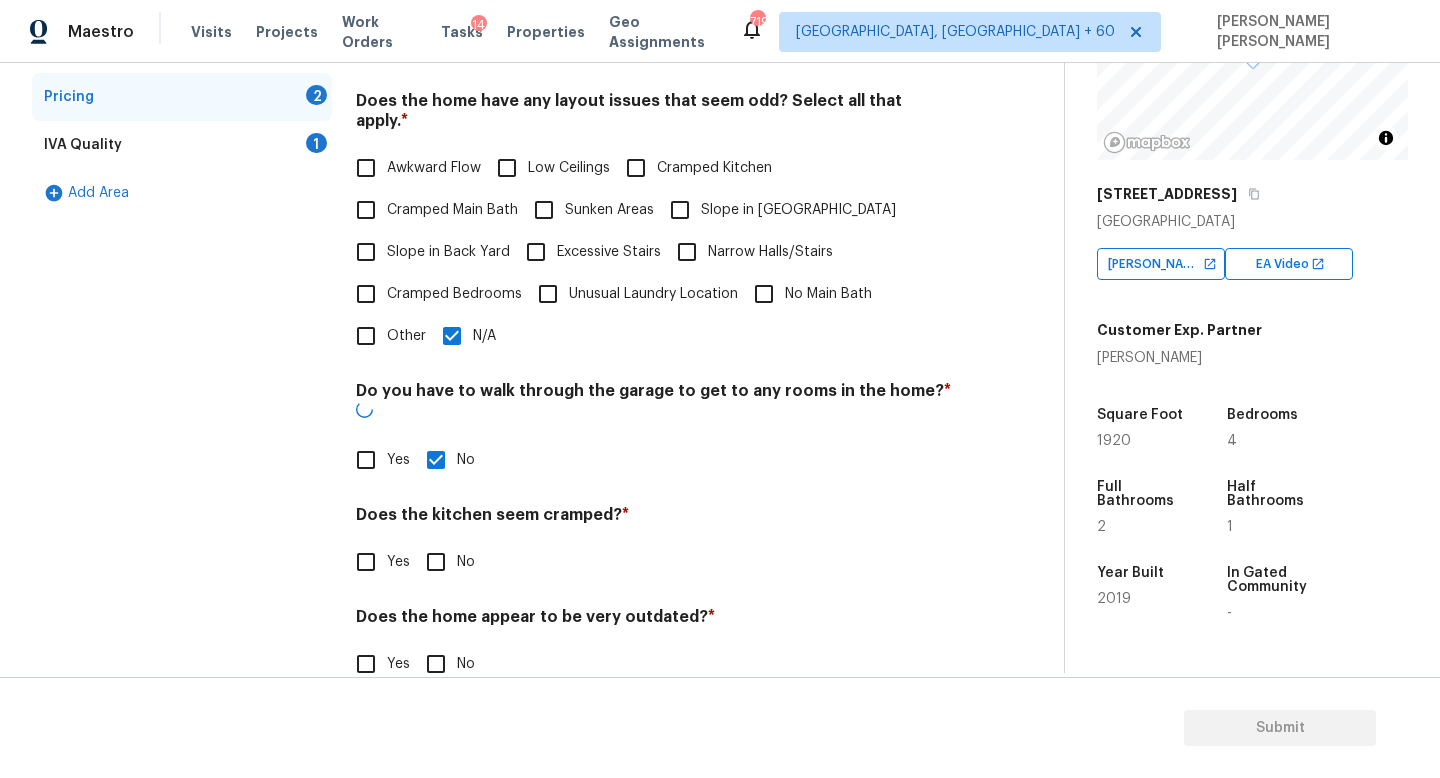 click on "Pricing Does the home have any additions?  * Yes No N/A Does the home have any layout issues that seem odd? Select all that apply.  * Awkward Flow Low Ceilings Cramped Kitchen Cramped Main Bath Sunken Areas Slope in Front Yard Slope in Back Yard Excessive Stairs Narrow Halls/Stairs Cramped Bedrooms Unusual Laundry Location No Main Bath Other N/A Do you have to walk through the garage to get to any rooms in the home?  * Yes No Does the kitchen seem cramped?  * Yes No Does the home appear to be very outdated?  * Yes No" at bounding box center [654, 319] 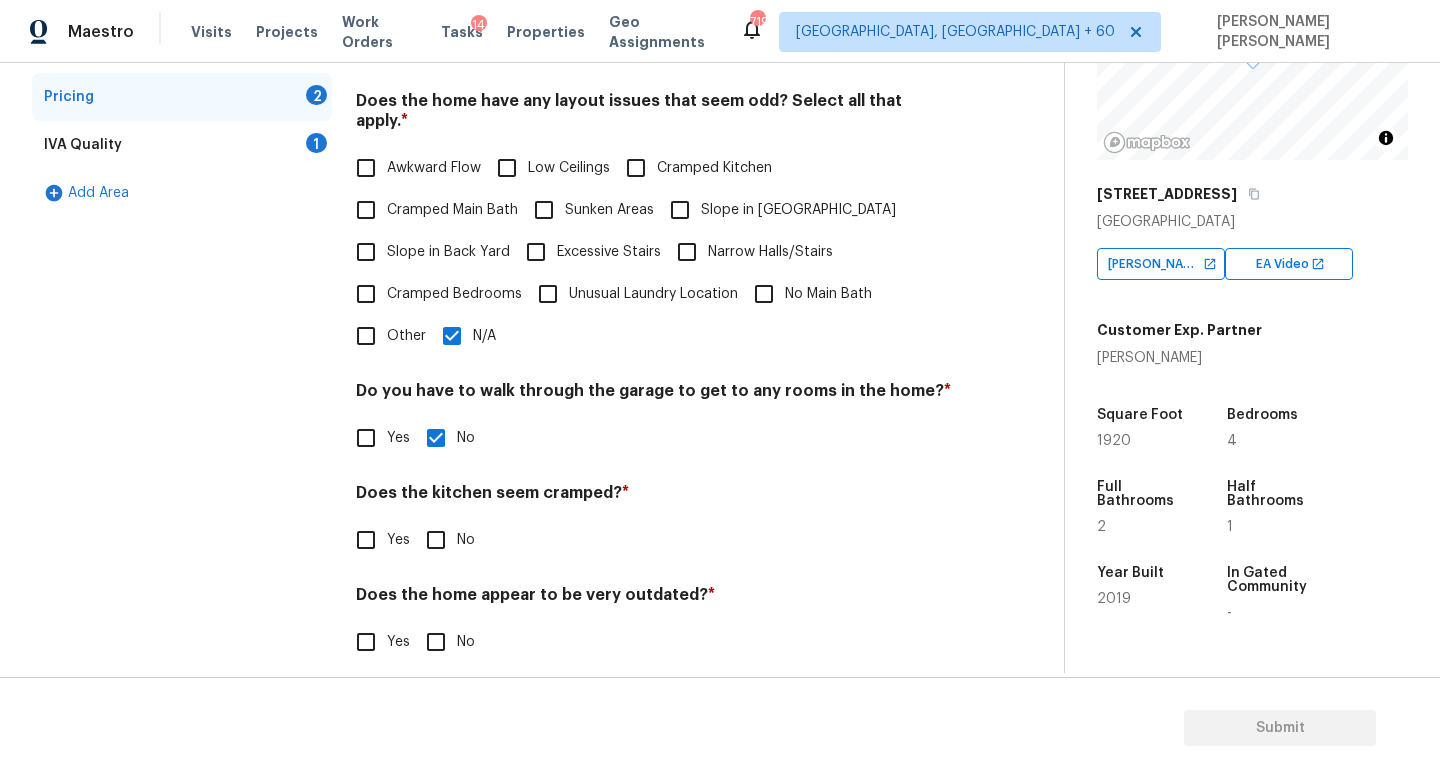 click on "No" at bounding box center [436, 540] 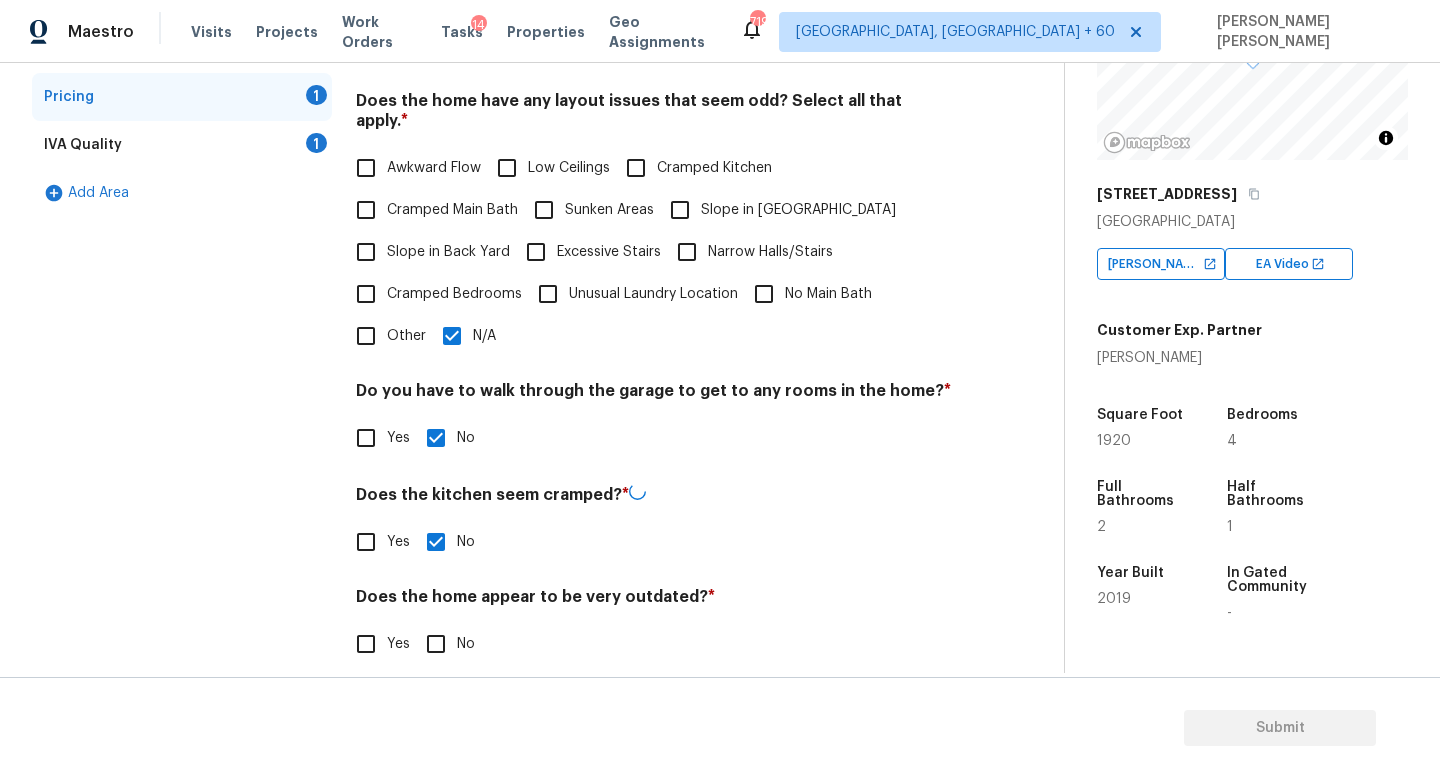 click on "No" at bounding box center (436, 644) 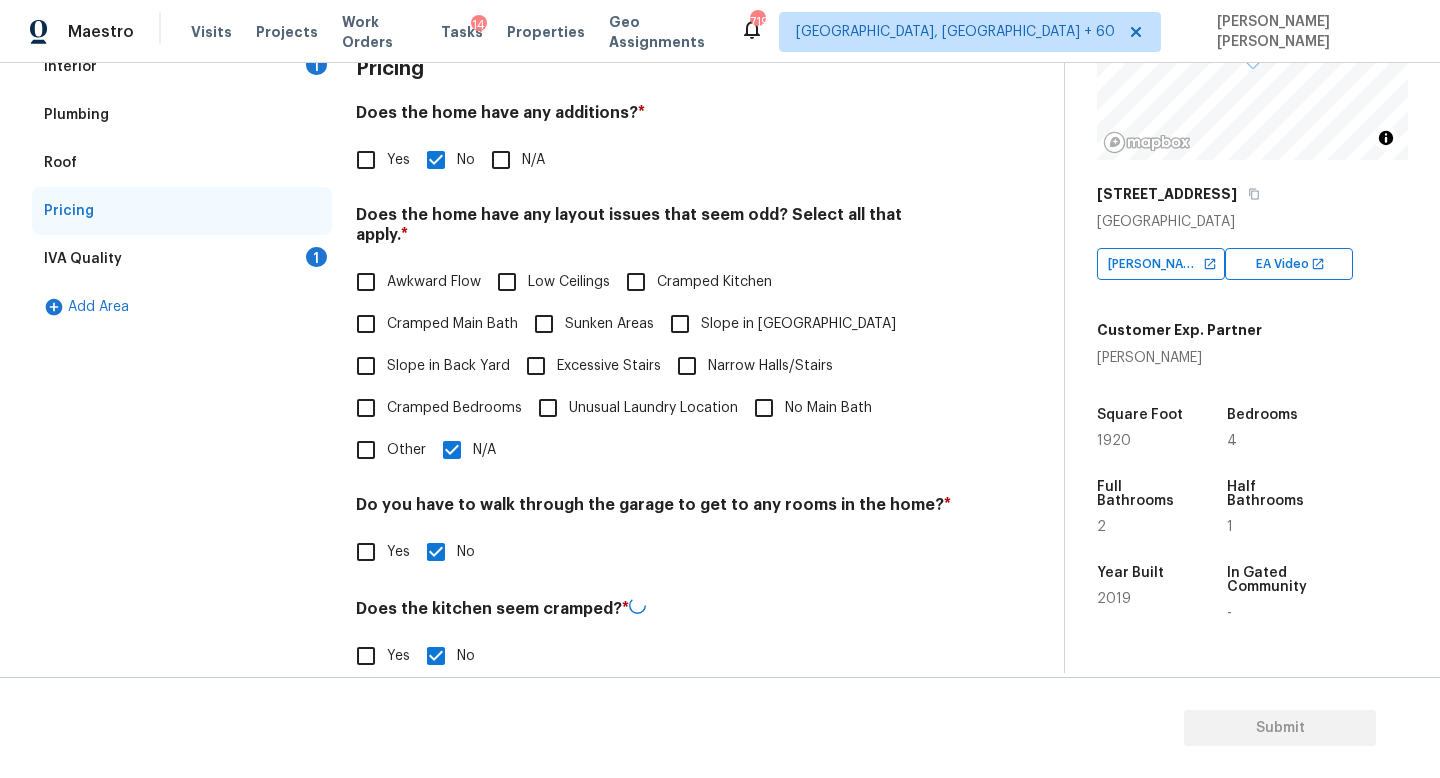 scroll, scrollTop: 213, scrollLeft: 0, axis: vertical 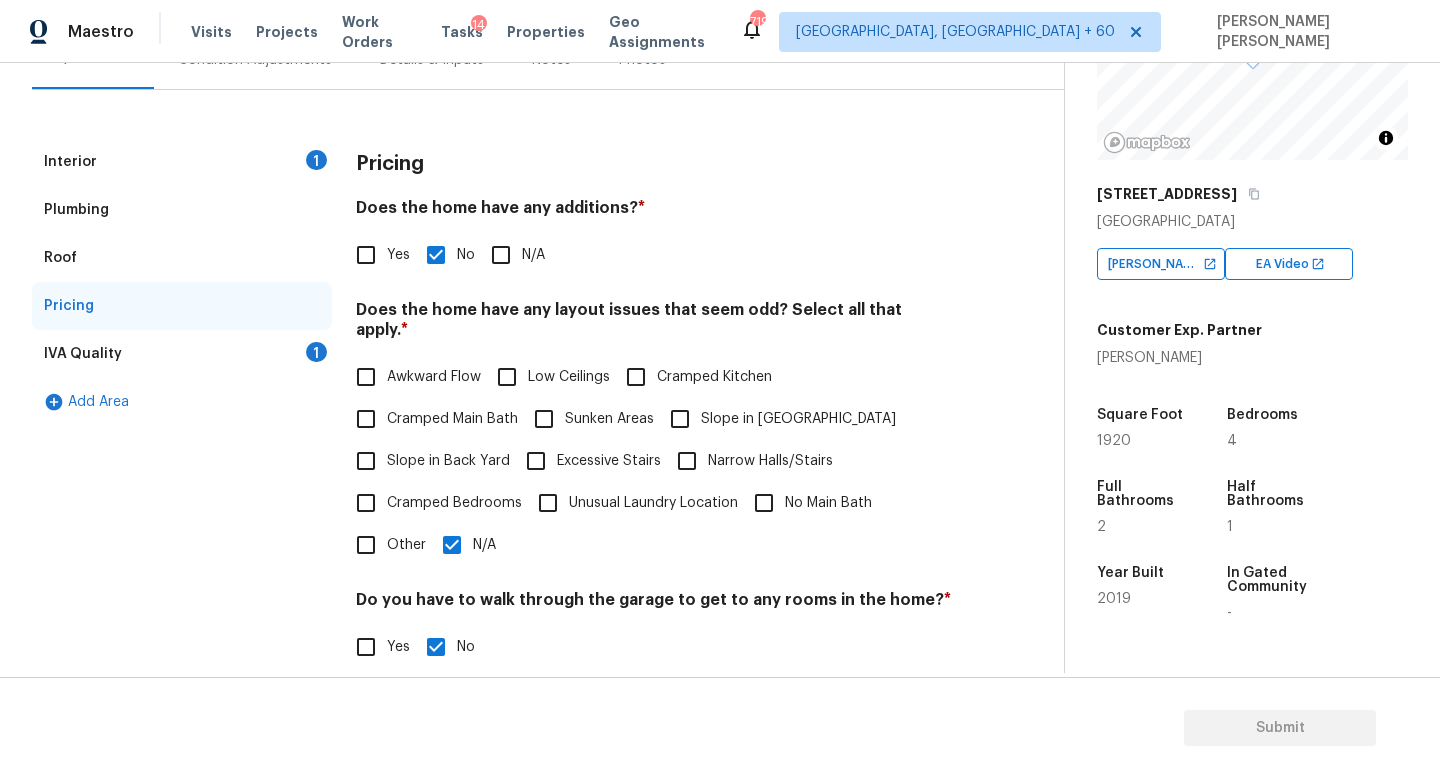 click on "IVA Quality 1" at bounding box center (182, 354) 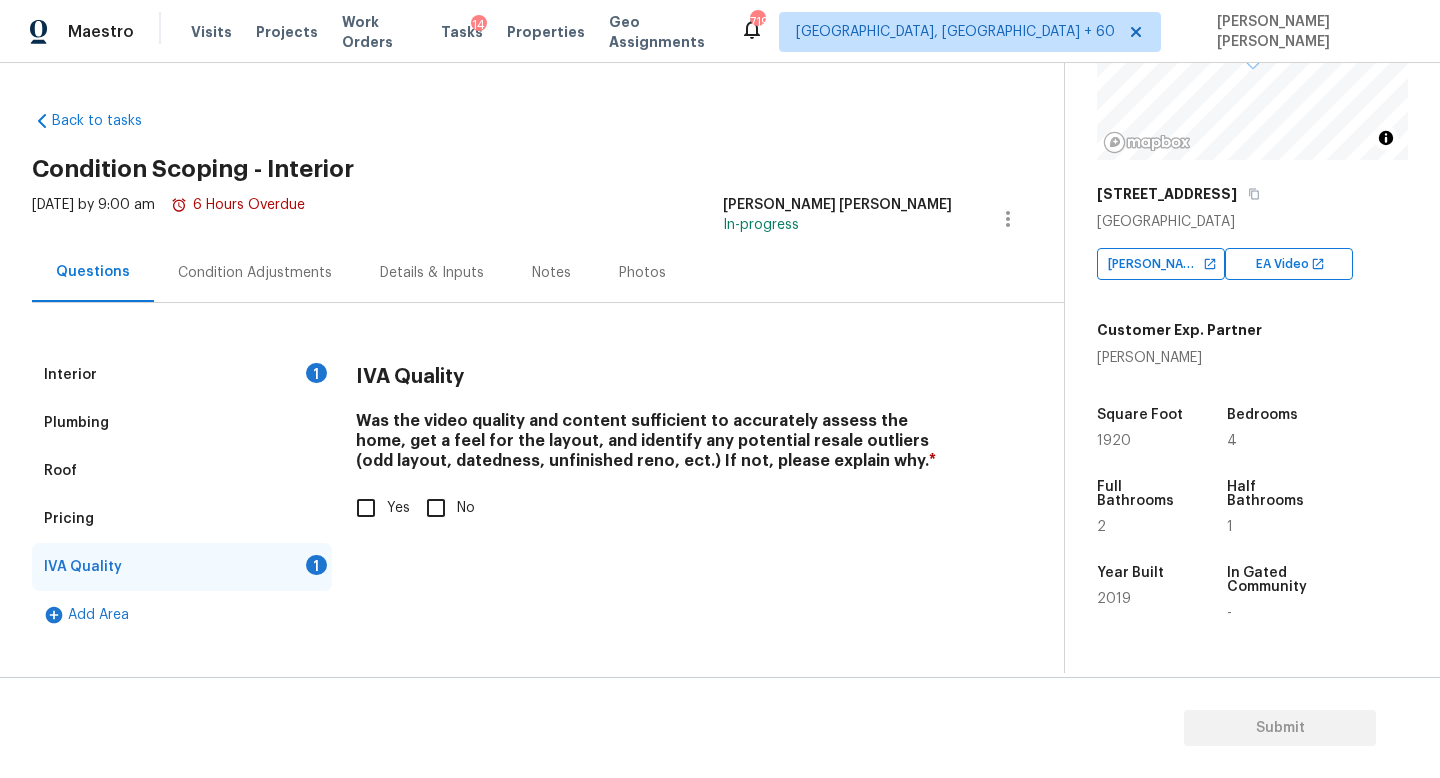 click on "Yes" at bounding box center [366, 508] 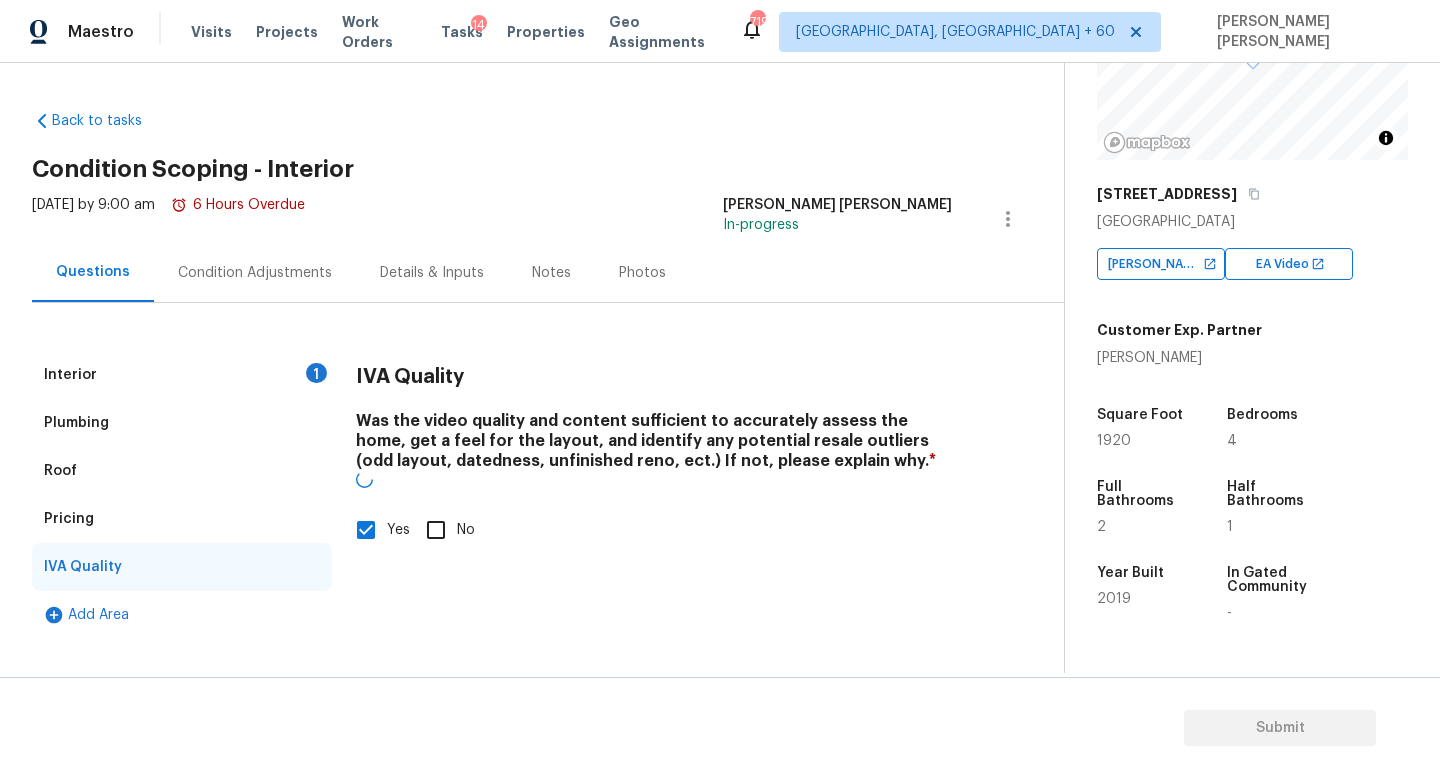 click on "Condition Adjustments" at bounding box center [255, 273] 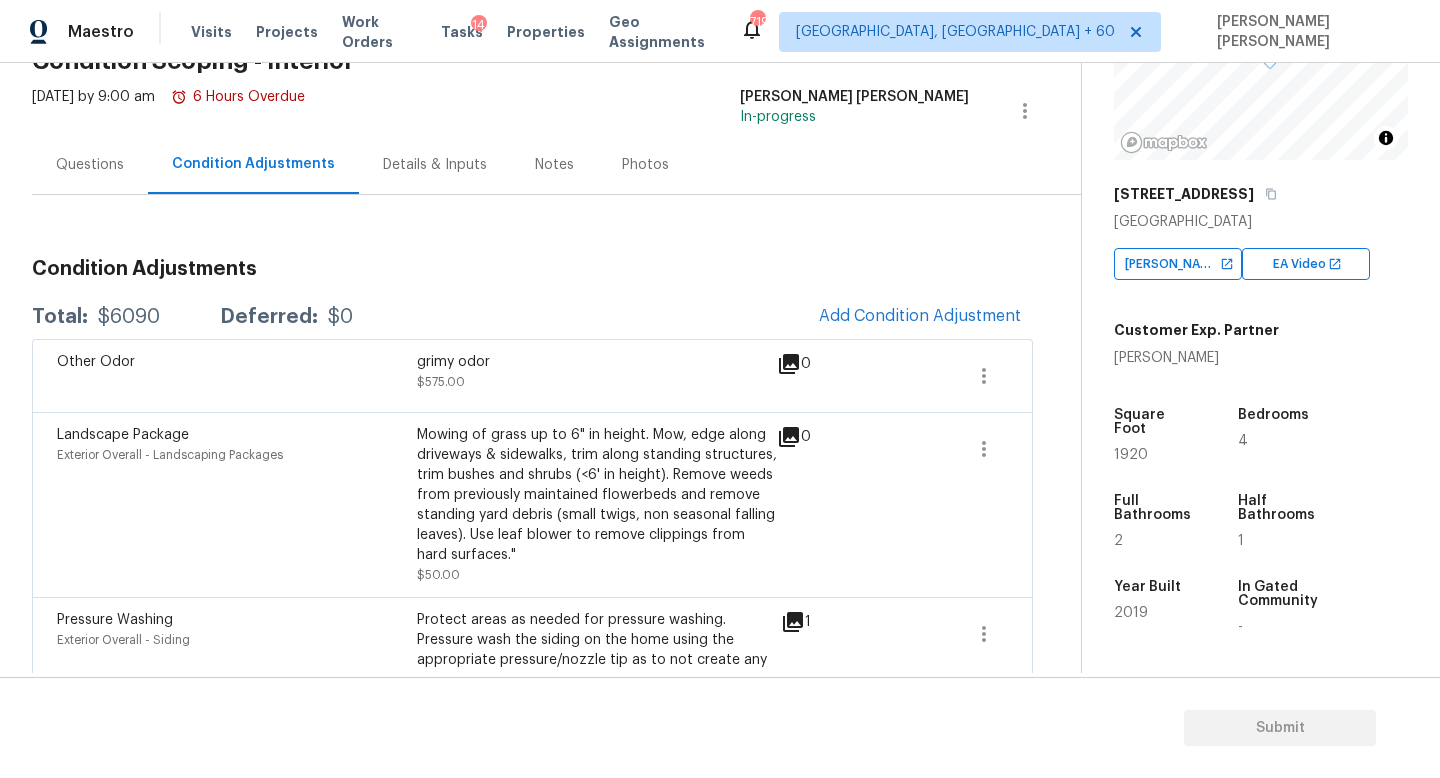 scroll, scrollTop: 110, scrollLeft: 0, axis: vertical 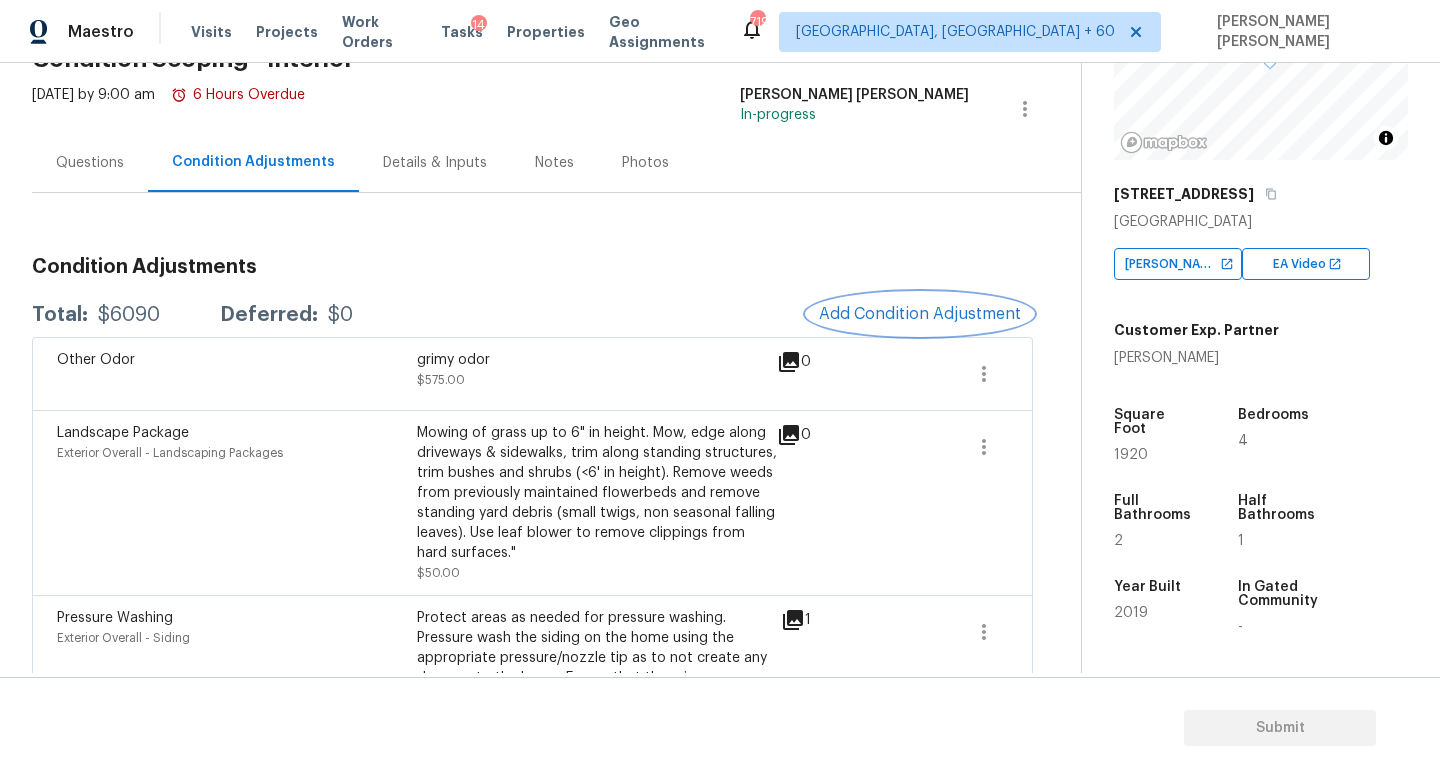 click on "Add Condition Adjustment" at bounding box center (920, 314) 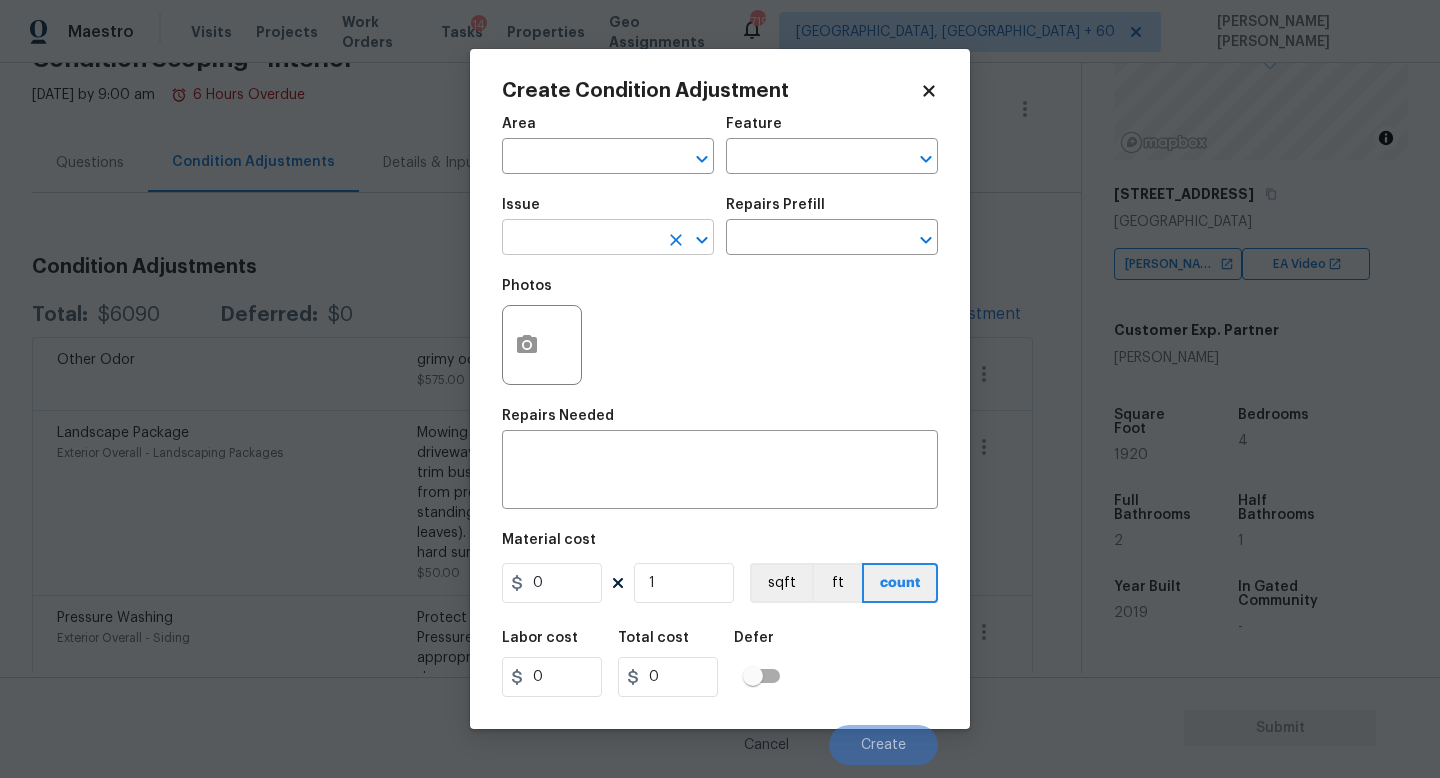 click at bounding box center [580, 239] 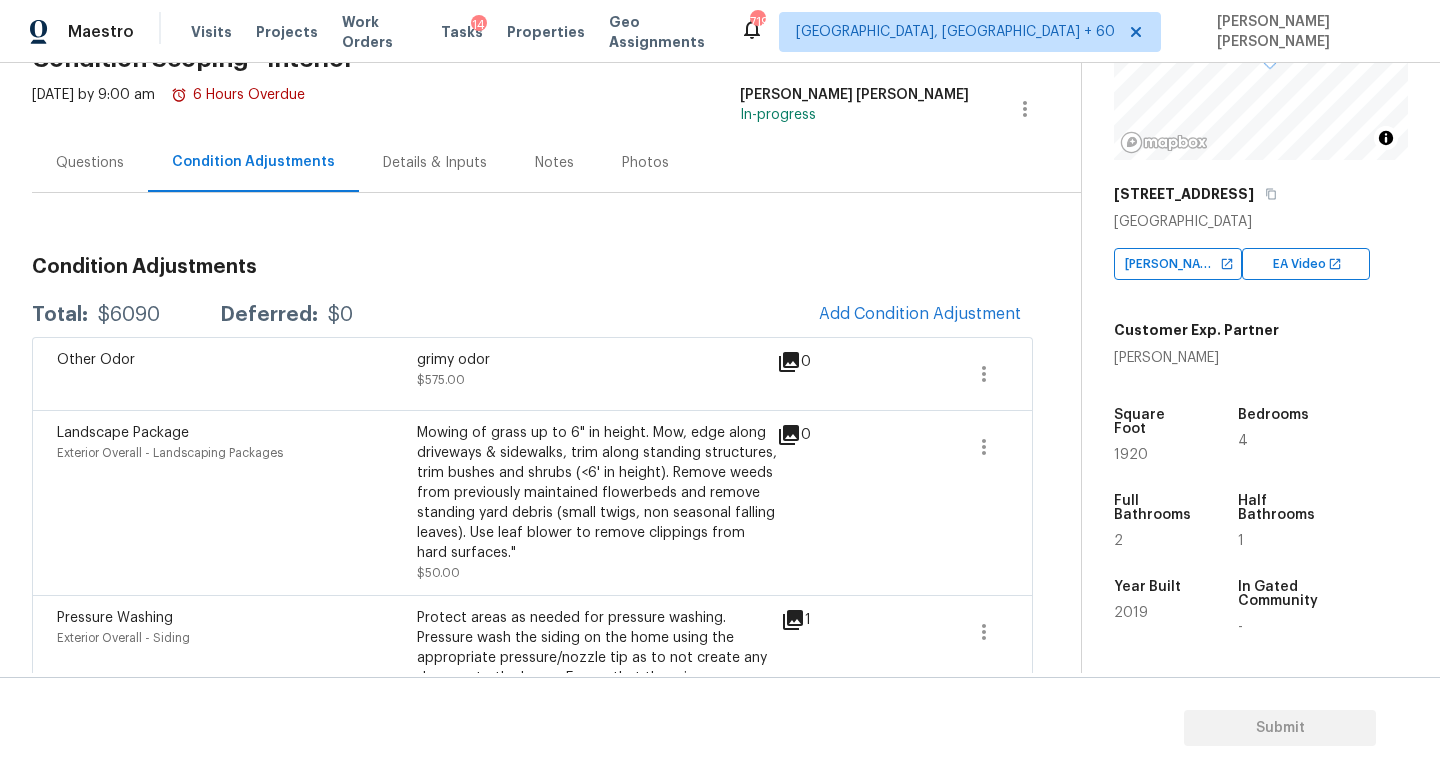 click on "Maestro Visits Projects Work Orders Tasks 14 Properties Geo Assignments 719 Knoxville, TN + 60 Jishnu Manoj Back to tasks Condition Scoping - Interior Mon, Jul 14 2025 by 9:00 am   6 Hours Overdue Jishnu Manoj In-progress Questions Condition Adjustments Details & Inputs Notes Photos Condition Adjustments Total:  $6090 Deferred:  $0 Add Condition Adjustment Other Odor grimy odor $575.00   0 Landscape Package Exterior Overall - Landscaping Packages Mowing of grass up to 6" in height. Mow, edge along driveways & sidewalks, trim along standing structures, trim bushes and shrubs (<6' in height). Remove weeds from previously maintained flowerbeds and remove standing yard debris (small twigs, non seasonal falling leaves).  Use leaf blower to remove clippings from hard surfaces." $50.00   0 Pressure Washing Exterior Overall - Siding $120.00   1 Pressure Washing Exterior Overall - Flatwork $125.00   1 Siding Exterior Overall - Siding $28.75   1 Exterior Paint Exterior Overall - Overall Paint $92.25   2 Exterior Paint" at bounding box center (720, 389) 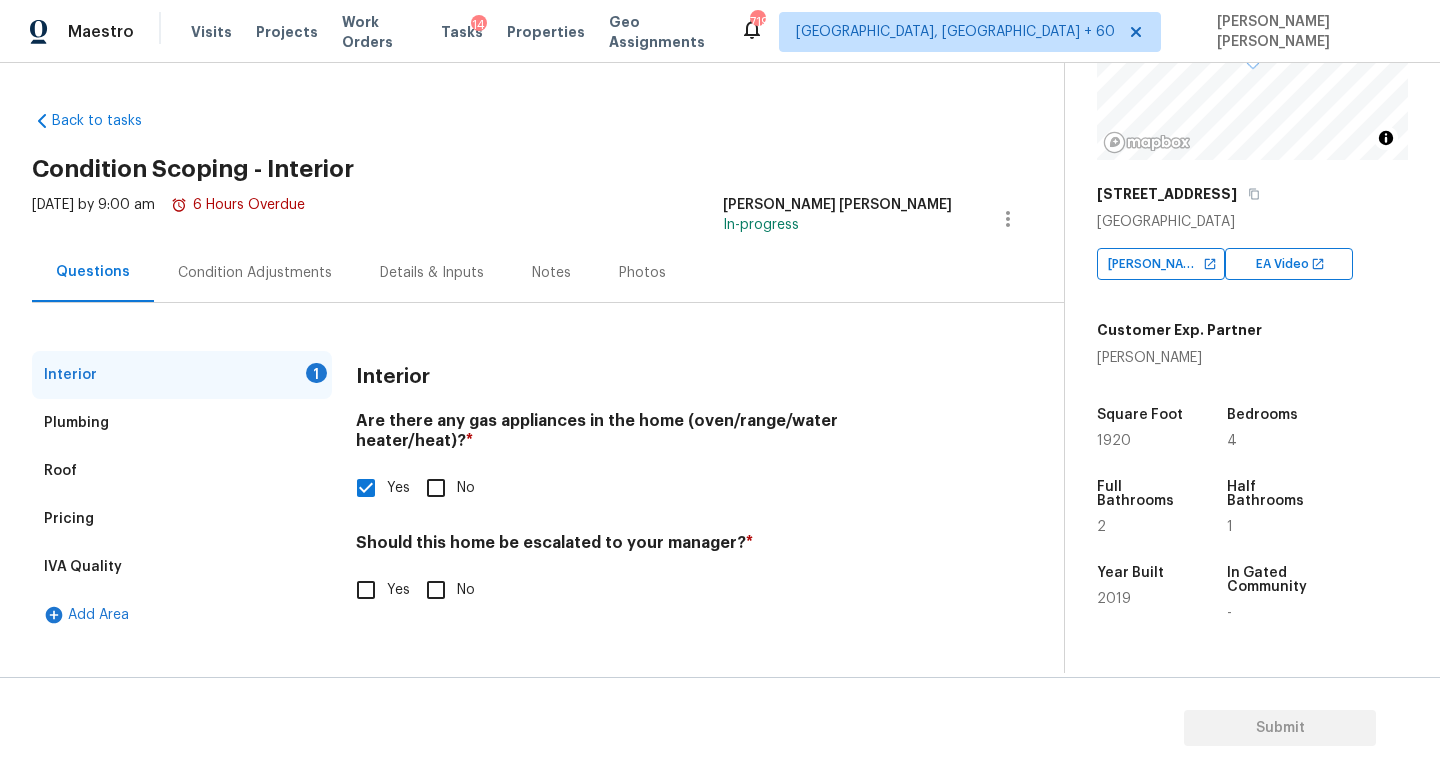 scroll, scrollTop: 0, scrollLeft: 0, axis: both 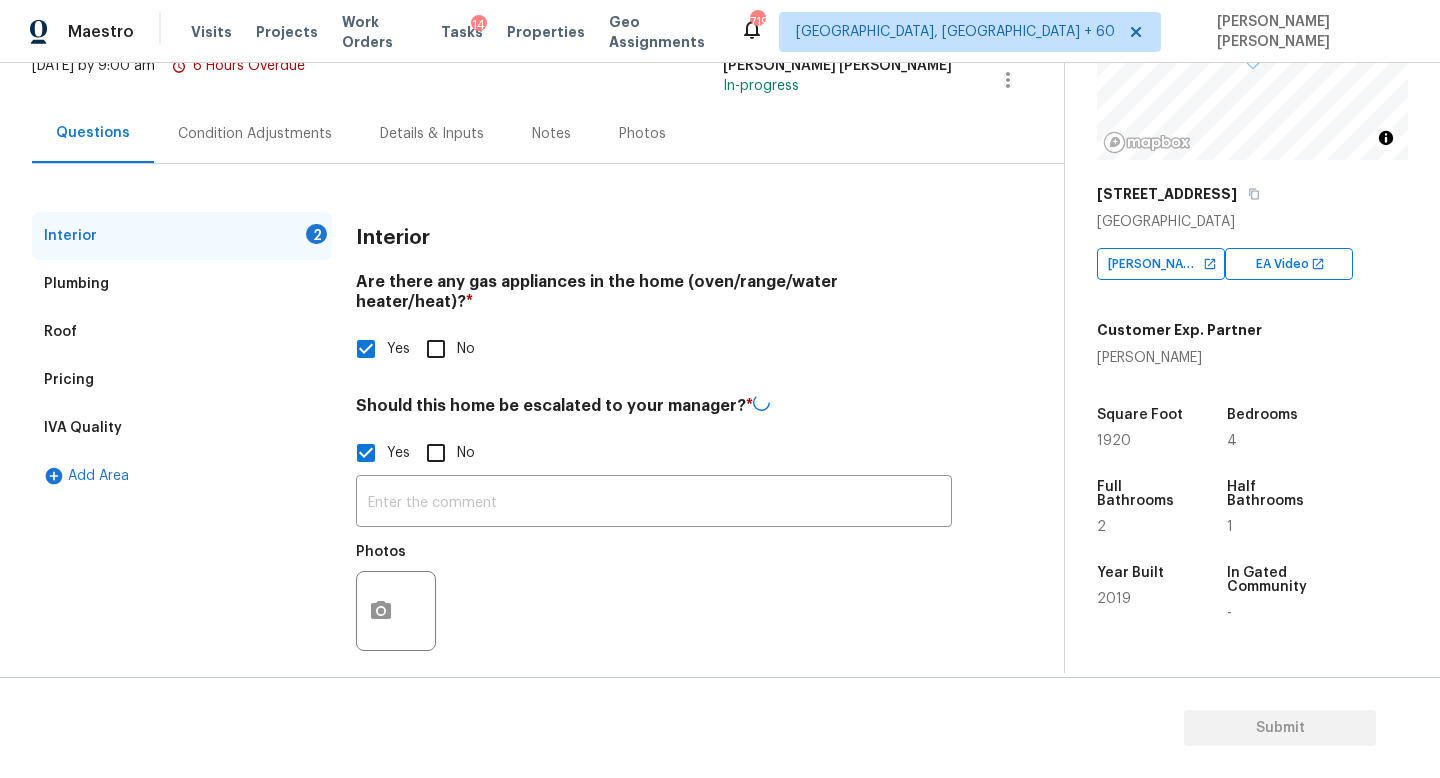 click on "​ Photos" at bounding box center [654, 568] 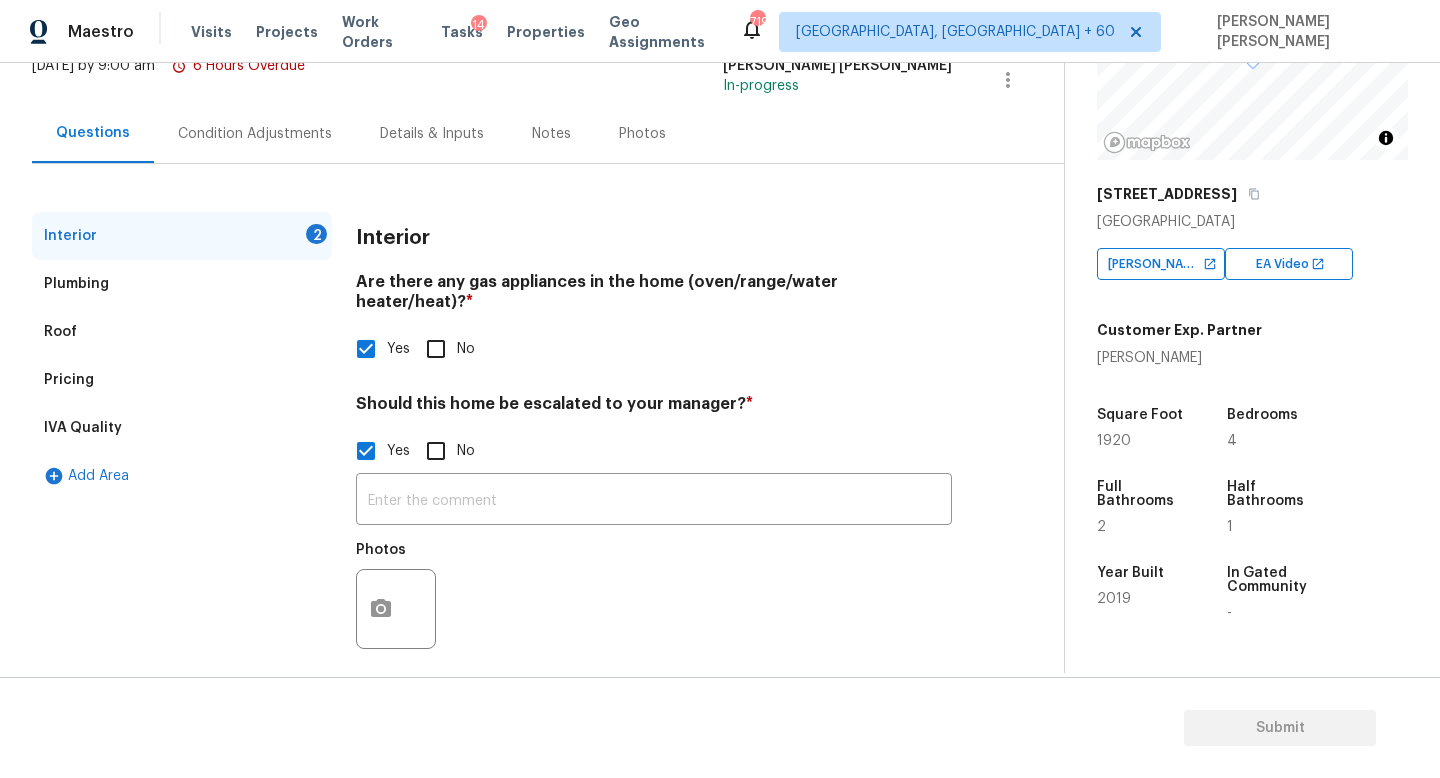 scroll, scrollTop: 137, scrollLeft: 0, axis: vertical 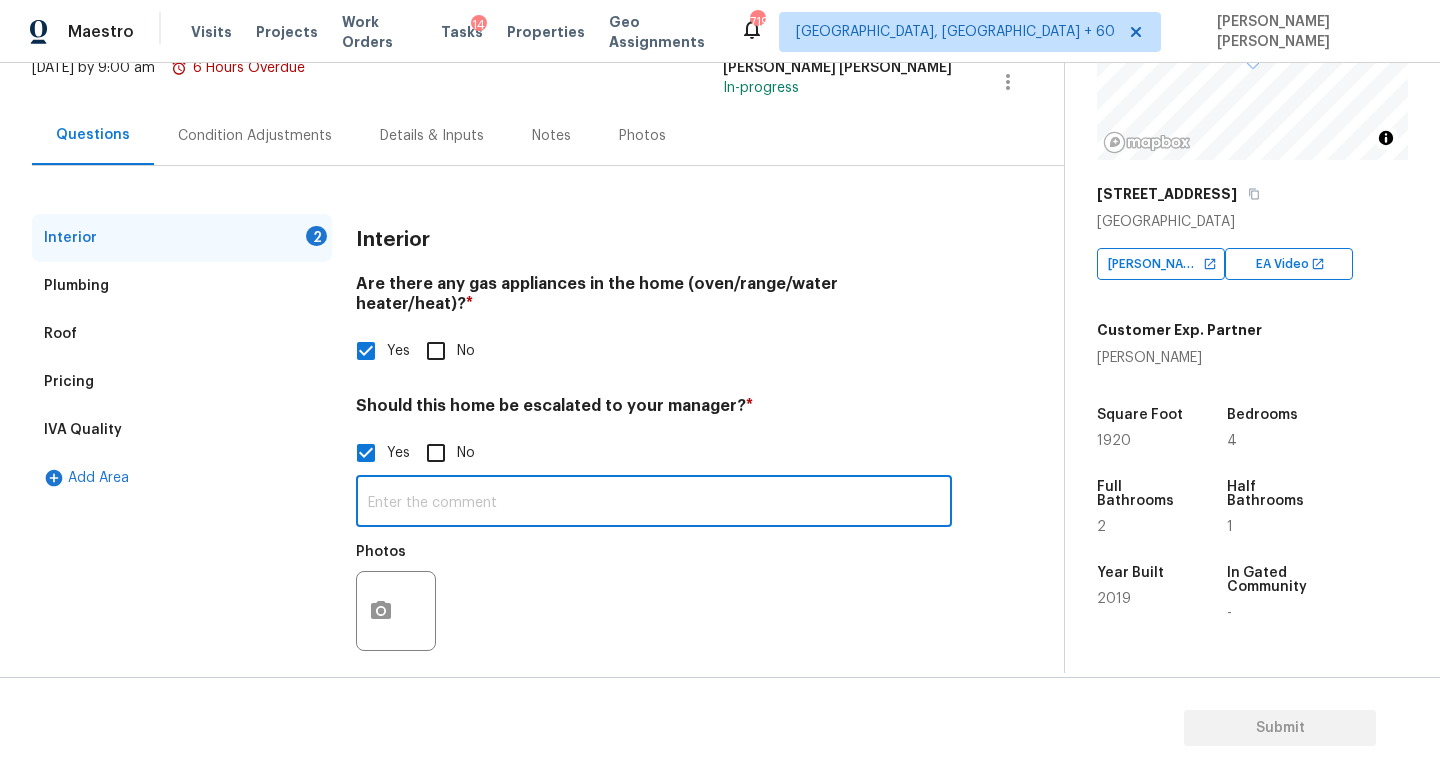 click at bounding box center [654, 503] 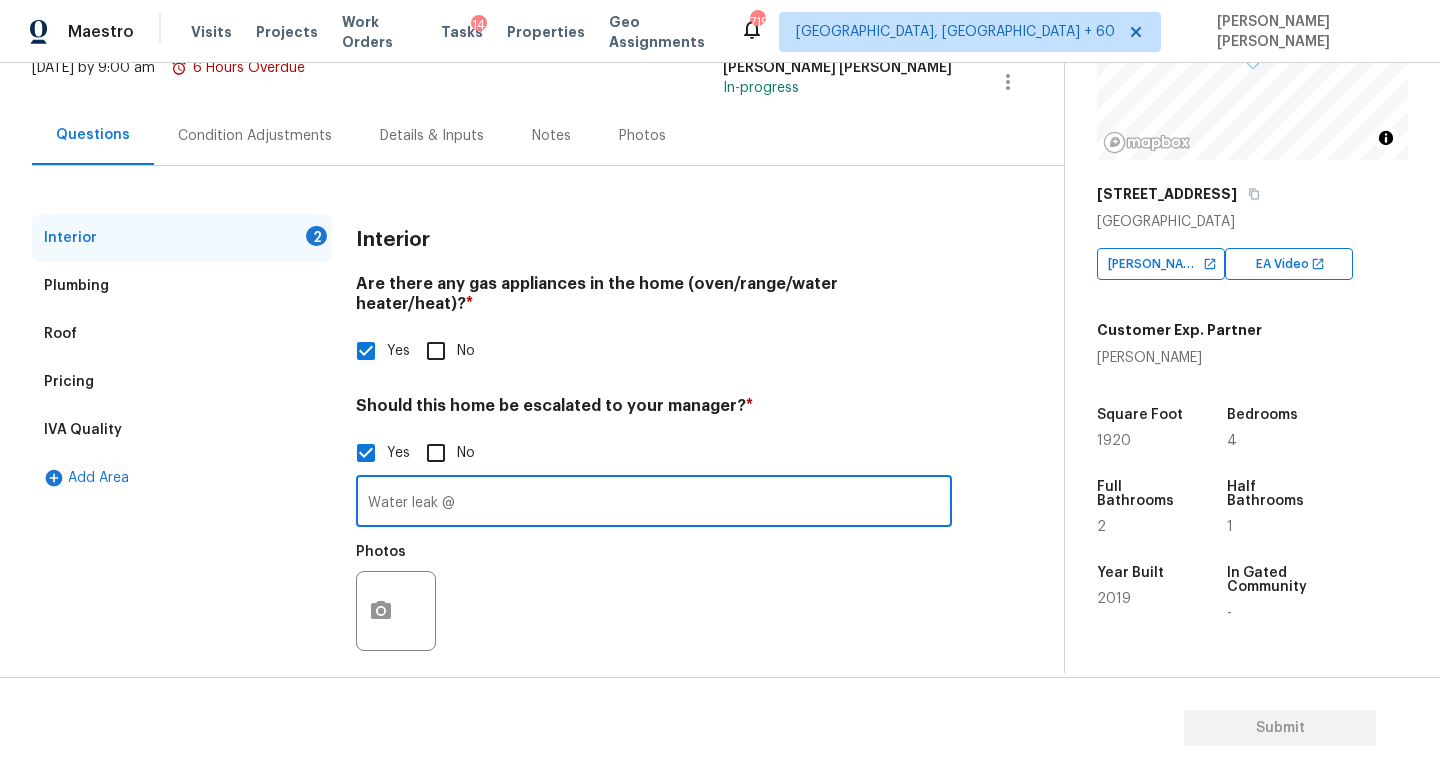 type on "Water leak @" 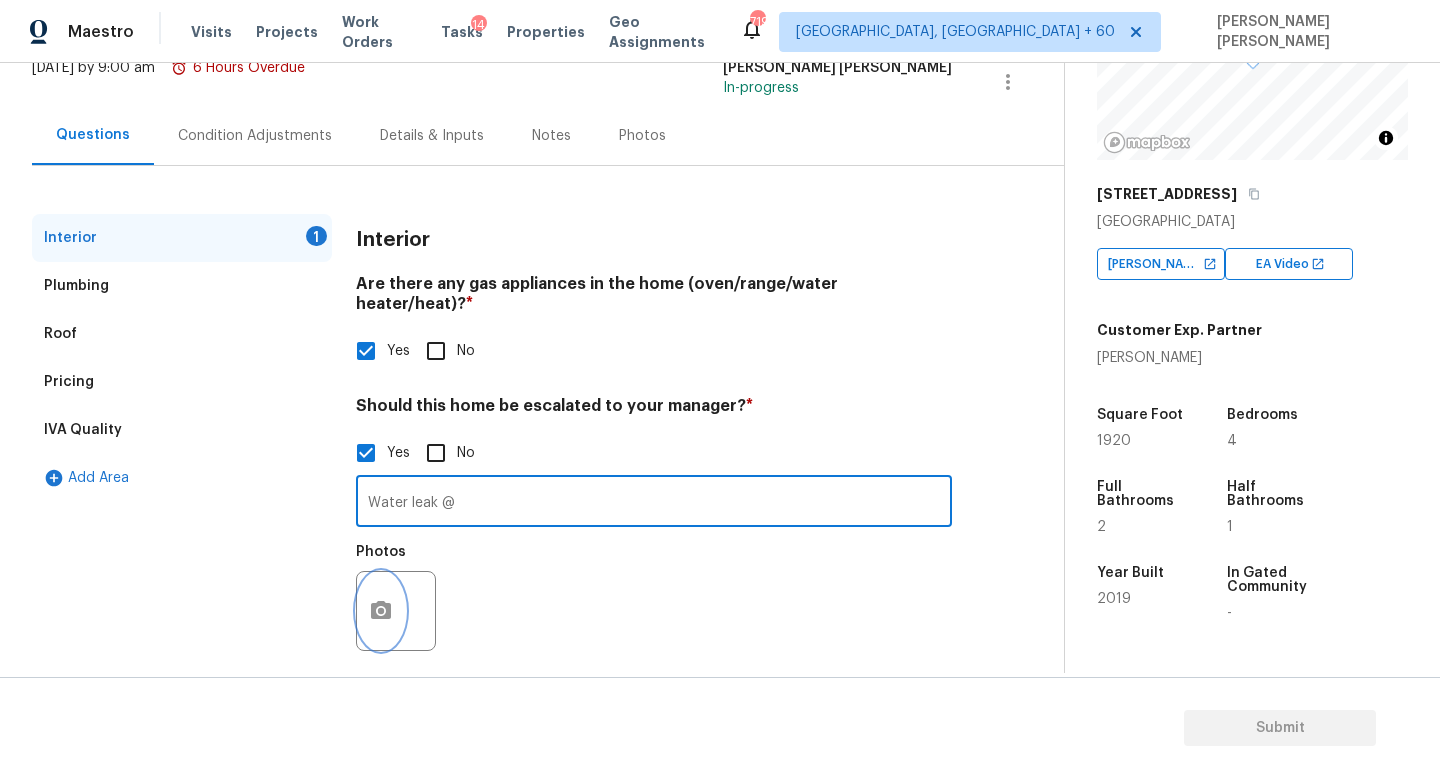 click 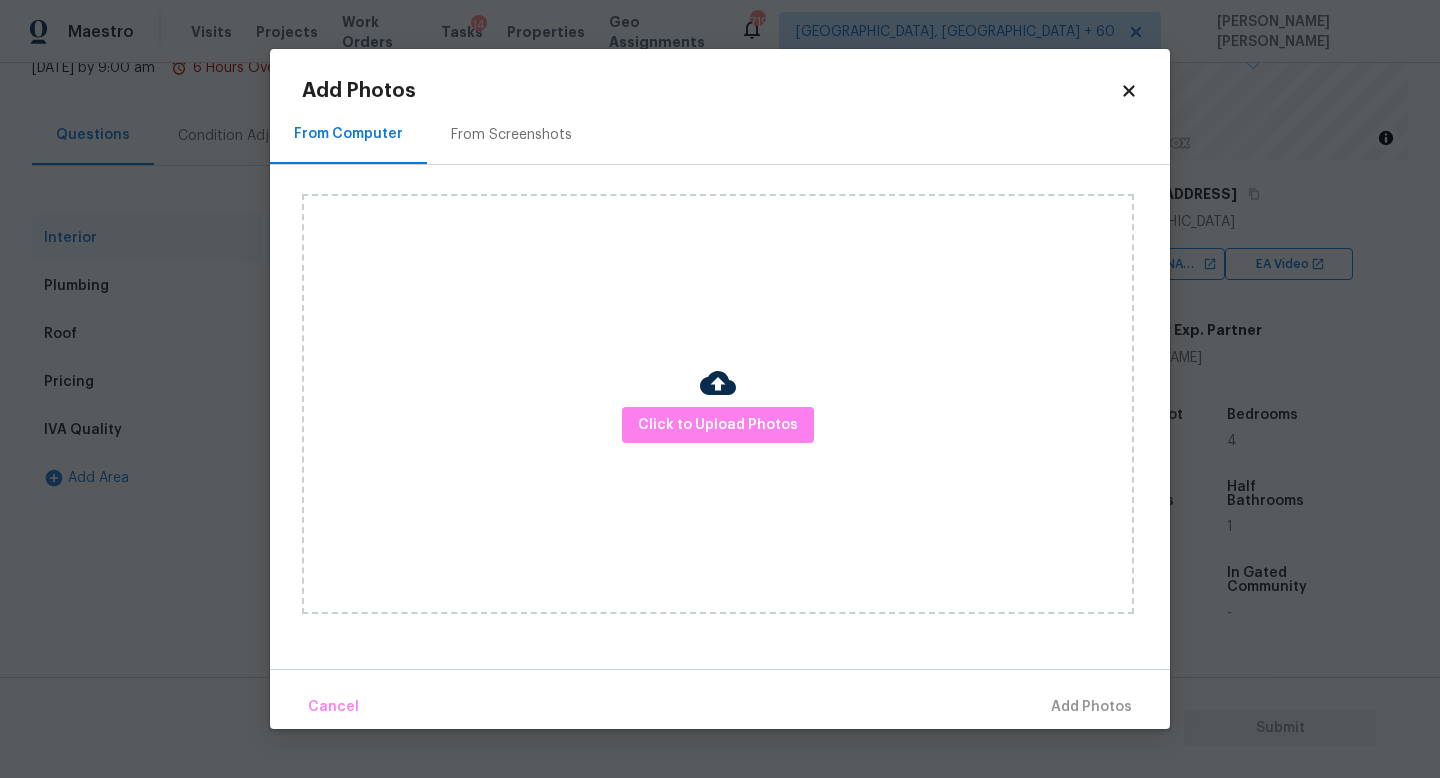 click at bounding box center [718, 383] 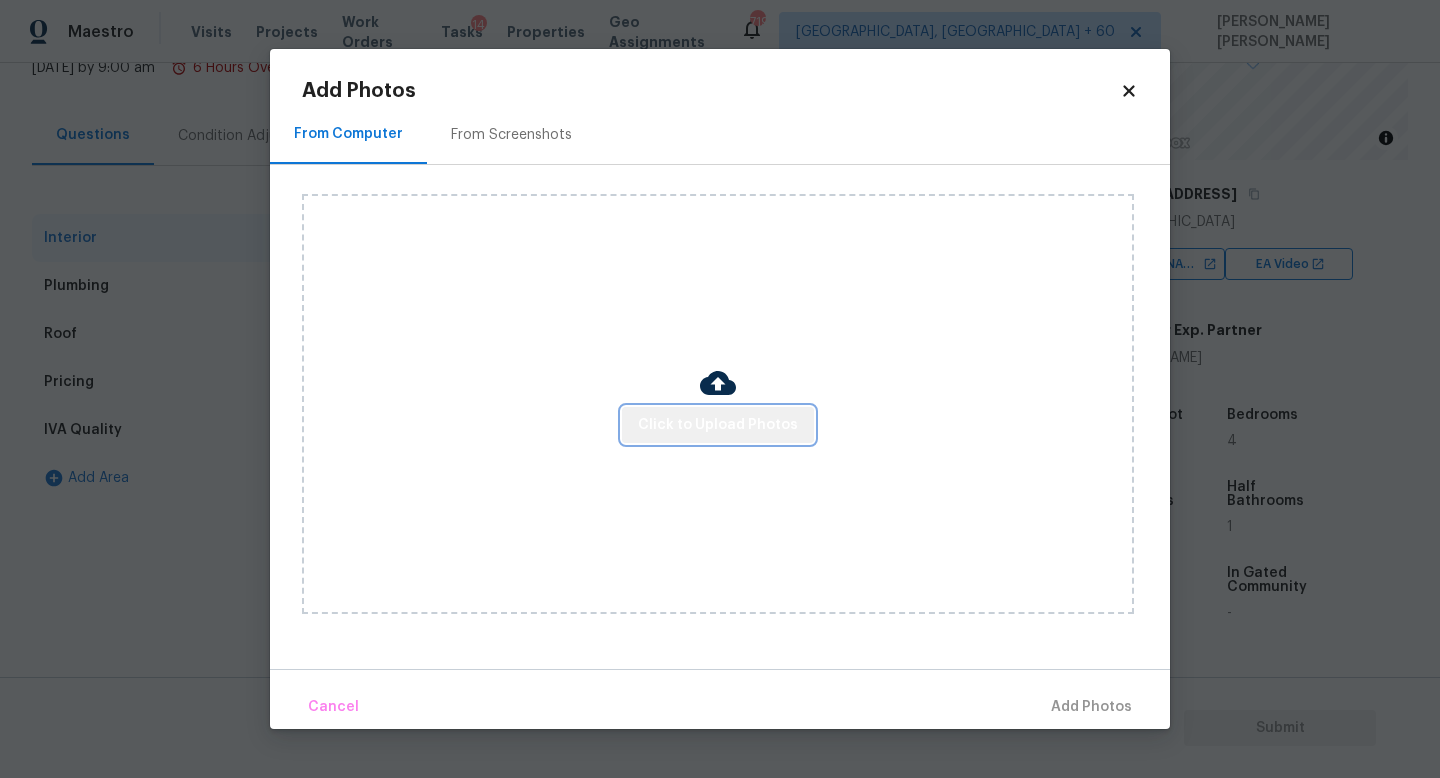click on "Click to Upload Photos" at bounding box center [718, 425] 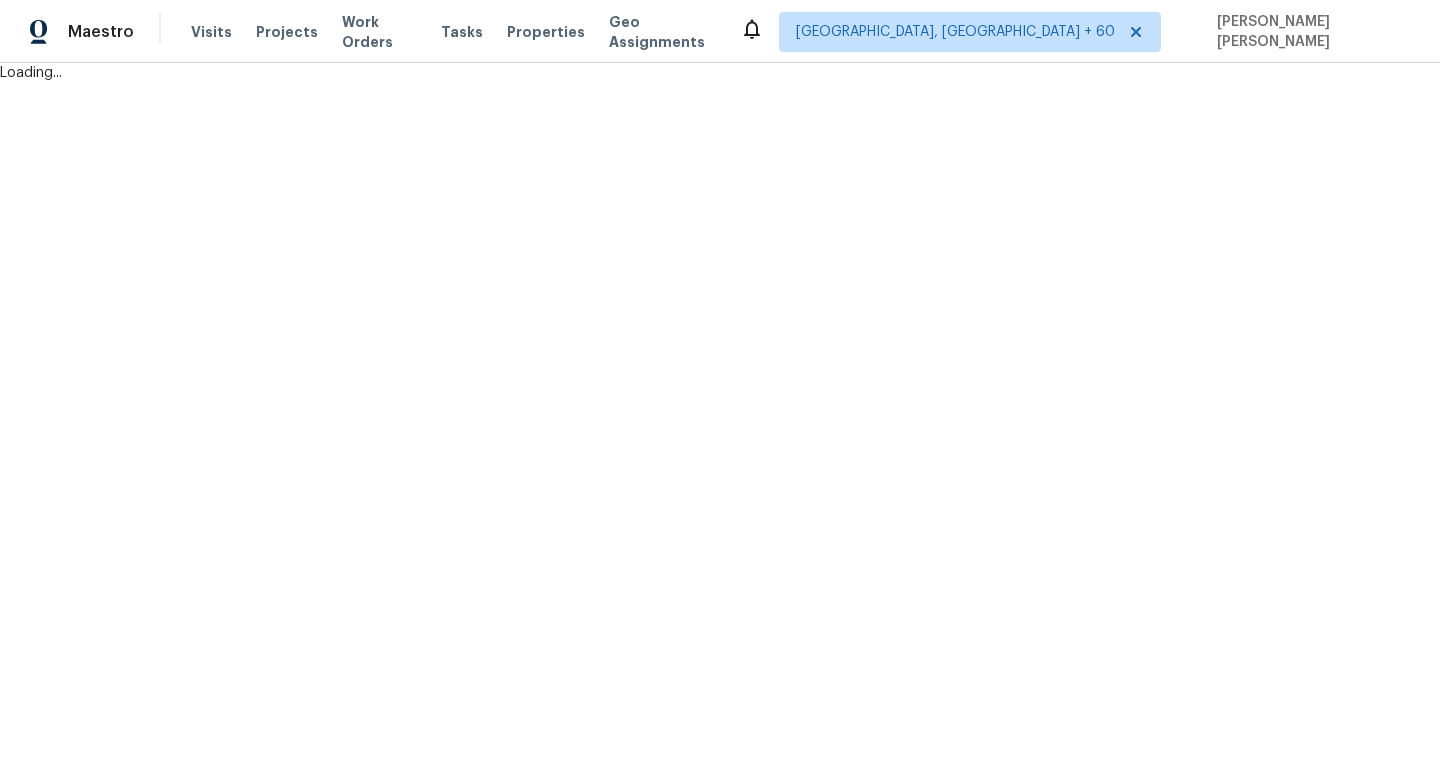 scroll, scrollTop: 0, scrollLeft: 0, axis: both 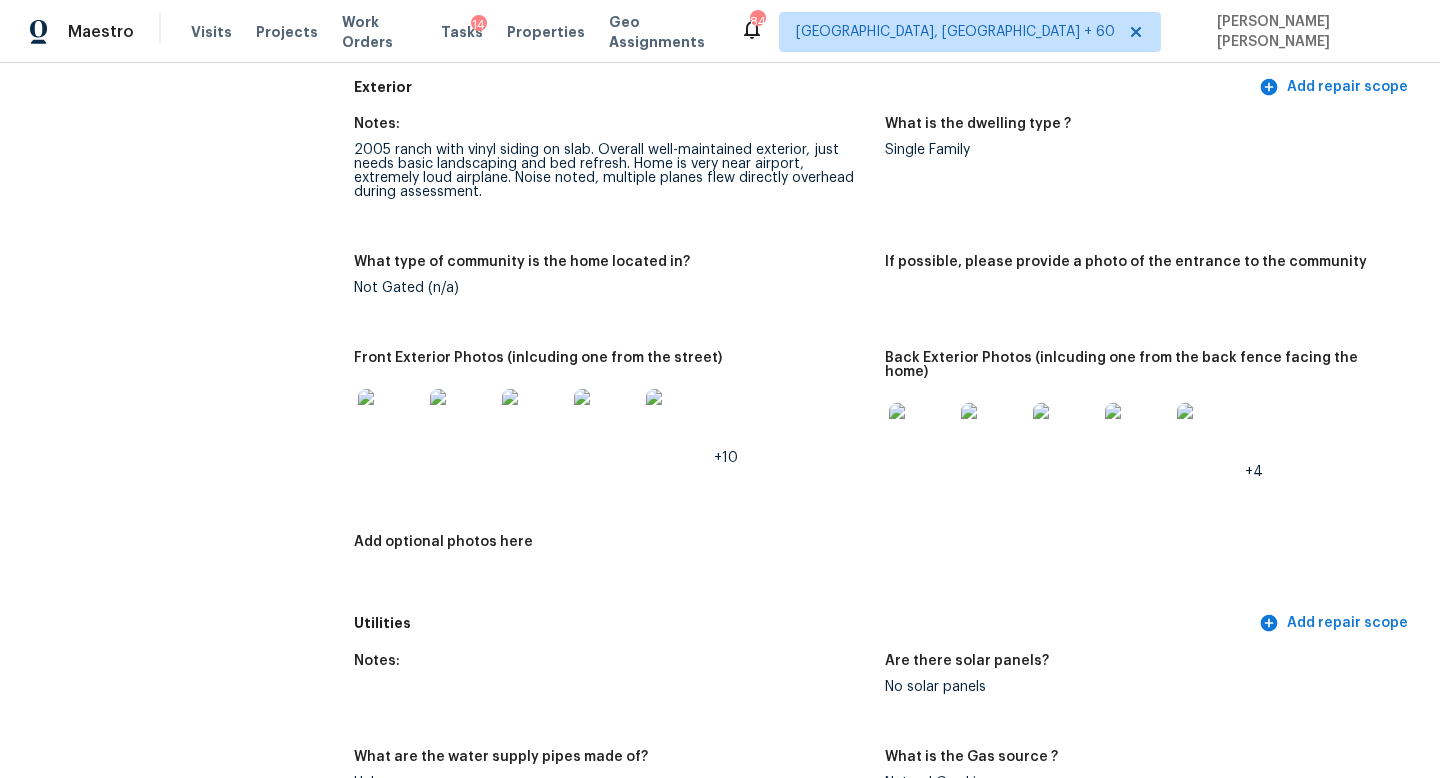 click at bounding box center [1065, 435] 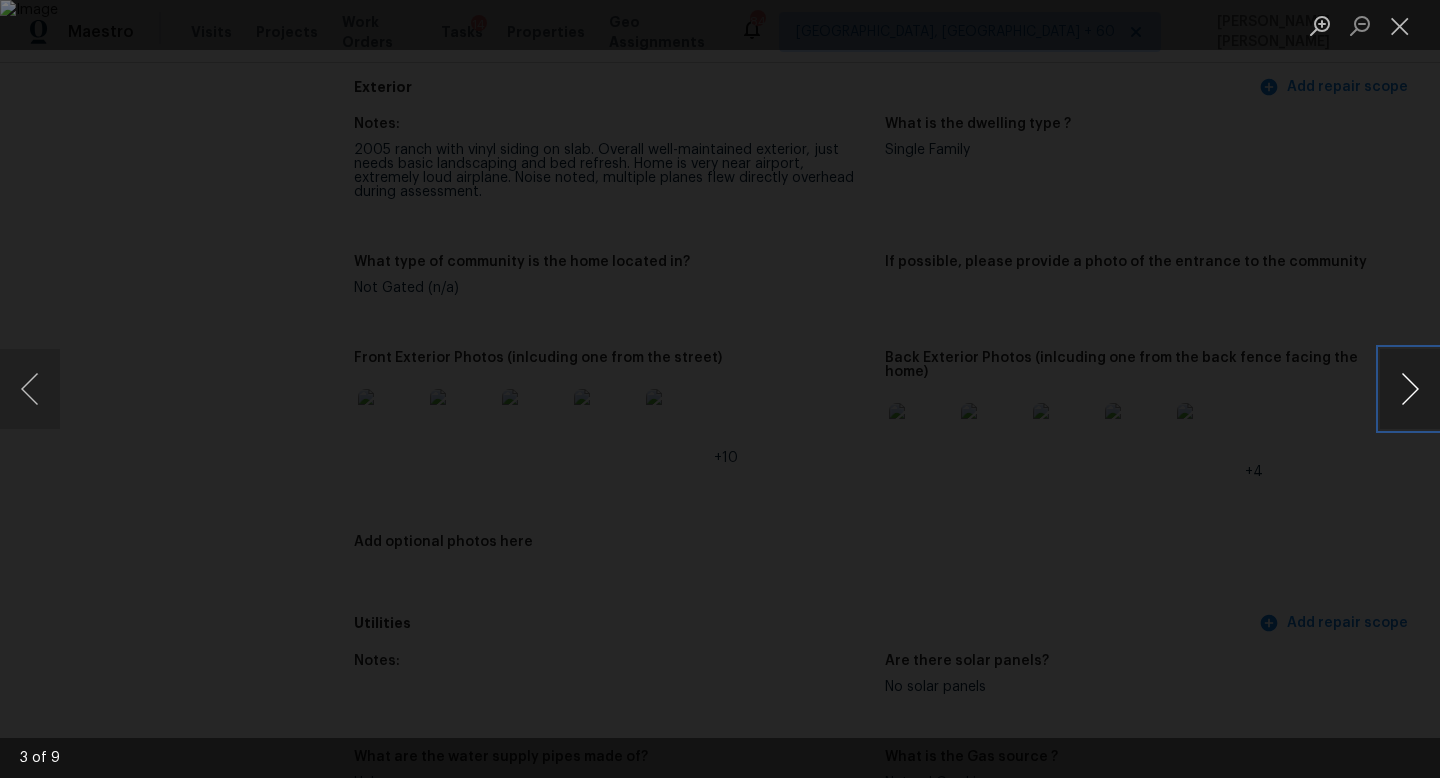click at bounding box center [1410, 389] 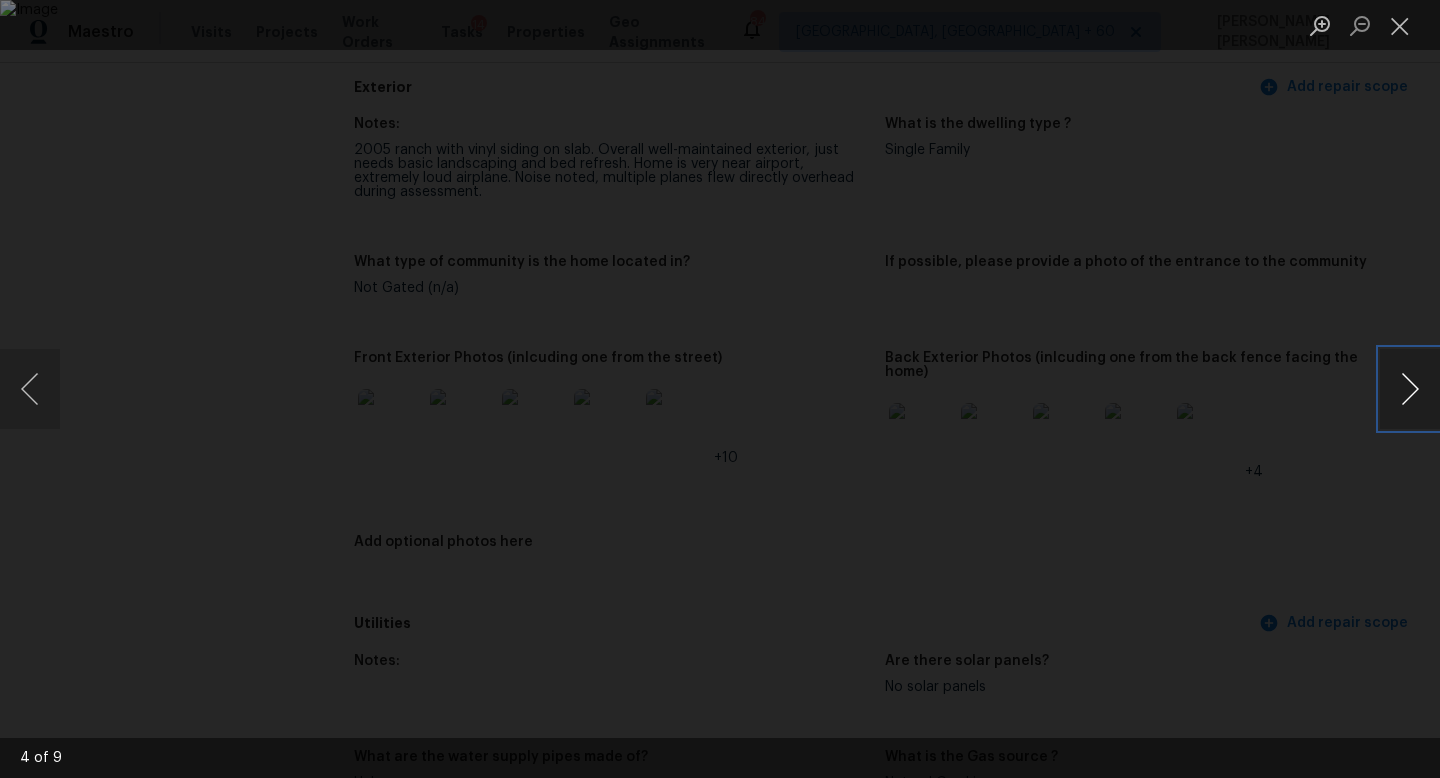click at bounding box center [1410, 389] 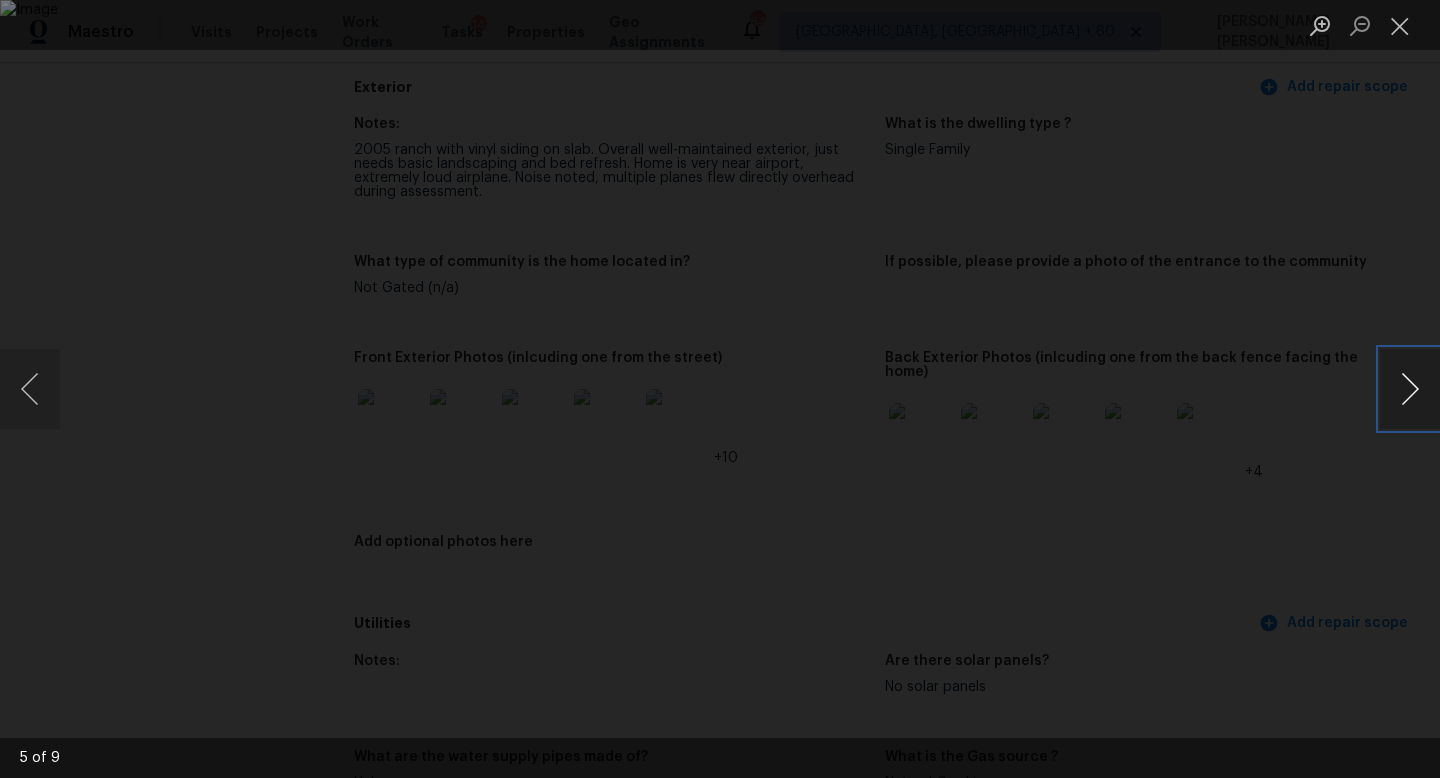 click at bounding box center (1410, 389) 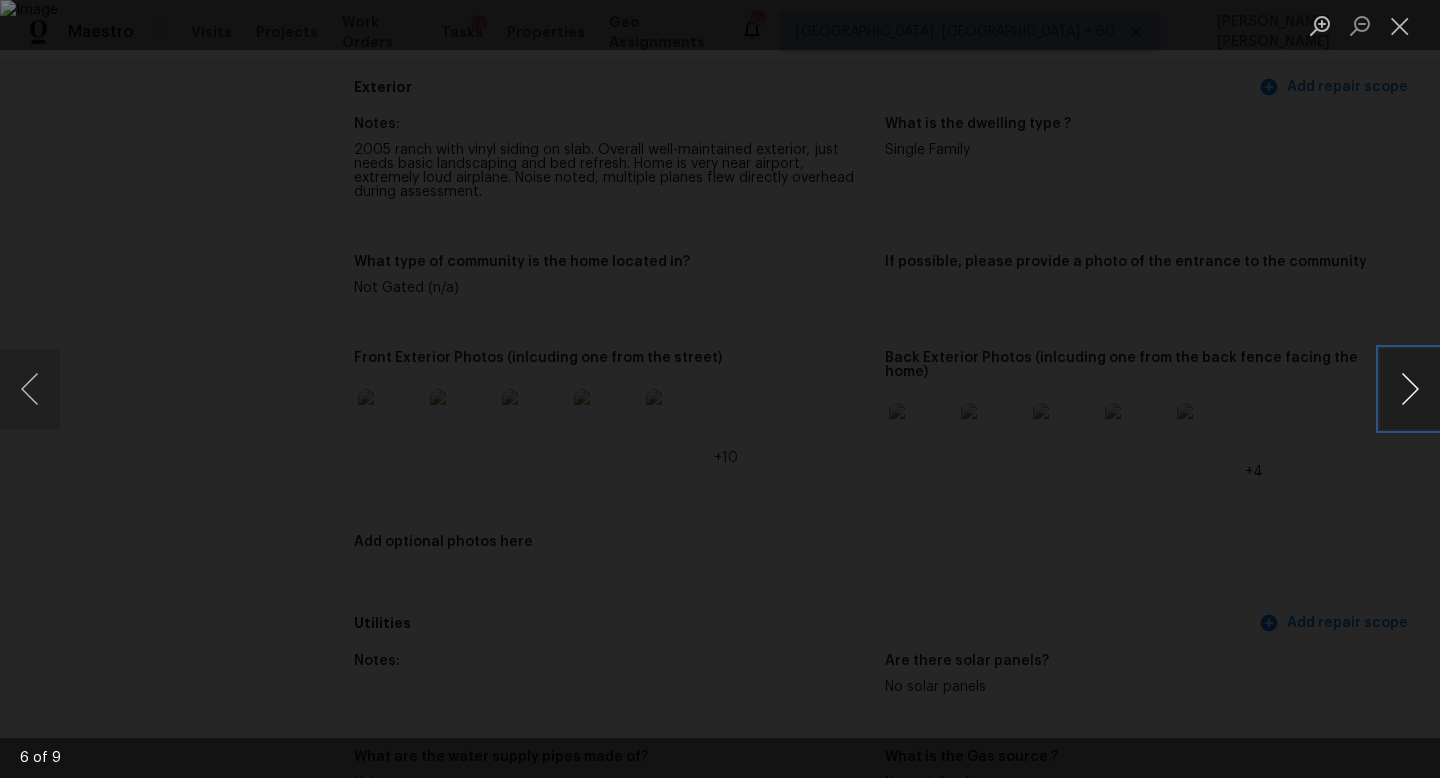 click at bounding box center [1410, 389] 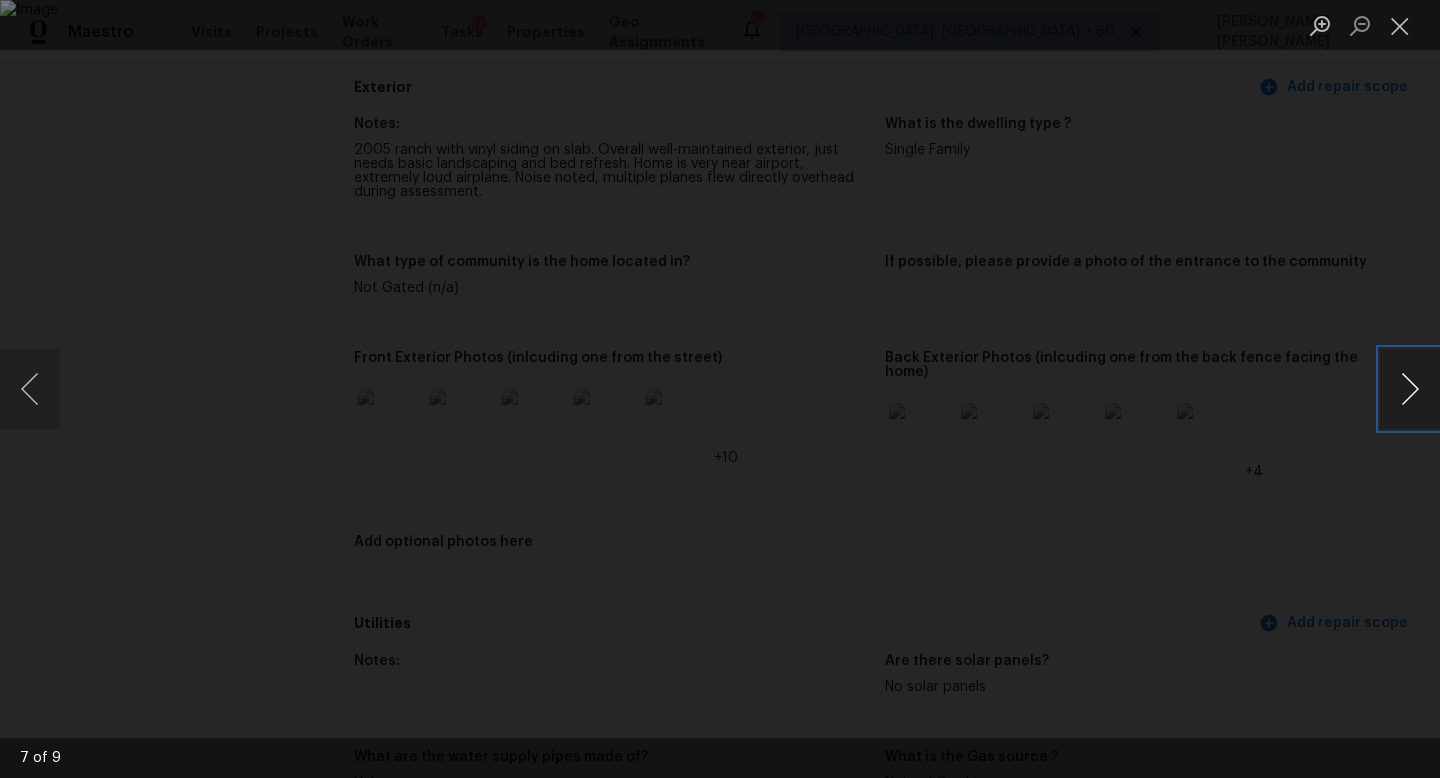 click at bounding box center [1410, 389] 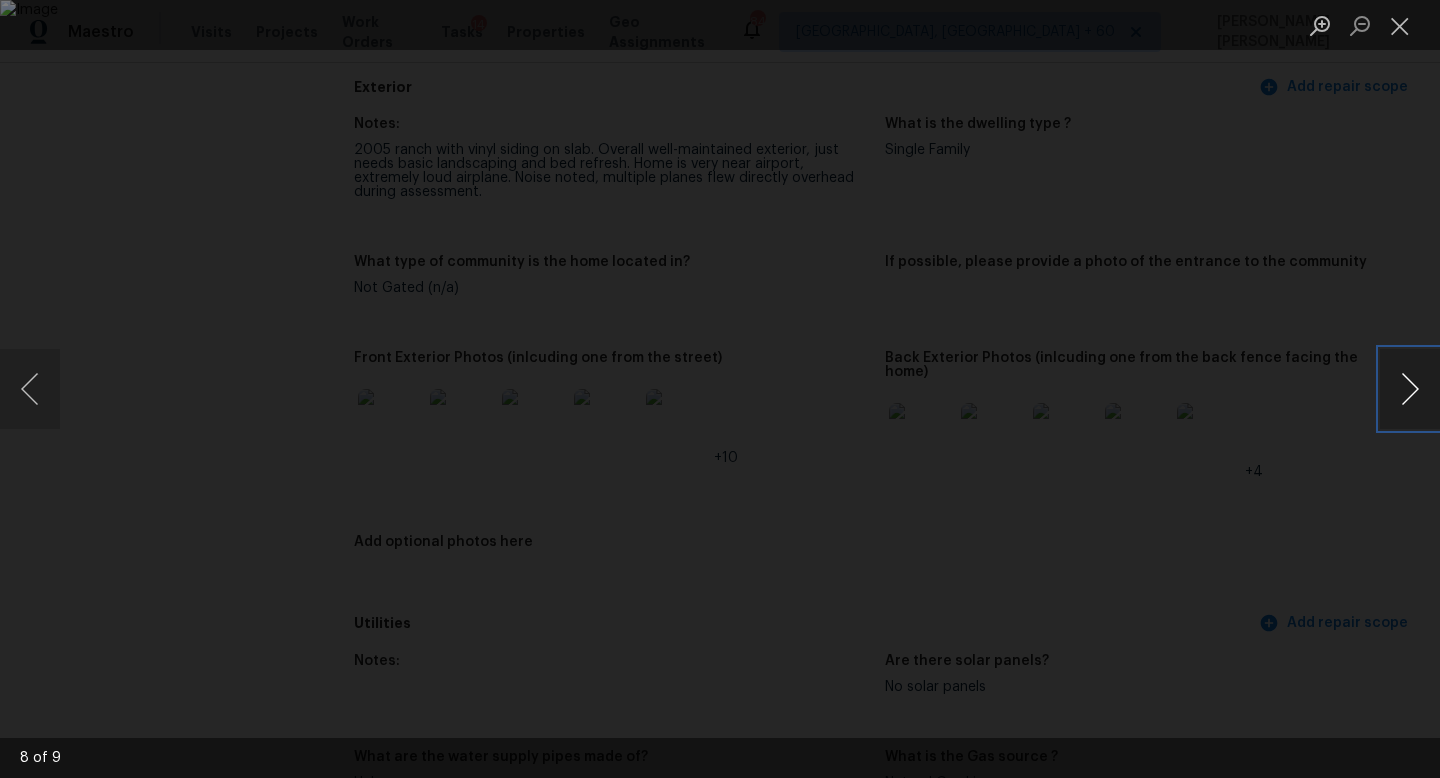click at bounding box center [1410, 389] 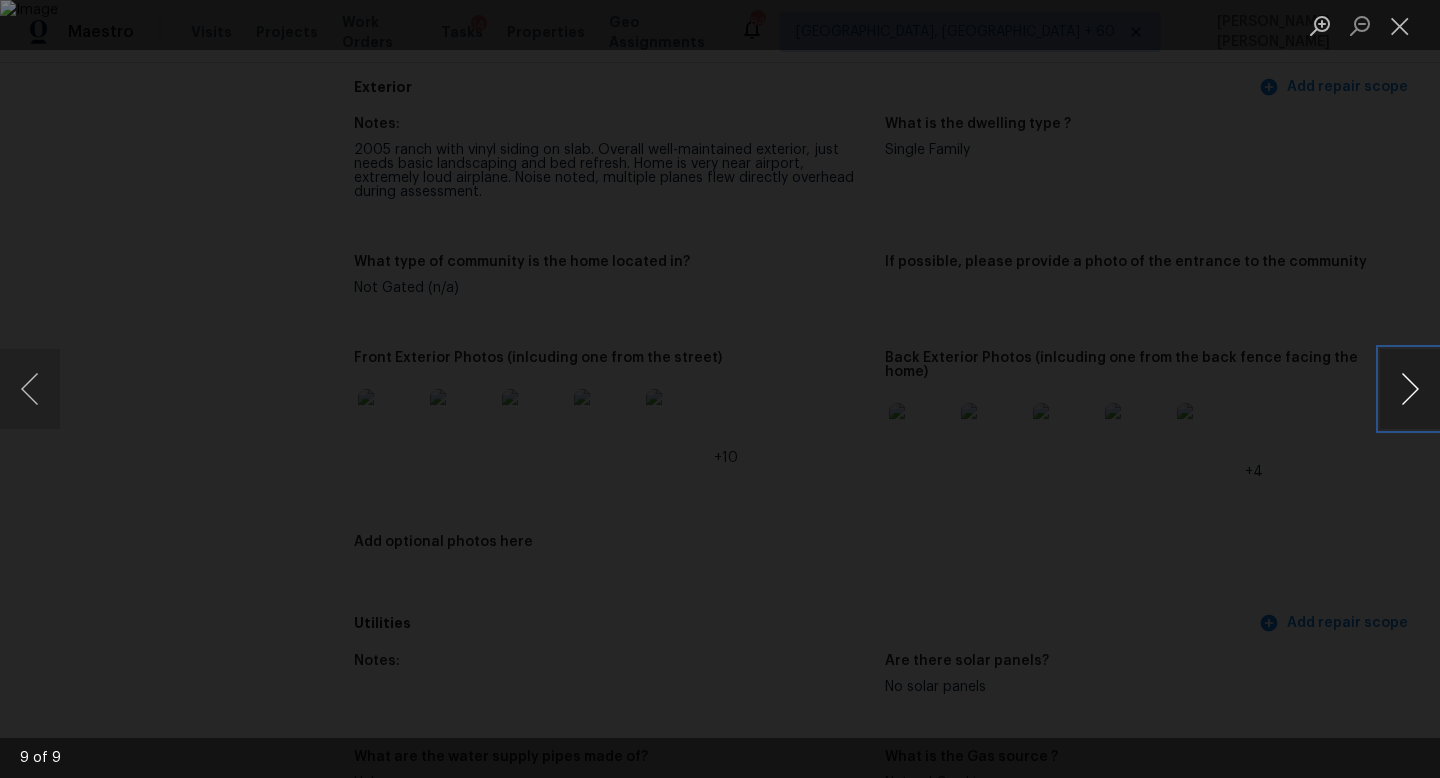 click at bounding box center (1410, 389) 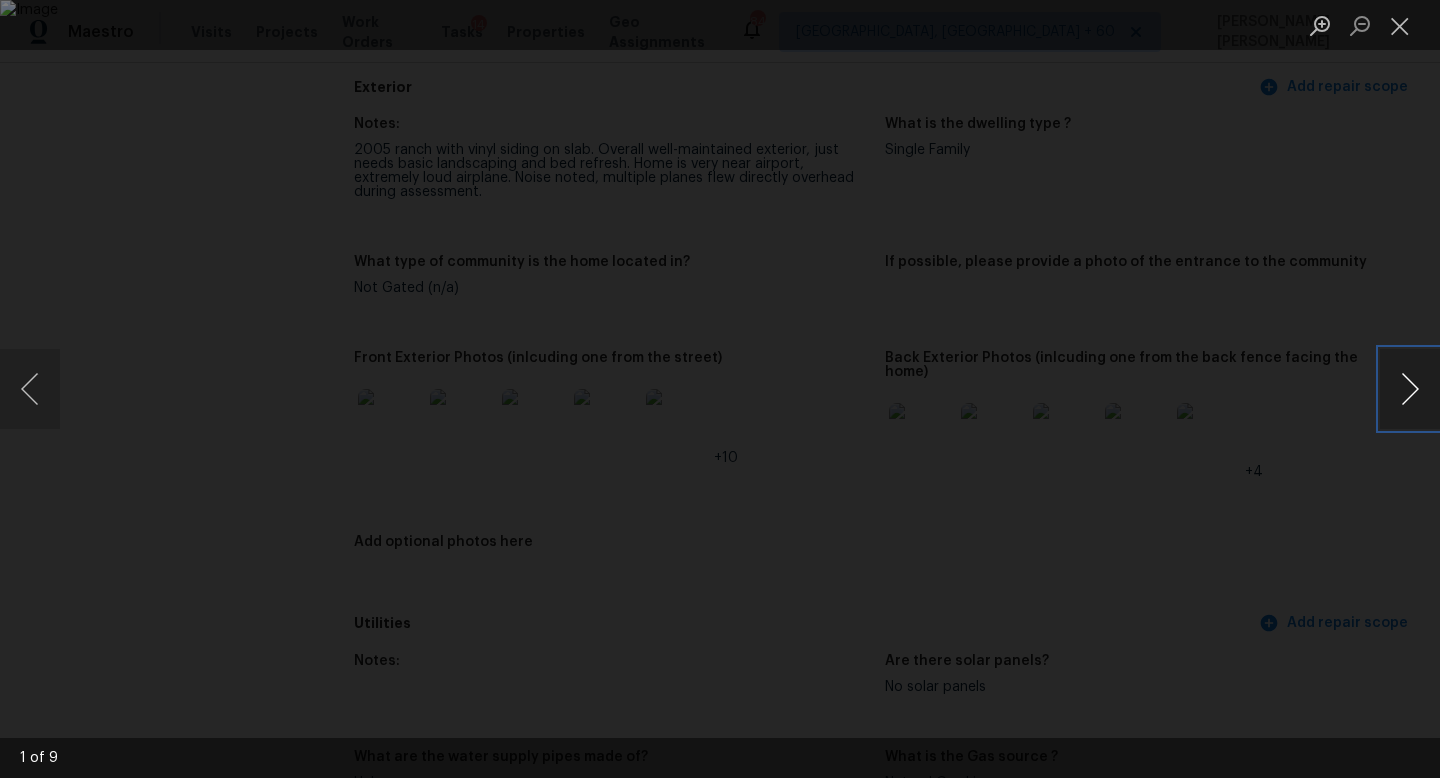 click at bounding box center (1410, 389) 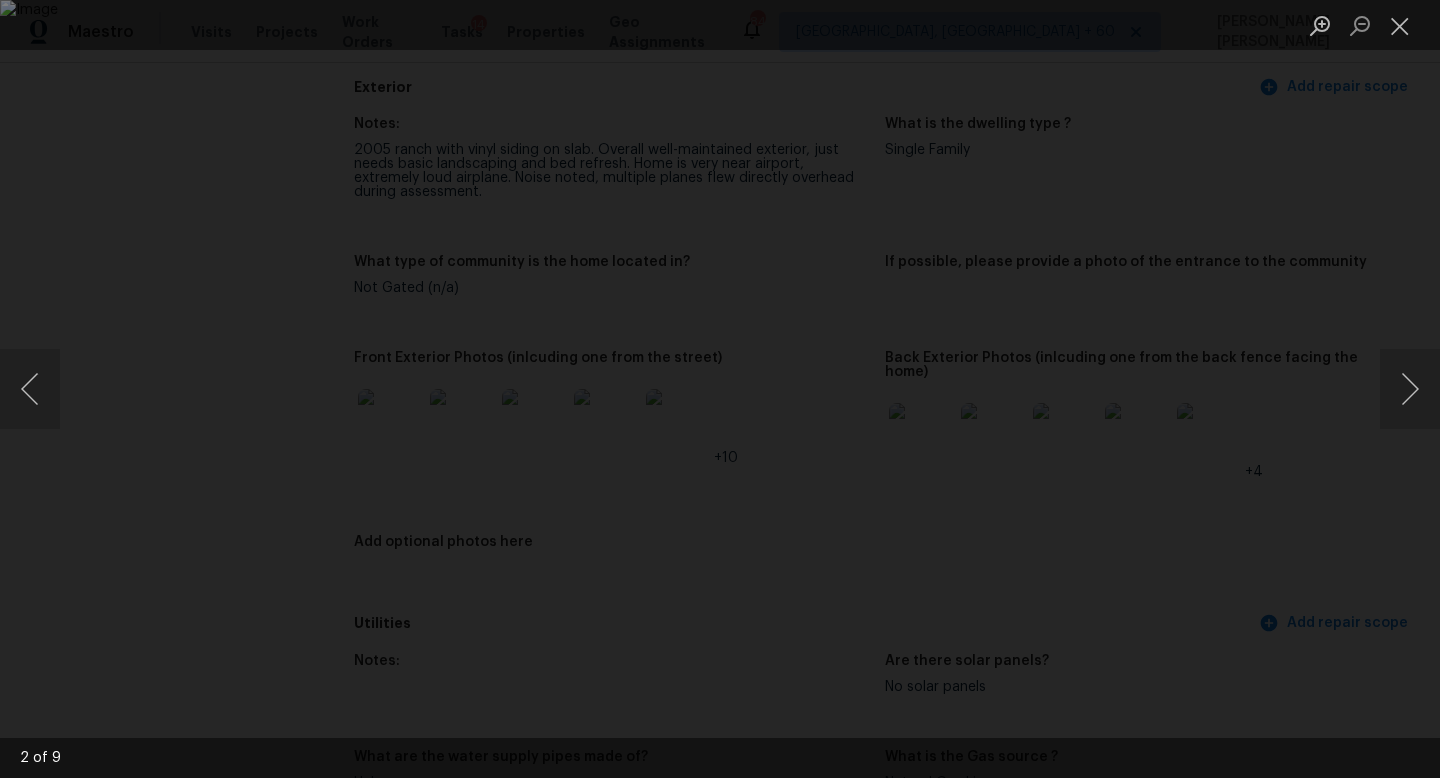 click at bounding box center (720, 389) 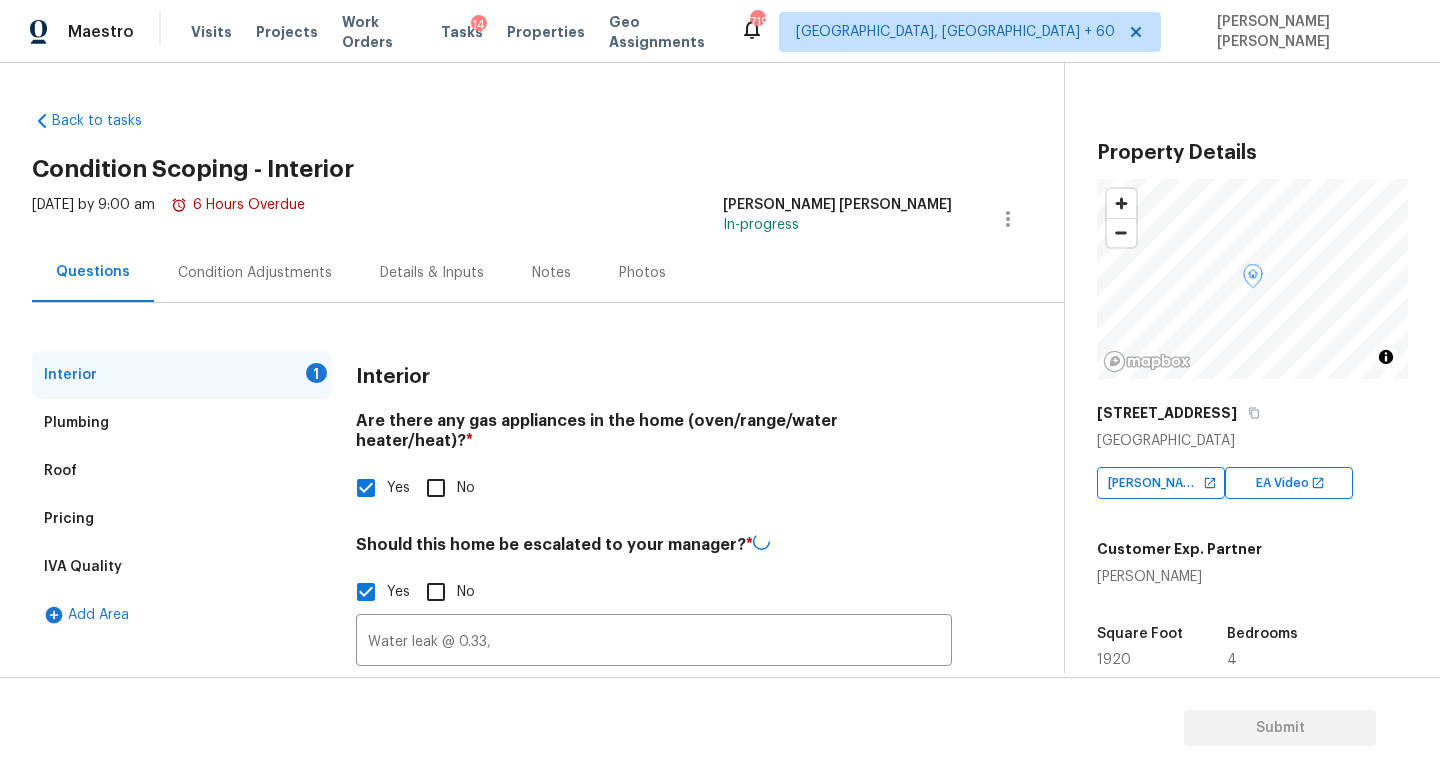 scroll, scrollTop: 0, scrollLeft: 0, axis: both 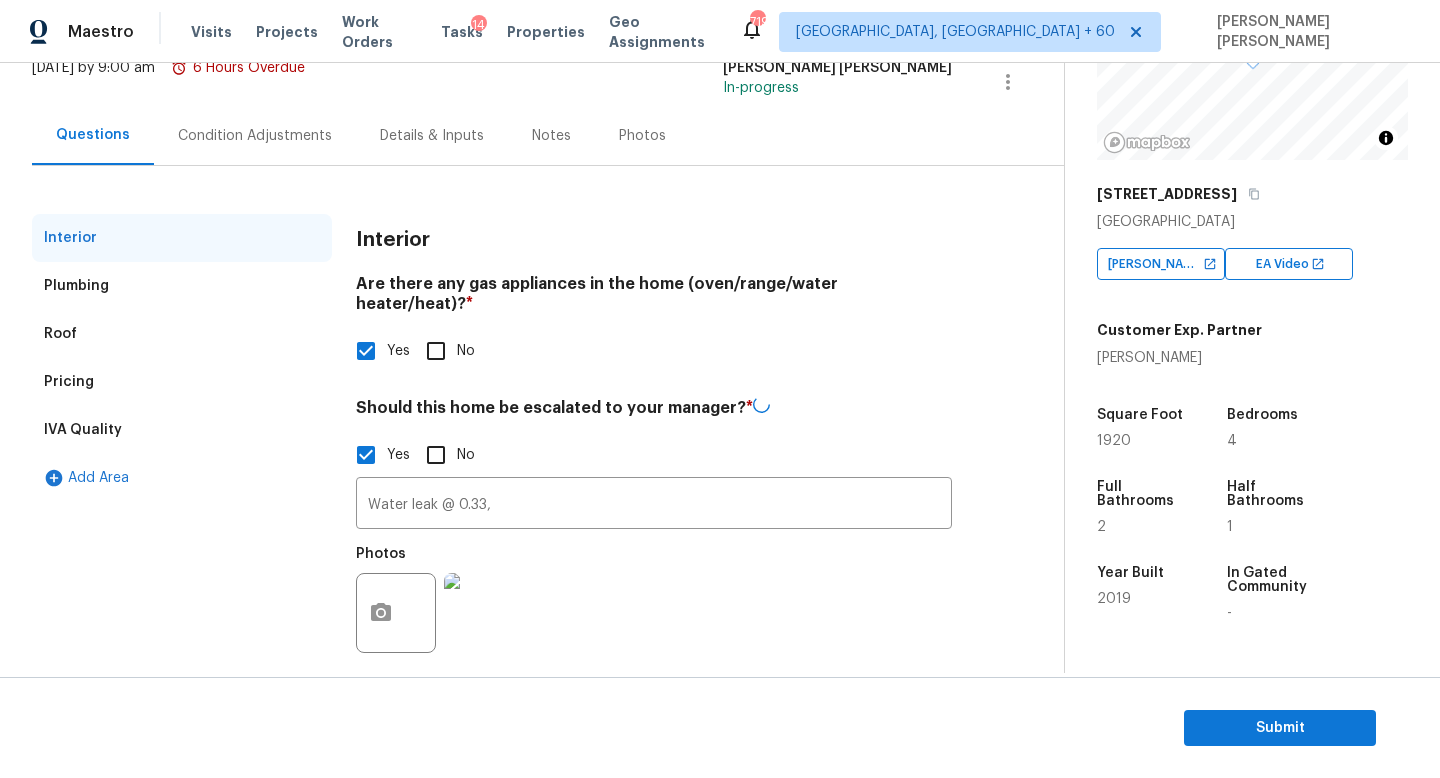 click on "Condition Adjustments" at bounding box center (255, 135) 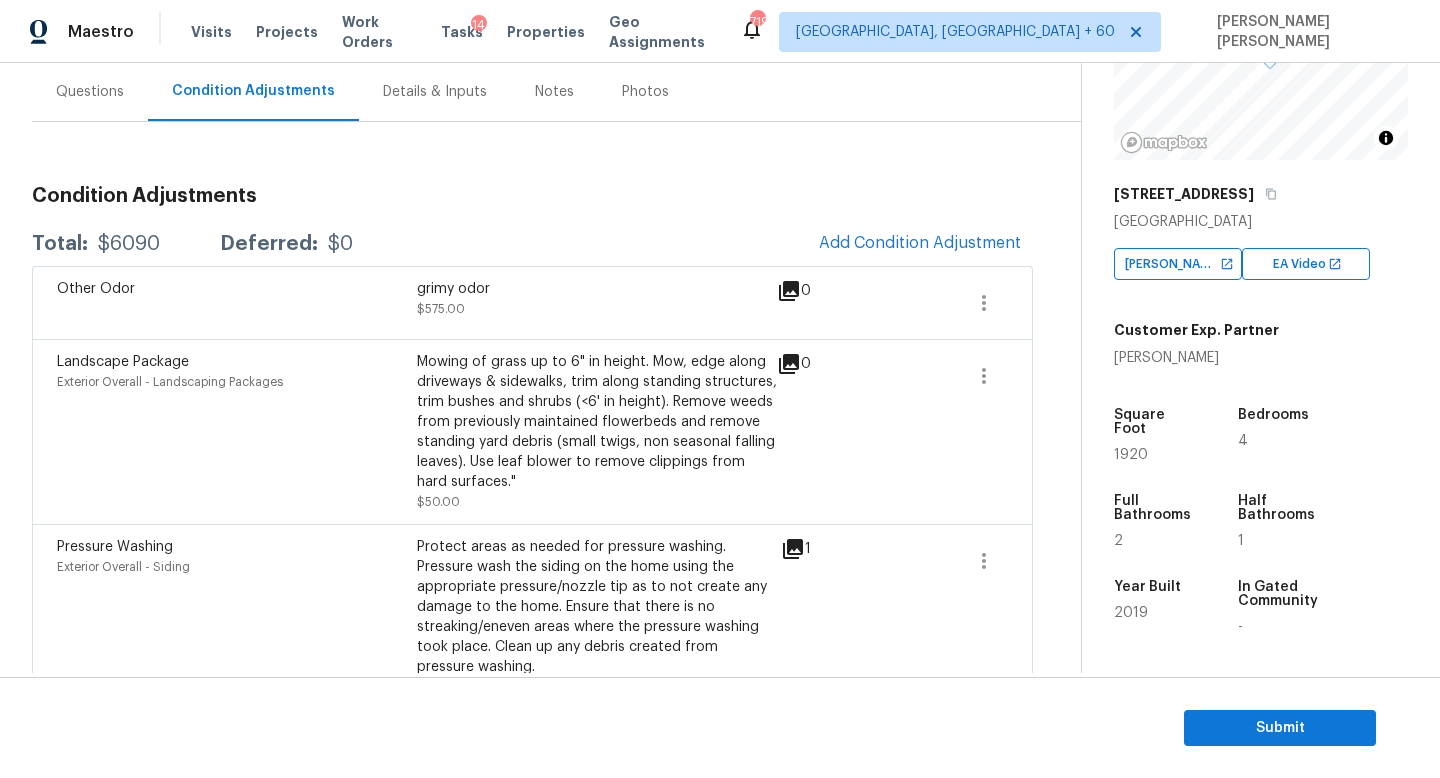 scroll, scrollTop: 193, scrollLeft: 0, axis: vertical 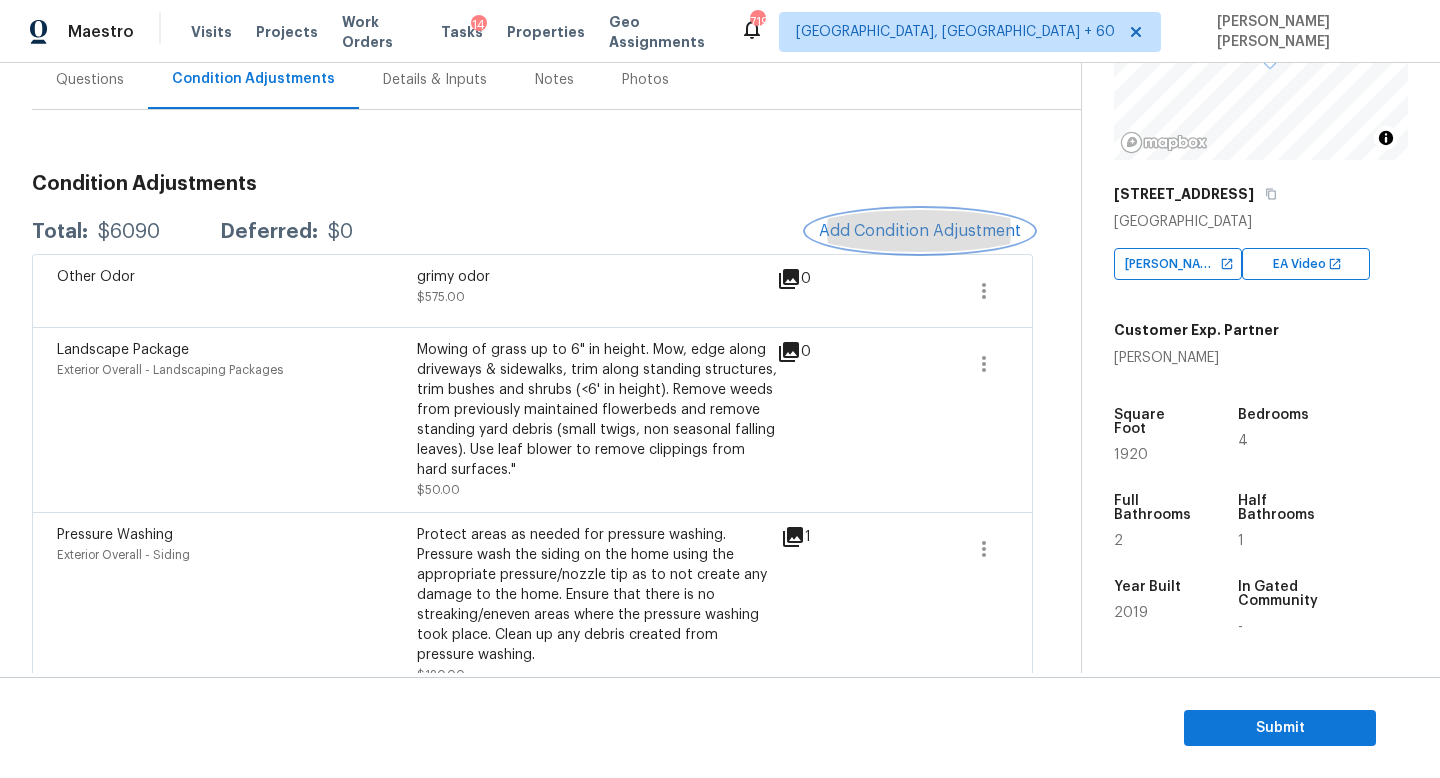 click on "Add Condition Adjustment" at bounding box center (920, 231) 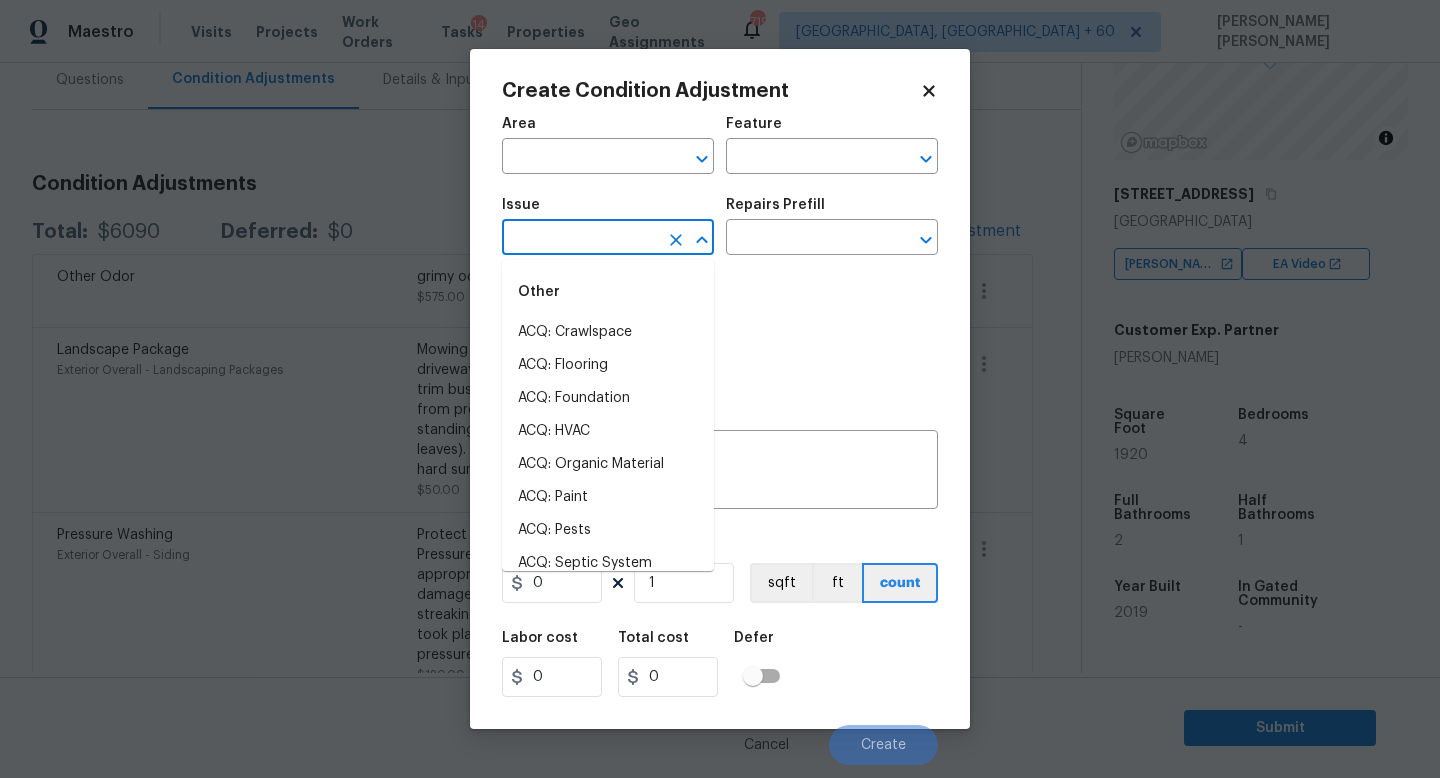 click at bounding box center (580, 239) 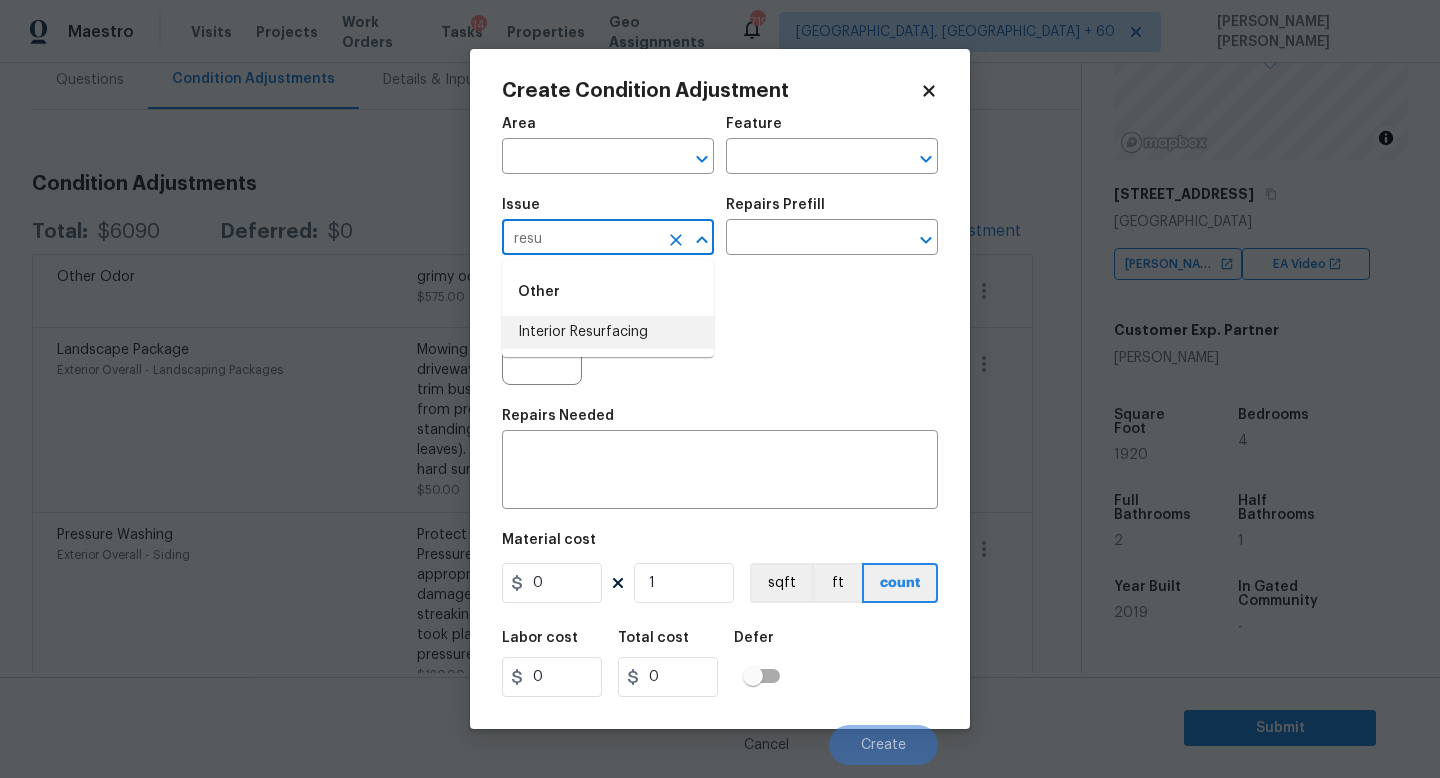 click on "Interior Resurfacing" at bounding box center (608, 332) 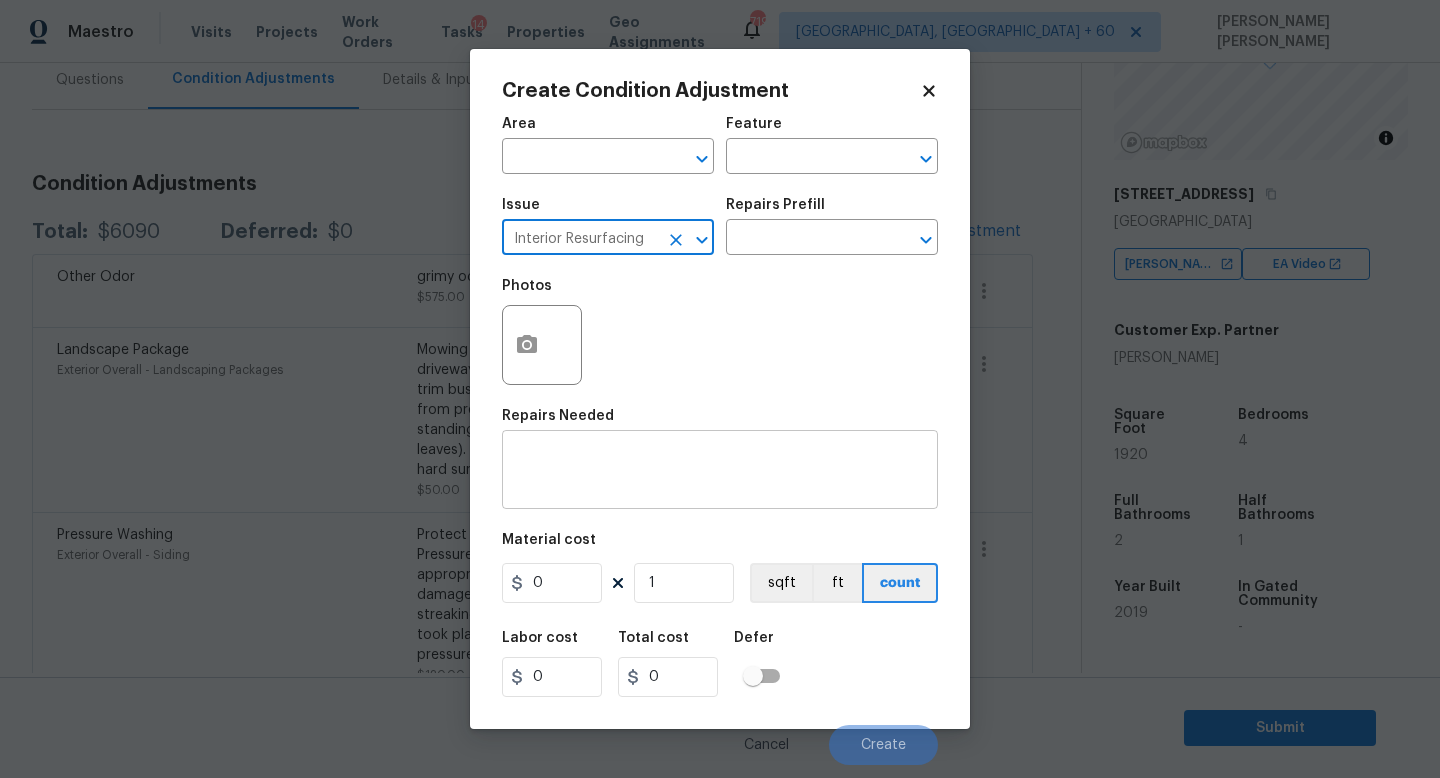 type on "Interior Resurfacing" 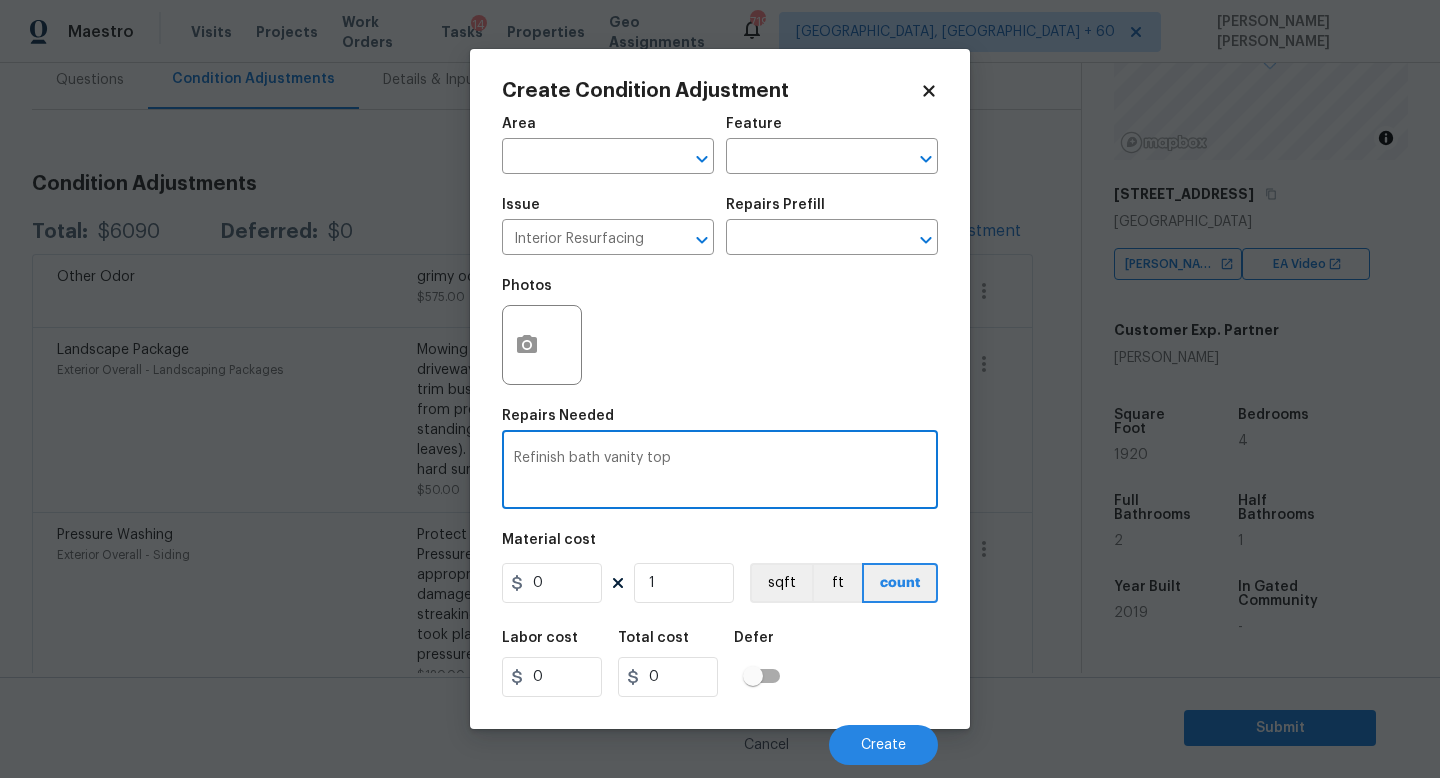 type on "Refinish bath vanity top" 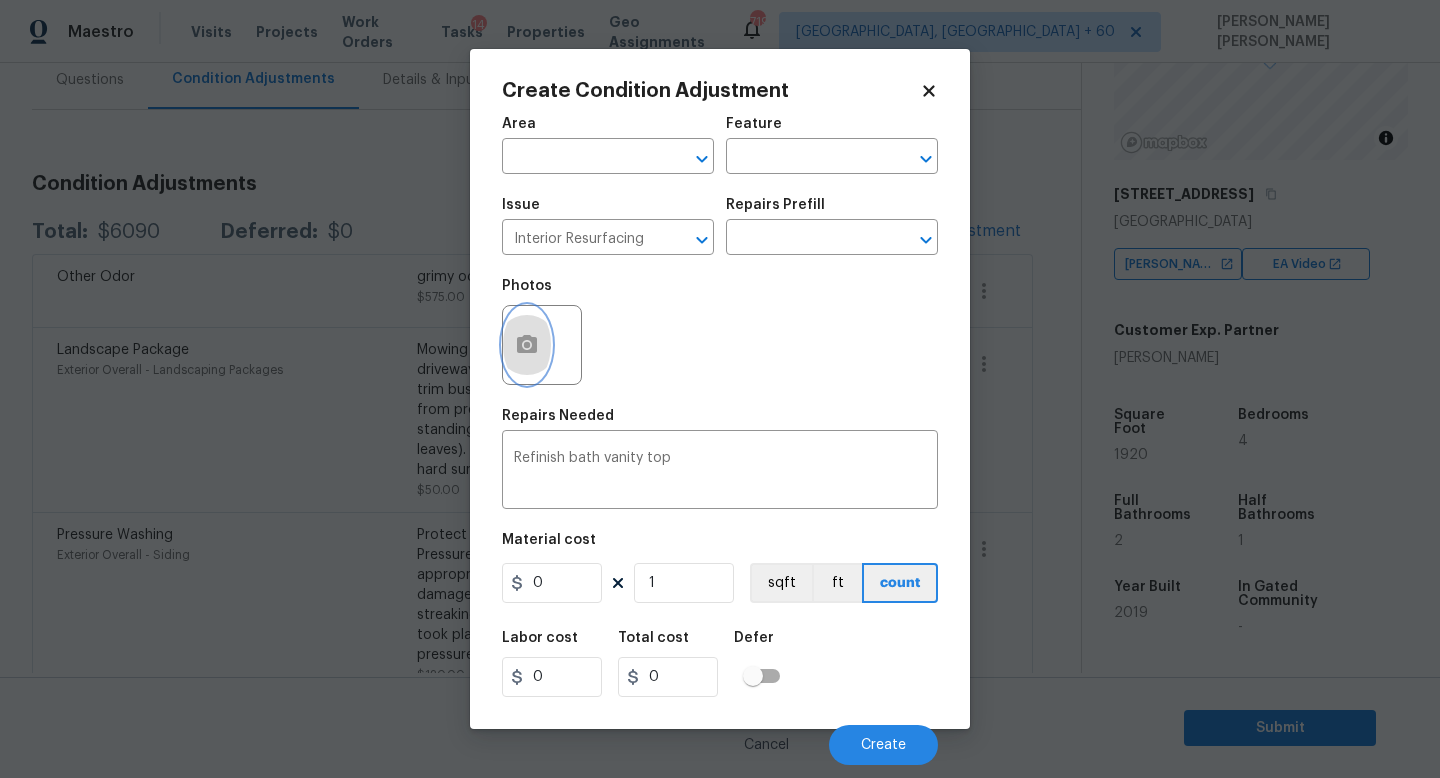 click 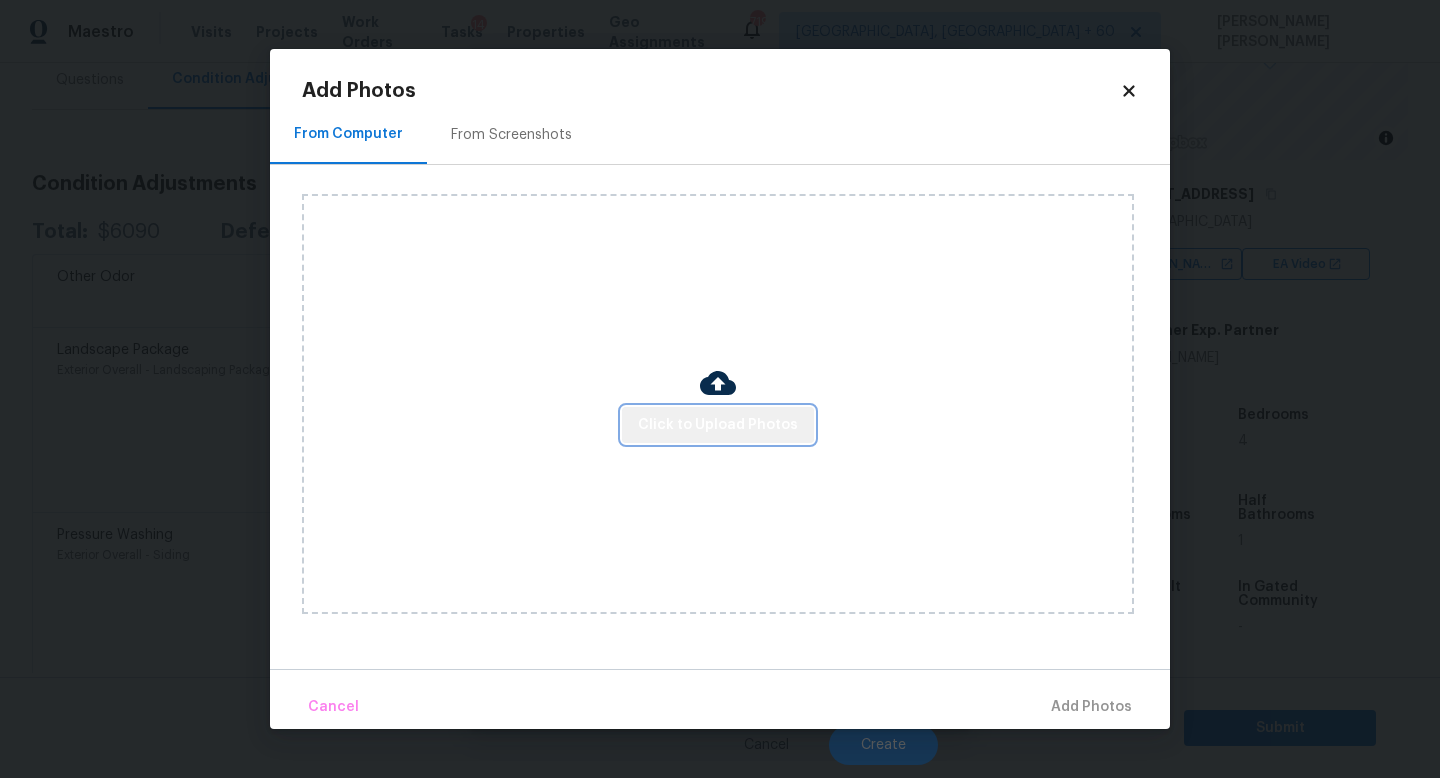 click on "Click to Upload Photos" at bounding box center (718, 425) 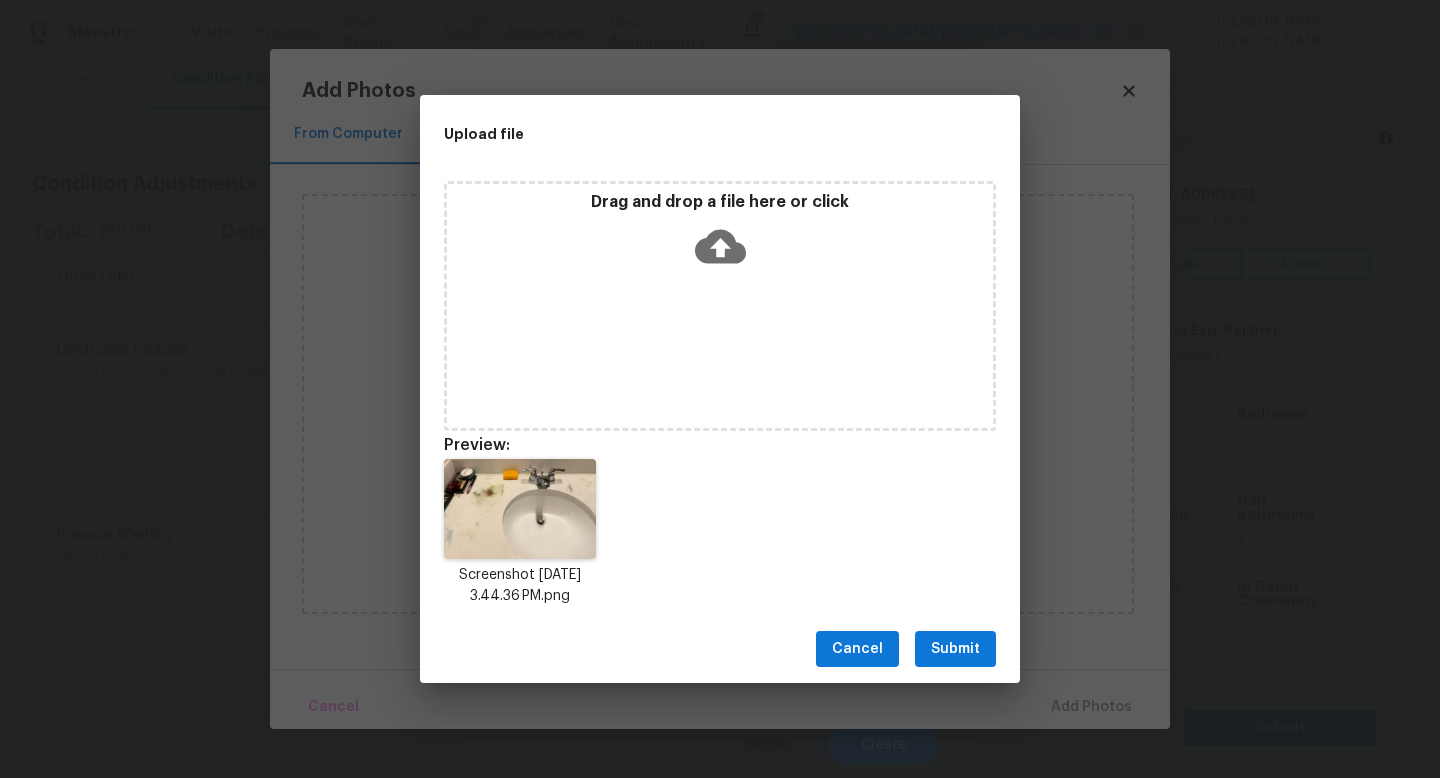 click on "Submit" at bounding box center (955, 649) 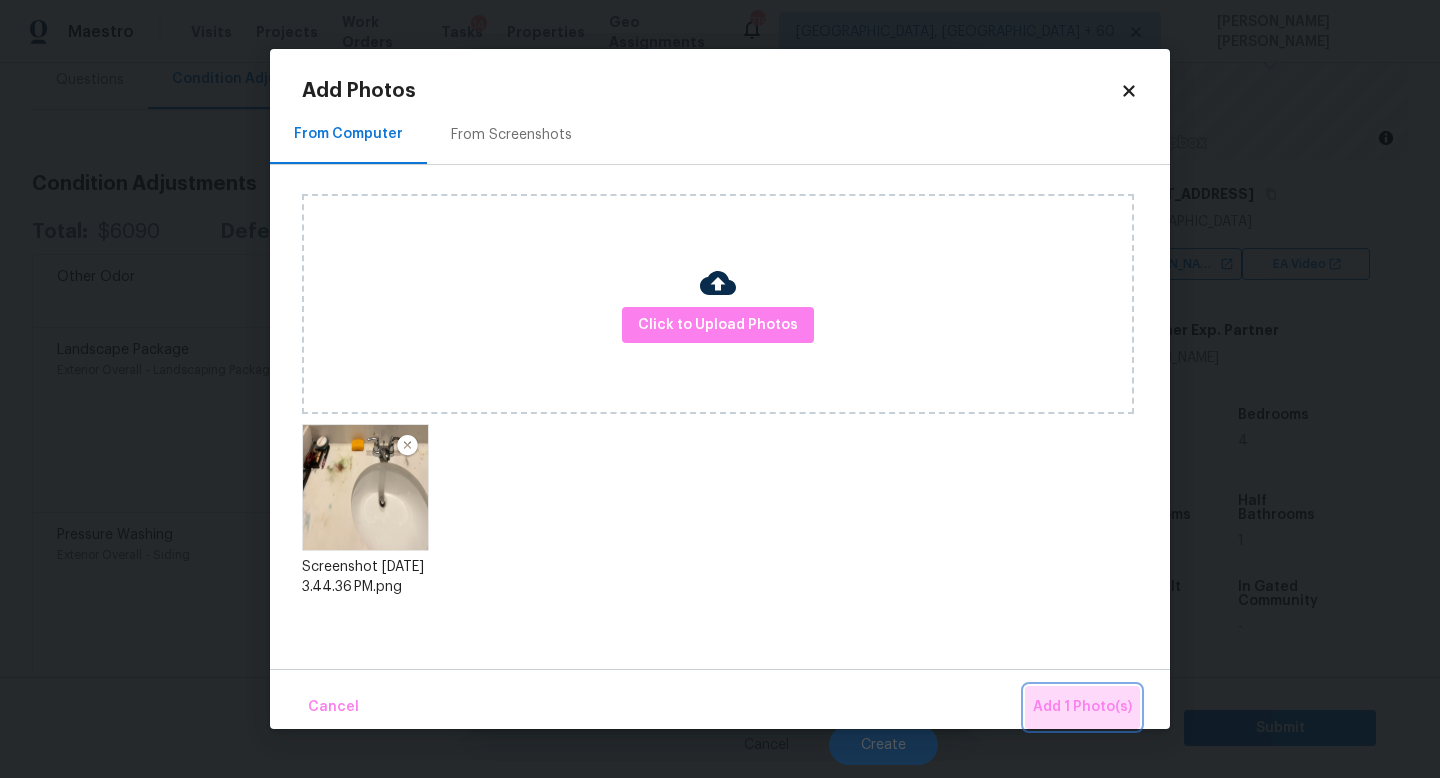 click on "Add 1 Photo(s)" at bounding box center (1082, 707) 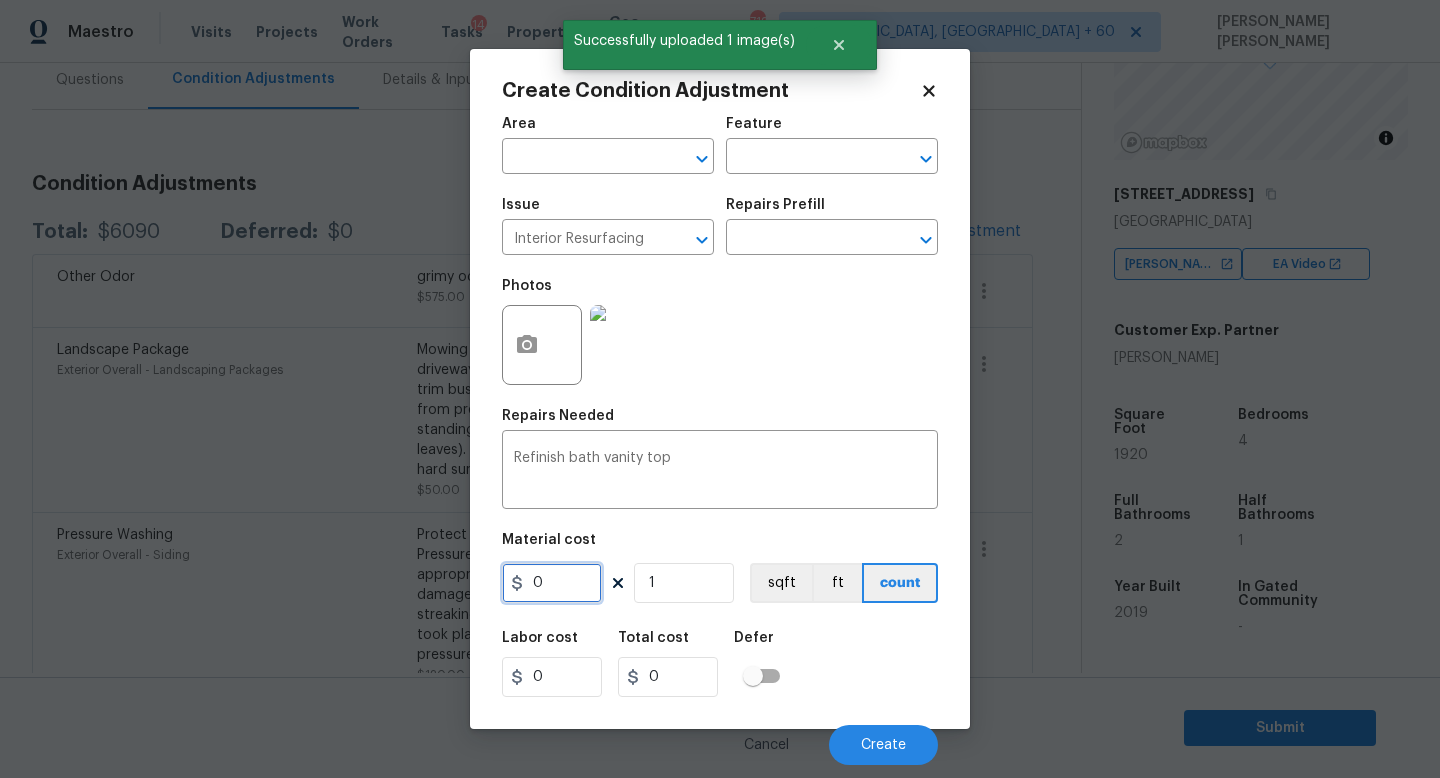 drag, startPoint x: 584, startPoint y: 584, endPoint x: 420, endPoint y: 557, distance: 166.2077 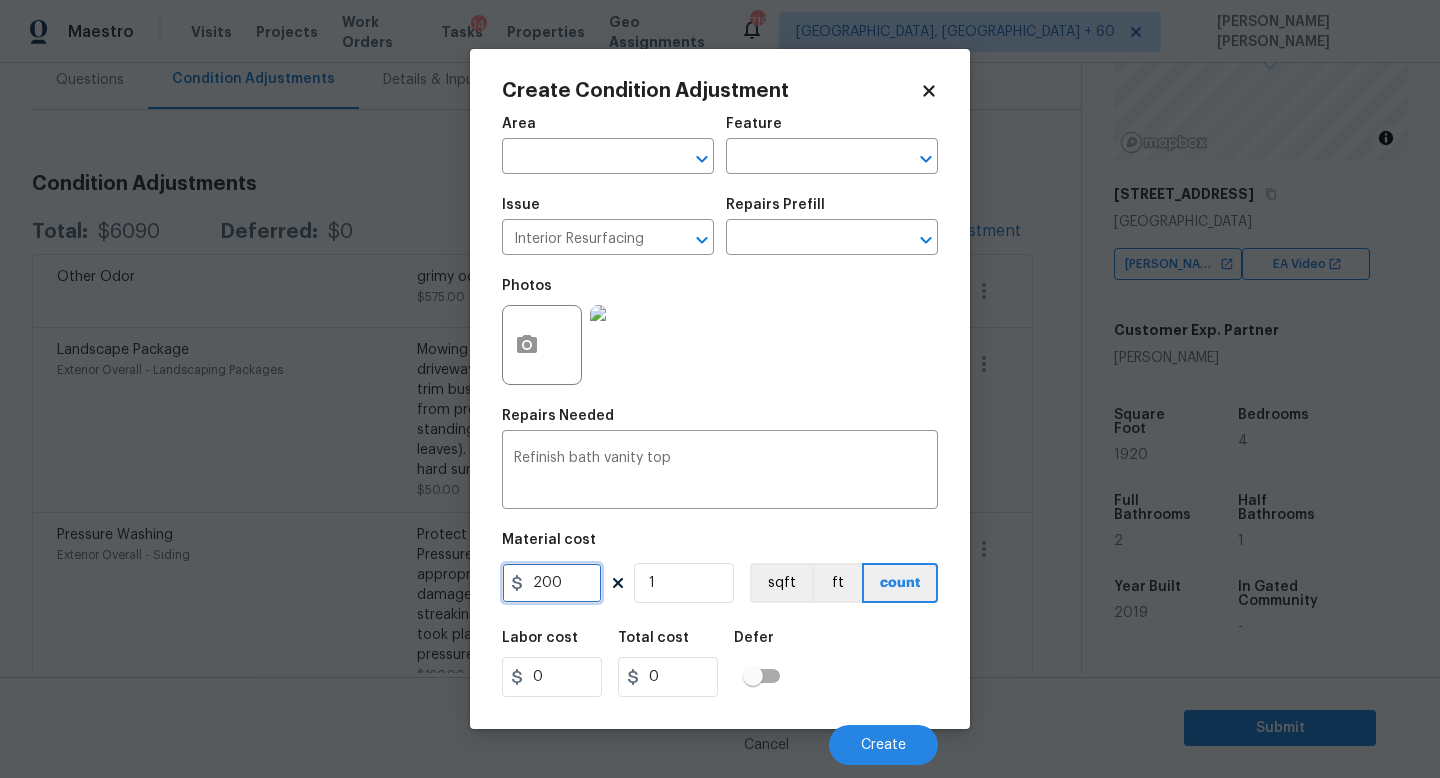 type on "200" 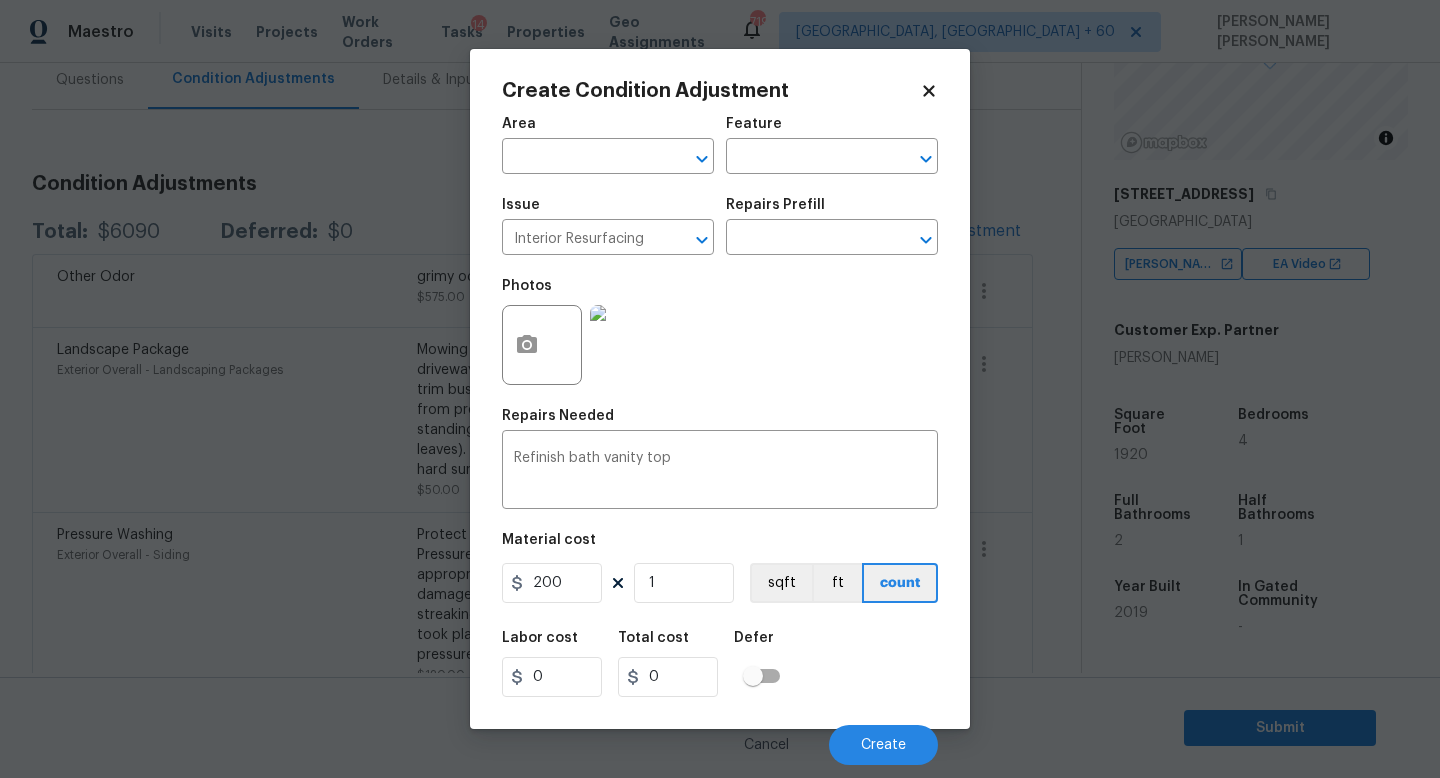 type on "200" 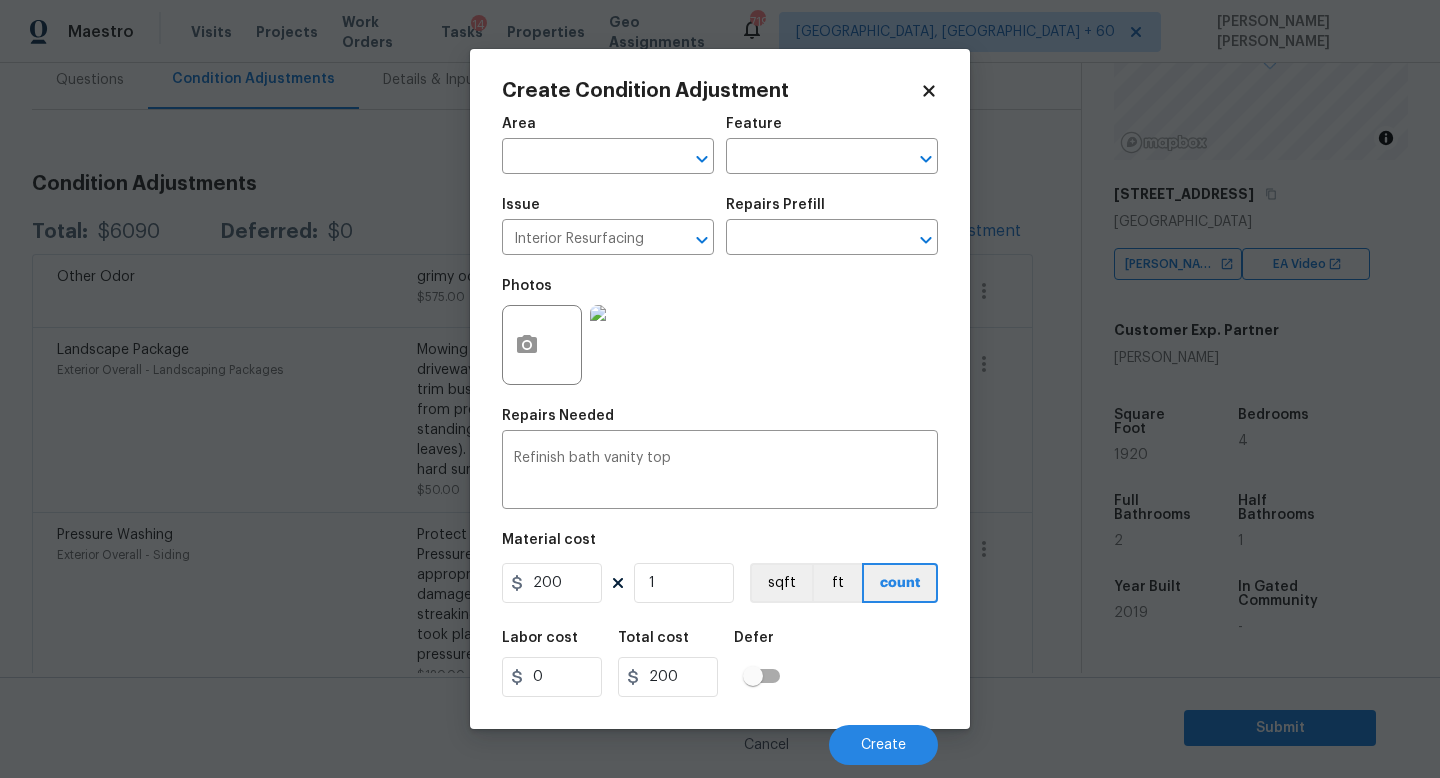 click on "Labor cost 0 Total cost 200 Defer" at bounding box center [720, 664] 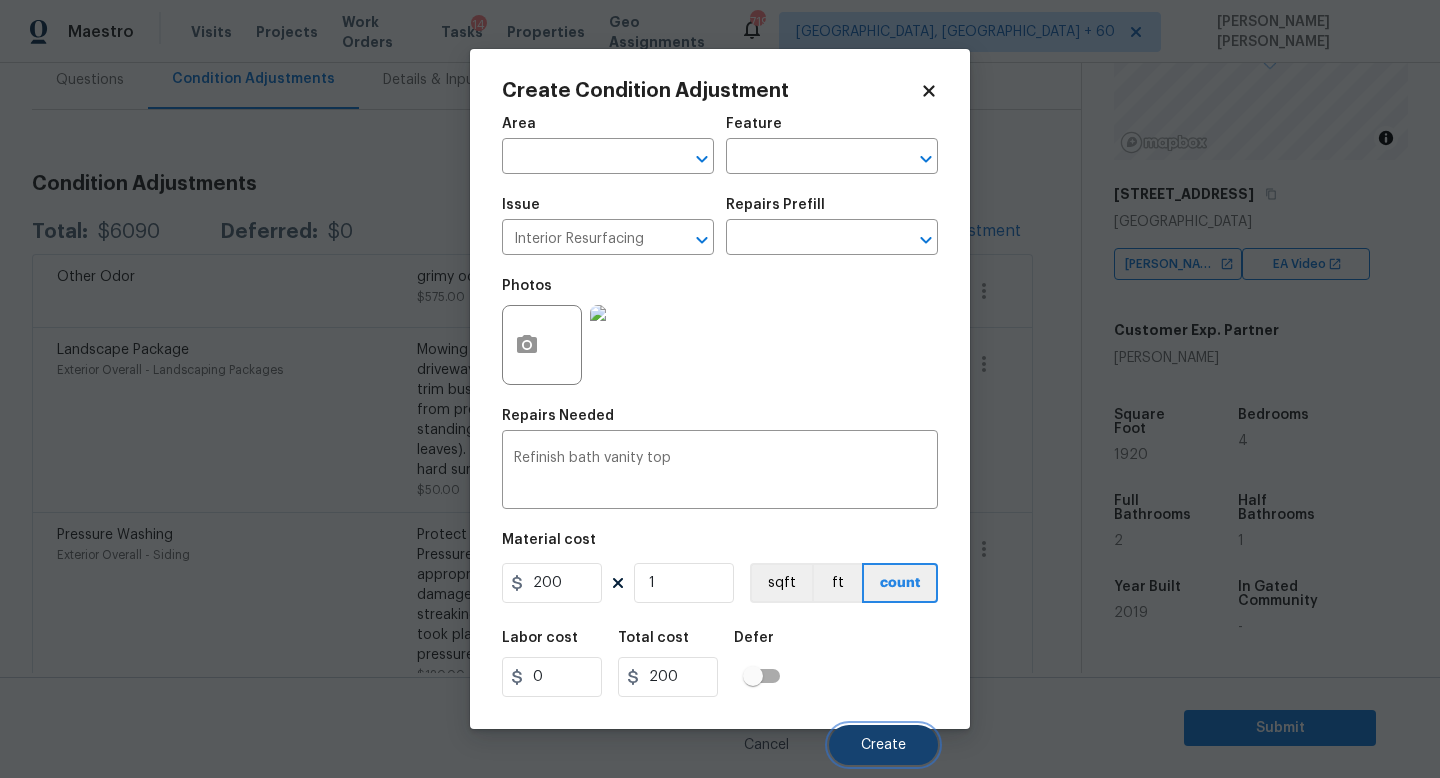 click on "Create" at bounding box center [883, 745] 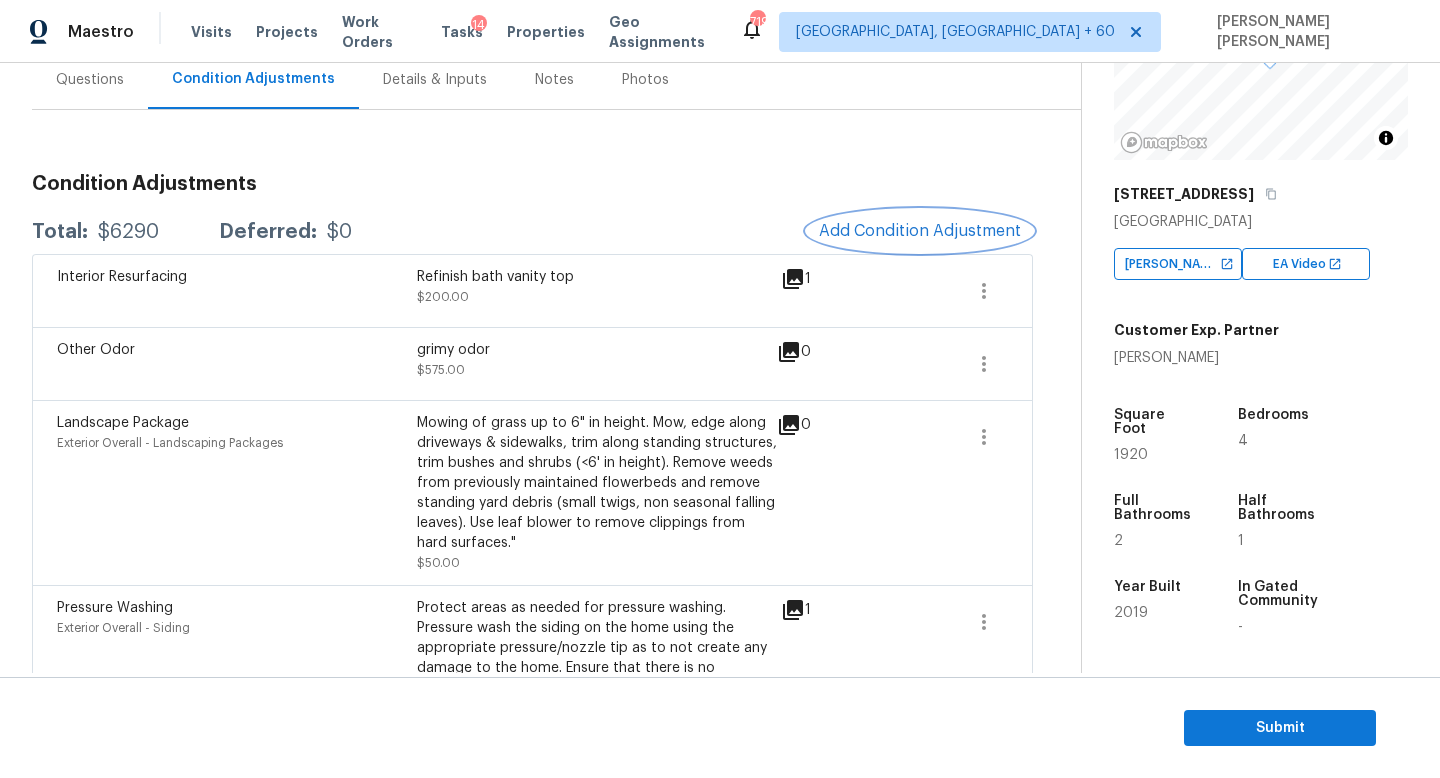 click on "Add Condition Adjustment" at bounding box center [920, 231] 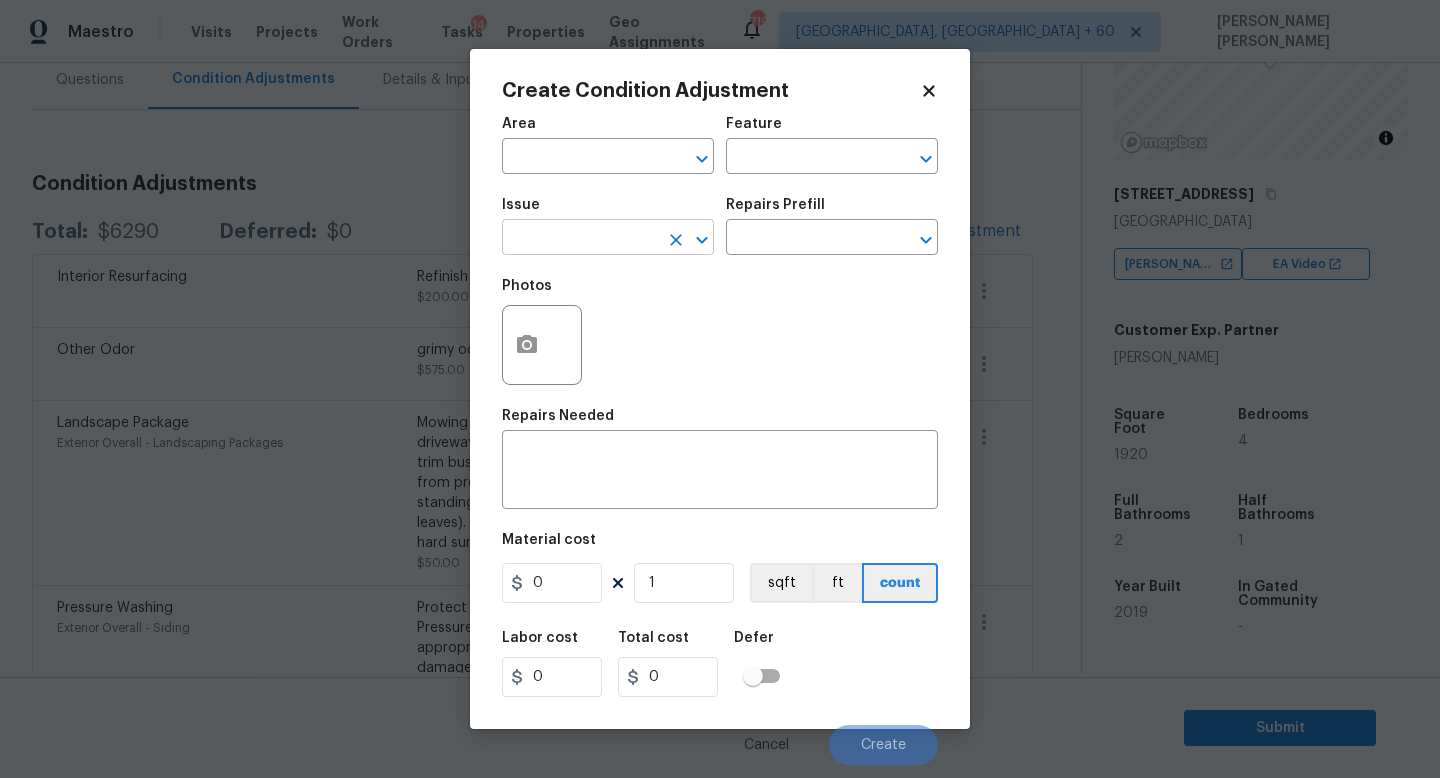 click at bounding box center [580, 239] 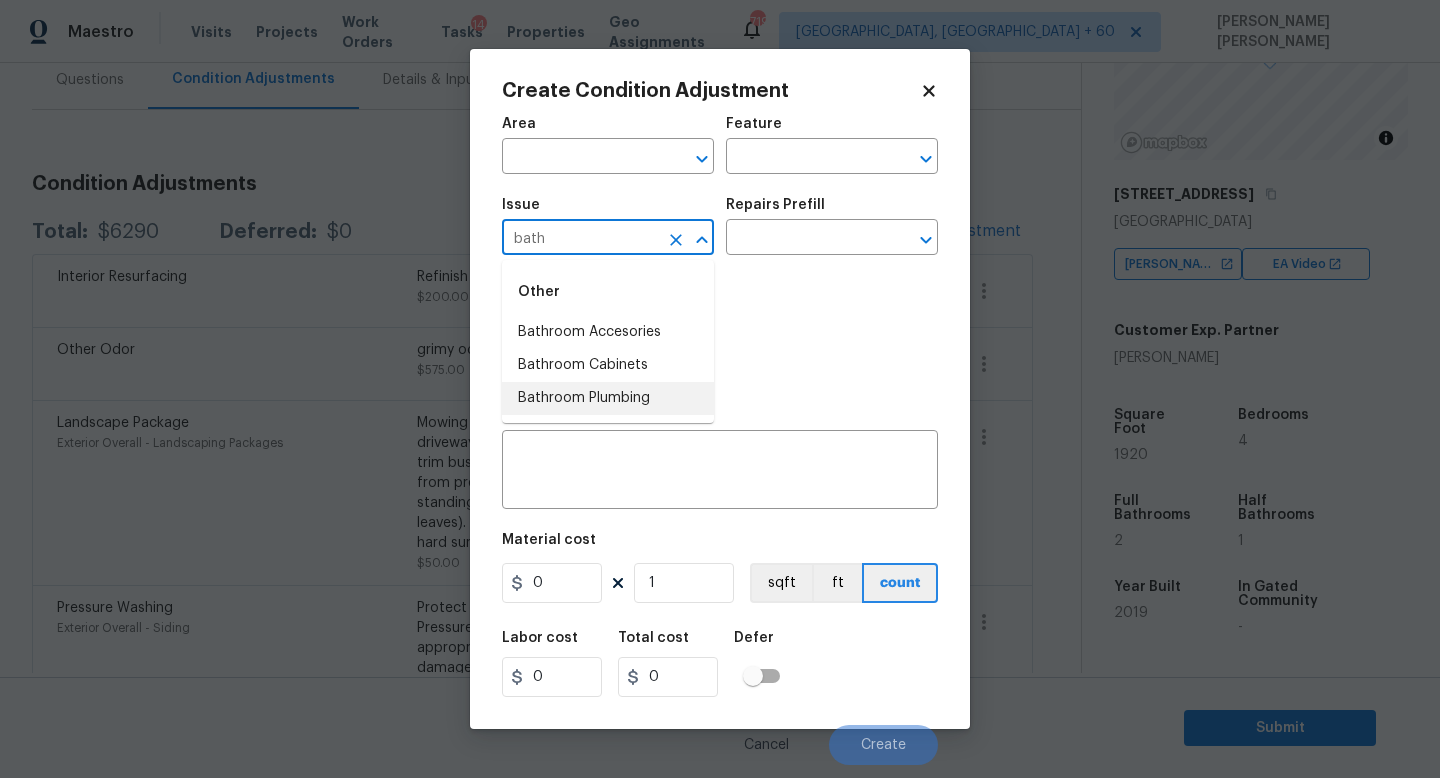 click on "Bathroom Plumbing" at bounding box center (608, 398) 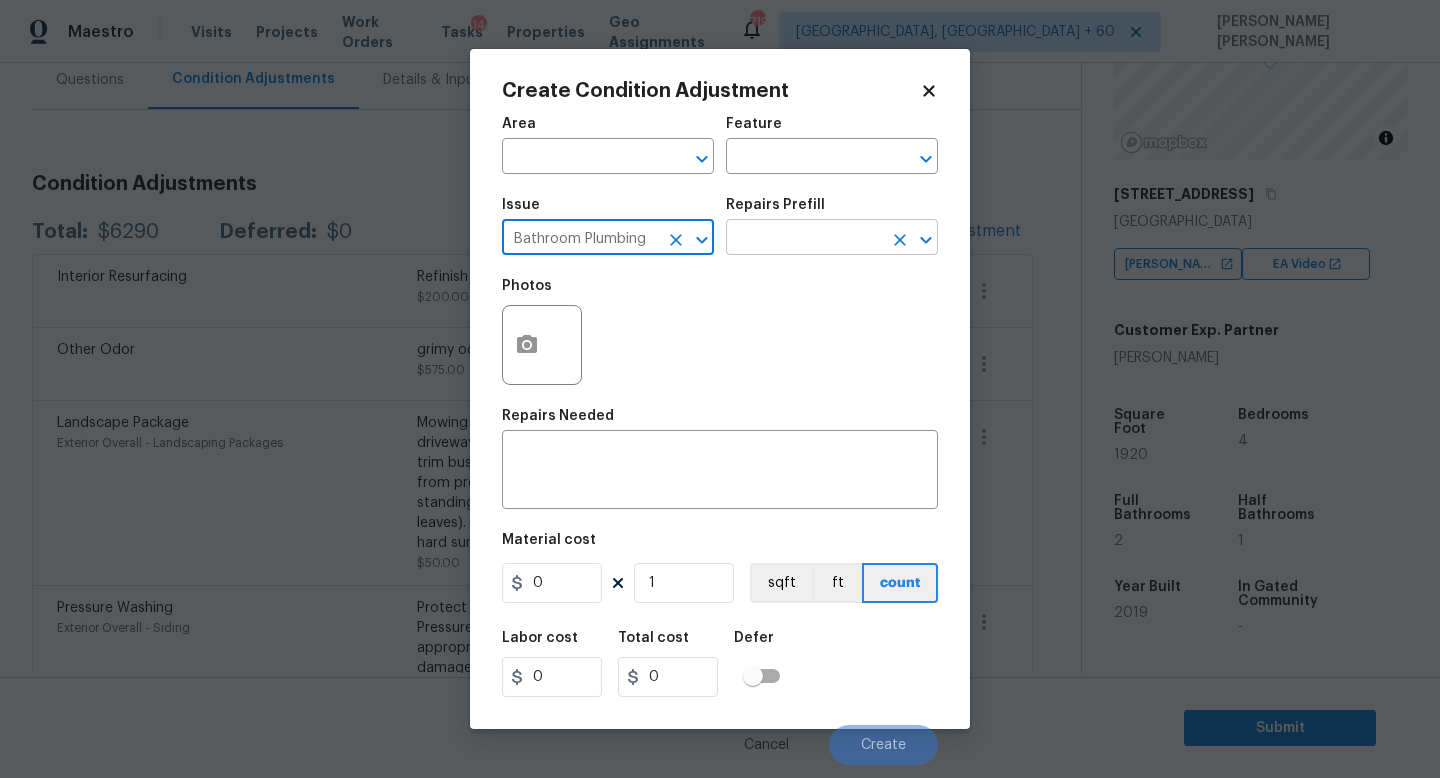 type on "Bathroom Plumbing" 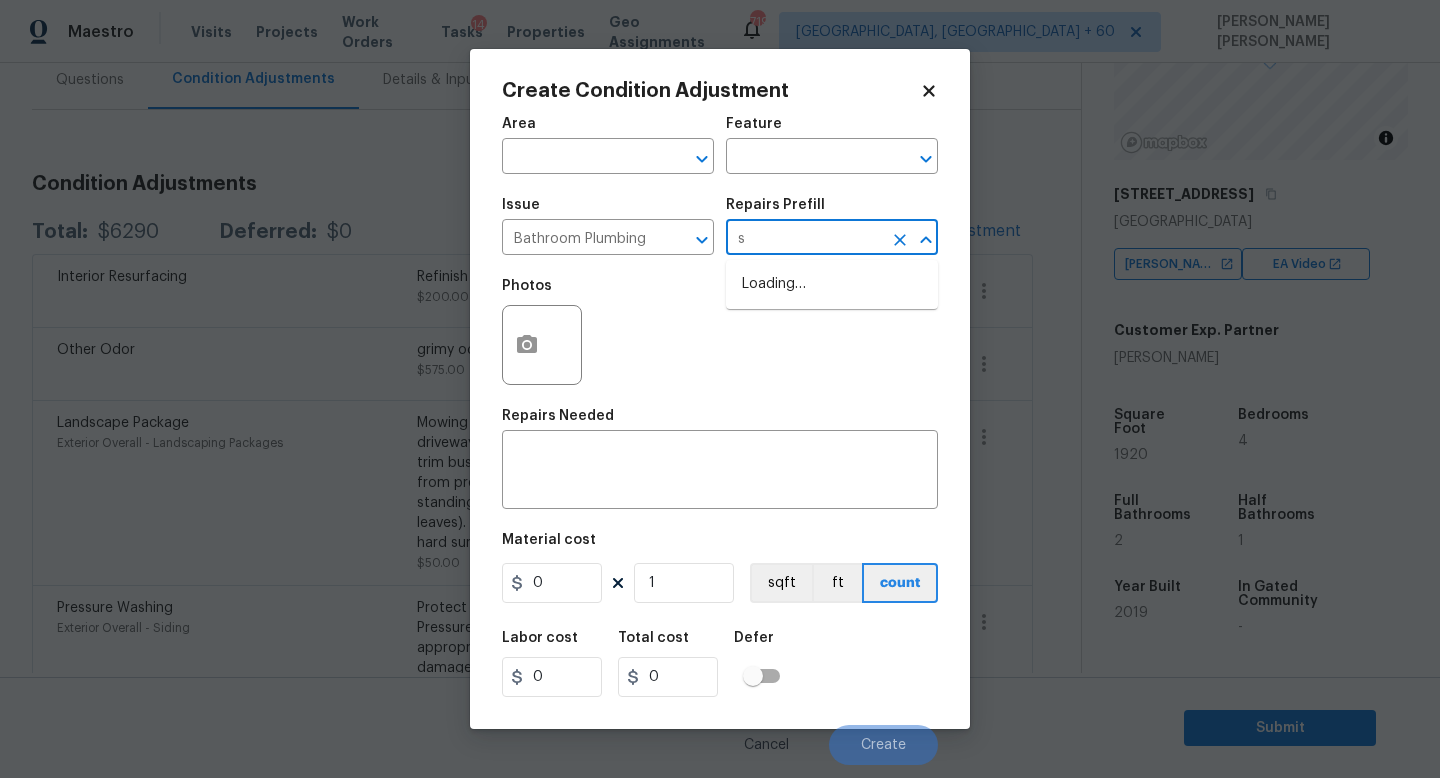 type on "si" 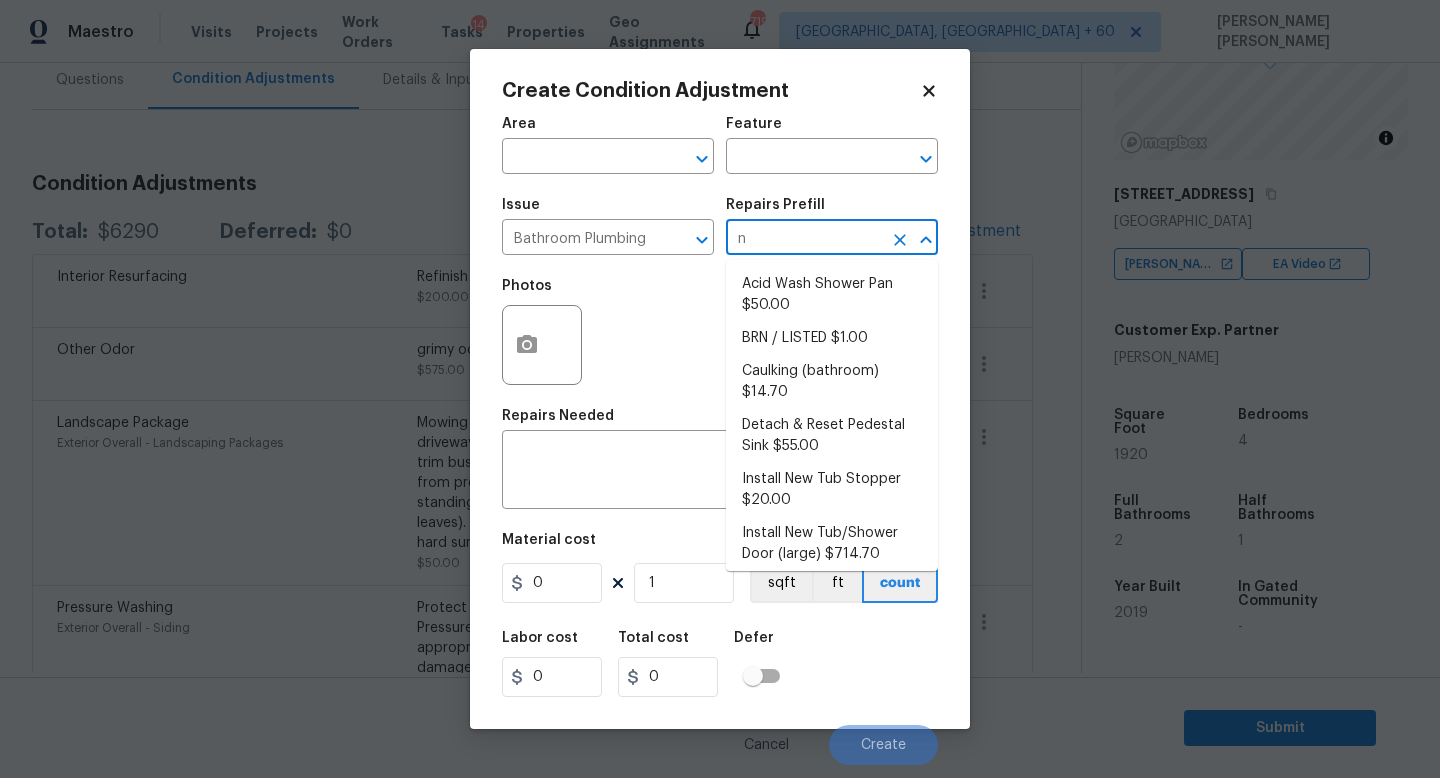 type on "nk" 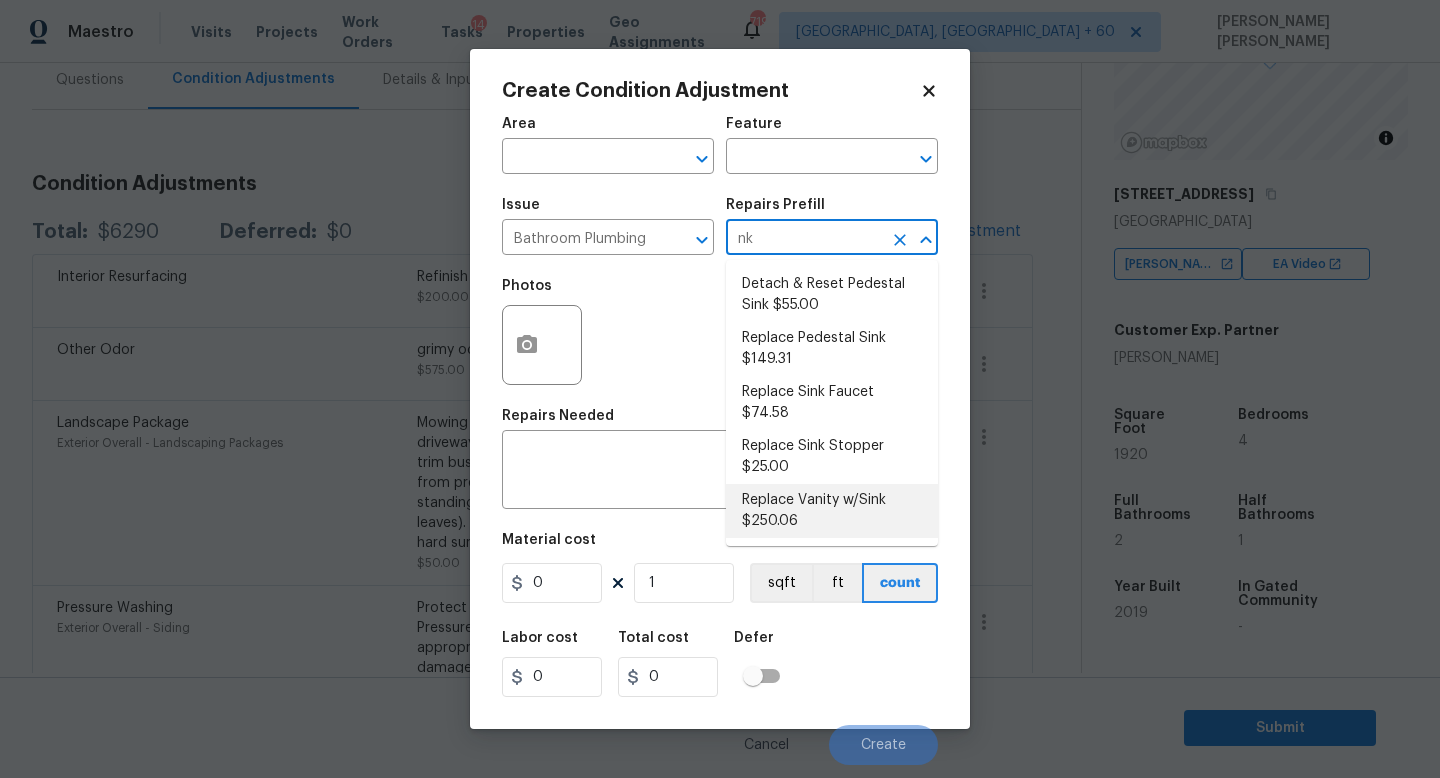 click on "Replace Vanity w/Sink $250.06" at bounding box center (832, 511) 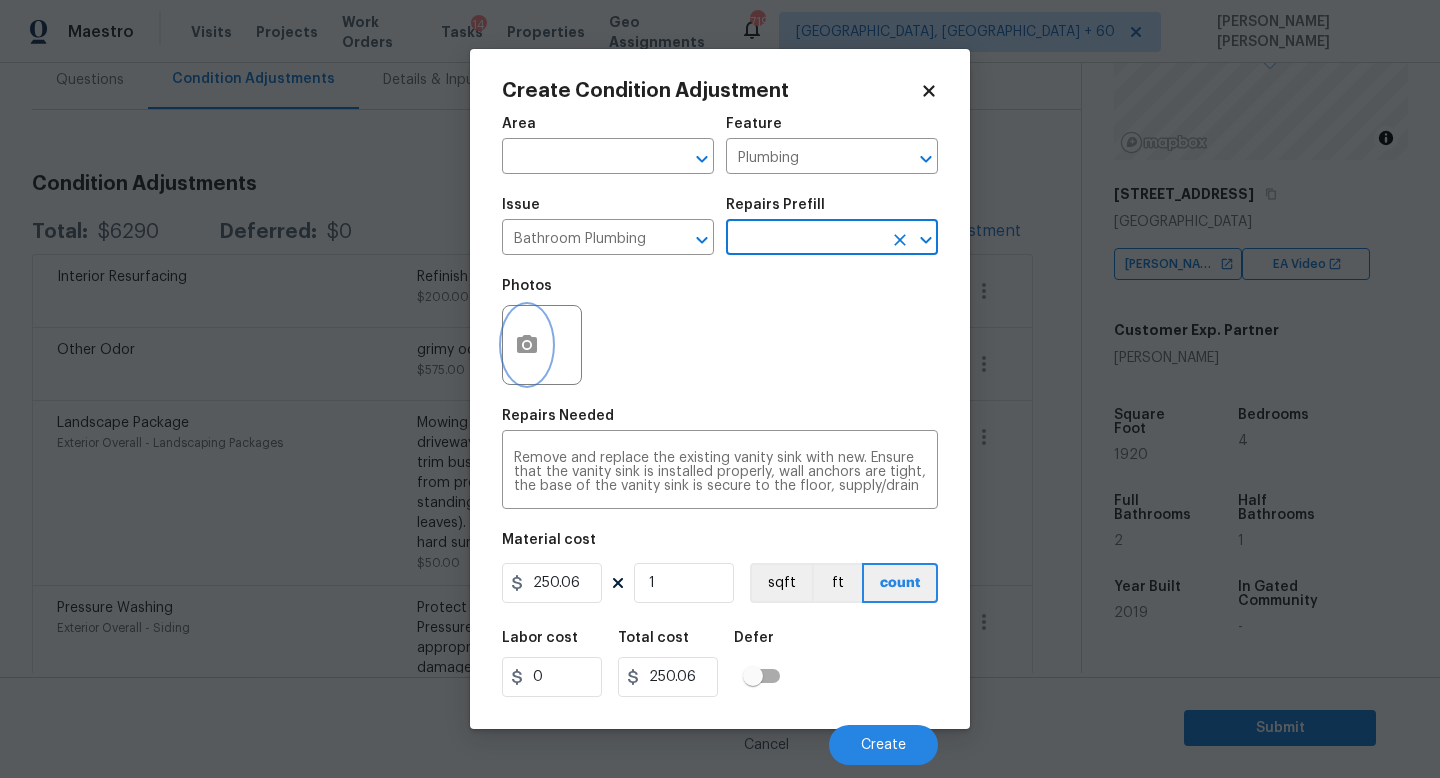 click at bounding box center (527, 345) 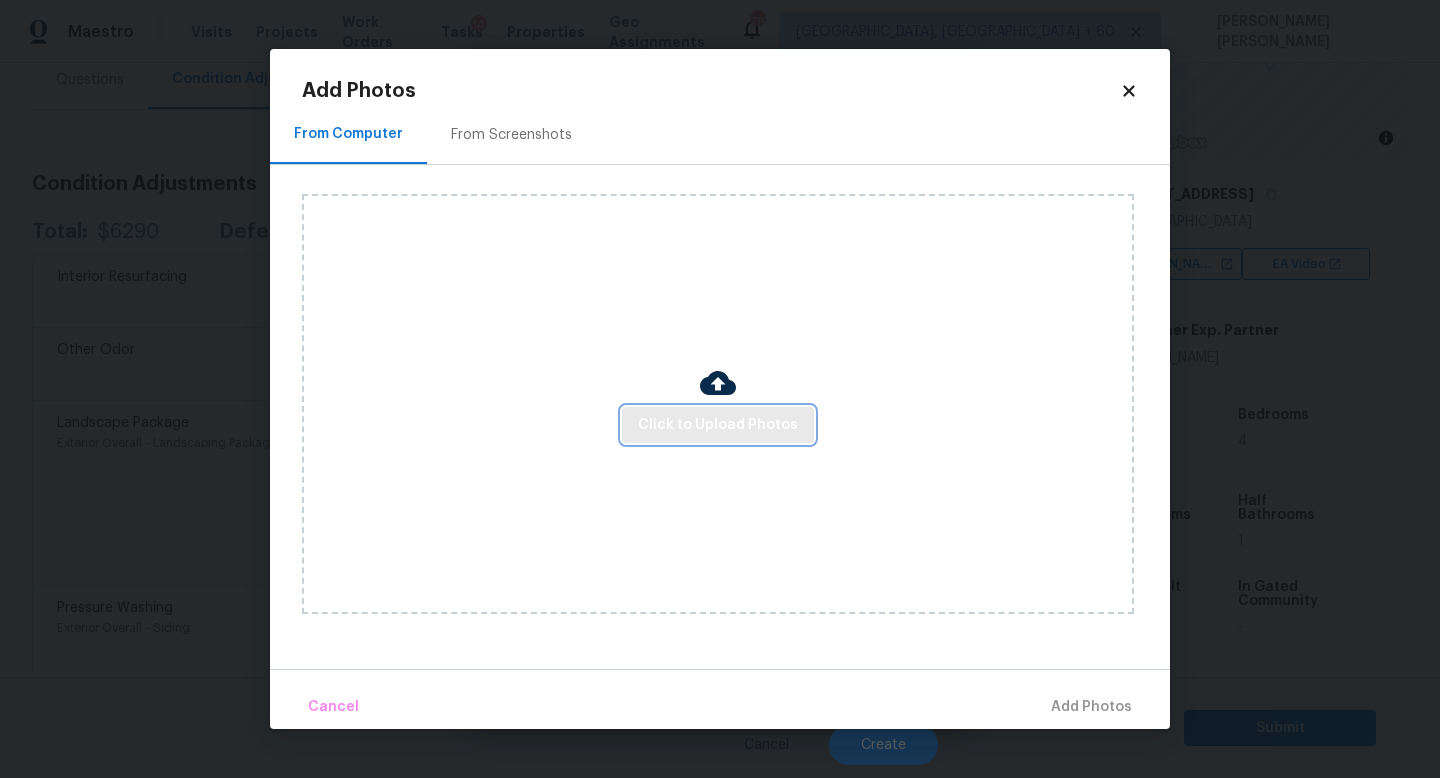 click on "Click to Upload Photos" at bounding box center (718, 425) 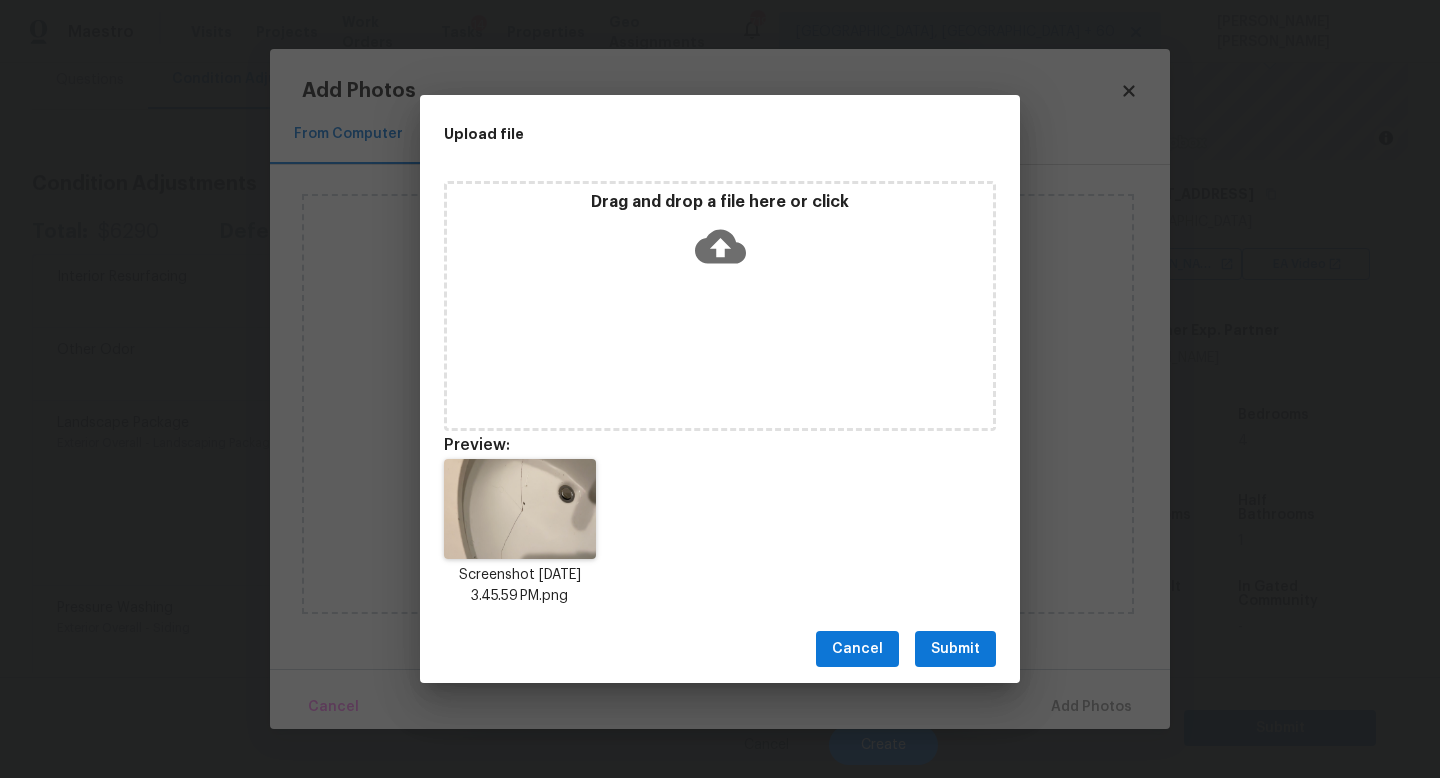 click on "Submit" at bounding box center (955, 649) 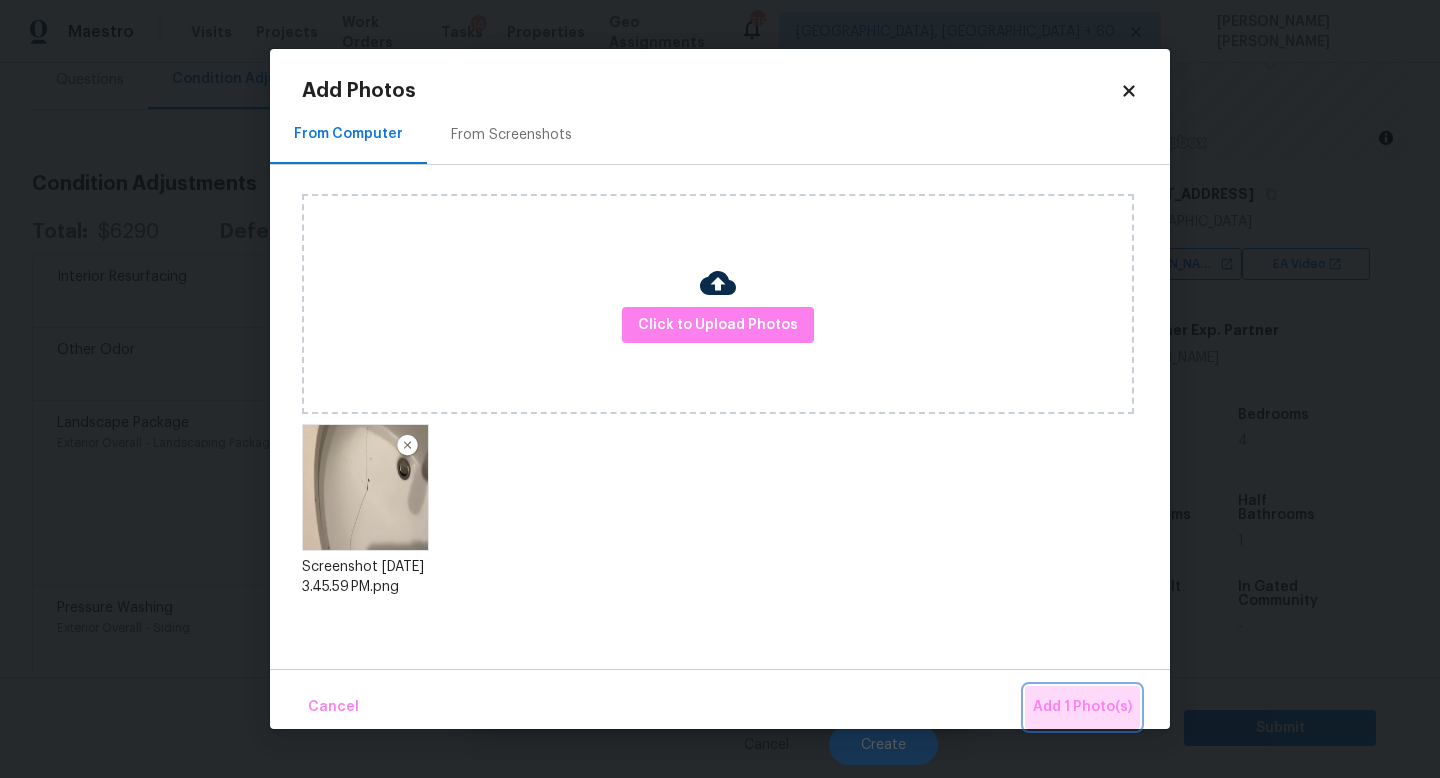 click on "Add 1 Photo(s)" at bounding box center (1082, 707) 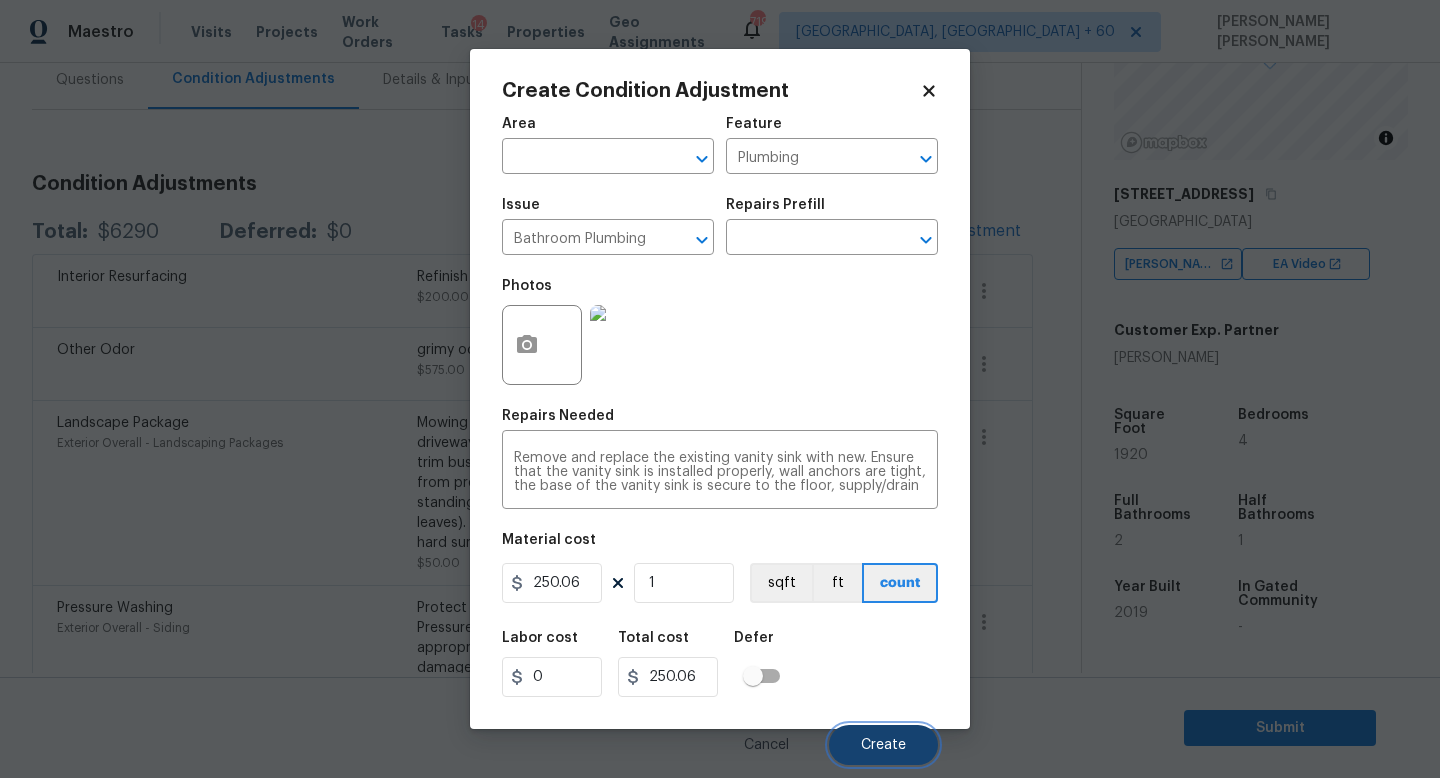 click on "Create" at bounding box center [883, 745] 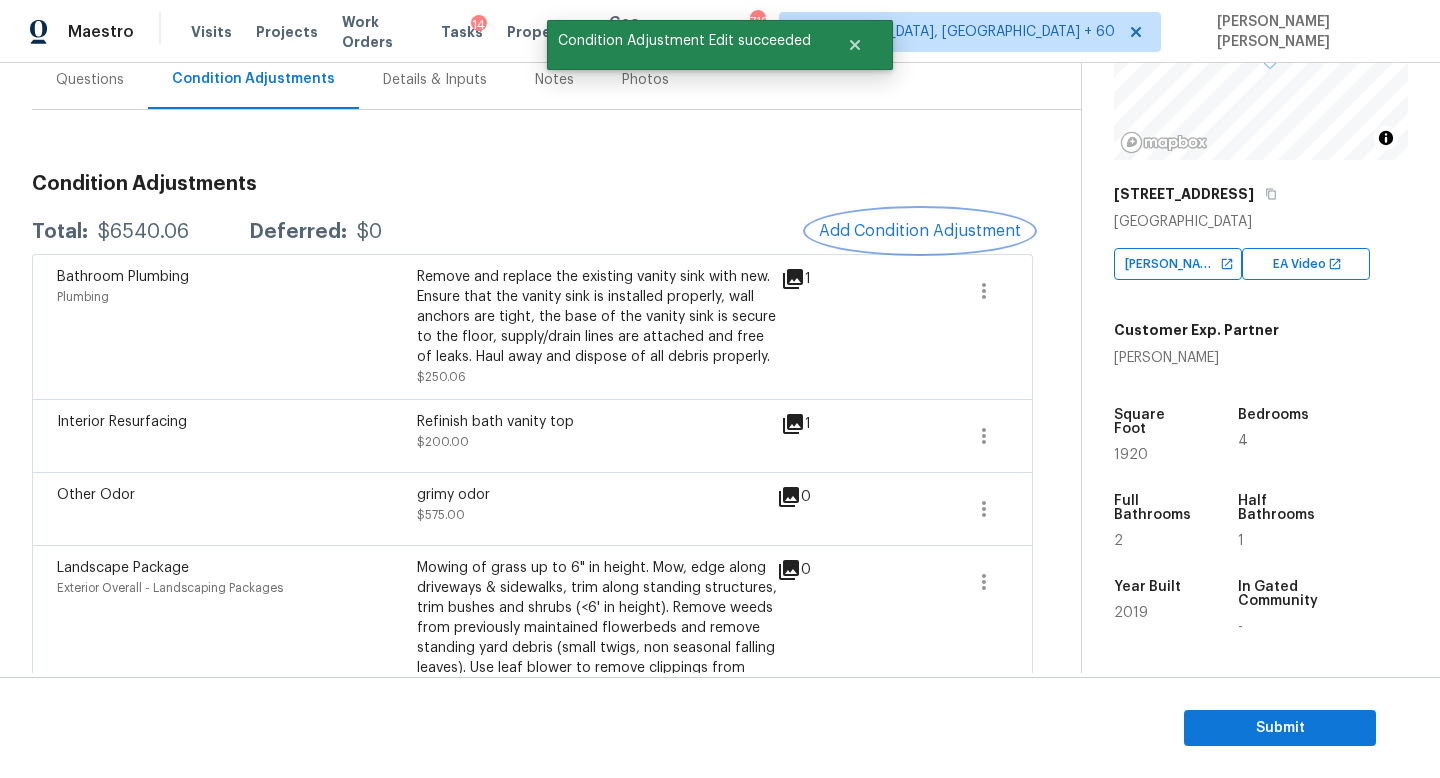 click on "Add Condition Adjustment" at bounding box center (920, 231) 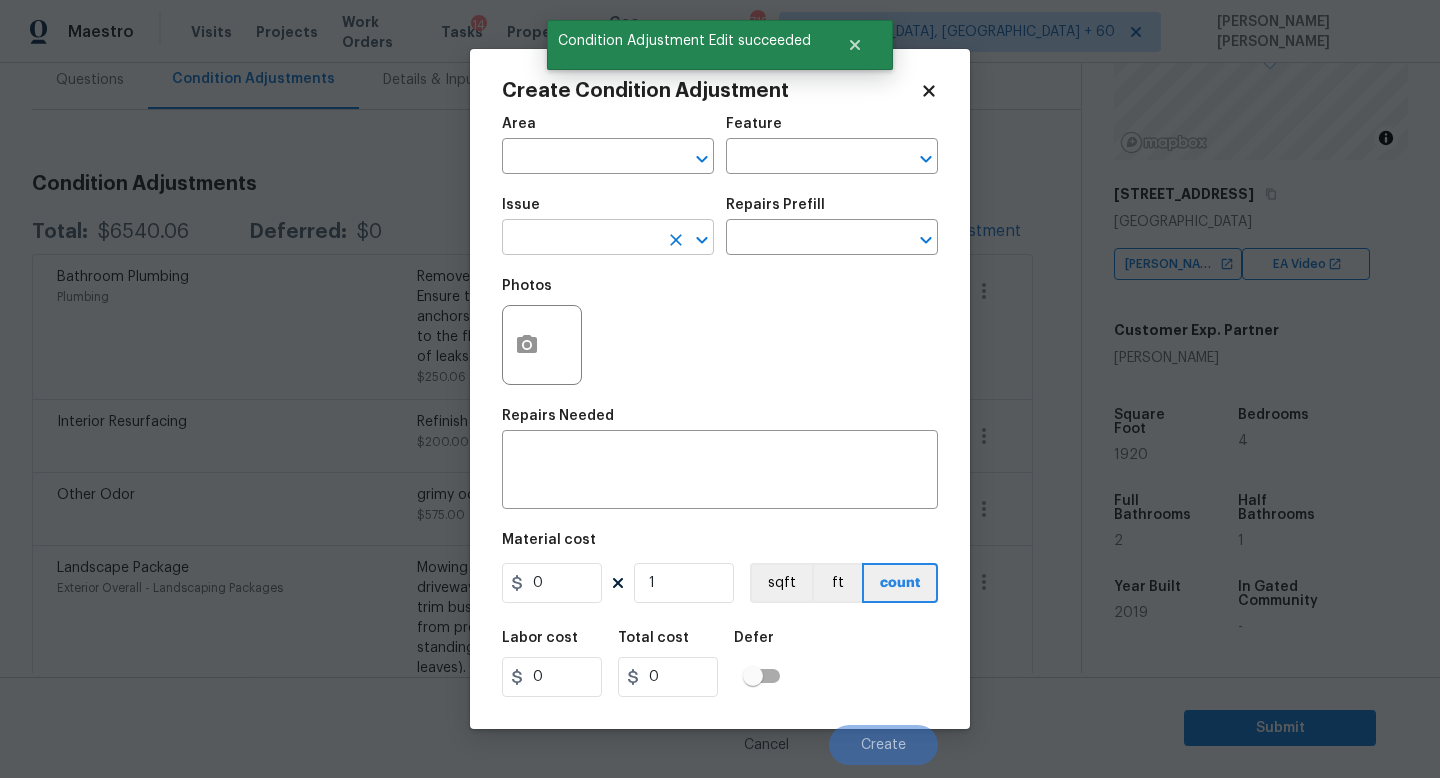 click at bounding box center [580, 239] 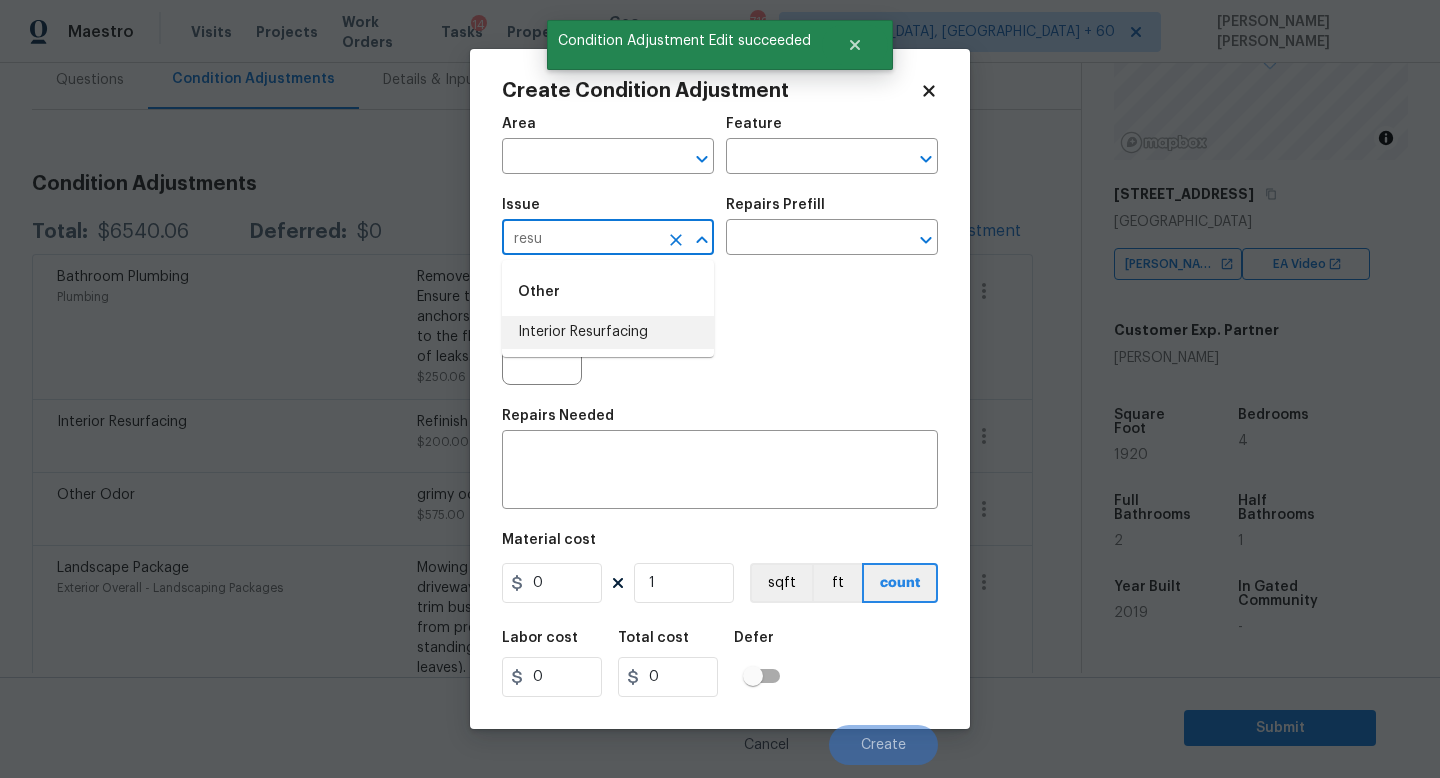 click on "Interior Resurfacing" at bounding box center [608, 332] 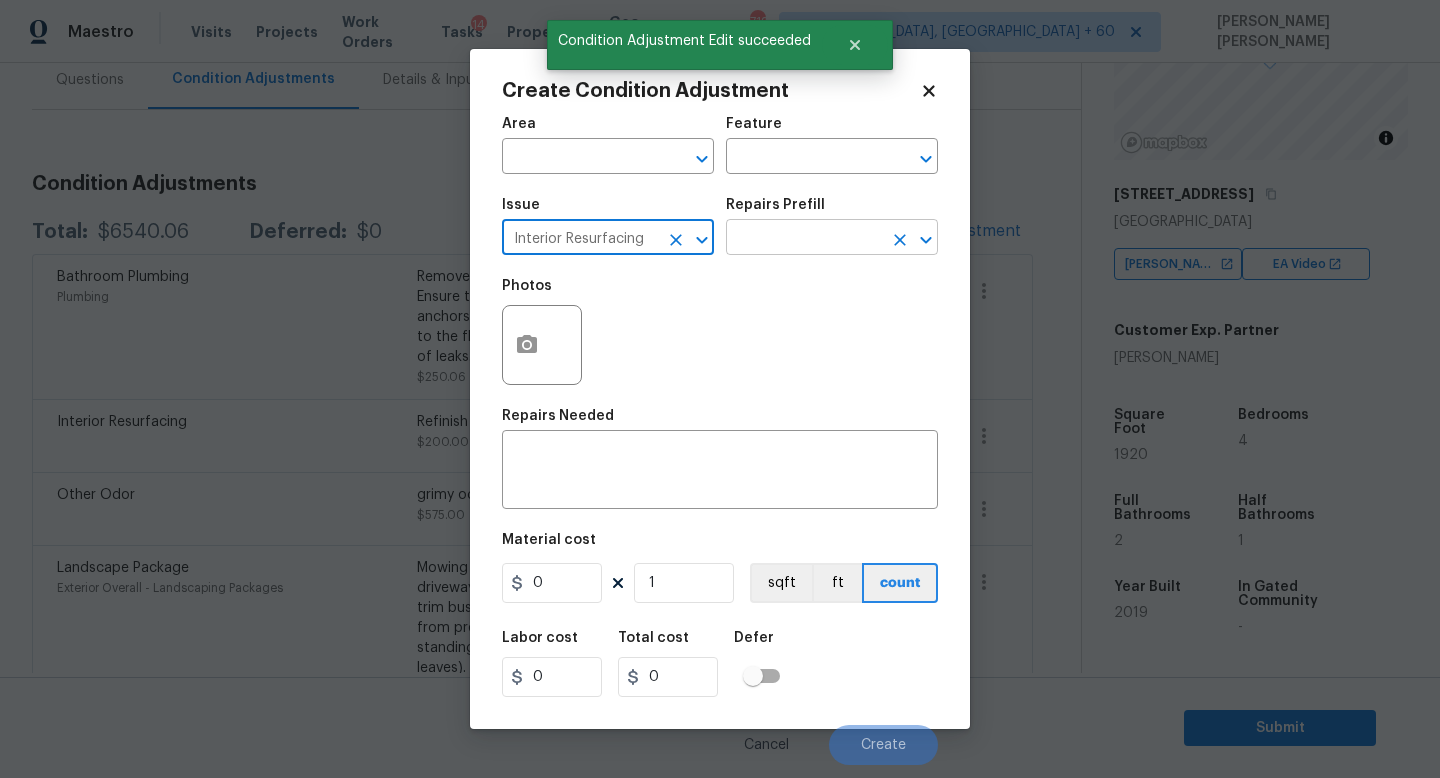 type on "Interior Resurfacing" 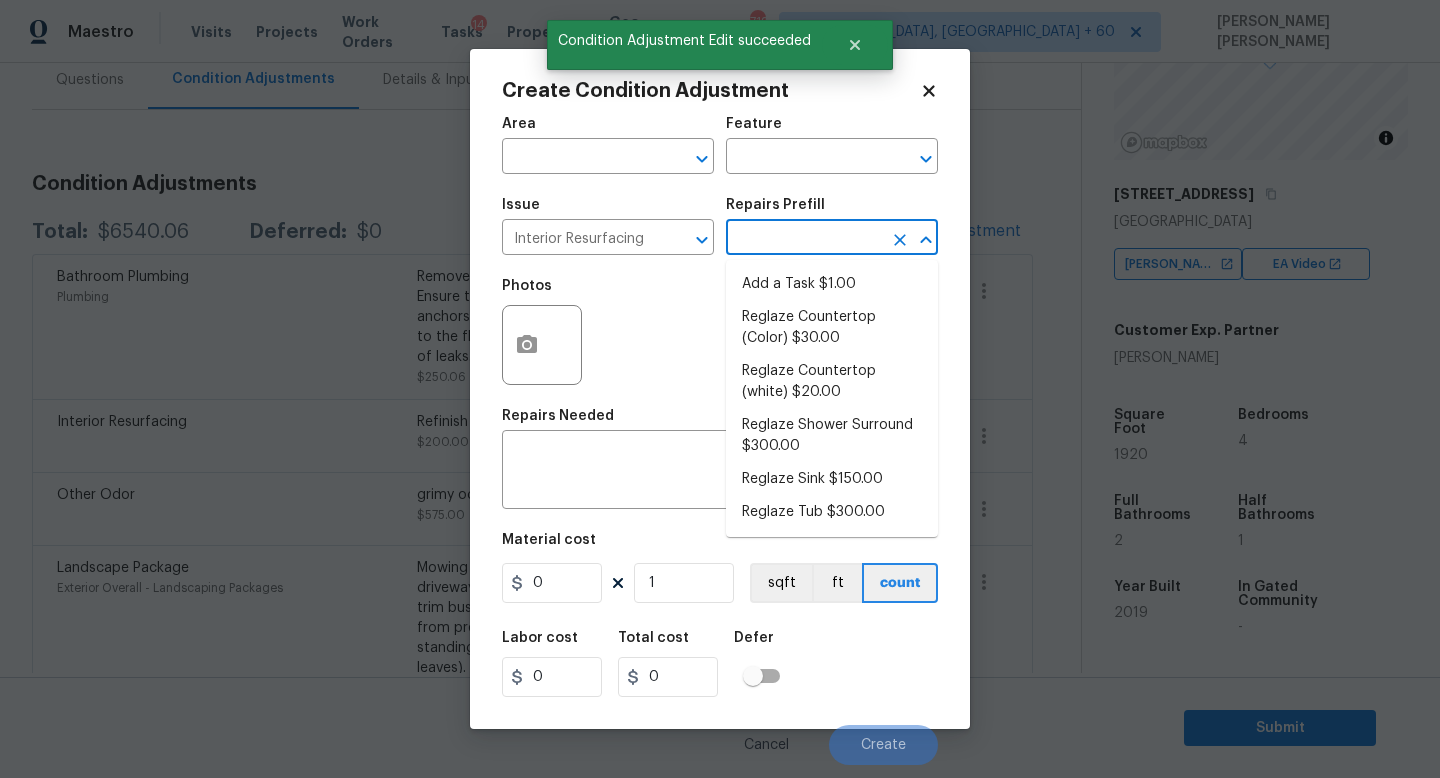 click at bounding box center [804, 239] 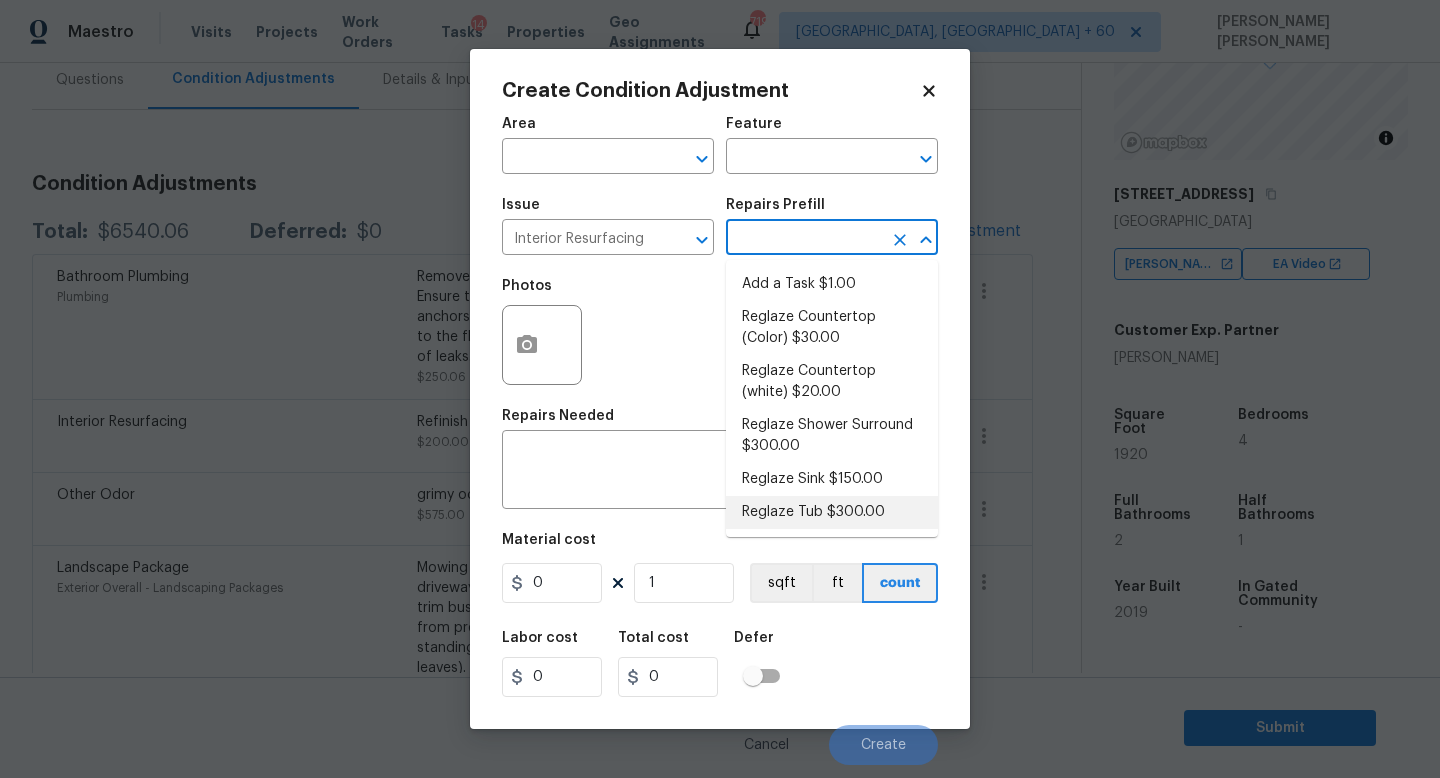 click on "Reglaze Tub $300.00" at bounding box center (832, 512) 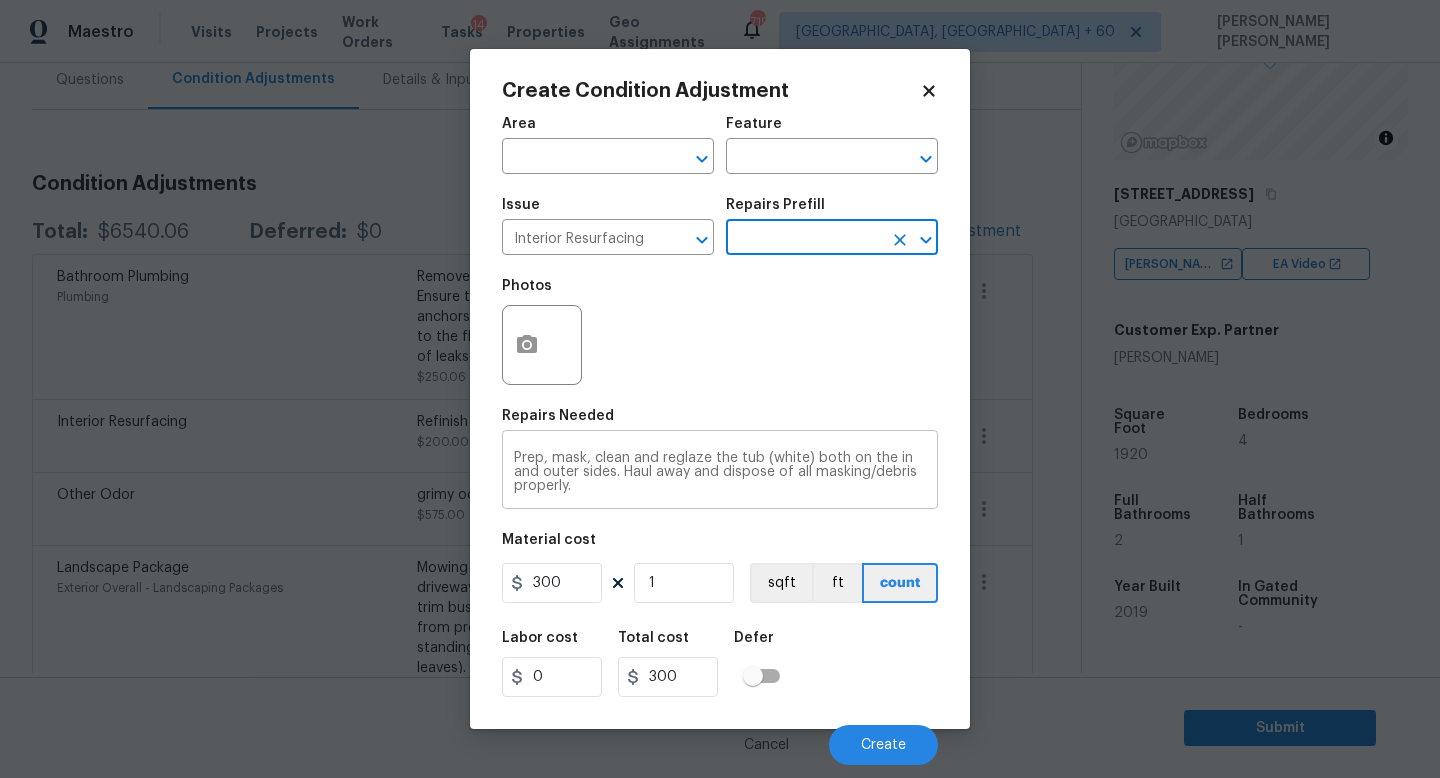 click on "Prep, mask, clean and reglaze the tub (white) both on the in and outer sides. Haul away and dispose of all masking/debris properly." at bounding box center (720, 472) 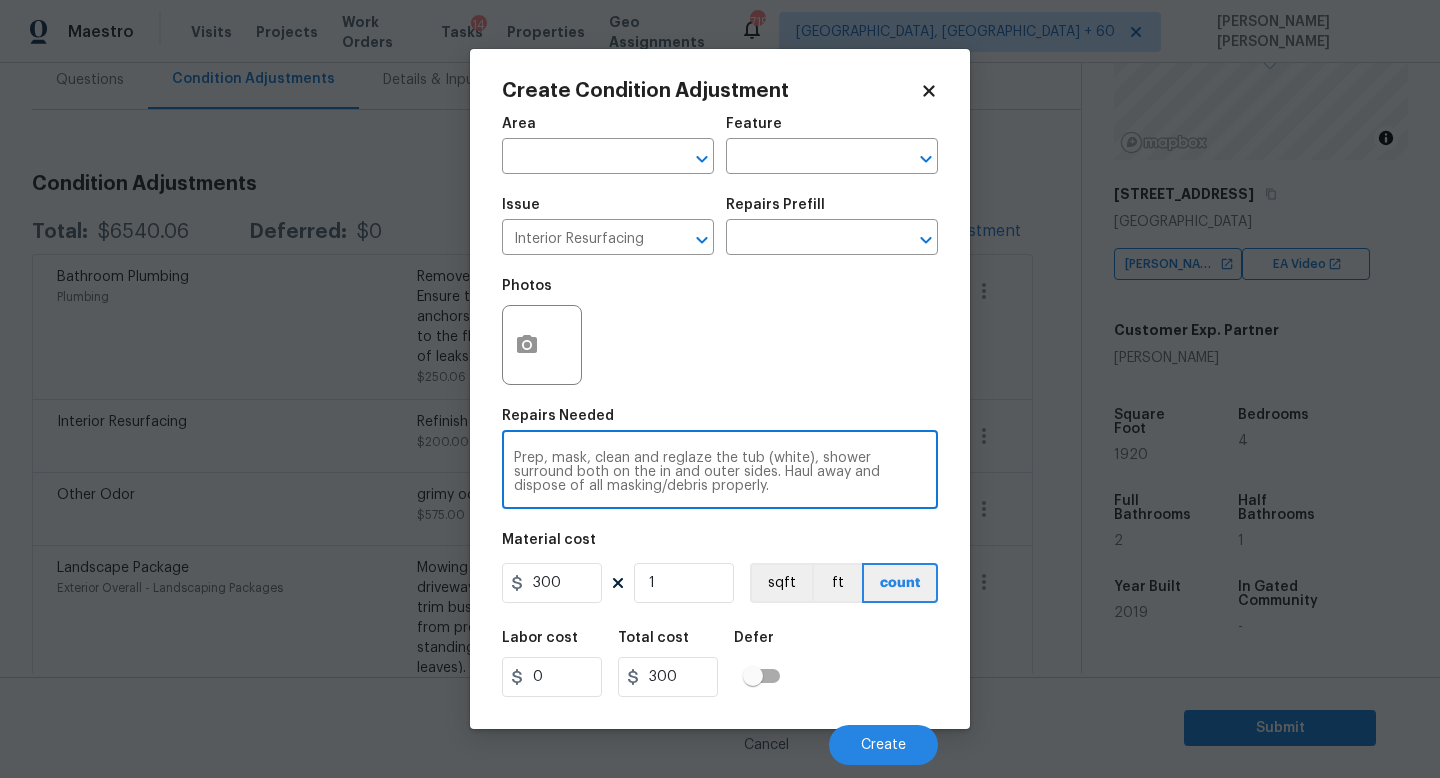 type on "Prep, mask, clean and reglaze the tub (white), shower surround both on the in and outer sides. Haul away and dispose of all masking/debris properly." 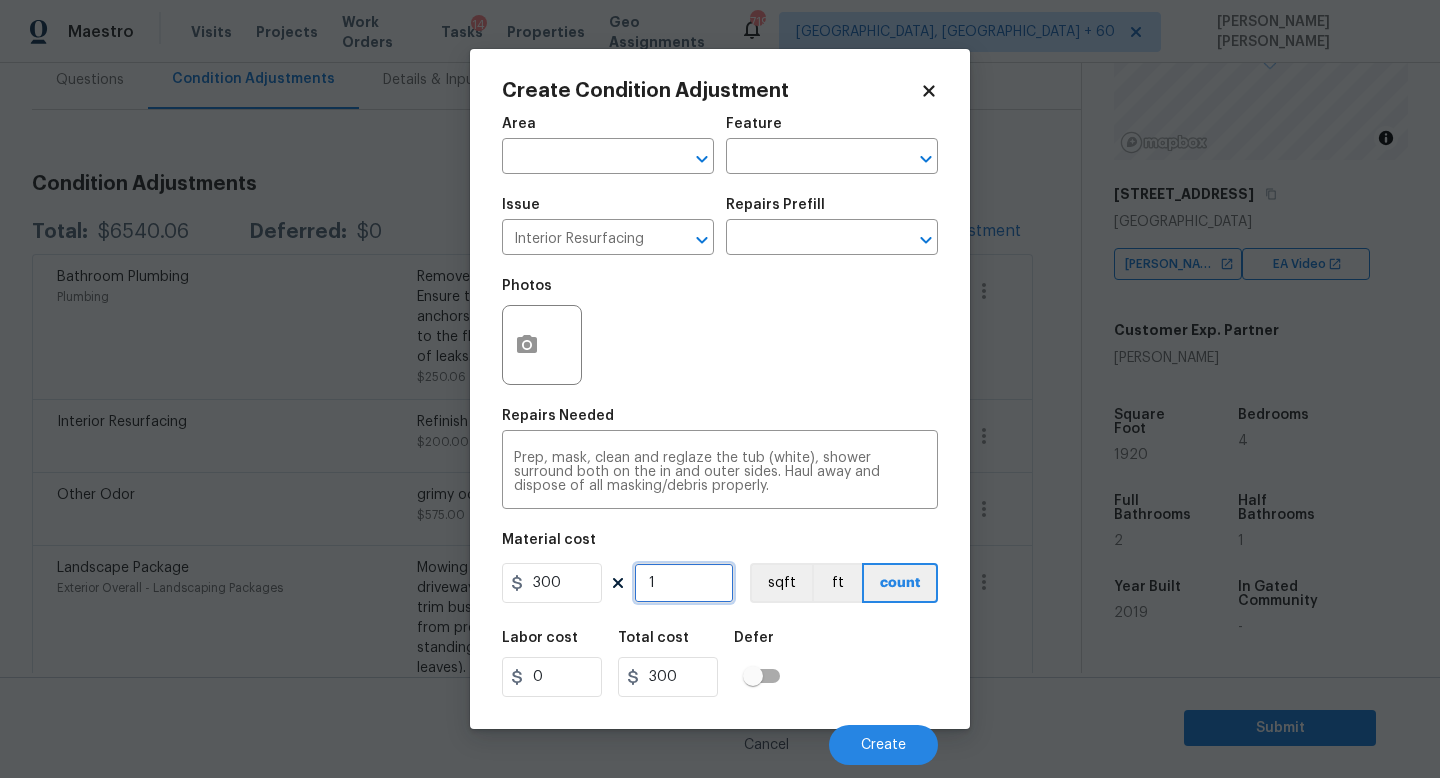 click on "1" at bounding box center (684, 583) 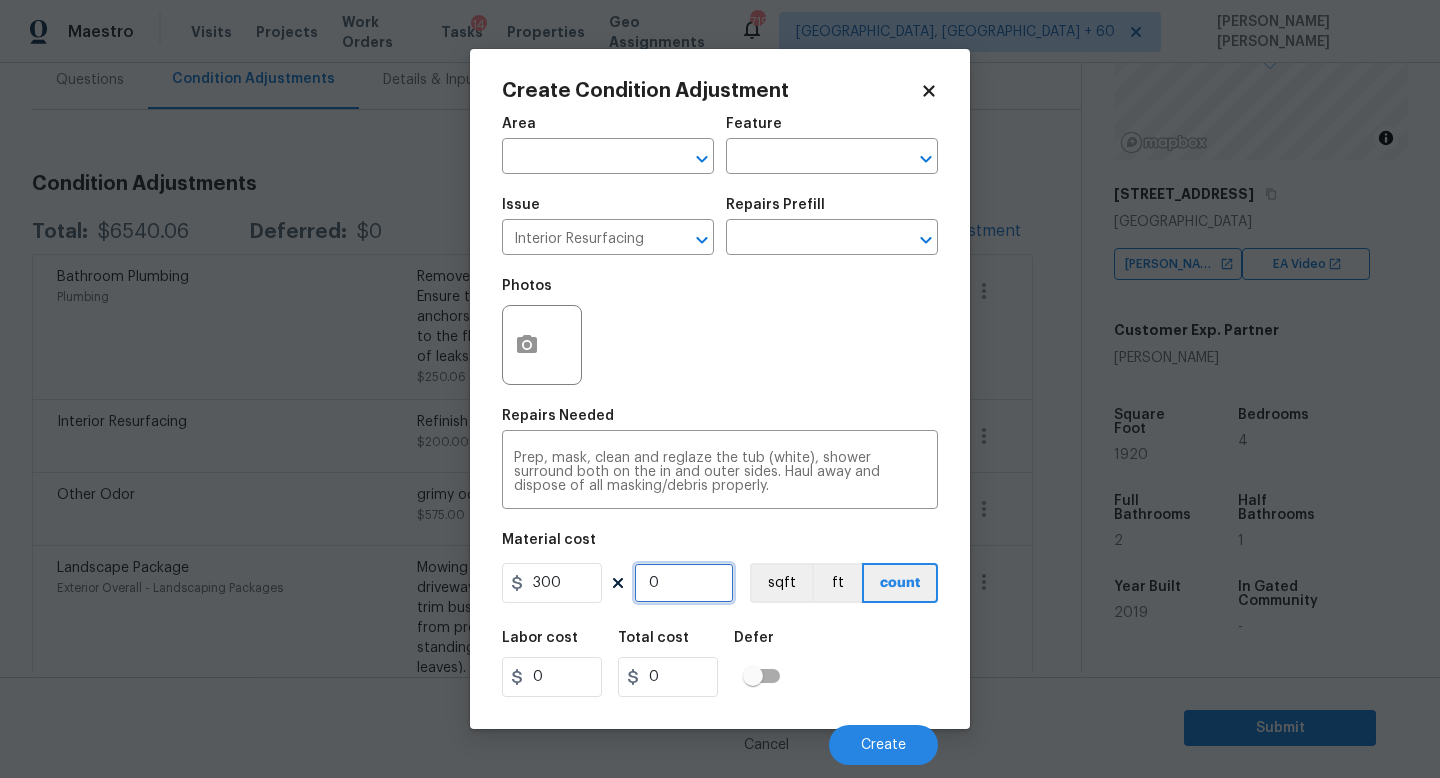 type on "2" 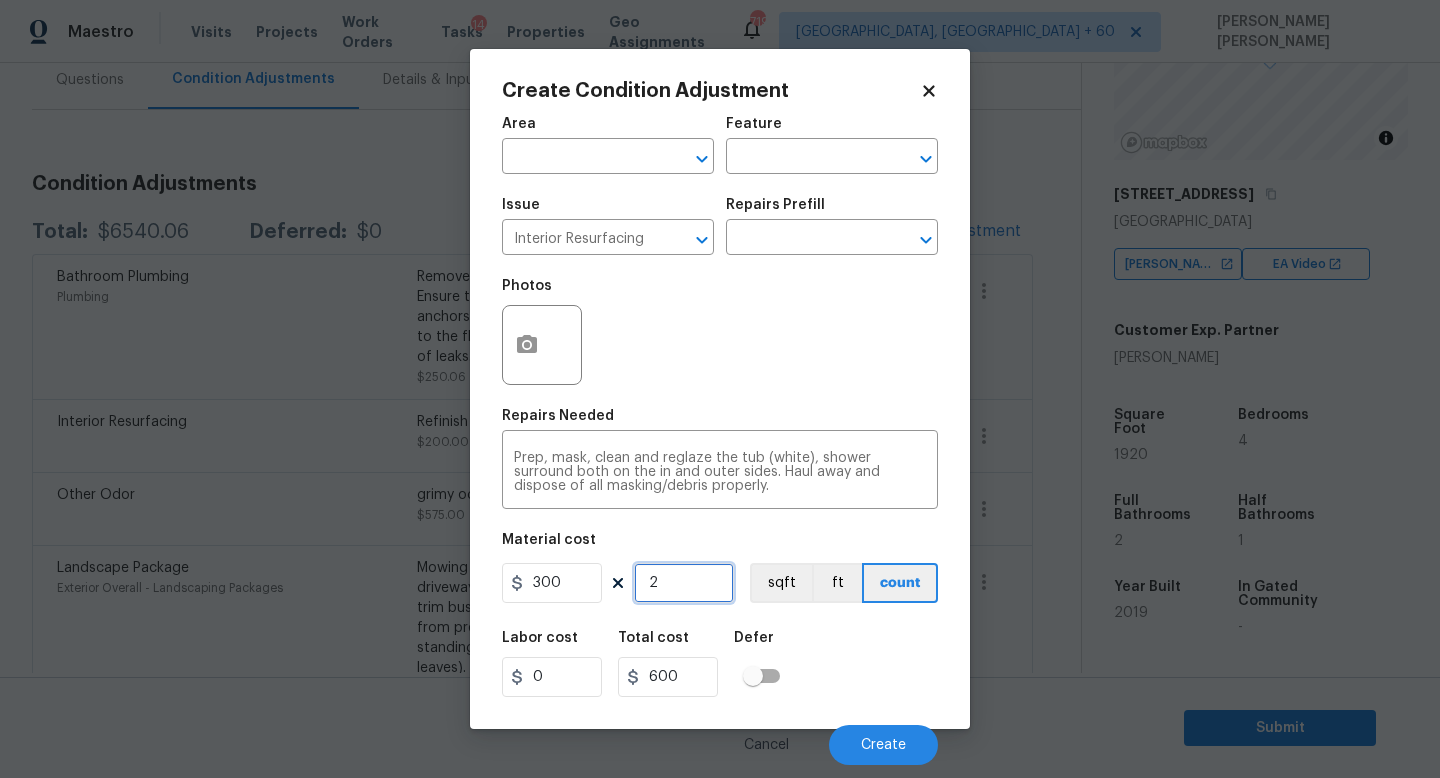 type on "2" 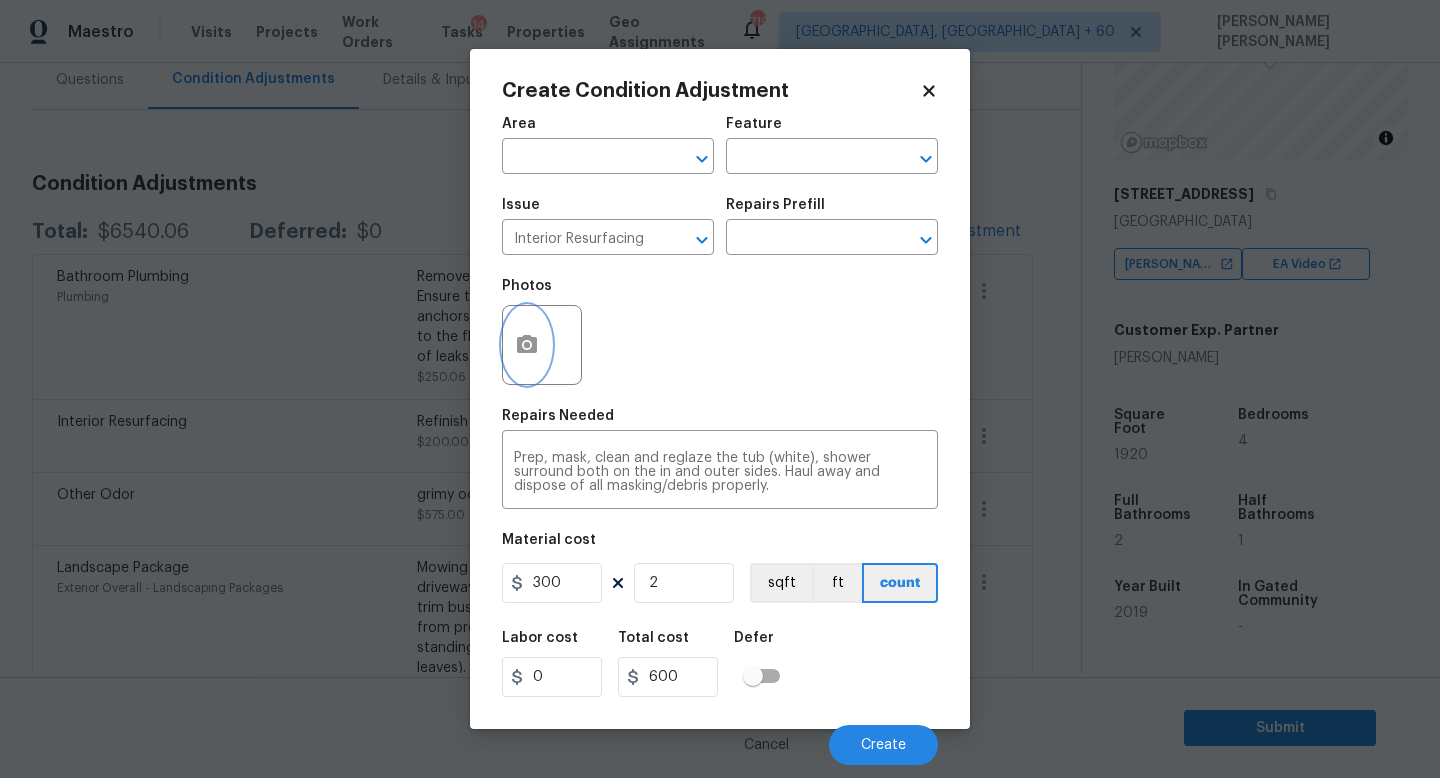 click at bounding box center [527, 345] 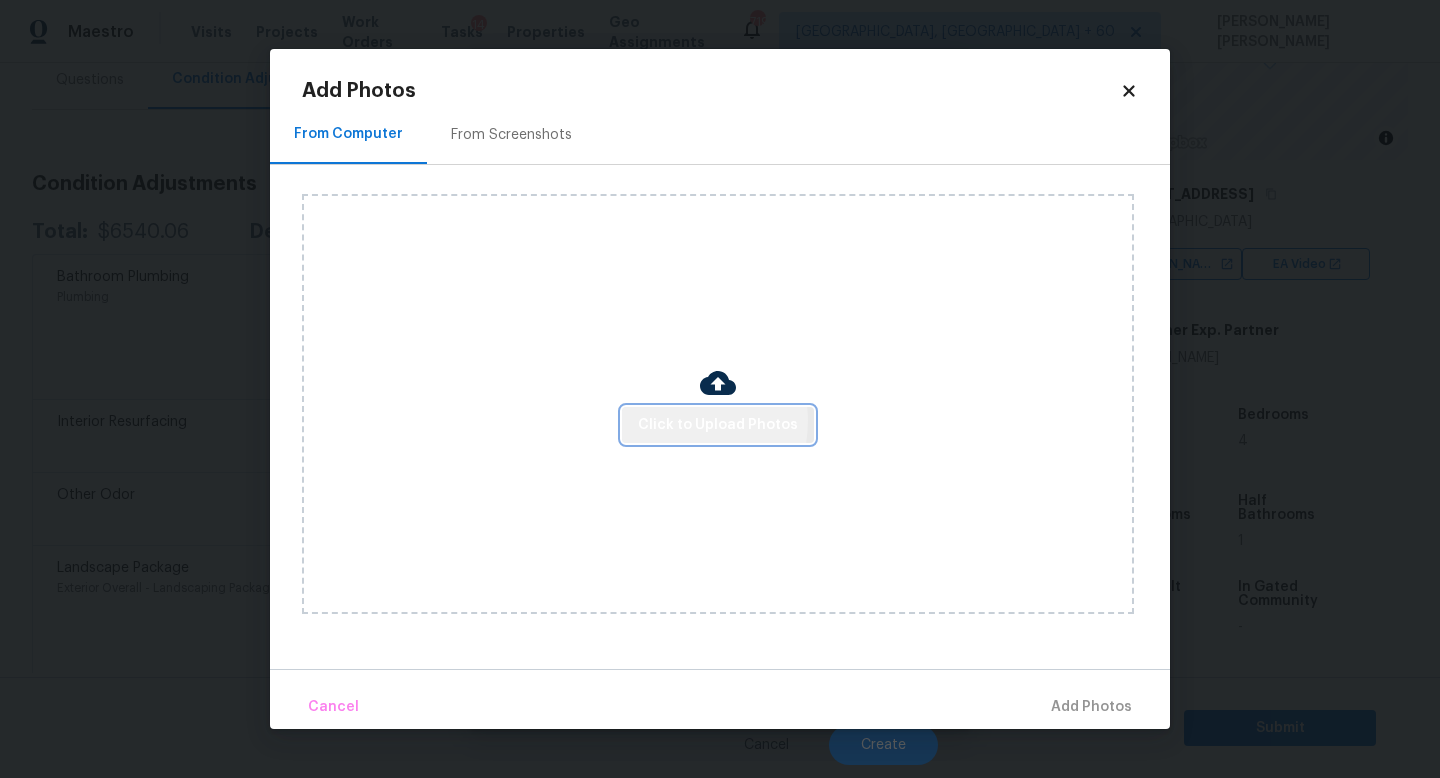 click on "Click to Upload Photos" at bounding box center (718, 425) 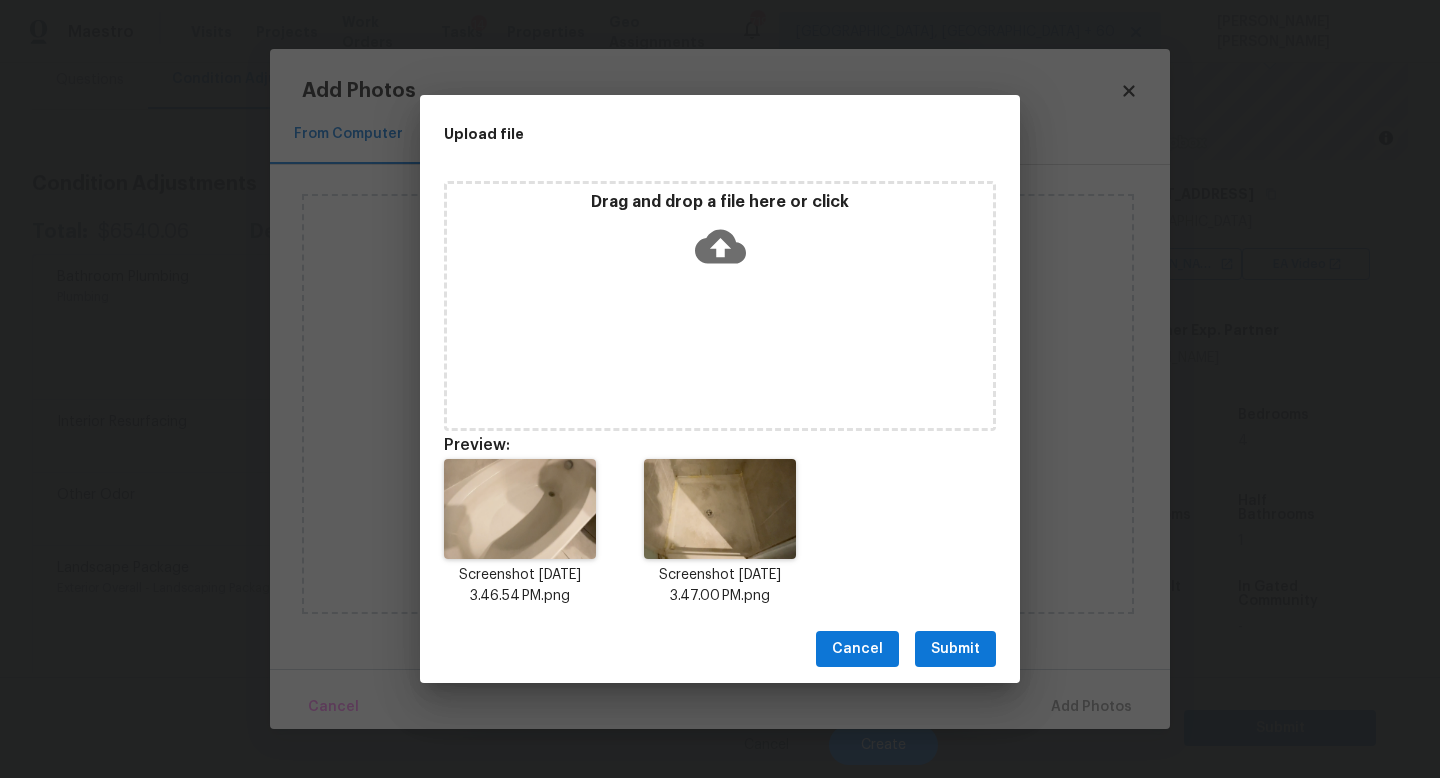 click on "Submit" at bounding box center (955, 649) 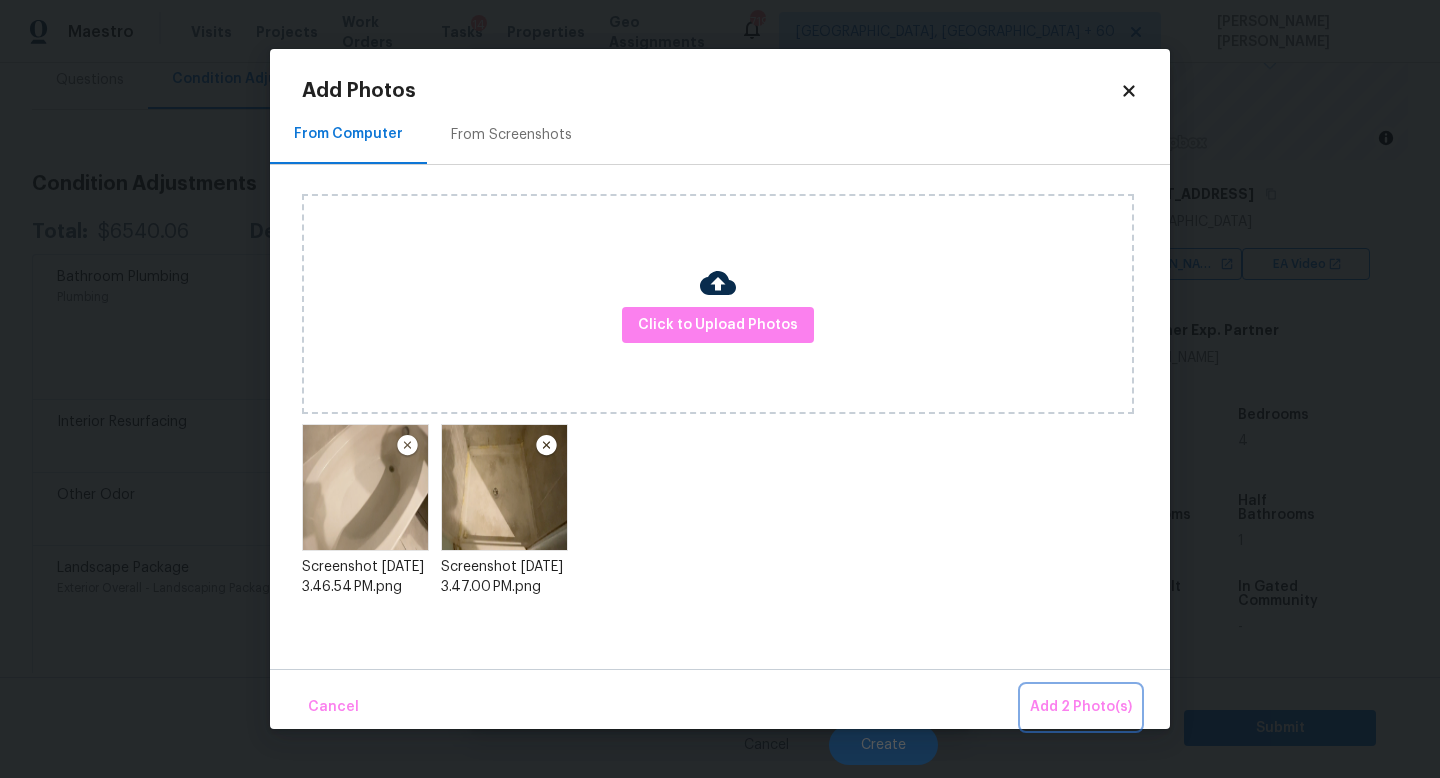 click on "Add 2 Photo(s)" at bounding box center [1081, 707] 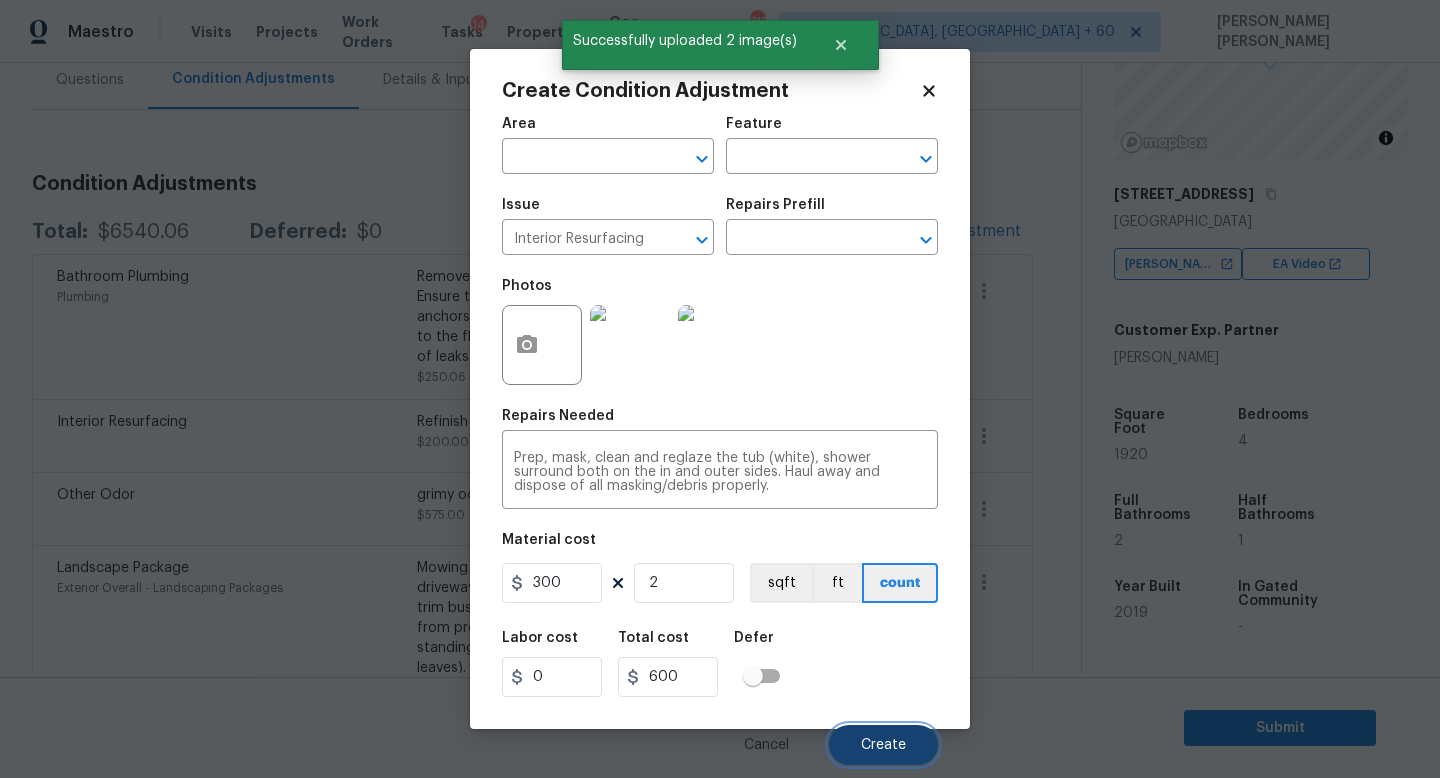 click on "Create" at bounding box center [883, 745] 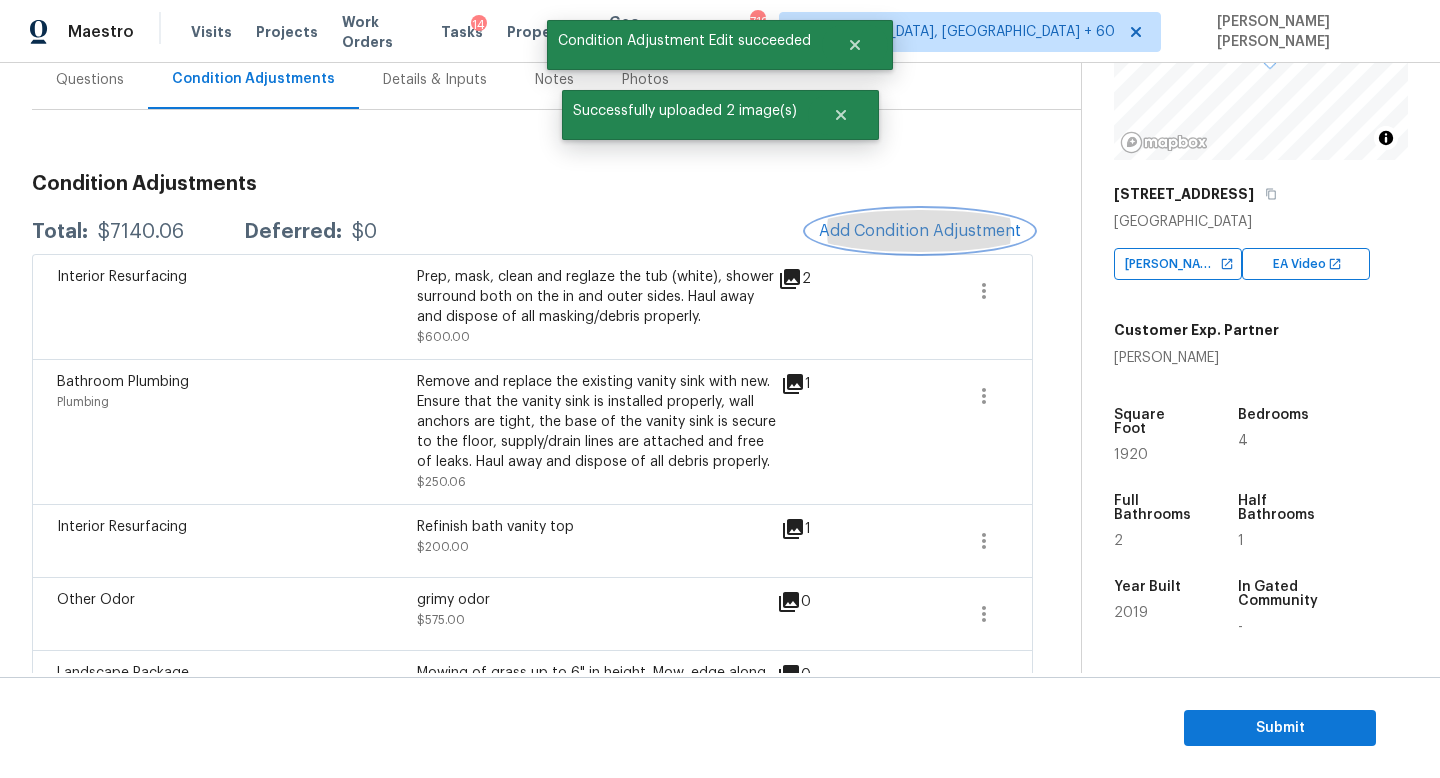 click on "Add Condition Adjustment" at bounding box center [920, 231] 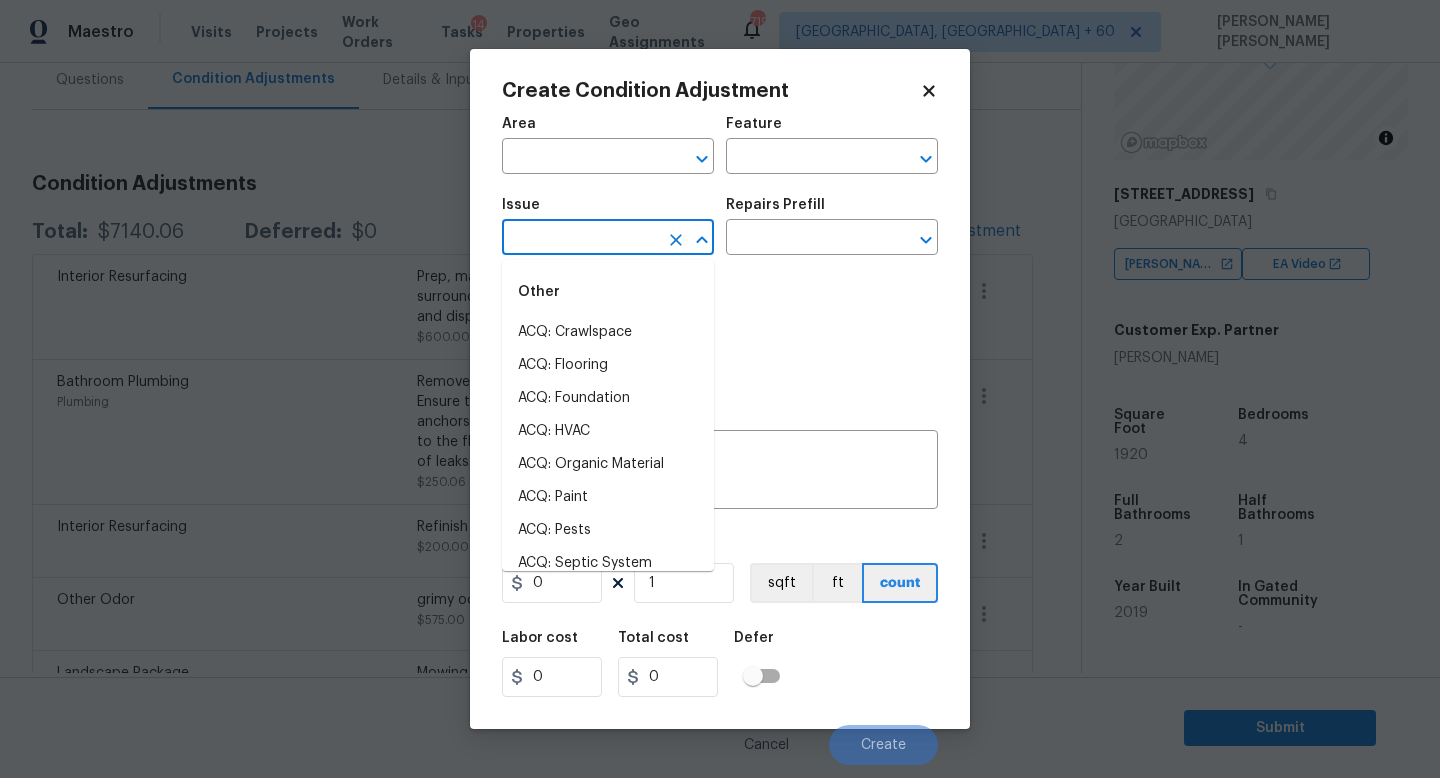 click at bounding box center (580, 239) 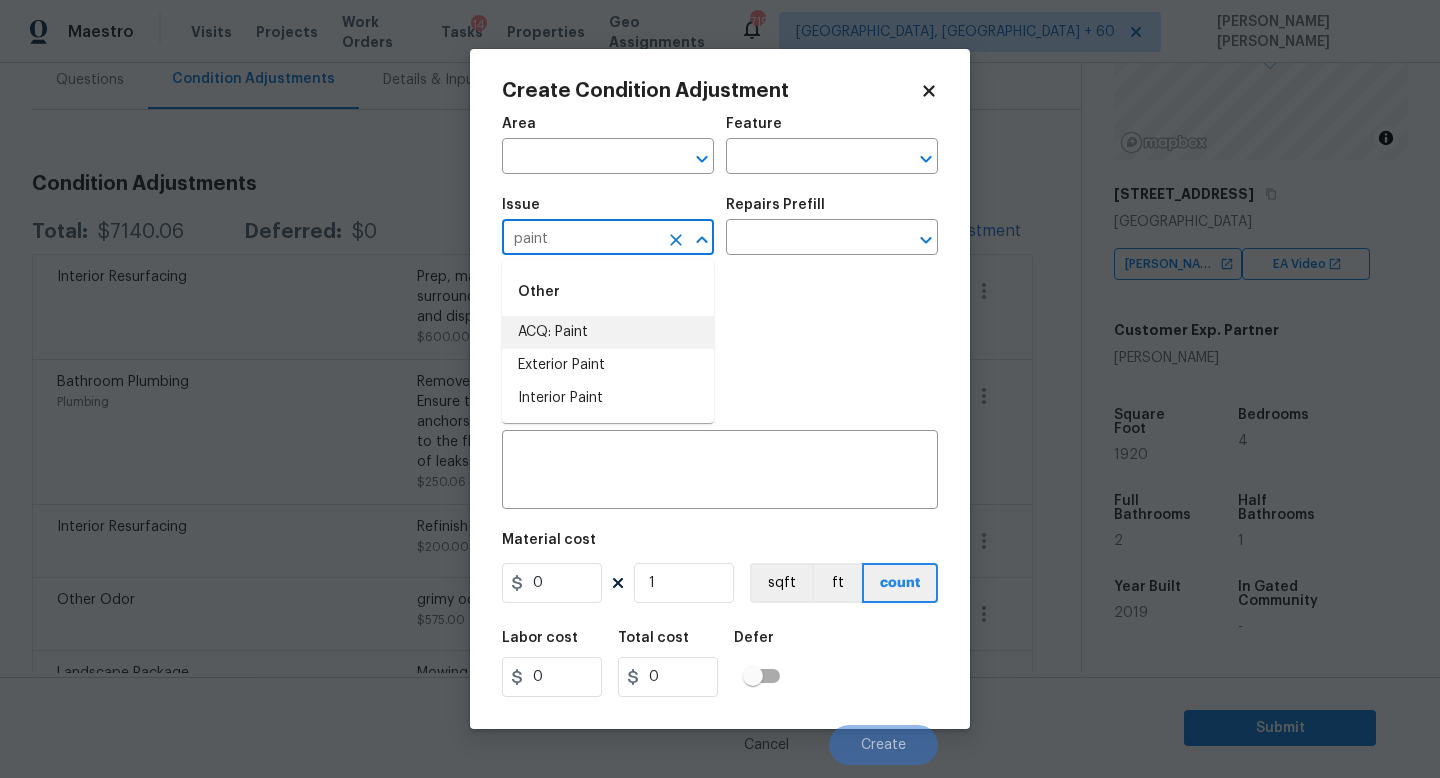 click on "ACQ: Paint" at bounding box center [608, 332] 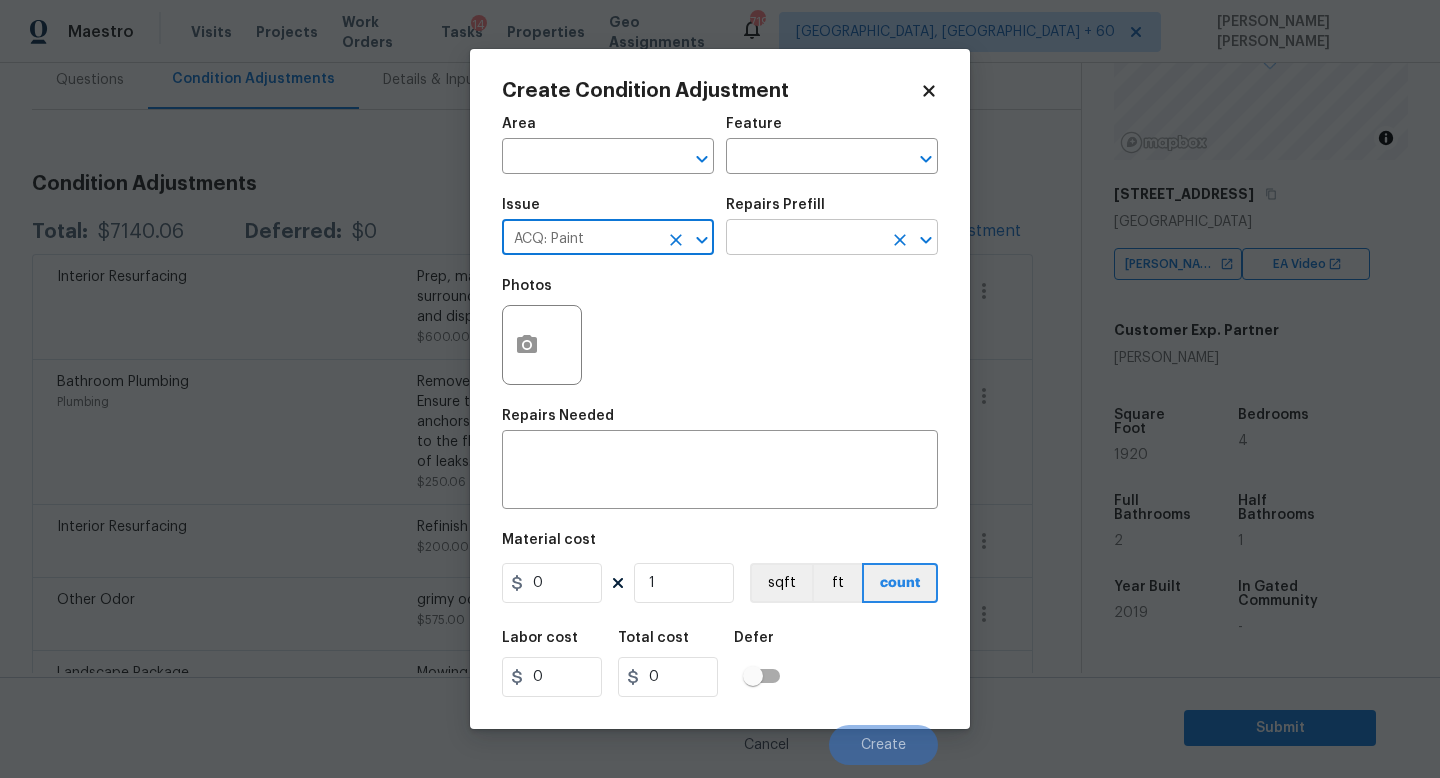 type on "ACQ: Paint" 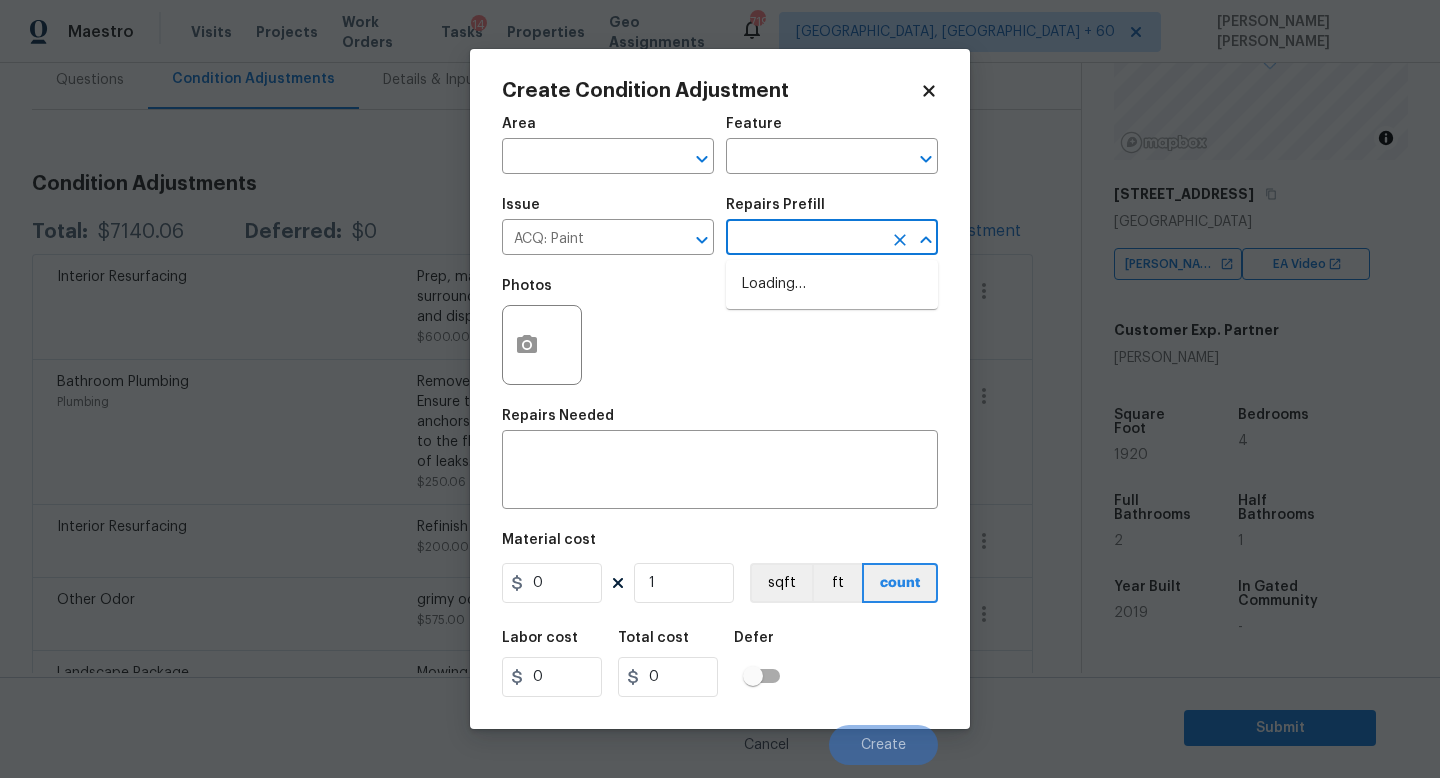 click at bounding box center [804, 239] 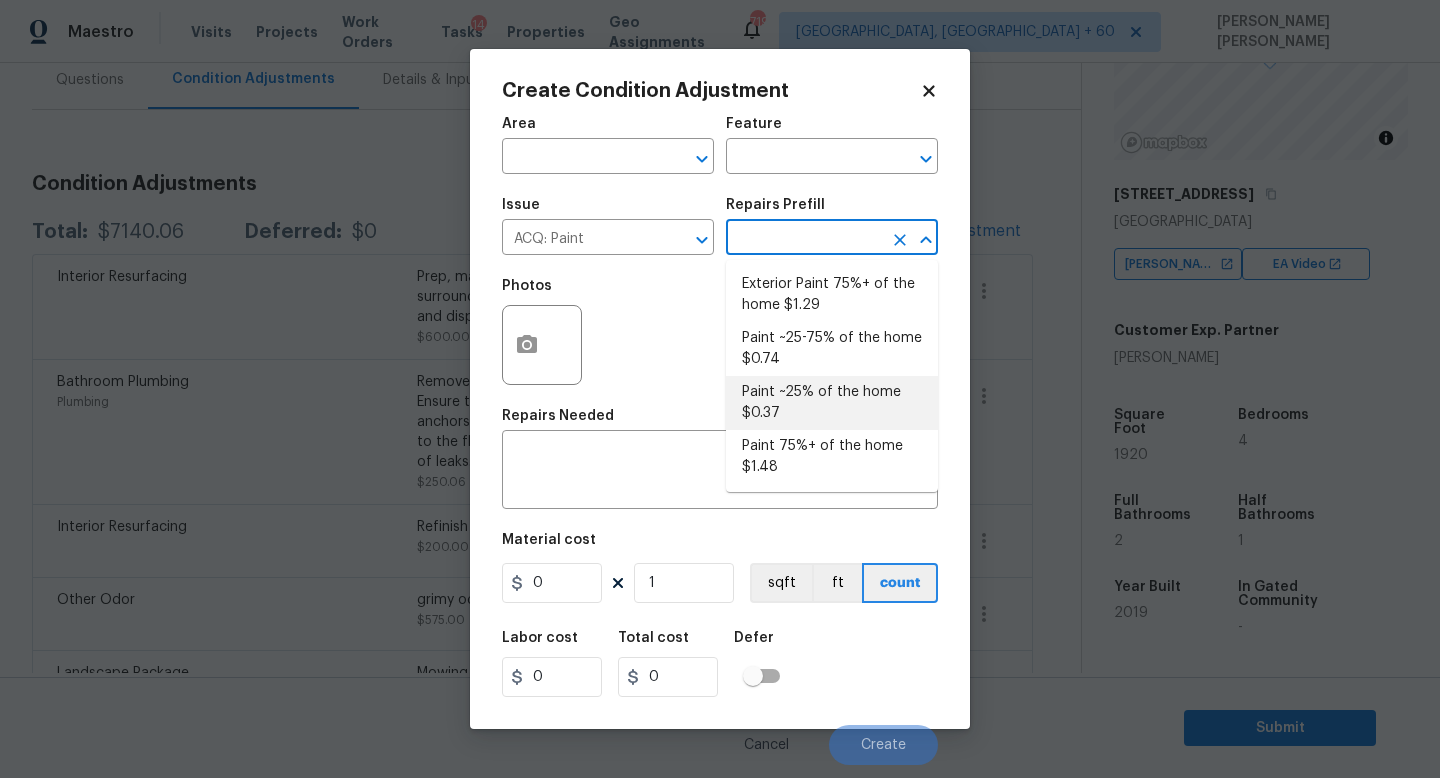 click on "Paint ~25% of the home $0.37" at bounding box center [832, 403] 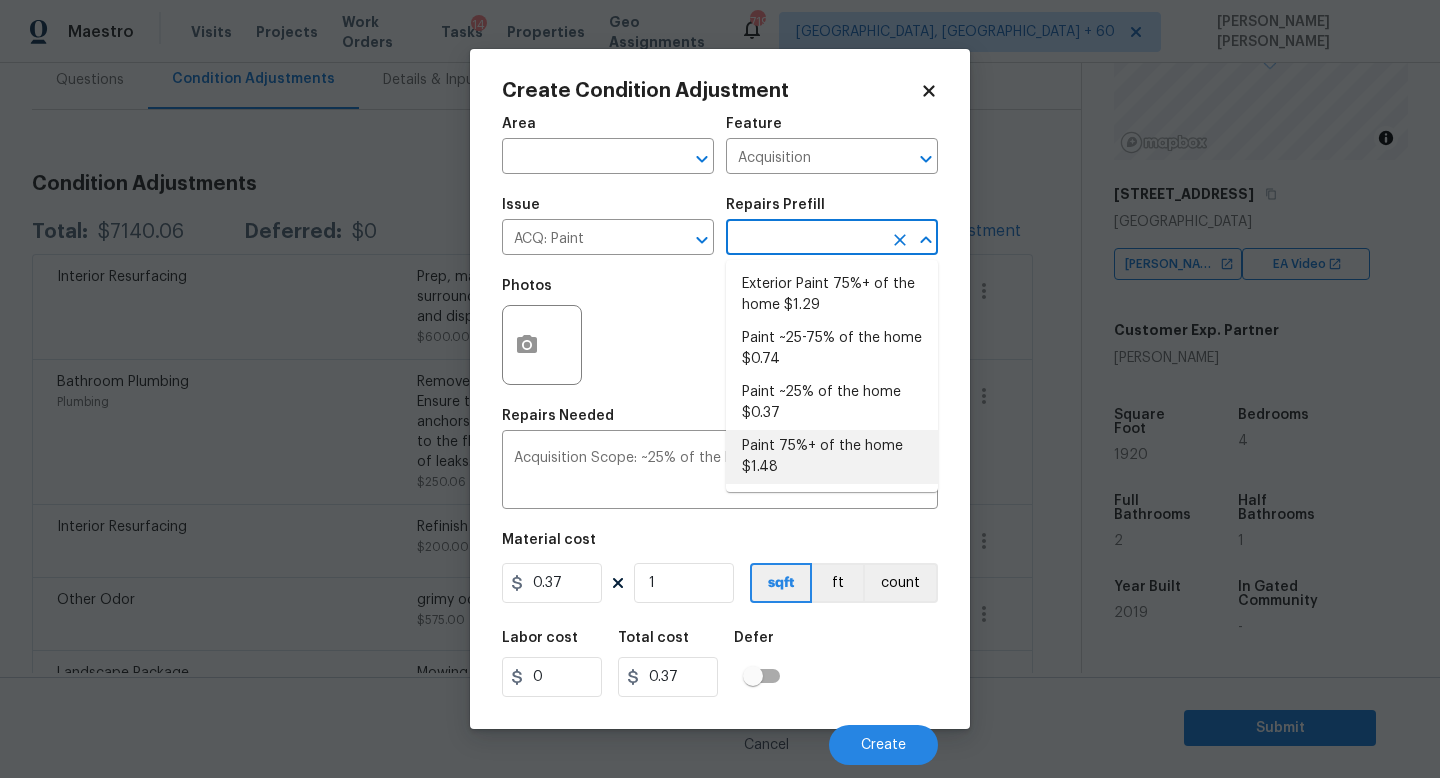 click on "Paint 75%+ of the home $1.48" at bounding box center (832, 457) 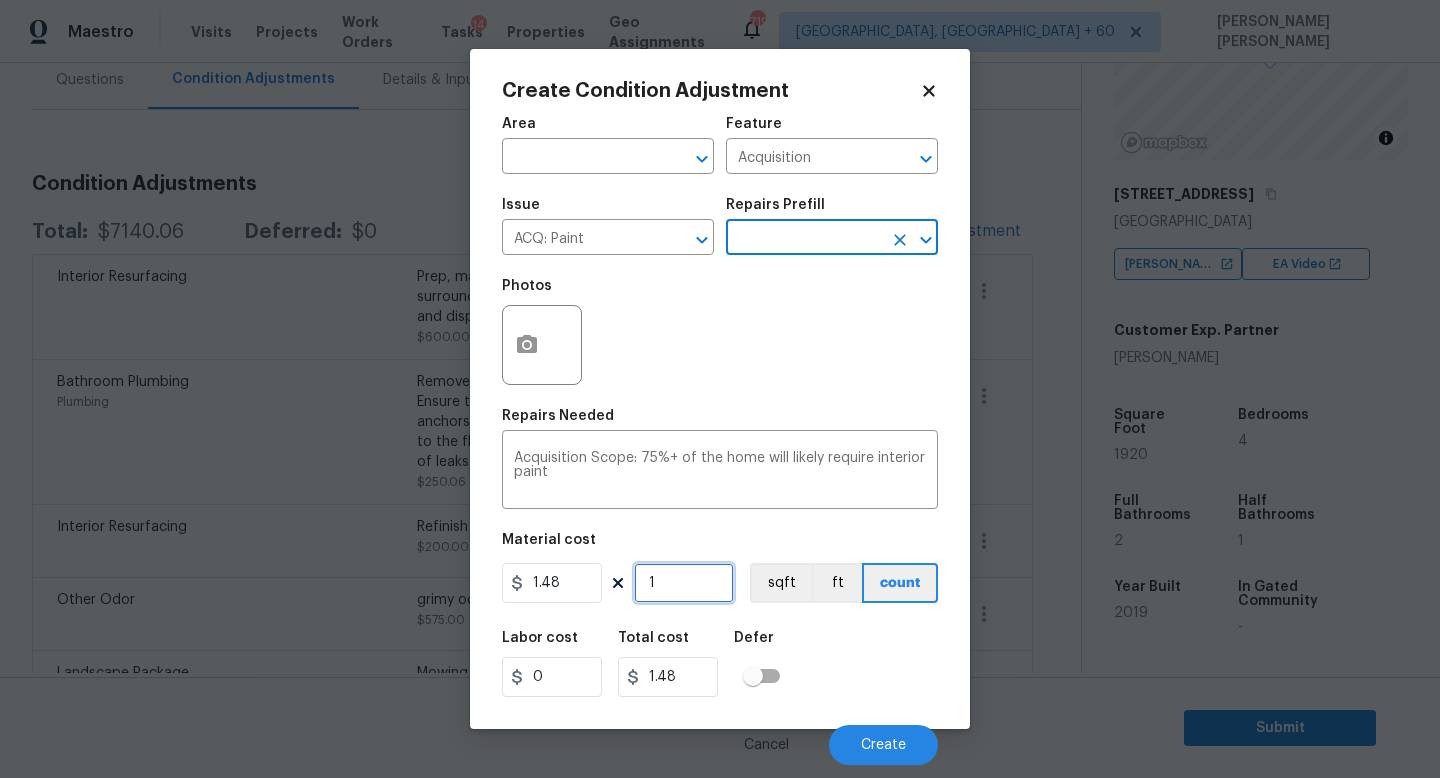 click on "1" at bounding box center (684, 583) 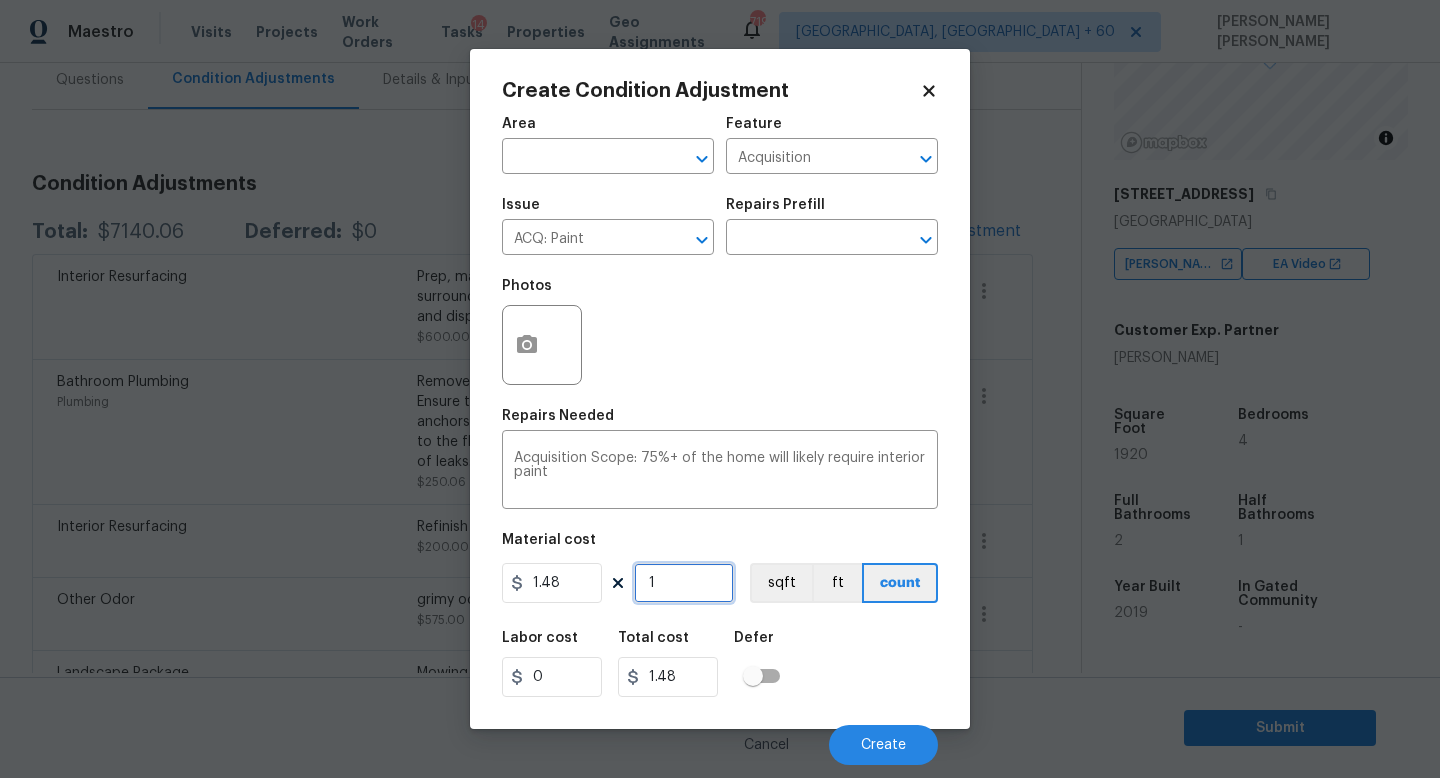 type on "0" 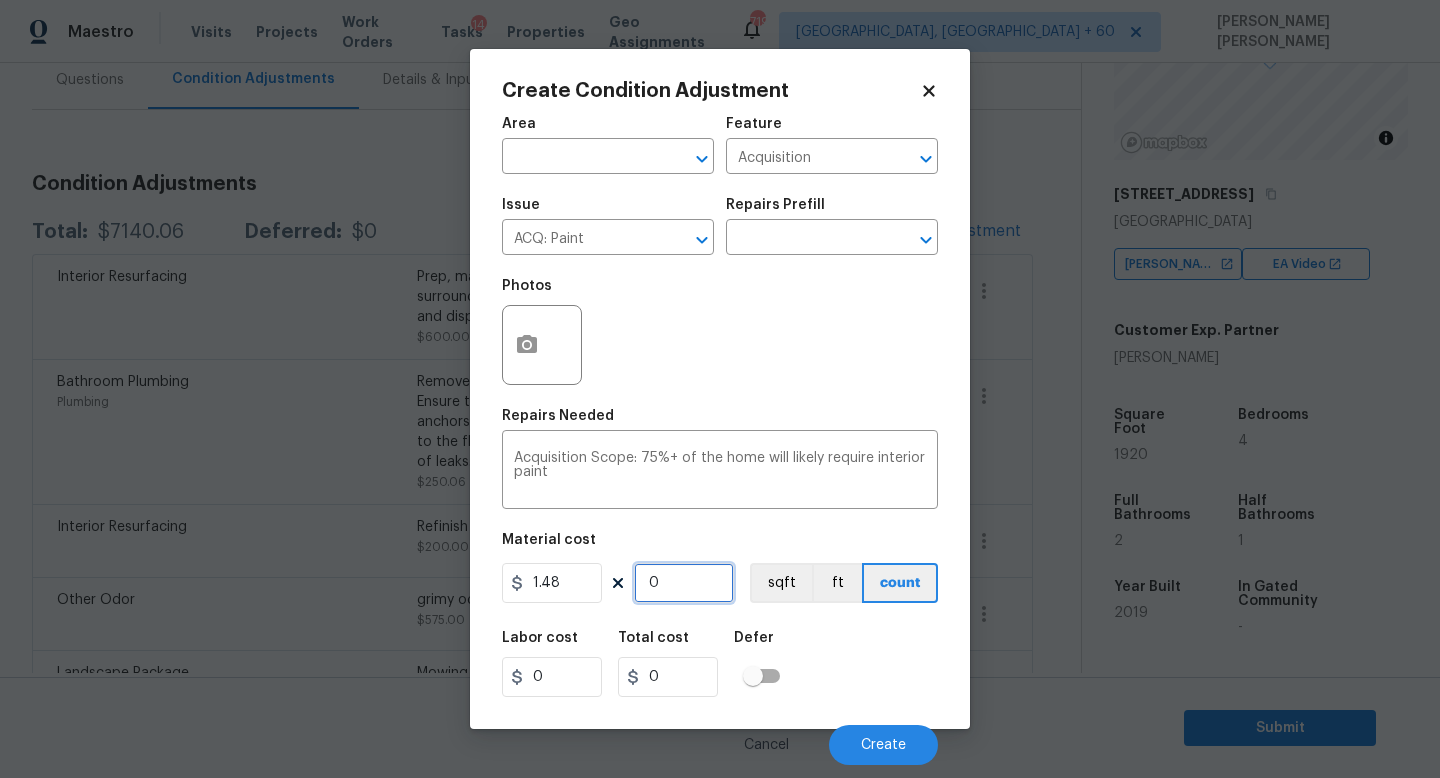 type on "1" 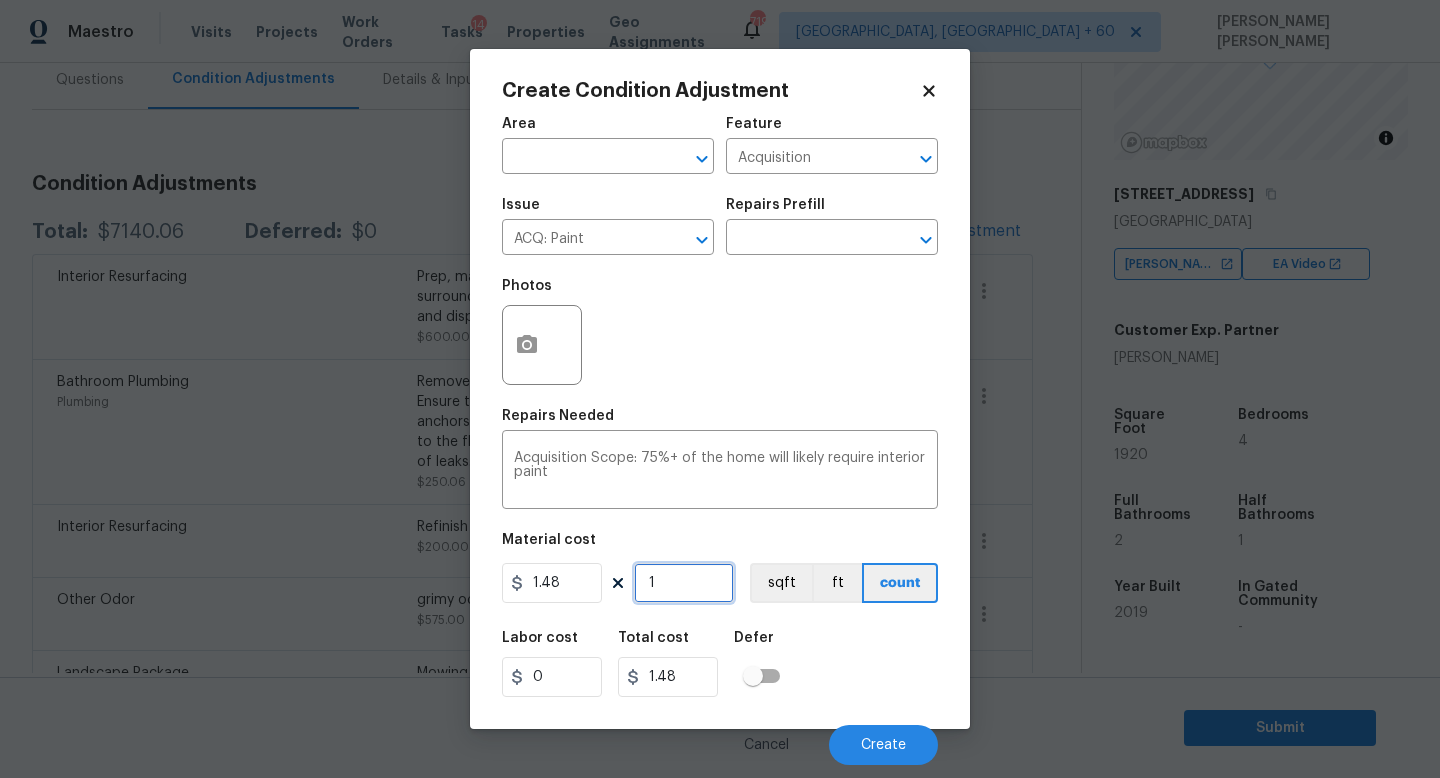 type on "19" 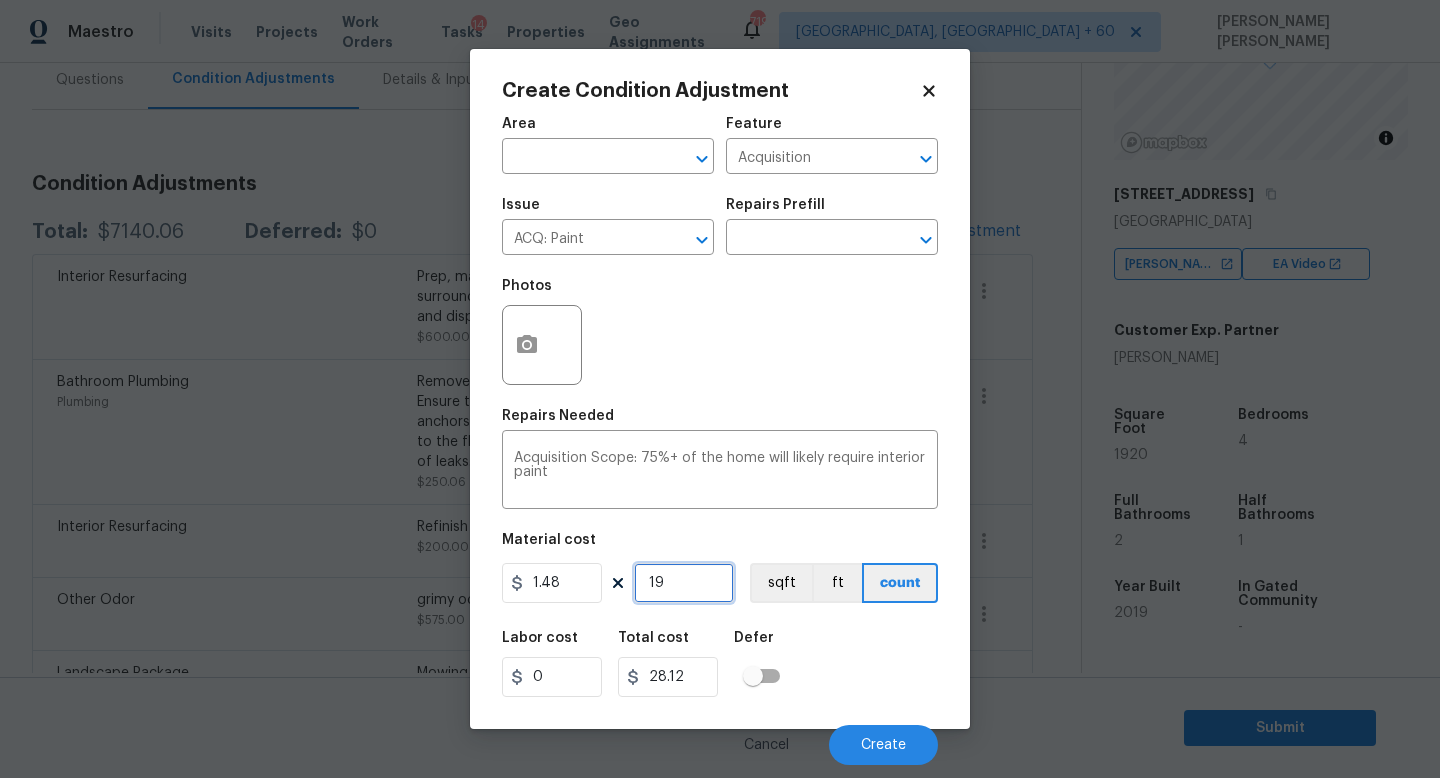 type on "192" 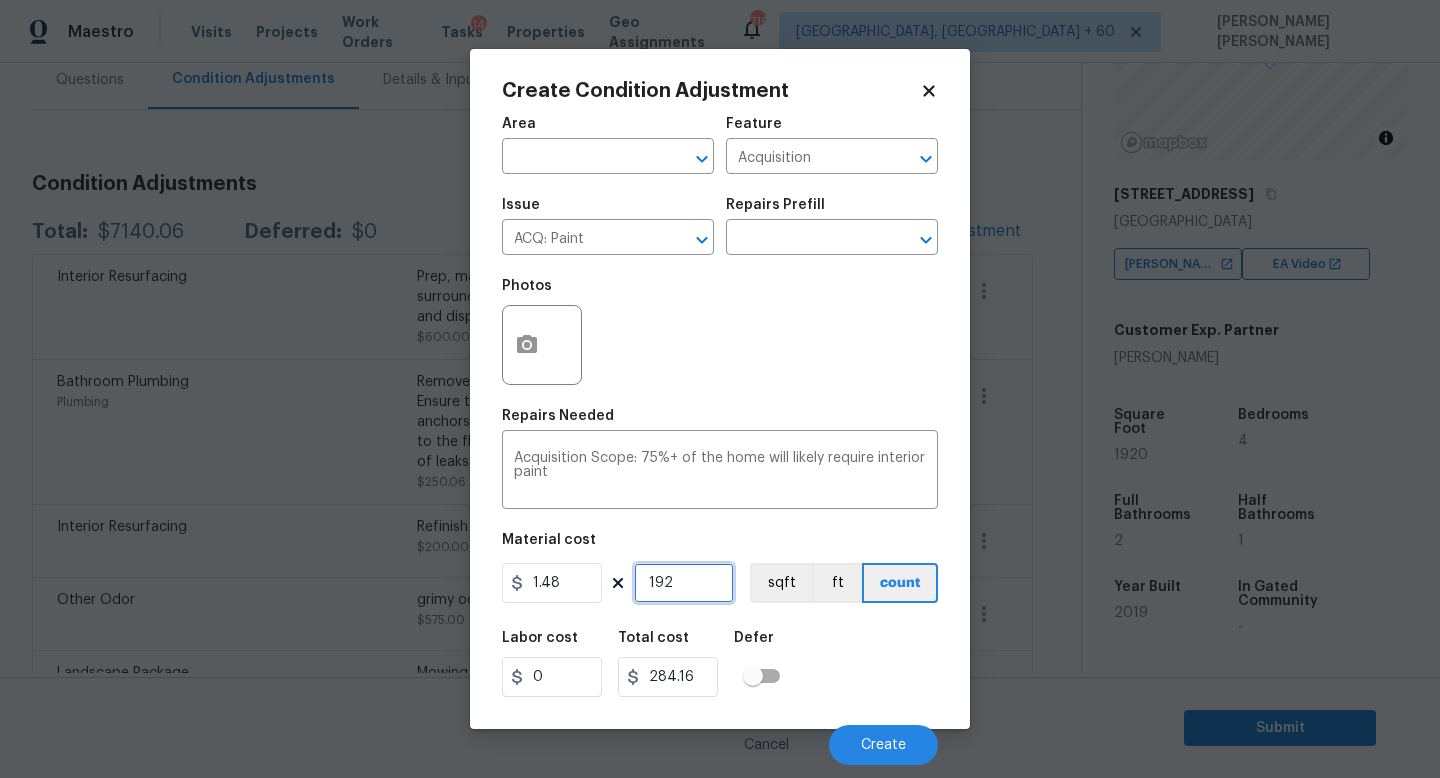 type on "1920" 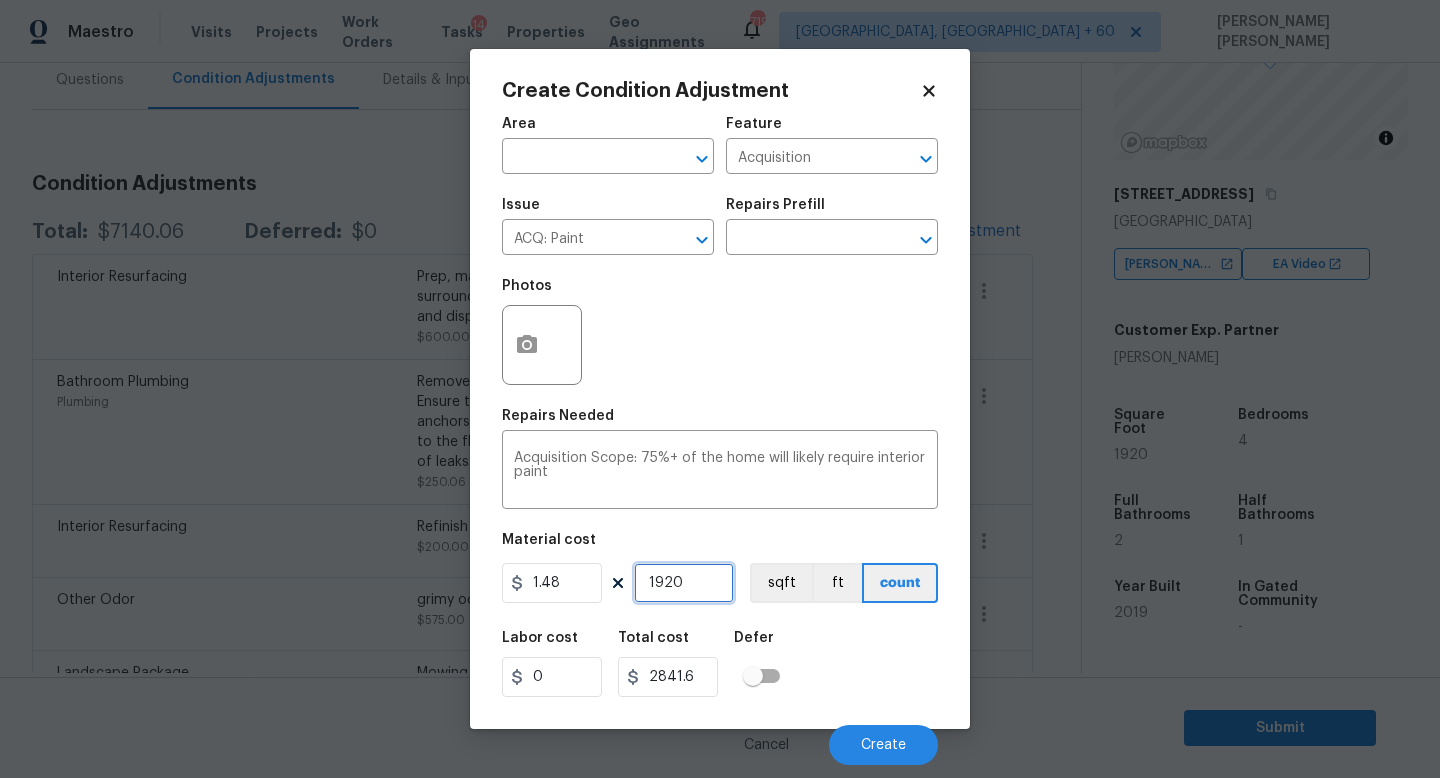 type on "1920" 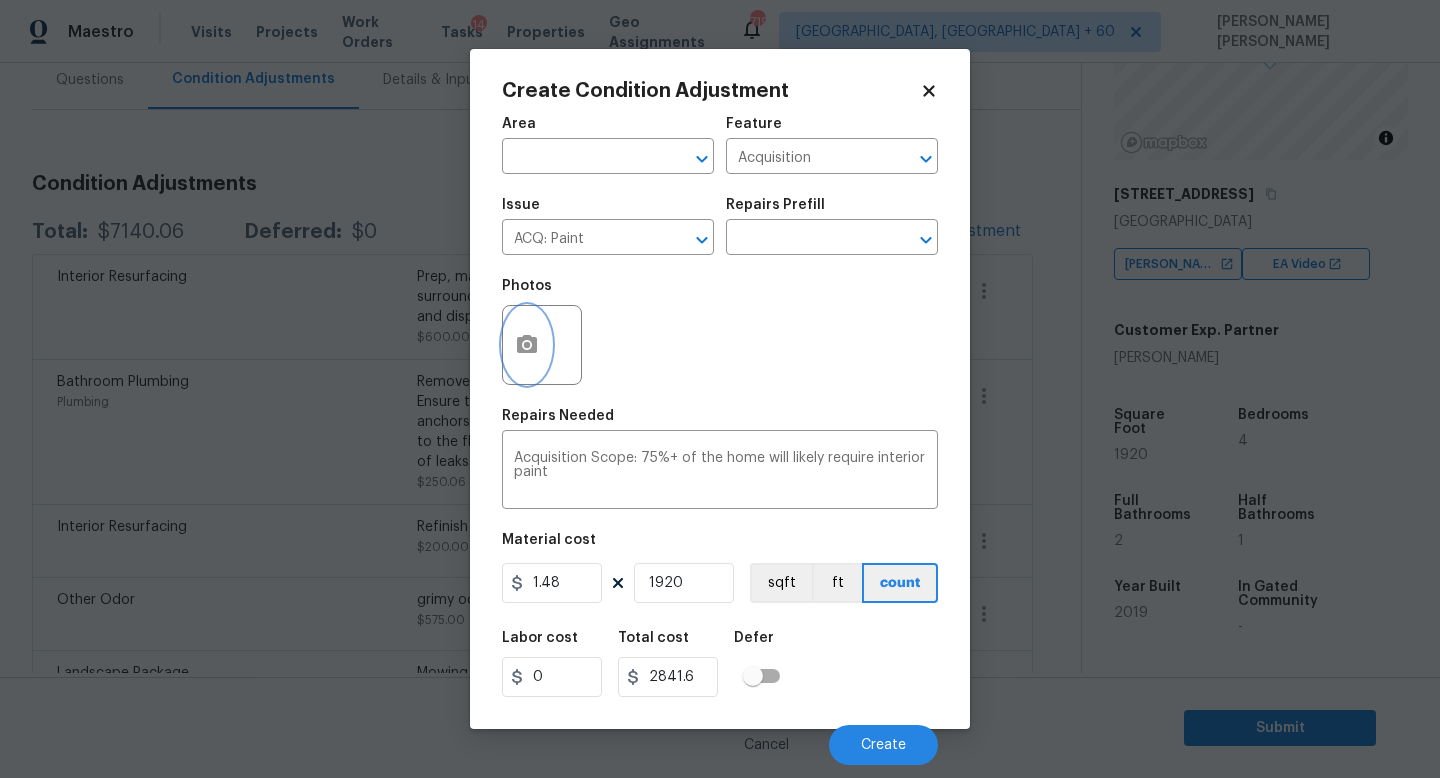 click at bounding box center (527, 345) 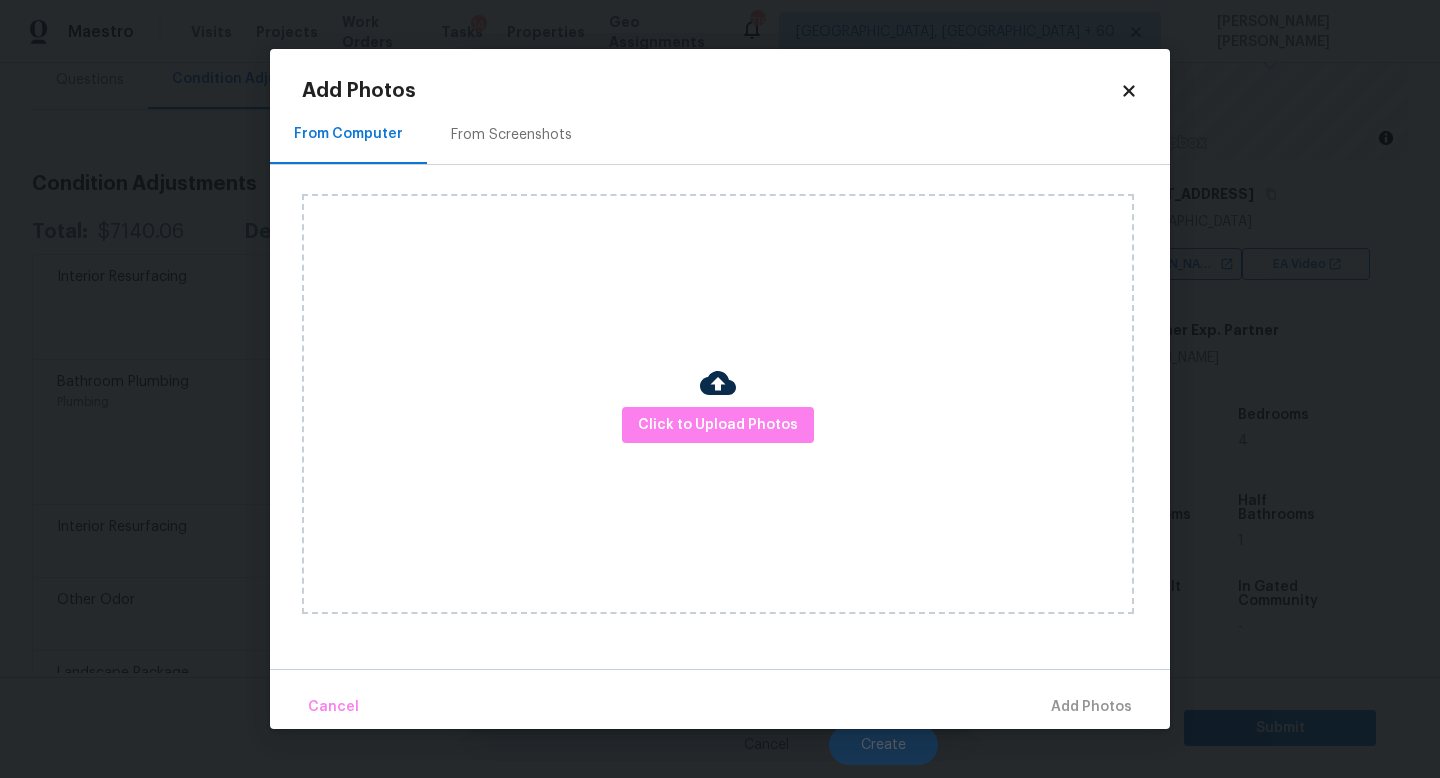 click on "Click to Upload Photos" at bounding box center (718, 404) 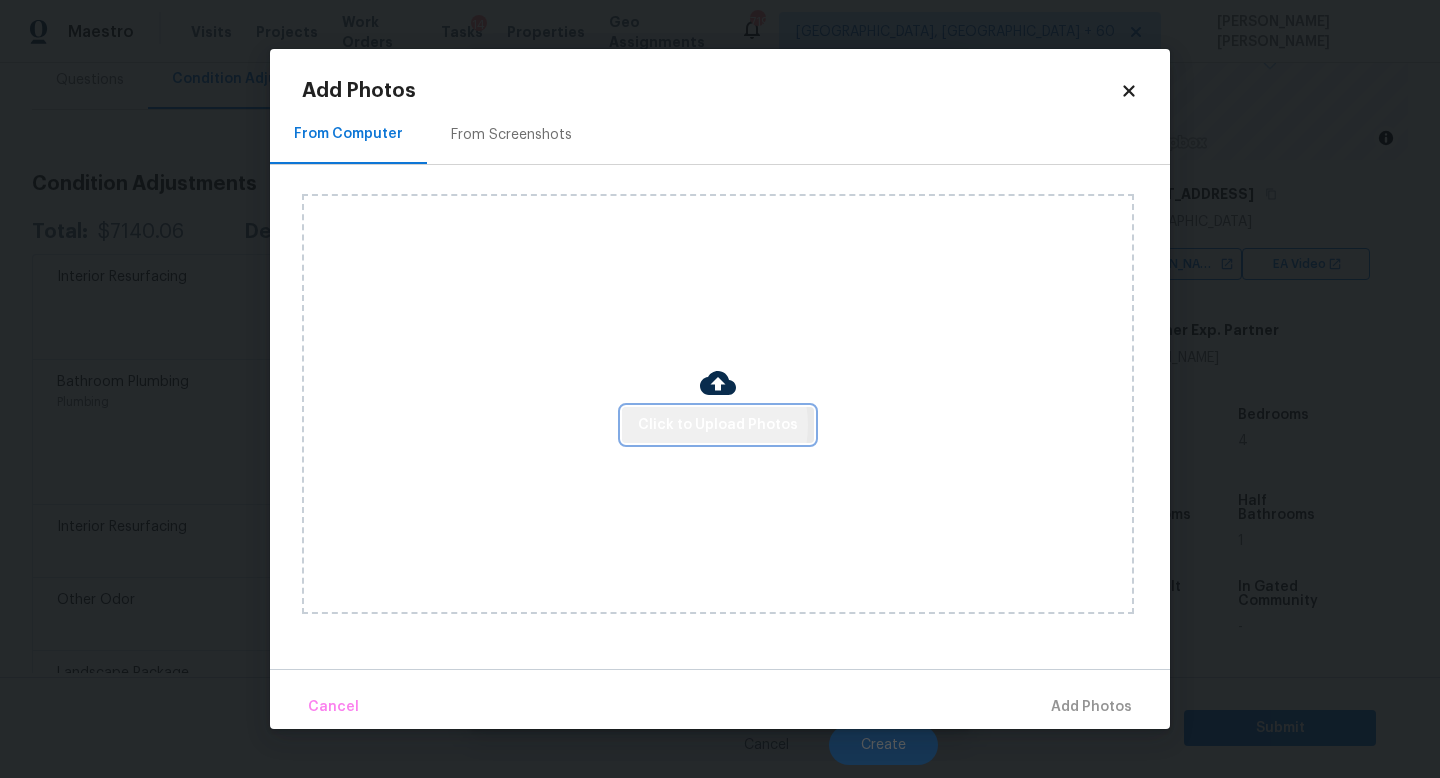 click on "Click to Upload Photos" at bounding box center [718, 425] 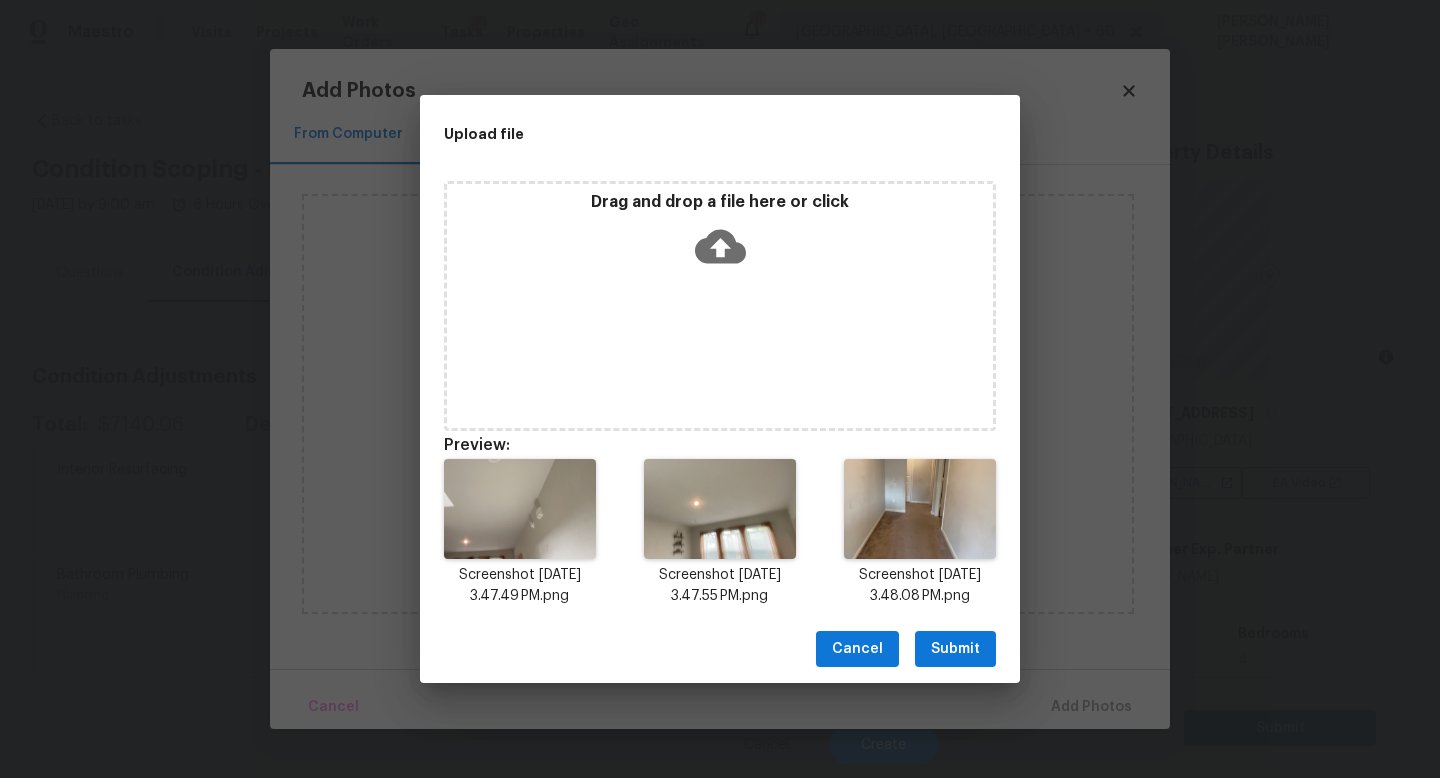 scroll, scrollTop: 0, scrollLeft: 0, axis: both 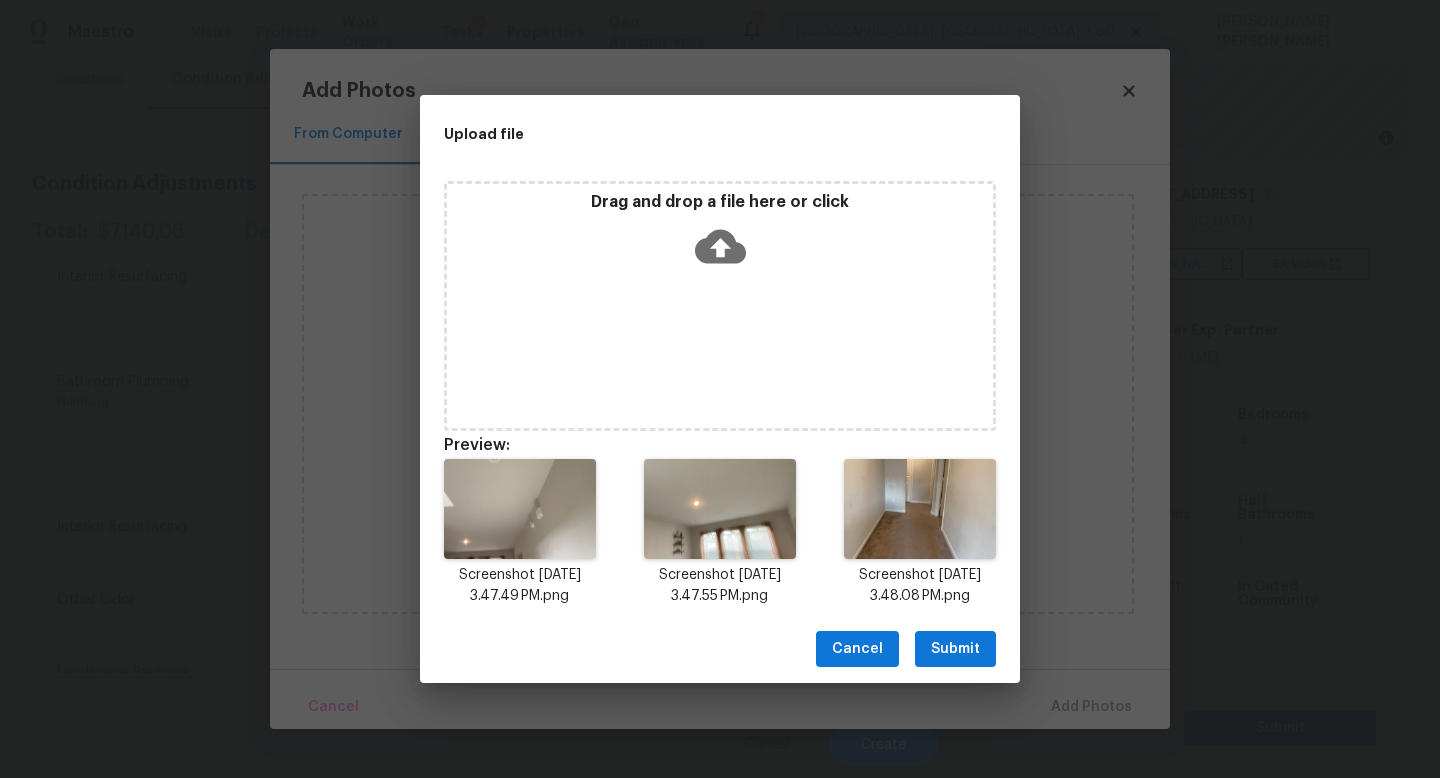 click on "Submit" at bounding box center [955, 649] 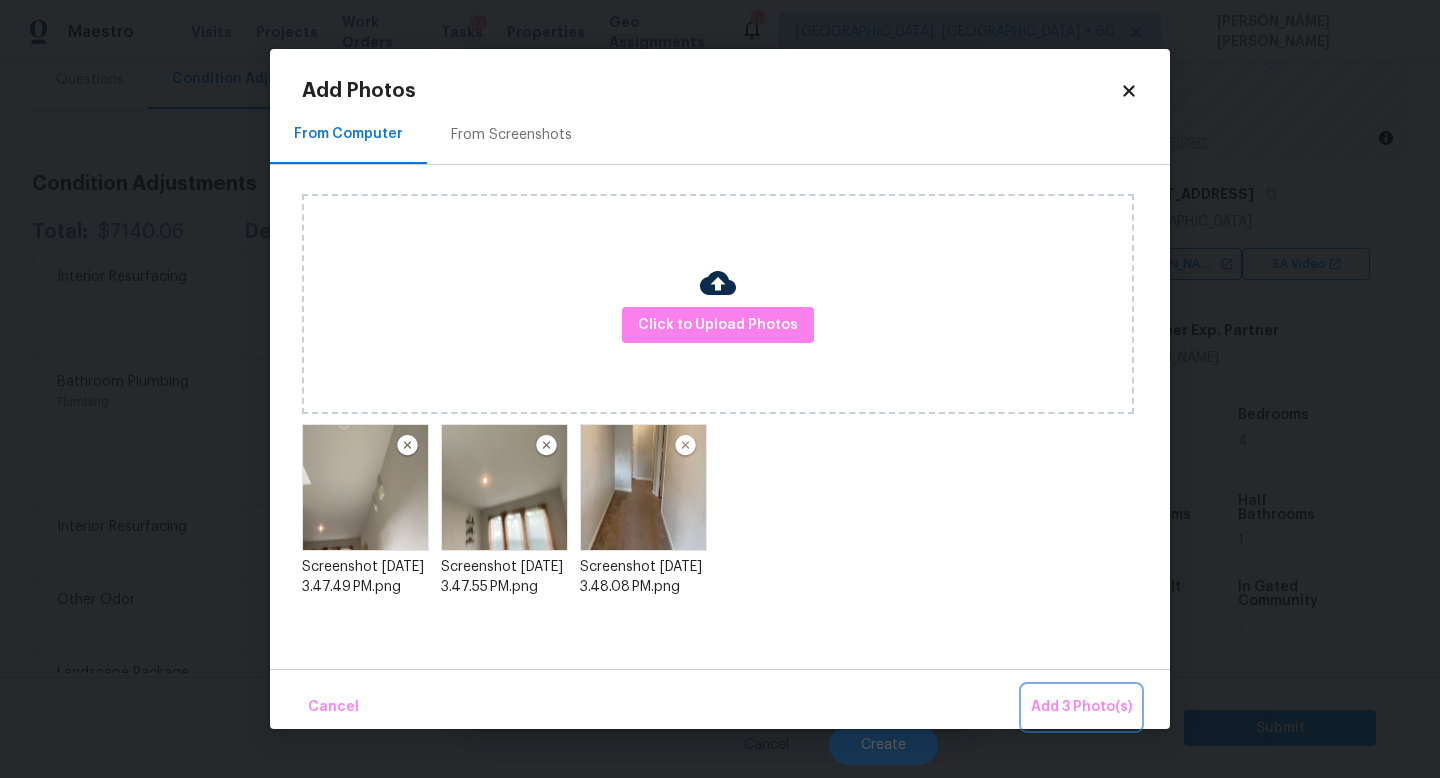click on "Add 3 Photo(s)" at bounding box center [1081, 707] 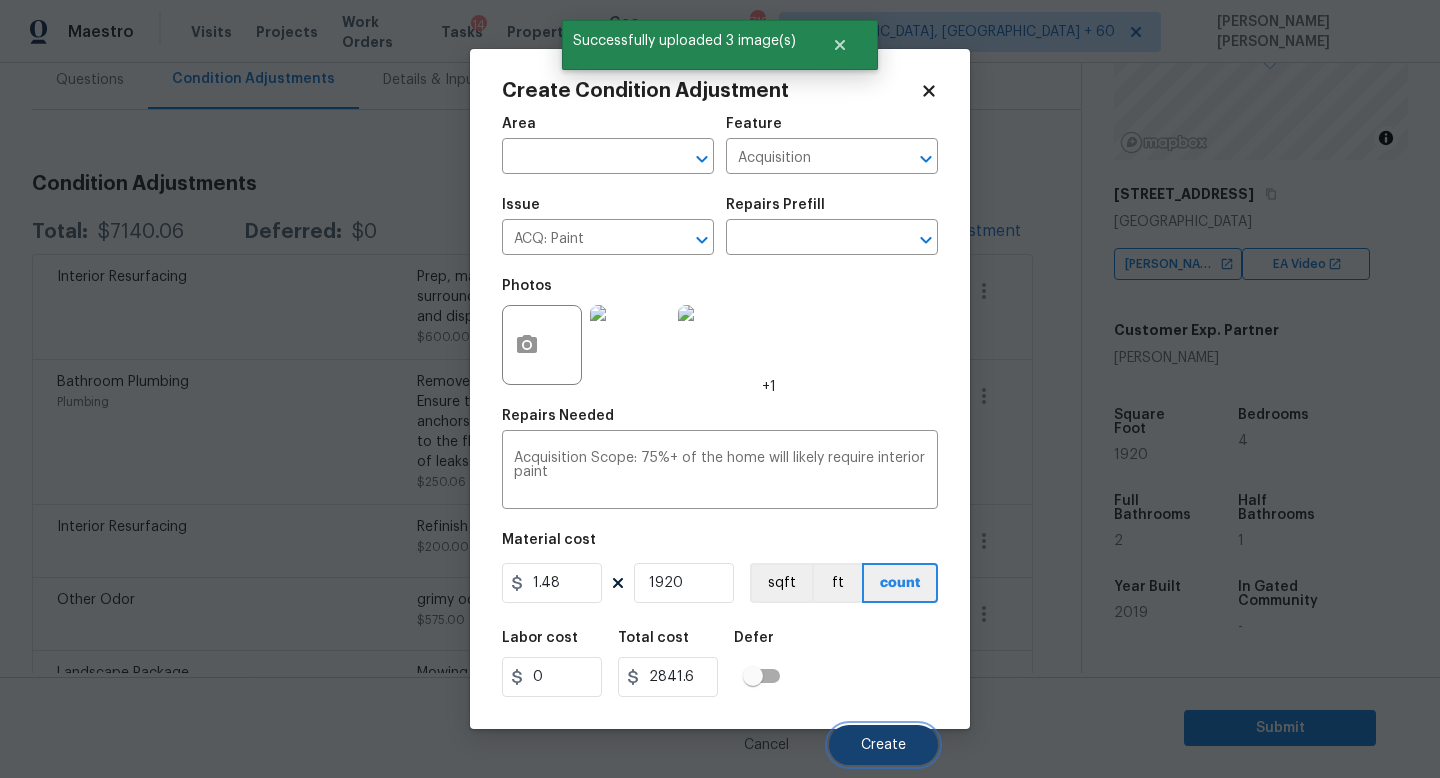 click on "Create" at bounding box center [883, 745] 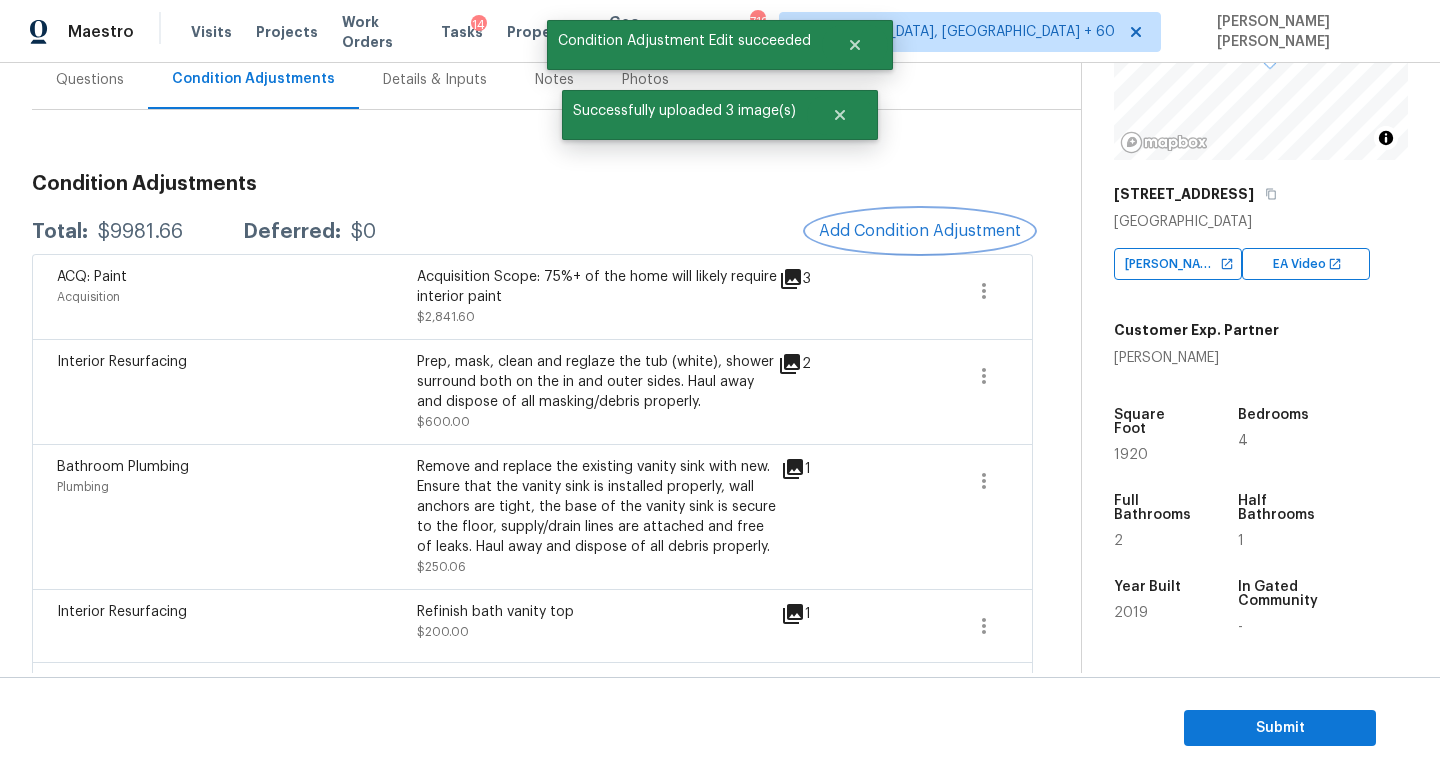 click on "Add Condition Adjustment" at bounding box center (920, 231) 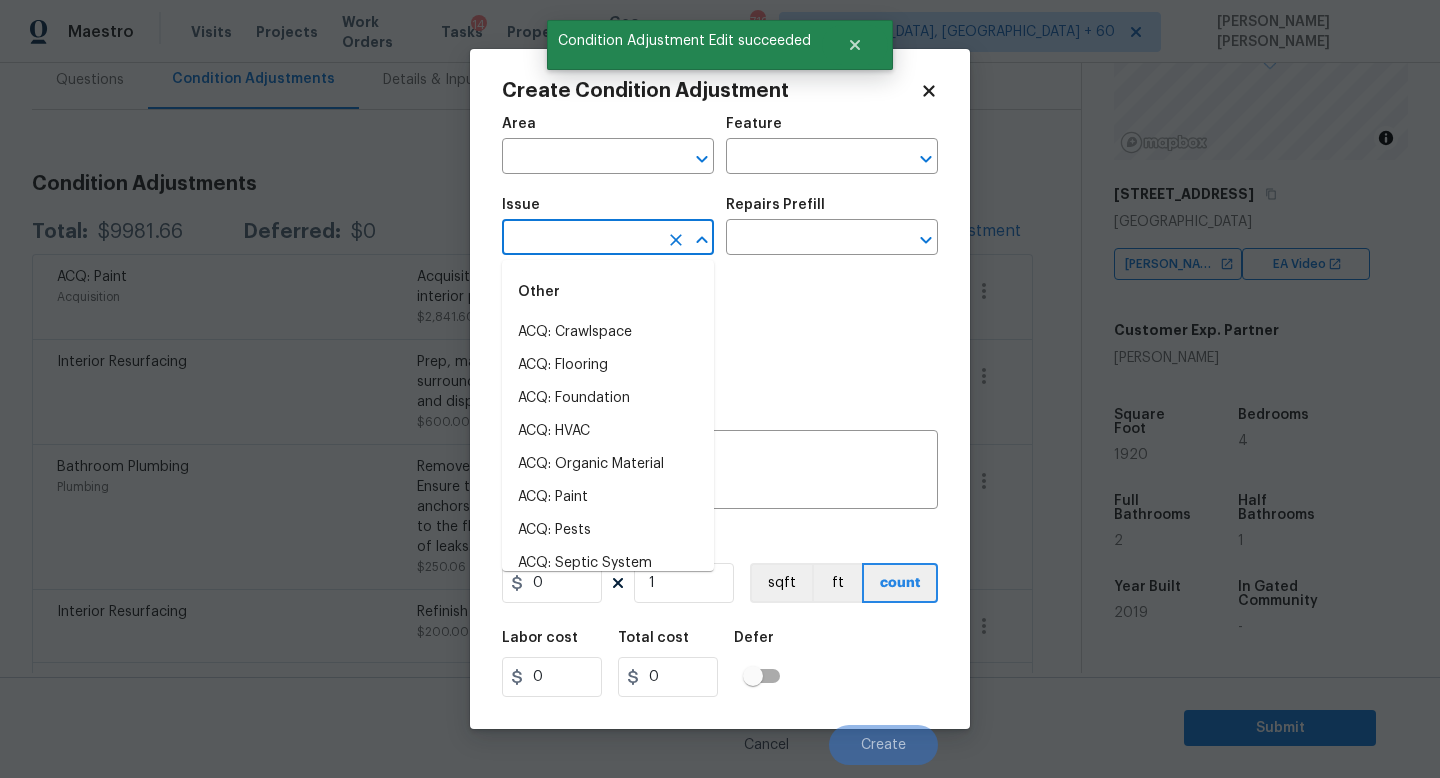 click at bounding box center (580, 239) 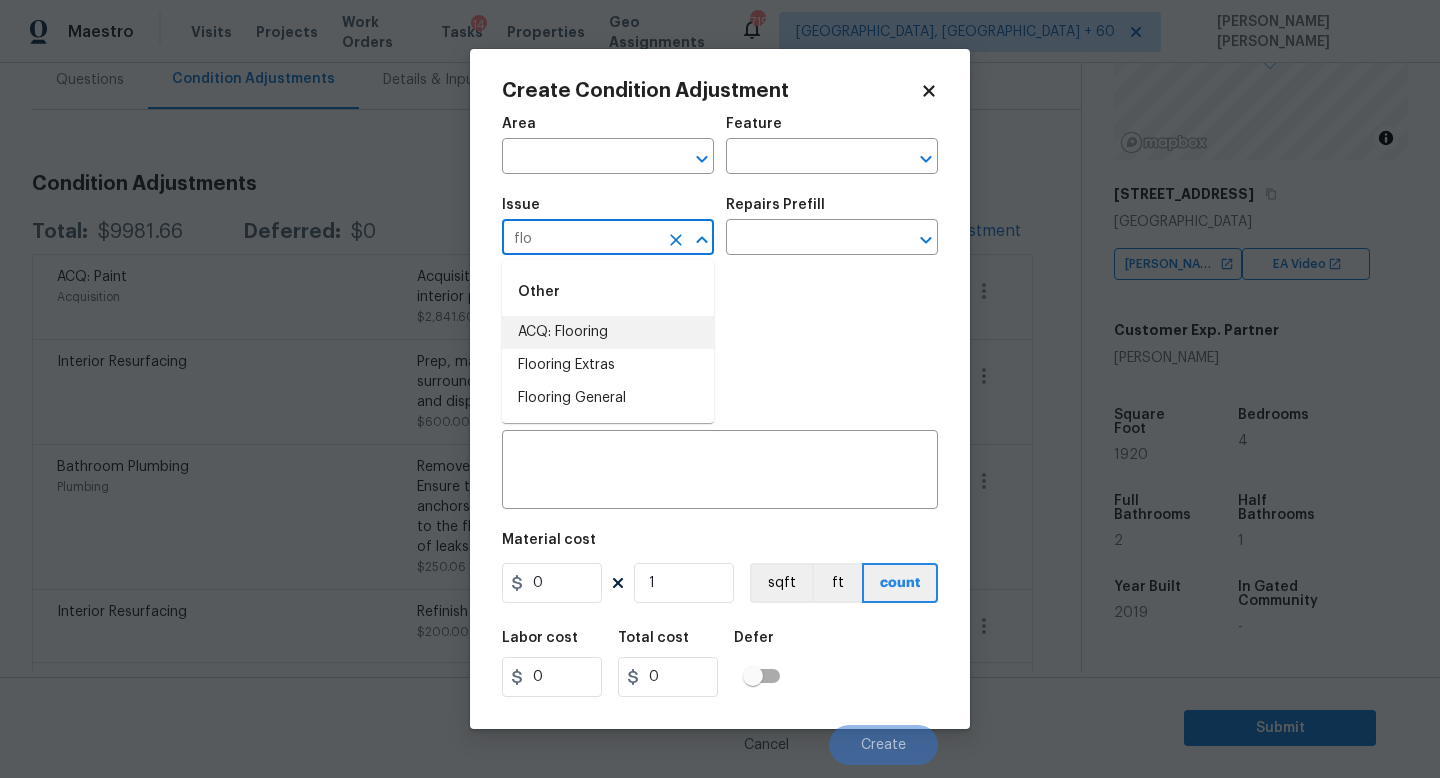 click on "ACQ: Flooring" at bounding box center [608, 332] 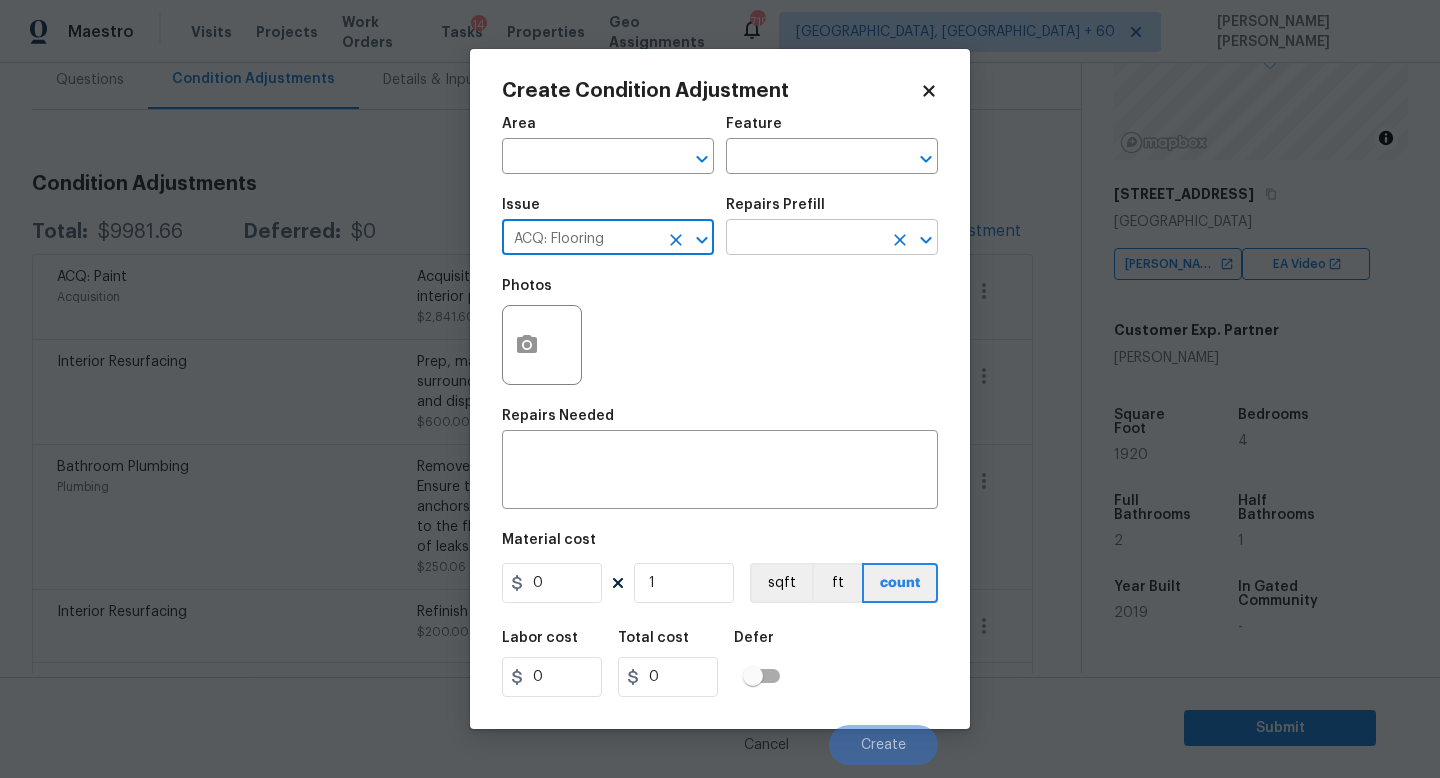 type on "ACQ: Flooring" 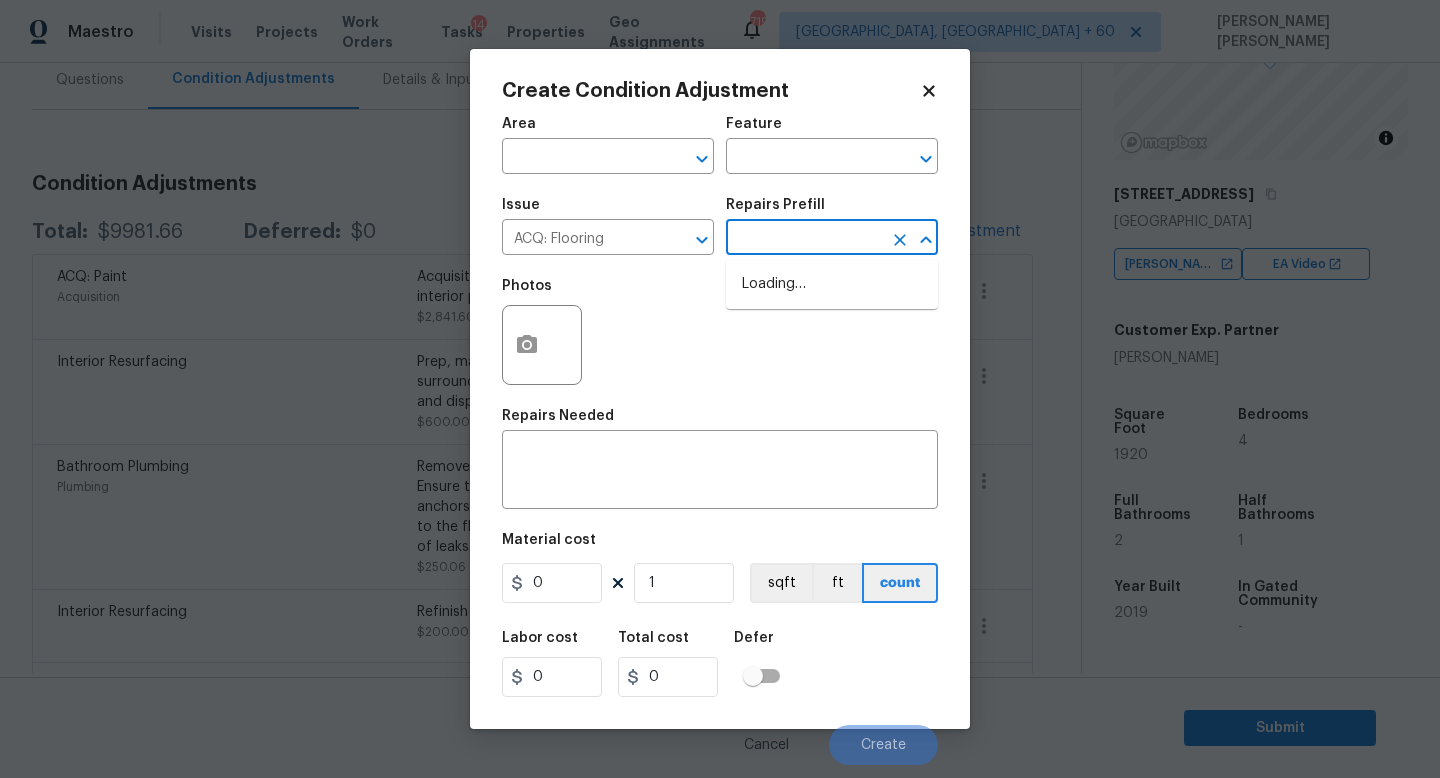 click at bounding box center [804, 239] 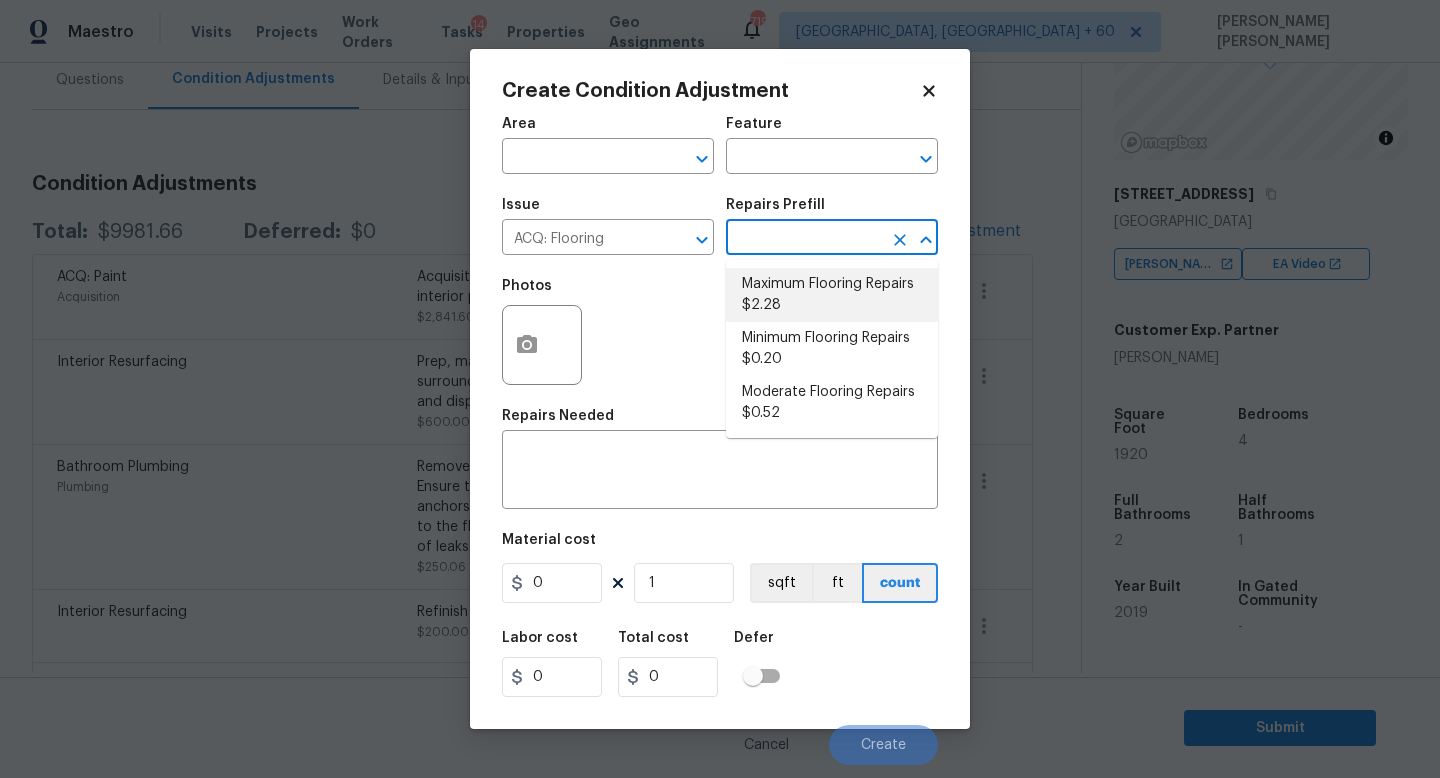 click on "Maximum Flooring Repairs $2.28" at bounding box center (832, 295) 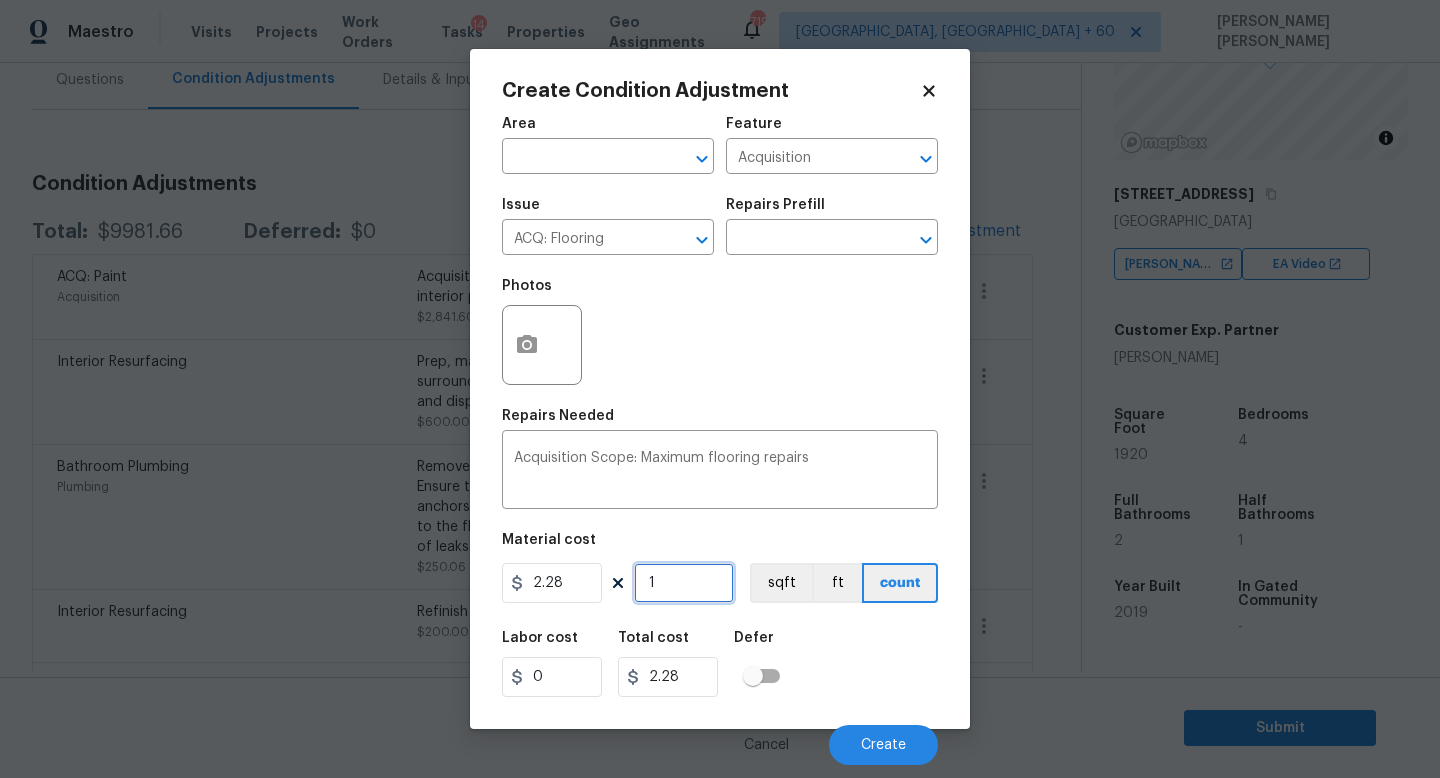 click on "1" at bounding box center [684, 583] 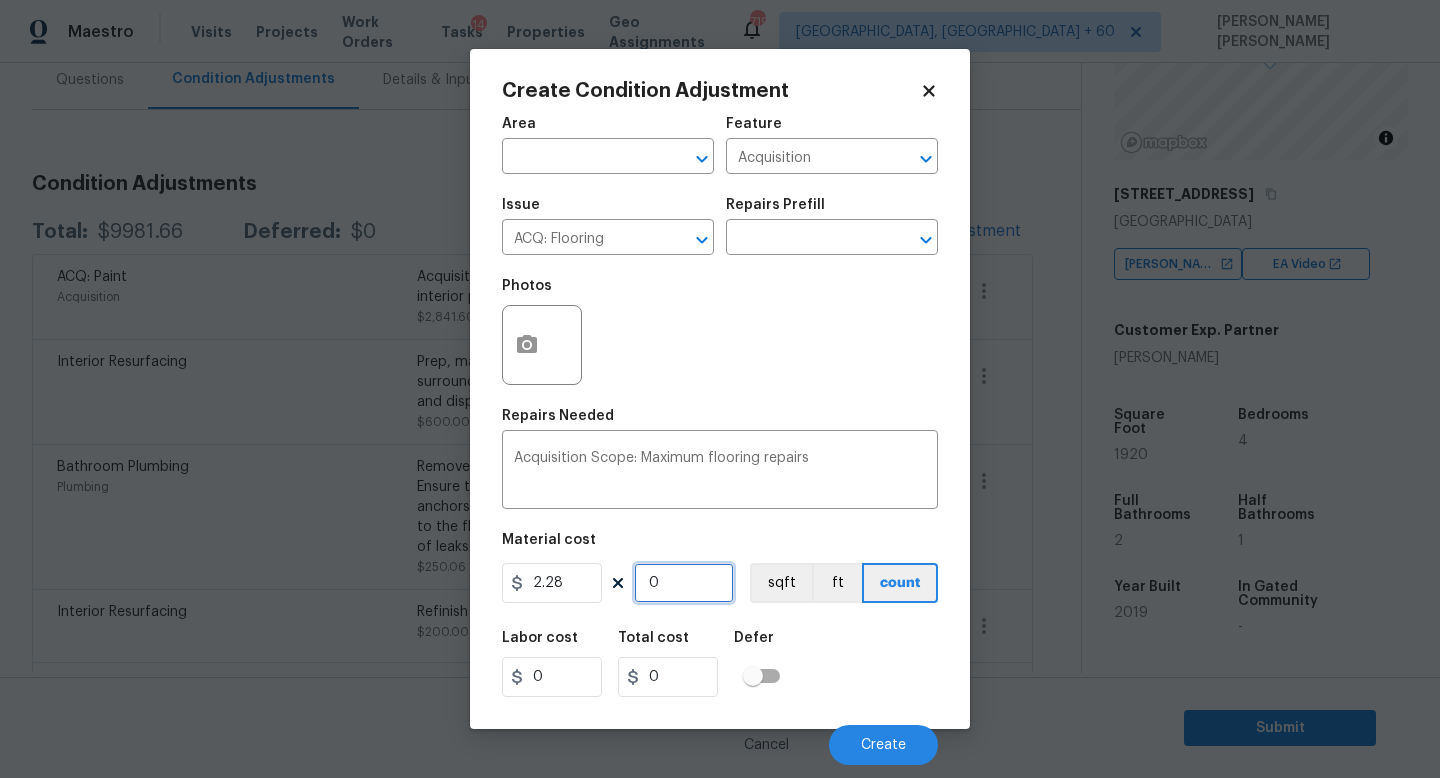 type on "1" 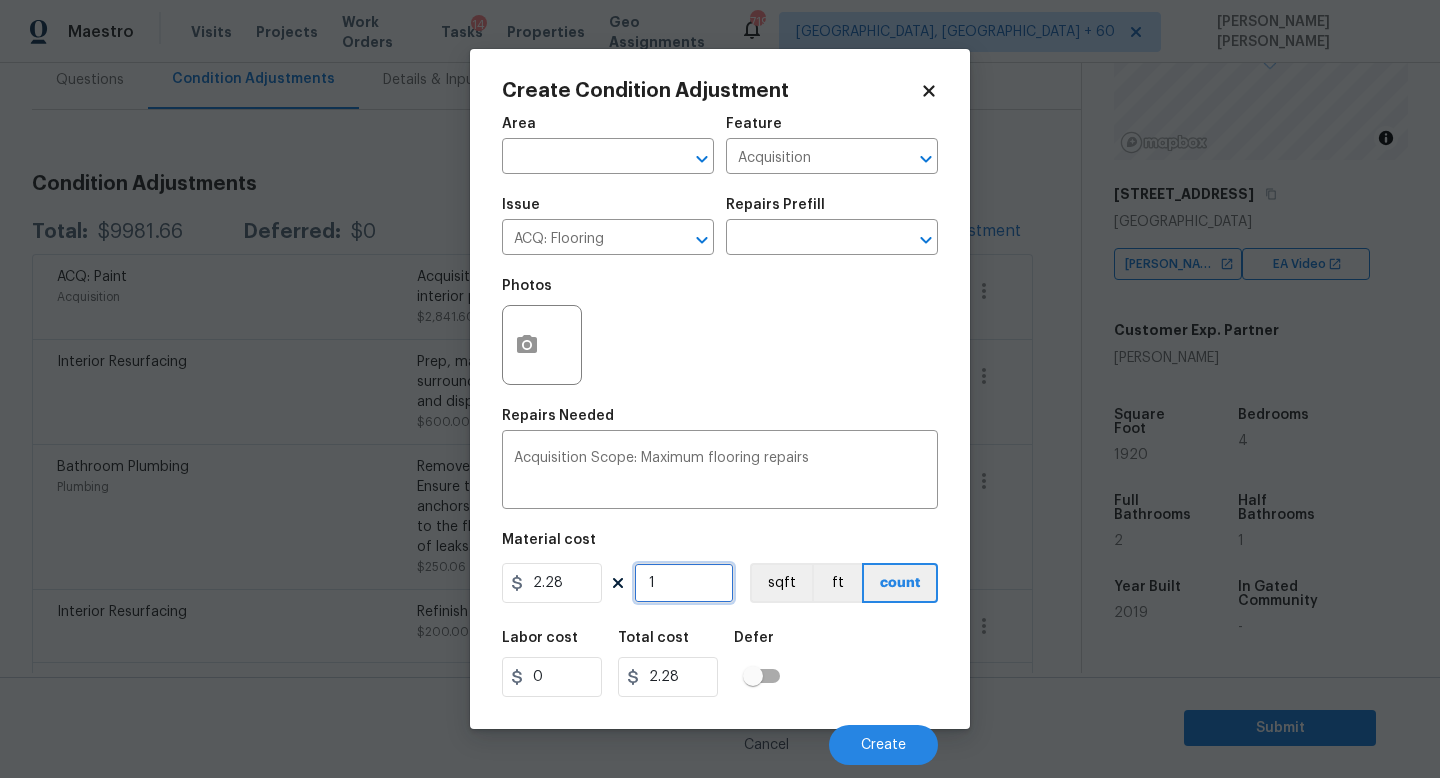 type on "19" 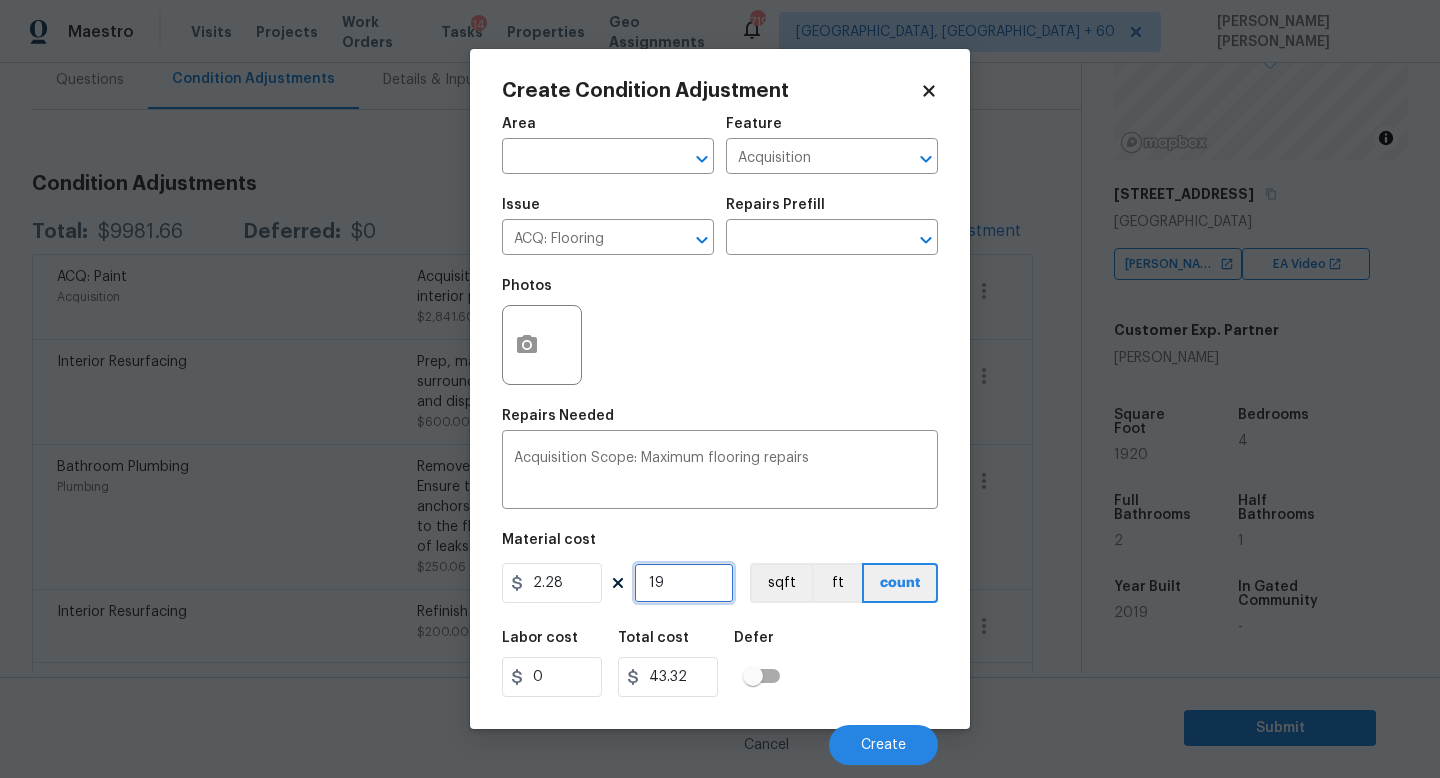 type on "192" 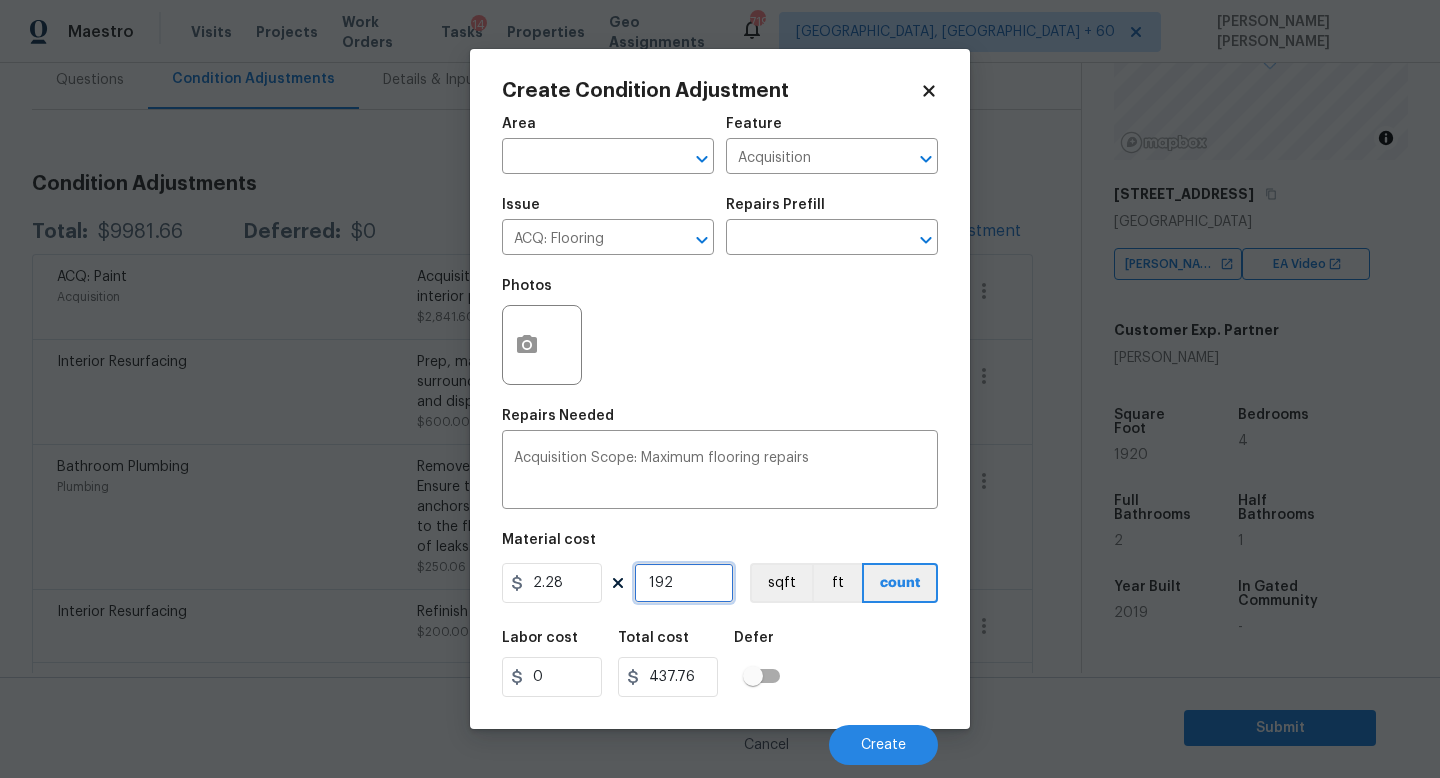 type on "1920" 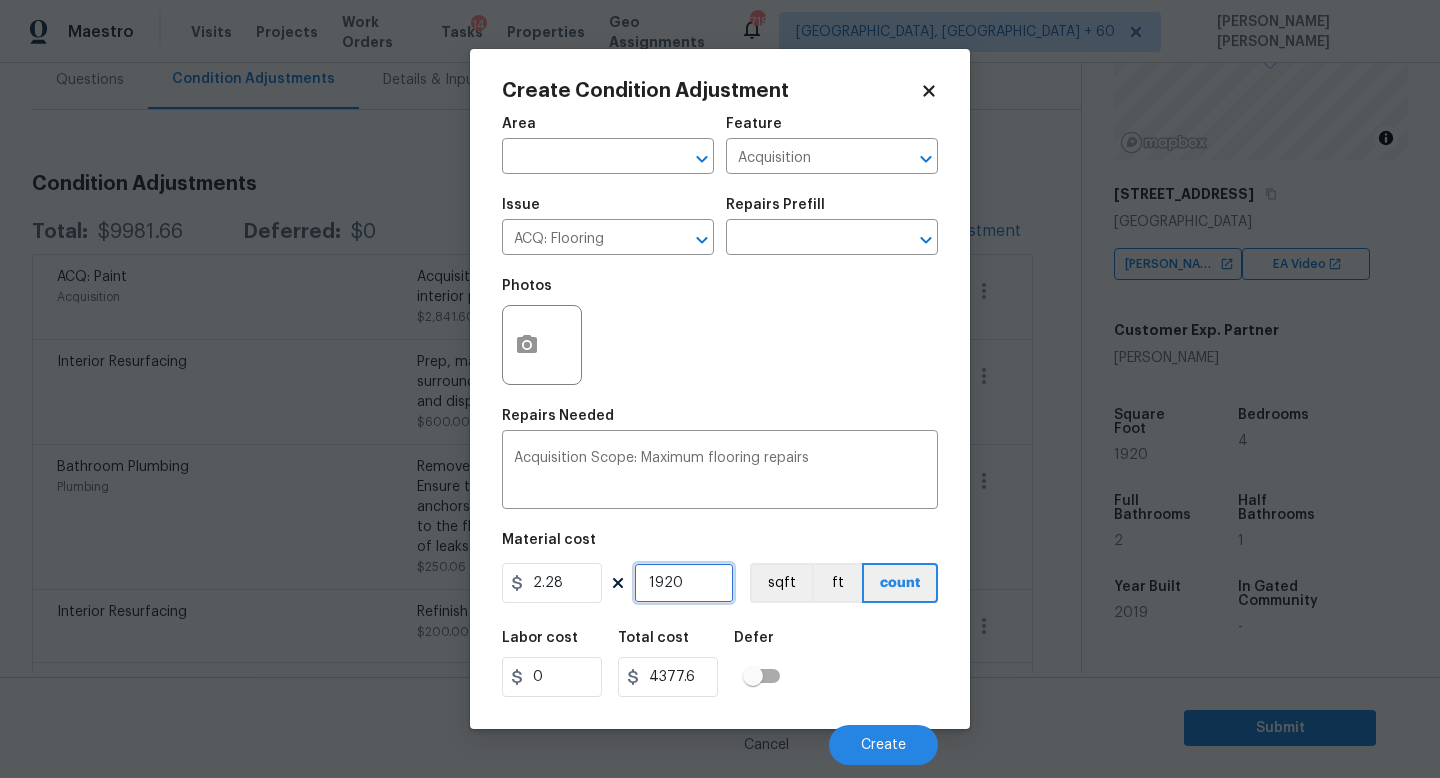 type on "1920" 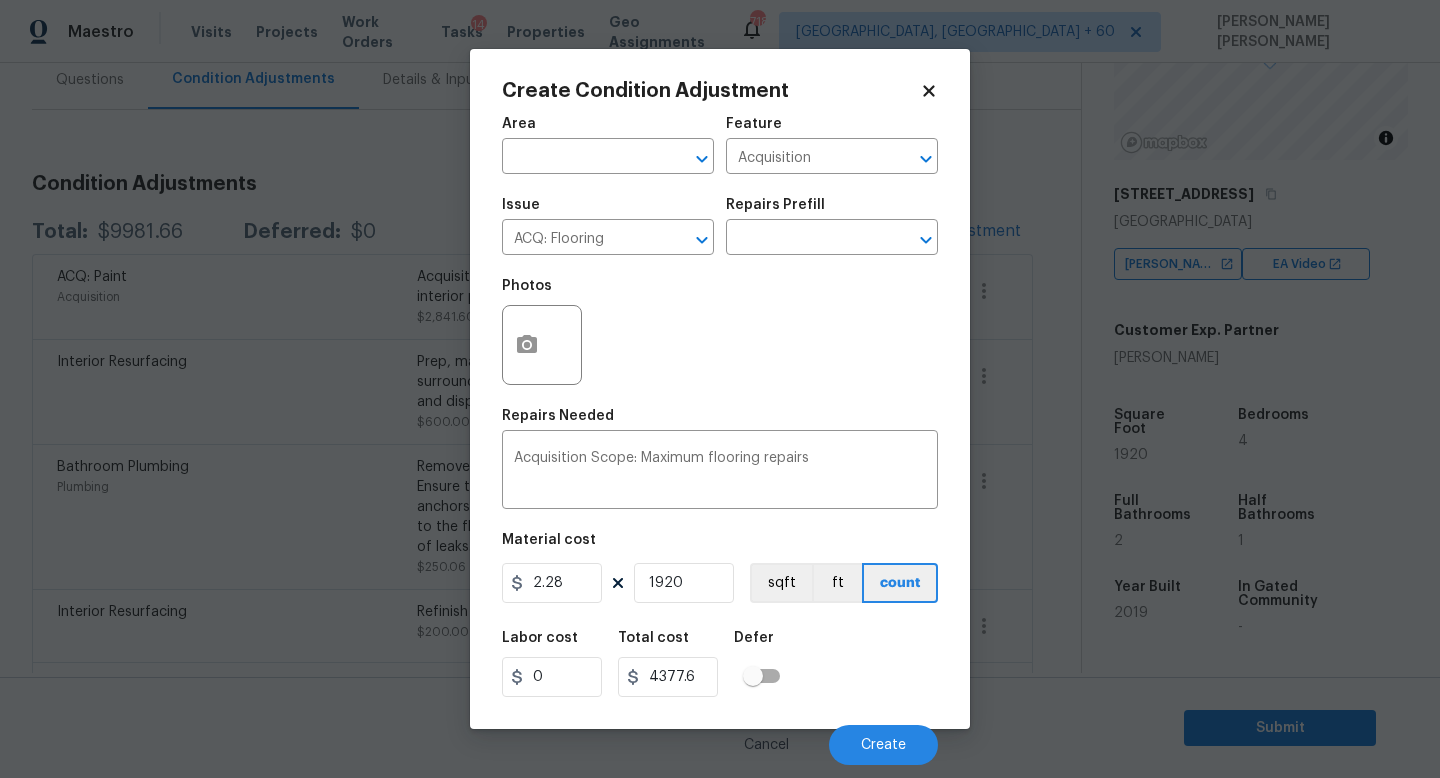 click on "Labor cost 0 Total cost 4377.6 Defer" at bounding box center [720, 664] 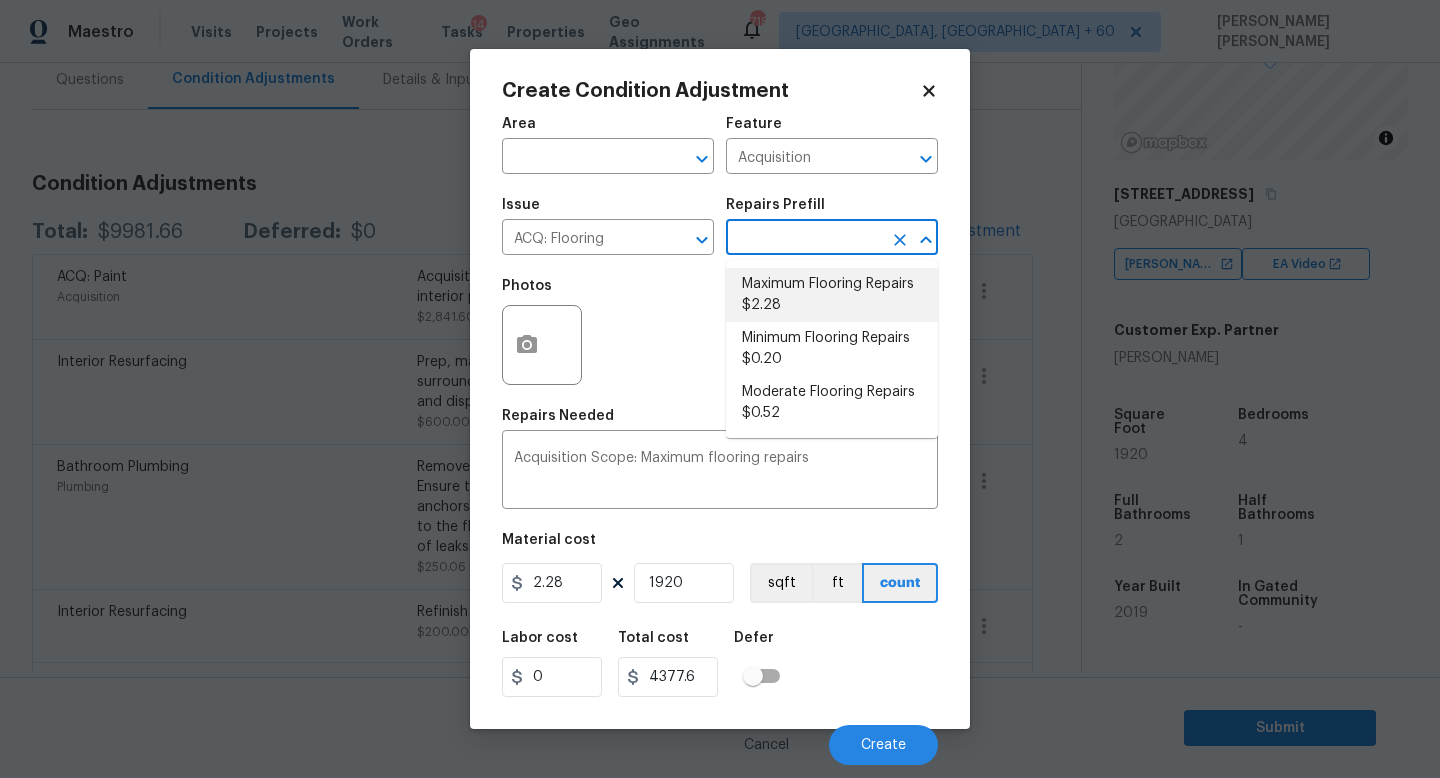 click at bounding box center (804, 239) 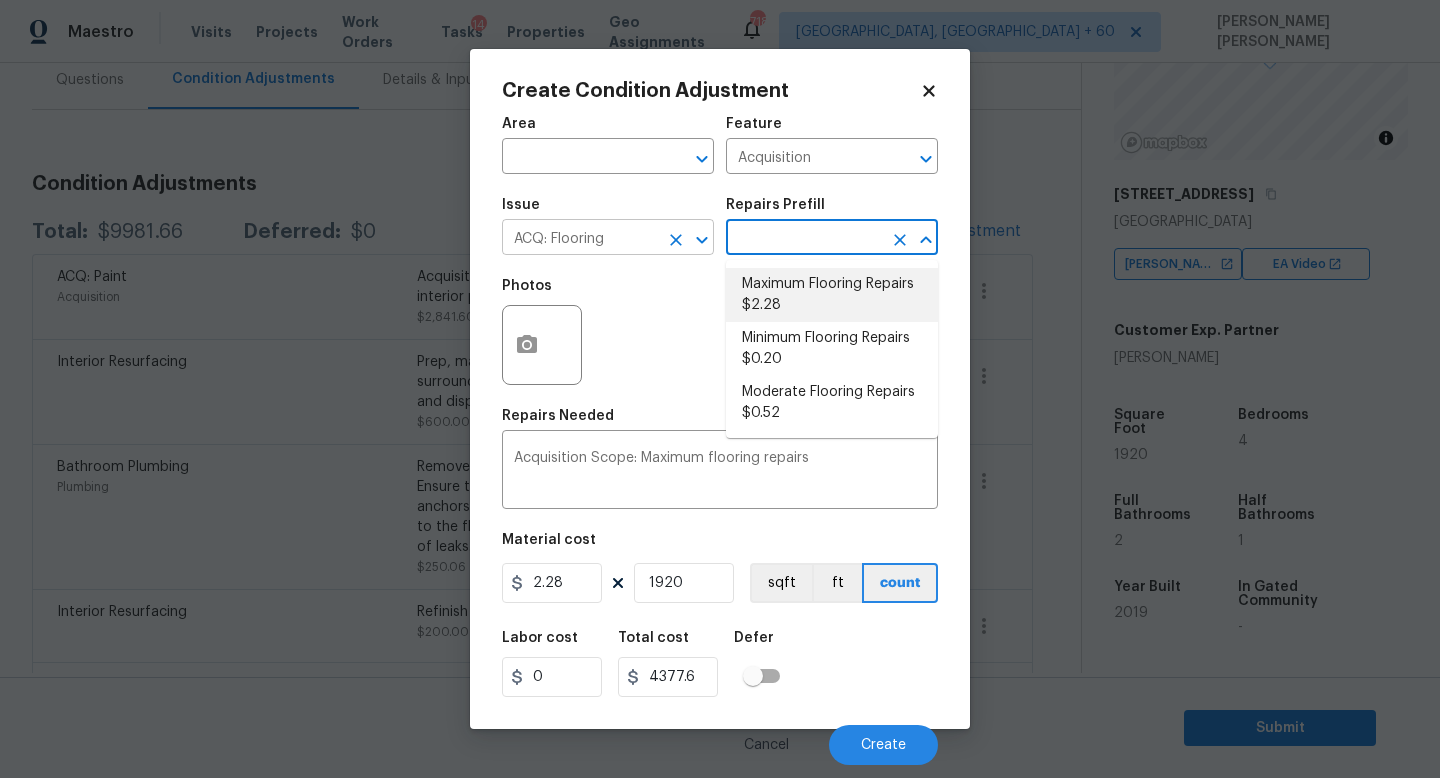 click 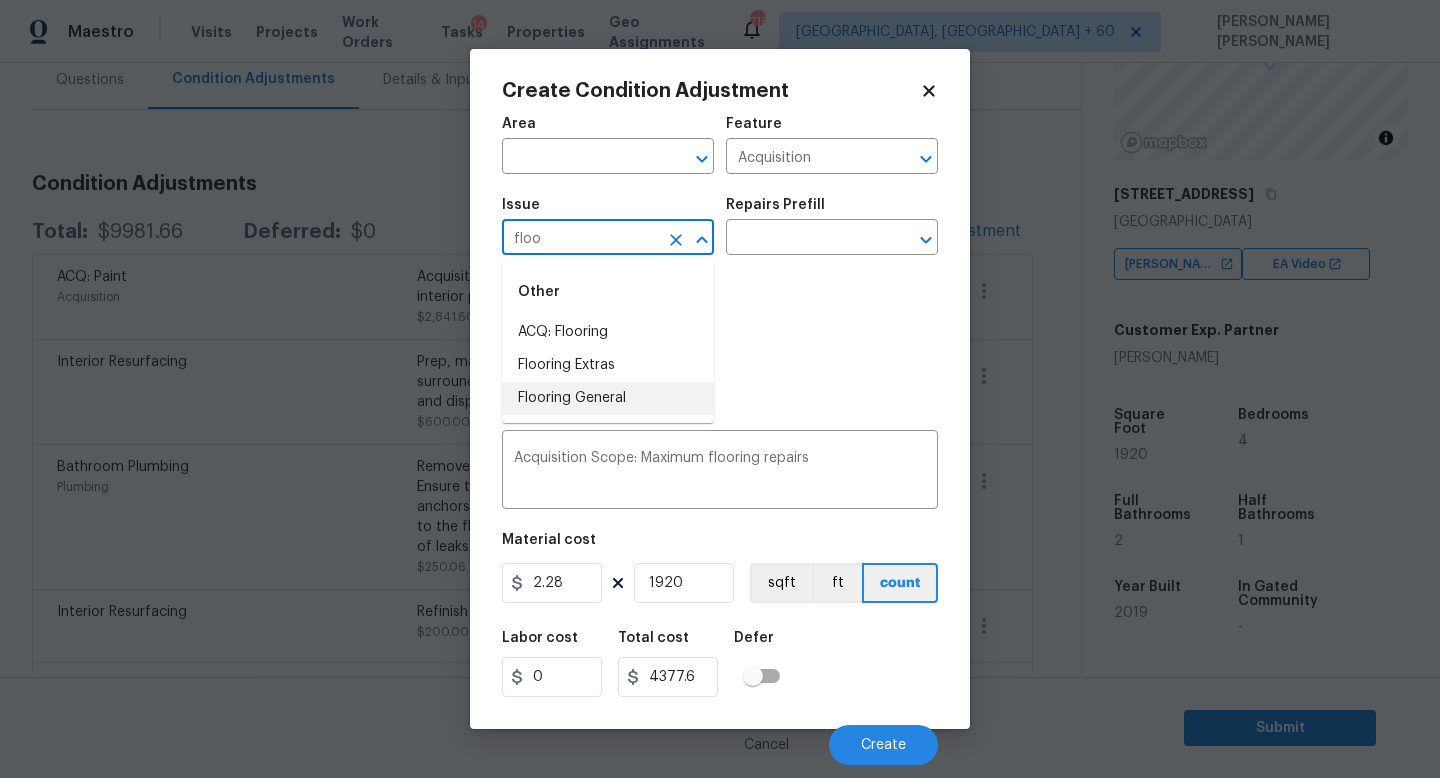 click on "Flooring General" at bounding box center (608, 398) 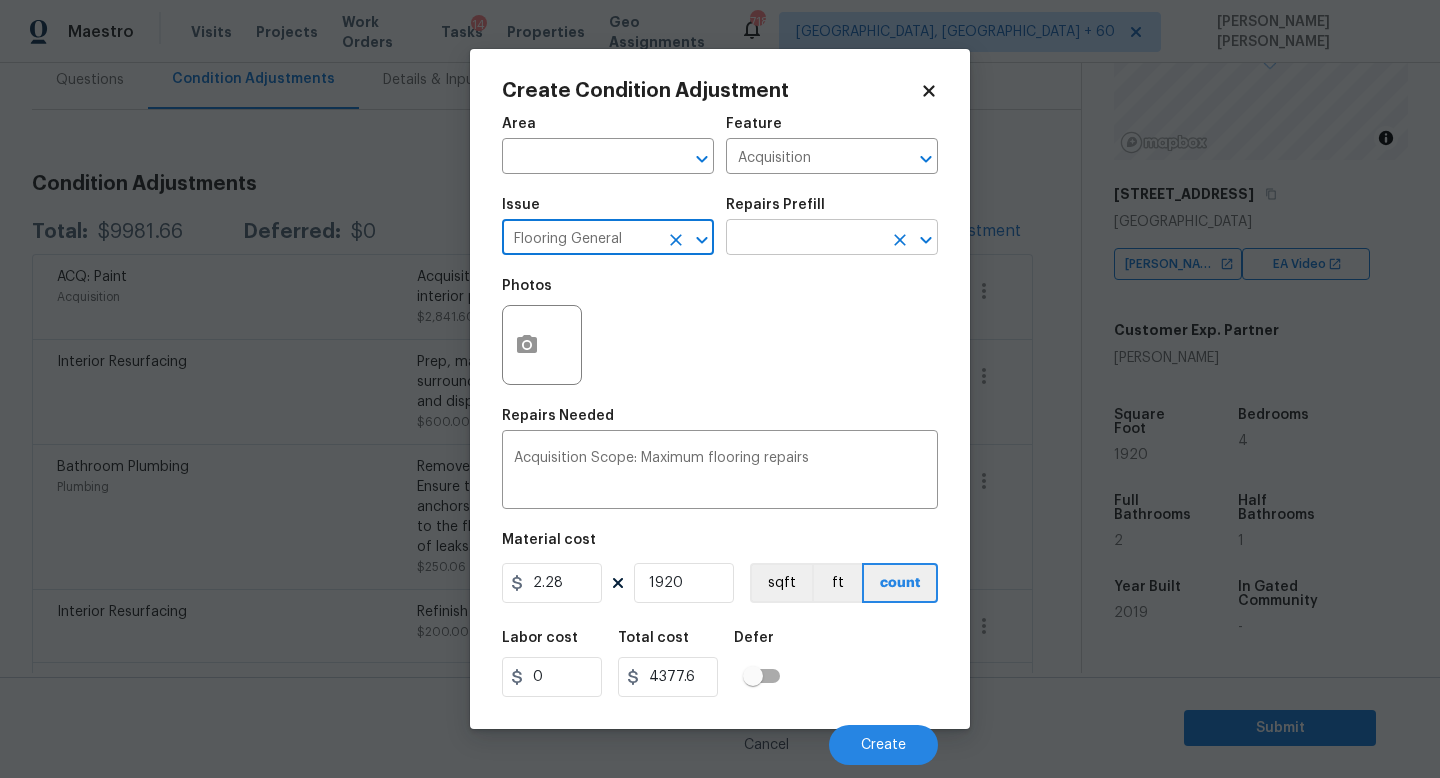 type on "Flooring General" 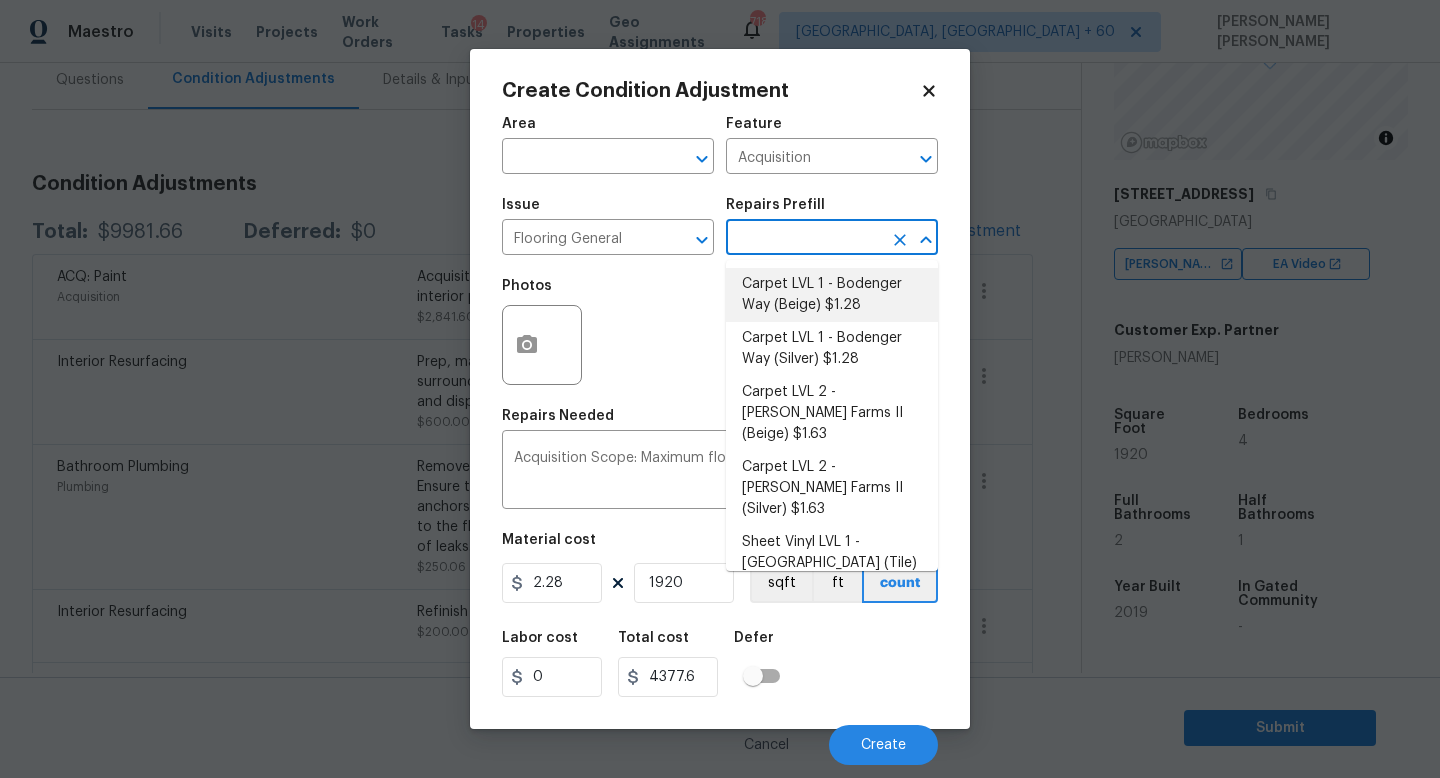 click on "Carpet LVL 1 - Bodenger Way (Beige) $1.28" at bounding box center (832, 295) 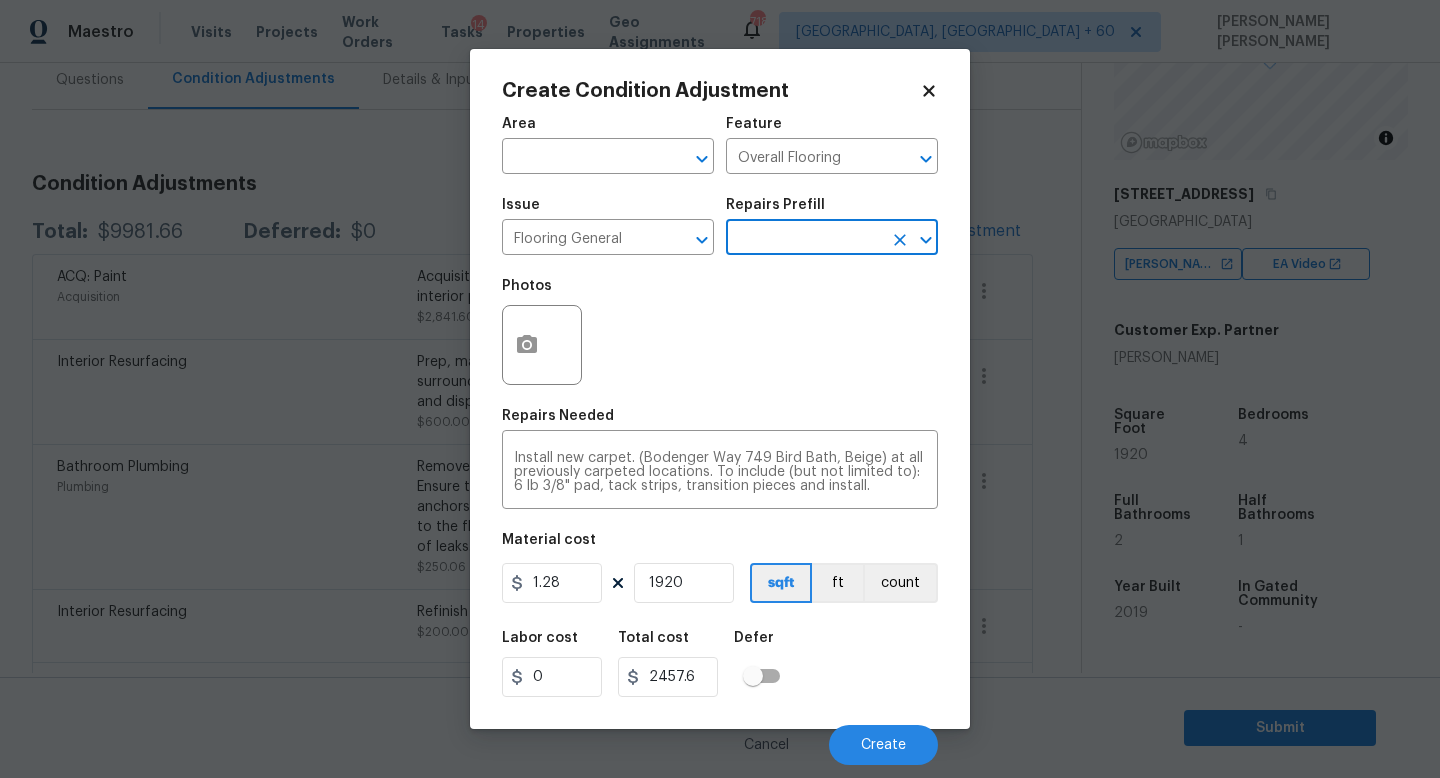 click on "Labor cost 0 Total cost 2457.6 Defer" at bounding box center (720, 664) 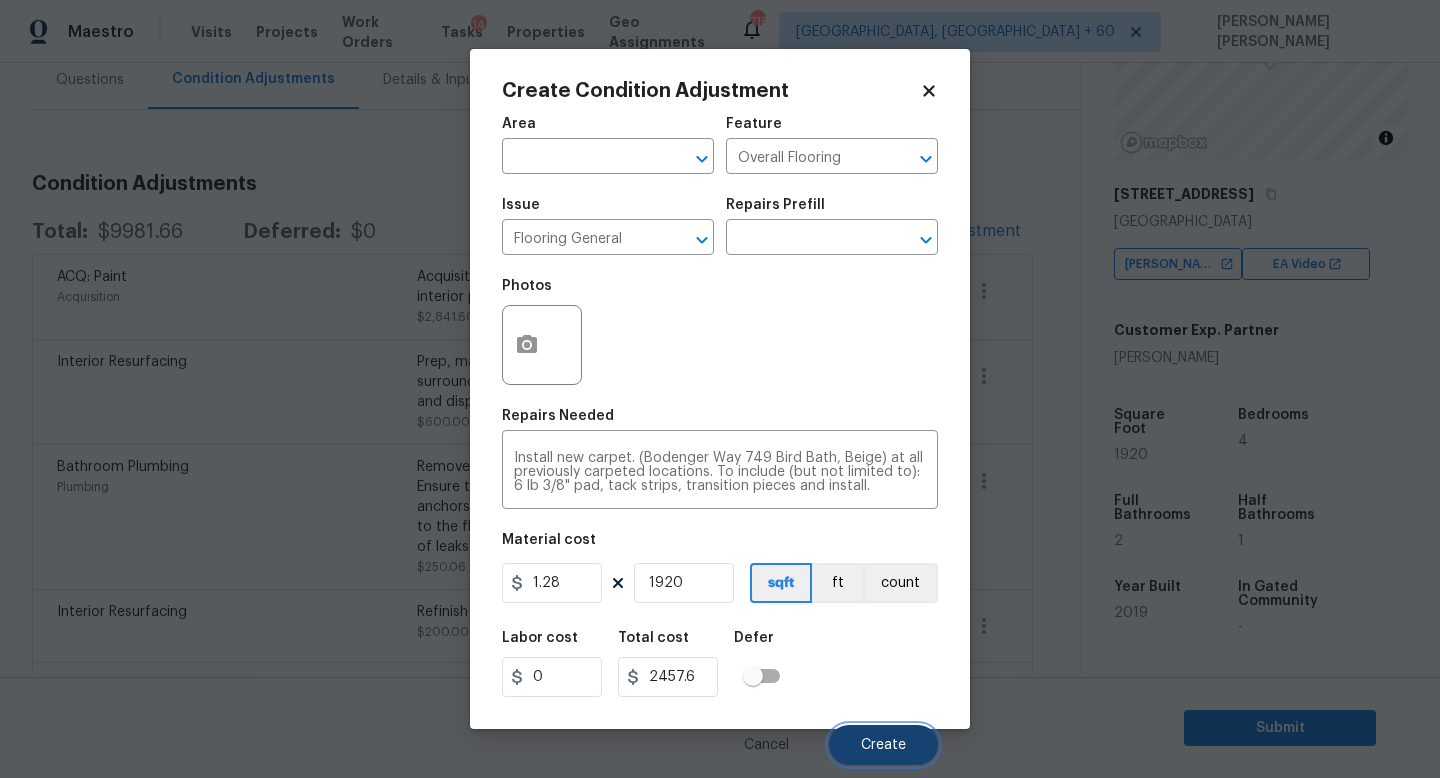 click on "Create" at bounding box center (883, 745) 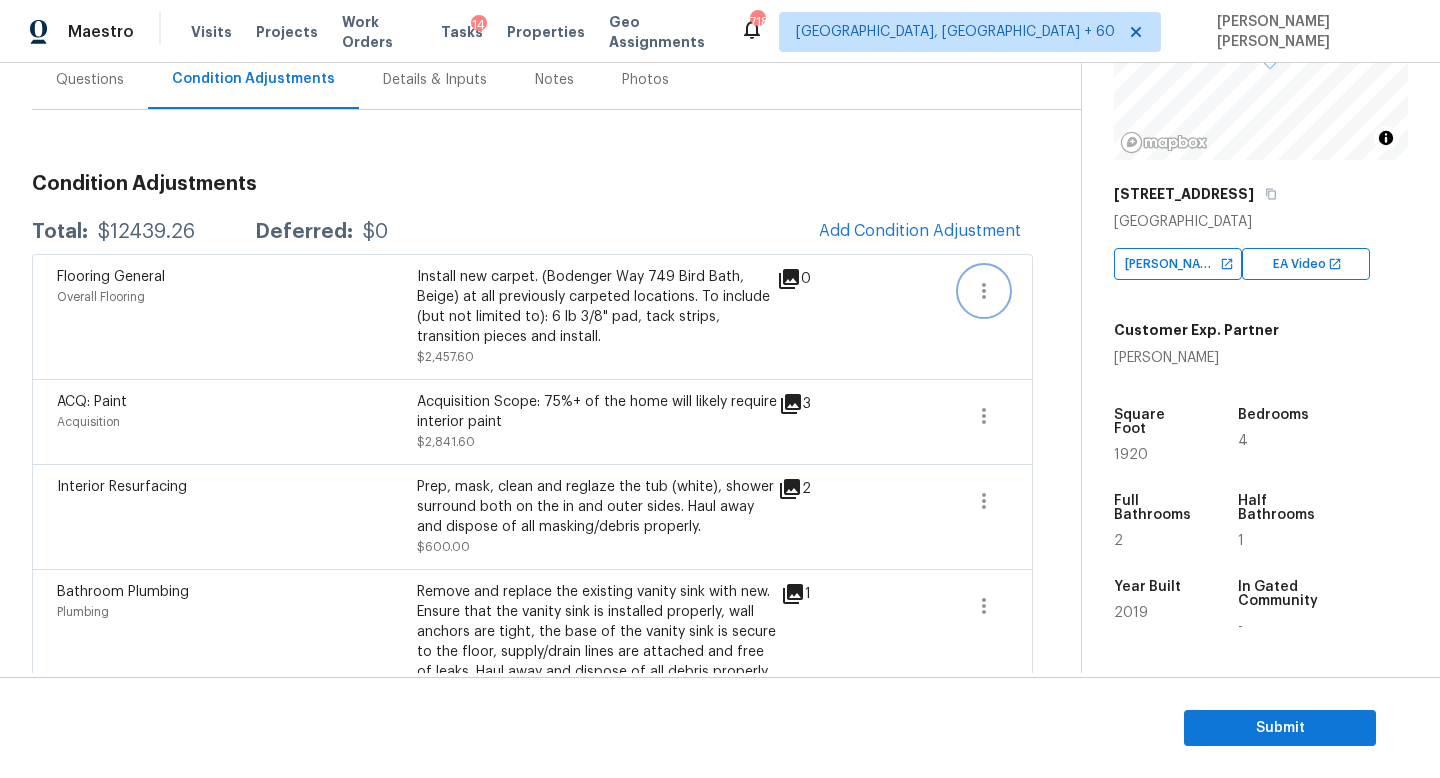 click at bounding box center (984, 291) 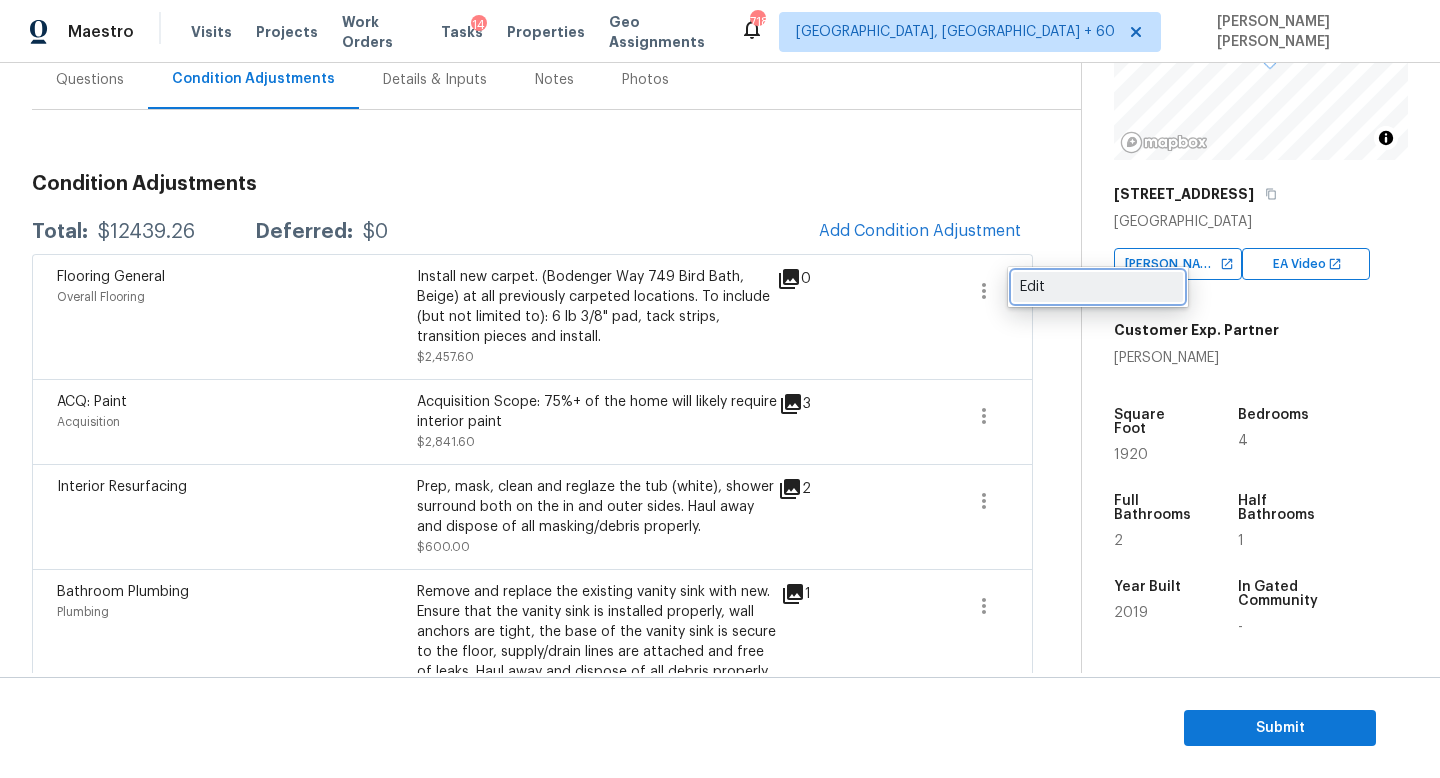 click on "Edit" at bounding box center [1098, 287] 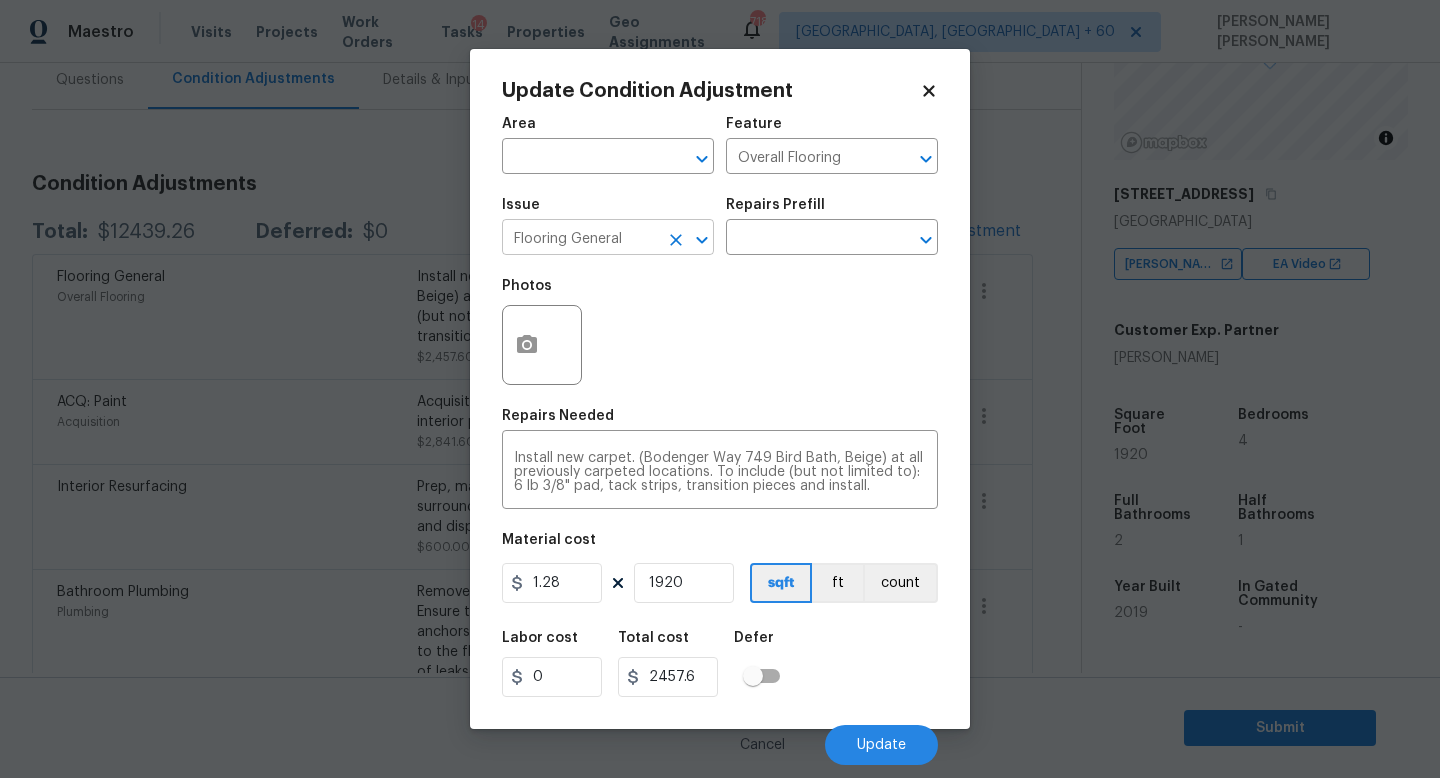 click 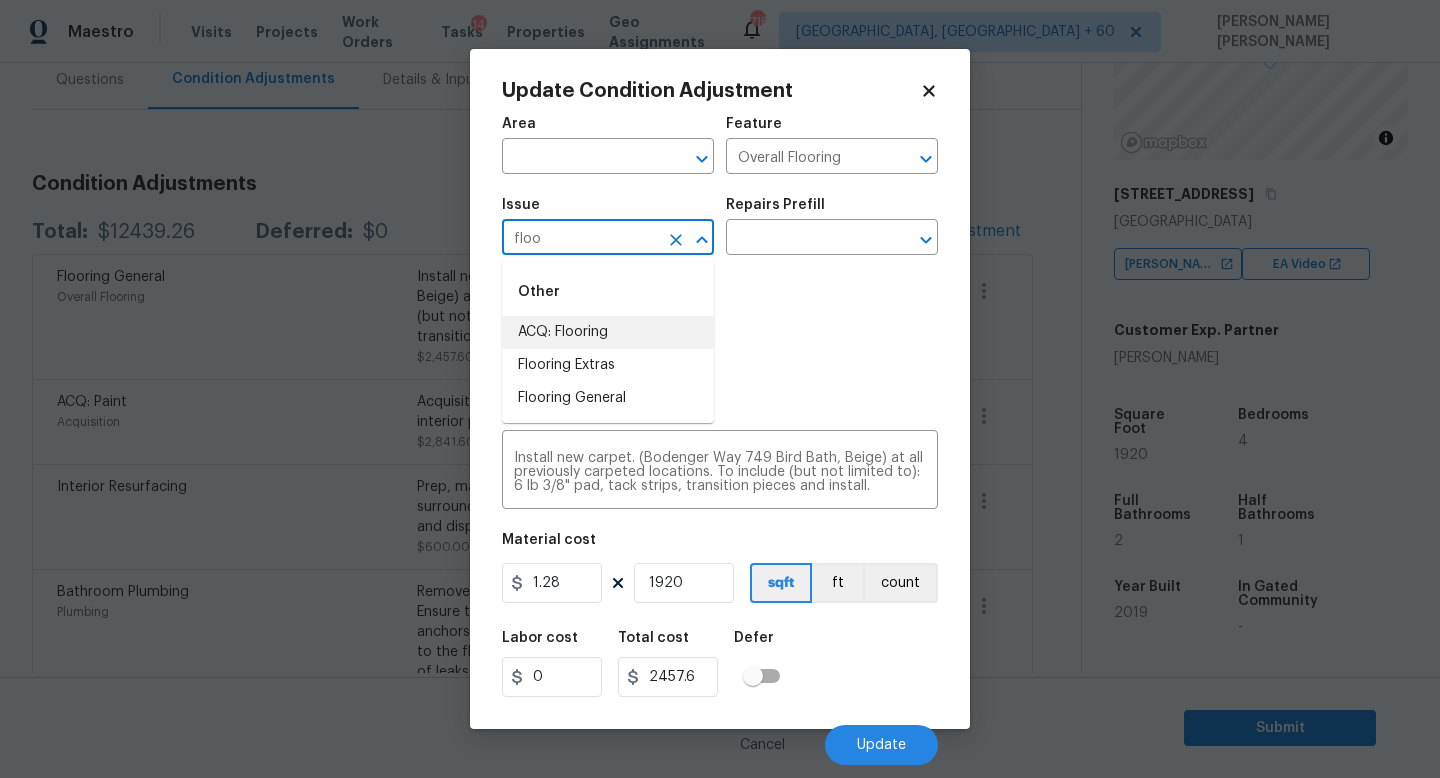 click on "ACQ: Flooring" at bounding box center [608, 332] 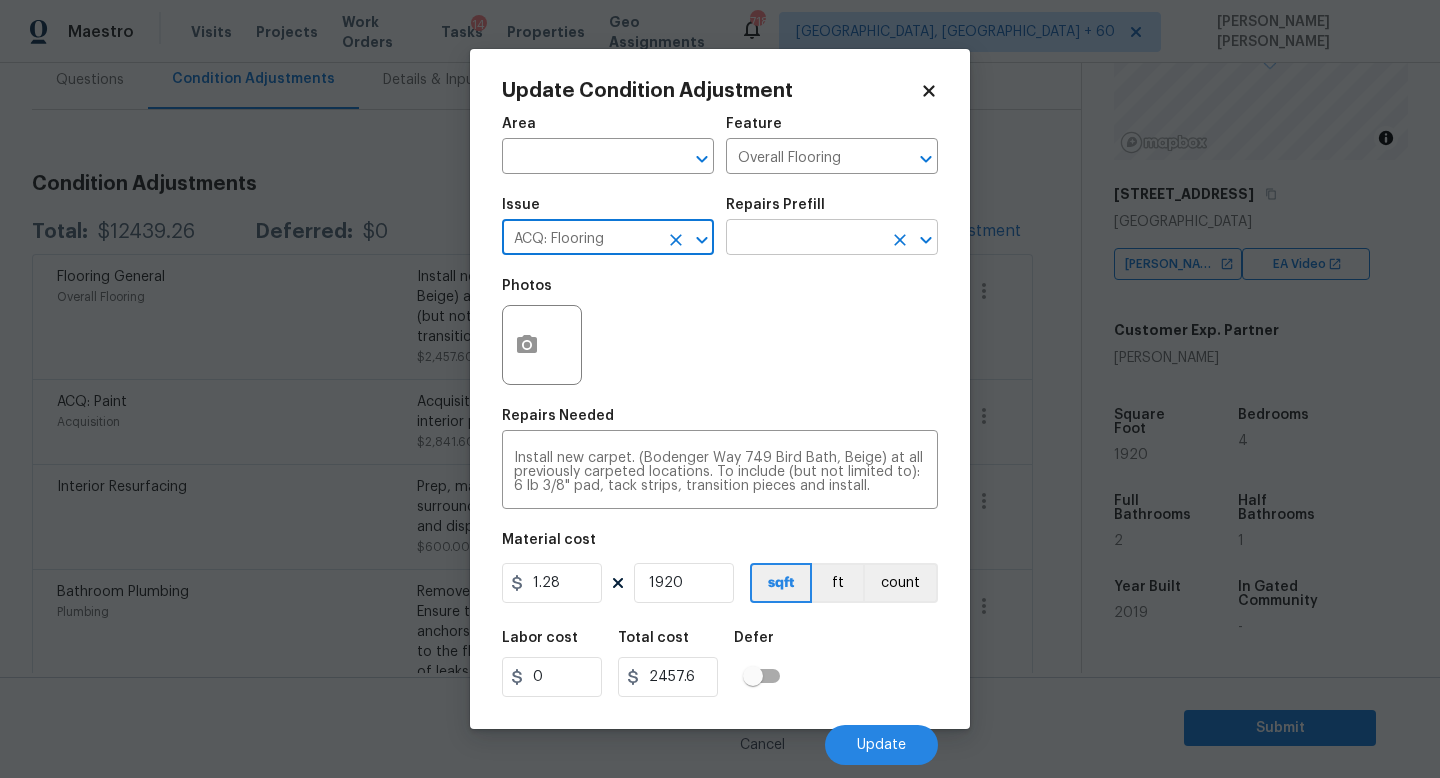 type on "ACQ: Flooring" 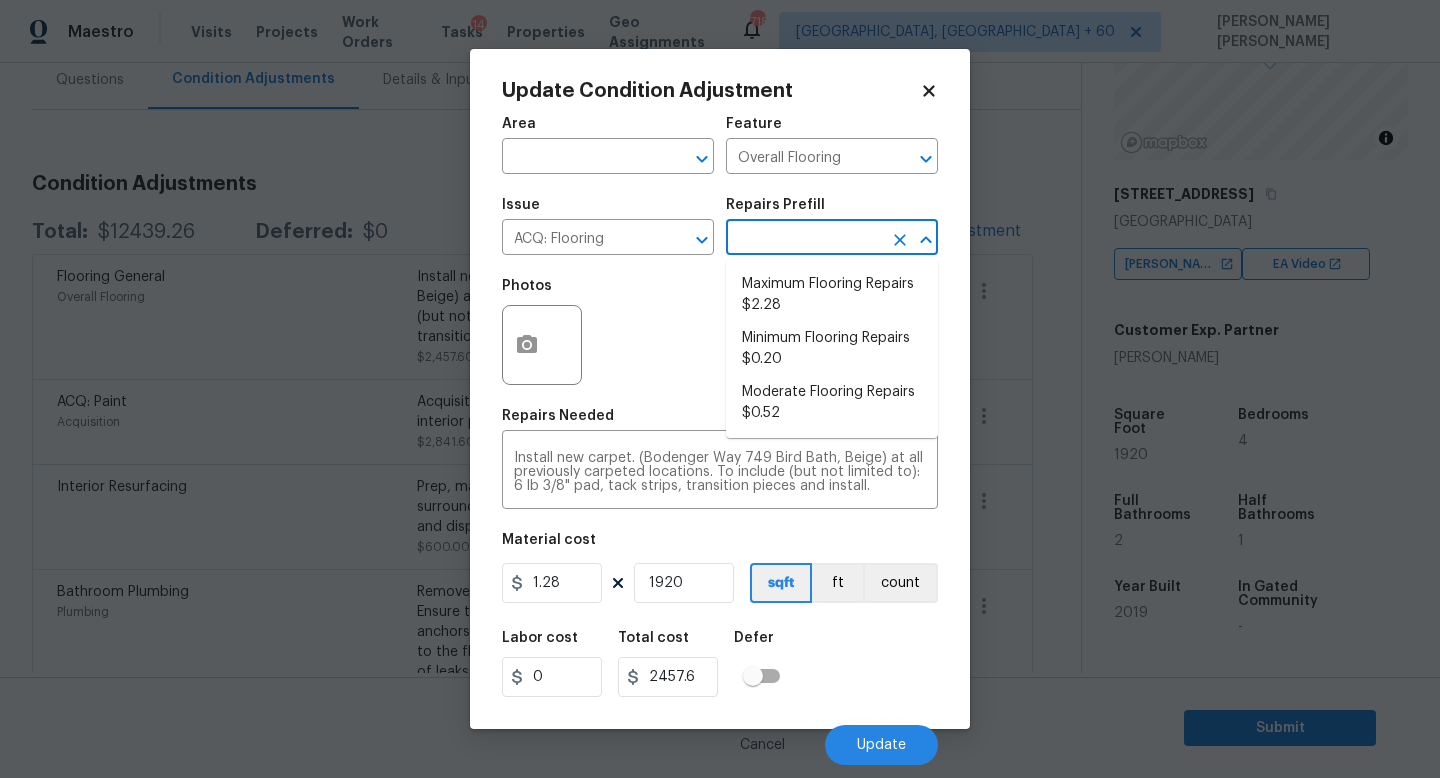 click at bounding box center (804, 239) 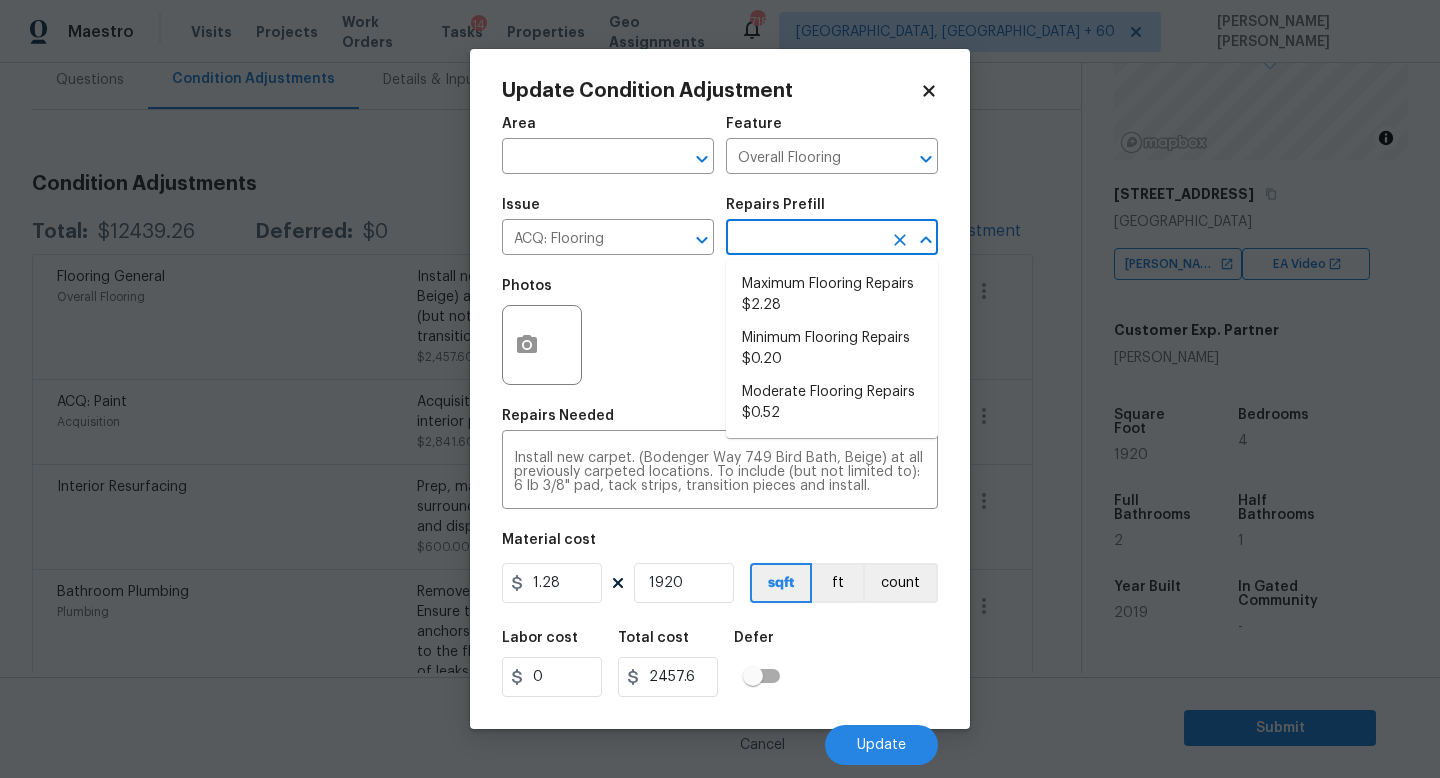 click at bounding box center [804, 239] 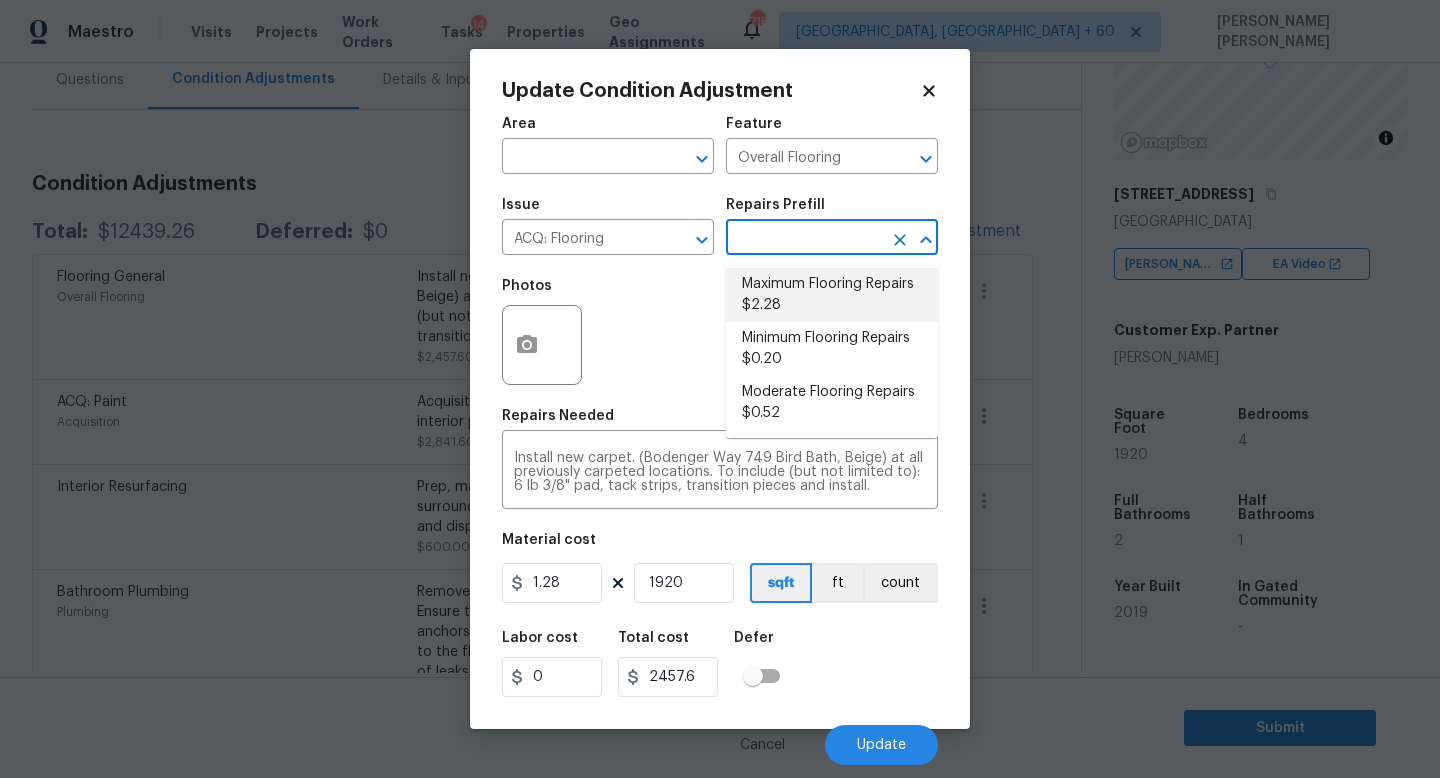 click on "Maximum Flooring Repairs $2.28" at bounding box center [832, 295] 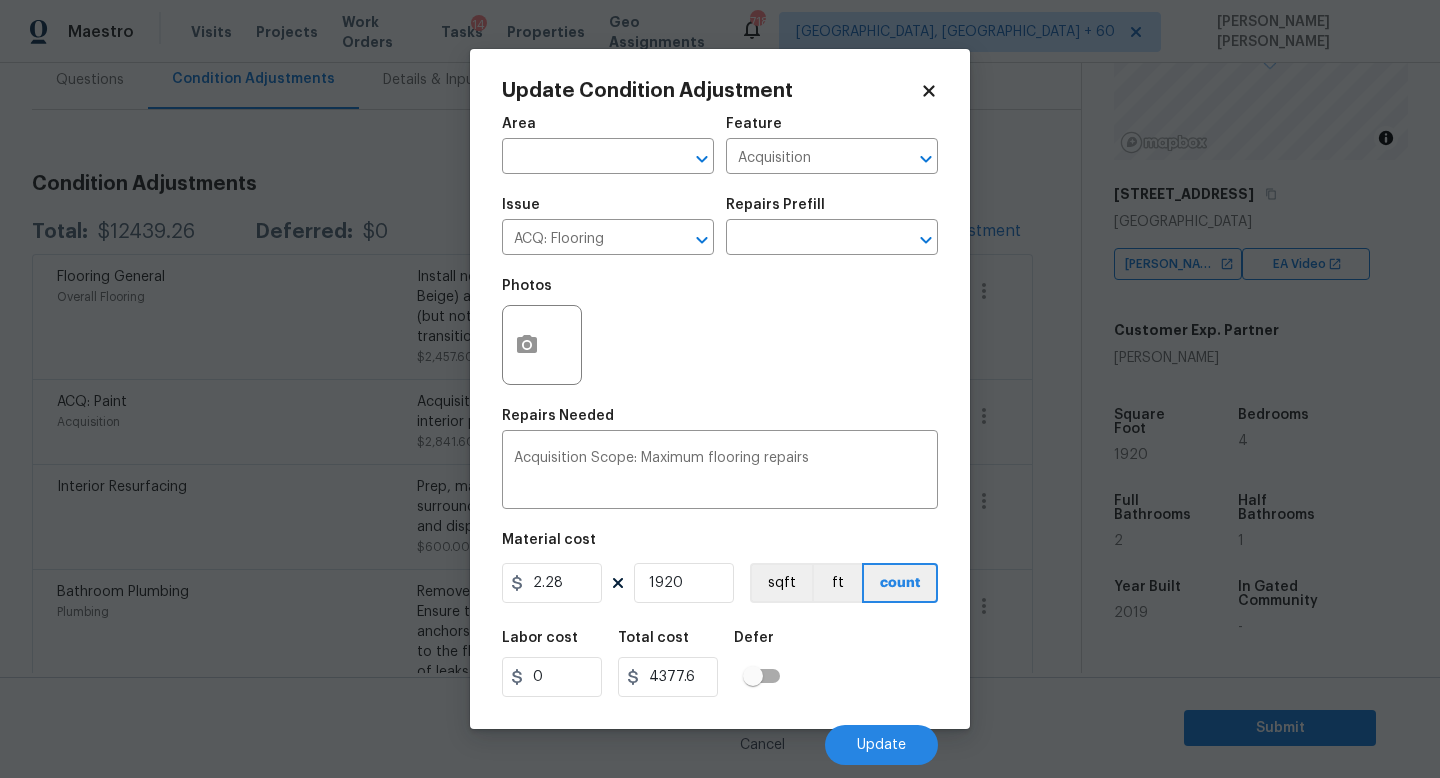 click on "Labor cost 0 Total cost 4377.6 Defer" at bounding box center (720, 664) 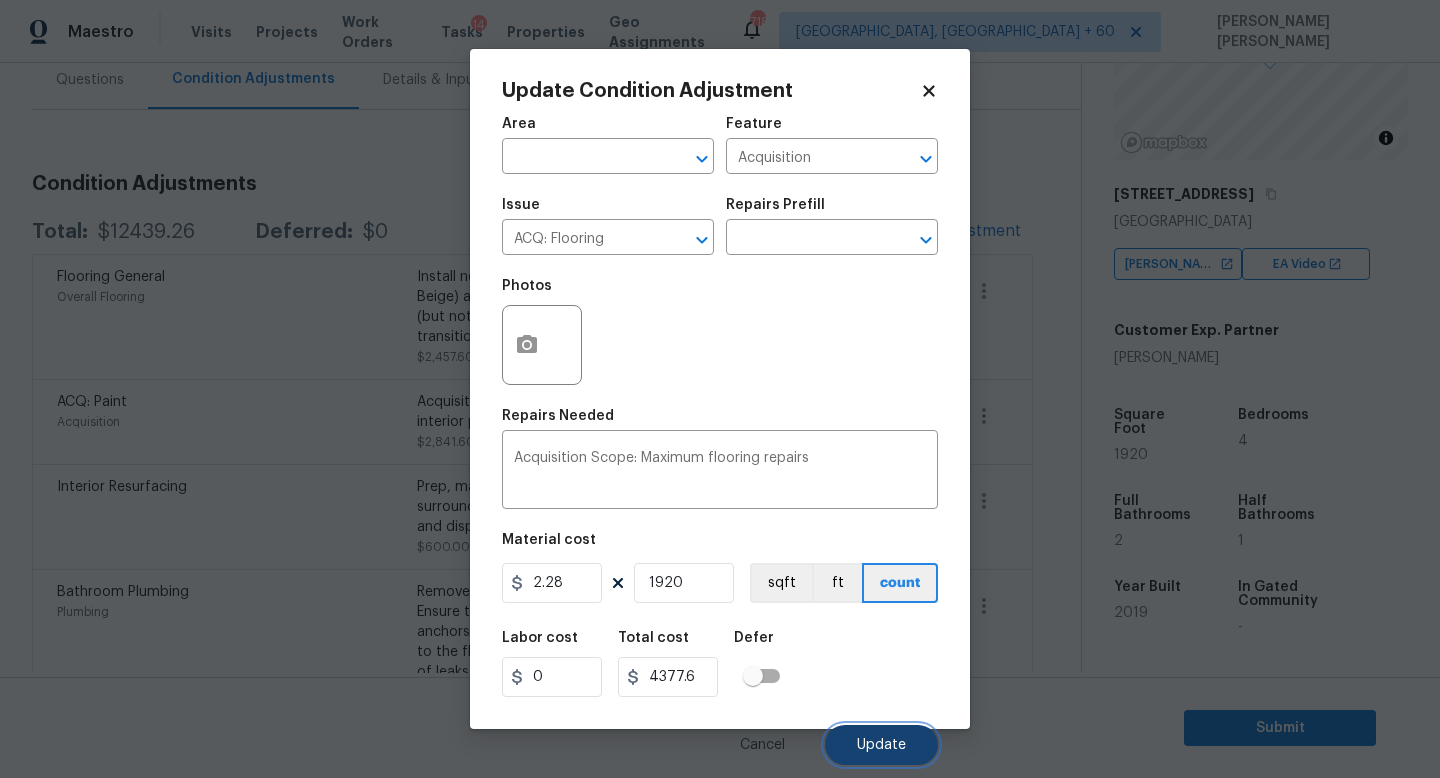 click on "Update" at bounding box center [881, 745] 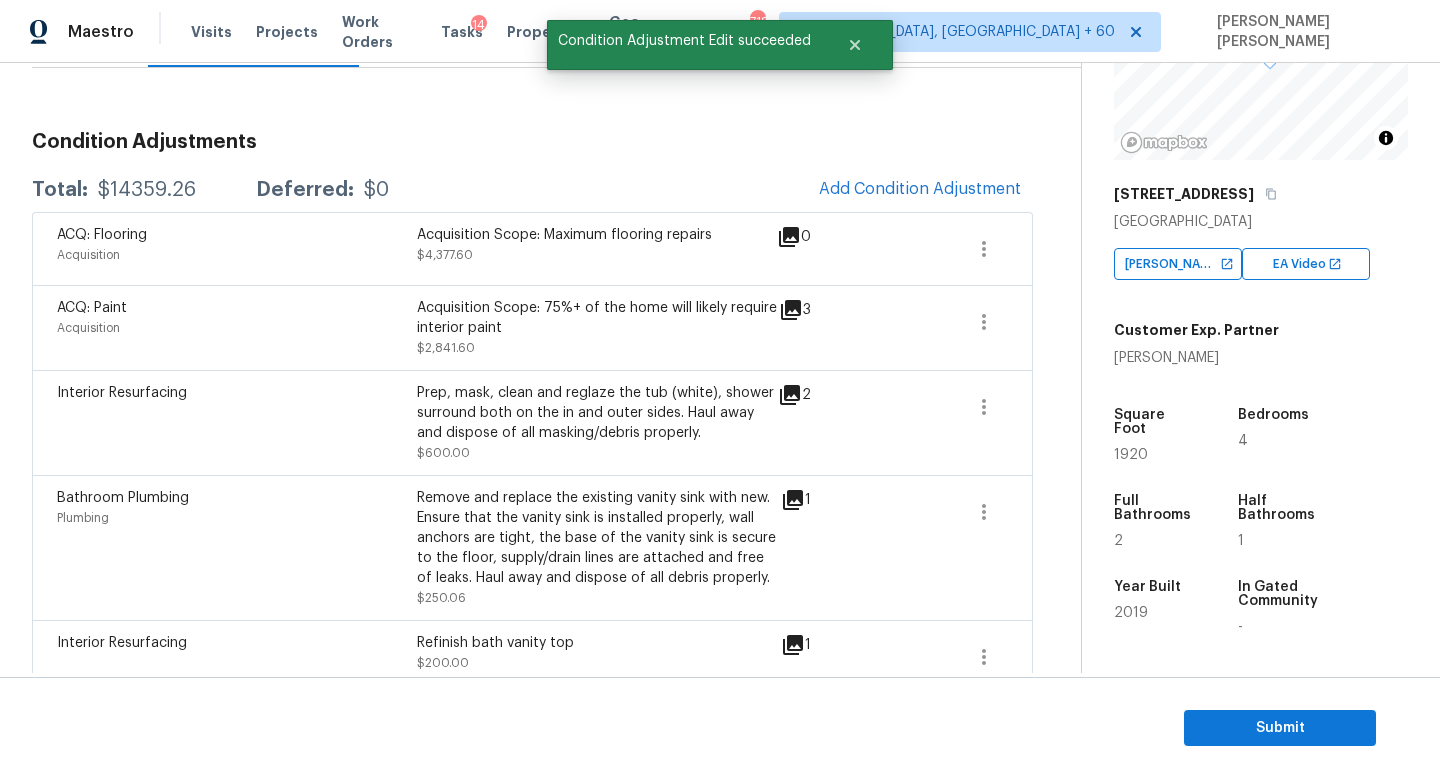 scroll, scrollTop: 236, scrollLeft: 0, axis: vertical 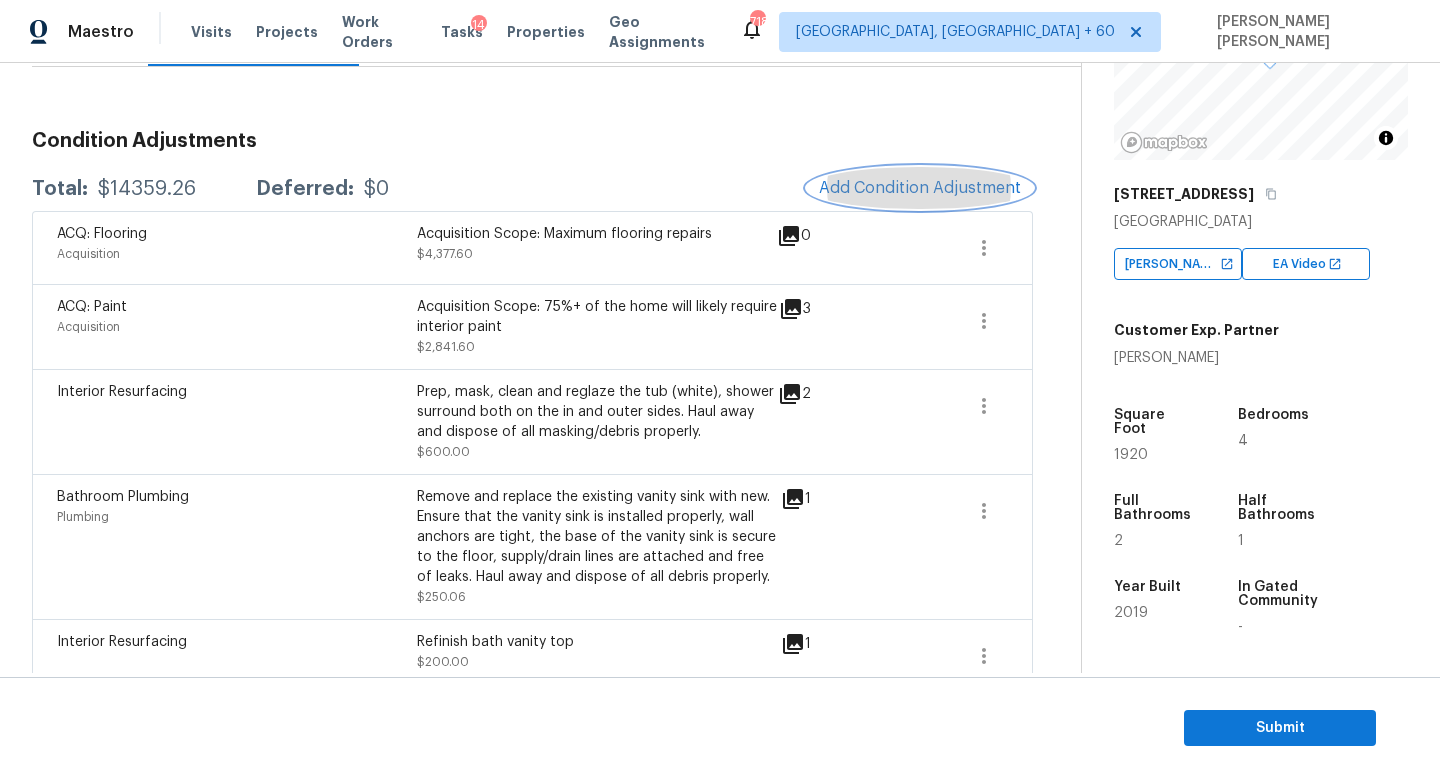 click on "Add Condition Adjustment" at bounding box center (920, 188) 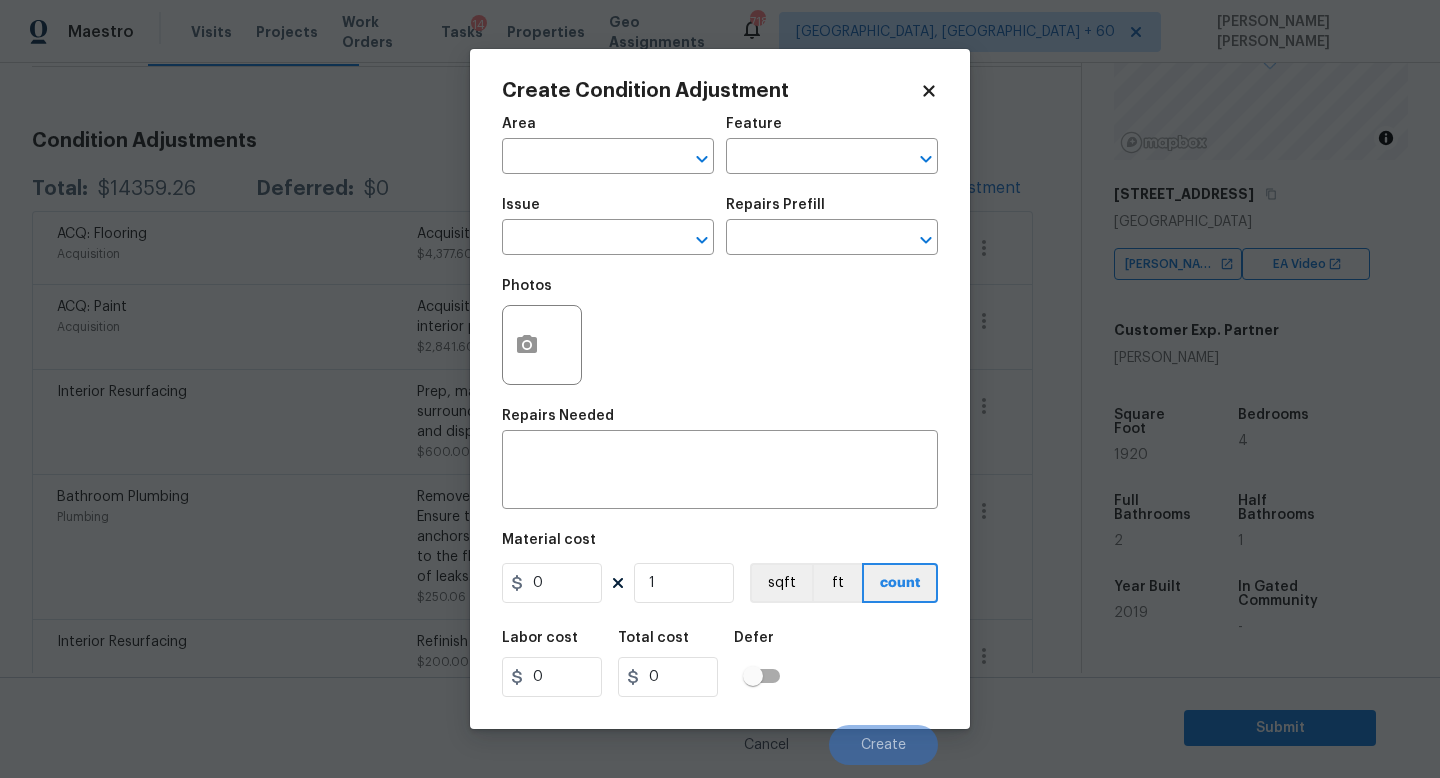 click on "Maestro Visits Projects Work Orders Tasks 14 Properties Geo Assignments 718 Knoxville, TN + 60 Jishnu Manoj Back to tasks Condition Scoping - Interior Mon, Jul 14 2025 by 9:00 am   6 Hours Overdue Jishnu Manoj In-progress Questions Condition Adjustments Details & Inputs Notes Photos Condition Adjustments Total:  $14359.26 Deferred:  $0 Add Condition Adjustment ACQ: Flooring Acquisition Acquisition Scope: Maximum flooring repairs $4,377.60   0 ACQ: Paint Acquisition Acquisition Scope: 75%+ of the home will likely require interior paint $2,841.60   3 Interior Resurfacing Prep, mask, clean and reglaze the tub (white), shower surround both on the in and outer sides. Haul away and dispose of all masking/debris properly. $600.00   2 Bathroom Plumbing Plumbing $250.06   1 Interior Resurfacing Refinish bath vanity top $200.00   1 Other Odor grimy odor $575.00   0 Landscape Package Exterior Overall - Landscaping Packages $50.00   0 Pressure Washing Exterior Overall - Siding $120.00   1 Pressure Washing $125.00   1   1" at bounding box center (720, 389) 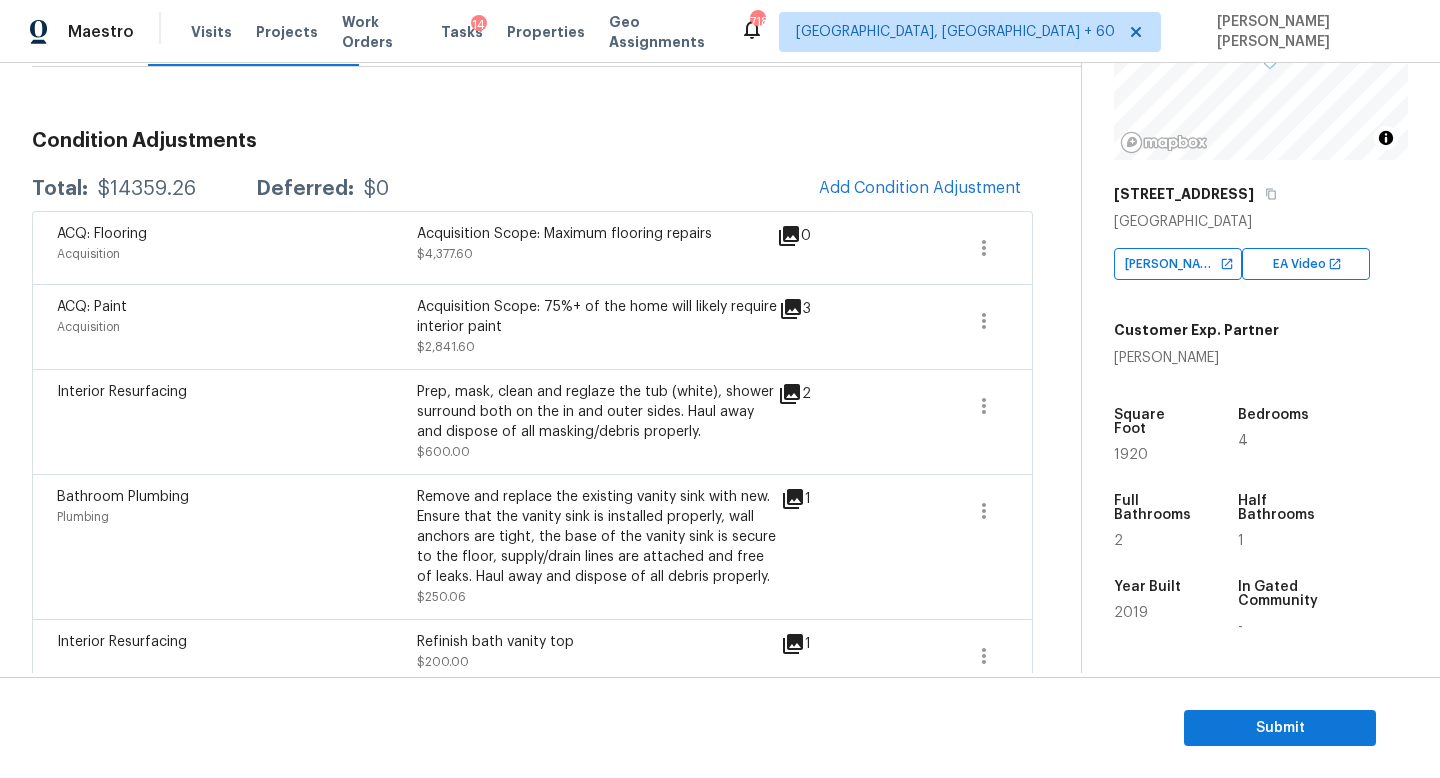 click 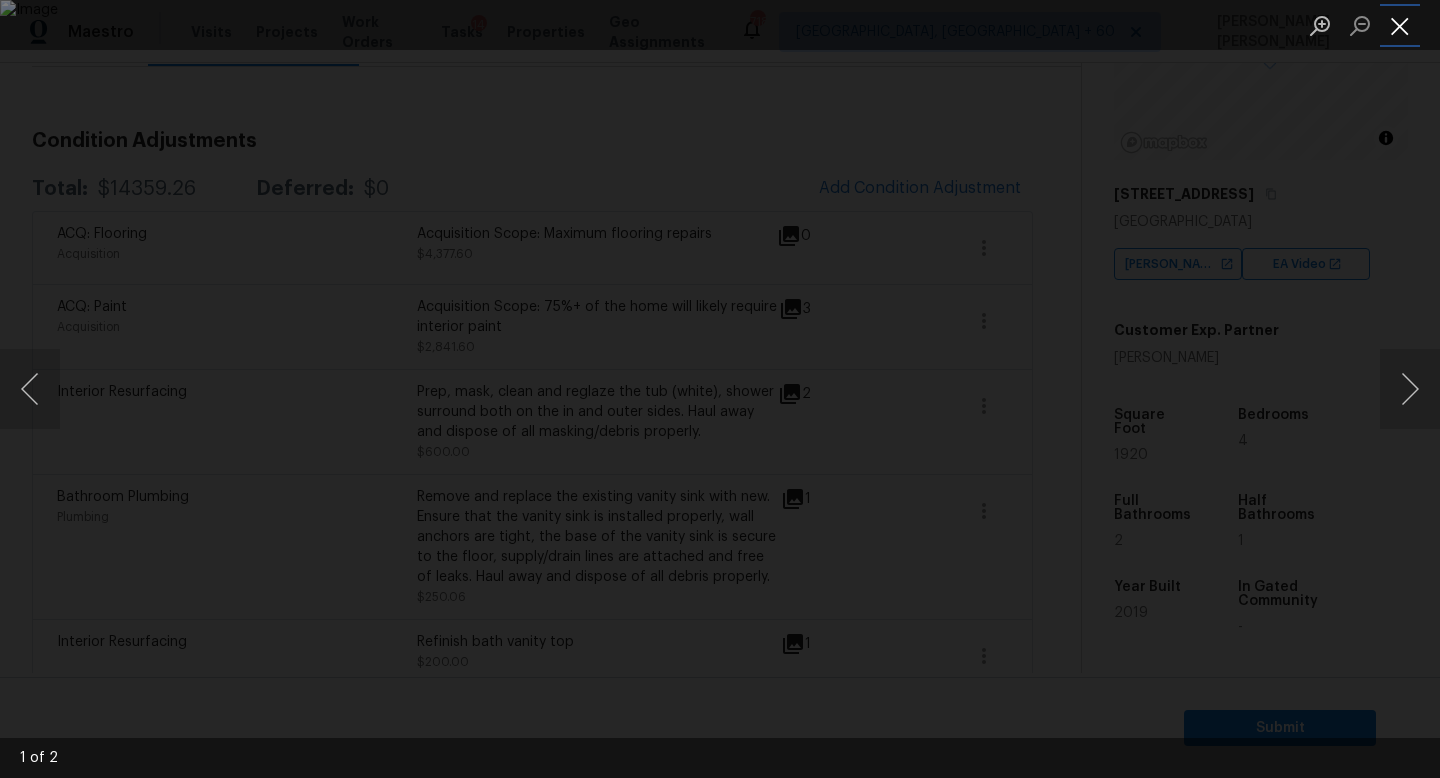click at bounding box center (1400, 25) 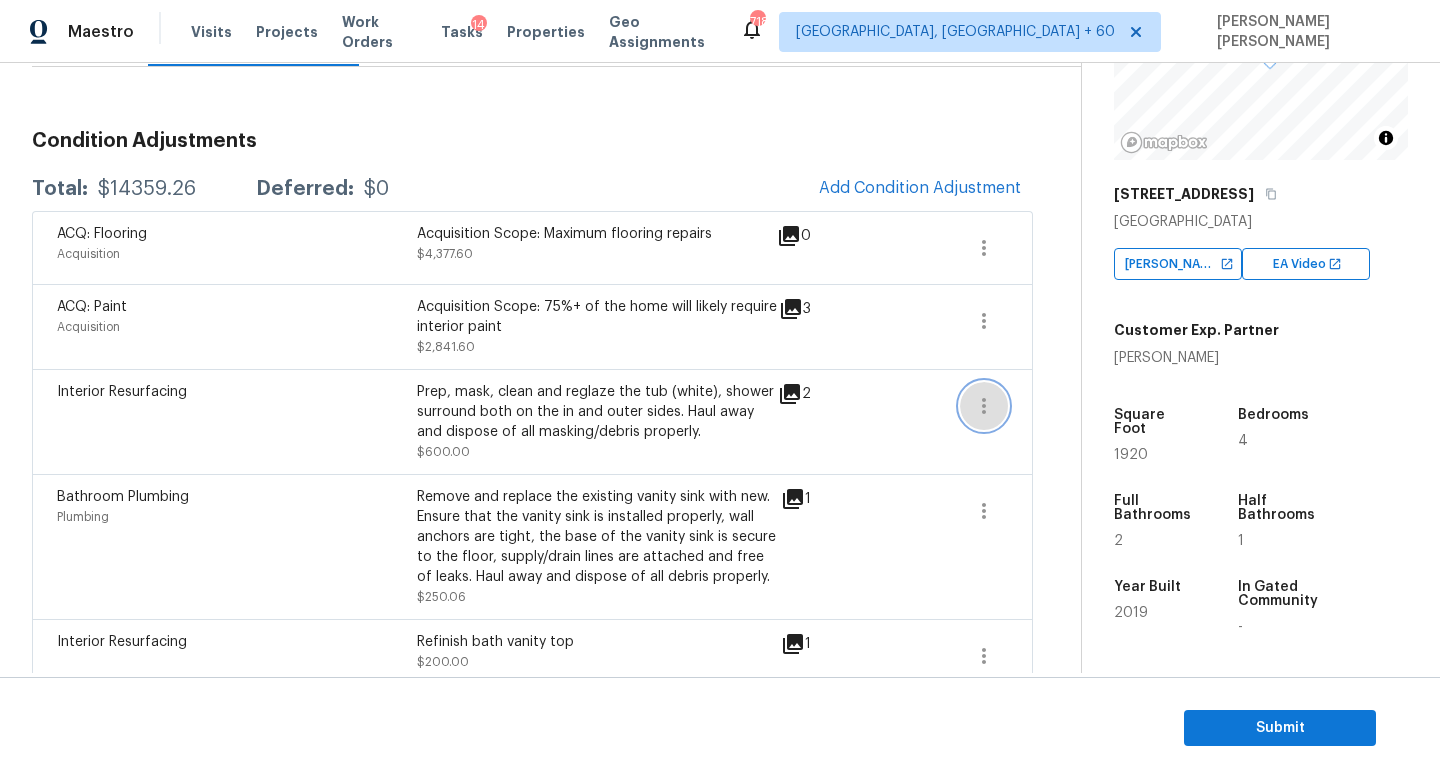 click at bounding box center [984, 406] 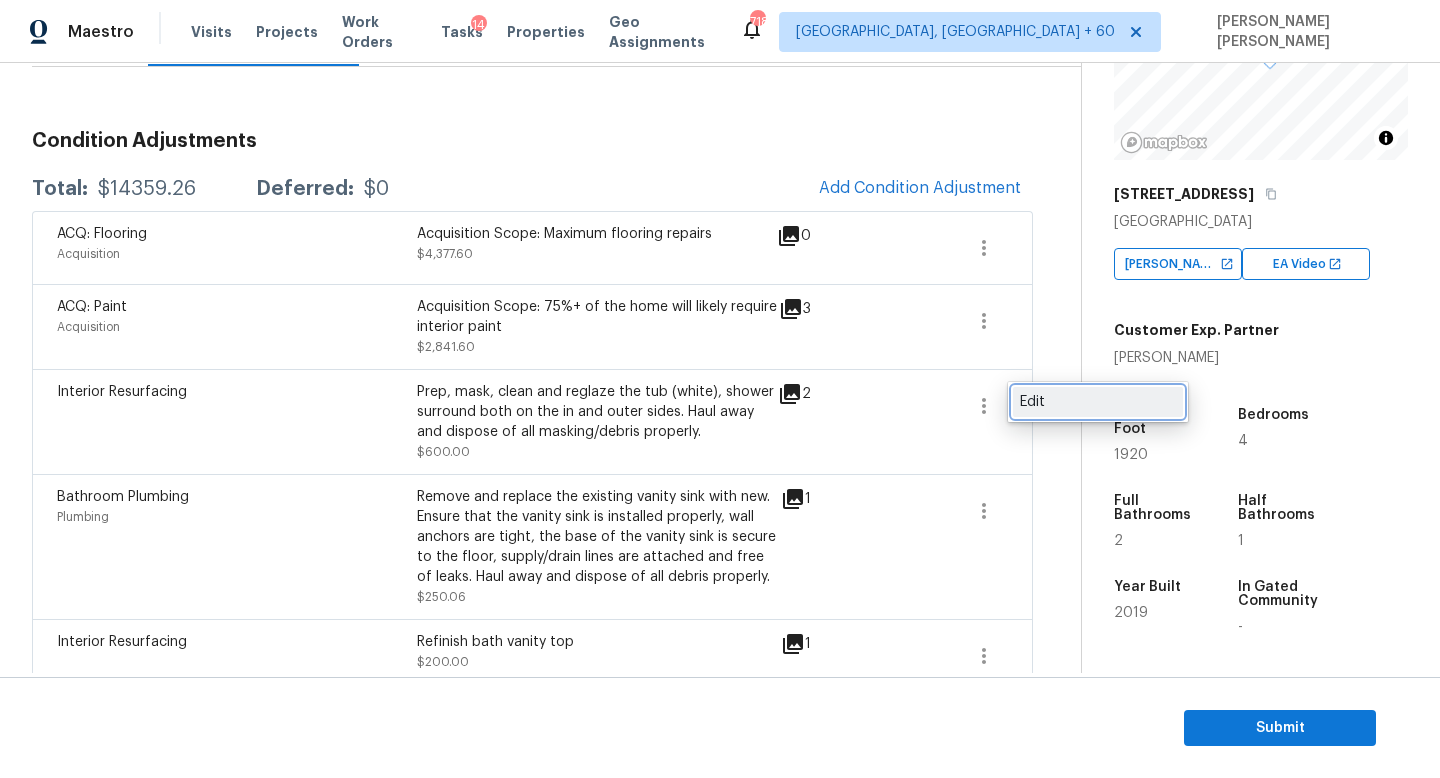 click on "Edit" at bounding box center [1098, 402] 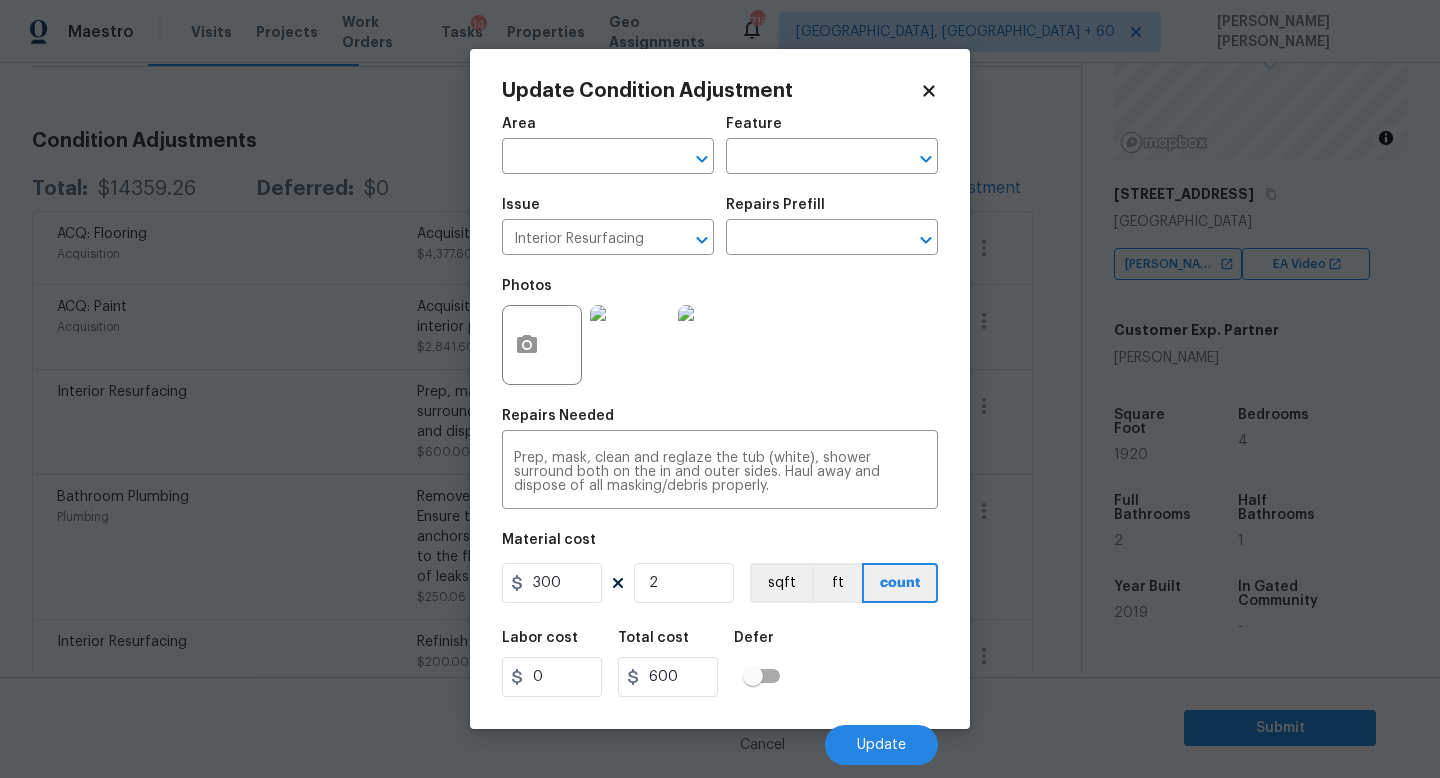click on "Material cost 300 2 sqft ft count" at bounding box center [720, 570] 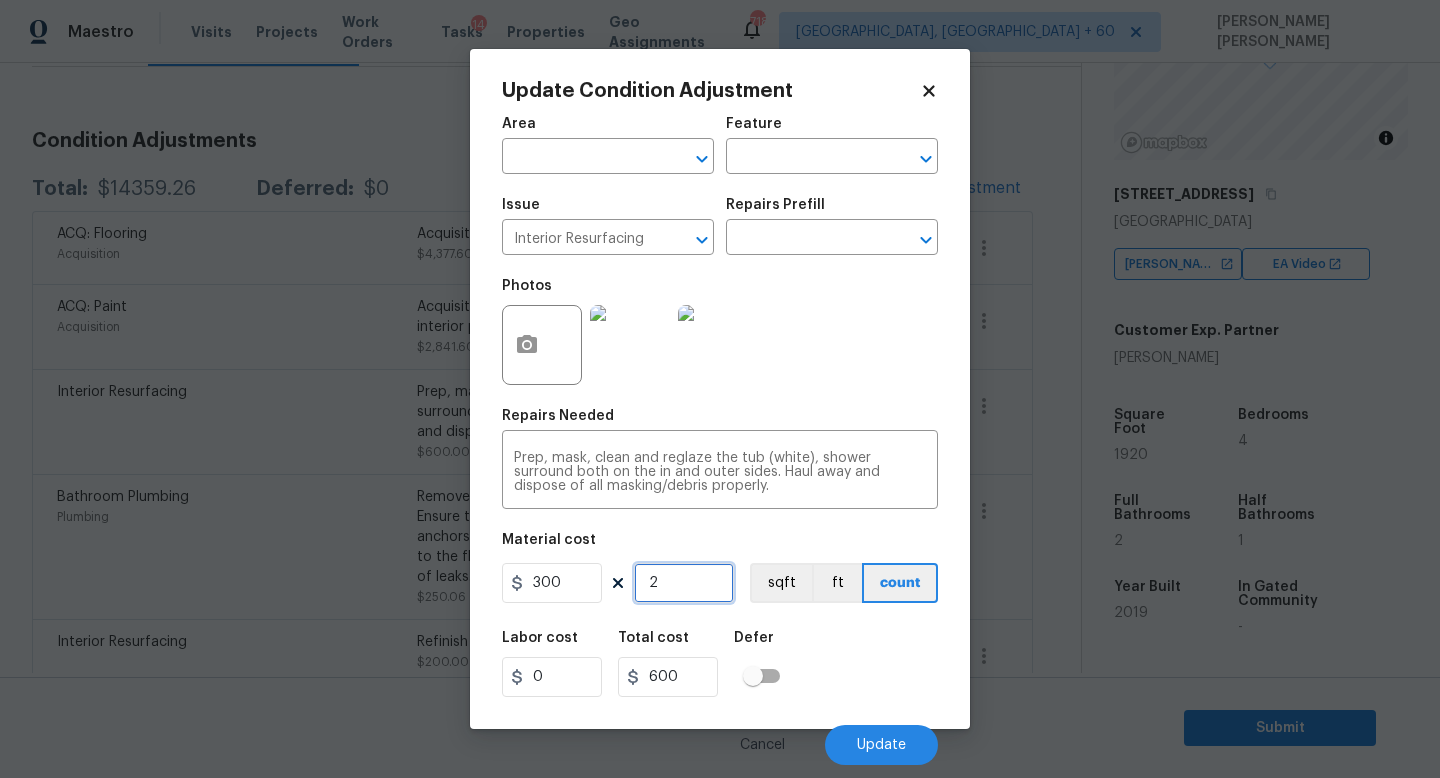 click on "2" at bounding box center (684, 583) 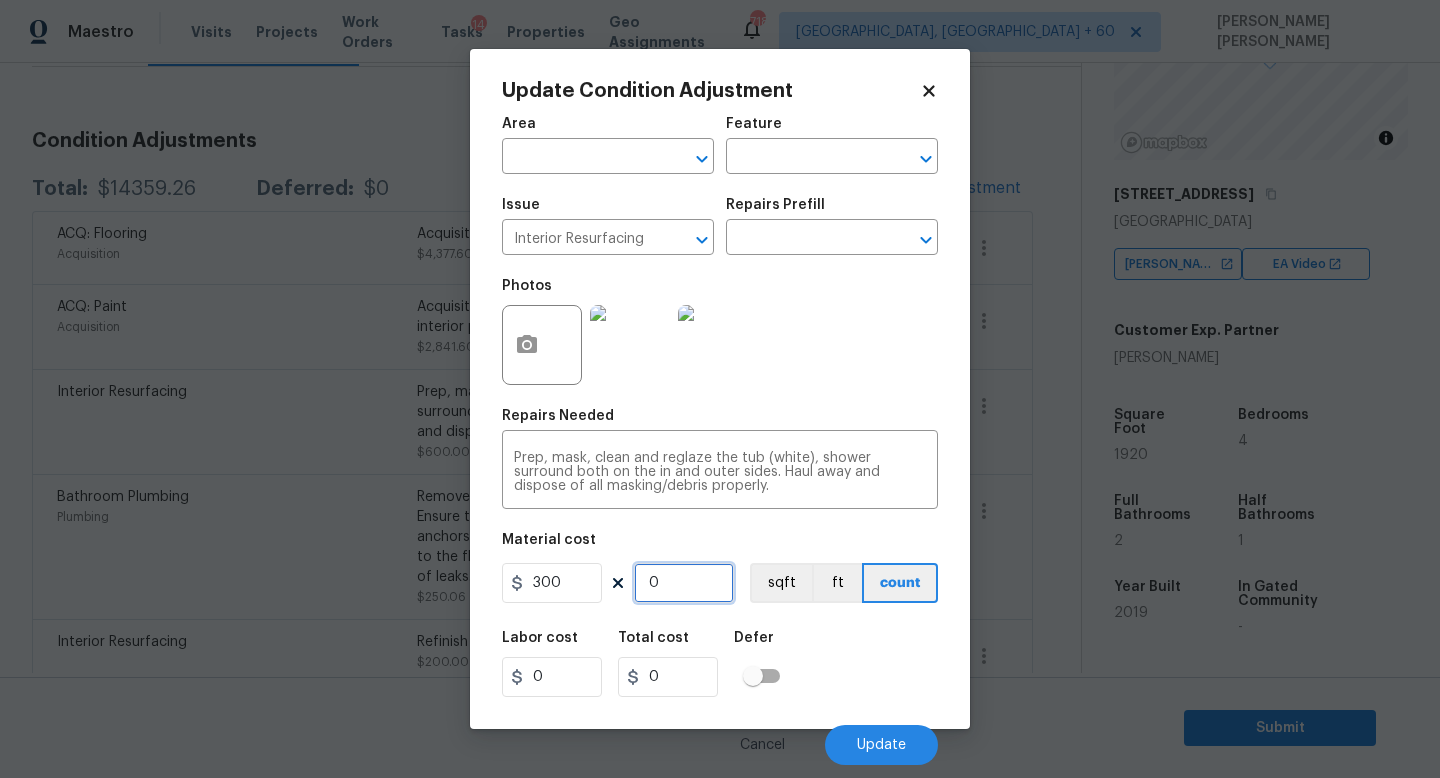 type on "3" 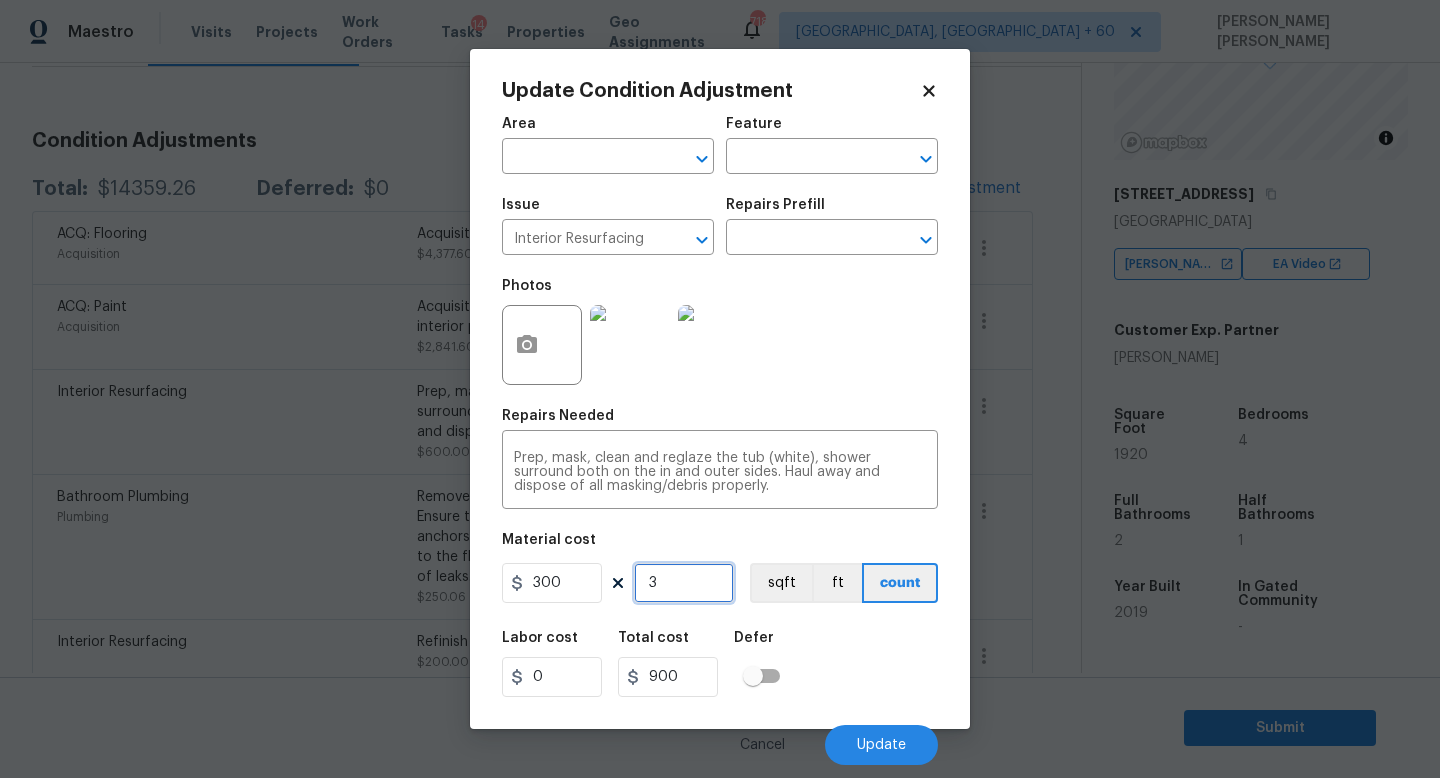 type on "3" 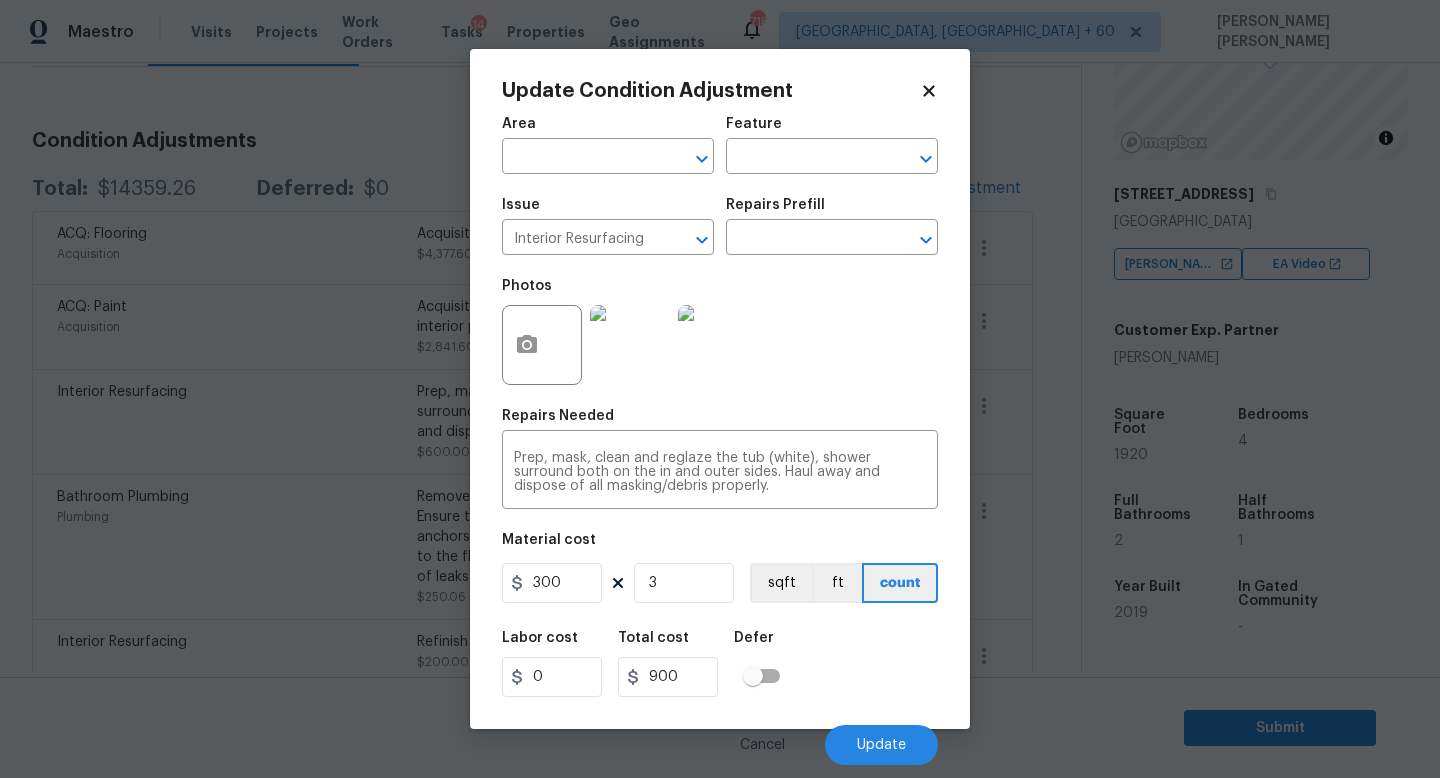 click at bounding box center (542, 345) 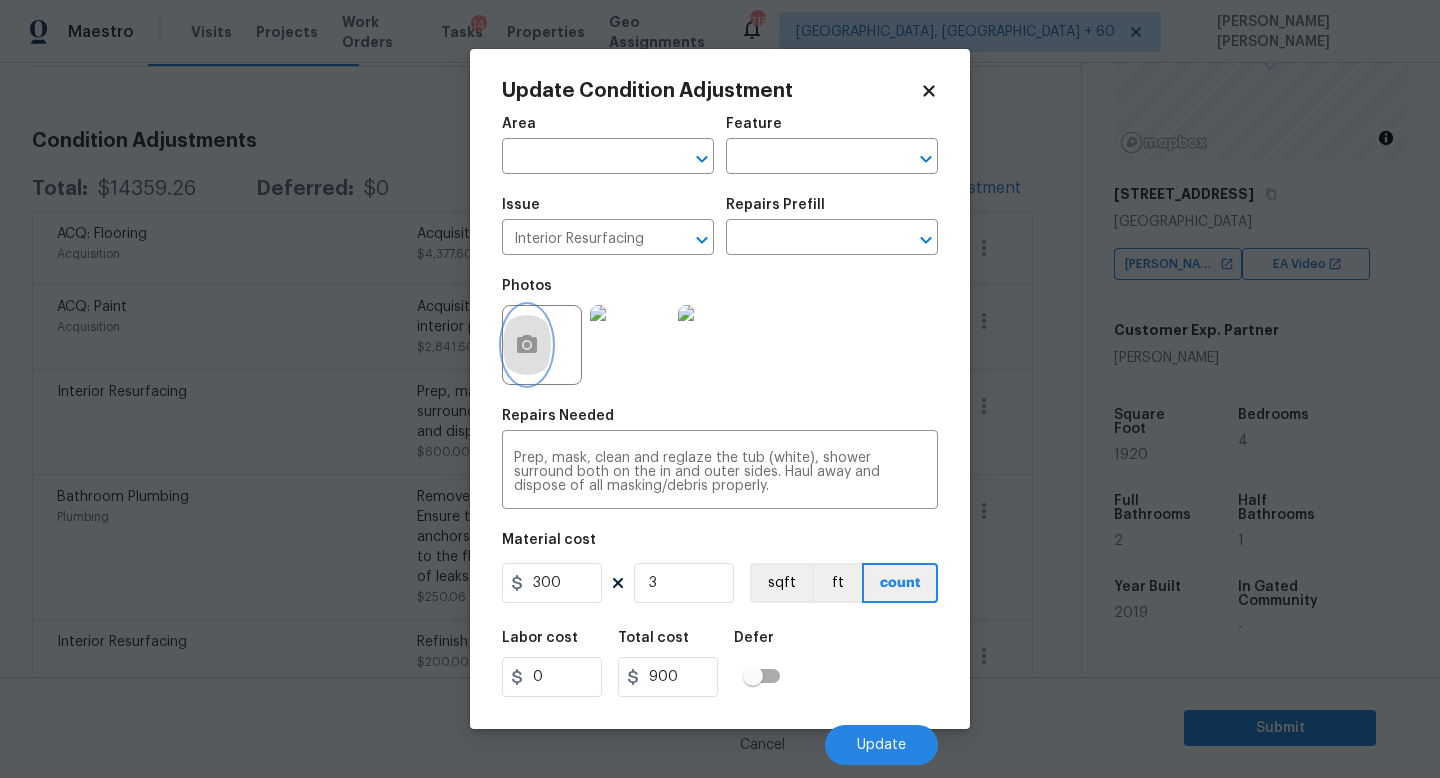 click 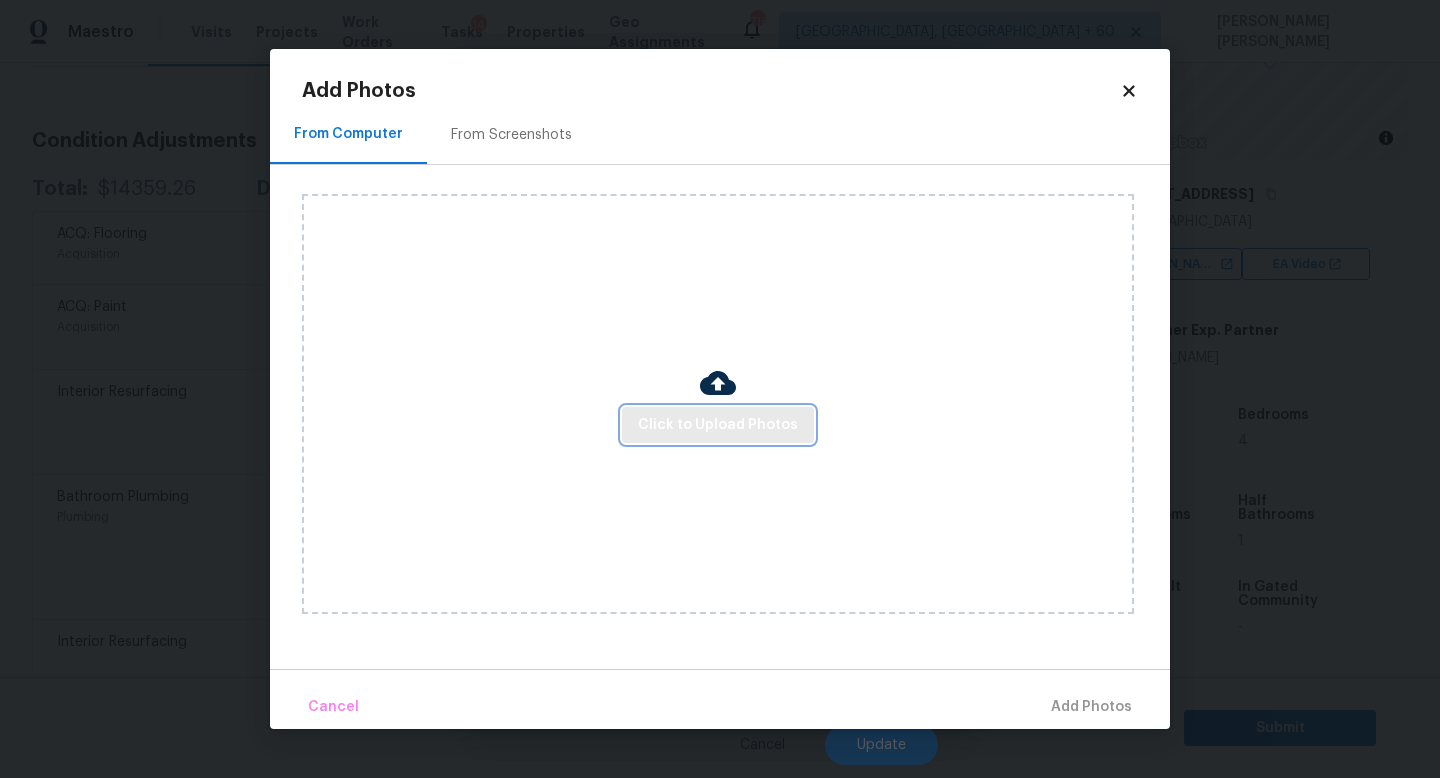 click on "Click to Upload Photos" at bounding box center (718, 425) 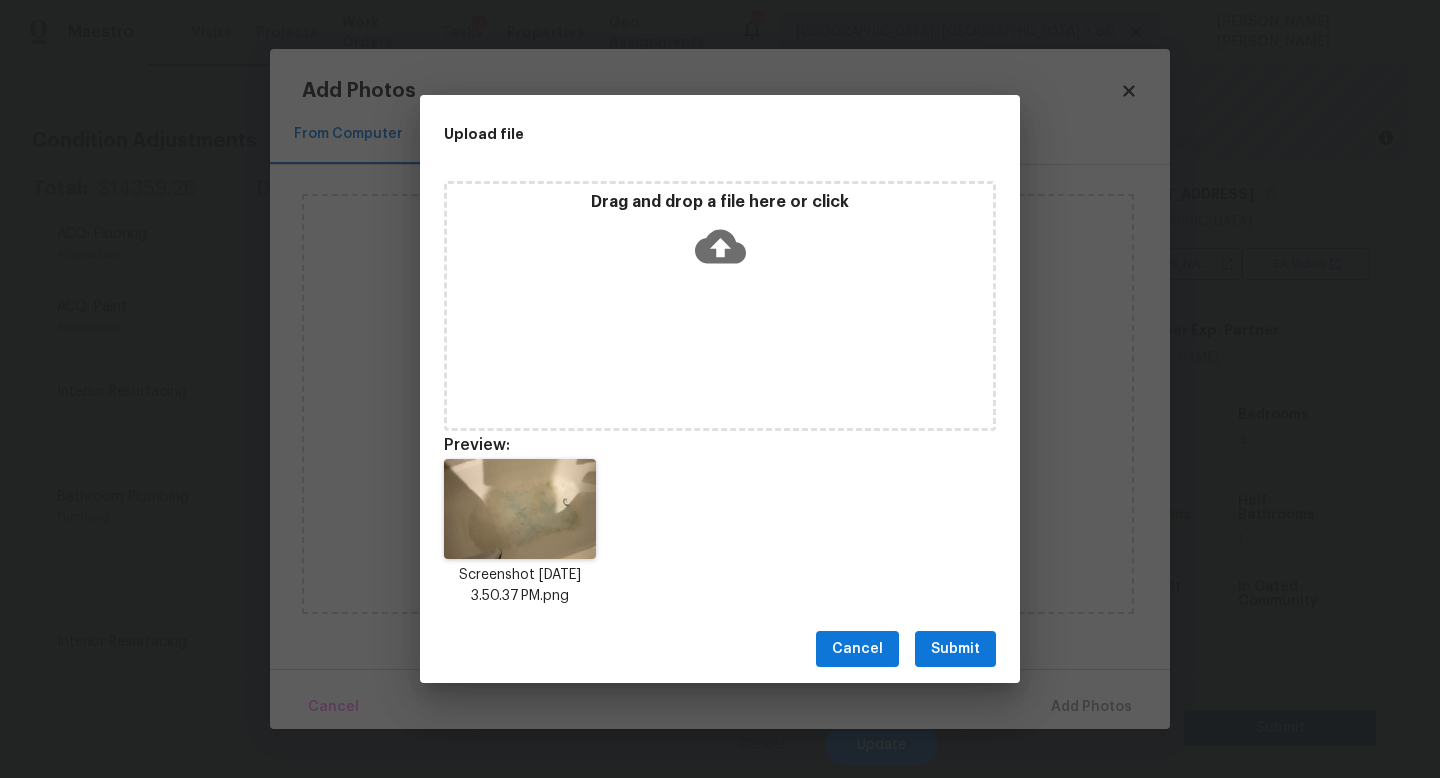 click on "Submit" at bounding box center (955, 649) 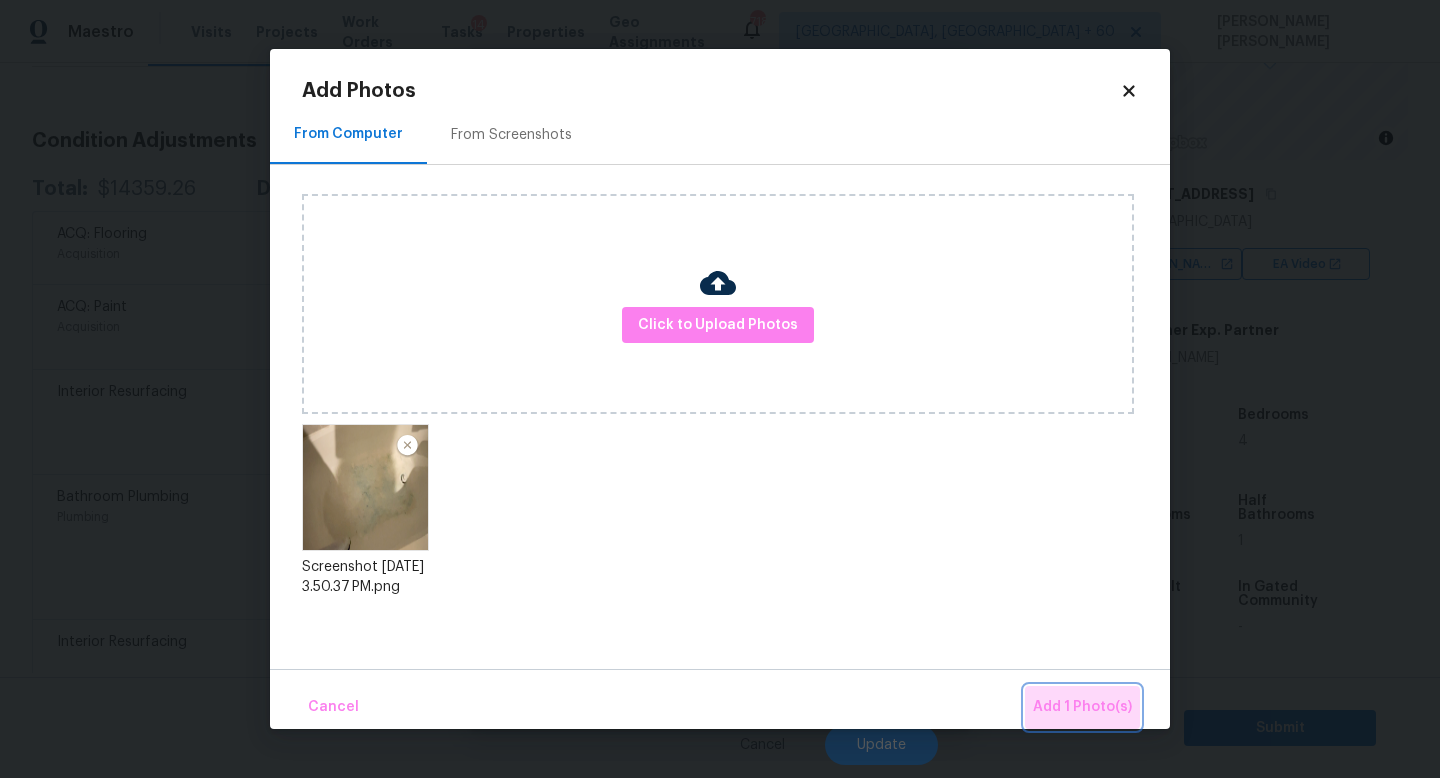 click on "Add 1 Photo(s)" at bounding box center (1082, 707) 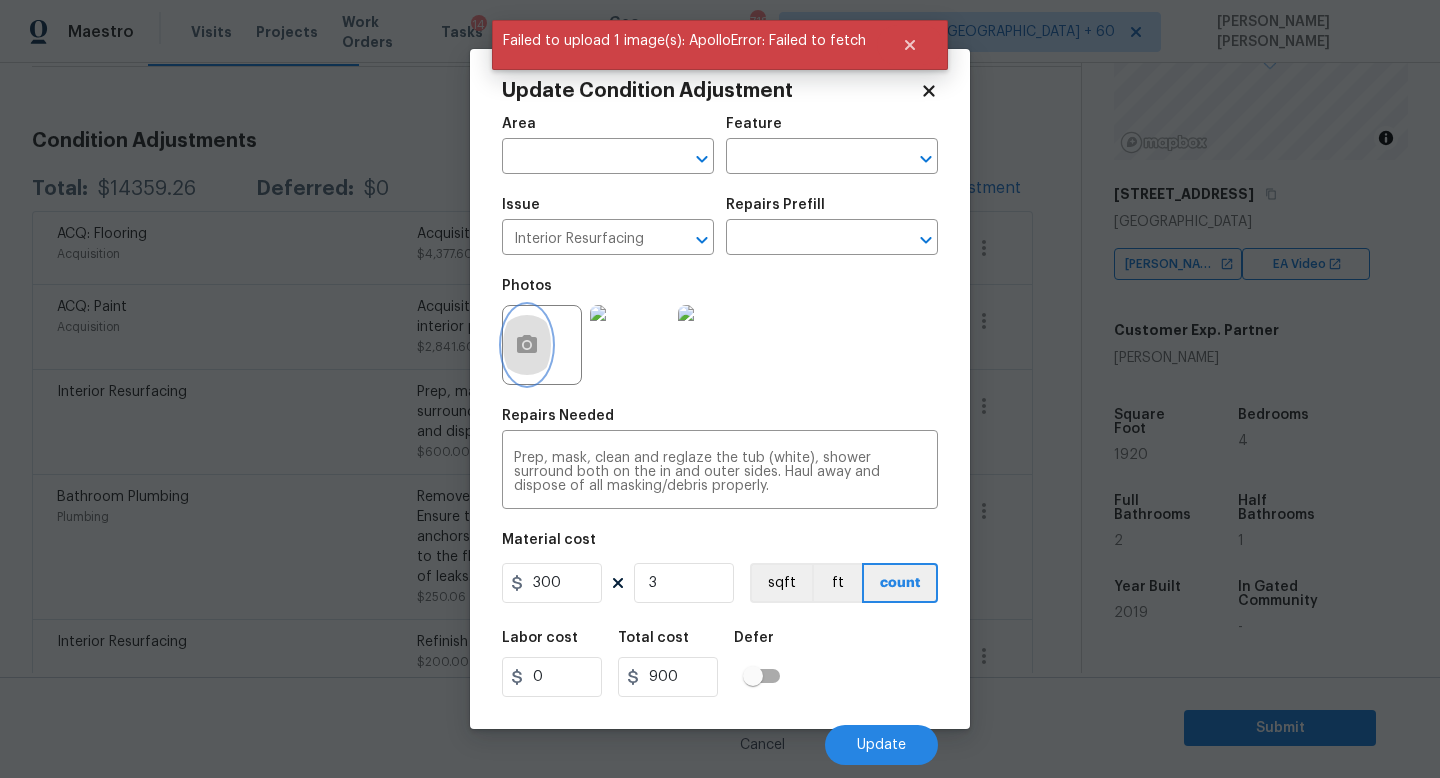click at bounding box center (527, 345) 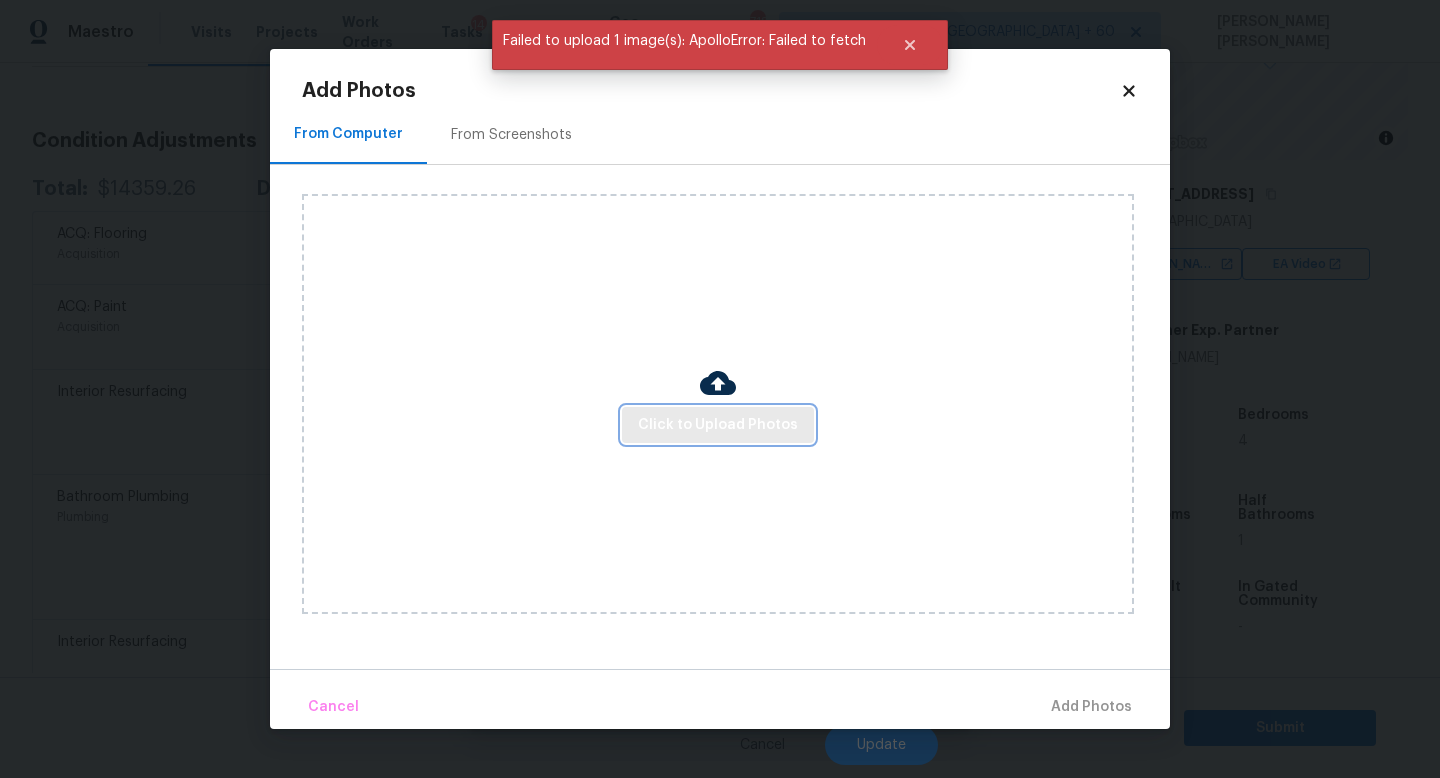 click on "Click to Upload Photos" at bounding box center [718, 425] 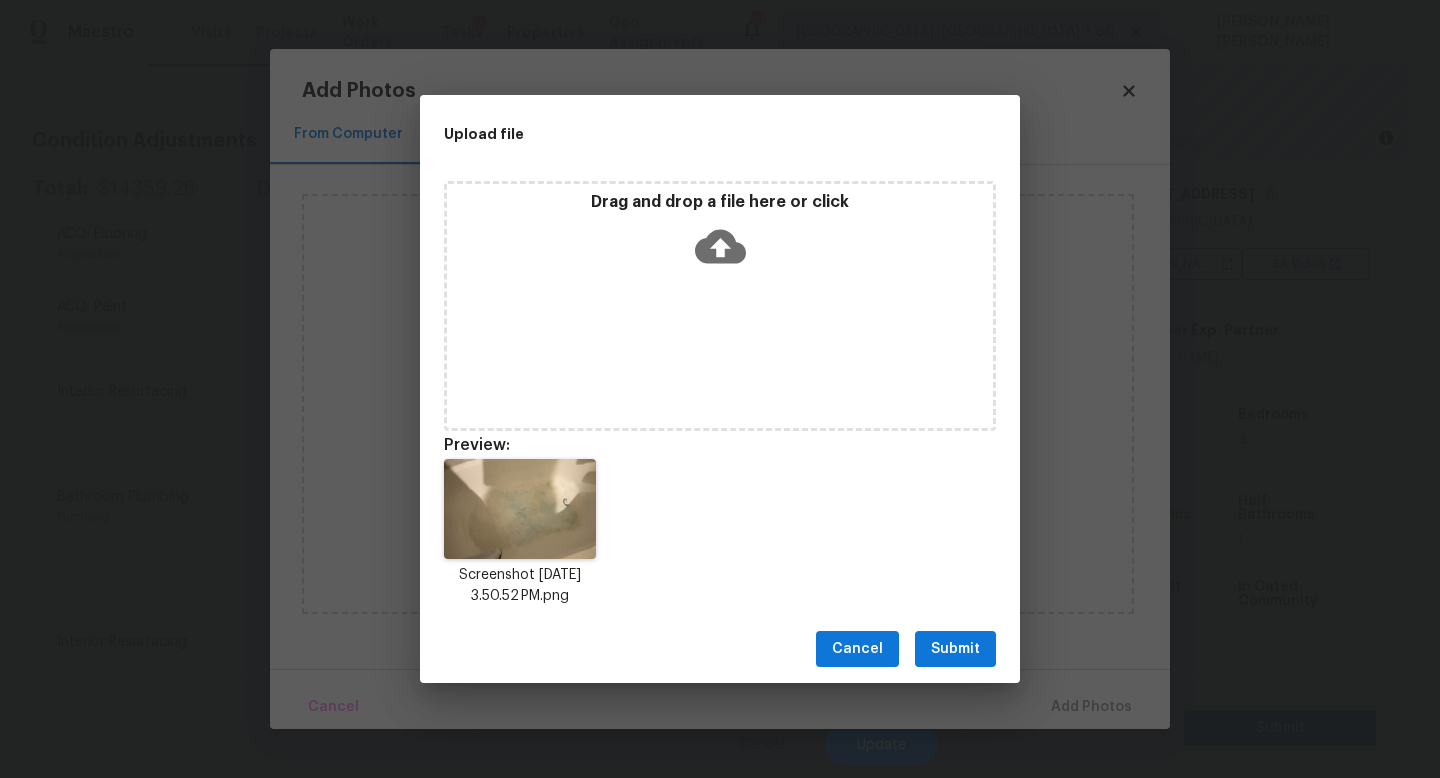 click on "Submit" at bounding box center (955, 649) 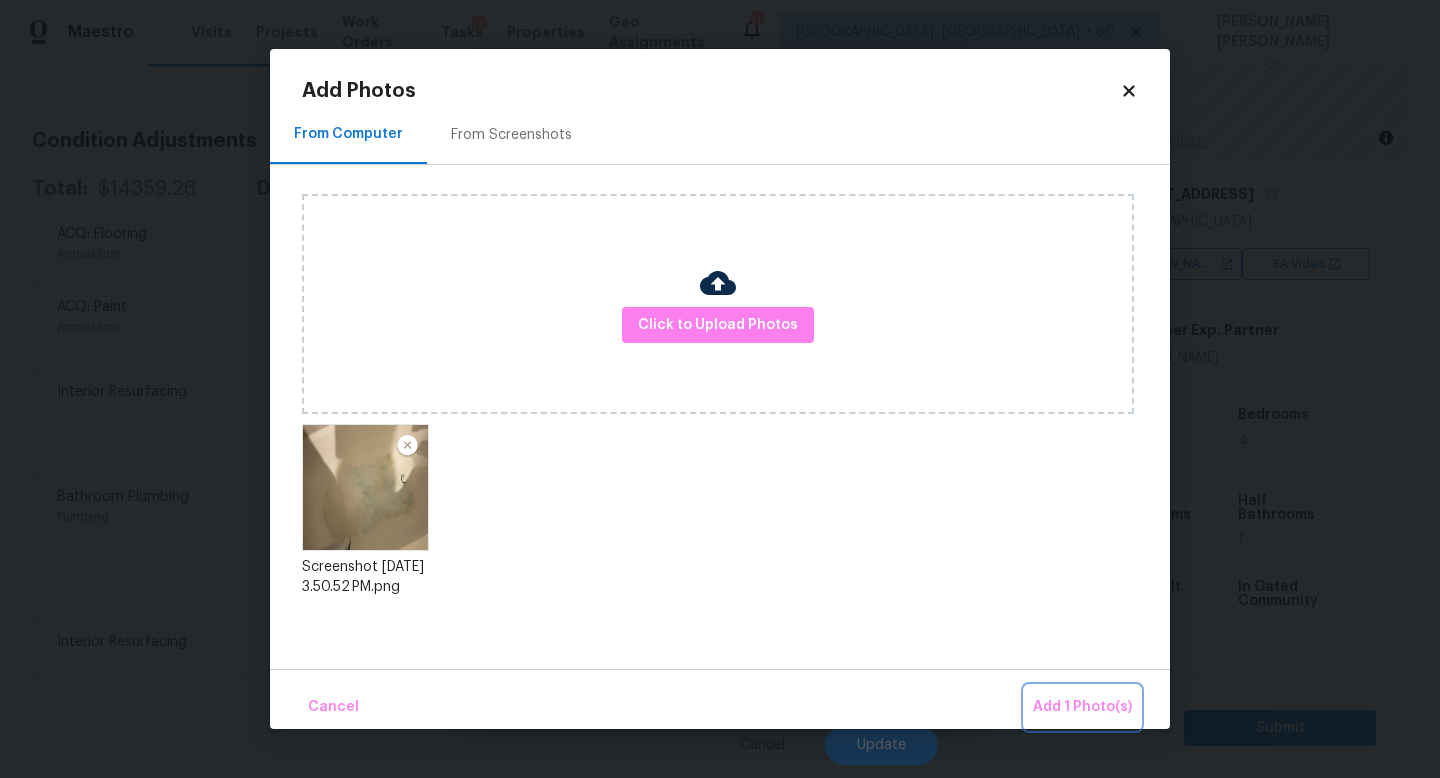 click on "Add 1 Photo(s)" at bounding box center [1082, 707] 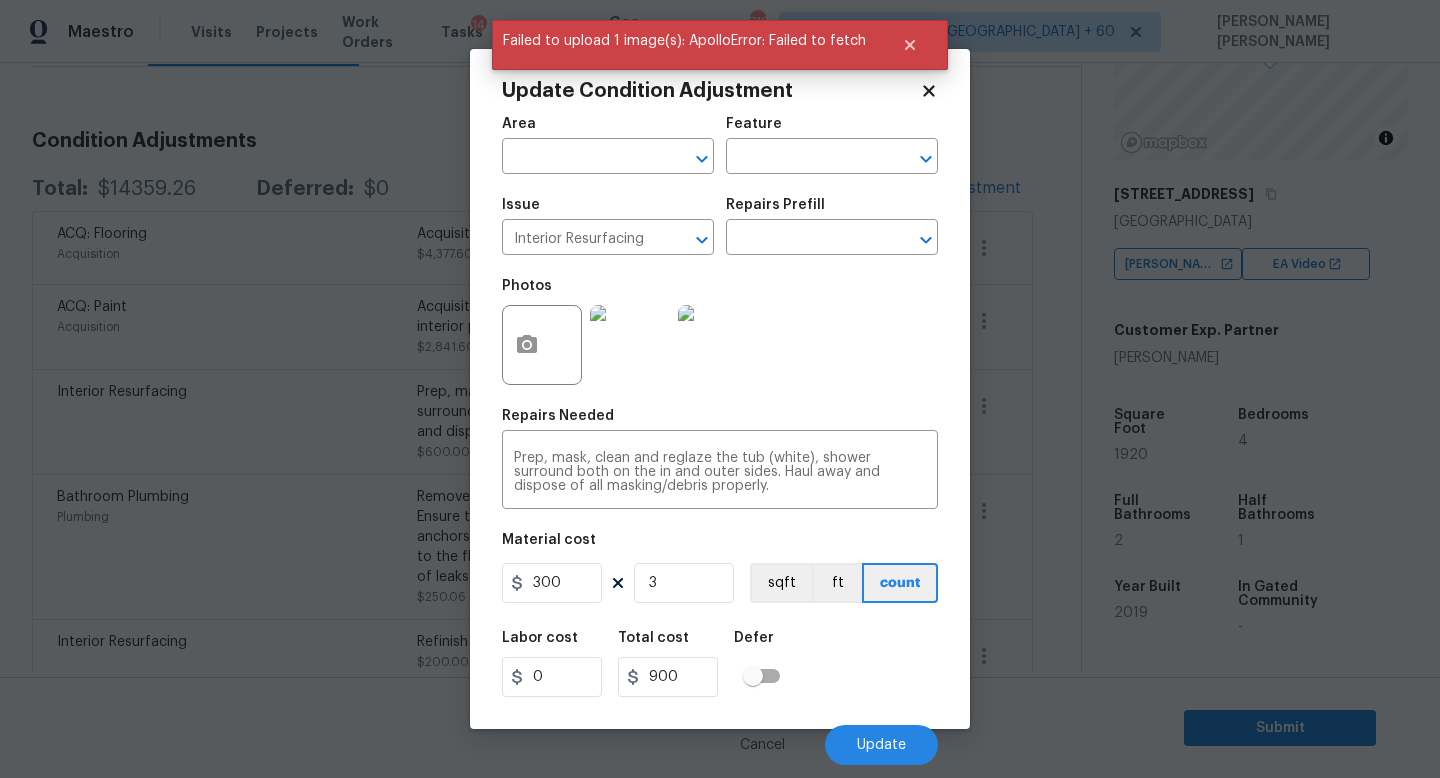 click on "Update Condition Adjustment" at bounding box center [711, 91] 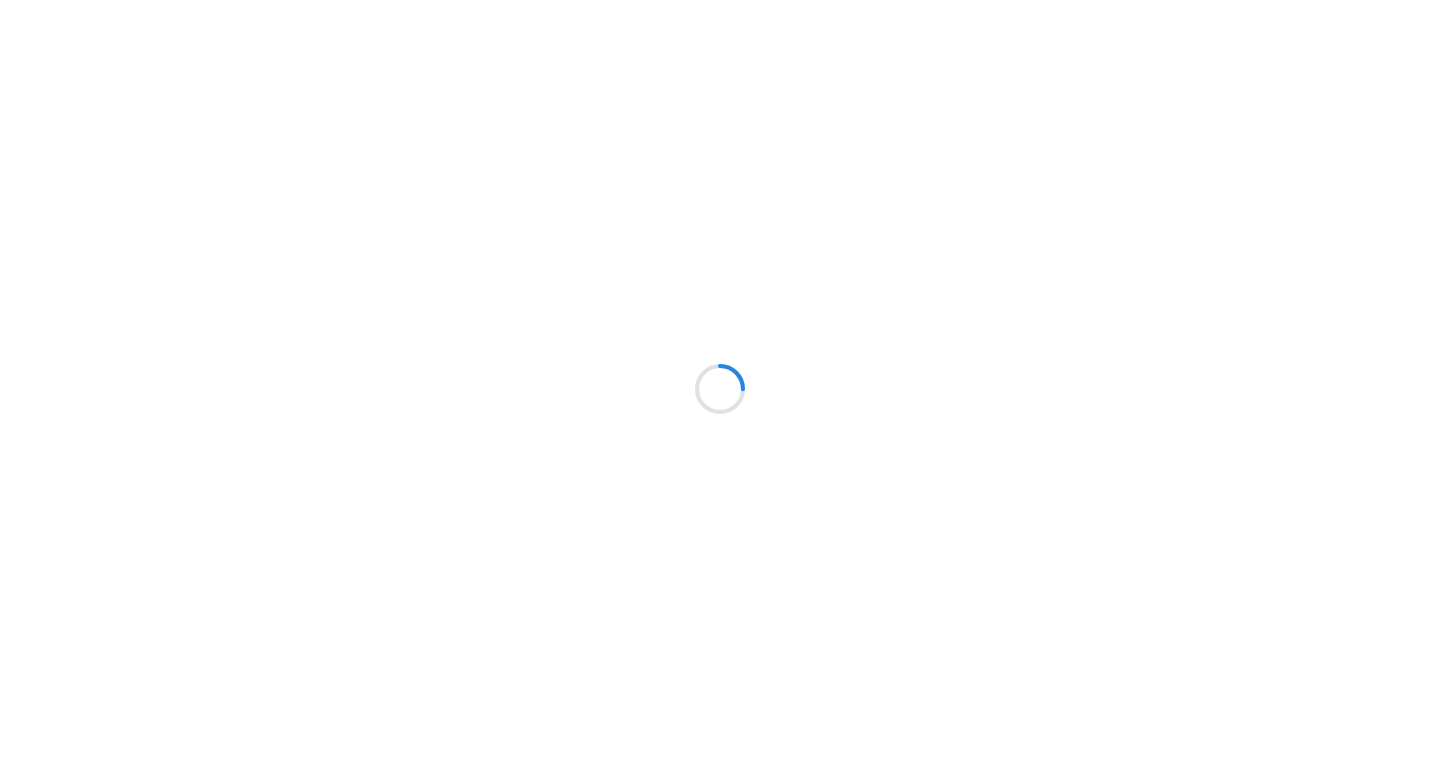scroll, scrollTop: 0, scrollLeft: 0, axis: both 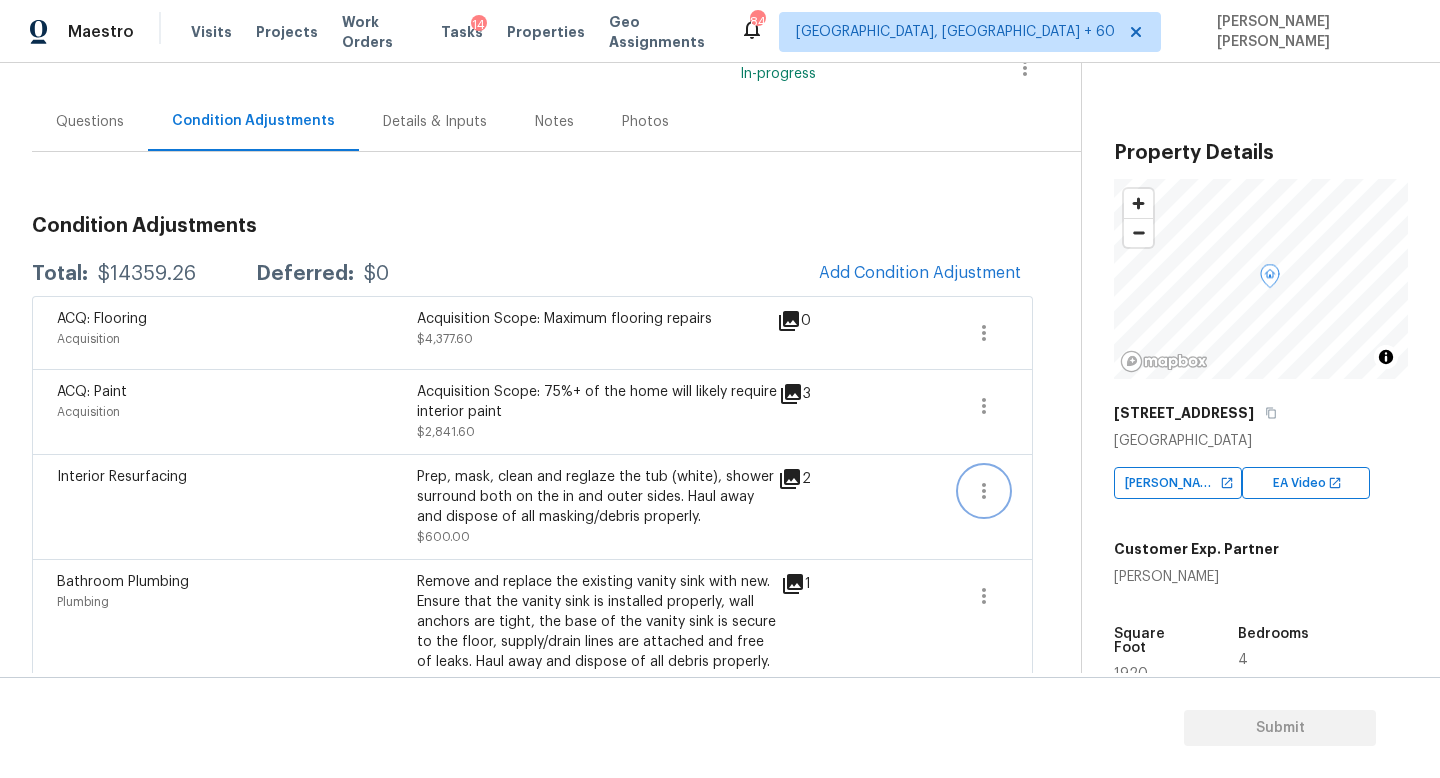 click 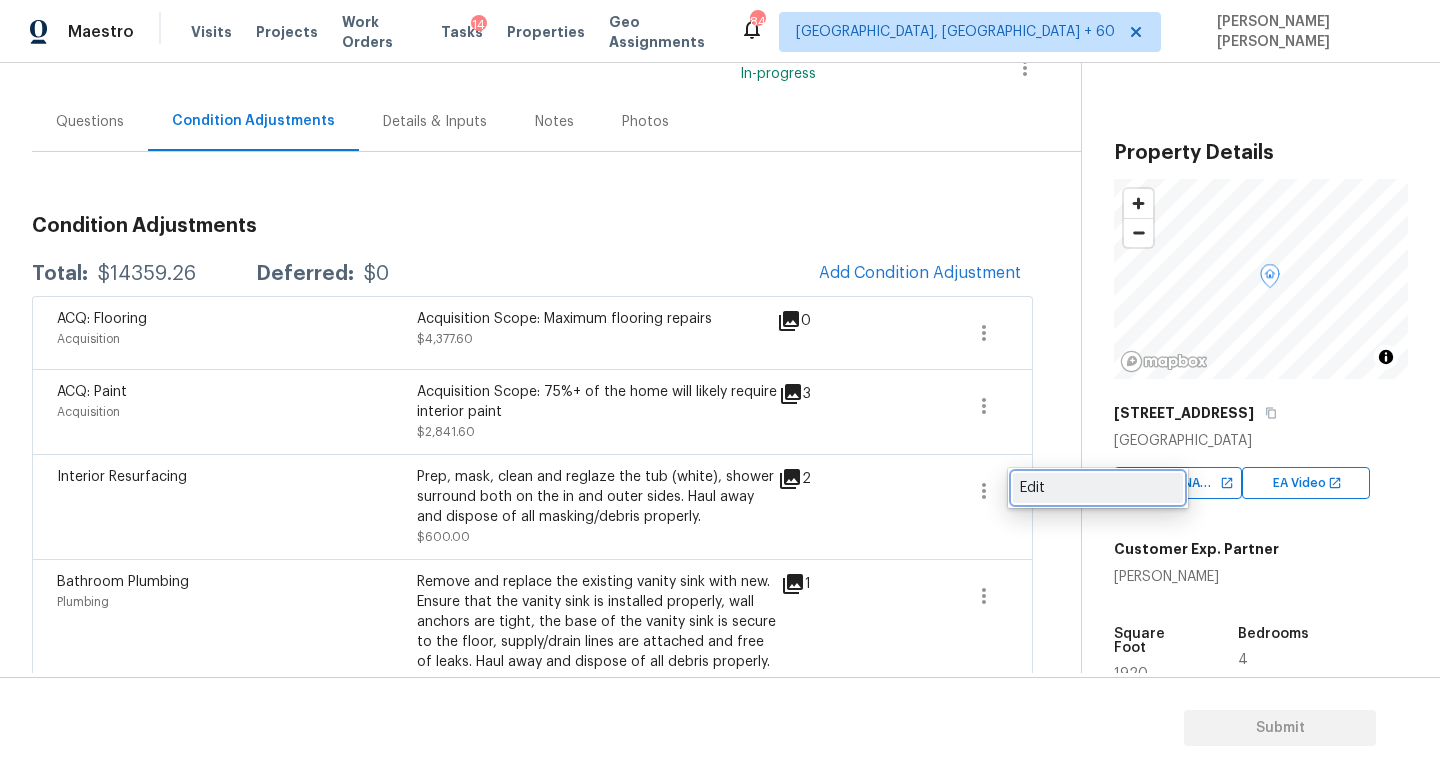 click on "Edit" at bounding box center [1098, 488] 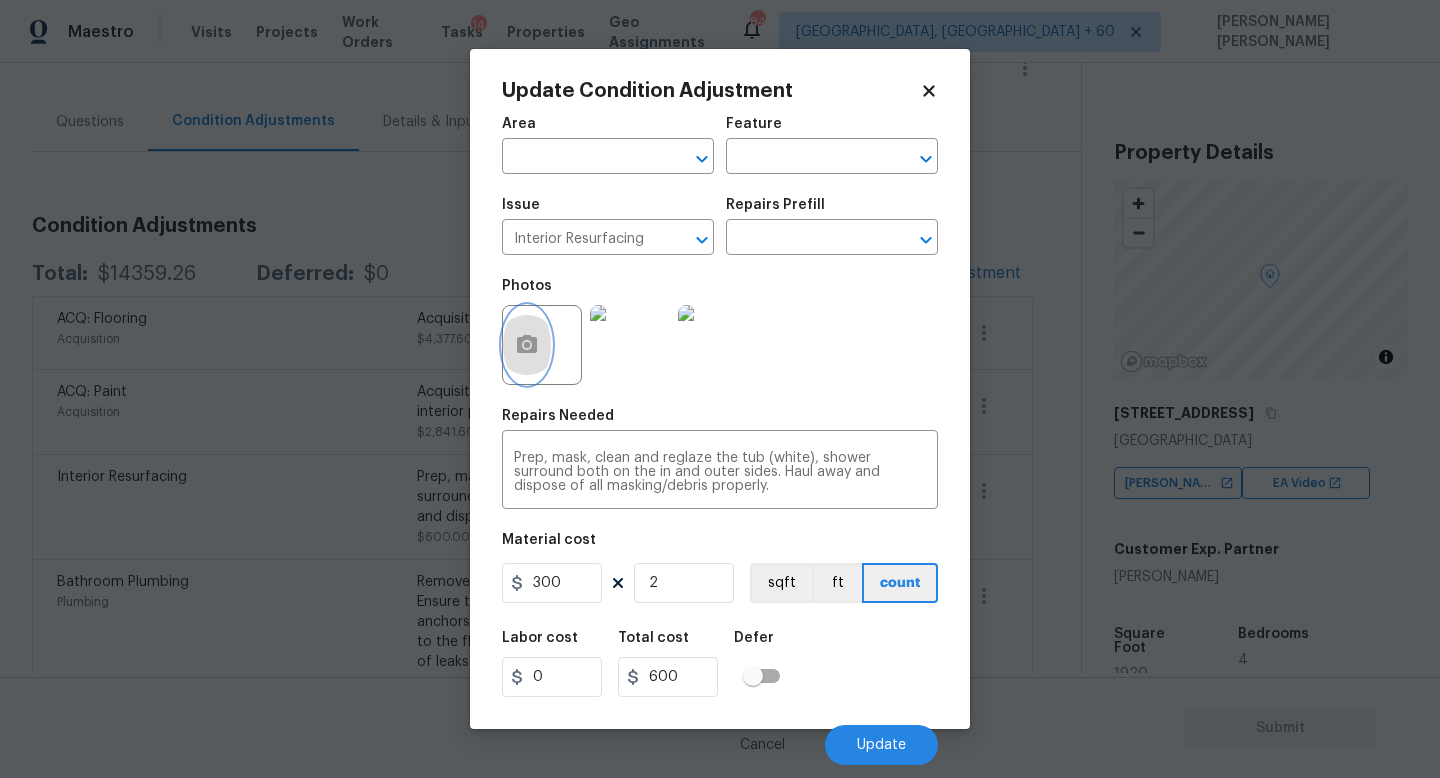 click 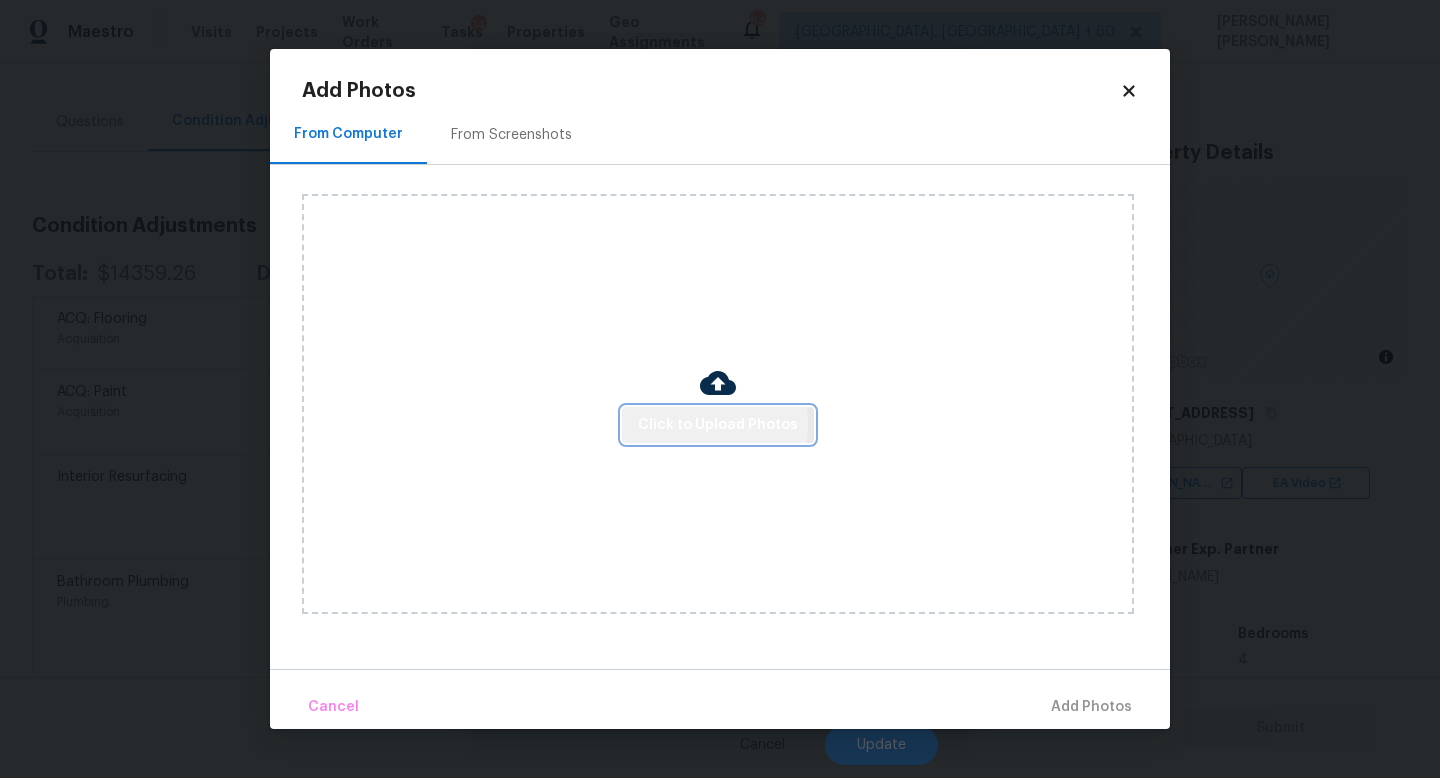 click on "Click to Upload Photos" at bounding box center [718, 425] 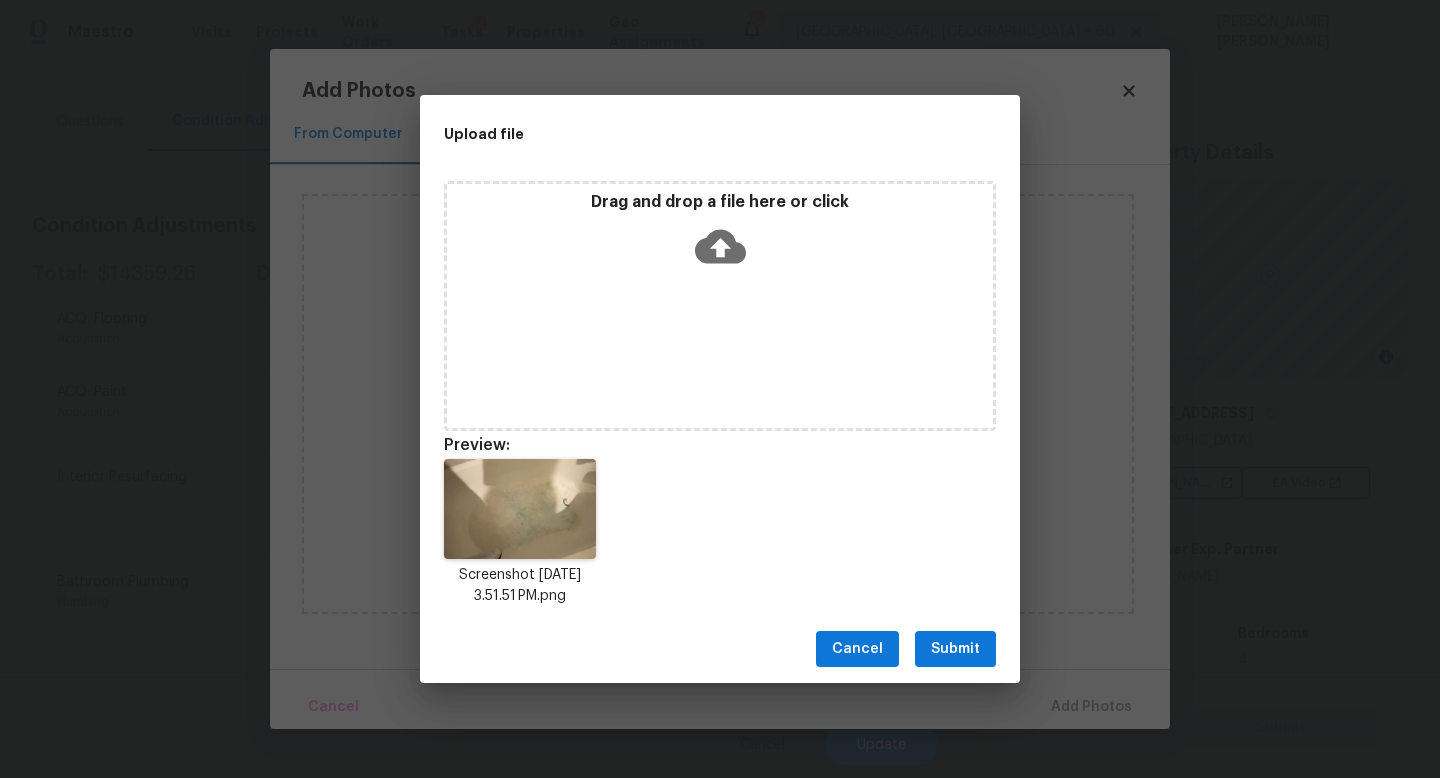 click on "Submit" at bounding box center (955, 649) 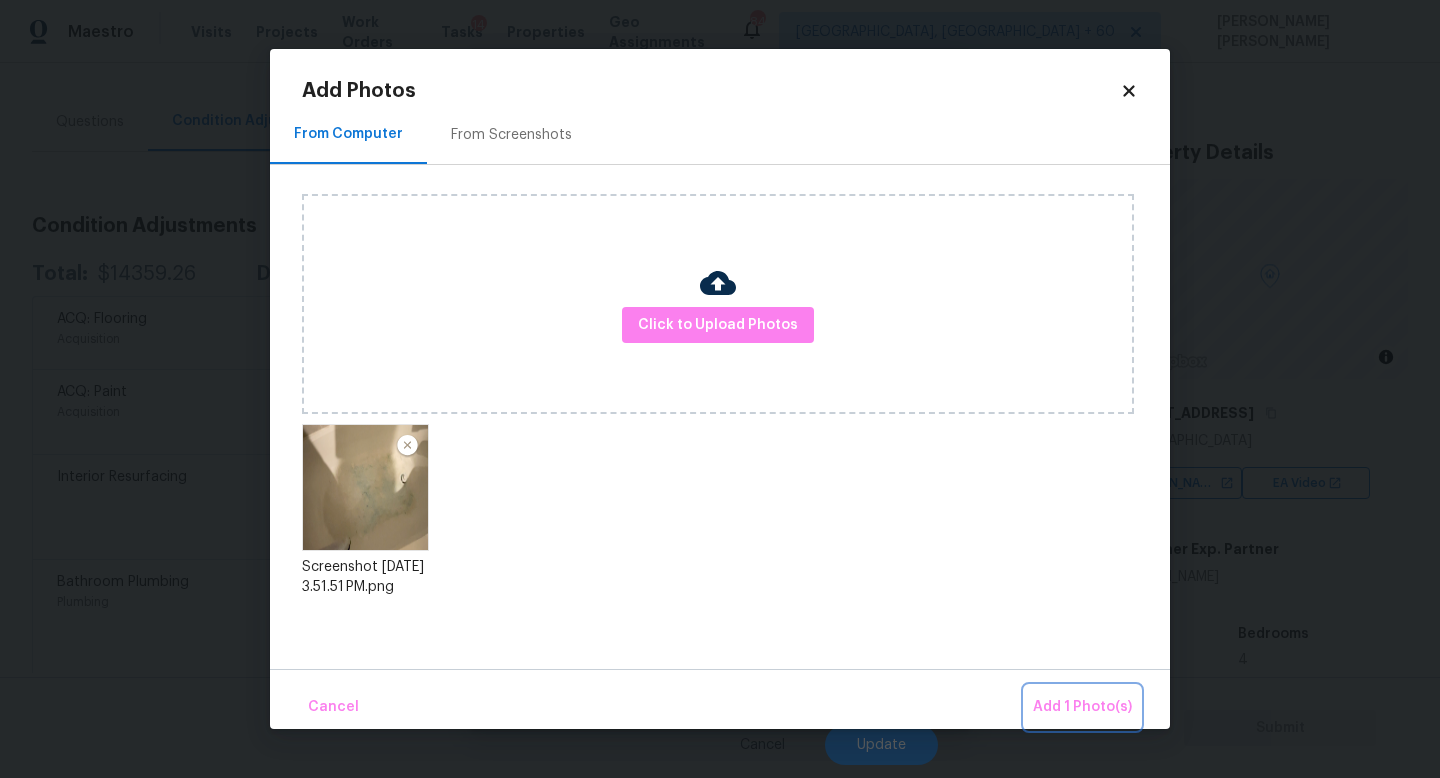 click on "Add 1 Photo(s)" at bounding box center [1082, 707] 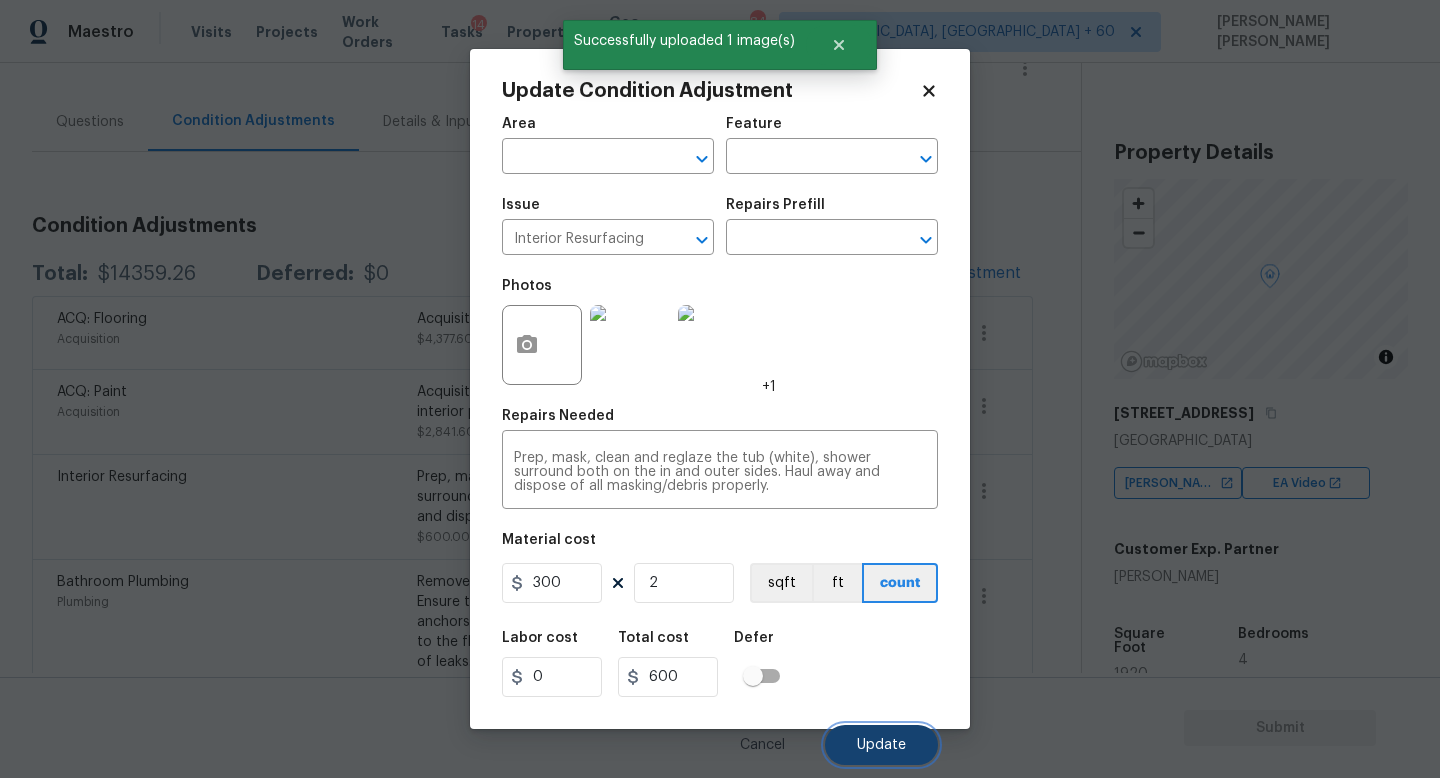click on "Update" at bounding box center (881, 745) 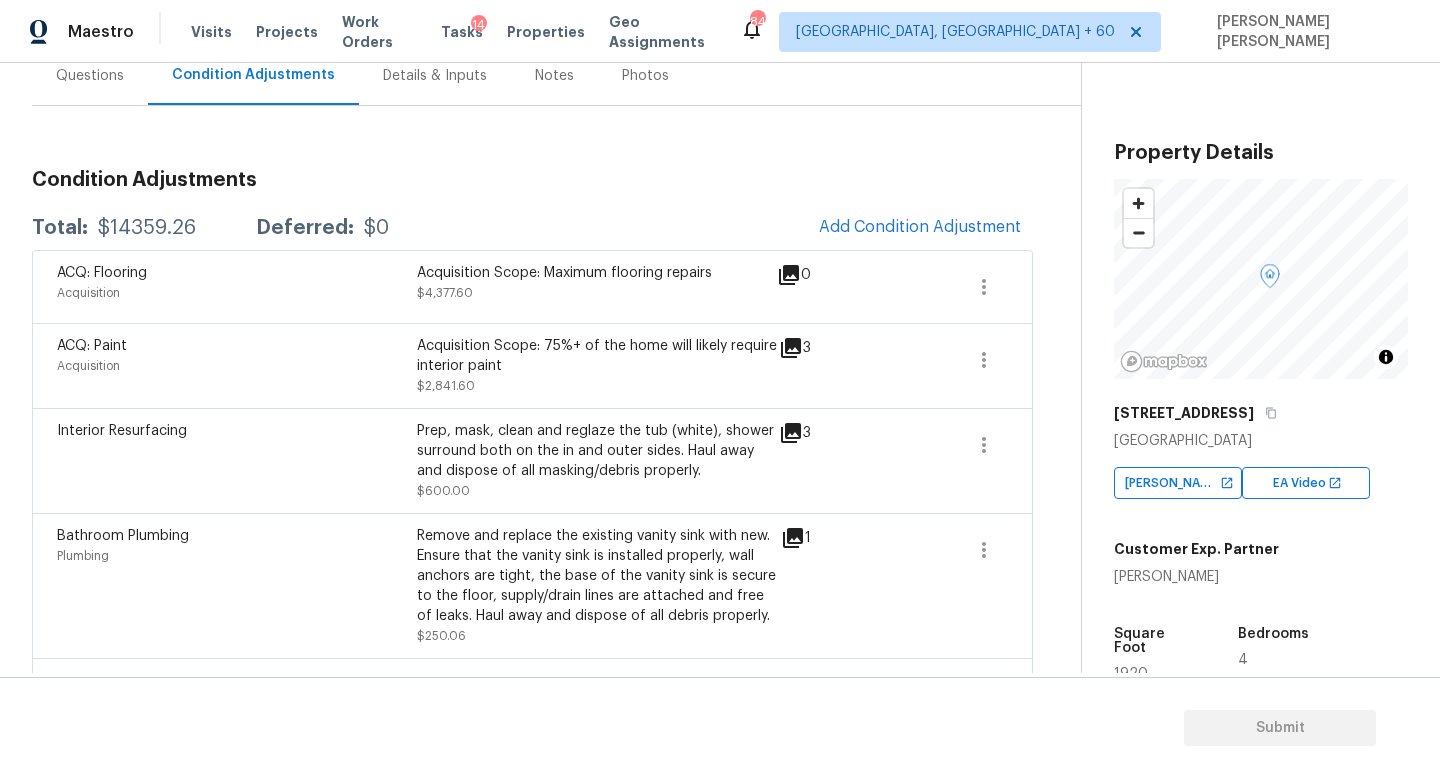 scroll, scrollTop: 204, scrollLeft: 0, axis: vertical 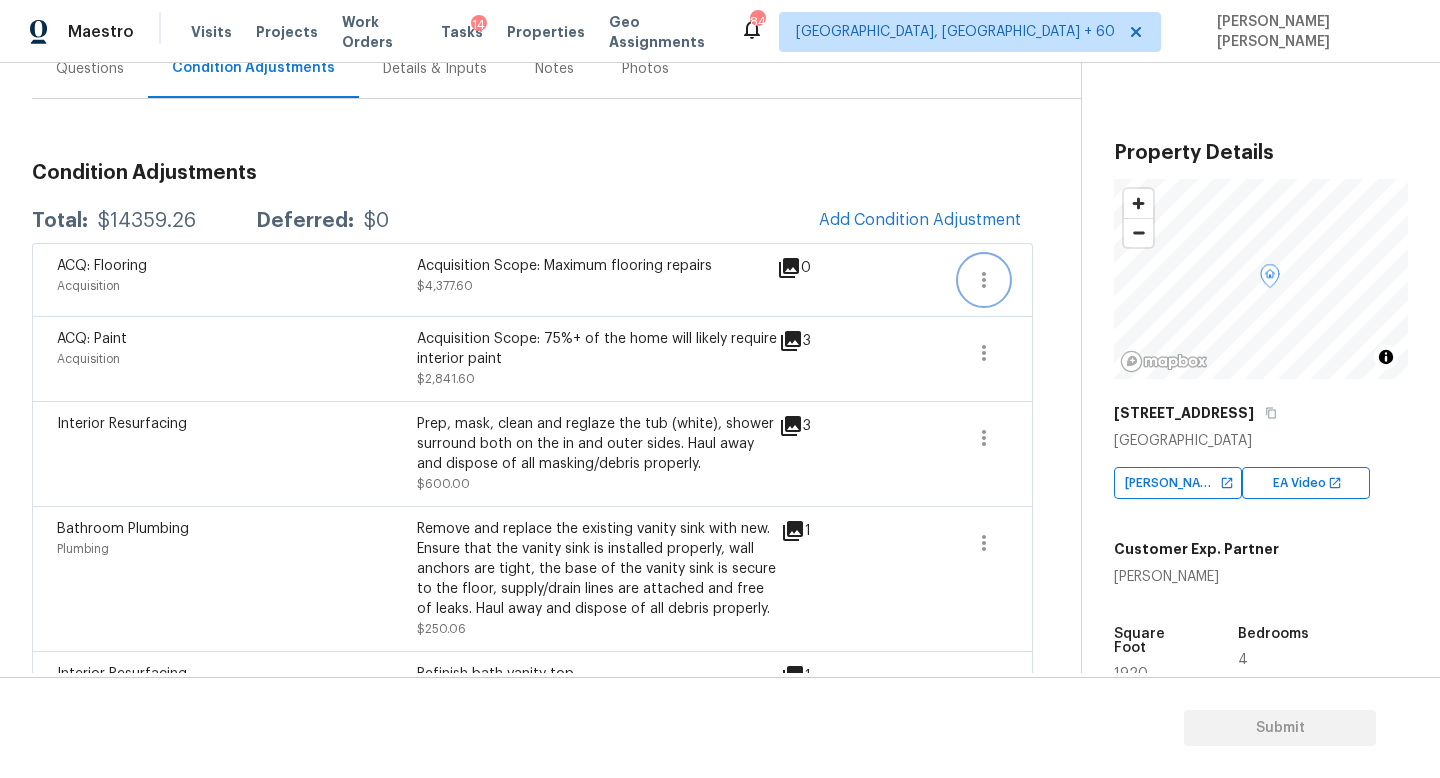 click 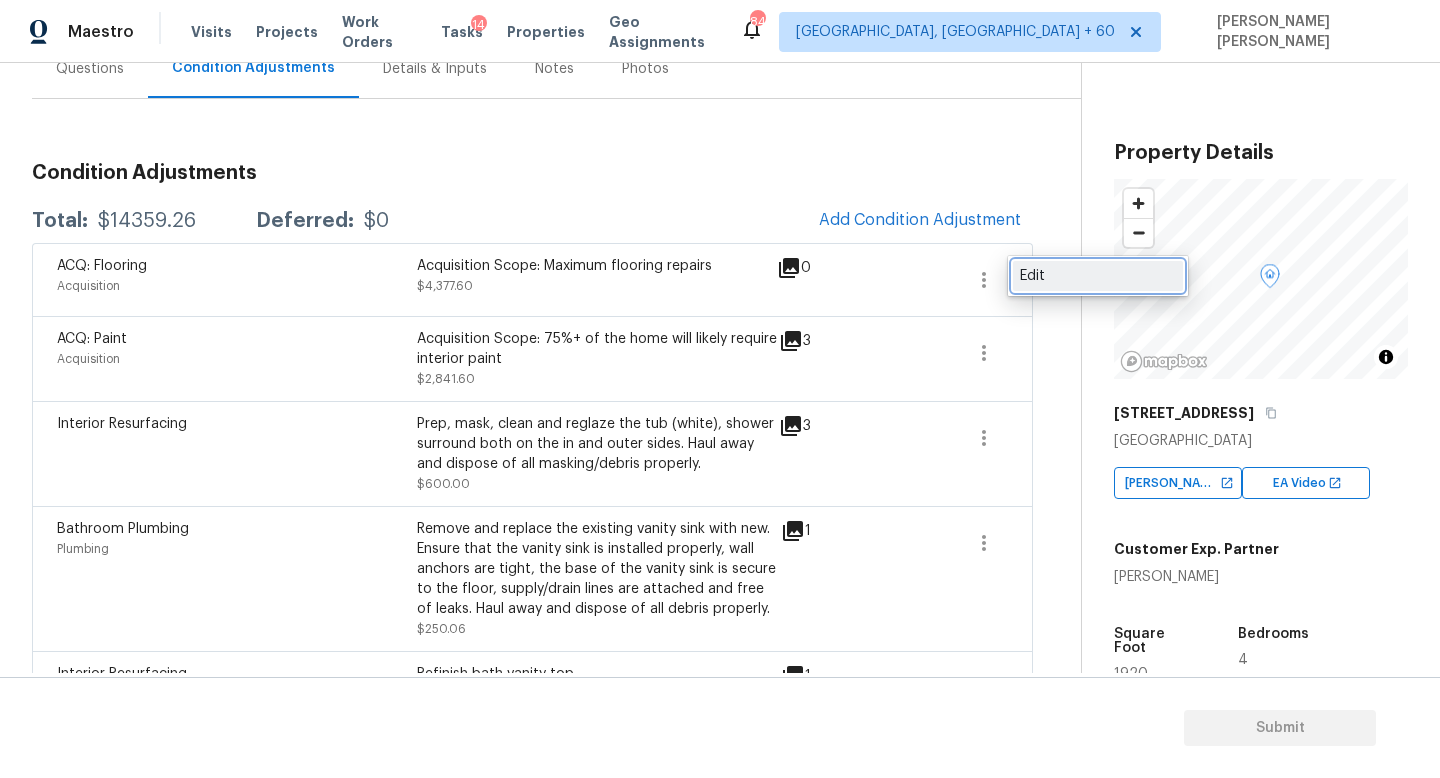 click on "Edit" at bounding box center [1098, 276] 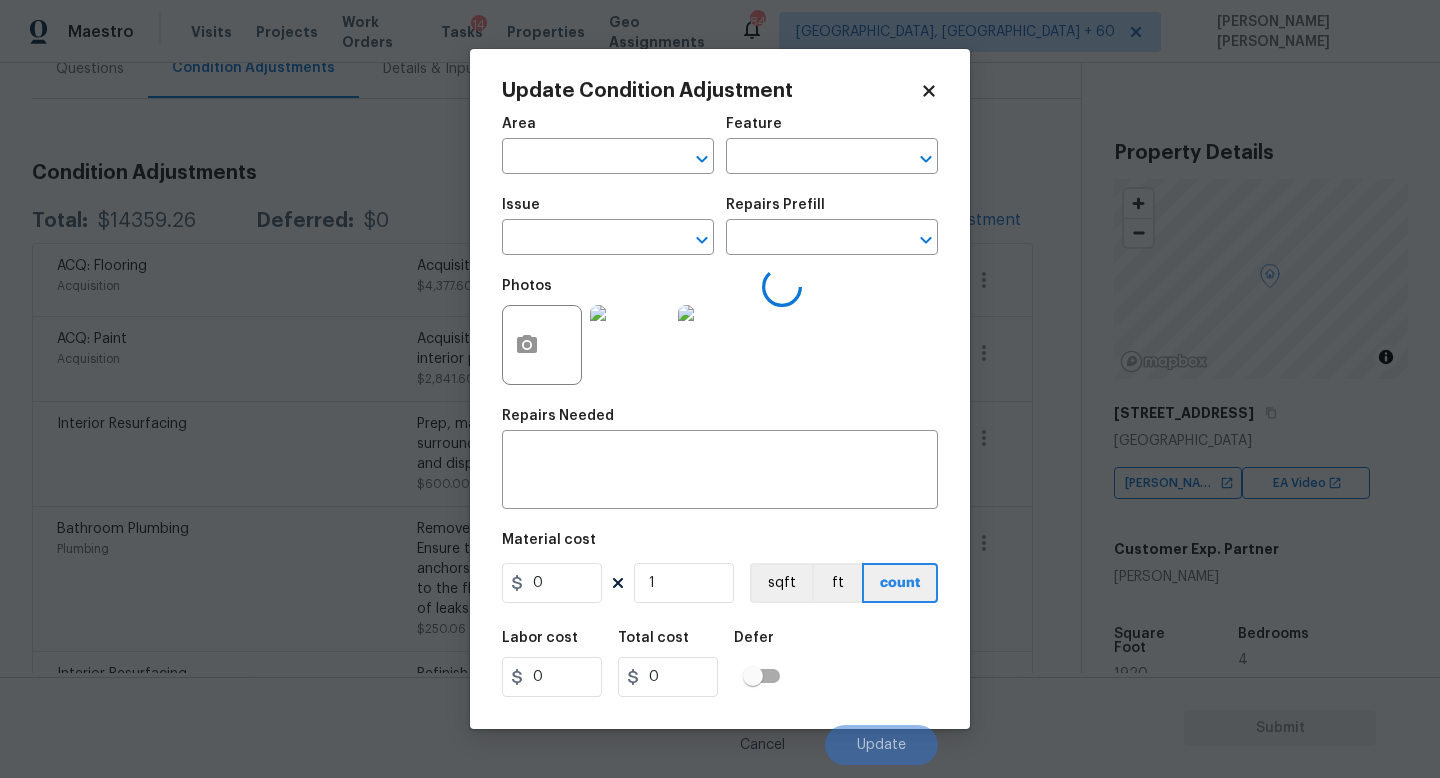 type on "Acquisition Scope: Maximum flooring repairs" 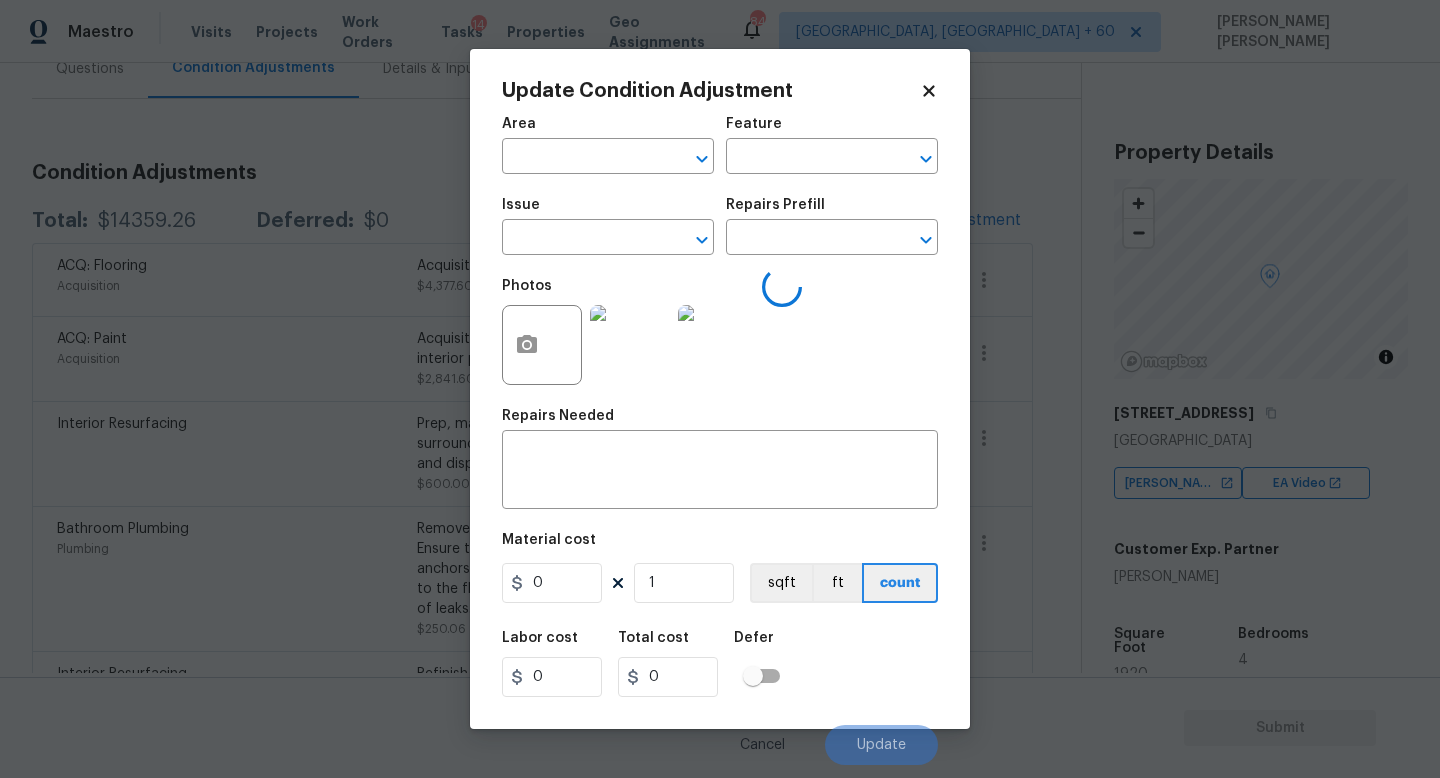 type on "1920" 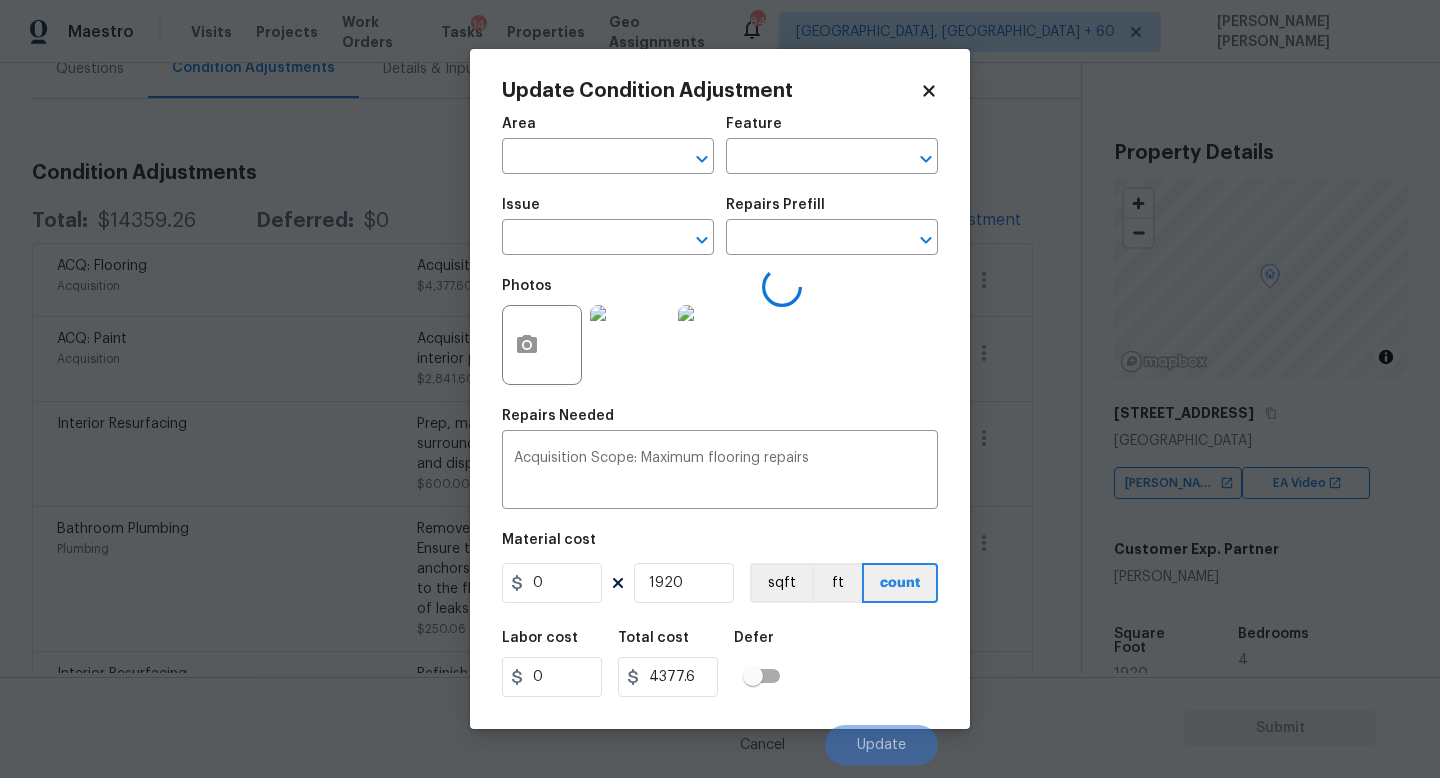 type on "Acquisition" 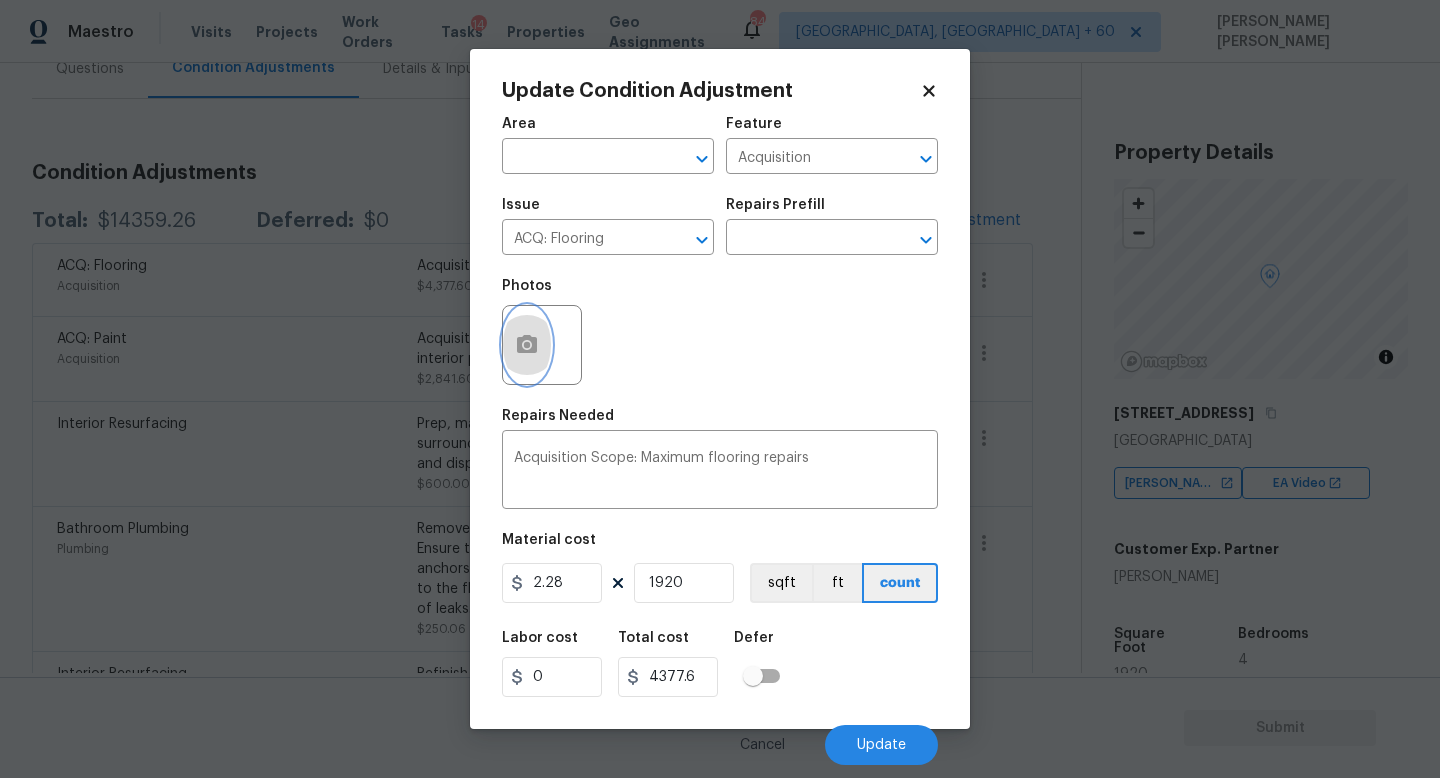 click at bounding box center [527, 345] 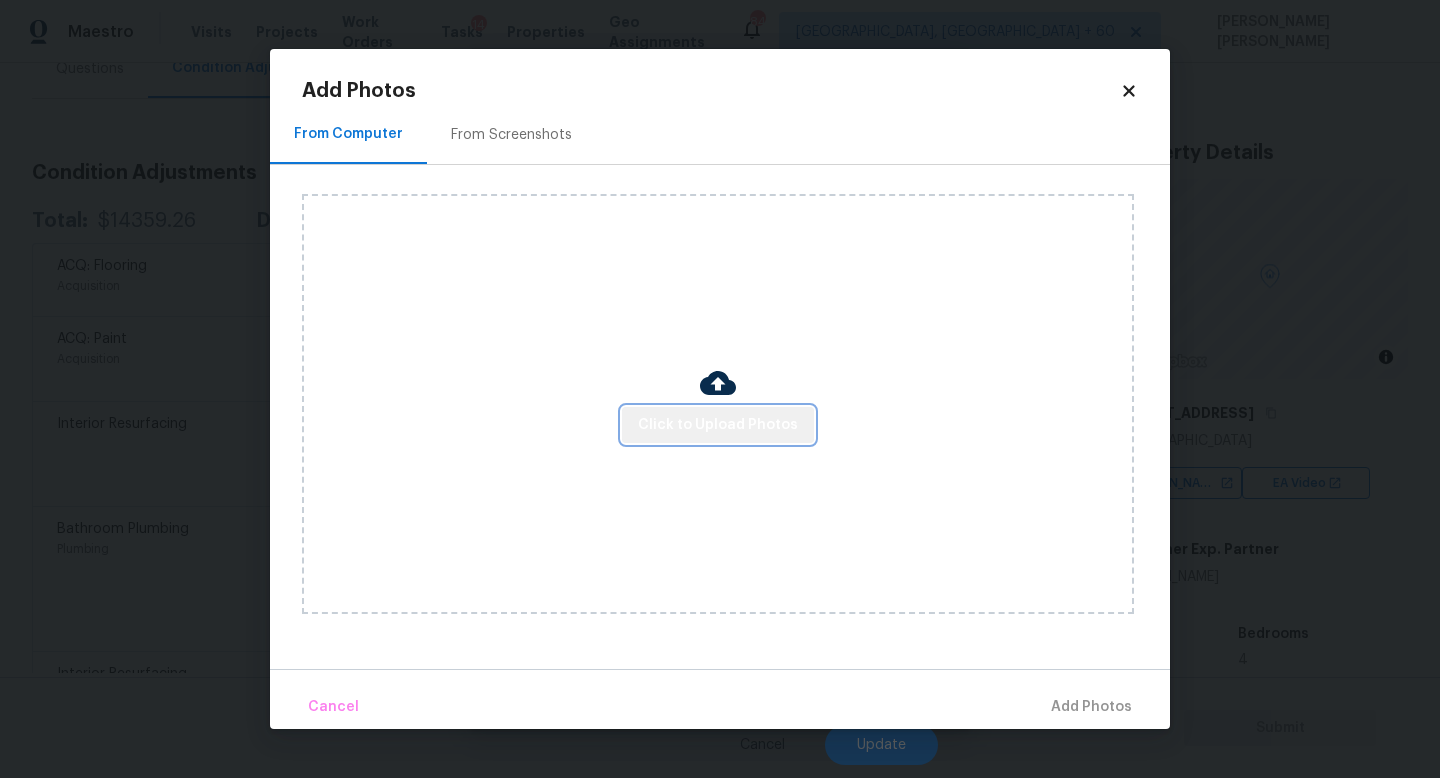click on "Click to Upload Photos" at bounding box center [718, 425] 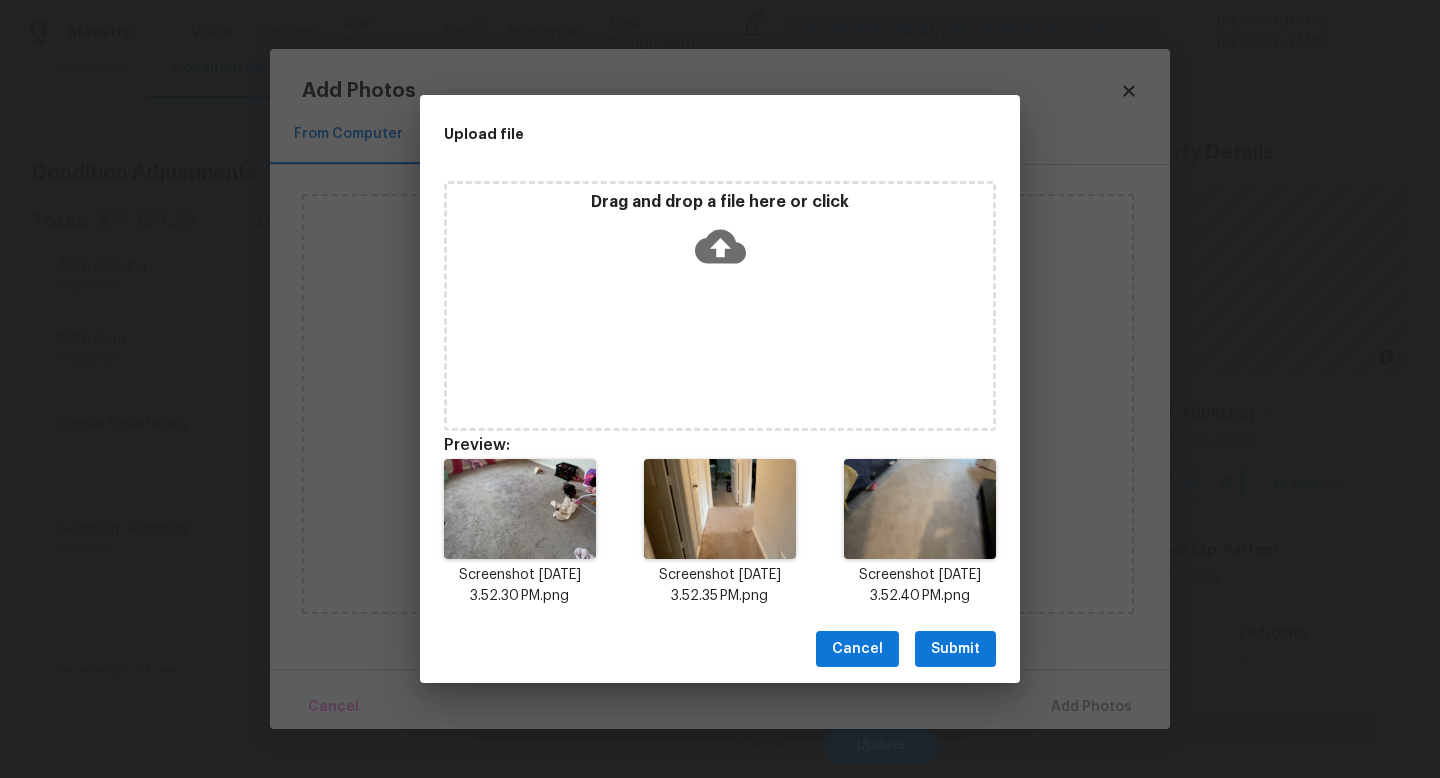 click on "Submit" at bounding box center [955, 649] 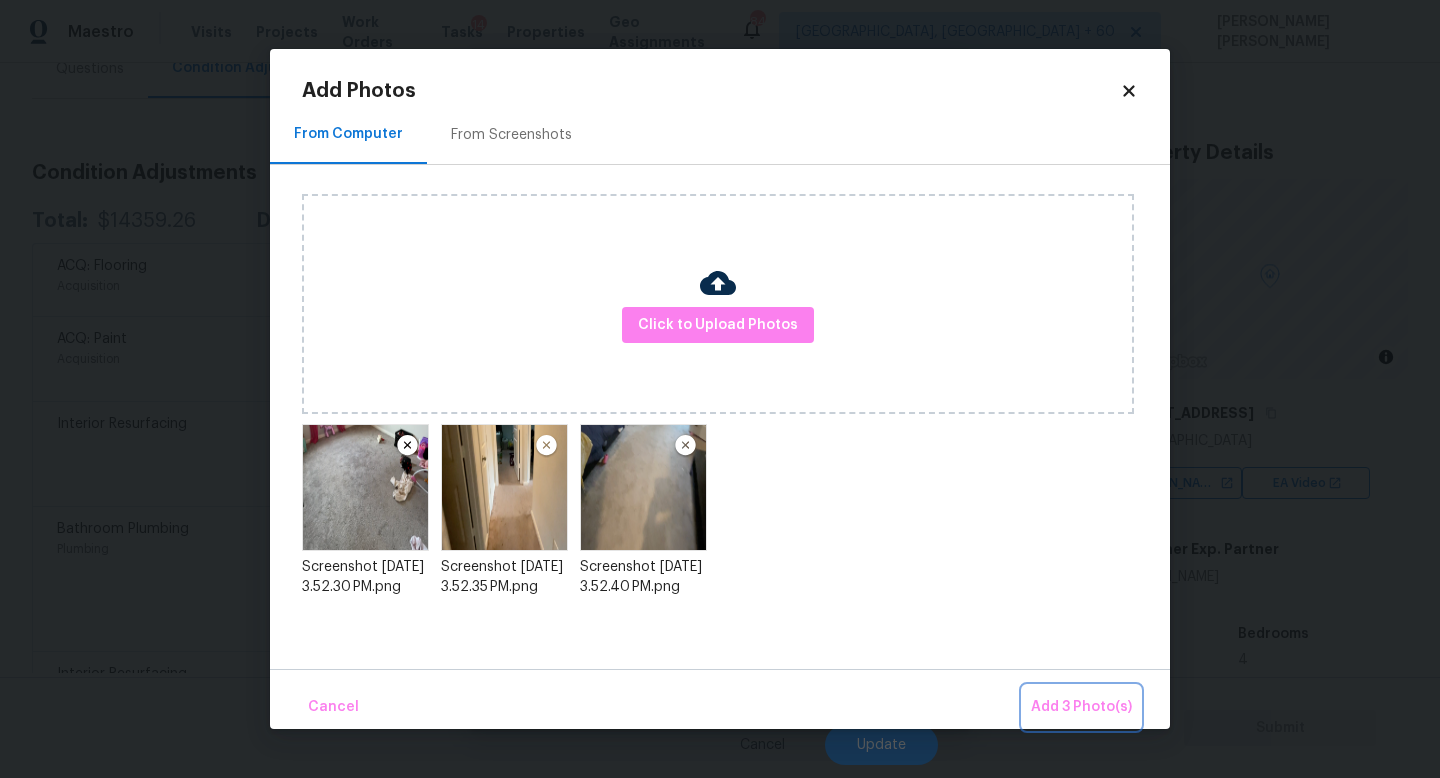 click on "Add 3 Photo(s)" at bounding box center [1081, 707] 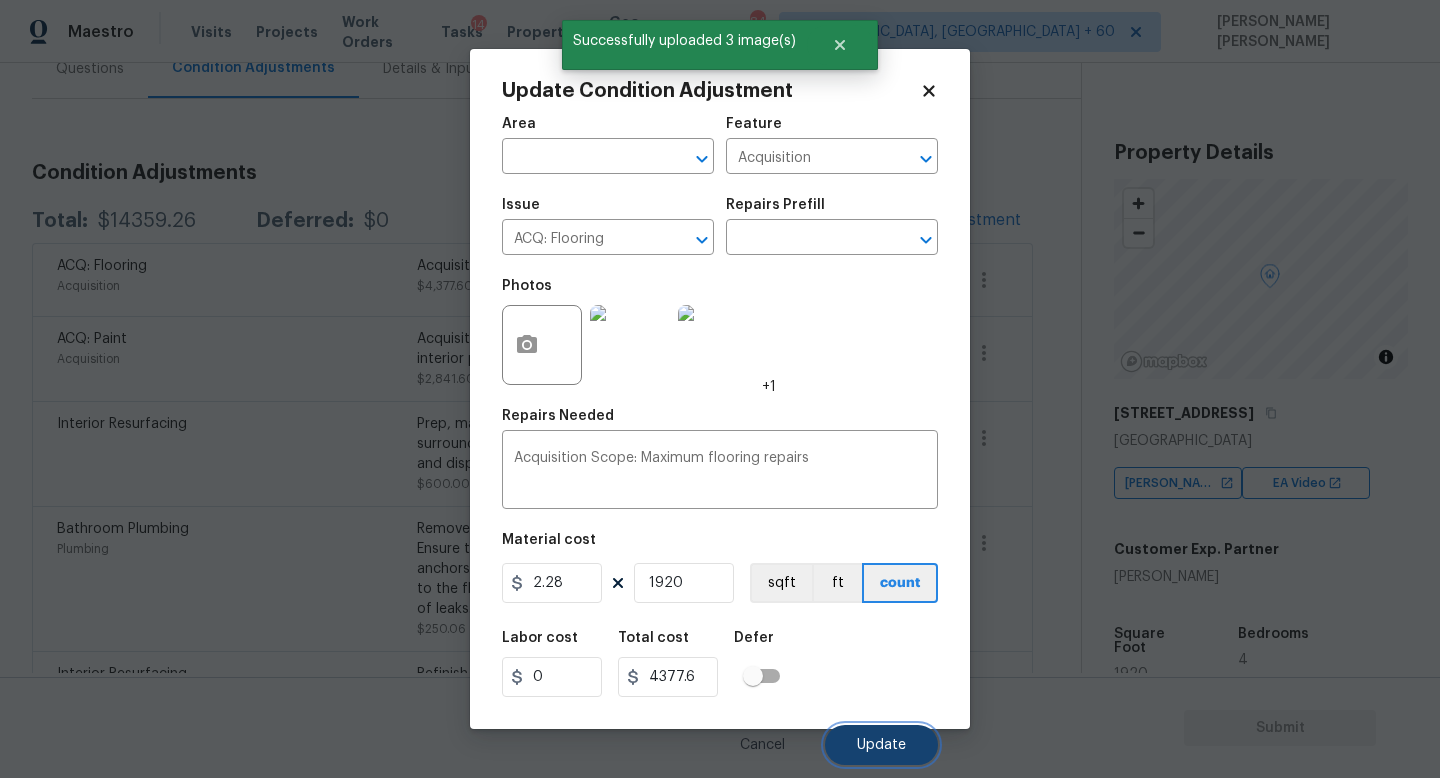 click on "Update" at bounding box center (881, 745) 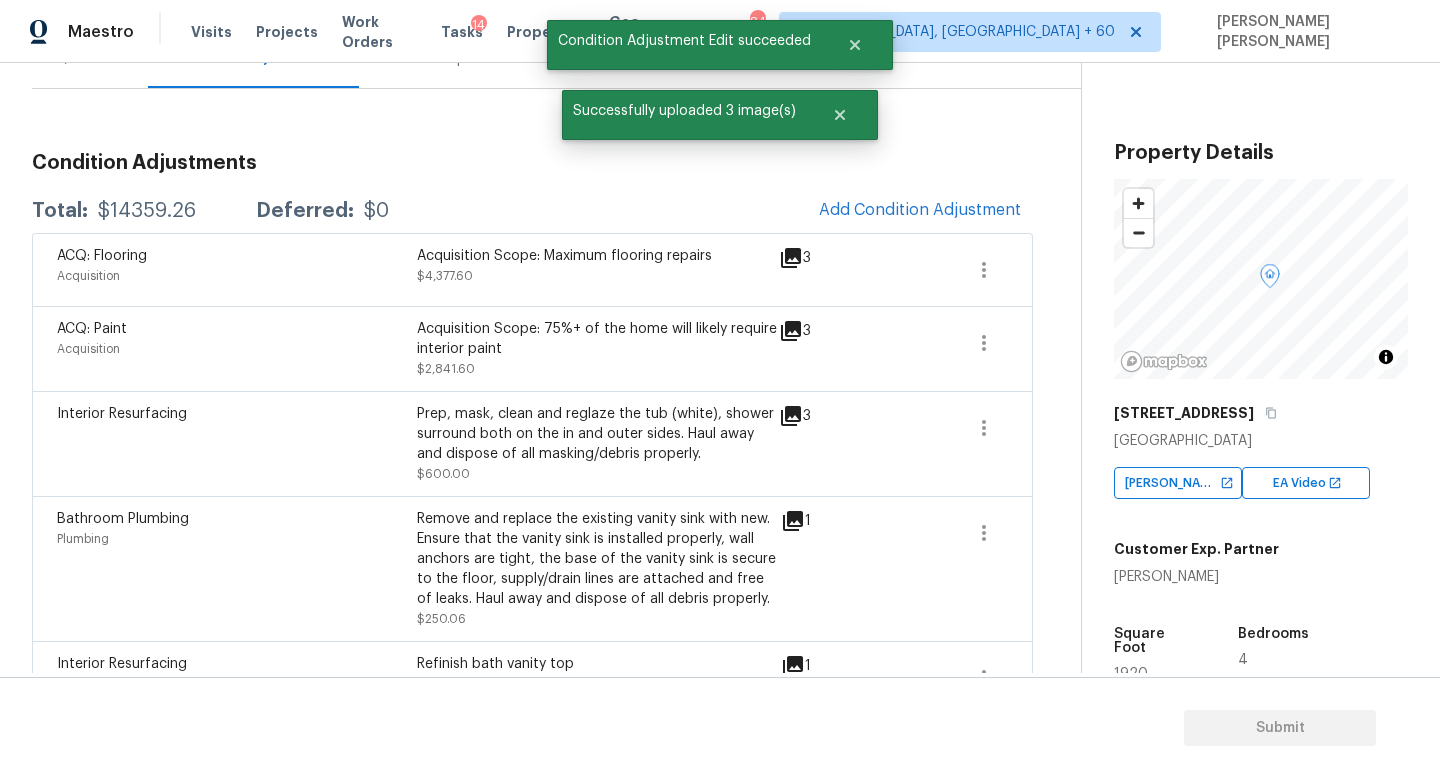 scroll, scrollTop: 221, scrollLeft: 0, axis: vertical 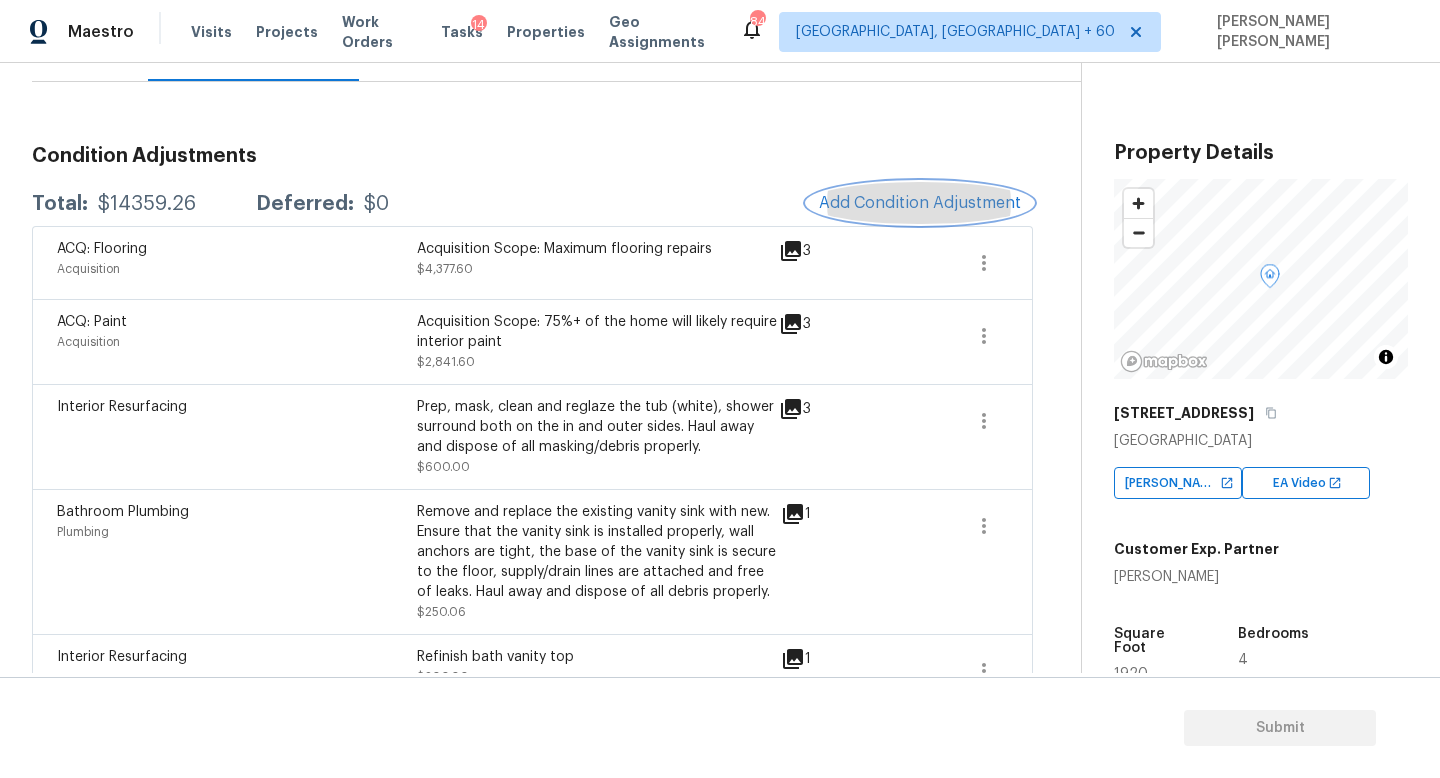click on "Add Condition Adjustment" at bounding box center (920, 203) 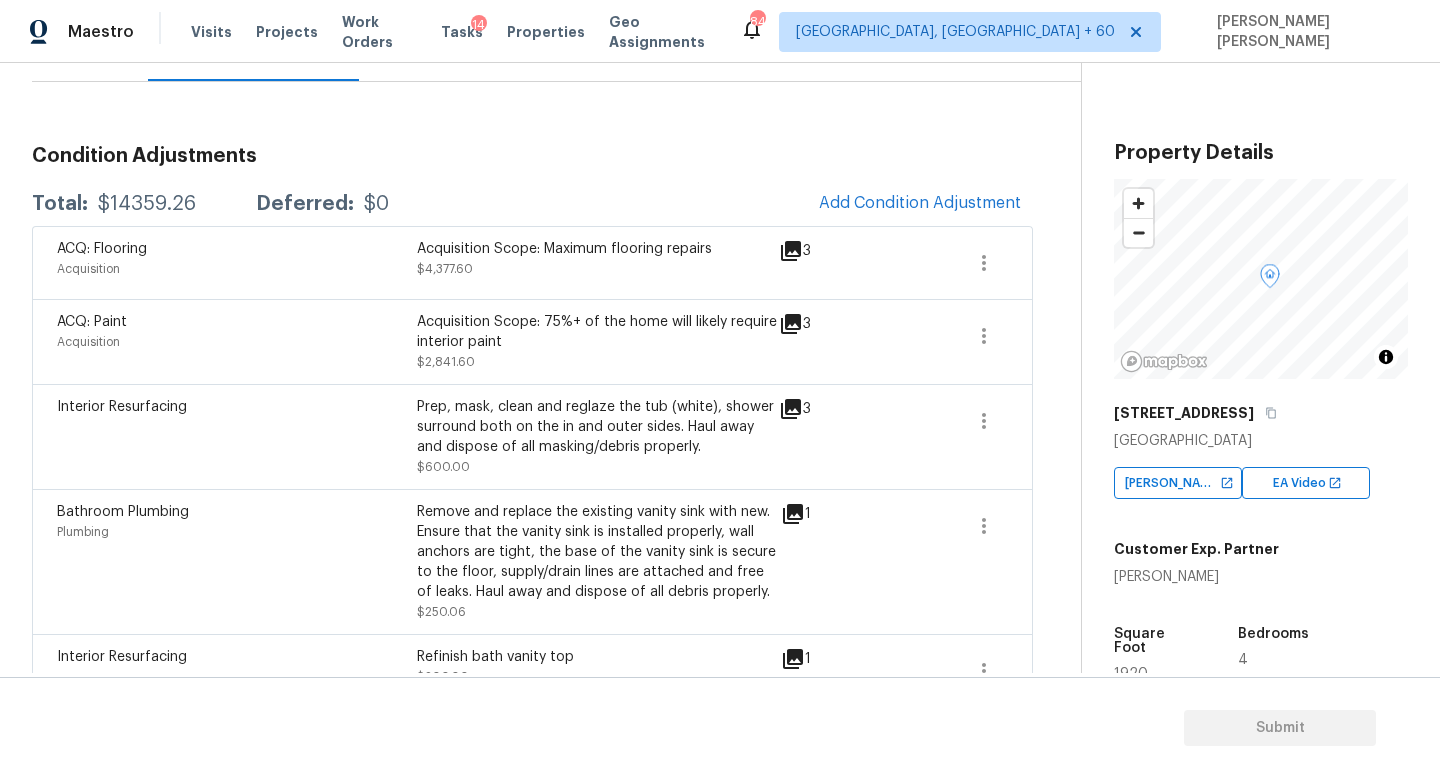 click on "Maestro Visits Projects Work Orders Tasks 14 Properties Geo Assignments [GEOGRAPHIC_DATA] + 60 [PERSON_NAME] [PERSON_NAME] Back to tasks Condition Scoping - Interior [DATE] by 9:00 am   6 Hours Overdue [PERSON_NAME] [PERSON_NAME] In-progress Questions Condition Adjustments Details & Inputs Notes Photos Condition Adjustments Total:  $14359.26 Deferred:  $0 Add Condition Adjustment ACQ: Flooring Acquisition Acquisition Scope: Maximum flooring repairs $4,377.60   3 ACQ: Paint Acquisition Acquisition Scope: 75%+ of the home will likely require interior paint $2,841.60   3 Interior Resurfacing Prep, mask, clean and reglaze the tub (white), shower surround both on the in and outer sides. Haul away and dispose of all masking/debris properly. $600.00   3 Bathroom Plumbing Plumbing $250.06   1 Interior Resurfacing Refinish bath vanity top $200.00   1 Other Odor grimy odor $575.00   0 Landscape Package Exterior Overall - Landscaping Packages $50.00   0 Pressure Washing Exterior Overall - Siding $120.00   1 Pressure Washing $125.00   1   1" at bounding box center (720, 389) 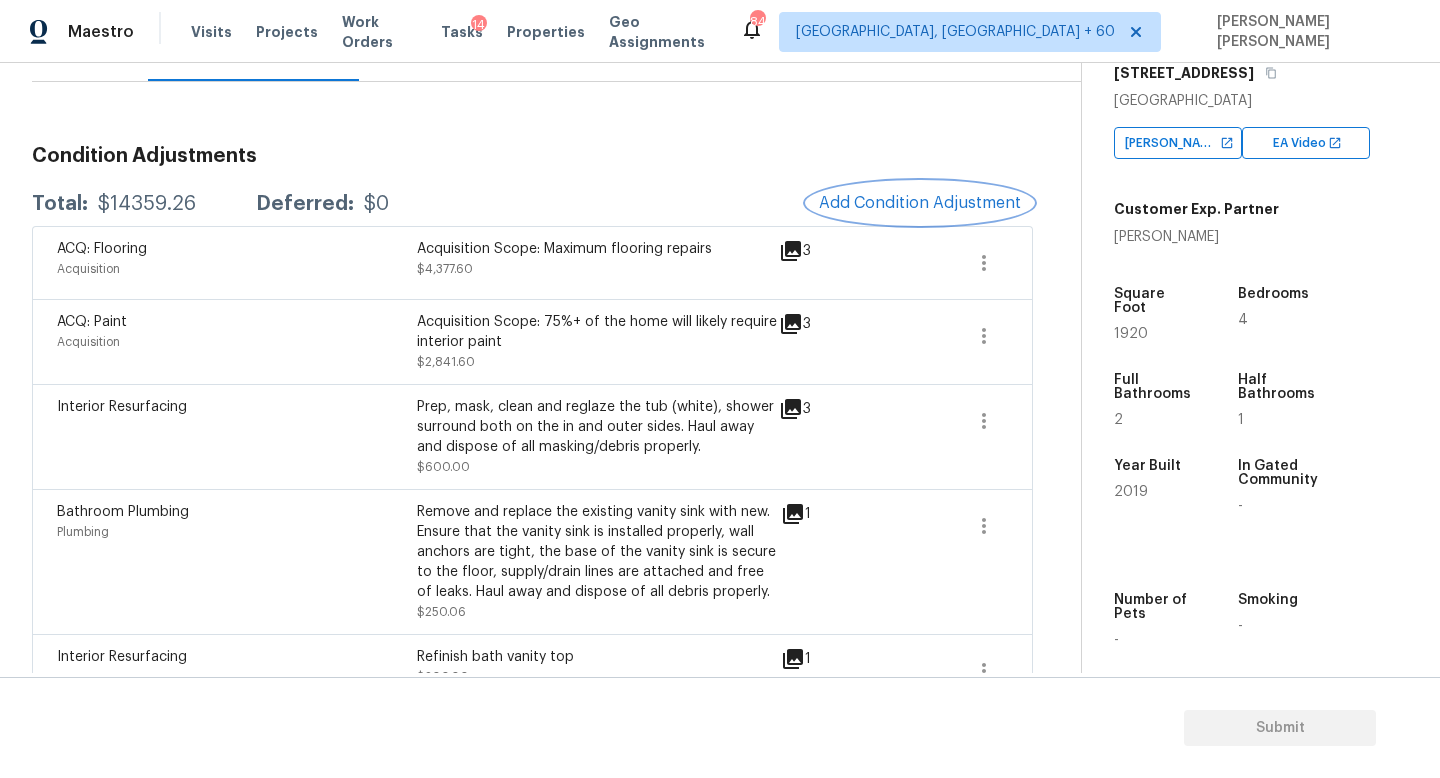 scroll, scrollTop: 343, scrollLeft: 0, axis: vertical 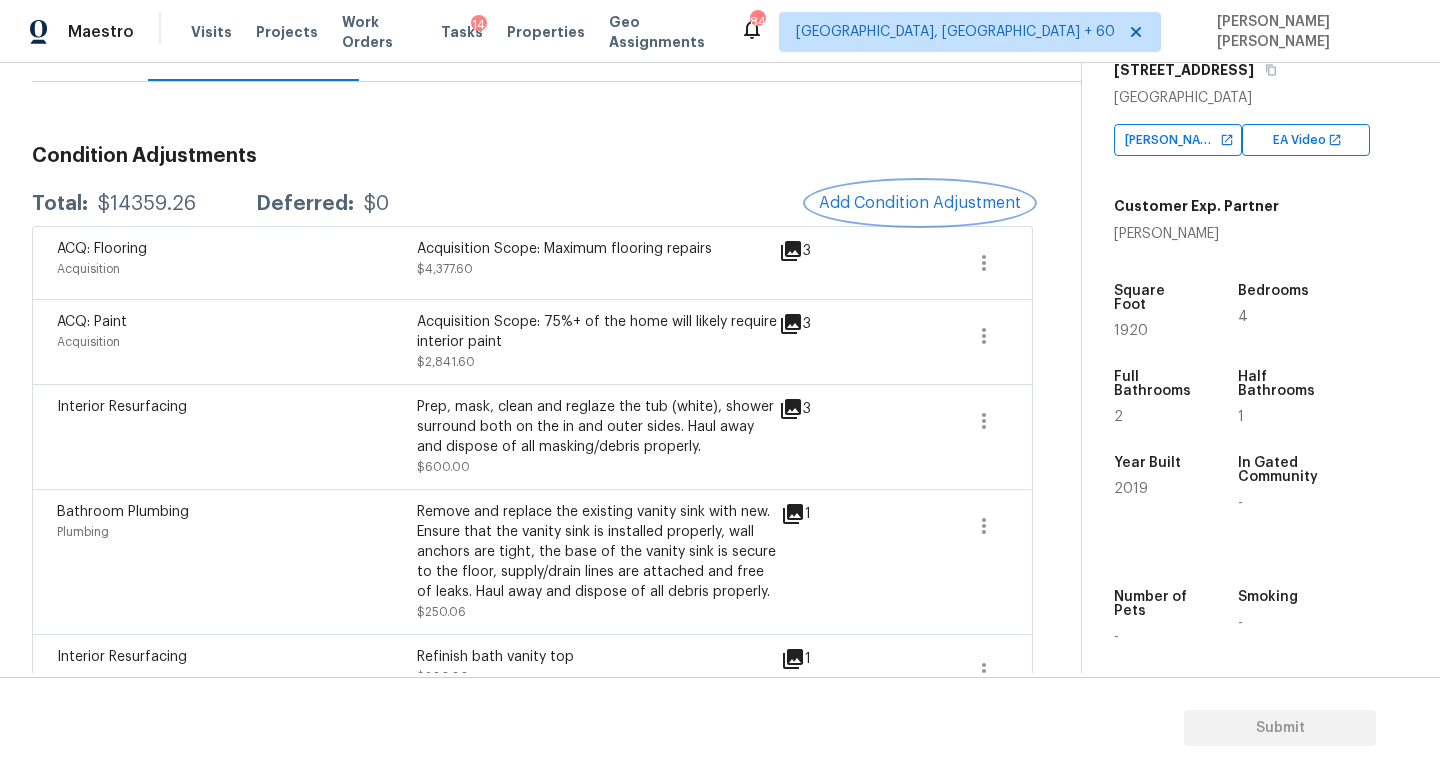 click on "Add Condition Adjustment" at bounding box center (920, 203) 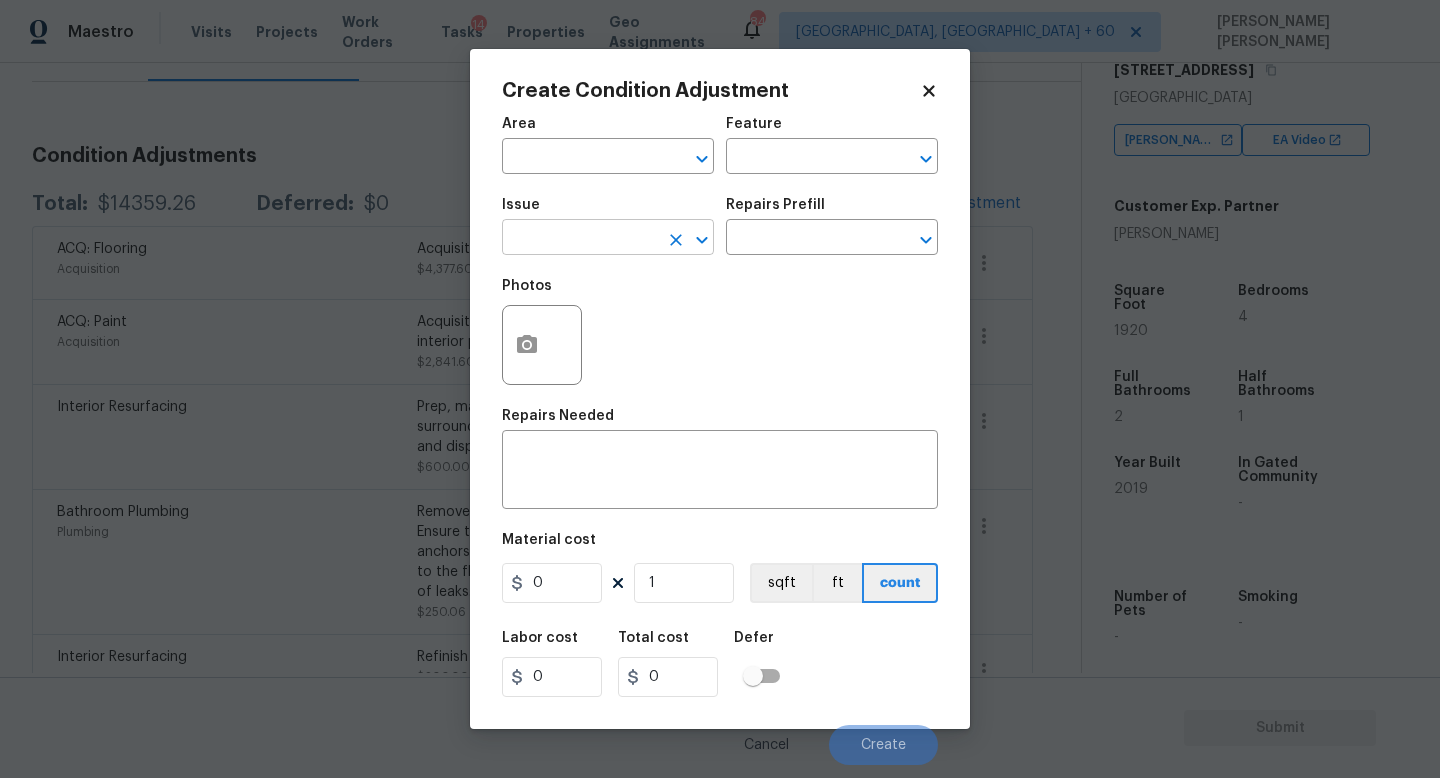 click at bounding box center [580, 239] 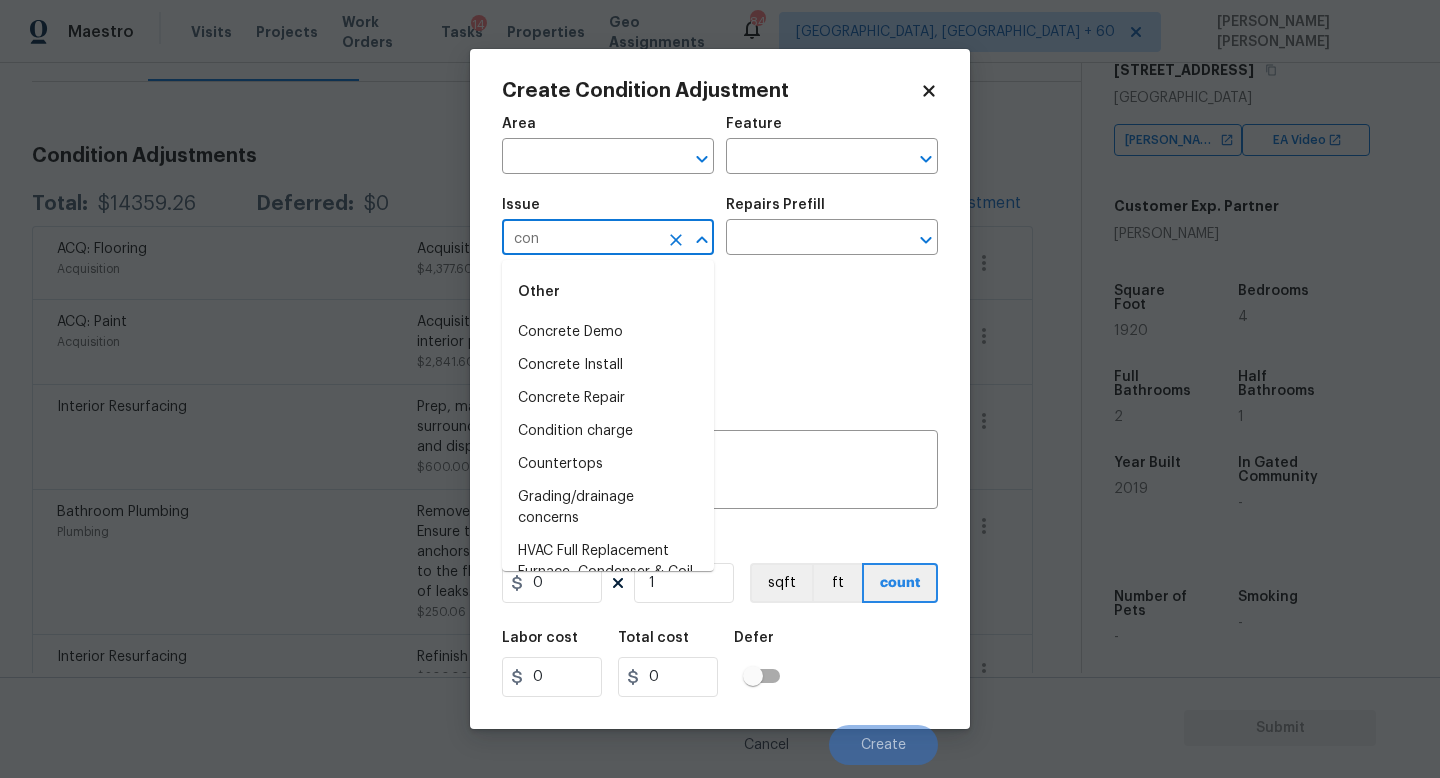 type on "cond" 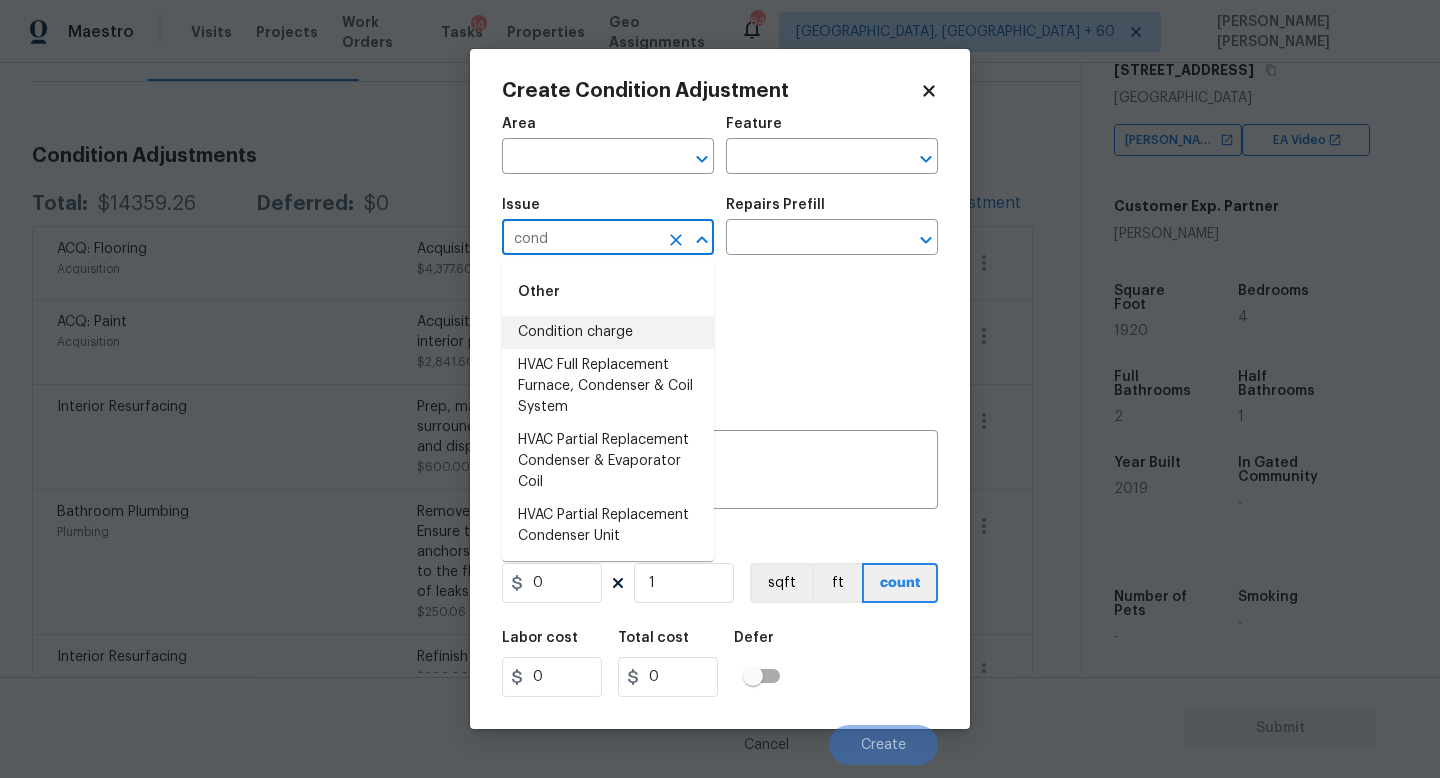 type 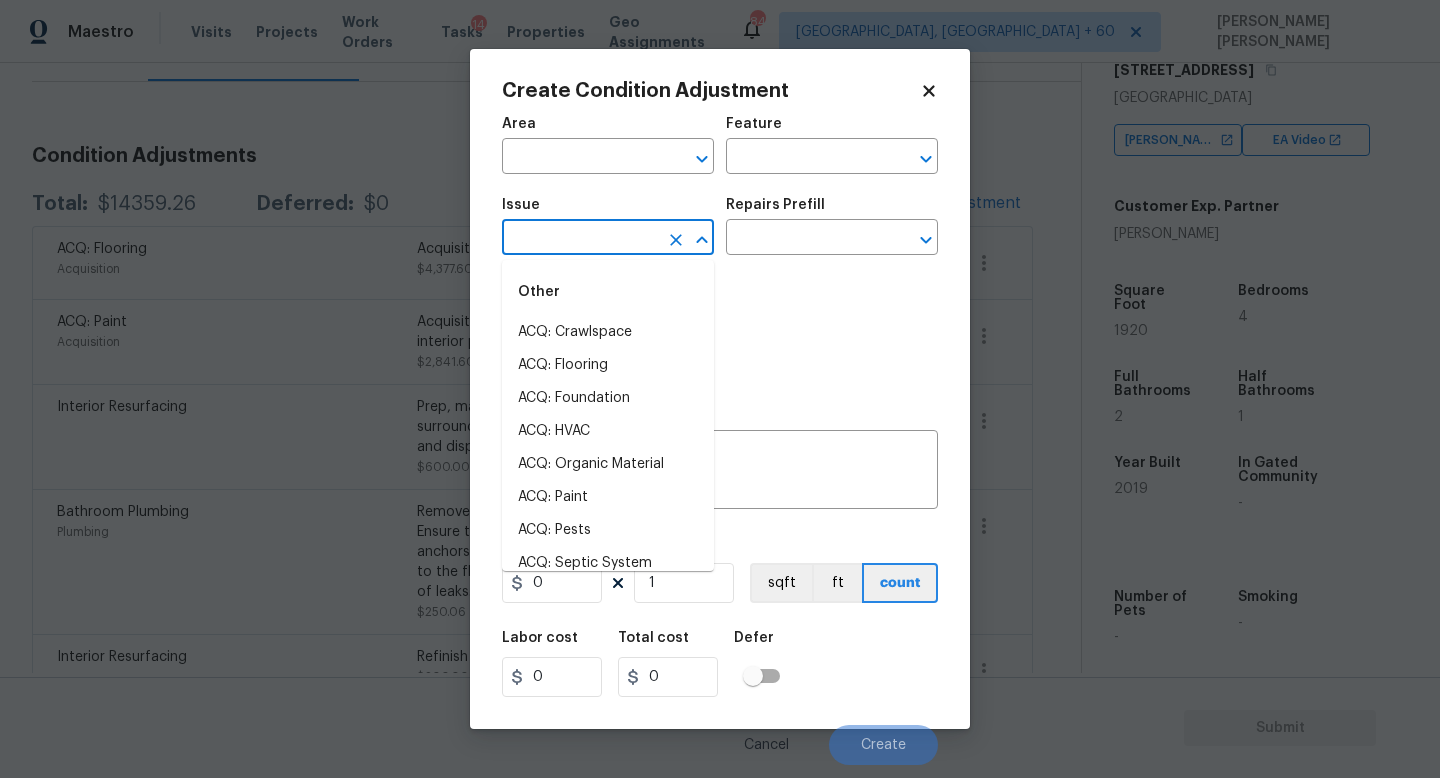 click on "Maestro Visits Projects Work Orders Tasks 14 Properties Geo Assignments [GEOGRAPHIC_DATA] + 60 [PERSON_NAME] [PERSON_NAME] Back to tasks Condition Scoping - Interior [DATE] by 9:00 am   6 Hours Overdue [PERSON_NAME] [PERSON_NAME] In-progress Questions Condition Adjustments Details & Inputs Notes Photos Condition Adjustments Total:  $14359.26 Deferred:  $0 Add Condition Adjustment ACQ: Flooring Acquisition Acquisition Scope: Maximum flooring repairs $4,377.60   3 ACQ: Paint Acquisition Acquisition Scope: 75%+ of the home will likely require interior paint $2,841.60   3 Interior Resurfacing Prep, mask, clean and reglaze the tub (white), shower surround both on the in and outer sides. Haul away and dispose of all masking/debris properly. $600.00   3 Bathroom Plumbing Plumbing $250.06   1 Interior Resurfacing Refinish bath vanity top $200.00   1 Other Odor grimy odor $575.00   0 Landscape Package Exterior Overall - Landscaping Packages $50.00   0 Pressure Washing Exterior Overall - Siding $120.00   1 Pressure Washing $125.00   1   1" at bounding box center [720, 389] 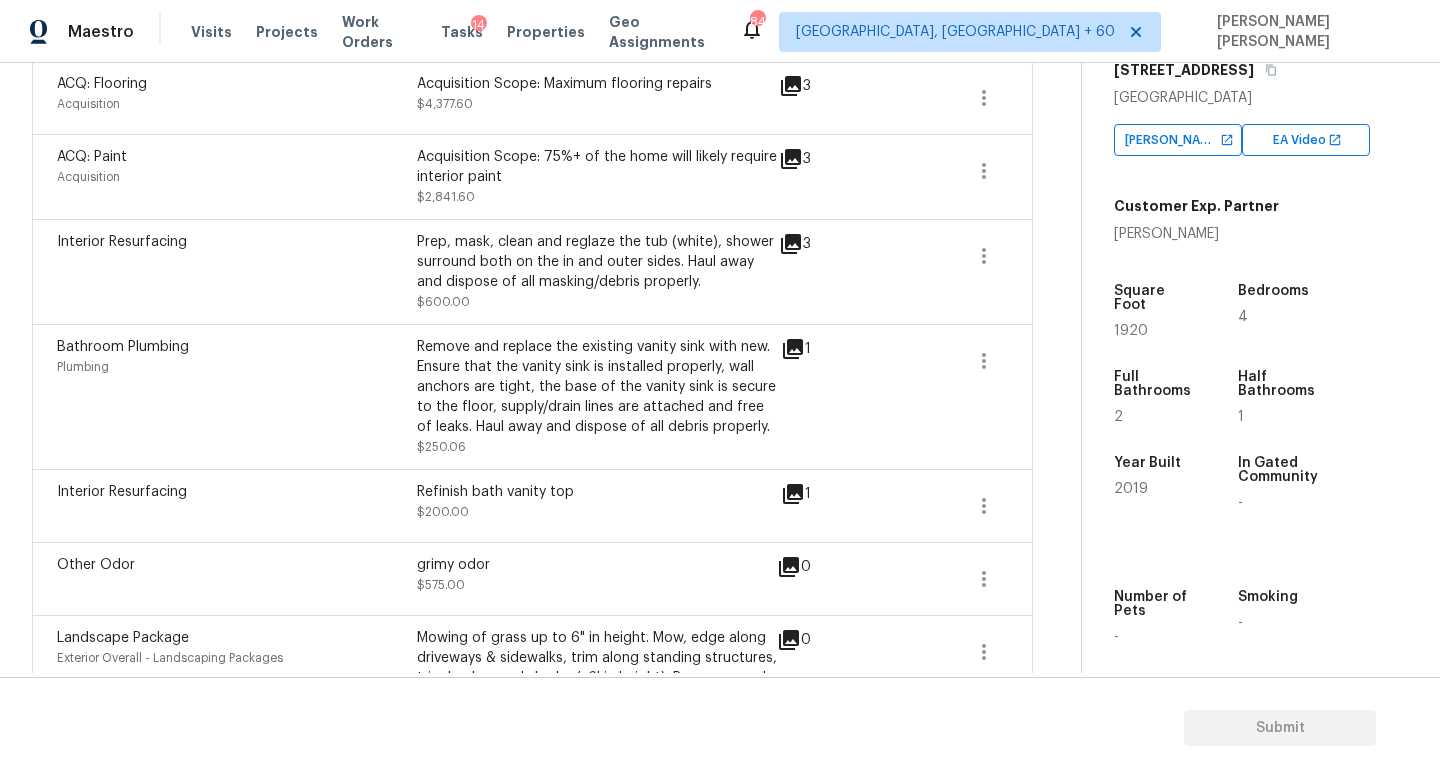 scroll, scrollTop: 387, scrollLeft: 0, axis: vertical 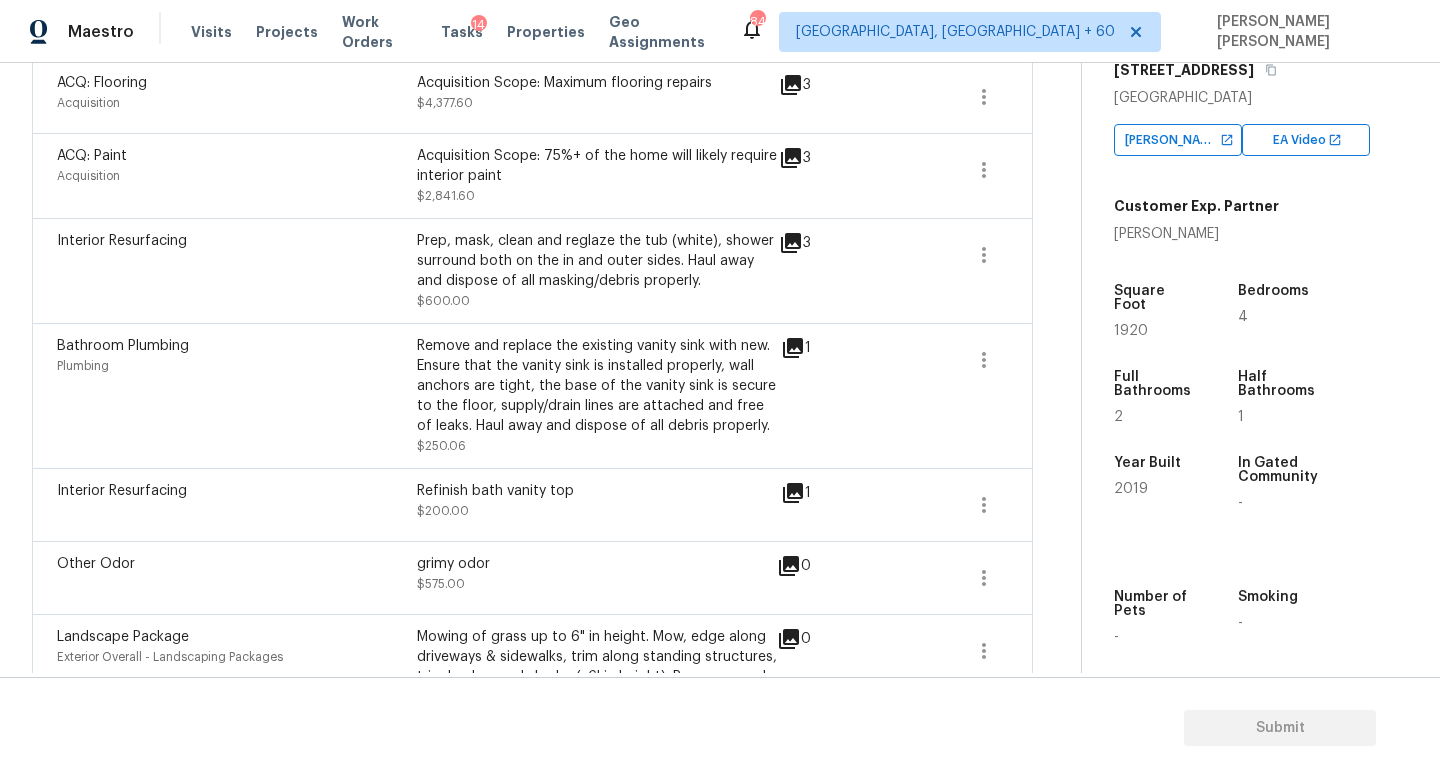 click on "1" at bounding box center (828, 396) 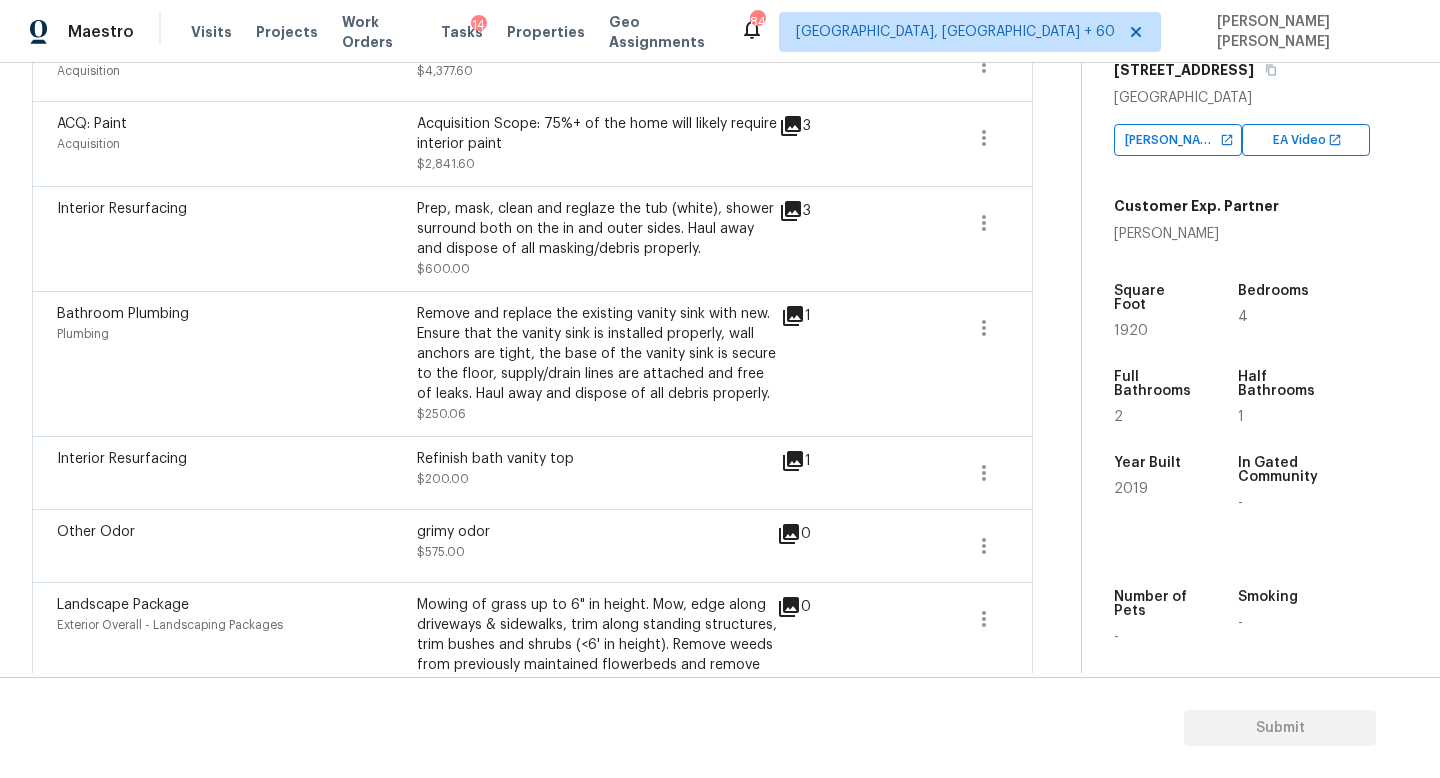 scroll, scrollTop: 415, scrollLeft: 0, axis: vertical 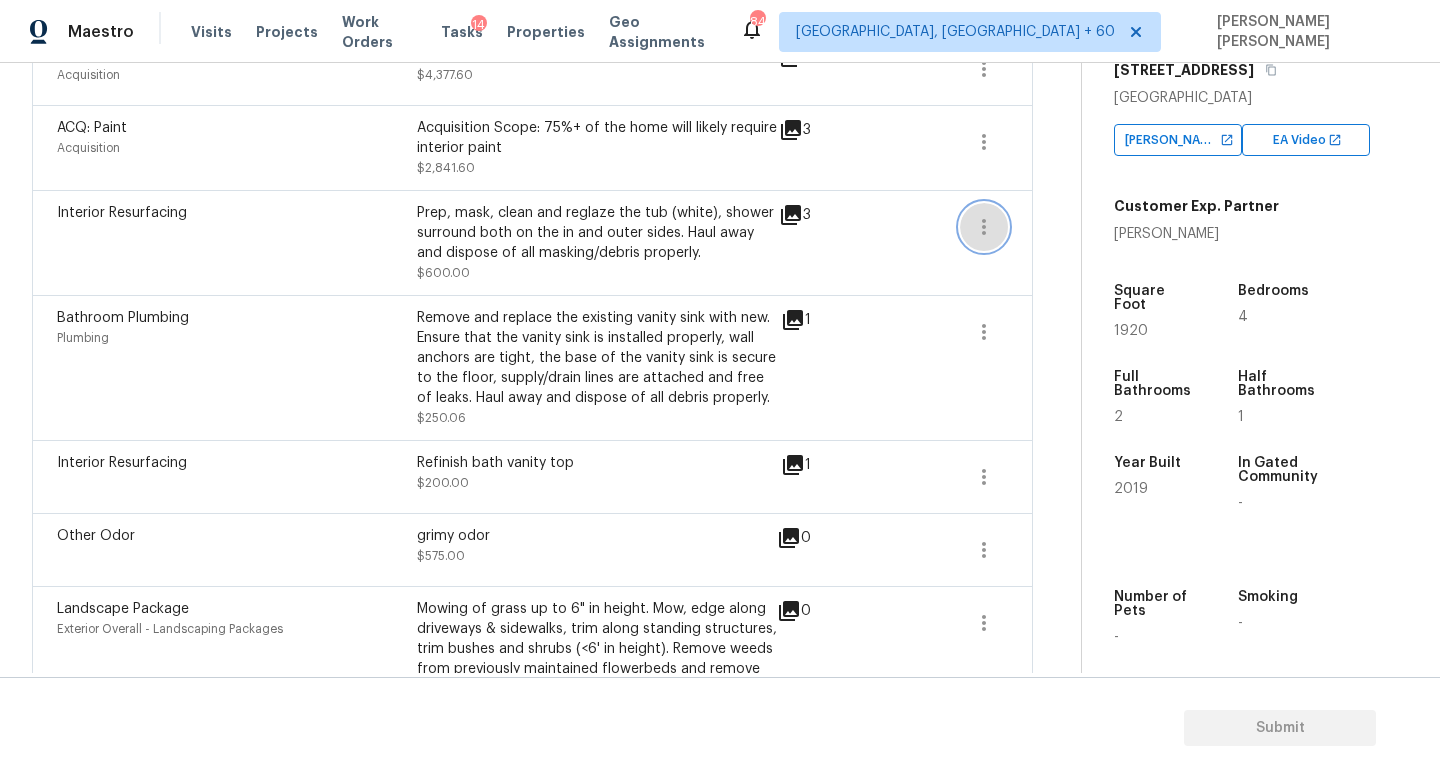 click at bounding box center [984, 227] 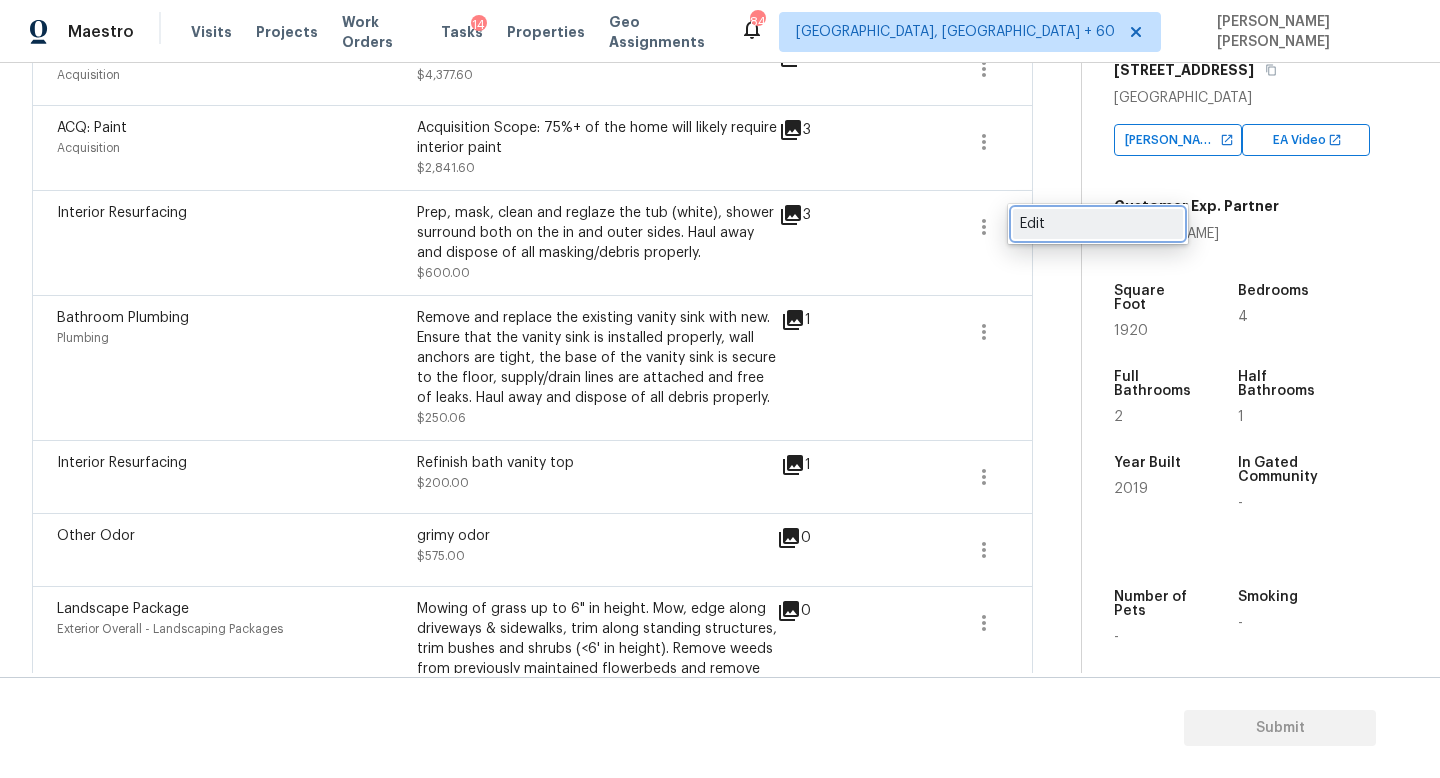 click on "Edit" at bounding box center [1098, 224] 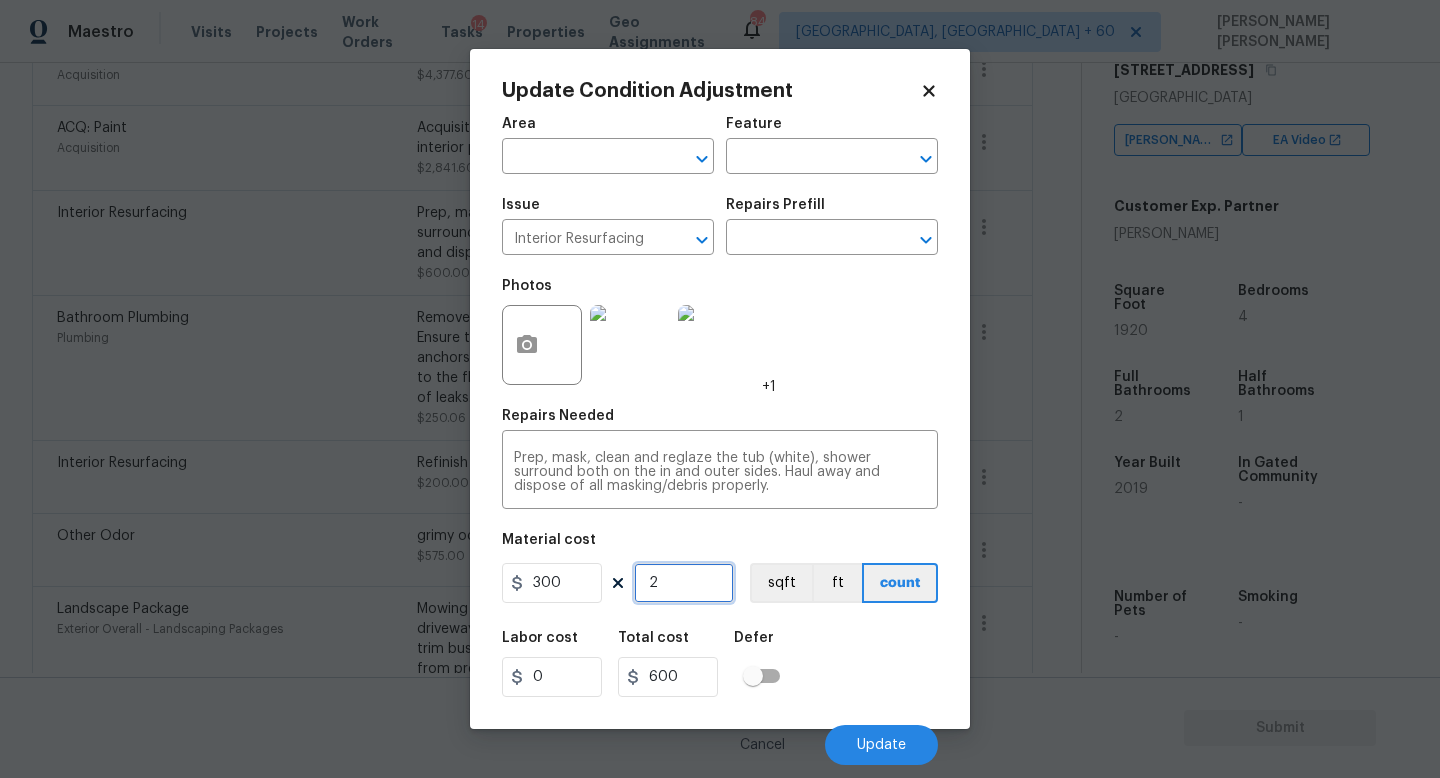 click on "2" at bounding box center (684, 583) 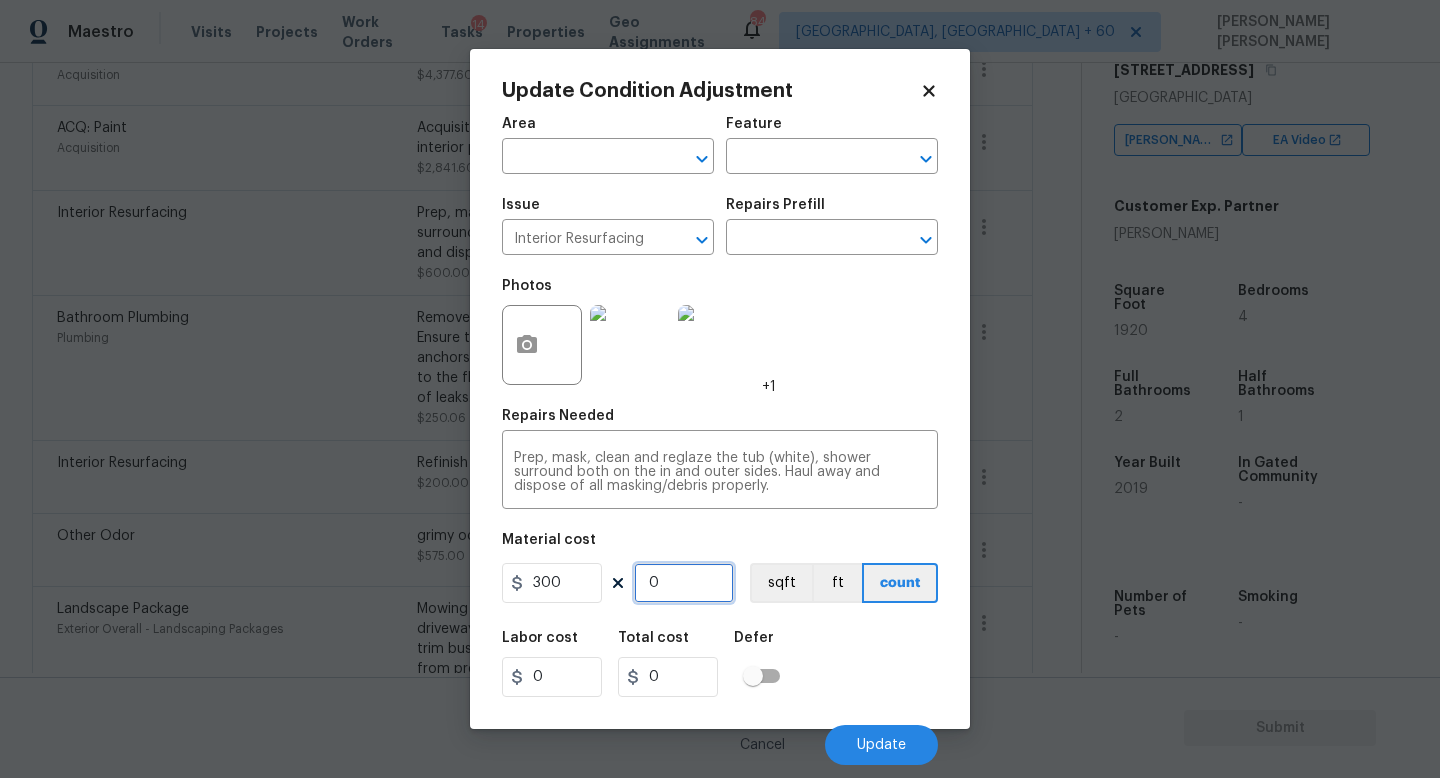 type on "3" 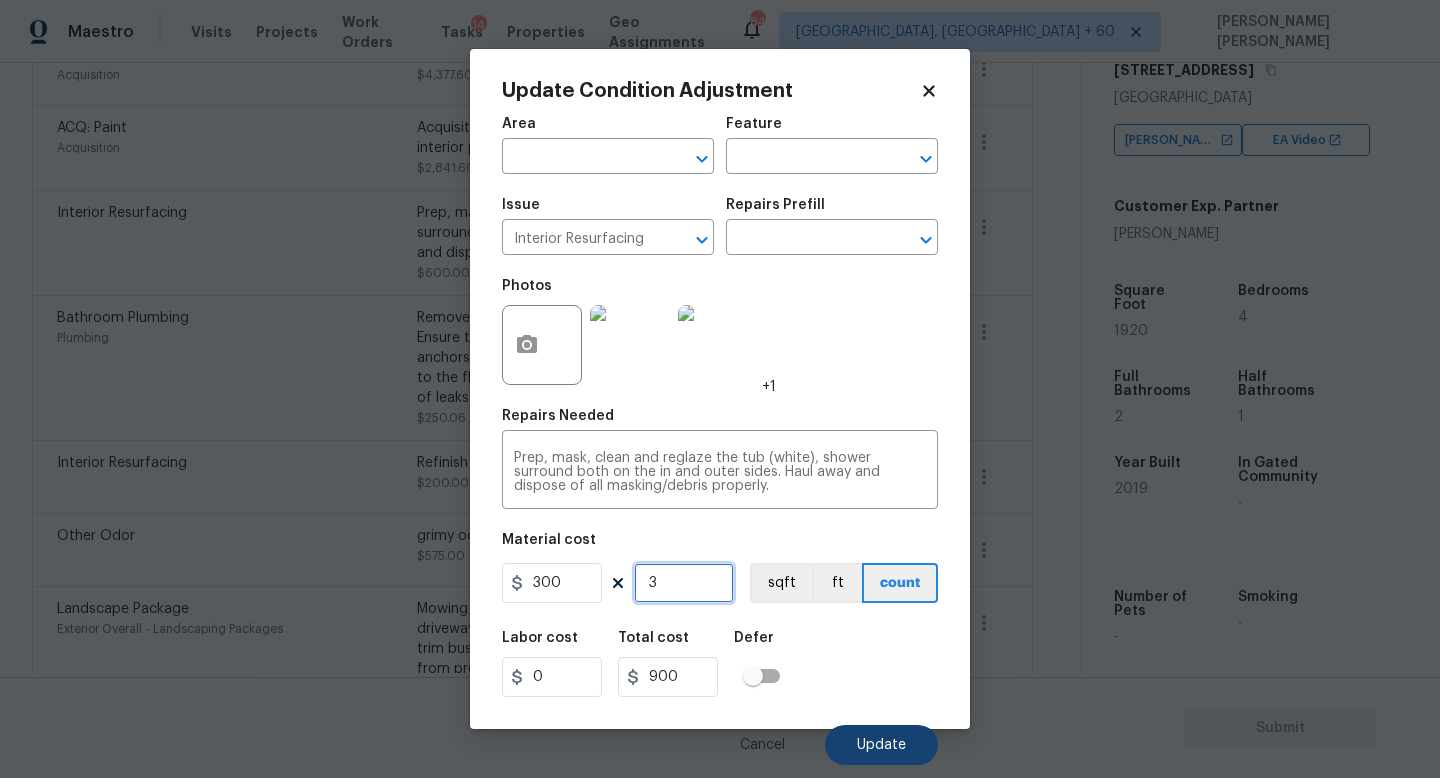type on "3" 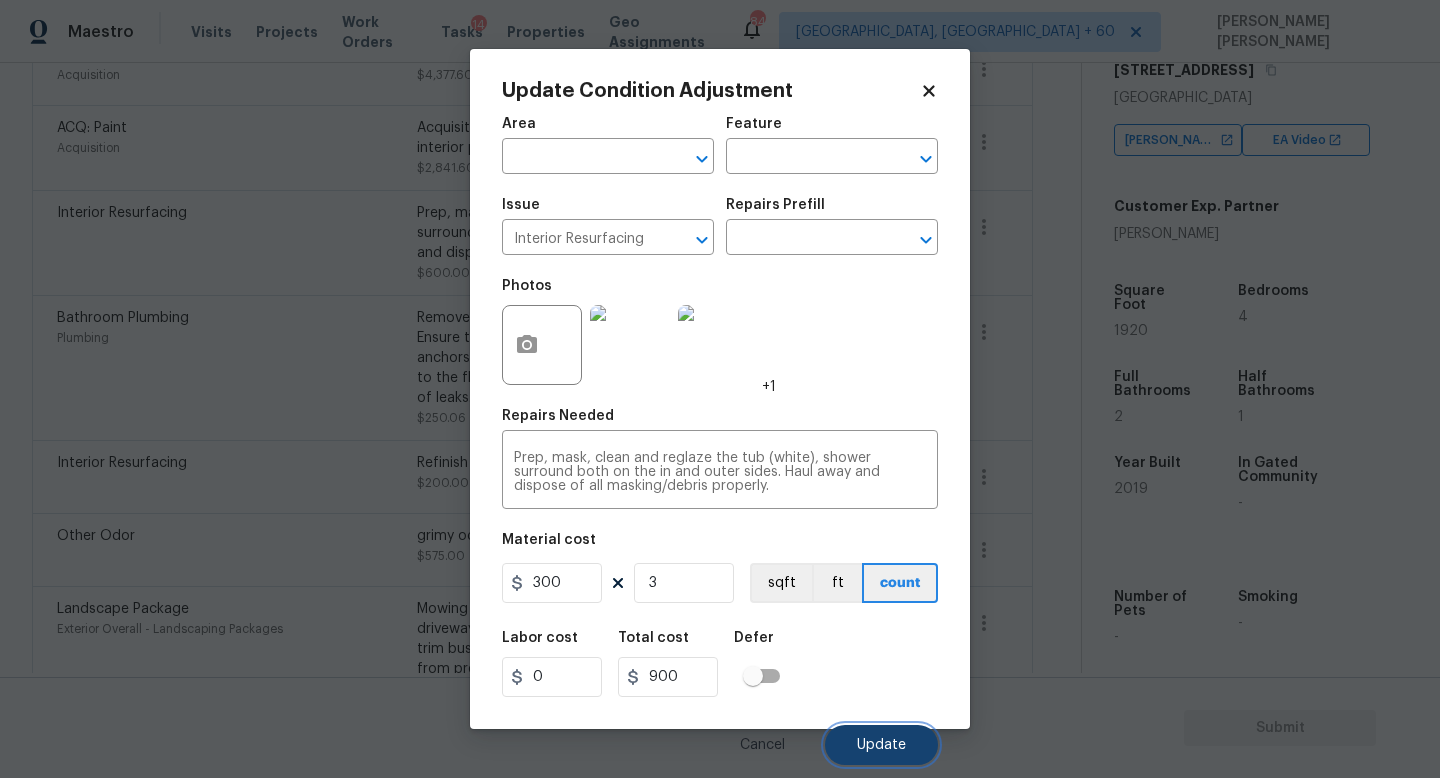 click on "Update" at bounding box center [881, 745] 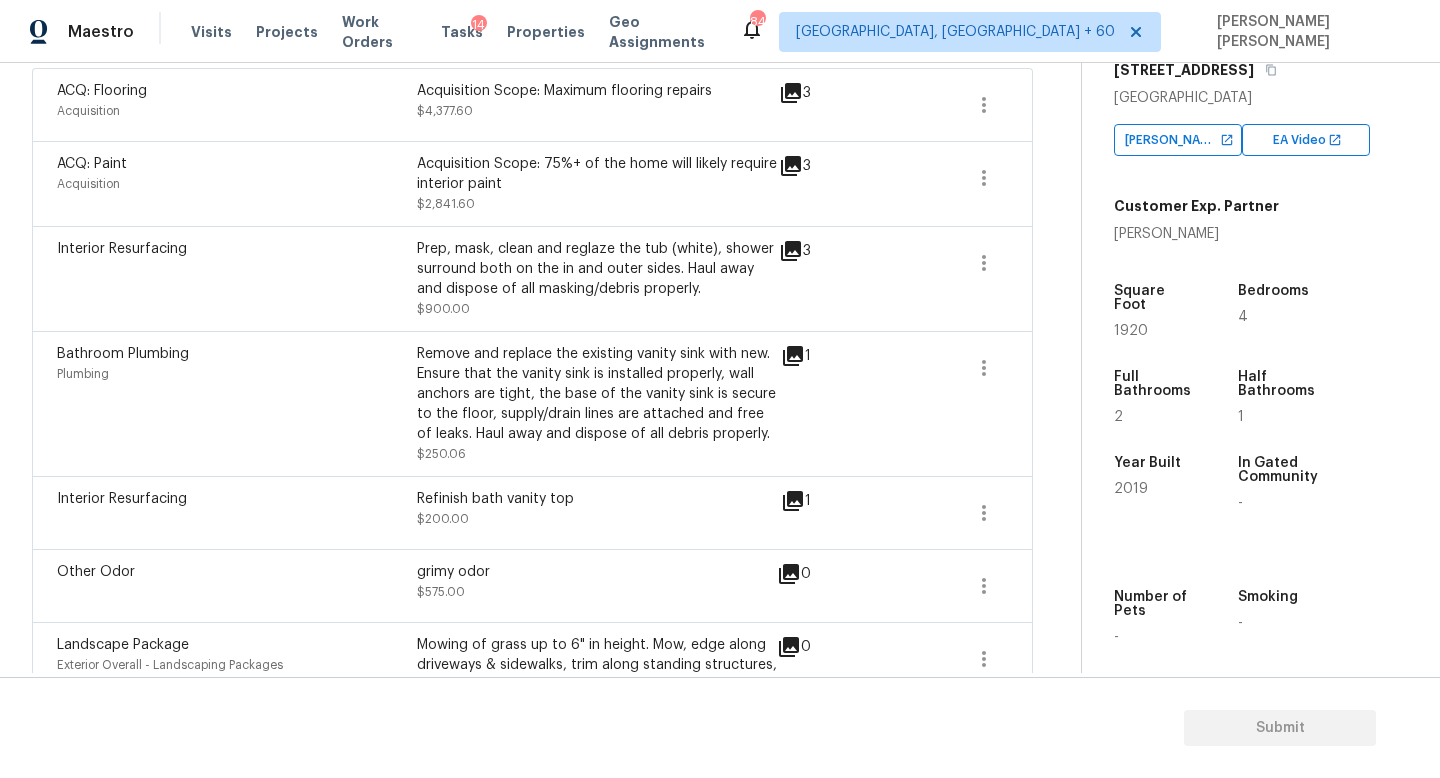 scroll, scrollTop: 361, scrollLeft: 0, axis: vertical 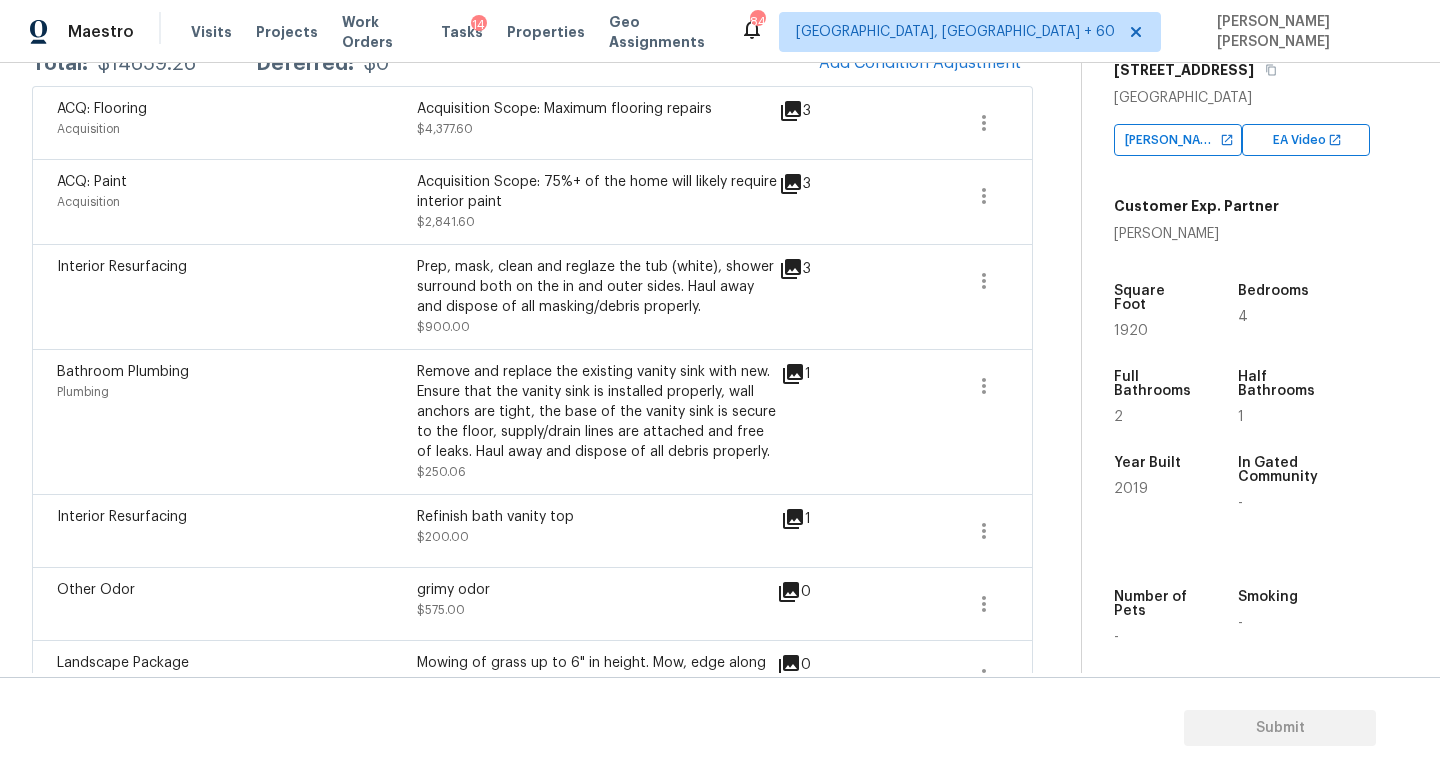 click 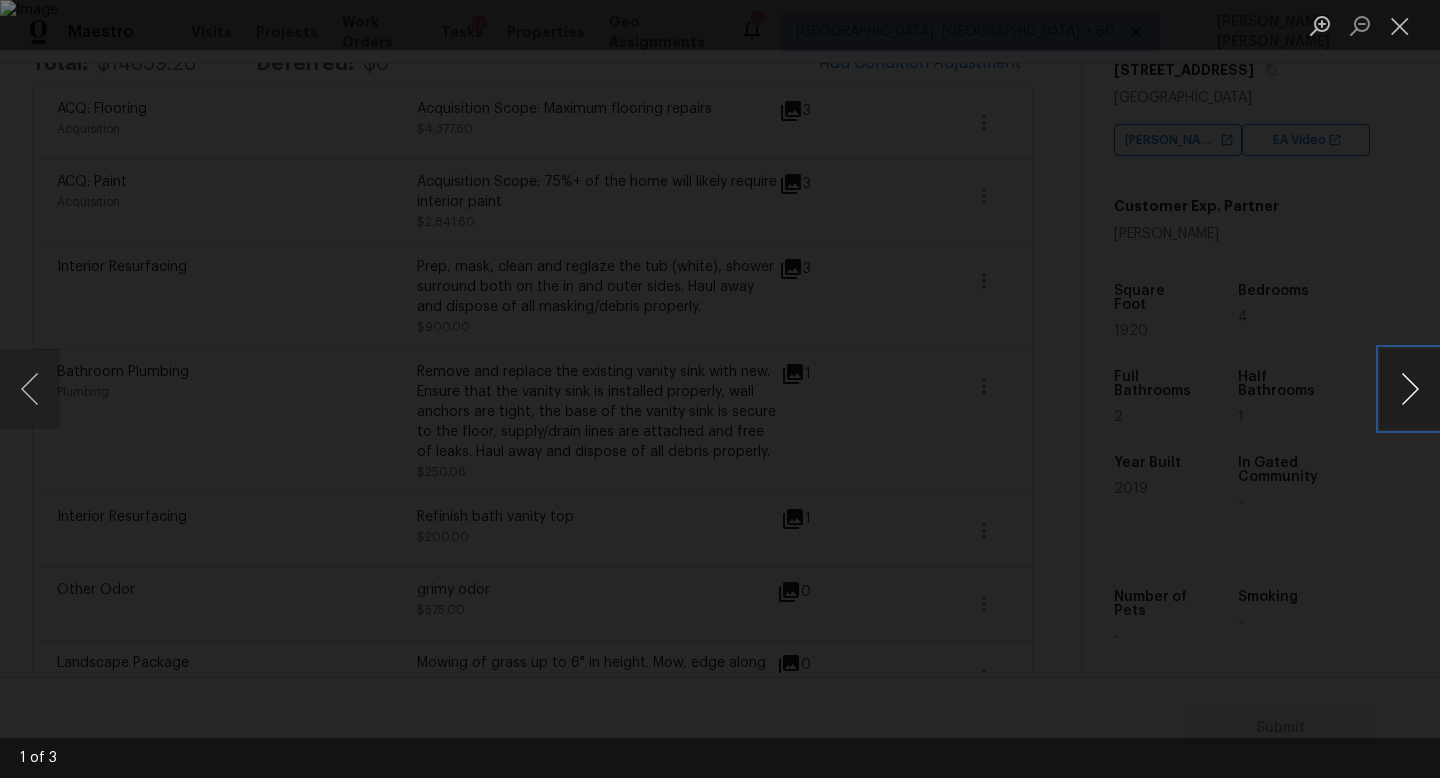 click at bounding box center [1410, 389] 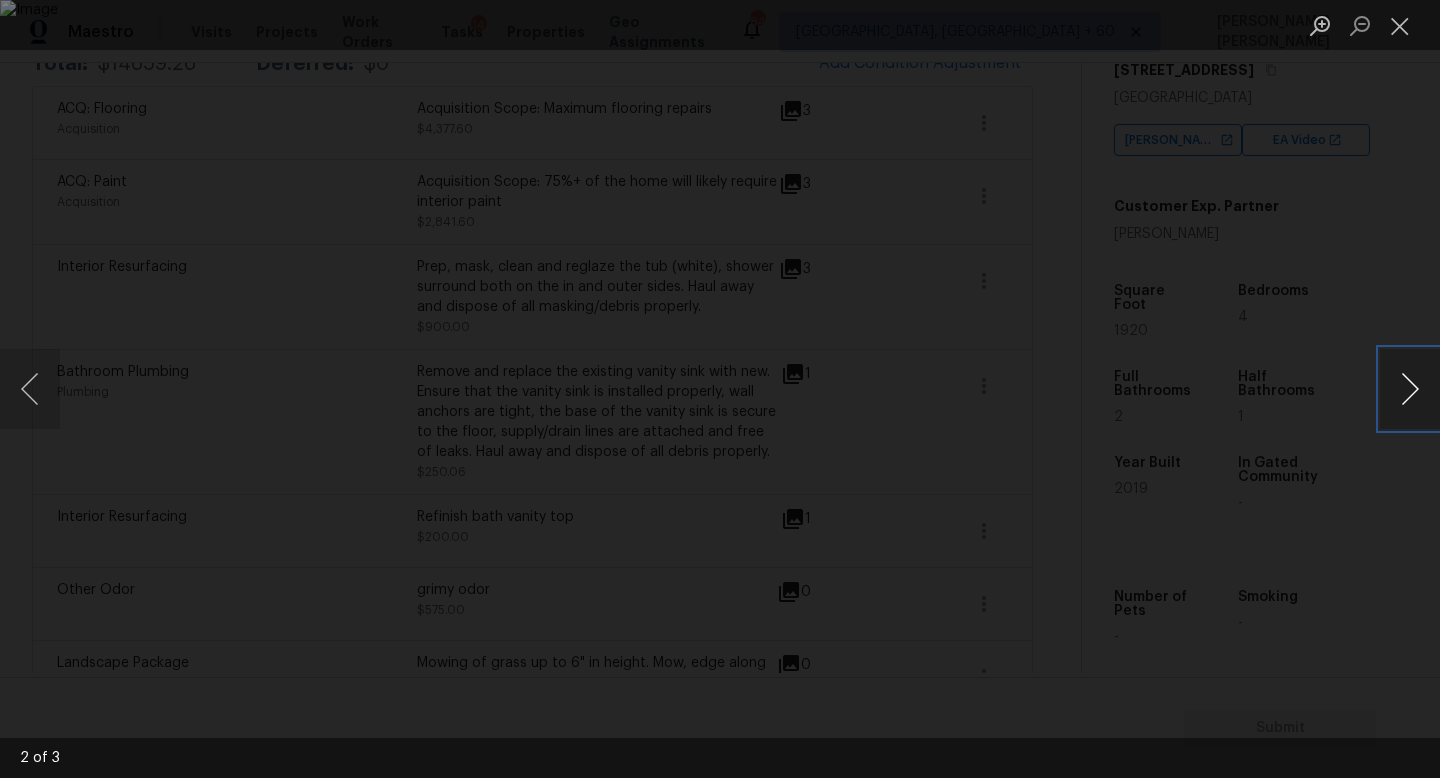 click at bounding box center [1410, 389] 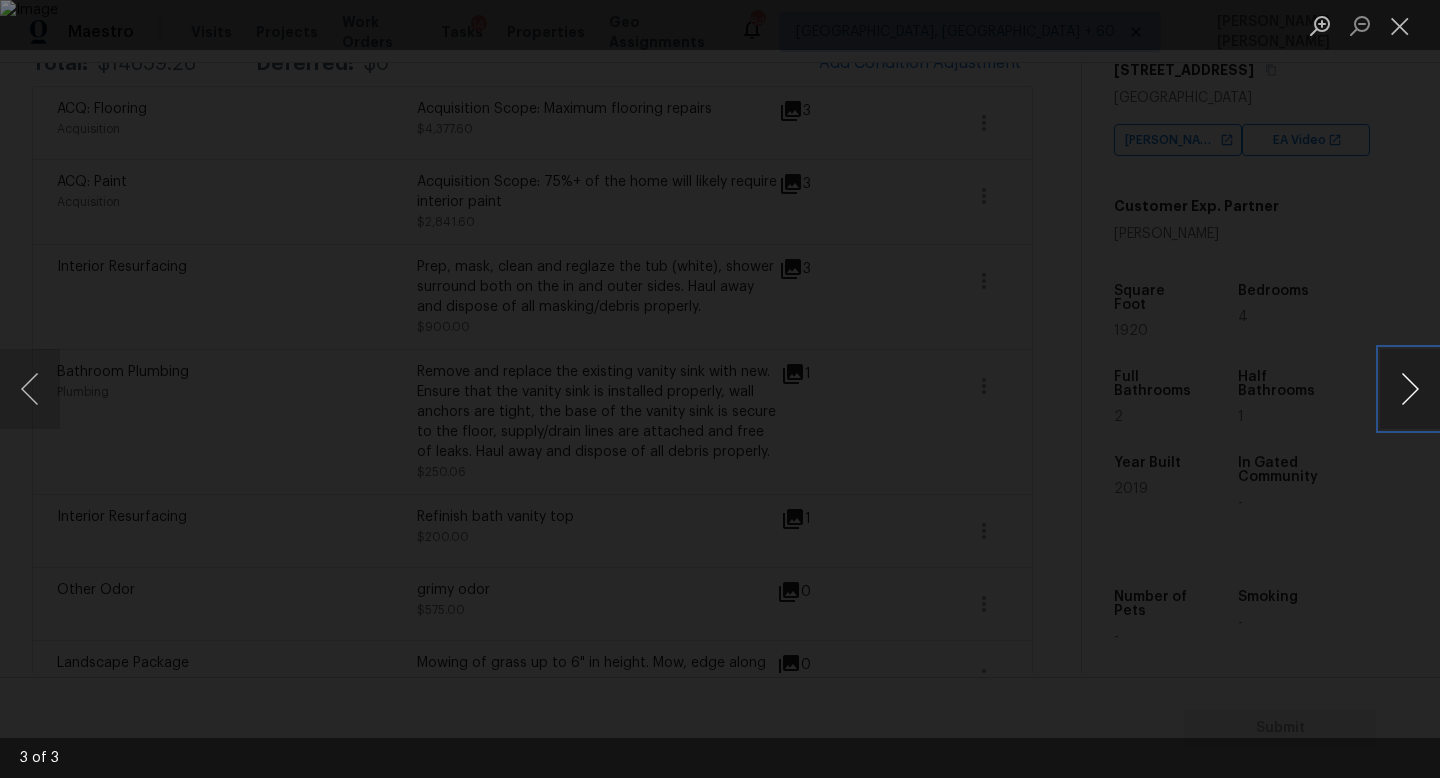 click at bounding box center (1410, 389) 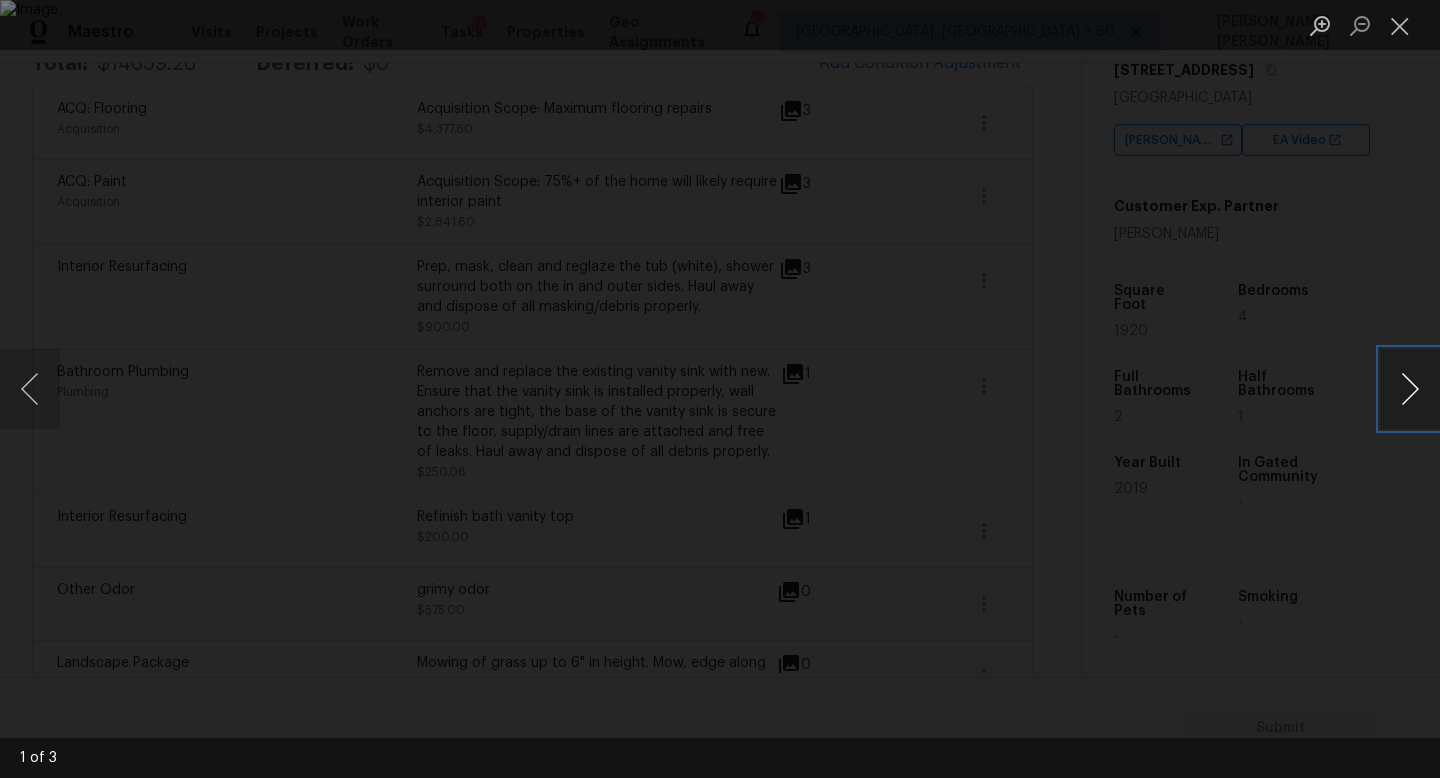 click at bounding box center [1410, 389] 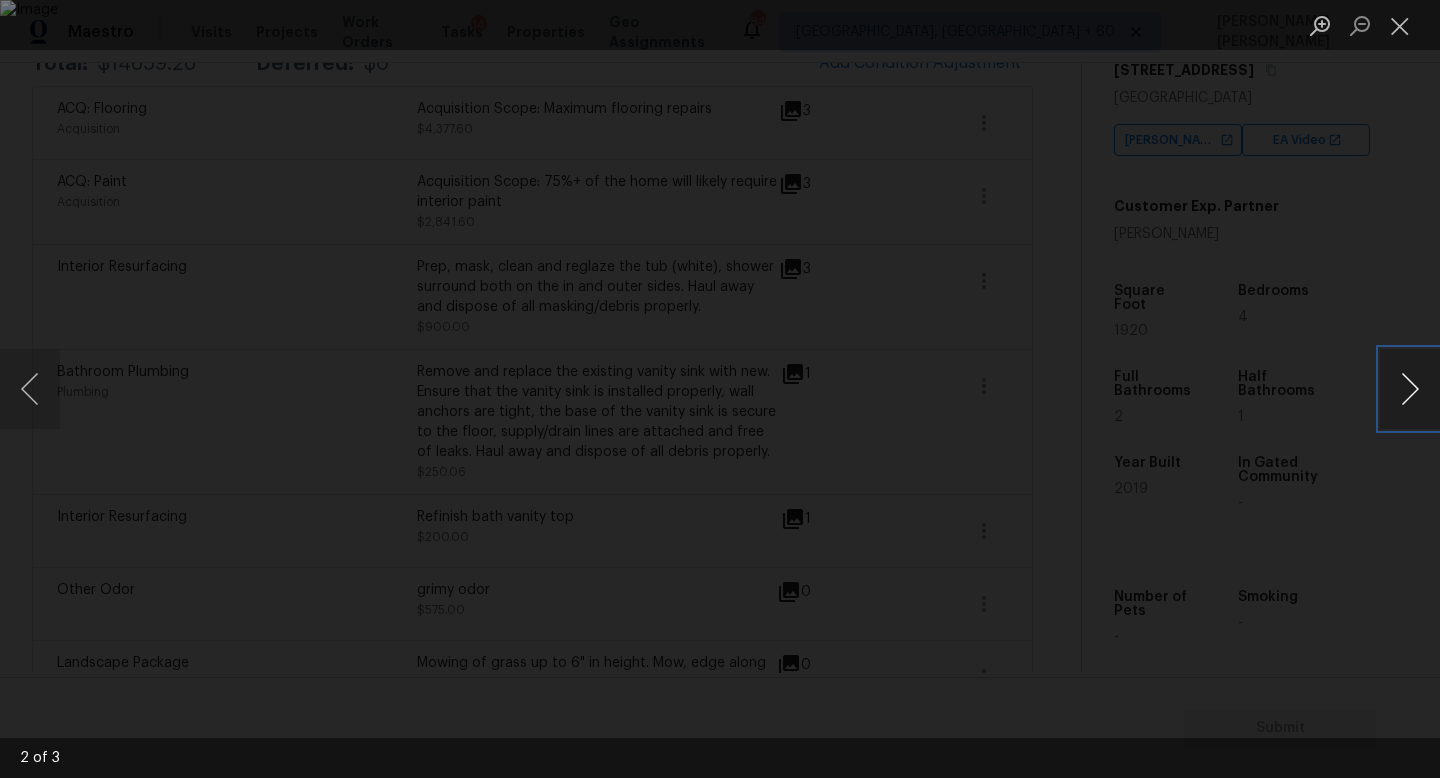 click at bounding box center (1410, 389) 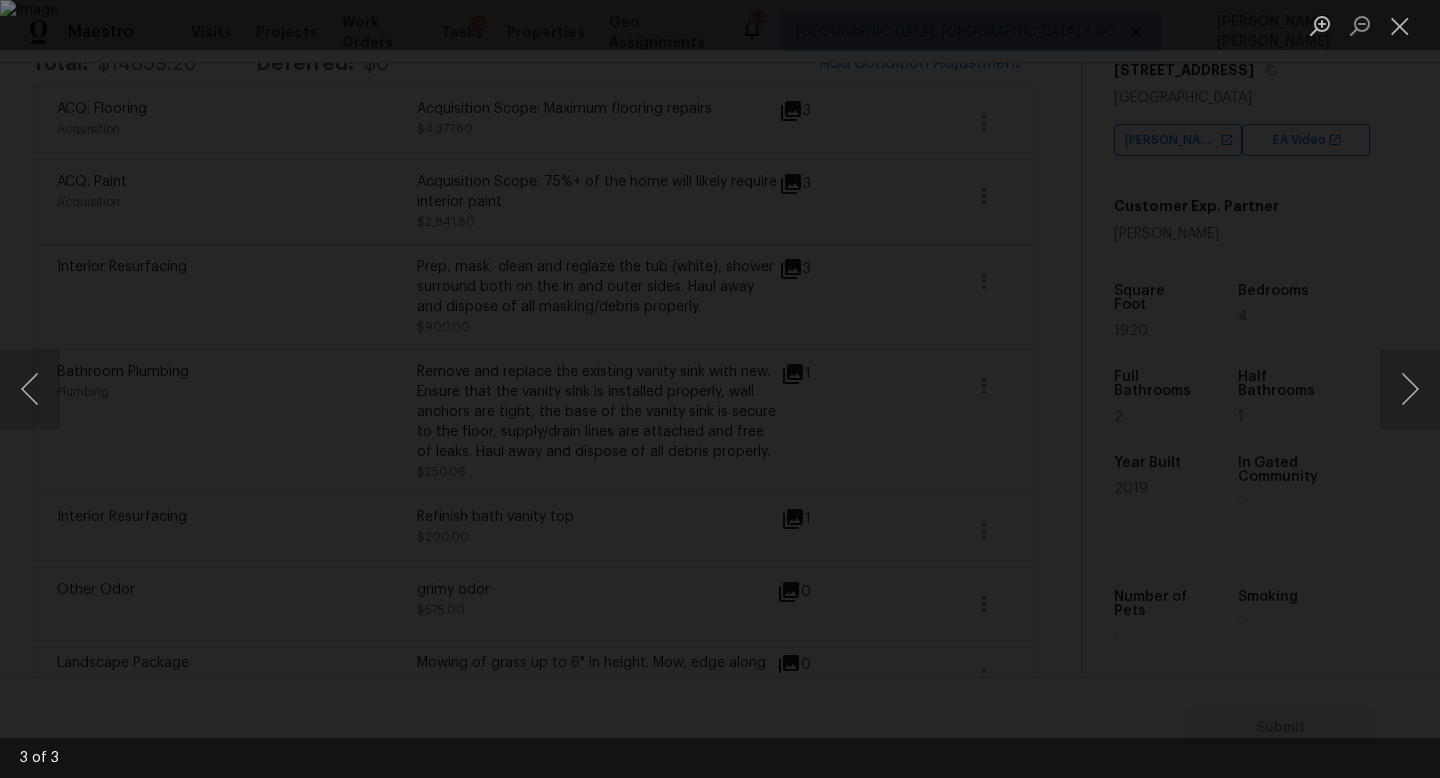 click at bounding box center (720, 389) 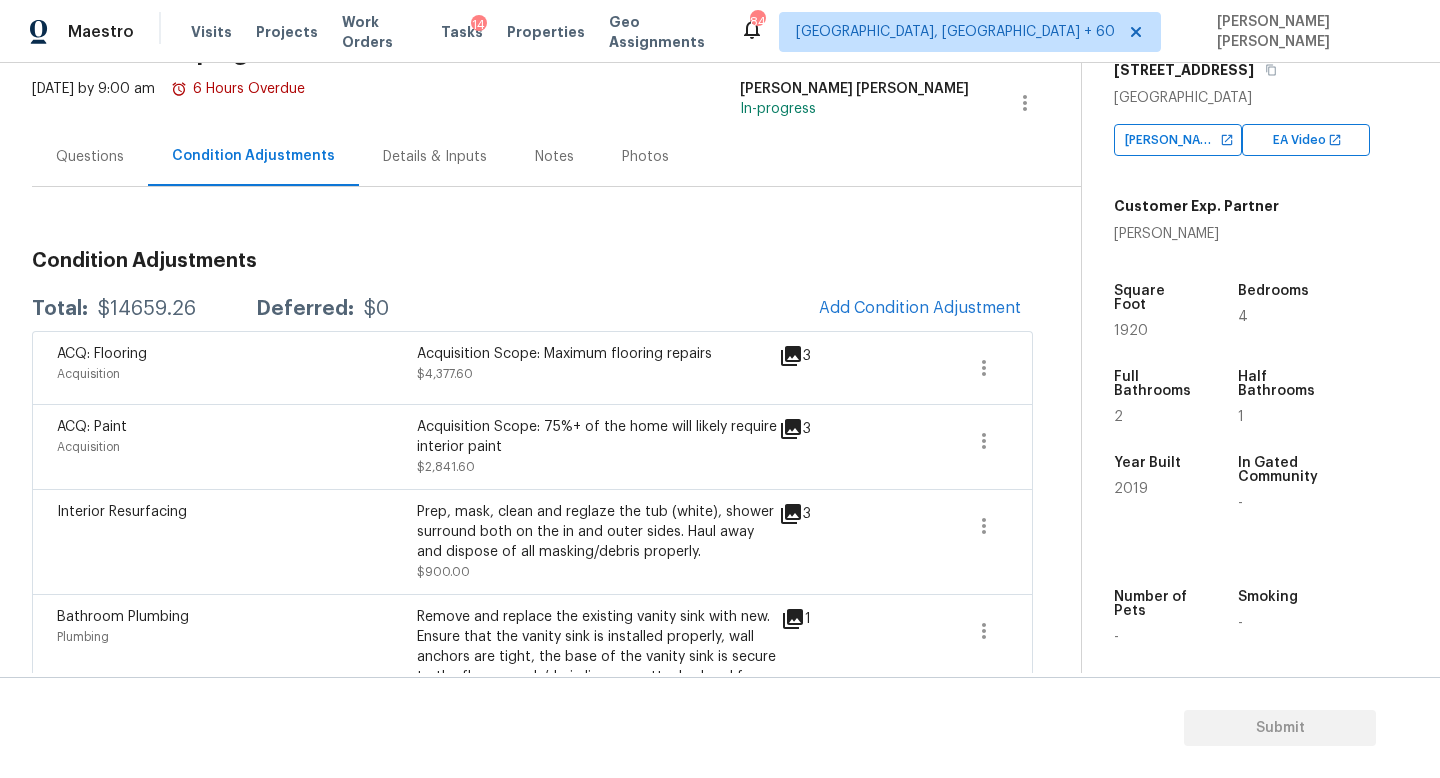 scroll, scrollTop: 95, scrollLeft: 0, axis: vertical 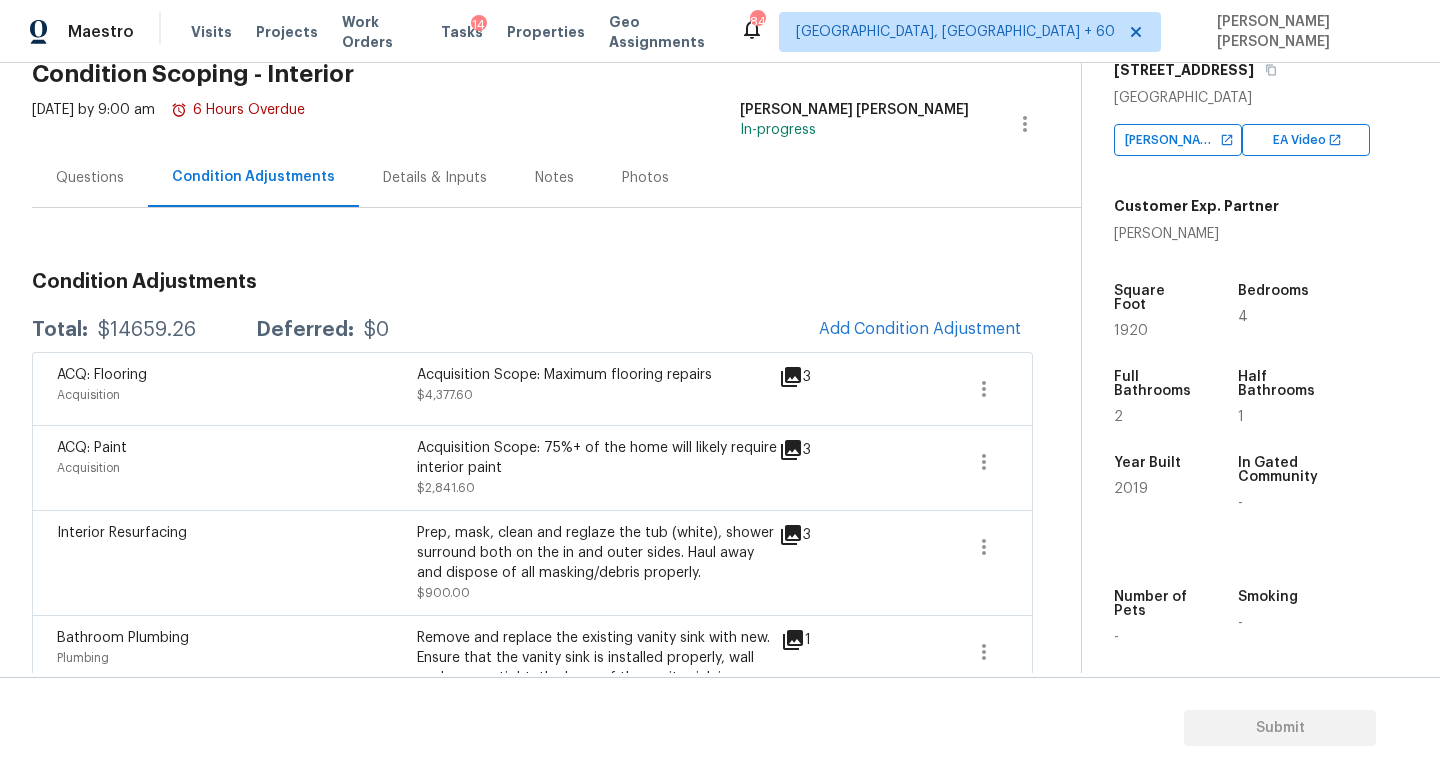 click on "Questions" at bounding box center [90, 177] 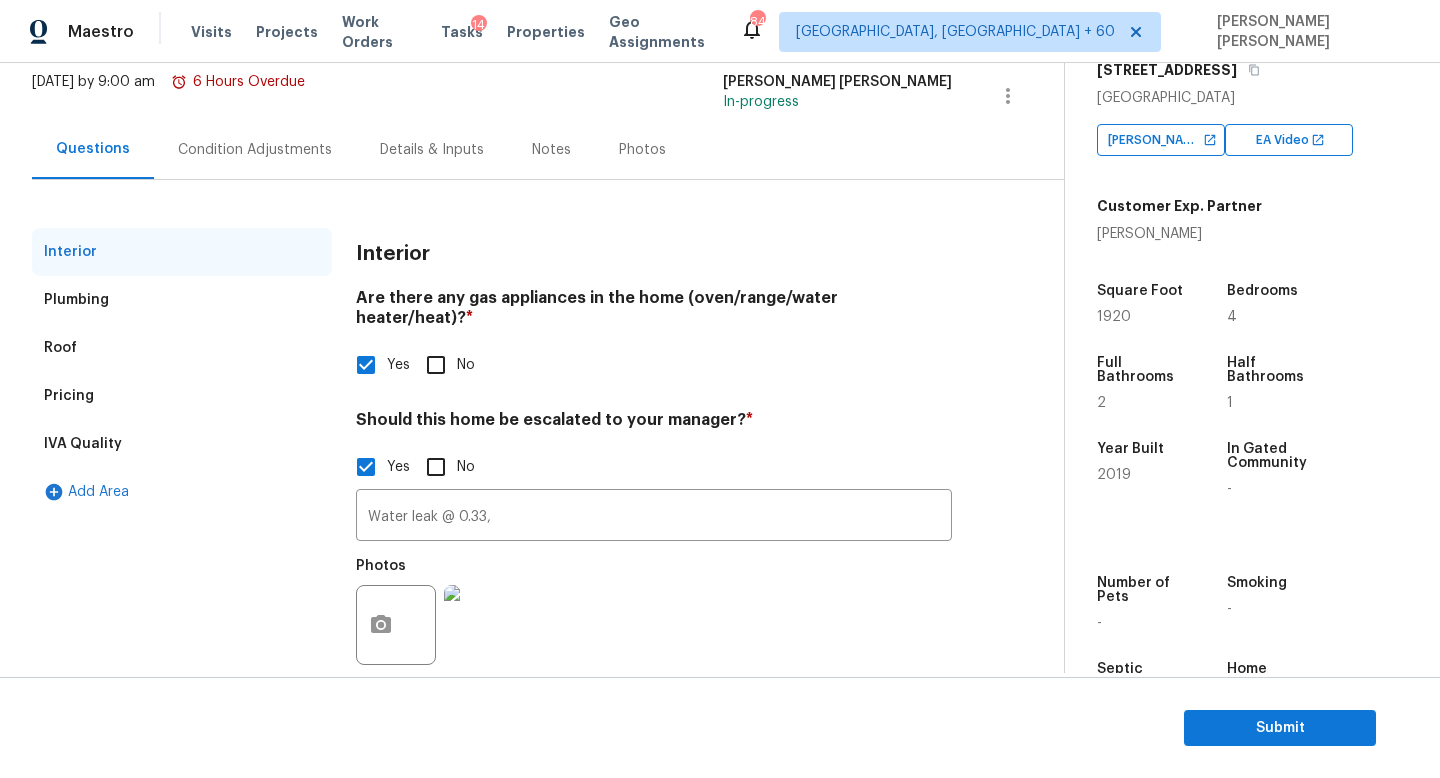 scroll, scrollTop: 128, scrollLeft: 0, axis: vertical 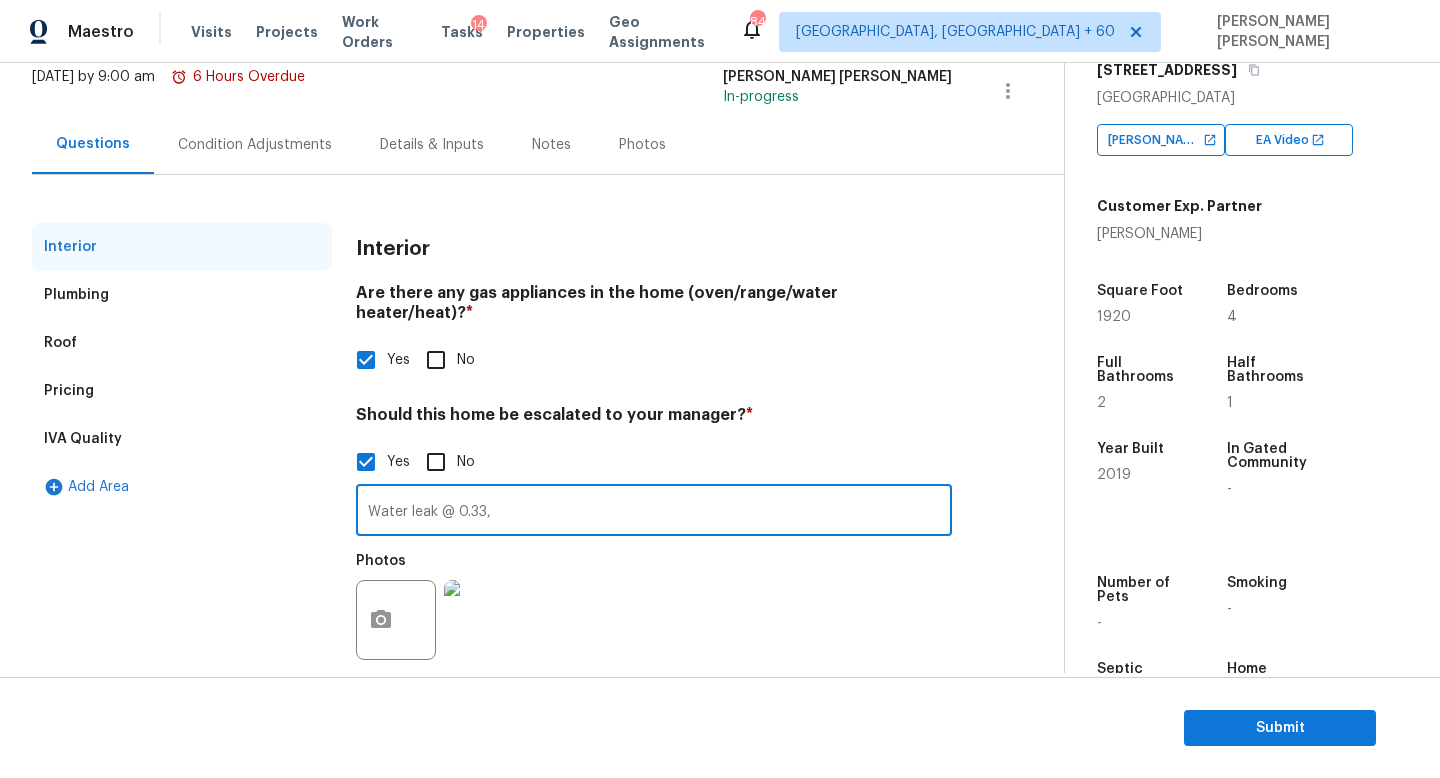 click on "Water leak @ 0.33," at bounding box center [654, 512] 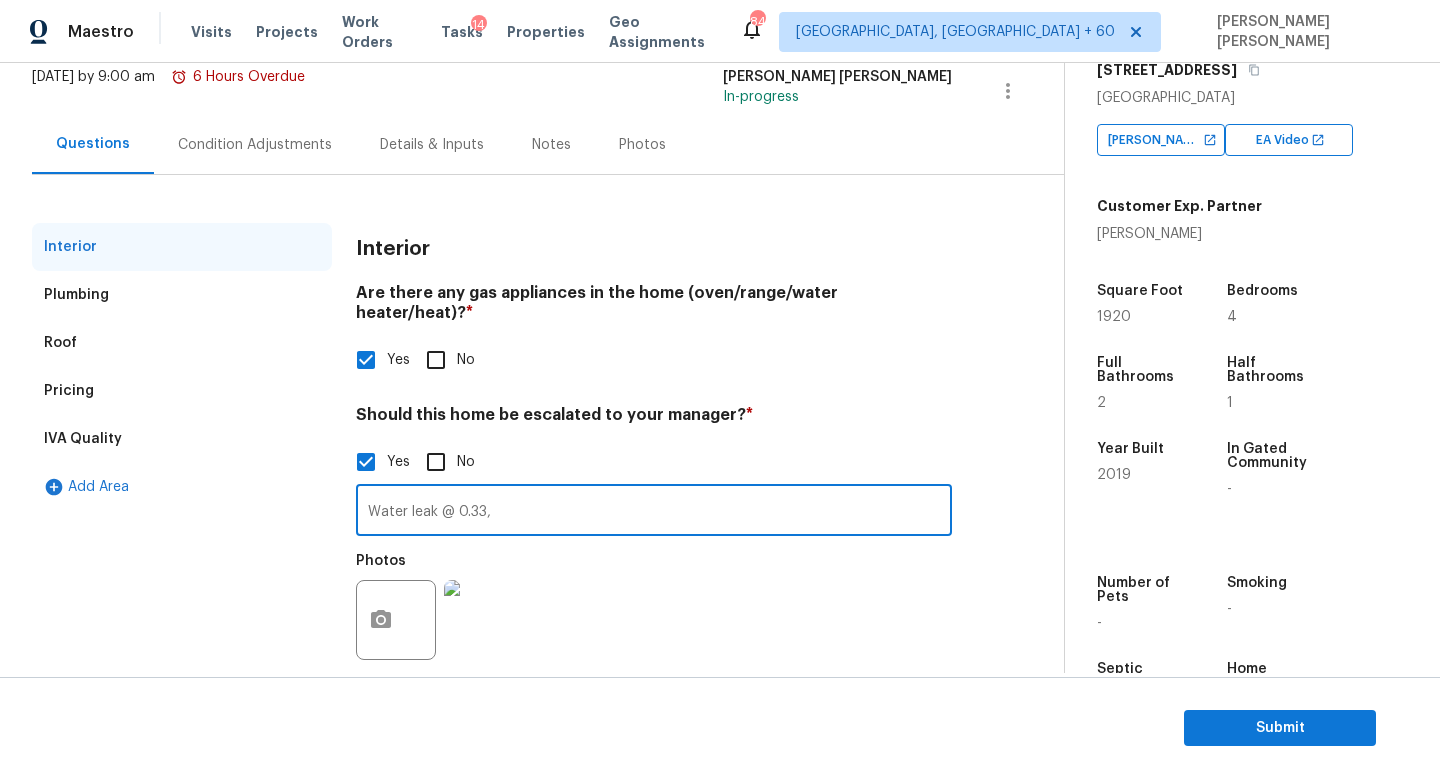 click on "Water leak @ 0.33," at bounding box center (654, 512) 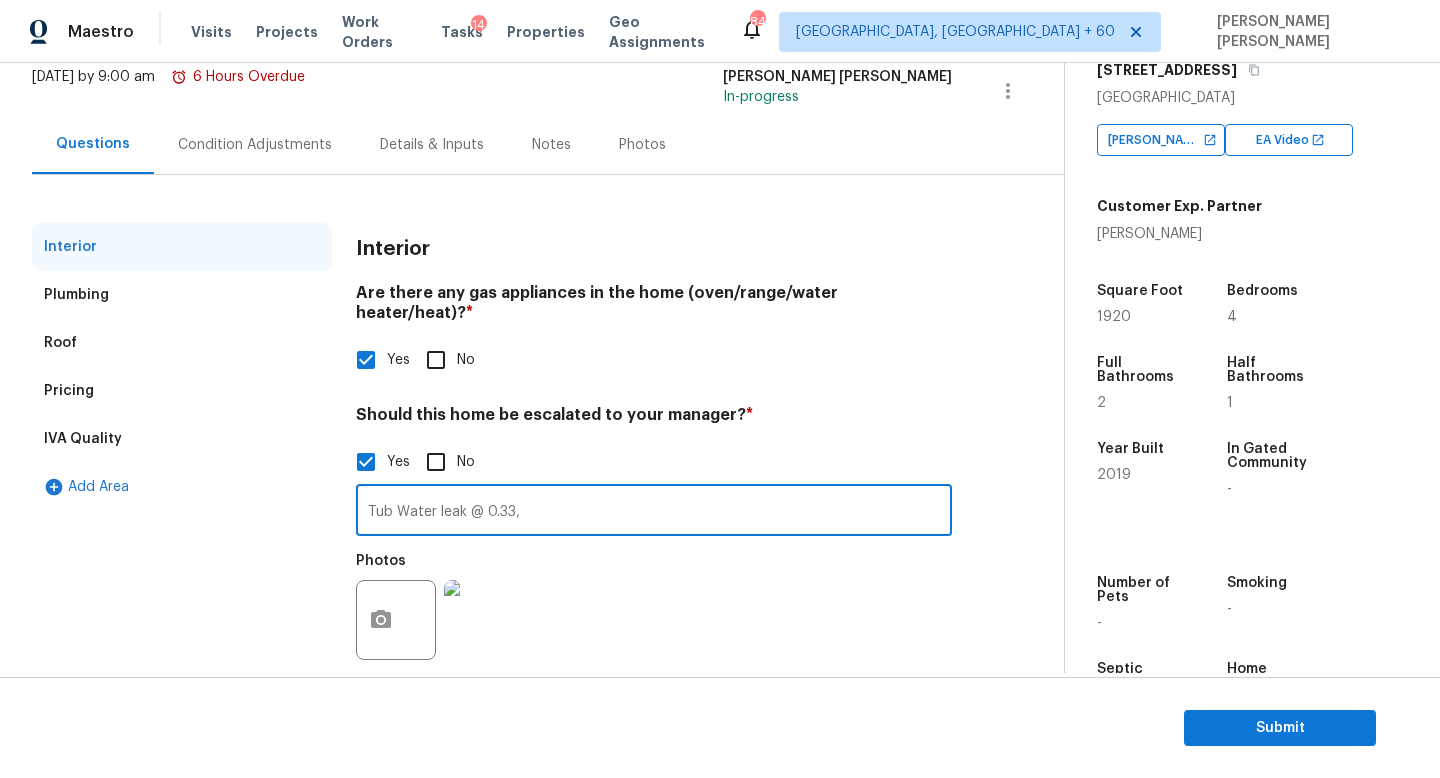 drag, startPoint x: 463, startPoint y: 493, endPoint x: 157, endPoint y: 488, distance: 306.04083 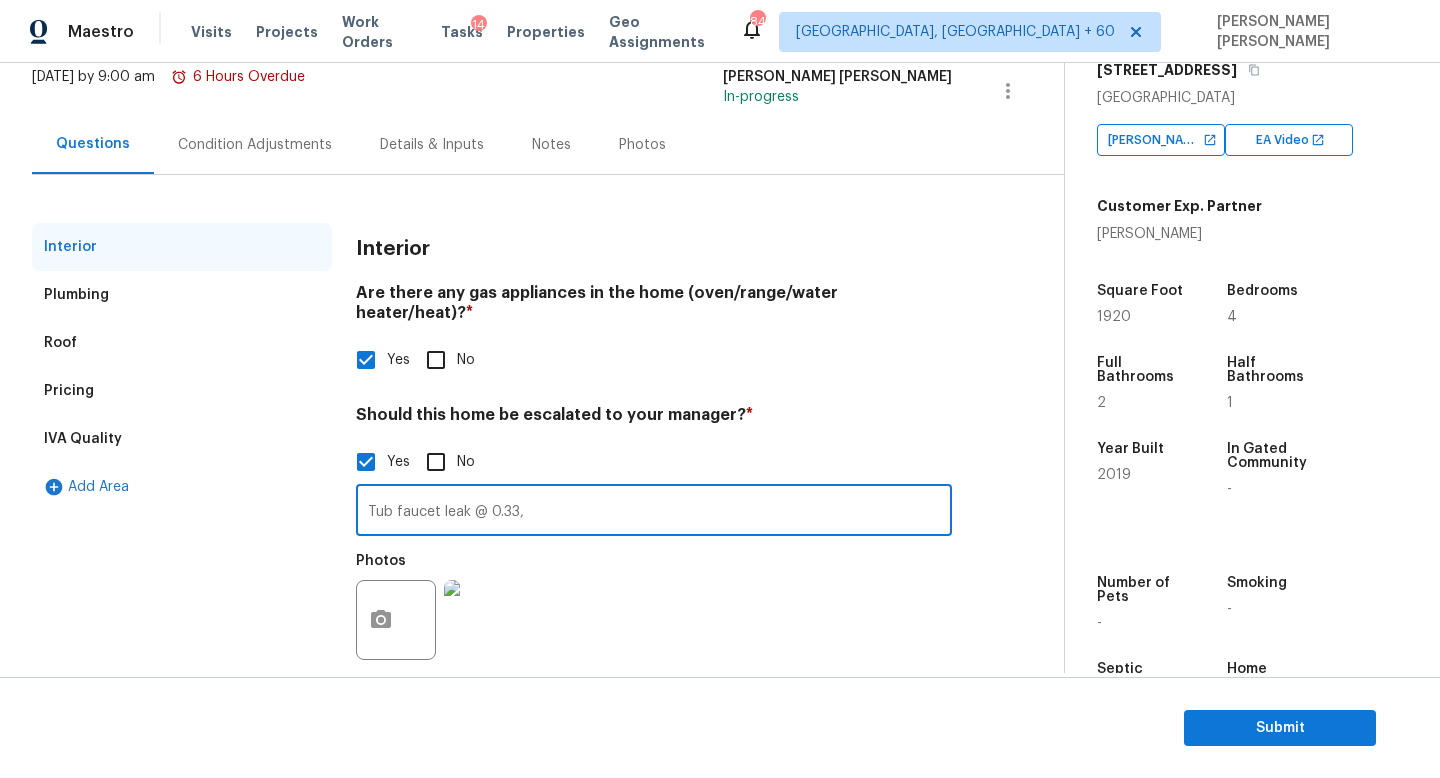 type on "Tub faucet leak @ 0.33," 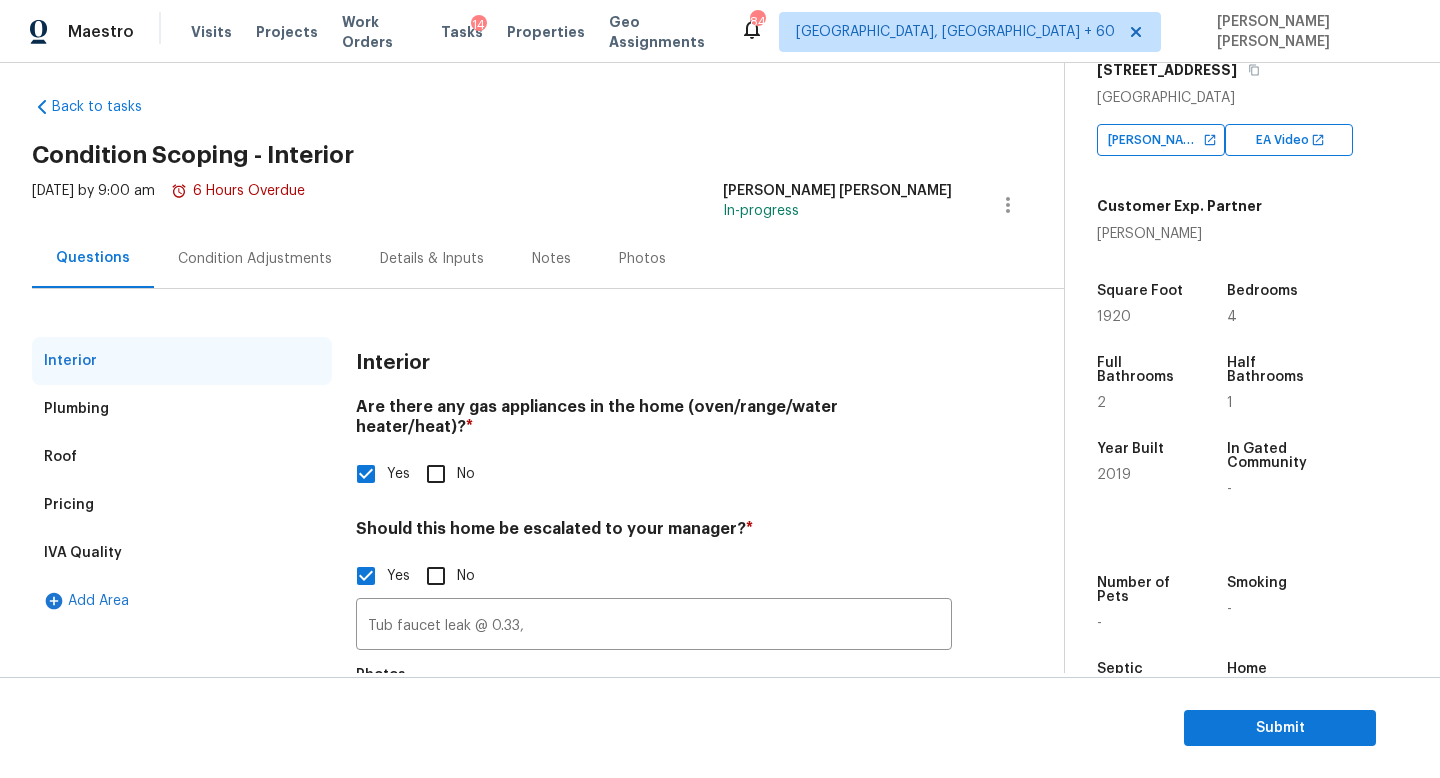 scroll, scrollTop: 0, scrollLeft: 0, axis: both 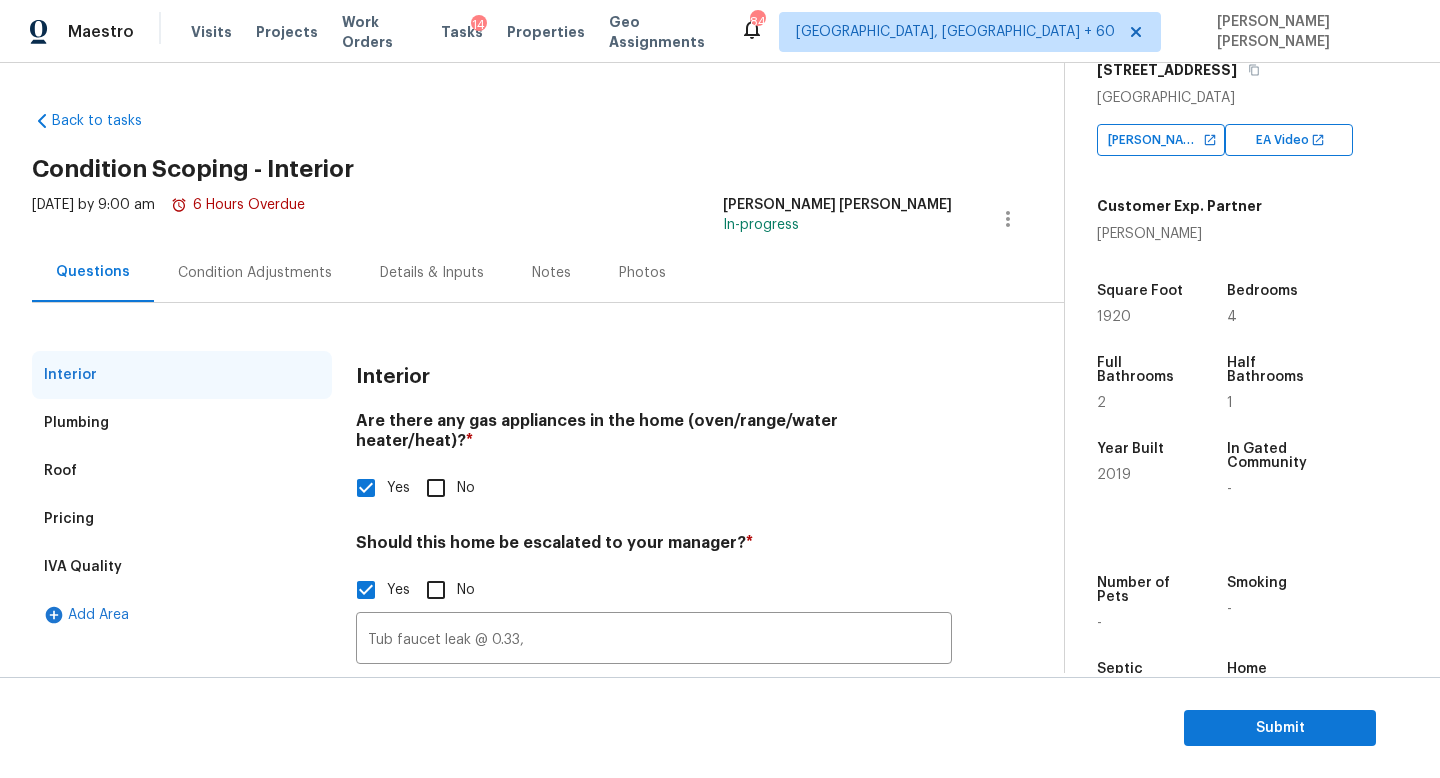 click on "Condition Adjustments" at bounding box center [255, 273] 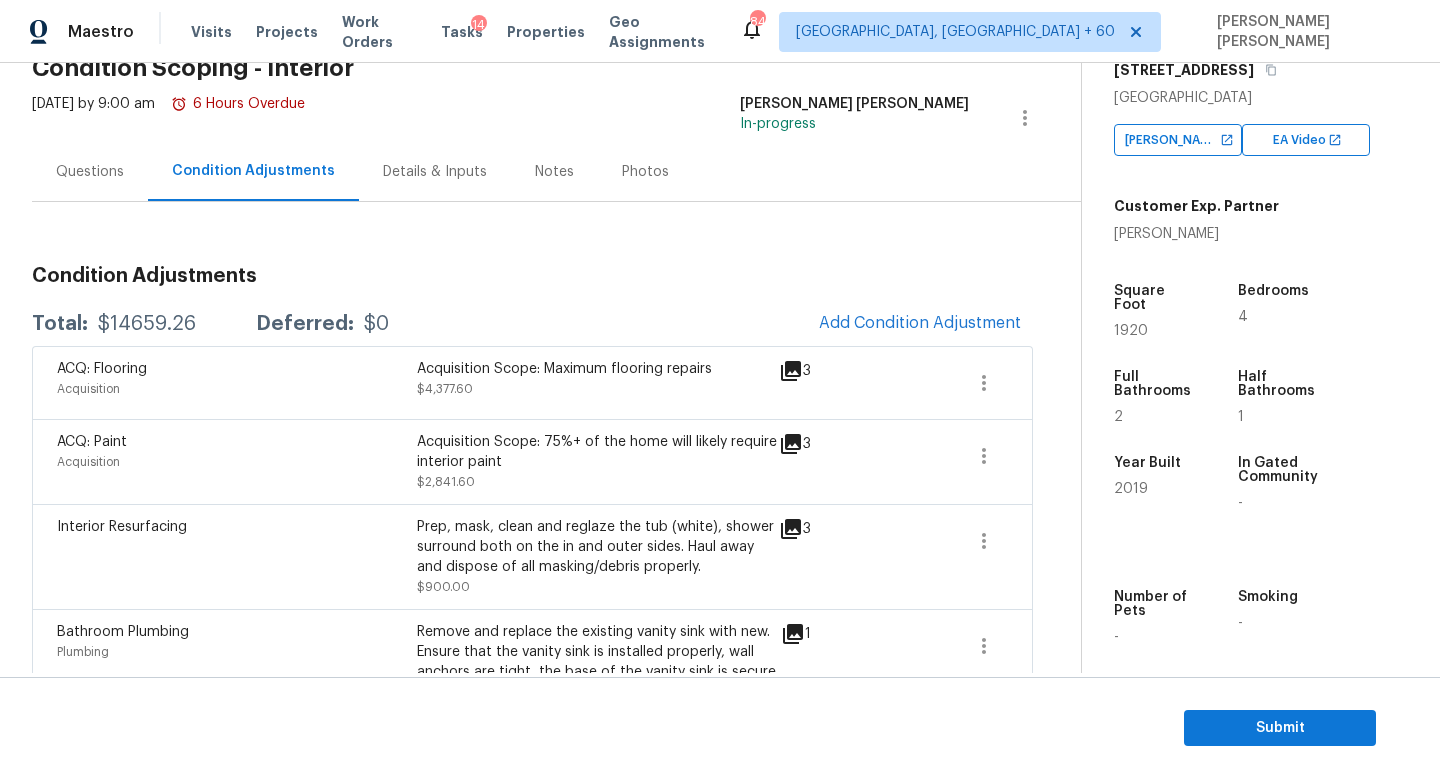scroll, scrollTop: 106, scrollLeft: 0, axis: vertical 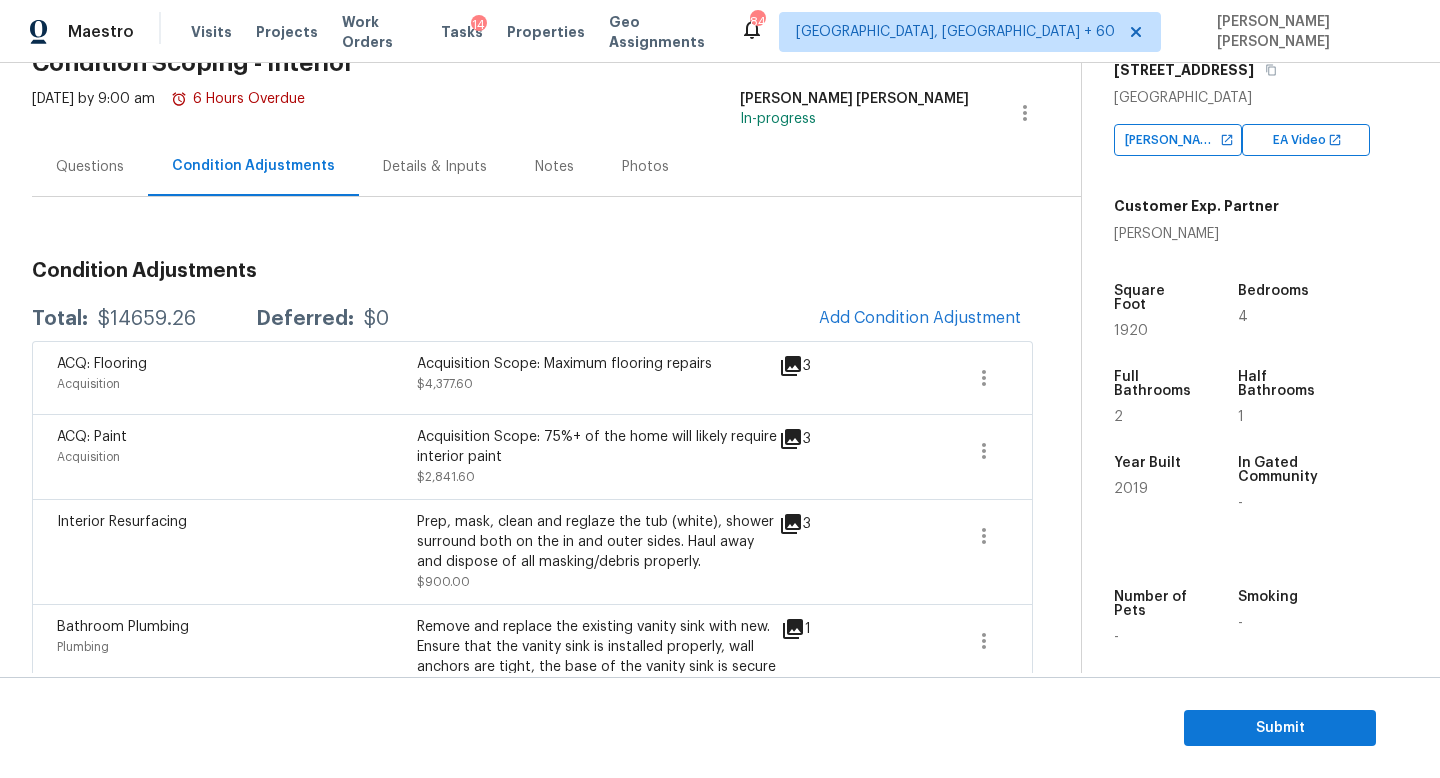 click on "Questions" at bounding box center [90, 167] 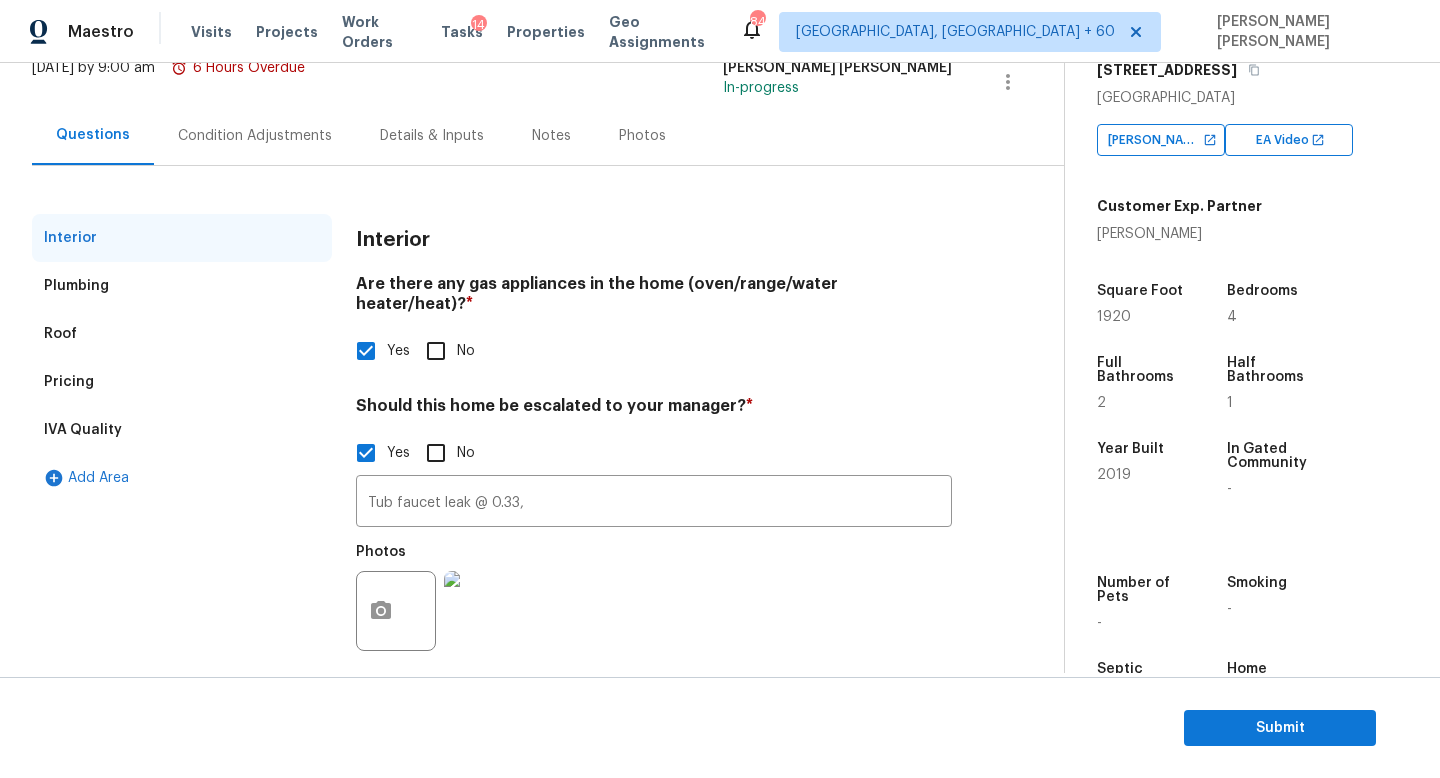 scroll, scrollTop: 131, scrollLeft: 0, axis: vertical 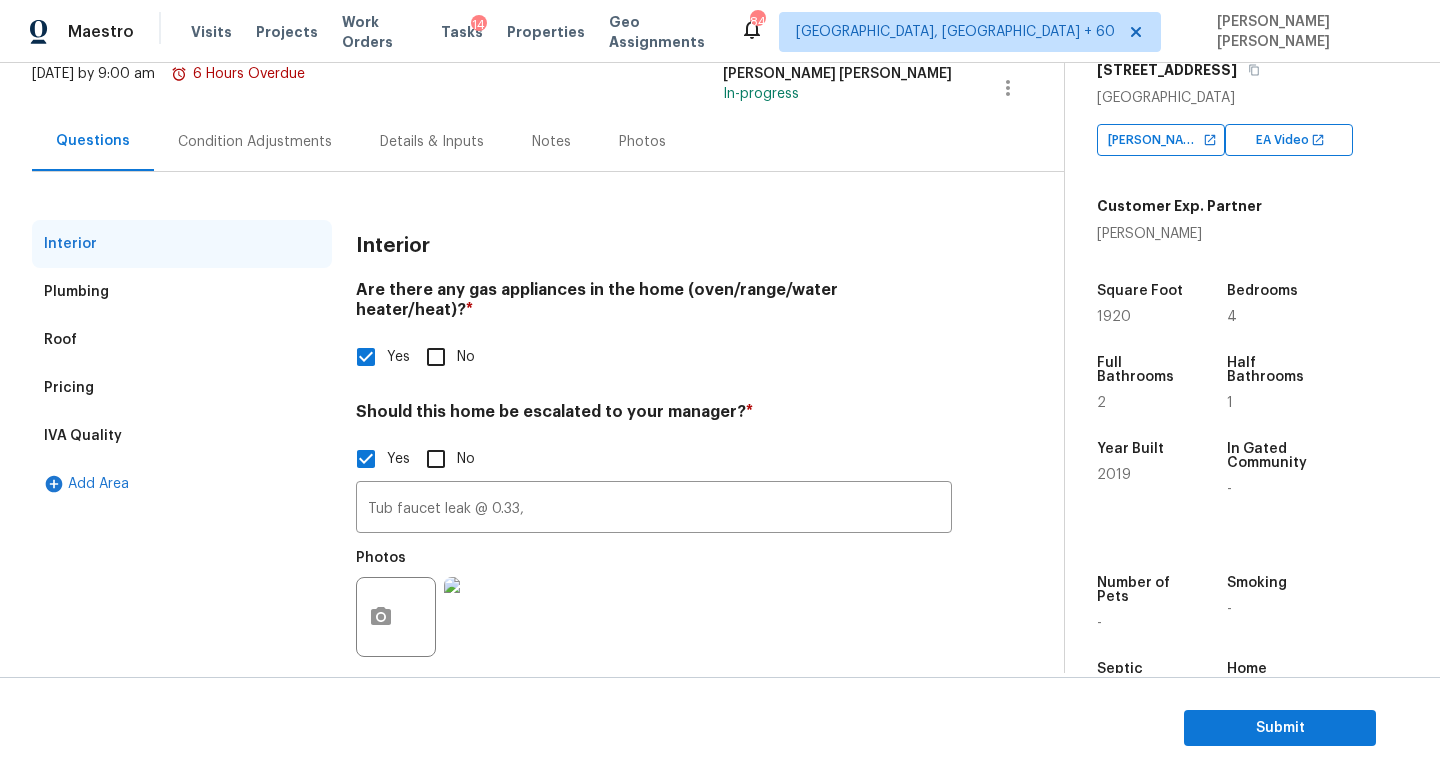 click on "Condition Adjustments" at bounding box center [255, 142] 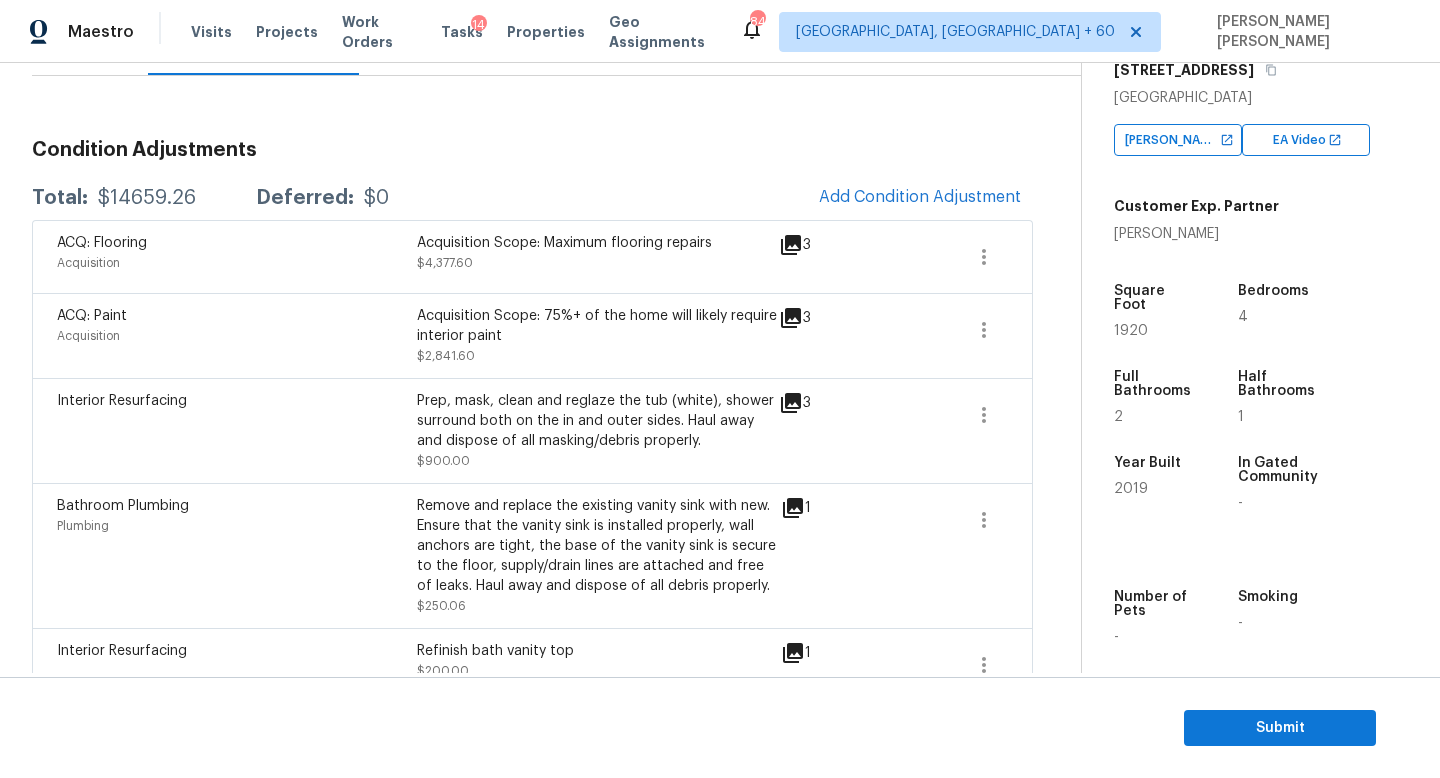 scroll, scrollTop: 149, scrollLeft: 0, axis: vertical 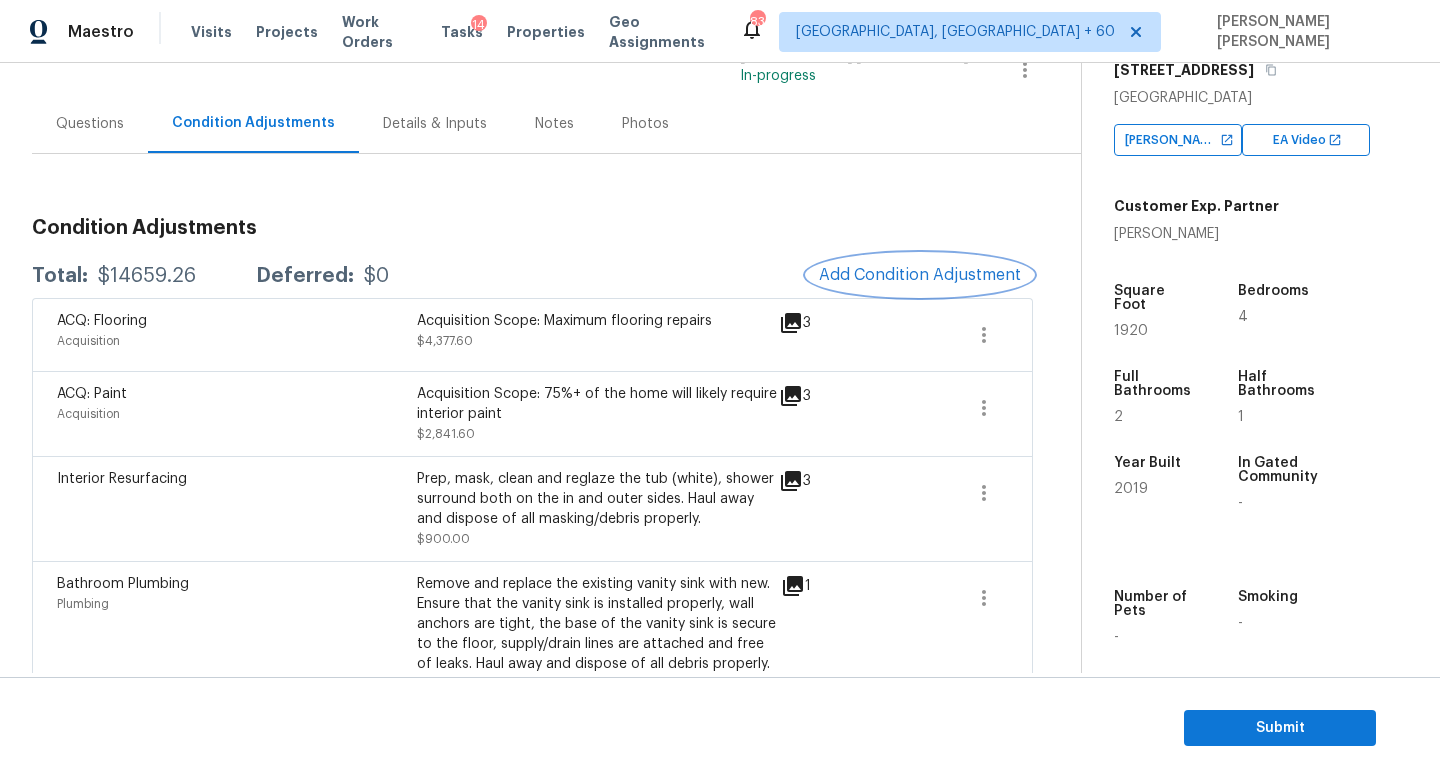 click on "Add Condition Adjustment" at bounding box center [920, 275] 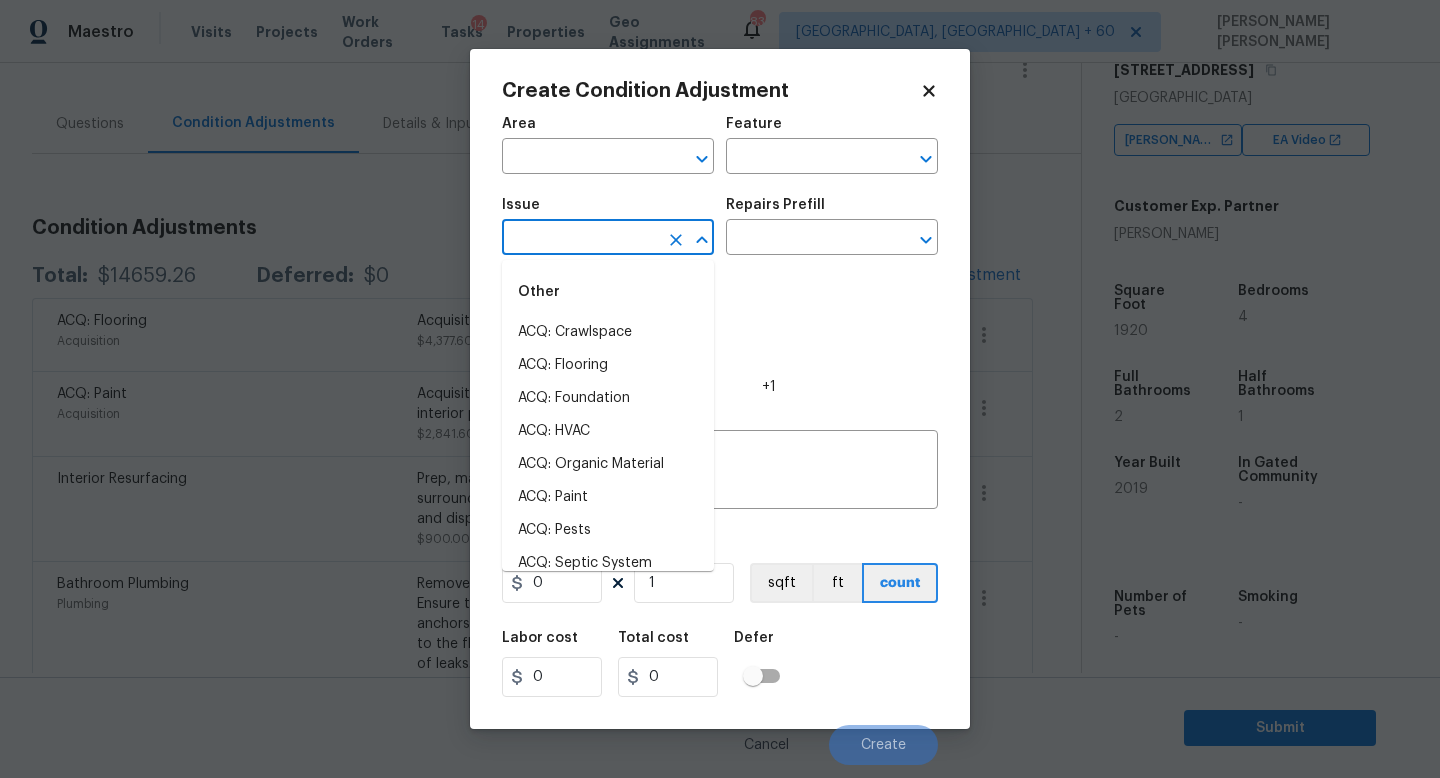 click at bounding box center [580, 239] 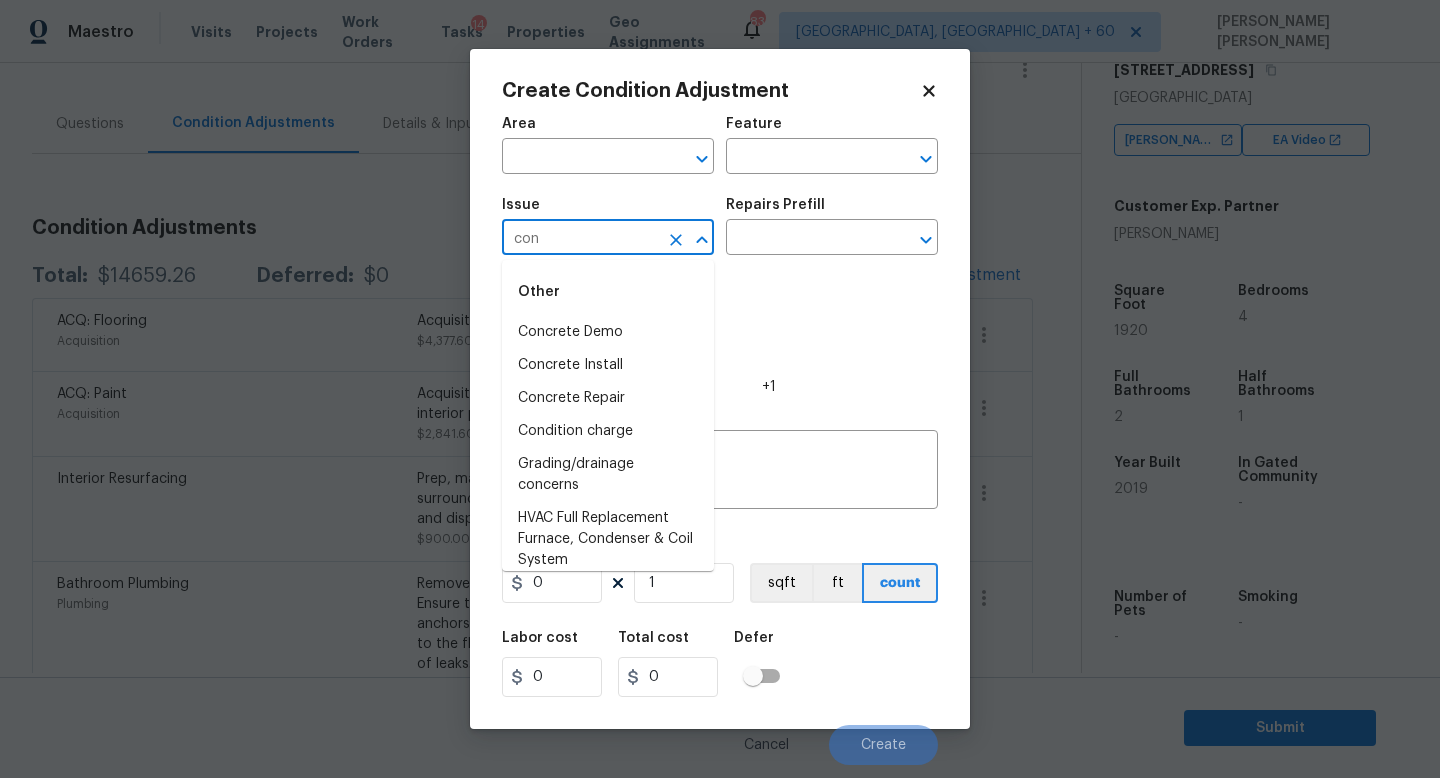 type on "cond" 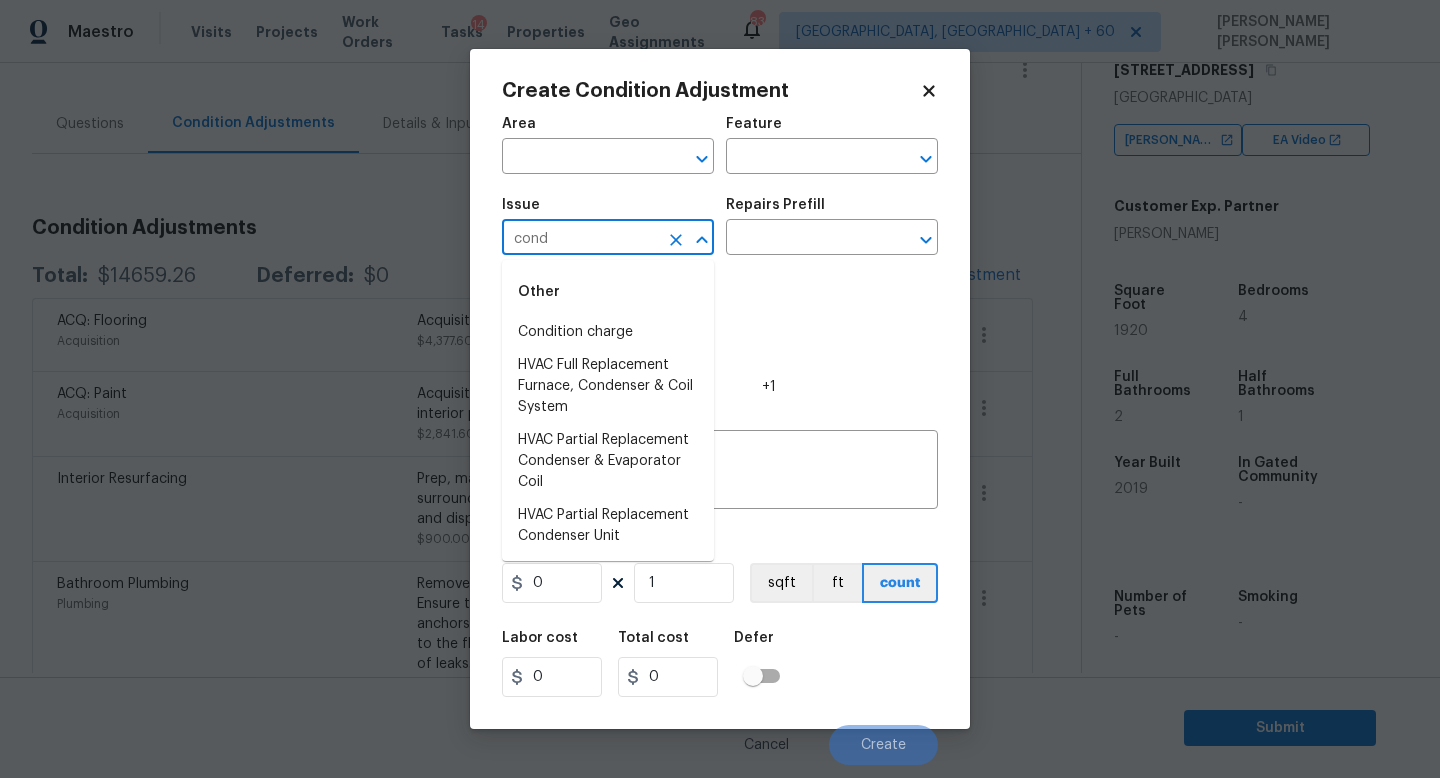 type 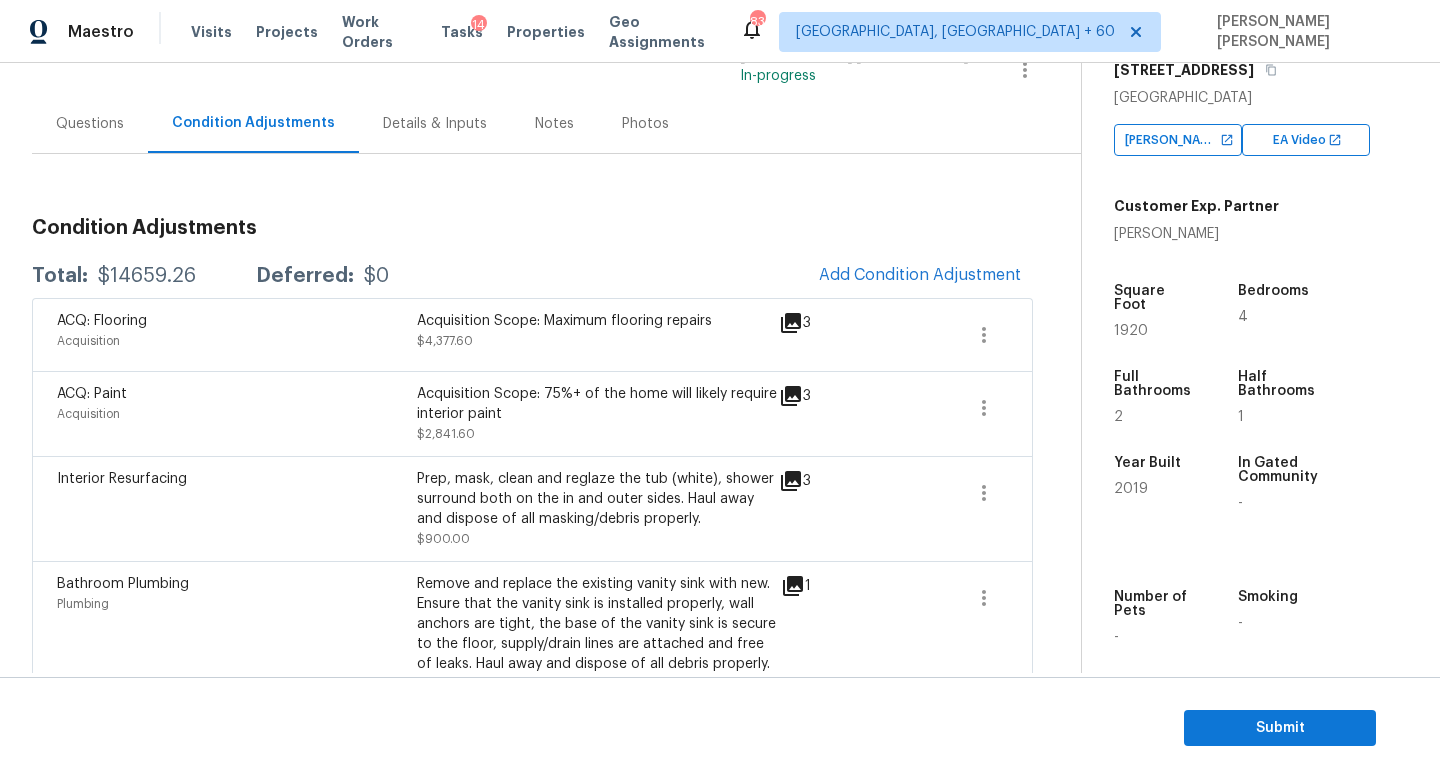 click on "Maestro Visits Projects Work Orders Tasks 14 Properties Geo Assignments 834 Knoxville, TN + 60 Jishnu Manoj Back to tasks Condition Scoping - Interior Mon, Jul 14 2025 by 9:00 am   6 Hours Overdue Jishnu Manoj In-progress Questions Condition Adjustments Details & Inputs Notes Photos Condition Adjustments Total:  $14659.26 Deferred:  $0 Add Condition Adjustment ACQ: Flooring Acquisition Acquisition Scope: Maximum flooring repairs $4,377.60   3 ACQ: Paint Acquisition Acquisition Scope: 75%+ of the home will likely require interior paint $2,841.60   3 Interior Resurfacing Prep, mask, clean and reglaze the tub (white), shower surround both on the in and outer sides. Haul away and dispose of all masking/debris properly. $900.00   3 Bathroom Plumbing Plumbing $250.06   1 Interior Resurfacing Refinish bath vanity top $200.00   1 Other Odor grimy odor $575.00   0 Landscape Package Exterior Overall - Landscaping Packages $50.00   0 Pressure Washing Exterior Overall - Siding $120.00   1 Pressure Washing $125.00   1   1" at bounding box center [720, 389] 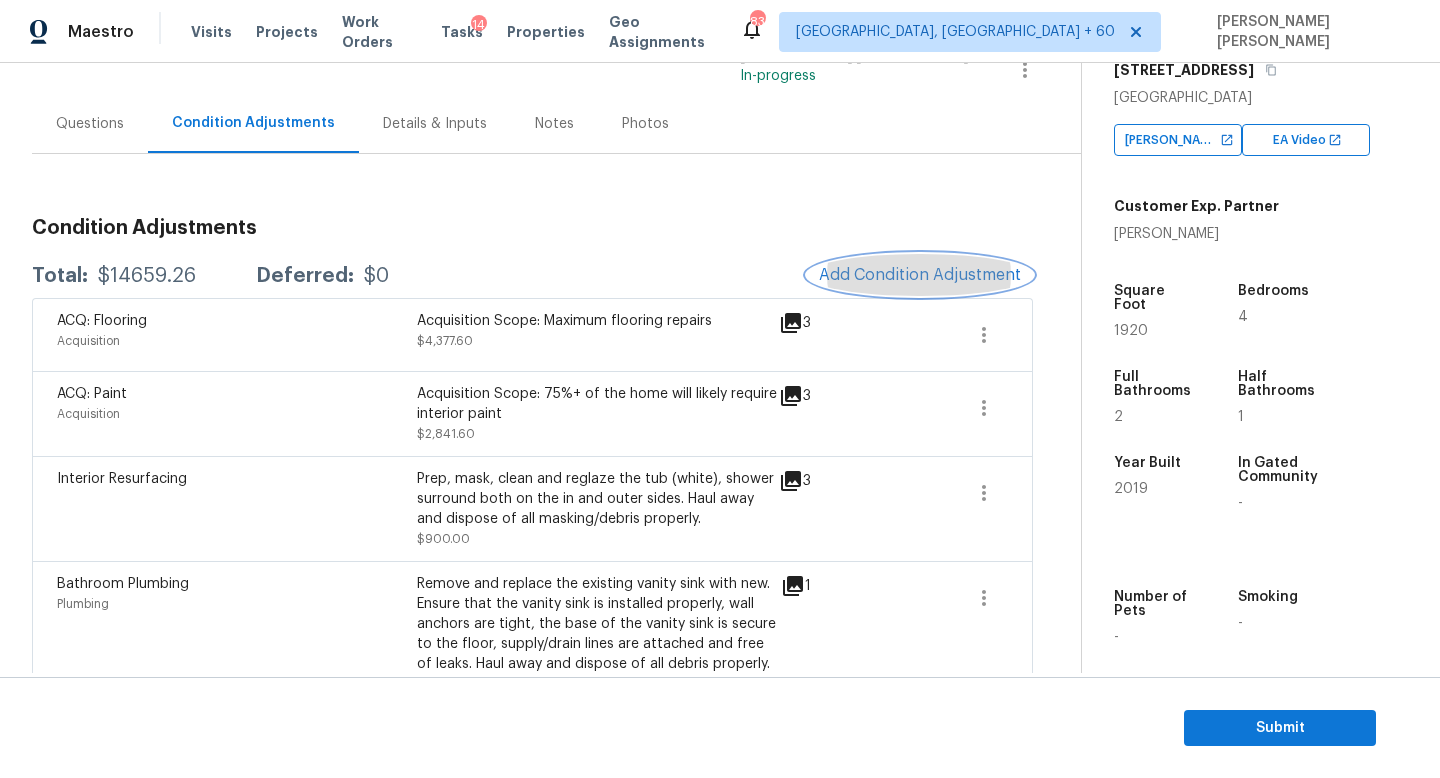 click on "Add Condition Adjustment" at bounding box center (920, 275) 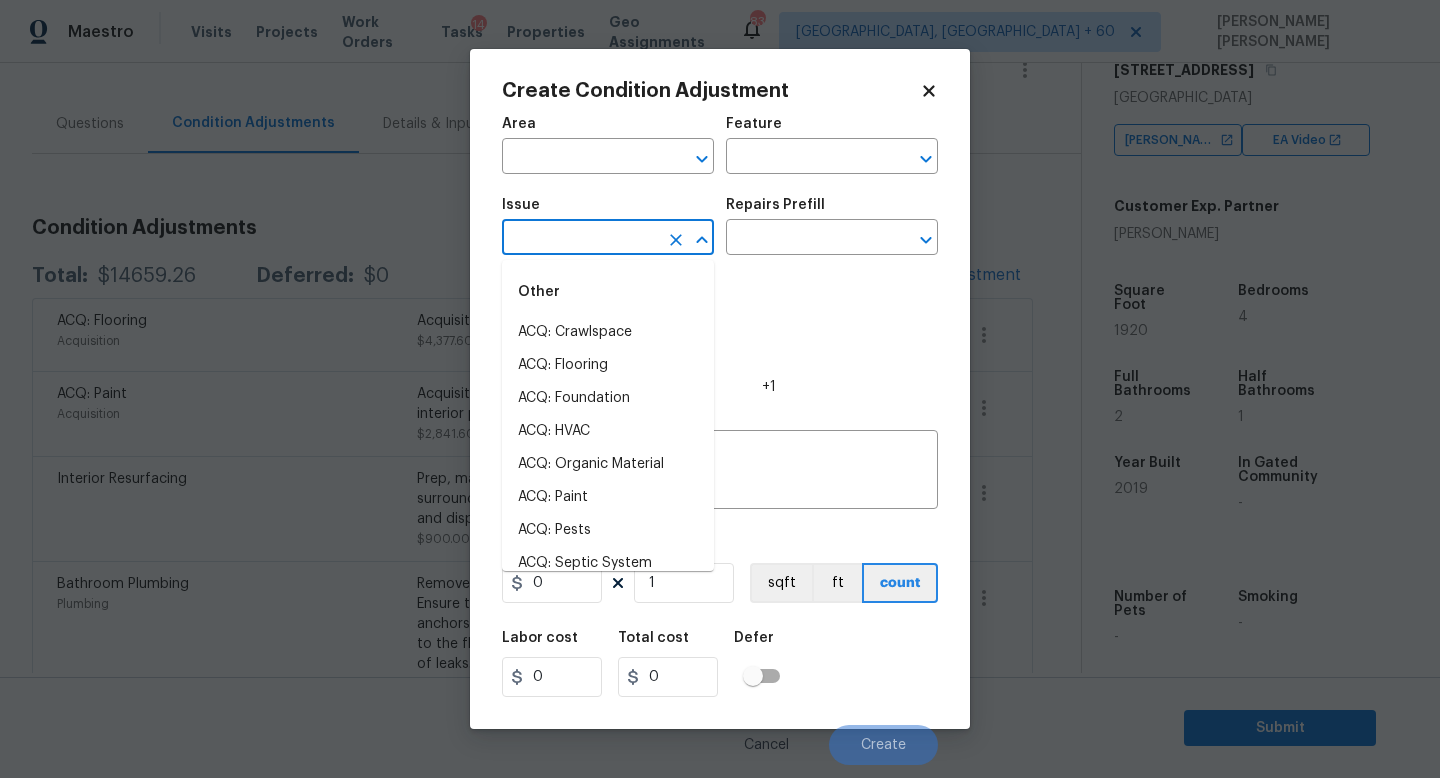 click at bounding box center (580, 239) 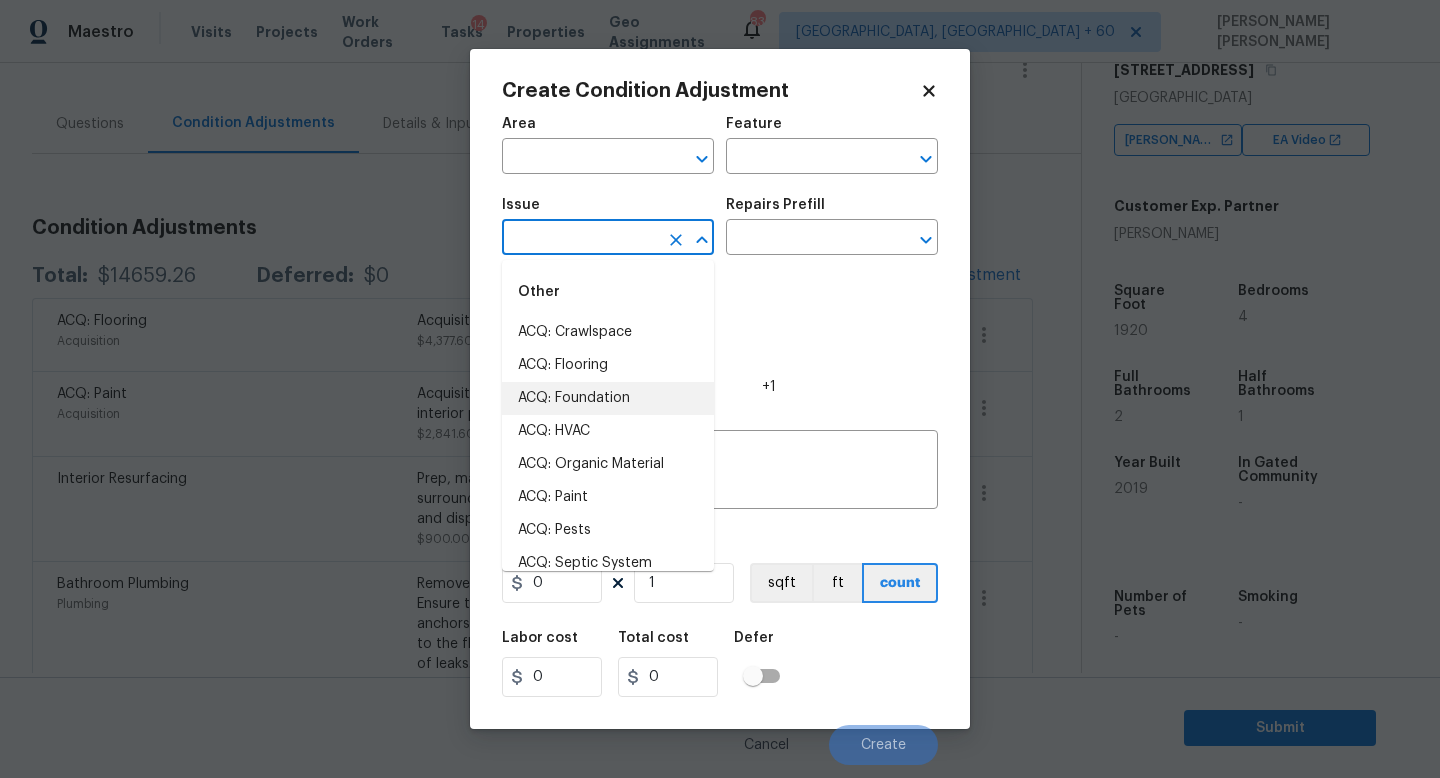 click on "Maestro Visits Projects Work Orders Tasks 14 Properties Geo Assignments 830 Knoxville, TN + 60 Jishnu Manoj Back to tasks Condition Scoping - Interior Mon, Jul 14 2025 by 9:00 am   6 Hours Overdue Jishnu Manoj In-progress Questions Condition Adjustments Details & Inputs Notes Photos Condition Adjustments Total:  $14659.26 Deferred:  $0 Add Condition Adjustment ACQ: Flooring Acquisition Acquisition Scope: Maximum flooring repairs $4,377.60   3 ACQ: Paint Acquisition Acquisition Scope: 75%+ of the home will likely require interior paint $2,841.60   3 Interior Resurfacing Prep, mask, clean and reglaze the tub (white), shower surround both on the in and outer sides. Haul away and dispose of all masking/debris properly. $900.00   3 Bathroom Plumbing Plumbing $250.06   1 Interior Resurfacing Refinish bath vanity top $200.00   1 Other Odor grimy odor $575.00   0 Landscape Package Exterior Overall - Landscaping Packages $50.00   0 Pressure Washing Exterior Overall - Siding $120.00   1 Pressure Washing $125.00   1   1" at bounding box center [720, 389] 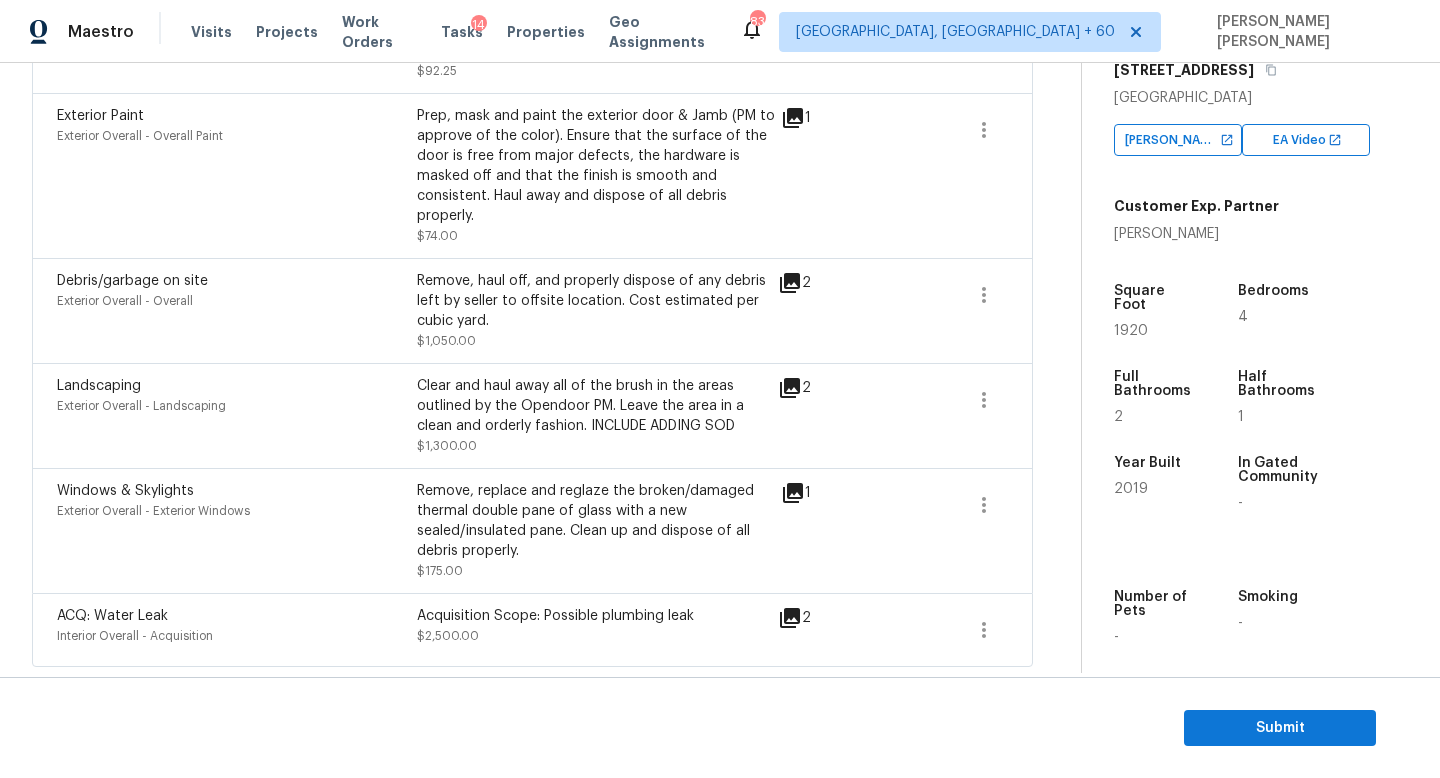 scroll, scrollTop: 1397, scrollLeft: 0, axis: vertical 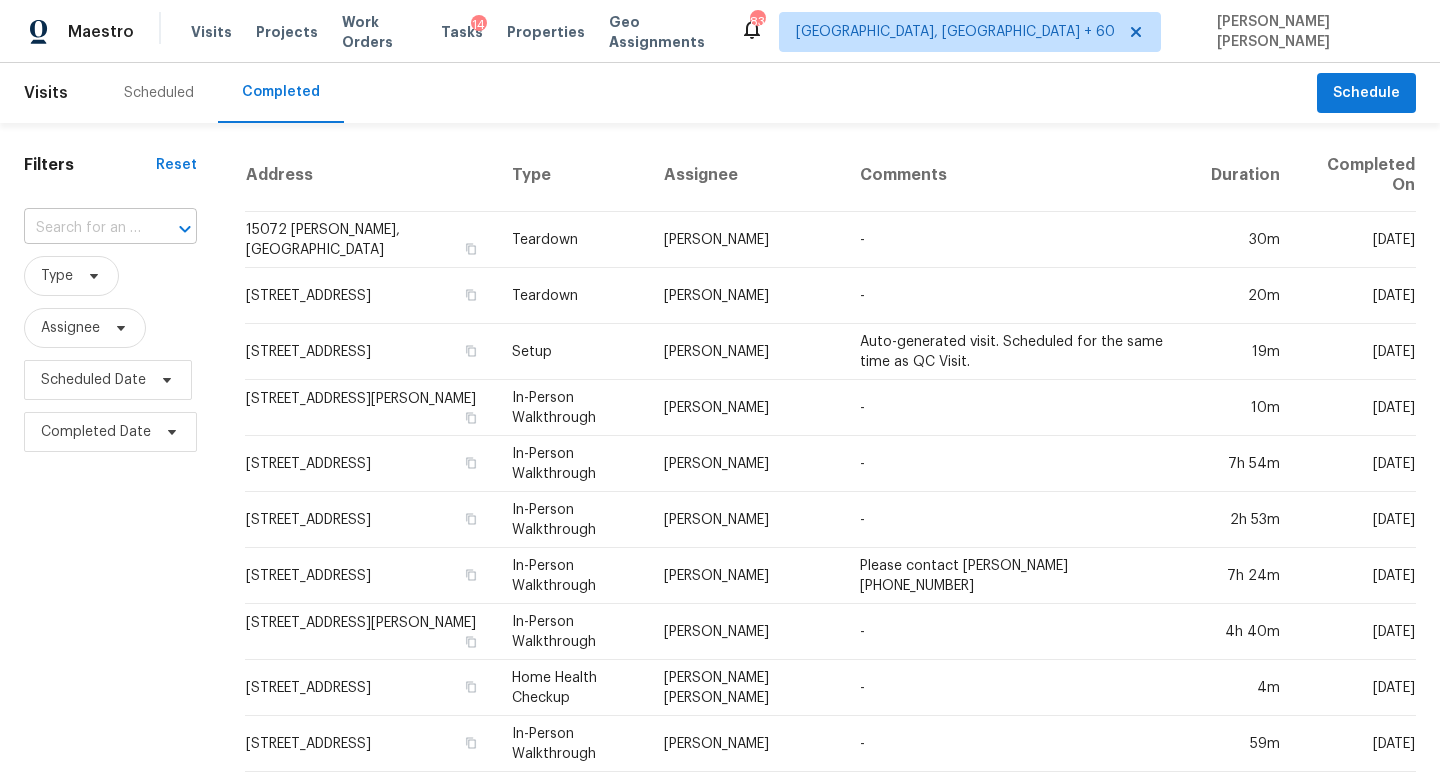 click at bounding box center [171, 229] 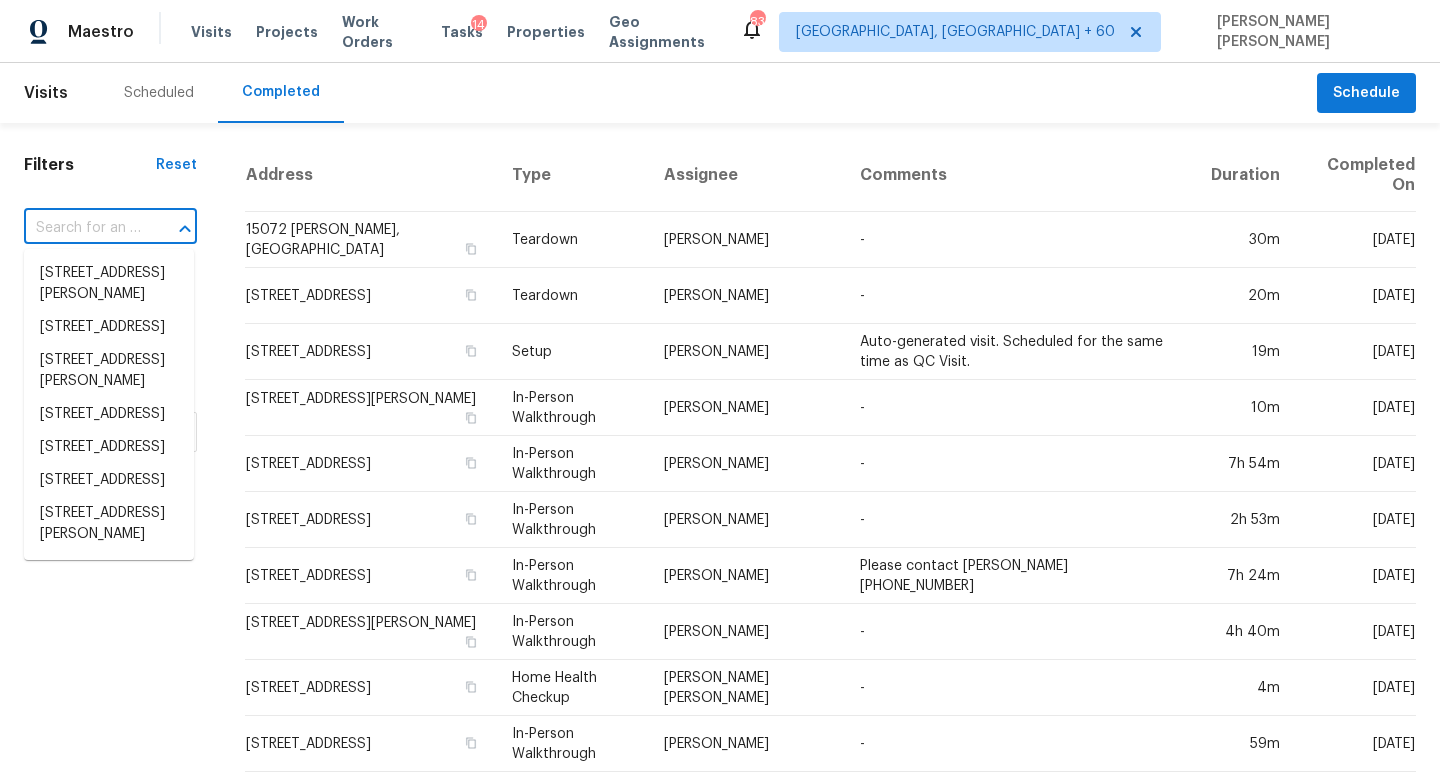 paste on "[STREET_ADDRESS]" 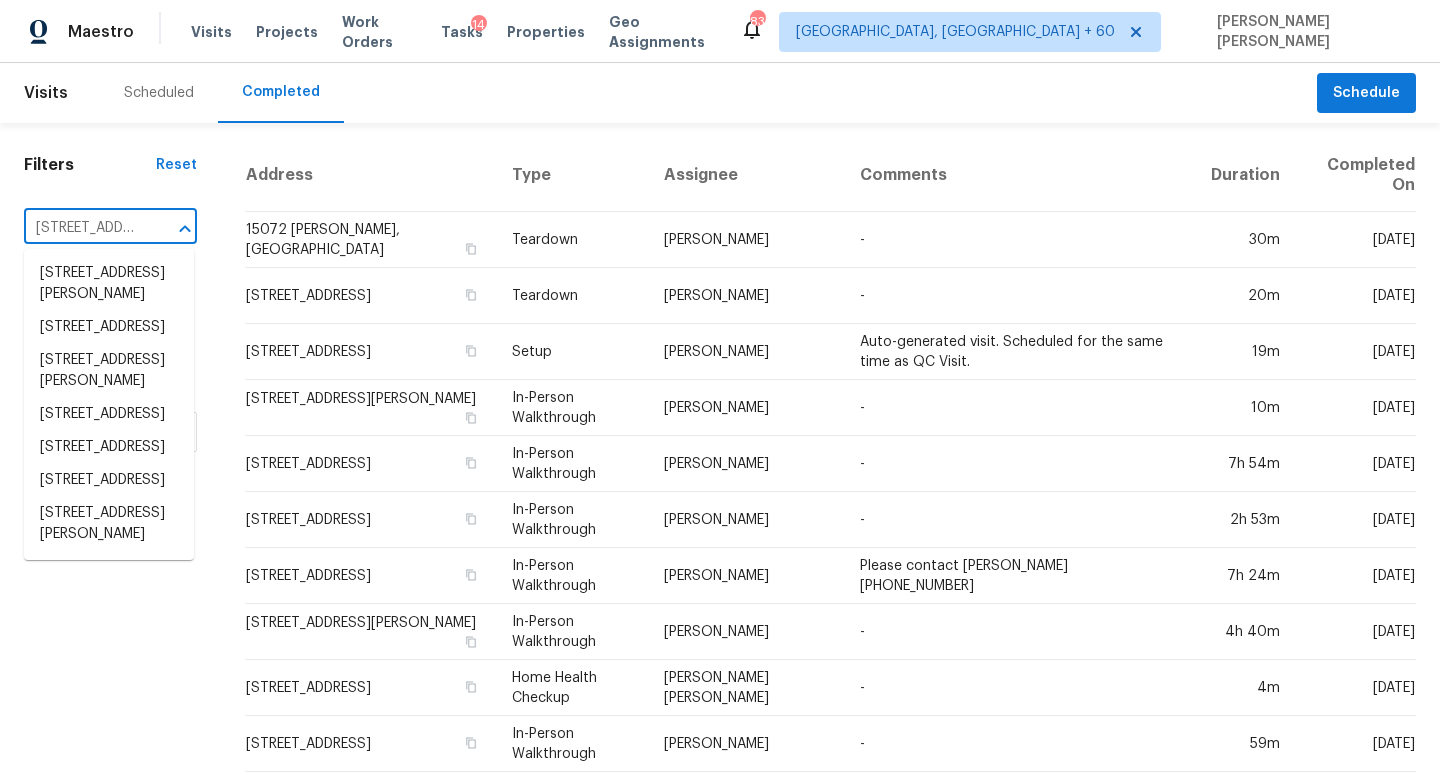 scroll, scrollTop: 0, scrollLeft: 178, axis: horizontal 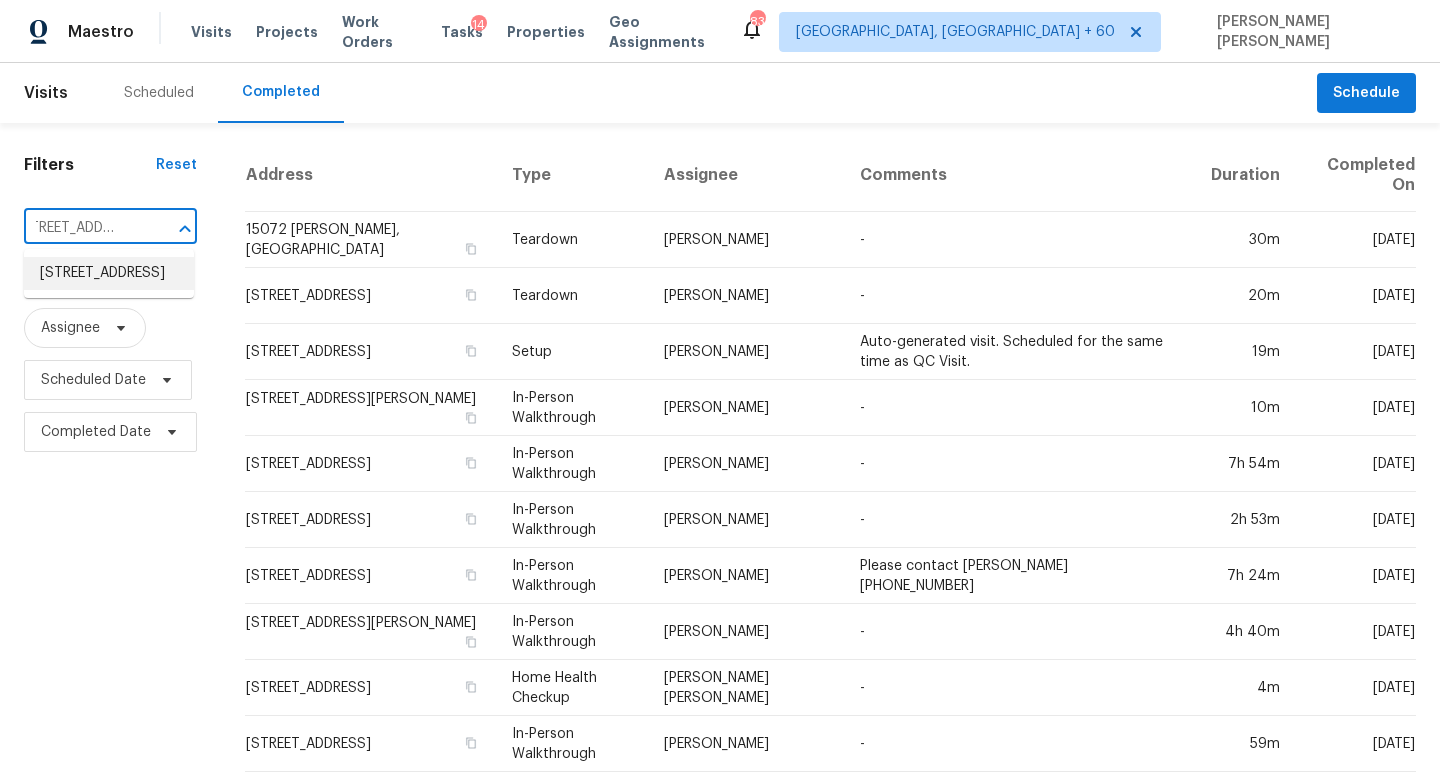 click on "[STREET_ADDRESS]" at bounding box center [109, 273] 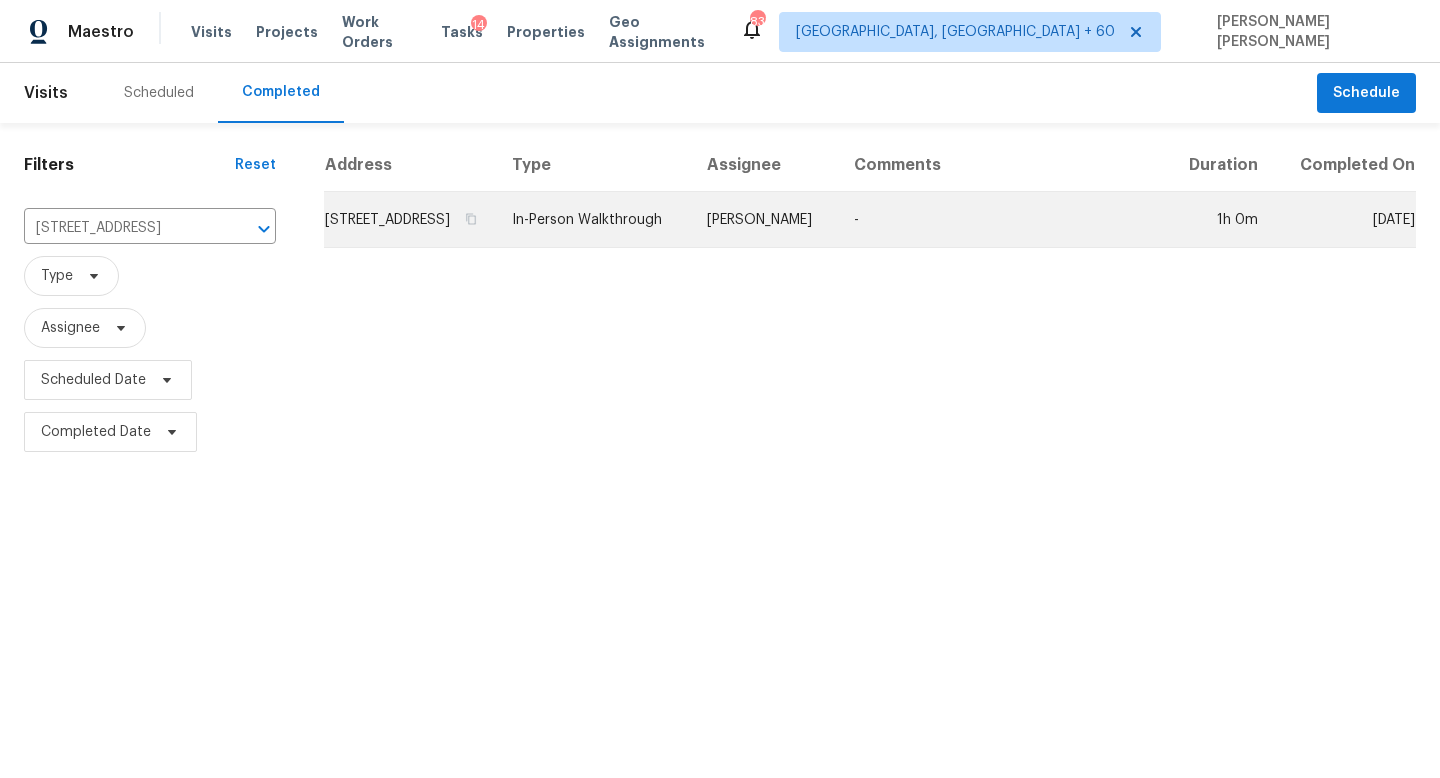 click on "[STREET_ADDRESS]" at bounding box center (410, 220) 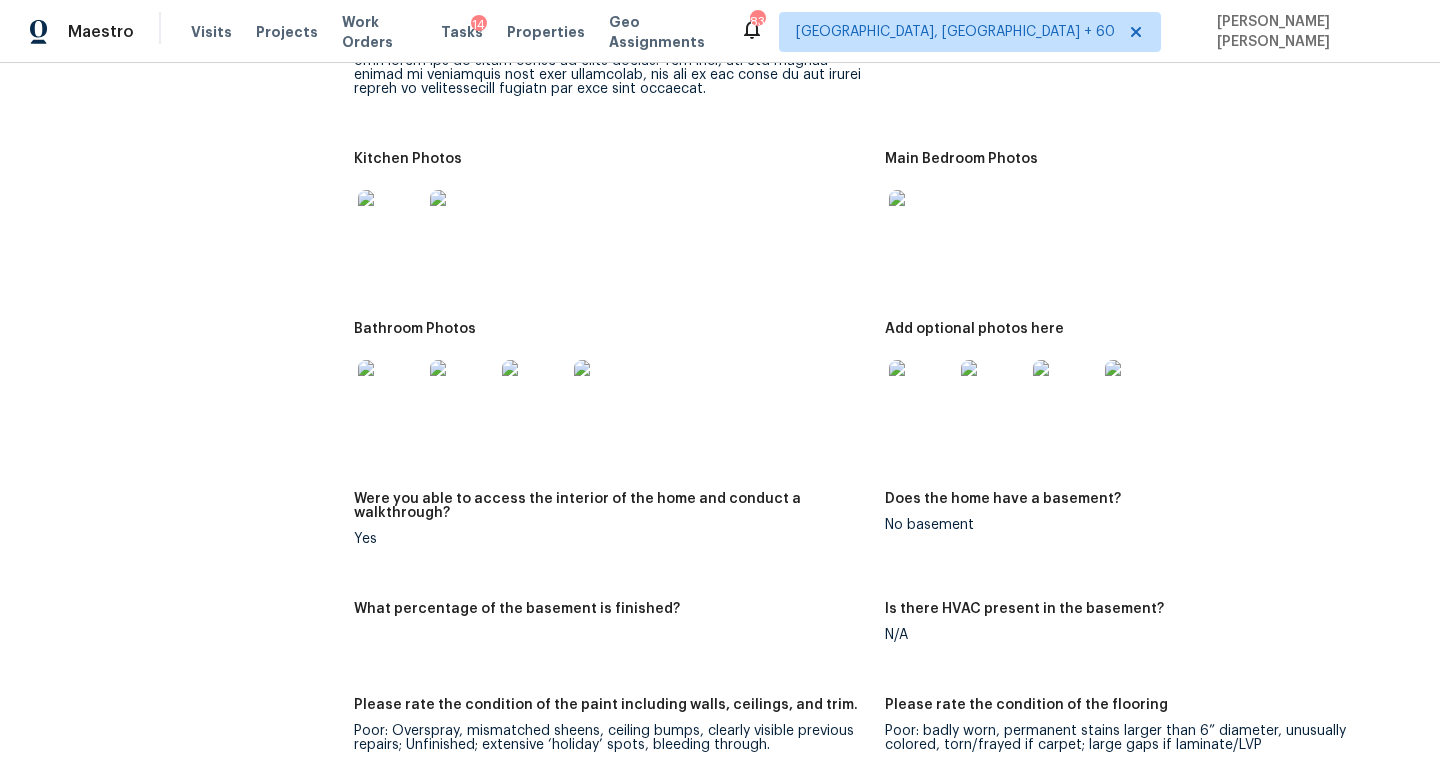 scroll, scrollTop: 2695, scrollLeft: 0, axis: vertical 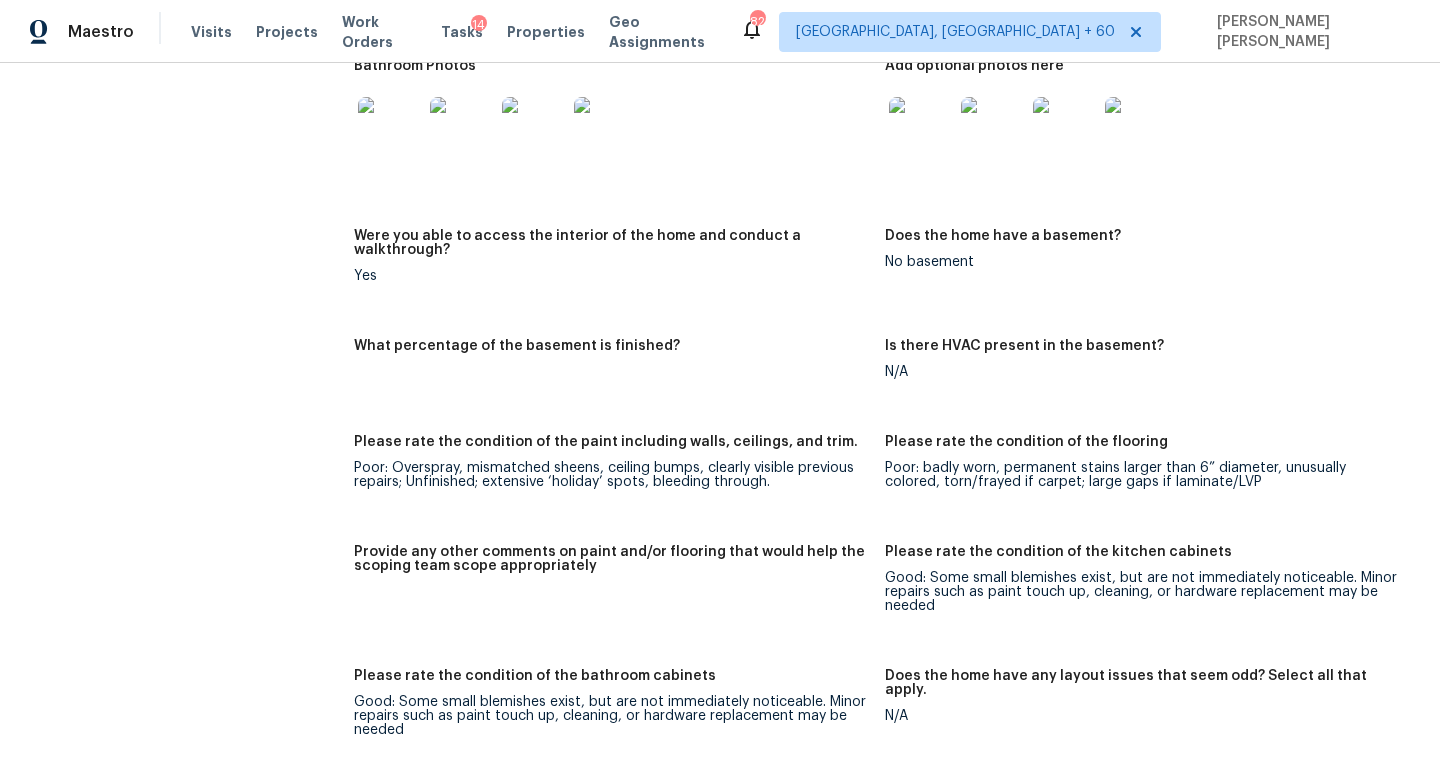 click on "All visits [STREET_ADDRESS] Home details Other Visits No previous visits" at bounding box center [157, 649] 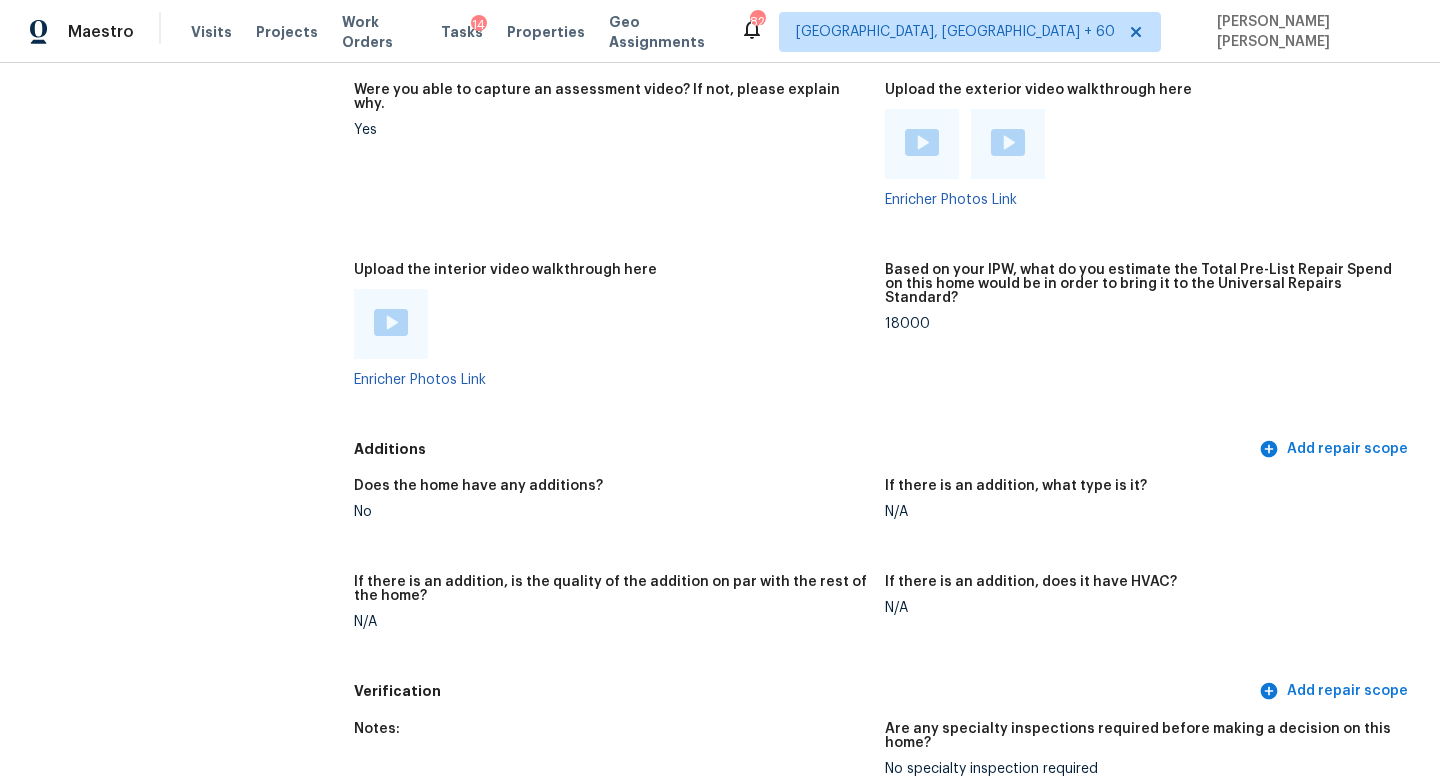 click on "All visits [STREET_ADDRESS] Home details Other Visits No previous visits" at bounding box center (157, -659) 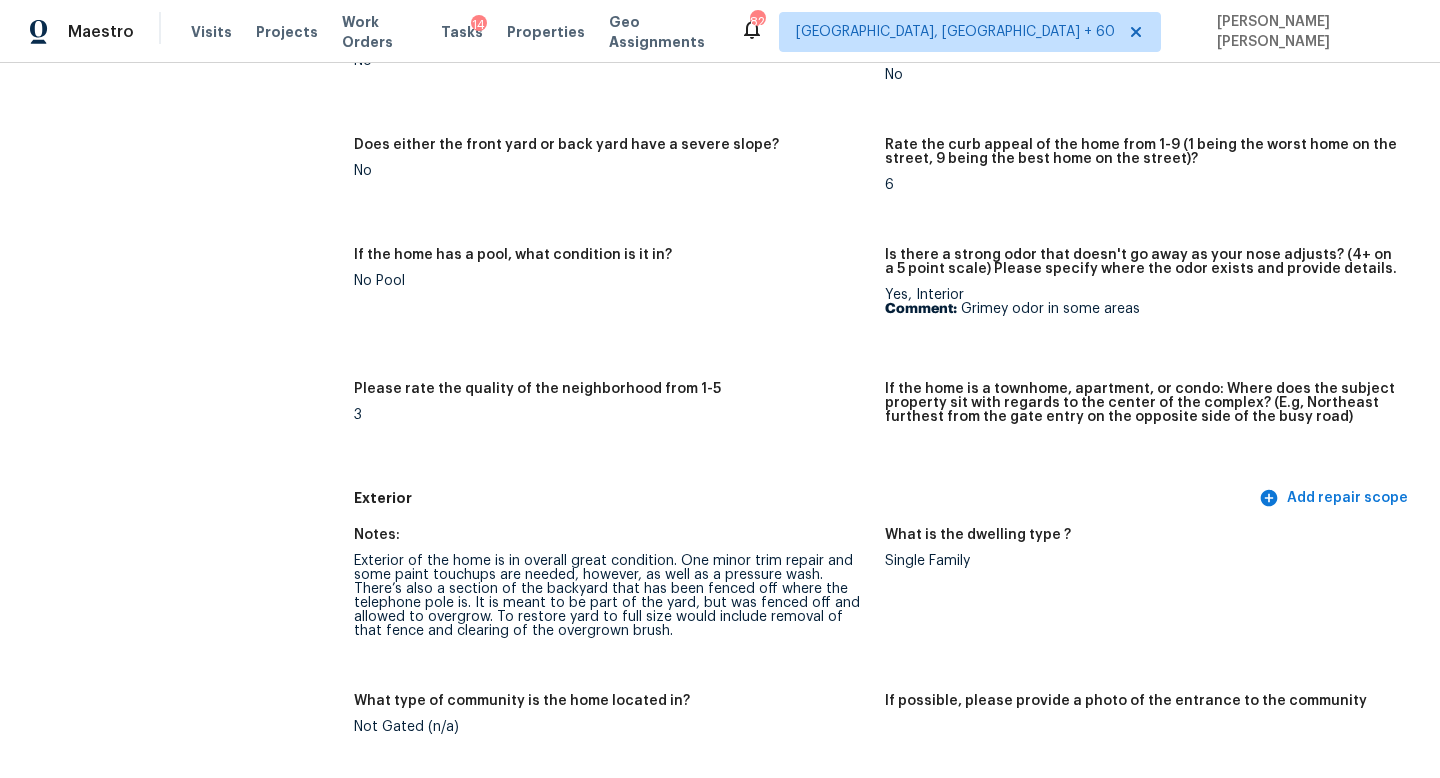 scroll, scrollTop: 0, scrollLeft: 0, axis: both 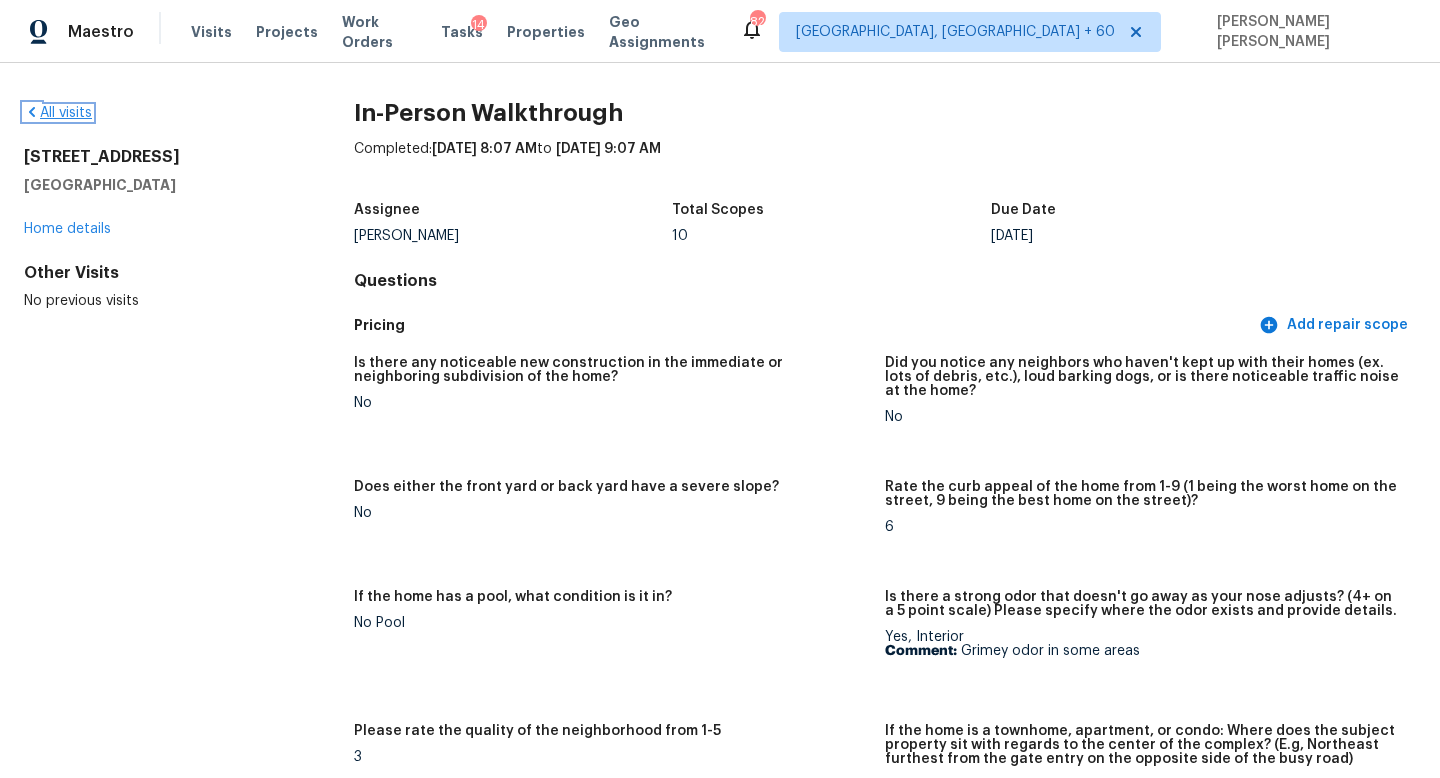 click on "All visits" at bounding box center [58, 113] 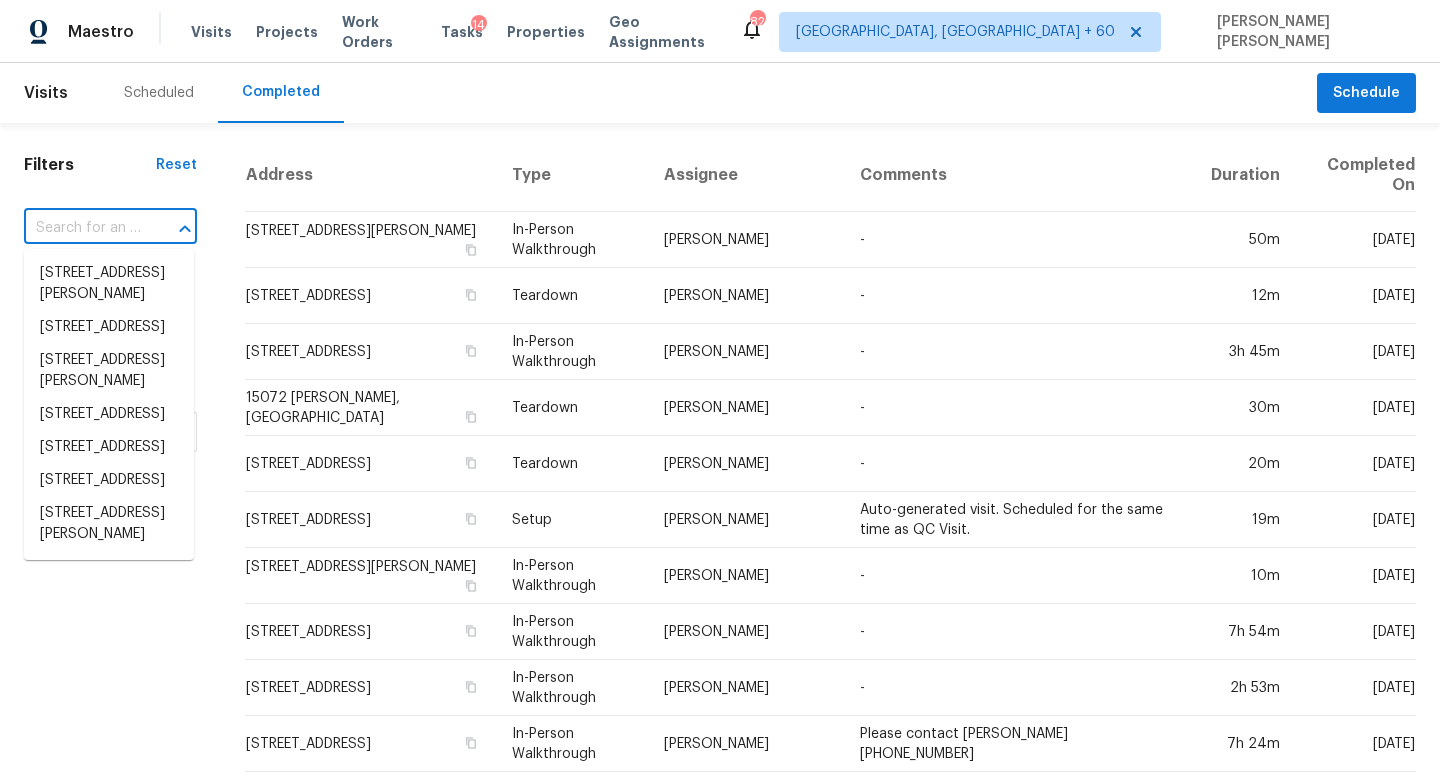 click at bounding box center [82, 228] 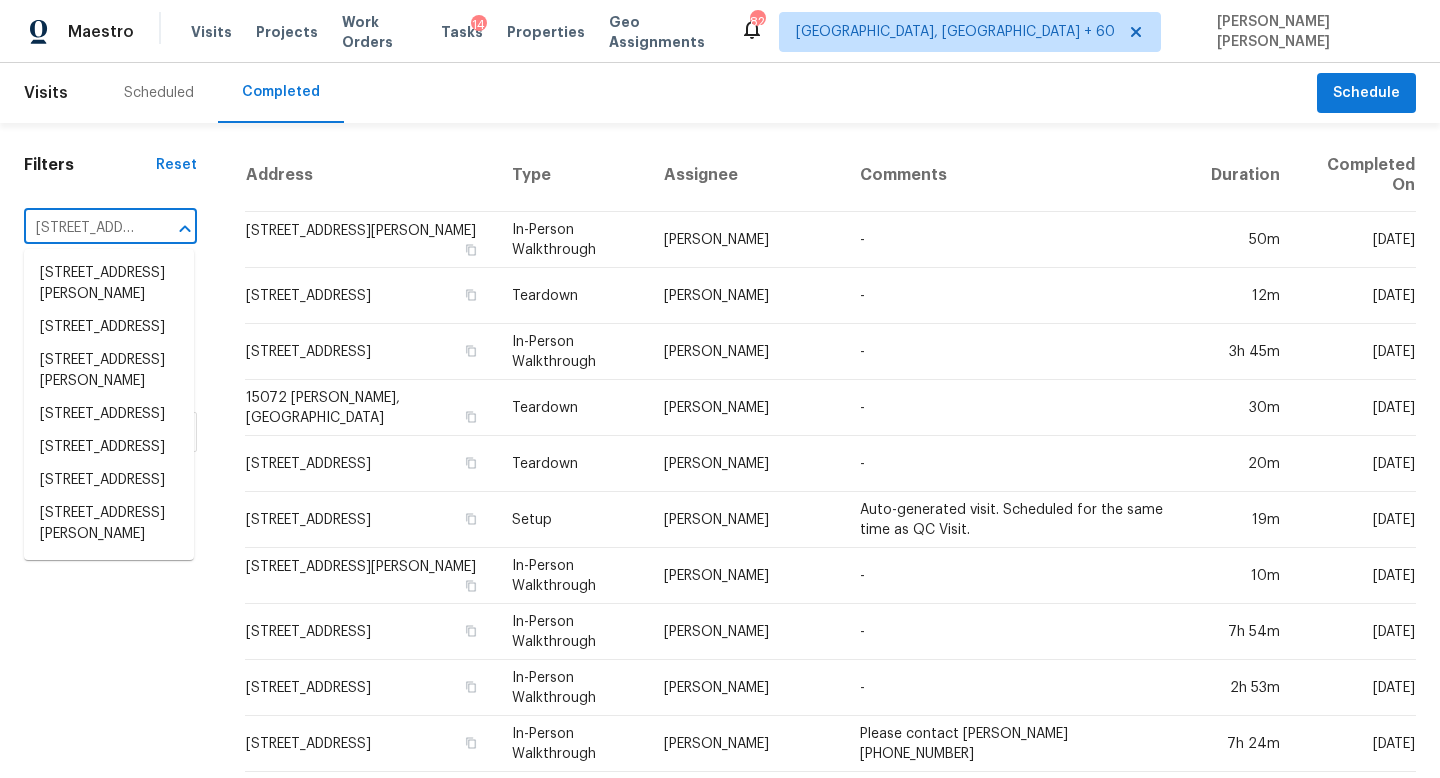 scroll, scrollTop: 0, scrollLeft: 185, axis: horizontal 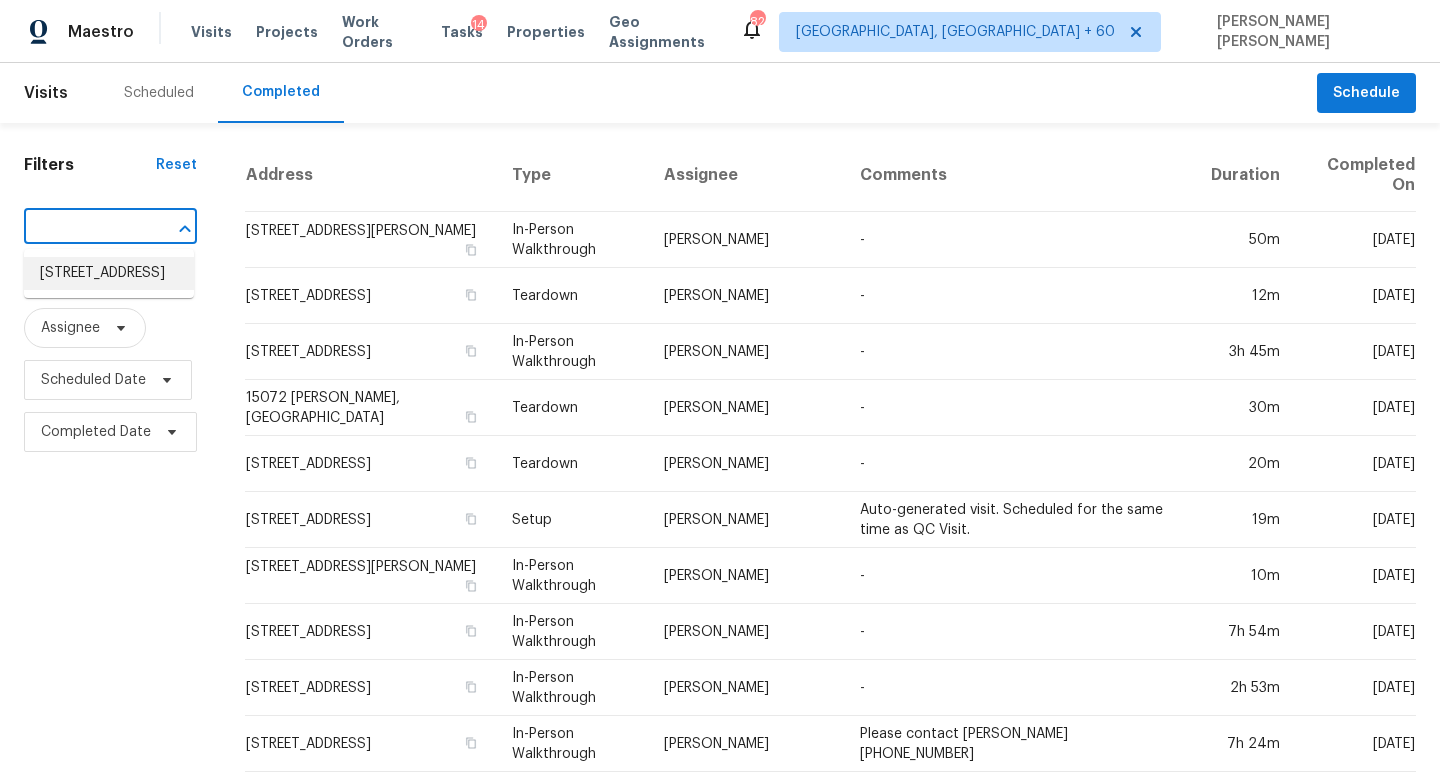 click on "[STREET_ADDRESS]" at bounding box center (109, 273) 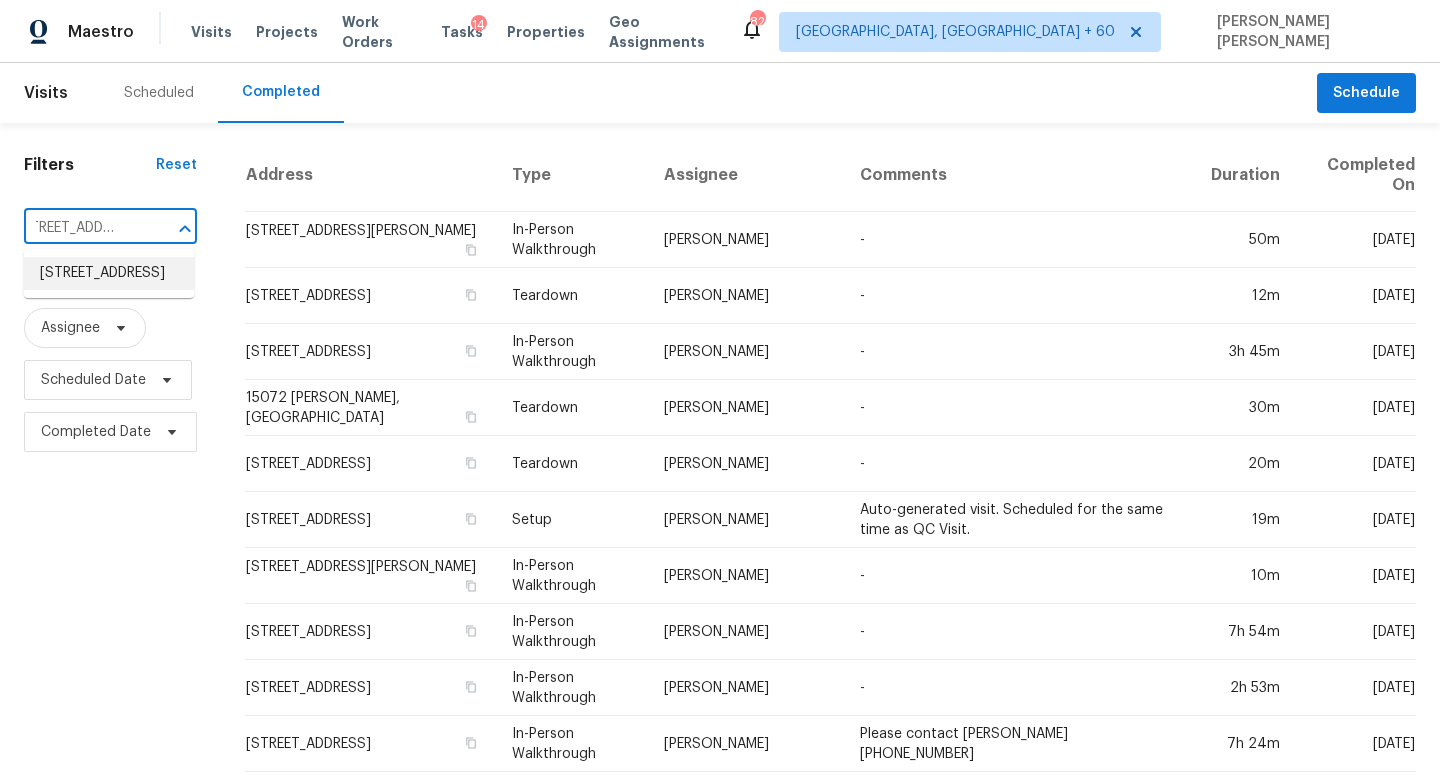 scroll, scrollTop: 0, scrollLeft: 0, axis: both 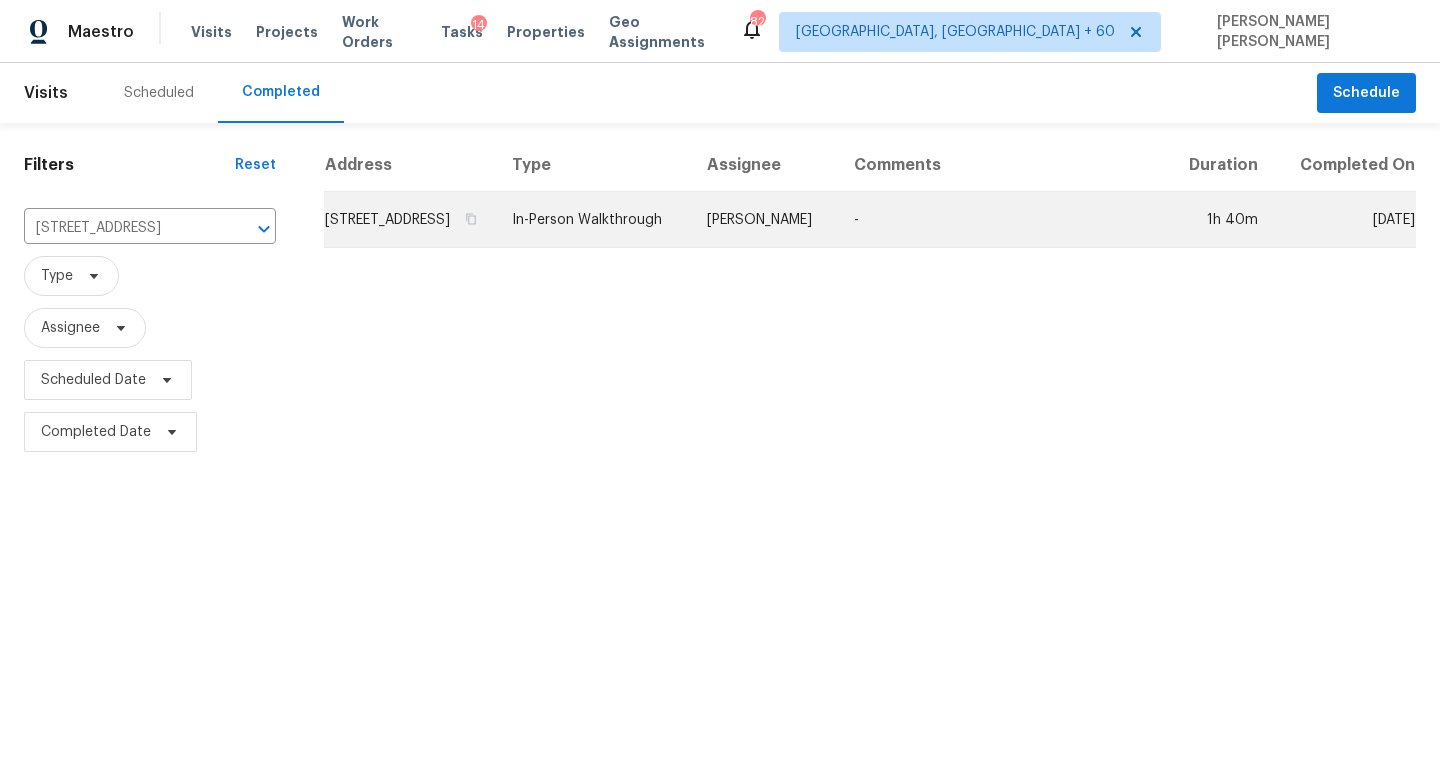 click on "In-Person Walkthrough" at bounding box center (593, 220) 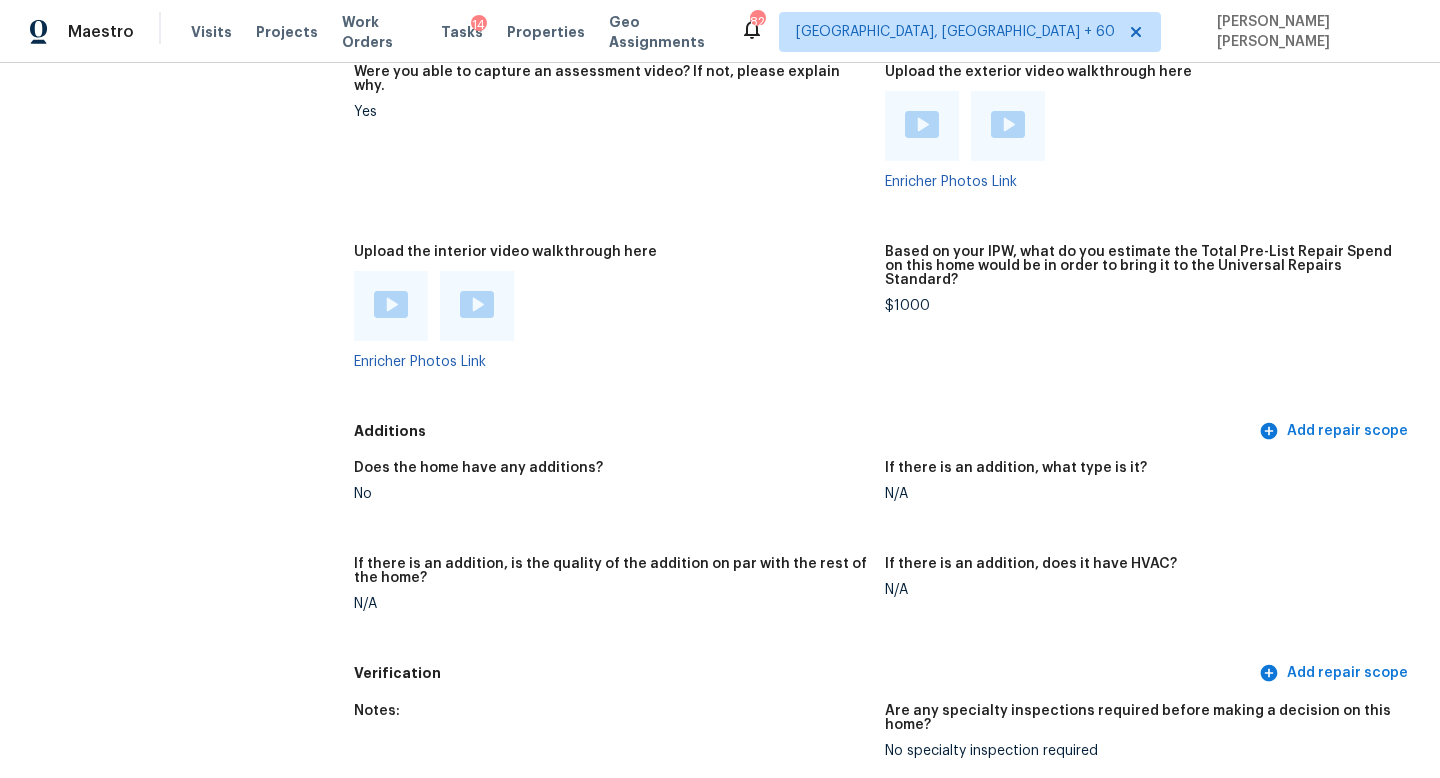 scroll, scrollTop: 4350, scrollLeft: 0, axis: vertical 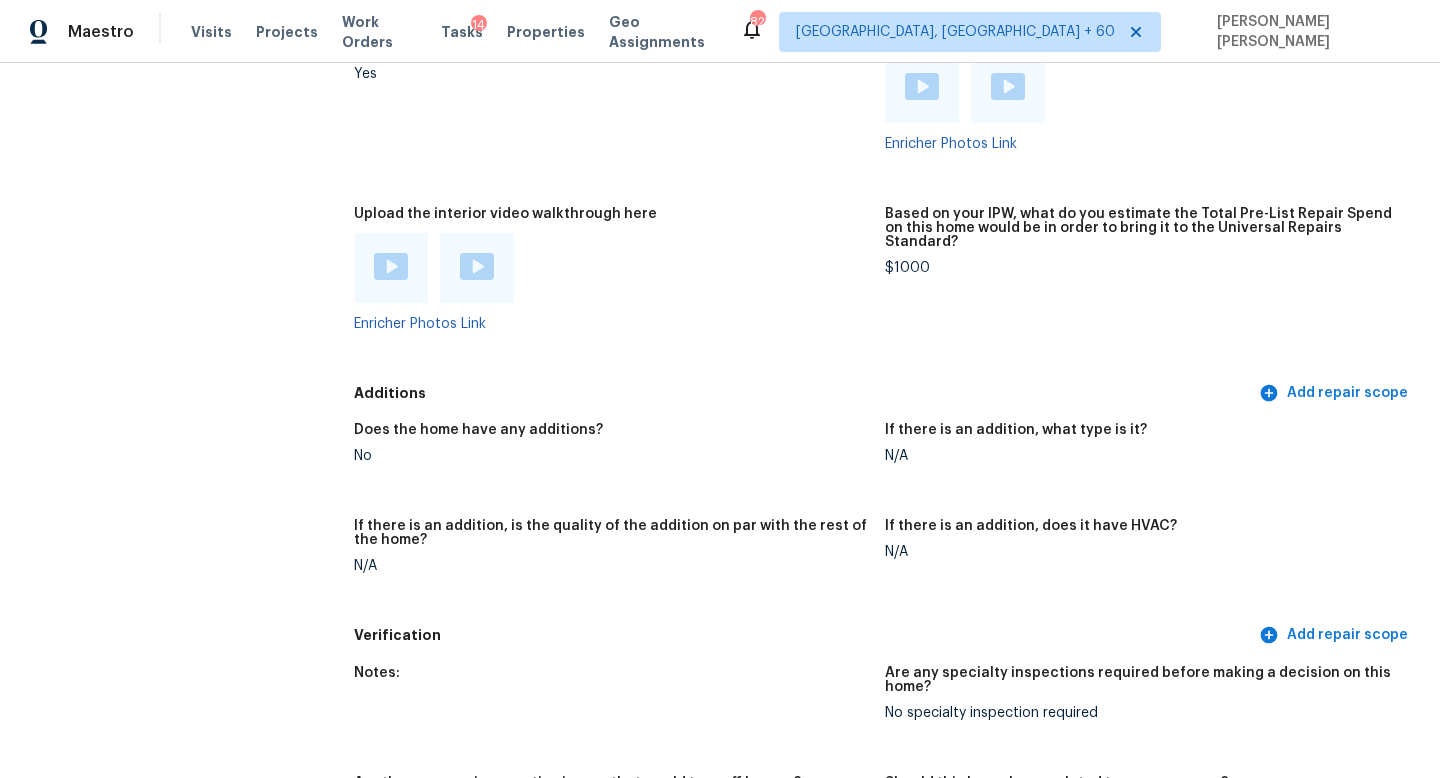 click at bounding box center [391, 268] 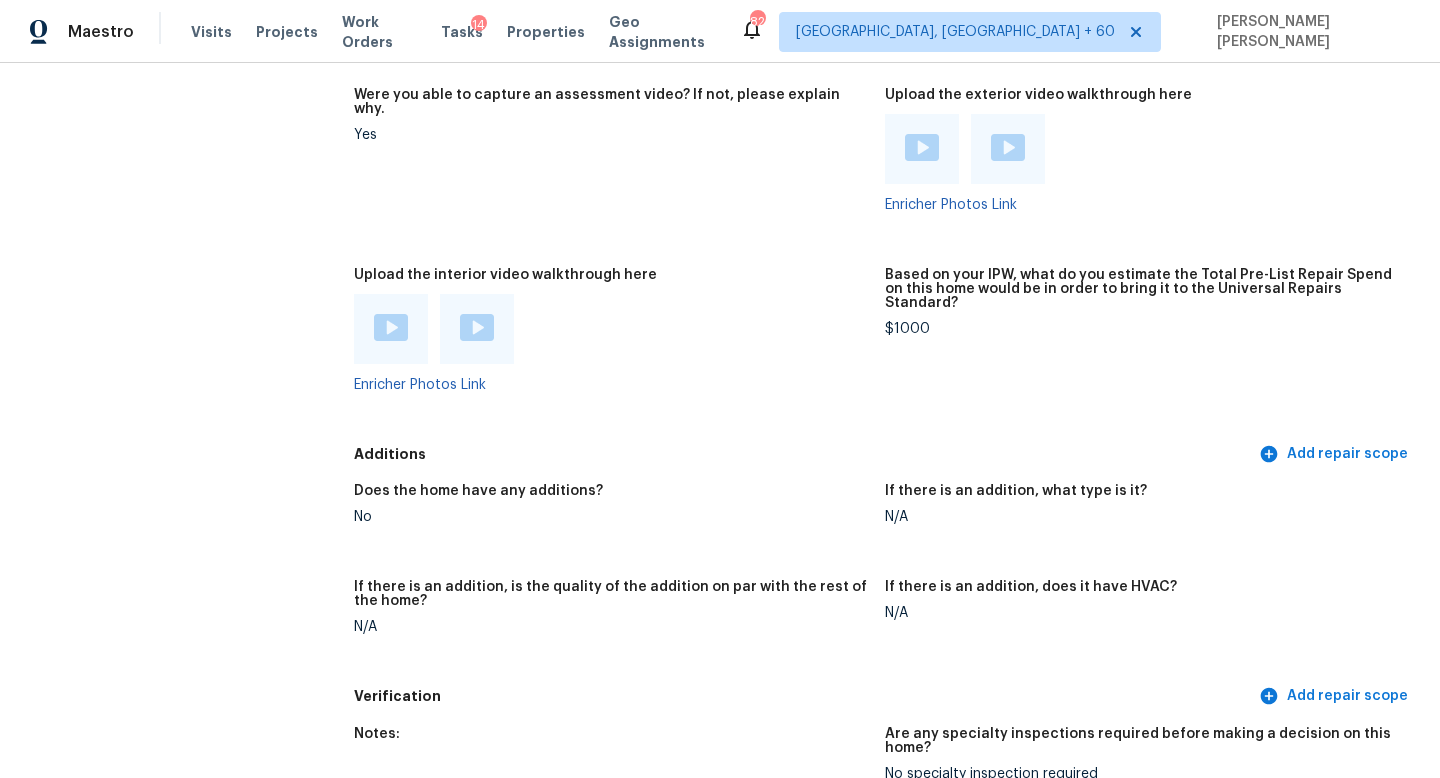 scroll, scrollTop: 4264, scrollLeft: 0, axis: vertical 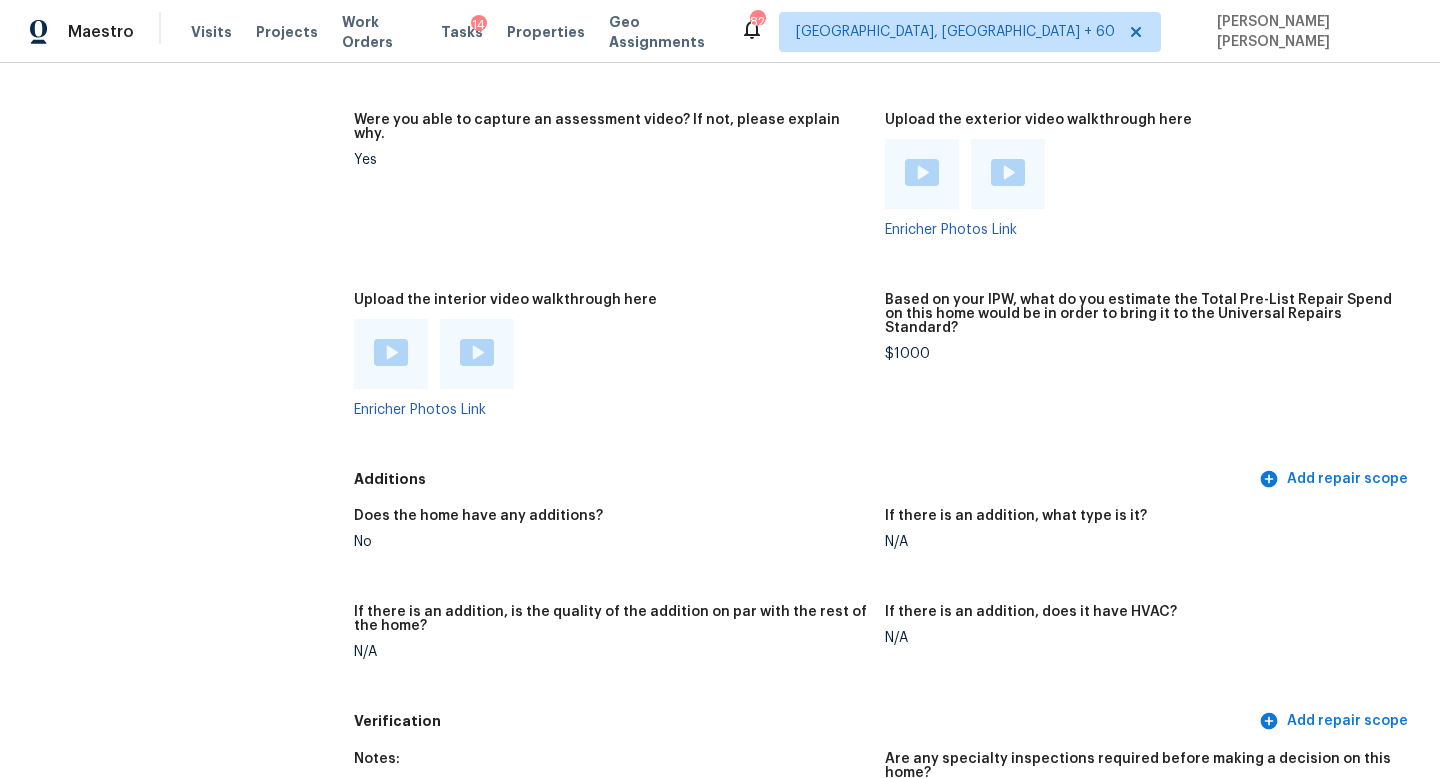 click at bounding box center (477, 352) 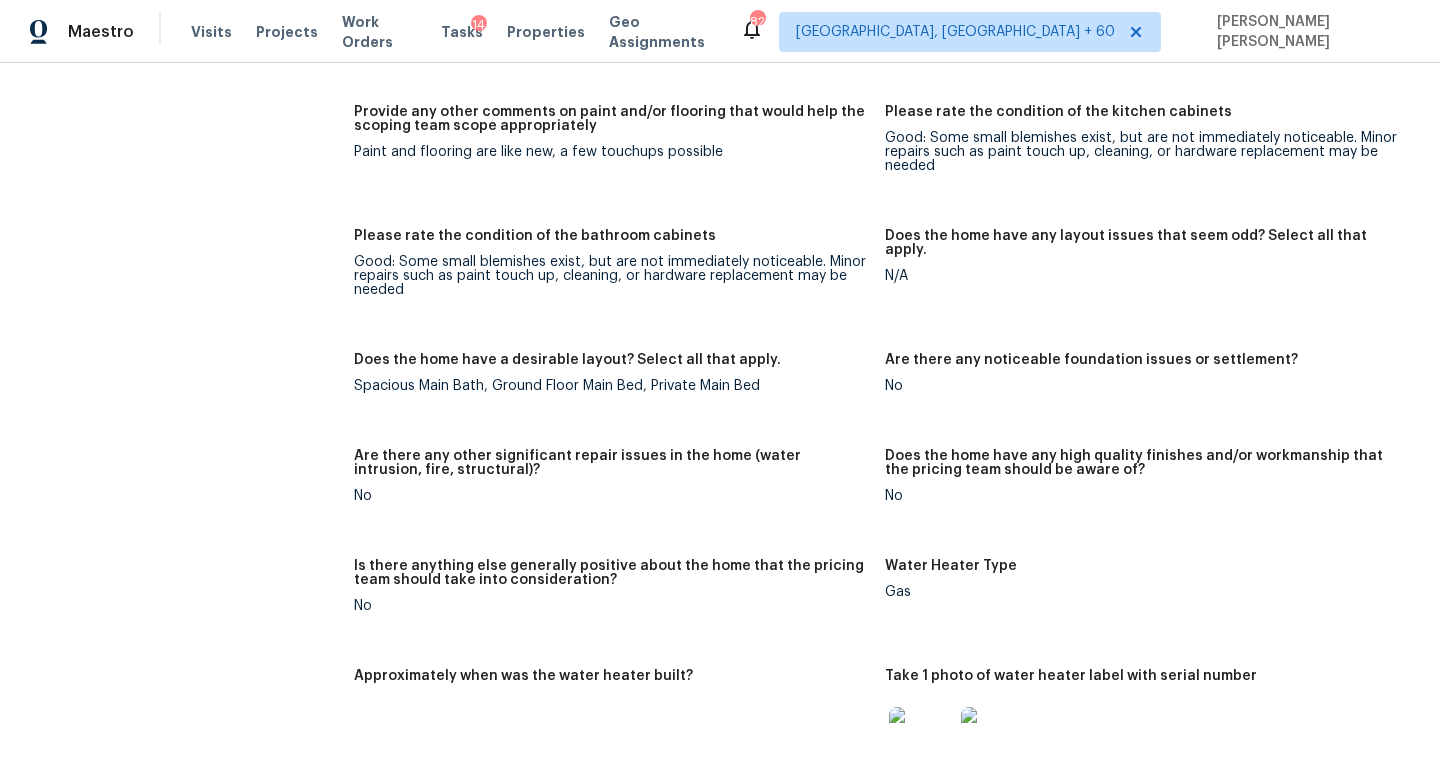 scroll, scrollTop: 3438, scrollLeft: 0, axis: vertical 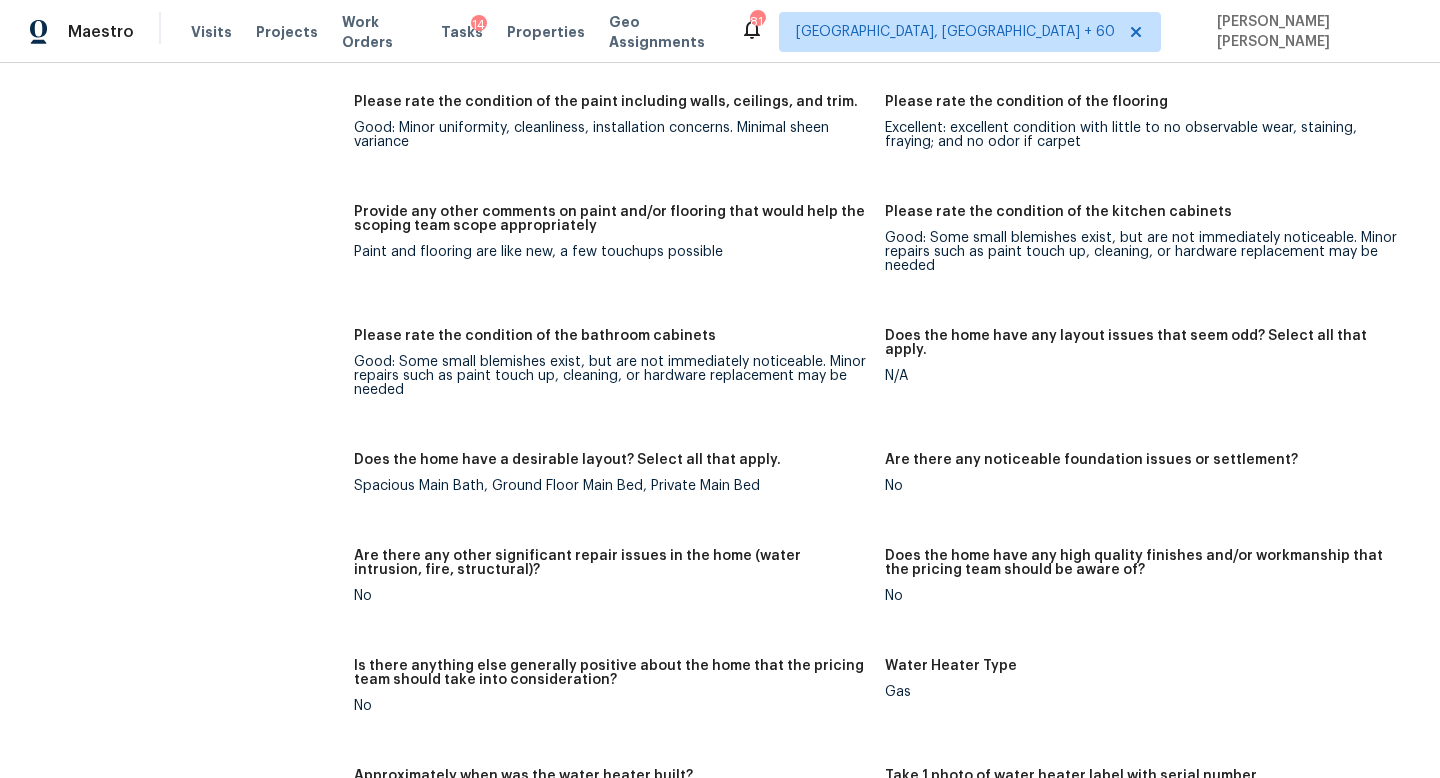 click on "All visits 20537 W Valley View Dr Buckeye, AZ 85396 Home details Other Visits No previous visits" at bounding box center [157, -518] 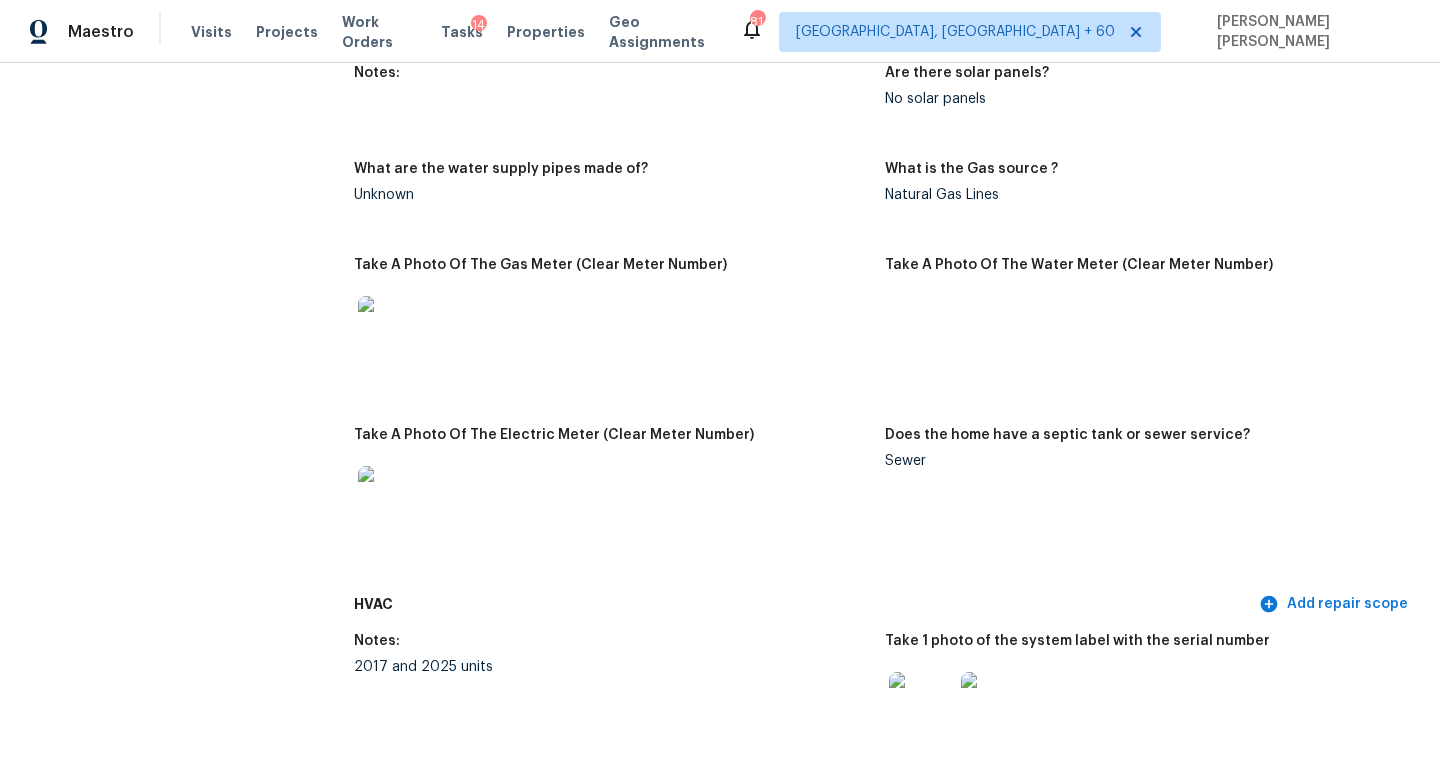 click on "All visits 20537 W Valley View Dr Buckeye, AZ 85396 Home details Other Visits No previous visits" at bounding box center [157, 1645] 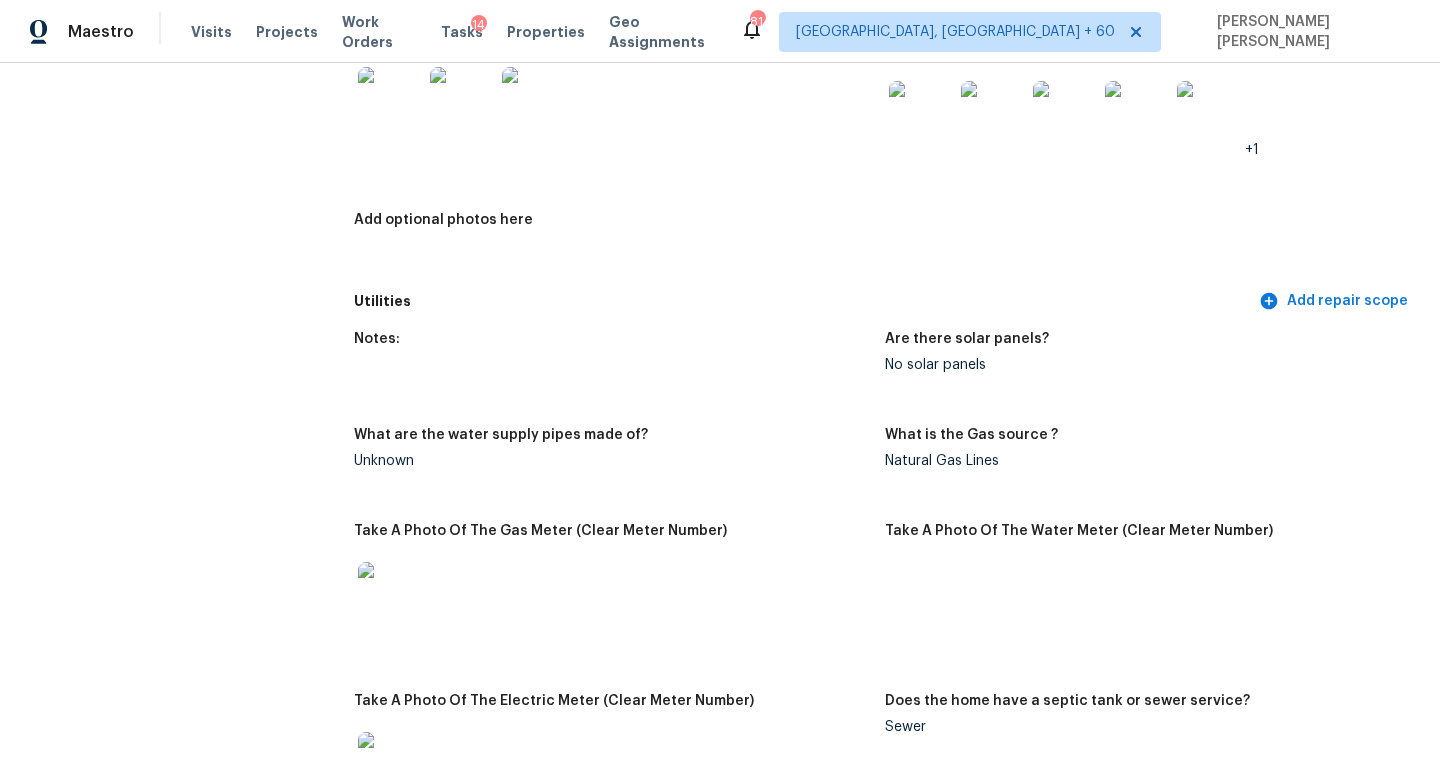 scroll, scrollTop: 4293, scrollLeft: 0, axis: vertical 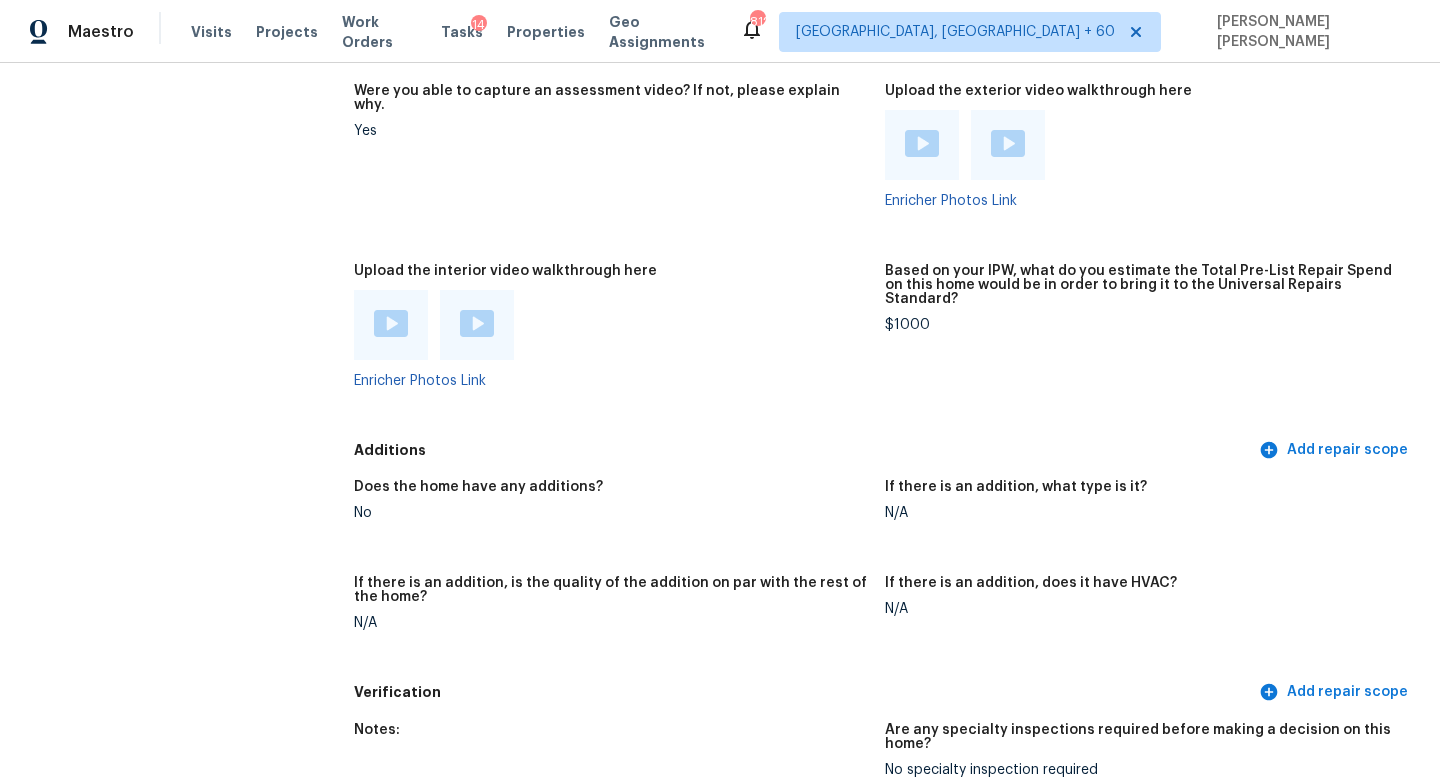 click on "All visits 20537 W Valley View Dr Buckeye, AZ 85396 Home details Other Visits No previous visits" at bounding box center (157, -1373) 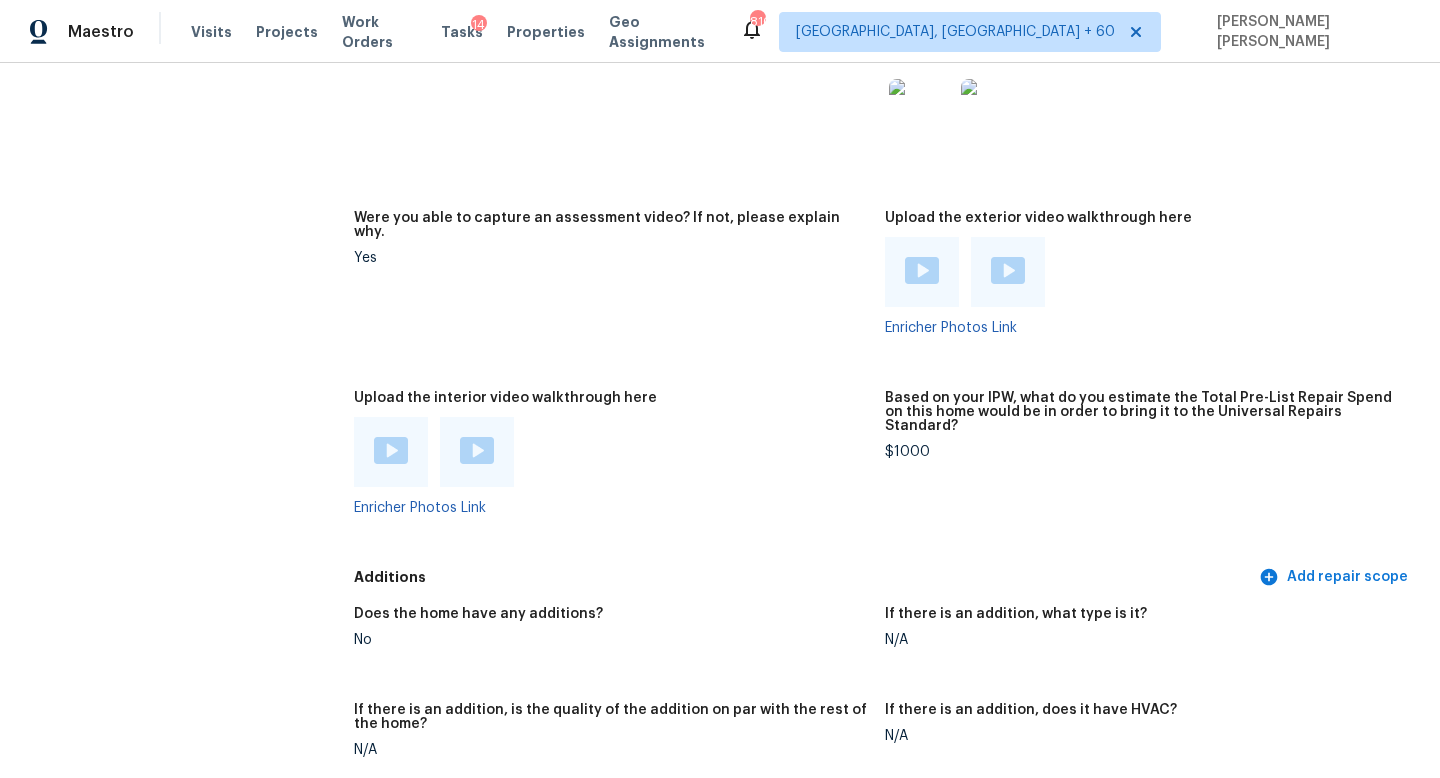 scroll, scrollTop: 4172, scrollLeft: 0, axis: vertical 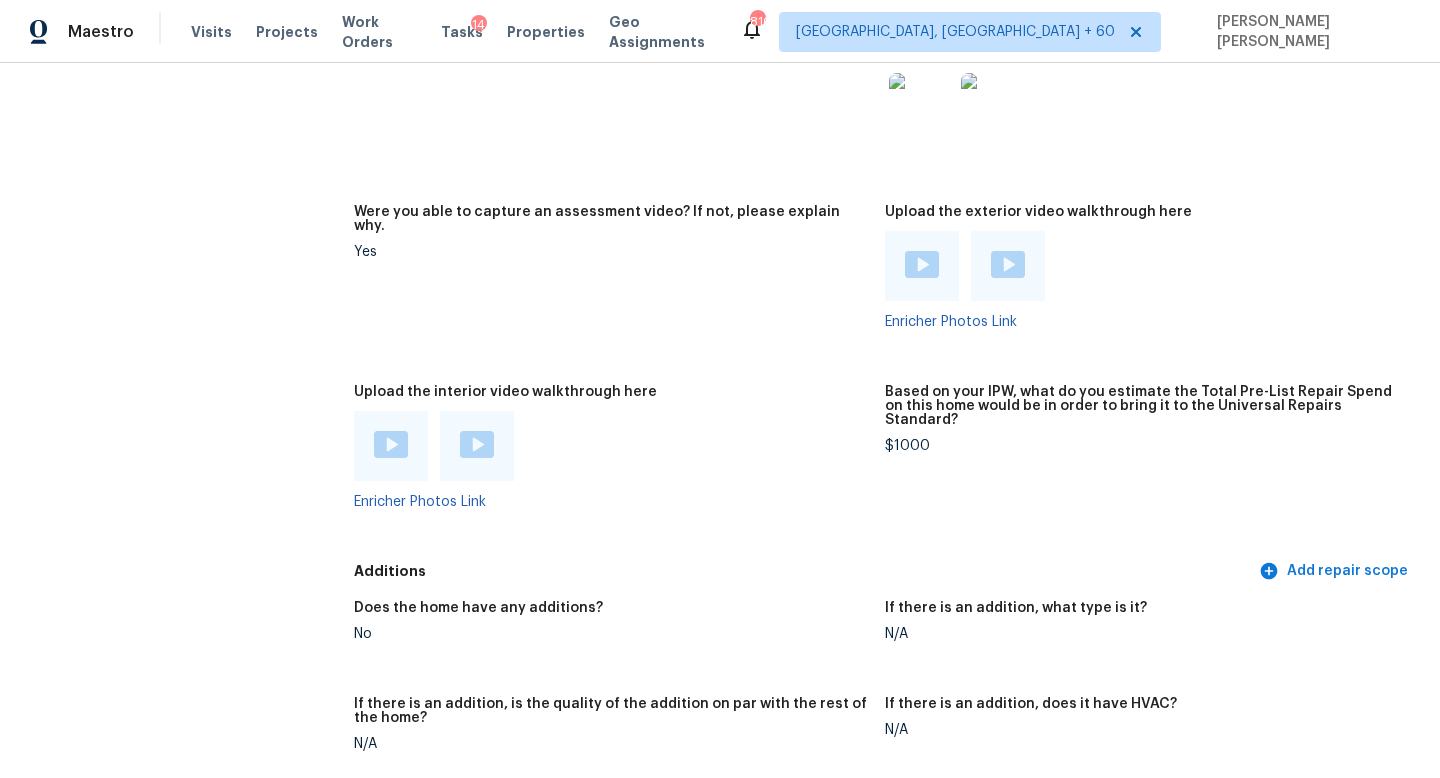 click on "Were you able to capture an assessment video? If not, please explain why. Yes" at bounding box center (619, 283) 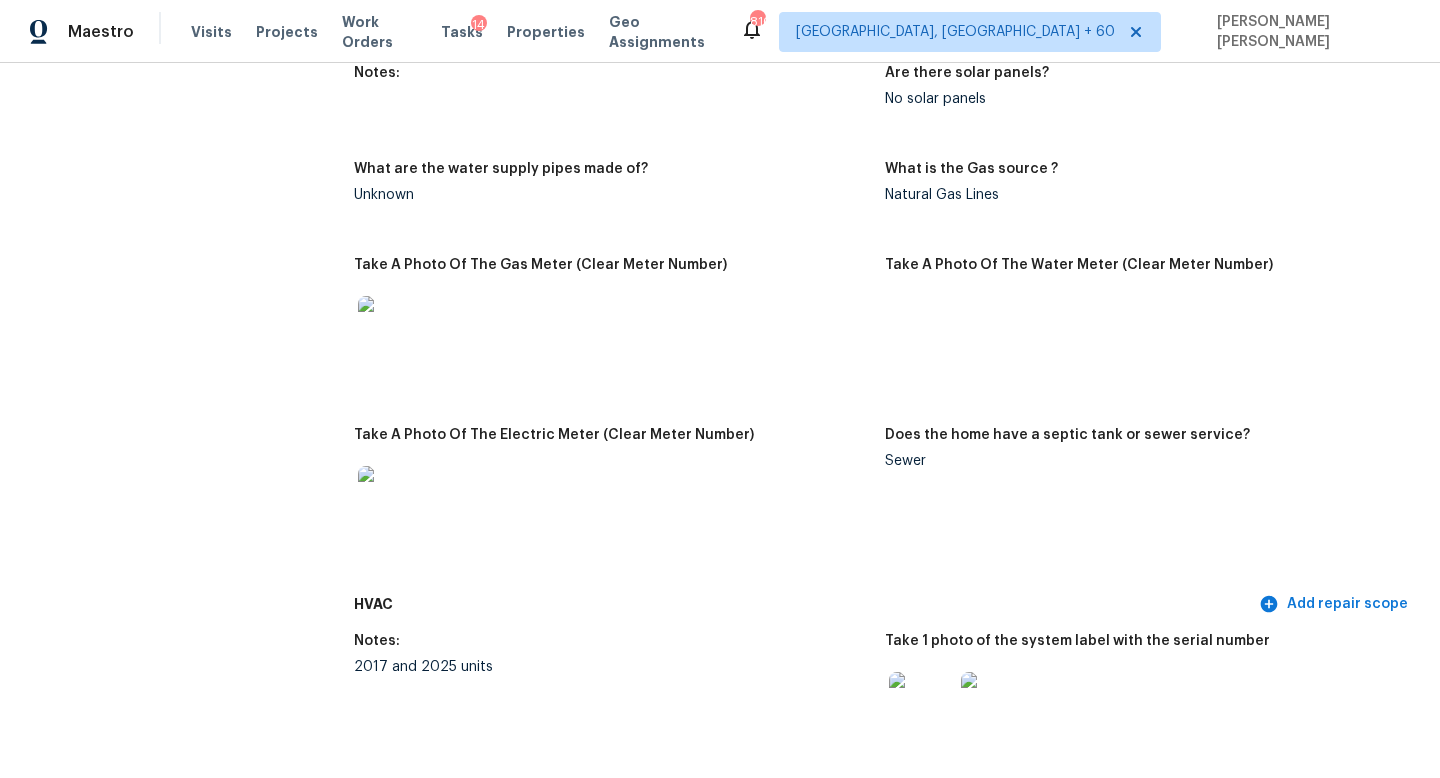 click on "All visits 20537 W Valley View Dr Buckeye, AZ 85396 Home details Other Visits No previous visits In-Person Walkthrough Completed:  7/11/2025, 13:44 PM  to   7/11/2025, 15:24 PM Assignee Nick Pulliam Total Scopes 2 Due Date Fri, Jul 11 Questions Pricing Add repair scope Is there any noticeable new construction in the immediate or neighboring subdivision of the home? No Did you notice any neighbors who haven't kept up with their homes (ex. lots of debris, etc.), loud barking dogs, or is there noticeable traffic noise at the home? No Does either the front yard or back yard have a severe slope? No Rate the curb appeal of the home from 1-9 (1 being the worst home on the street, 9 being the best home on the street)? 5 If the home has a pool, what condition is it in? No Pool Is there a strong odor that doesn't go away as your nose adjusts? (4+ on a 5 point scale) Please specify where the odor exists and provide details. No Please rate the quality of the neighborhood from 1-5 5 Exterior Add repair scope Notes:  +1 1" at bounding box center (720, 1645) 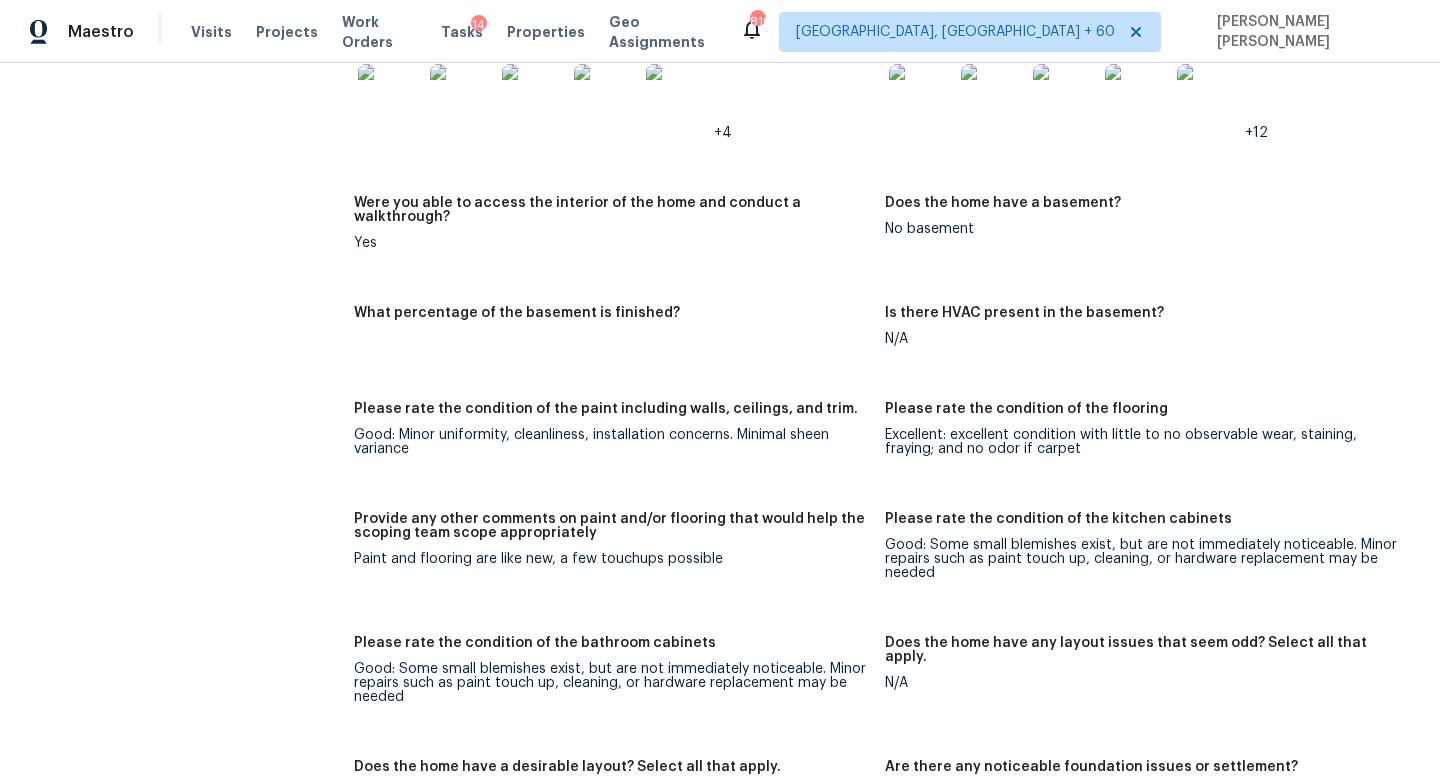 scroll, scrollTop: 176, scrollLeft: 0, axis: vertical 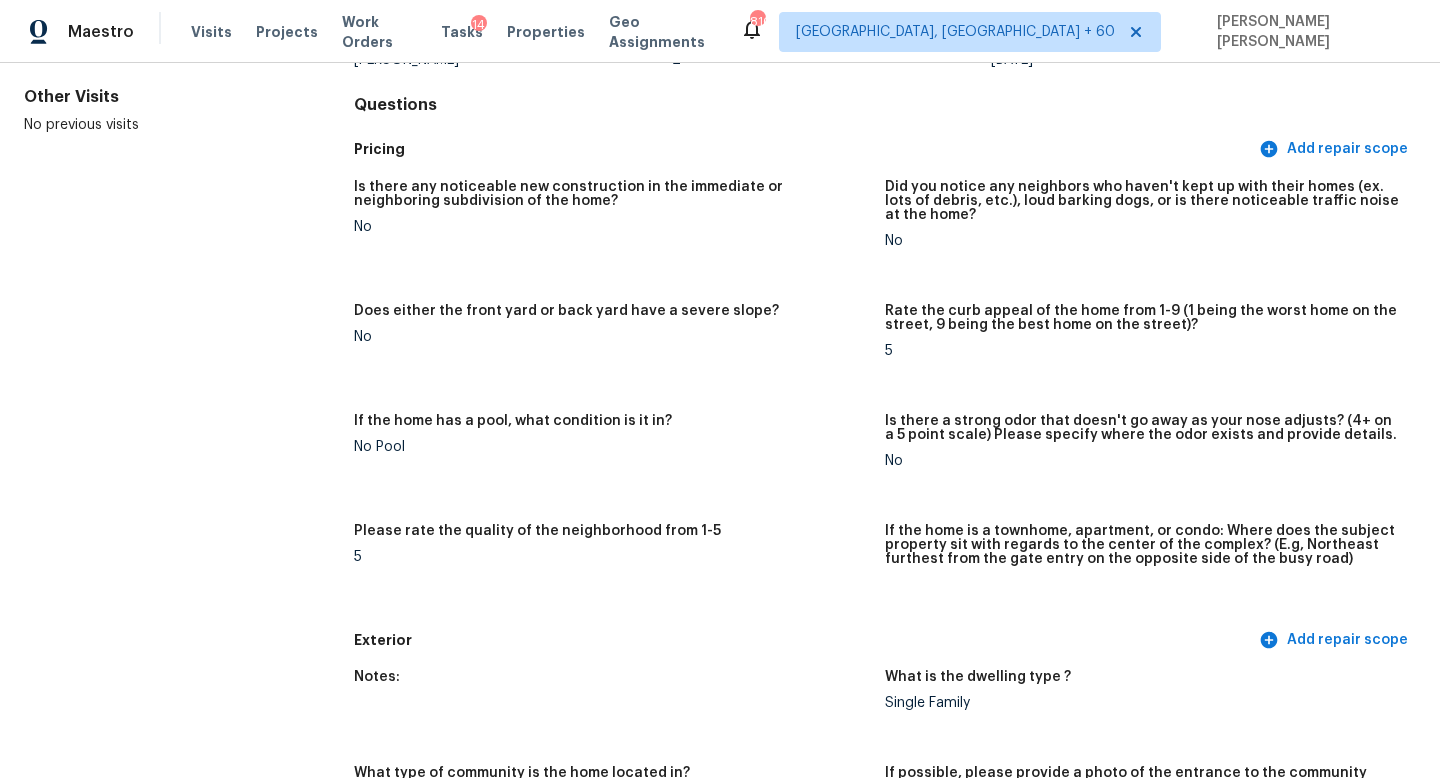 click on "All visits 20537 W Valley View Dr Buckeye, AZ 85396 Home details Other Visits No previous visits" at bounding box center [157, 2744] 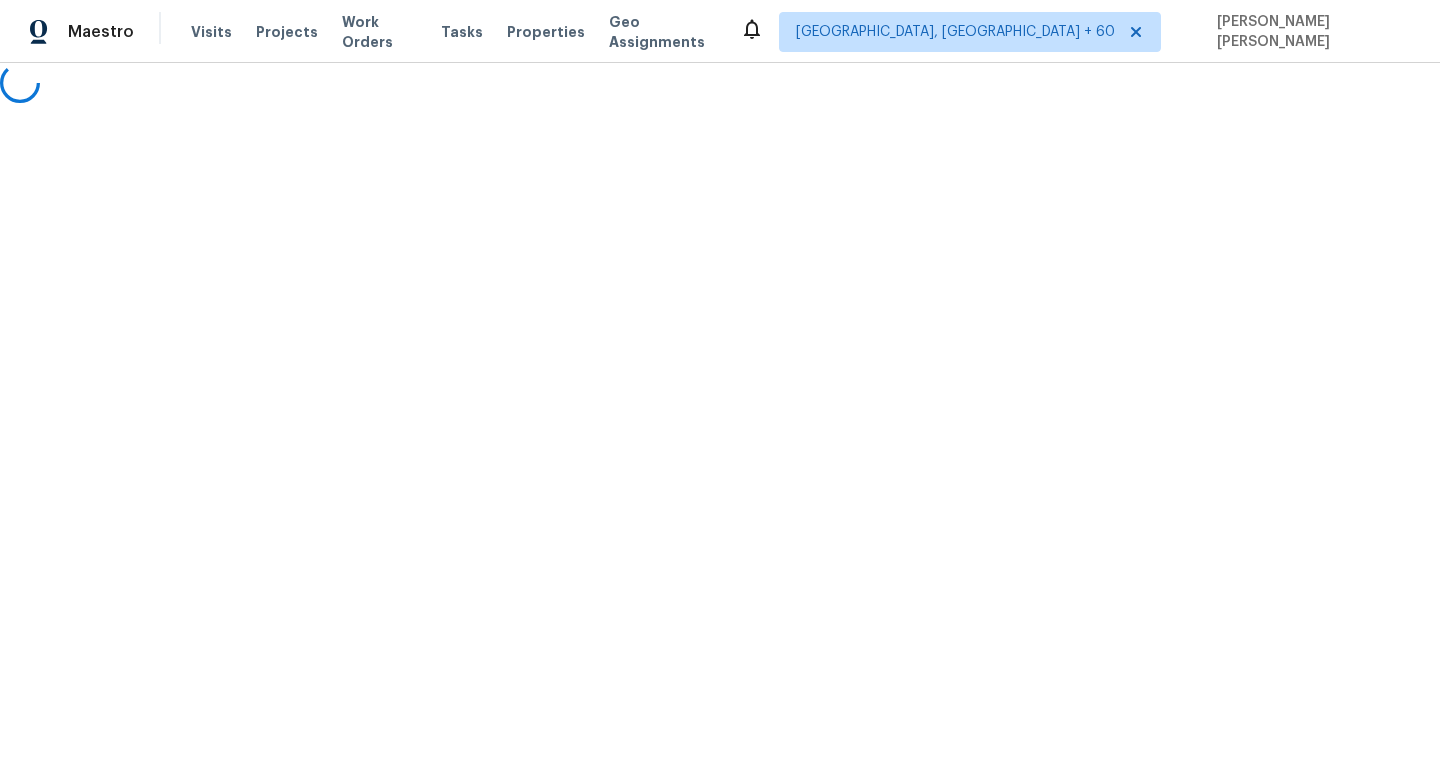 scroll, scrollTop: 0, scrollLeft: 0, axis: both 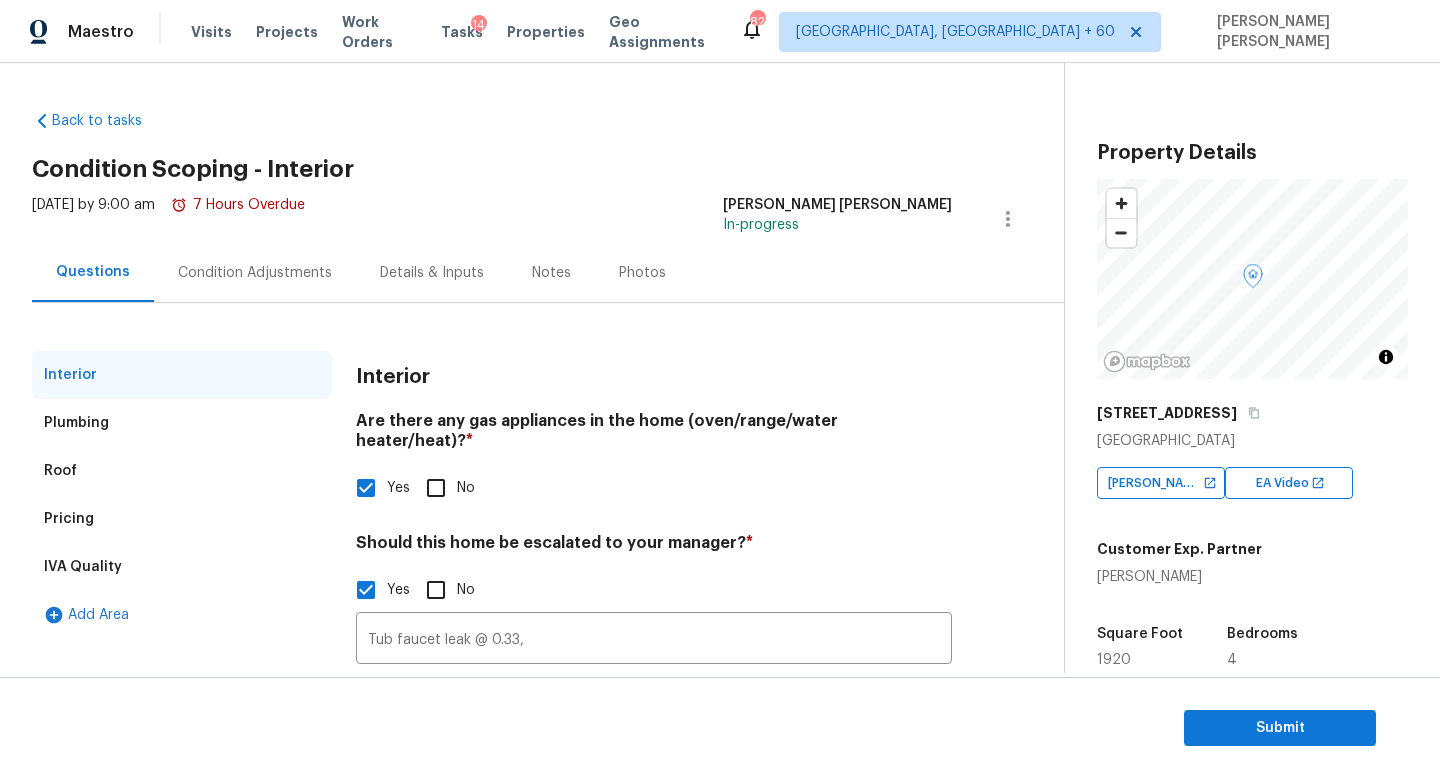 click on "Condition Adjustments" at bounding box center (255, 273) 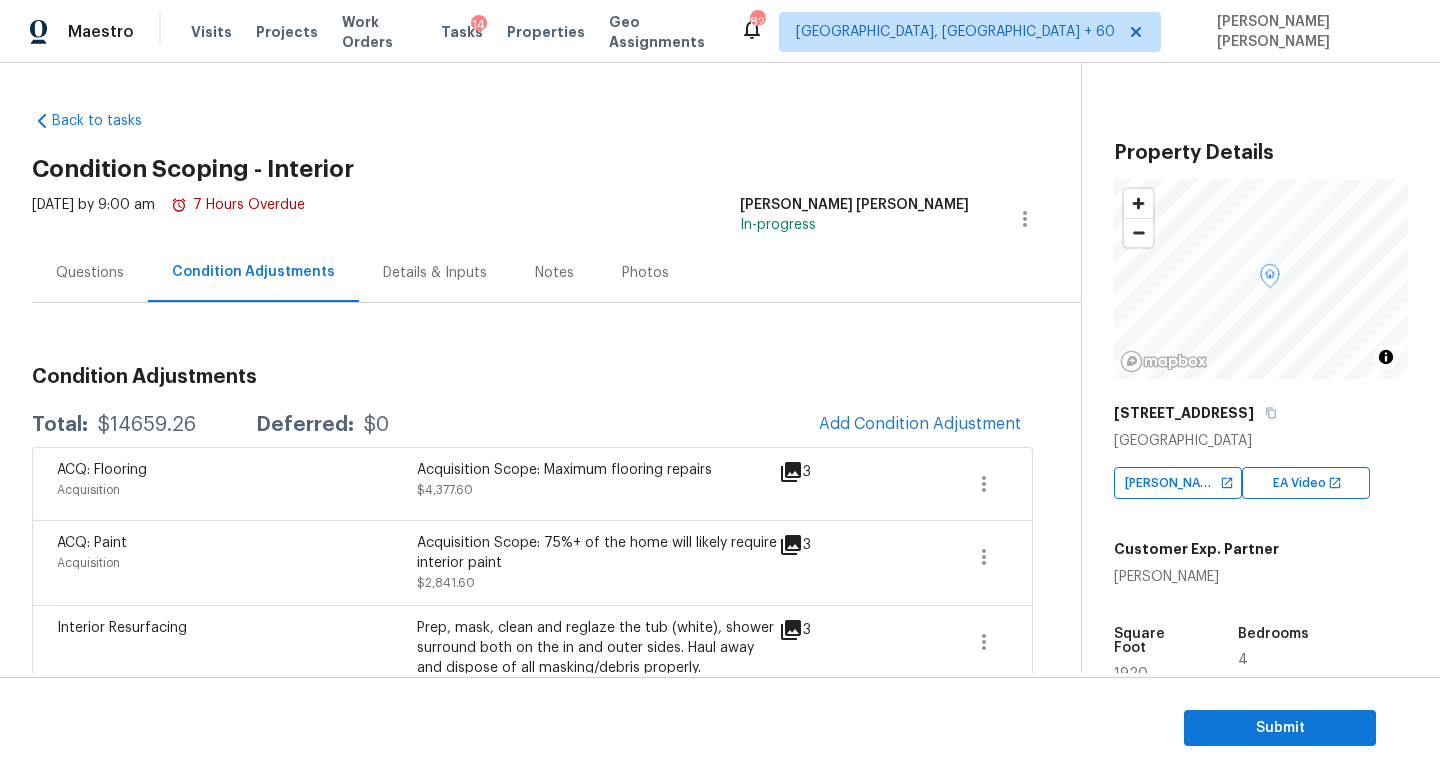 click on "Questions" at bounding box center (90, 272) 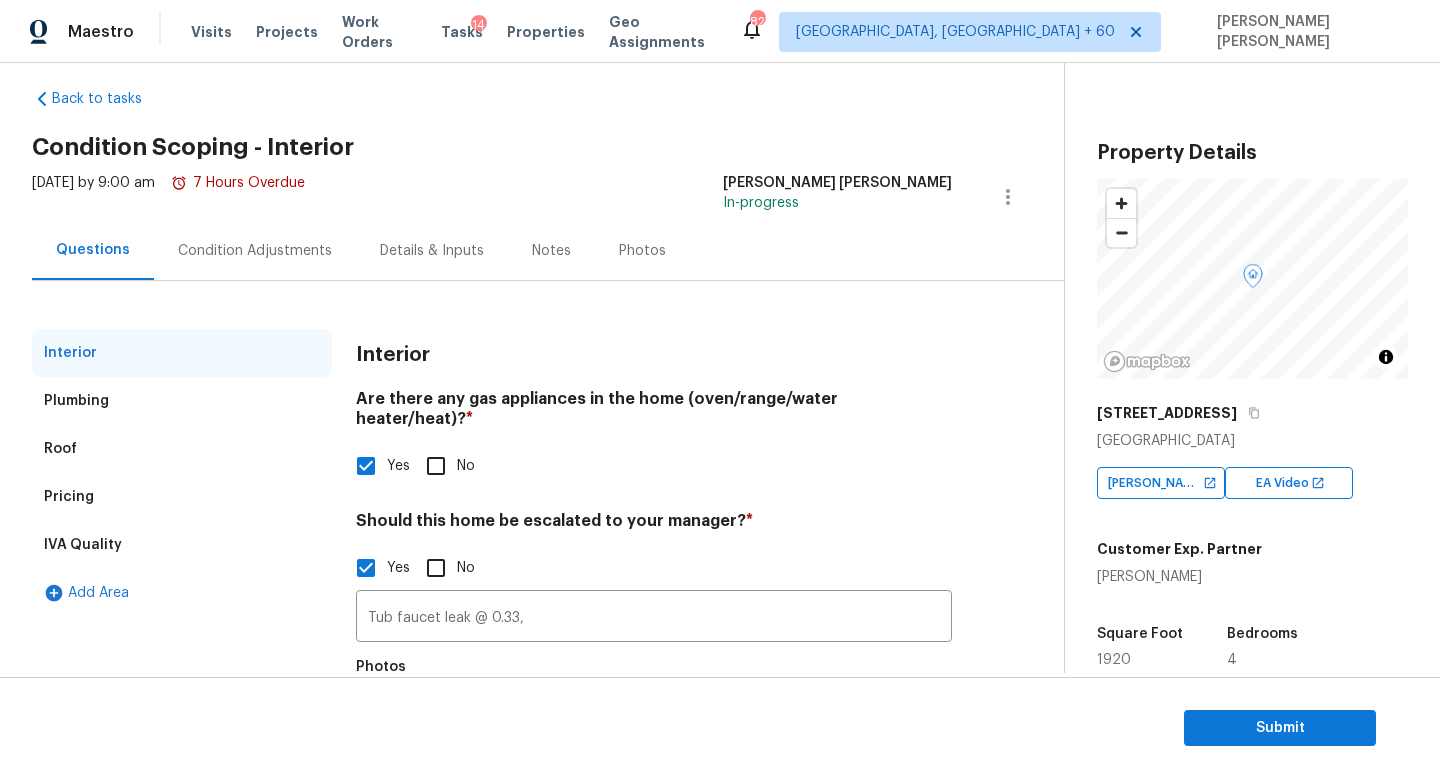 scroll, scrollTop: 23, scrollLeft: 0, axis: vertical 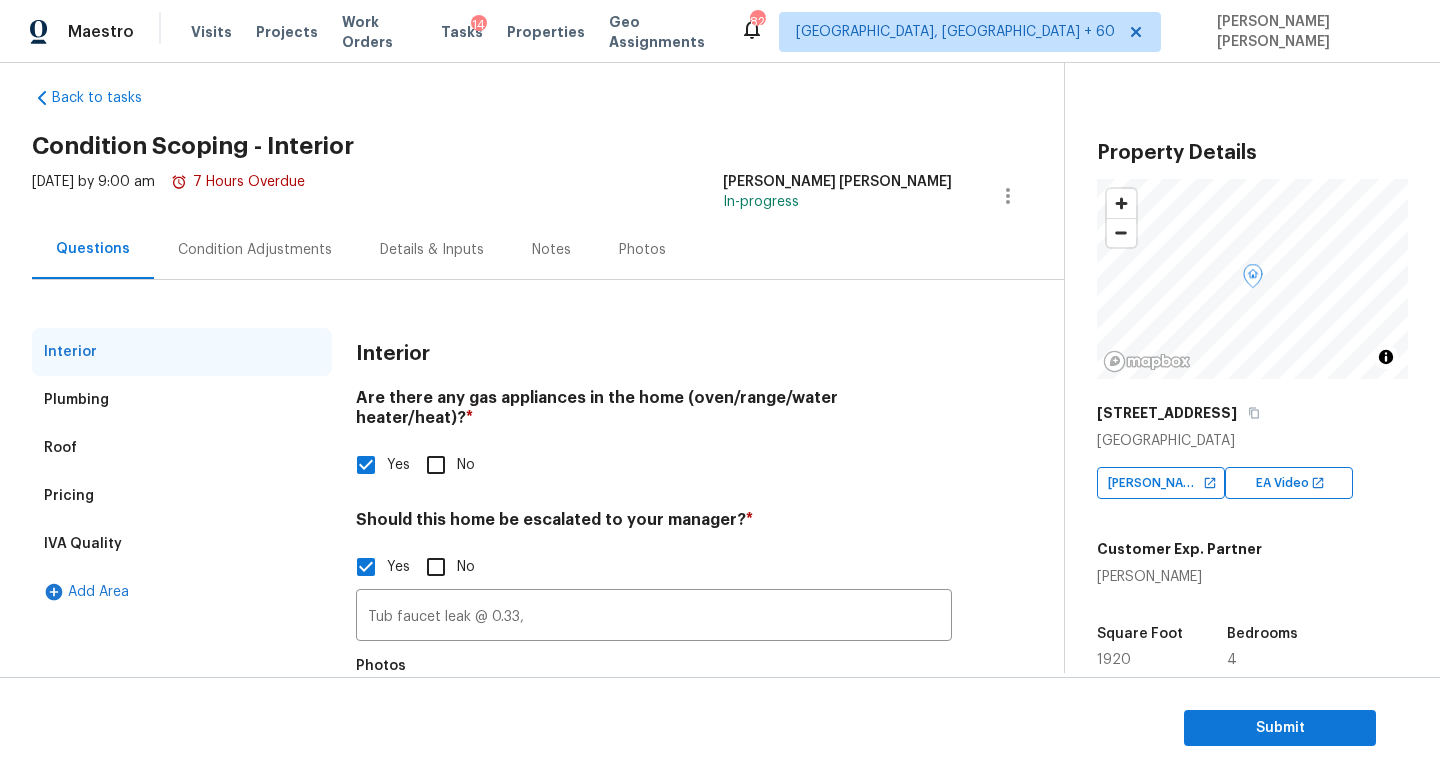 click on "Condition Adjustments" at bounding box center [255, 249] 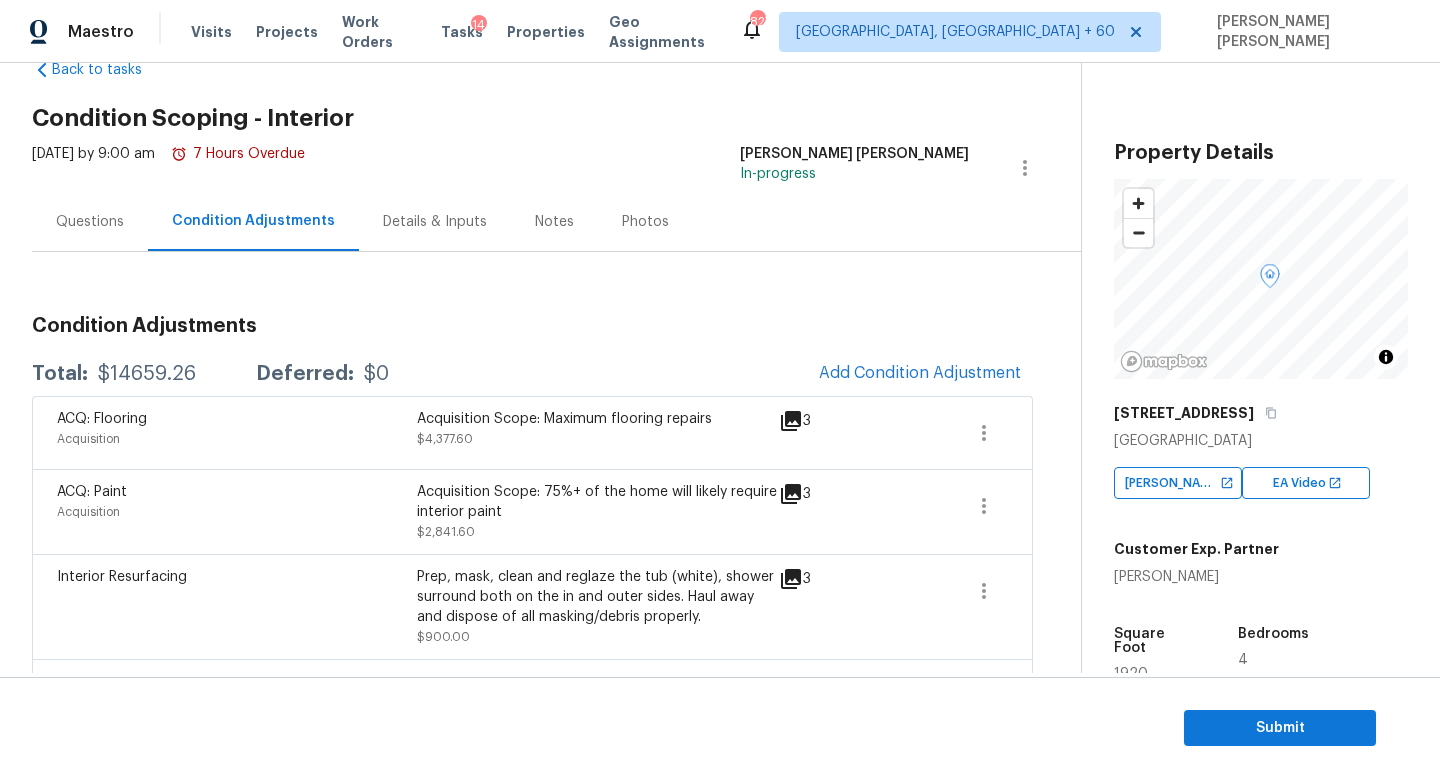 scroll, scrollTop: 54, scrollLeft: 0, axis: vertical 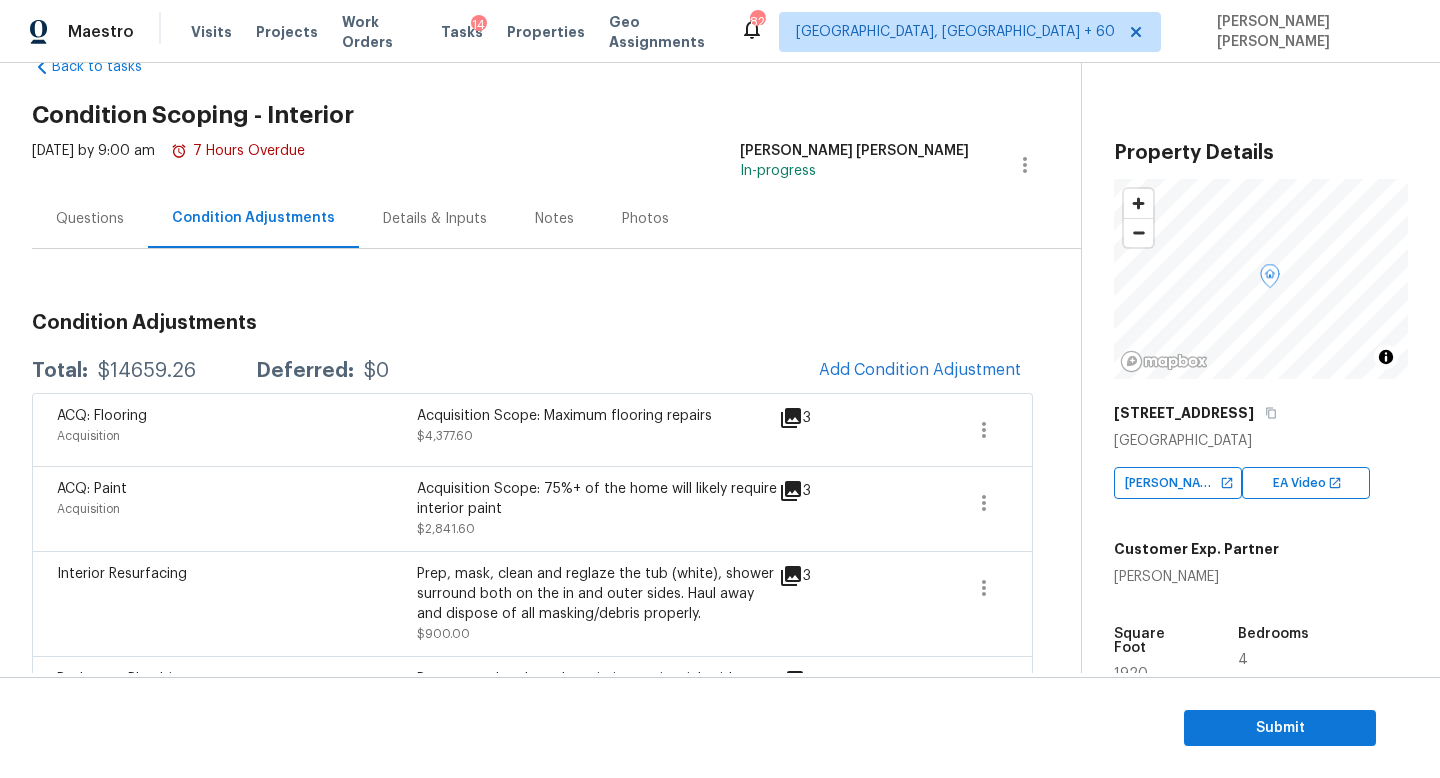 click on "Questions" at bounding box center (90, 219) 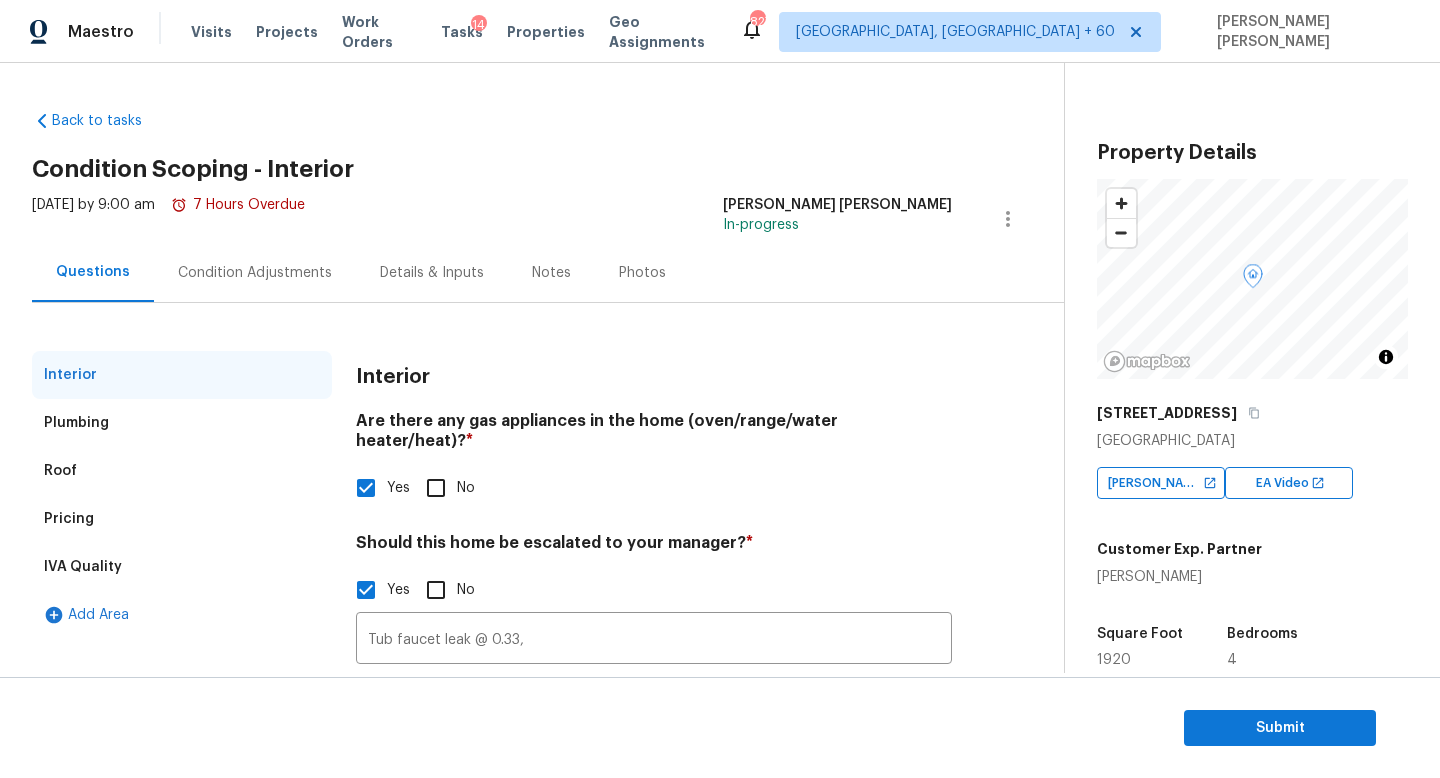 click on "Condition Adjustments" at bounding box center [255, 273] 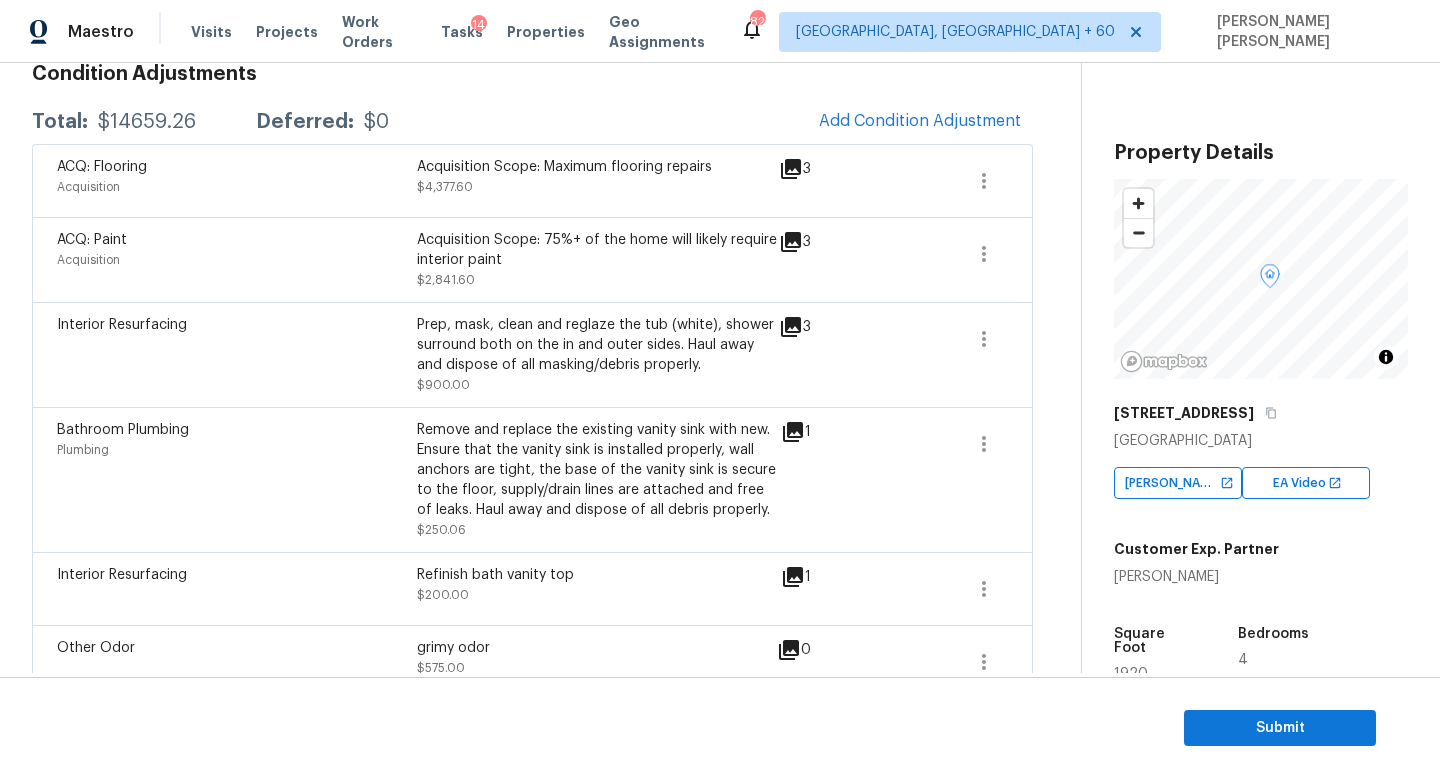 scroll, scrollTop: 304, scrollLeft: 0, axis: vertical 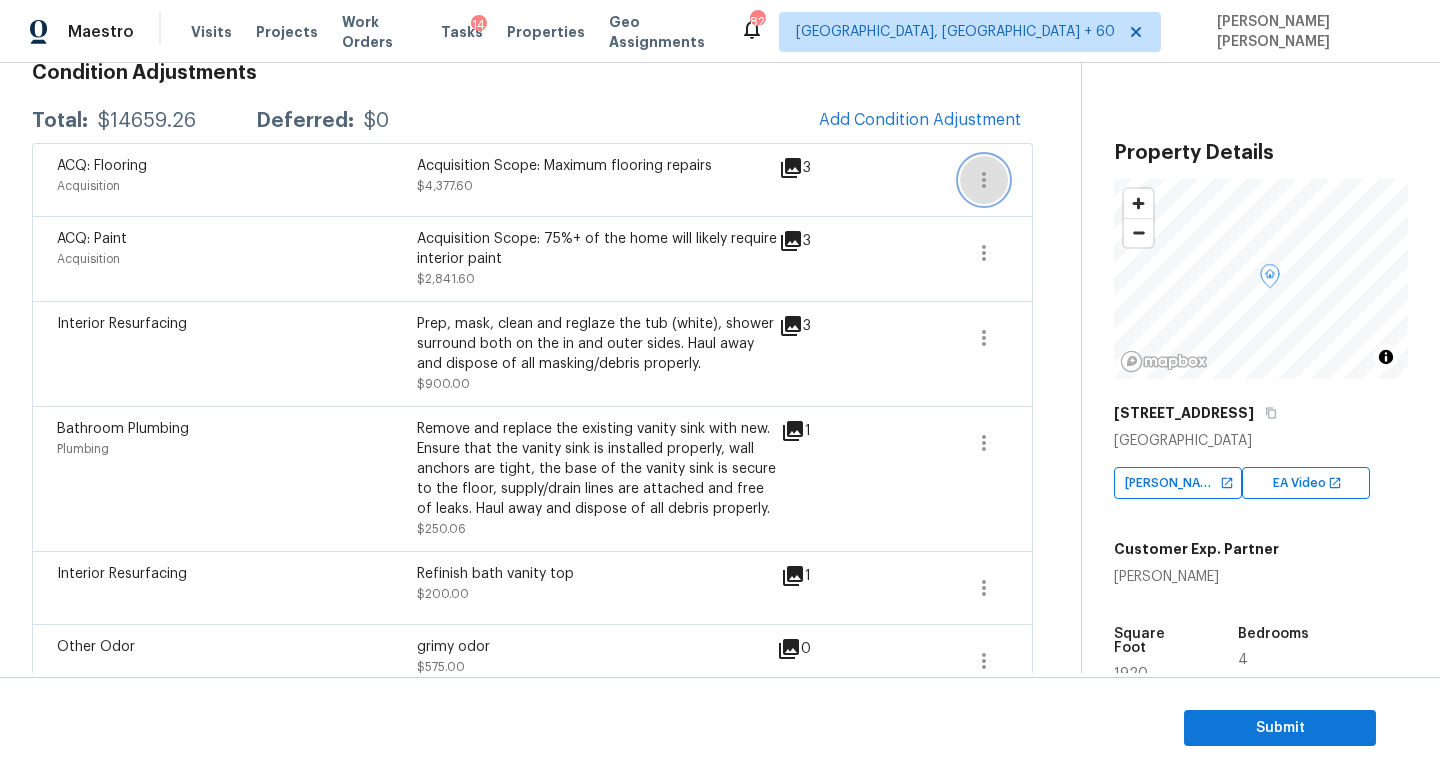 click 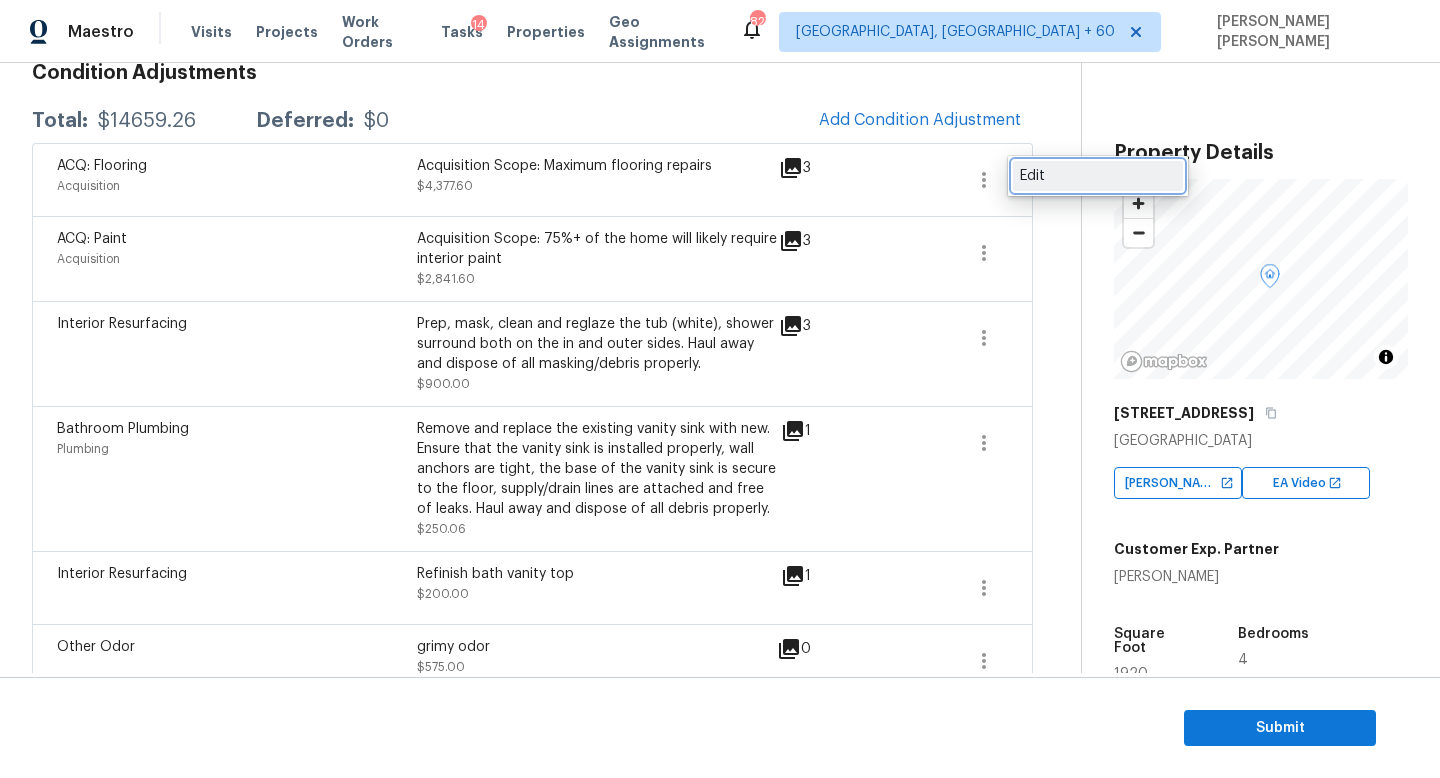 click on "Edit" at bounding box center [1098, 176] 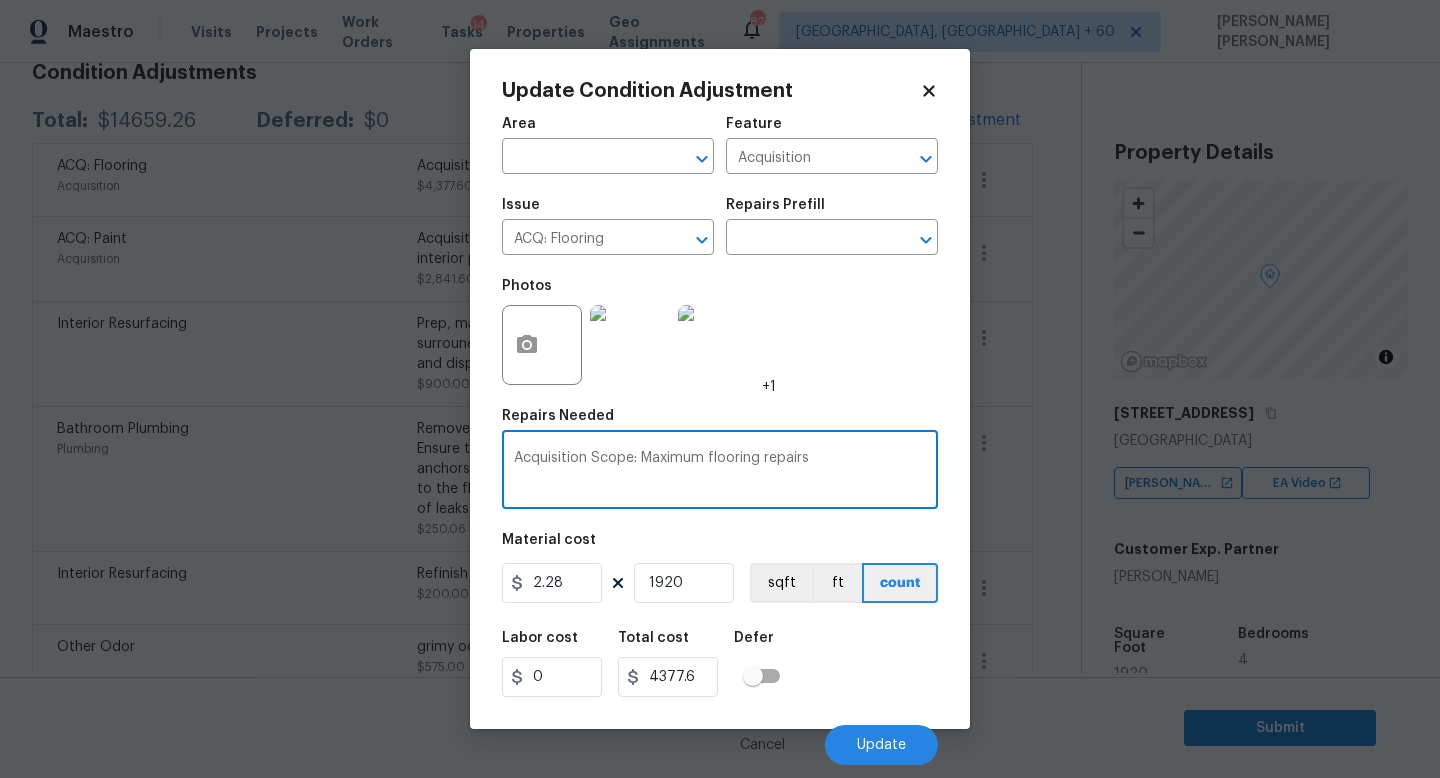 click on "Acquisition Scope: Maximum flooring repairs" at bounding box center (720, 472) 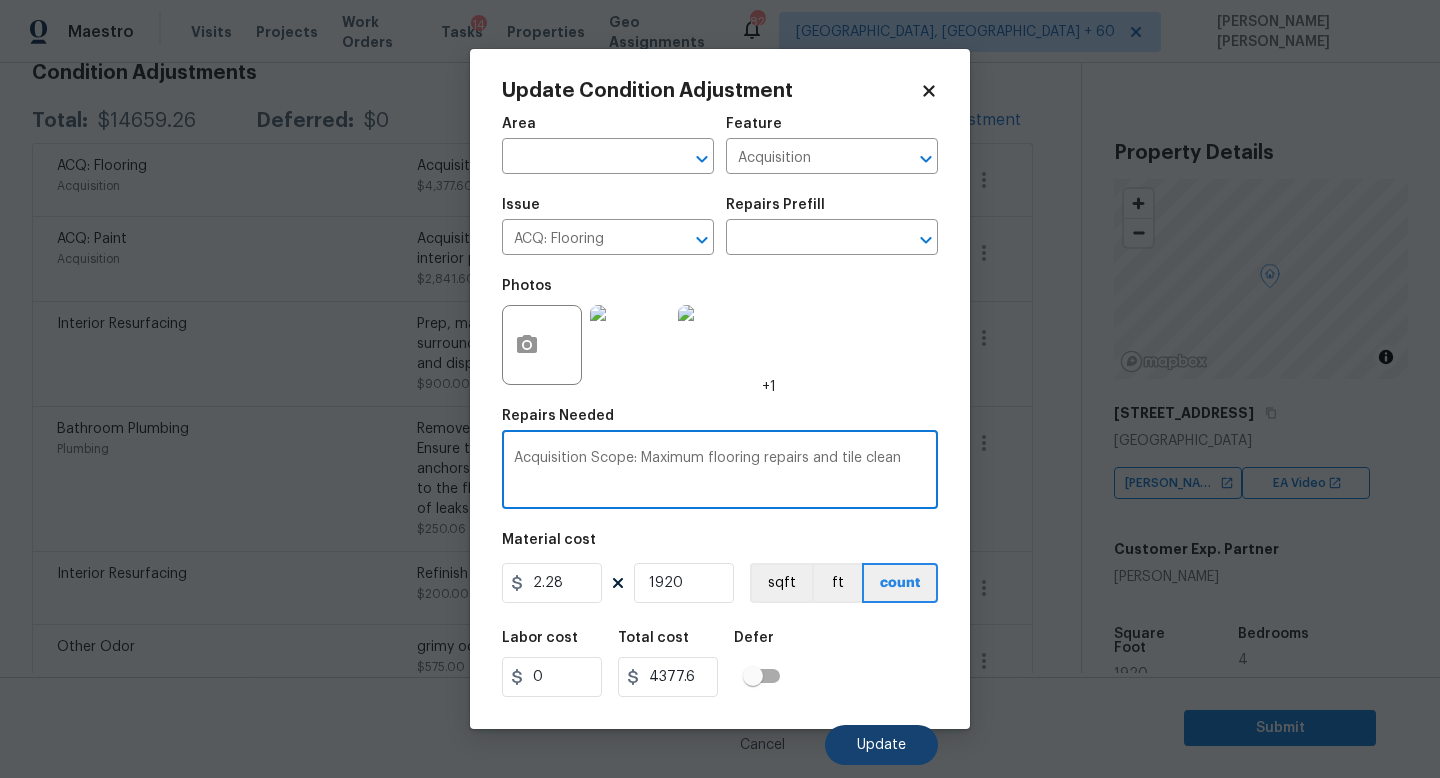 type on "Acquisition Scope: Maximum flooring repairs and tile clean" 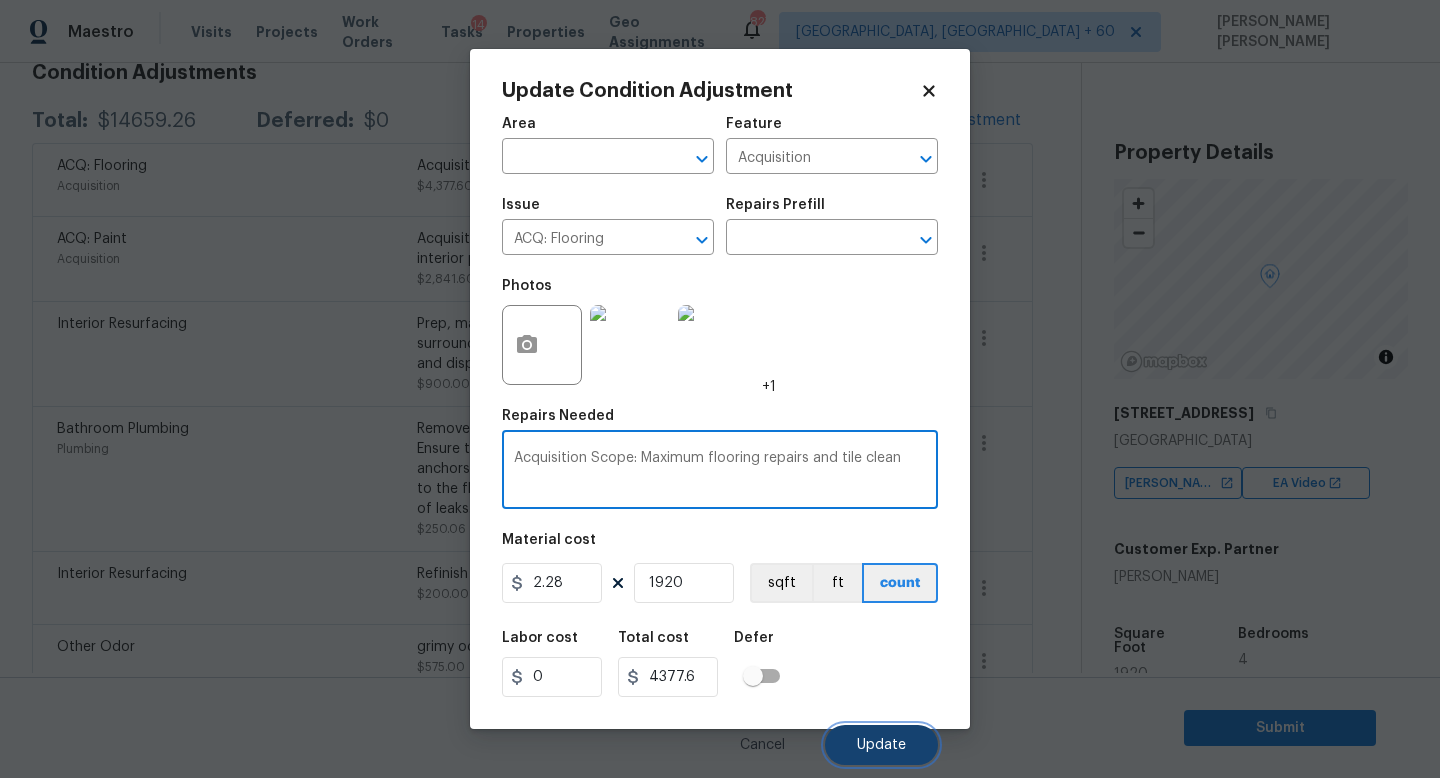 click on "Update" at bounding box center [881, 745] 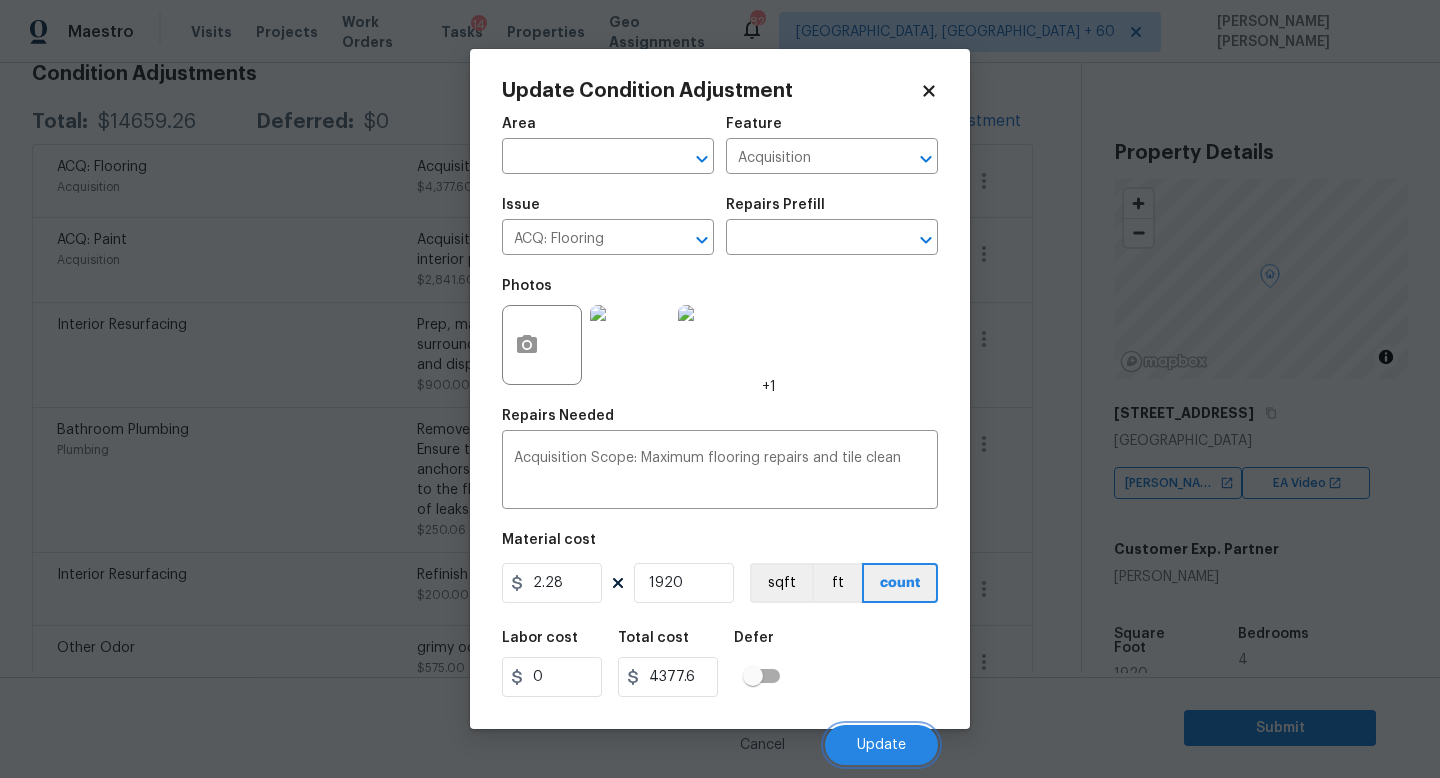 scroll, scrollTop: 304, scrollLeft: 0, axis: vertical 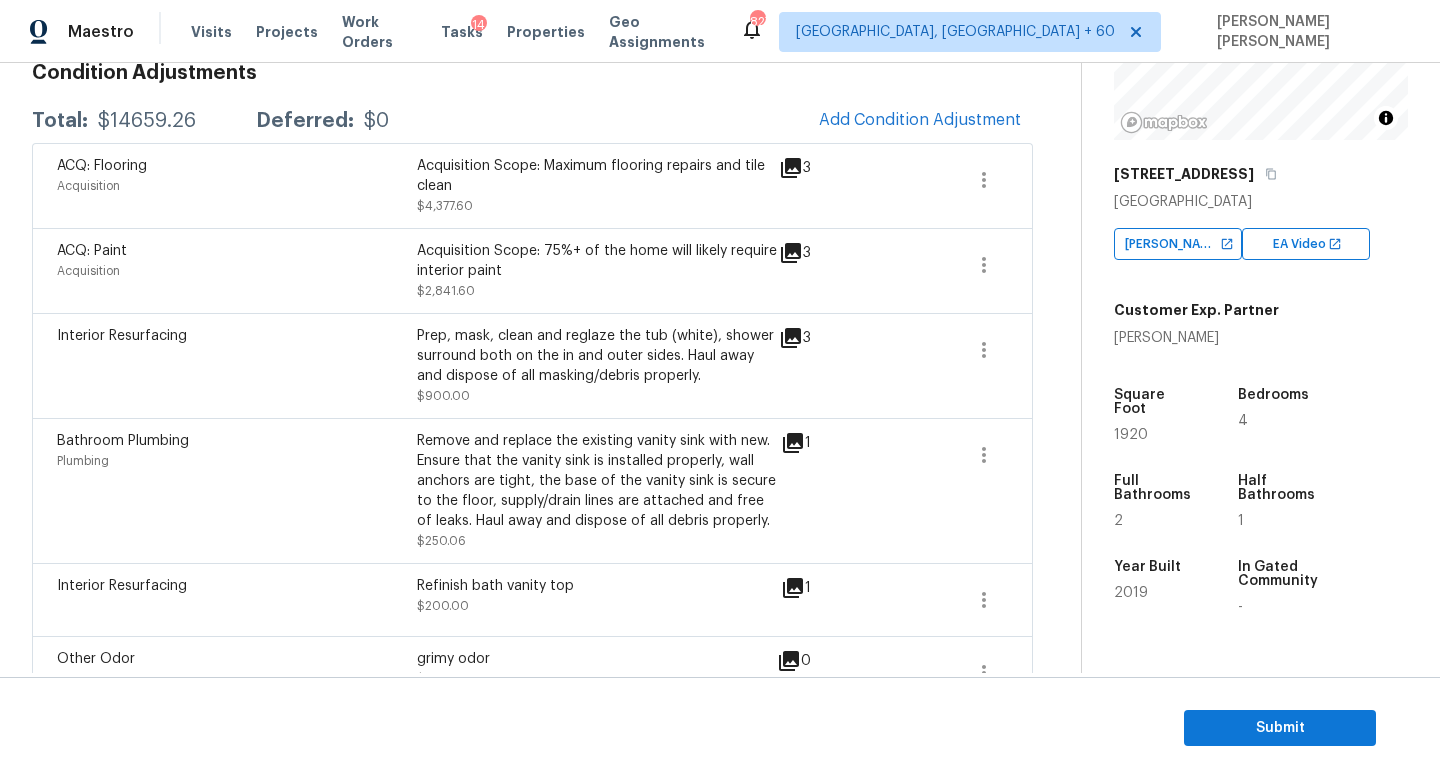 click on "$14659.26" at bounding box center (147, 121) 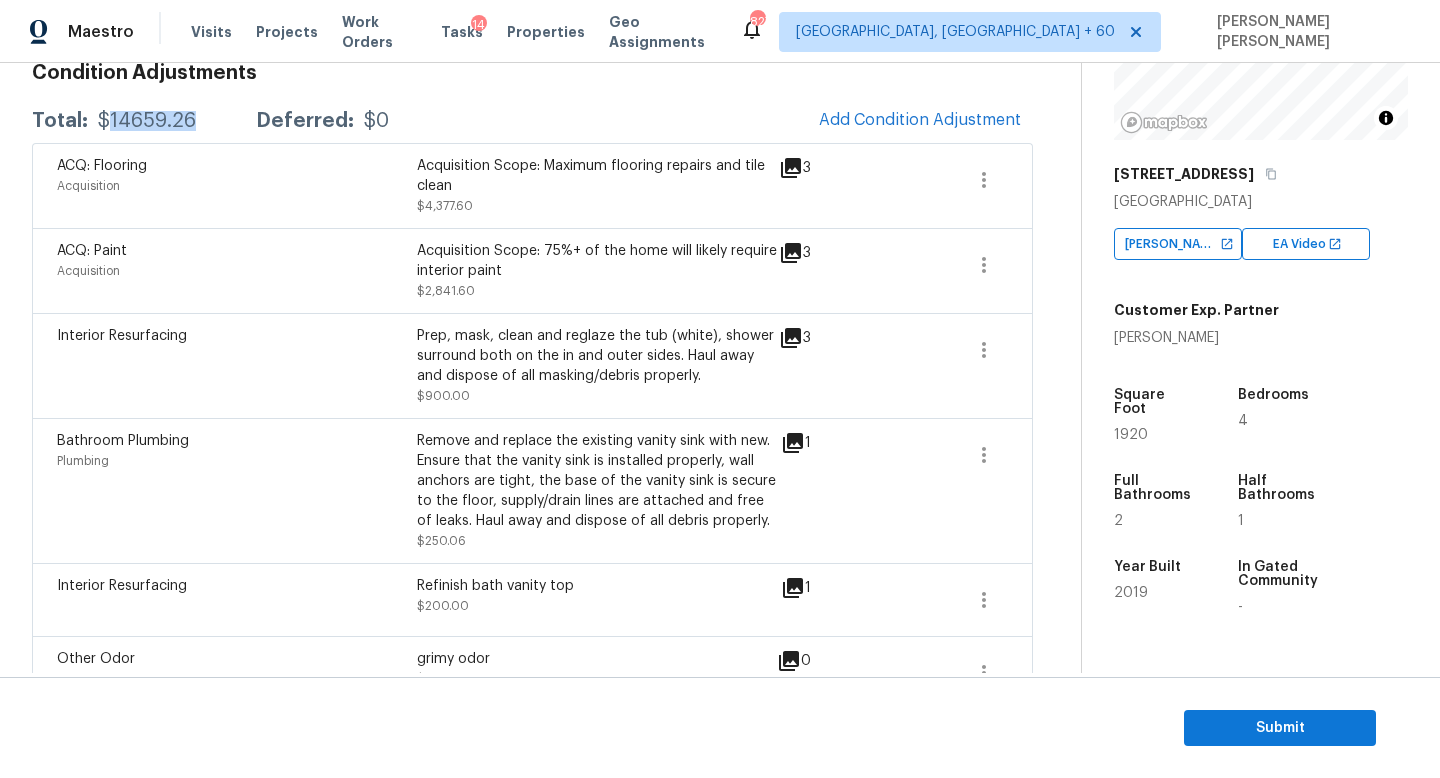 click on "$14659.26" at bounding box center [147, 121] 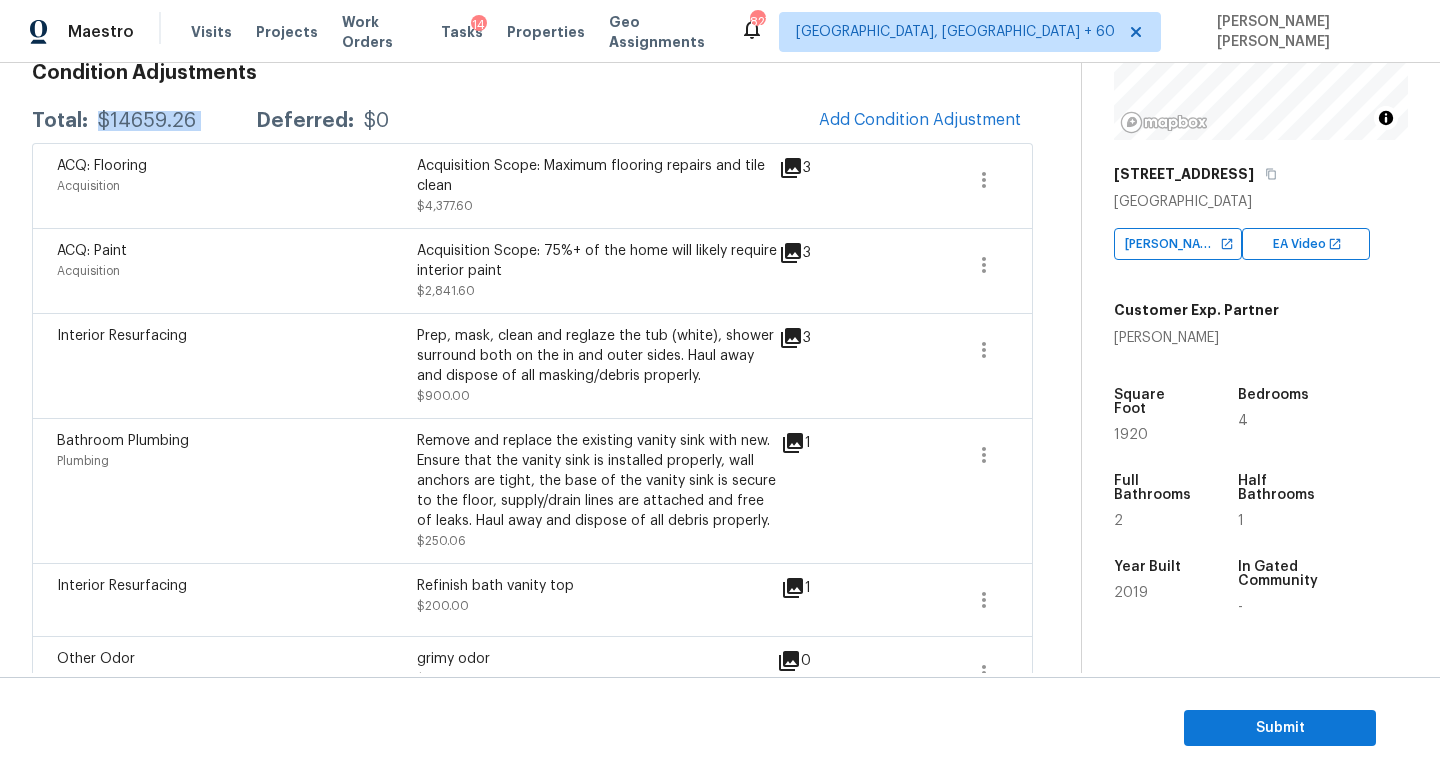 copy on "$14659.26" 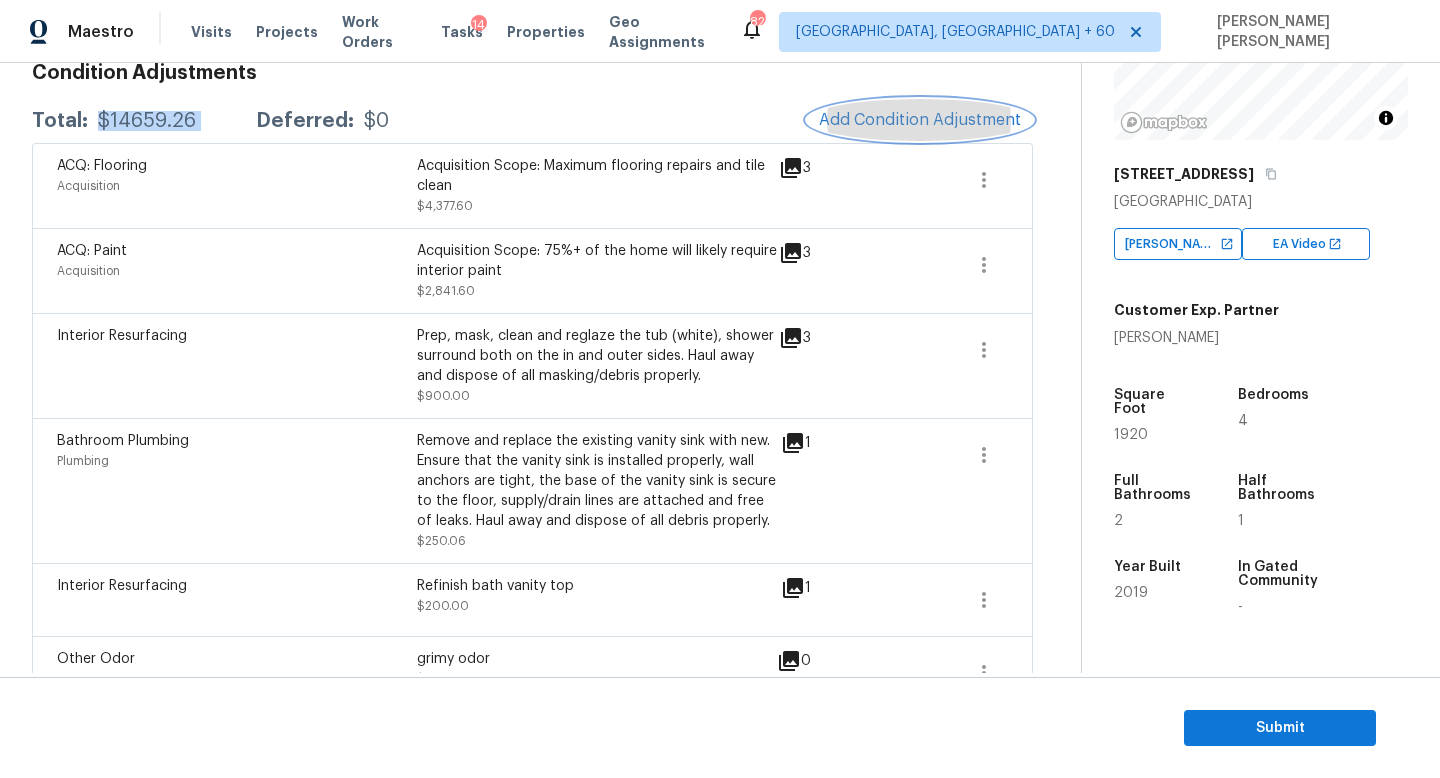 click on "Add Condition Adjustment" at bounding box center [920, 120] 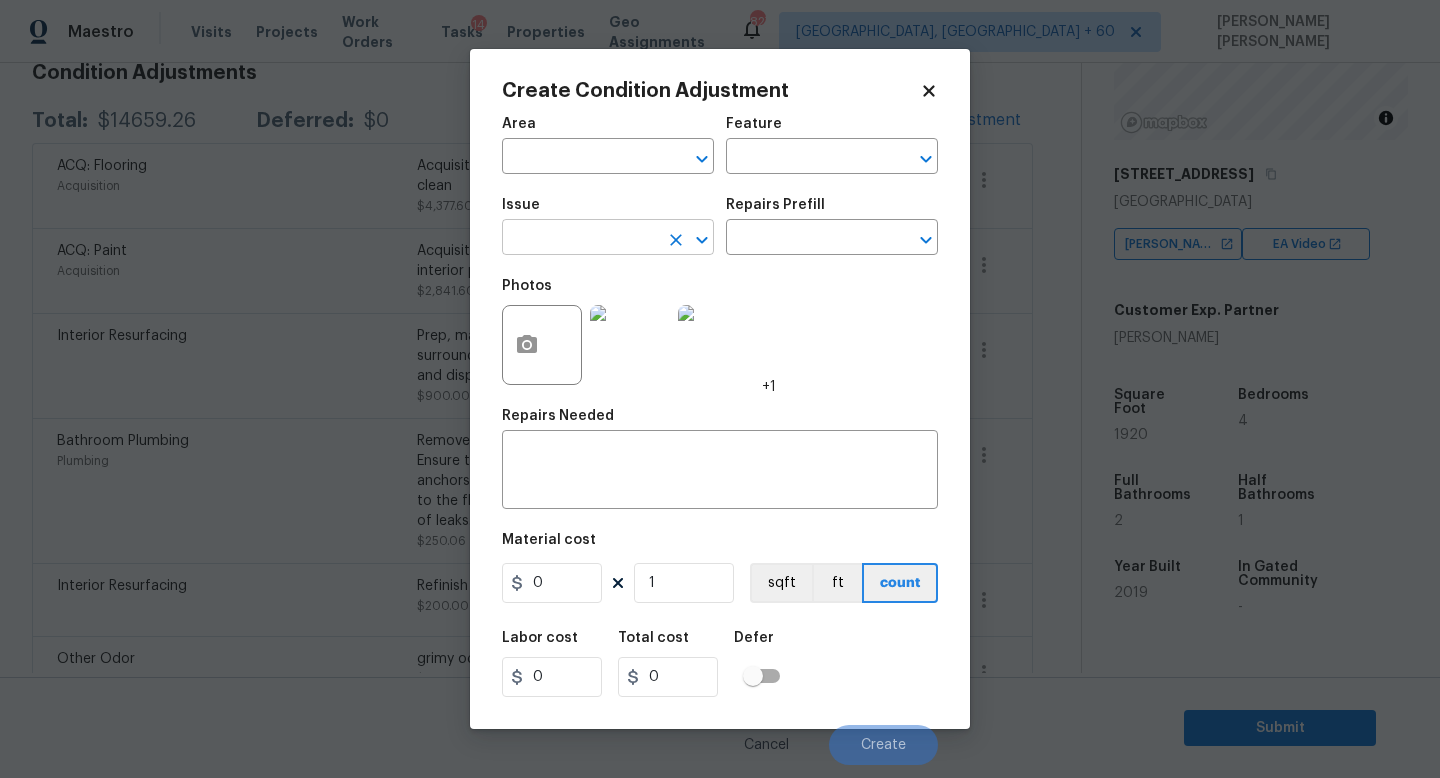 click at bounding box center [580, 239] 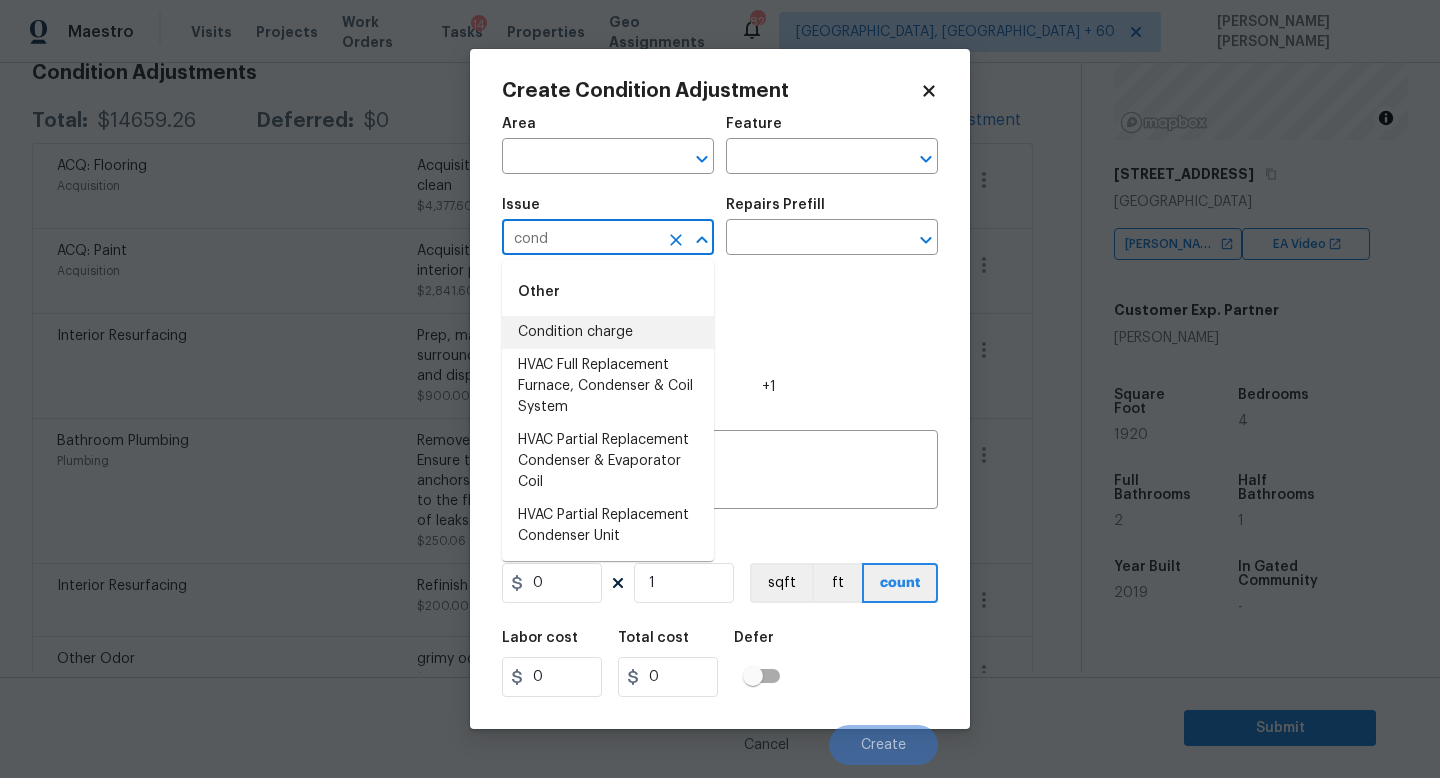 drag, startPoint x: 647, startPoint y: 362, endPoint x: 663, endPoint y: 321, distance: 44.011364 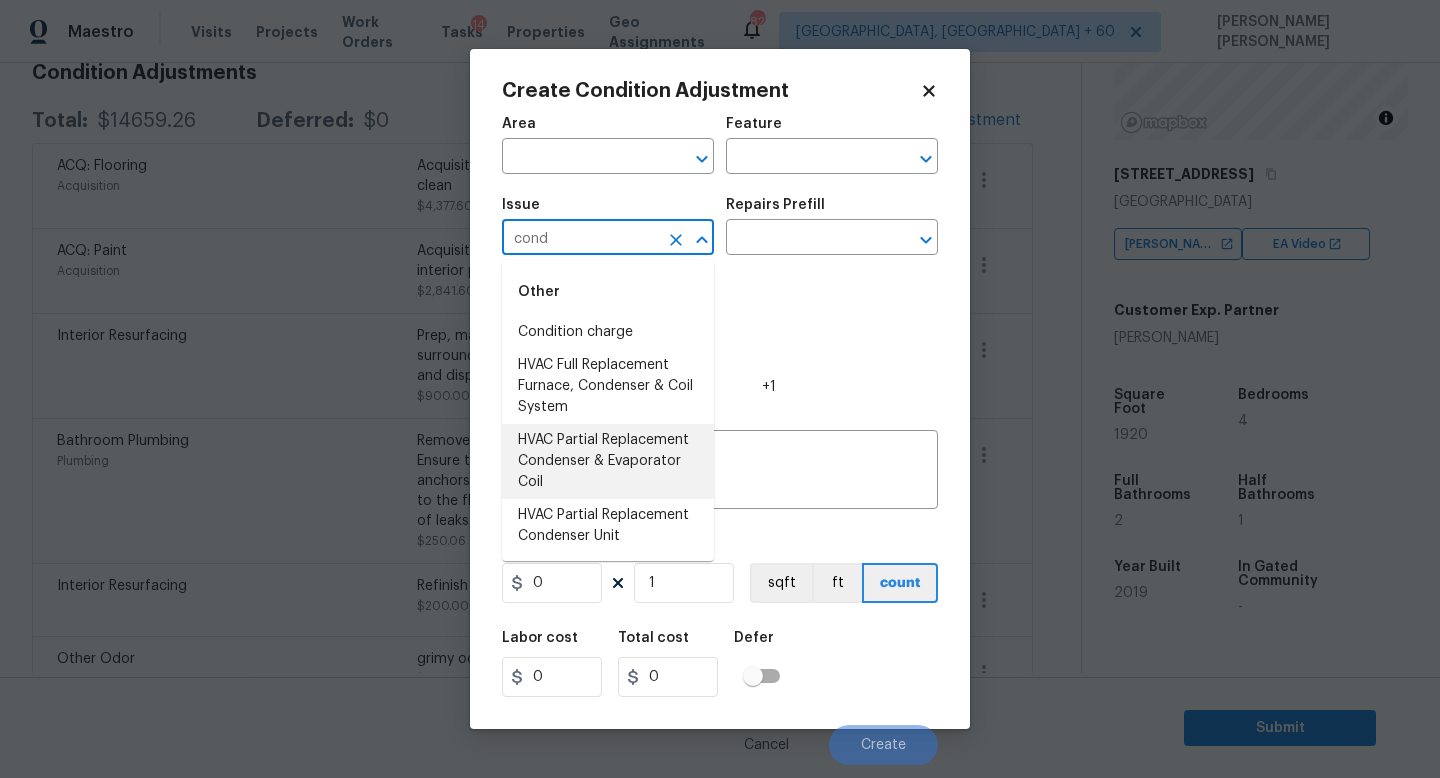 click on "HVAC Partial Replacement Condenser & Evaporator Coil" at bounding box center [608, 461] 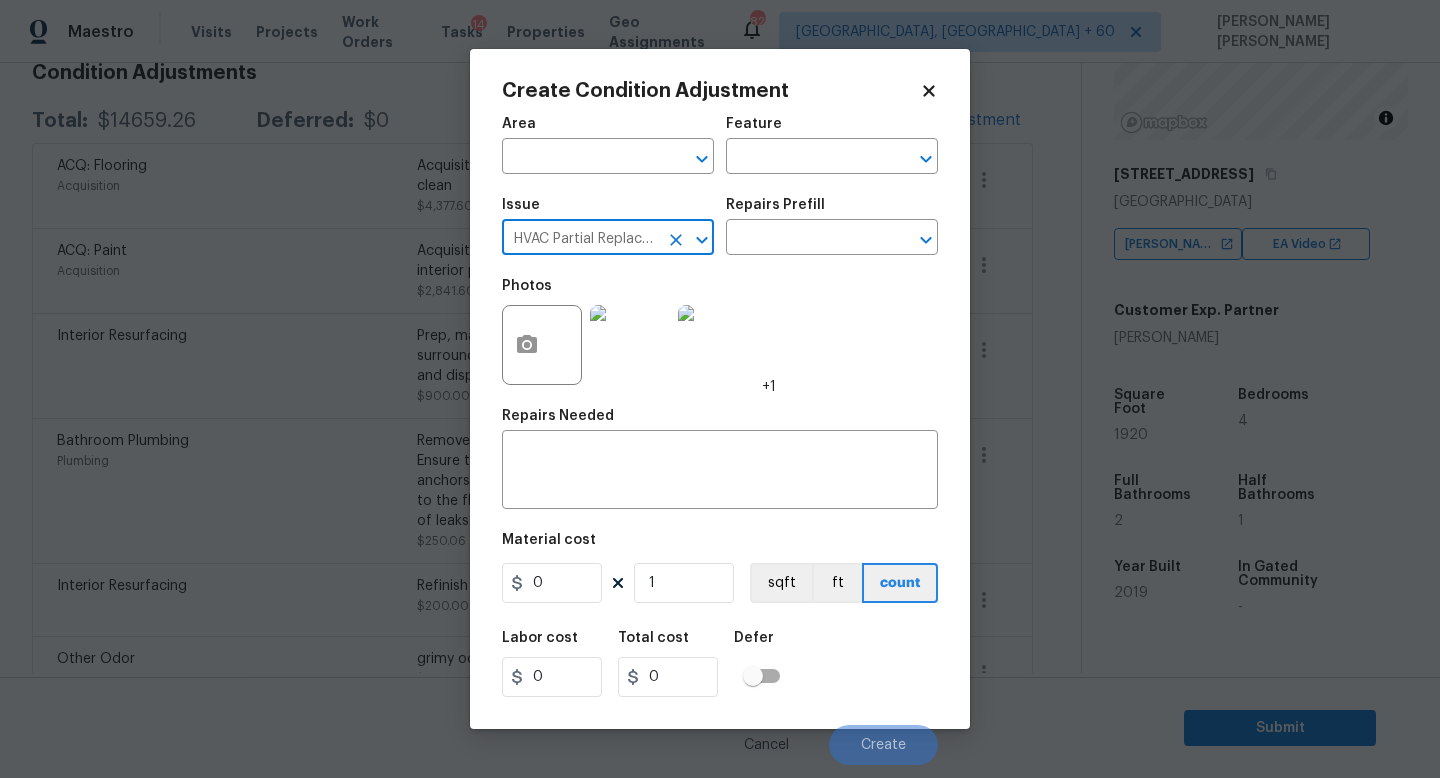 click on "HVAC Partial Replacement Condenser & Evaporator Coil" at bounding box center (580, 239) 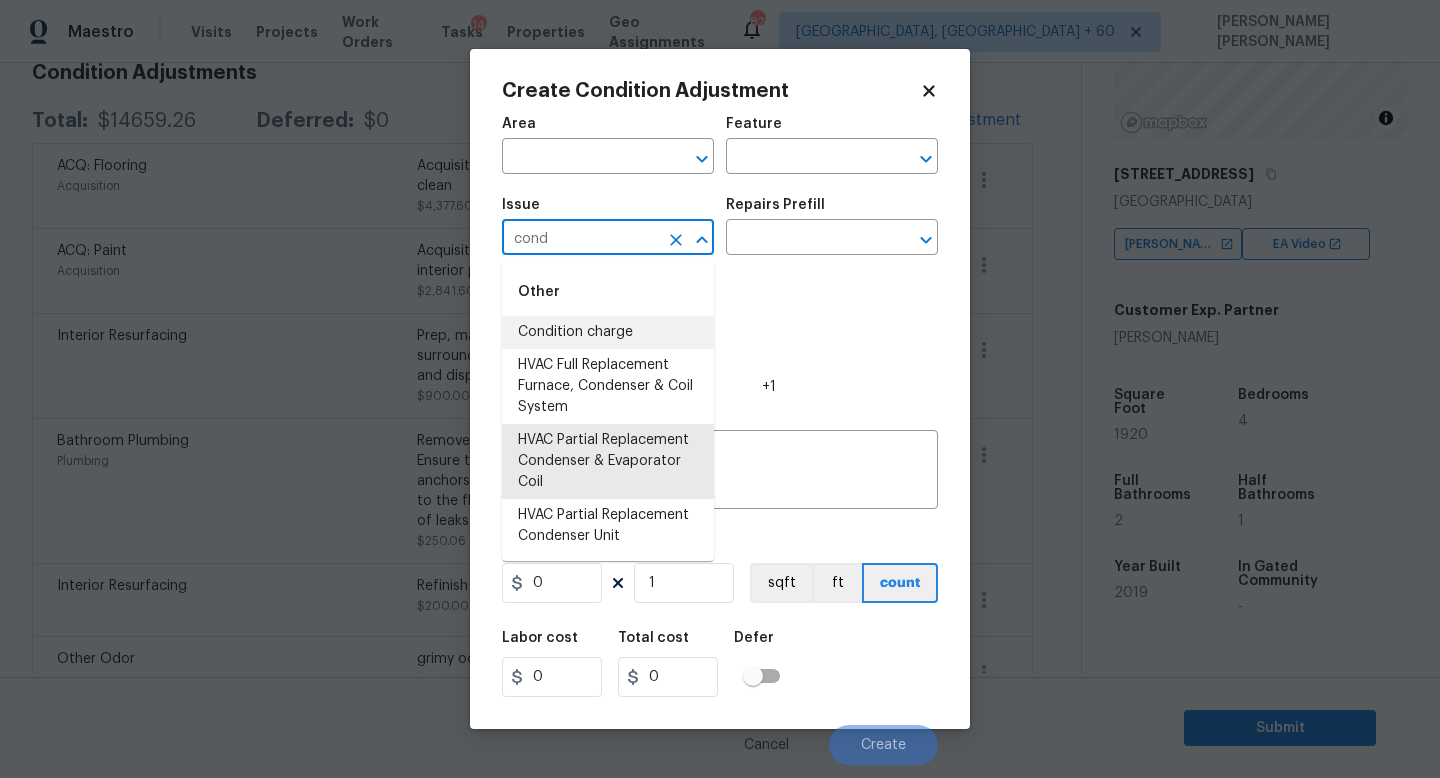 click on "Condition charge" at bounding box center (608, 332) 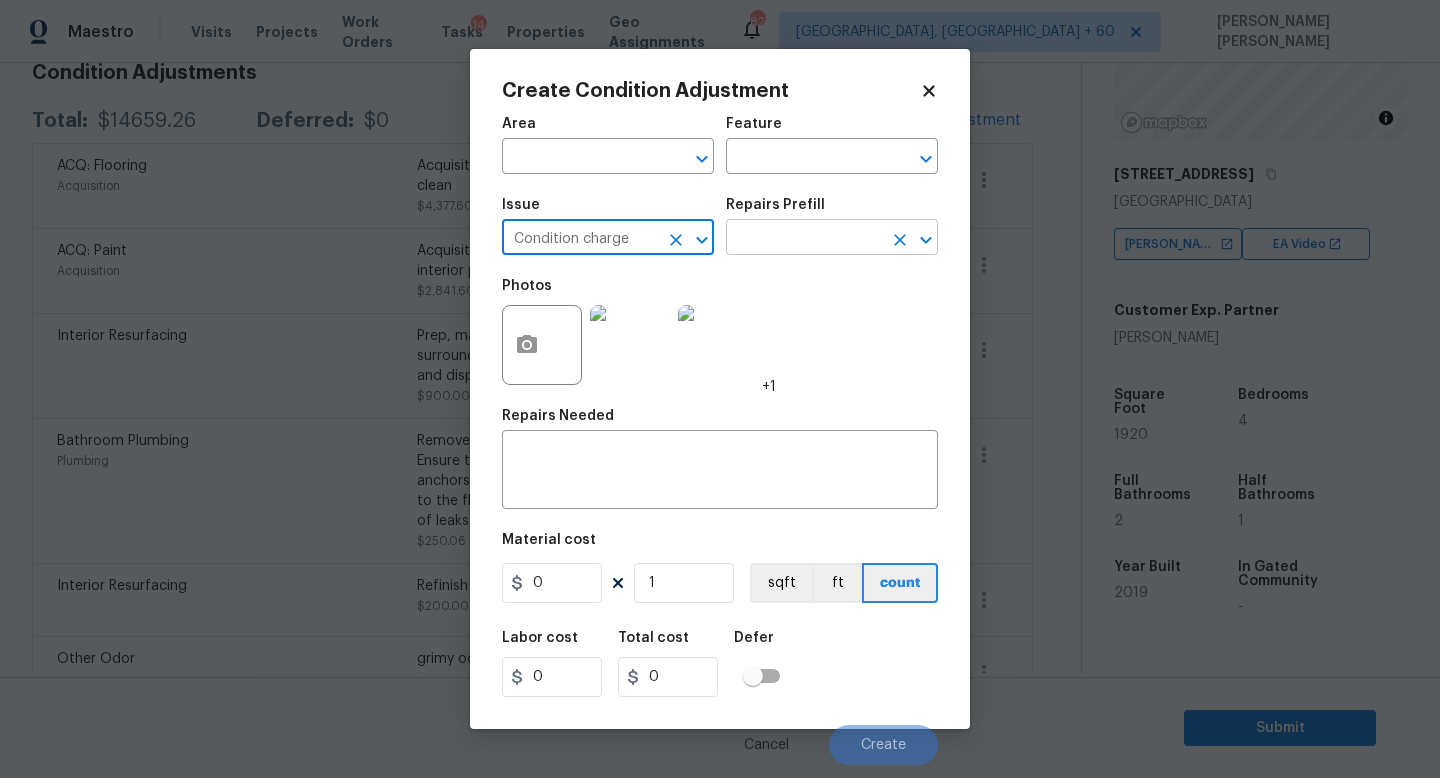 type on "Condition charge" 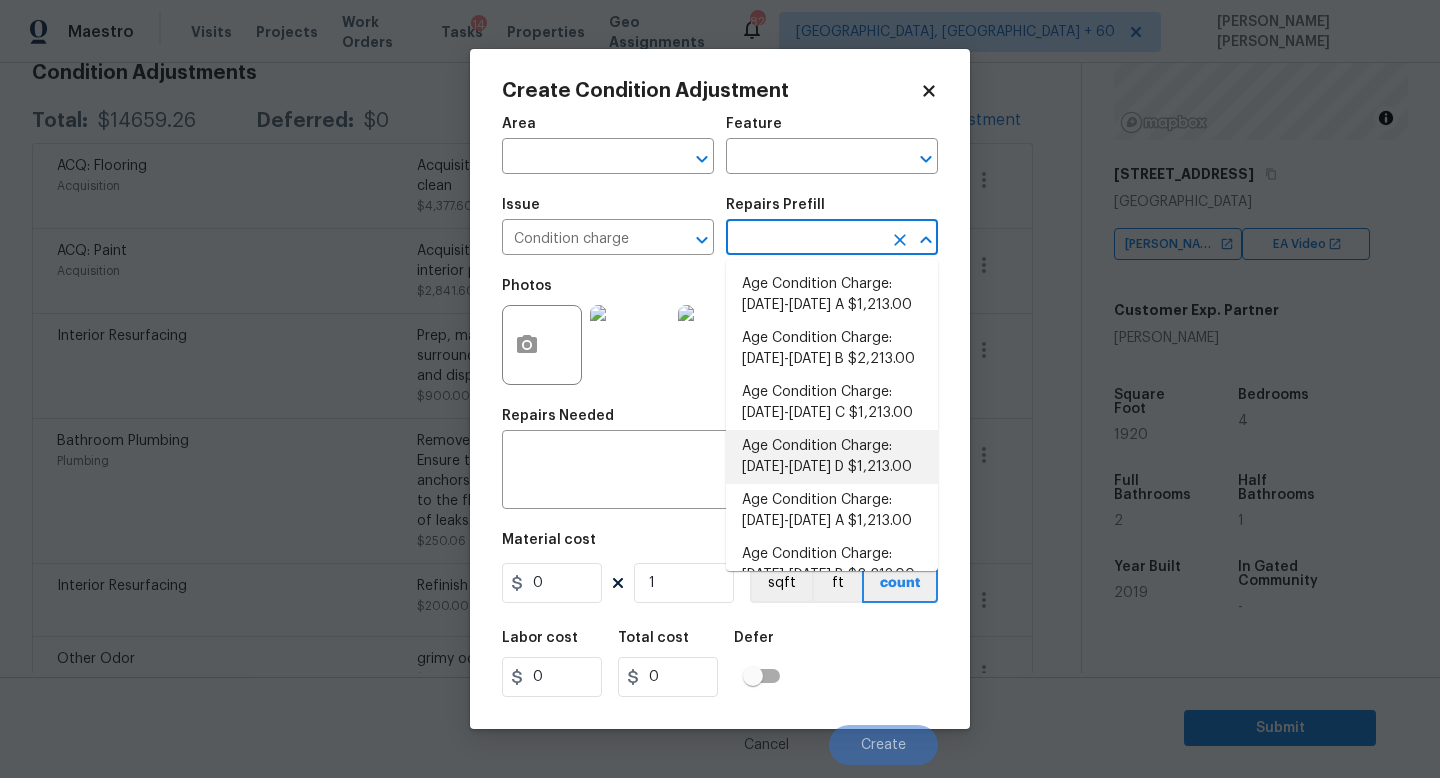 scroll, scrollTop: 656, scrollLeft: 0, axis: vertical 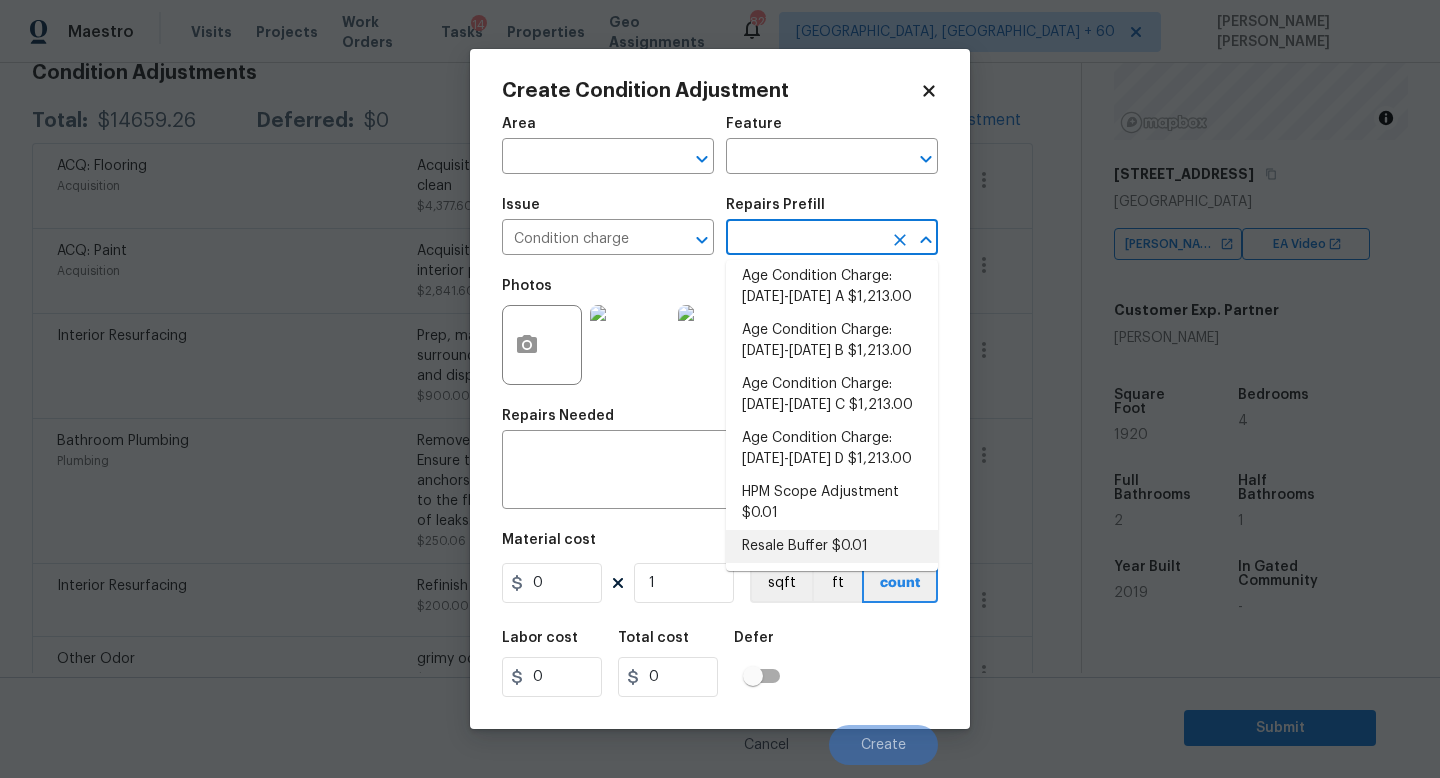 click on "Resale Buffer $0.01" at bounding box center [832, 546] 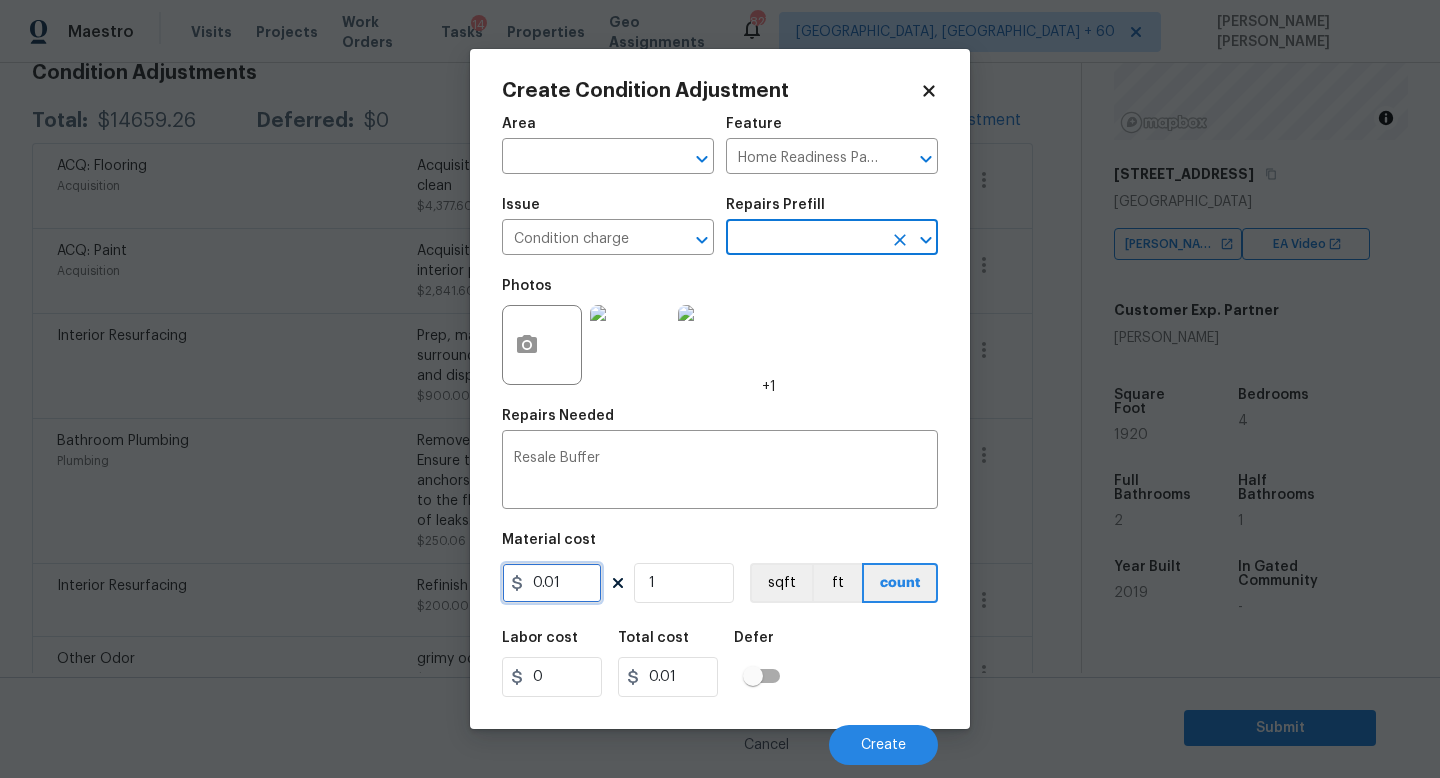 drag, startPoint x: 569, startPoint y: 589, endPoint x: 77, endPoint y: 492, distance: 501.47083 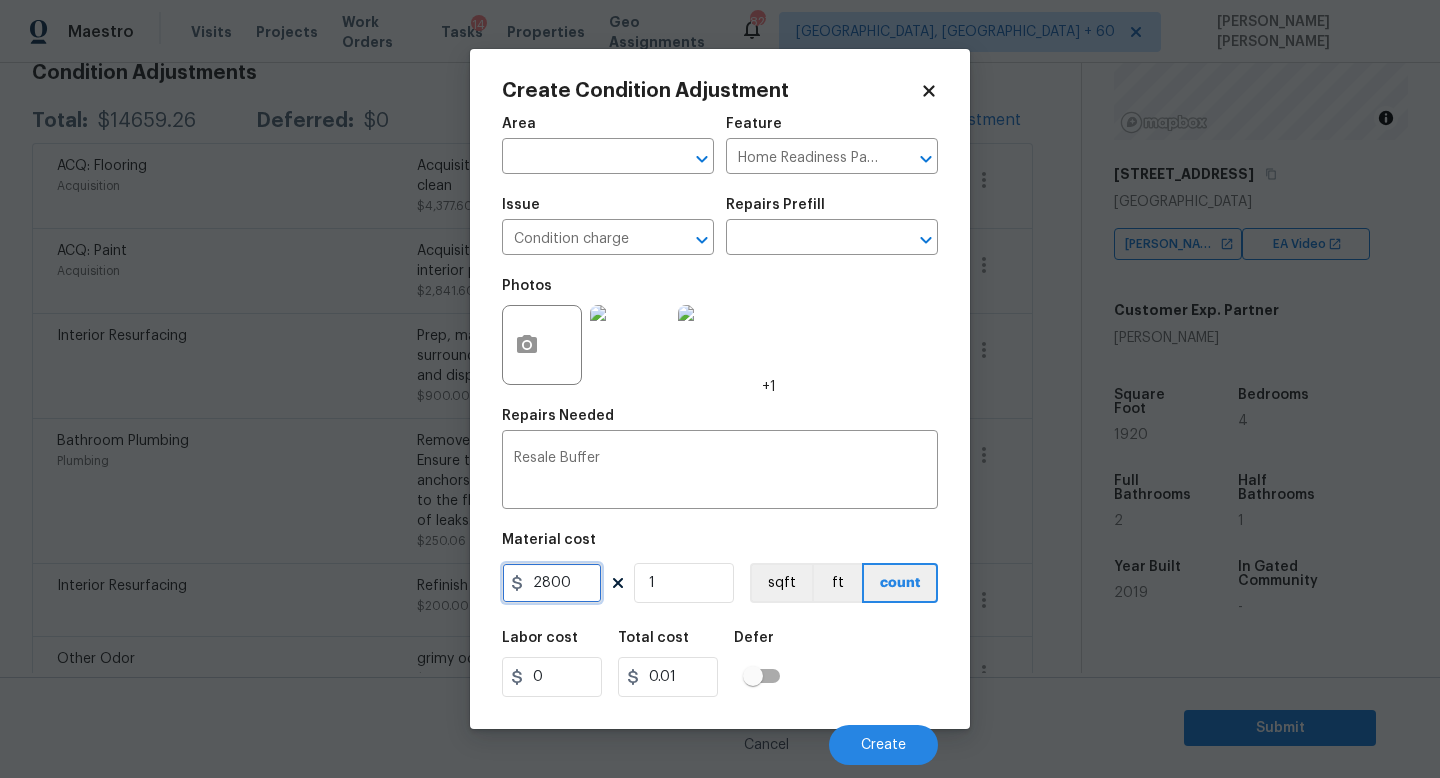 type on "2800" 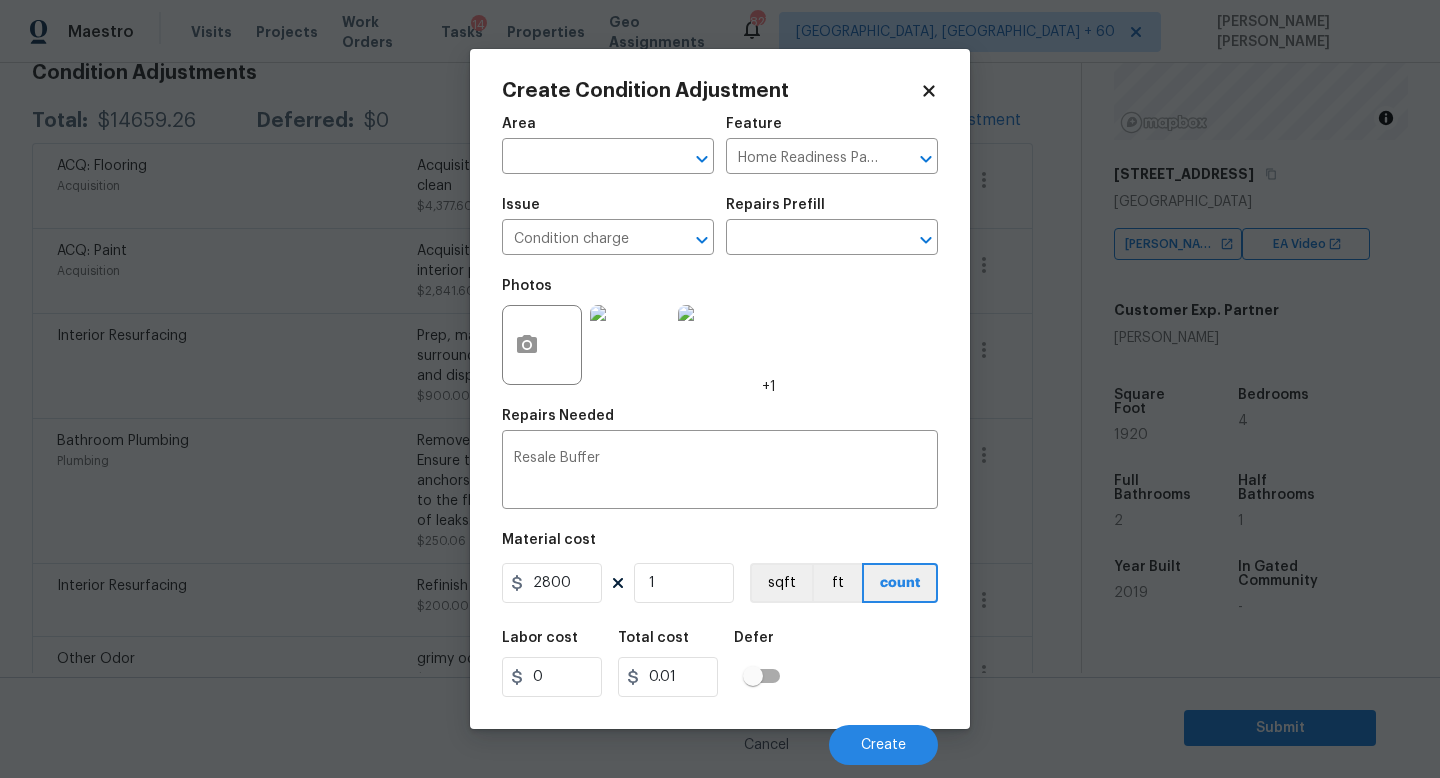 type on "2800" 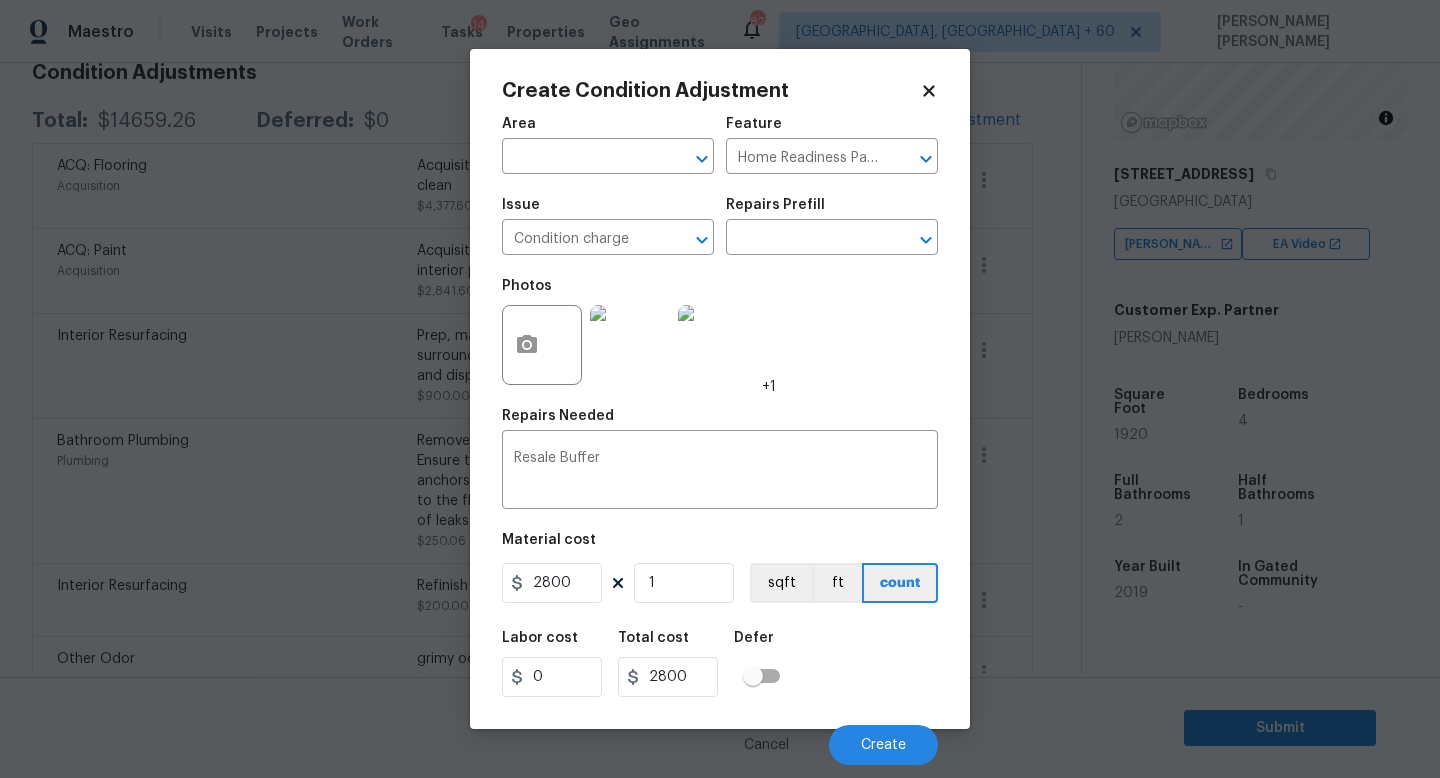 click on "Labor cost 0 Total cost 2800 Defer" at bounding box center (720, 664) 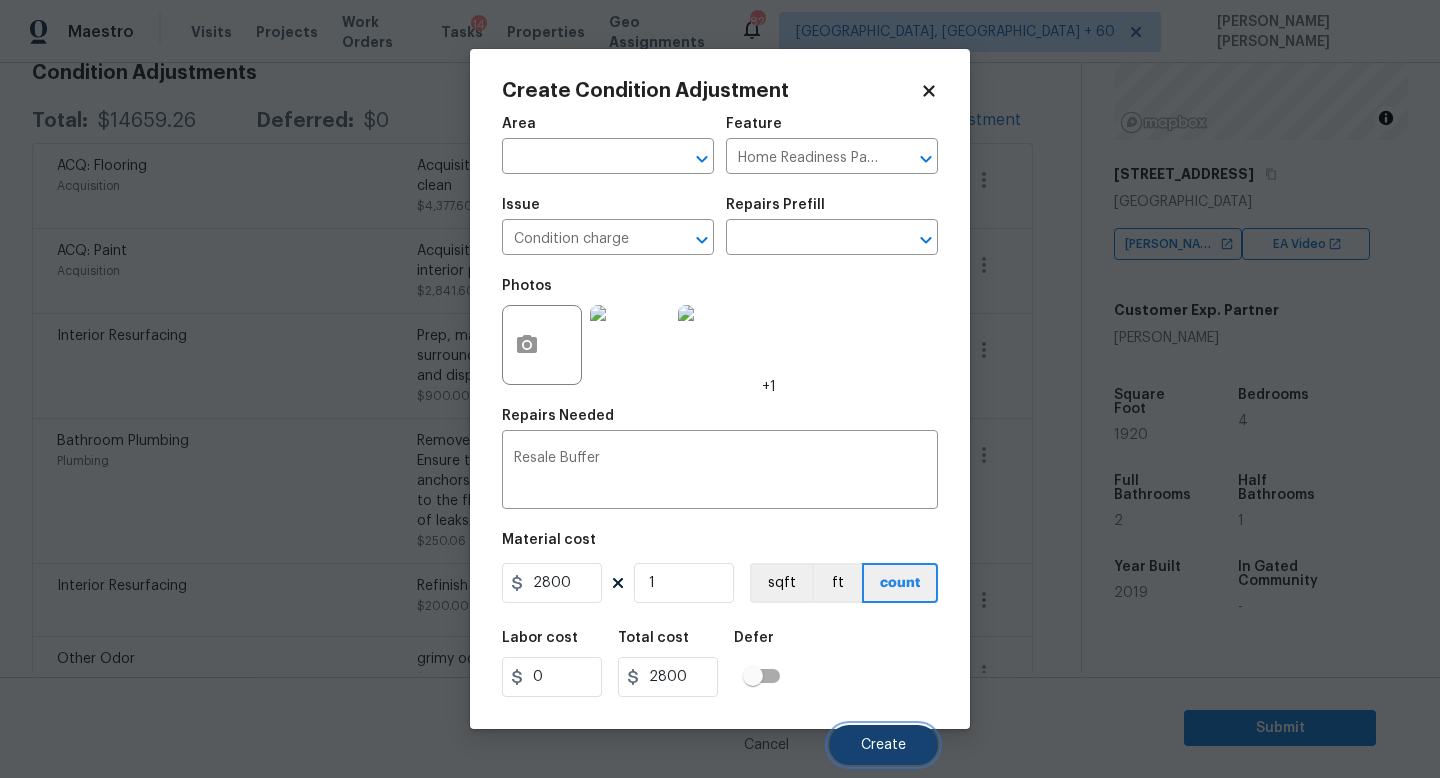 click on "Create" at bounding box center [883, 745] 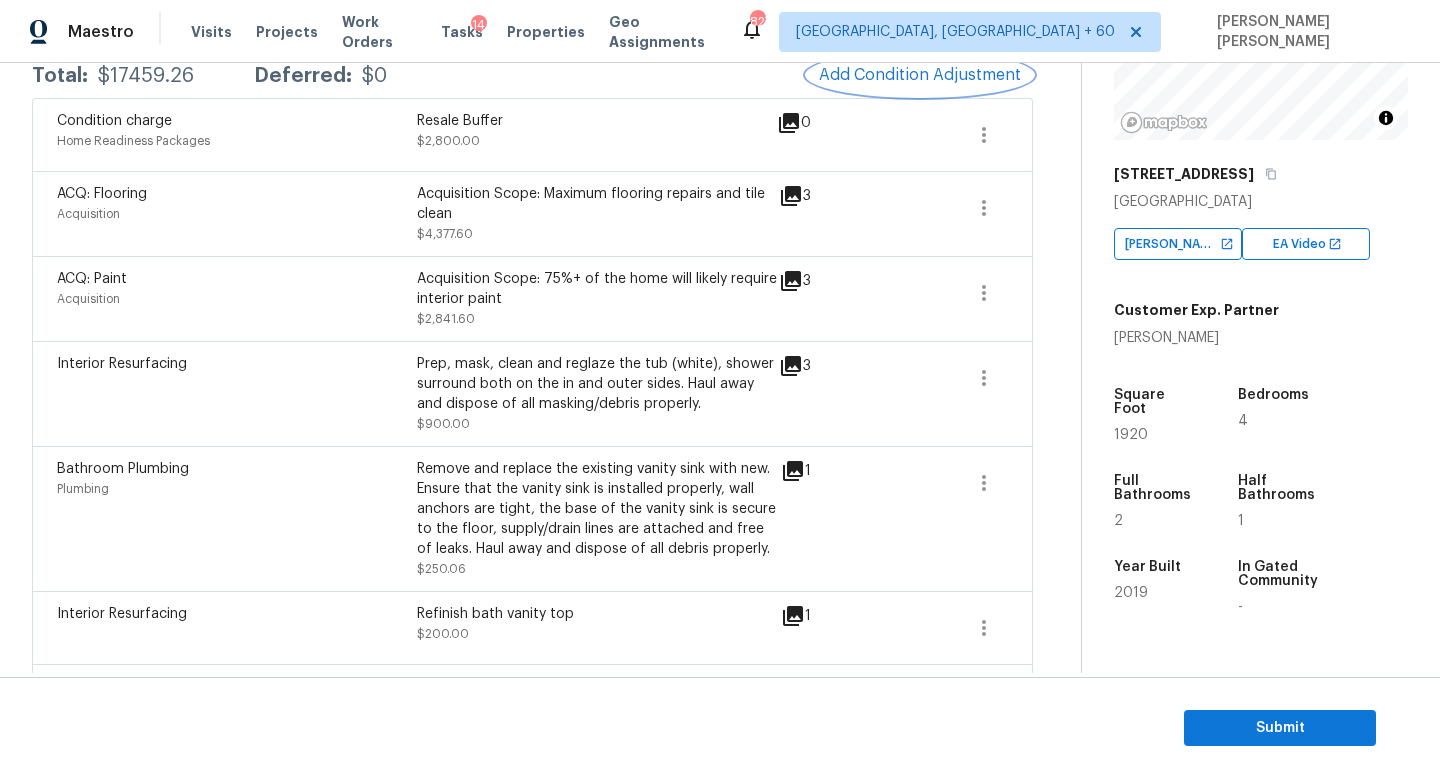 scroll, scrollTop: 304, scrollLeft: 0, axis: vertical 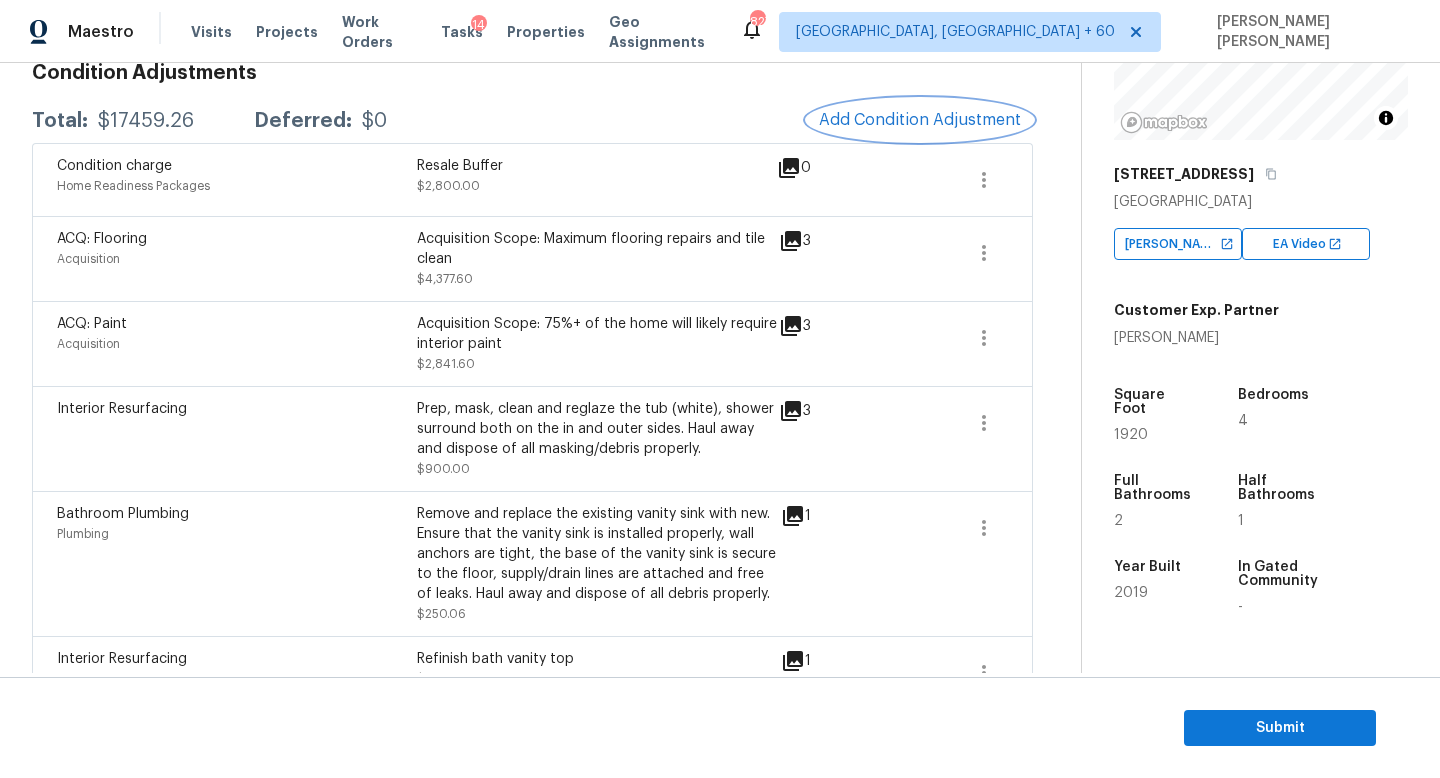 click on "Add Condition Adjustment" at bounding box center (920, 120) 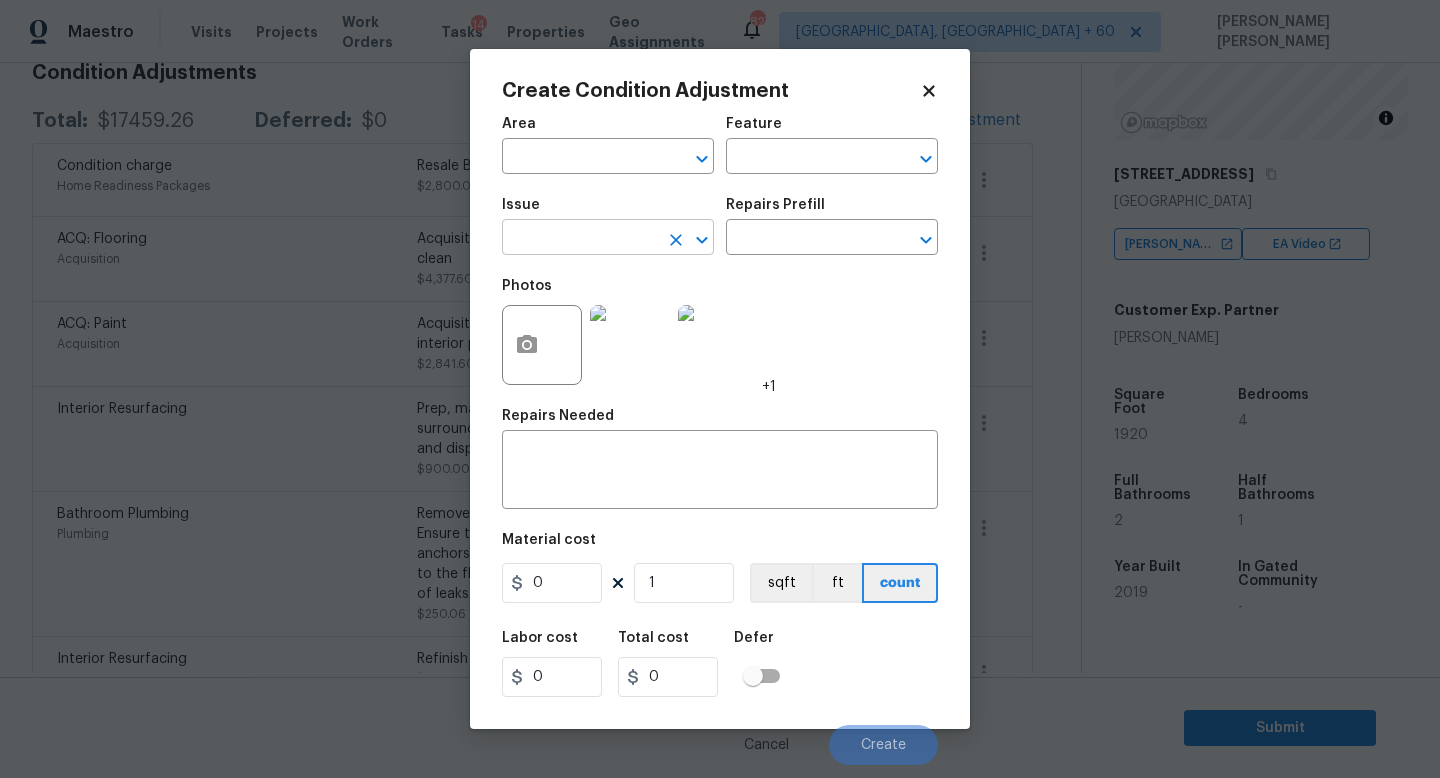 click at bounding box center (580, 239) 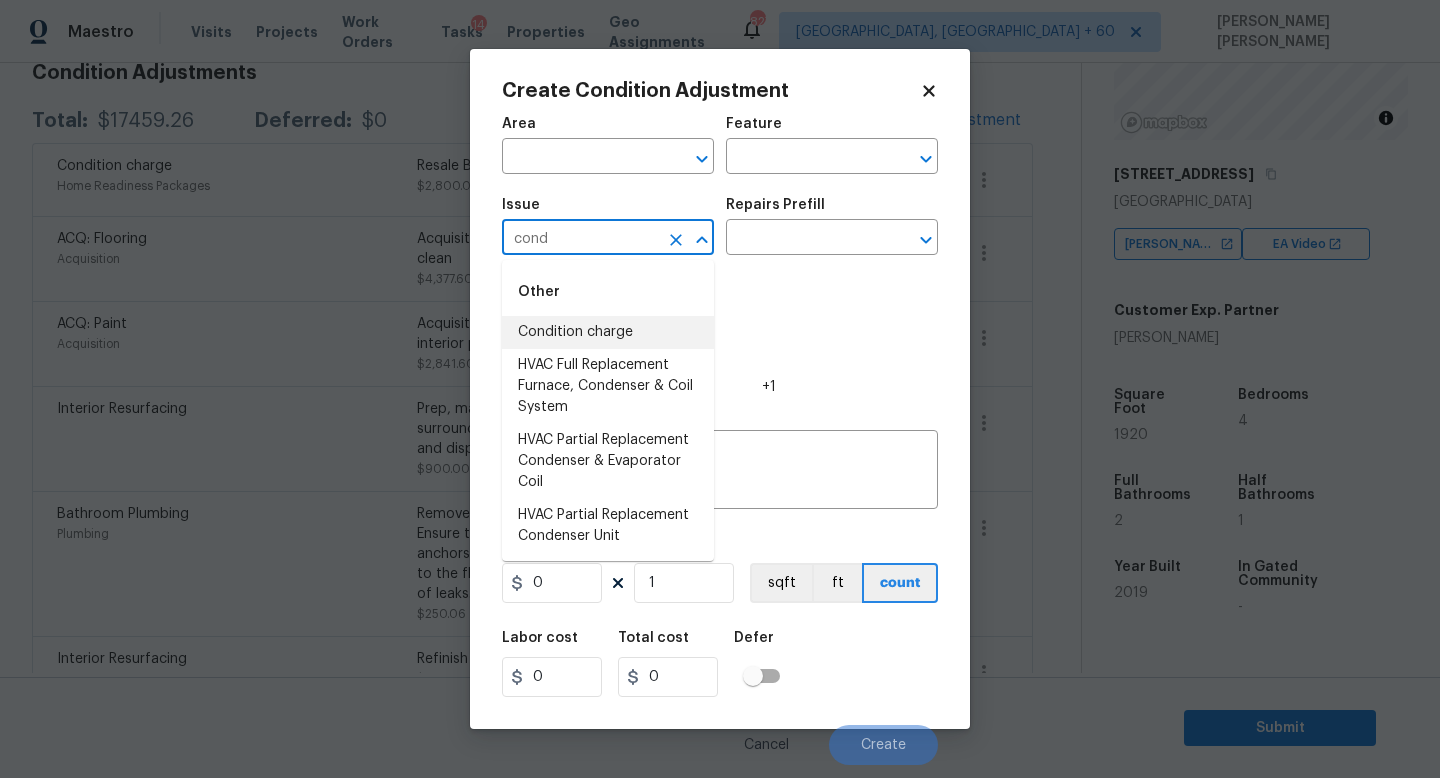 click on "Condition charge" at bounding box center [608, 332] 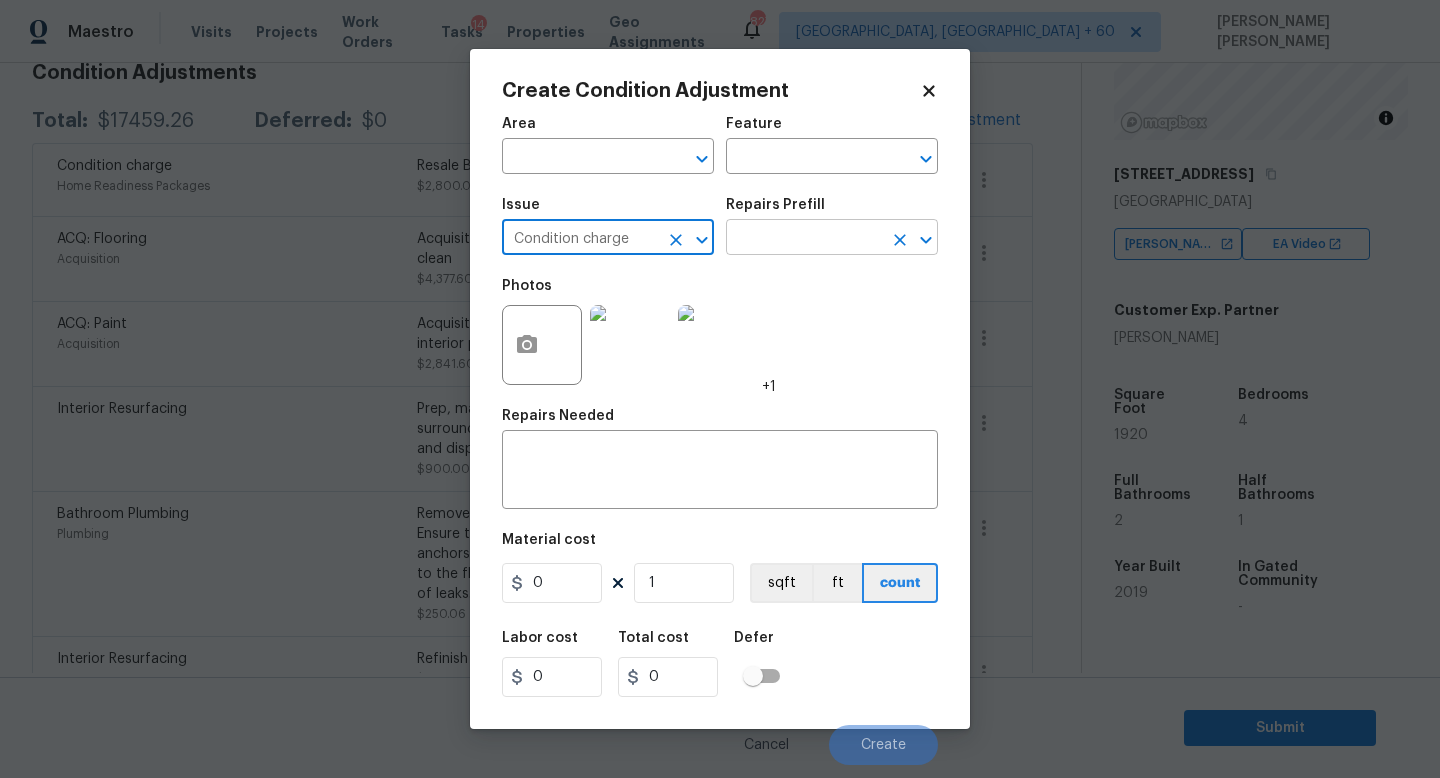 type on "Condition charge" 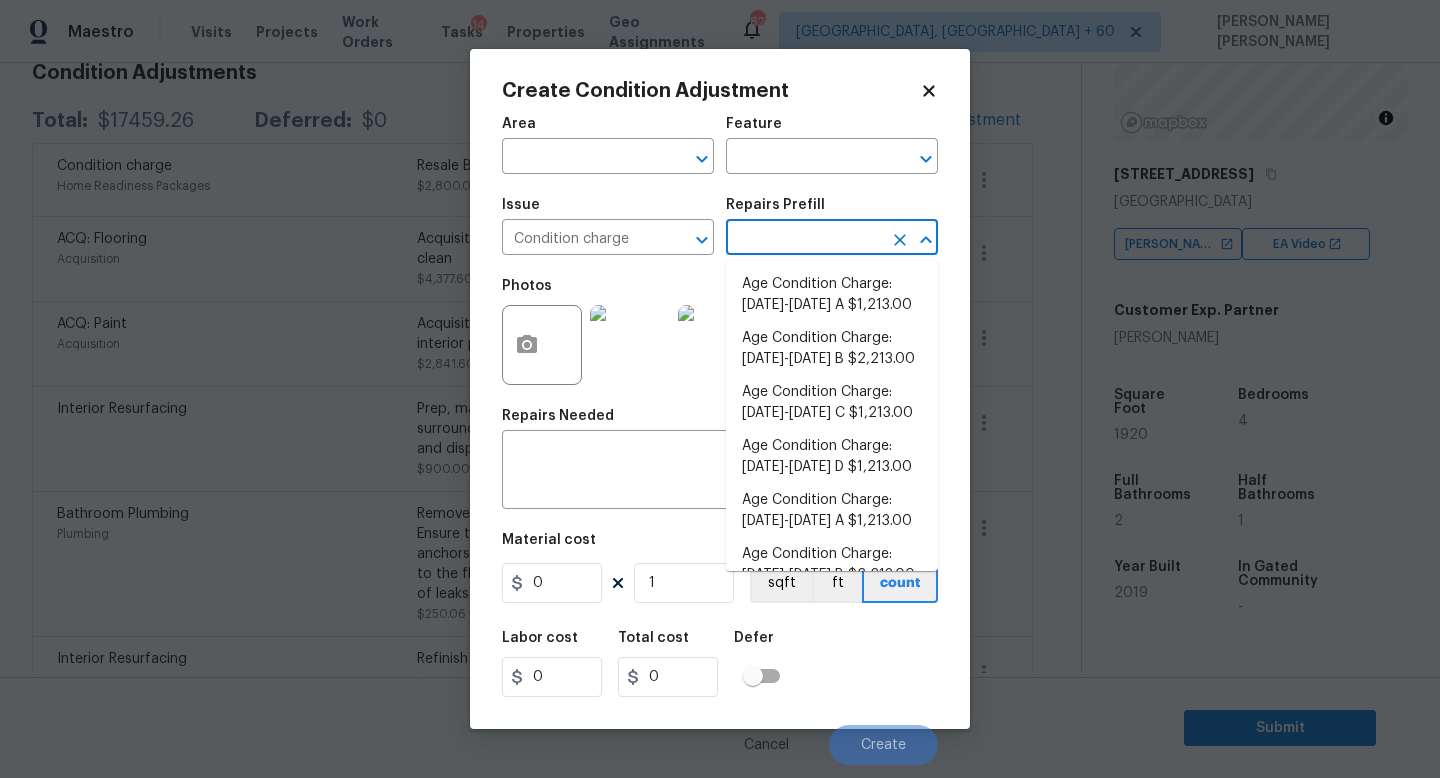 click at bounding box center [804, 239] 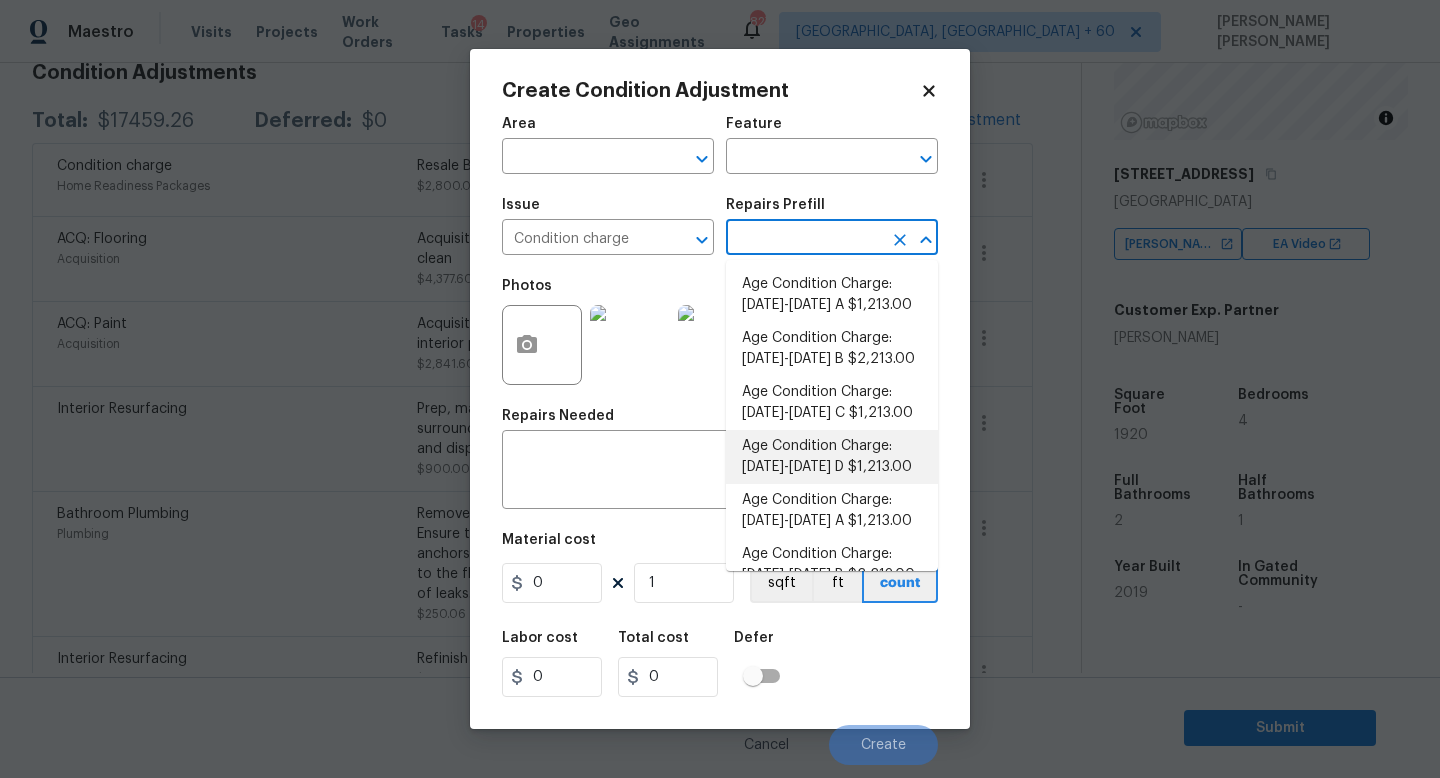 scroll, scrollTop: 656, scrollLeft: 0, axis: vertical 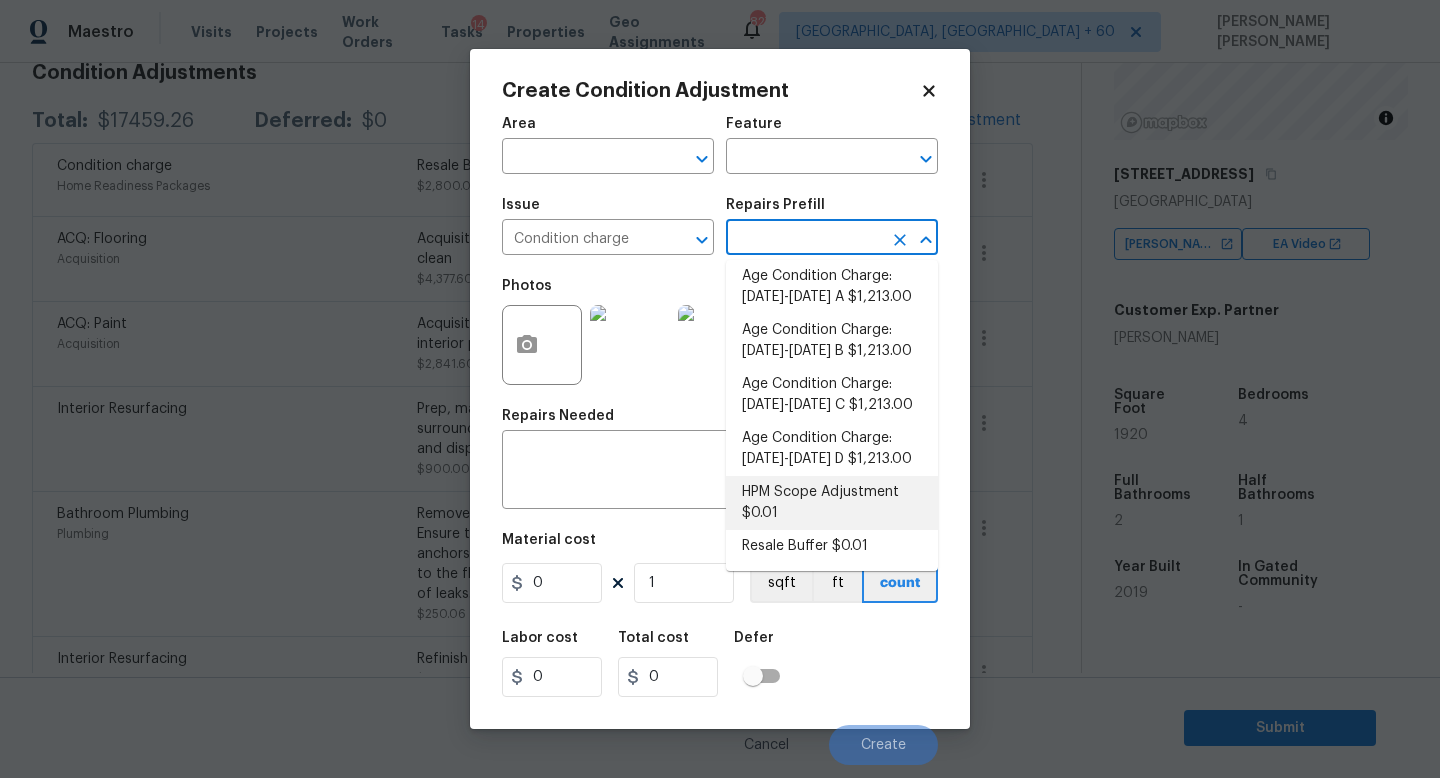 click on "HPM Scope Adjustment $0.01" at bounding box center (832, 503) 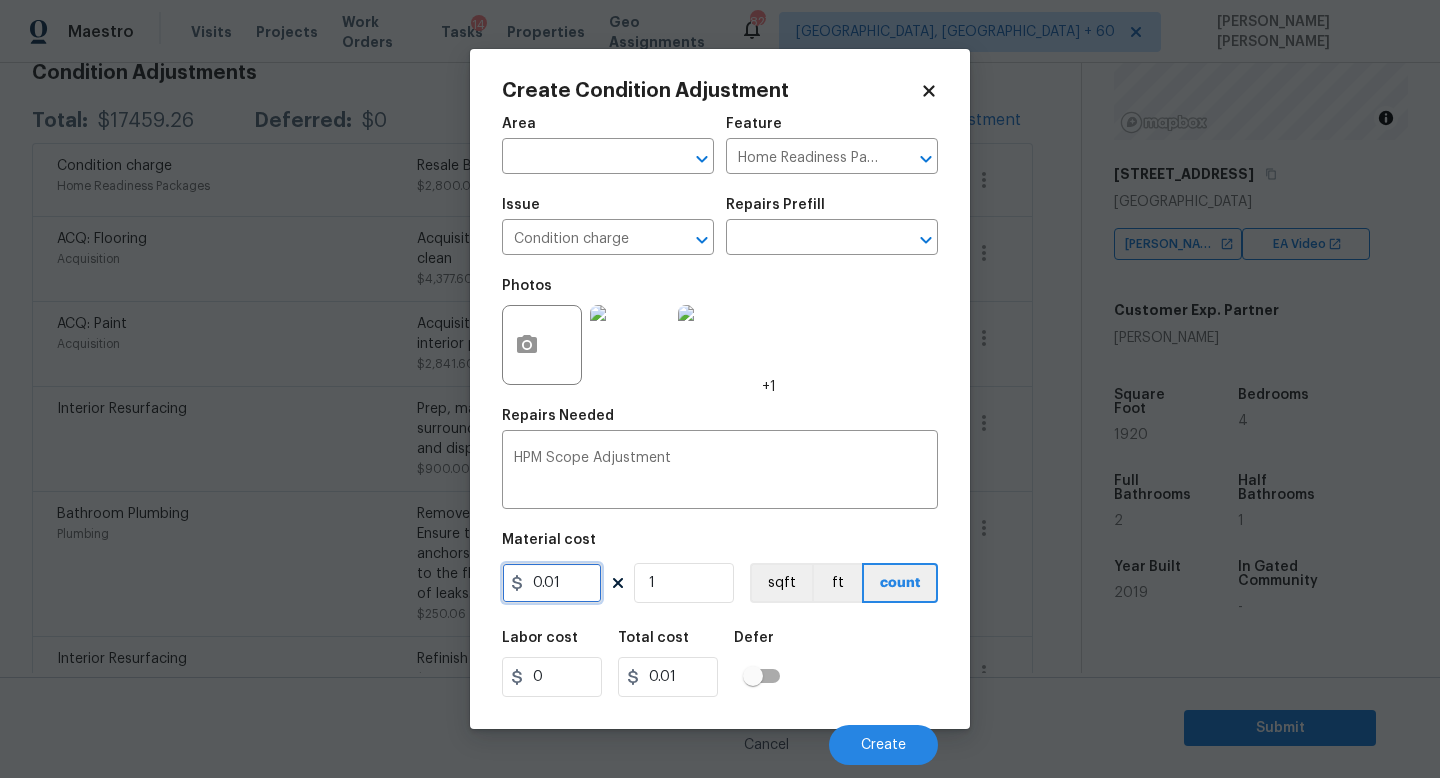 drag, startPoint x: 583, startPoint y: 599, endPoint x: 345, endPoint y: 519, distance: 251.08565 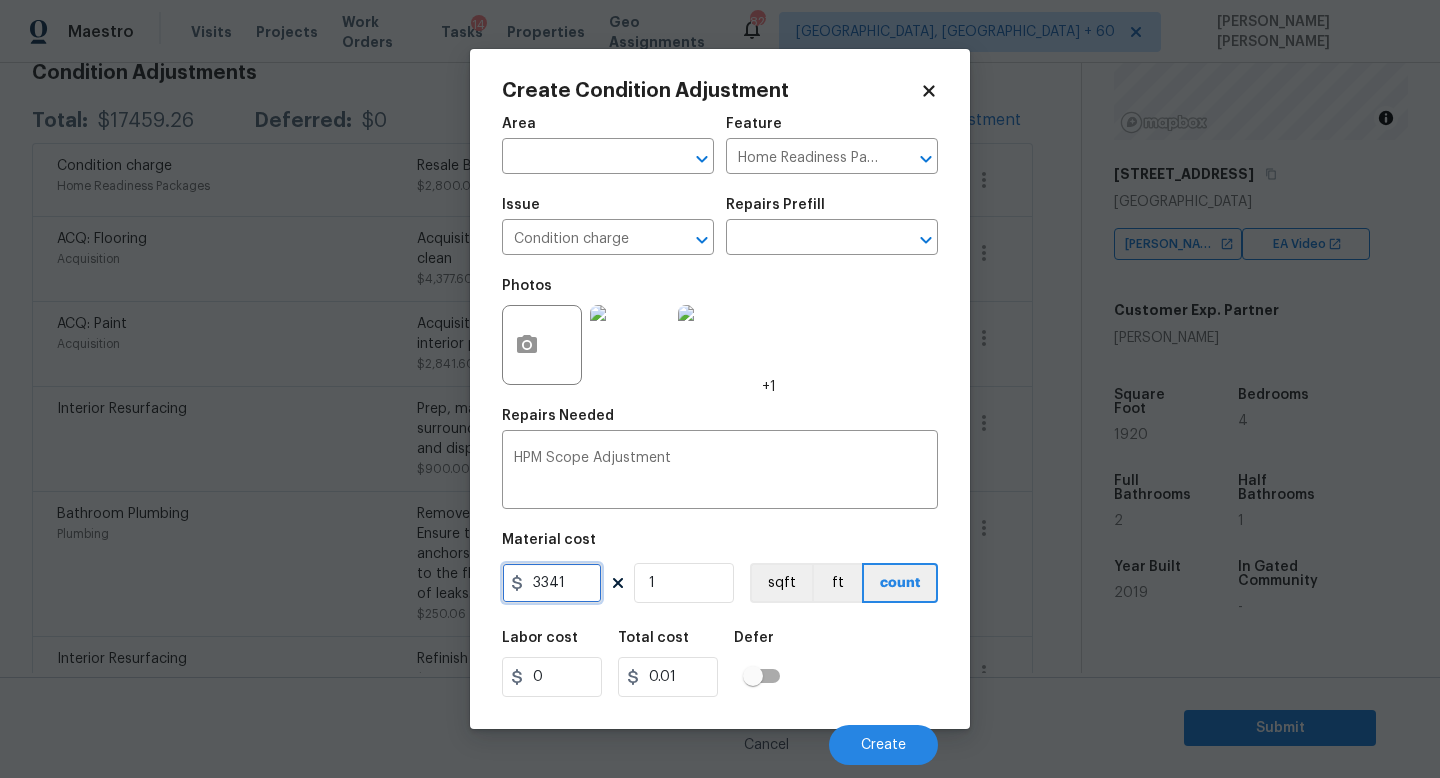type on "3341" 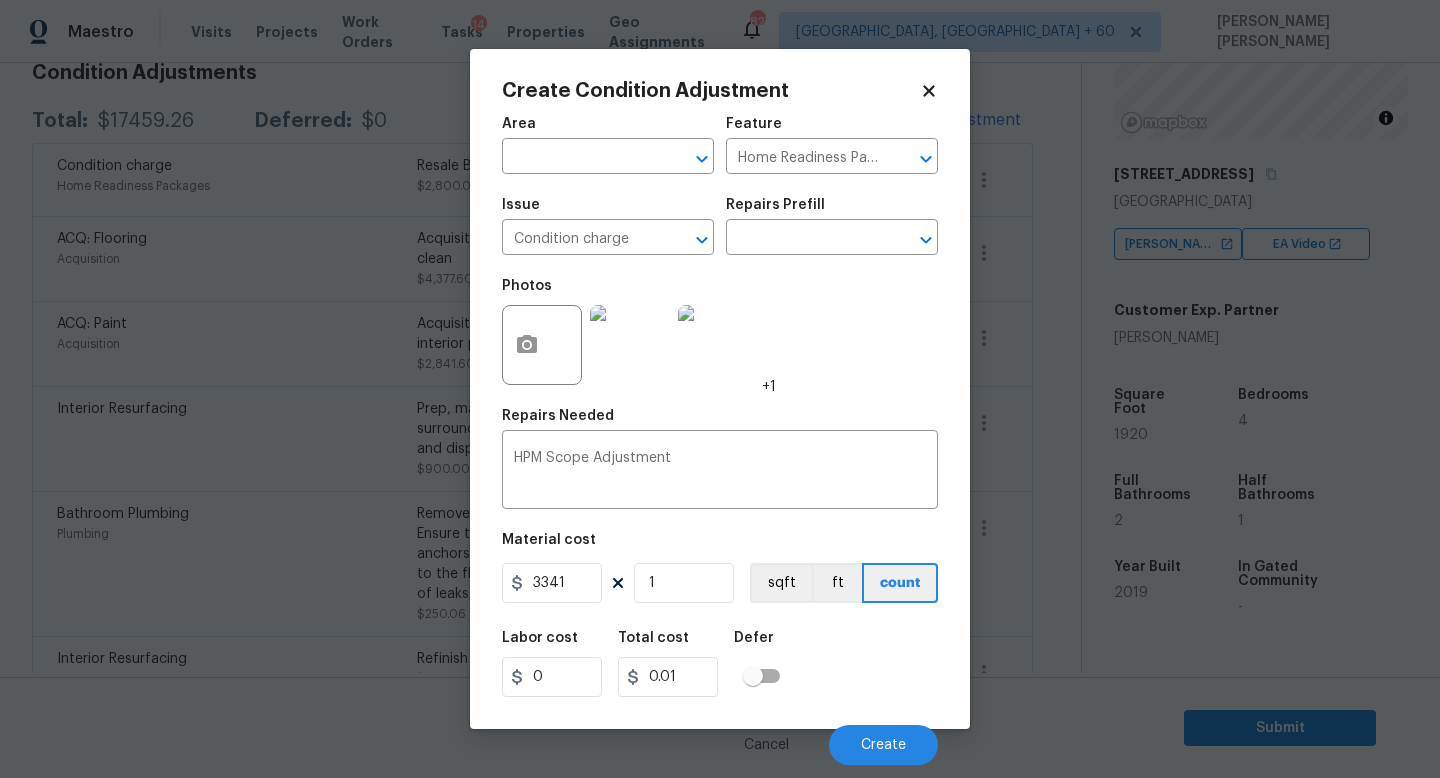 type on "3341" 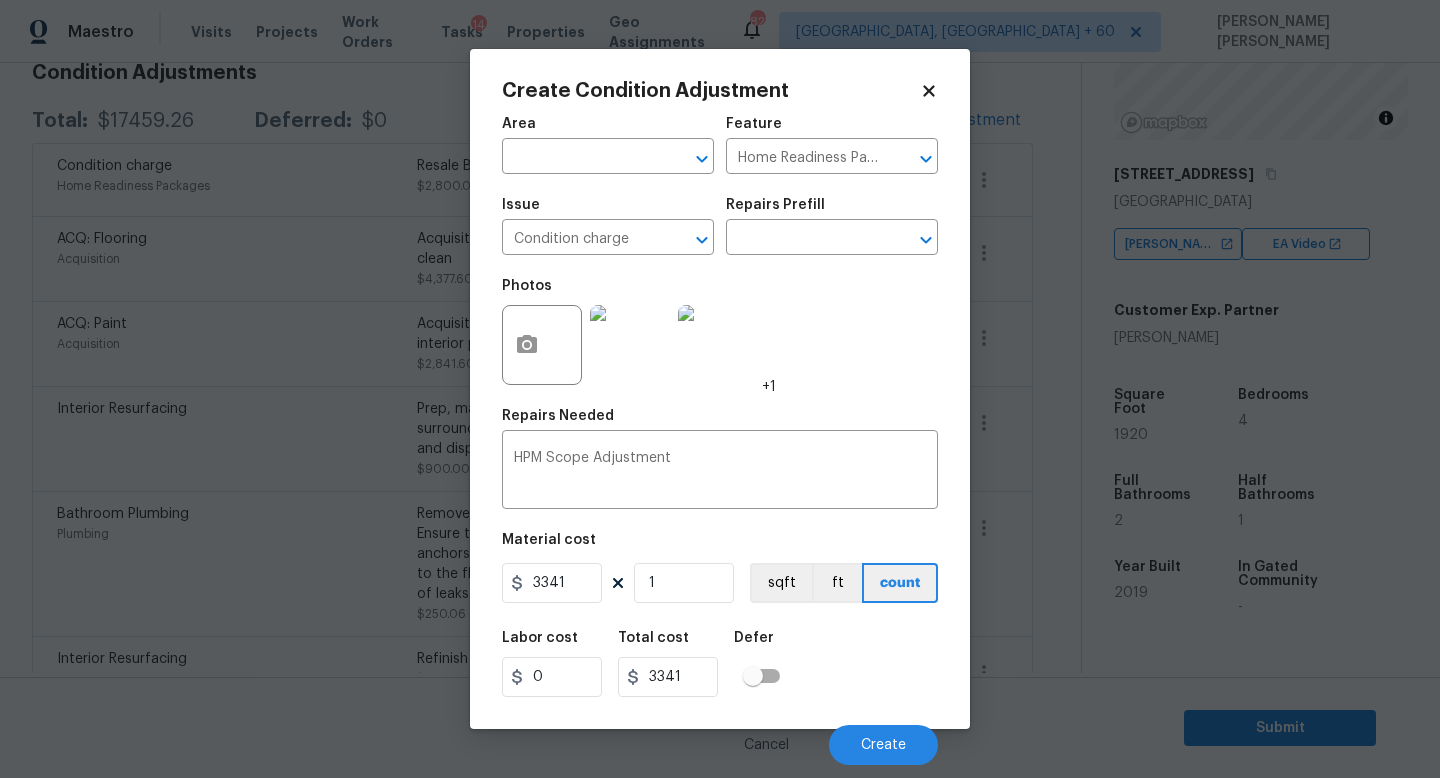 click on "Labor cost 0 Total cost 3341 Defer" at bounding box center [720, 664] 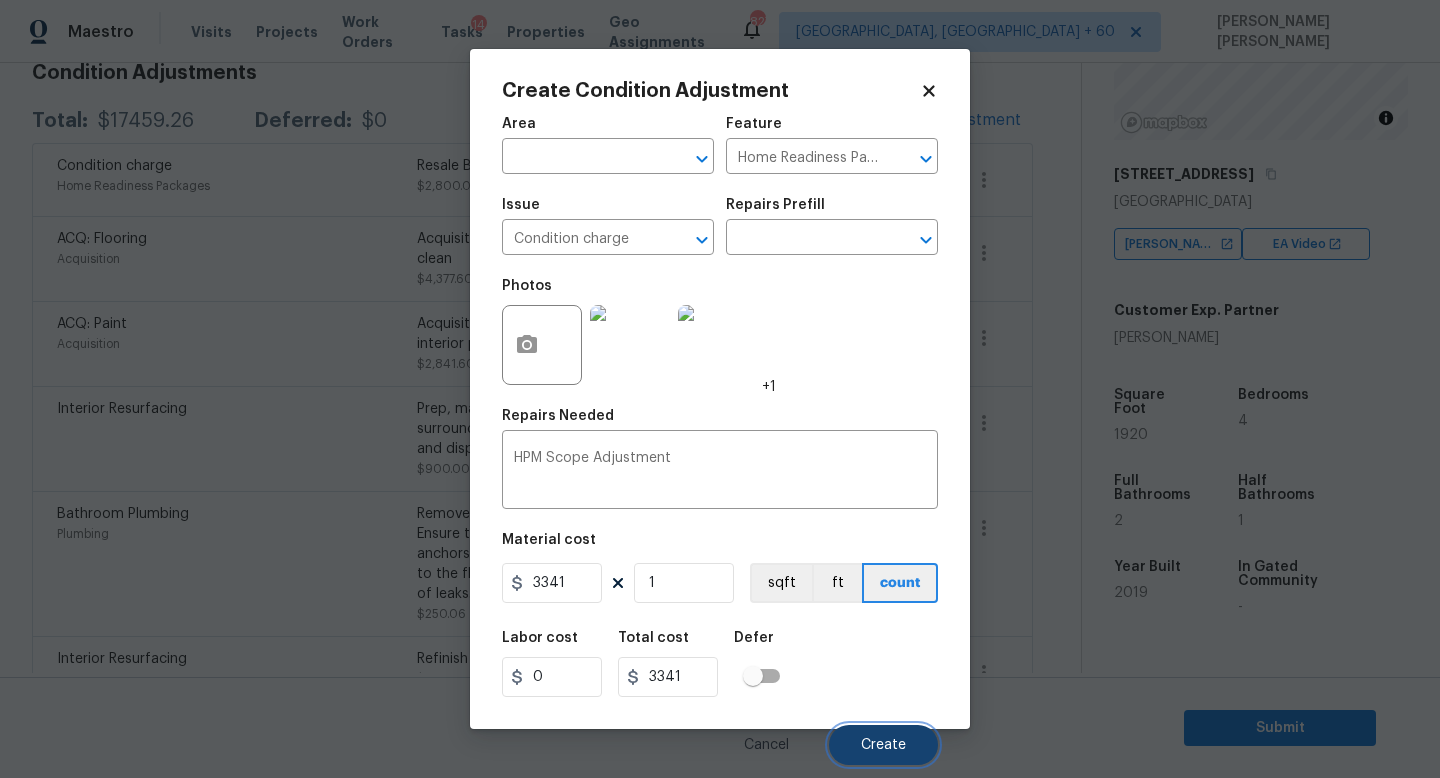 click on "Create" at bounding box center (883, 745) 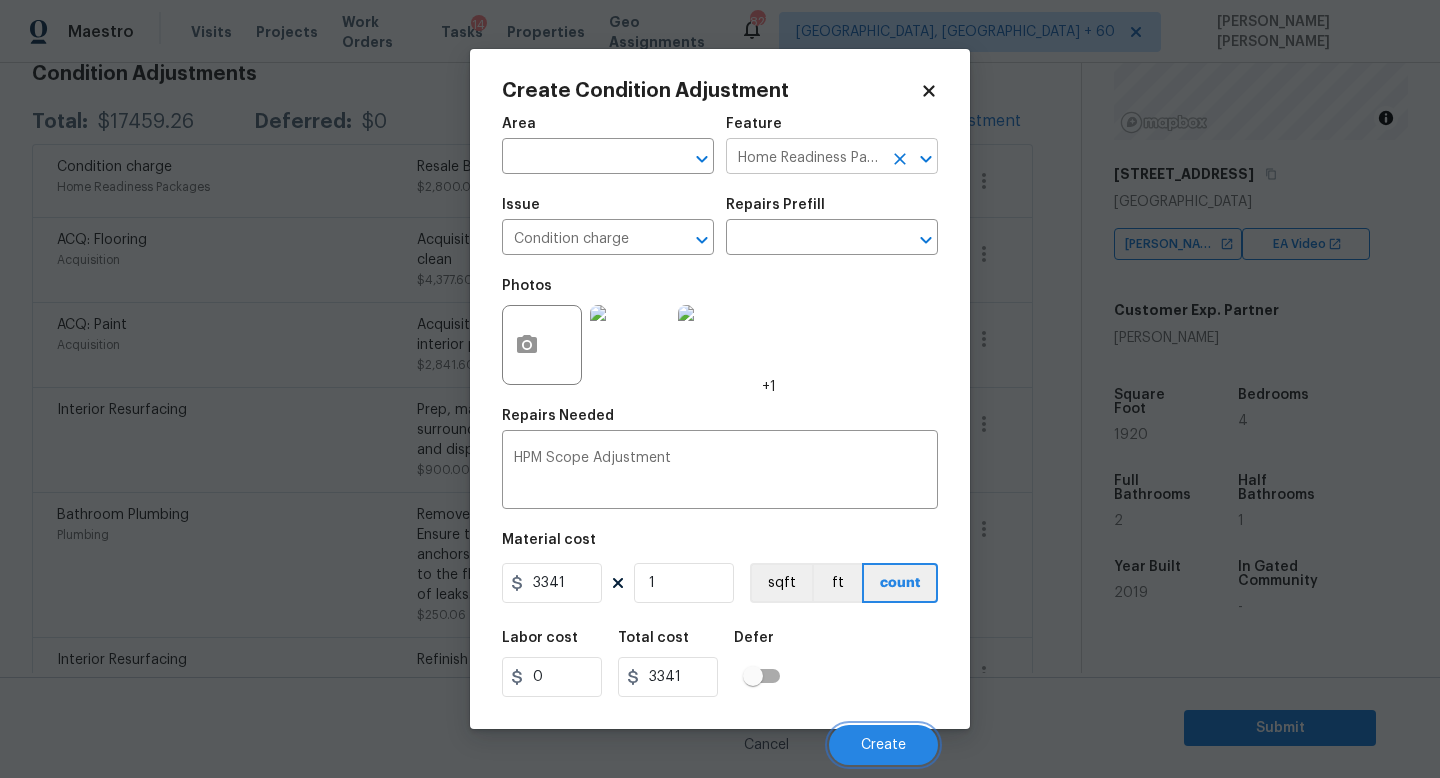 scroll, scrollTop: 304, scrollLeft: 0, axis: vertical 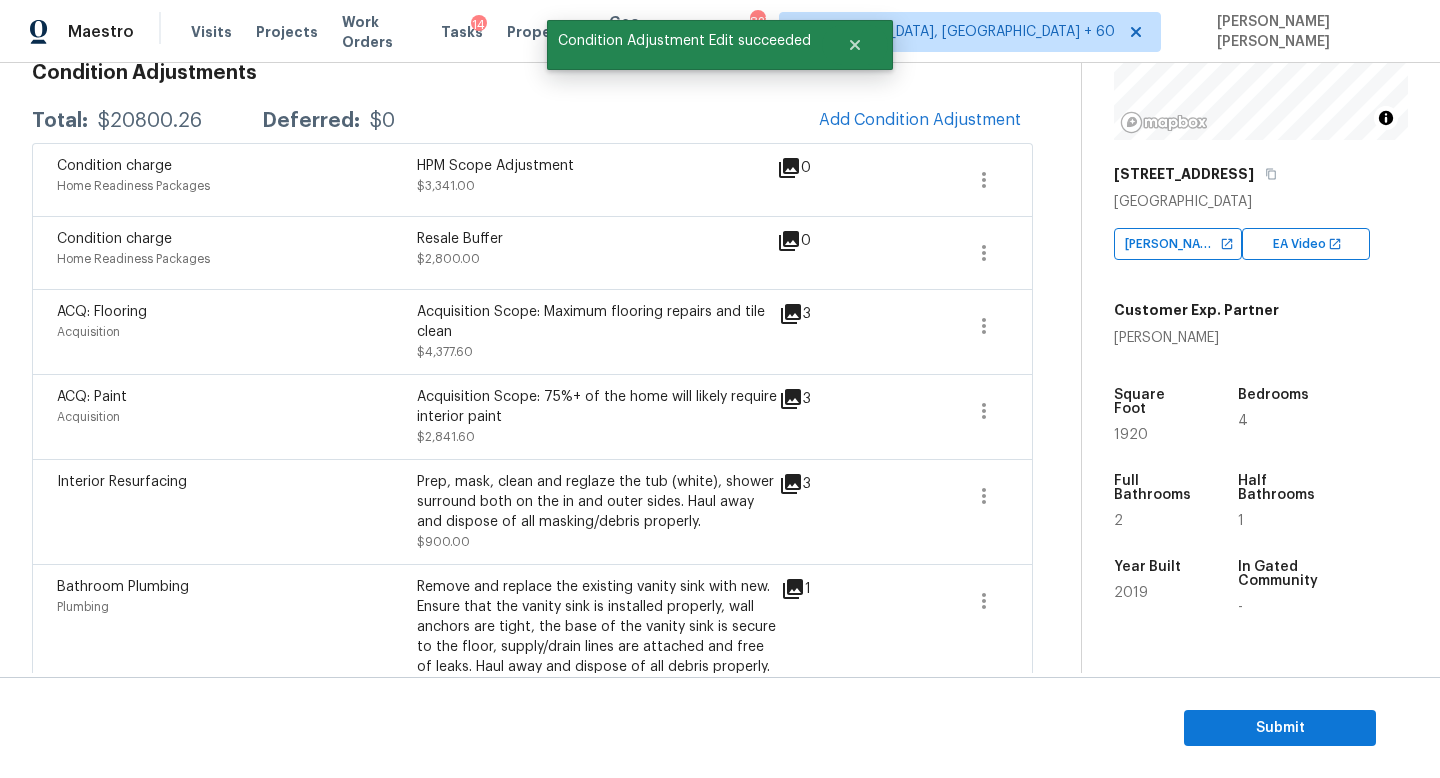 click on "$20800.26" at bounding box center [150, 121] 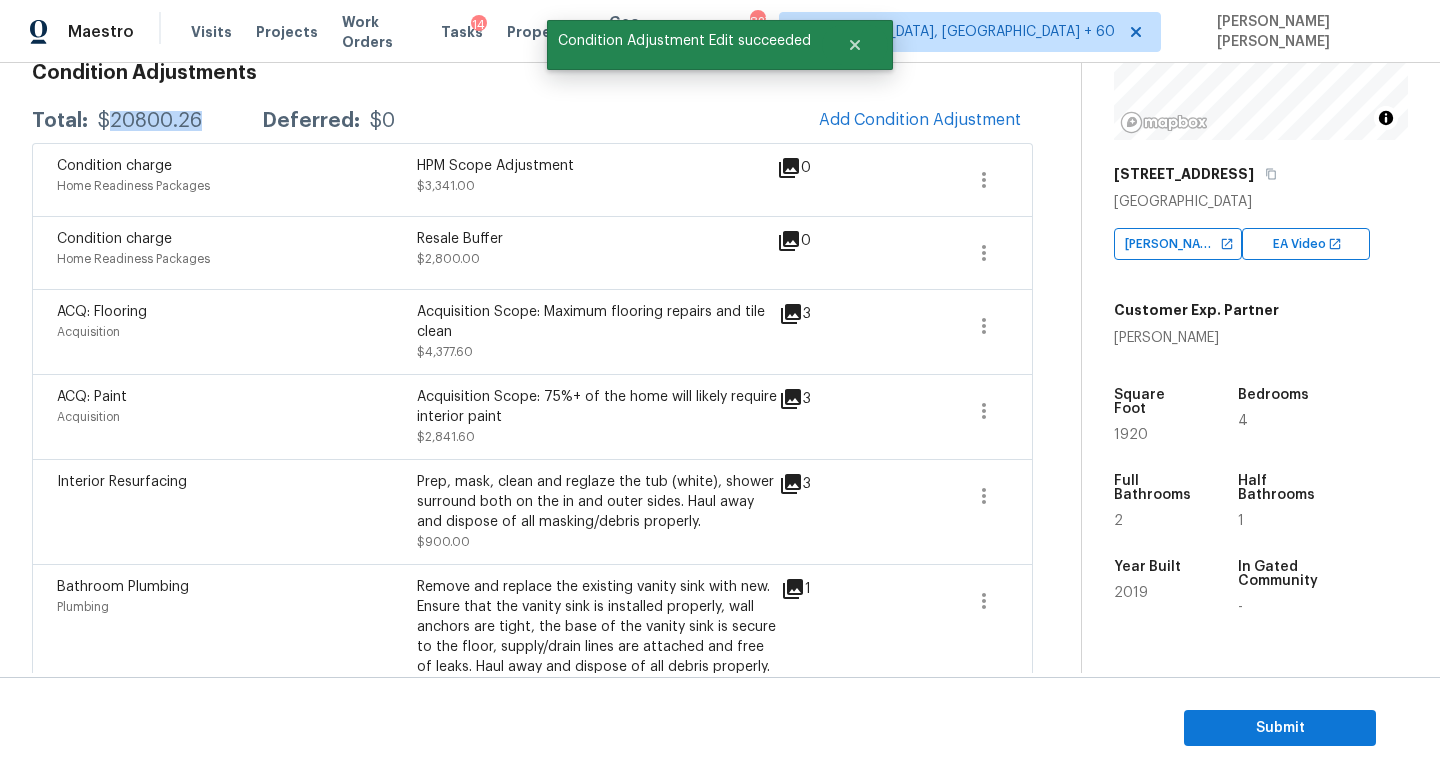 click on "$20800.26" at bounding box center (150, 121) 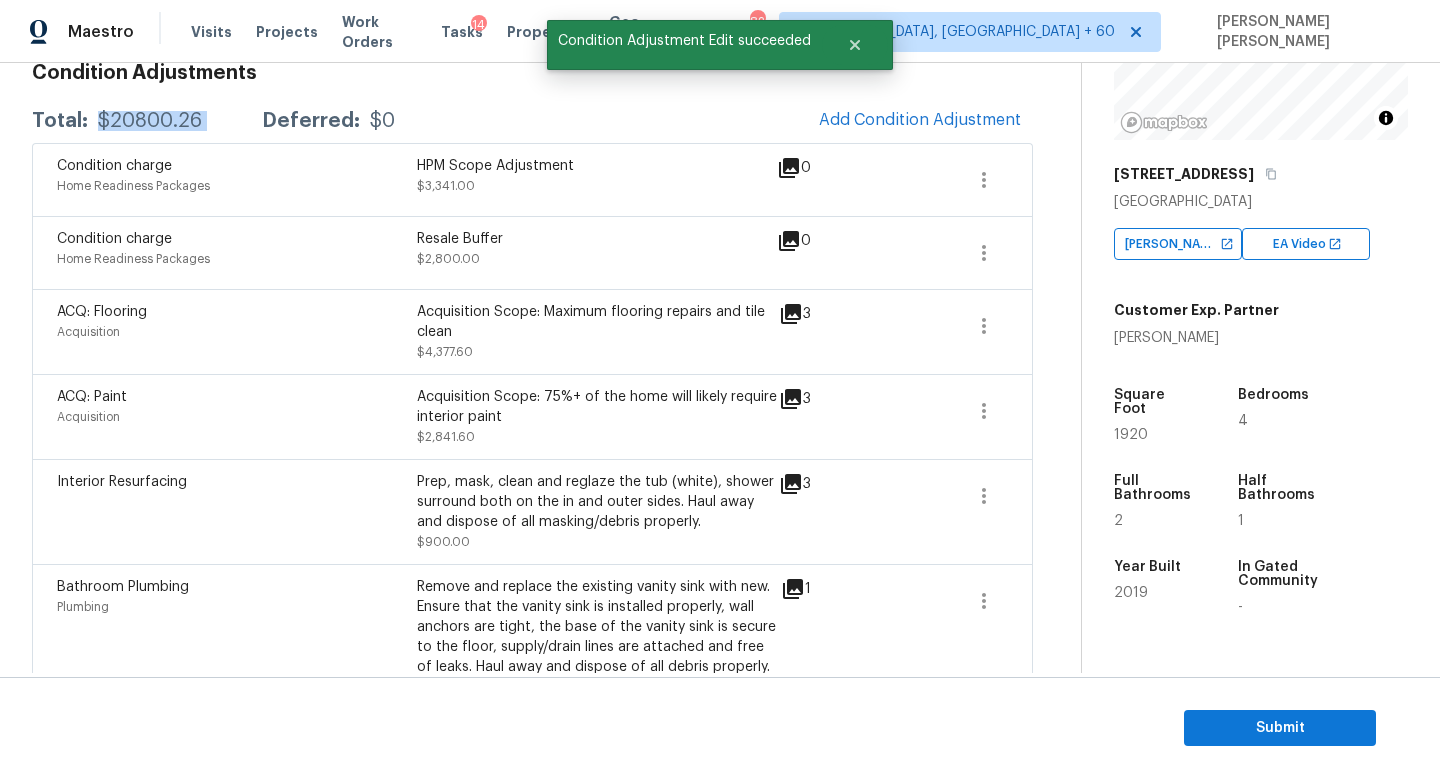 copy on "$20800.26" 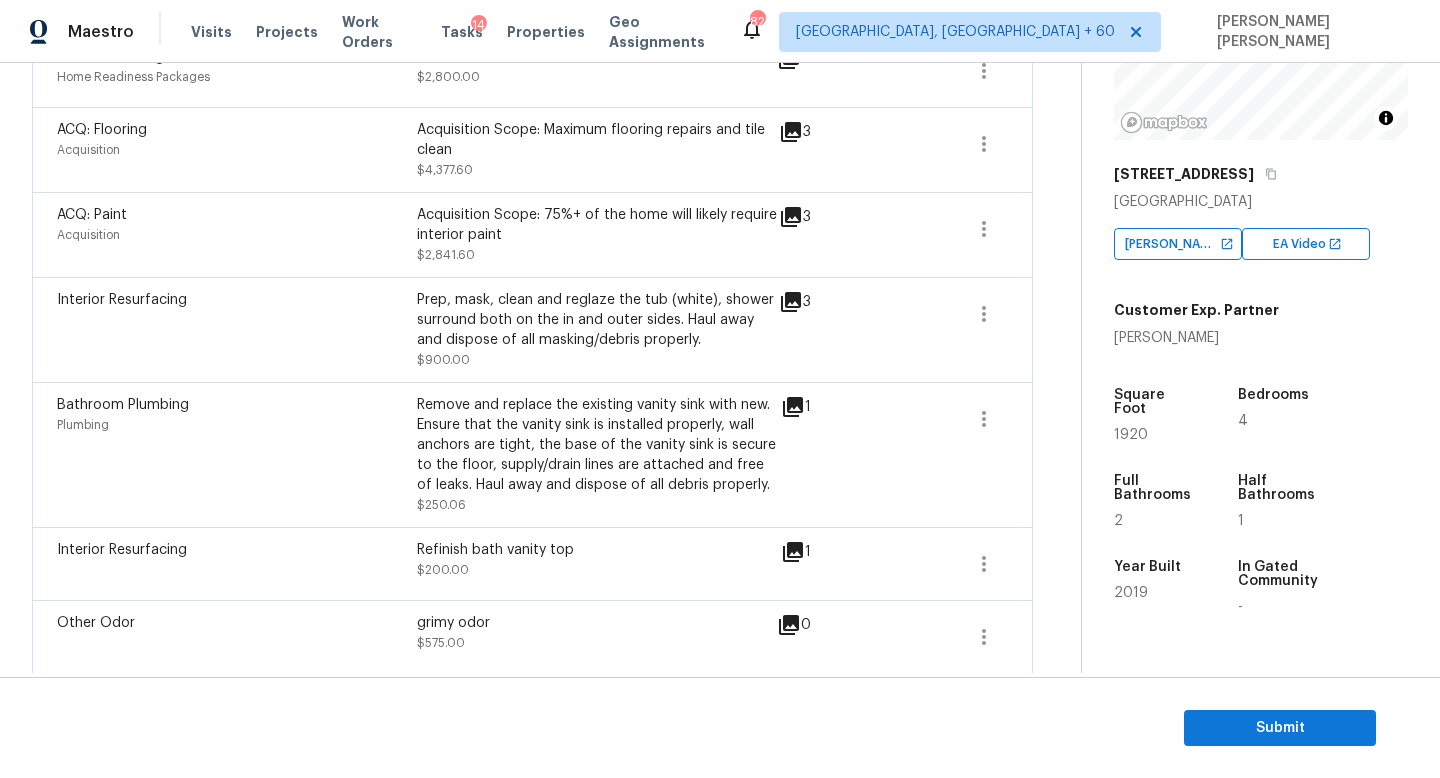 scroll, scrollTop: 492, scrollLeft: 0, axis: vertical 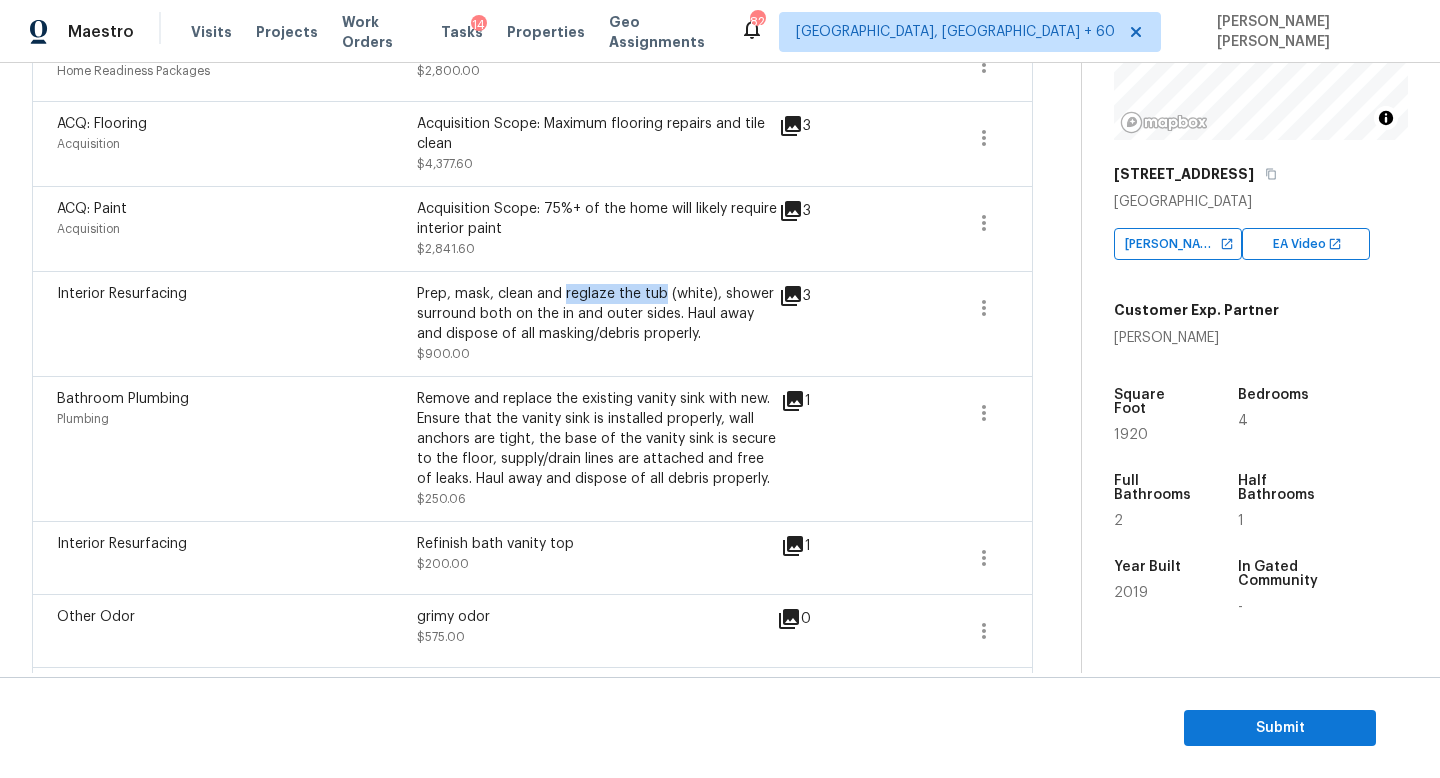 drag, startPoint x: 564, startPoint y: 291, endPoint x: 660, endPoint y: 299, distance: 96.332756 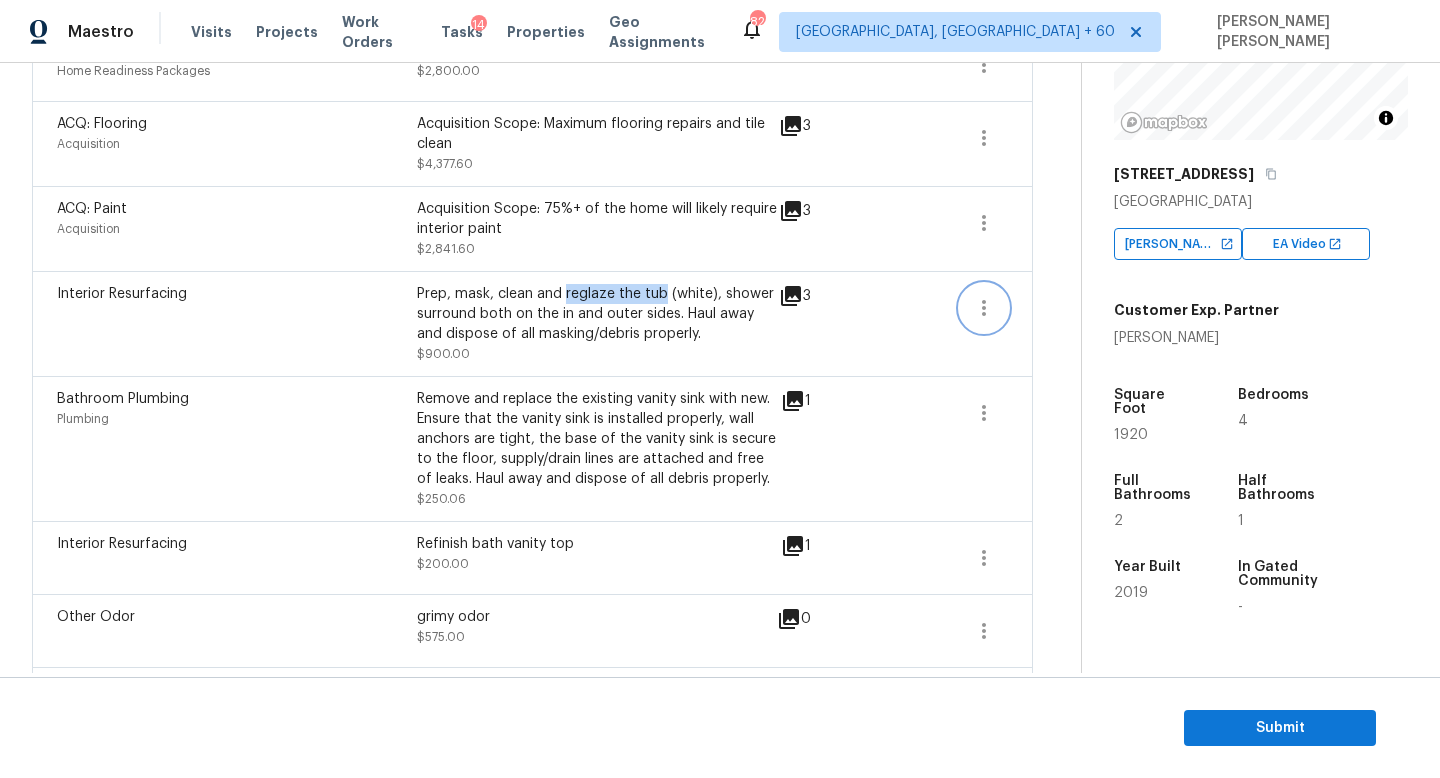 click 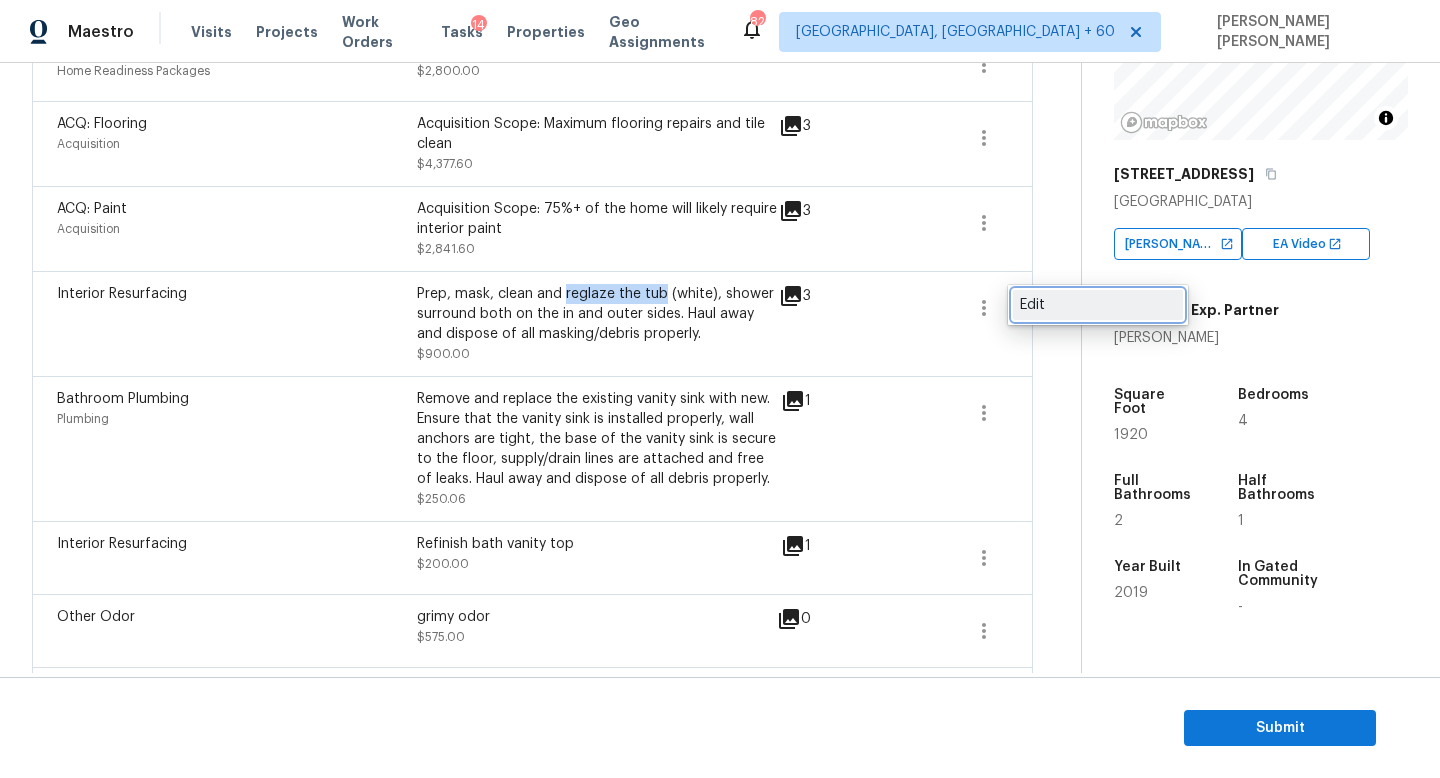 click on "Edit" at bounding box center [1098, 305] 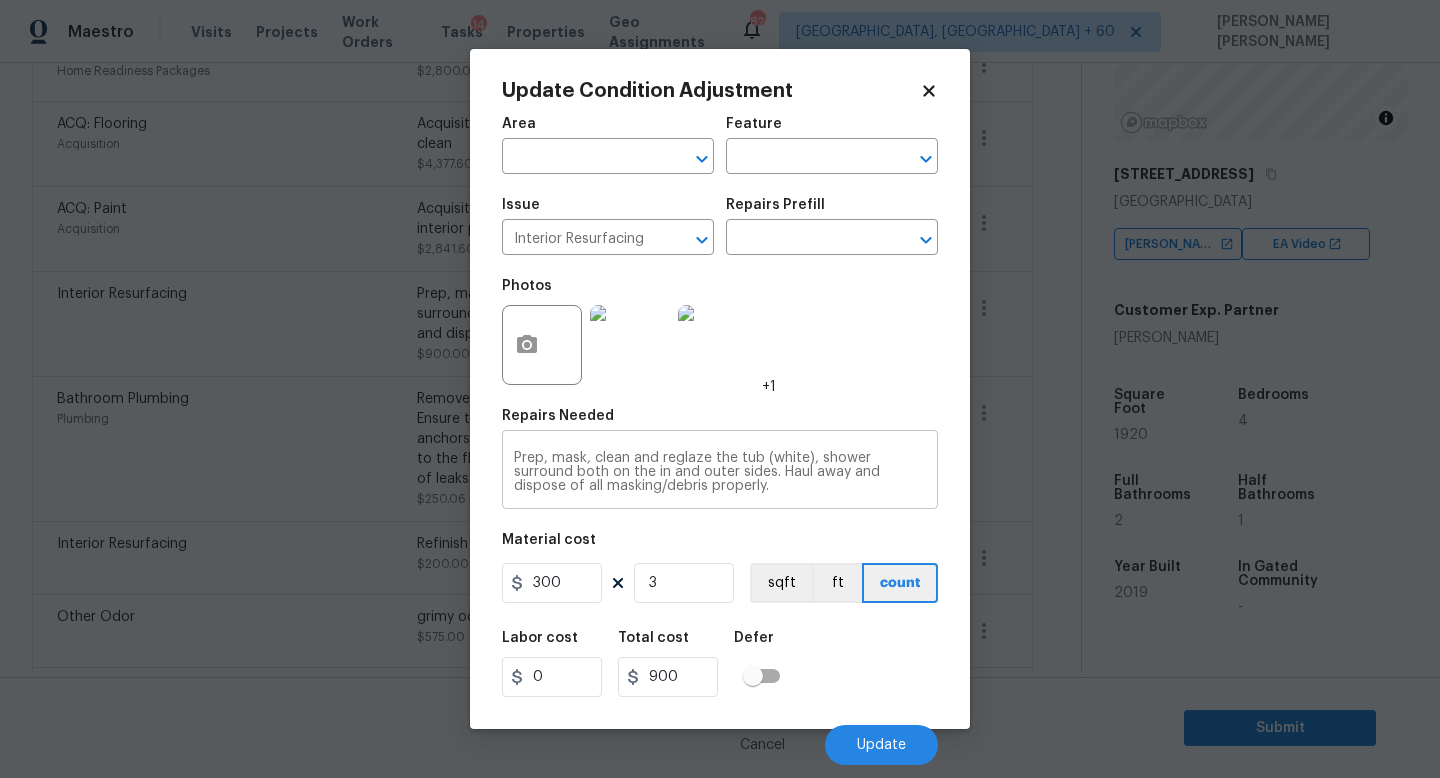 click on "Prep, mask, clean and reglaze the tub (white), shower surround both on the in and outer sides. Haul away and dispose of all masking/debris properly." at bounding box center [720, 472] 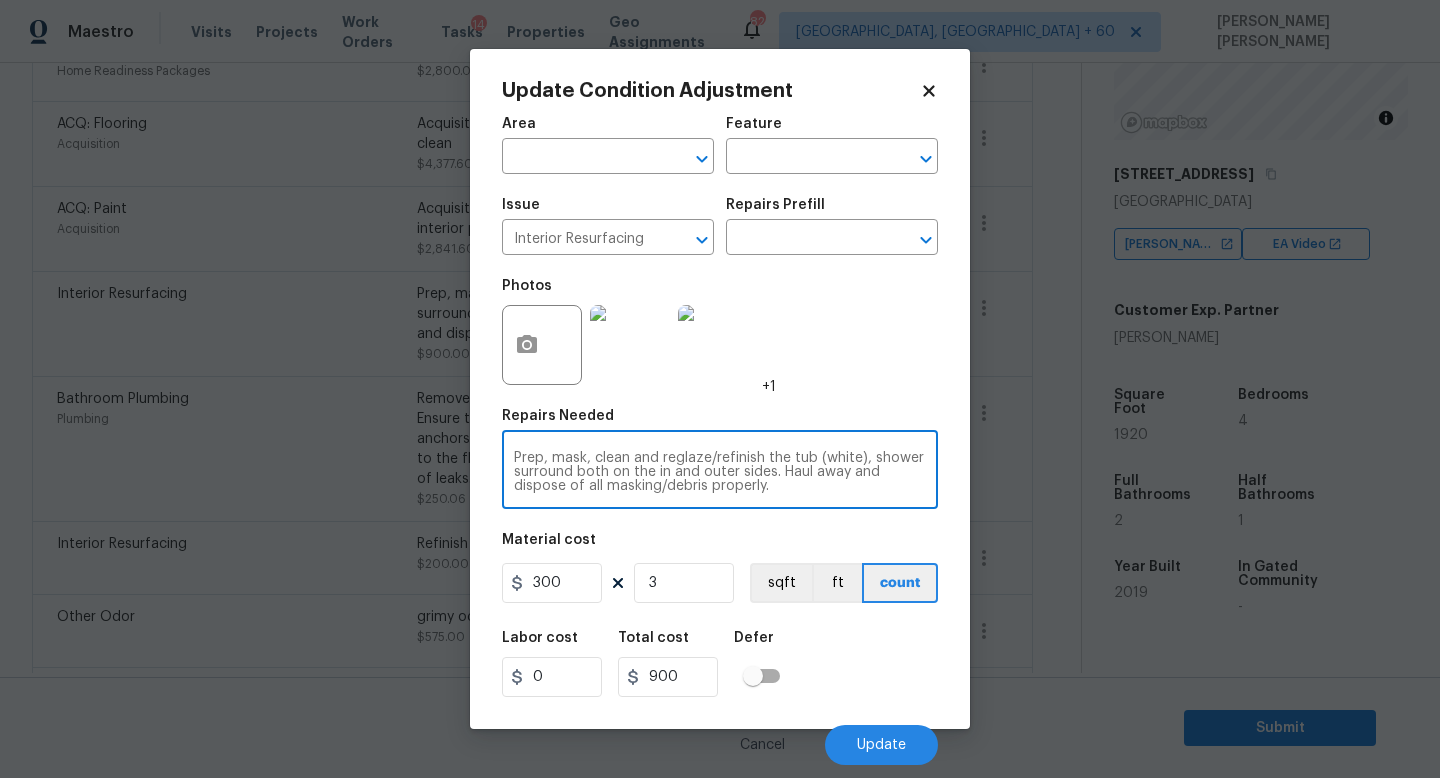 type on "Prep, mask, clean and reglaze/refinish the tub (white), shower surround both on the in and outer sides. Haul away and dispose of all masking/debris properly." 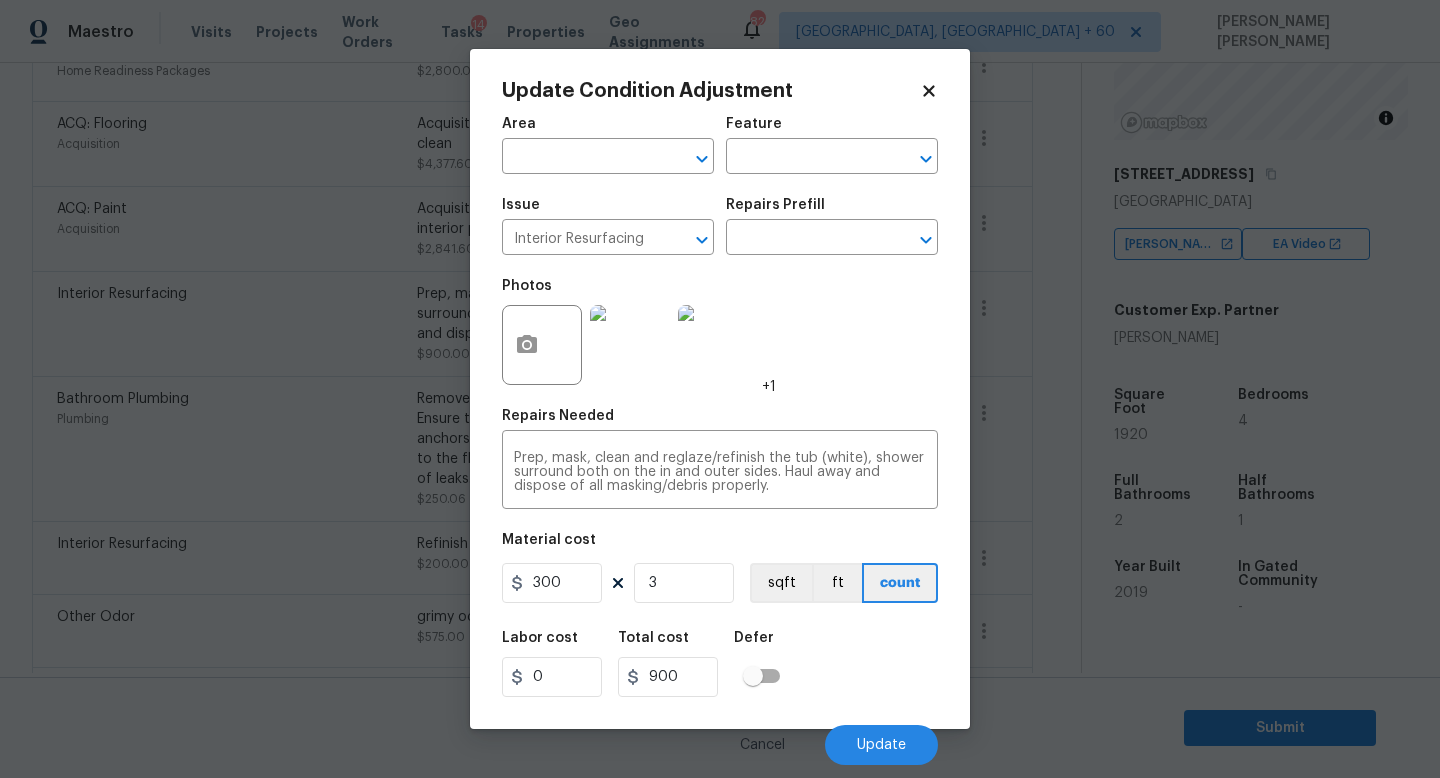 click on "Cancel Update" at bounding box center [720, 737] 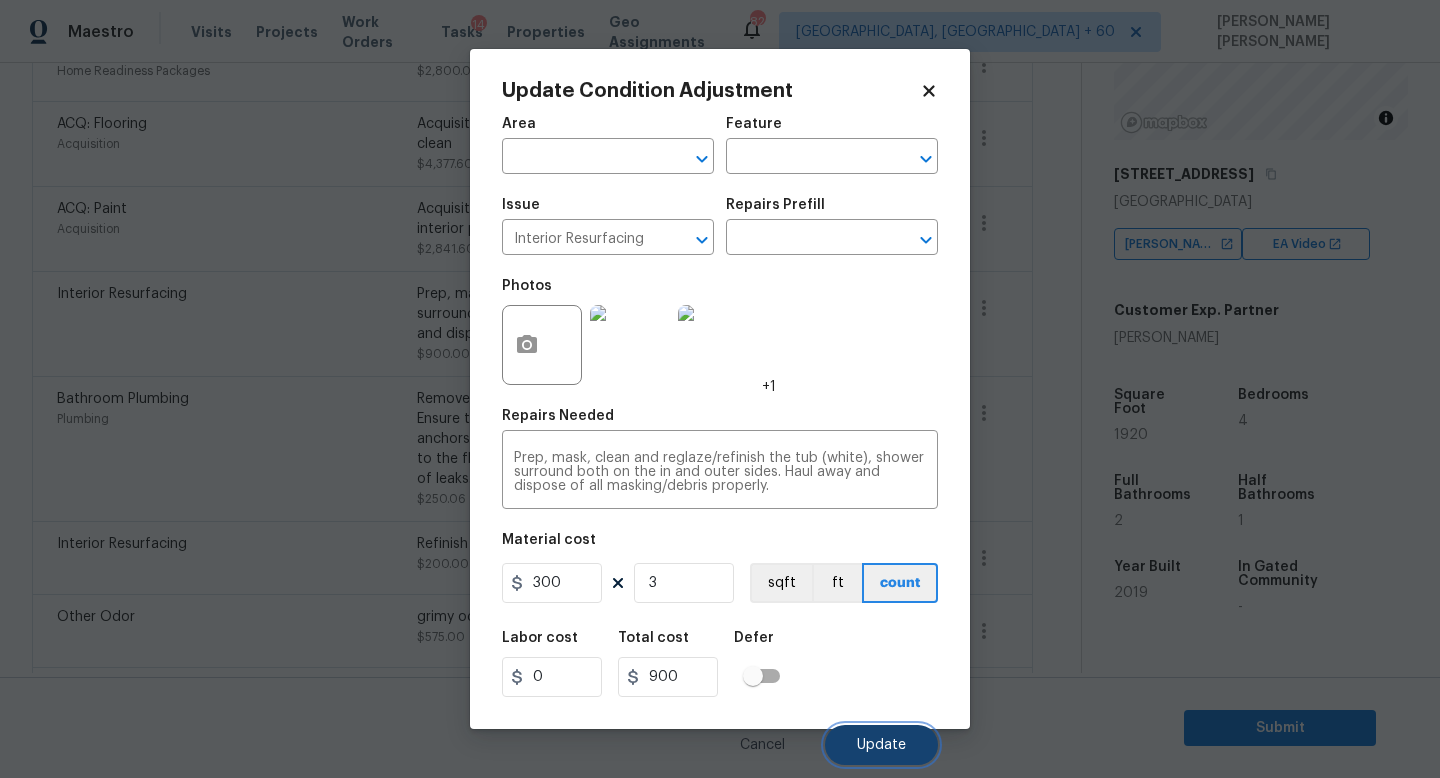 click on "Update" at bounding box center (881, 745) 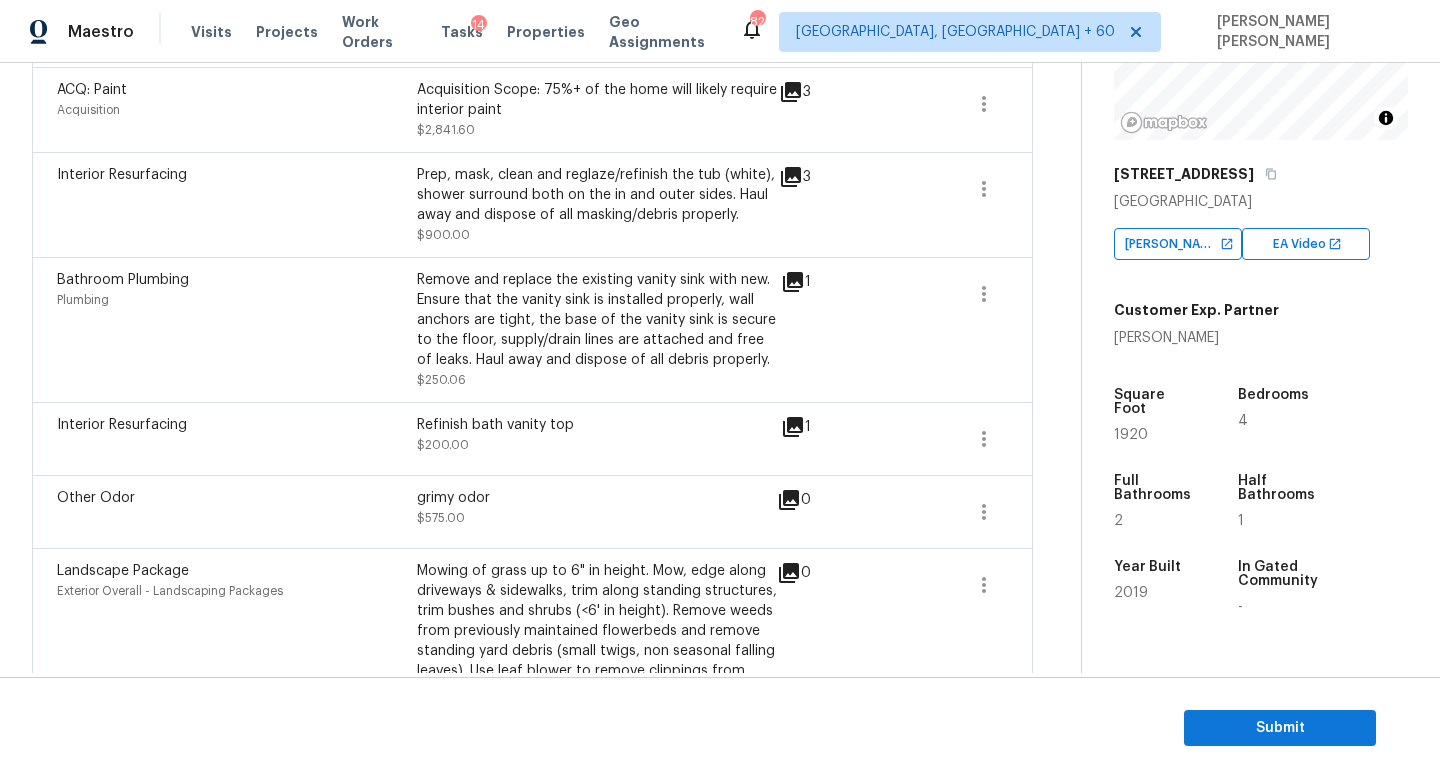 scroll, scrollTop: 652, scrollLeft: 0, axis: vertical 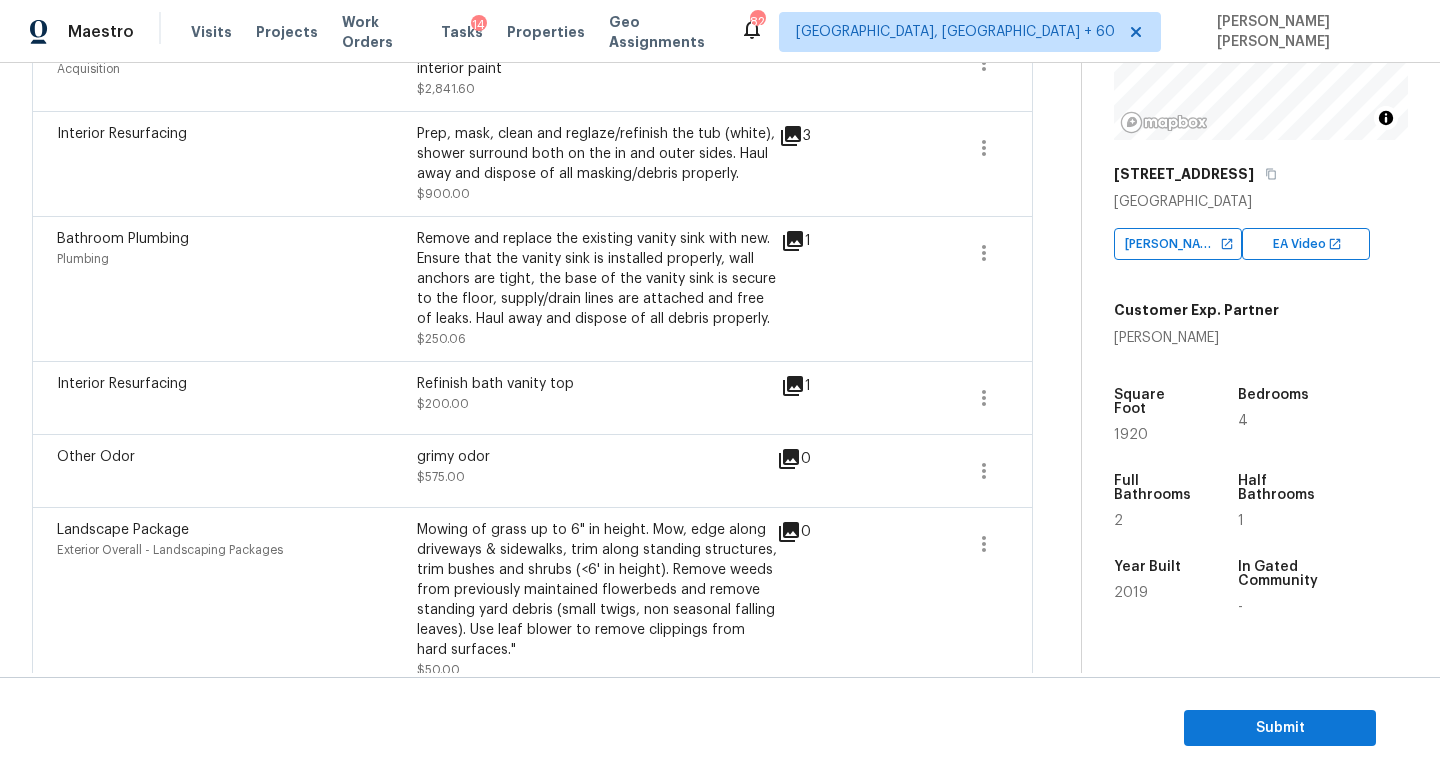 click on "Refinish bath vanity top" at bounding box center [597, 384] 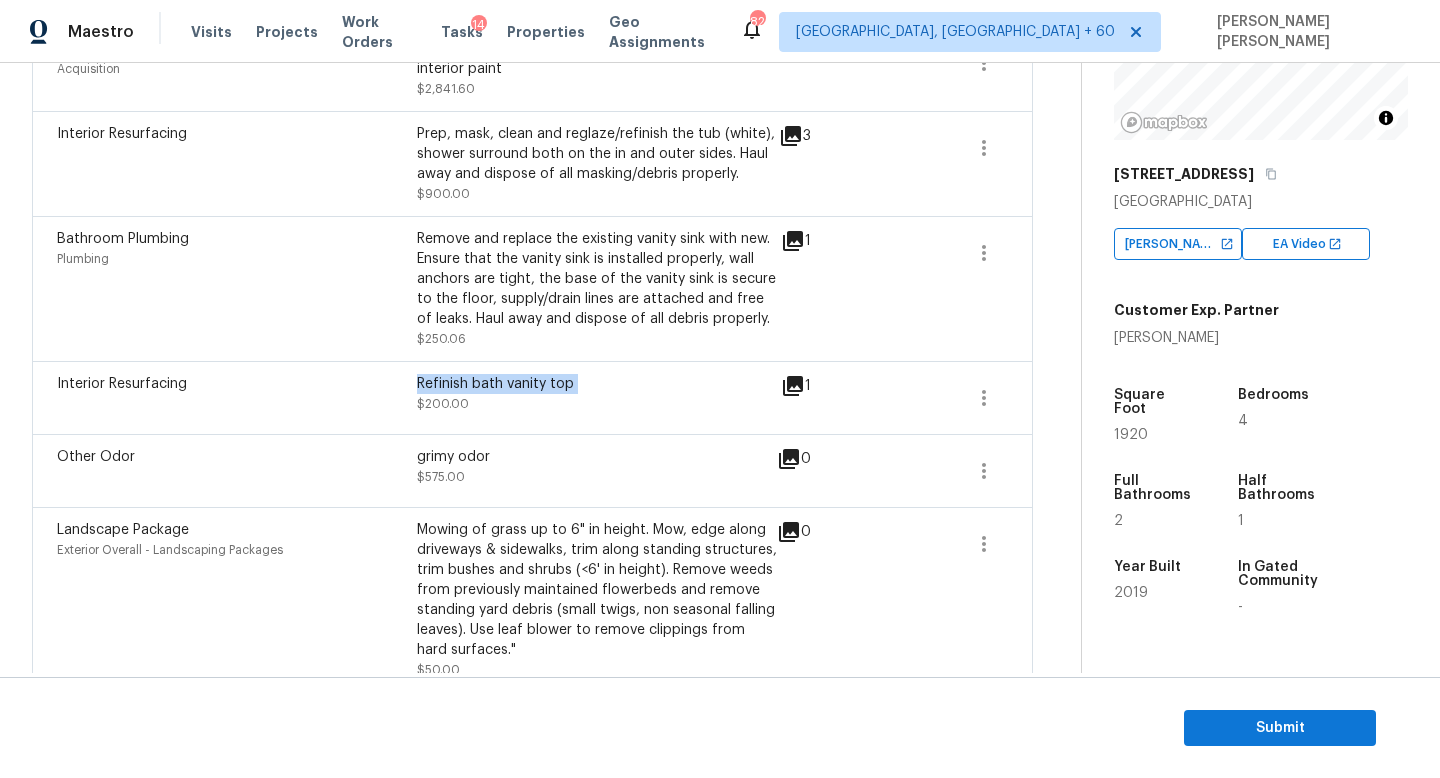 click on "Refinish bath vanity top" at bounding box center [597, 384] 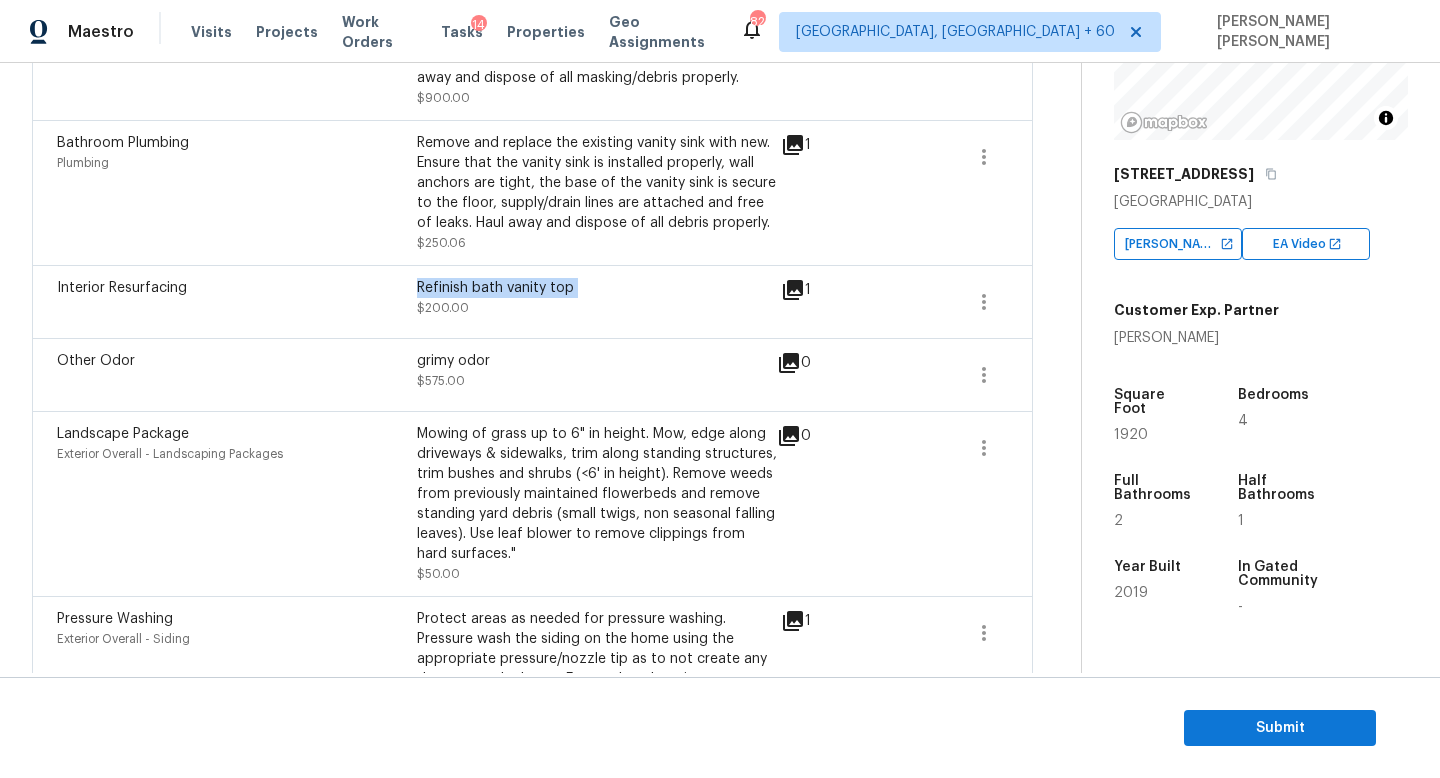 scroll, scrollTop: 0, scrollLeft: 0, axis: both 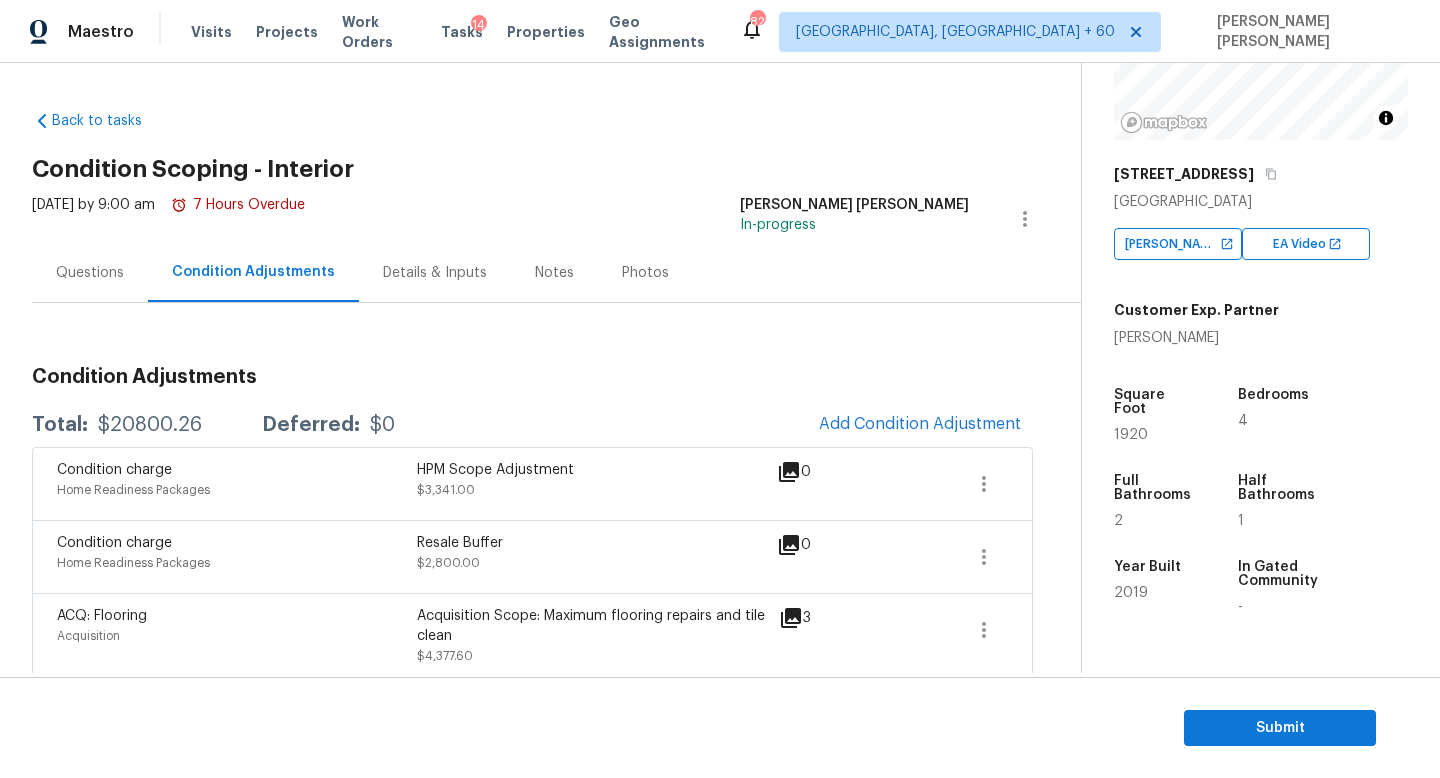 click on "Questions" at bounding box center (90, 272) 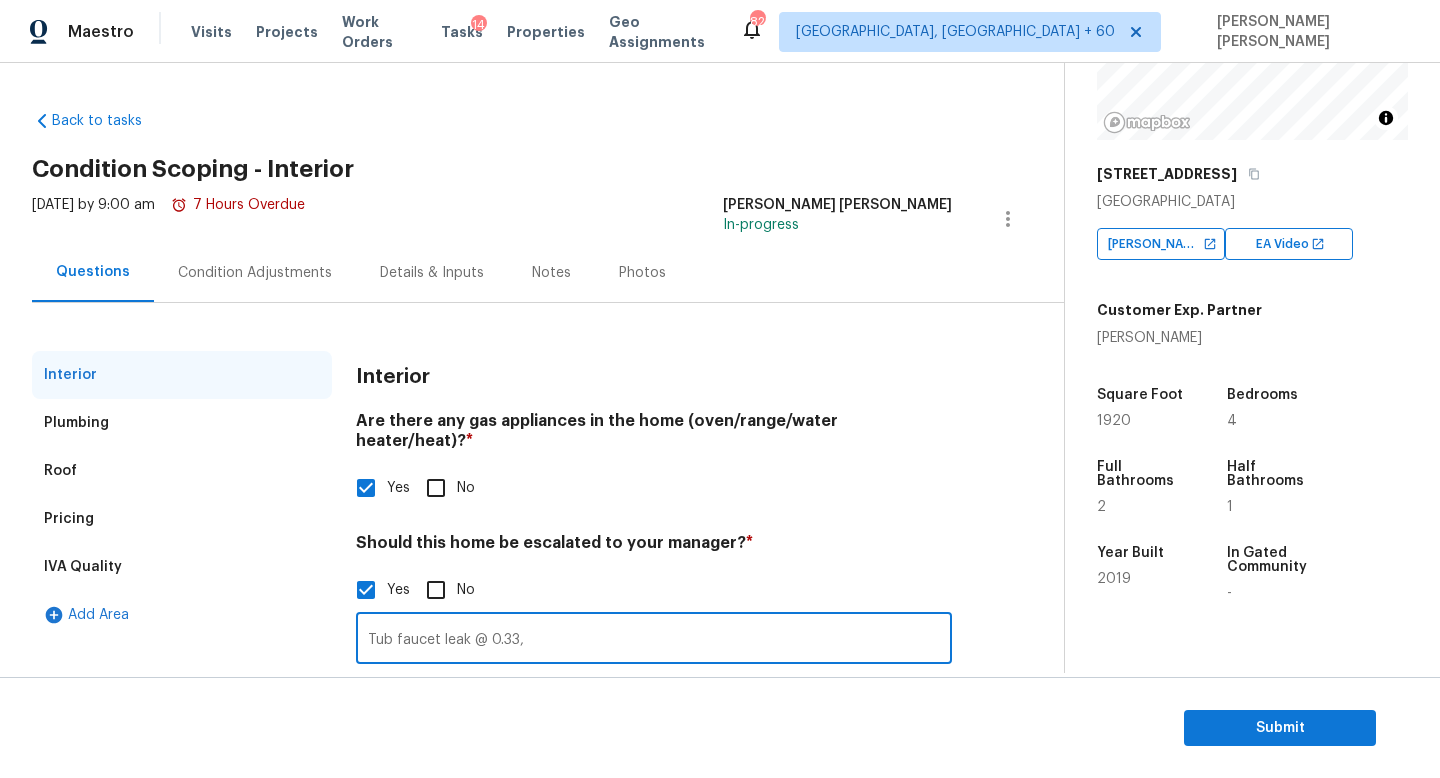 click on "Tub faucet leak @ 0.33," at bounding box center [654, 640] 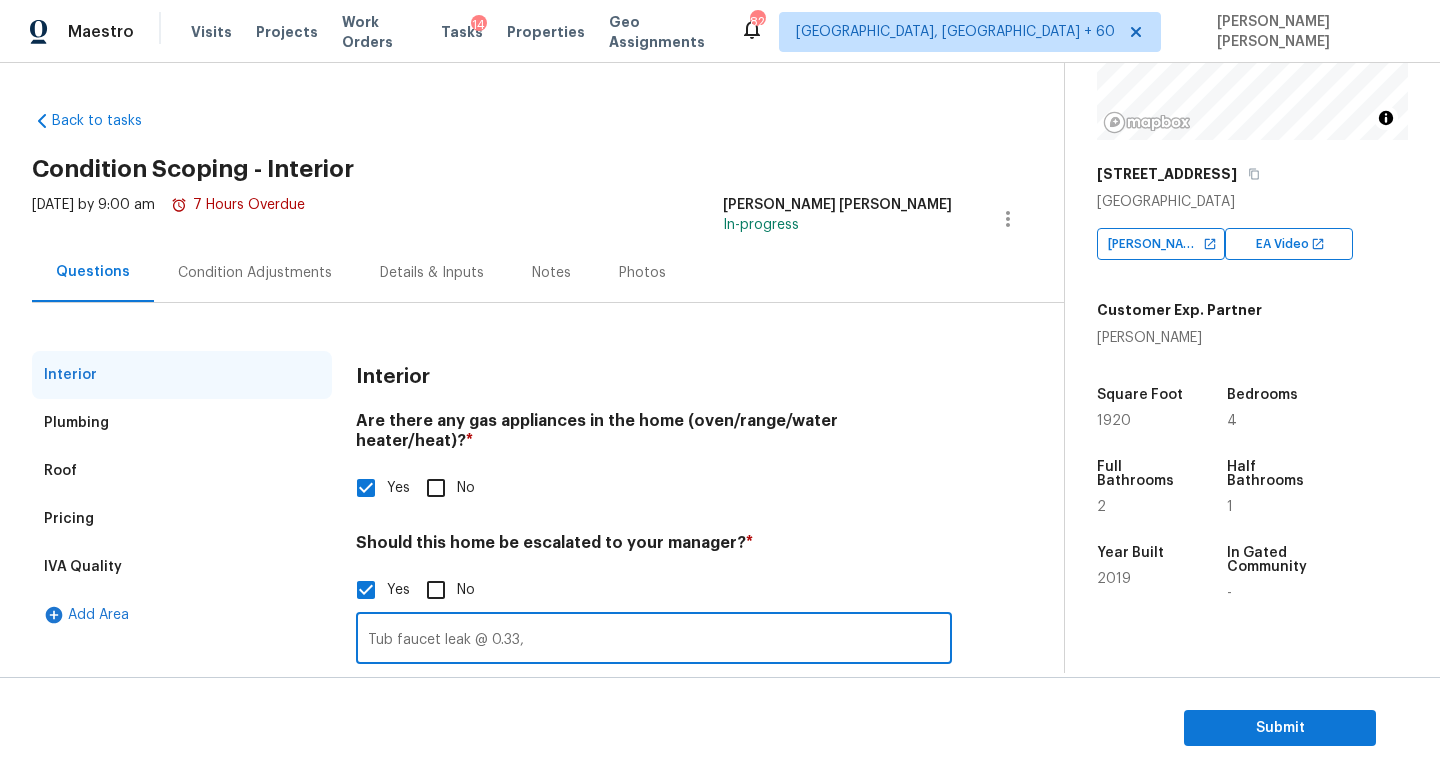 click on "Yes No" at bounding box center [654, 590] 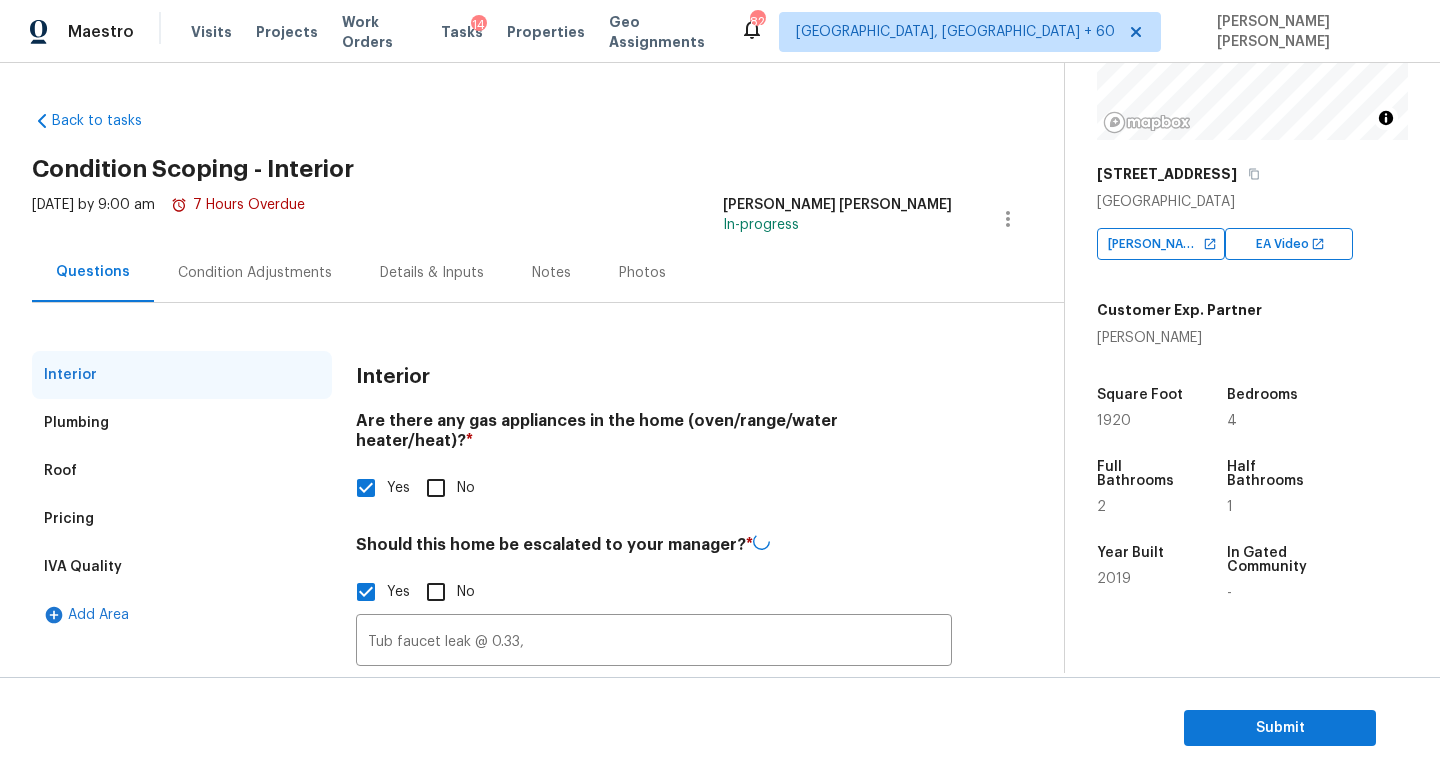 click on "Condition Adjustments" at bounding box center [255, 273] 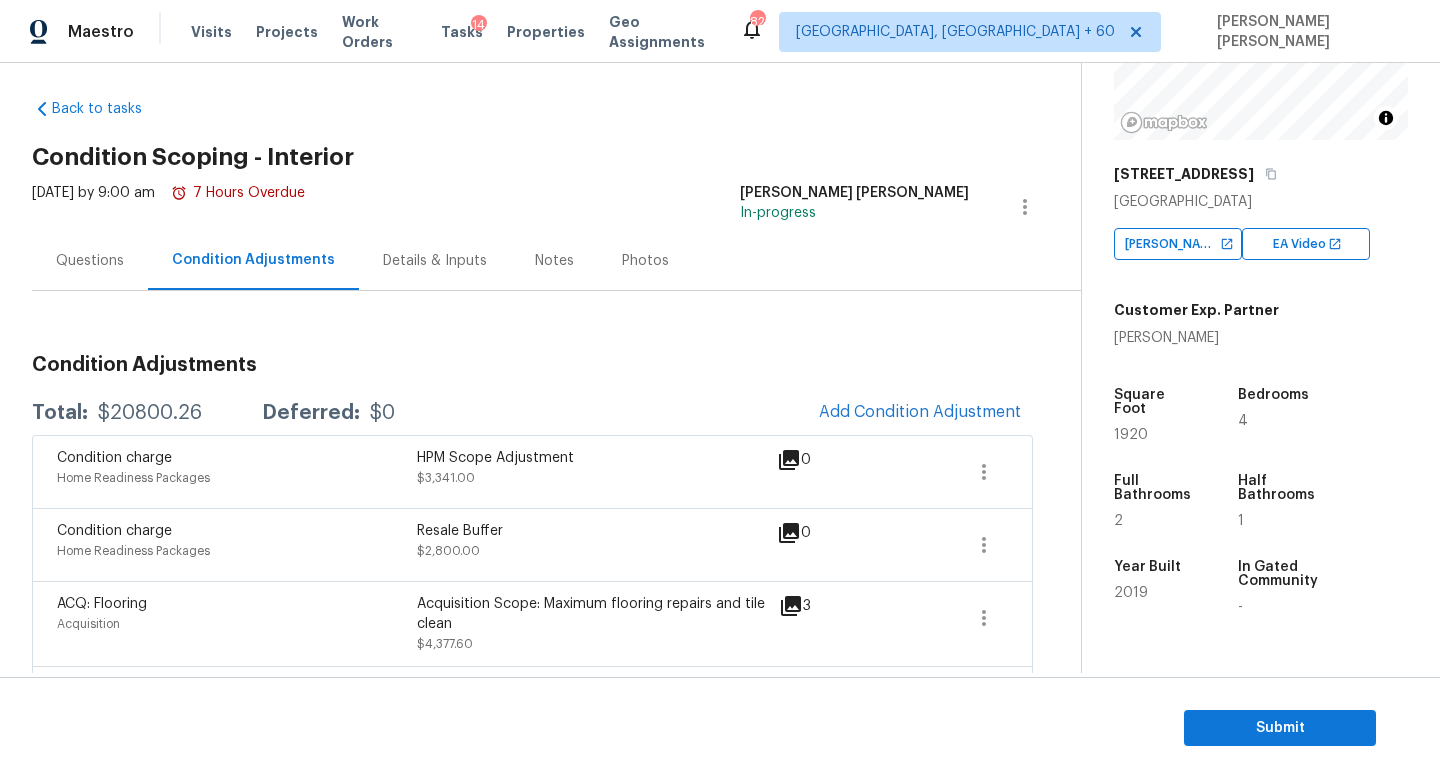 scroll, scrollTop: 13, scrollLeft: 0, axis: vertical 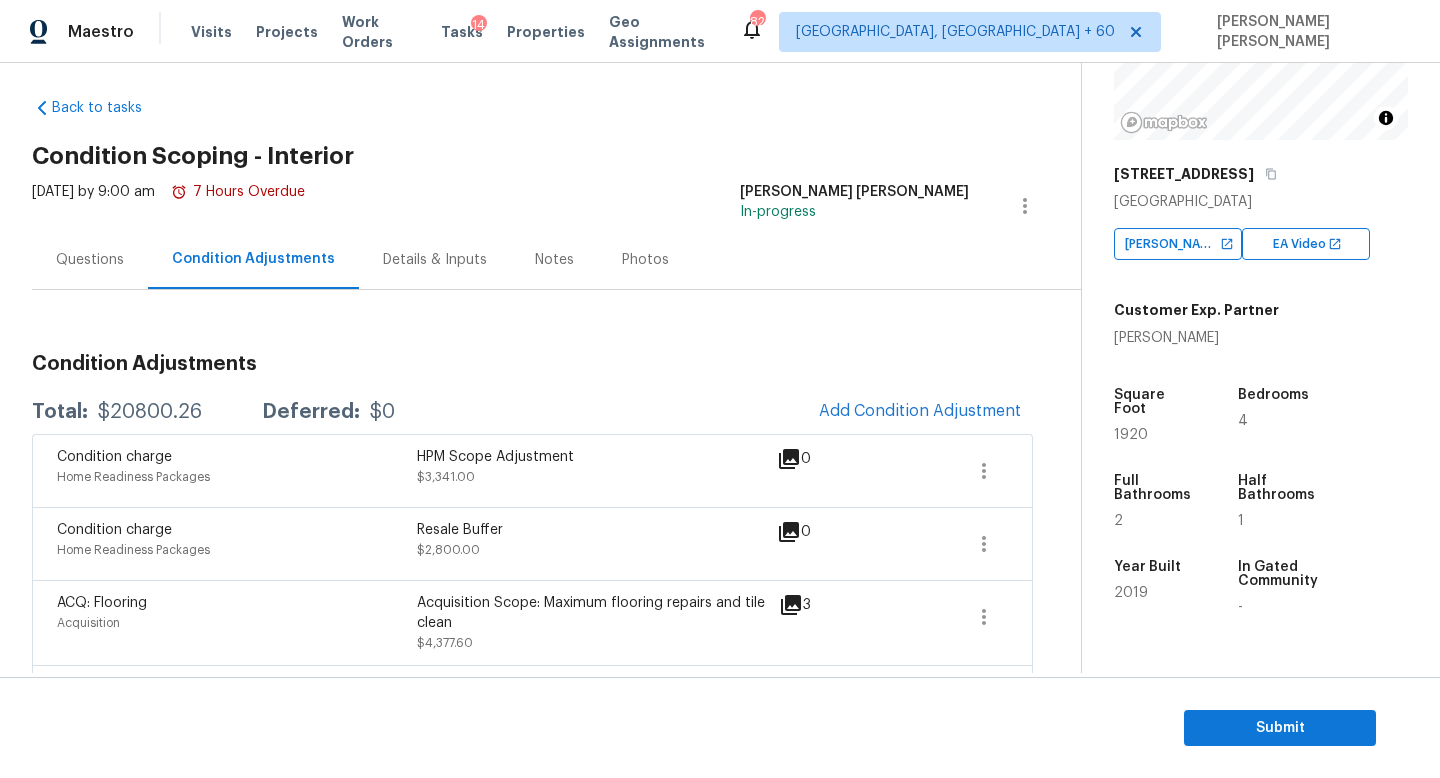 click on "Questions" at bounding box center (90, 259) 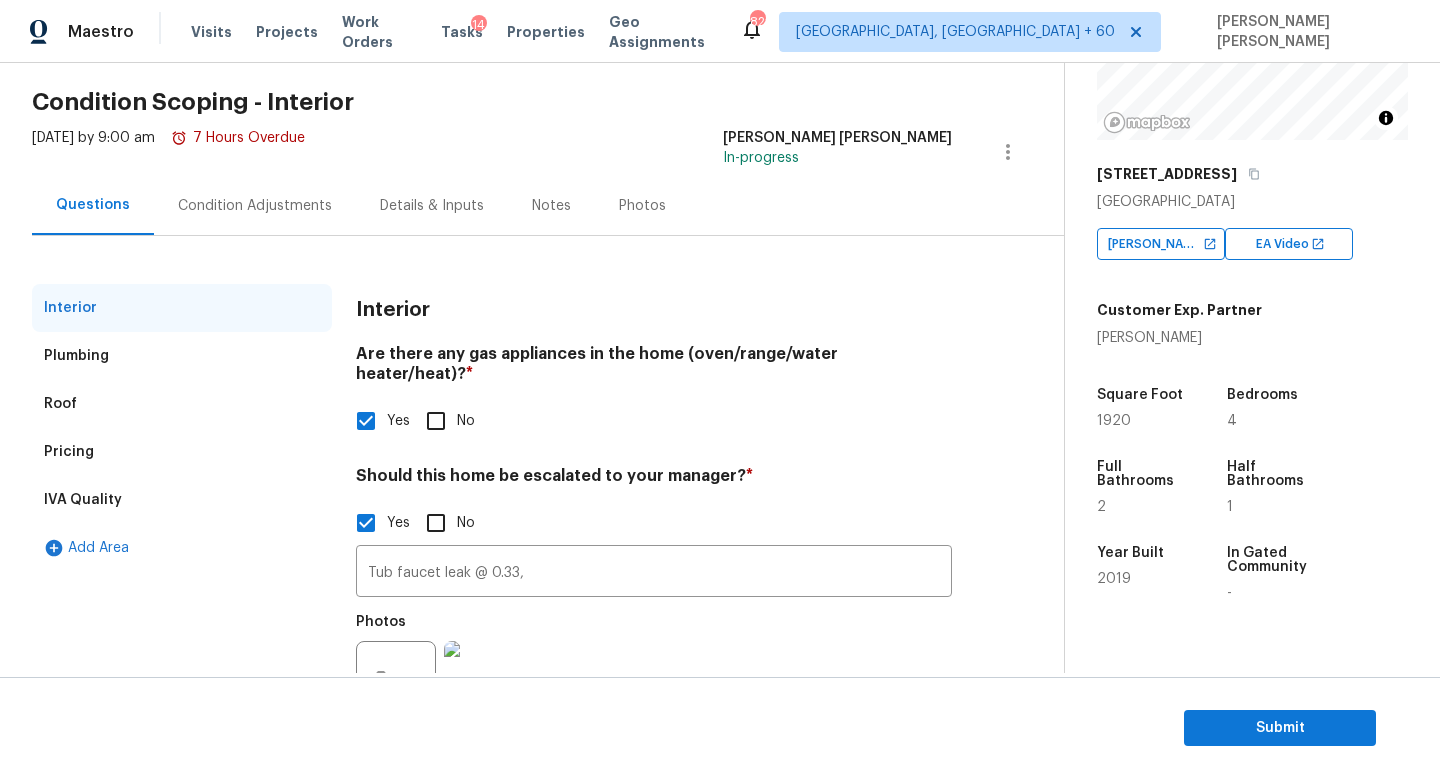 scroll, scrollTop: 137, scrollLeft: 0, axis: vertical 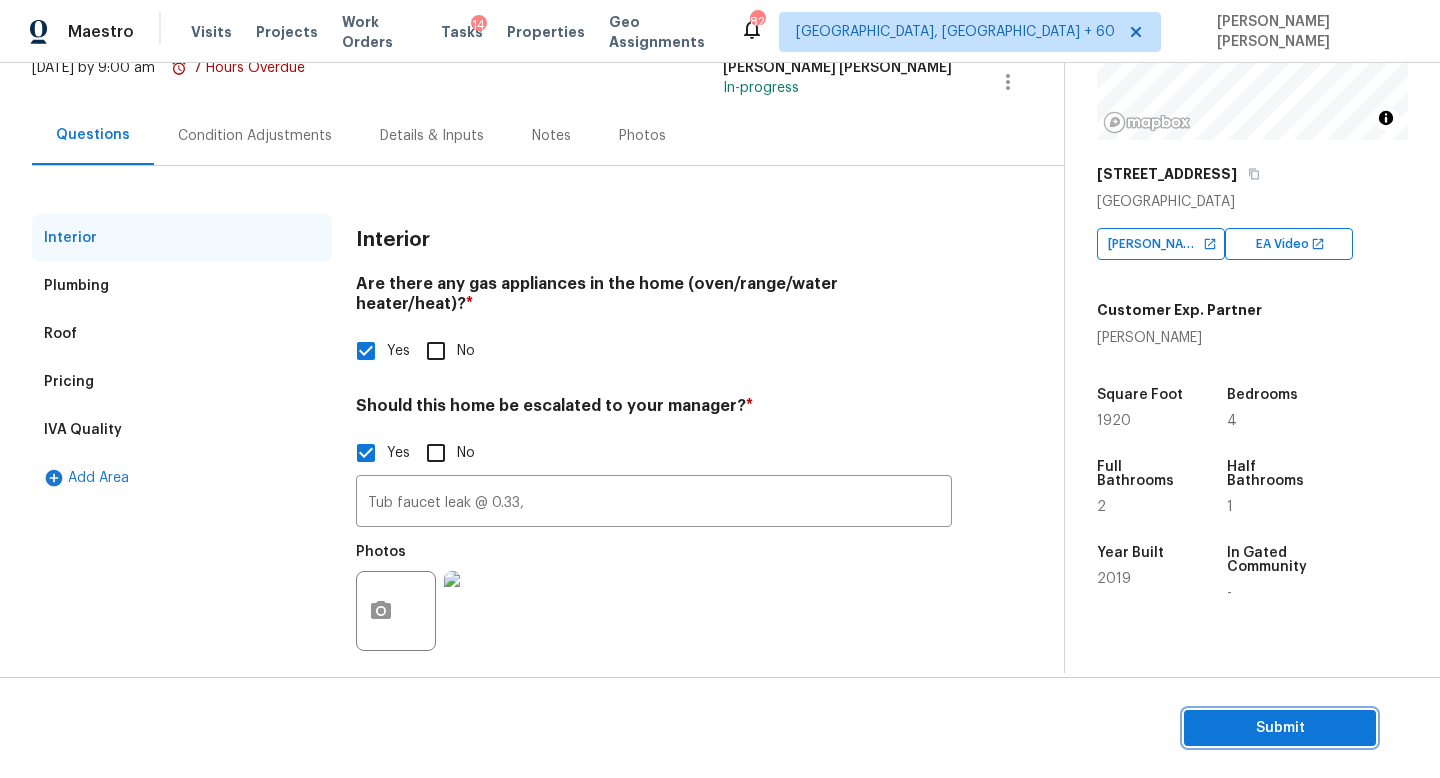 click on "Submit" at bounding box center [1280, 728] 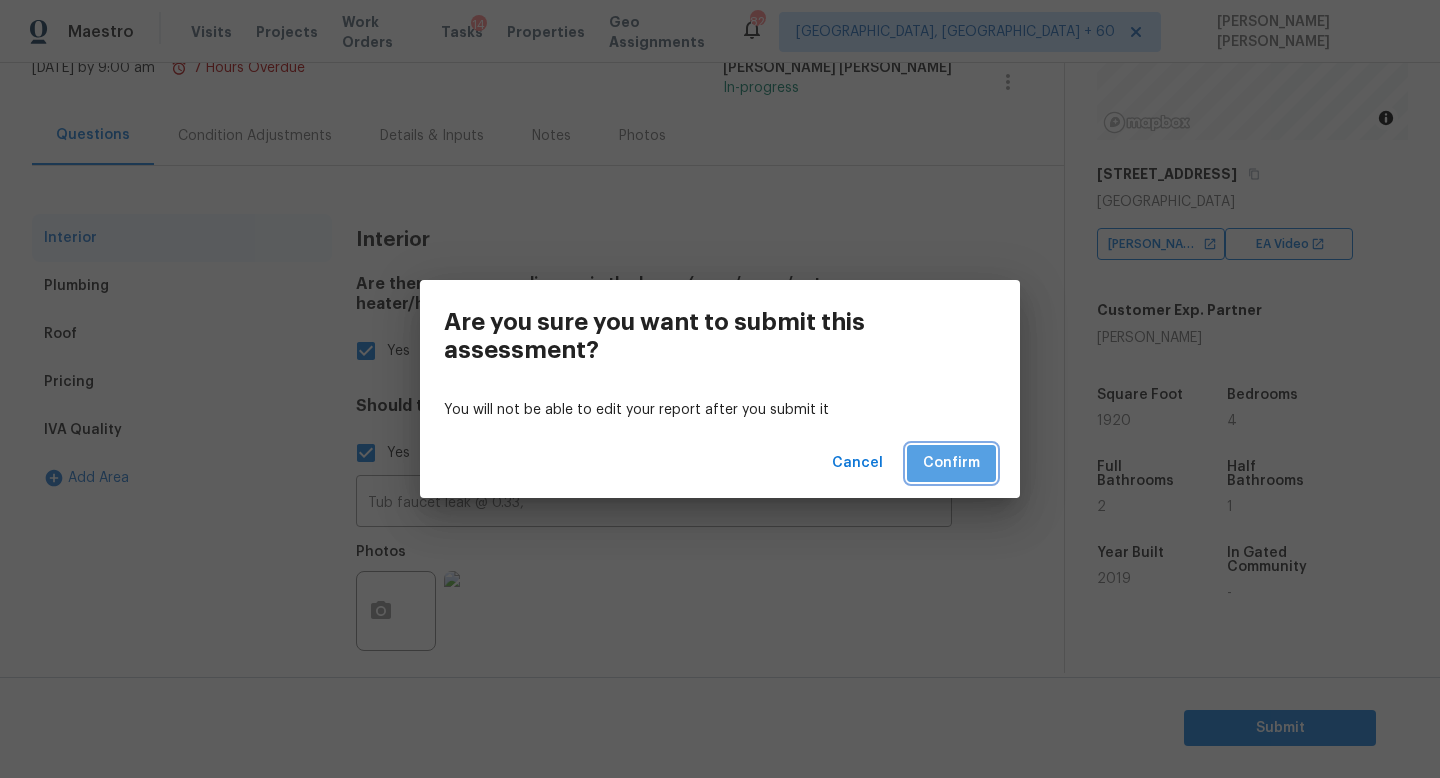 click on "Confirm" at bounding box center (951, 463) 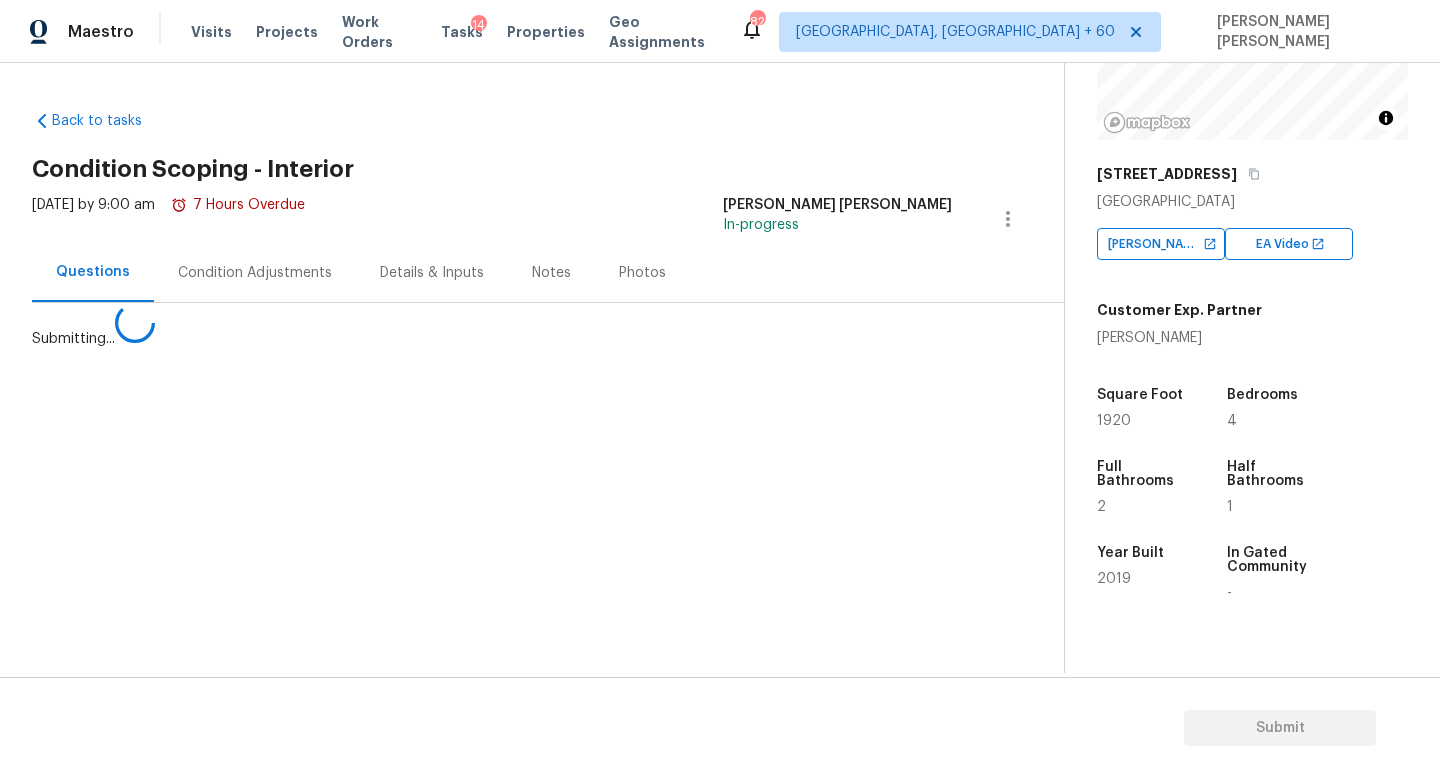scroll, scrollTop: 0, scrollLeft: 0, axis: both 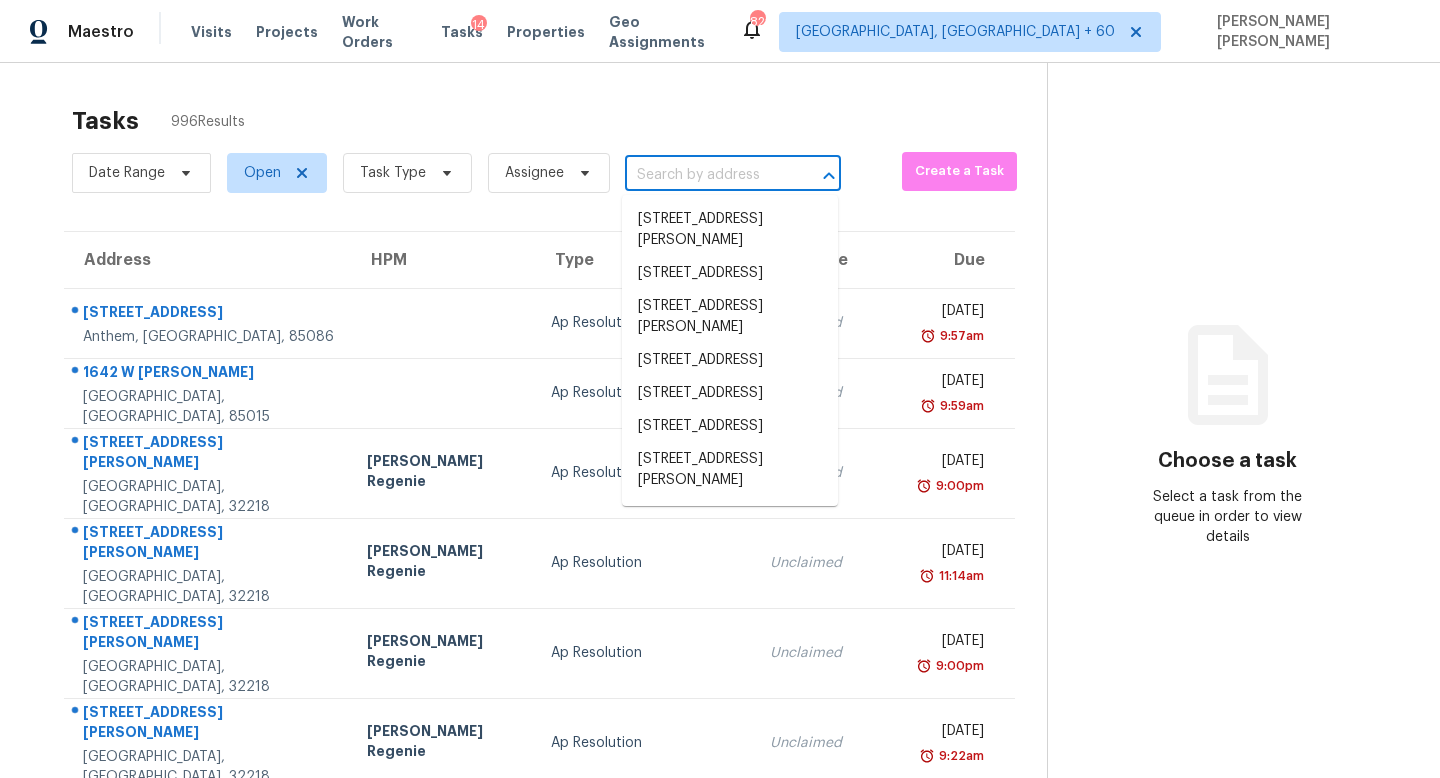 click at bounding box center (705, 175) 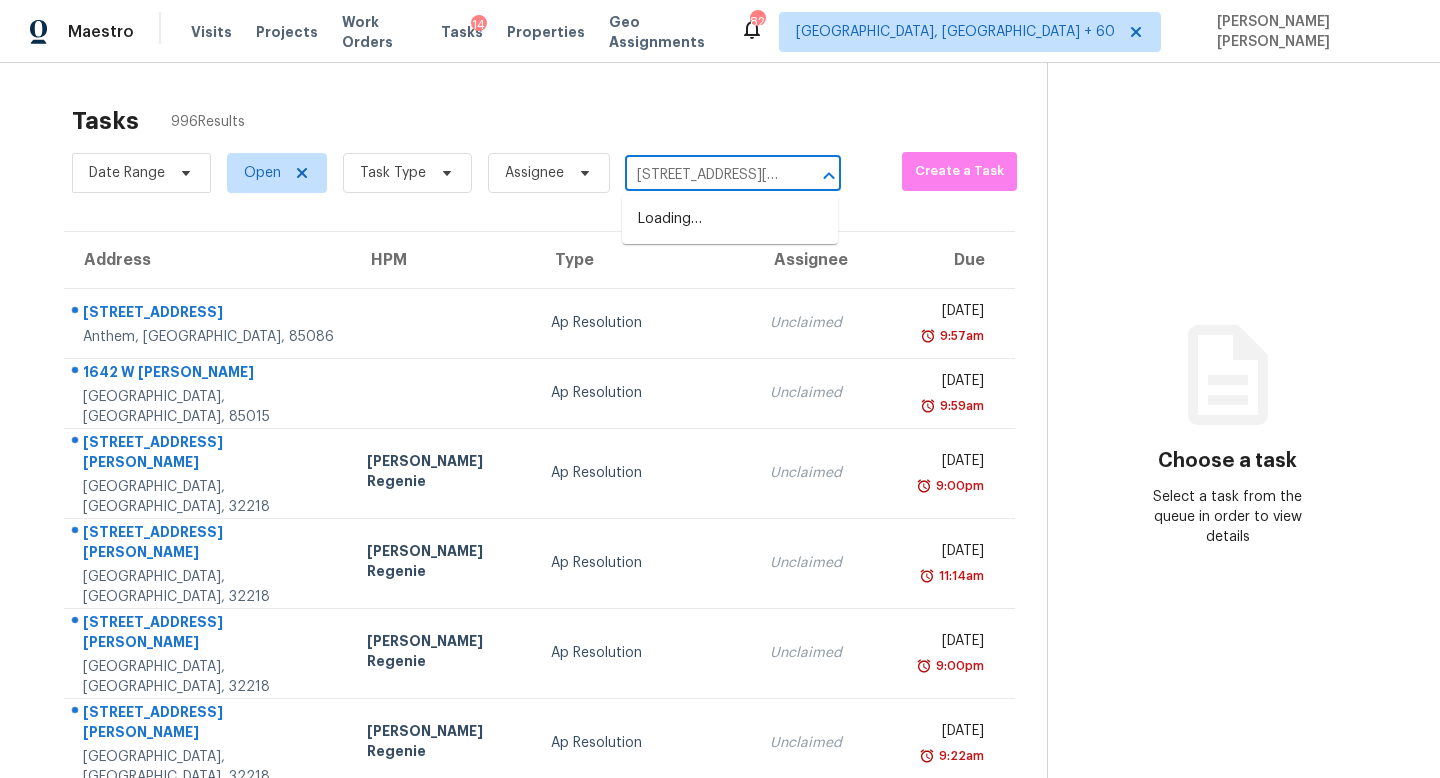 scroll, scrollTop: 0, scrollLeft: 140, axis: horizontal 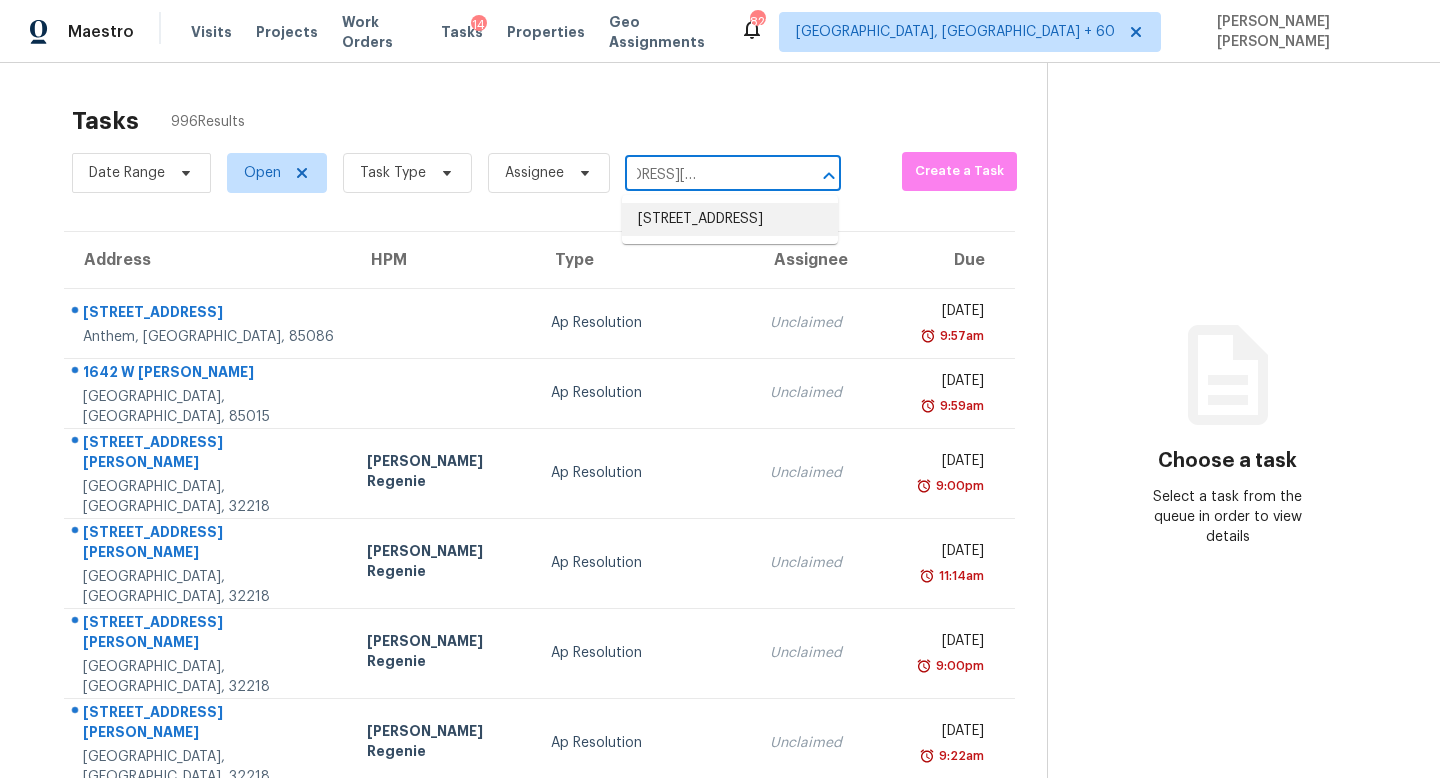click on "[STREET_ADDRESS]" at bounding box center [730, 219] 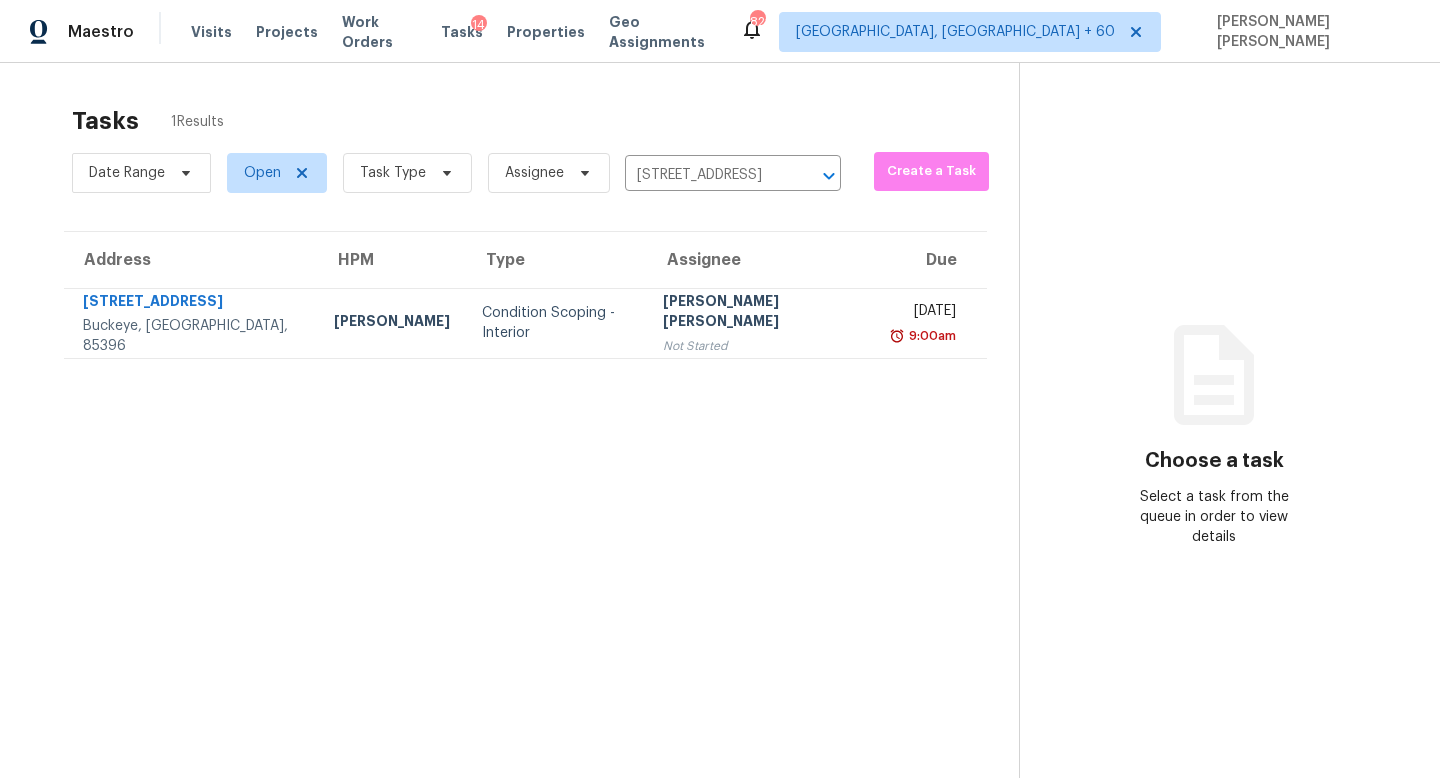 click on "Not Started" at bounding box center (762, 346) 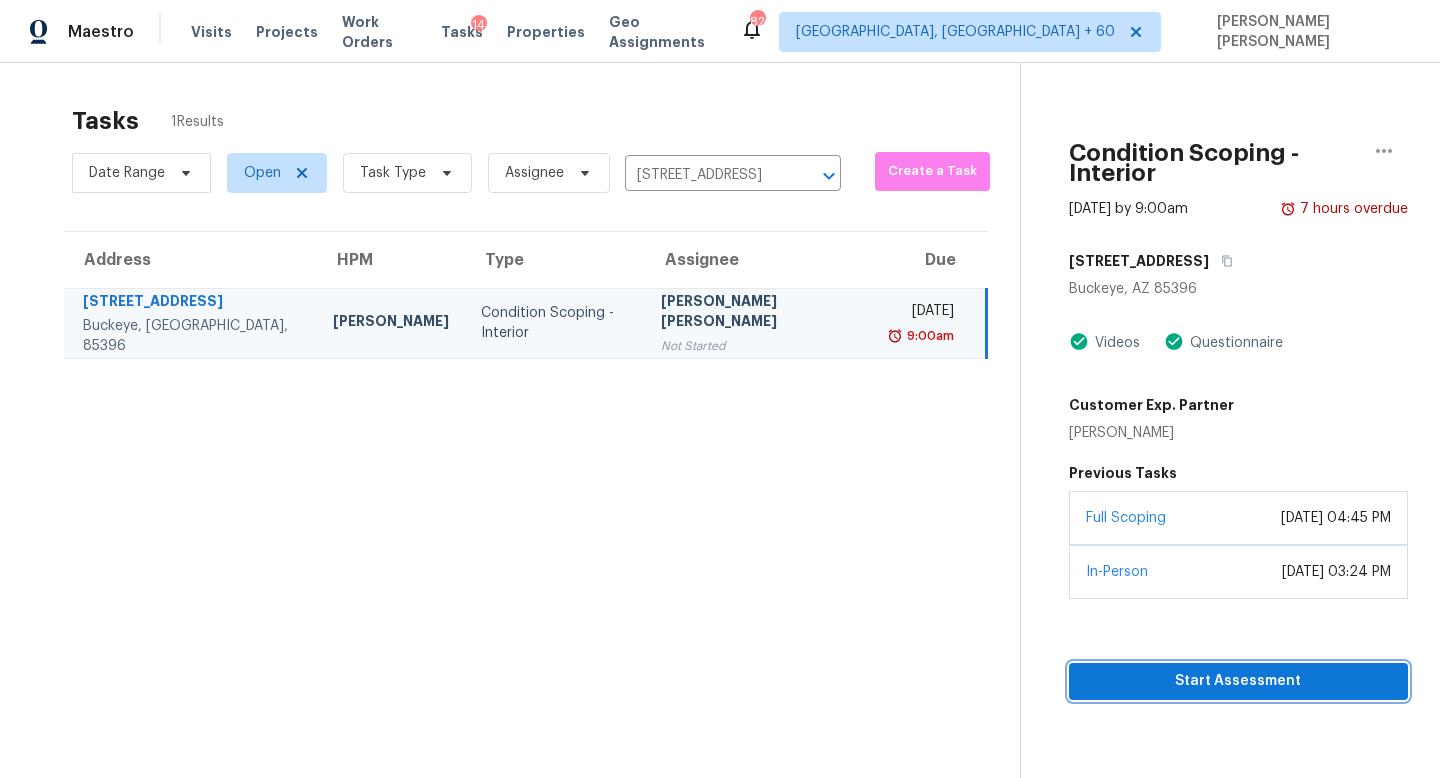 click on "Start Assessment" at bounding box center [1238, 681] 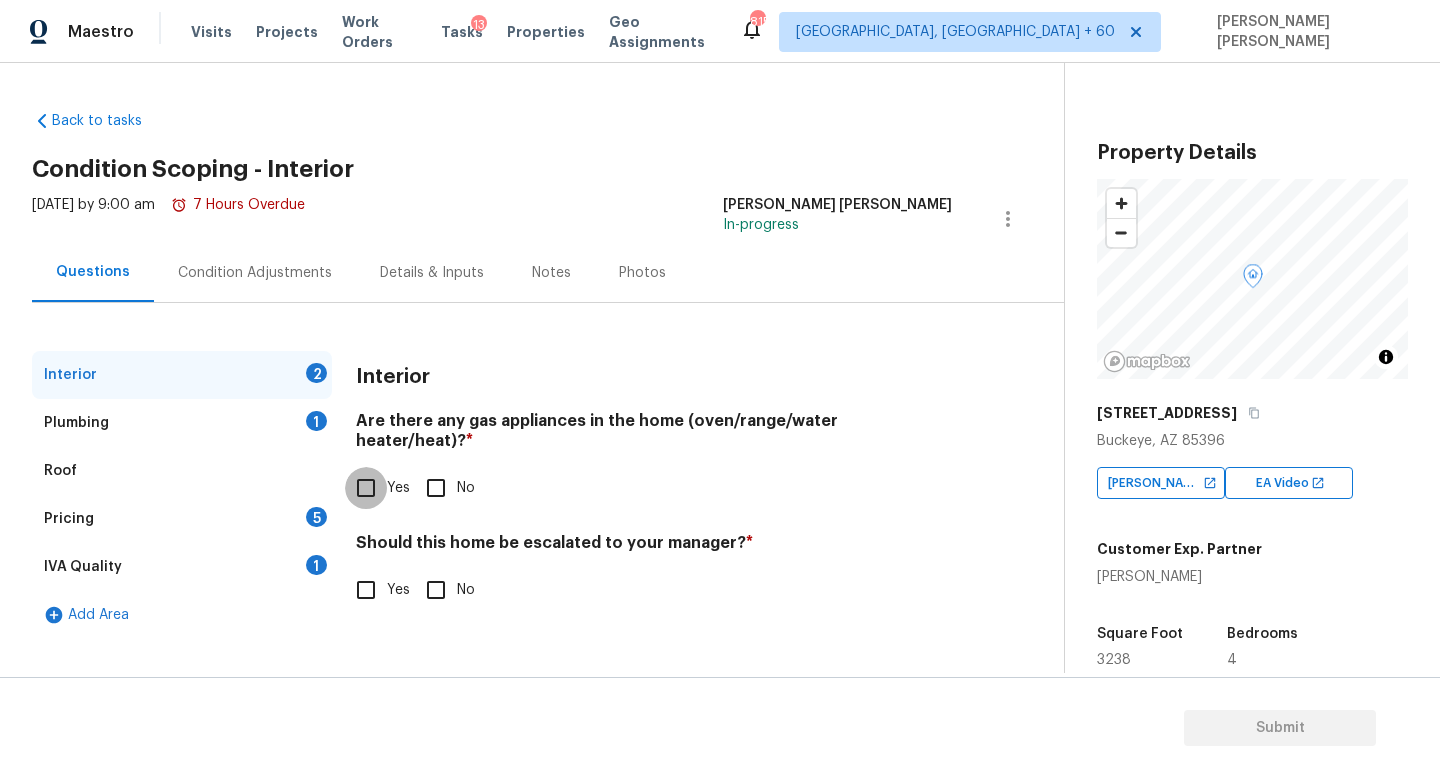click on "Yes" at bounding box center (366, 488) 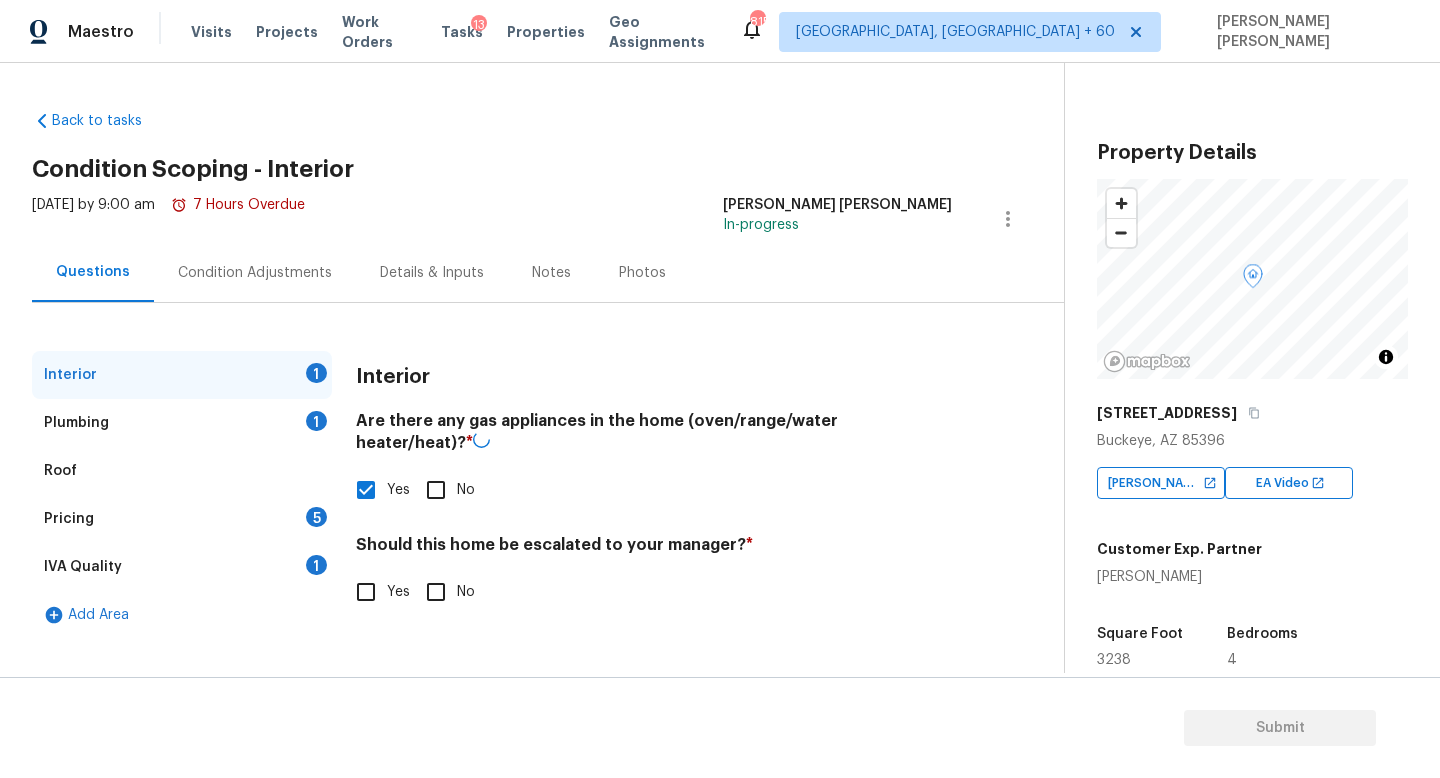 click on "Plumbing 1" at bounding box center (182, 423) 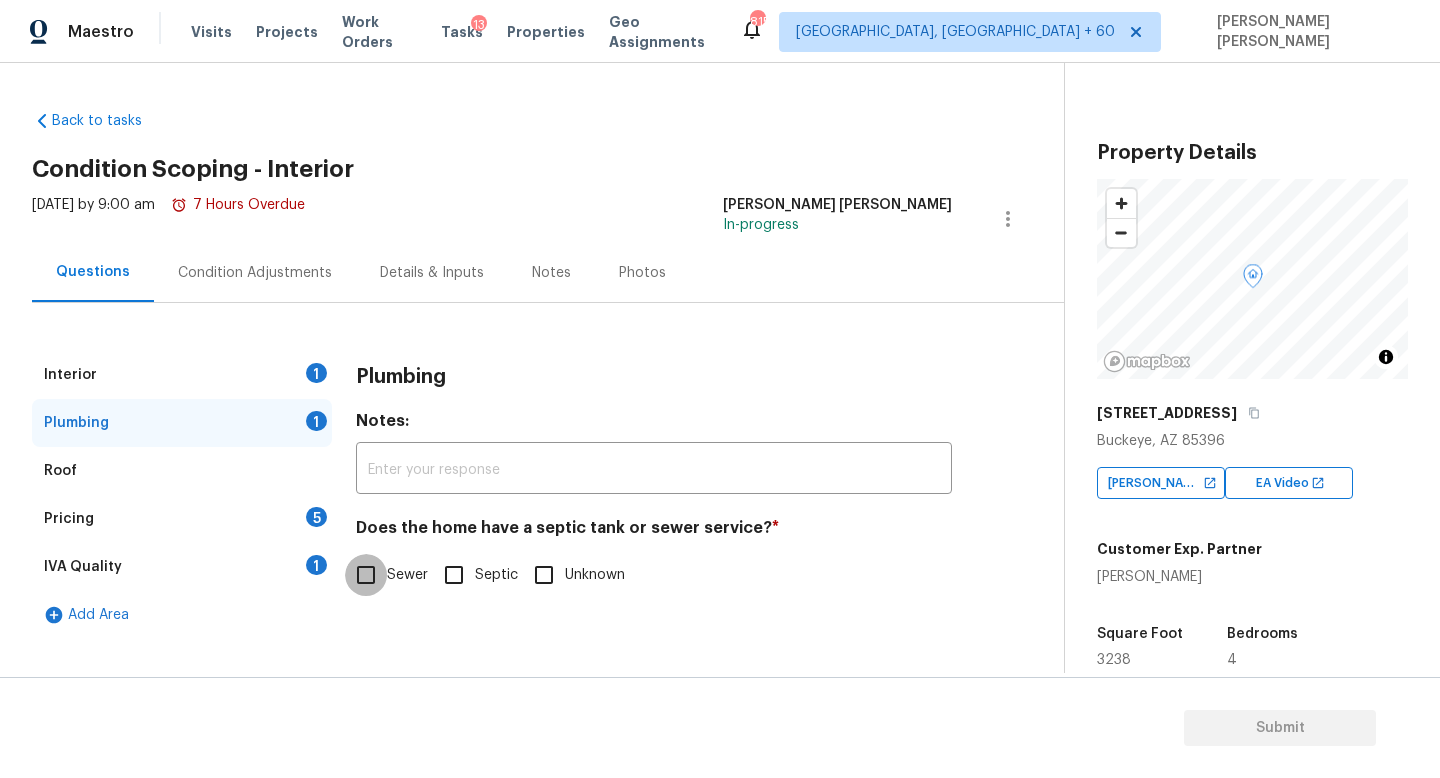 click on "Sewer" at bounding box center [366, 575] 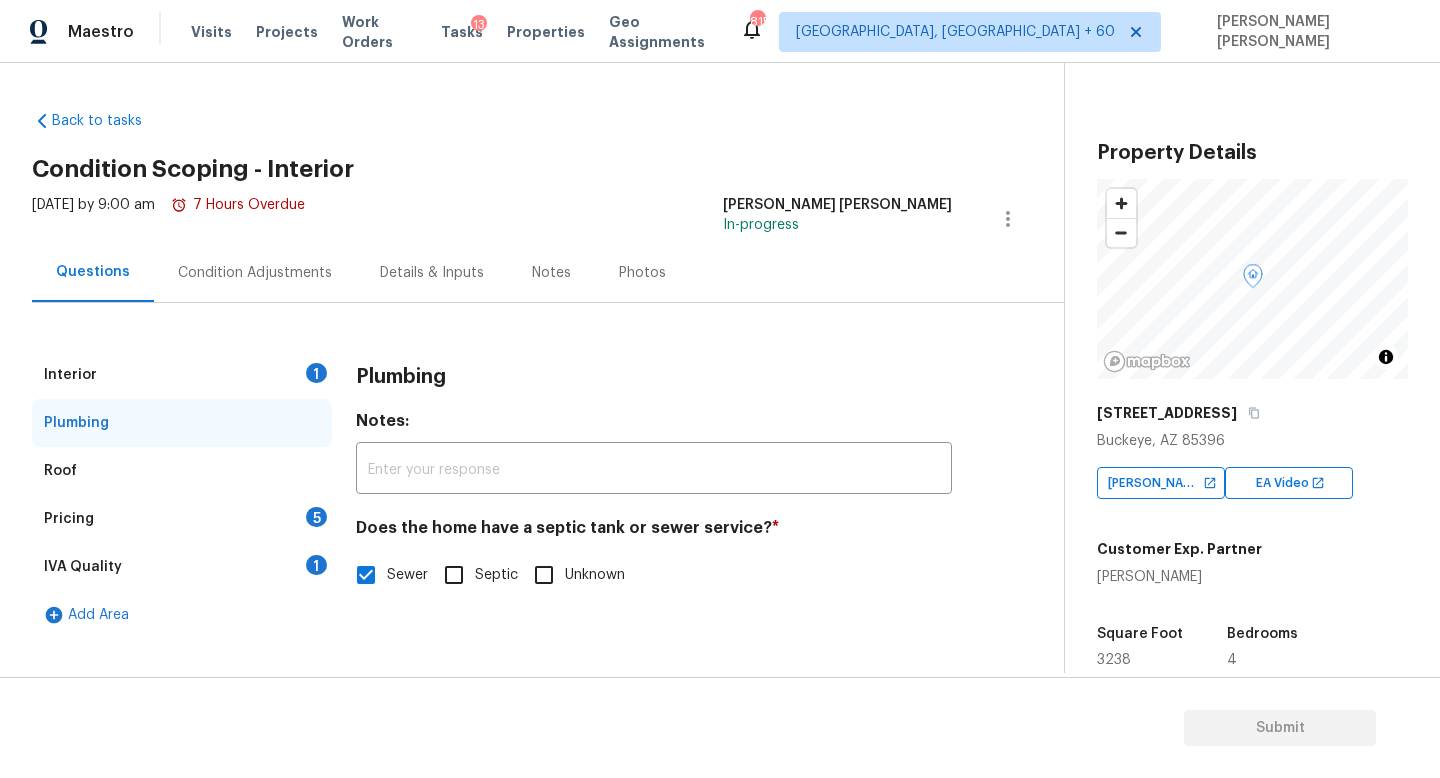 click on "Pricing 5" at bounding box center (182, 519) 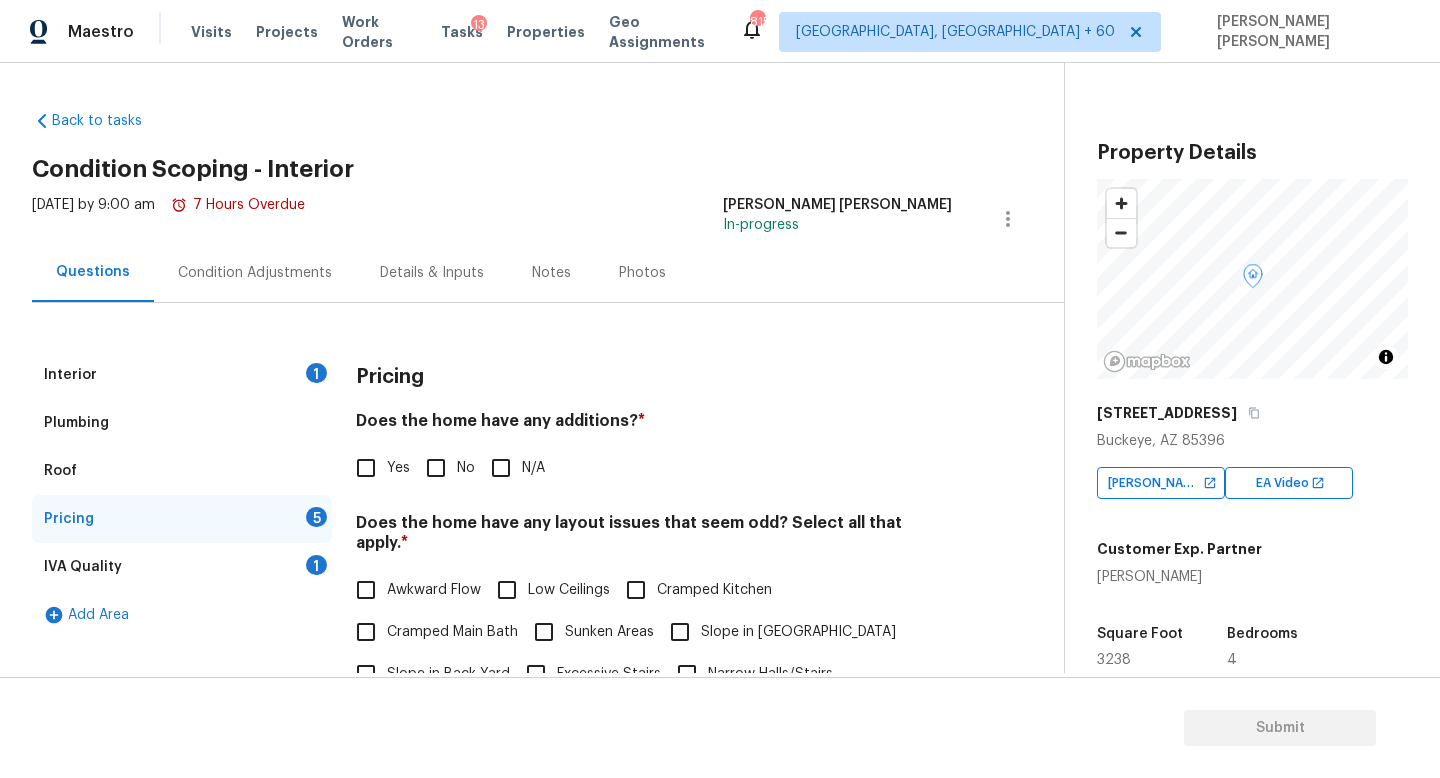 scroll, scrollTop: 143, scrollLeft: 0, axis: vertical 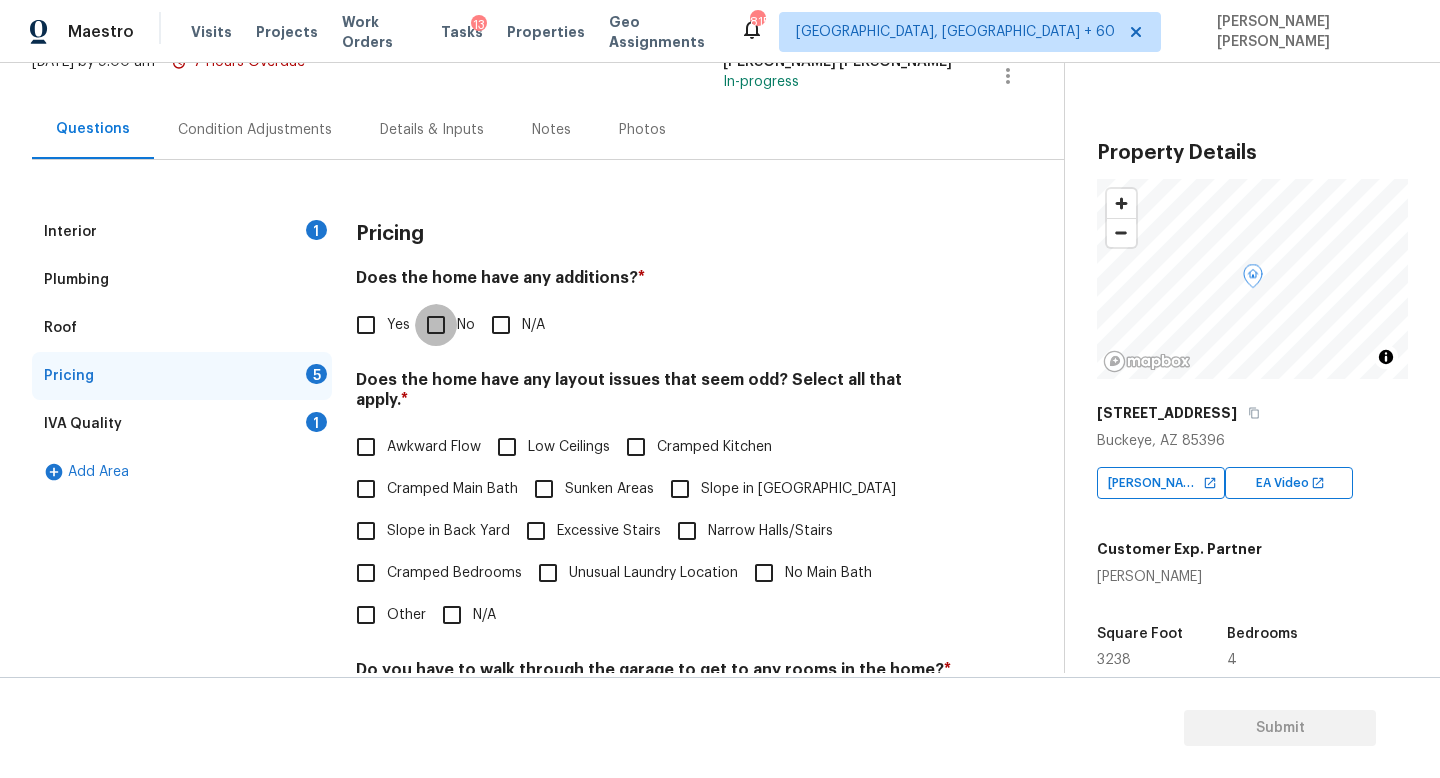 click on "No" at bounding box center [436, 325] 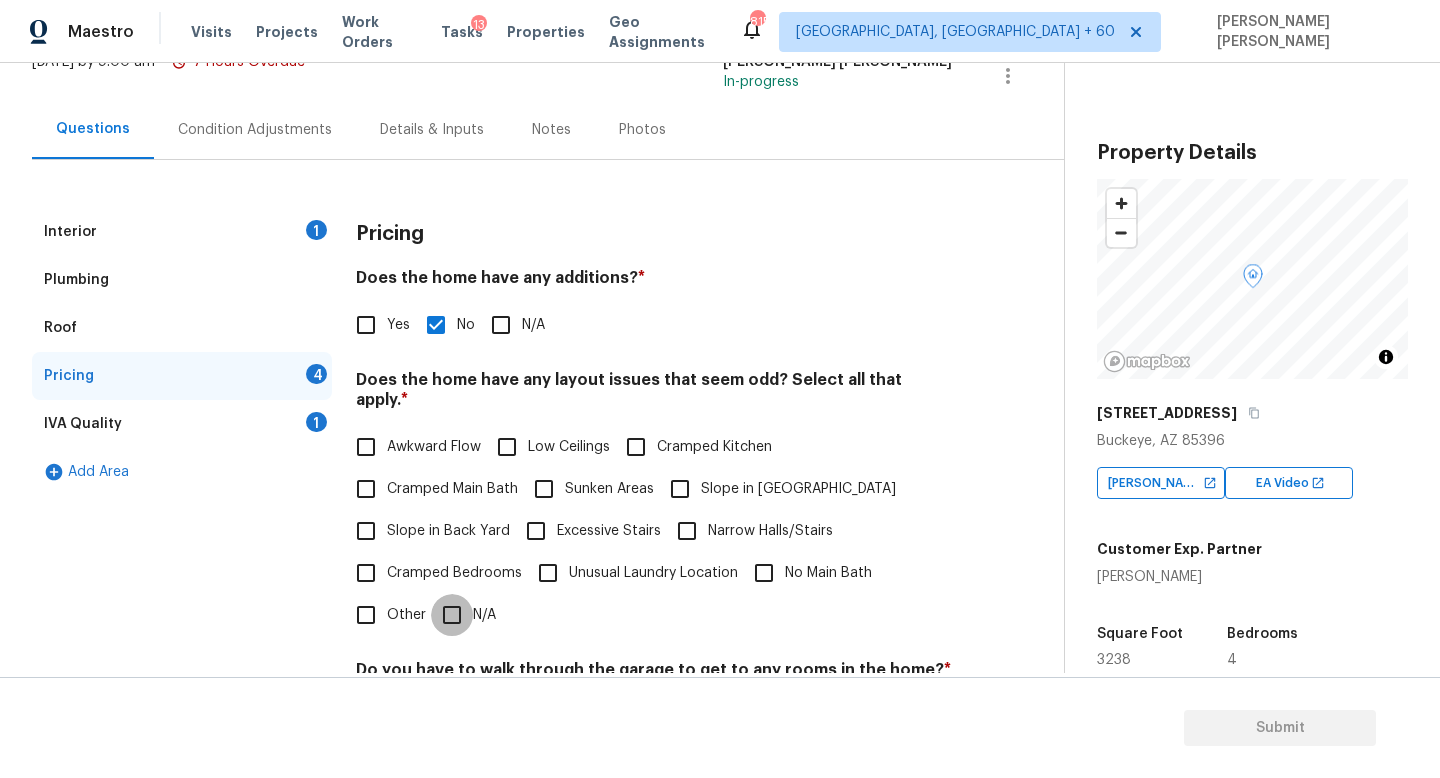 click on "N/A" at bounding box center (452, 615) 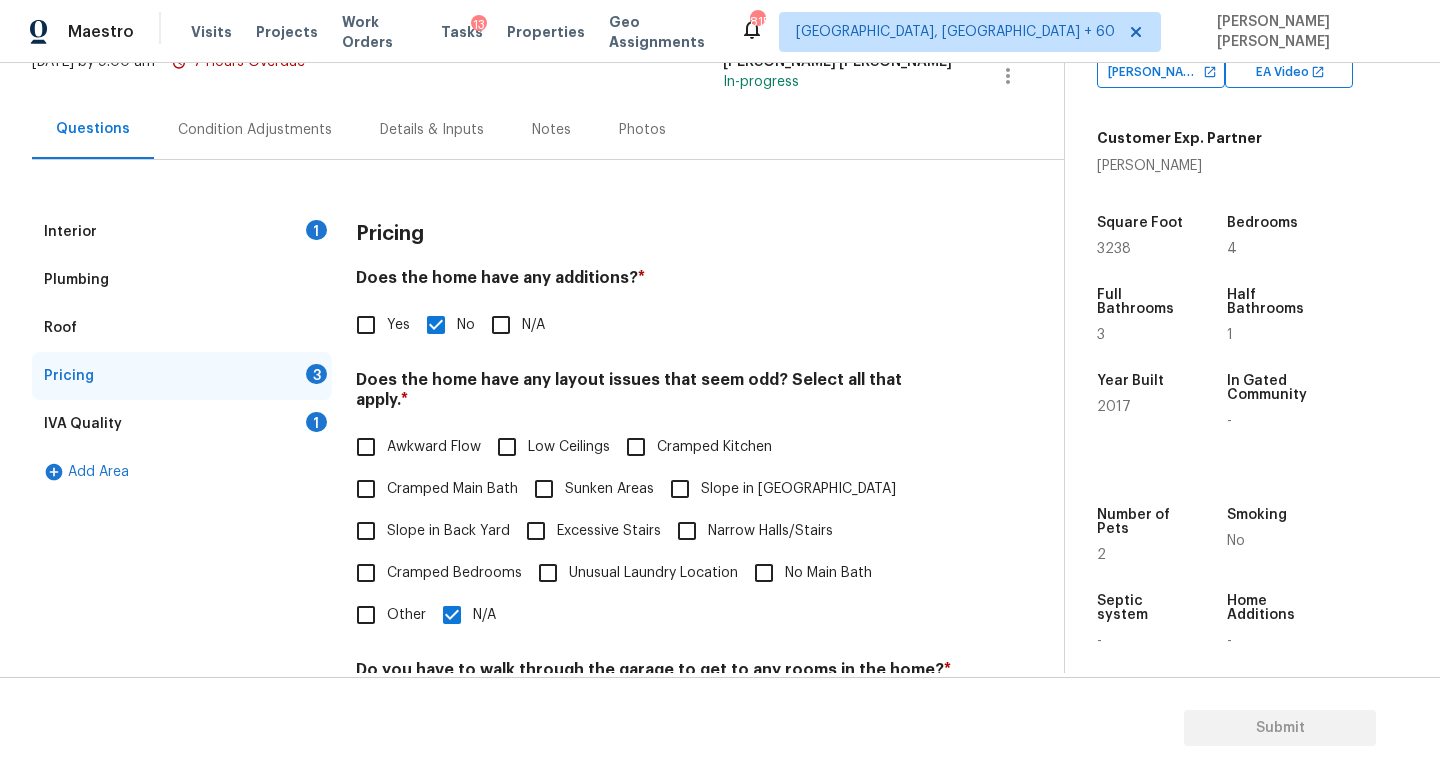 scroll, scrollTop: 426, scrollLeft: 0, axis: vertical 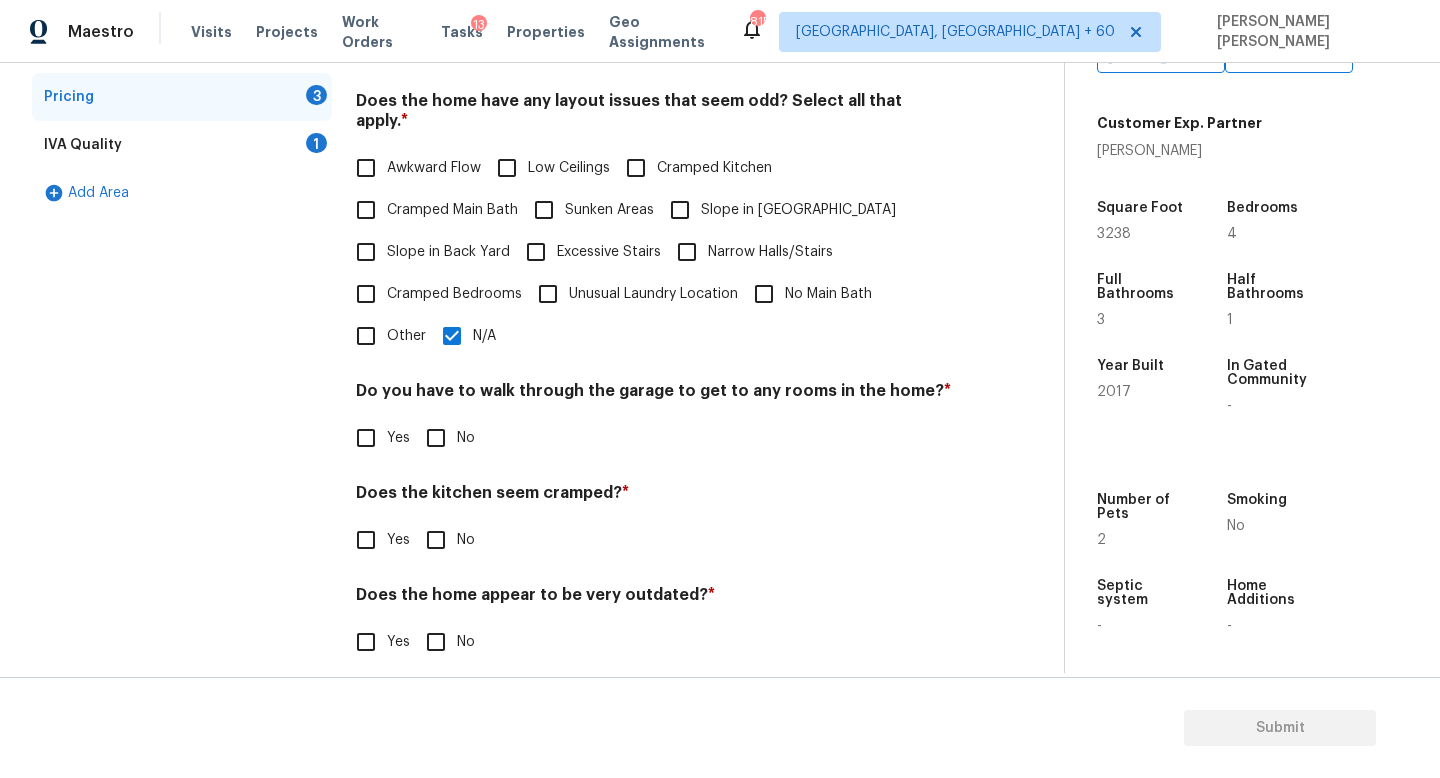 click on "No" at bounding box center [436, 438] 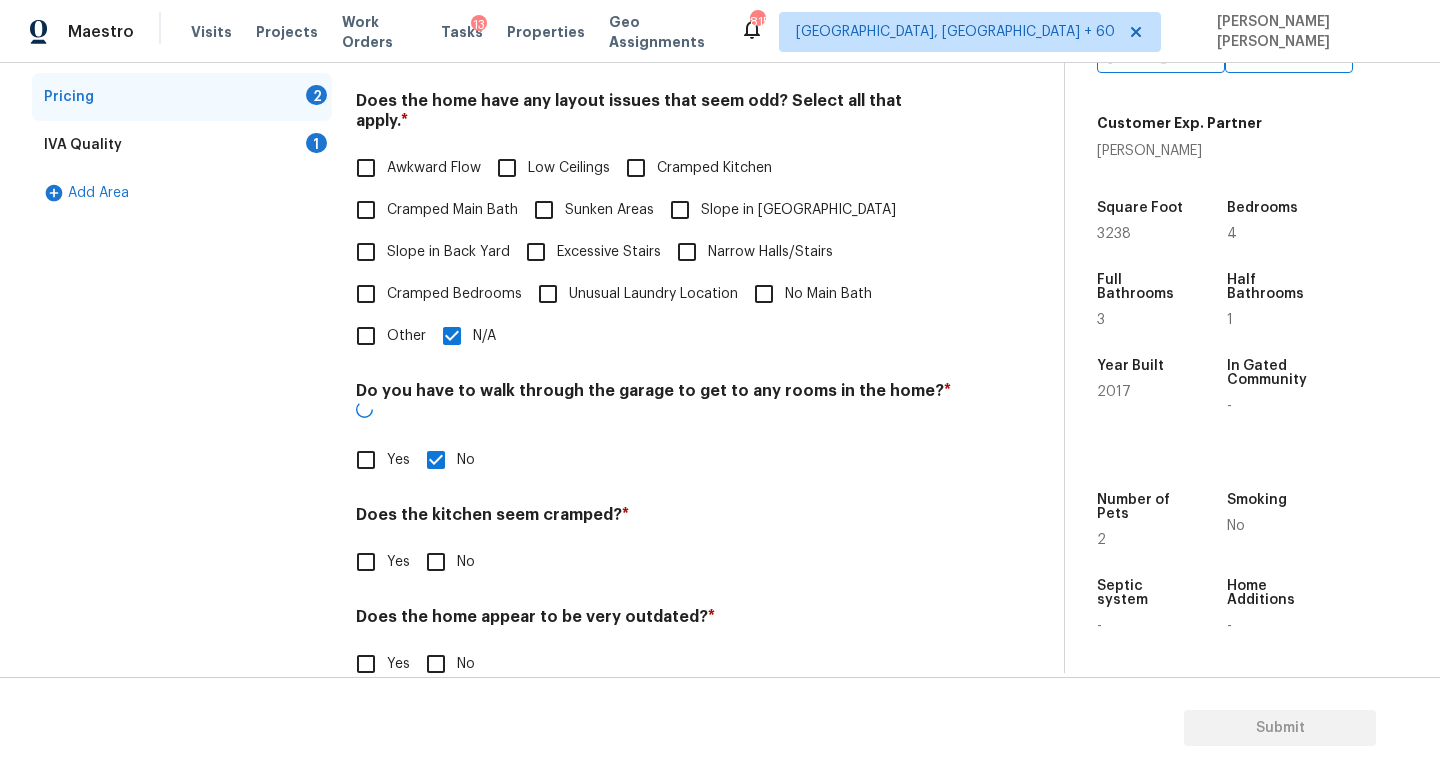 click on "No" at bounding box center [436, 562] 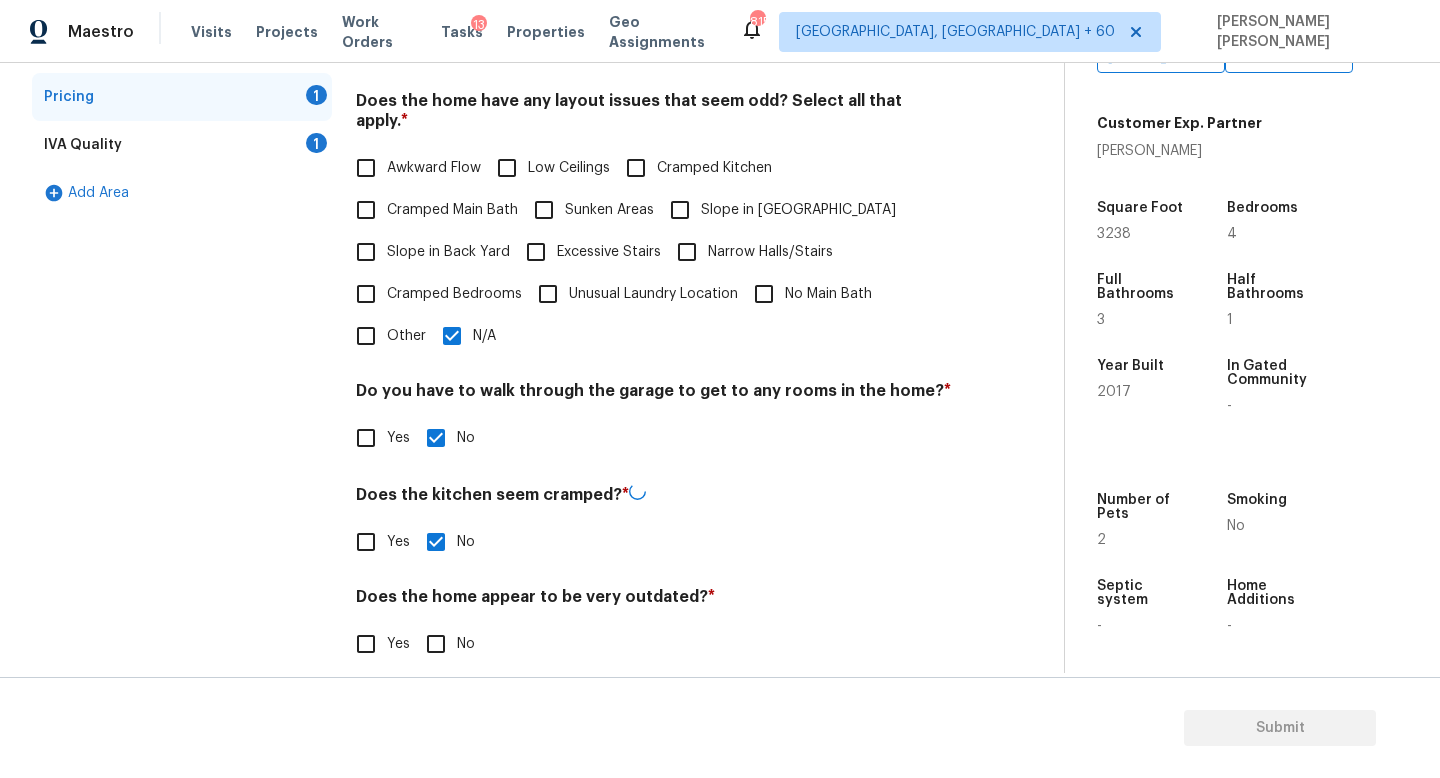 click on "Pricing Does the home have any additions?  * Yes No N/A Does the home have any layout issues that seem odd? Select all that apply.  * Awkward Flow Low Ceilings Cramped Kitchen Cramped Main Bath Sunken Areas Slope in Front Yard Slope in Back Yard Excessive Stairs Narrow Halls/Stairs Cramped Bedrooms Unusual Laundry Location No Main Bath Other N/A Do you have to walk through the garage to get to any rooms in the home?  * Yes No Does the kitchen seem cramped?  * Yes No Does the home appear to be very outdated?  * Yes No" at bounding box center (654, 309) 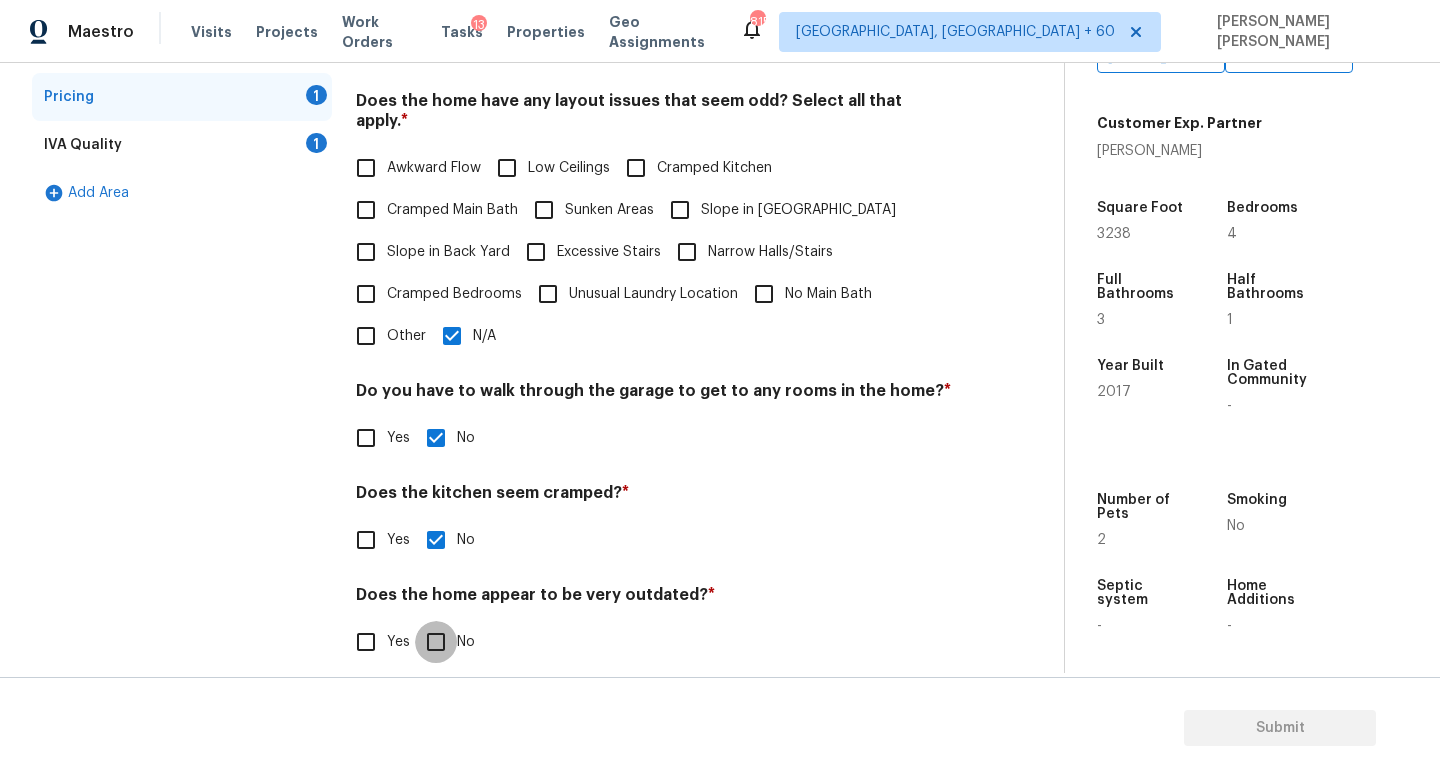 click on "No" at bounding box center (436, 642) 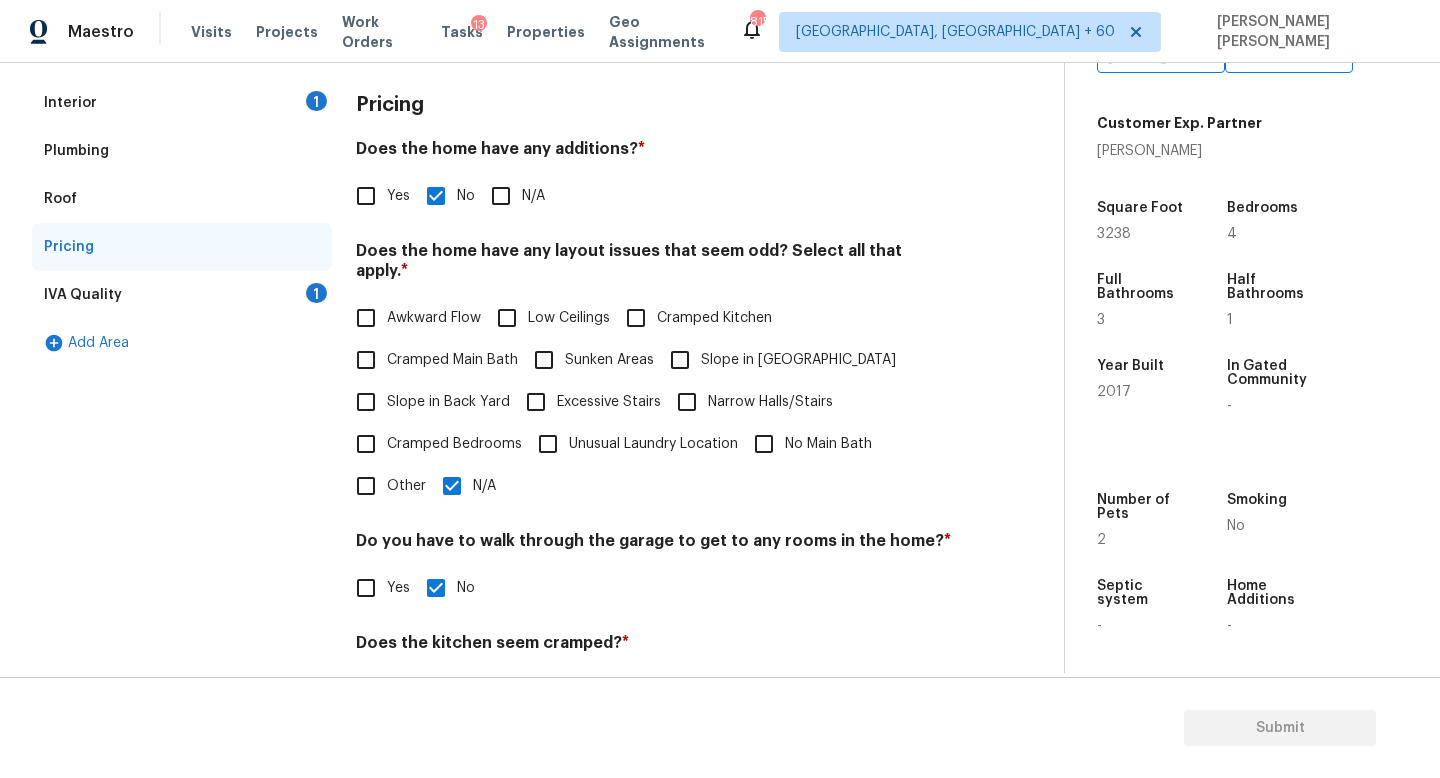 scroll, scrollTop: 168, scrollLeft: 0, axis: vertical 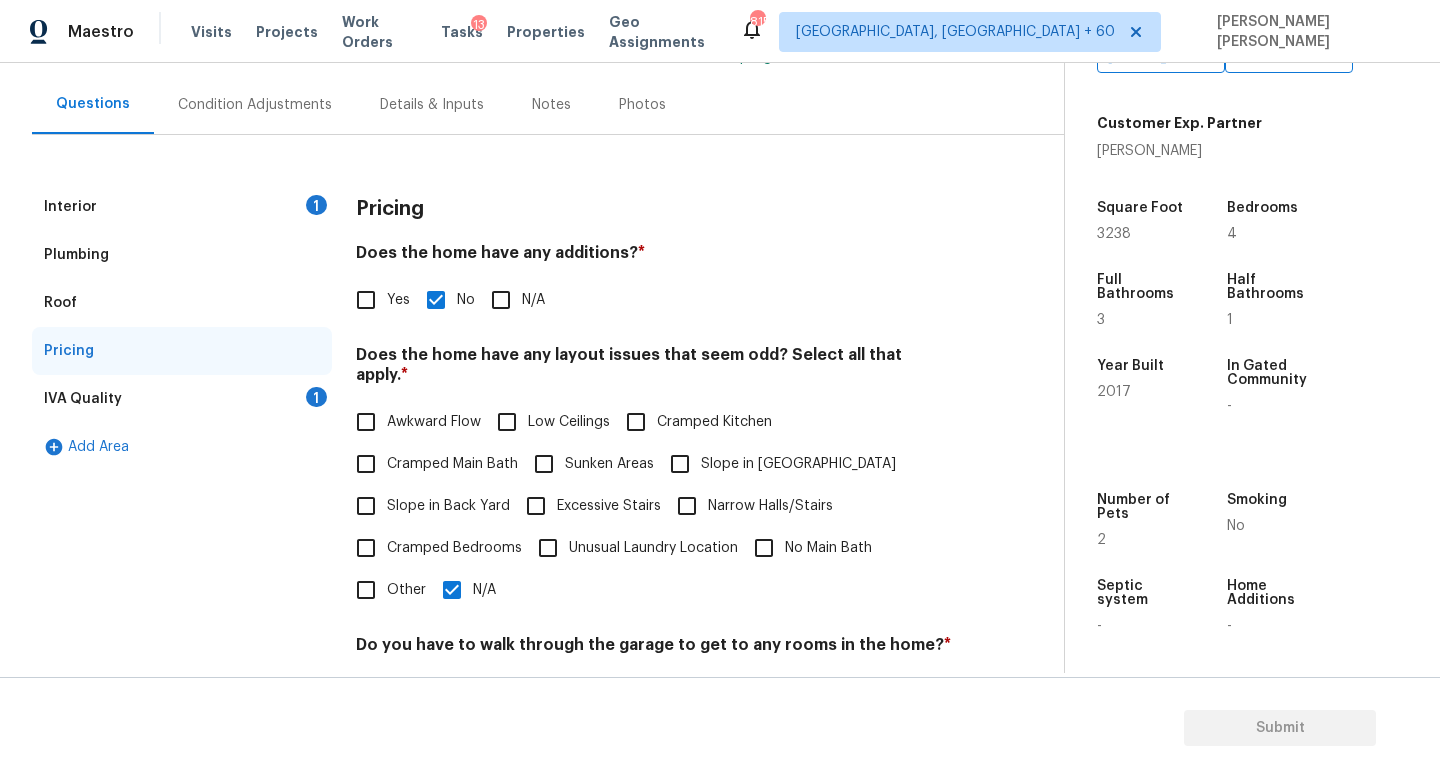 click on "IVA Quality 1" at bounding box center (182, 399) 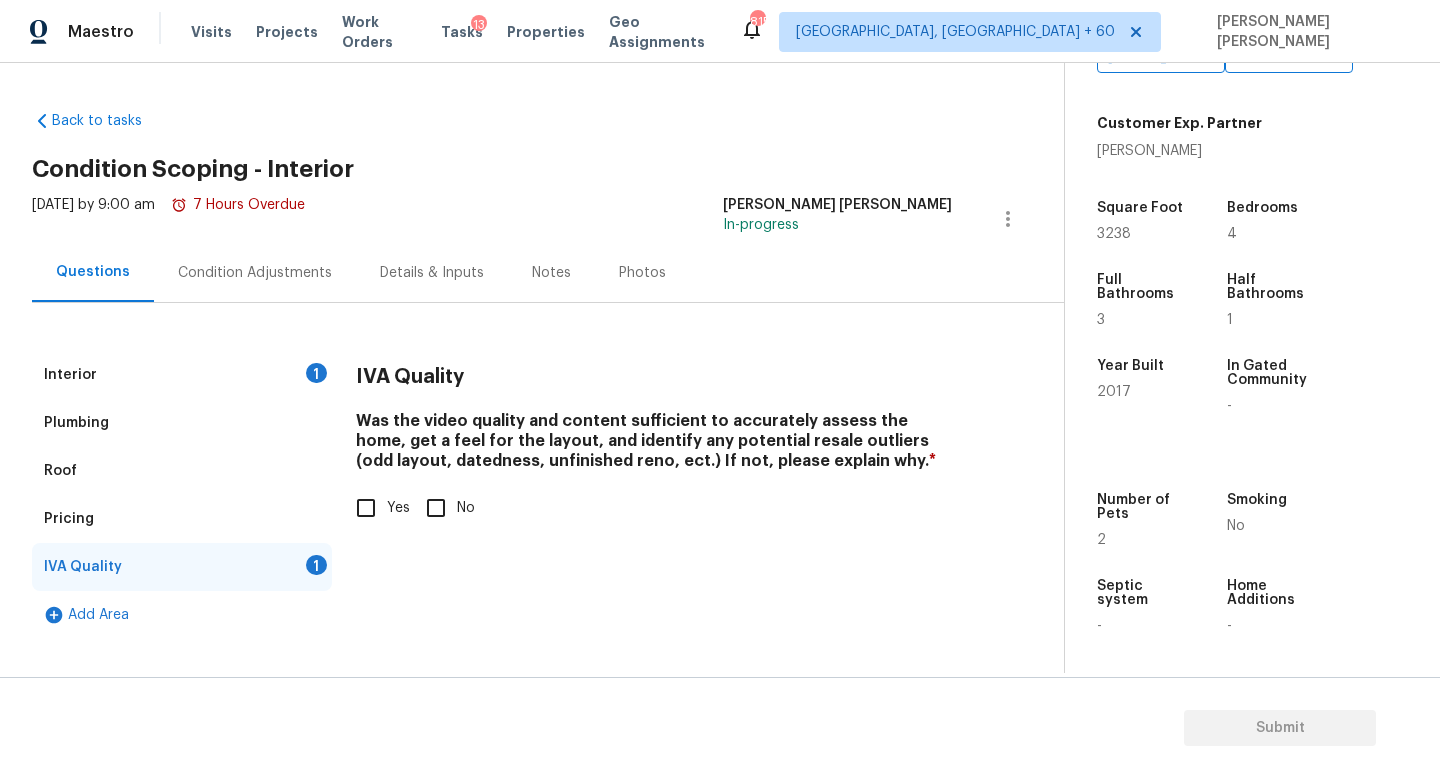 click on "Was the video quality and content sufficient to accurately assess the home, get a feel for the layout, and identify any potential resale outliers (odd layout, datedness, unfinished reno, ect.) If not, please explain why.  * Yes No" at bounding box center (654, 470) 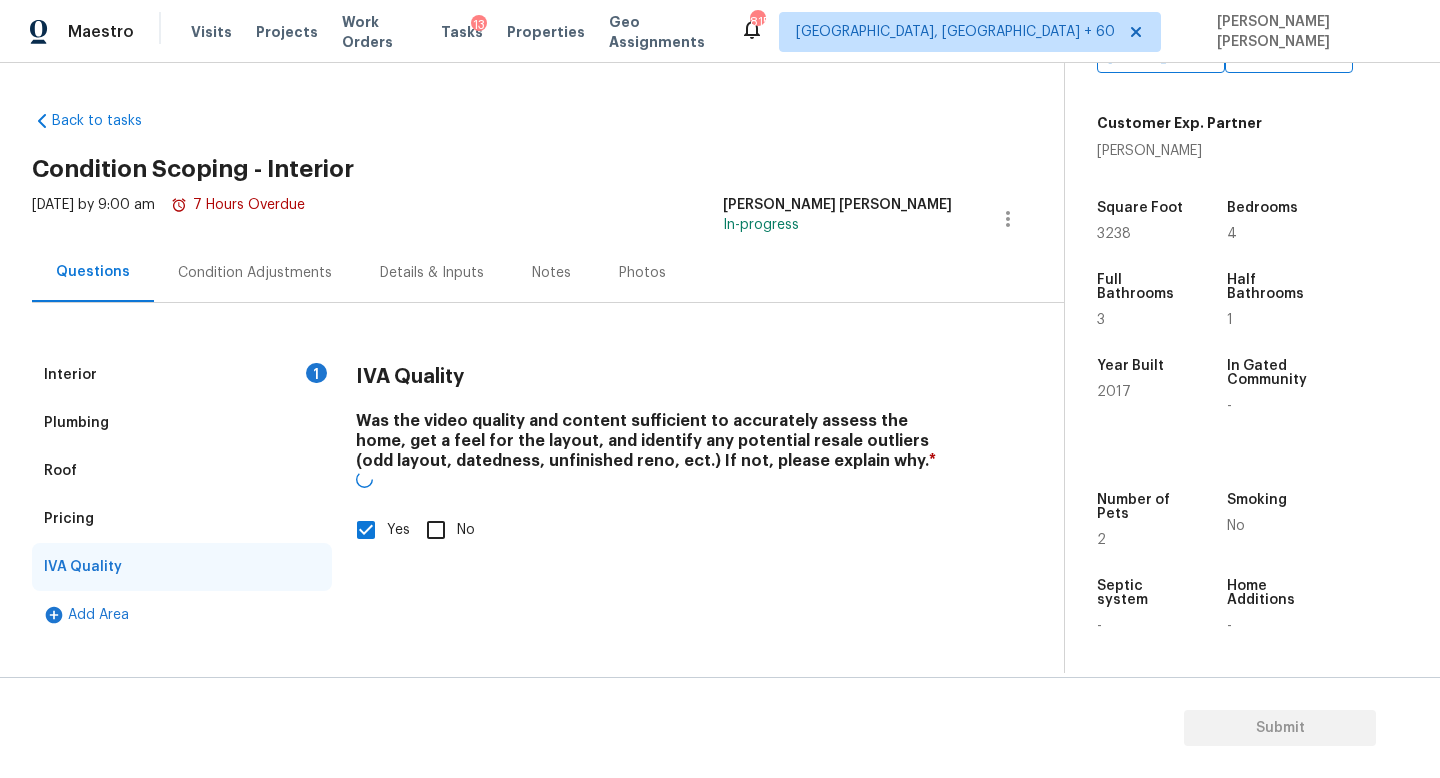 click on "Condition Adjustments" at bounding box center [255, 272] 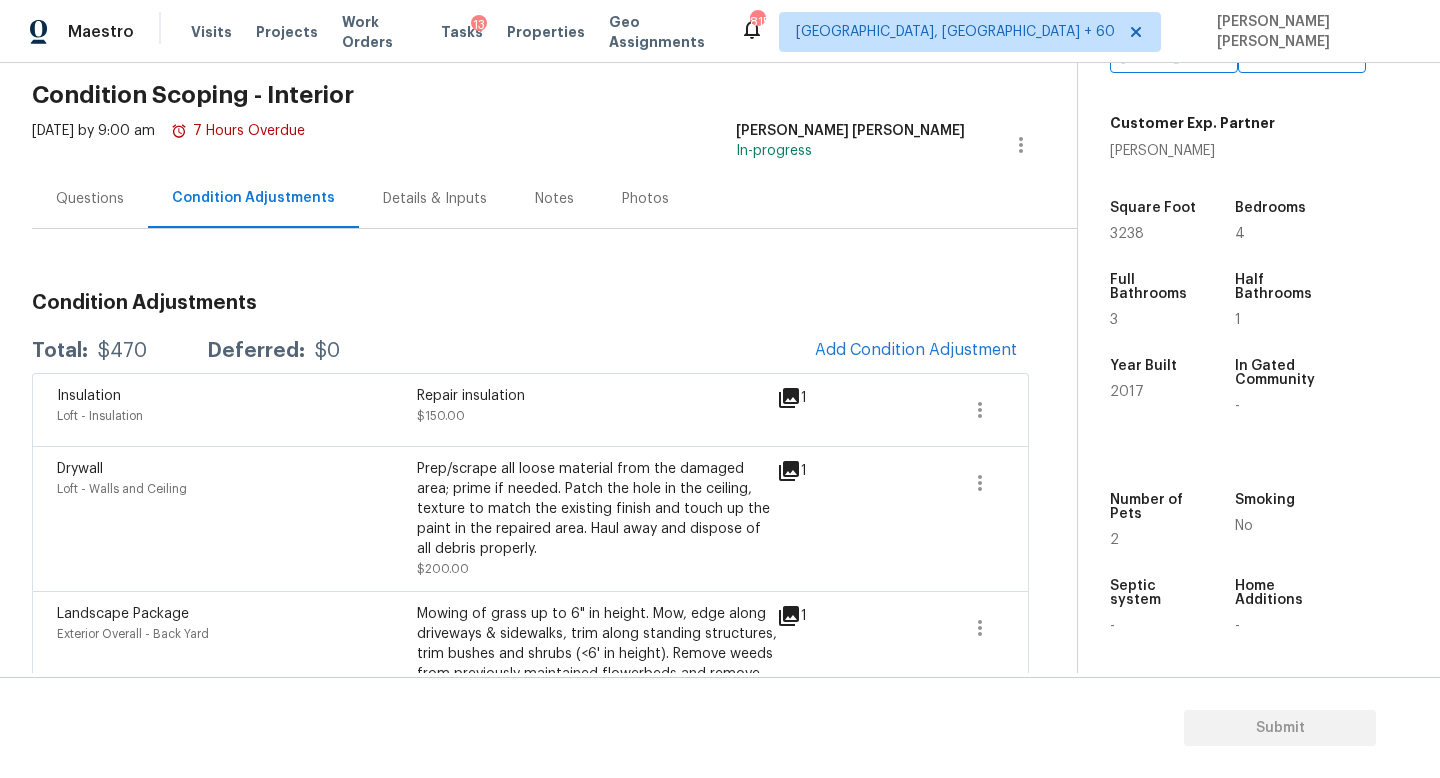 scroll, scrollTop: 165, scrollLeft: 0, axis: vertical 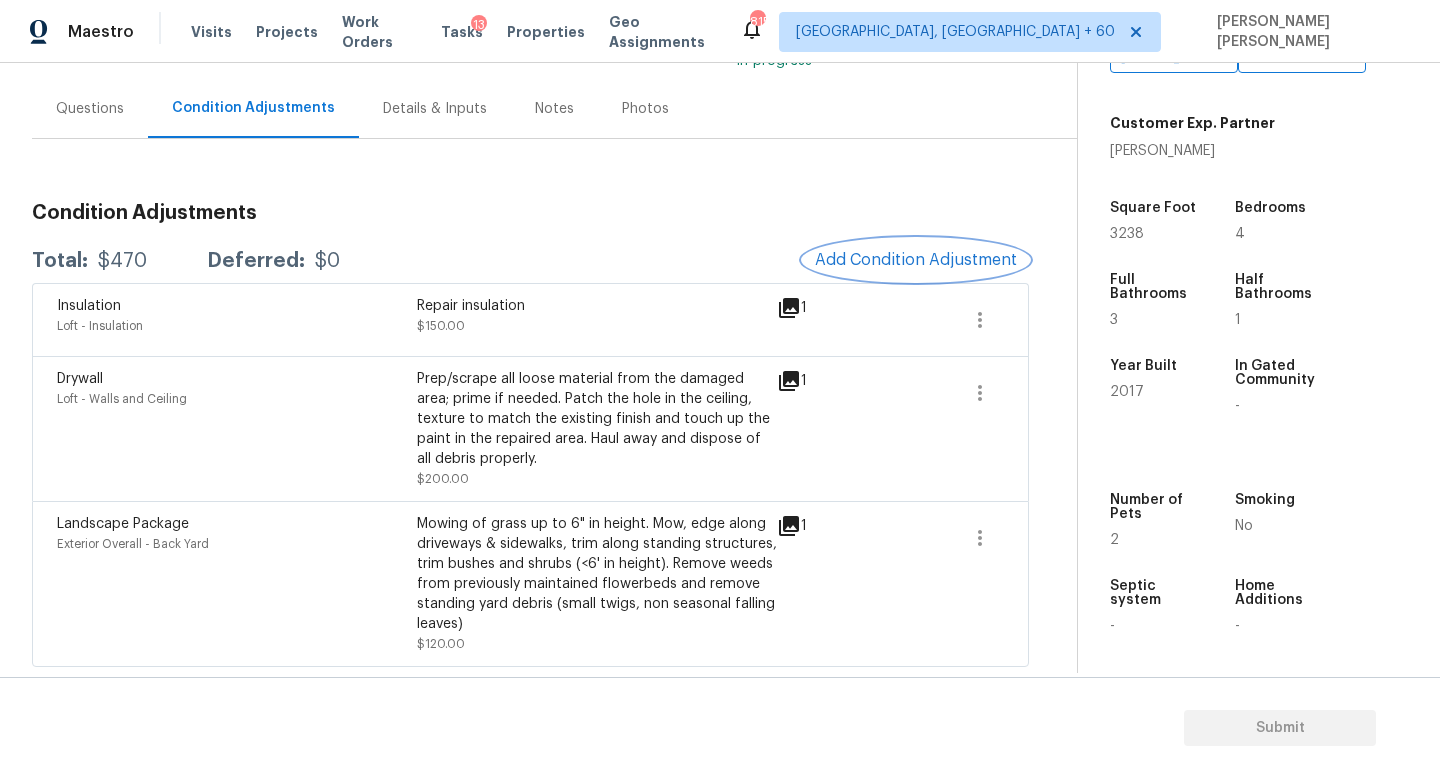 click on "Add Condition Adjustment" at bounding box center [916, 260] 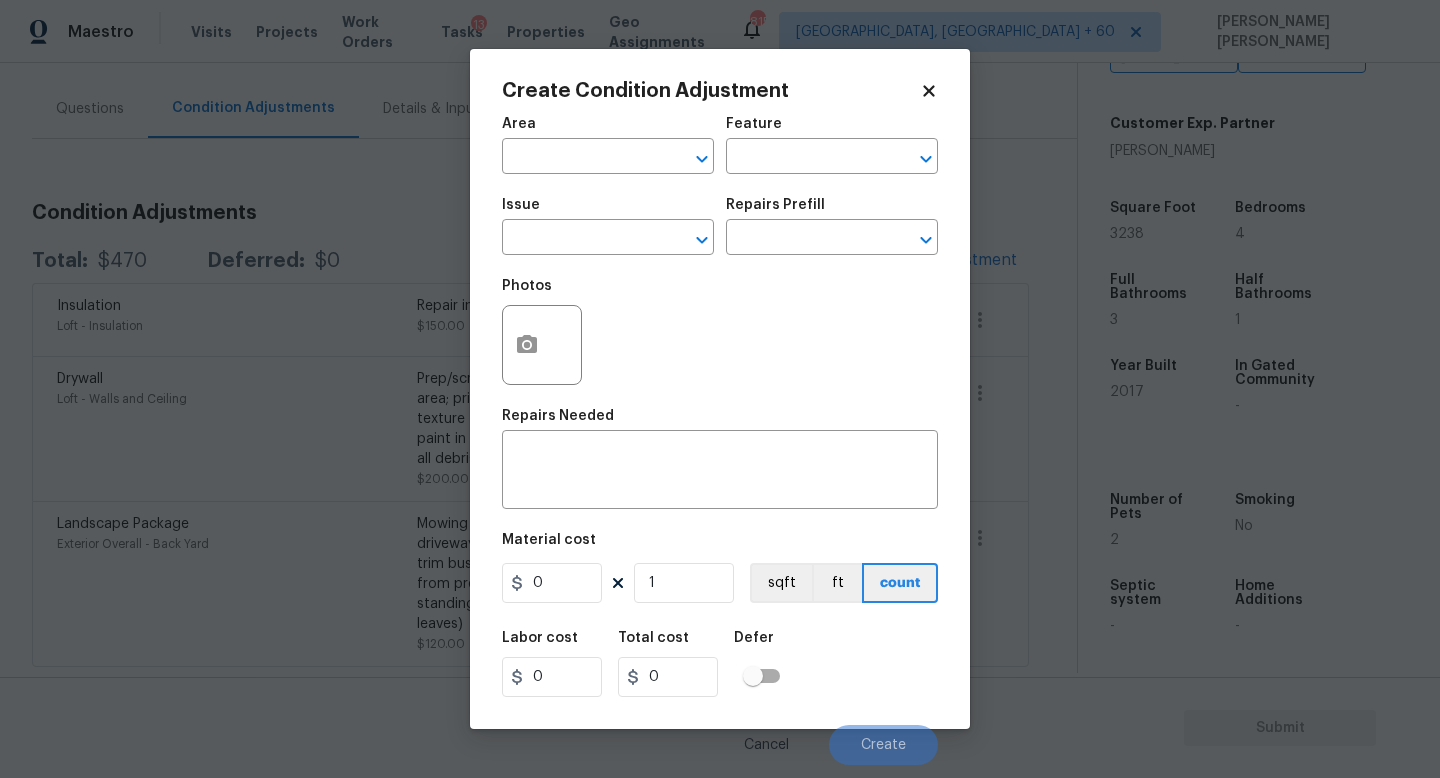 click on "Issue" at bounding box center [608, 211] 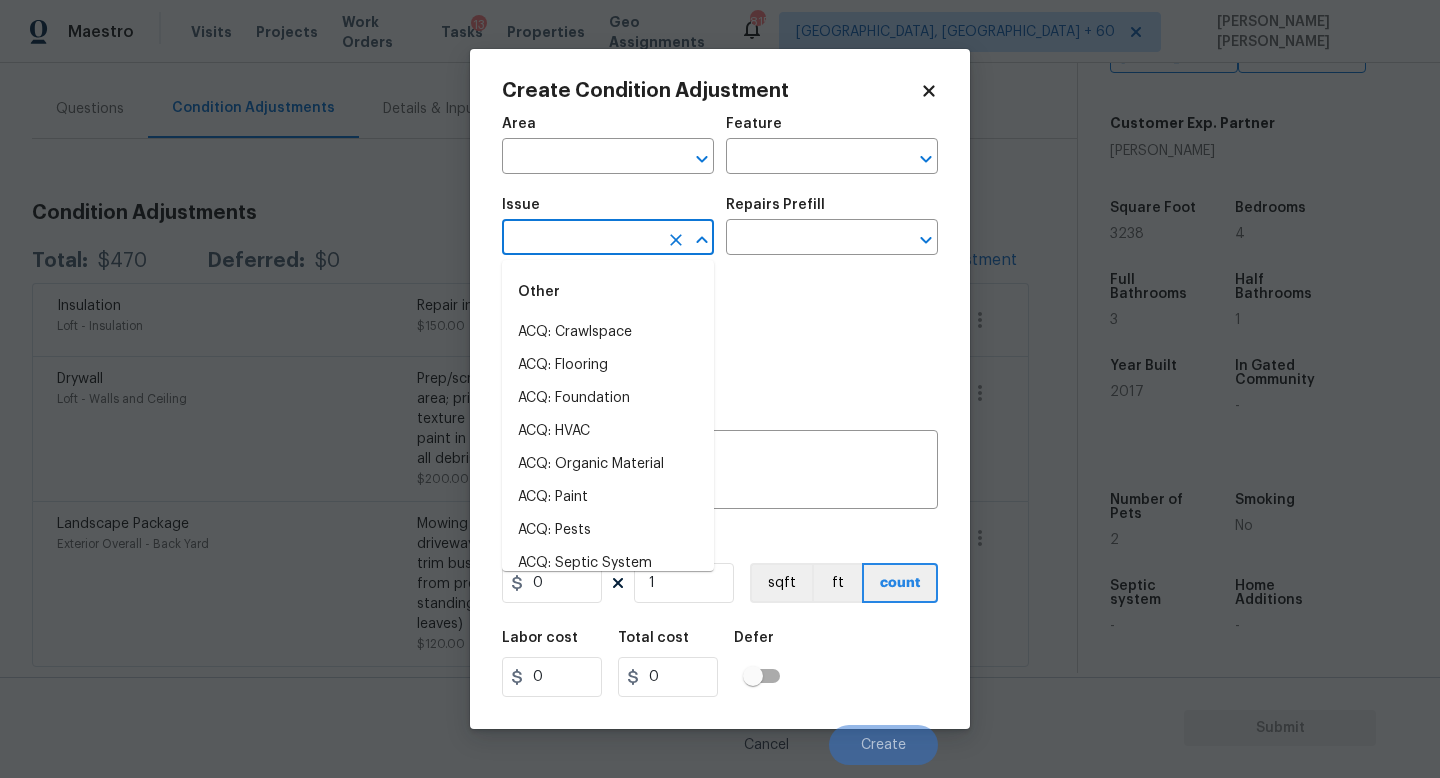 click at bounding box center (580, 239) 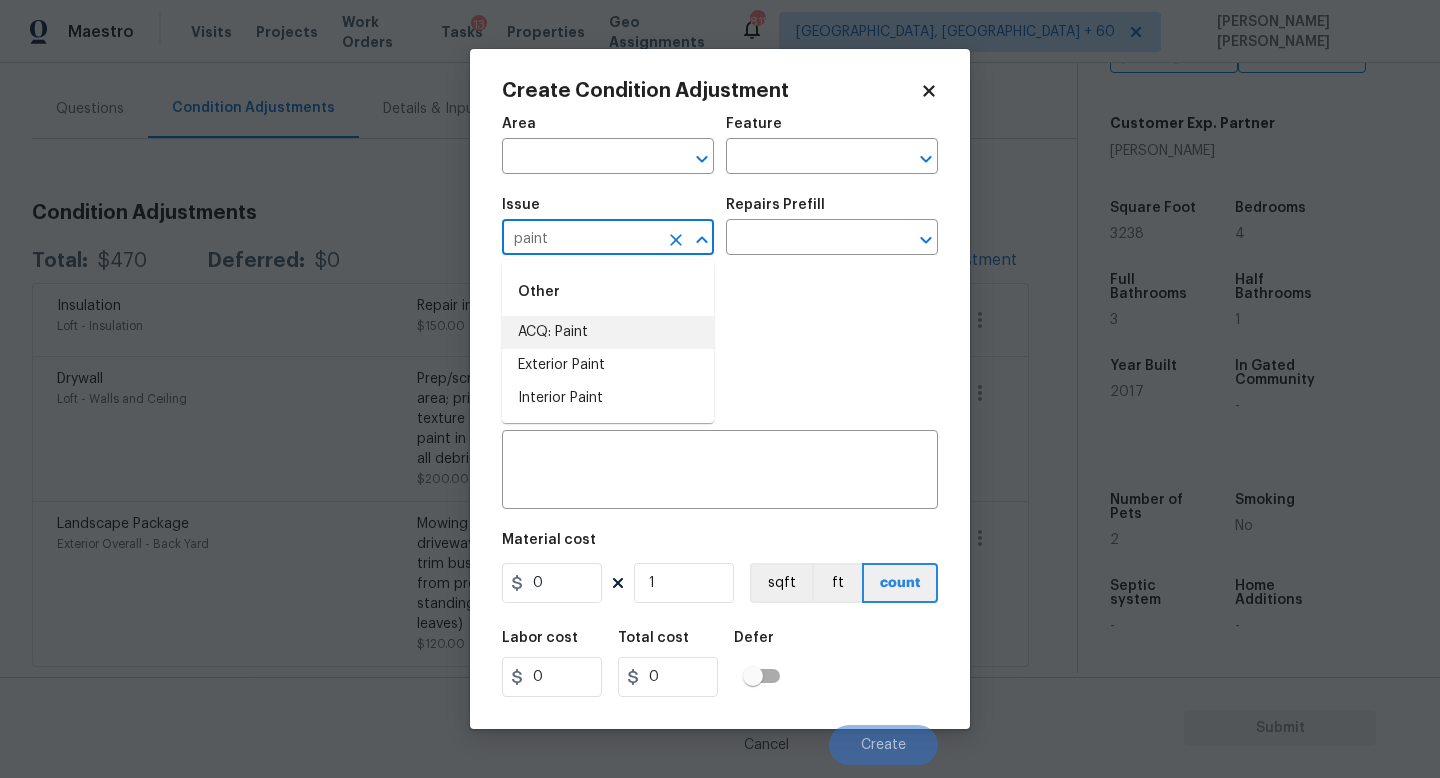 click on "ACQ: Paint" at bounding box center [608, 332] 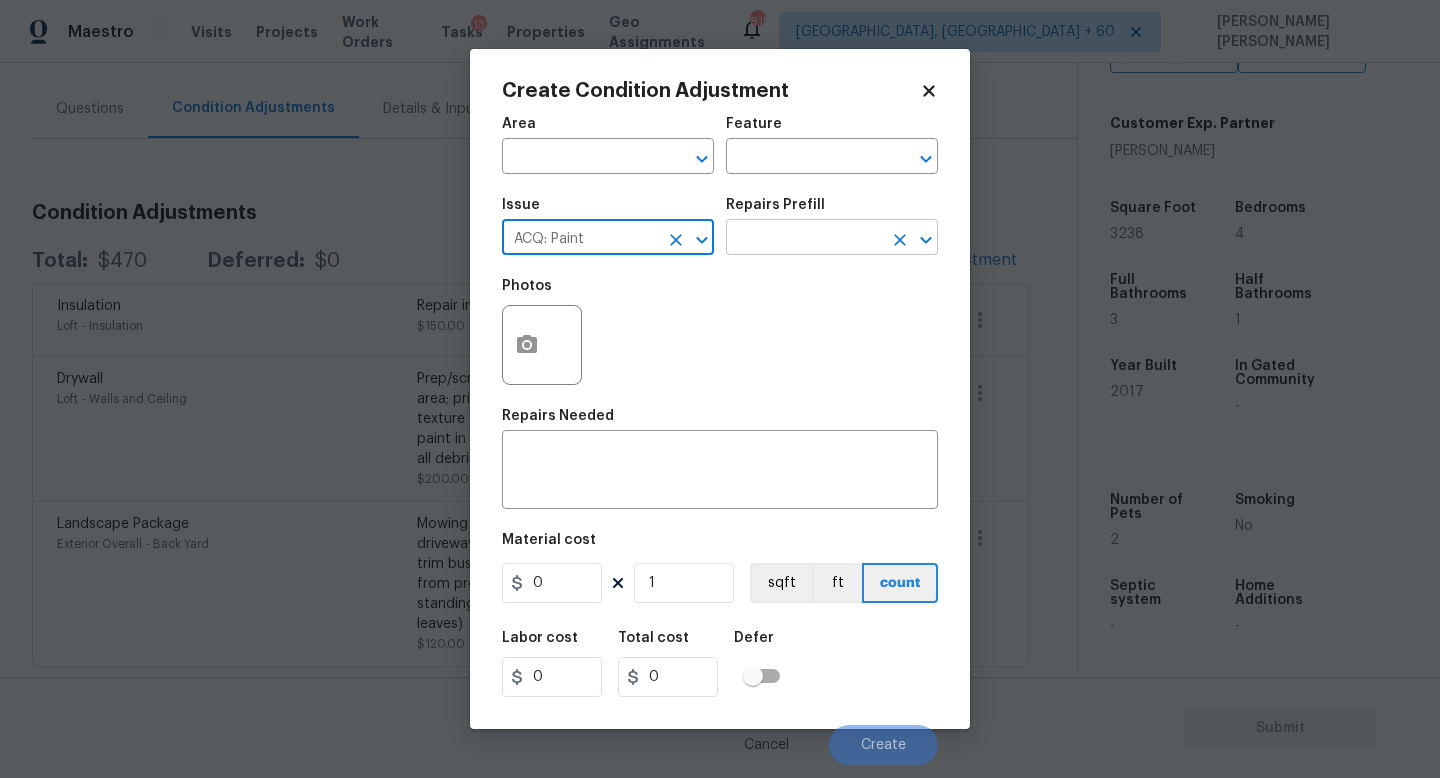 type on "ACQ: Paint" 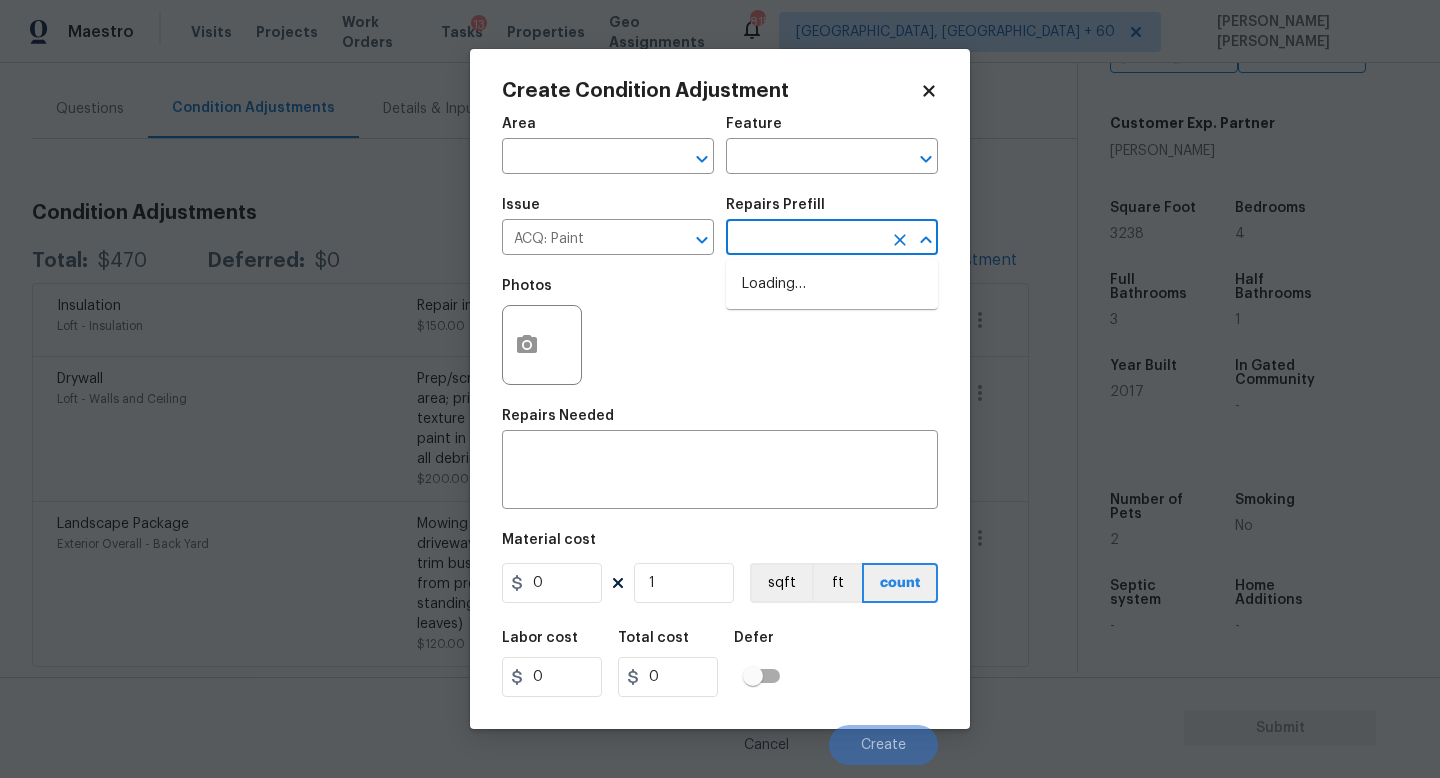 click at bounding box center [804, 239] 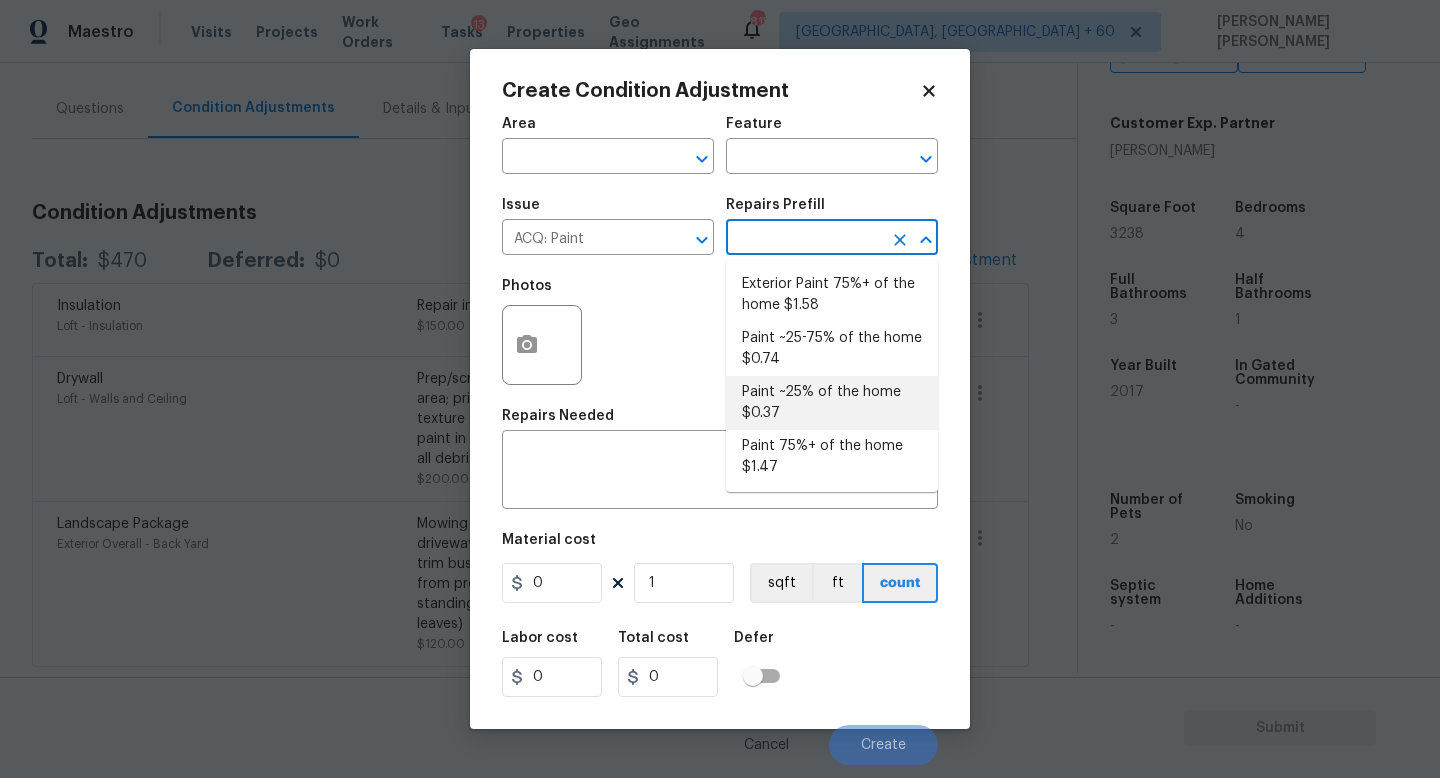 click on "Paint ~25% of the home $0.37" at bounding box center [832, 403] 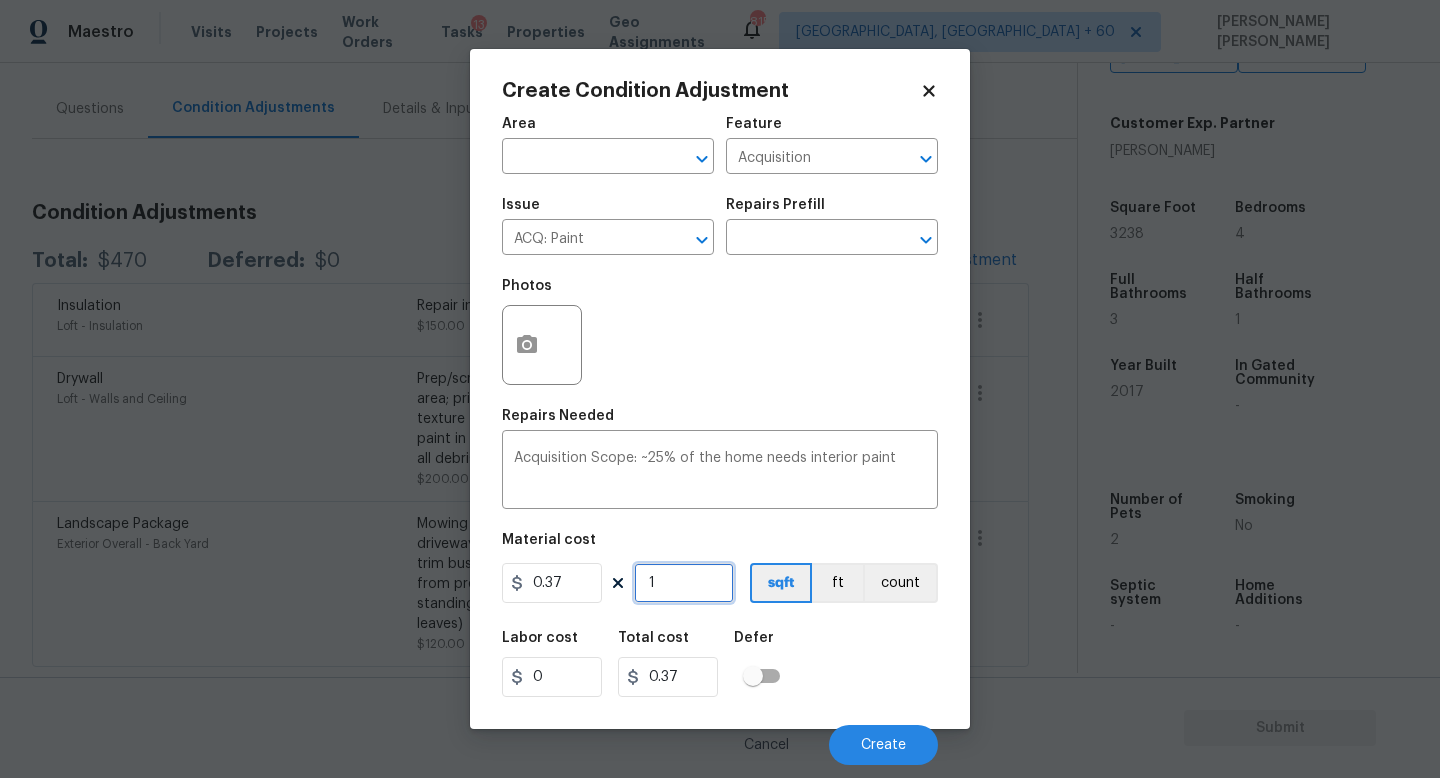 drag, startPoint x: 684, startPoint y: 578, endPoint x: 286, endPoint y: 549, distance: 399.05515 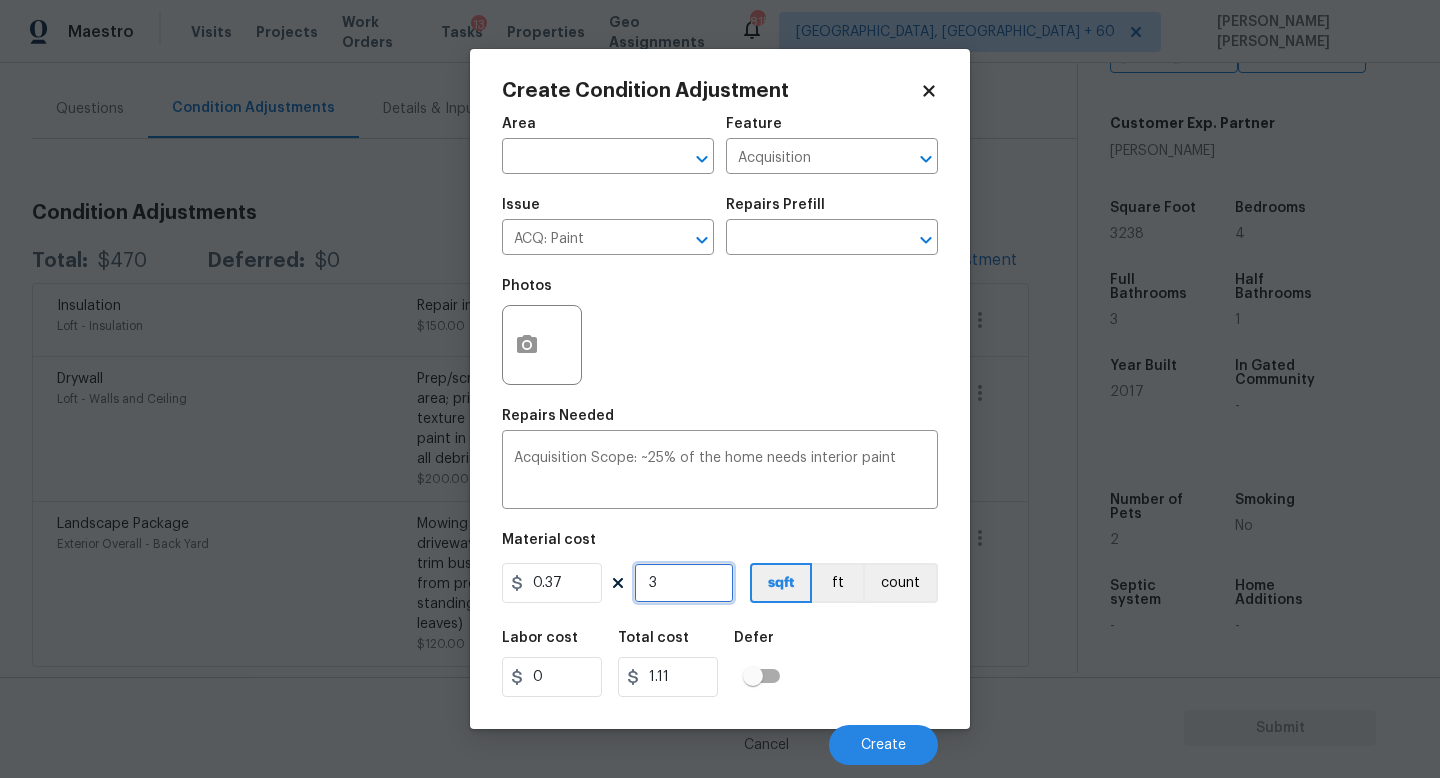 type on "32" 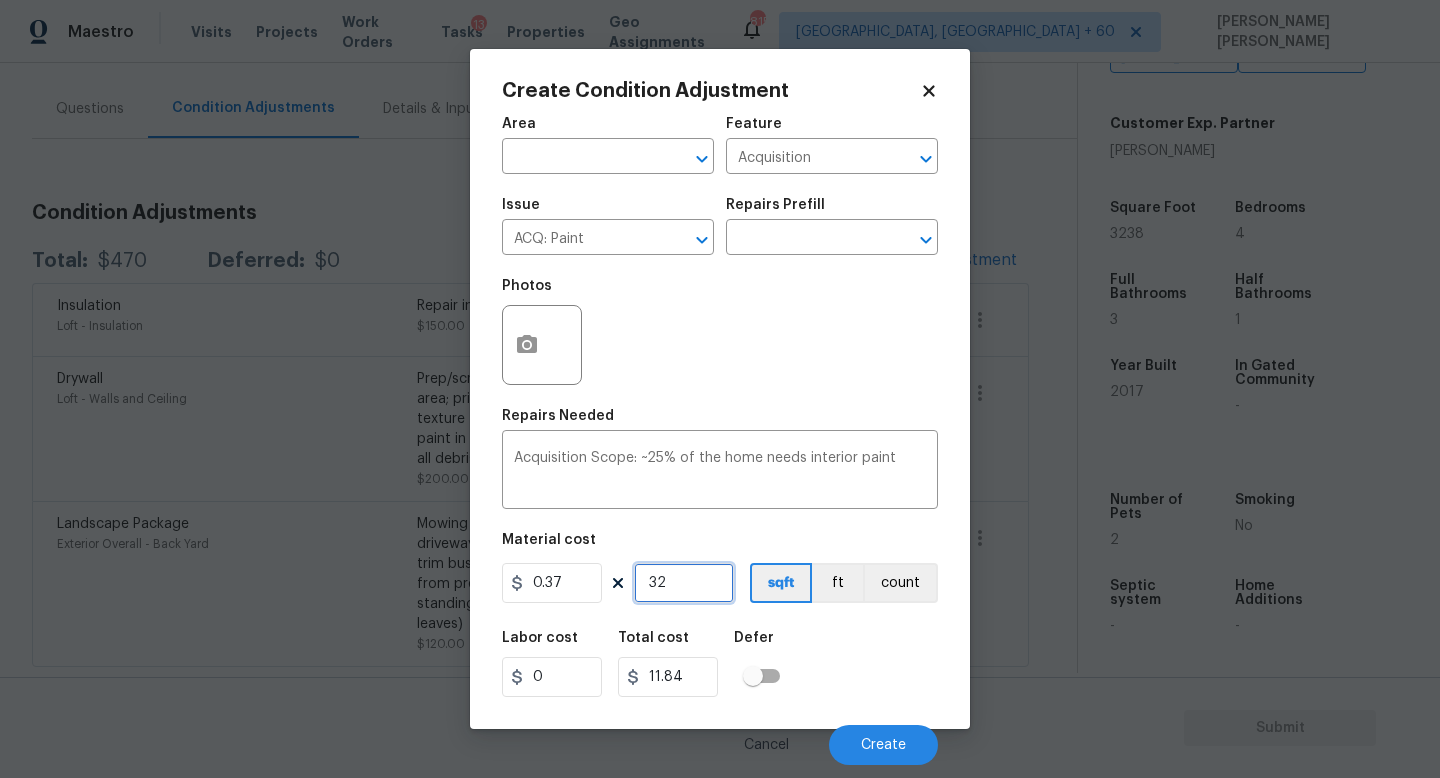 type on "323" 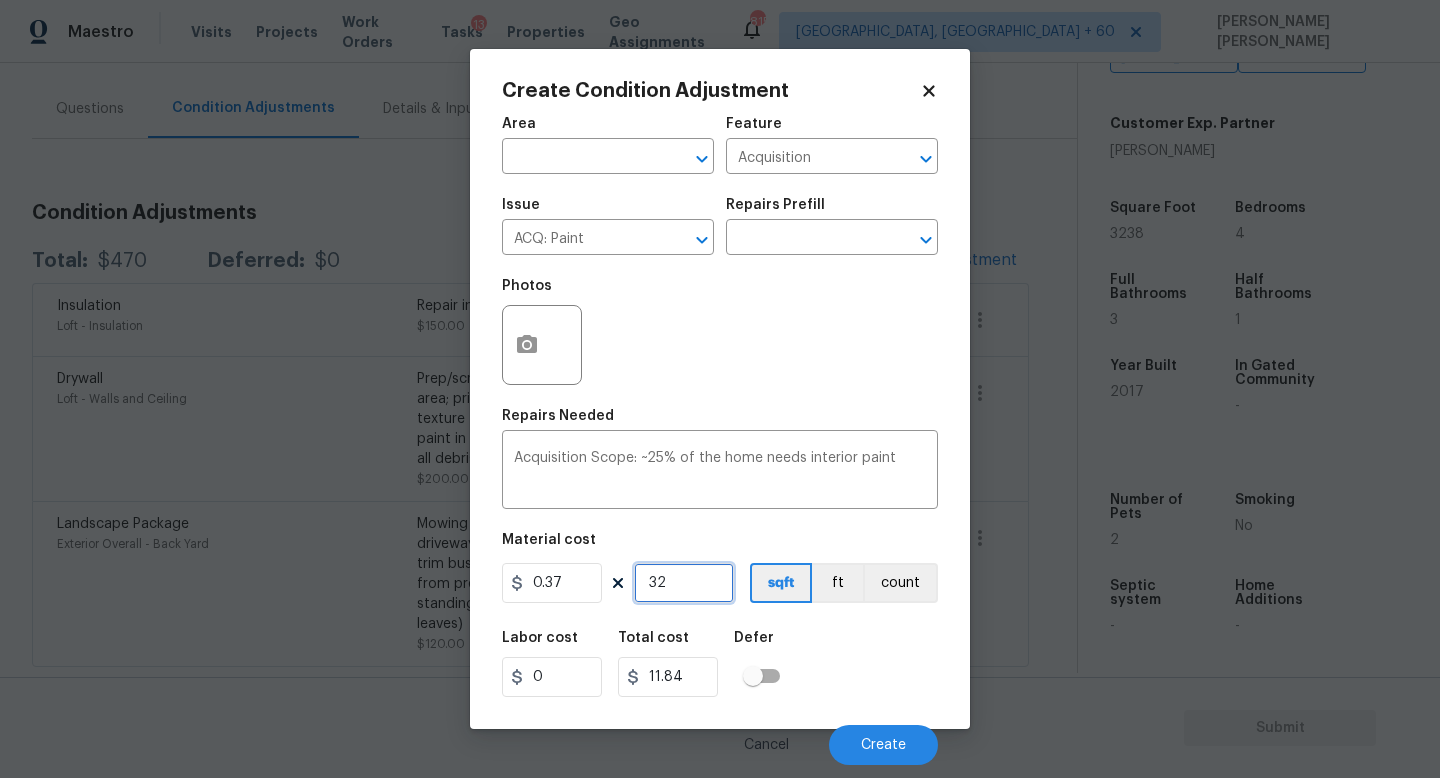 type on "119.51" 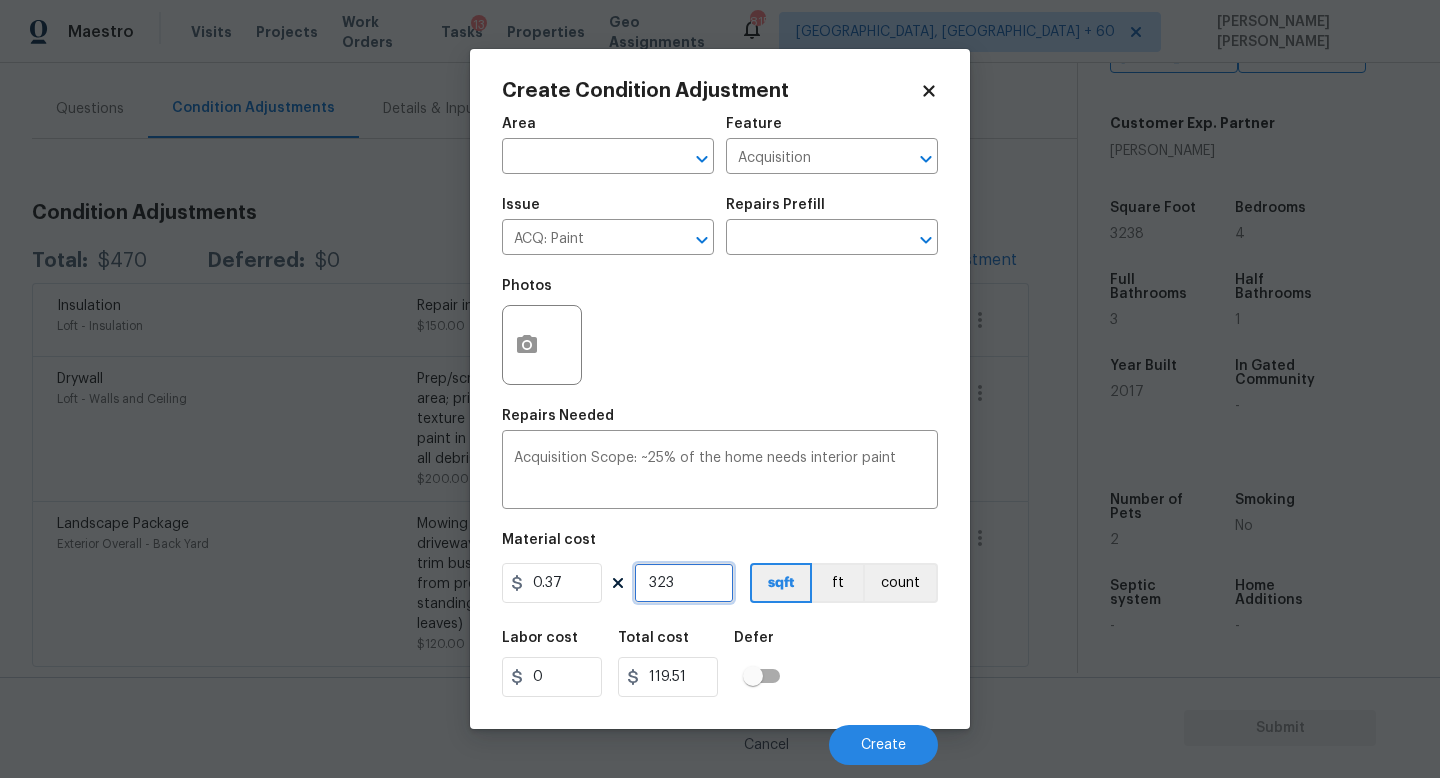 type on "3238" 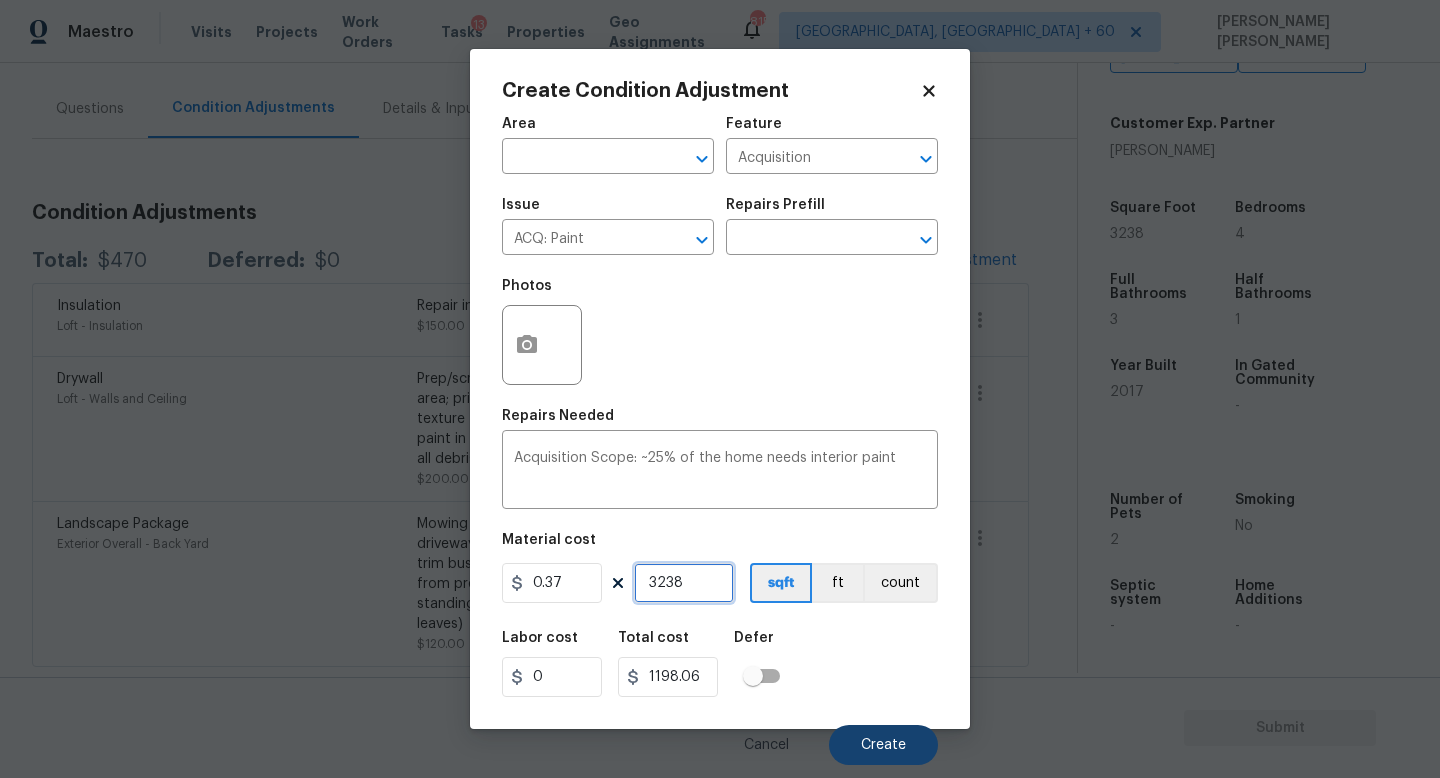 type on "3238" 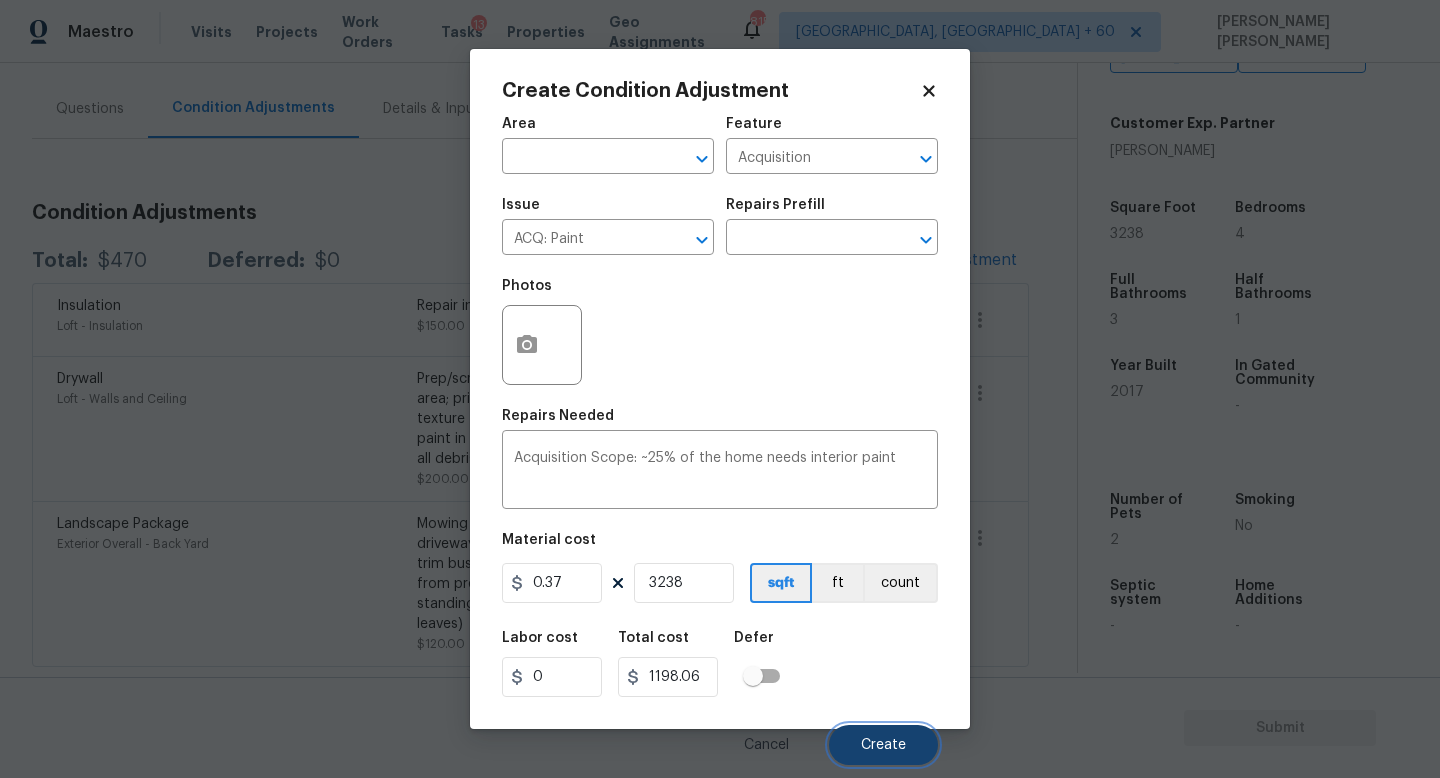 click on "Create" at bounding box center [883, 745] 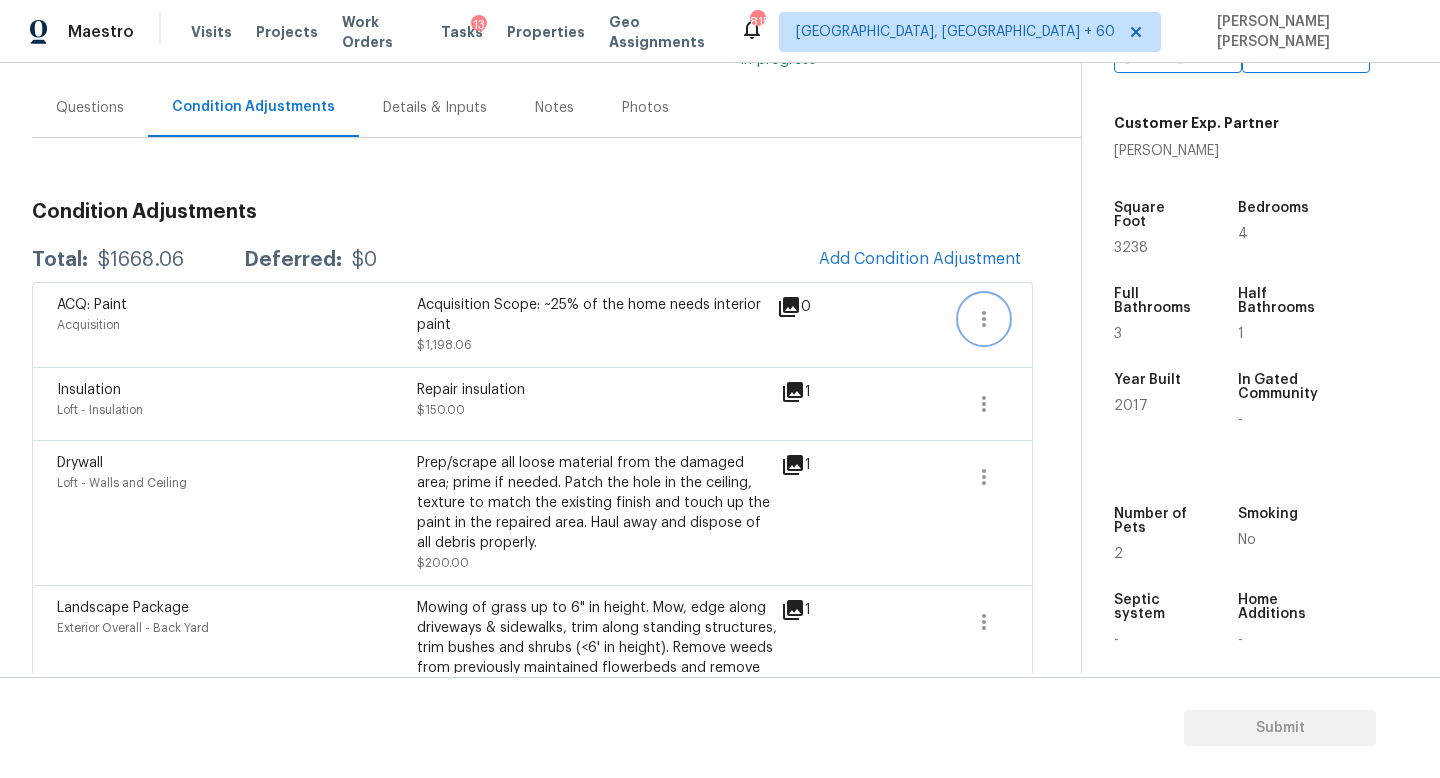click 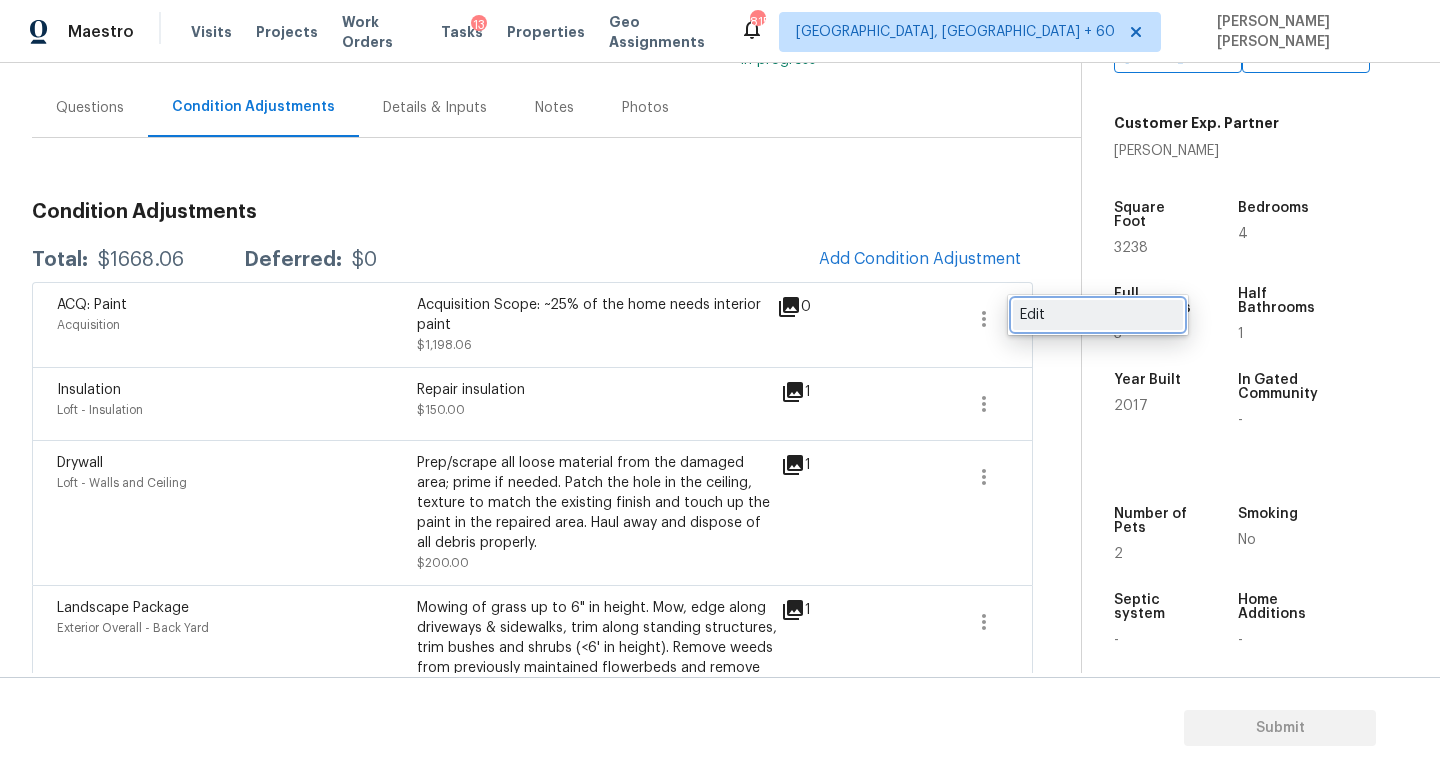 click on "Edit" at bounding box center [1098, 315] 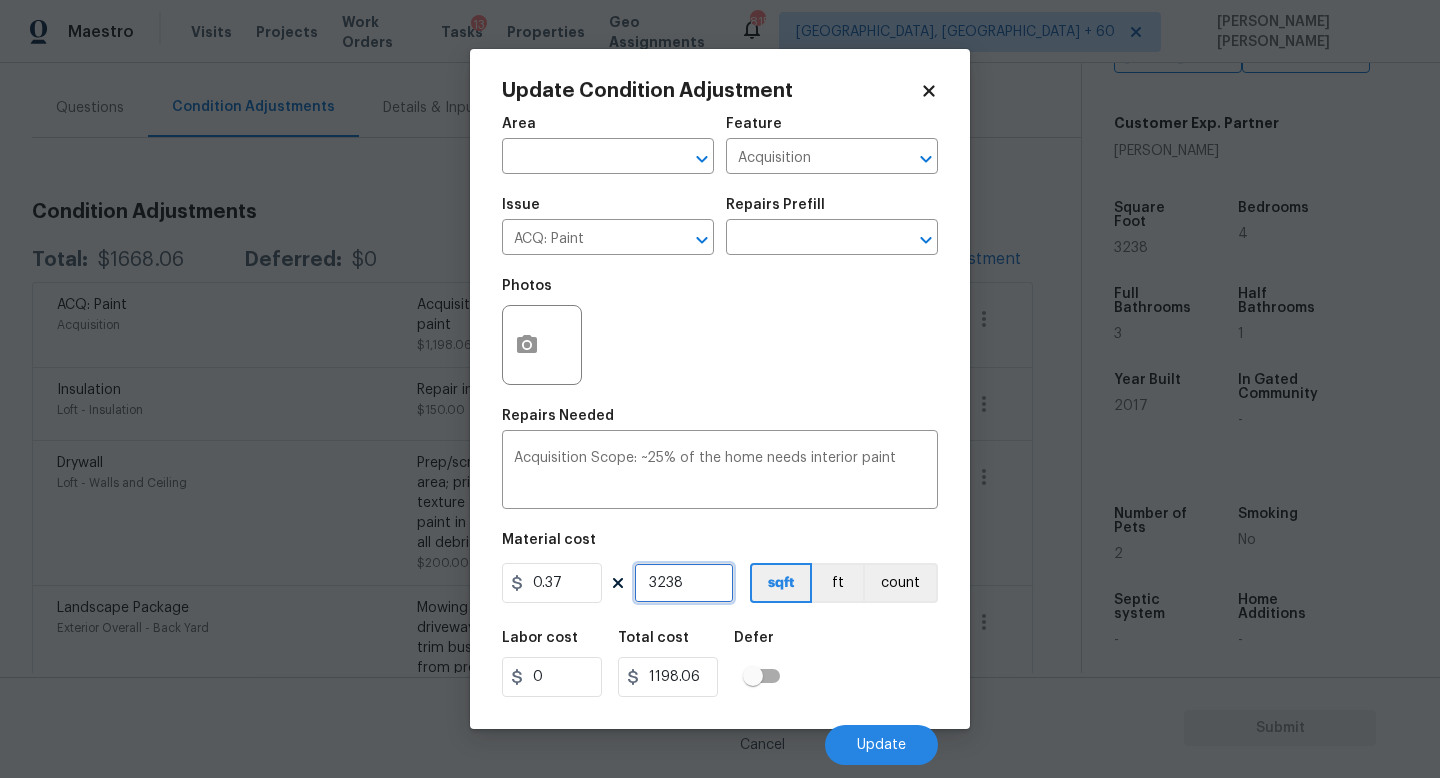 click on "3238" at bounding box center (684, 583) 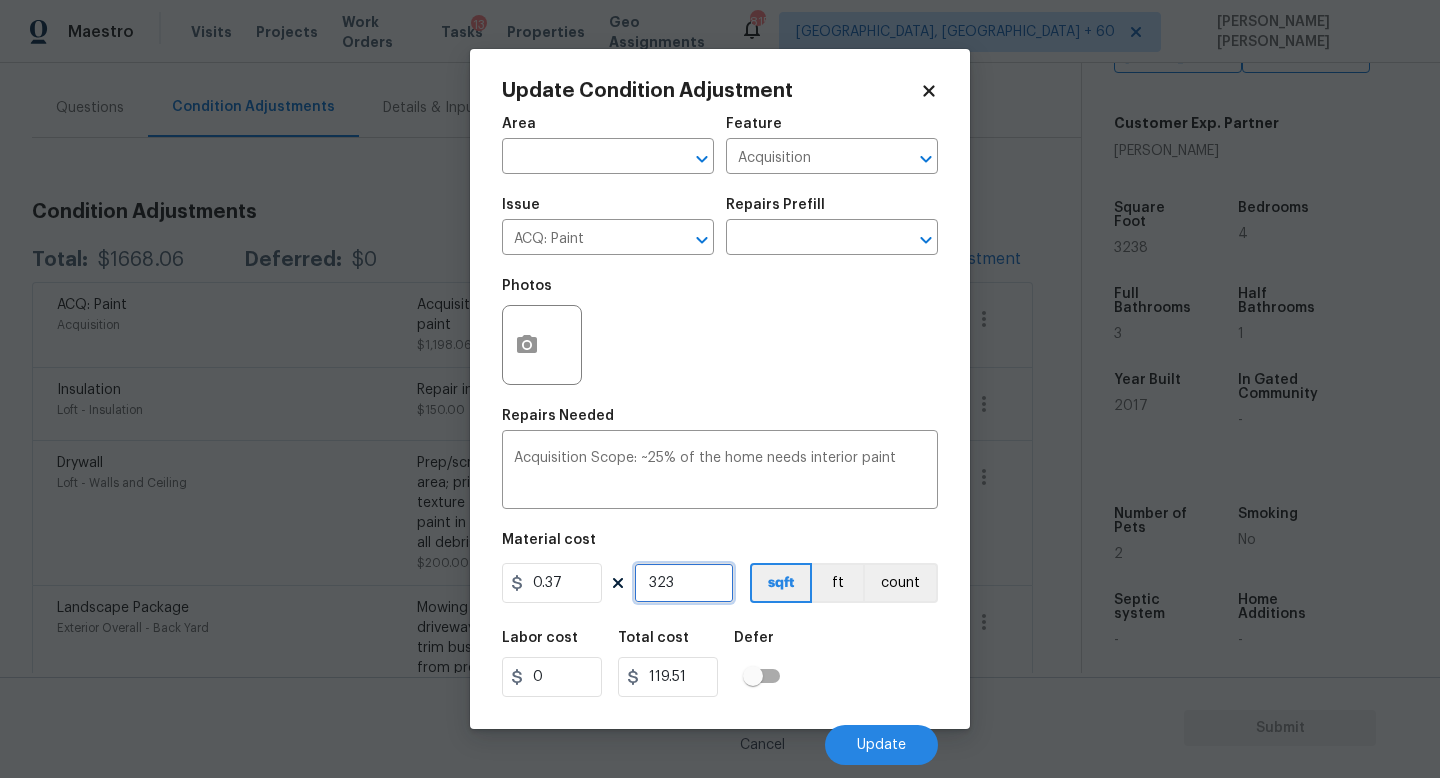 type on "3233" 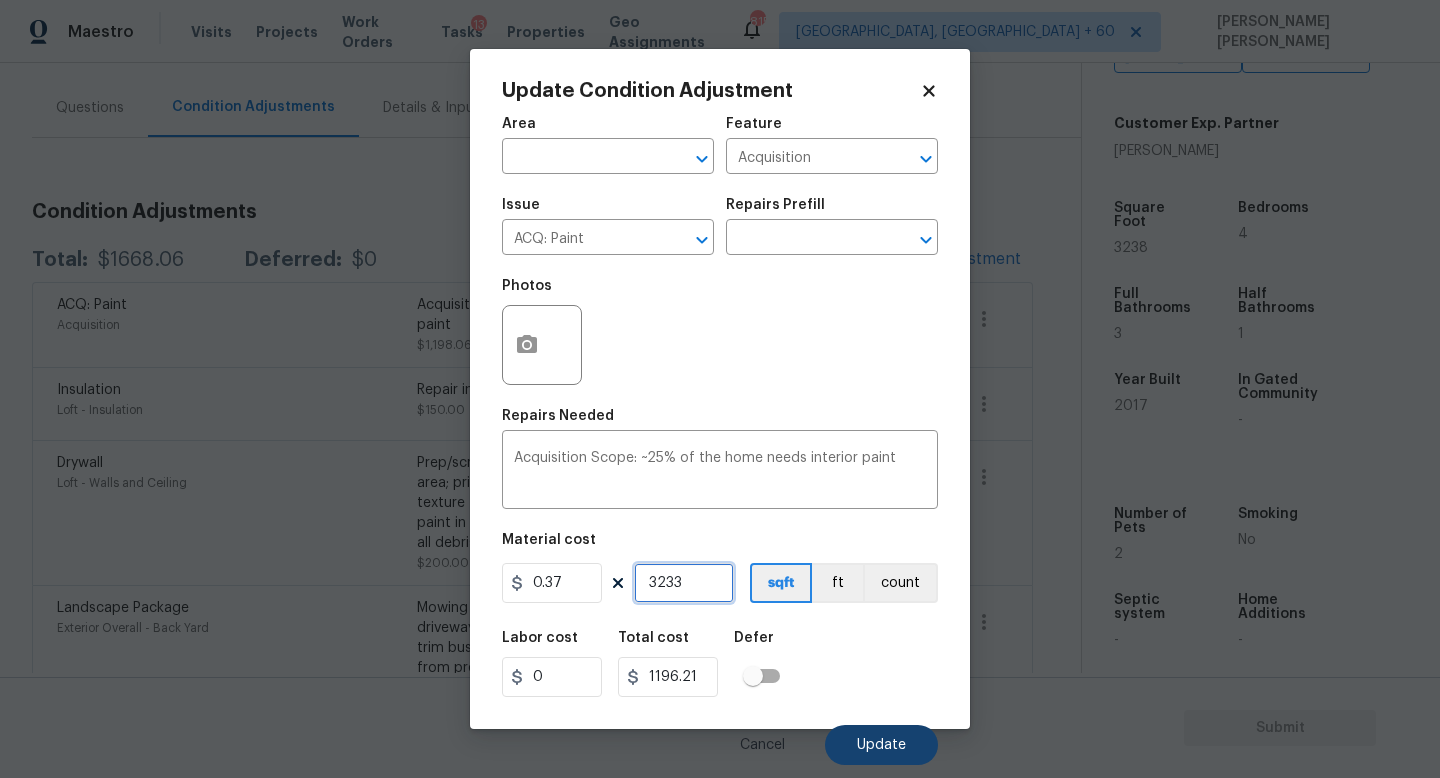 type on "3233" 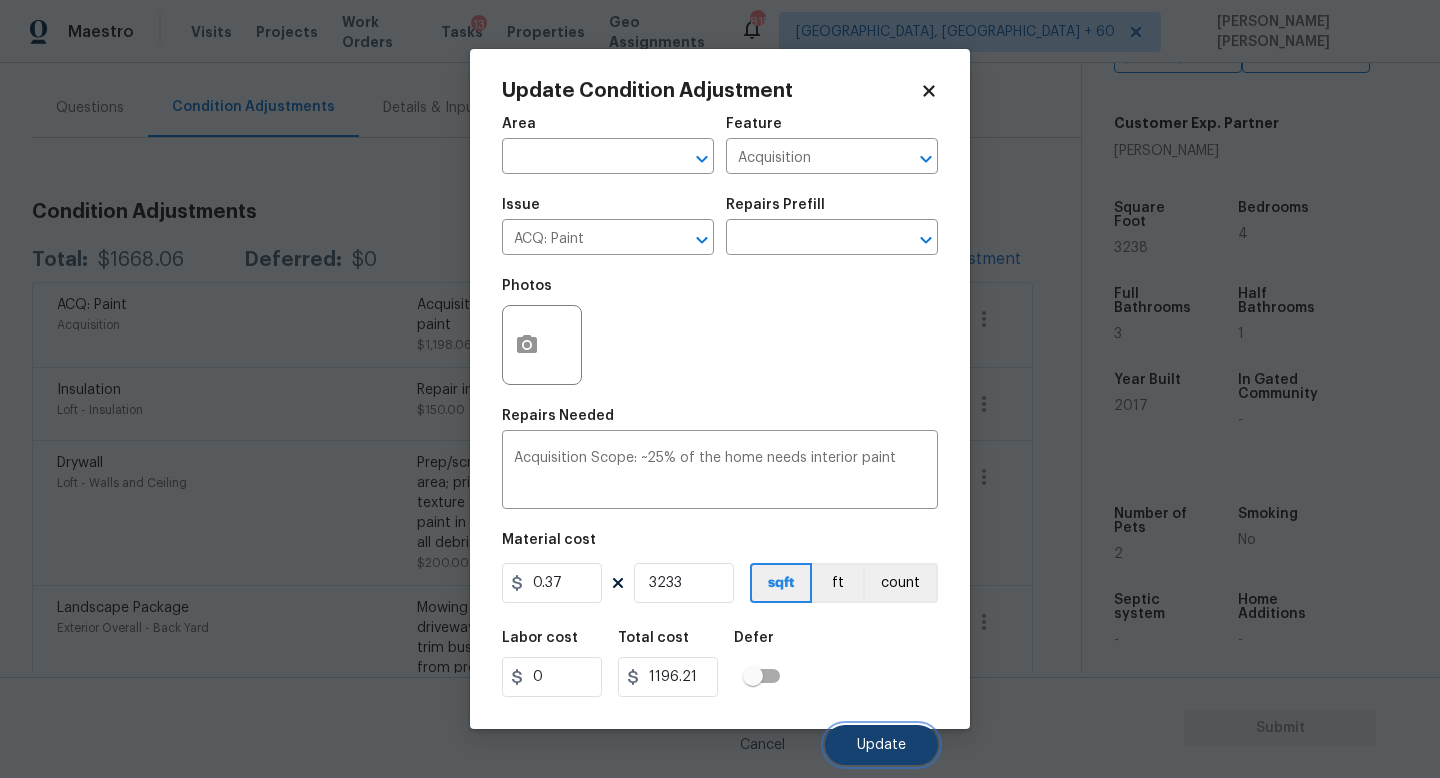 click on "Update" at bounding box center [881, 745] 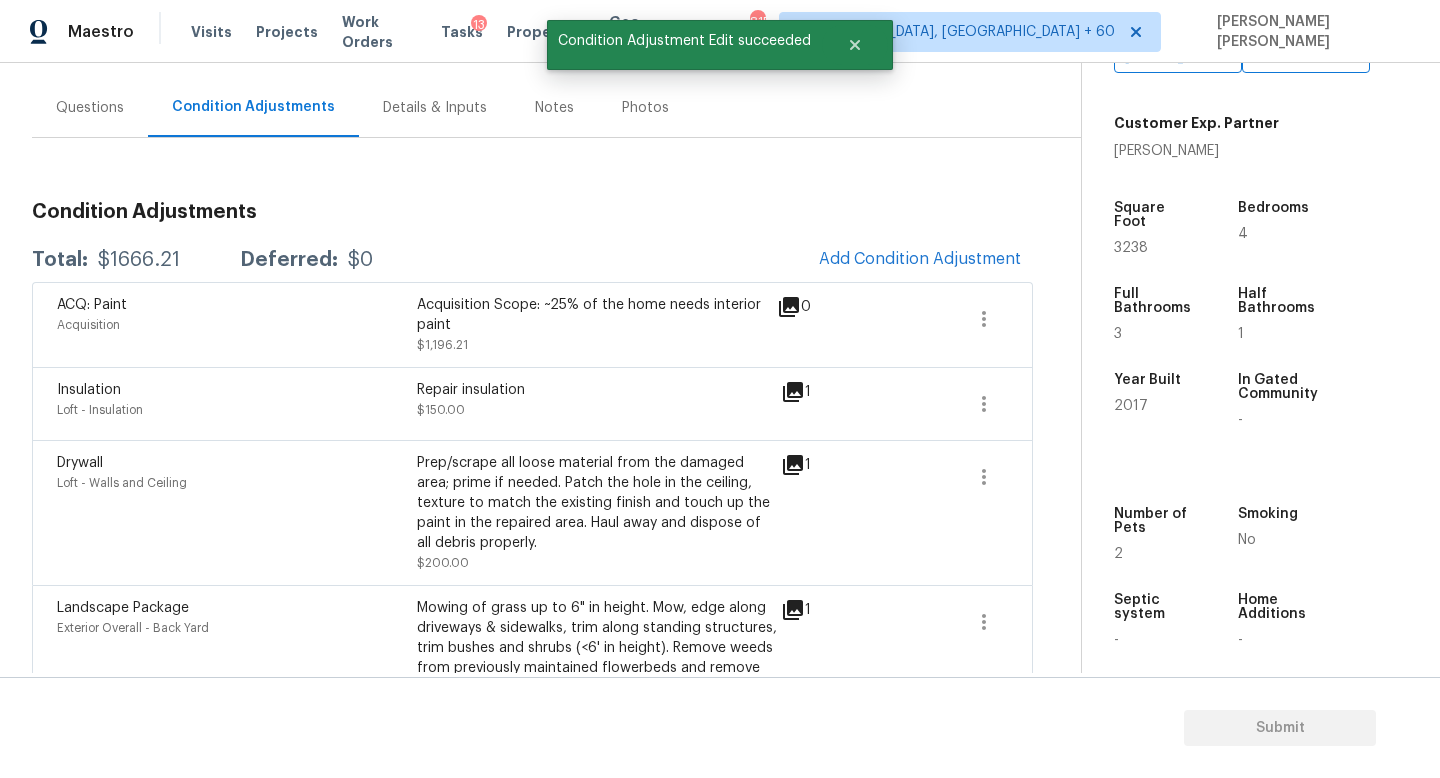 click on "Questions" at bounding box center (90, 107) 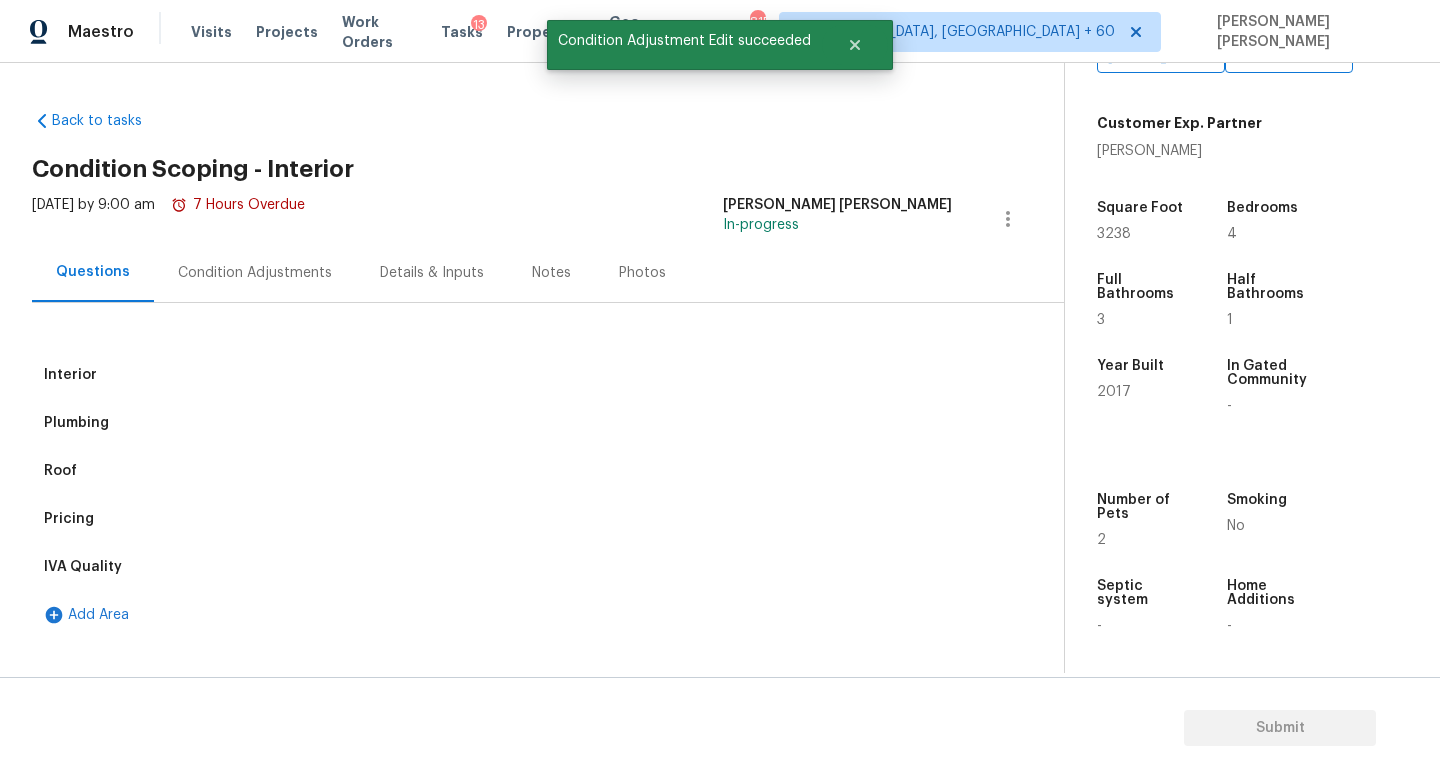 scroll, scrollTop: 0, scrollLeft: 0, axis: both 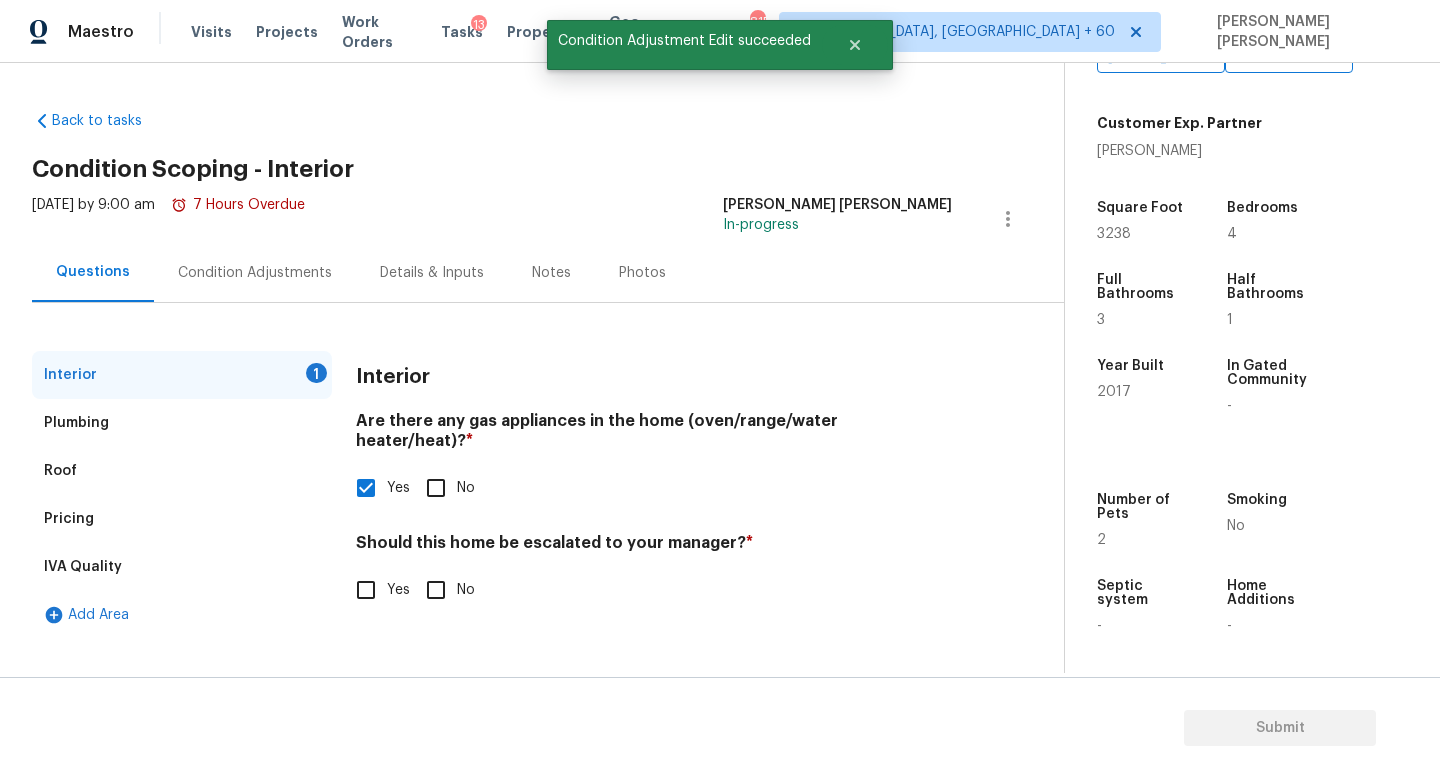 click on "Yes" at bounding box center [366, 590] 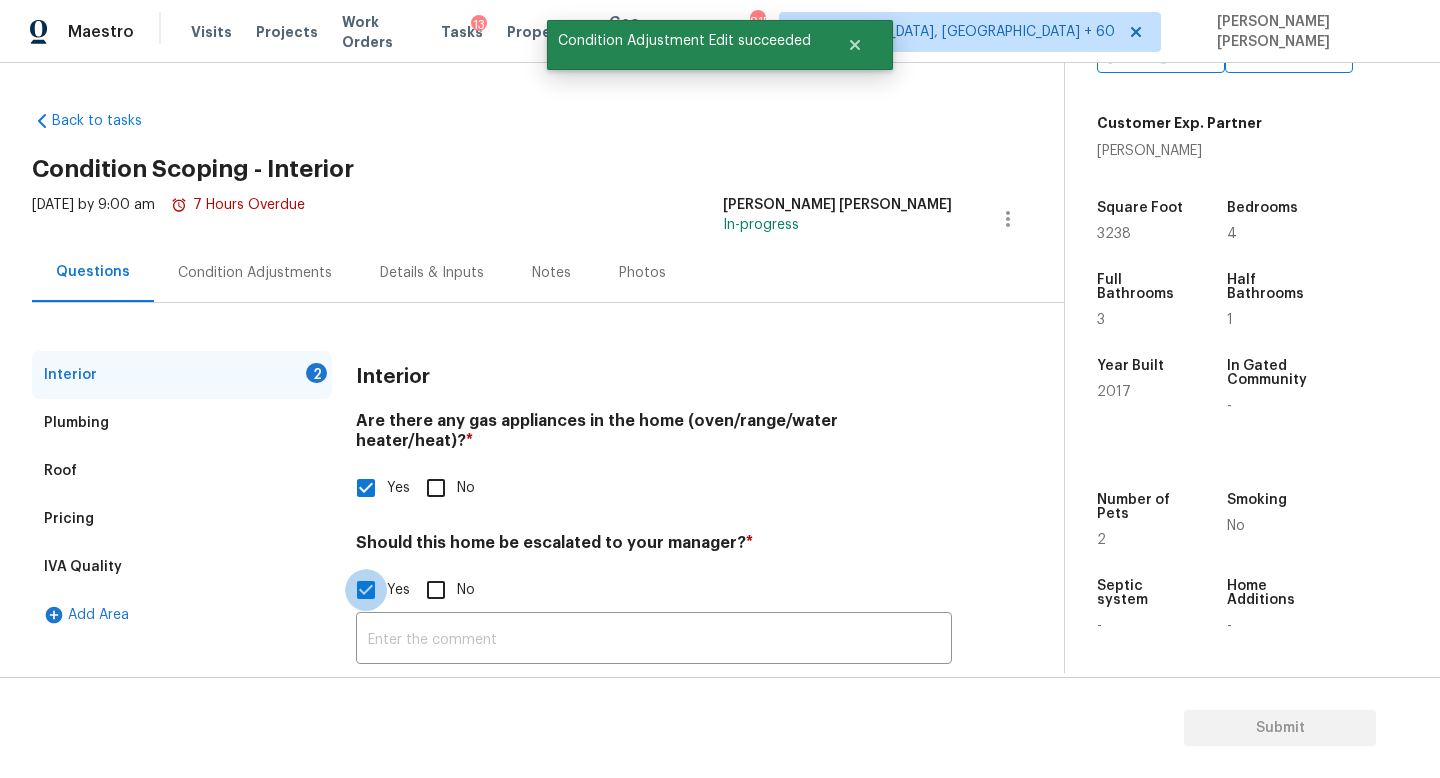 click on "Yes" at bounding box center (366, 590) 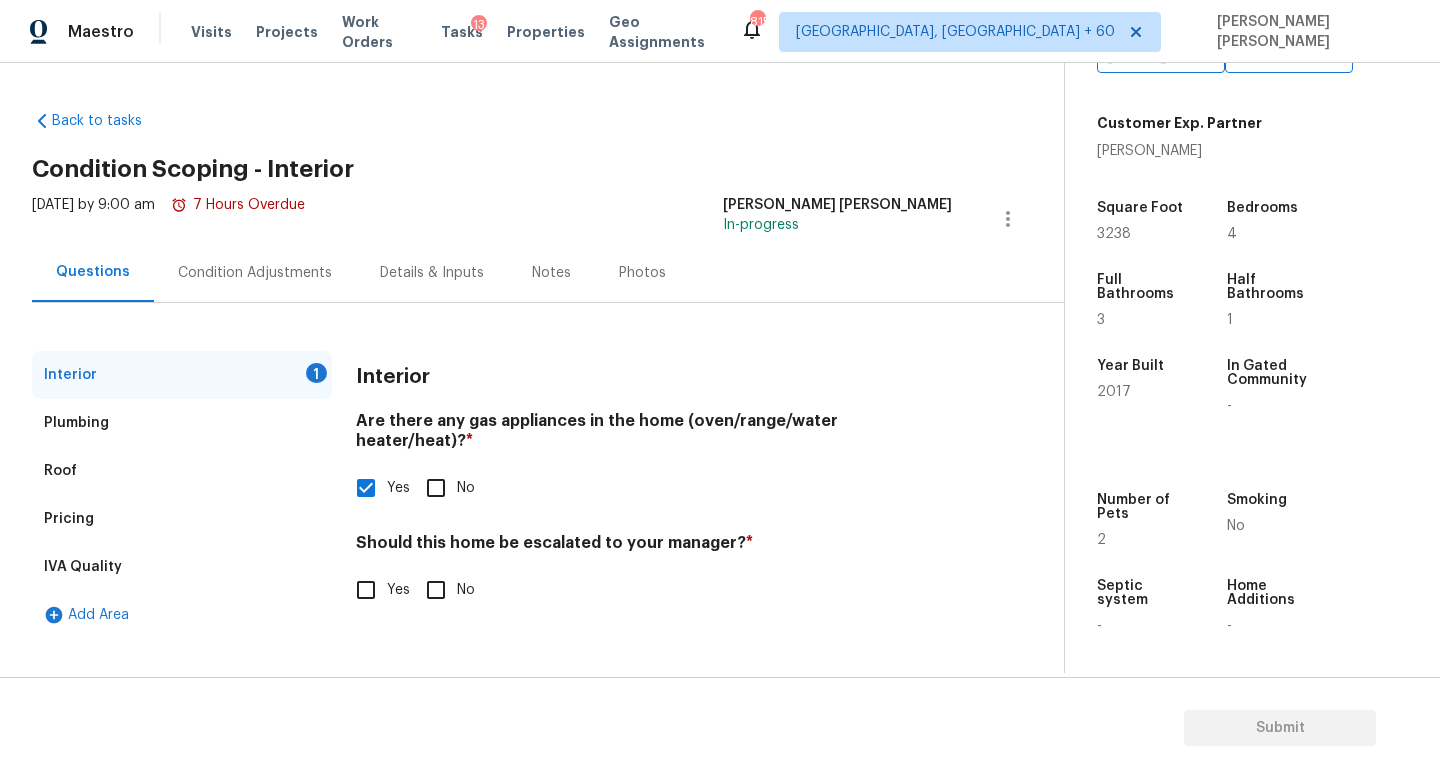 click on "Roof" at bounding box center [182, 471] 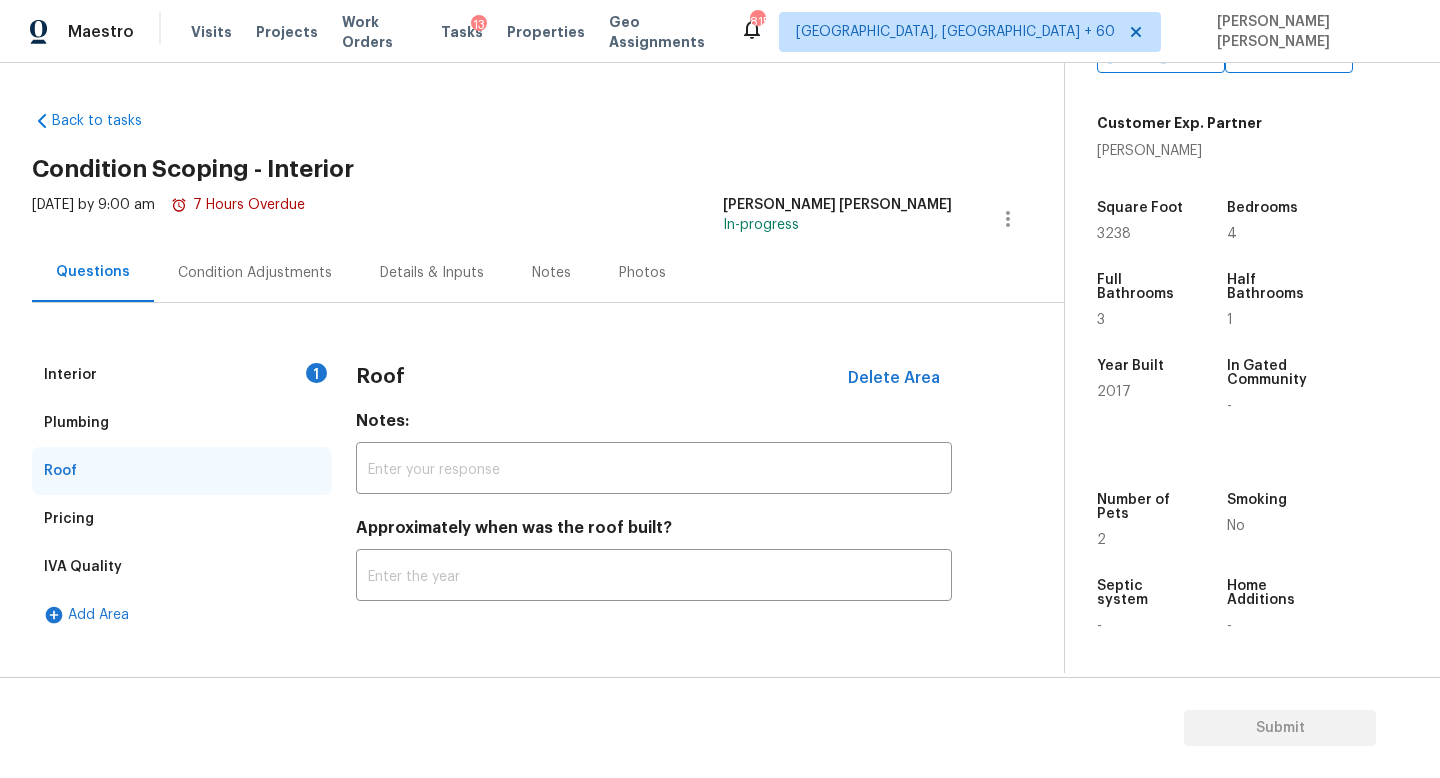 click on "Pricing" at bounding box center [182, 519] 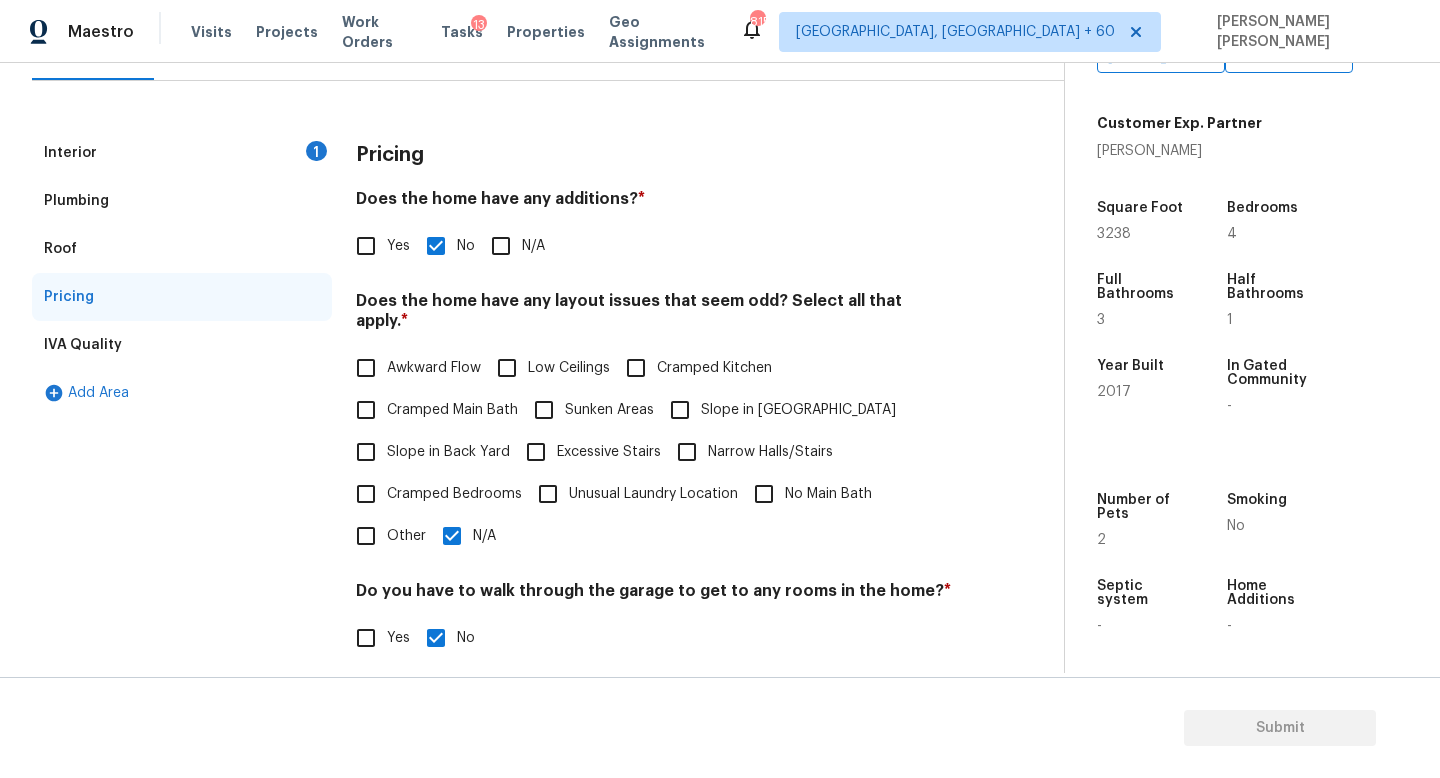 scroll, scrollTop: 233, scrollLeft: 0, axis: vertical 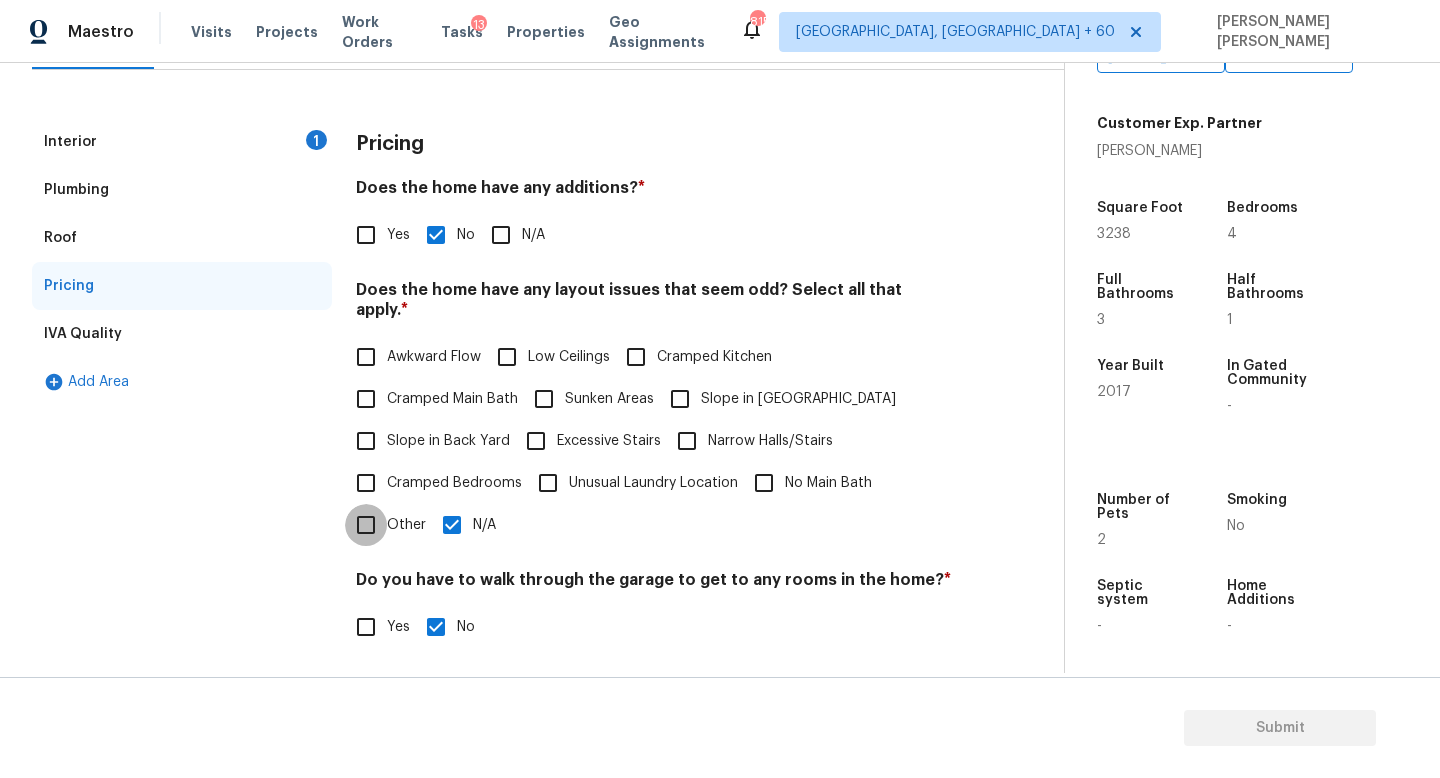 click on "Other" at bounding box center (366, 525) 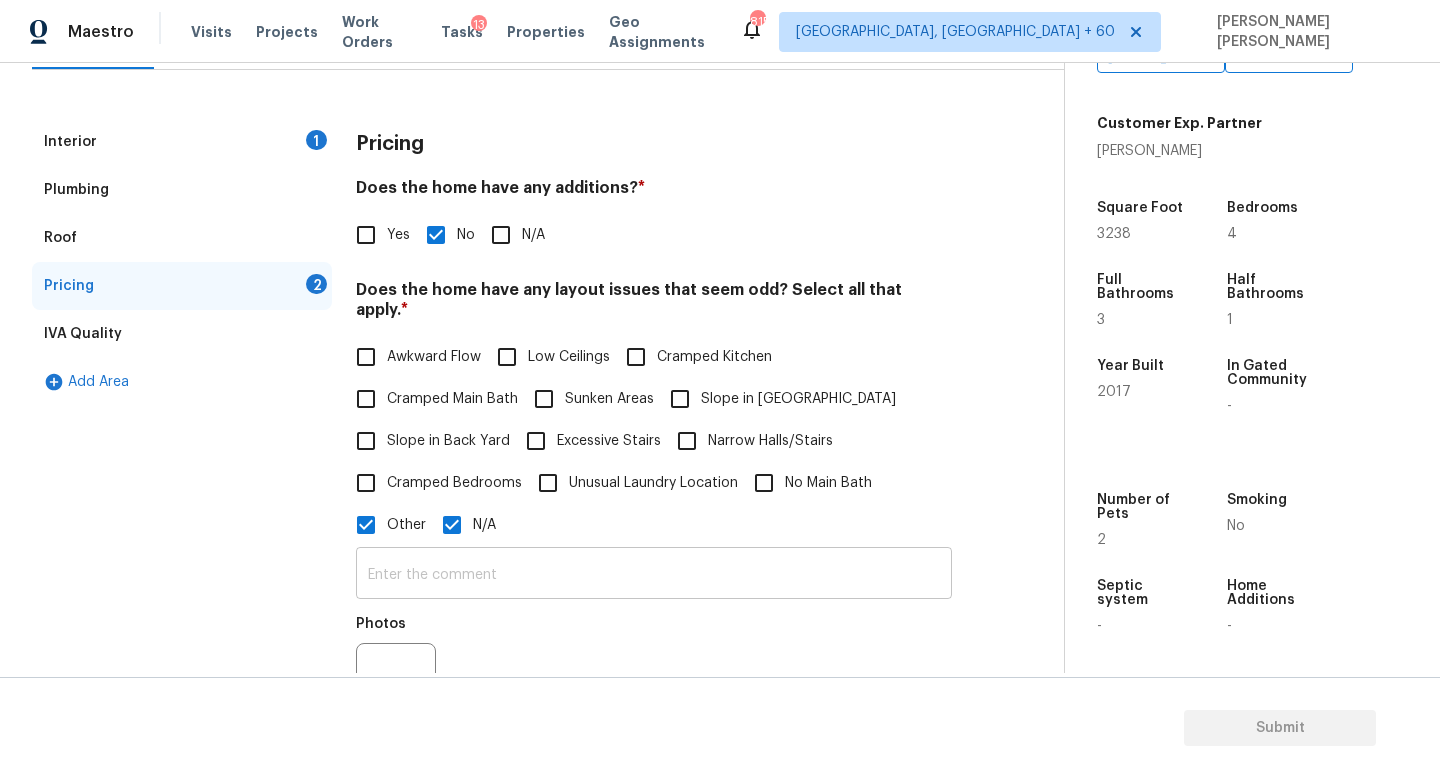 click at bounding box center (654, 575) 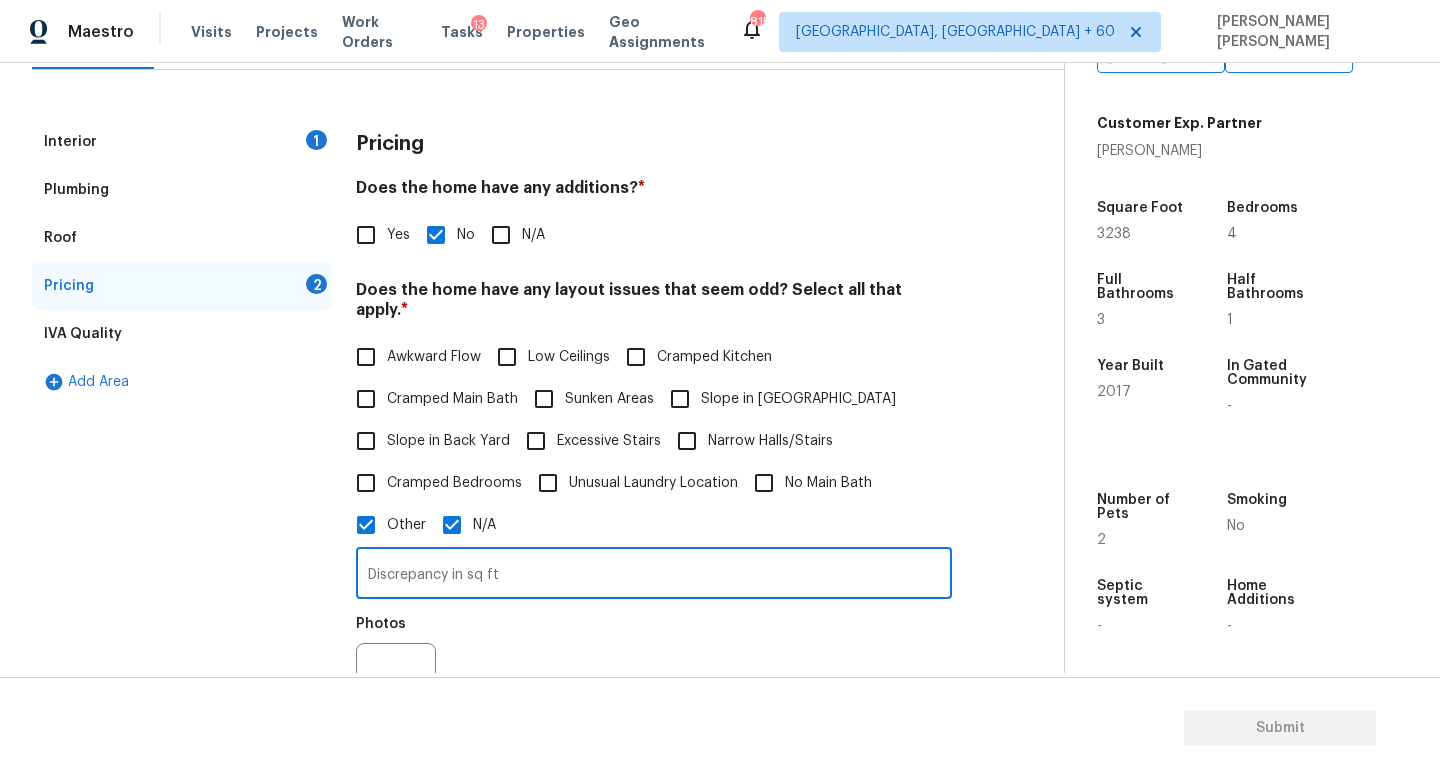 type on "Discrepancy in sq ft" 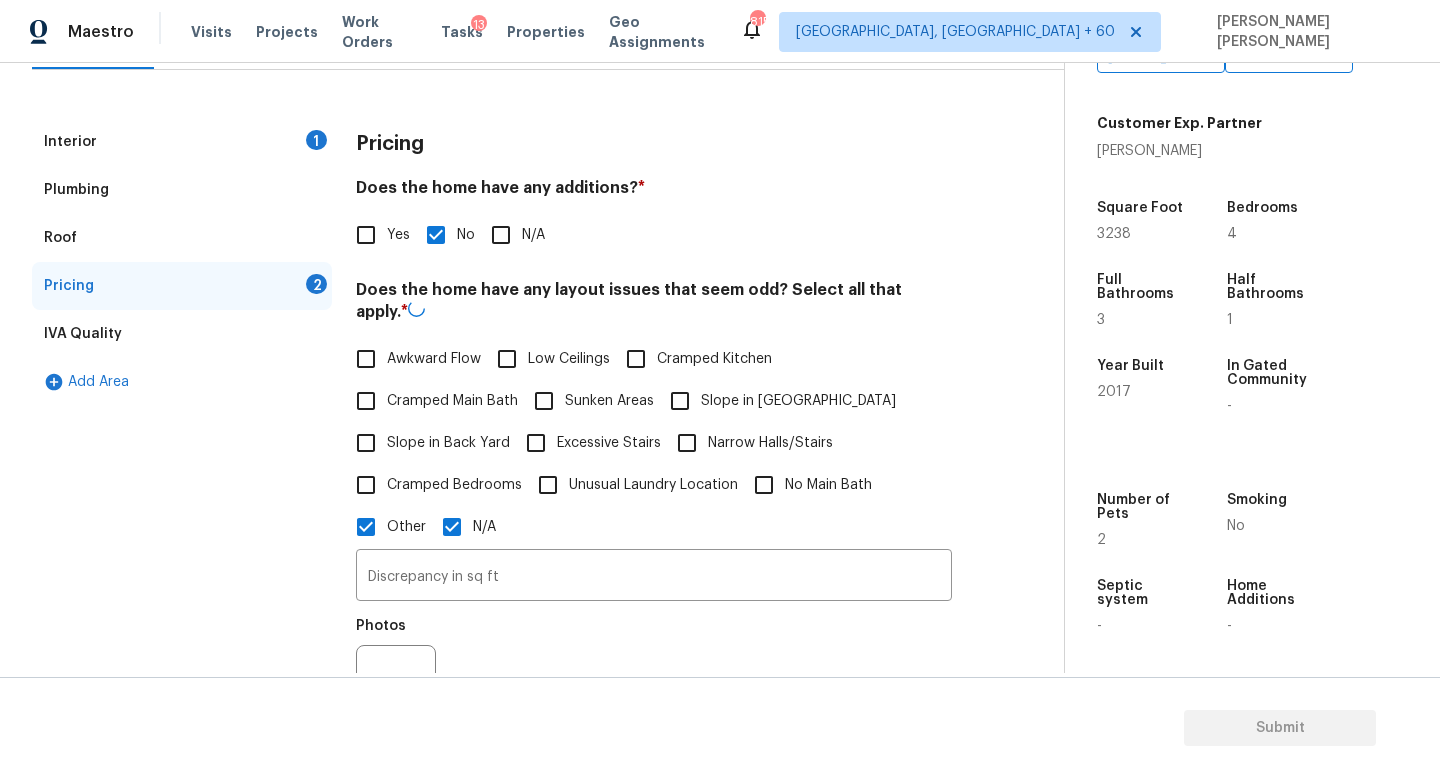 click at bounding box center [396, 685] 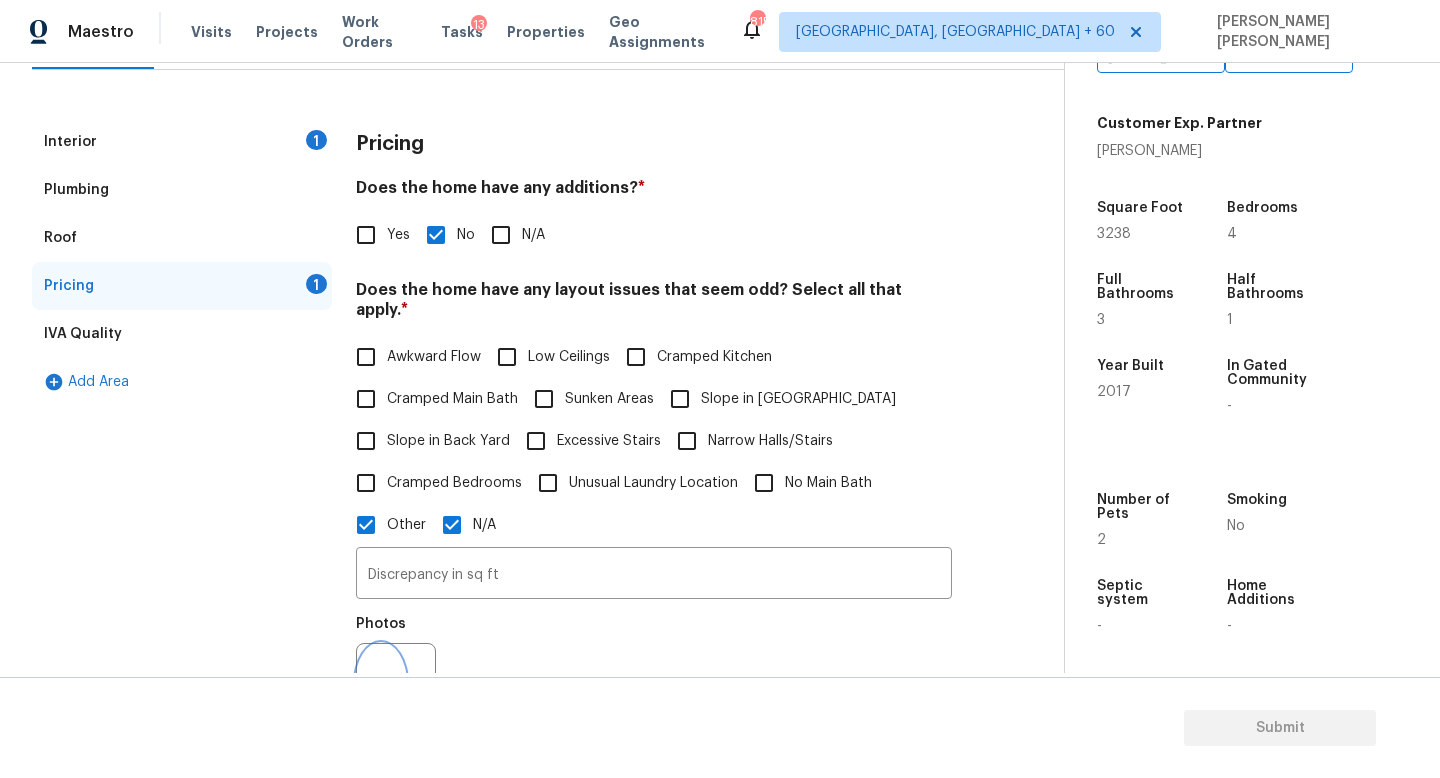 click at bounding box center [381, 683] 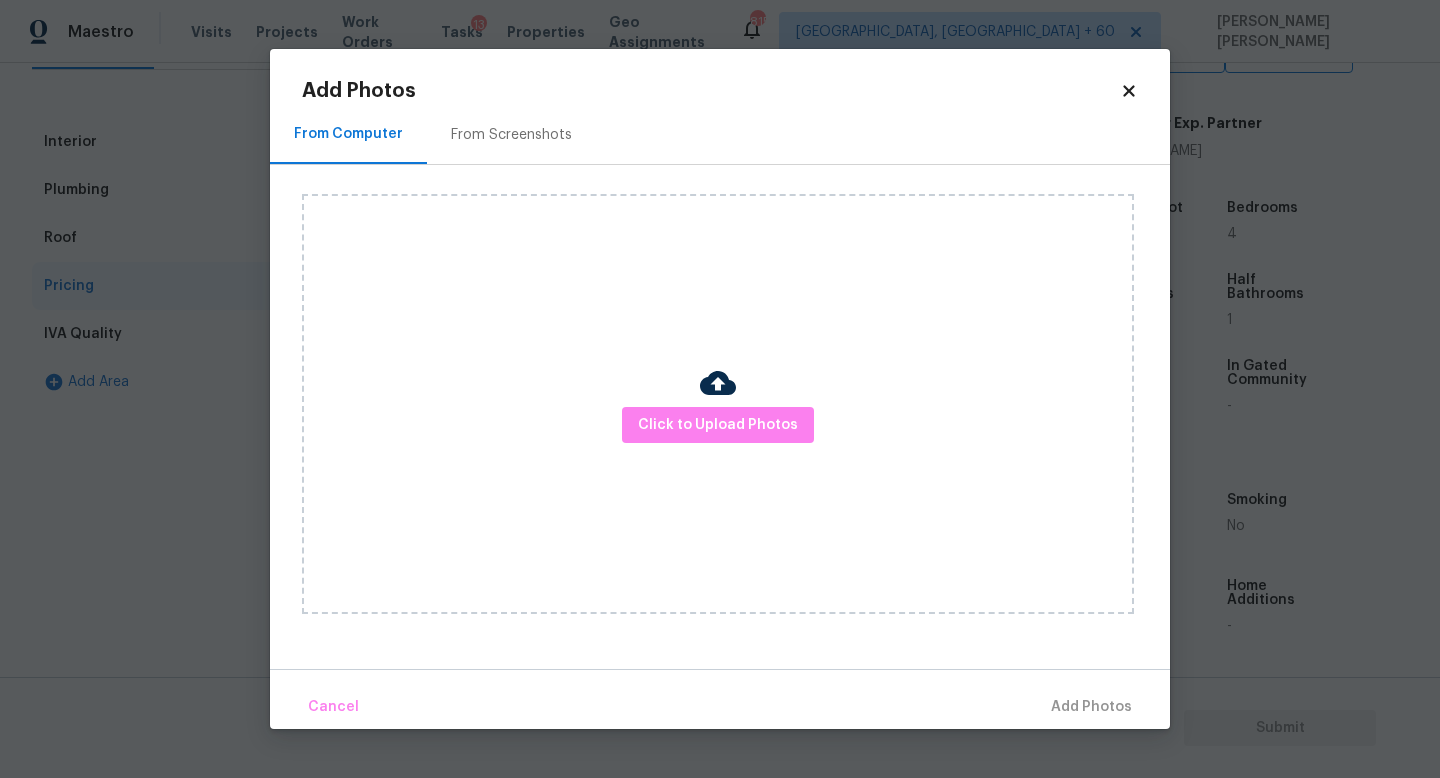 click on "Click to Upload Photos" at bounding box center [718, 404] 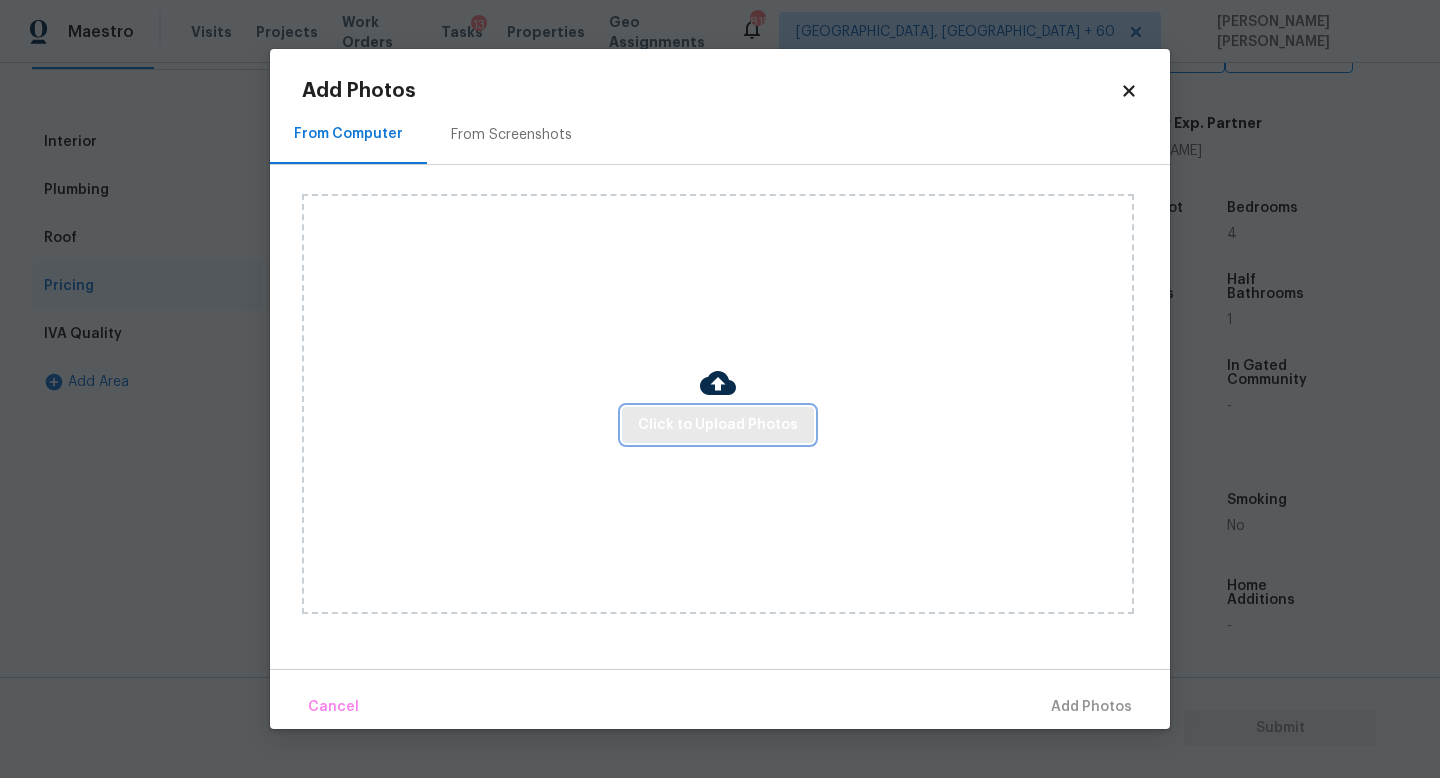 click on "Click to Upload Photos" at bounding box center [718, 425] 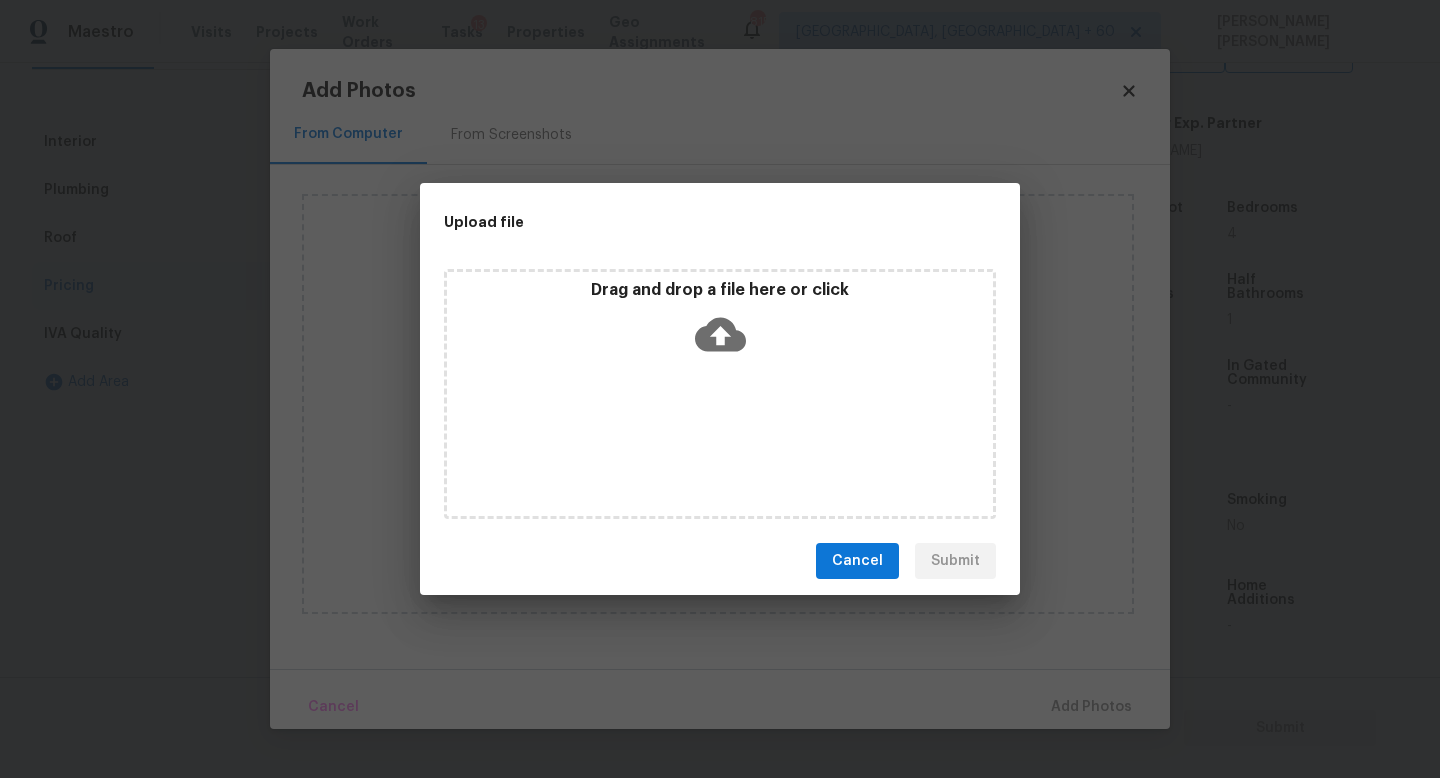 click 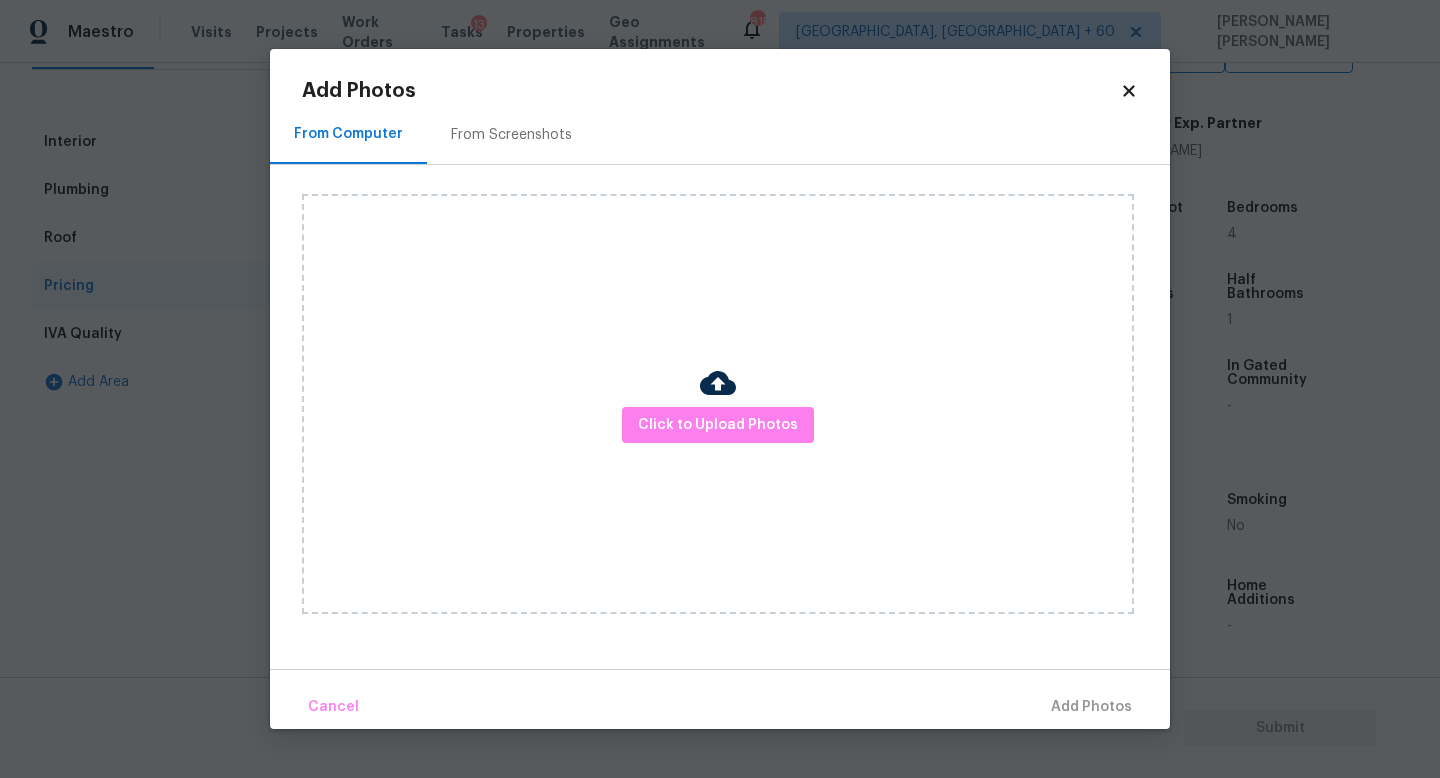 click 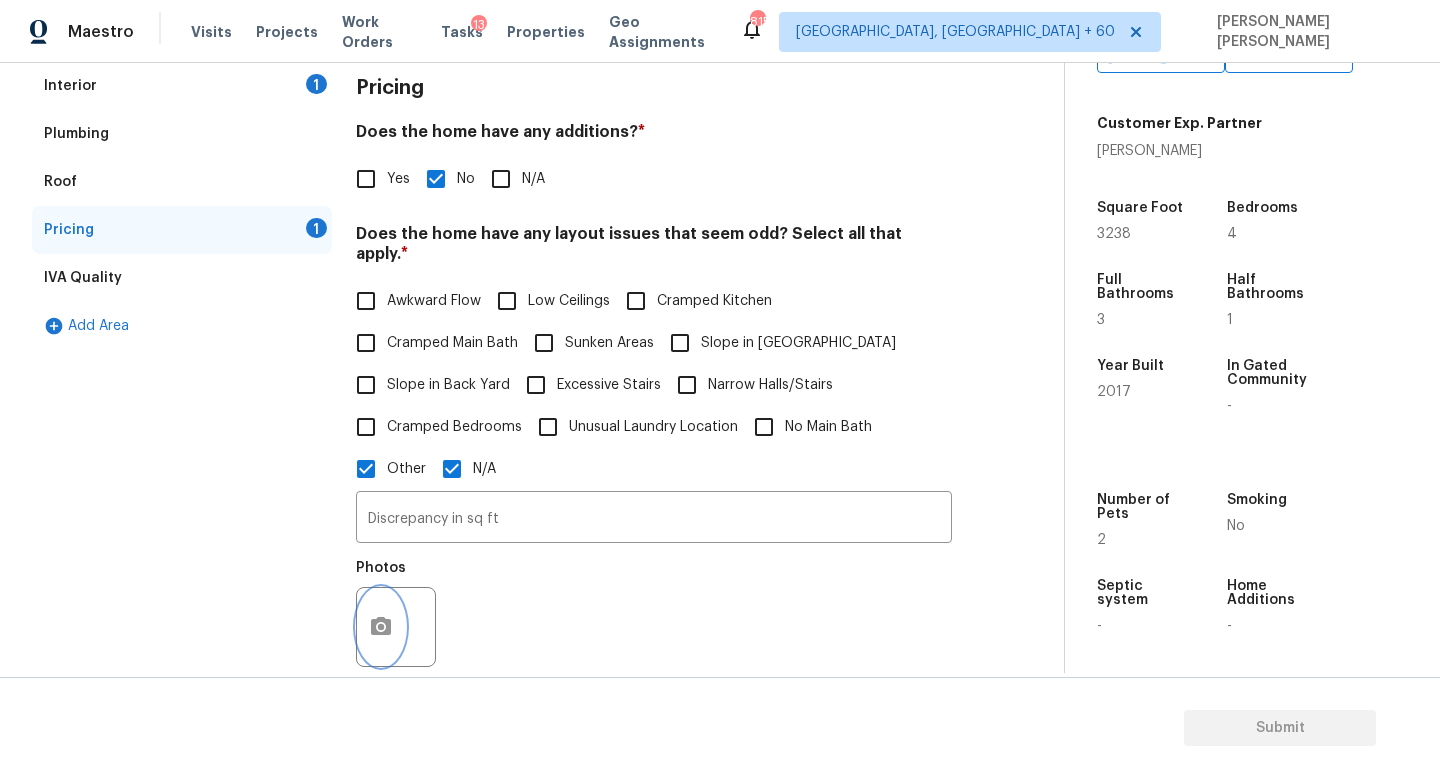 scroll, scrollTop: 172, scrollLeft: 0, axis: vertical 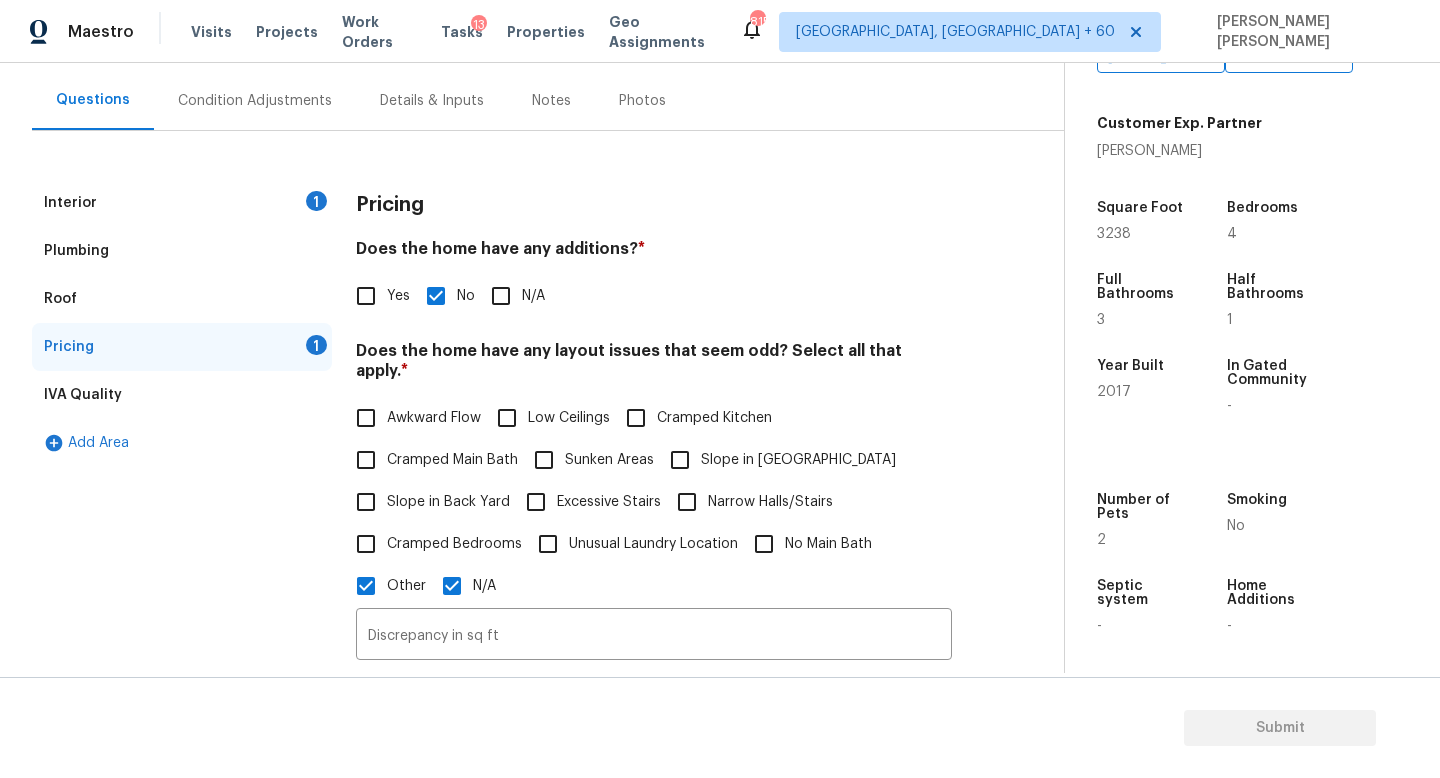 click on "Interior 1 Plumbing Roof Pricing 1 IVA Quality Add Area" at bounding box center [182, 652] 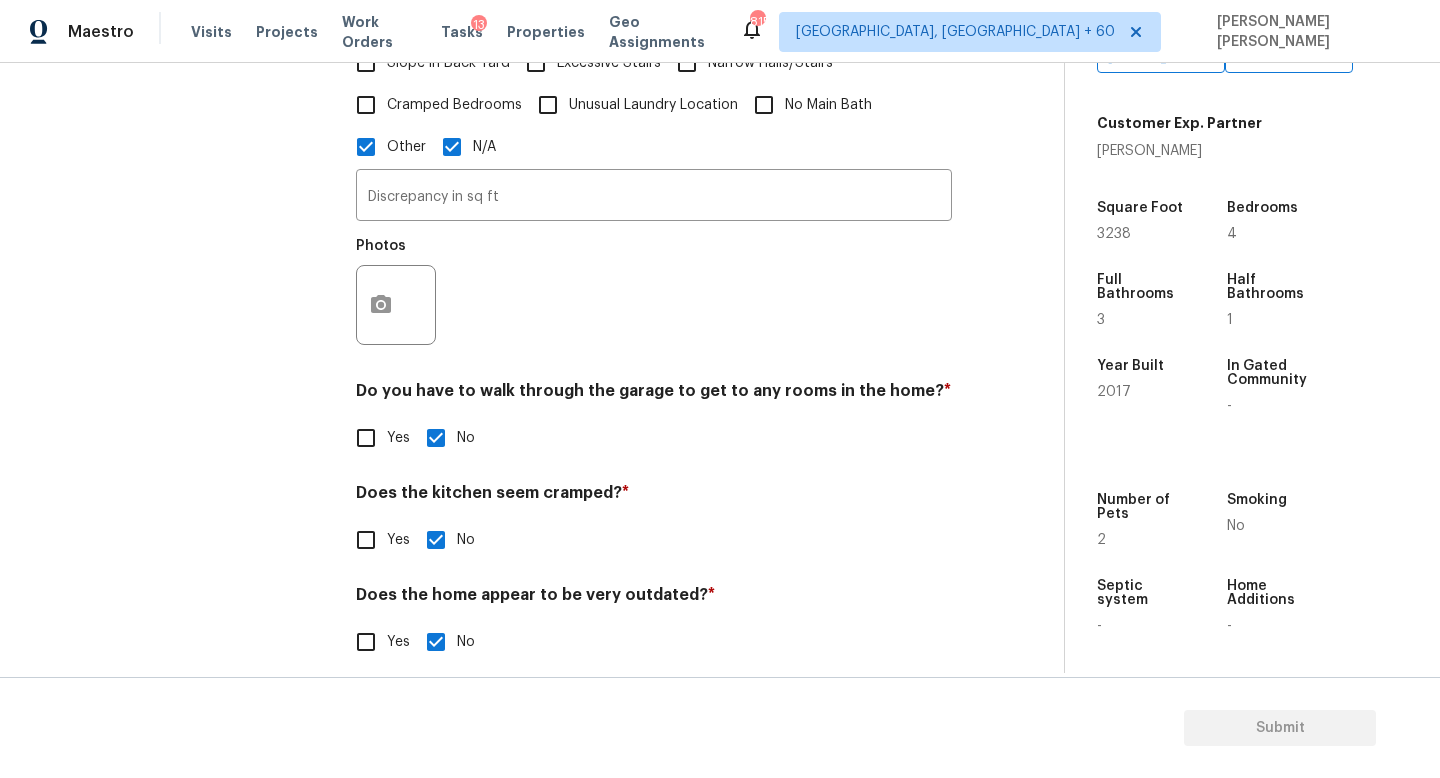 scroll, scrollTop: 453, scrollLeft: 0, axis: vertical 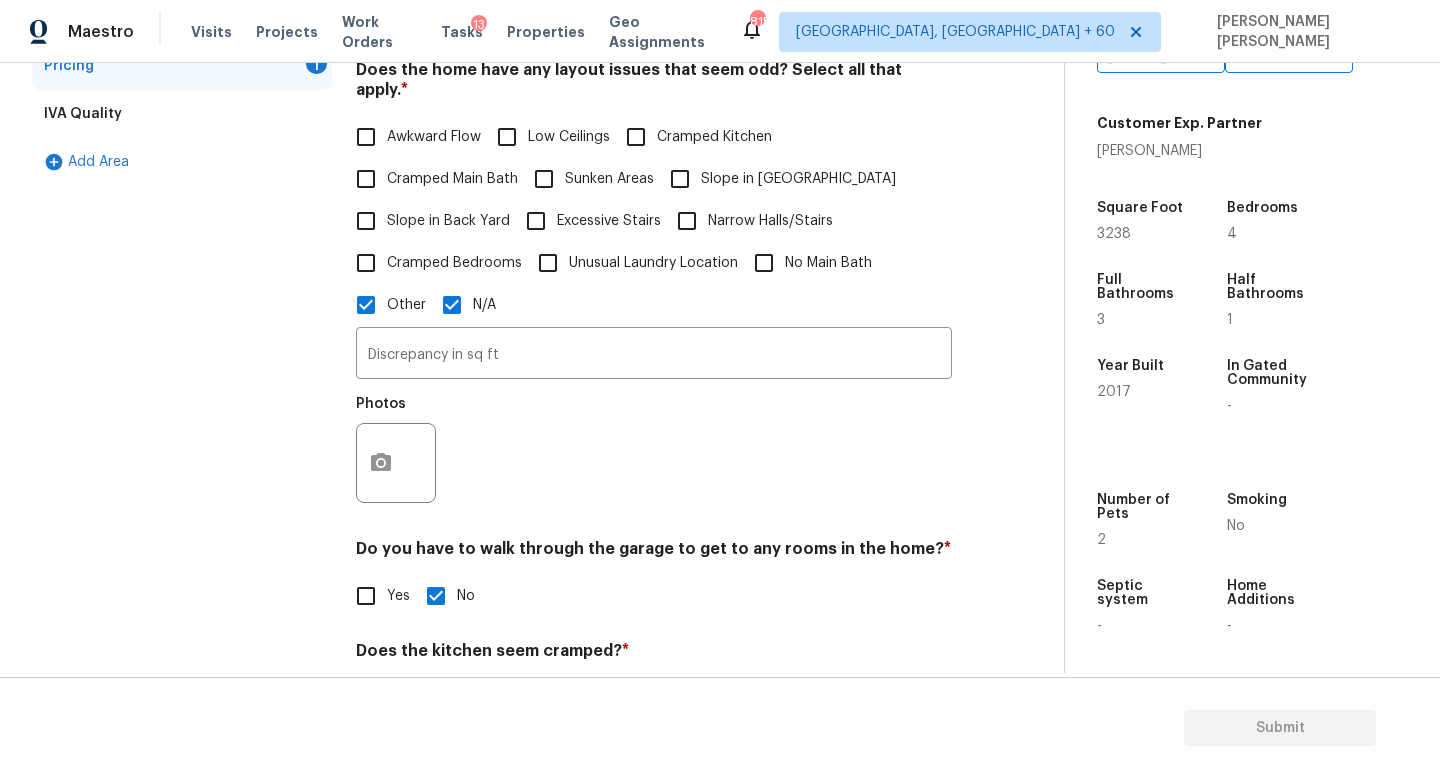 click at bounding box center (396, 463) 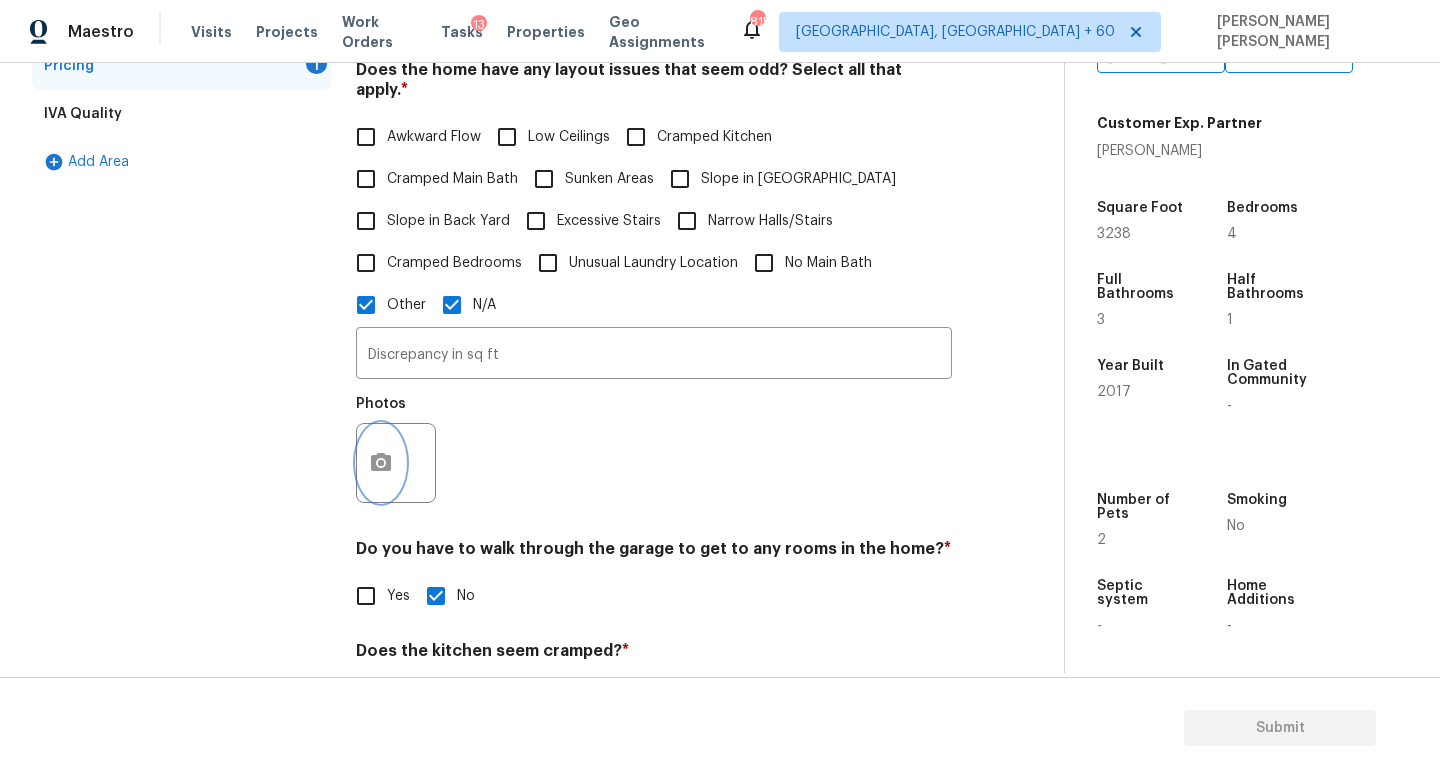 click at bounding box center (381, 463) 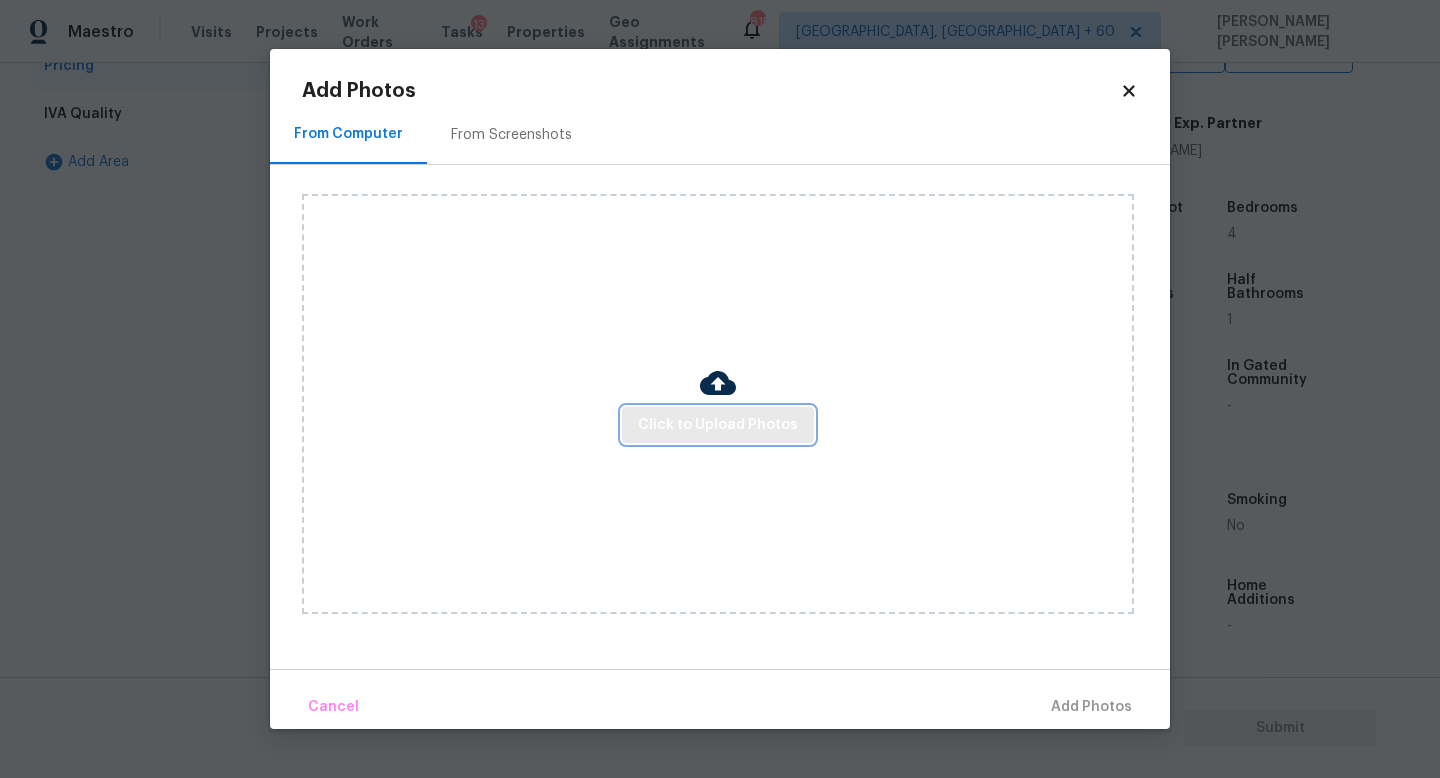 click on "Click to Upload Photos" at bounding box center (718, 425) 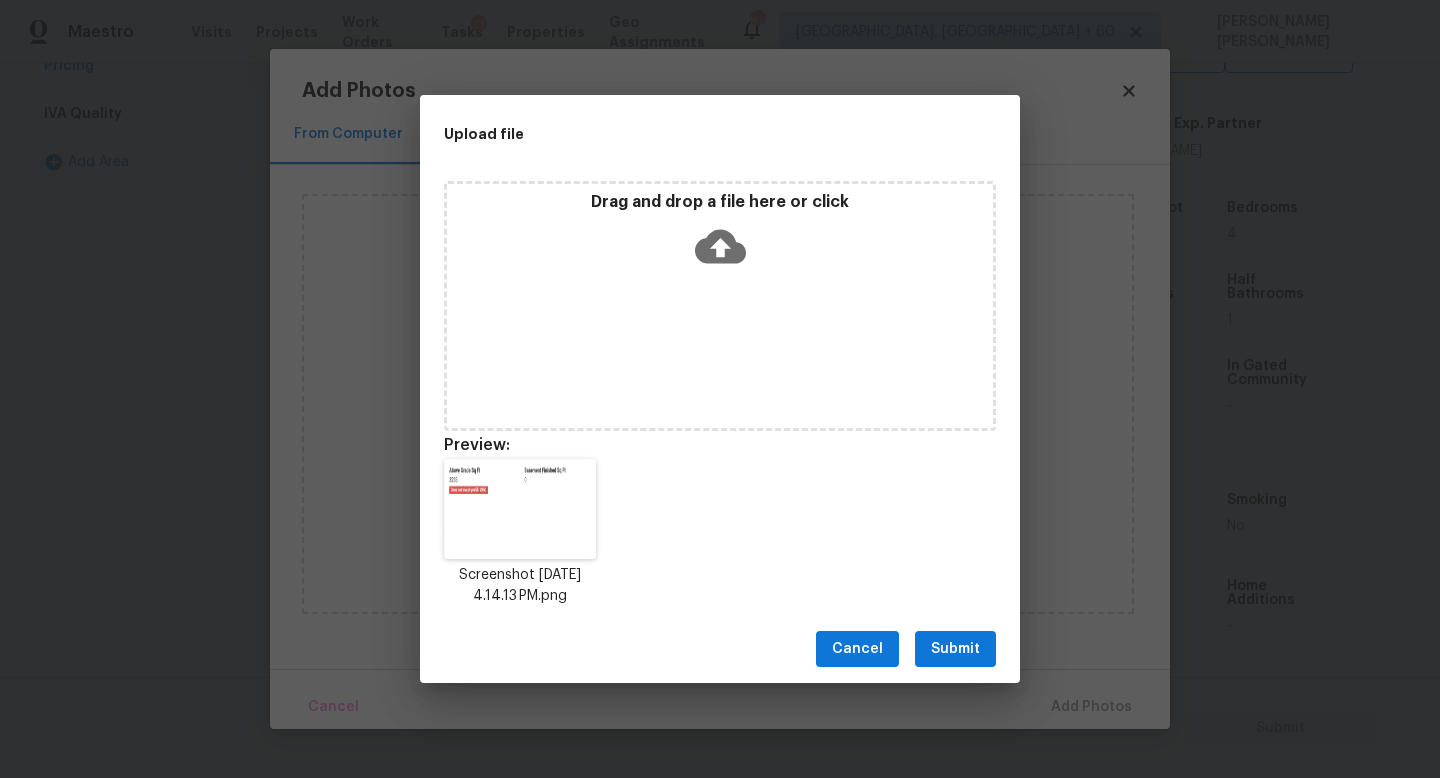 click on "Submit" at bounding box center (955, 649) 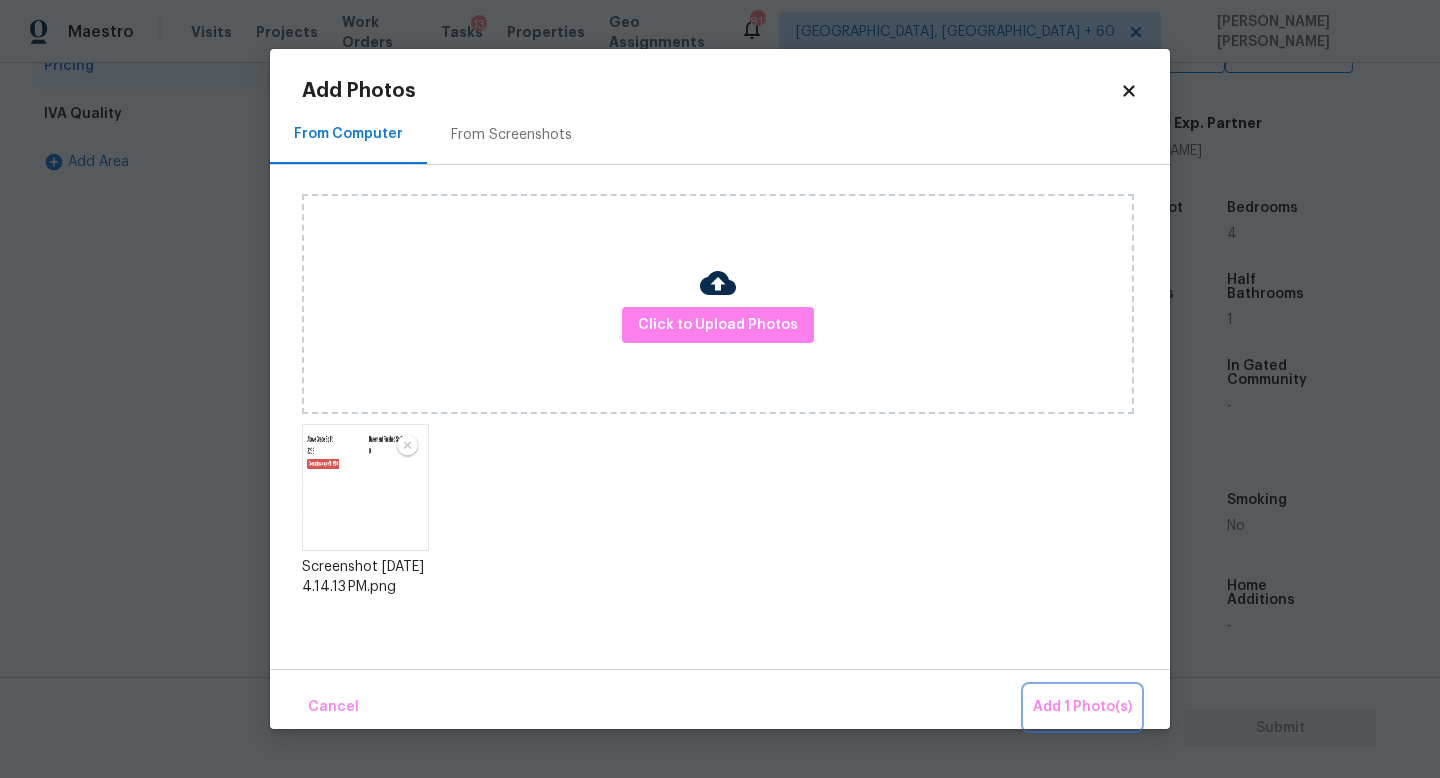 click on "Add 1 Photo(s)" at bounding box center [1082, 707] 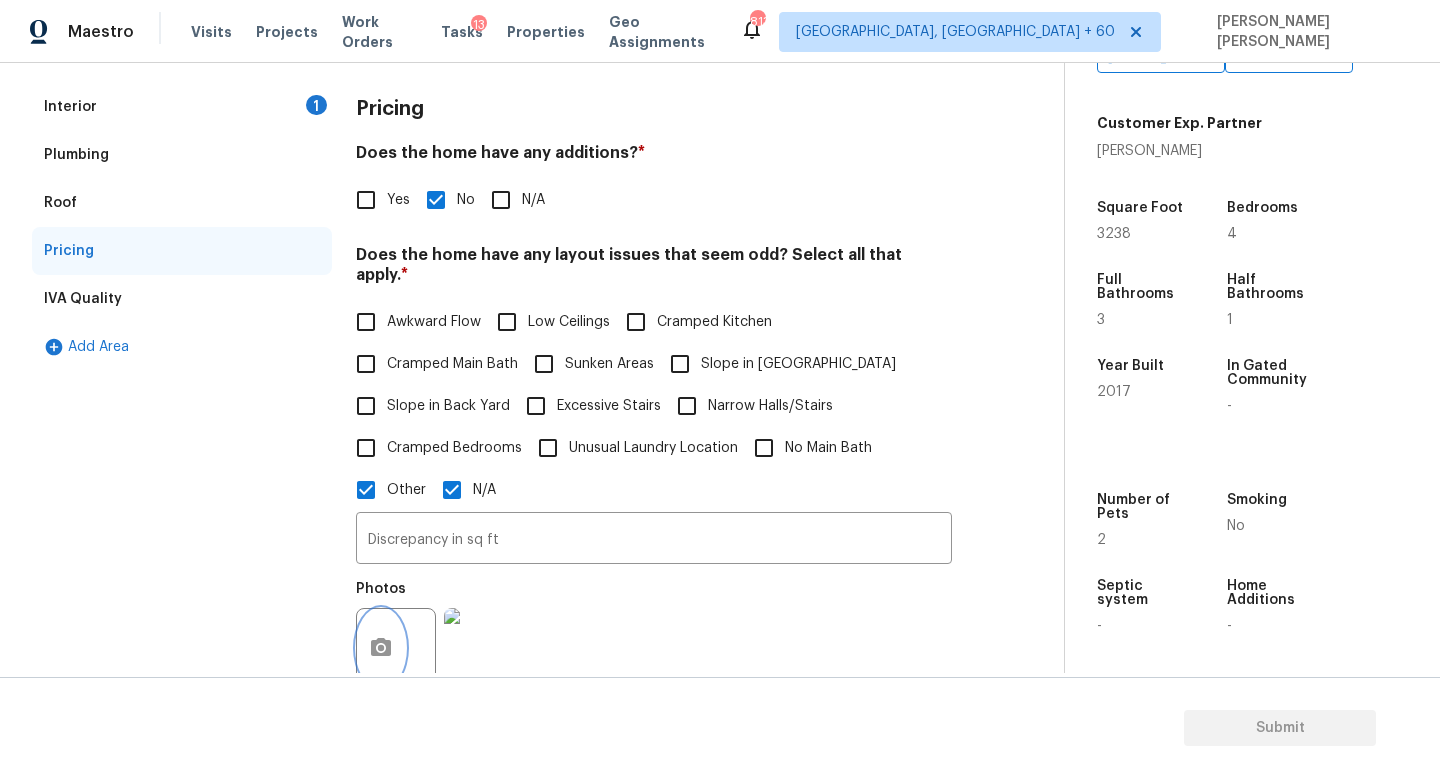 scroll, scrollTop: 0, scrollLeft: 0, axis: both 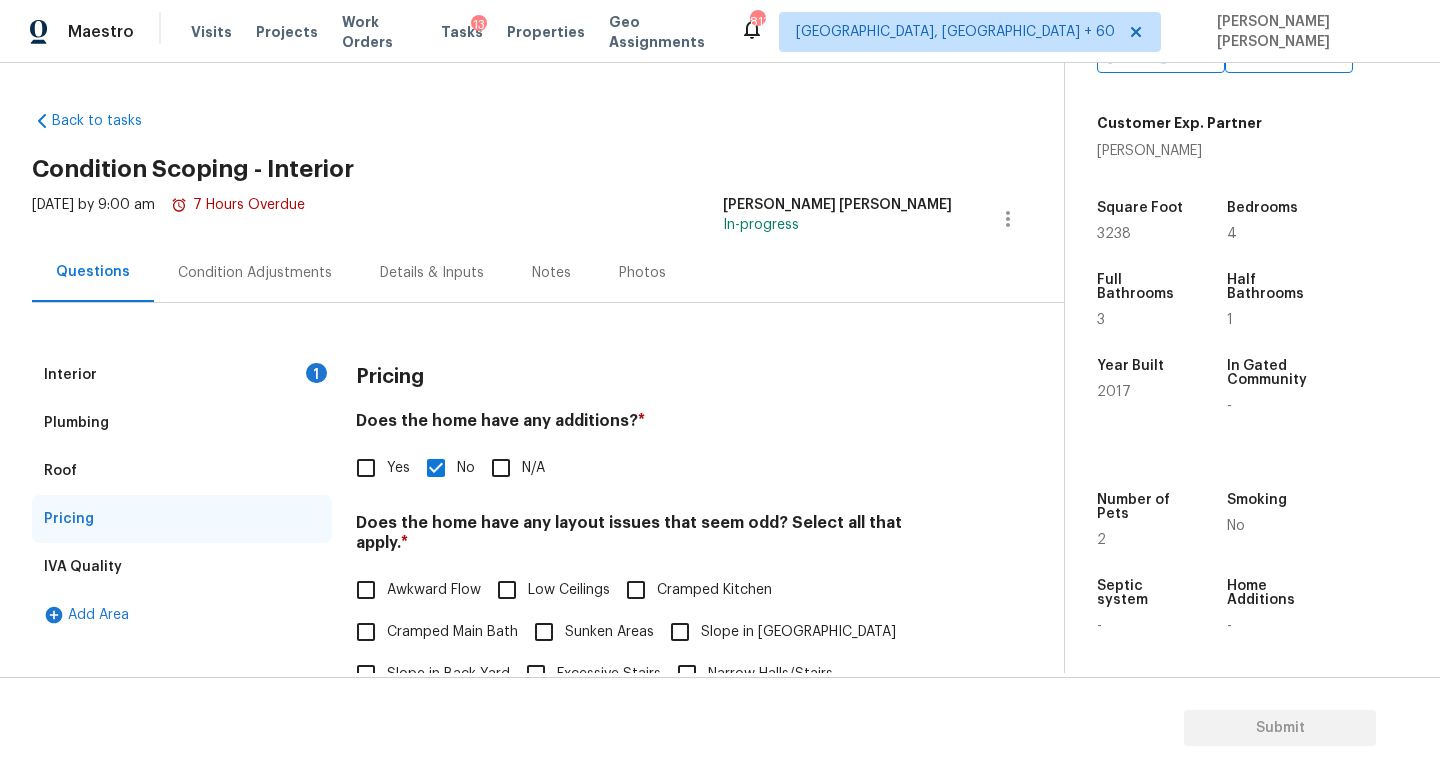 click on "Interior 1" at bounding box center [182, 375] 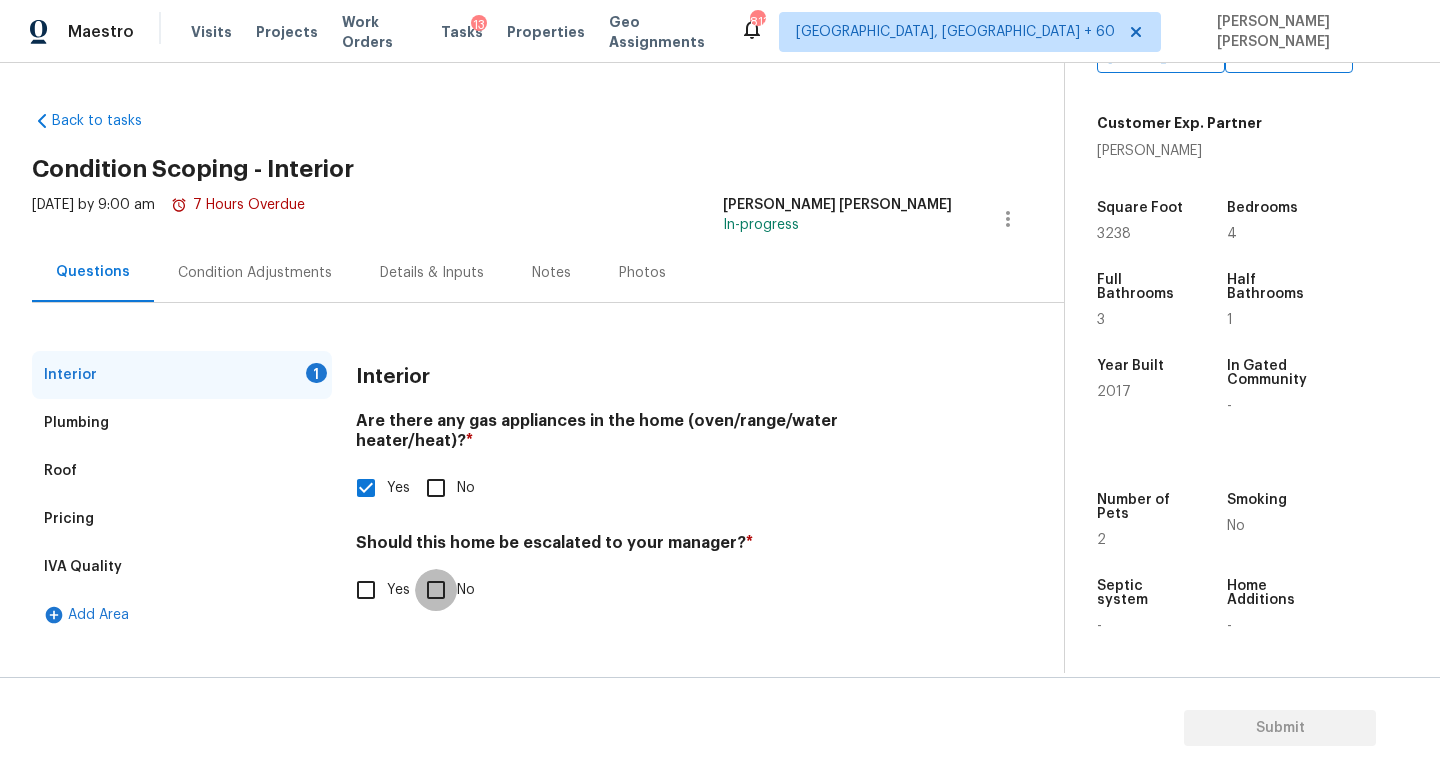 click on "No" at bounding box center [436, 590] 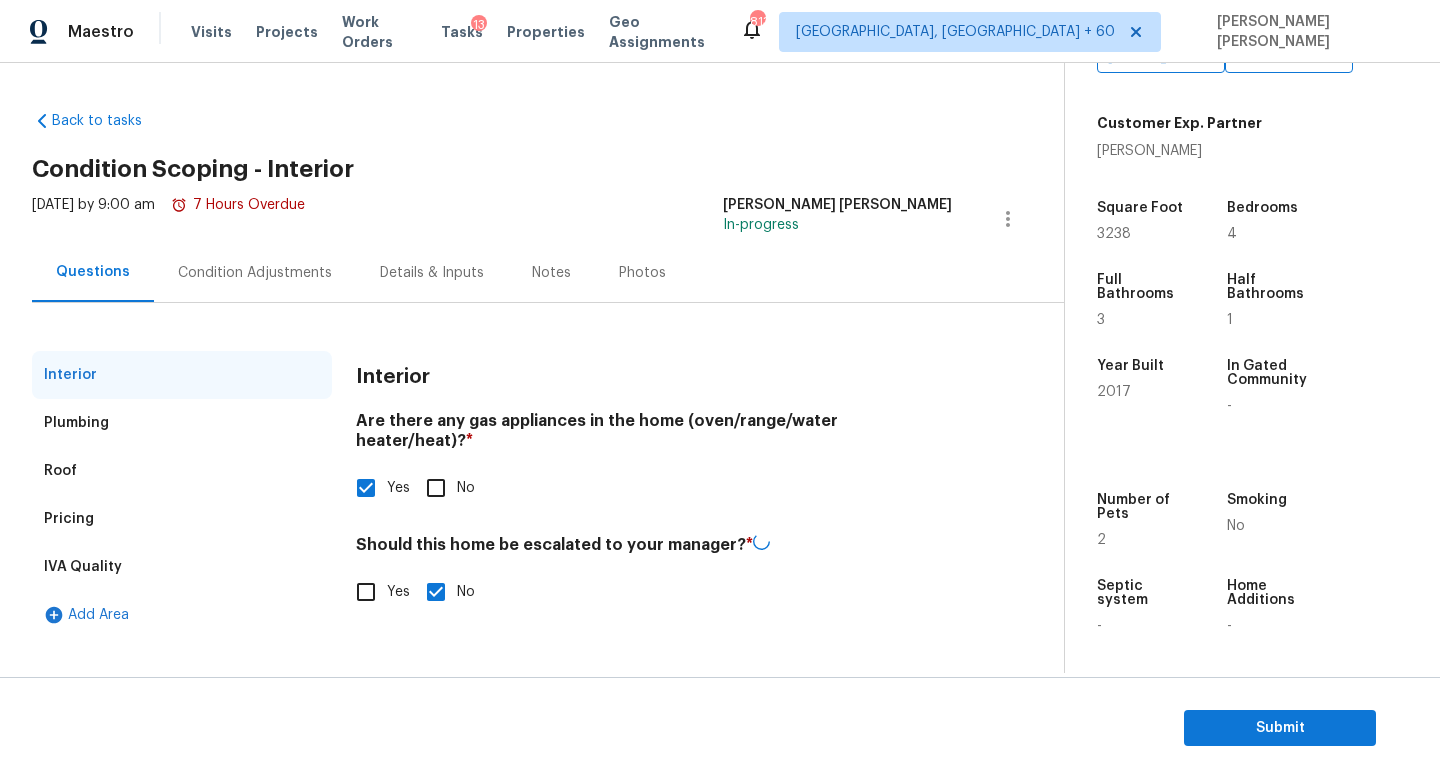 click on "Condition Adjustments" at bounding box center [255, 273] 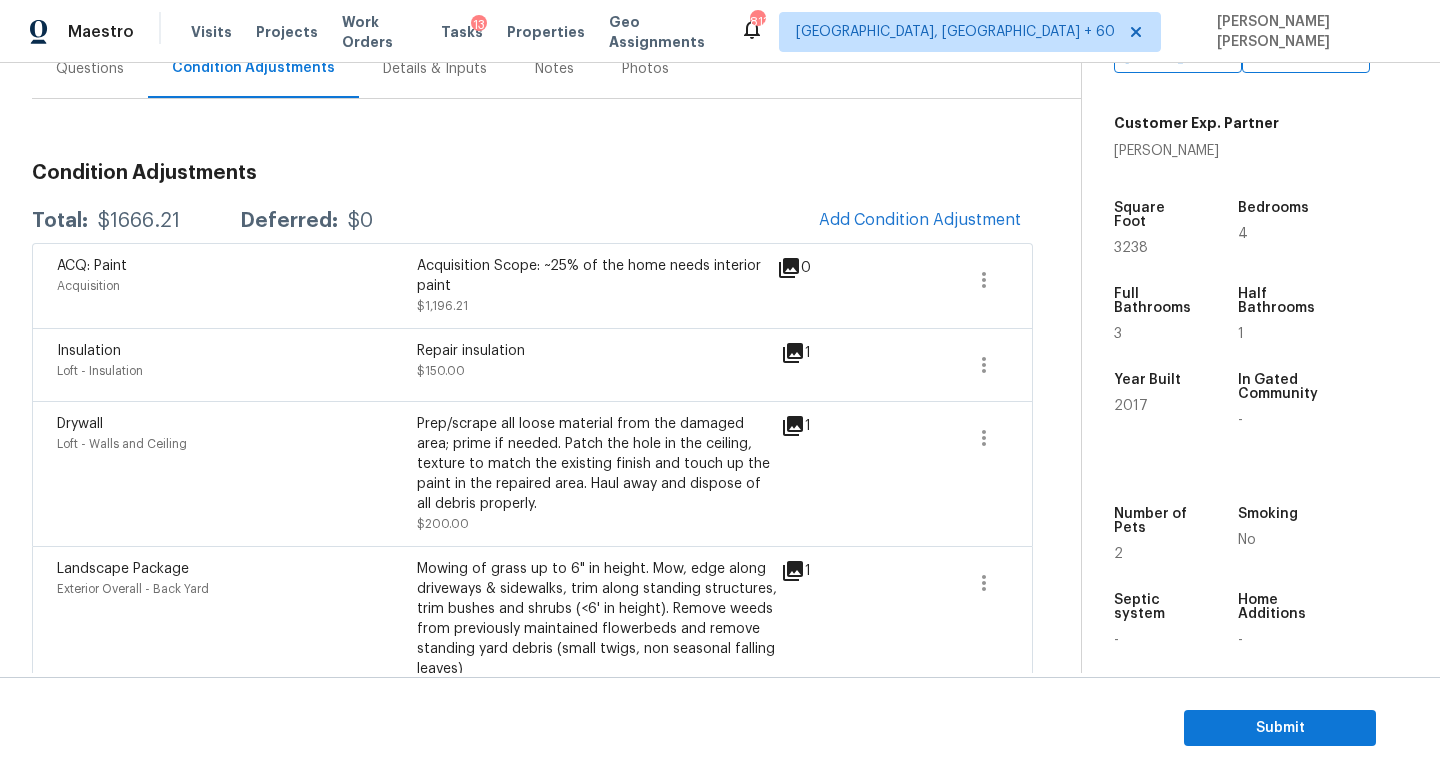 scroll, scrollTop: 211, scrollLeft: 0, axis: vertical 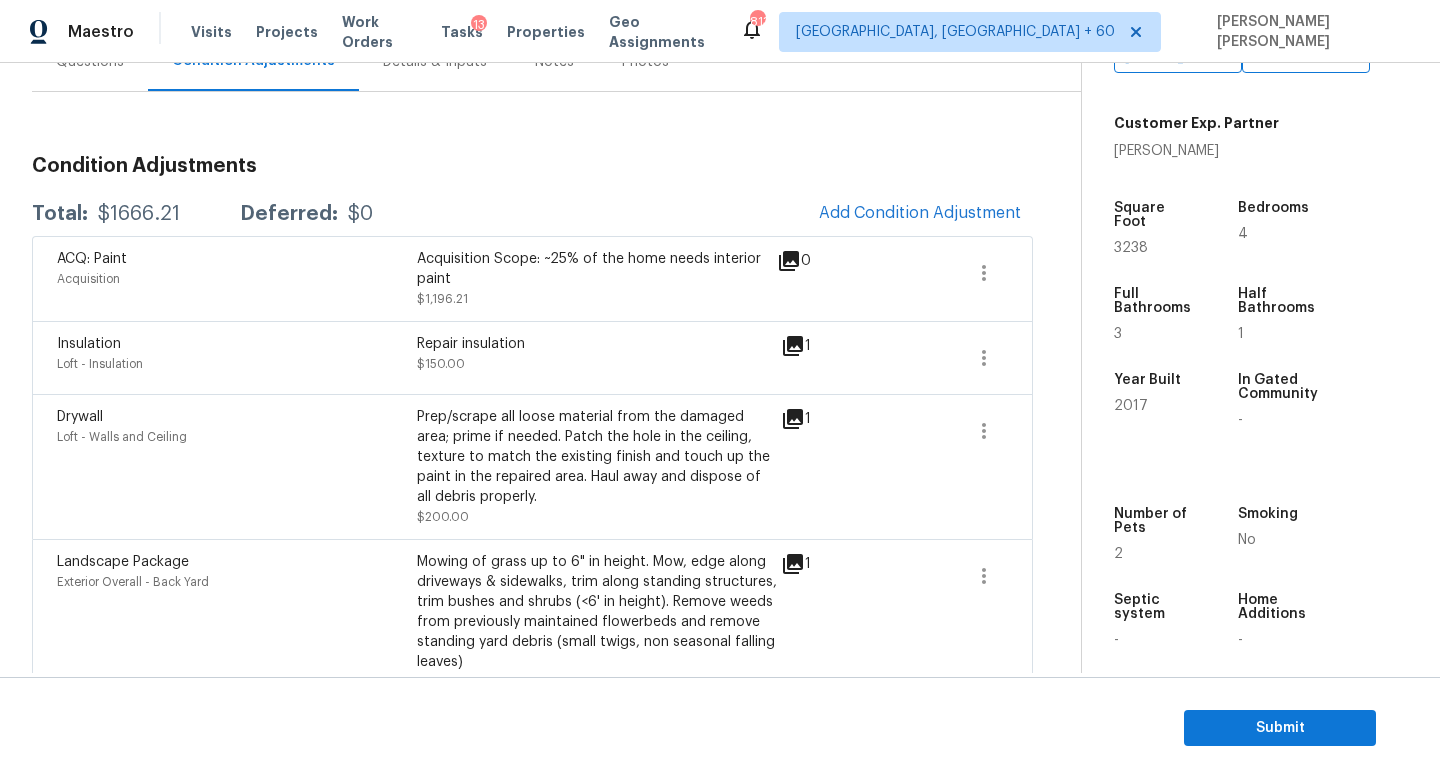 click on "Condition Adjustments Total:  $1666.21 Deferred:  $0 Add Condition Adjustment ACQ: Paint Acquisition Acquisition Scope: ~25% of the home needs interior paint $1,196.21   0 Insulation Loft - Insulation Repair insulation  $150.00   1 Drywall Loft - Walls and Ceiling
Prep/scrape all loose material from the damaged area; prime if needed. Patch the hole in the ceiling, texture to match the existing finish and touch up the paint in the repaired area. Haul away and dispose of all debris properly.
$200.00   1 Landscape Package Exterior Overall - Back Yard Mowing of grass up to 6" in height. Mow, edge along driveways & sidewalks, trim along standing structures, trim bushes and shrubs (<6' in height). Remove weeds from previously maintained flowerbeds and remove standing yard debris (small twigs, non seasonal falling leaves) $120.00   1" at bounding box center [532, 398] 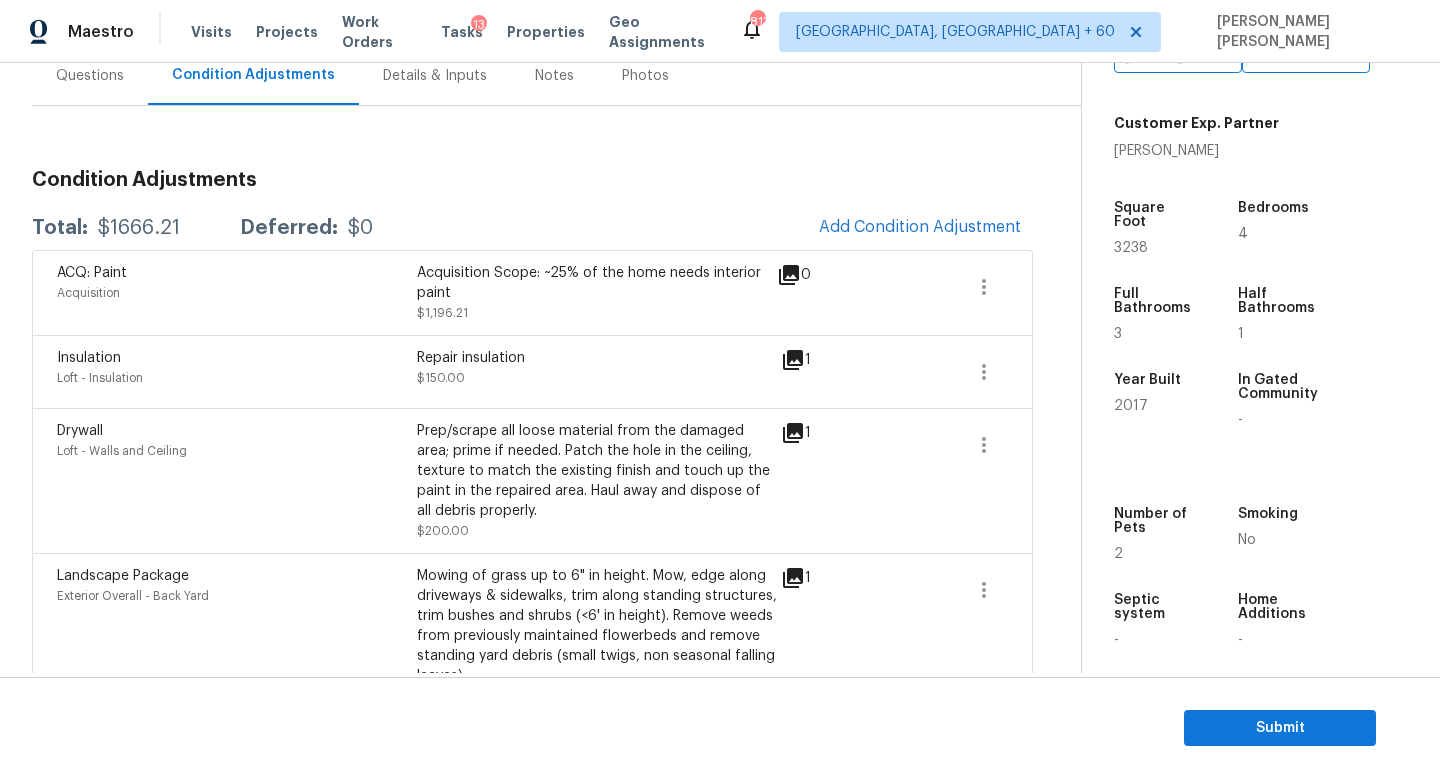scroll, scrollTop: 196, scrollLeft: 0, axis: vertical 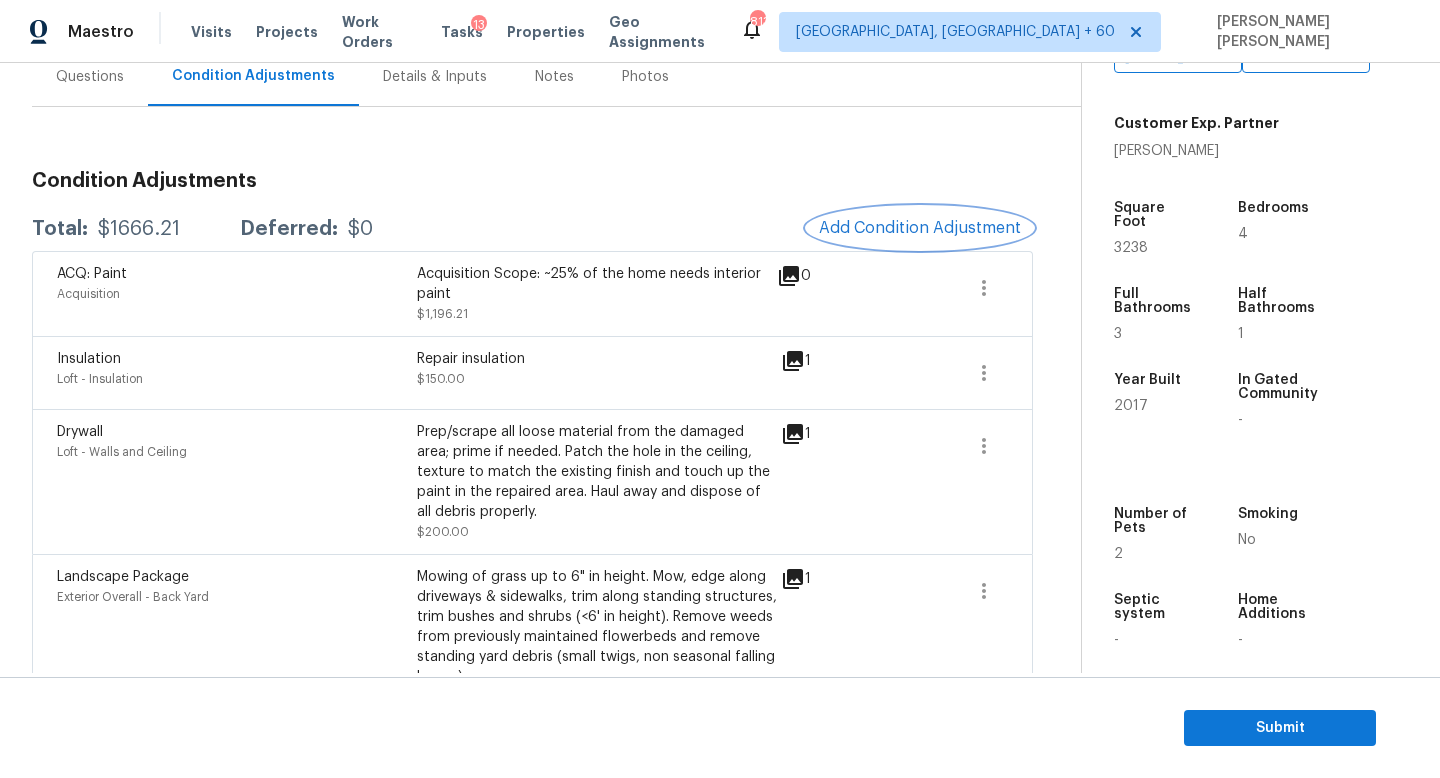 click on "Add Condition Adjustment" at bounding box center [920, 228] 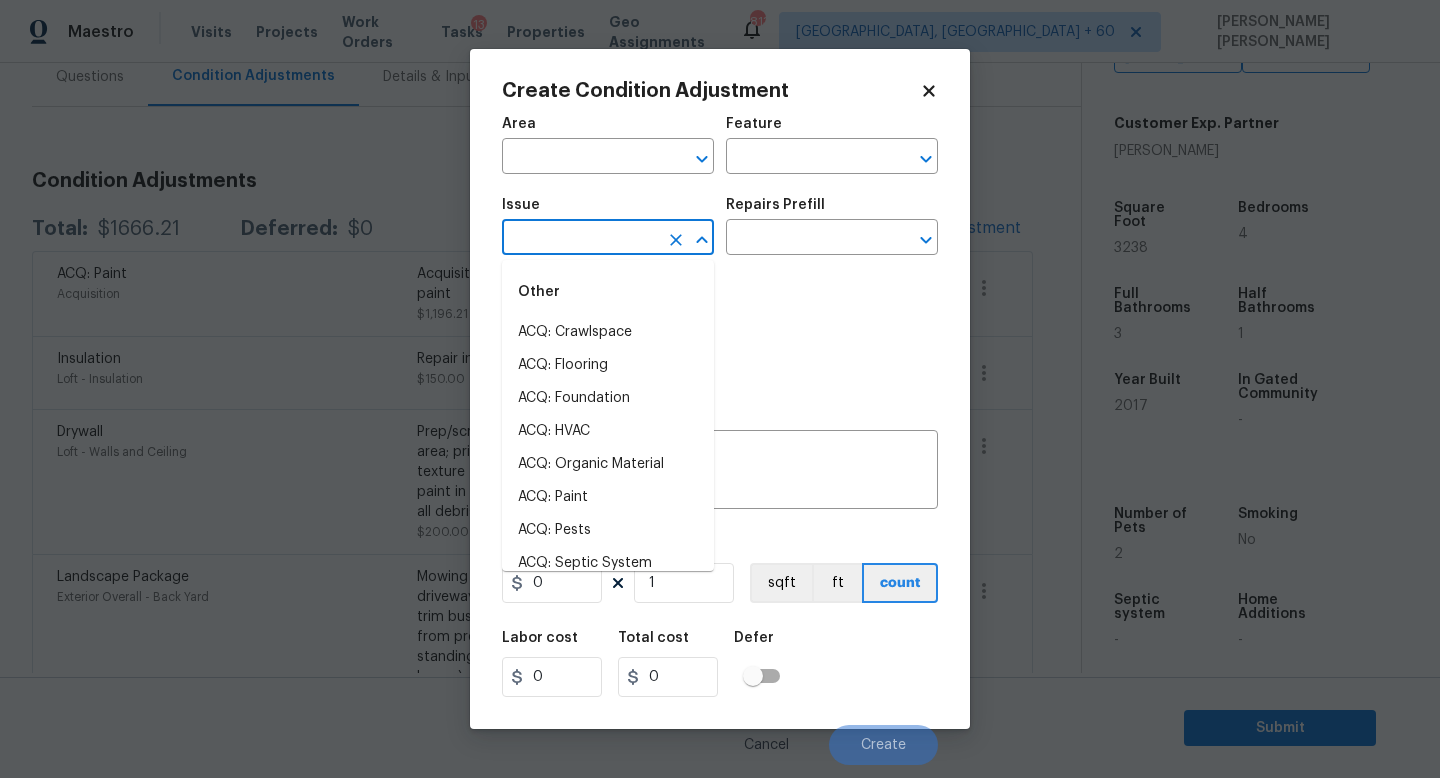 click at bounding box center [580, 239] 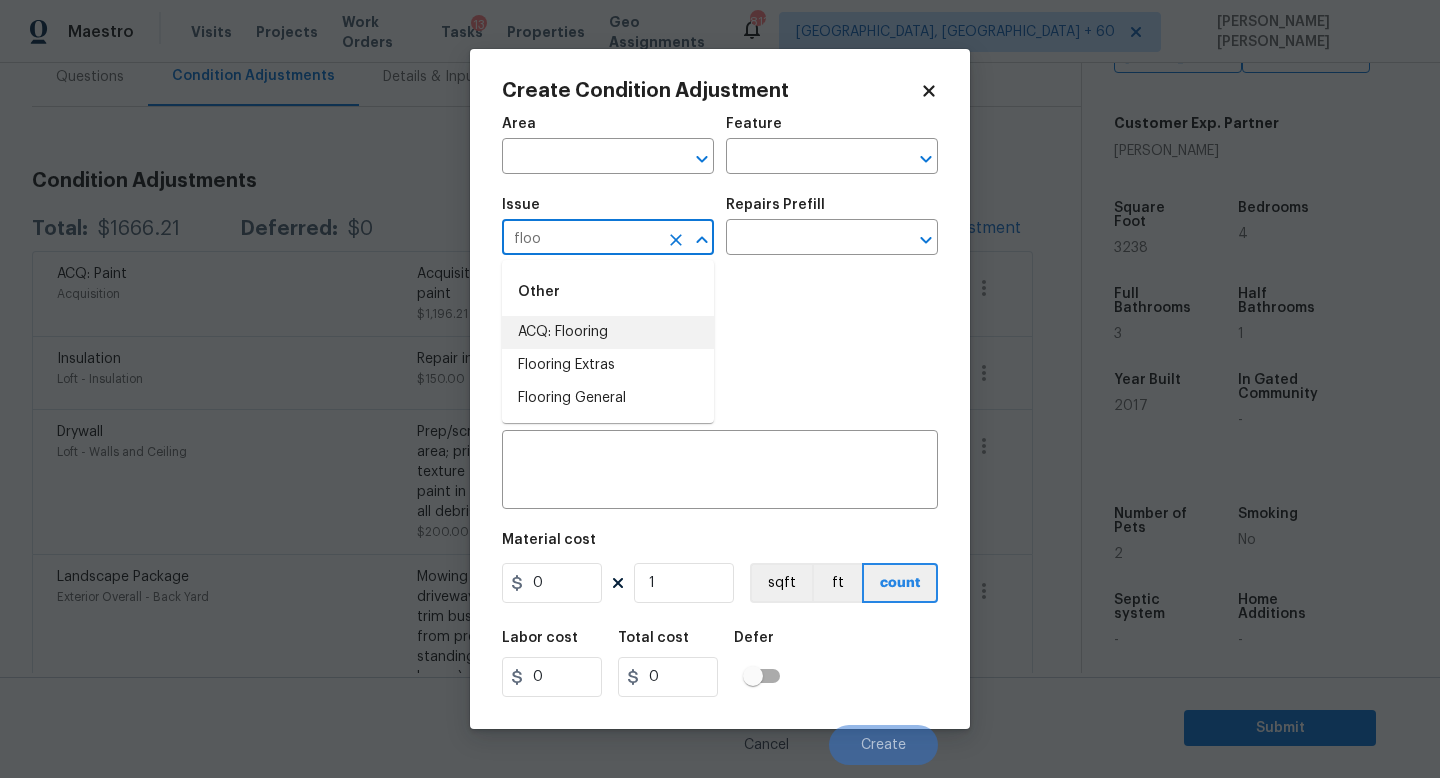click on "ACQ: Flooring" at bounding box center [608, 332] 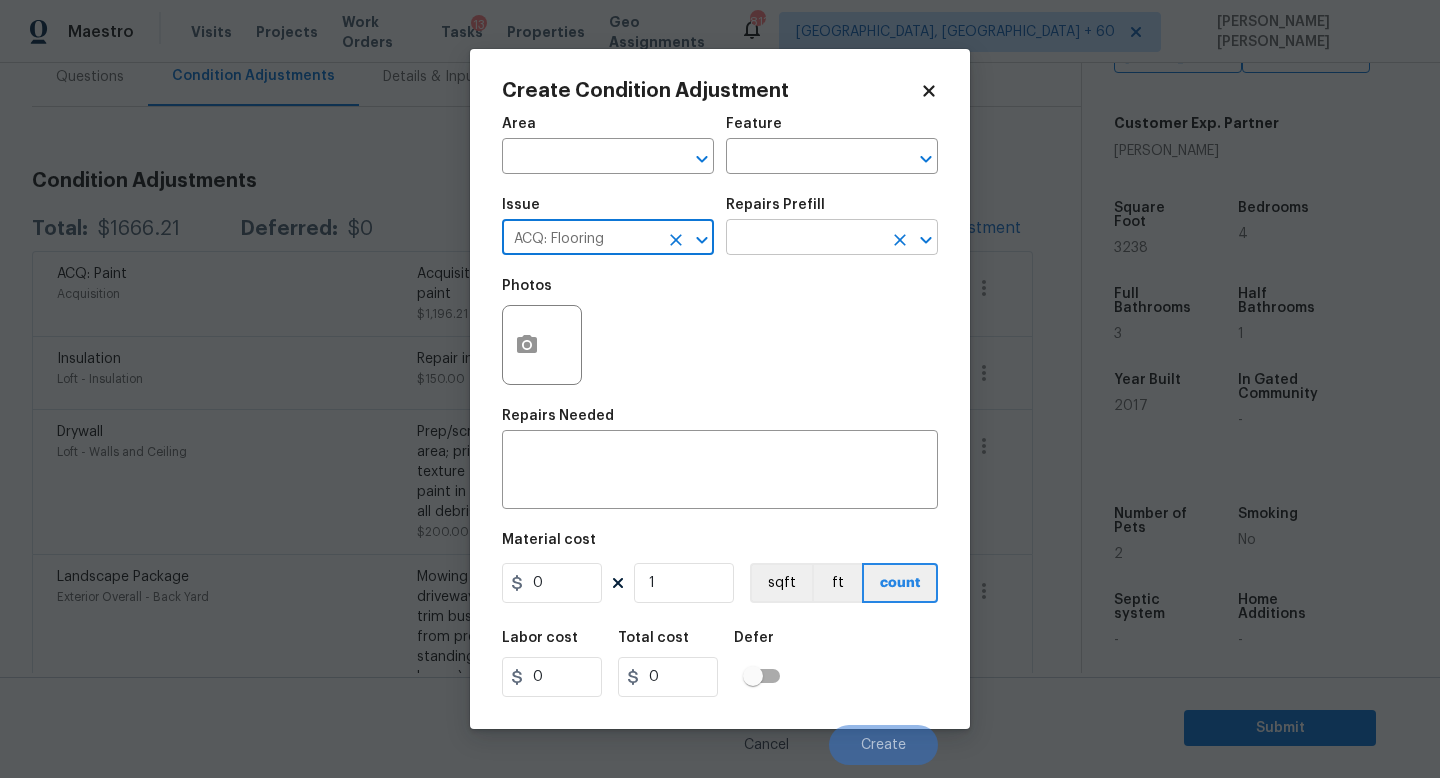 type on "ACQ: Flooring" 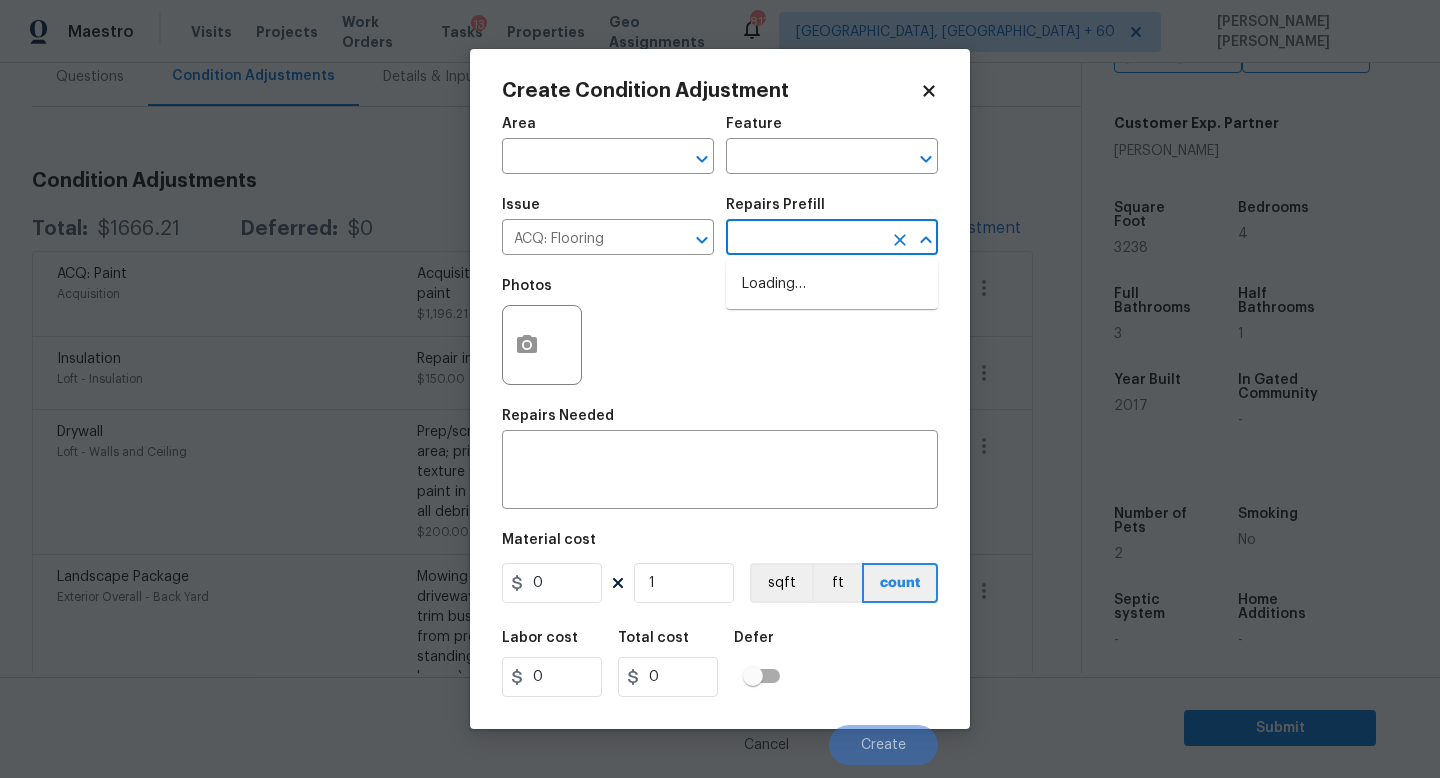click at bounding box center (804, 239) 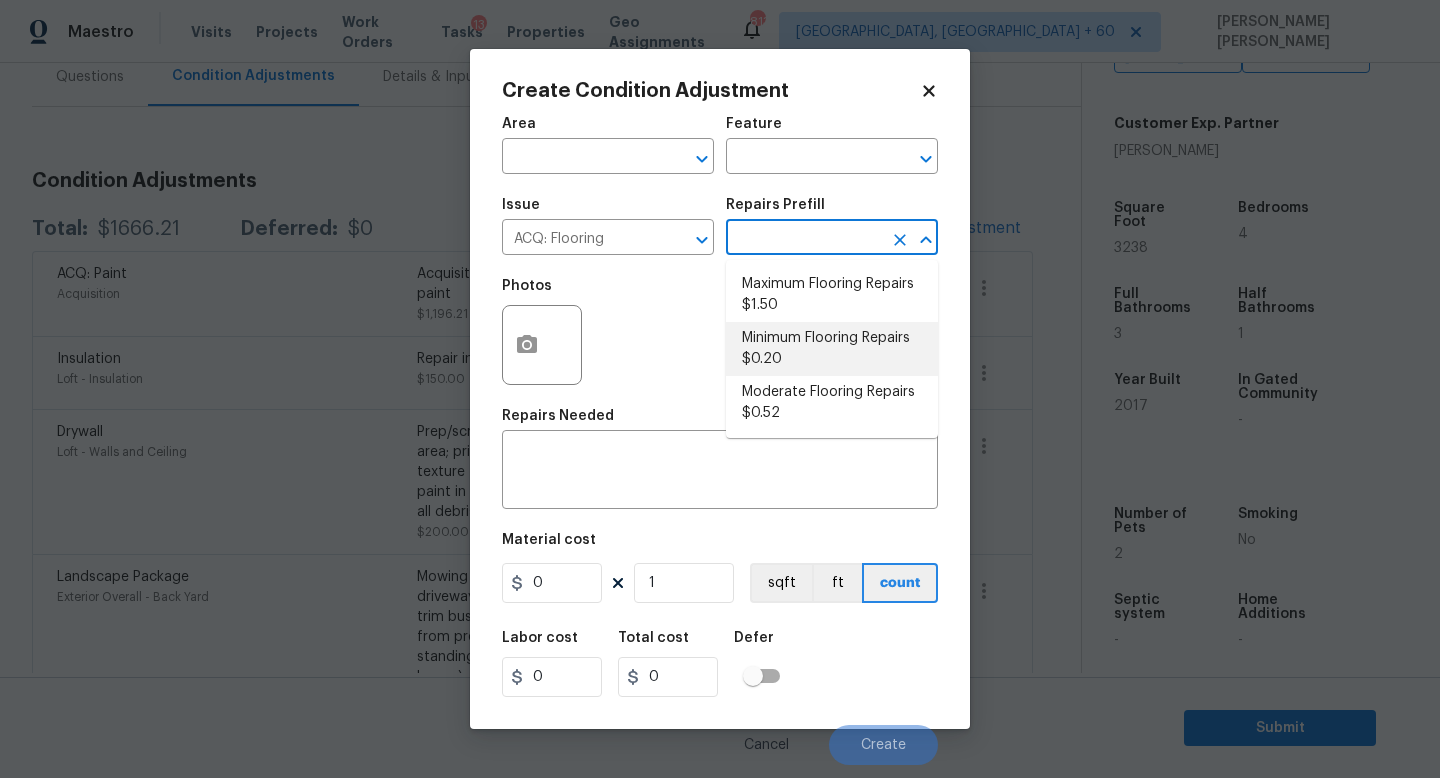 click on "Minimum Flooring Repairs $0.20" at bounding box center (832, 349) 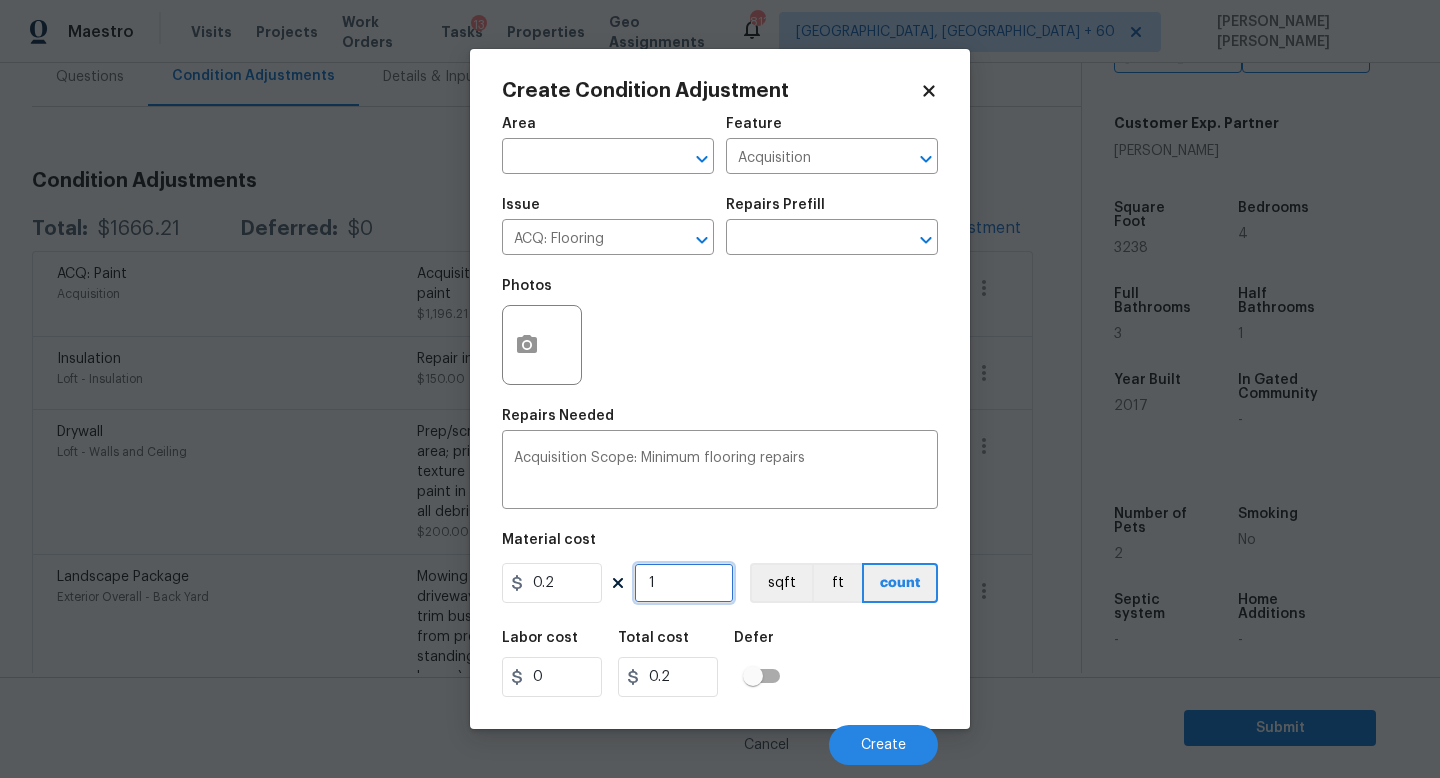 click on "1" at bounding box center (684, 583) 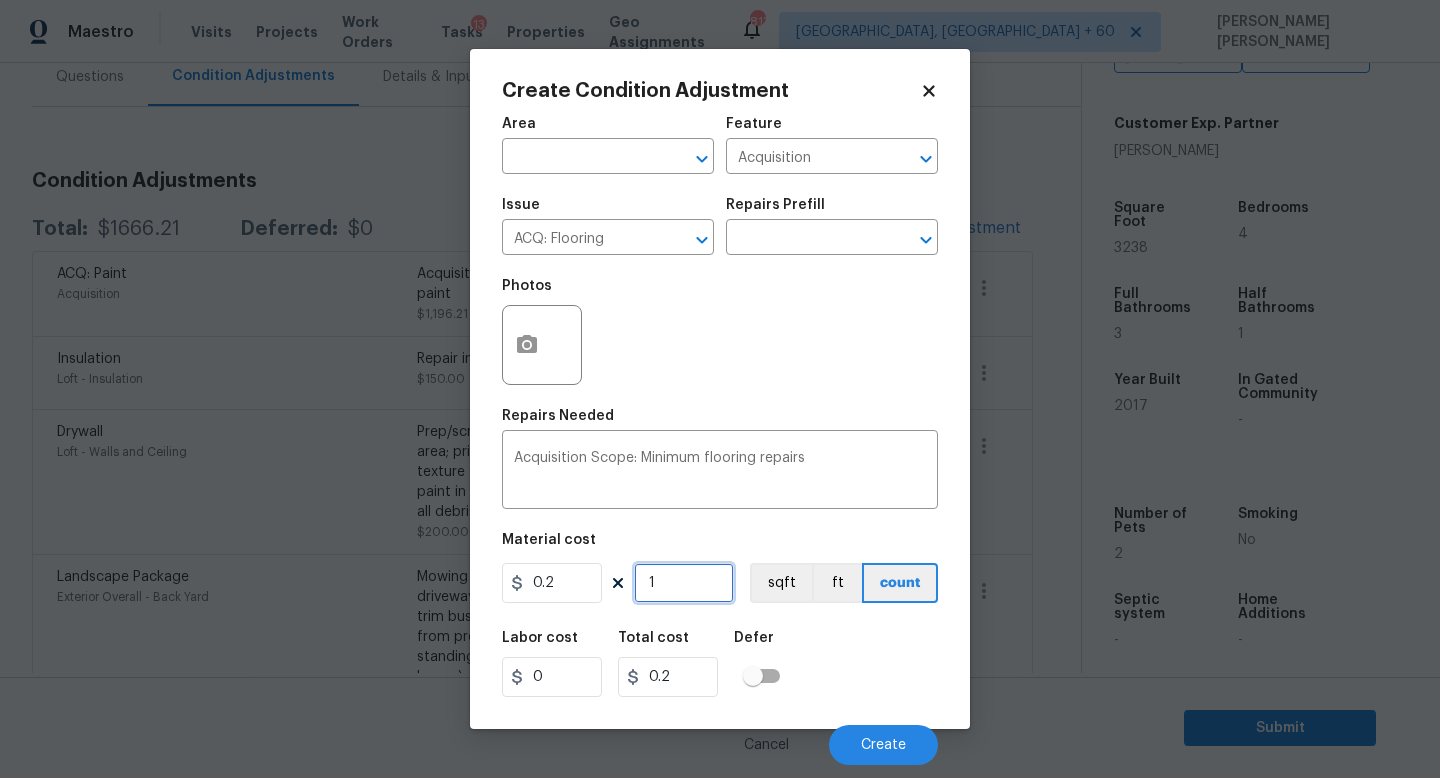 type on "0" 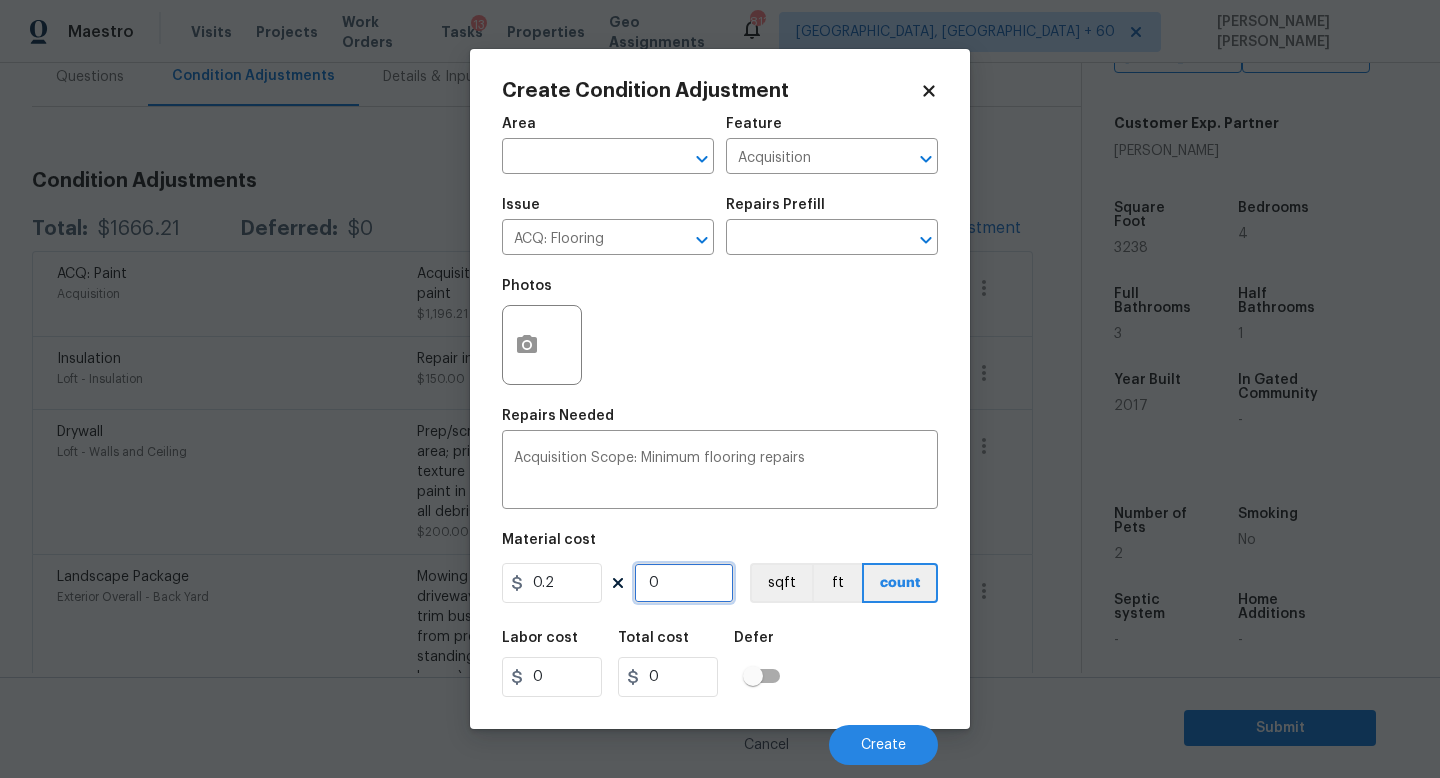 type on "3" 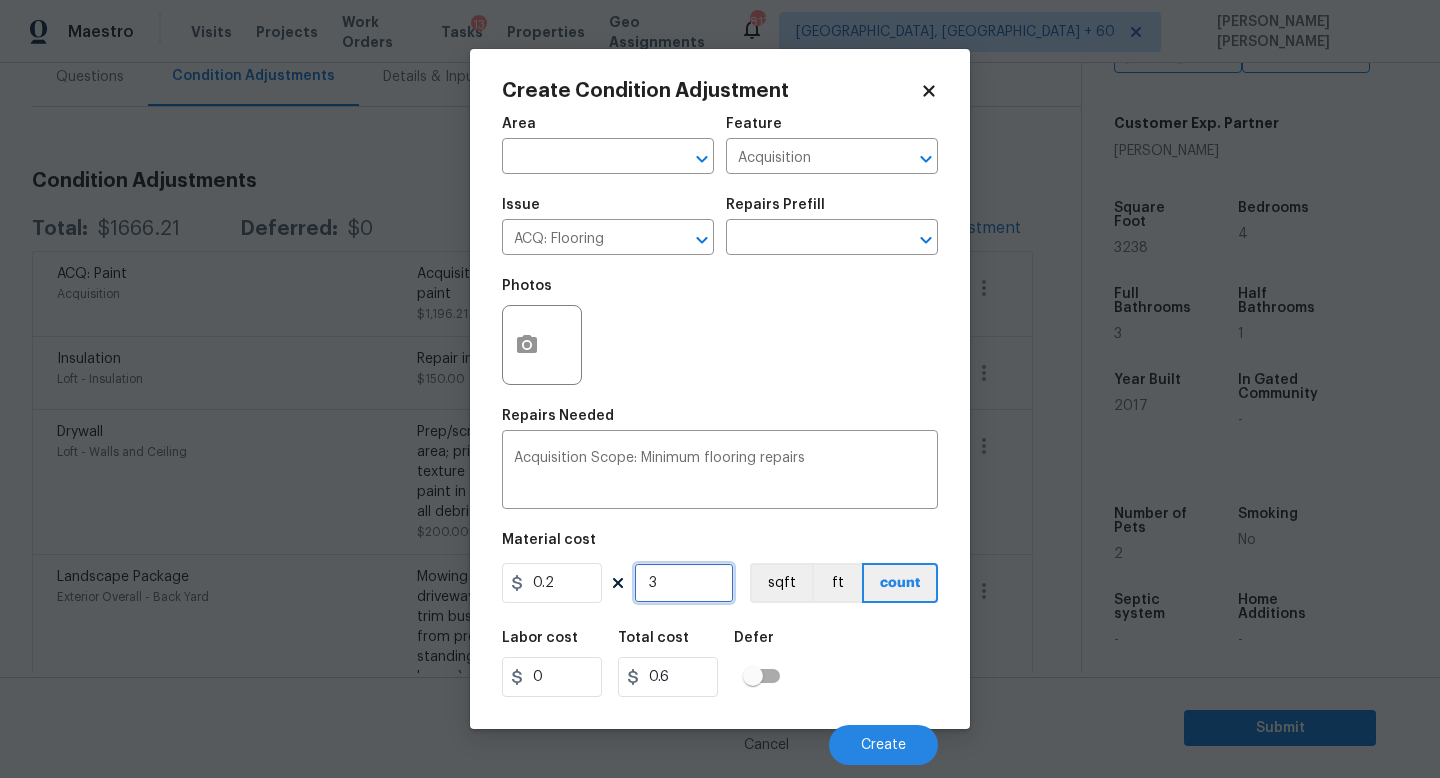 type on "32" 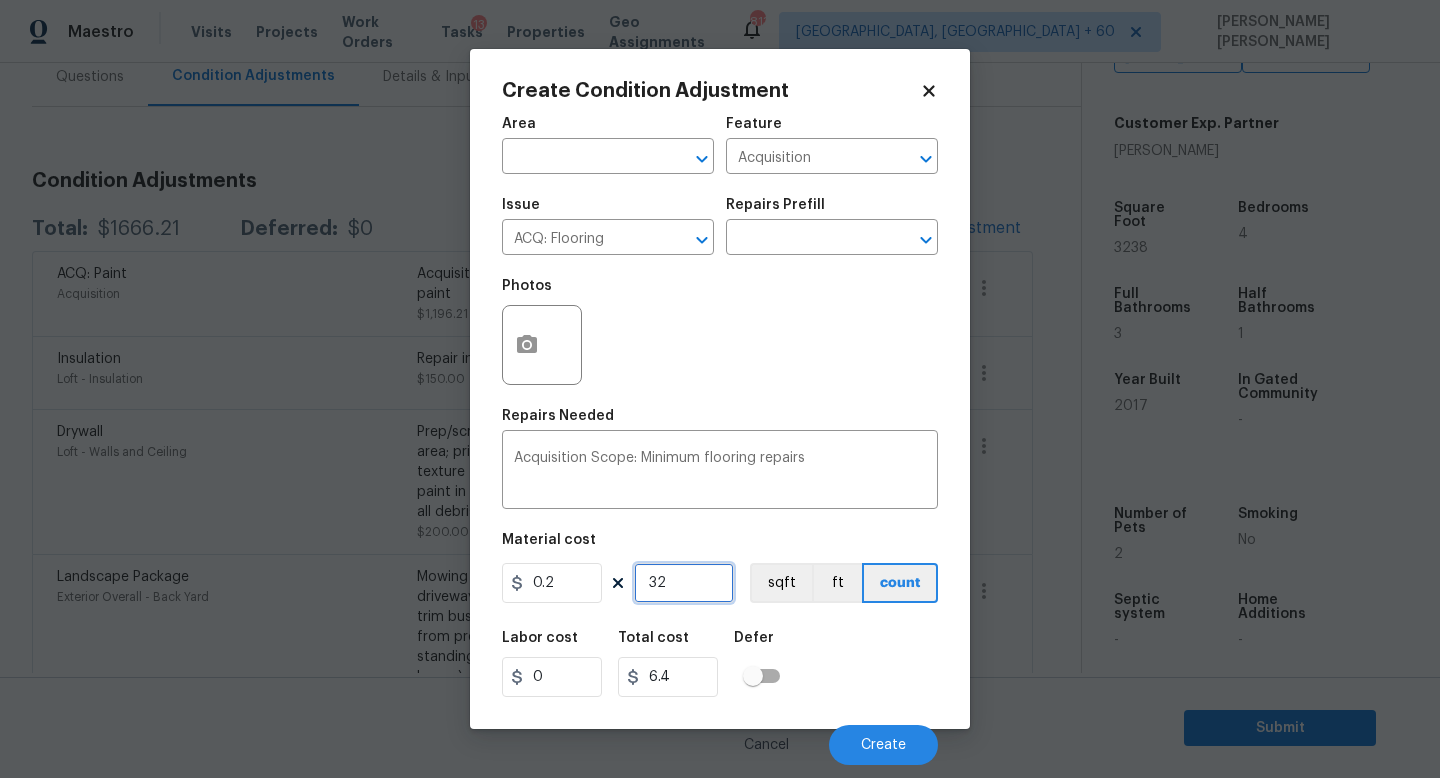 type on "323" 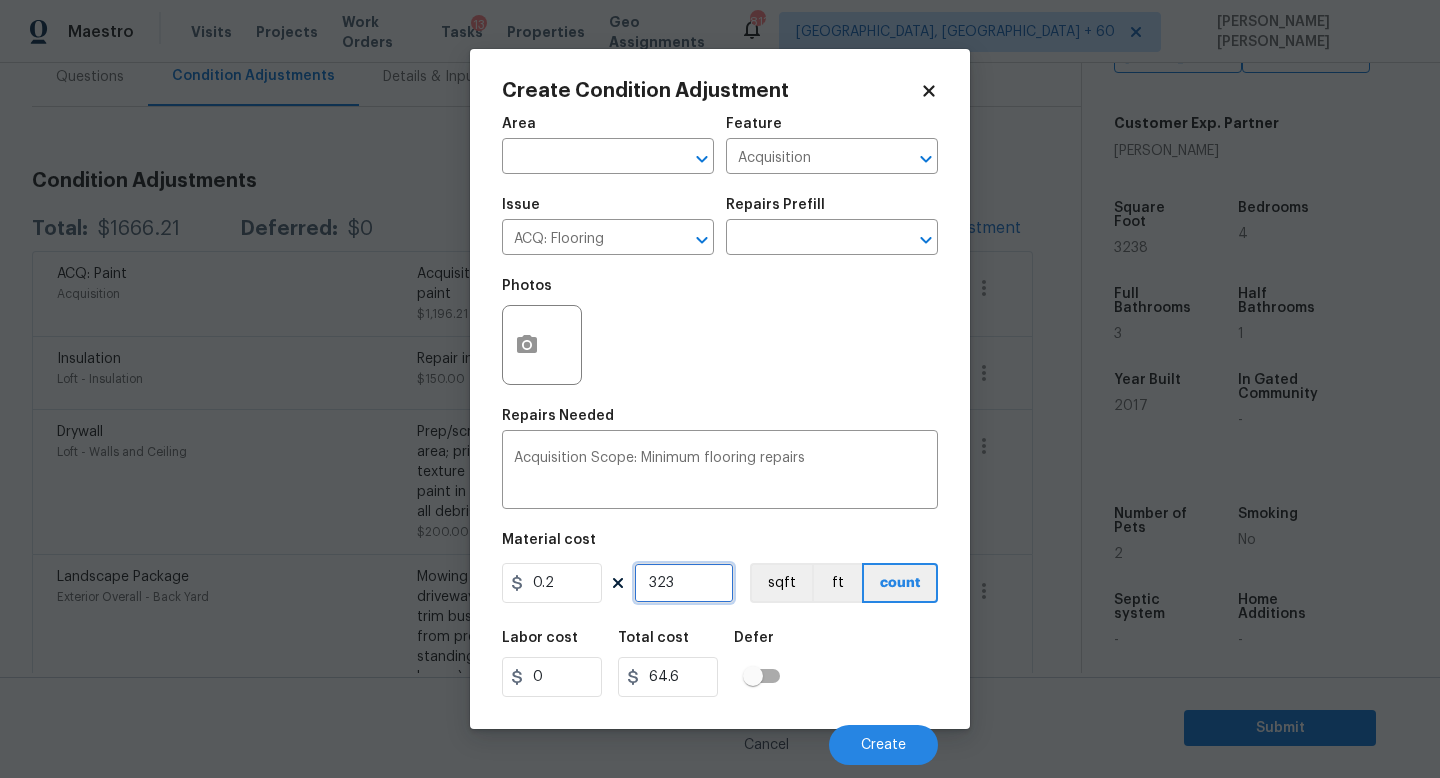 type on "3238" 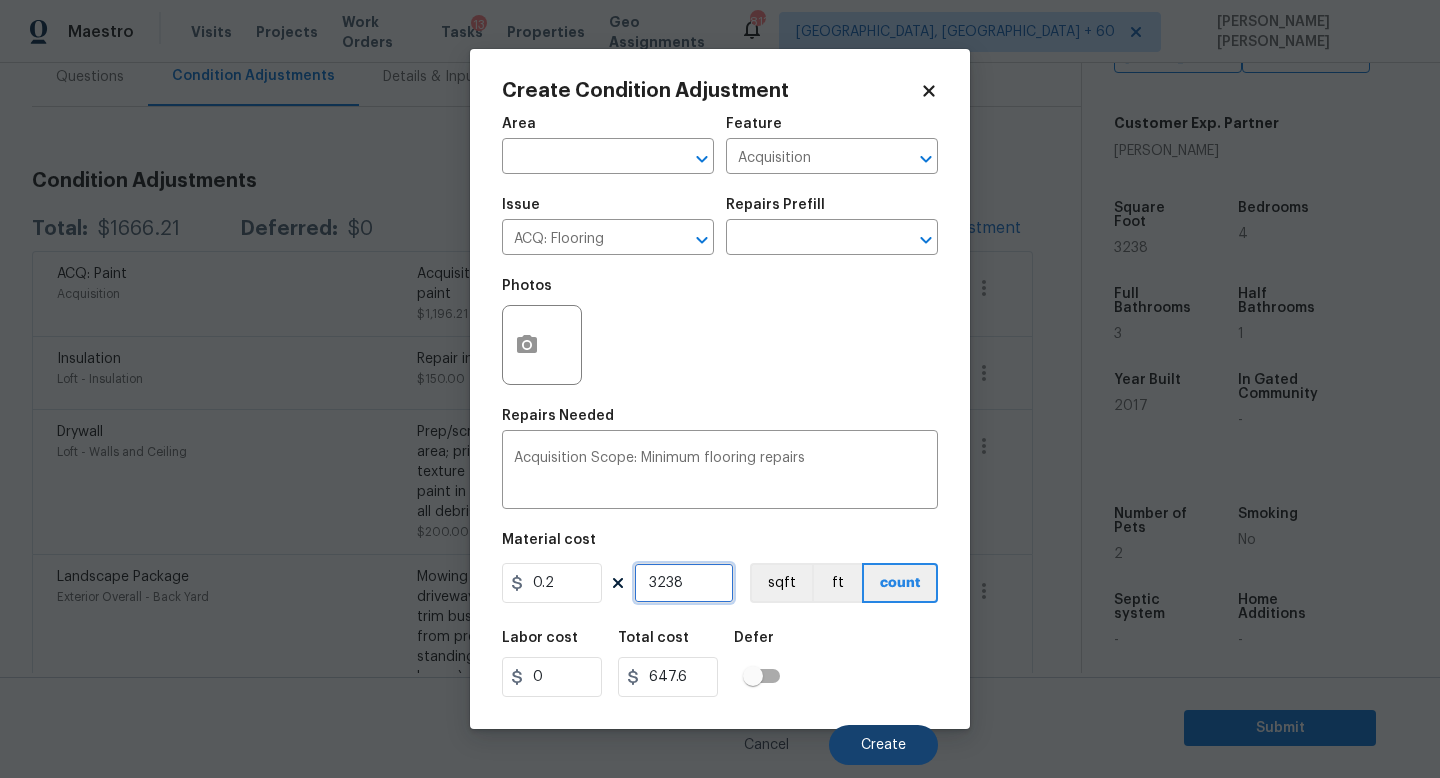 type on "3238" 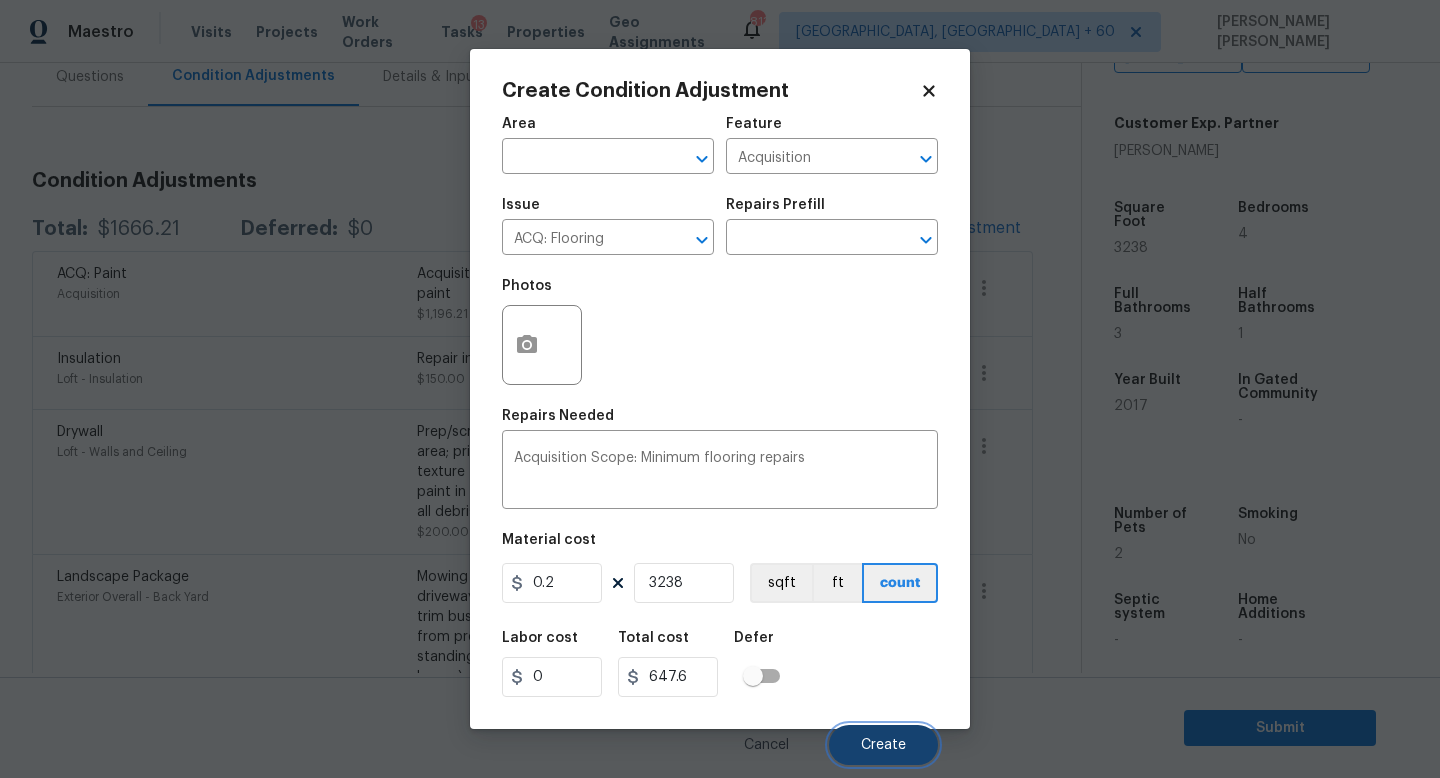 click on "Create" at bounding box center [883, 745] 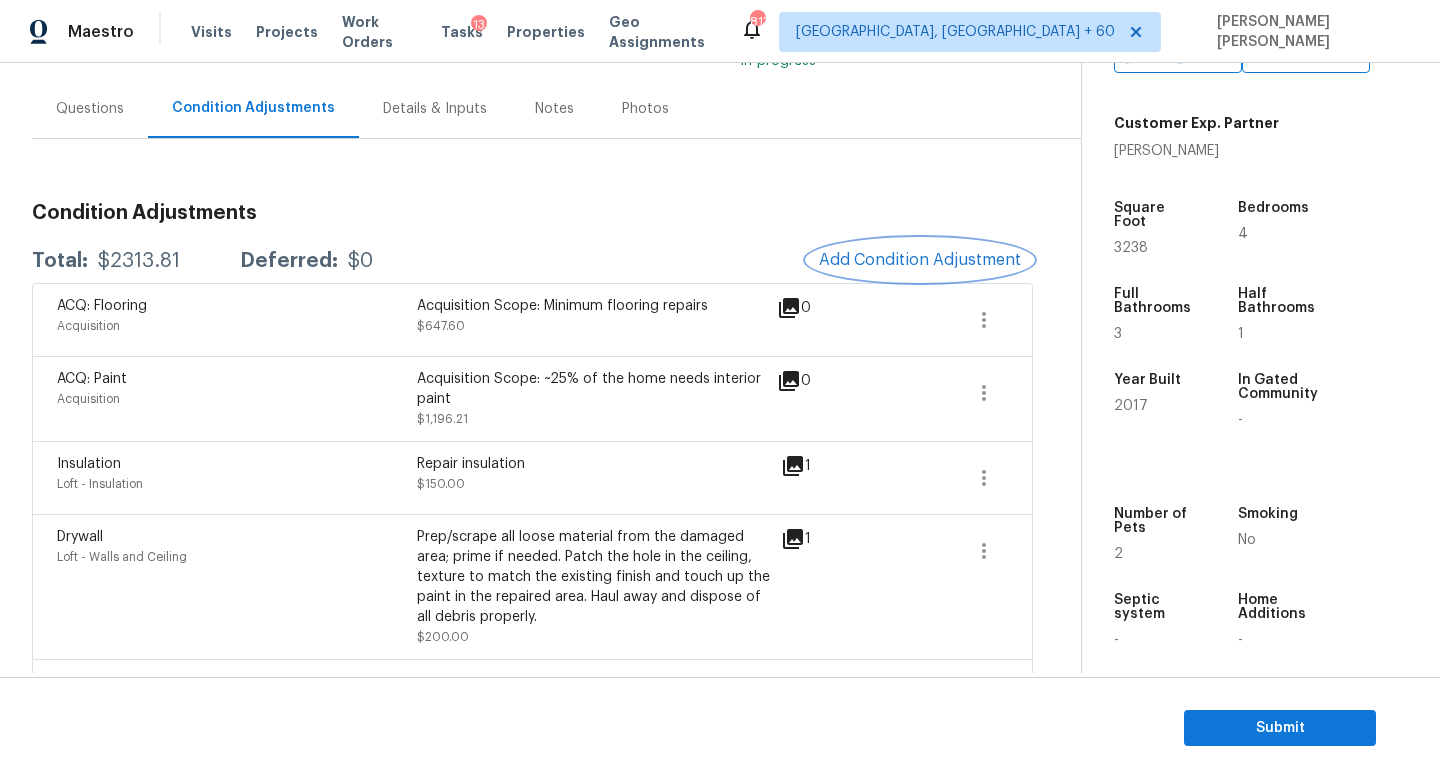 scroll, scrollTop: 170, scrollLeft: 0, axis: vertical 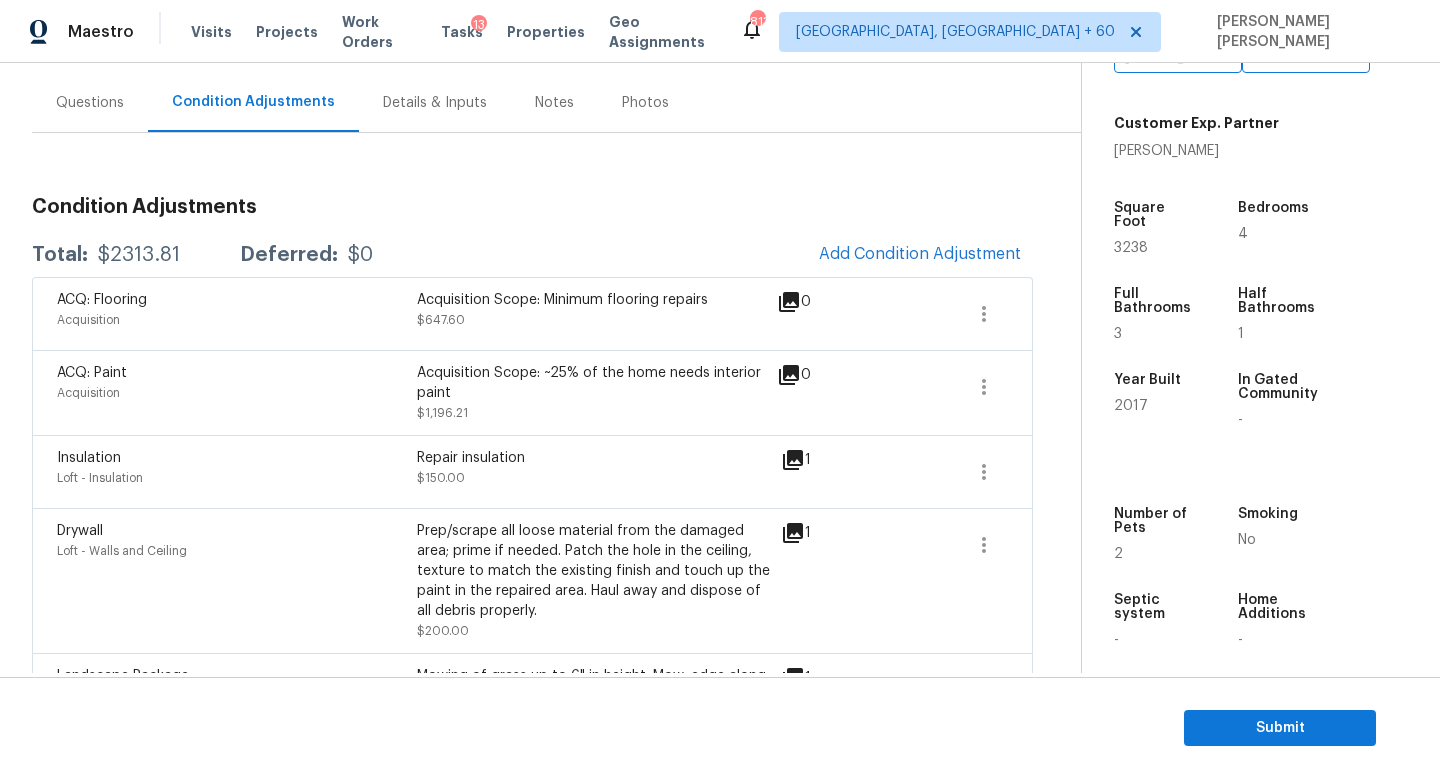 click on "$2313.81" at bounding box center [139, 255] 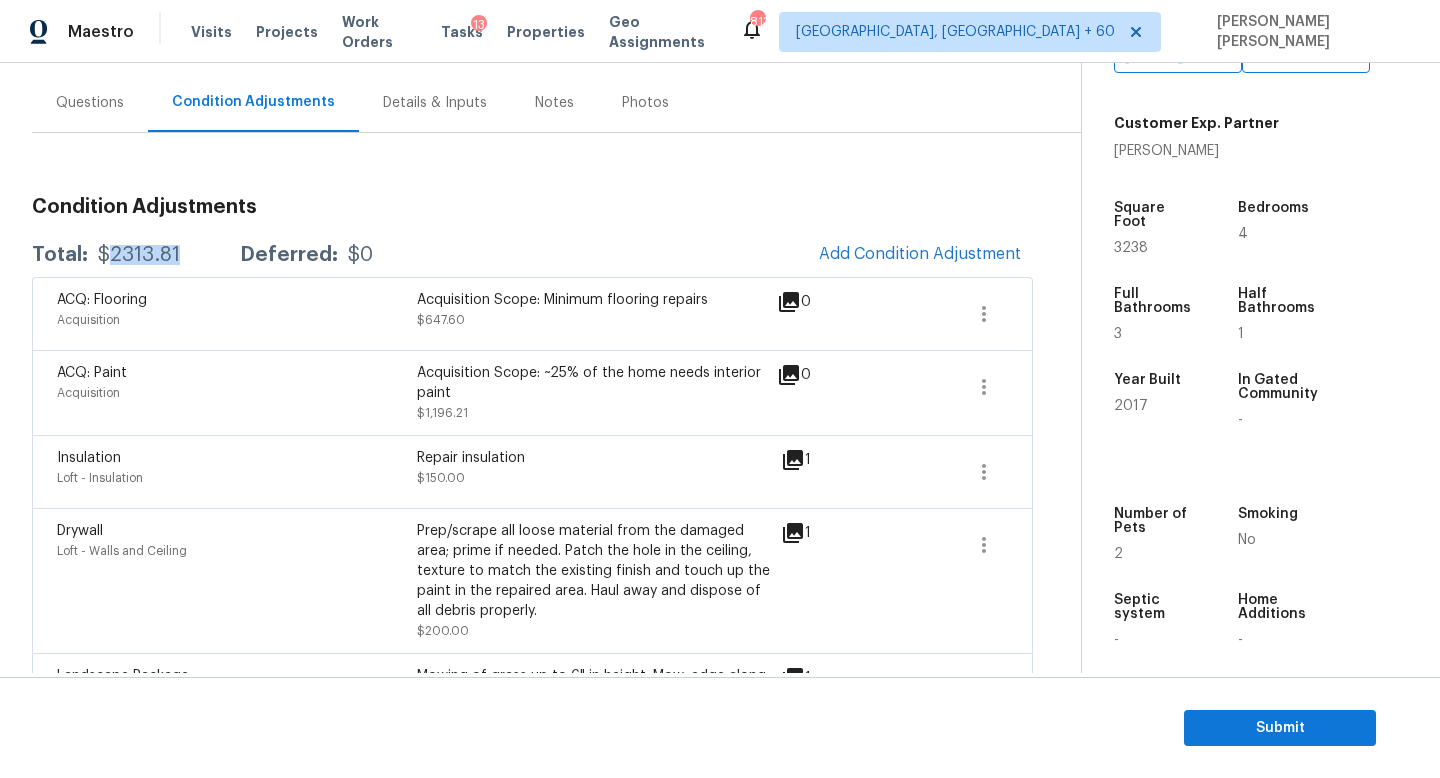click on "$2313.81" at bounding box center [139, 255] 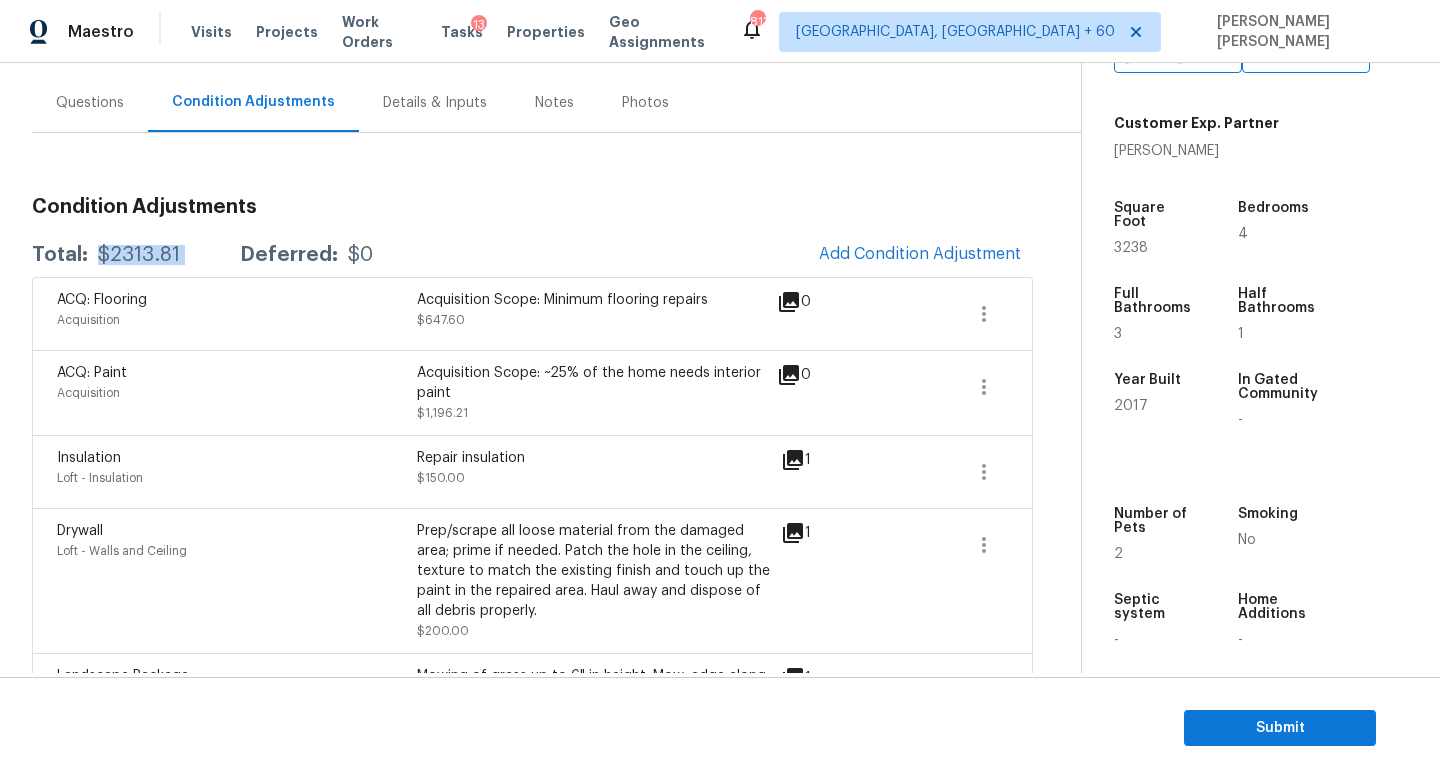 copy on "$2313.81" 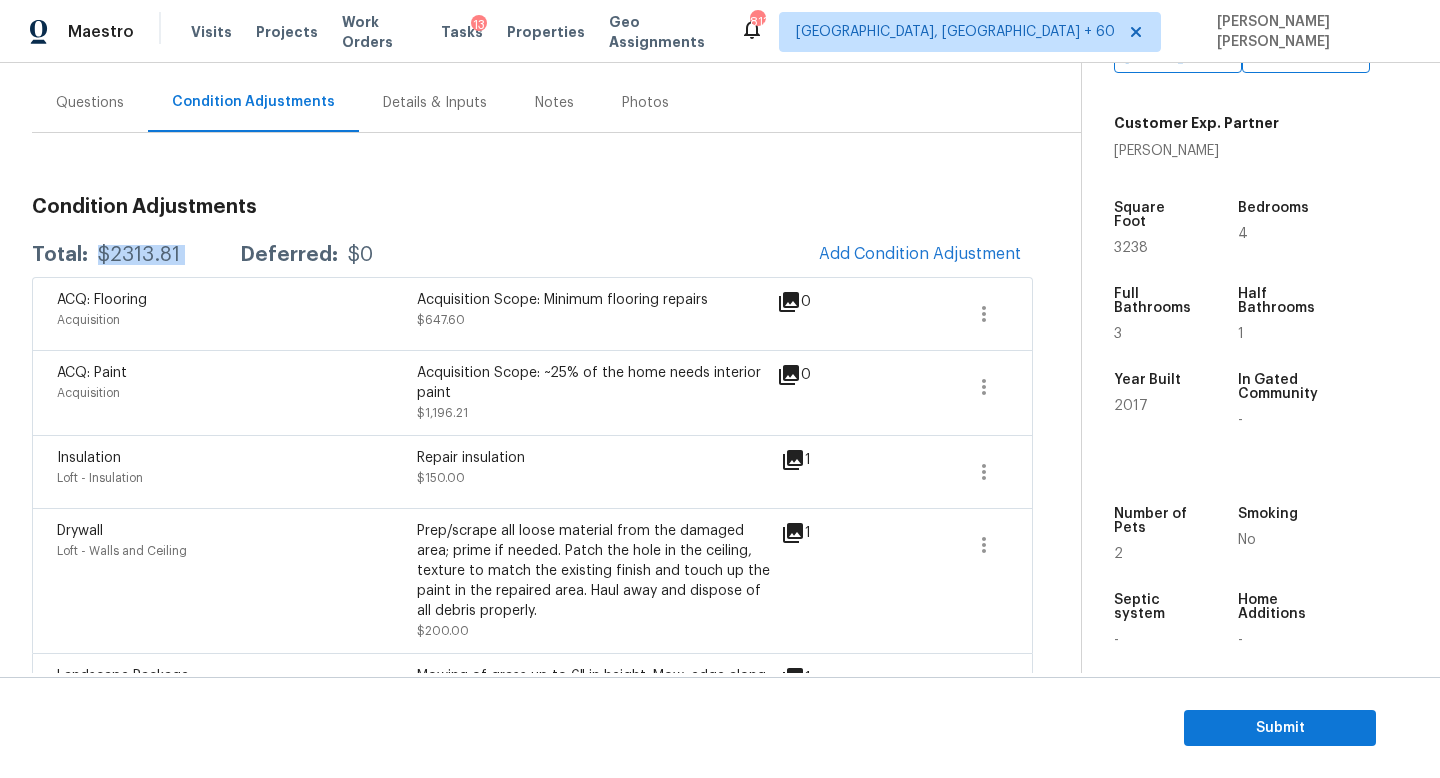 copy on "$2313.81" 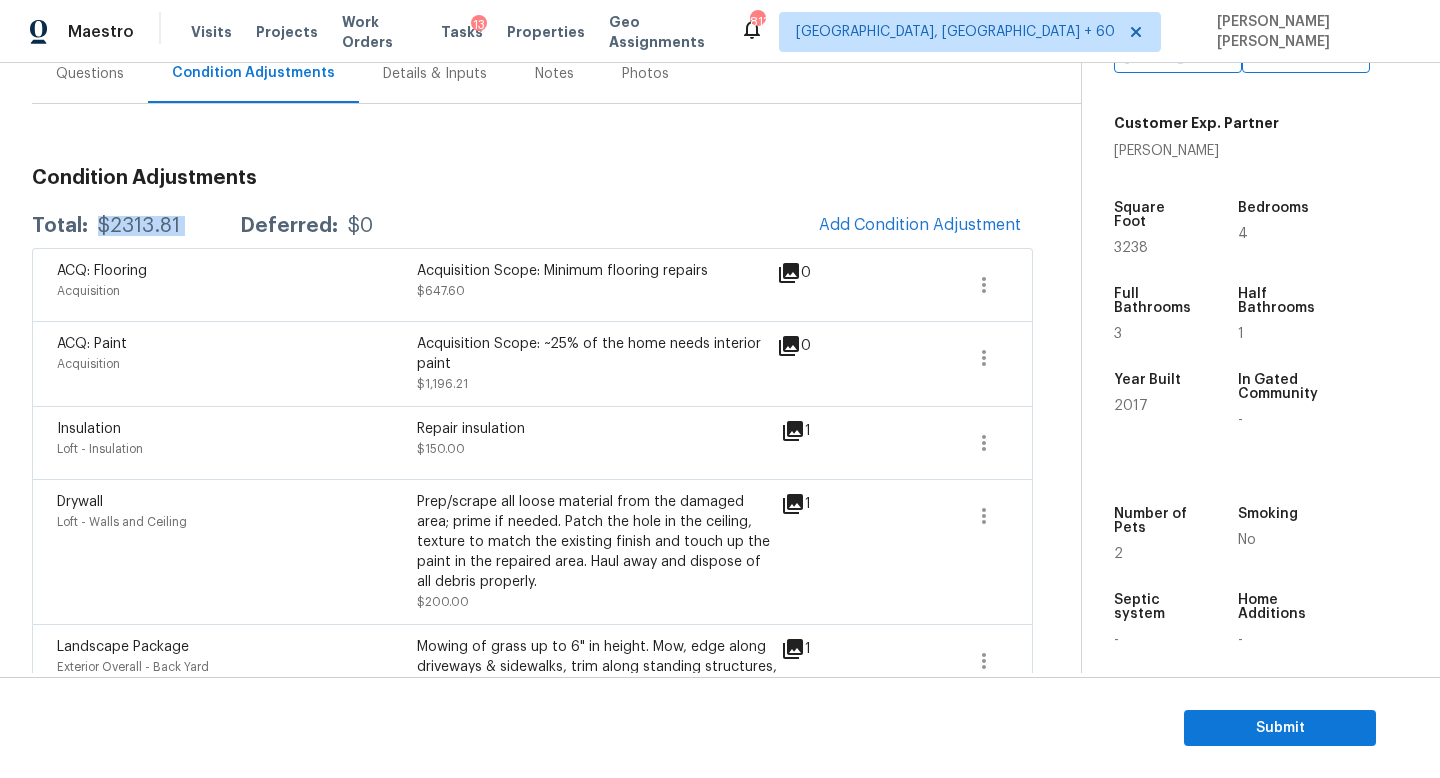 scroll, scrollTop: 209, scrollLeft: 0, axis: vertical 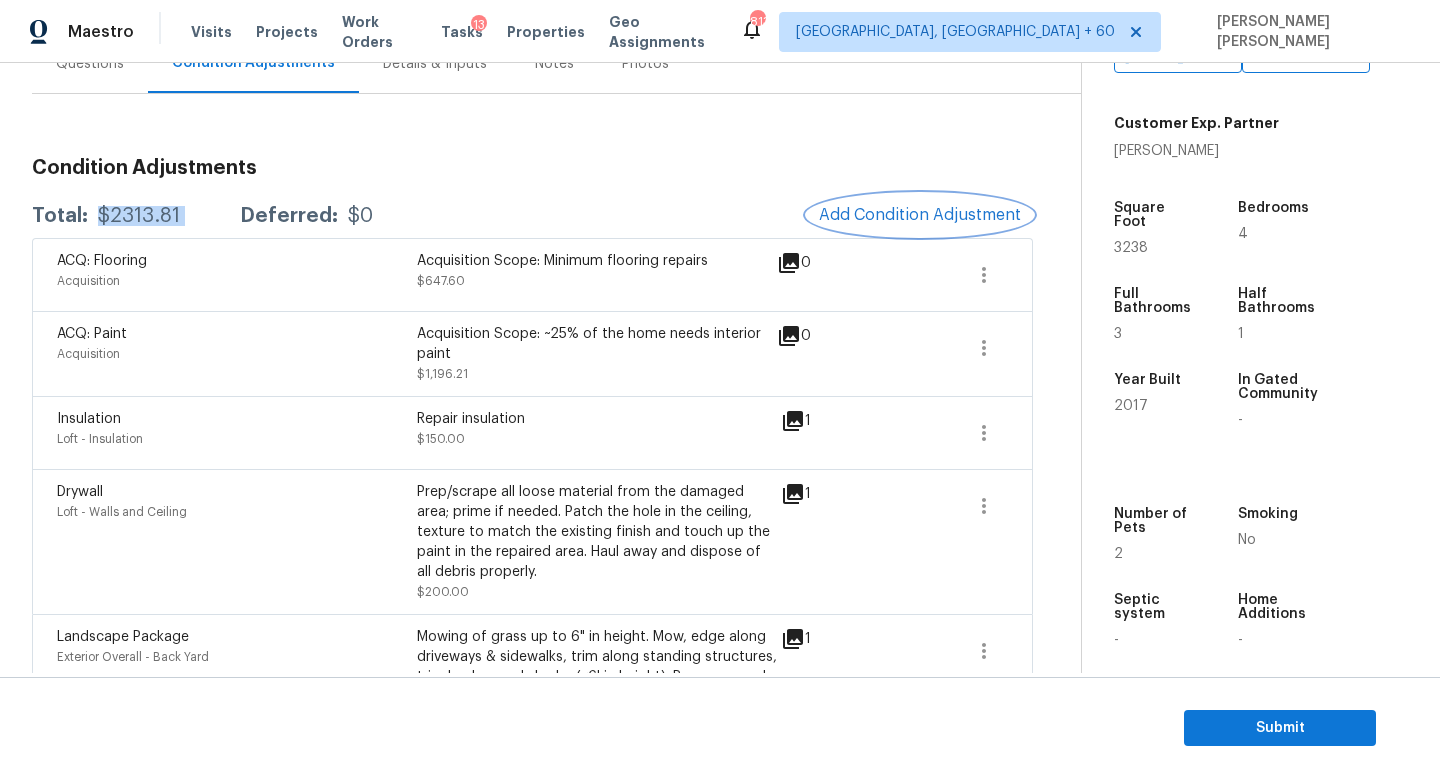 click on "Add Condition Adjustment" at bounding box center [920, 215] 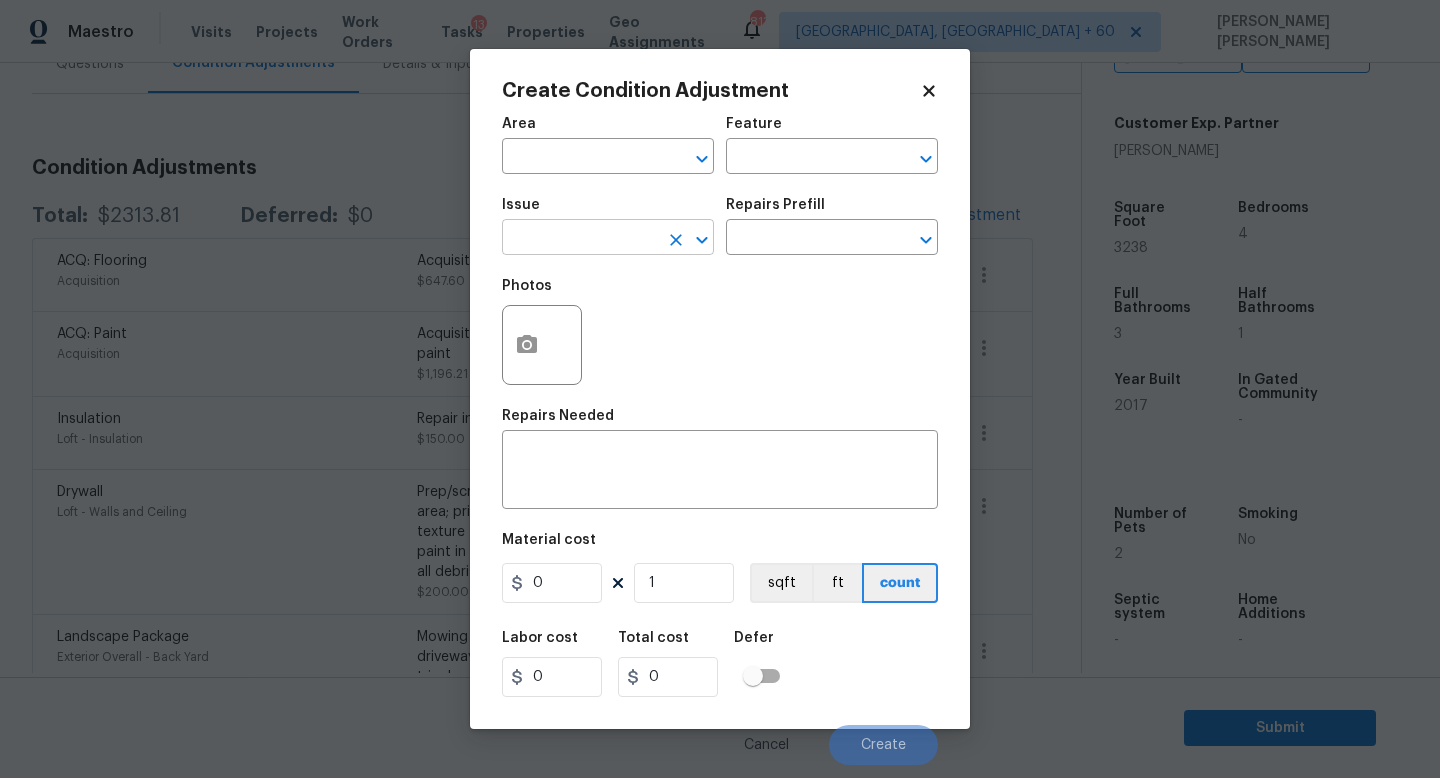 click at bounding box center (580, 239) 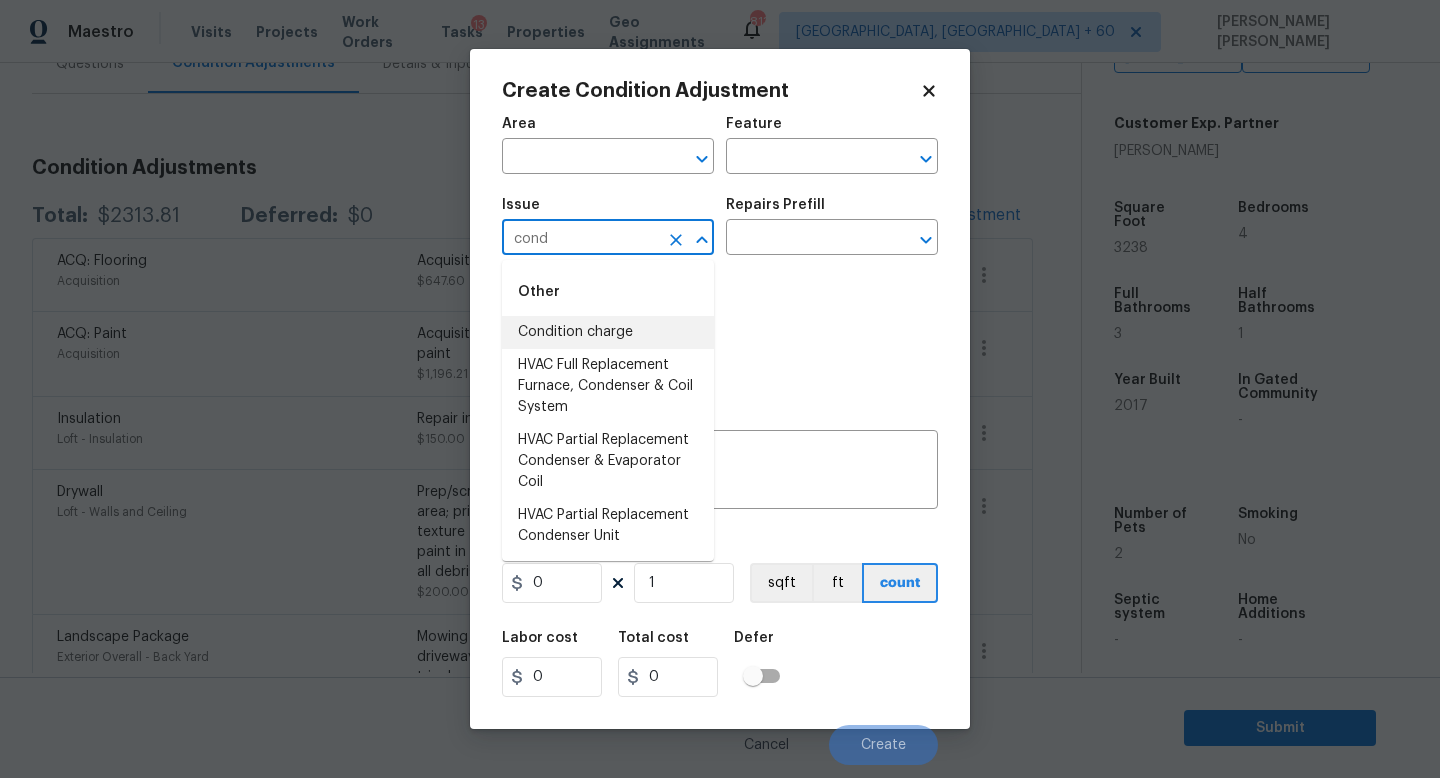 click on "Condition charge" at bounding box center [608, 332] 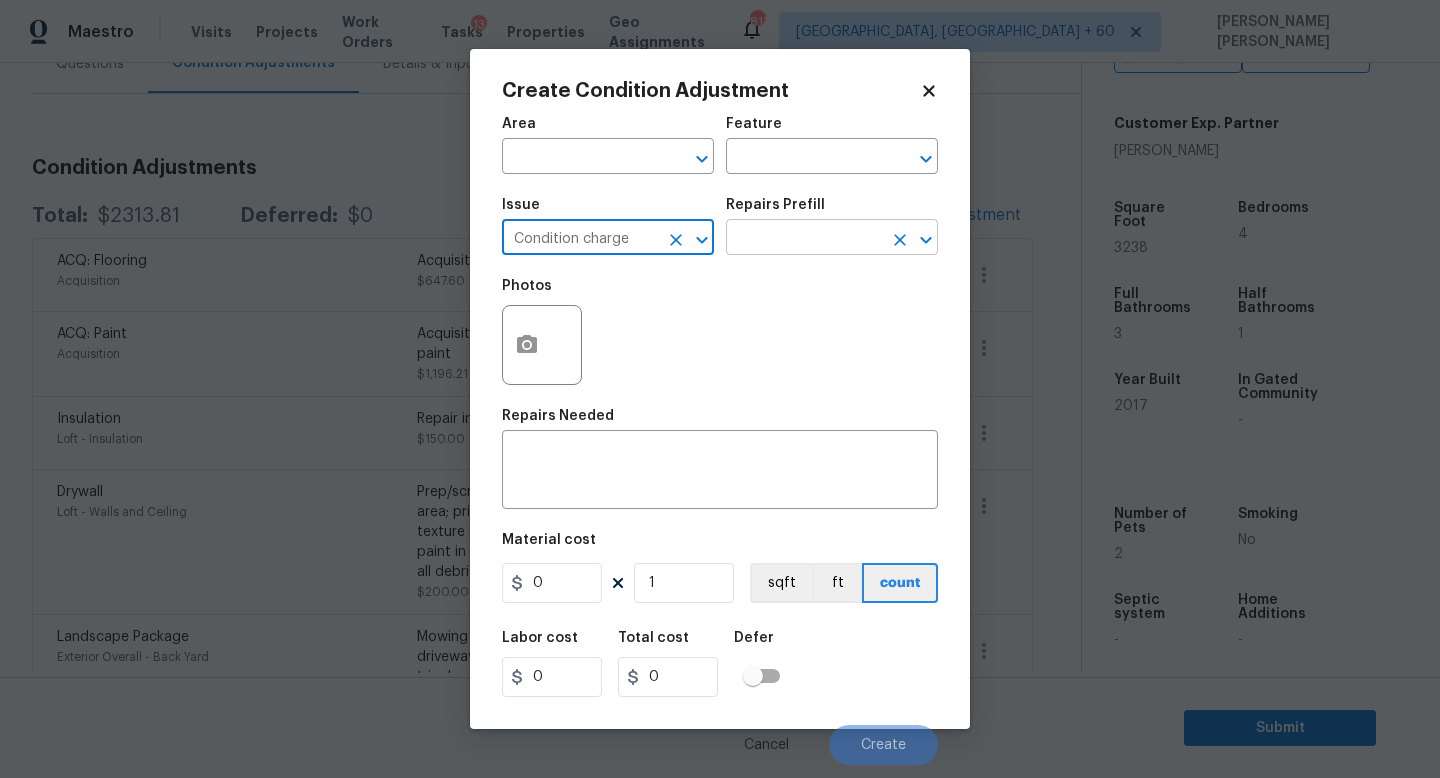 type on "Condition charge" 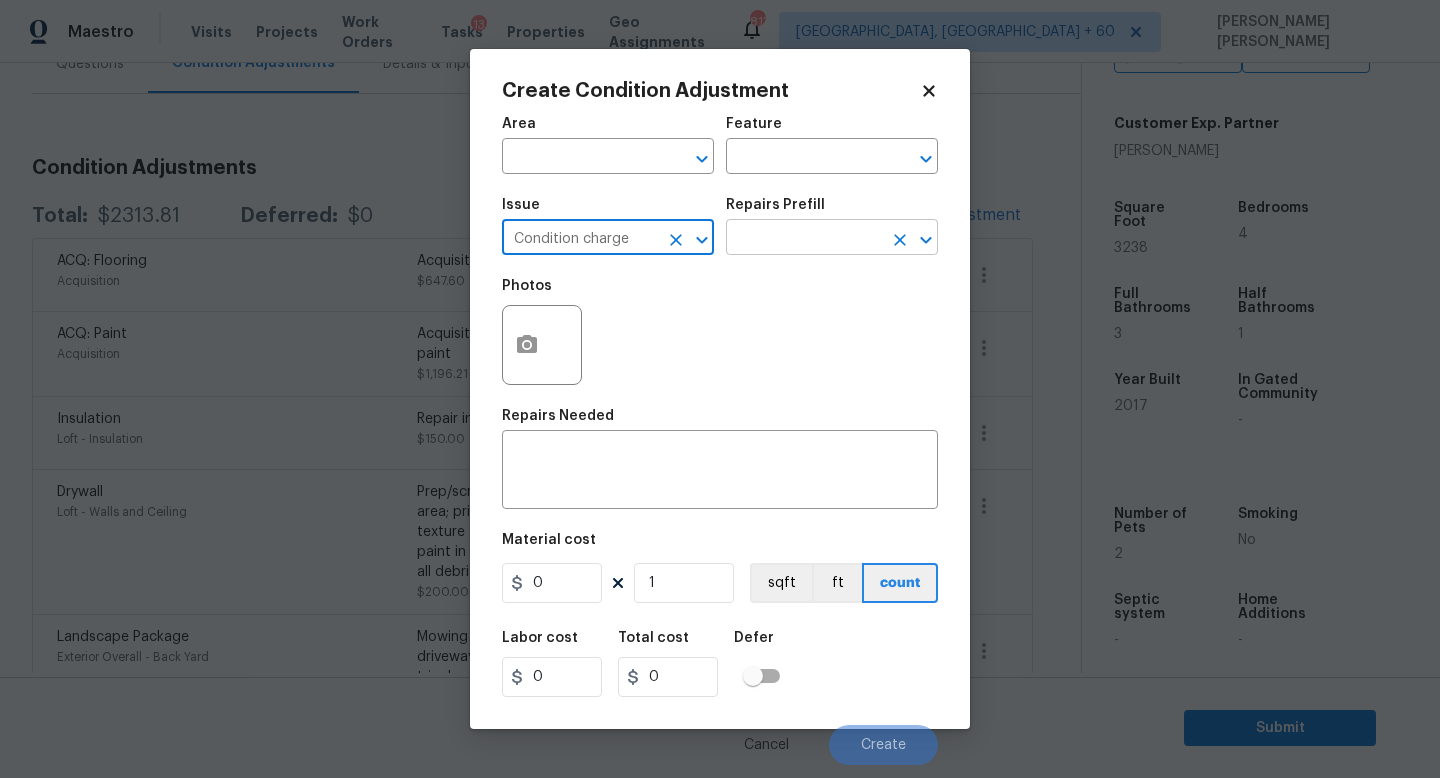 click at bounding box center (804, 239) 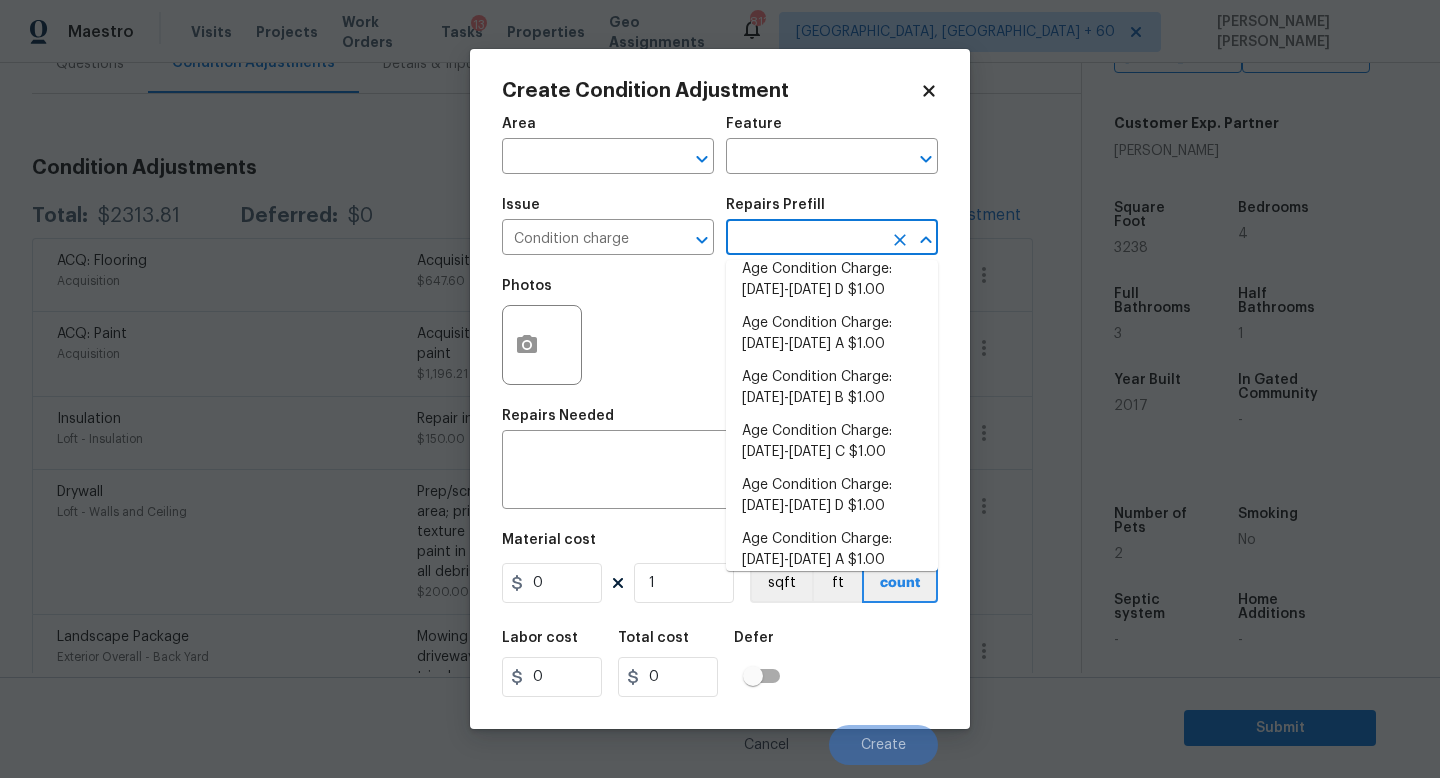 scroll, scrollTop: 656, scrollLeft: 0, axis: vertical 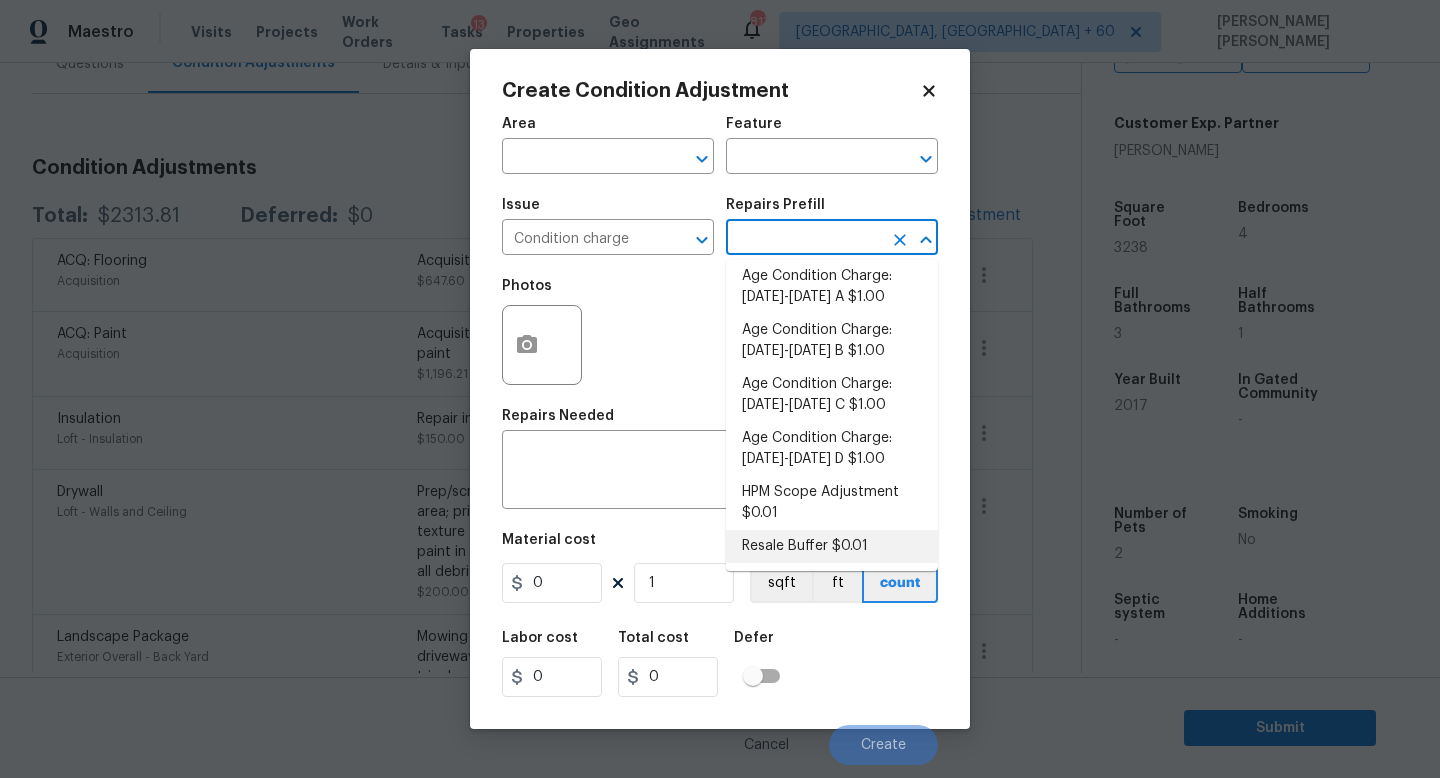 click on "Resale Buffer $0.01" at bounding box center (832, 546) 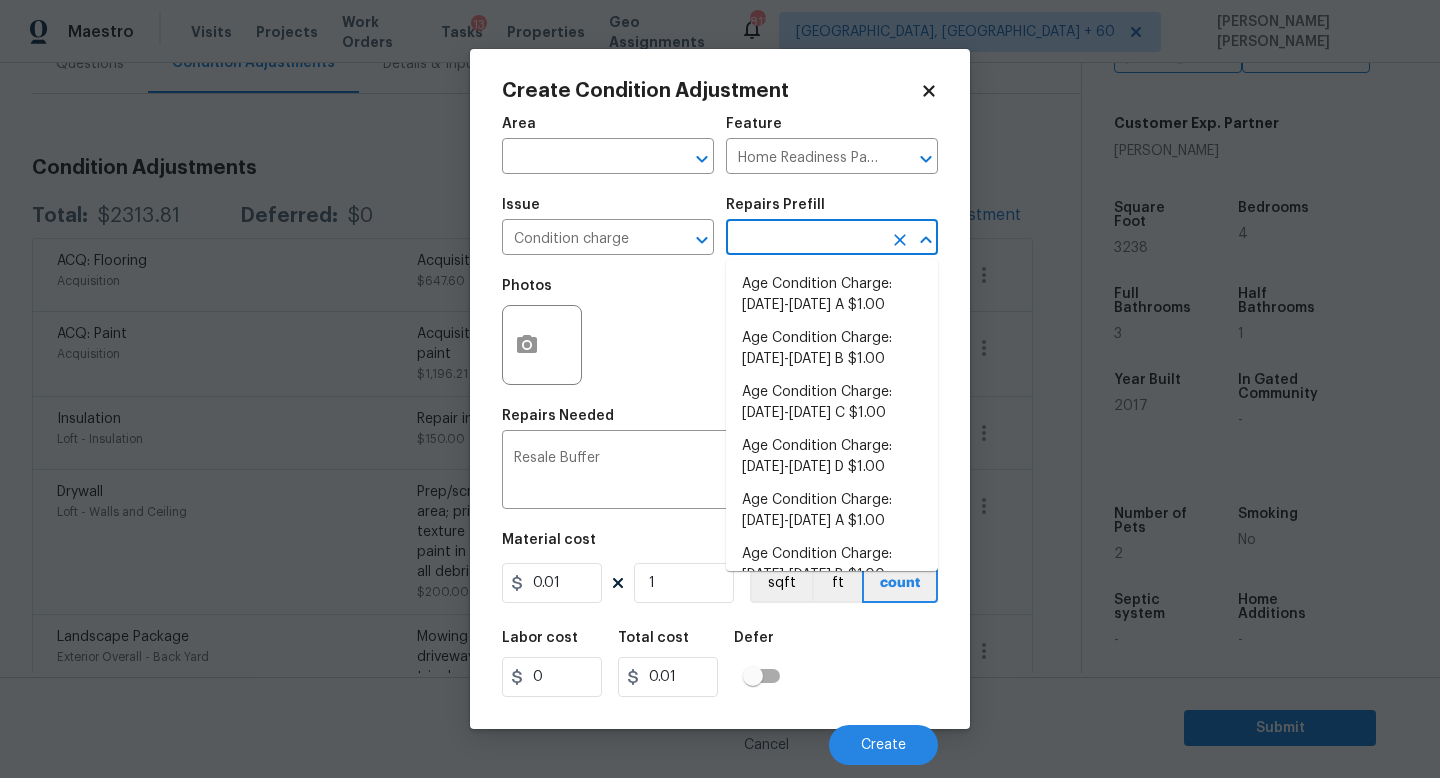 scroll, scrollTop: 648, scrollLeft: 0, axis: vertical 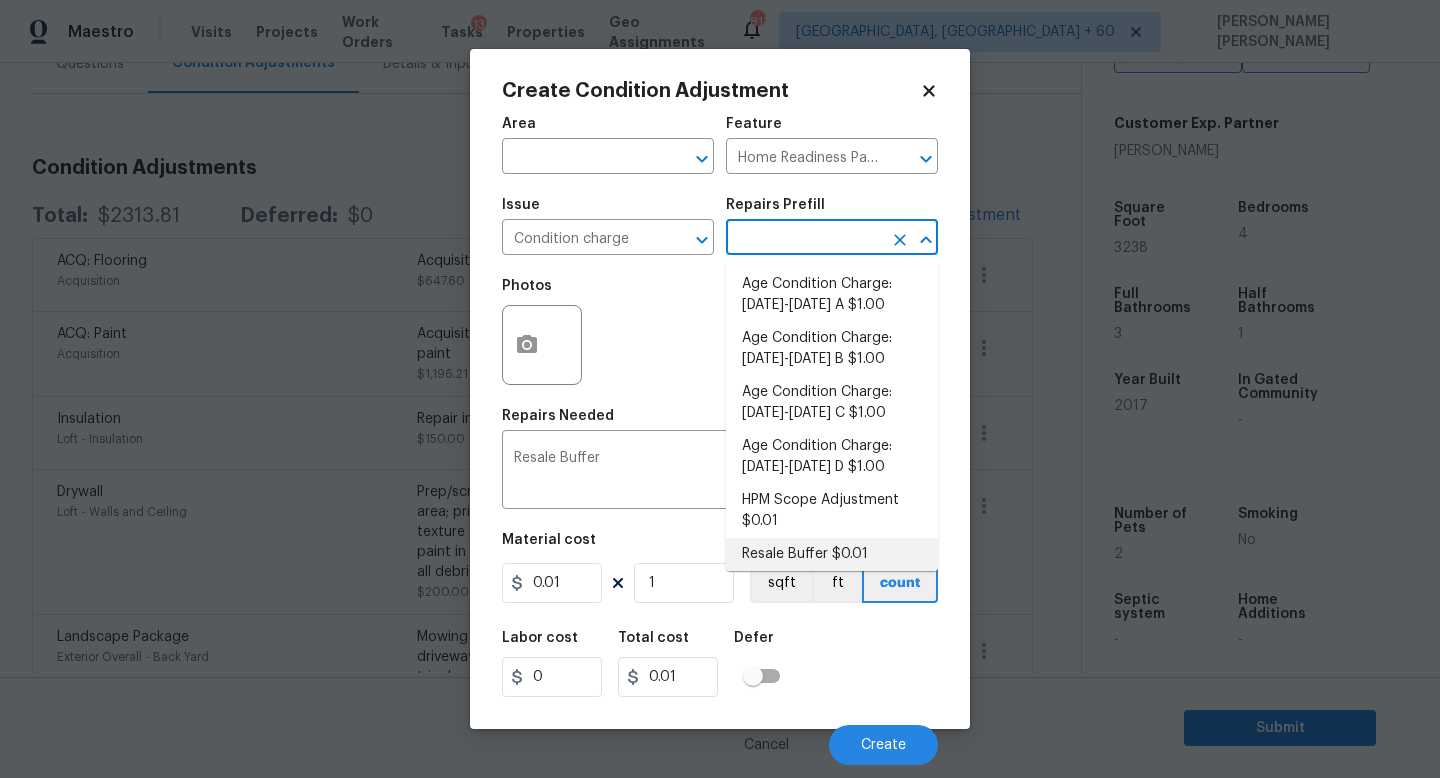 click on "Maestro Visits Projects Work Orders Tasks 13 Properties Geo Assignments 811 [GEOGRAPHIC_DATA], [GEOGRAPHIC_DATA] + 60 [PERSON_NAME] [PERSON_NAME] Back to tasks Condition Scoping - Interior [DATE] by 9:00 am   7 Hours Overdue [PERSON_NAME] [PERSON_NAME] In-progress Questions Condition Adjustments Details & Inputs Notes Photos Condition Adjustments Total:  $2313.81 Deferred:  $0 Add Condition Adjustment ACQ: Flooring Acquisition Acquisition Scope: Minimum flooring repairs $647.60   0 ACQ: Paint Acquisition Acquisition Scope: ~25% of the home needs interior paint $1,196.21   0 Insulation Loft - Insulation Repair insulation  $150.00   1 Drywall Loft - Walls and Ceiling
Prep/scrape all loose material from the damaged area; prime if needed. Patch the hole in the ceiling, texture to match the existing finish and touch up the paint in the repaired area. Haul away and dispose of all debris properly.
$200.00   1 Landscape Package Exterior Overall - Back Yard $120.00   1 Property Details © Mapbox   © OpenStreetMap   Improve this map [STREET_ADDRESS]" at bounding box center (720, 389) 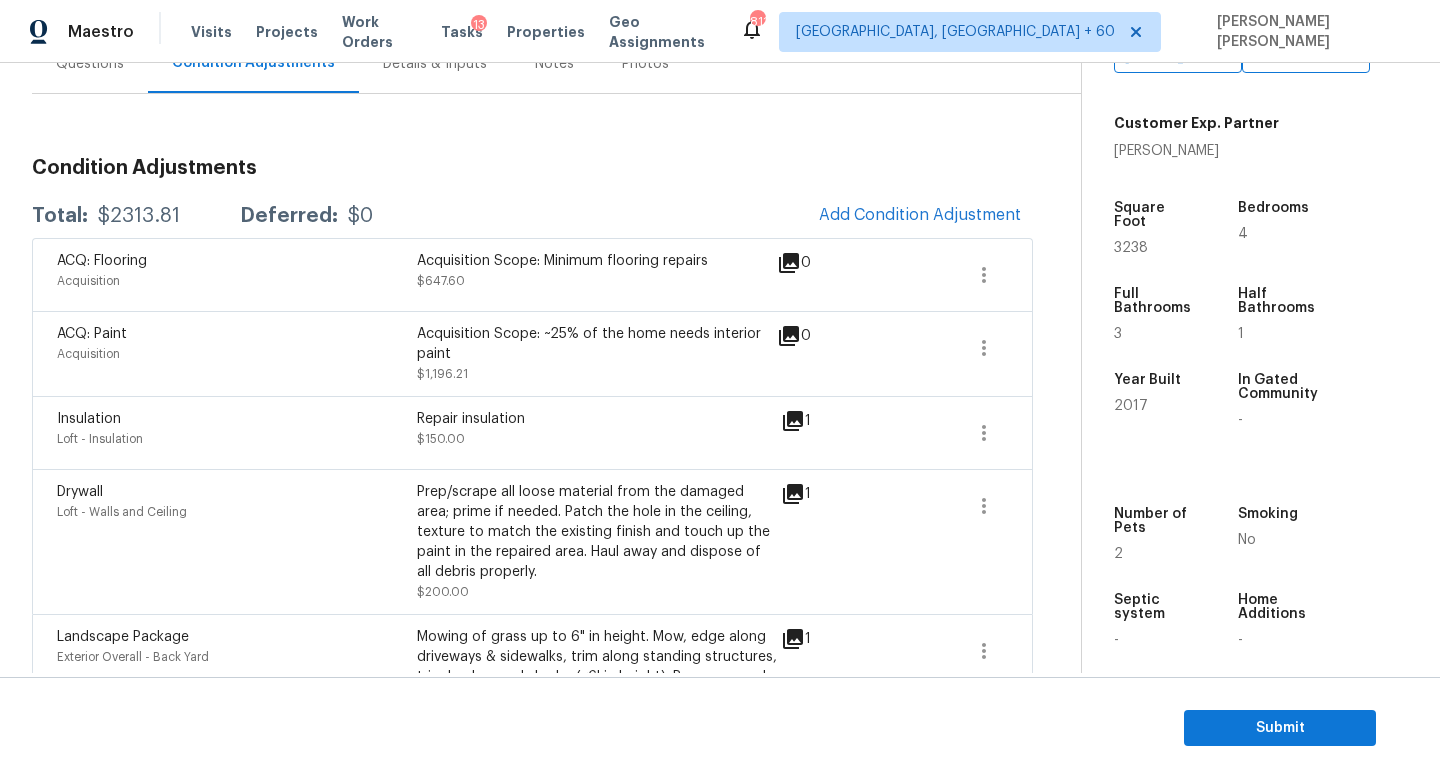 click on "$2313.81" at bounding box center (139, 216) 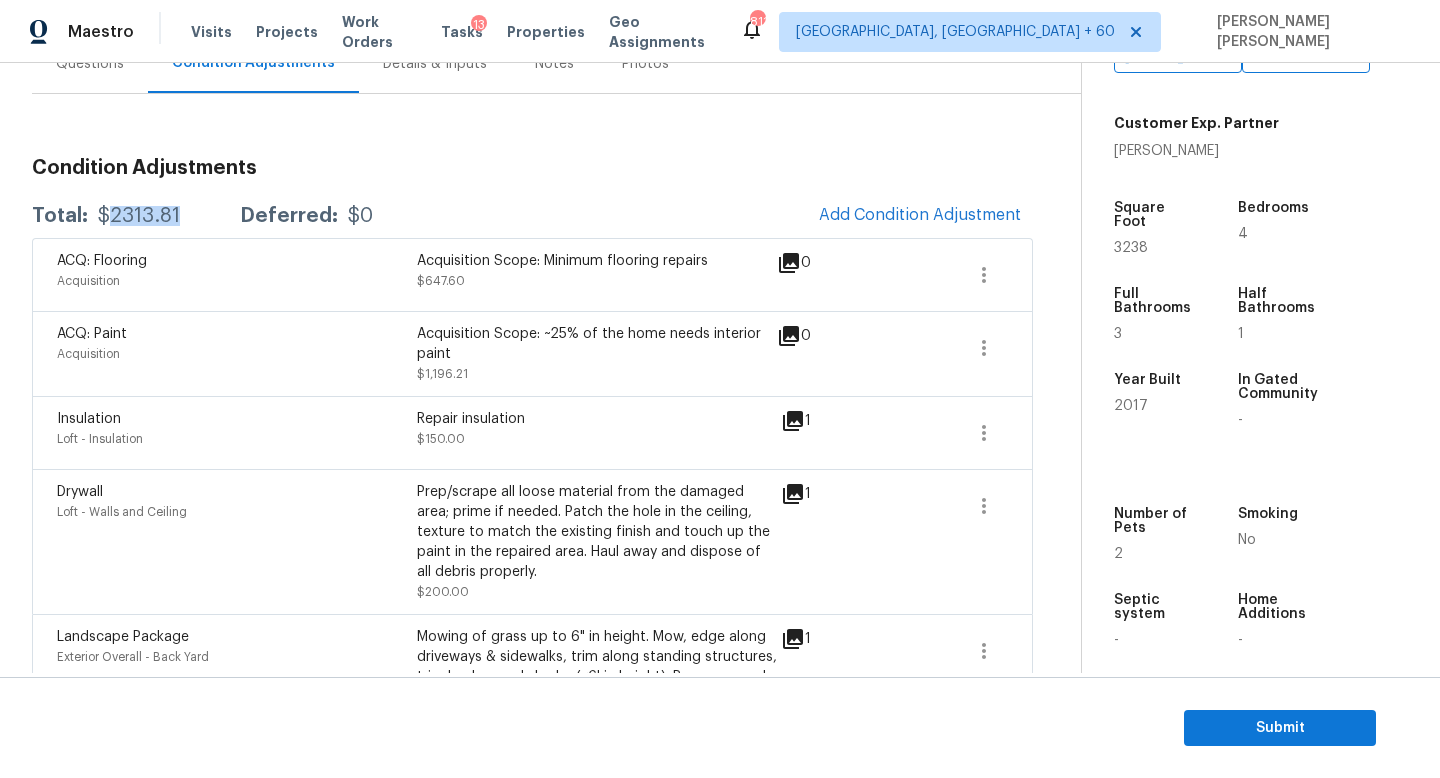 click on "$2313.81" at bounding box center (139, 216) 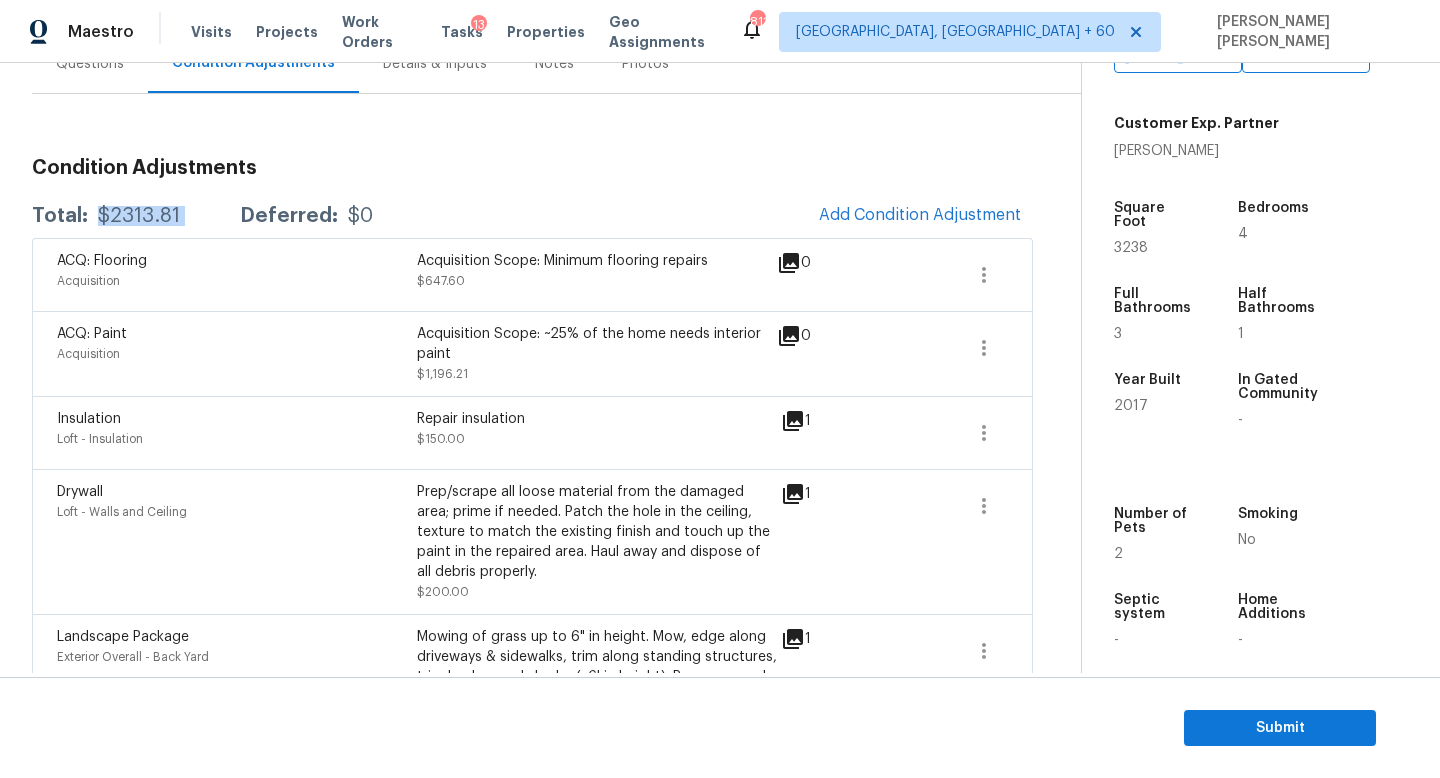 copy on "$2313.81" 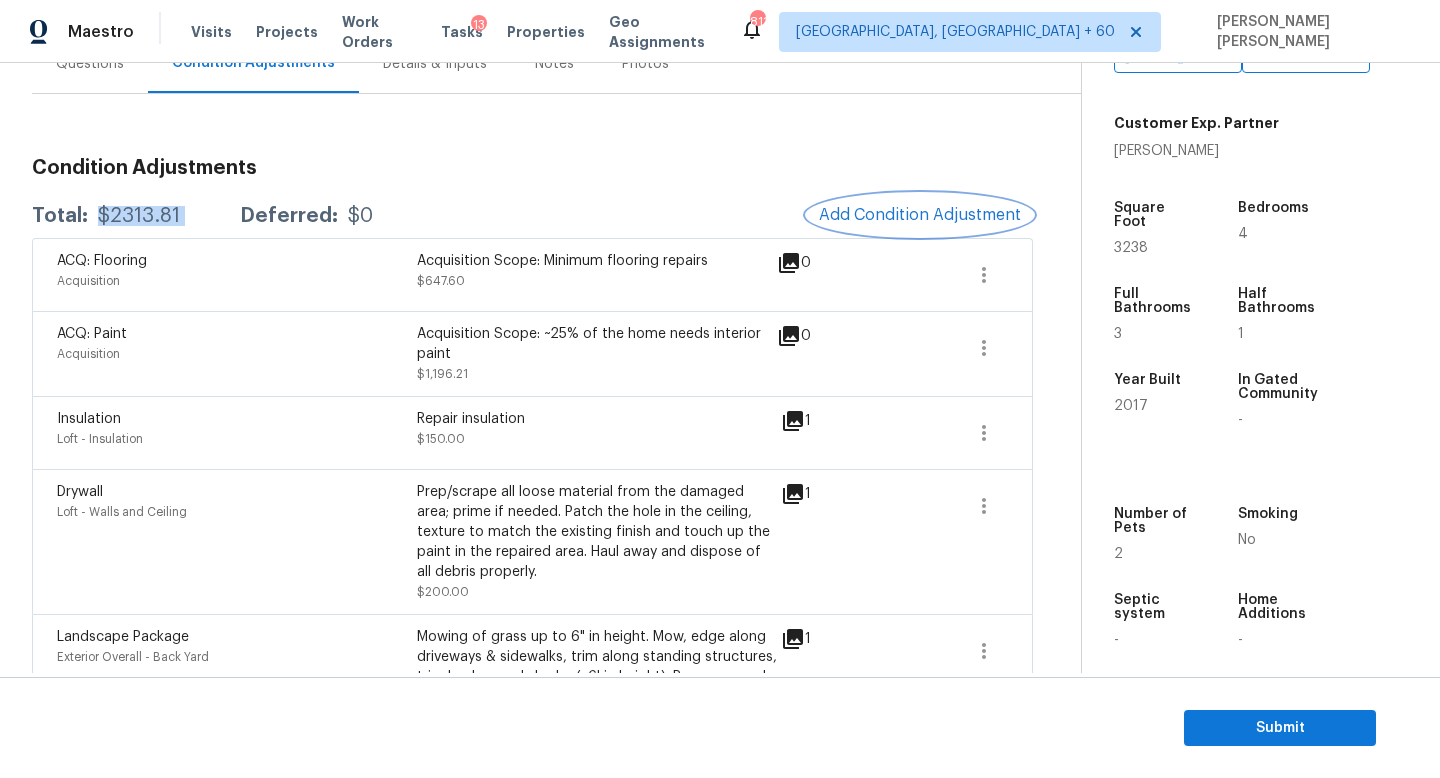 click on "Add Condition Adjustment" at bounding box center (920, 215) 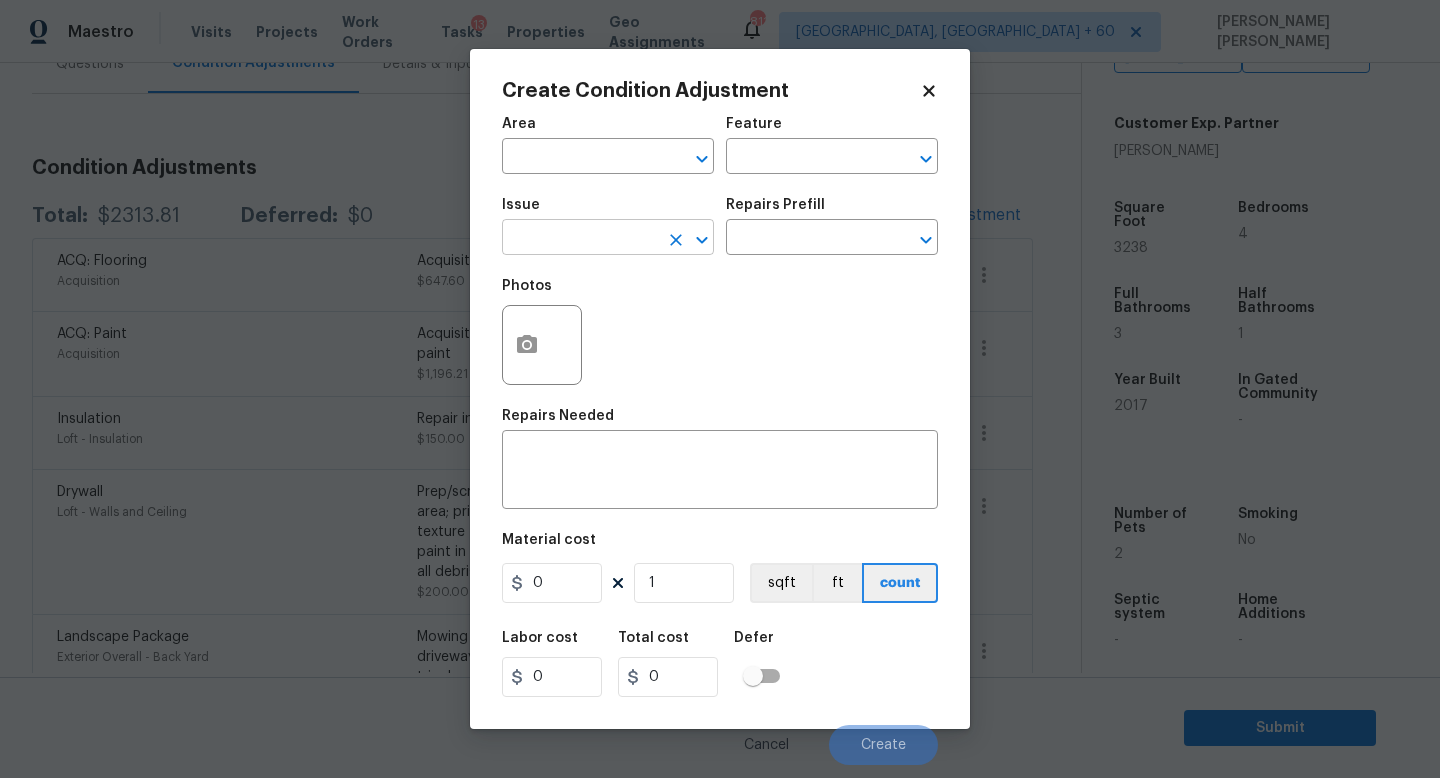 click at bounding box center [580, 239] 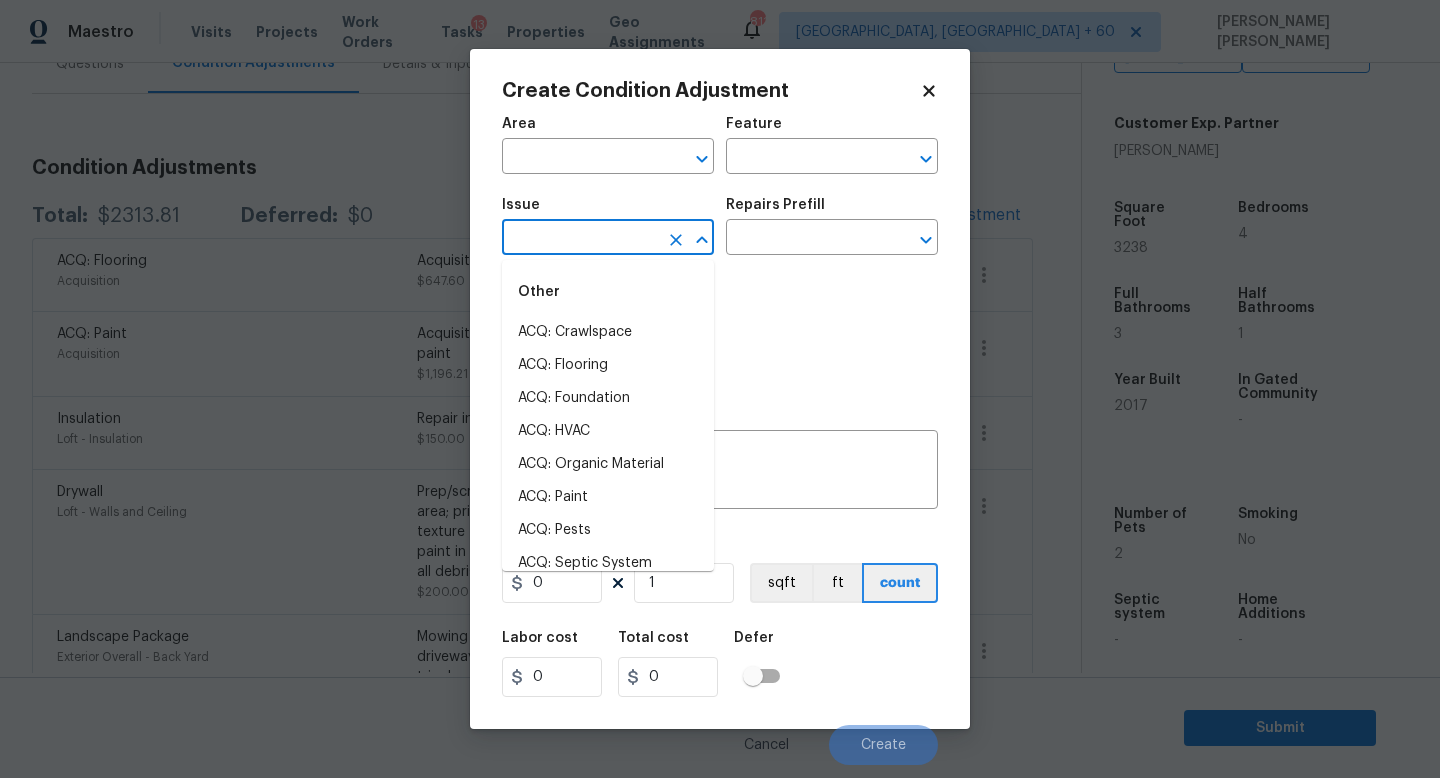 click on "Maestro Visits Projects Work Orders Tasks 13 Properties Geo Assignments 811 [GEOGRAPHIC_DATA], [GEOGRAPHIC_DATA] + 60 [PERSON_NAME] [PERSON_NAME] Back to tasks Condition Scoping - Interior [DATE] by 9:00 am   7 Hours Overdue [PERSON_NAME] [PERSON_NAME] In-progress Questions Condition Adjustments Details & Inputs Notes Photos Condition Adjustments Total:  $2313.81 Deferred:  $0 Add Condition Adjustment ACQ: Flooring Acquisition Acquisition Scope: Minimum flooring repairs $647.60   0 ACQ: Paint Acquisition Acquisition Scope: ~25% of the home needs interior paint $1,196.21   0 Insulation Loft - Insulation Repair insulation  $150.00   1 Drywall Loft - Walls and Ceiling
Prep/scrape all loose material from the damaged area; prime if needed. Patch the hole in the ceiling, texture to match the existing finish and touch up the paint in the repaired area. Haul away and dispose of all debris properly.
$200.00   1 Landscape Package Exterior Overall - Back Yard $120.00   1 Property Details © Mapbox   © OpenStreetMap   Improve this map [STREET_ADDRESS]" at bounding box center (720, 389) 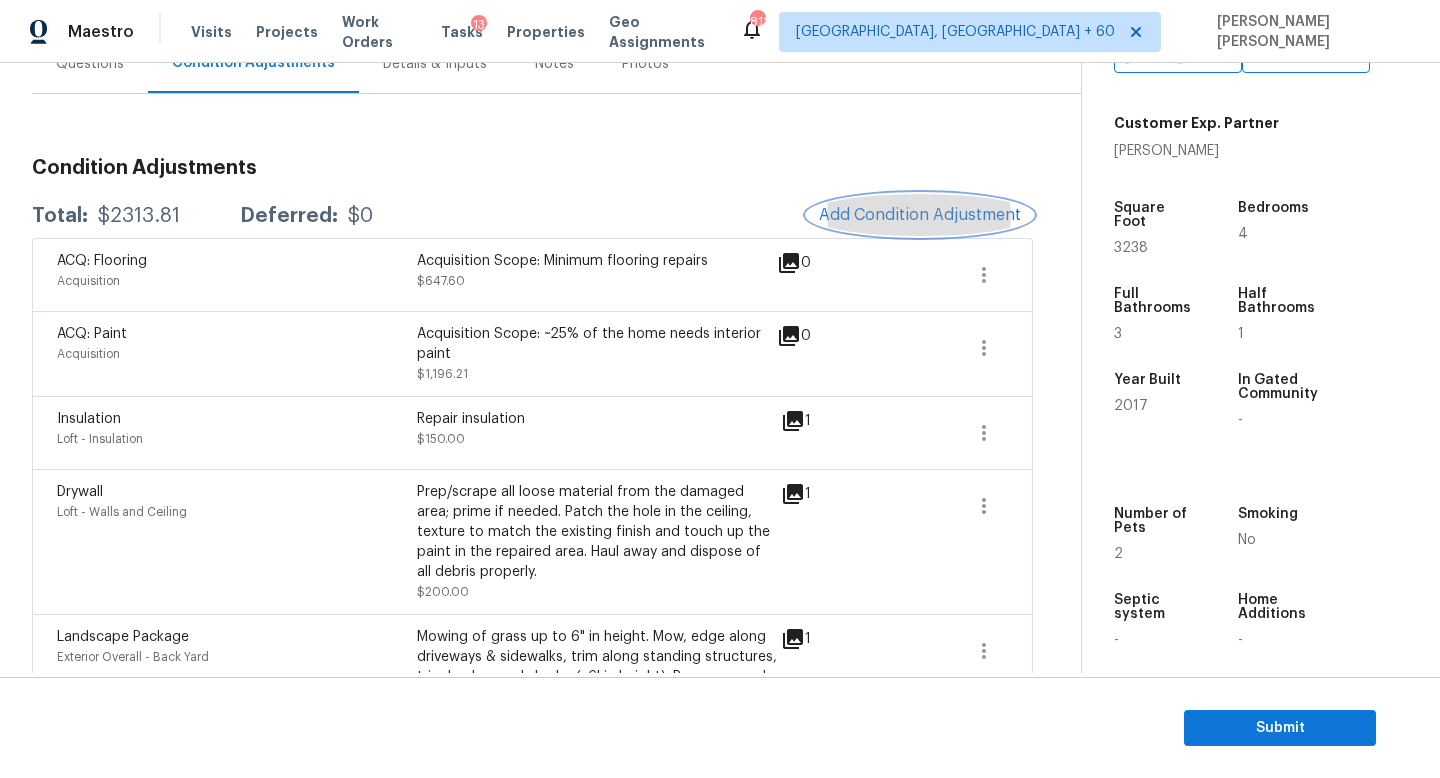 click on "Add Condition Adjustment" at bounding box center (920, 215) 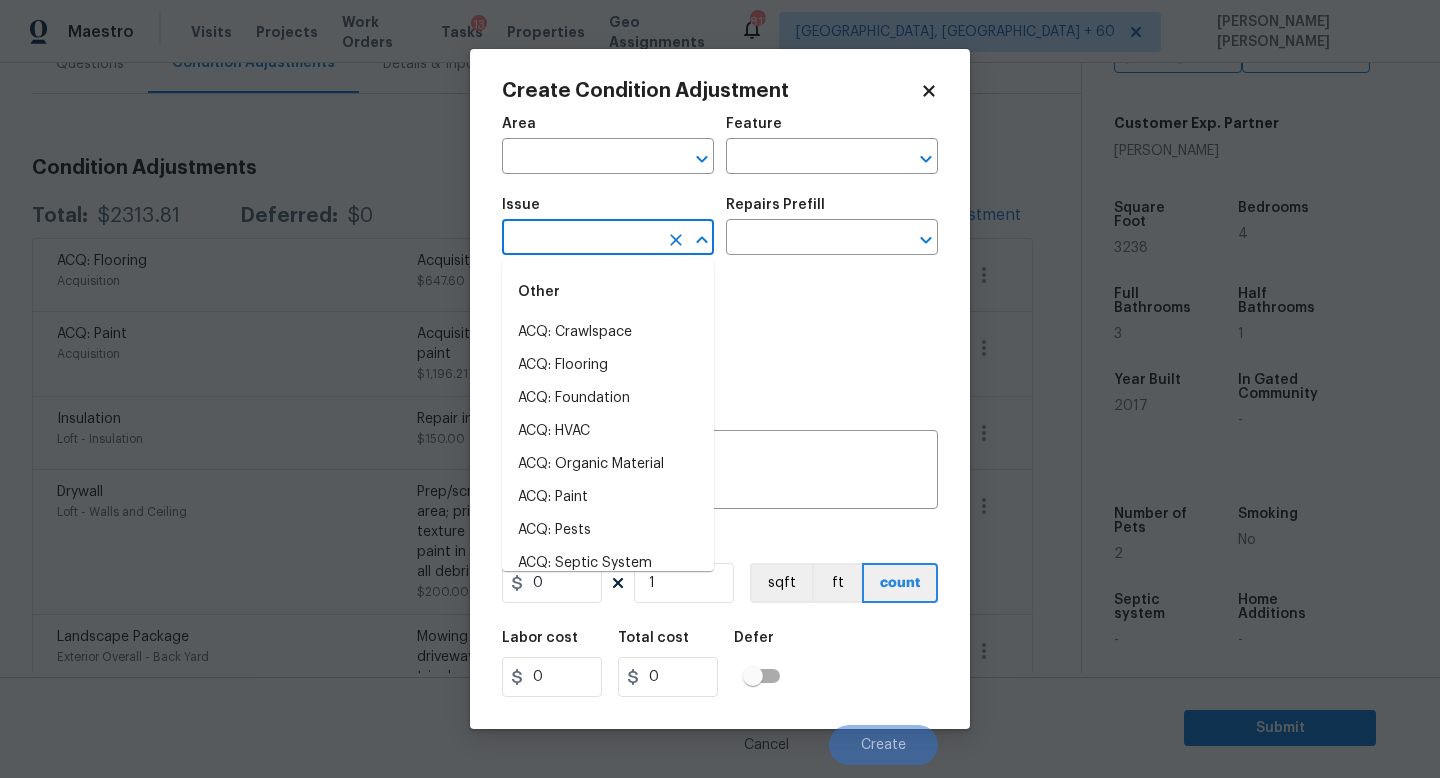 click at bounding box center (580, 239) 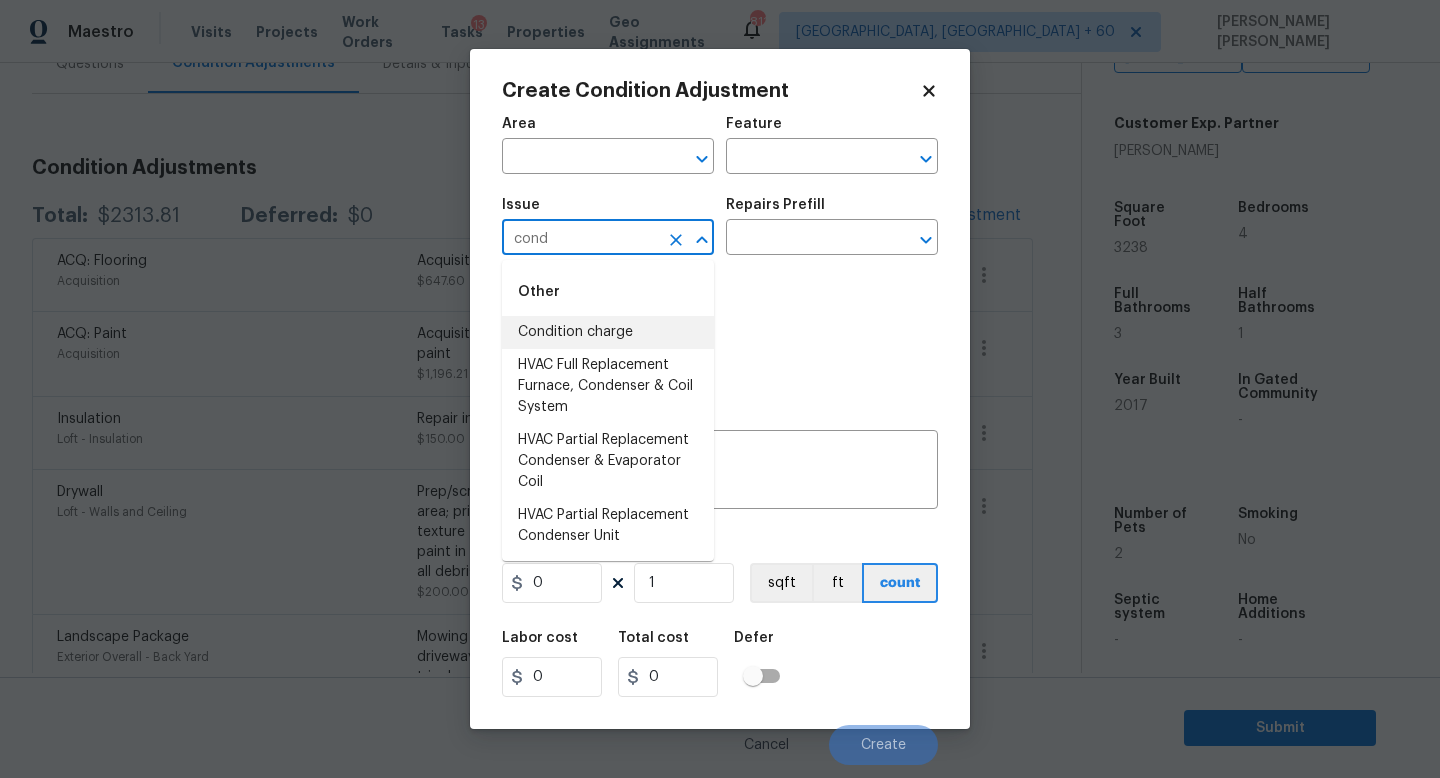 click on "Condition charge" at bounding box center (608, 332) 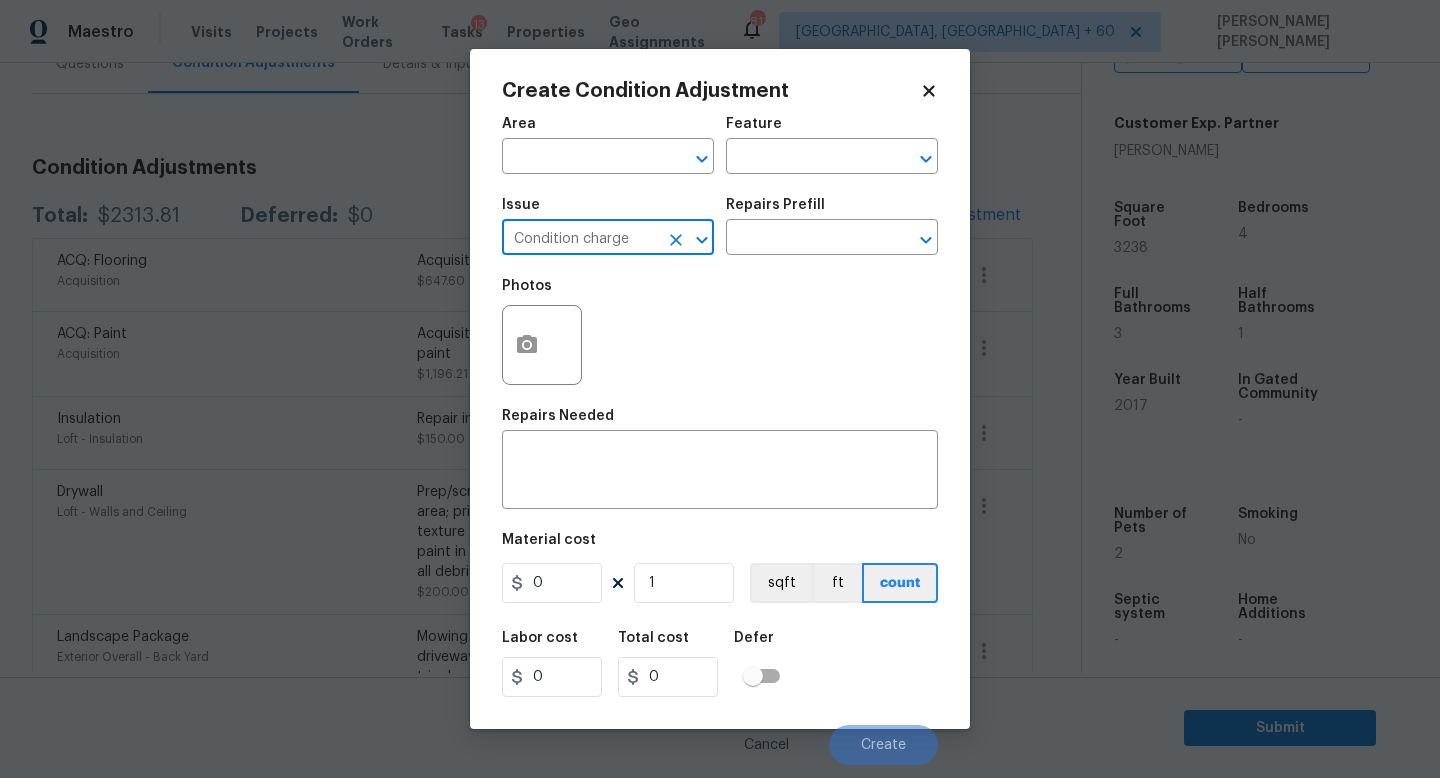 type on "Condition charge" 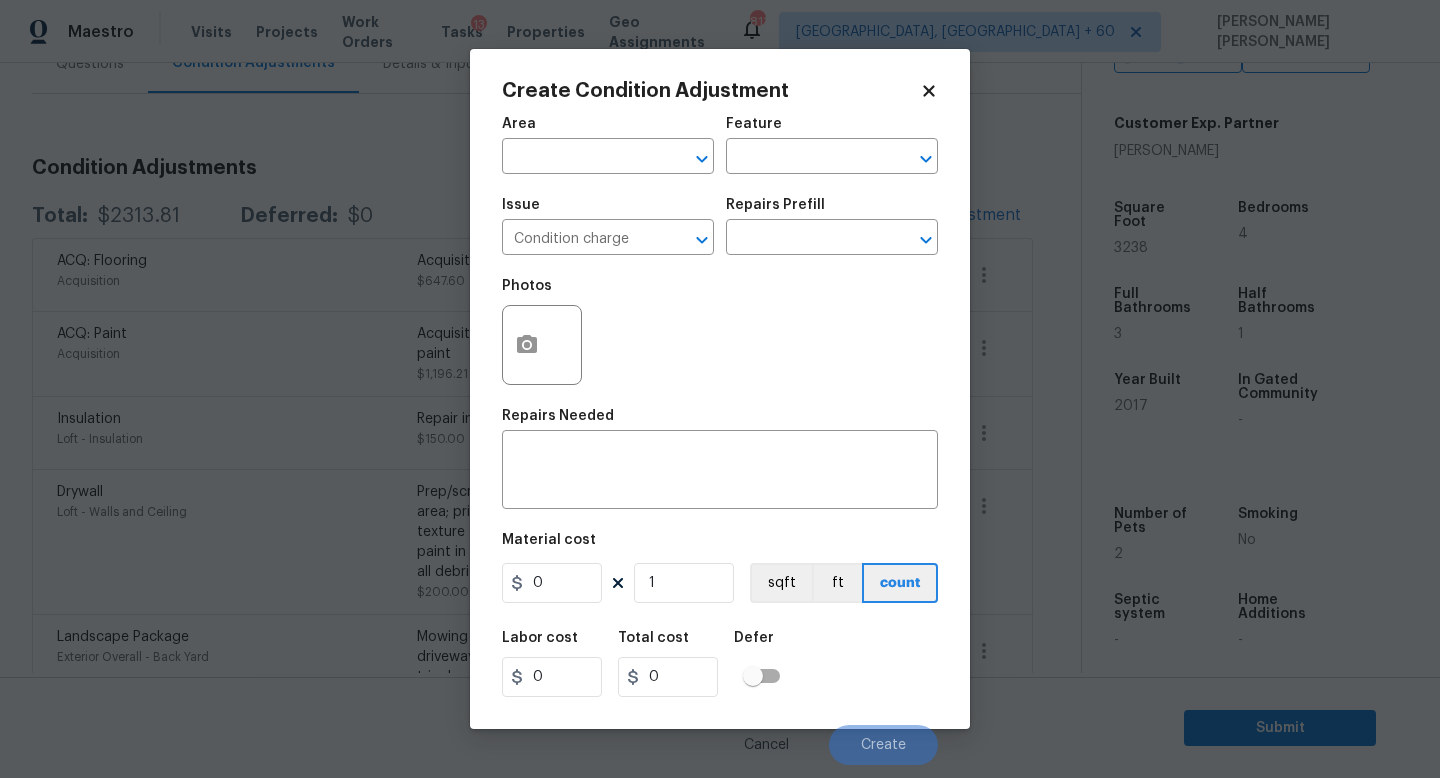 click on "Repairs Prefill" at bounding box center [832, 211] 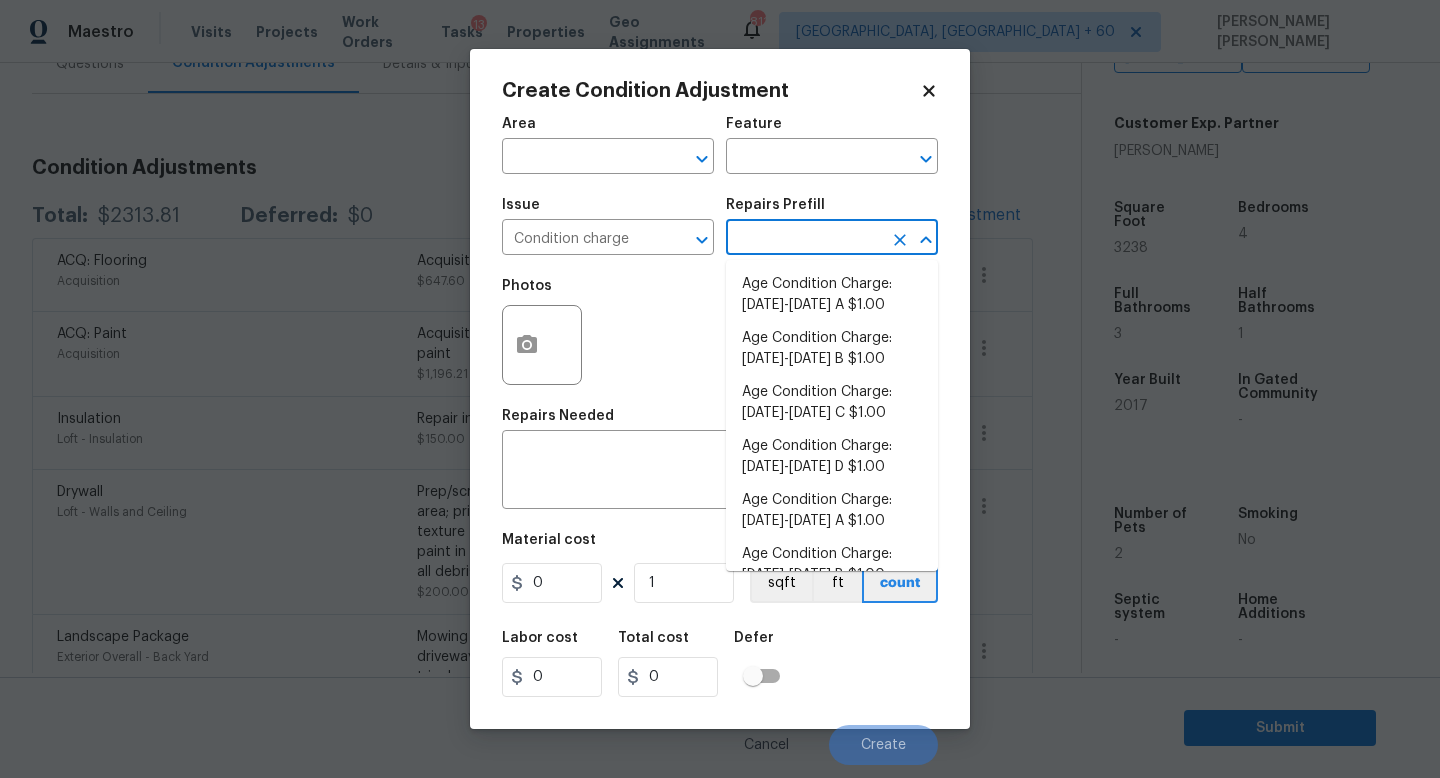 click at bounding box center (804, 239) 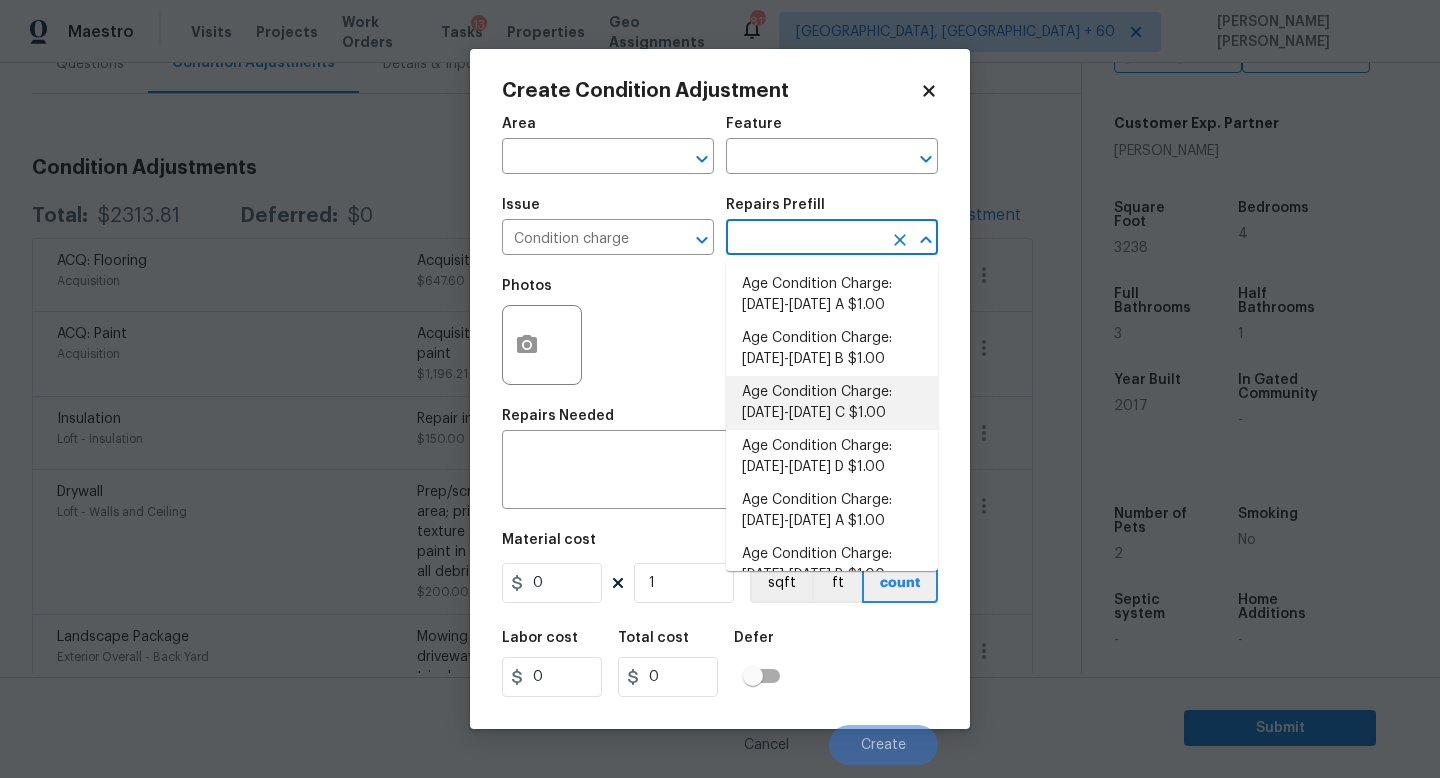 scroll, scrollTop: 656, scrollLeft: 0, axis: vertical 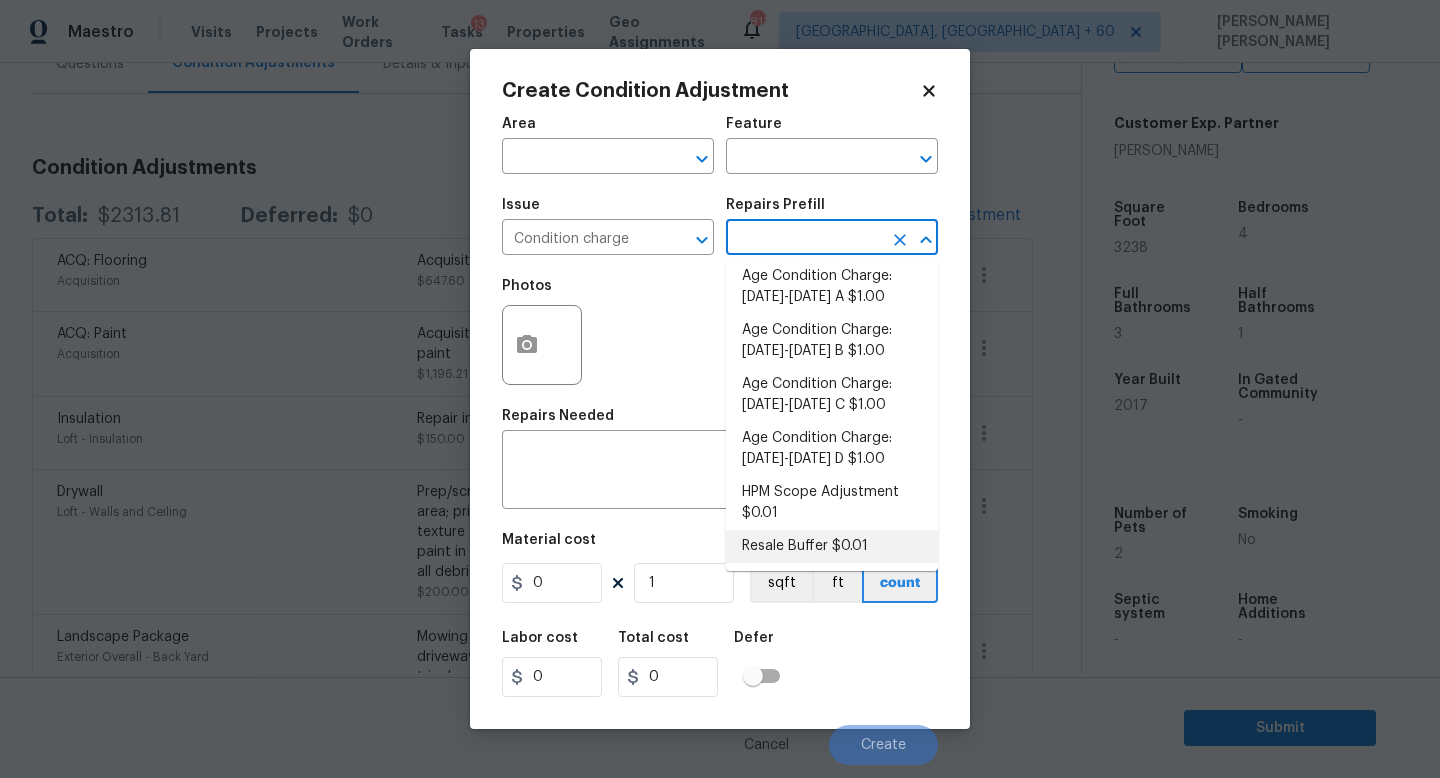click on "Resale Buffer $0.01" at bounding box center (832, 546) 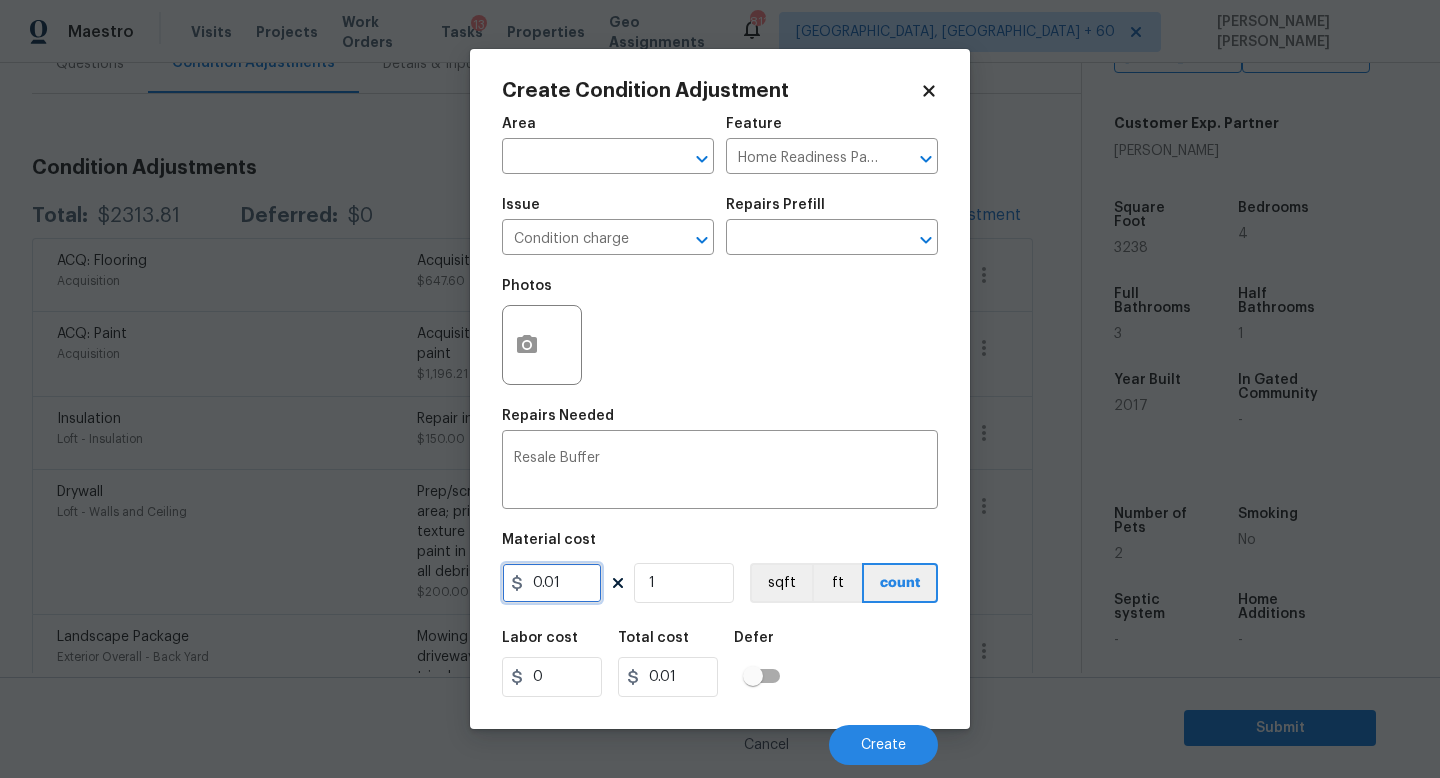 drag, startPoint x: 585, startPoint y: 582, endPoint x: 258, endPoint y: 576, distance: 327.05505 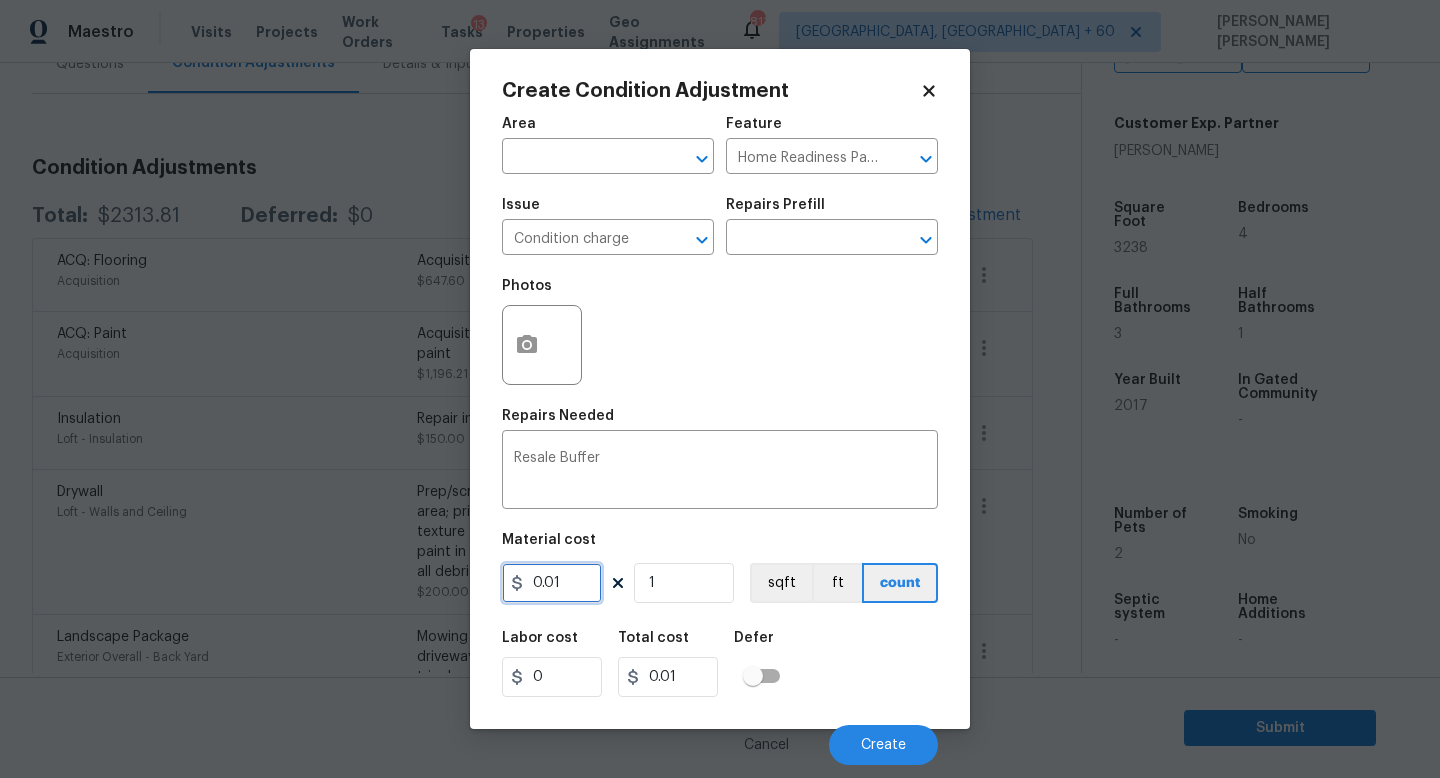click on "Create Condition Adjustment Area ​ Feature Home Readiness Packages ​ Issue Condition charge ​ Repairs Prefill ​ Photos Repairs Needed Resale Buffer x ​ Material cost 0.01 1 sqft ft count Labor cost 0 Total cost 0.01 Defer Cancel Create" at bounding box center (720, 389) 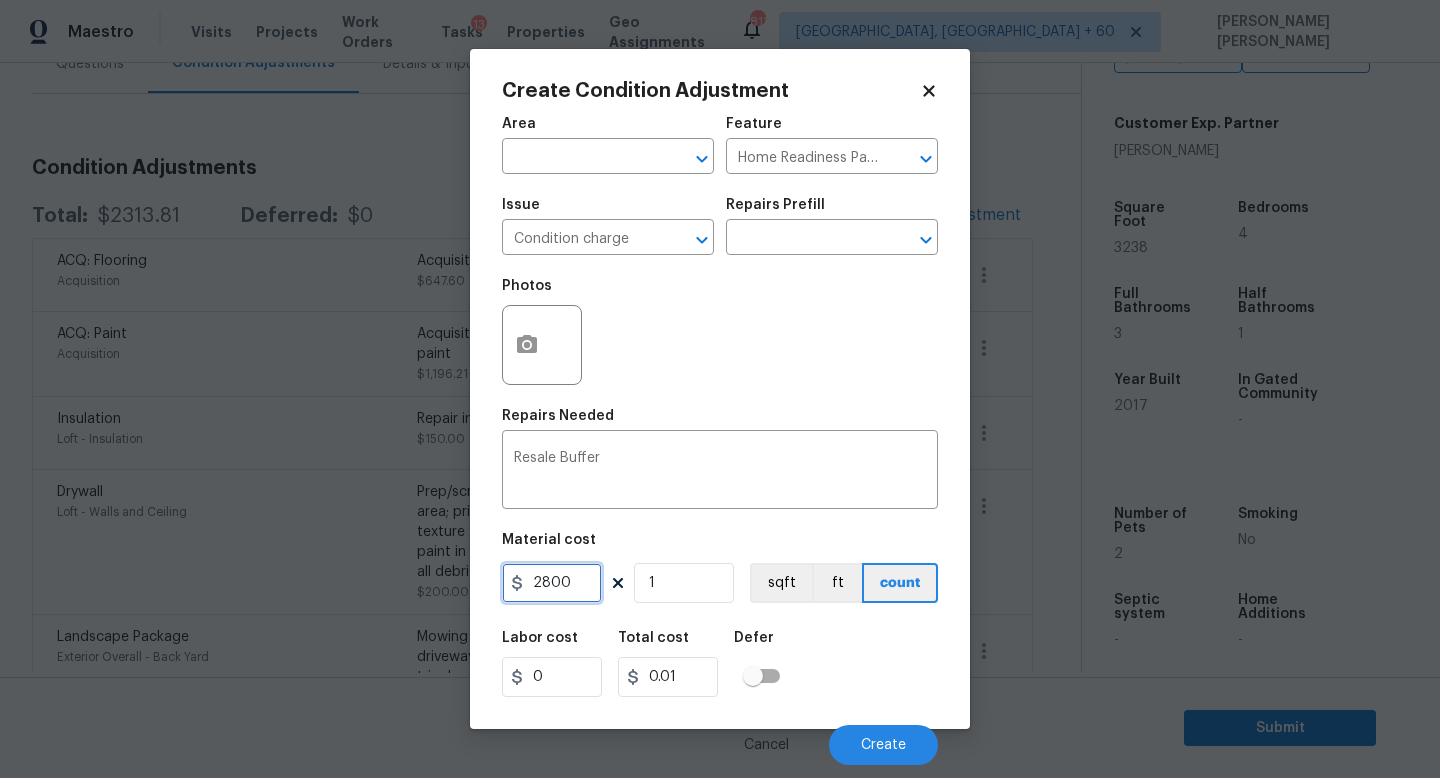 type on "2800" 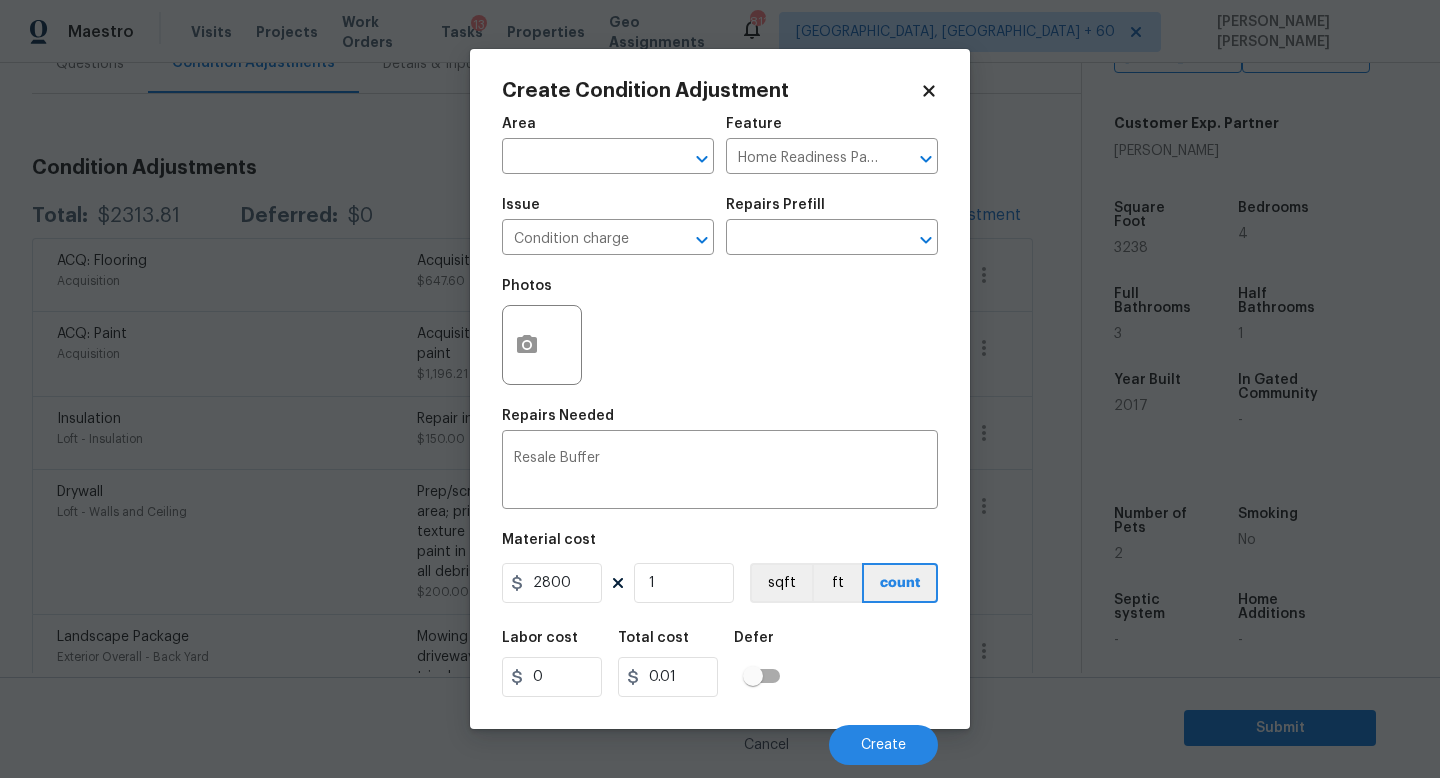 type on "2800" 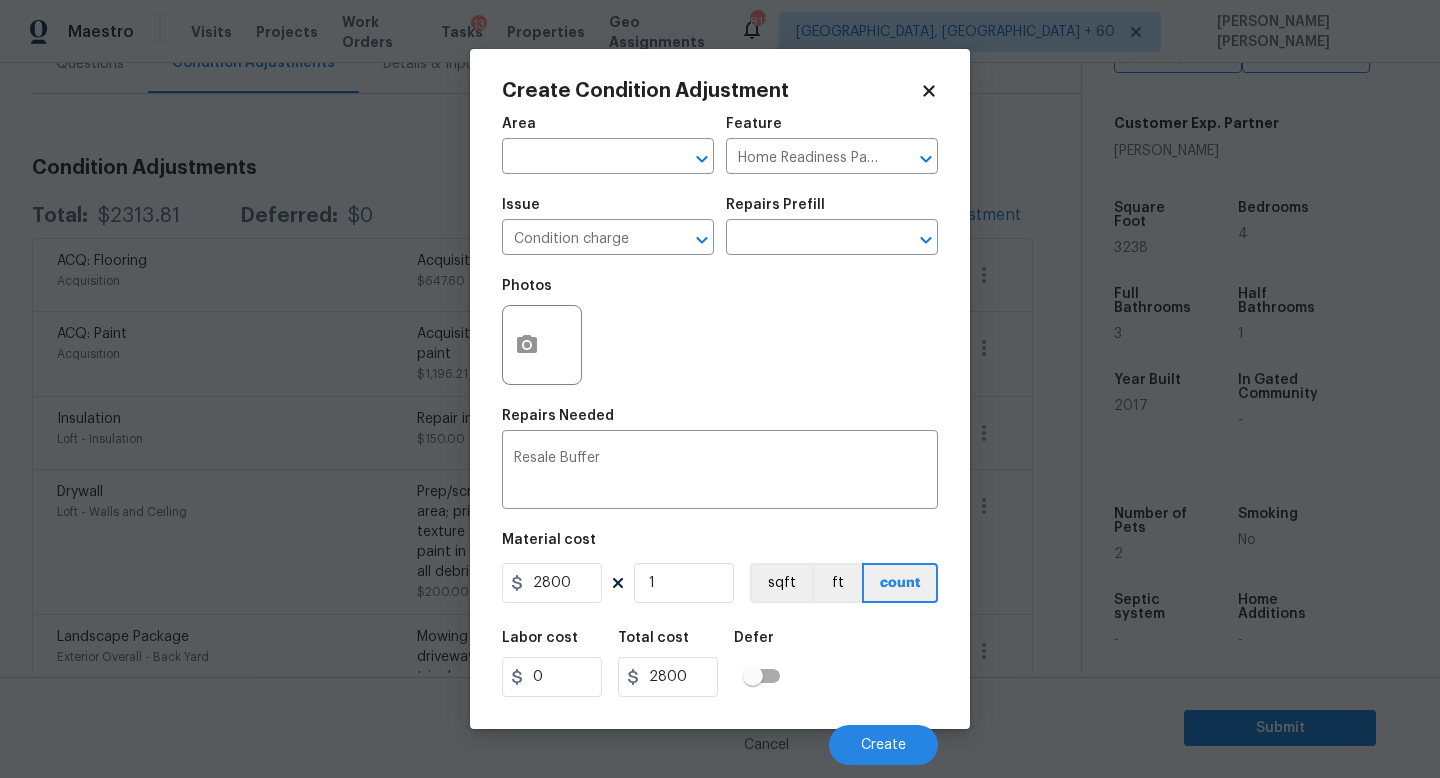 click on "Labor cost 0 Total cost 2800 Defer" at bounding box center (720, 664) 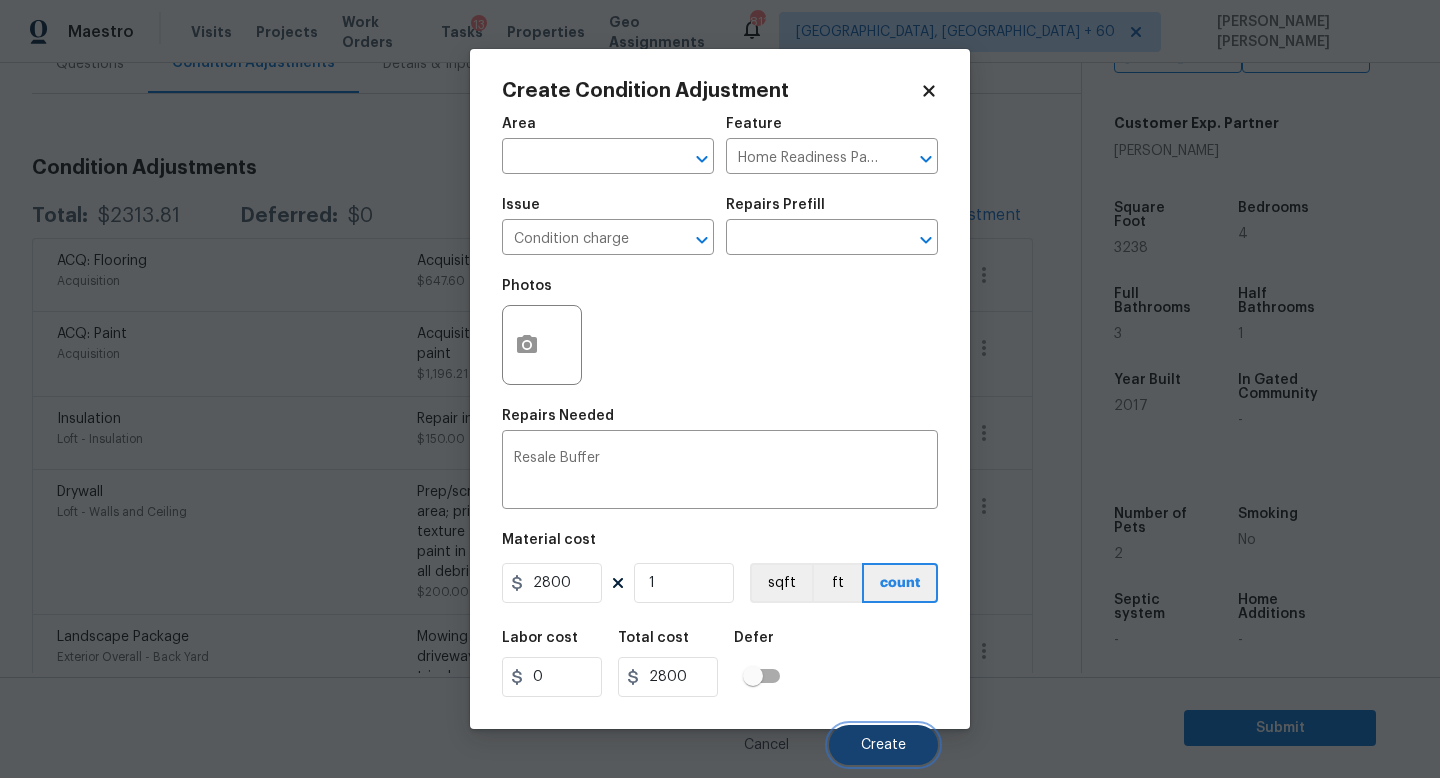 click on "Create" at bounding box center [883, 745] 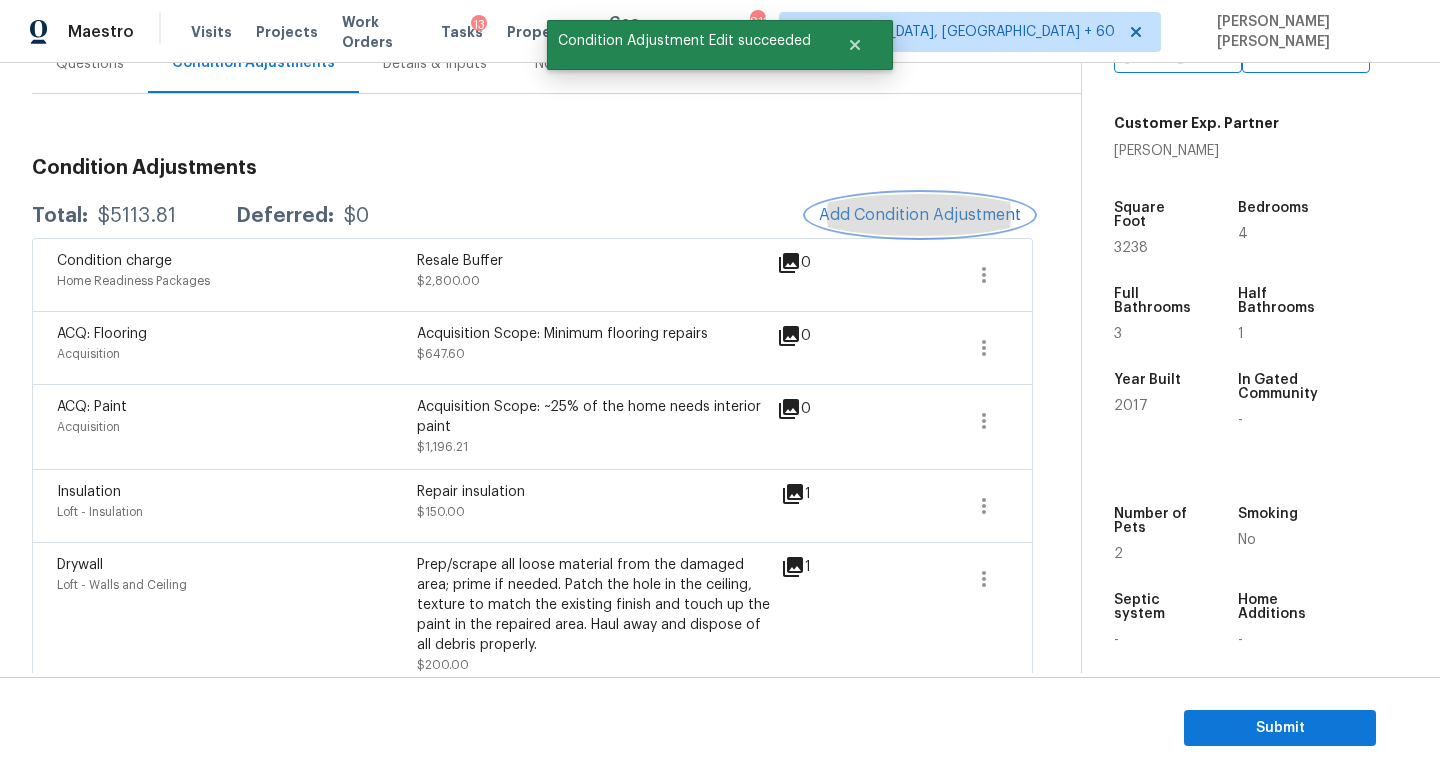 drag, startPoint x: 926, startPoint y: 226, endPoint x: 415, endPoint y: 221, distance: 511.02448 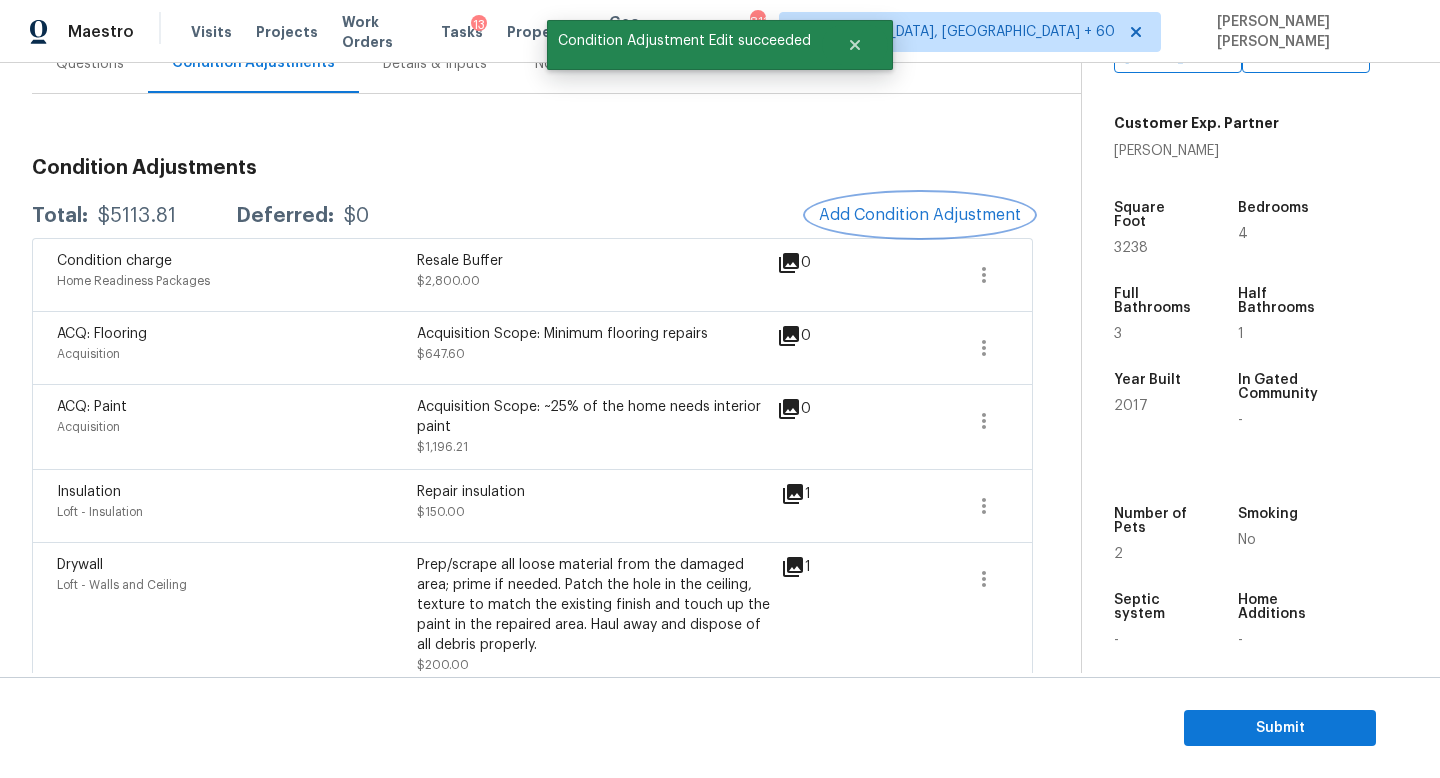 scroll, scrollTop: 0, scrollLeft: 0, axis: both 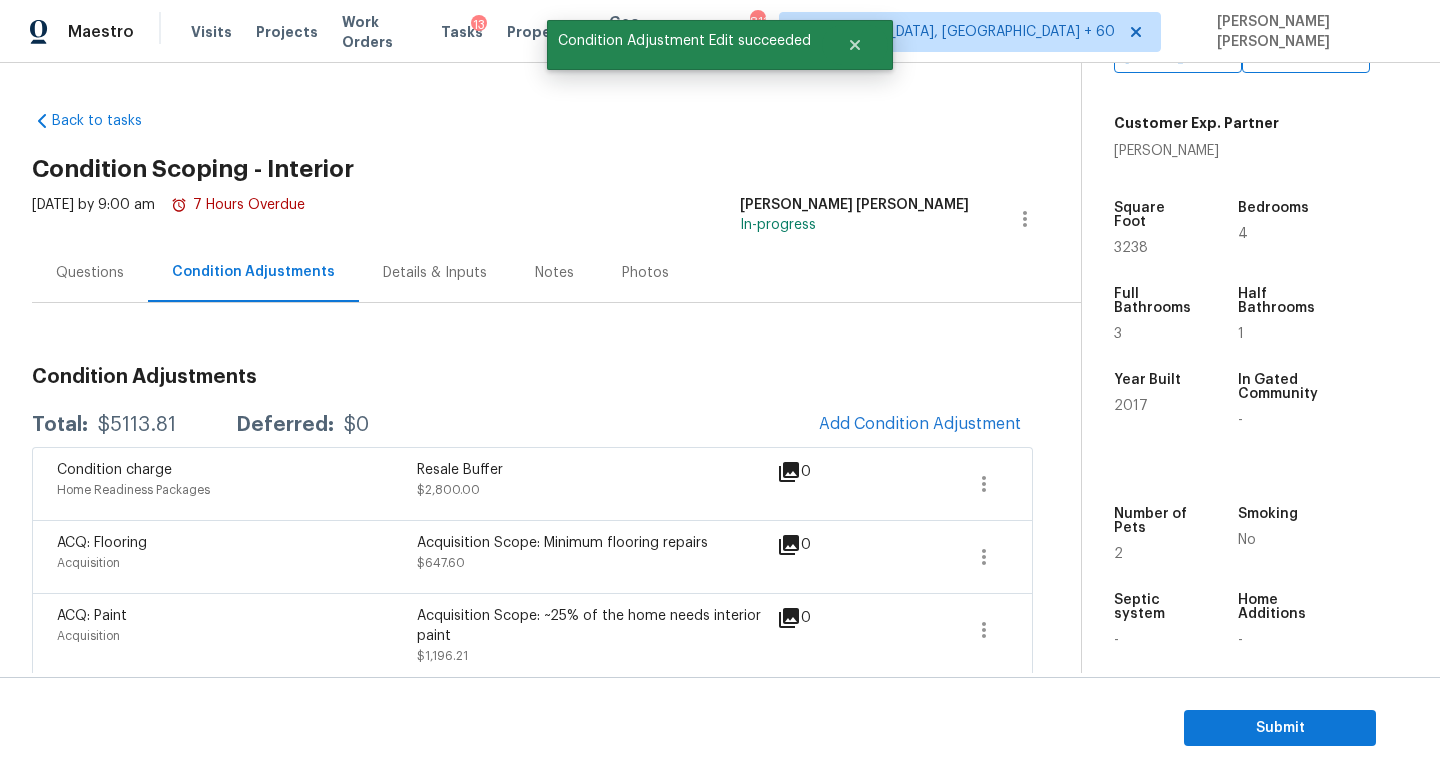 click on "Questions" at bounding box center [90, 272] 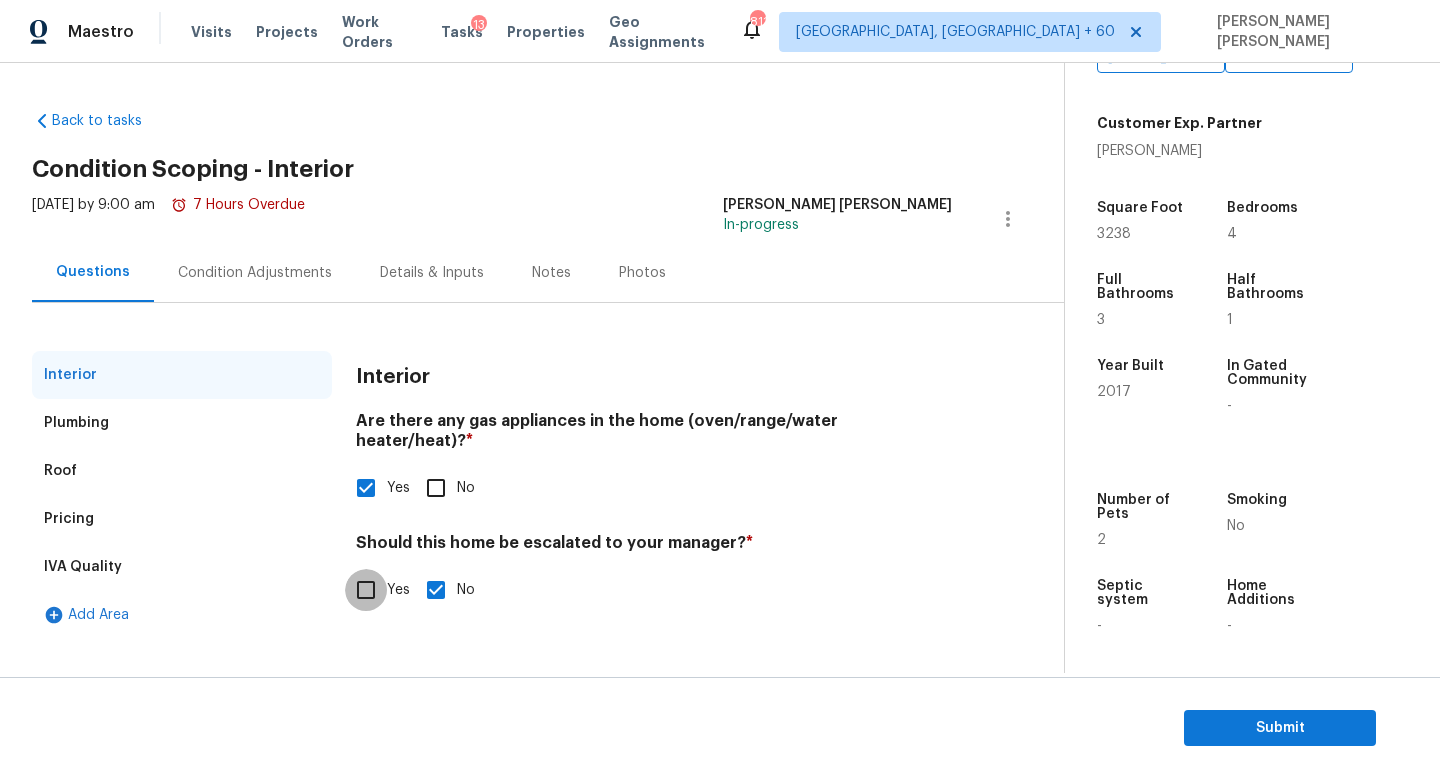 click on "Yes" at bounding box center (366, 590) 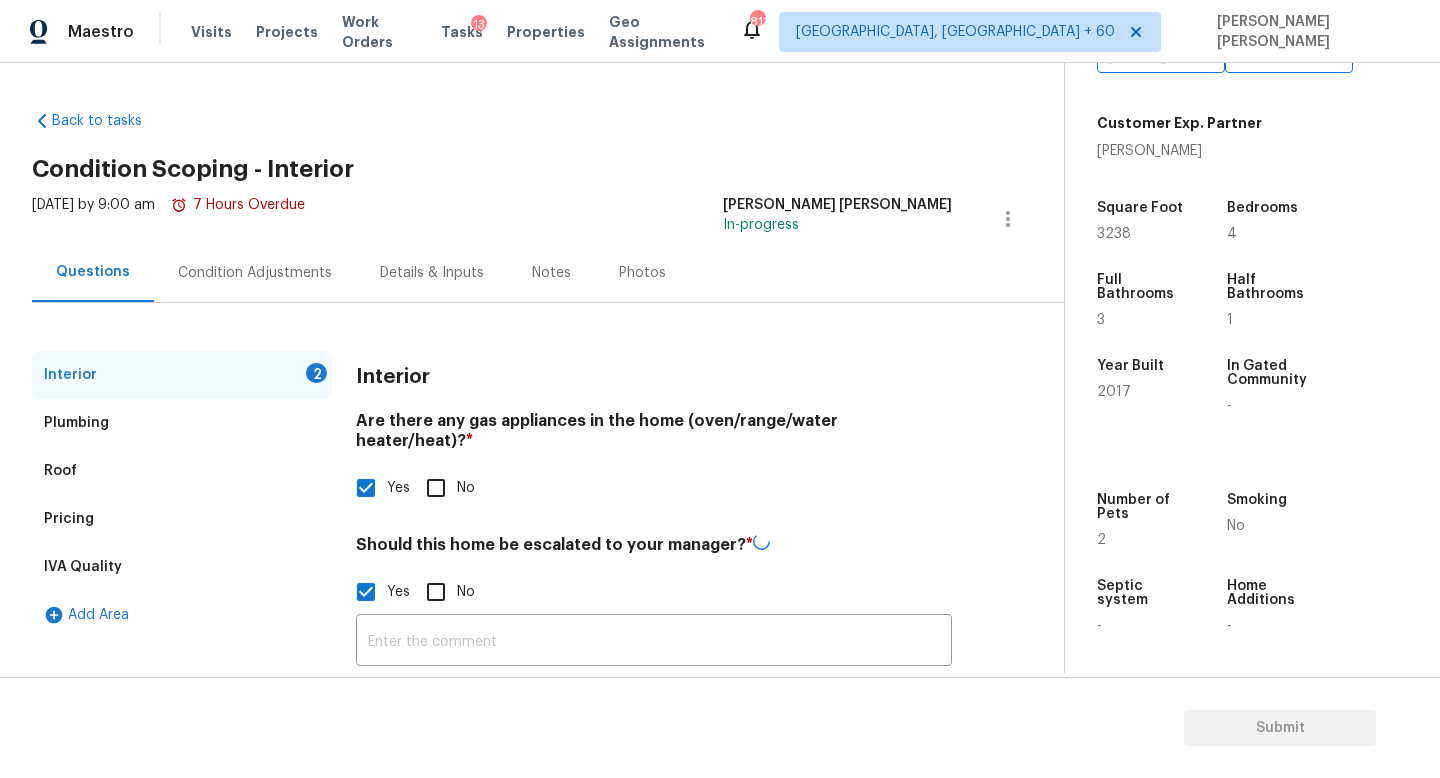 scroll, scrollTop: 84, scrollLeft: 0, axis: vertical 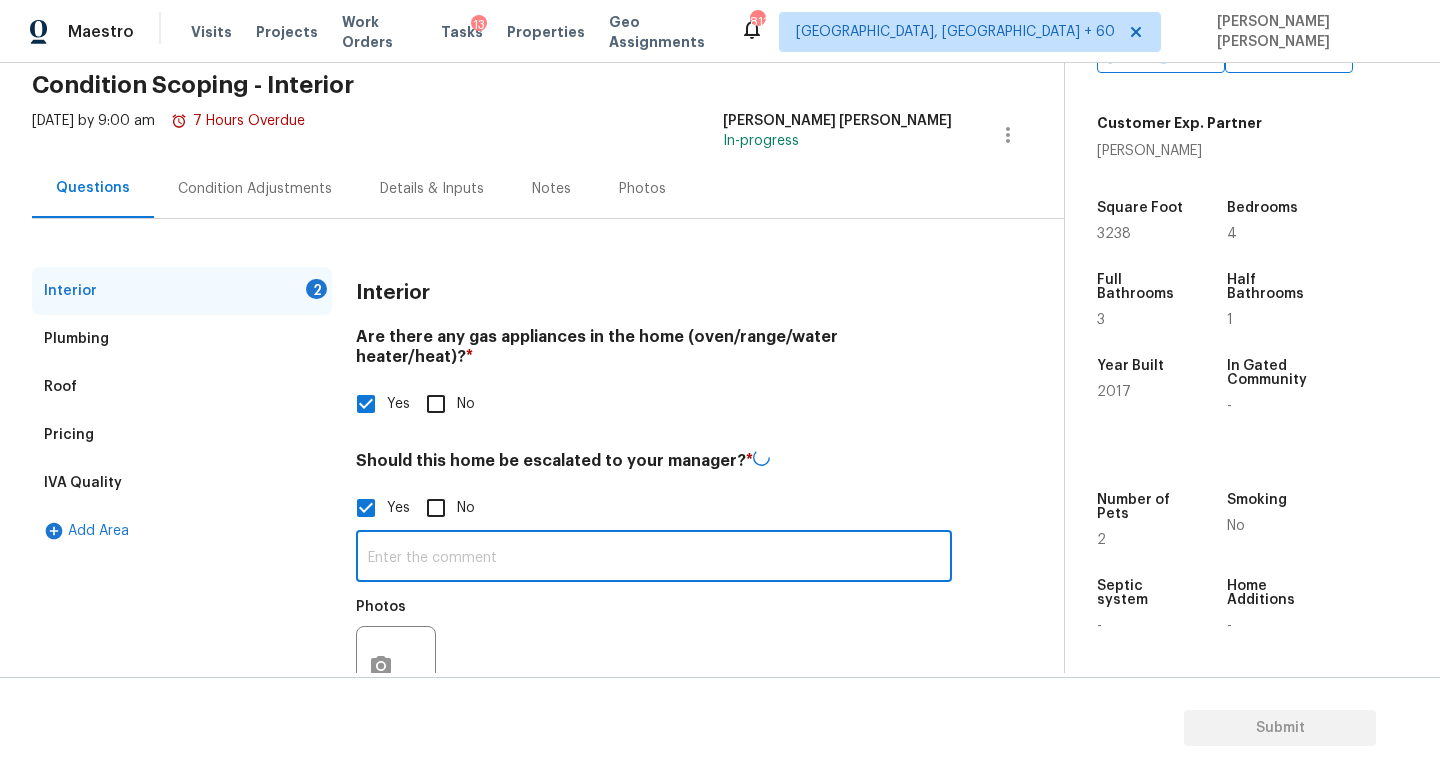click at bounding box center (654, 558) 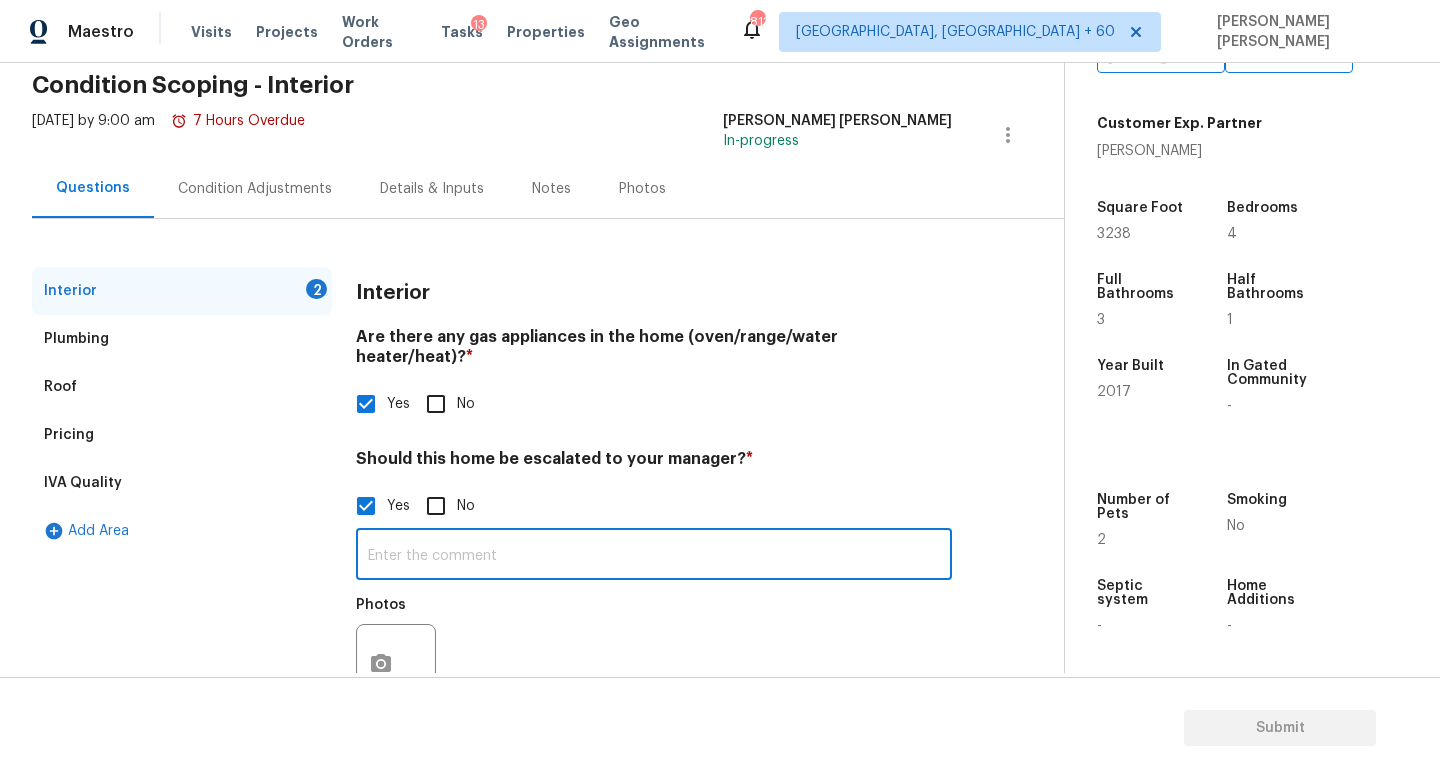 paste on "HPM Scope Adjustment is negative; please remove $XXX from scope" 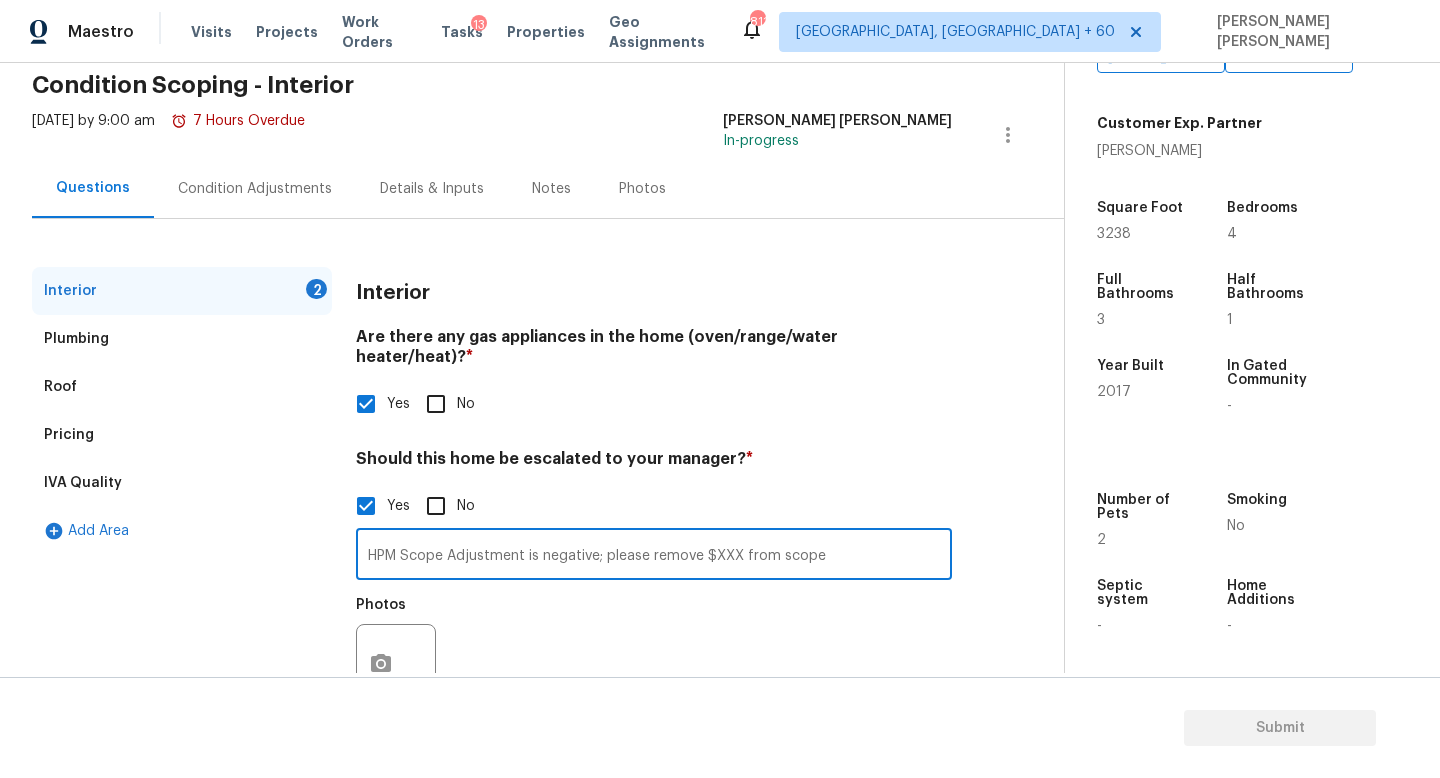 click on "HPM Scope Adjustment is negative; please remove $XXX from scope" at bounding box center (654, 556) 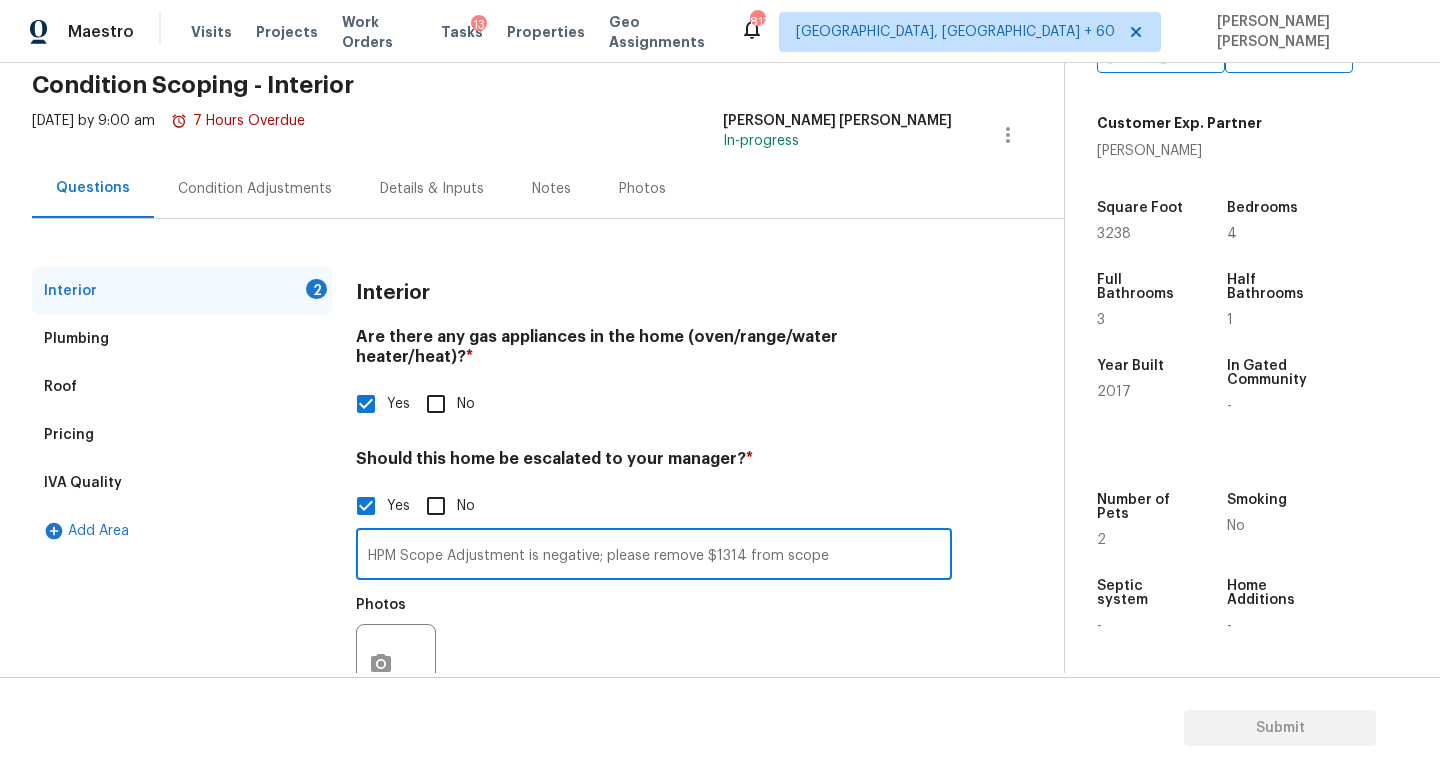 type on "HPM Scope Adjustment is negative; please remove $1314 from scope" 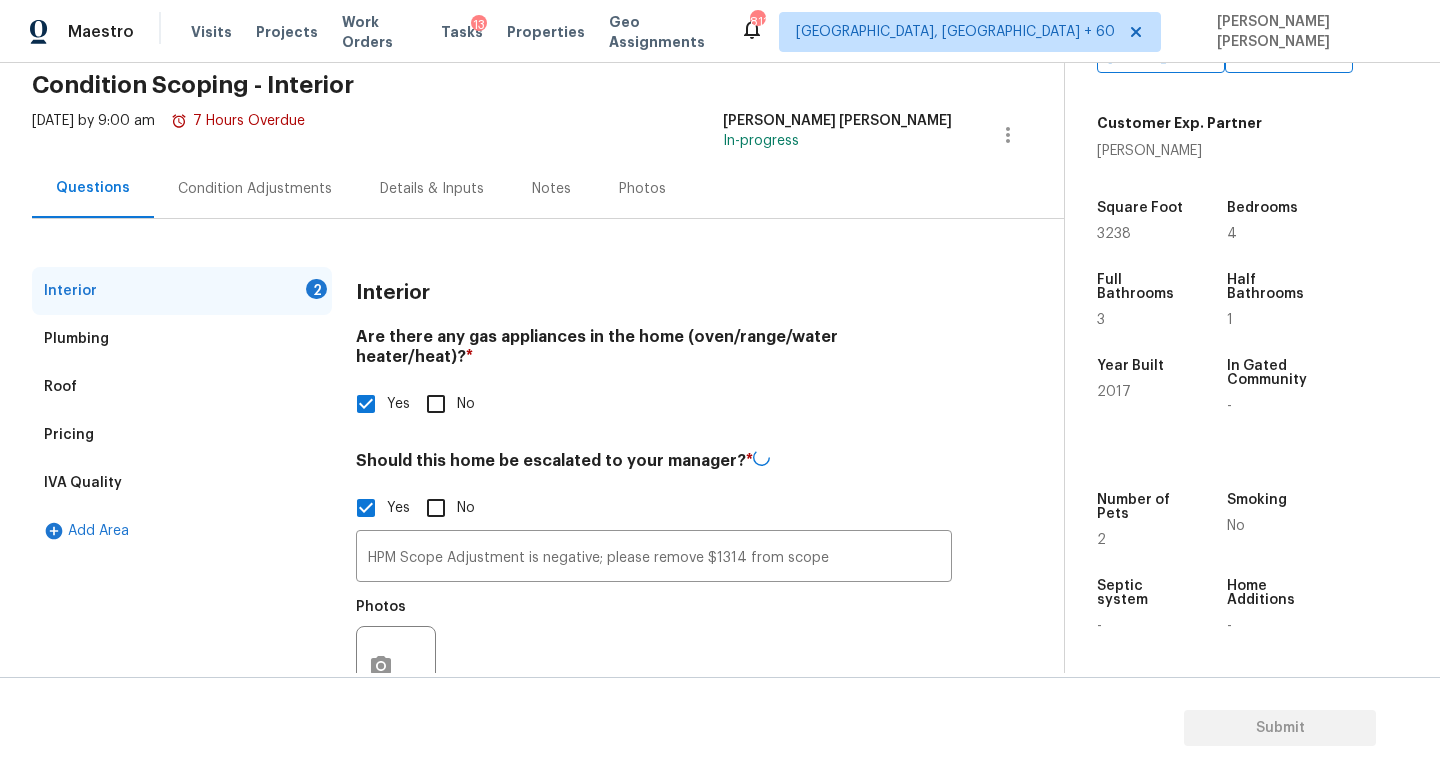 click on "Photos" at bounding box center (654, 653) 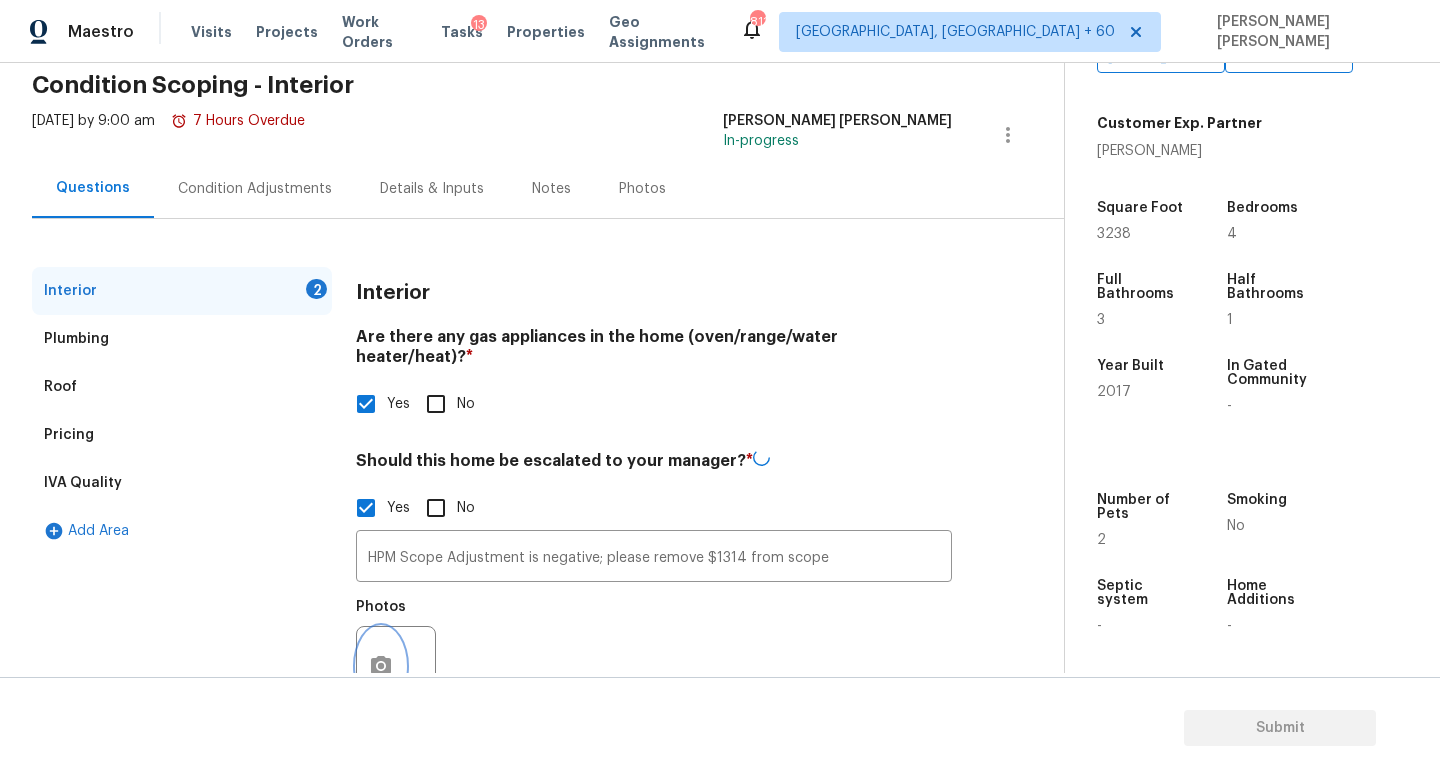 click 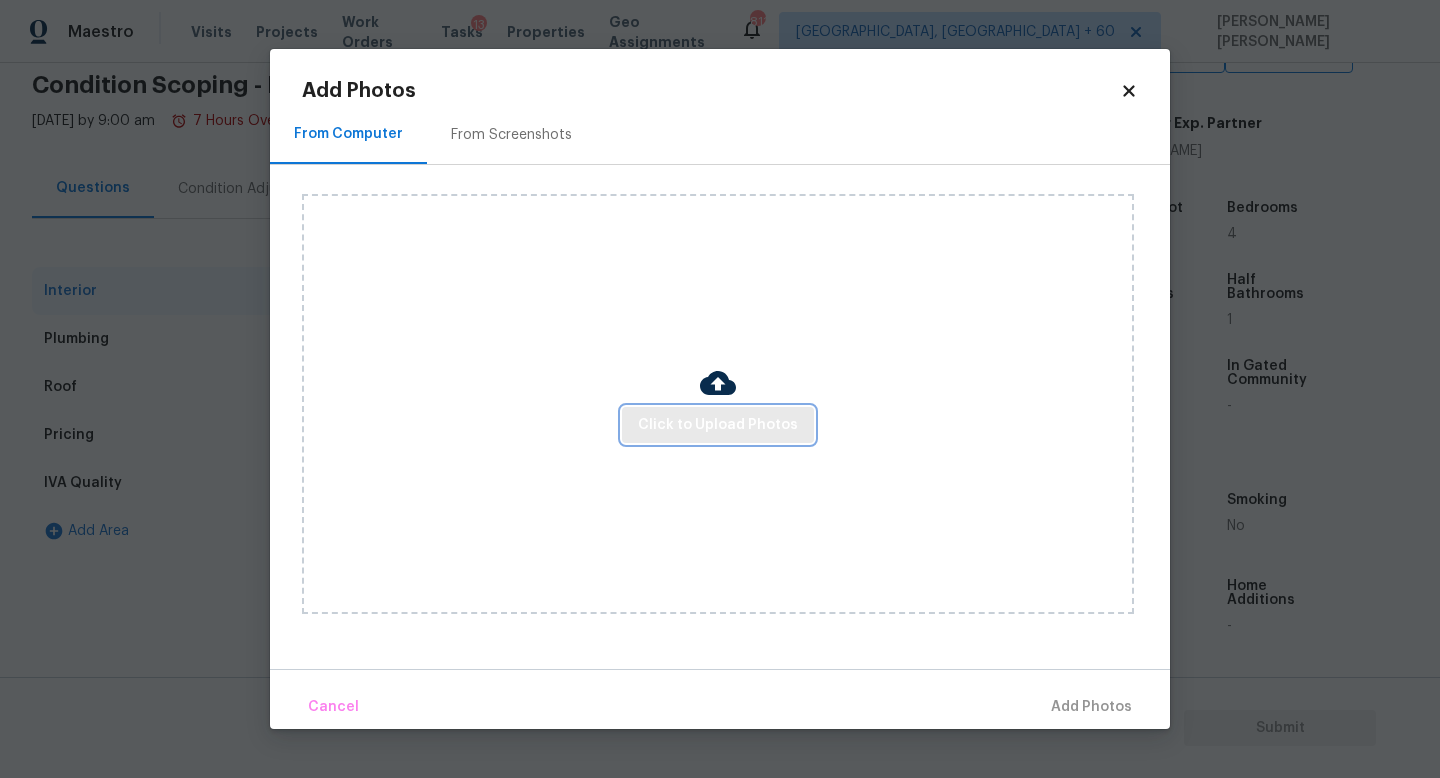 click on "Click to Upload Photos" at bounding box center [718, 425] 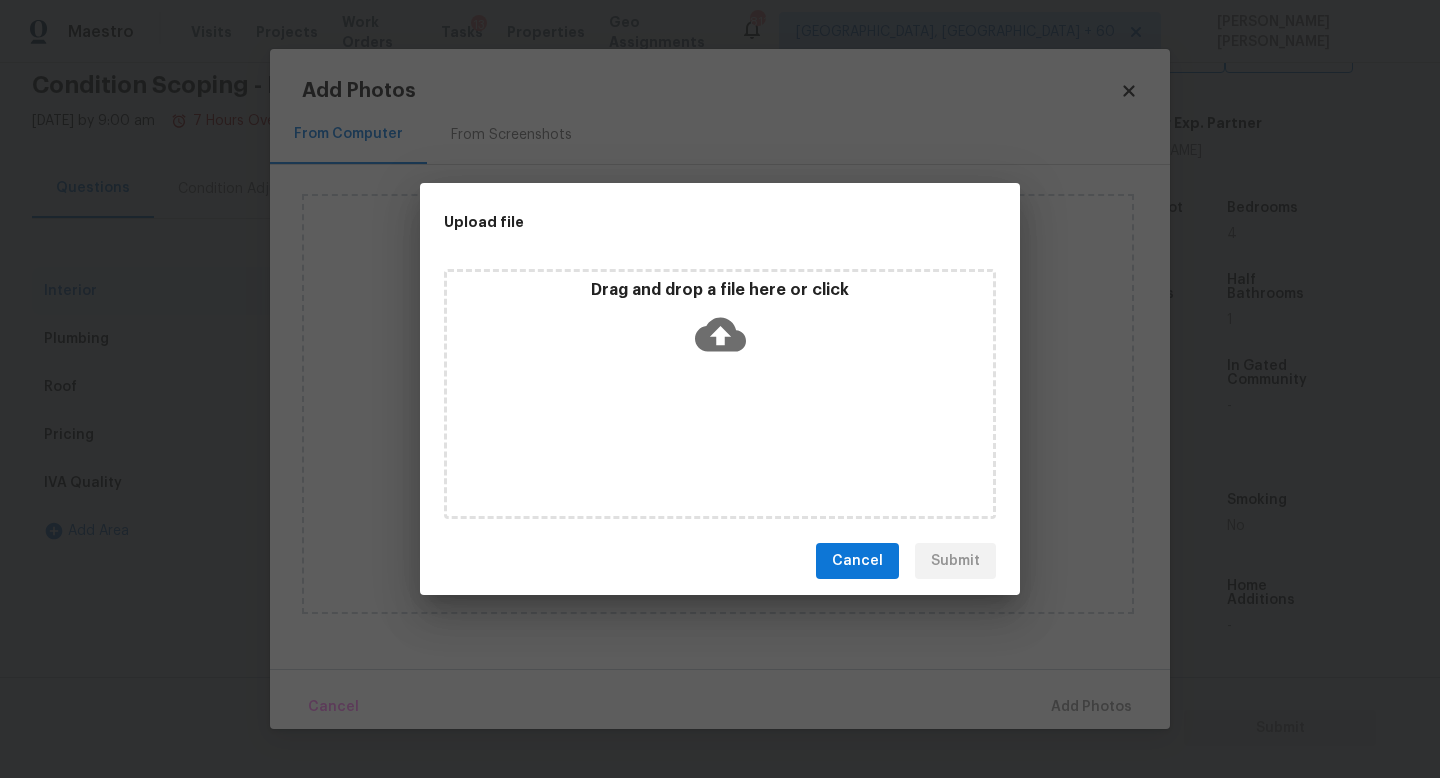 click 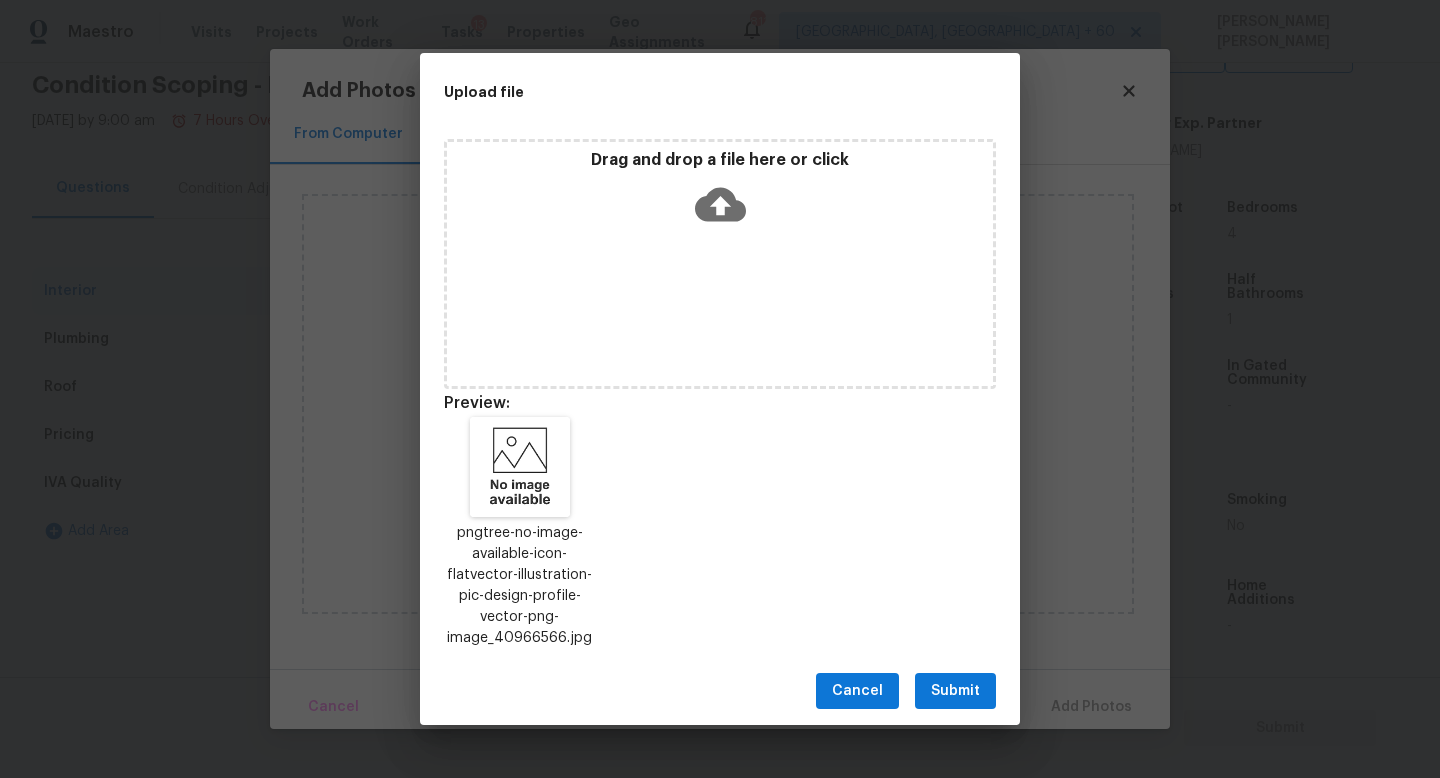 click on "Submit" at bounding box center [955, 691] 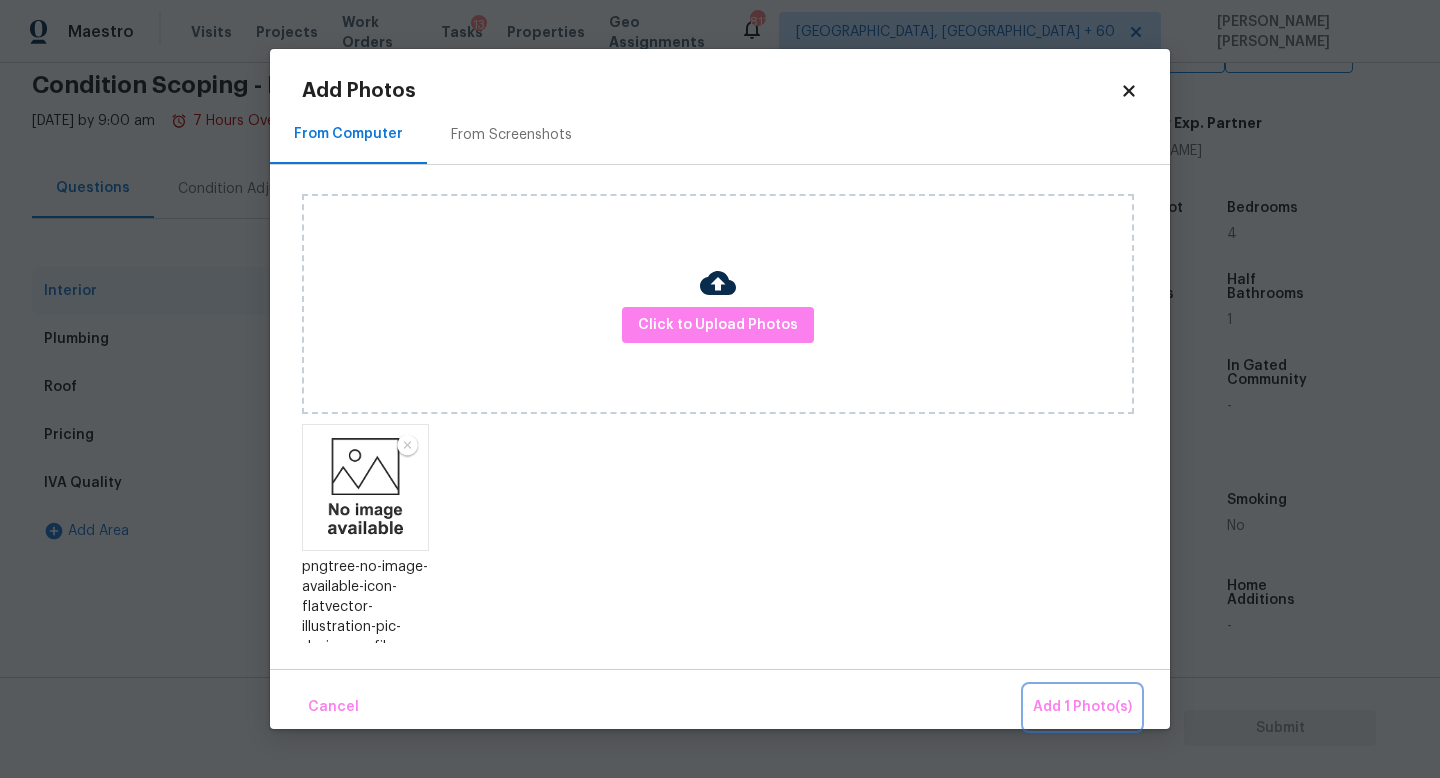 click on "Add 1 Photo(s)" at bounding box center (1082, 707) 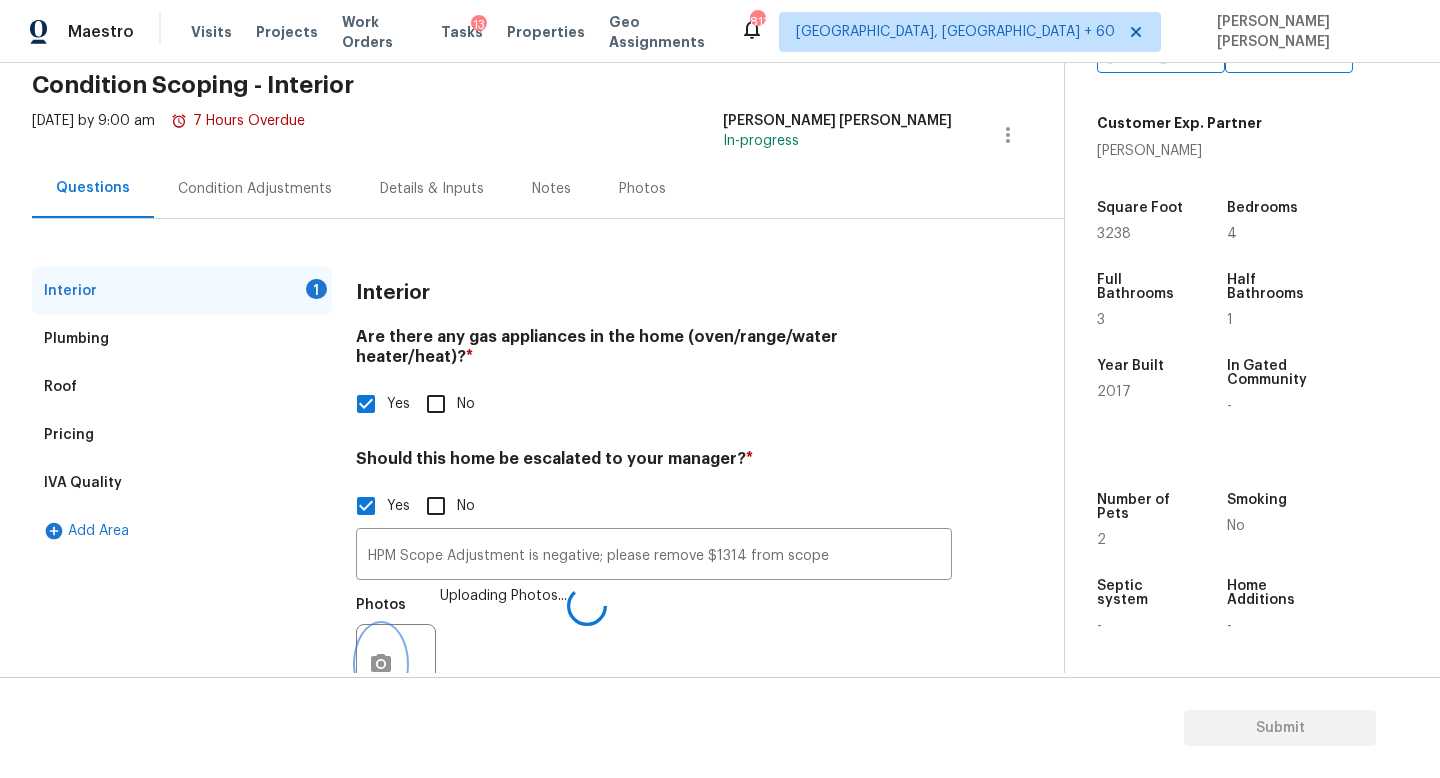 scroll, scrollTop: 94, scrollLeft: 0, axis: vertical 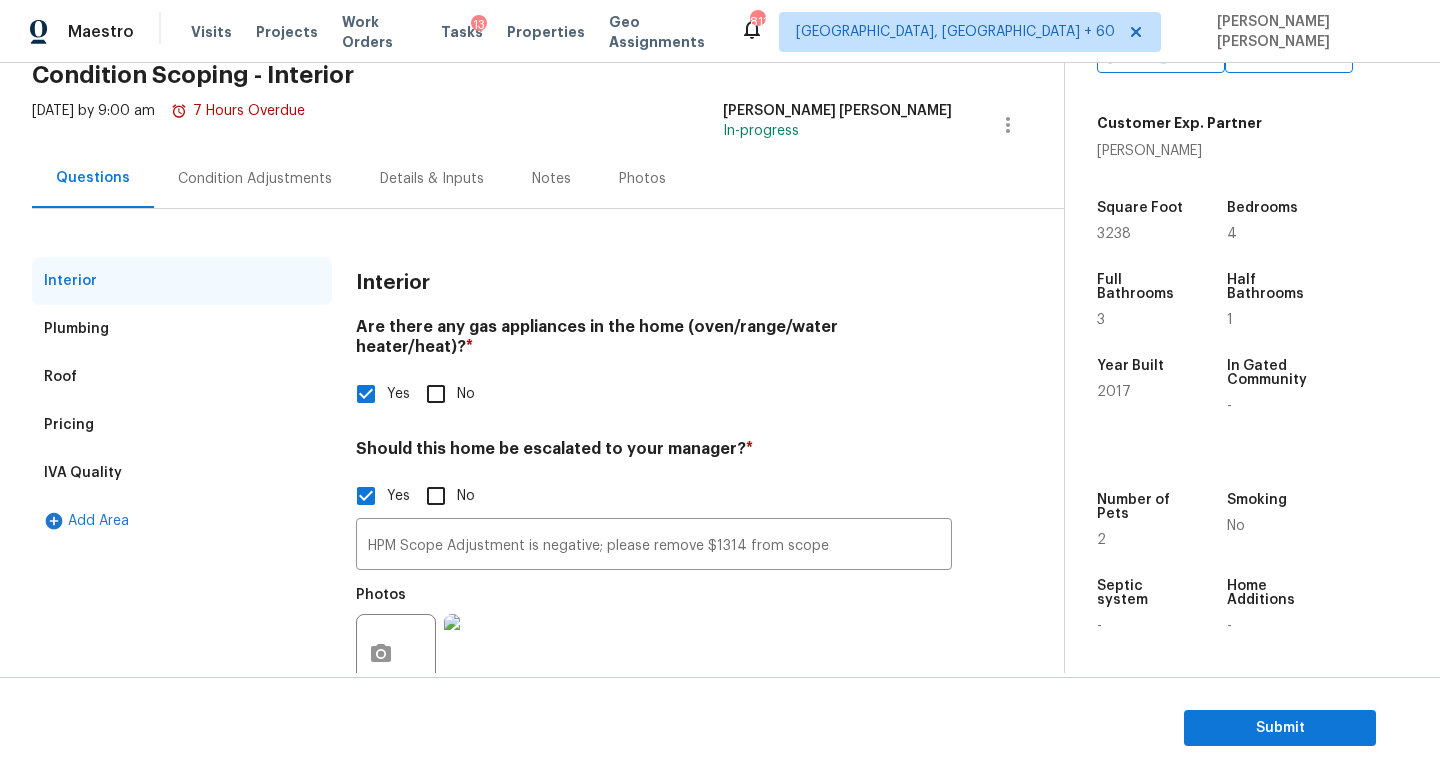 click on "Condition Adjustments" at bounding box center (255, 179) 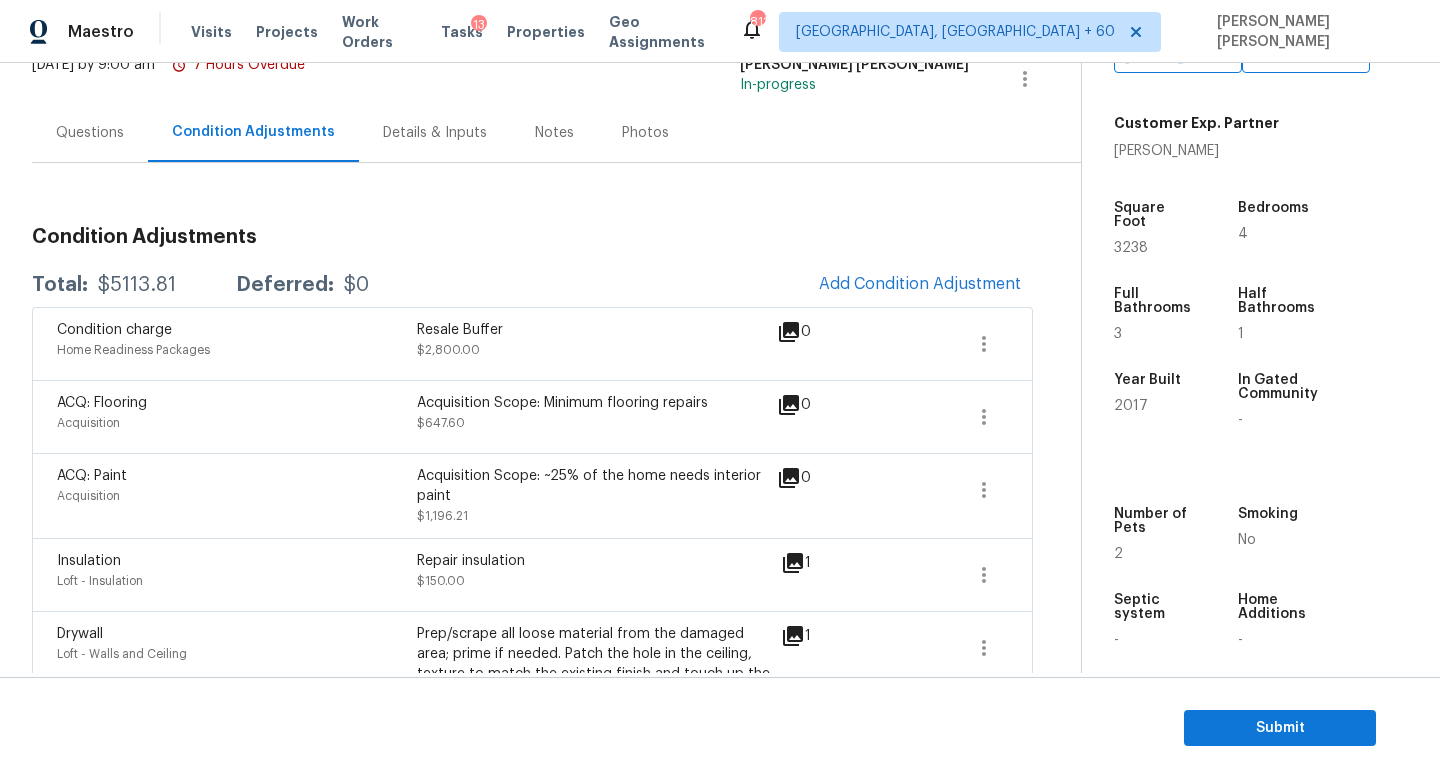 scroll, scrollTop: 145, scrollLeft: 0, axis: vertical 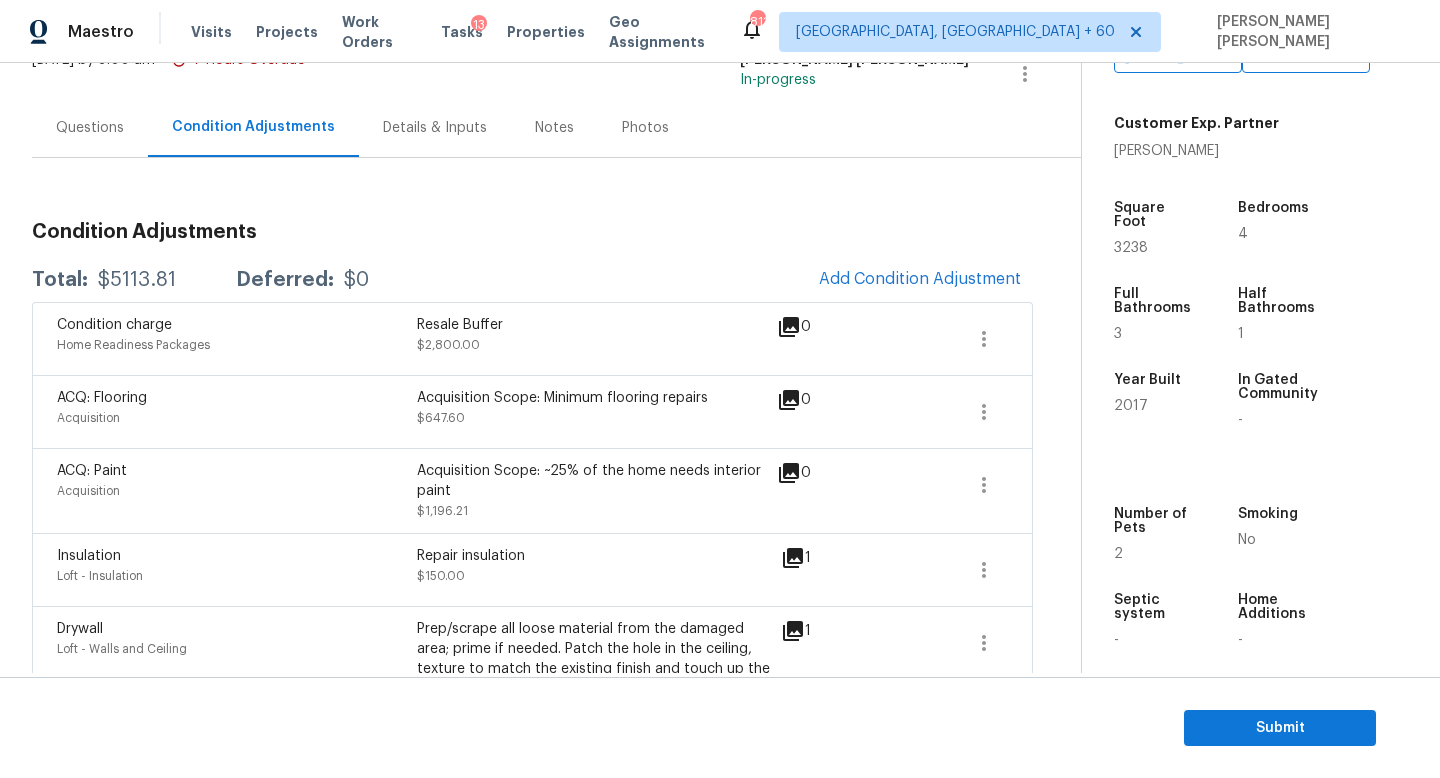 click on "$5113.81" at bounding box center (137, 280) 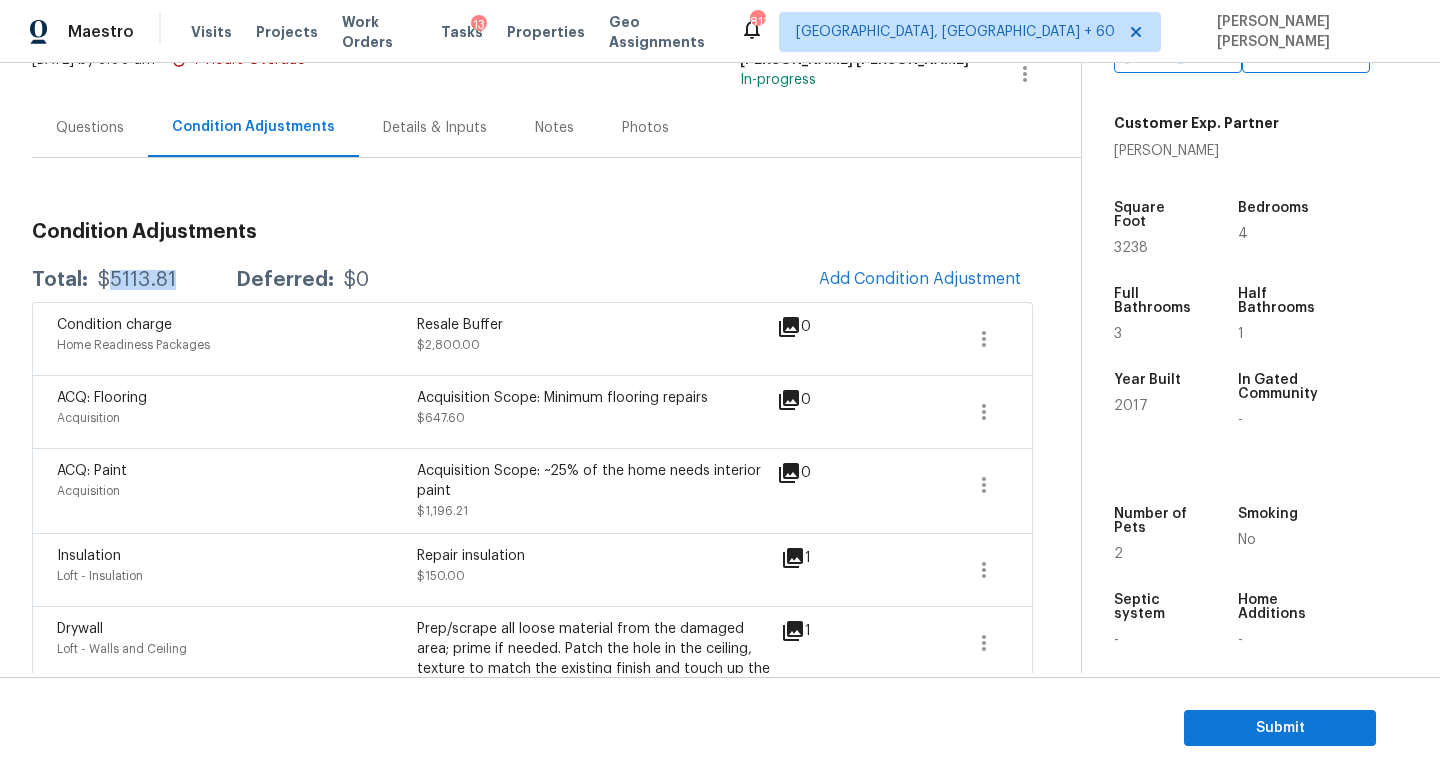 click on "$5113.81" at bounding box center [137, 280] 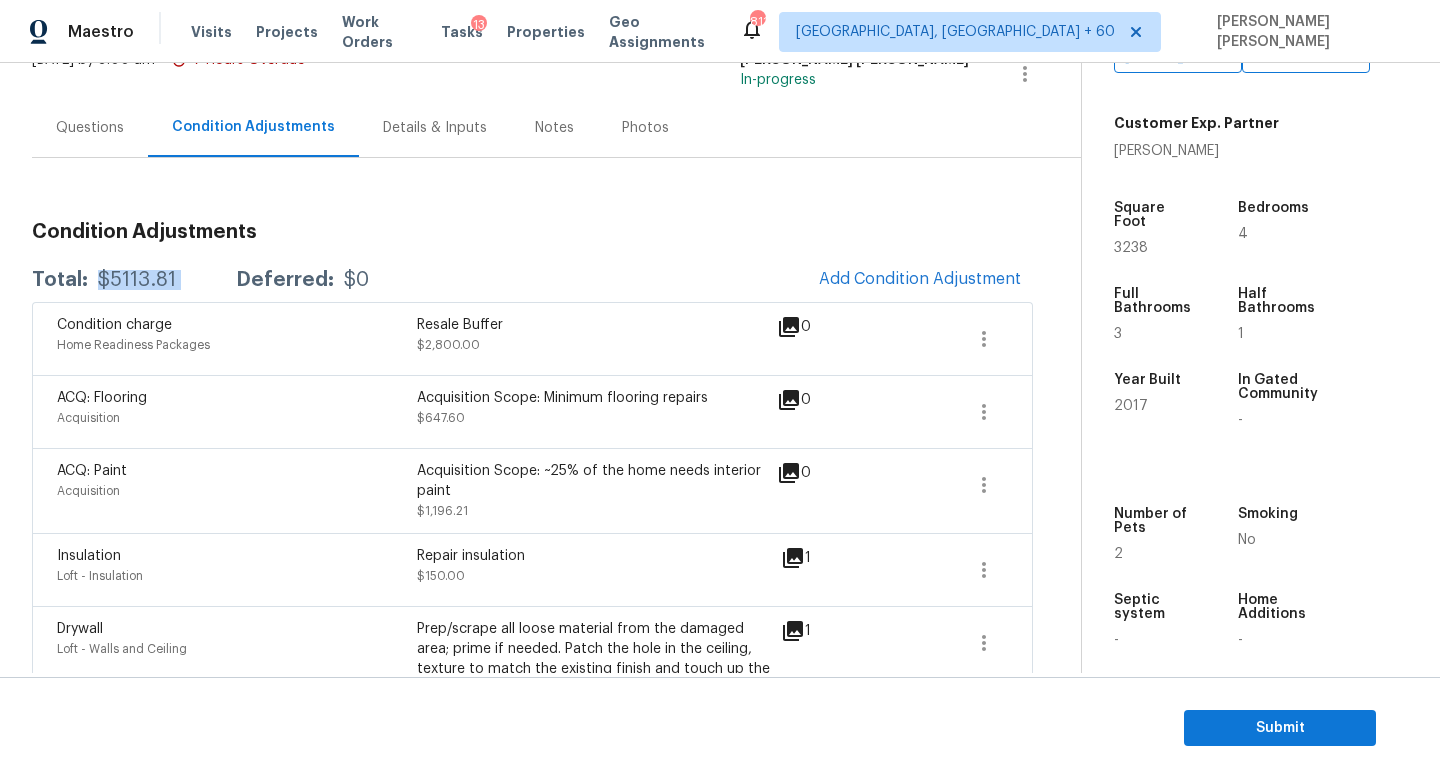 copy on "$5113.81" 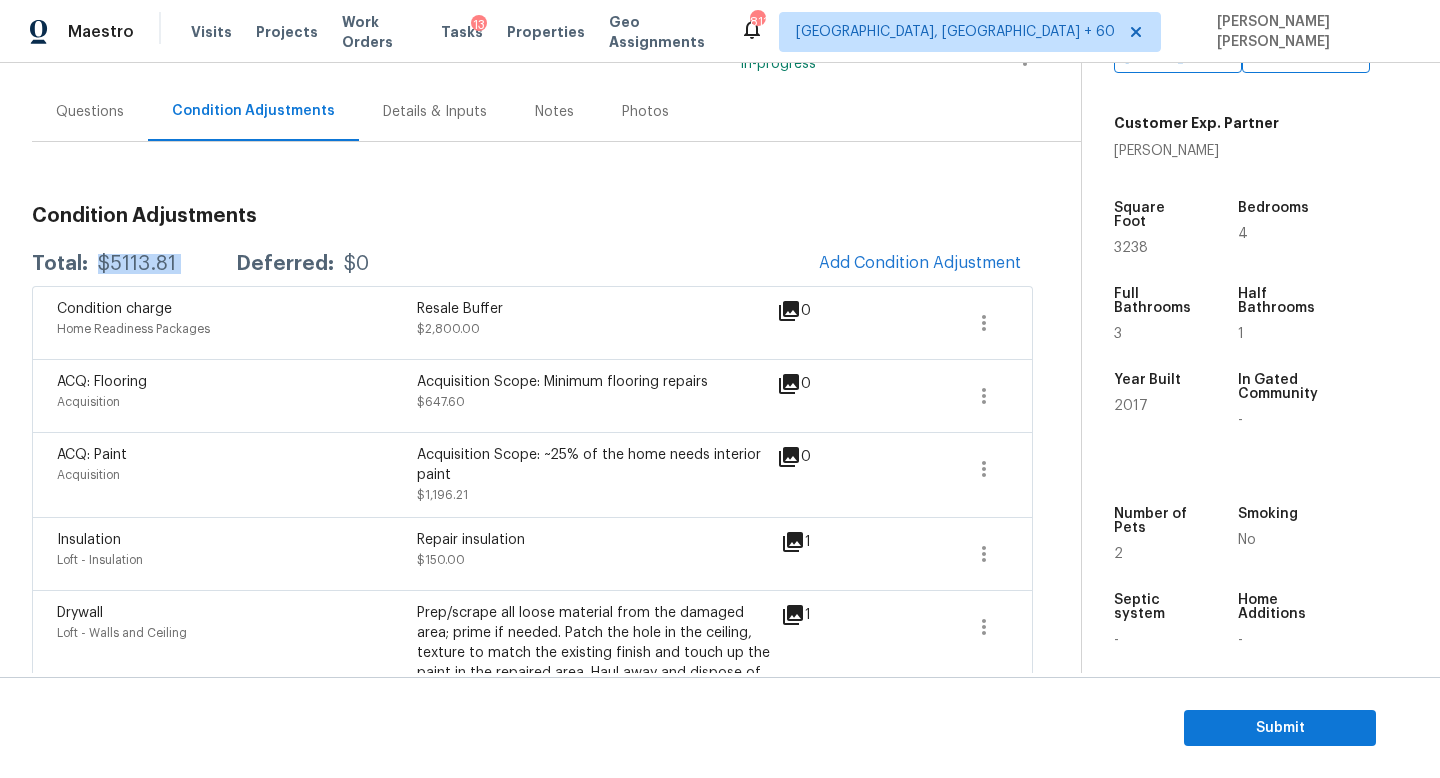 scroll, scrollTop: 162, scrollLeft: 0, axis: vertical 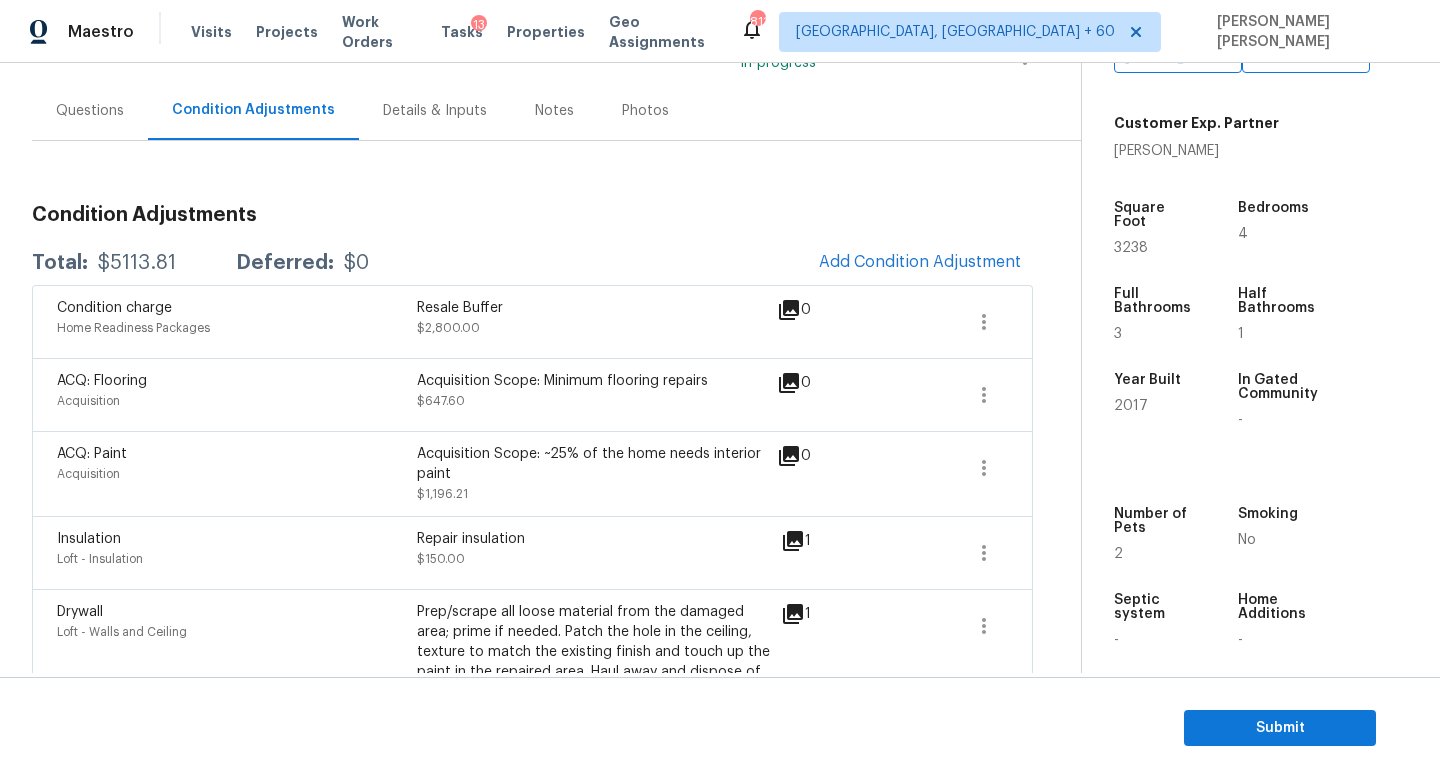 click on "[DATE] by 9:00 am   7 Hours Overdue" at bounding box center (168, 57) 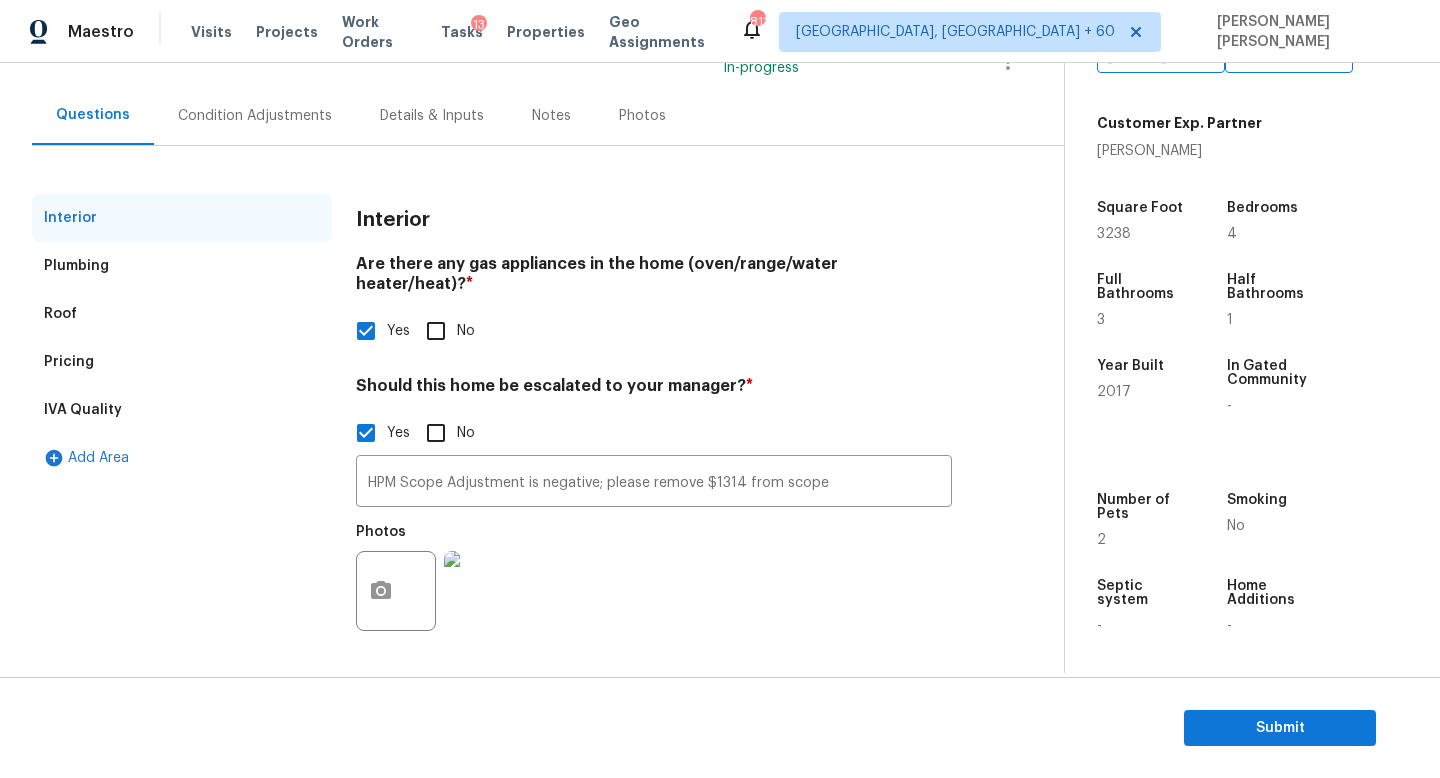 scroll, scrollTop: 0, scrollLeft: 0, axis: both 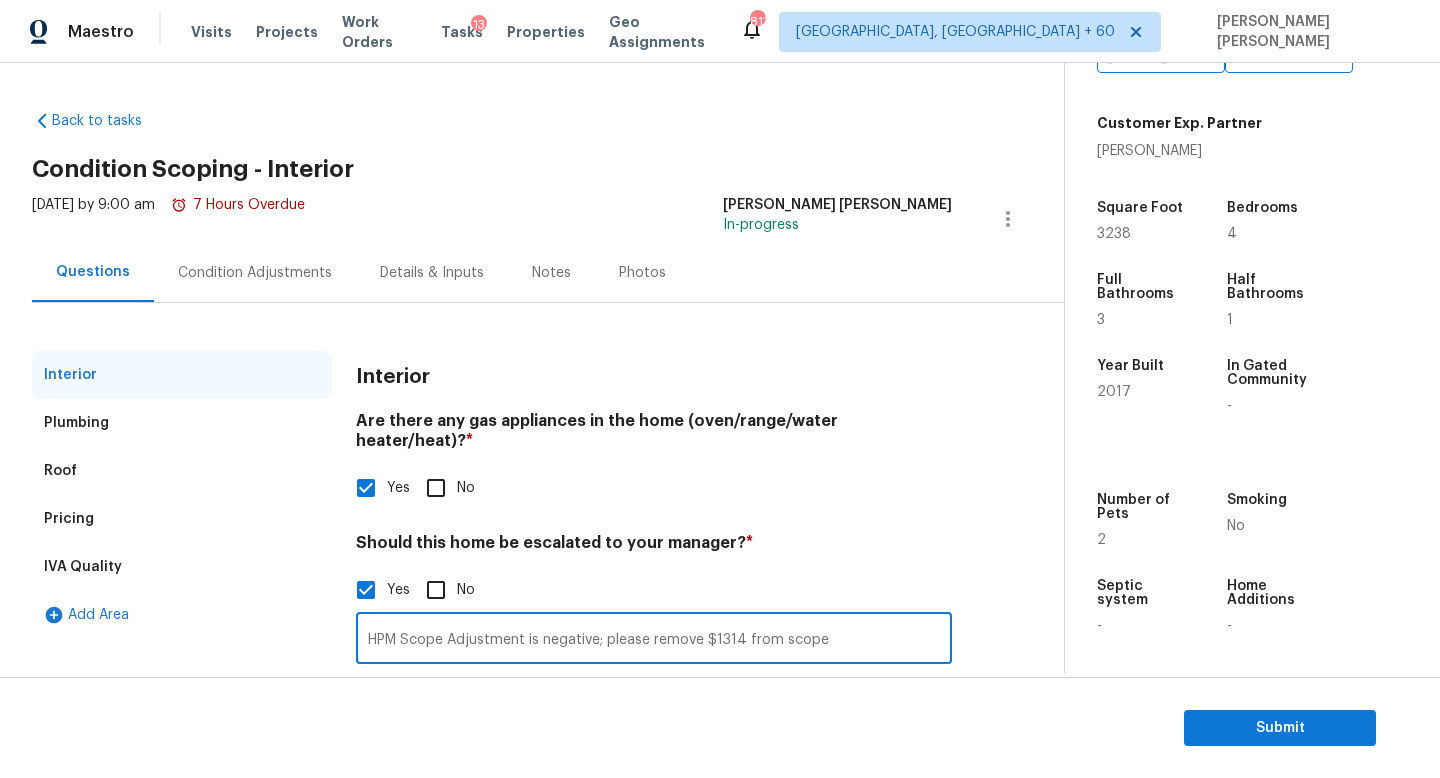 click on "HPM Scope Adjustment is negative; please remove $1314 from scope" at bounding box center [654, 640] 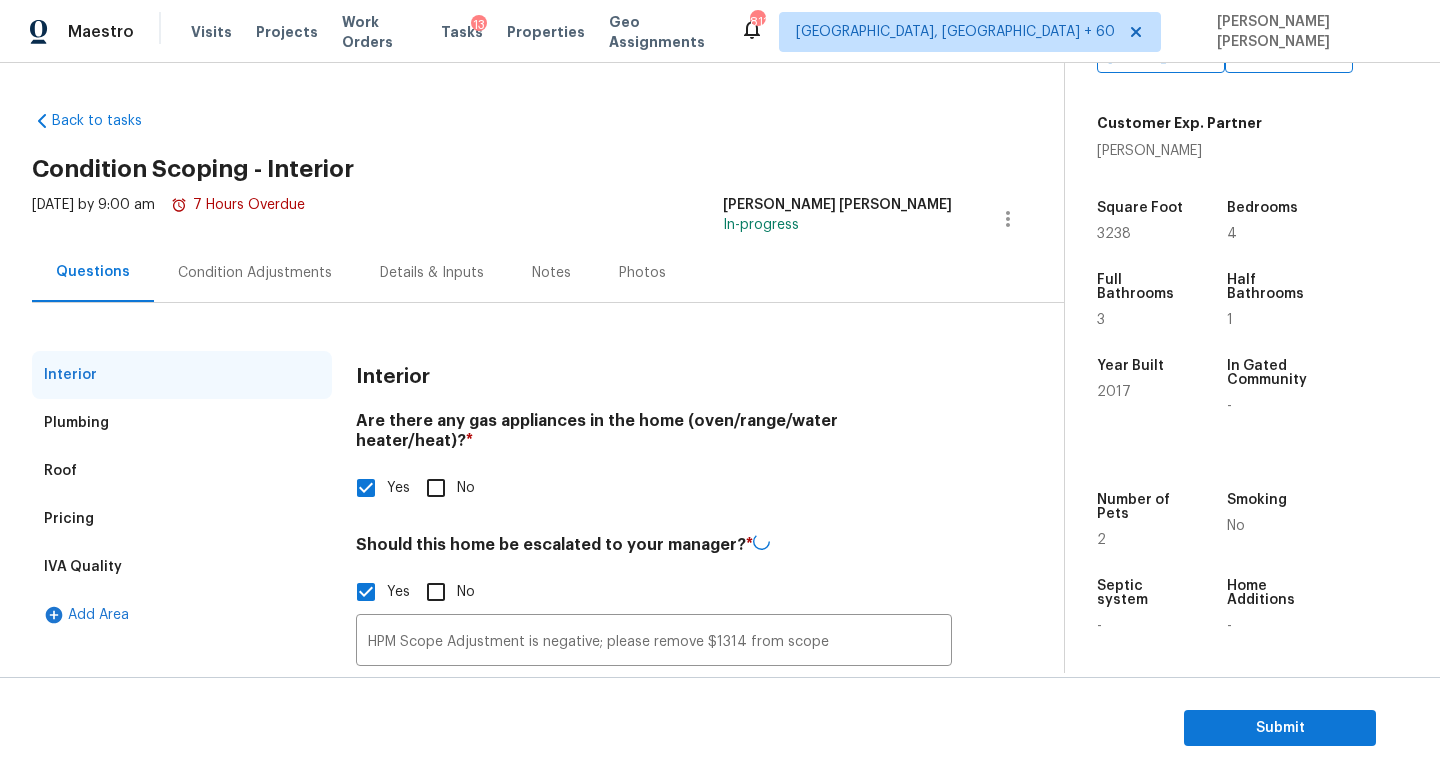 click on "Interior Plumbing Roof Pricing IVA Quality Add Area Interior Are there any gas appliances in the home (oven/range/water heater/heat)?  * Yes No Should this home be escalated to your manager?  * Yes No HPM Scope Adjustment is negative; please remove $1314 from scope ​ Photos" at bounding box center [524, 564] 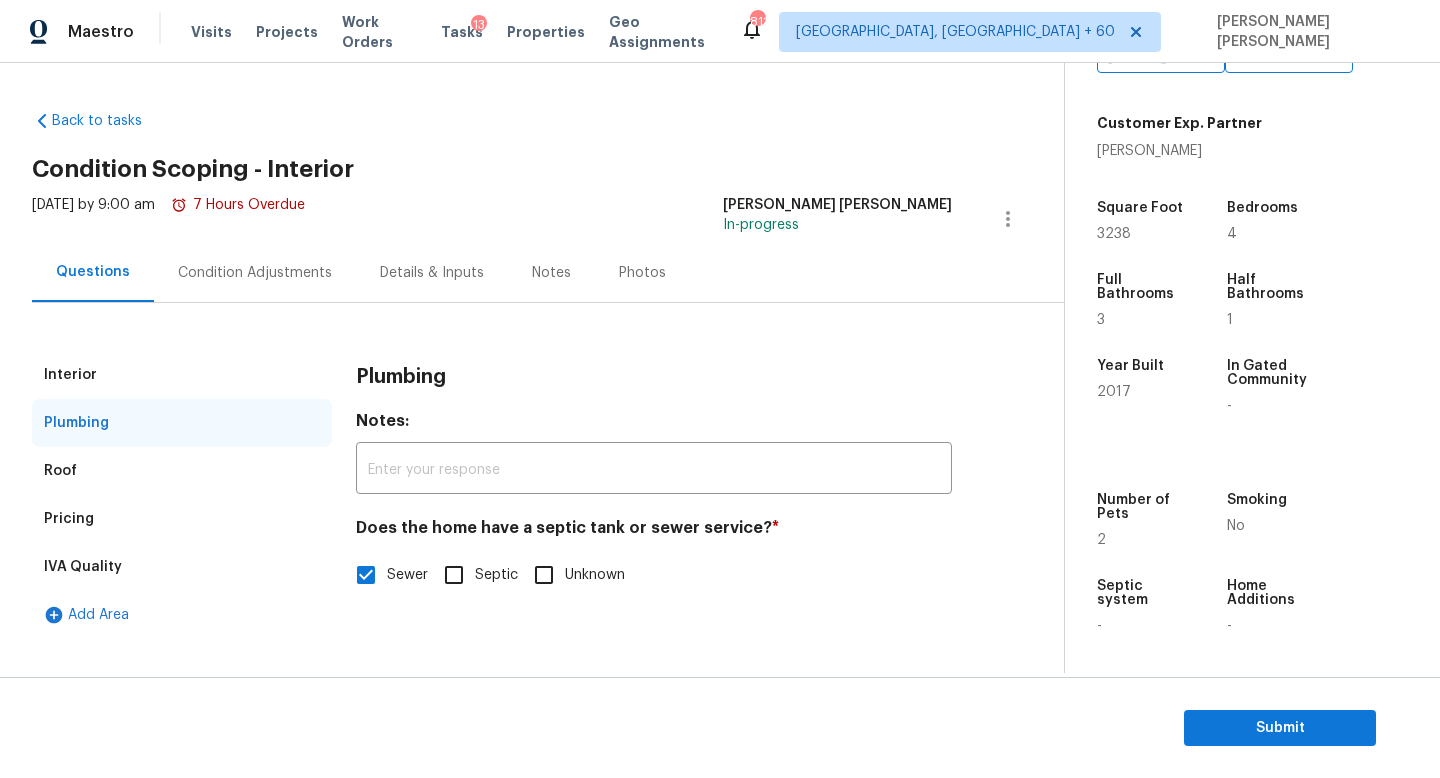 click on "Roof" at bounding box center (60, 471) 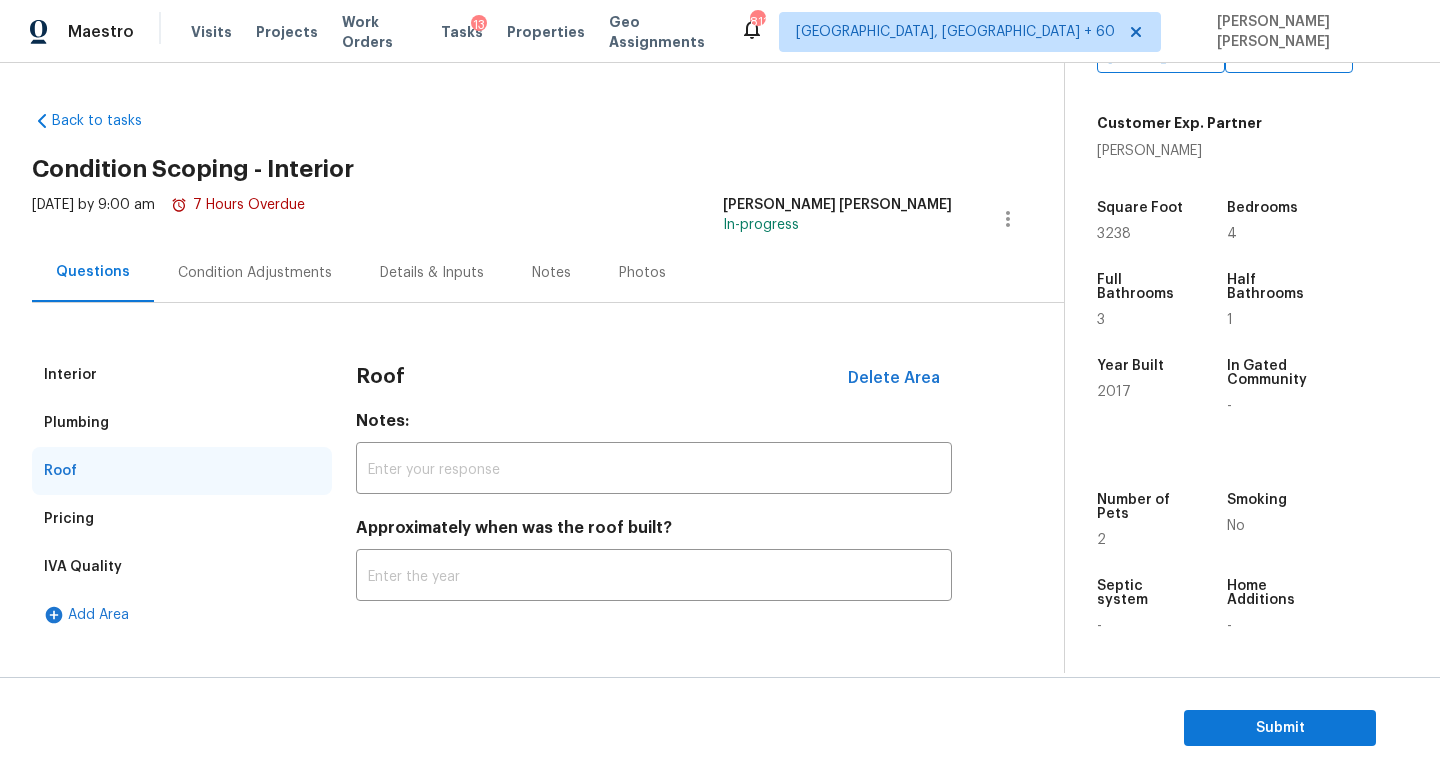 click on "IVA Quality" at bounding box center (182, 567) 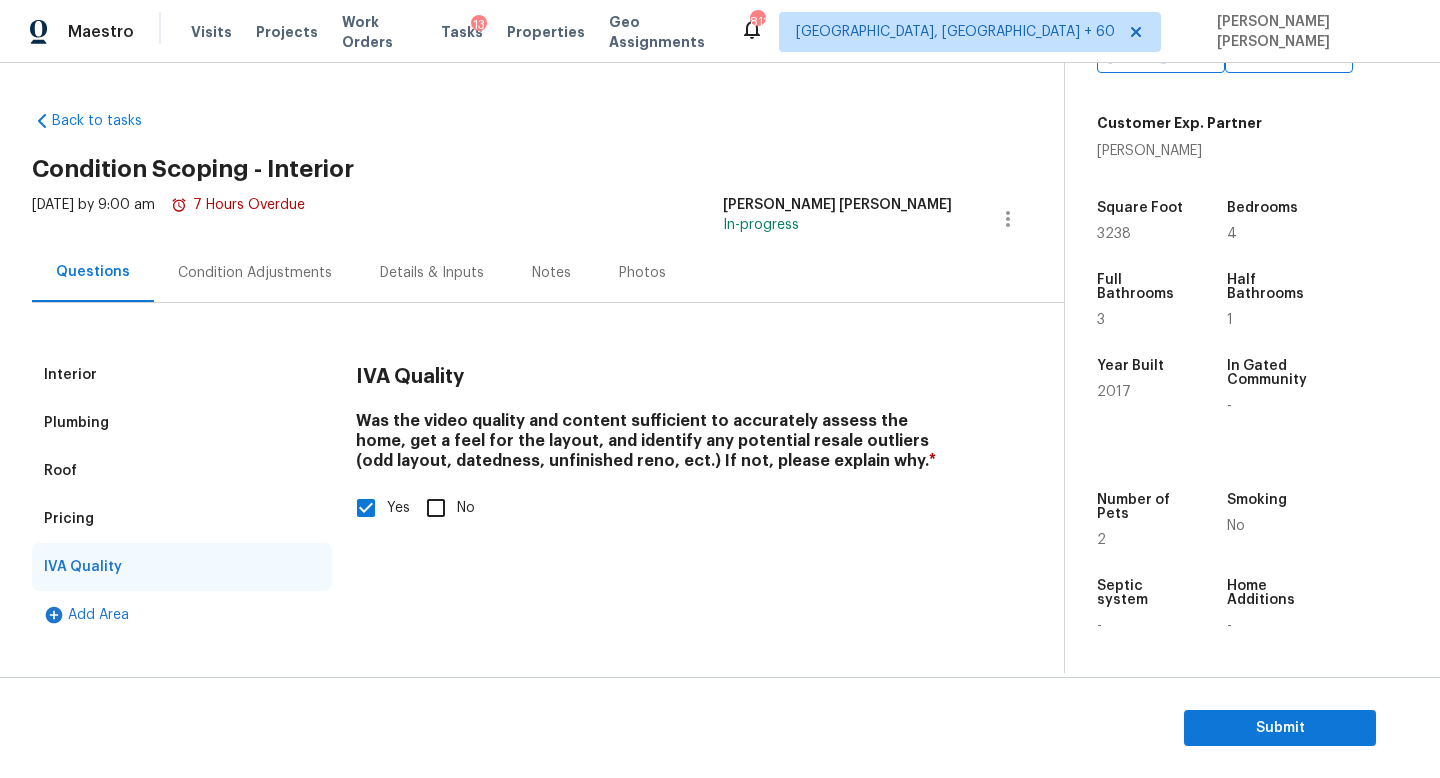 click on "Pricing" at bounding box center (182, 519) 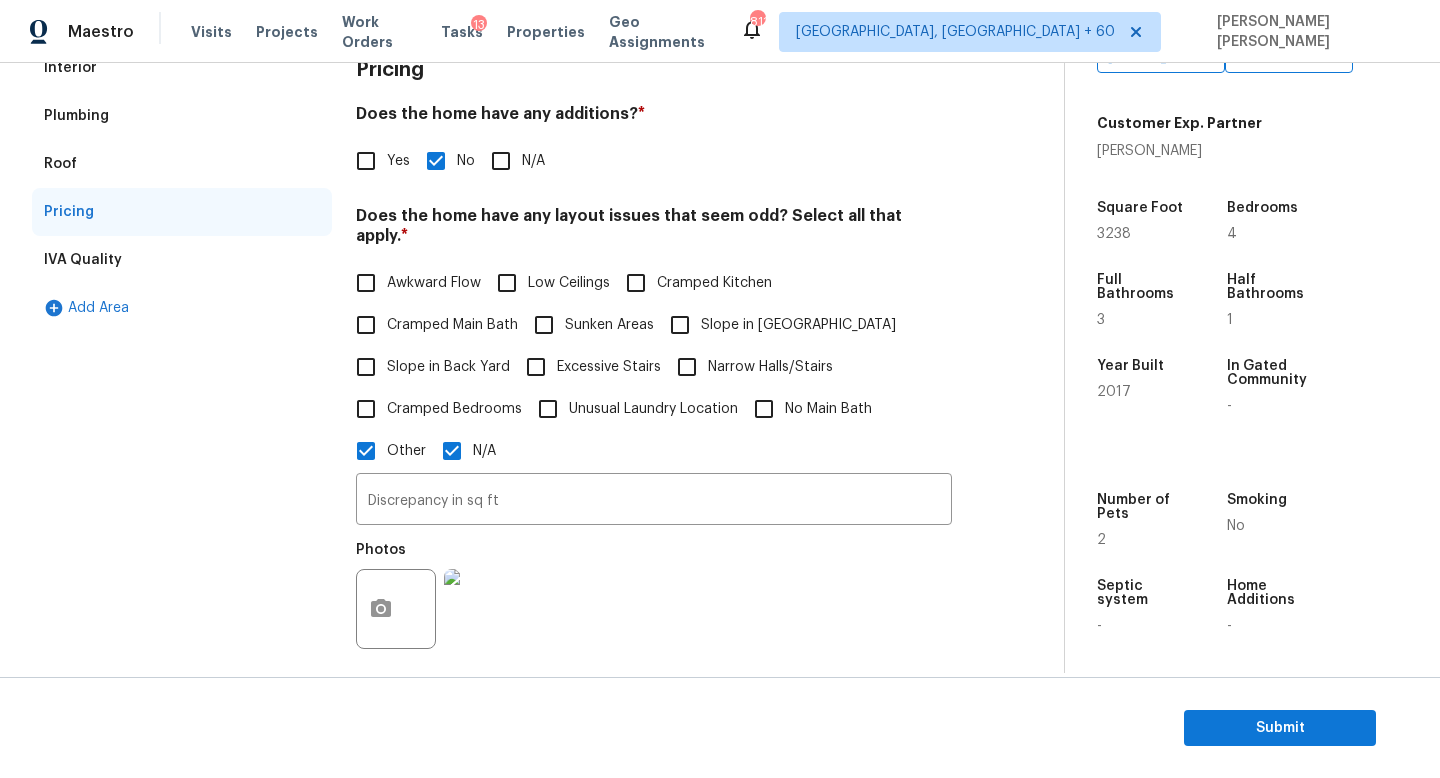 scroll, scrollTop: 611, scrollLeft: 0, axis: vertical 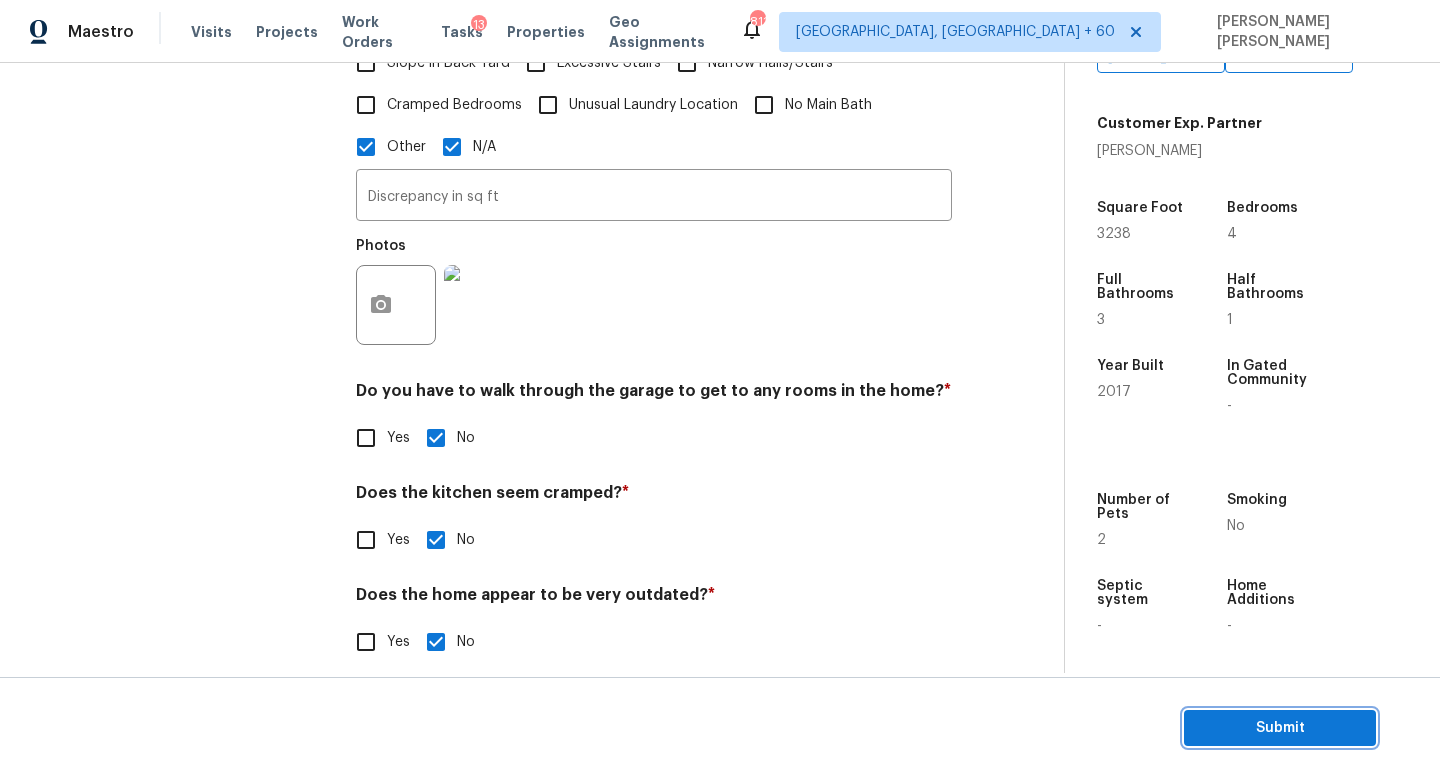 click on "Submit" at bounding box center [1280, 728] 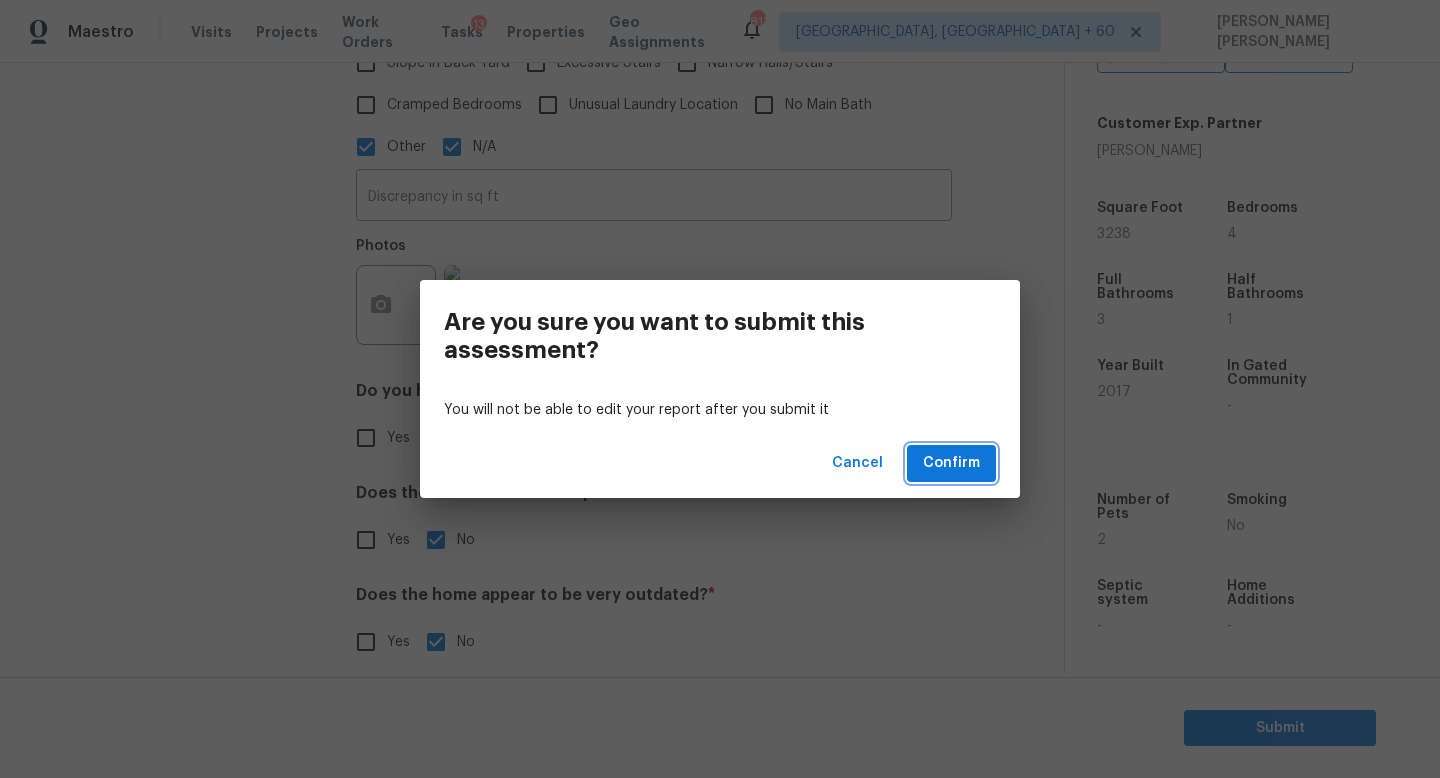 click on "Confirm" at bounding box center (951, 463) 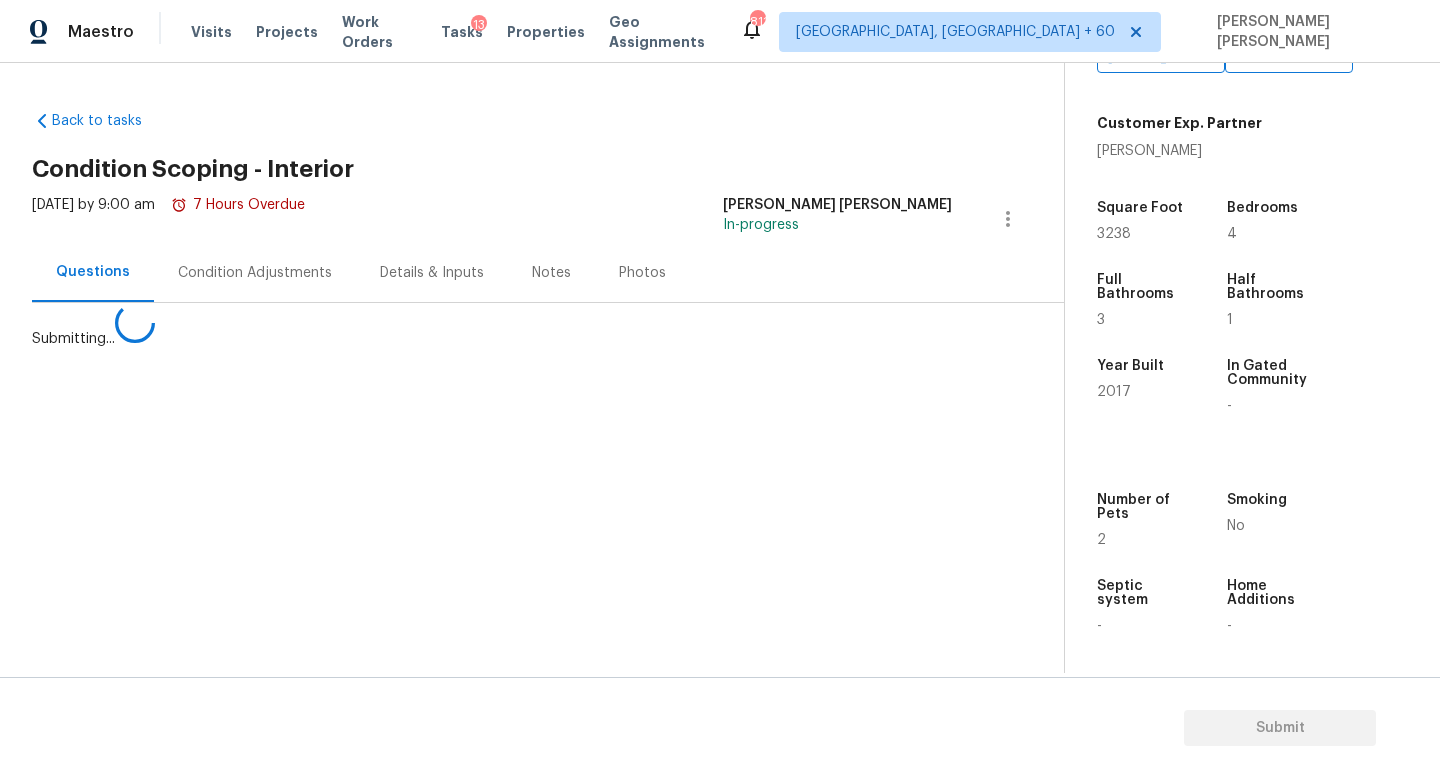 scroll, scrollTop: 0, scrollLeft: 0, axis: both 